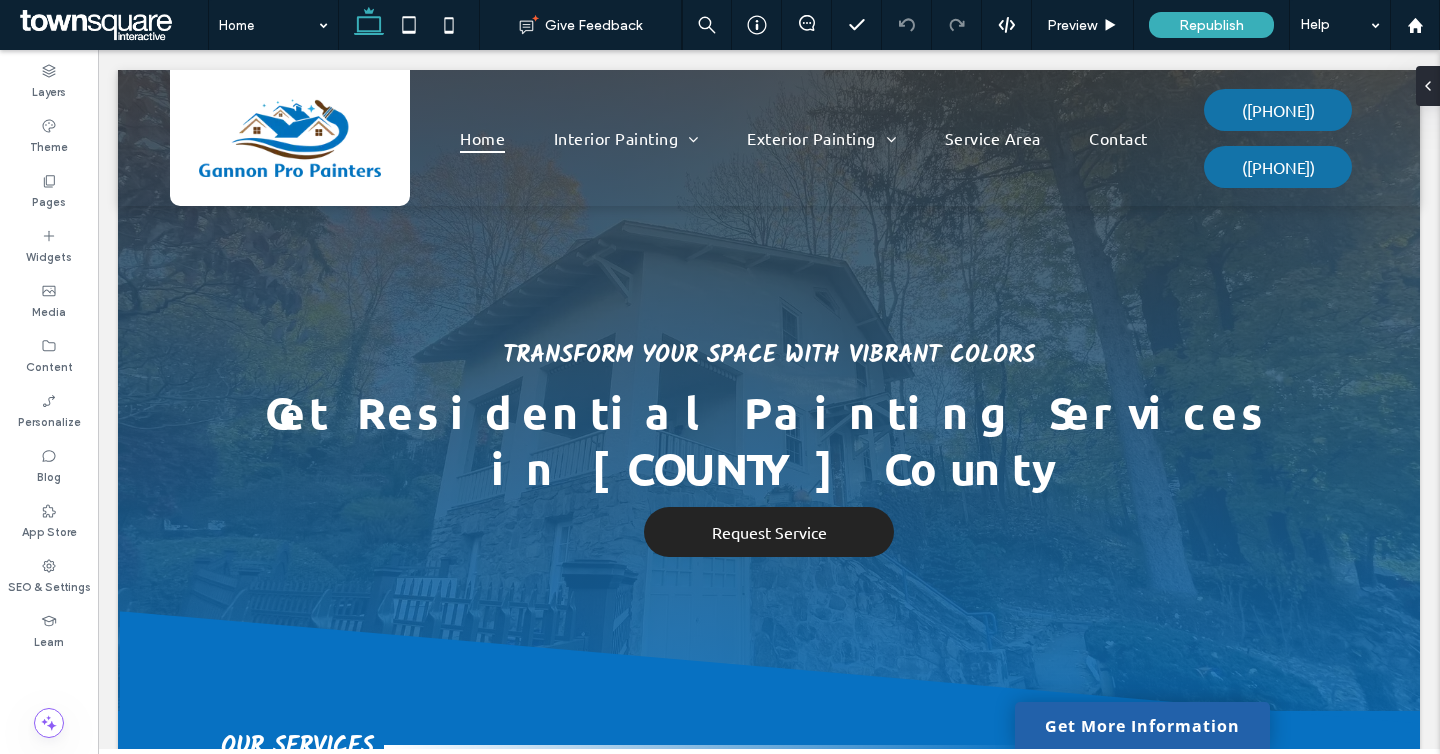 scroll, scrollTop: 0, scrollLeft: 0, axis: both 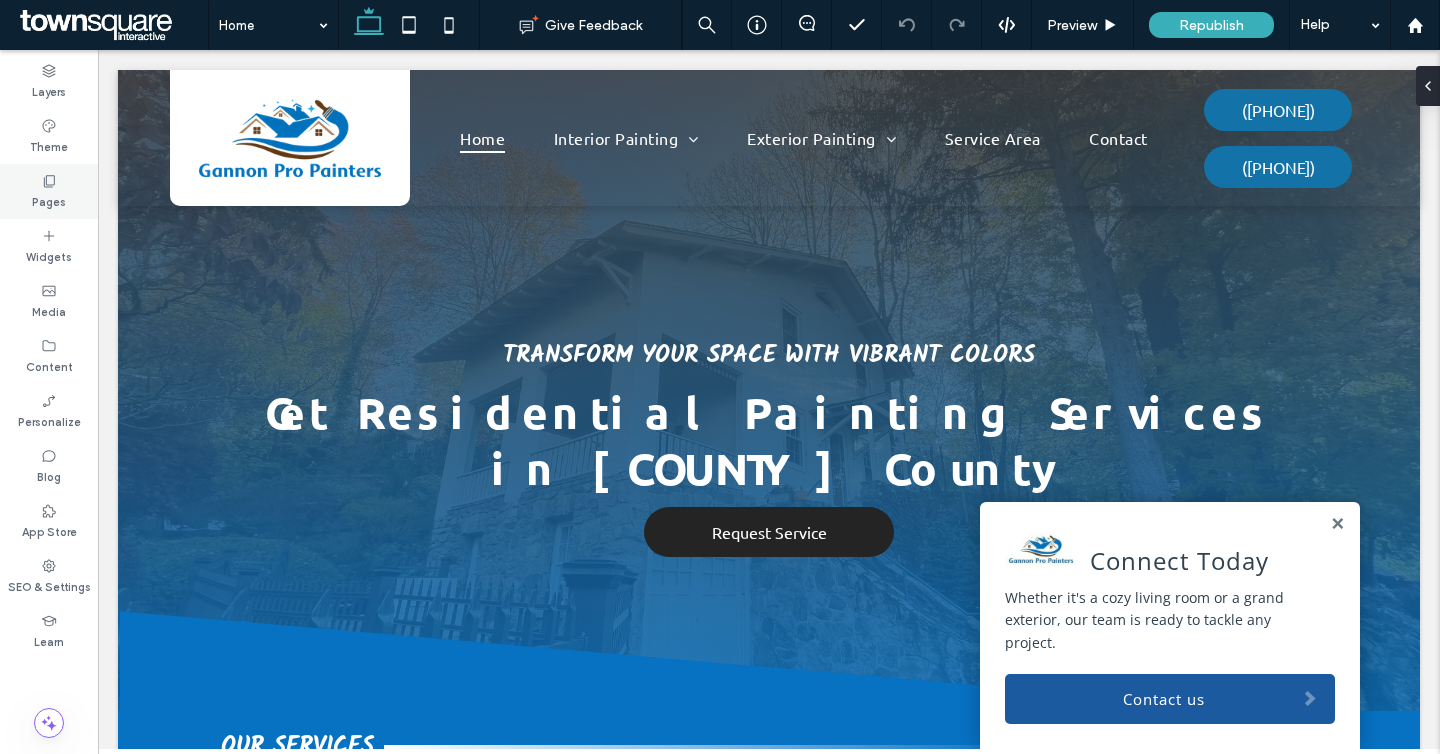 click 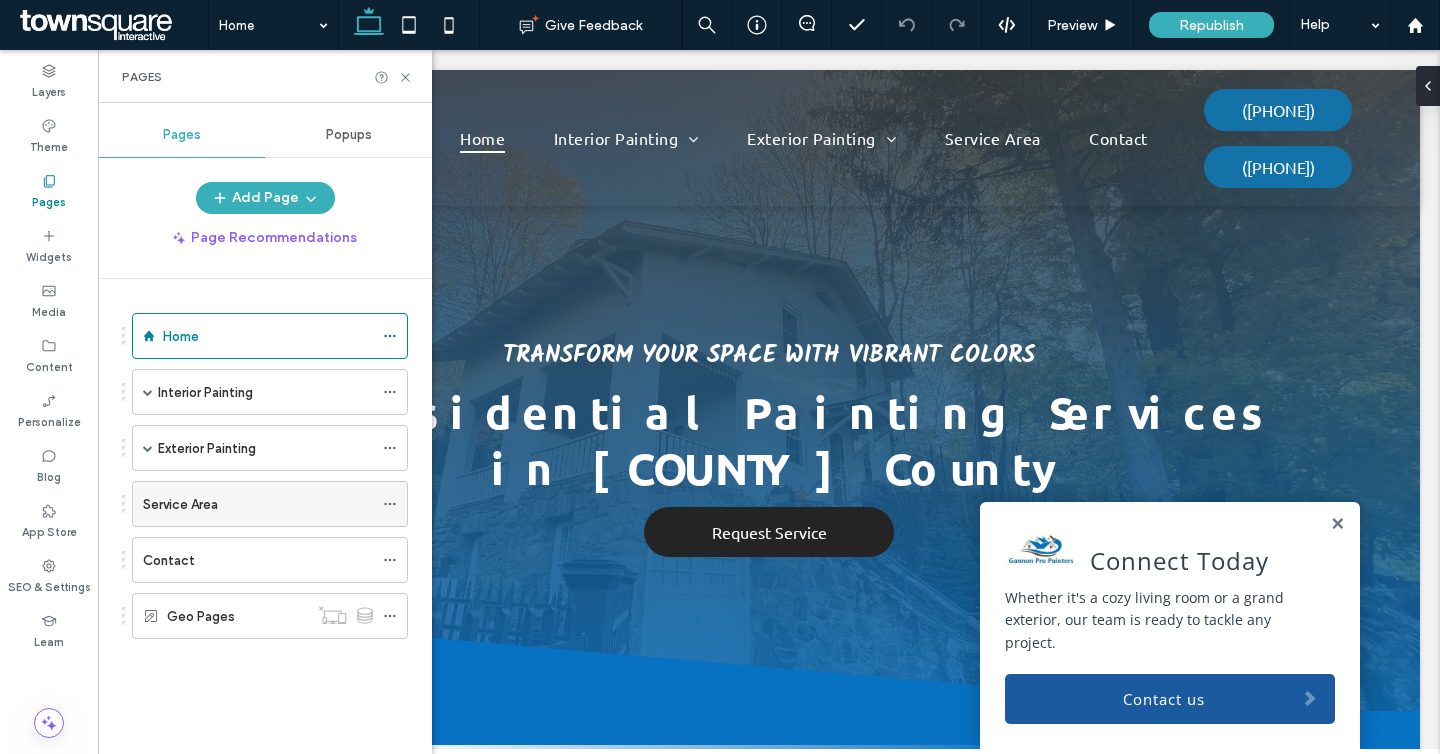 click 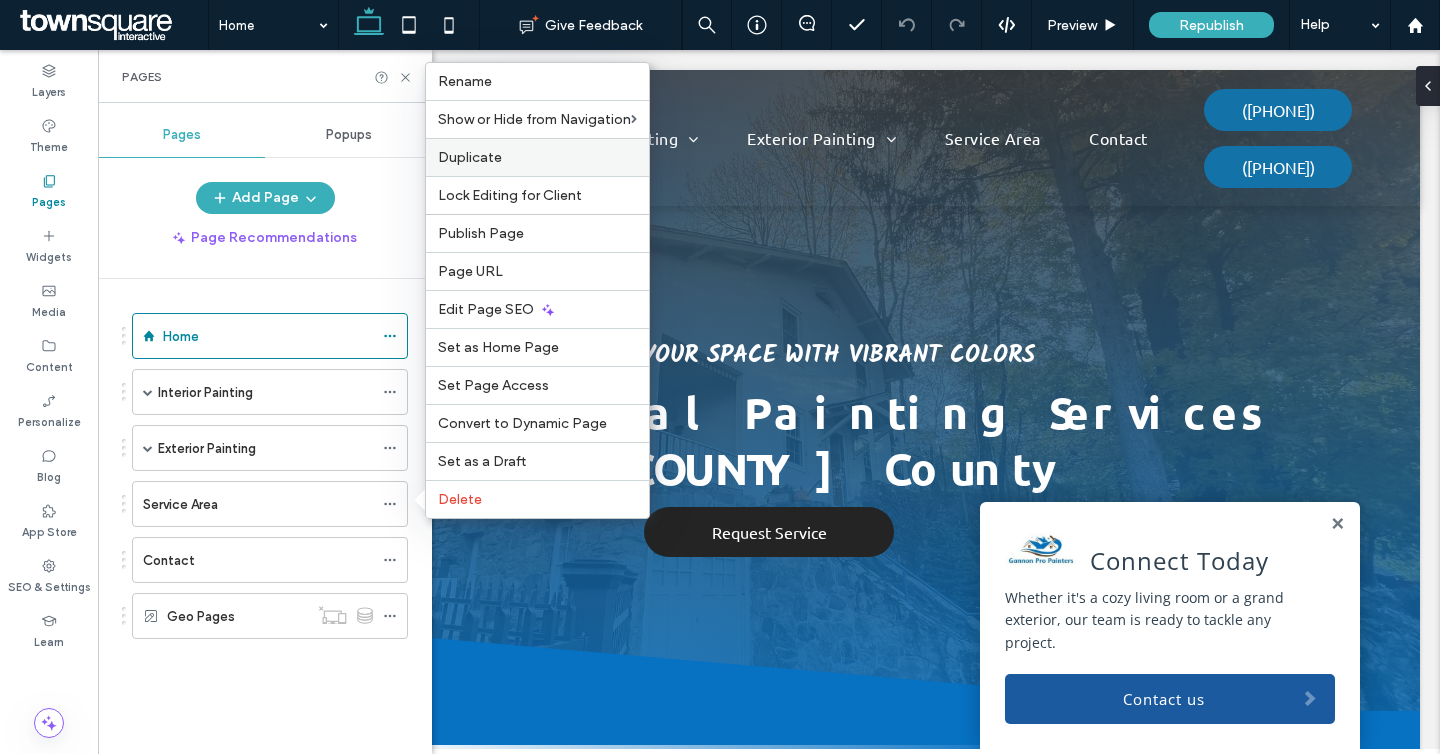 click on "Duplicate" at bounding box center (470, 157) 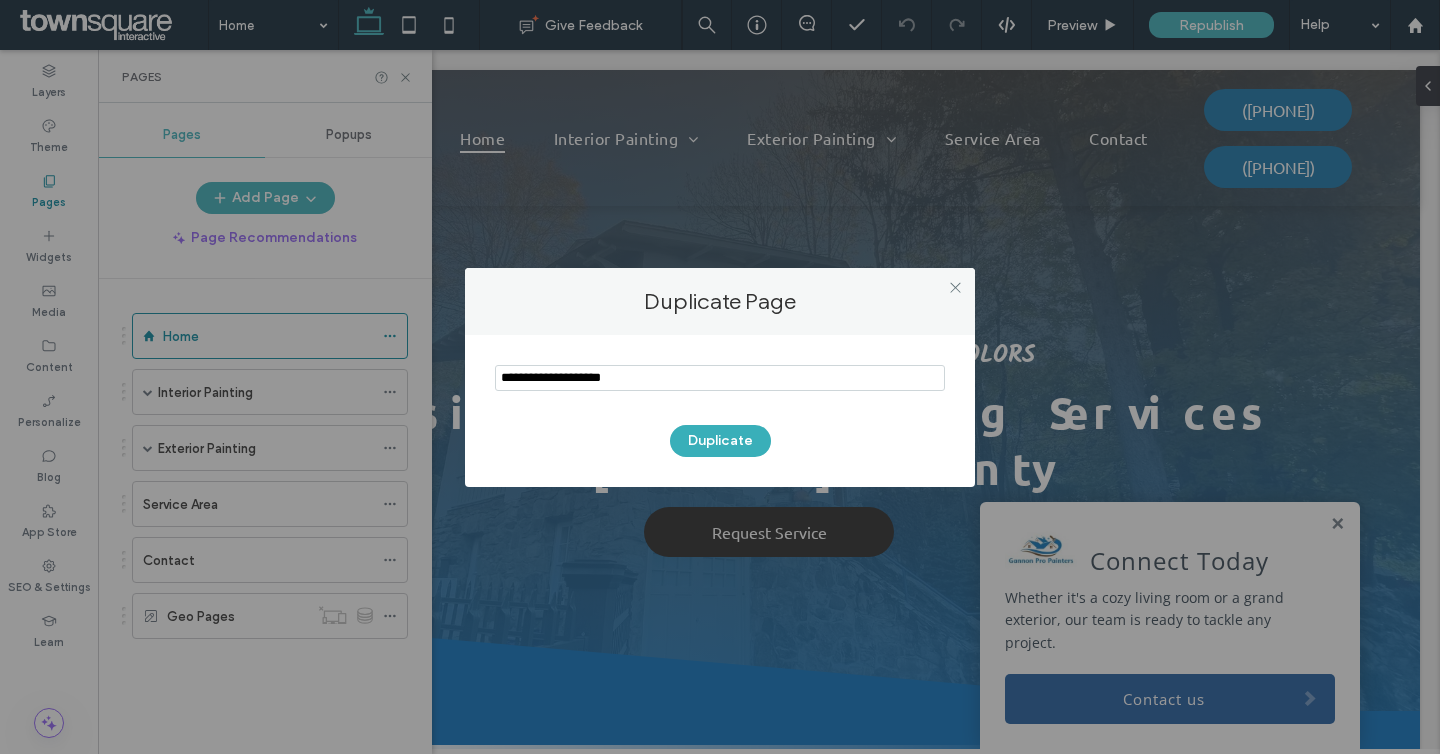 click at bounding box center [720, 378] 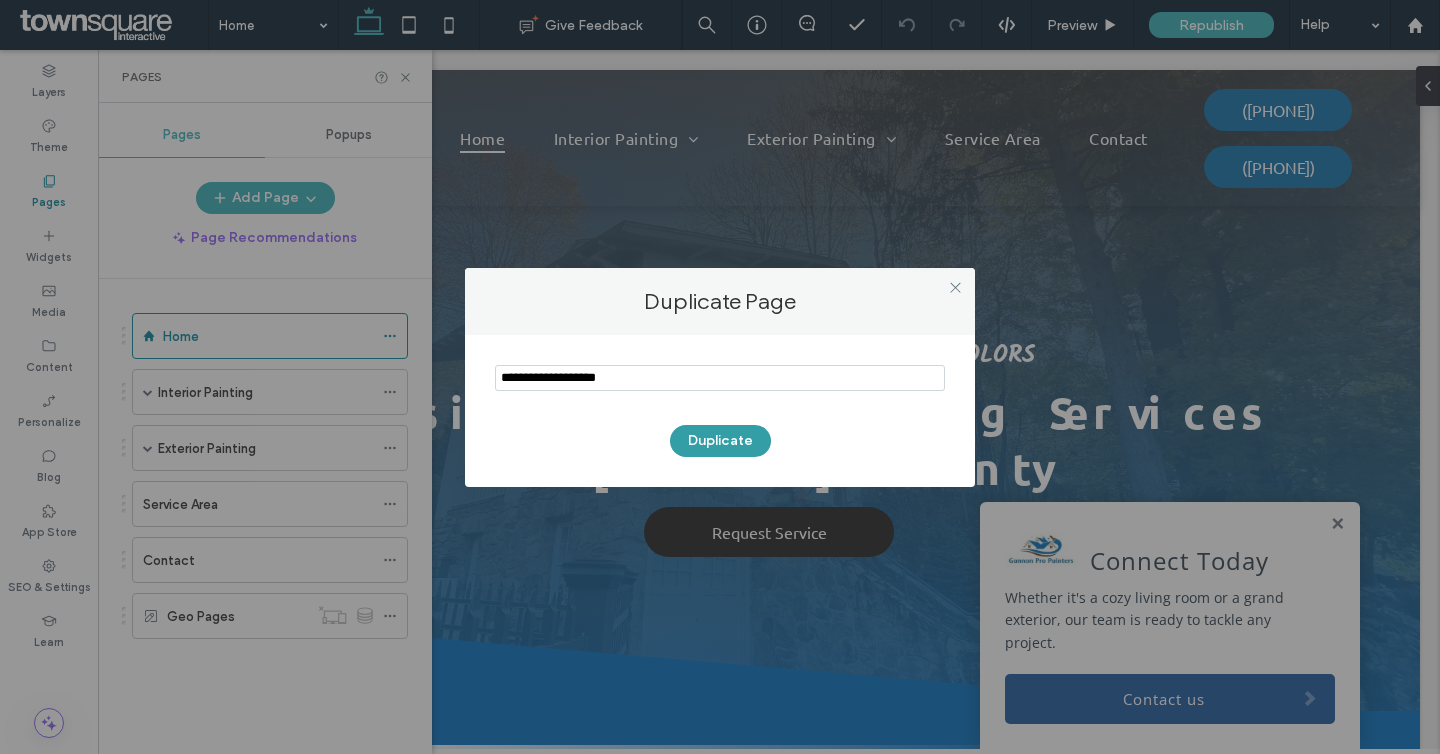 type on "**********" 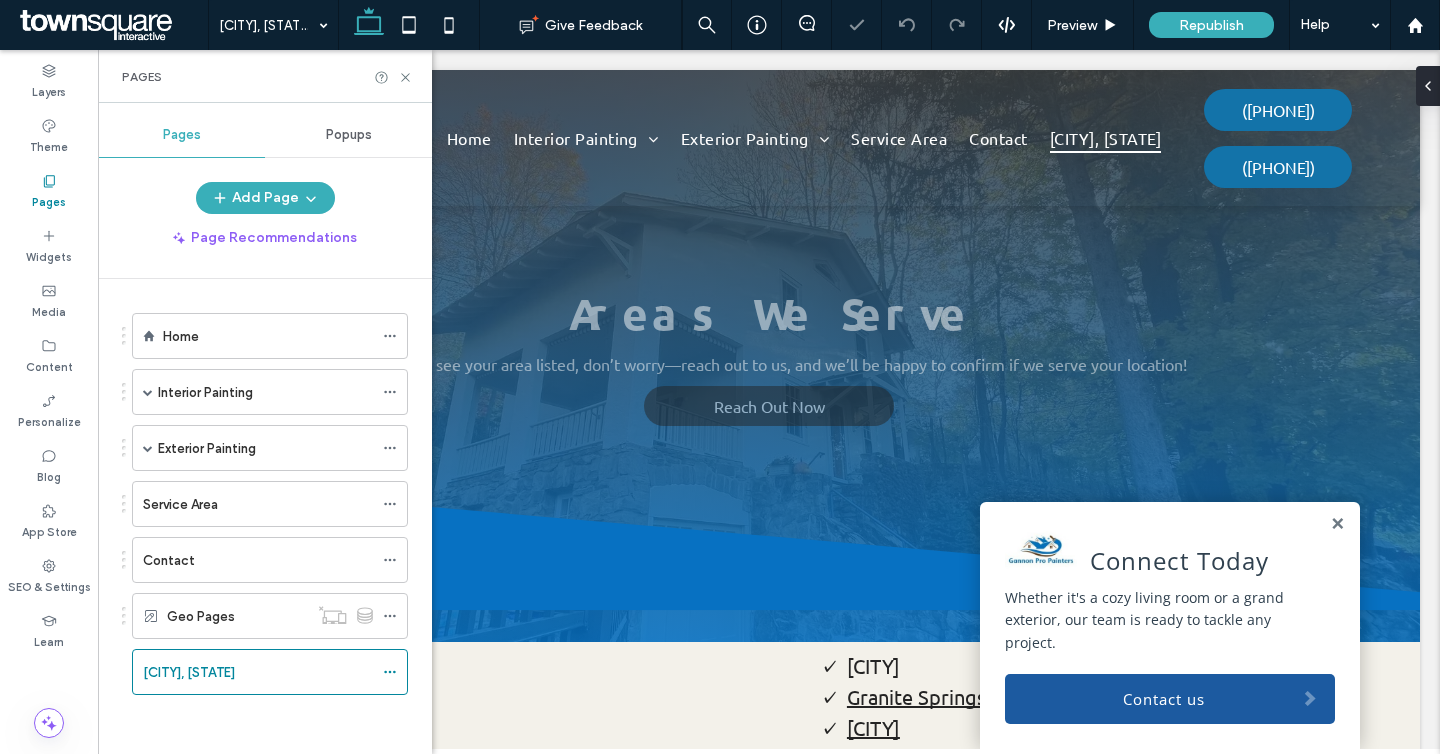 scroll, scrollTop: 0, scrollLeft: 0, axis: both 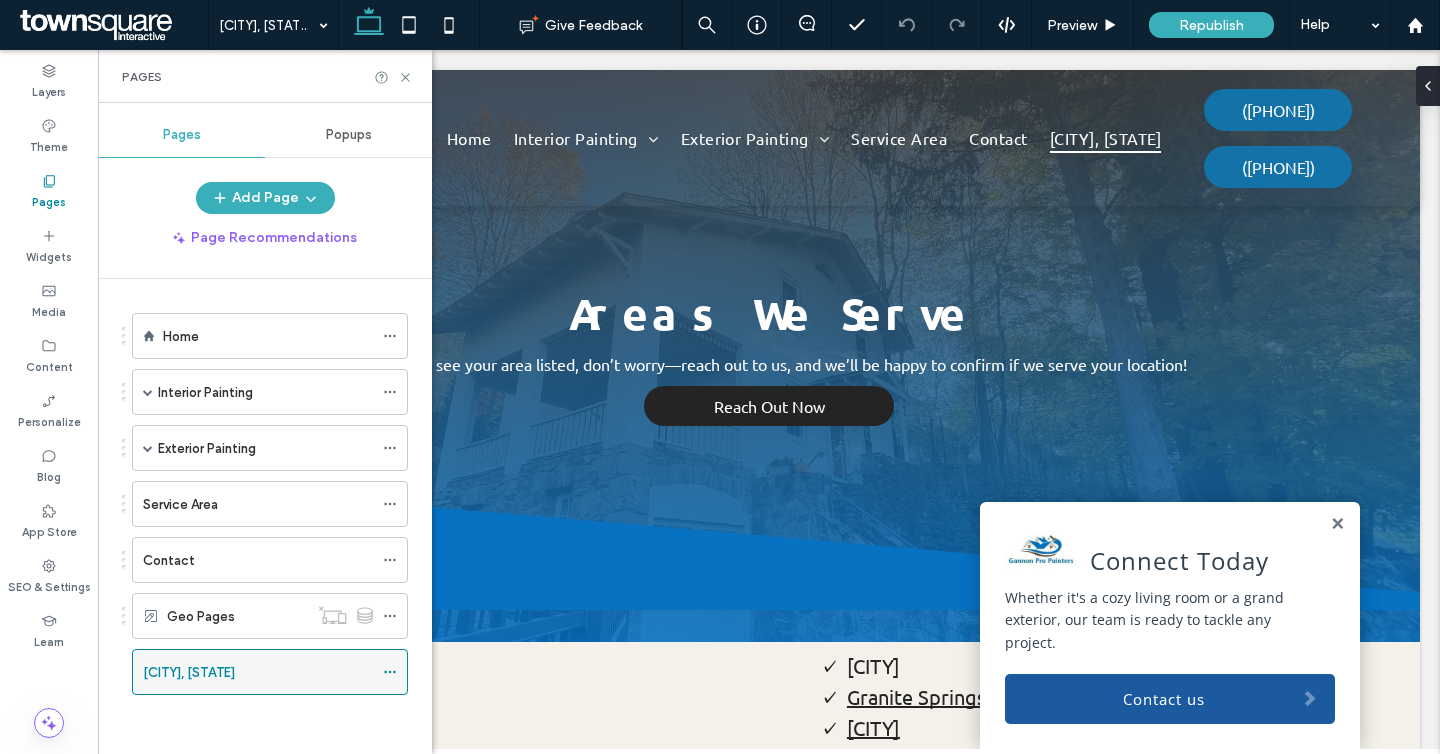 click 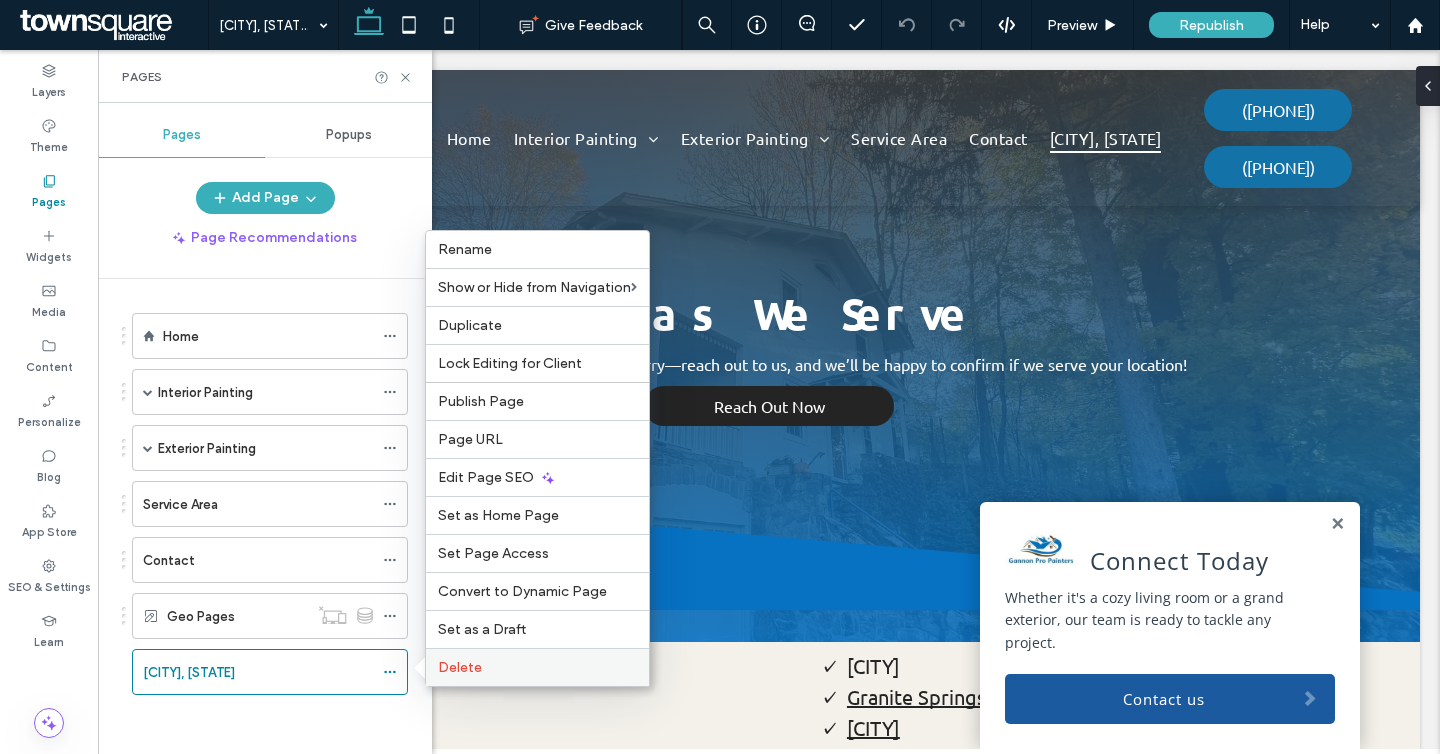 click on "Delete" at bounding box center [537, 667] 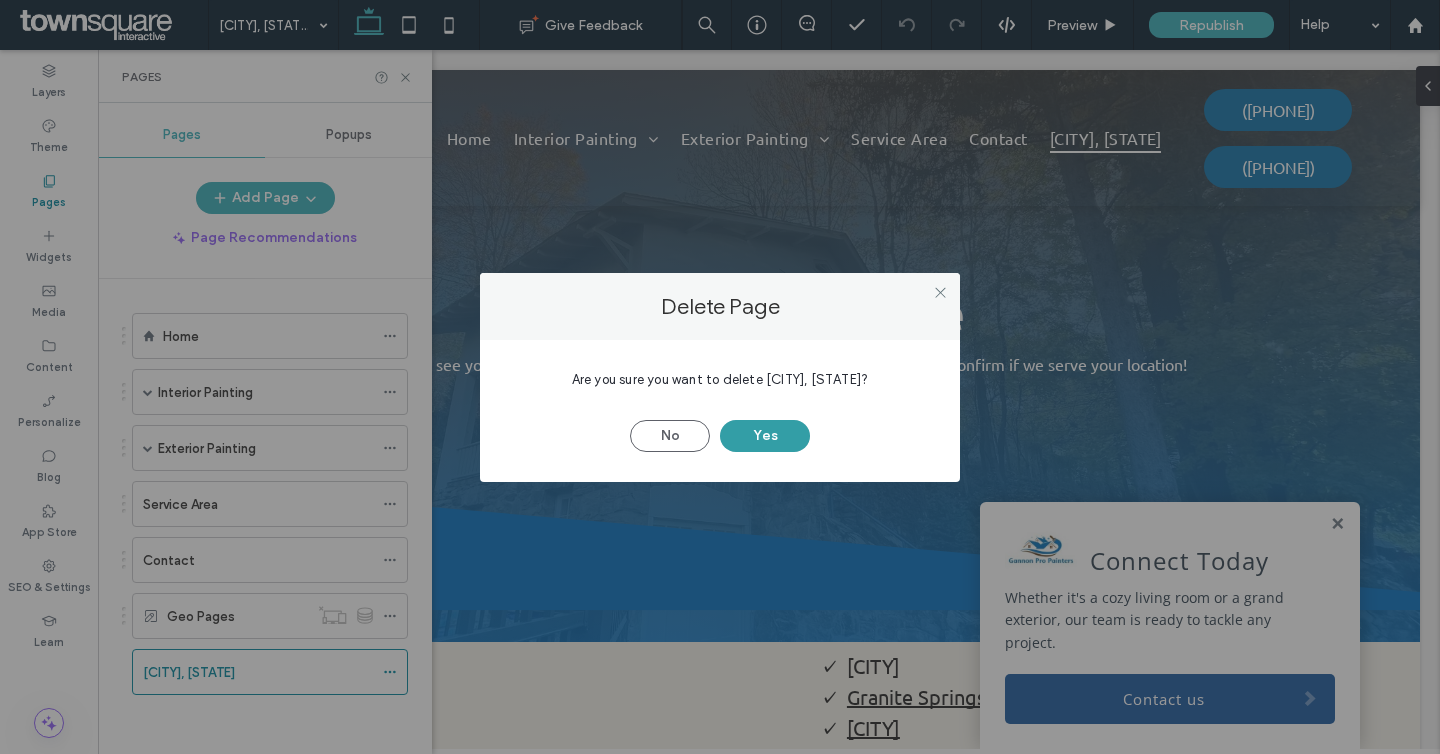 click on "Yes" at bounding box center (765, 436) 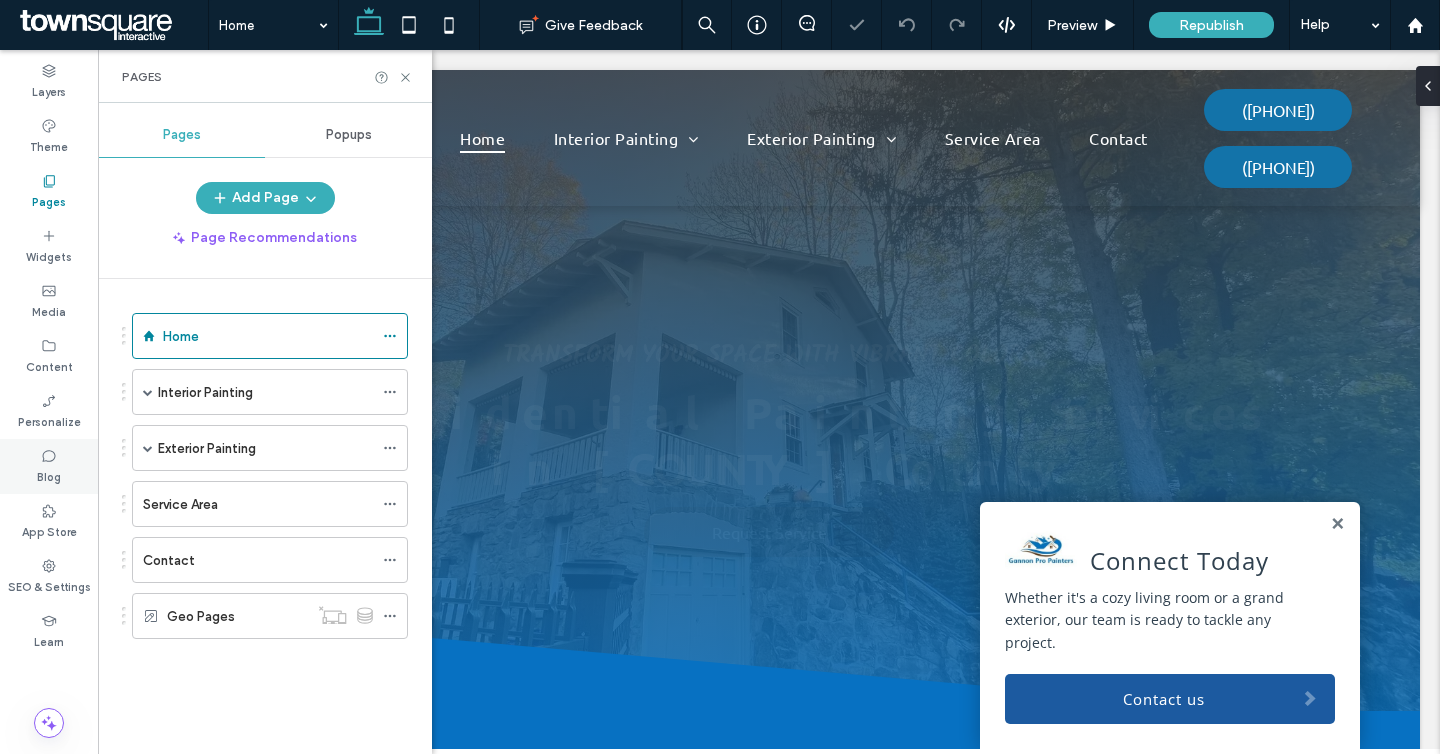 scroll, scrollTop: 0, scrollLeft: 0, axis: both 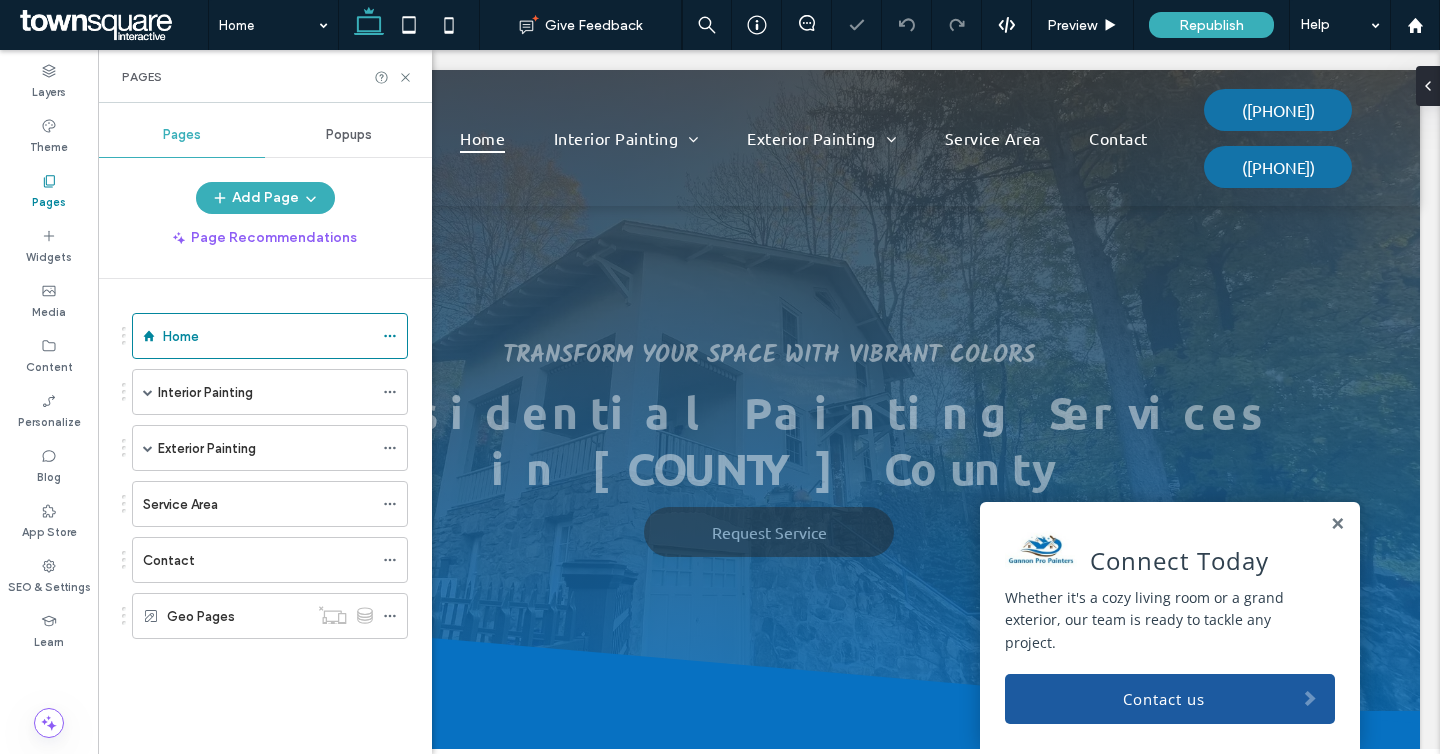 click on "Pages" at bounding box center [49, 191] 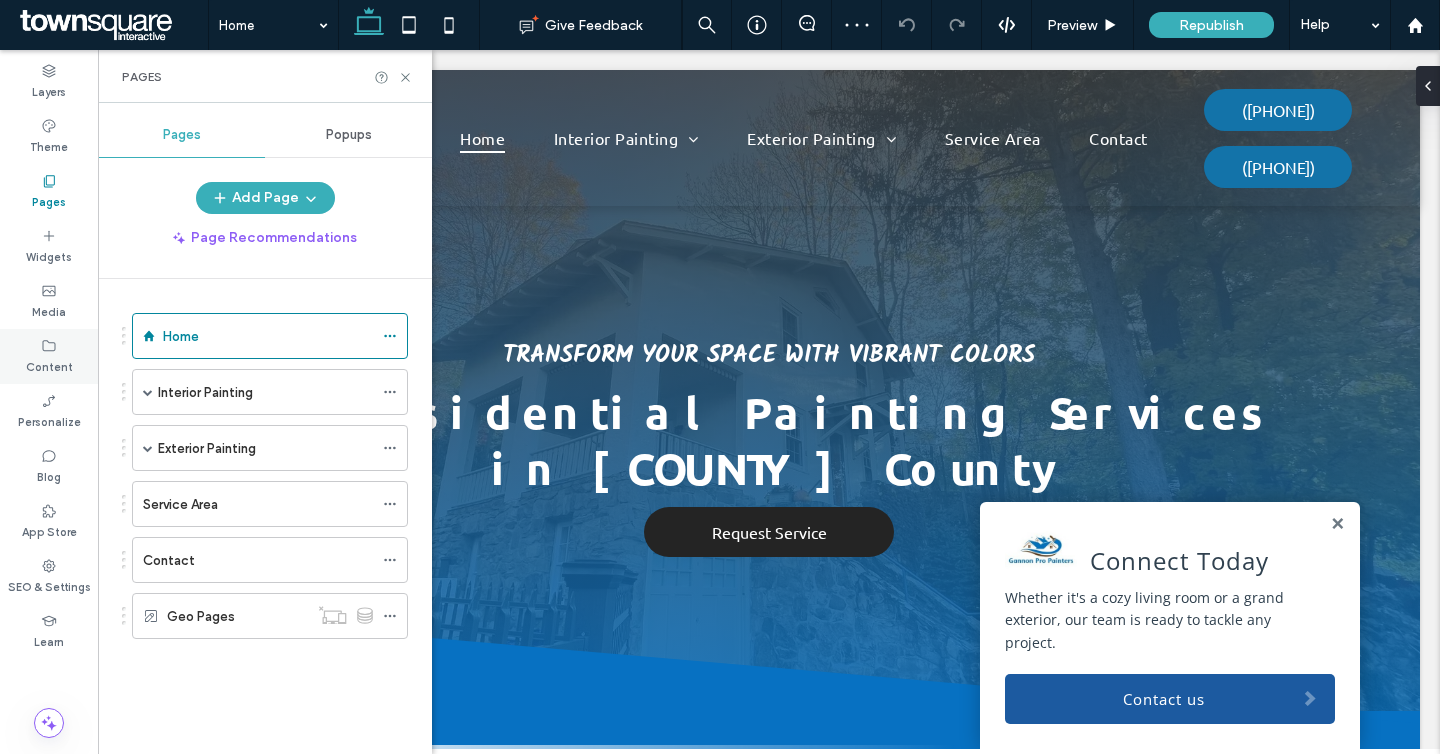 click on "Content" at bounding box center [49, 365] 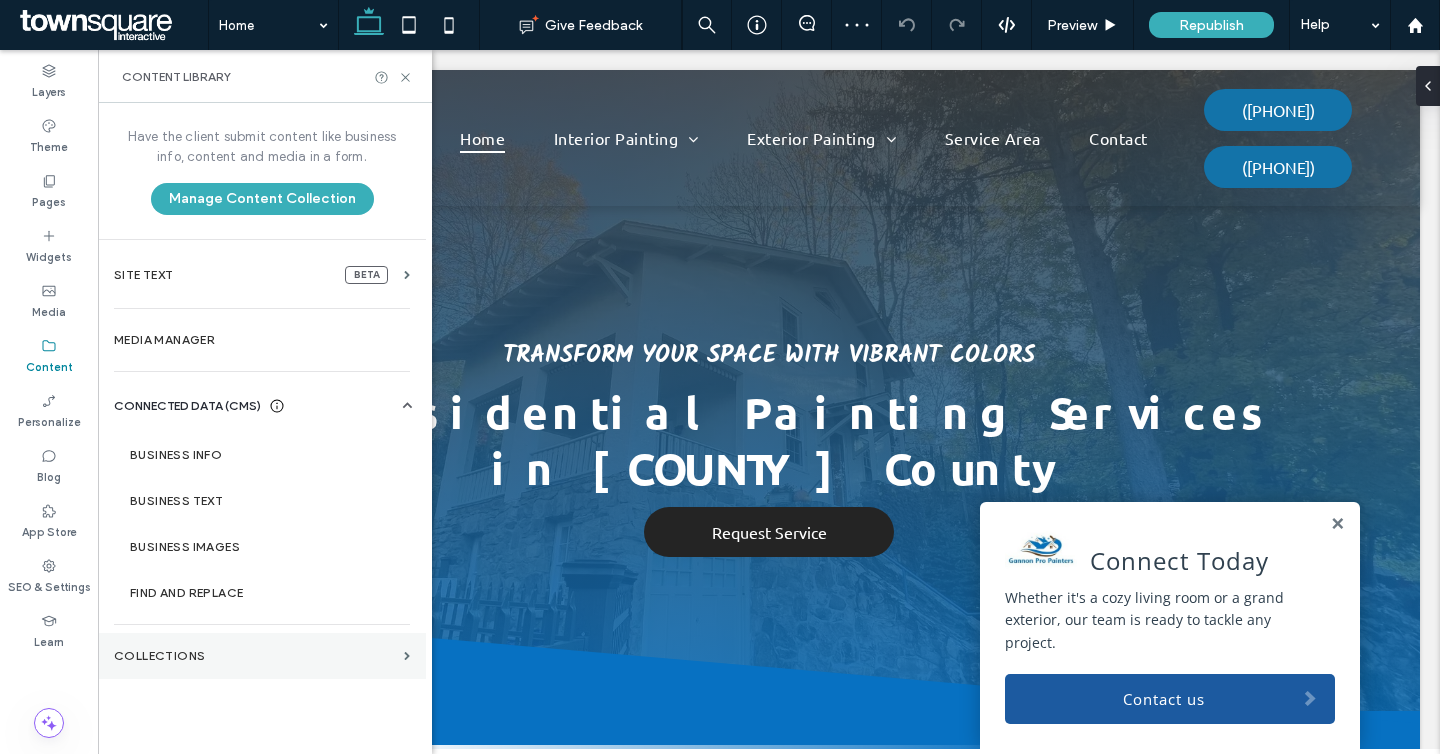 click on "Collections" at bounding box center (255, 656) 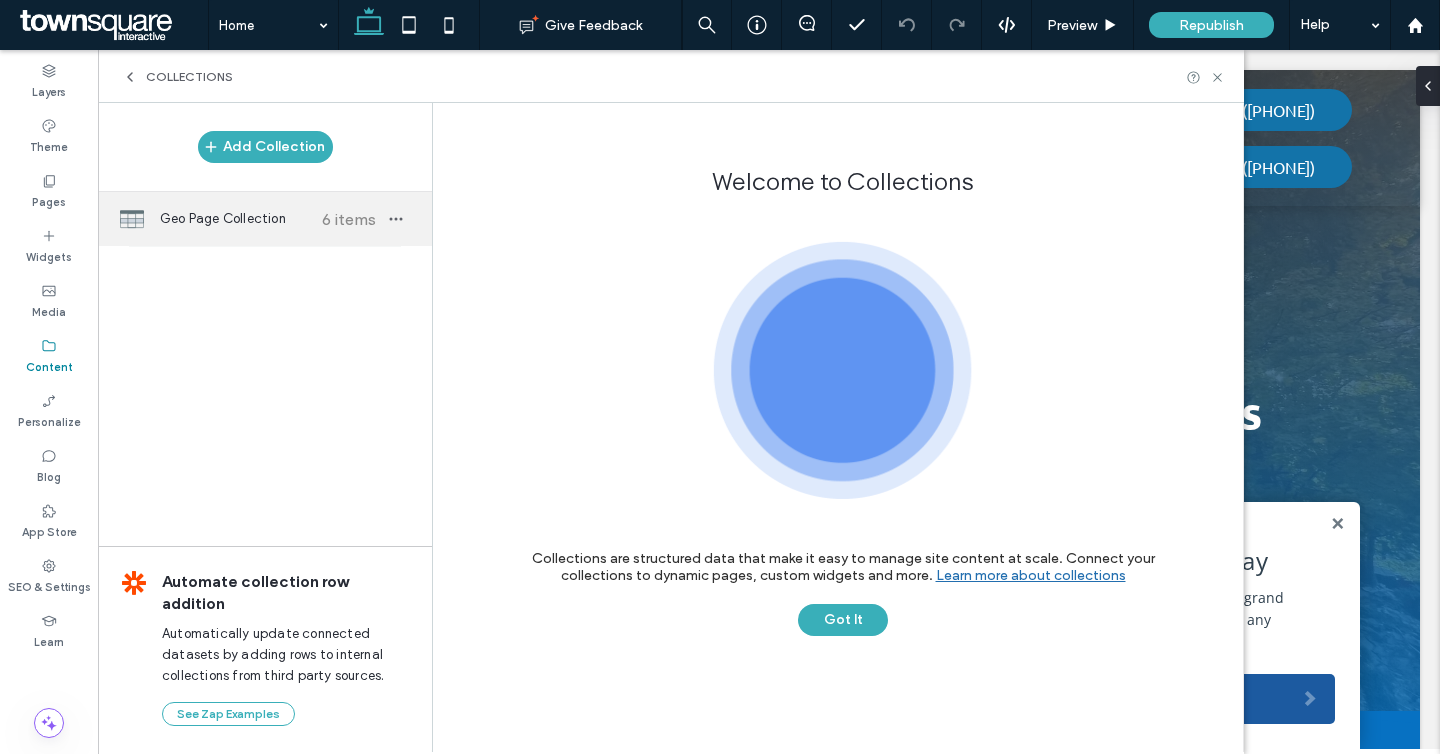 click on "Geo Page Collection" at bounding box center (234, 219) 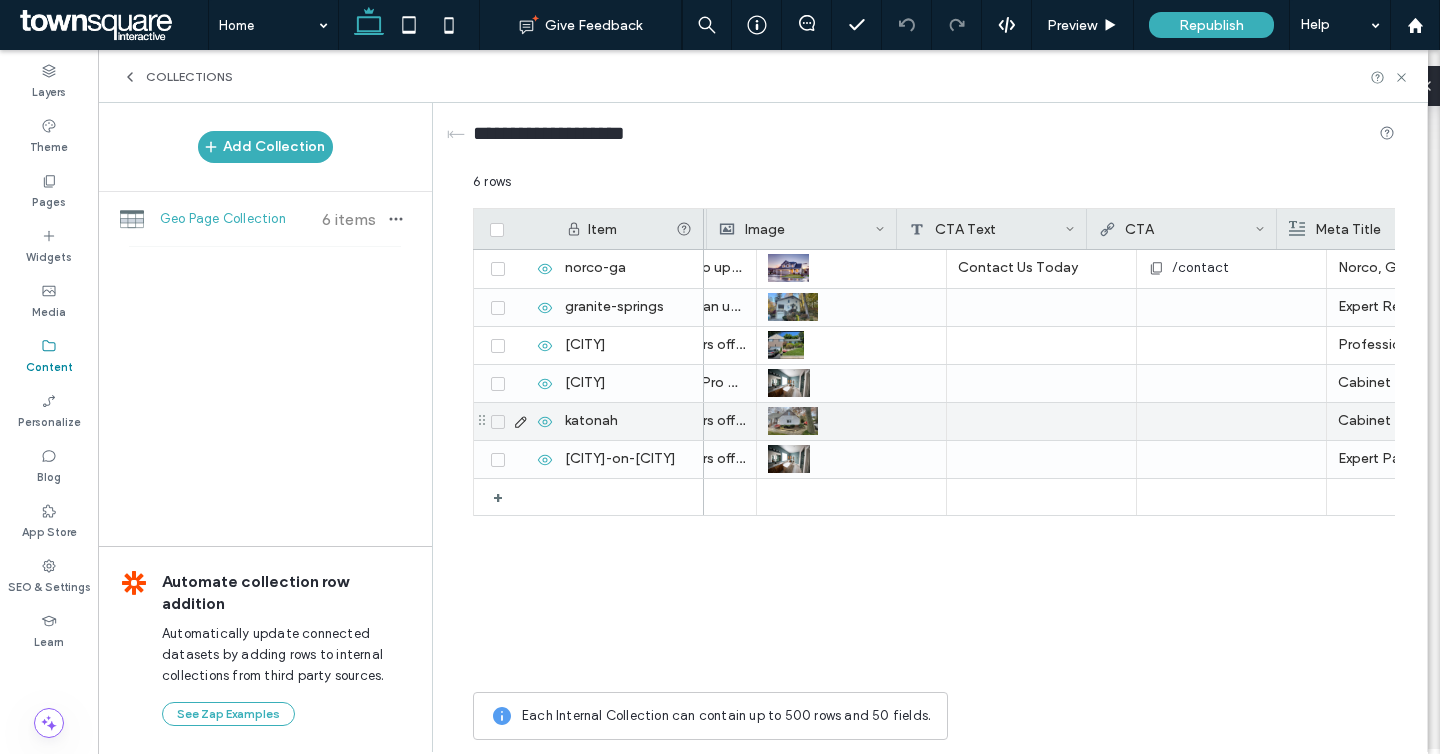 scroll, scrollTop: 0, scrollLeft: 1160, axis: horizontal 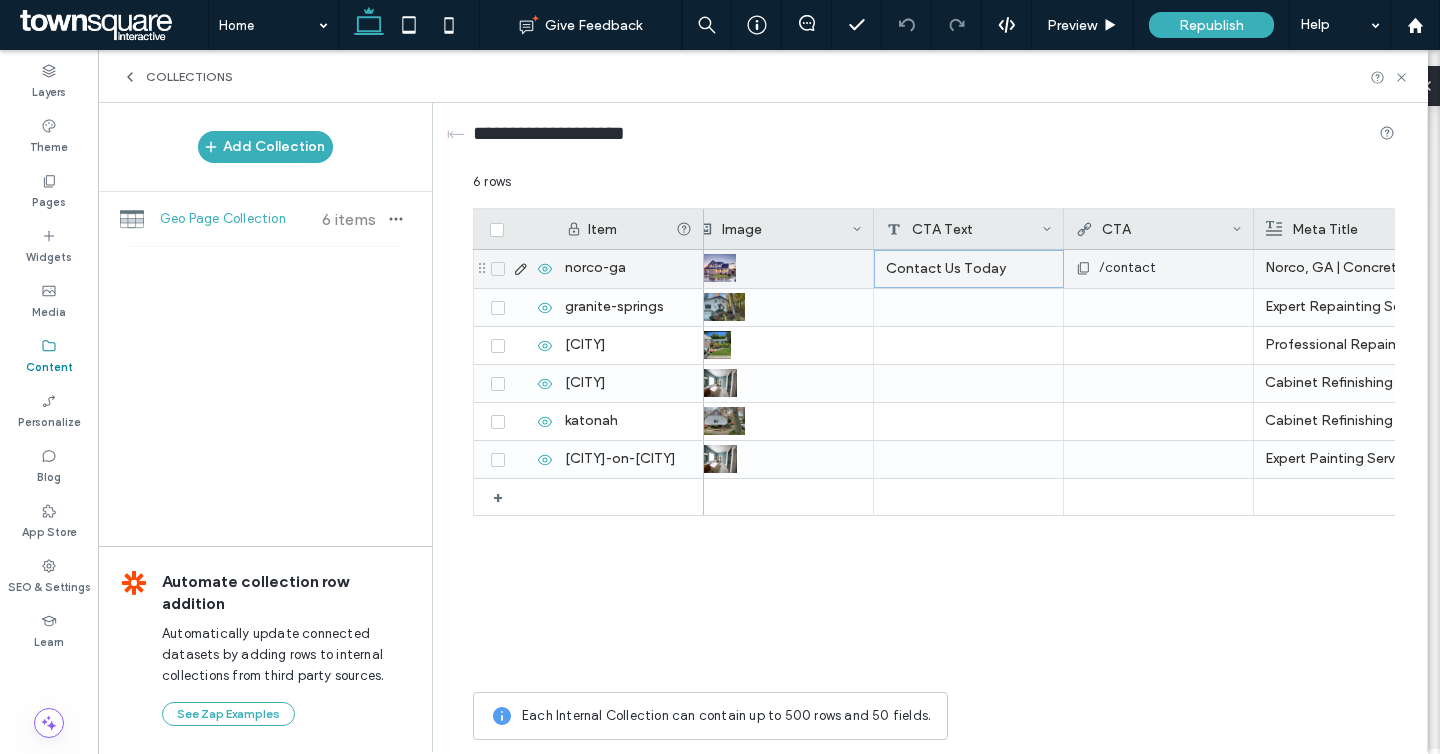 click on "Contact Us Today" at bounding box center (969, 269) 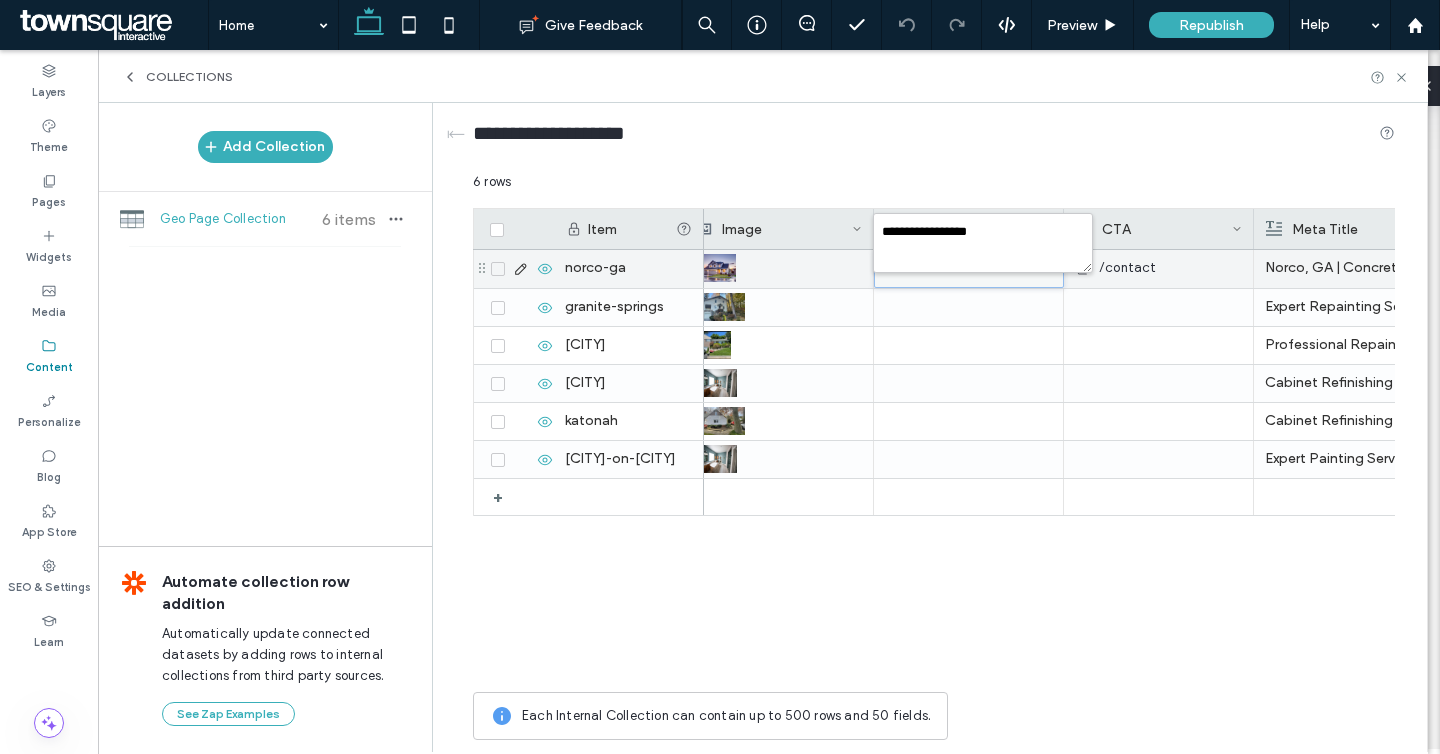 click at bounding box center [969, 269] 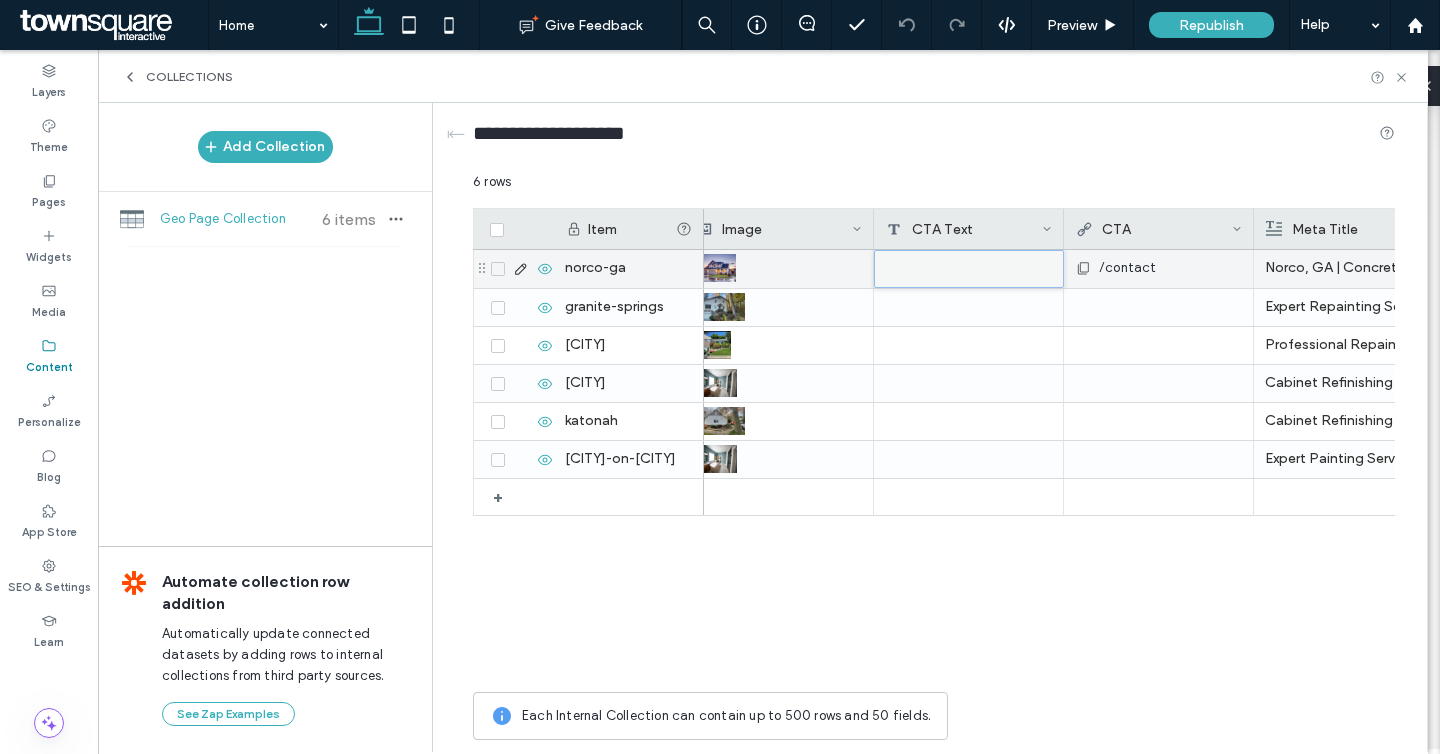 click at bounding box center [969, 269] 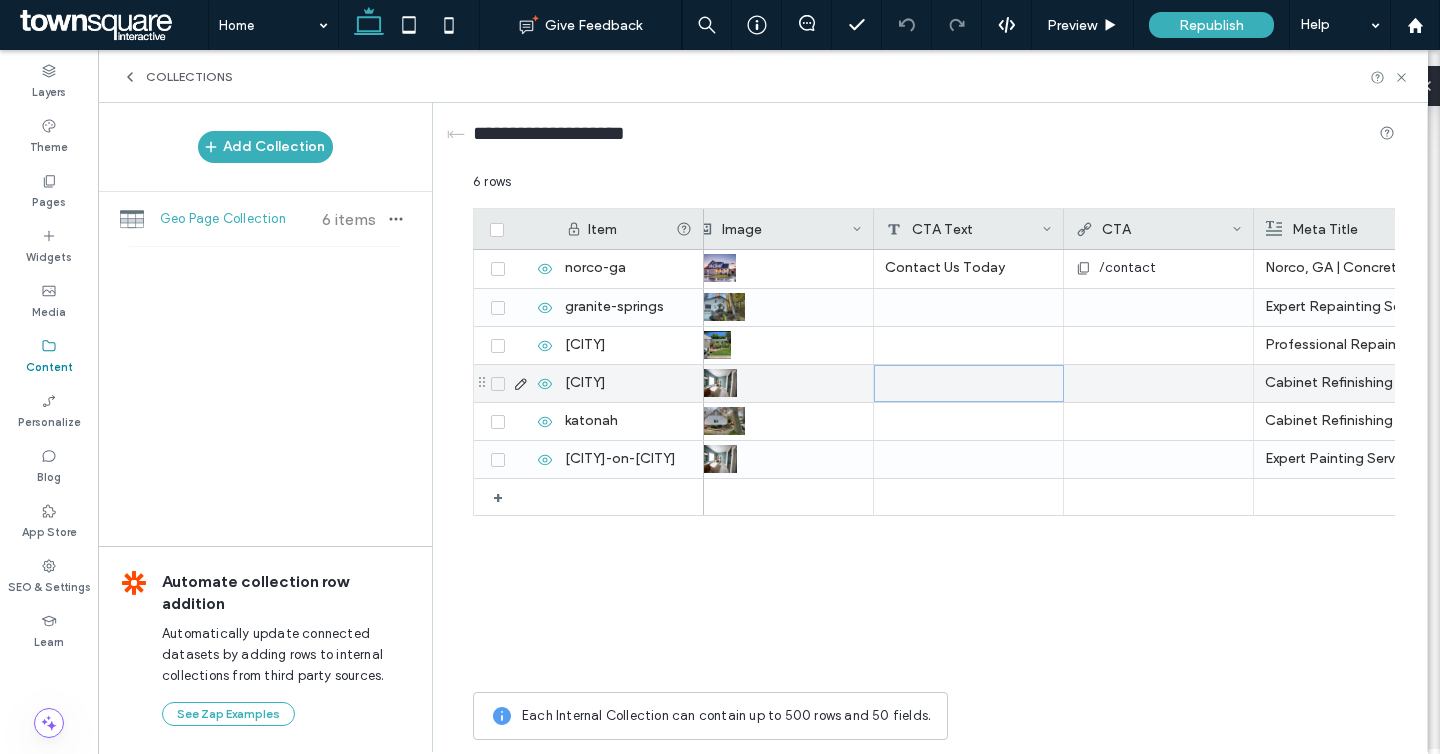 click at bounding box center (969, 383) 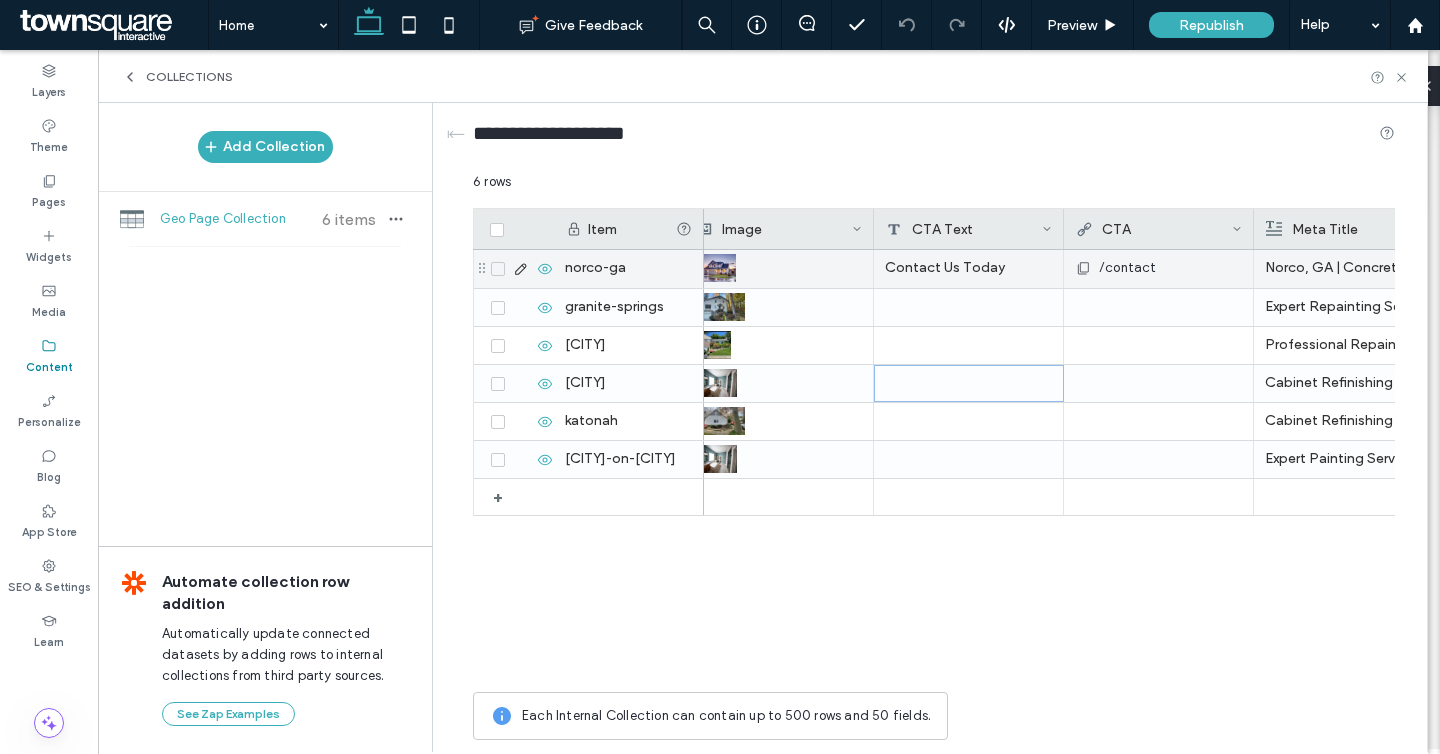click on "Contact Us Today" at bounding box center (969, 269) 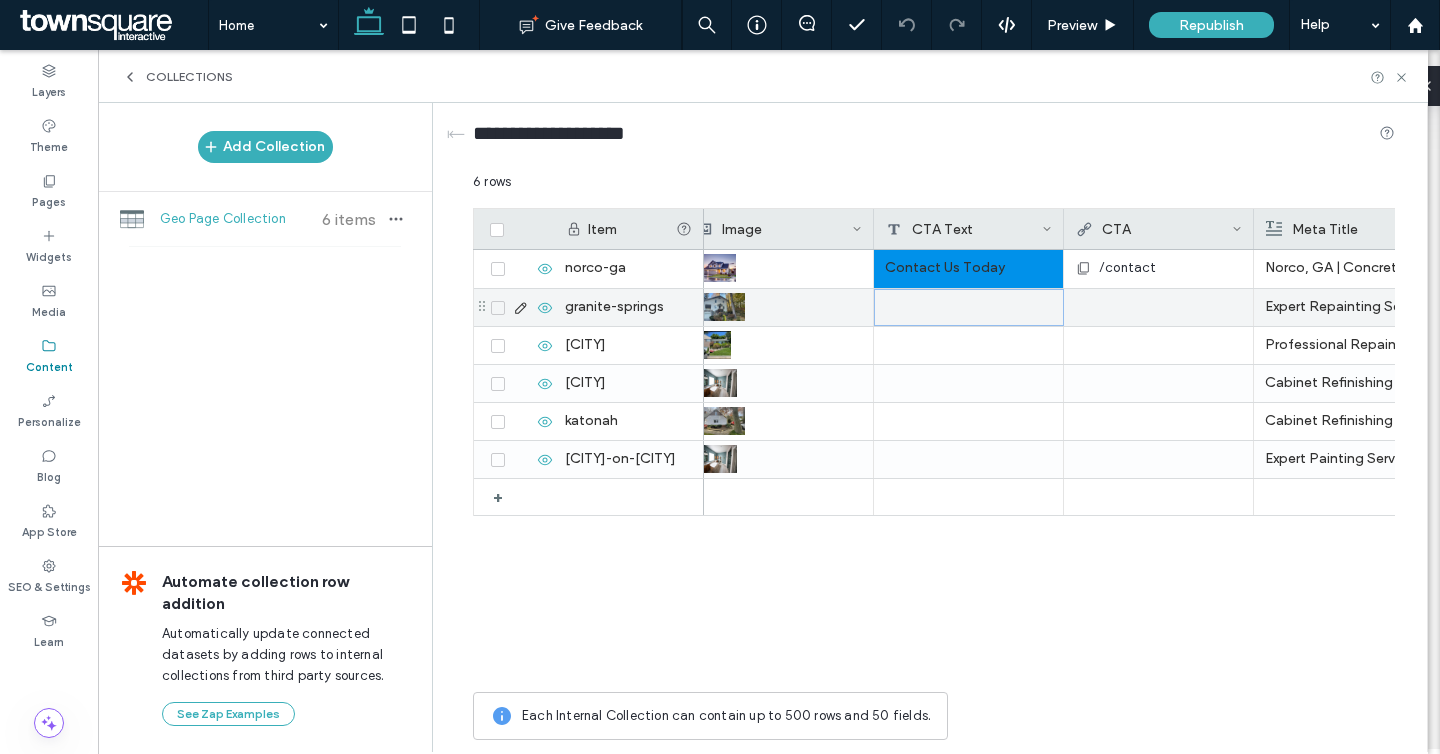 click at bounding box center (969, 307) 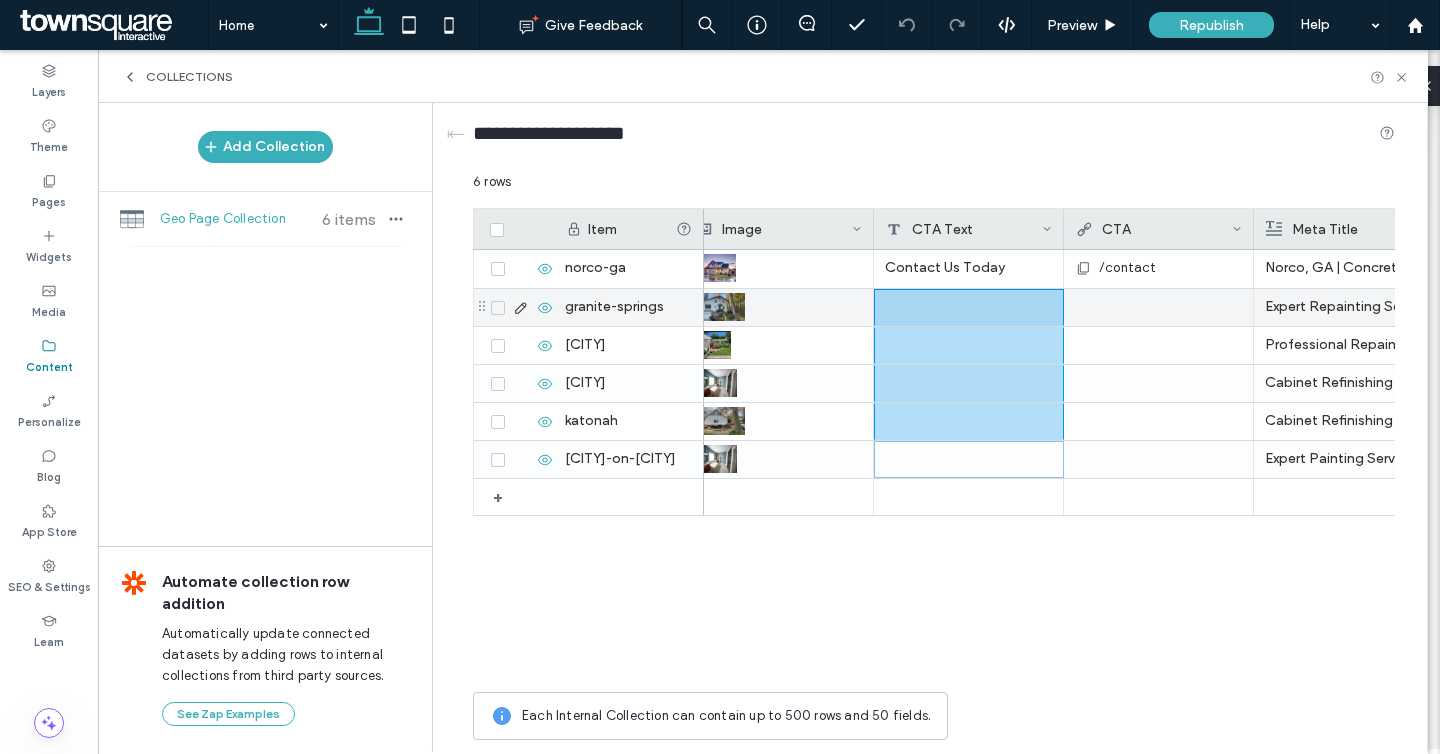 drag, startPoint x: 926, startPoint y: 457, endPoint x: 926, endPoint y: 323, distance: 134 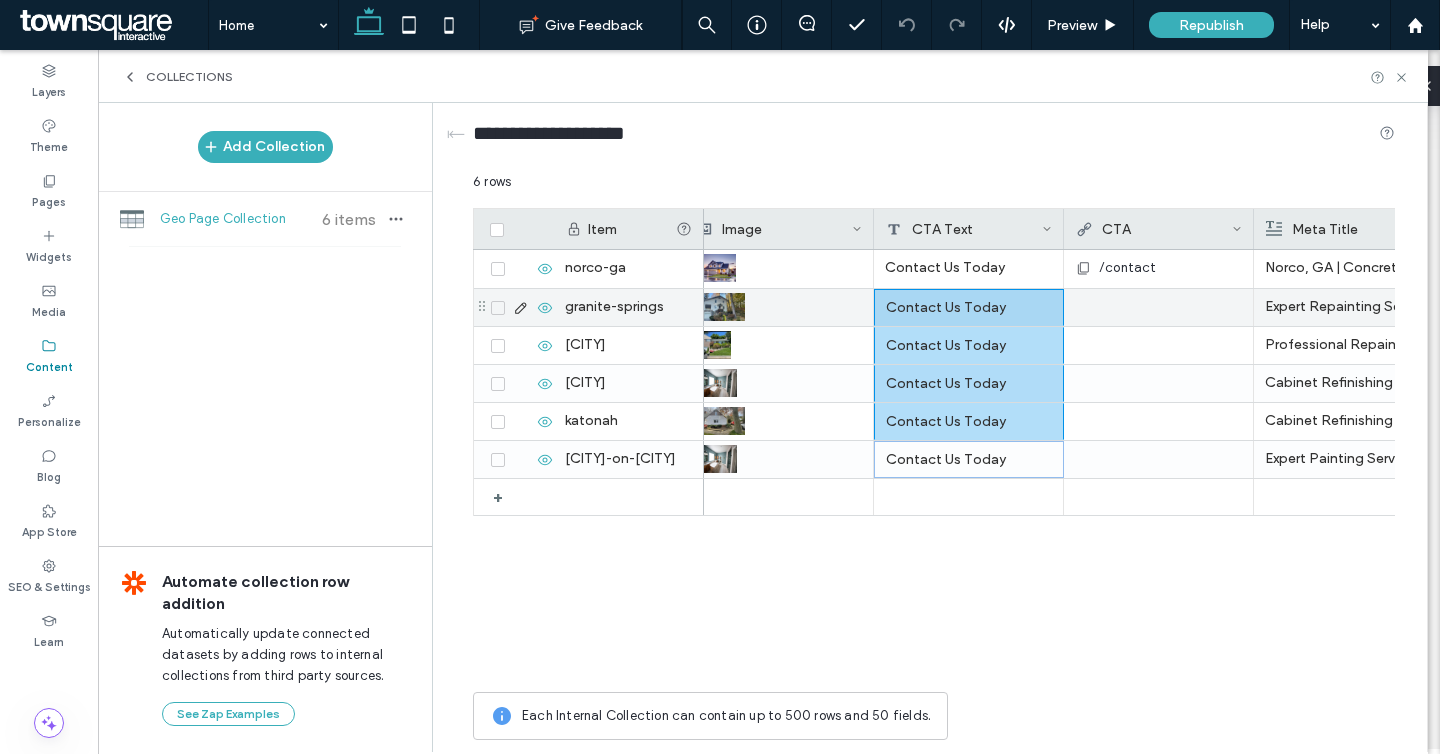 click at bounding box center (1158, 307) 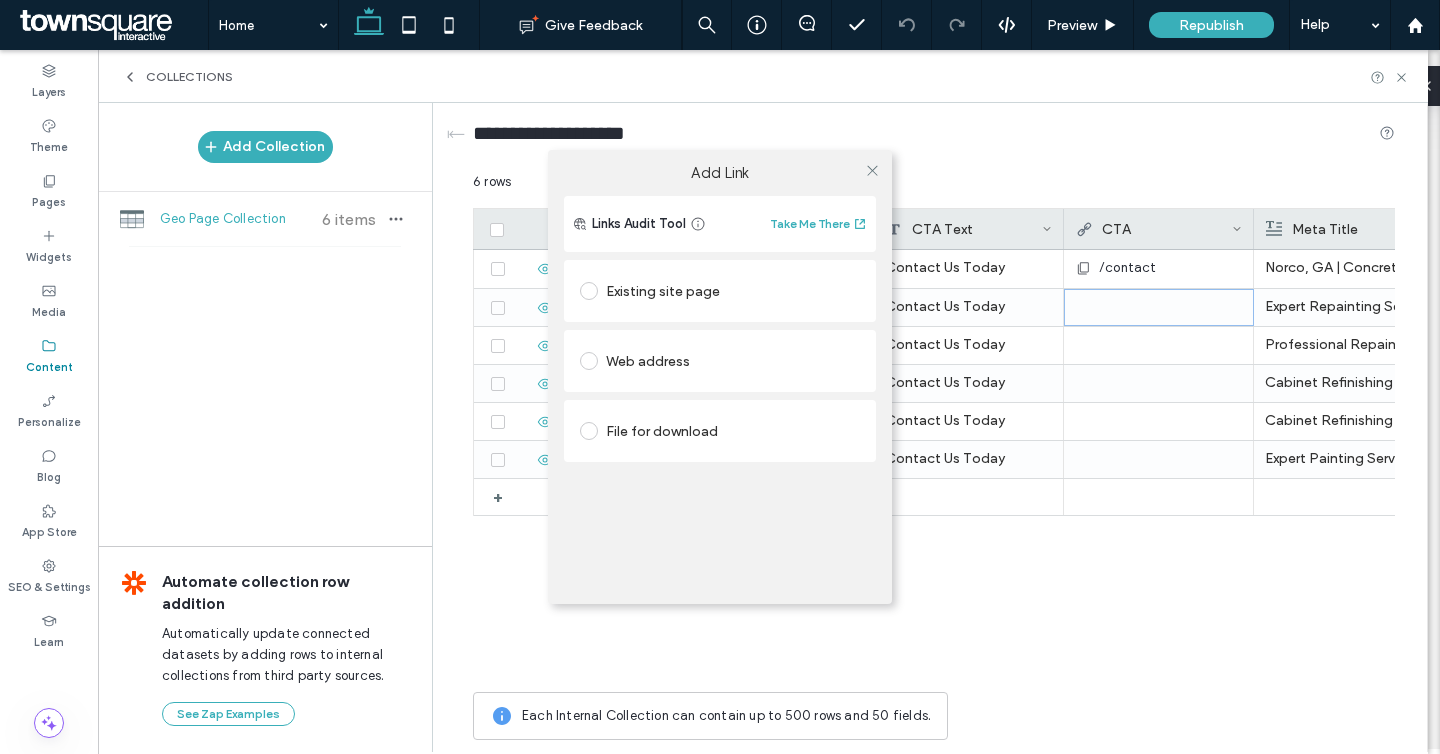click on "Existing site page" at bounding box center (720, 291) 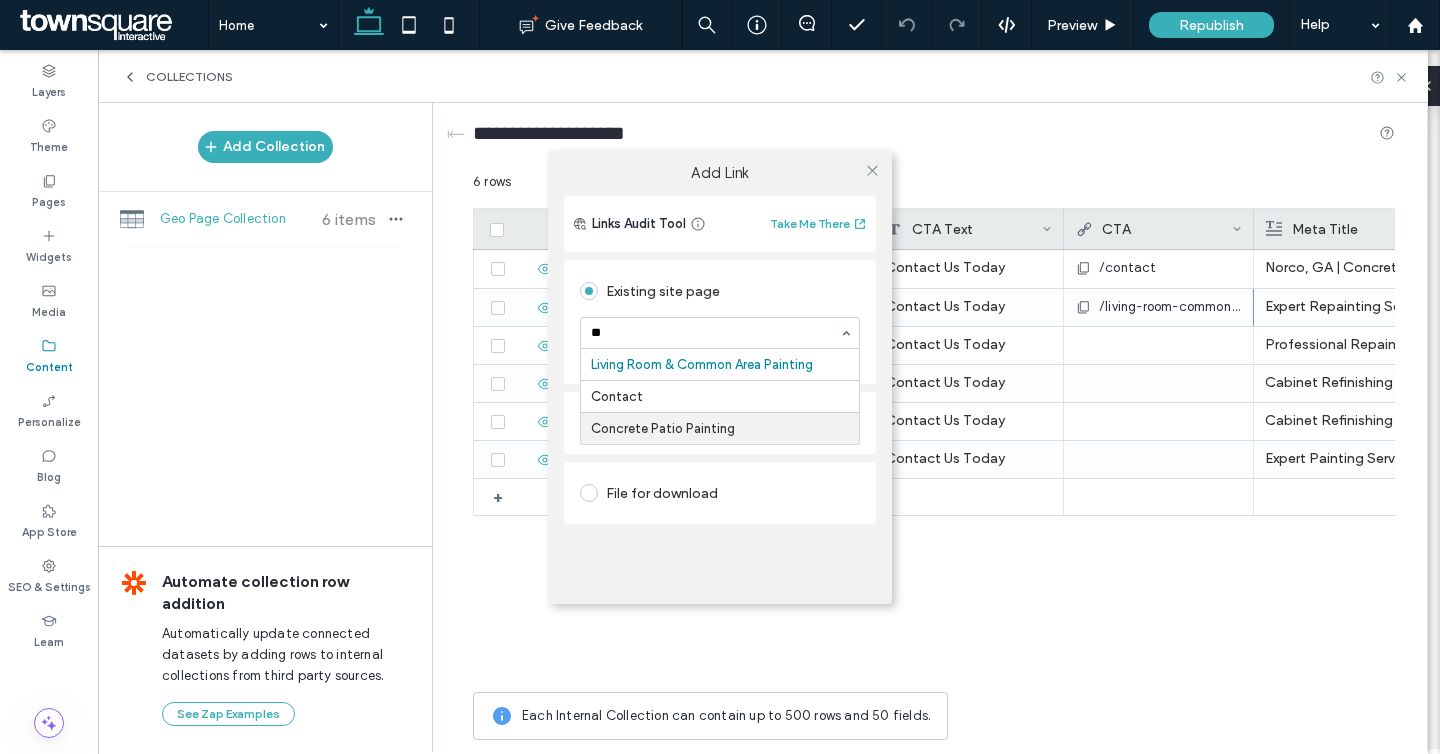 scroll, scrollTop: 0, scrollLeft: 0, axis: both 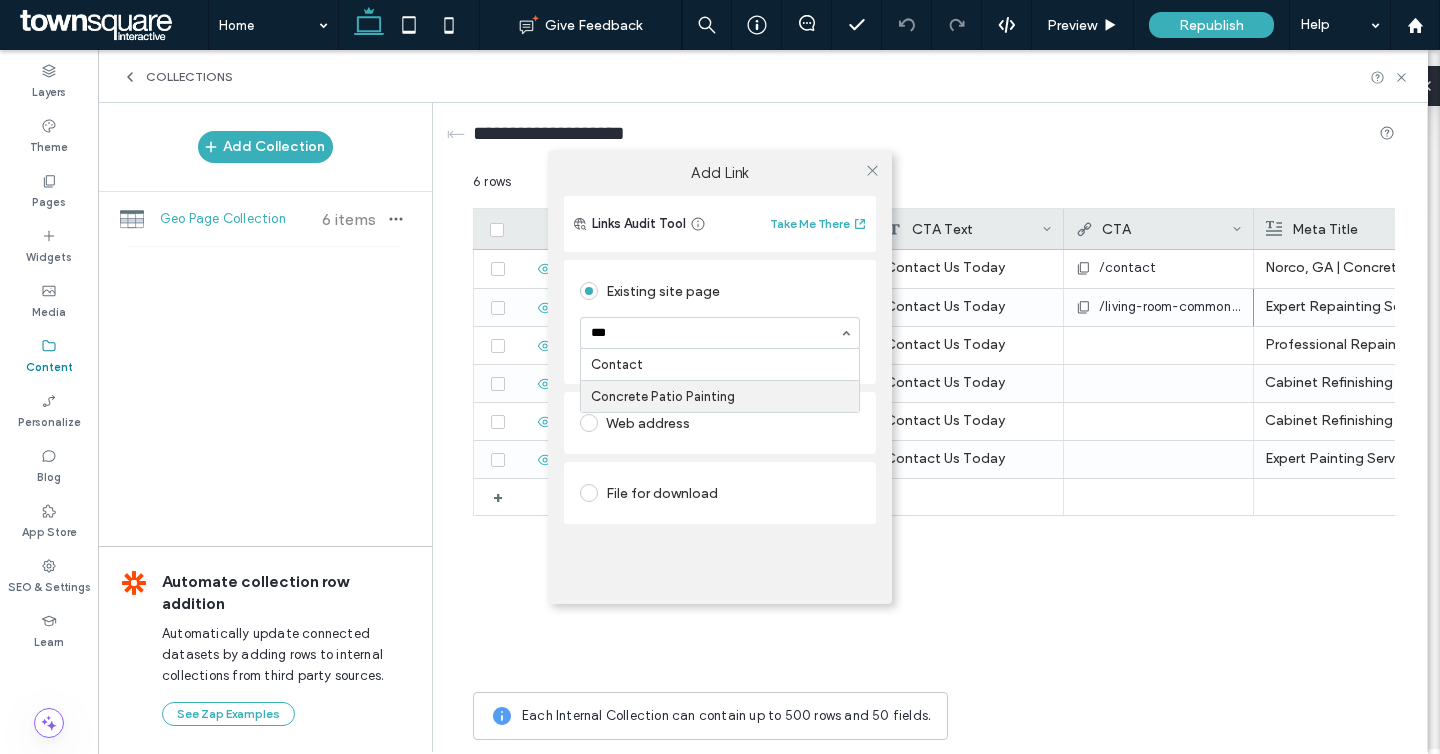 type on "****" 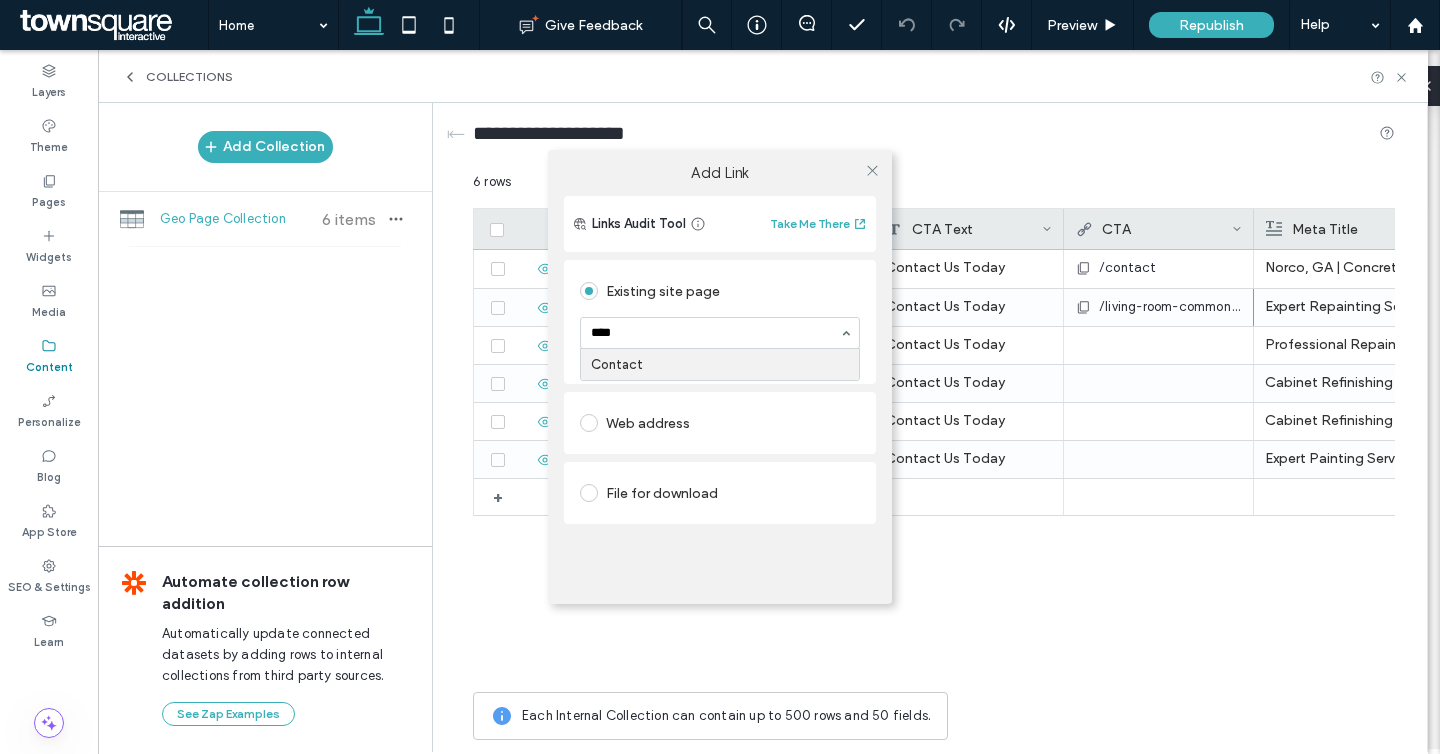 type 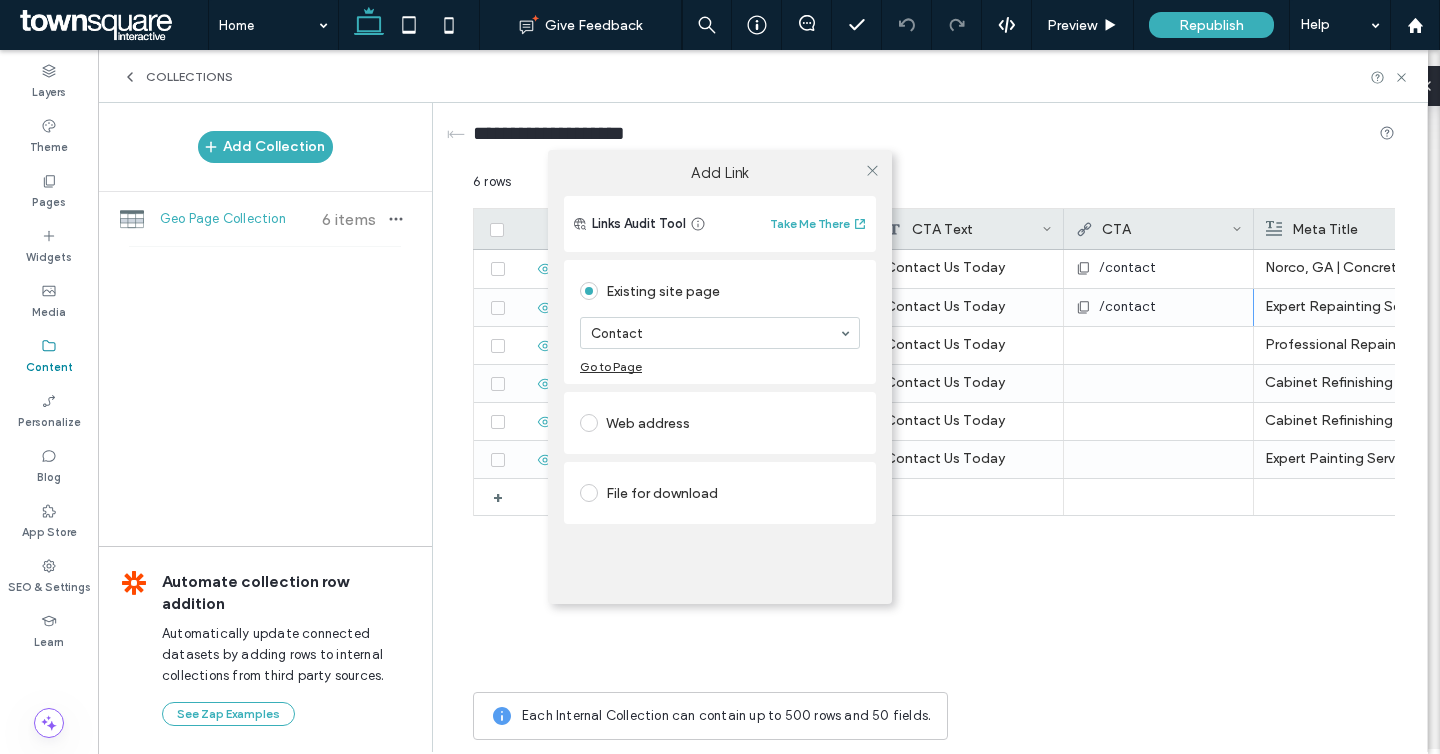 click on "Add Link Links Audit Tool Take Me There Existing site page Contact Go to Page Web address File for download" at bounding box center [720, 377] 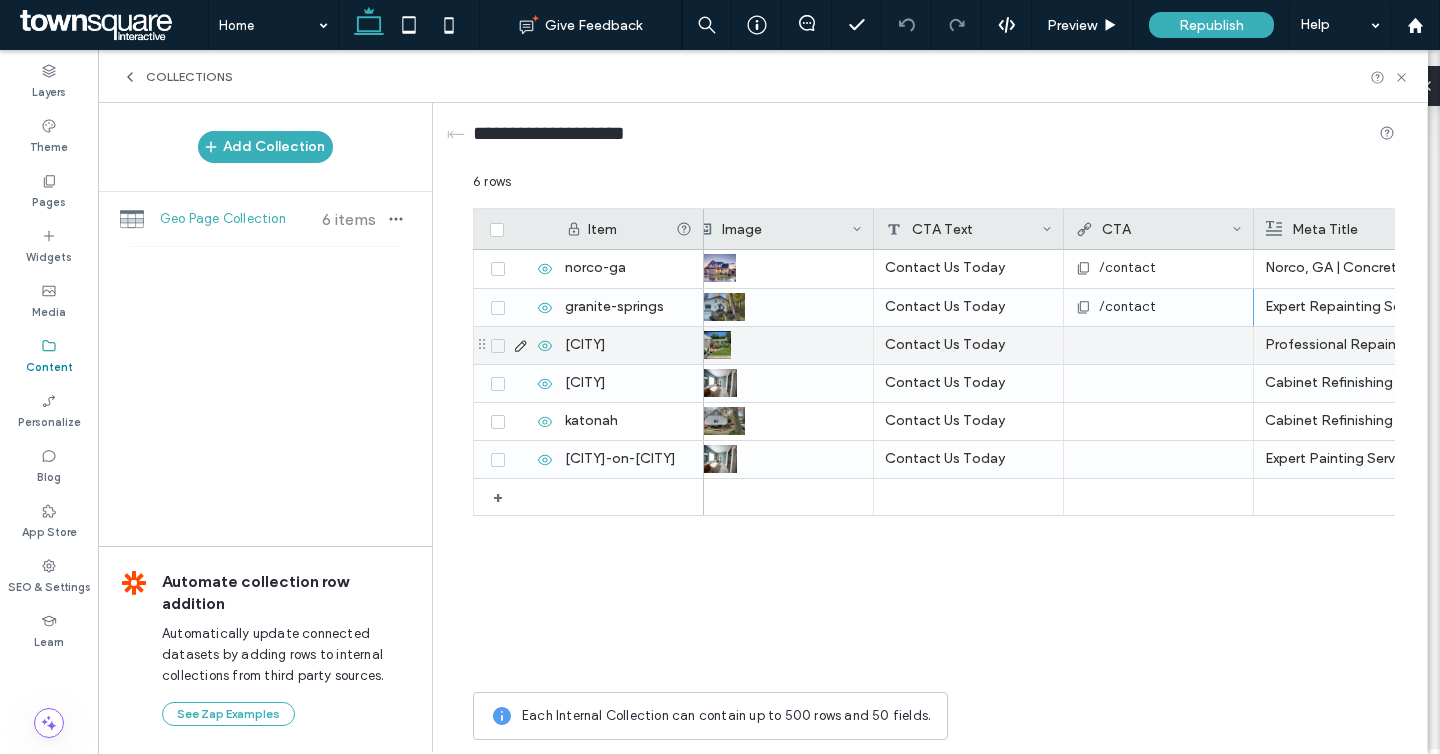 click at bounding box center [1158, 345] 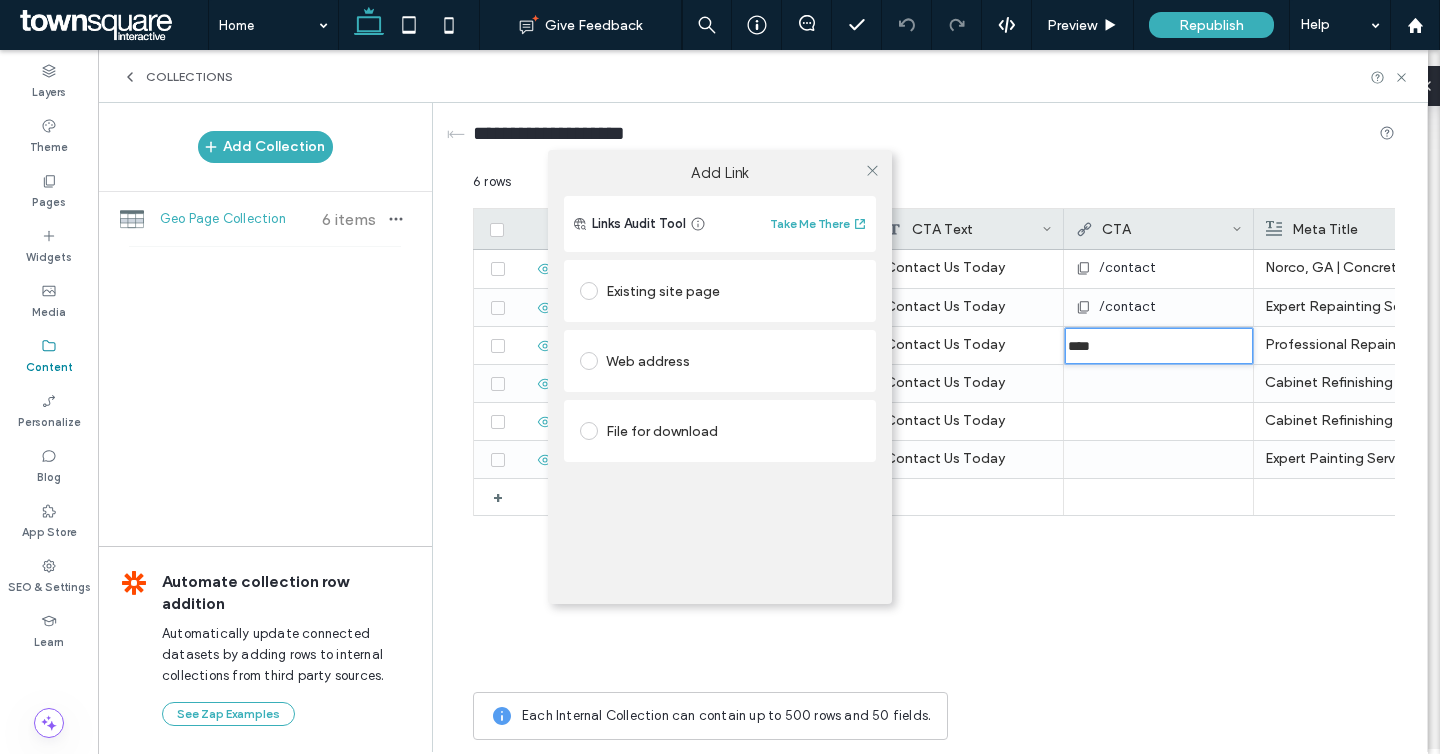 type on "****" 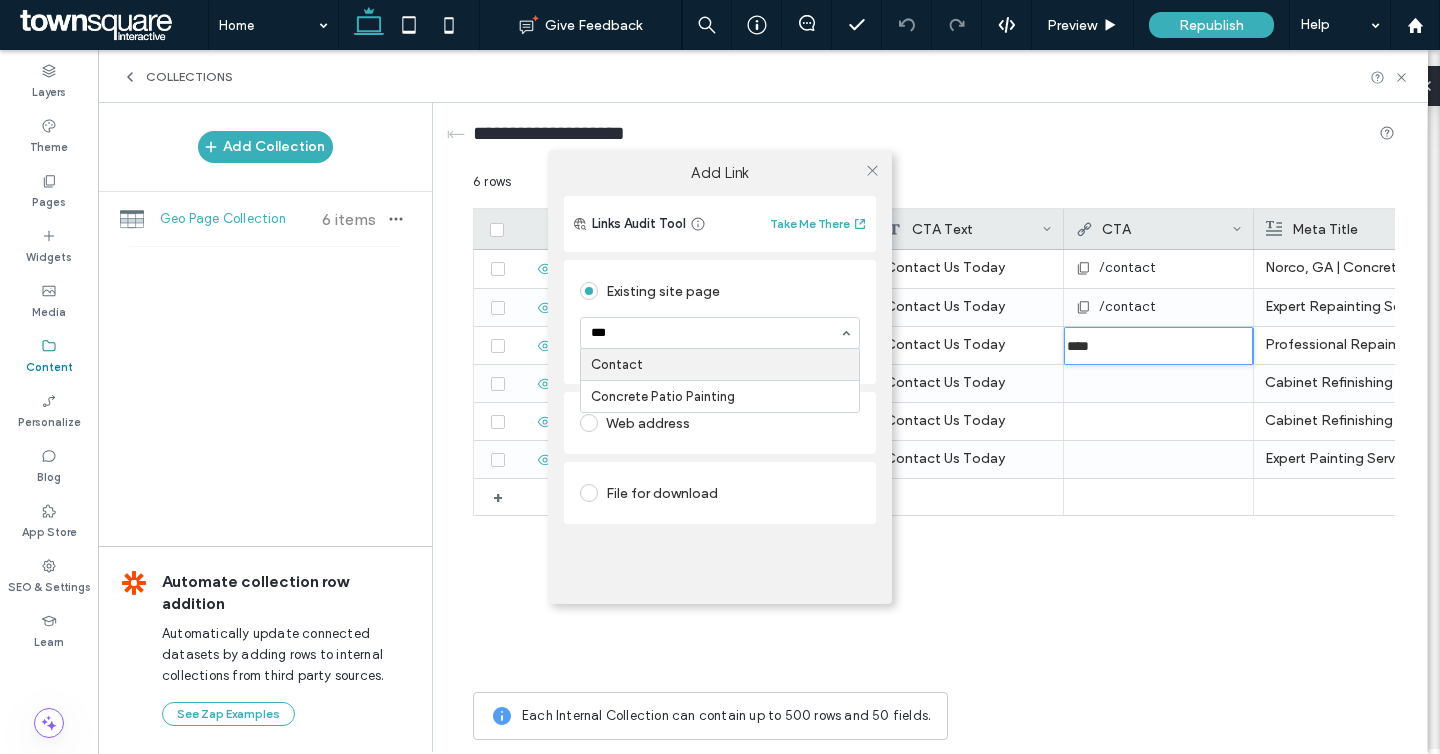 type on "****" 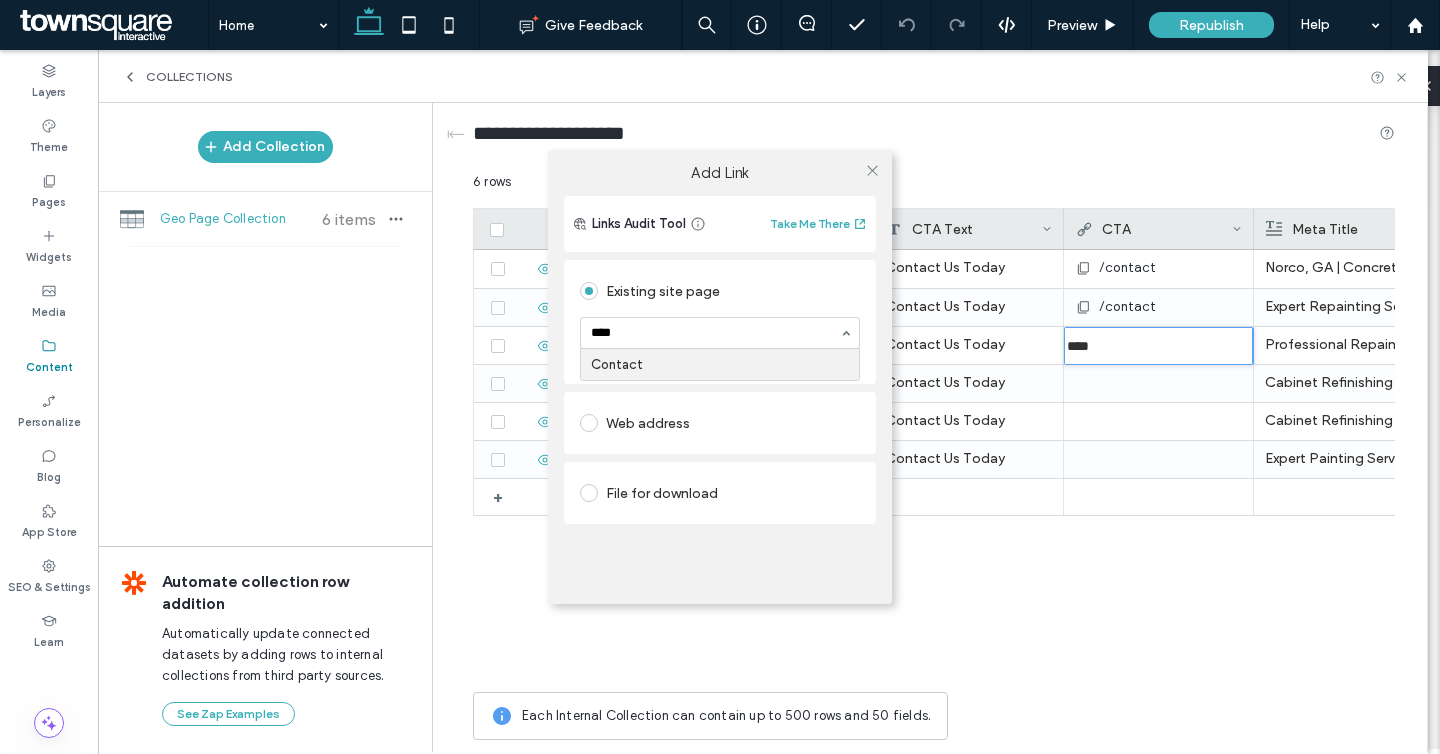 type 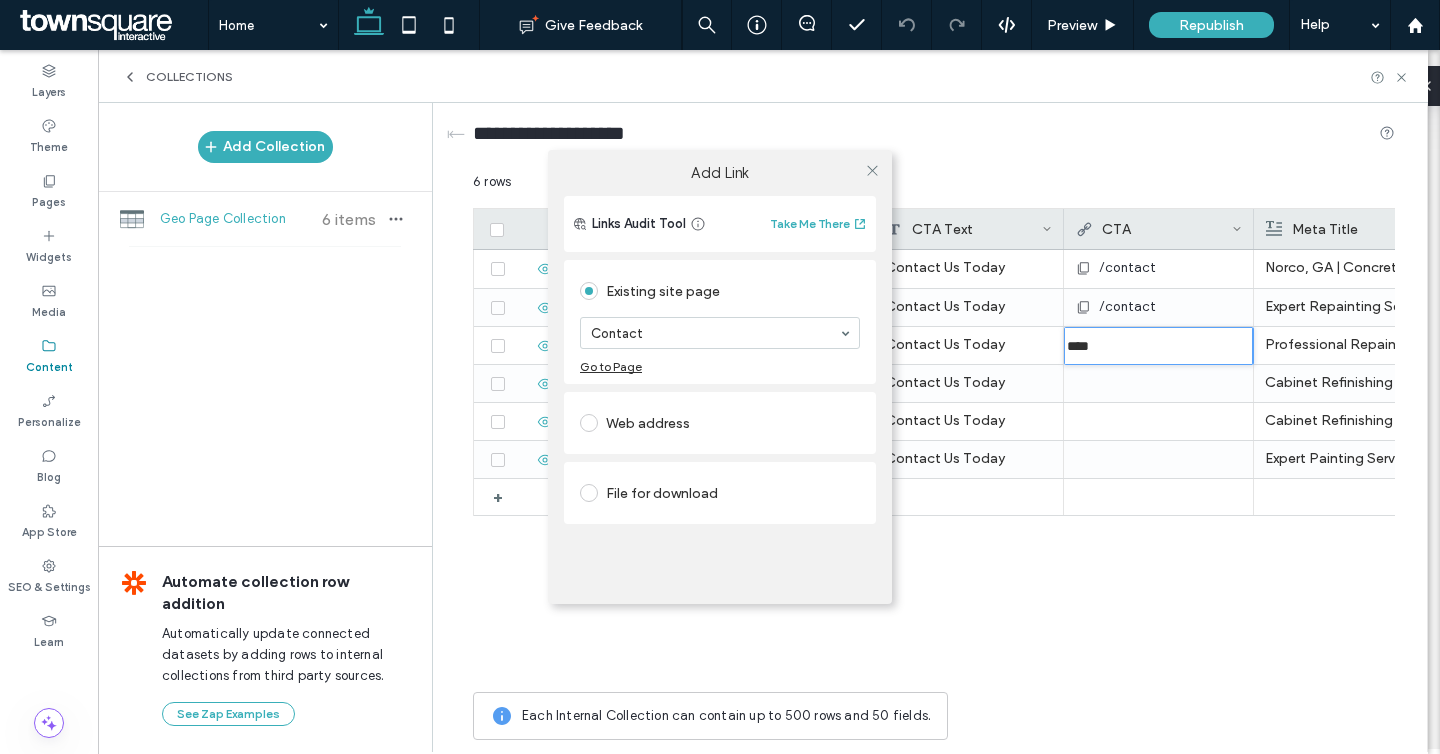 click on "Add Link Links Audit Tool Take Me There Existing site page Contact Go to Page Web address File for download" at bounding box center (720, 377) 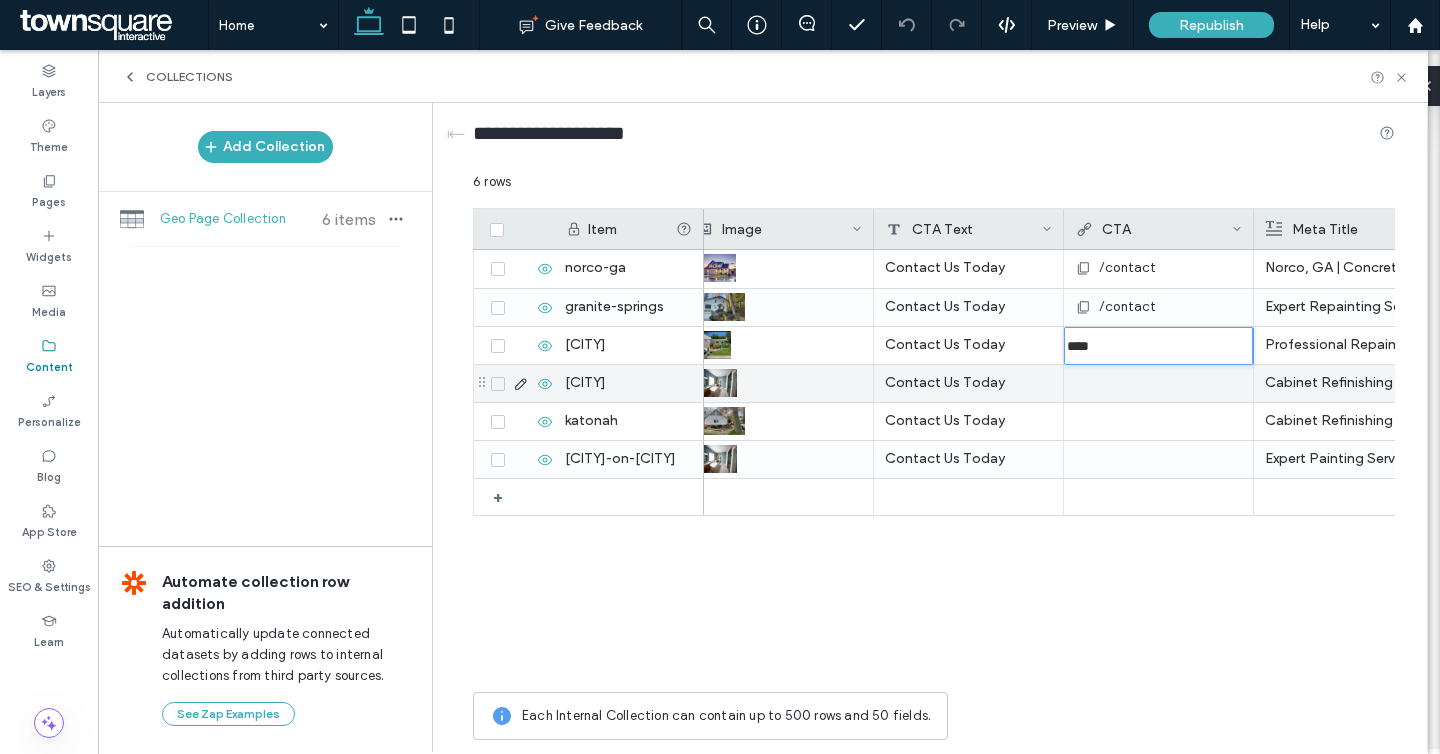 click at bounding box center [1158, 383] 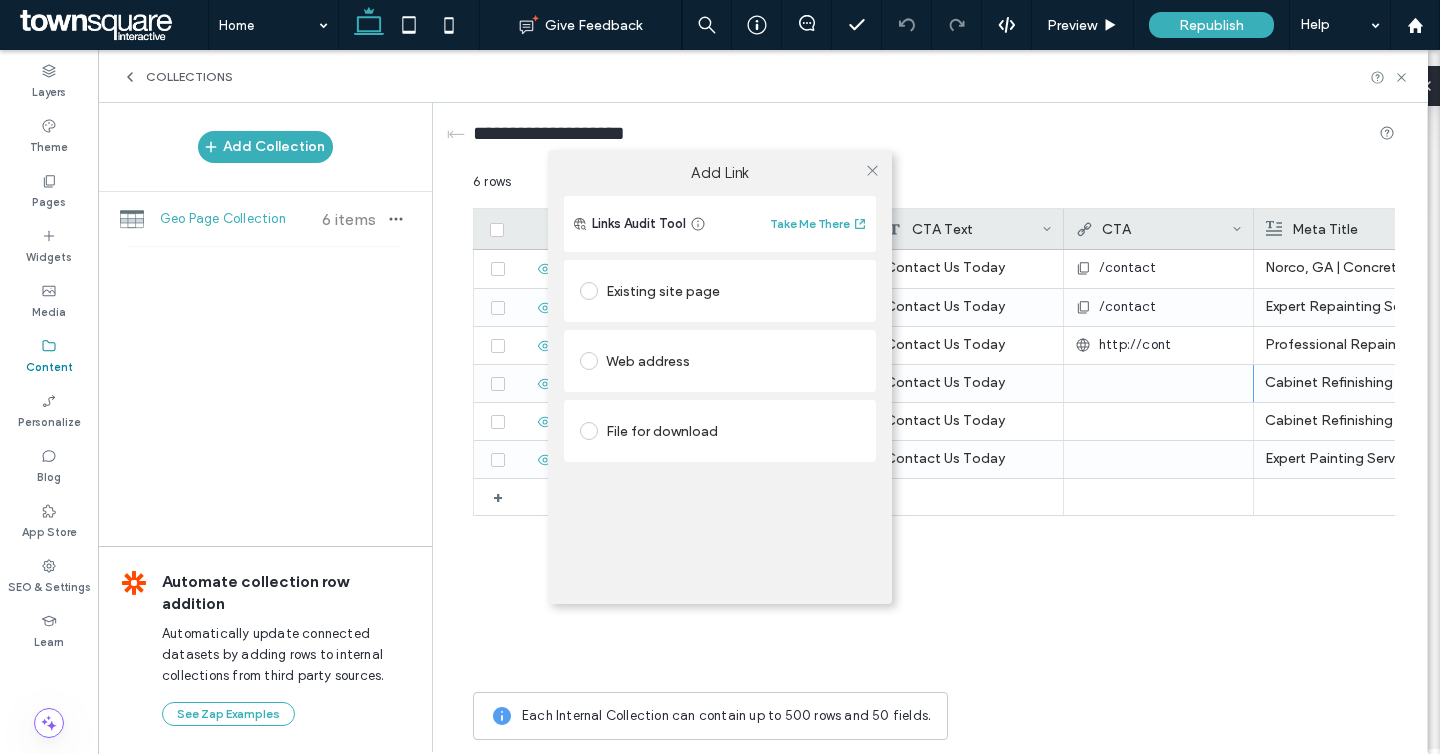 click on "Add Link Links Audit Tool Take Me There Existing site page Web address File for download" at bounding box center [720, 377] 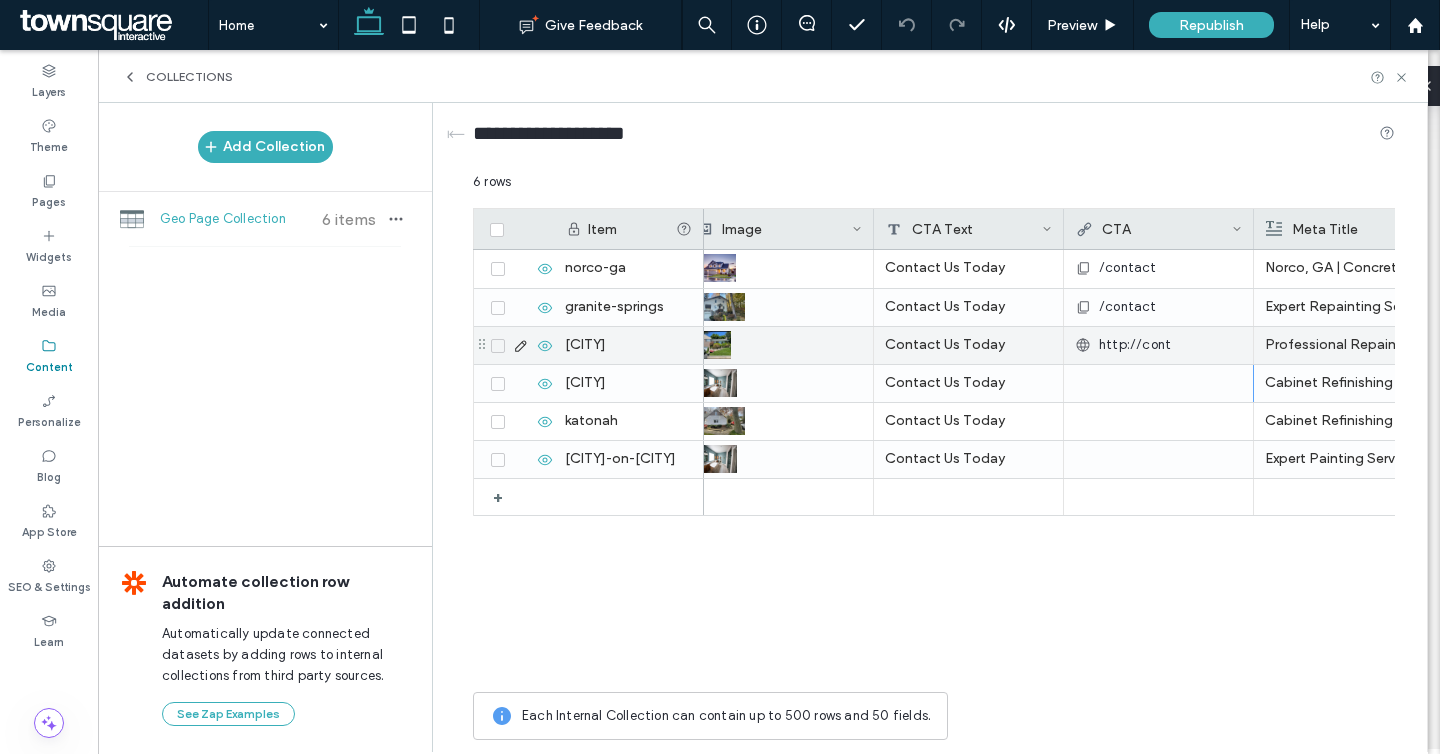 click on "http://cont" at bounding box center (1135, 345) 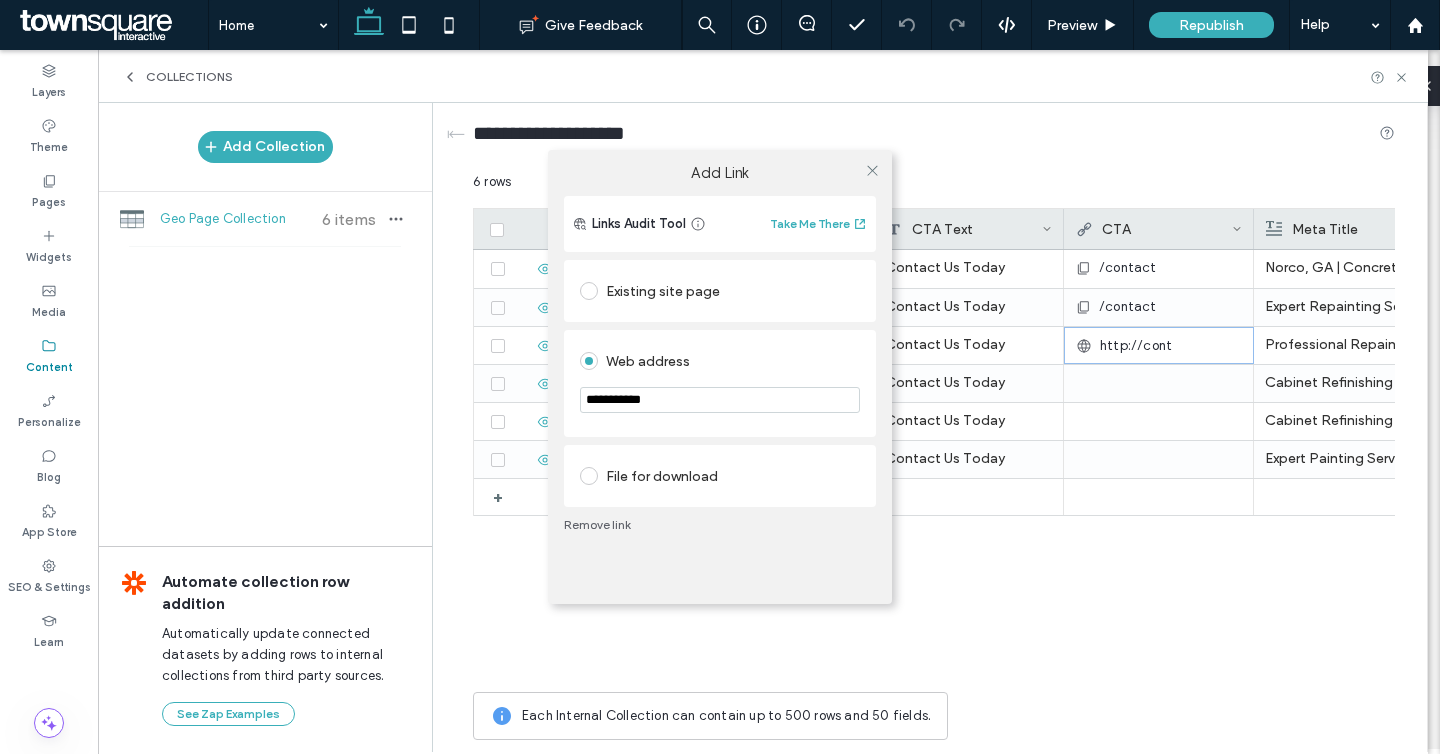 click on "**********" at bounding box center (720, 400) 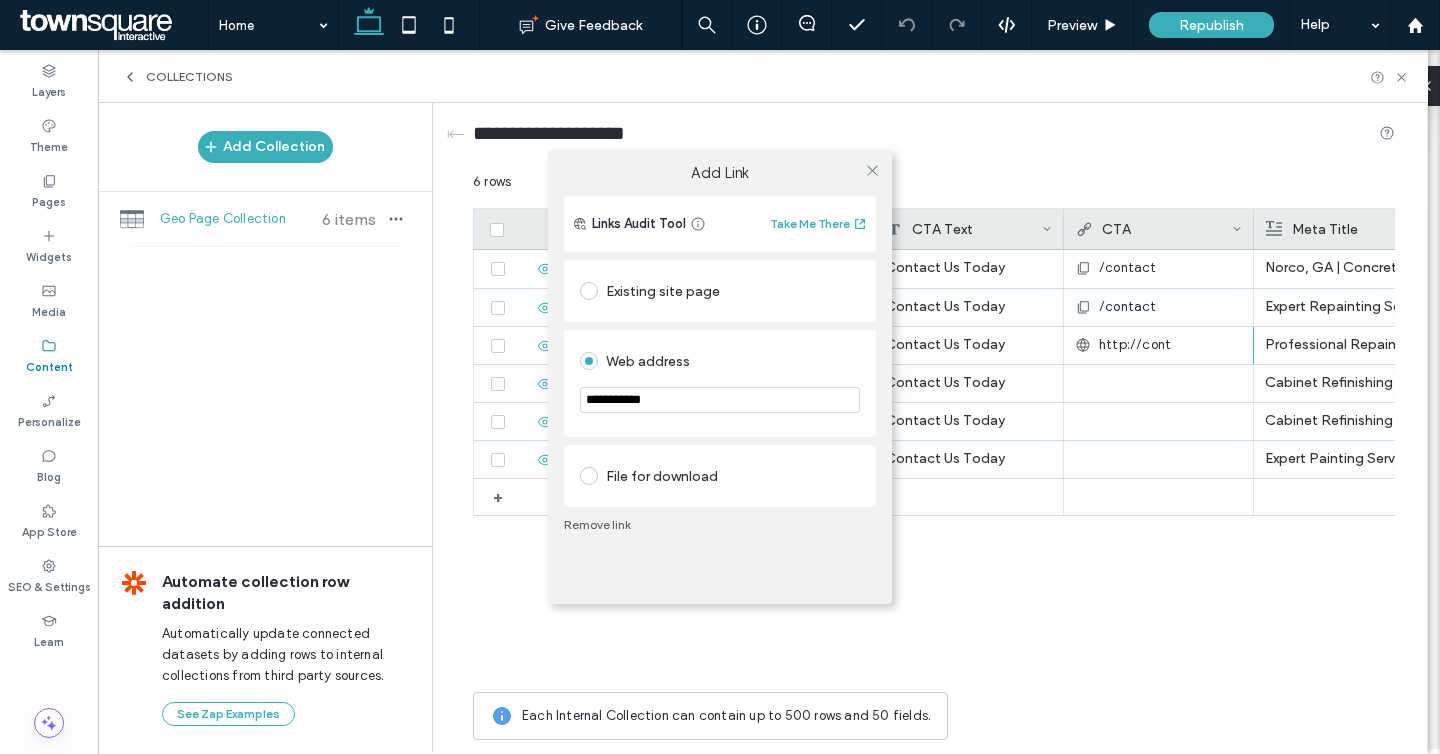 click on "**********" at bounding box center [720, 400] 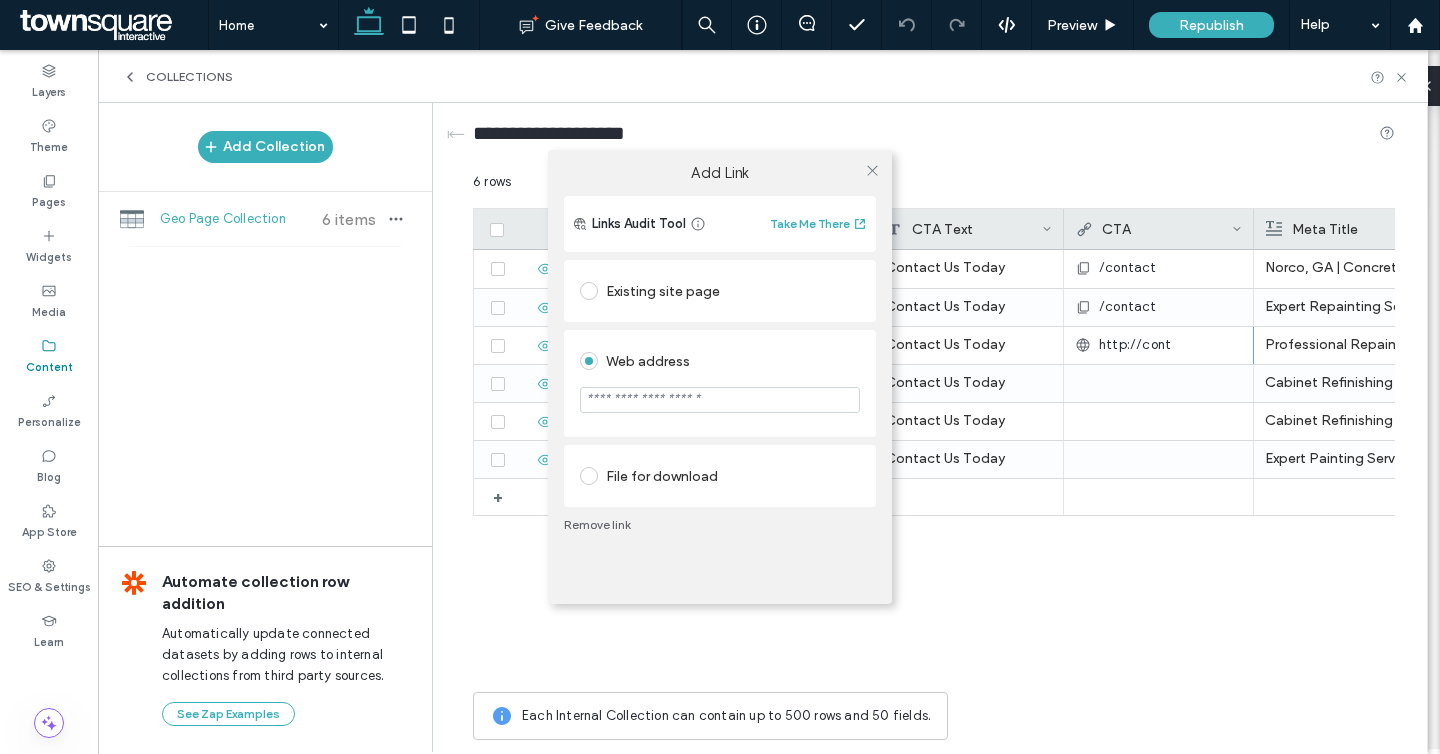 type on "*******" 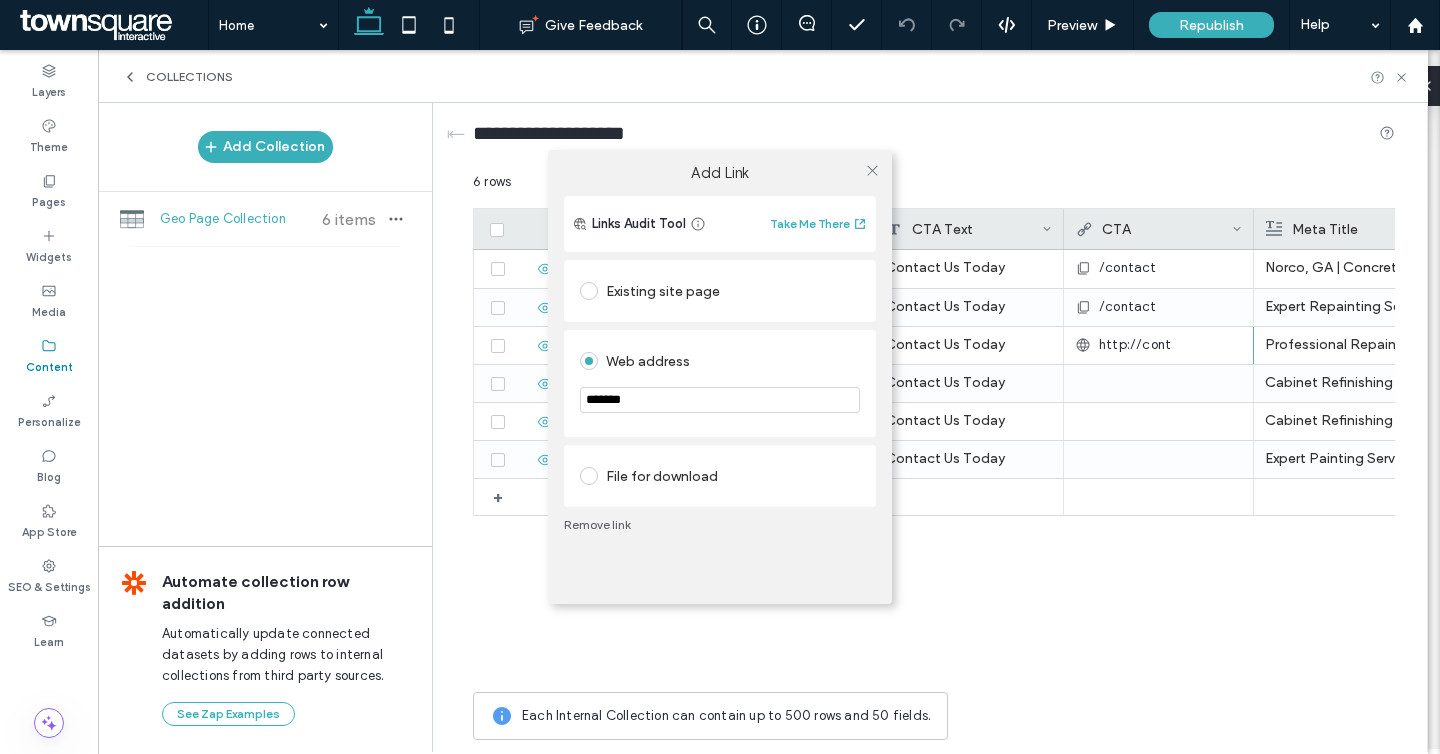 click on "Existing site page" at bounding box center [720, 291] 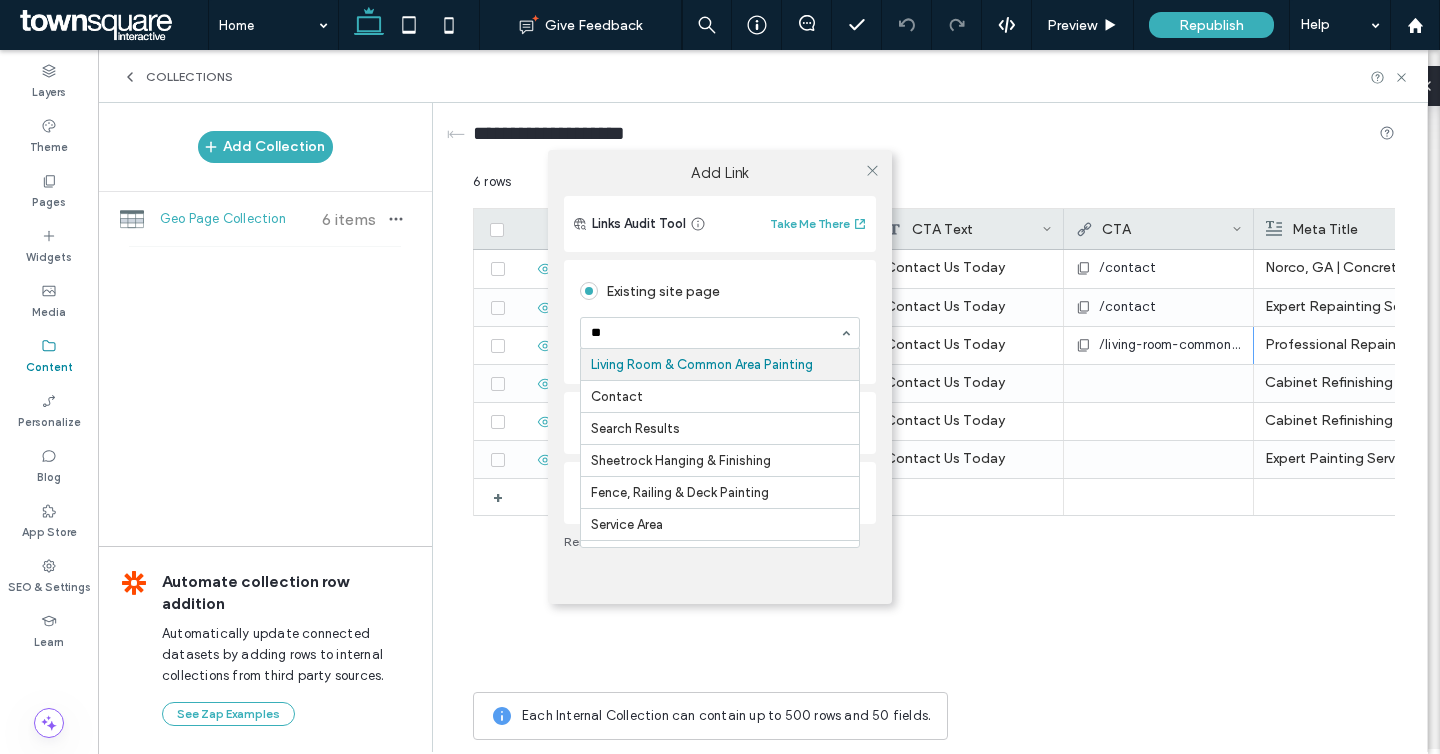 type on "***" 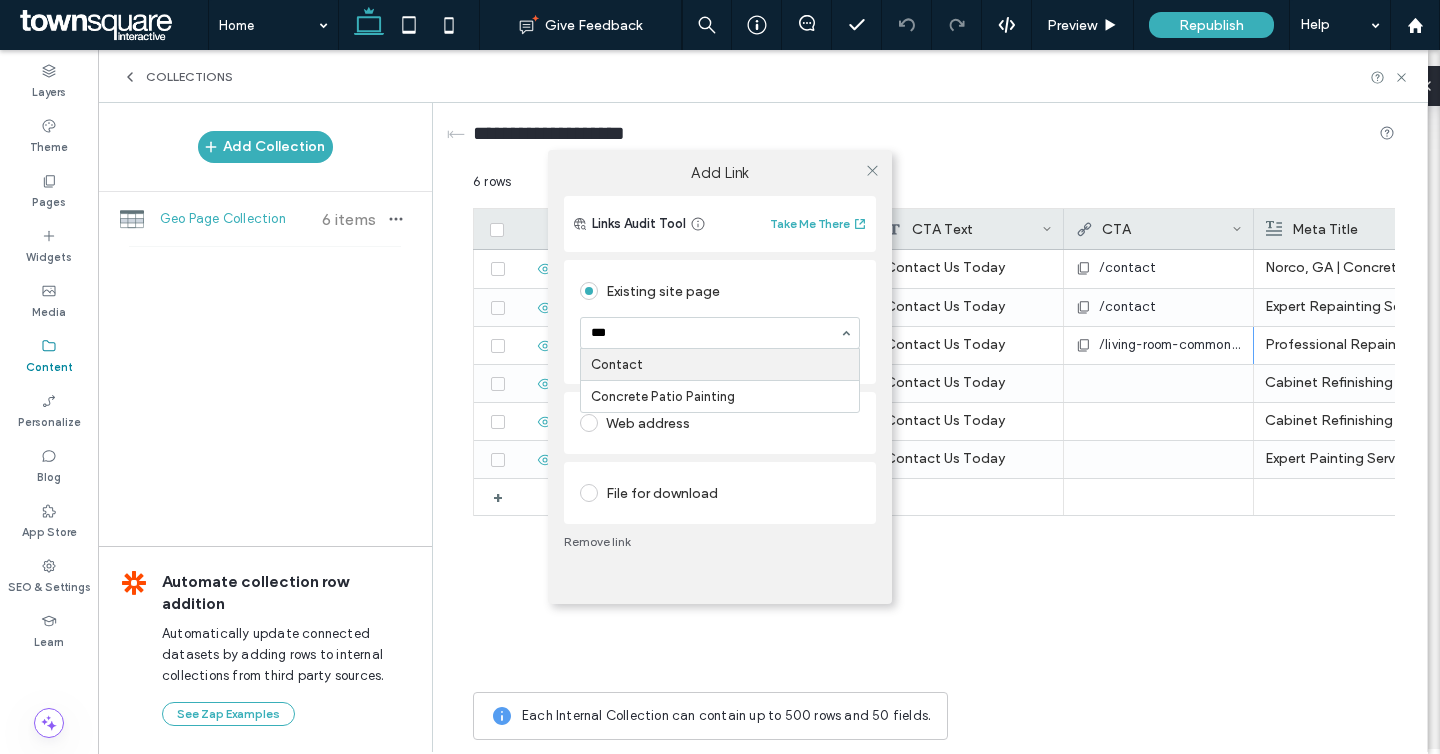 type 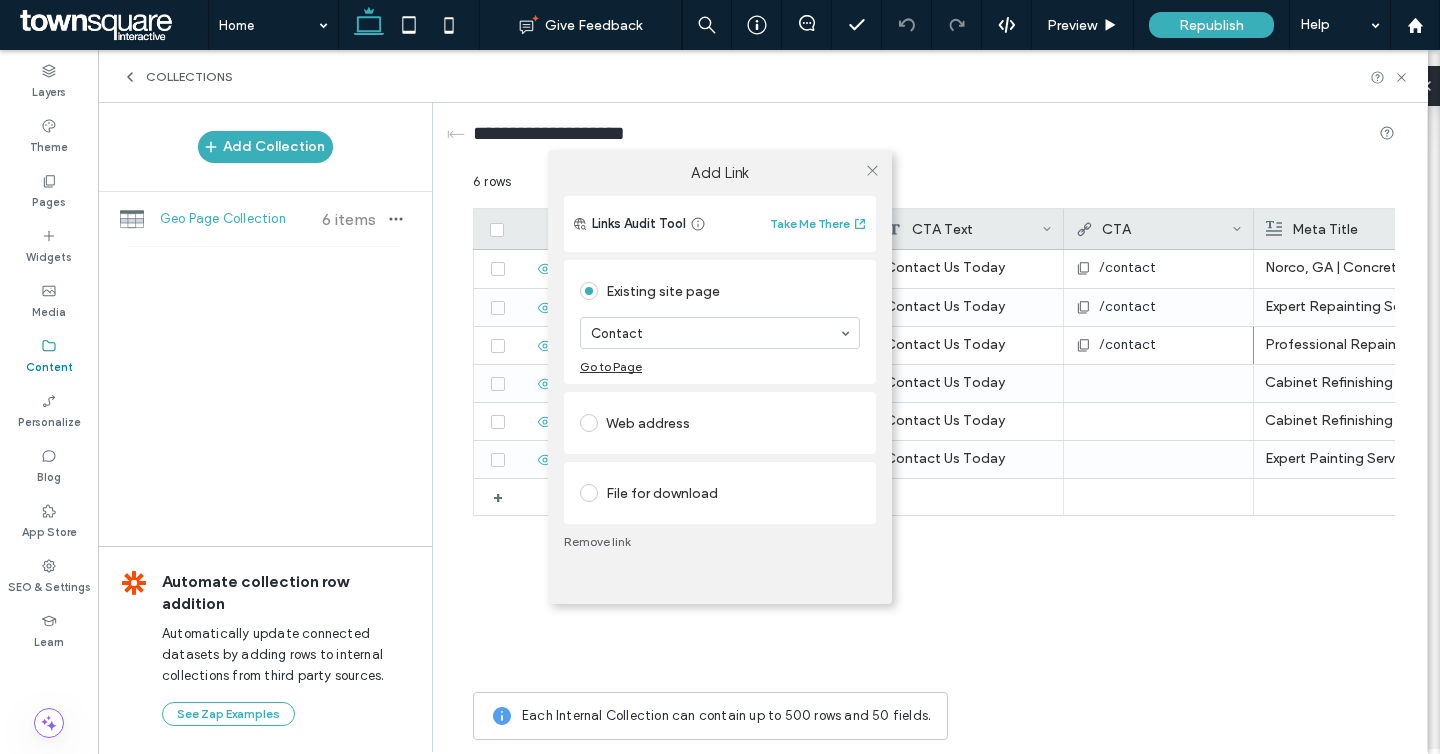 click on "Add Link Links Audit Tool Take Me There Existing site page Contact Go to Page Web address ******* File for download Remove link" at bounding box center (720, 377) 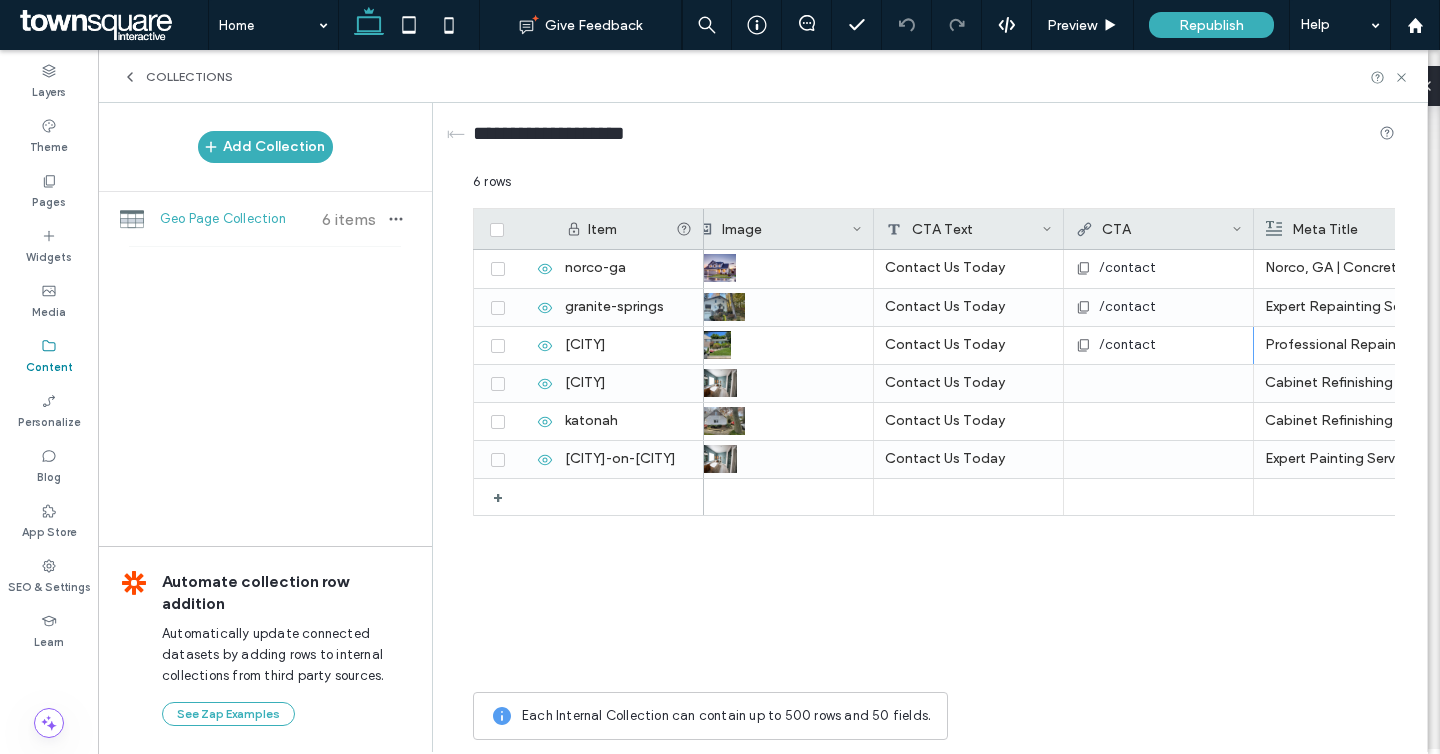 click at bounding box center (1158, 383) 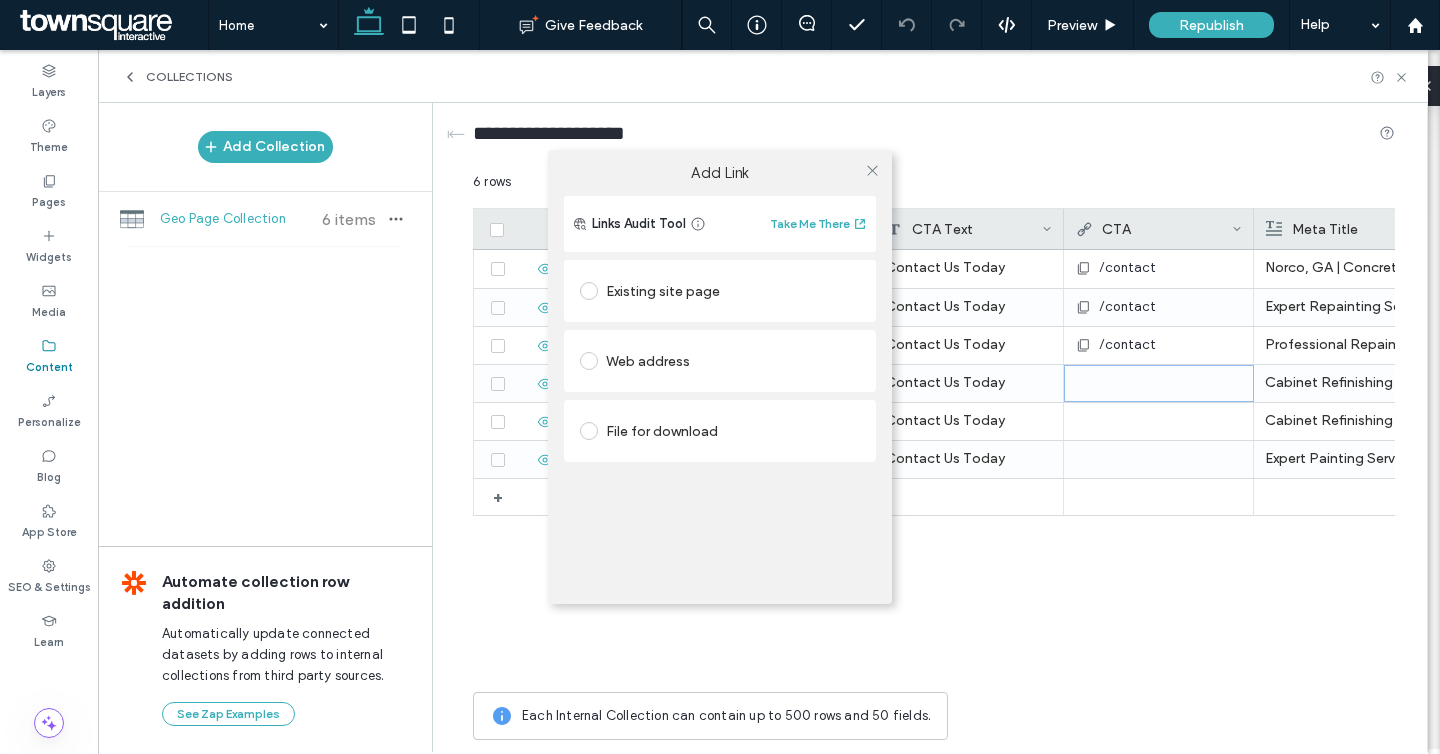 click on "Existing site page" at bounding box center (720, 291) 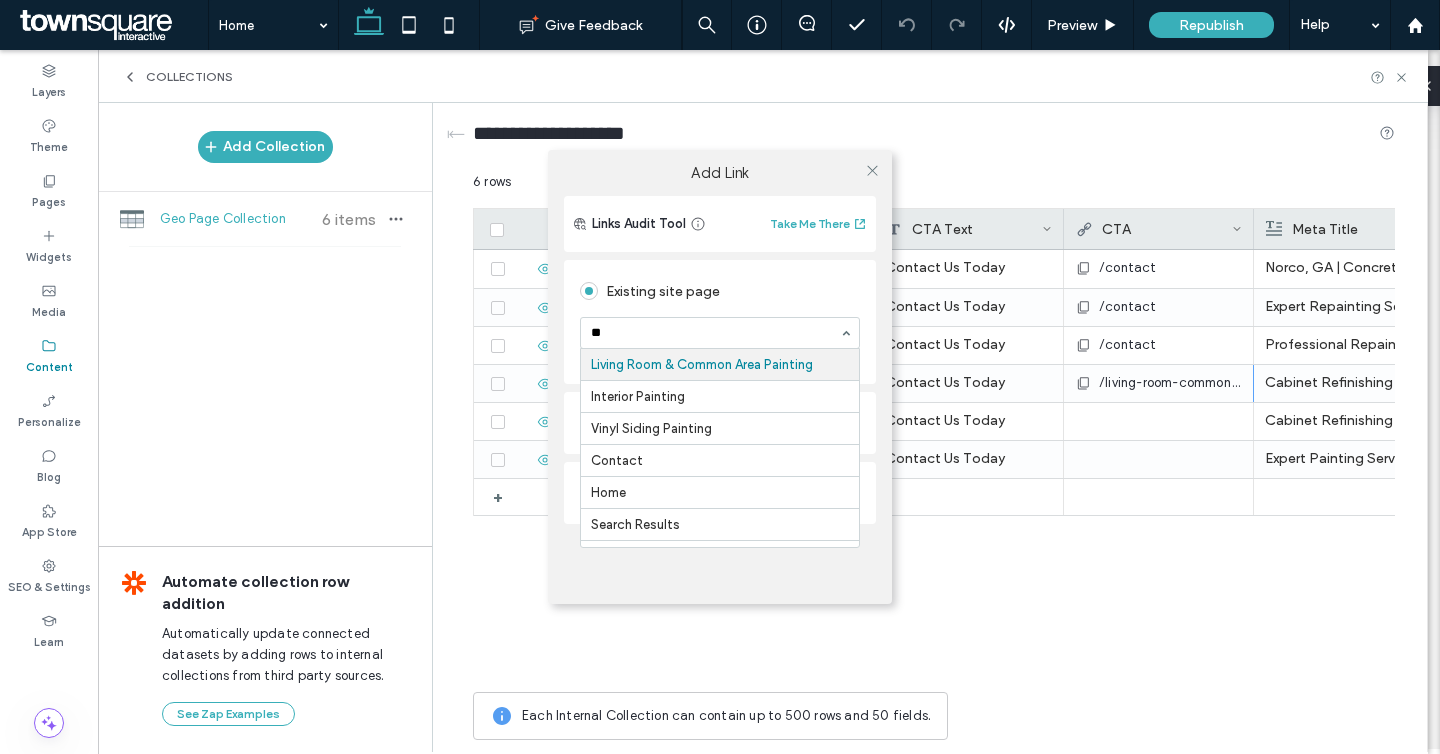 type on "***" 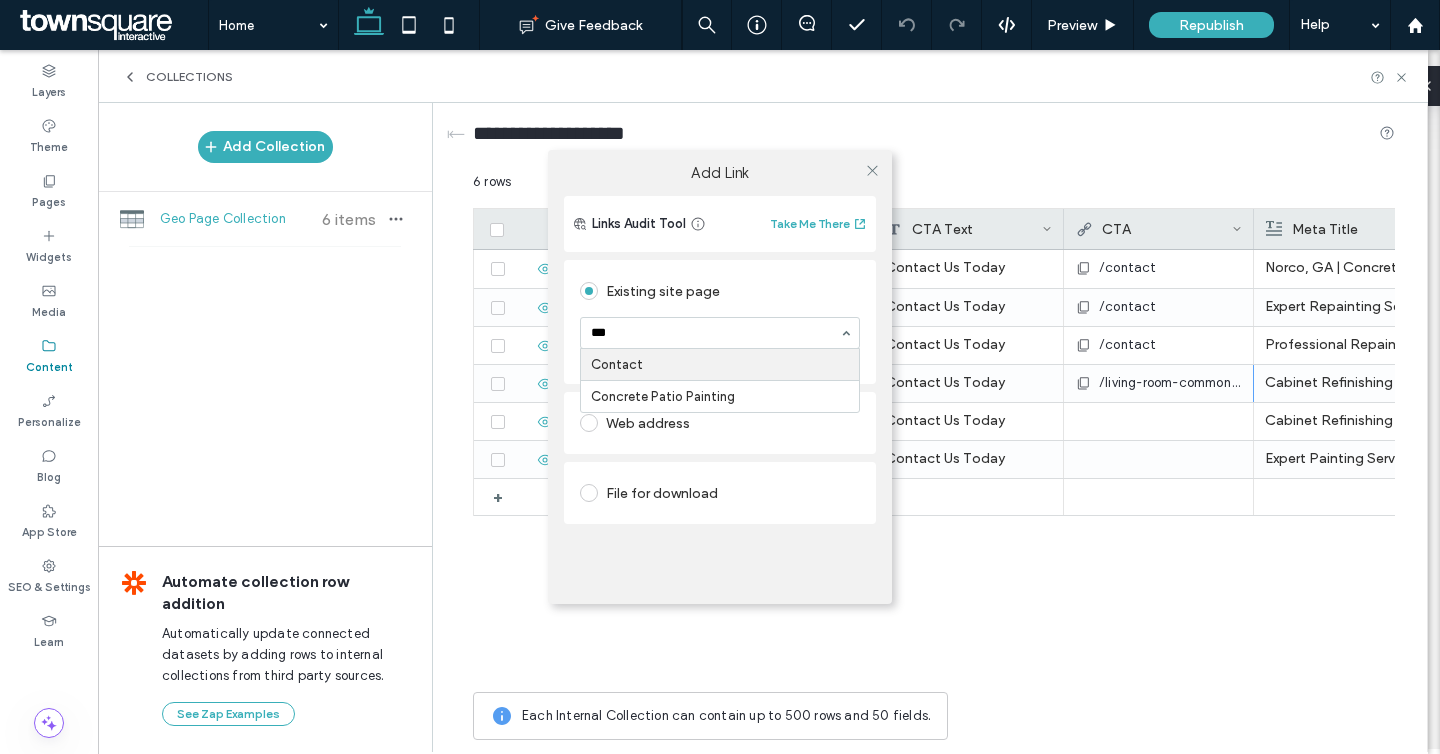 type 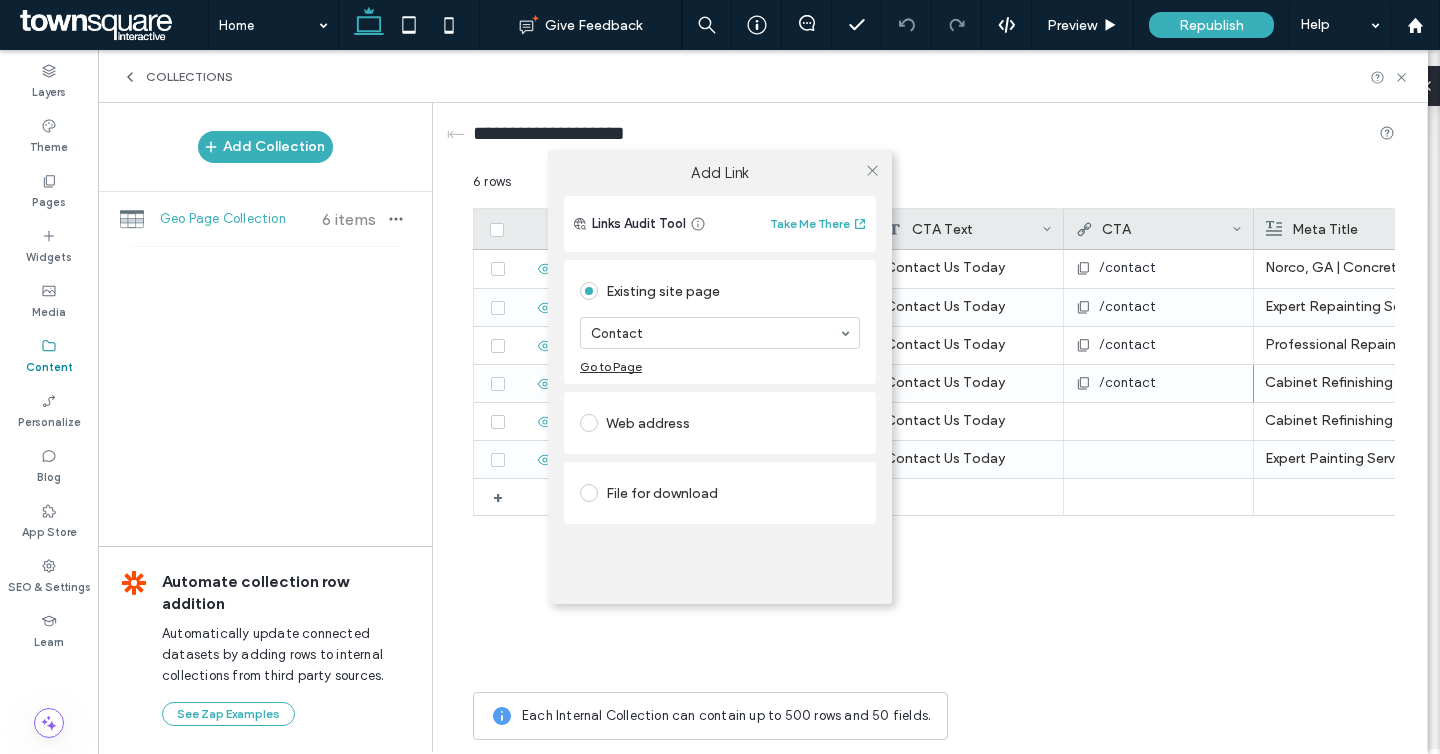 click on "Add Link Links Audit Tool Take Me There Existing site page Contact Go to Page Web address File for download" at bounding box center (720, 377) 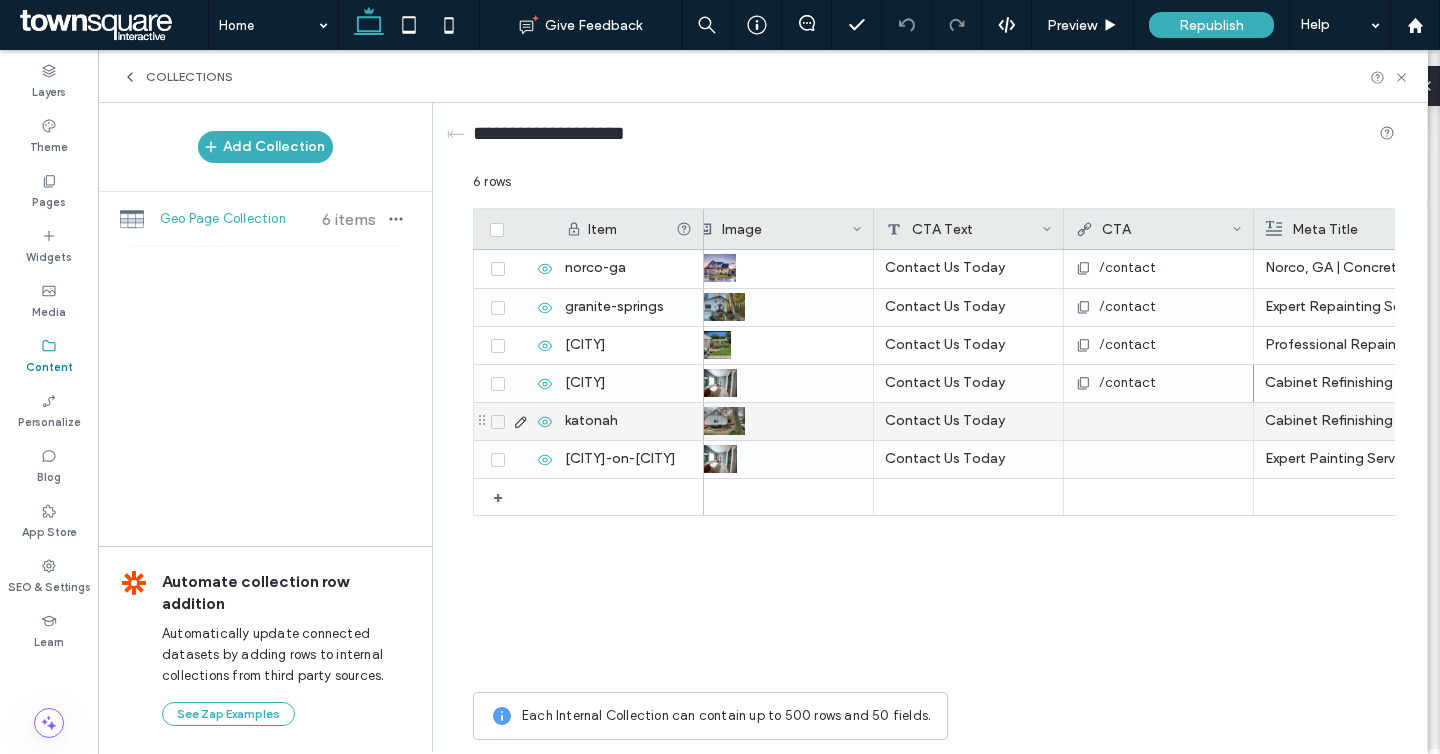 click at bounding box center [1158, 421] 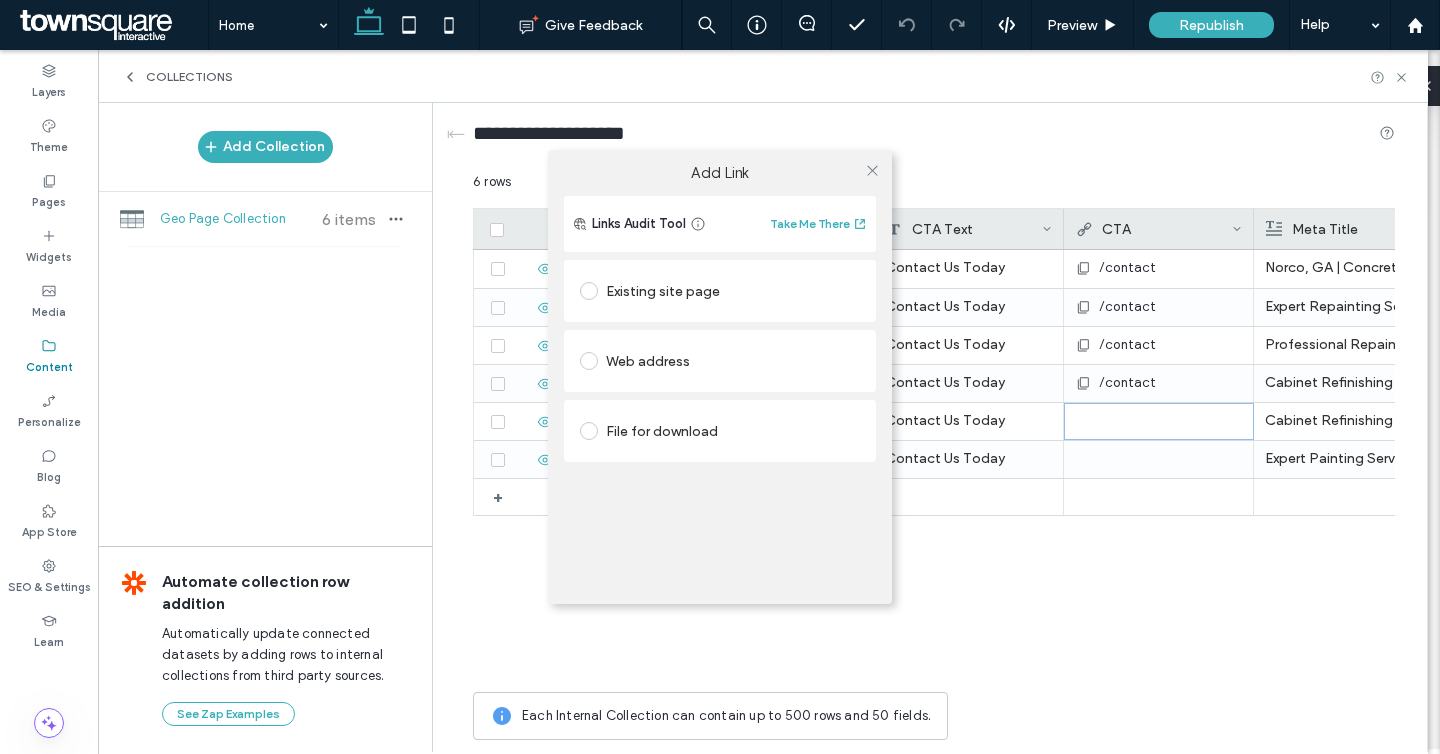 click on "Existing site page" at bounding box center [720, 291] 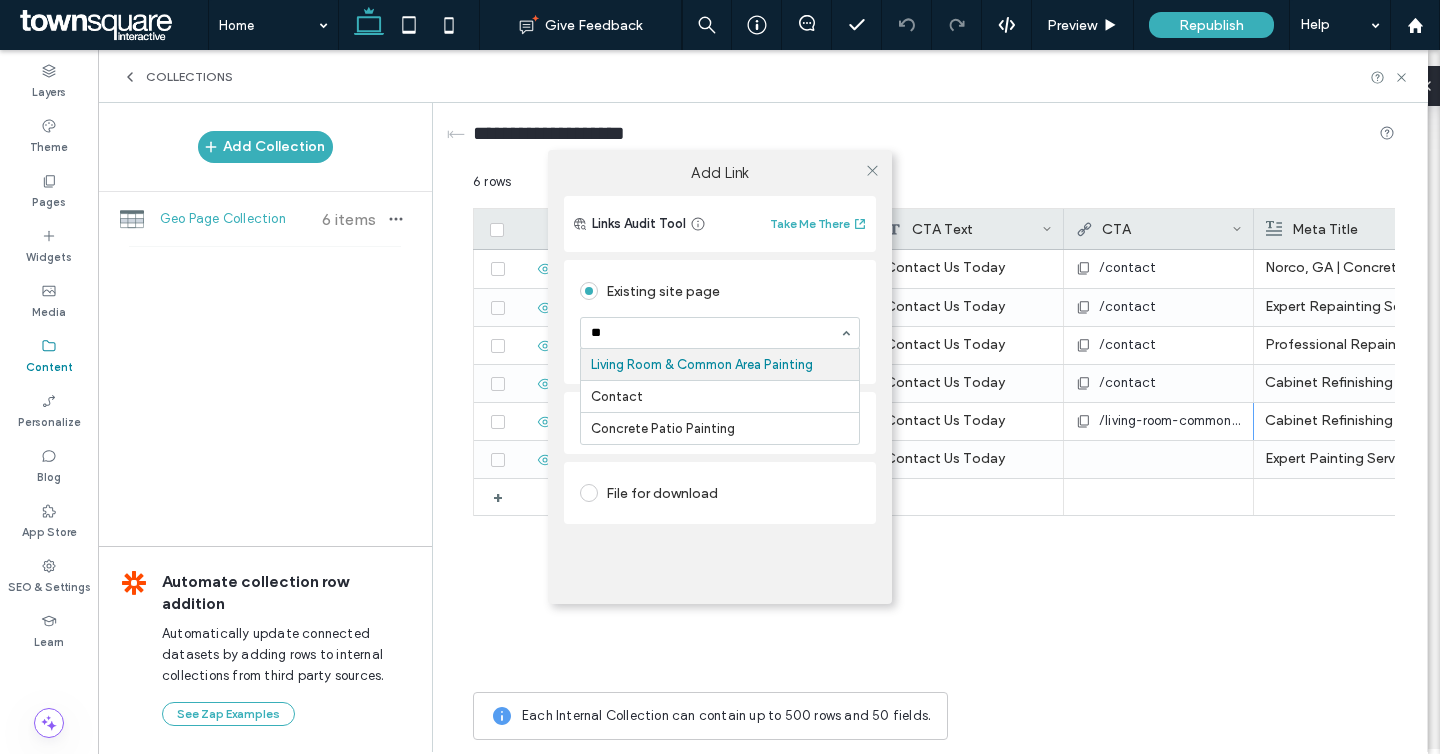 type on "***" 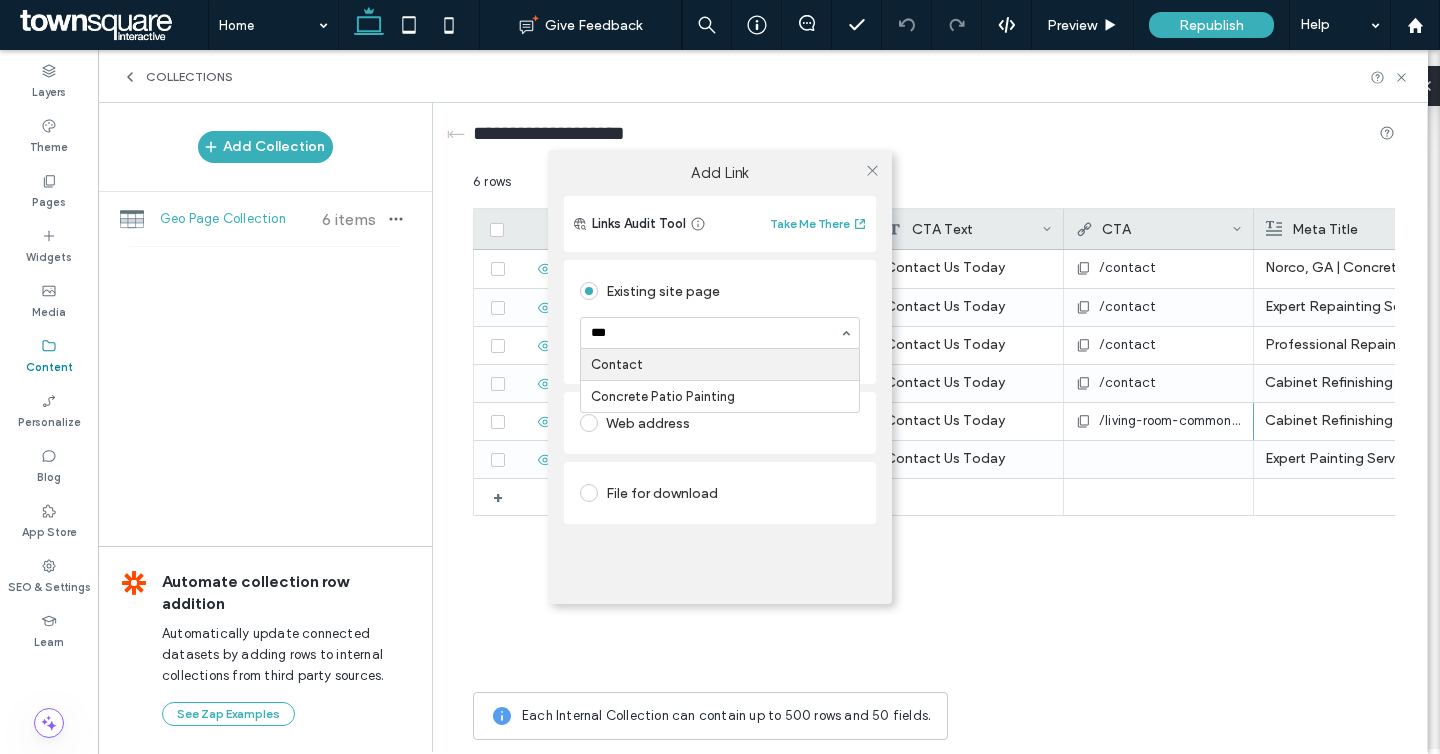 type 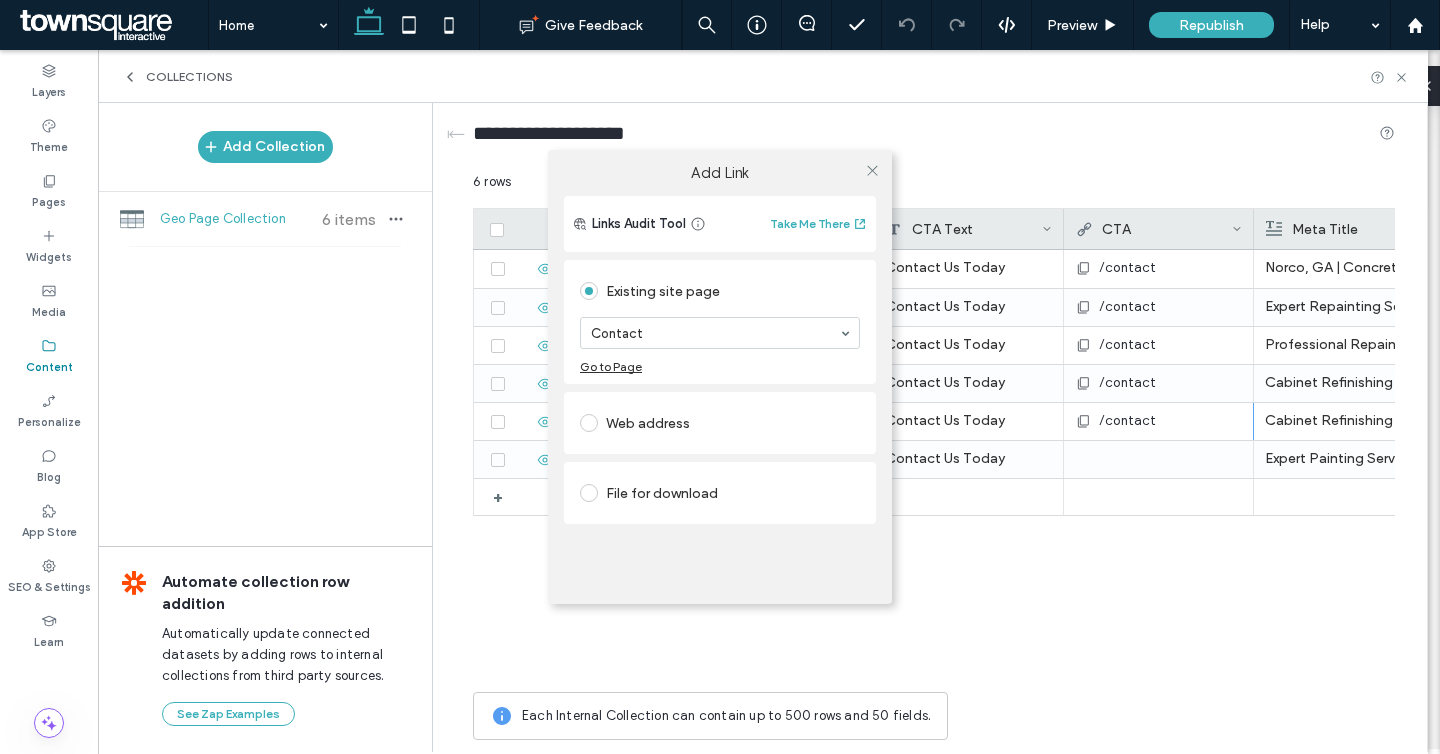 click on "Add Link Links Audit Tool Take Me There Existing site page Contact Go to Page Web address File for download" at bounding box center [720, 377] 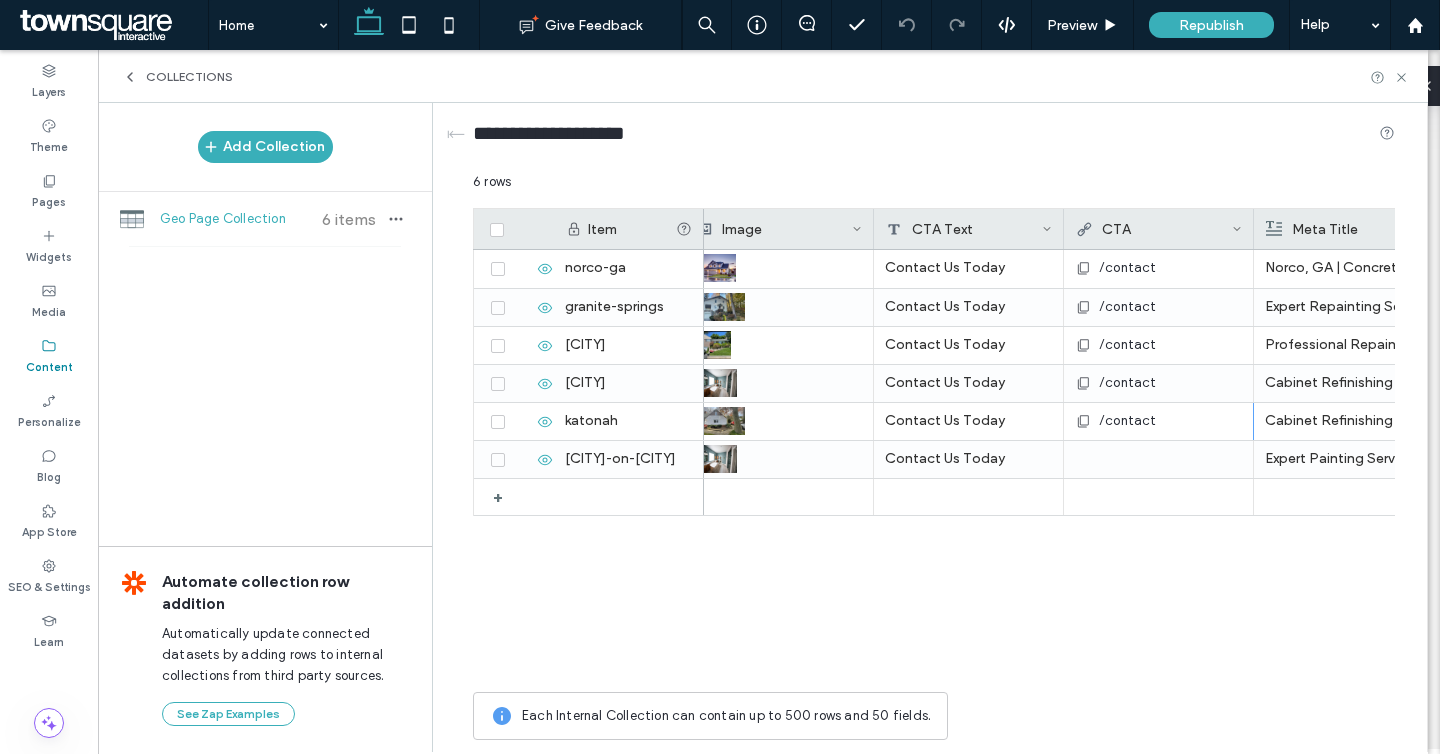 click at bounding box center [1158, 459] 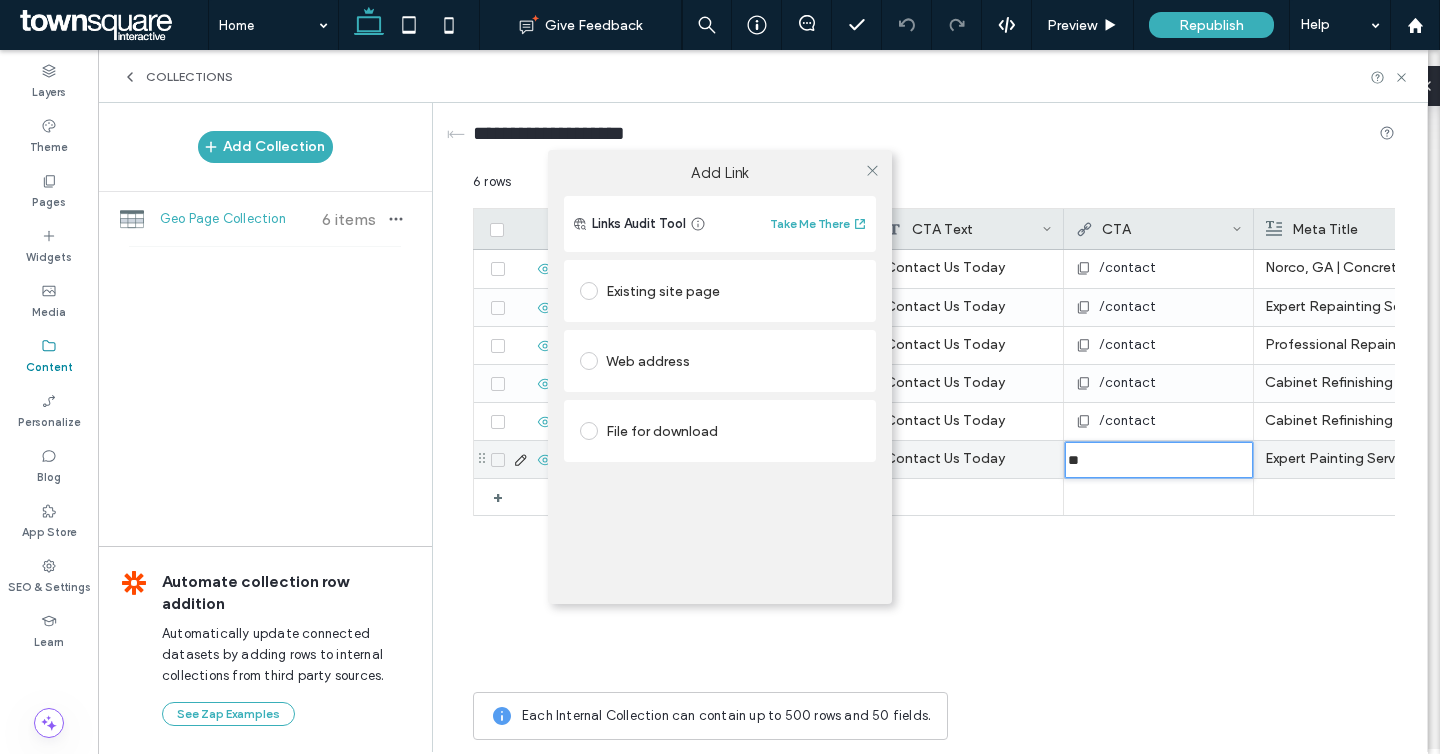 type on "*" 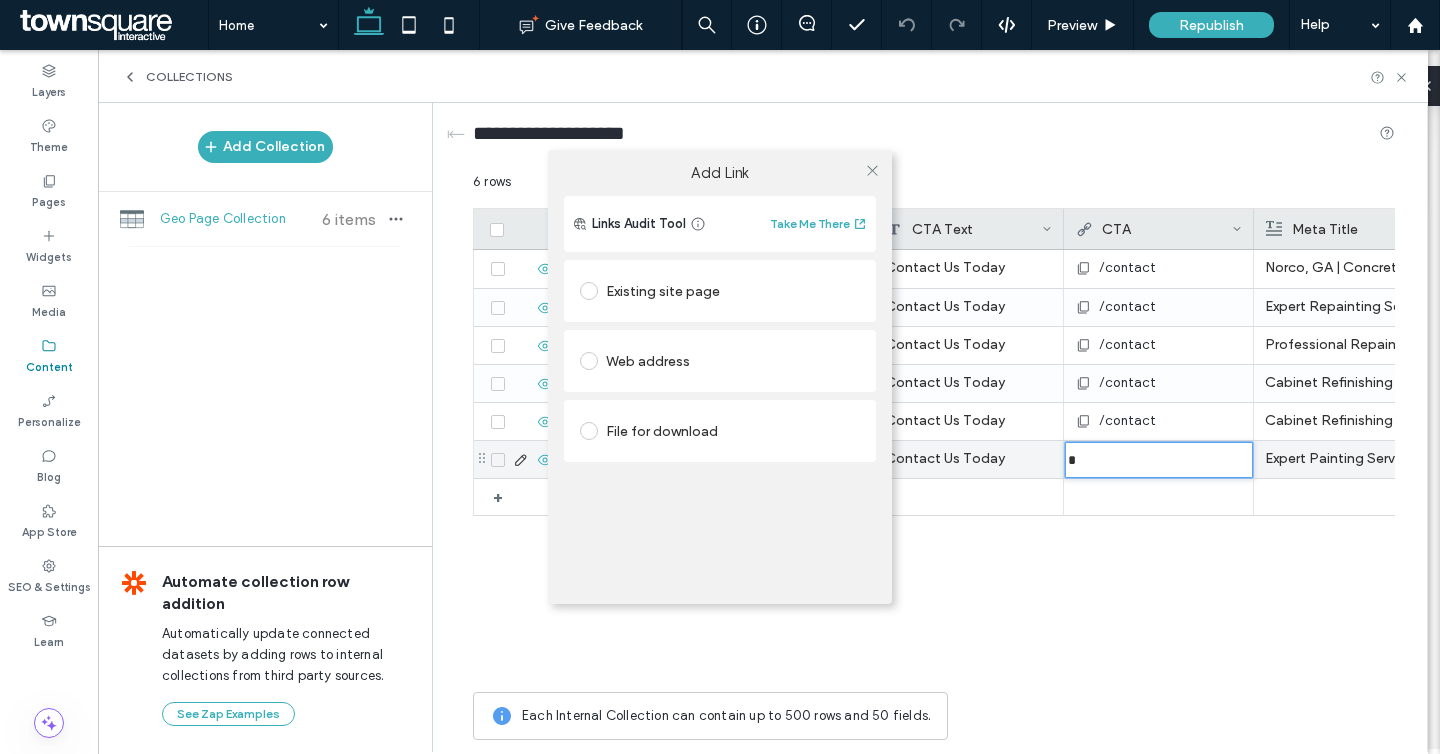 type 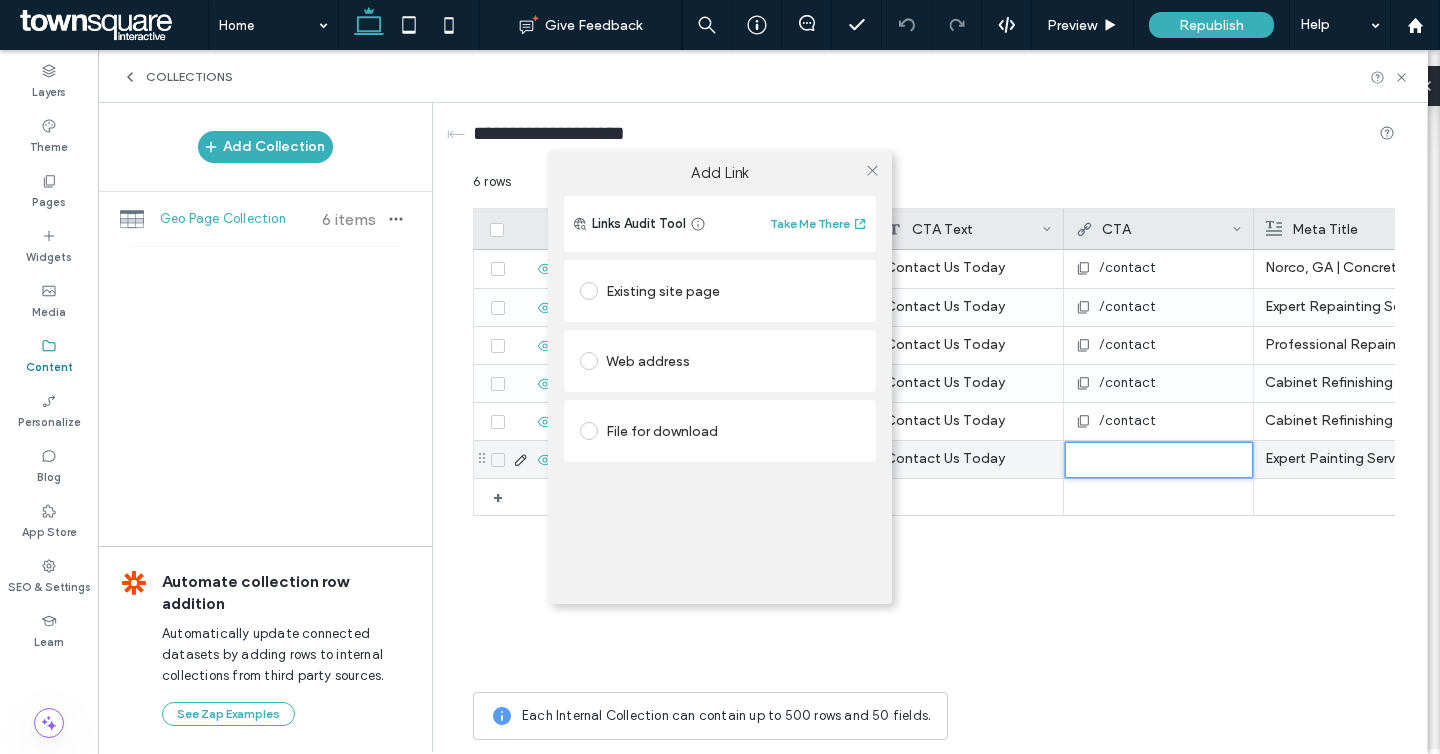 click on "Existing site page" at bounding box center (720, 291) 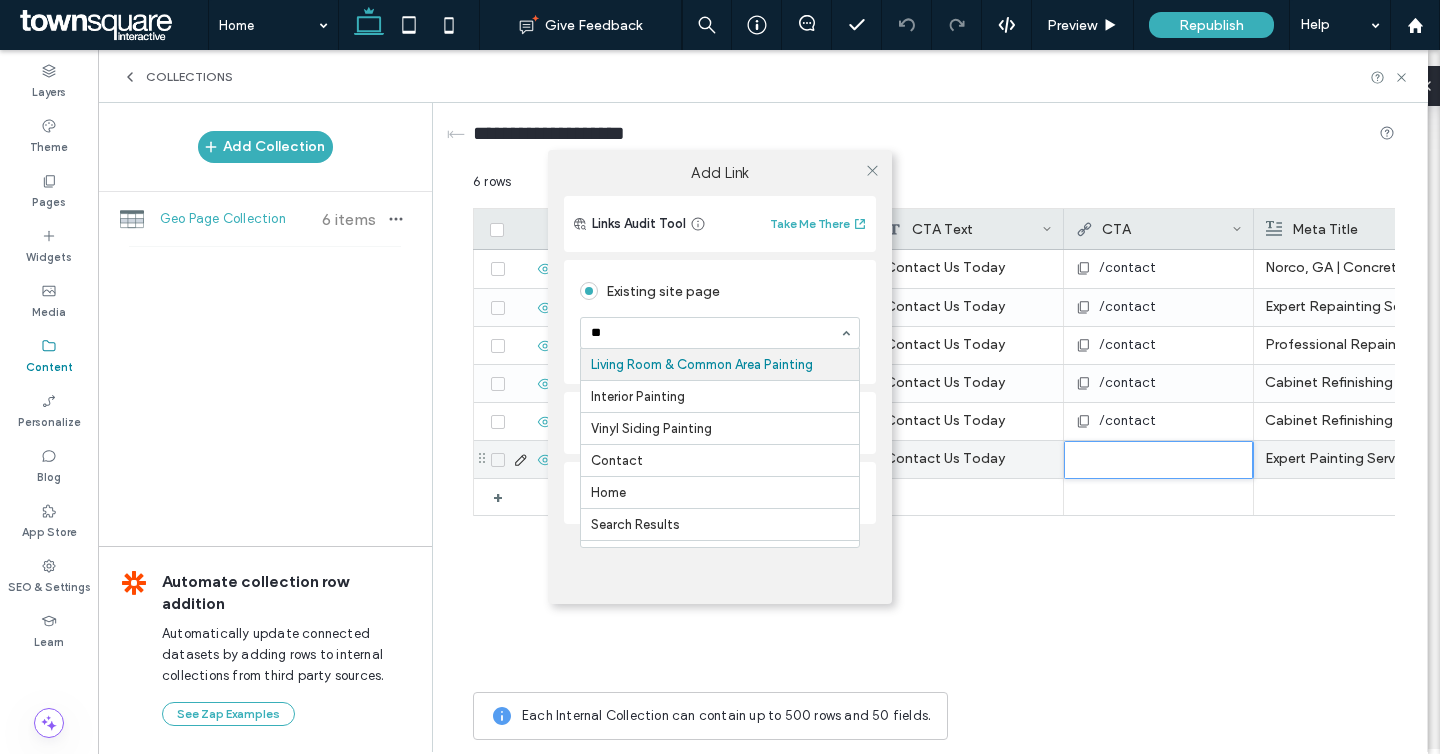 type on "***" 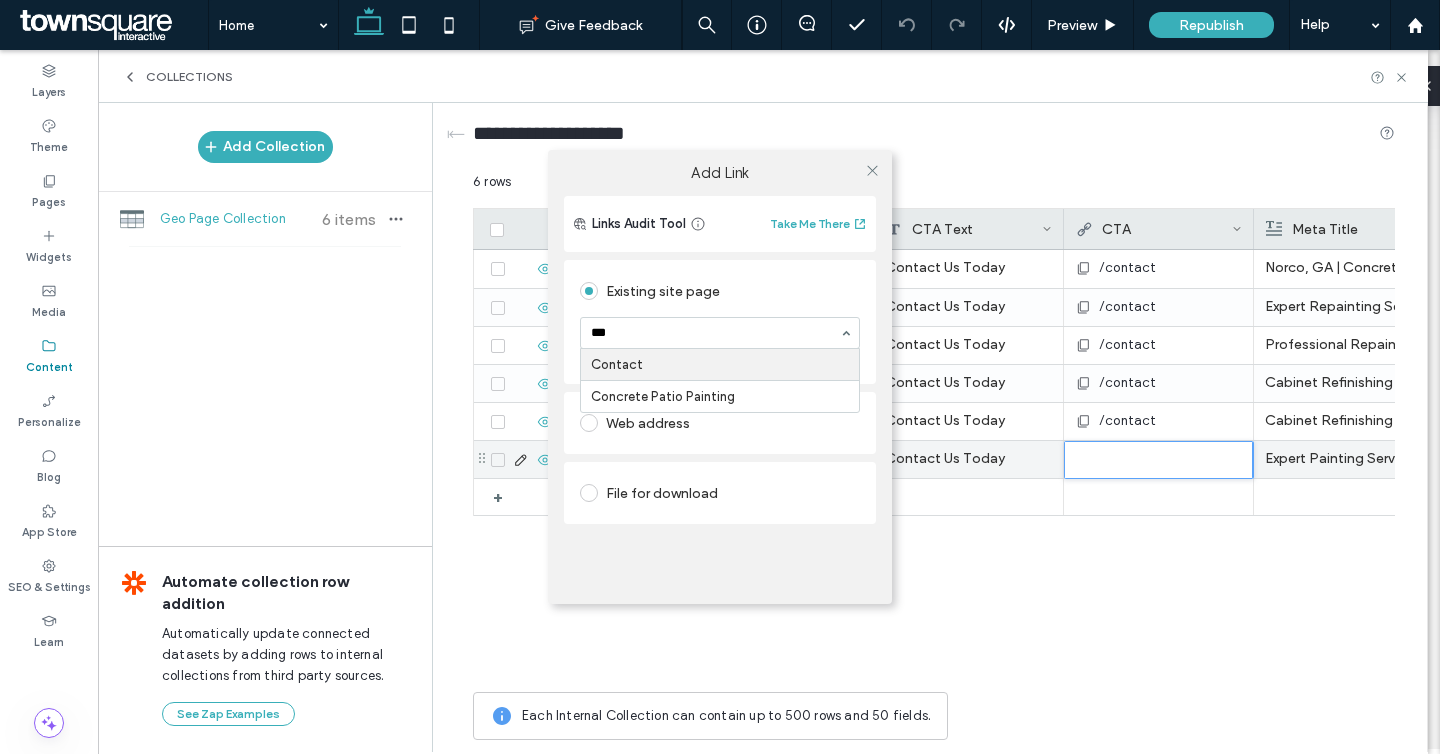 type 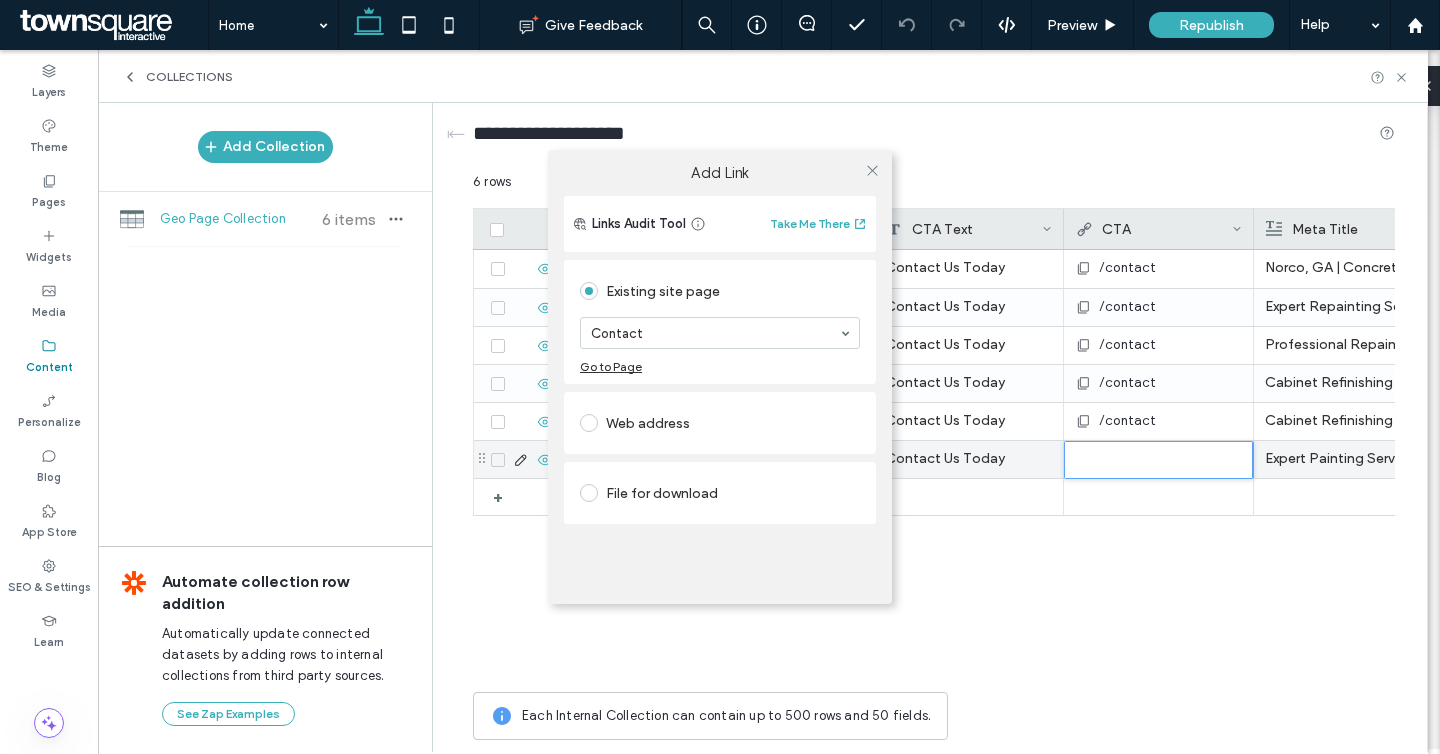 click on "Add Link Links Audit Tool Take Me There Existing site page Contact Go to Page Web address File for download" at bounding box center (720, 377) 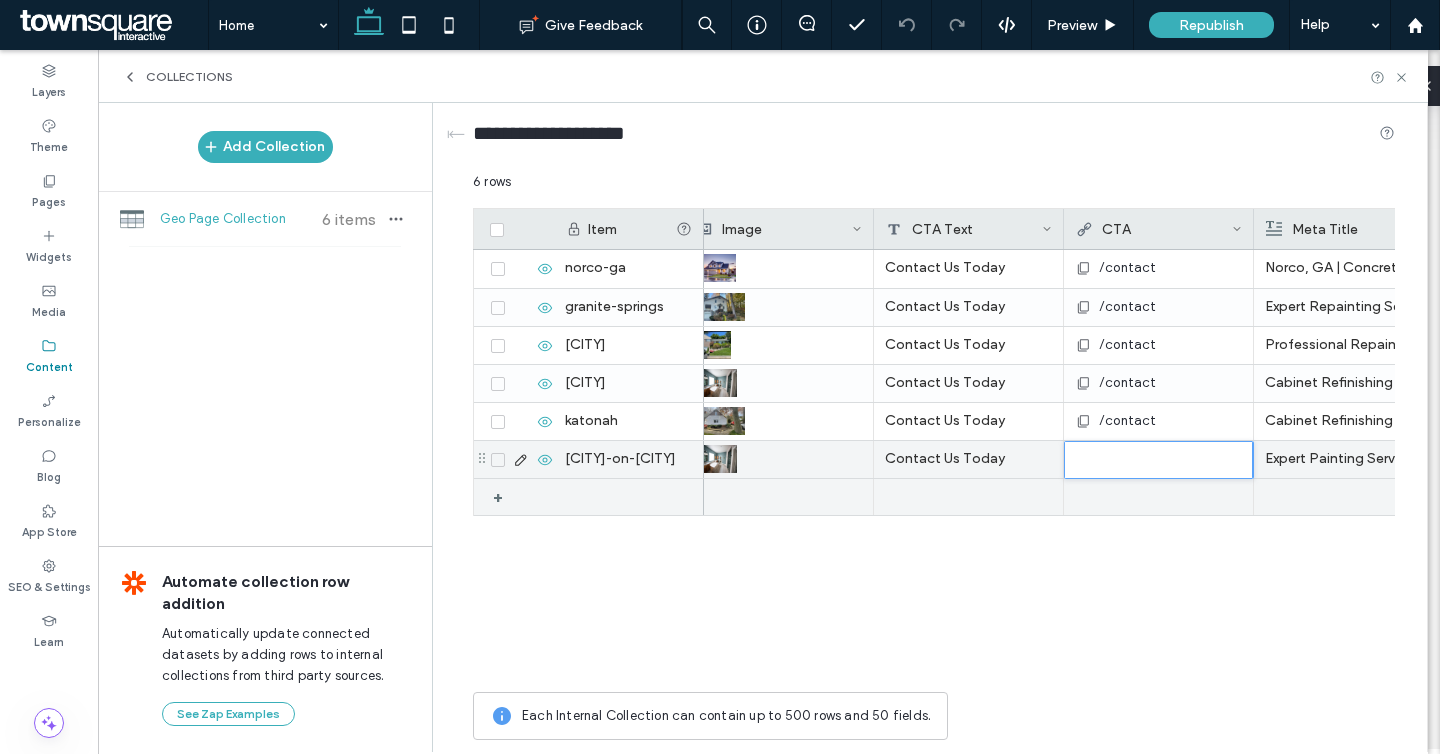 click at bounding box center [624, 497] 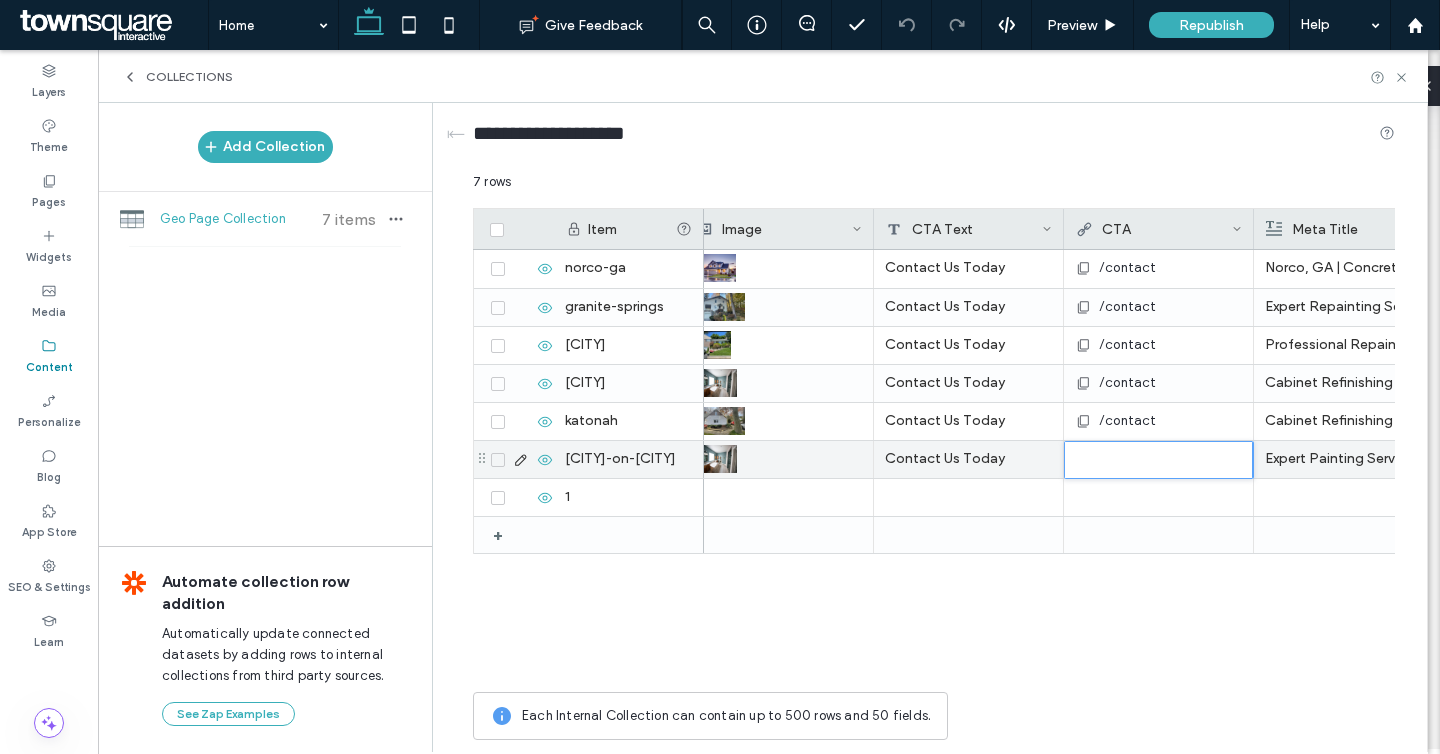 click at bounding box center (1158, 460) 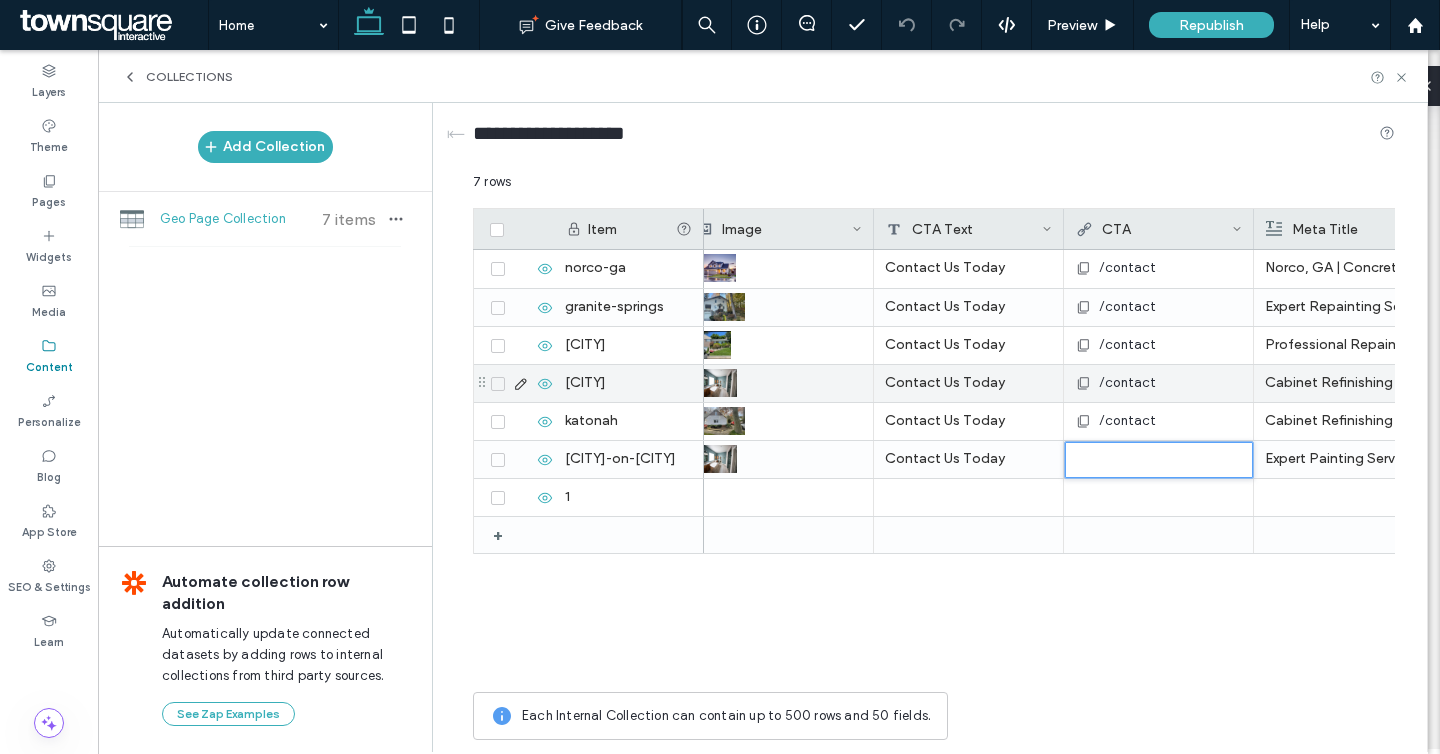 click on "/contact" at bounding box center (1128, 383) 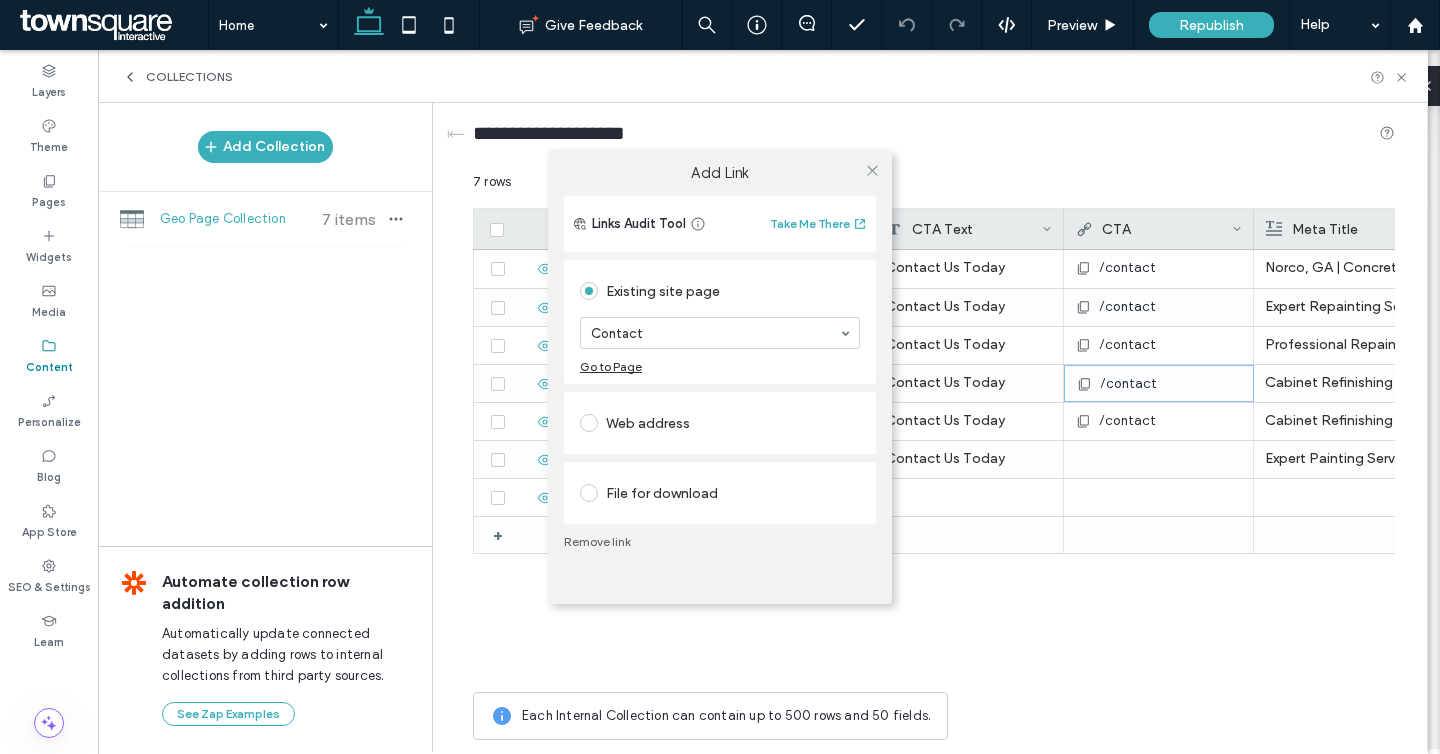 click on "Add Link Links Audit Tool Take Me There Existing site page Contact Go to Page Web address File for download Remove link" at bounding box center [720, 377] 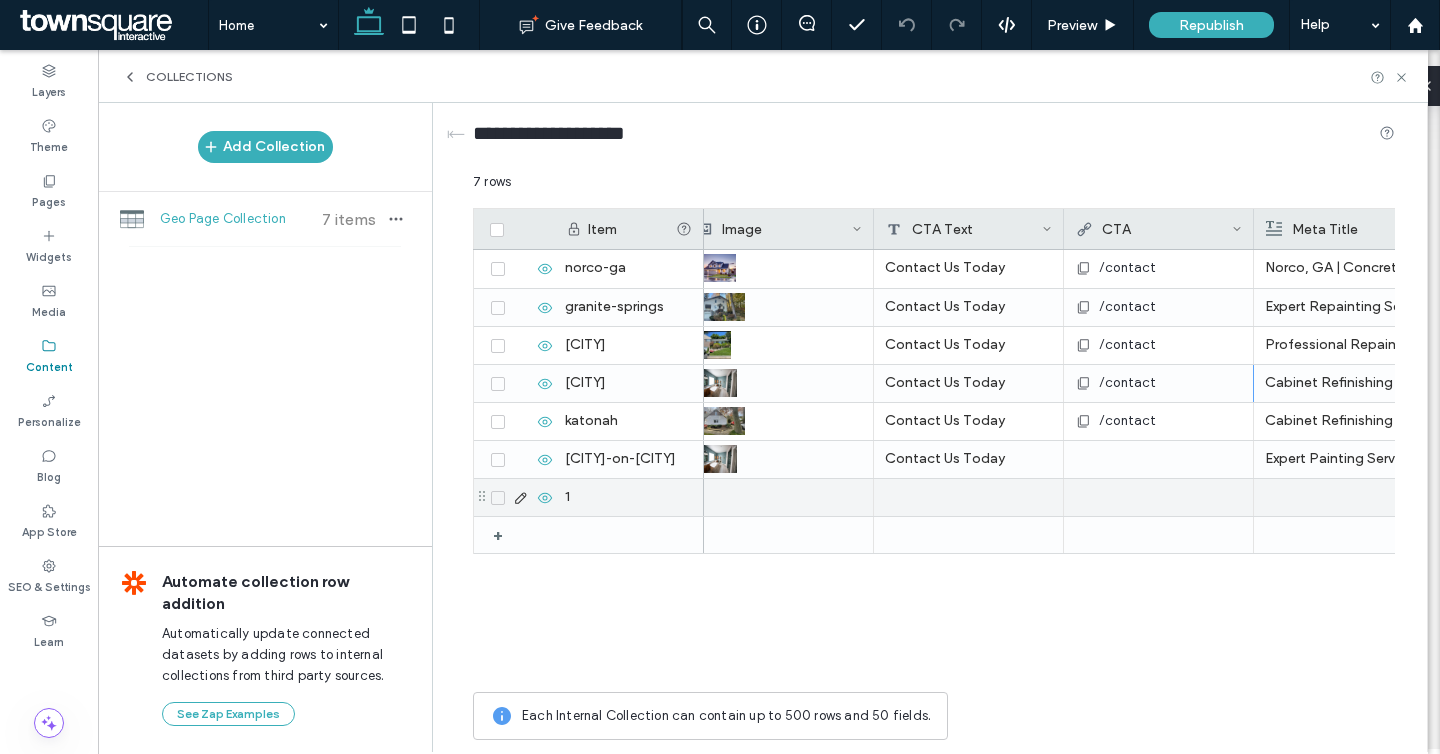 click at bounding box center (1159, 497) 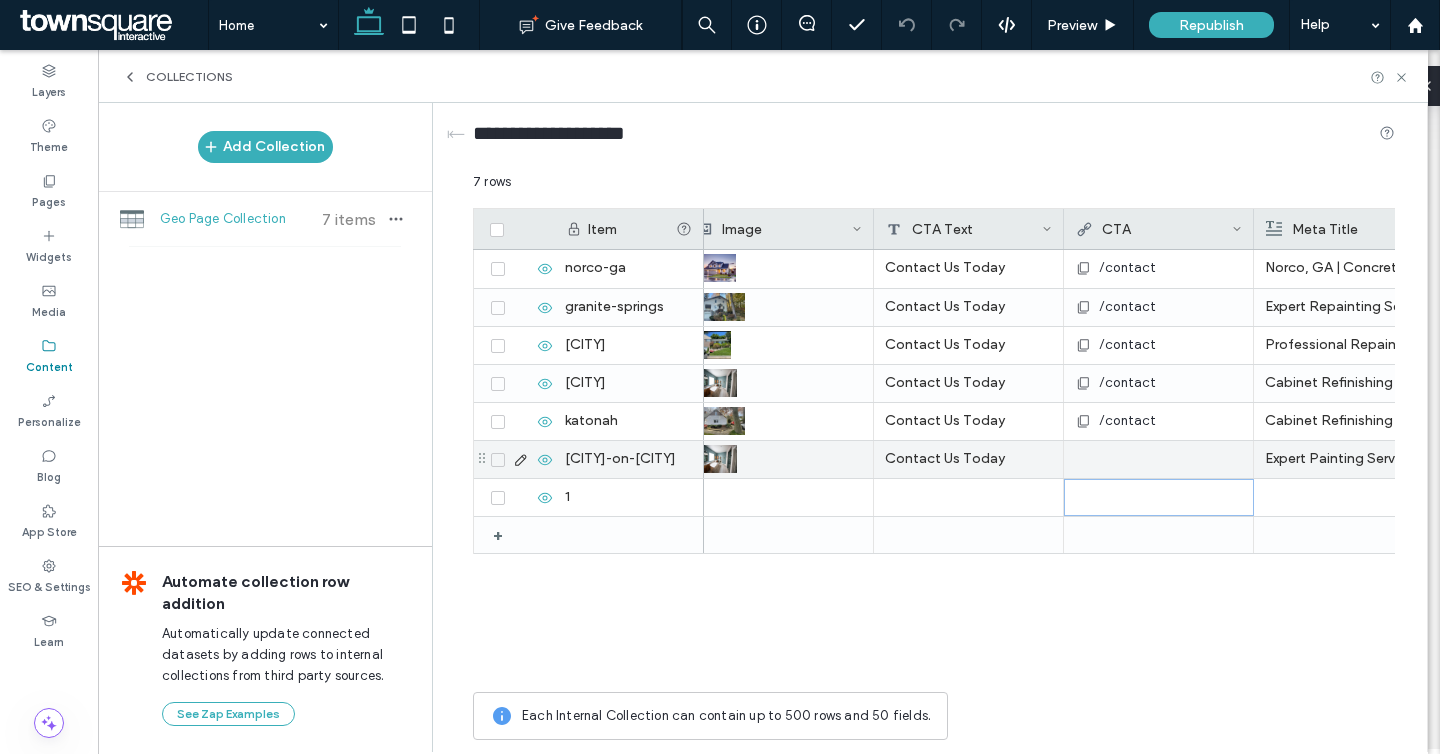 click at bounding box center (1158, 459) 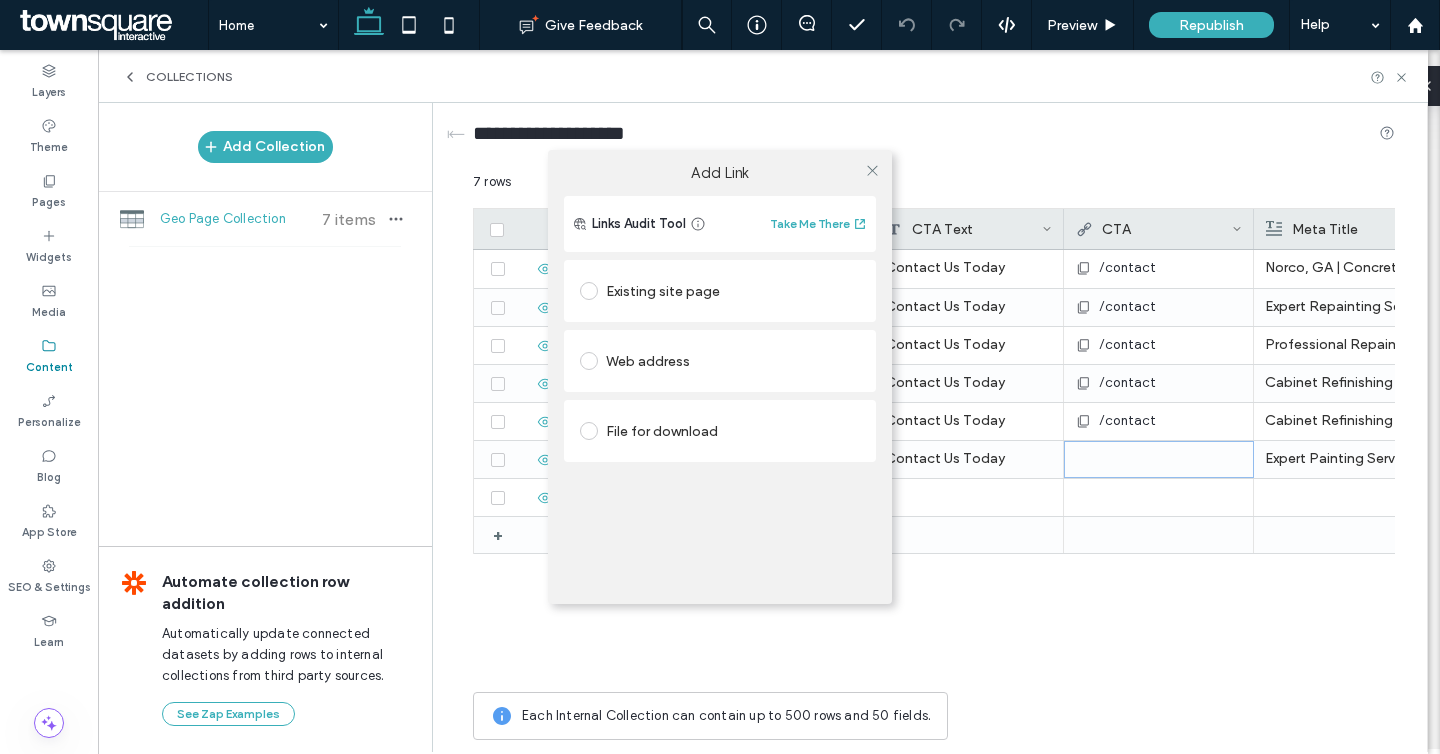 click on "Existing site page" at bounding box center [720, 291] 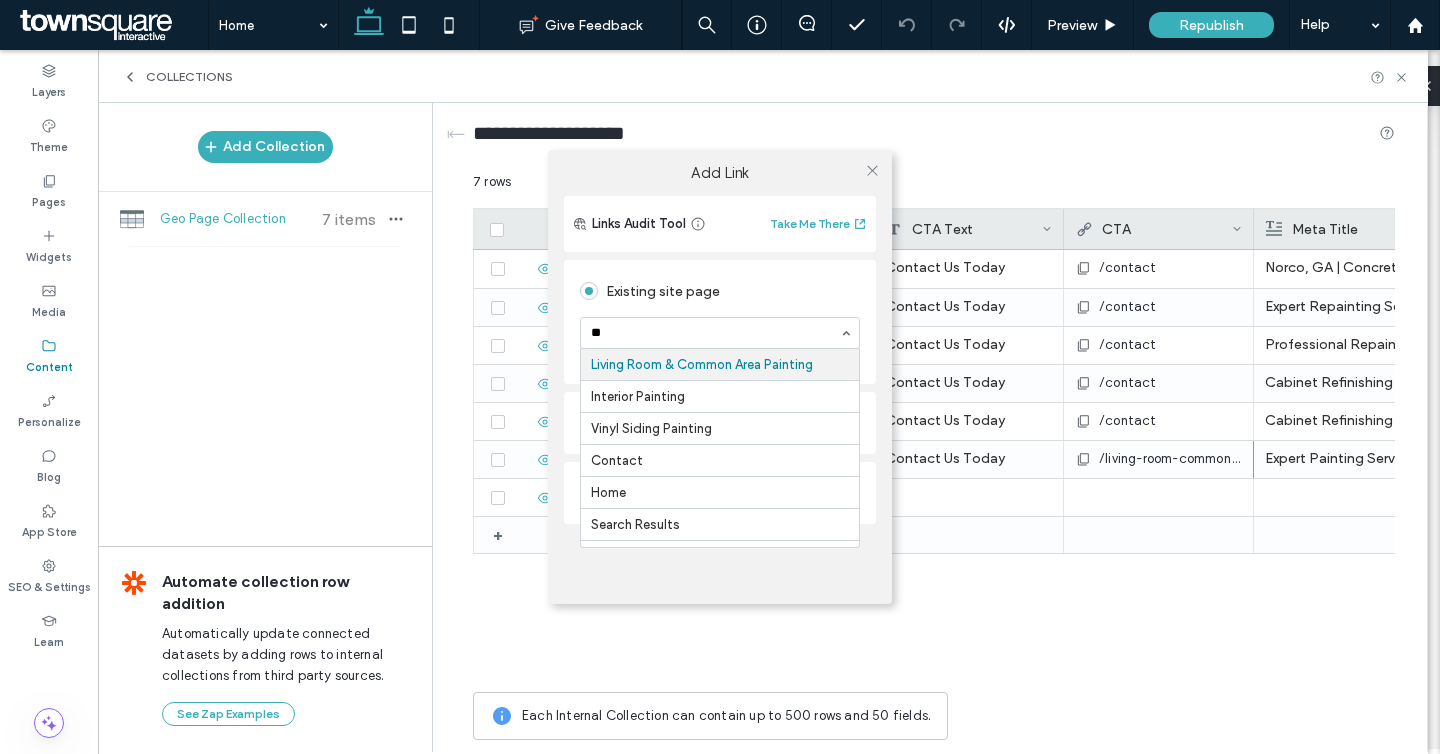 type on "***" 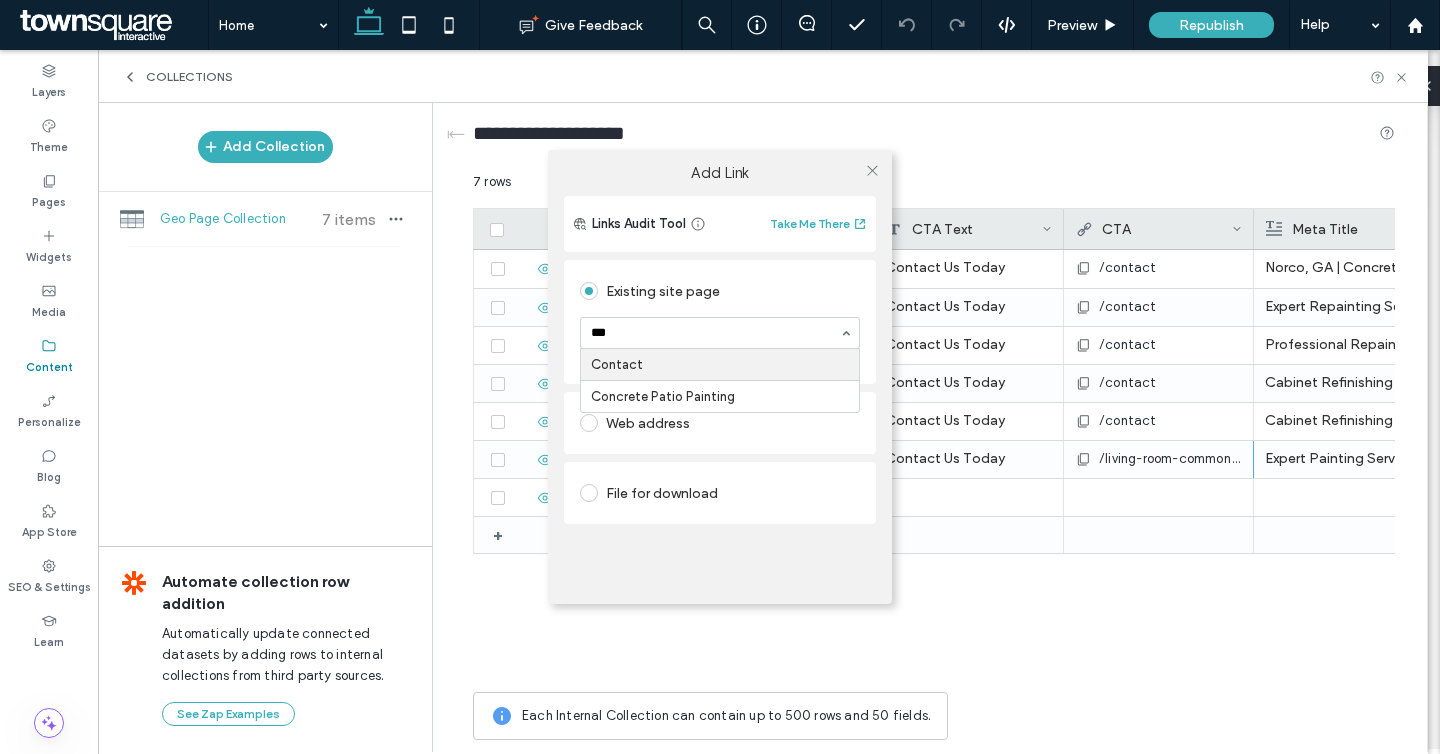 type 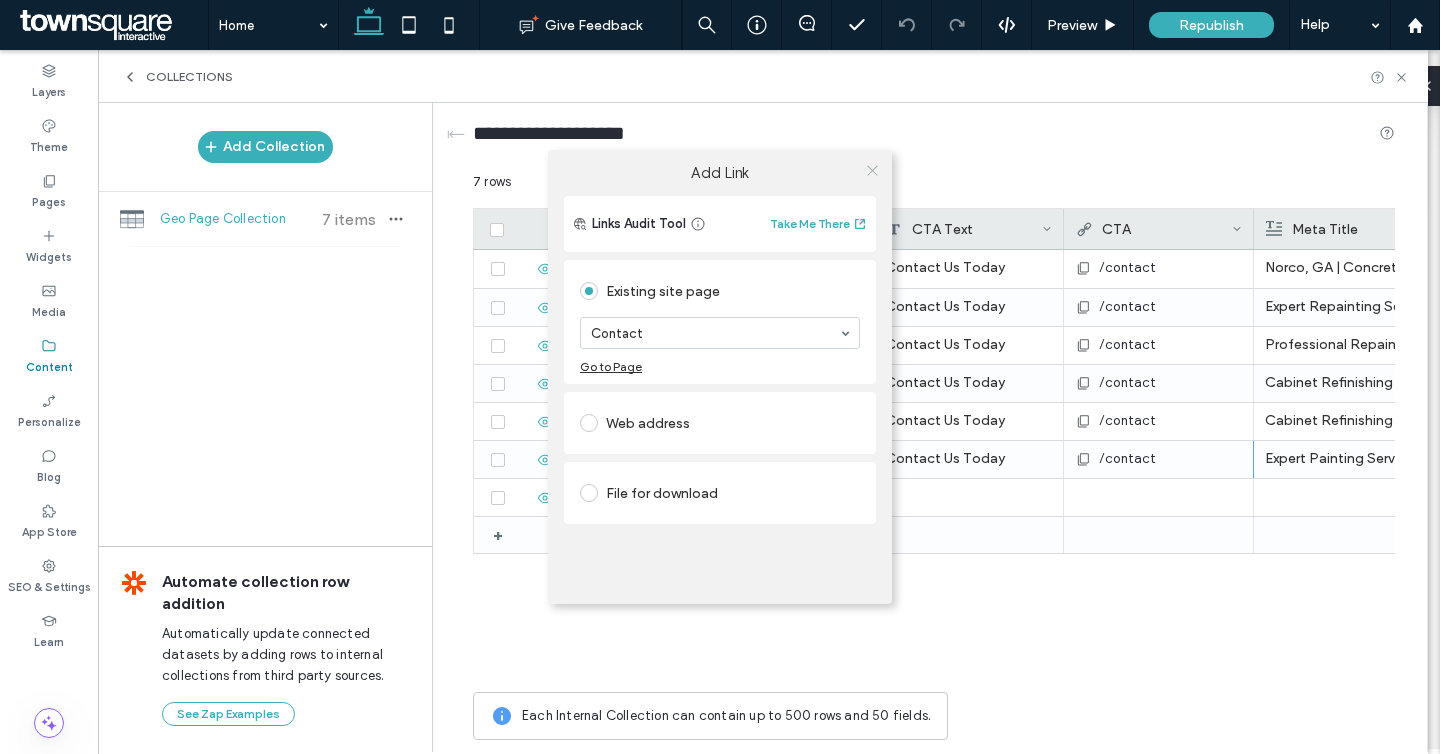 click at bounding box center [872, 170] 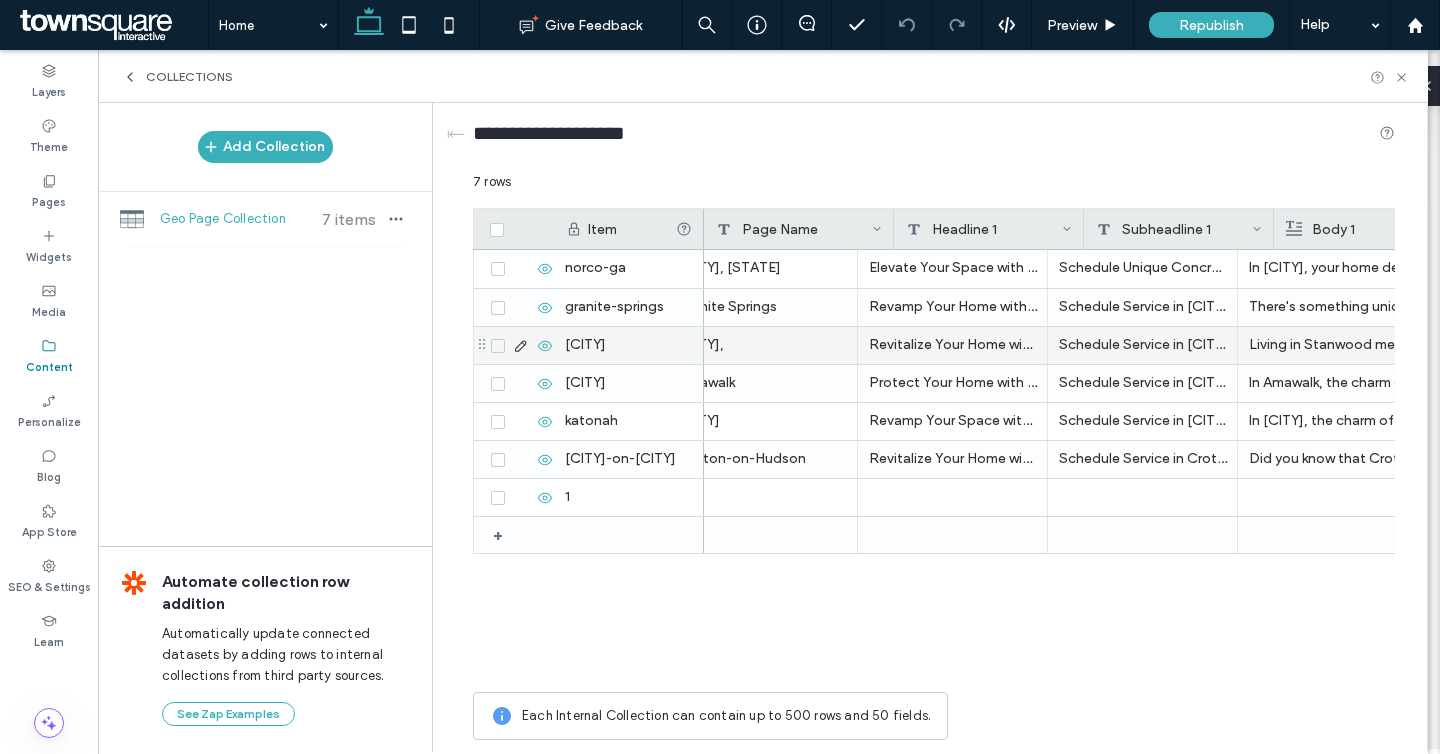 scroll, scrollTop: 0, scrollLeft: 0, axis: both 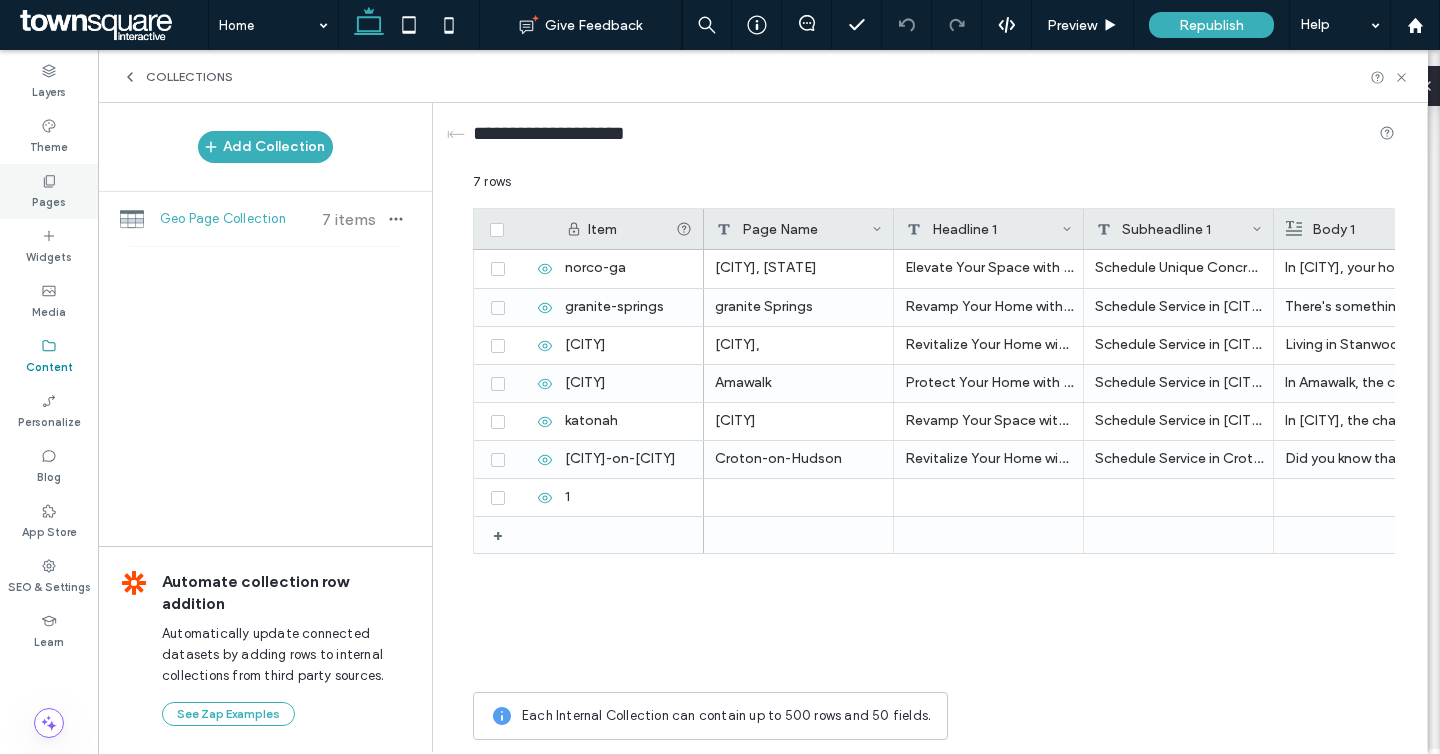 click on "Pages" at bounding box center (49, 200) 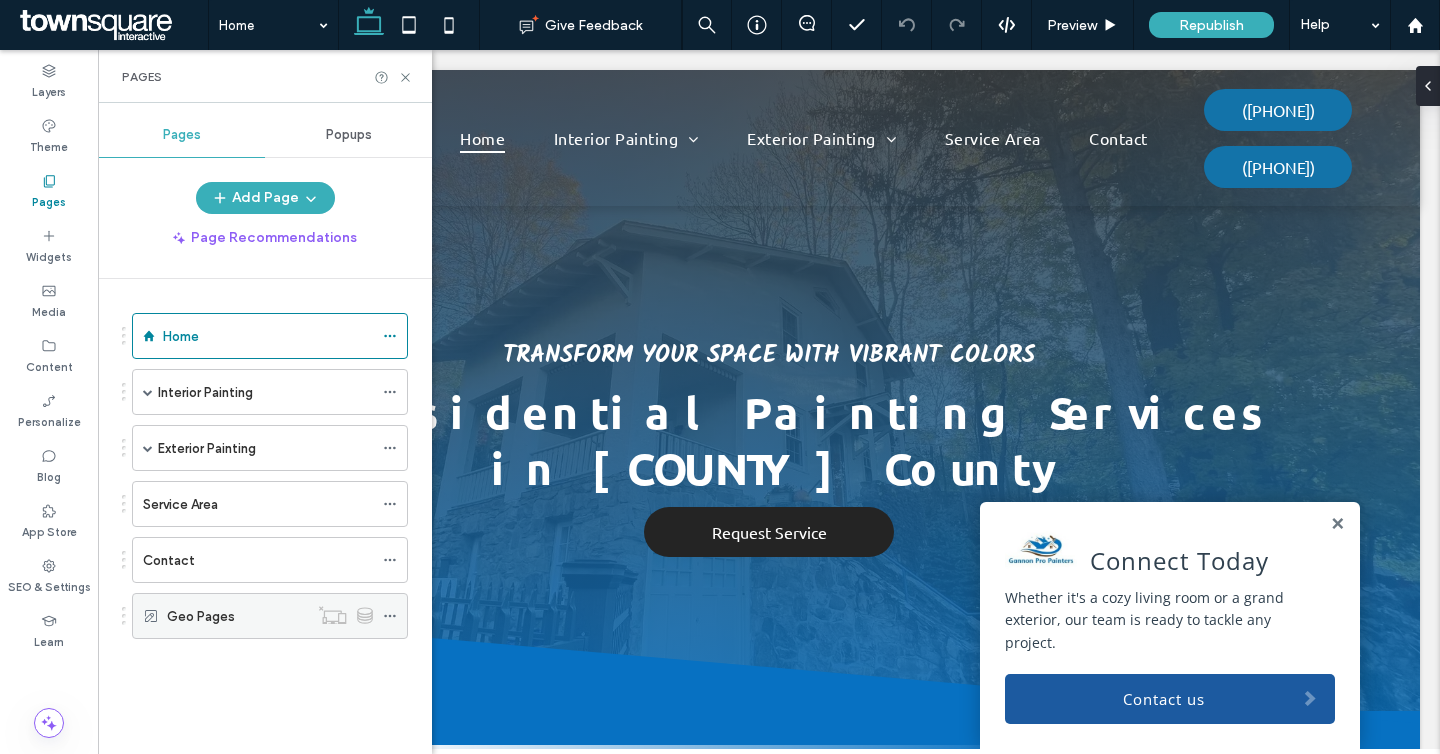 click on "Geo Pages" at bounding box center (201, 616) 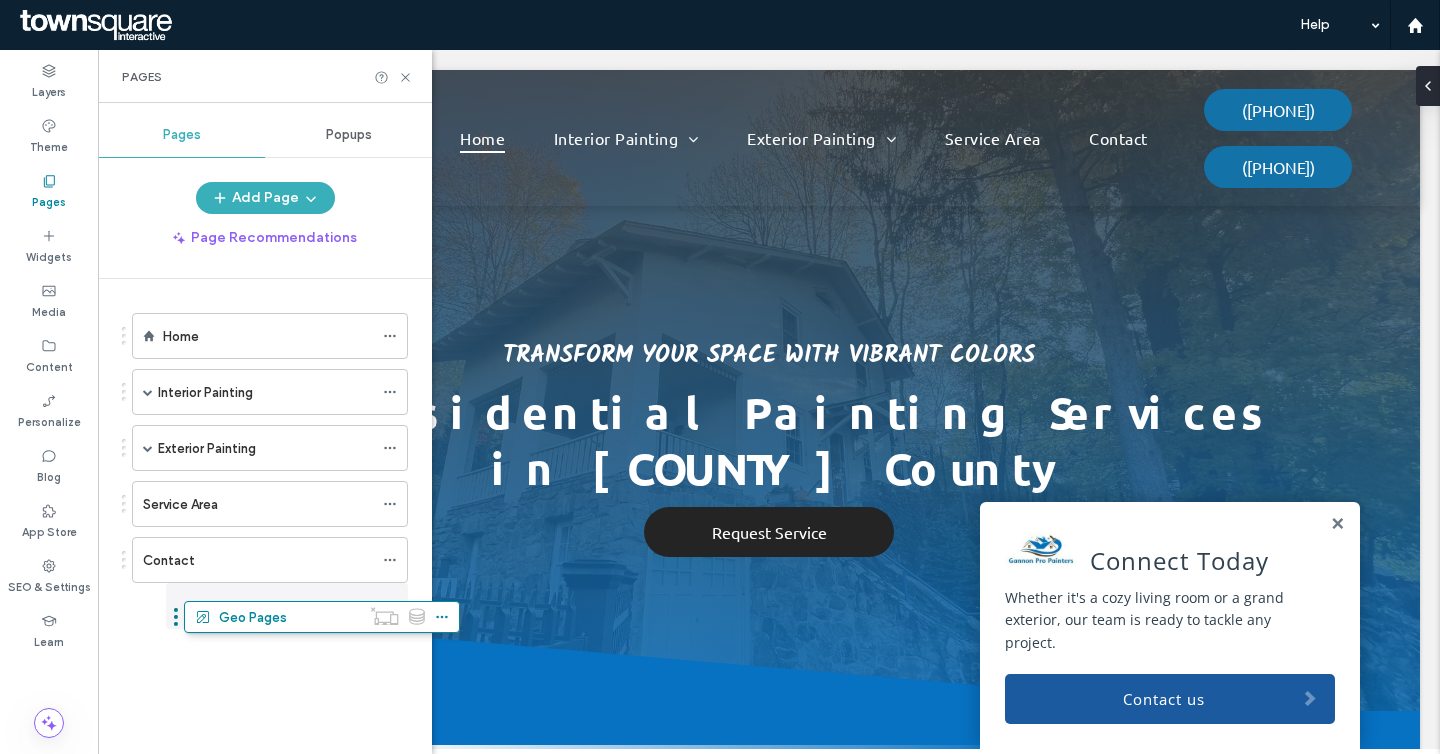 click at bounding box center (720, 377) 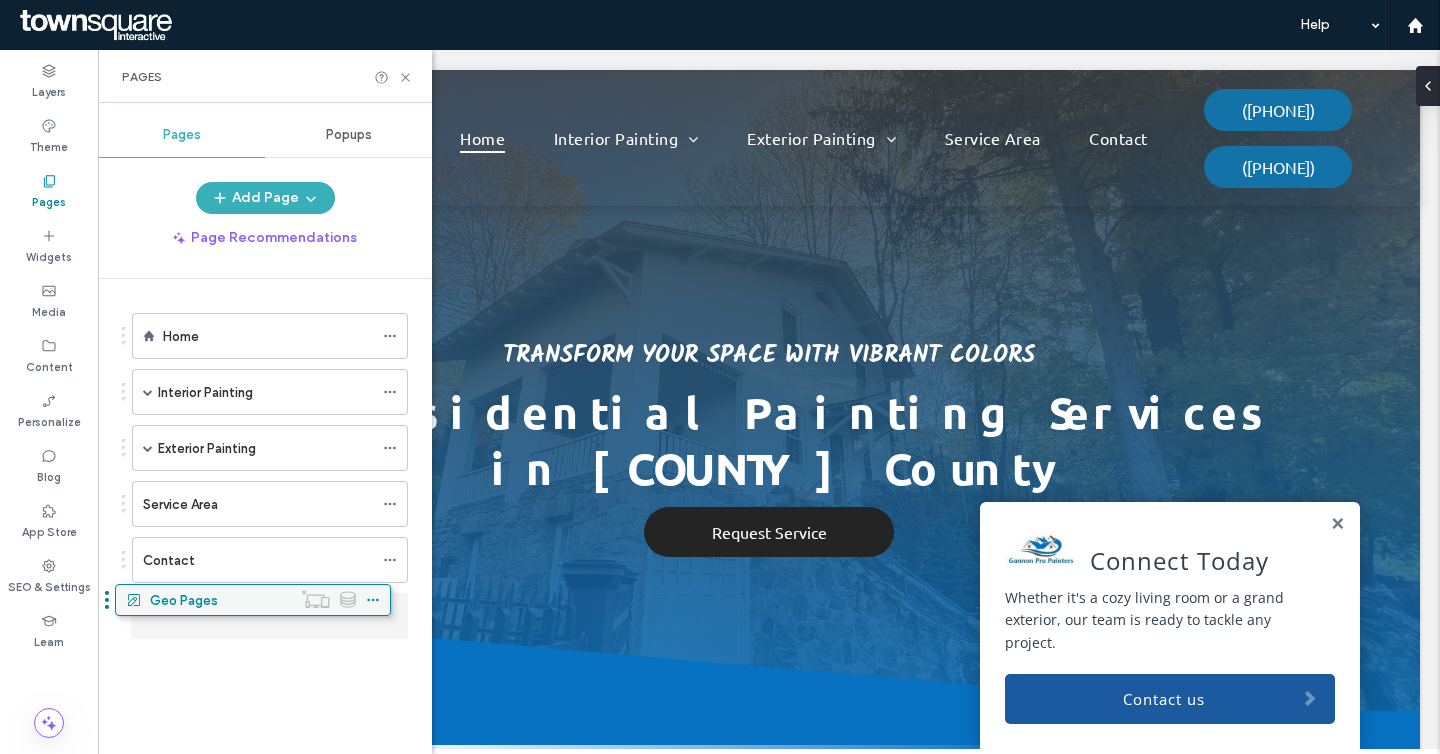 click on "Geo Pages" at bounding box center (184, 600) 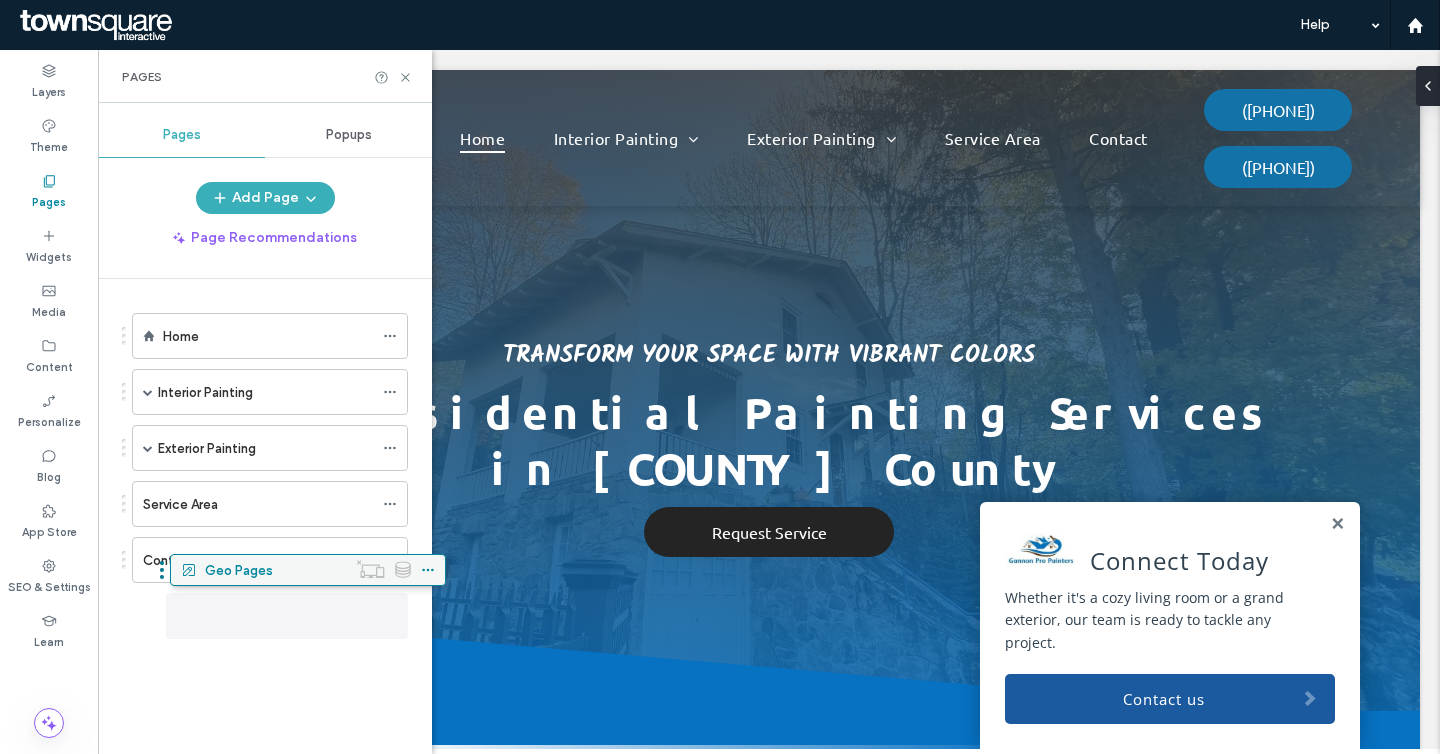 click on "Geo Pages" at bounding box center (239, 570) 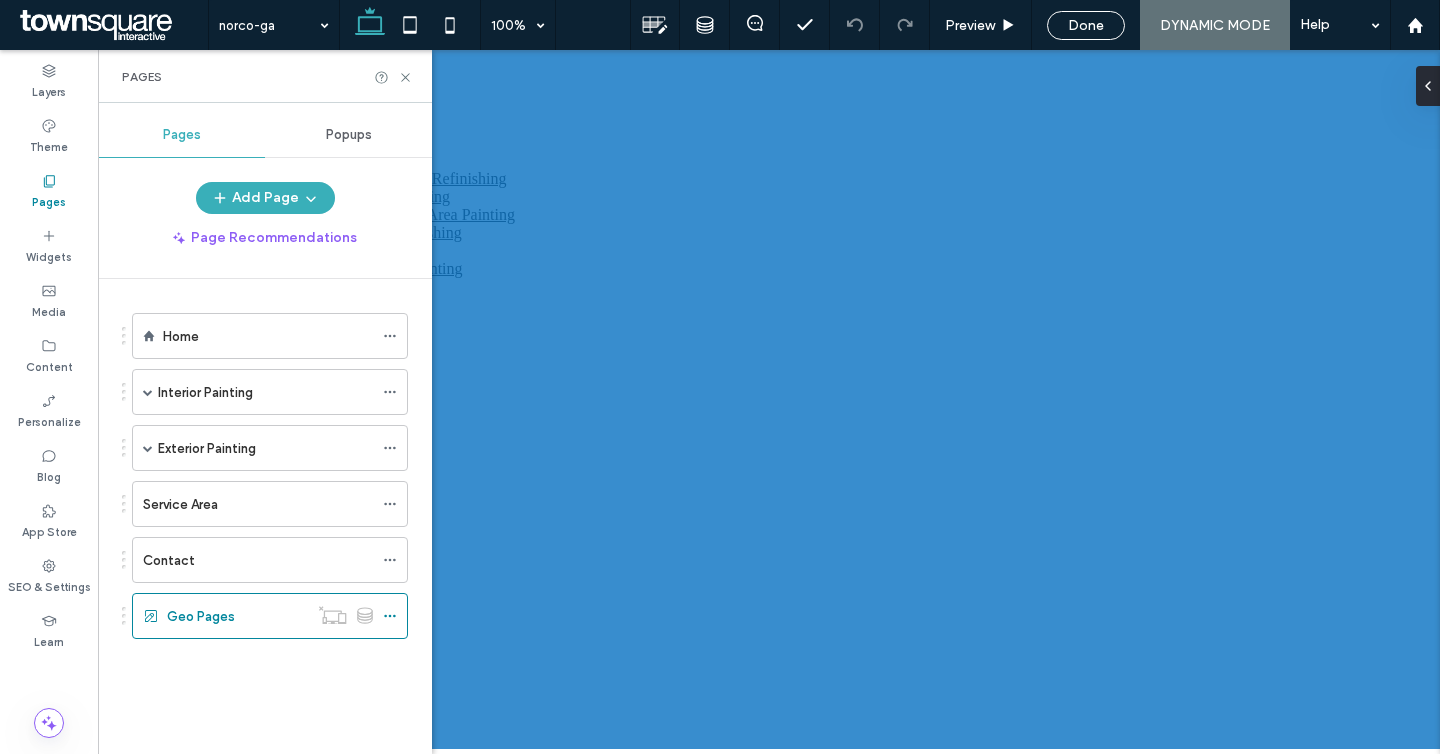 scroll, scrollTop: 0, scrollLeft: 0, axis: both 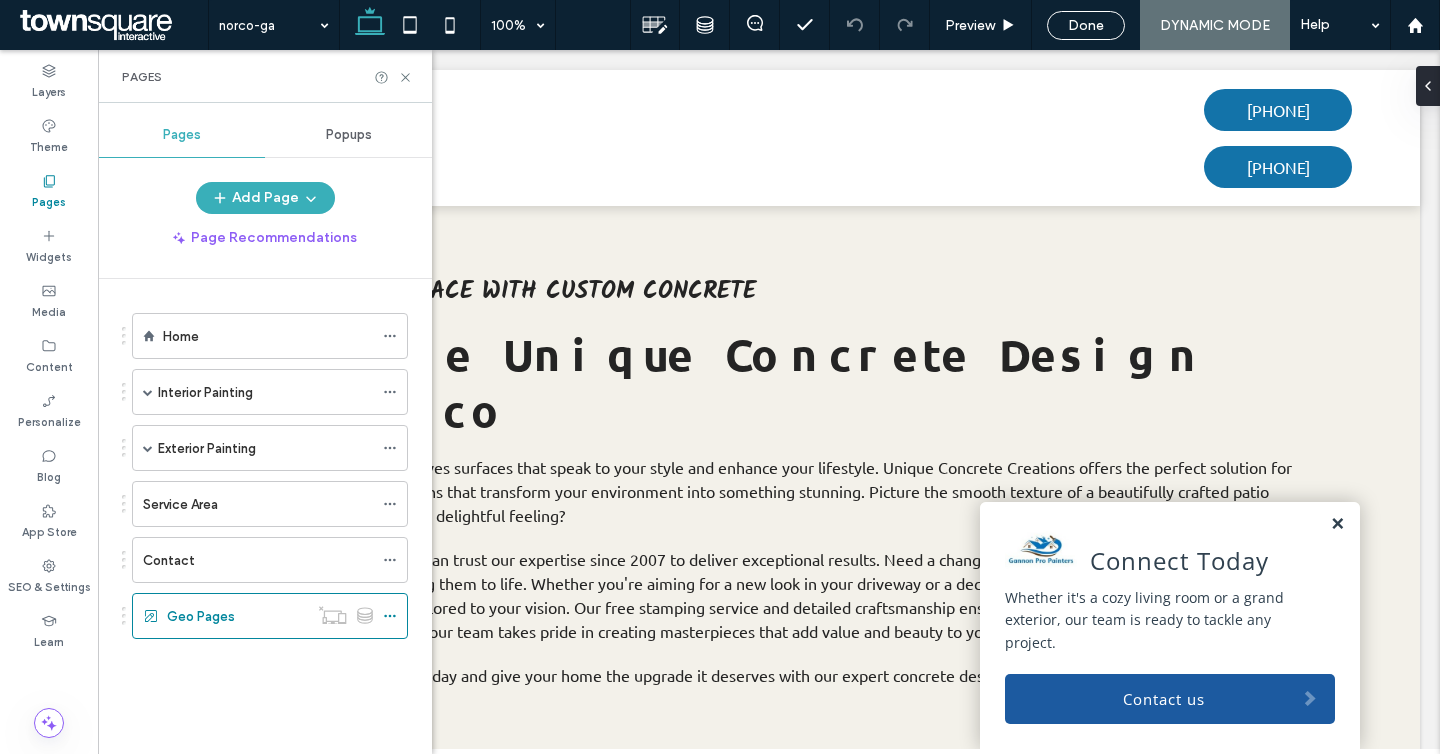 click at bounding box center (1337, 524) 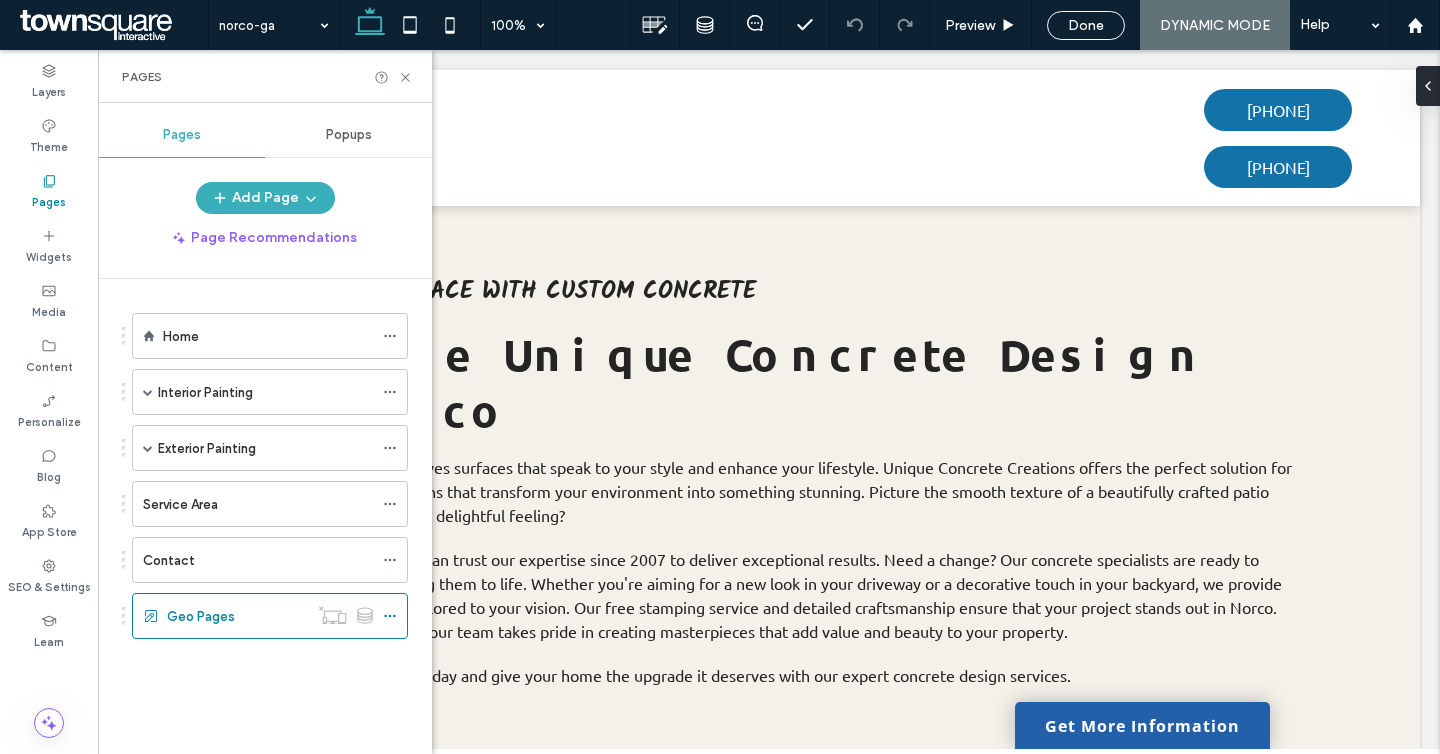 click on "Pages" at bounding box center (265, 76) 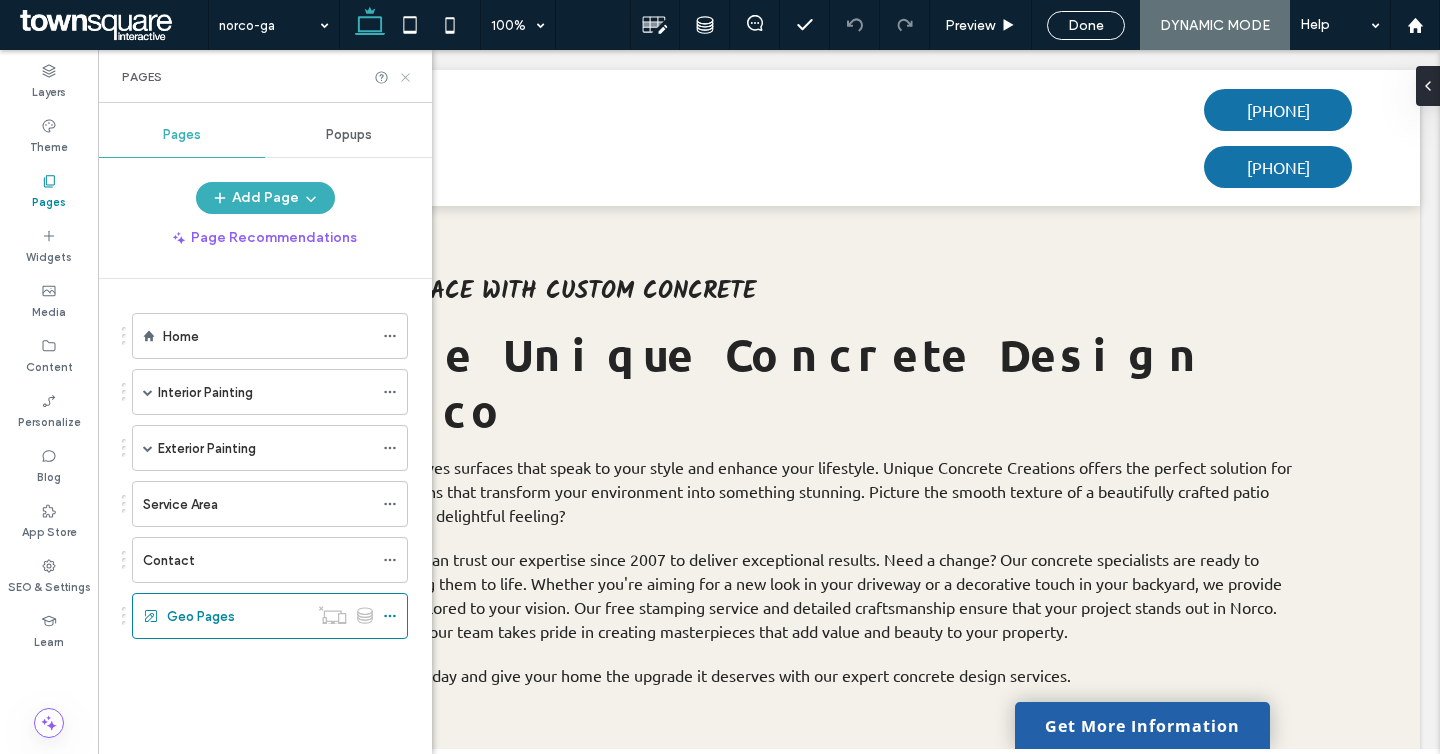 click 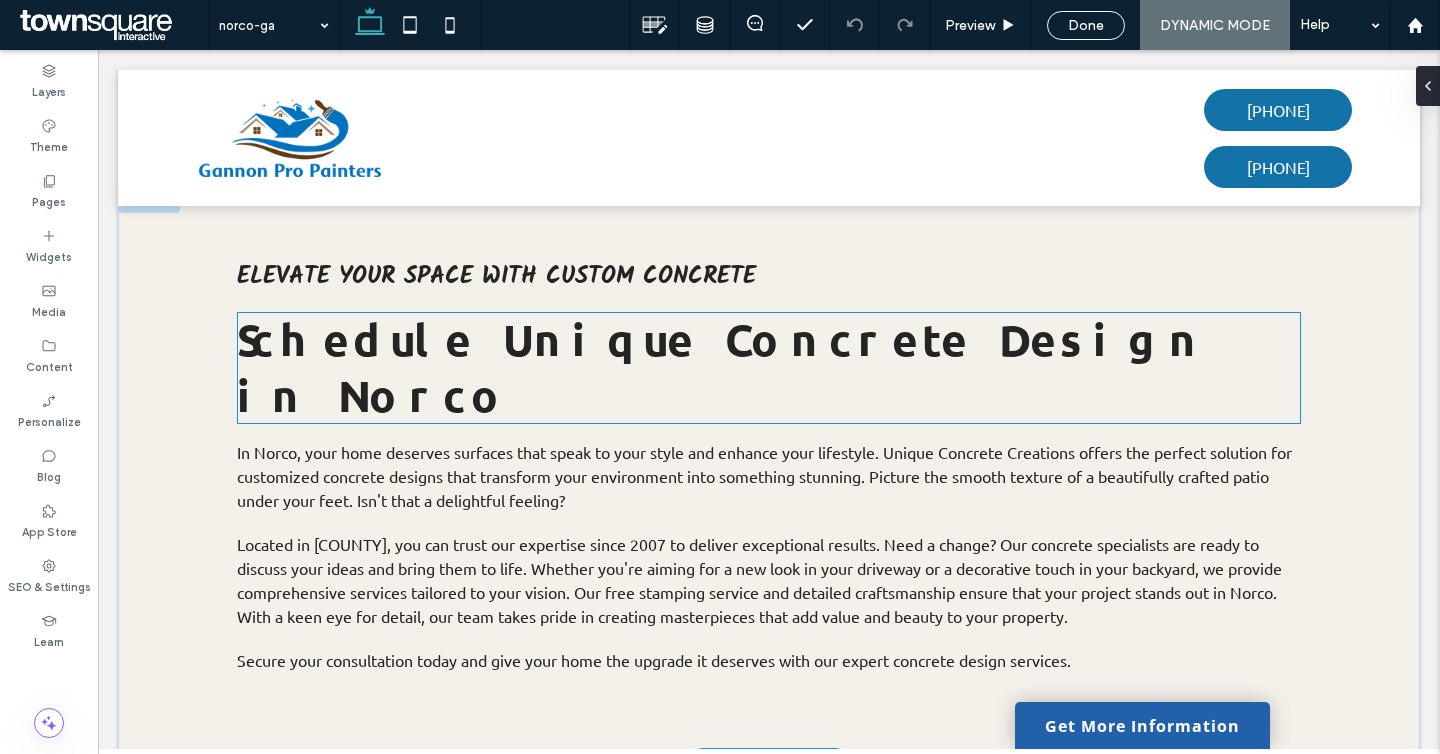 scroll, scrollTop: 0, scrollLeft: 0, axis: both 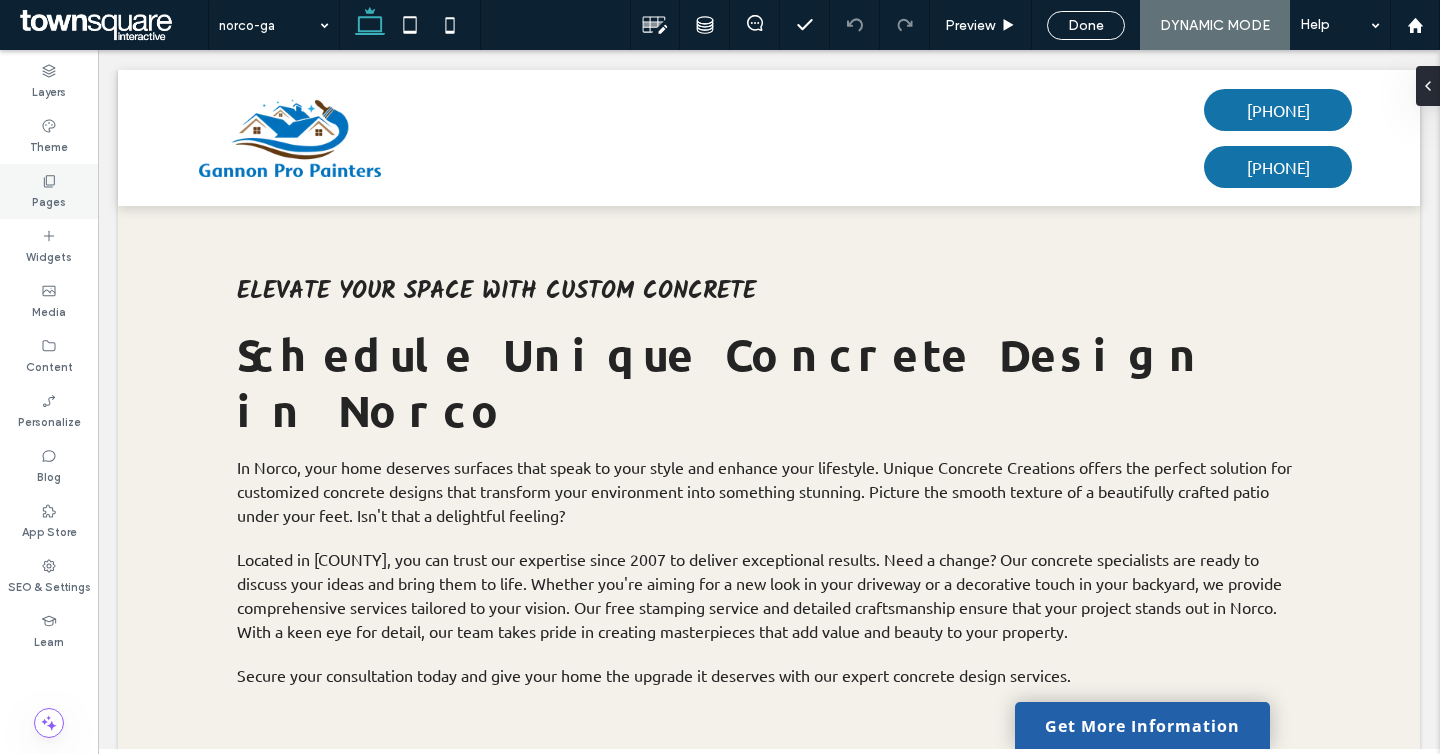 click on "Pages" at bounding box center (49, 200) 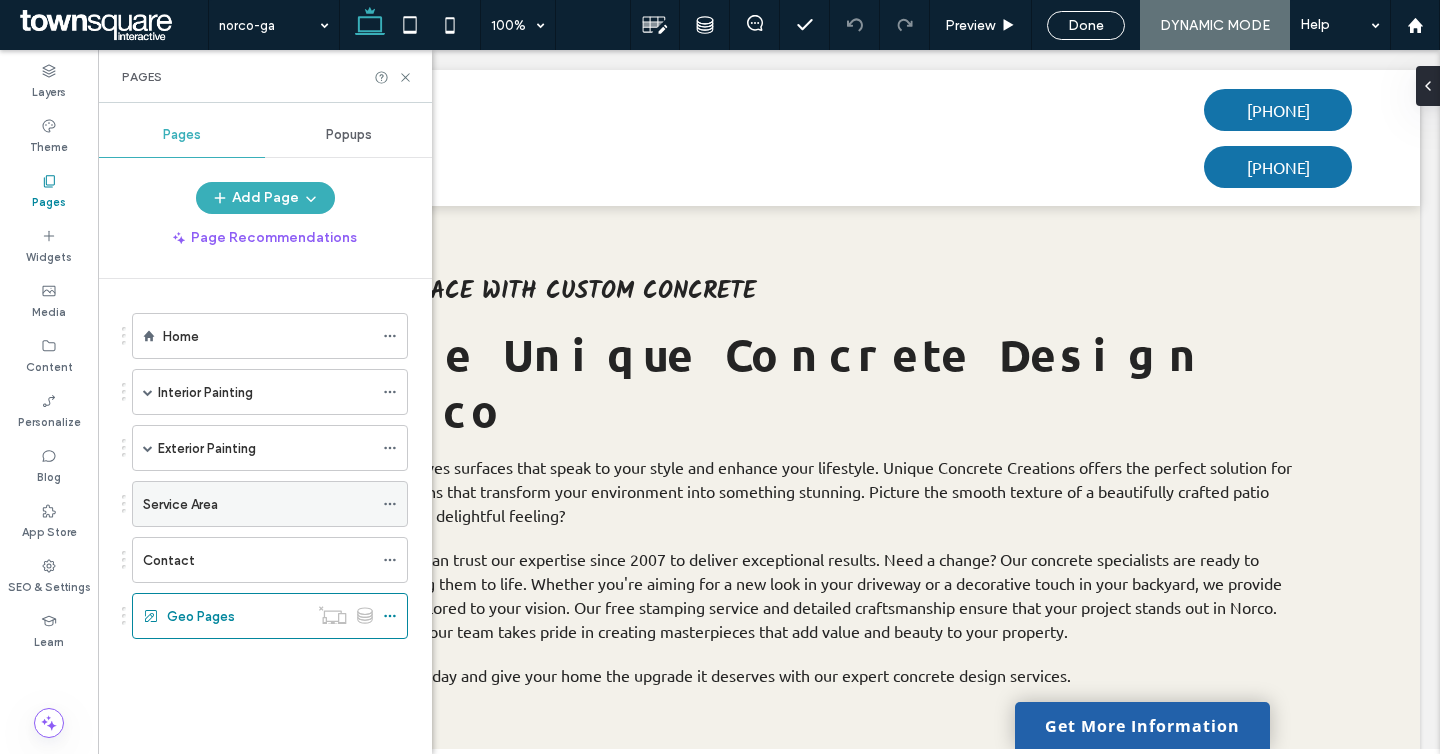 click on "Service Area" at bounding box center [258, 504] 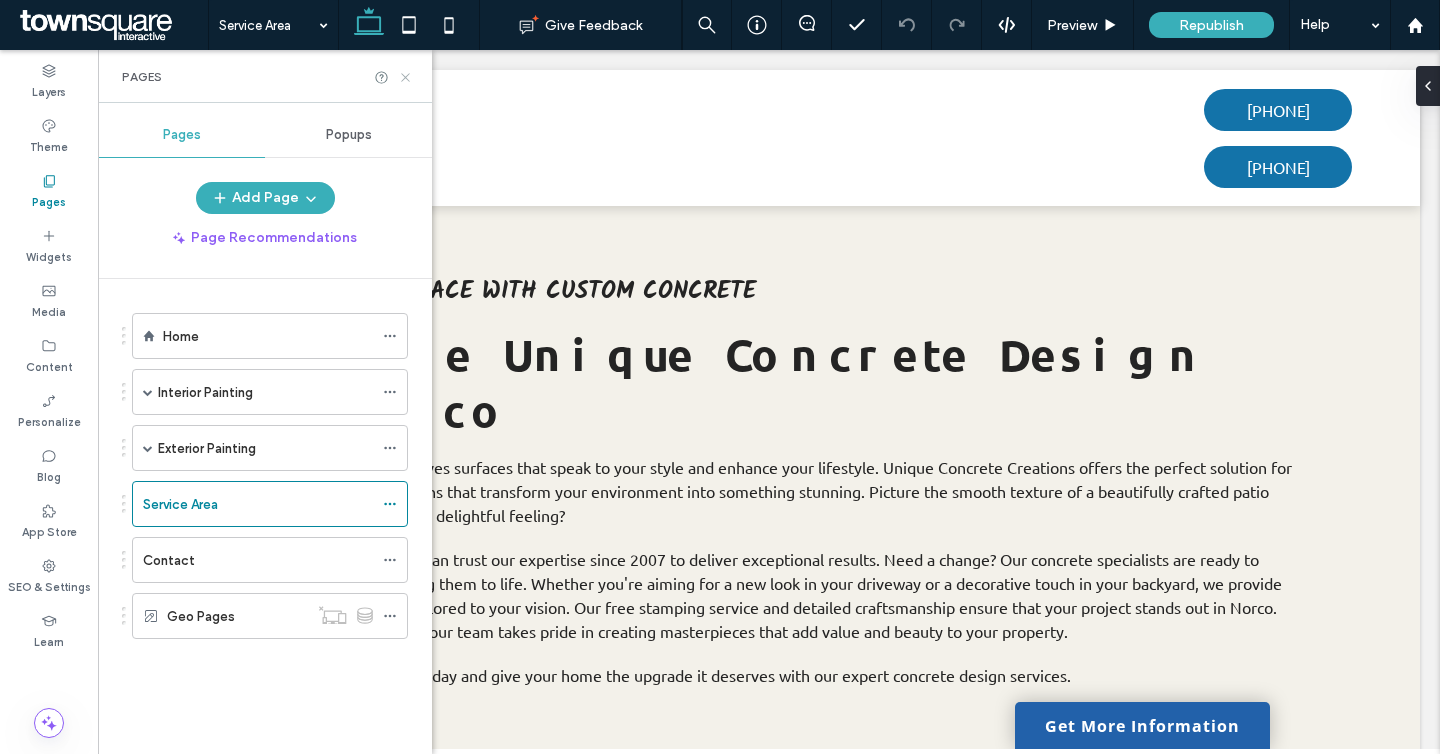 click 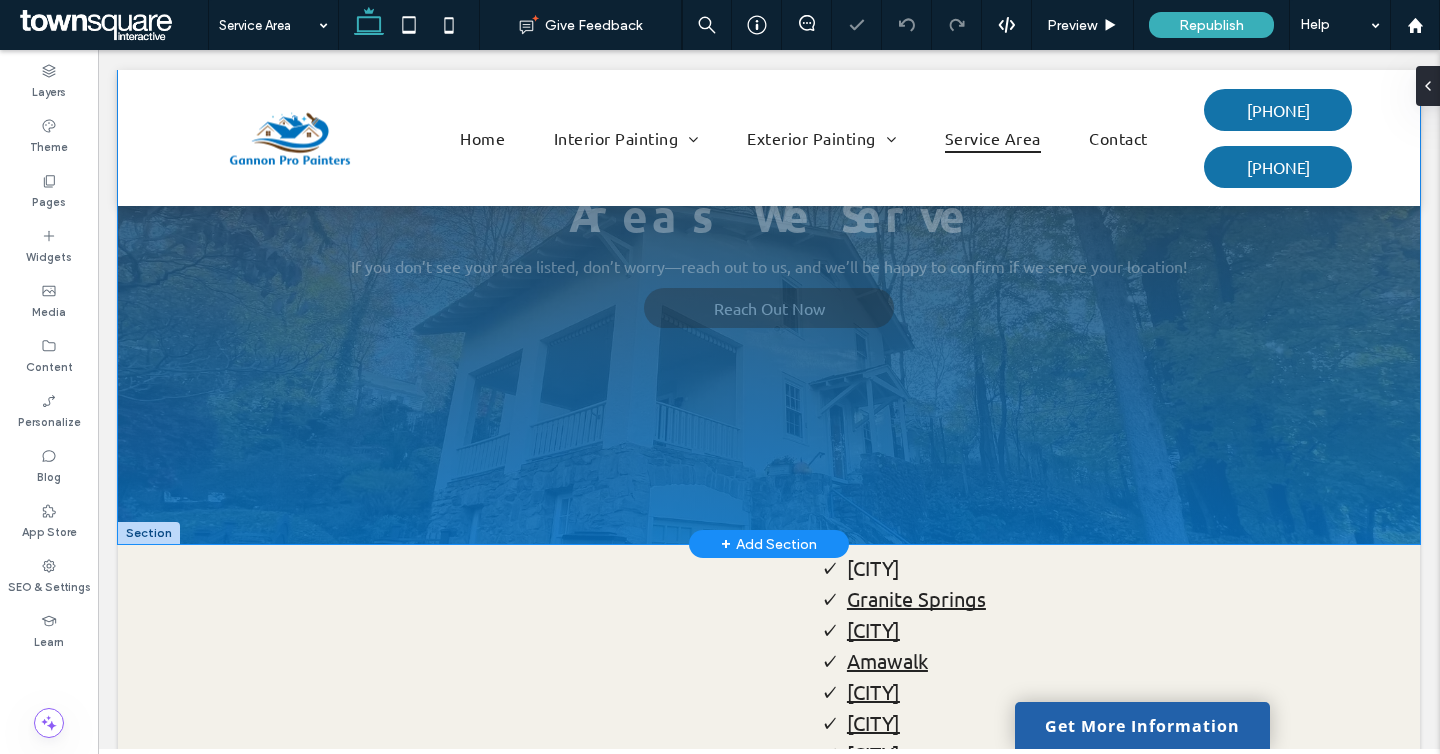 scroll, scrollTop: 223, scrollLeft: 0, axis: vertical 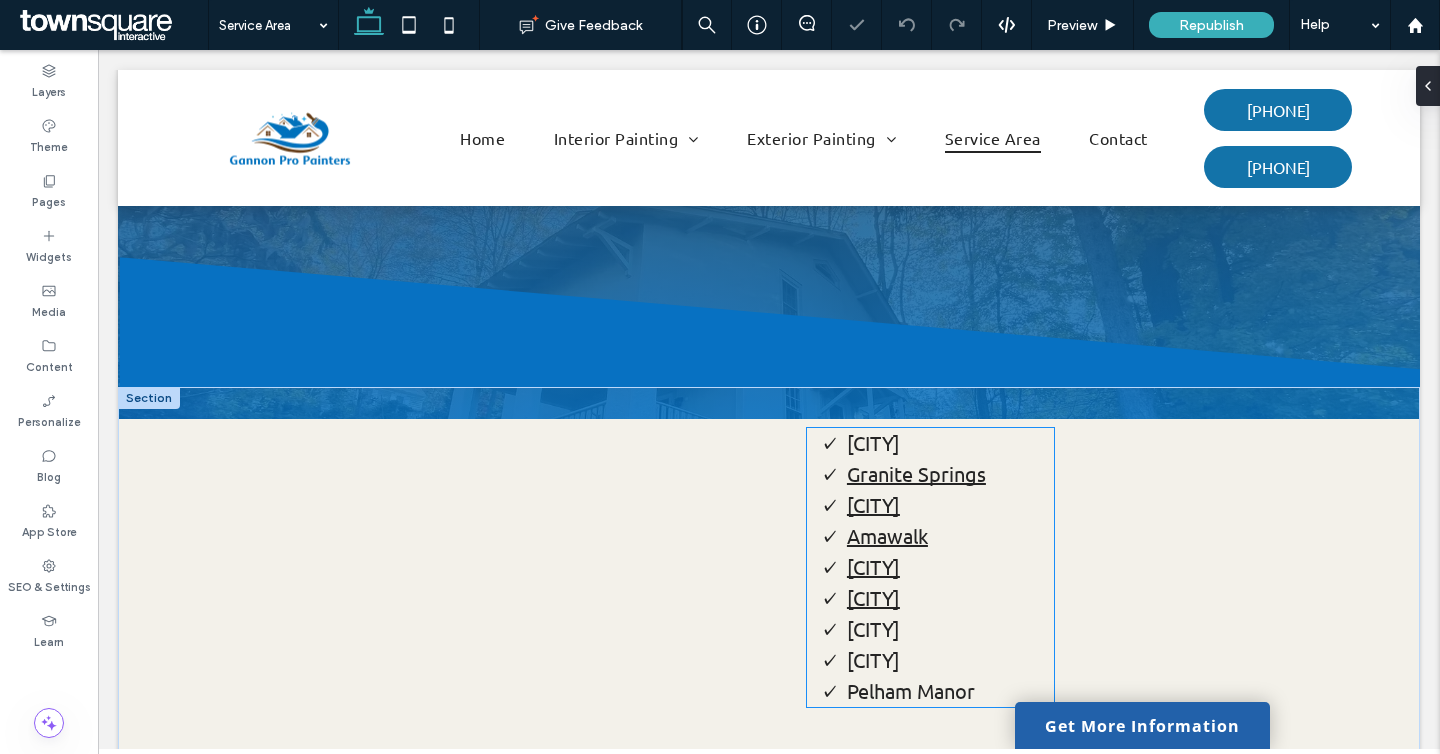 click on "[CITY]" at bounding box center [950, 505] 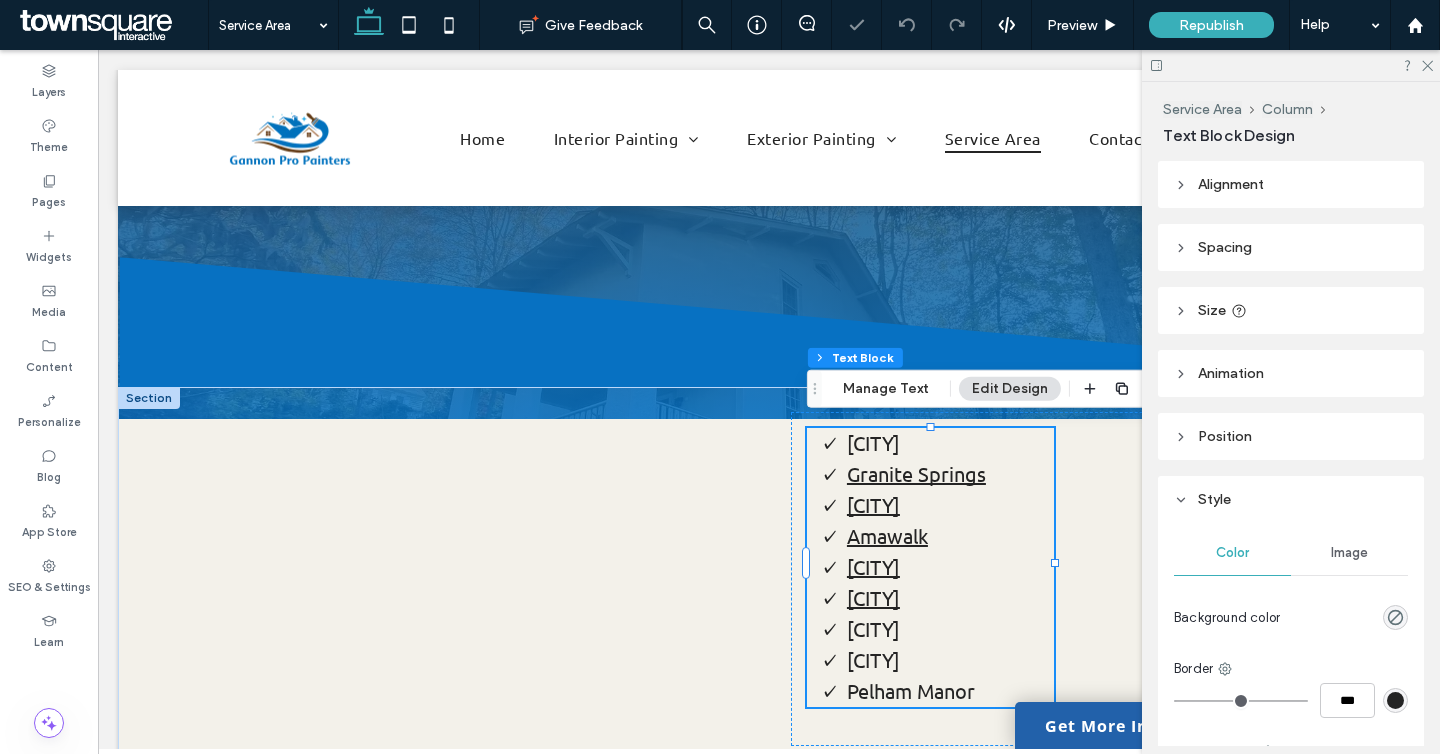 click on "[CITY]" at bounding box center [950, 505] 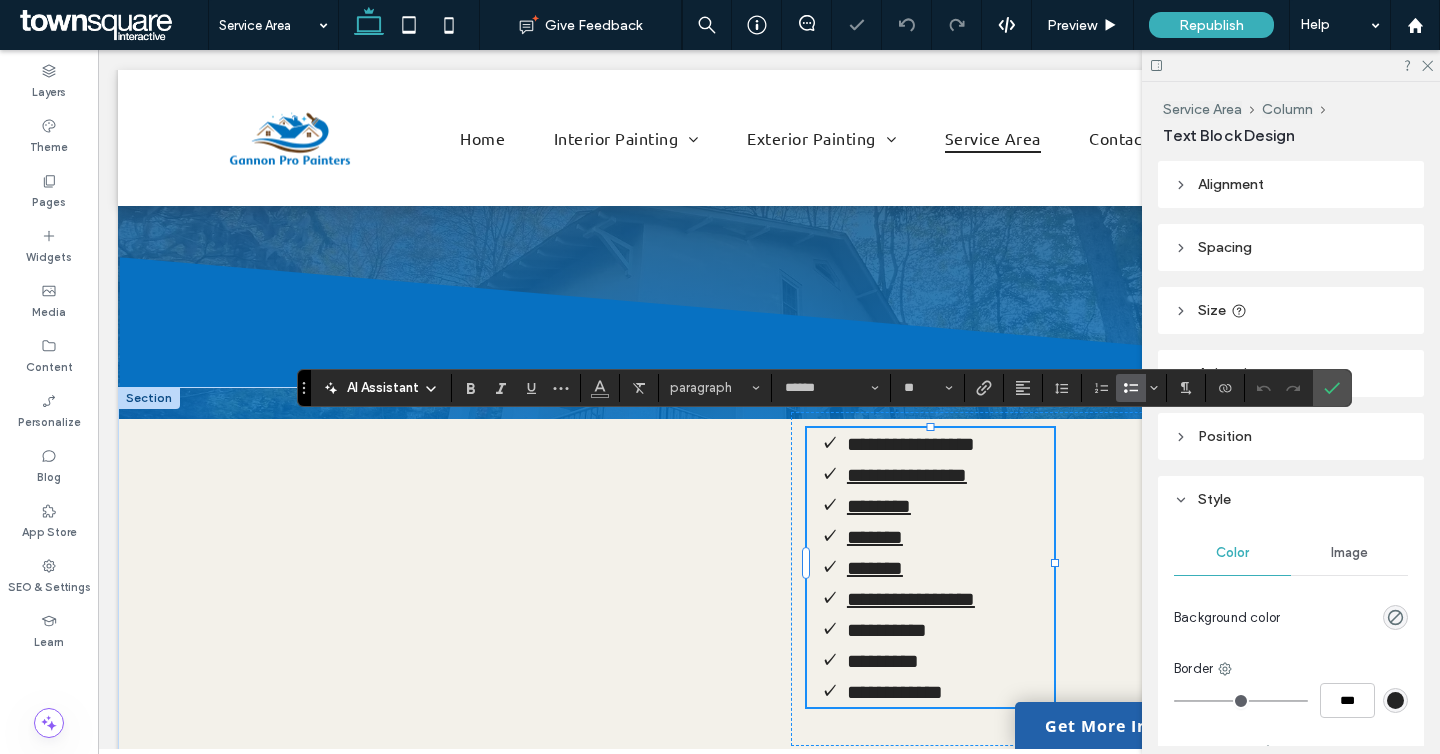 click on "**********" at bounding box center (907, 475) 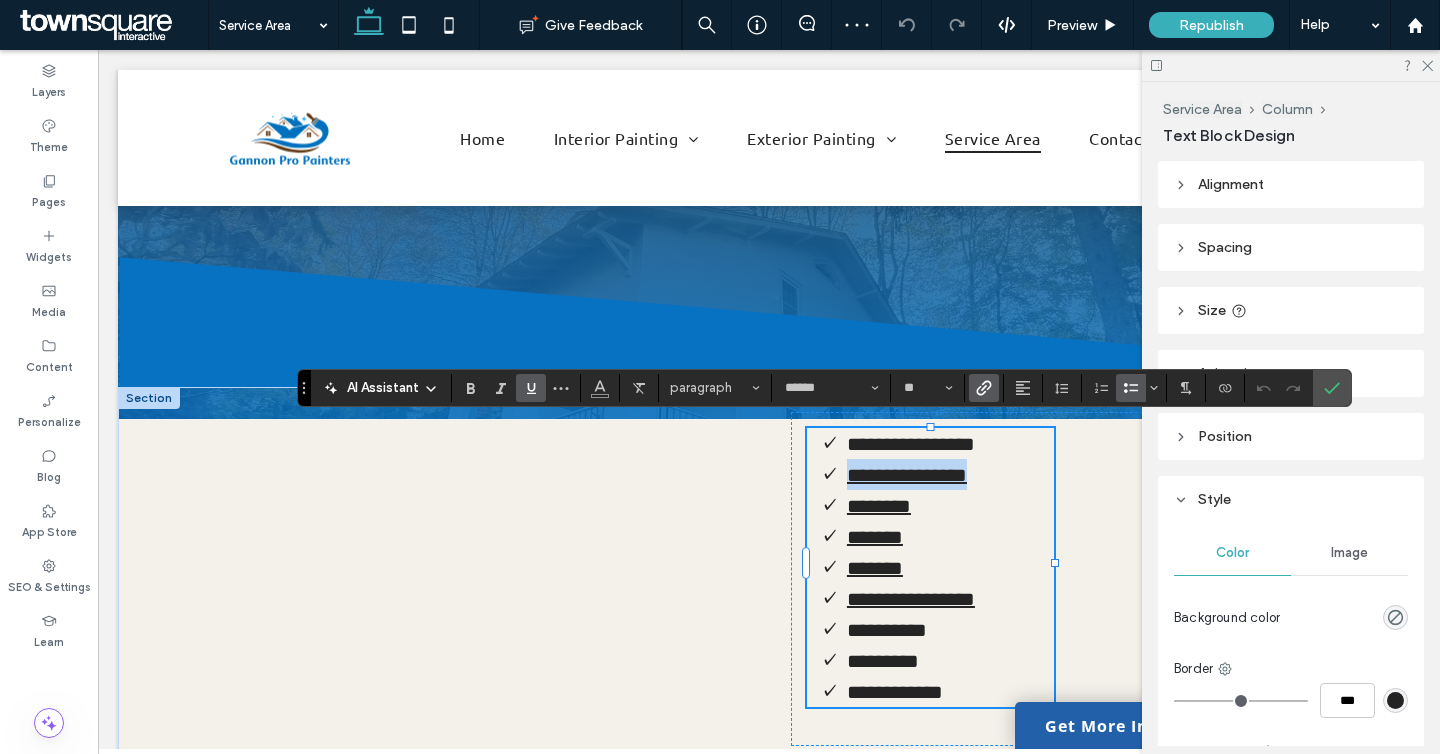 drag, startPoint x: 994, startPoint y: 474, endPoint x: 849, endPoint y: 472, distance: 145.0138 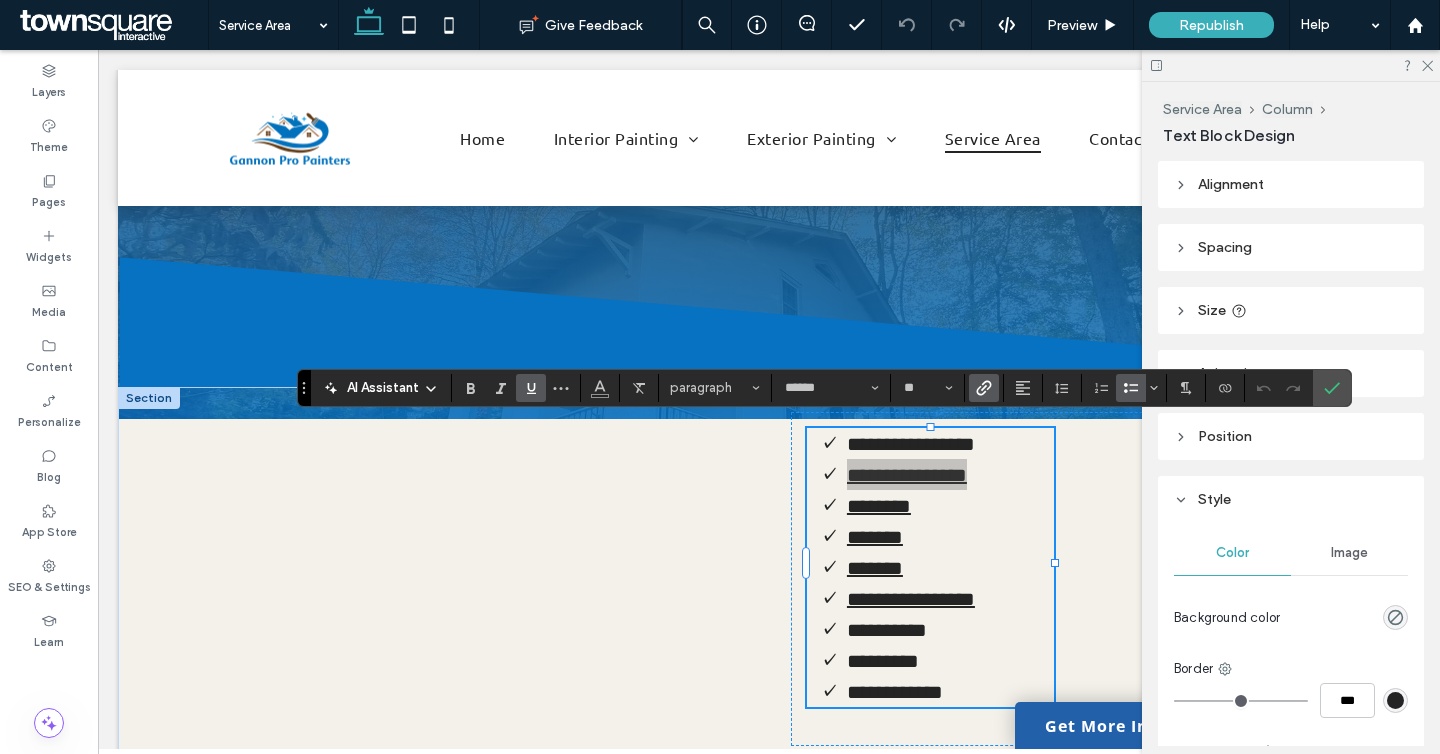 click 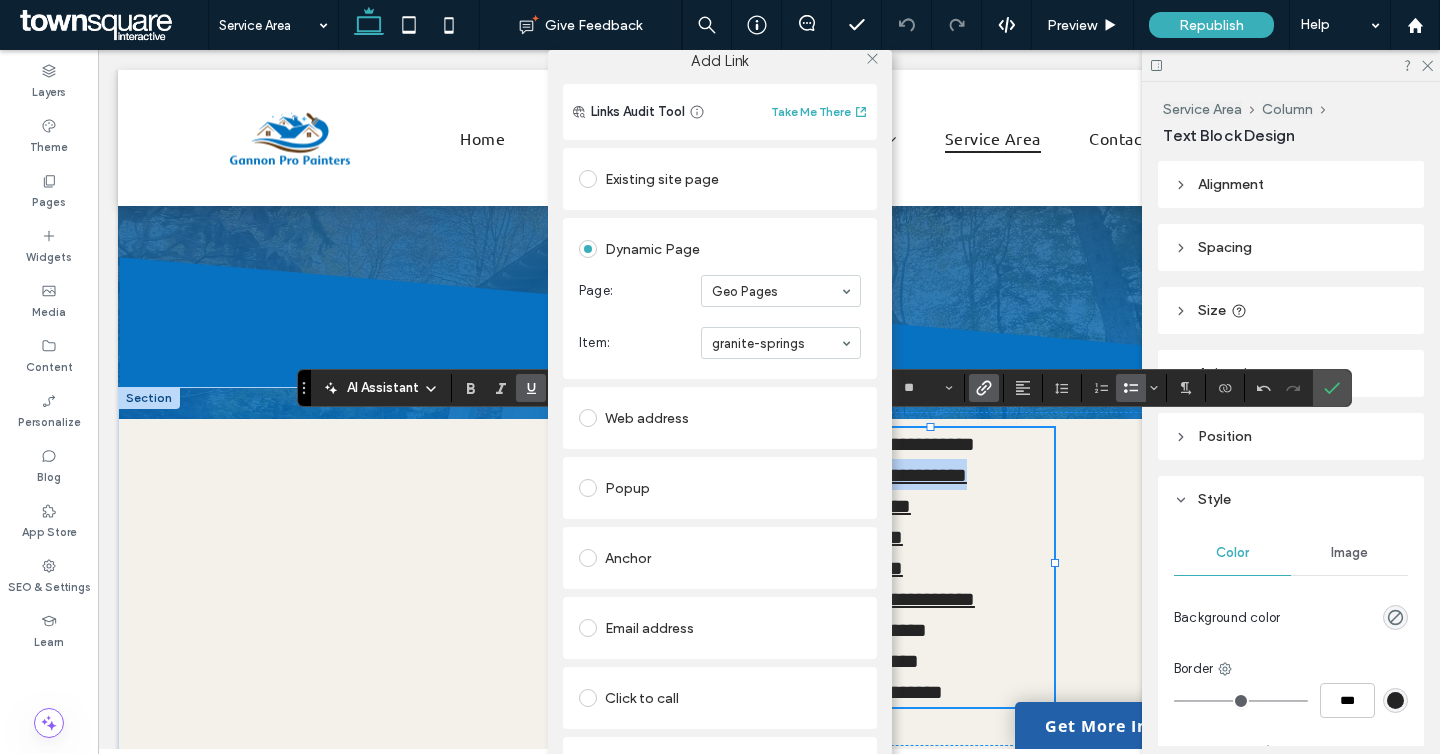 scroll, scrollTop: 0, scrollLeft: 0, axis: both 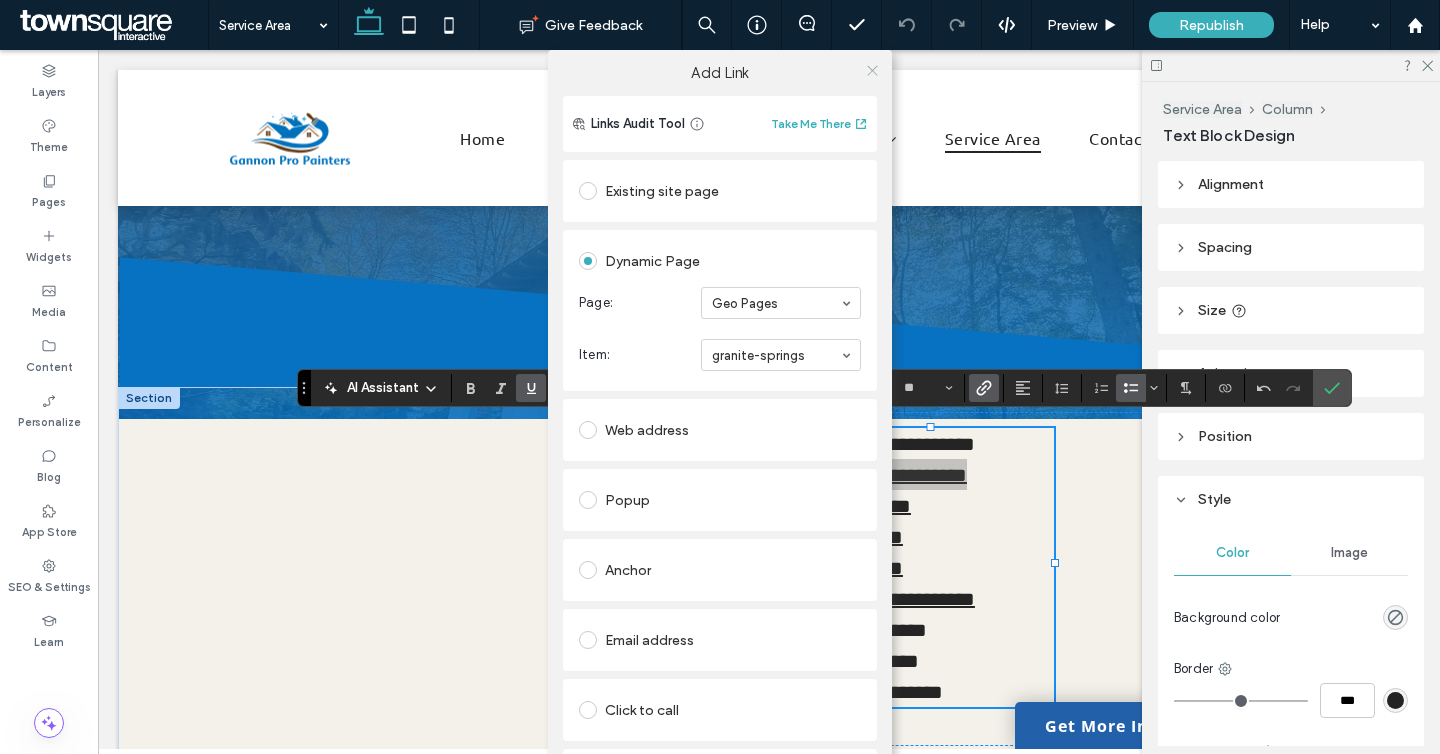 click 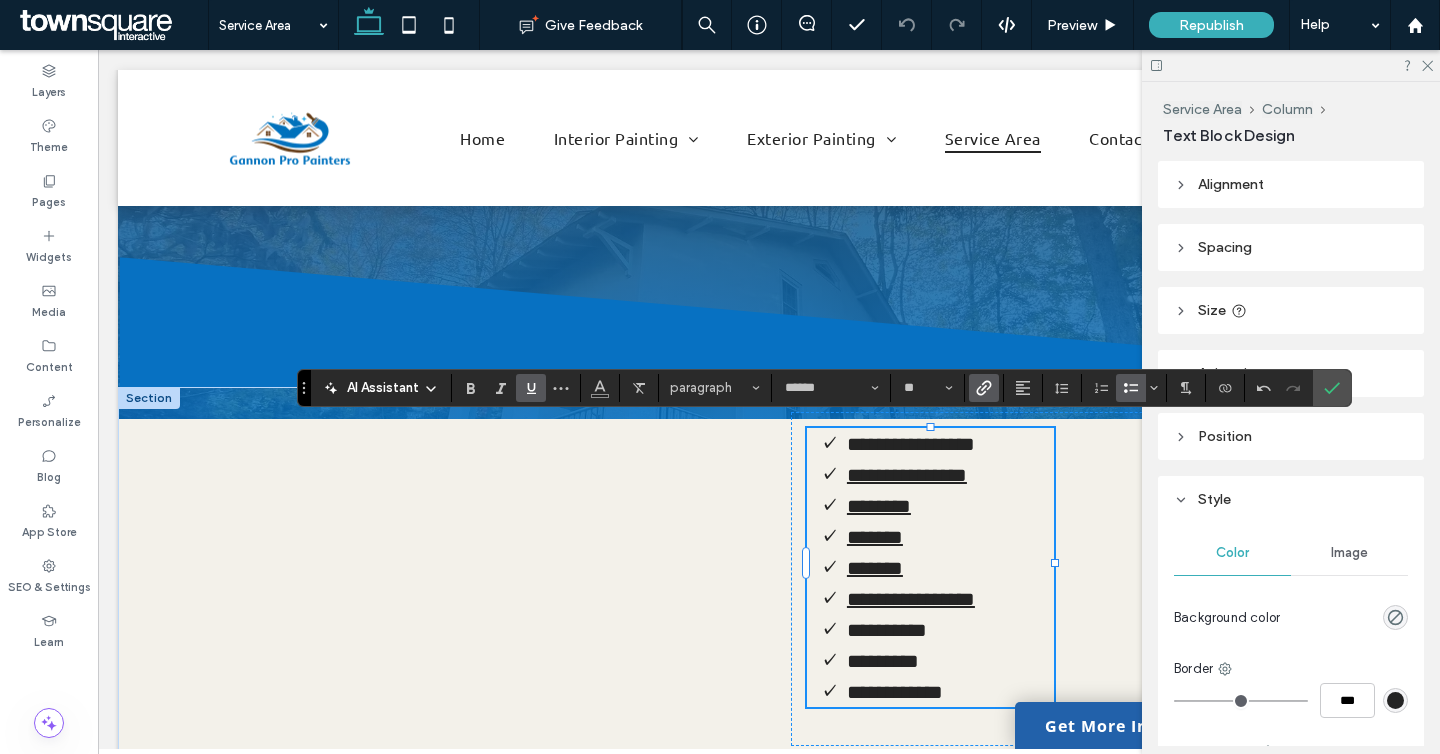 click on "********" at bounding box center [879, 506] 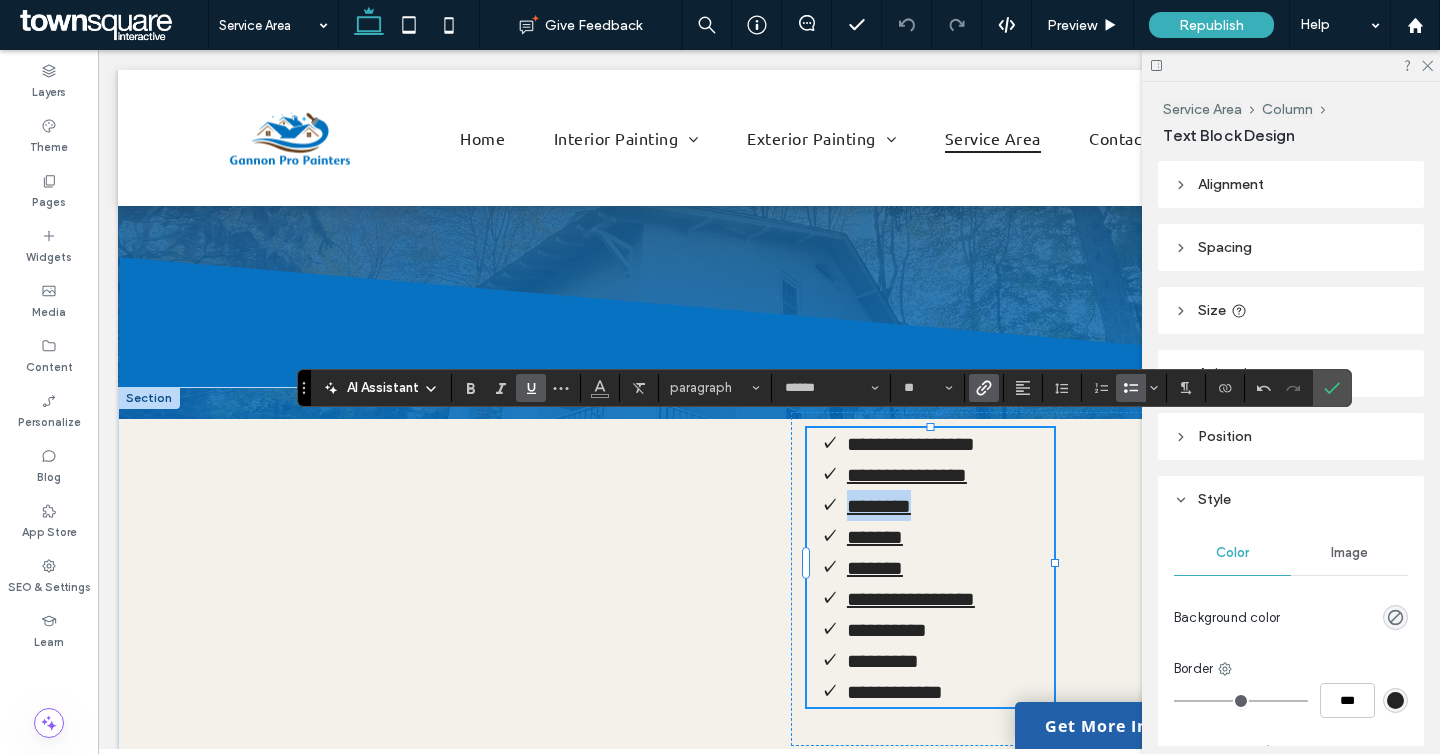 drag, startPoint x: 943, startPoint y: 505, endPoint x: 842, endPoint y: 492, distance: 101.8332 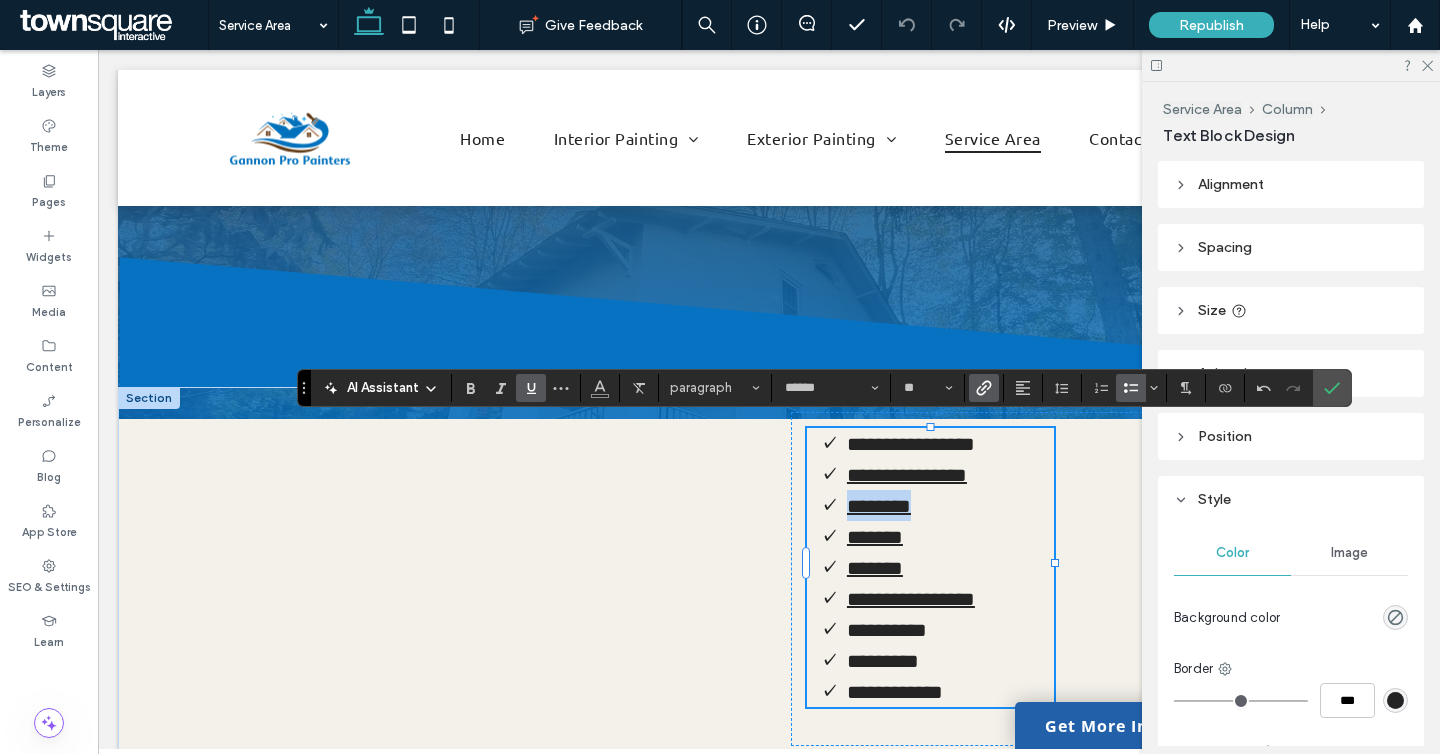 click on "********" at bounding box center (950, 505) 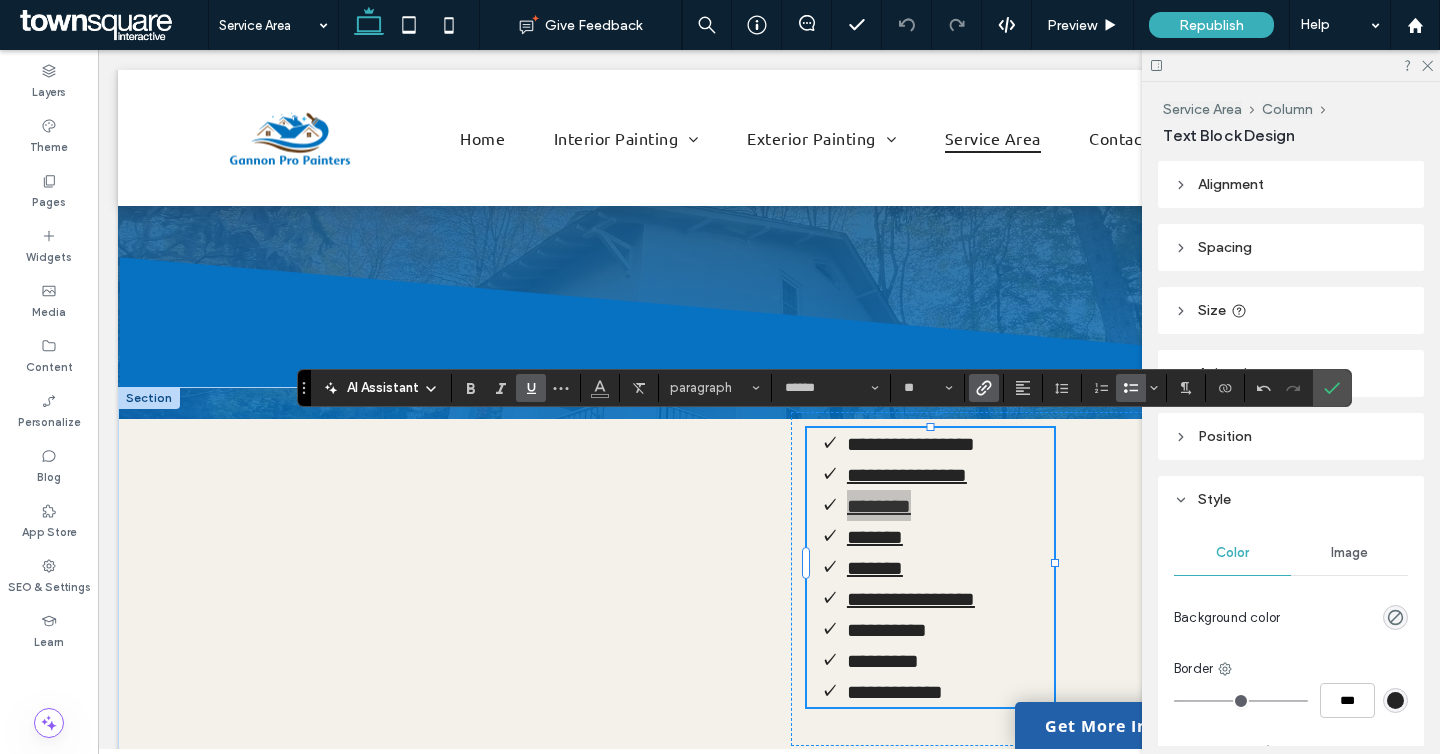 click 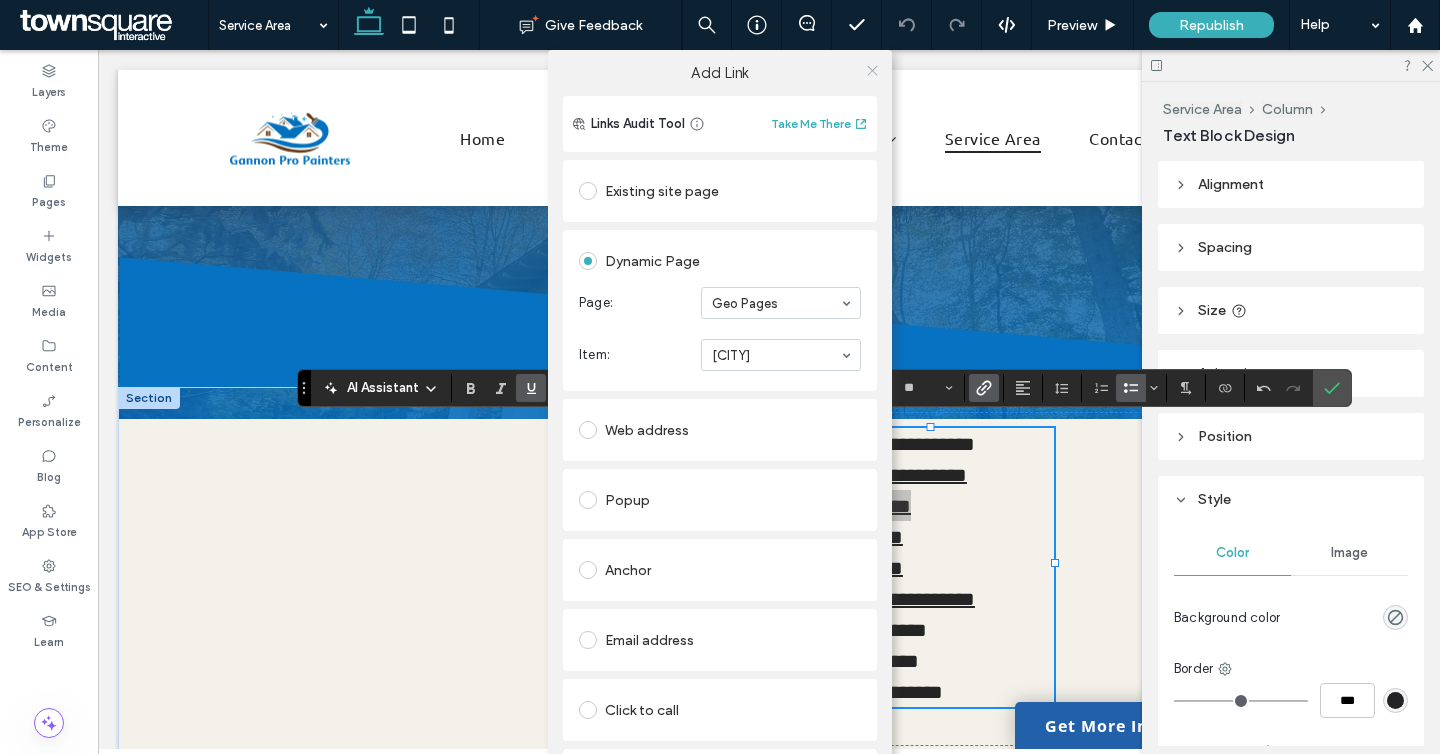 click 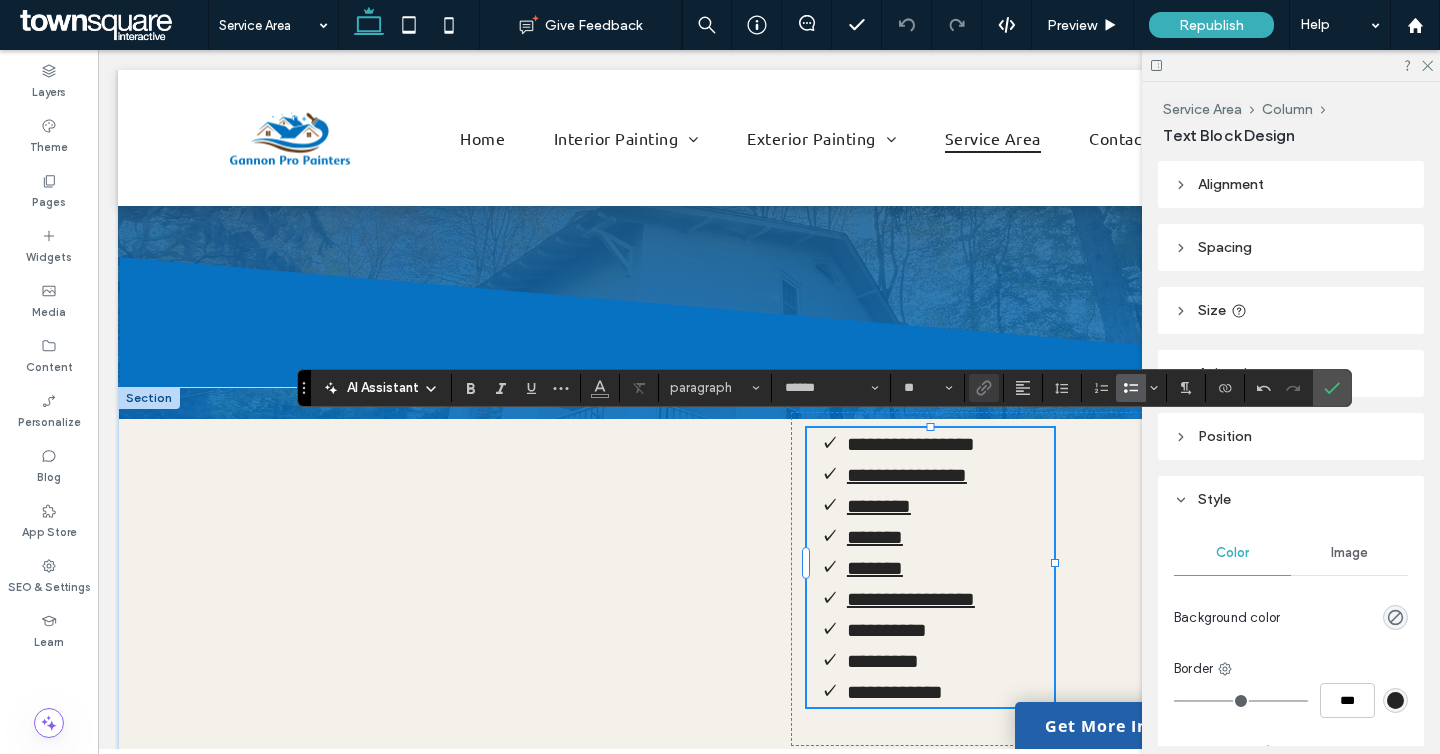 click on "*******" at bounding box center [875, 537] 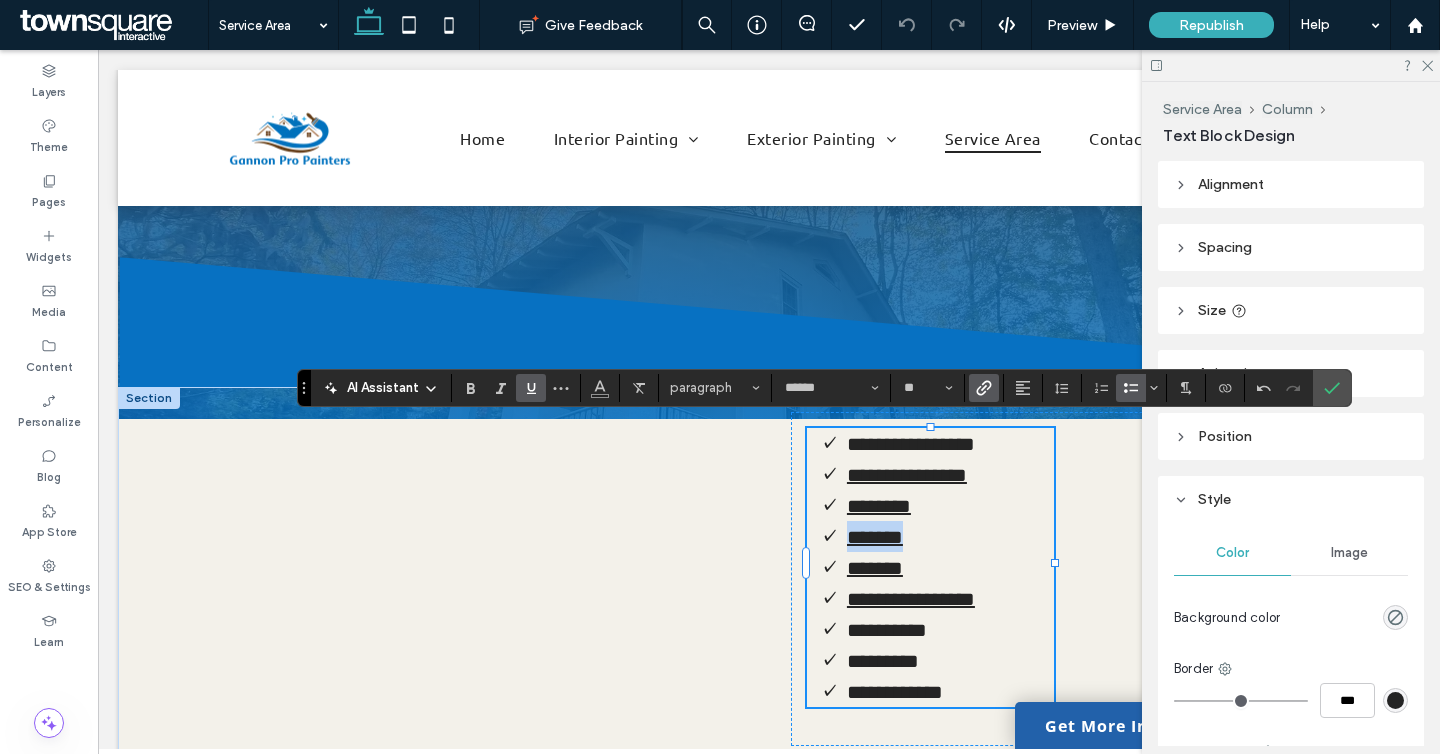 drag, startPoint x: 946, startPoint y: 529, endPoint x: 845, endPoint y: 527, distance: 101.0198 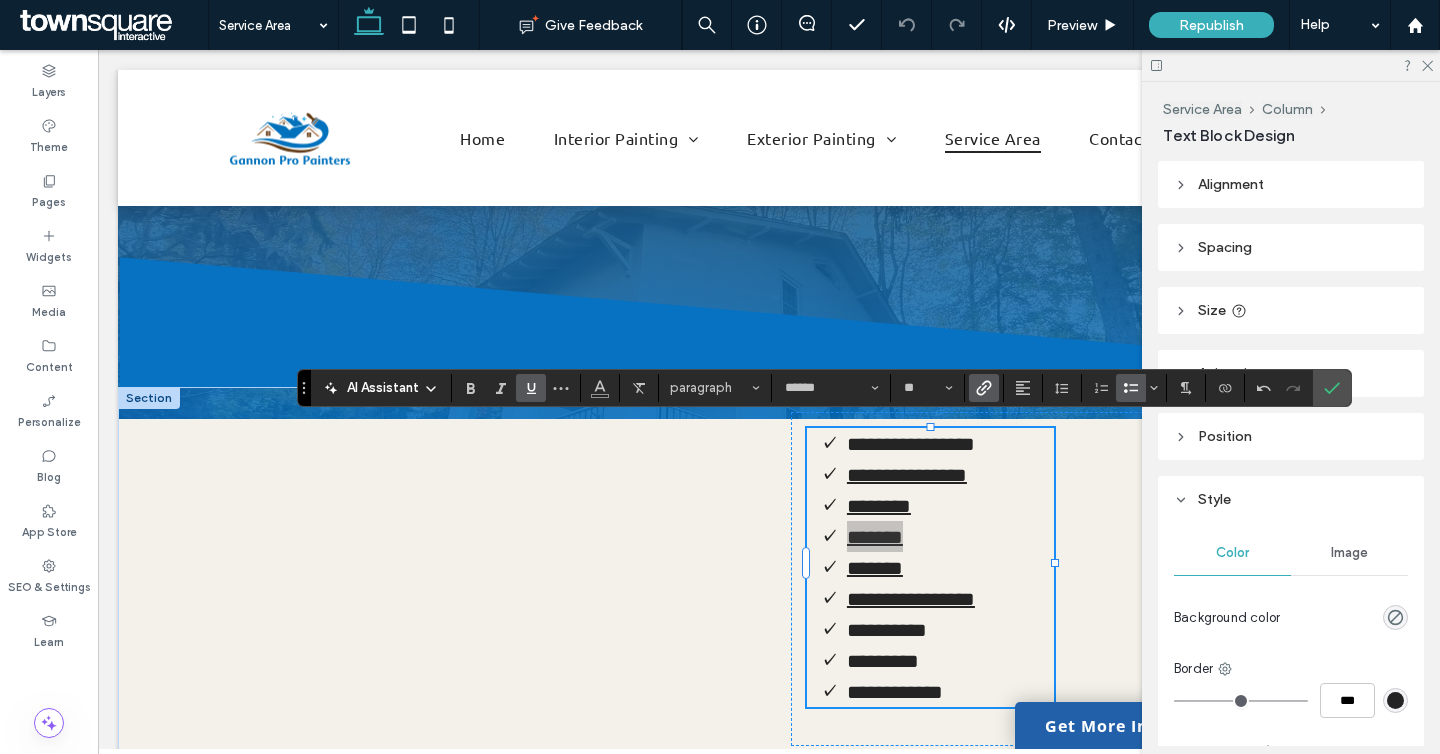 click 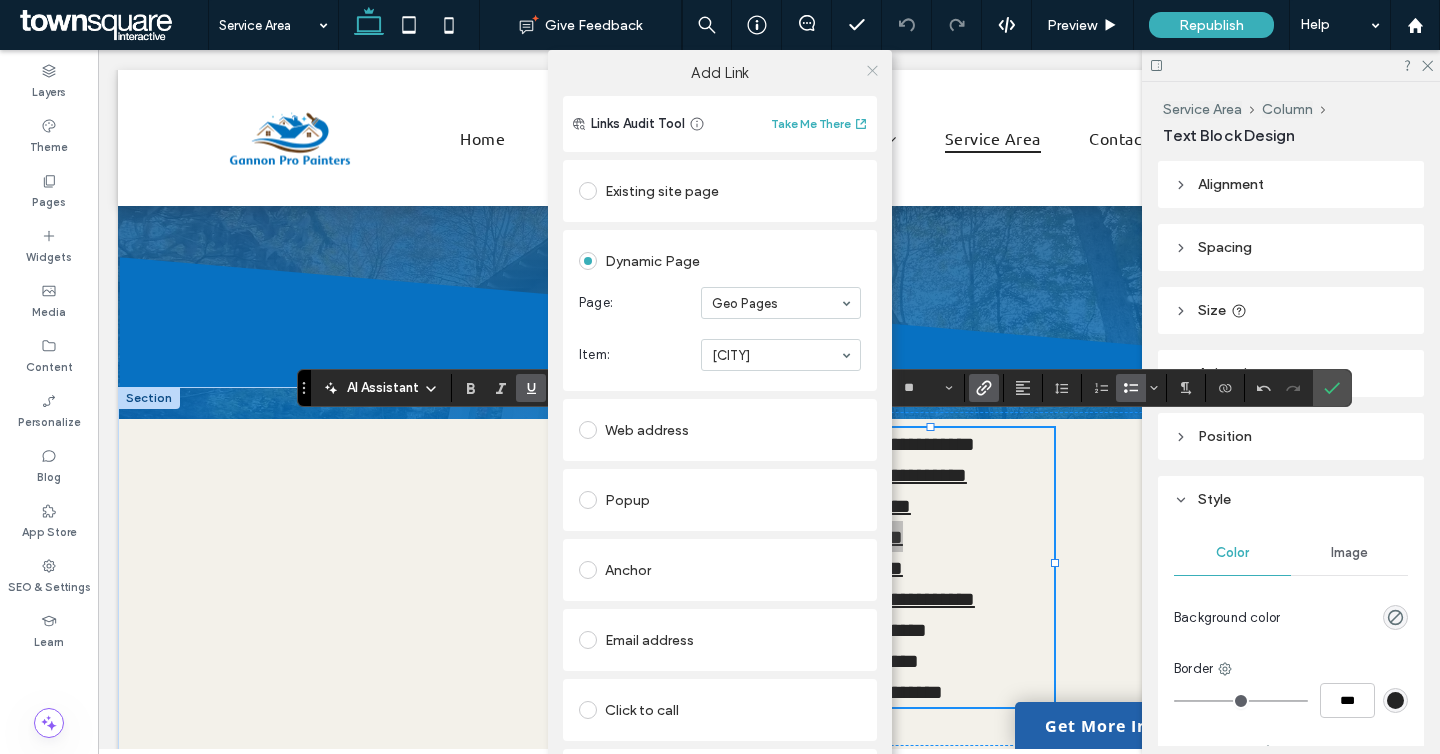 click 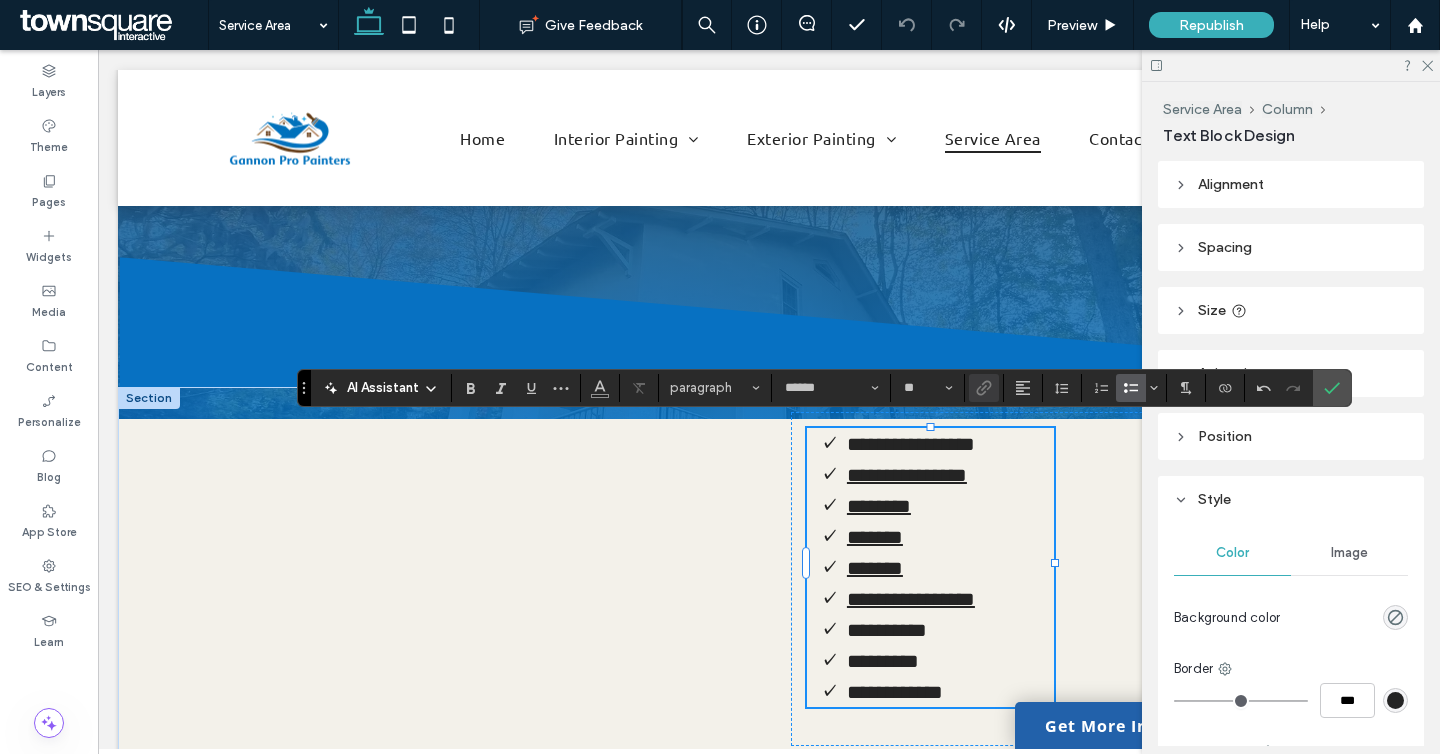 click on "*******" at bounding box center (950, 567) 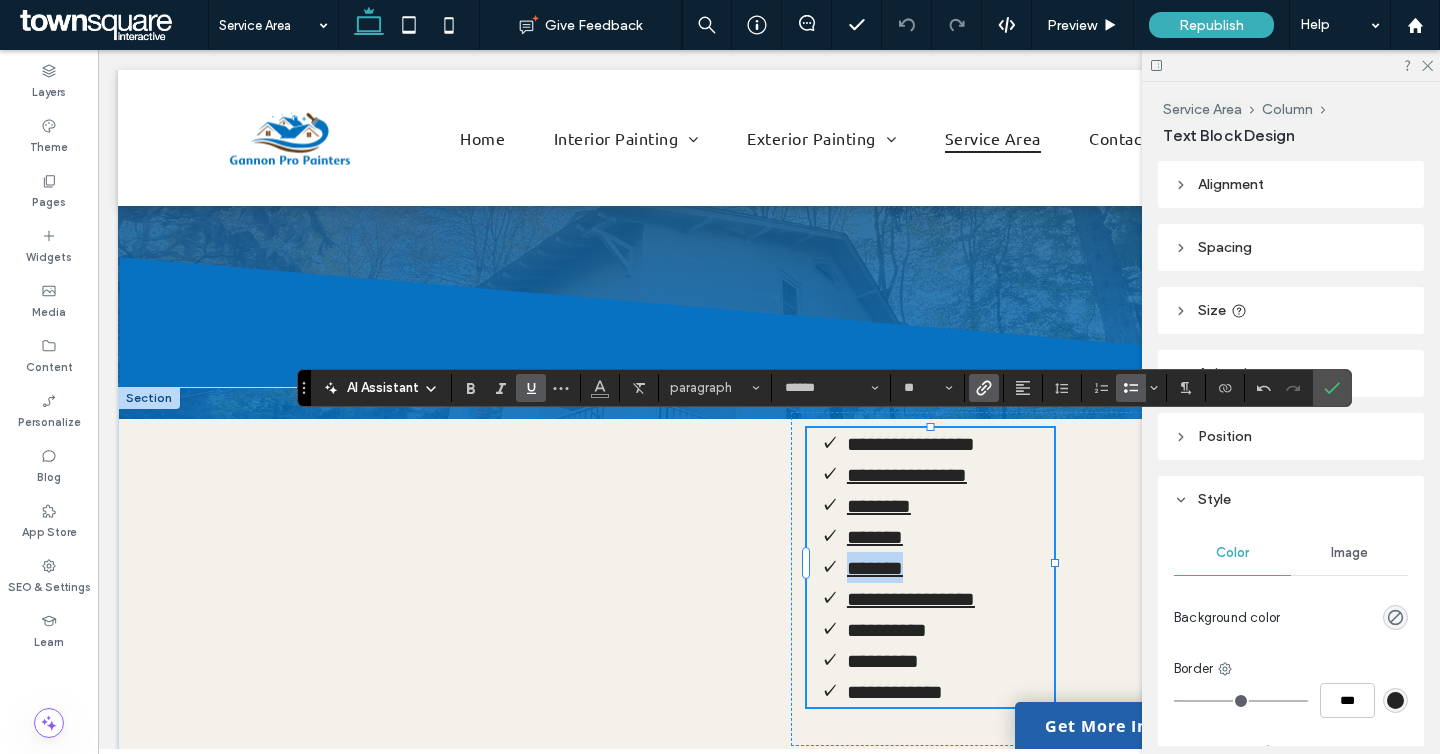 drag, startPoint x: 929, startPoint y: 559, endPoint x: 848, endPoint y: 548, distance: 81.7435 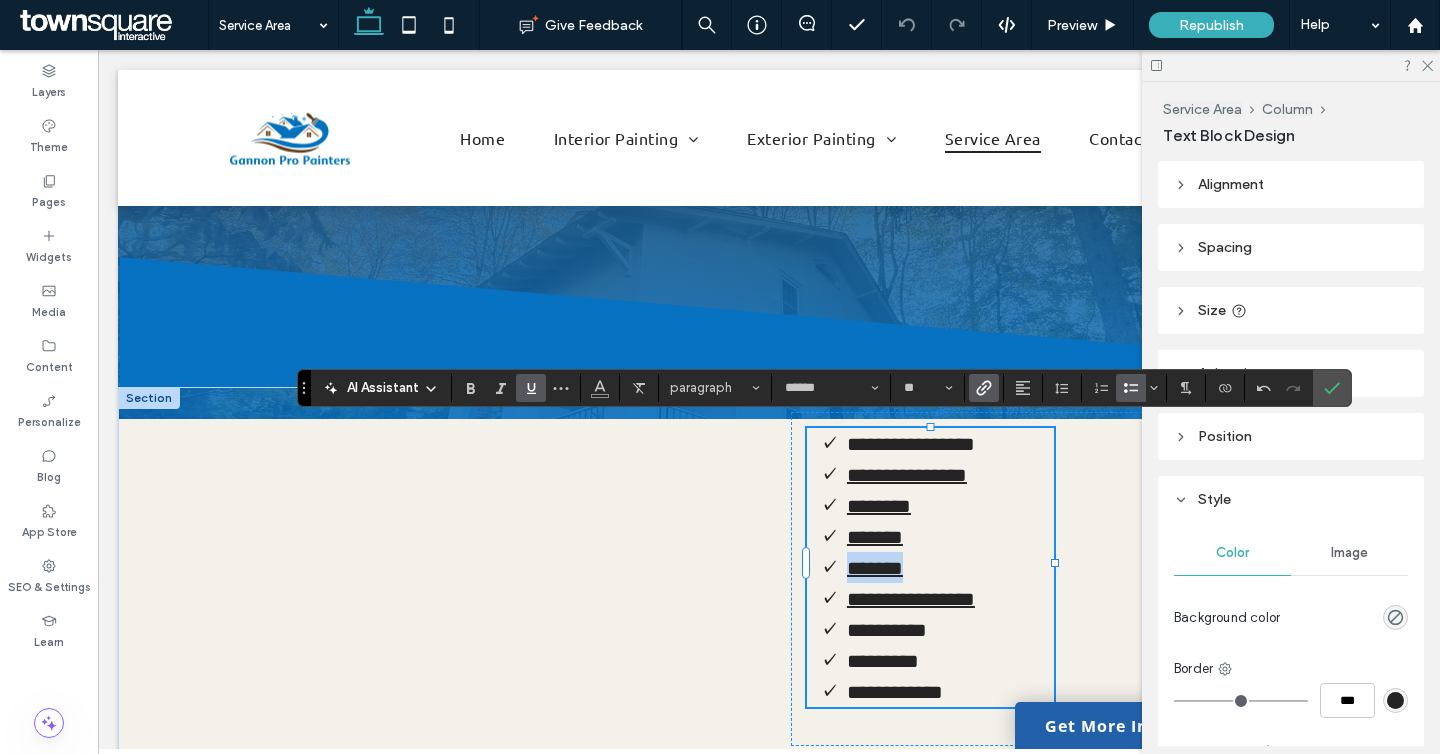 click on "*******" at bounding box center [950, 567] 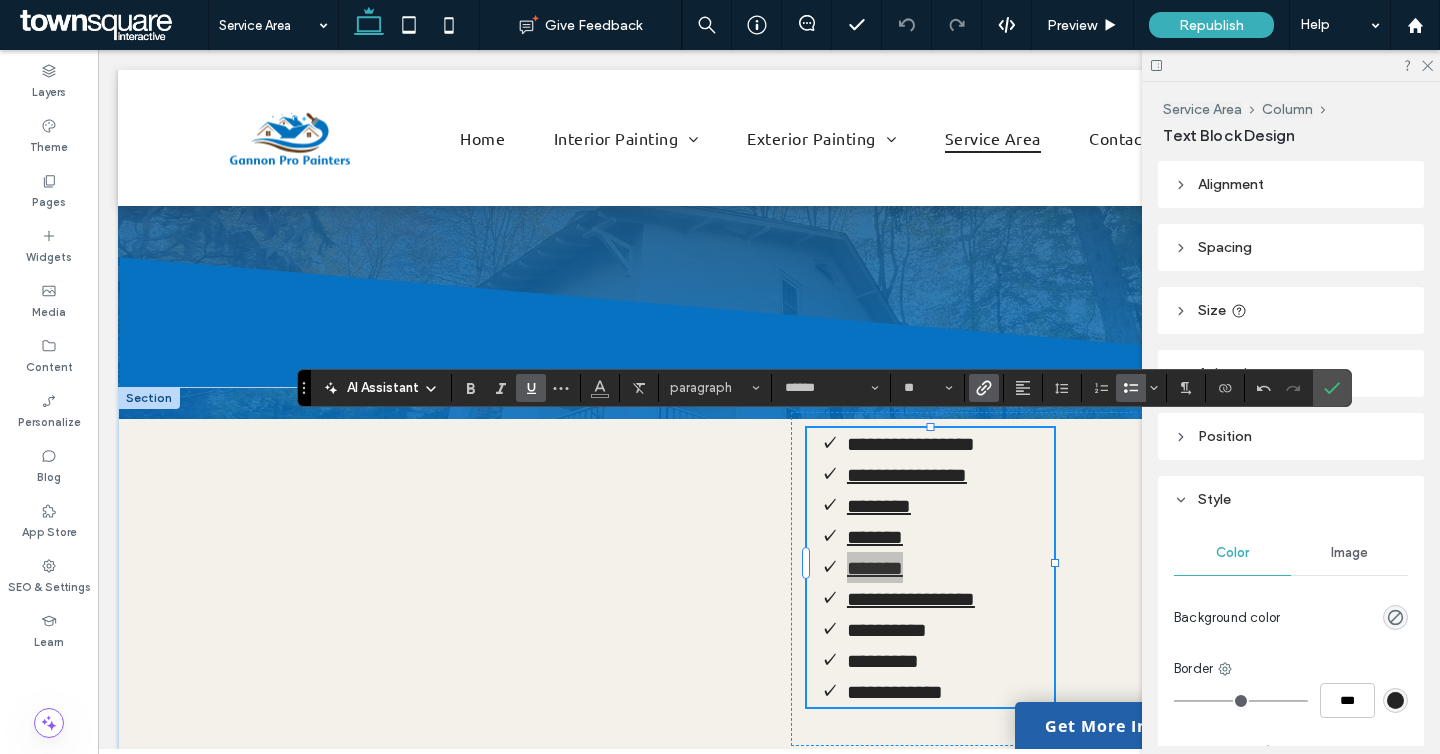 click 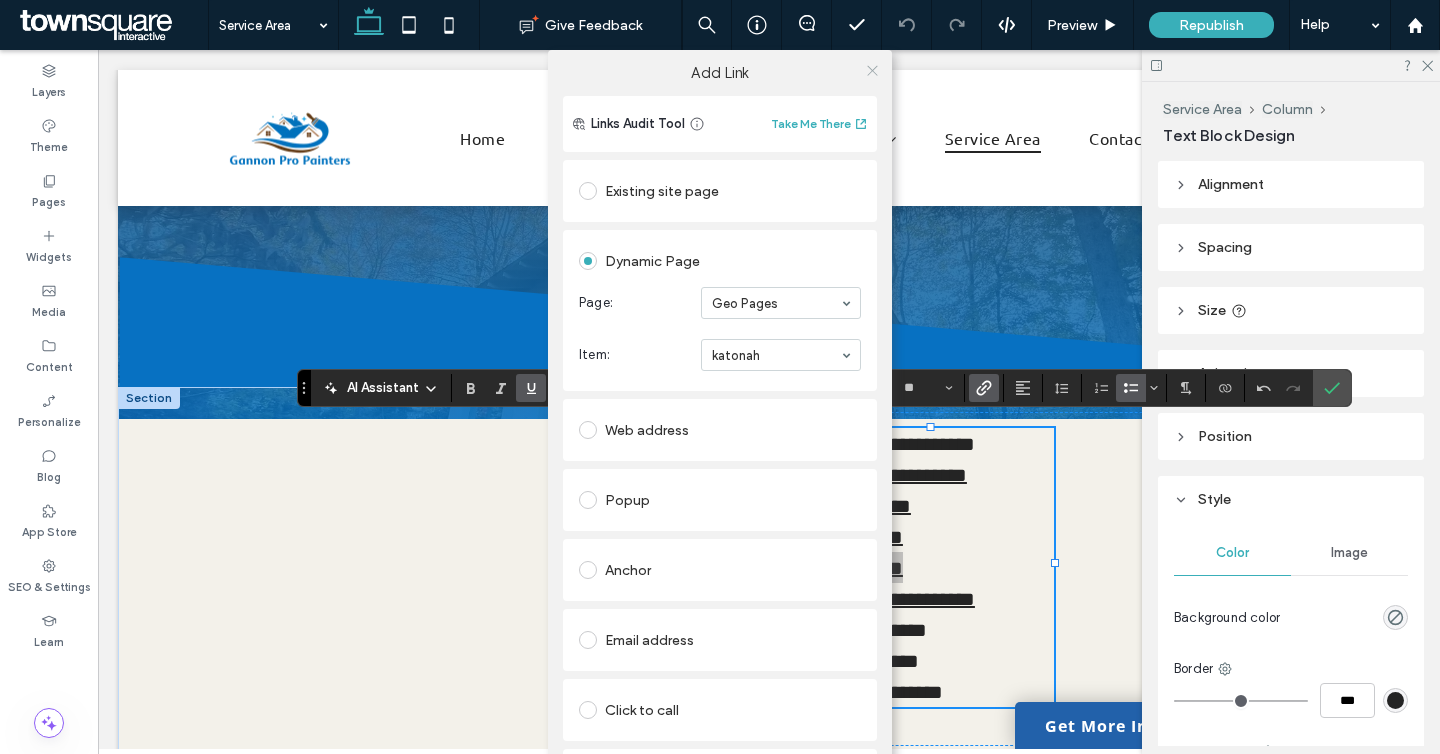 click 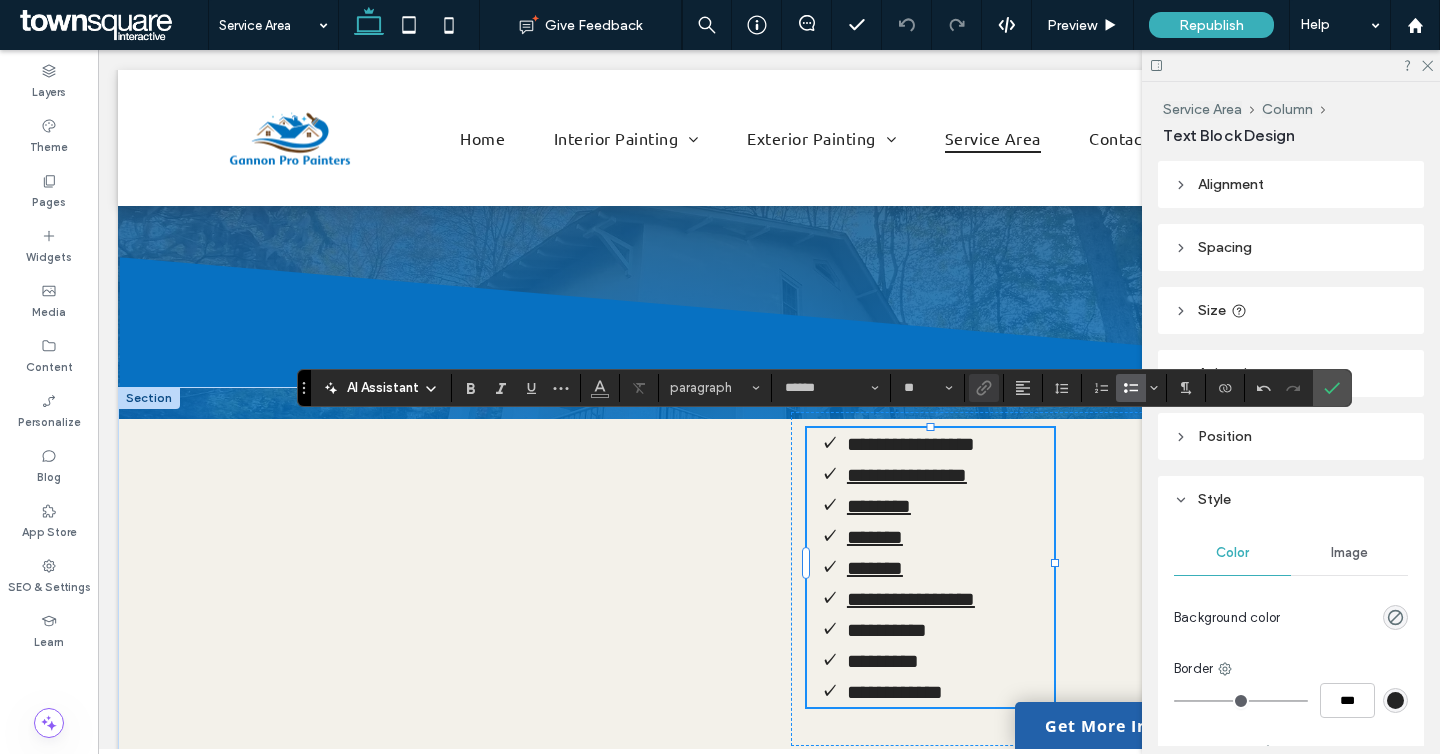 click on "**********" at bounding box center [911, 599] 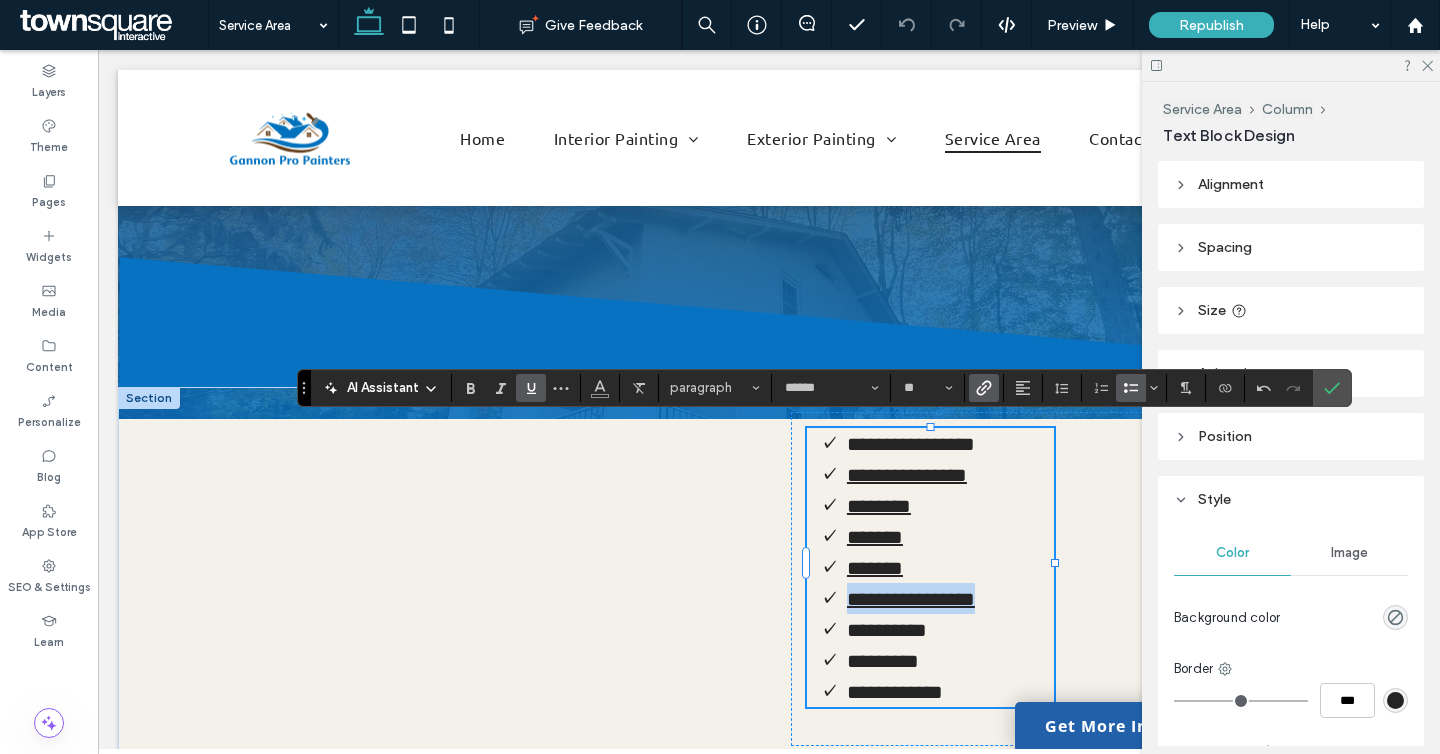 drag, startPoint x: 1033, startPoint y: 594, endPoint x: 848, endPoint y: 589, distance: 185.06755 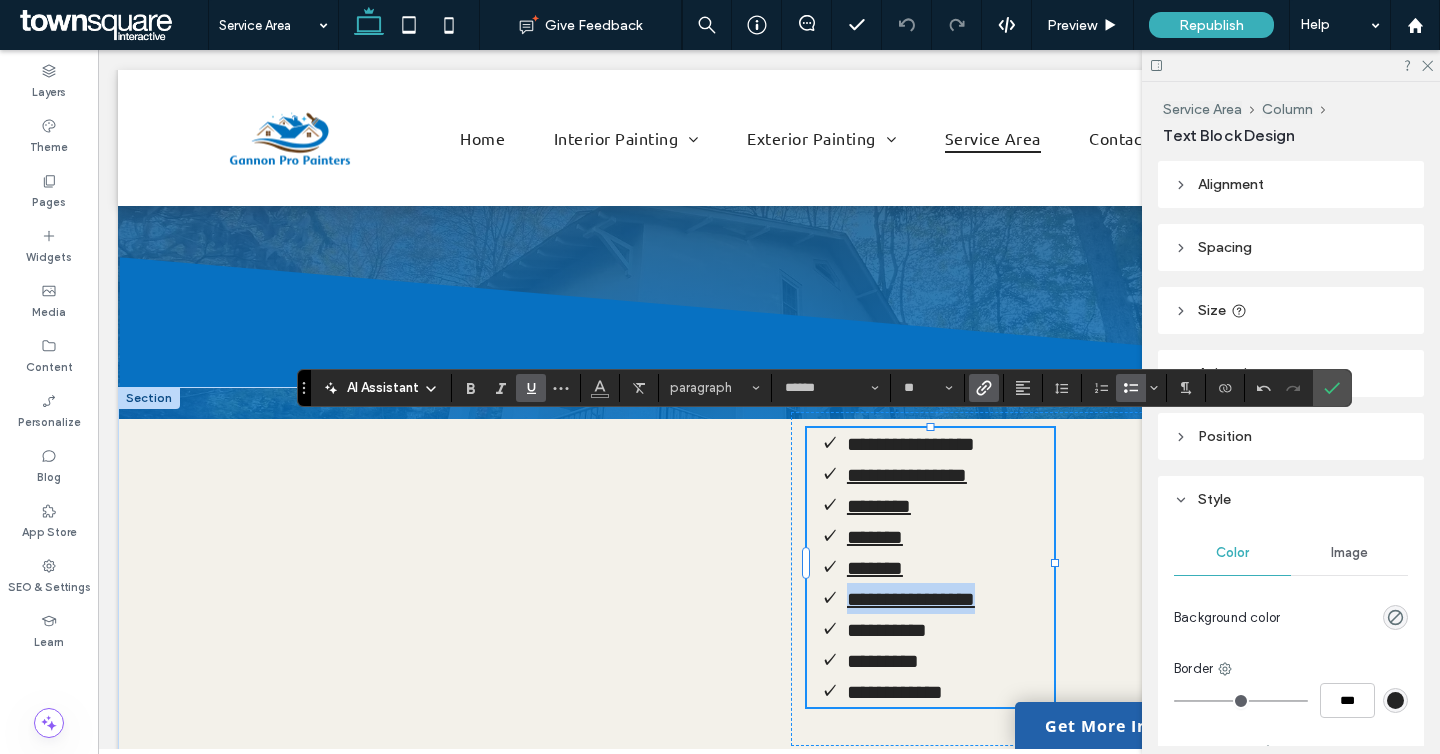 click on "**********" at bounding box center [950, 598] 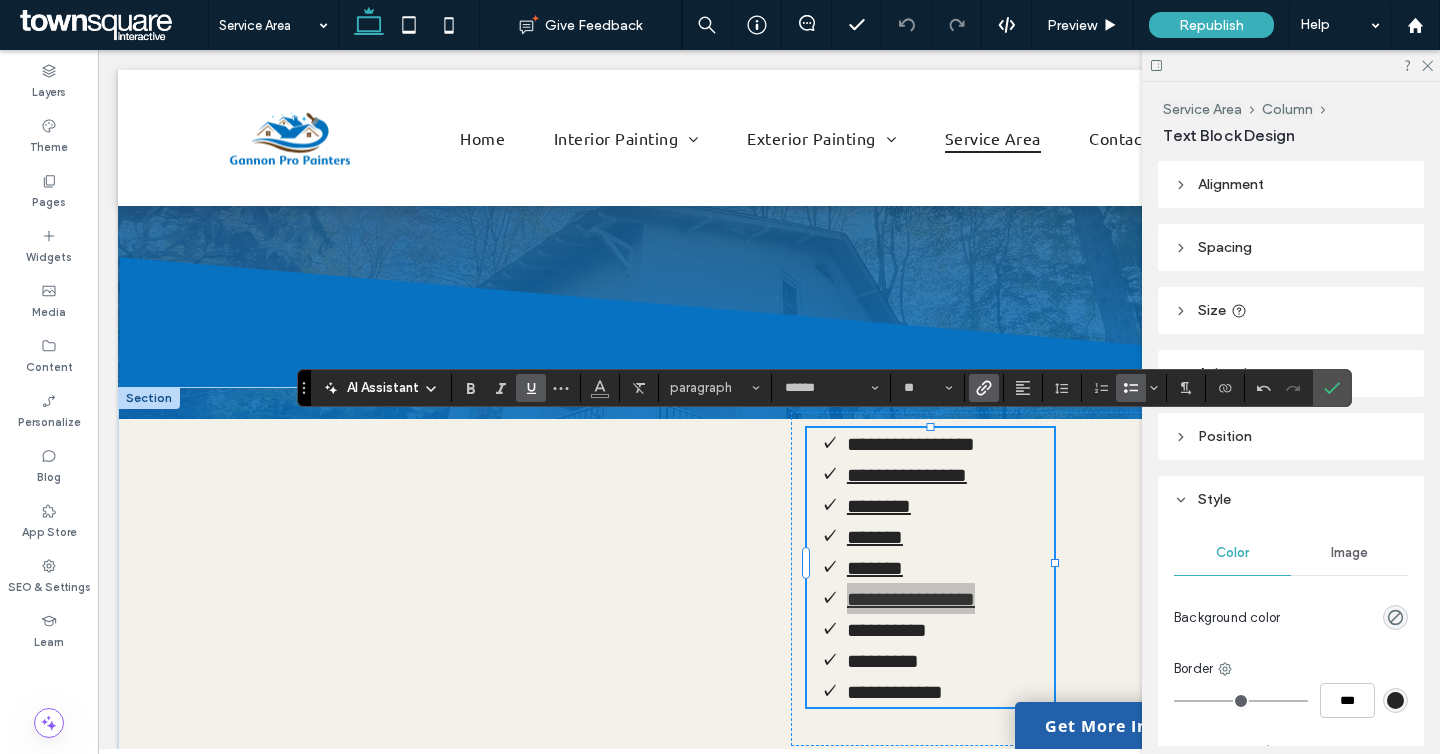 click 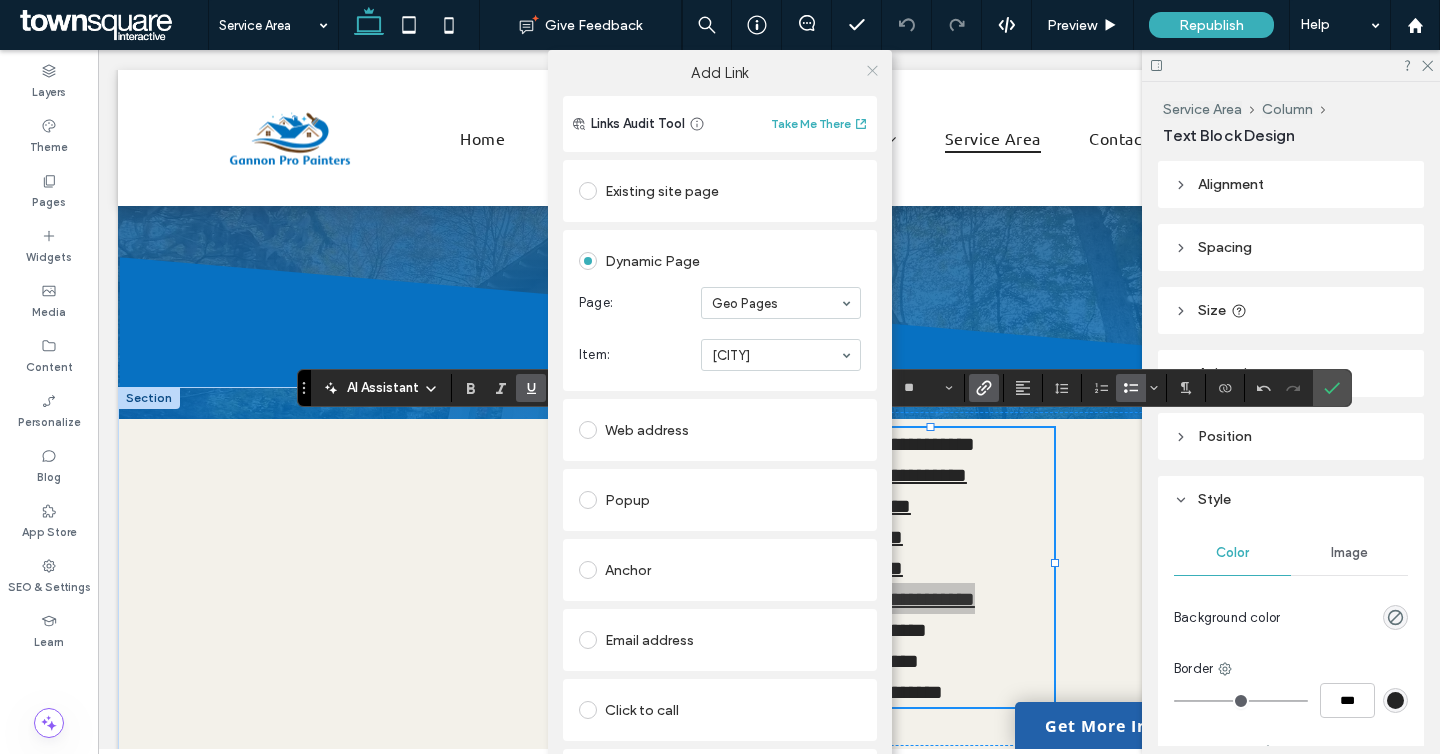 click 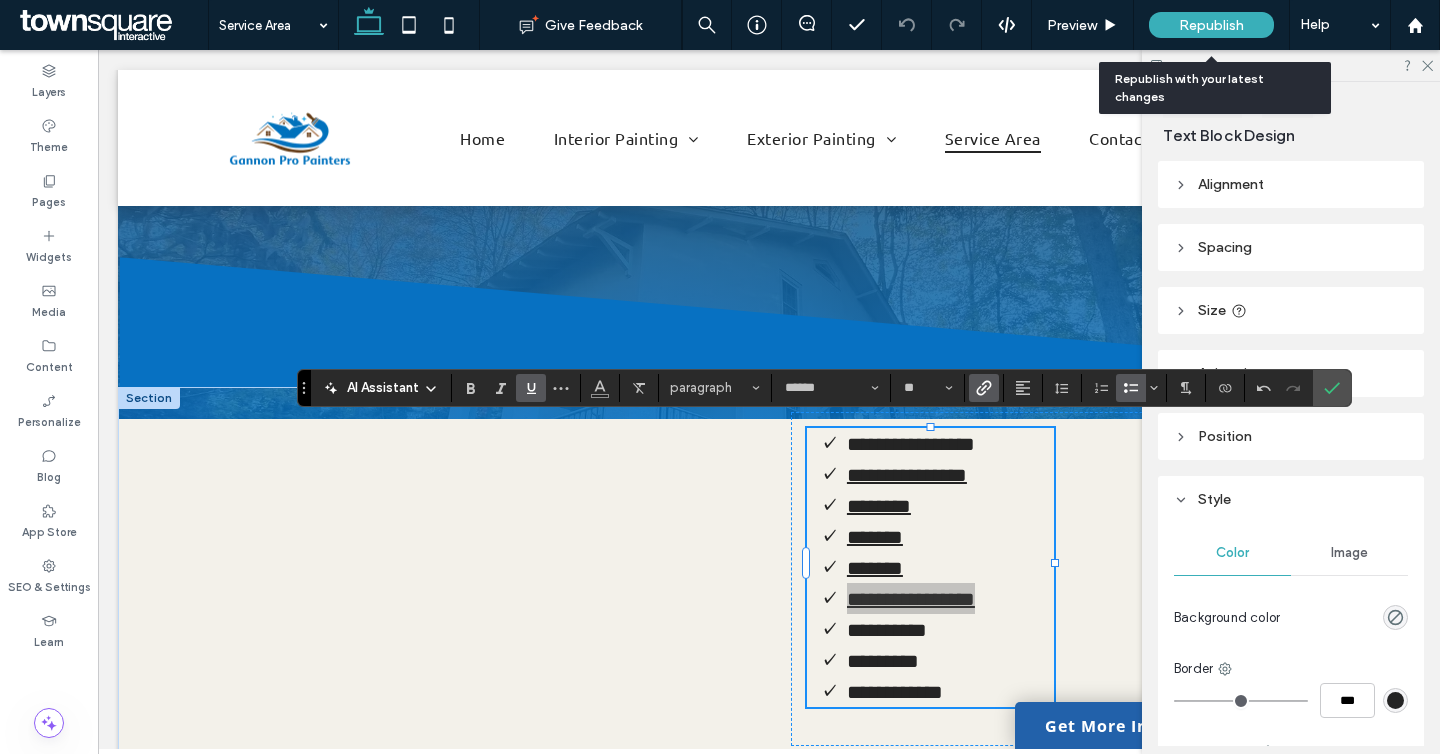 click on "Republish" at bounding box center (1211, 25) 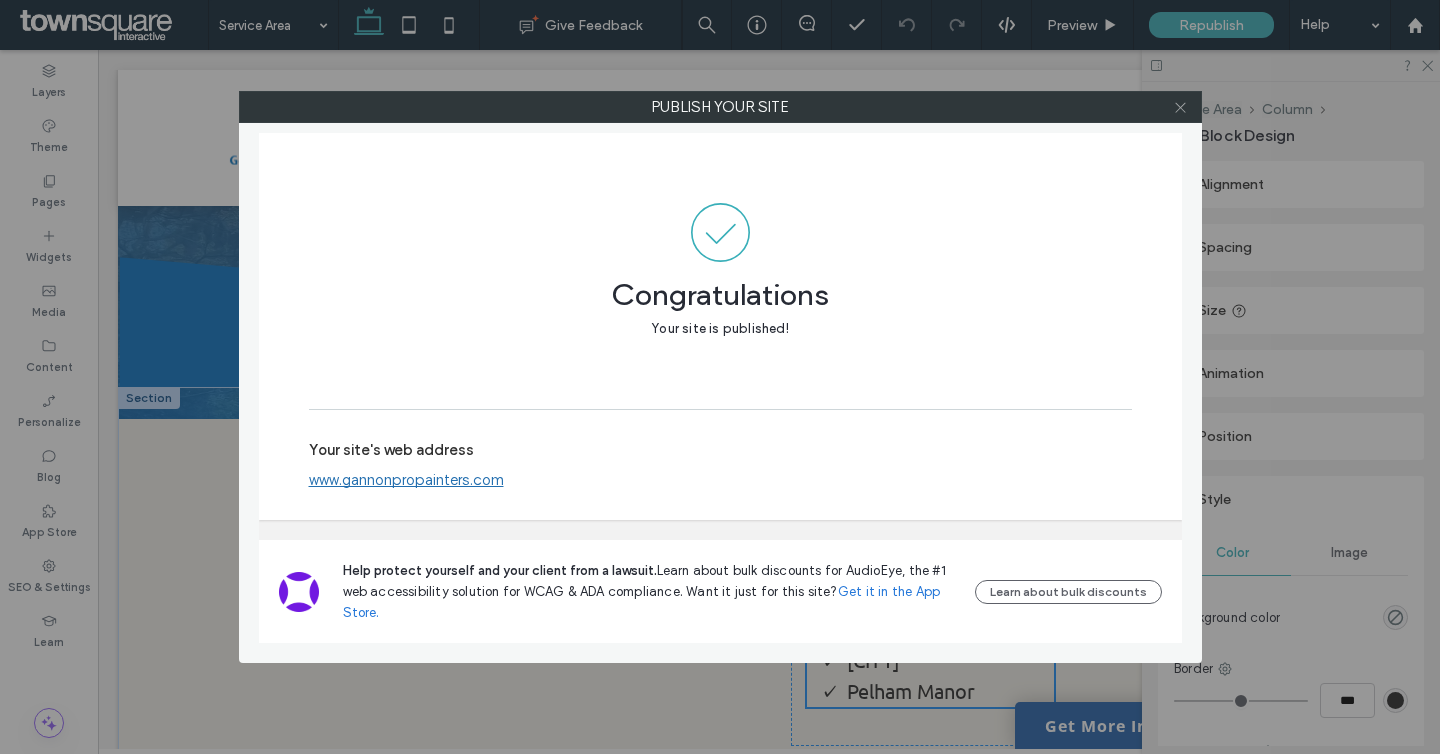 click 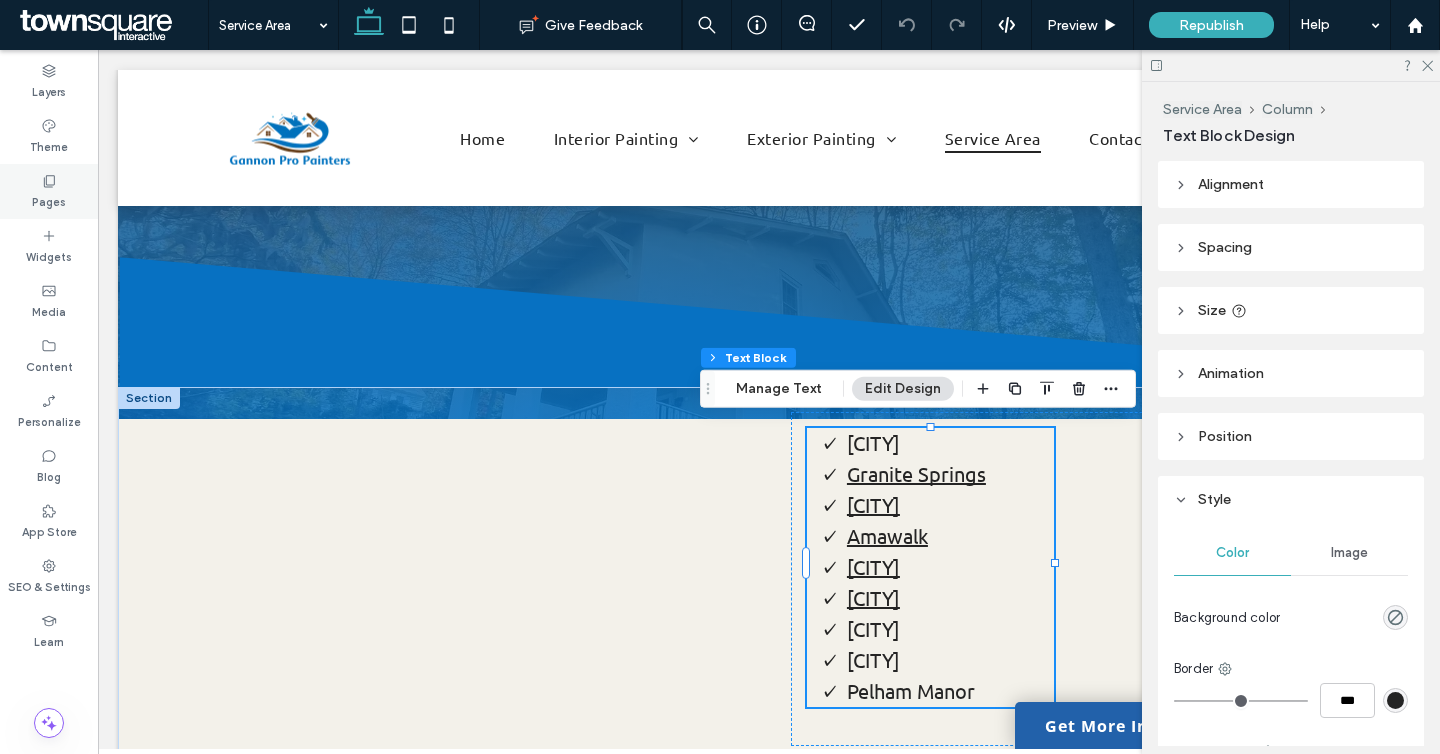 click on "Pages" at bounding box center [49, 191] 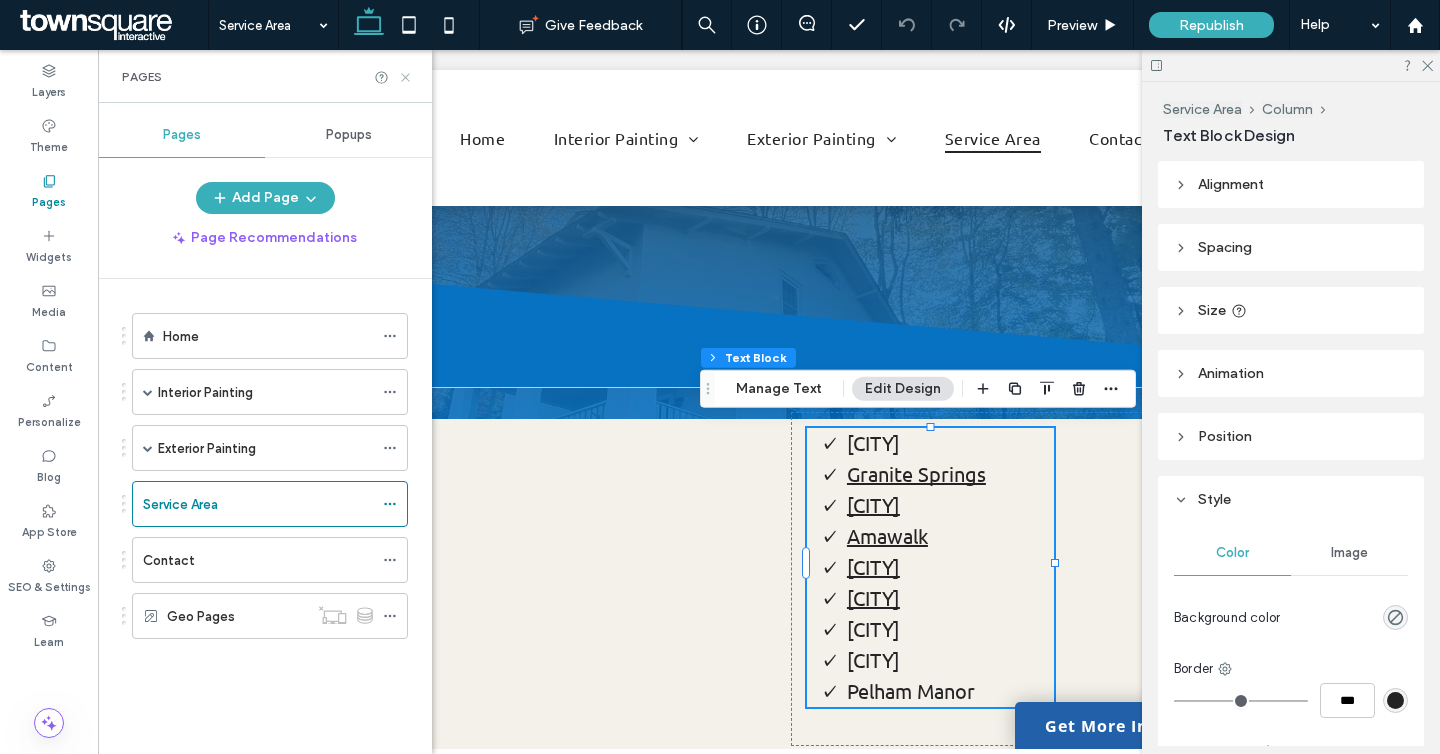 click 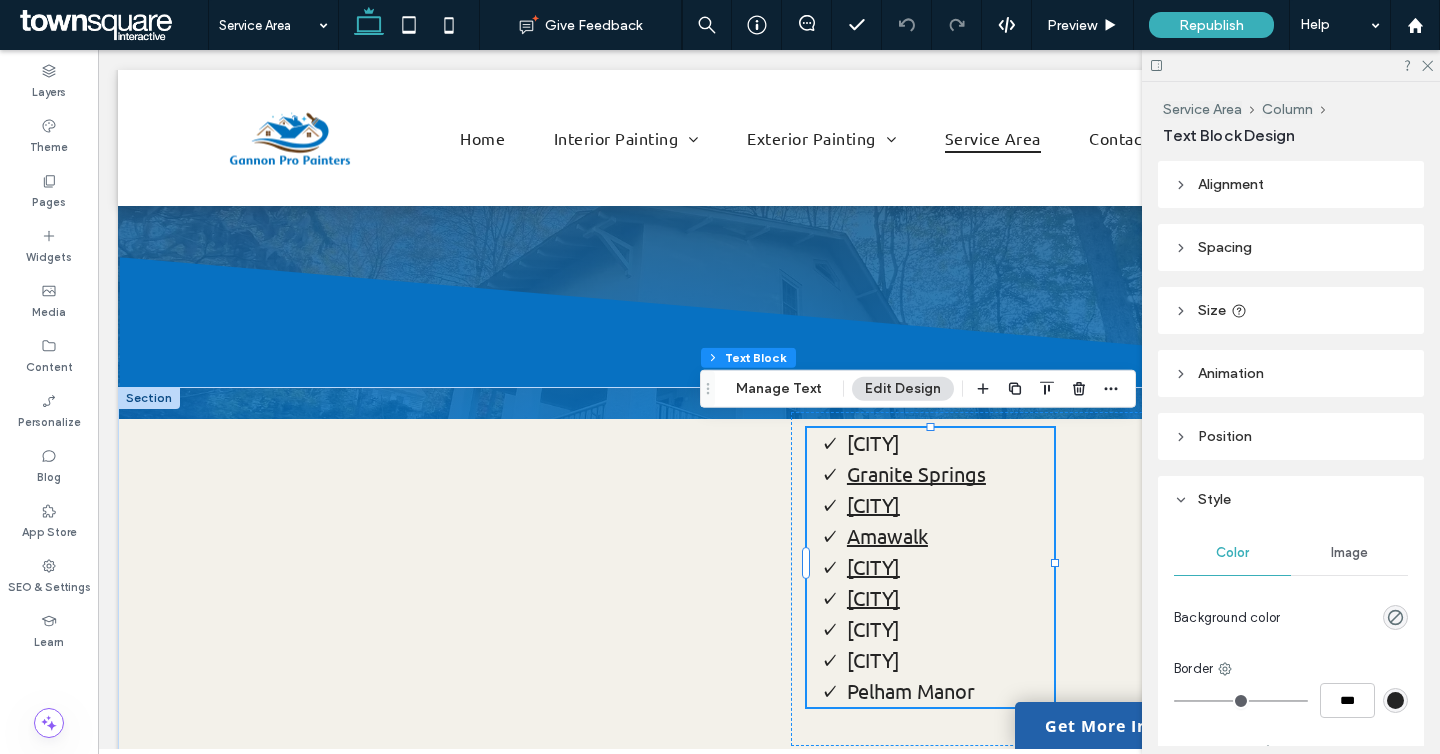 click on "Yorktown Heights" at bounding box center [873, 442] 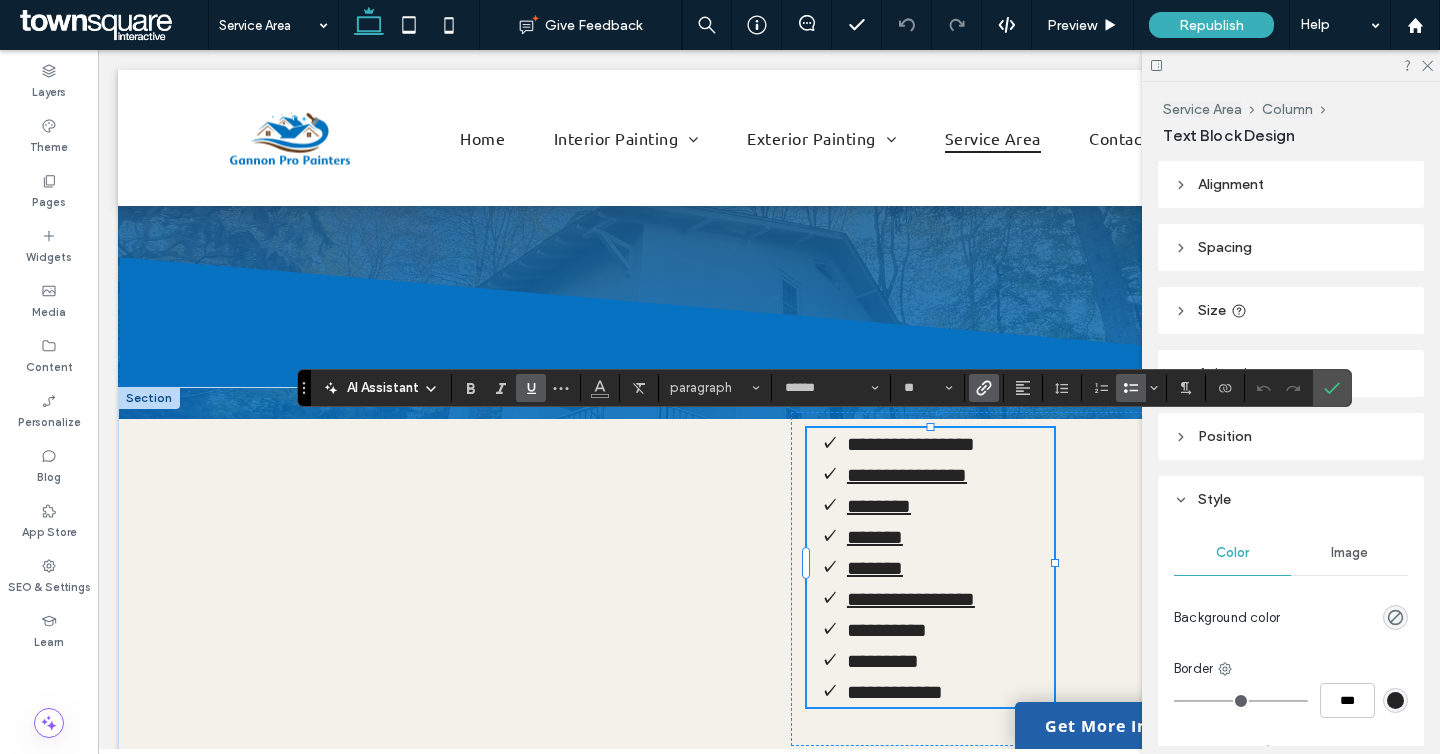 click on "**********" at bounding box center (950, 474) 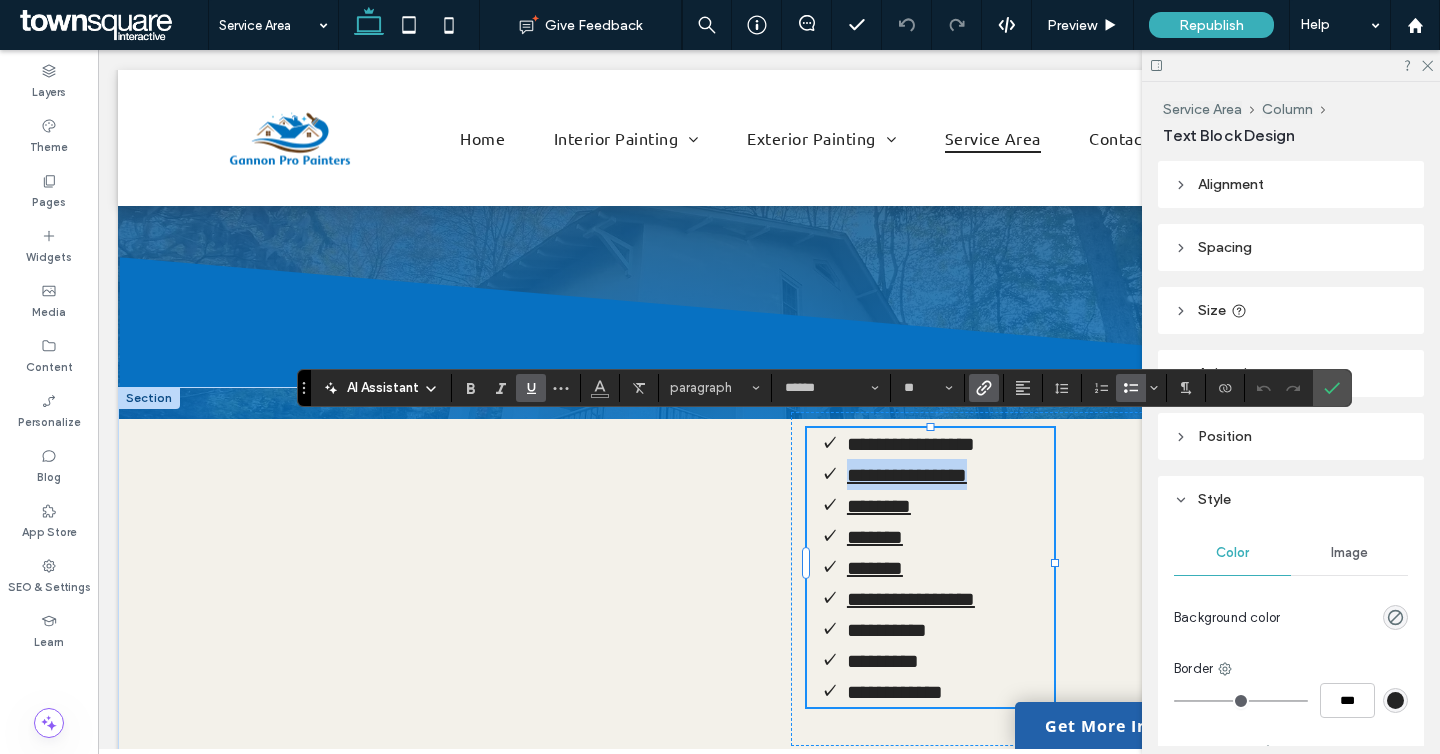 drag, startPoint x: 985, startPoint y: 468, endPoint x: 837, endPoint y: 451, distance: 148.97314 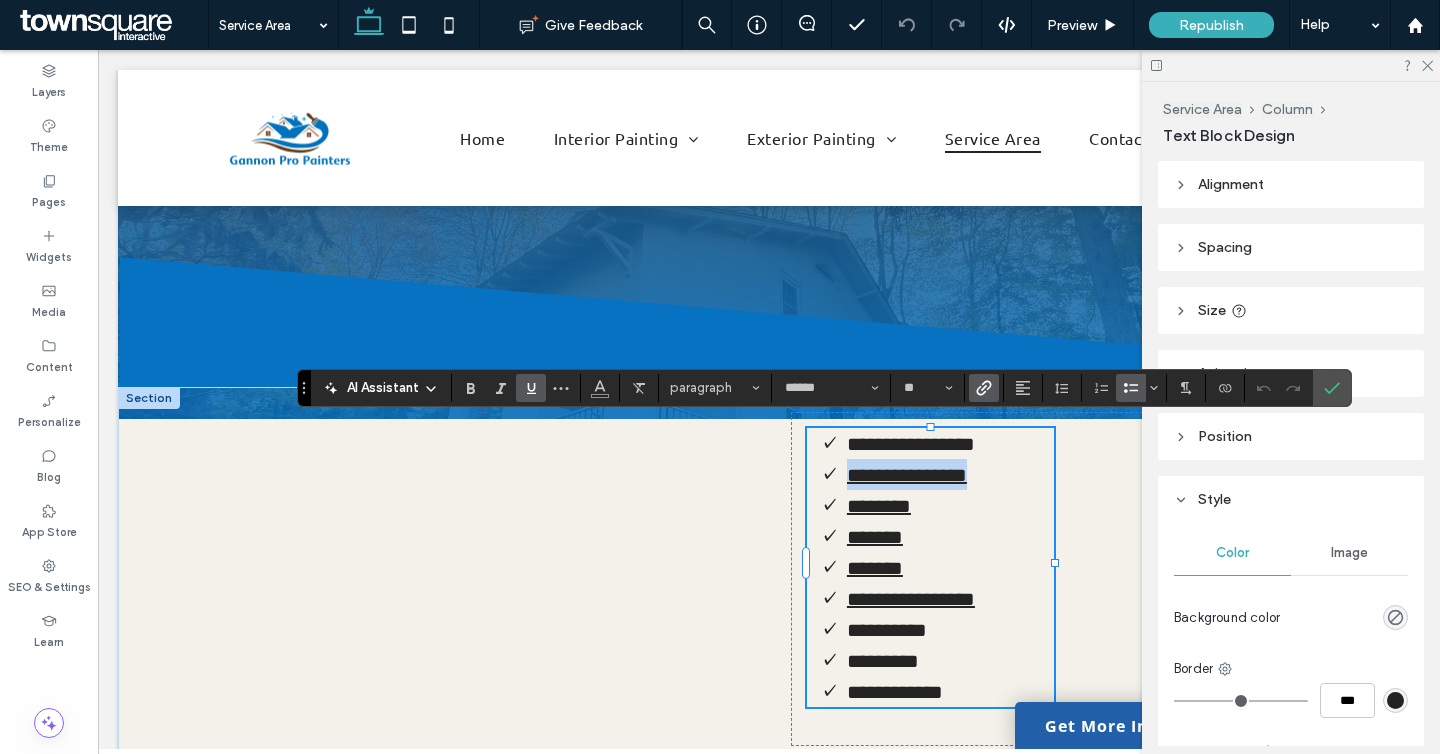 click on "**********" at bounding box center [950, 474] 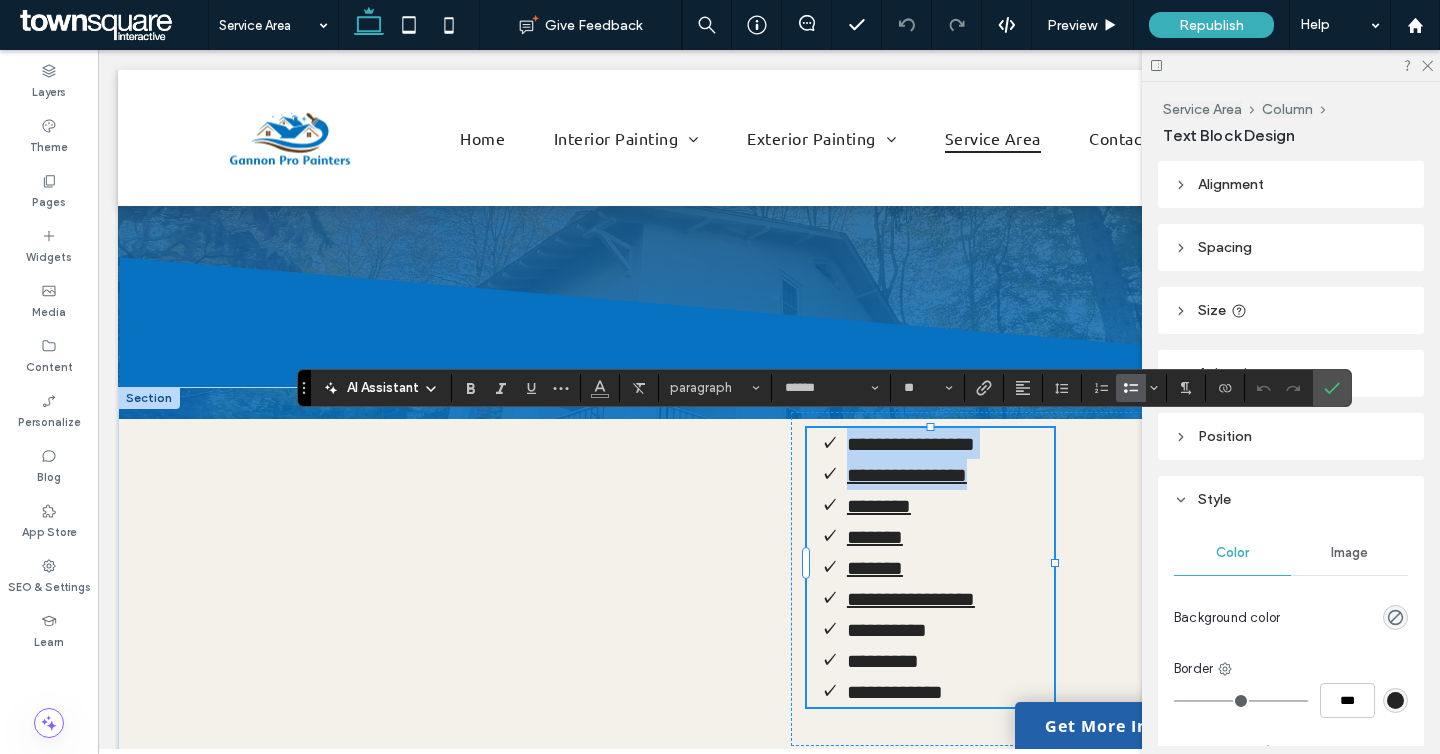 click on "**********" at bounding box center (911, 444) 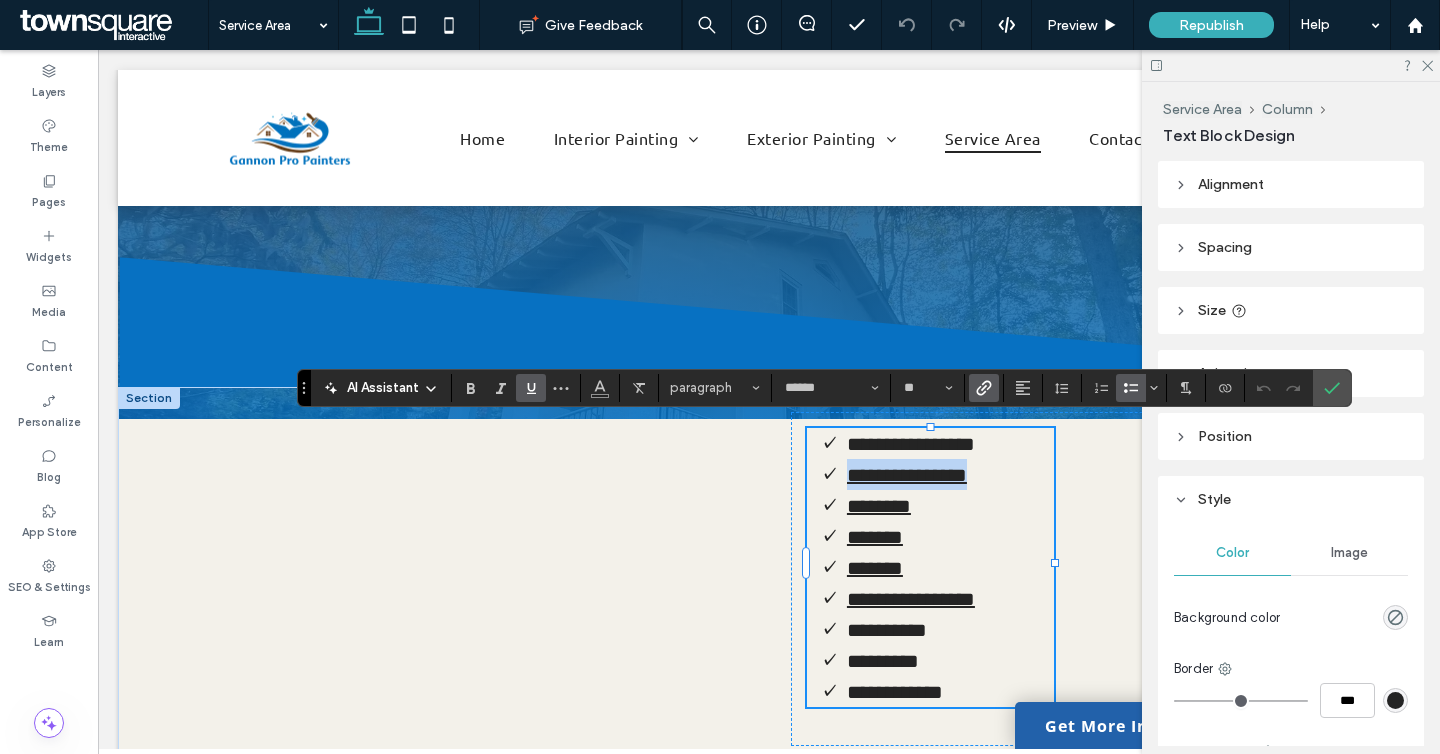drag, startPoint x: 996, startPoint y: 472, endPoint x: 848, endPoint y: 467, distance: 148.08444 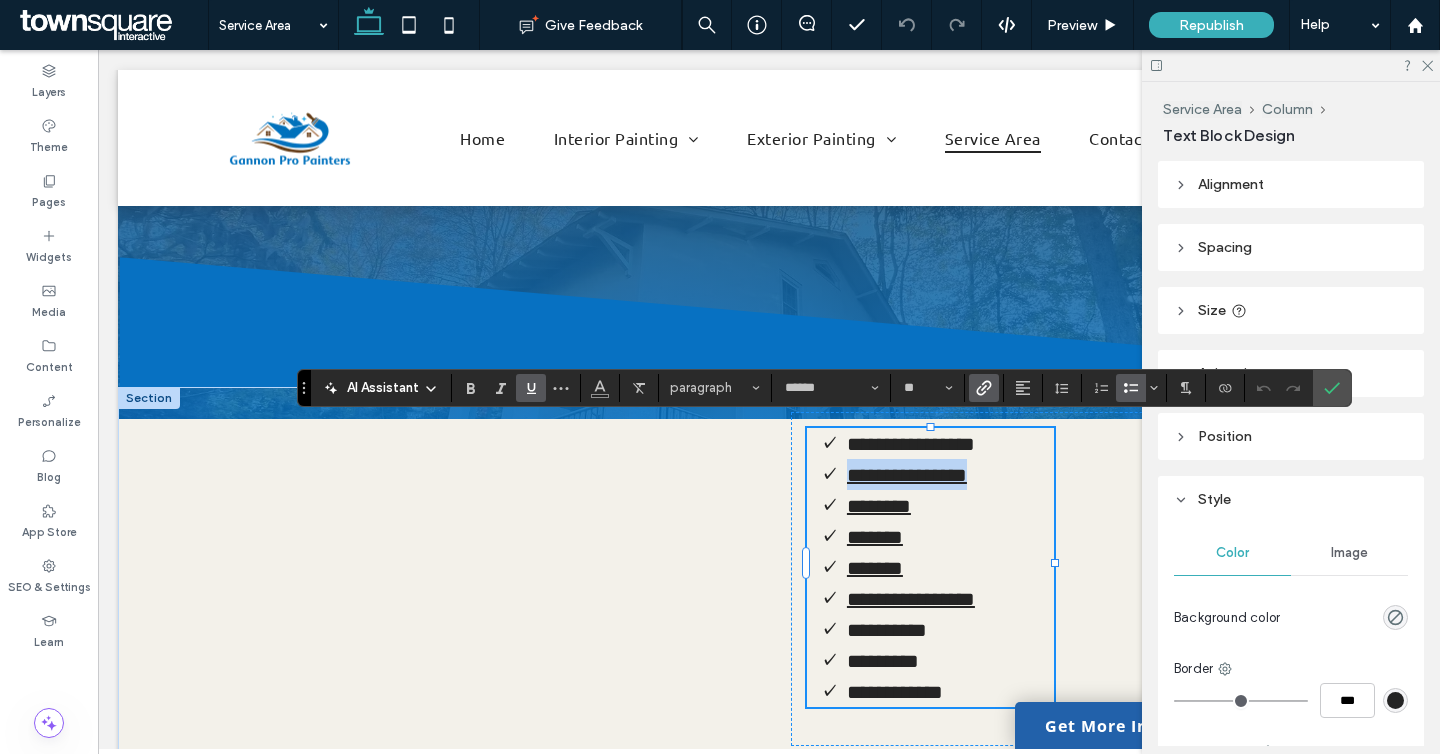 click on "**********" at bounding box center (950, 474) 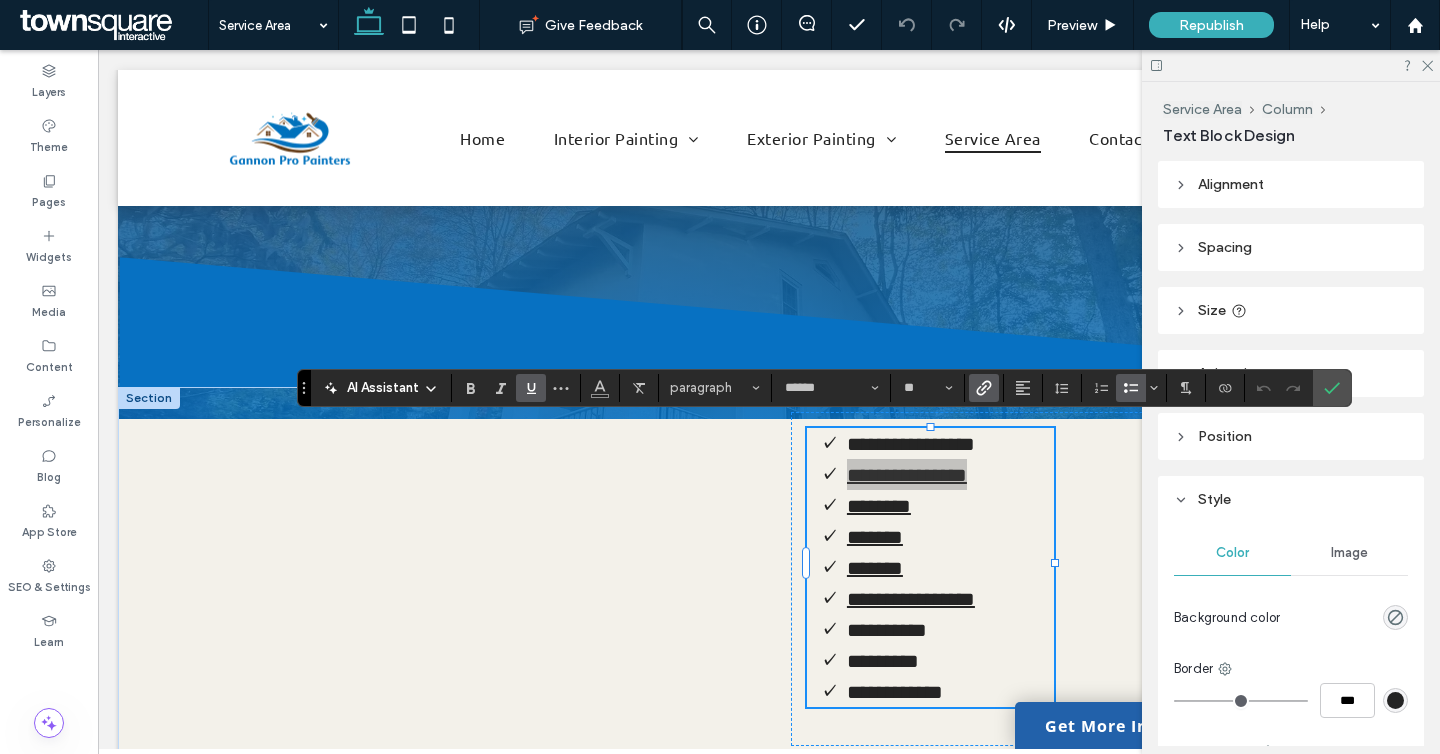 click 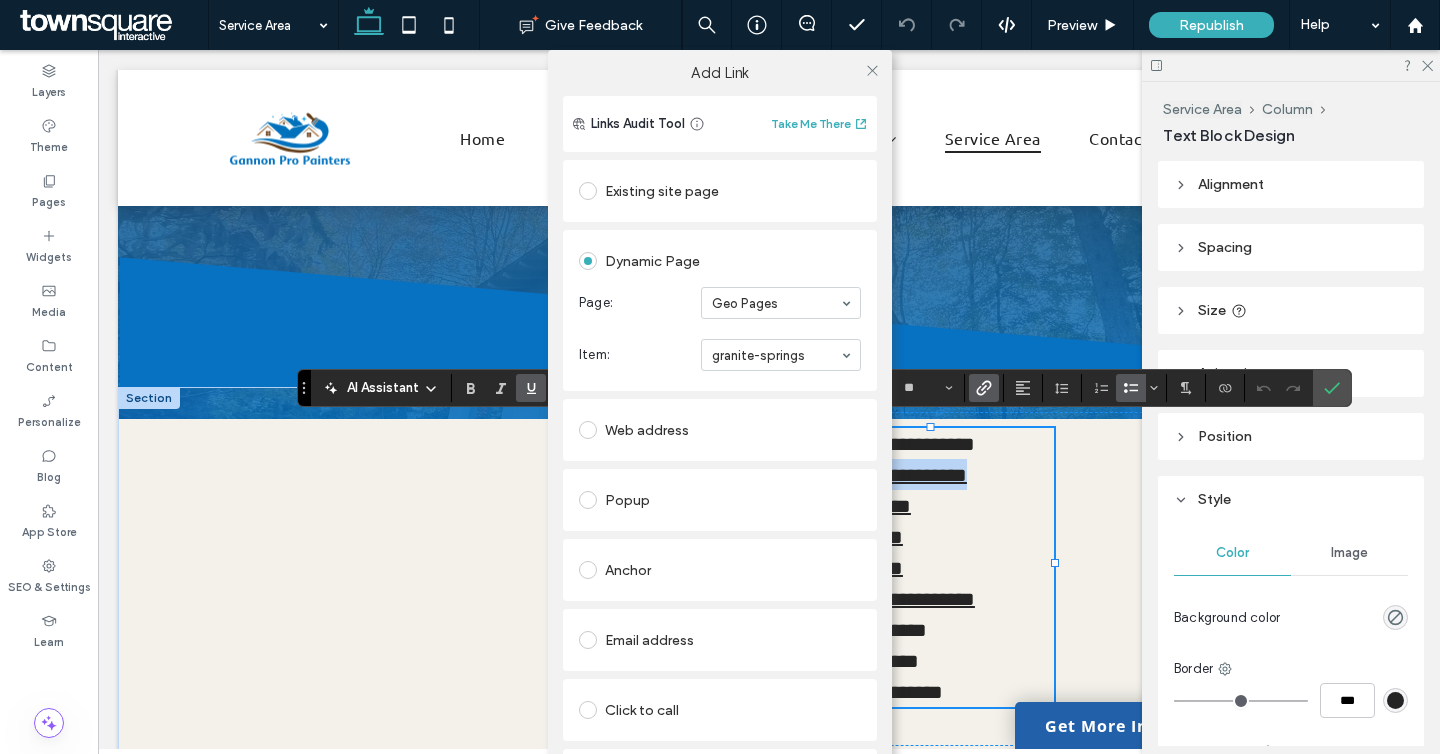 scroll, scrollTop: 63, scrollLeft: 0, axis: vertical 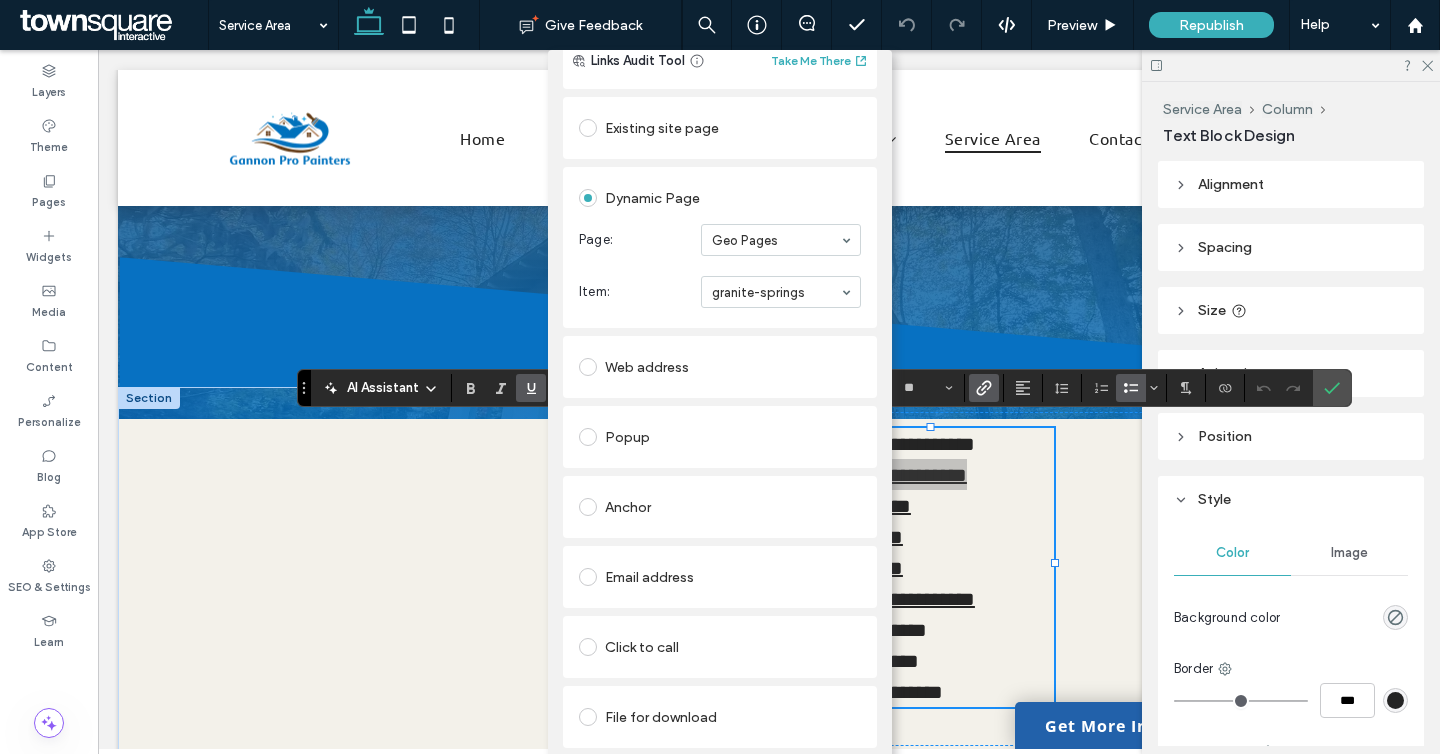 click on "Add Link Links Audit Tool Take Me There Existing site page Dynamic Page Page: Geo Pages Item: granite-springs Web address Popup Anchor Email address Click to call File for download Remove link" at bounding box center [720, 427] 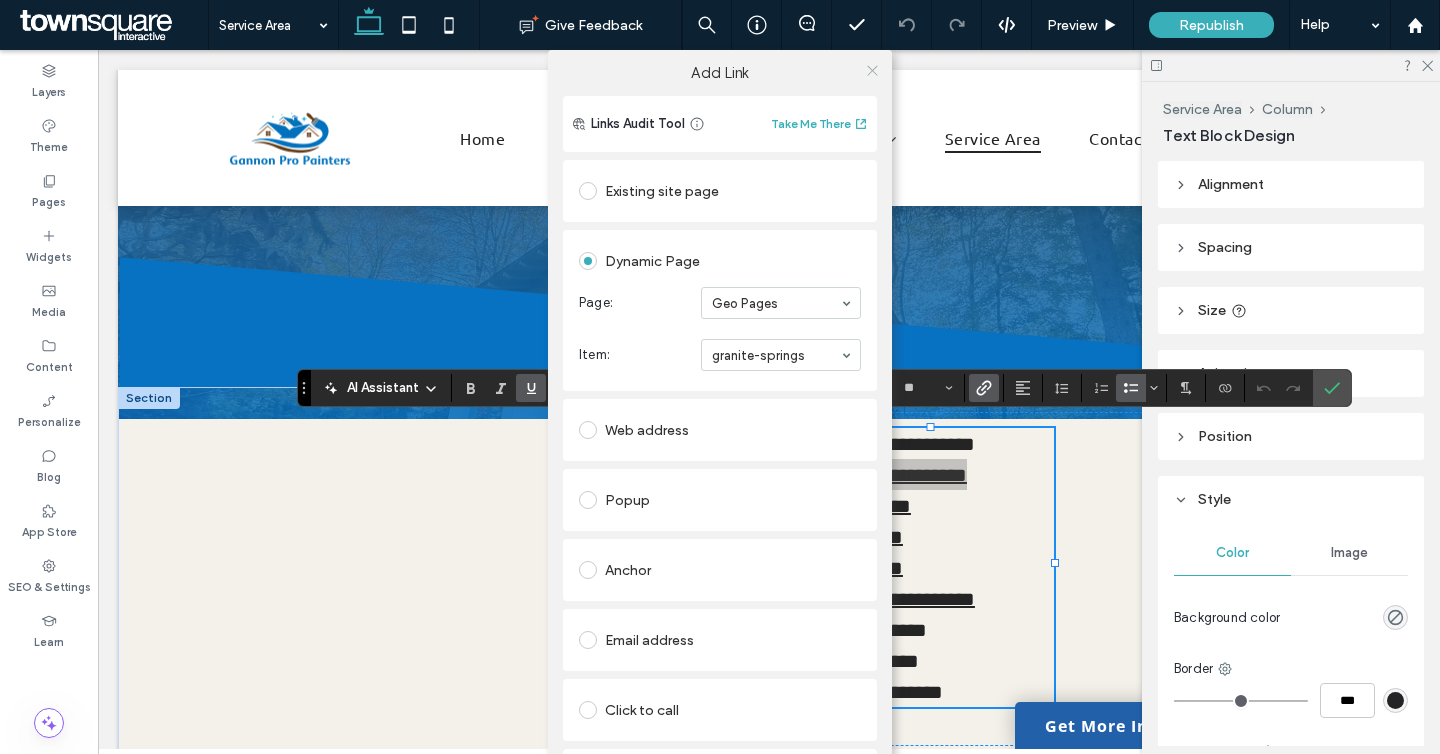 click 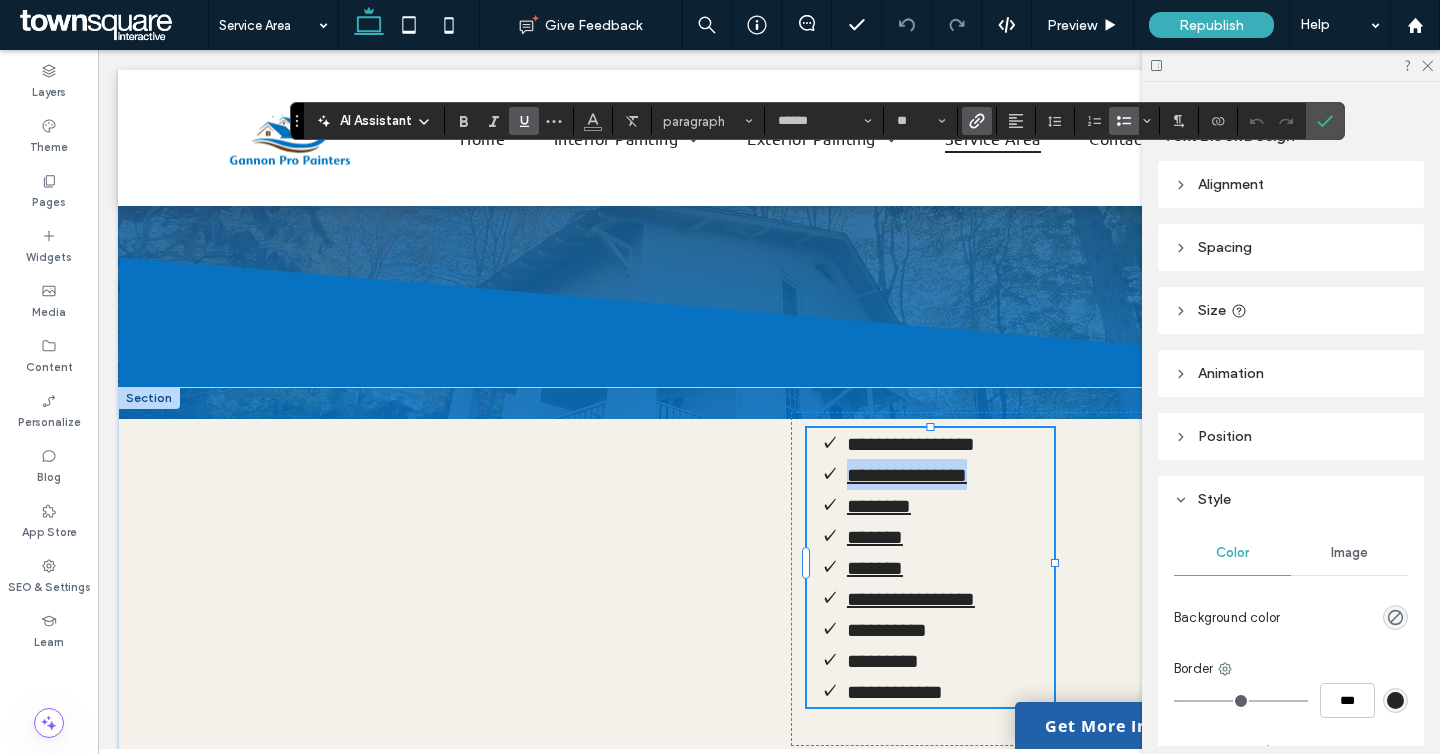 drag, startPoint x: 306, startPoint y: 387, endPoint x: 299, endPoint y: 120, distance: 267.09174 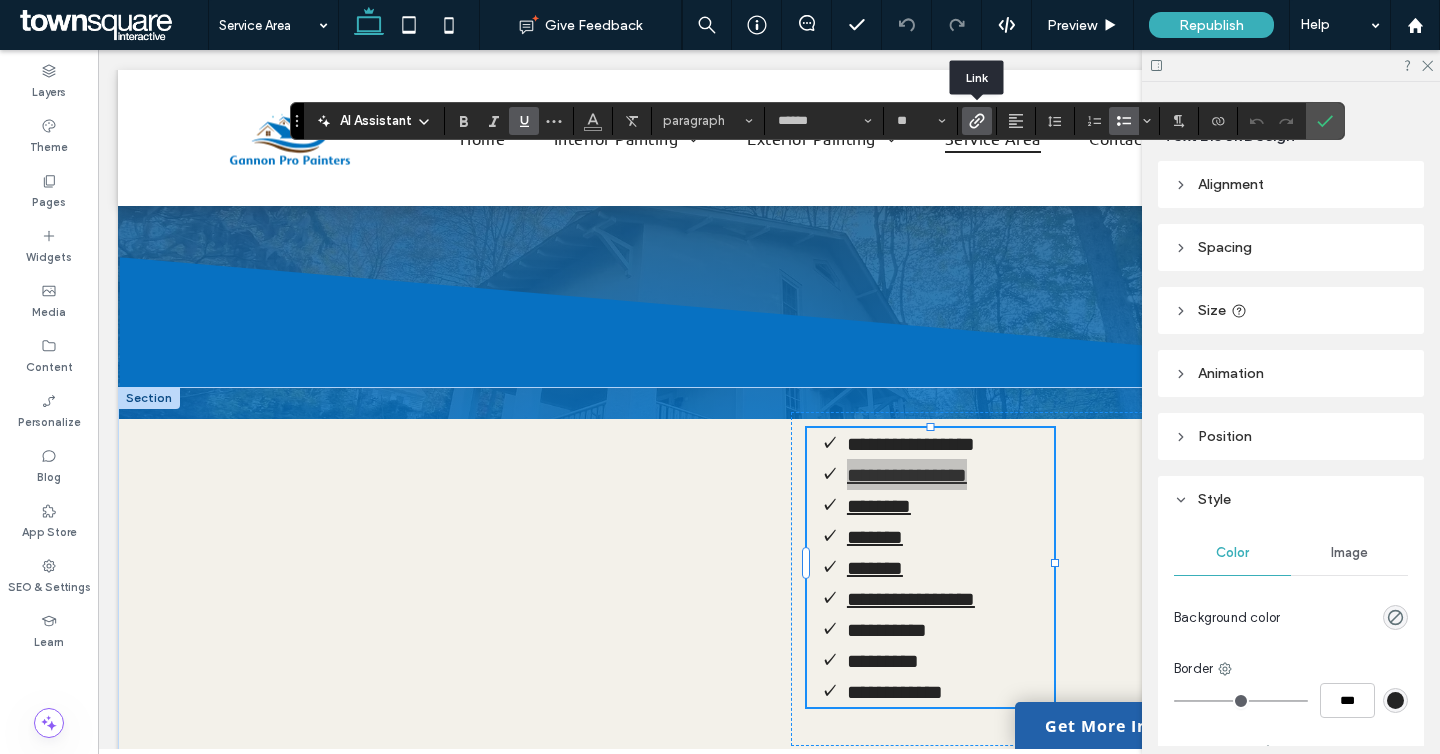 click 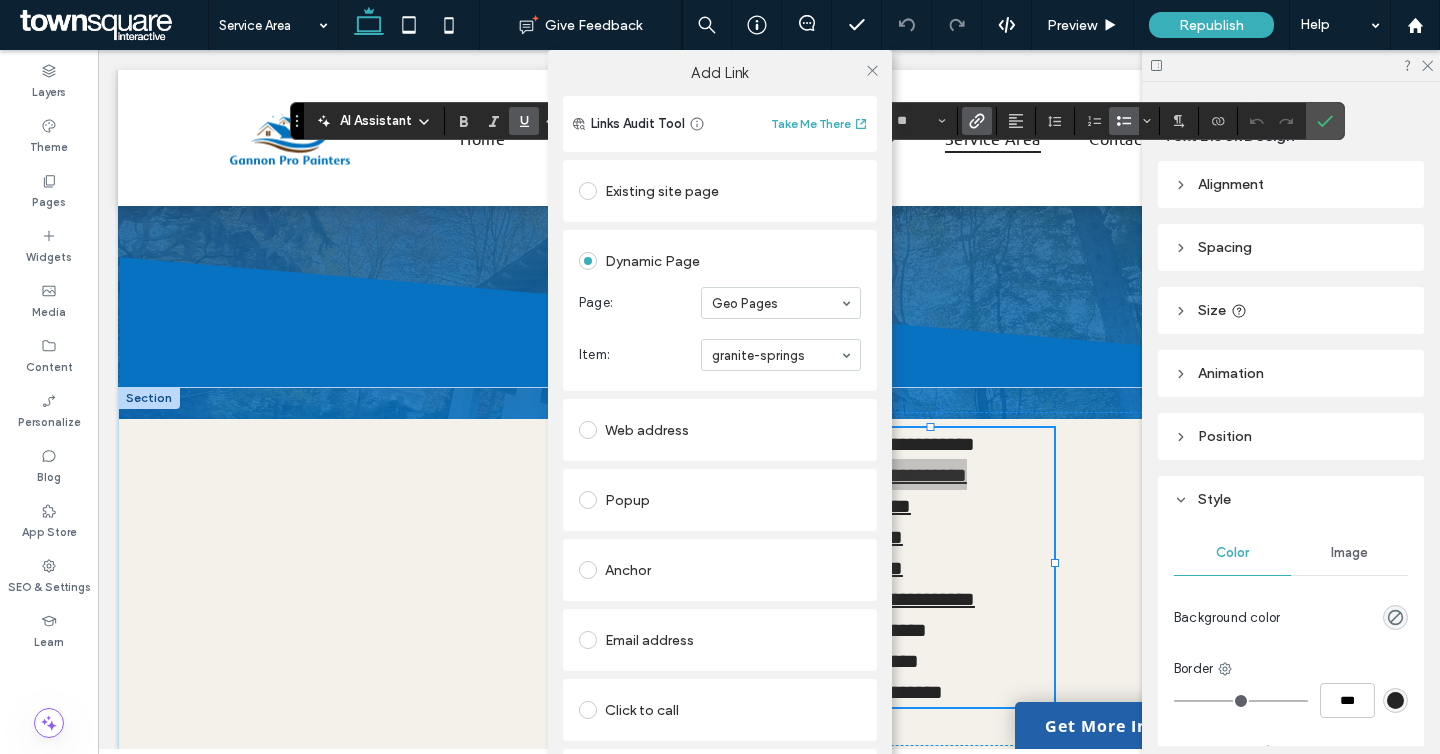 scroll, scrollTop: 63, scrollLeft: 0, axis: vertical 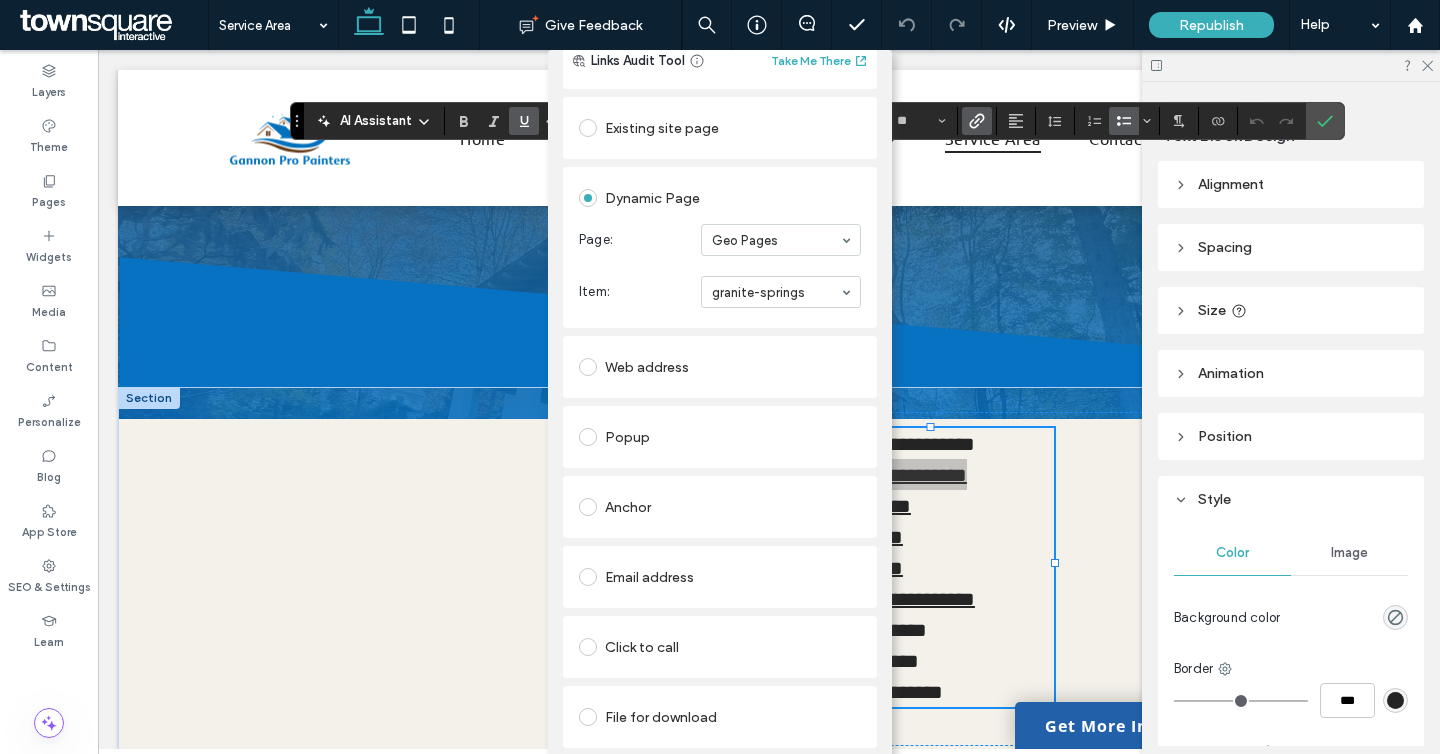click on "Web address" at bounding box center [720, 367] 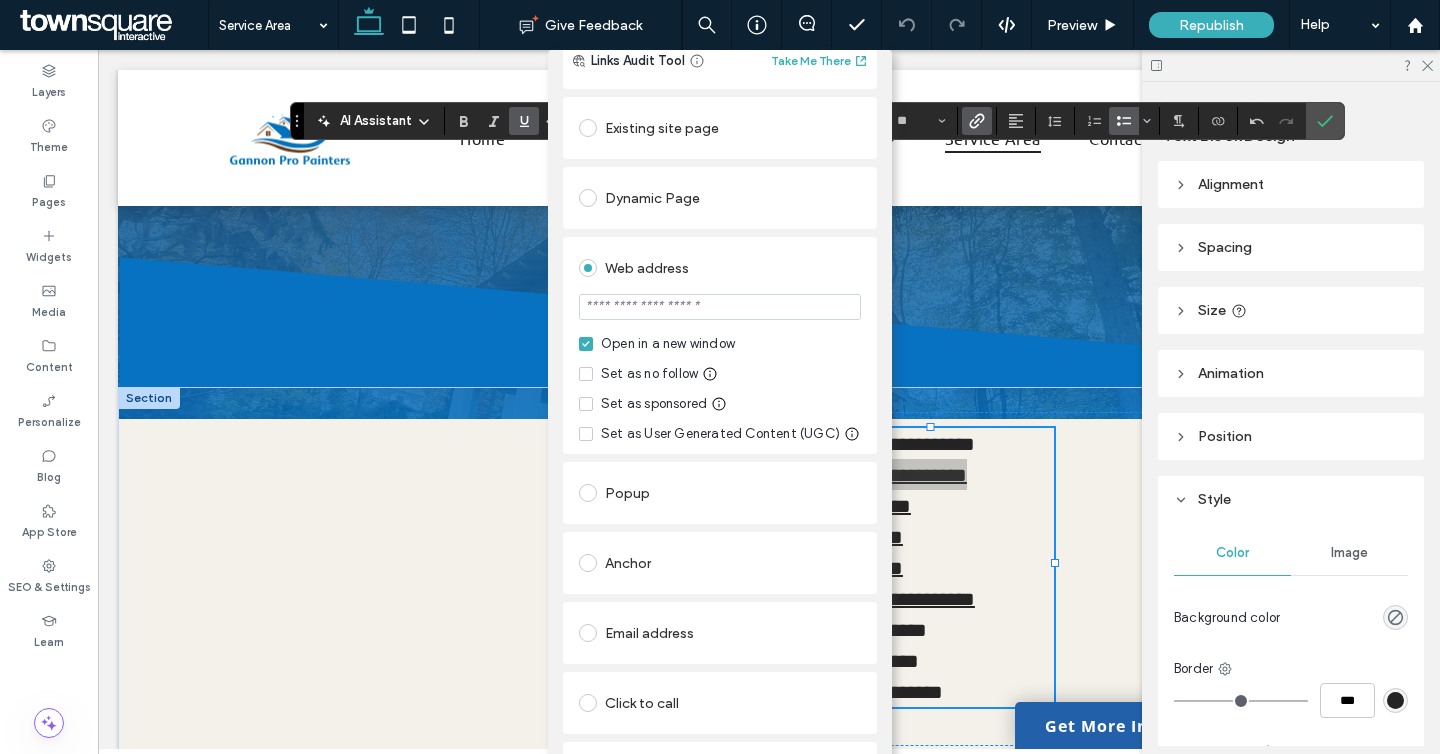 click at bounding box center (592, 493) 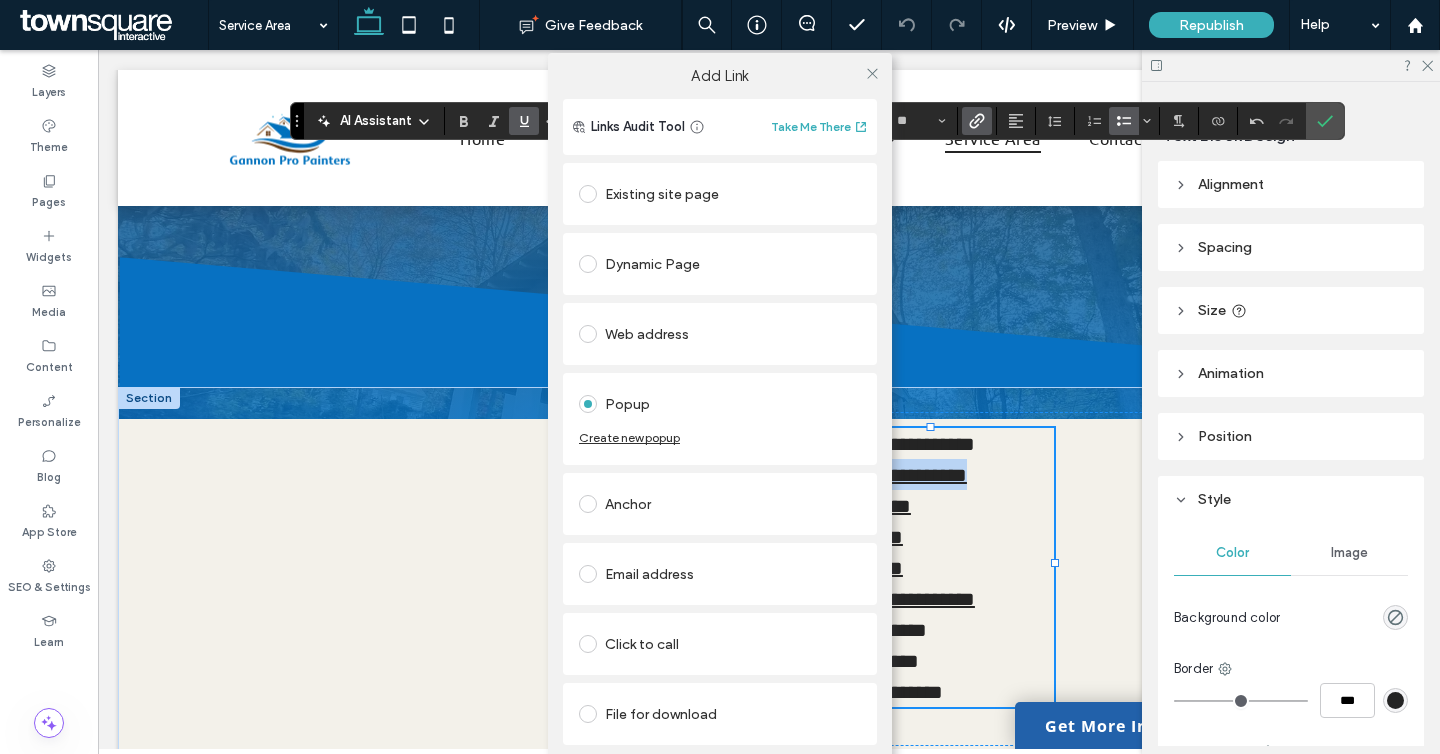 scroll, scrollTop: 0, scrollLeft: 0, axis: both 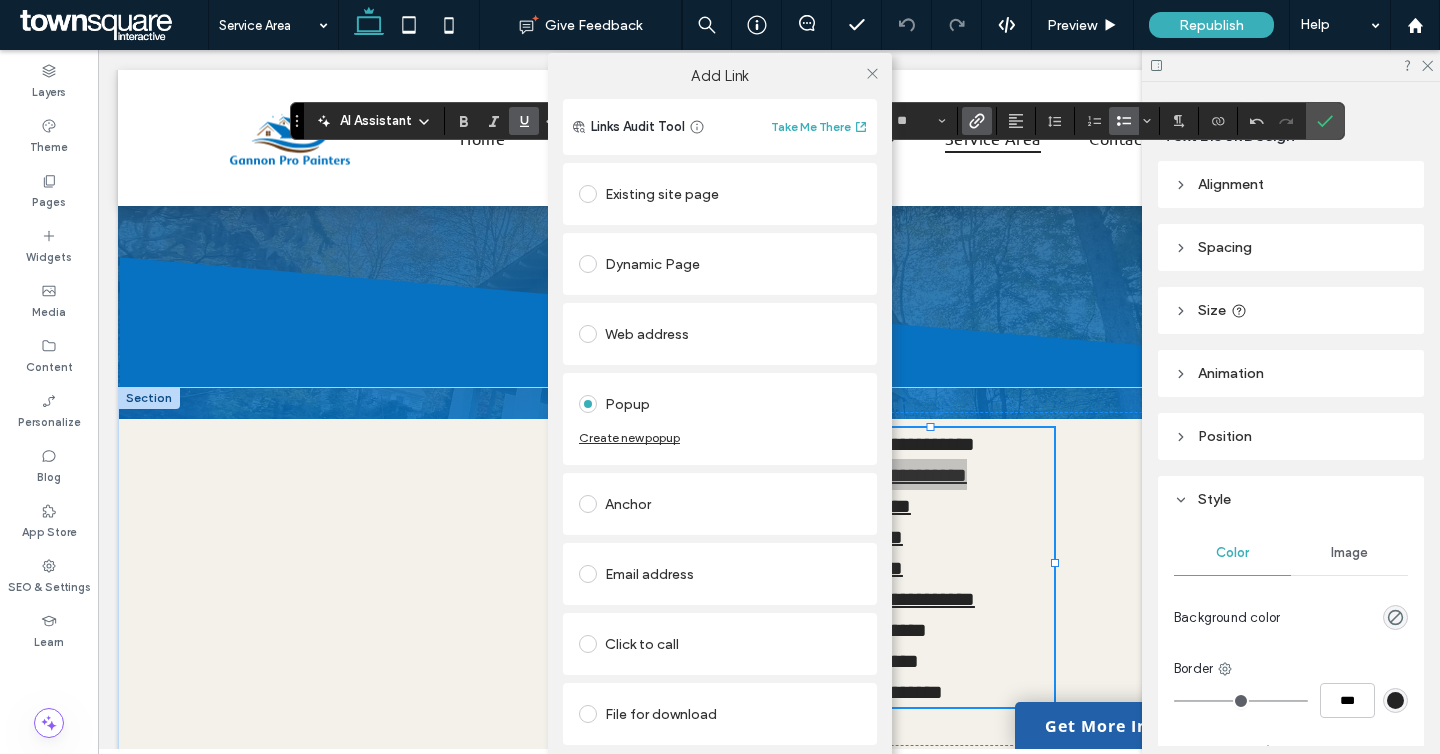 click on "Dynamic Page" at bounding box center (720, 264) 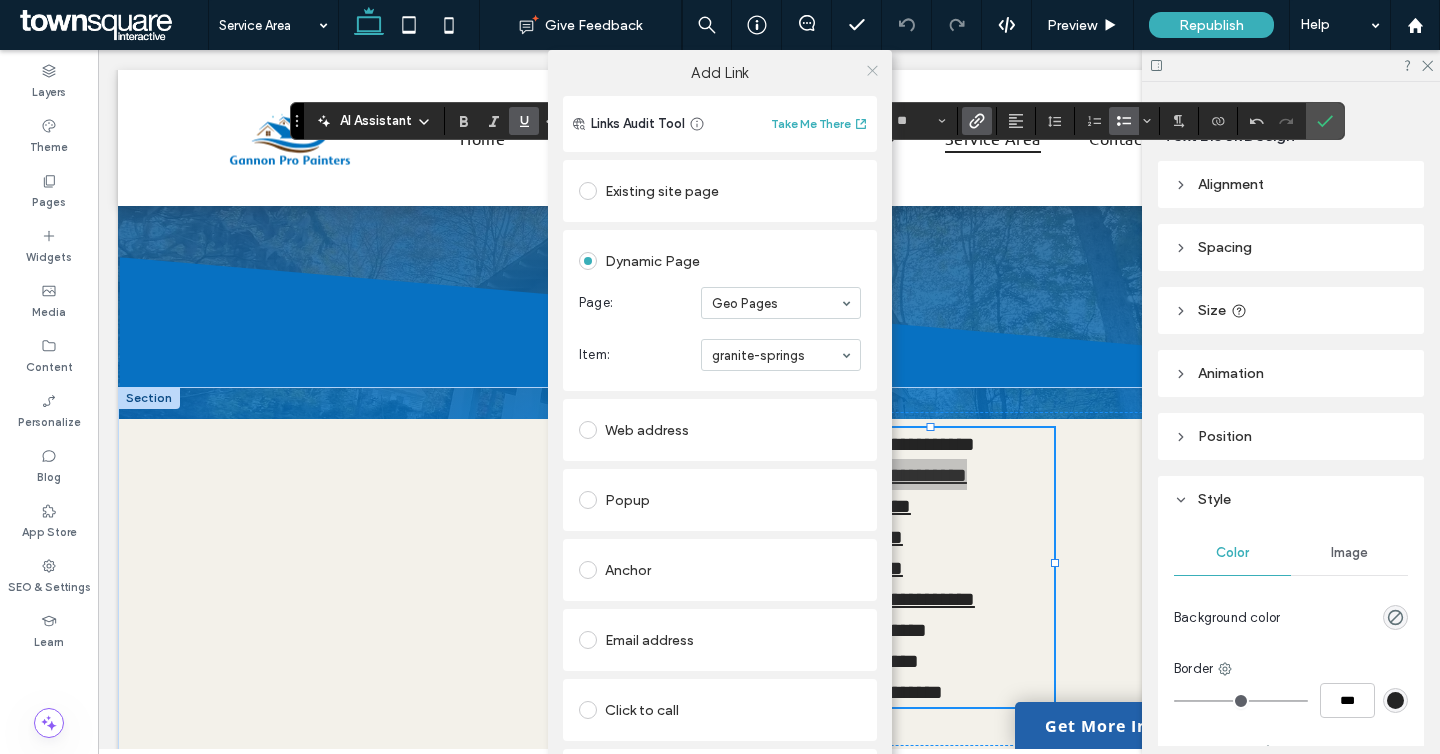 click 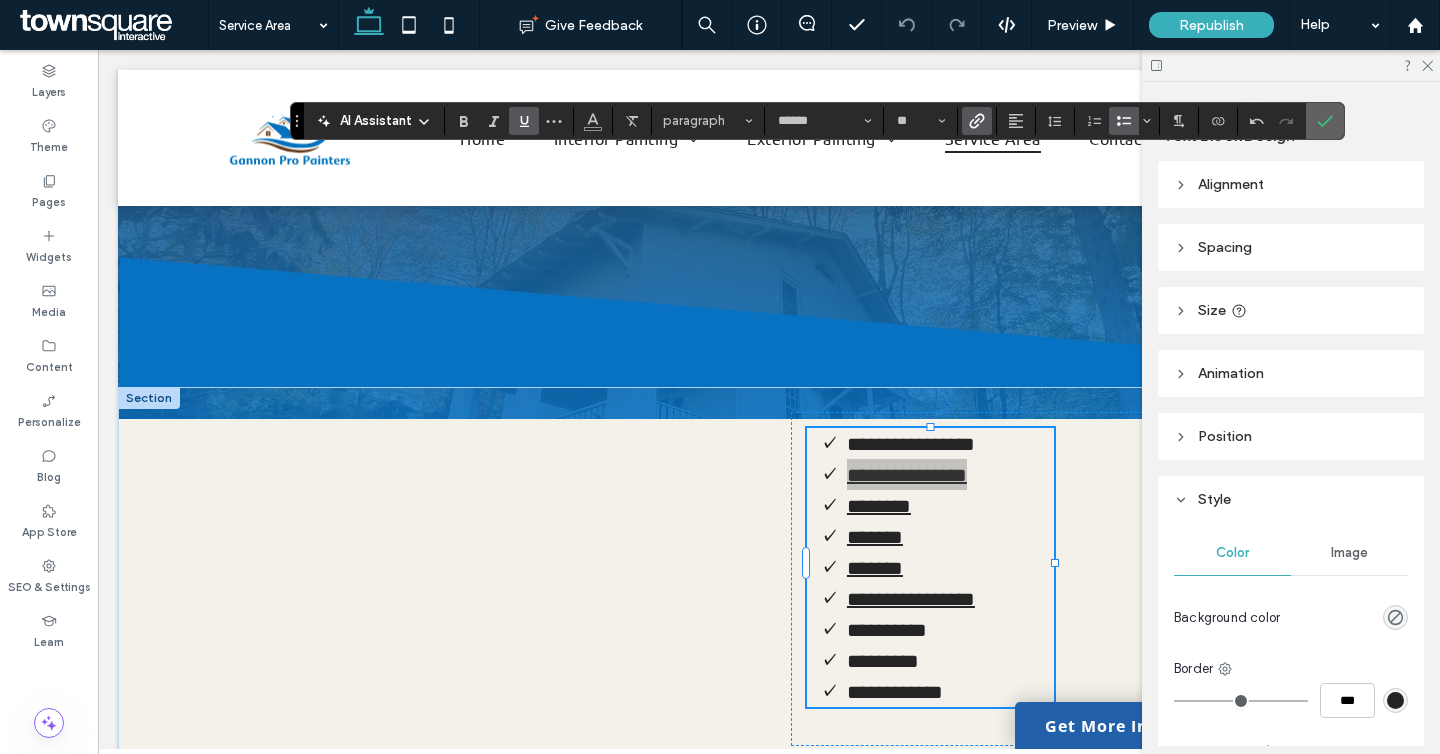 click at bounding box center [1325, 121] 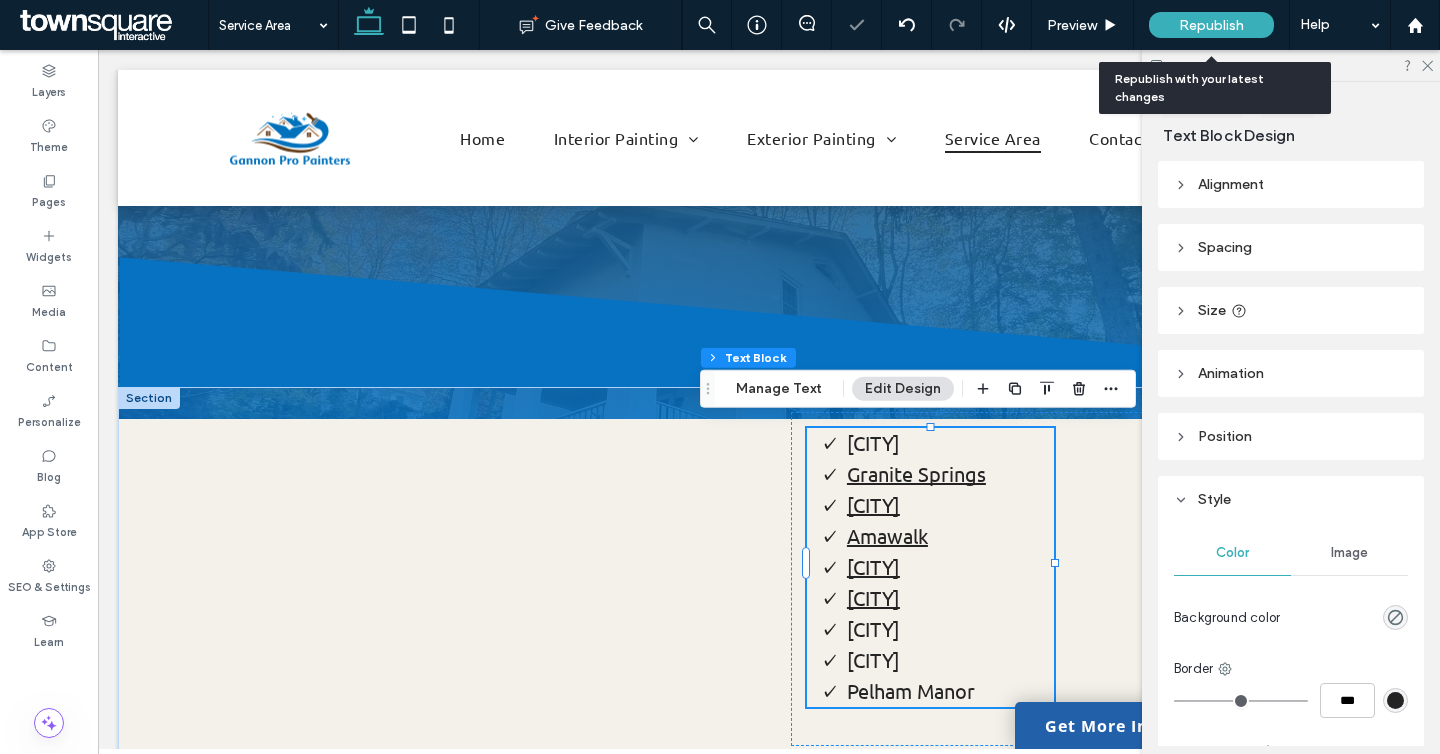 click on "Republish" at bounding box center [1211, 25] 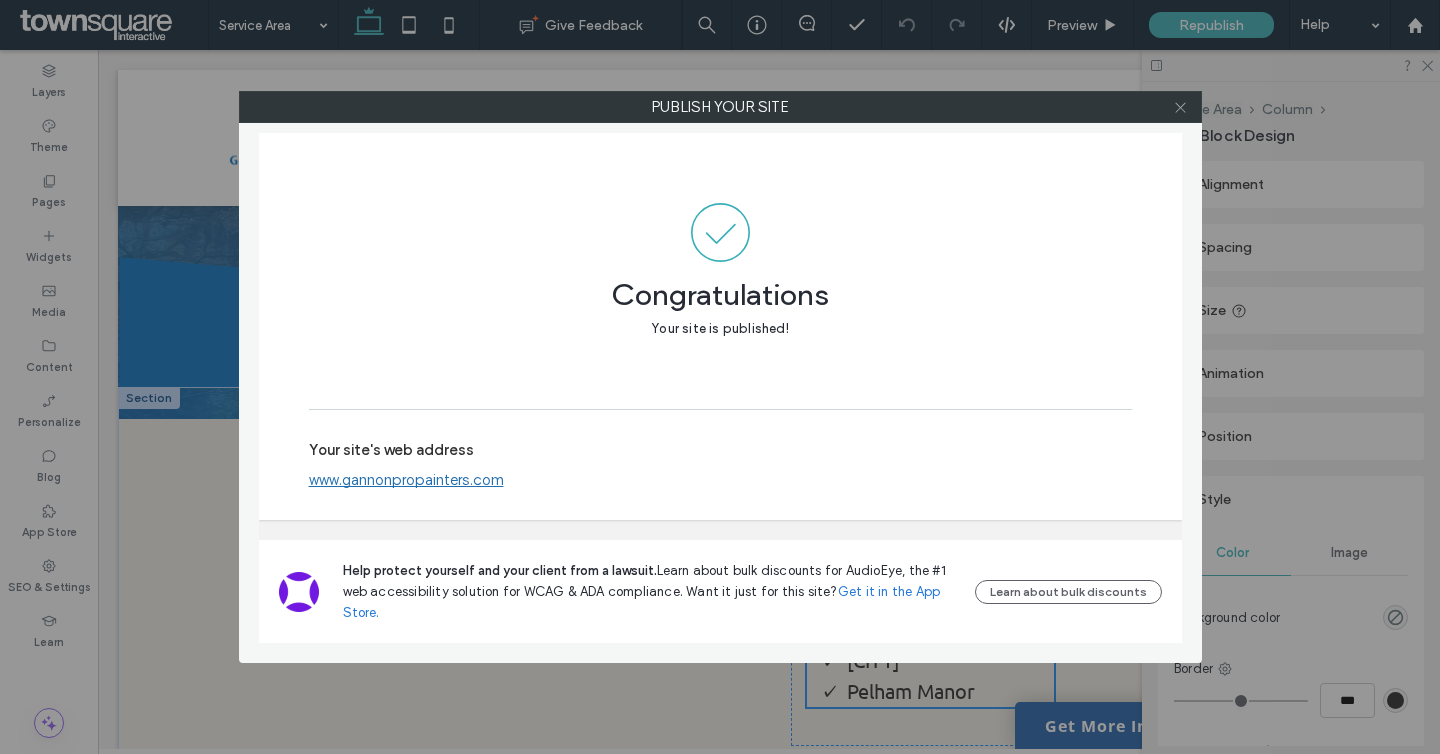 click 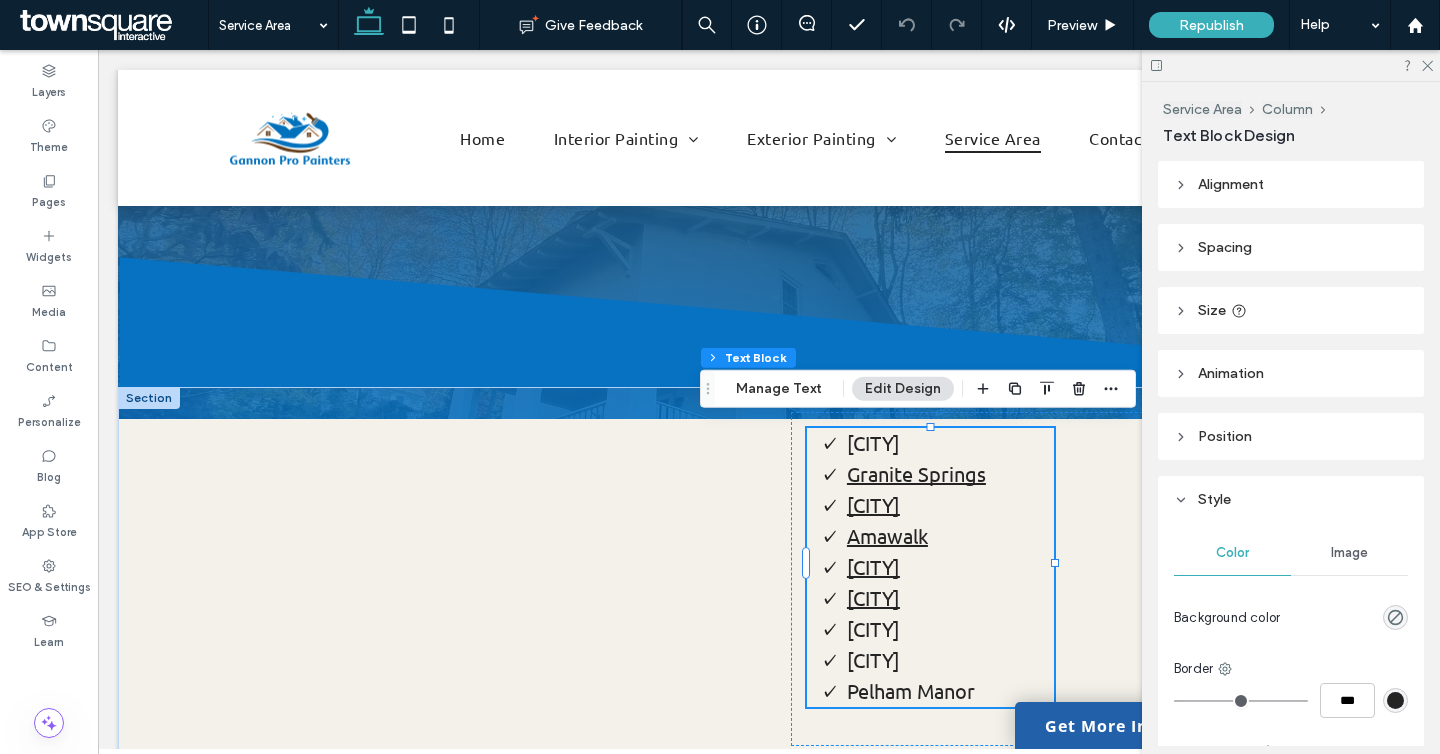 click on "Home
Interior Painting
Trim & Doors
Kitchen Cabinet Painting / Refinishing
Bathroom & Kitchen Painting
Living Room & Common Area Painting
Sheetrock Hanging & Finishing
Exterior Painting
Fence, Railing & Deck Painting
Concrete Patio Painting
Garage Floor Painting
Vinyl Siding Painting
Service Area
Contact
(914) 203-1364
(914) 227-3116
A white background with a few lines on it
Section
Advanced Header
Section
Home" at bounding box center (769, 534) 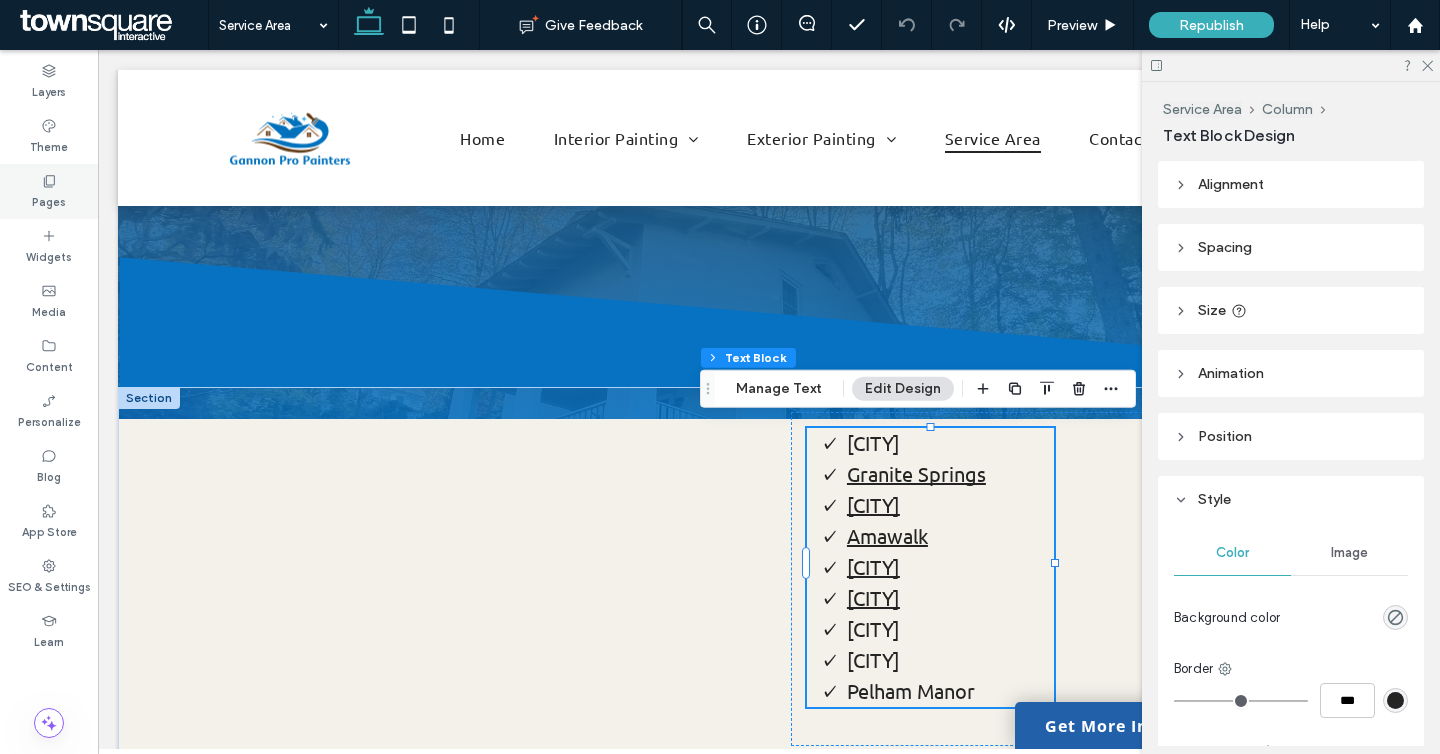 click 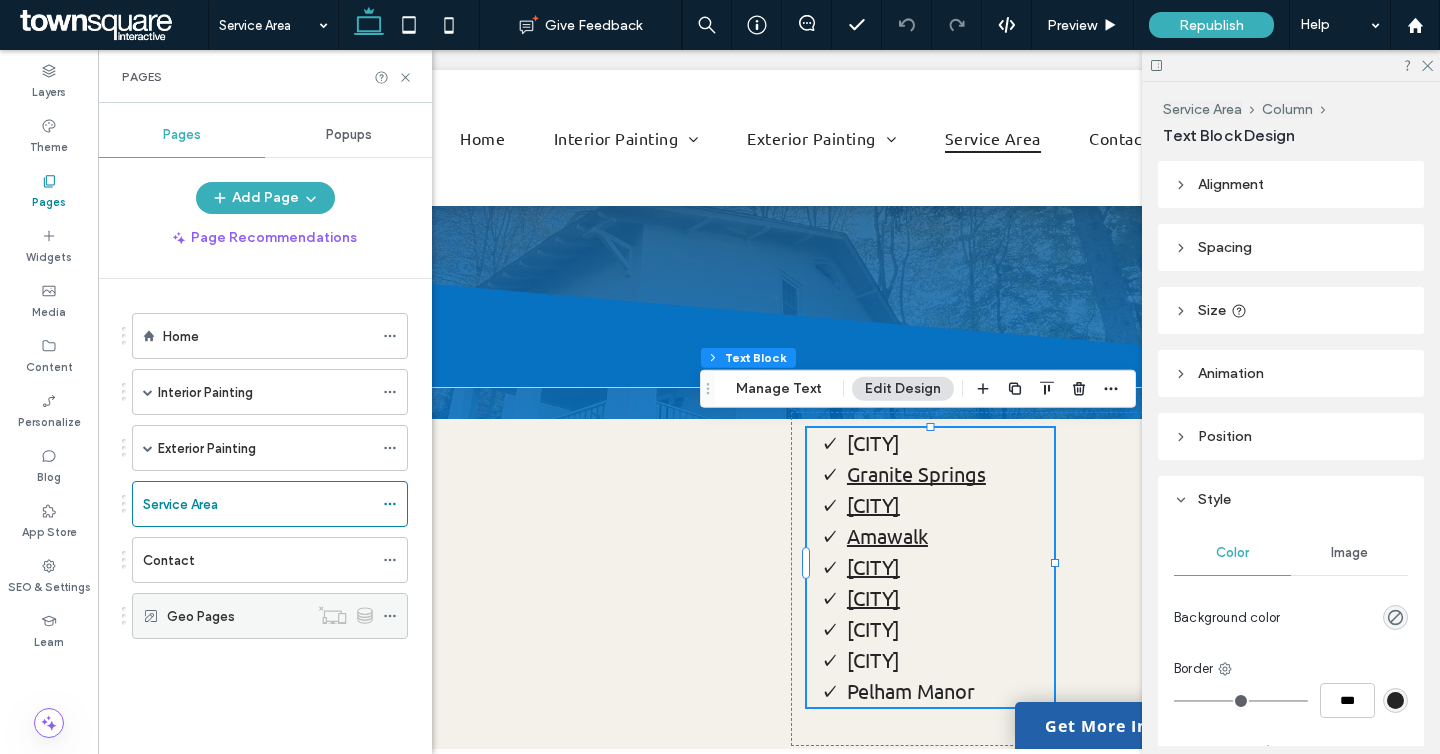 click on "Geo Pages" at bounding box center [201, 616] 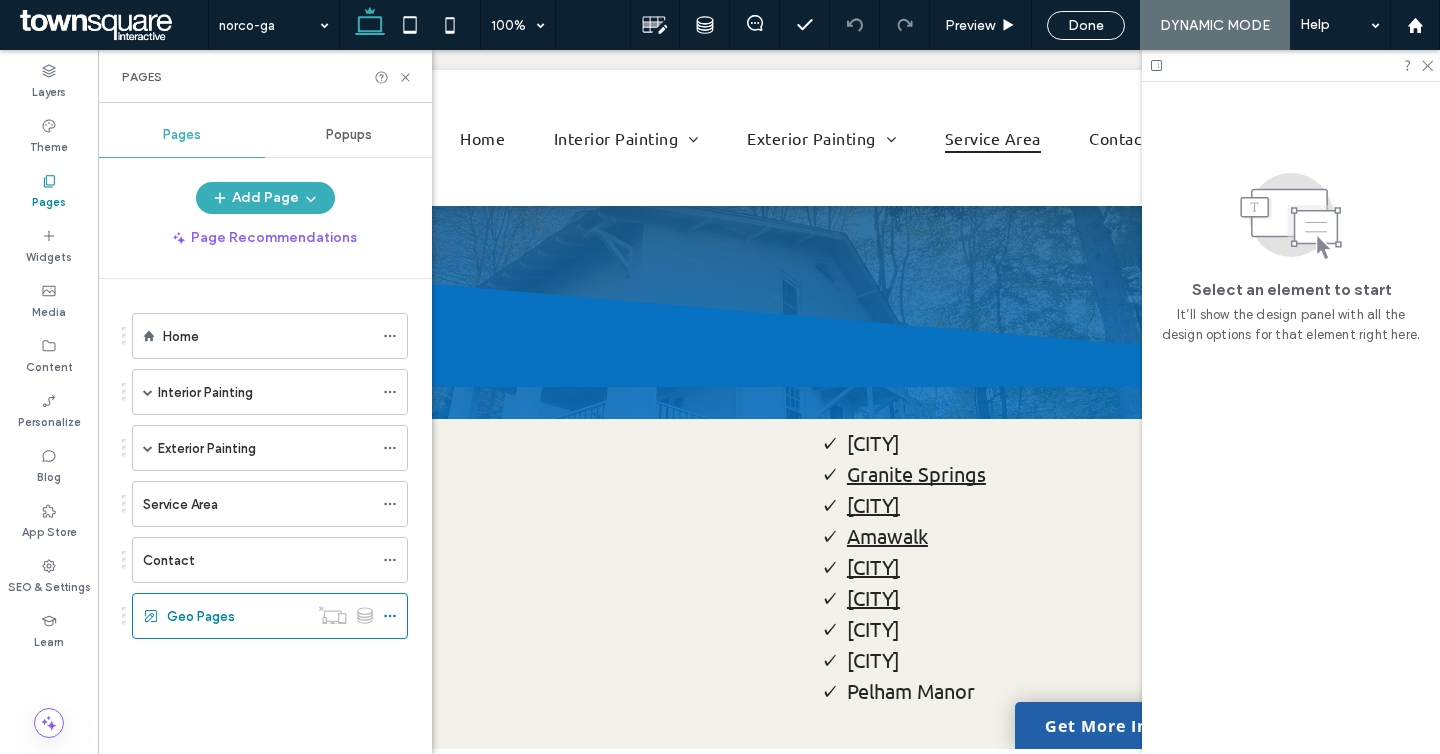 click at bounding box center [720, 377] 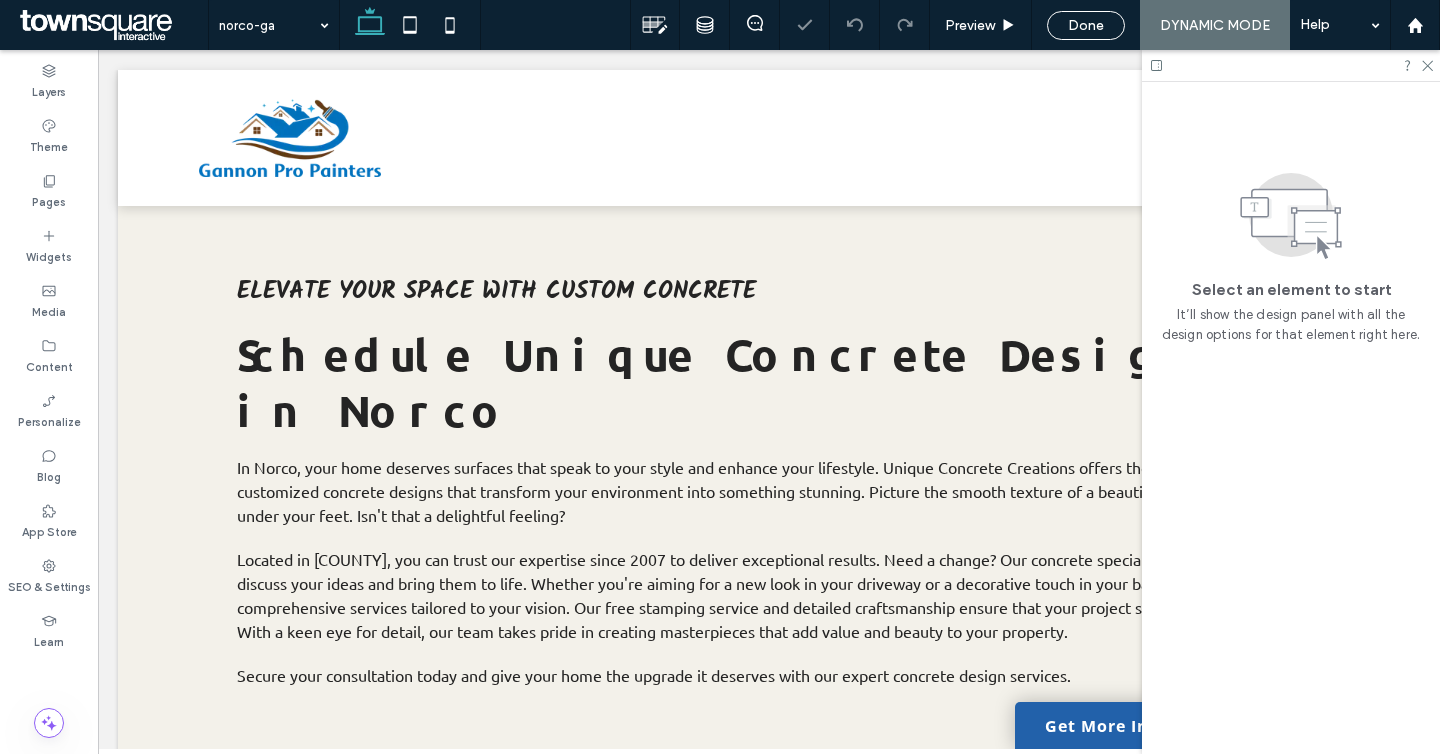 scroll, scrollTop: 0, scrollLeft: 0, axis: both 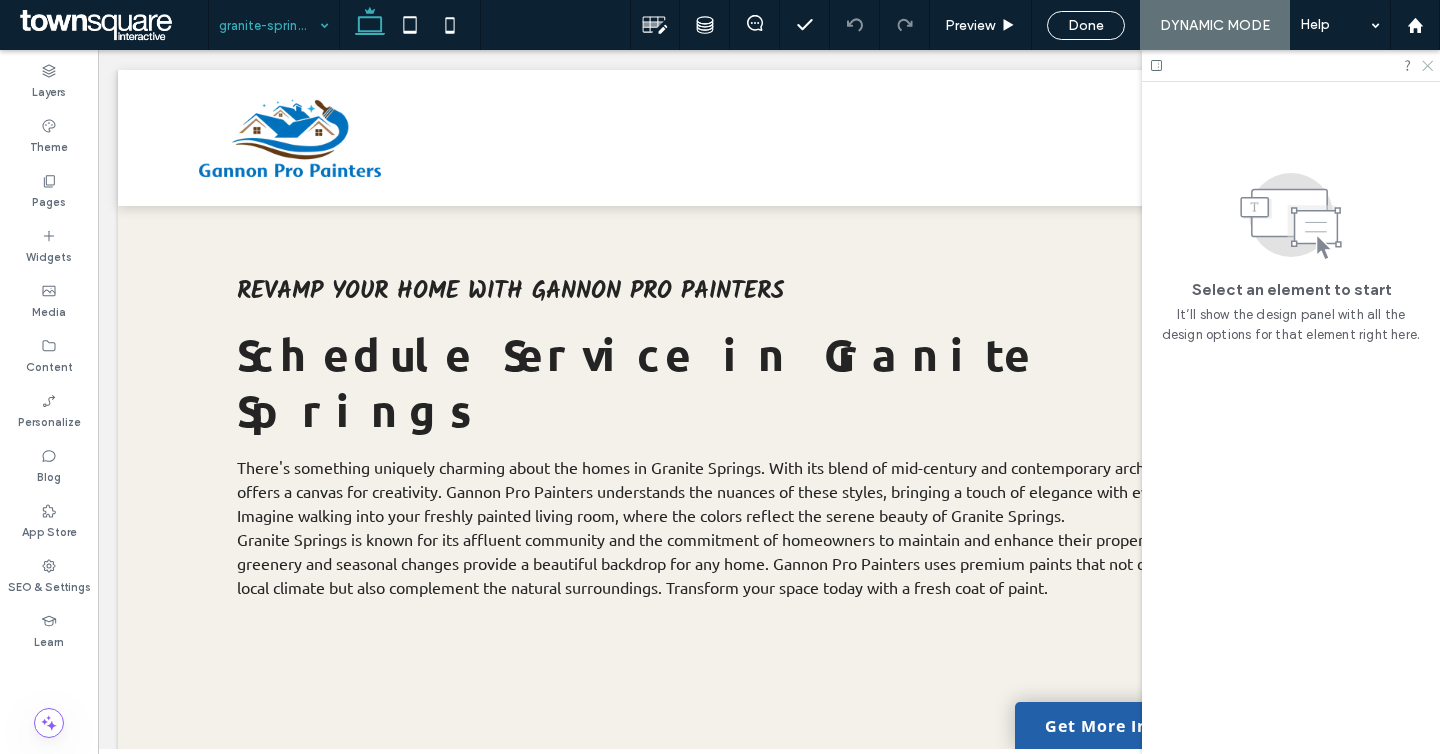 click 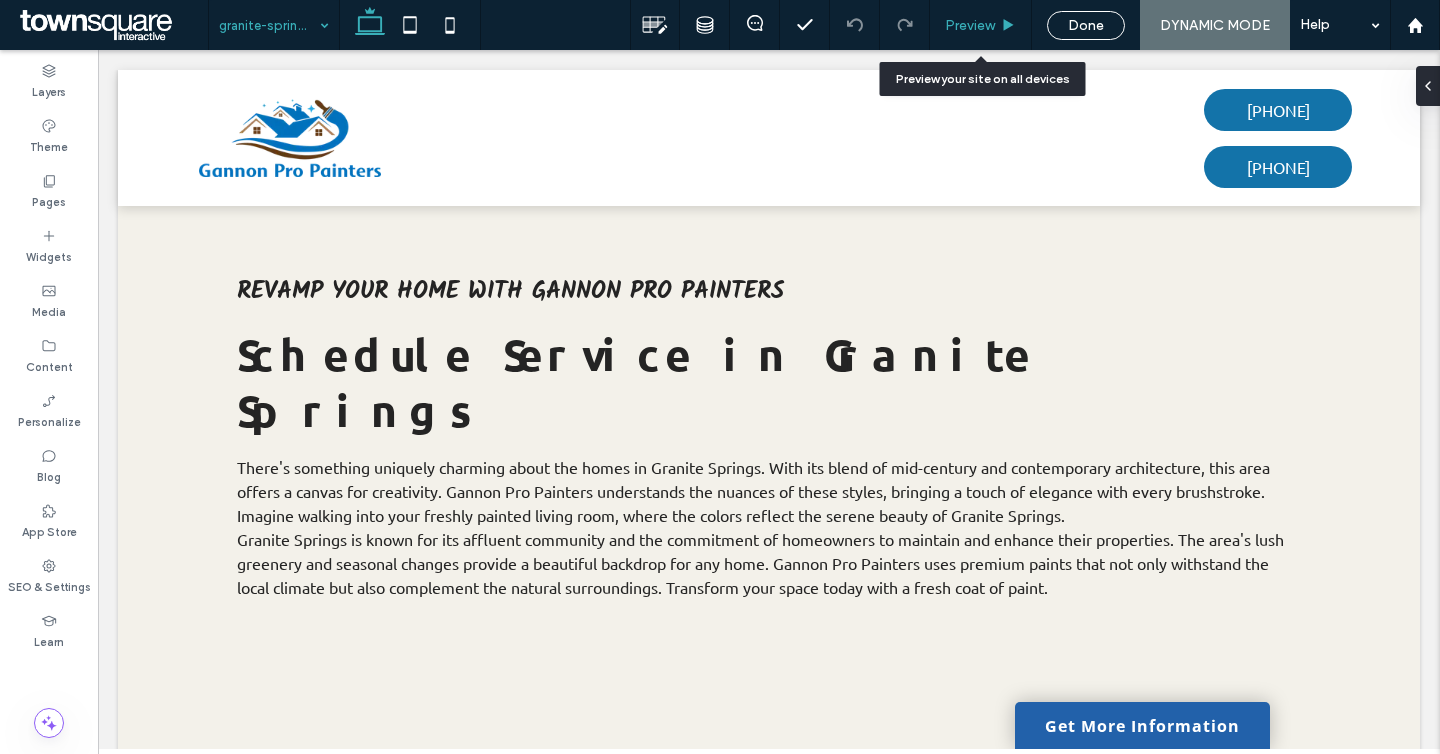 click on "Preview" at bounding box center [970, 25] 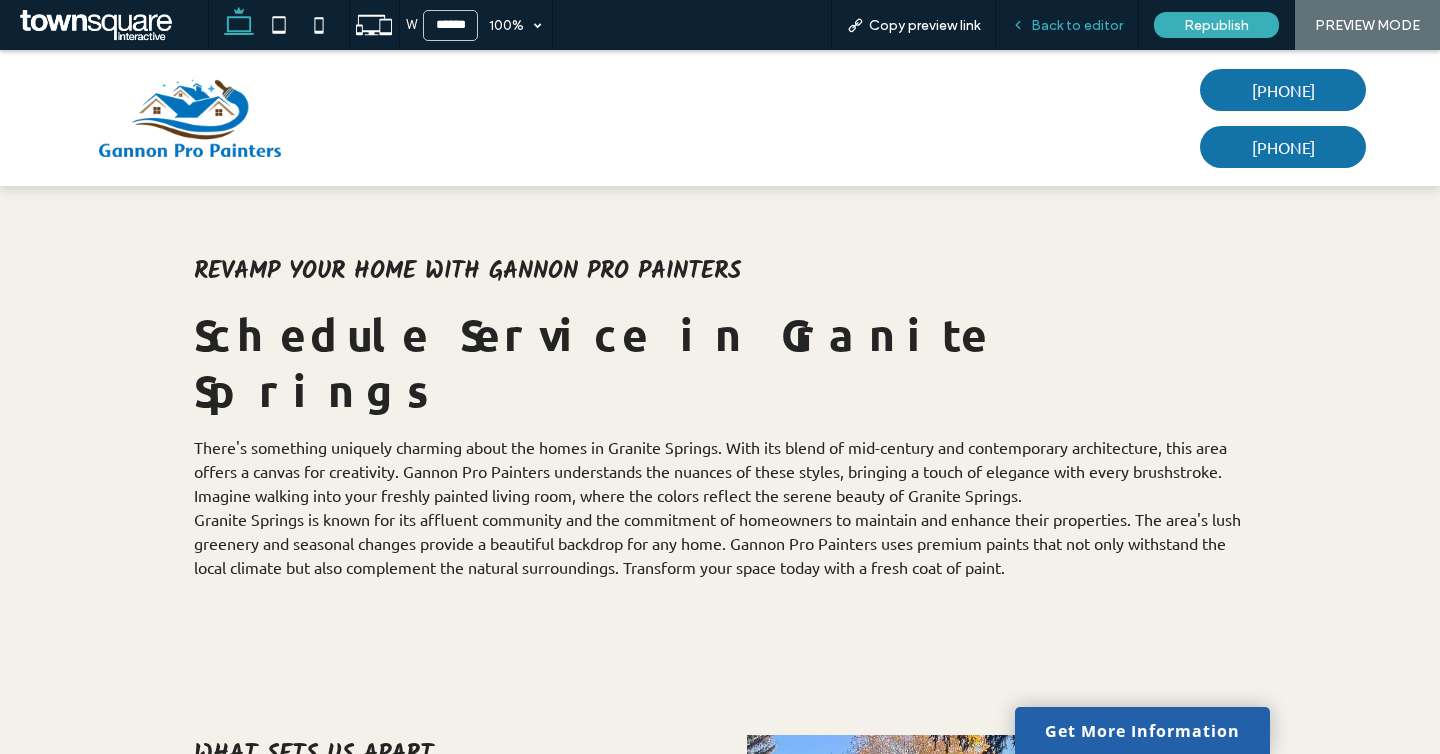 click on "Back to editor" at bounding box center [1077, 25] 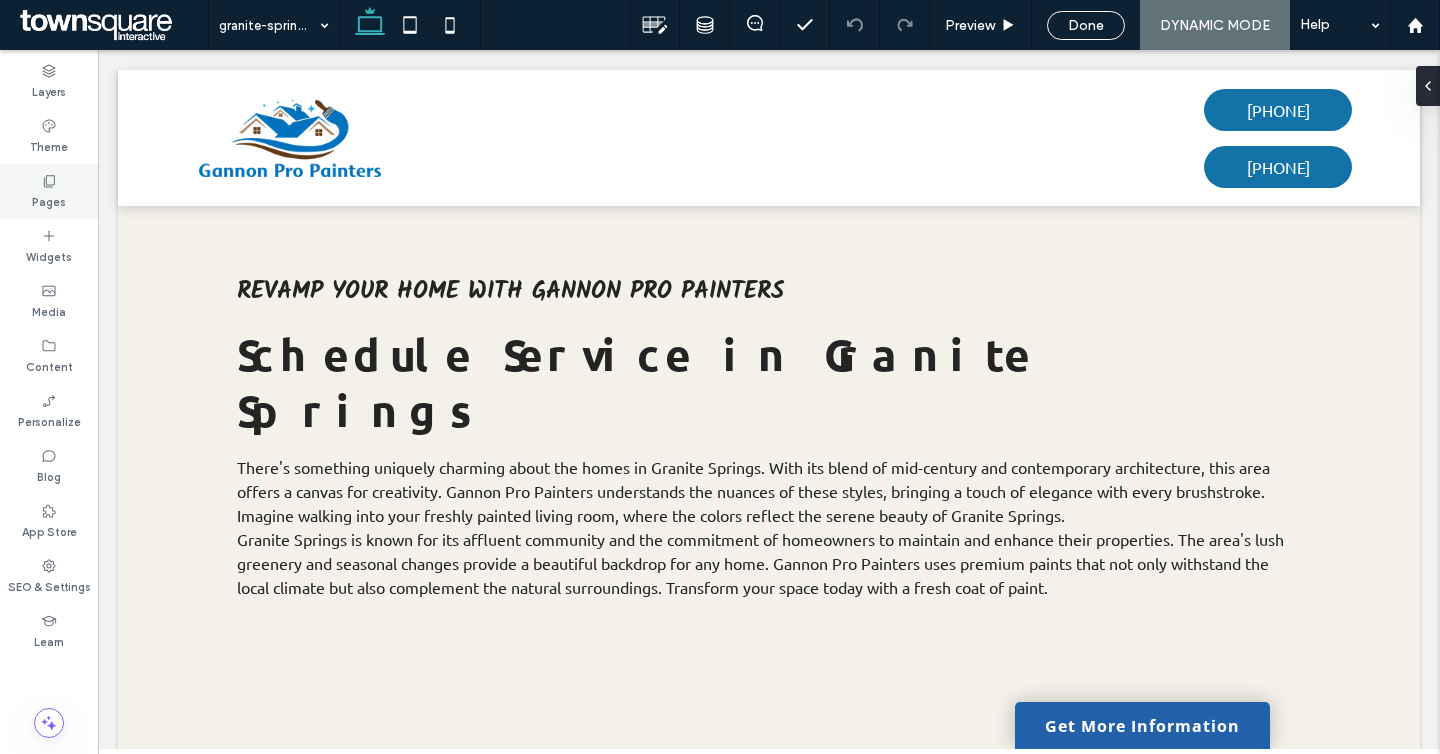 click on "Pages" at bounding box center [49, 191] 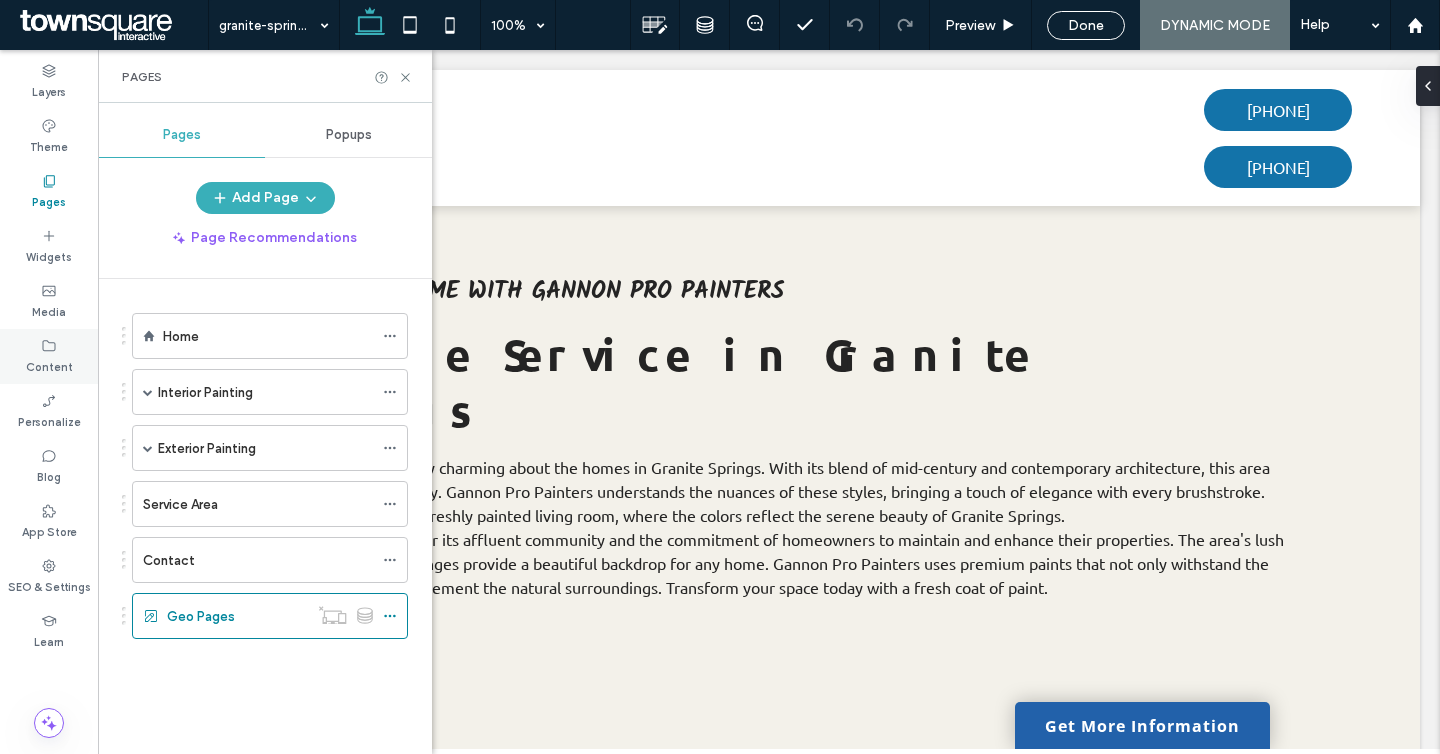 click on "Content" at bounding box center [49, 365] 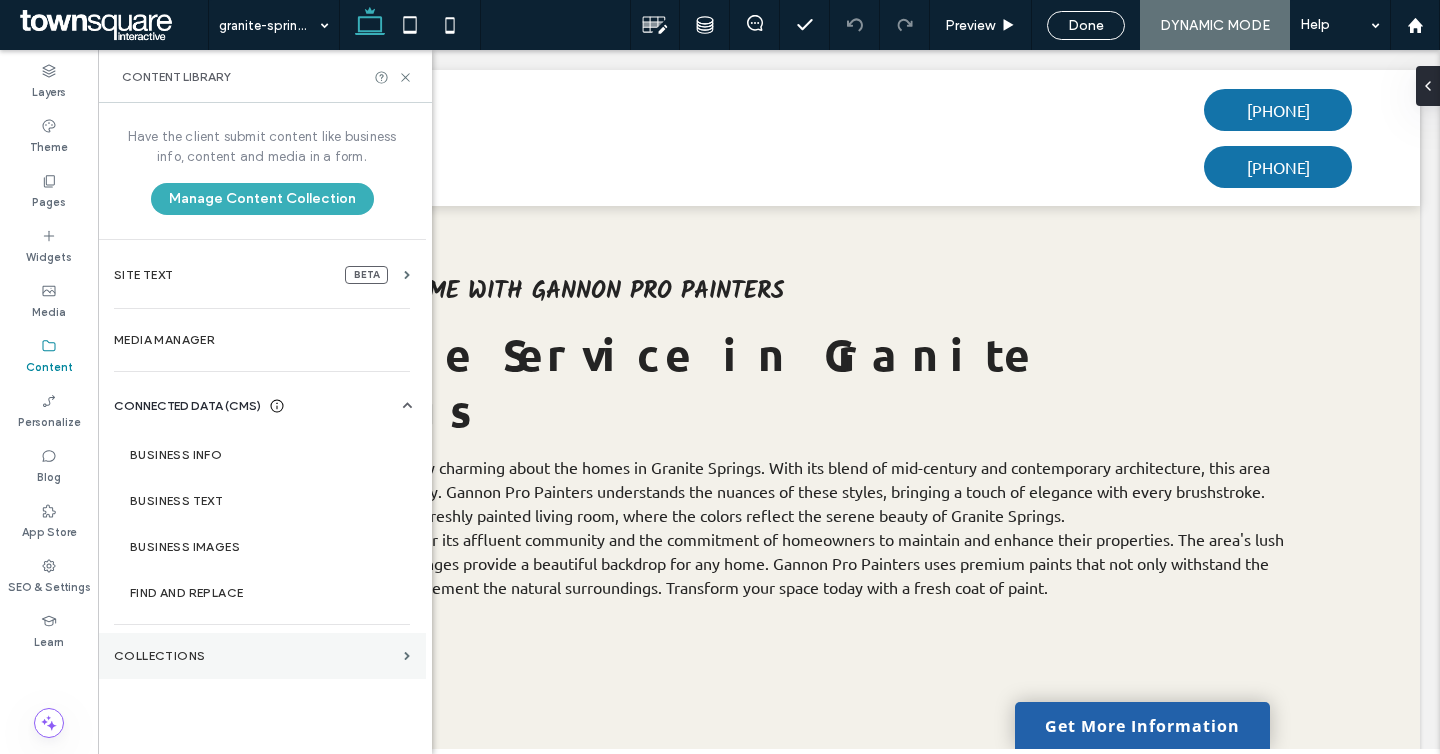 click on "Collections" at bounding box center (262, 656) 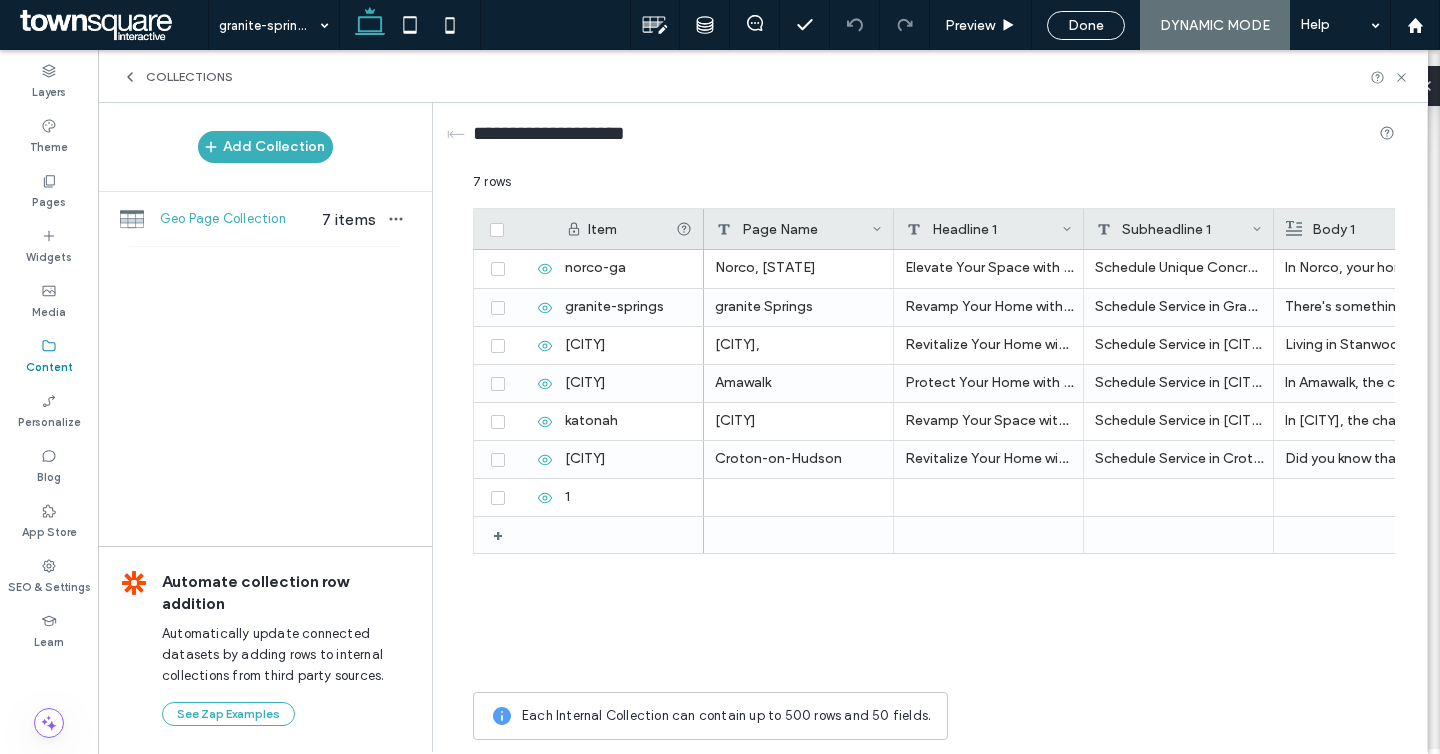 click on "Norco, GA Elevate Your Space with Custom Concrete Schedule Unique Concrete Design in Norco In Norco, your home deserves surfaces that speak to your style and enhance your lifestyle. Unique Concrete Creations offers the perfect solution for customized concrete designs that transform your environment into something stunning. Picture the smooth texture of a beautifully crafted patio under your feet. Isn't that a delightful feeling?  Located in Riverside County, you can trust our expertise since 2007 to deliver exceptional results. Need a change? Our concrete specialists are ready to discuss your ideas and bring them to life. Whether you're aiming for a new look in your driveway or a decorative touch in your backyard, we provide comprehensive services tailored to your vision. Our free stamping service and detailed craftsmanship ensure that your project stands out in Norco. With a keen eye for detail, our team takes pride in creating masterpieces that add value and beauty to your property." at bounding box center (1049, 466) 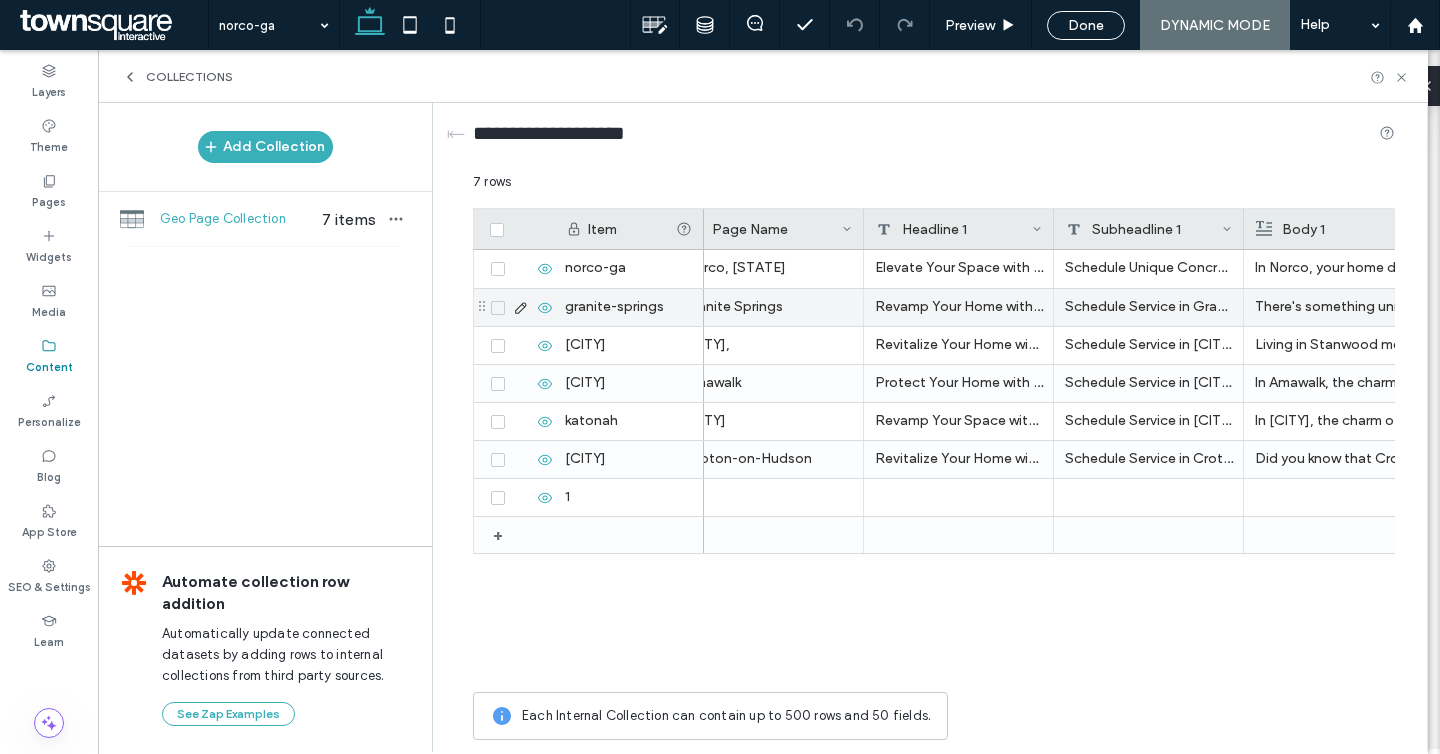 scroll, scrollTop: 0, scrollLeft: 0, axis: both 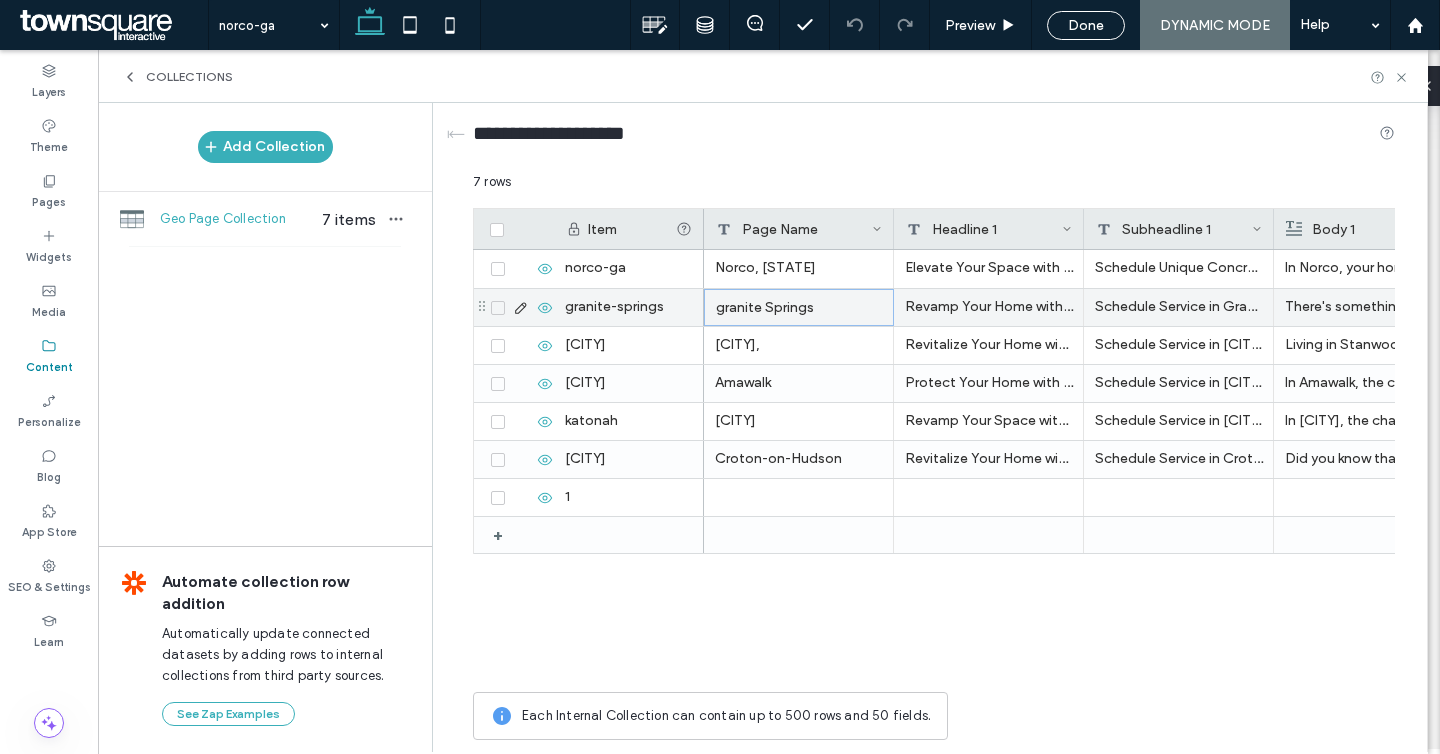 click on "granite Springs" at bounding box center [799, 307] 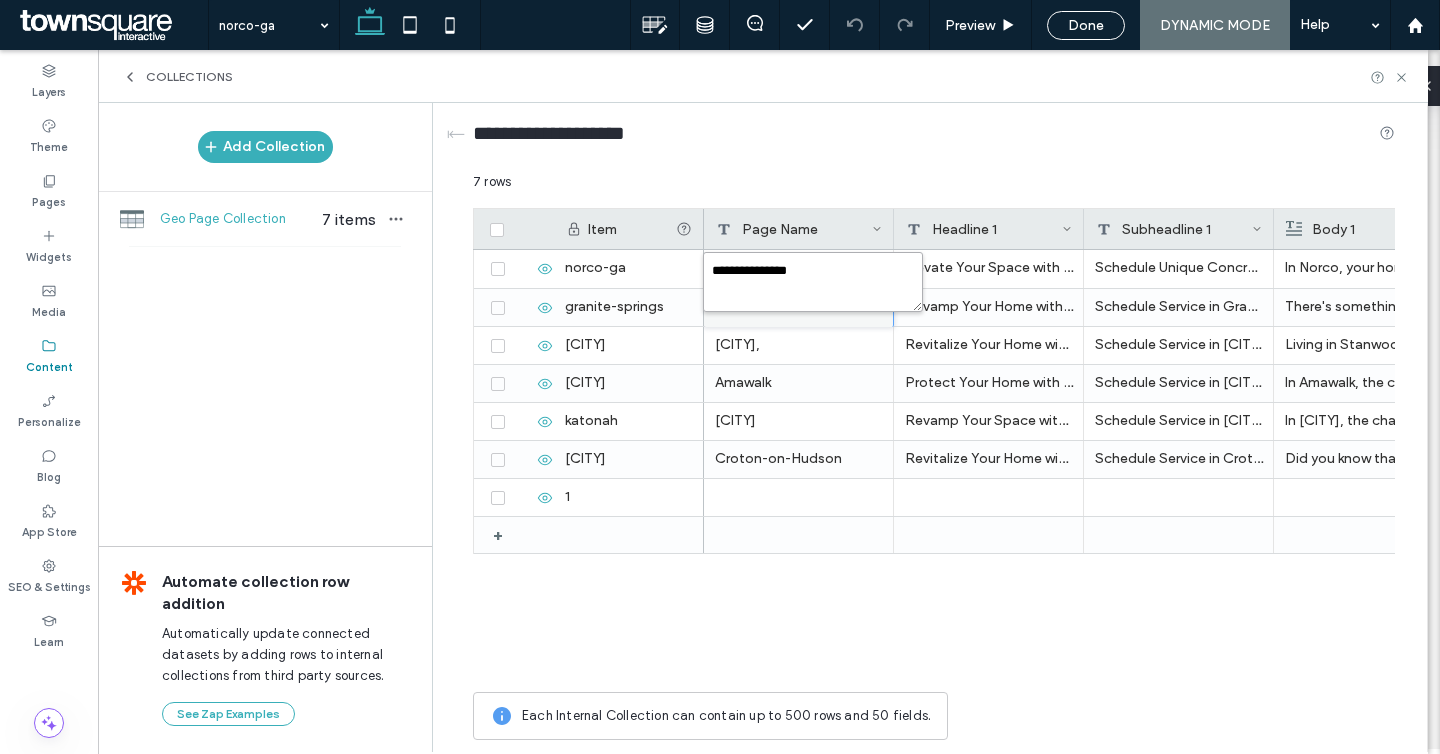 click on "**********" at bounding box center (813, 282) 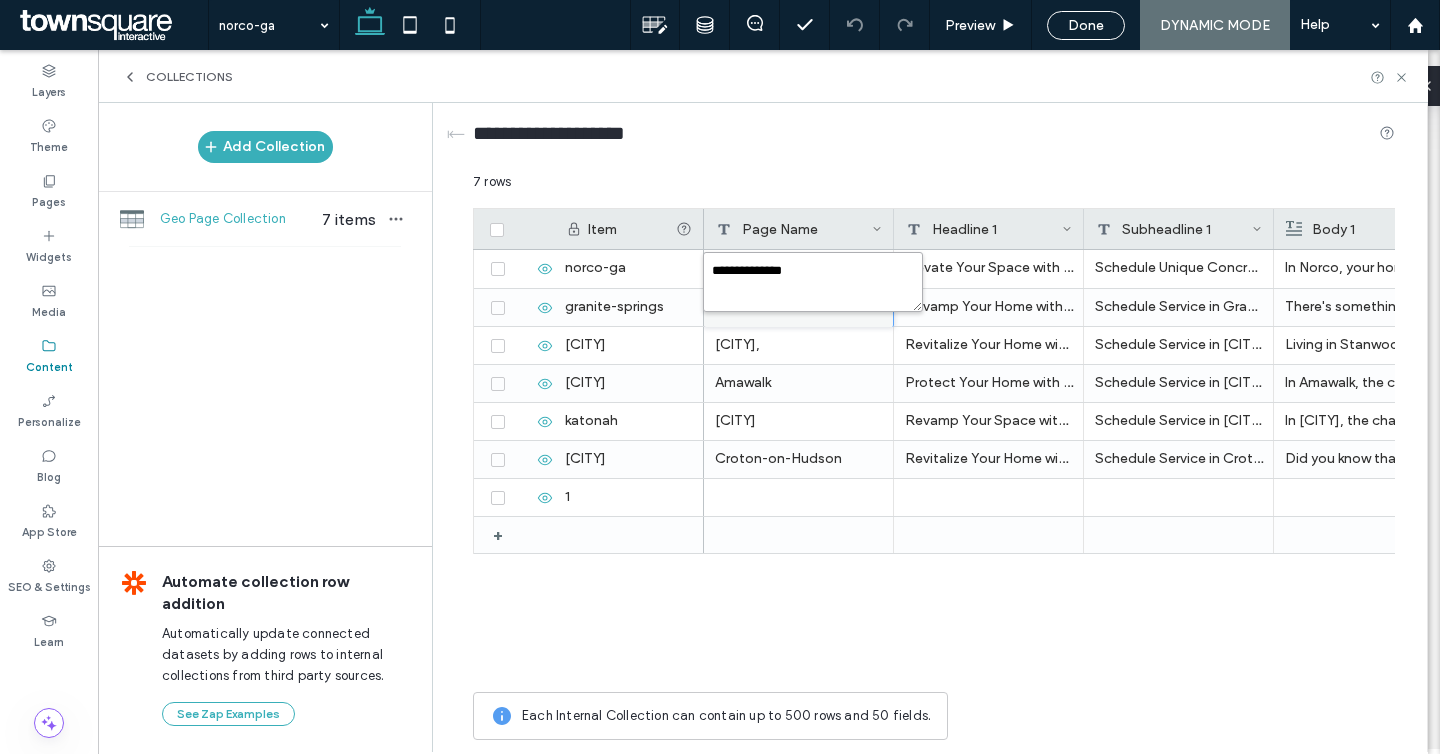 type on "**********" 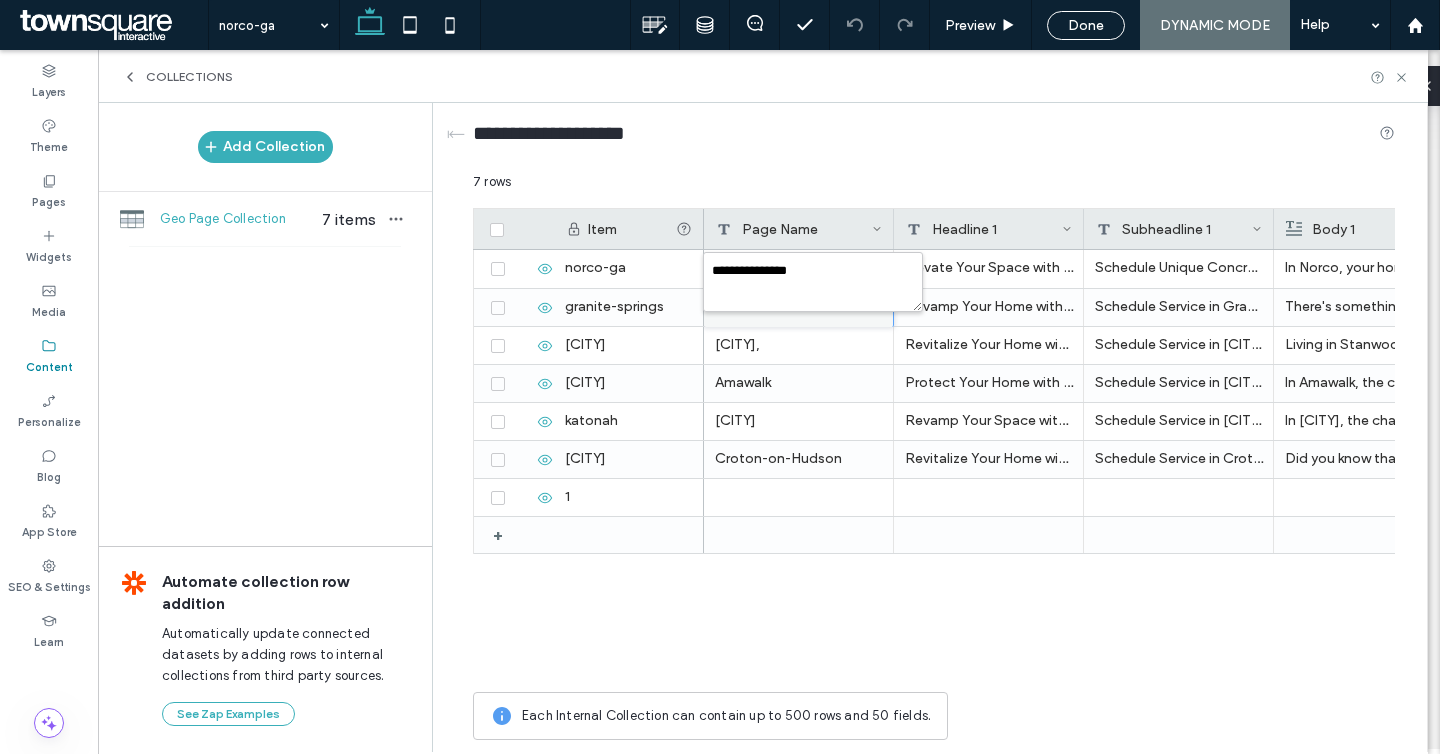 click on "Norco, GA Elevate Your Space with Custom Concrete Schedule Unique Concrete Design in Norco In Norco, your home deserves surfaces that speak to your style and enhance your lifestyle. Unique Concrete Creations offers the perfect solution for customized concrete designs that transform your environment into something stunning. Picture the smooth texture of a beautifully crafted patio under your feet. Isn't that a delightful feeling?  Located in Riverside County, you can trust our expertise since 2007 to deliver exceptional results. Need a change? Our concrete specialists are ready to discuss your ideas and bring them to life. Whether you're aiming for a new look in your driveway or a decorative touch in your backyard, we provide comprehensive services tailored to your vision. Our free stamping service and detailed craftsmanship ensure that your project stands out in Norco. With a keen eye for detail, our team takes pride in creating masterpieces that add value and beauty to your property." at bounding box center (1049, 466) 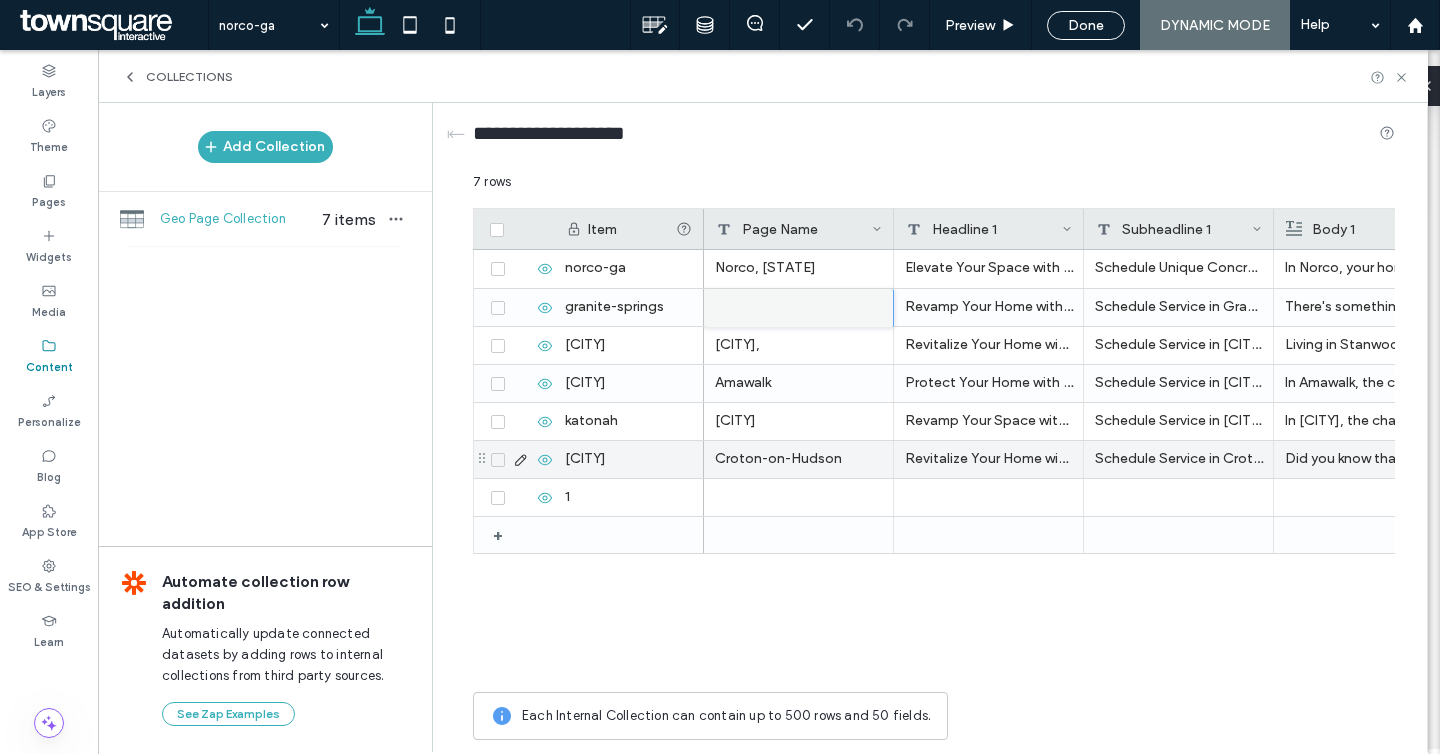 click at bounding box center (799, 497) 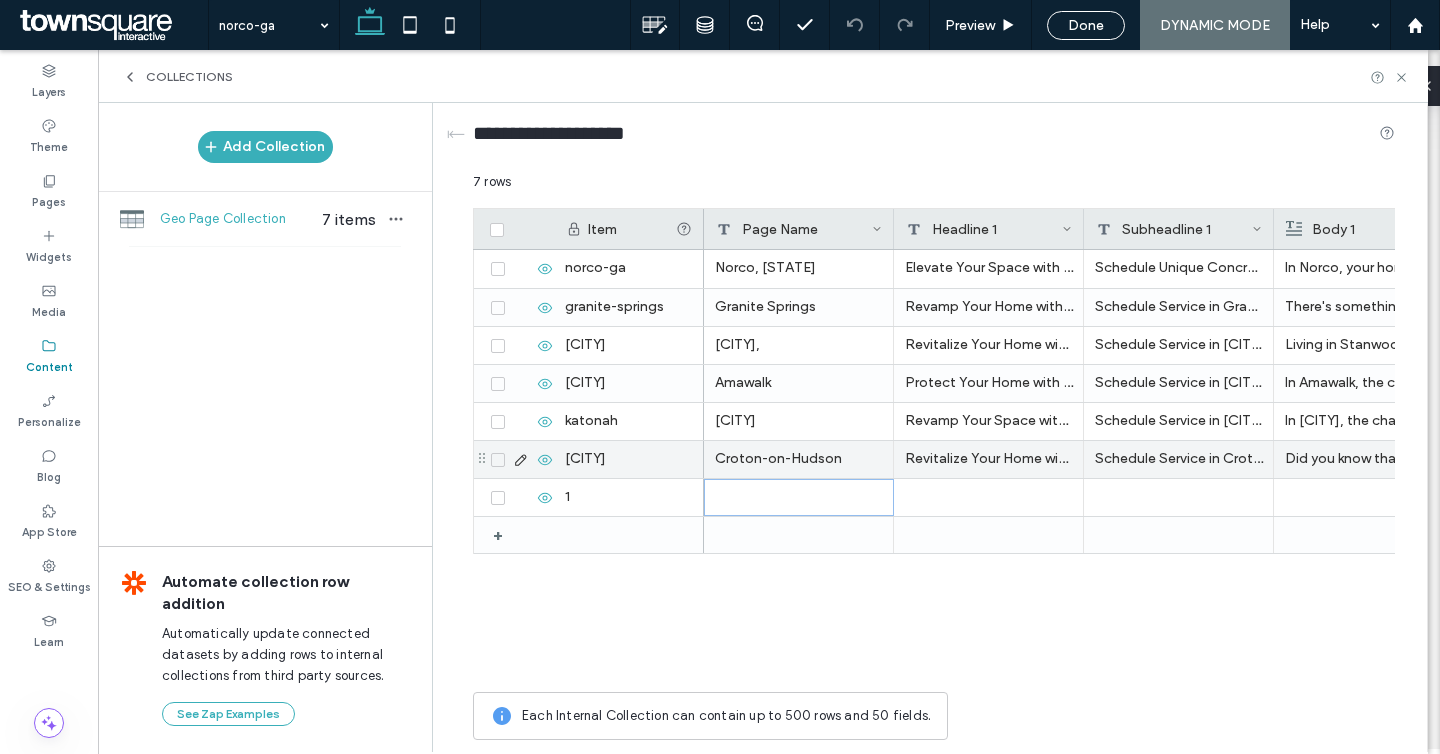 click on "Croton-on-Hudson" at bounding box center (799, 459) 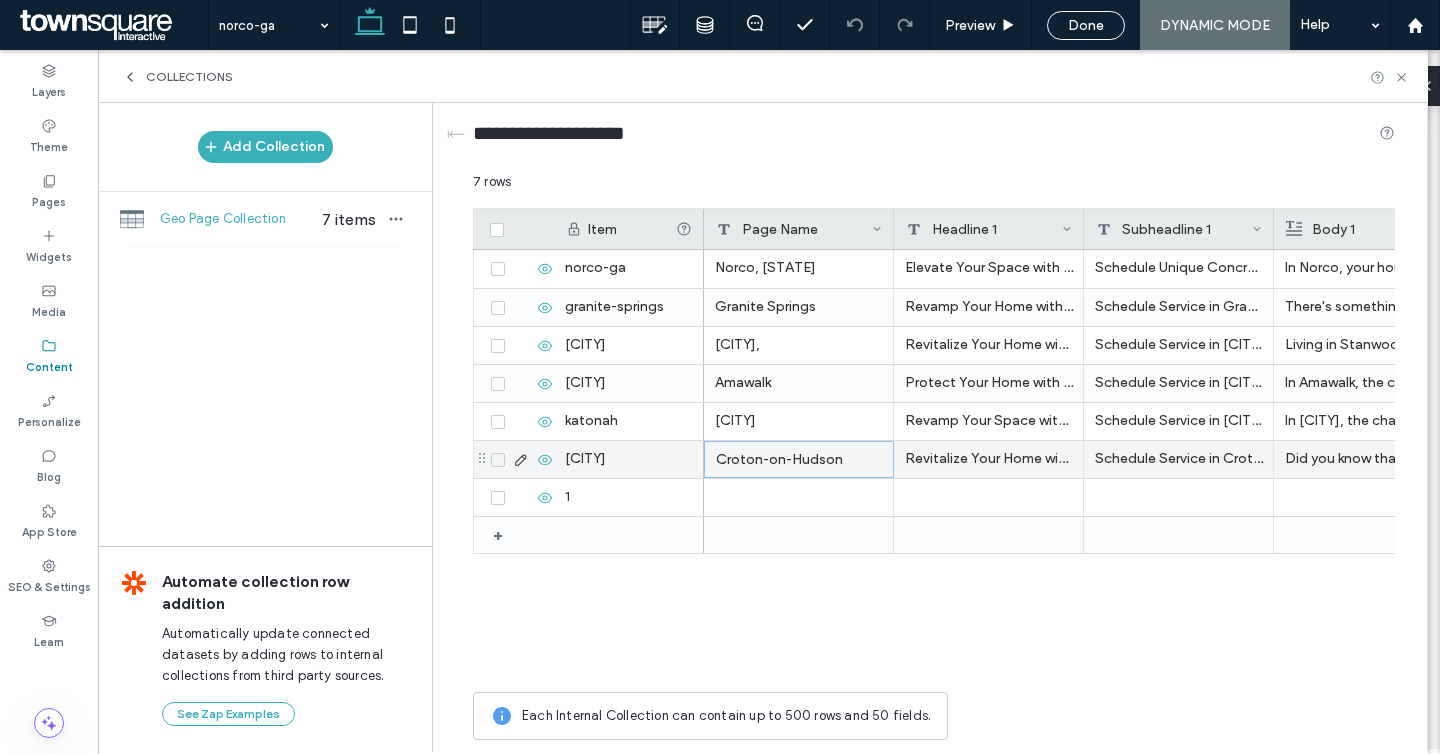 click on "Croton-on-Hudson" at bounding box center (799, 459) 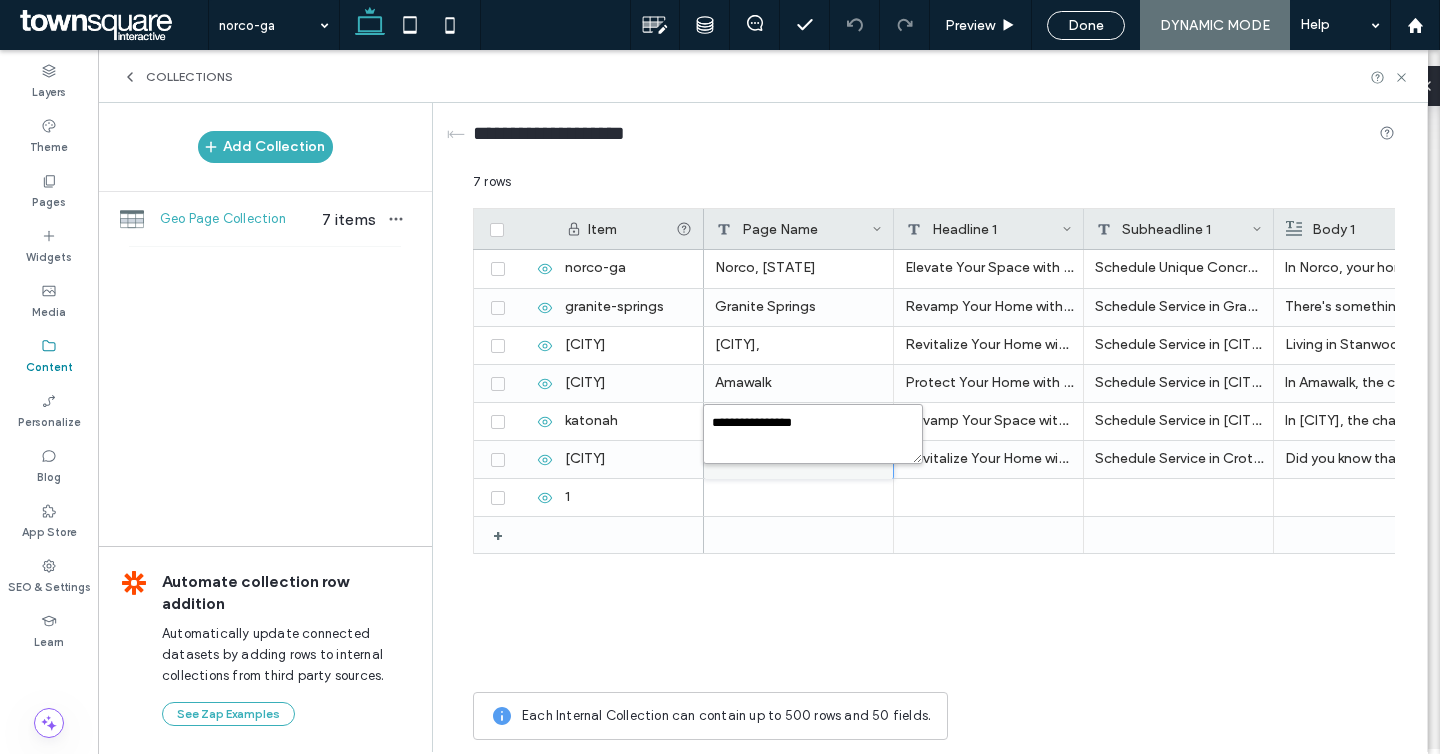 click on "**********" at bounding box center (813, 434) 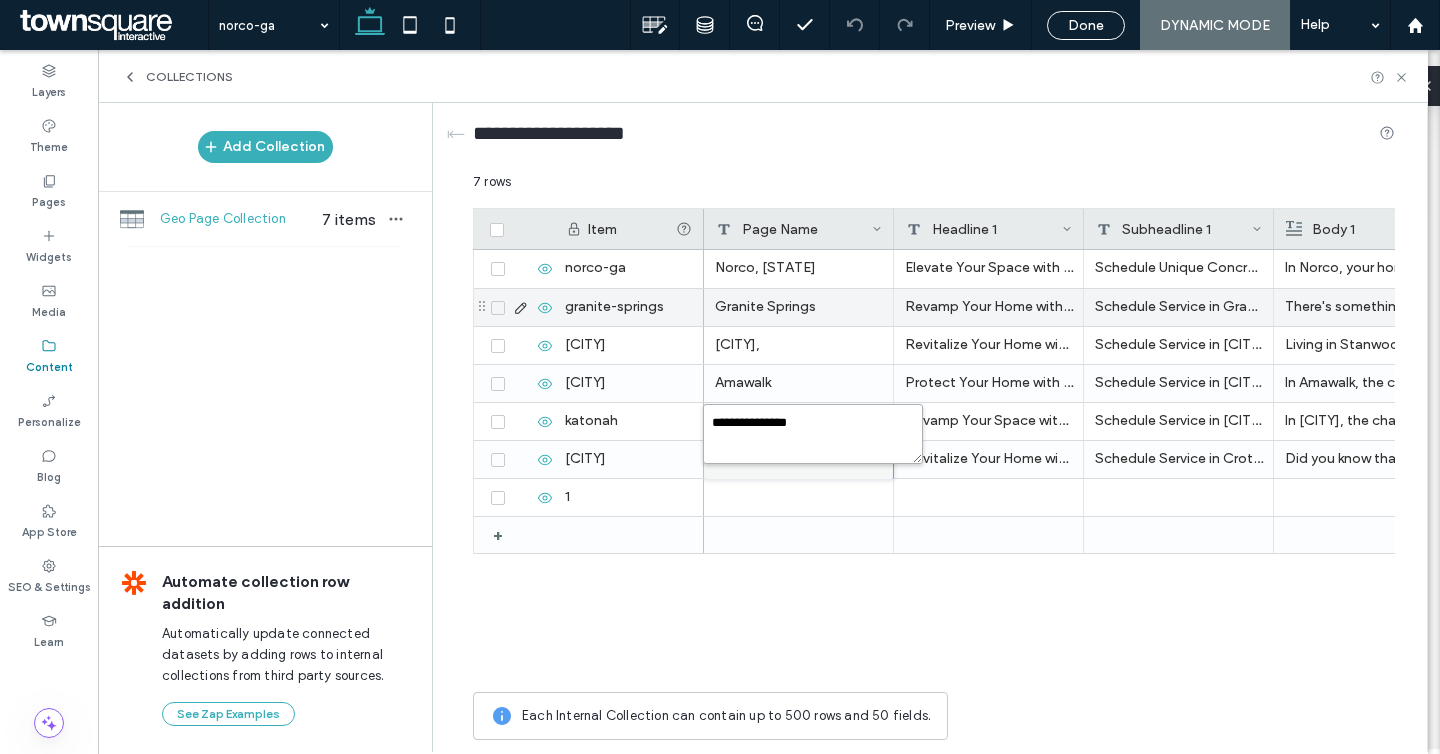 type on "**********" 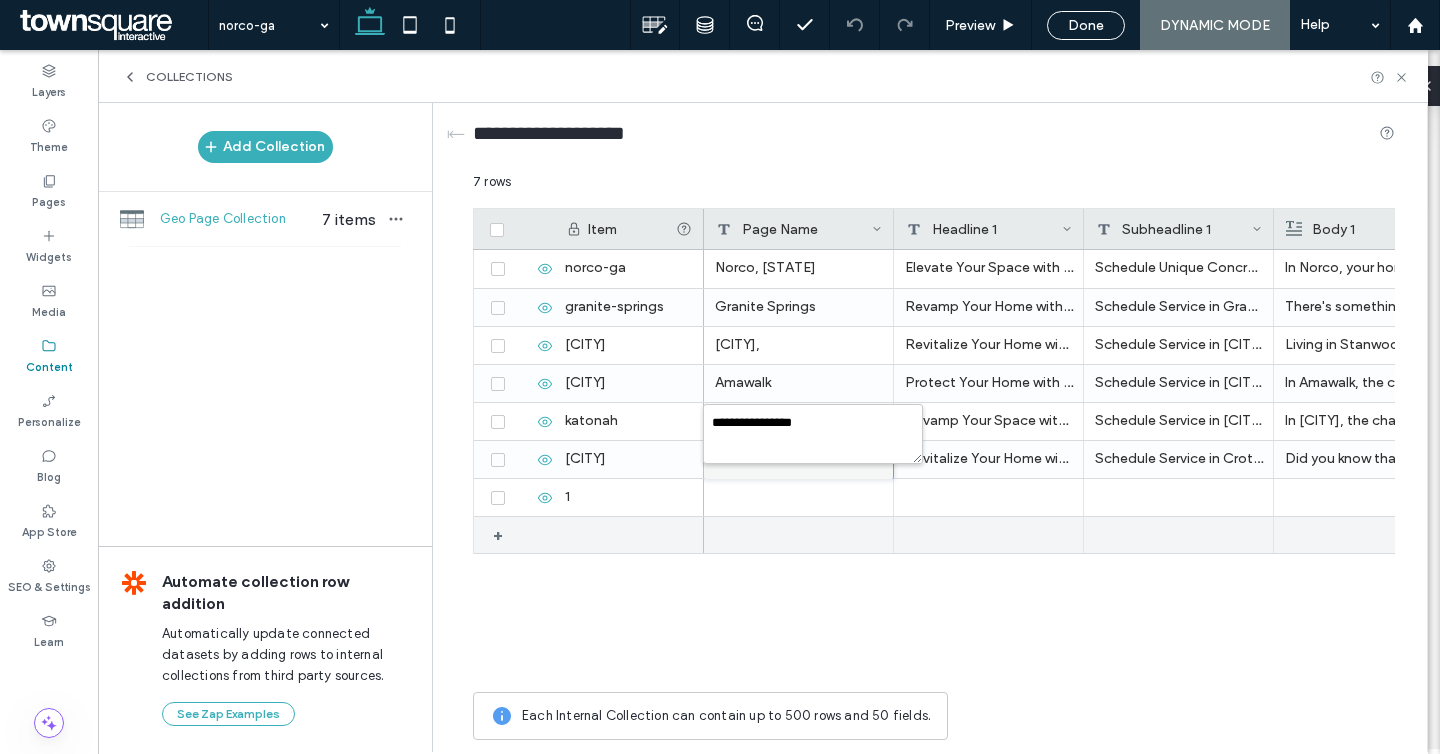 click at bounding box center [989, 535] 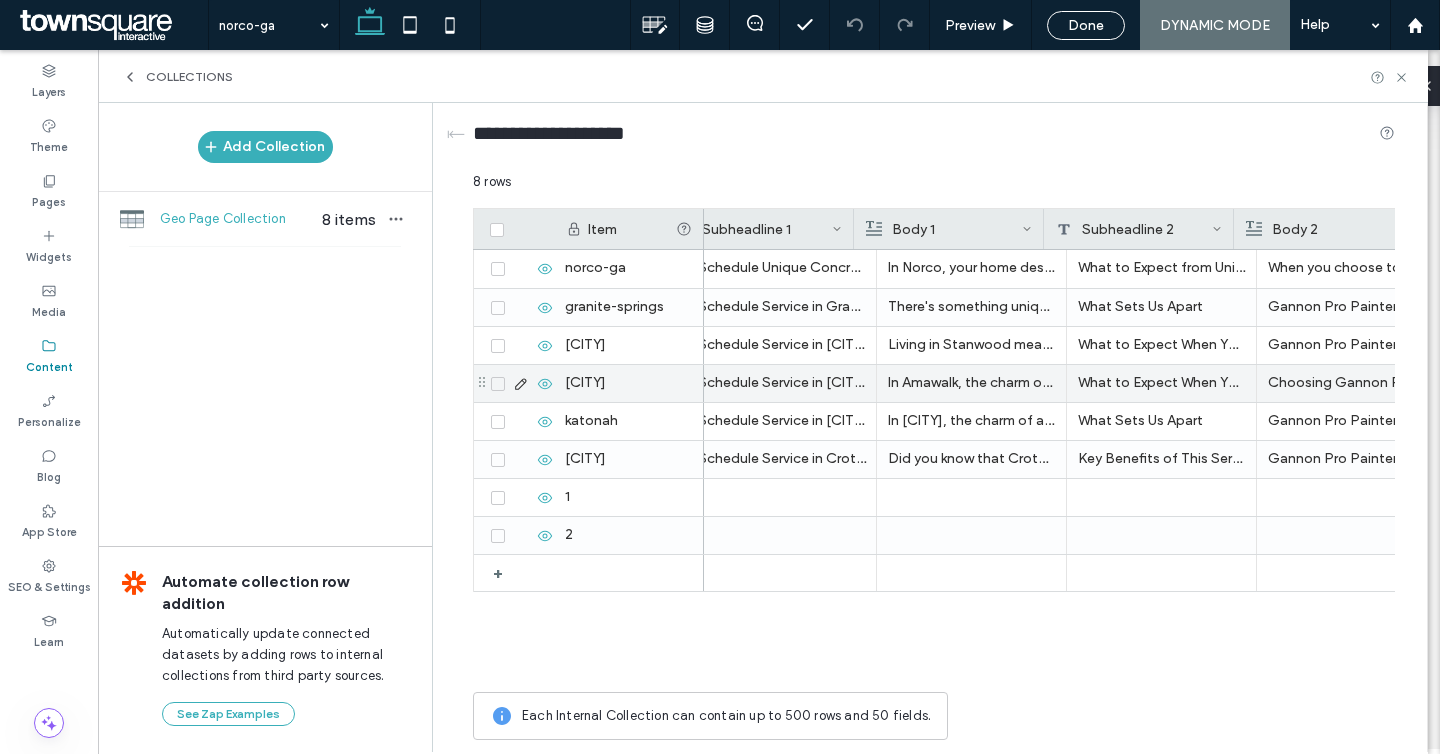 scroll, scrollTop: 0, scrollLeft: 467, axis: horizontal 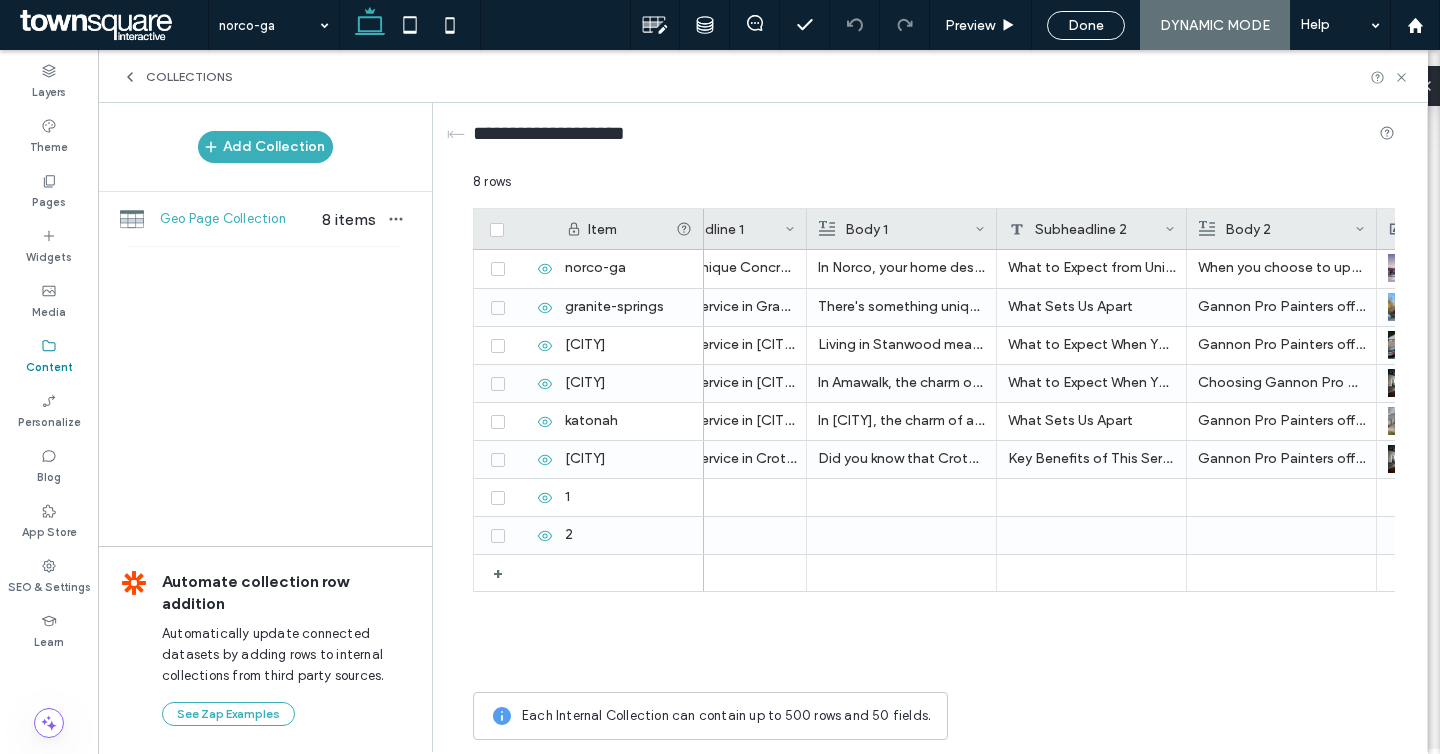 click on "Done" at bounding box center (1086, 25) 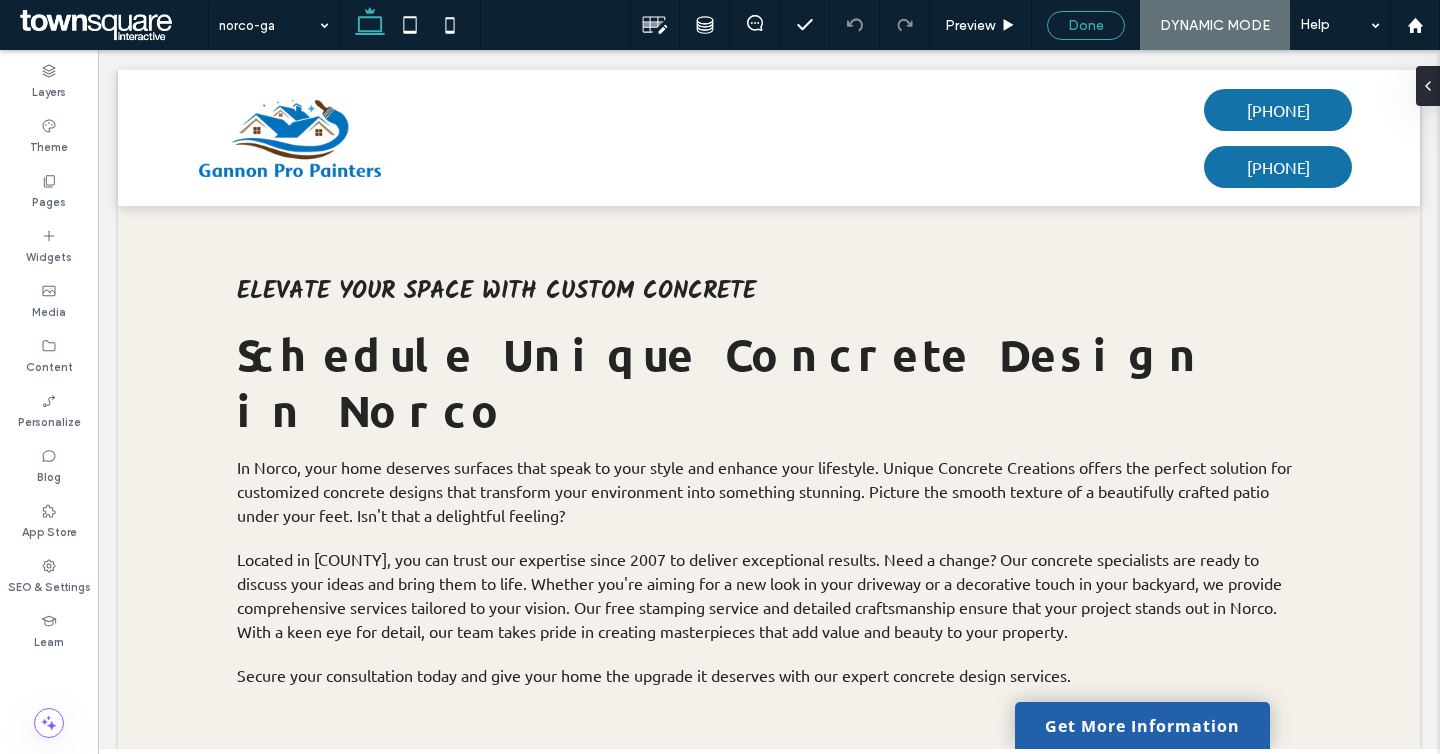 click on "Done" at bounding box center (1086, 25) 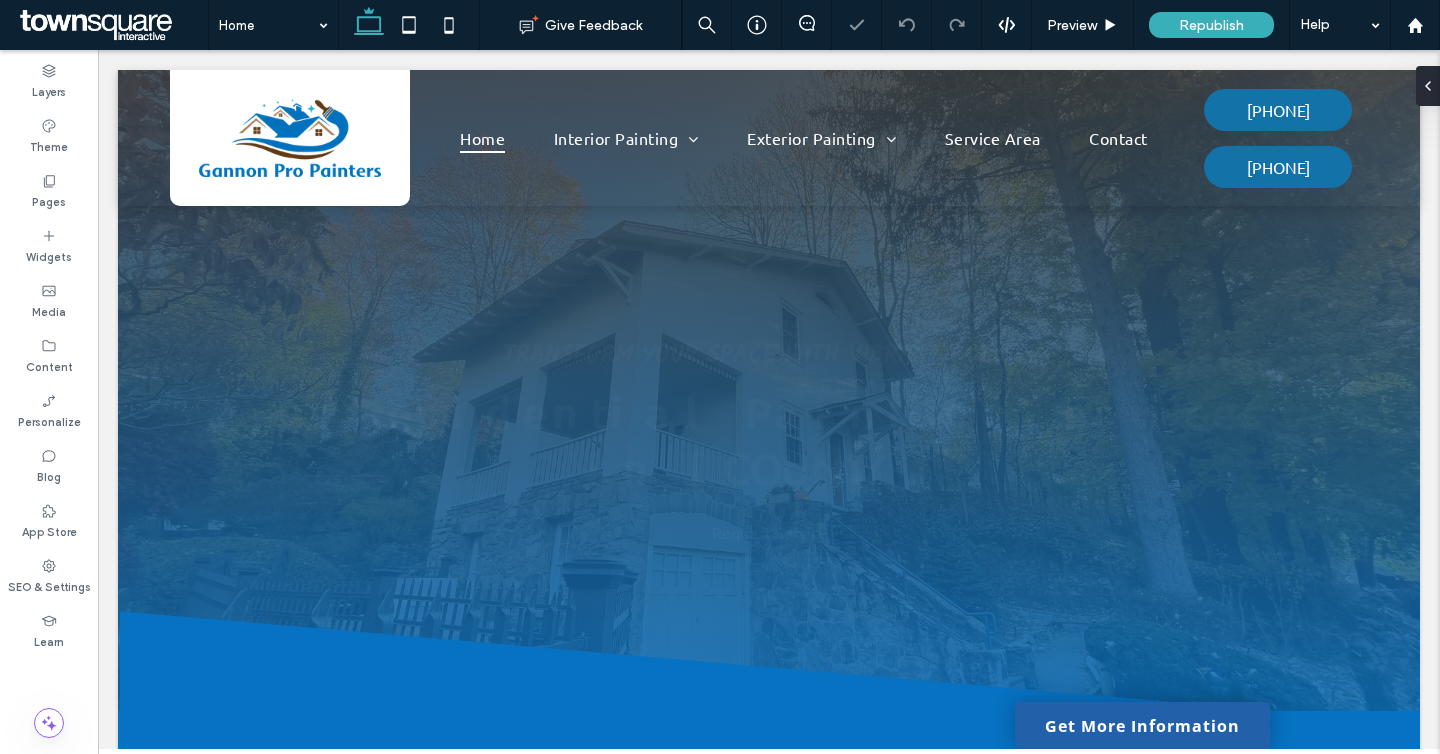 scroll, scrollTop: 0, scrollLeft: 0, axis: both 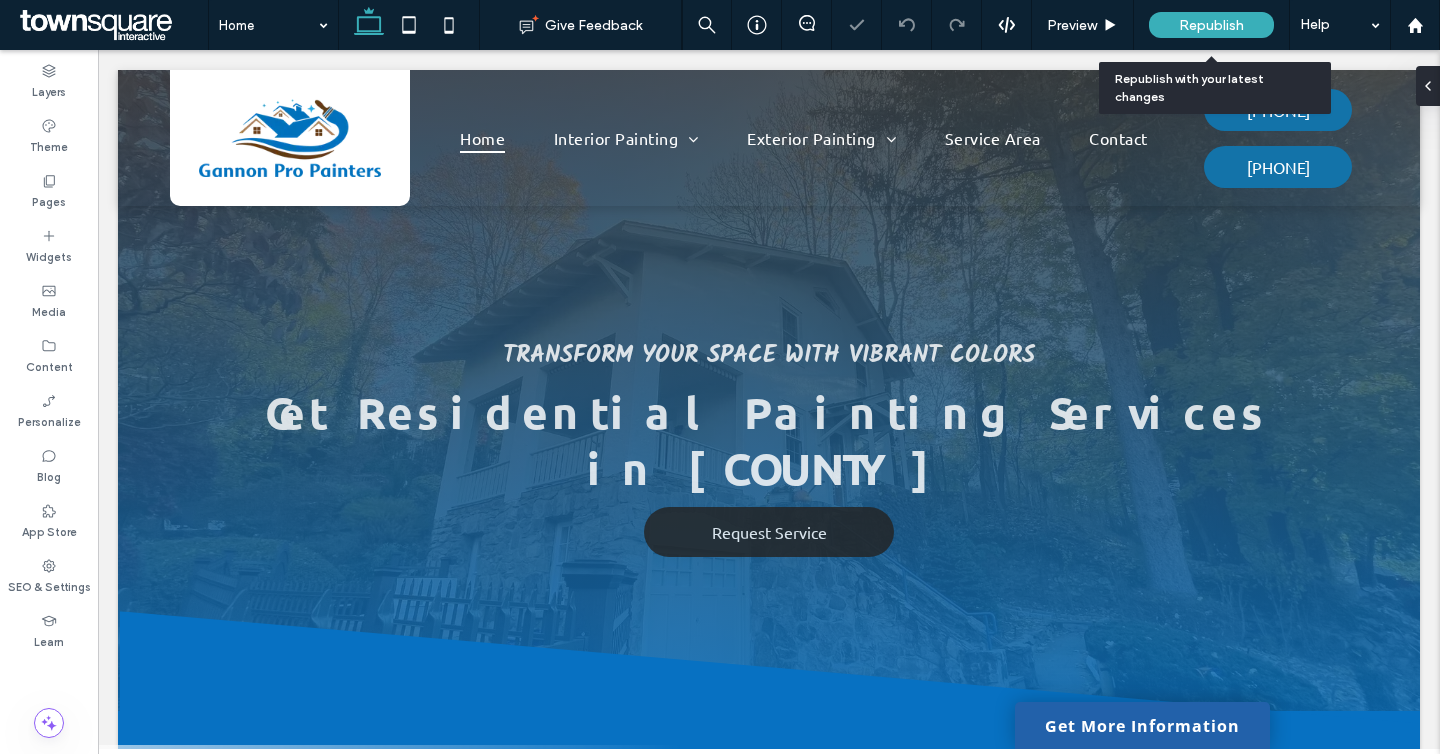 click on "Republish" at bounding box center [1211, 25] 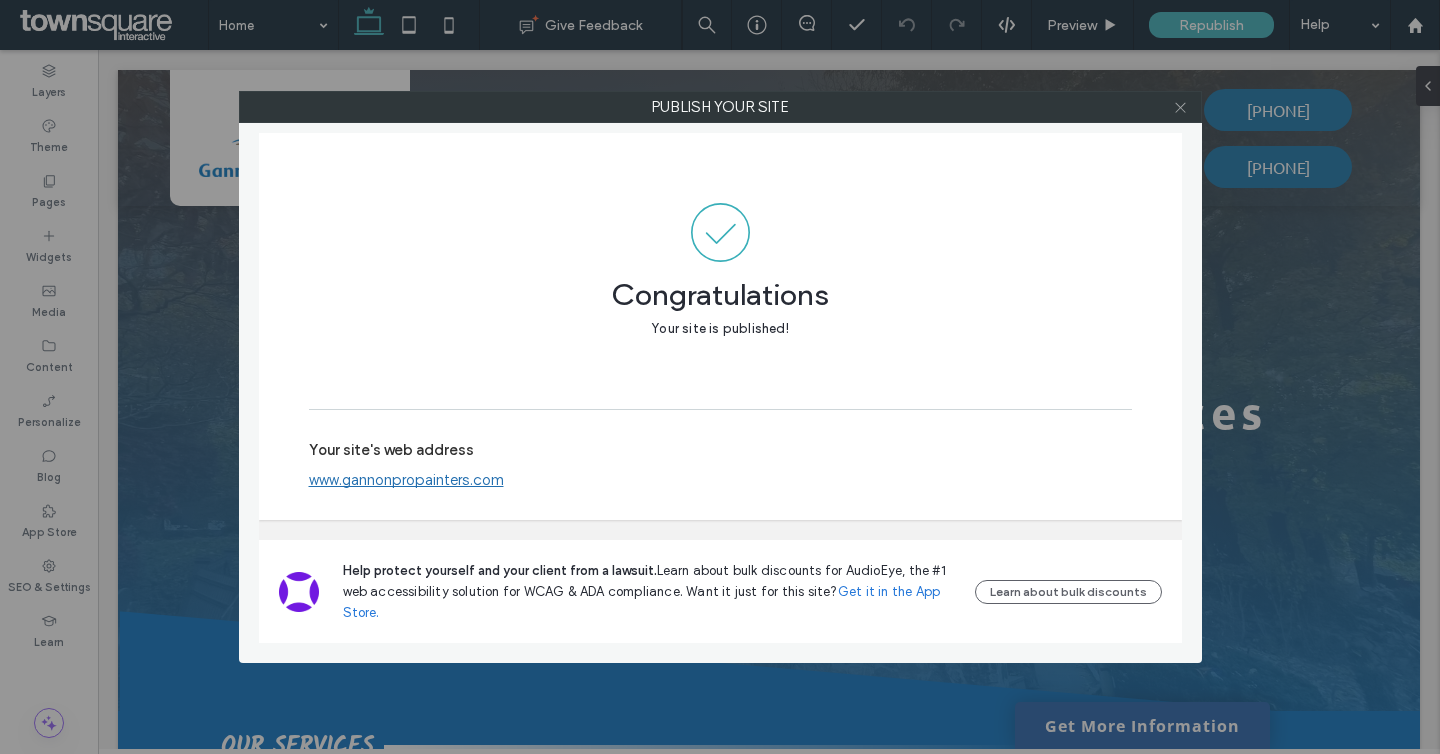 click 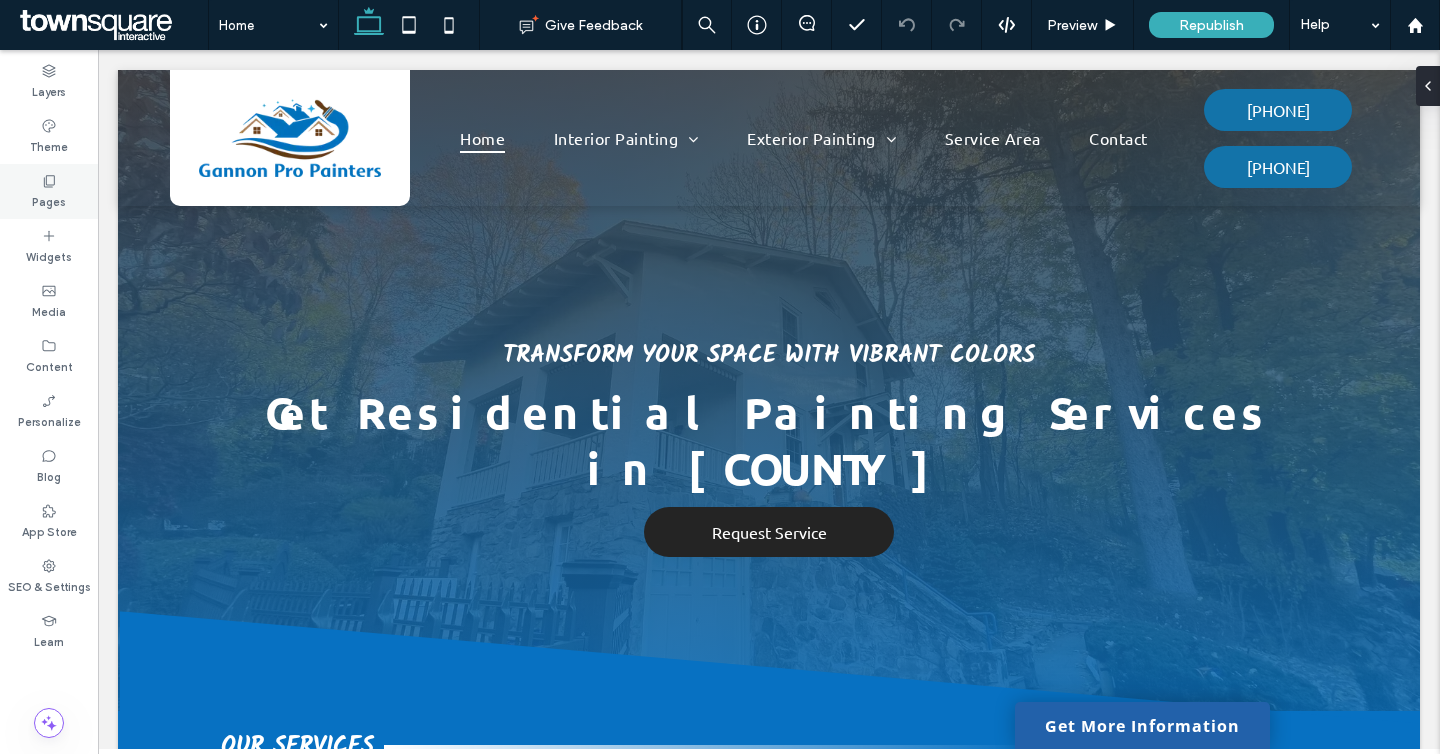 click on "Pages" at bounding box center (49, 191) 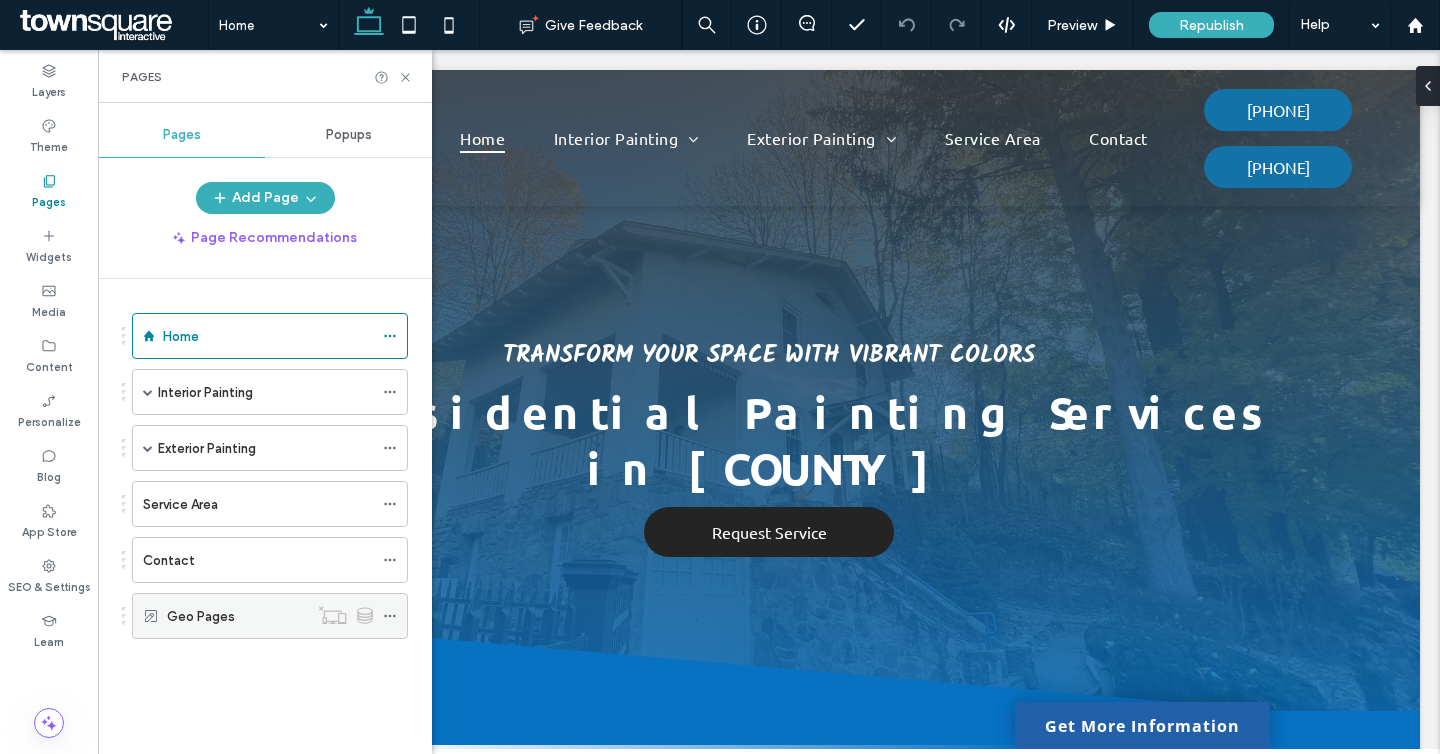 click 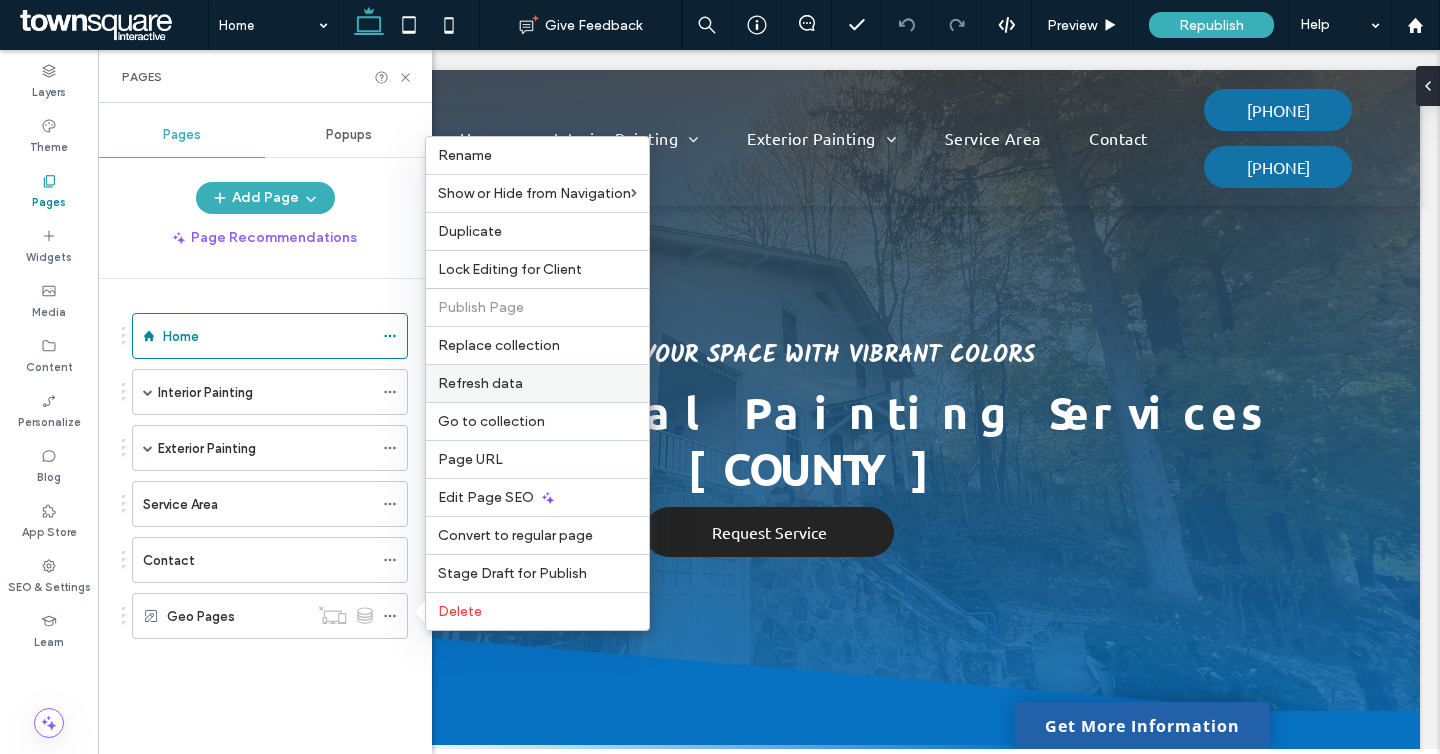 click on "Refresh data" at bounding box center [480, 383] 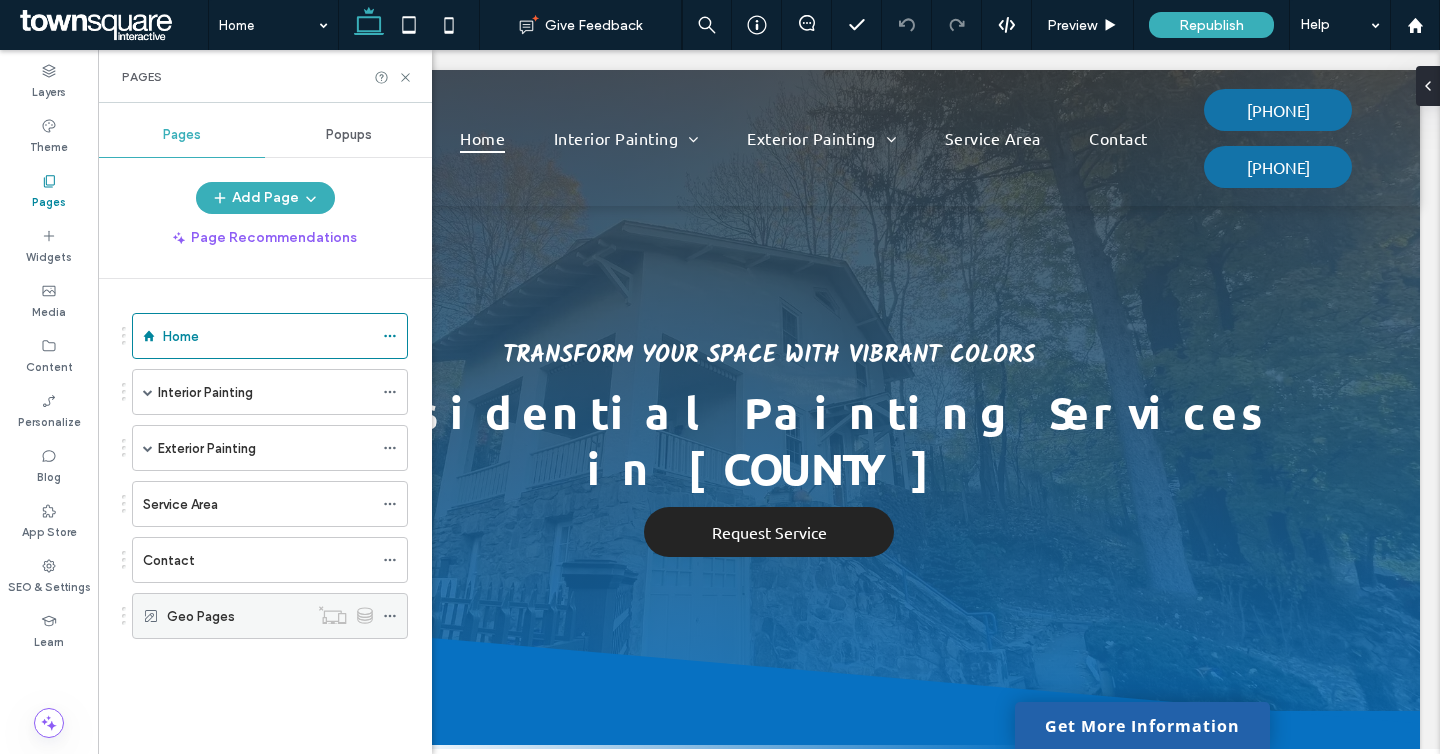 click on "Geo Pages" at bounding box center [237, 616] 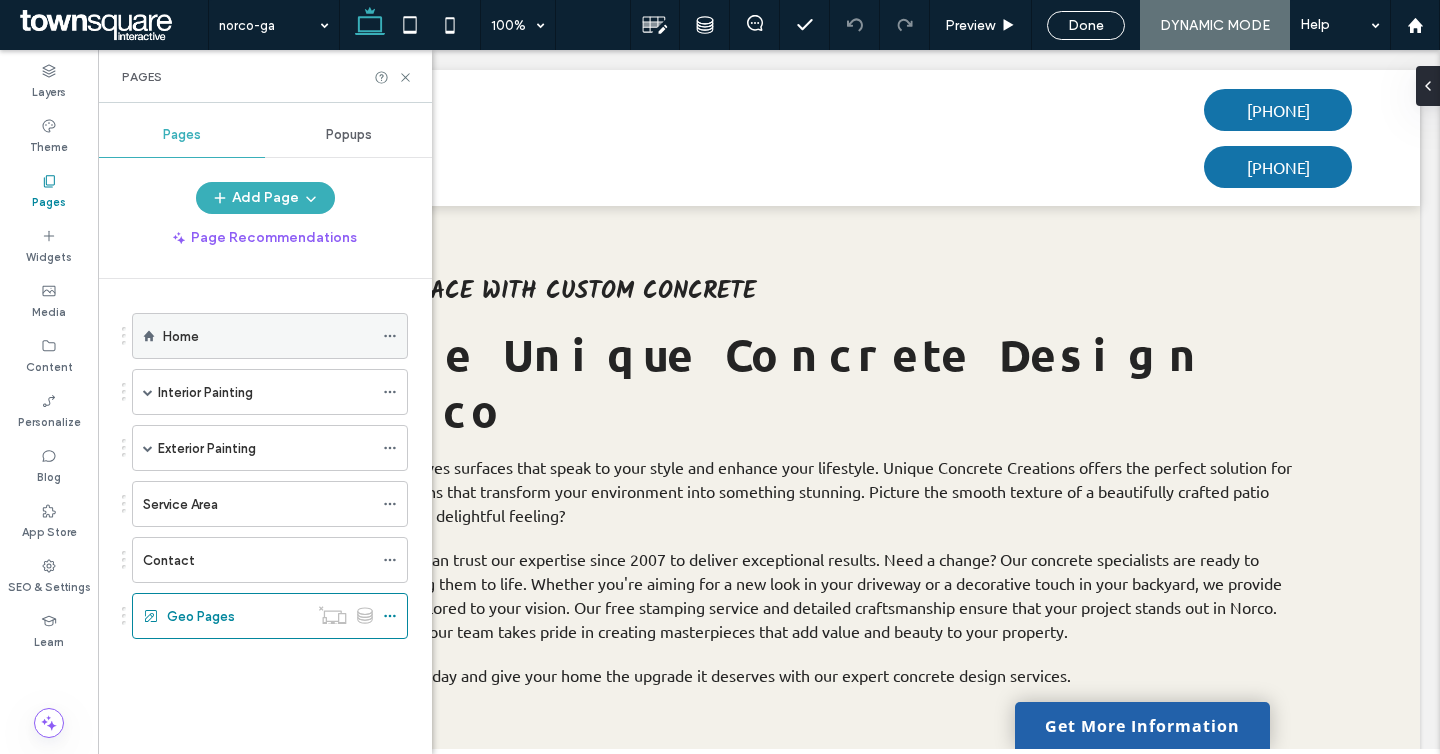 scroll, scrollTop: 0, scrollLeft: 0, axis: both 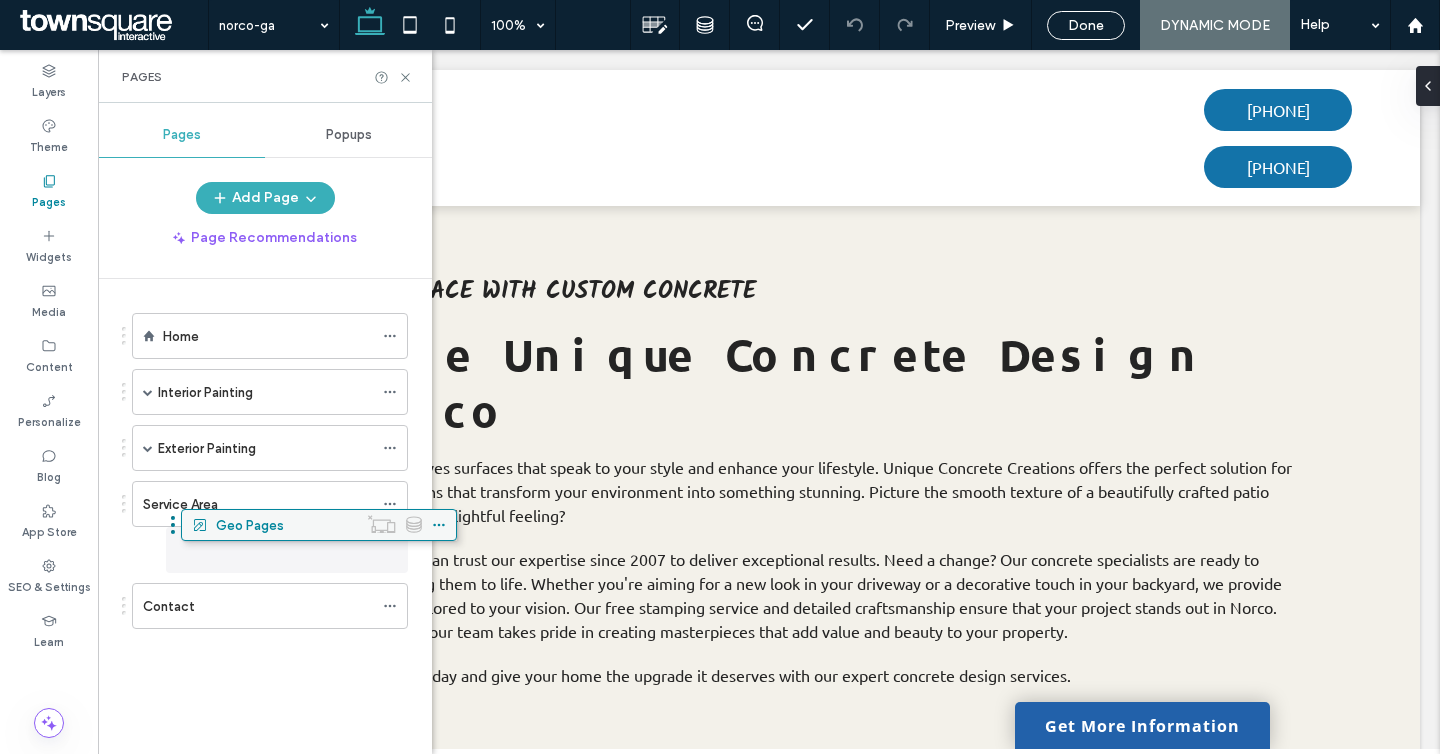 drag, startPoint x: 228, startPoint y: 618, endPoint x: 278, endPoint y: 533, distance: 98.61542 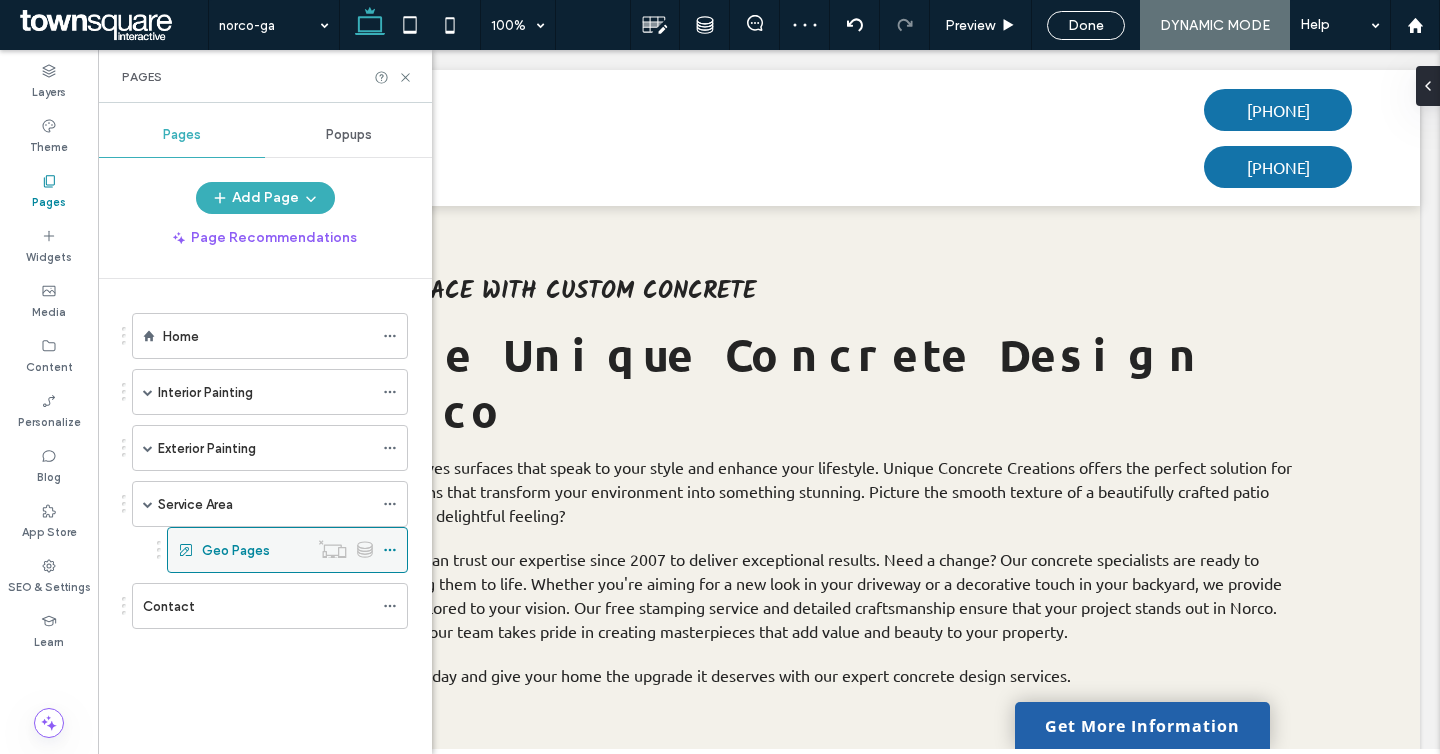 click on "Geo Pages" at bounding box center [255, 550] 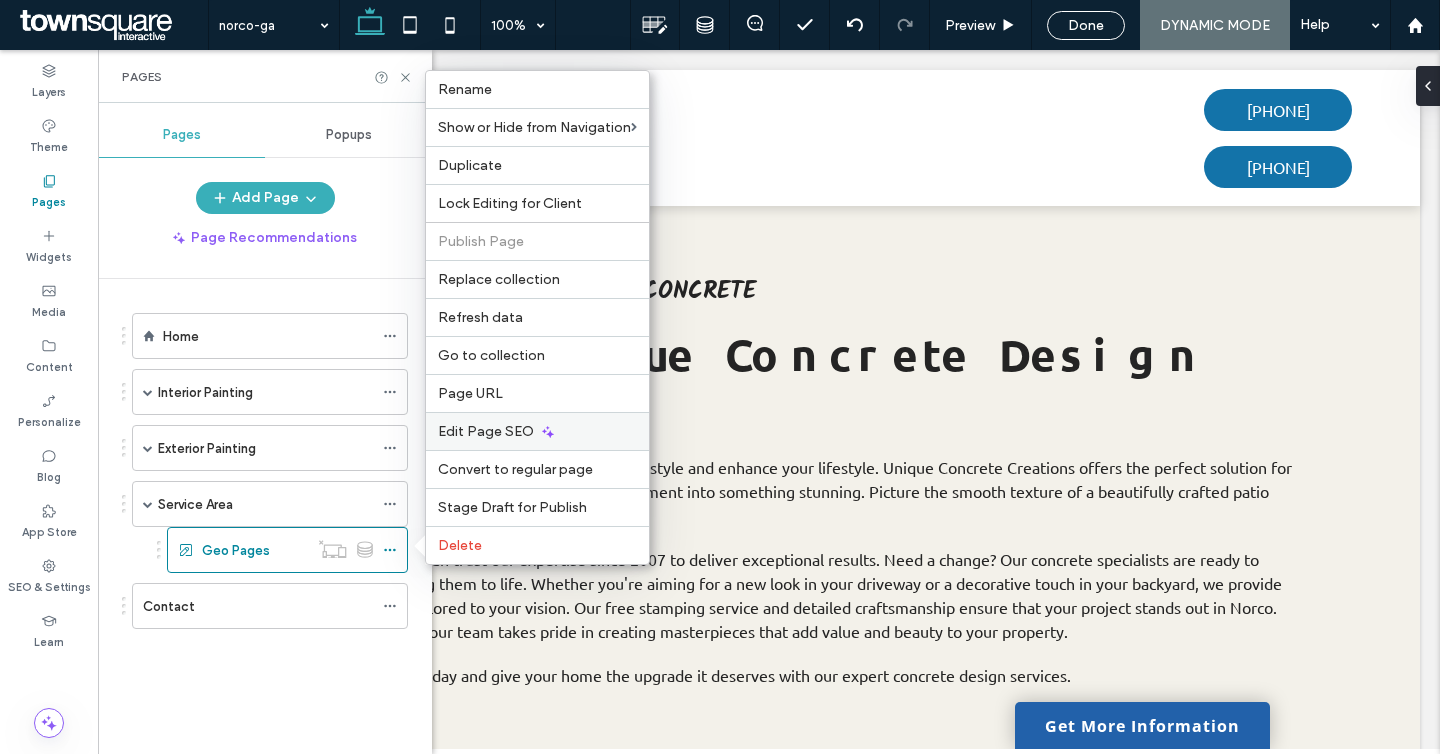 click on "Edit Page SEO" at bounding box center (486, 431) 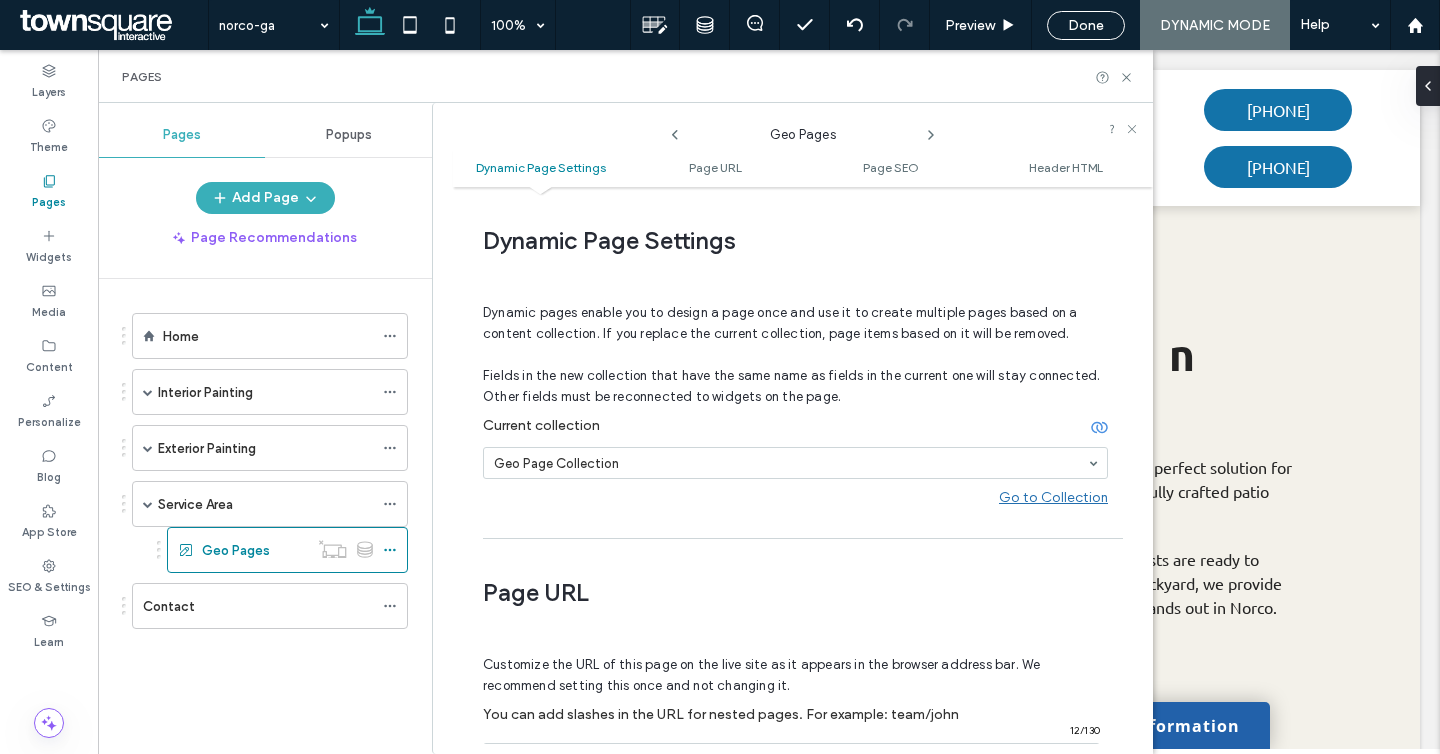 scroll, scrollTop: 38, scrollLeft: 0, axis: vertical 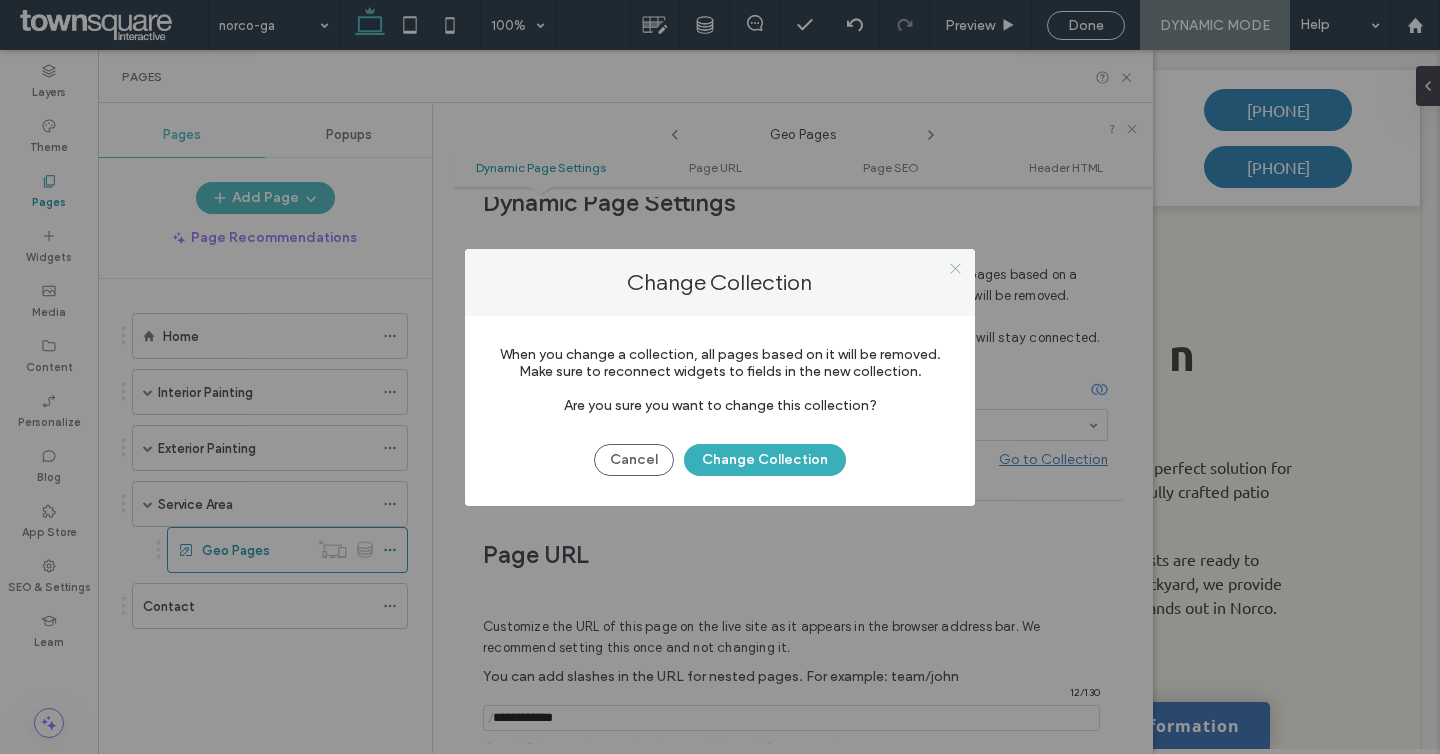 click 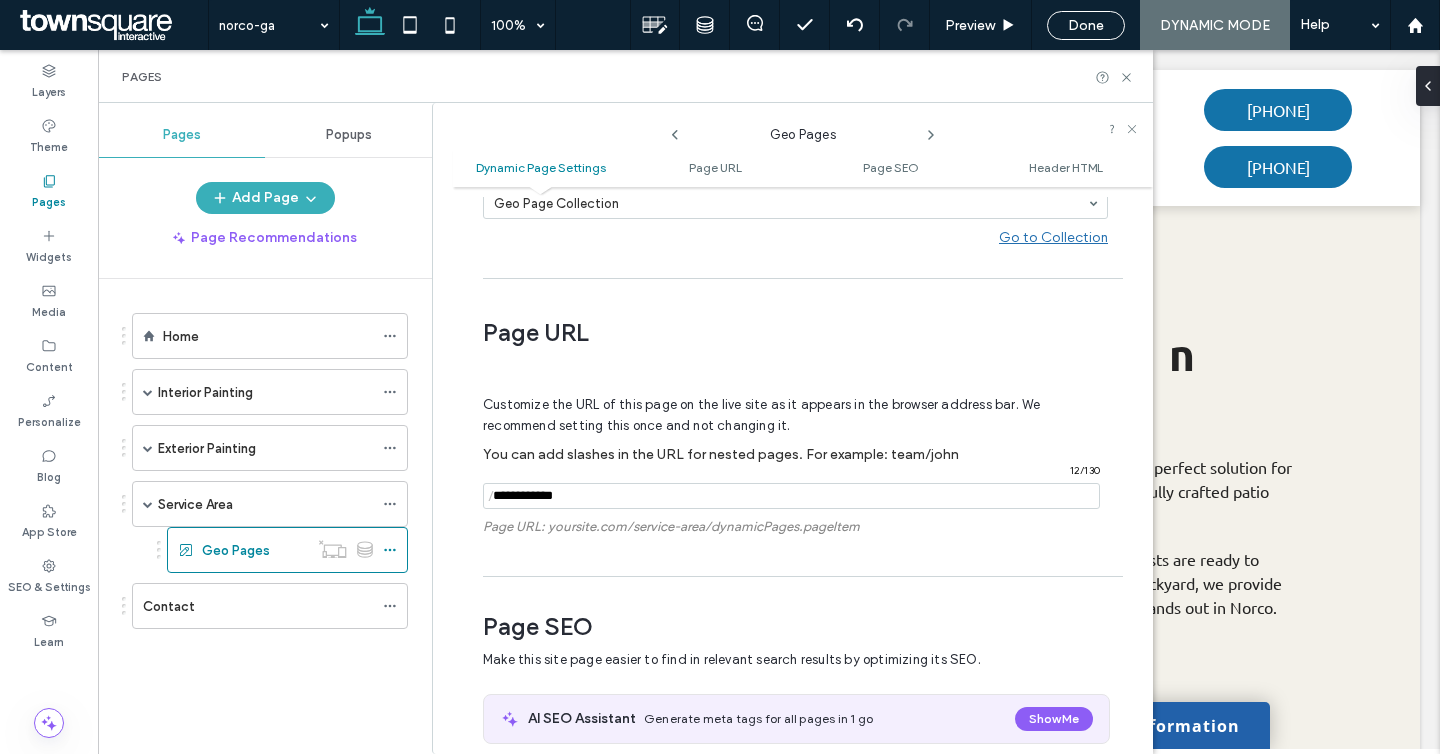 scroll, scrollTop: 267, scrollLeft: 0, axis: vertical 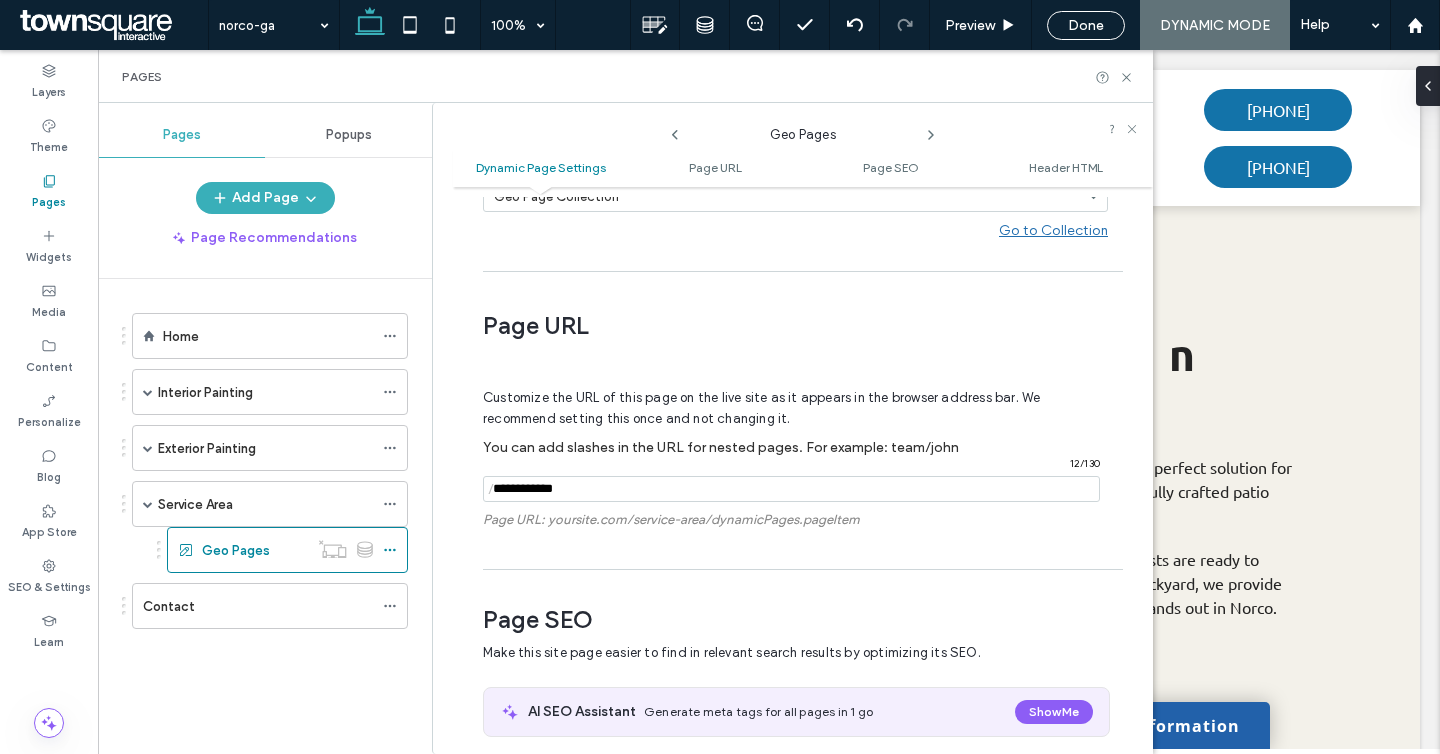 click at bounding box center [791, 489] 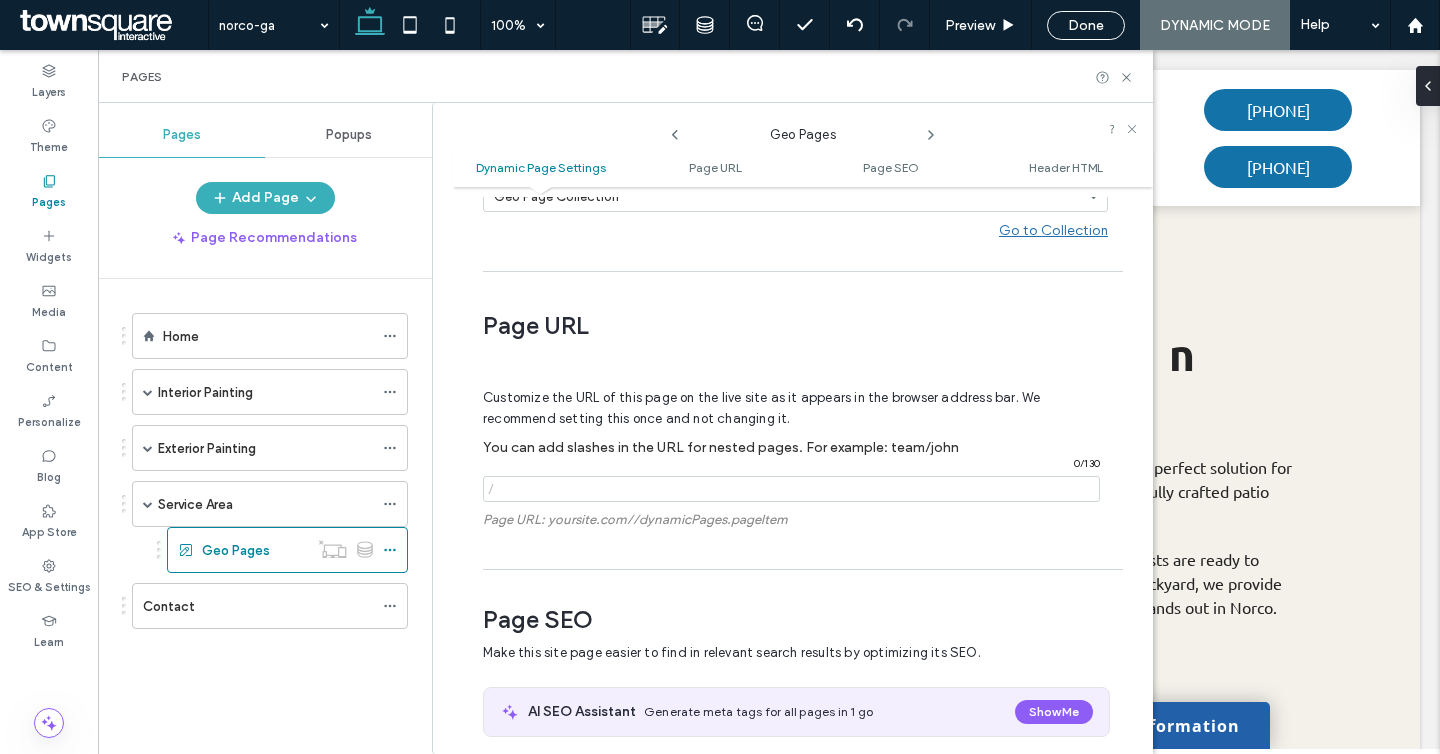 click on "Page URL: yoursite.com//dynamicPages.pageItem" at bounding box center (795, 519) 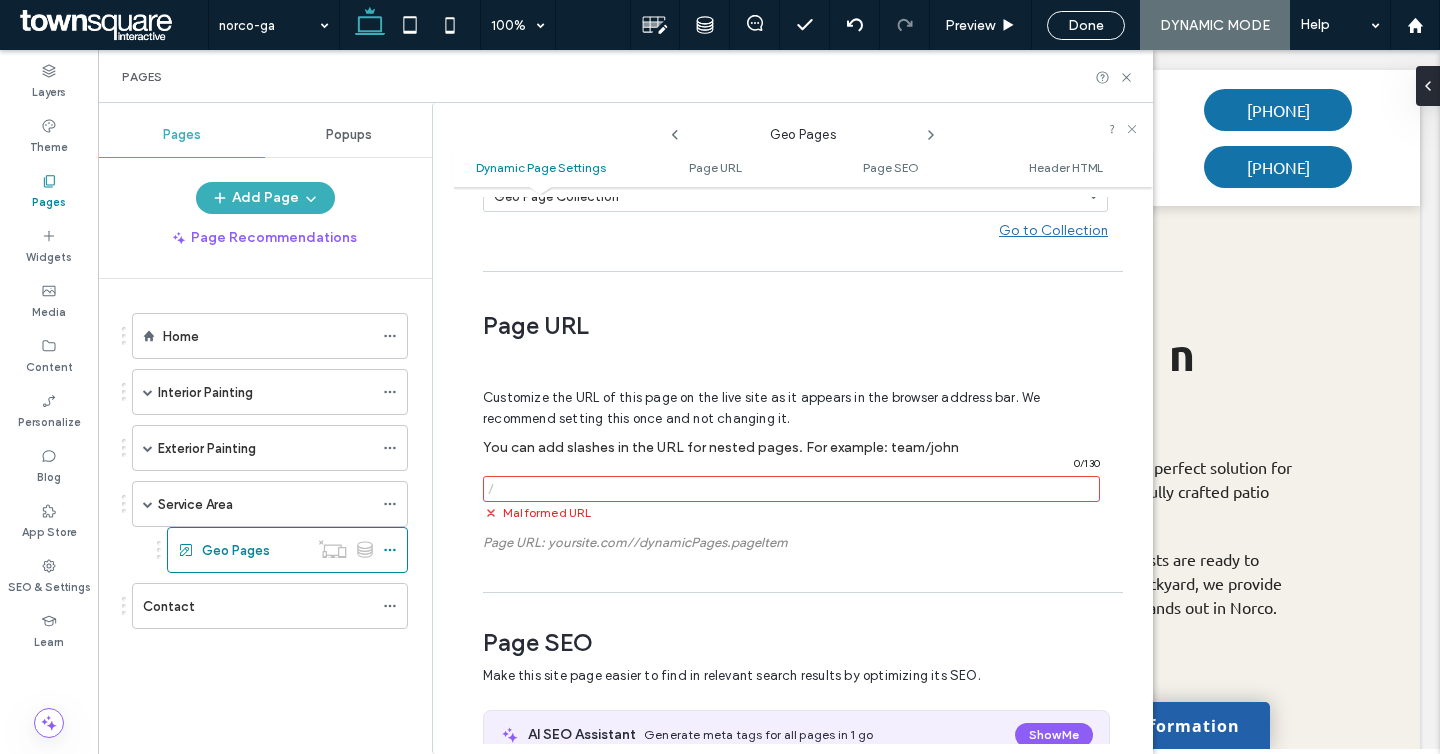 click at bounding box center (791, 489) 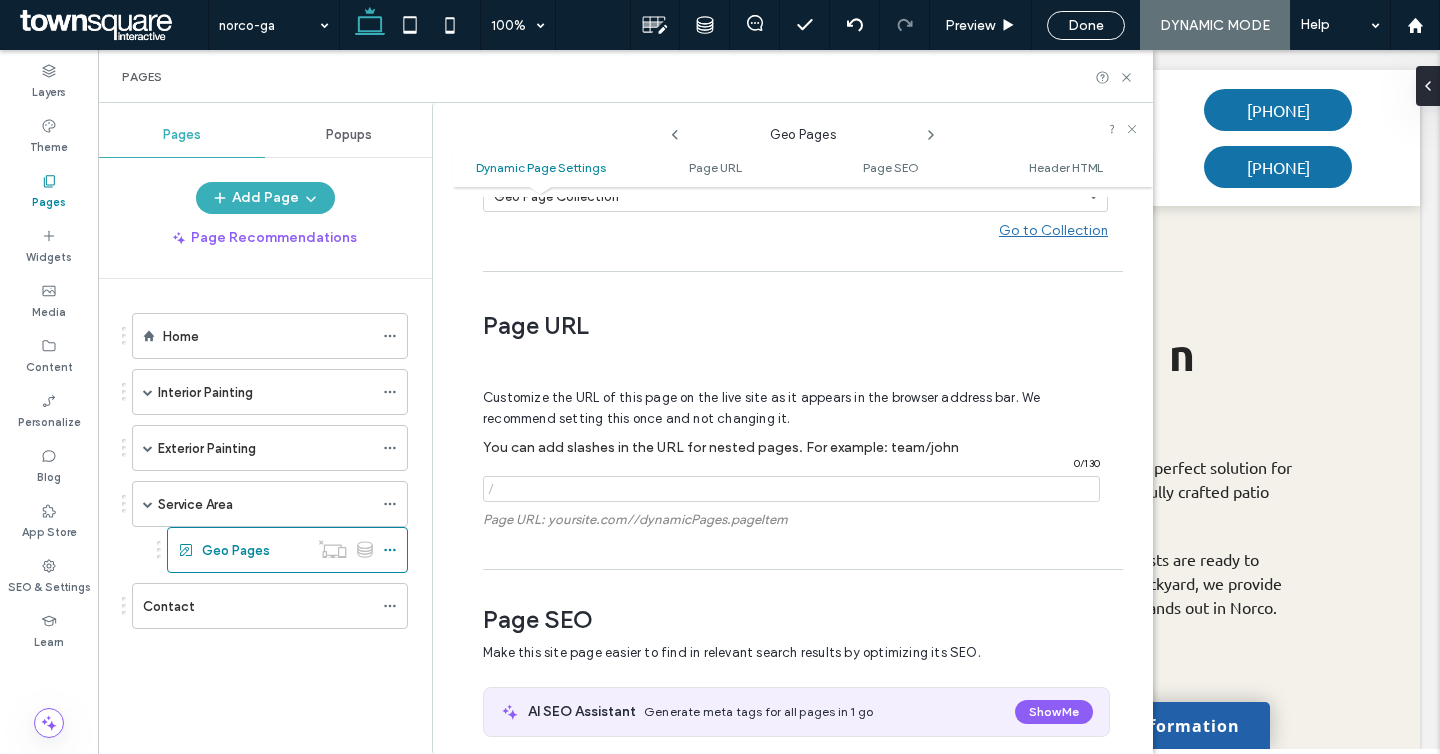 type on "*" 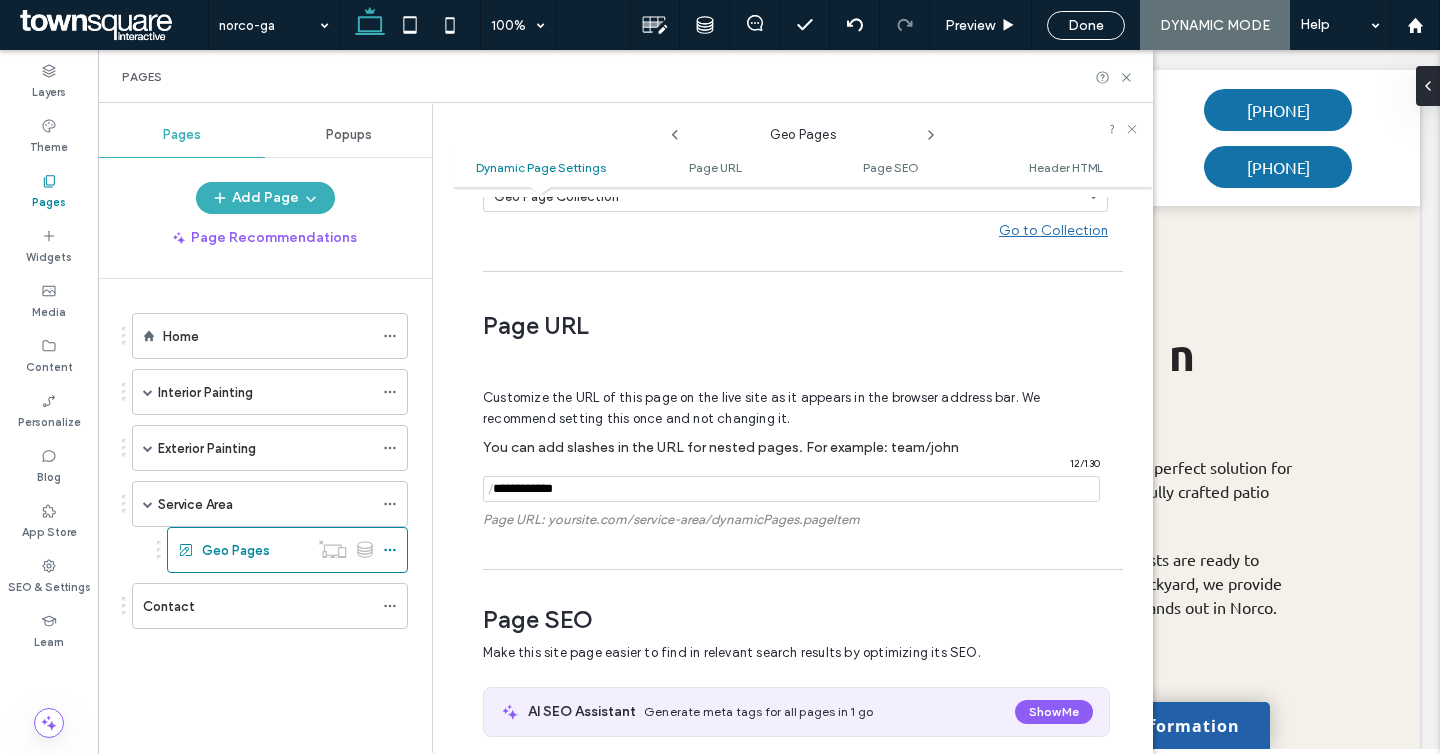 type on "**********" 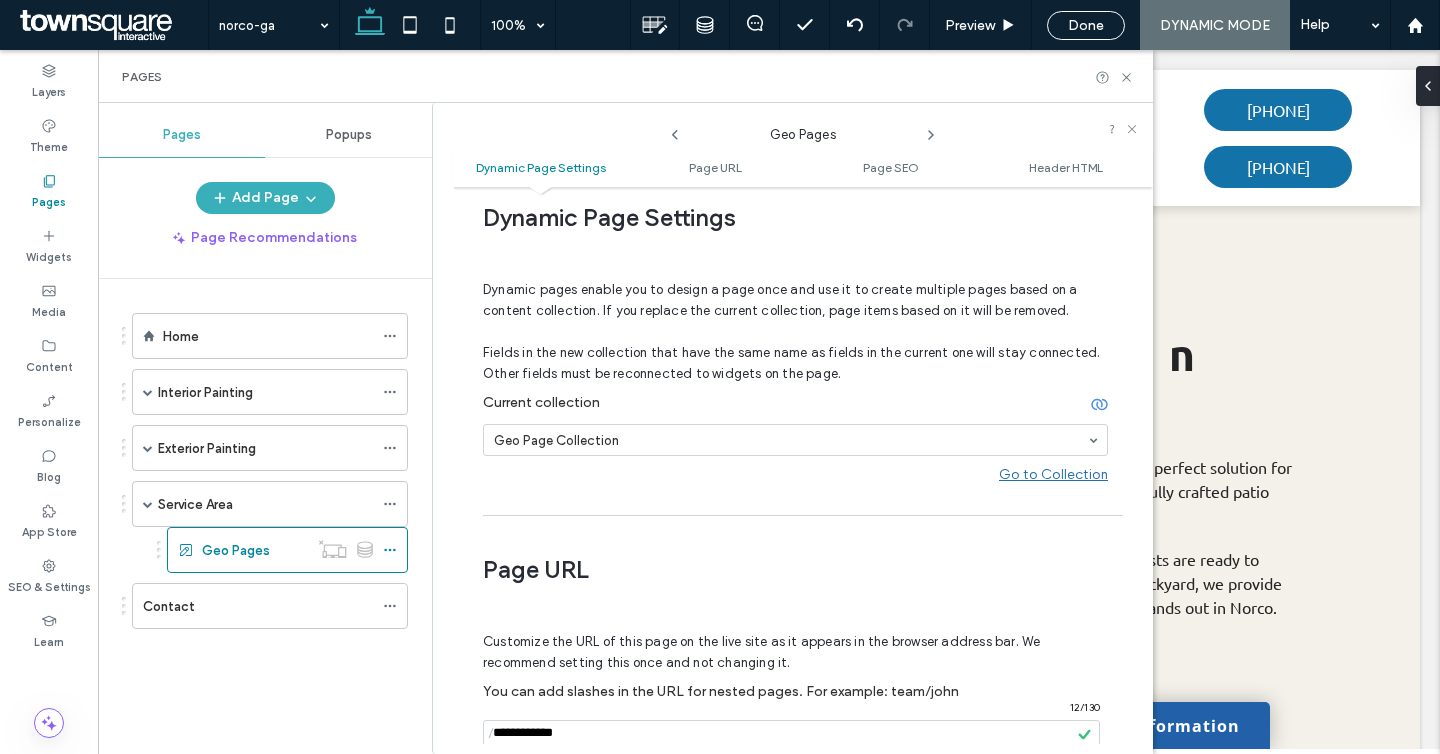 scroll, scrollTop: 0, scrollLeft: 0, axis: both 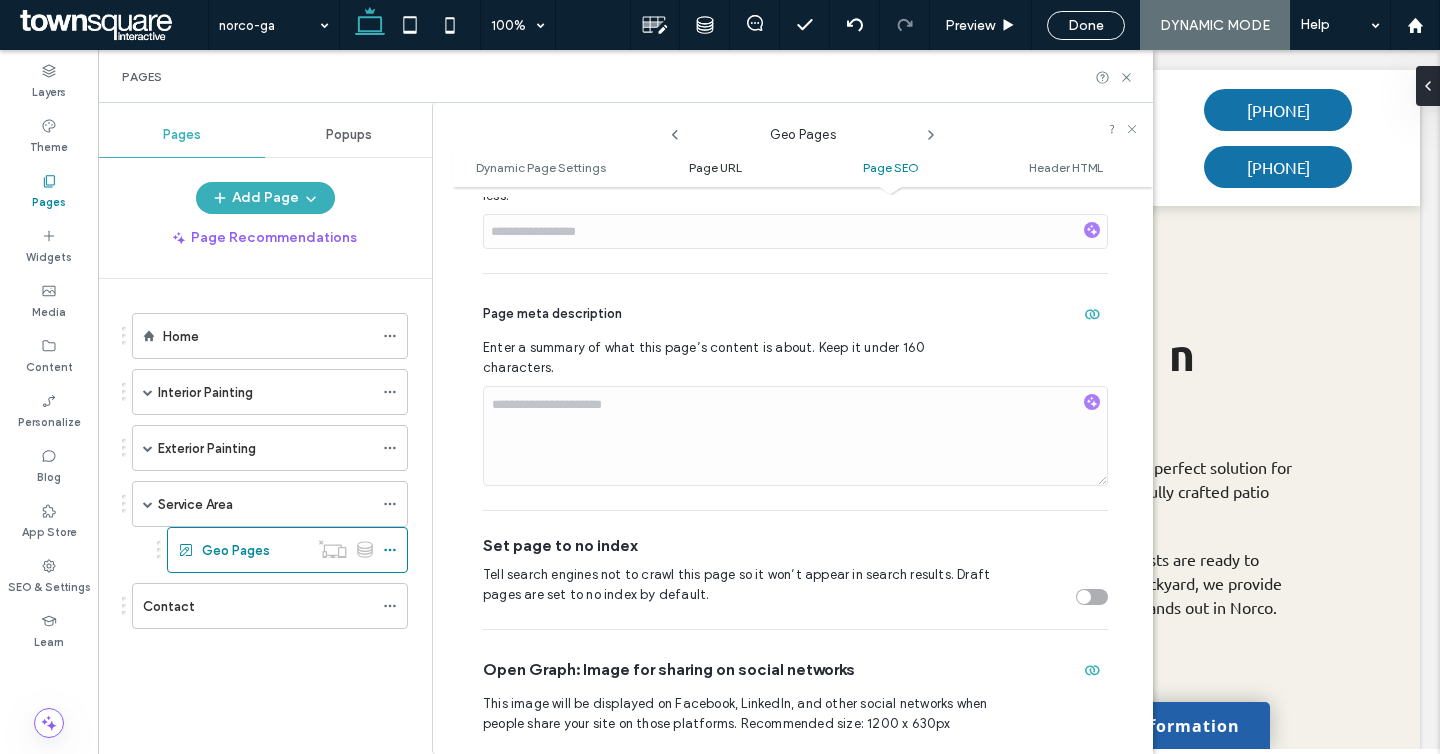click on "Page URL" at bounding box center [715, 167] 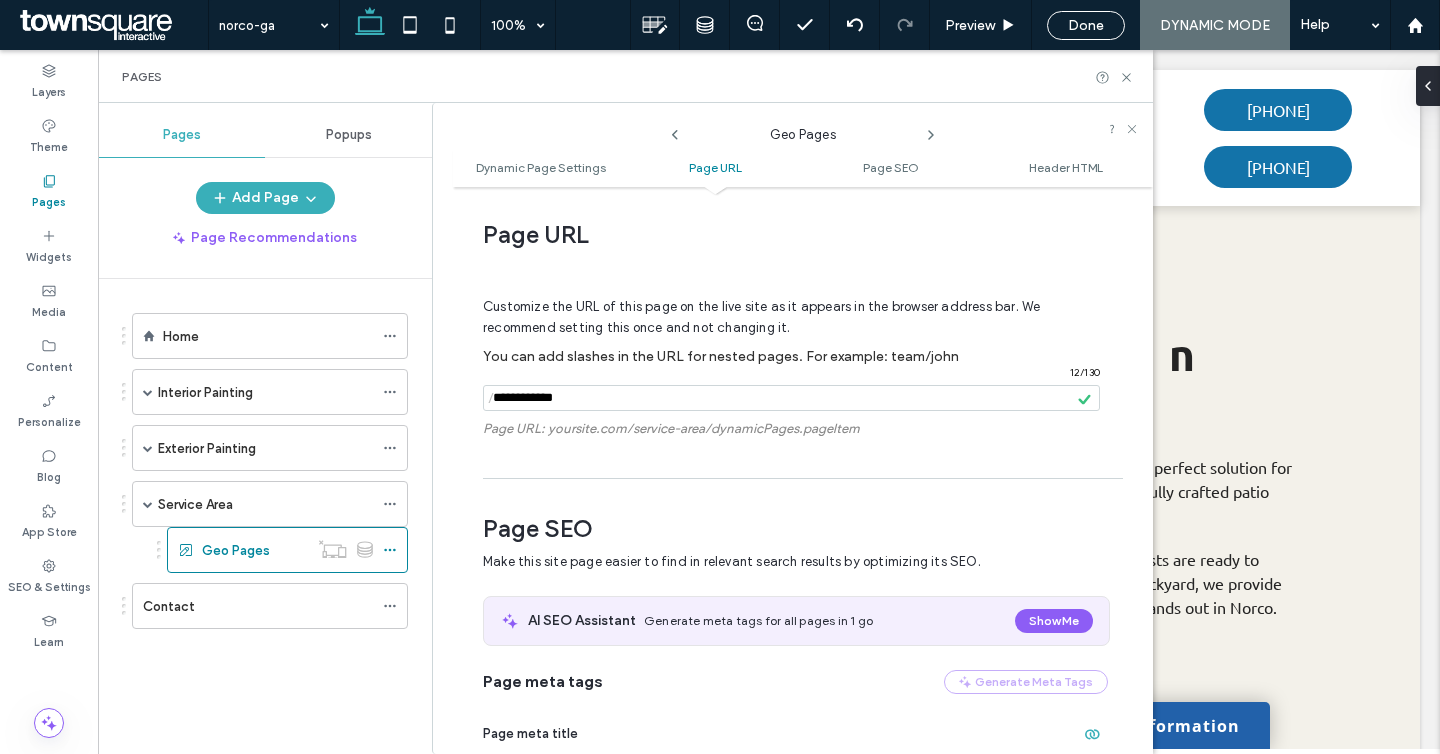 scroll, scrollTop: 352, scrollLeft: 0, axis: vertical 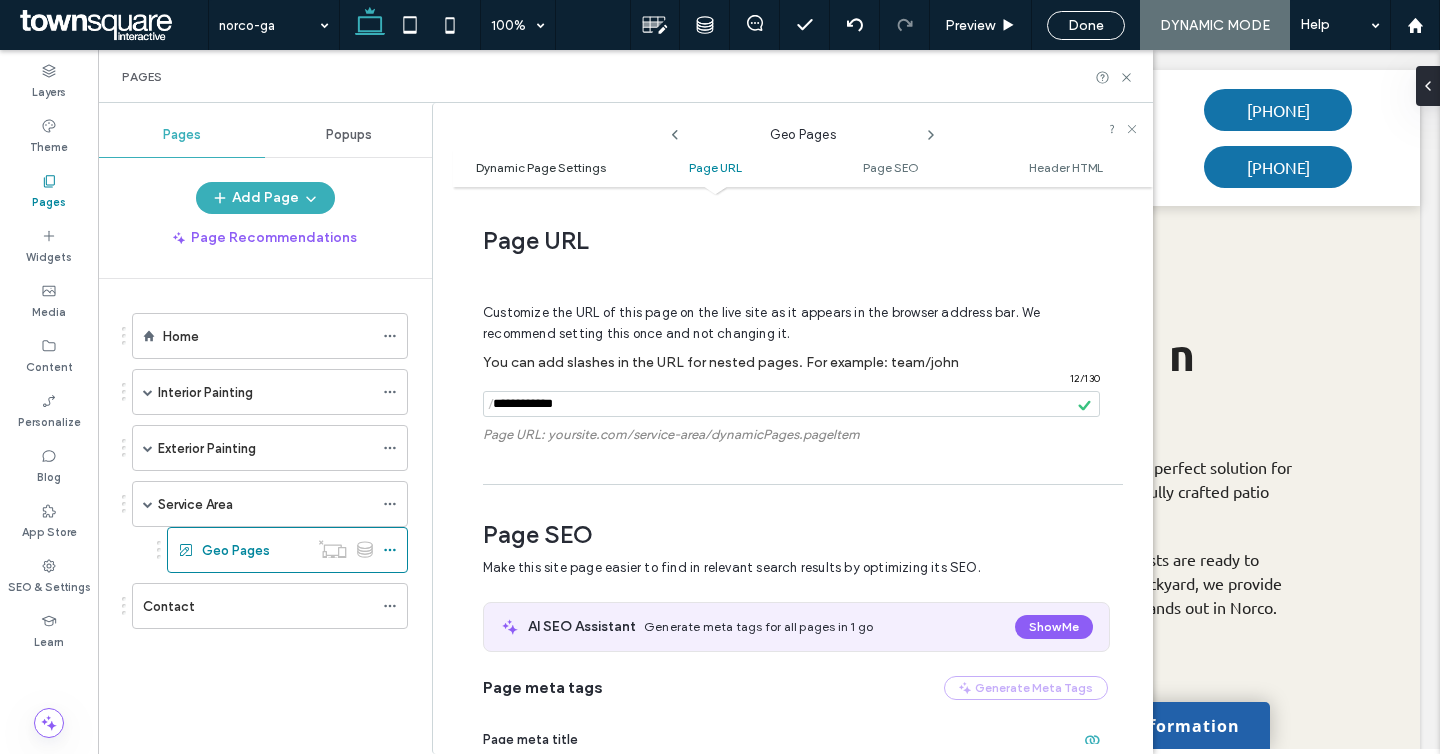 click on "Dynamic Page Settings" at bounding box center (541, 167) 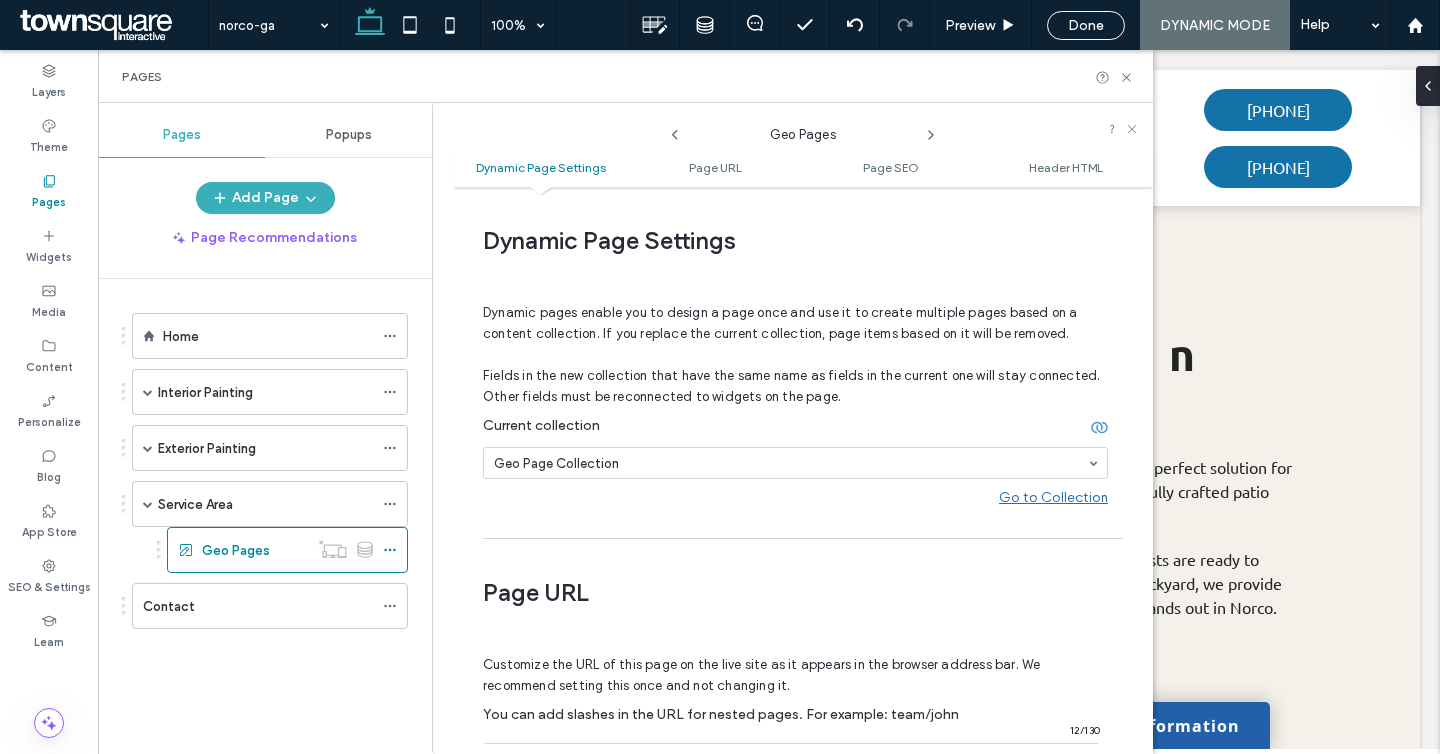 scroll, scrollTop: 0, scrollLeft: 0, axis: both 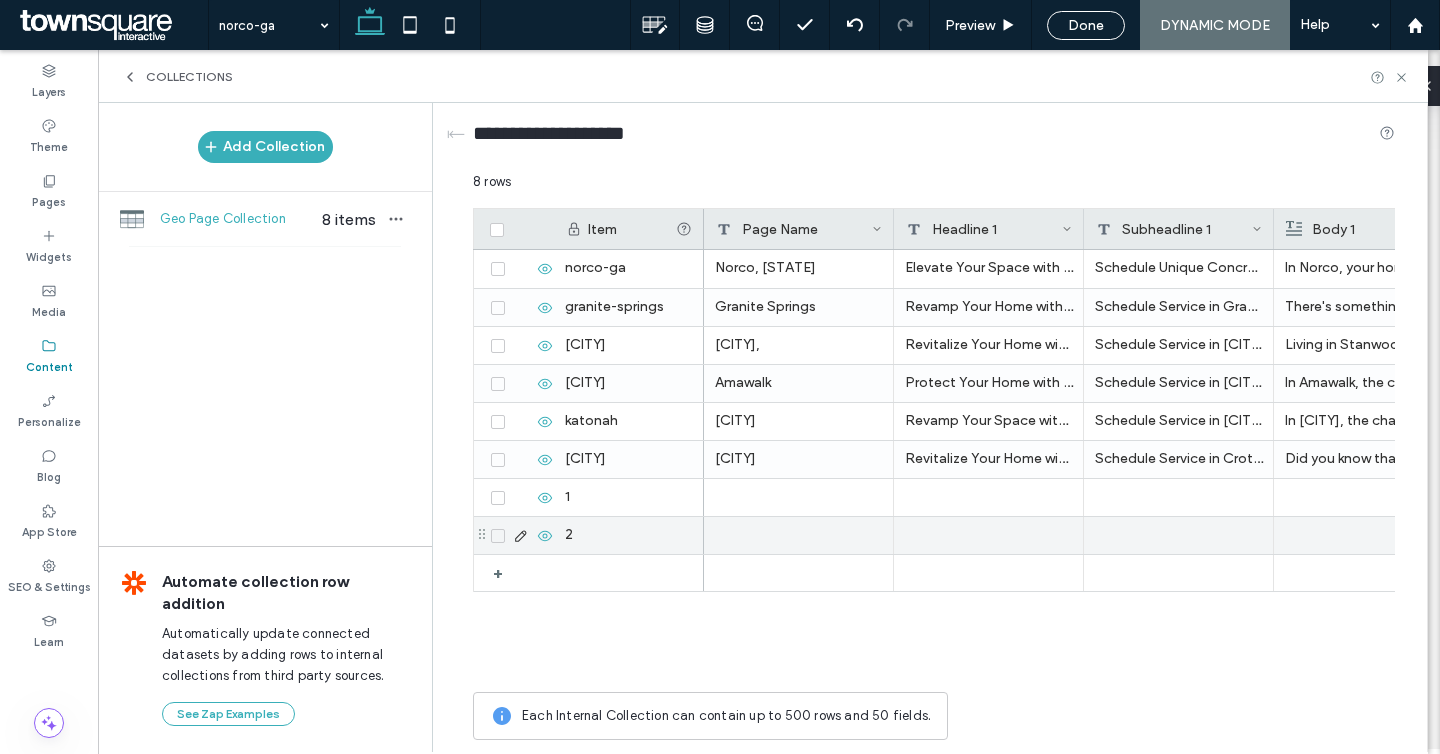 click 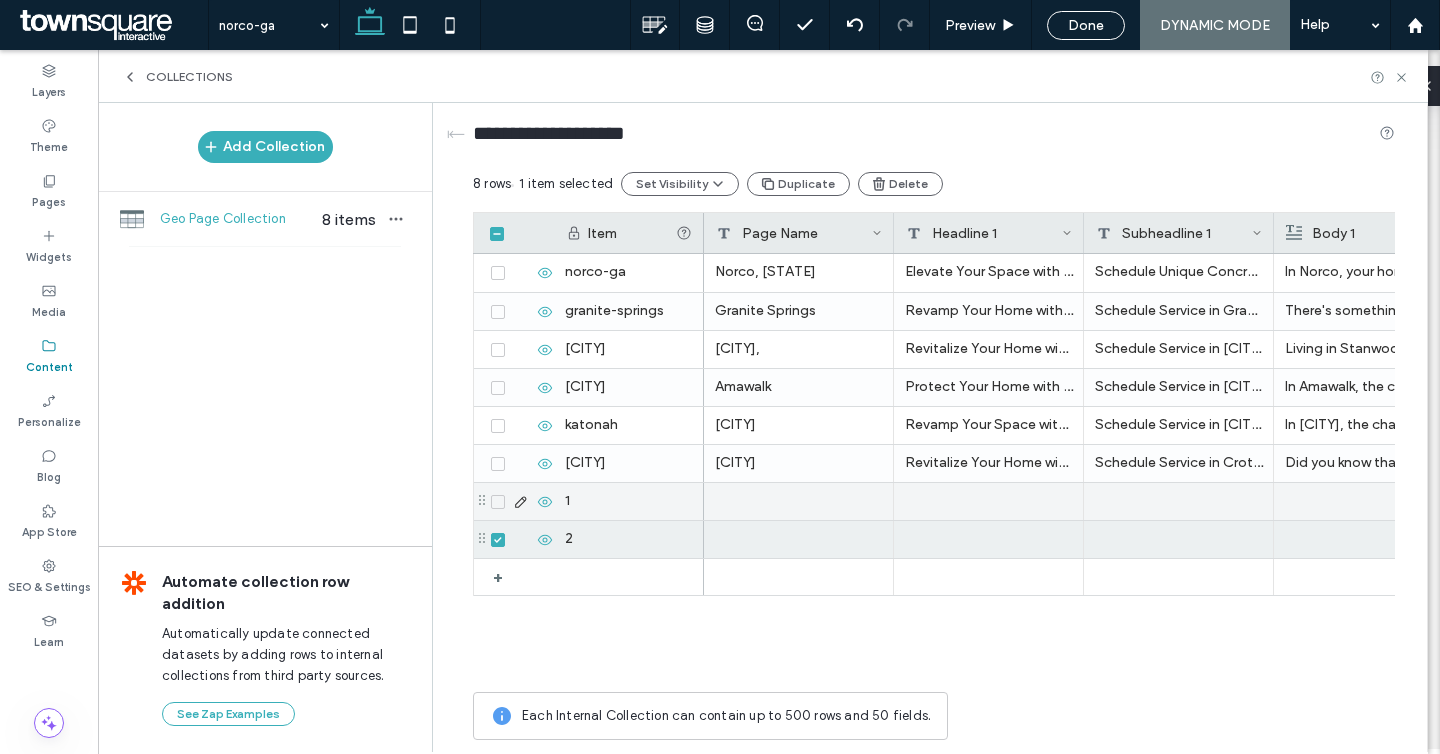 click 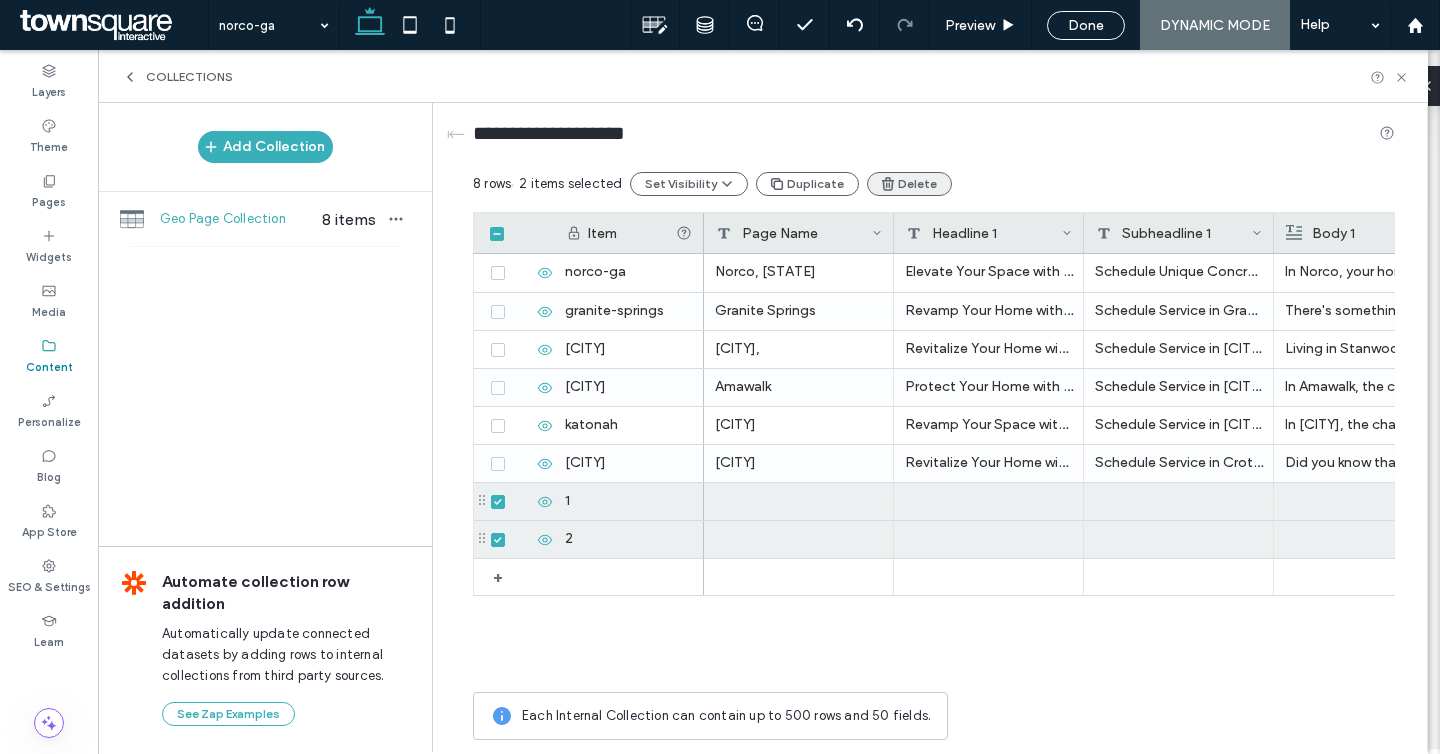 click 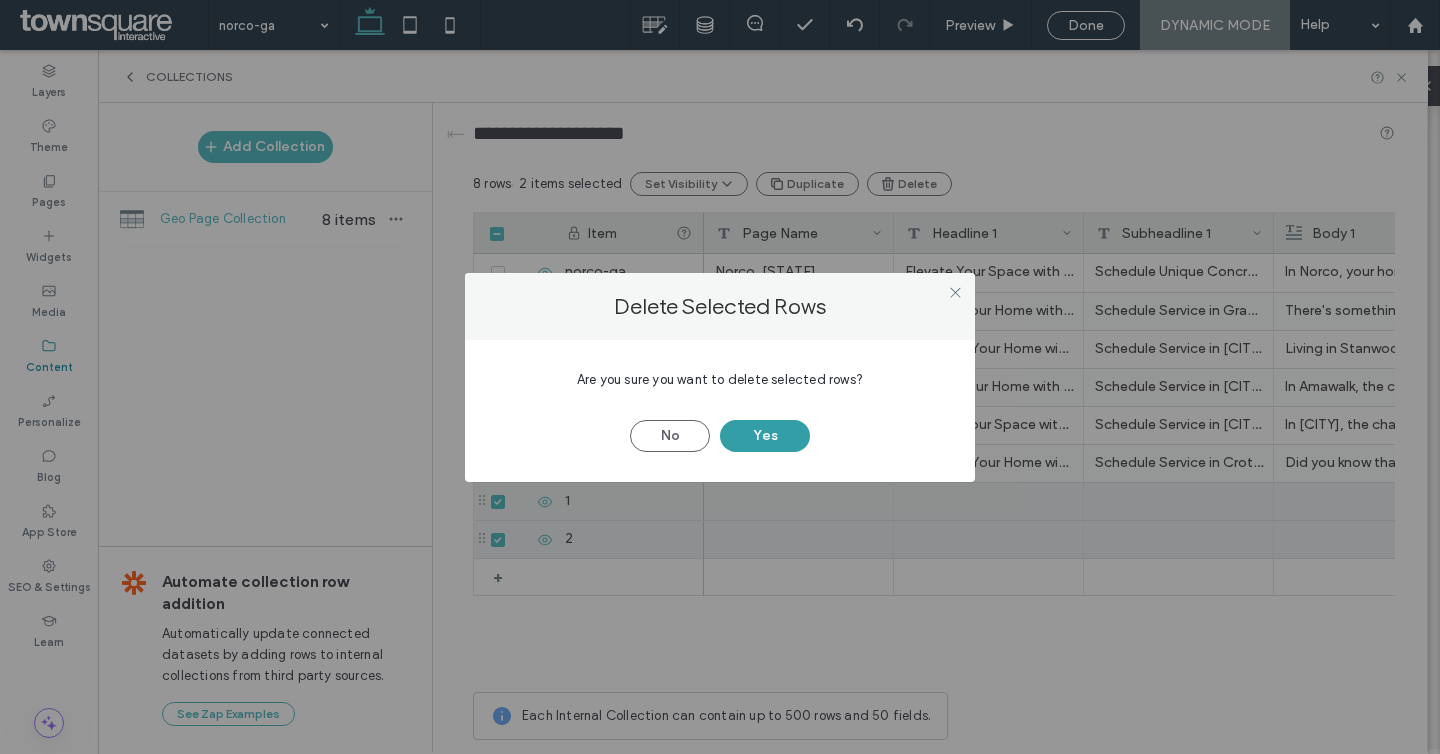 click on "Yes" at bounding box center (765, 436) 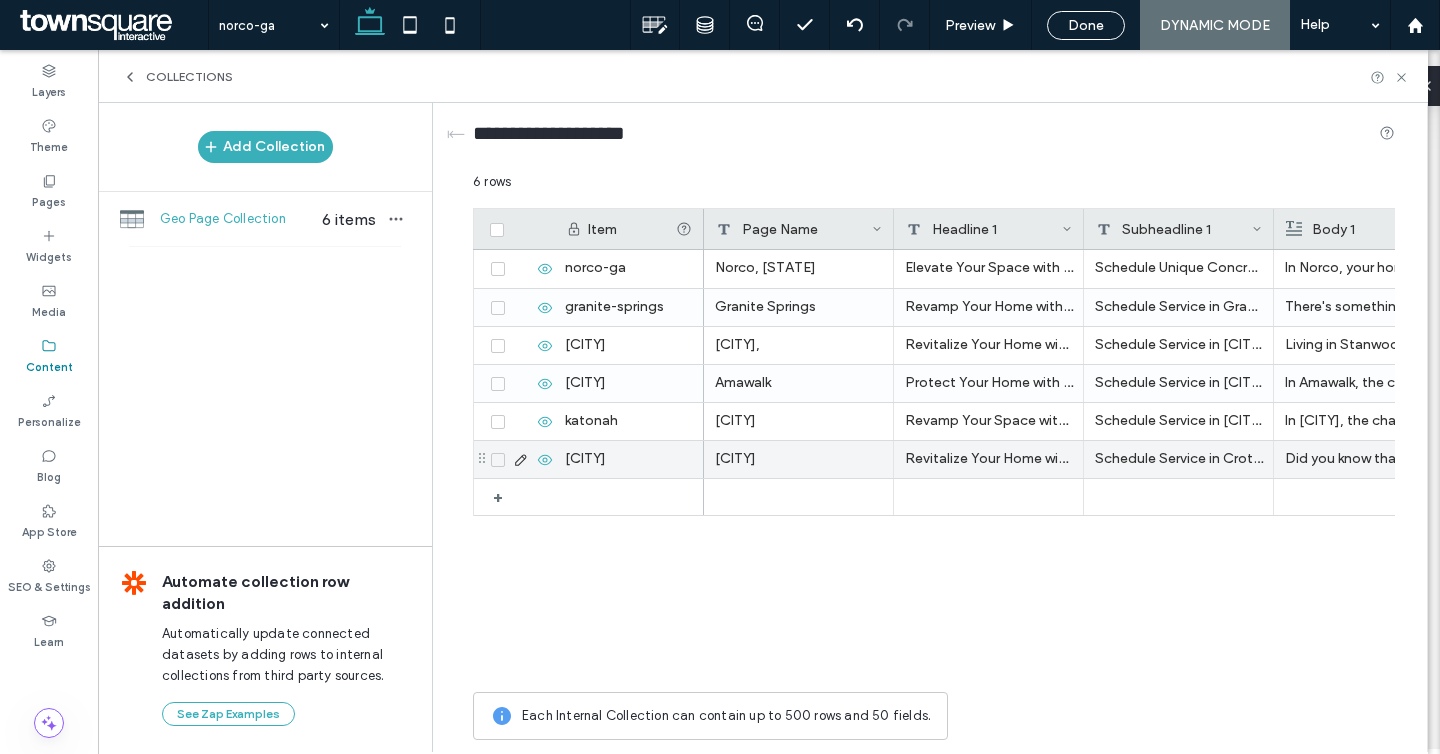 click 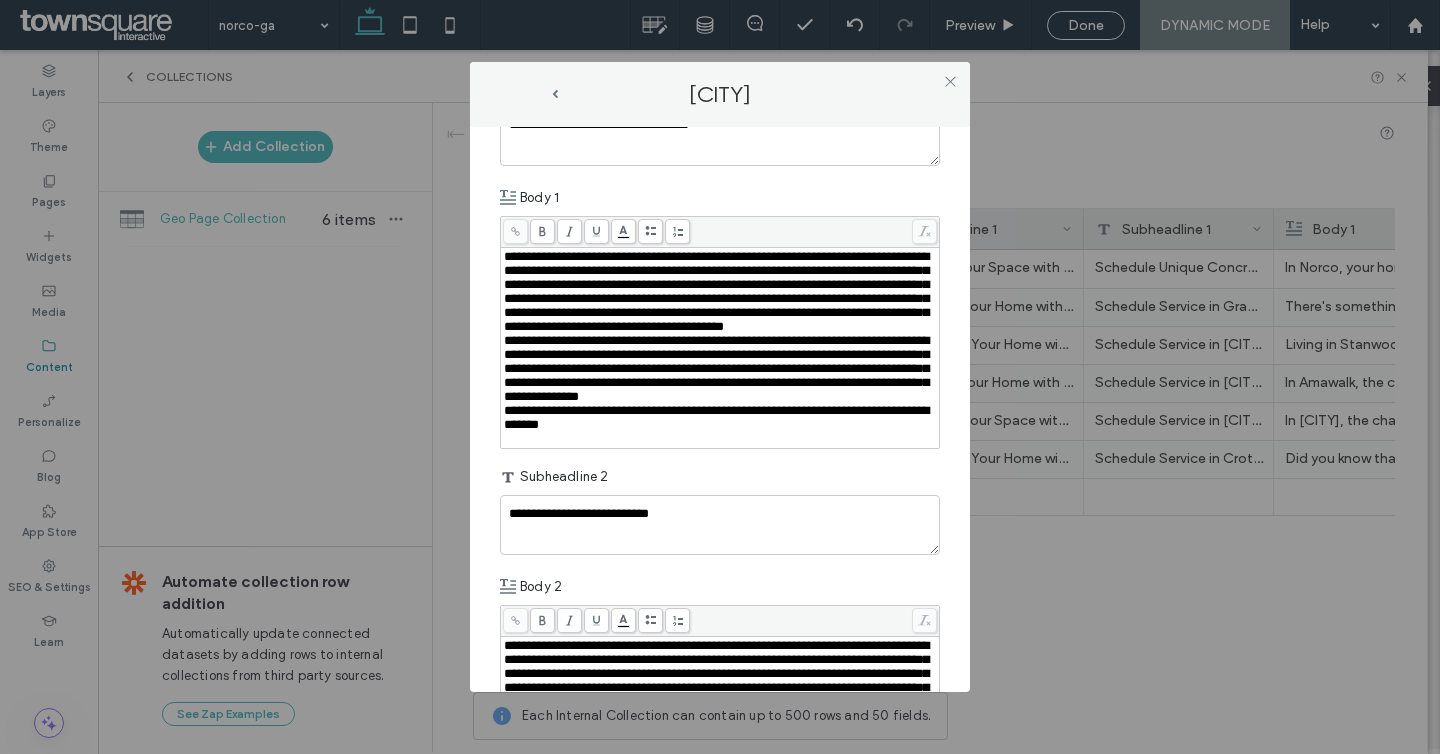 scroll, scrollTop: 0, scrollLeft: 0, axis: both 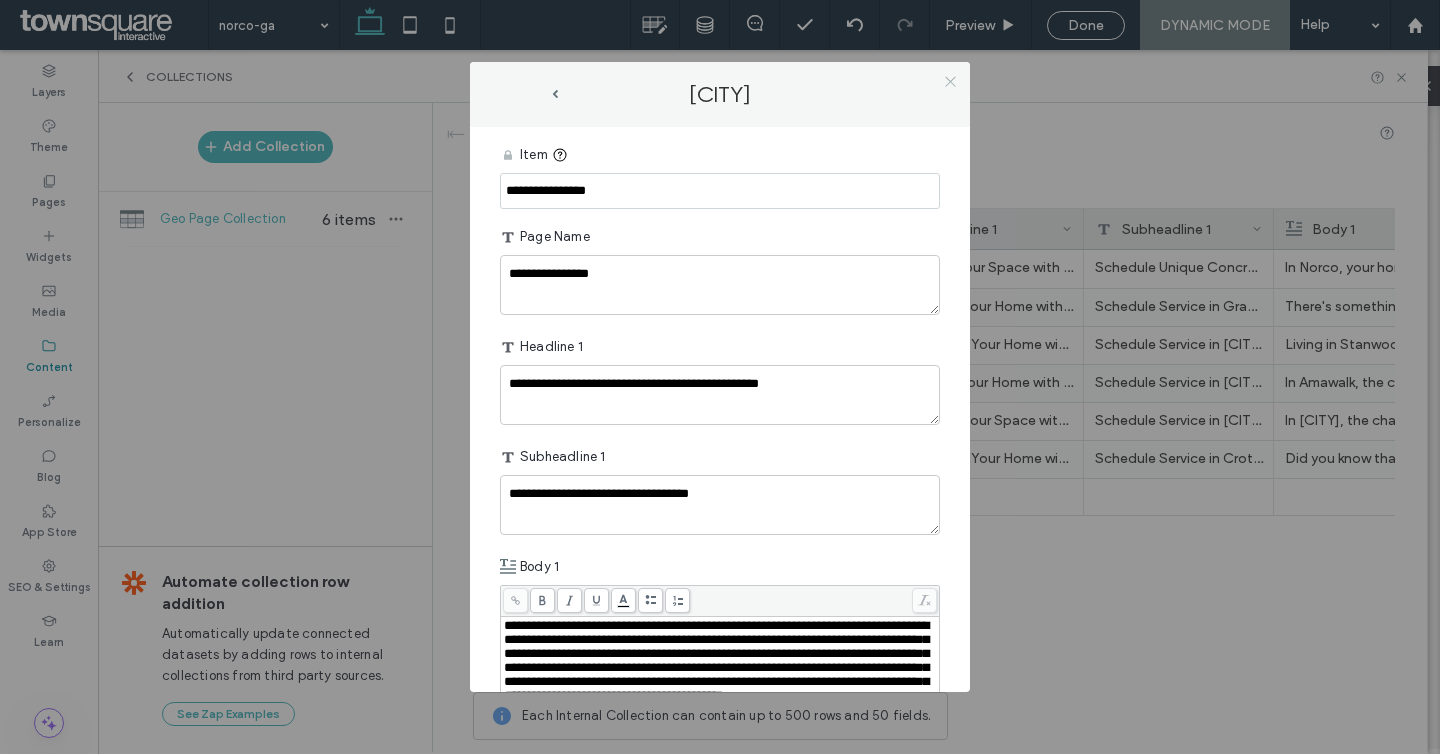 click 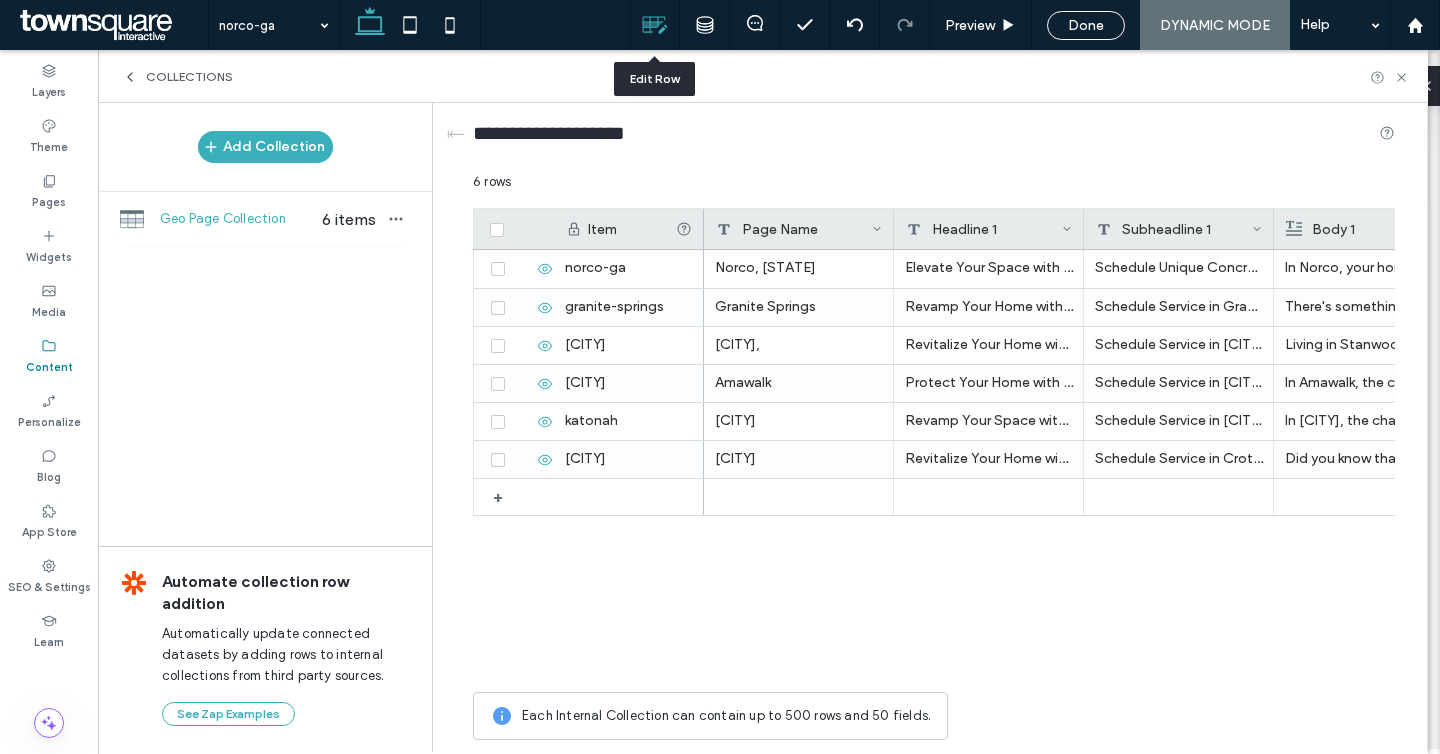 click 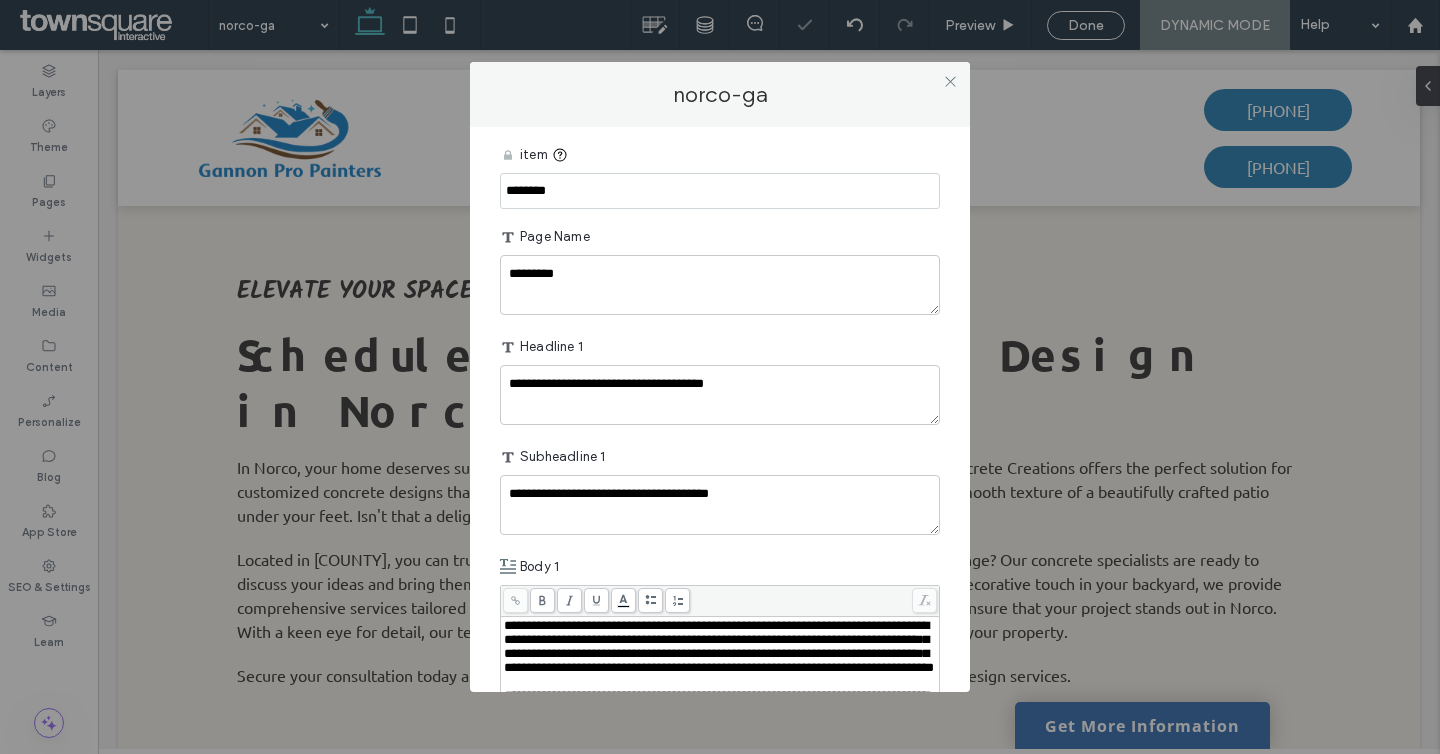 scroll, scrollTop: 0, scrollLeft: 0, axis: both 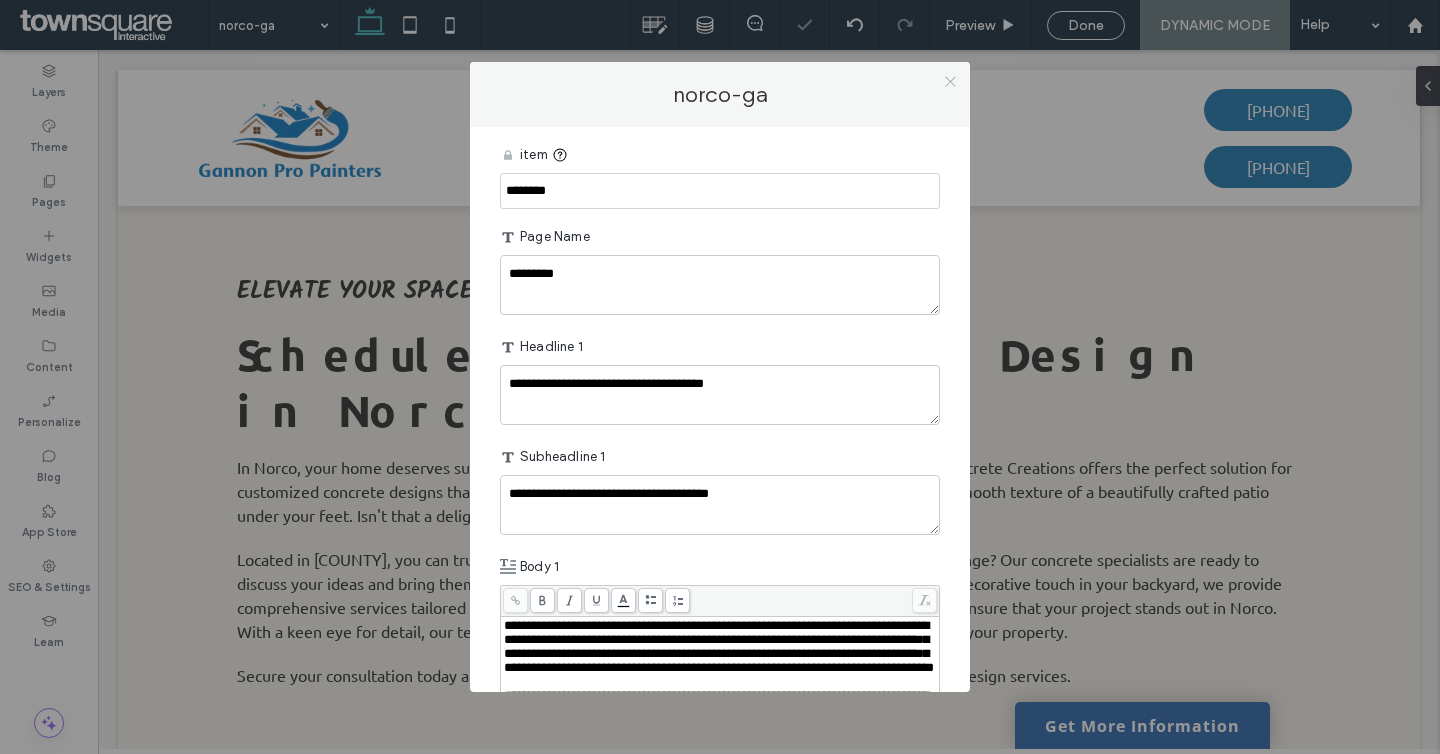 click 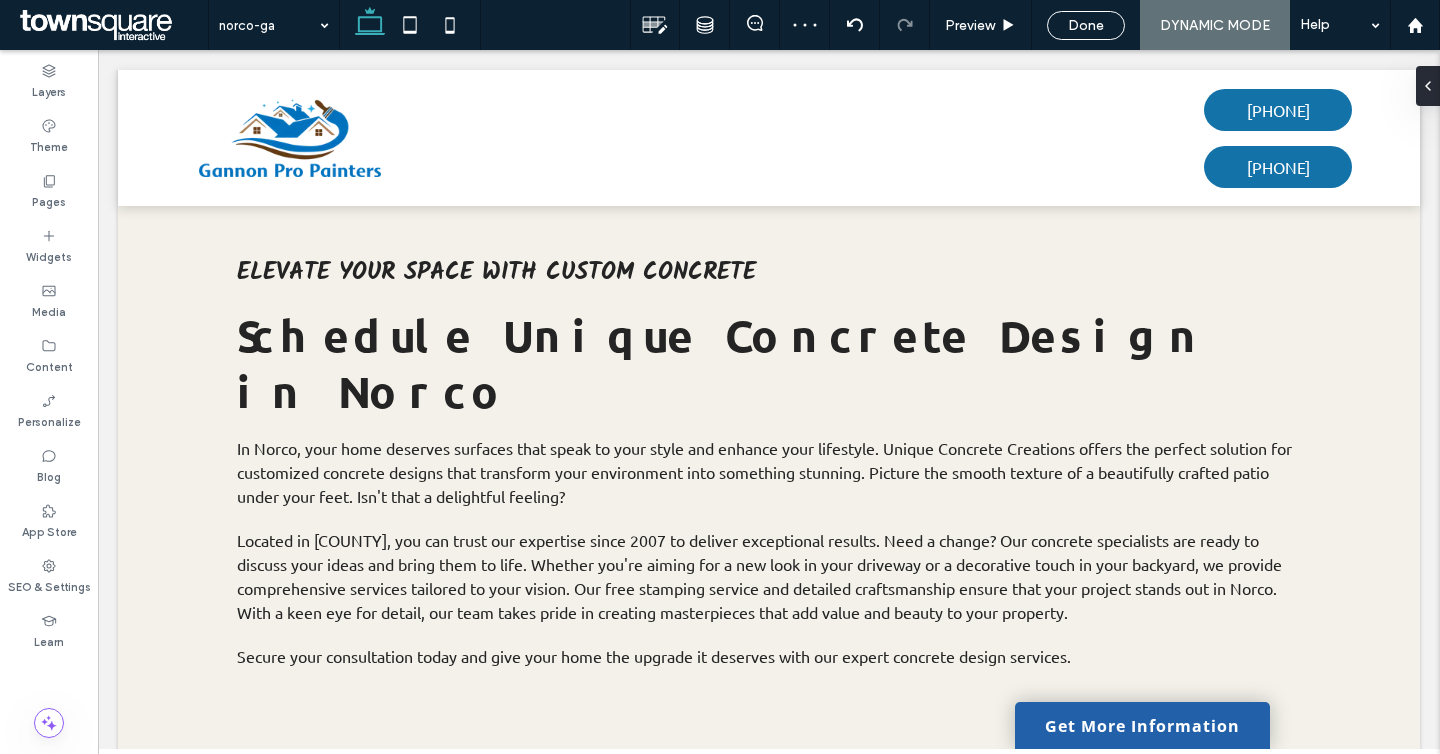 scroll, scrollTop: 0, scrollLeft: 0, axis: both 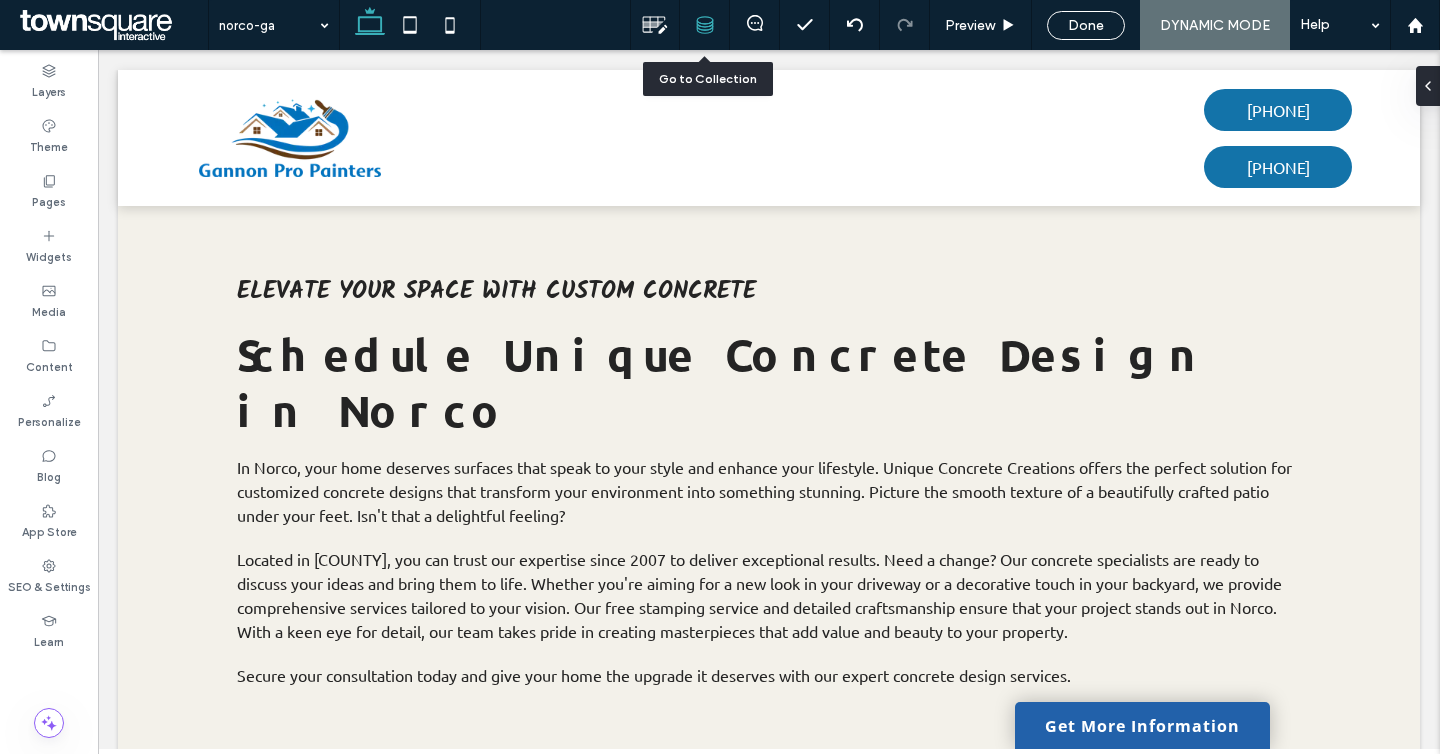 click at bounding box center (704, 25) 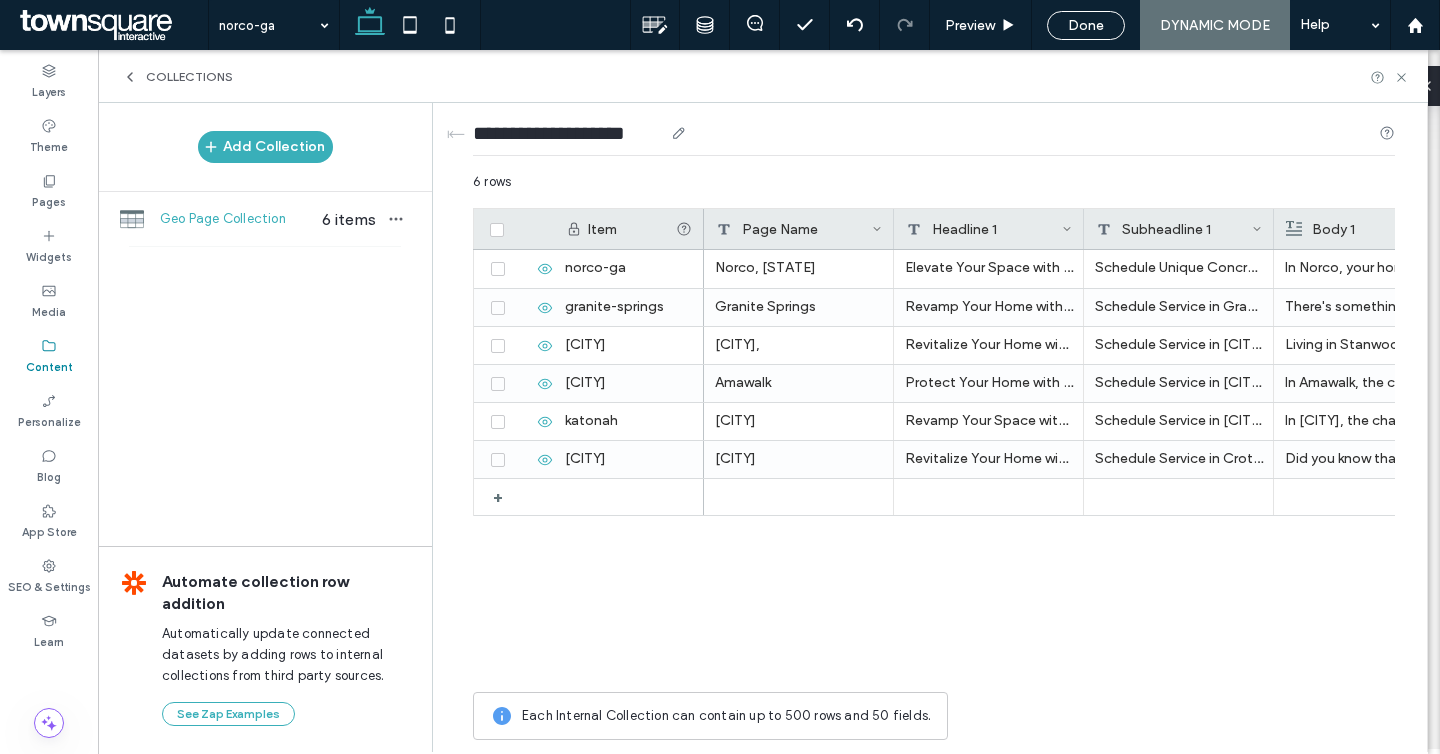 click 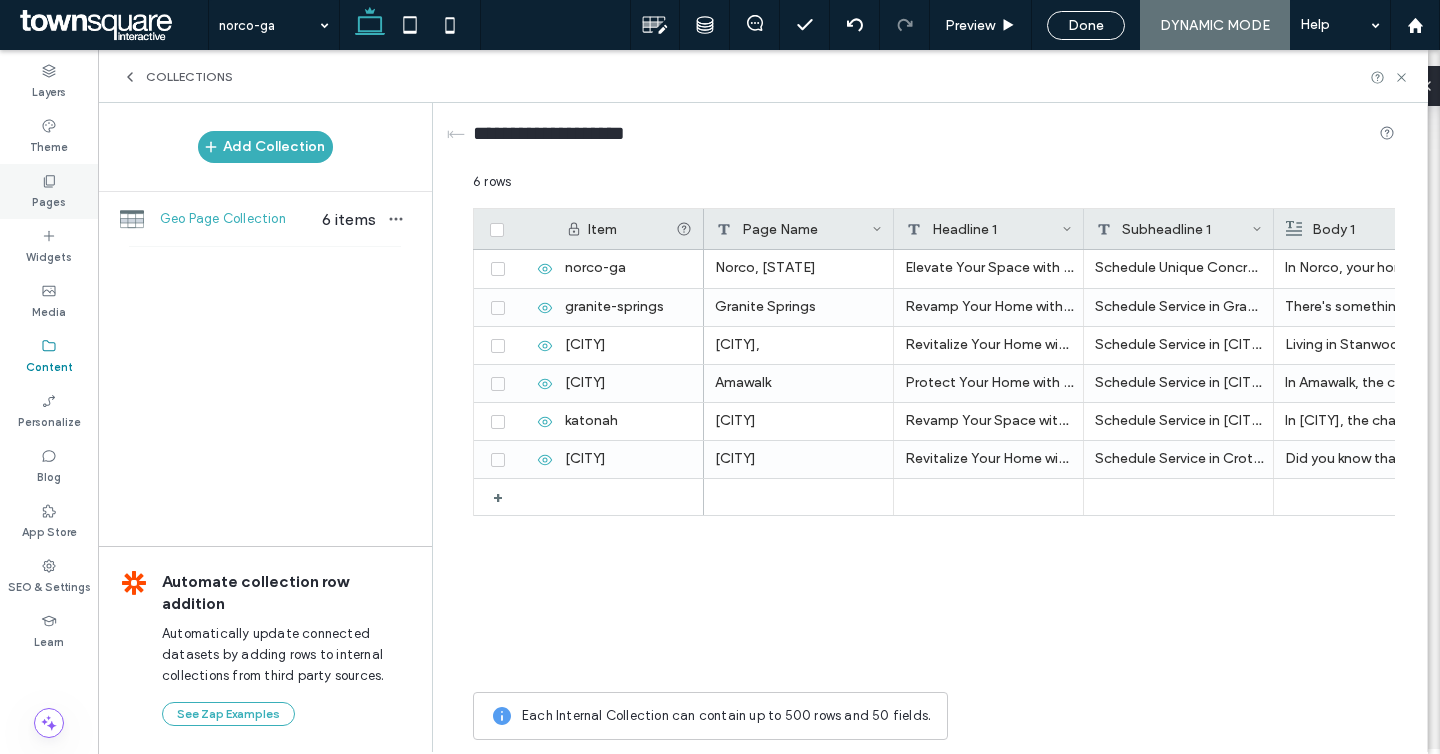 click on "Pages" at bounding box center [49, 191] 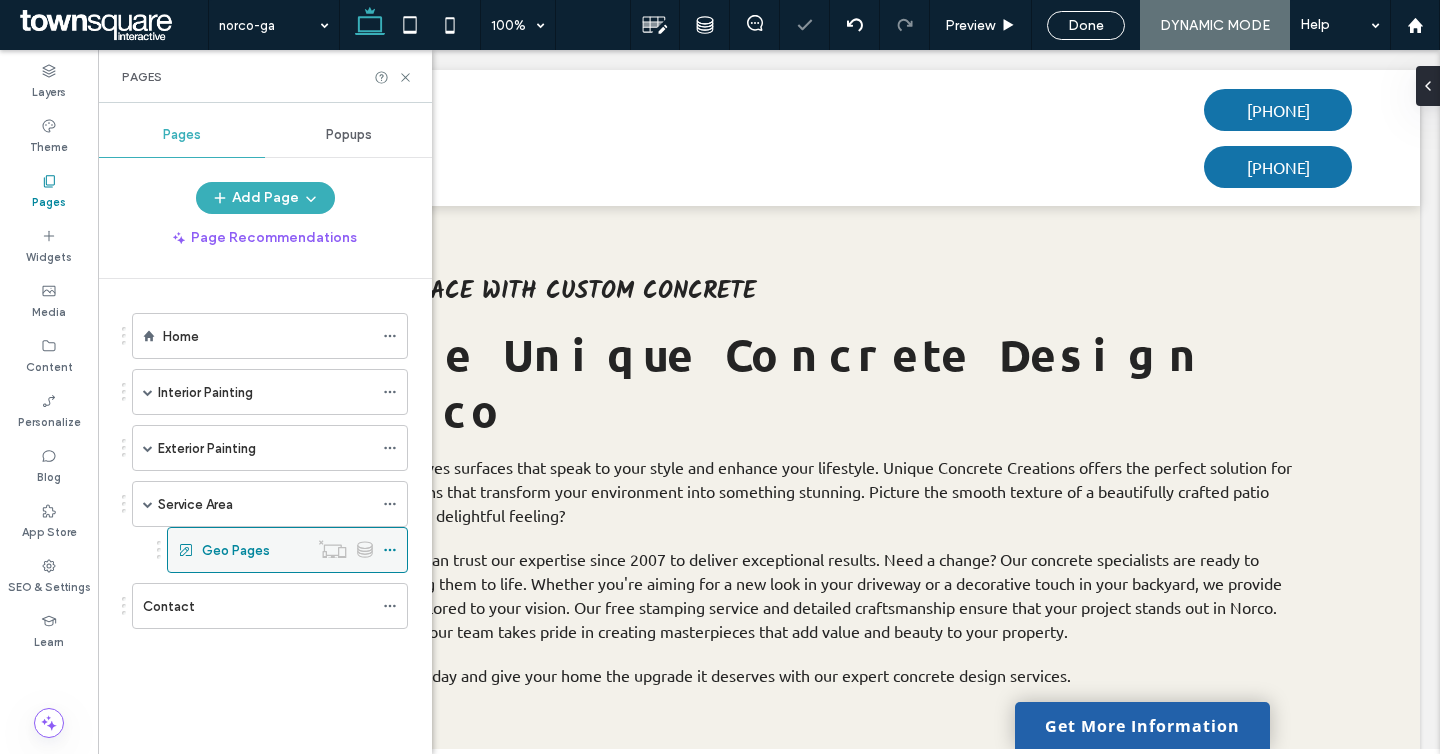 scroll, scrollTop: 0, scrollLeft: 0, axis: both 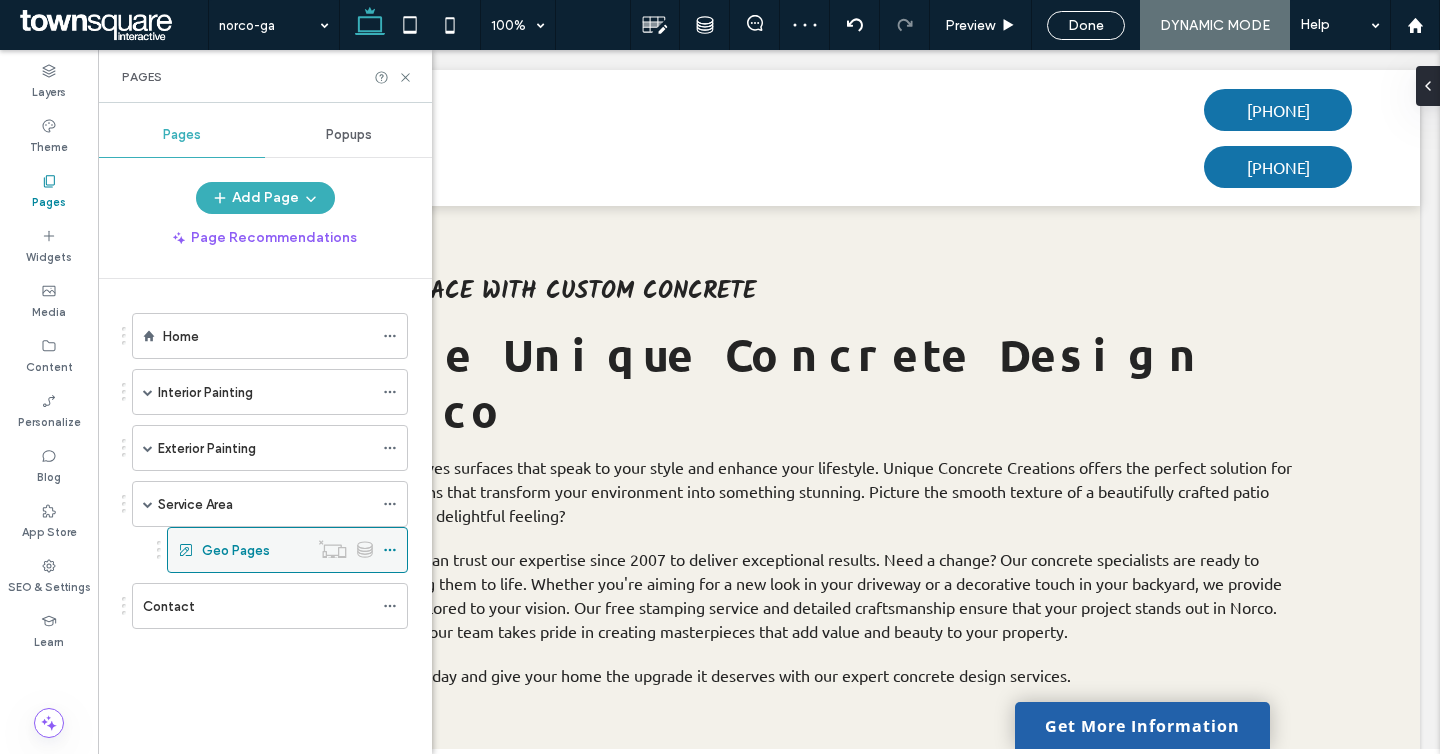 click 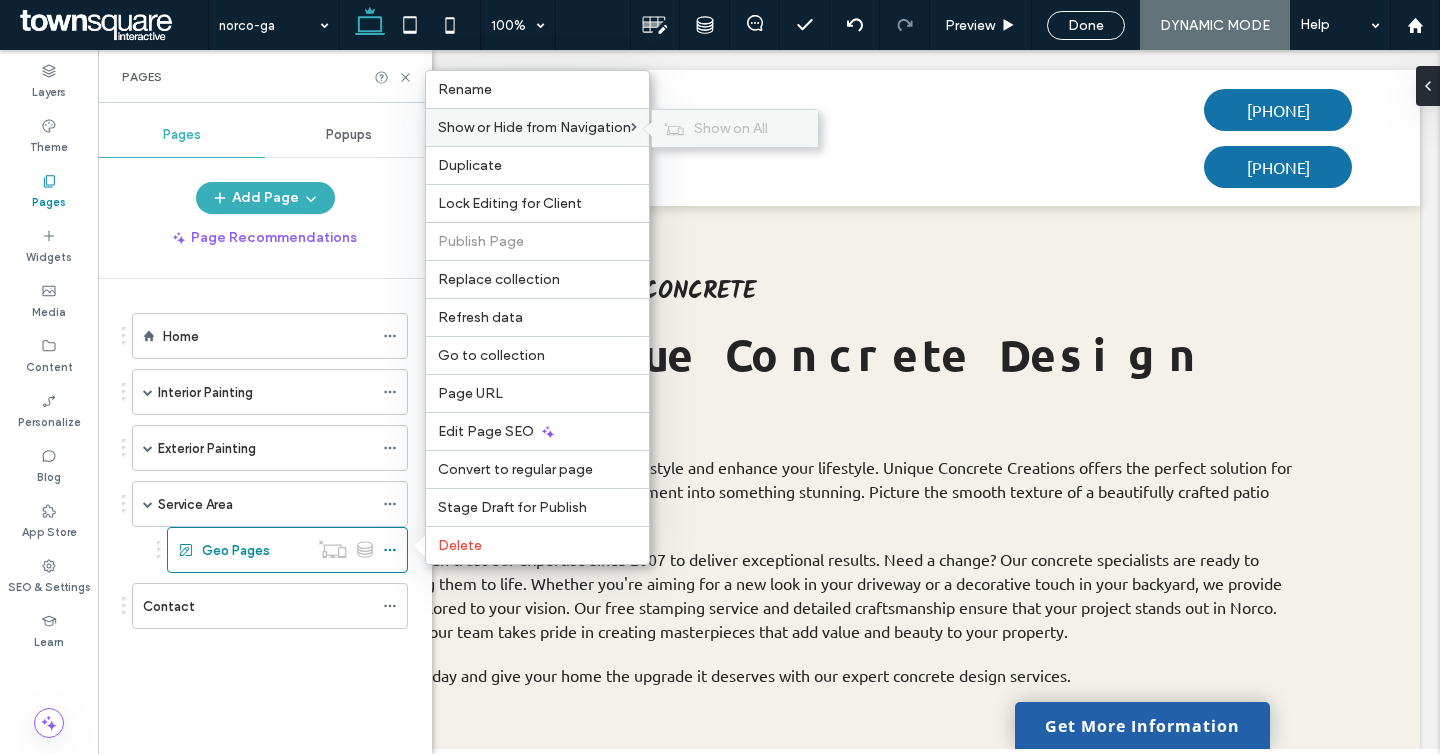 click on "Show on All" at bounding box center (735, 128) 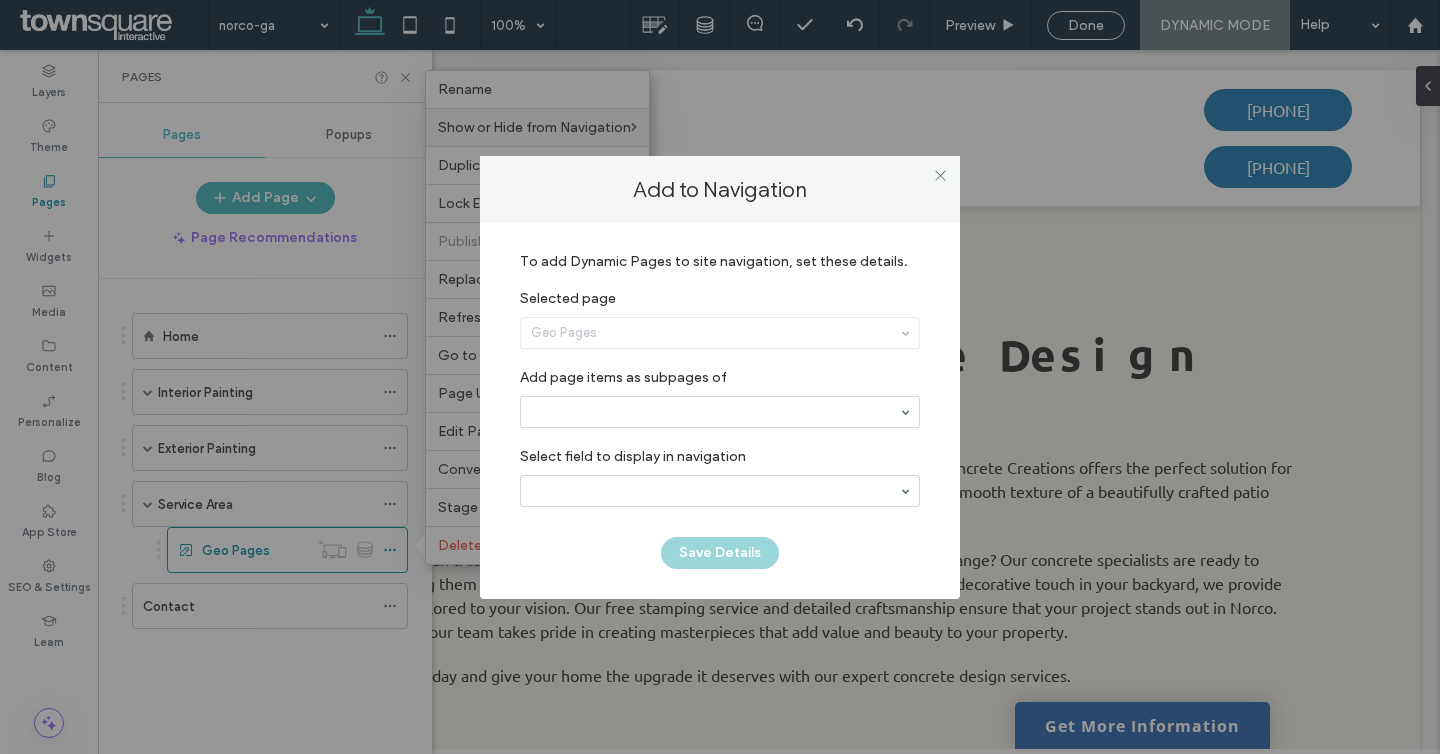 click on "Geo Pages" at bounding box center (720, 333) 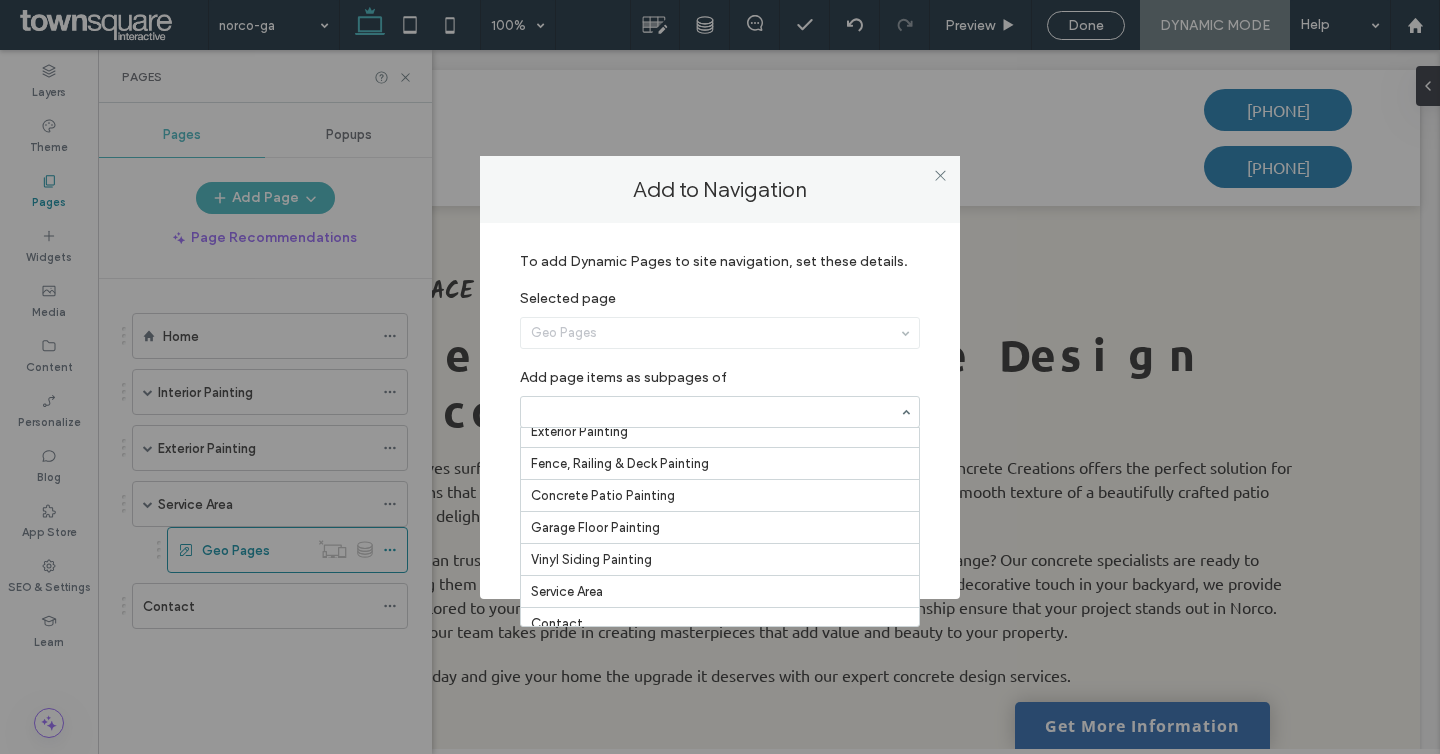 scroll, scrollTop: 263, scrollLeft: 0, axis: vertical 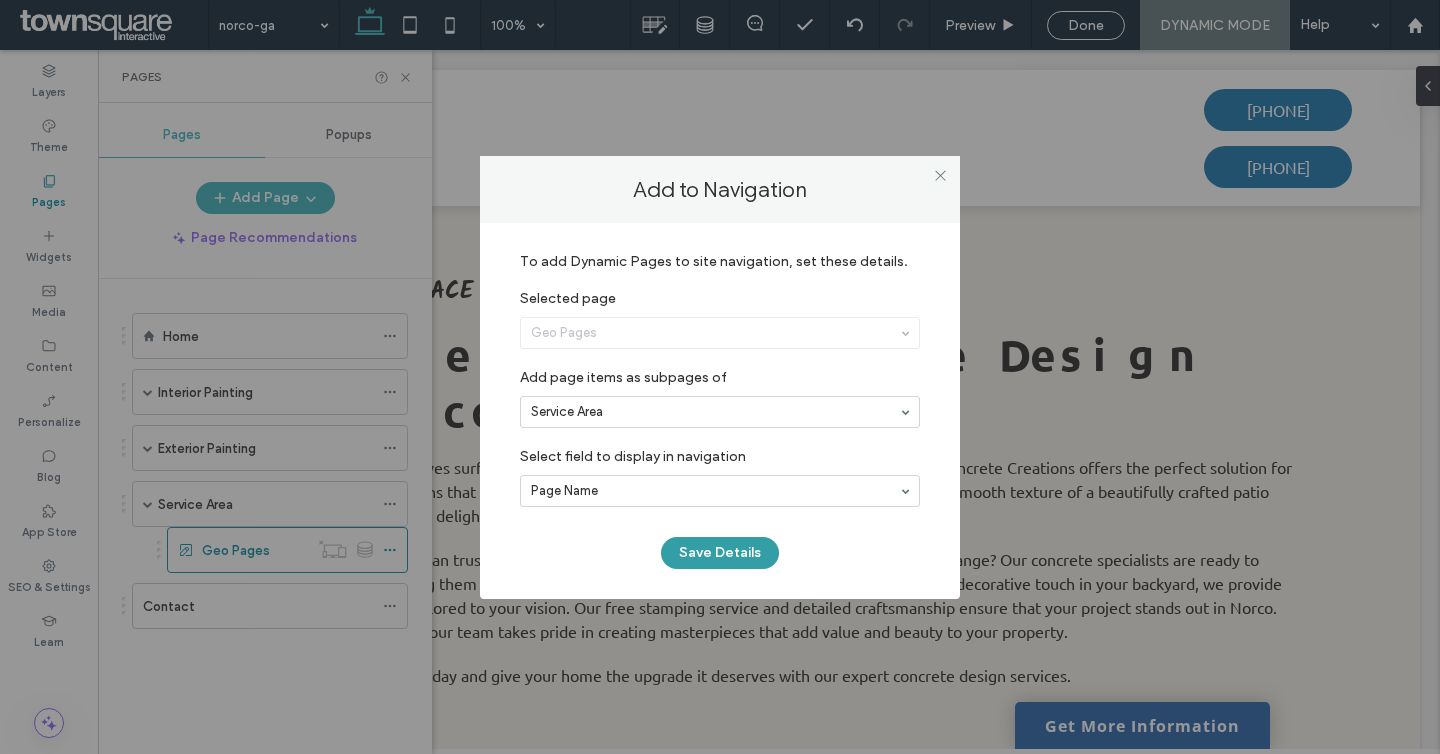 click on "Save Details" at bounding box center (720, 553) 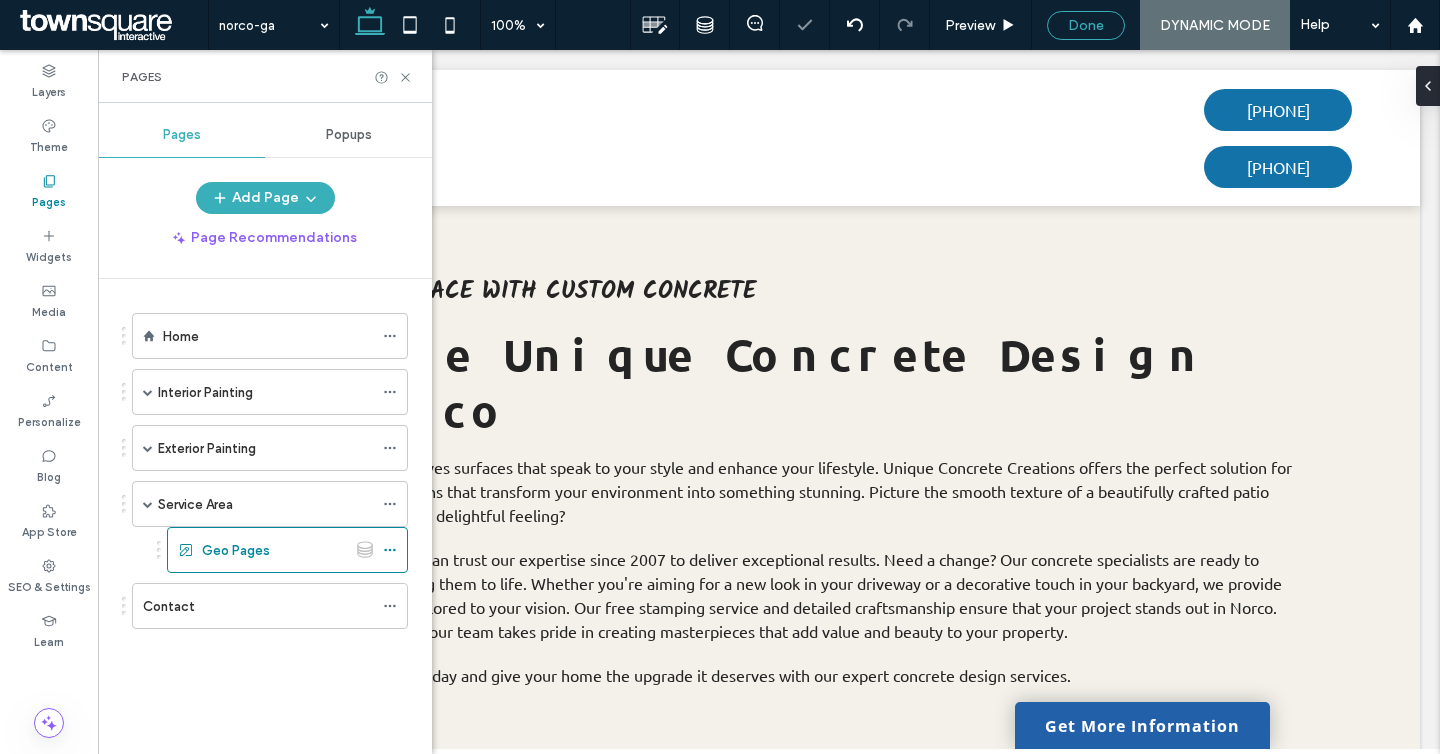 click on "Done" at bounding box center [1086, 25] 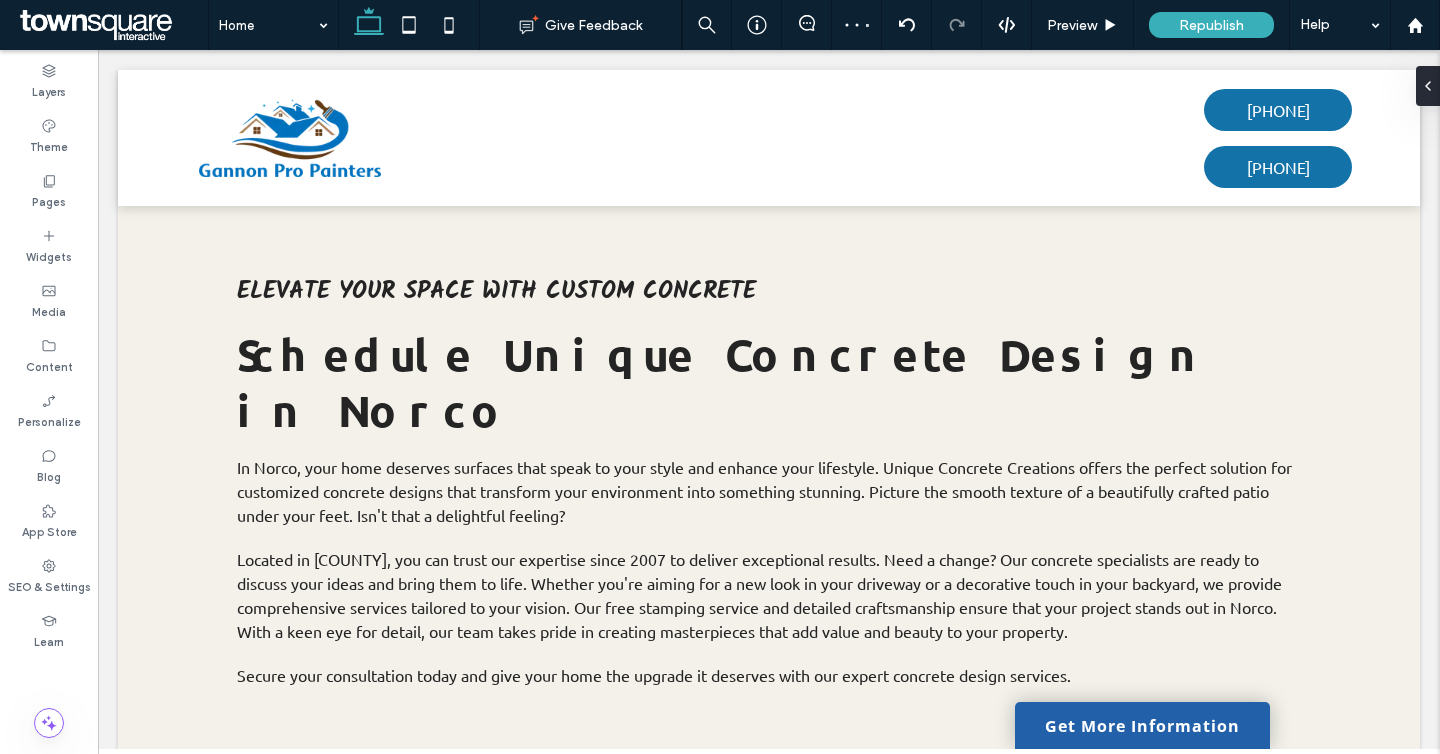 click on "Home Give Feedback Preview Republish Help
Design Panel Site Comments Team & Clients Automate new comments Instantly notify your team when someone adds or updates a comment on a site. See Zap Examples
Layers Theme Pages Widgets Media Content Personalize Blog App Store SEO & Settings Learn
Select an element to start It’ll show the design panel with all the design options for that element right here.
HTML CSS
GENERAL CSS FOR ALL DEVICES" at bounding box center (720, 377) 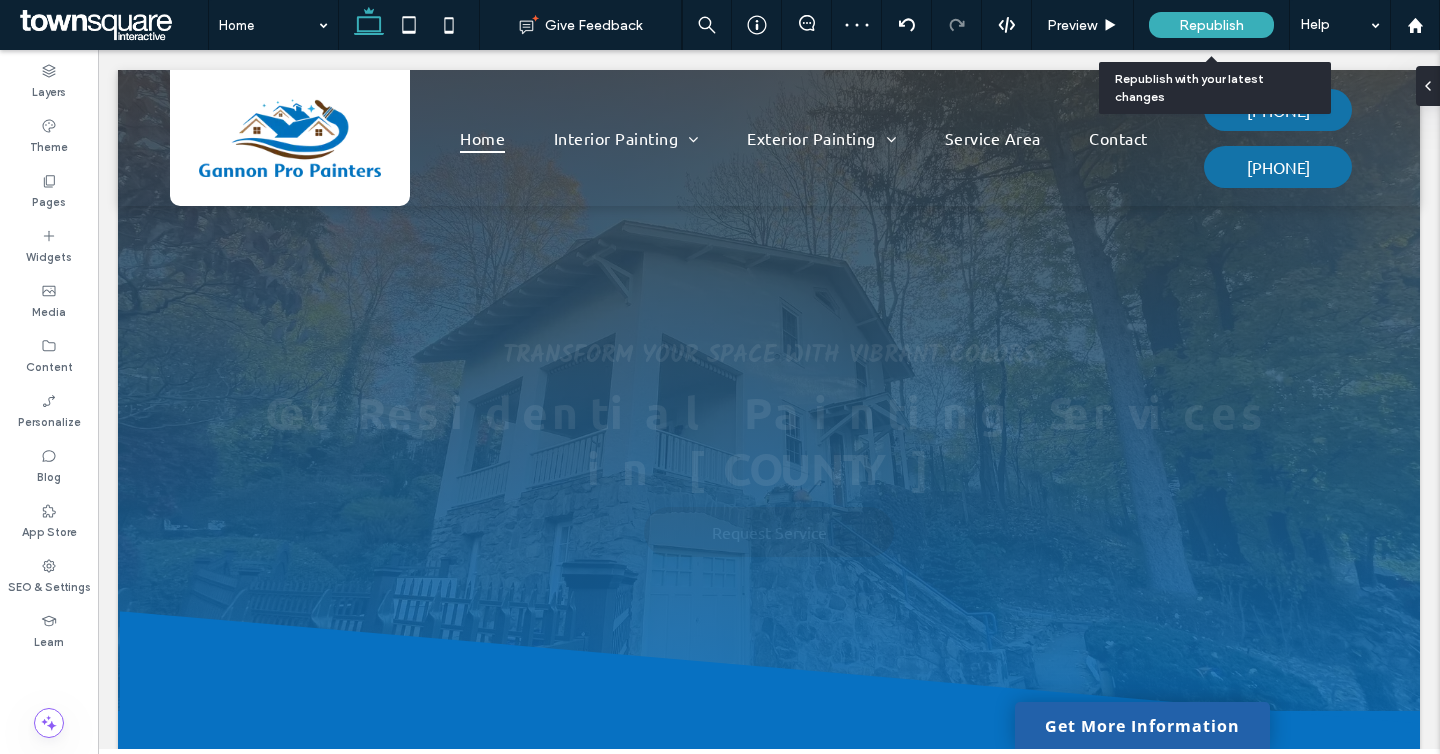 scroll, scrollTop: 0, scrollLeft: 0, axis: both 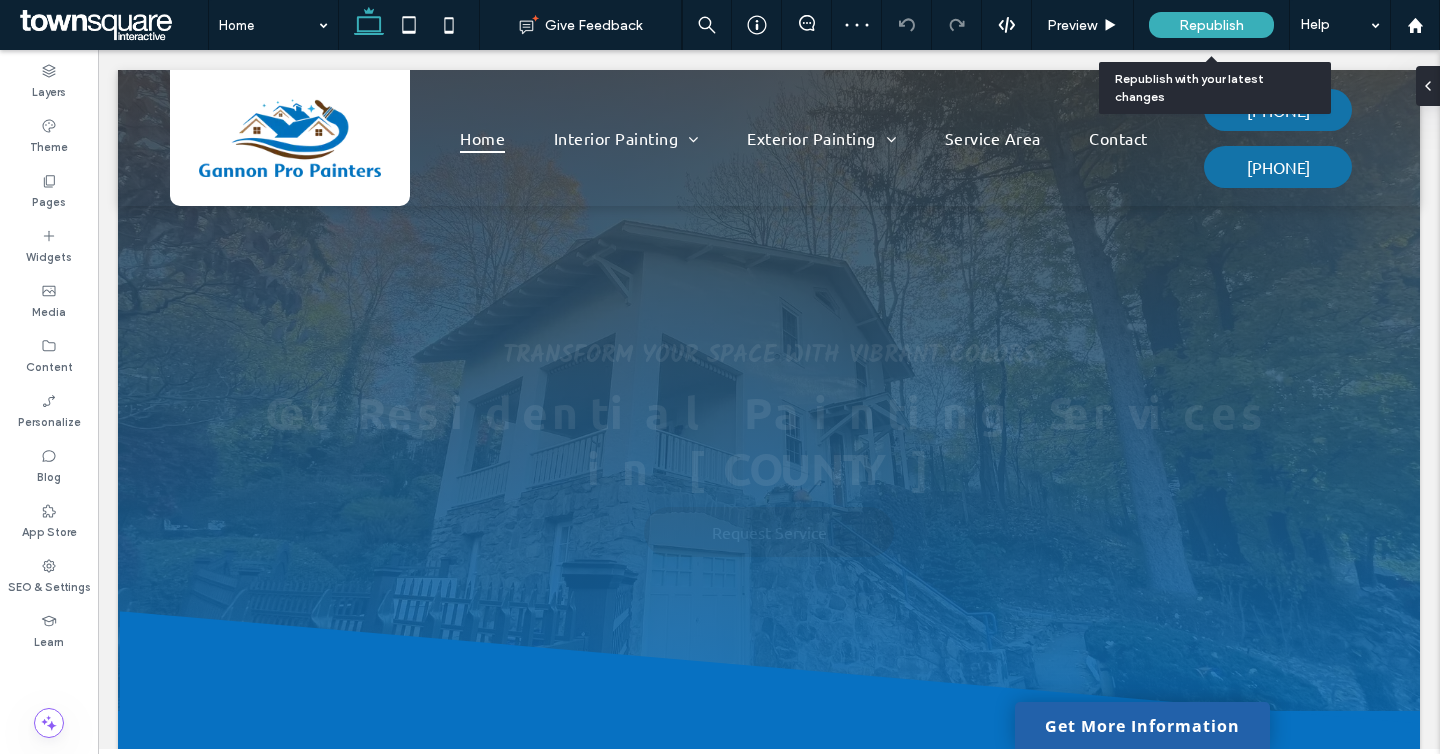 click on "Republish" at bounding box center [1211, 25] 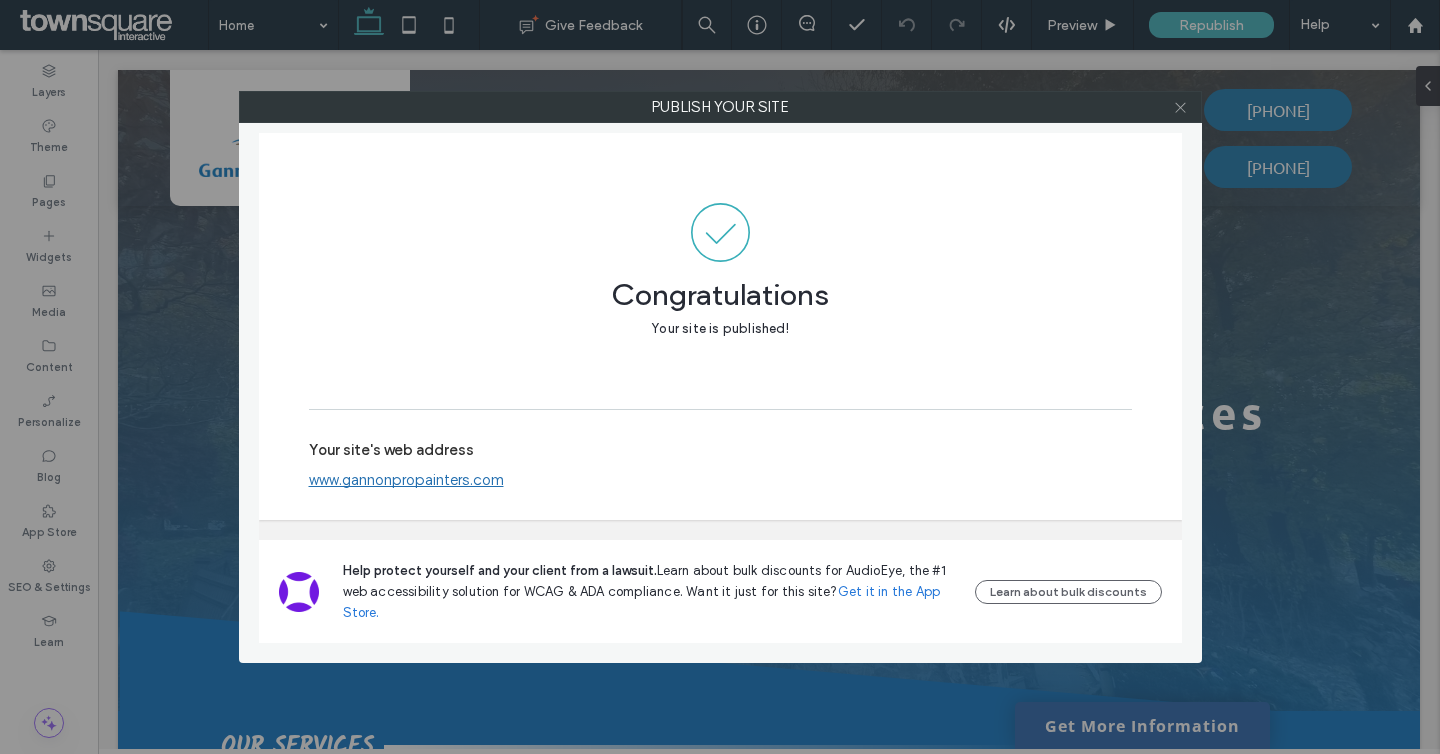 click 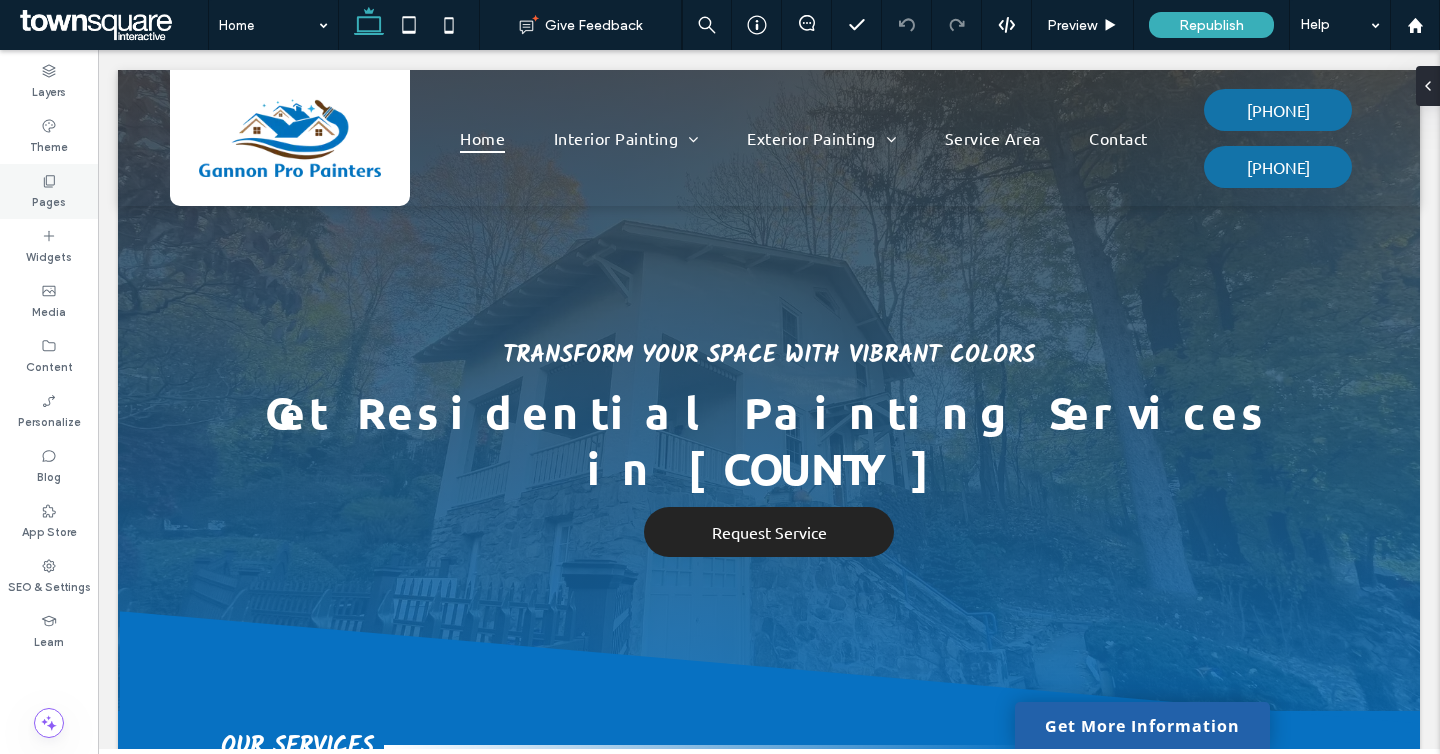 click on "Pages" at bounding box center [49, 200] 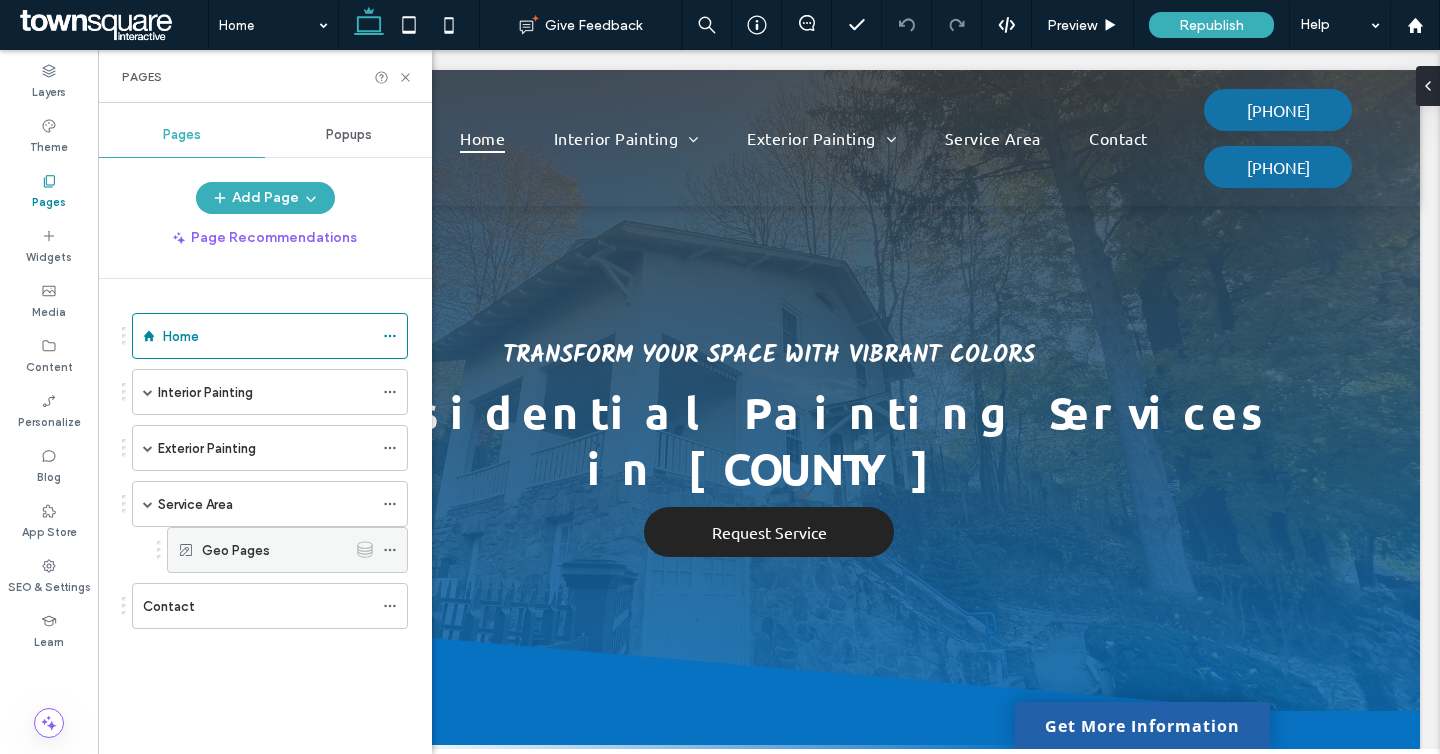 click 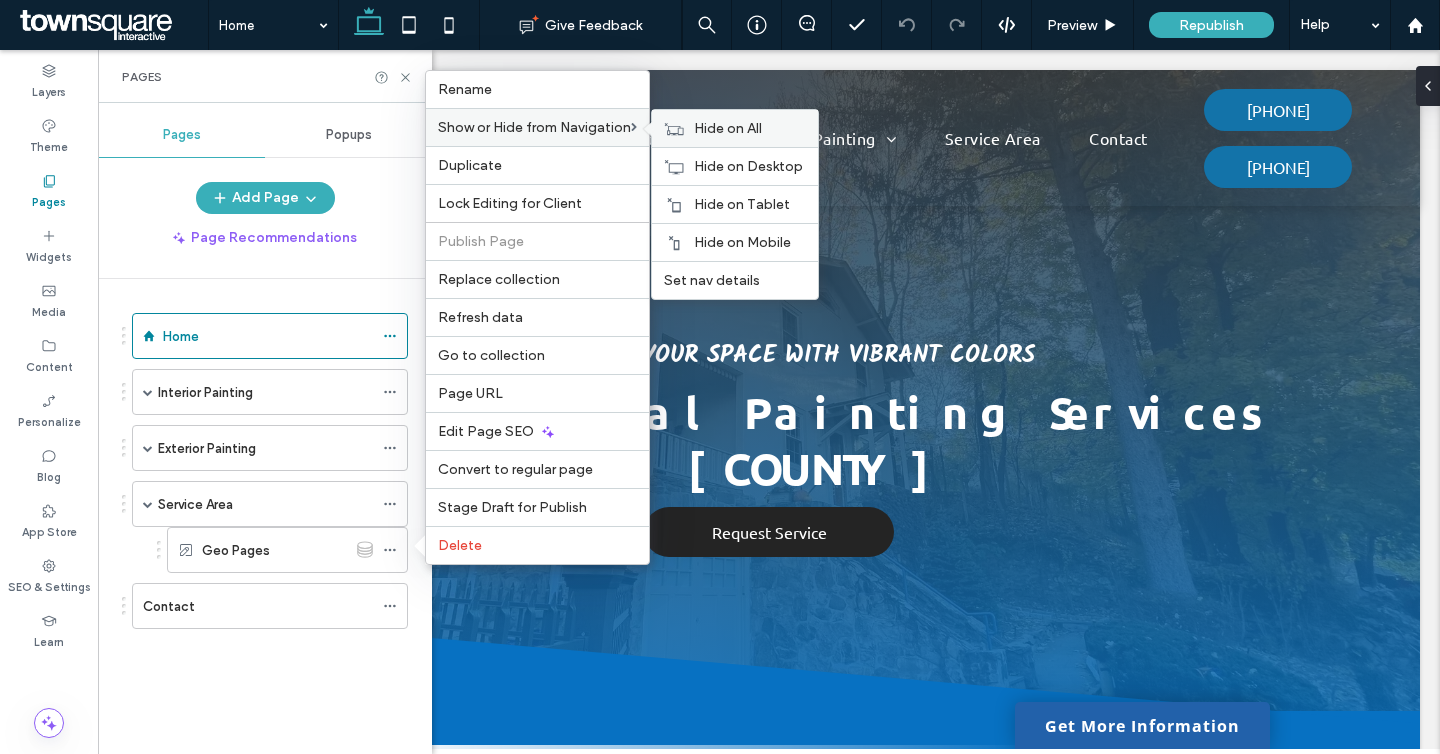 click on "Hide on All" at bounding box center (728, 128) 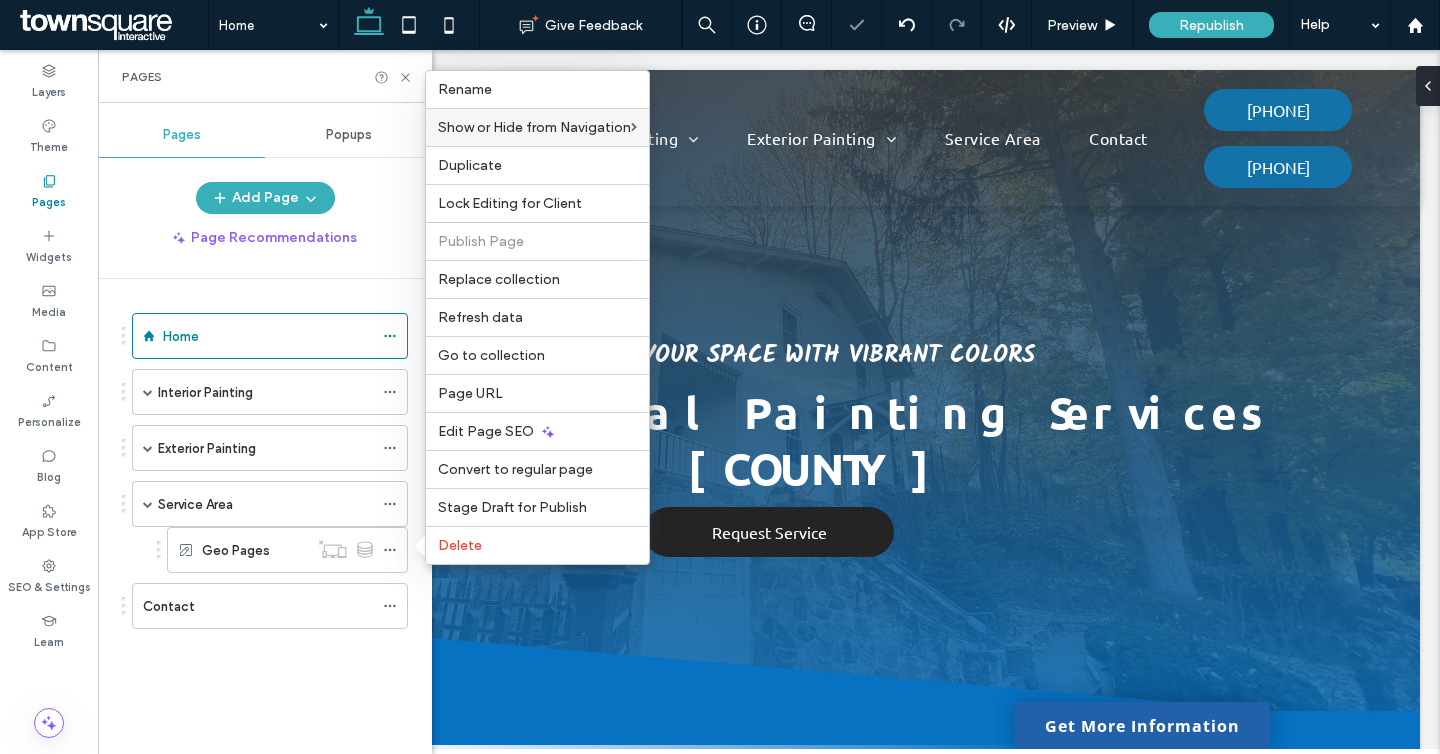 click on "Home Interior Painting Trim & Doors Kitchen Cabinet Painting / Refinishing Bathroom & Kitchen Painting Living Room & Common Area Painting Sheetrock Hanging & Finishing Exterior Painting Fence, Railing & Deck Painting Concrete Patio Painting Garage Floor Painting Vinyl Siding Painting Service Area Geo Pages Contact" at bounding box center [277, 511] 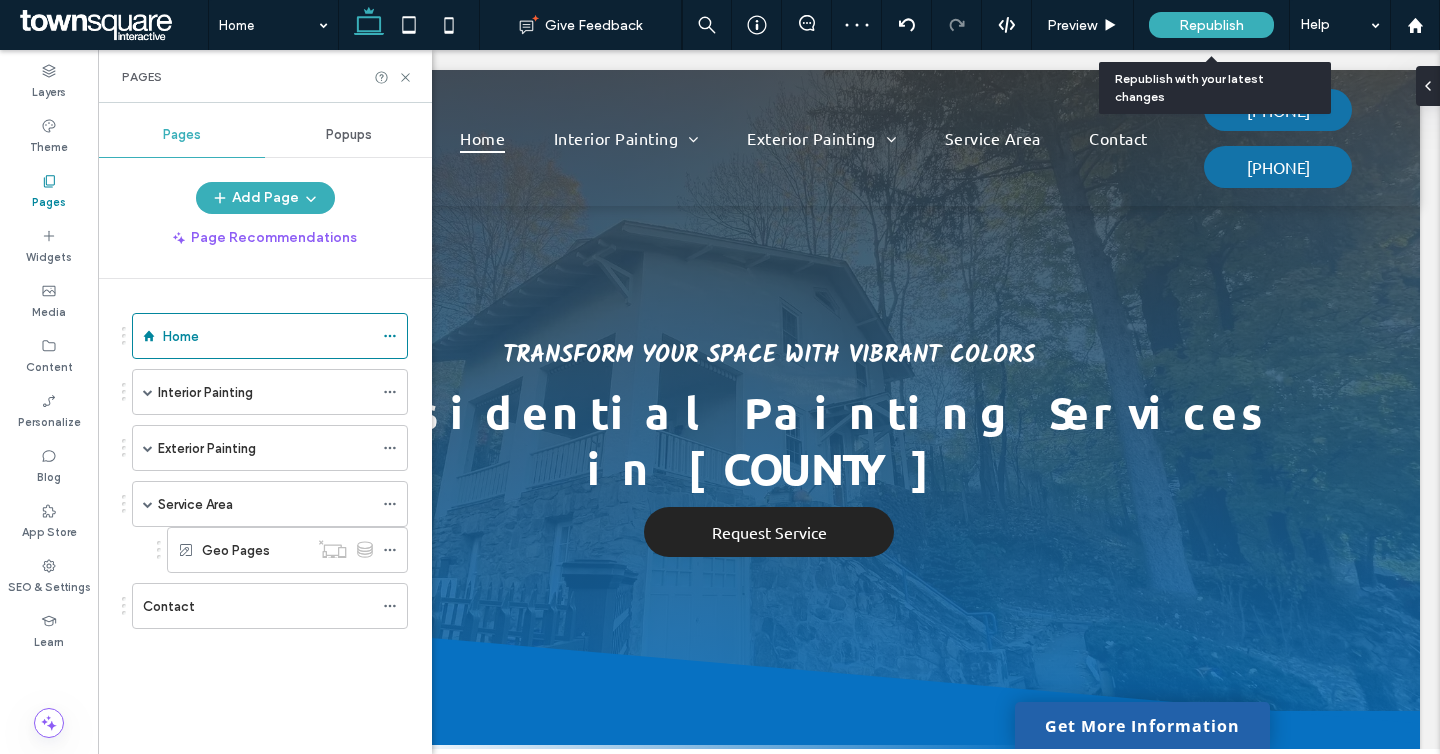 click on "Republish" at bounding box center [1211, 25] 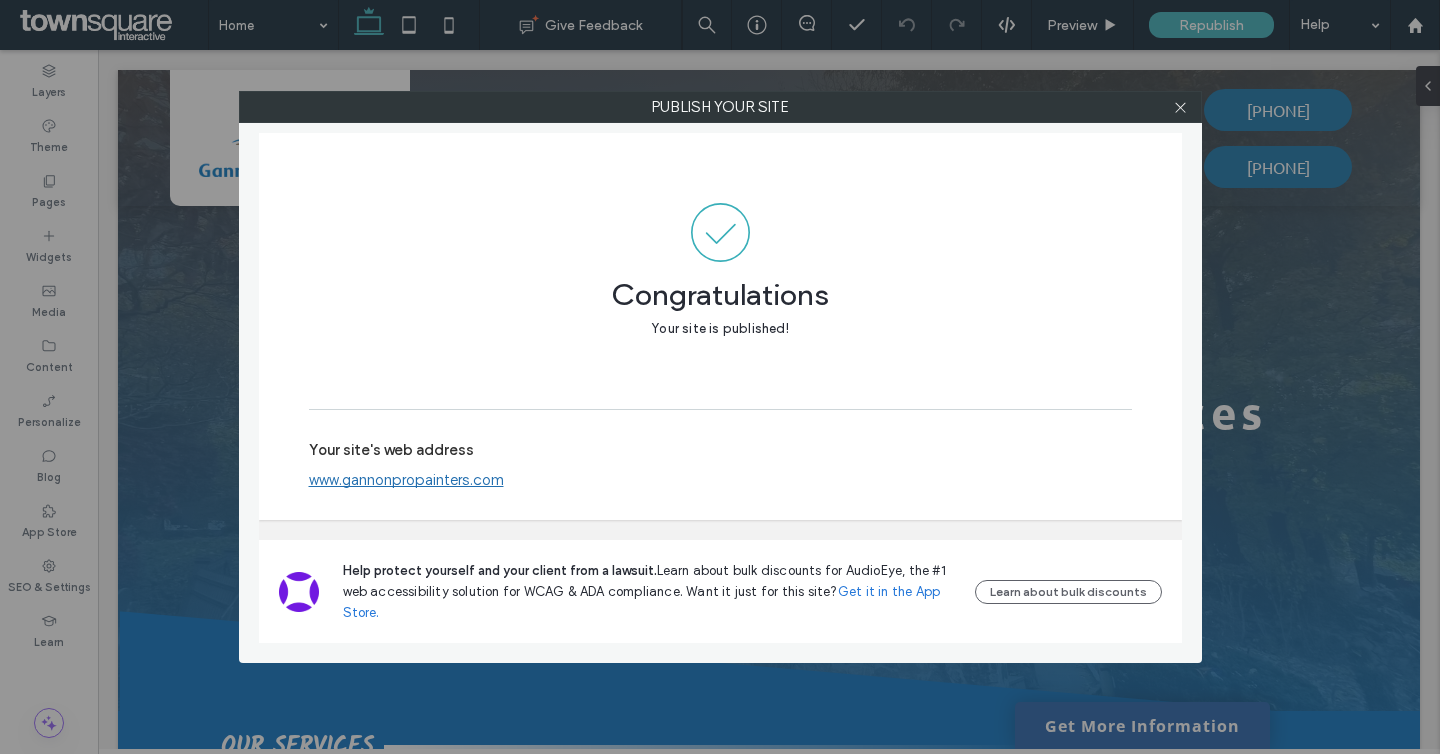 click at bounding box center (1181, 107) 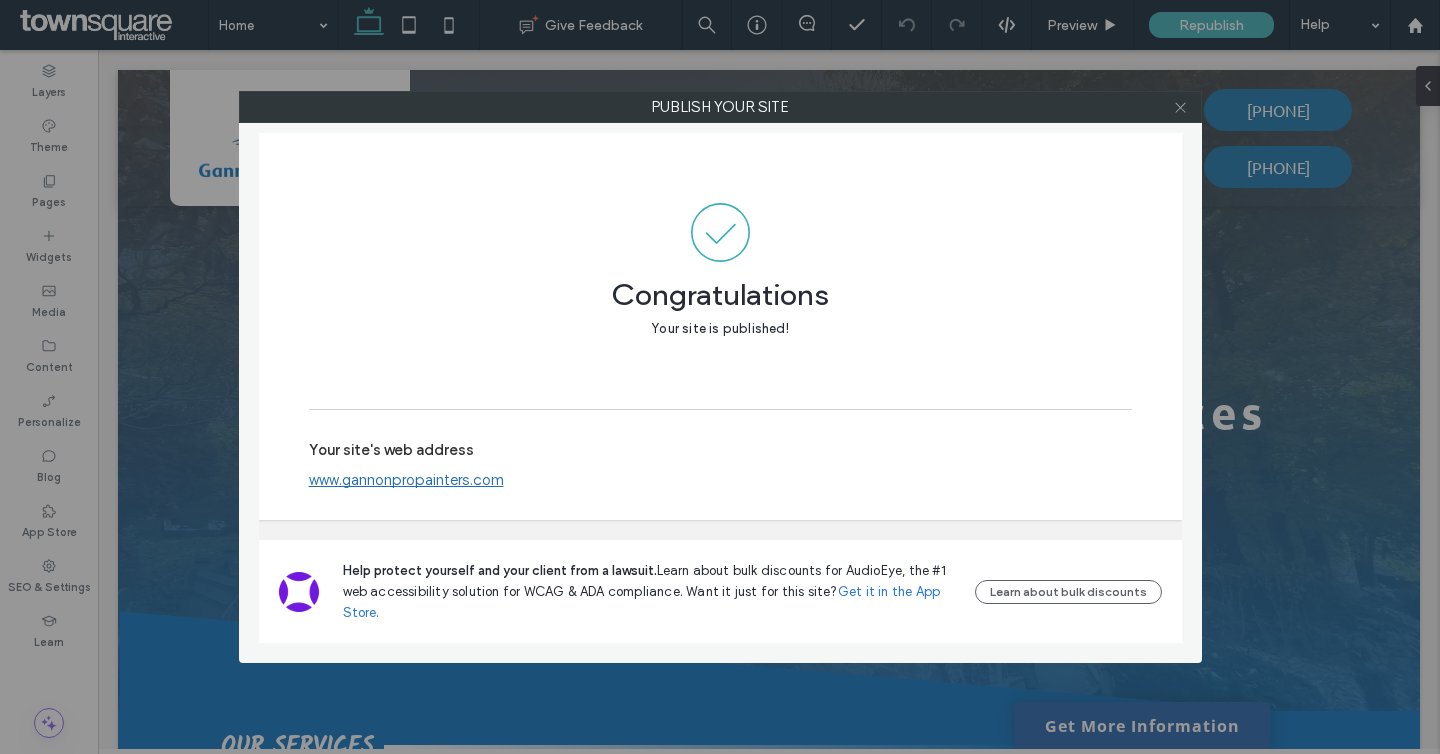 click 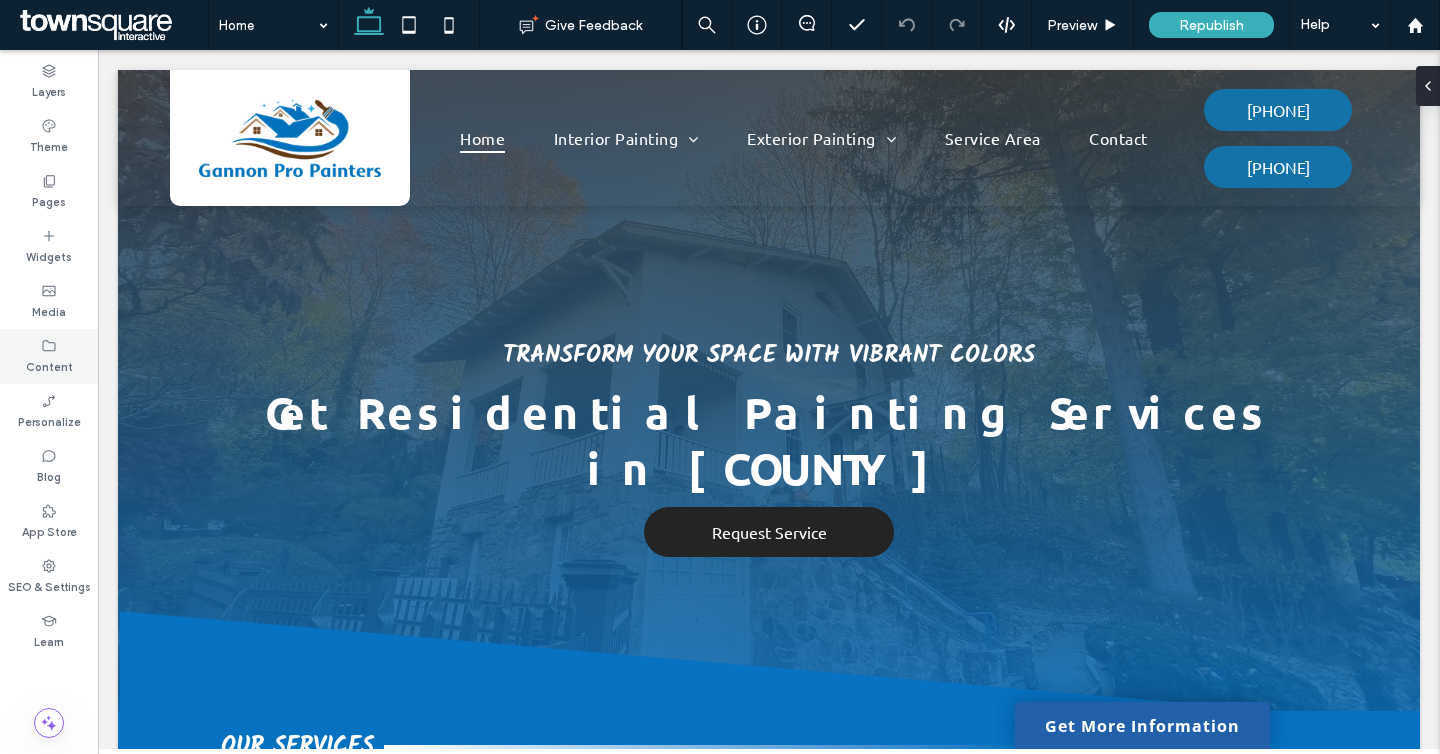 click on "Content" at bounding box center (49, 365) 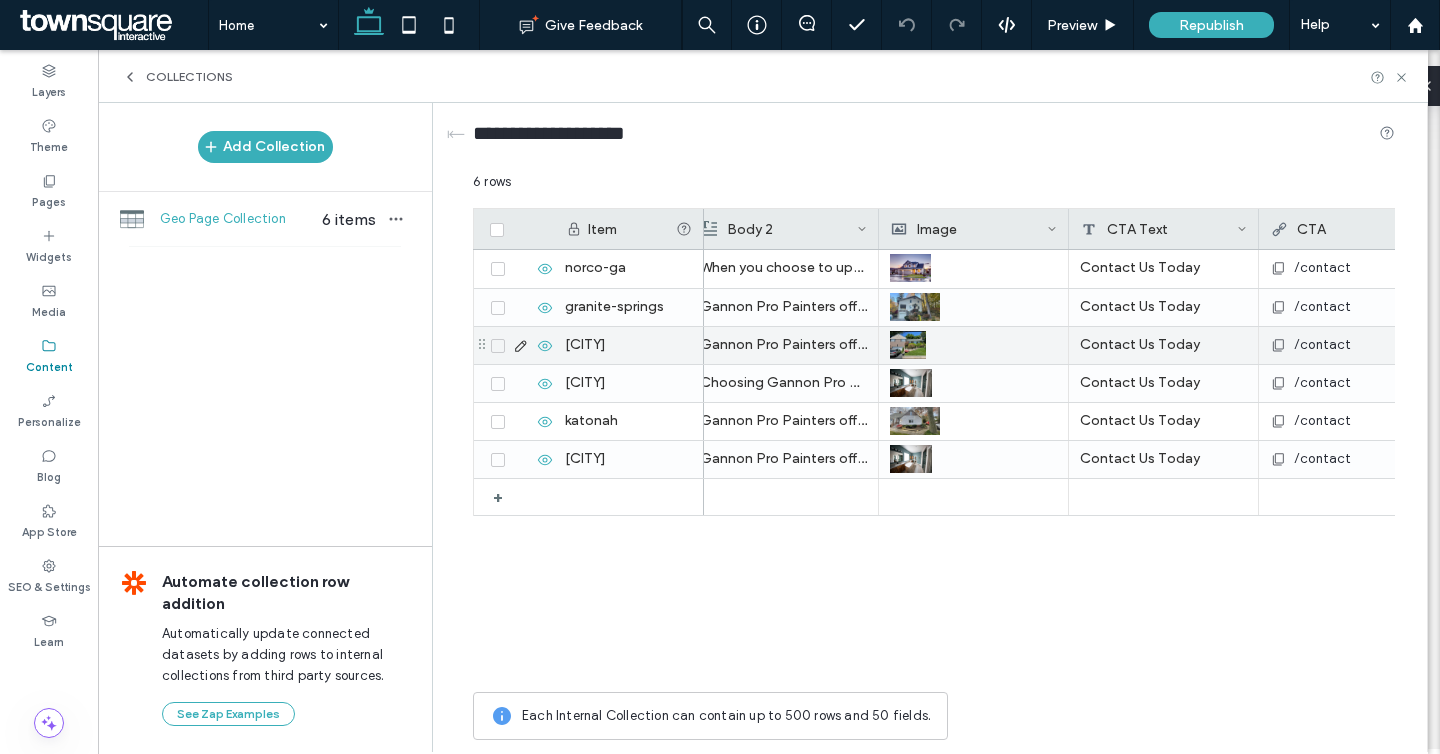 scroll, scrollTop: 0, scrollLeft: 979, axis: horizontal 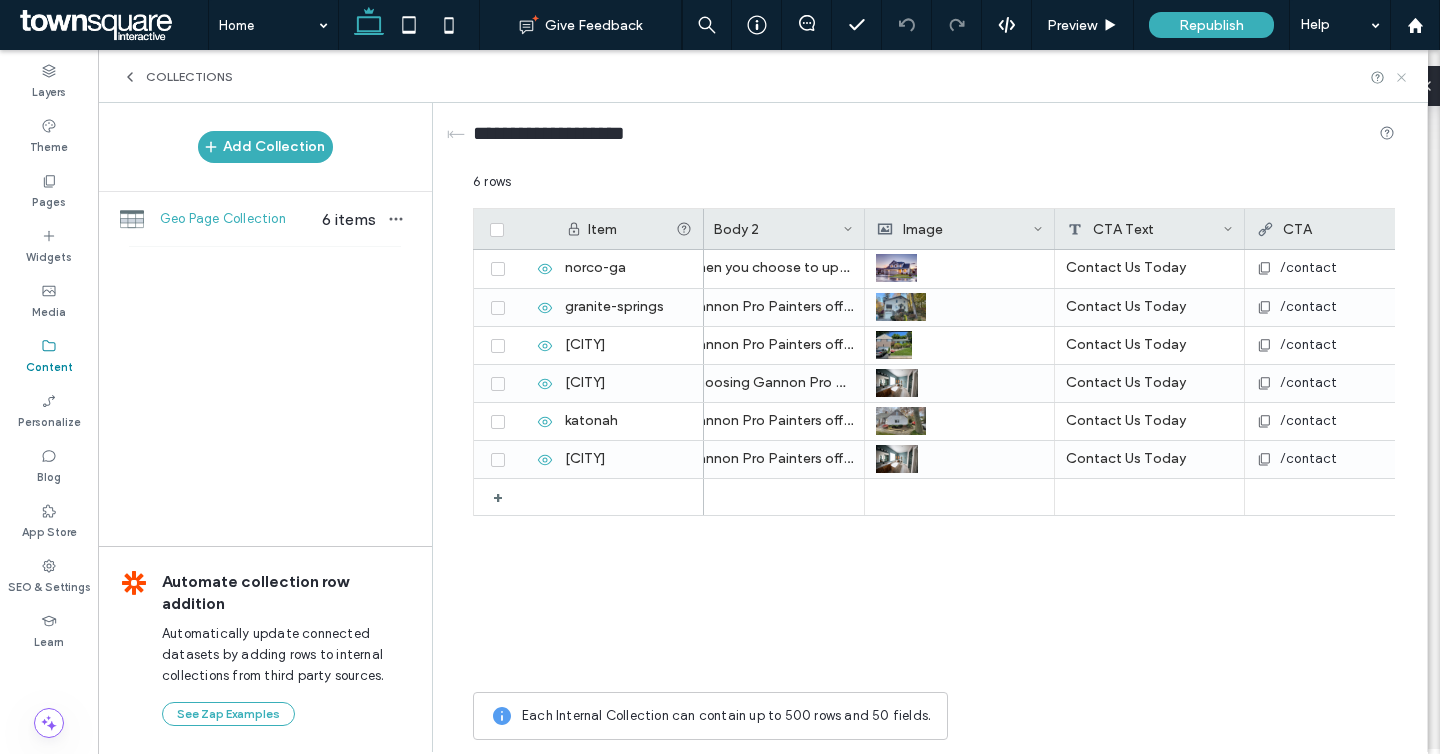 click 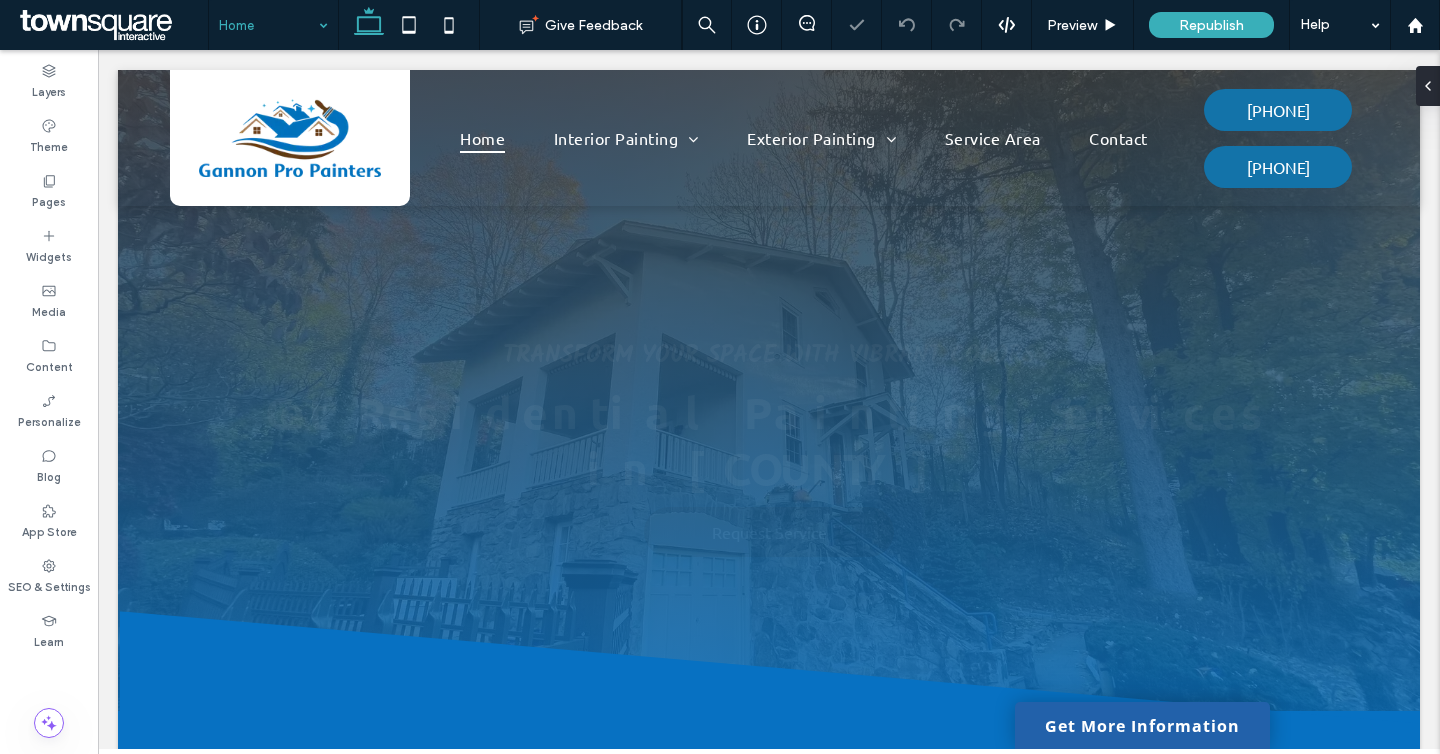 scroll, scrollTop: 0, scrollLeft: 0, axis: both 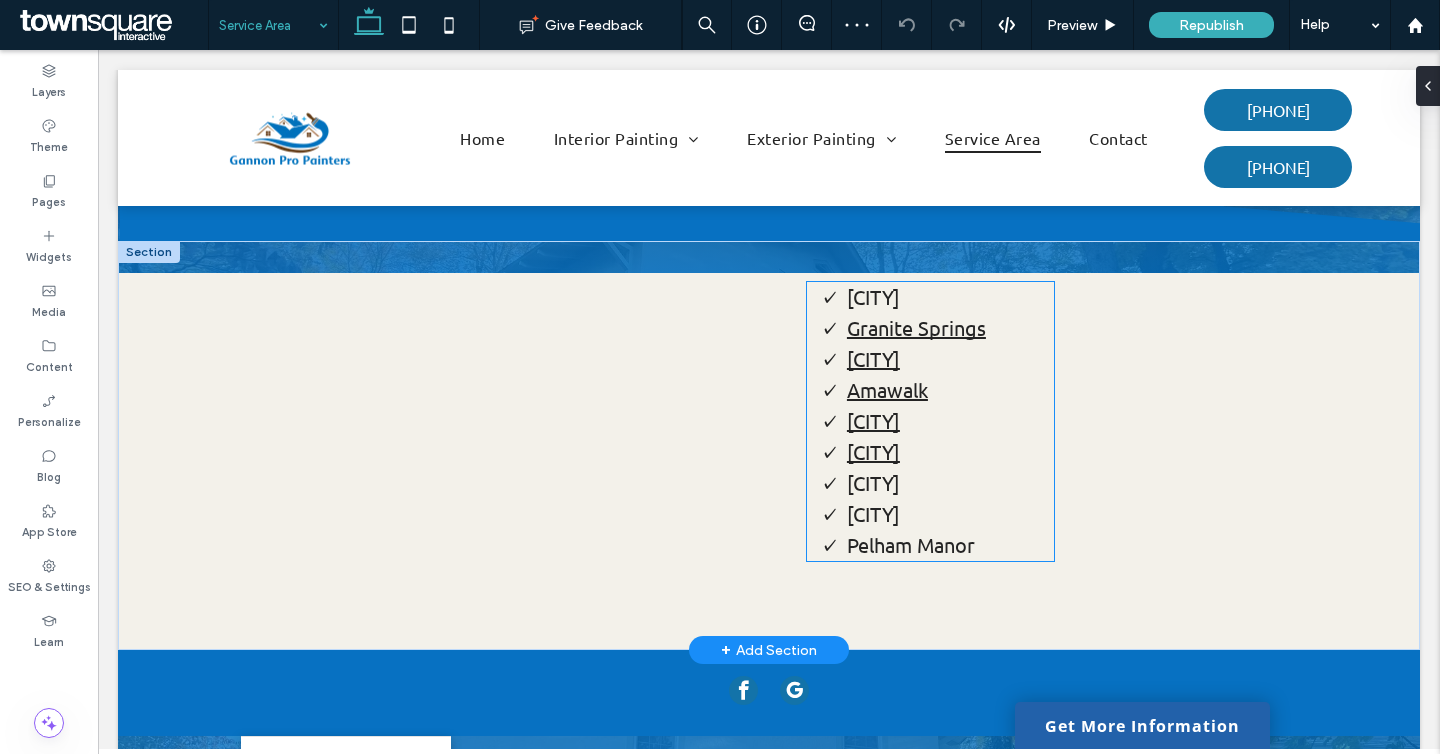 click on "Granite Springs" at bounding box center [916, 327] 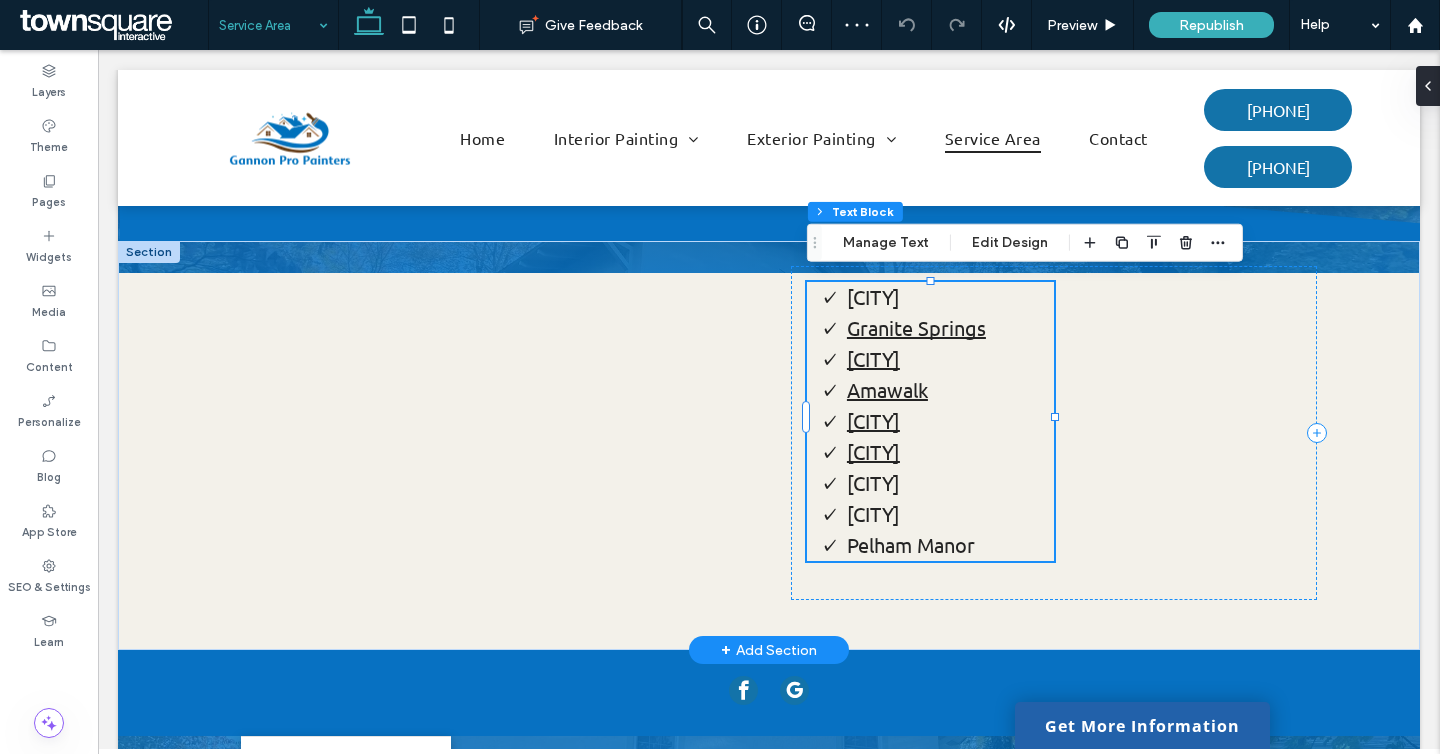 click on "Granite Springs" at bounding box center (916, 327) 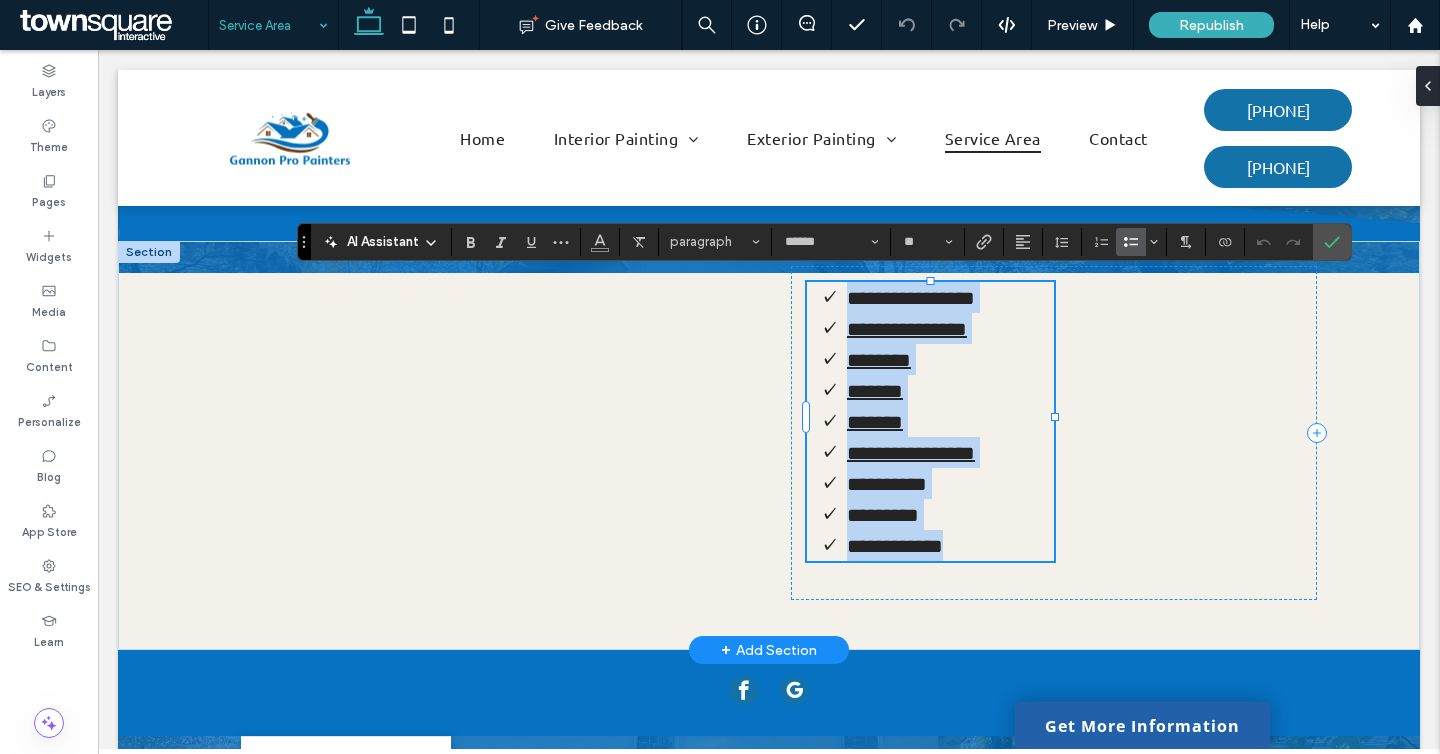 click on "**********" at bounding box center [907, 329] 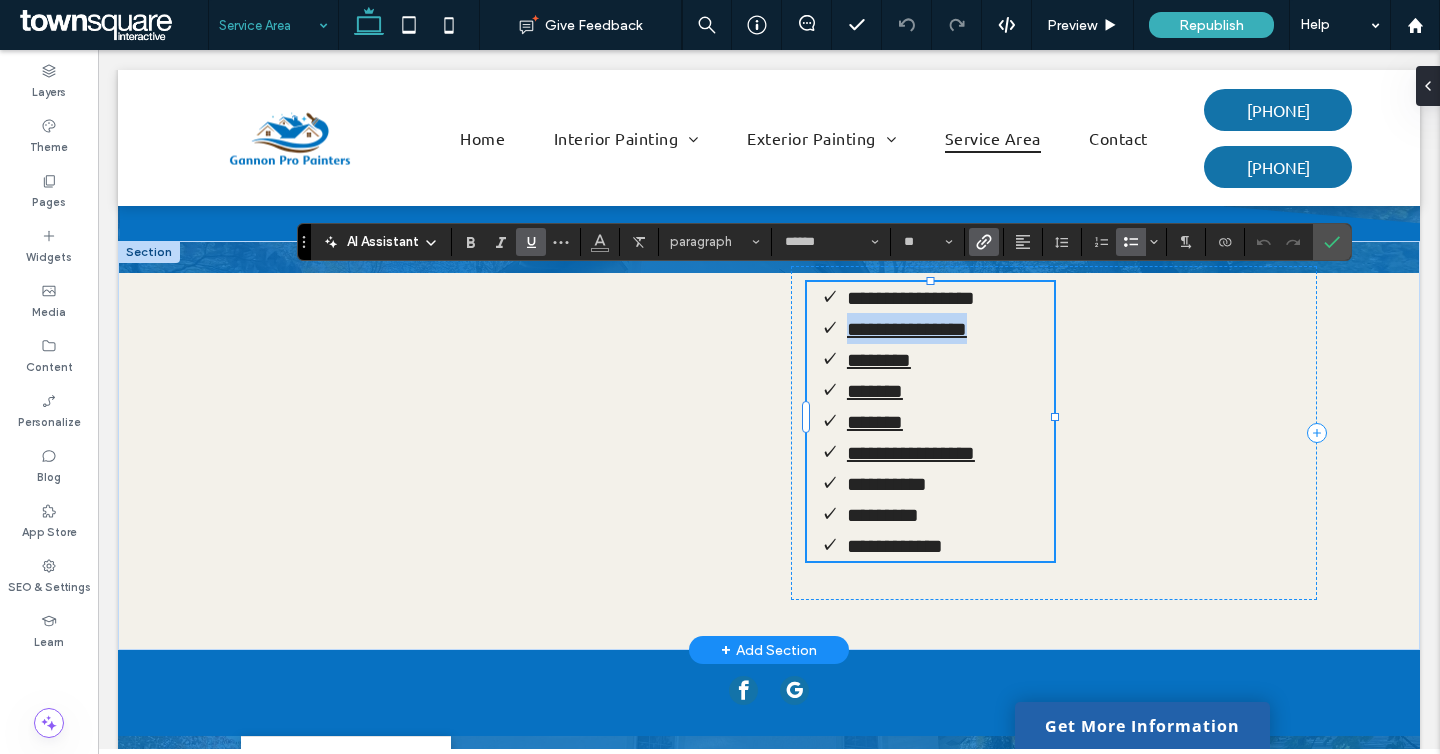 drag, startPoint x: 996, startPoint y: 321, endPoint x: 837, endPoint y: 319, distance: 159.01257 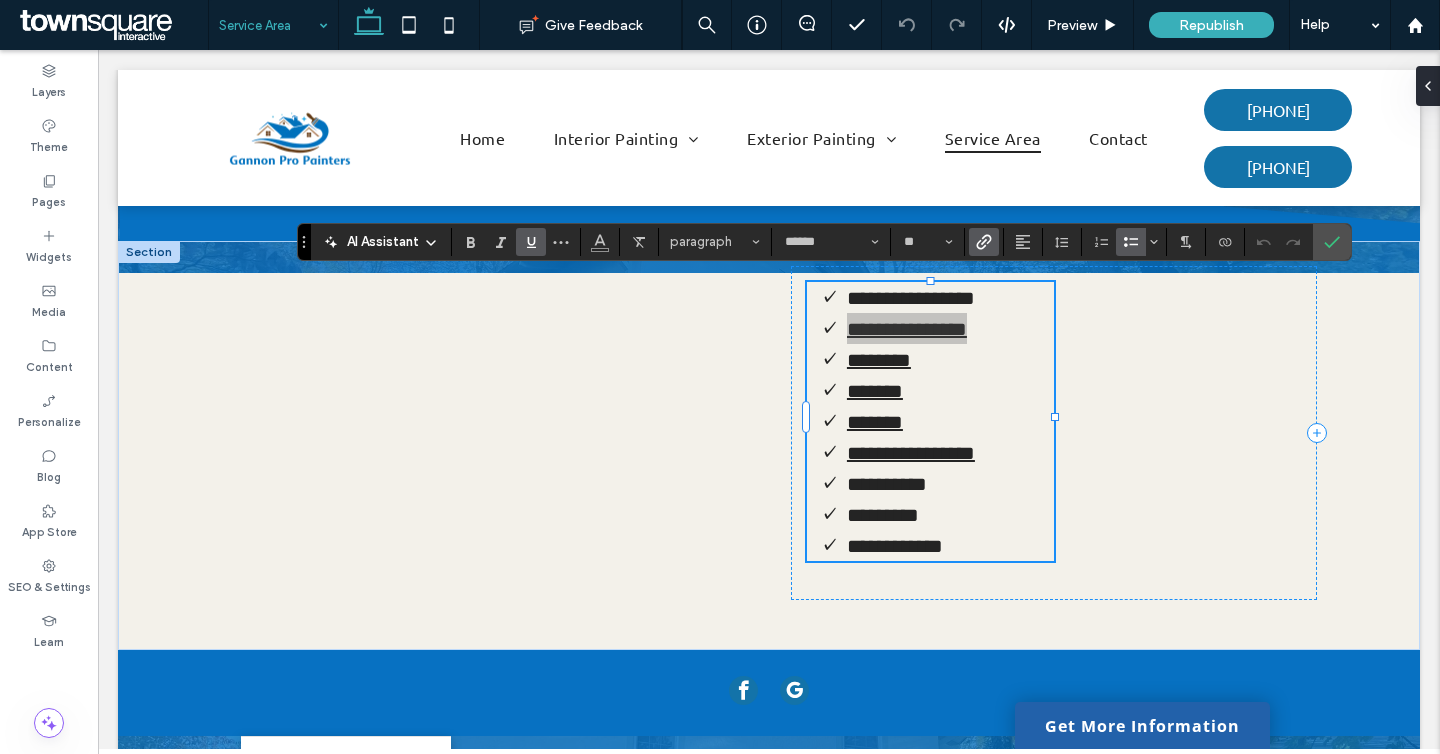 click 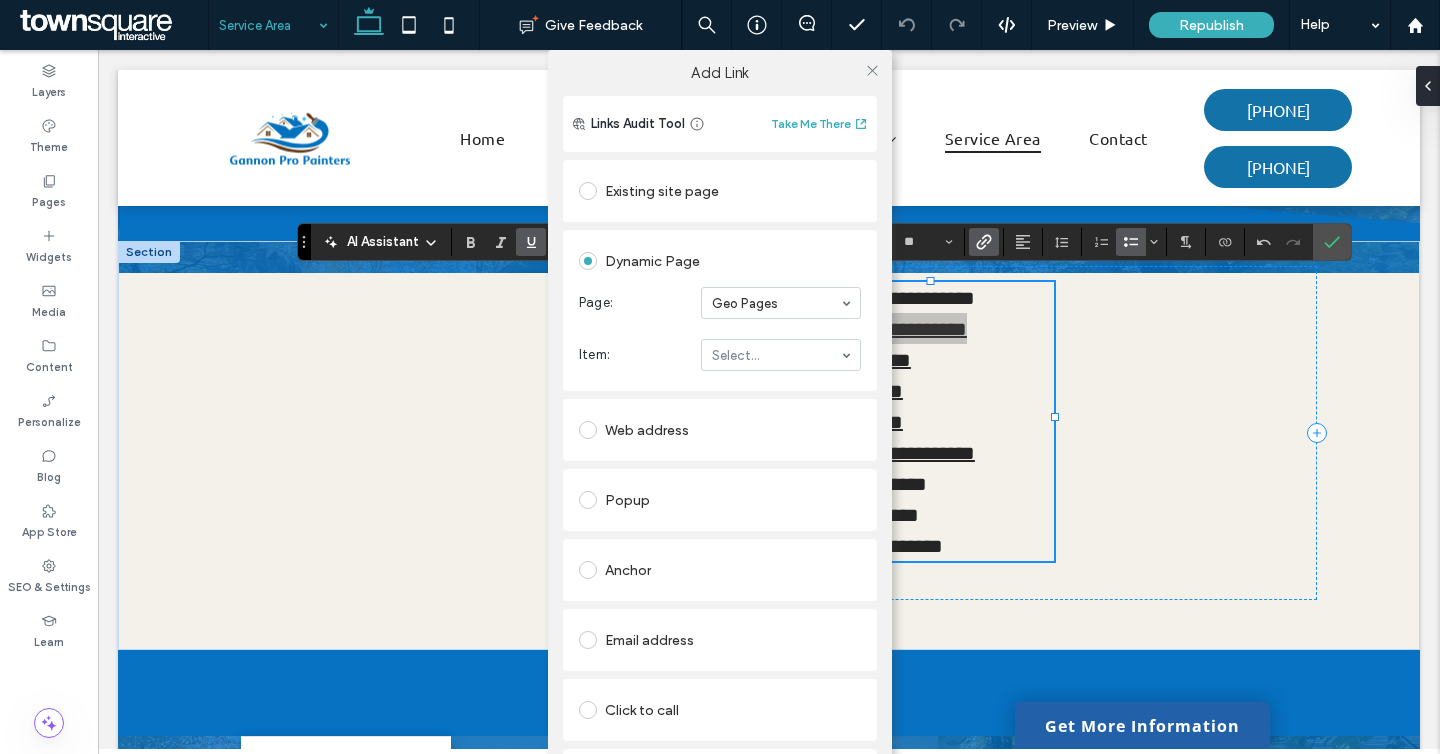 scroll, scrollTop: 63, scrollLeft: 0, axis: vertical 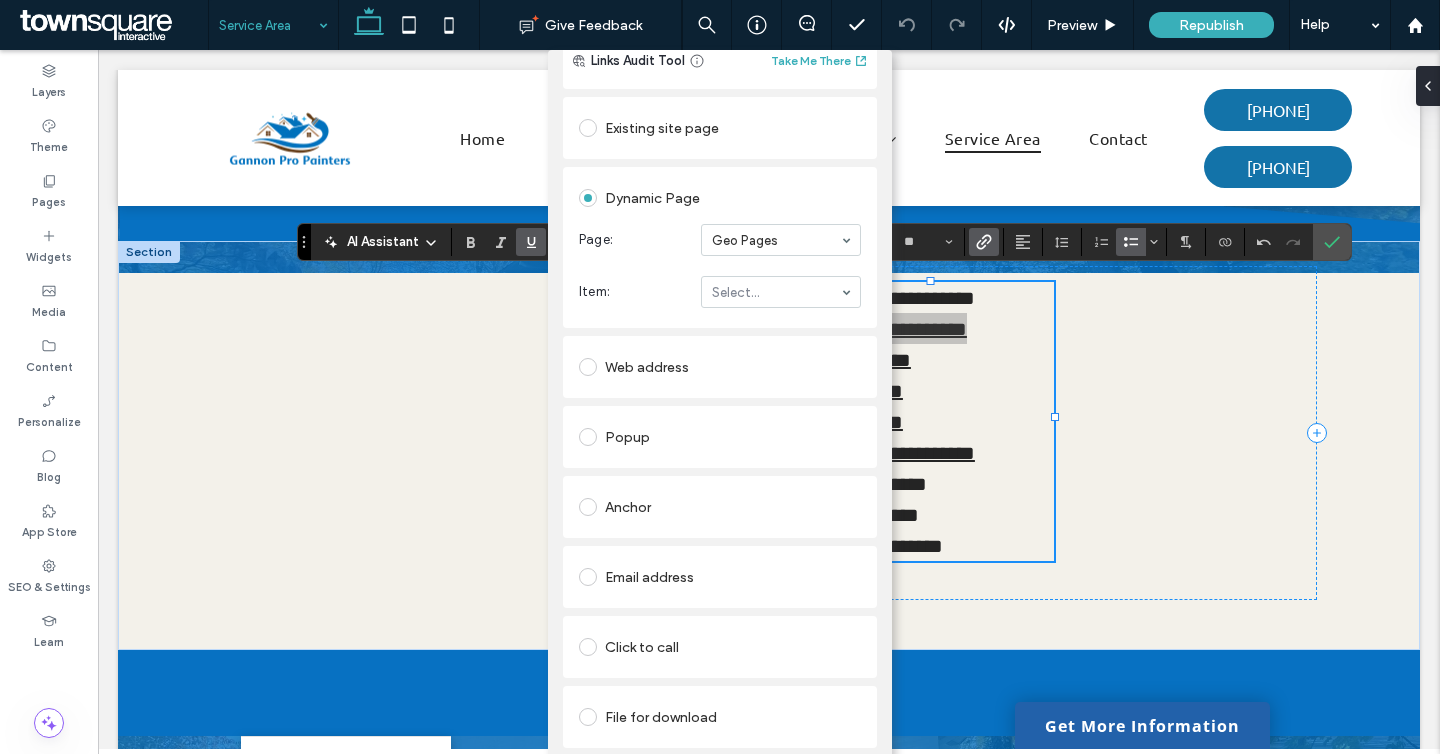 click on "File for download" at bounding box center (720, 717) 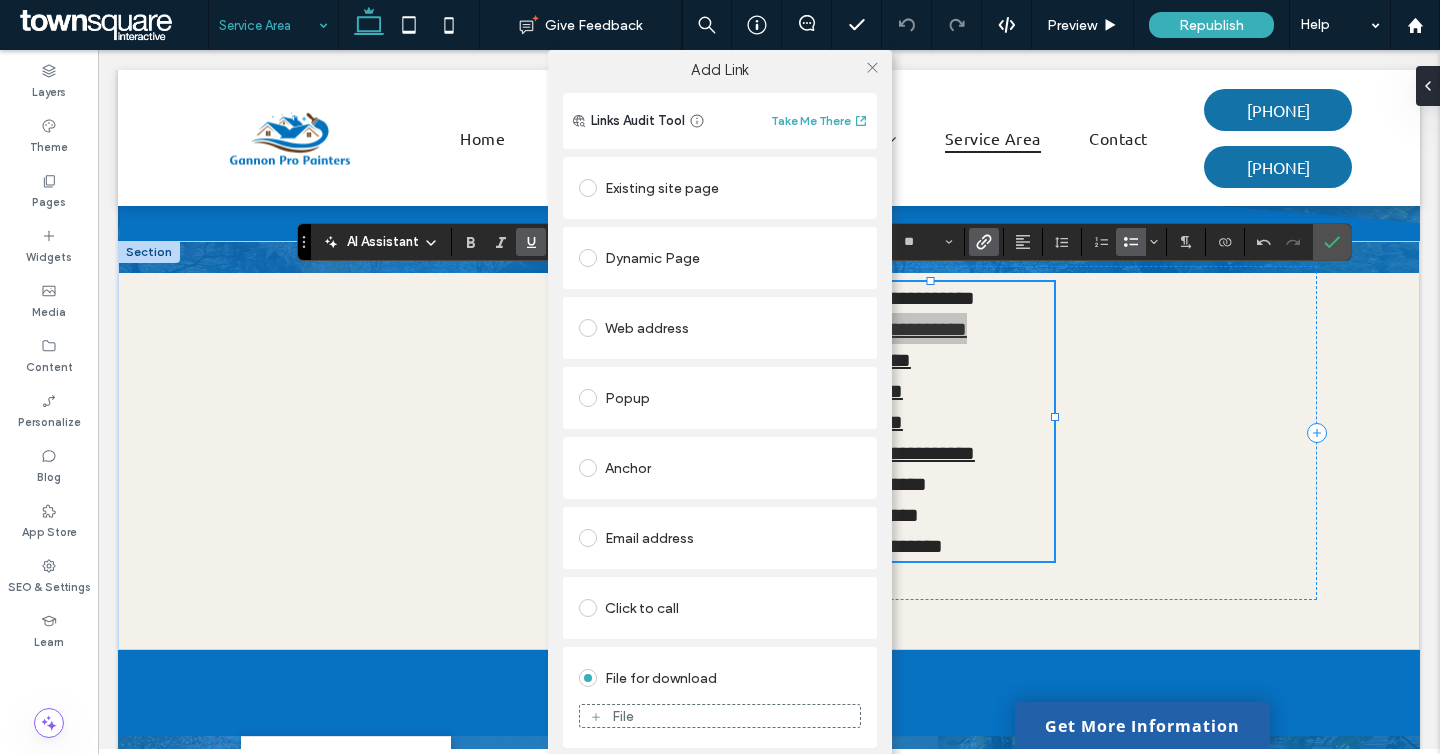 scroll, scrollTop: 0, scrollLeft: 0, axis: both 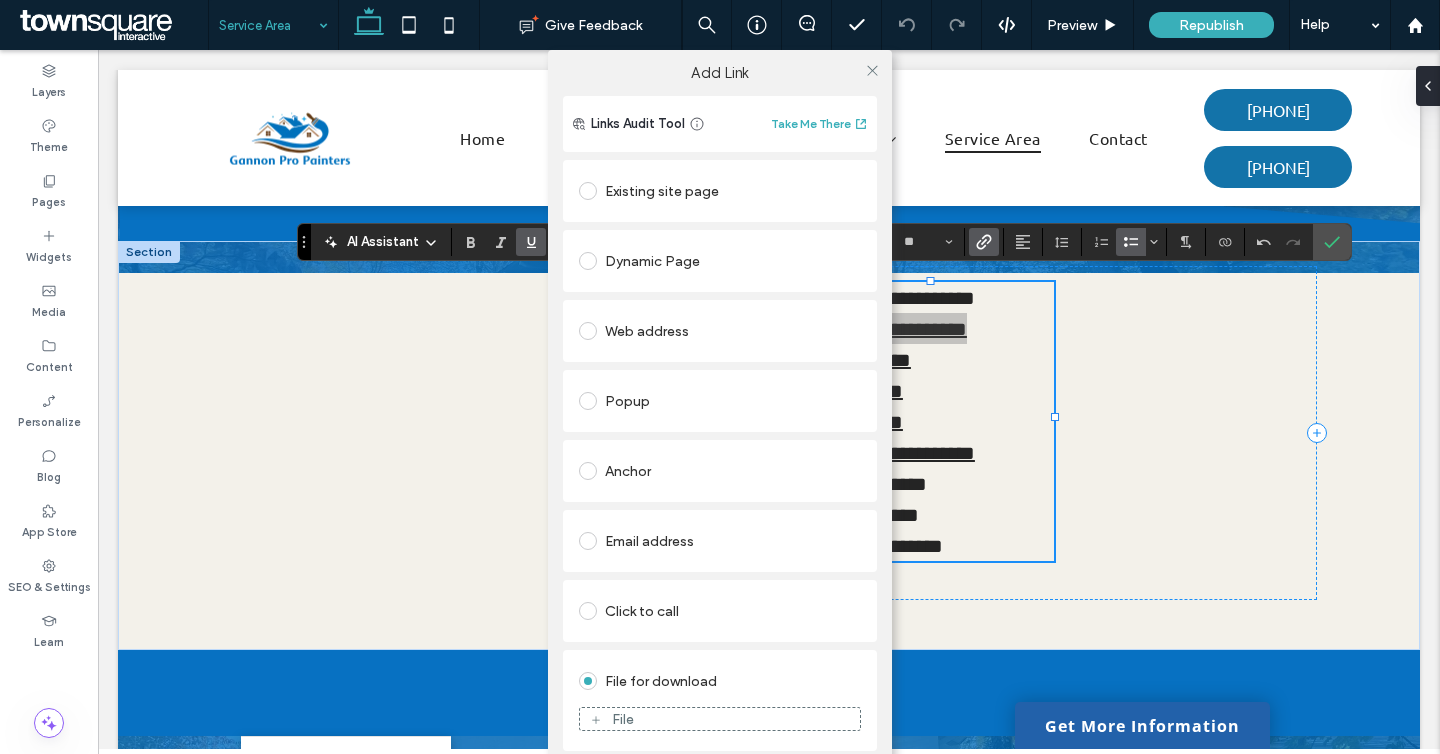 click on "Existing site page" at bounding box center [720, 191] 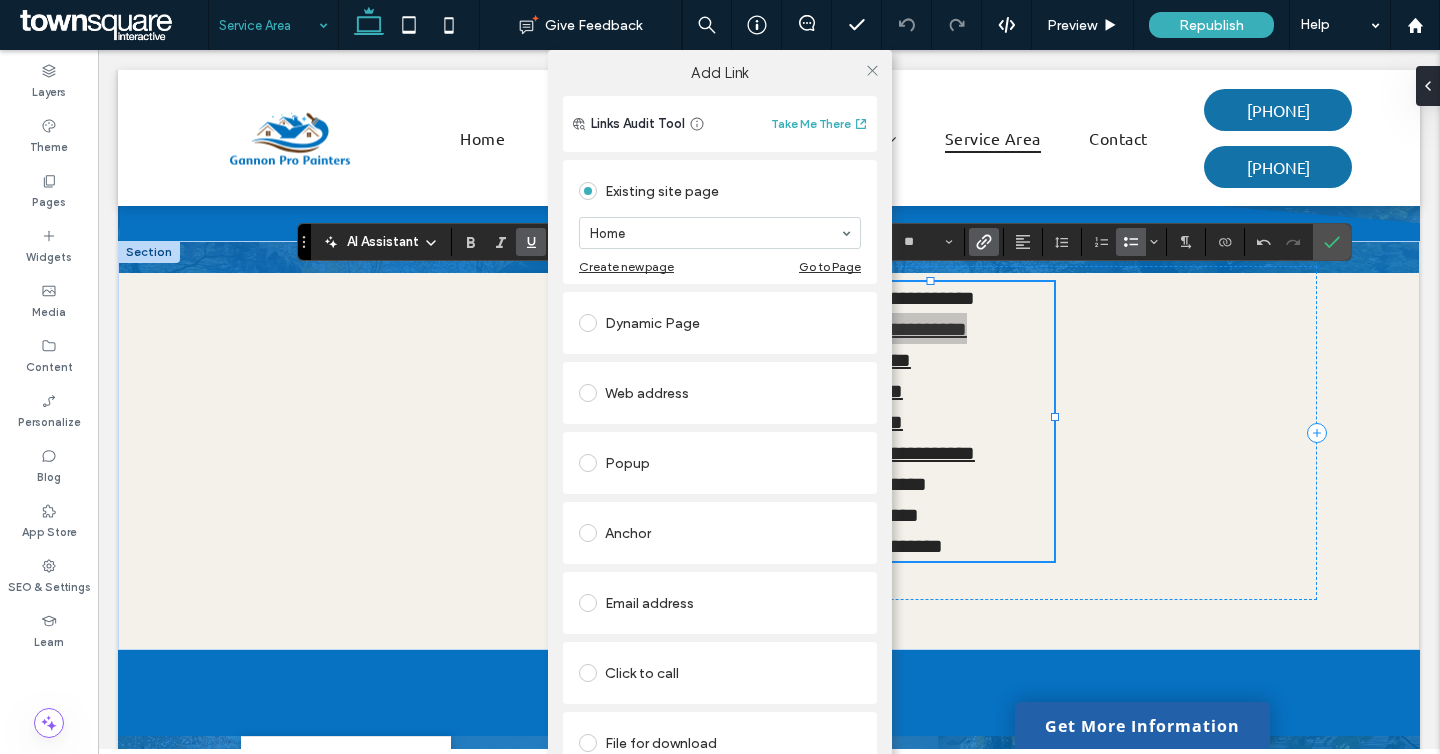 click on "Dynamic Page" at bounding box center (720, 323) 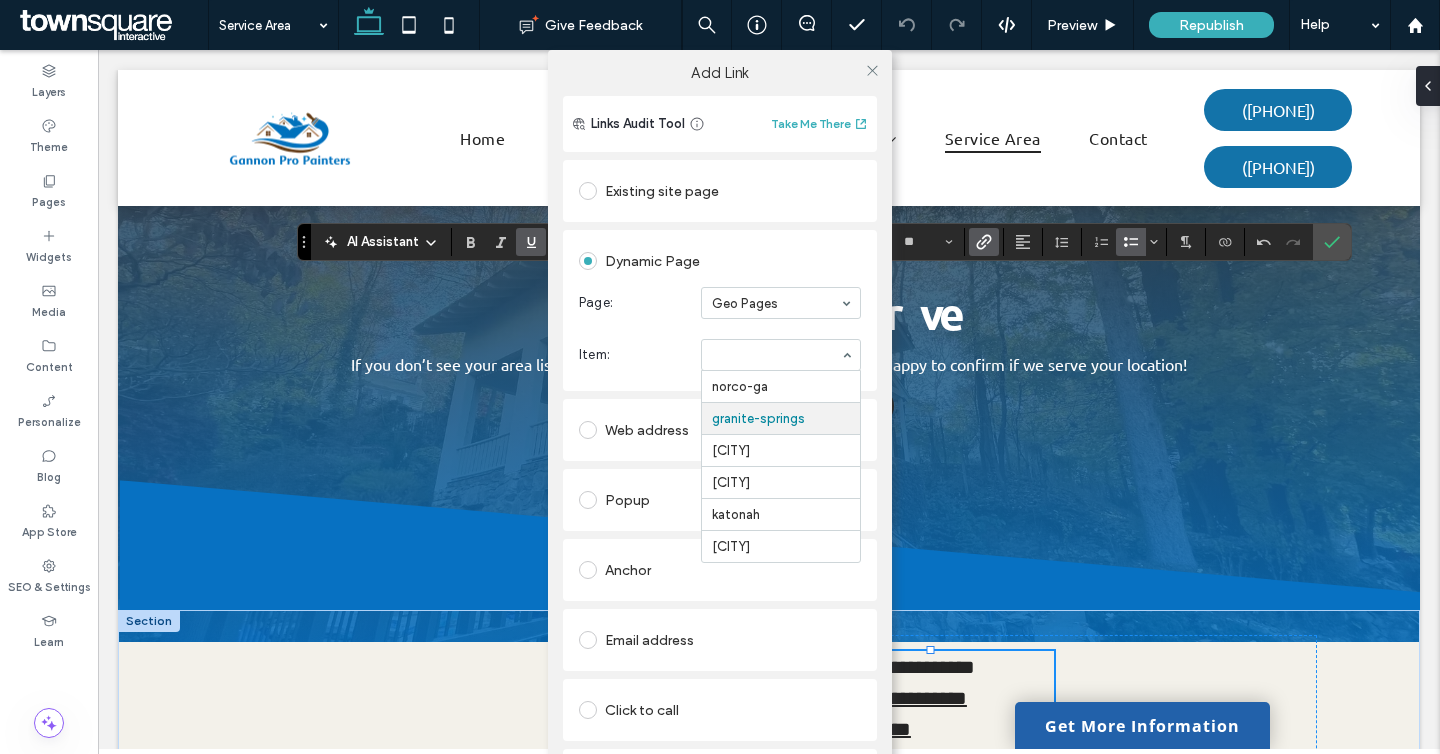 scroll, scrollTop: 369, scrollLeft: 0, axis: vertical 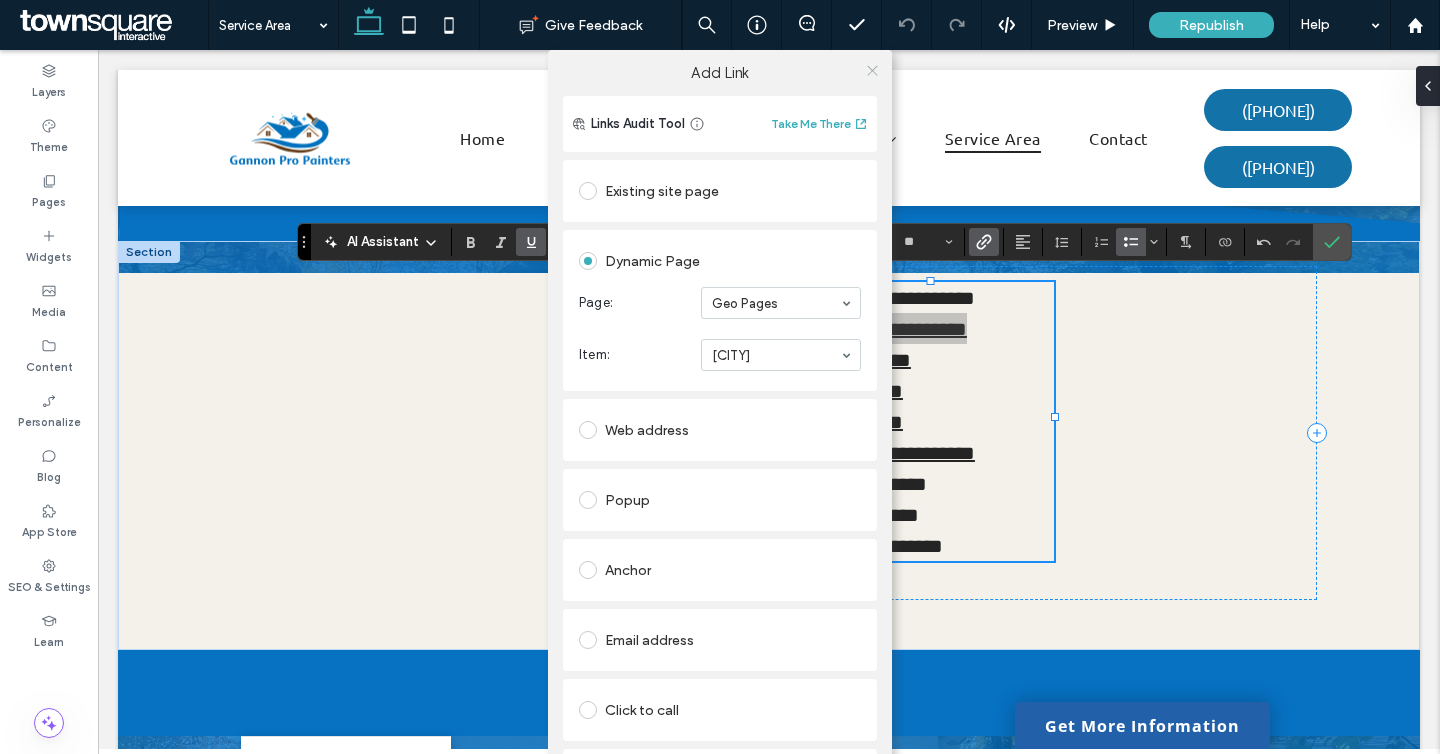 click 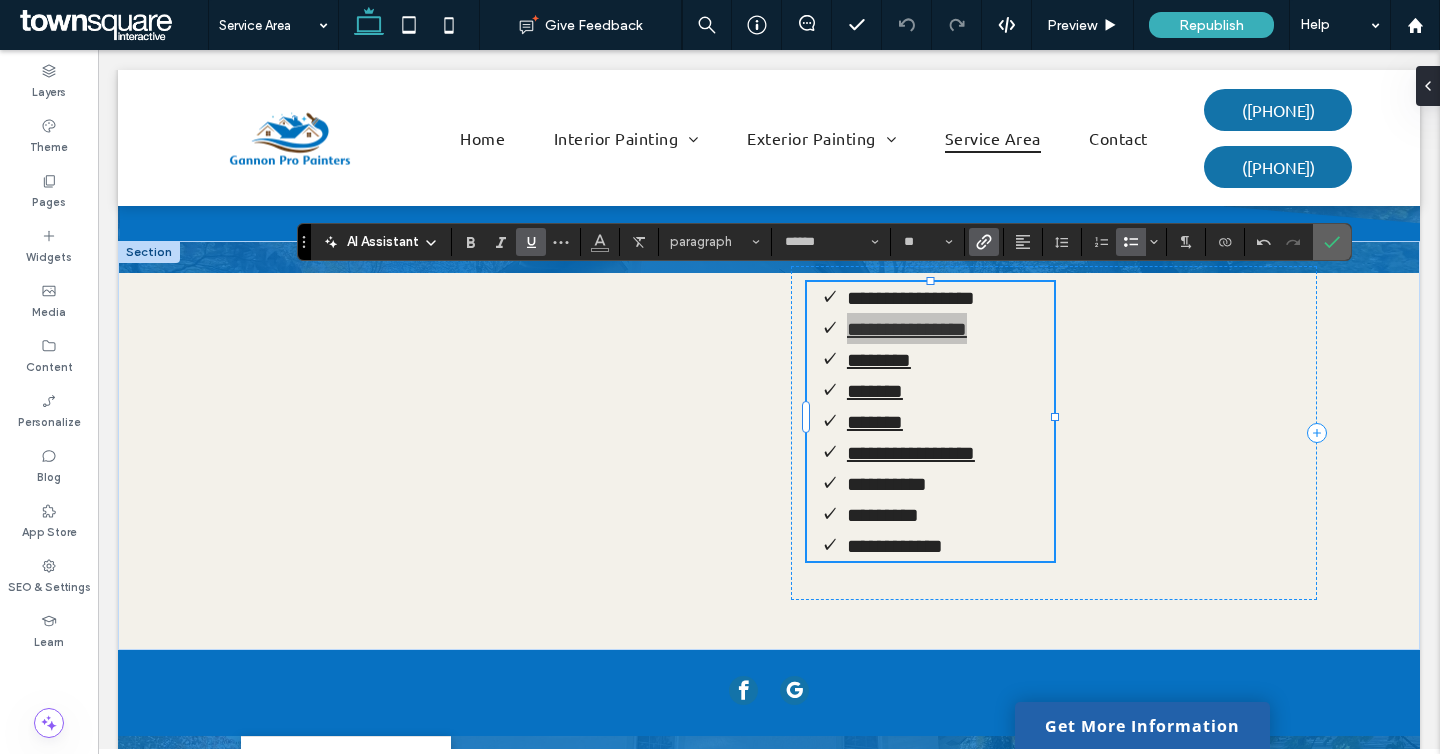 click 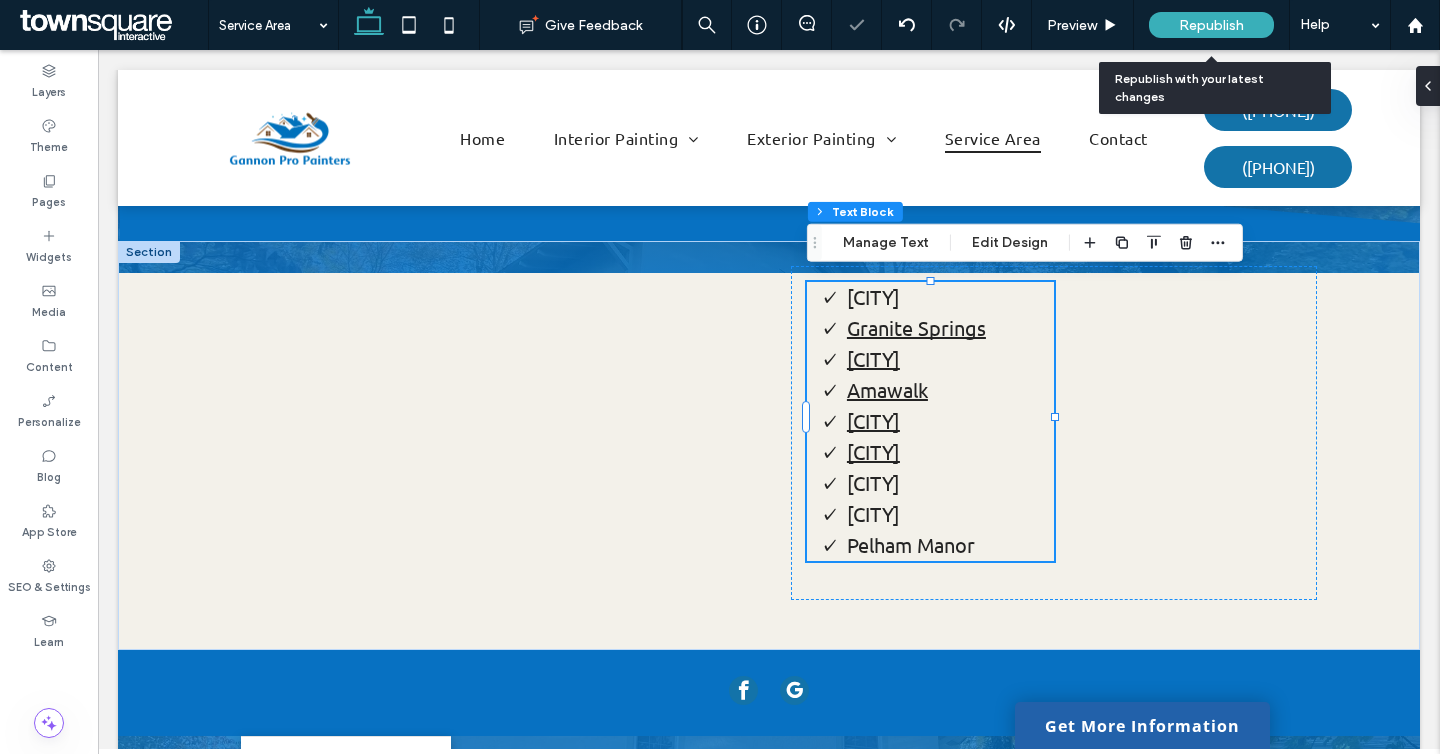 click on "Republish" at bounding box center (1211, 25) 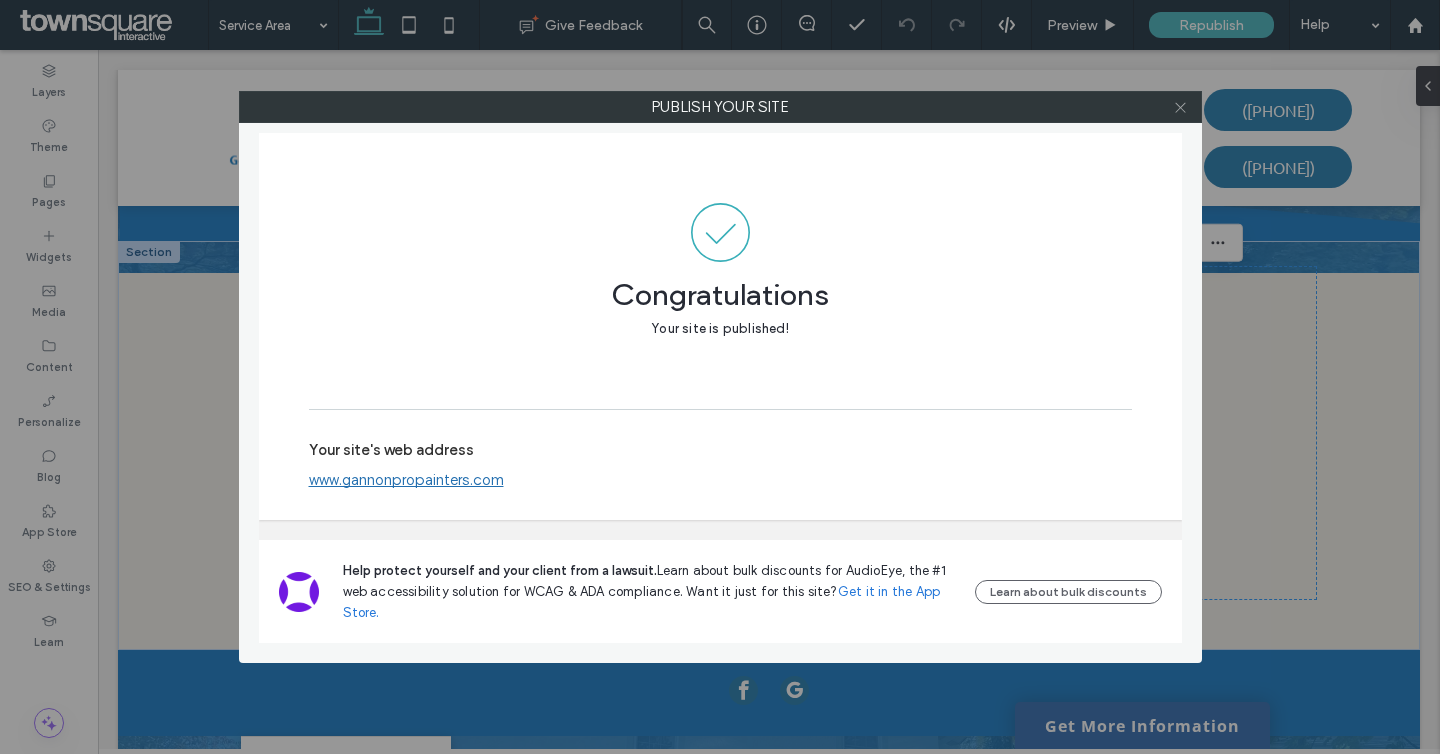 click at bounding box center [1180, 107] 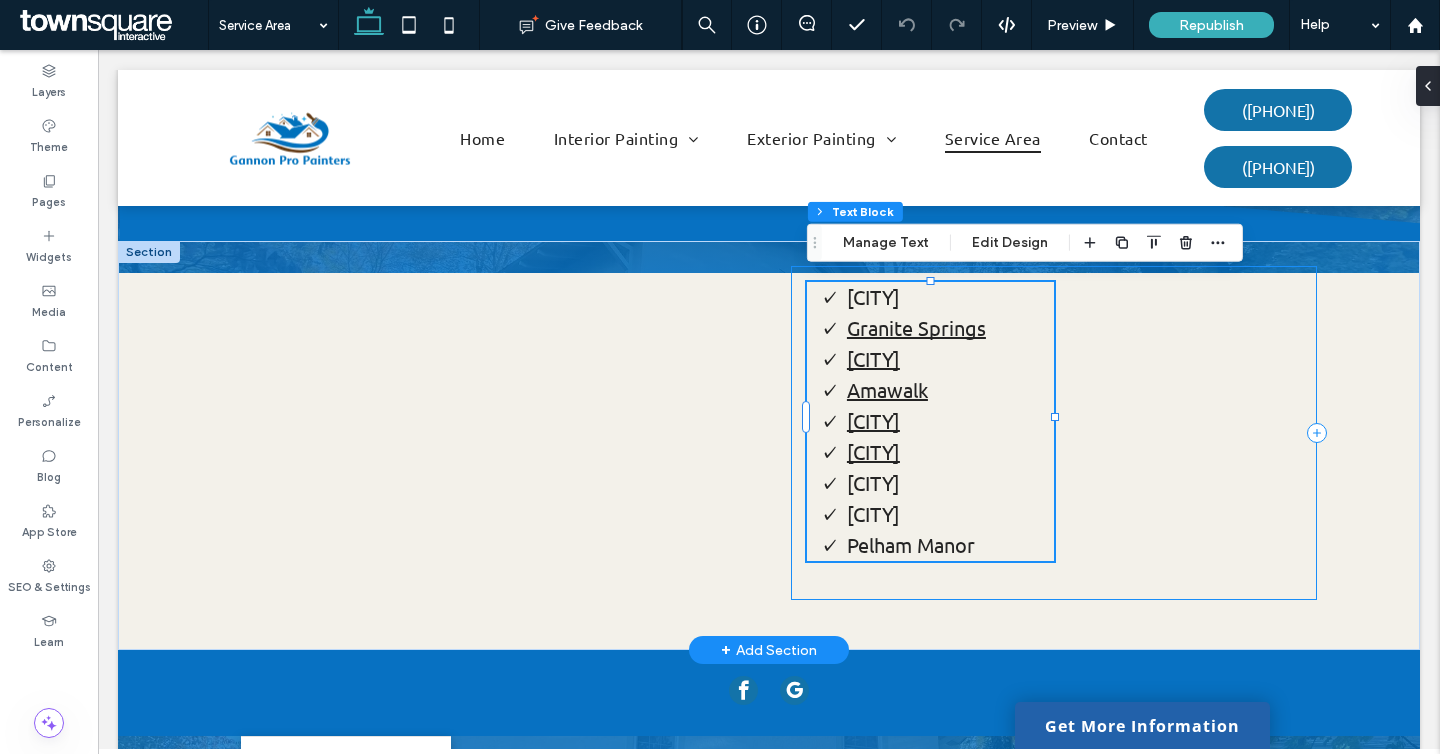 click on "Yorktown Heights Granite Springs Stanwood Amawalk Katonah Croton-on Hudson Bronxville Irvington Pelham Manor" at bounding box center [1054, 433] 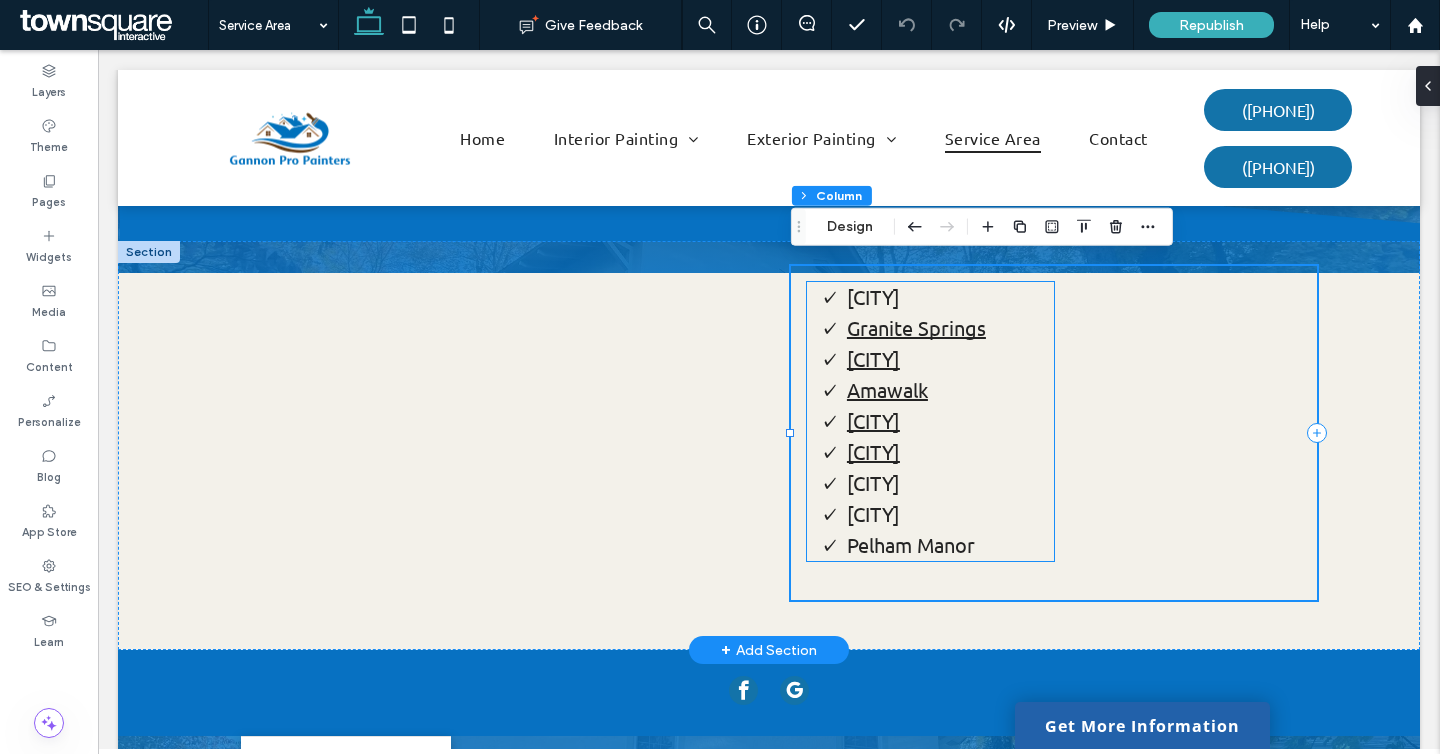click on "[CITY]" at bounding box center [950, 359] 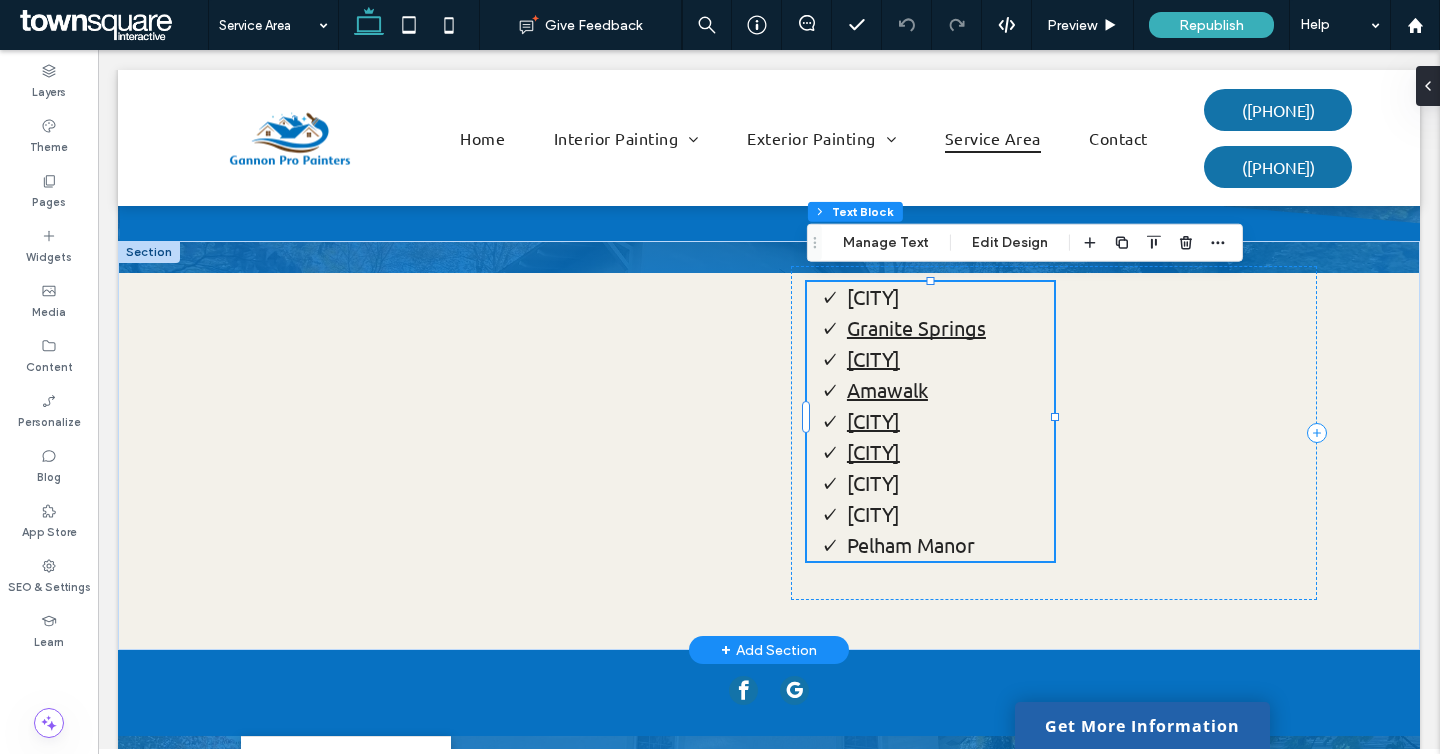 click on "[CITY]" at bounding box center (950, 359) 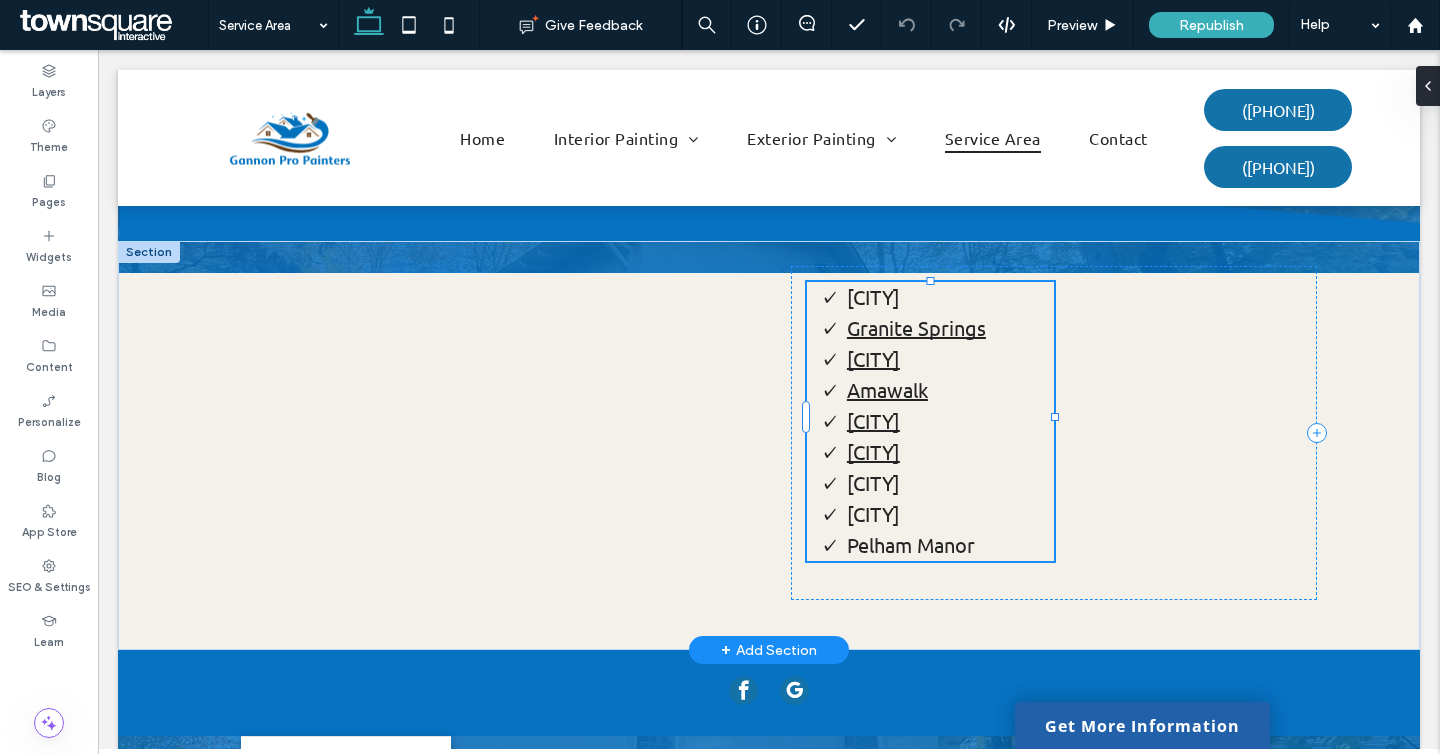 type on "******" 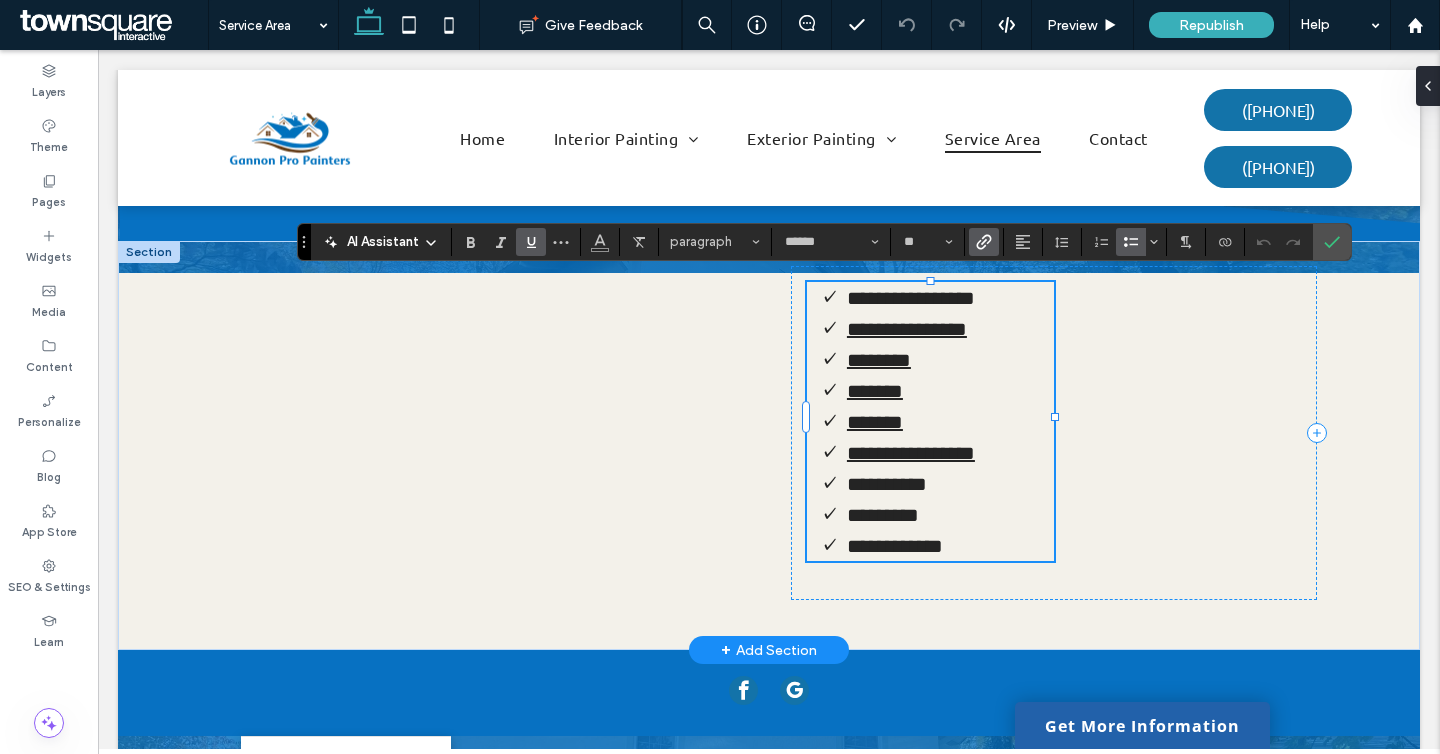 click on "**********" at bounding box center [950, 328] 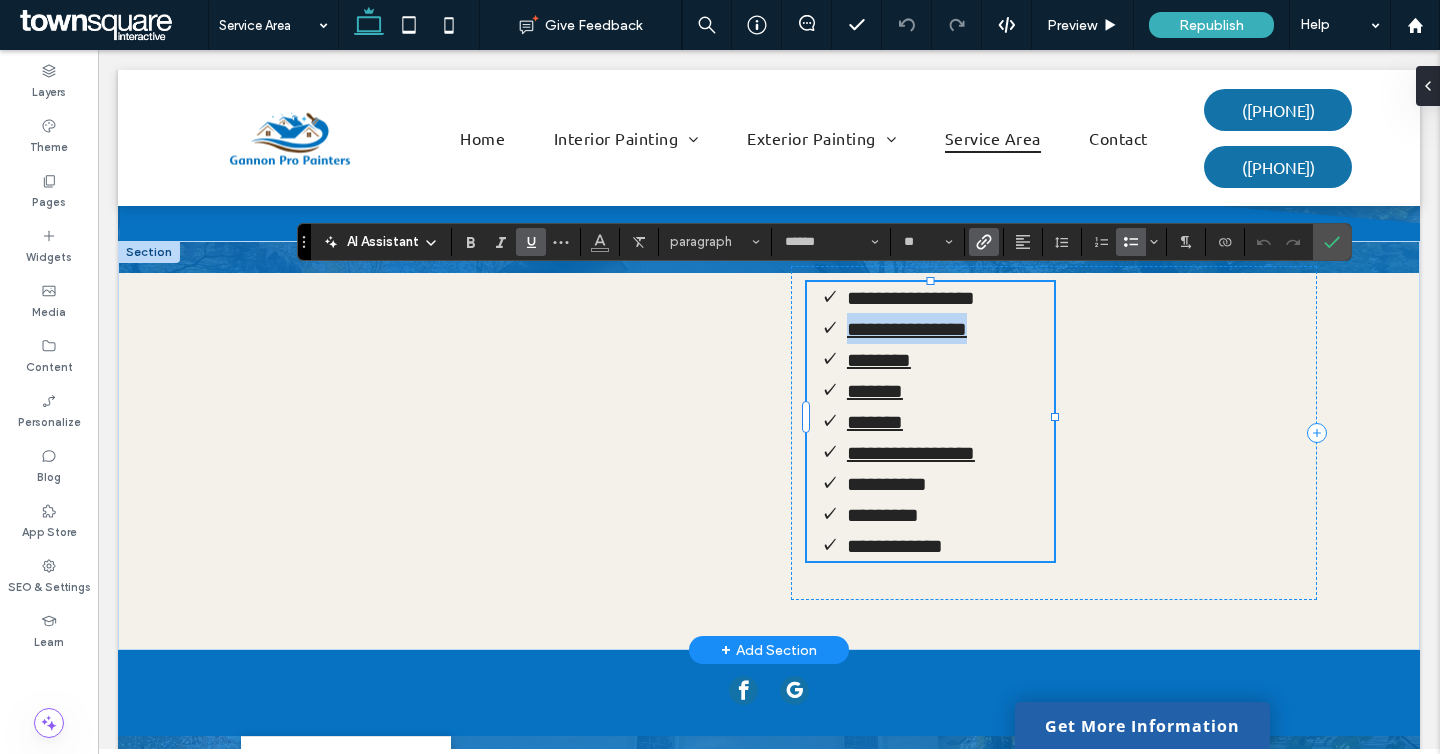 drag, startPoint x: 986, startPoint y: 328, endPoint x: 836, endPoint y: 319, distance: 150.26976 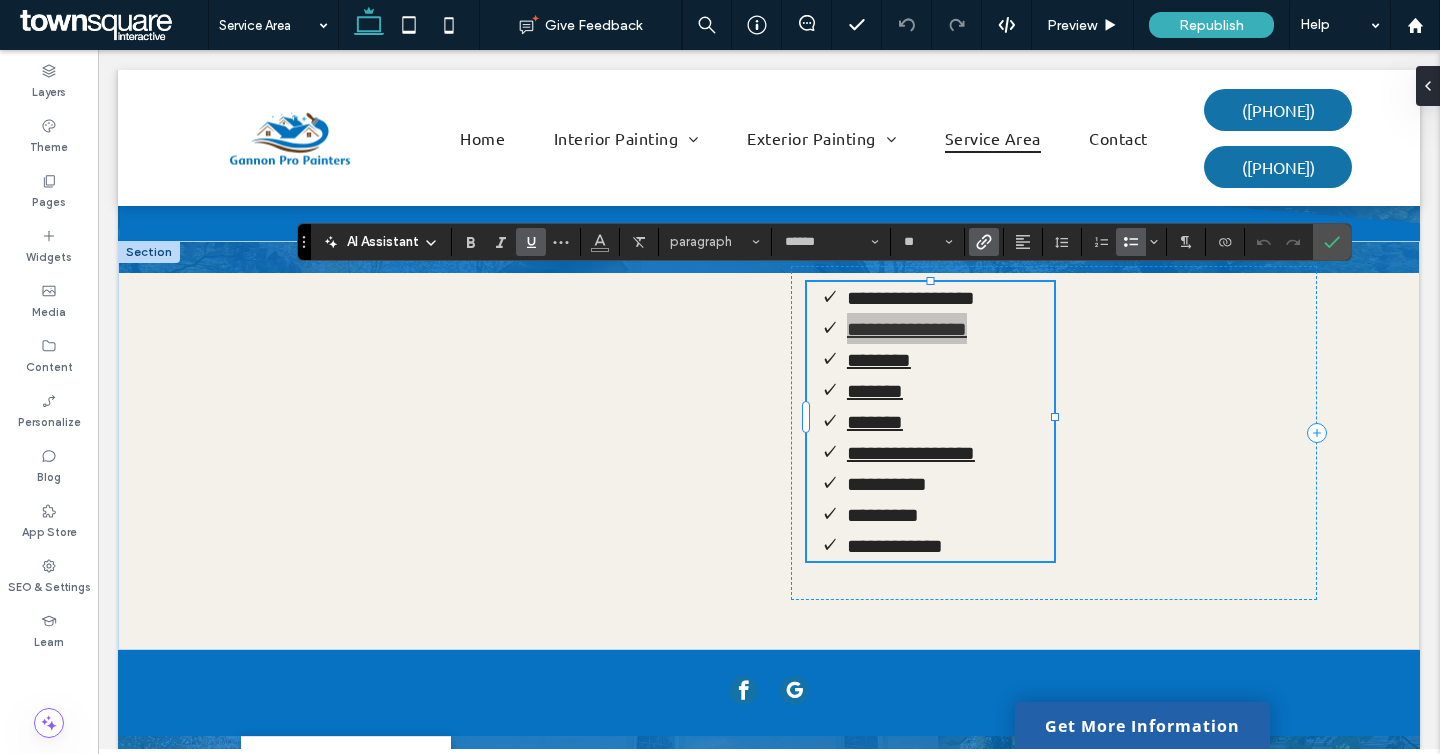 click 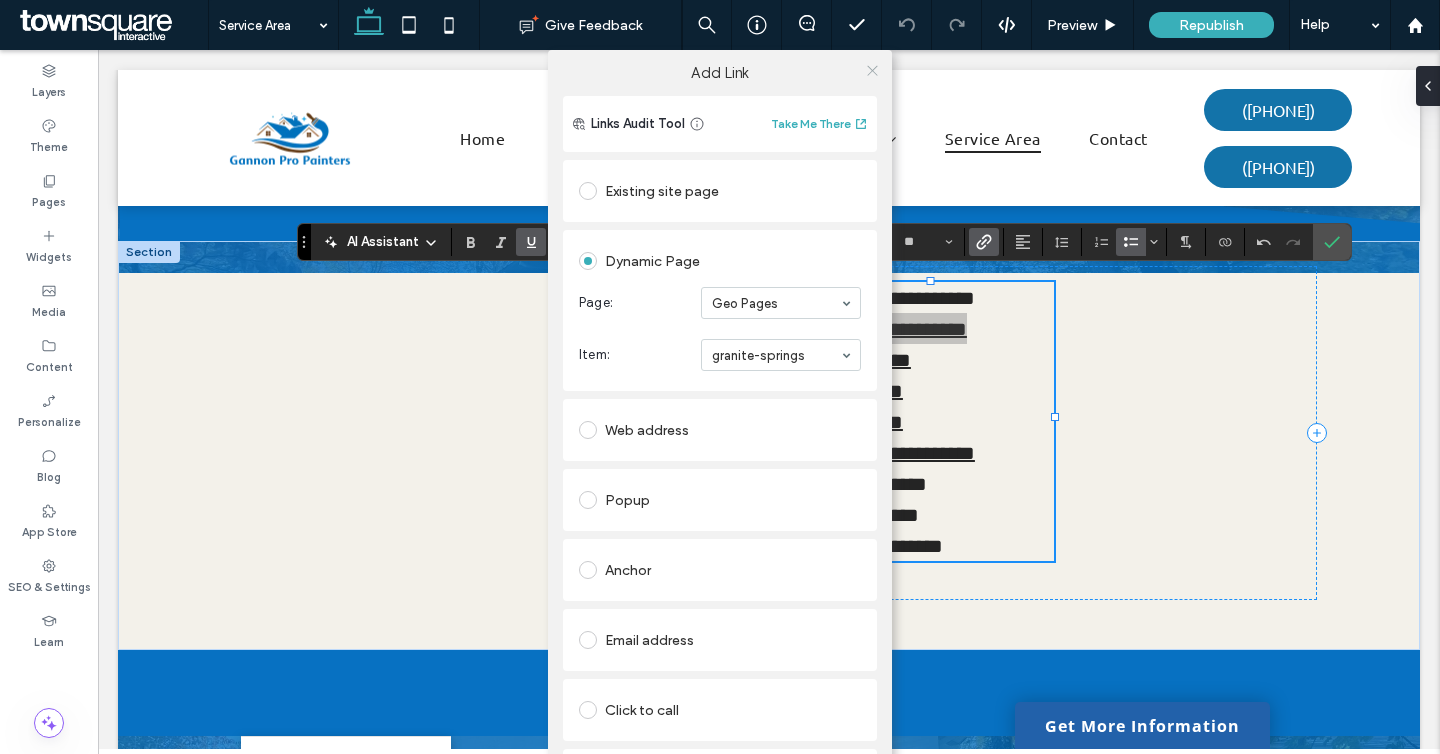 click 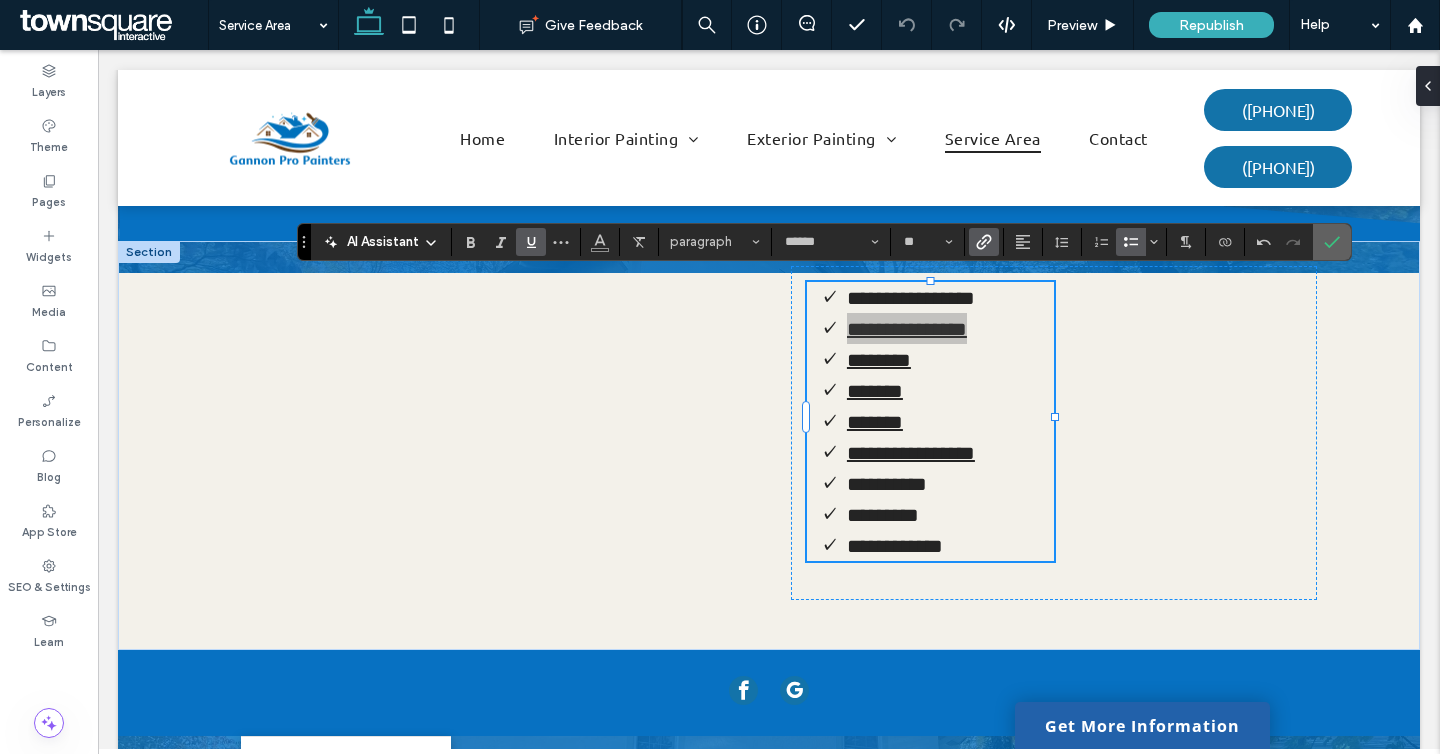 click 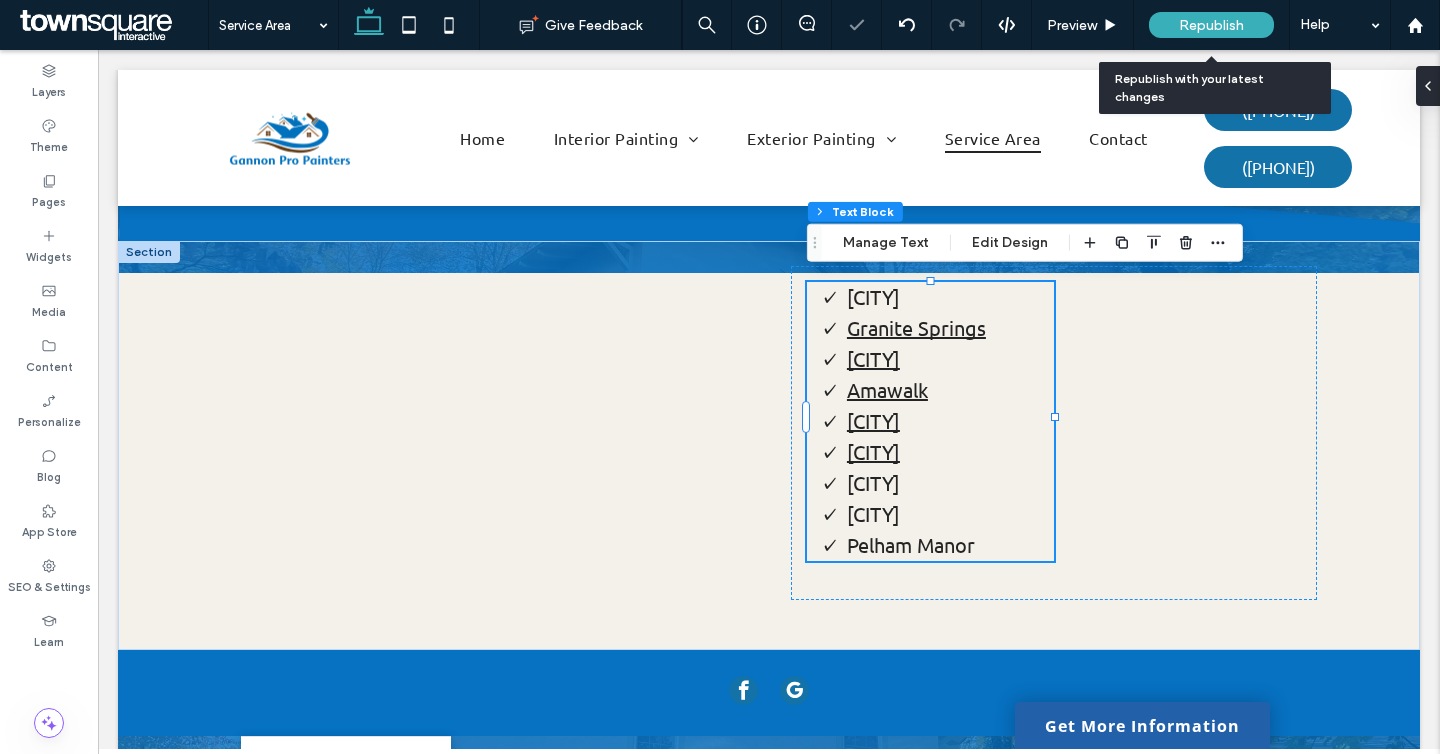 click on "Republish" at bounding box center (1211, 25) 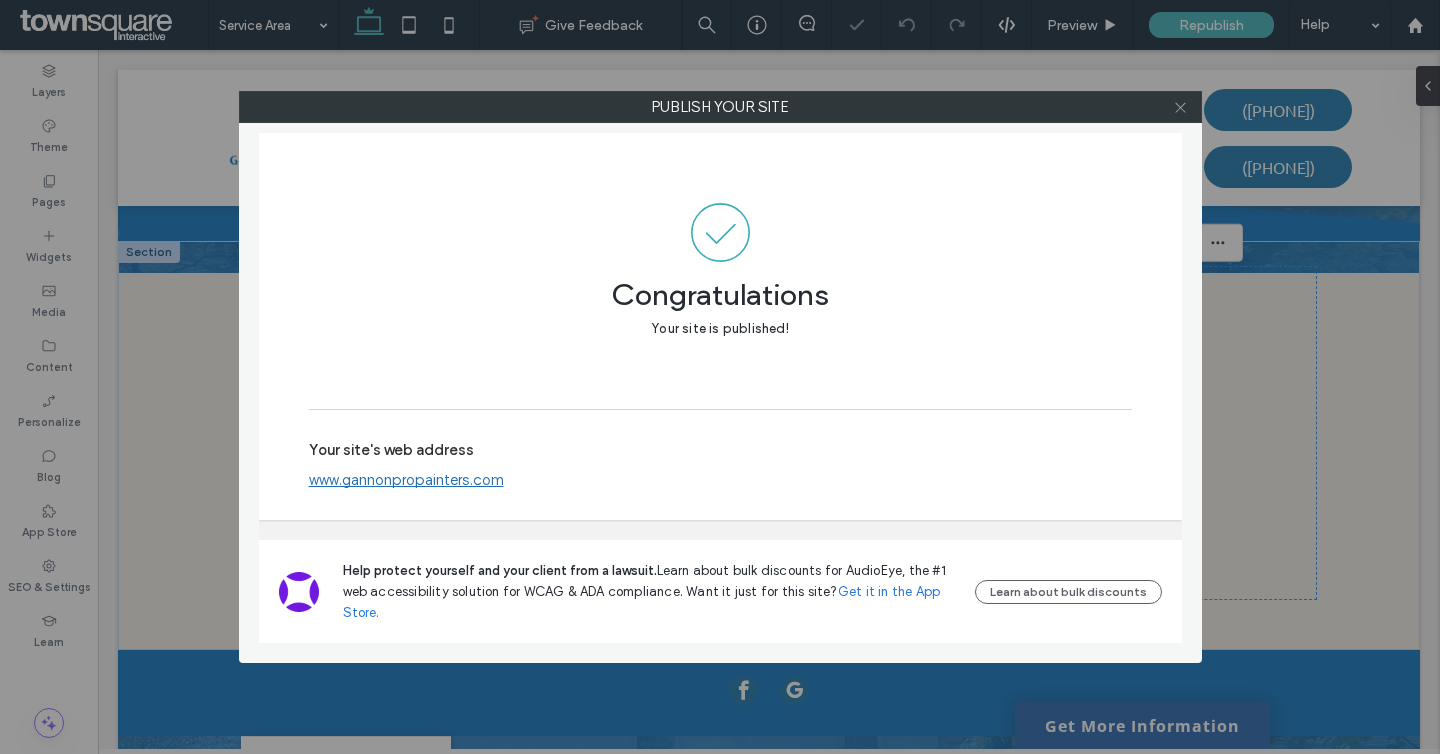 click 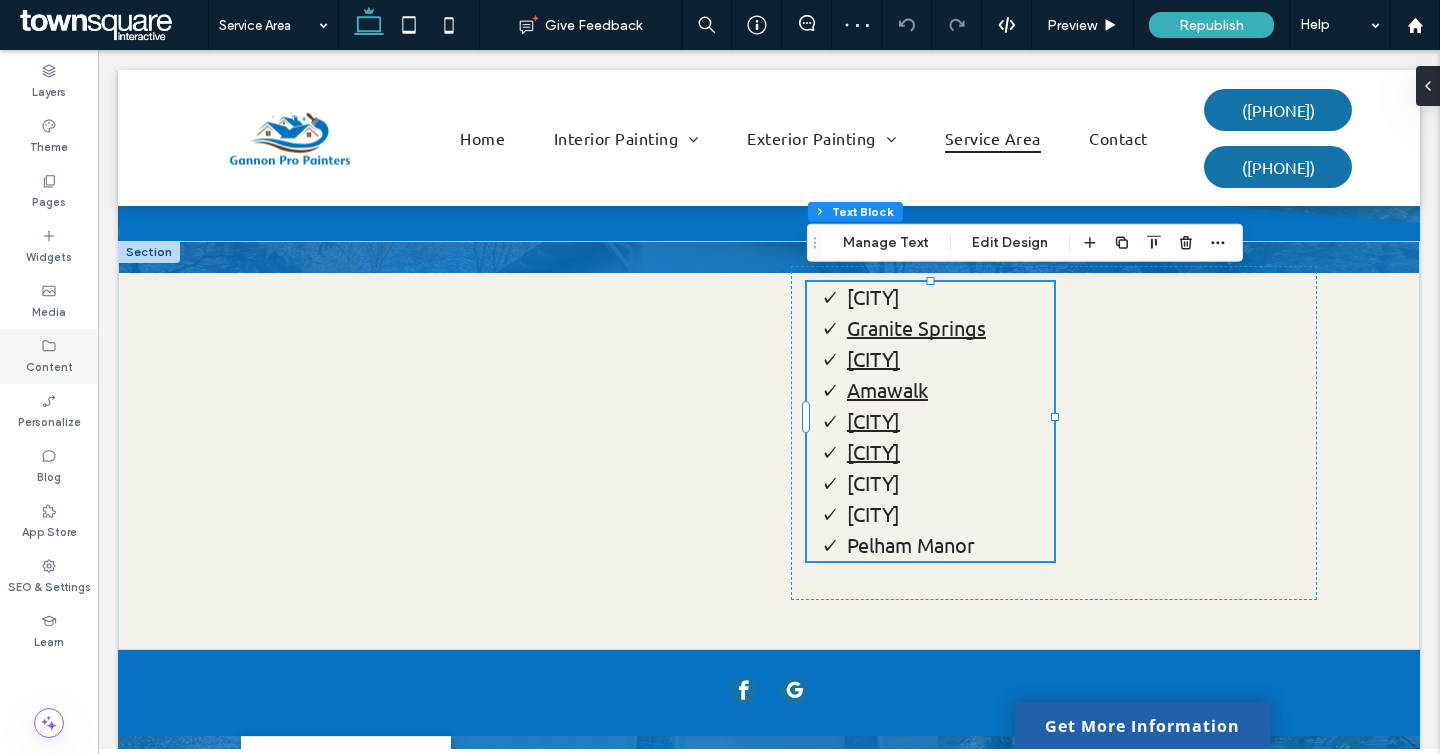 click on "Content" at bounding box center (49, 356) 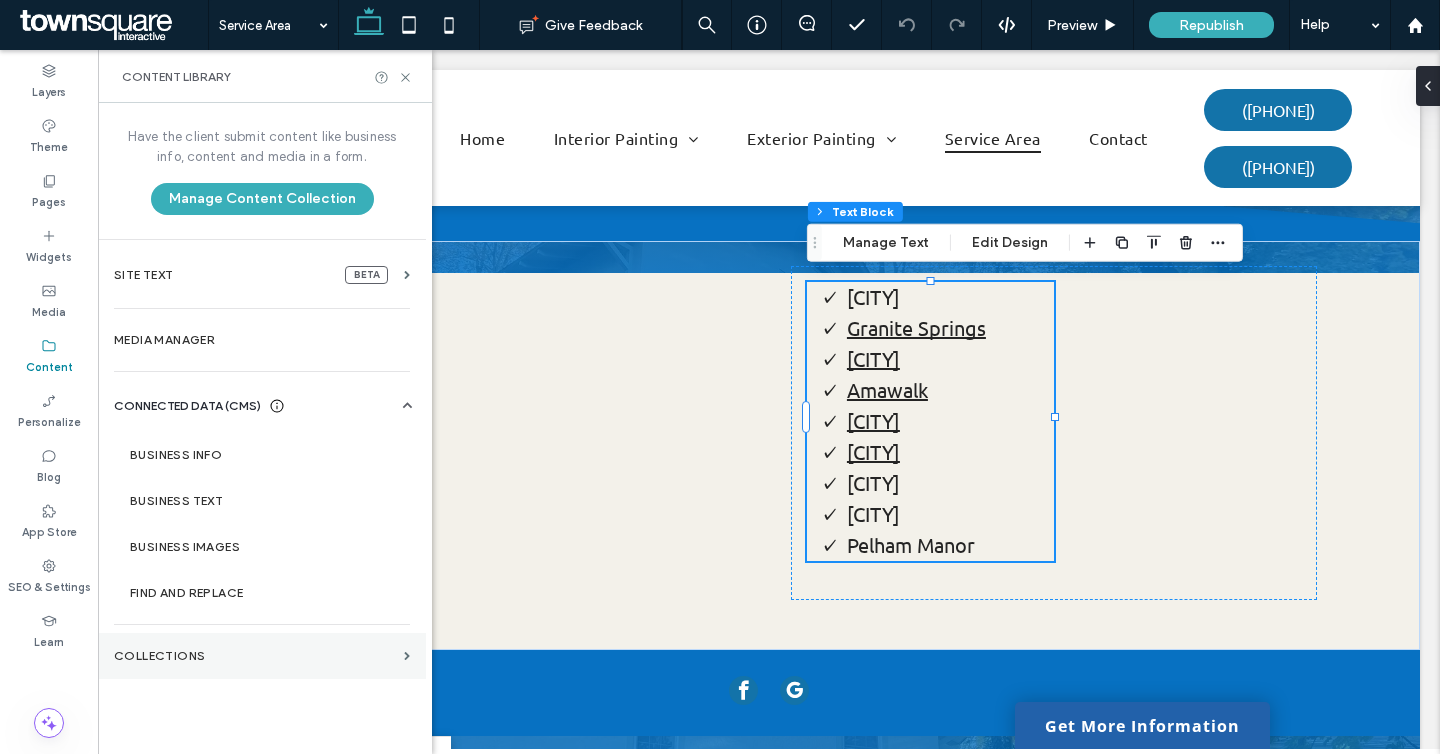 click on "Collections" at bounding box center (262, 656) 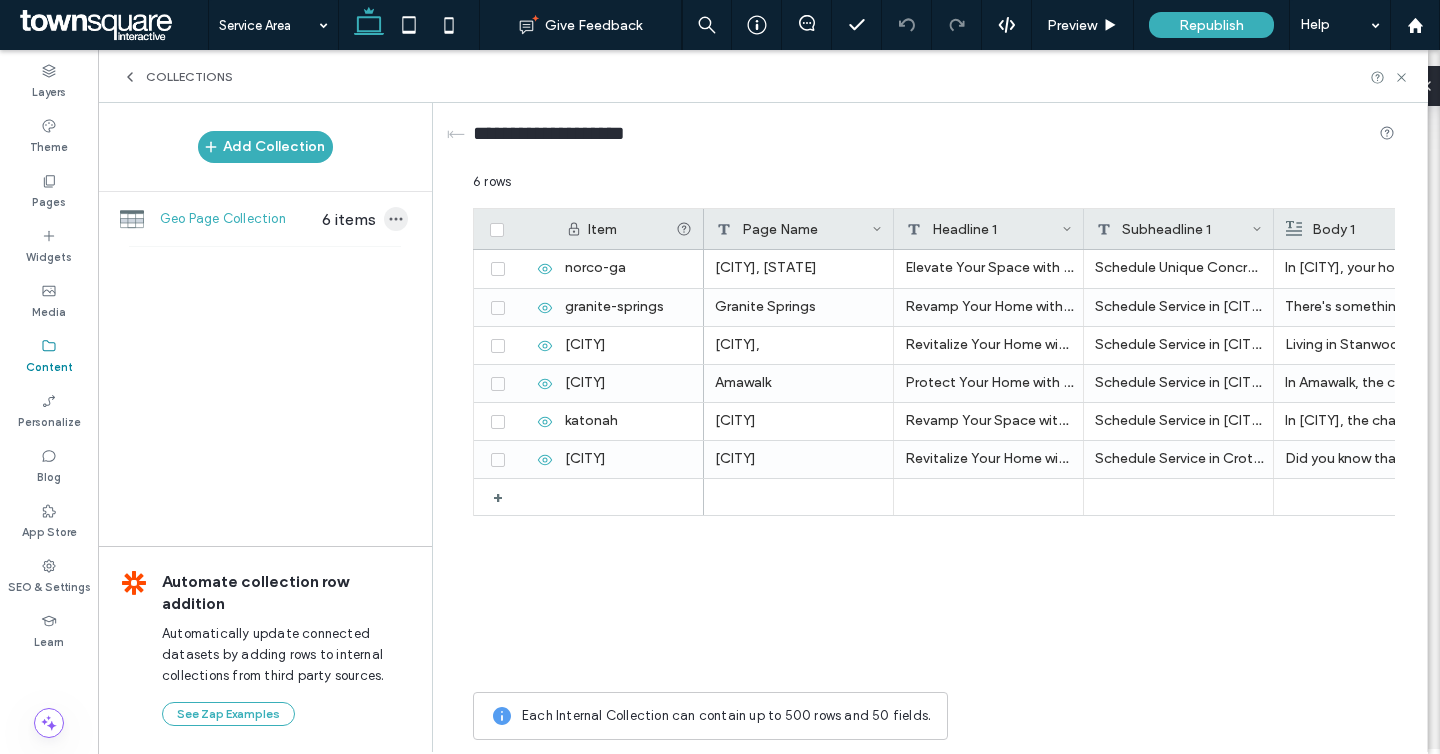 click 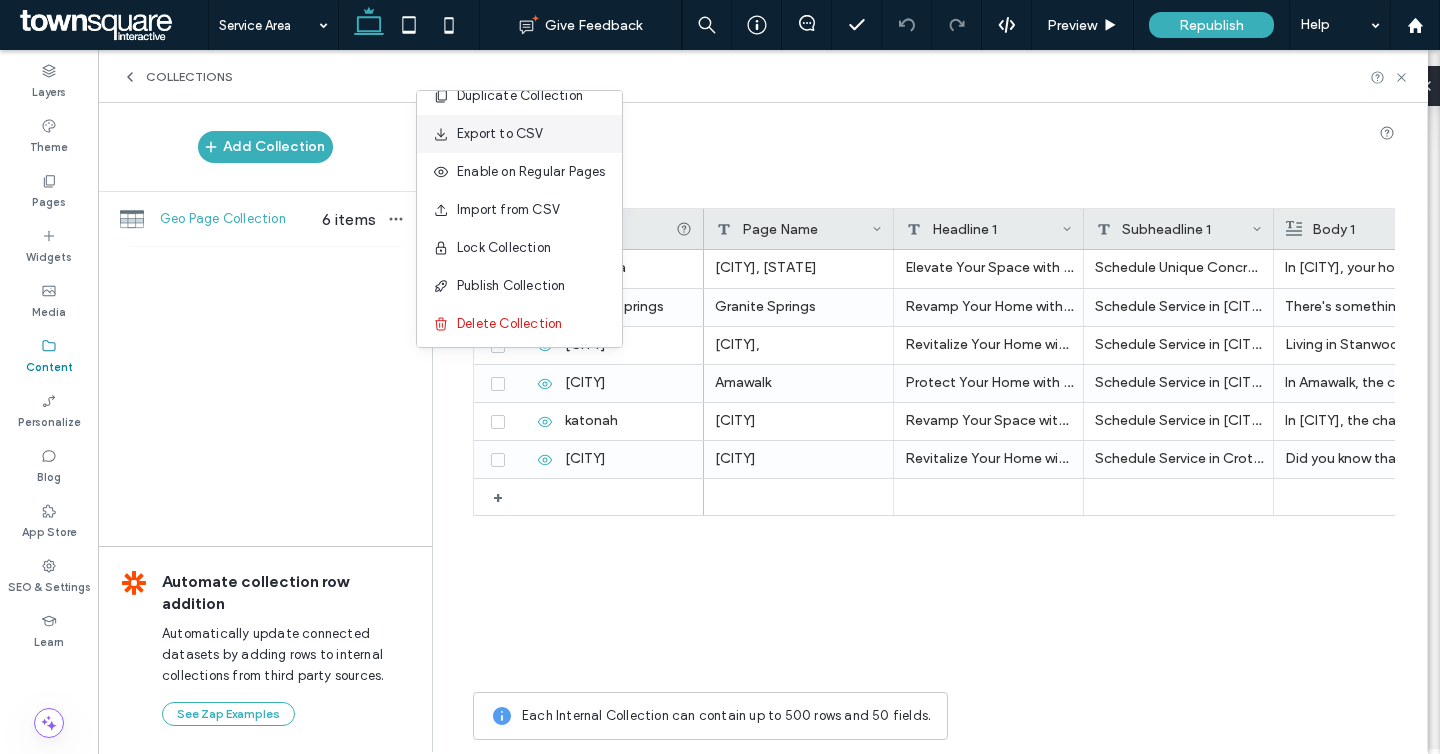scroll, scrollTop: 26, scrollLeft: 0, axis: vertical 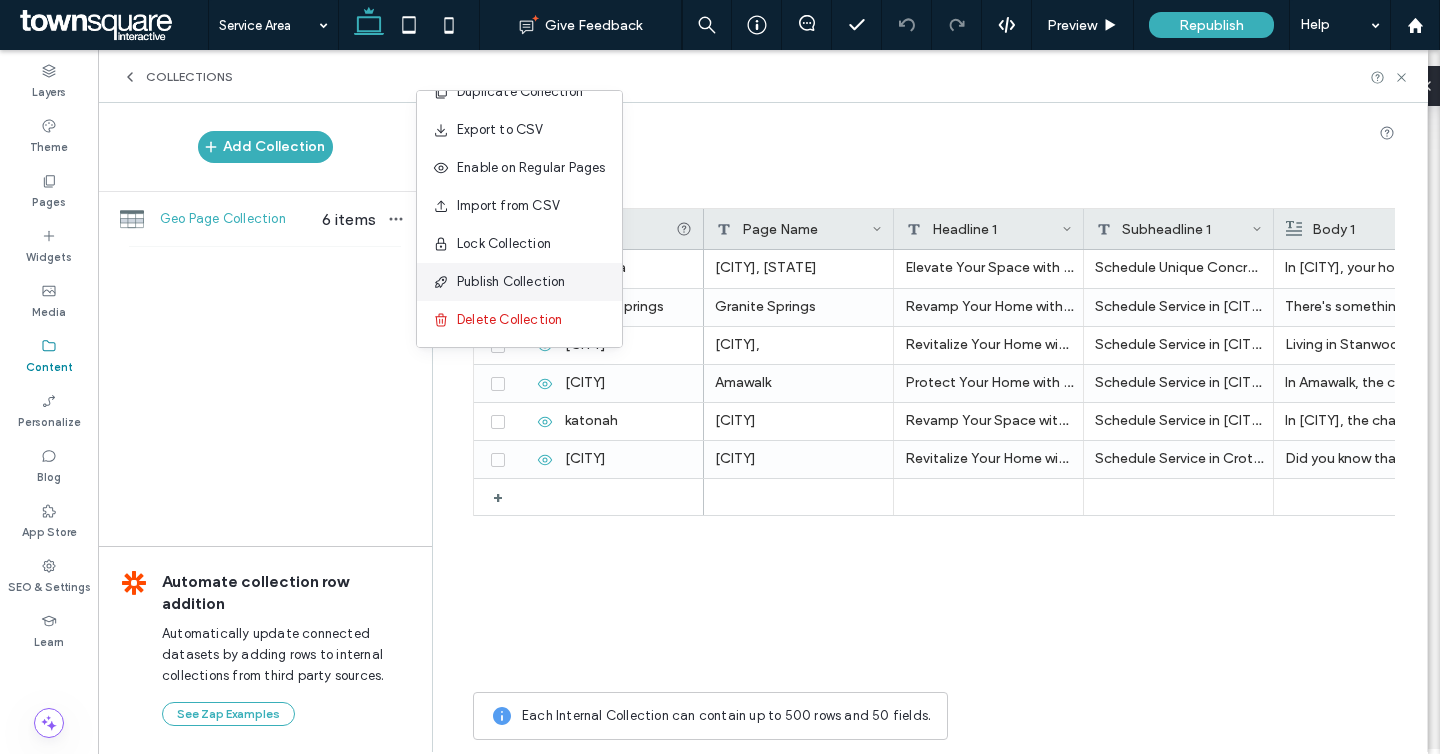 click on "Publish Collection" at bounding box center [511, 282] 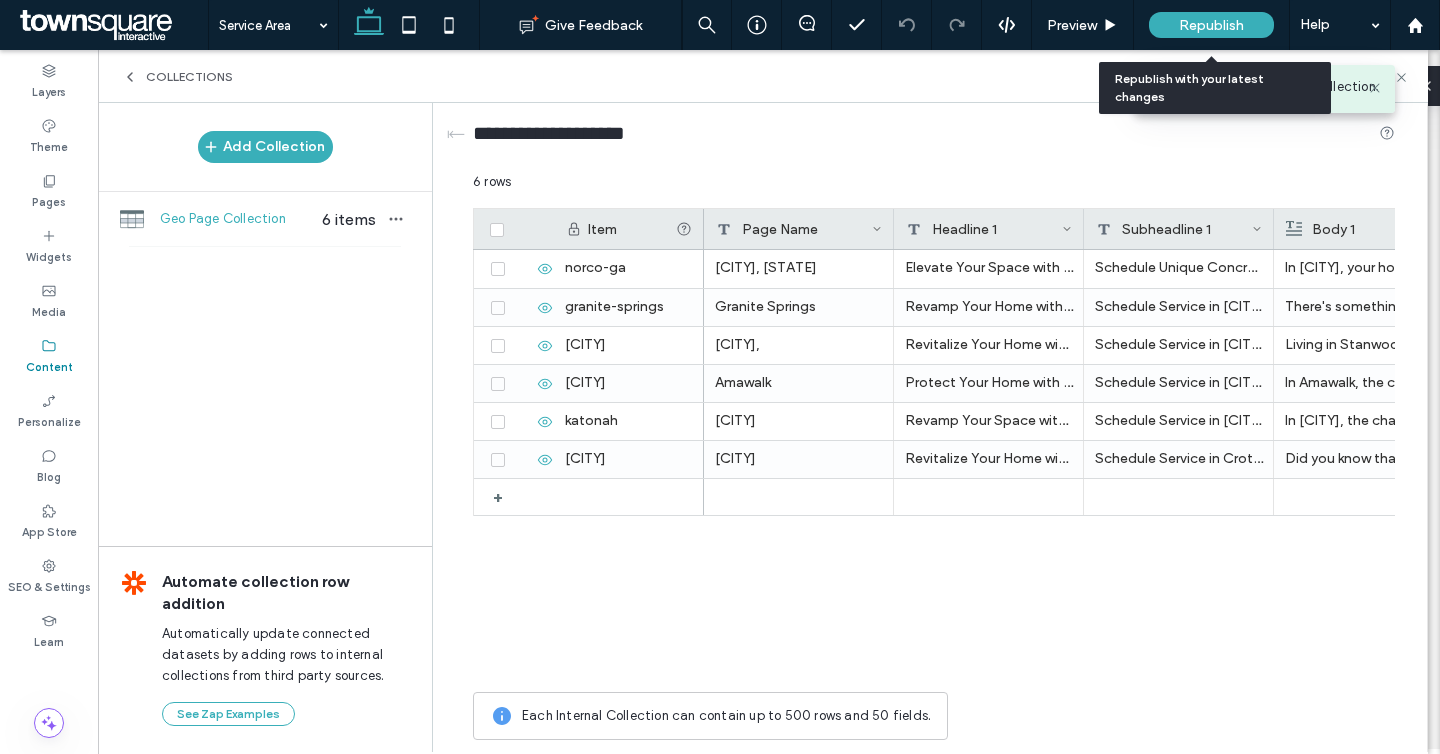 click on "Republish" at bounding box center [1211, 25] 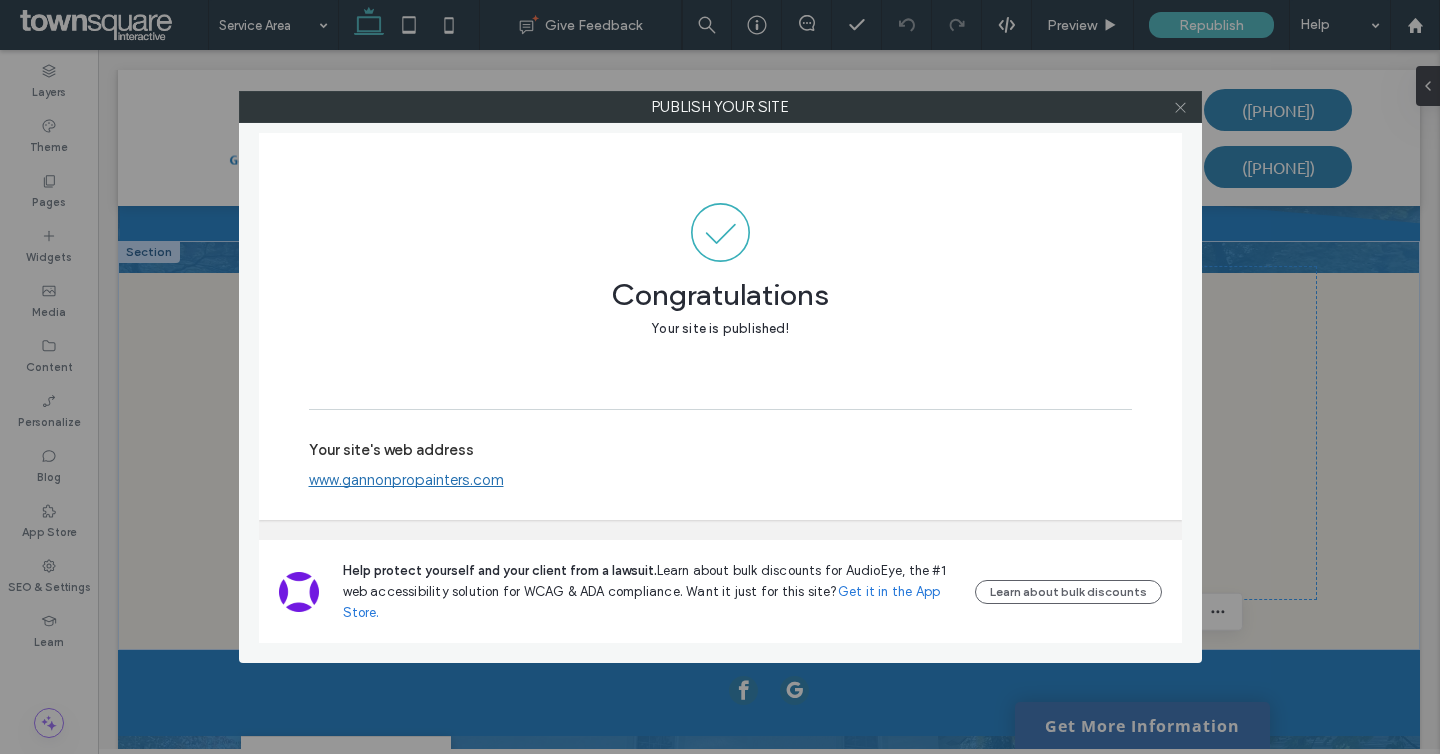 click 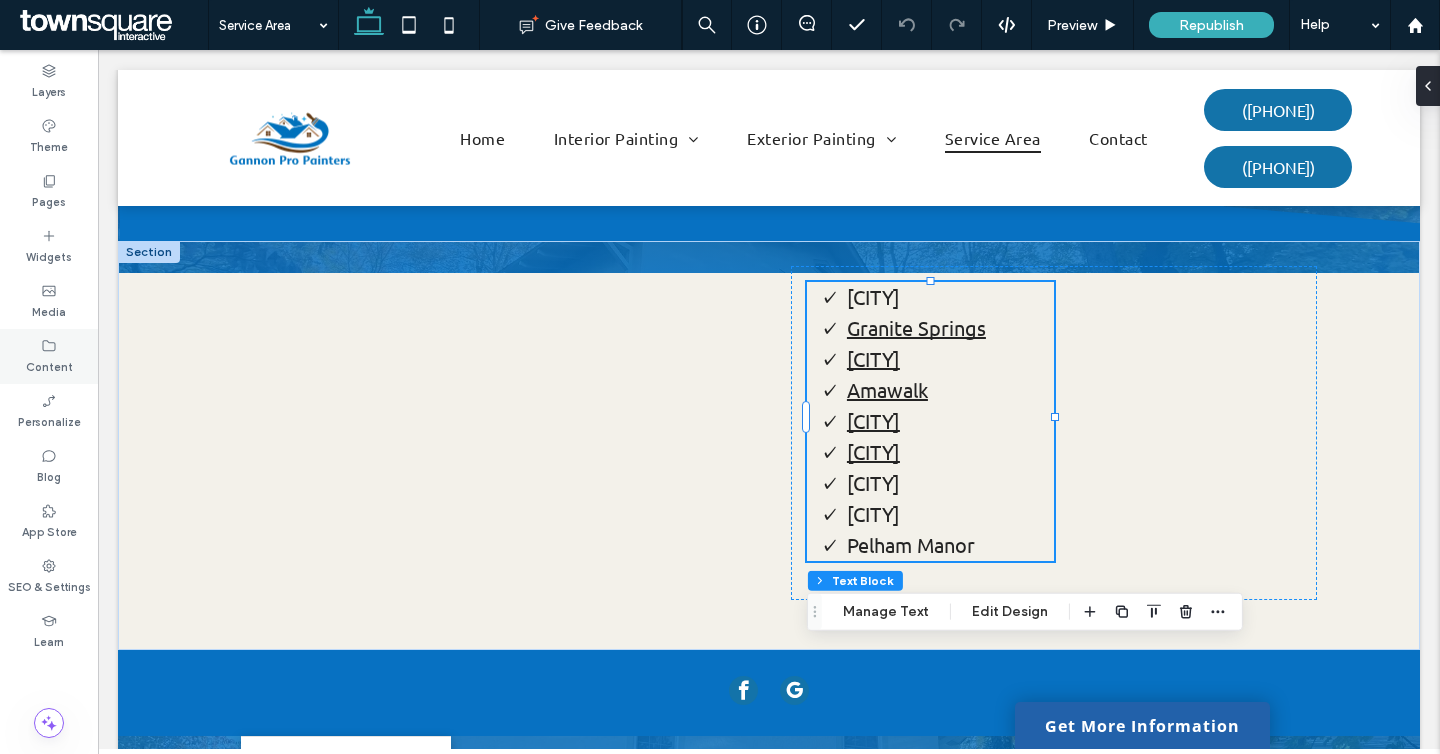 click on "Content" at bounding box center (49, 356) 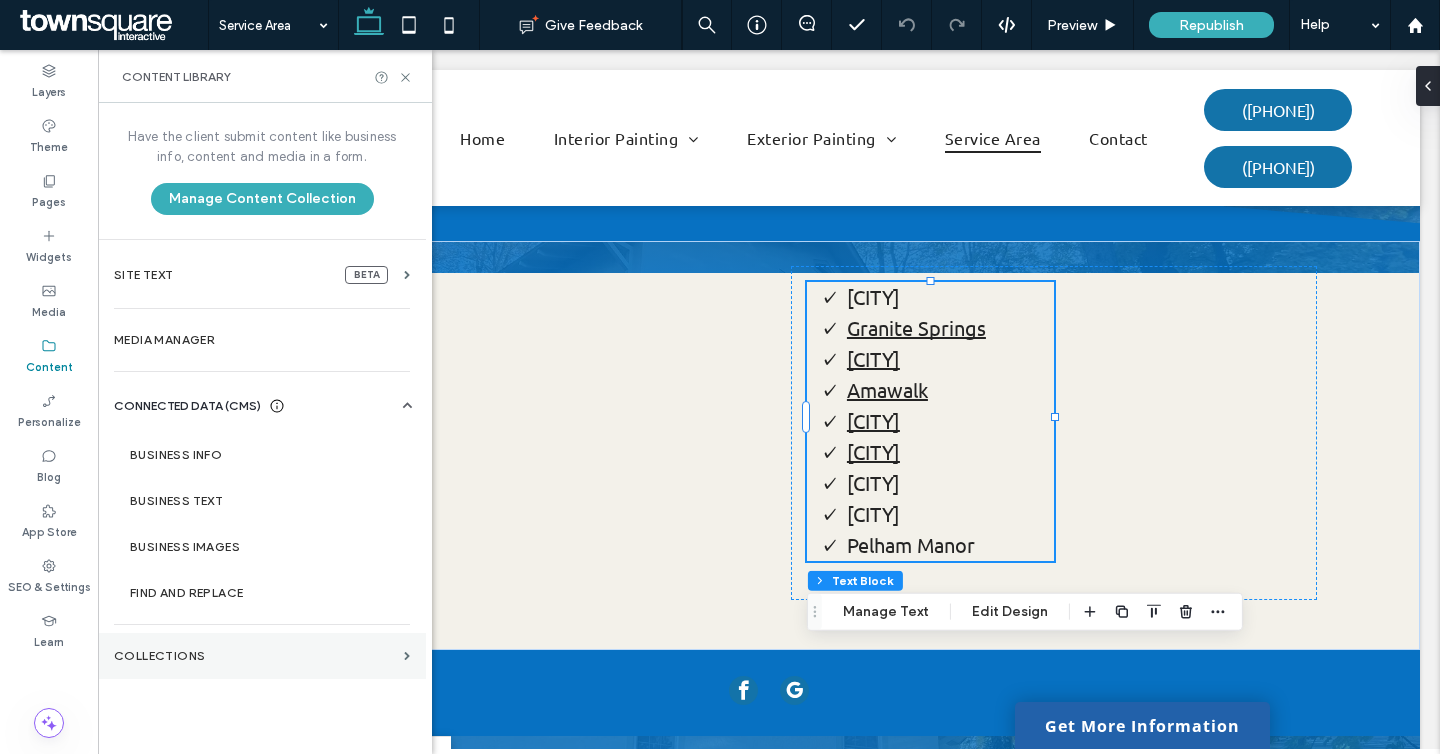 click on "Collections" at bounding box center (262, 656) 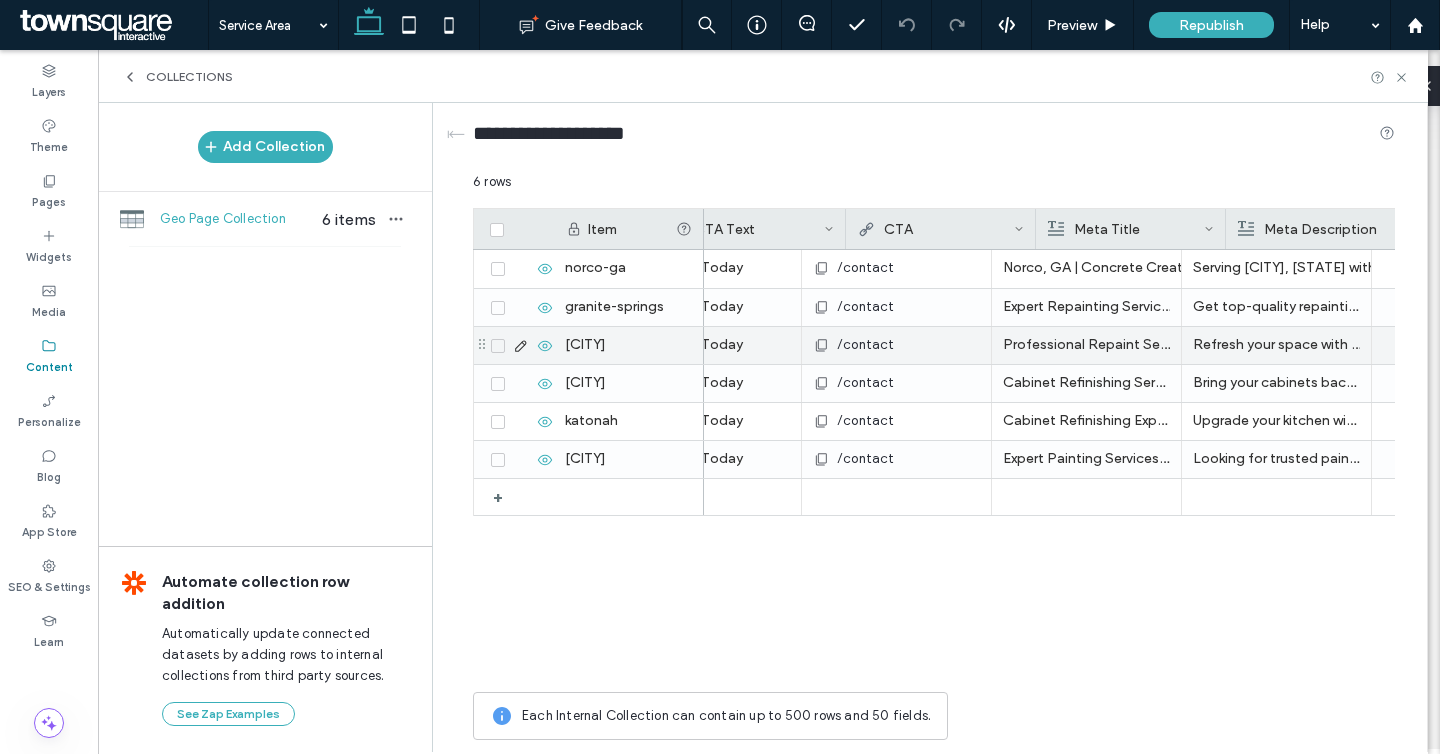 scroll, scrollTop: 0, scrollLeft: 1469, axis: horizontal 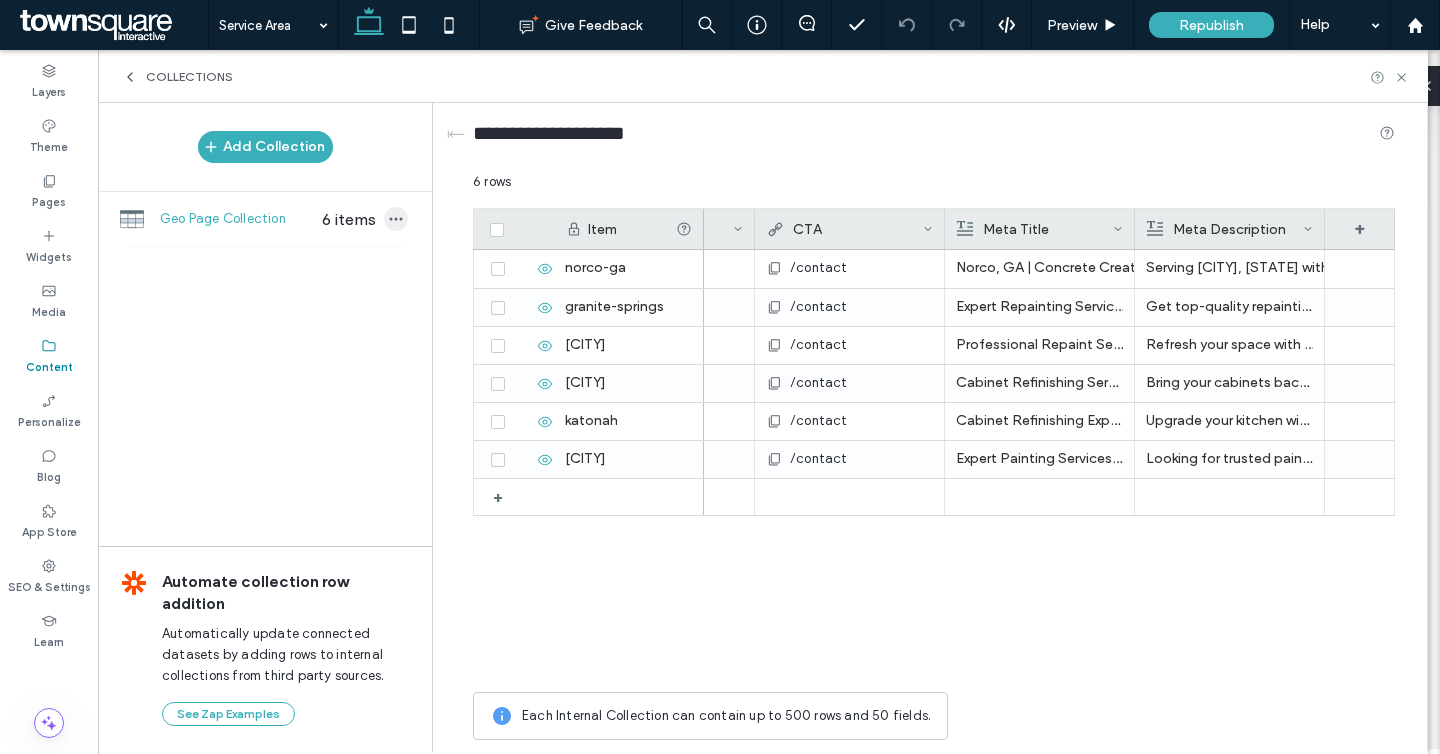 click at bounding box center [396, 219] 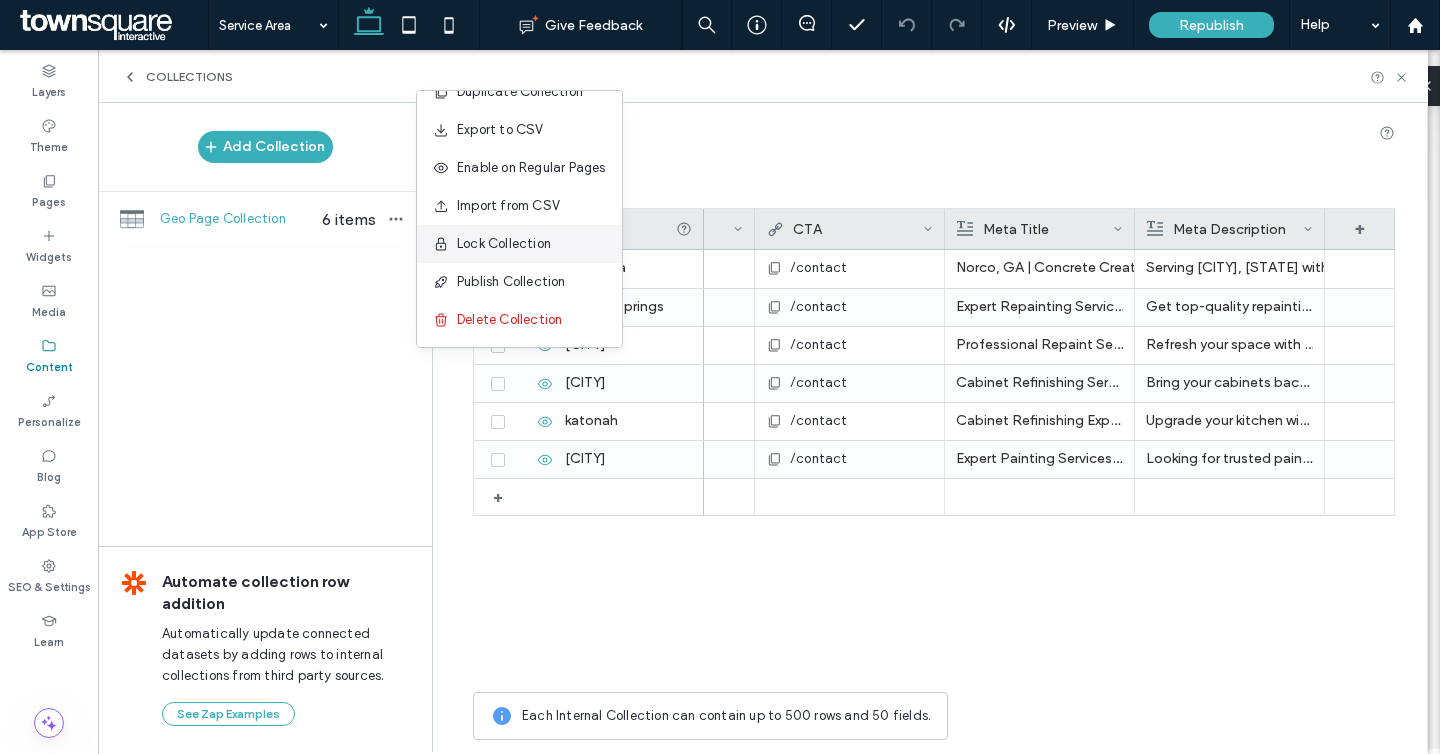 scroll, scrollTop: 0, scrollLeft: 0, axis: both 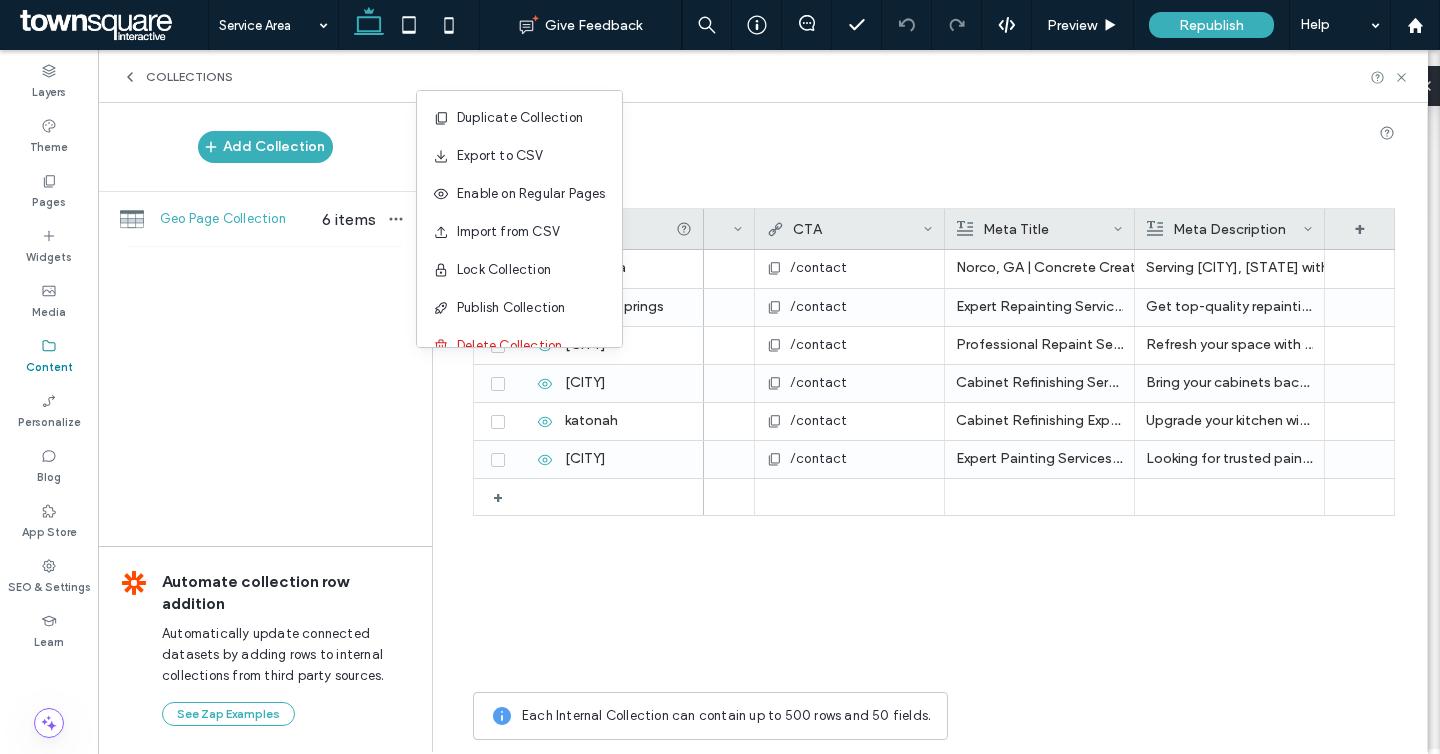 click on "Collections" at bounding box center (763, 77) 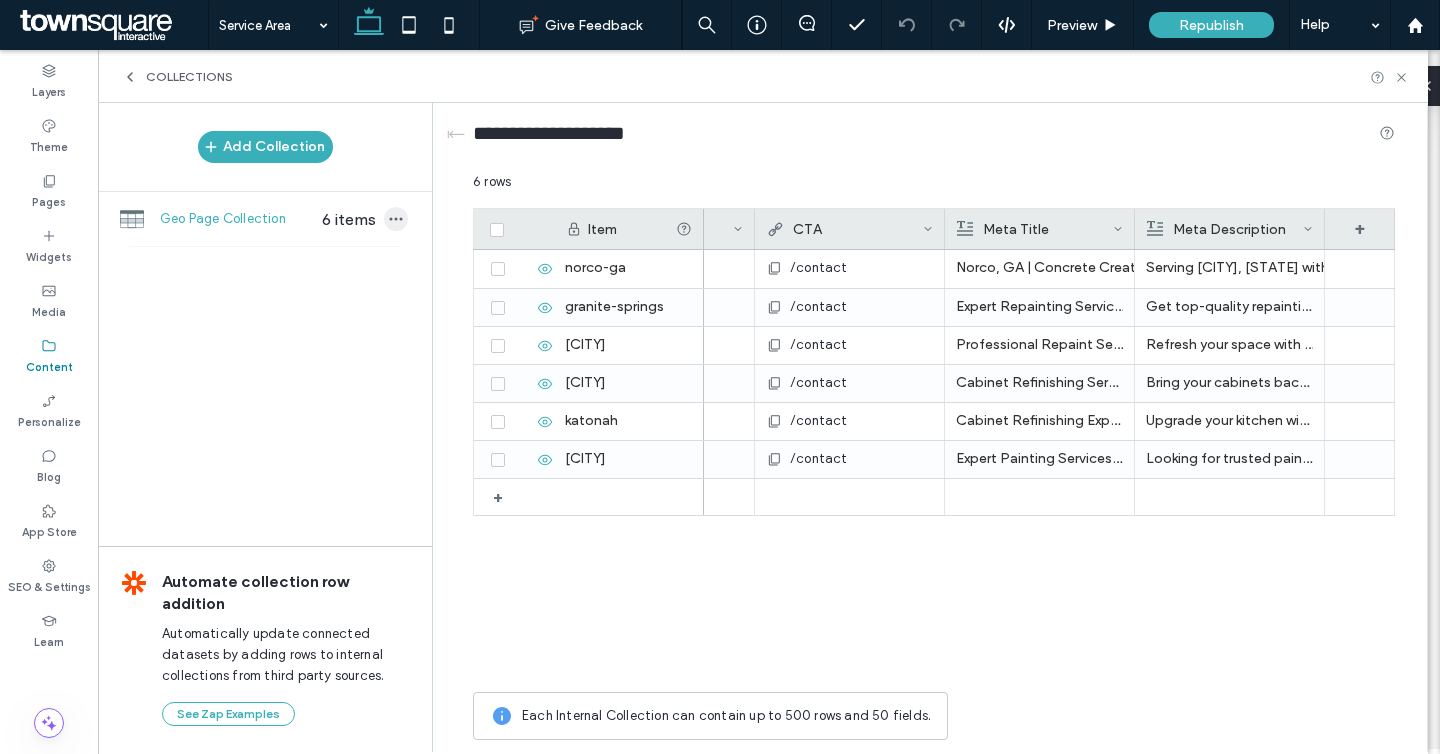 click 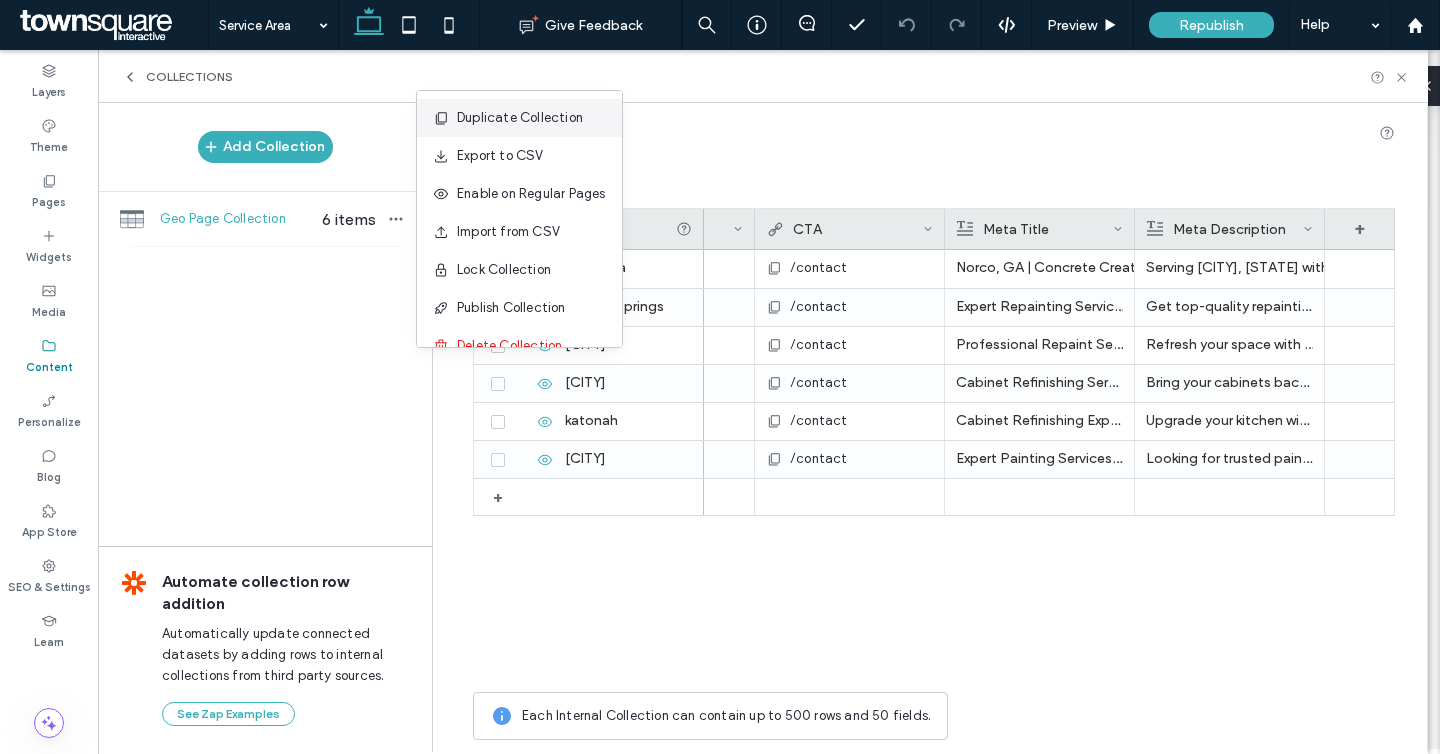 click at bounding box center [445, 118] 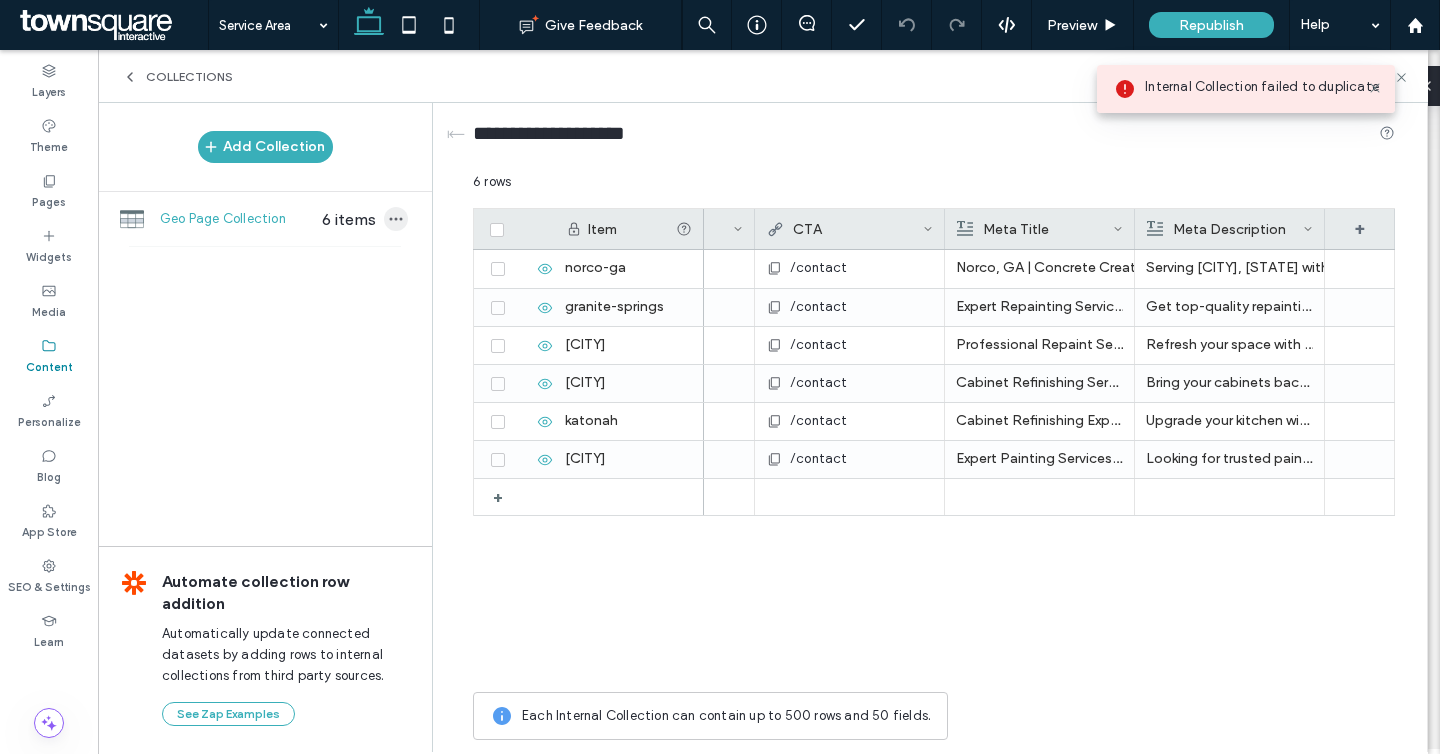 click 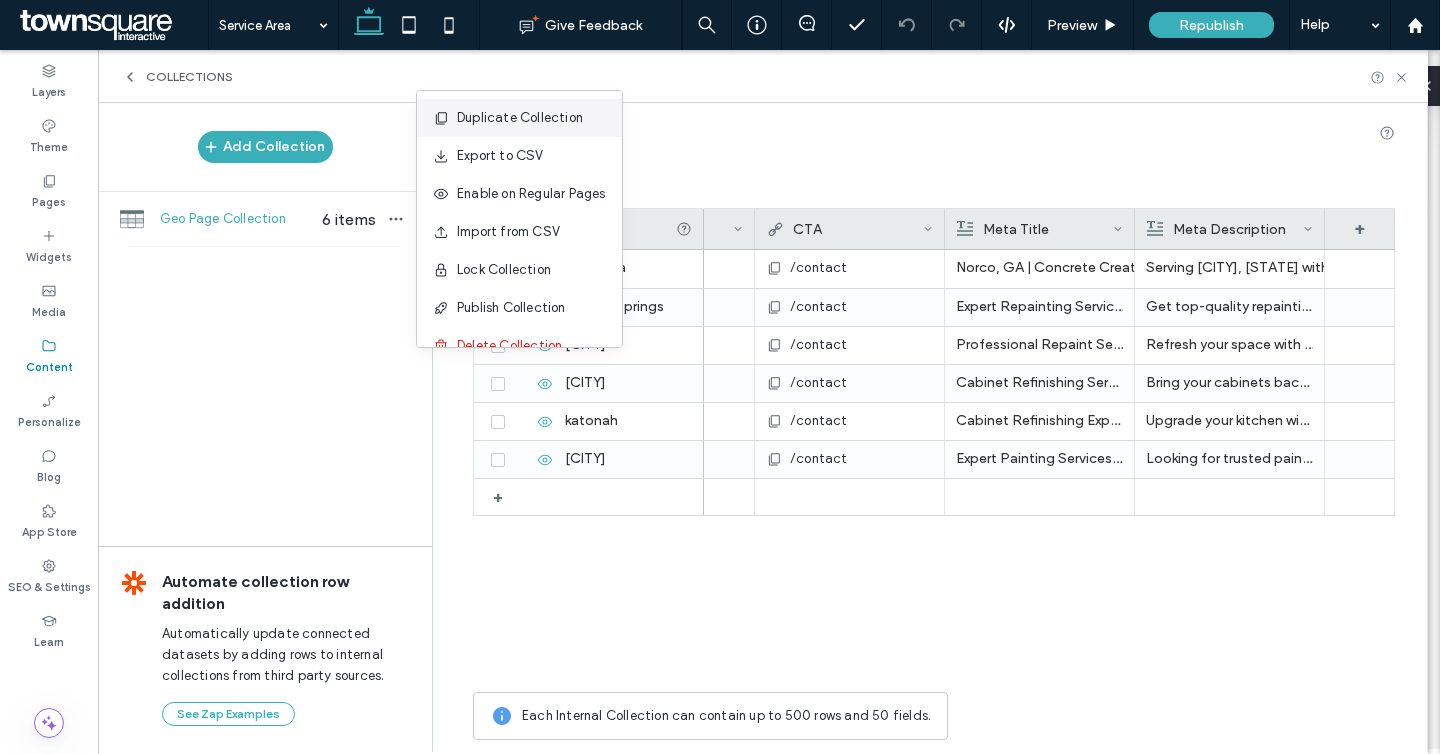 click on "Duplicate Collection" at bounding box center (520, 118) 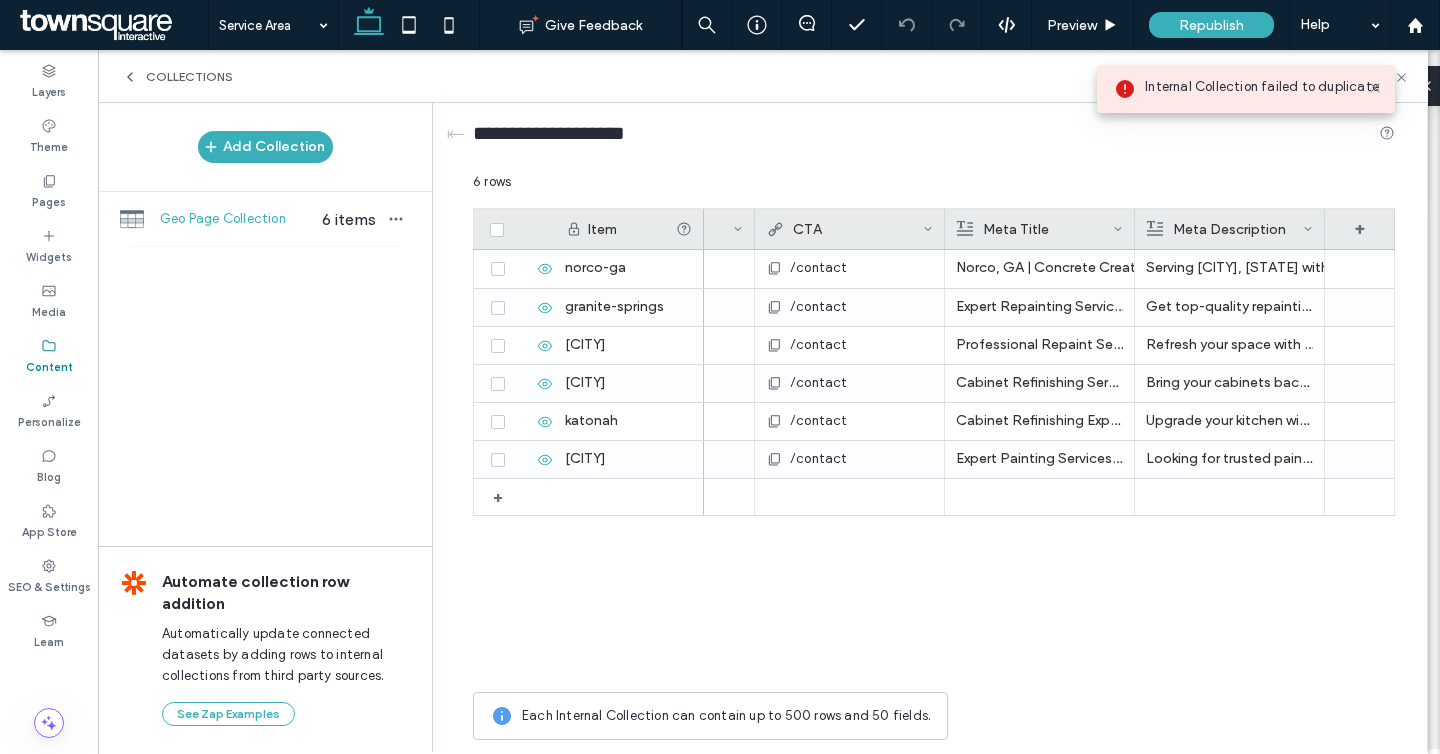 click on "6 rows" at bounding box center (934, 190) 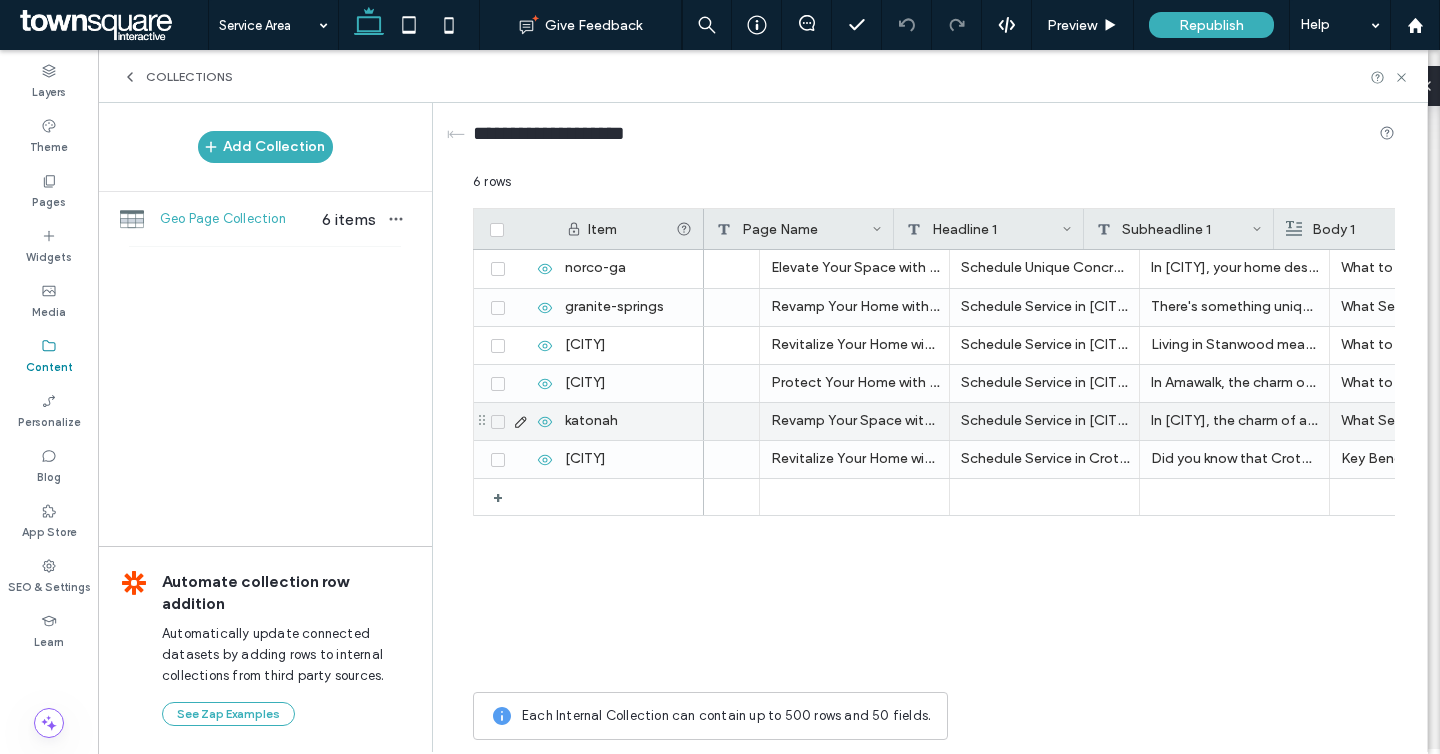 scroll, scrollTop: 0, scrollLeft: 0, axis: both 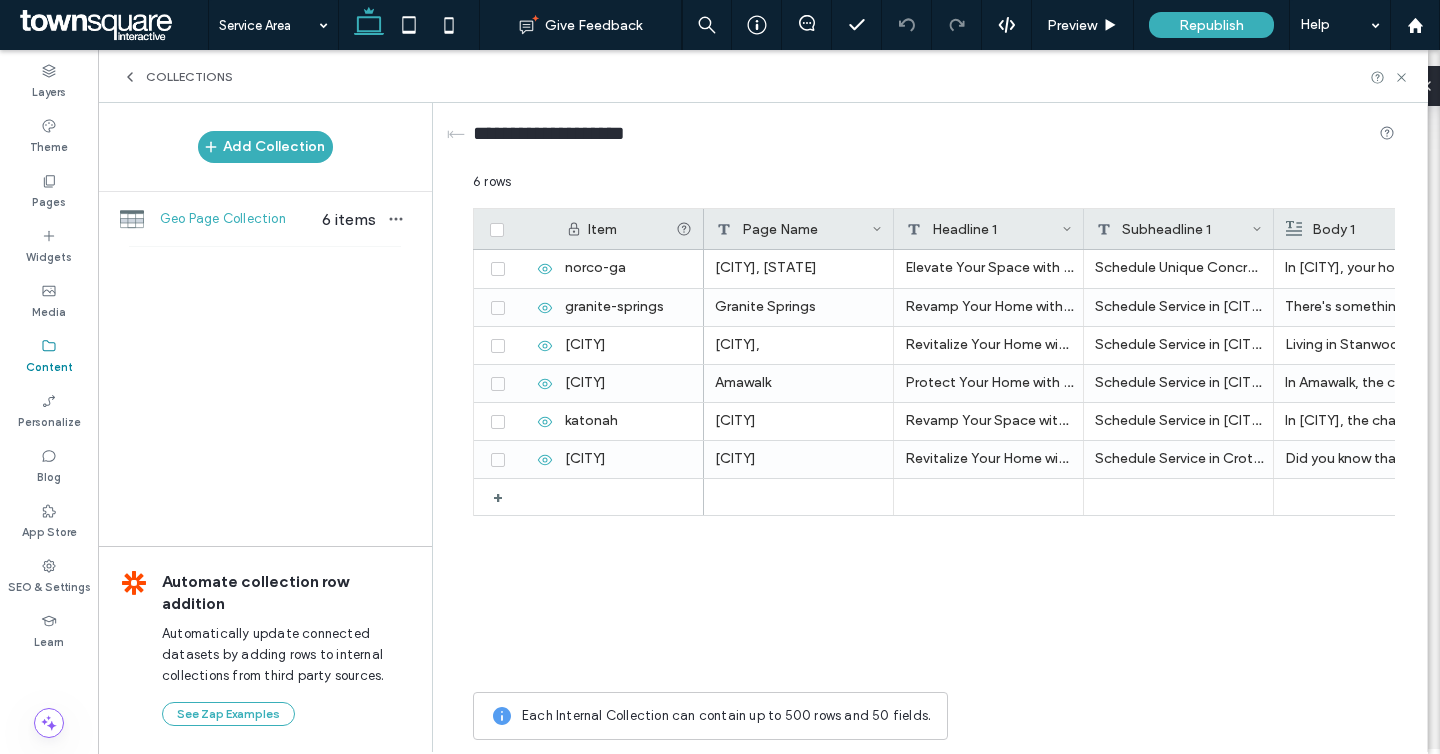 click on "Collections" at bounding box center (763, 77) 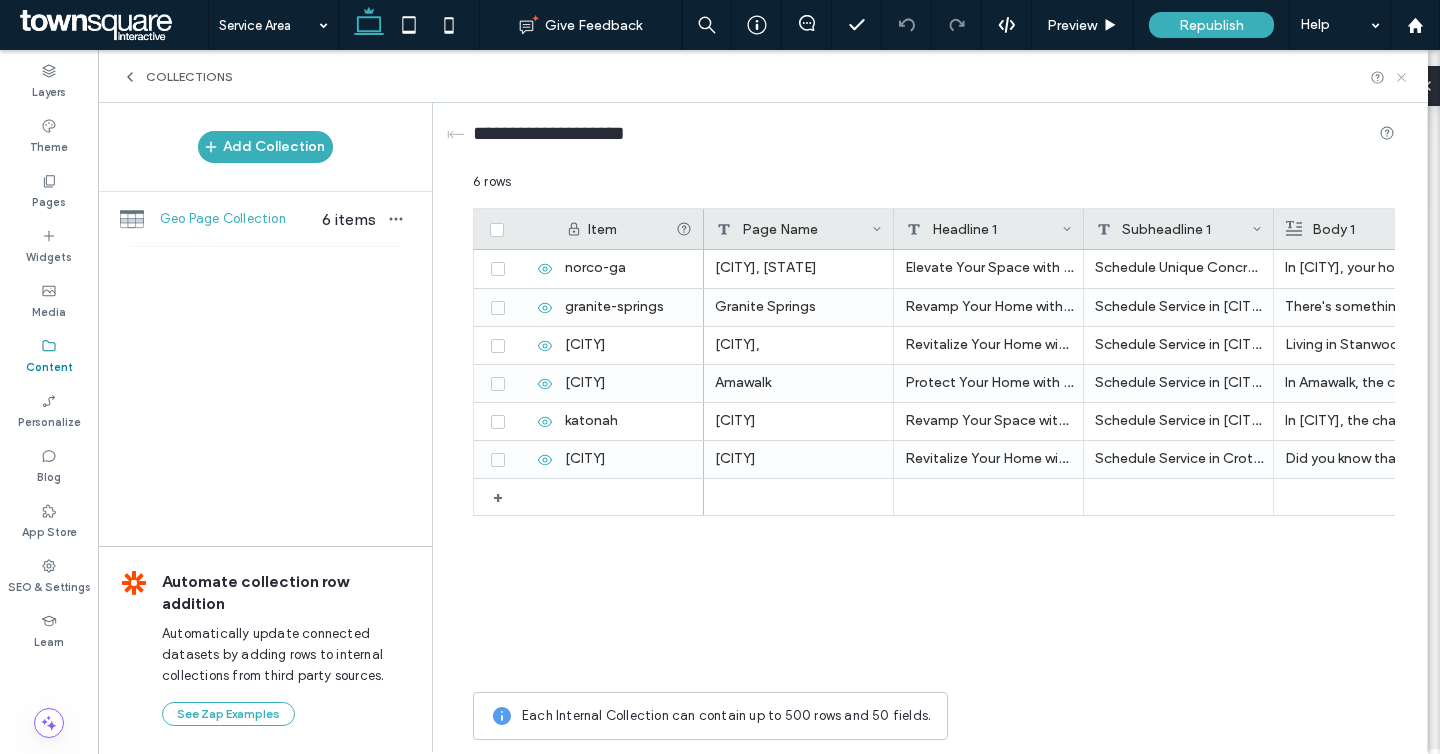 click 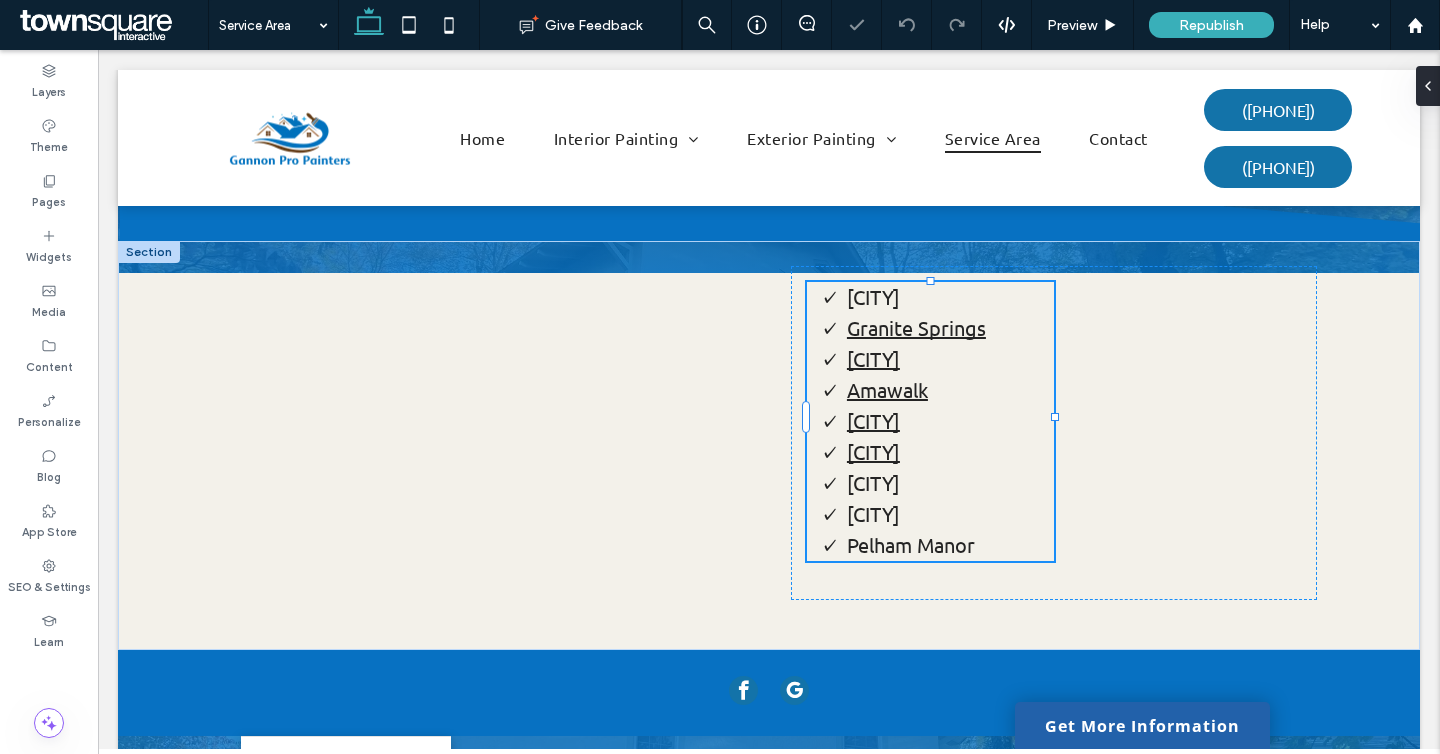 type on "******" 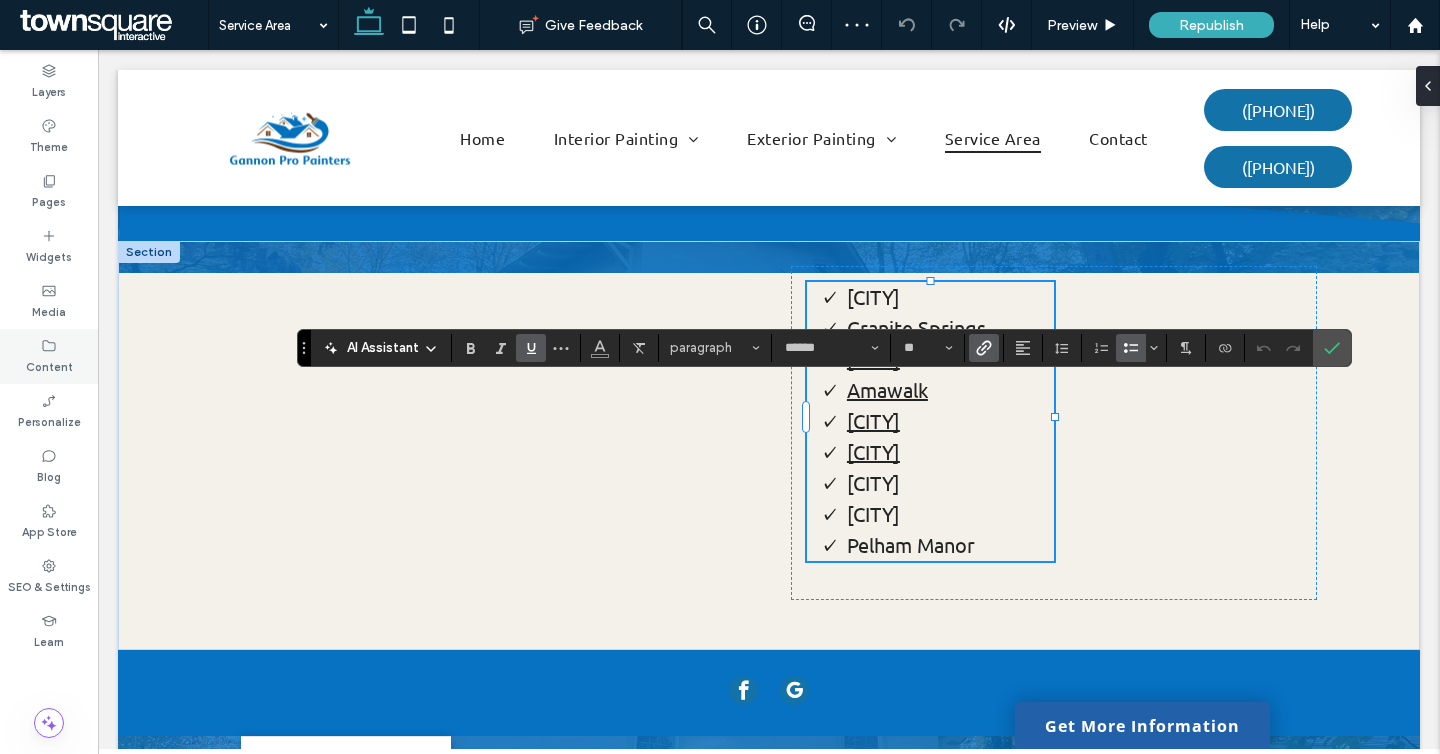 click 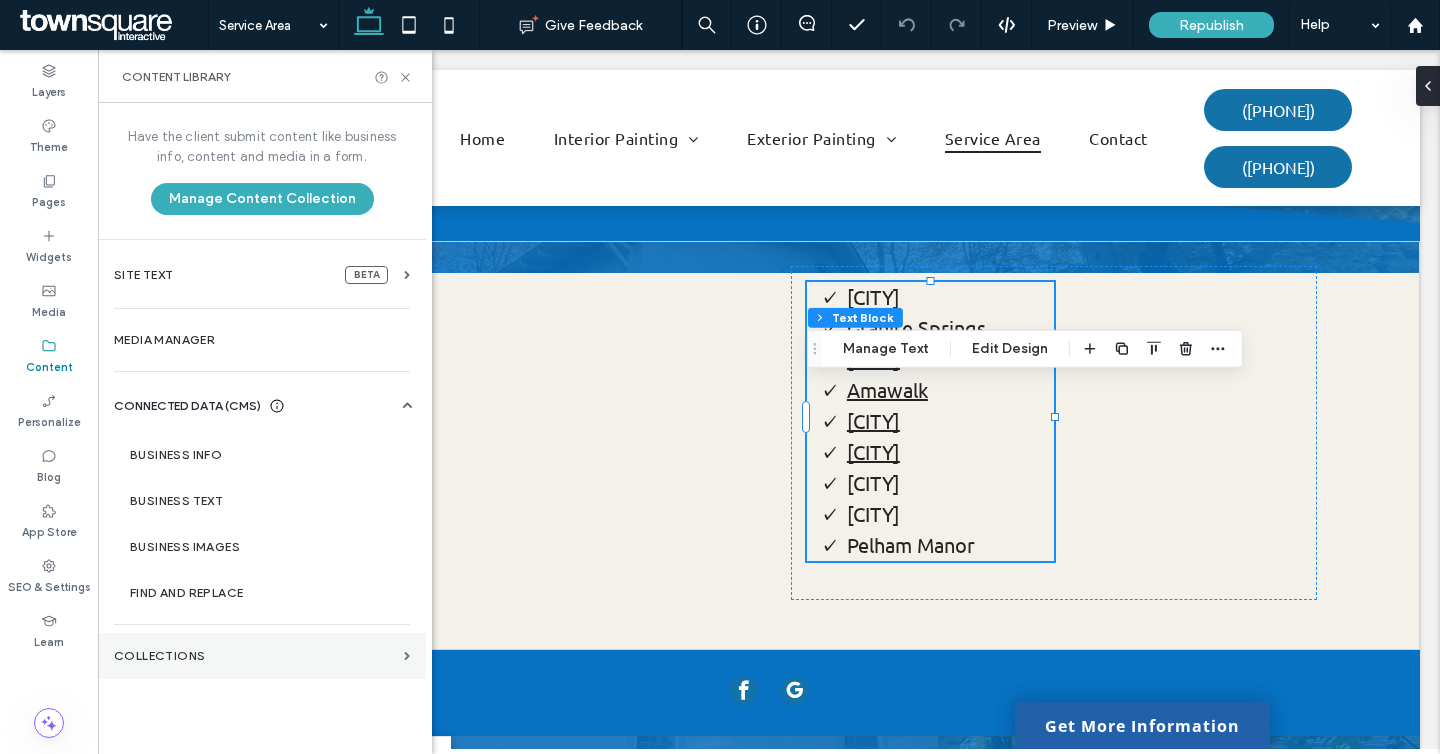 click on "Collections" at bounding box center [262, 656] 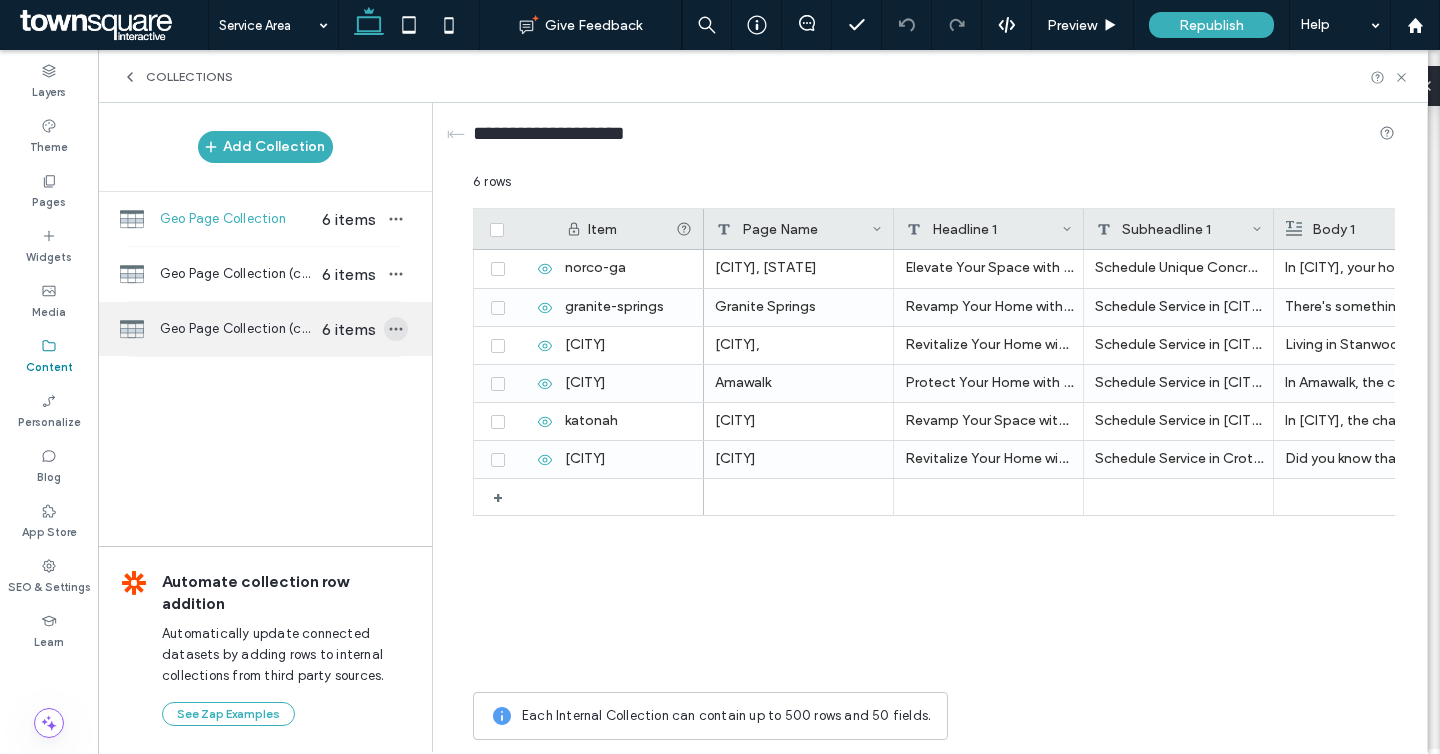 click 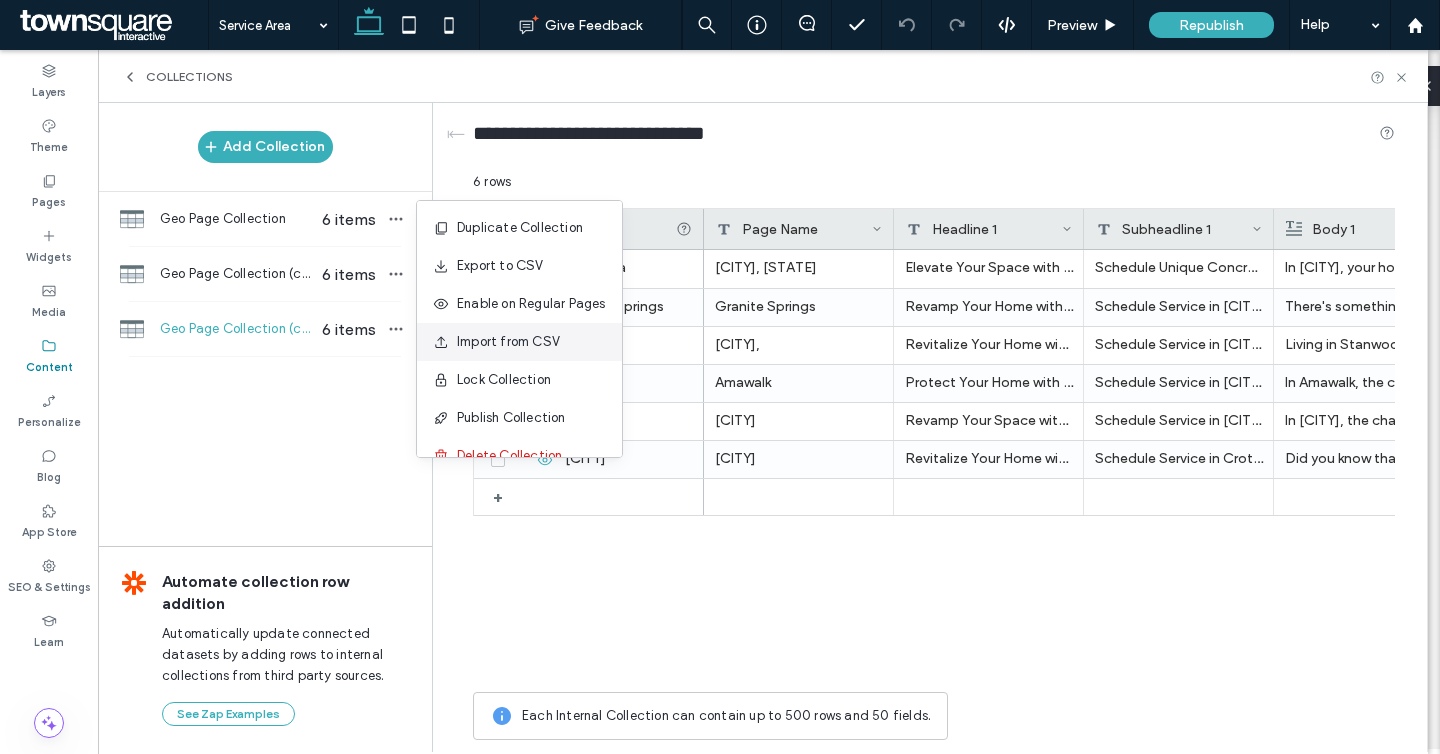 scroll, scrollTop: 26, scrollLeft: 0, axis: vertical 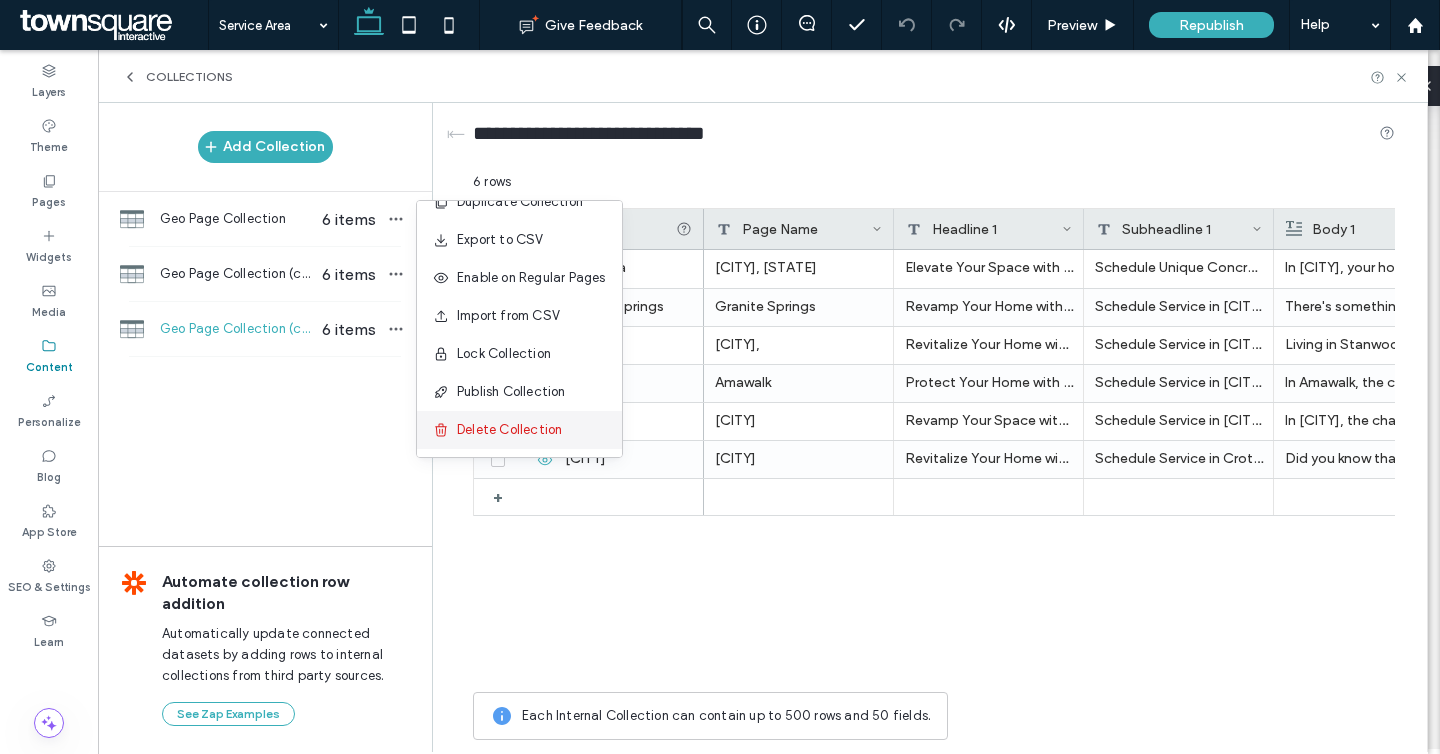 click on "Delete Collection" at bounding box center (509, 430) 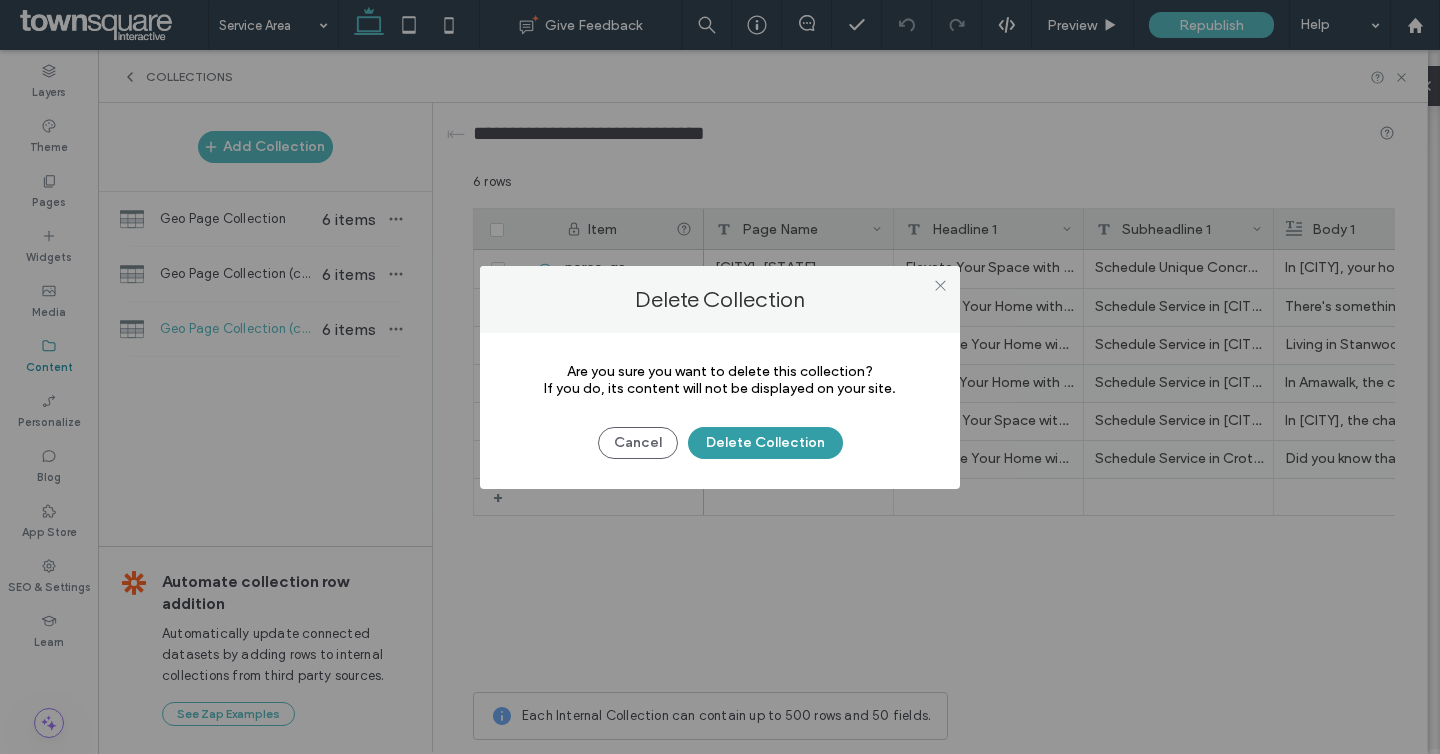 click on "Delete Collection" at bounding box center (765, 443) 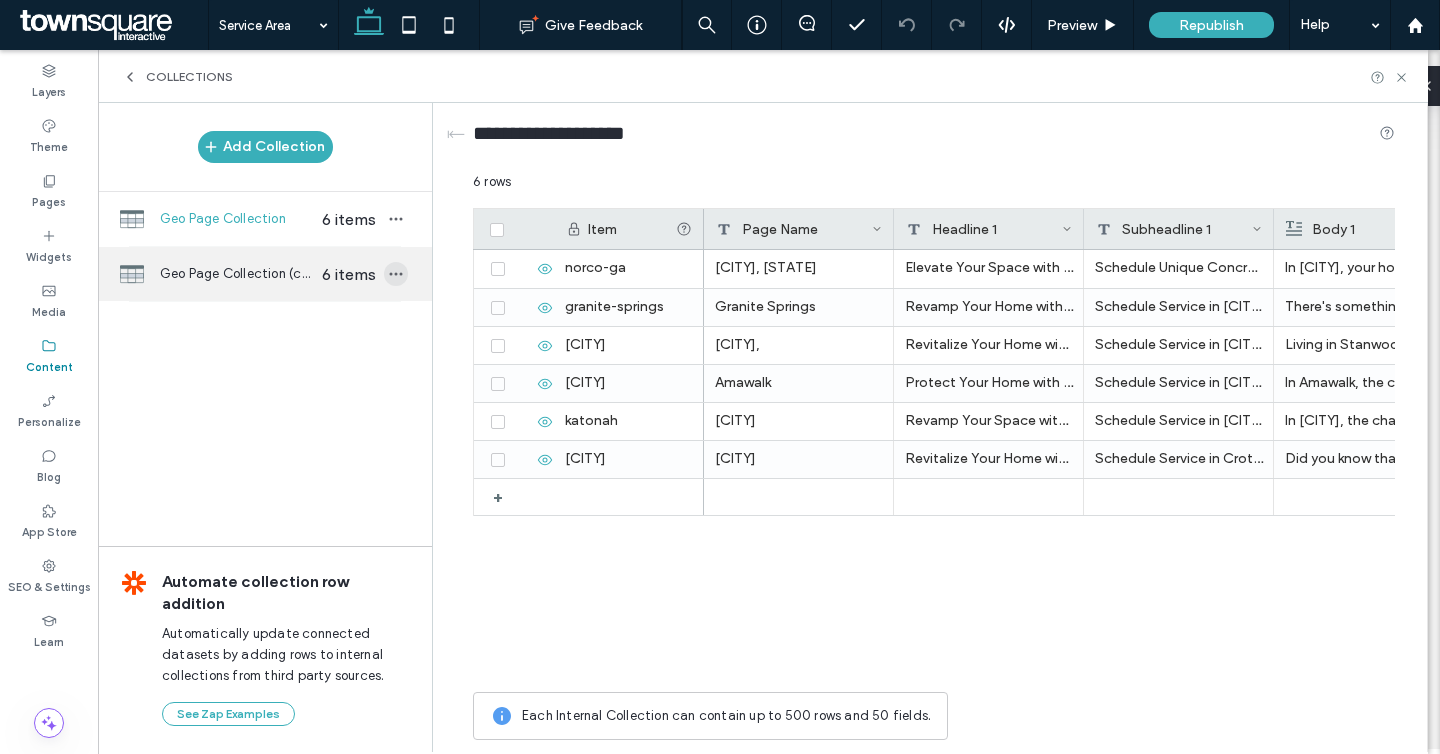 click 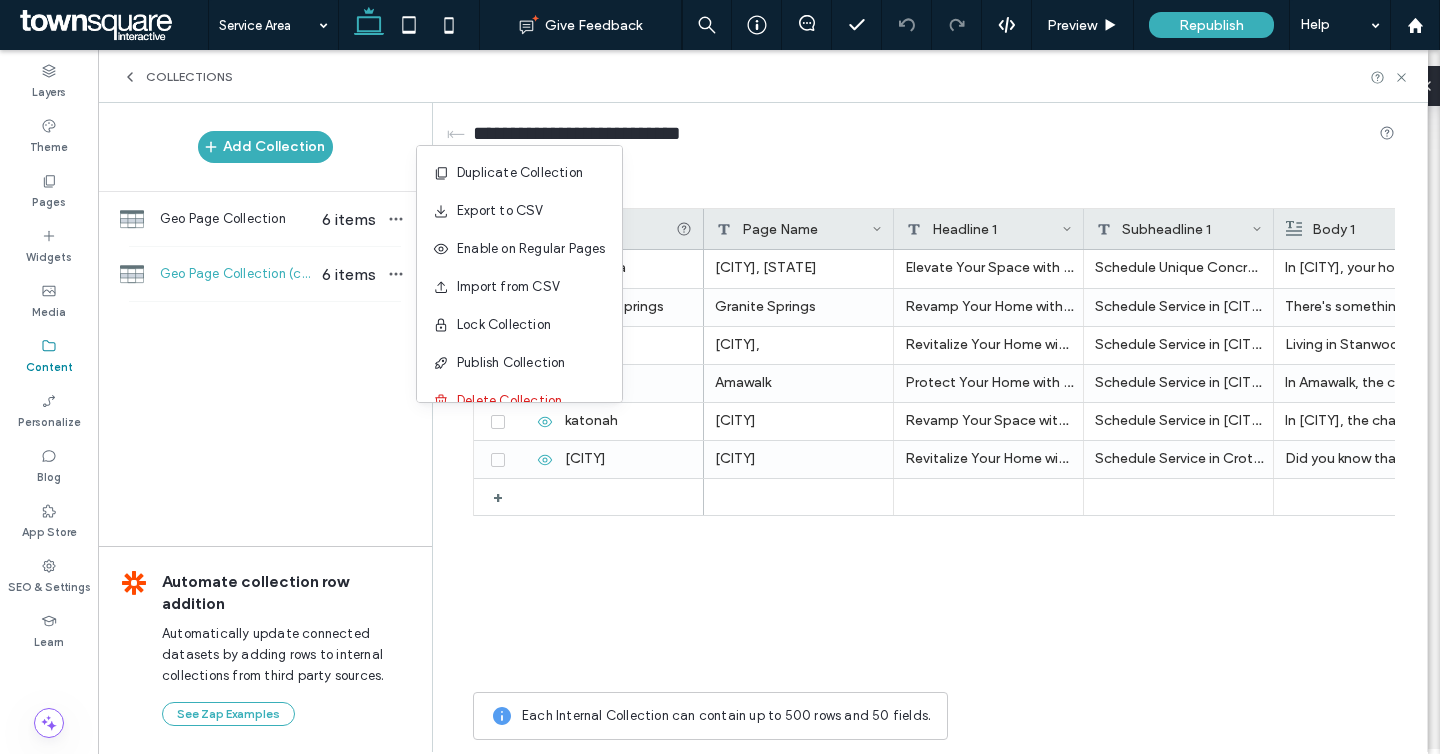 click on "Add Collection Geo Page Collection 6 items Geo Page Collection (copy) 6 items Automate collection row addition Automatically update connected datasets by adding rows to internal collections from third party sources. See Zap Examples" at bounding box center [265, 426] 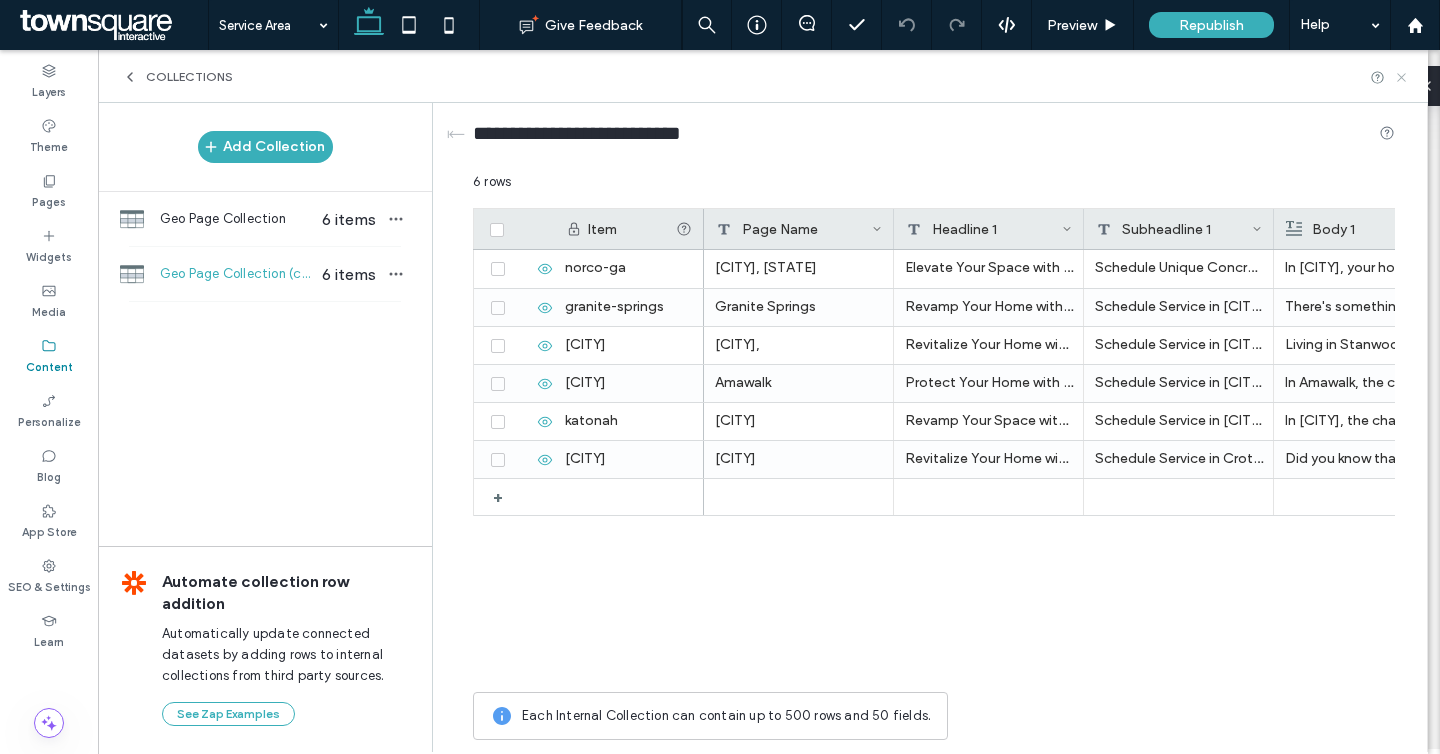 click 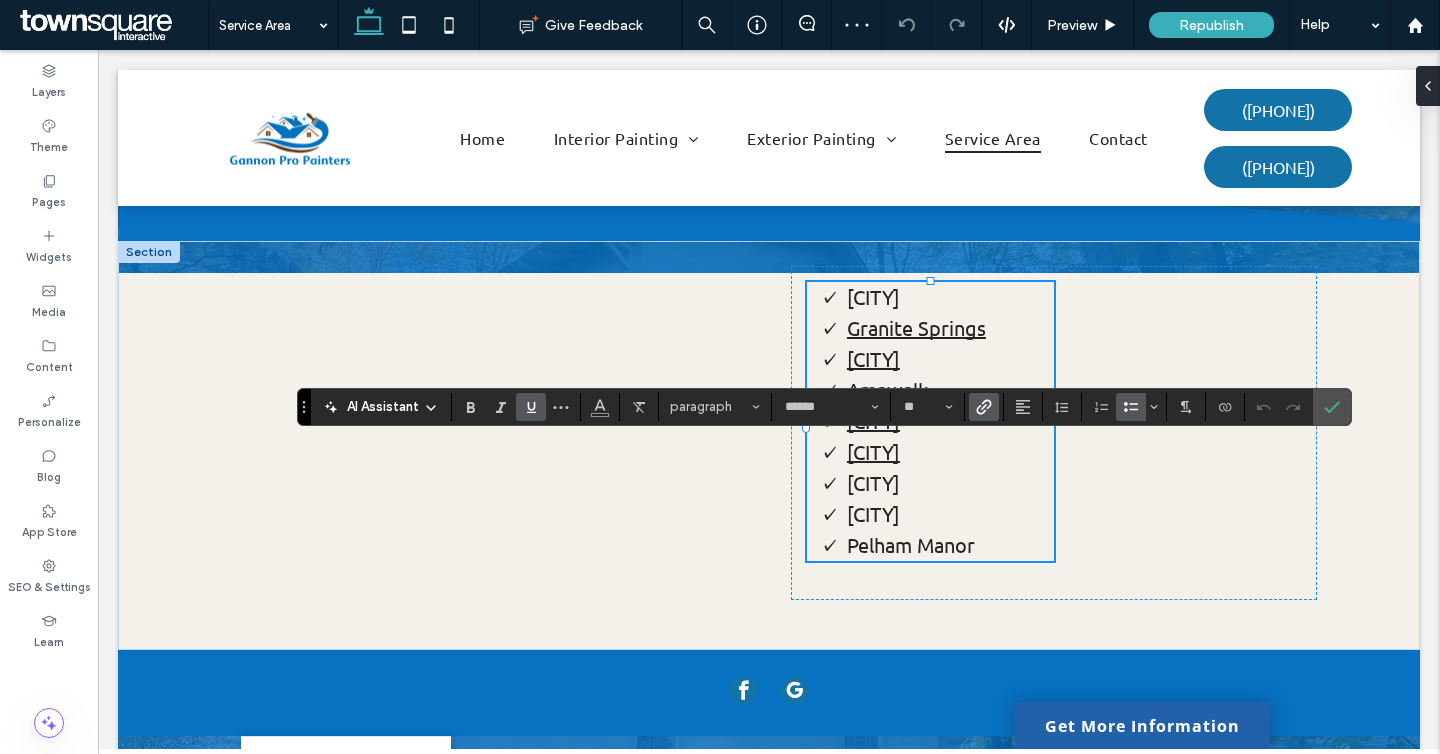 click 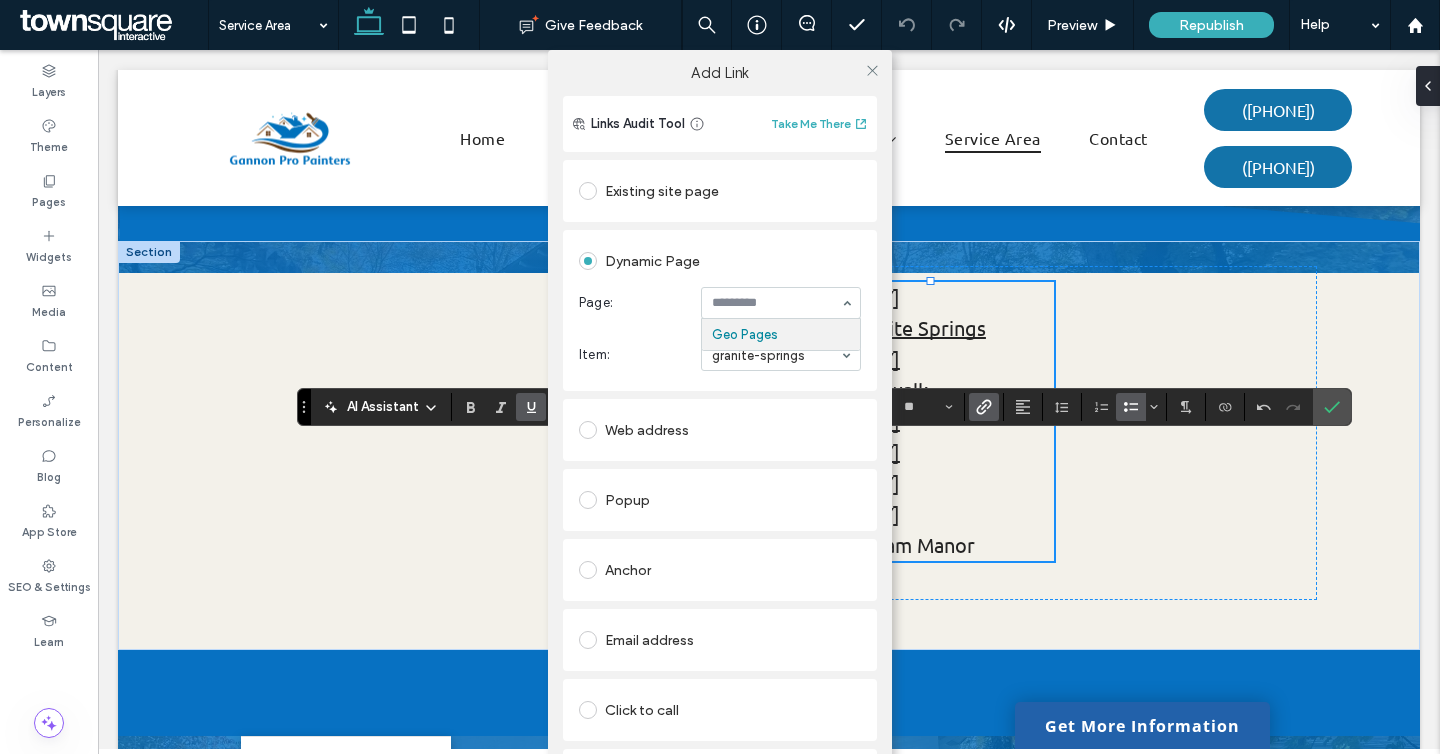 click on "Page:" at bounding box center [636, 303] 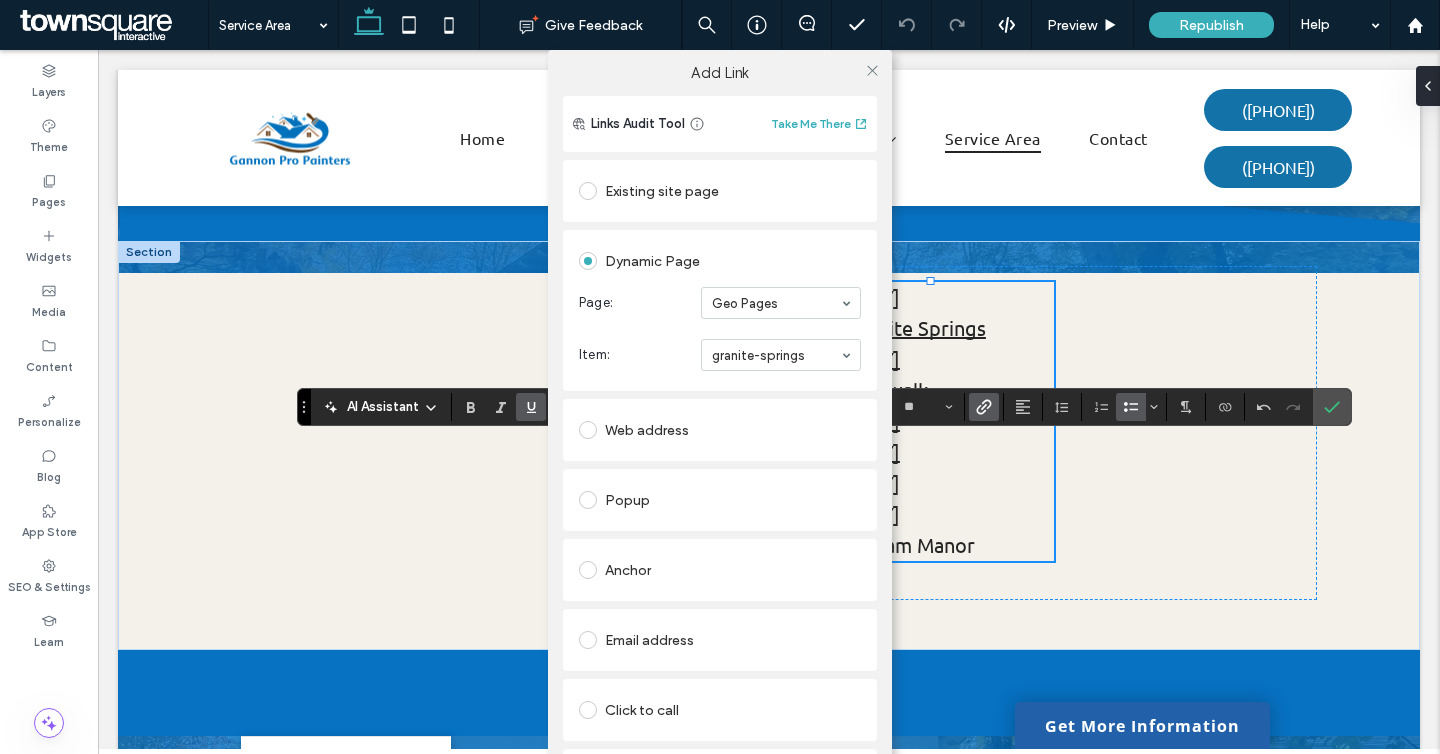 click on "Existing site page" at bounding box center [720, 191] 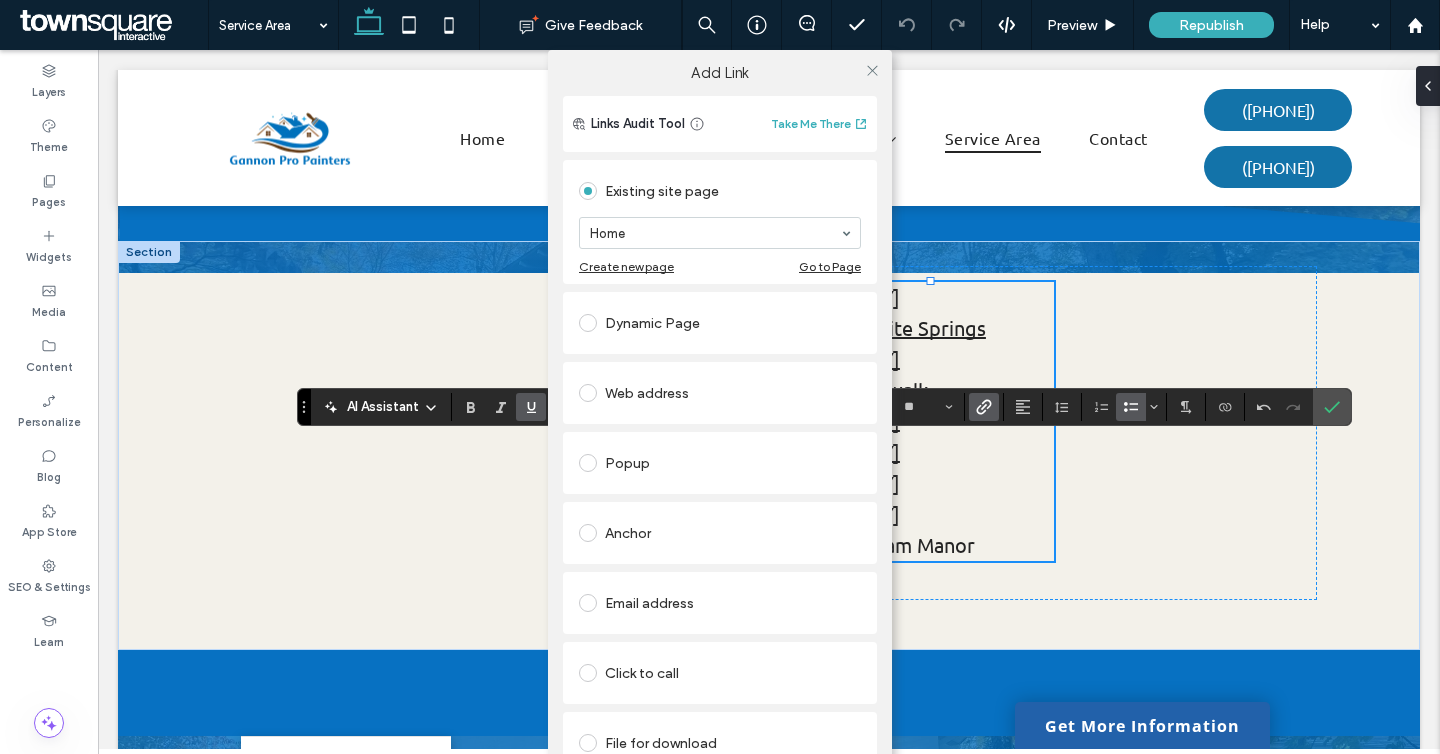 click on "Dynamic Page" at bounding box center [720, 323] 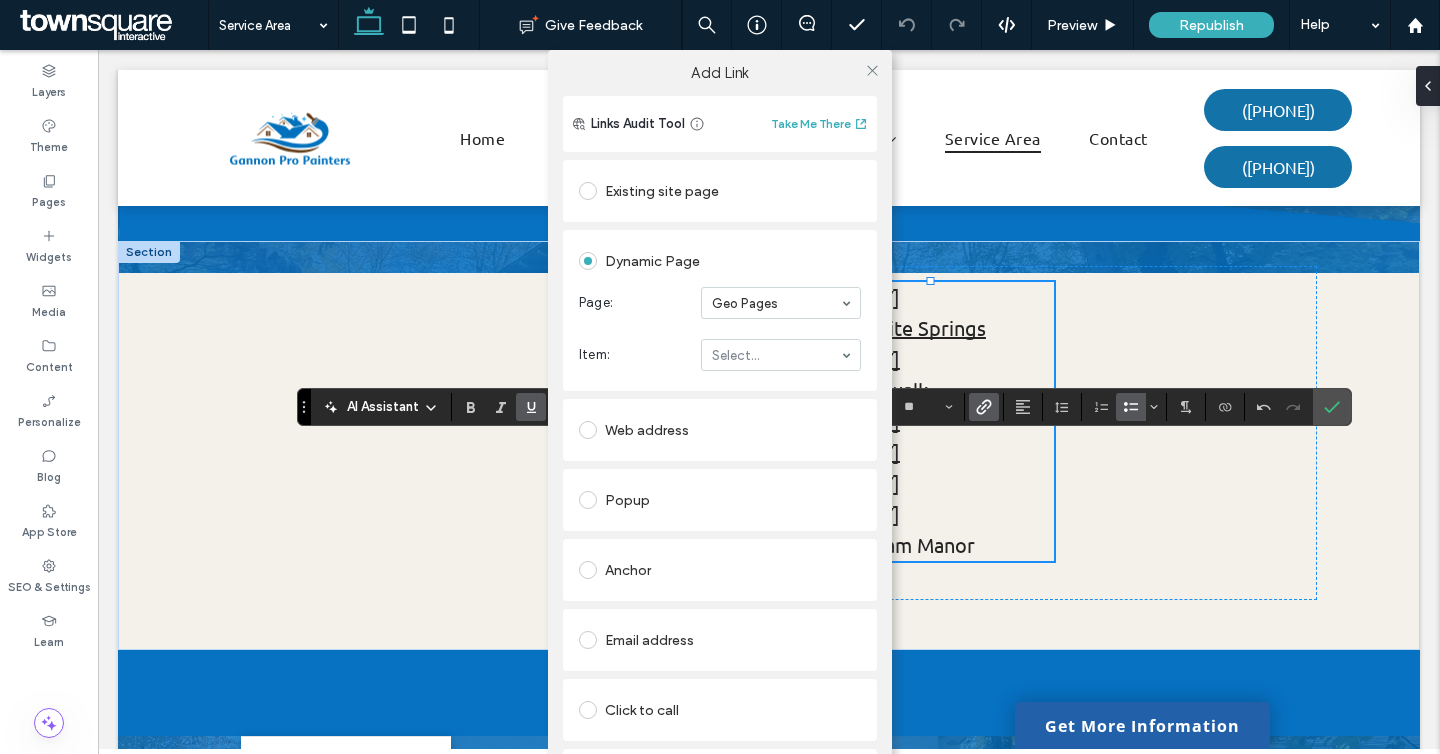 click at bounding box center [776, 303] 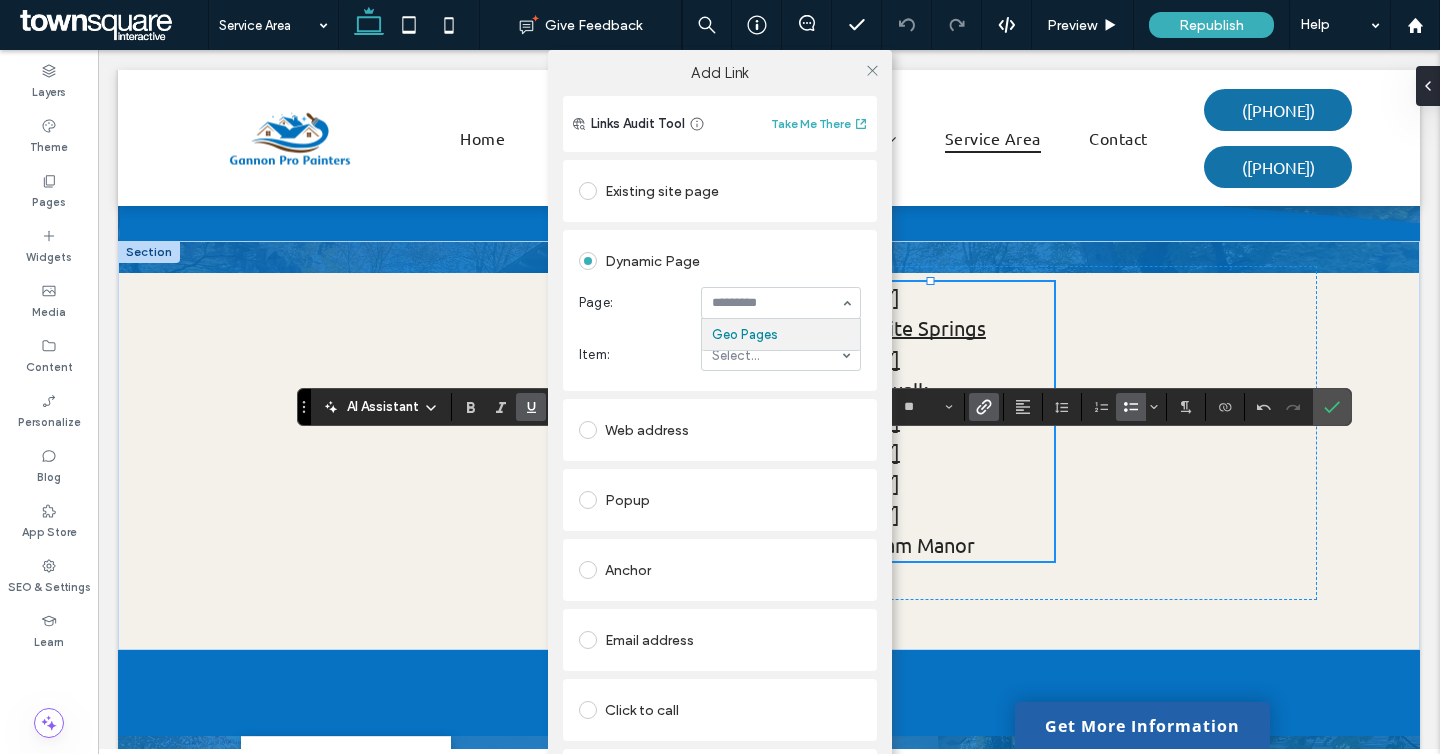 click at bounding box center [776, 303] 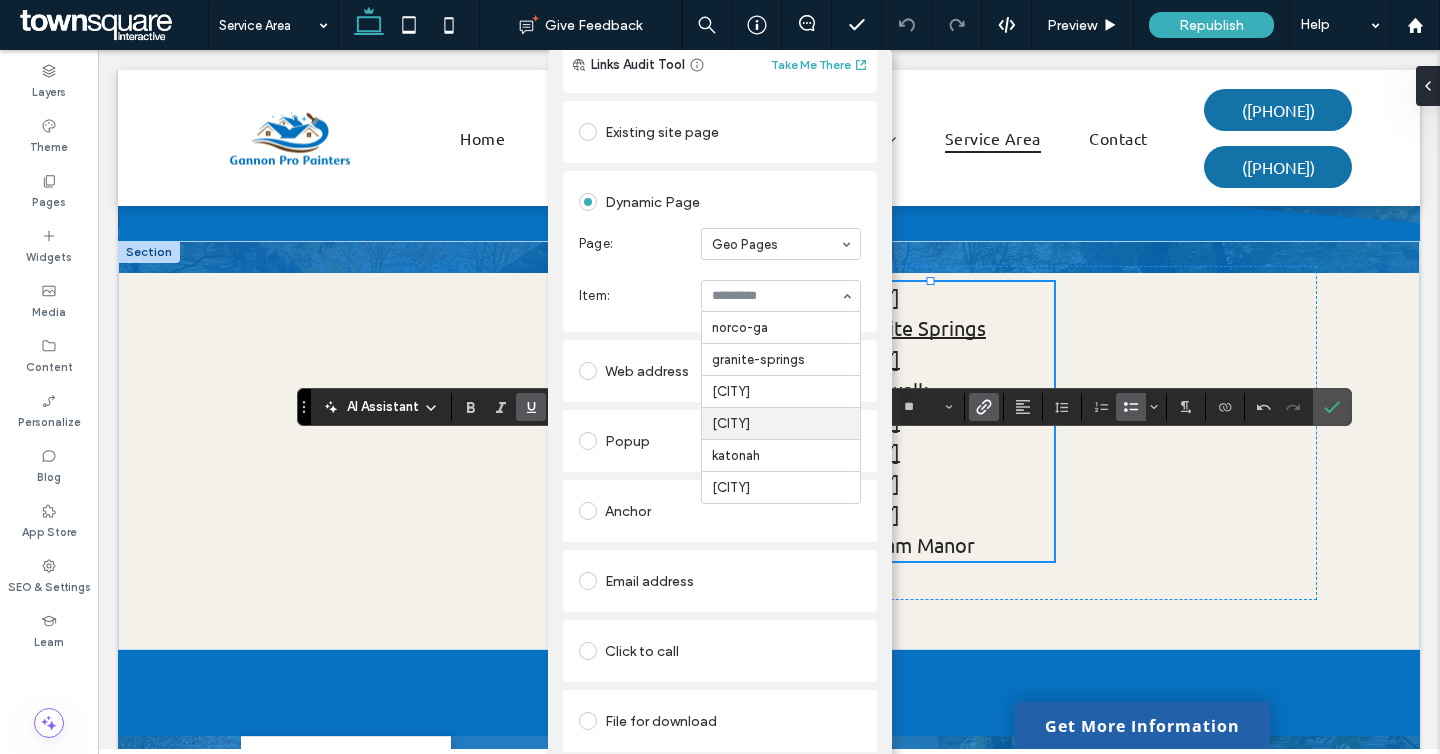 scroll, scrollTop: 0, scrollLeft: 0, axis: both 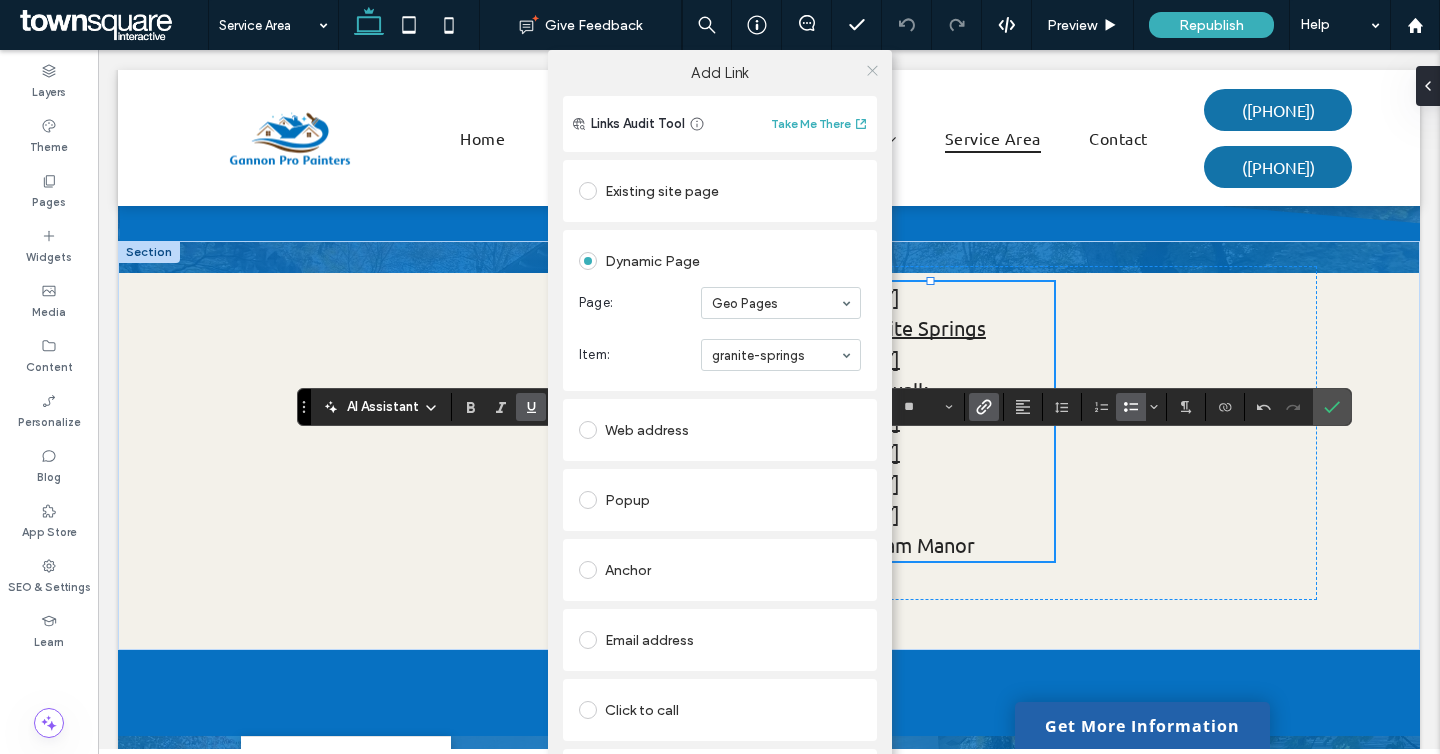 click 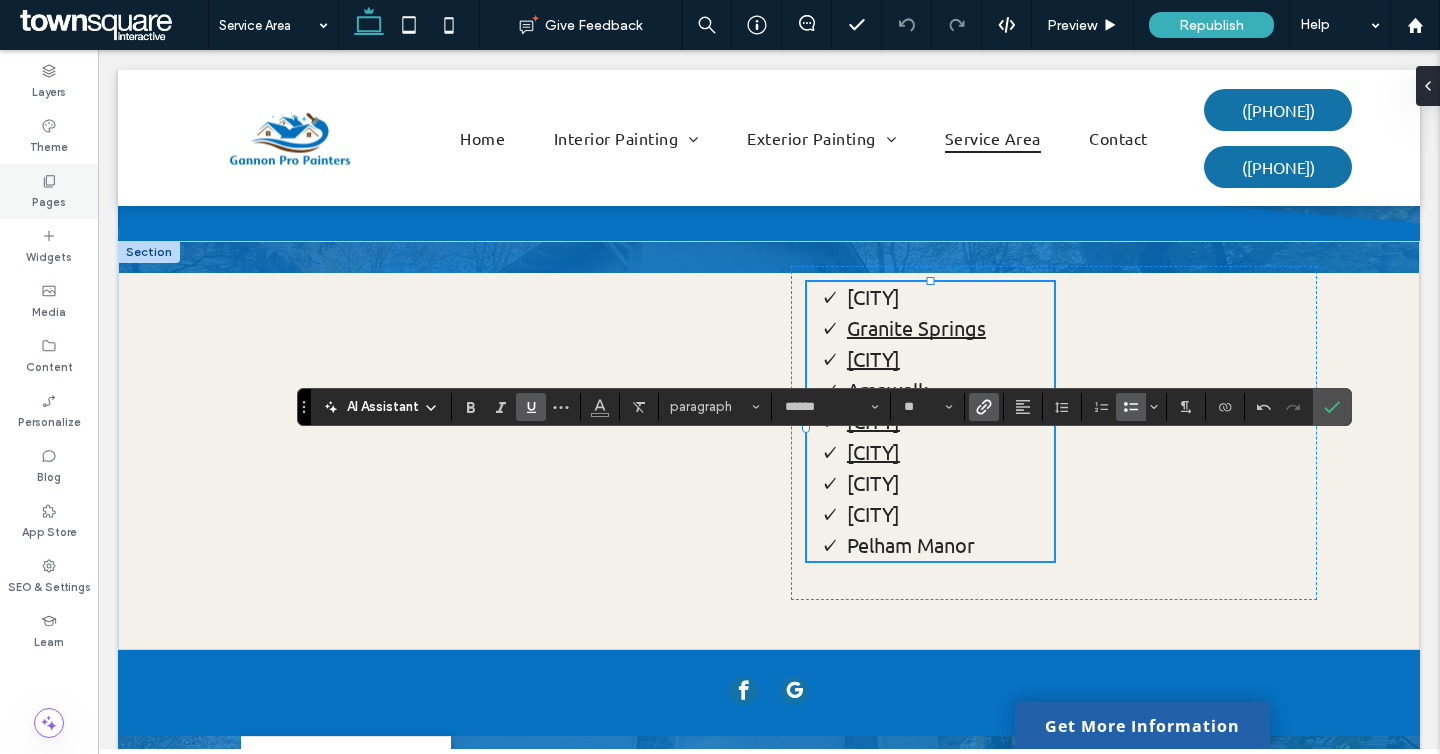 click 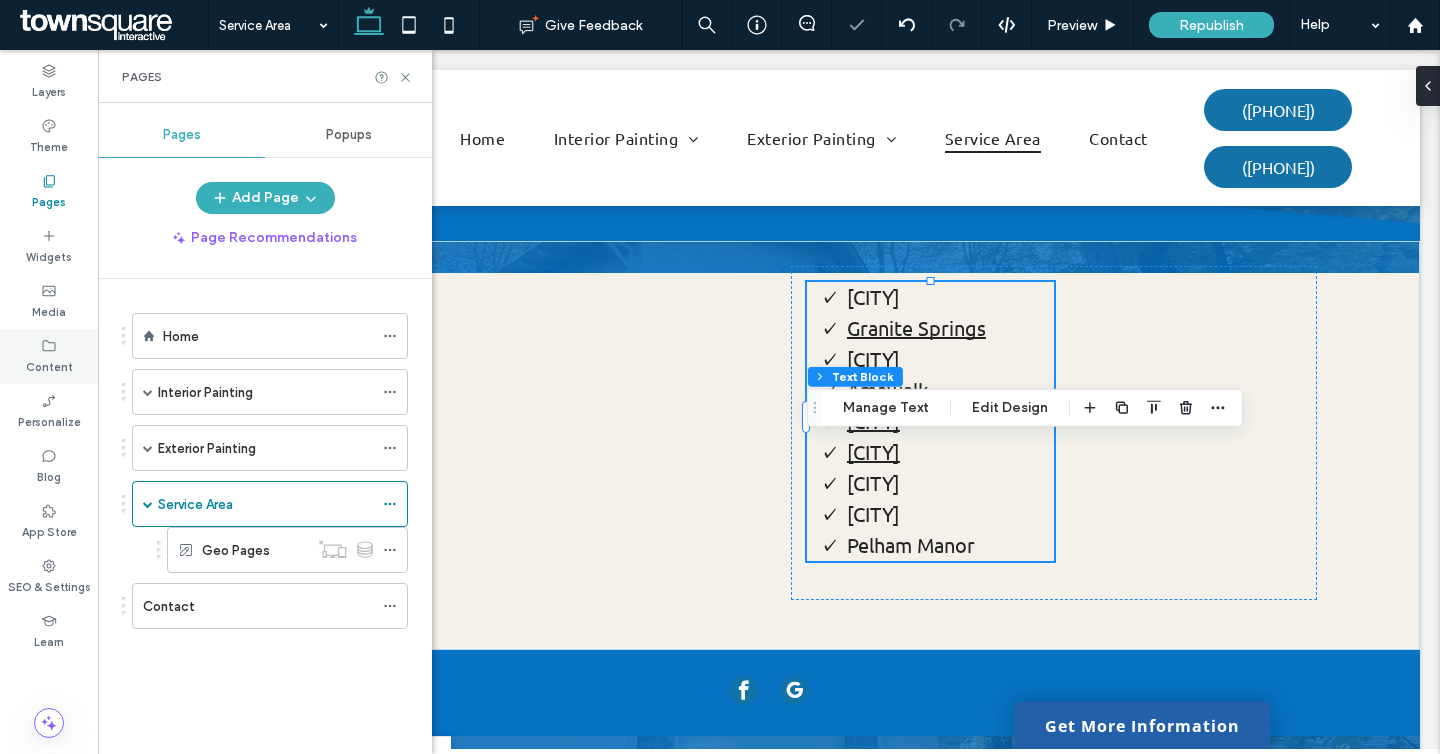 click on "Content" at bounding box center [49, 365] 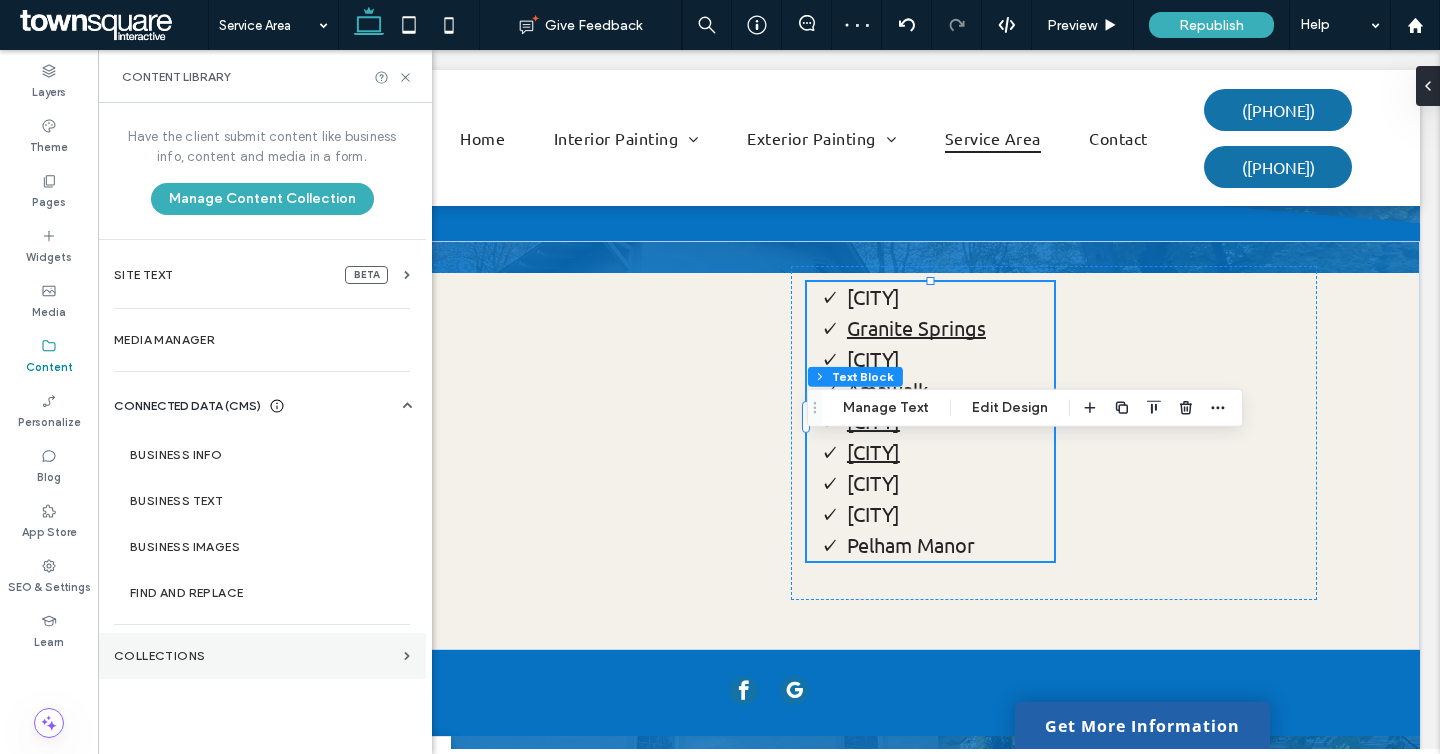click on "Collections" at bounding box center (255, 656) 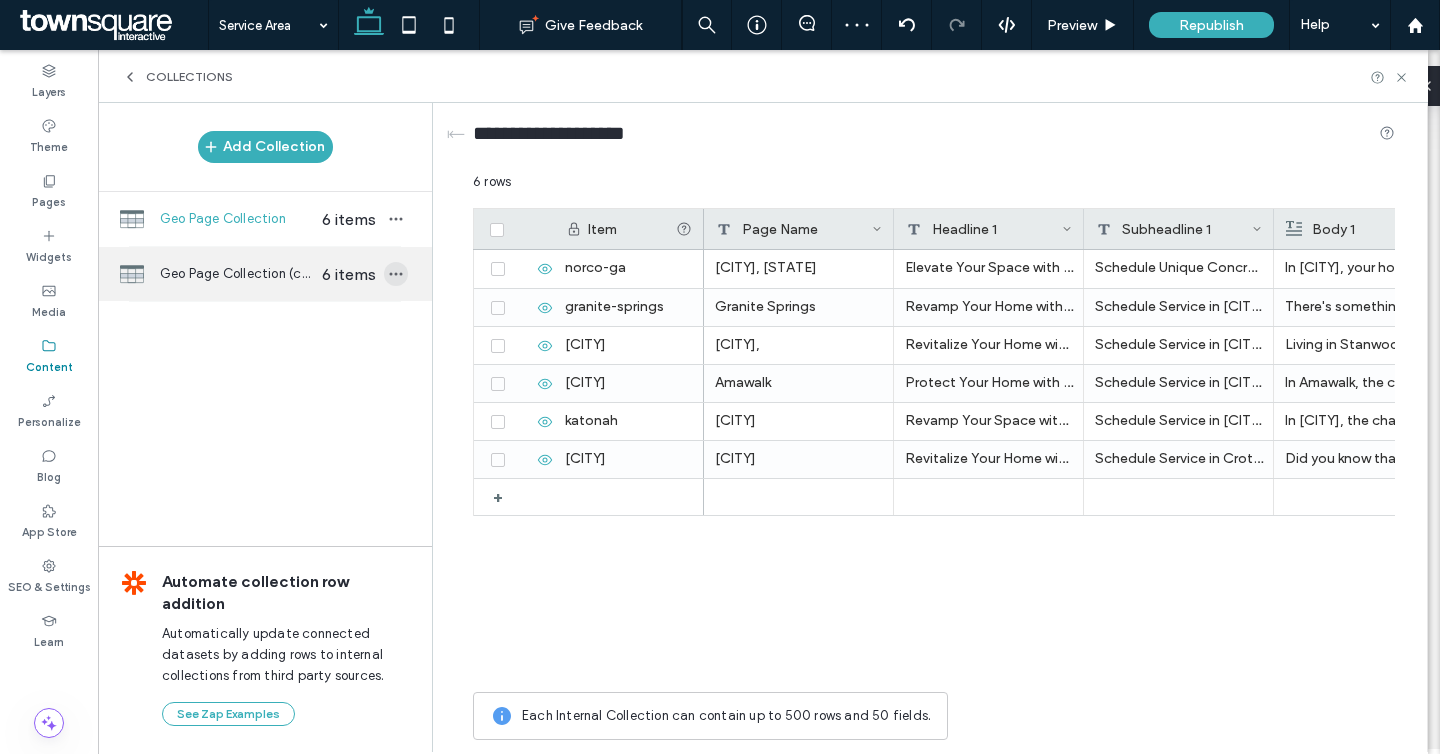 click 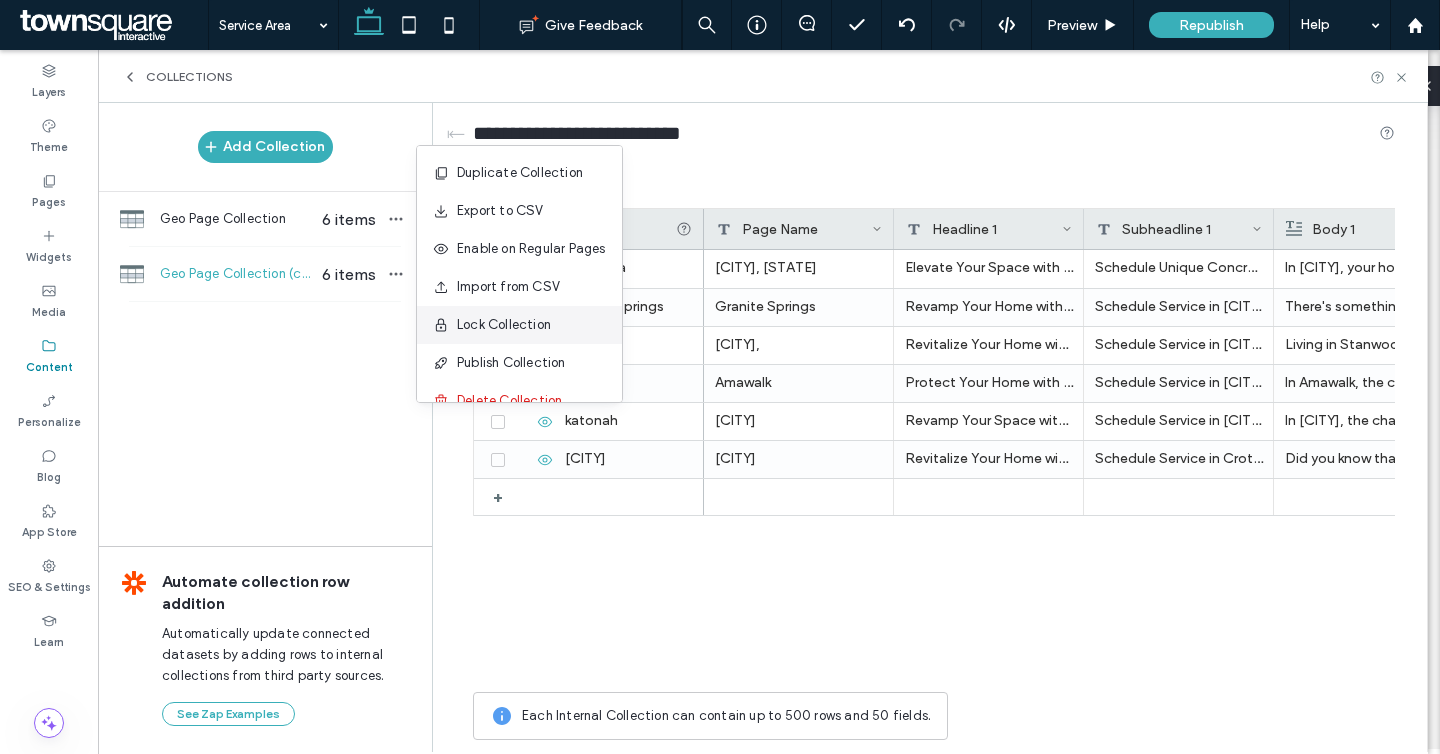 scroll, scrollTop: 26, scrollLeft: 0, axis: vertical 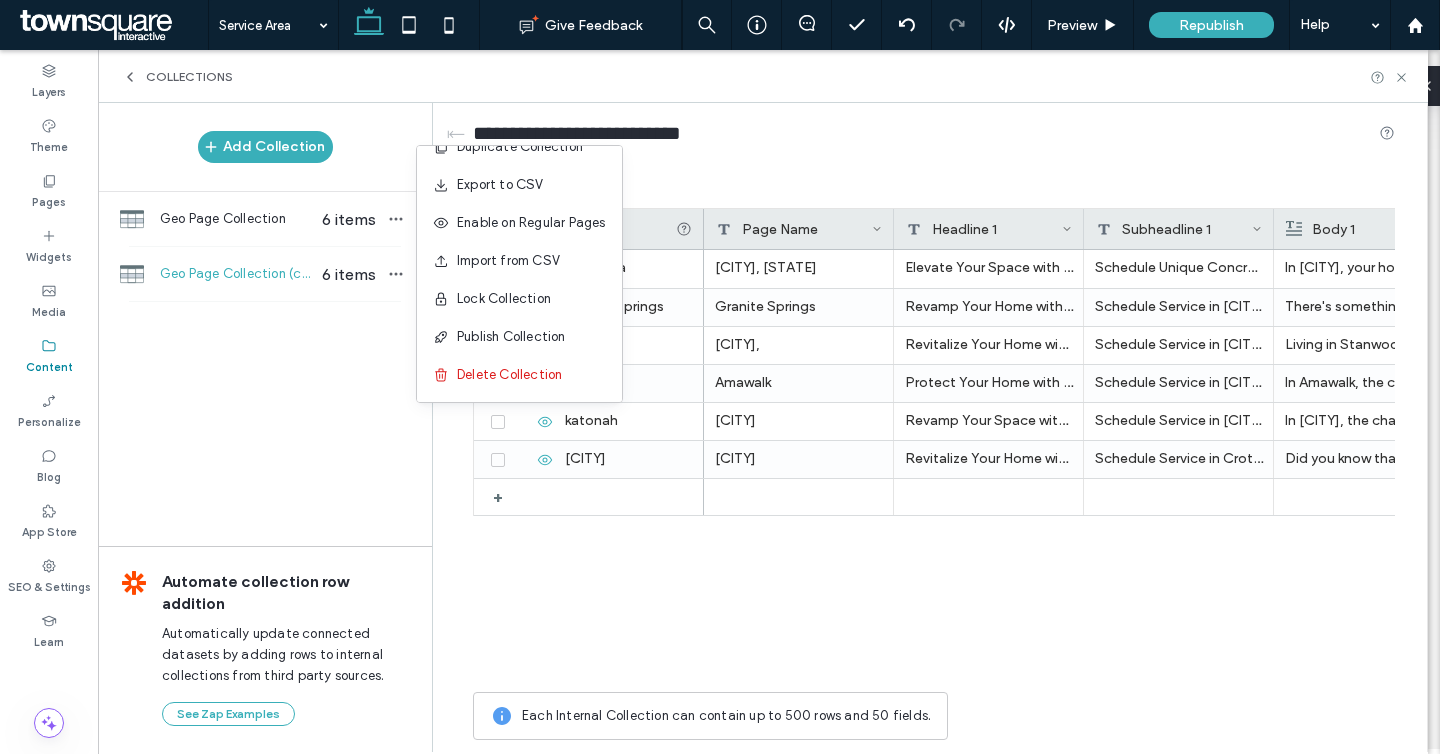click on "Add Collection Geo Page Collection 6 items Geo Page Collection (copy) 6 items Automate collection row addition Automatically update connected datasets by adding rows to internal collections from third party sources. See Zap Examples" at bounding box center (265, 426) 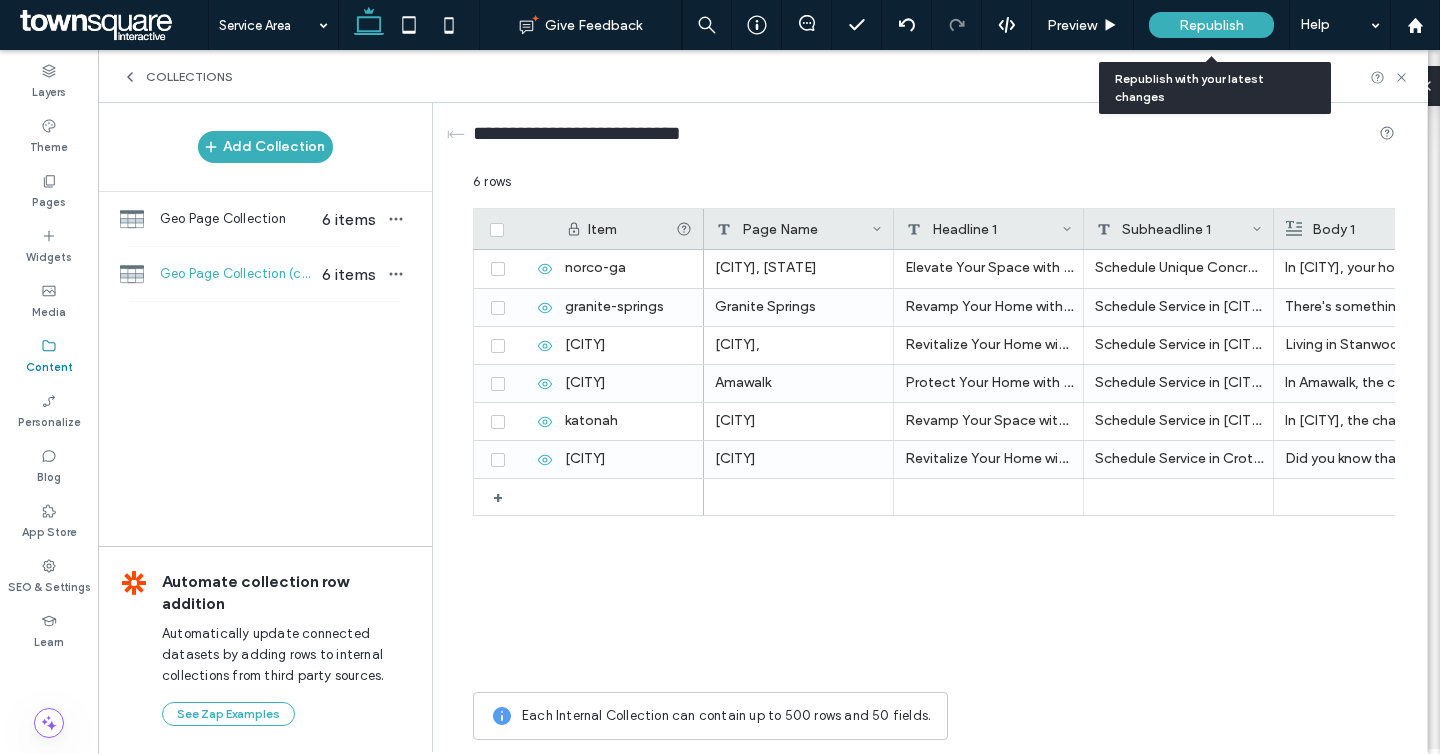 click on "Republish" at bounding box center [1211, 25] 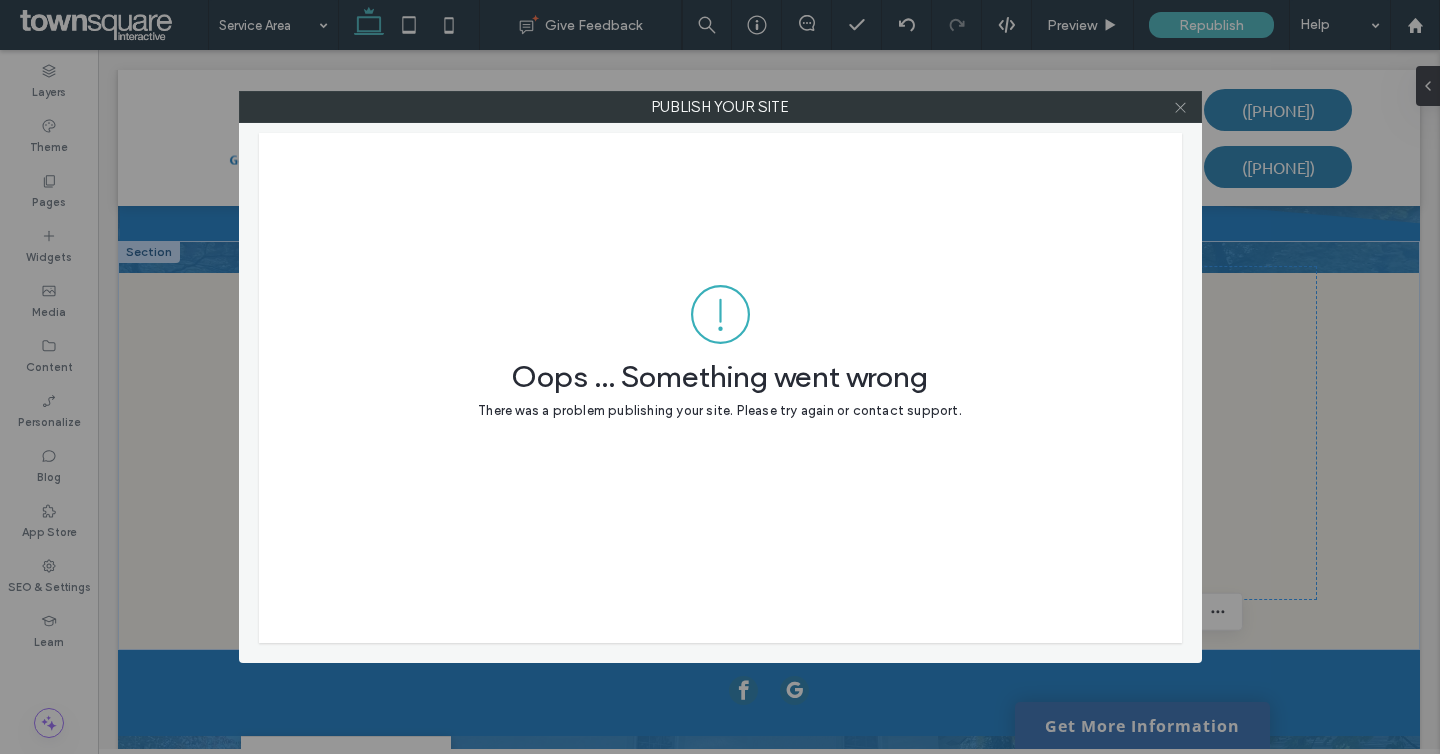 click at bounding box center (1180, 107) 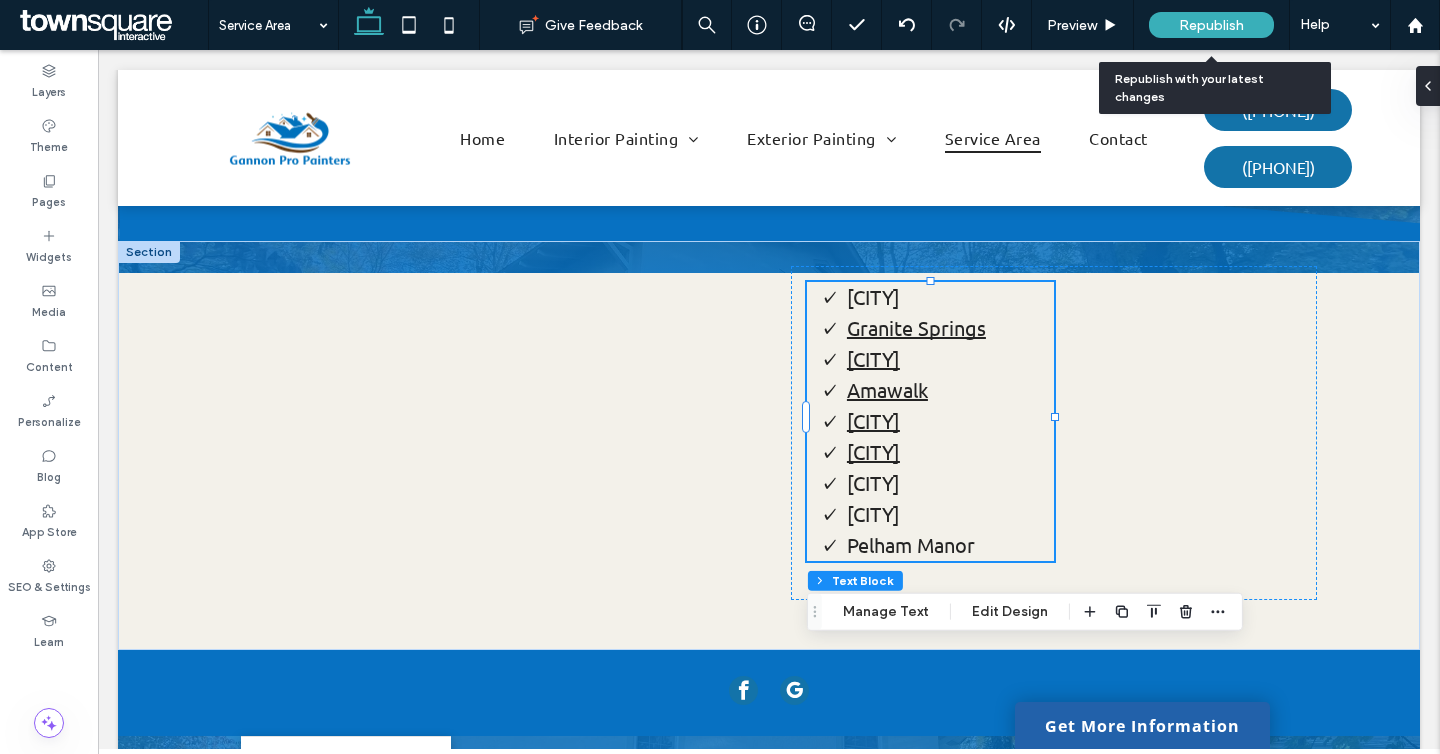 click on "Republish" at bounding box center (1211, 25) 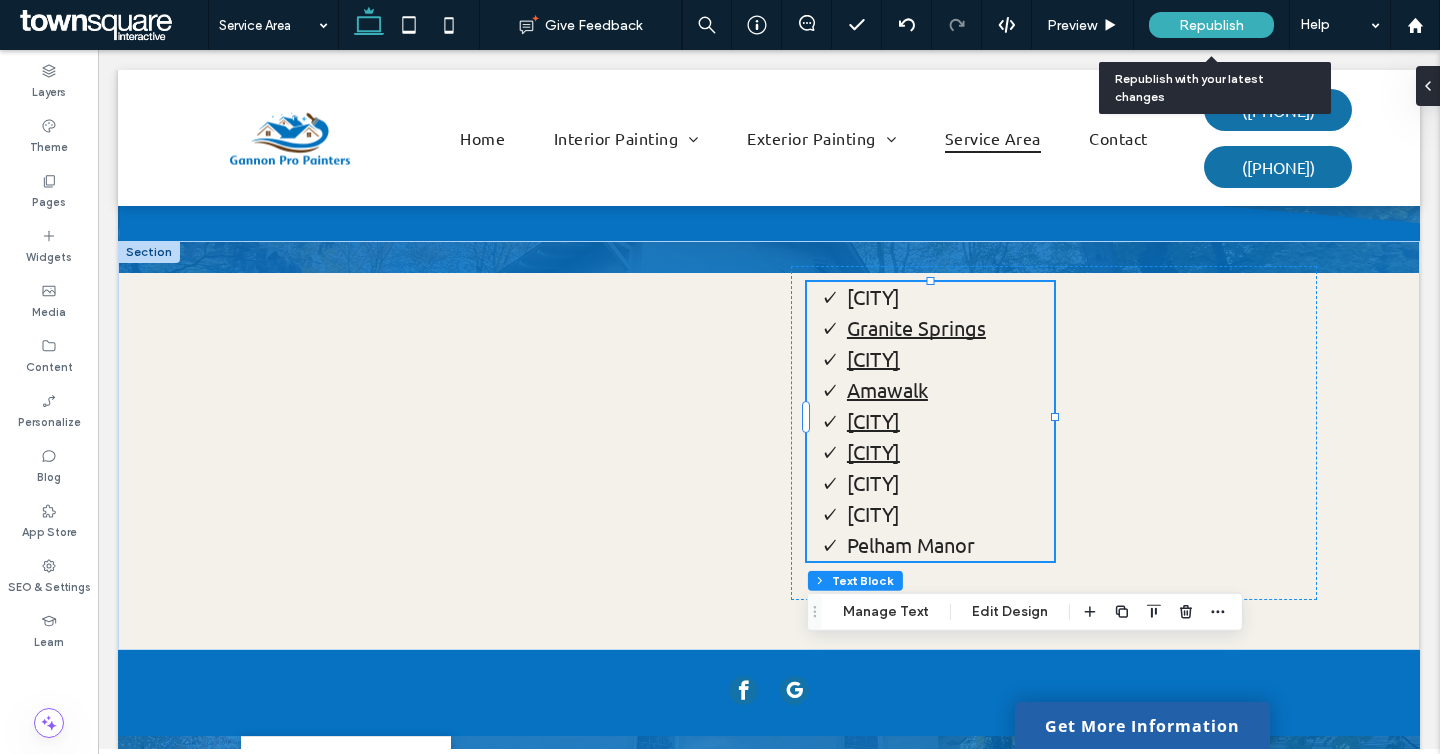 click on "Republish" at bounding box center [1211, 25] 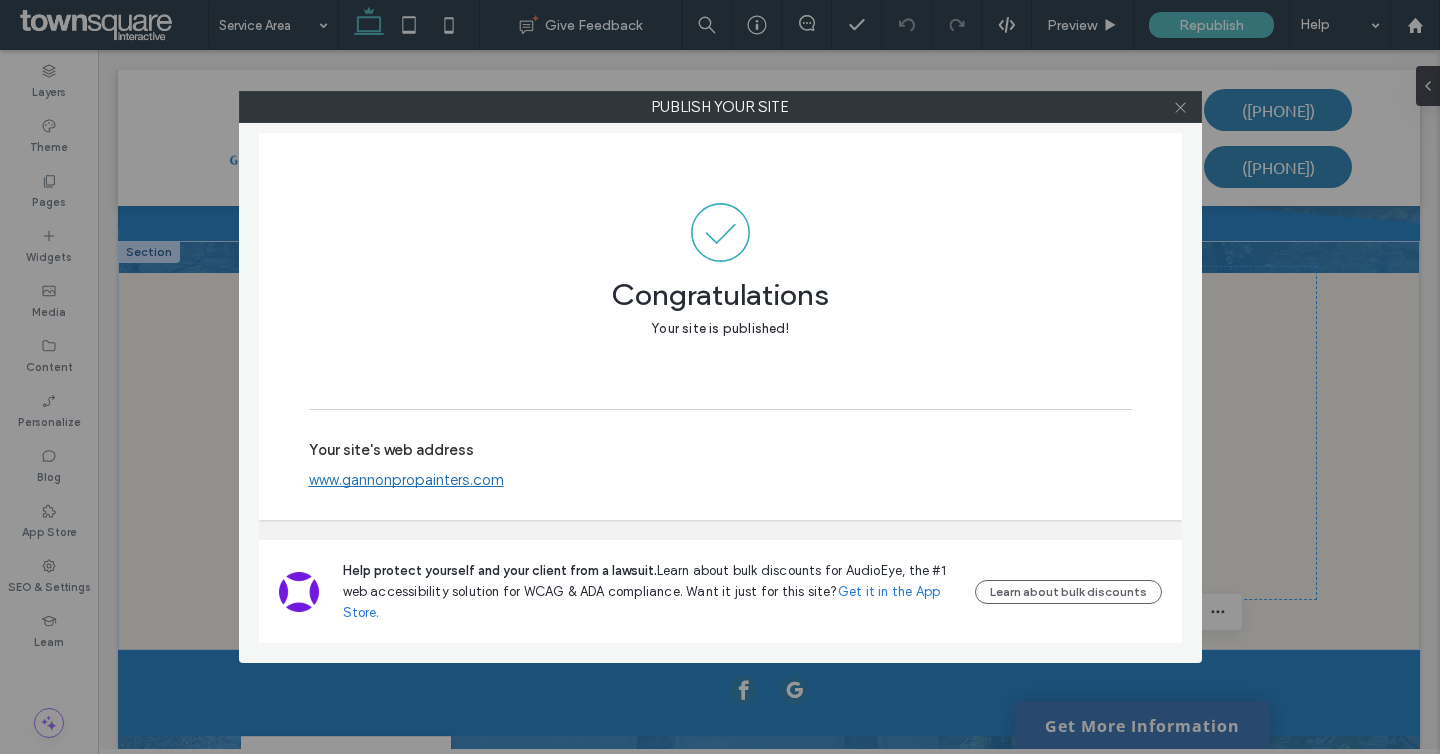 click 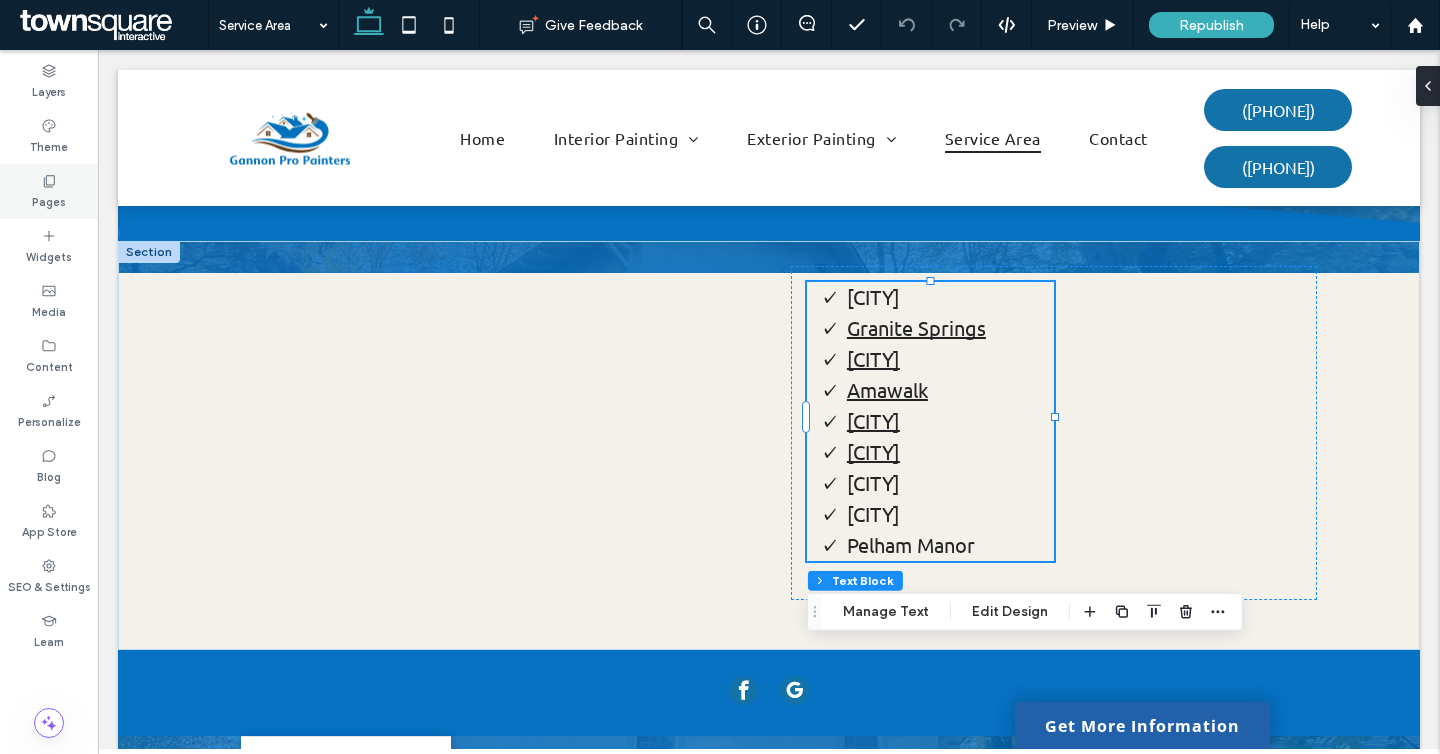 click on "Pages" at bounding box center [49, 191] 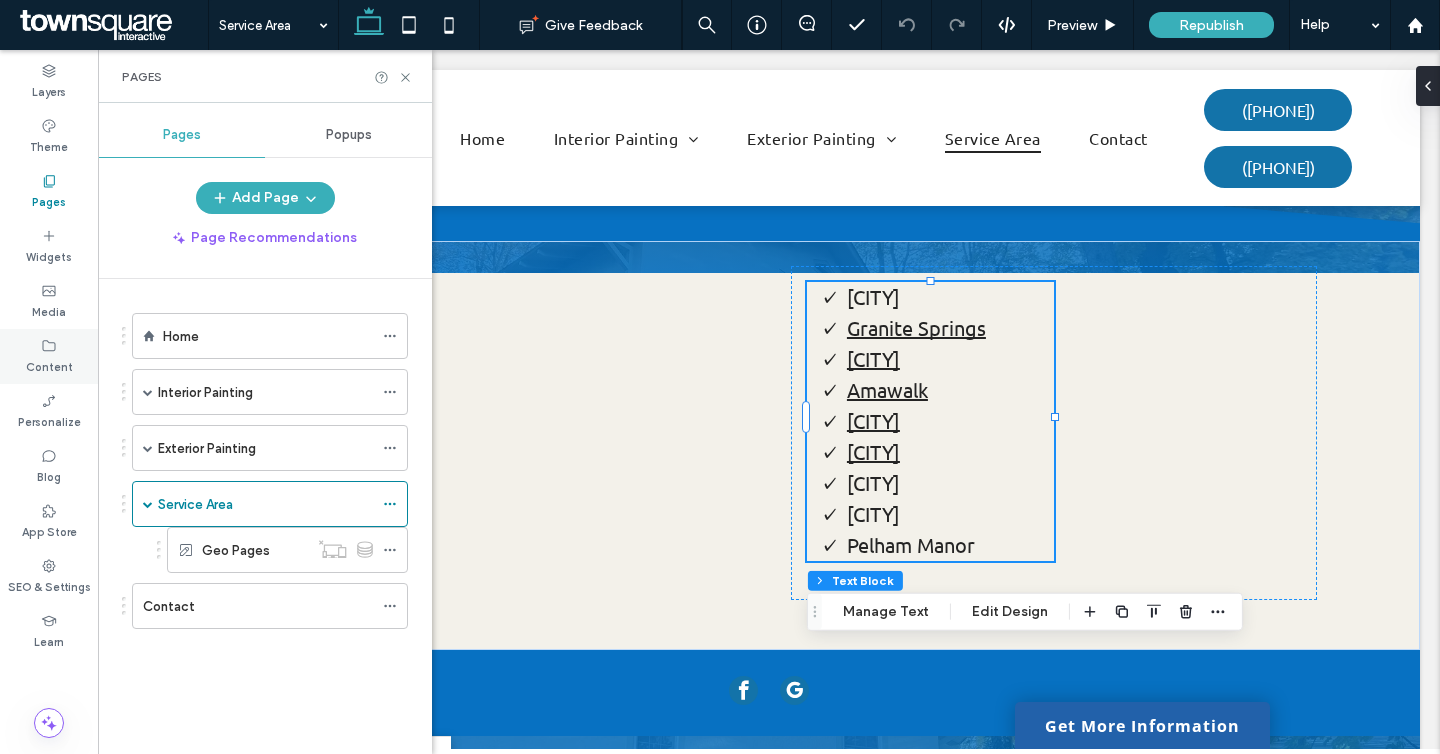click on "Content" at bounding box center [49, 365] 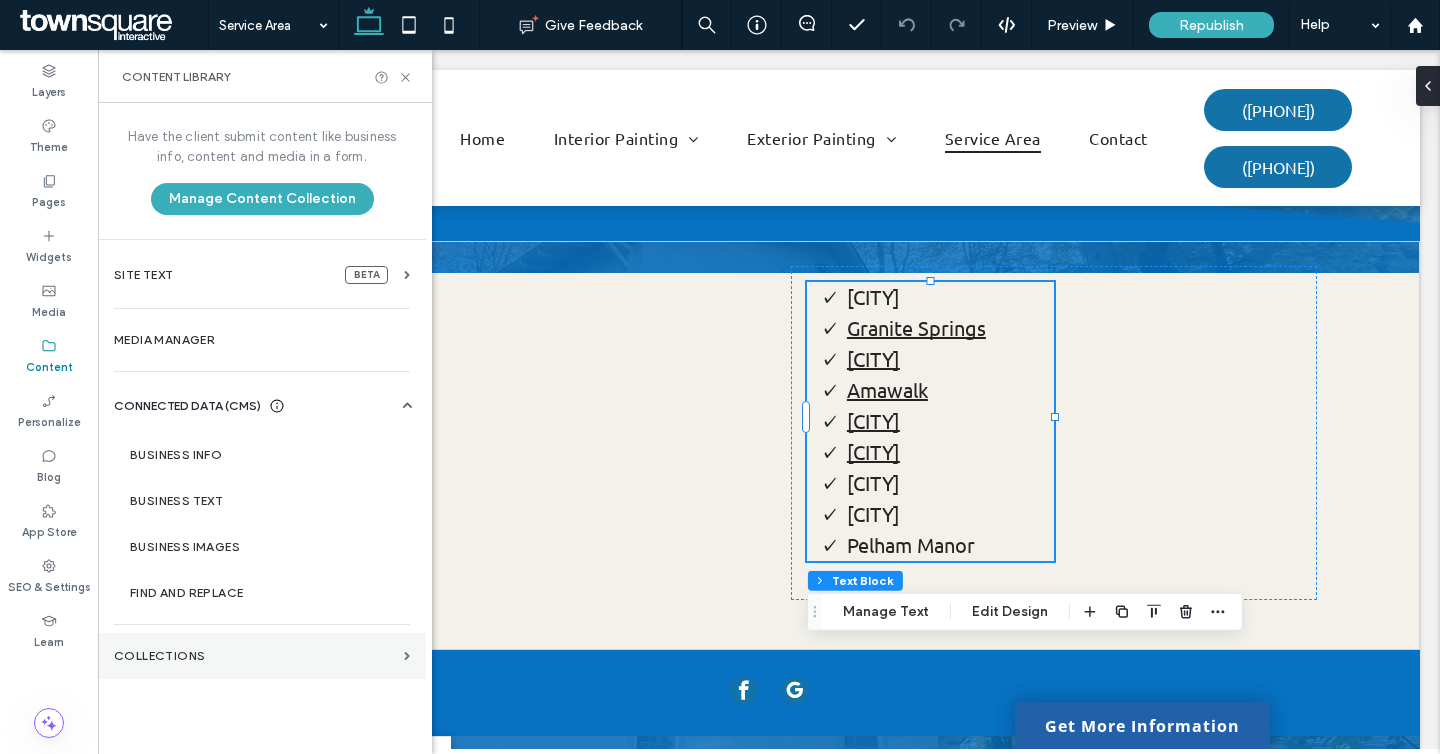 click on "Collections" at bounding box center (262, 656) 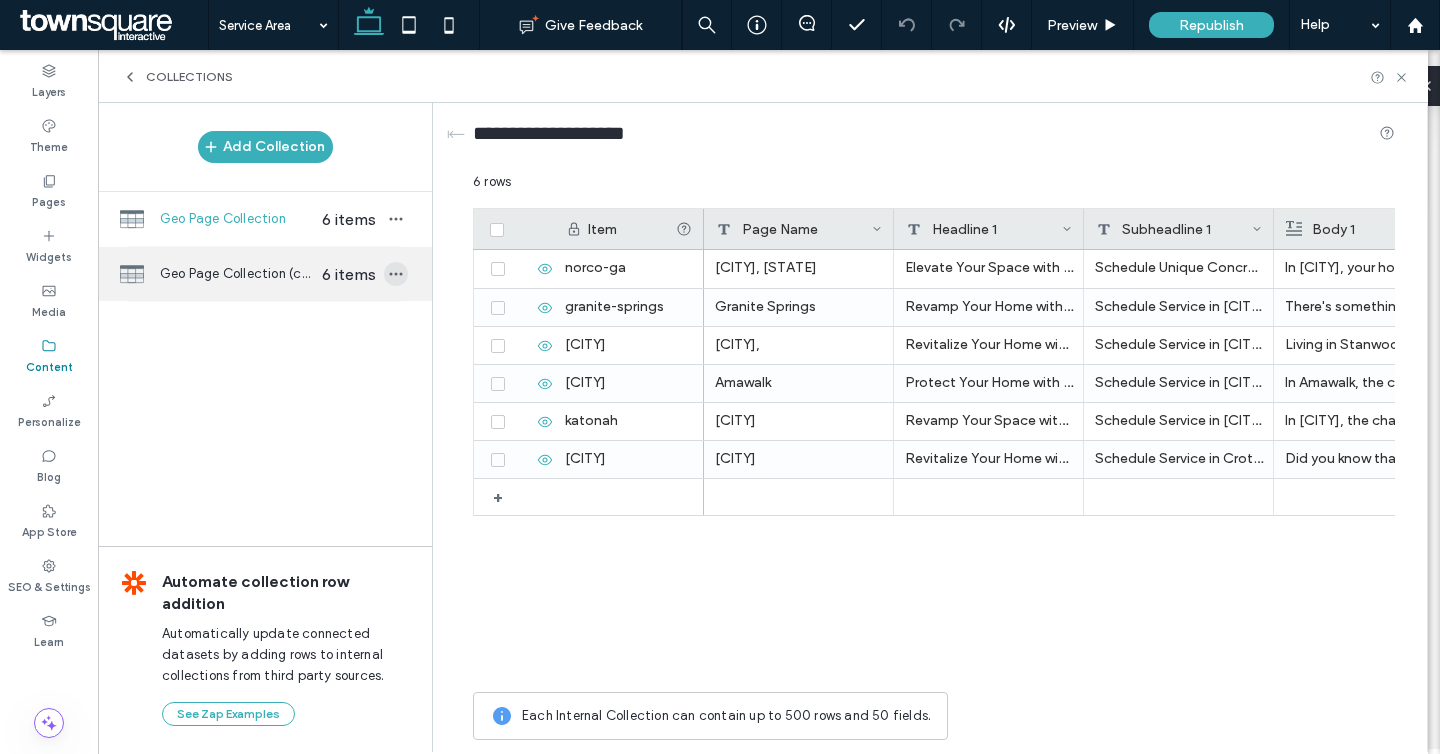 click 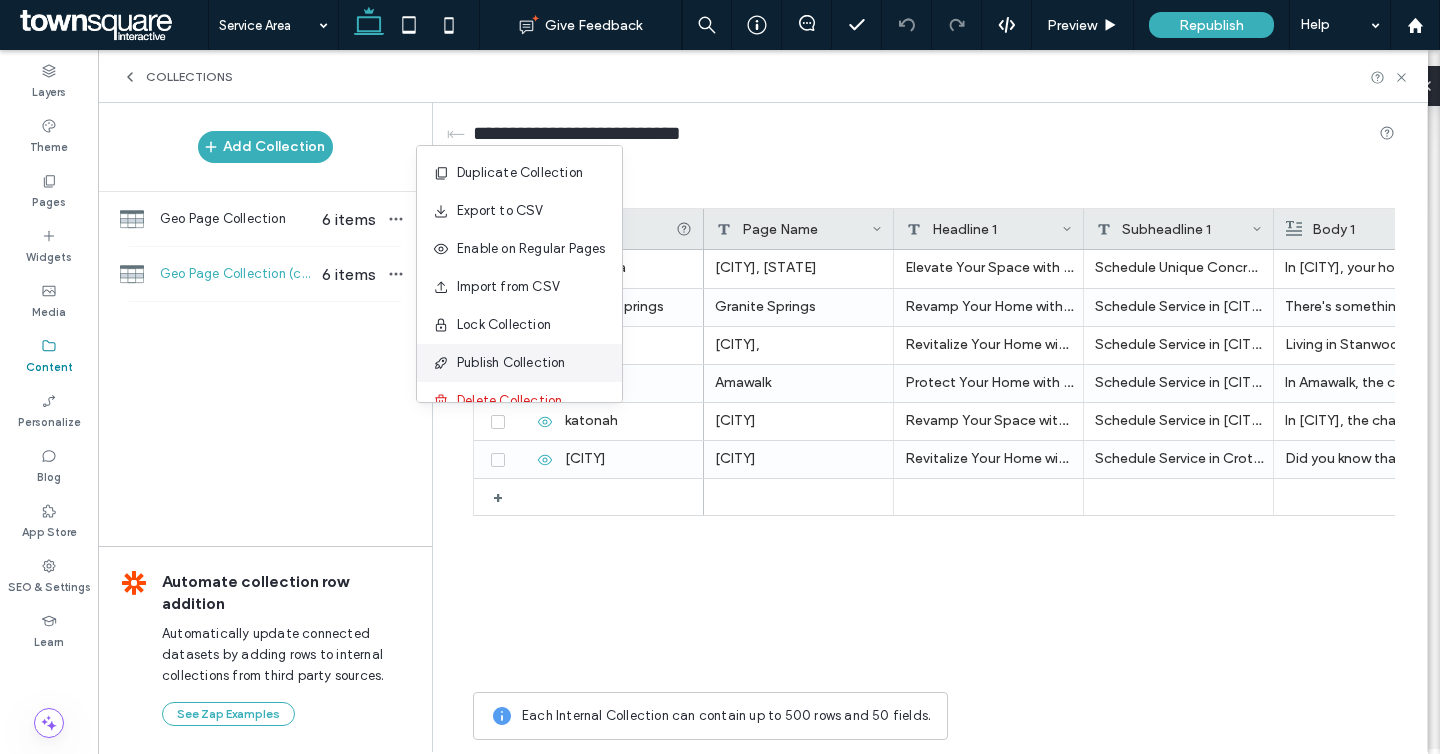 scroll, scrollTop: 26, scrollLeft: 0, axis: vertical 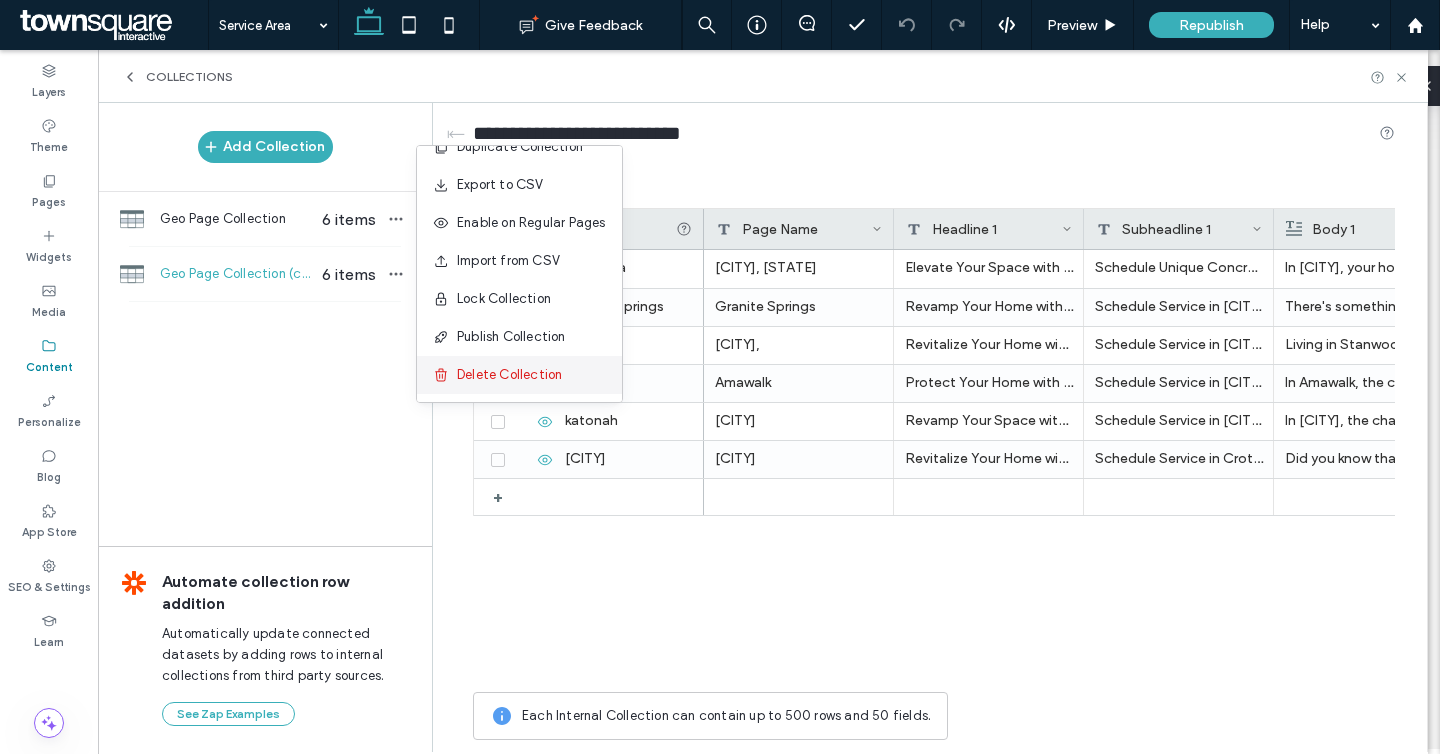 click on "Delete Collection" at bounding box center (509, 375) 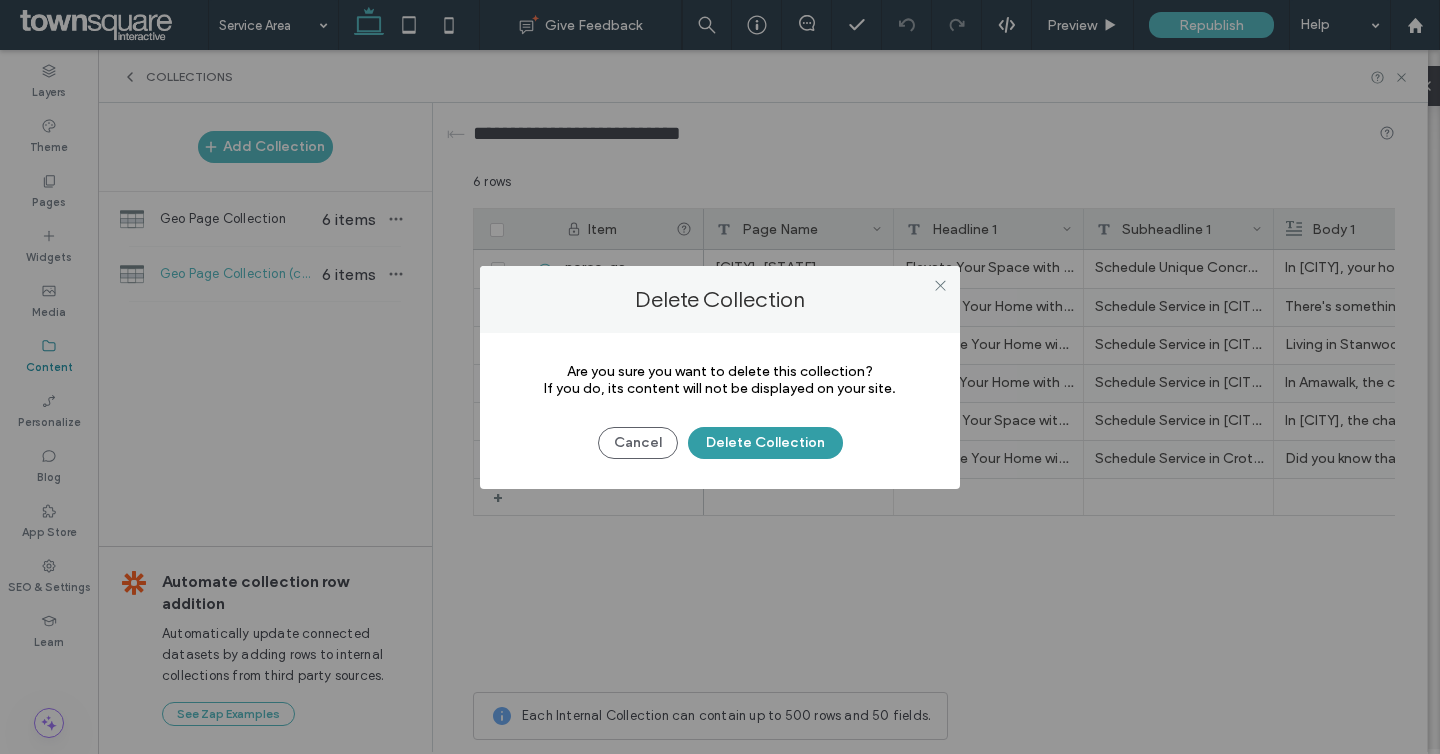 click on "Delete Collection" at bounding box center [765, 443] 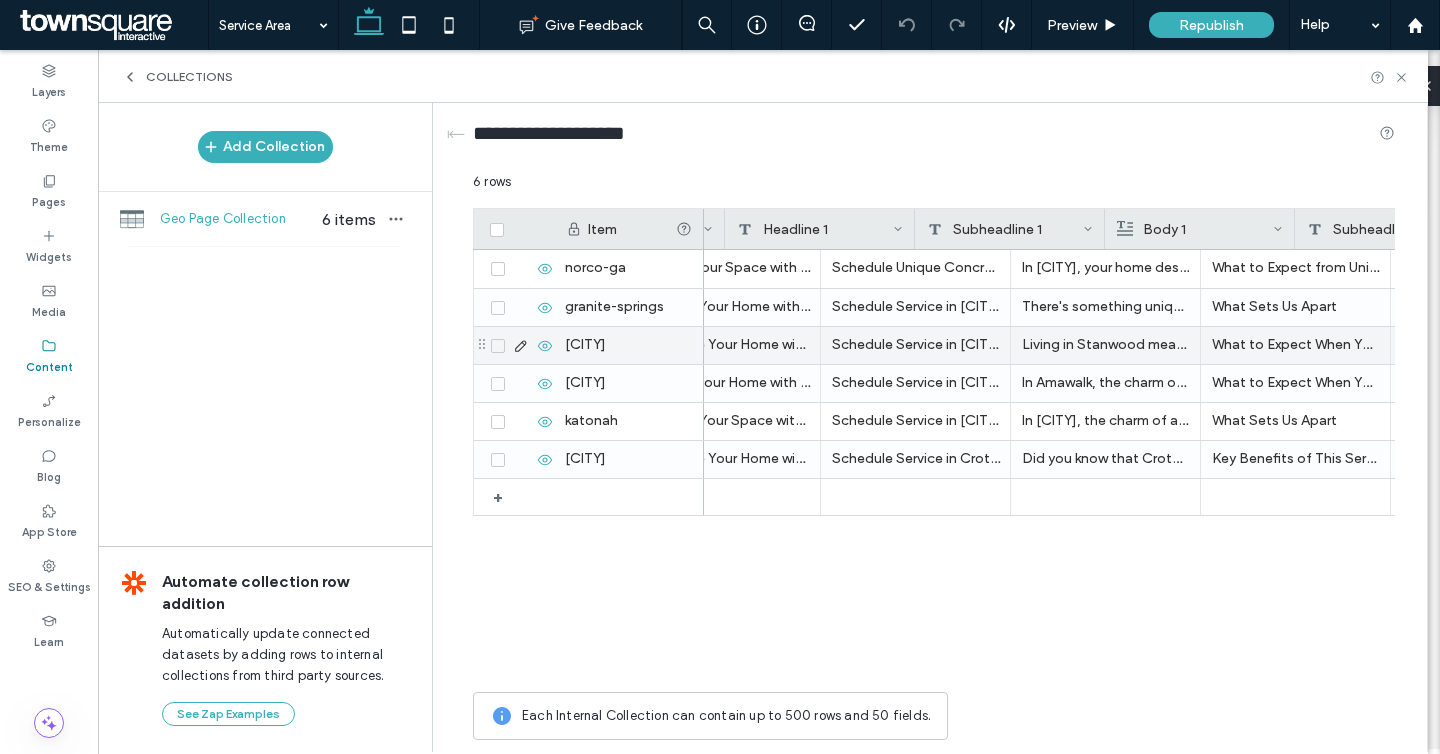 scroll, scrollTop: 0, scrollLeft: 169, axis: horizontal 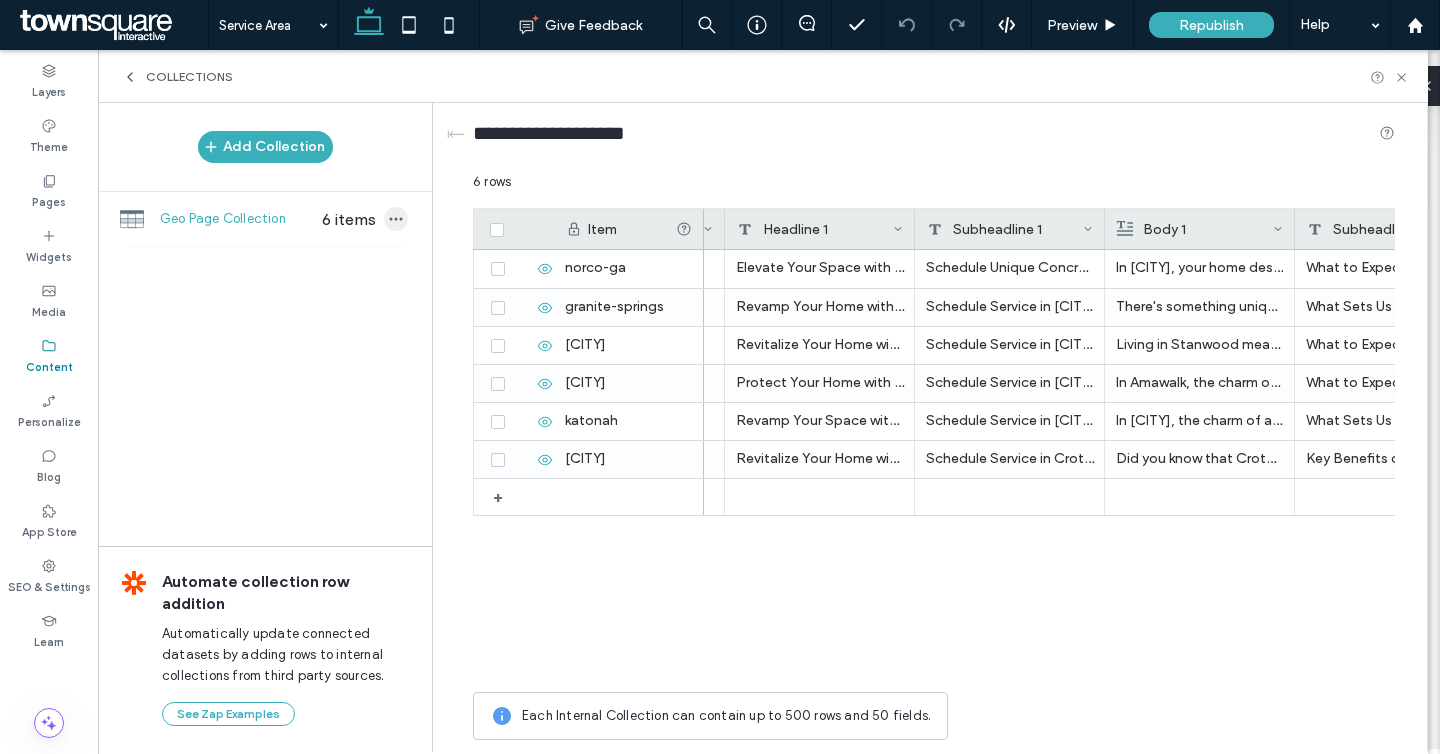 click 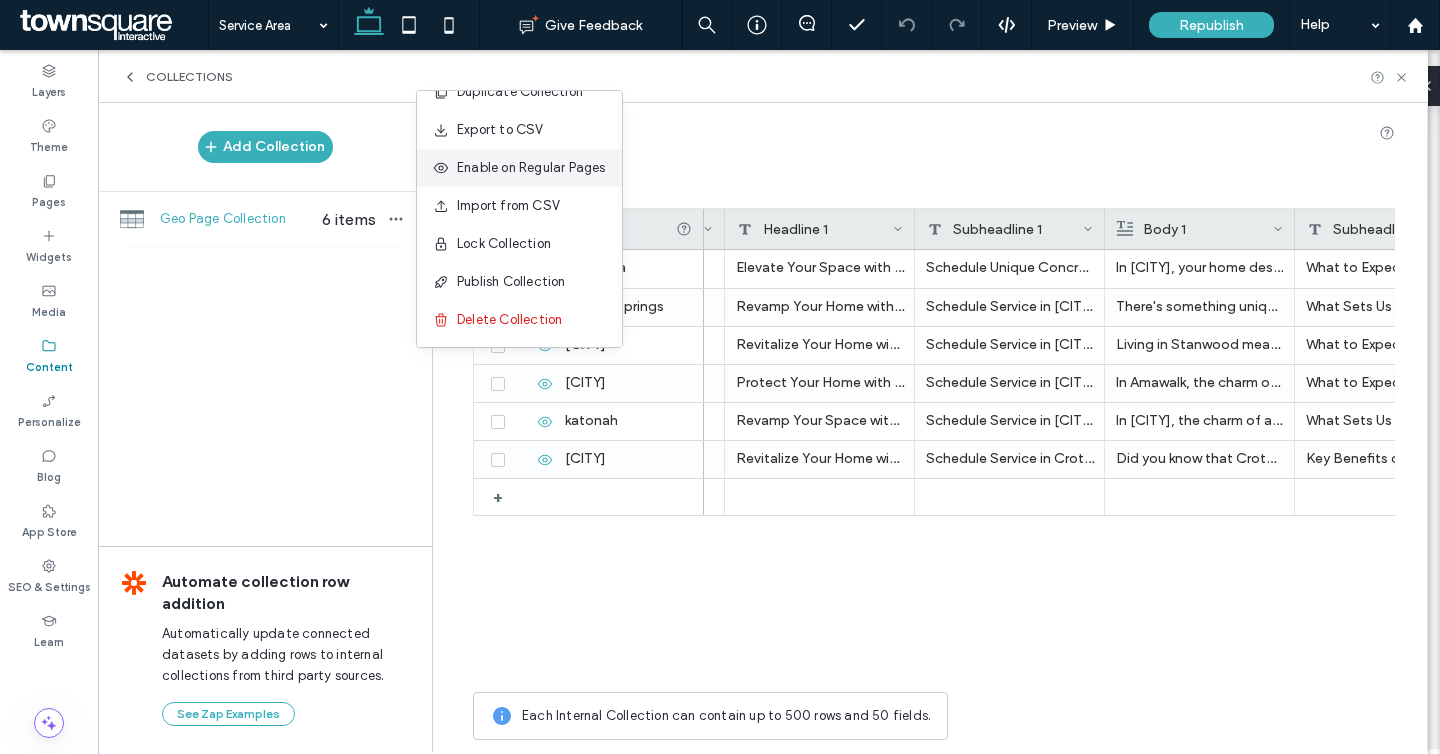 scroll, scrollTop: 0, scrollLeft: 0, axis: both 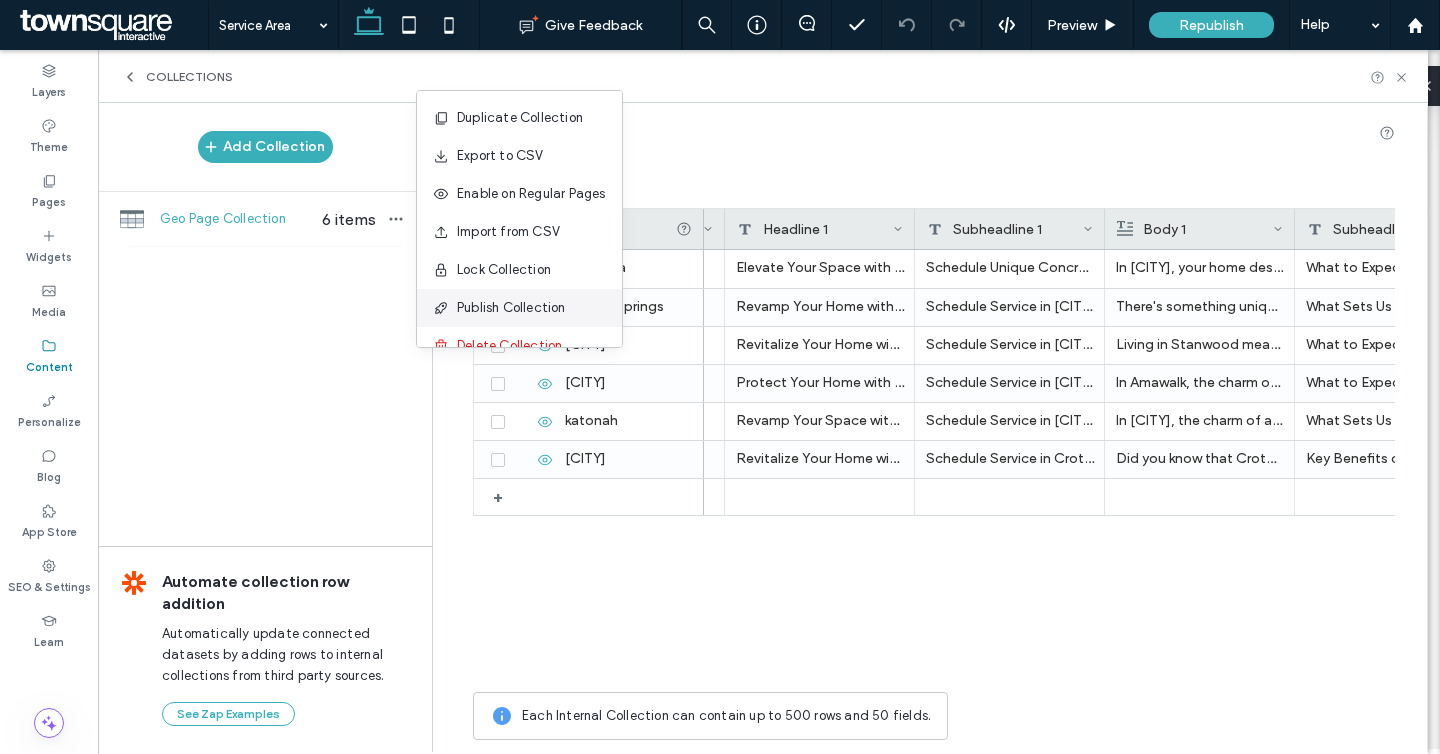 click on "Publish Collection" at bounding box center (511, 308) 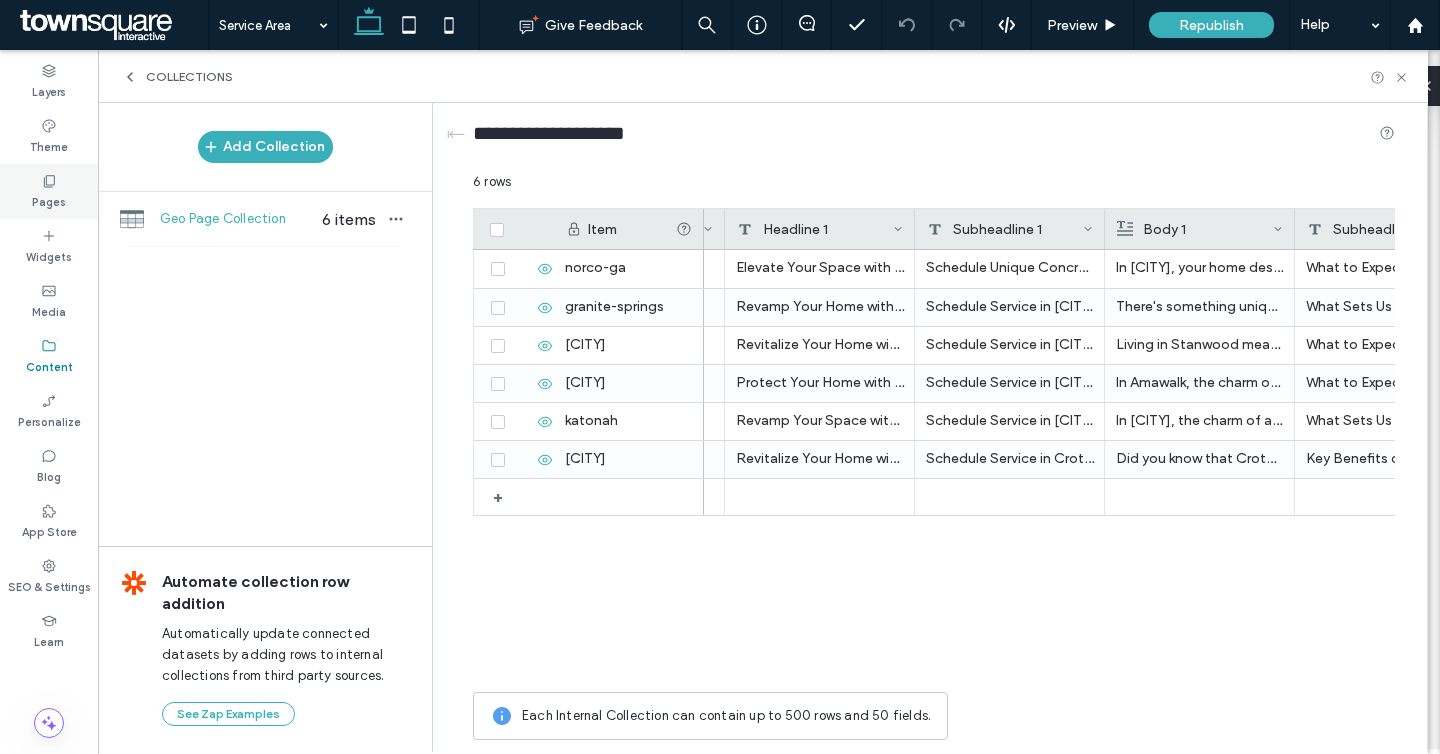click on "Pages" at bounding box center (49, 200) 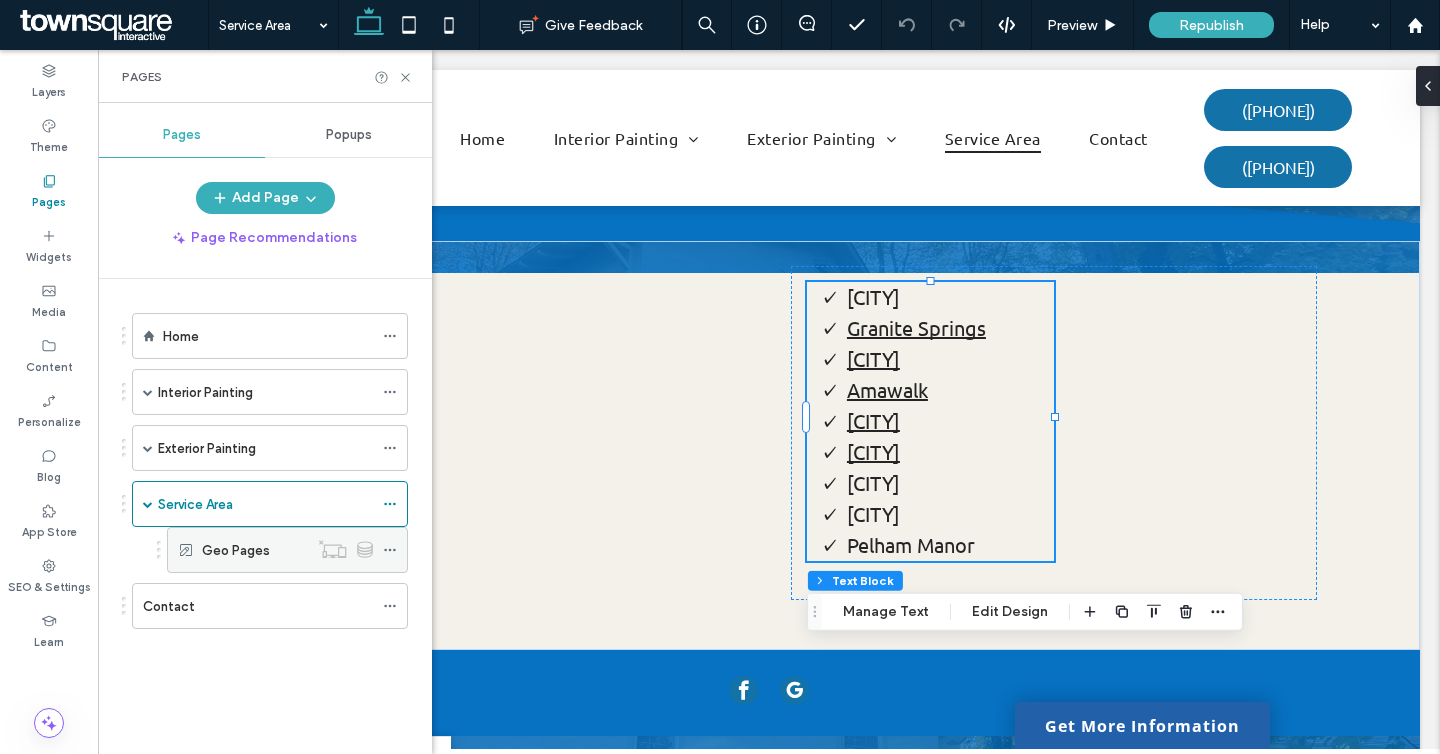 click 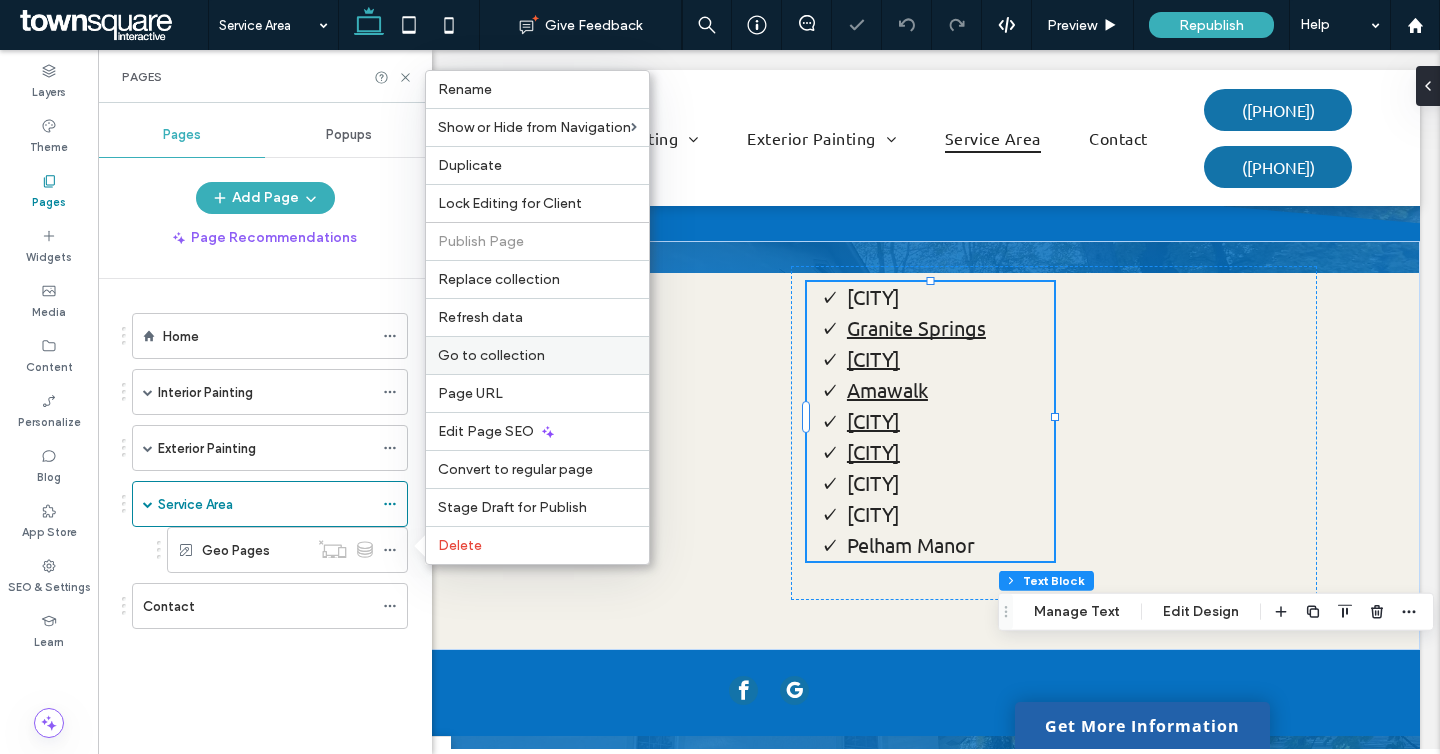click on "Go to collection" at bounding box center (491, 355) 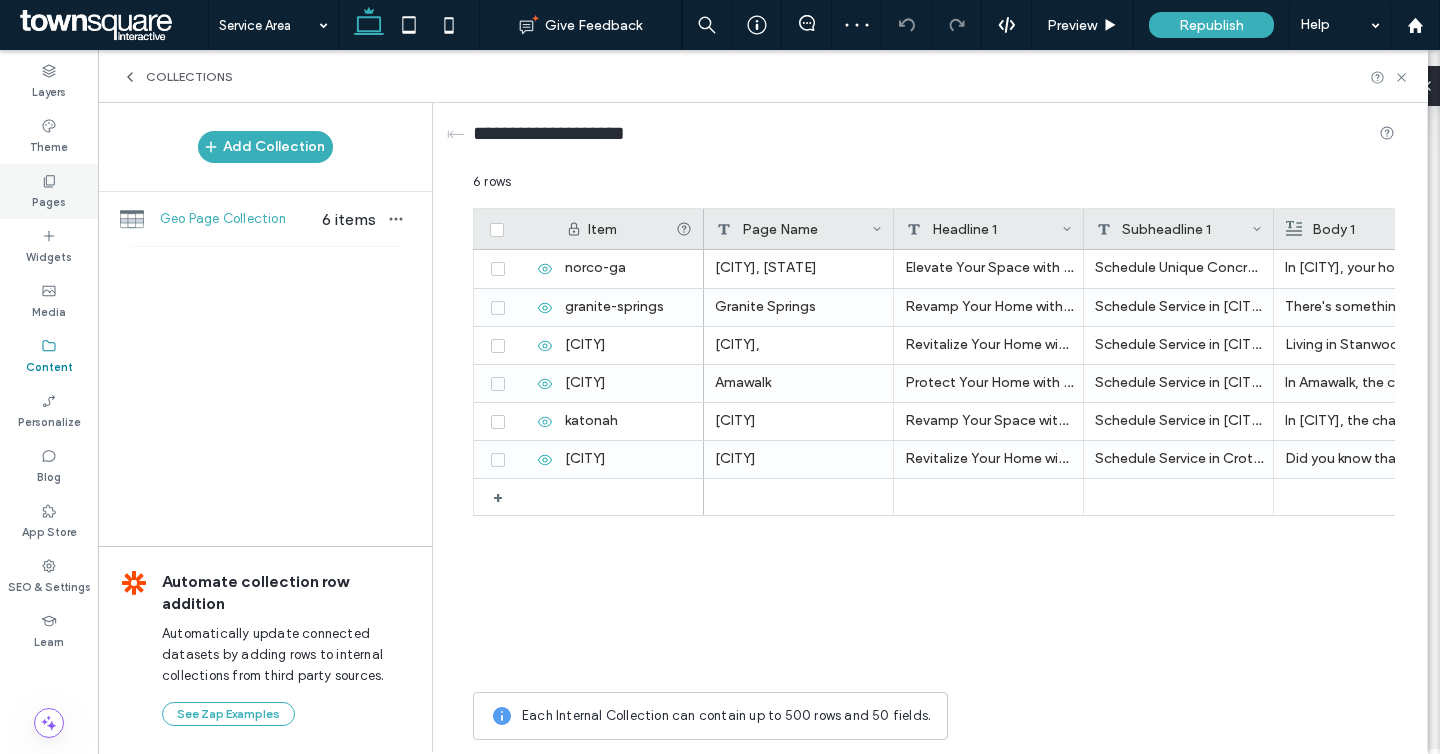 click on "Pages" at bounding box center [49, 191] 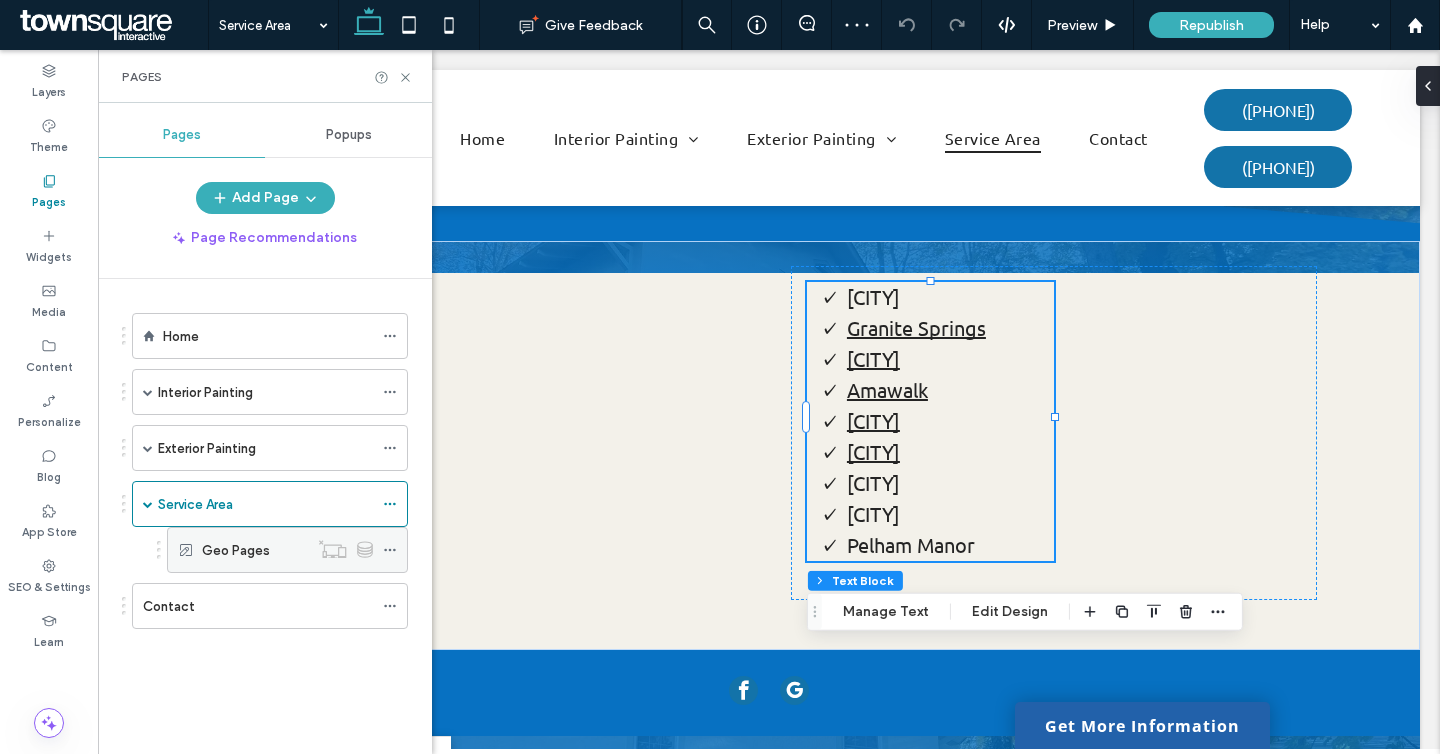 click 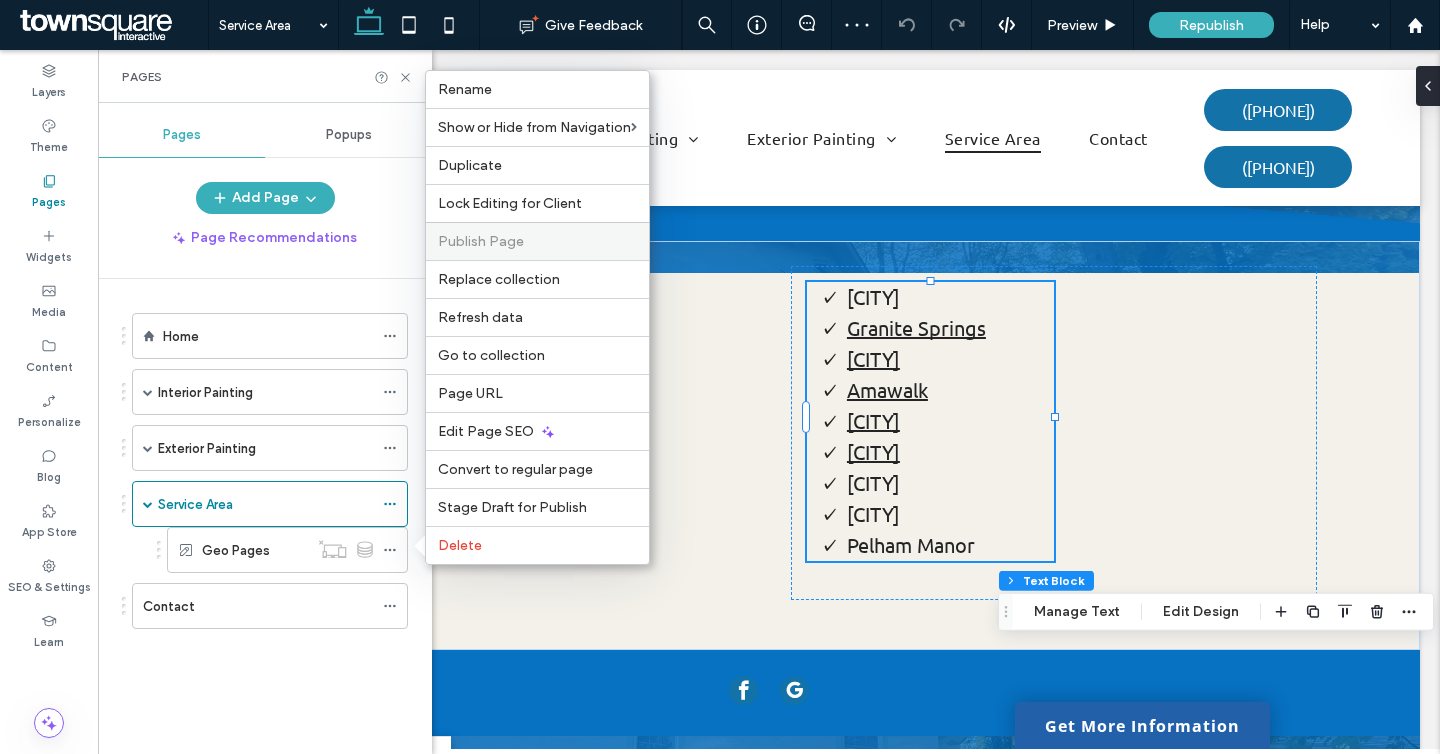 click on "Publish Page" at bounding box center [481, 241] 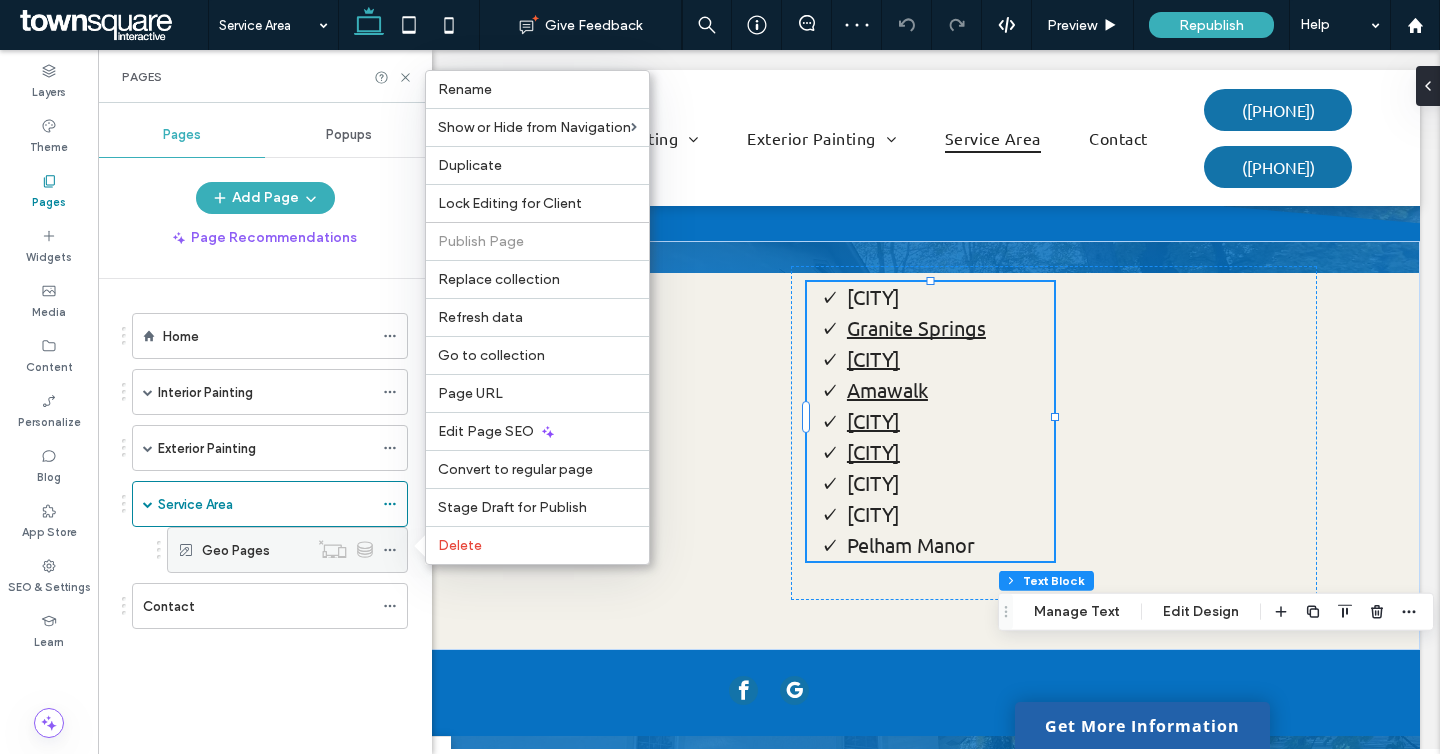 click 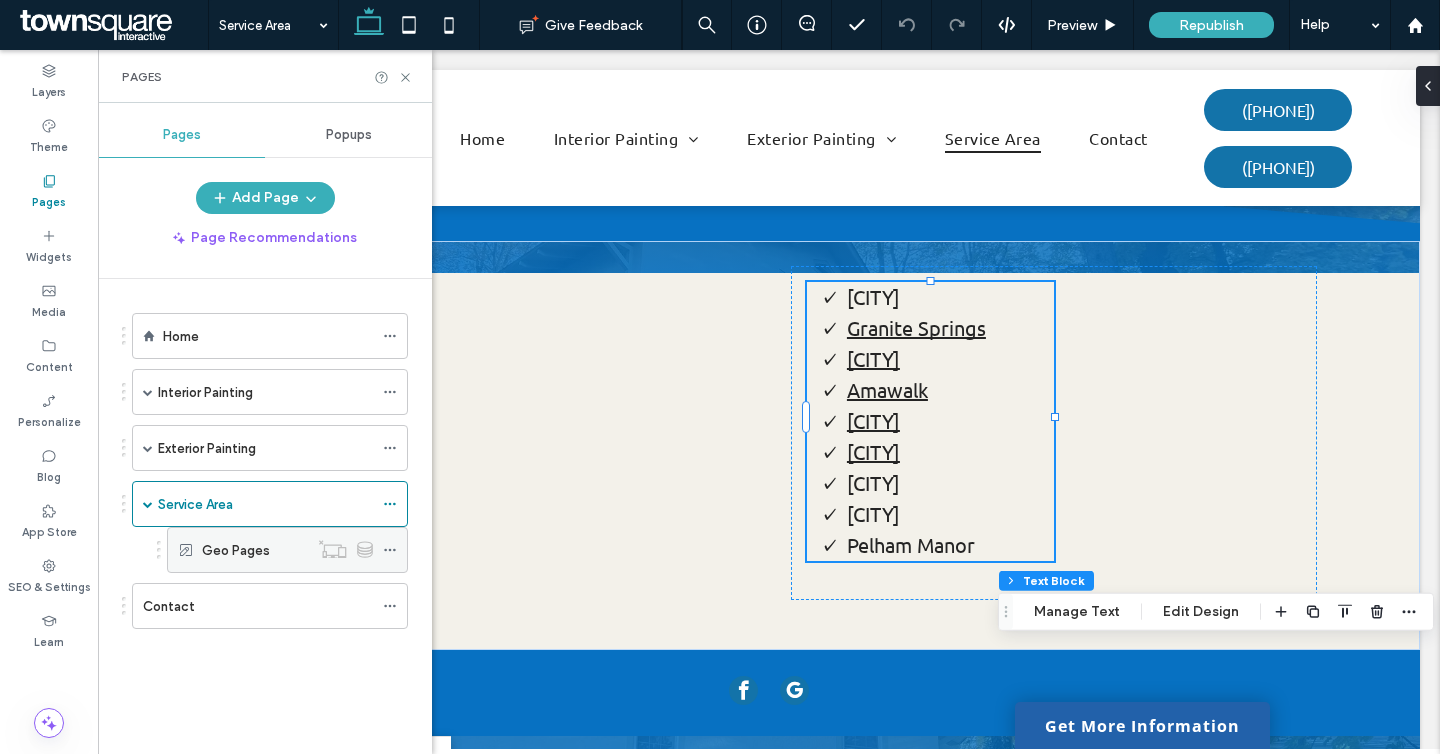 click 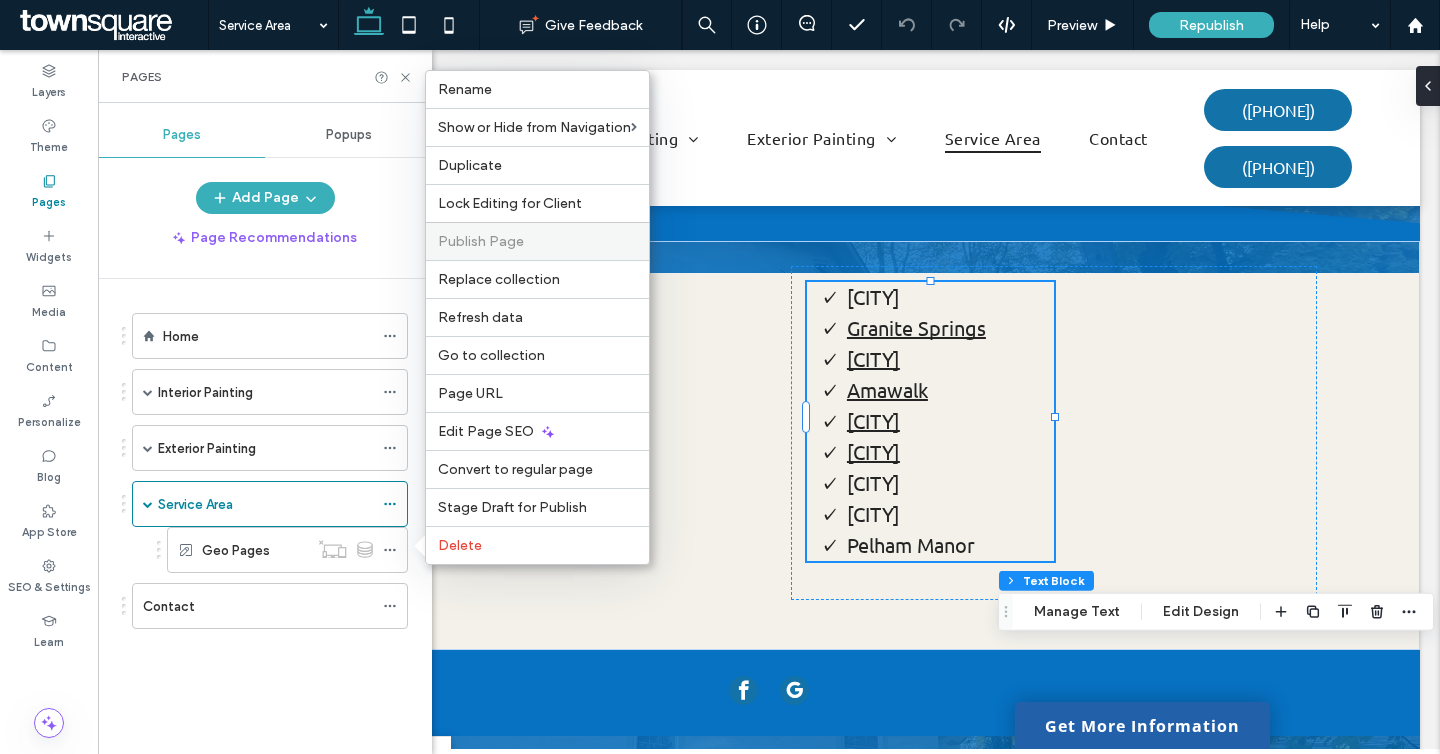click on "Publish Page" at bounding box center (537, 241) 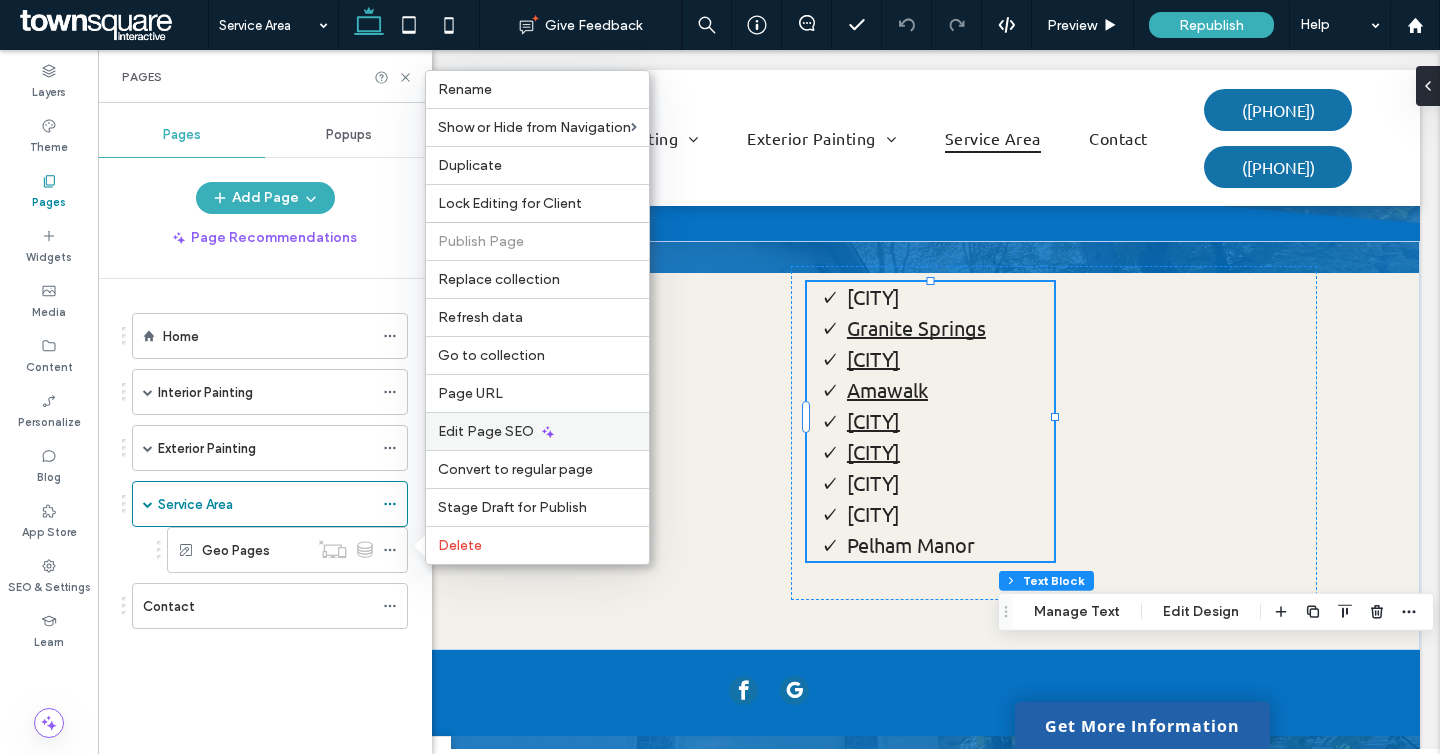 click on "Edit Page SEO" at bounding box center [486, 431] 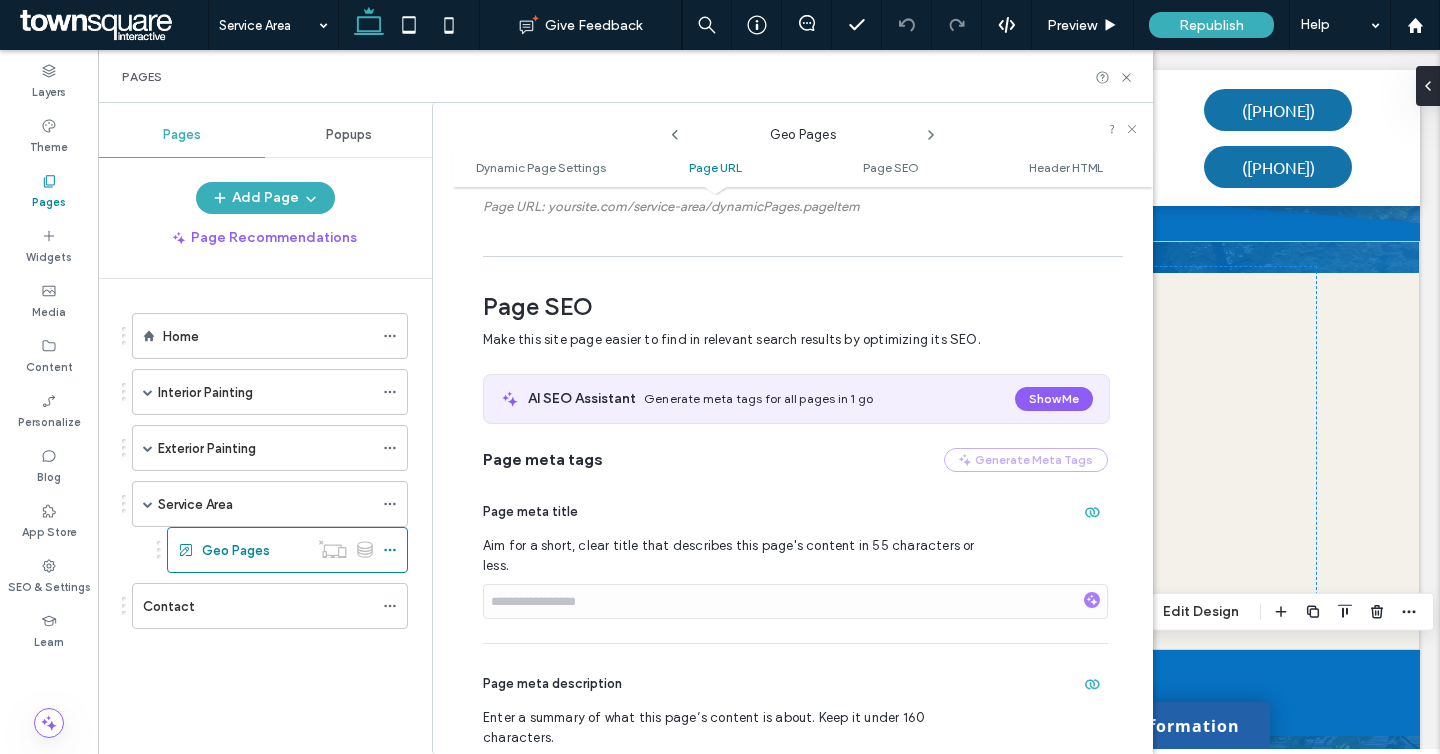 scroll, scrollTop: 663, scrollLeft: 0, axis: vertical 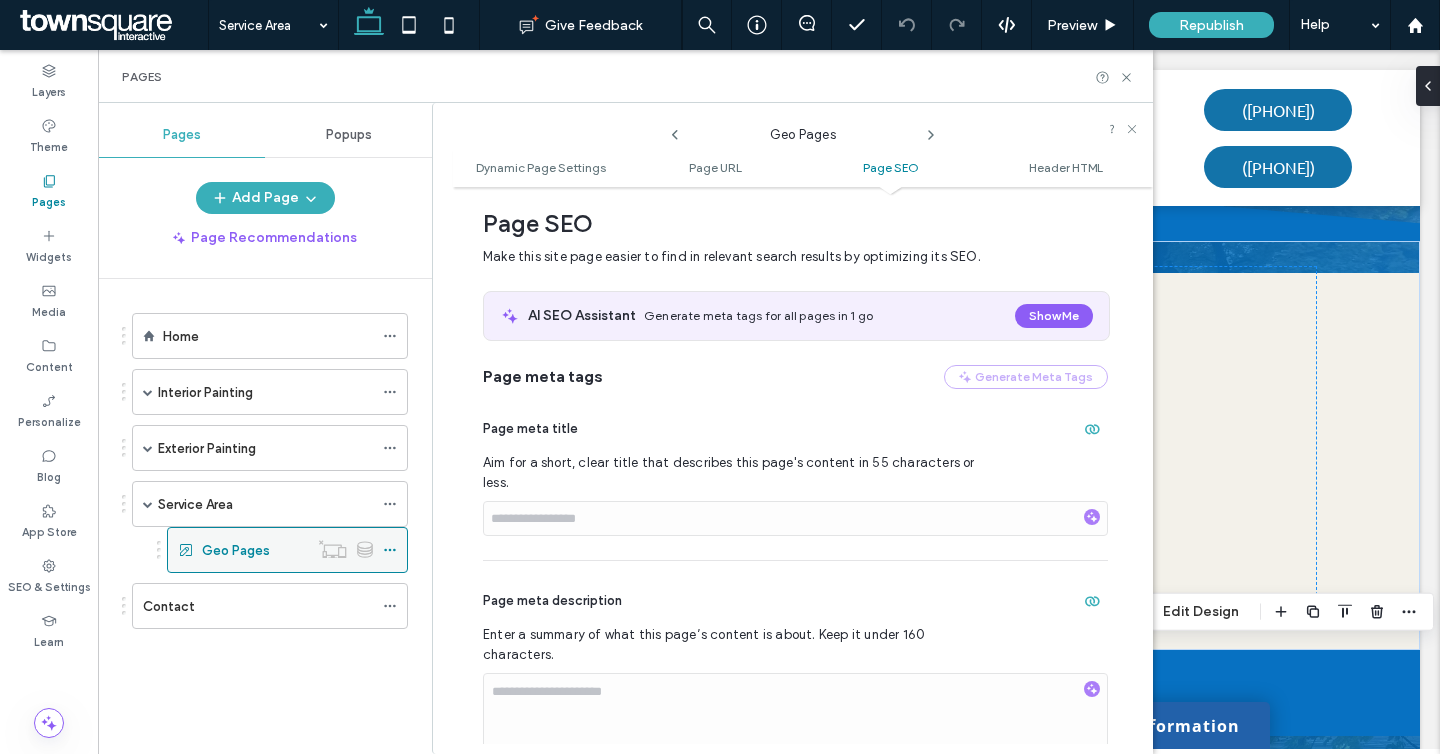 click 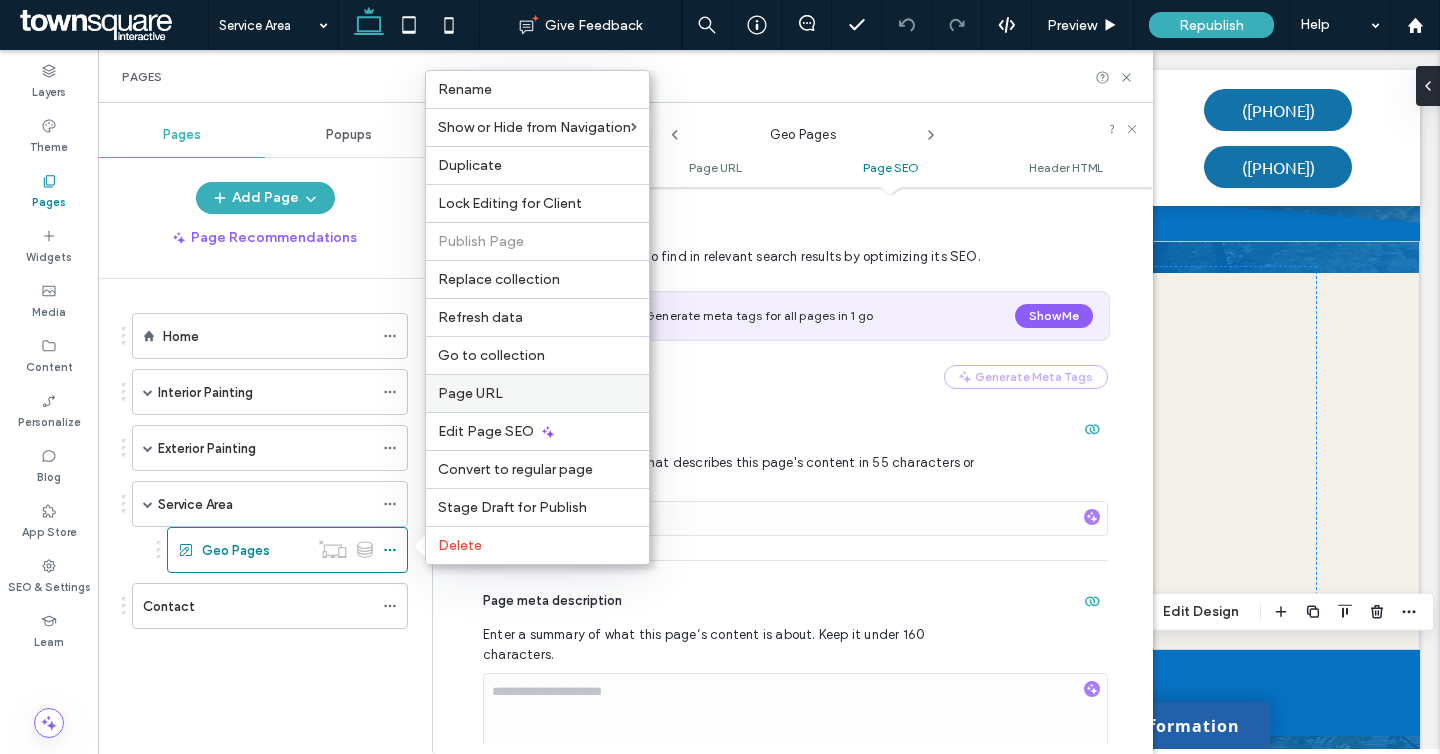 click on "Page URL" at bounding box center [537, 393] 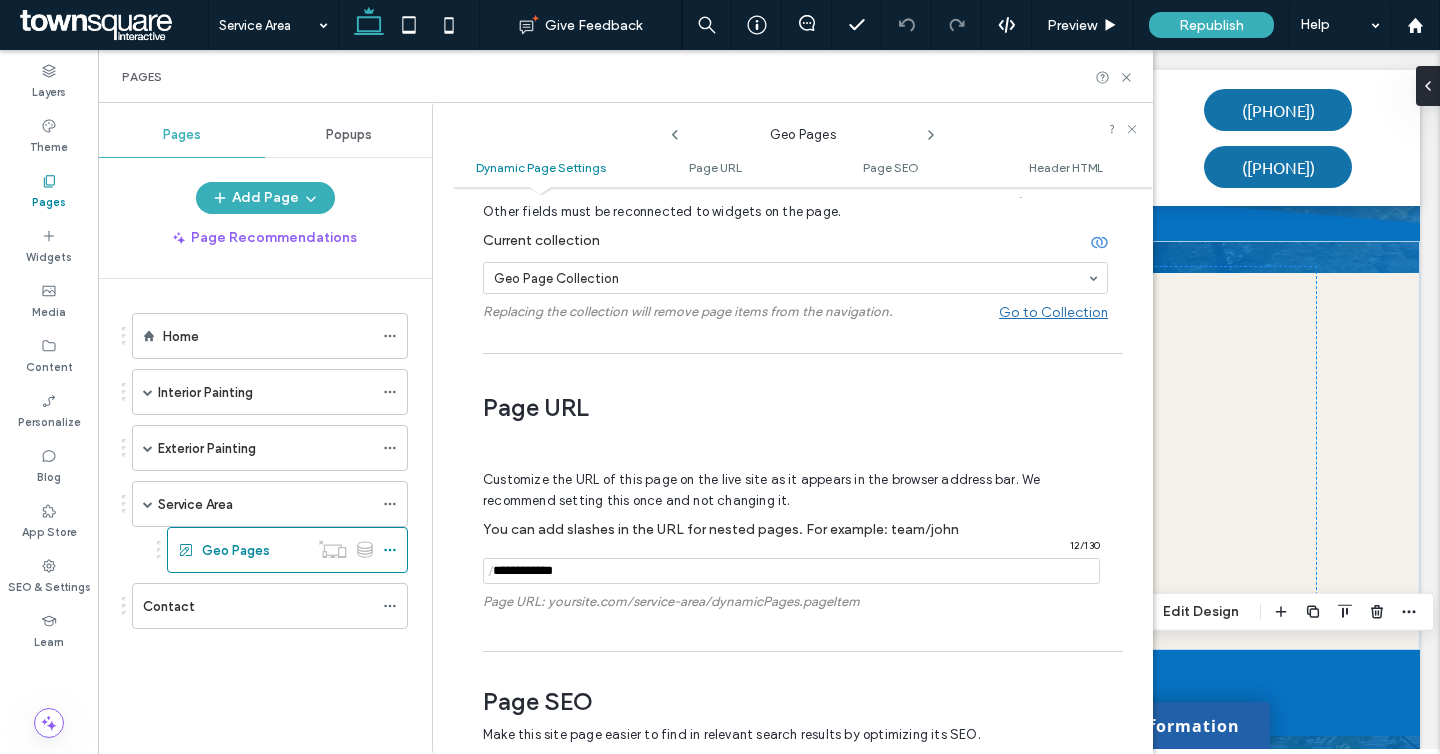 scroll, scrollTop: 164, scrollLeft: 0, axis: vertical 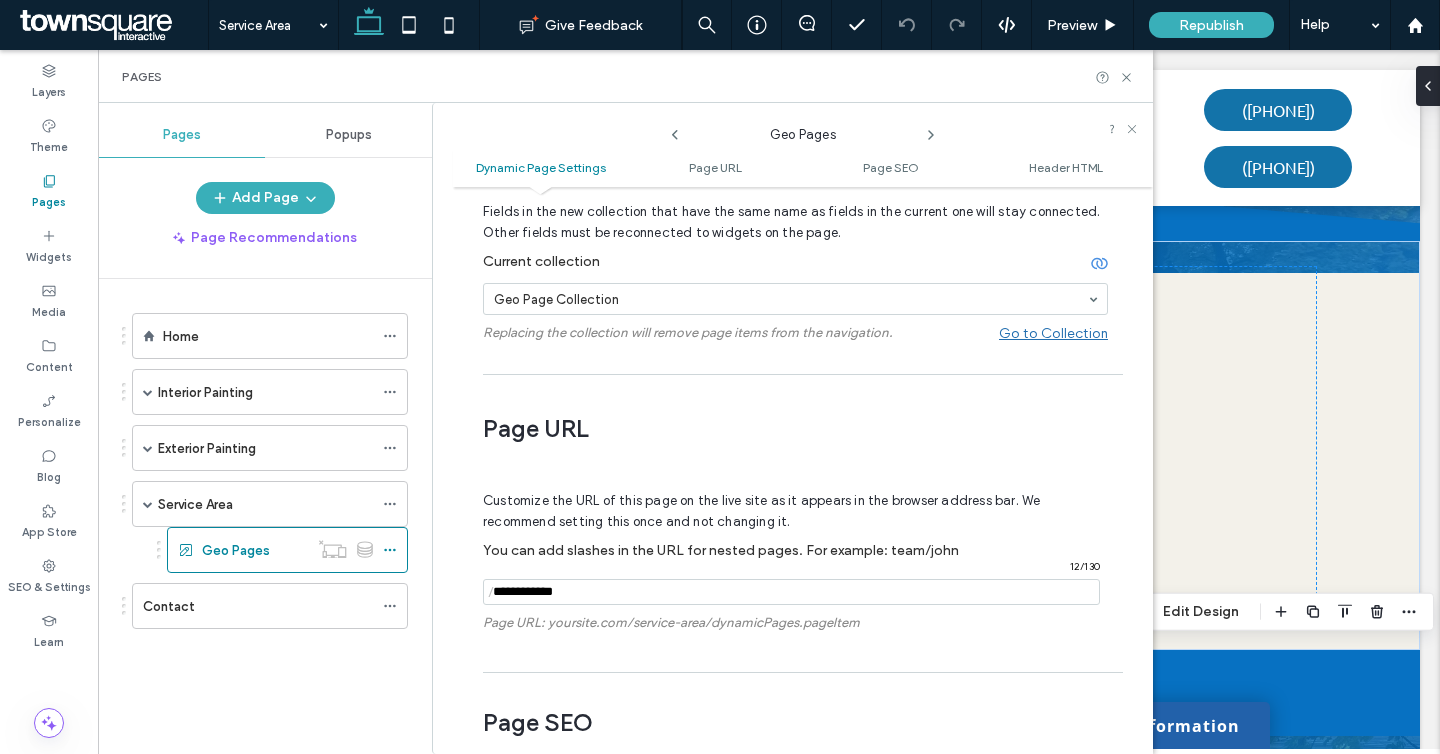 click at bounding box center (791, 592) 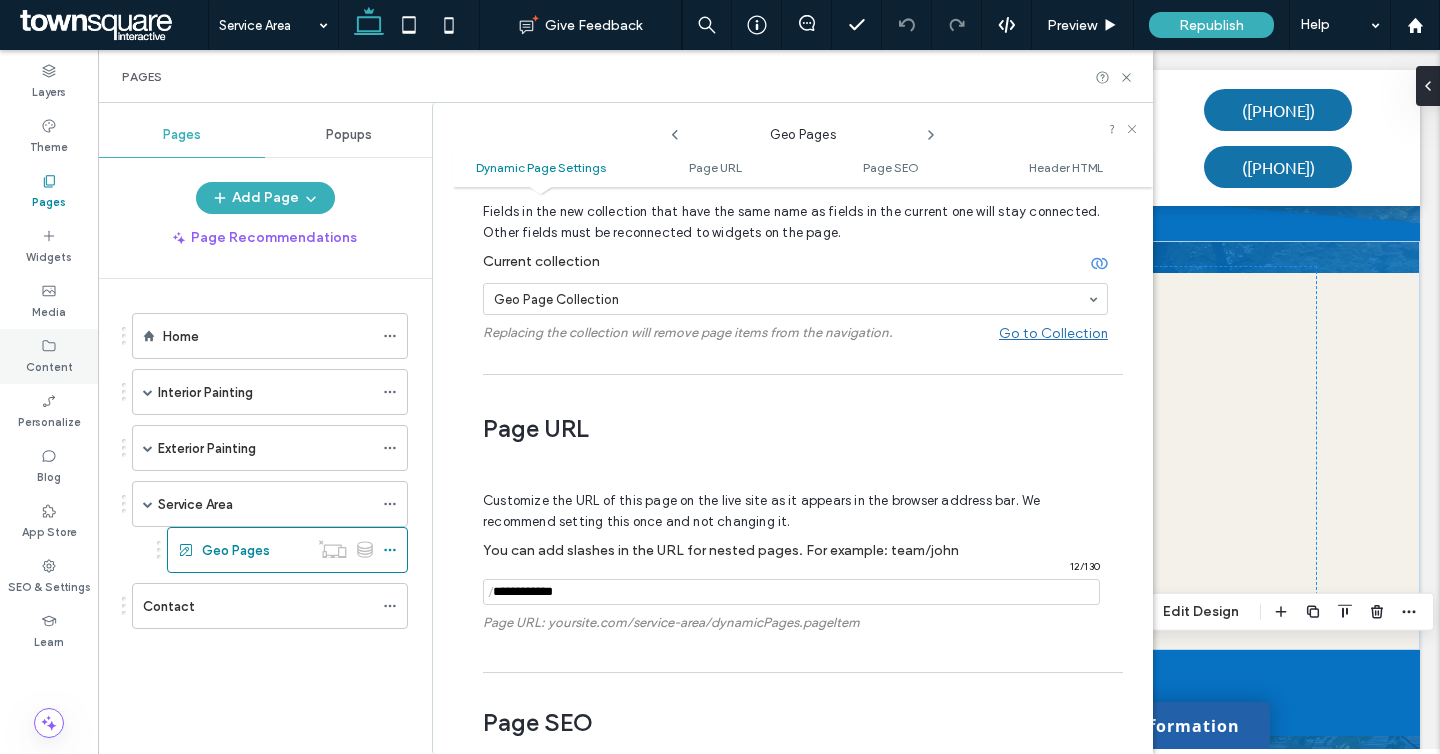 click on "Content" at bounding box center [49, 365] 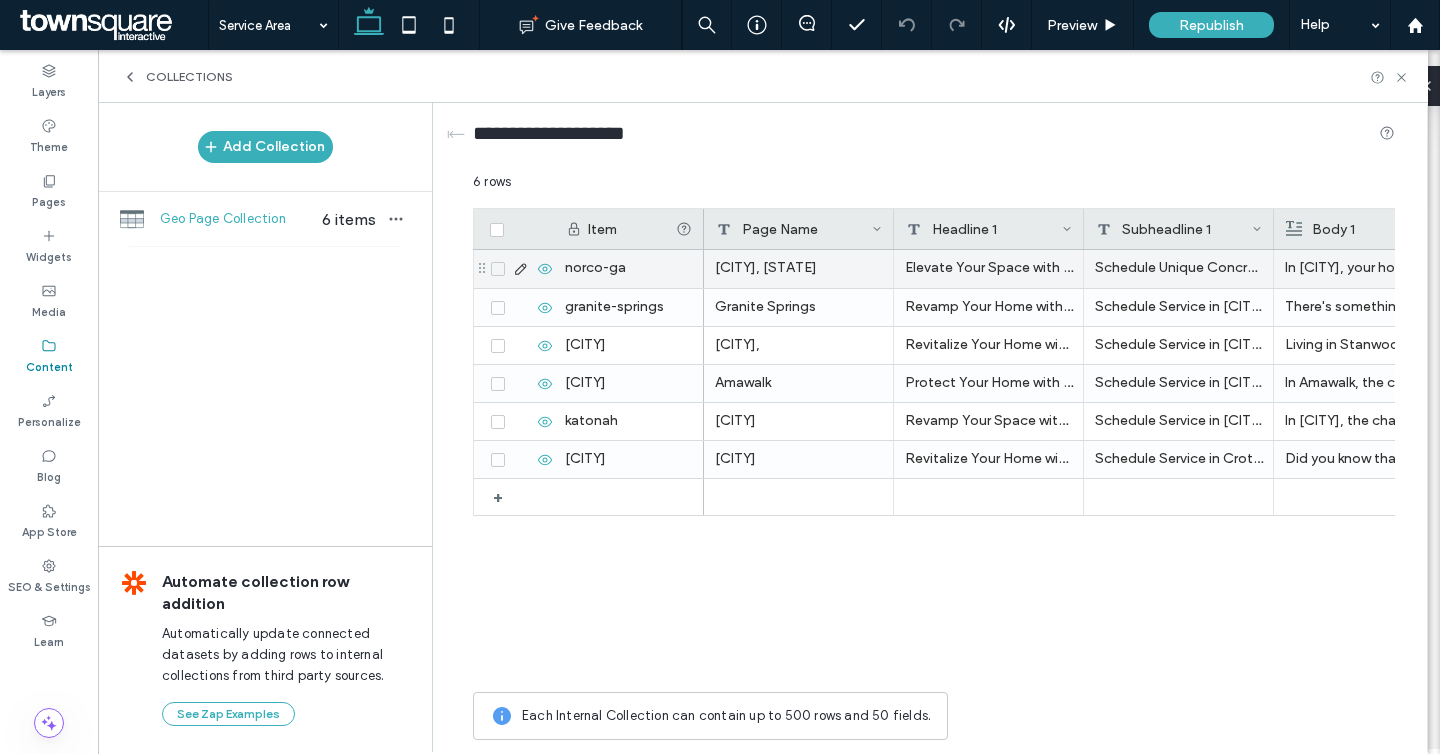 click on "norco-ga" at bounding box center [629, 269] 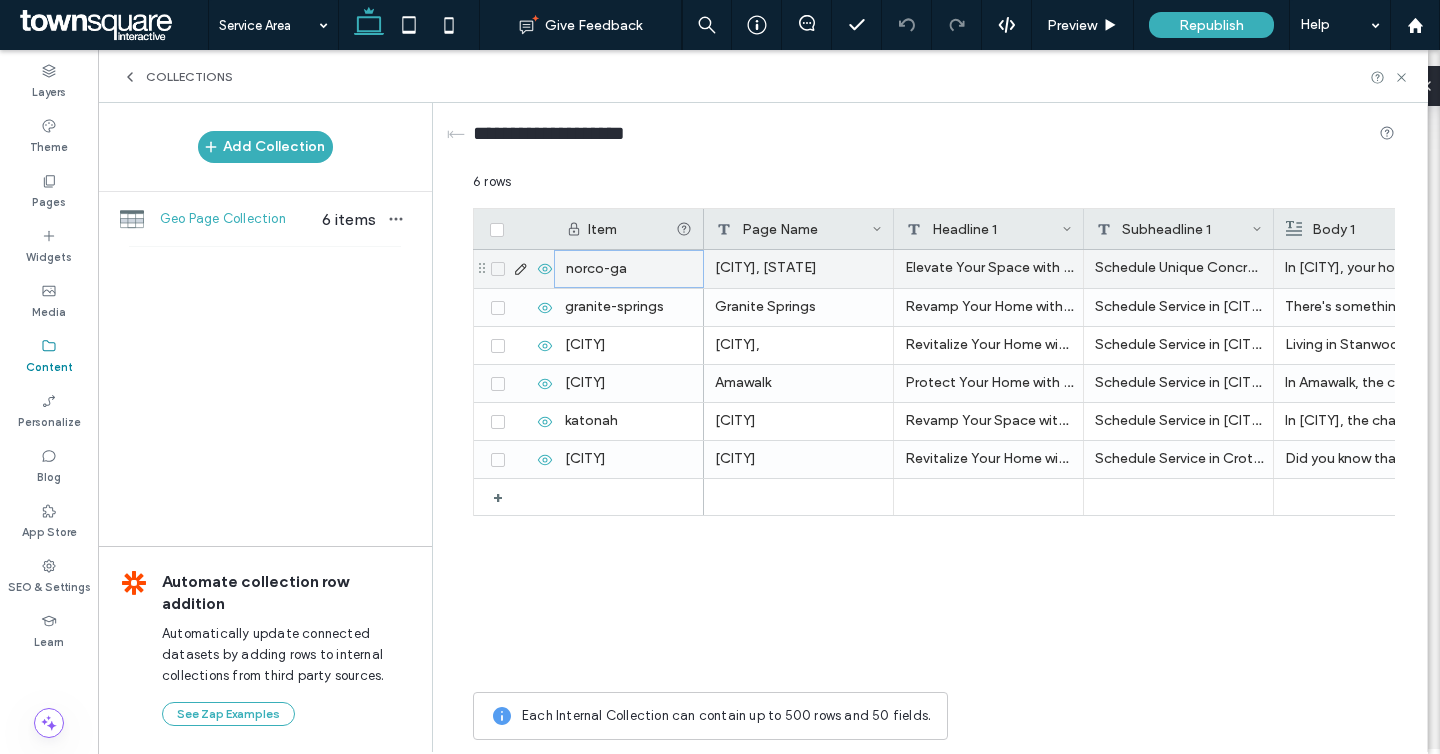 click on "norco-ga" at bounding box center (629, 269) 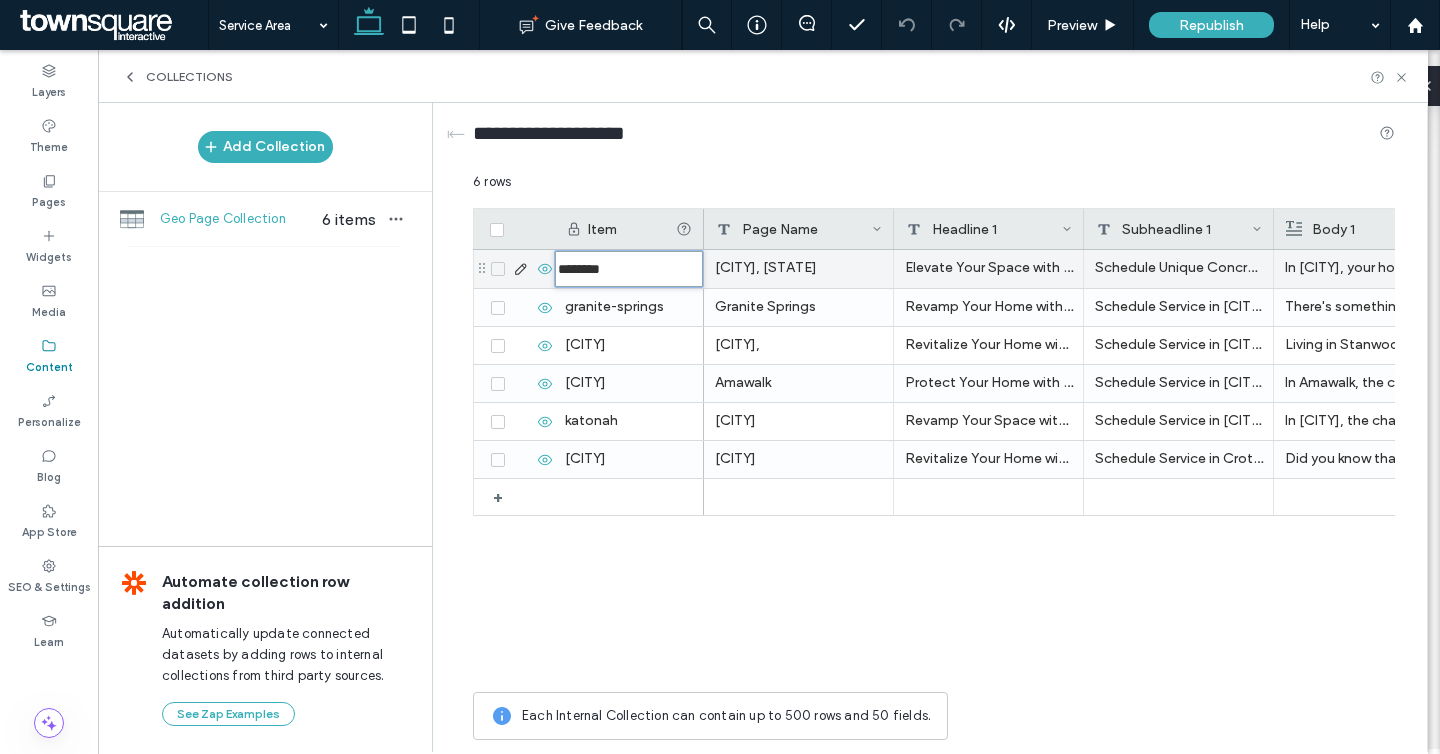 click on "********" at bounding box center [629, 269] 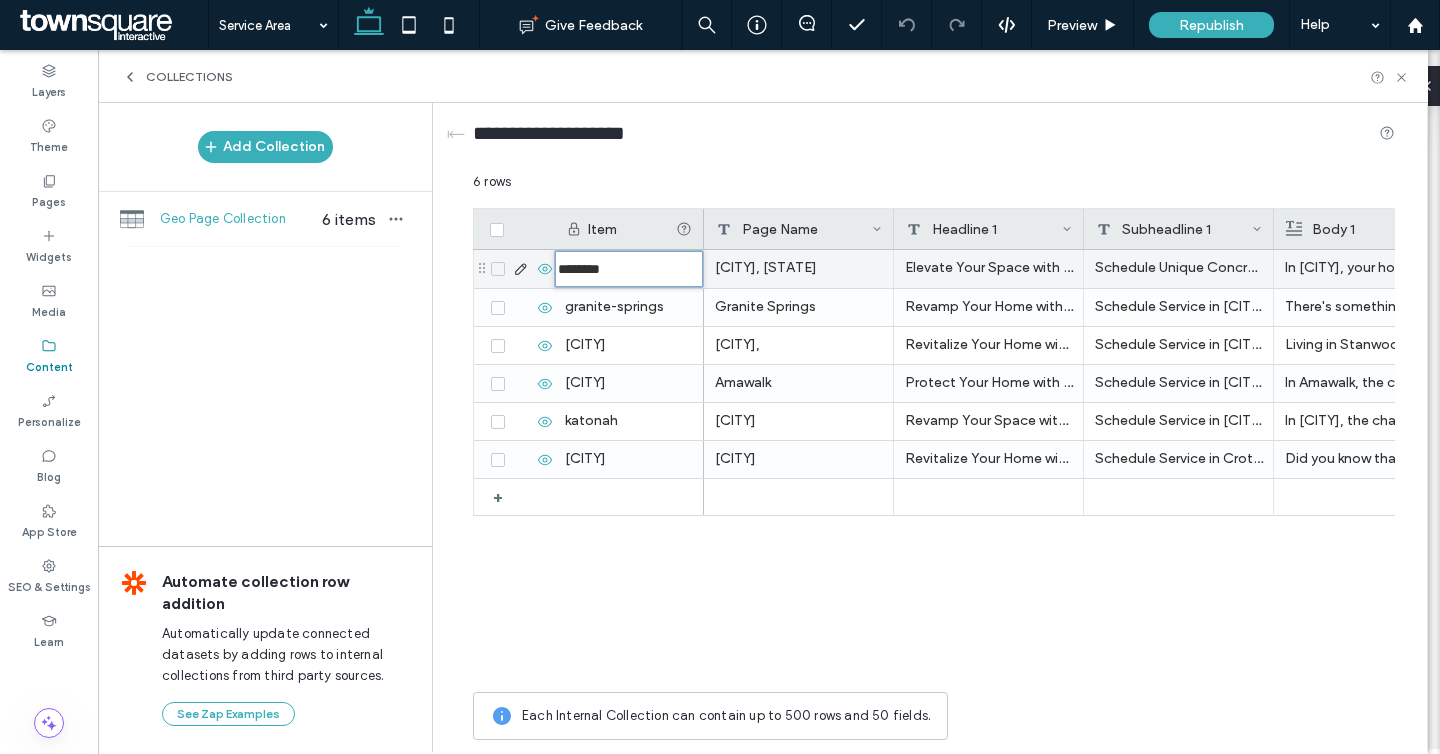 click on "********" at bounding box center (629, 269) 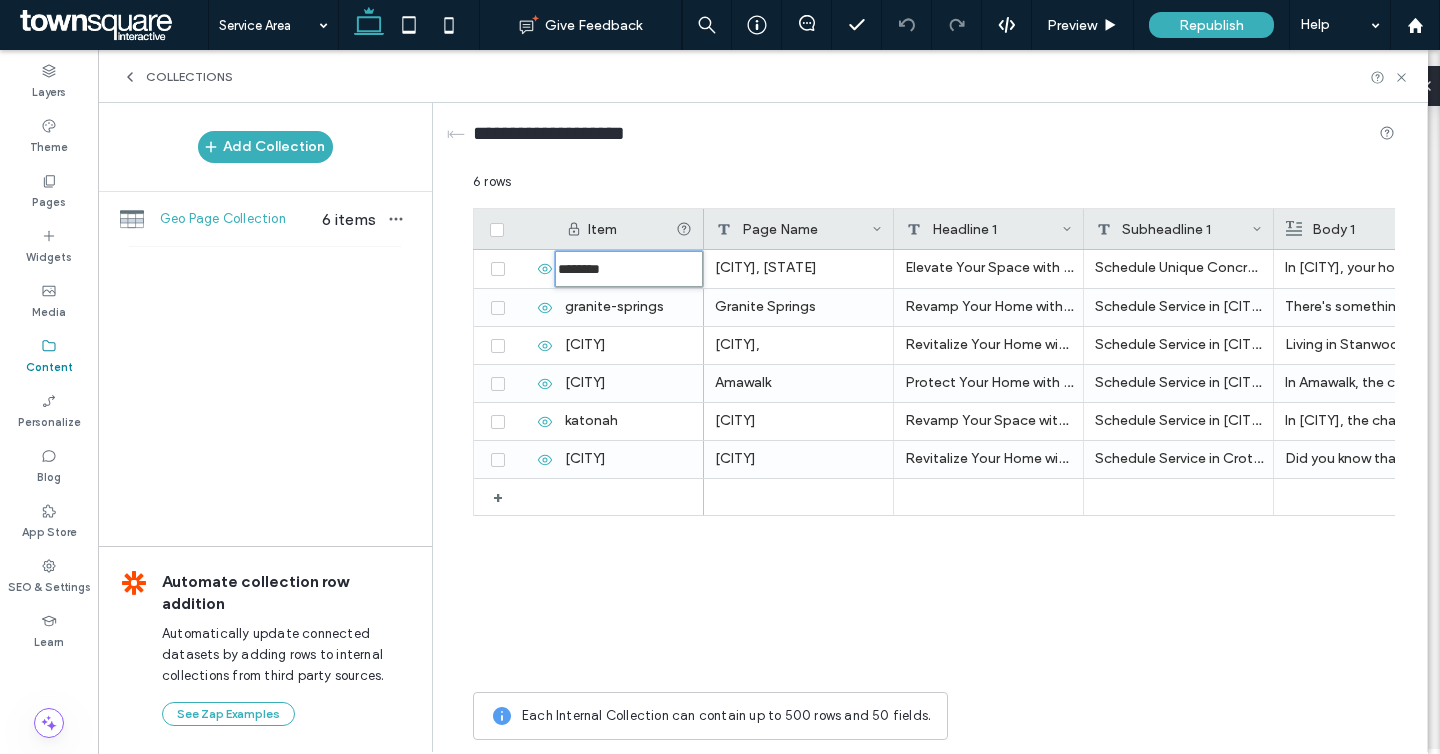 click on "Norco, GA Elevate Your Space with Custom Concrete Schedule Unique Concrete Design in Norco In Norco, your home deserves surfaces that speak to your style and enhance your lifestyle. Unique Concrete Creations offers the perfect solution for customized concrete designs that transform your environment into something stunning. Picture the smooth texture of a beautifully crafted patio under your feet. Isn't that a delightful feeling?  Located in Riverside County, you can trust our expertise since 2007 to deliver exceptional results. Need a change? Our concrete specialists are ready to discuss your ideas and bring them to life. Whether you're aiming for a new look in your driveway or a decorative touch in your backyard, we provide comprehensive services tailored to your vision. Our free stamping service and detailed craftsmanship ensure that your project stands out in Norco. With a keen eye for detail, our team takes pride in creating masterpieces that add value and beauty to your property." at bounding box center [1049, 466] 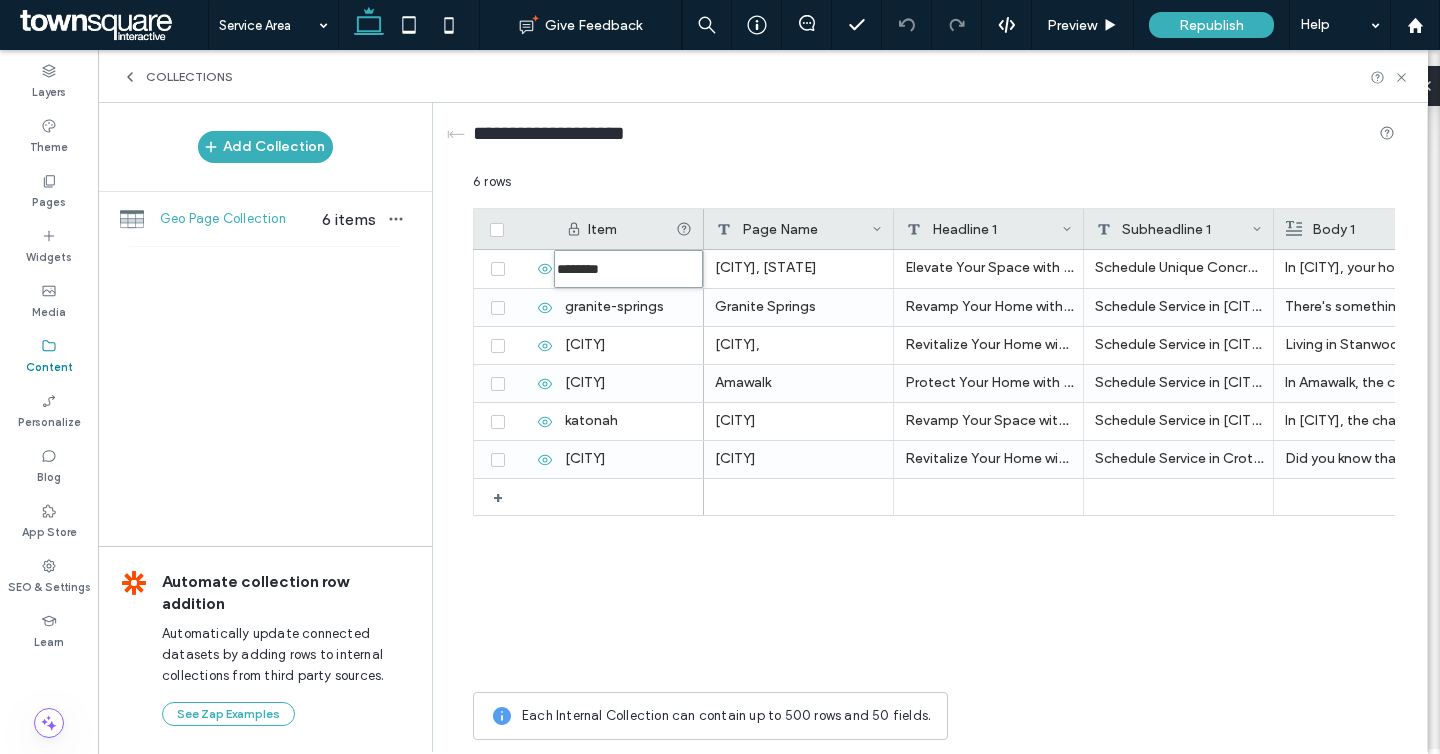 click on "Norco, GA Elevate Your Space with Custom Concrete Schedule Unique Concrete Design in Norco In Norco, your home deserves surfaces that speak to your style and enhance your lifestyle. Unique Concrete Creations offers the perfect solution for customized concrete designs that transform your environment into something stunning. Picture the smooth texture of a beautifully crafted patio under your feet. Isn't that a delightful feeling?  Located in Riverside County, you can trust our expertise since 2007 to deliver exceptional results. Need a change? Our concrete specialists are ready to discuss your ideas and bring them to life. Whether you're aiming for a new look in your driveway or a decorative touch in your backyard, we provide comprehensive services tailored to your vision. Our free stamping service and detailed craftsmanship ensure that your project stands out in Norco. With a keen eye for detail, our team takes pride in creating masterpieces that add value and beauty to your property." at bounding box center (1049, 466) 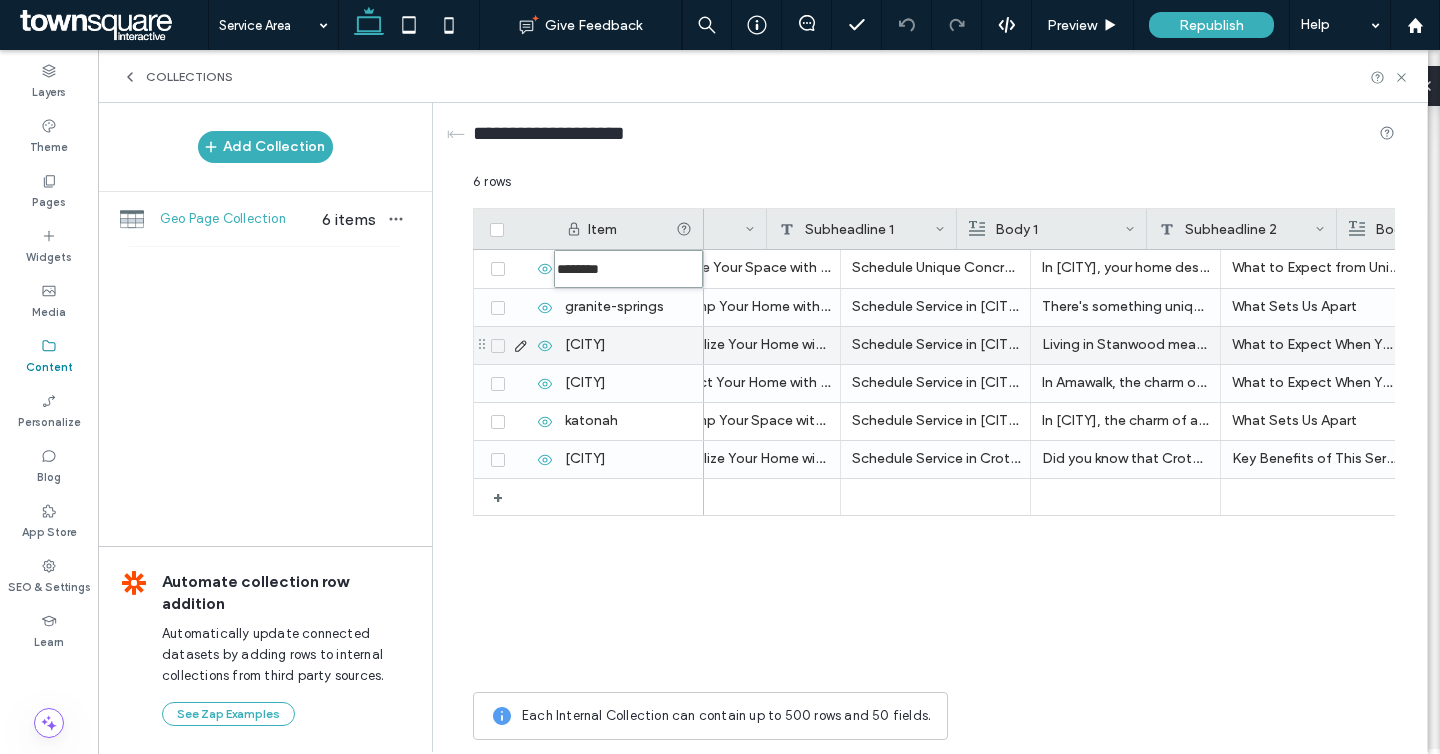 scroll, scrollTop: 0, scrollLeft: 391, axis: horizontal 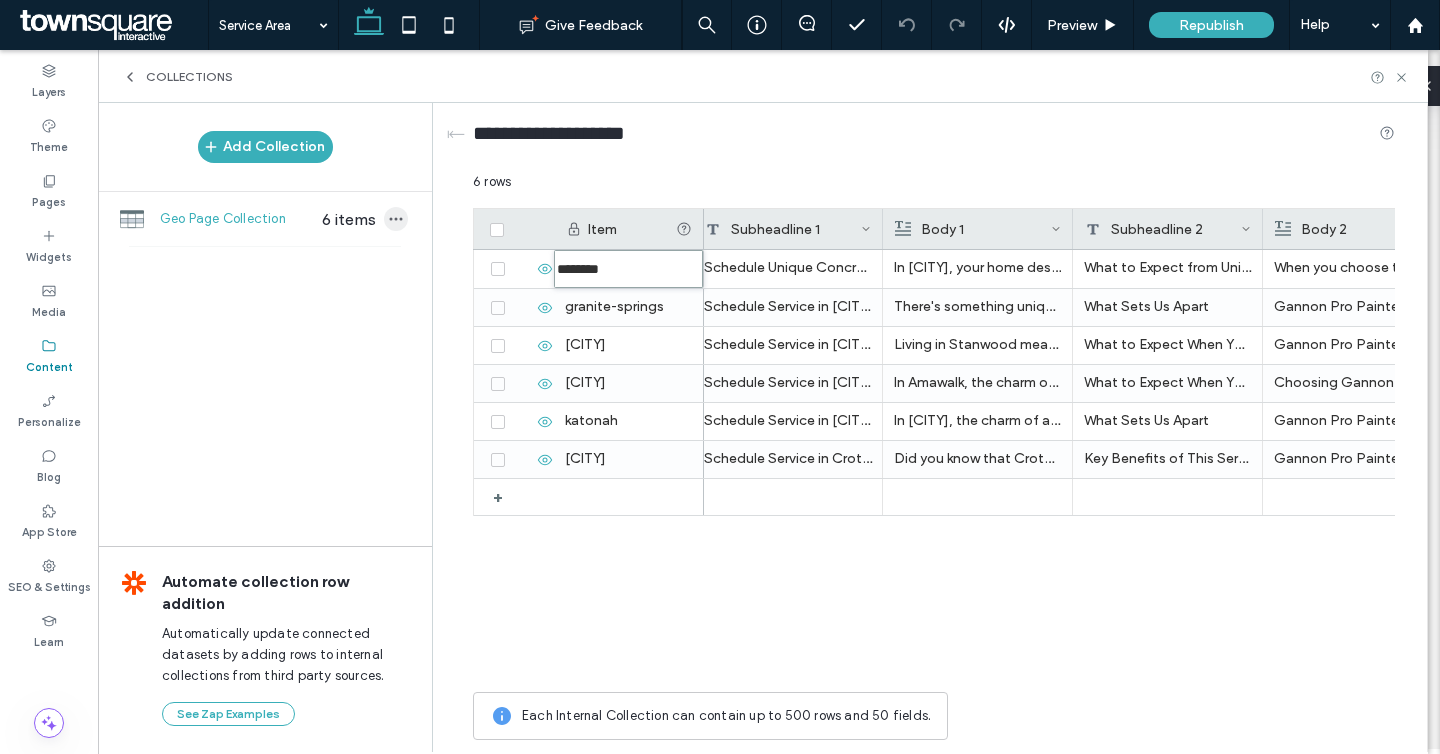 click 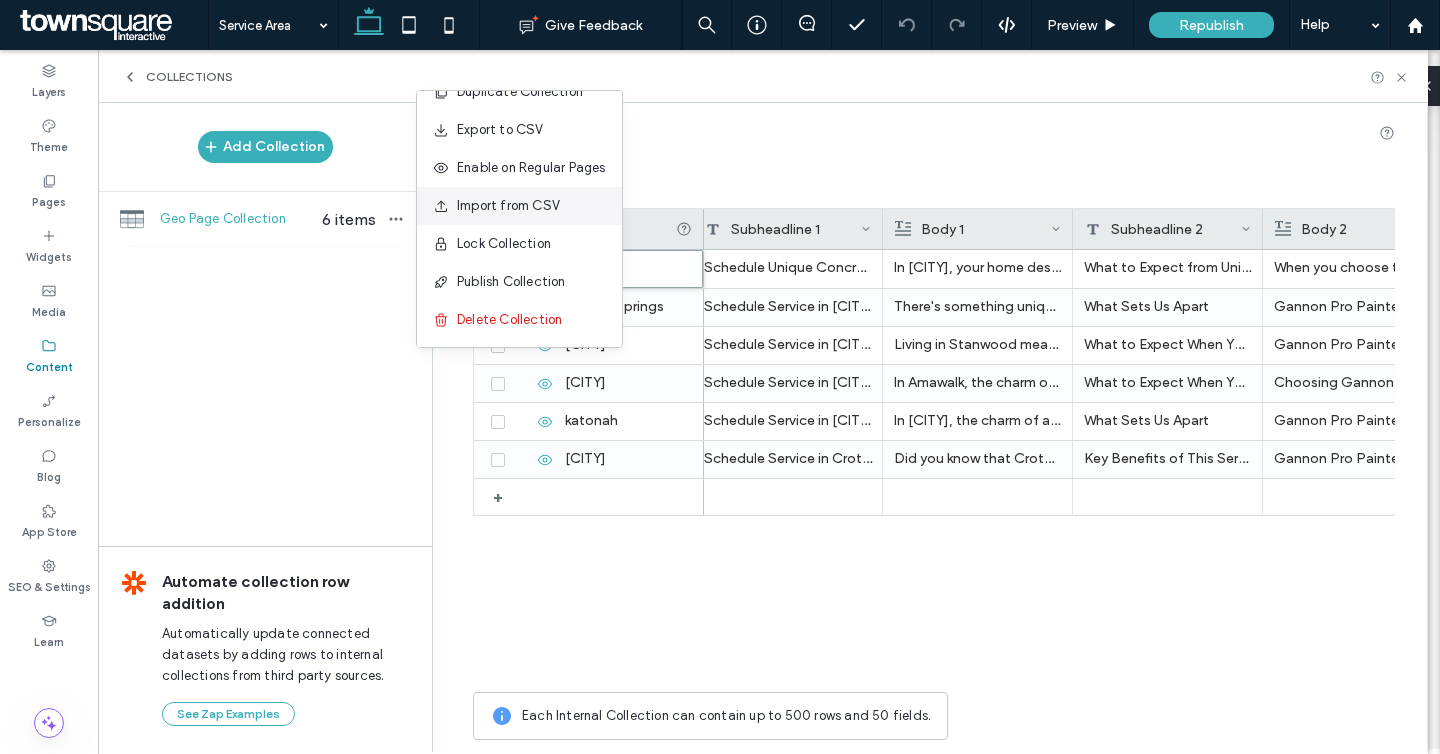 scroll, scrollTop: 0, scrollLeft: 0, axis: both 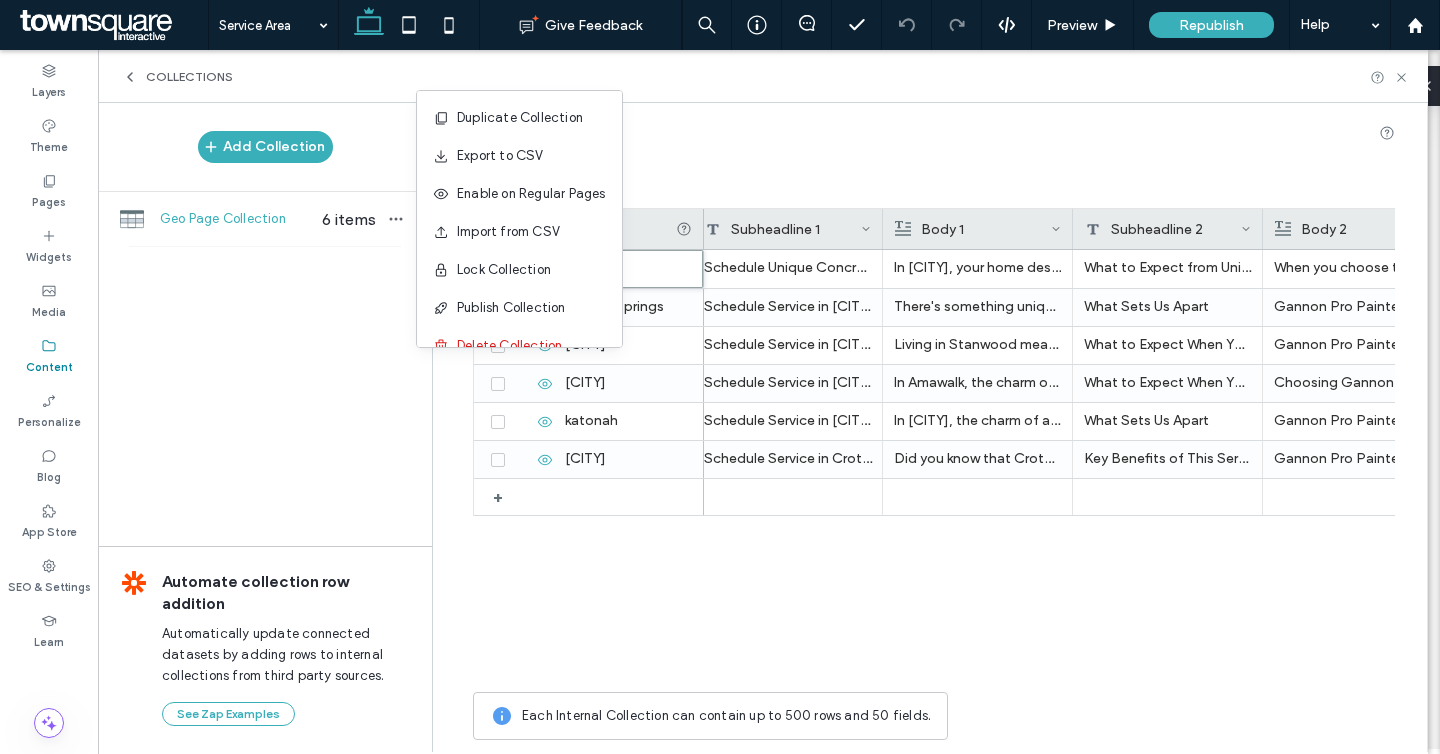 click on "6 rows" at bounding box center [934, 190] 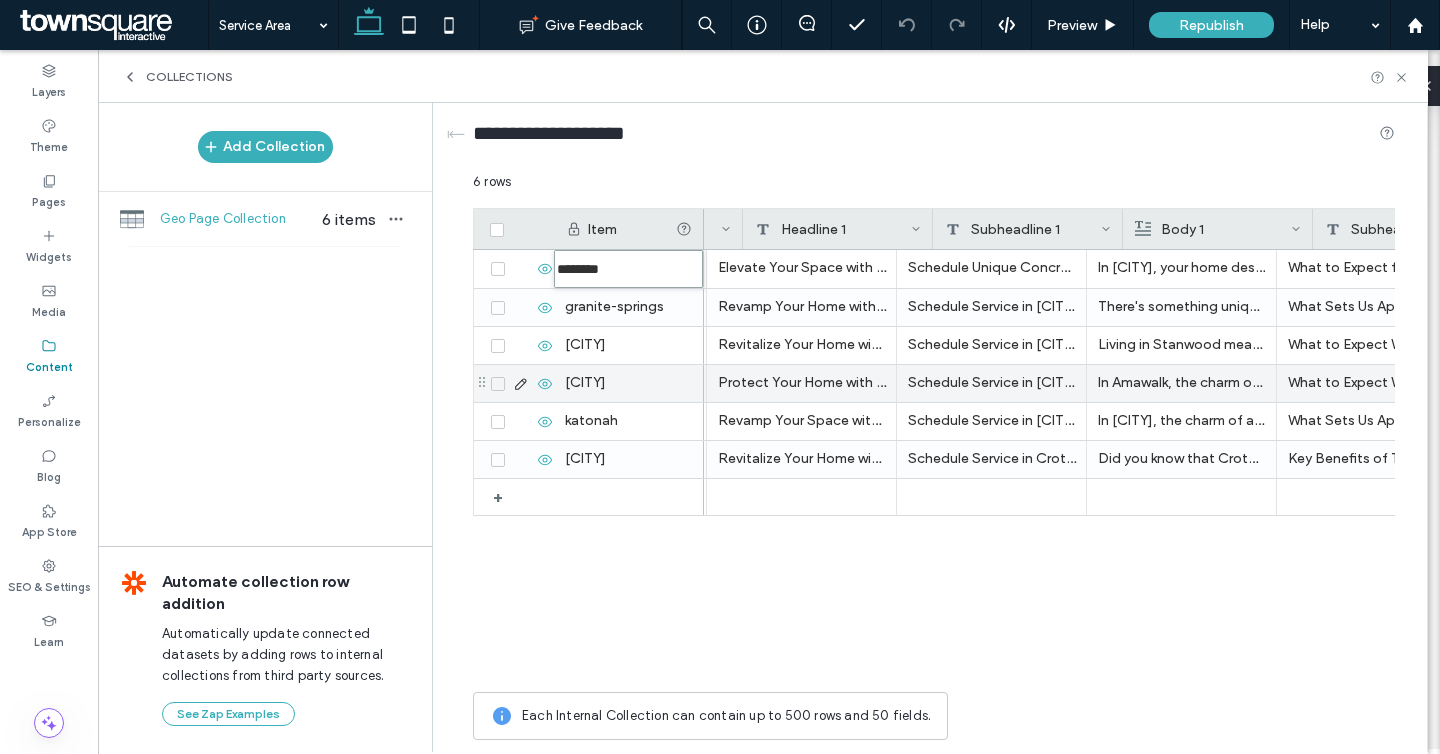 scroll, scrollTop: 0, scrollLeft: 0, axis: both 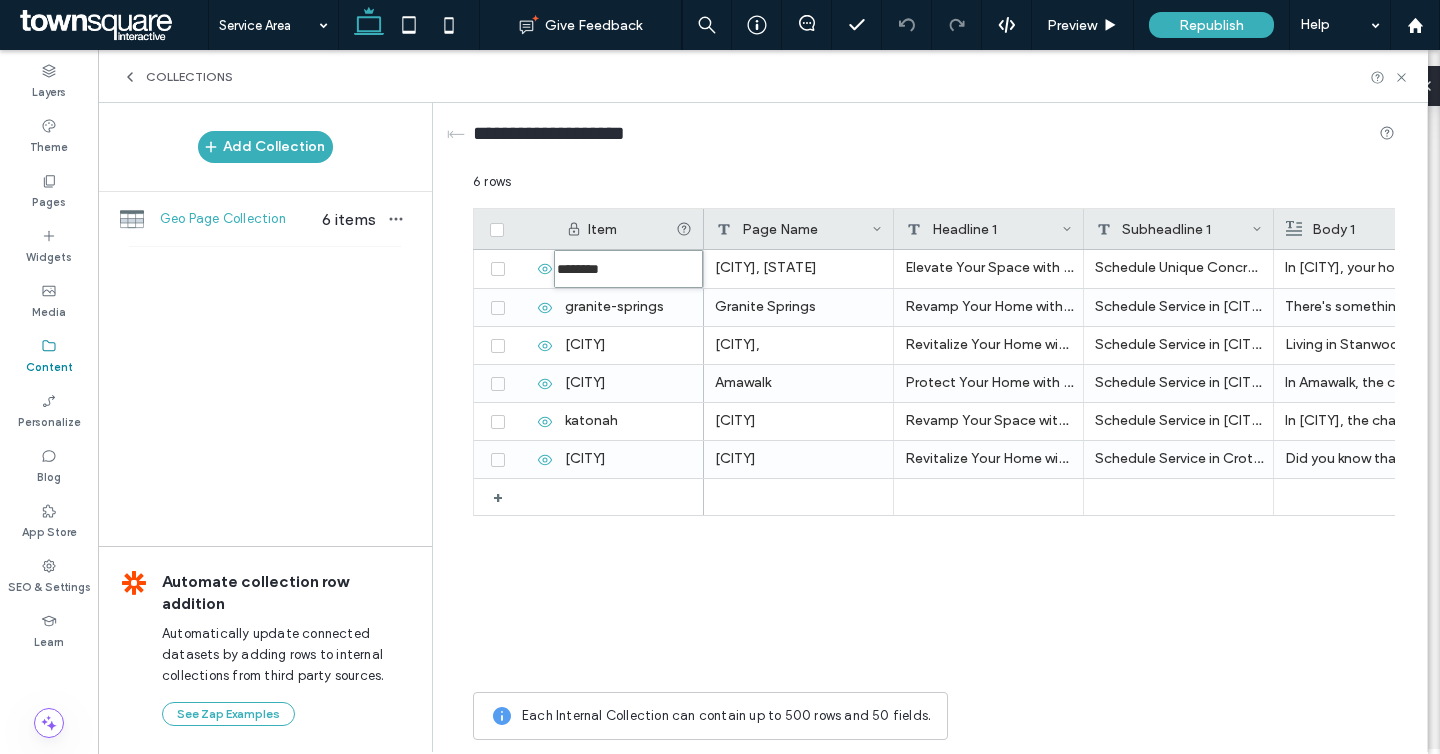 click 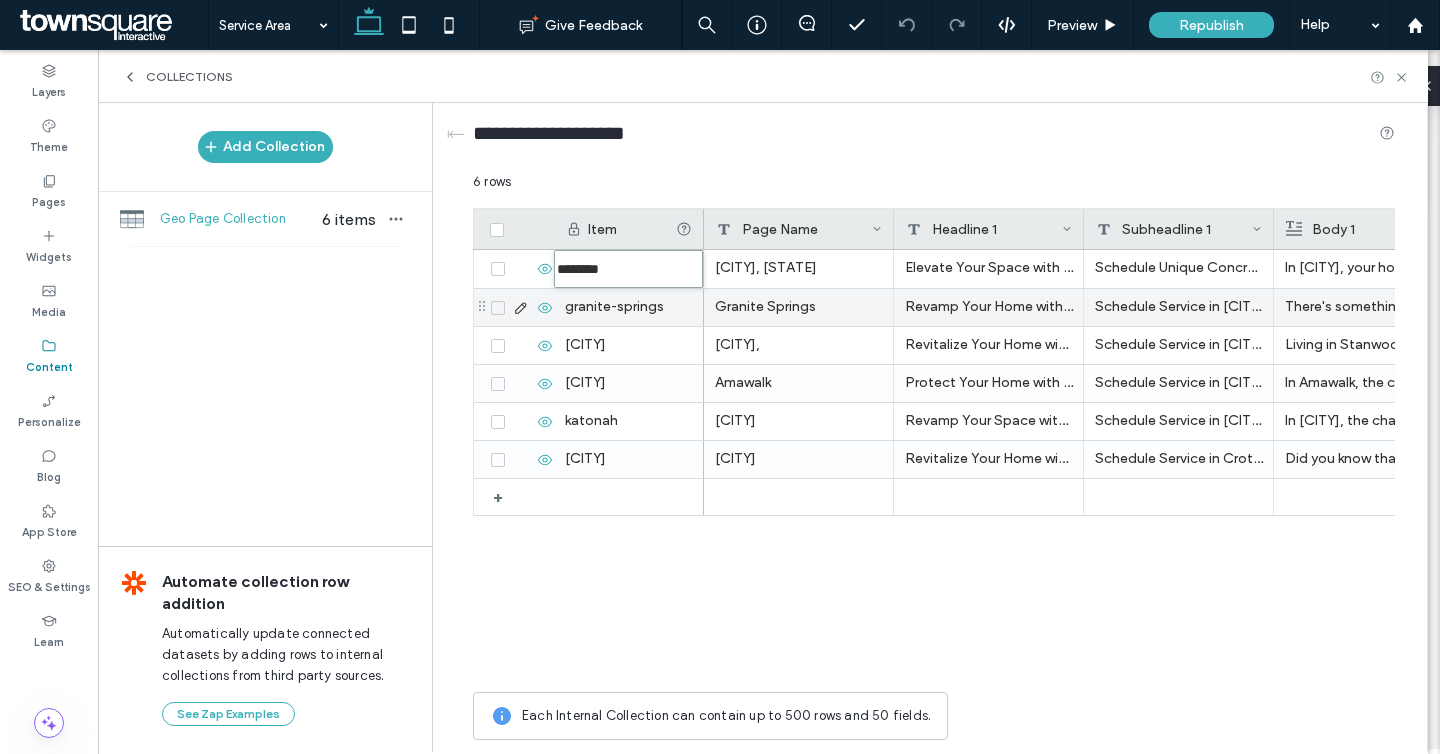 click on "granite-springs" at bounding box center [629, 307] 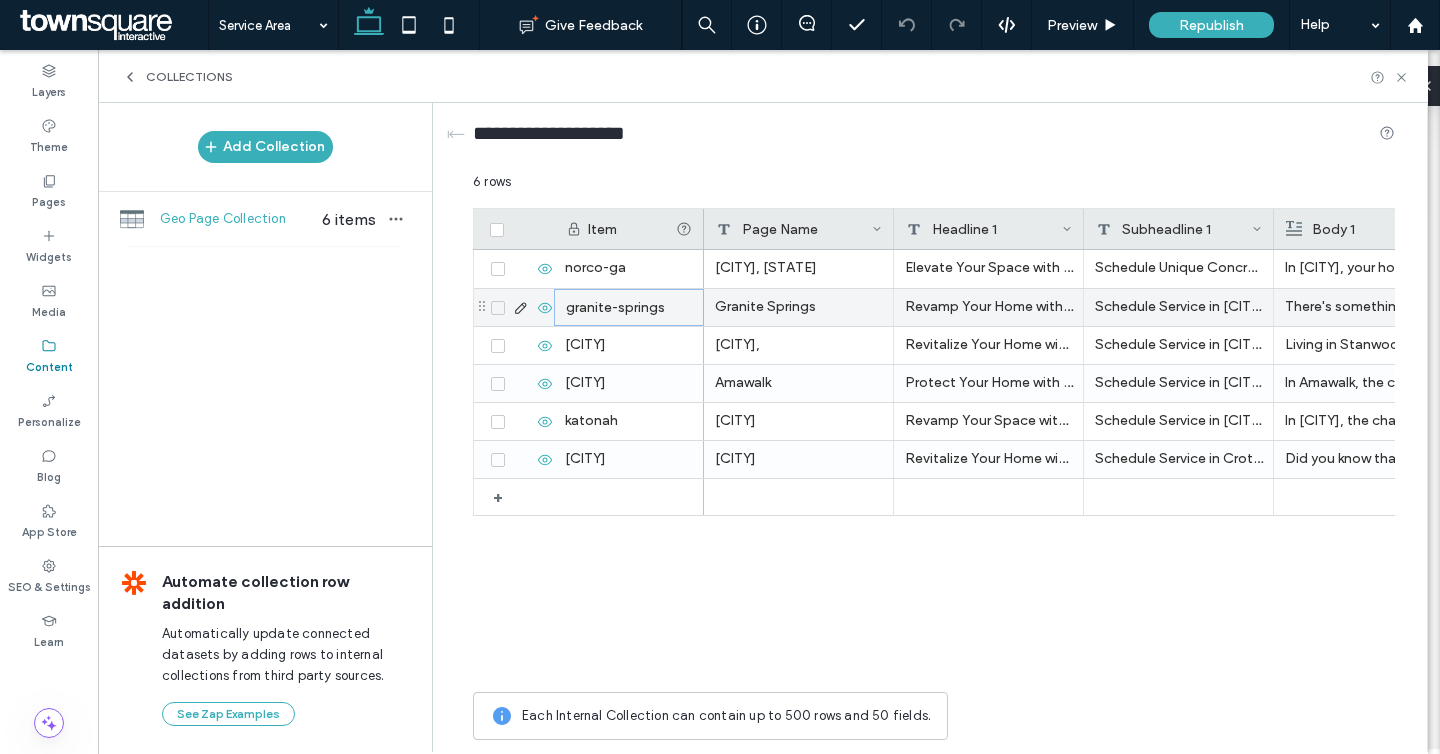 click on "granite-springs" at bounding box center (629, 307) 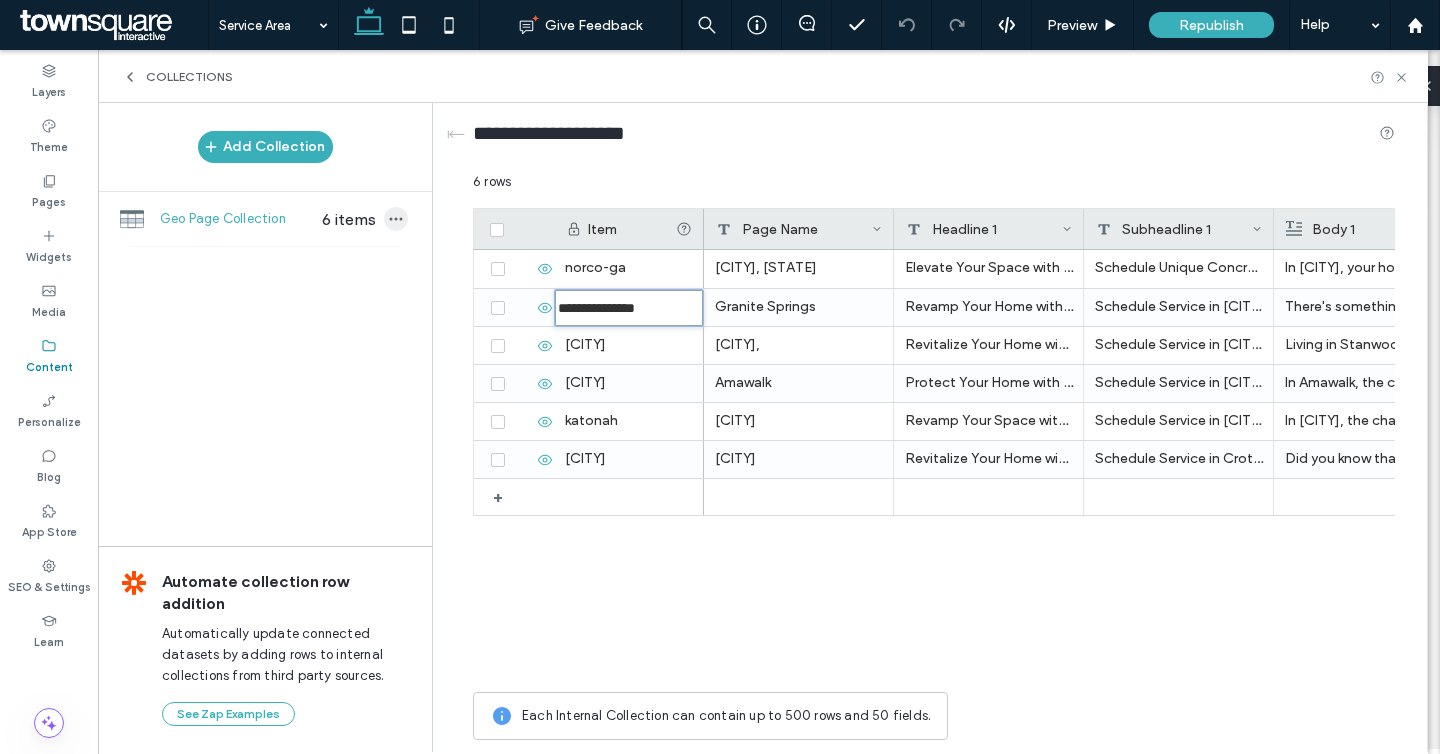 click 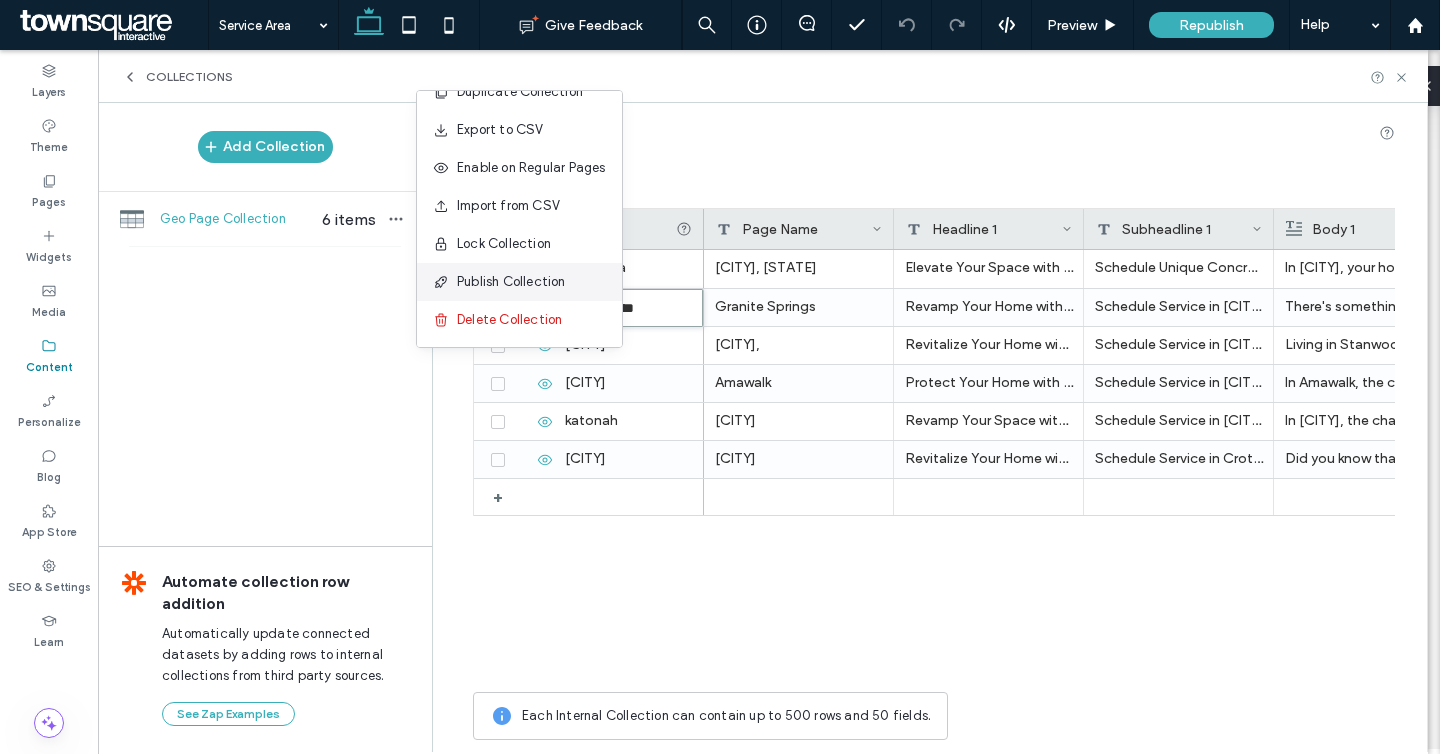 scroll, scrollTop: 0, scrollLeft: 0, axis: both 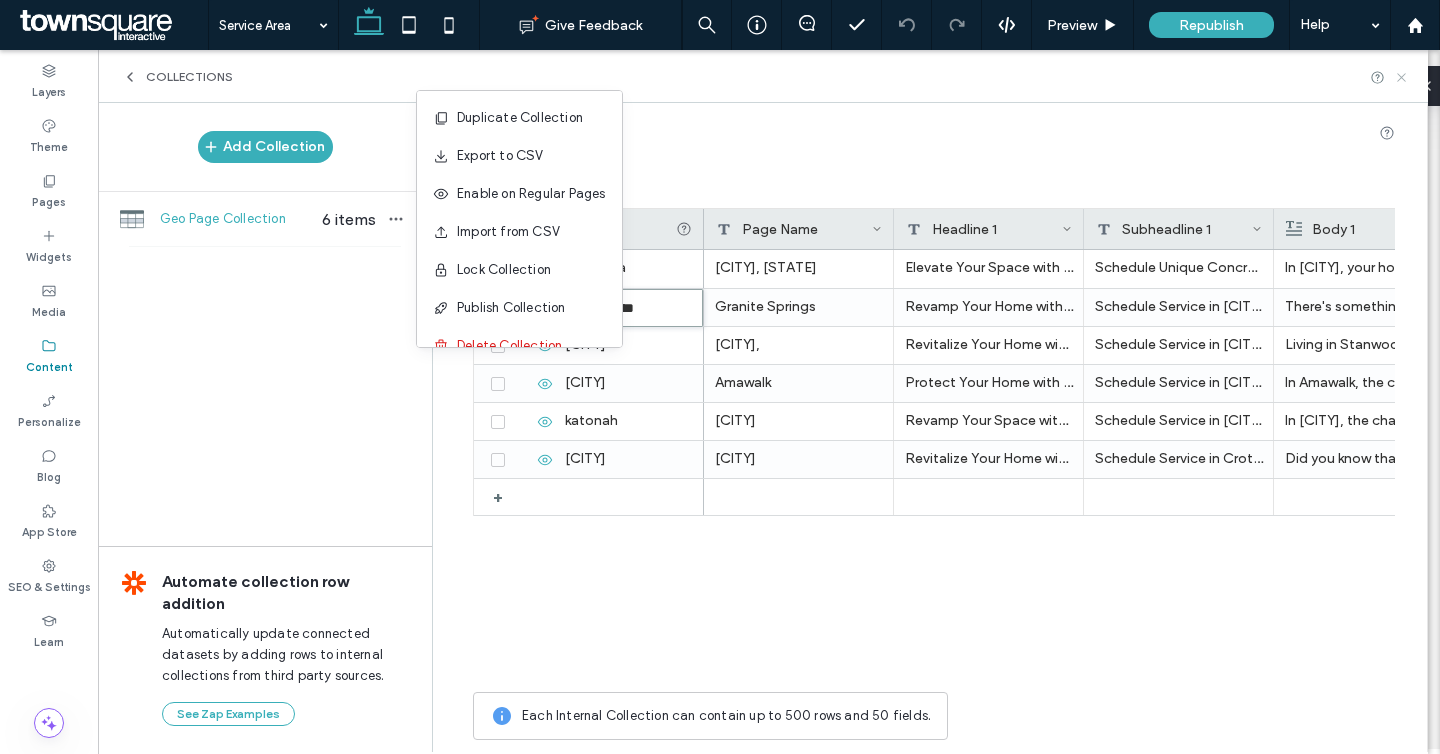 click 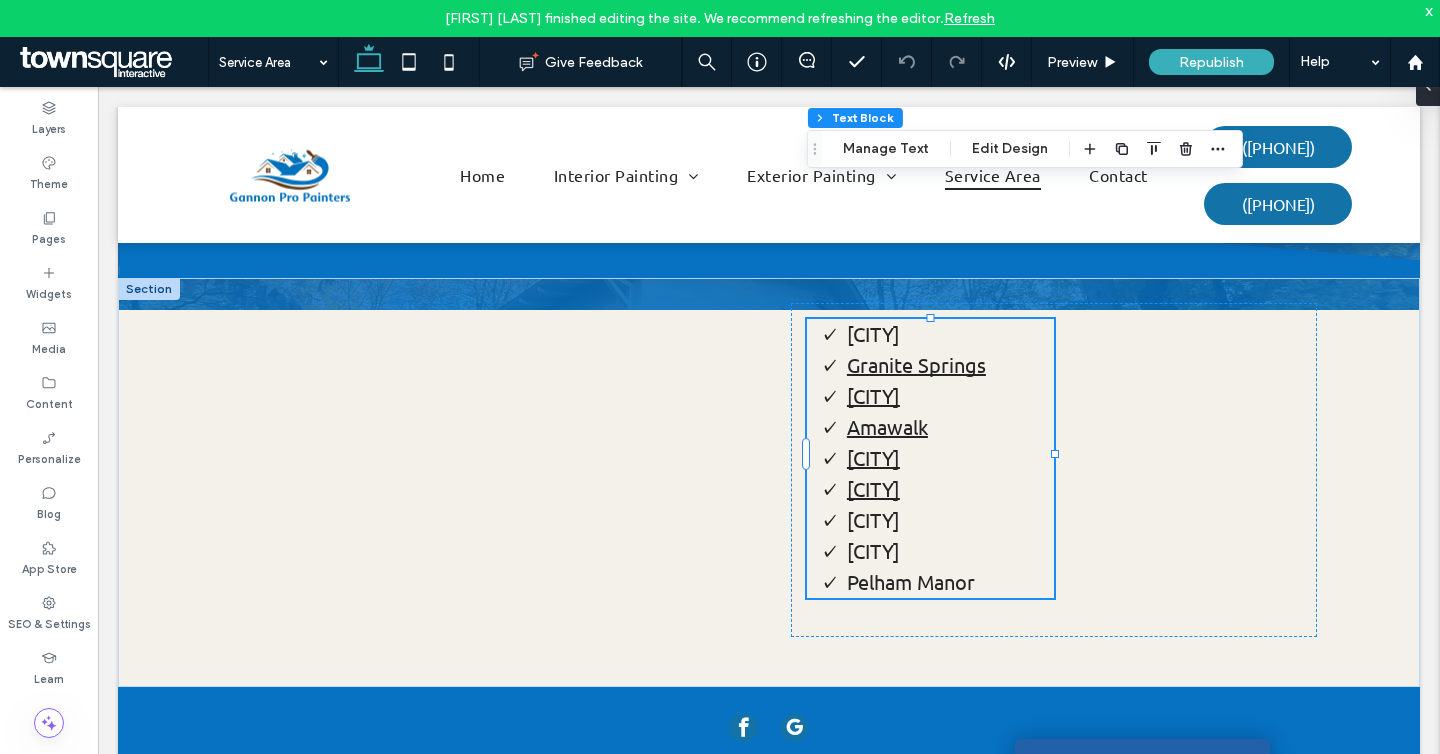 click on "Refresh" at bounding box center (969, 18) 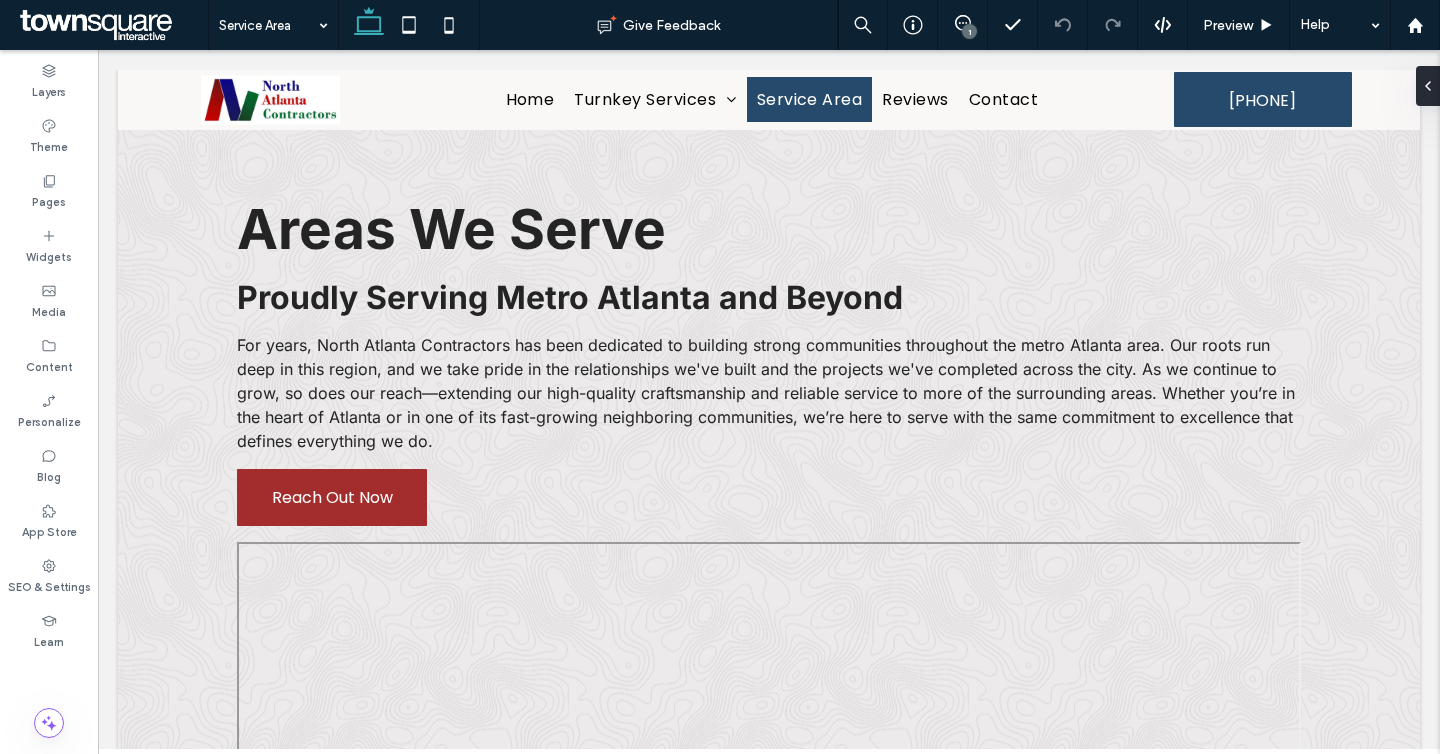 scroll, scrollTop: 553, scrollLeft: 0, axis: vertical 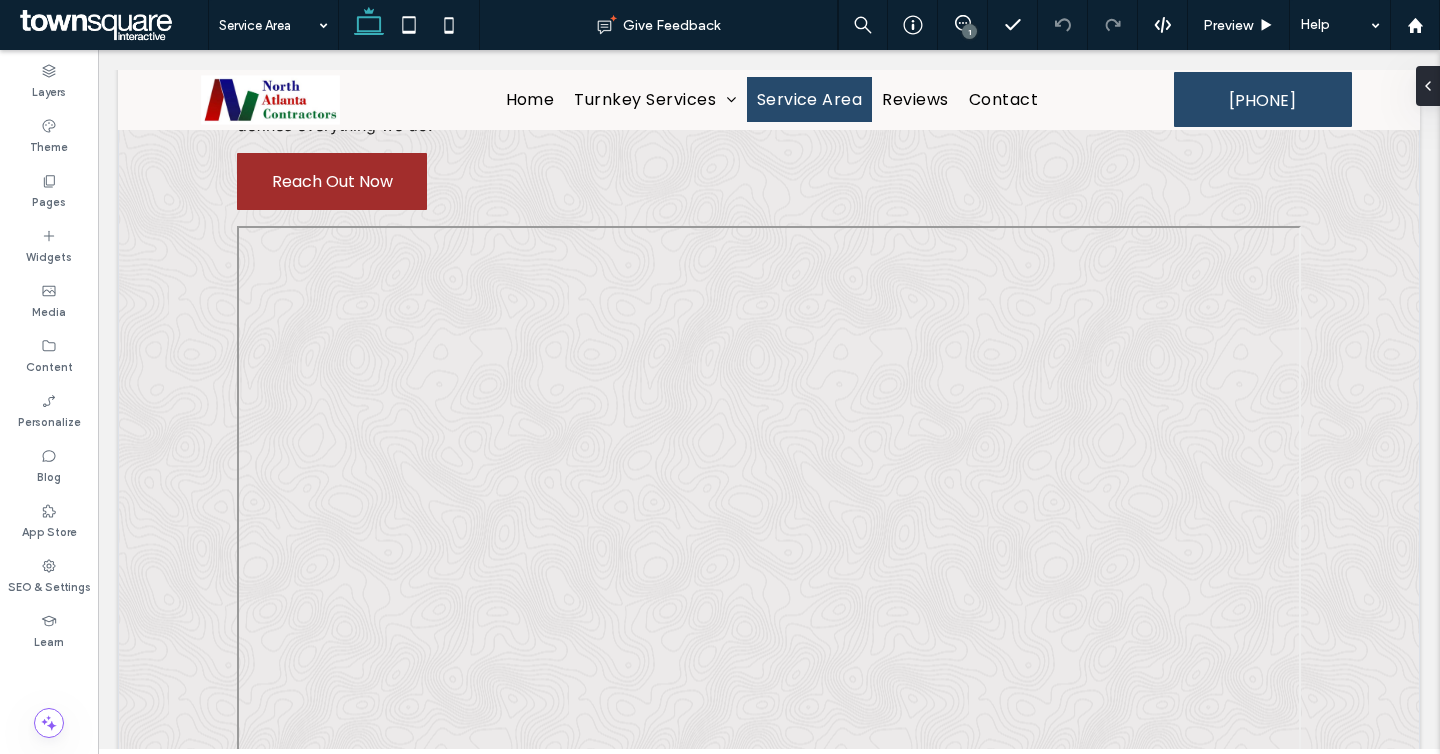 click at bounding box center (769, 526) 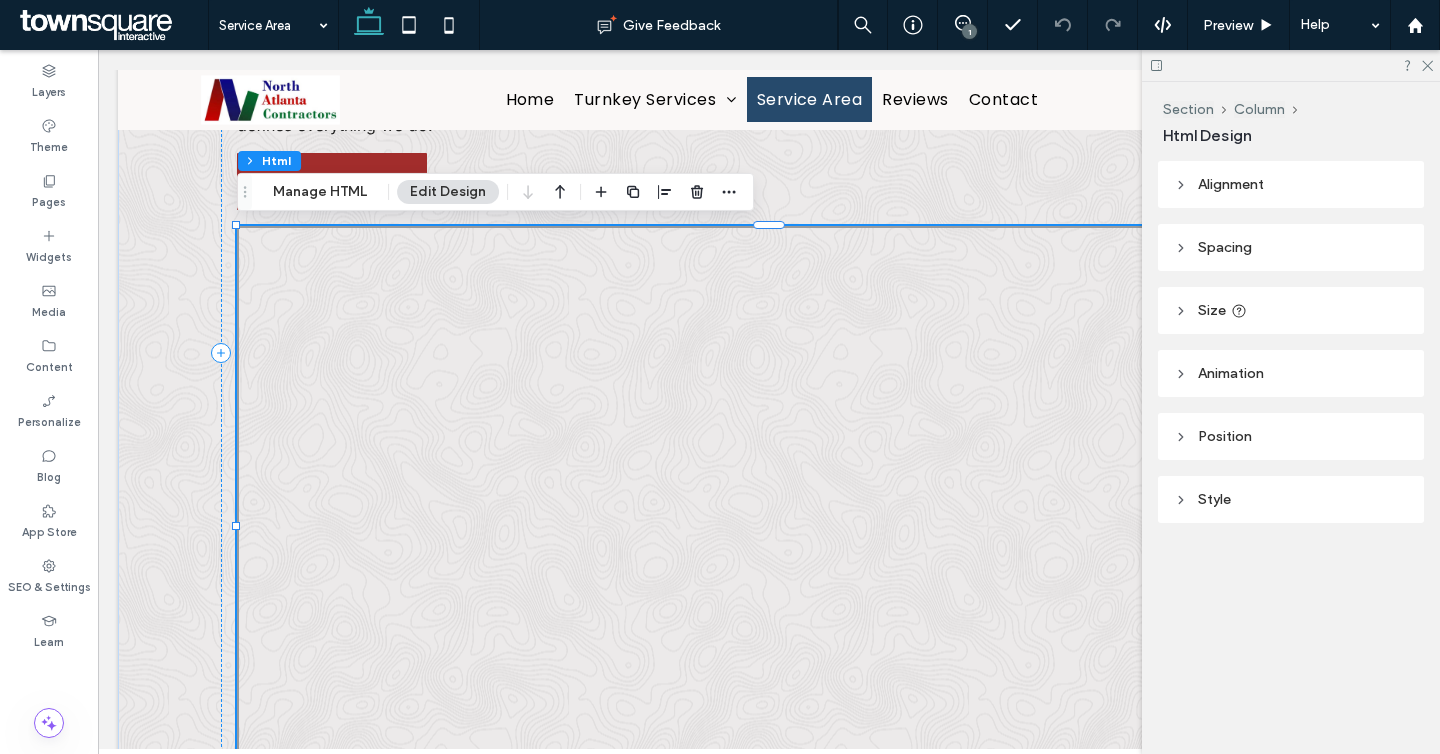 click at bounding box center (769, 526) 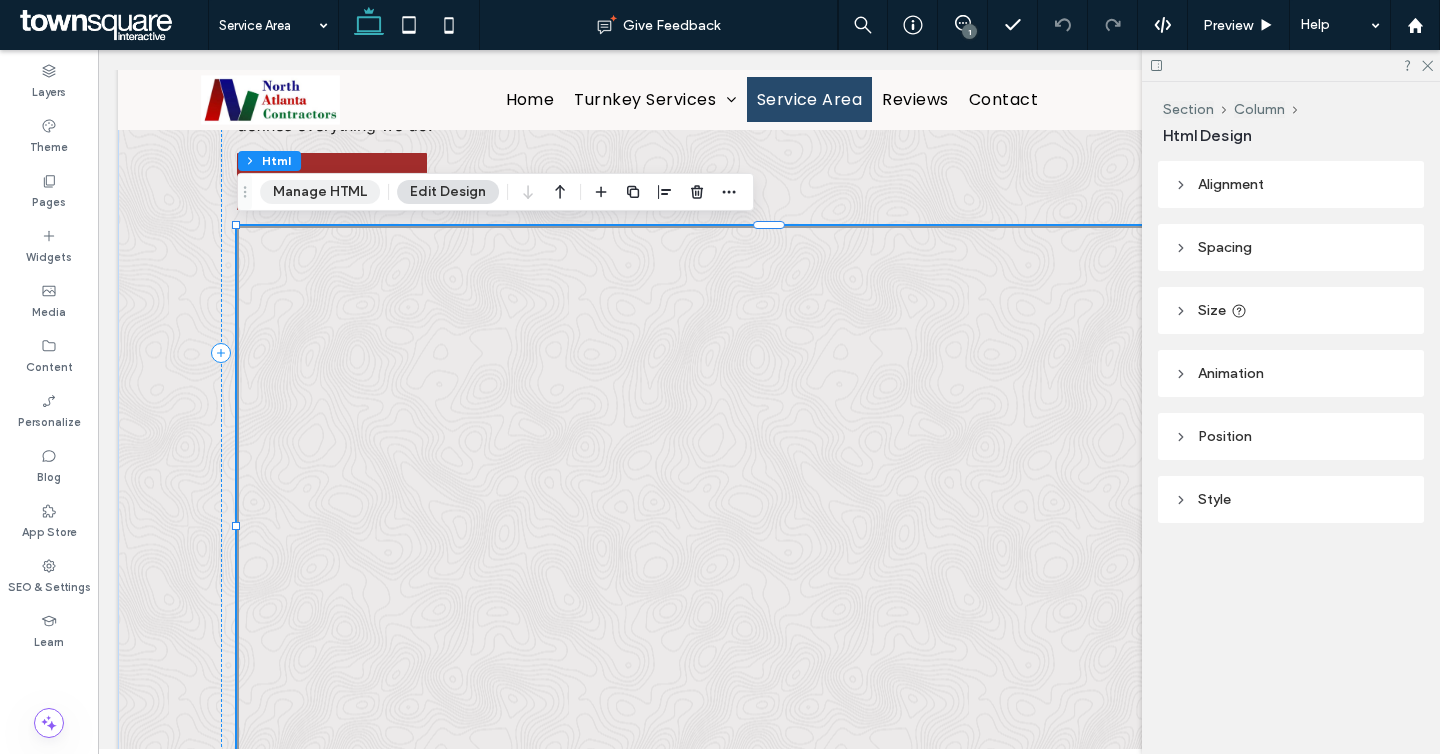 click on "Manage HTML" at bounding box center [320, 192] 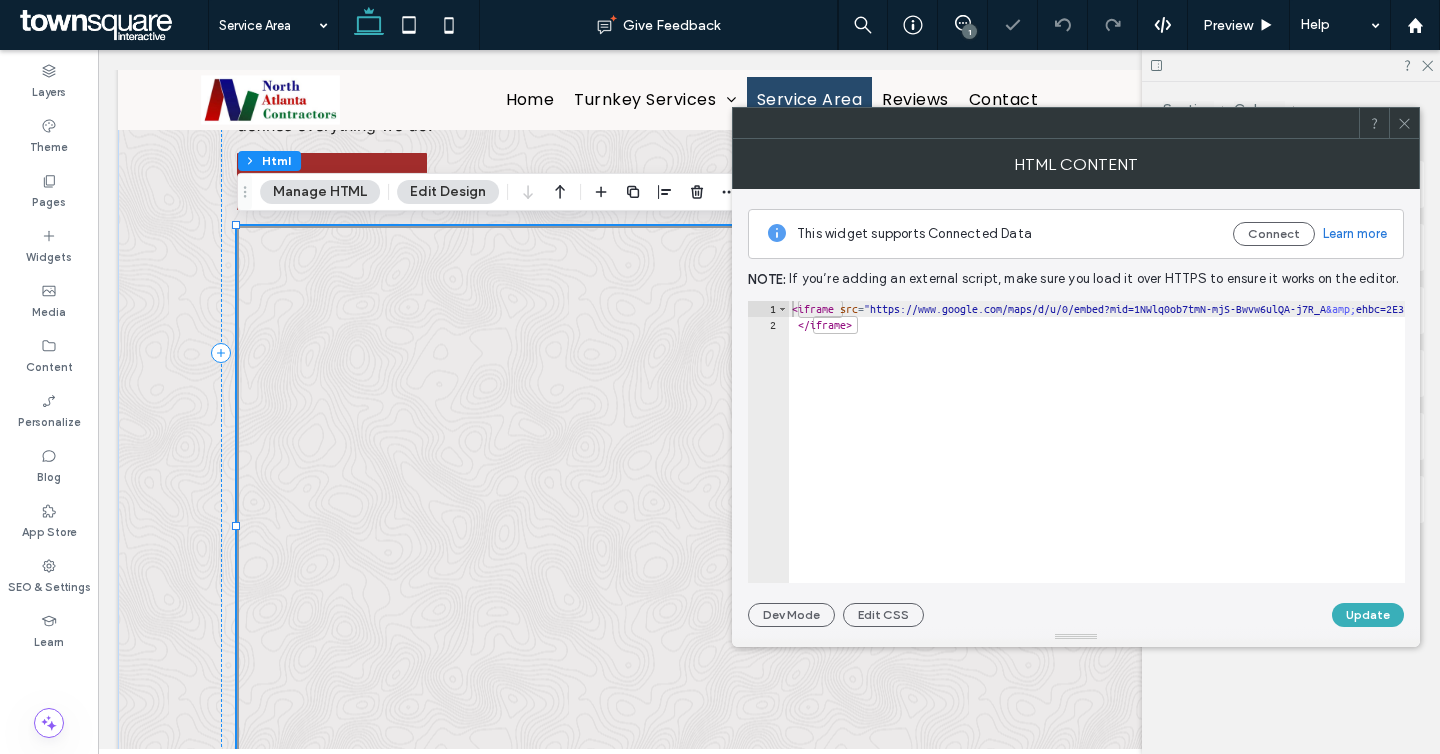 click at bounding box center (1404, 123) 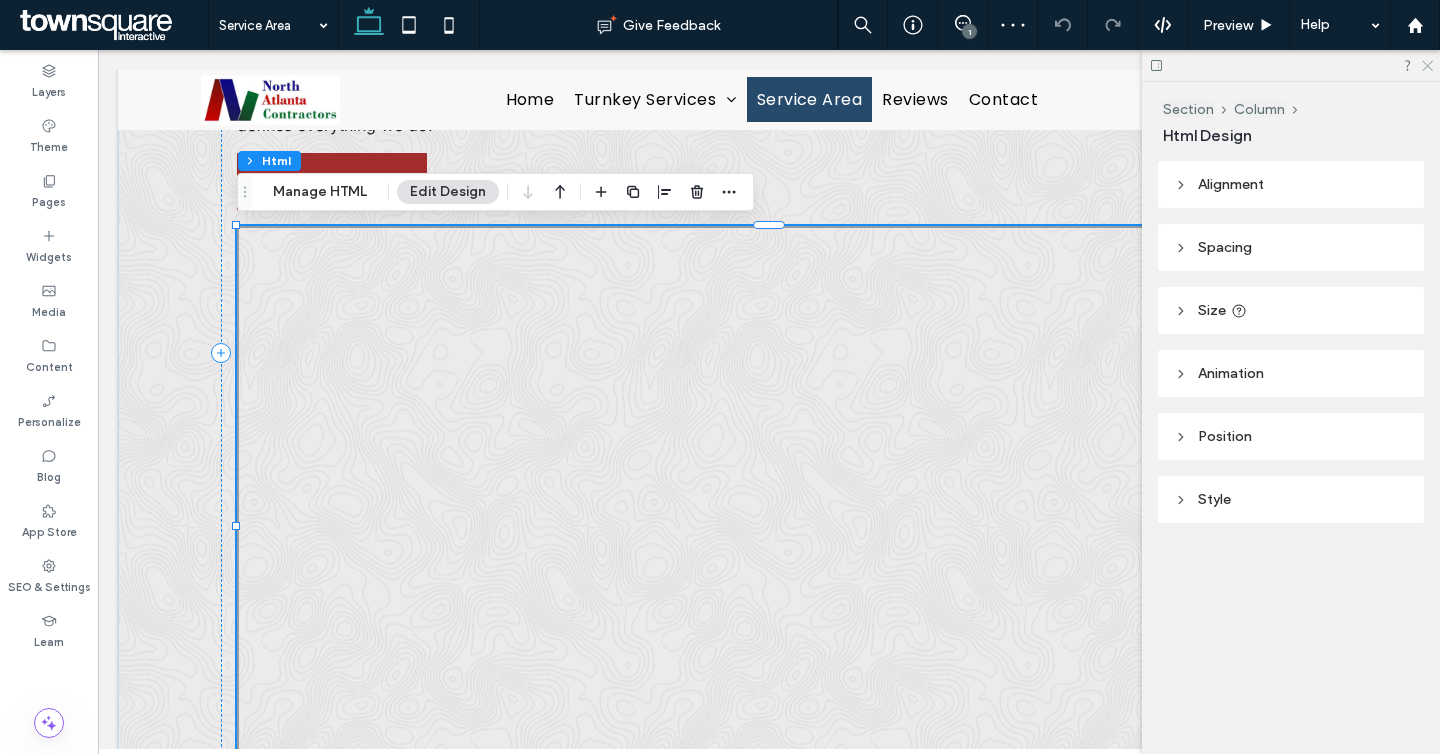 click 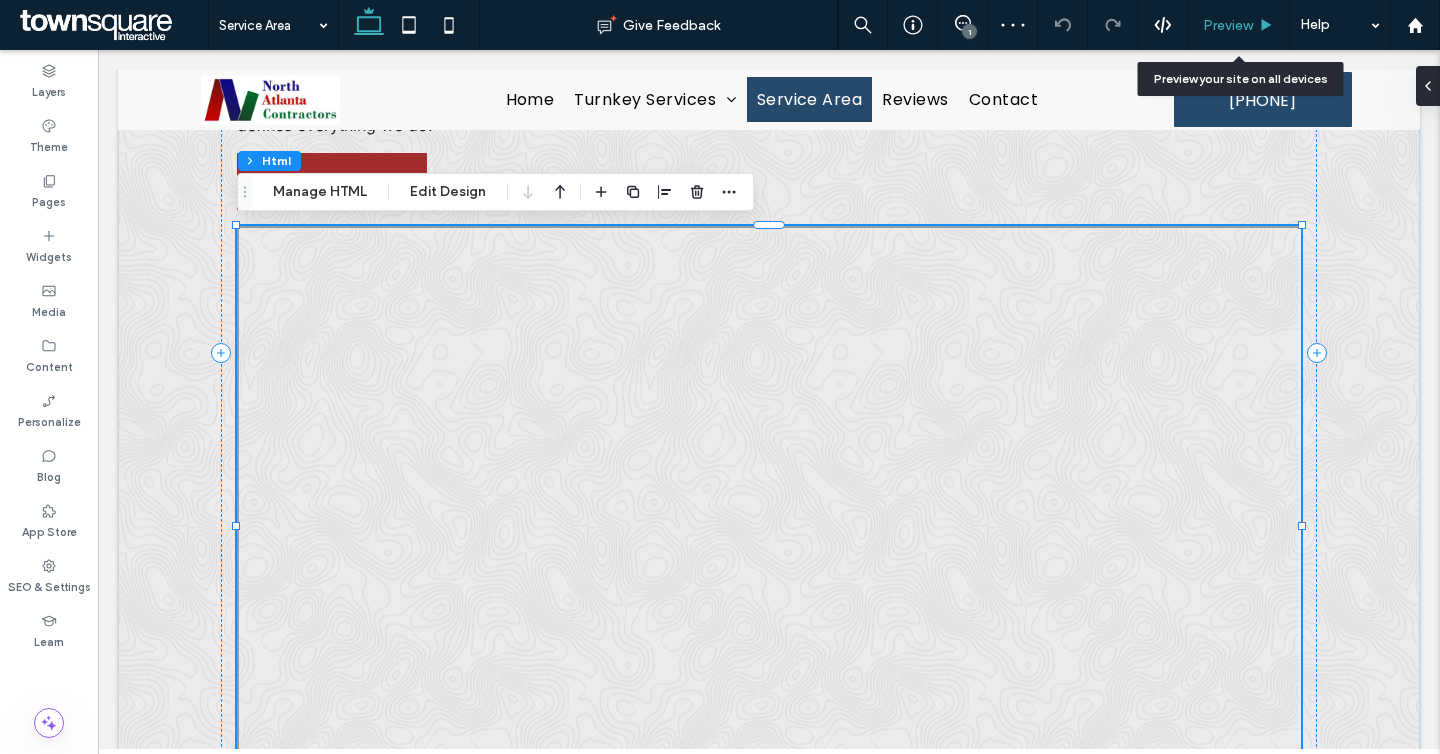 click on "Preview" at bounding box center (1228, 25) 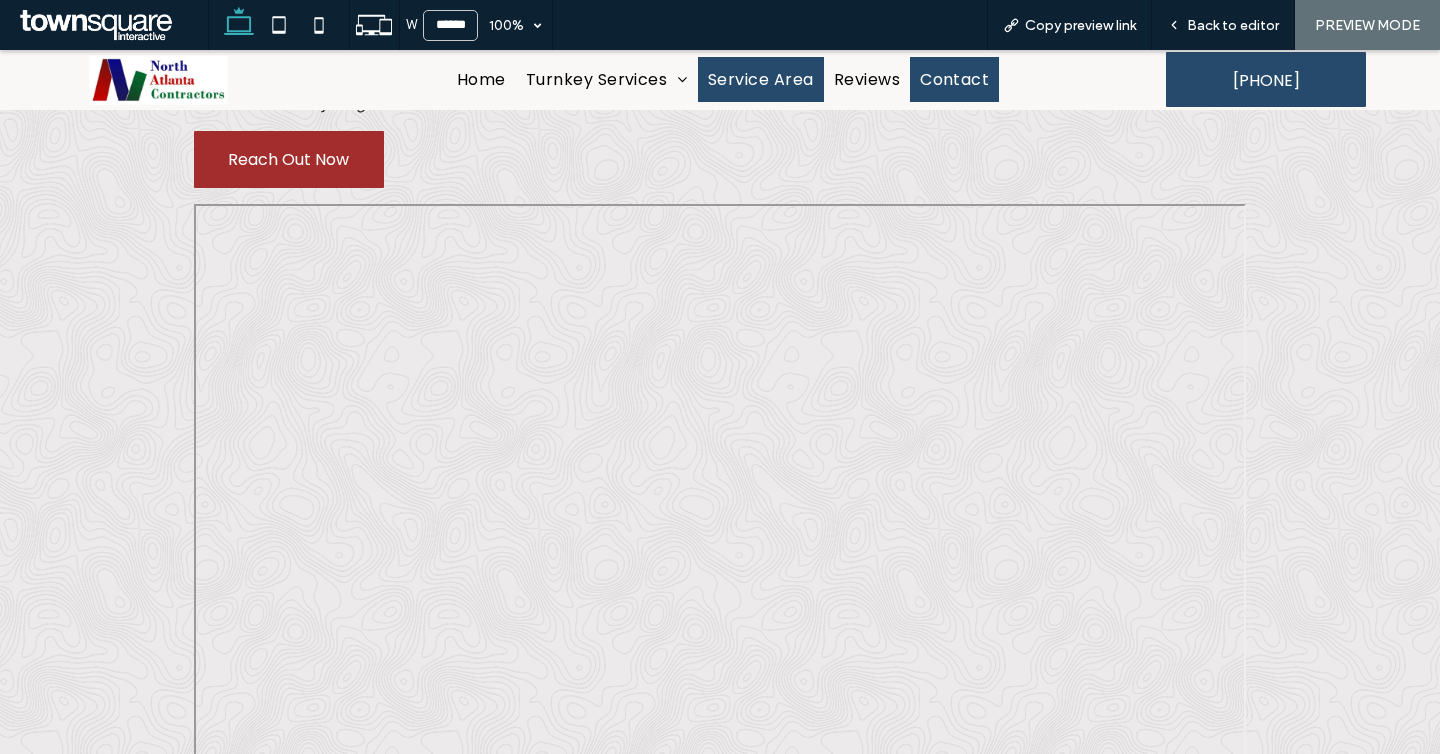 scroll, scrollTop: 316, scrollLeft: 0, axis: vertical 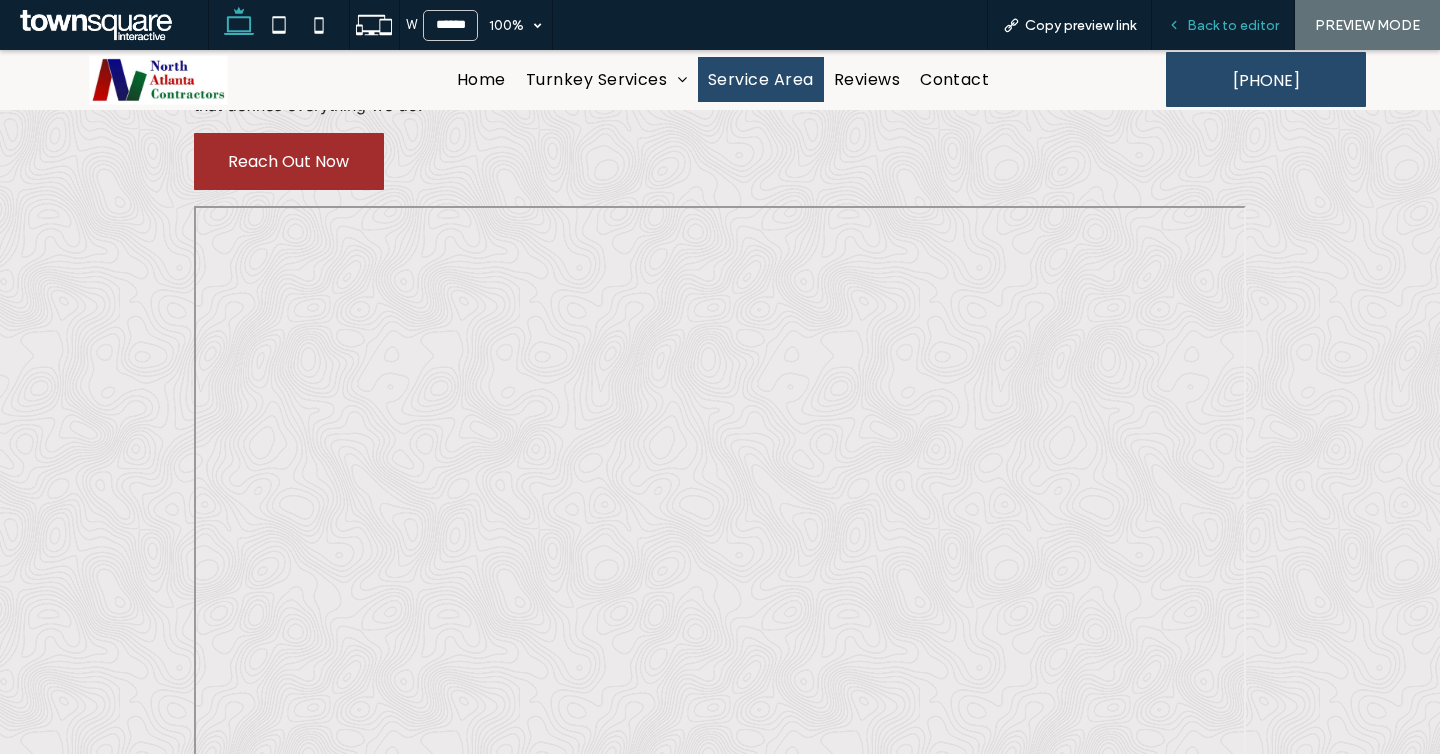 click on "Back to editor" at bounding box center [1223, 25] 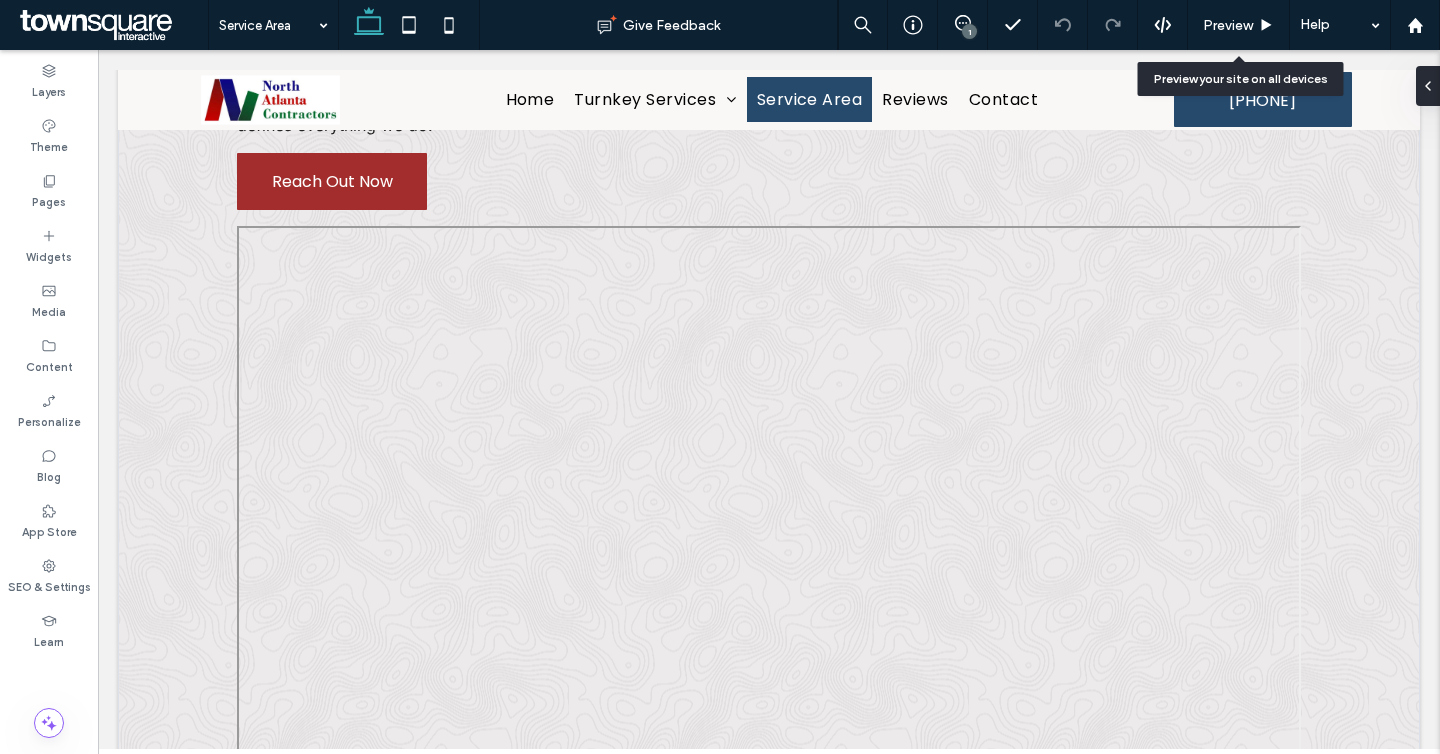 scroll, scrollTop: 316, scrollLeft: 0, axis: vertical 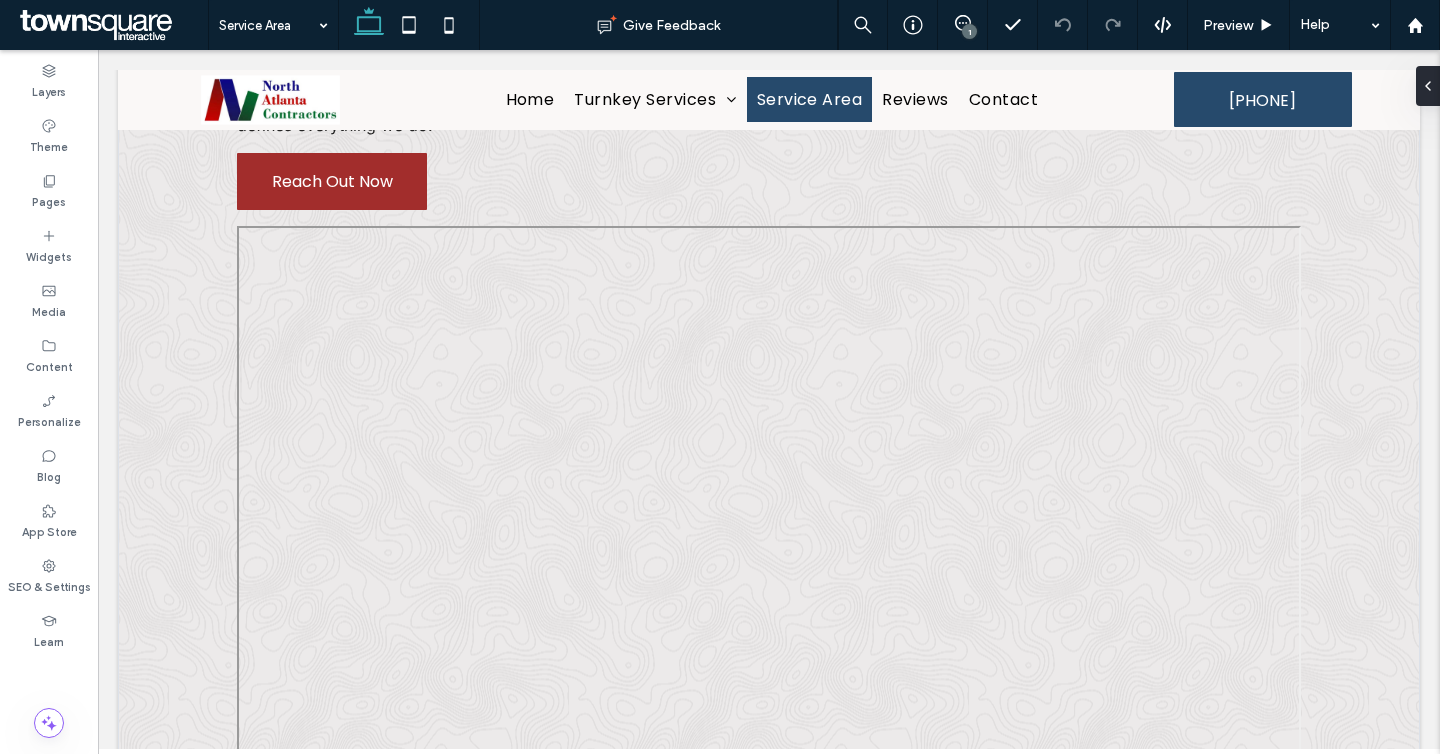 click at bounding box center [769, 526] 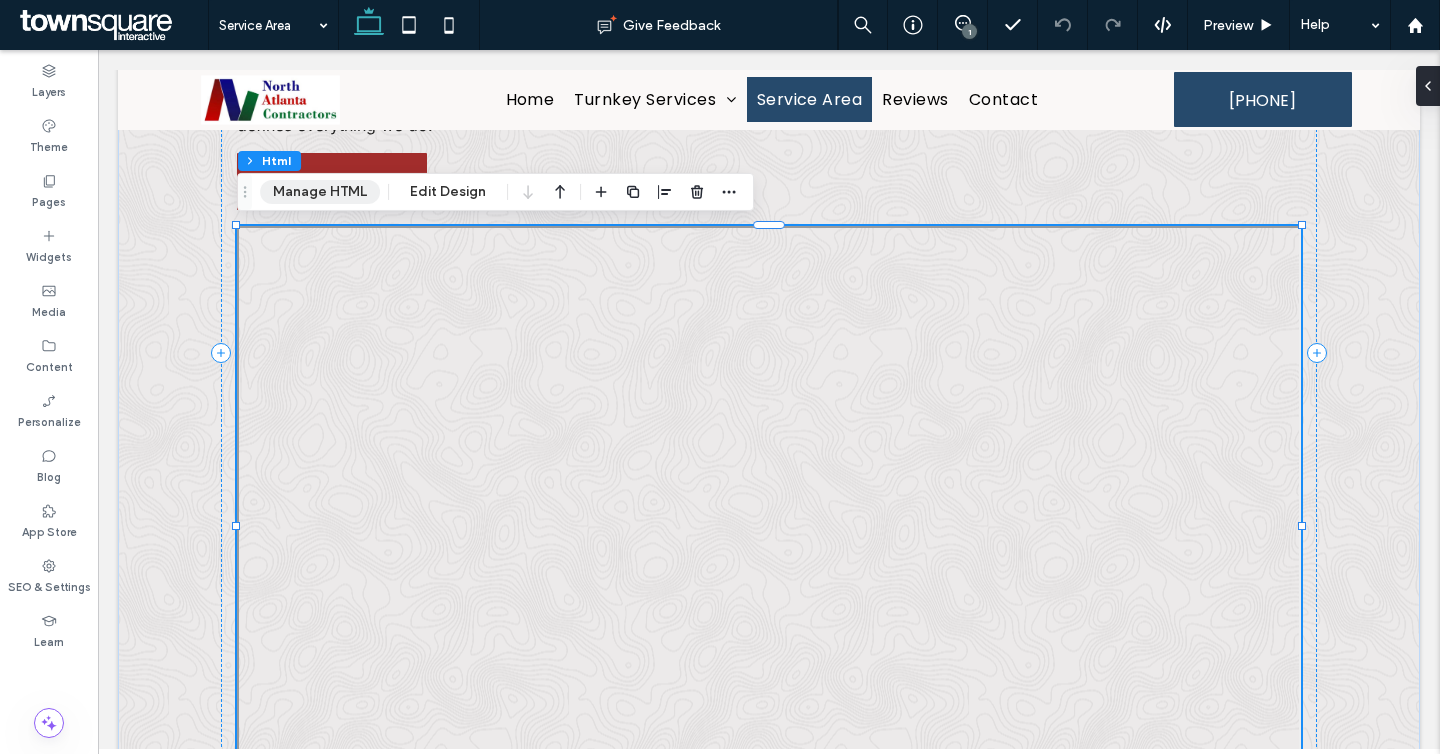 click on "Manage HTML" at bounding box center (320, 192) 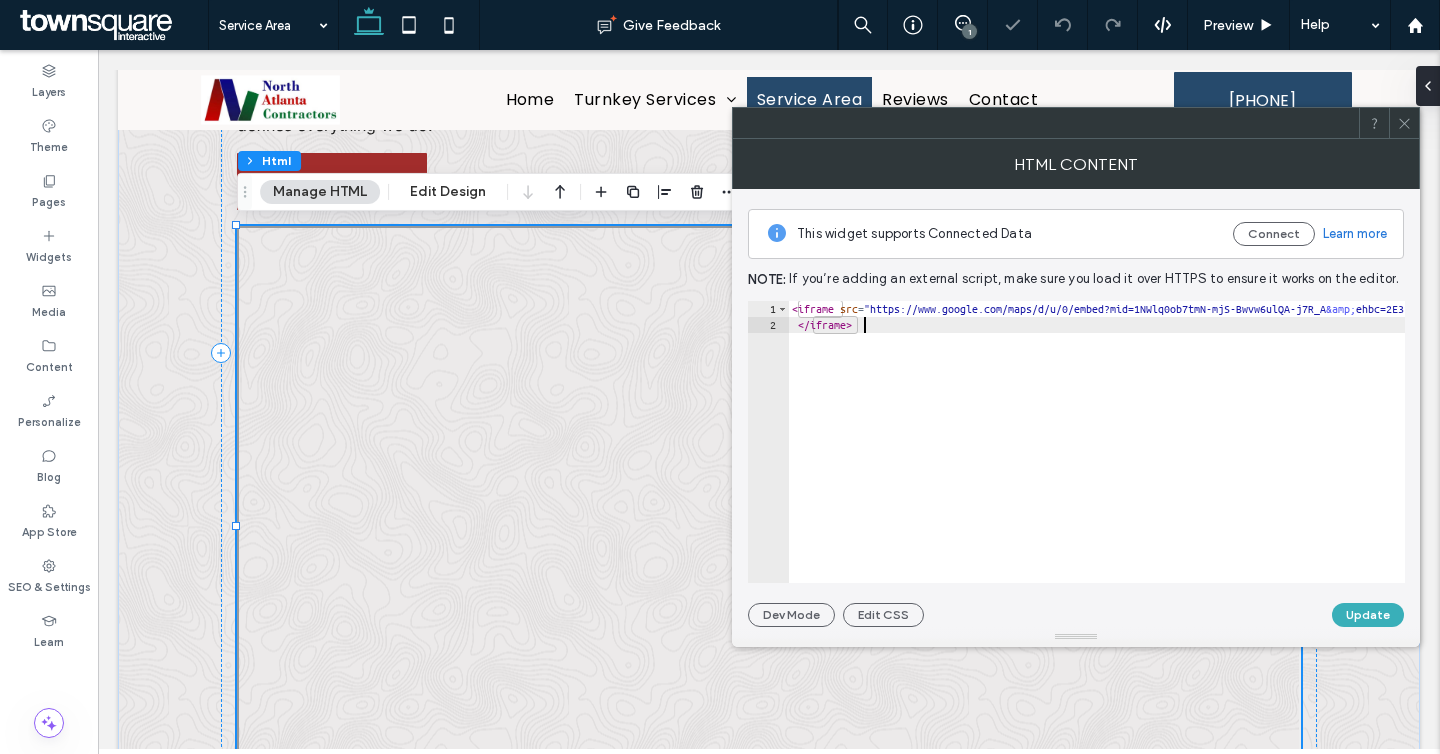 click on "< iframe   src = "https://www.google.com/maps/d/u/0/embed?mid=1NWlq0ob7tmN-mjS-Bwvw6ulQA-j7R_A &amp; ehbc=2E312F"   width = "100%"   height = "600" >   </ iframe >" at bounding box center (1271, 458) 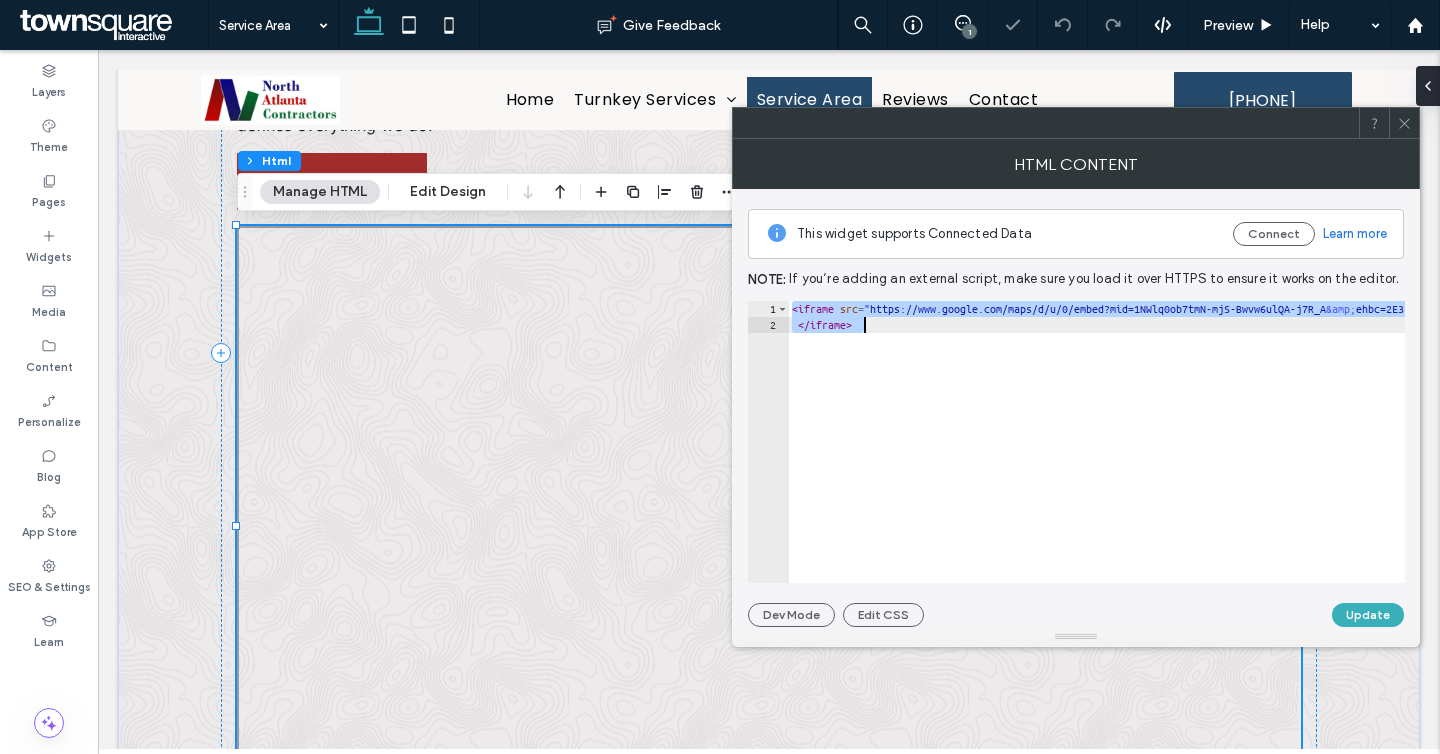 paste 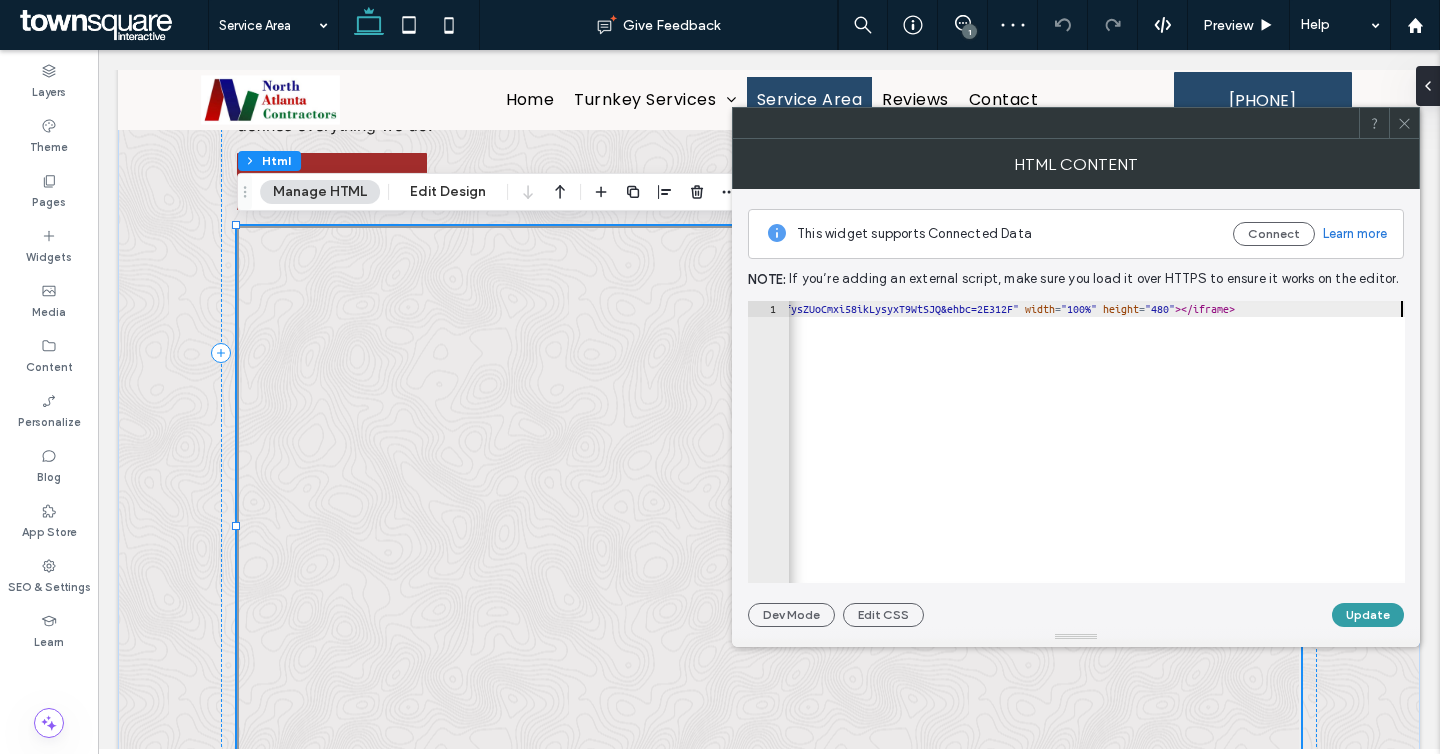 click on "Update" at bounding box center [1368, 615] 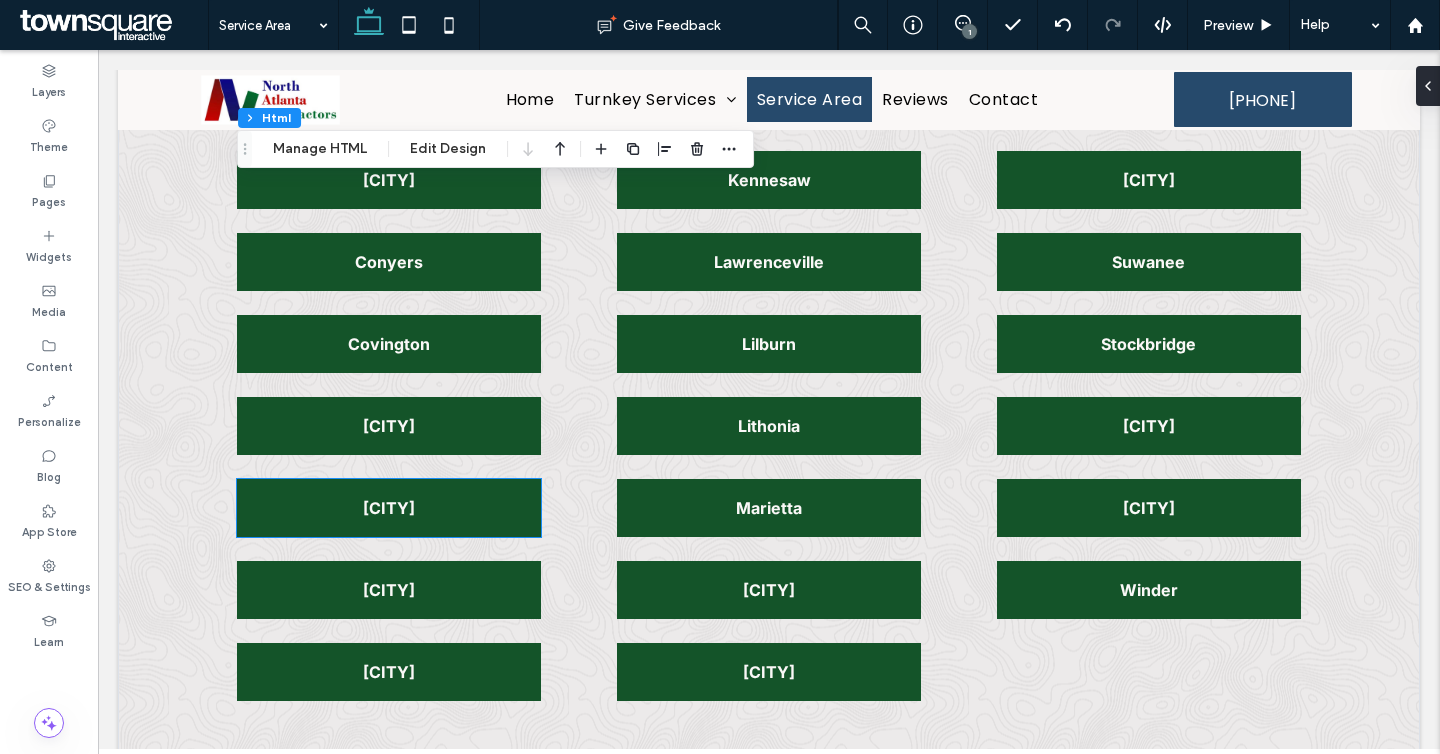 scroll, scrollTop: 1748, scrollLeft: 0, axis: vertical 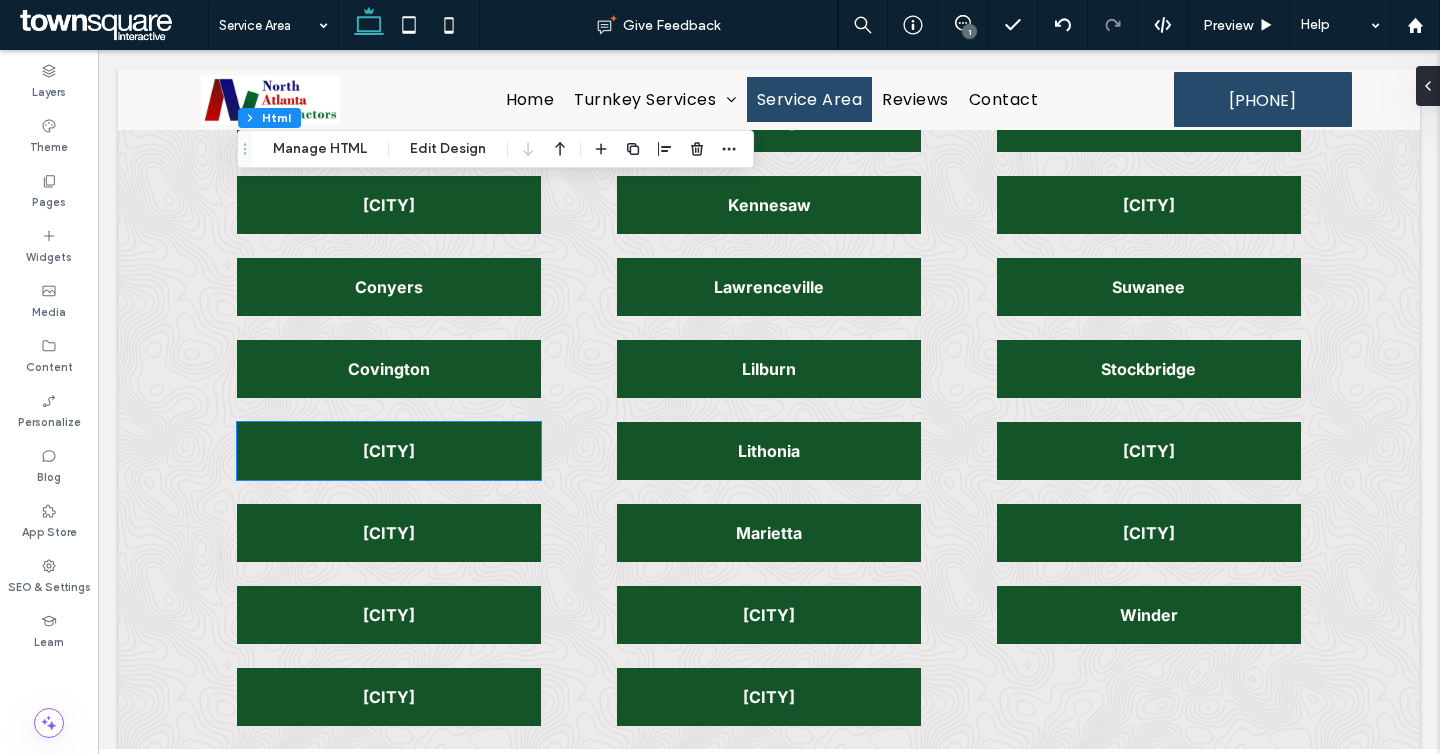 click on "College Park" at bounding box center [389, 451] 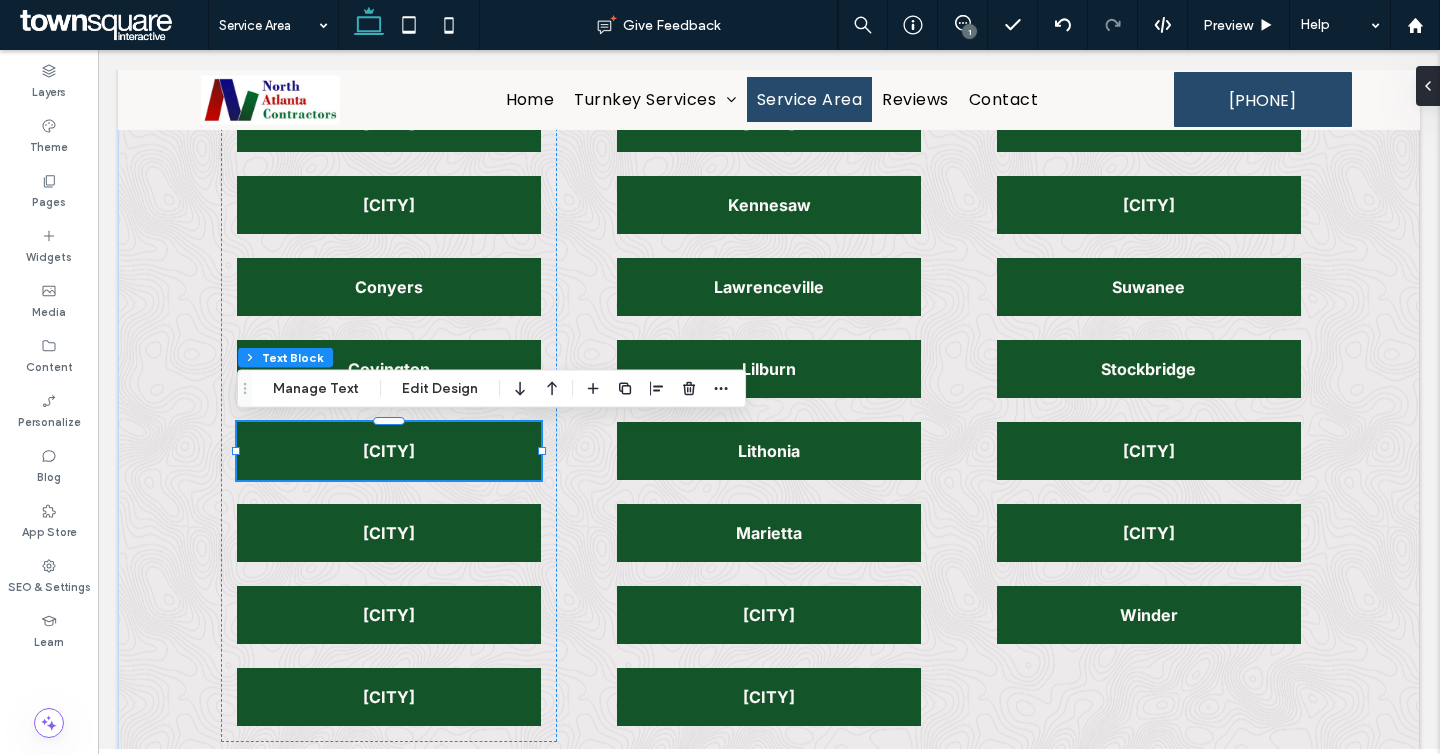 click on "College Park" at bounding box center [389, 451] 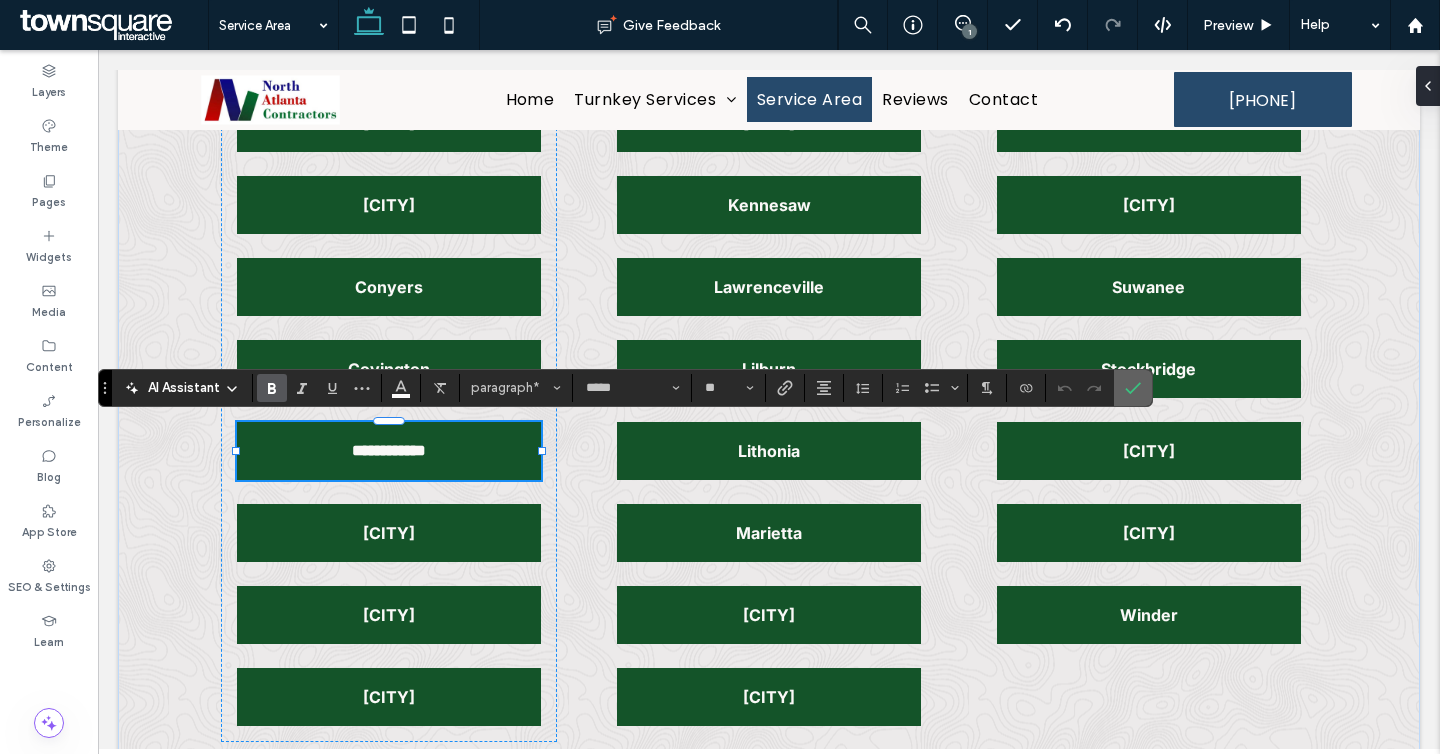 click at bounding box center [1133, 388] 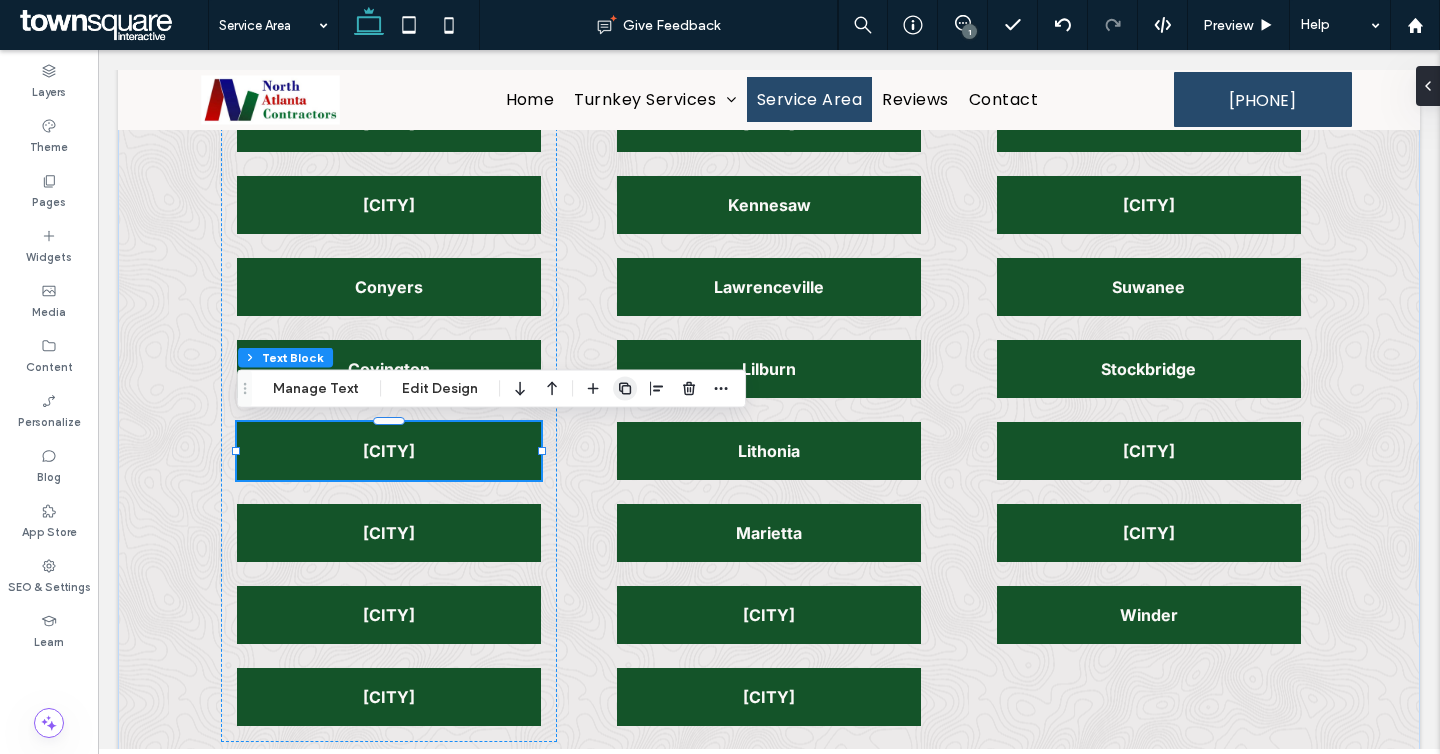 click 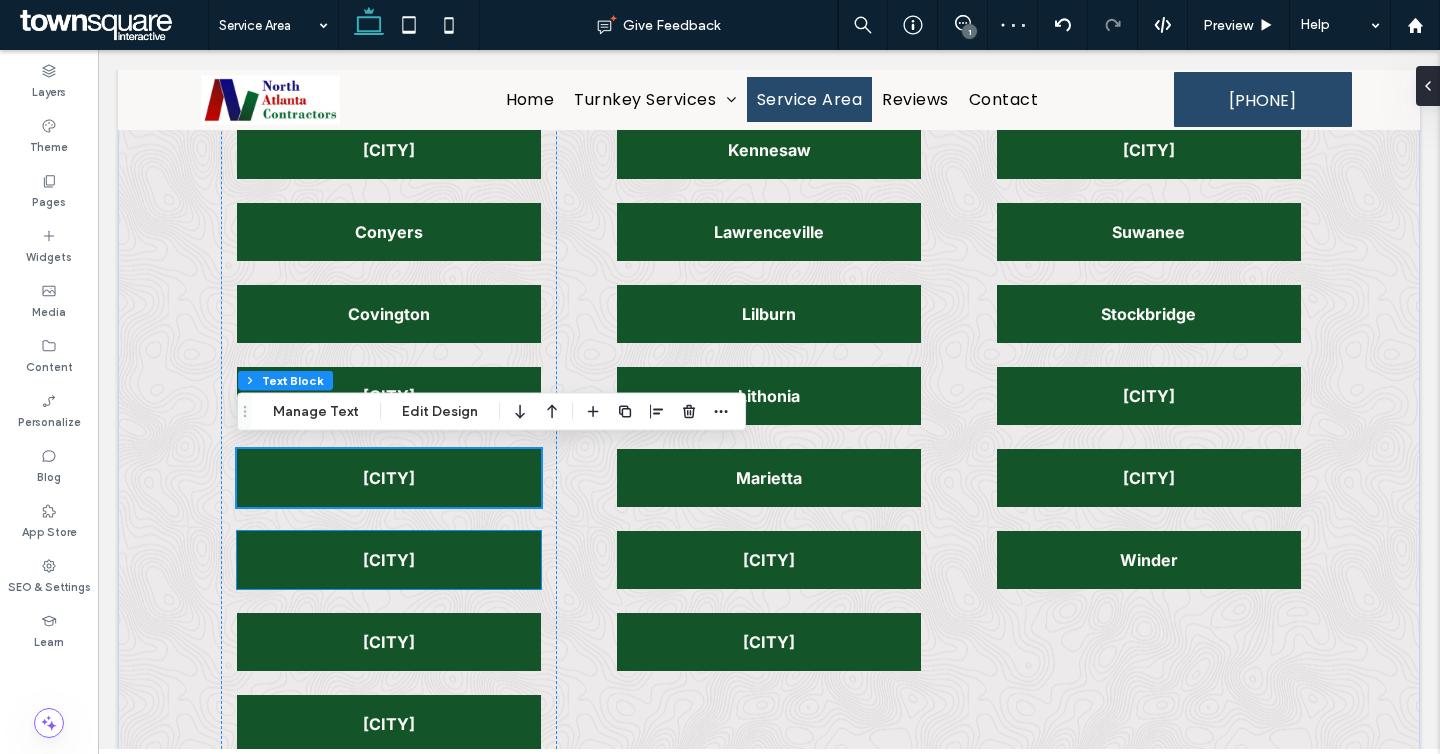 scroll, scrollTop: 1793, scrollLeft: 0, axis: vertical 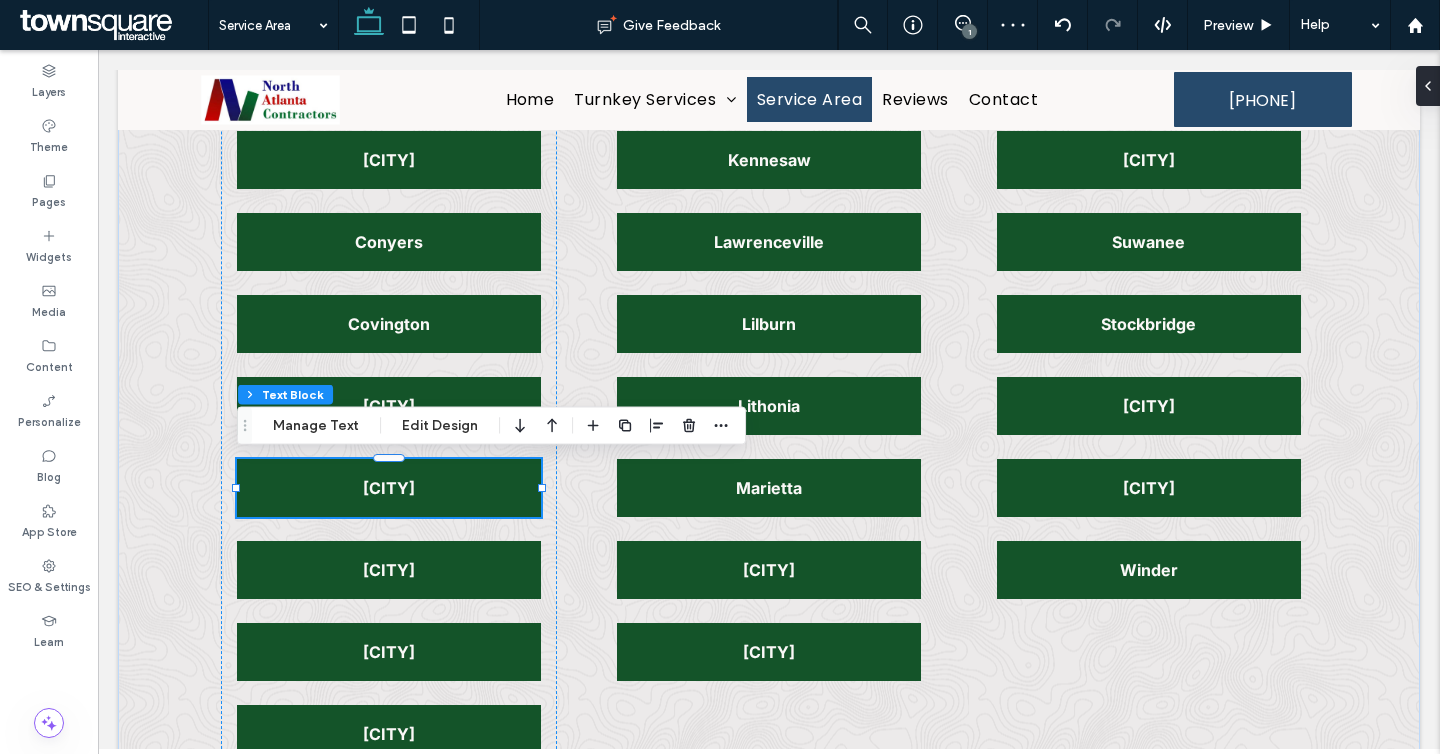 click on "College Park" at bounding box center [389, 488] 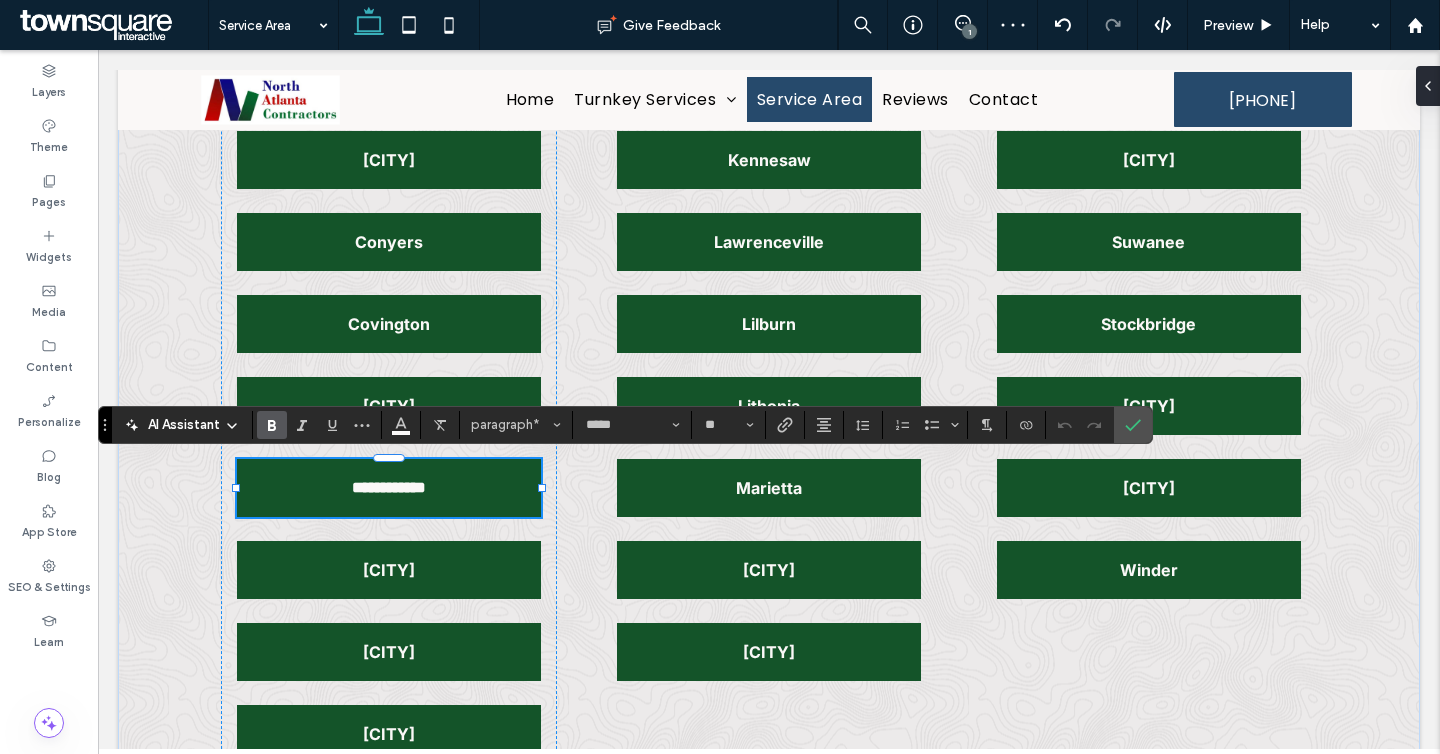 type 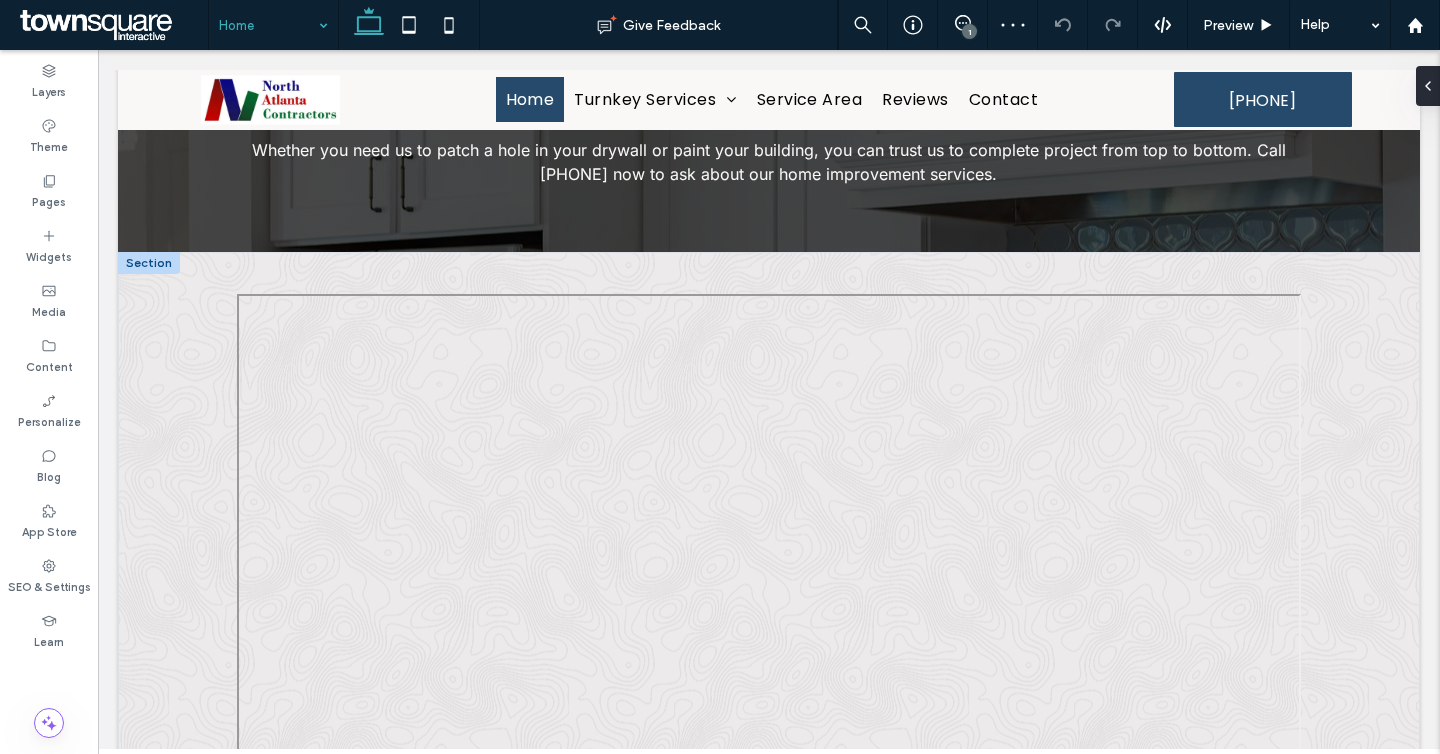 scroll, scrollTop: 3063, scrollLeft: 0, axis: vertical 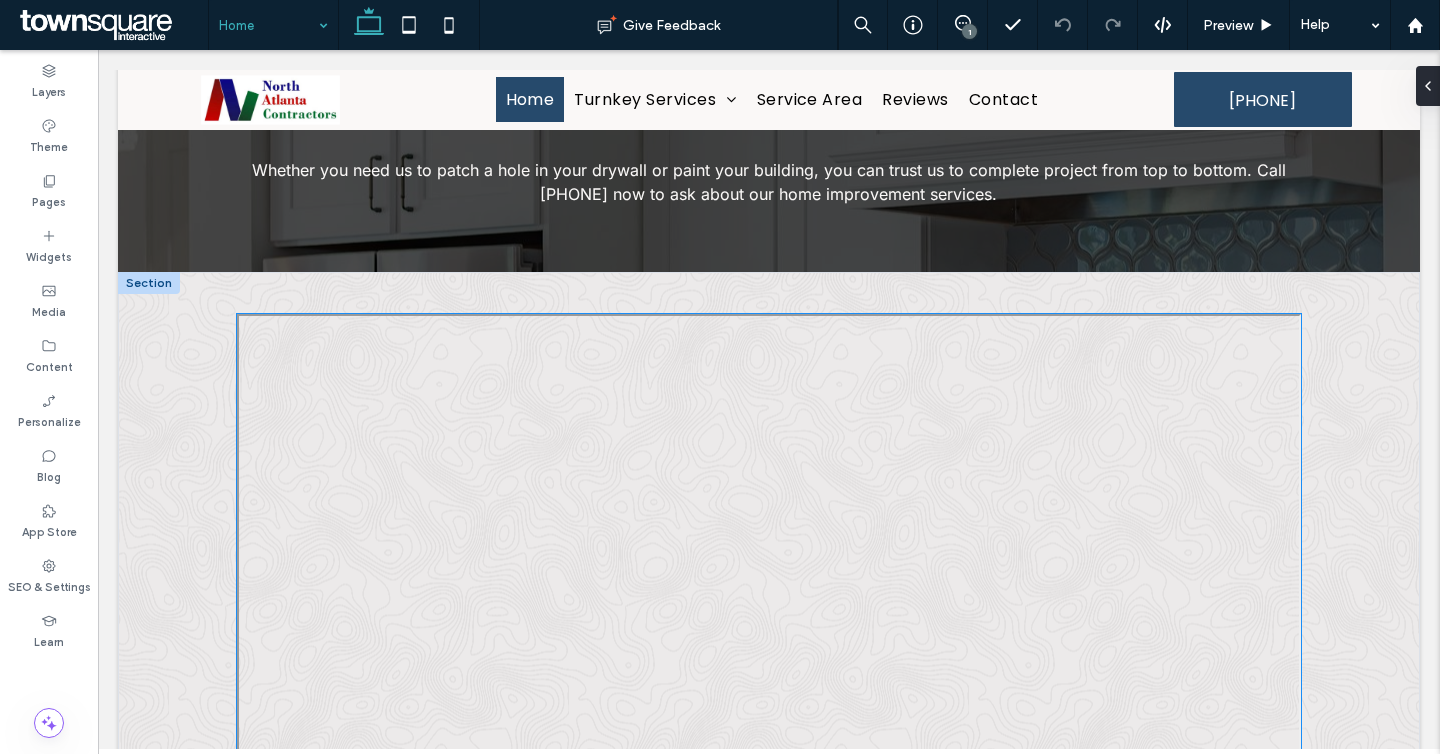 click at bounding box center (769, 554) 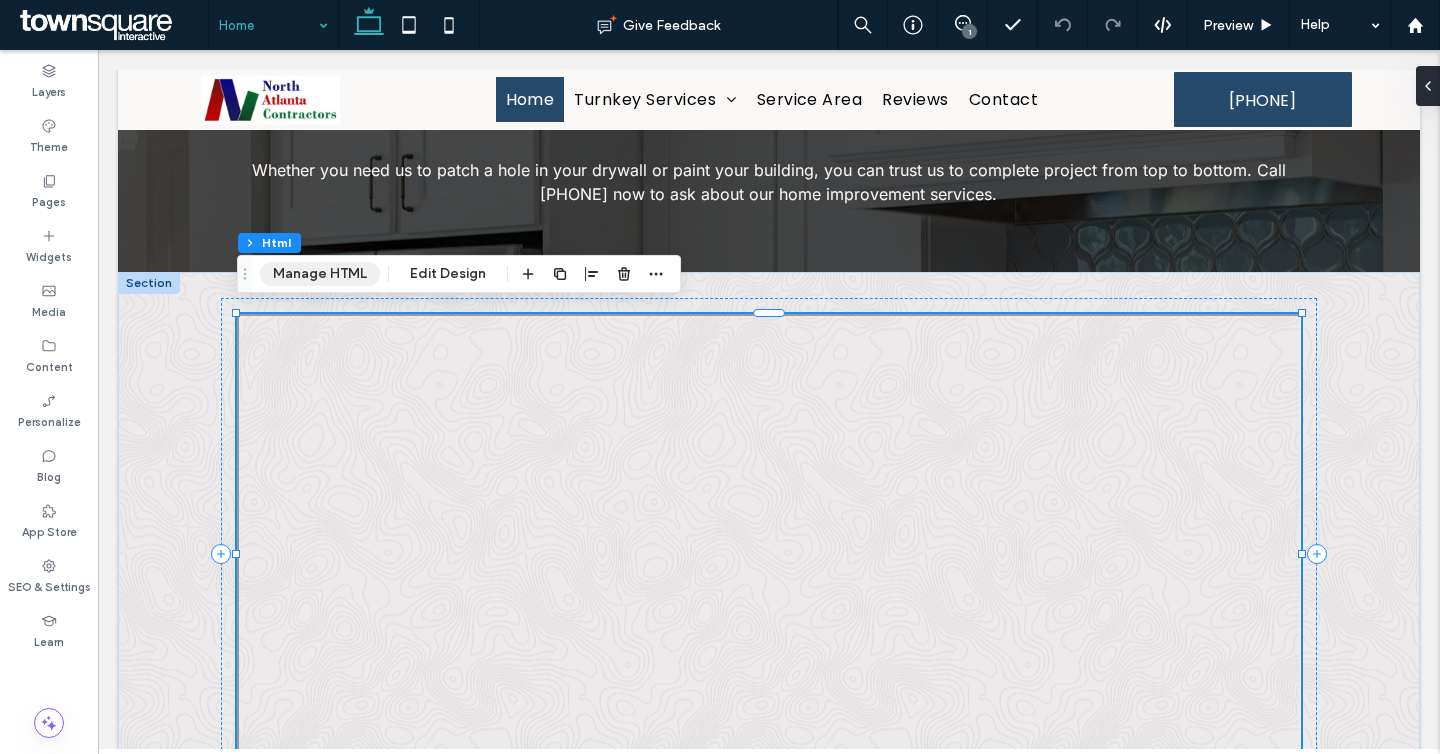 click on "Manage HTML" at bounding box center (320, 274) 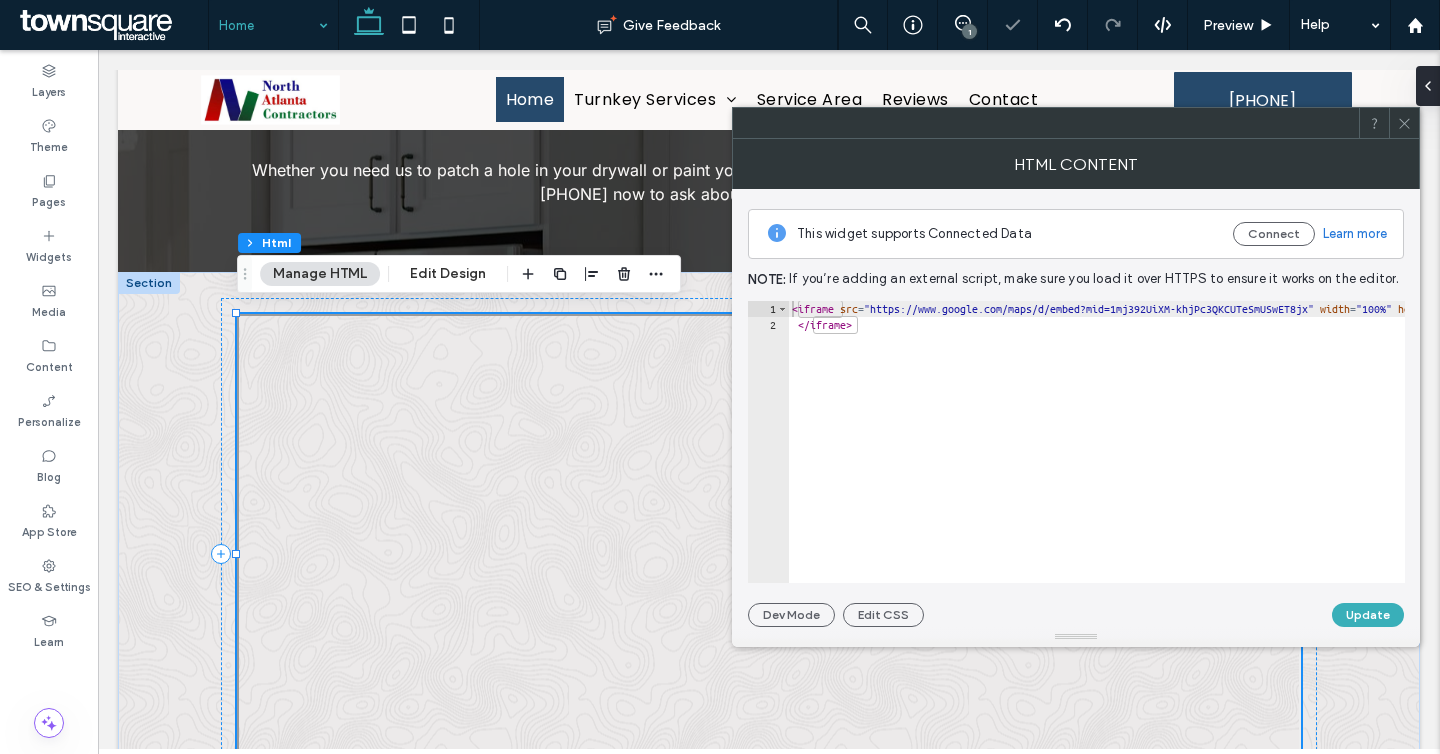 type 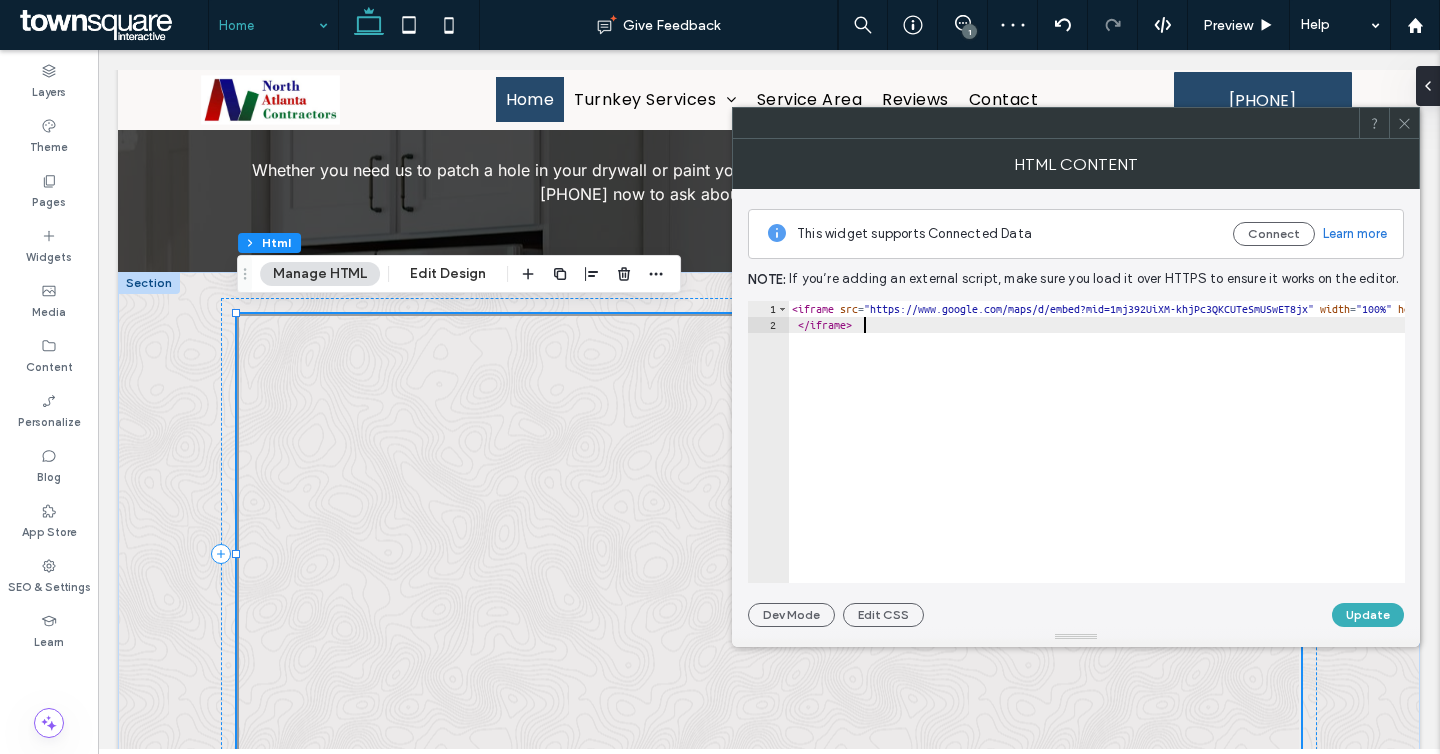 click on "< iframe   src = "https://www.google.com/maps/d/embed?mid=1mj392UiXM-khjPc3QKCUTeSmUSwET8jx"   width = "100%"   height = "480" >   </ iframe >" at bounding box center (1202, 458) 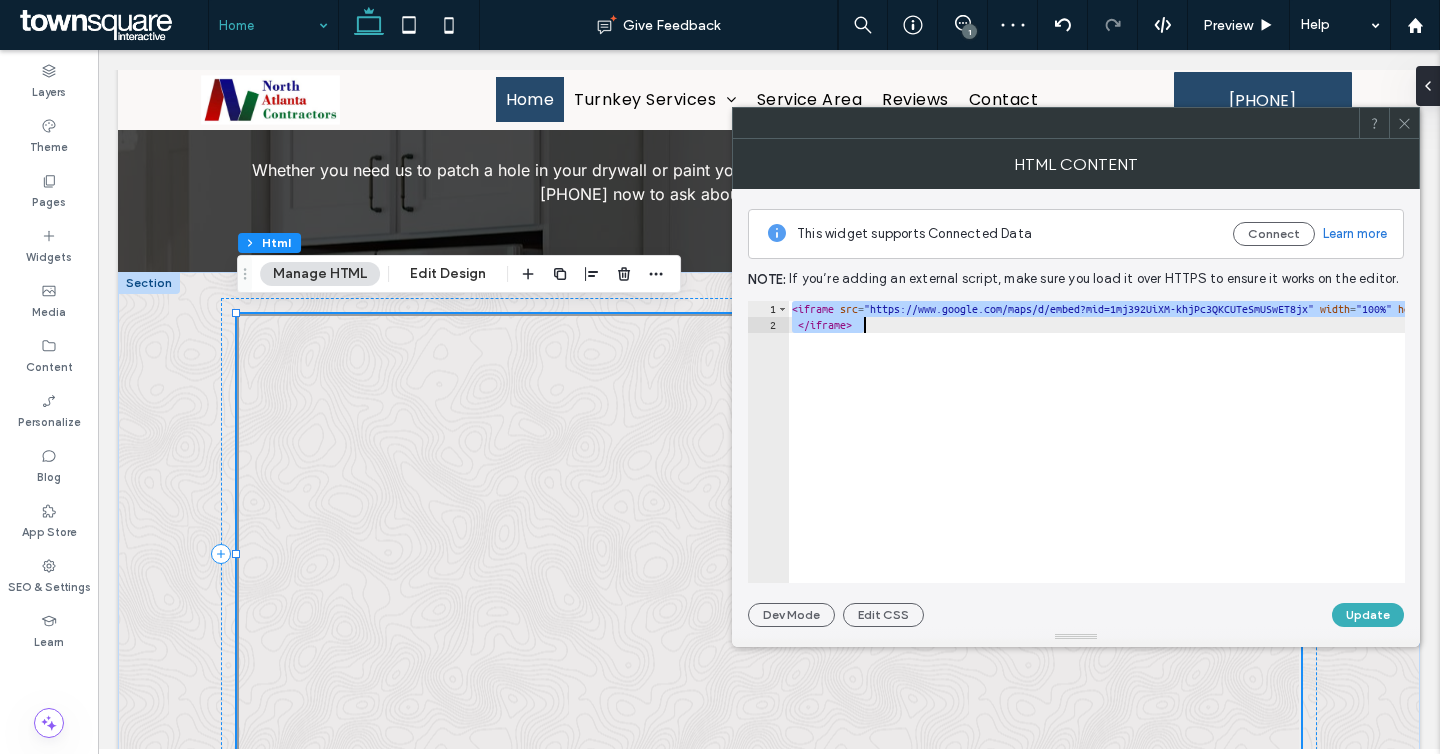 paste on "**********" 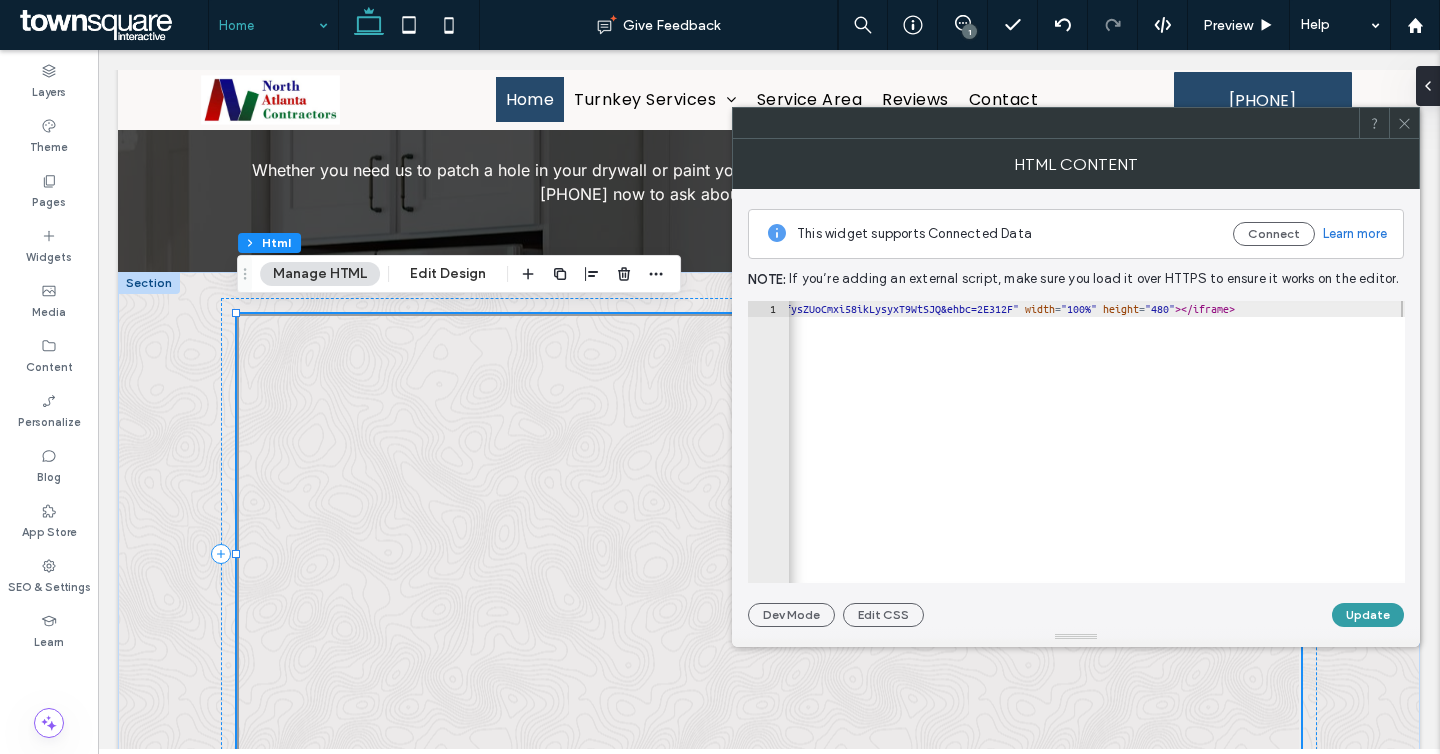 click on "Update" at bounding box center [1368, 615] 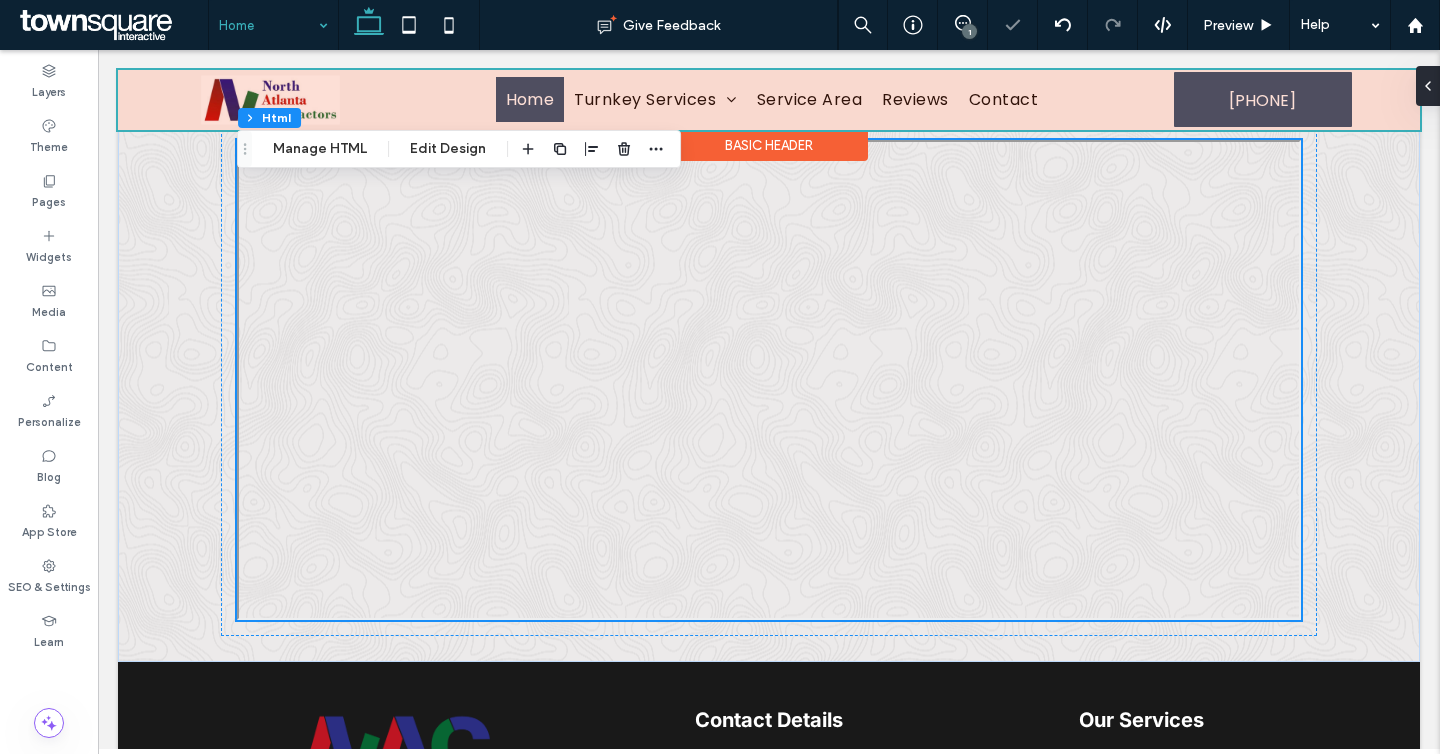 scroll, scrollTop: 3240, scrollLeft: 0, axis: vertical 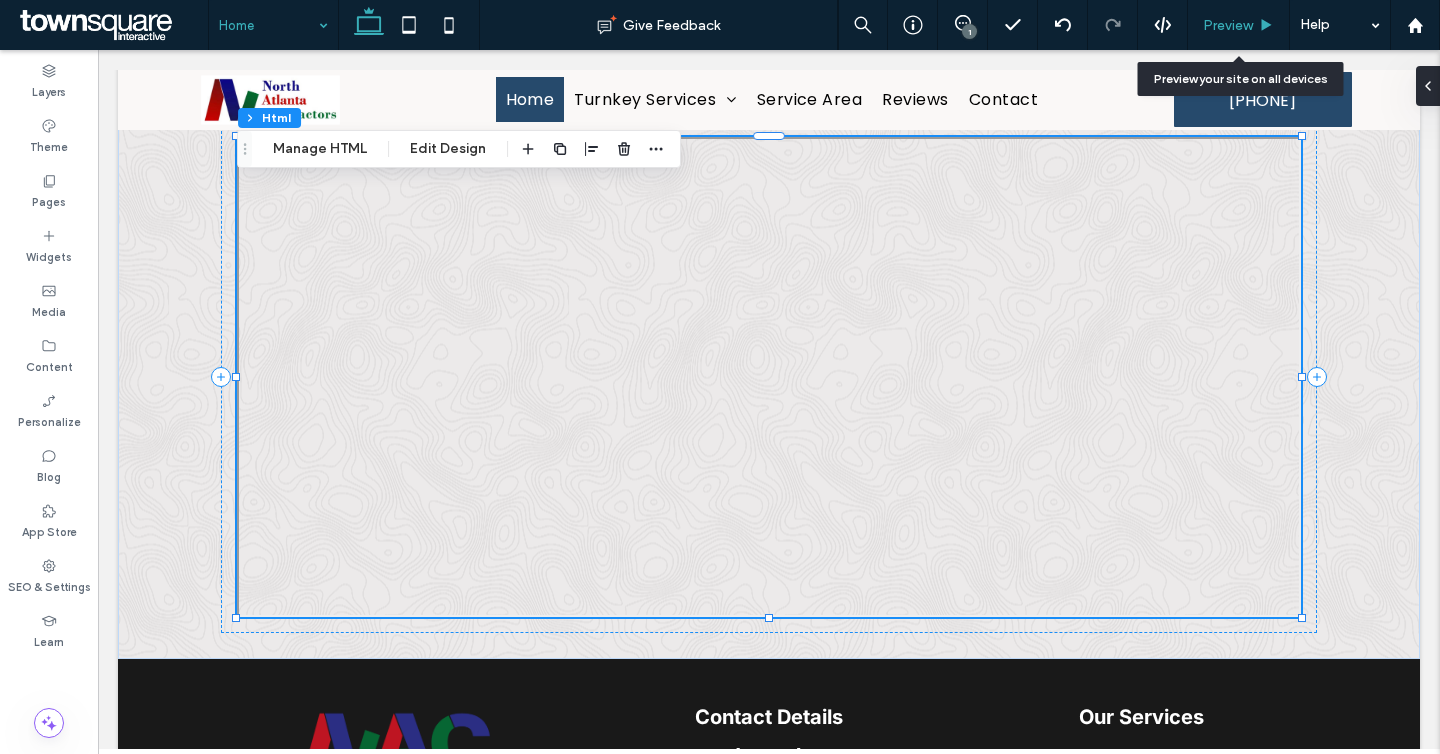 click on "Preview" at bounding box center [1239, 25] 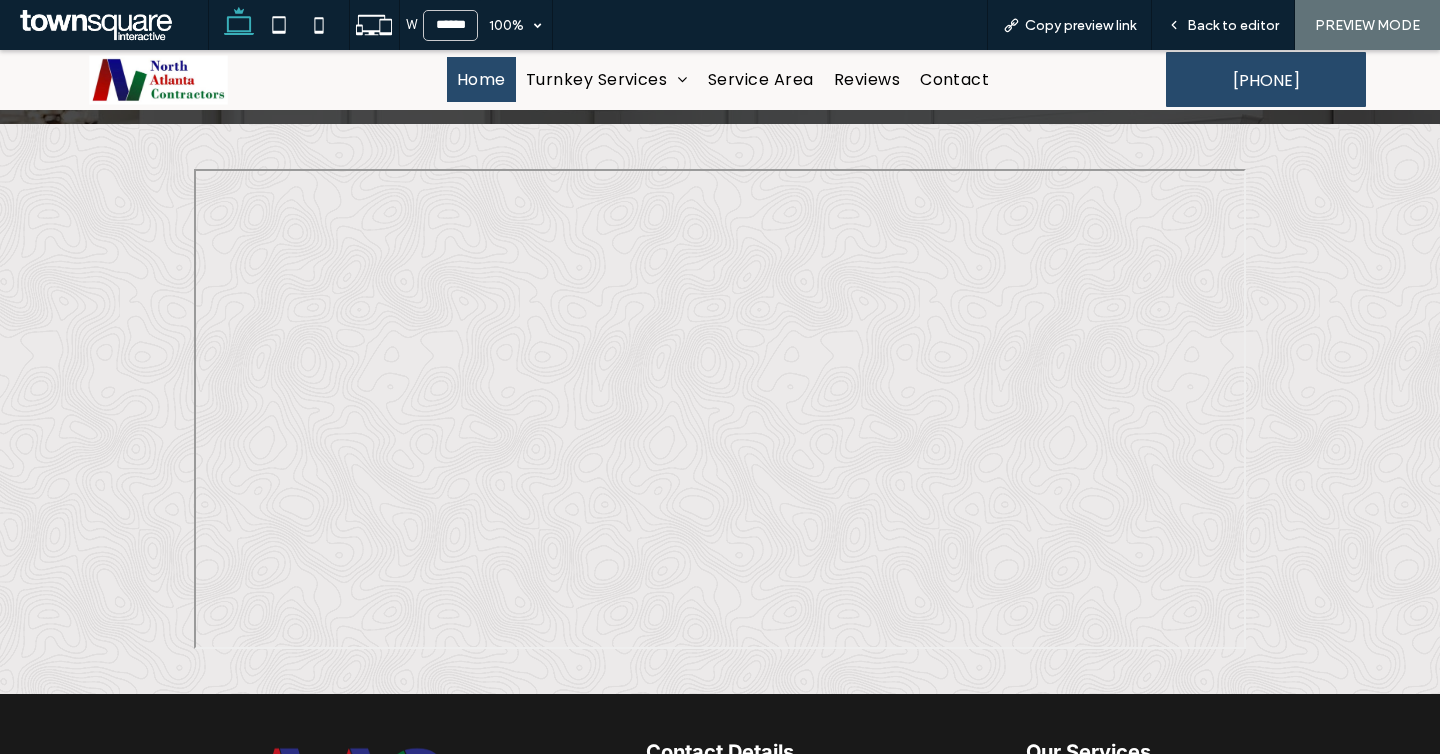 scroll, scrollTop: 3241, scrollLeft: 0, axis: vertical 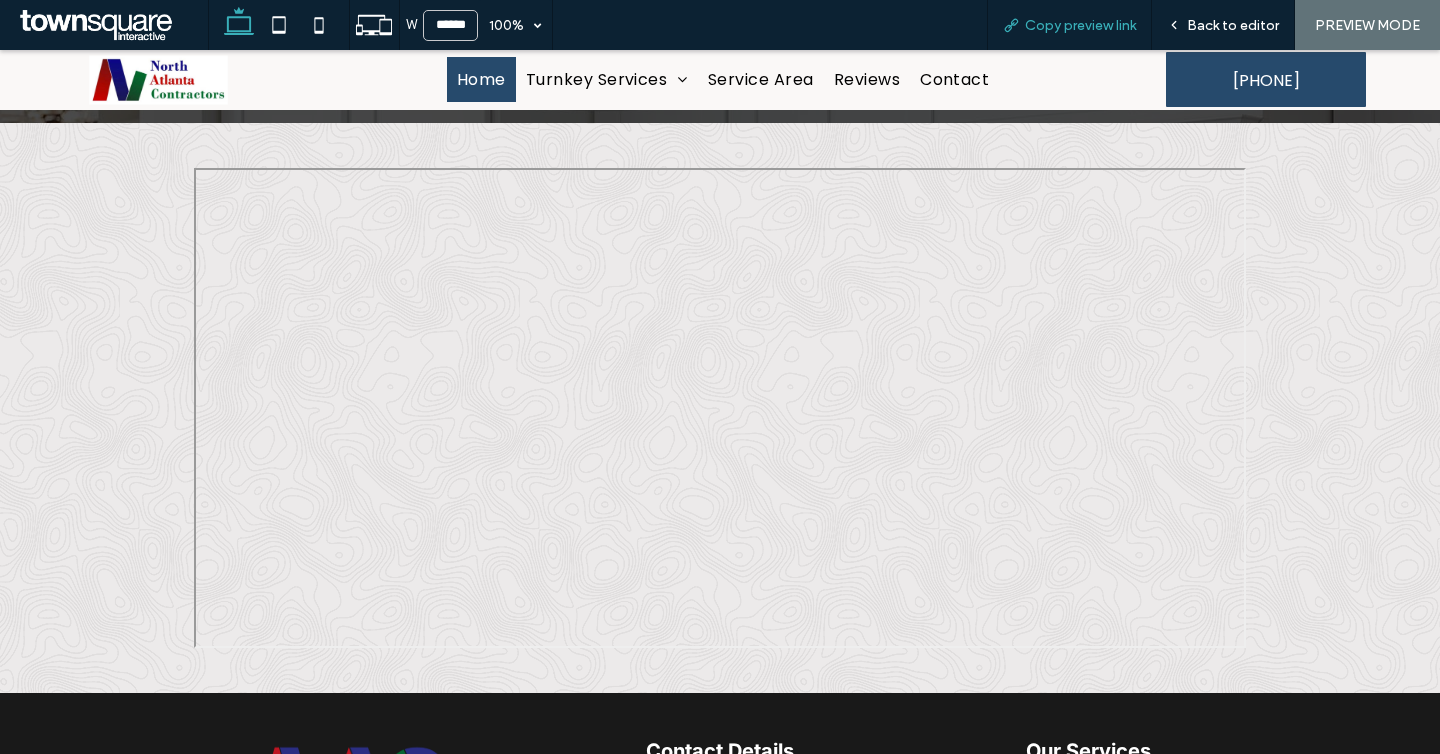 click on "Copy preview link" at bounding box center (1080, 25) 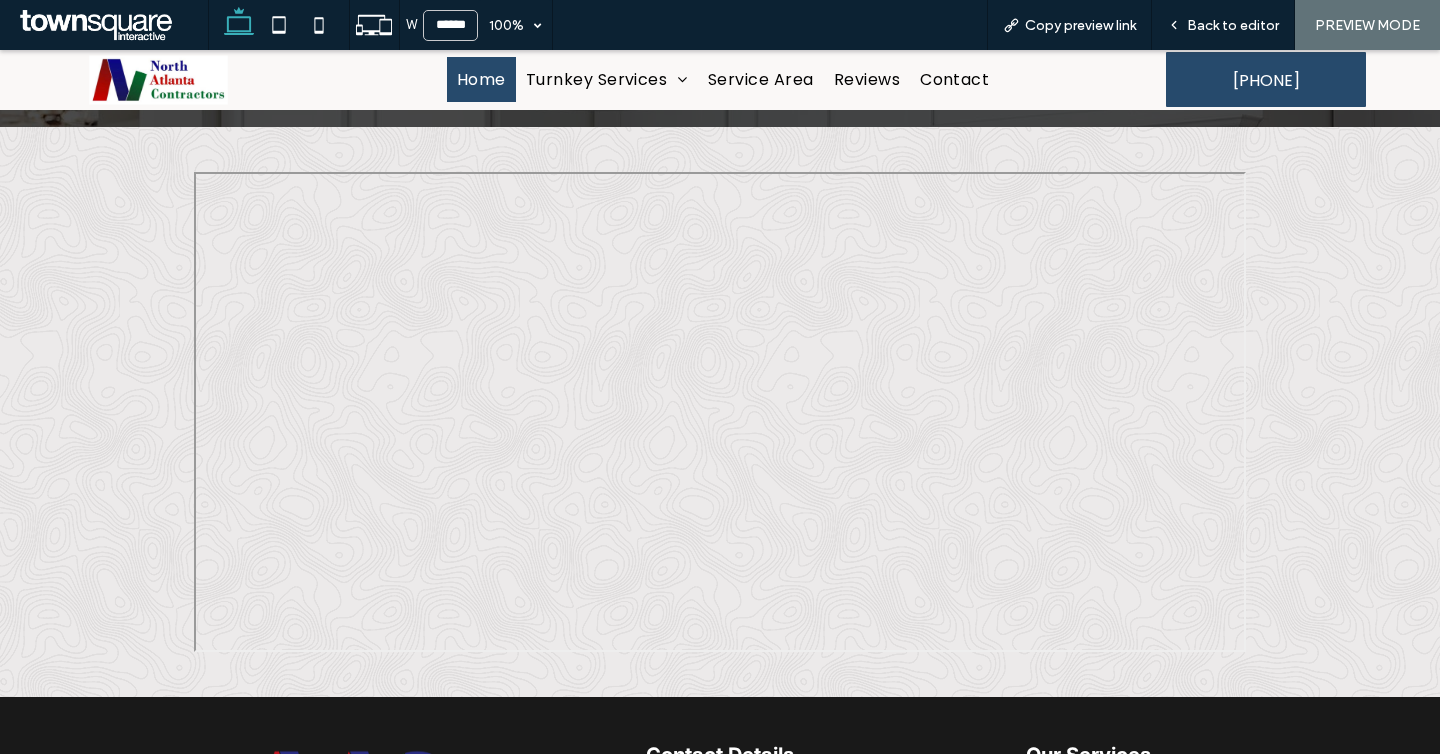 scroll, scrollTop: 3213, scrollLeft: 0, axis: vertical 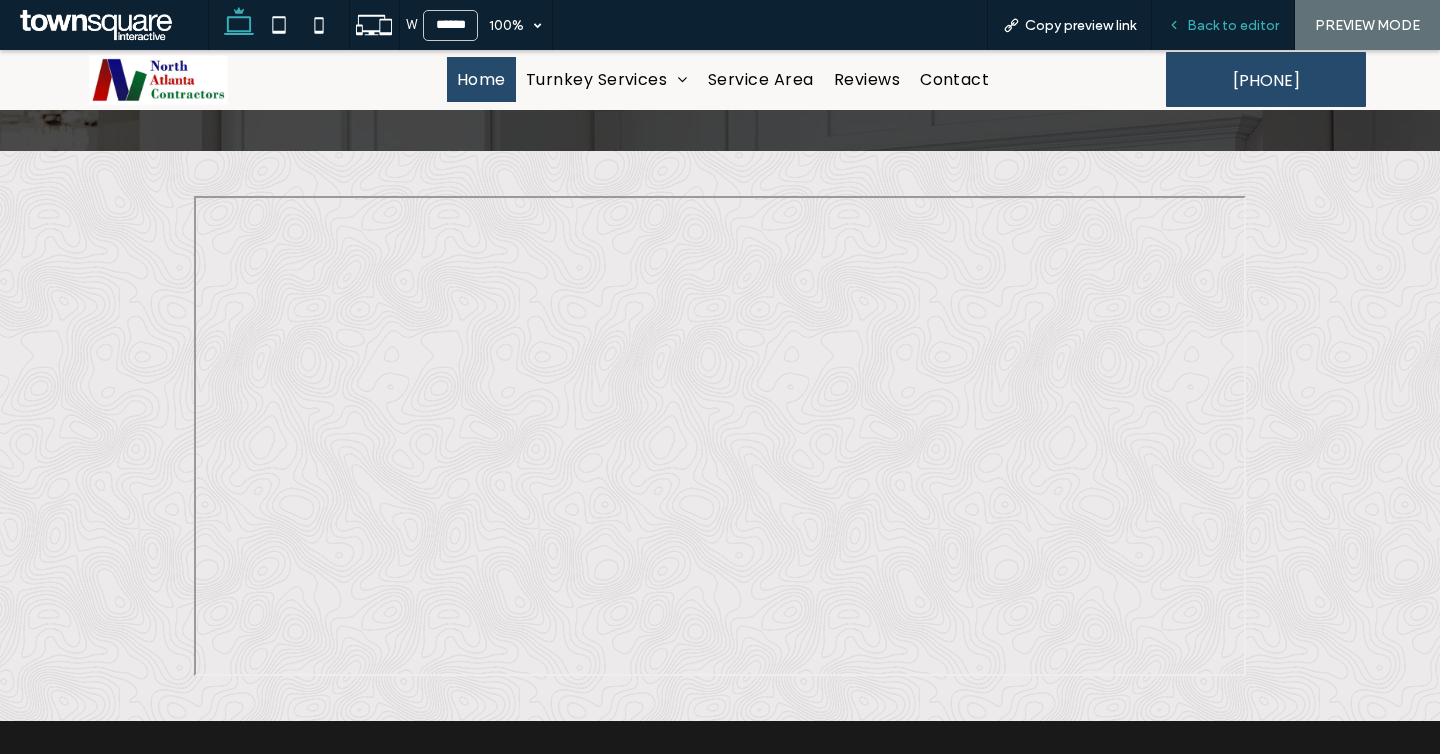 click 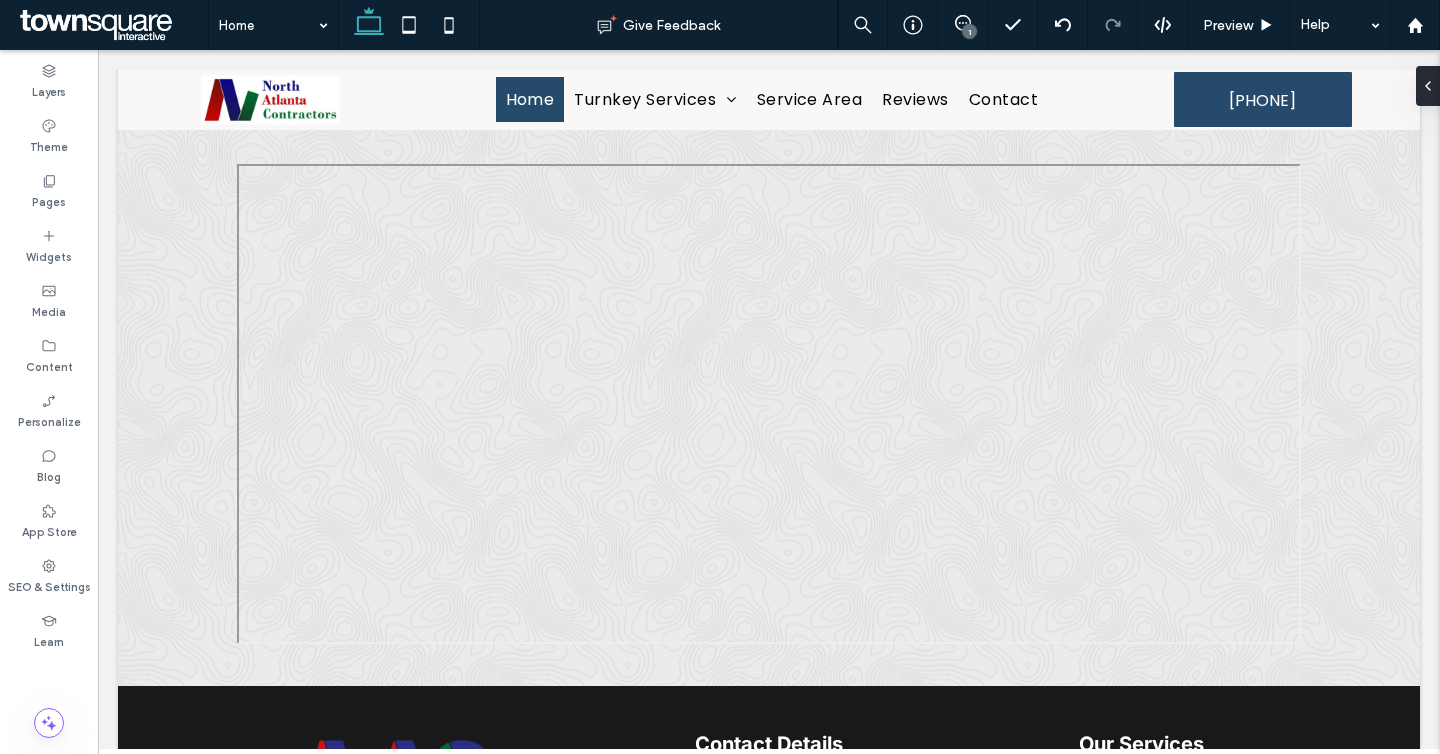 scroll, scrollTop: 3212, scrollLeft: 0, axis: vertical 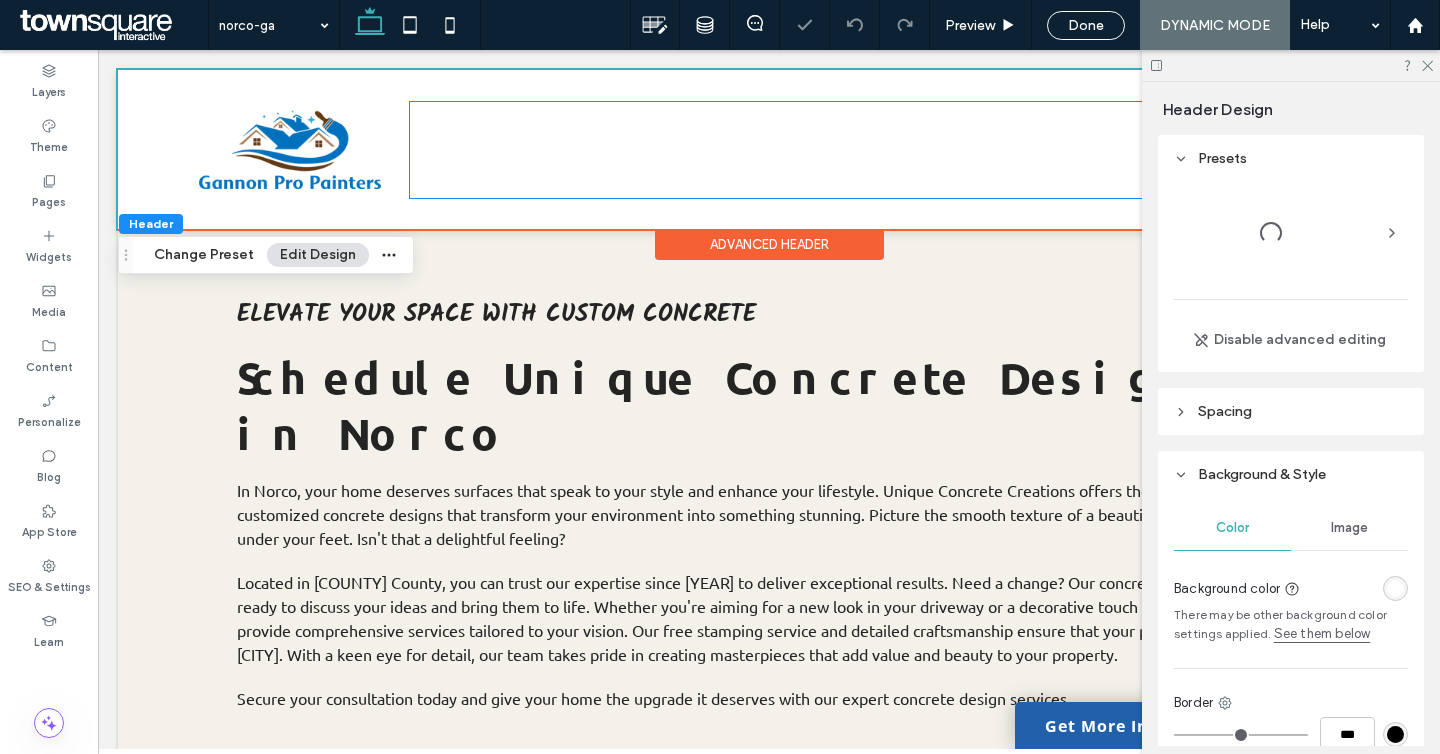 click on "Interior Painting" at bounding box center [626, 149] 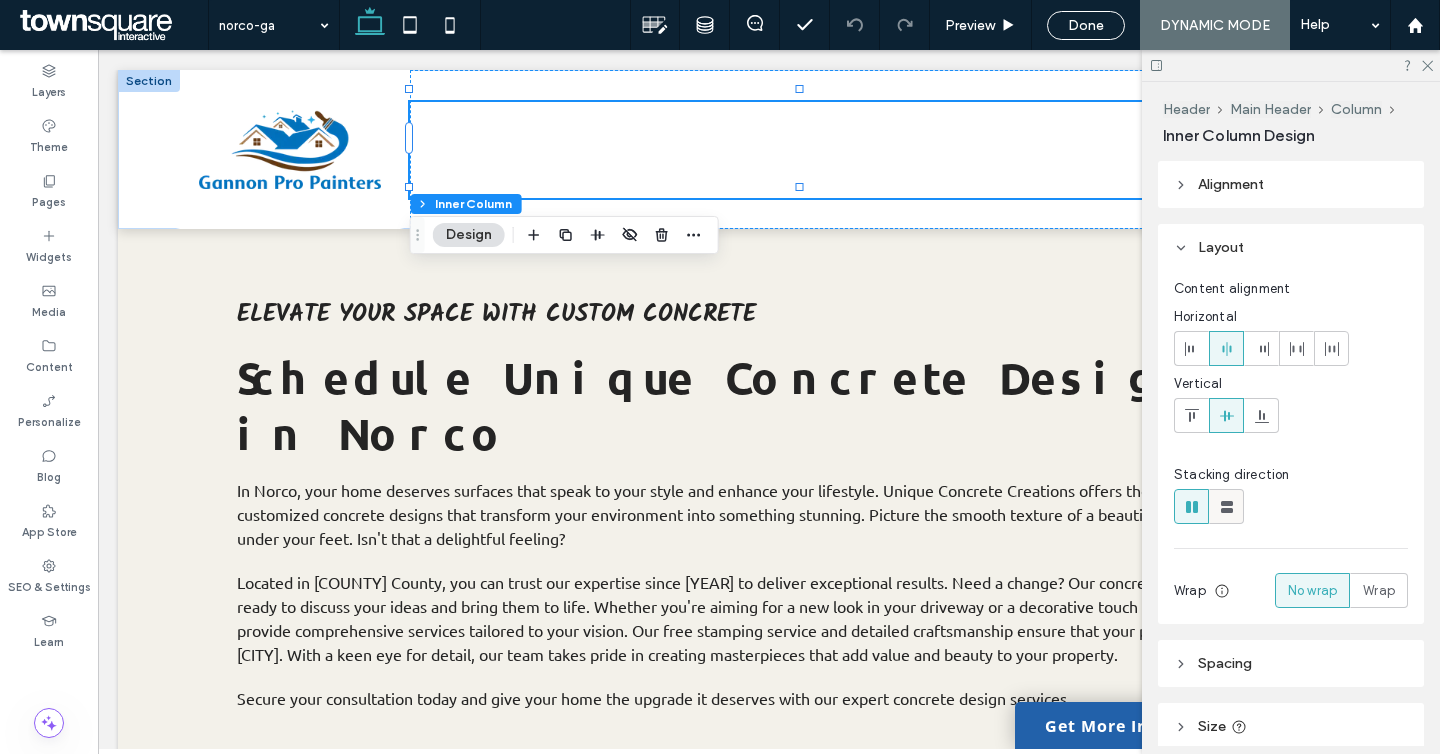 scroll, scrollTop: 210, scrollLeft: 0, axis: vertical 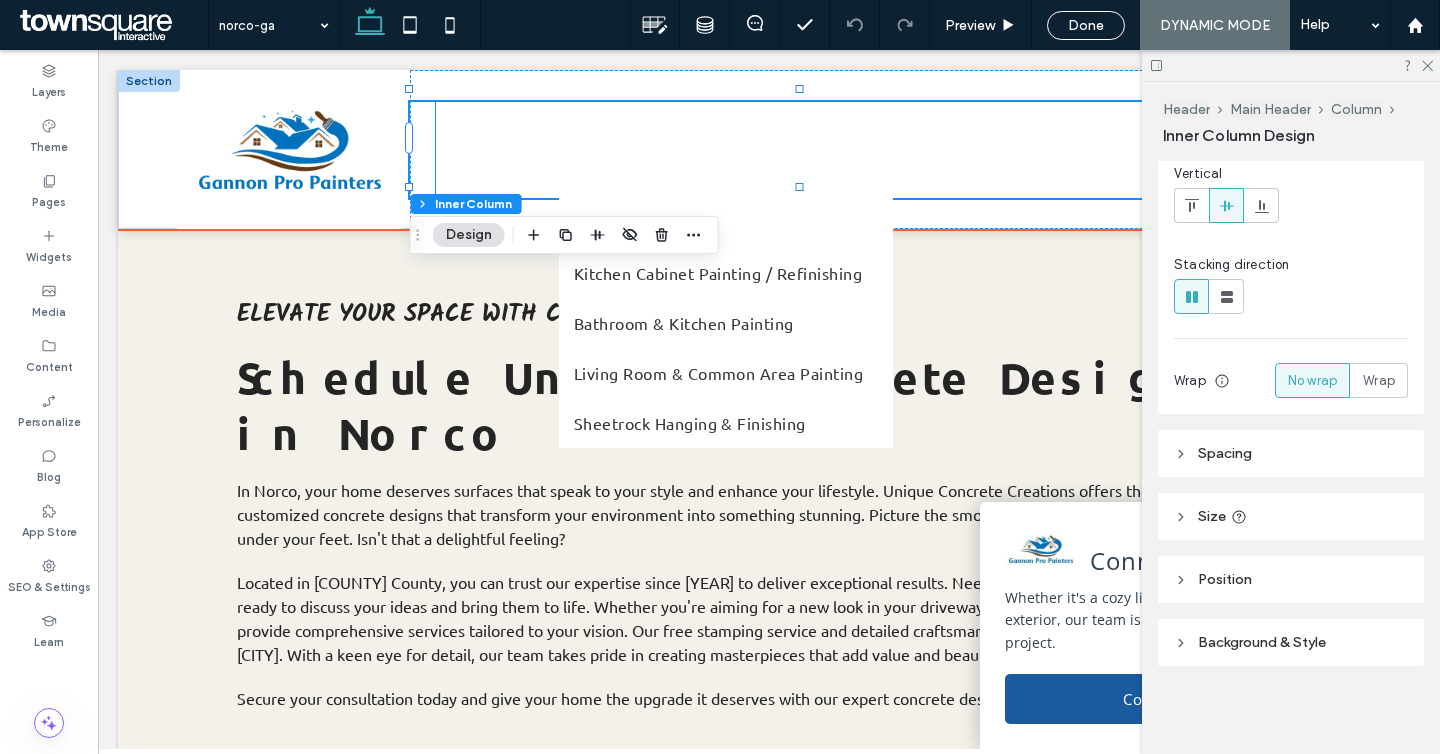 click on "Interior Painting" at bounding box center [626, 149] 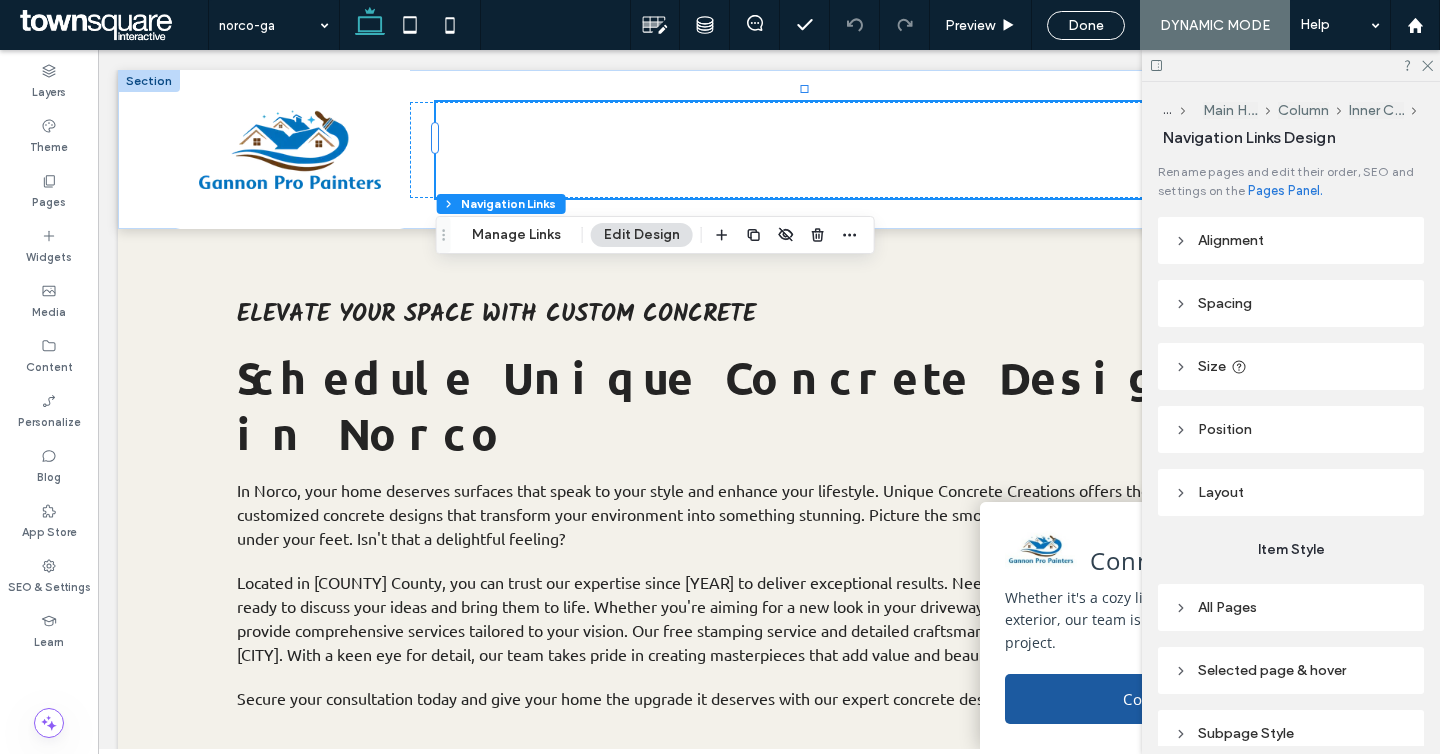 click on "All Pages" at bounding box center (1291, 607) 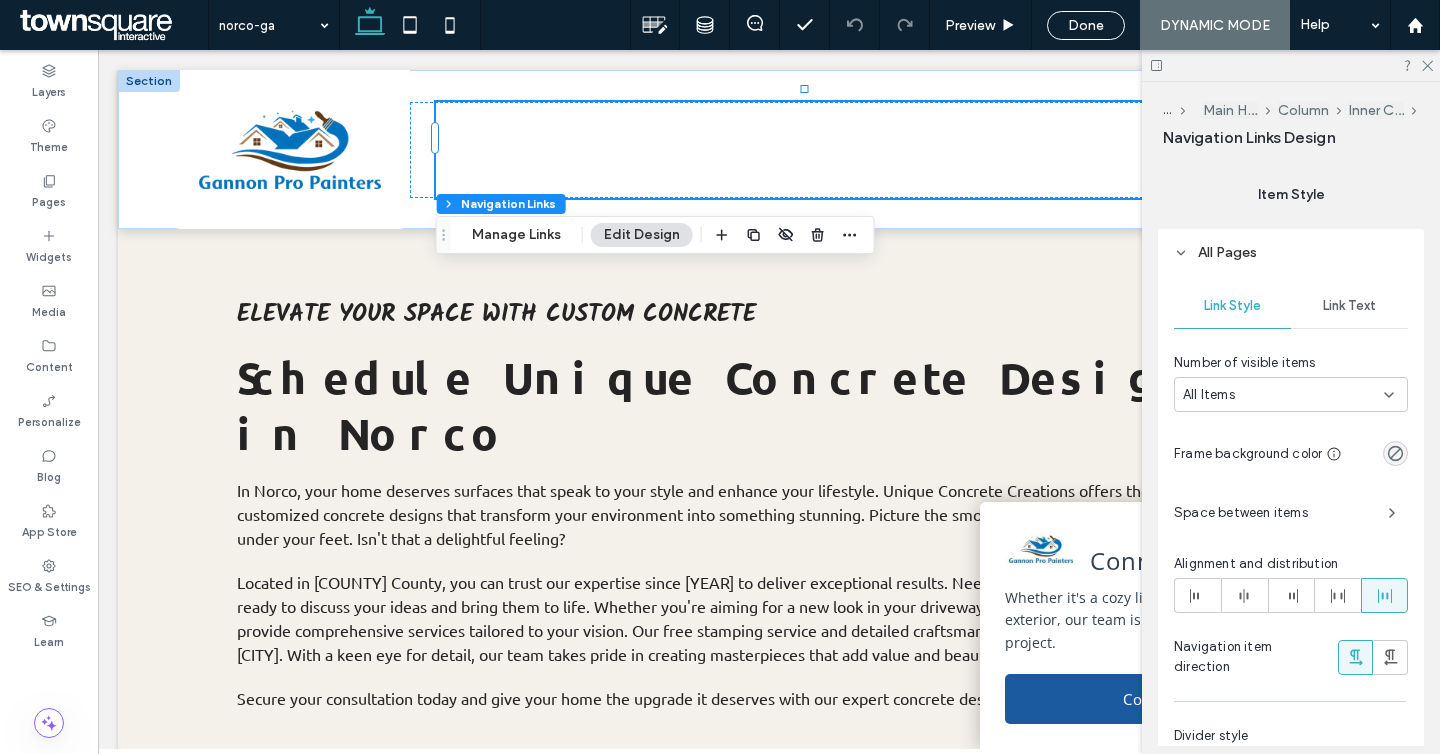 scroll, scrollTop: 59, scrollLeft: 0, axis: vertical 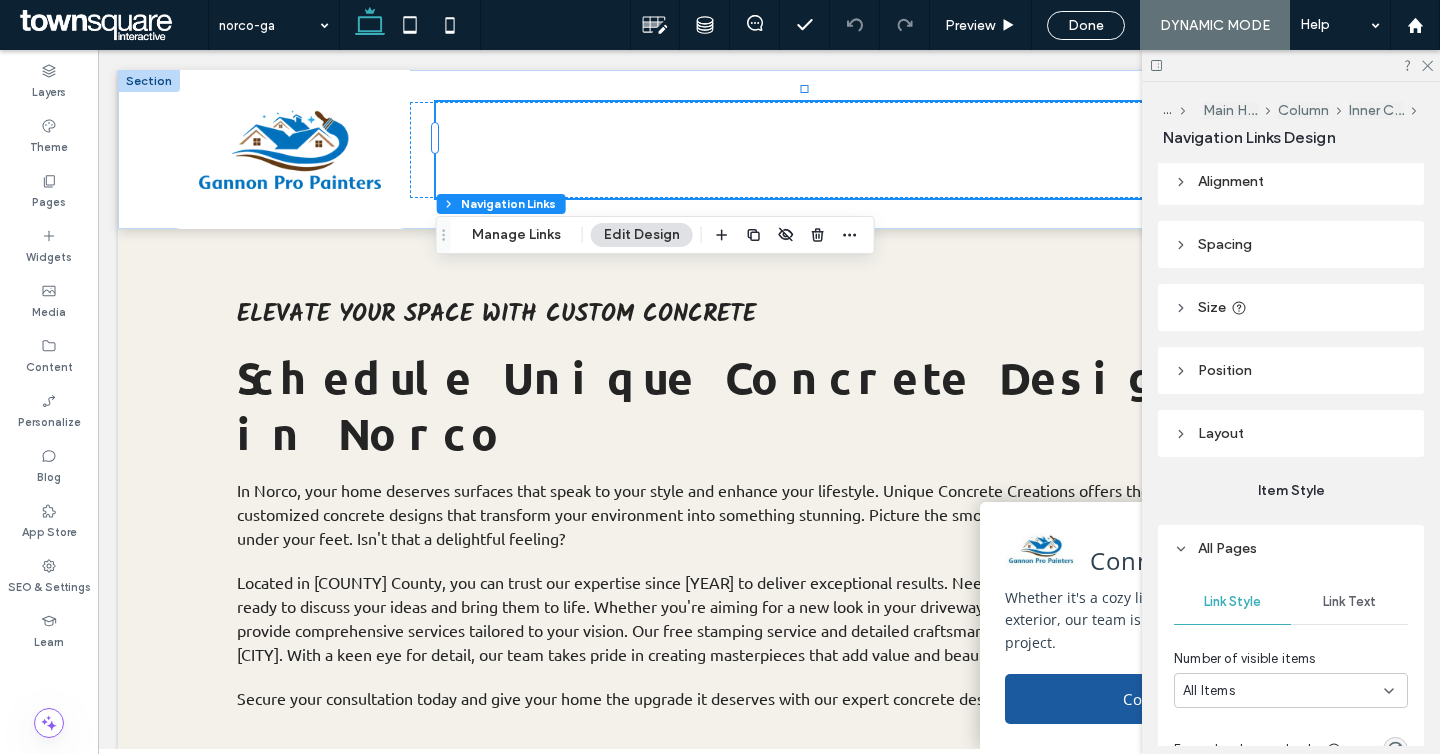 click on "Link Text" at bounding box center [1349, 602] 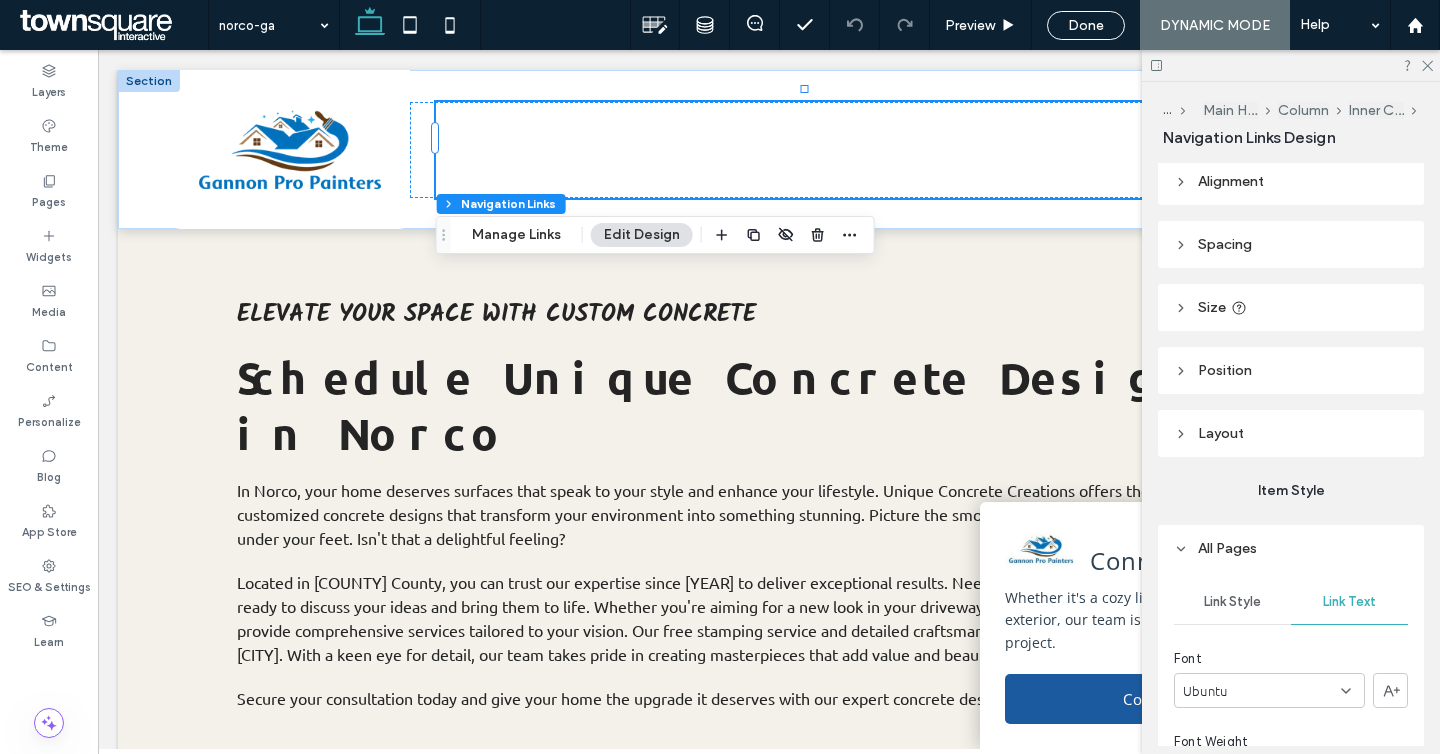 scroll, scrollTop: 370, scrollLeft: 0, axis: vertical 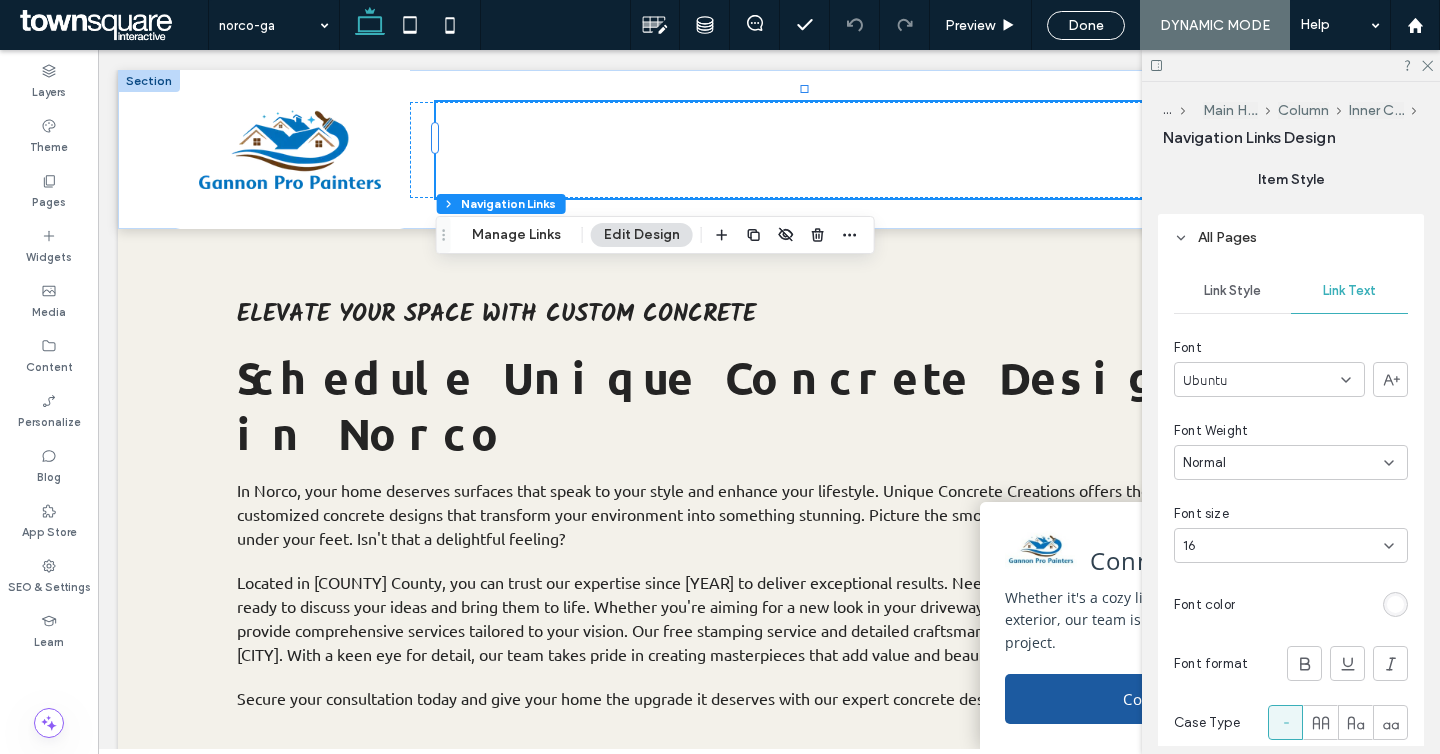 click at bounding box center [1395, 604] 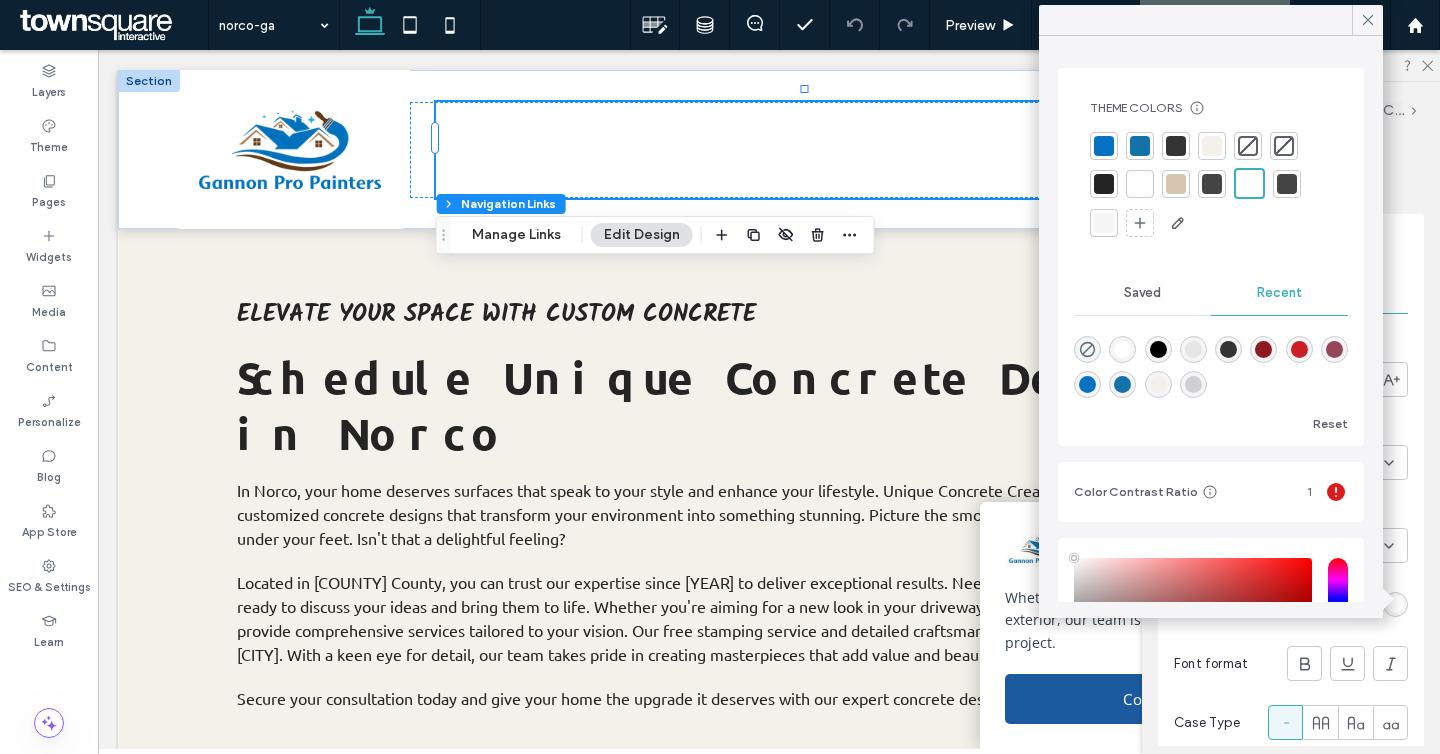 click at bounding box center [1104, 146] 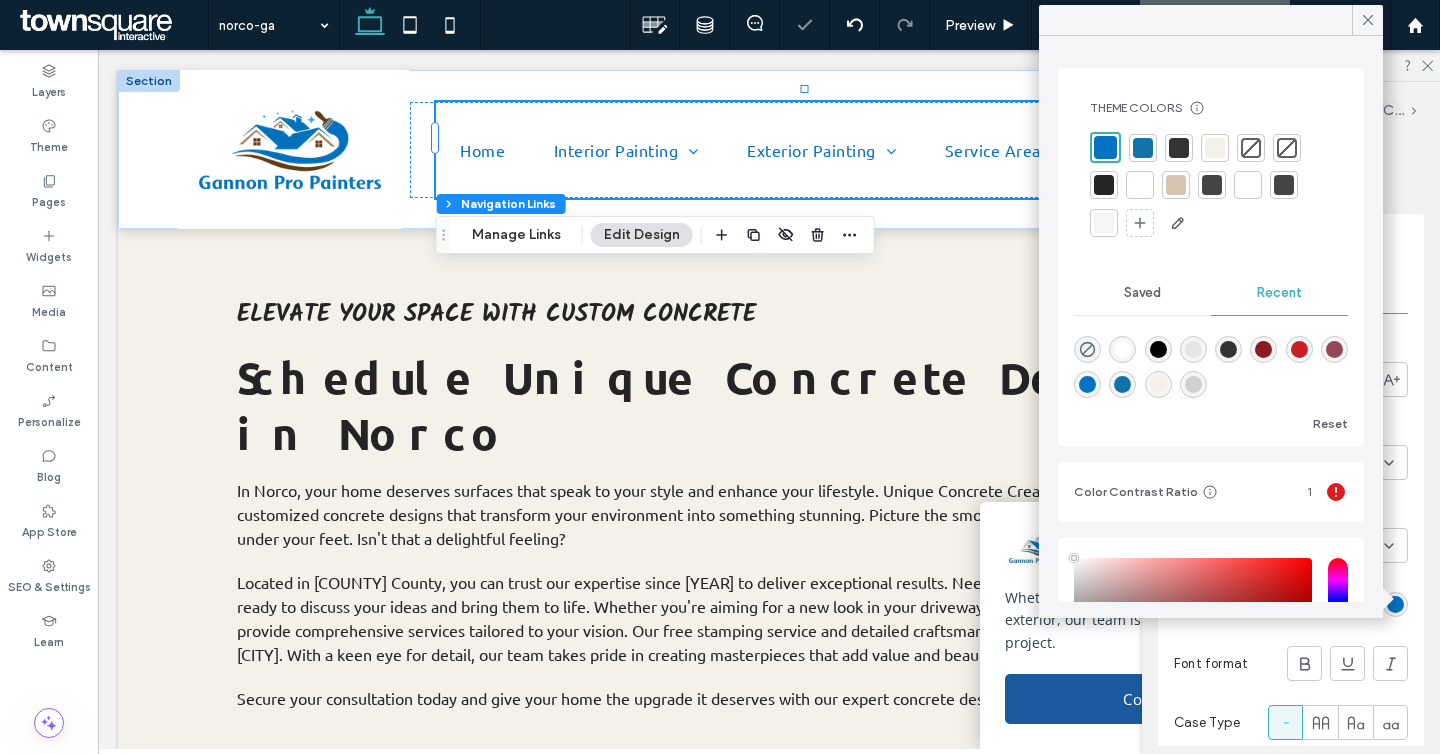 click at bounding box center [1104, 185] 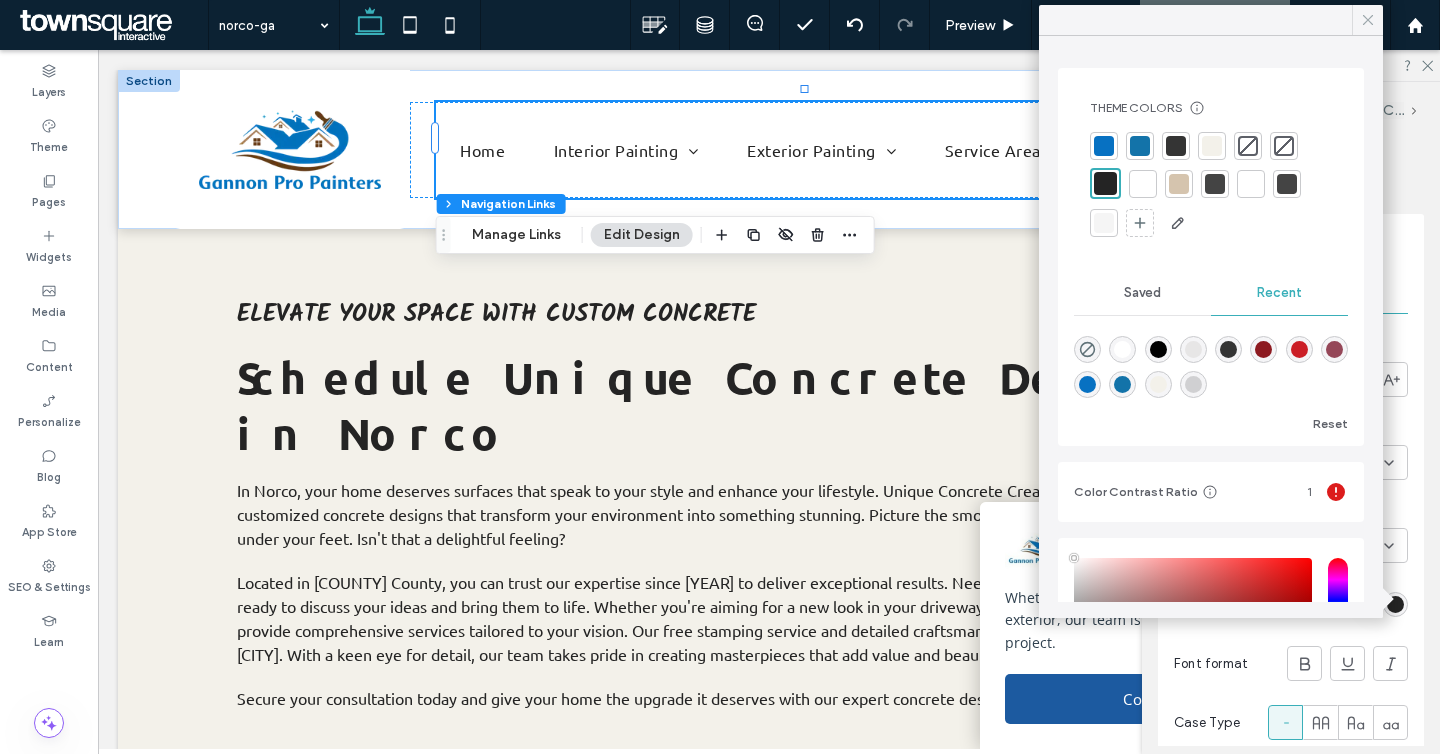click 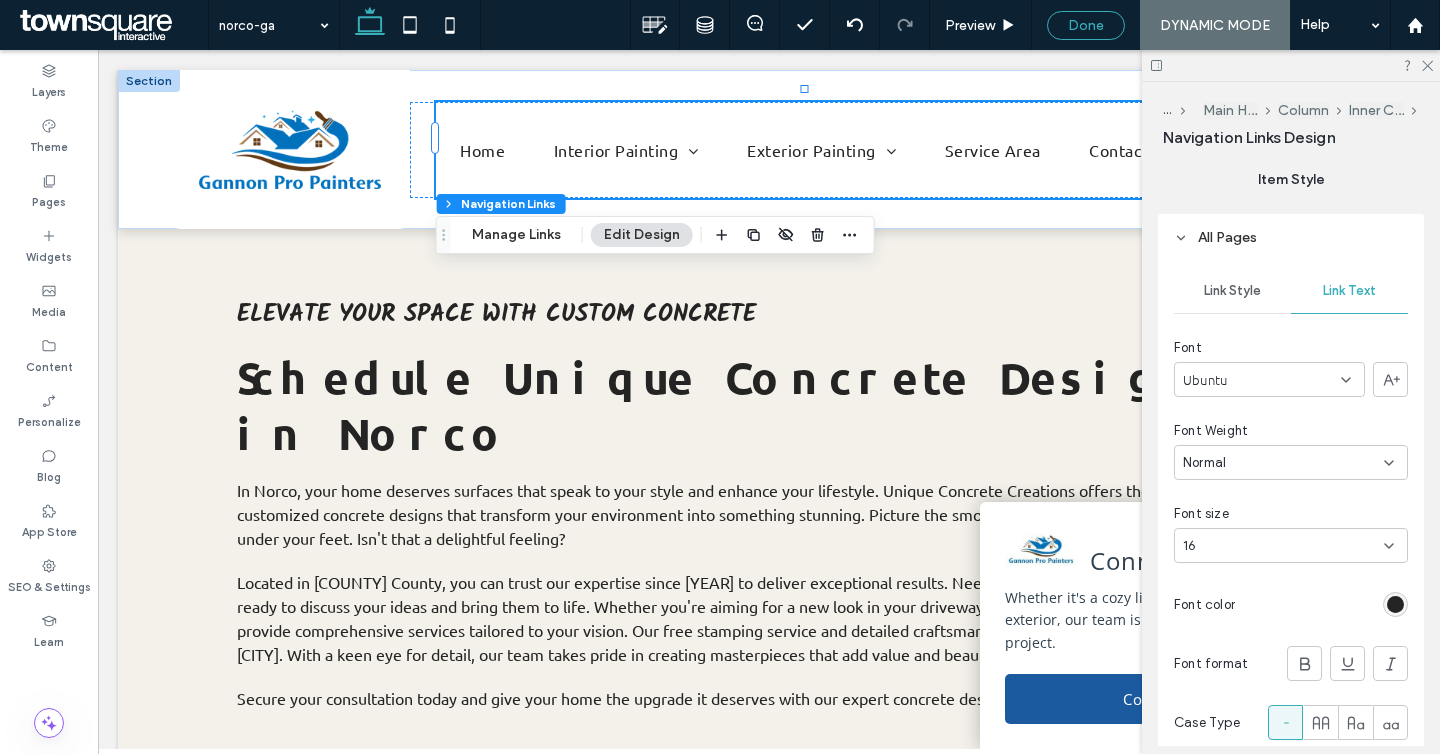 click on "Done" at bounding box center (1086, 25) 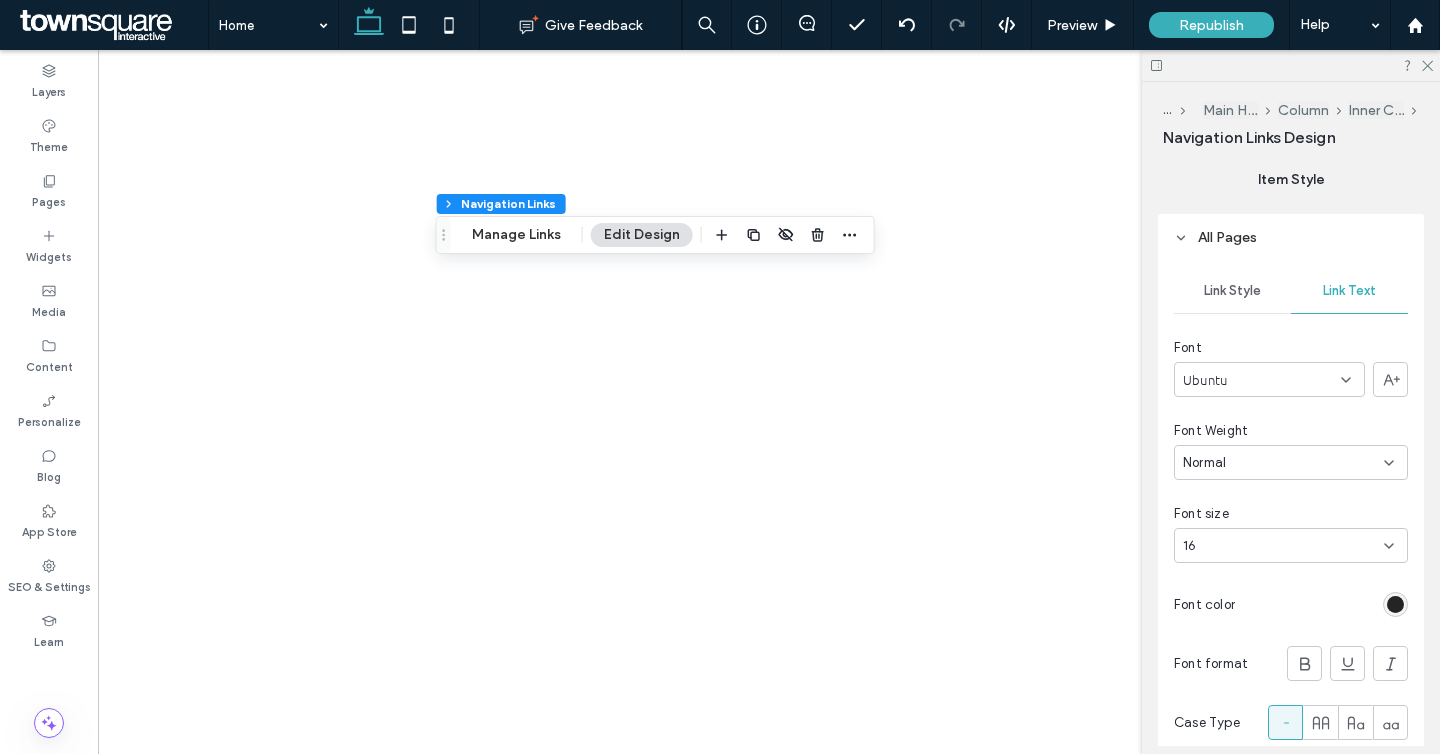 click on "Republish" at bounding box center (1211, 25) 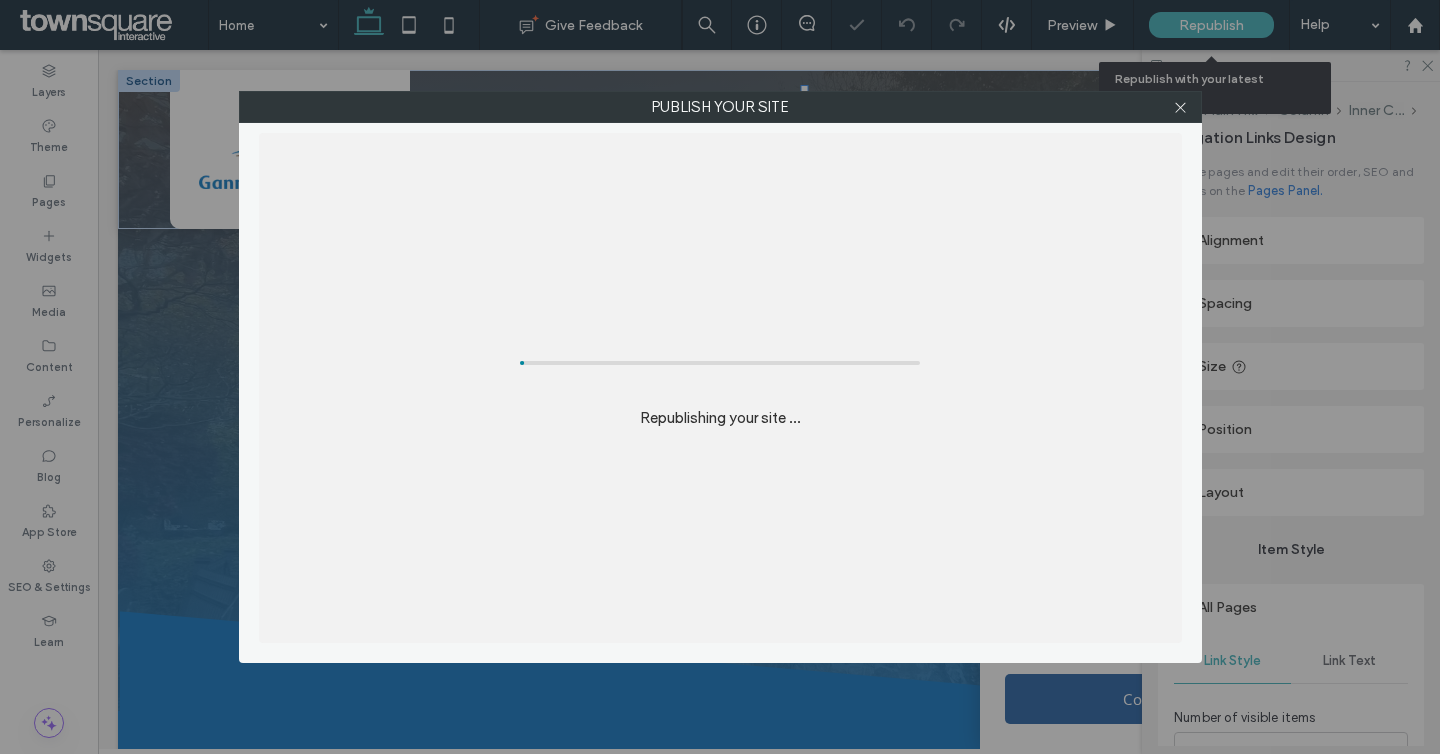 scroll, scrollTop: 0, scrollLeft: 0, axis: both 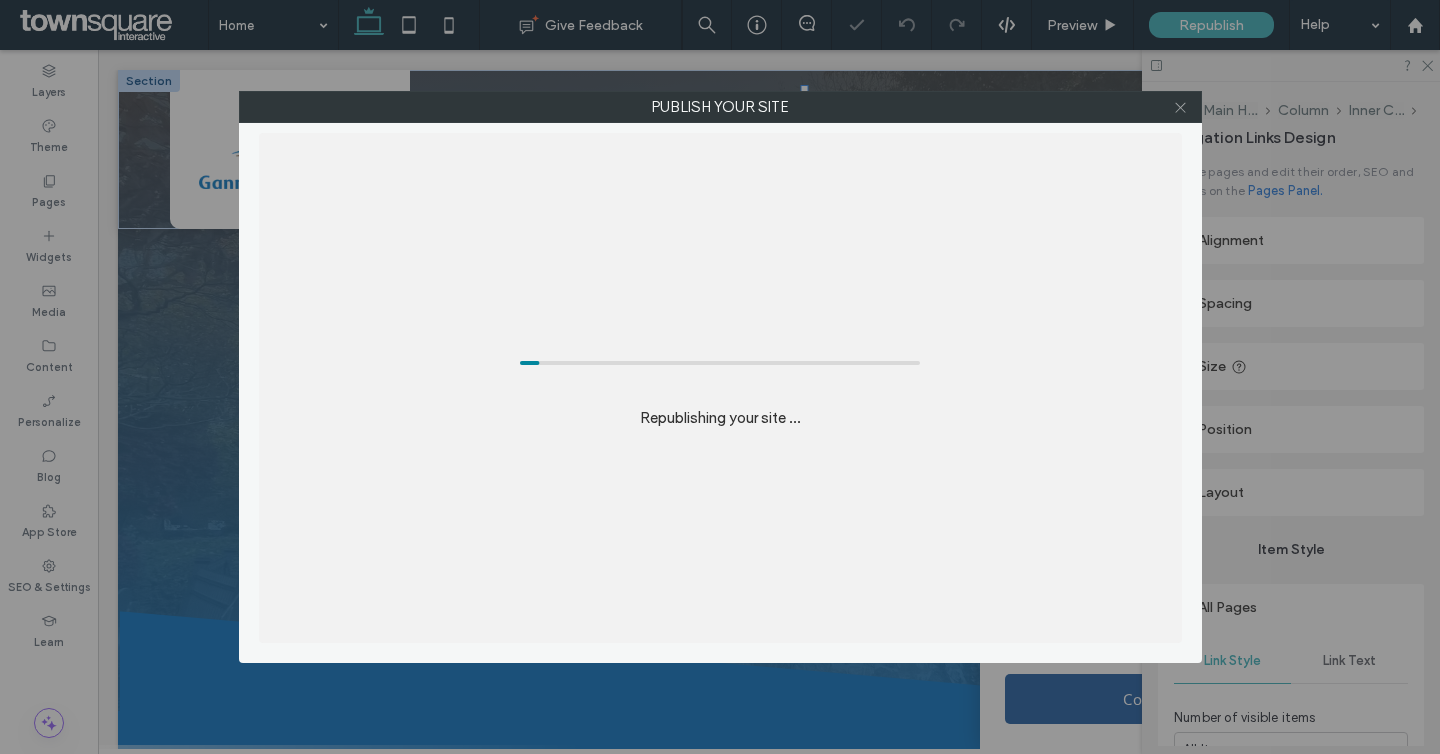 click 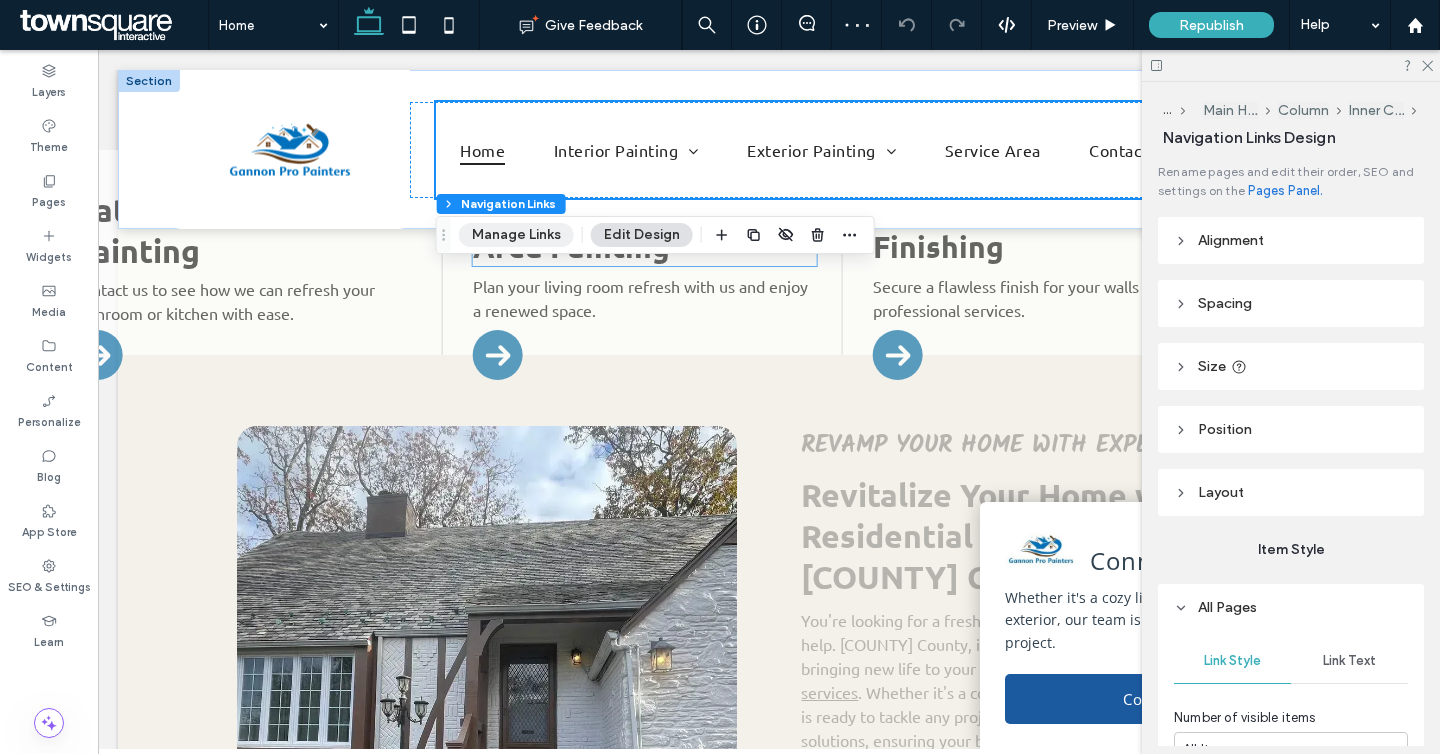 scroll, scrollTop: 0, scrollLeft: 0, axis: both 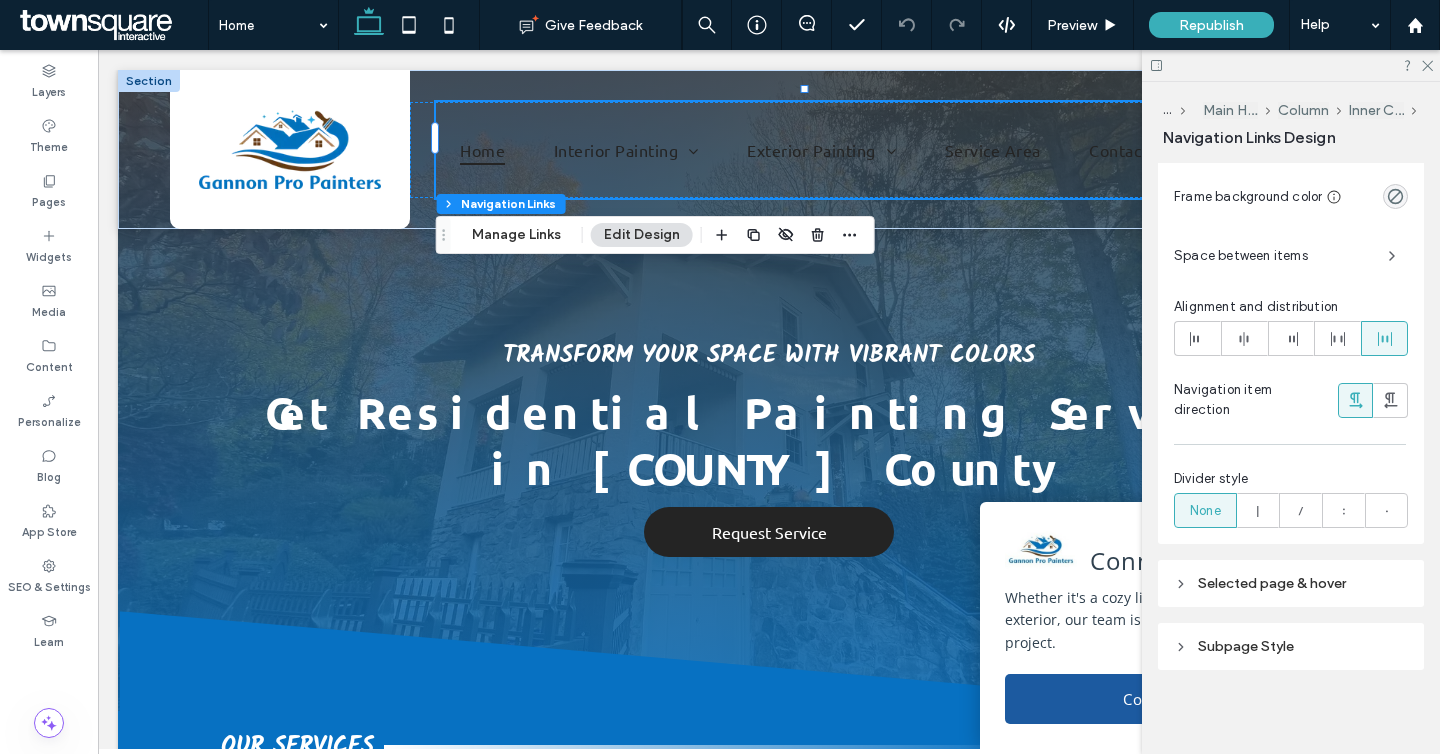 click on "Selected page & hover" at bounding box center (1272, 583) 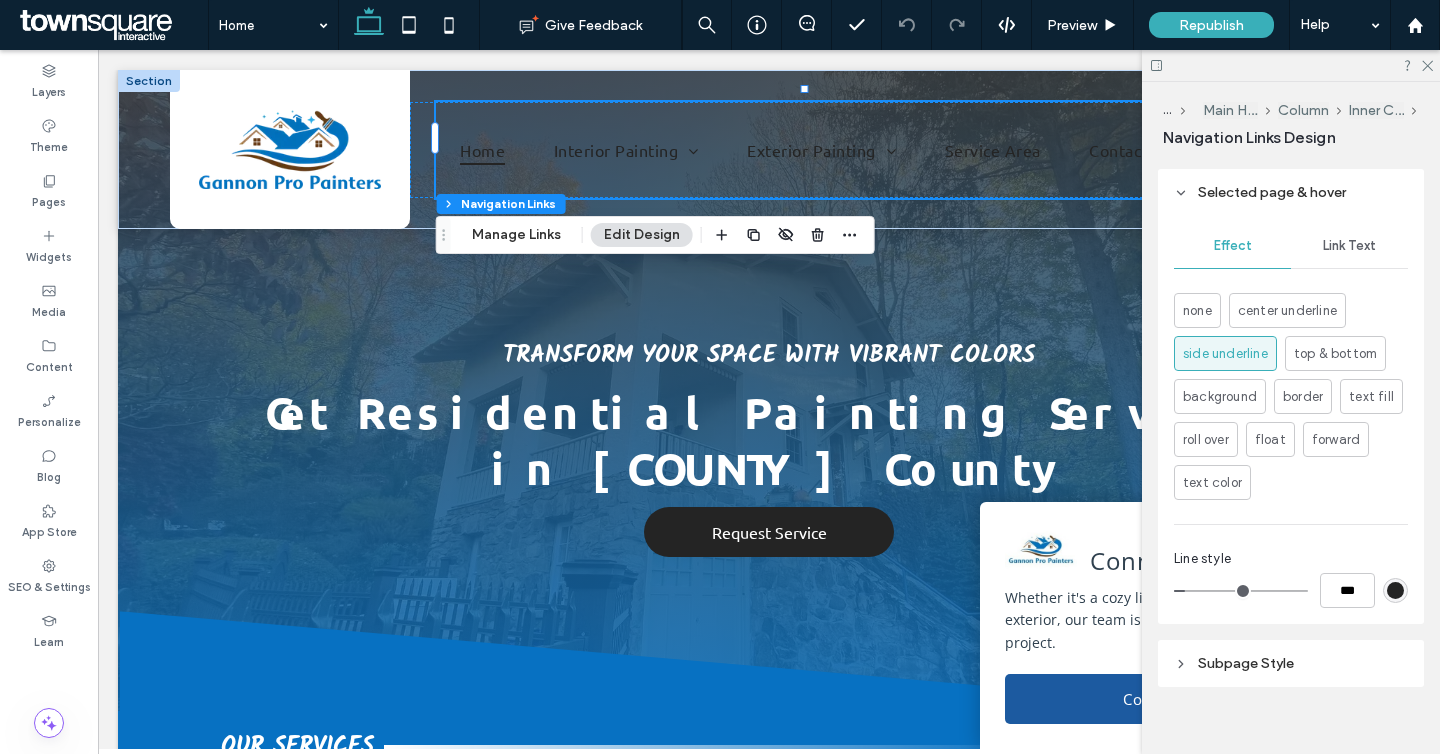 scroll, scrollTop: 1020, scrollLeft: 0, axis: vertical 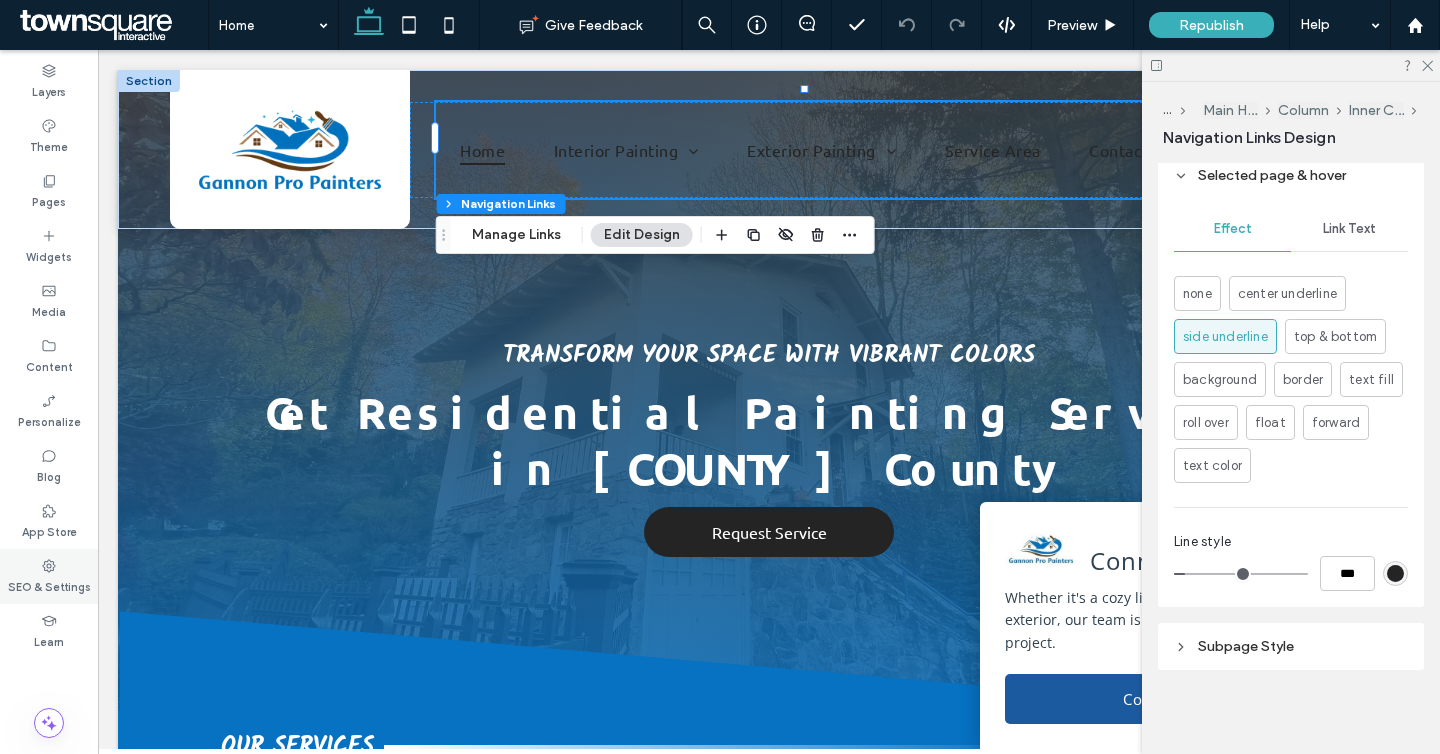 click on "SEO & Settings" at bounding box center [49, 585] 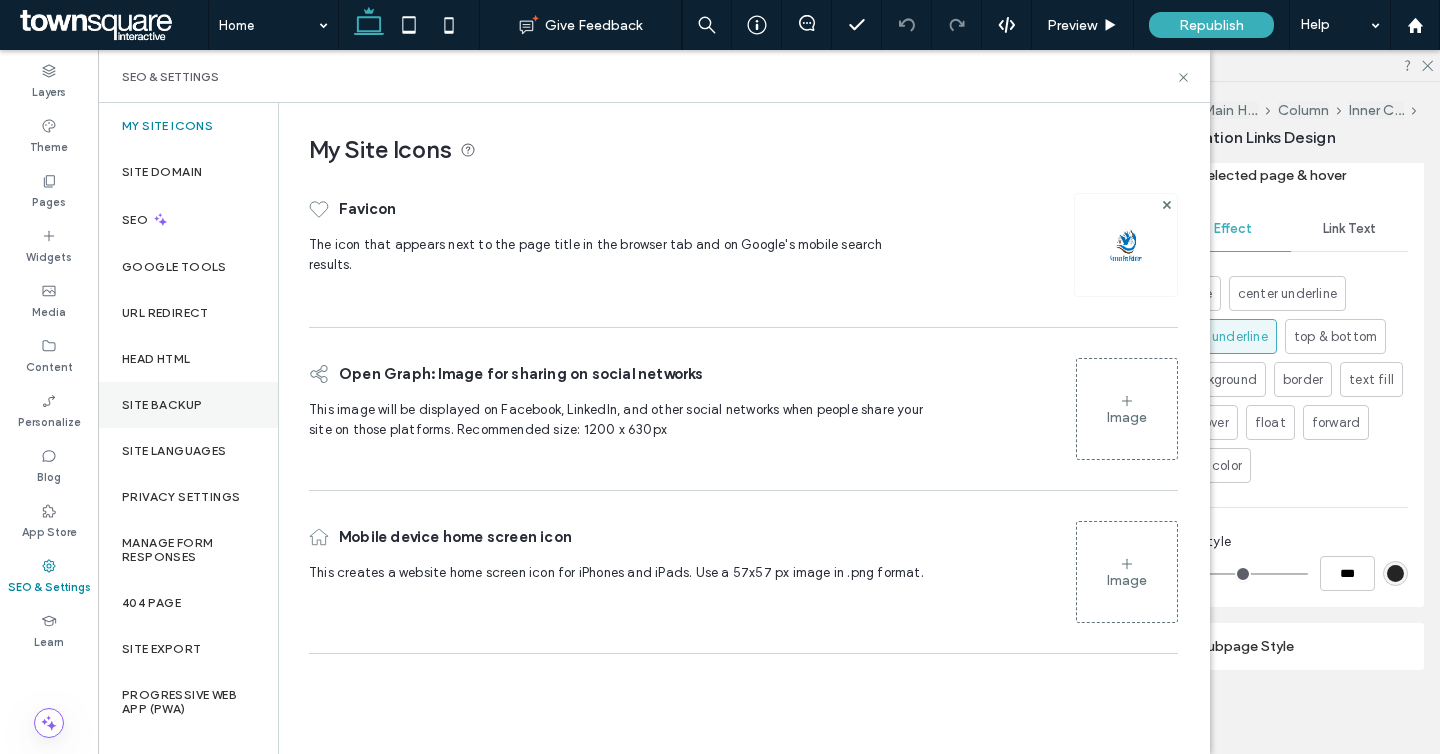 click on "Site Backup" at bounding box center [162, 405] 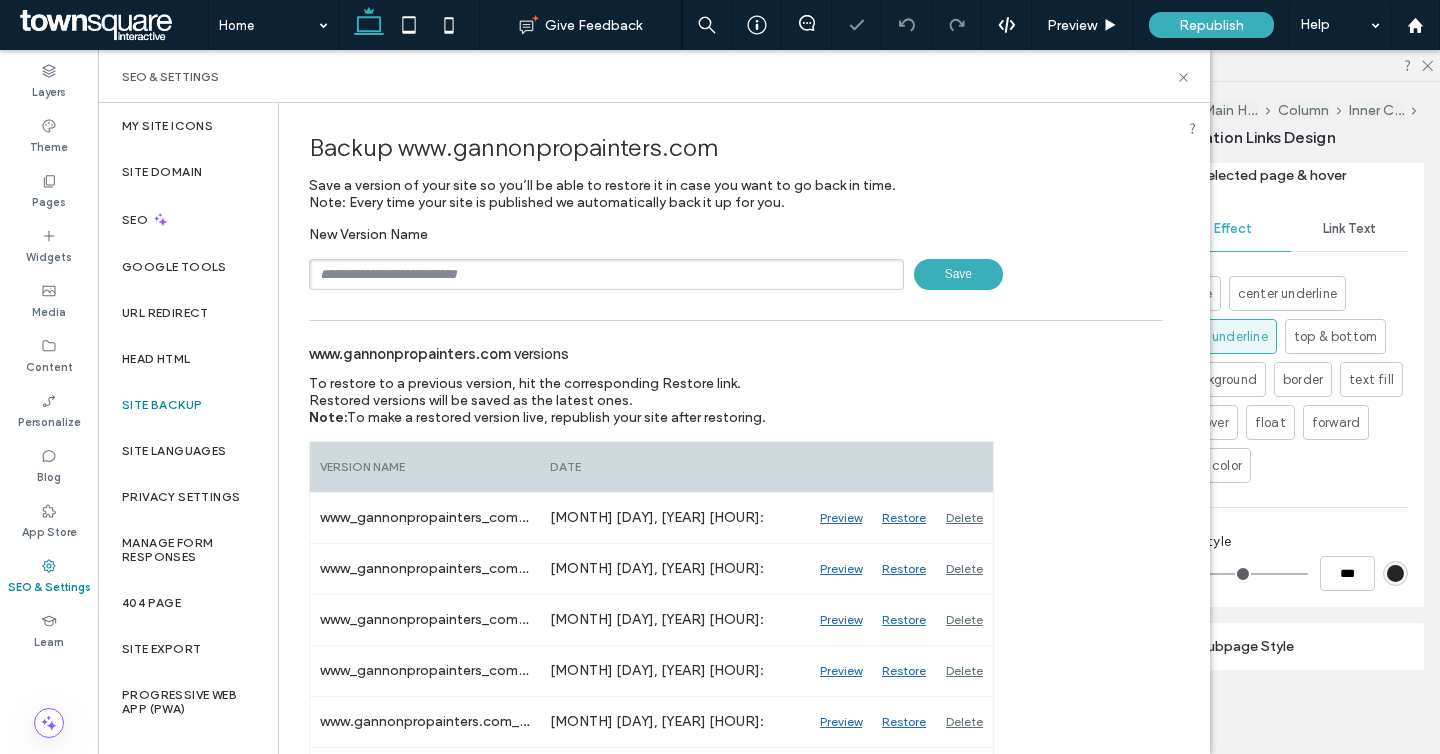 click at bounding box center (606, 274) 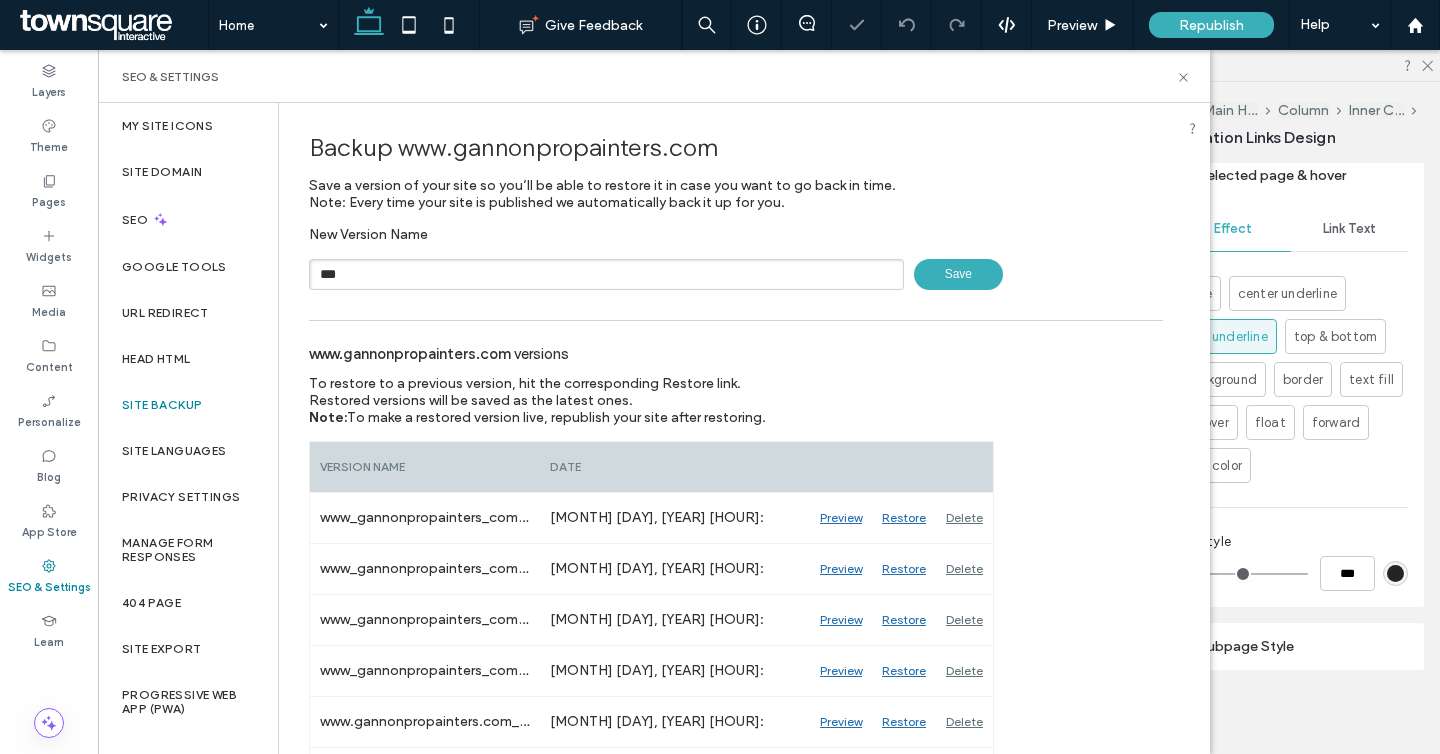 paste on "******" 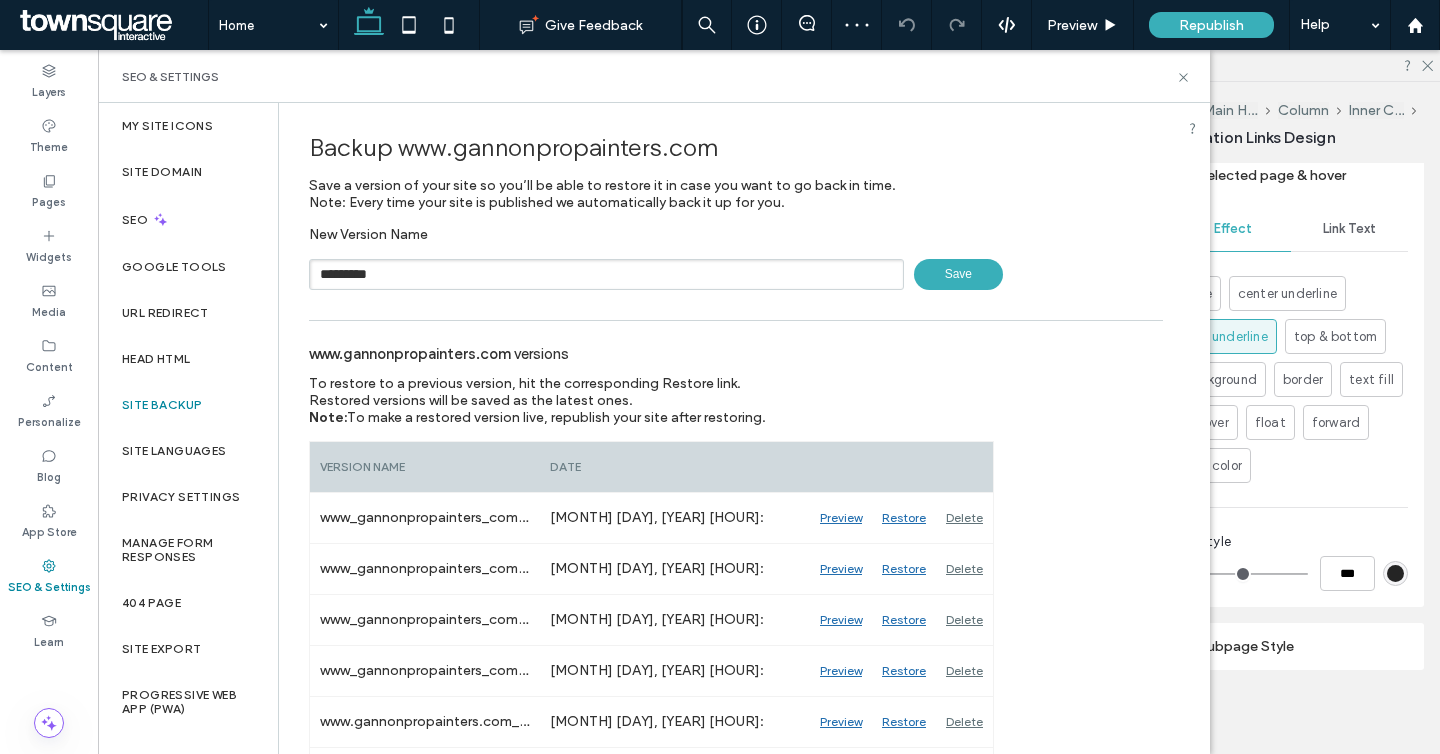 type on "*********" 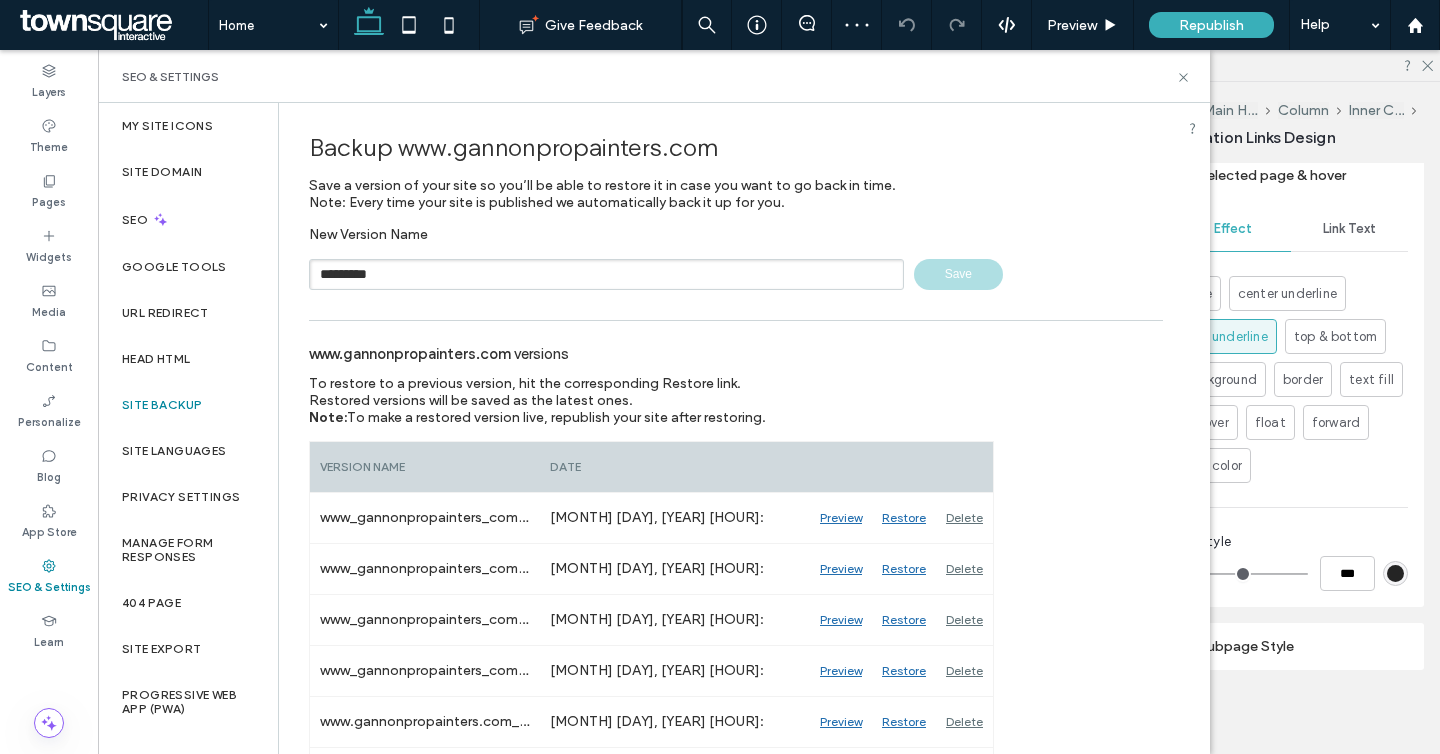 type 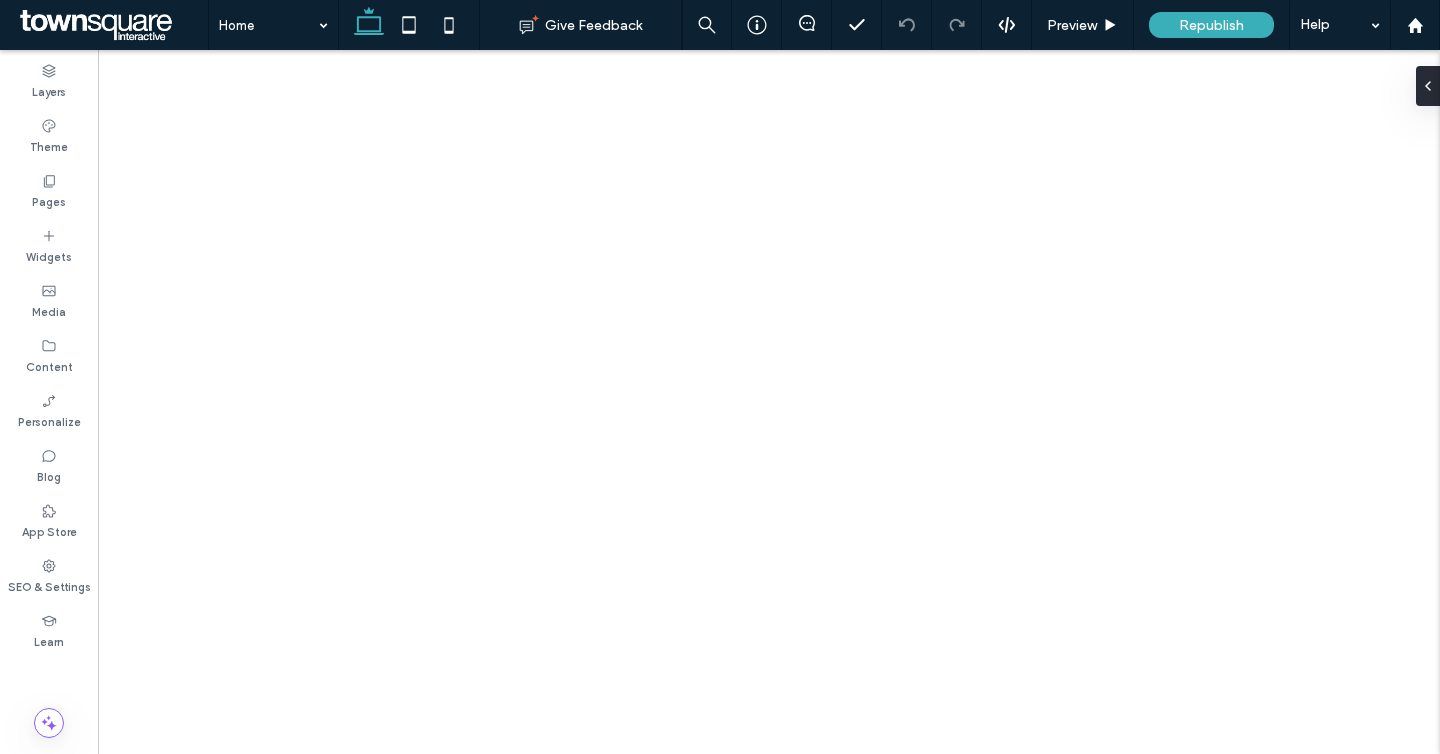 scroll, scrollTop: 0, scrollLeft: 0, axis: both 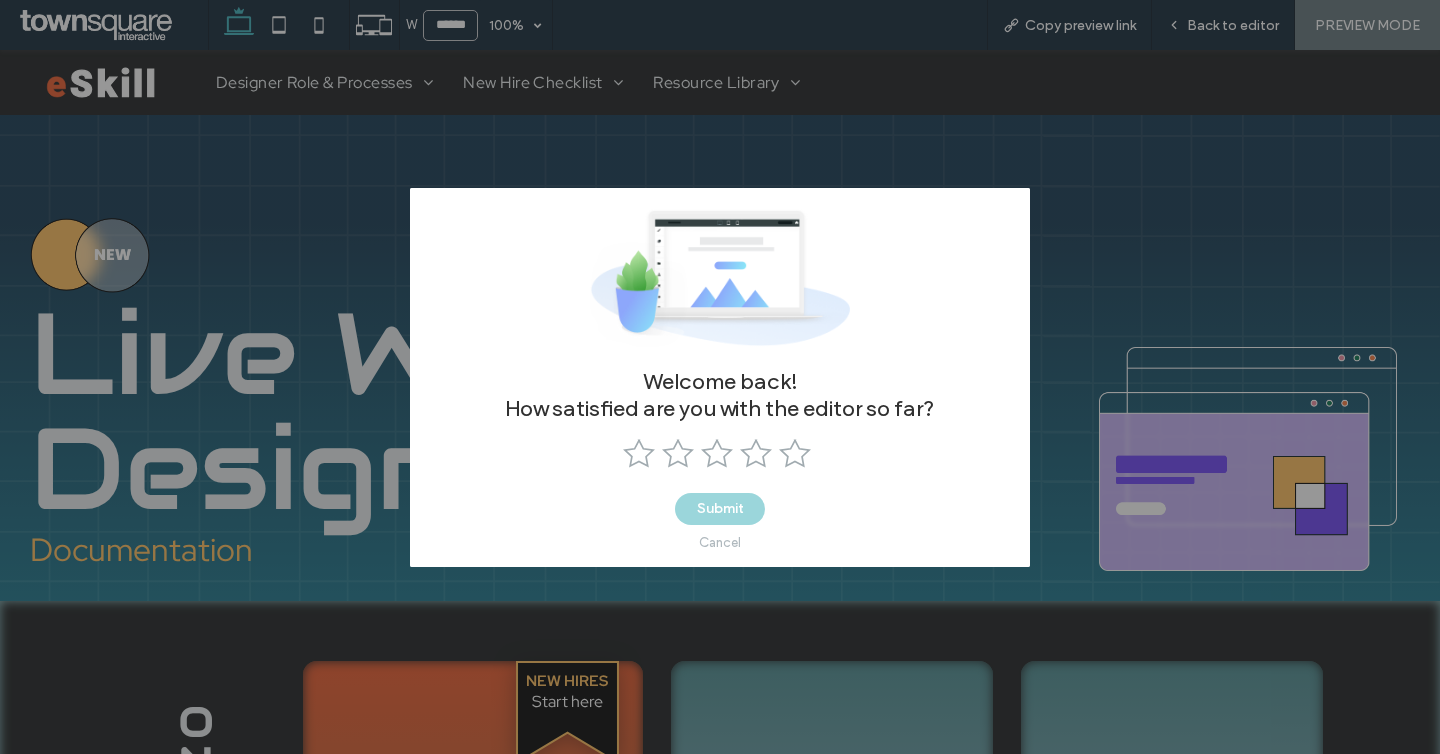 click on "Cancel" at bounding box center [720, 542] 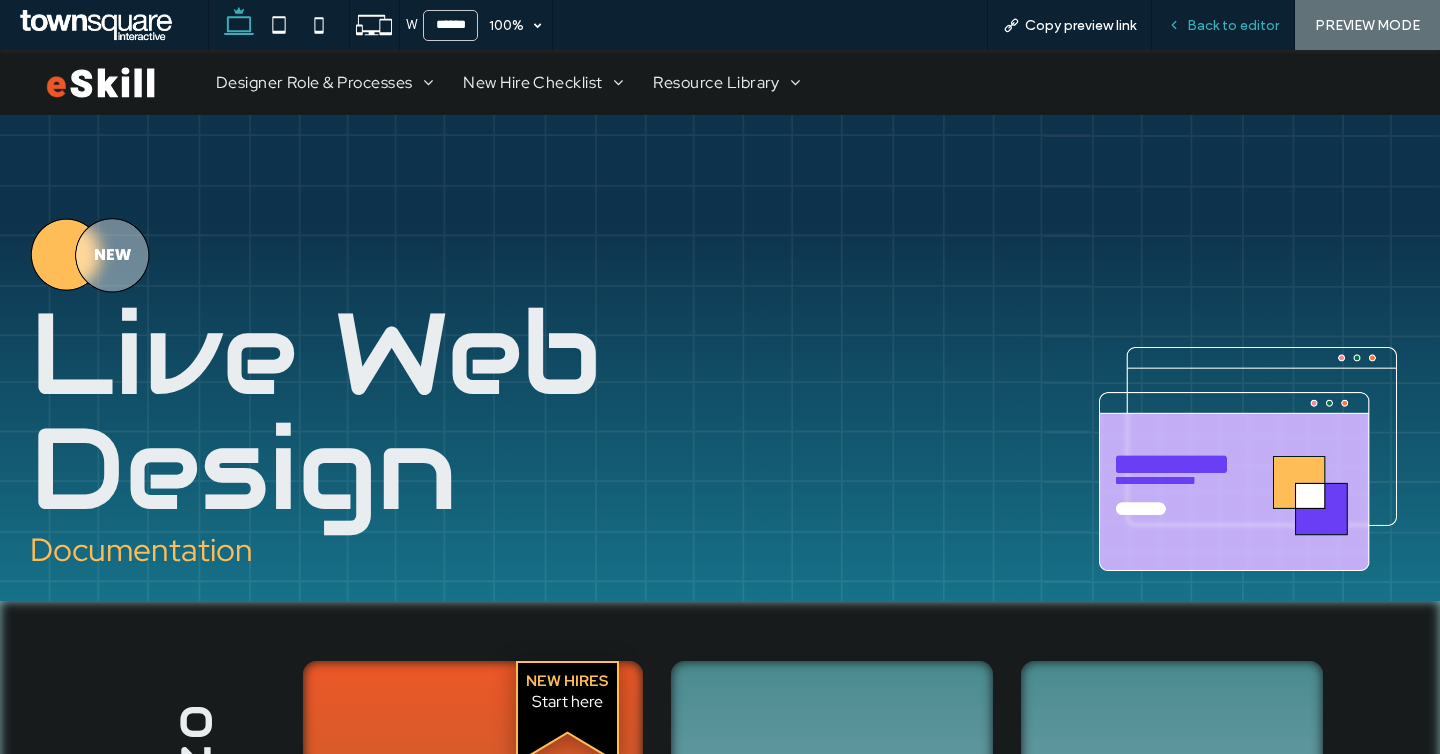 click on "Back to editor" at bounding box center (1233, 25) 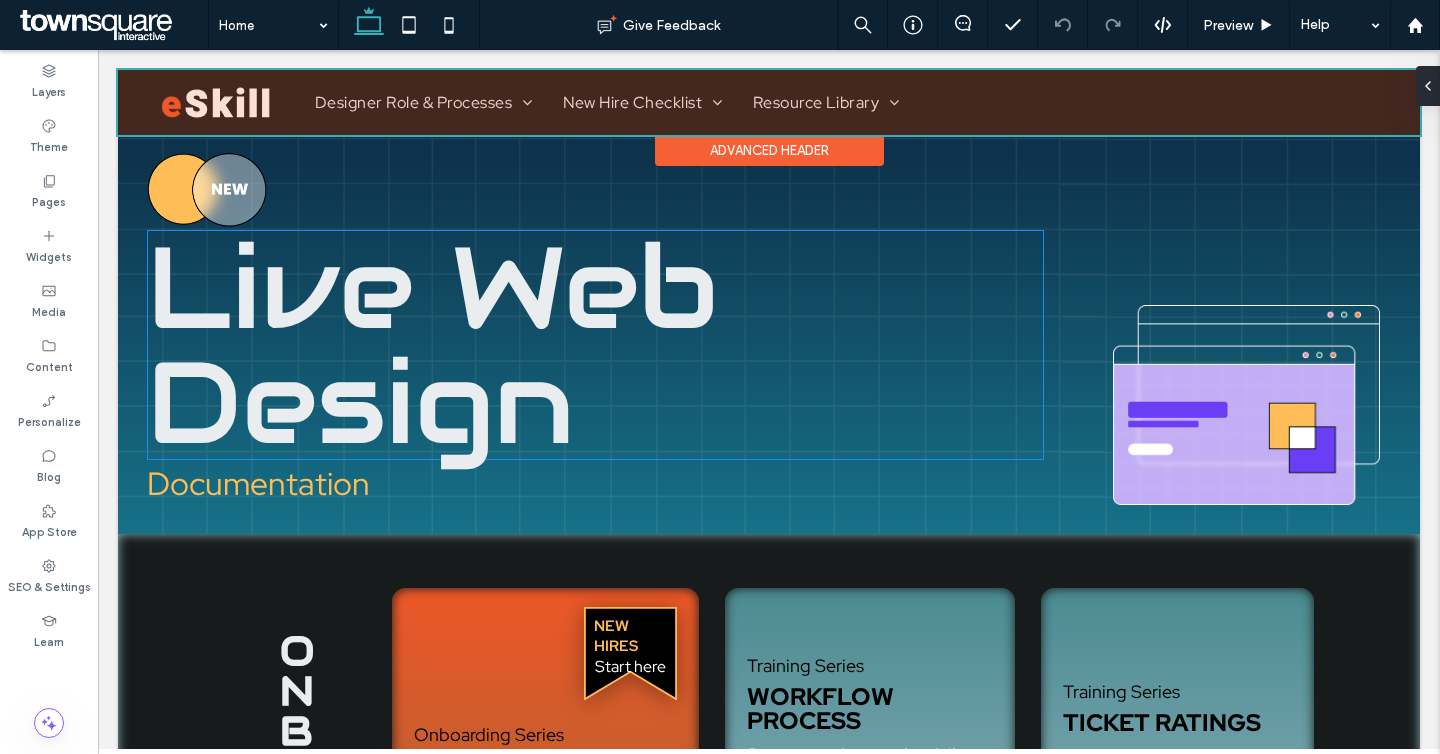 scroll, scrollTop: 91, scrollLeft: 0, axis: vertical 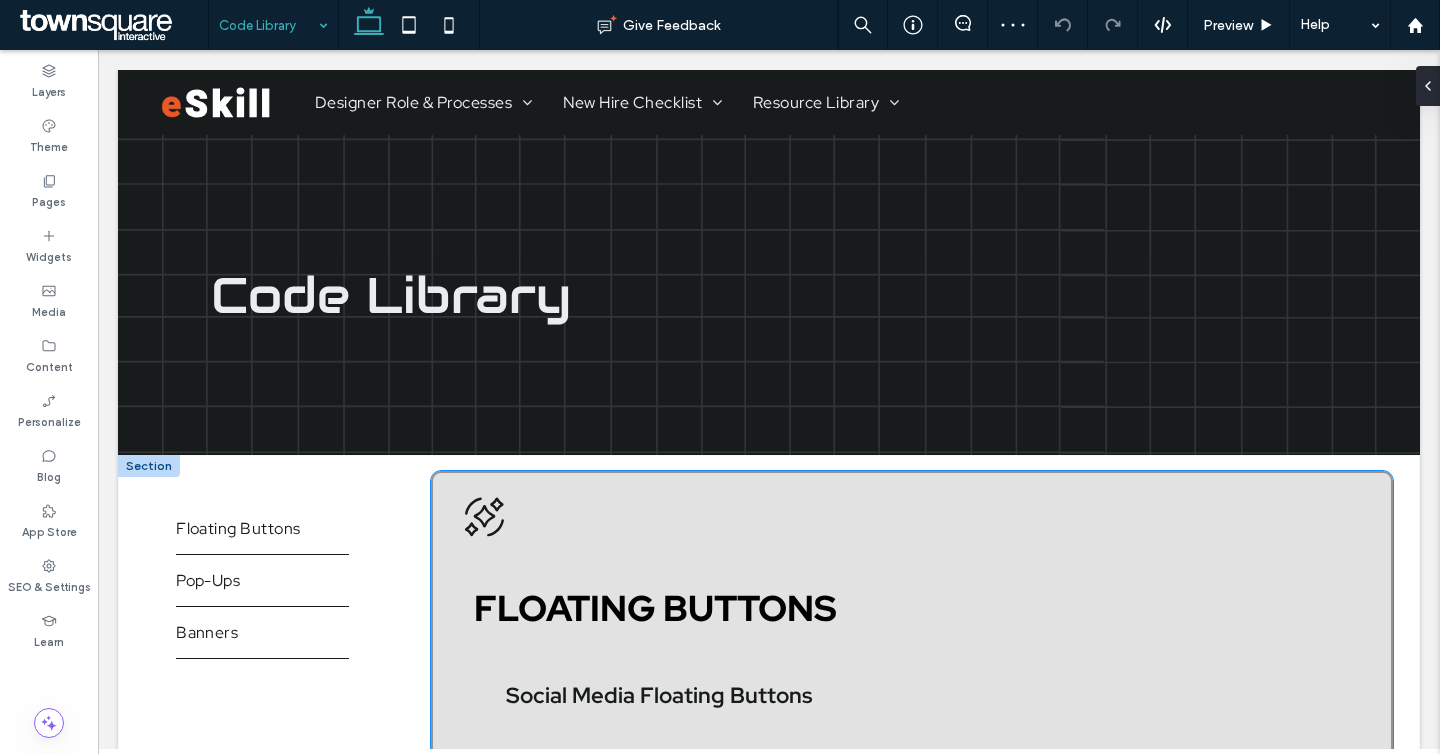 click on "**********" at bounding box center [912, 7009] 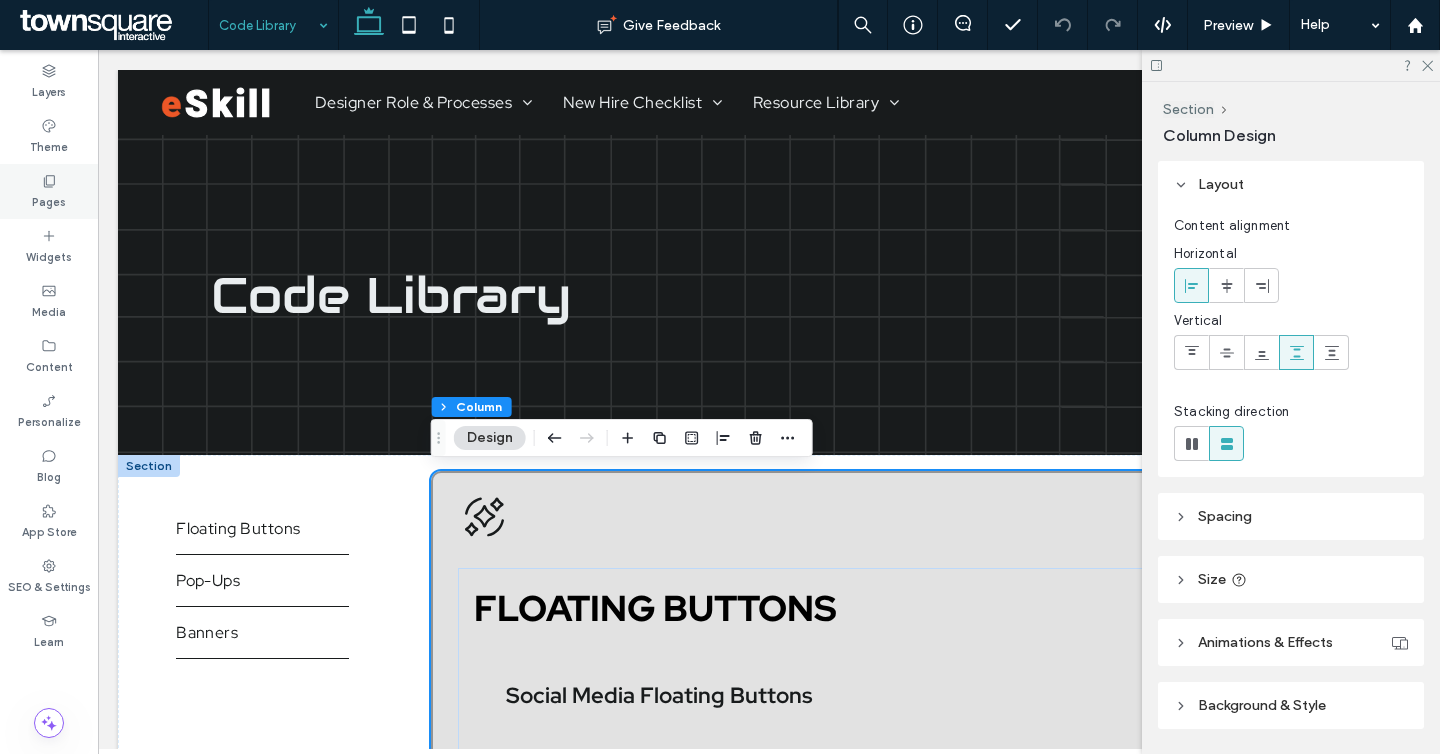click on "Pages" at bounding box center [49, 200] 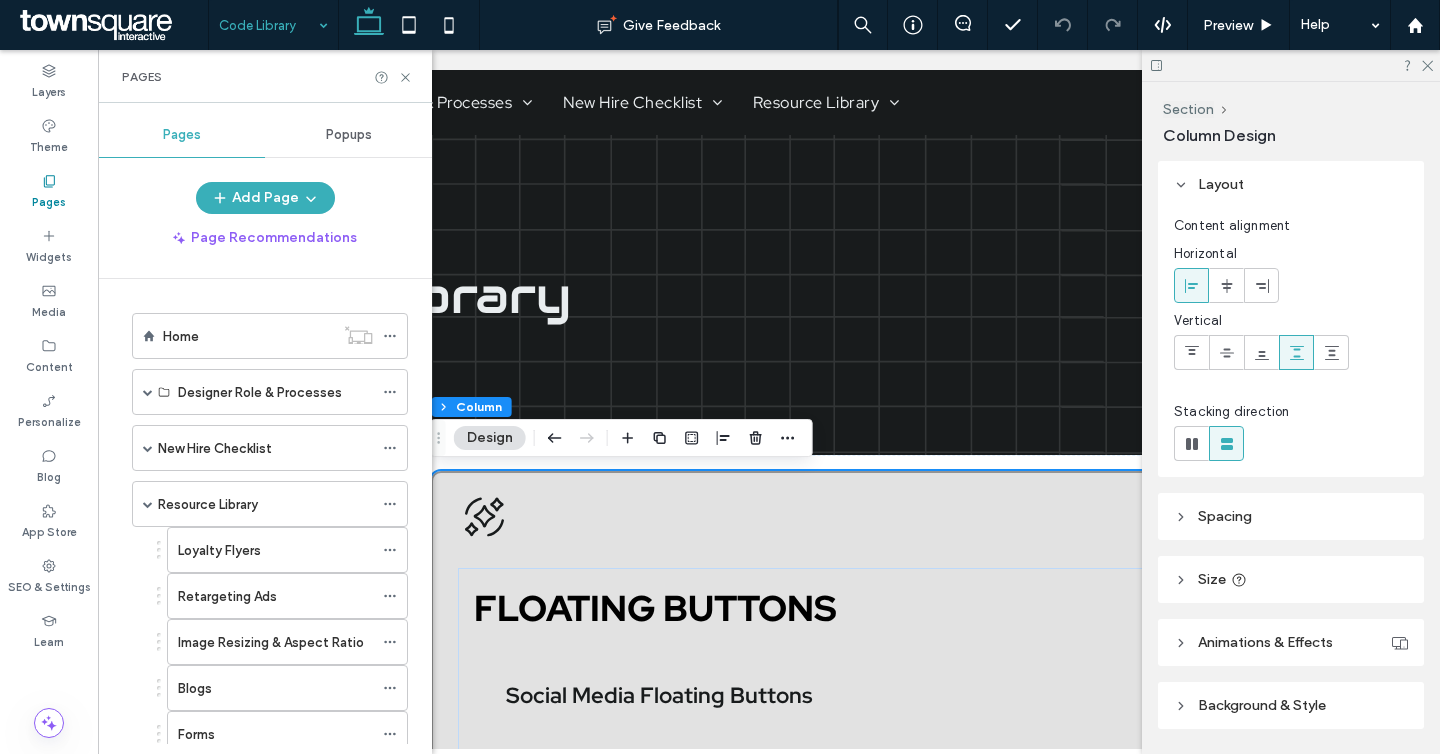 click on "Popups" at bounding box center (349, 135) 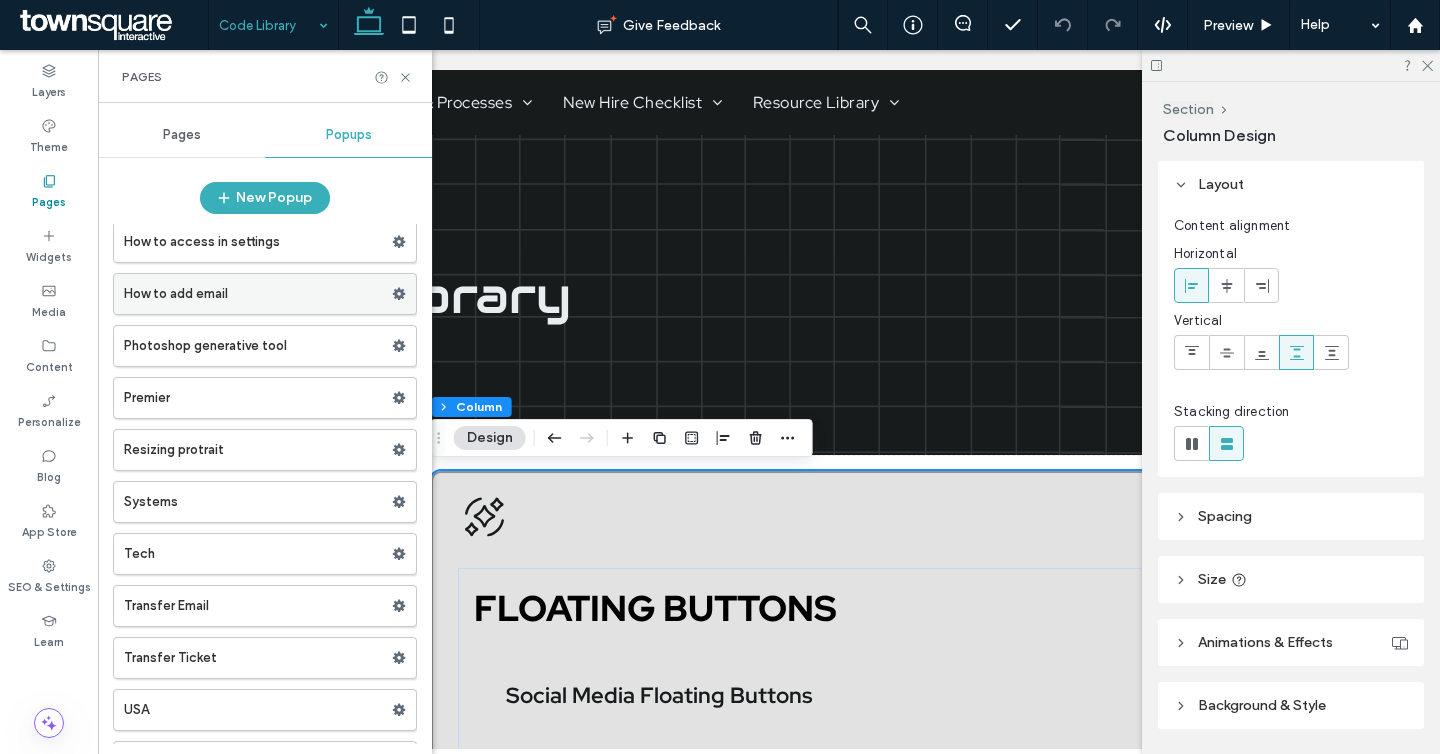 scroll, scrollTop: 210, scrollLeft: 0, axis: vertical 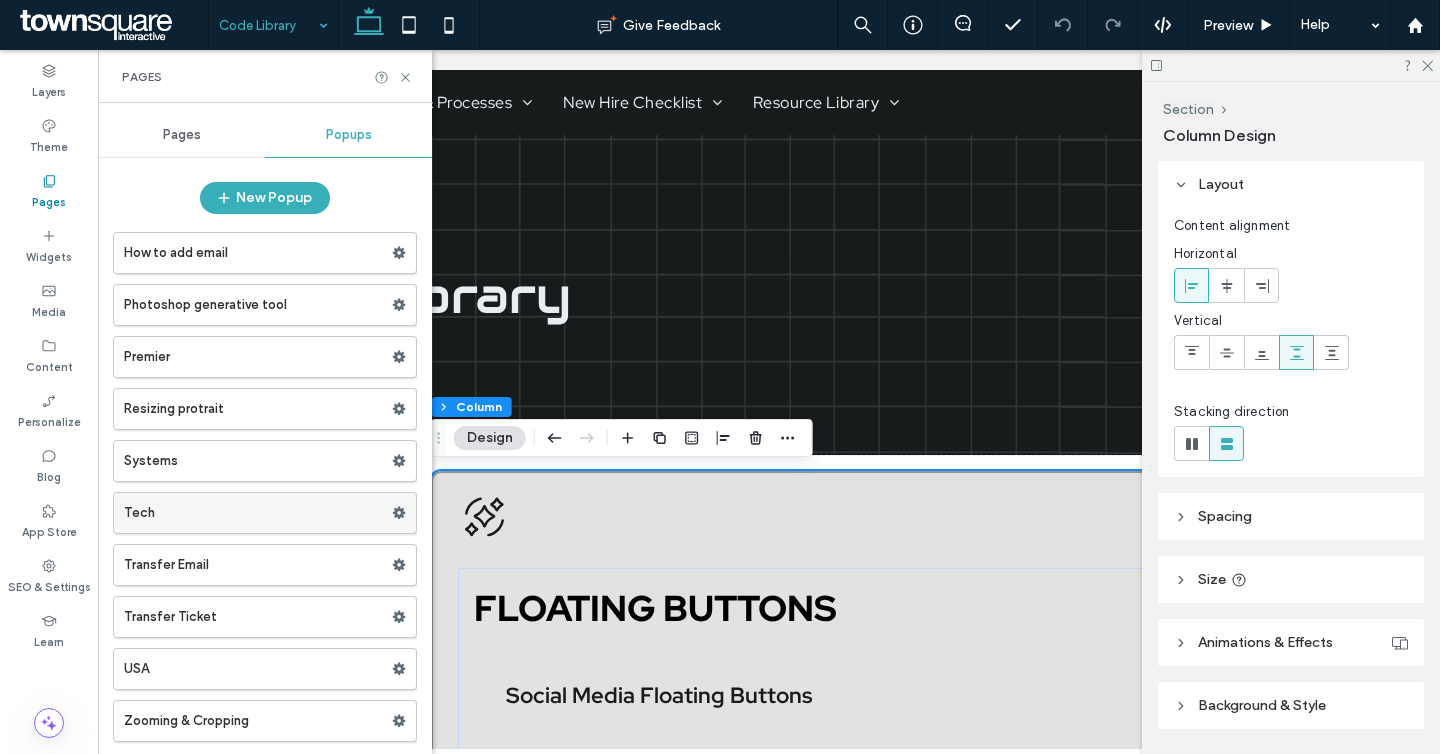 click on "Tech" at bounding box center (258, 513) 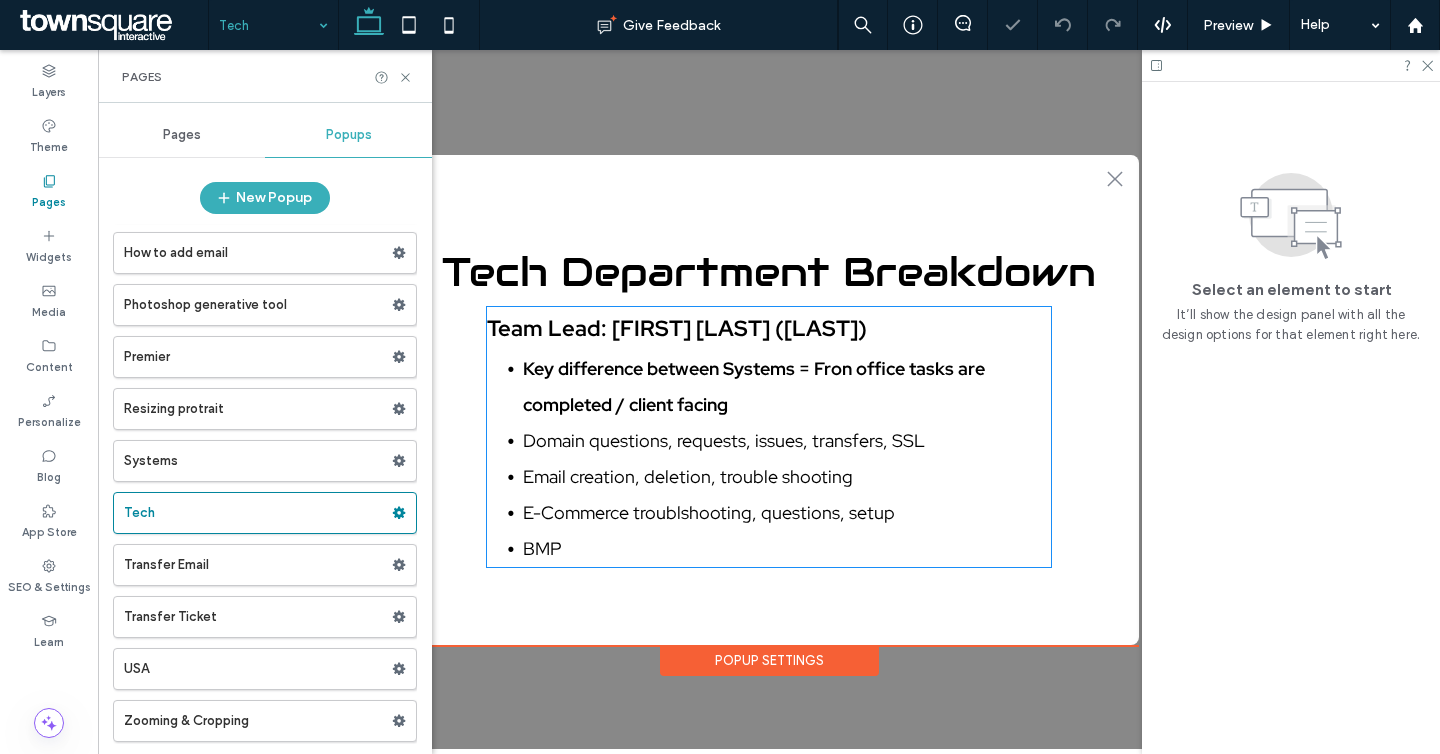 scroll, scrollTop: 0, scrollLeft: 0, axis: both 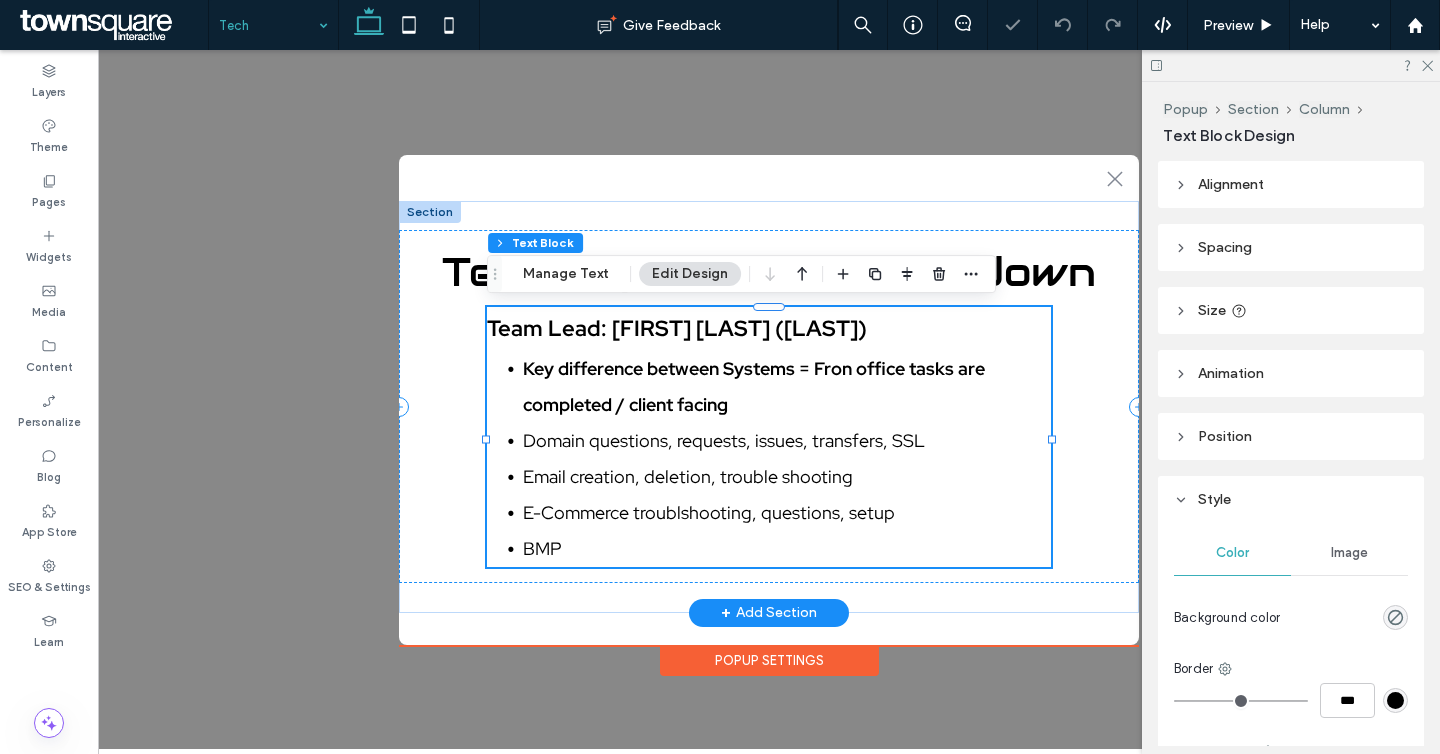 click on "Key difference between Systems = Fron office tasks are completed / client facing" at bounding box center [754, 386] 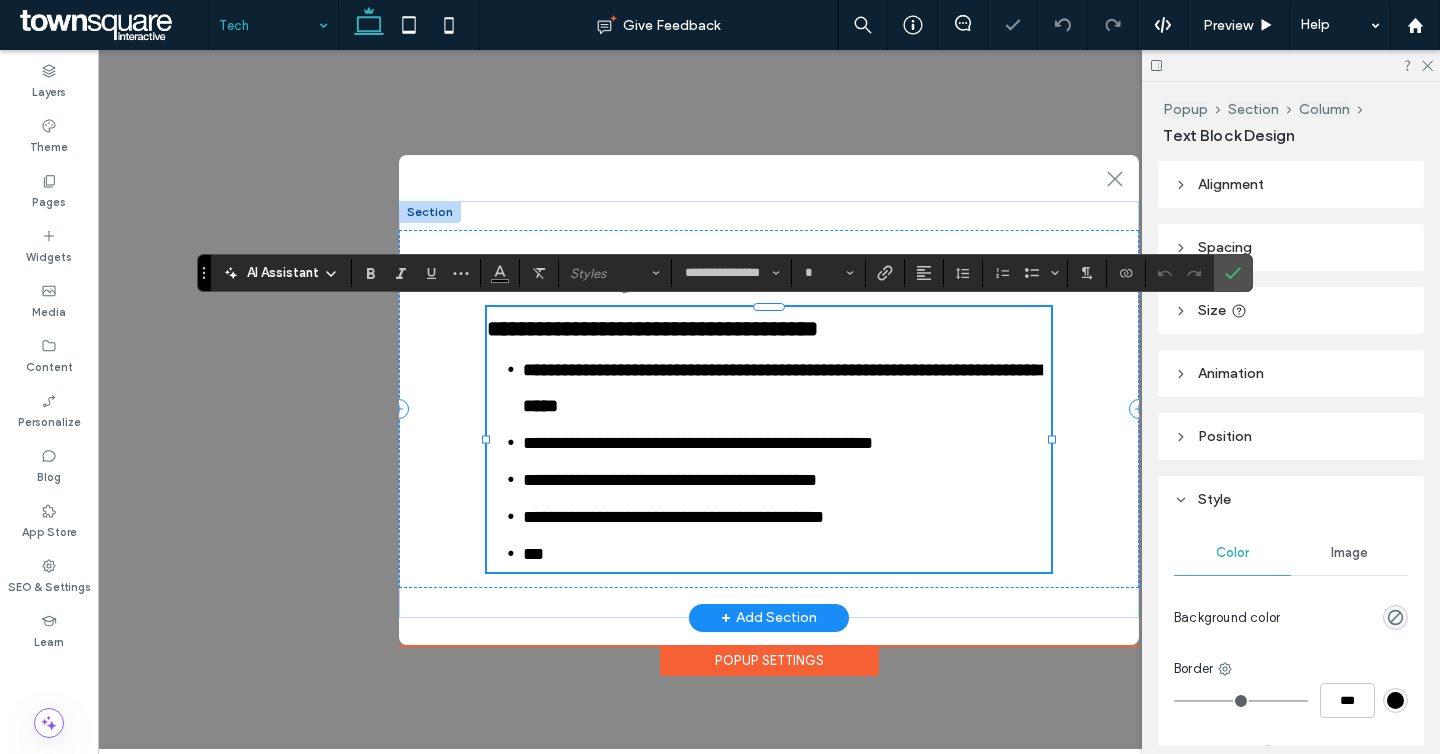 click on "**********" at bounding box center (782, 388) 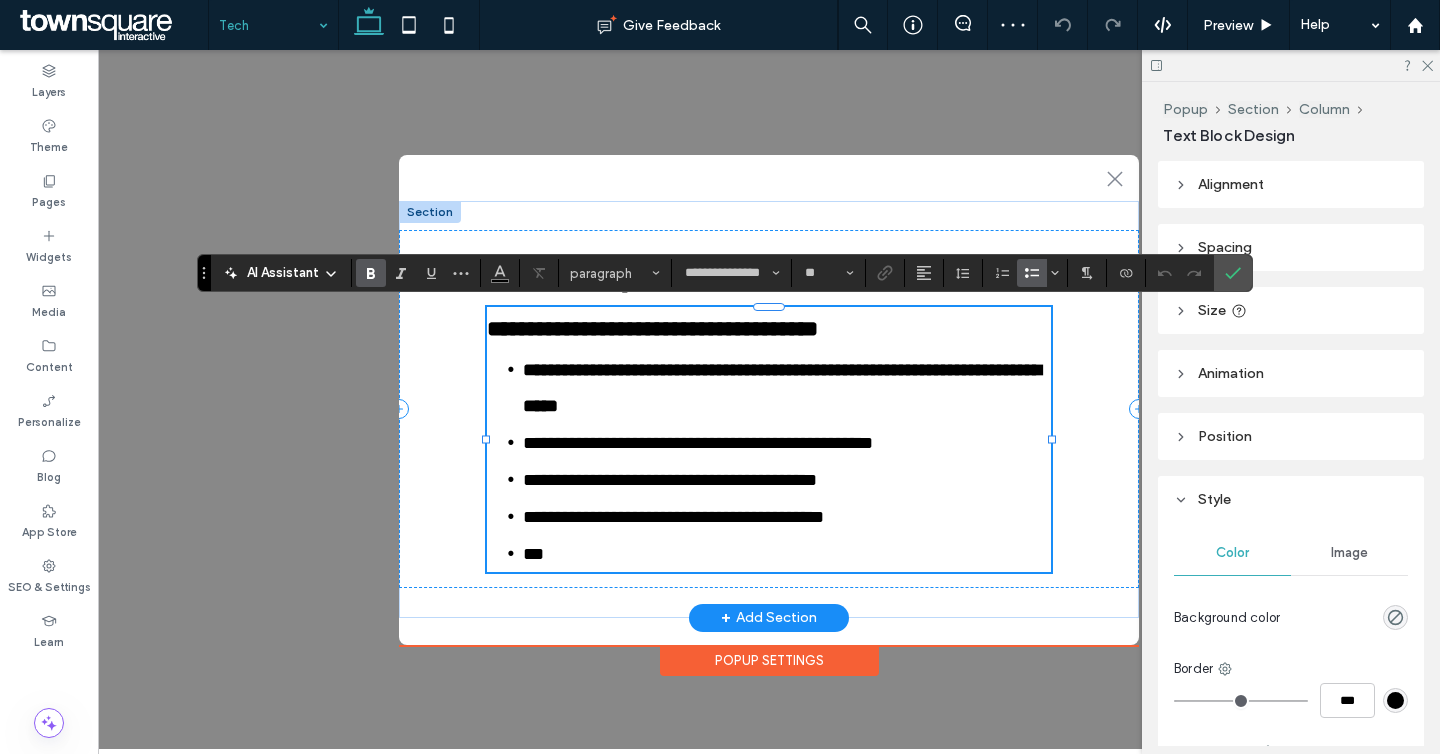 click on "**********" at bounding box center (782, 388) 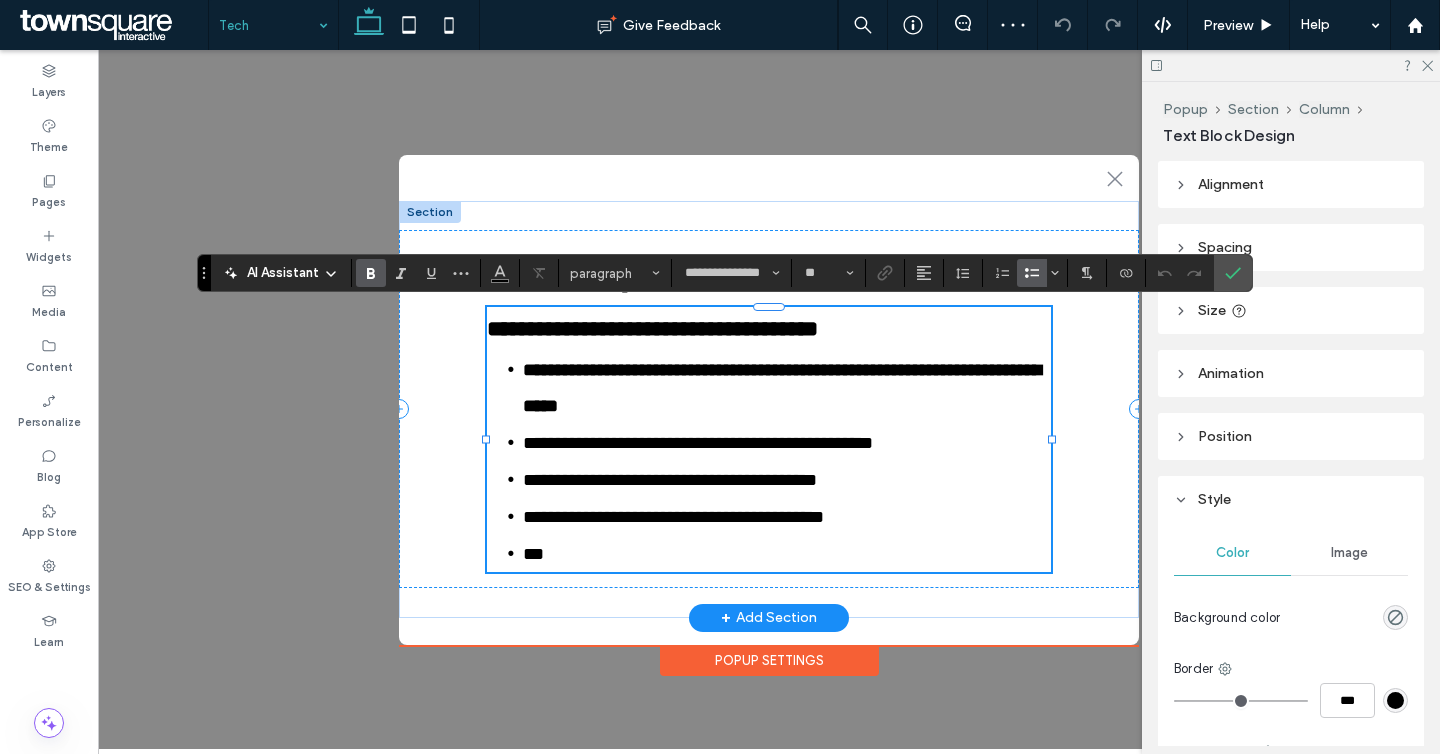 type 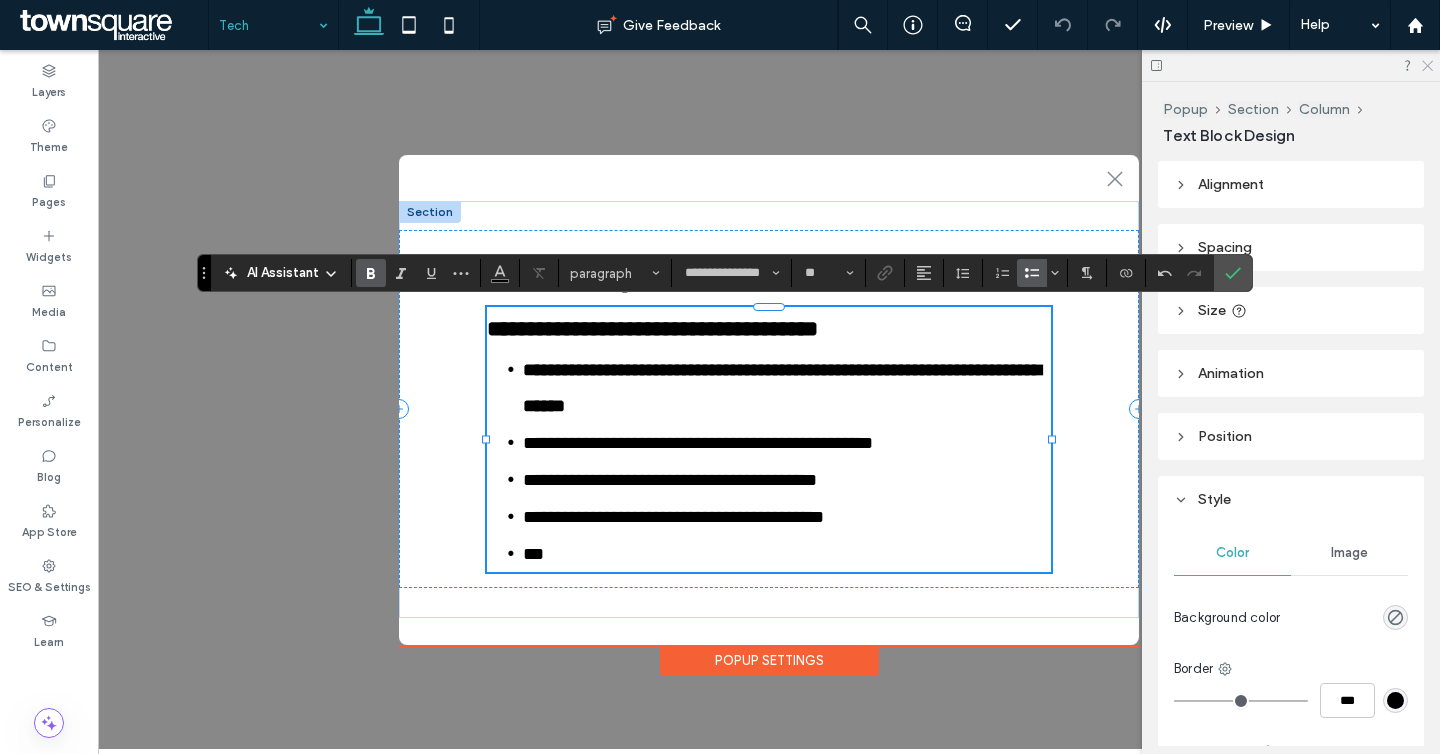 click 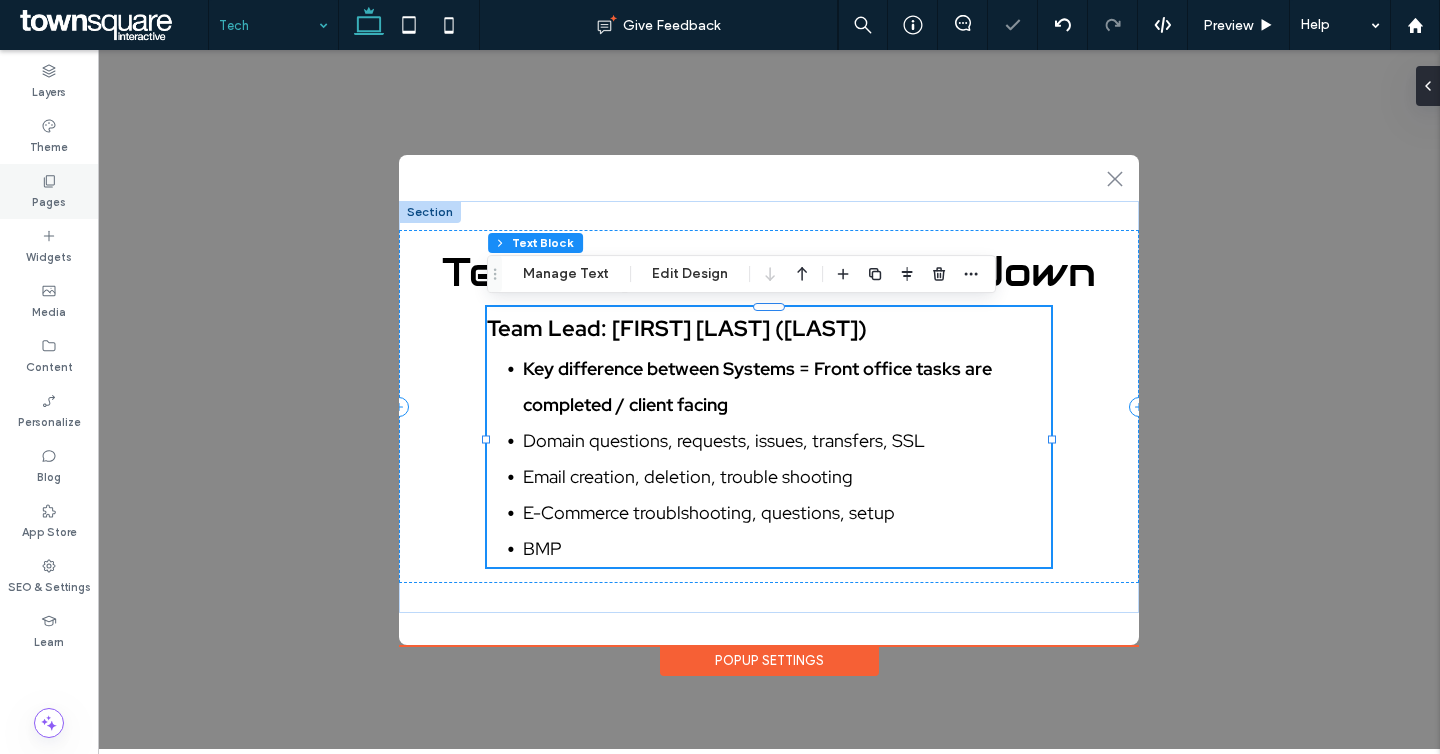 click on "Pages" at bounding box center [49, 191] 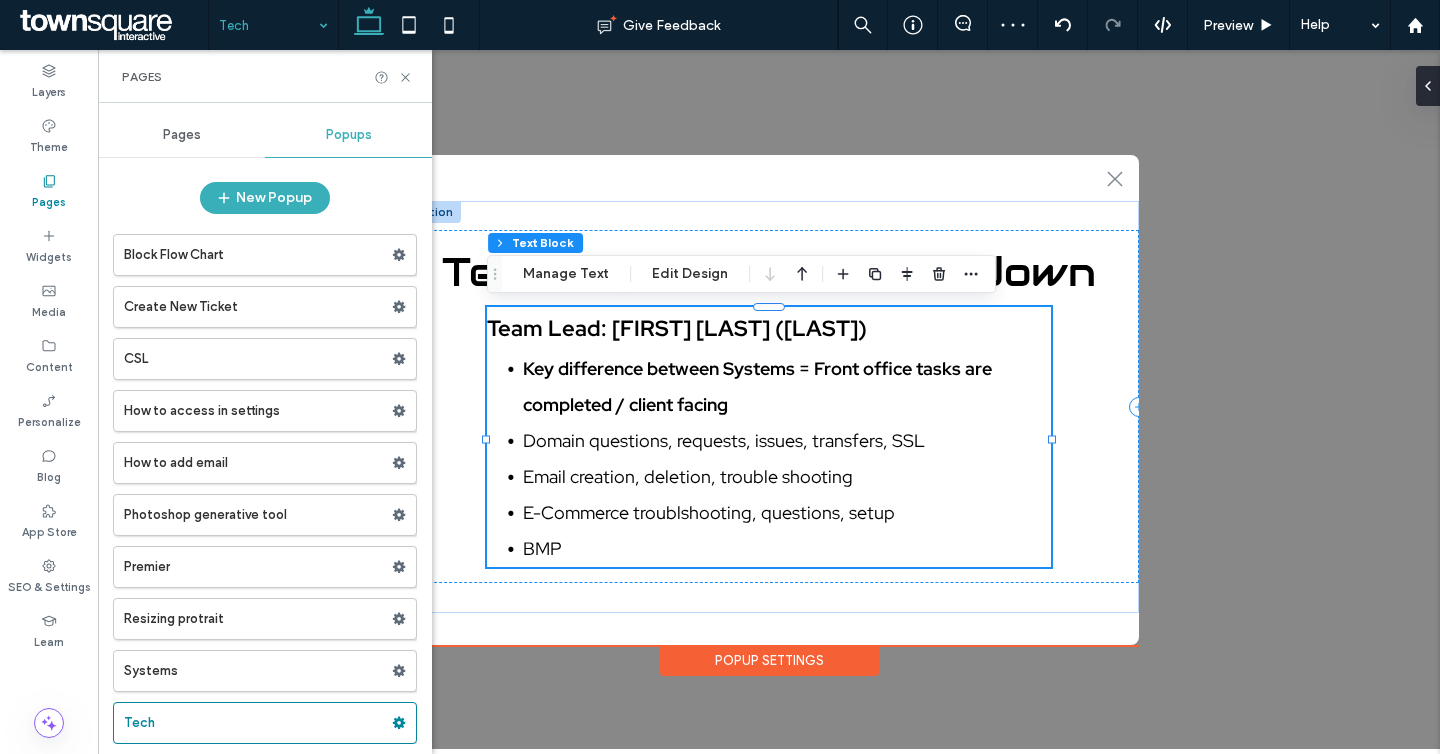 click on "Pages" at bounding box center (181, 135) 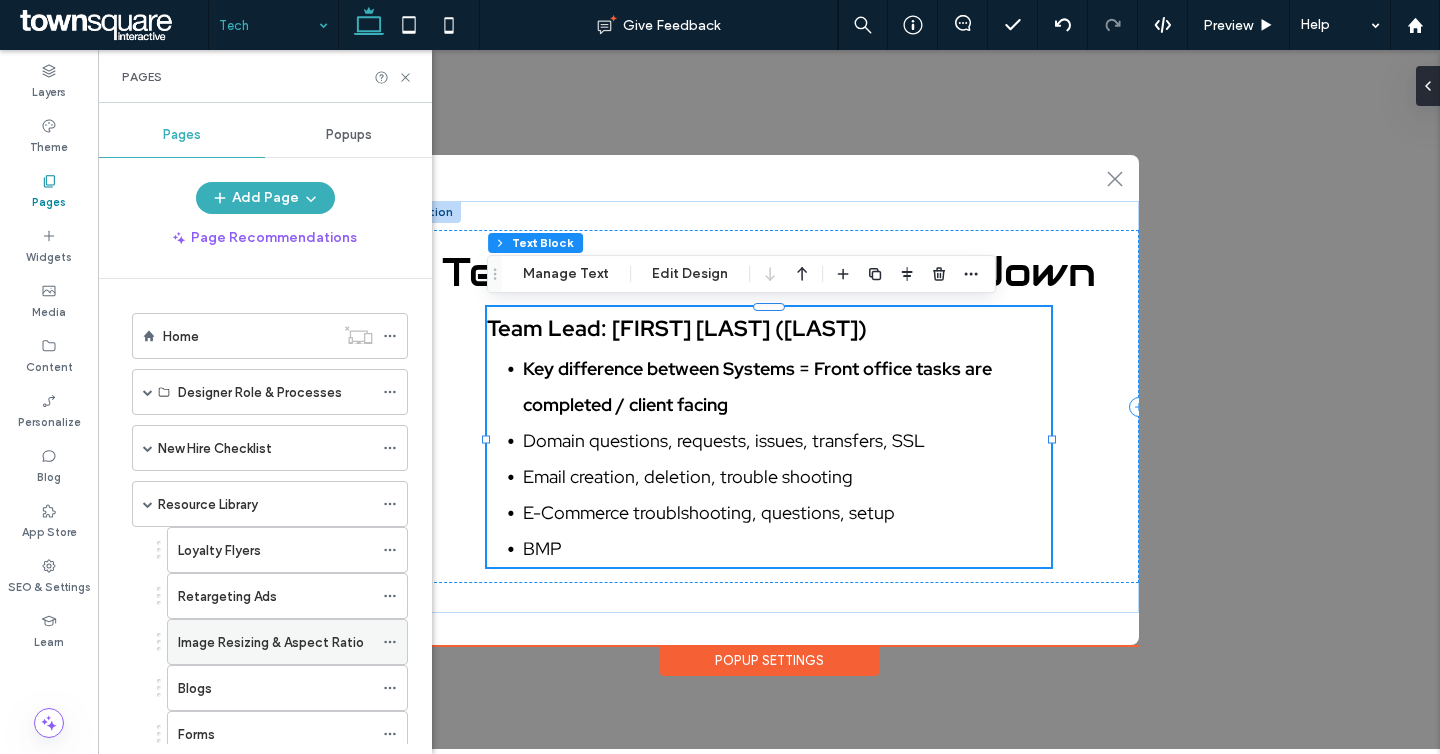 scroll, scrollTop: 293, scrollLeft: 0, axis: vertical 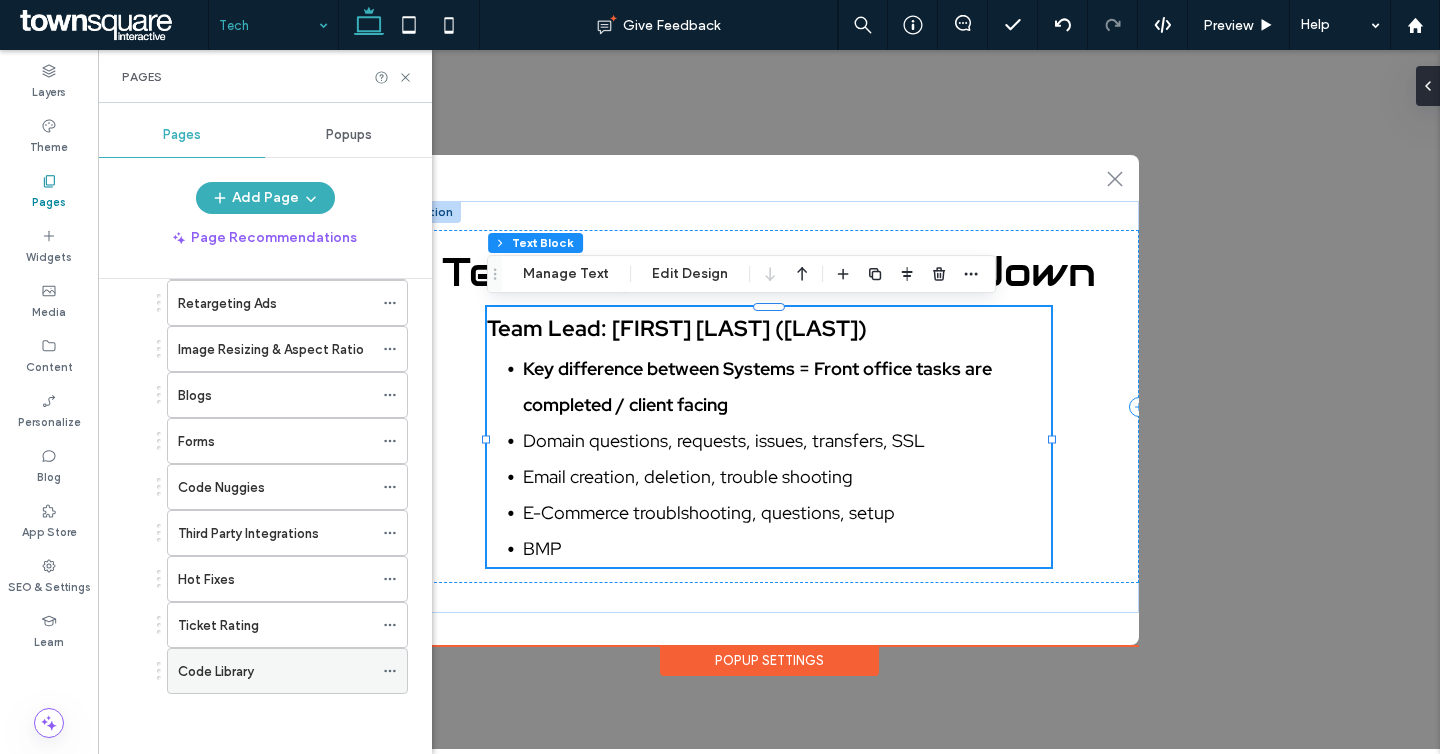 click on "Code Library" at bounding box center [216, 671] 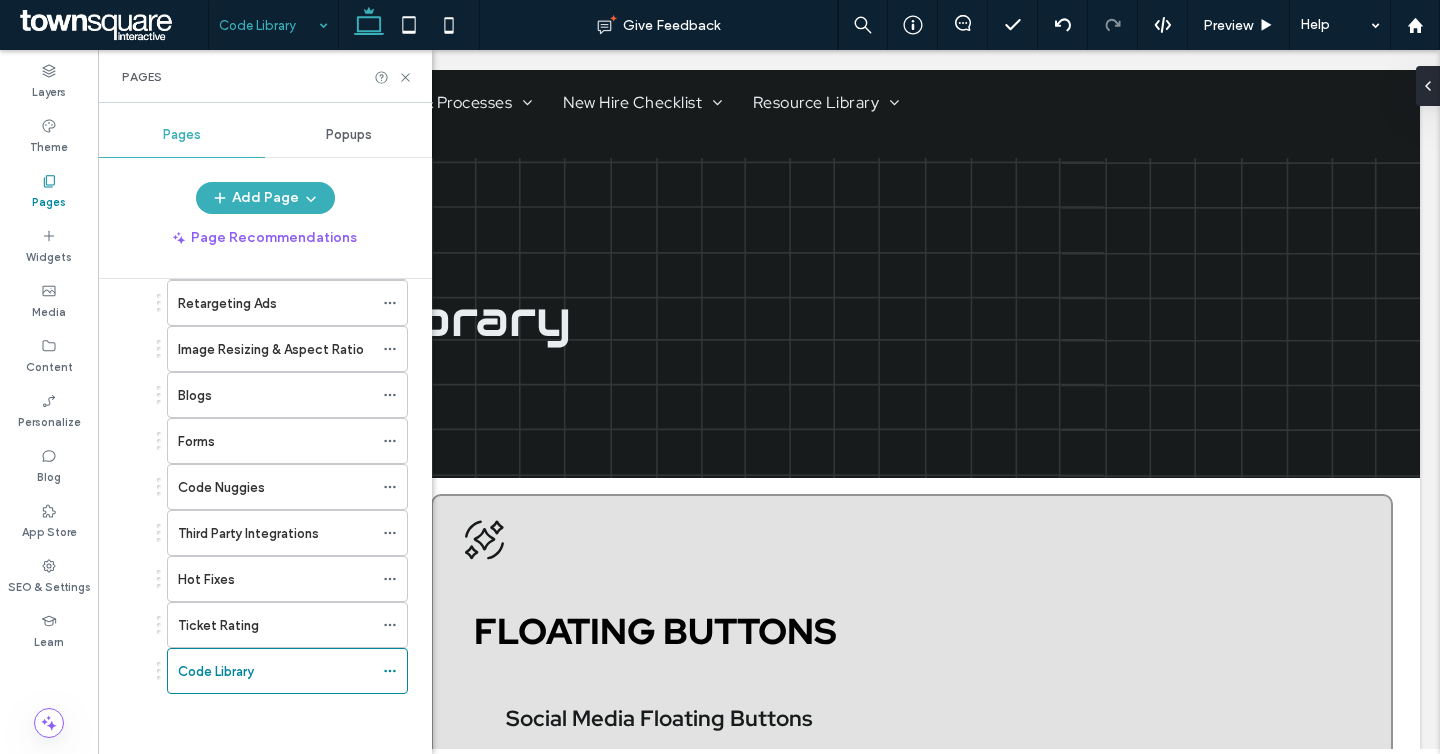 scroll, scrollTop: 0, scrollLeft: 0, axis: both 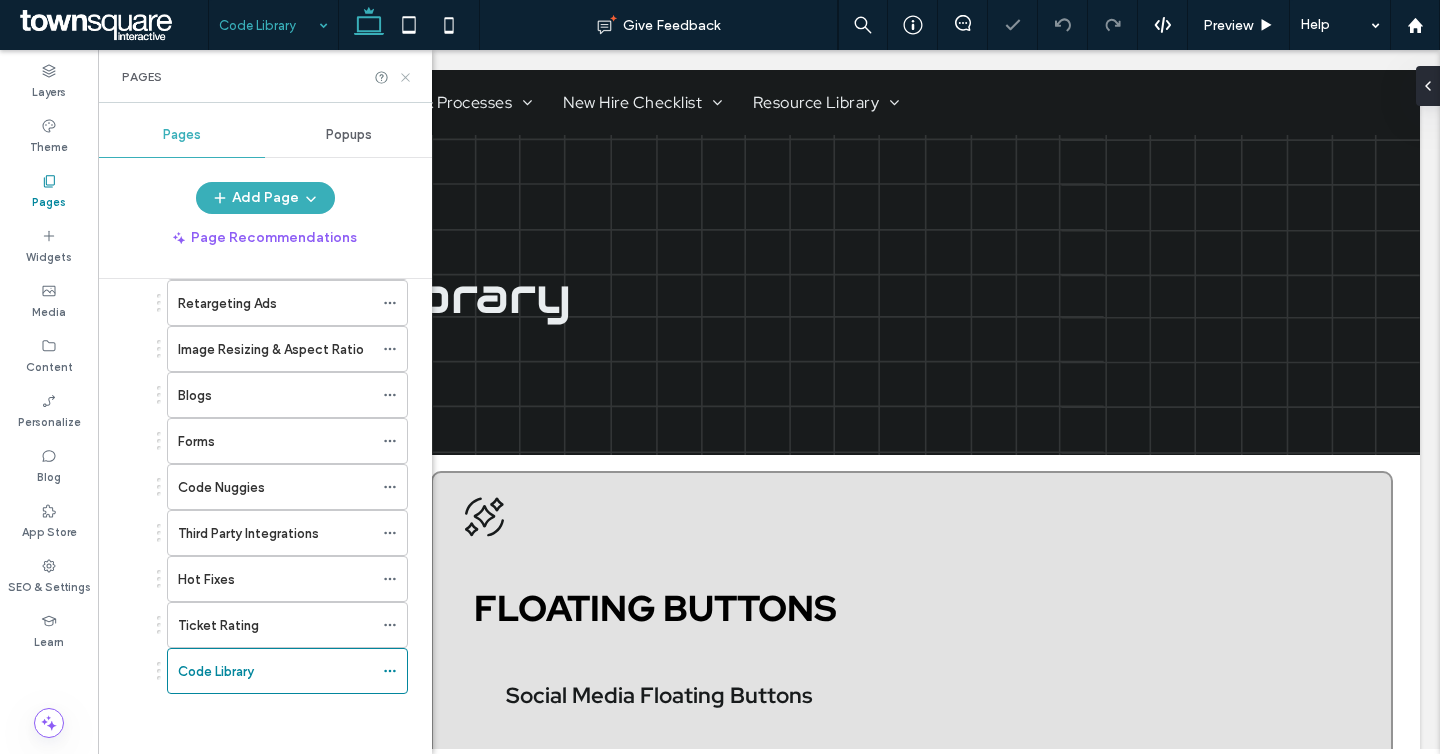click 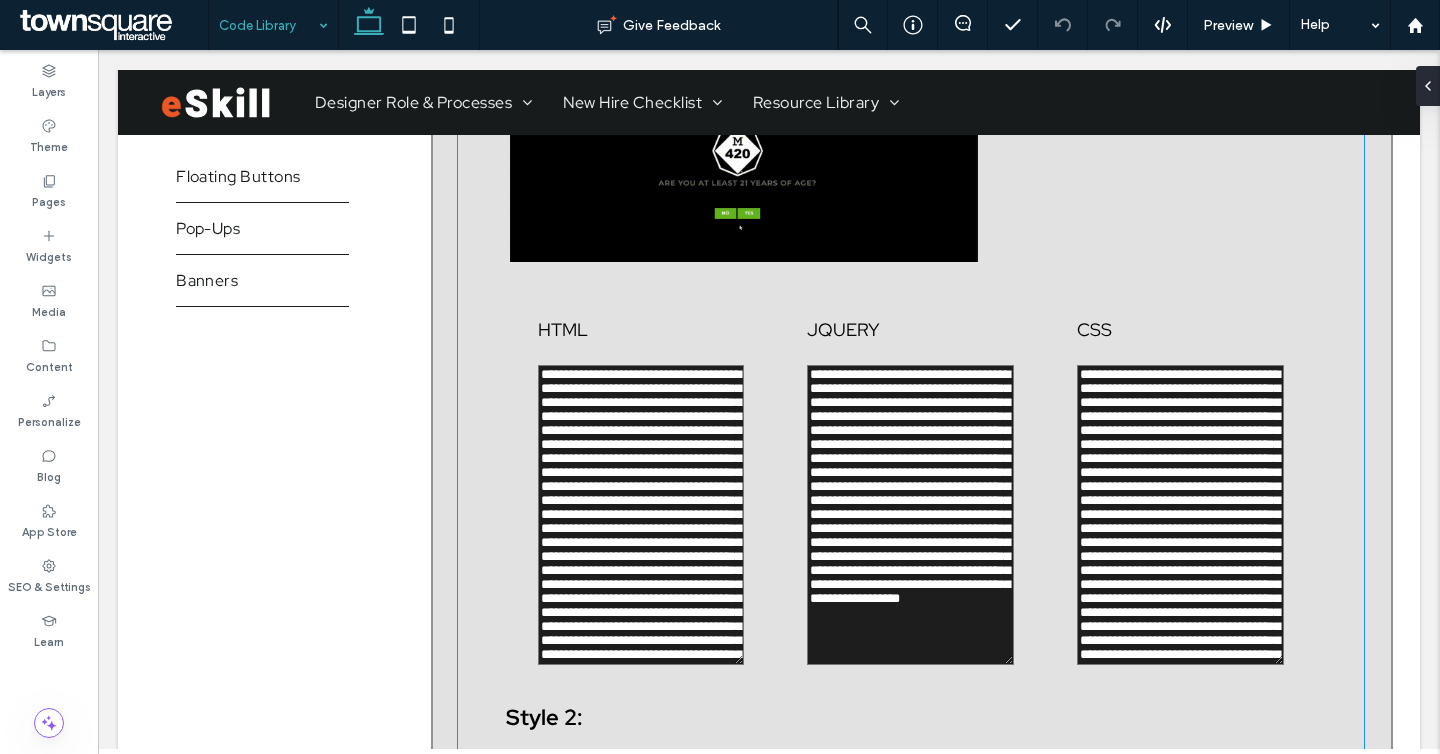 scroll, scrollTop: 8314, scrollLeft: 0, axis: vertical 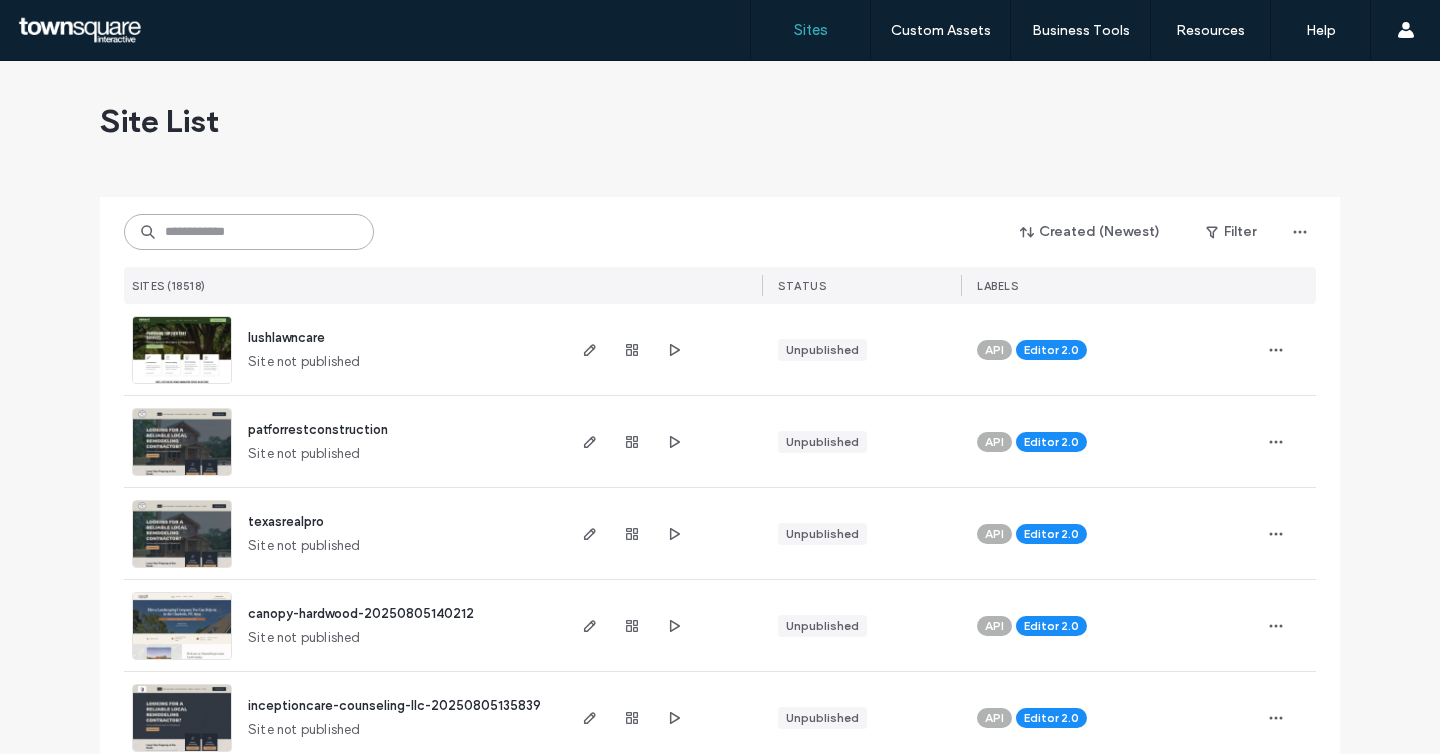 click at bounding box center [249, 232] 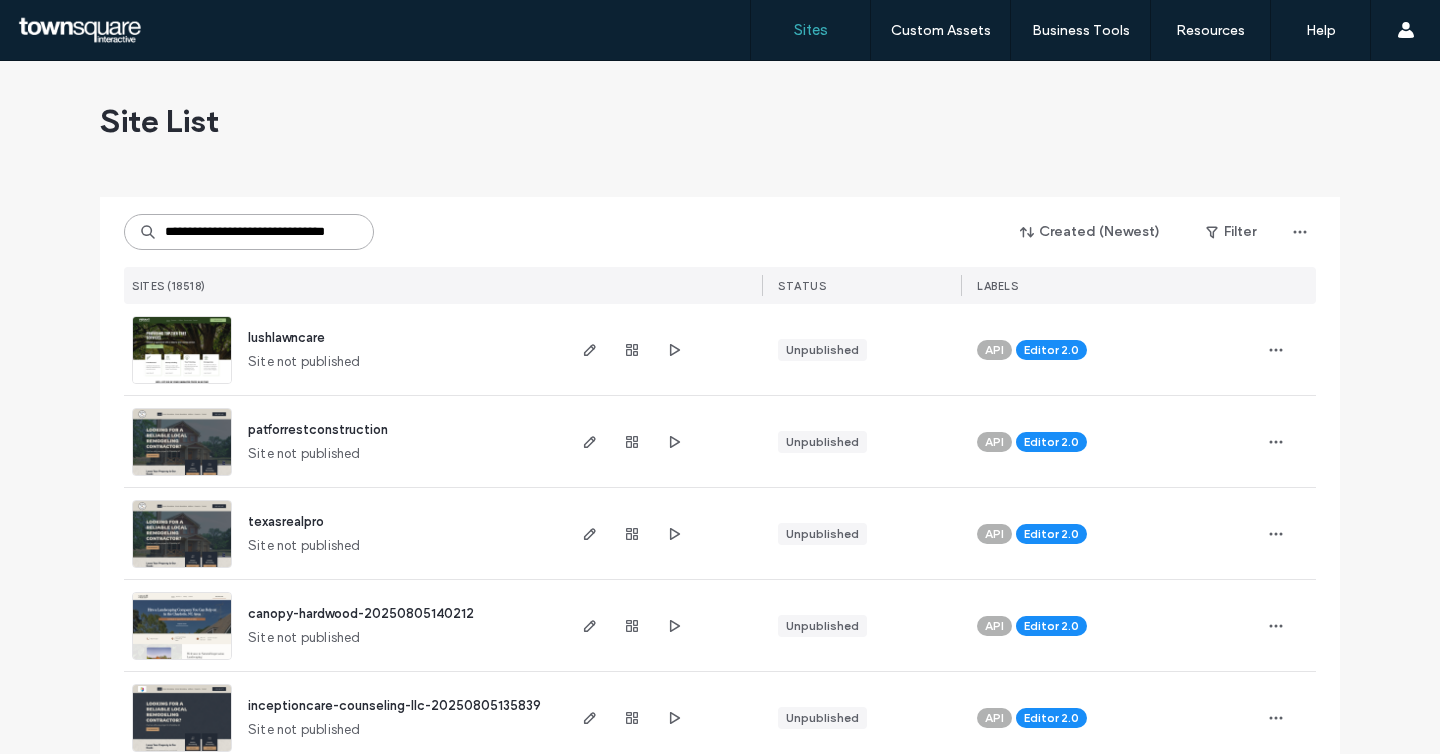 scroll, scrollTop: 0, scrollLeft: 48, axis: horizontal 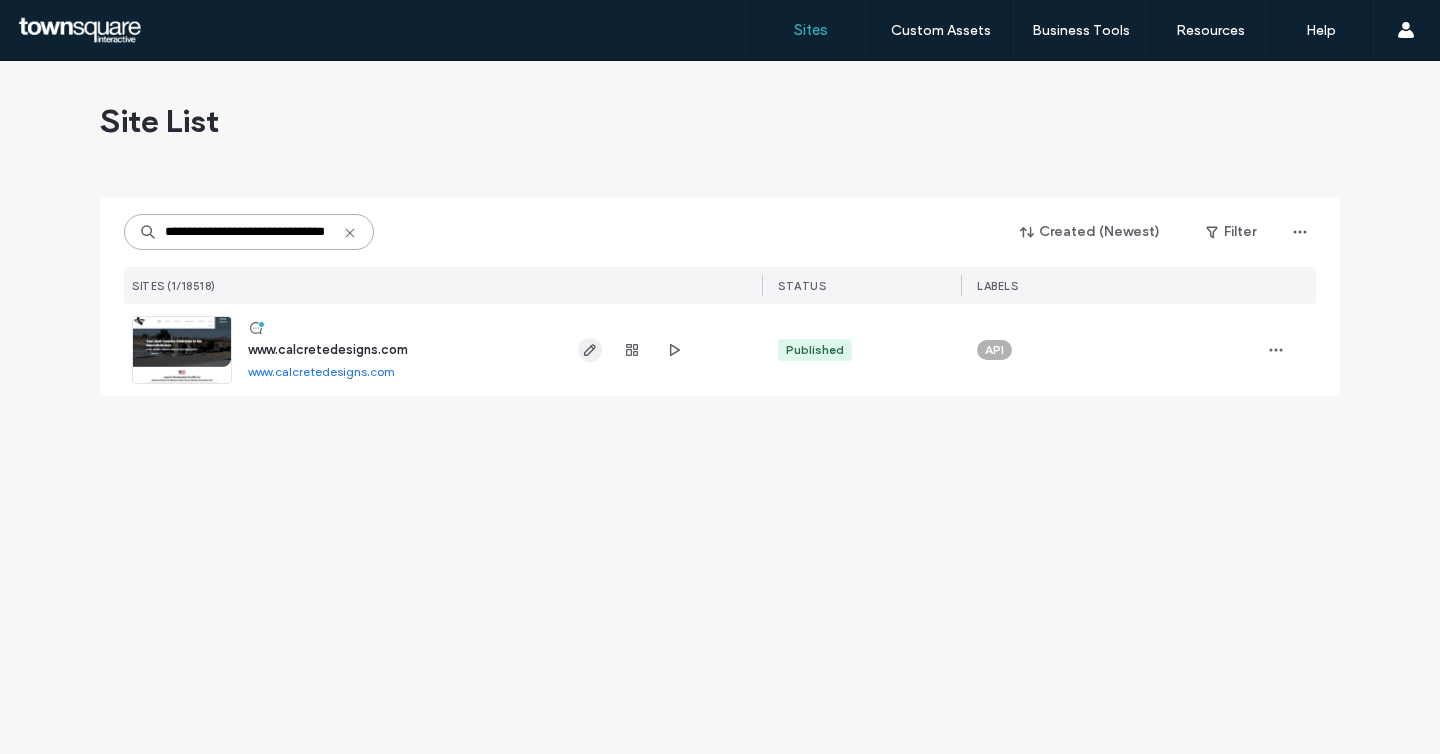 type on "**********" 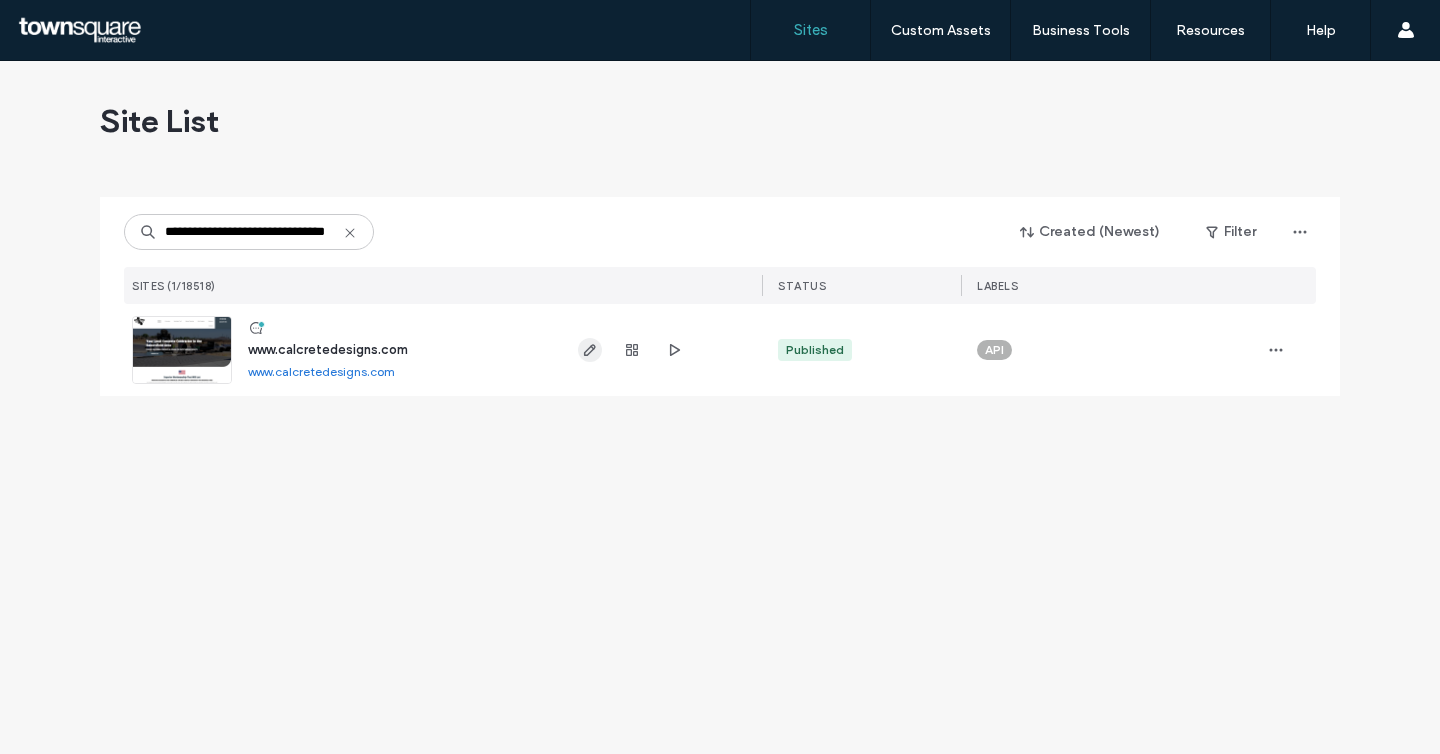 click 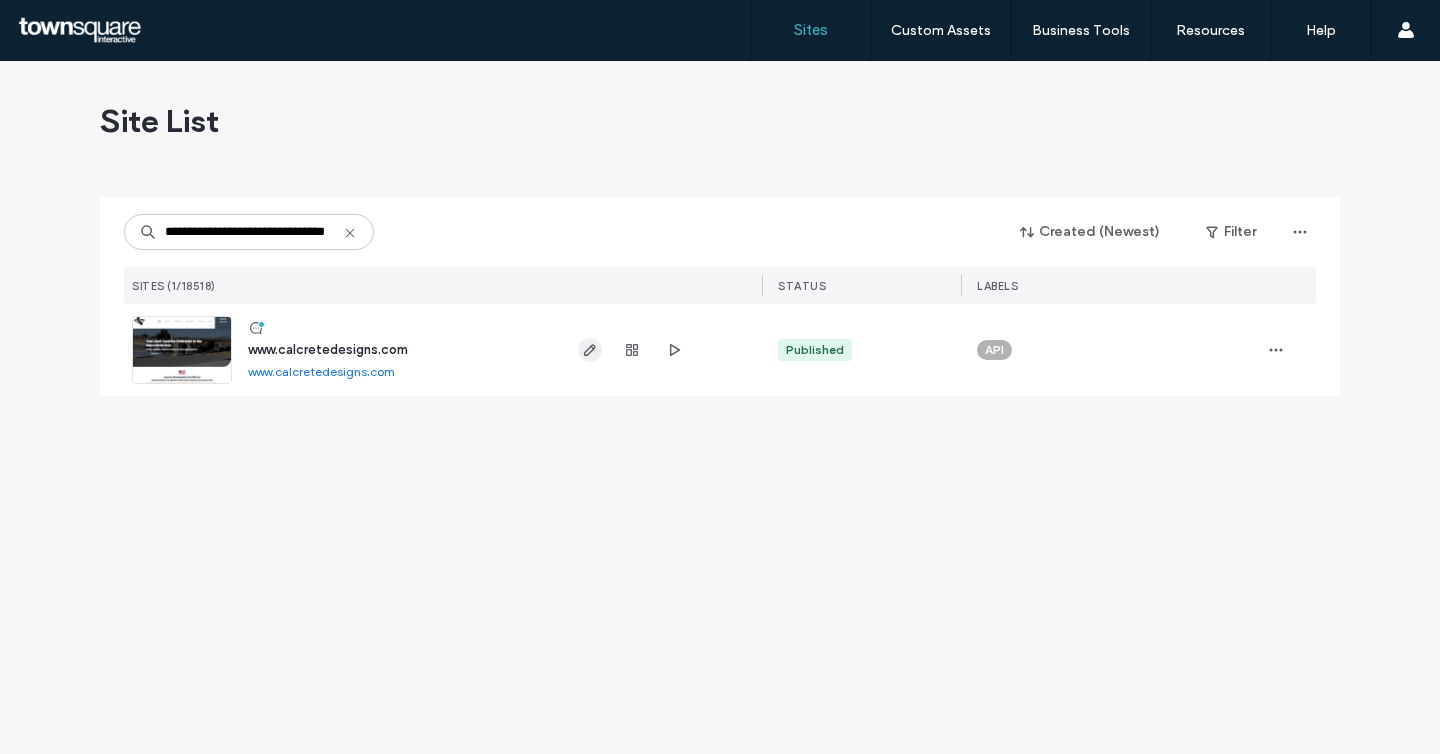 scroll, scrollTop: 0, scrollLeft: 0, axis: both 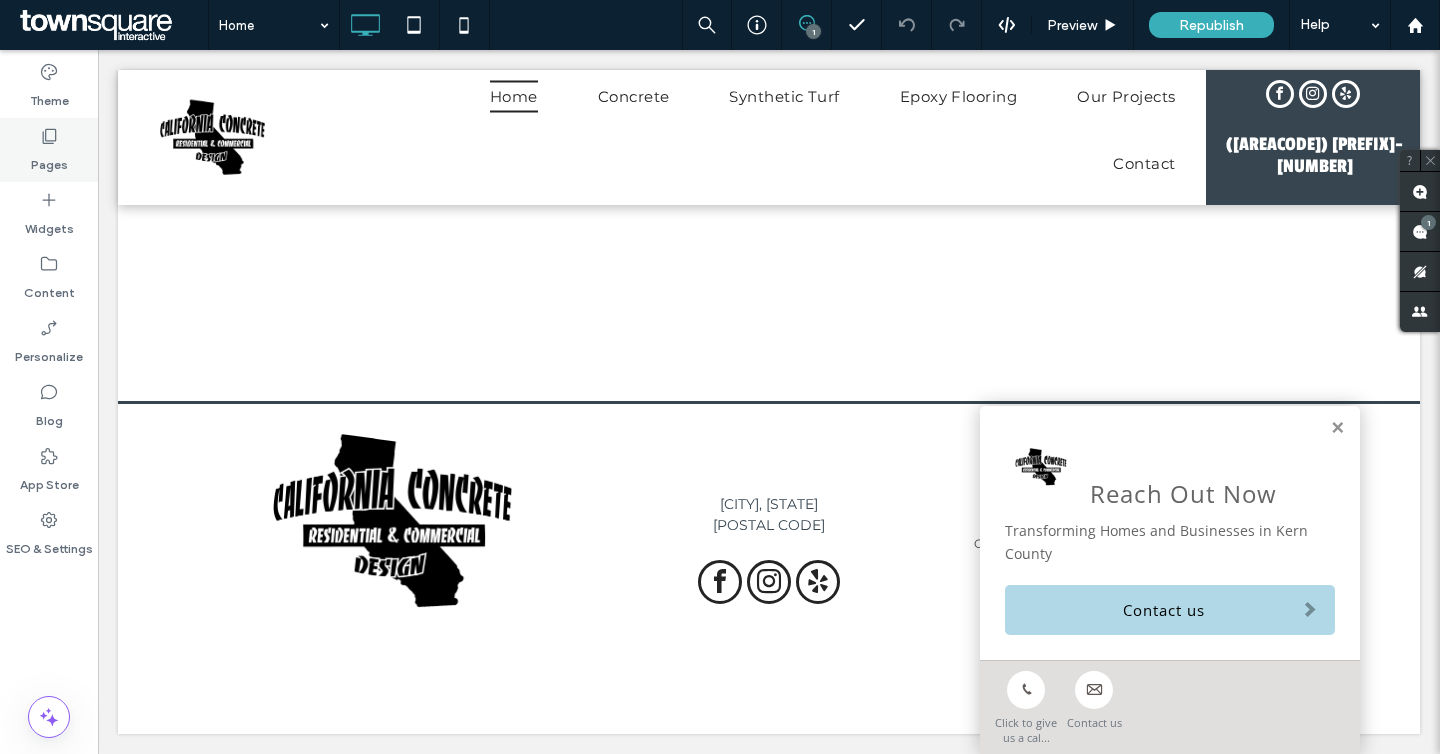 click on "Pages" at bounding box center (49, 160) 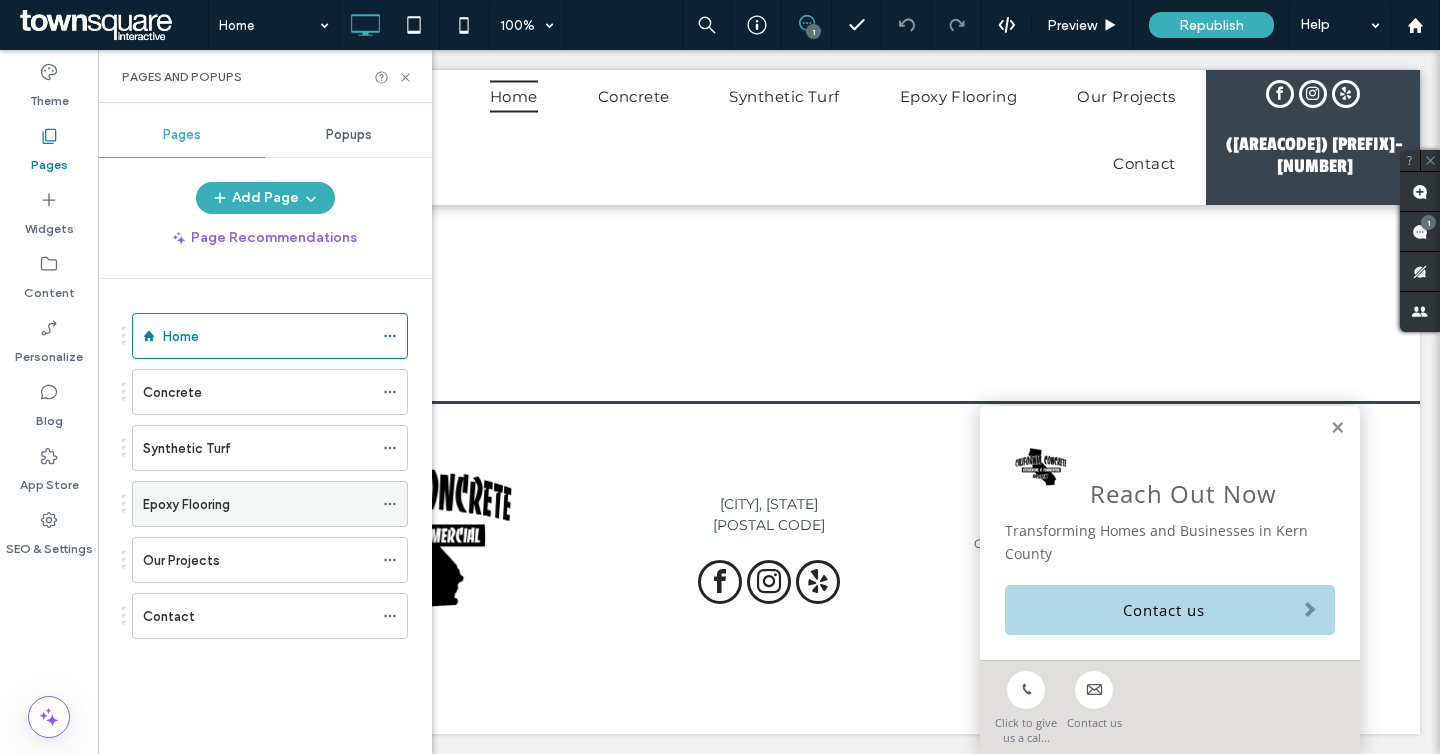 click on "Epoxy Flooring" at bounding box center [258, 504] 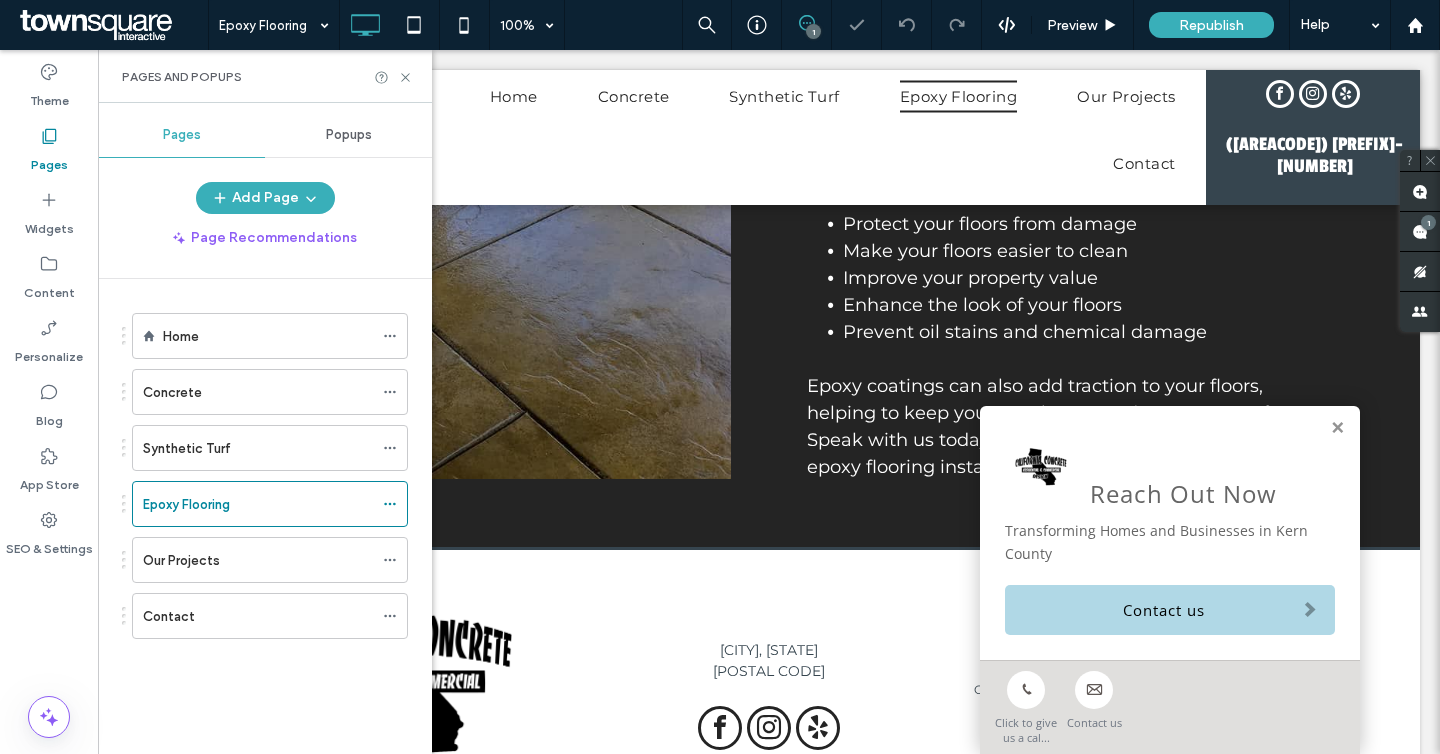 scroll, scrollTop: 1349, scrollLeft: 0, axis: vertical 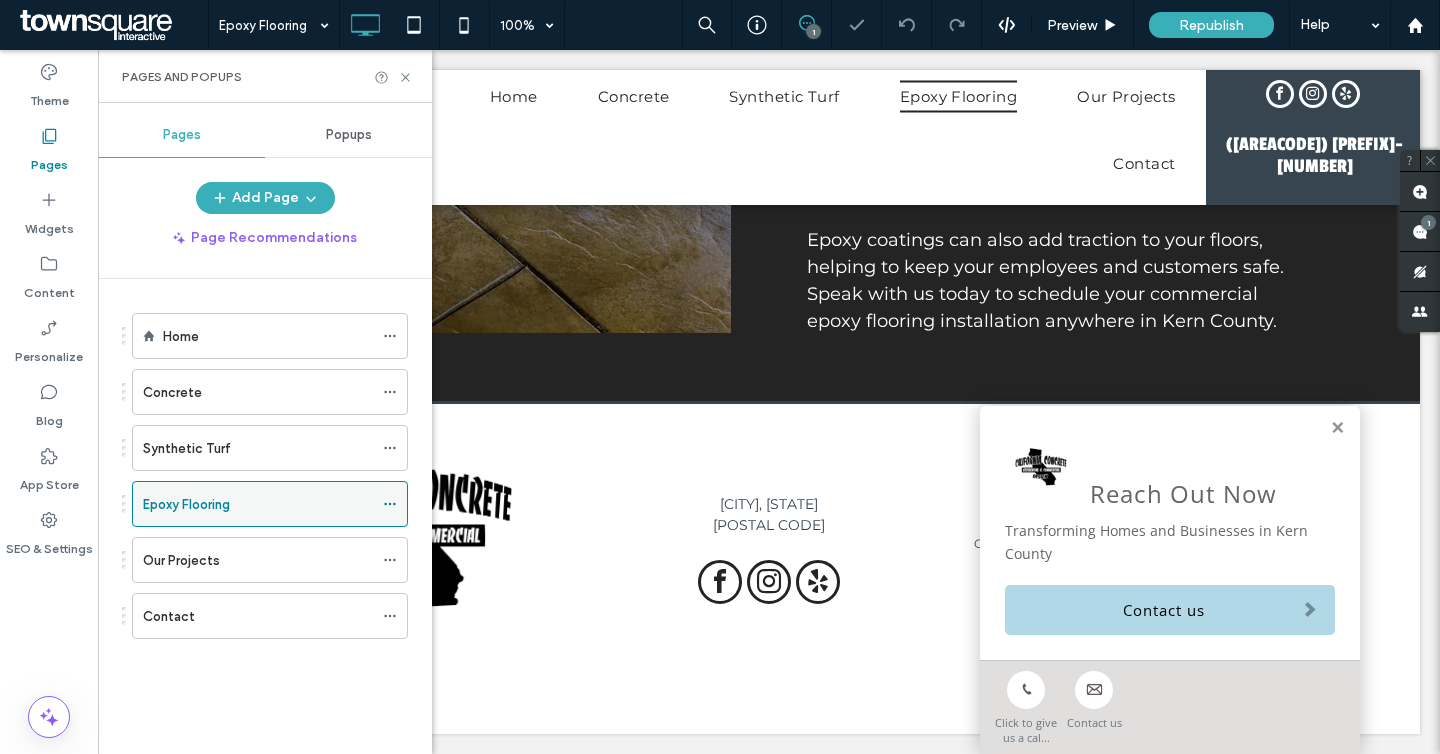 click at bounding box center (390, 504) 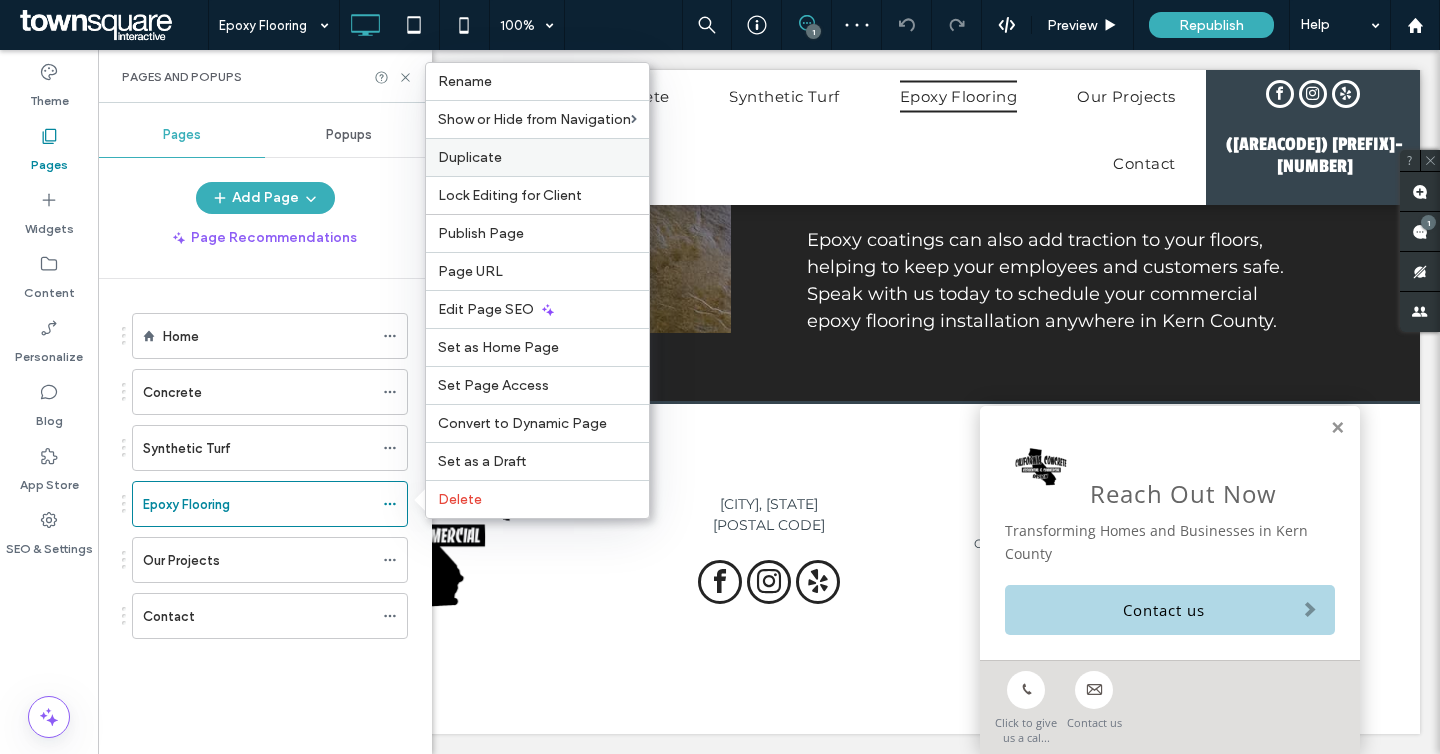 click on "Duplicate" at bounding box center [470, 157] 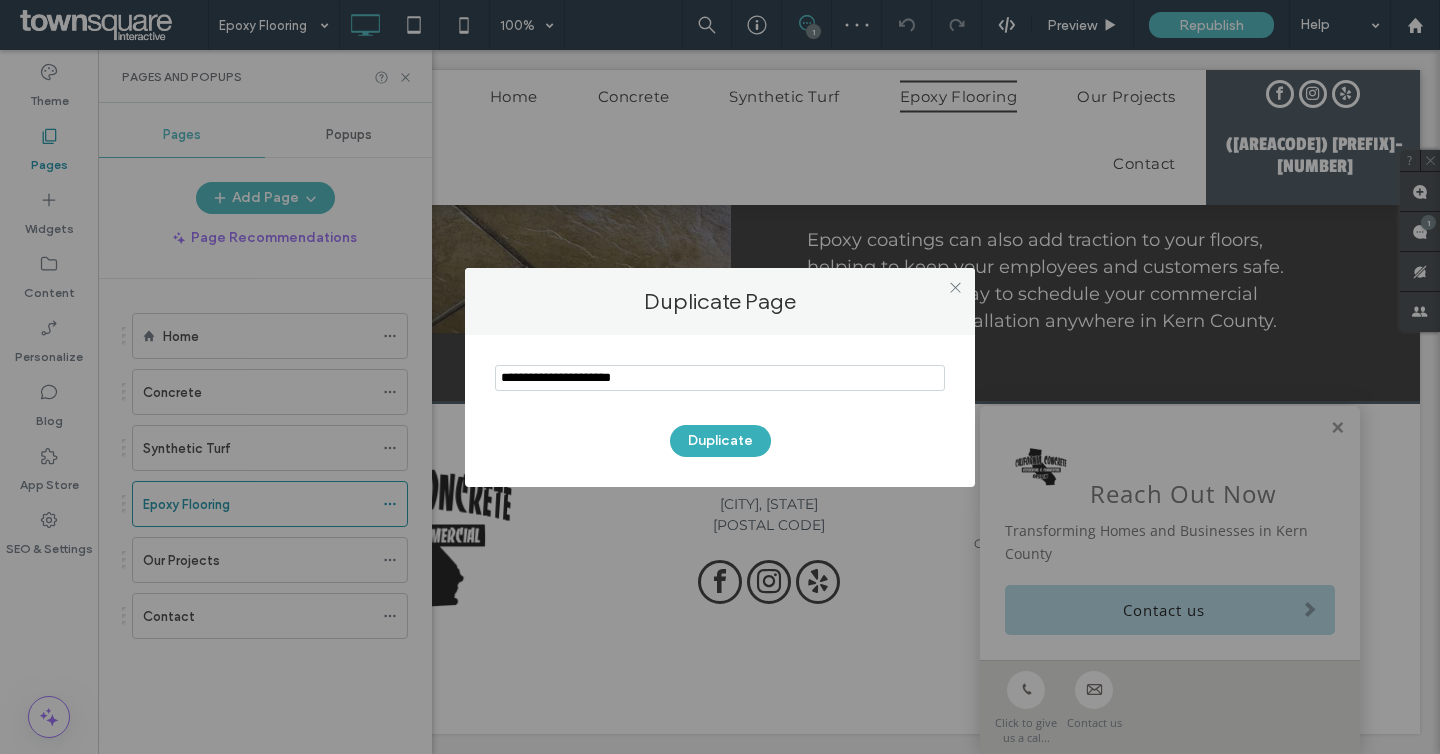 click at bounding box center (720, 378) 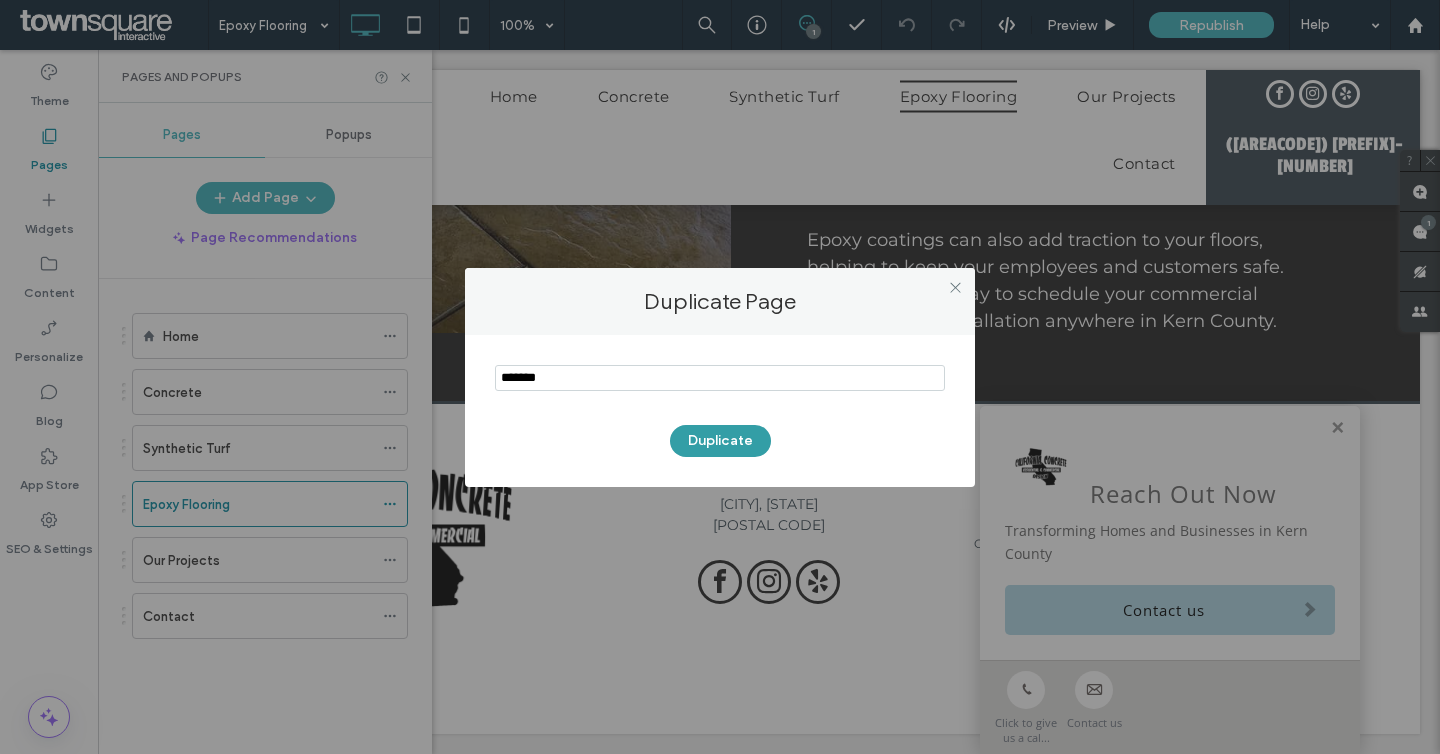 type on "*******" 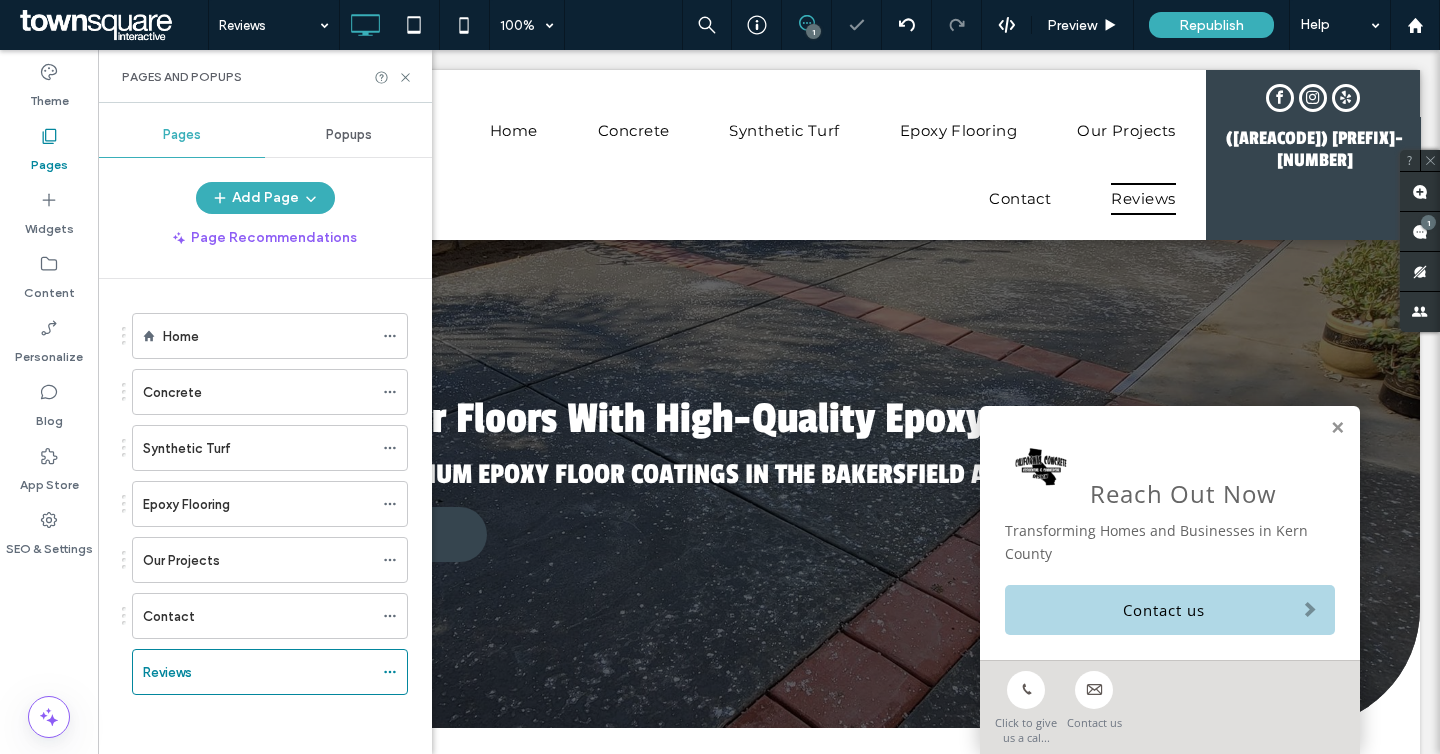 scroll, scrollTop: 0, scrollLeft: 0, axis: both 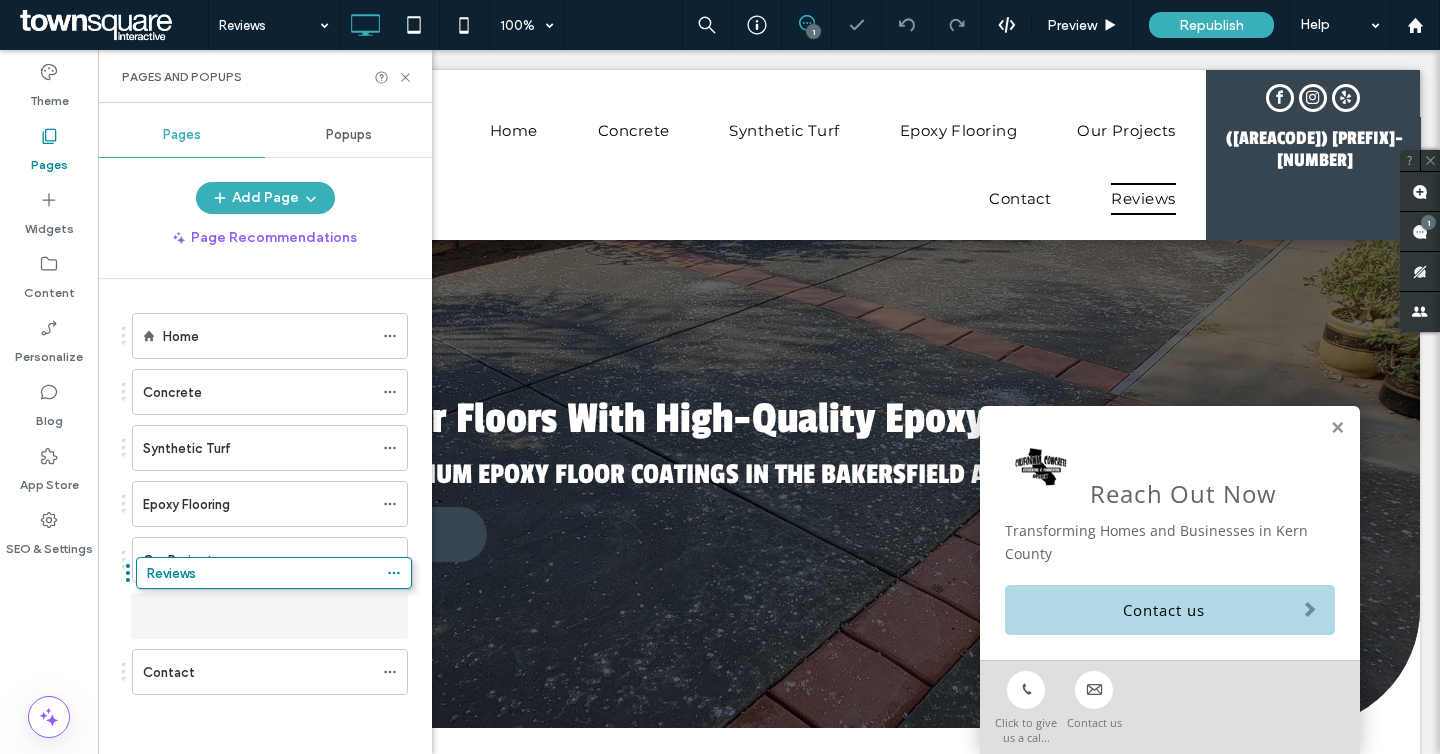 drag, startPoint x: 187, startPoint y: 686, endPoint x: 191, endPoint y: 594, distance: 92.086914 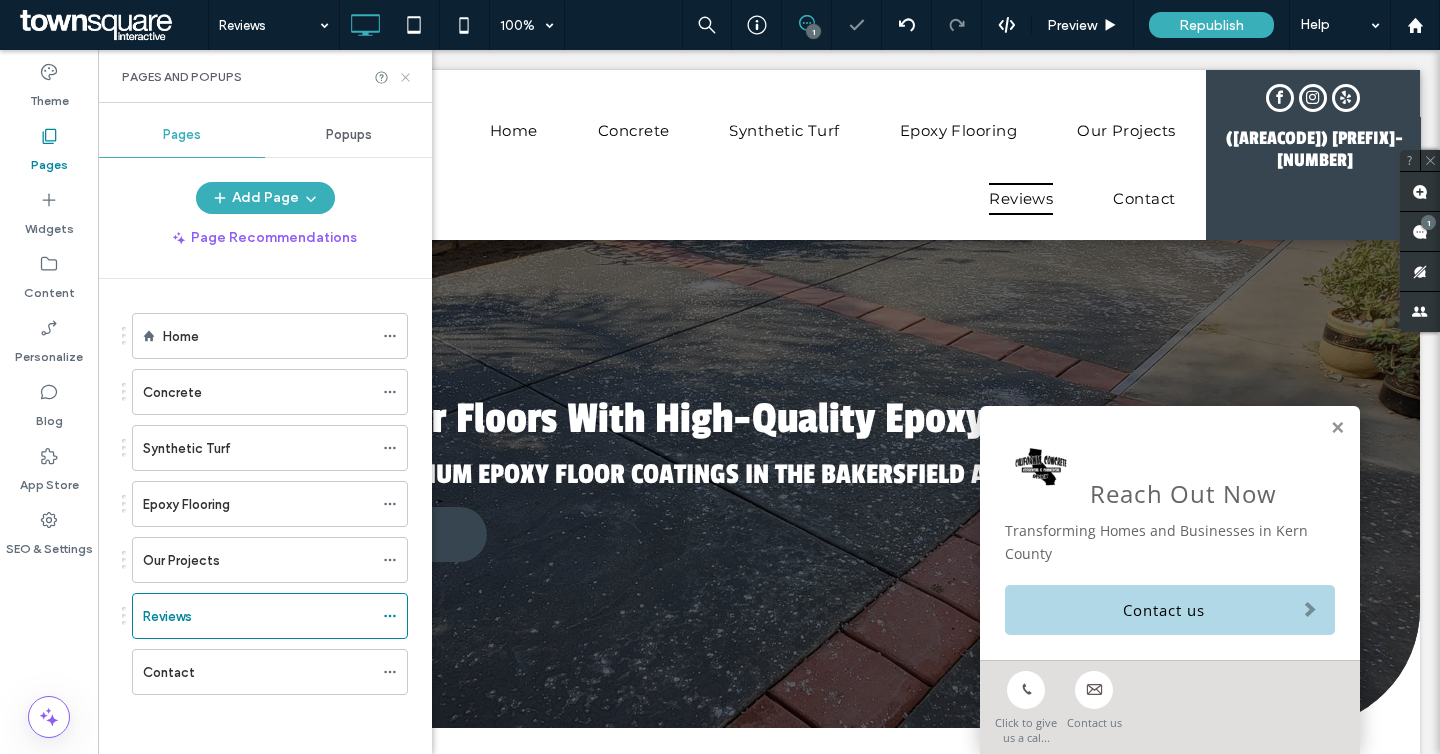 click 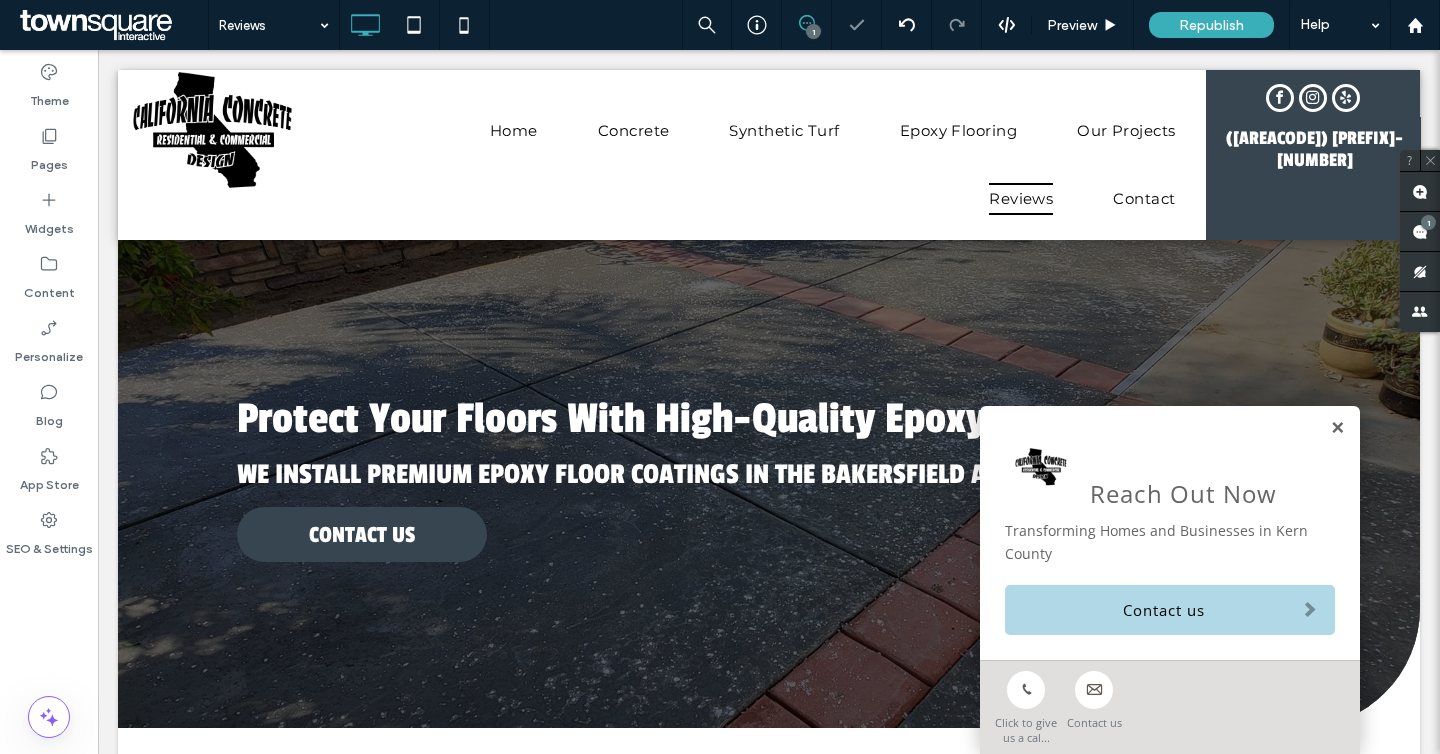 click at bounding box center (1337, 428) 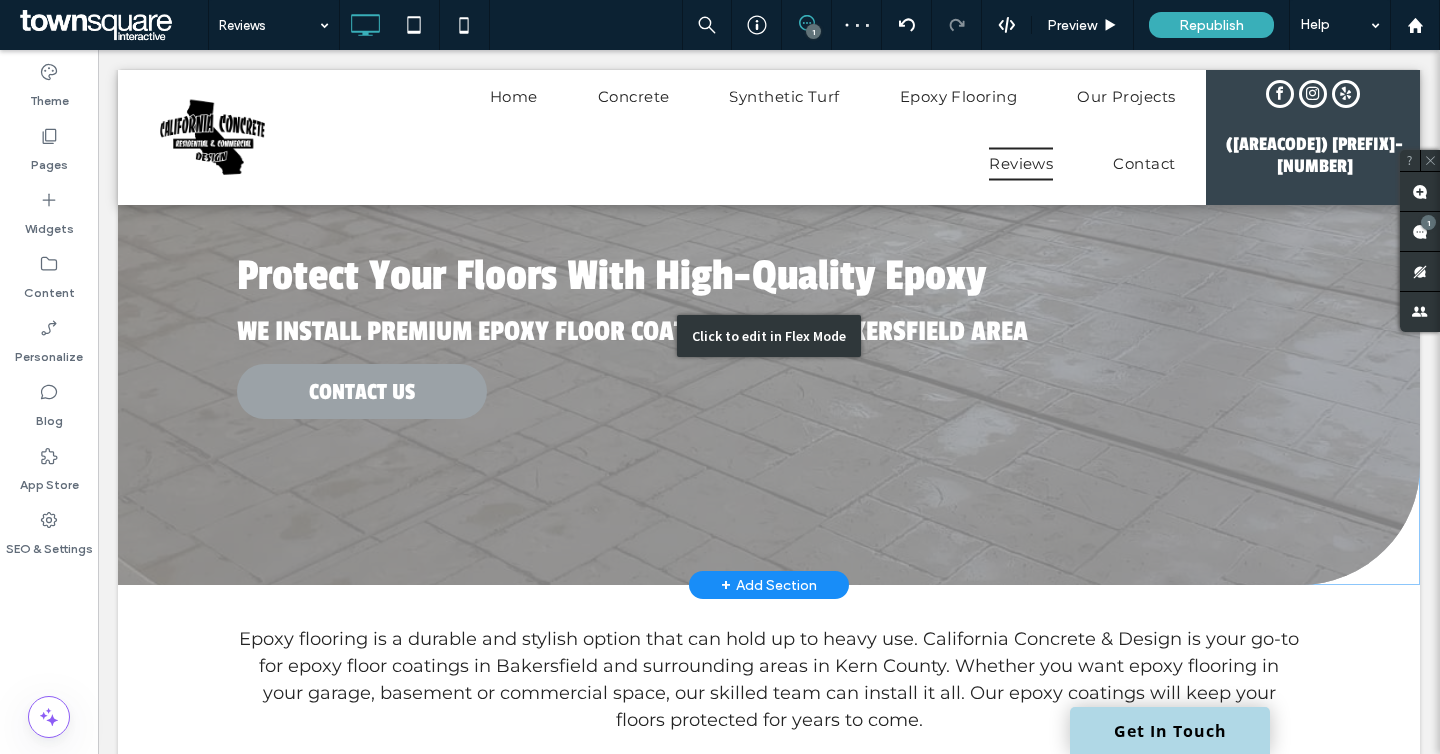 scroll, scrollTop: 264, scrollLeft: 0, axis: vertical 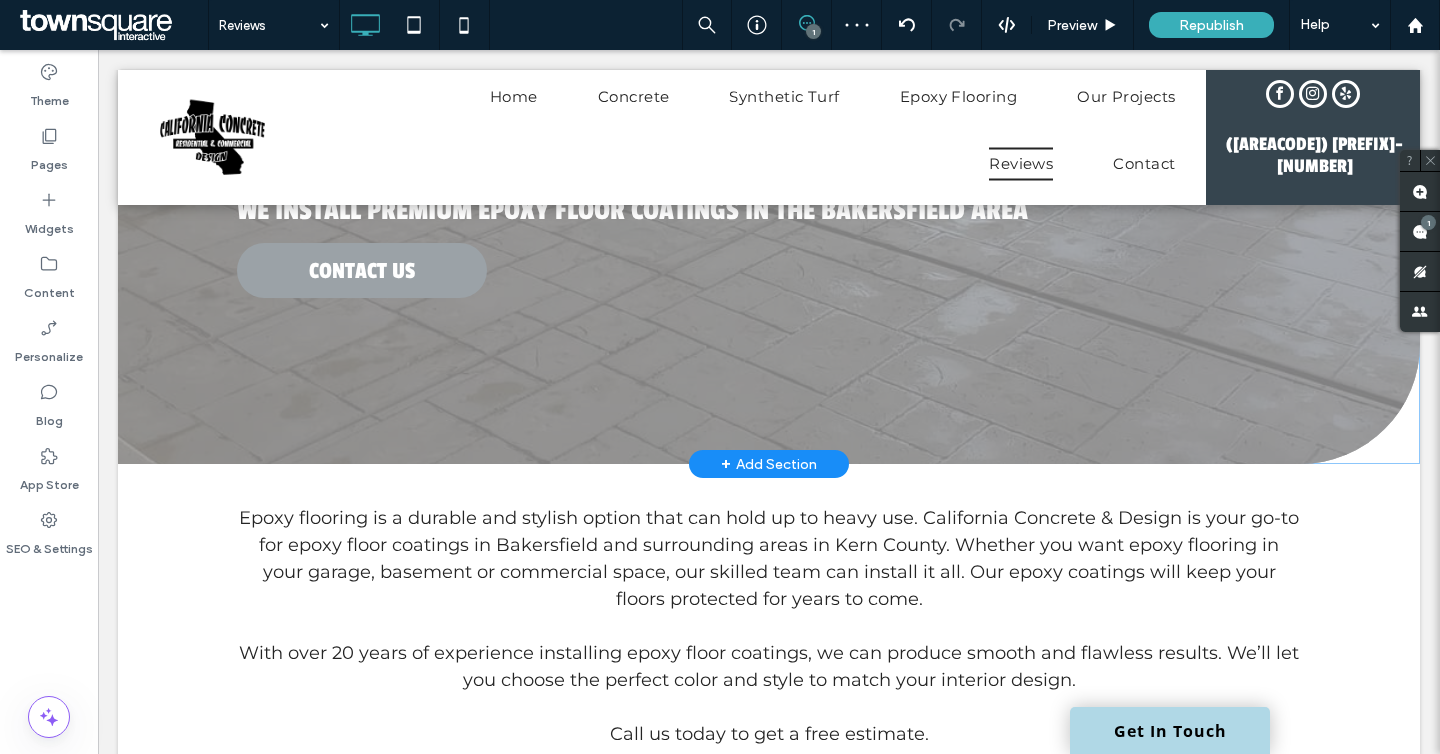 click on "+ Add Section" at bounding box center (769, 464) 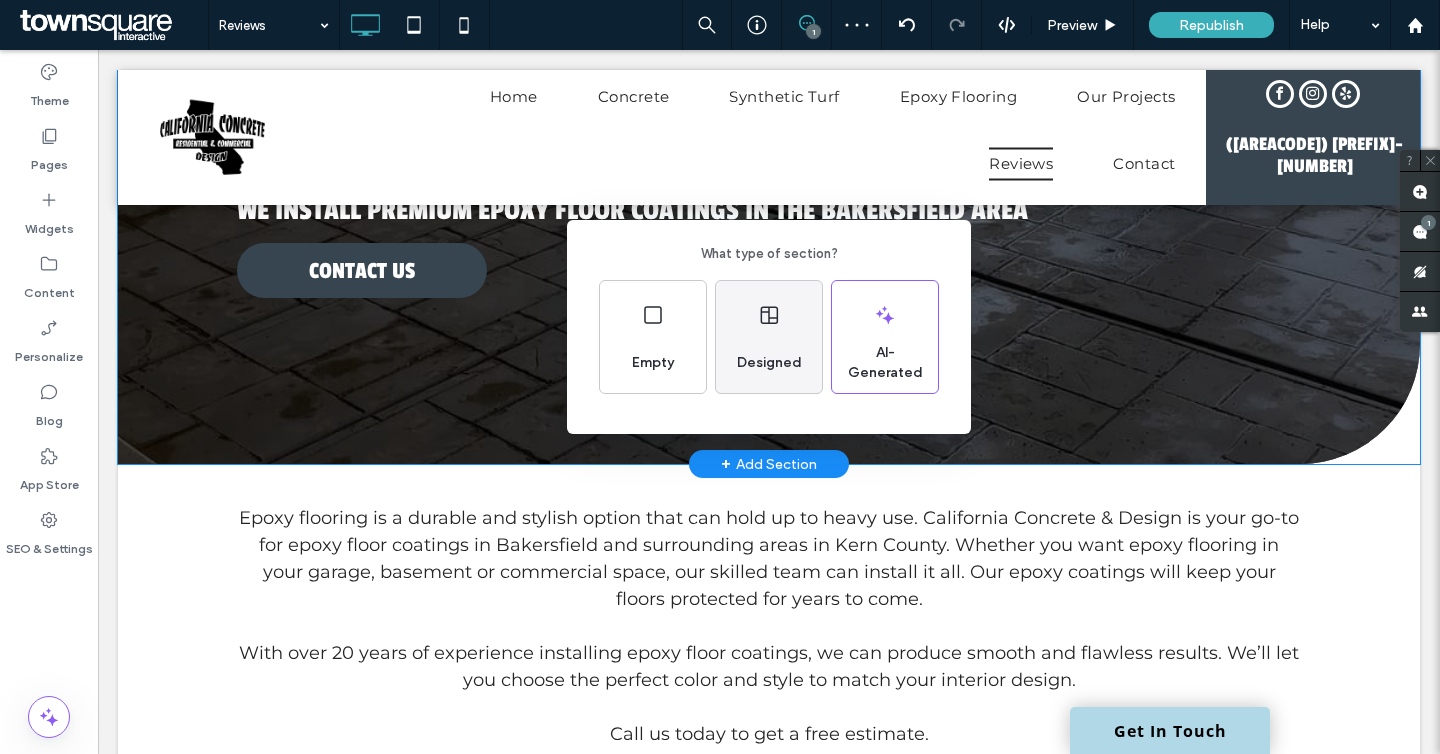 click on "Designed" at bounding box center (769, 337) 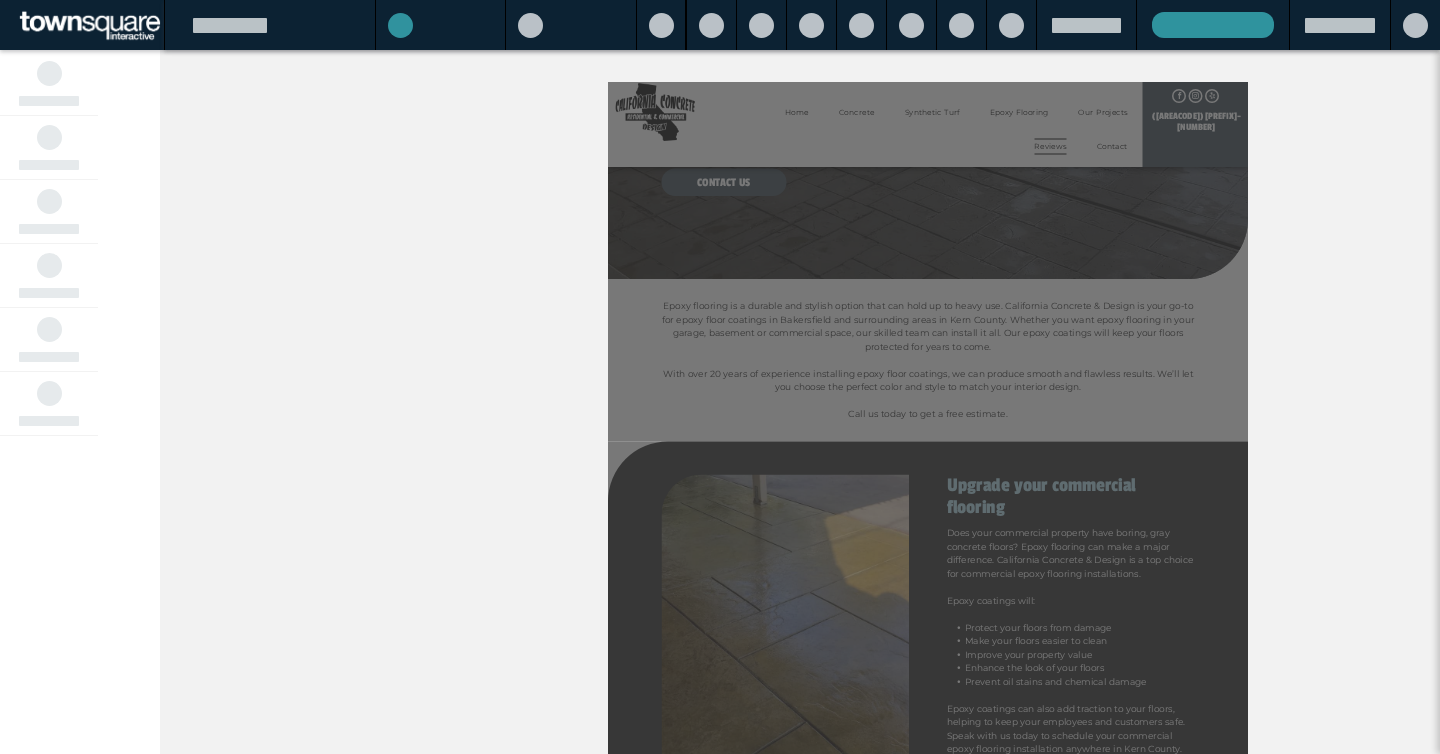 scroll, scrollTop: 0, scrollLeft: 0, axis: both 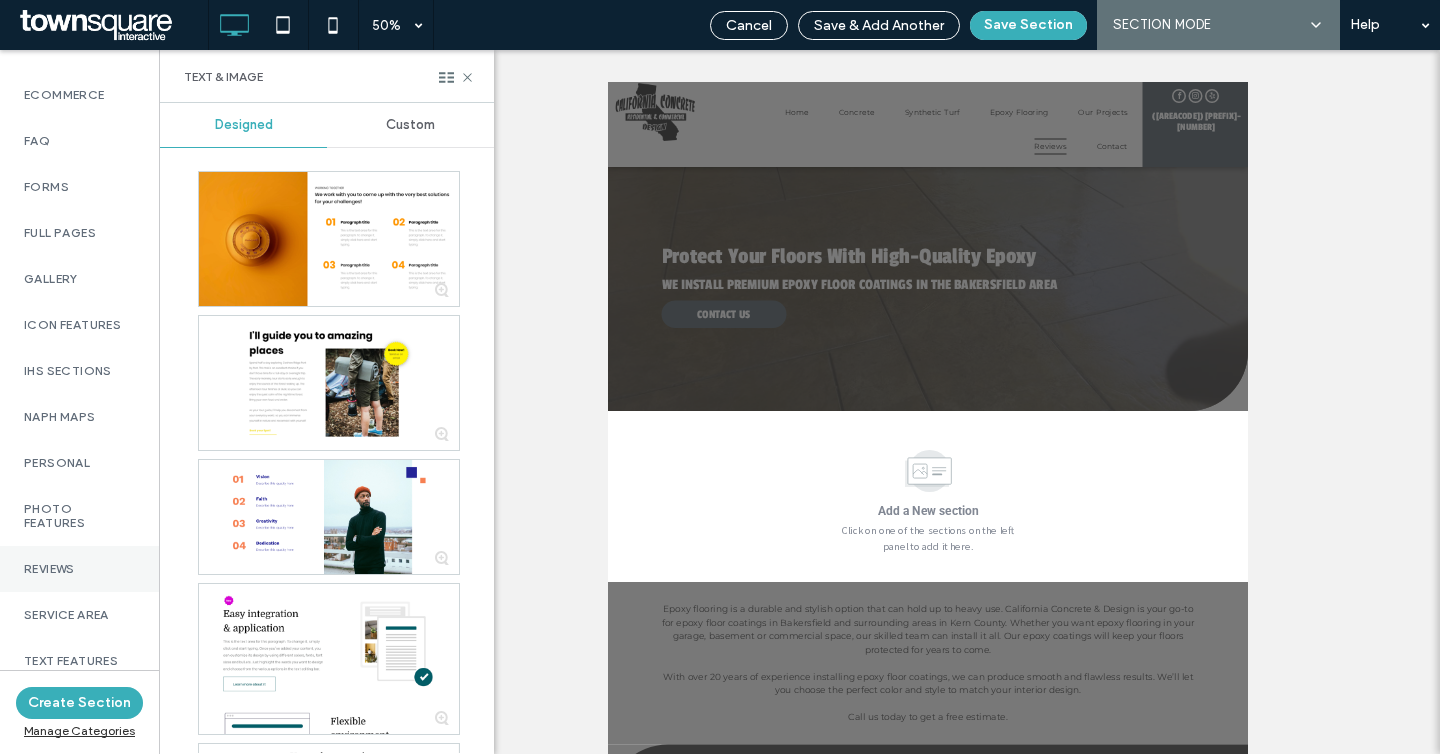 click on "Reviews" at bounding box center [79, 569] 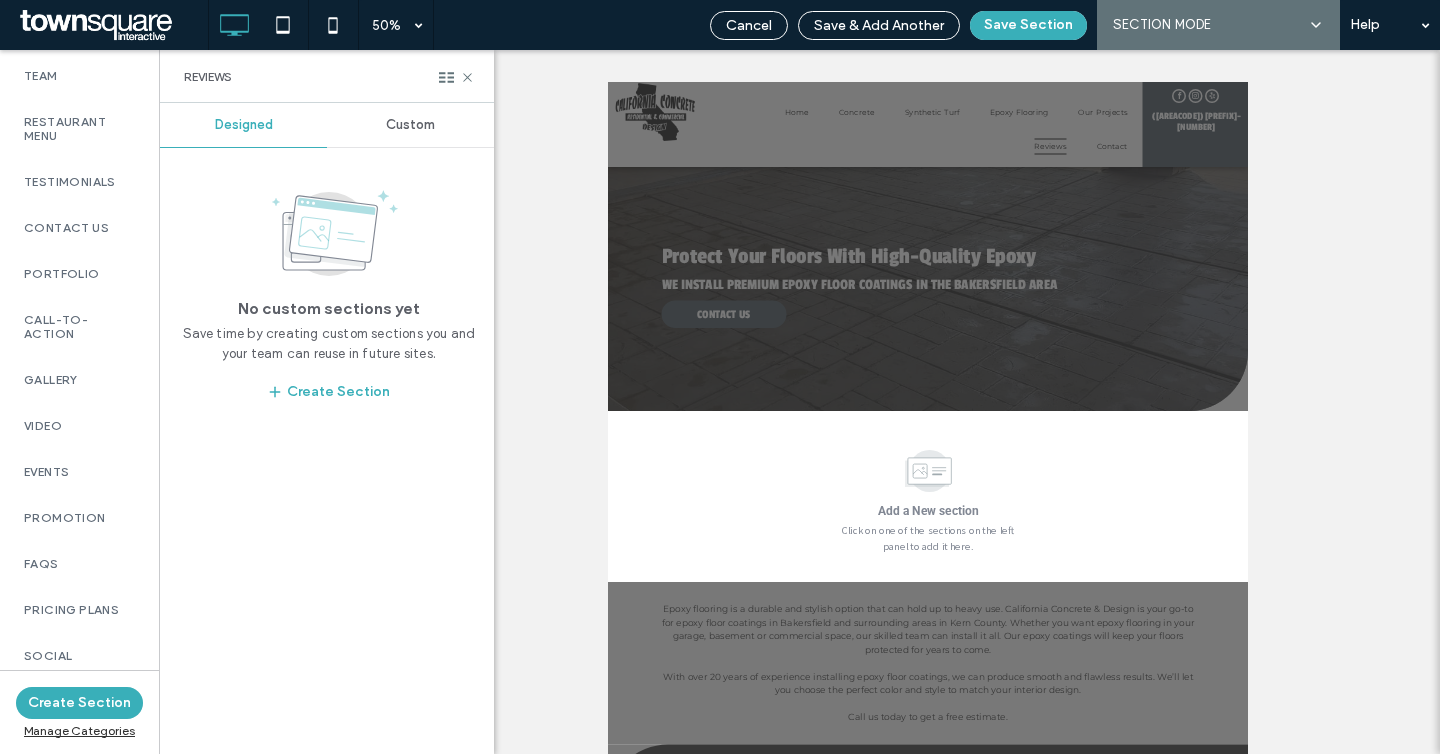 scroll, scrollTop: 415, scrollLeft: 0, axis: vertical 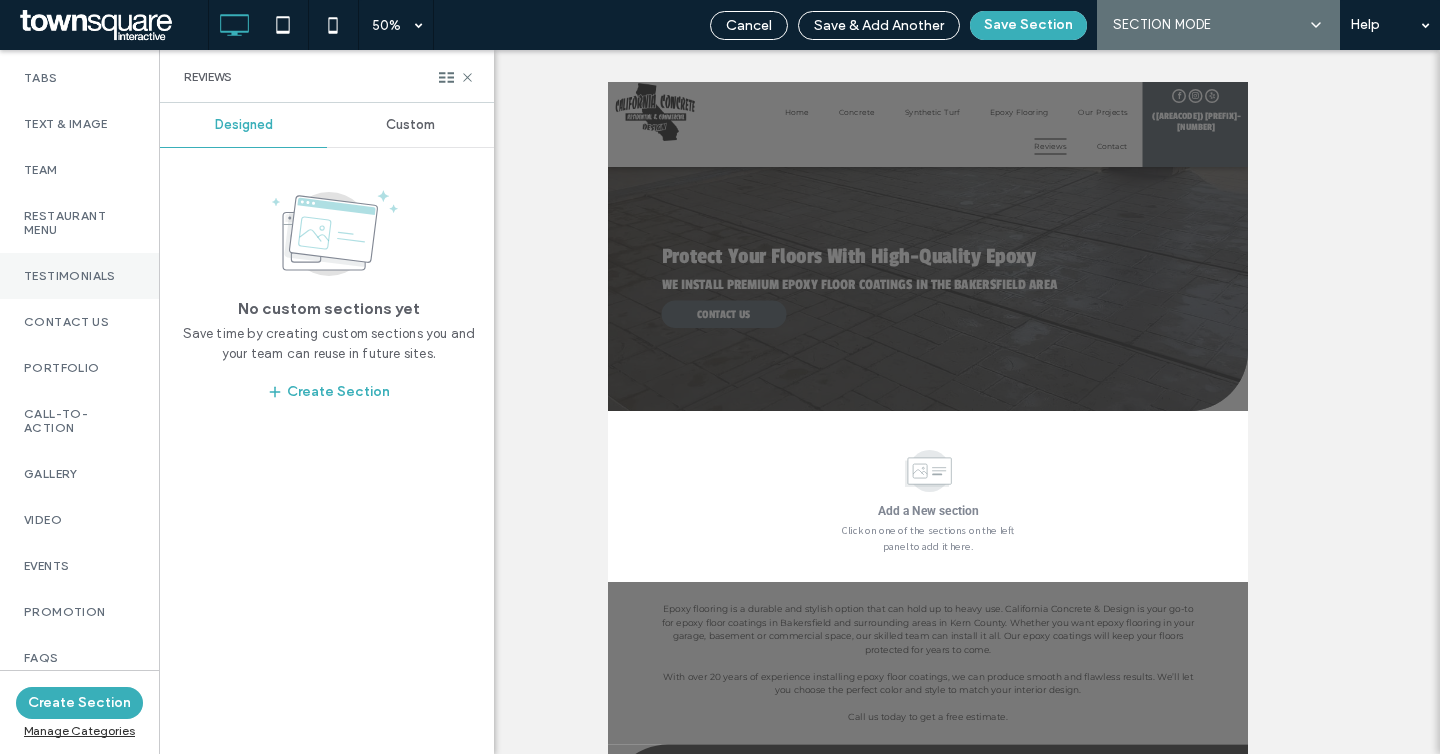 click on "Testimonials" at bounding box center (79, 276) 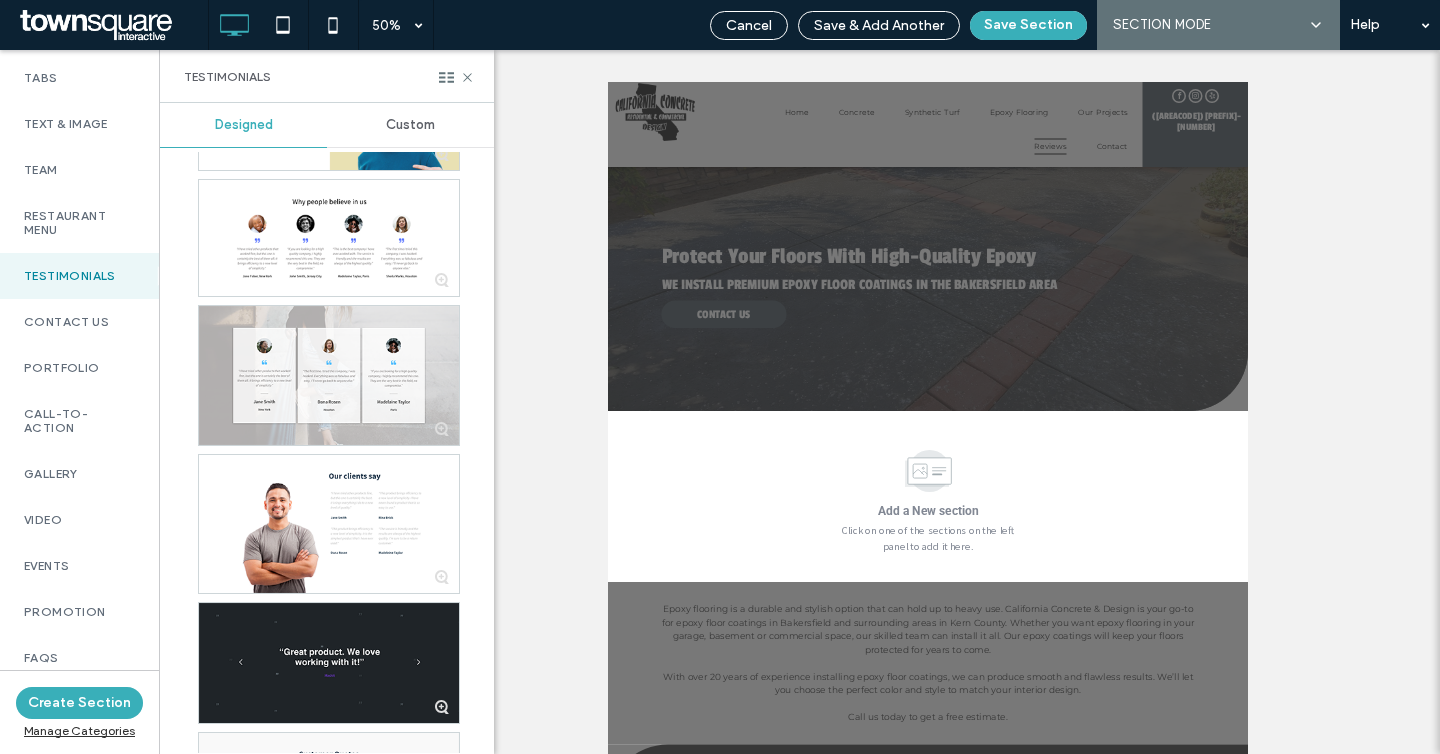 scroll, scrollTop: 2465, scrollLeft: 0, axis: vertical 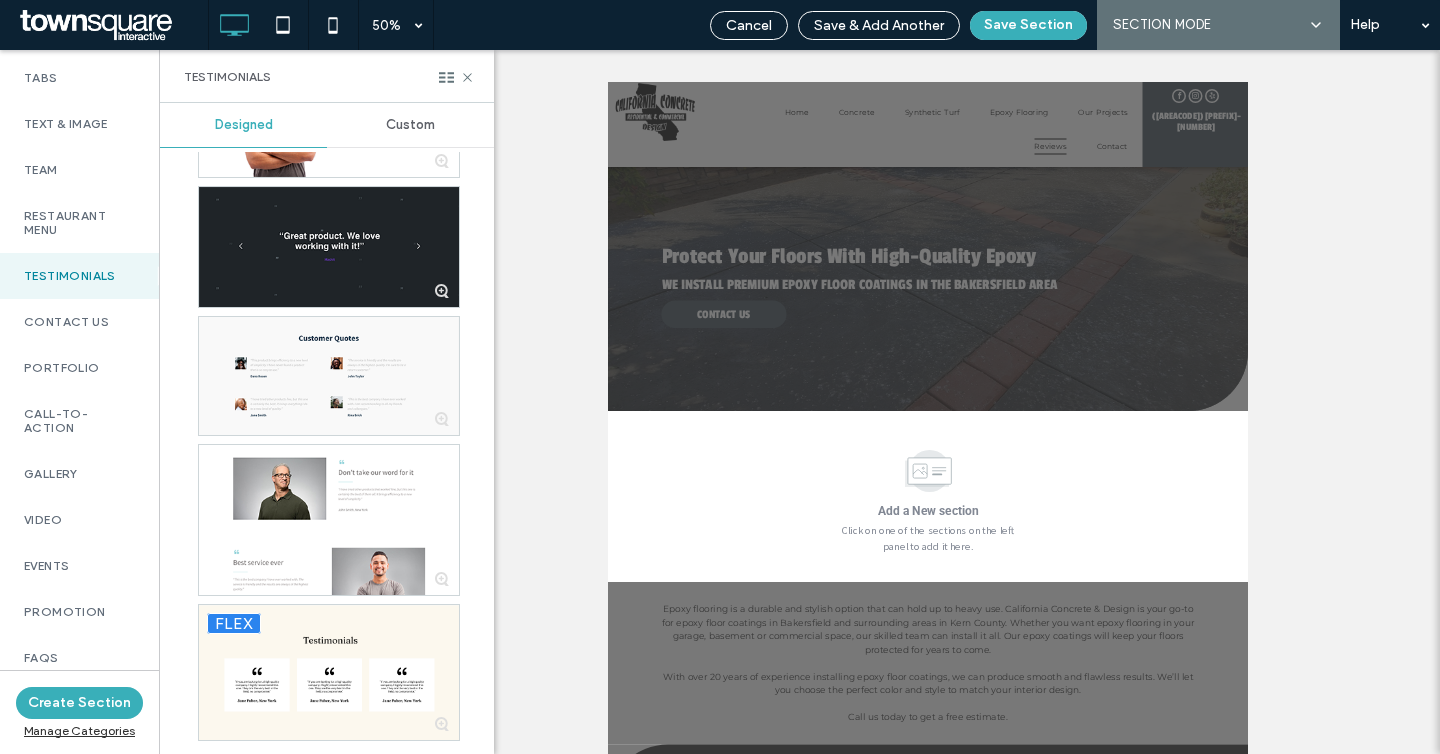 click at bounding box center [327, 147] 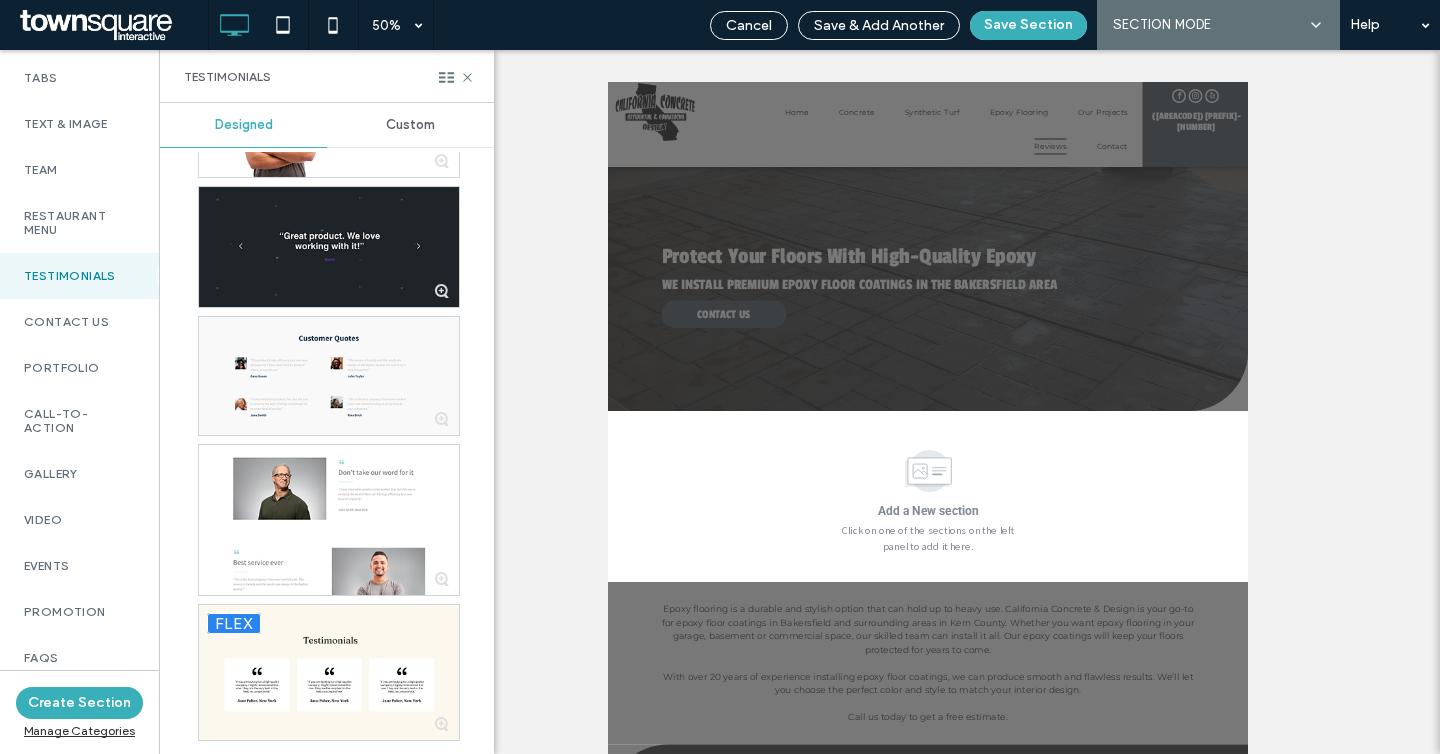 click on "Custom" at bounding box center (410, 125) 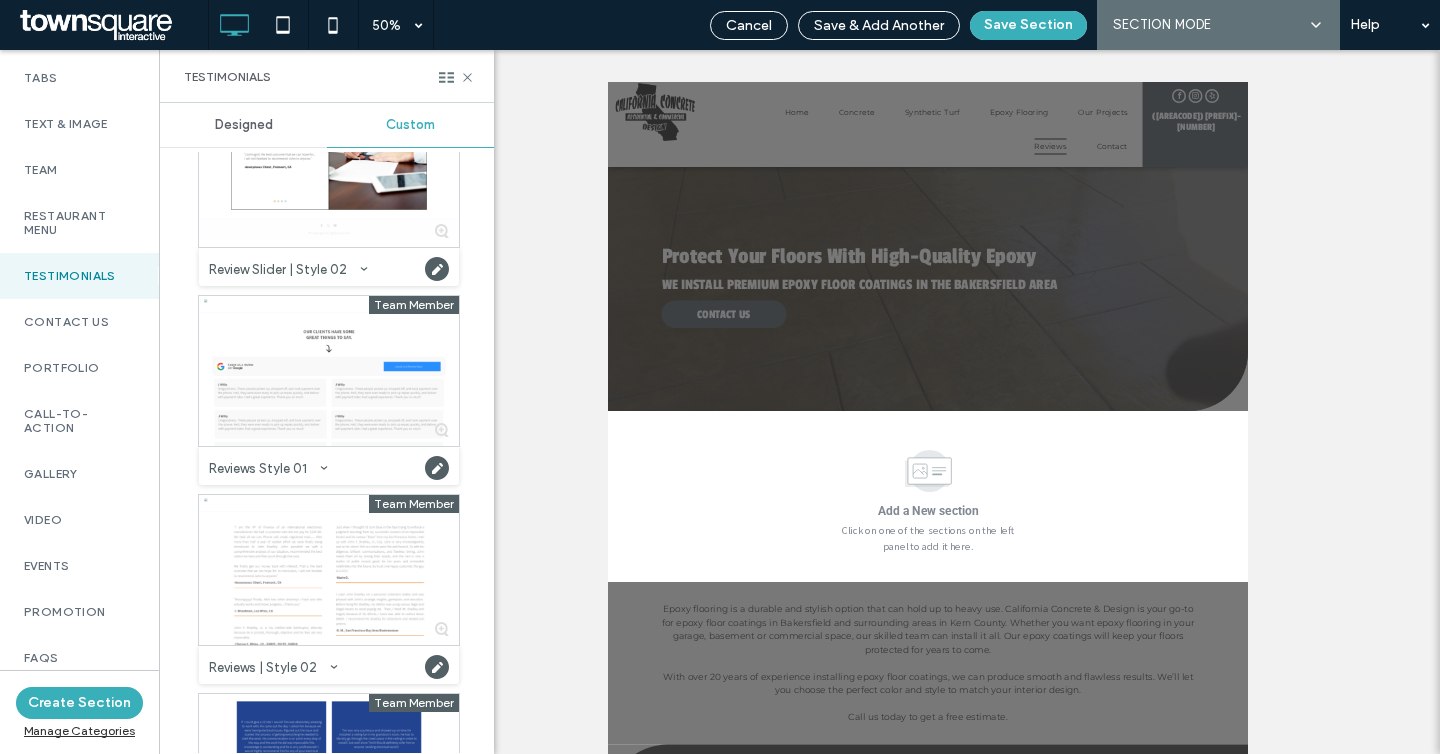 scroll, scrollTop: 350, scrollLeft: 0, axis: vertical 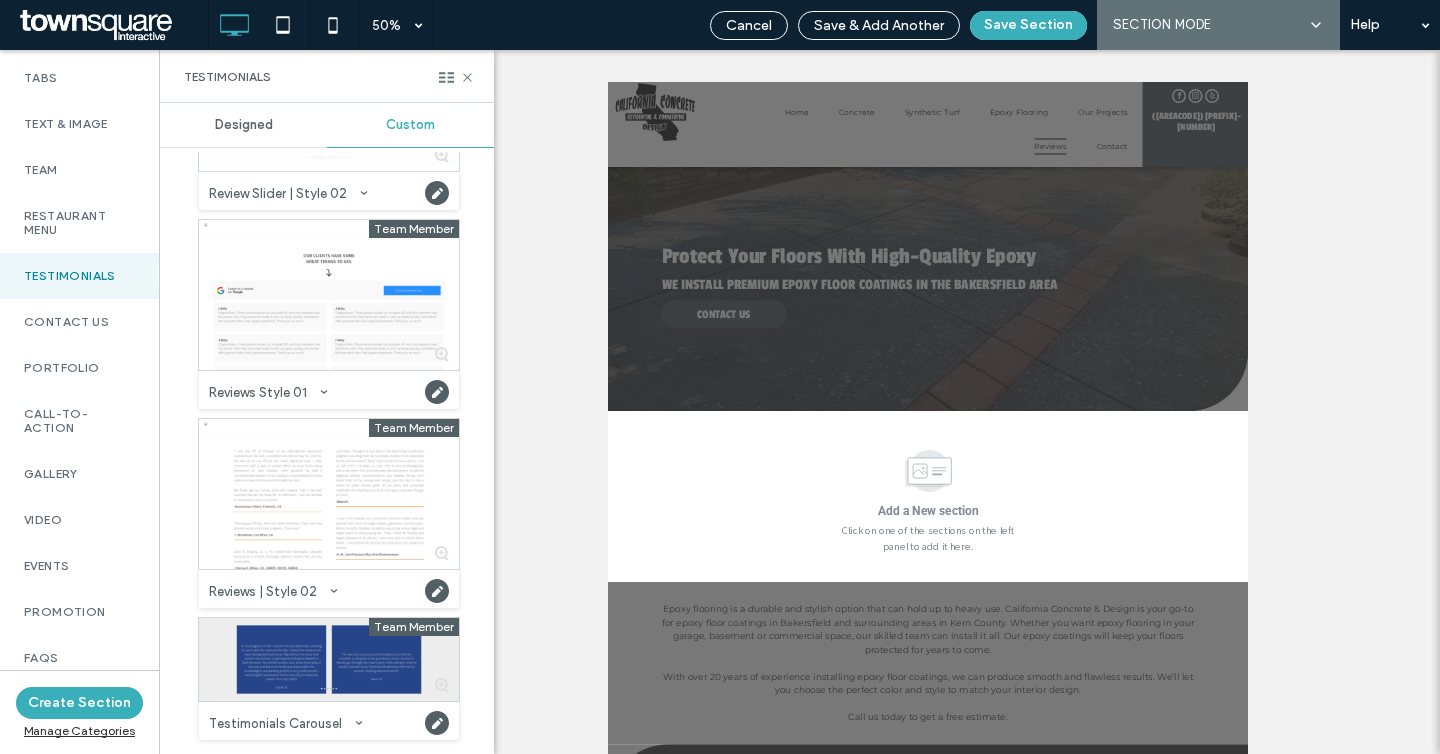 click at bounding box center [329, 659] 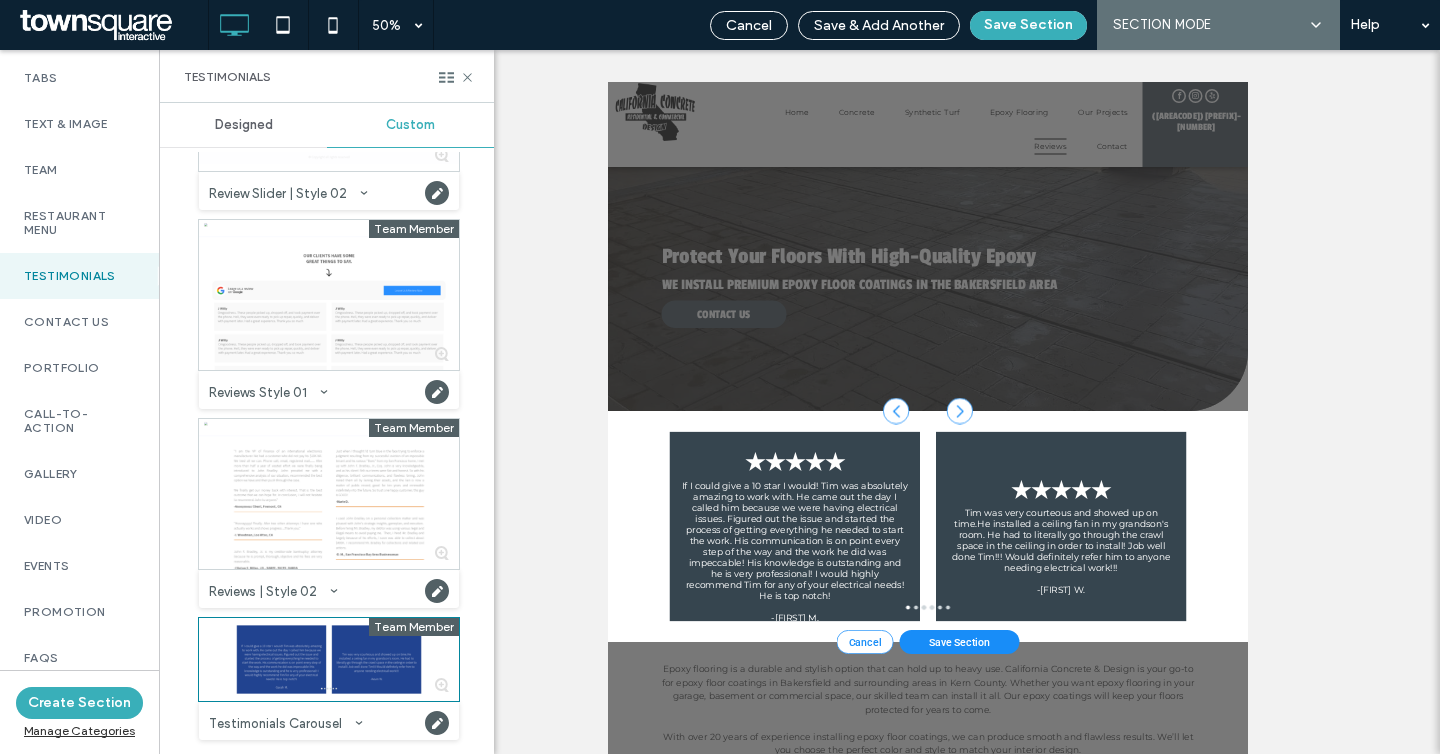 click on "Save Section" at bounding box center (1311, 1202) 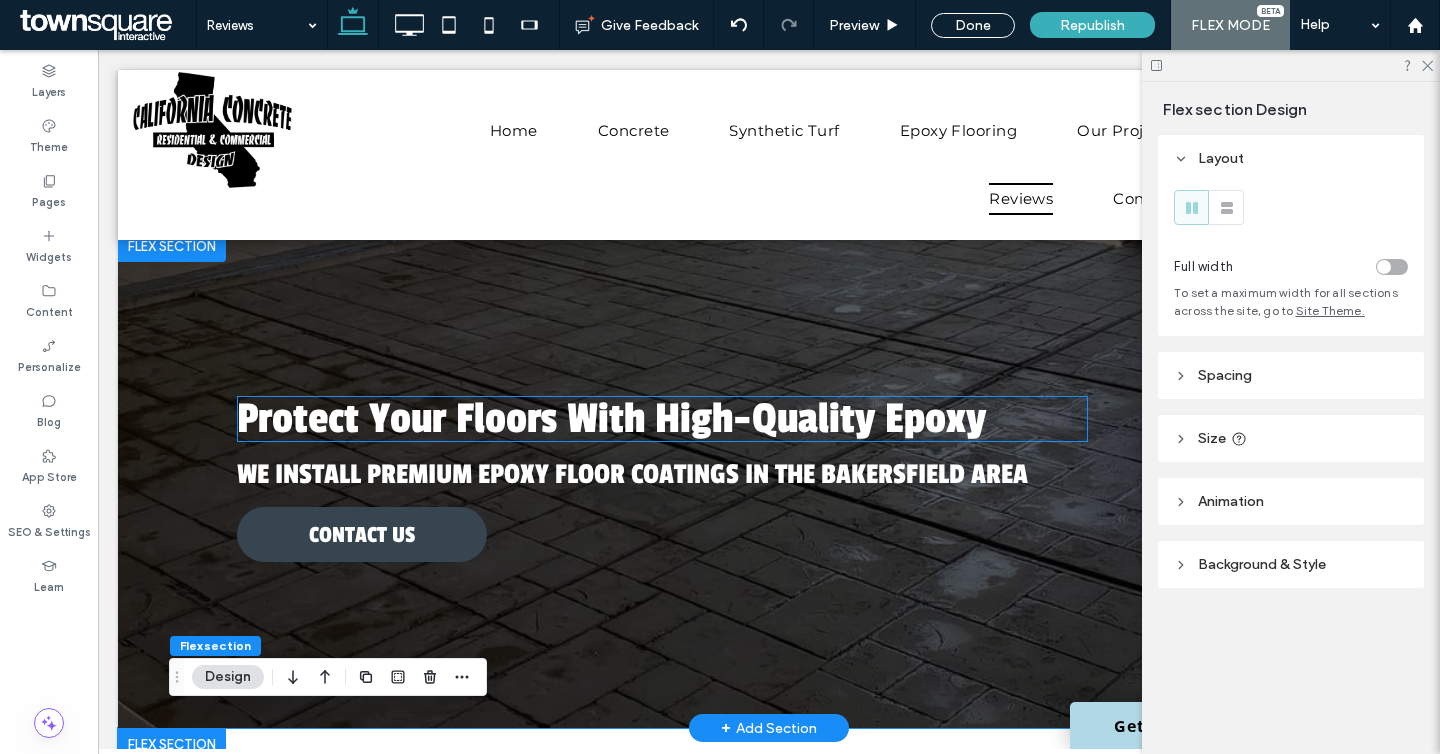 click on "Protect Your Floors With High-Quality Epoxy" at bounding box center (611, 419) 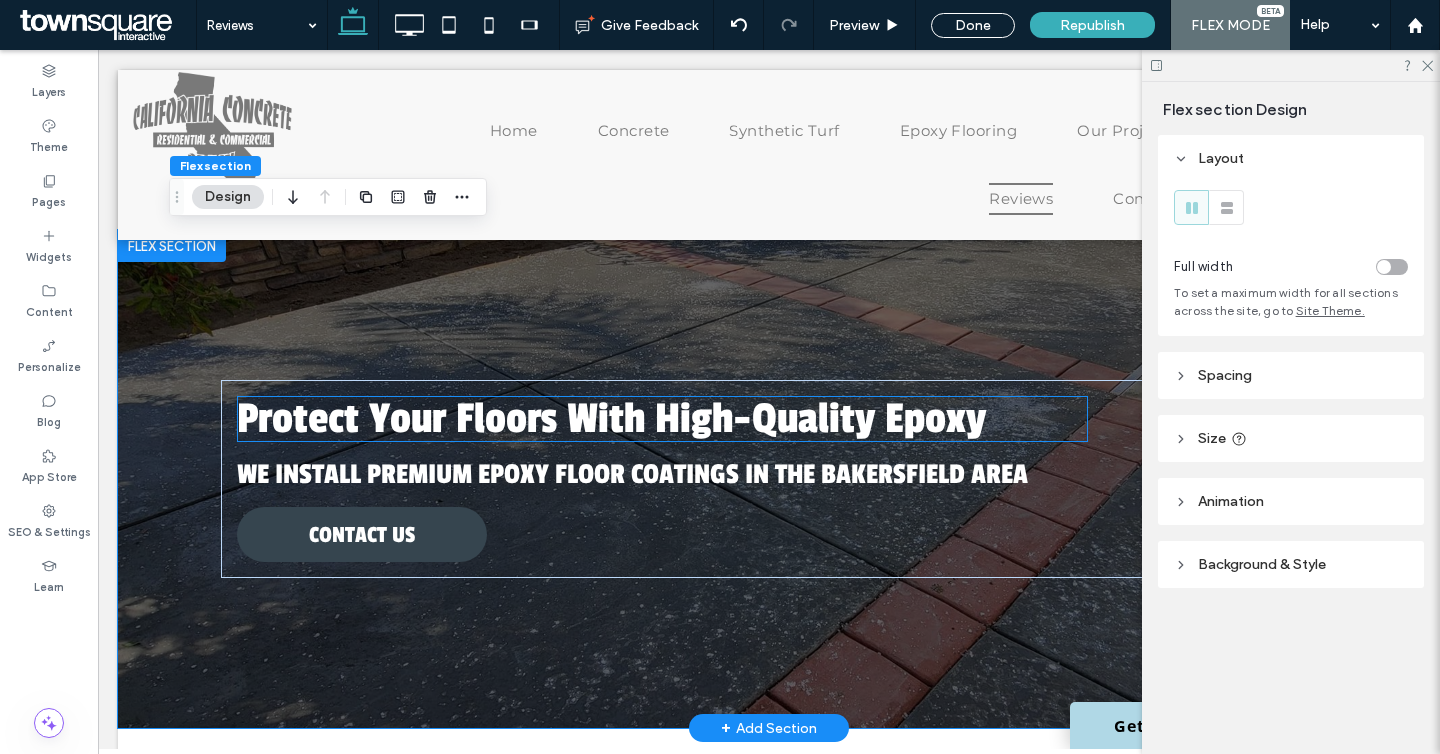 click on "Protect Your Floors With High-Quality Epoxy" at bounding box center (611, 419) 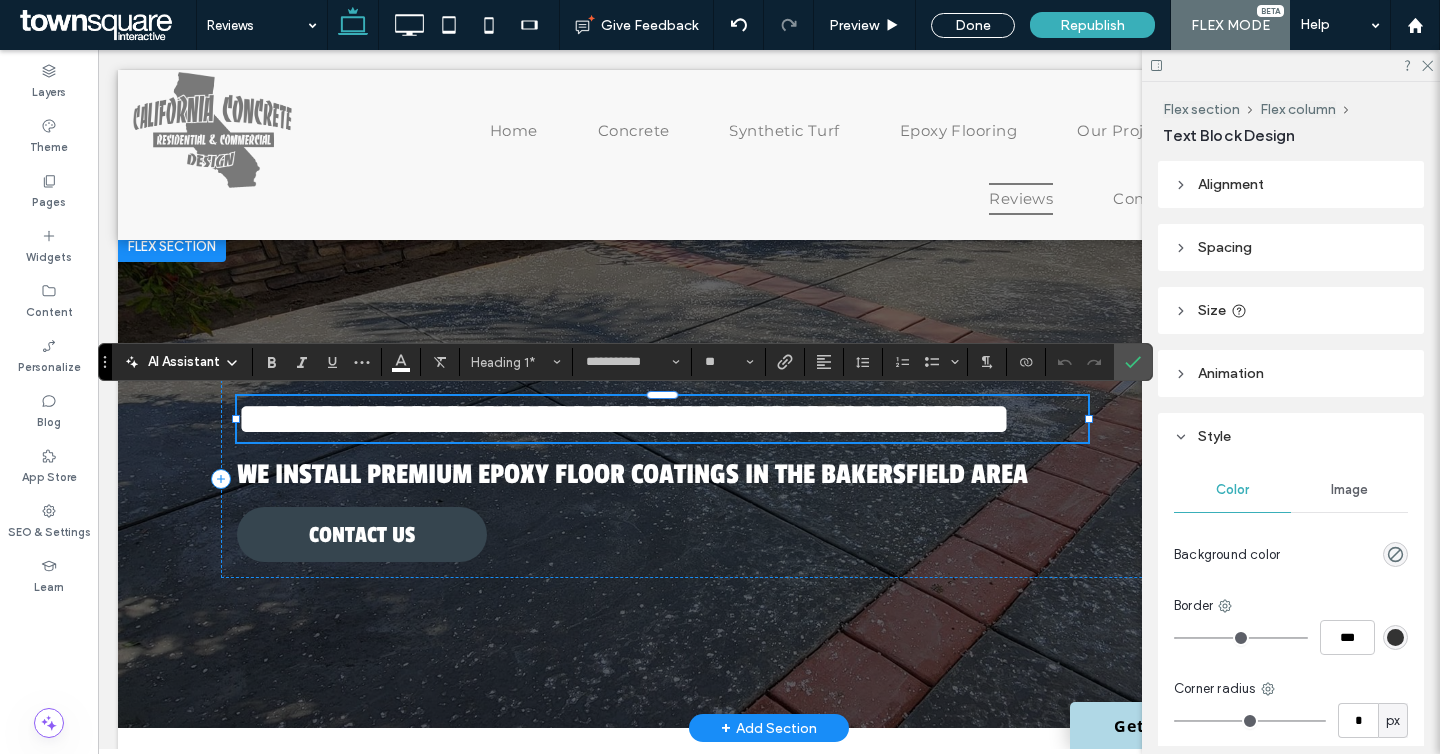 type 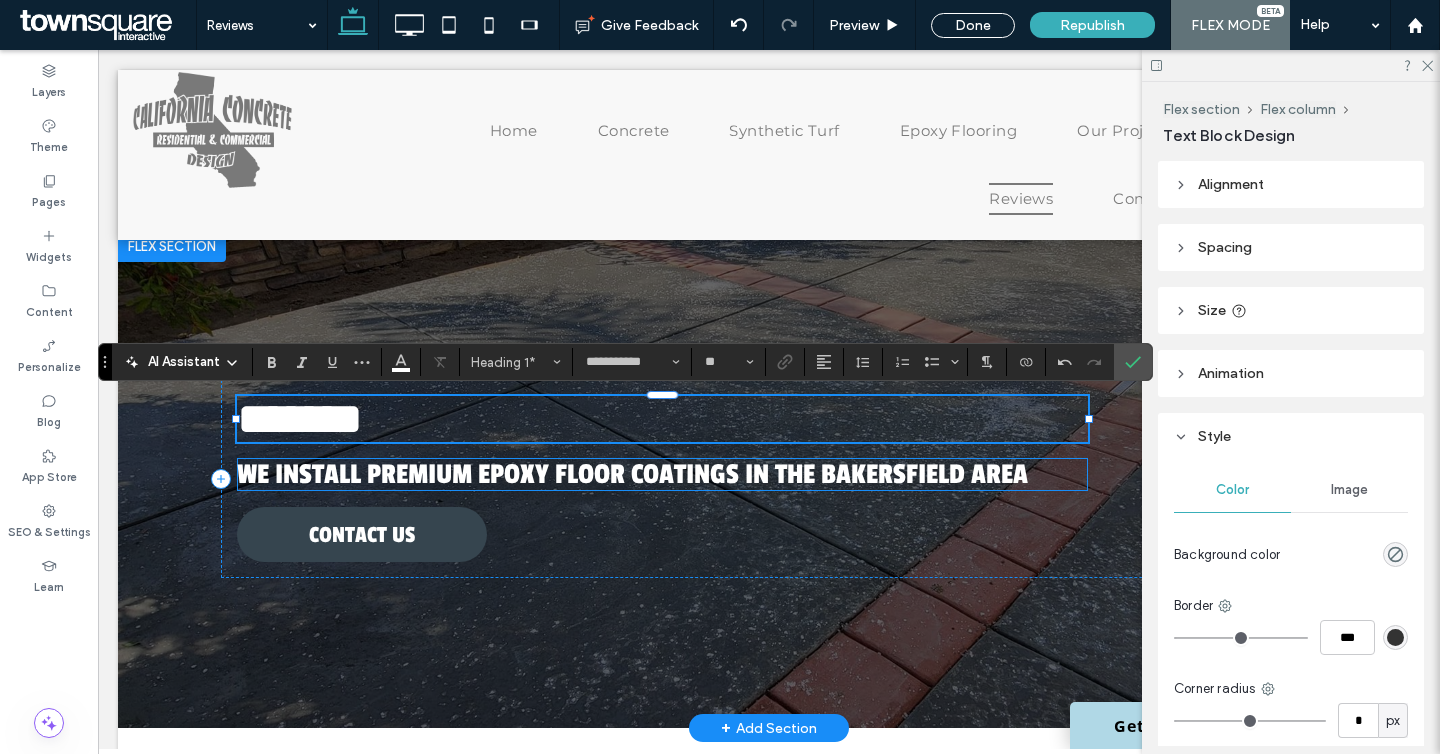 click on "We install premium epoxy floor coatings in the Bakersfield area" at bounding box center (632, 474) 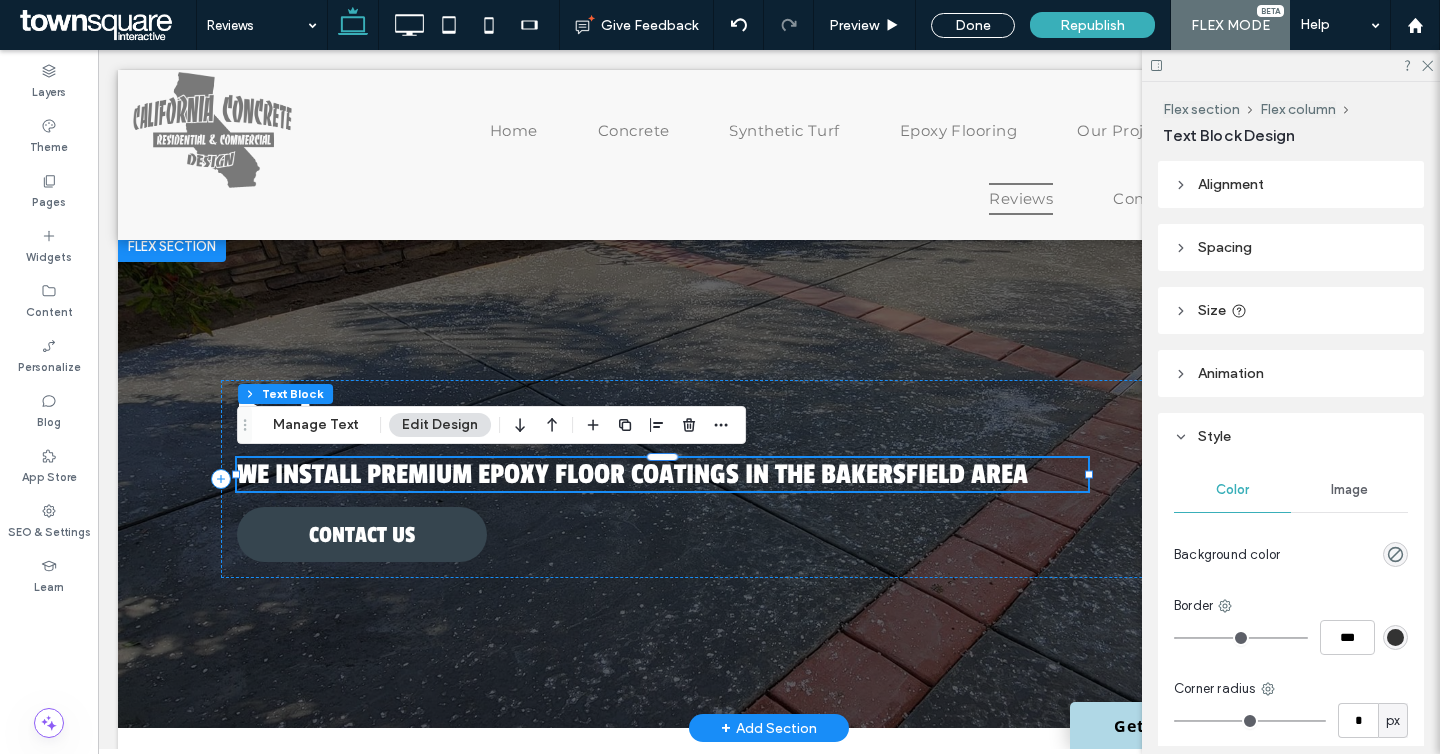 click on "We install premium epoxy floor coatings in the Bakersfield area" at bounding box center [632, 474] 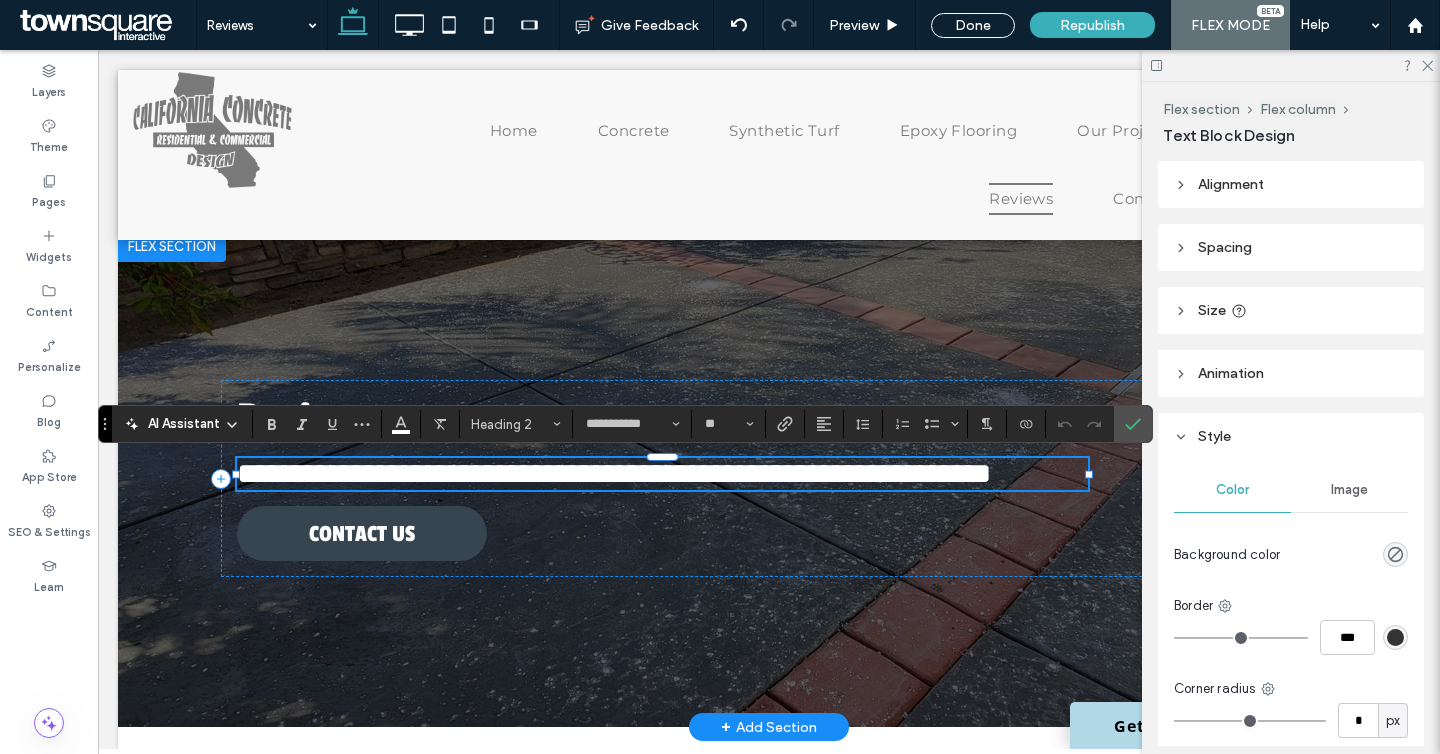 type 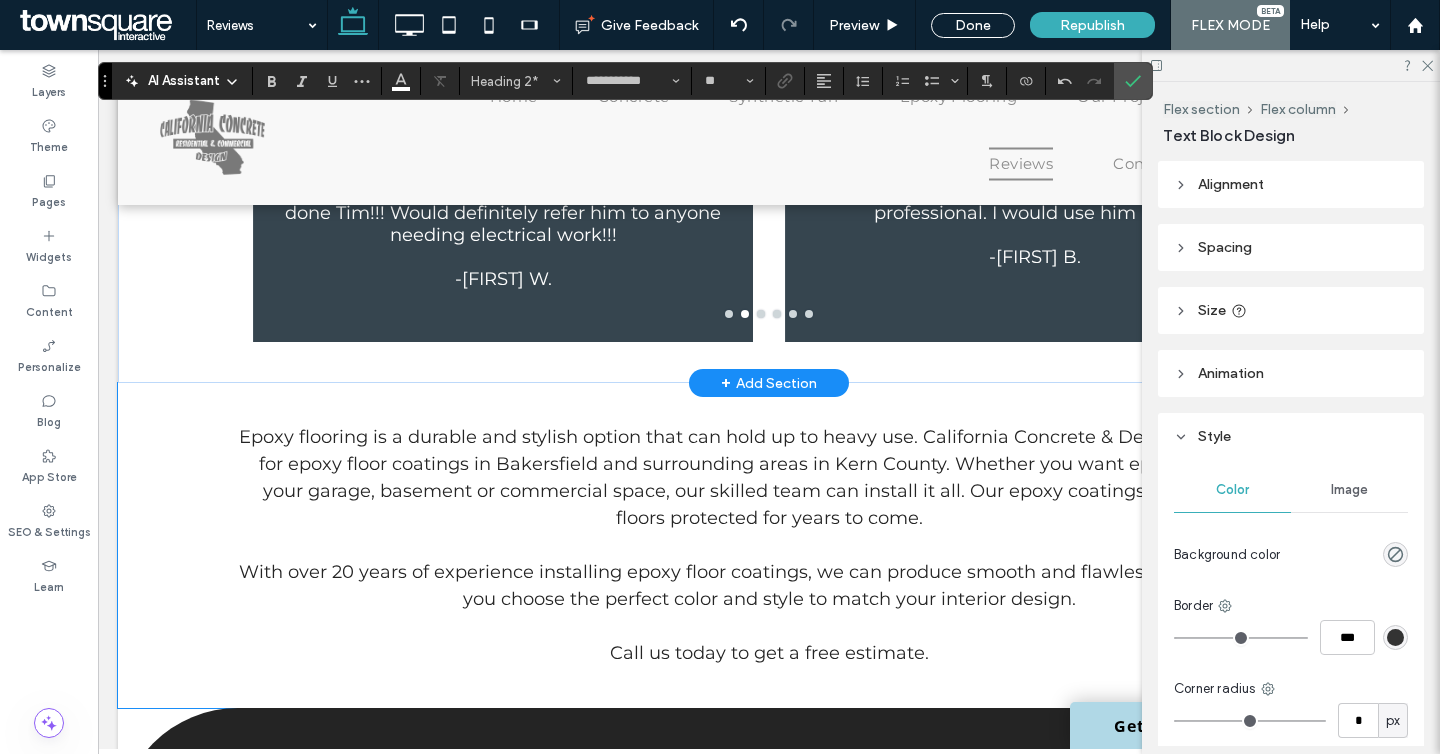 scroll, scrollTop: 811, scrollLeft: 0, axis: vertical 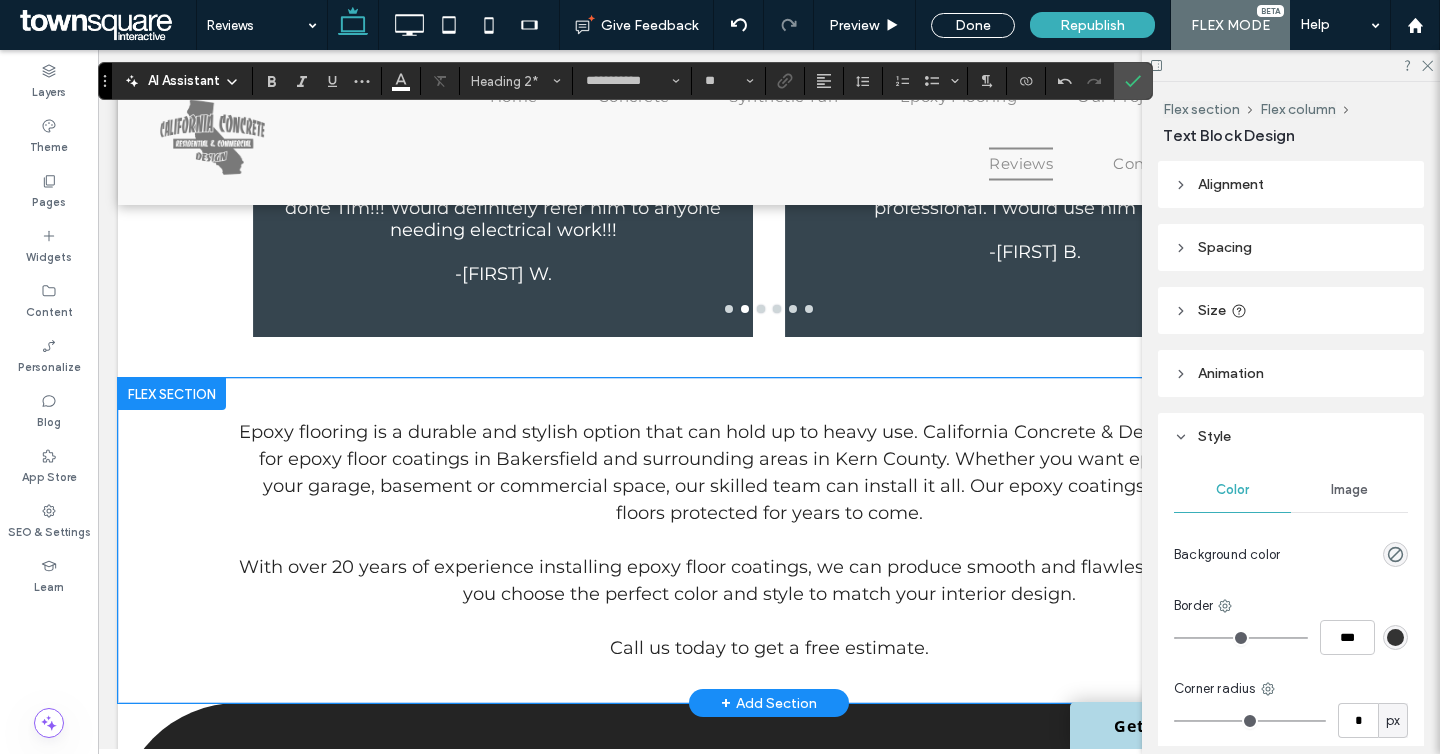 click on "Epoxy flooring is a durable and stylish option that can hold up to heavy use. California Concrete & Design is your go-to for epoxy floor coatings in Bakersfield and surrounding areas in Kern County. Whether you want epoxy flooring in your garage, basement or commercial space, our skilled team can install it all. Our epoxy coatings will keep your floors protected for years to come. ﻿ With over 20 years of experience installing epoxy floor coatings, we can produce smooth and flawless results. We’ll let you choose the perfect color and style to match your interior design.    Call us today to get a free estimate." at bounding box center [769, 540] 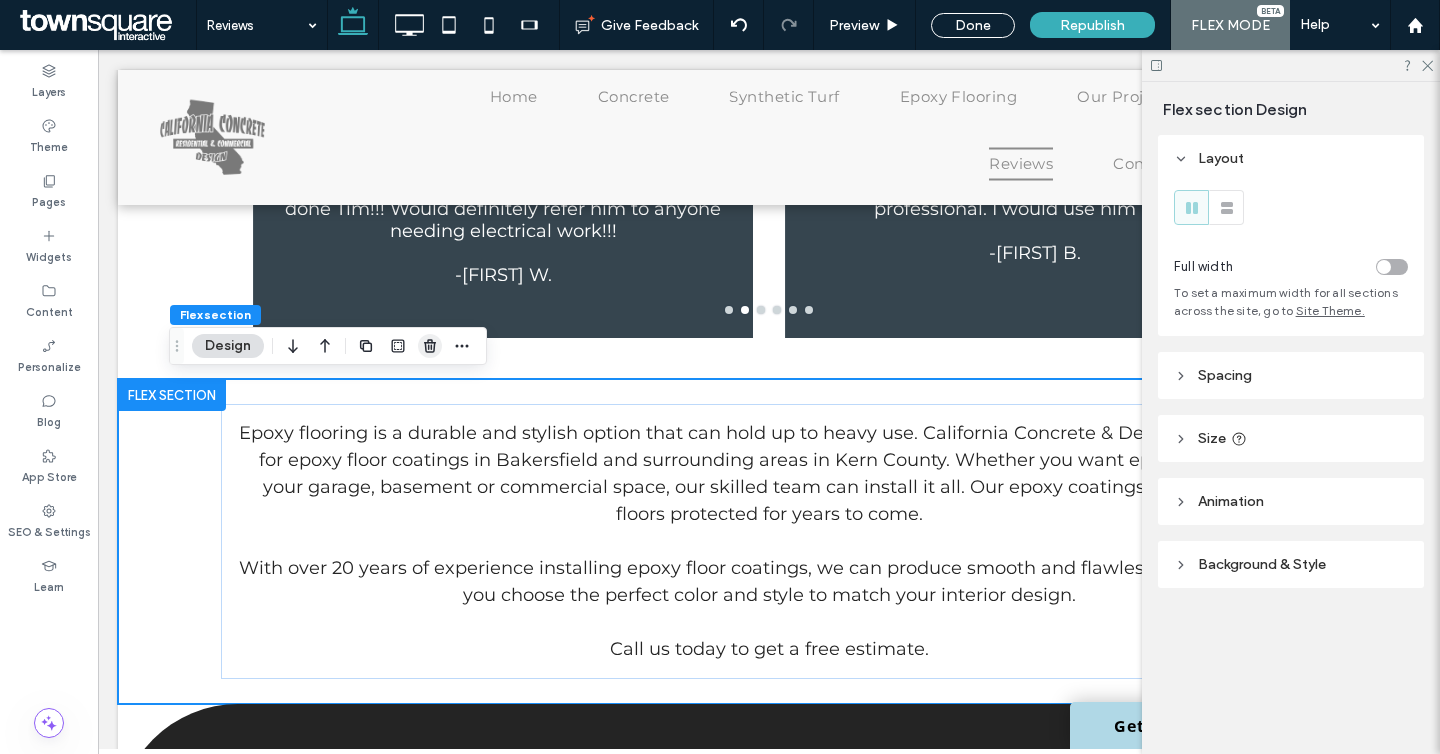 click 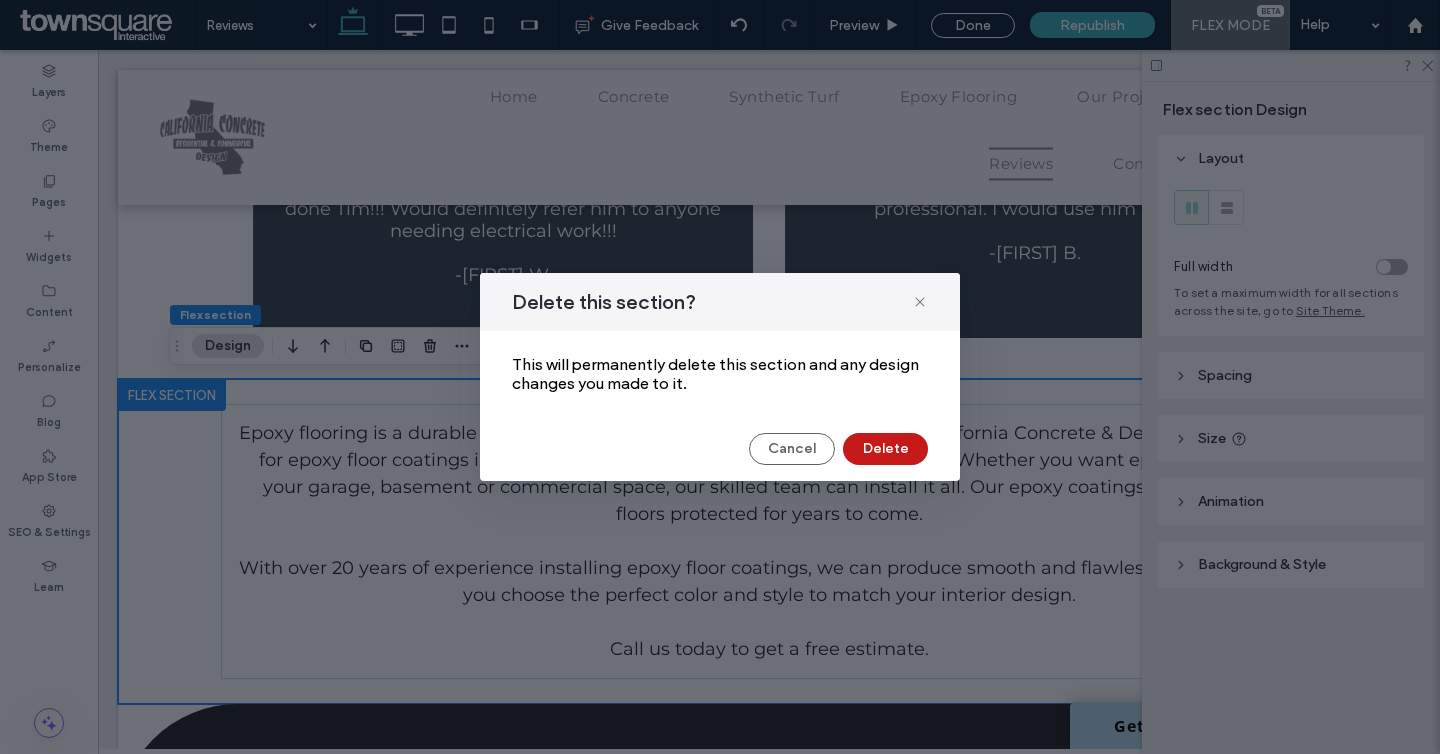 click on "Delete" at bounding box center [885, 449] 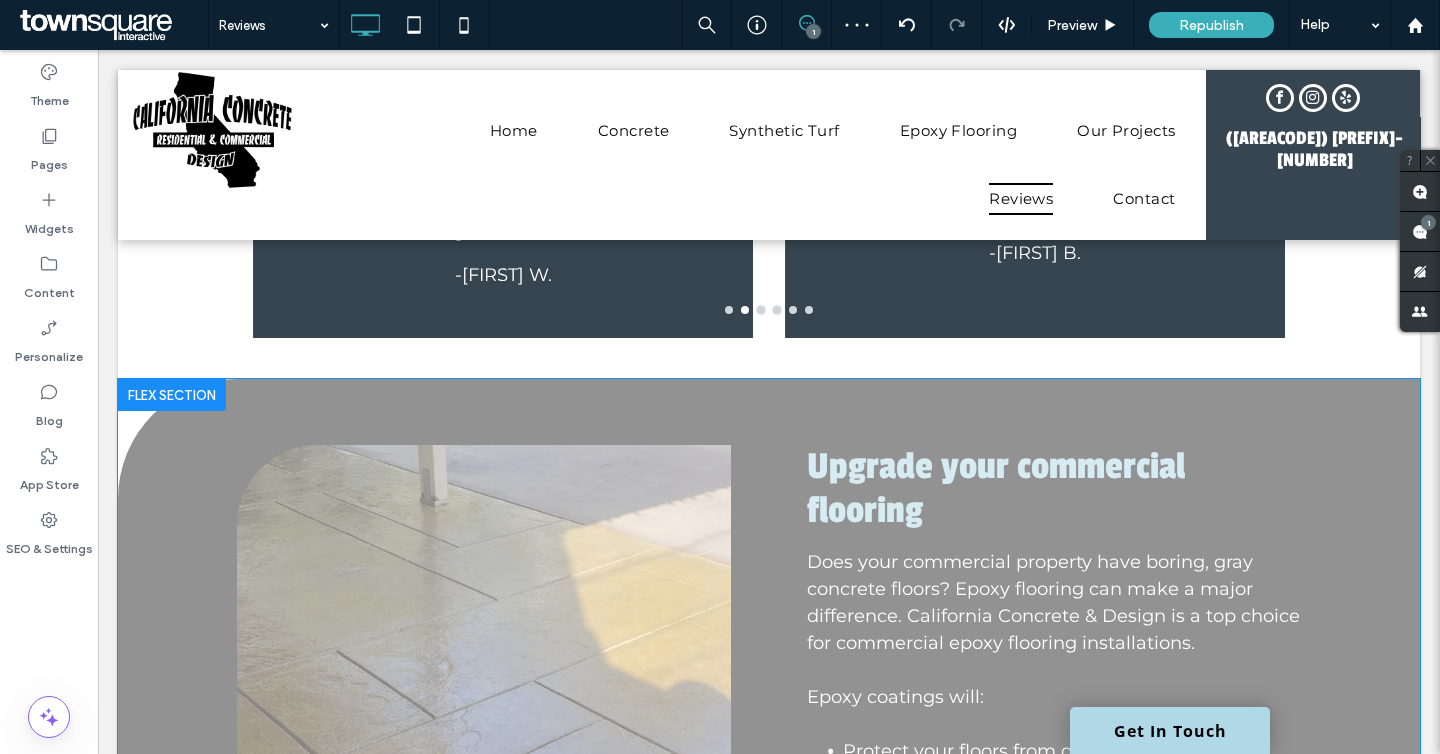 click at bounding box center [172, 395] 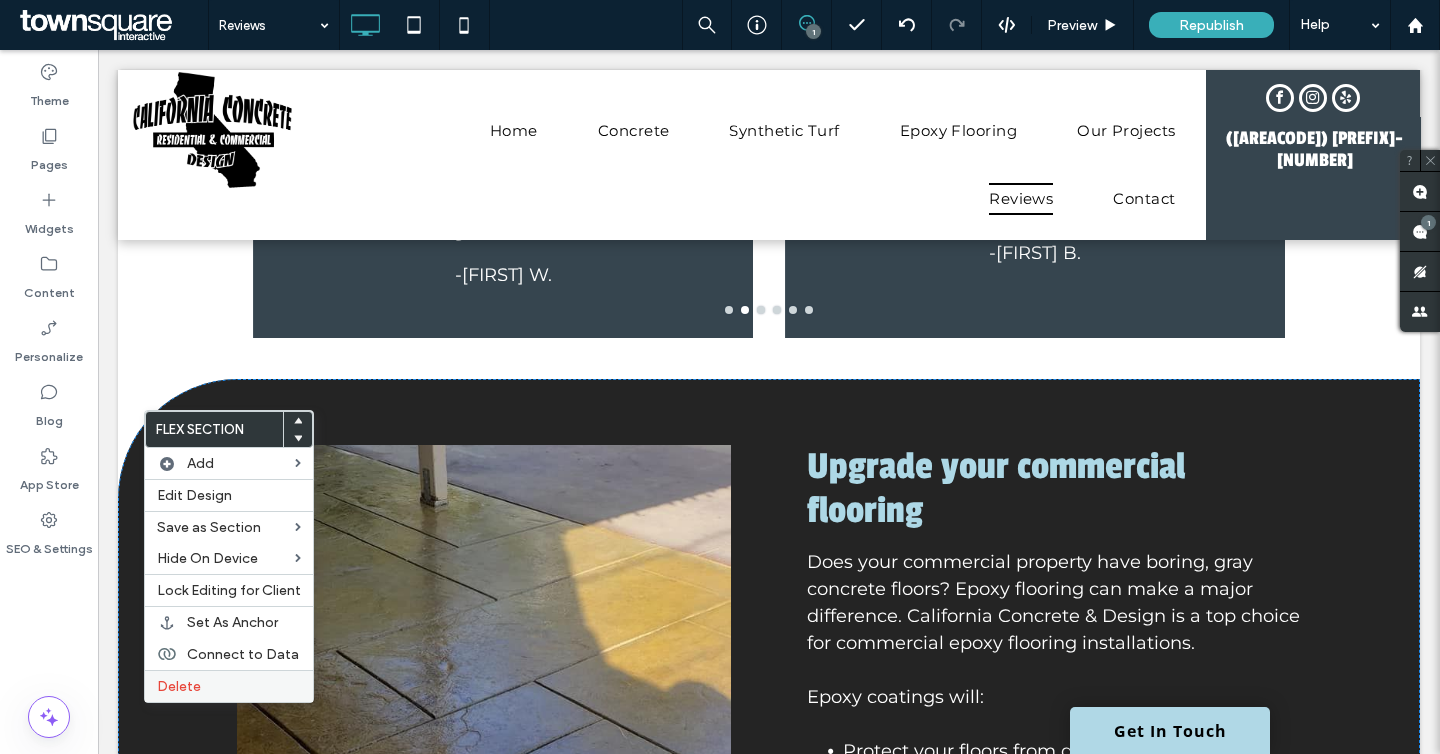 click on "Delete" at bounding box center (179, 686) 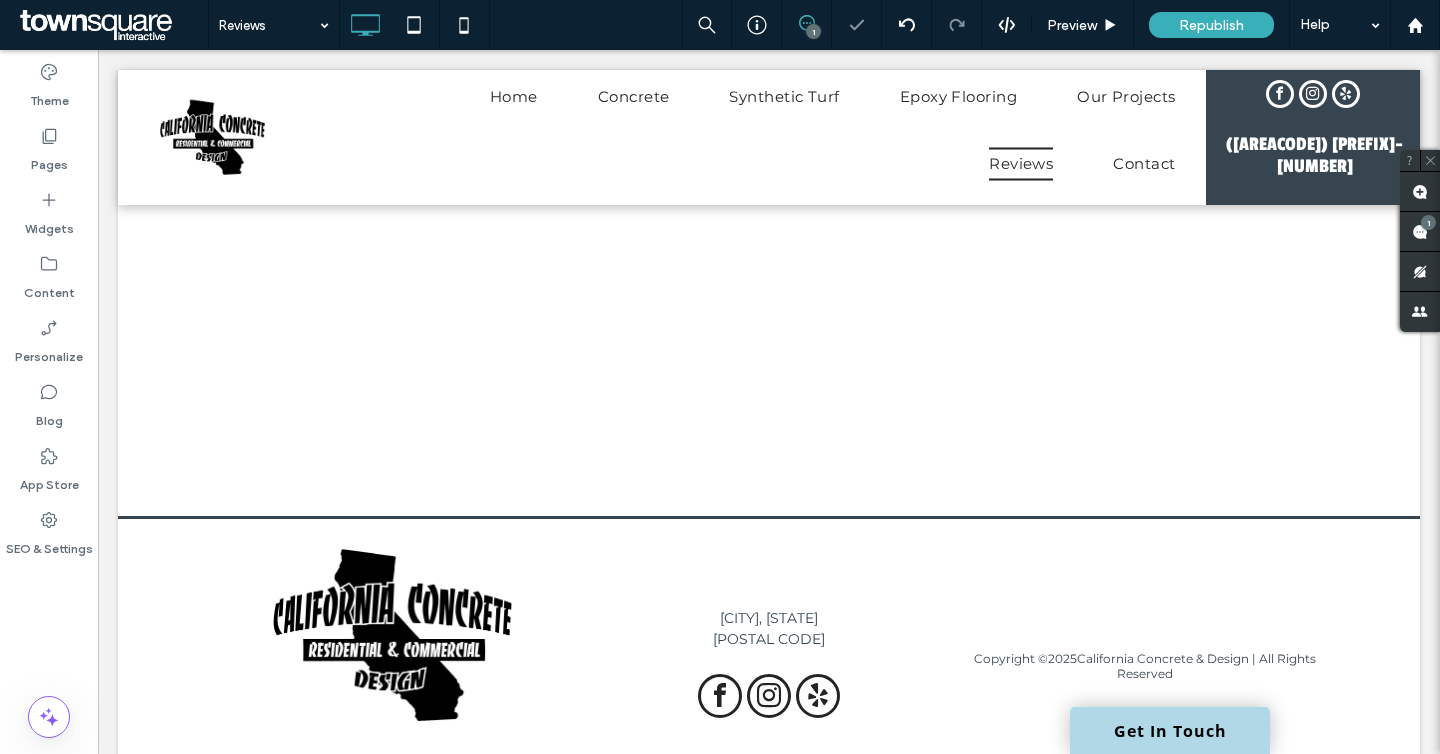 click on "Reviews
See What Our Clients have to say!
CONTACT US
Section Click to edit in Flex Mode + Add Section
★★★★★ If I could give a 10 star I would! Tim was absolutely amazing to work with. He came out the day I called him because we were having electrical issues. Figured out the issue and started the process of getting everything he needed to start the work. His communication is on point every step of the way and the work he did was impeccable! His knowledge is outstanding and he is very professional! I would highly recommend Tim for any of your electrical needs! He is top notch! -Sarah M. ★★★★★ Tim was very courteous and showed up on time.He installed a ceiling fan in my grandson's room. He had to literally go through the crawl space in the ceiling in order to install! Job well done Tim!!! Would definitely refer him to anyone needing electrical work!!! -Kevin W. ★★★★★ -Mark B. ★★★★★ ﻿ a" at bounding box center (769, -245) 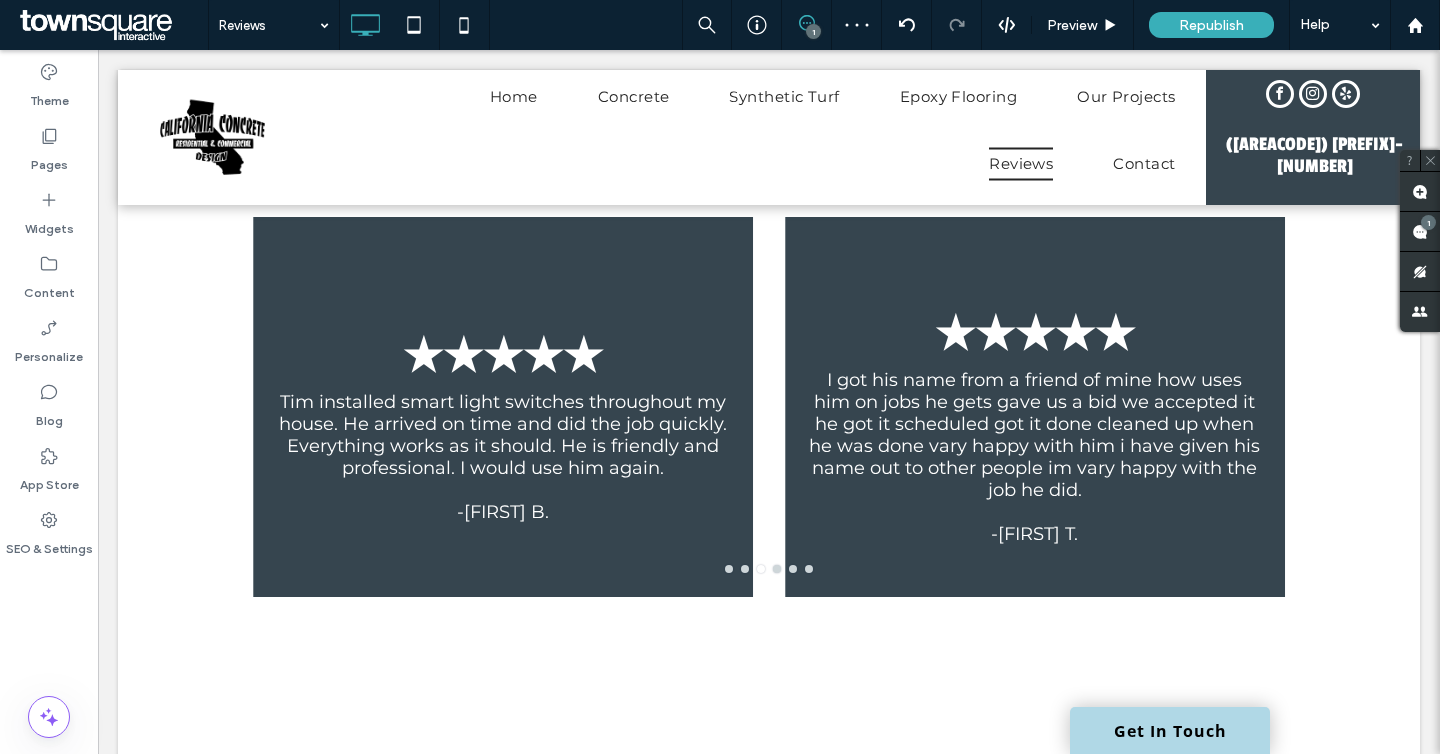 scroll, scrollTop: 506, scrollLeft: 0, axis: vertical 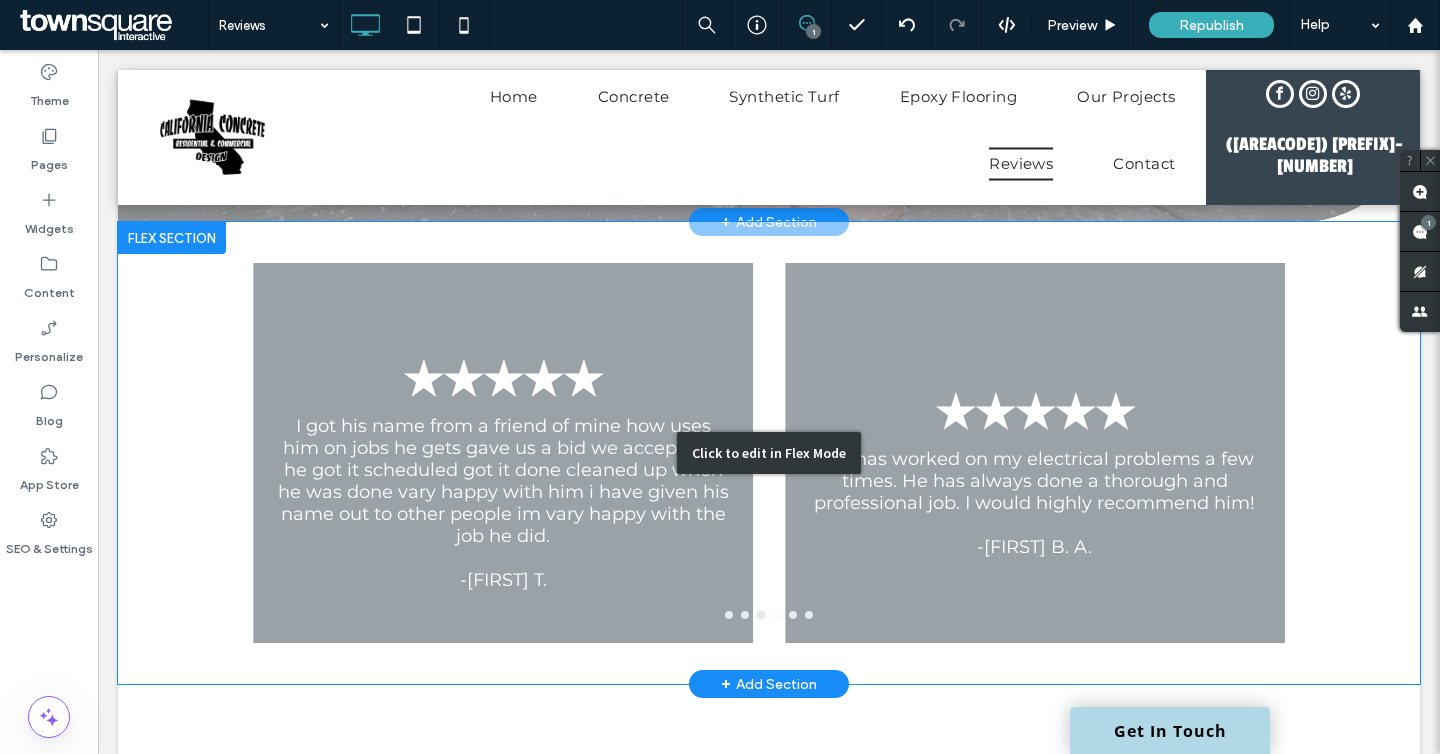 click on "Click to edit in Flex Mode" at bounding box center [769, 453] 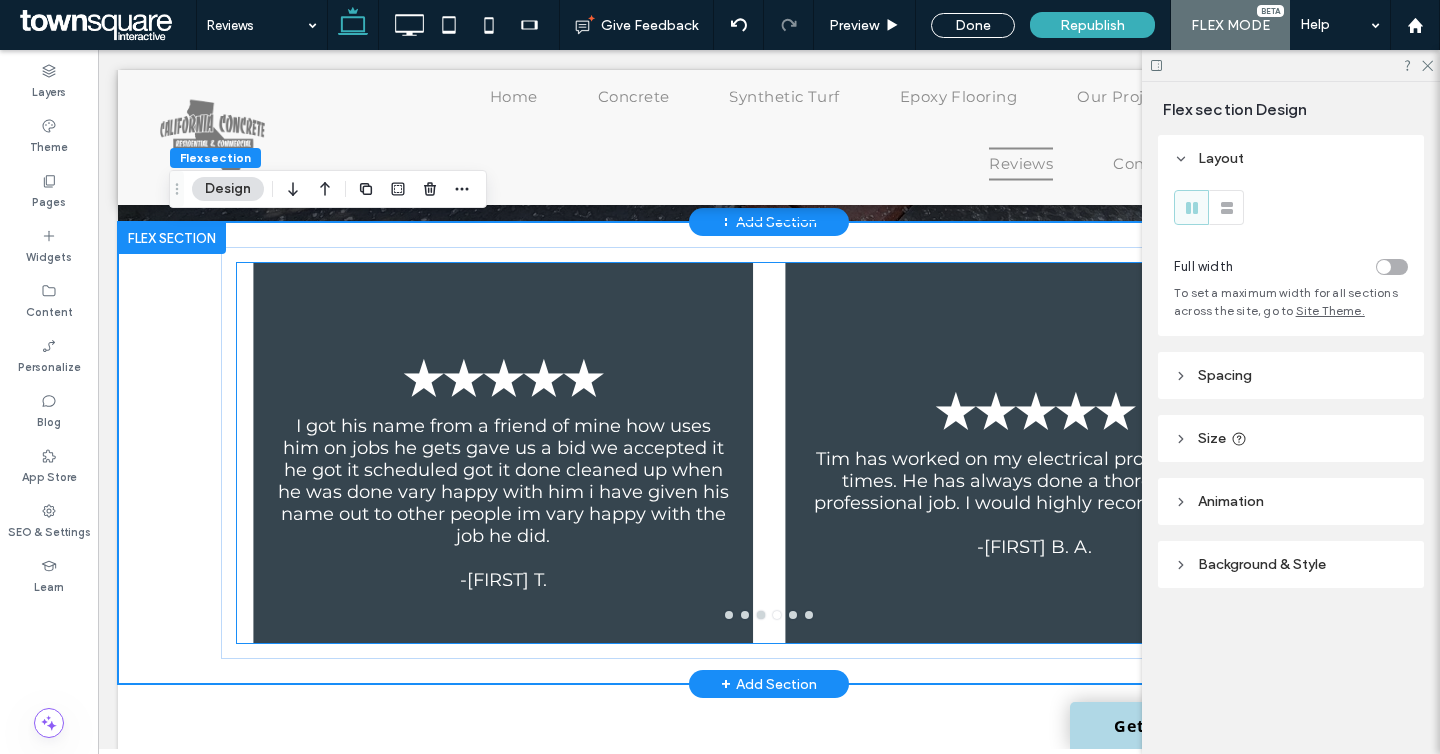 click on "★★★★★" at bounding box center (503, 379) 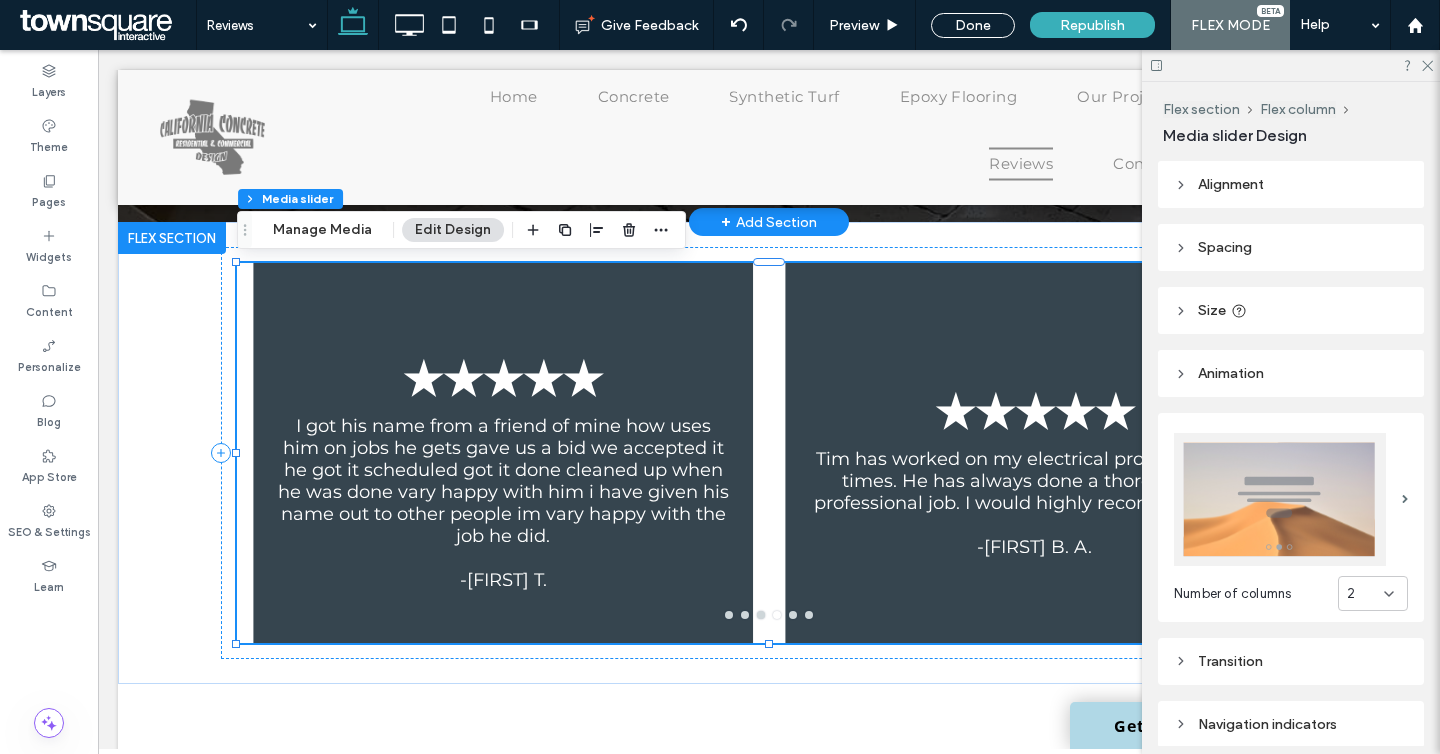 click on "Flex section Flex column Media slider Manage Media Edit Design" at bounding box center [461, 230] 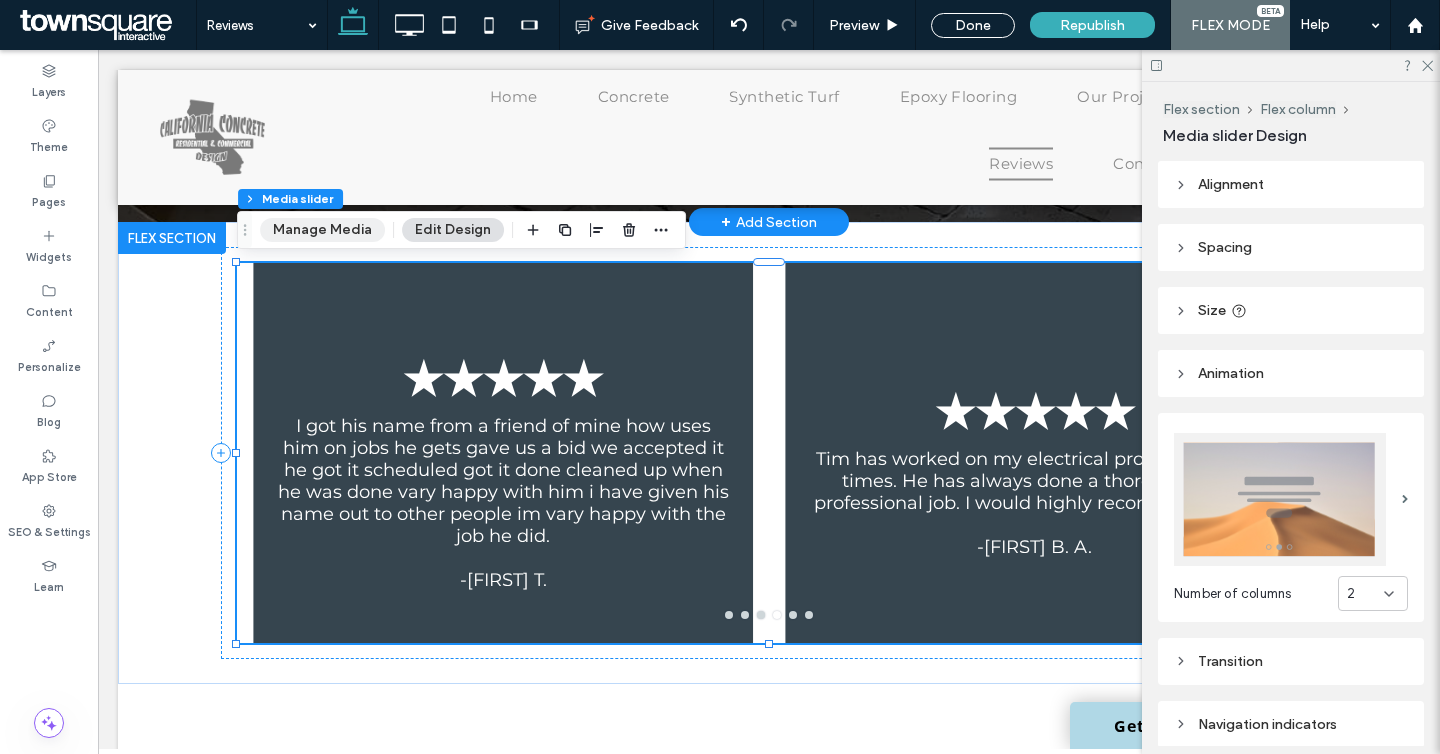 click on "Manage Media" at bounding box center (322, 230) 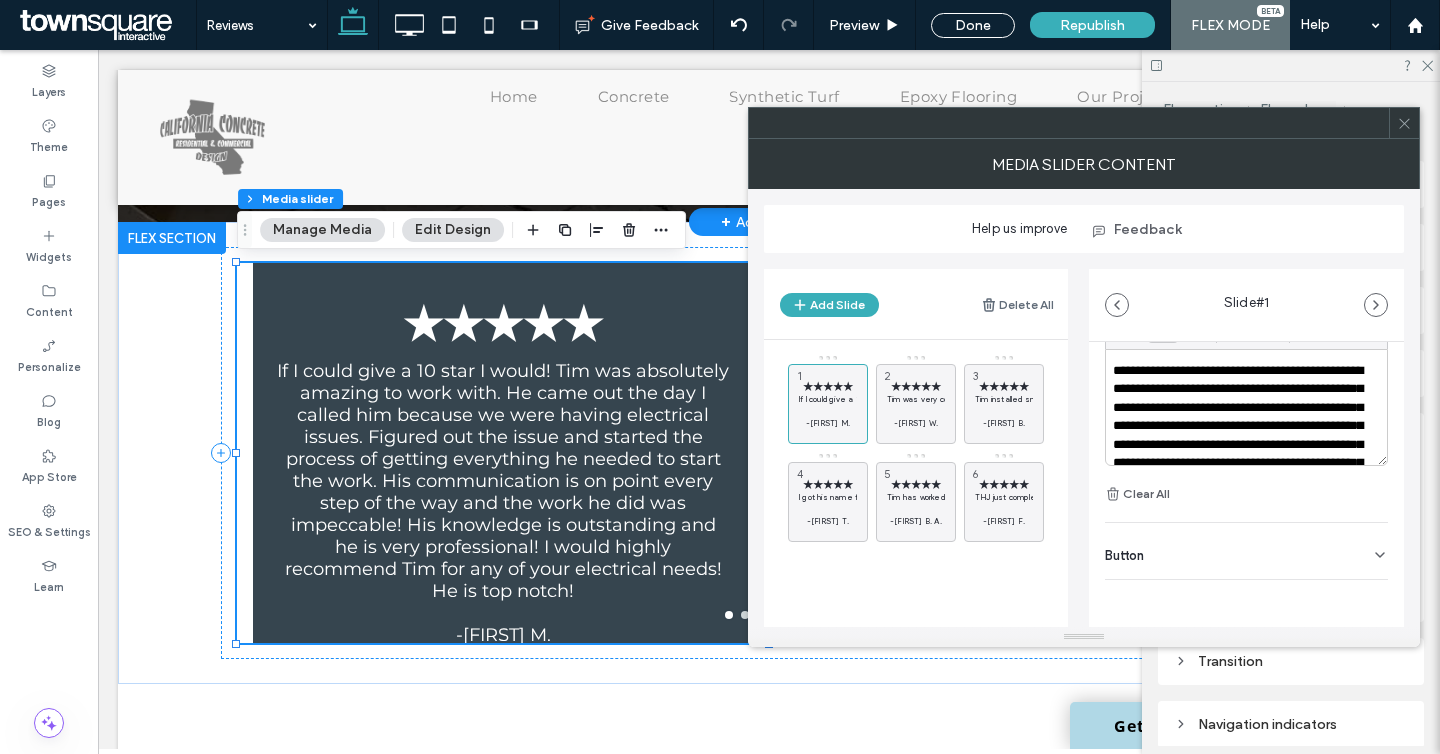 scroll, scrollTop: 150, scrollLeft: 0, axis: vertical 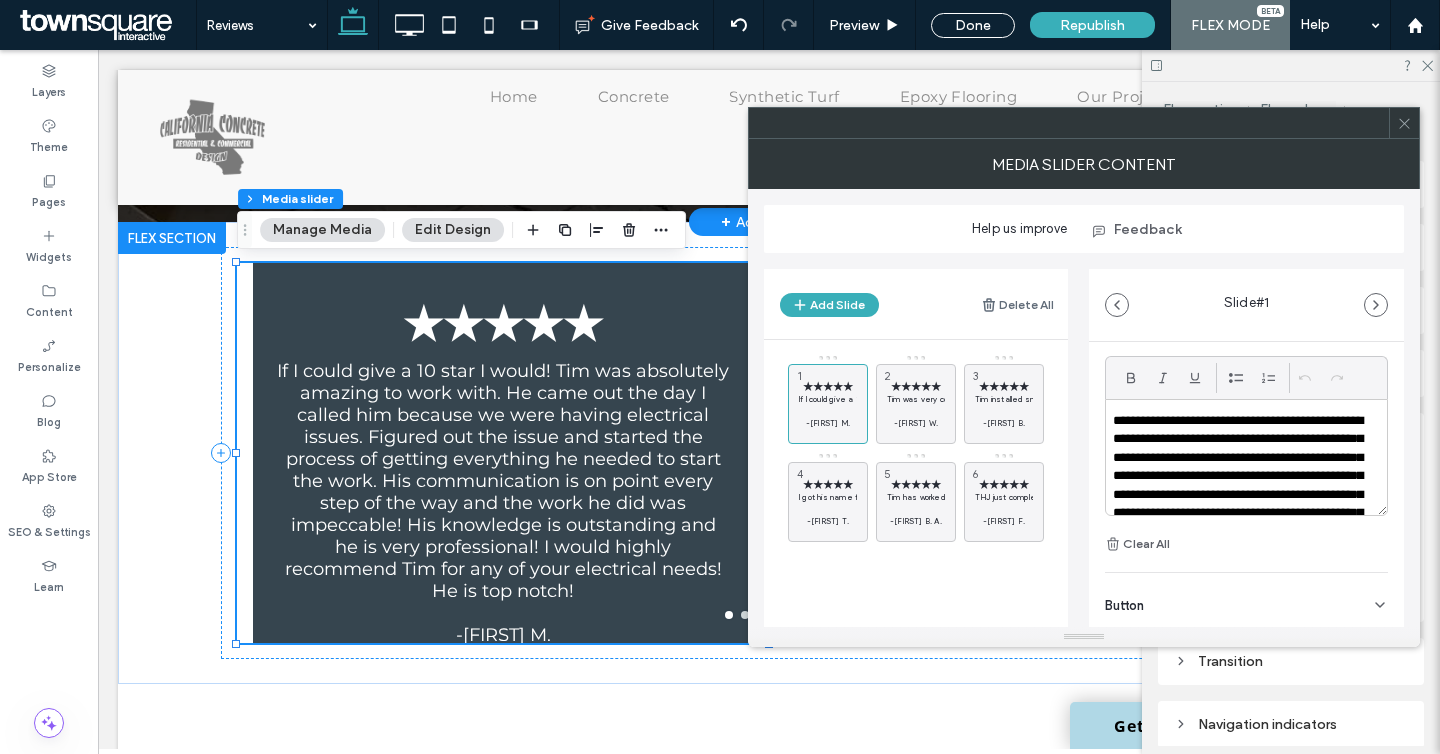 type 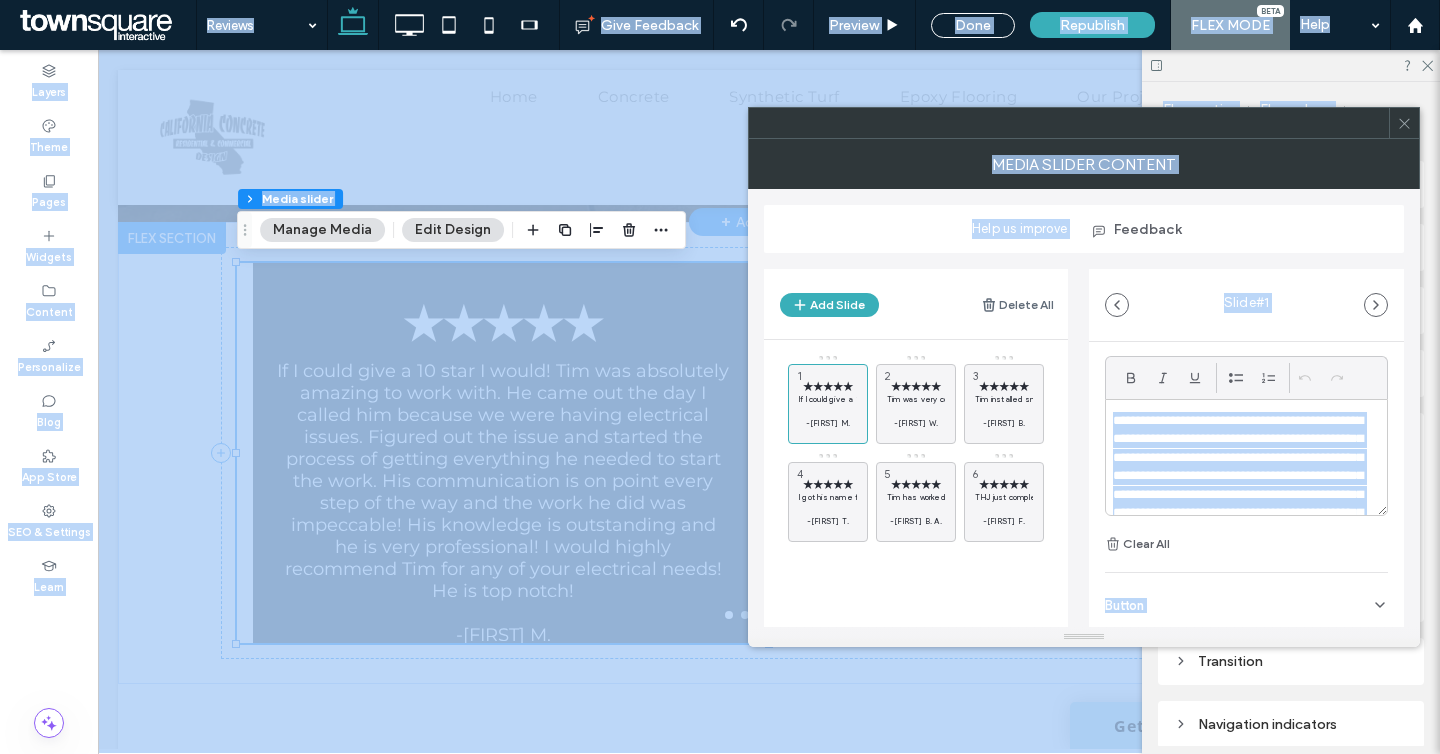 click on "**********" at bounding box center [1241, 522] 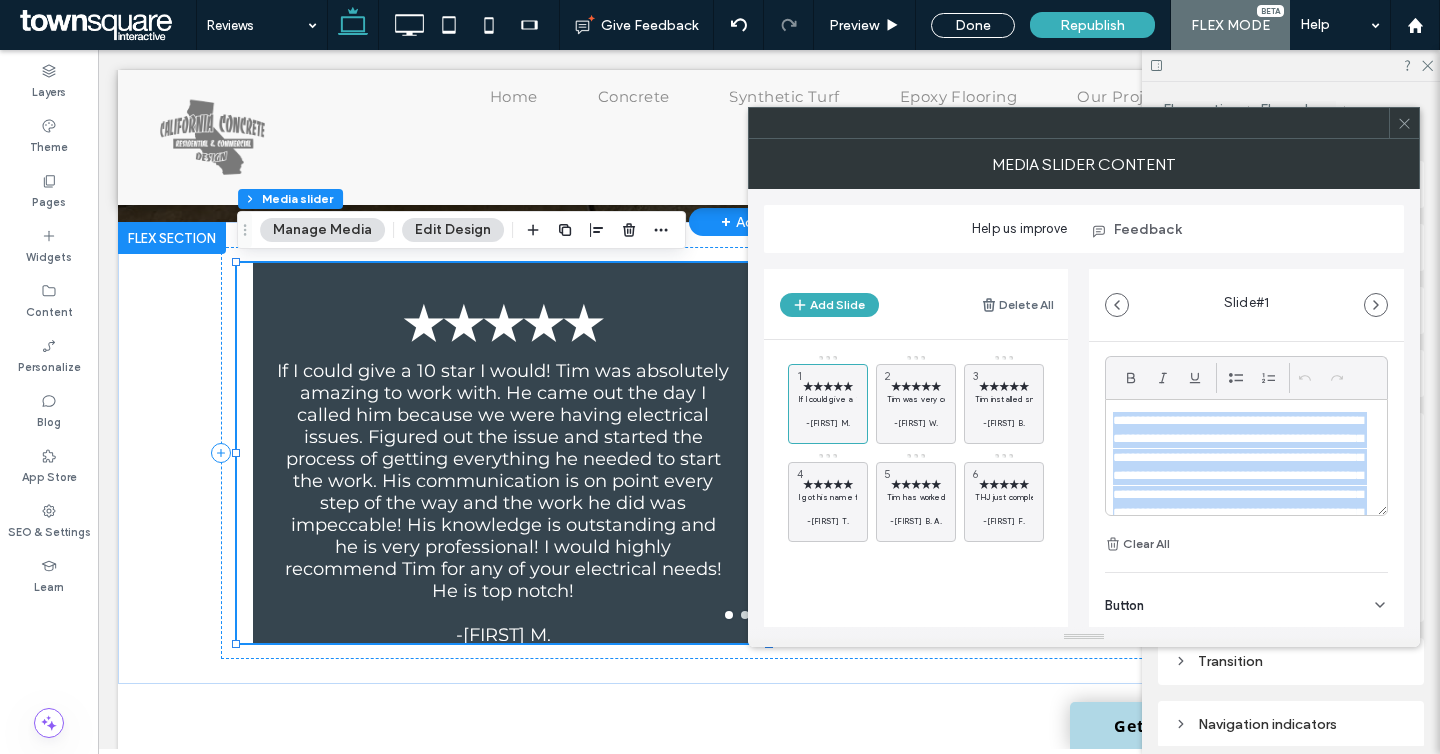 paste 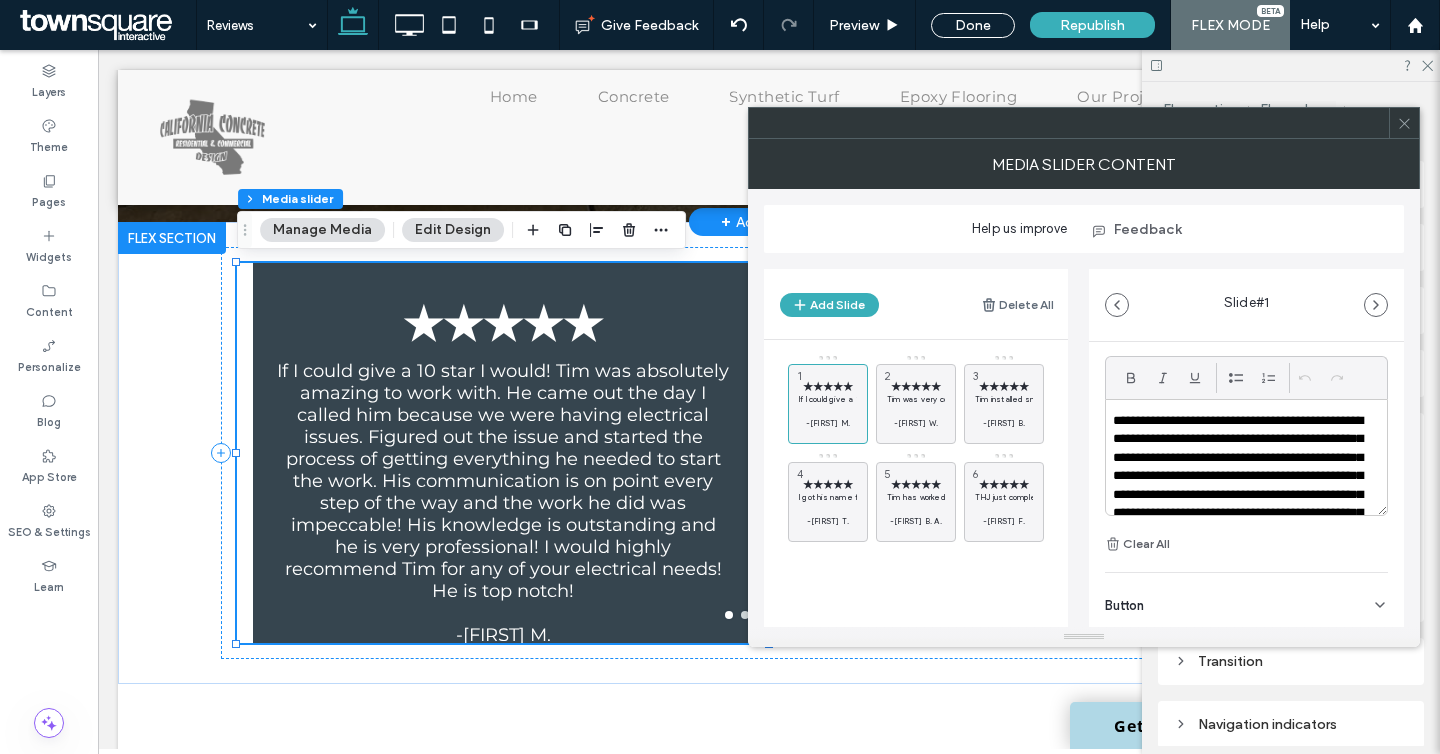 scroll, scrollTop: 0, scrollLeft: 0, axis: both 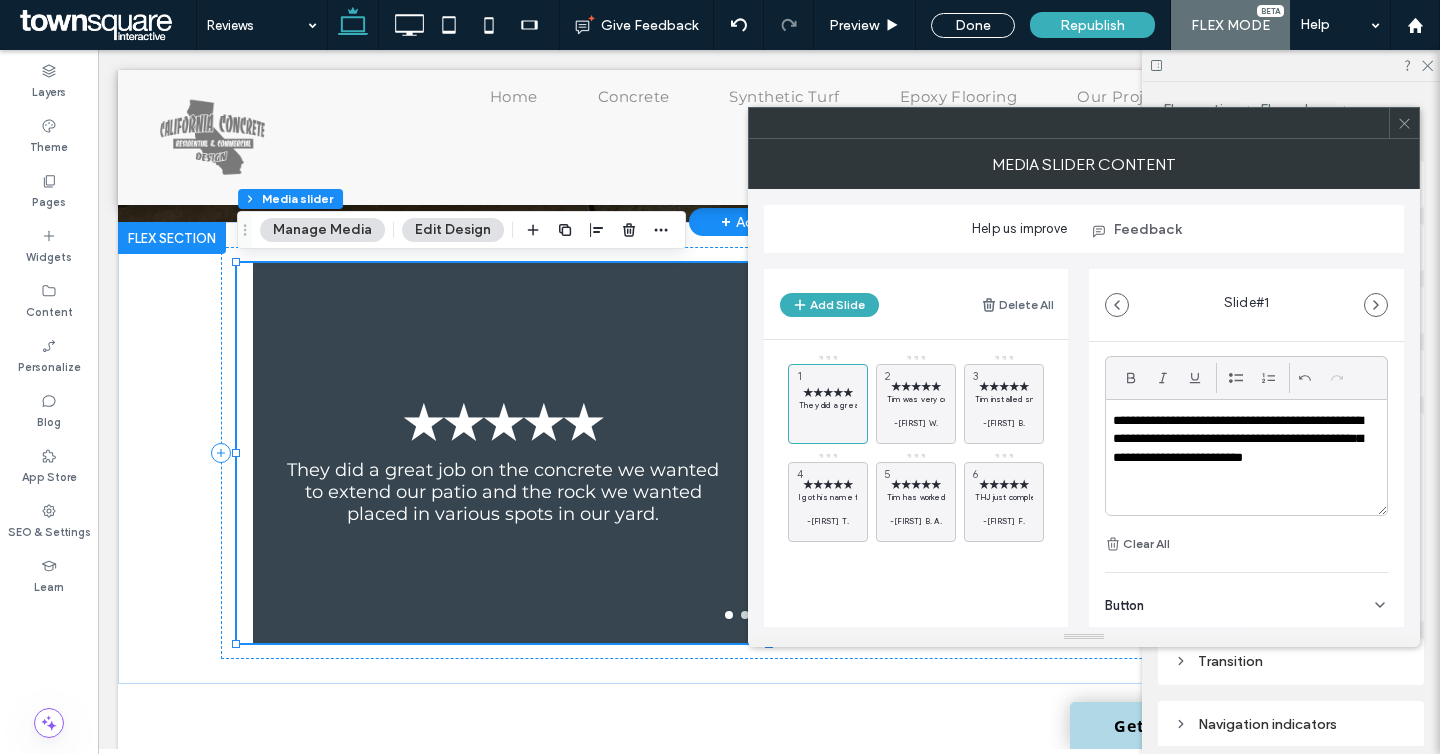 type 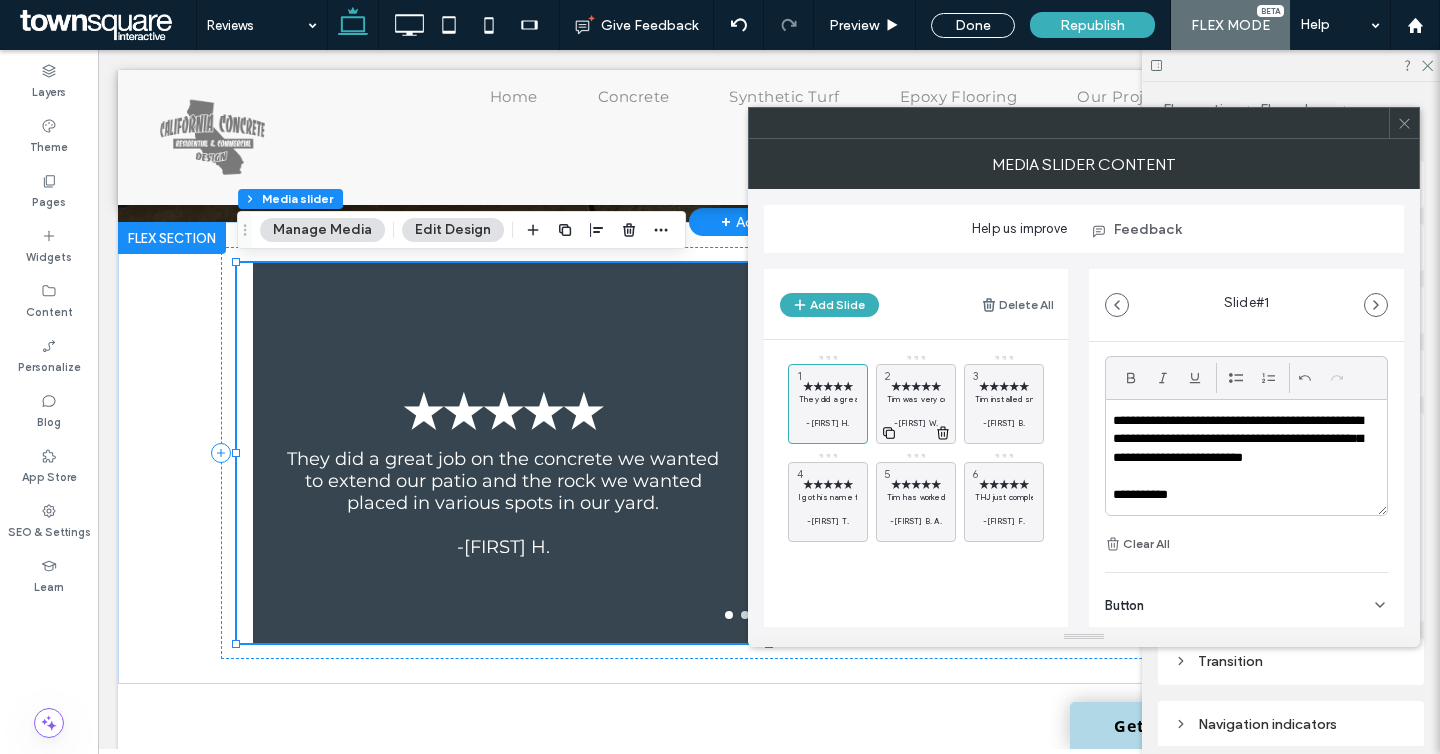 click on "Tim was very courteous and showed up on time.He installed a ceiling fan in my grandson's room. He had to literally go through the crawl space in the ceiling in order to install! Job well done Tim!!! Would definitely refer him to anyone needing electrical work!!!" at bounding box center [916, 399] 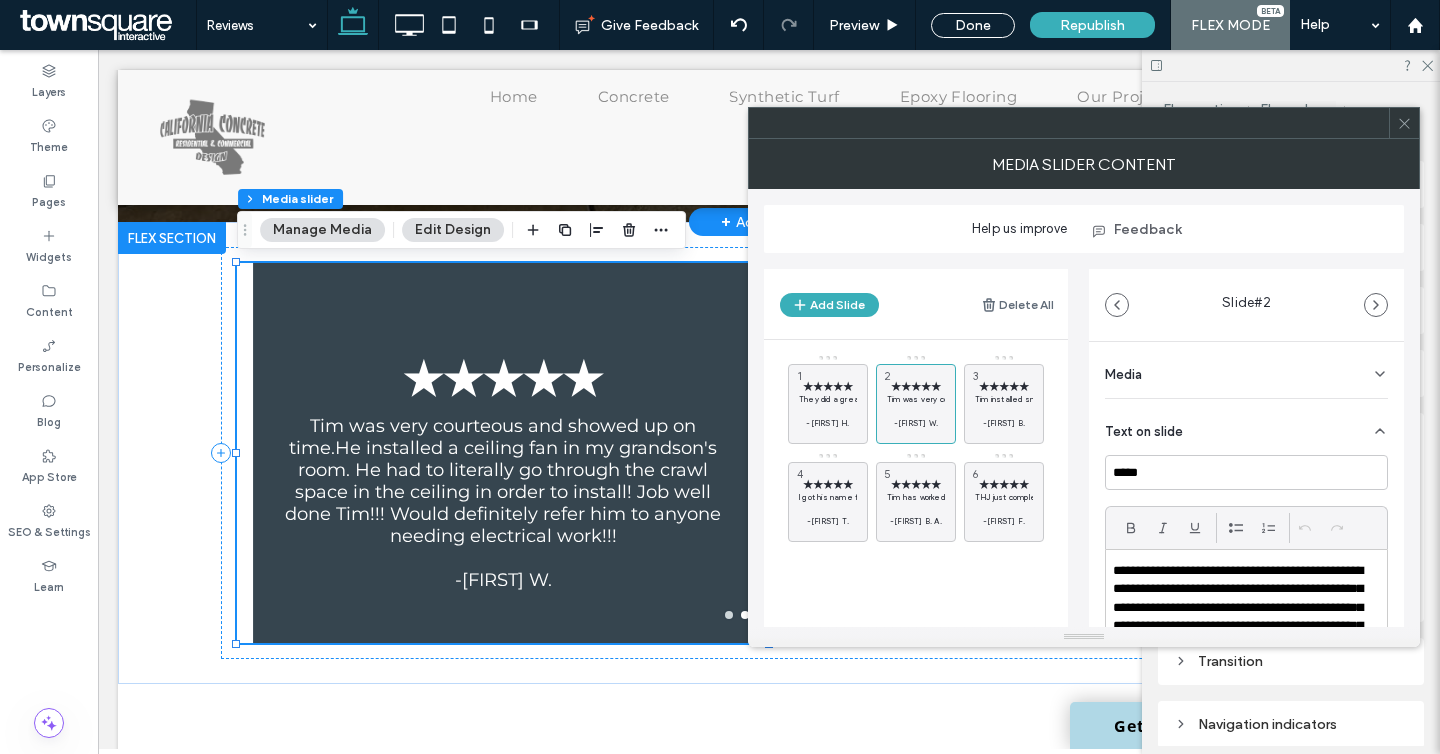click on "**********" at bounding box center [1241, 626] 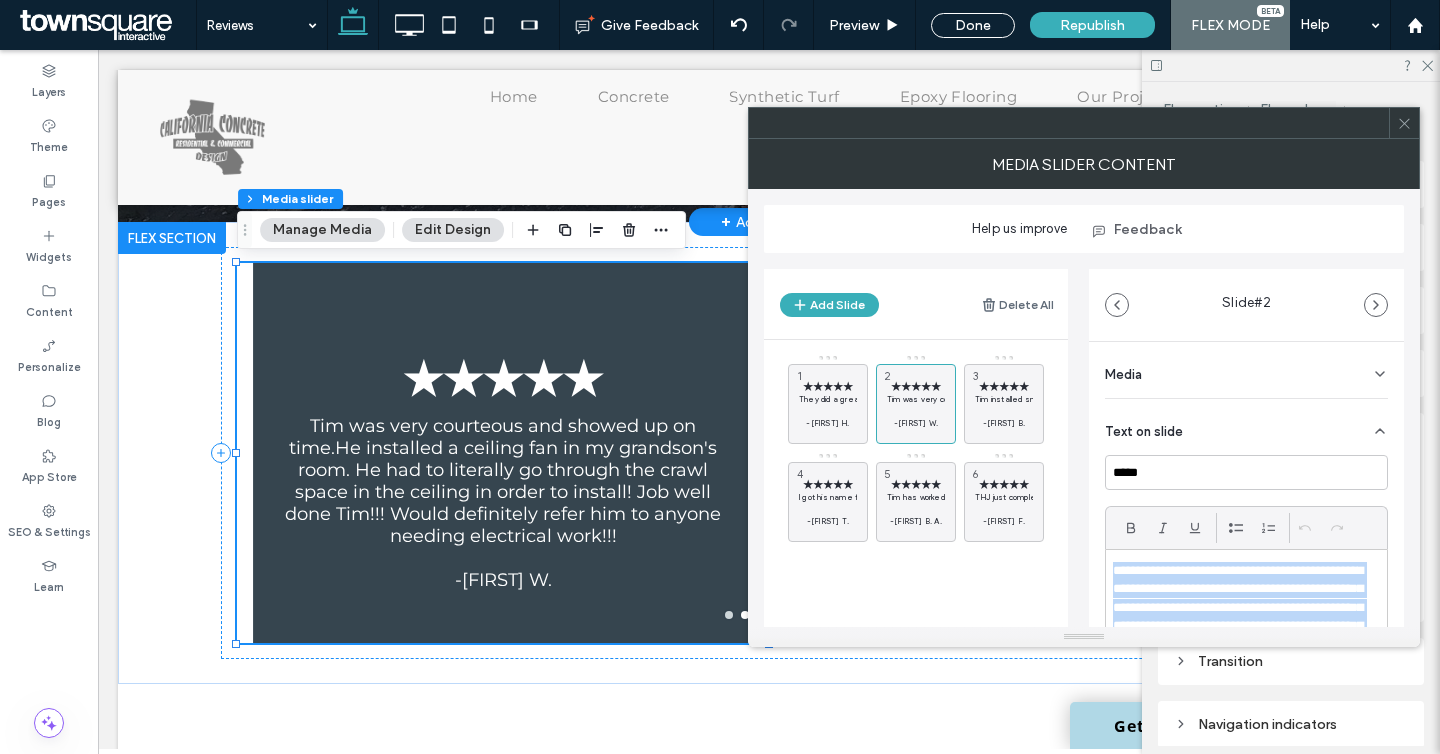 paste 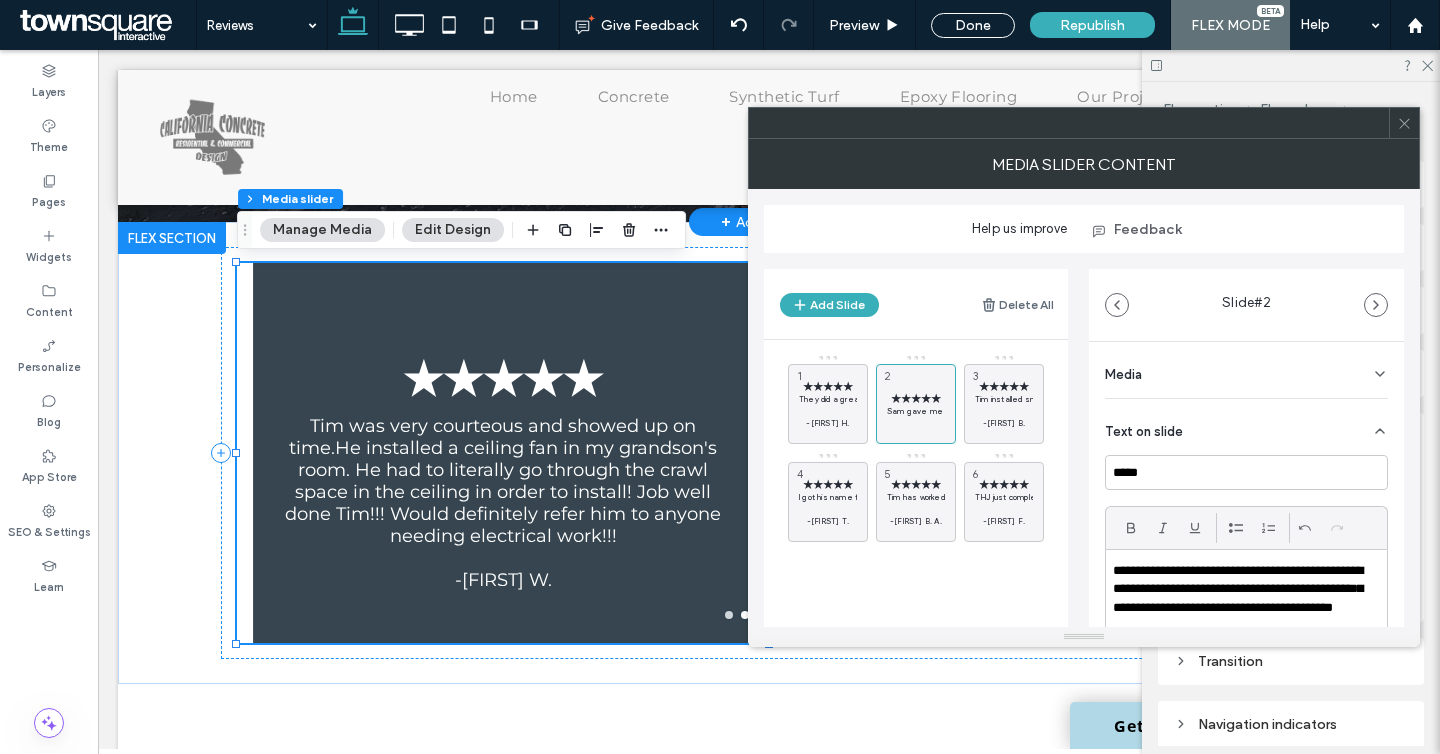 scroll, scrollTop: 0, scrollLeft: 0, axis: both 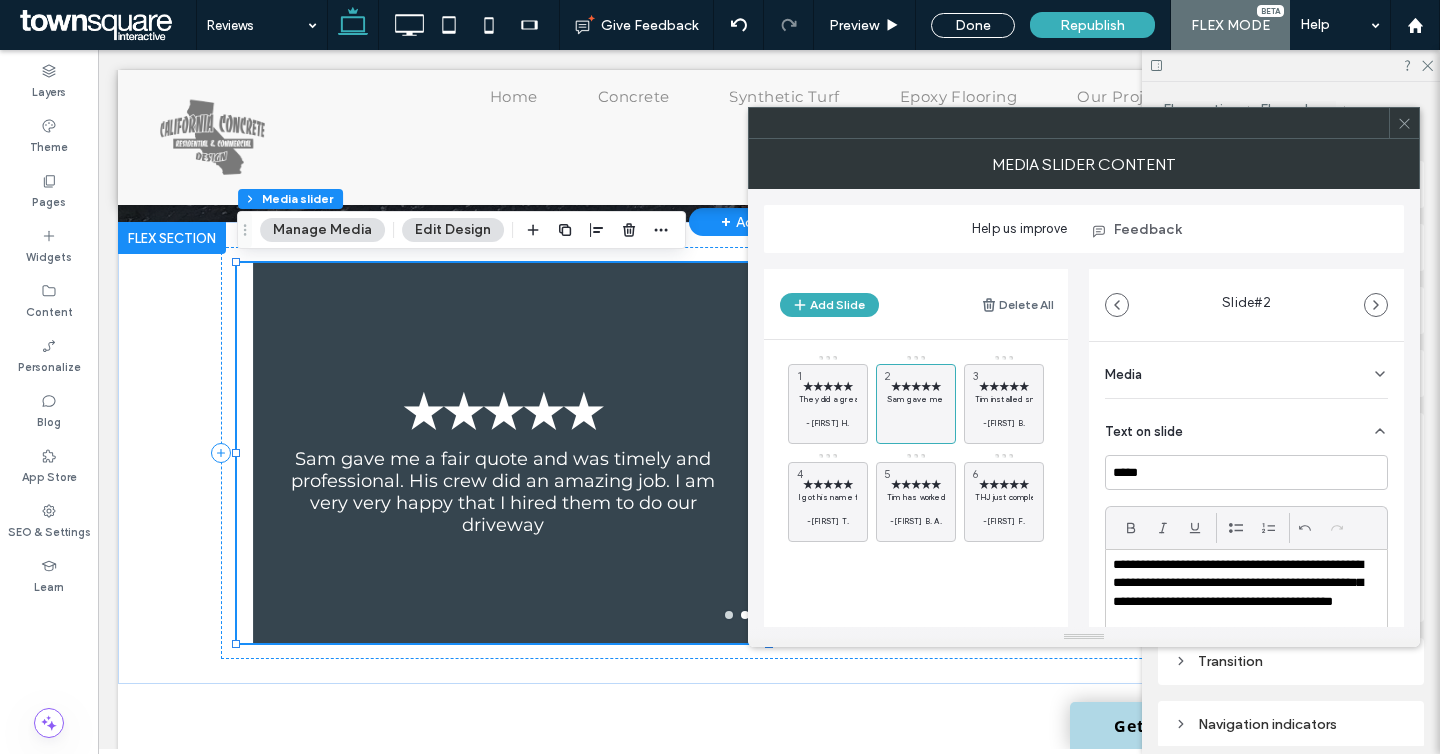 type 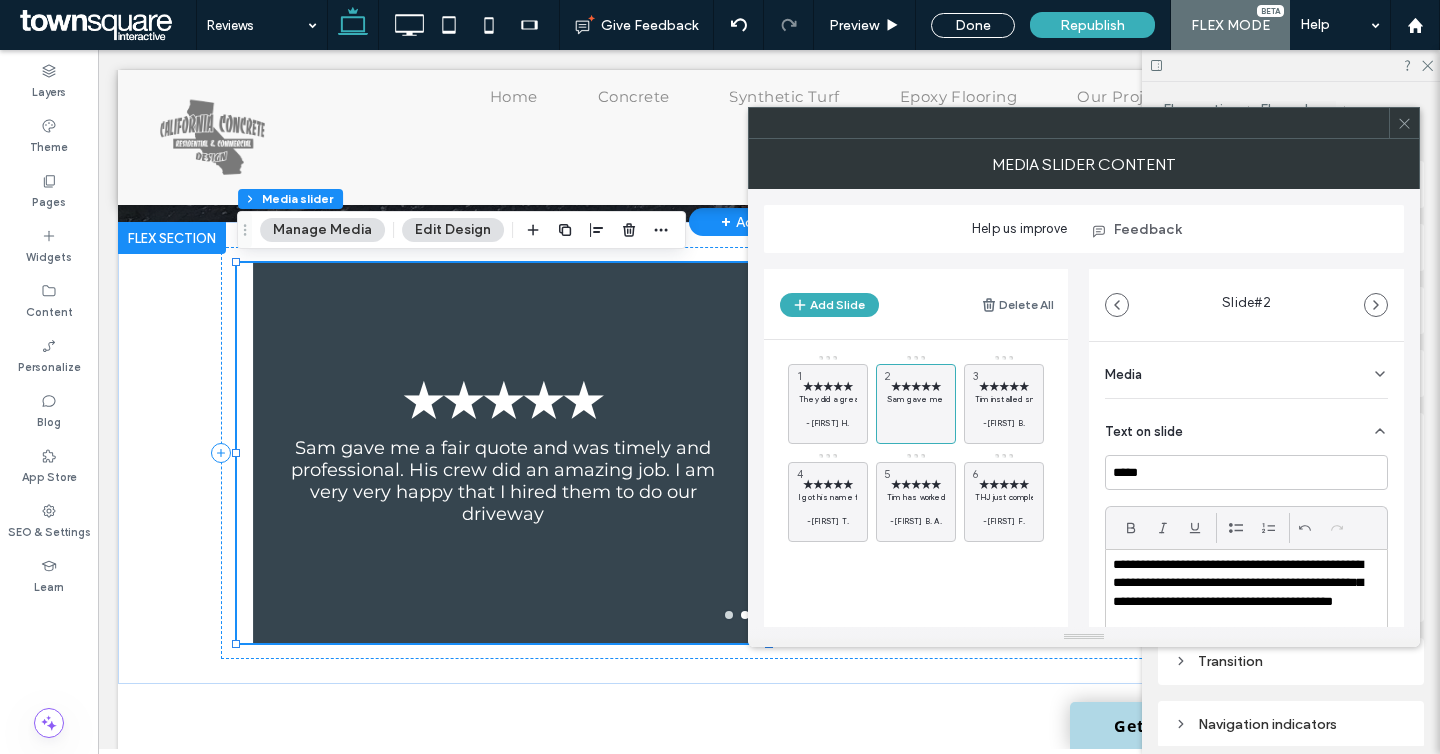 scroll, scrollTop: 38, scrollLeft: 0, axis: vertical 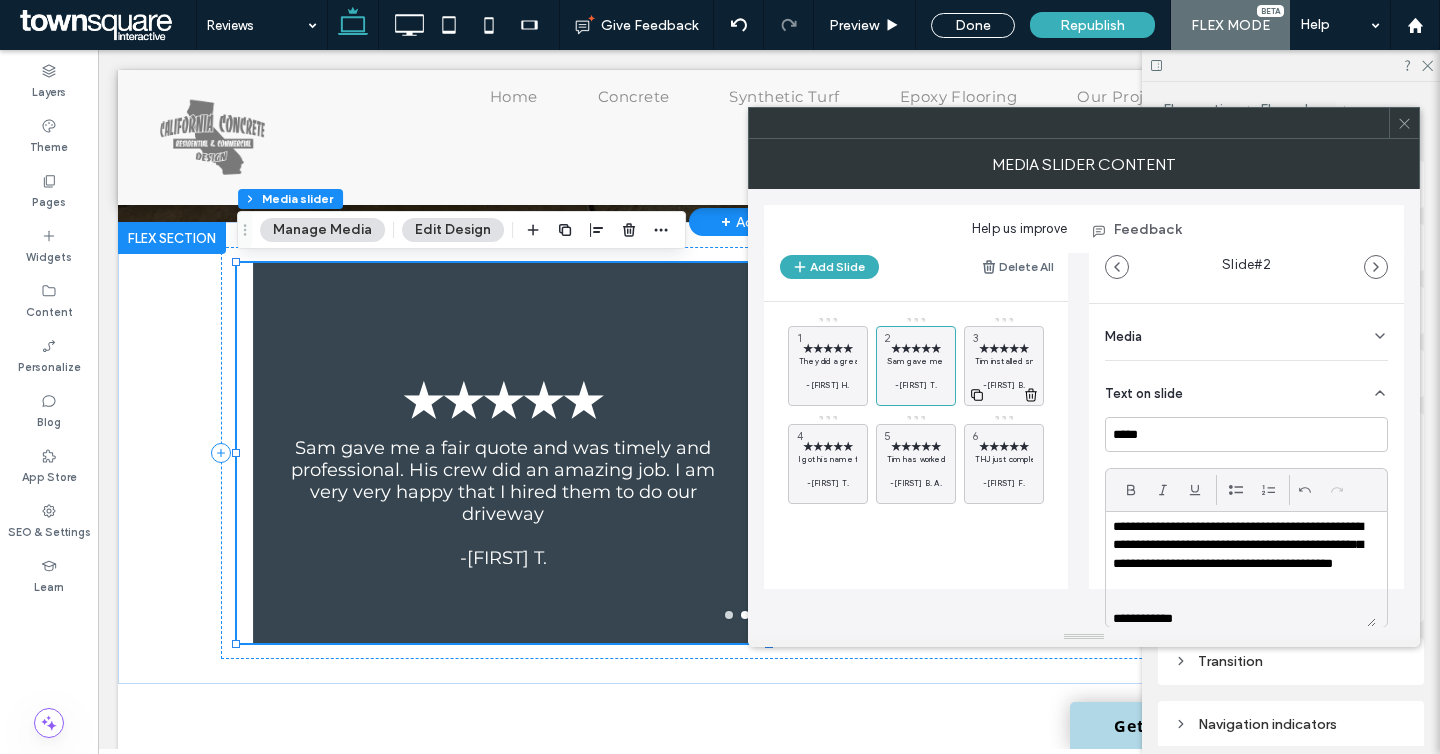 click on "Tim installed smart light switches throughout my house. He arrived on time and did the job quickly. Everything works as it should. He is friendly and professional. I would use him again." at bounding box center (1004, 361) 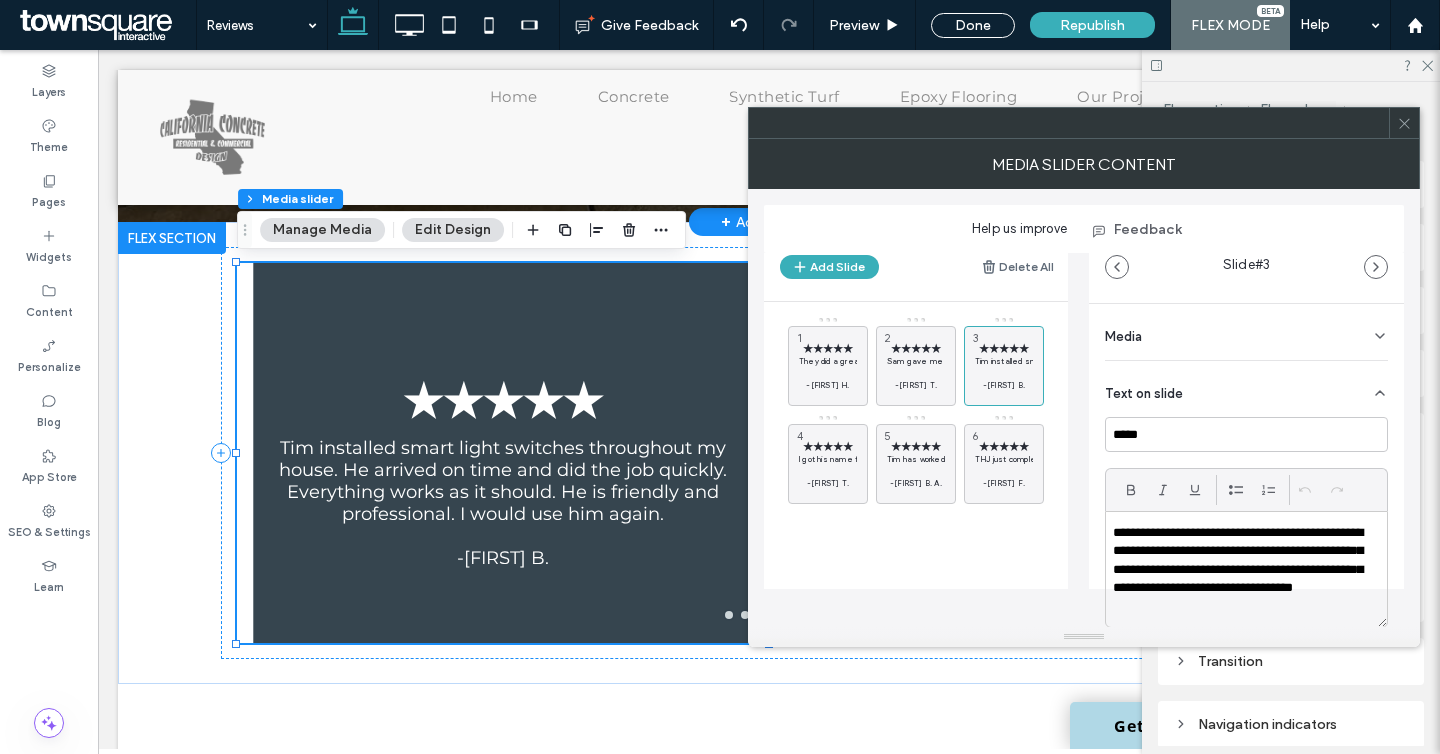 click on "**********" at bounding box center (1241, 570) 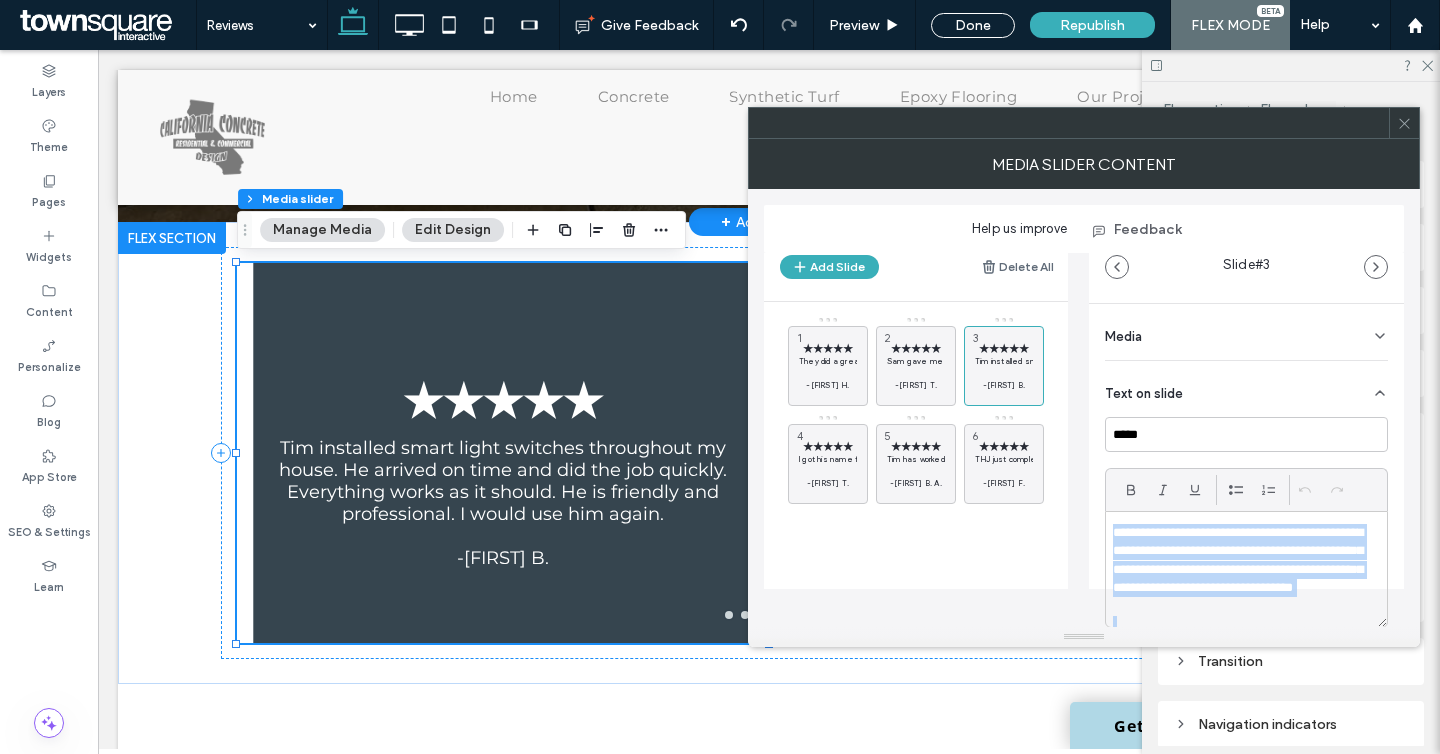 paste 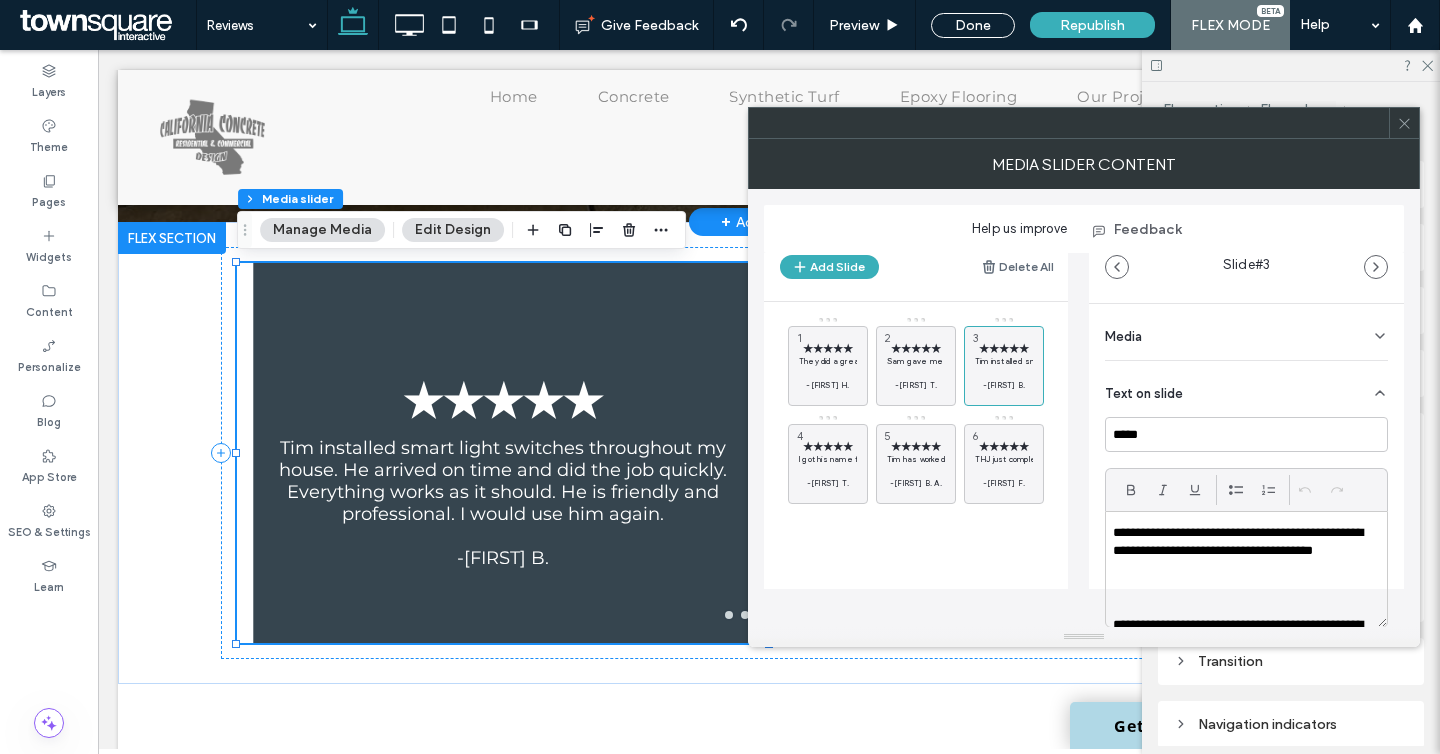 scroll, scrollTop: 0, scrollLeft: 0, axis: both 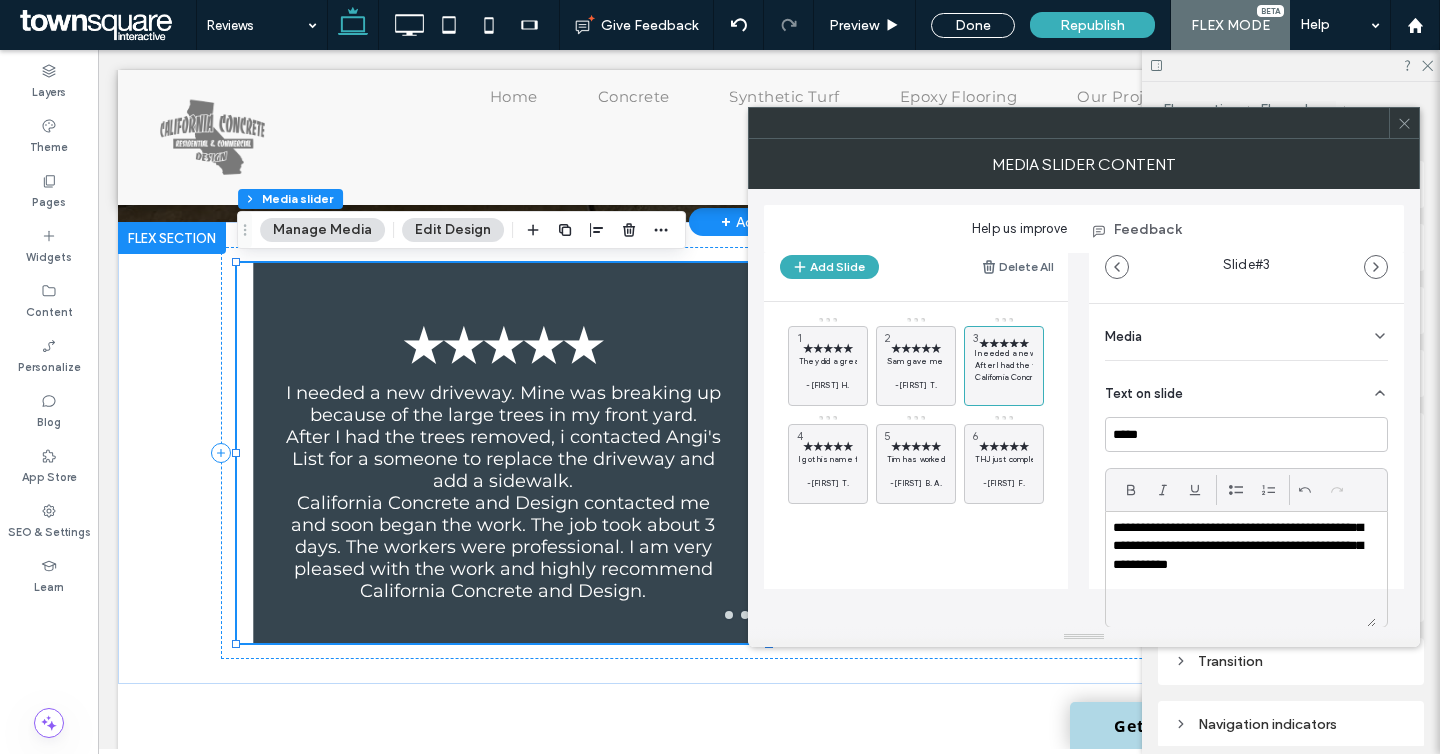 type 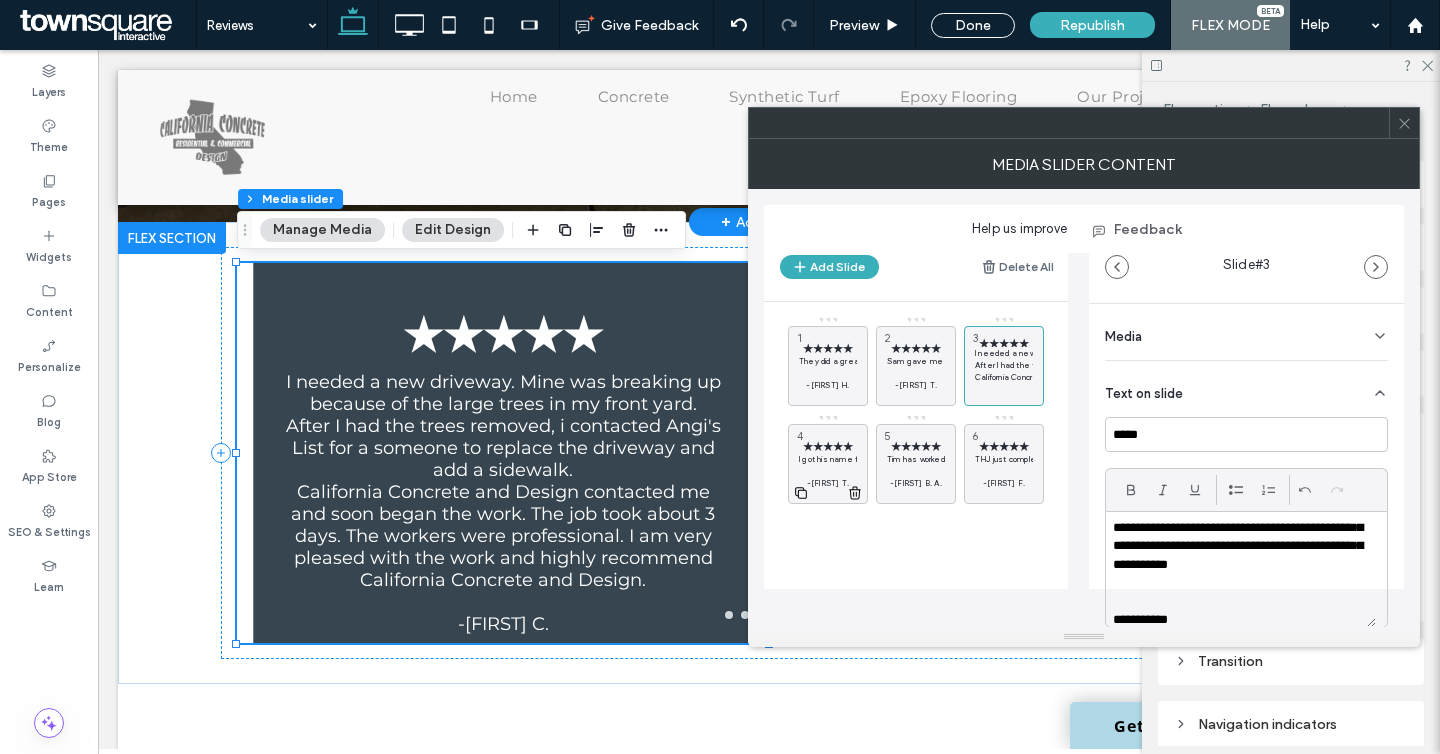 click 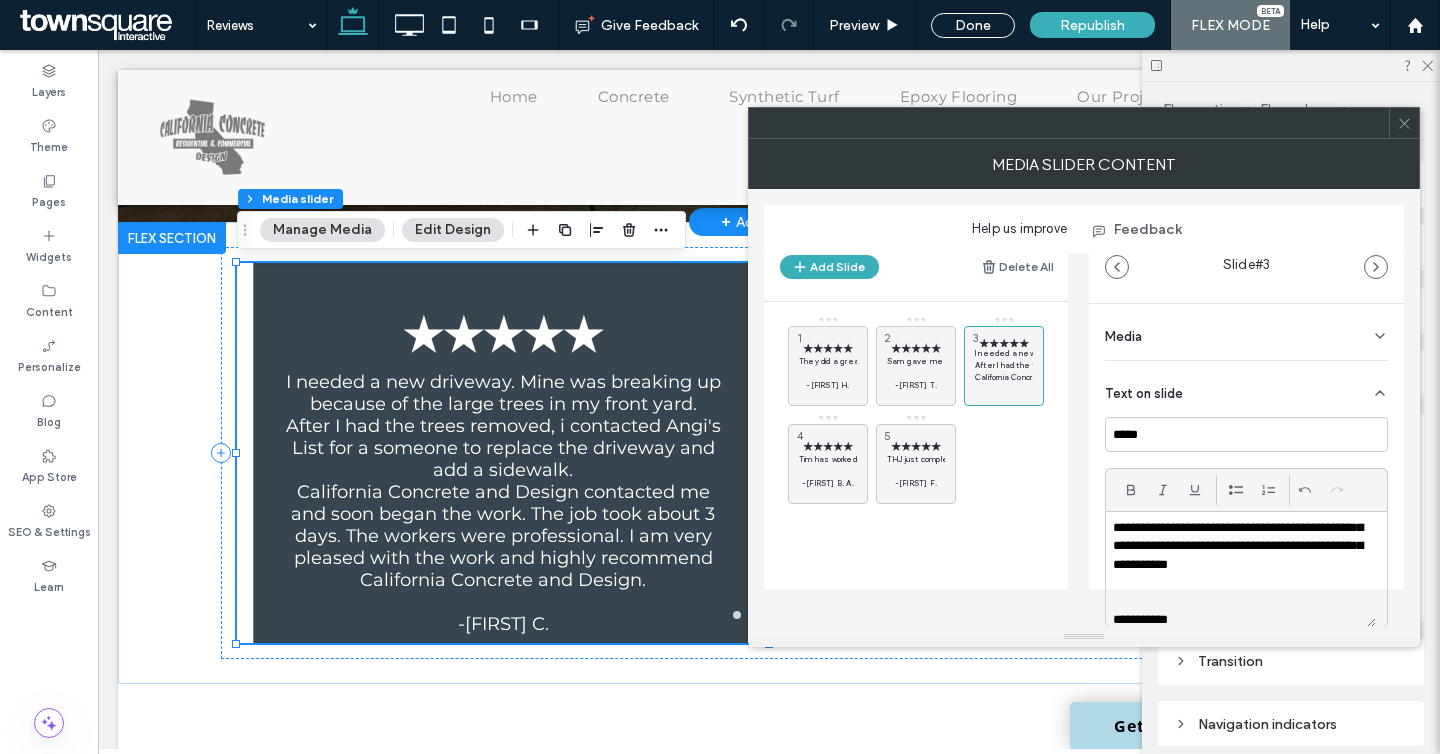 click 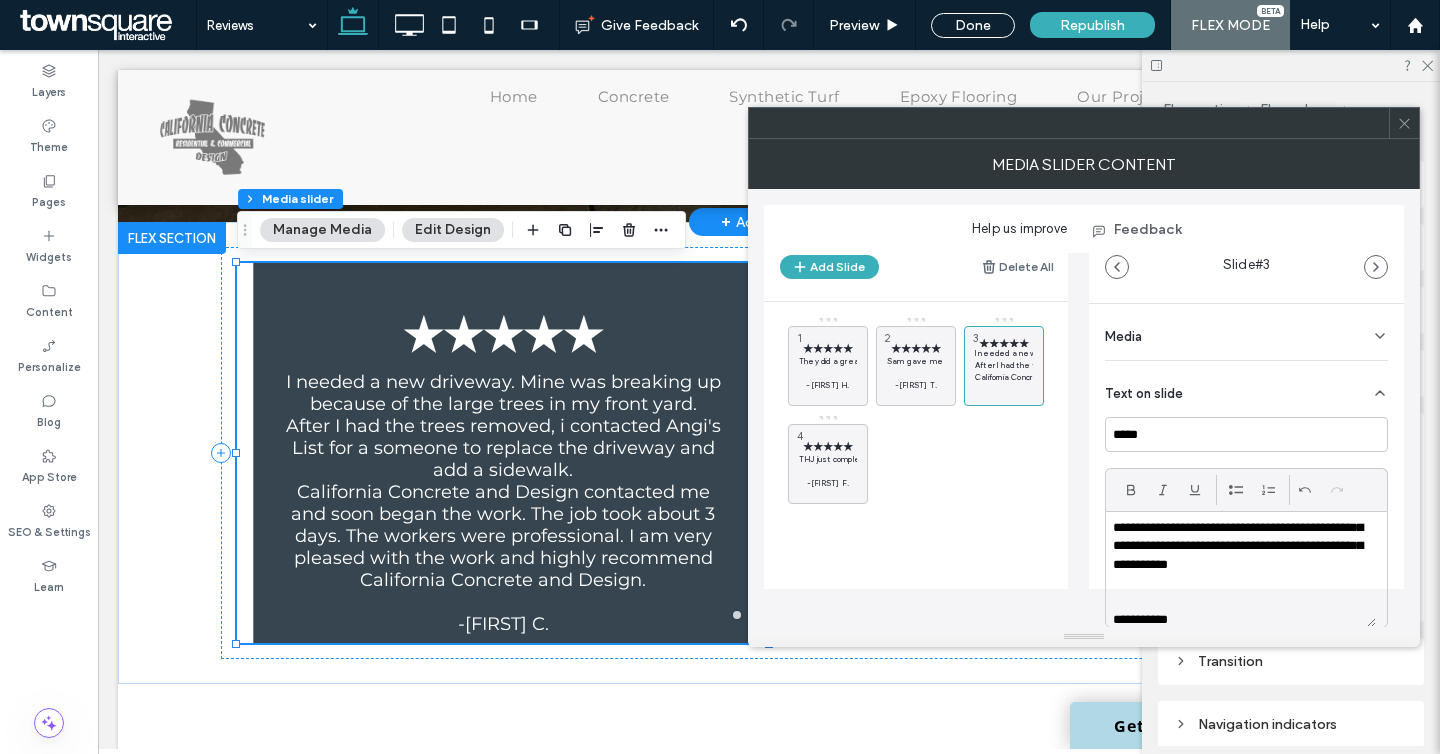 click 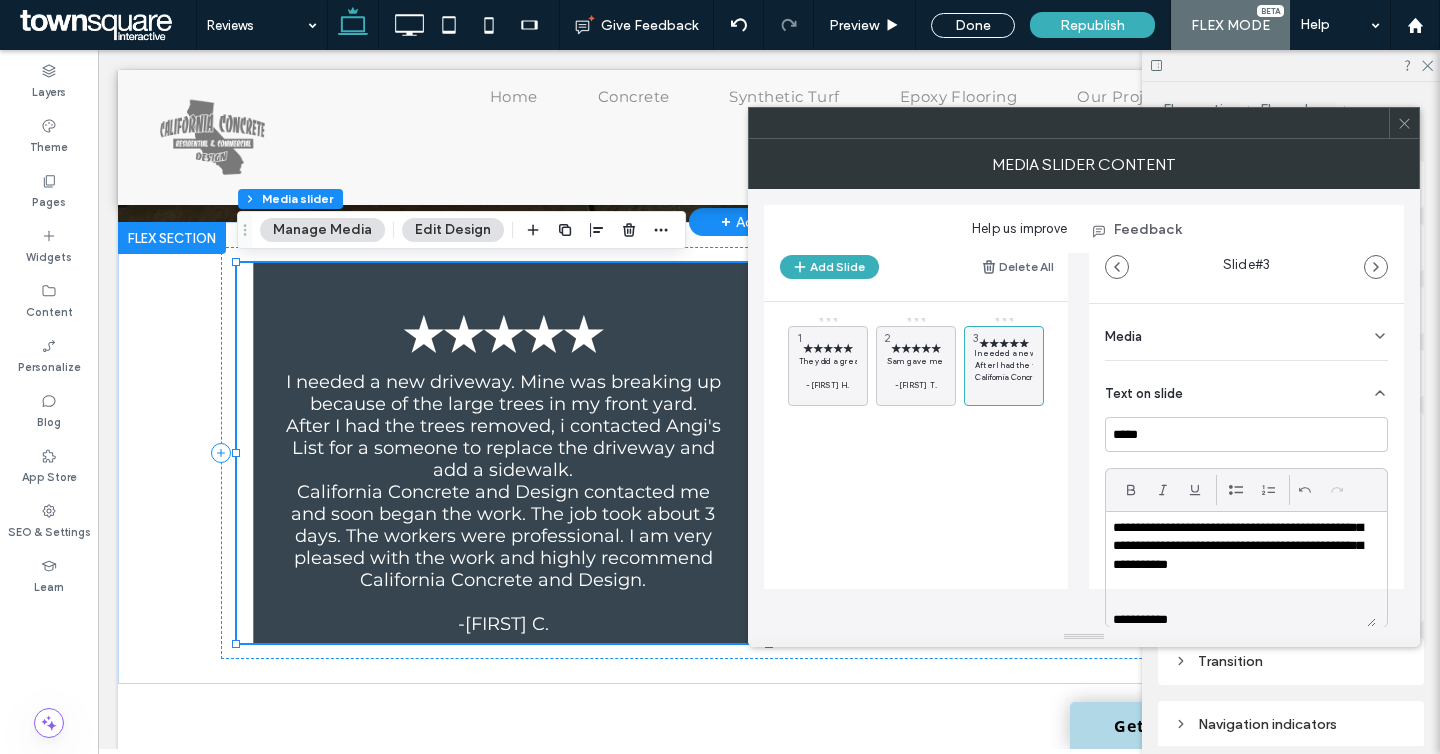 click 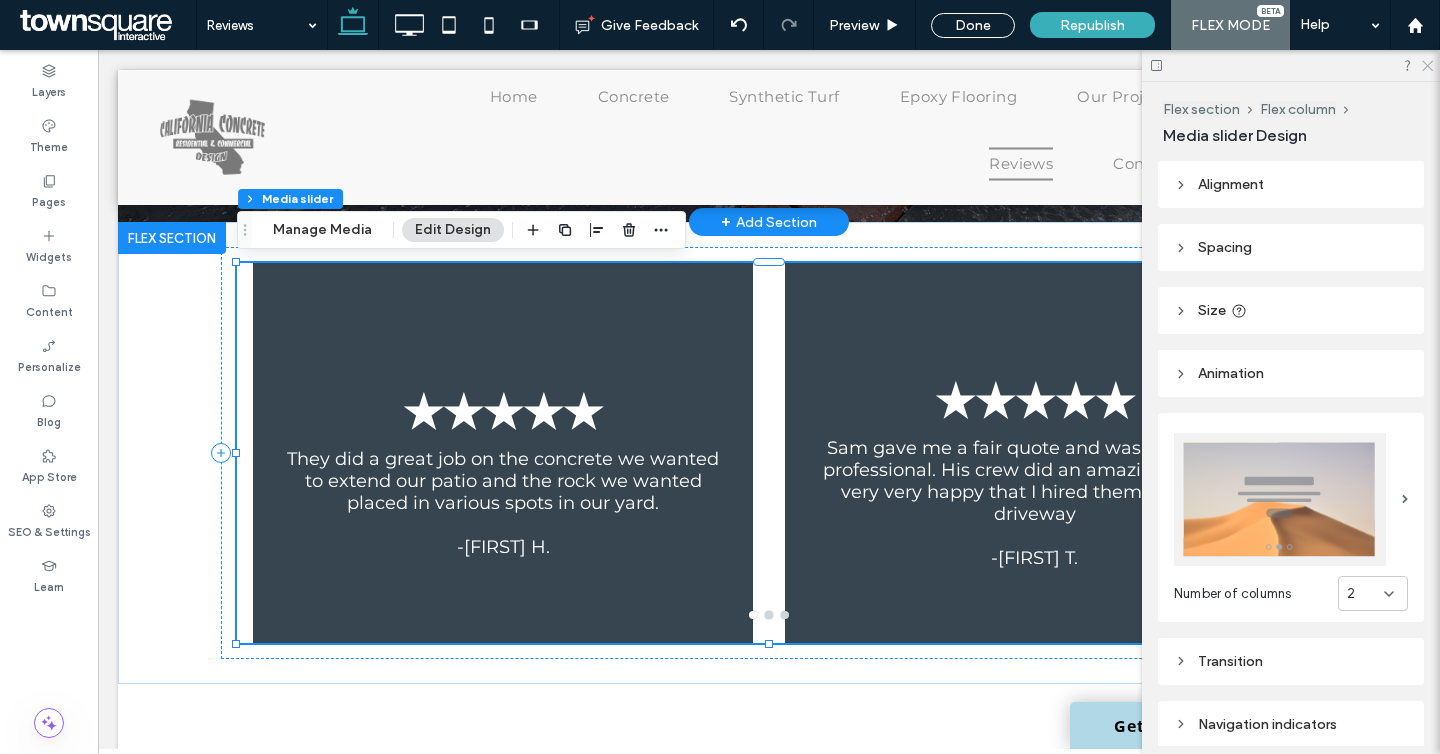click 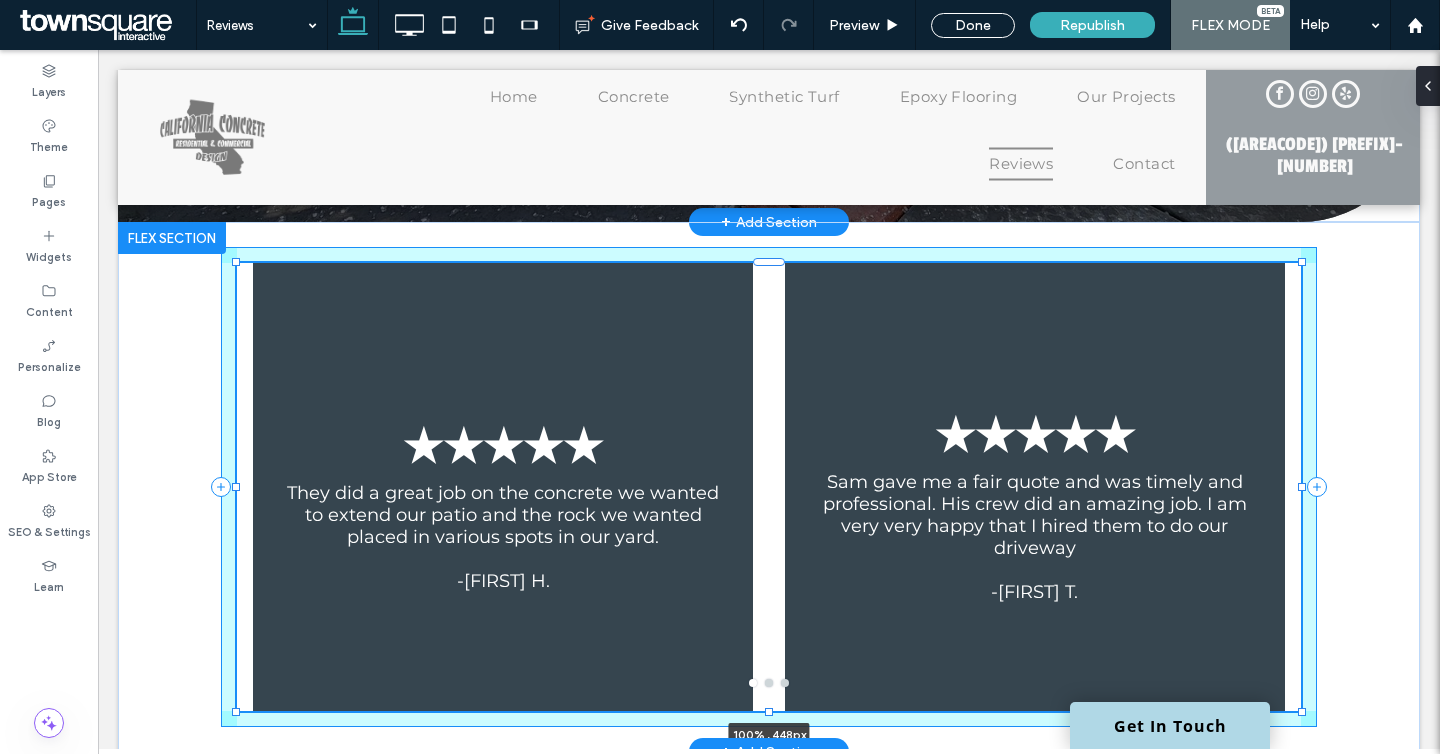 drag, startPoint x: 767, startPoint y: 644, endPoint x: 771, endPoint y: 678, distance: 34.234486 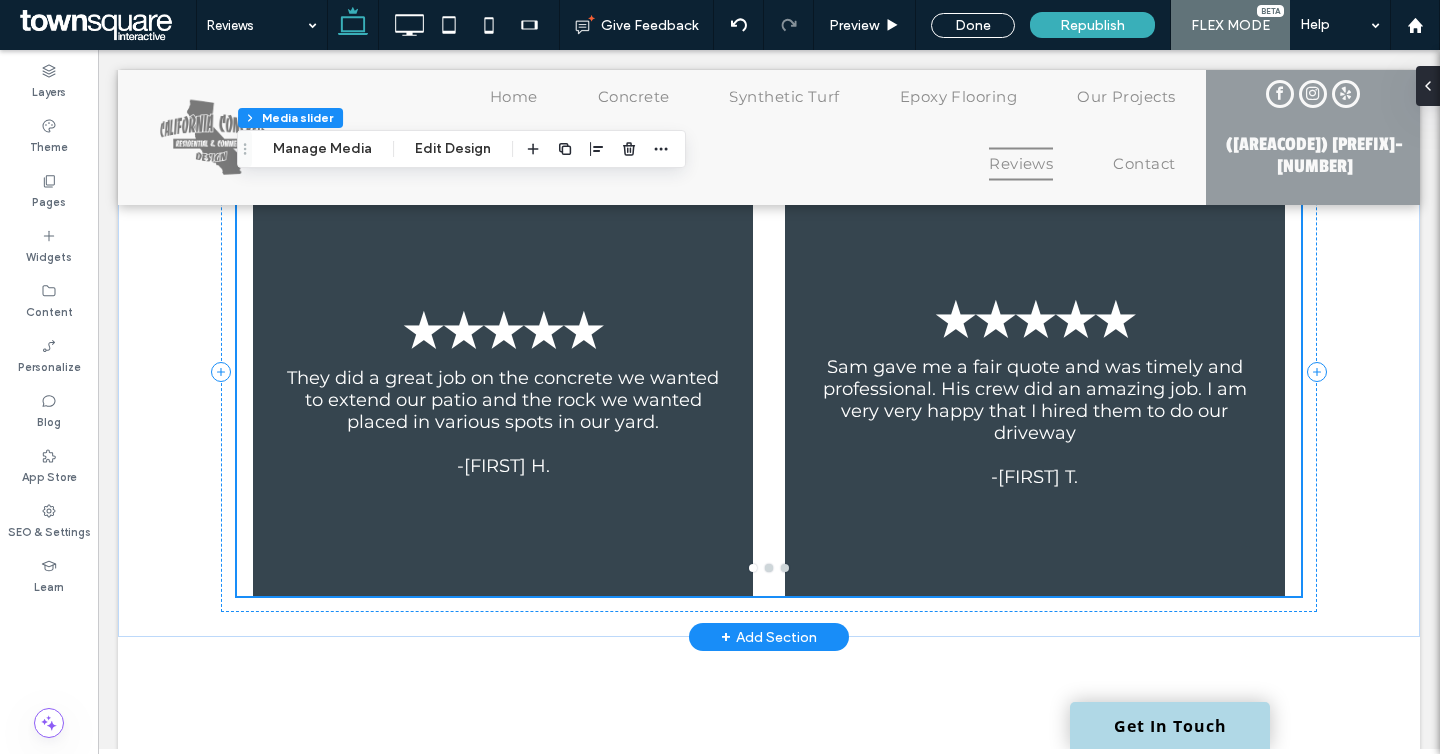 scroll, scrollTop: 650, scrollLeft: 0, axis: vertical 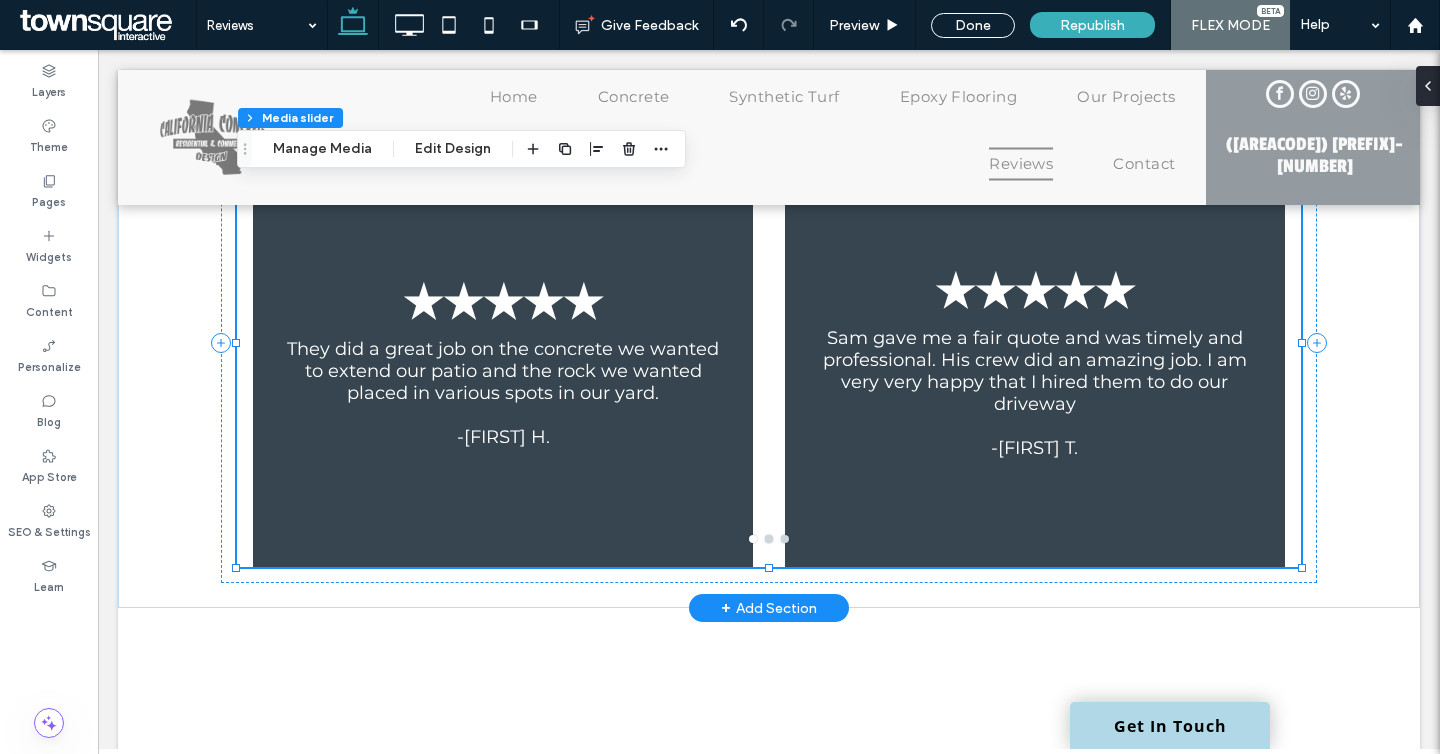click on "★★★★★ Sam gave me a fair quote and was timely and professional. His crew did an amazing job. I am very very happy that I hired them to do our driveway -Lorraine T." at bounding box center [1035, 343] 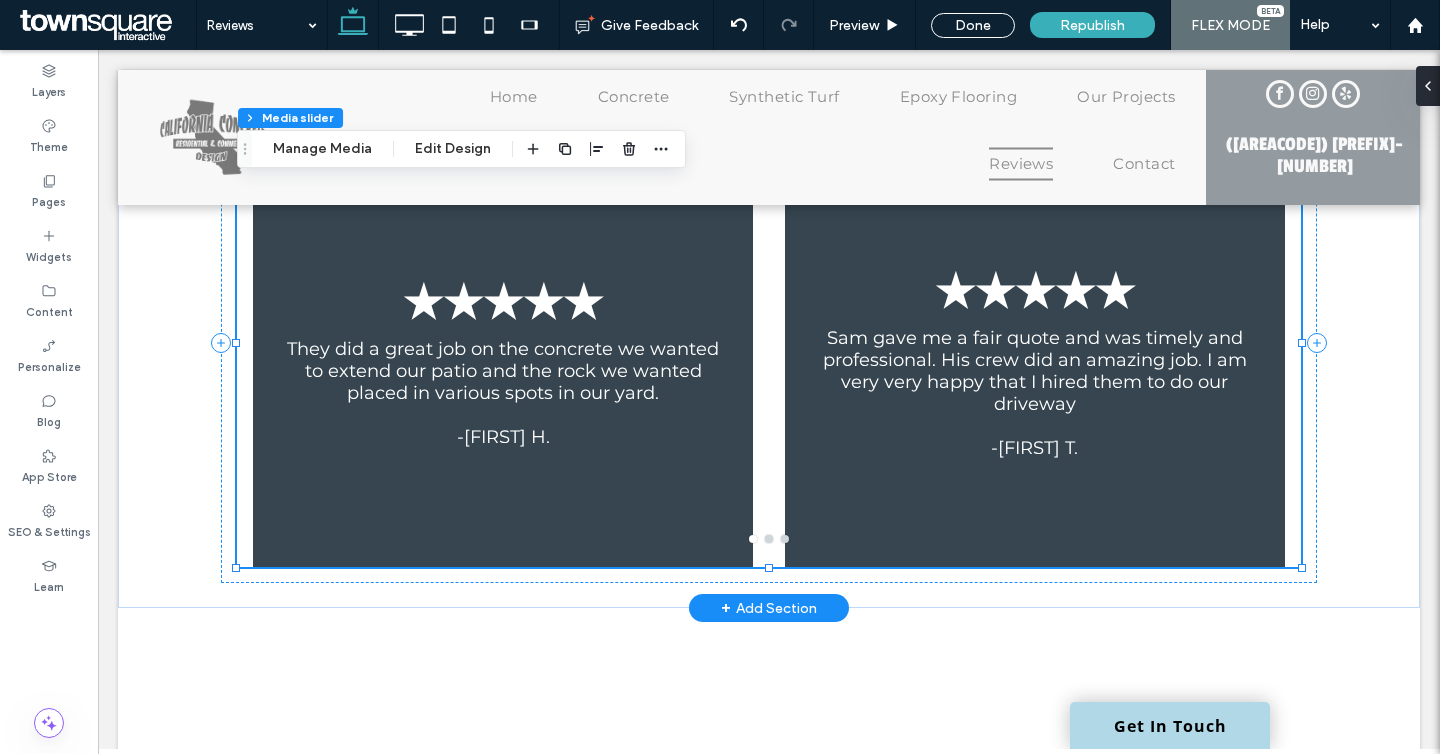 click at bounding box center (769, 539) 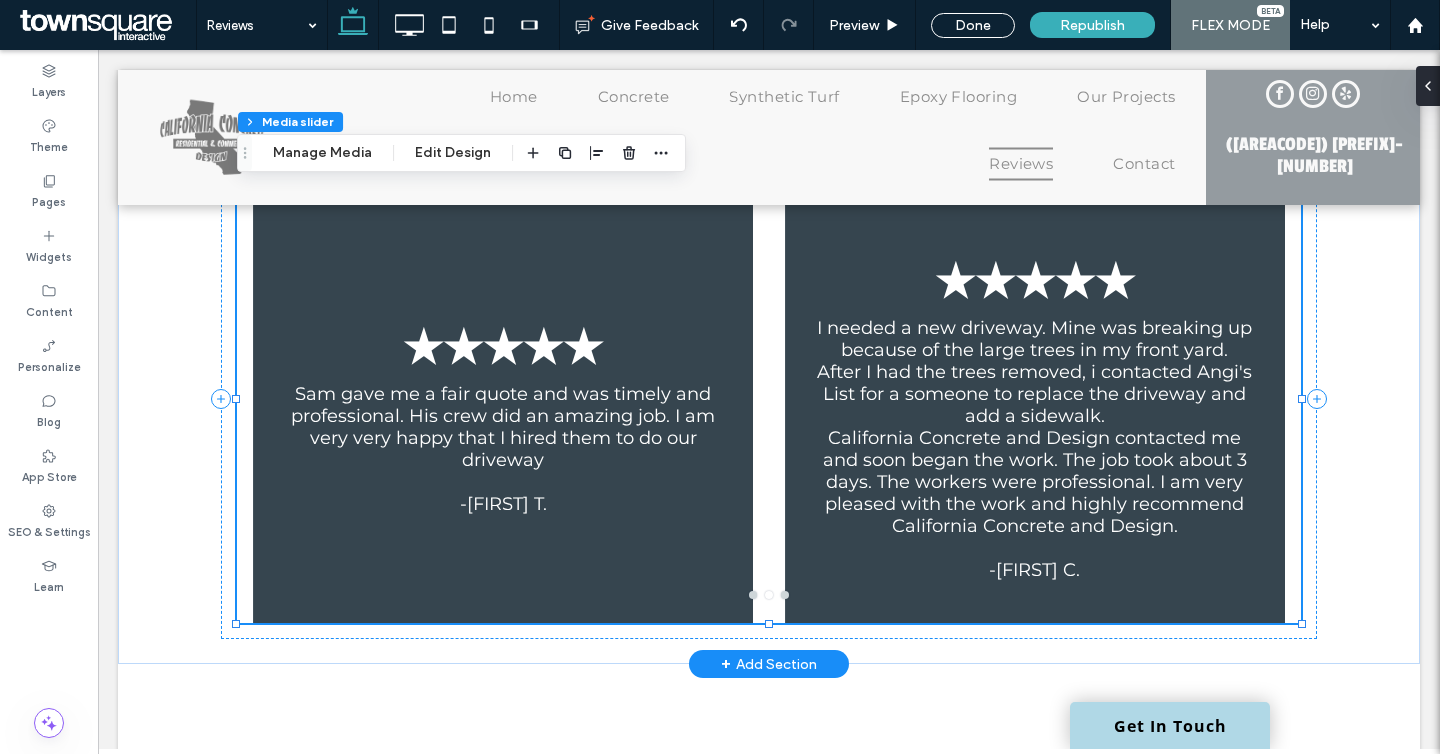 scroll, scrollTop: 583, scrollLeft: 0, axis: vertical 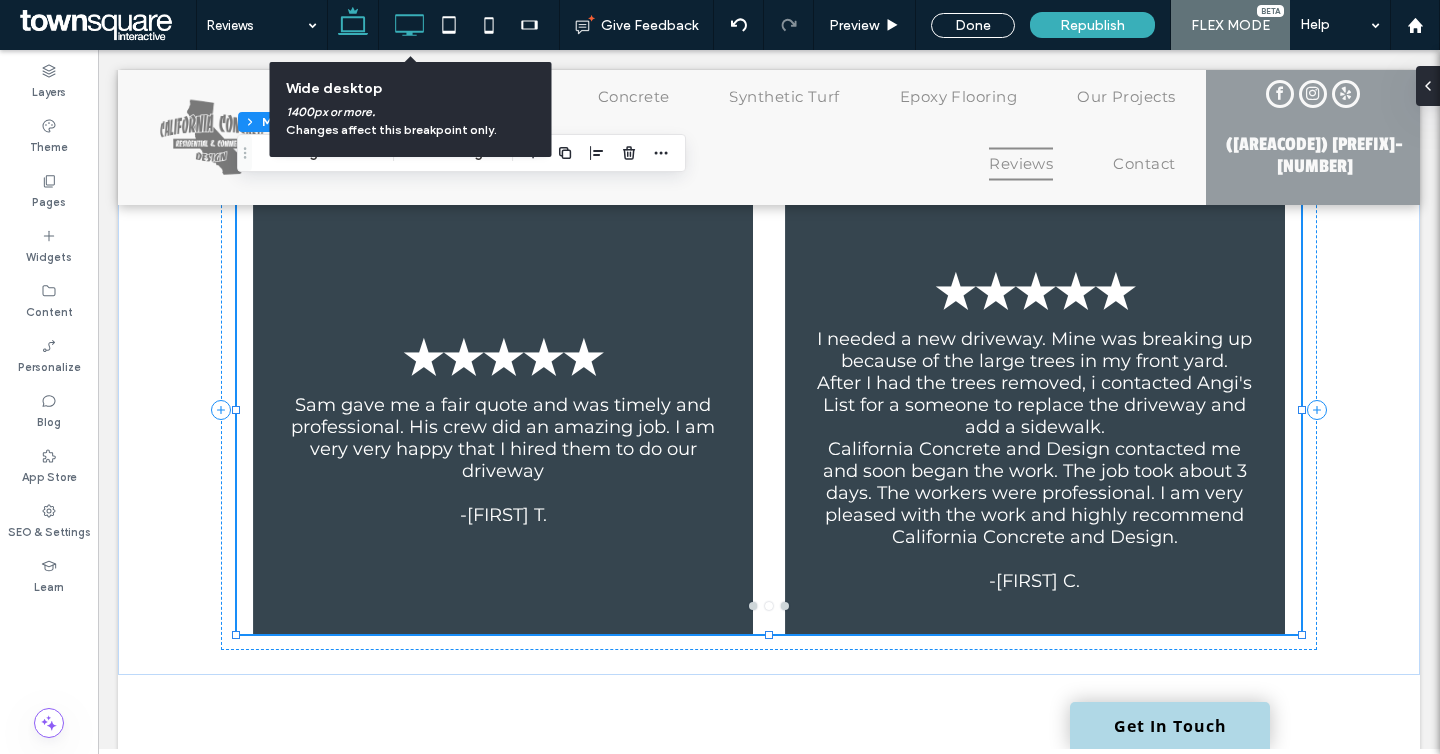 click 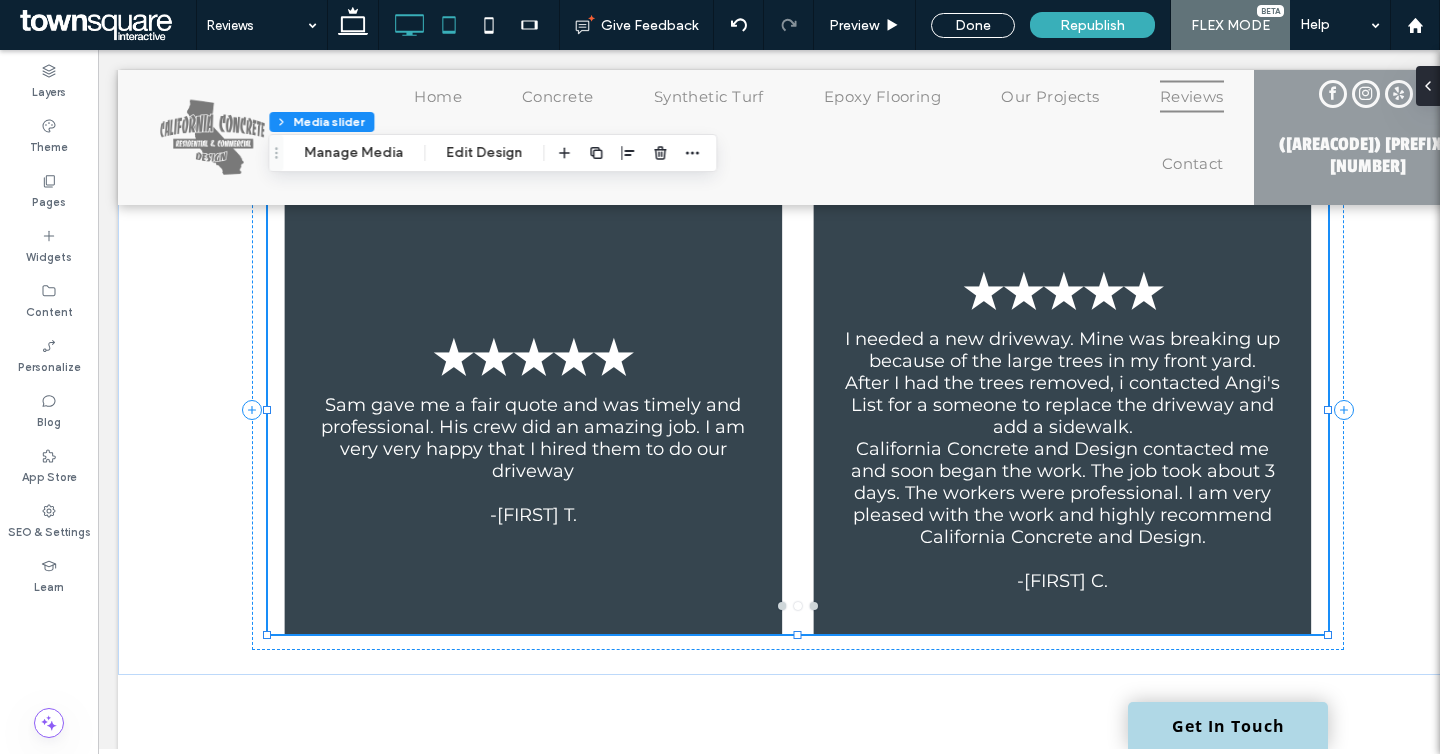click 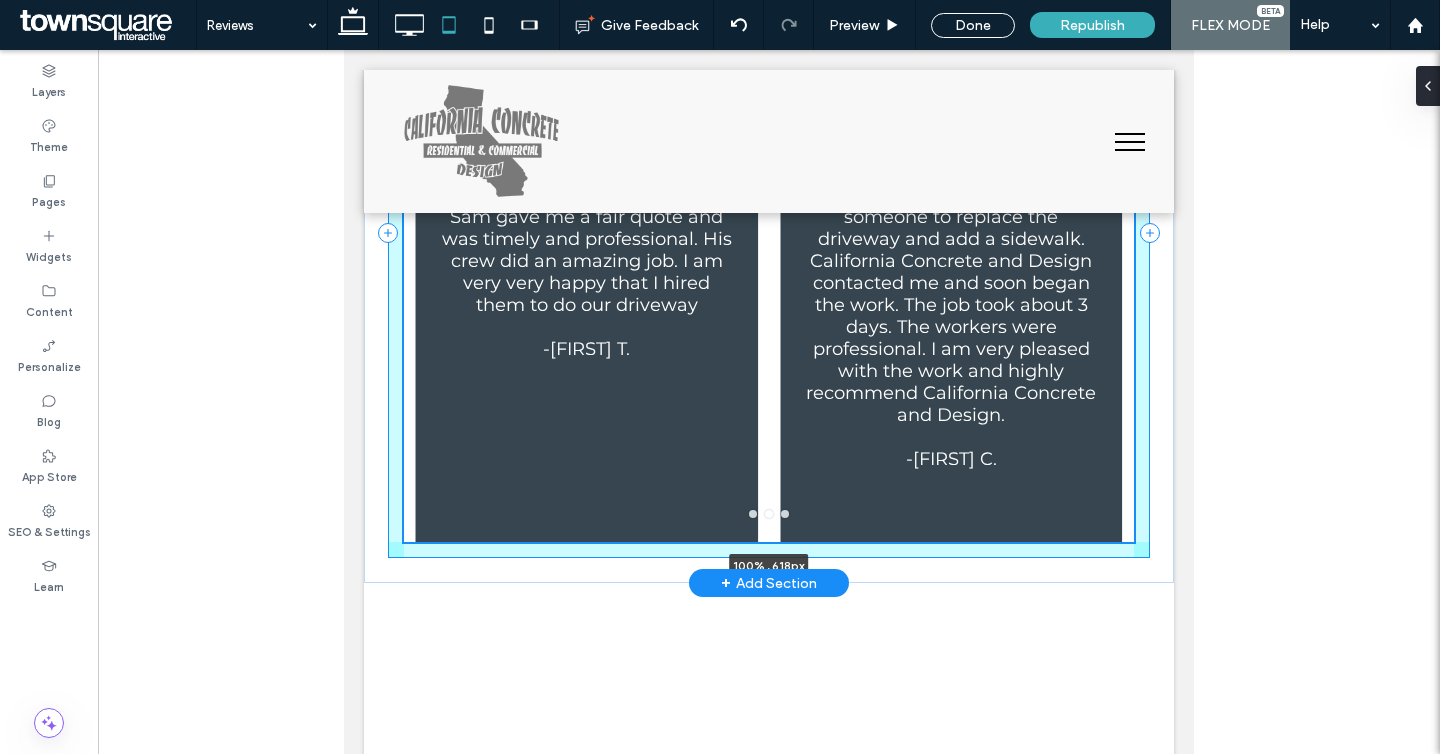 scroll, scrollTop: 666, scrollLeft: 0, axis: vertical 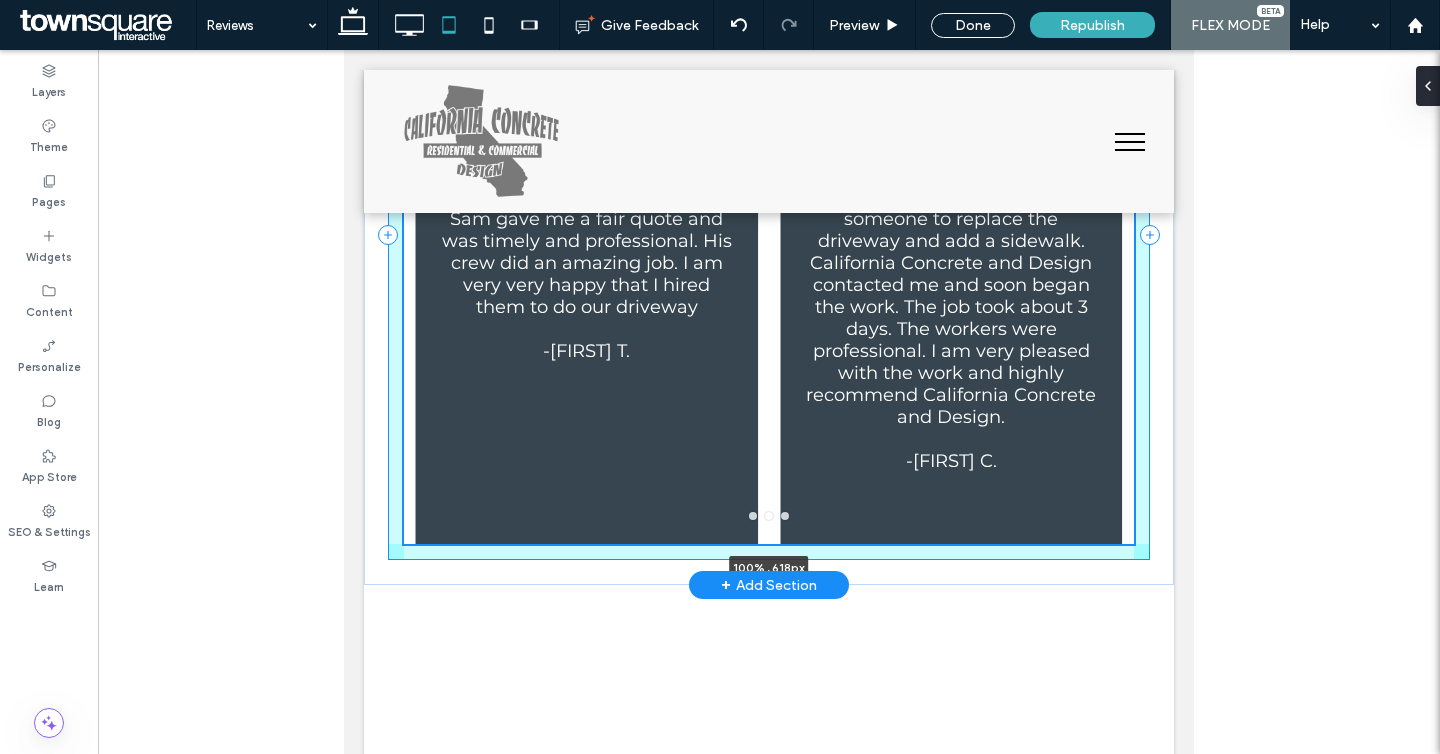 drag, startPoint x: 765, startPoint y: 459, endPoint x: 762, endPoint y: 542, distance: 83.0542 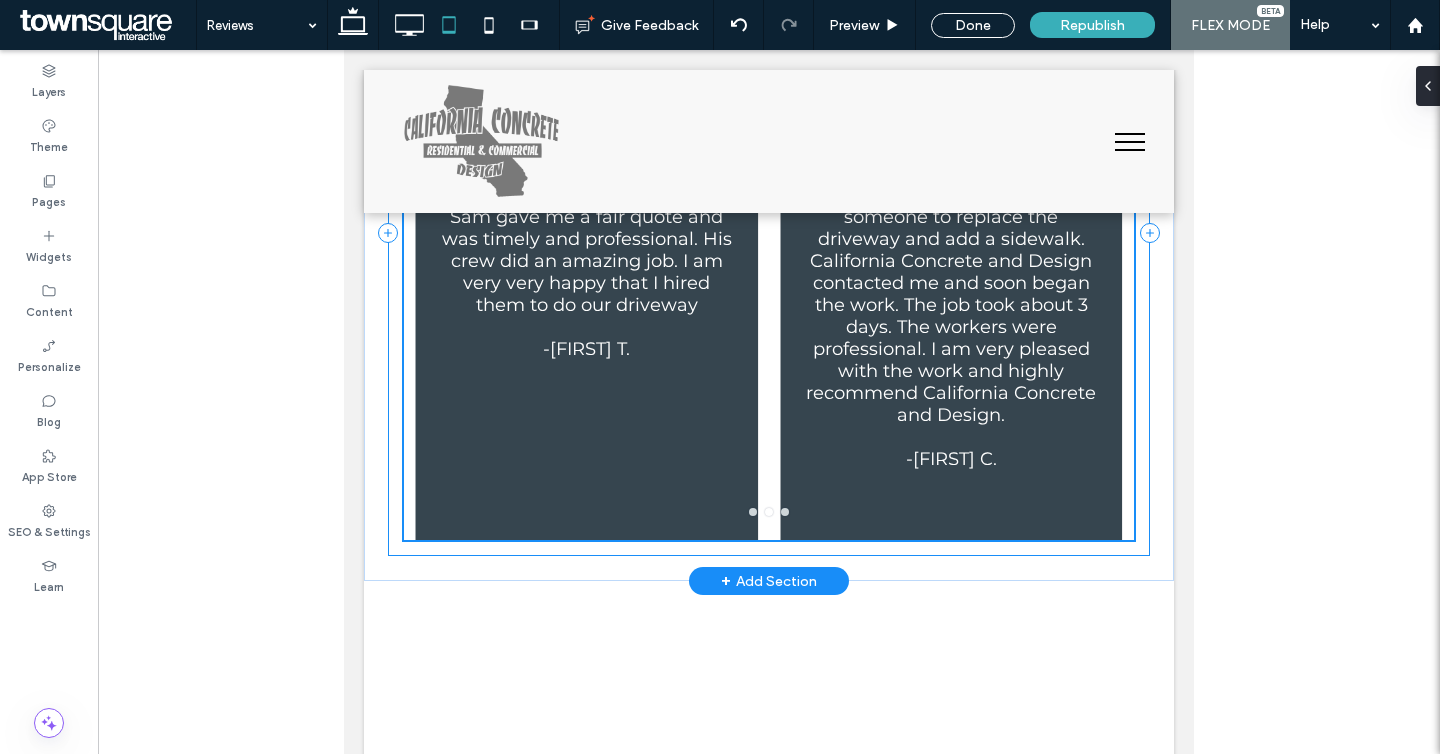 type on "***" 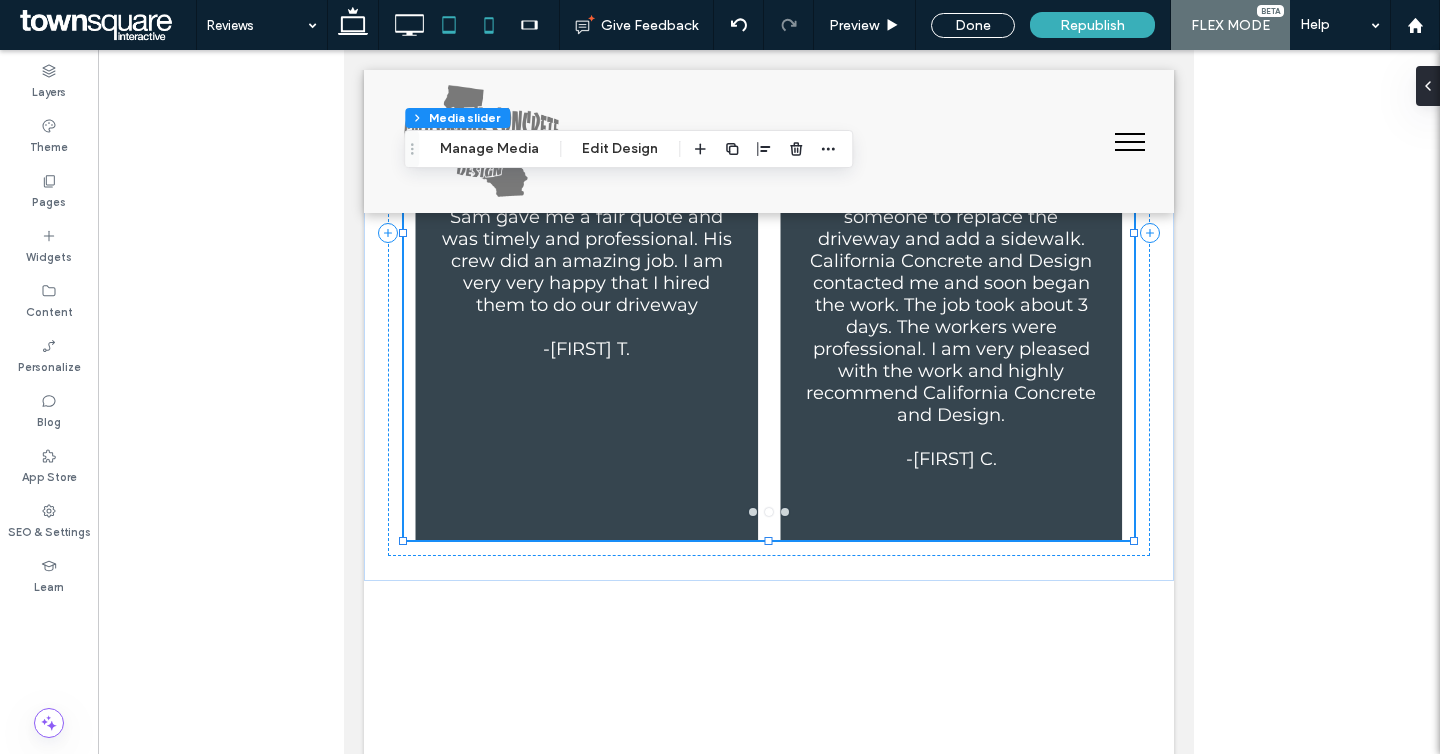 click 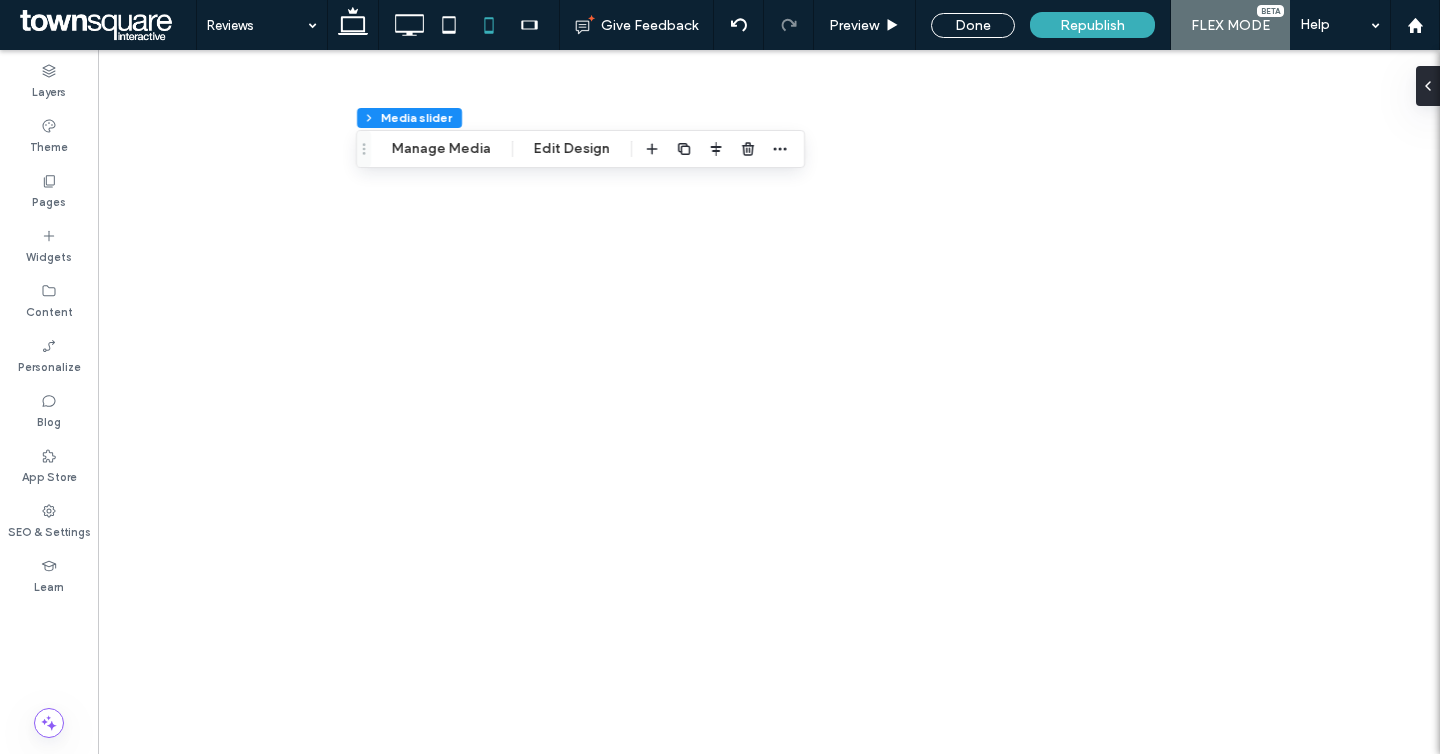 type on "***" 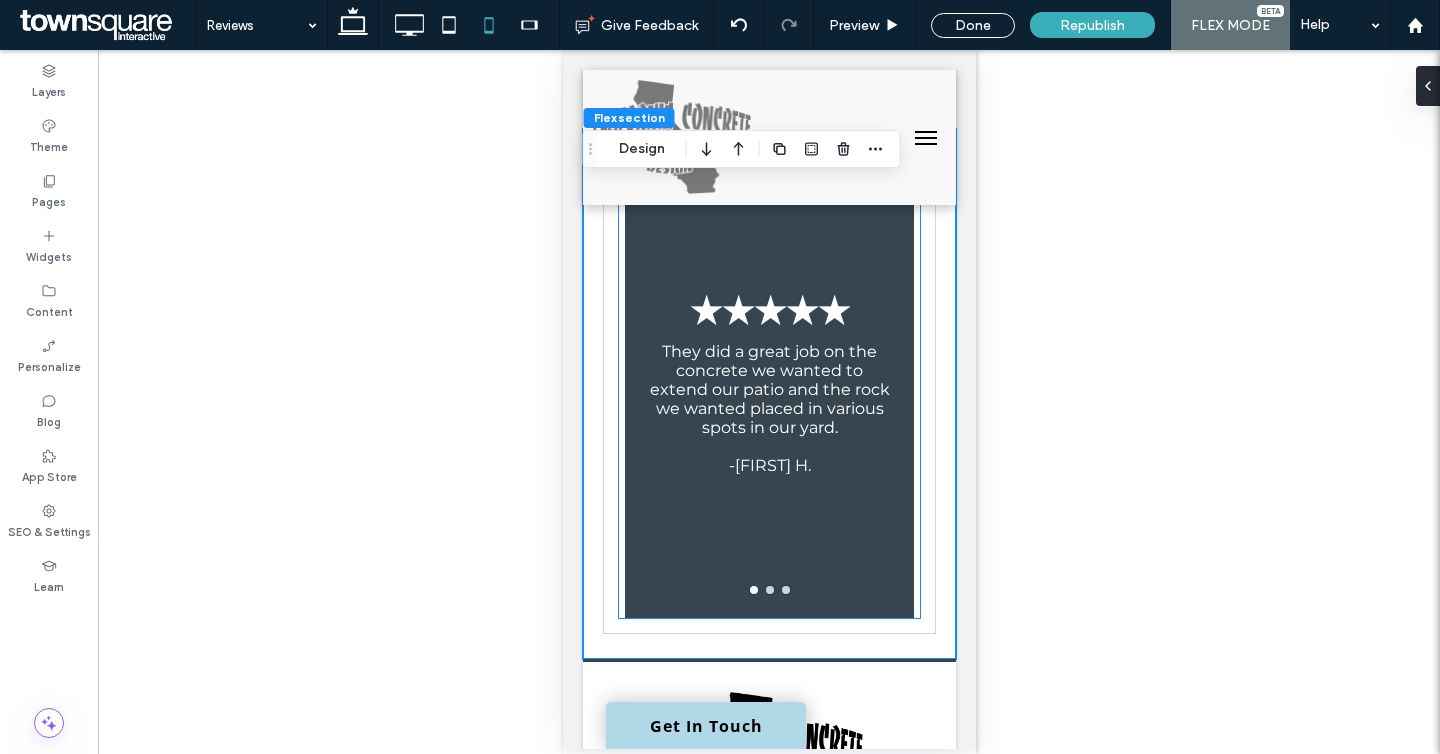 scroll, scrollTop: 372, scrollLeft: 0, axis: vertical 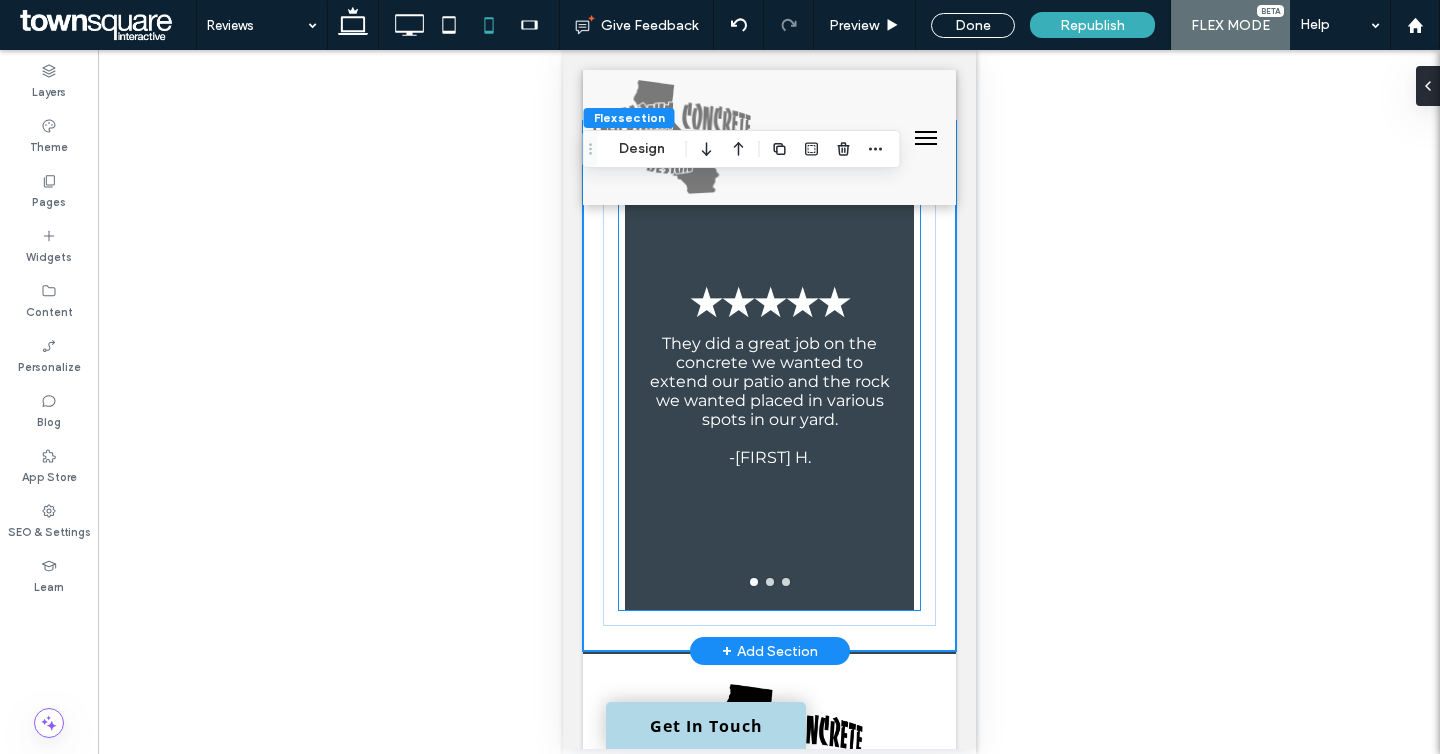 click at bounding box center (785, 582) 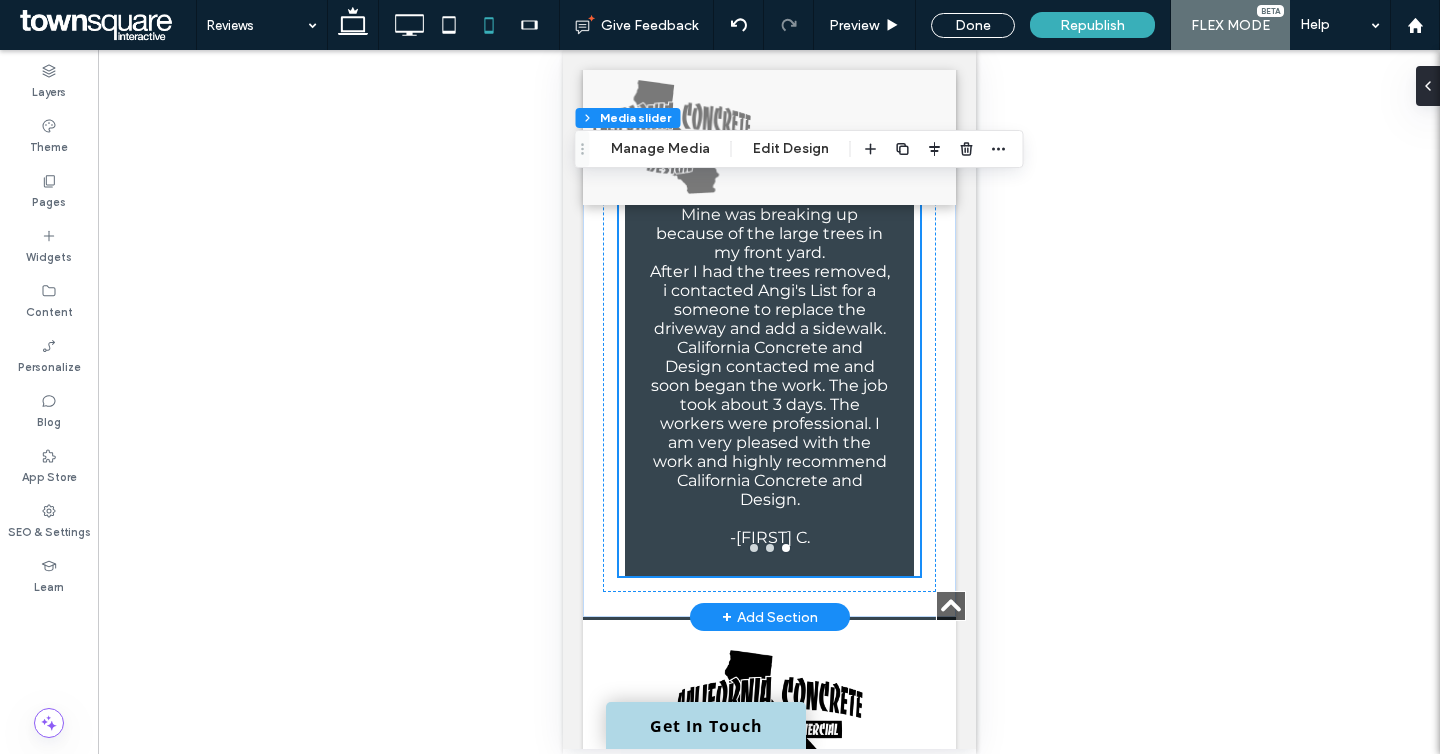 scroll, scrollTop: 421, scrollLeft: 0, axis: vertical 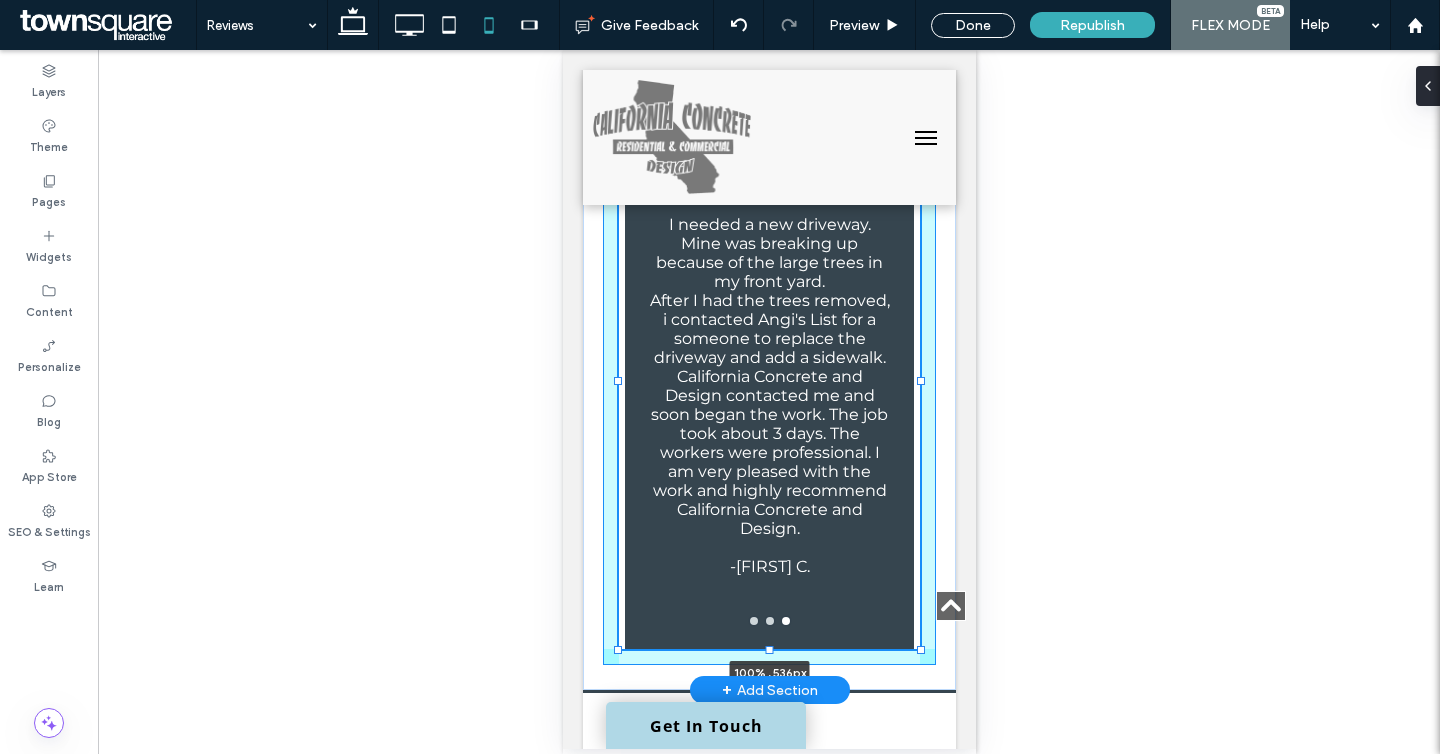 drag, startPoint x: 769, startPoint y: 563, endPoint x: 769, endPoint y: 607, distance: 44 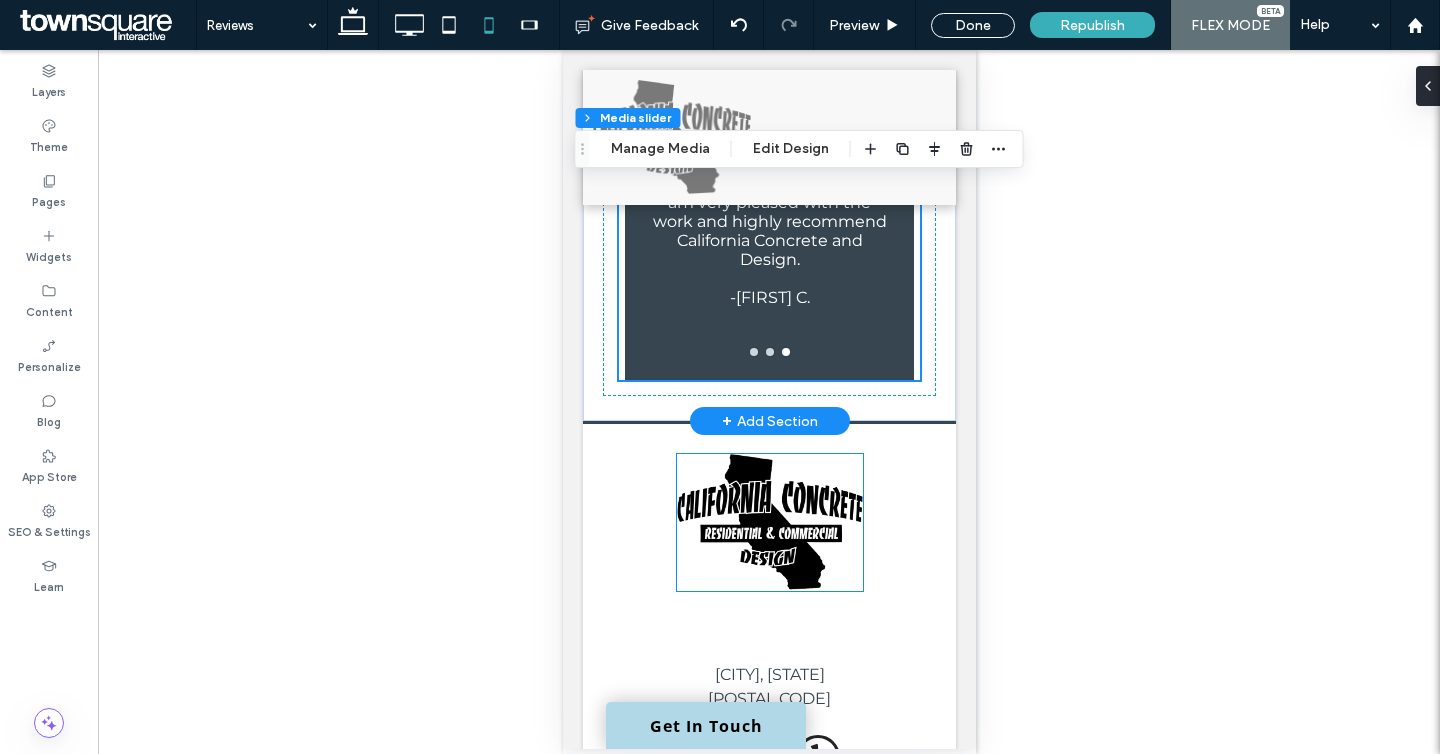 scroll, scrollTop: 158, scrollLeft: 0, axis: vertical 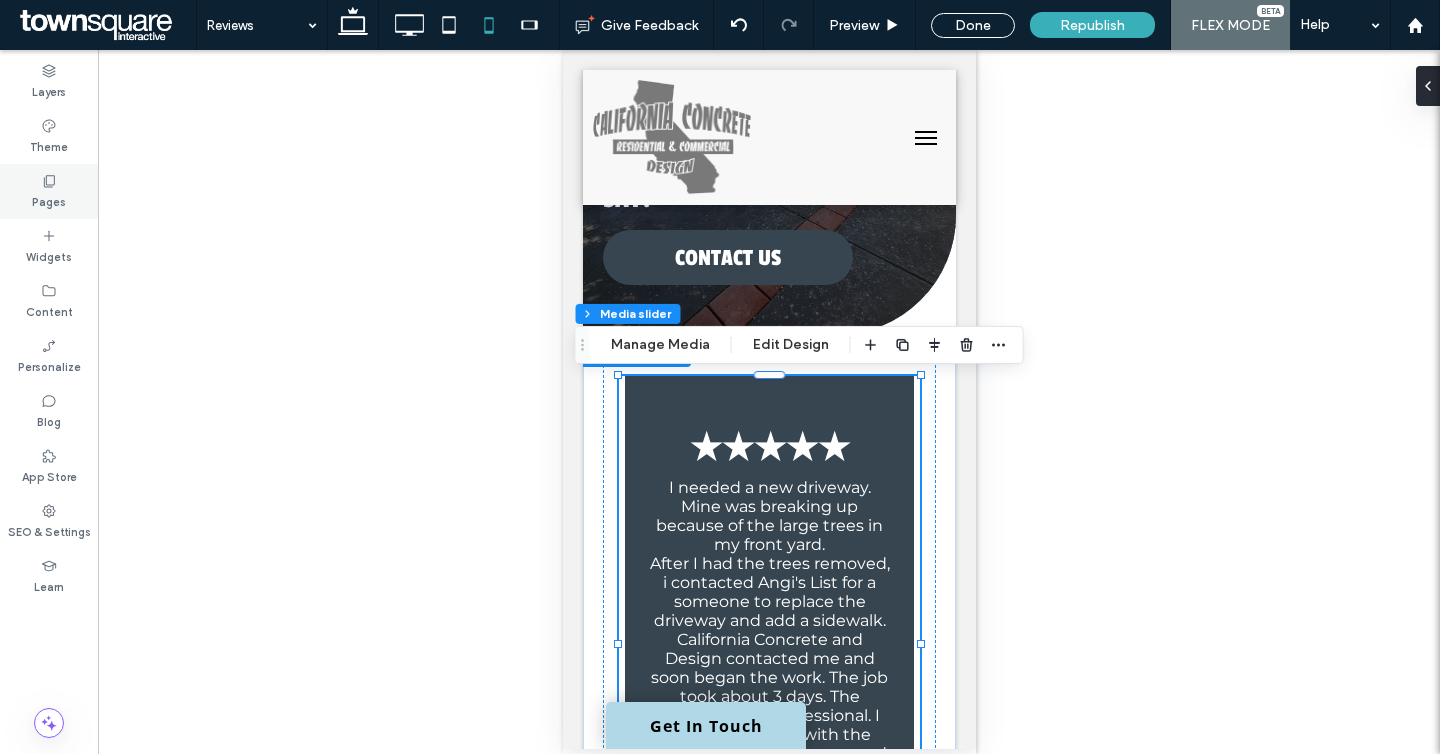 click on "Pages" at bounding box center (49, 200) 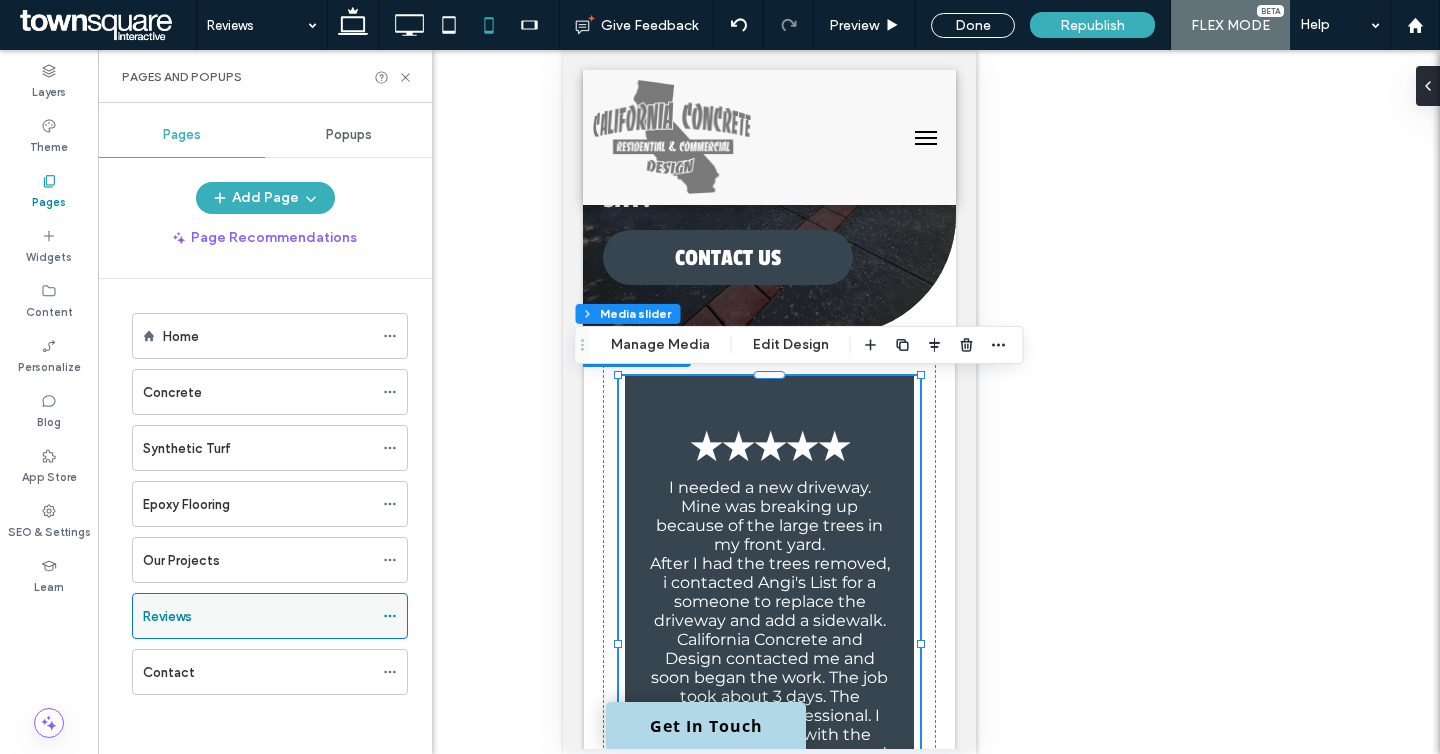 click 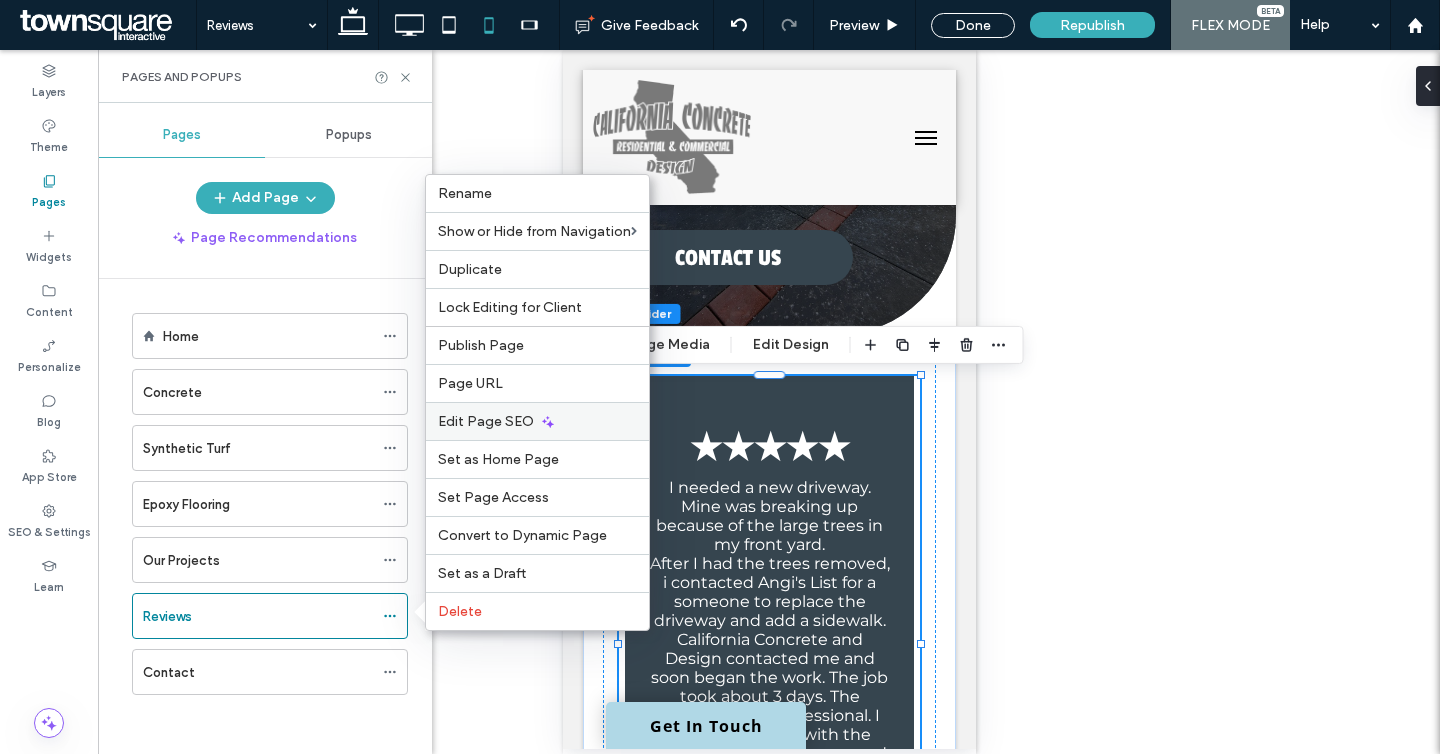 click on "Edit Page SEO" at bounding box center [486, 421] 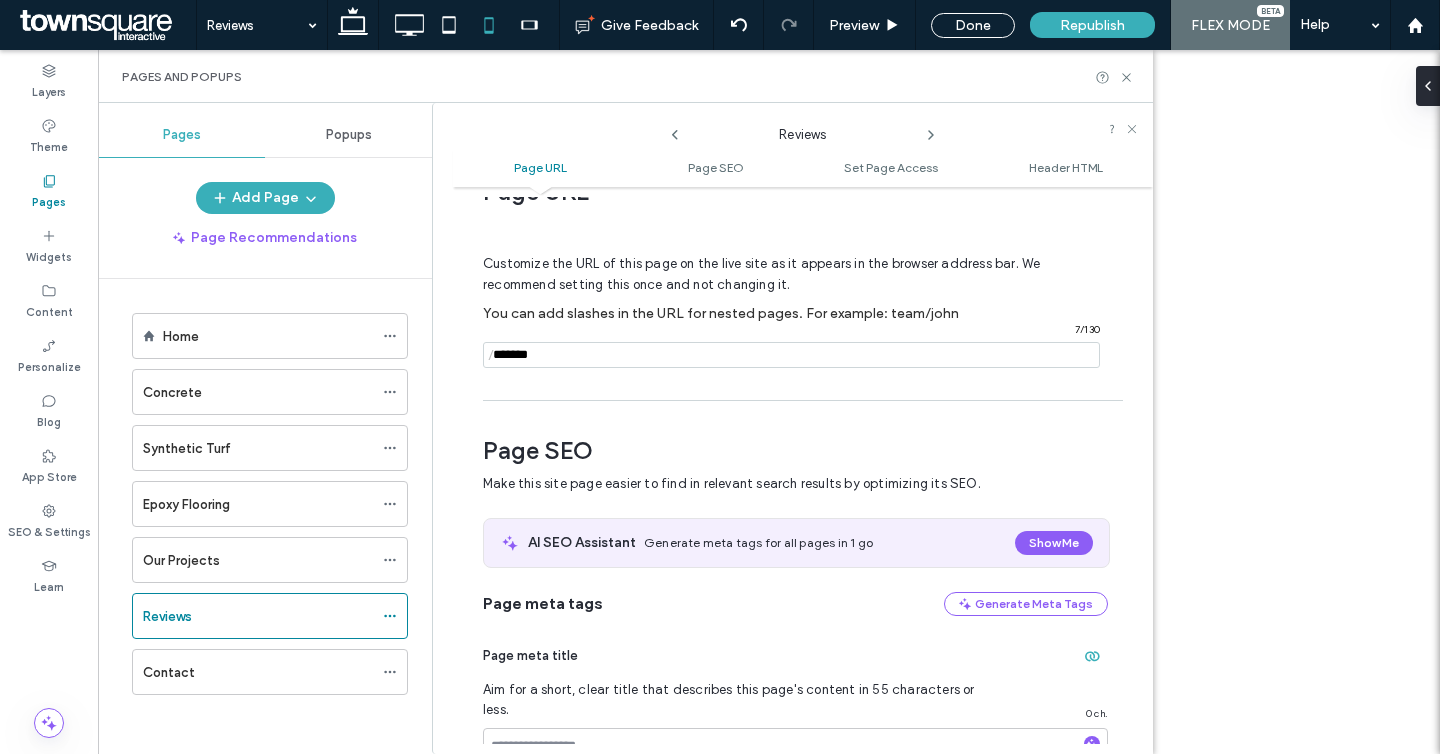 scroll, scrollTop: 0, scrollLeft: 0, axis: both 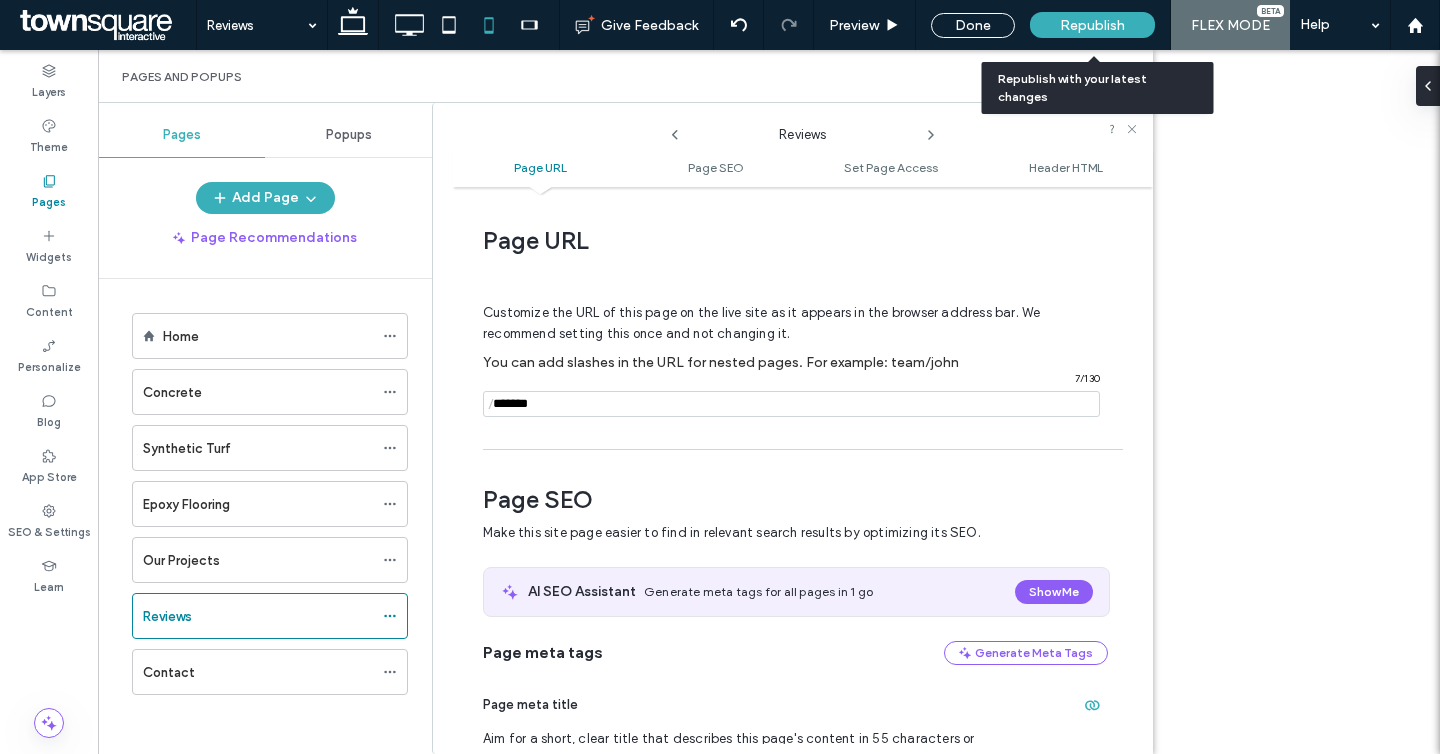 click on "Republish" at bounding box center (1092, 25) 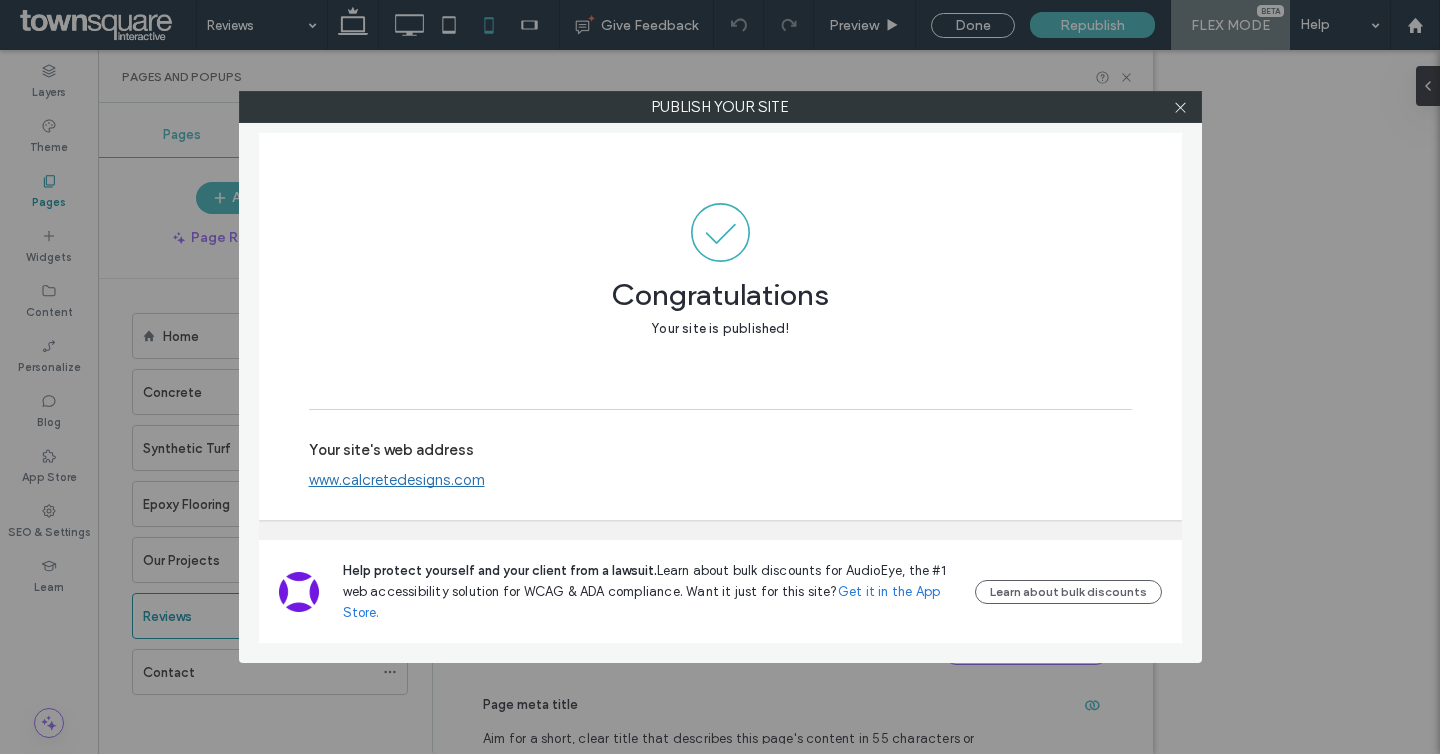 click at bounding box center [1181, 107] 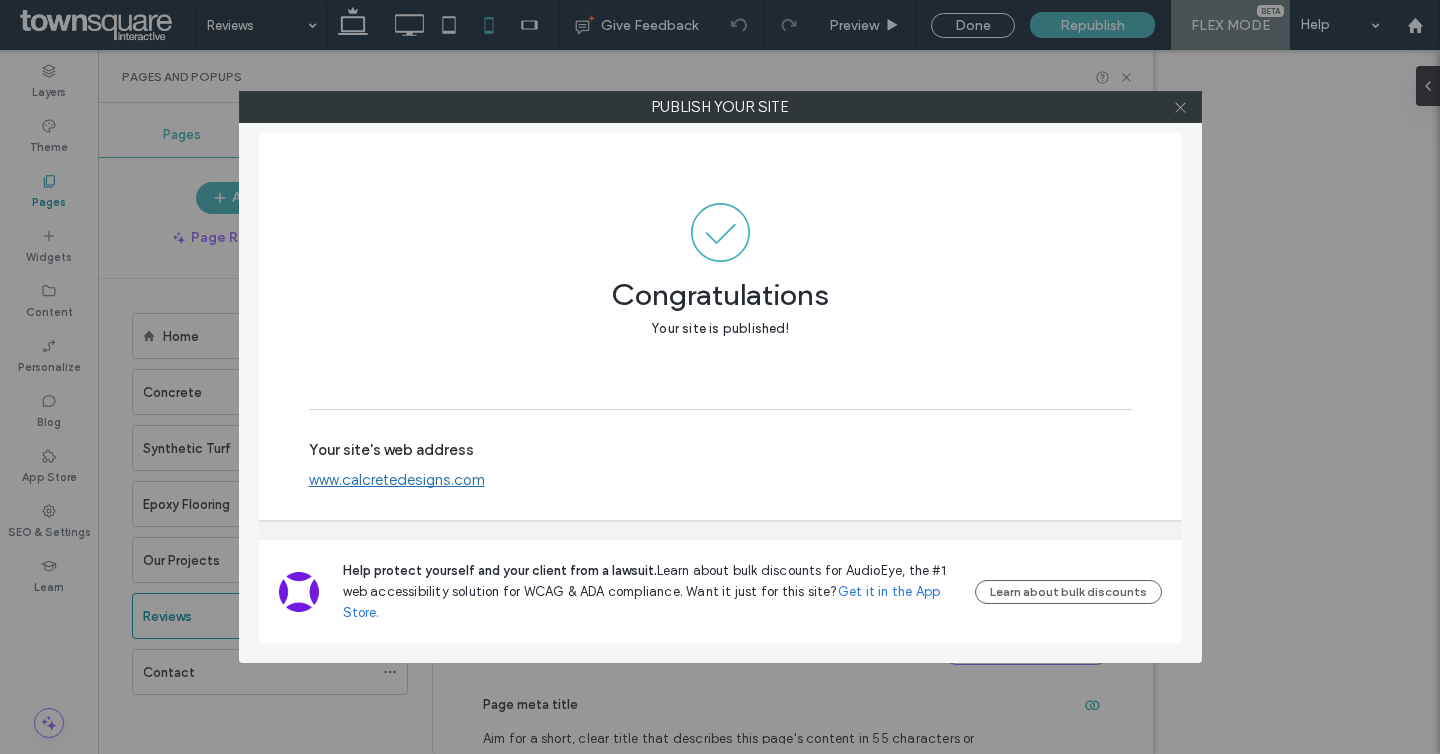 click 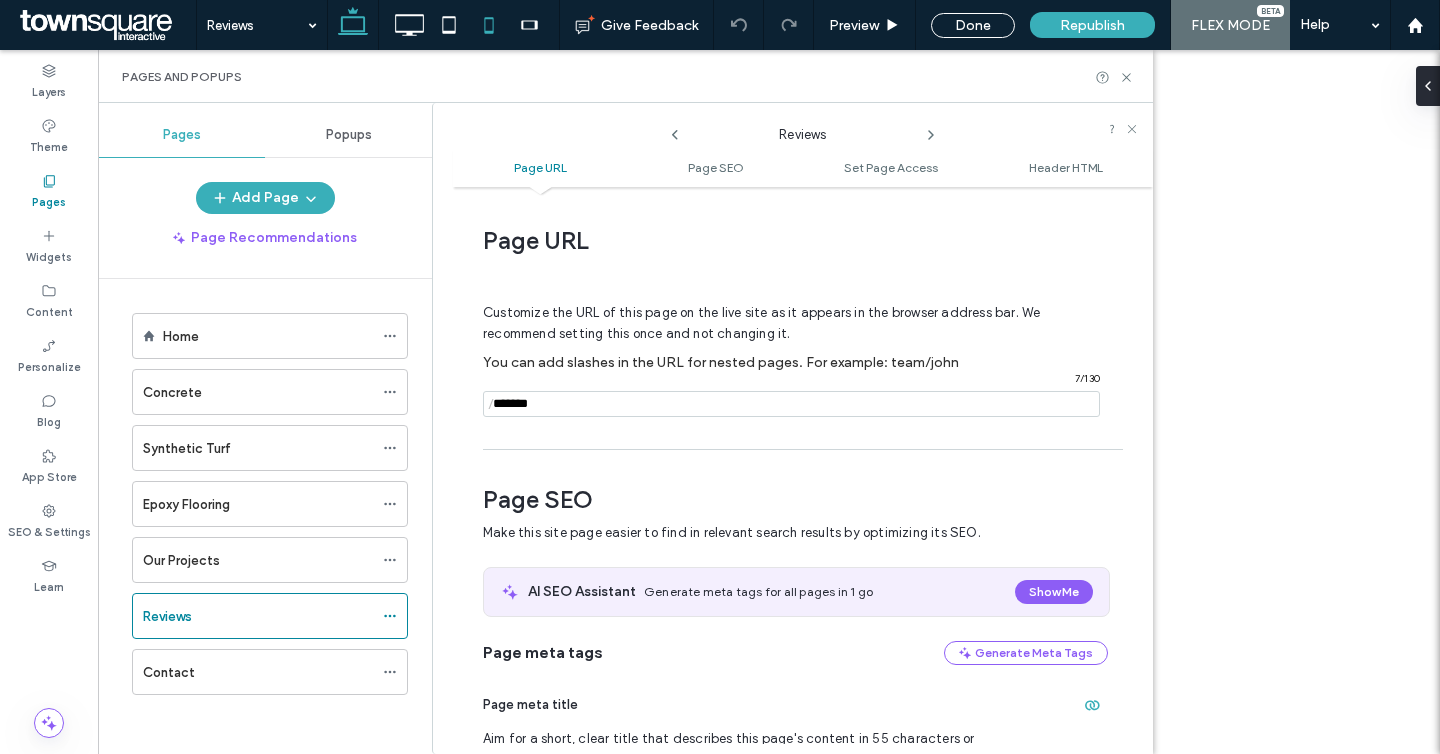 click 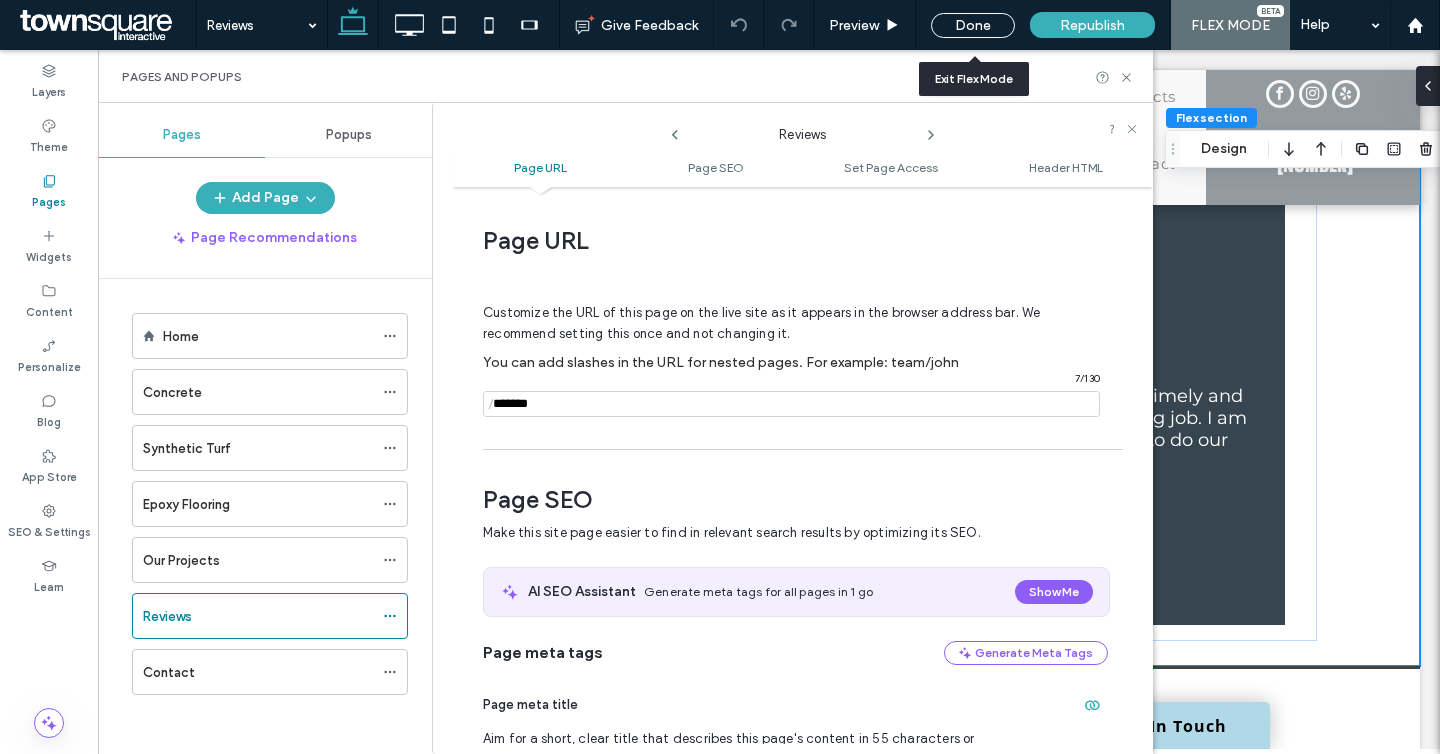 scroll, scrollTop: 593, scrollLeft: 0, axis: vertical 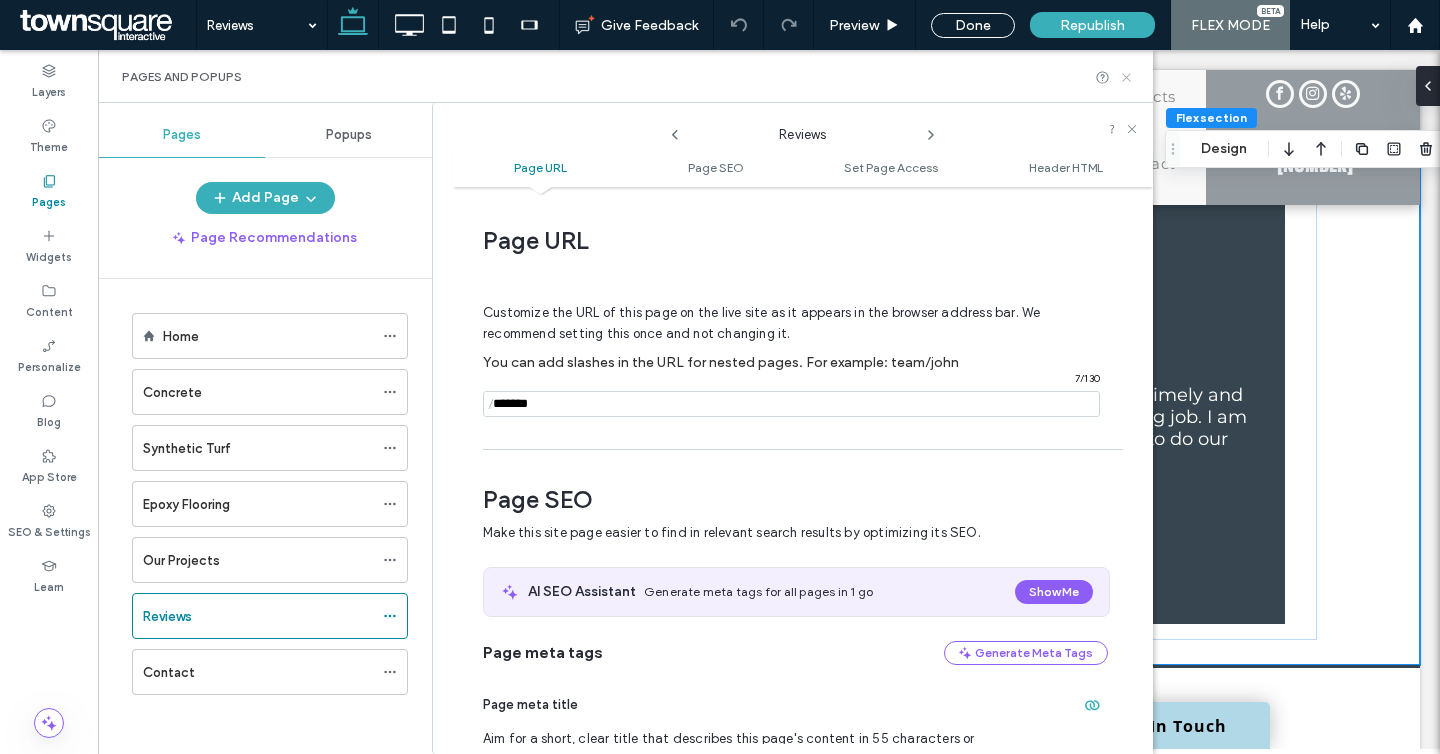 click 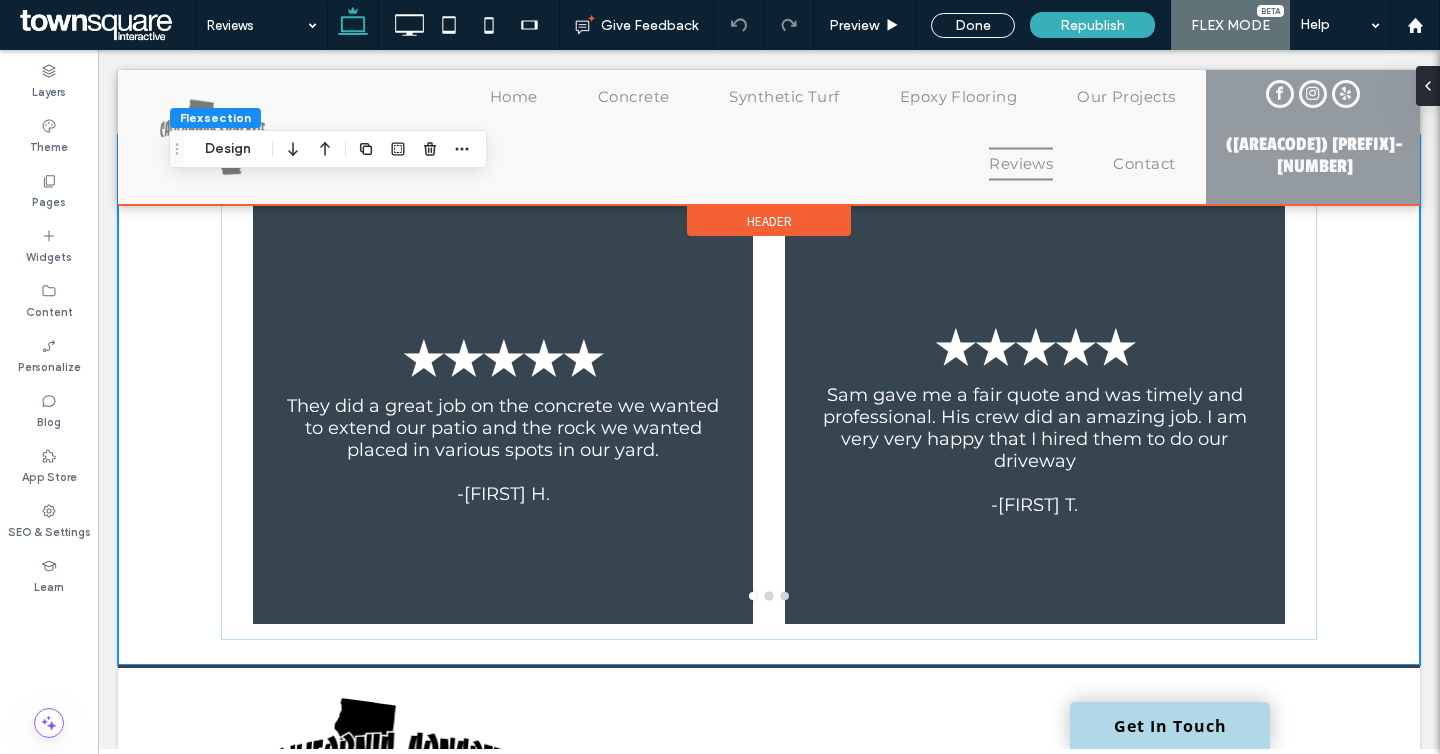 click at bounding box center (769, 137) 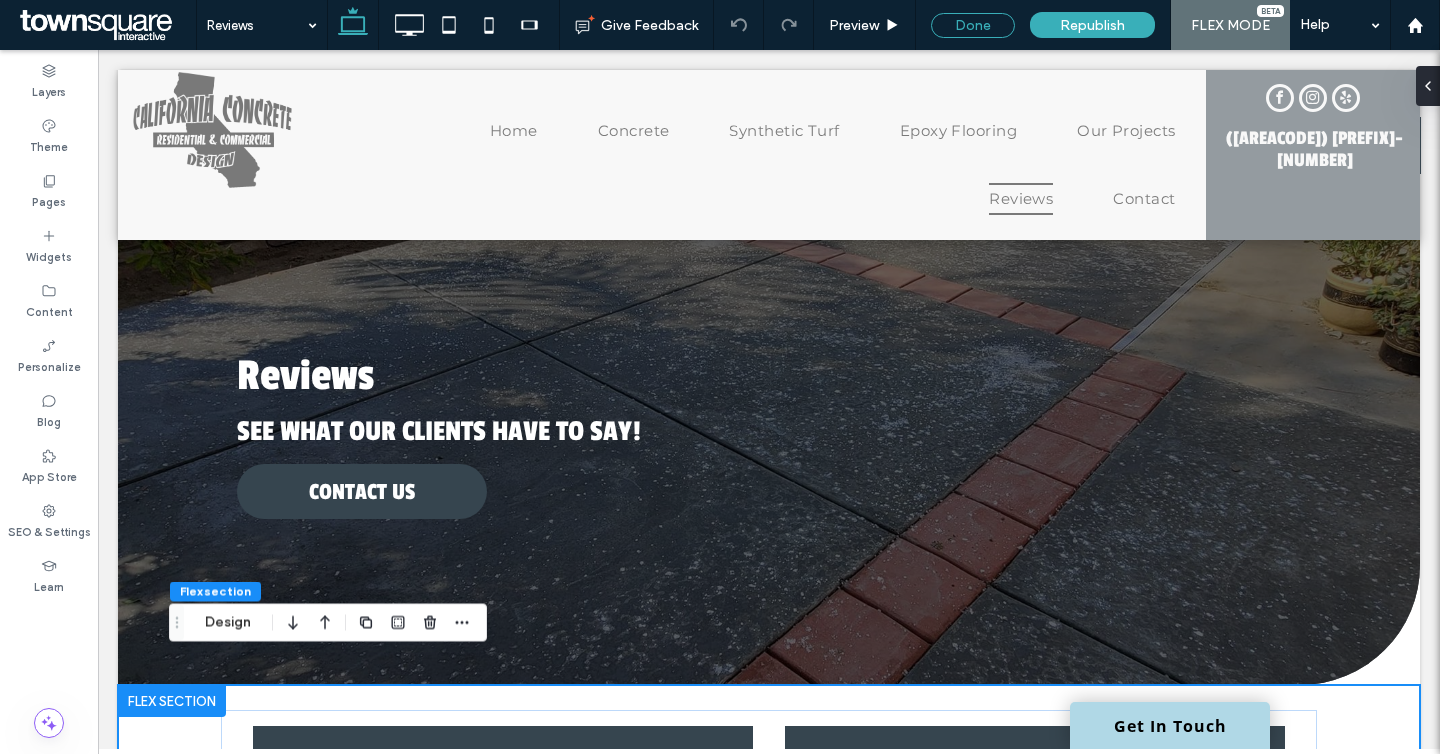 scroll, scrollTop: 0, scrollLeft: 0, axis: both 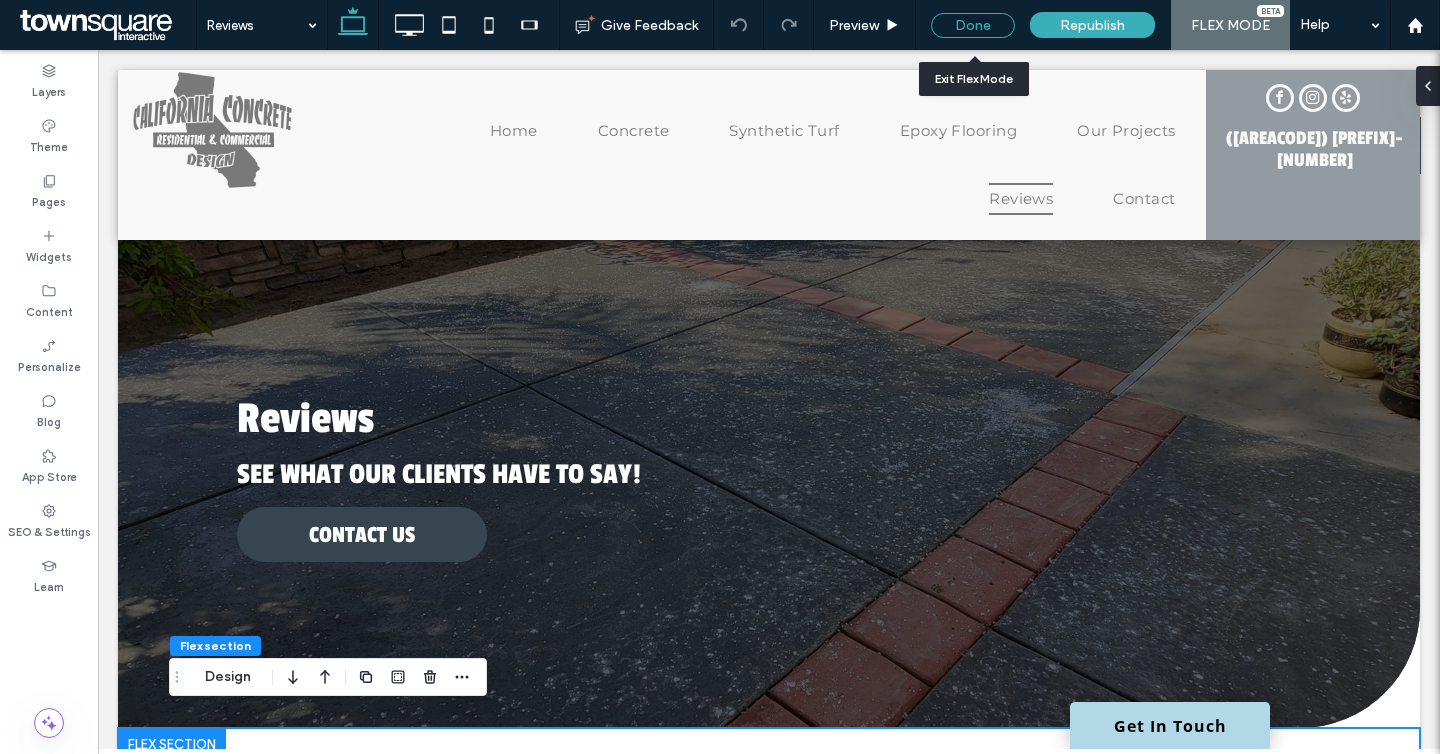 click on "Done" at bounding box center [973, 25] 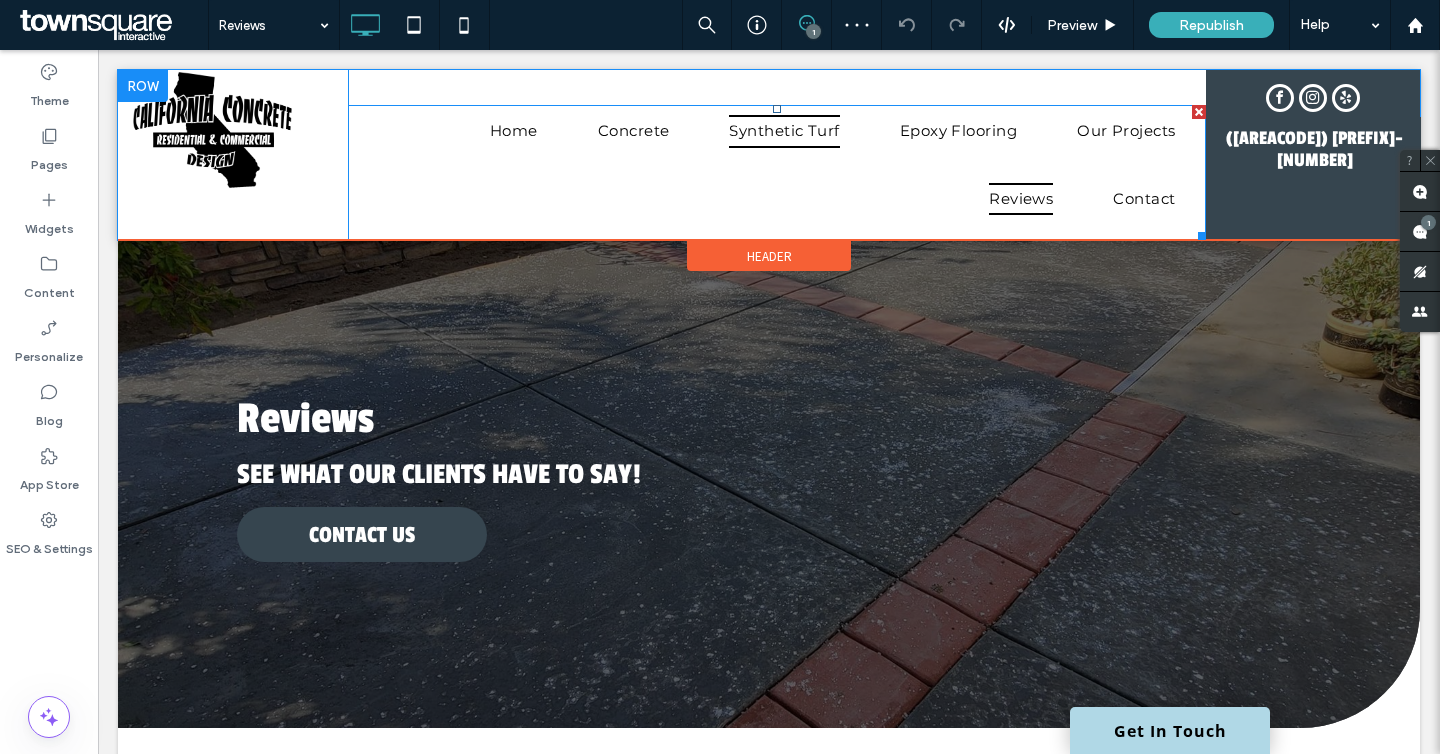 click on "Synthetic Turf" at bounding box center [784, 139] 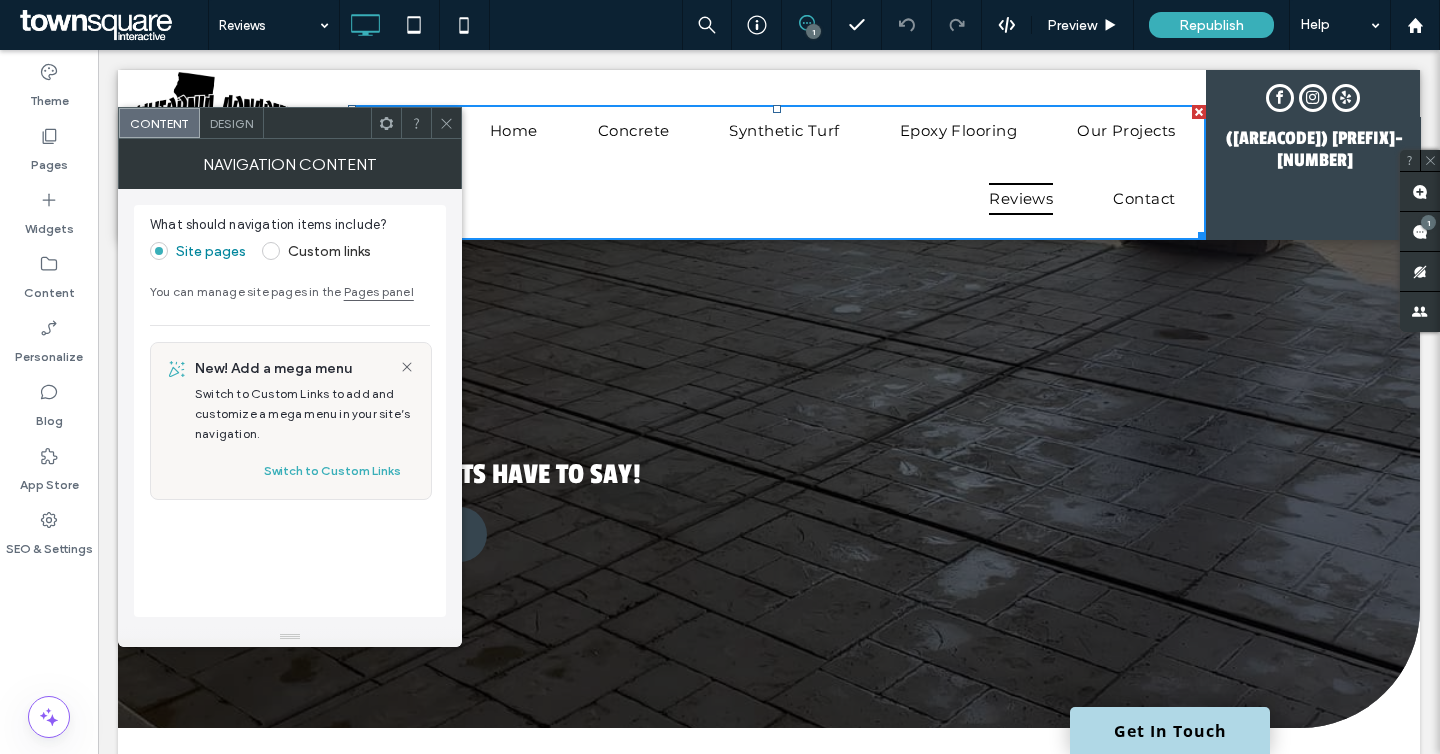 click on "Design" at bounding box center (231, 123) 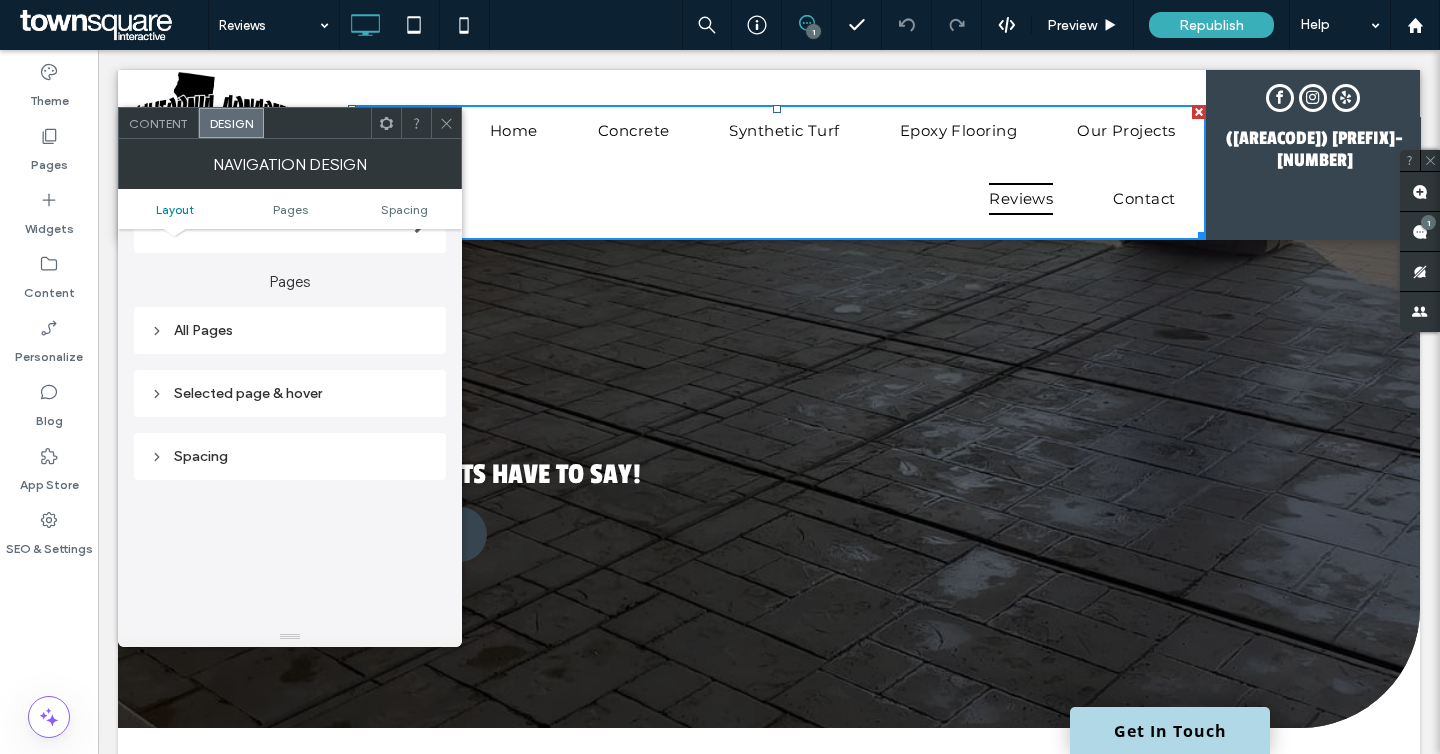 scroll, scrollTop: 269, scrollLeft: 0, axis: vertical 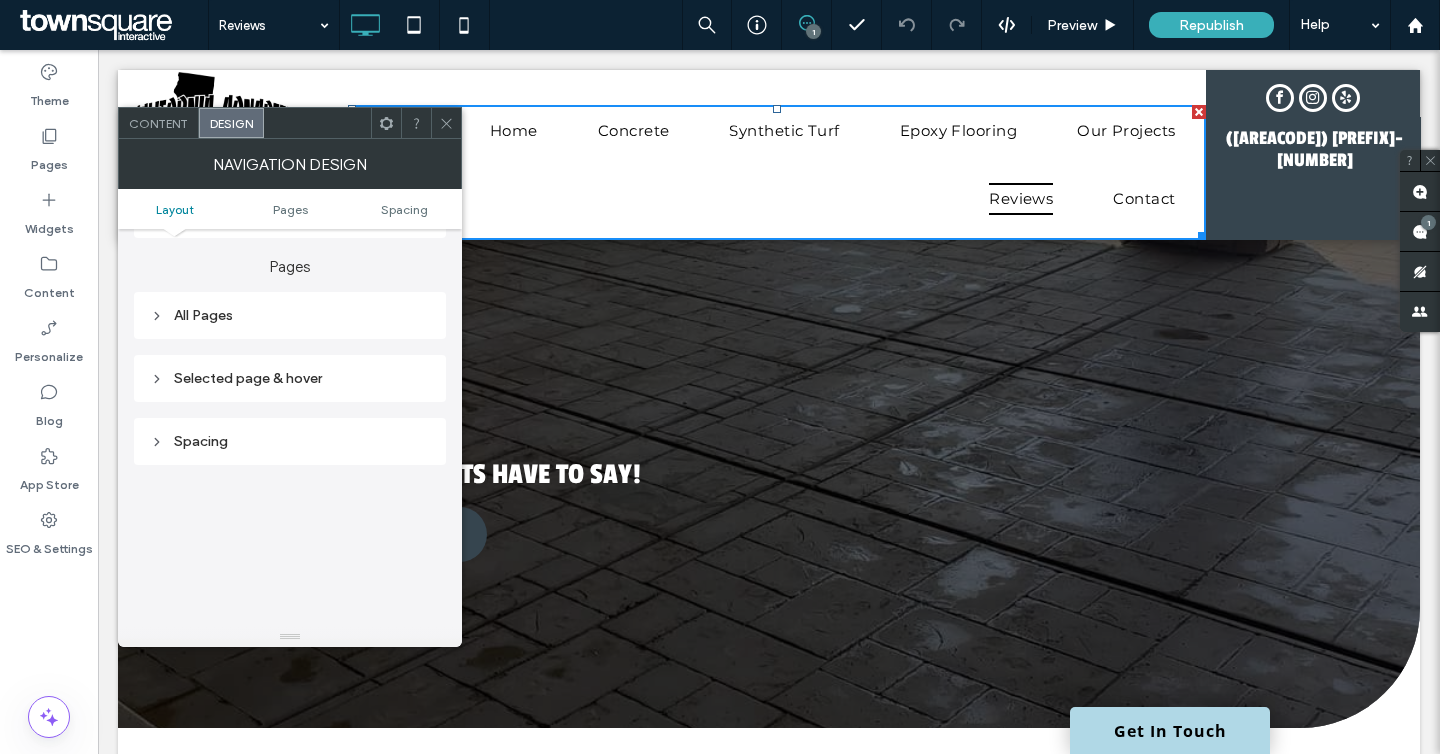 click on "Spacing" at bounding box center (290, 441) 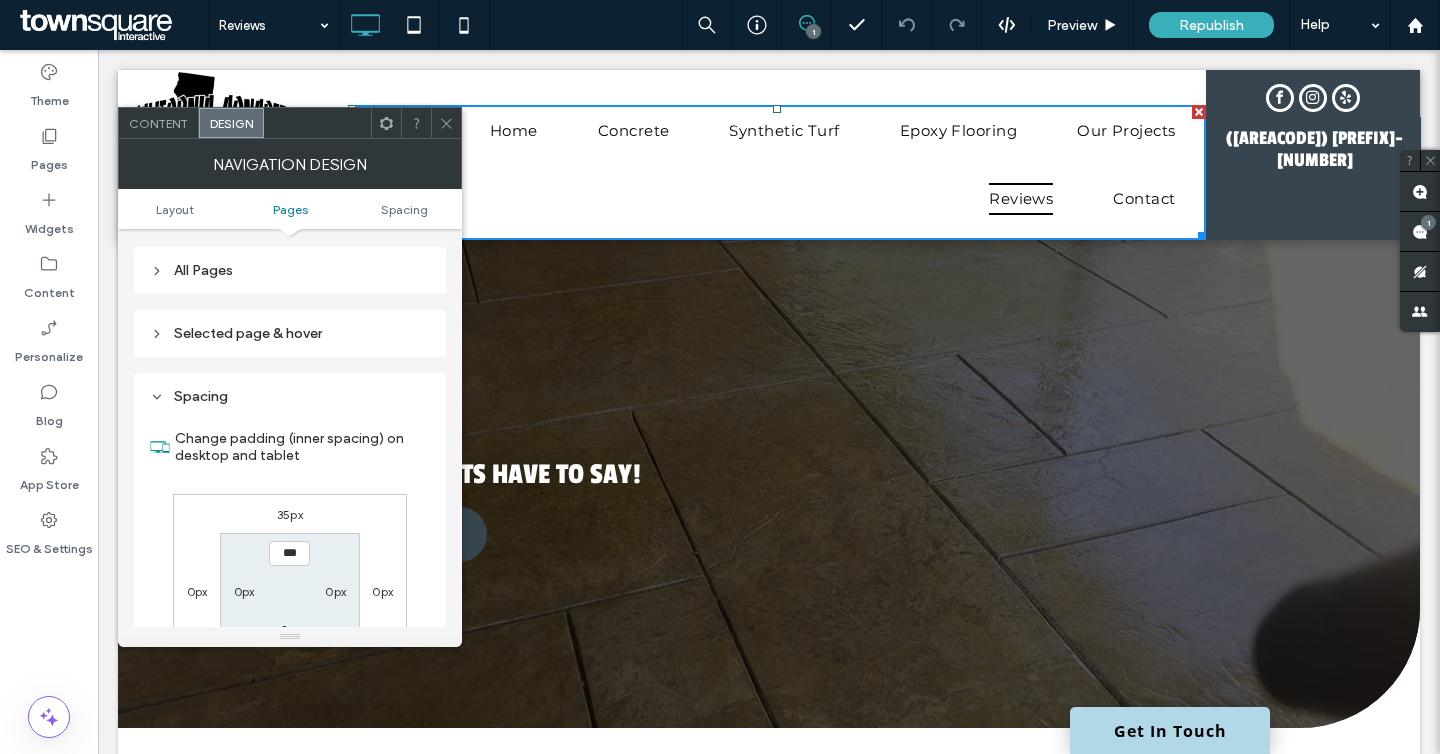 scroll, scrollTop: 230, scrollLeft: 0, axis: vertical 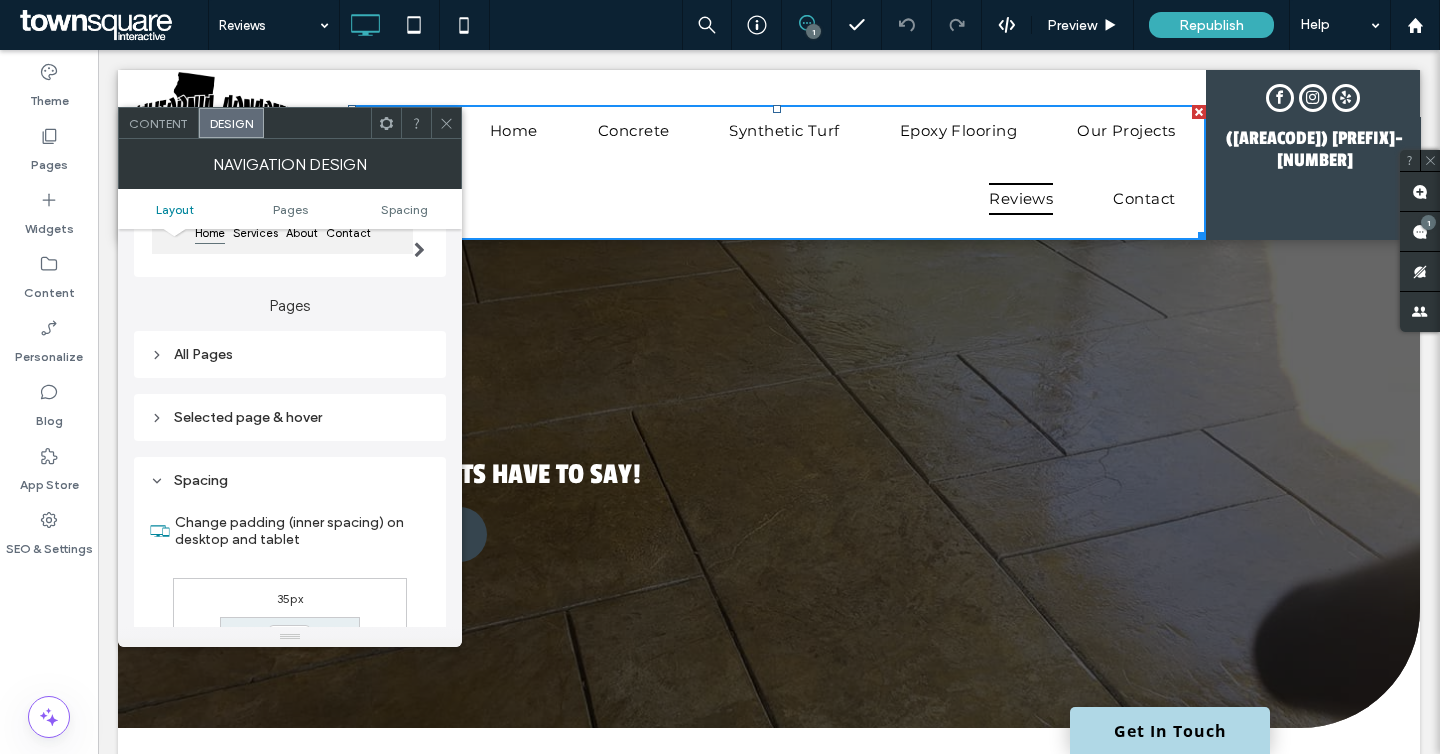 click on "Selected page & hover" at bounding box center (290, 417) 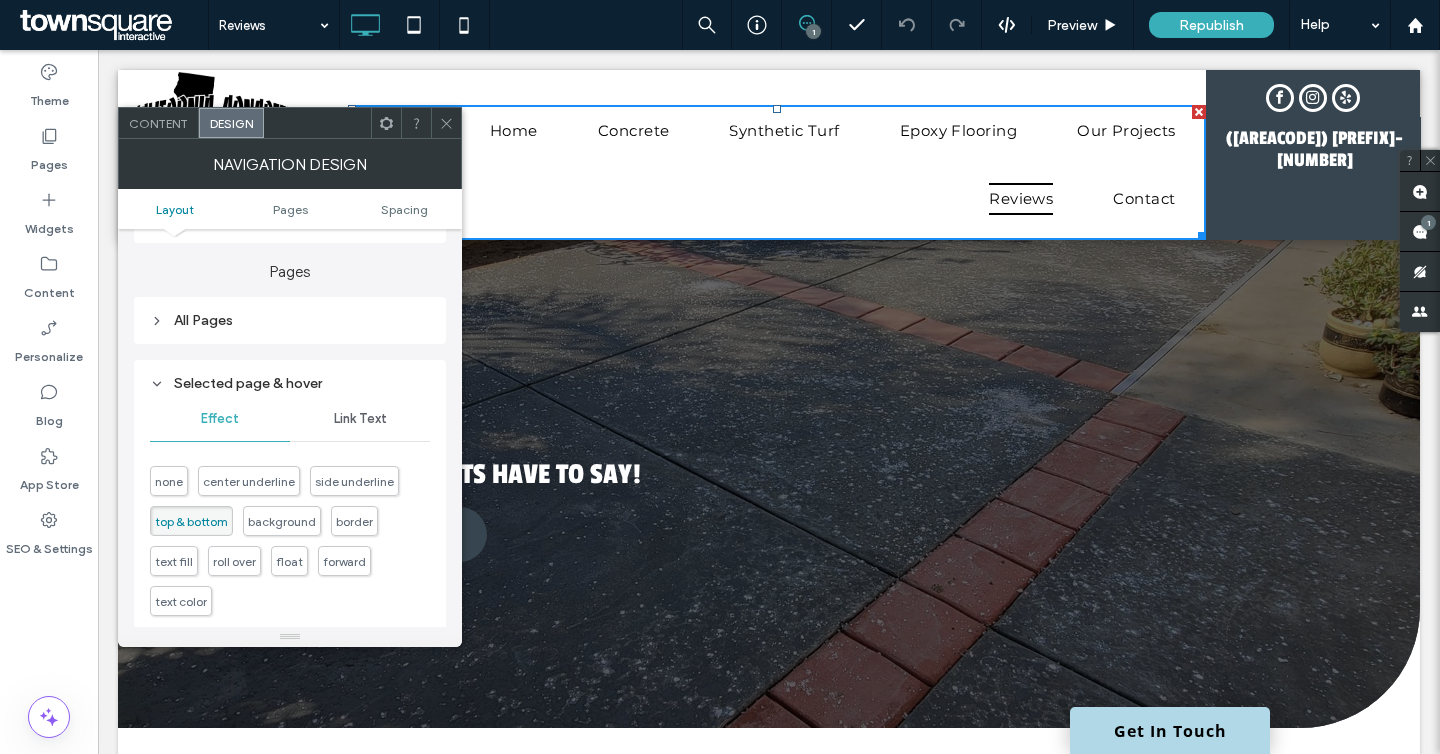 scroll, scrollTop: 262, scrollLeft: 0, axis: vertical 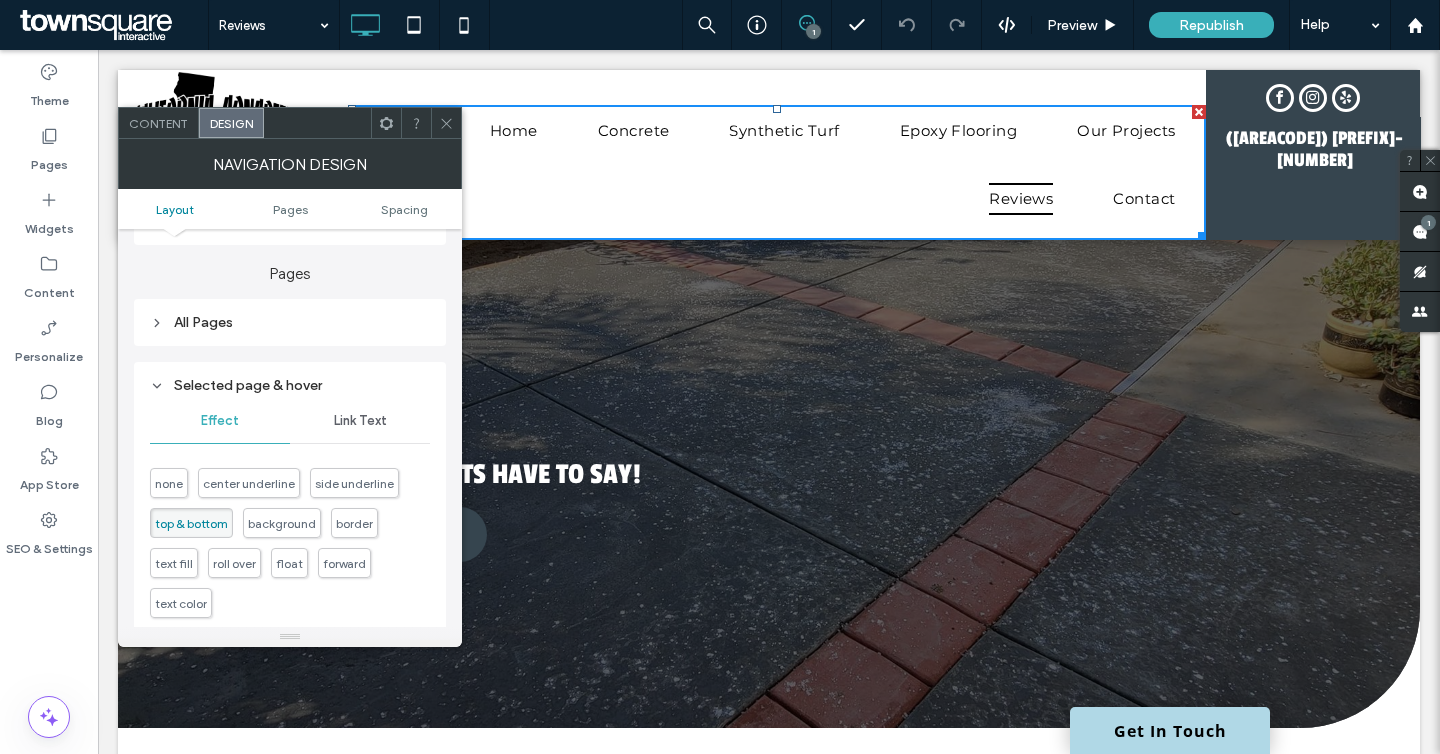 click on "All Pages" at bounding box center [290, 322] 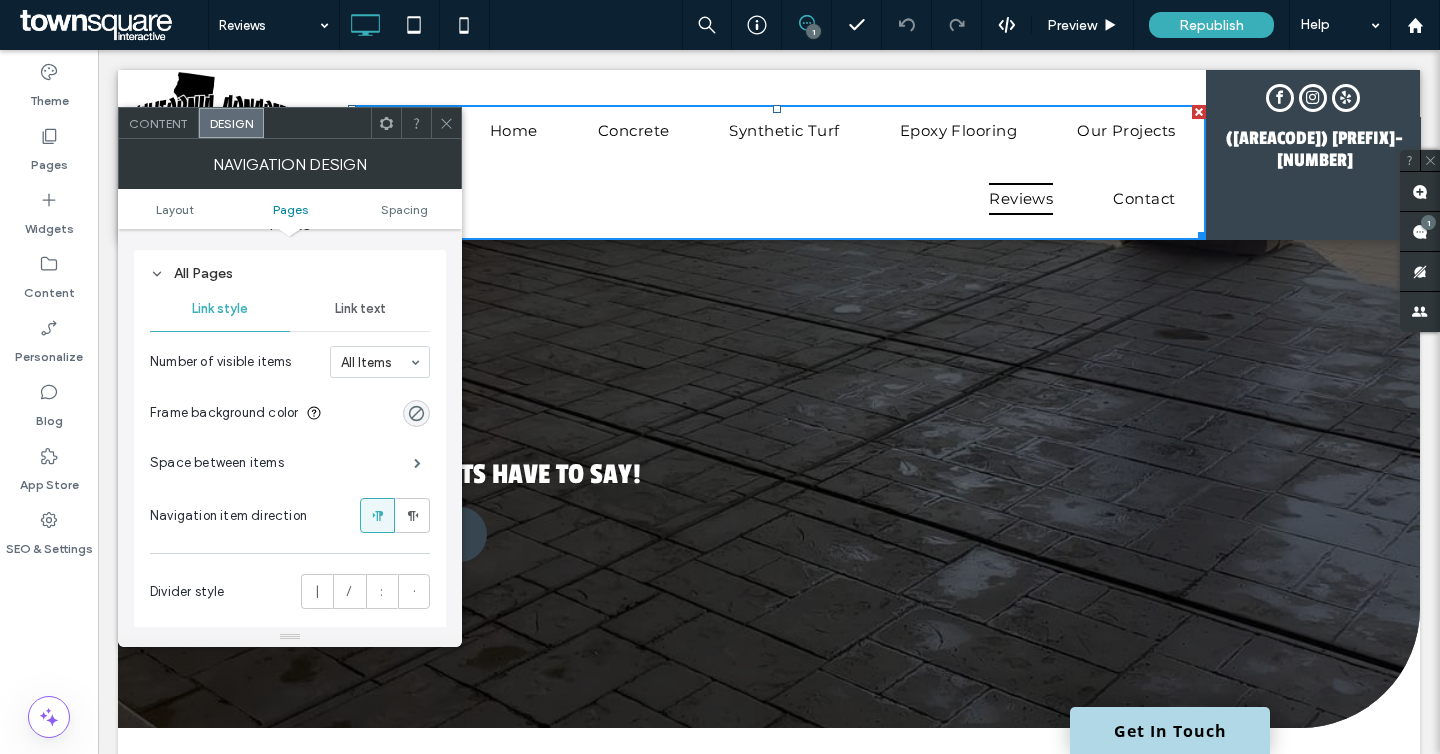 scroll, scrollTop: 293, scrollLeft: 0, axis: vertical 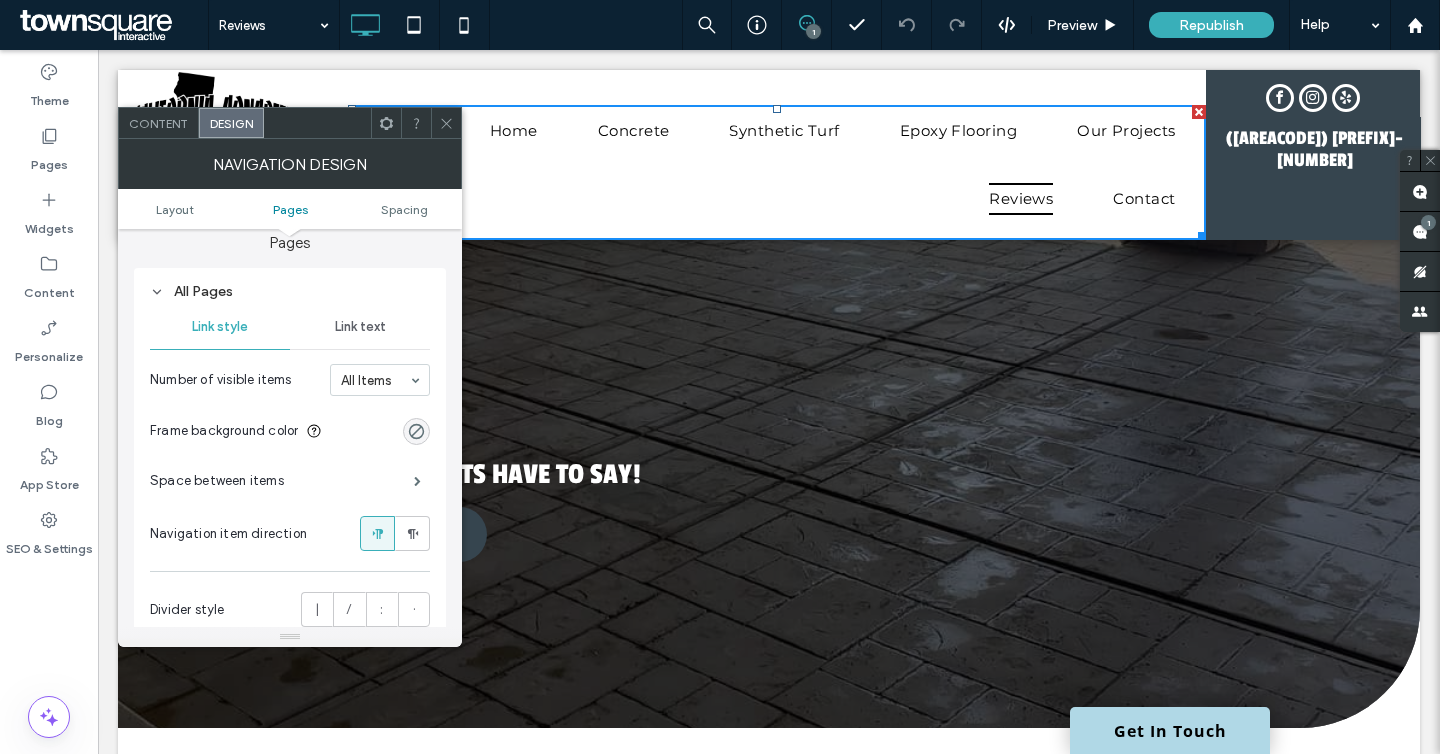 click on "Link text" at bounding box center [360, 327] 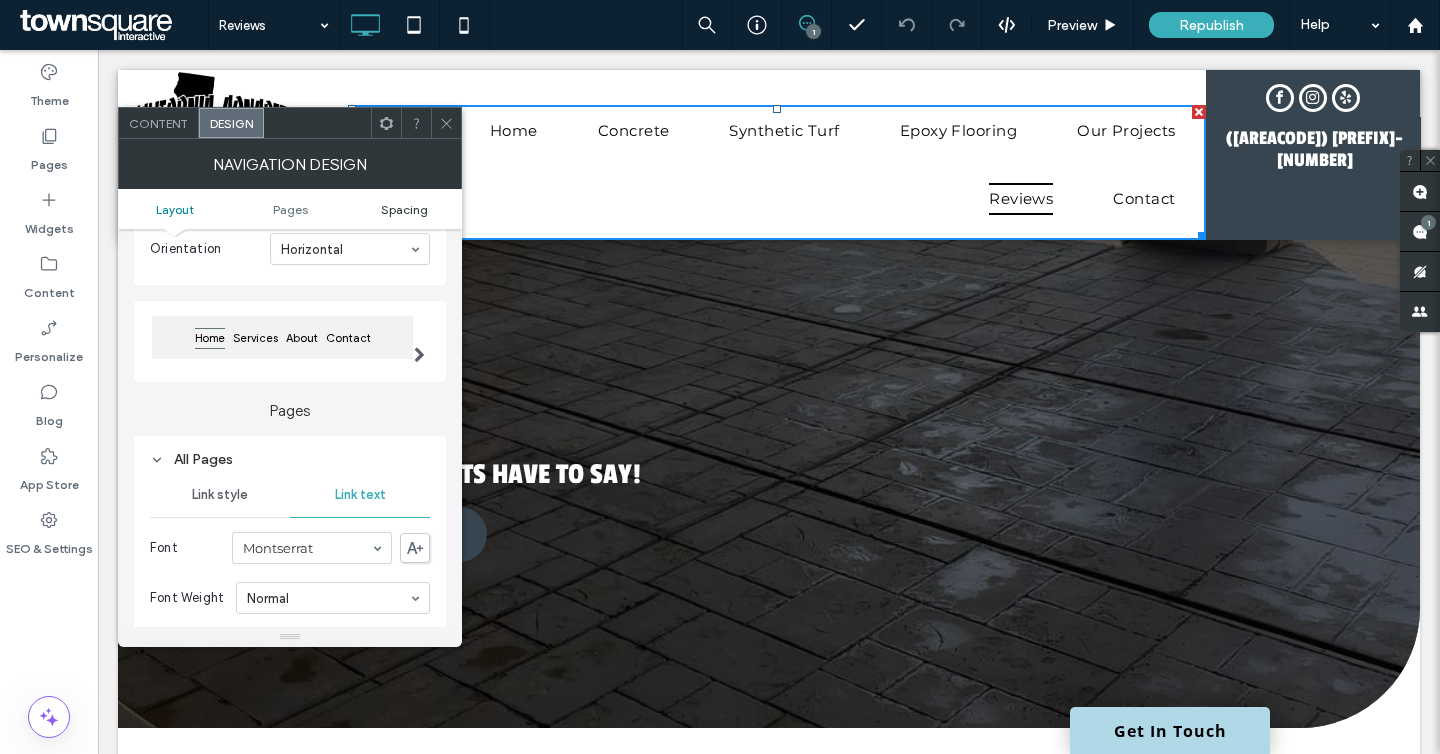 click on "Spacing" at bounding box center (404, 209) 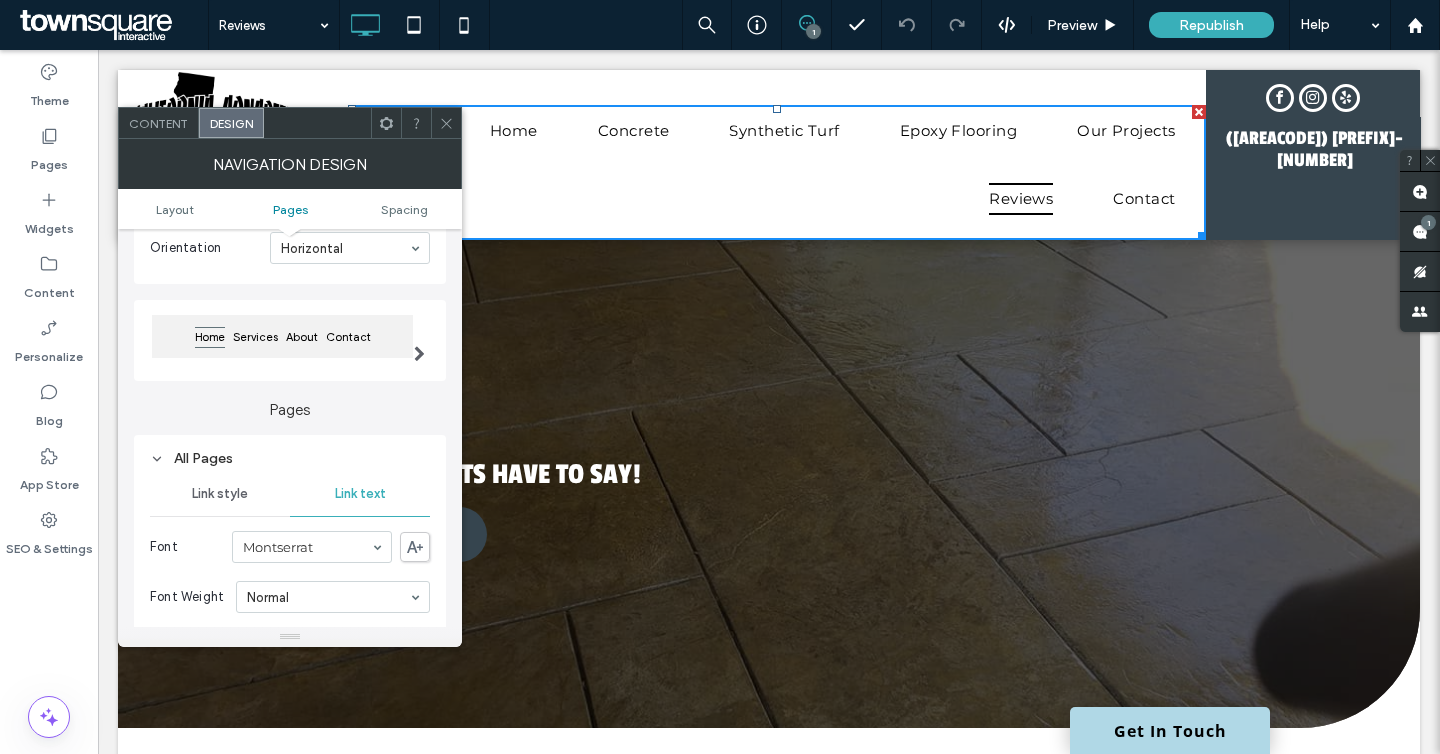 scroll, scrollTop: 0, scrollLeft: 0, axis: both 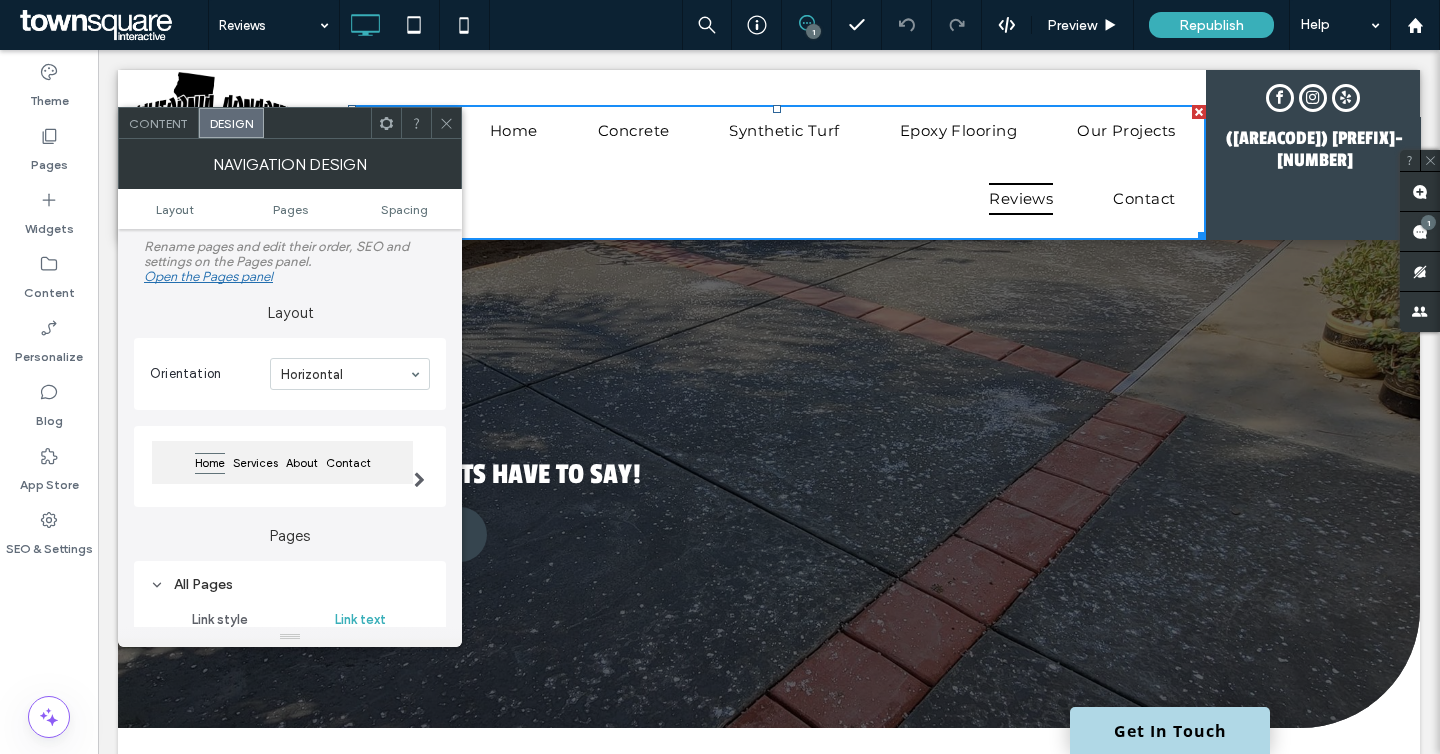 click 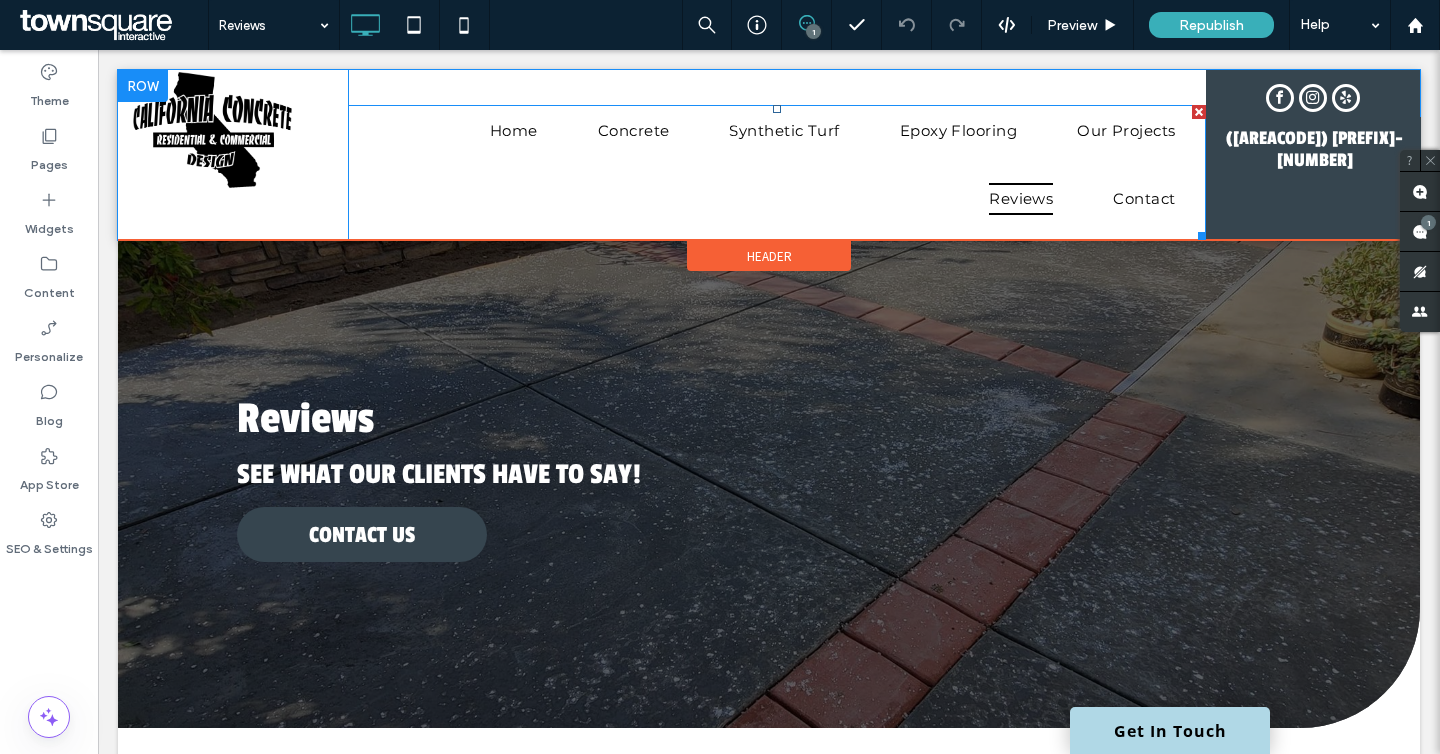 click on "Home
Concrete
Synthetic Turf
Epoxy Flooring
Our Projects
Reviews
Contact" at bounding box center (777, 172) 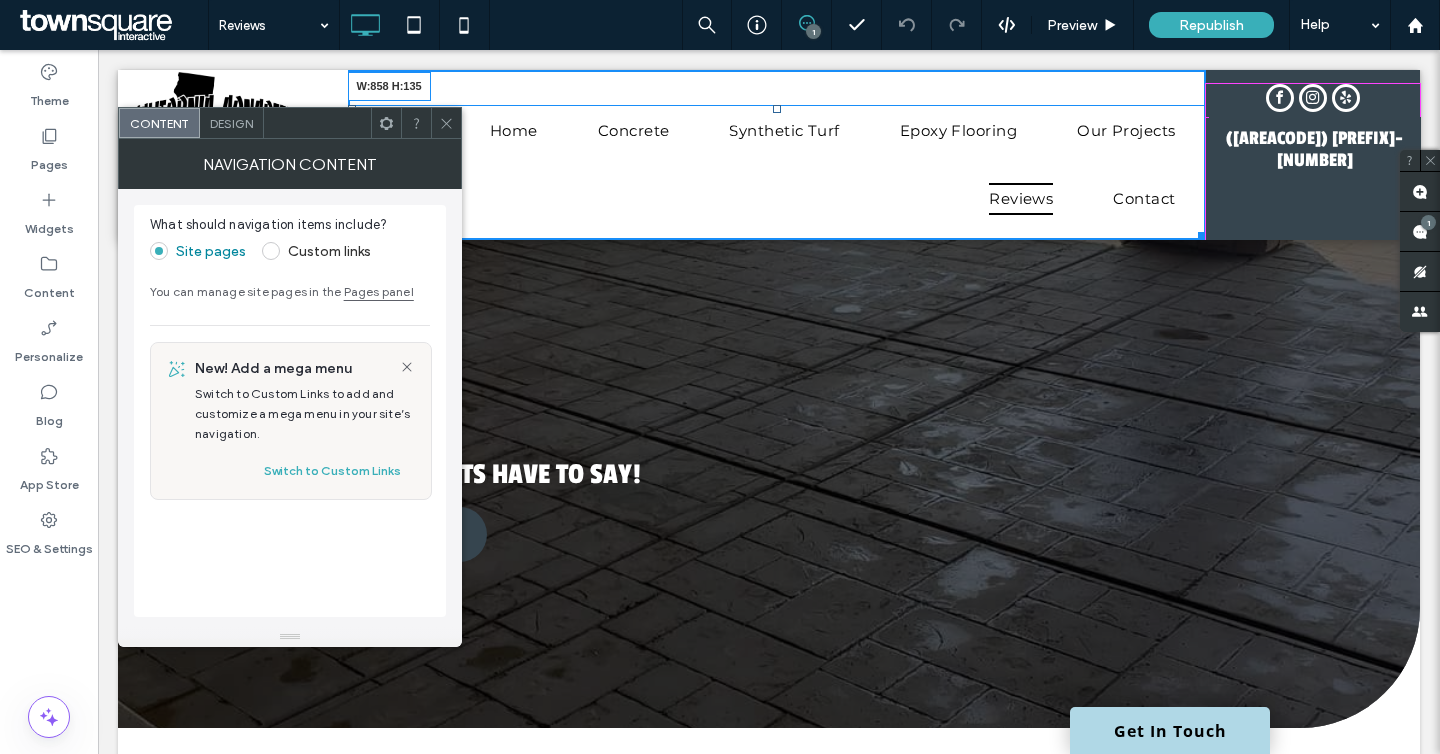 drag, startPoint x: 1198, startPoint y: 234, endPoint x: 1295, endPoint y: 213, distance: 99.24717 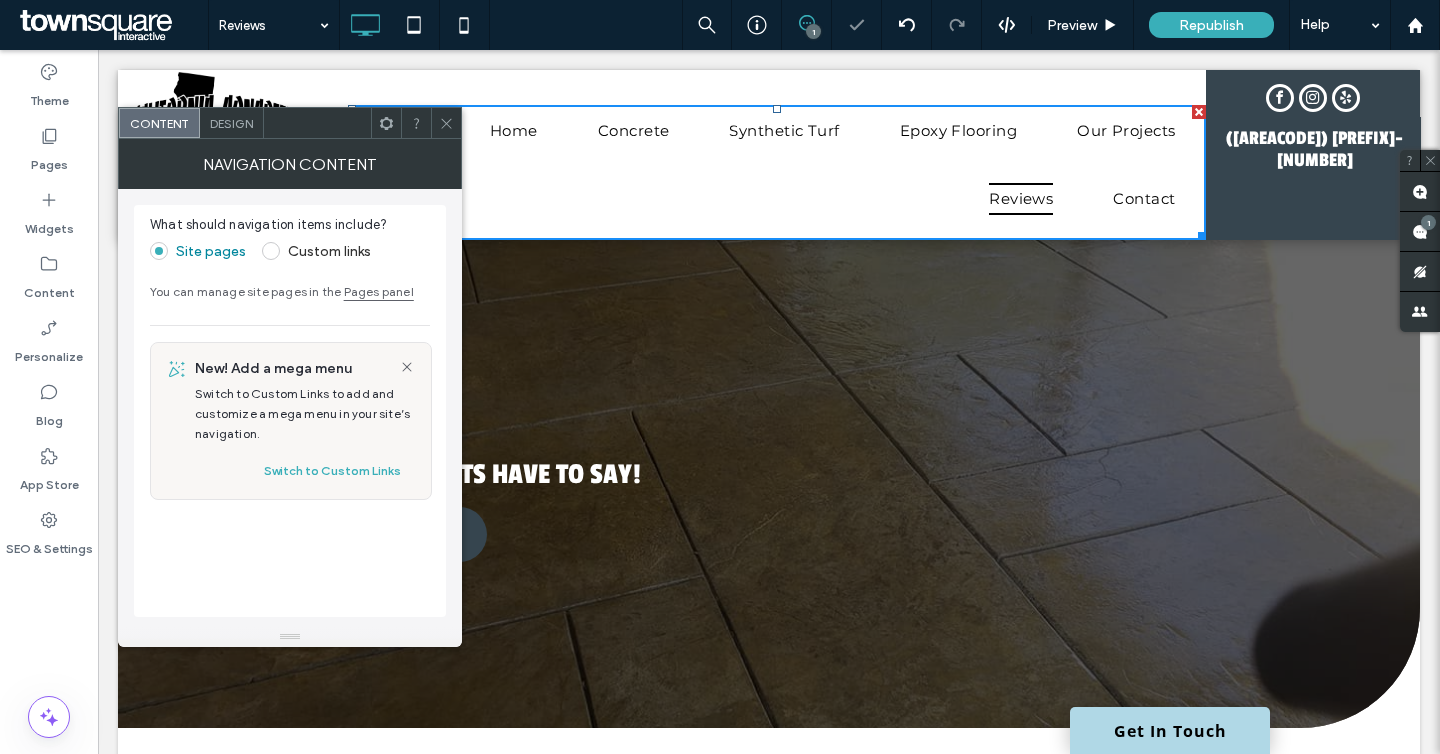 click on "Design" at bounding box center [232, 123] 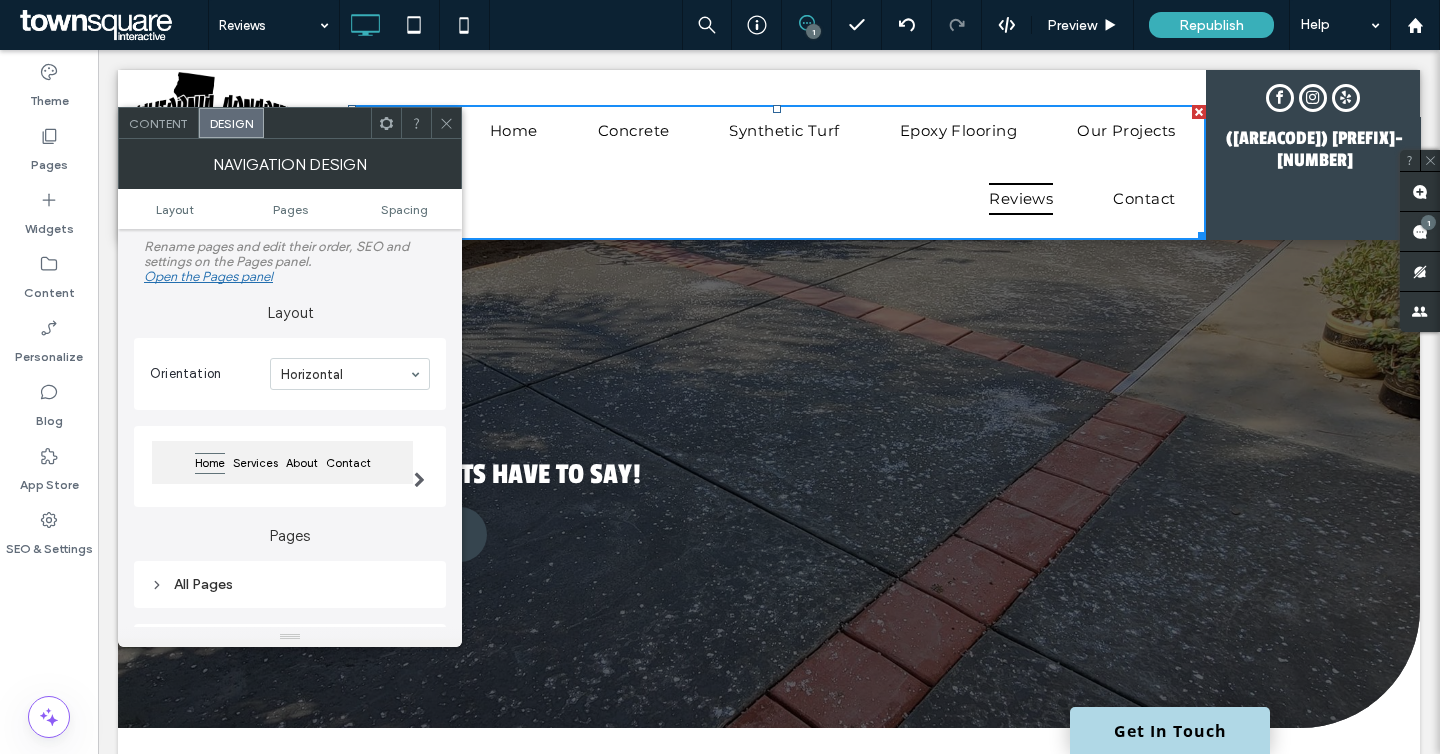 click on "Home Services About Contact" at bounding box center (290, 466) 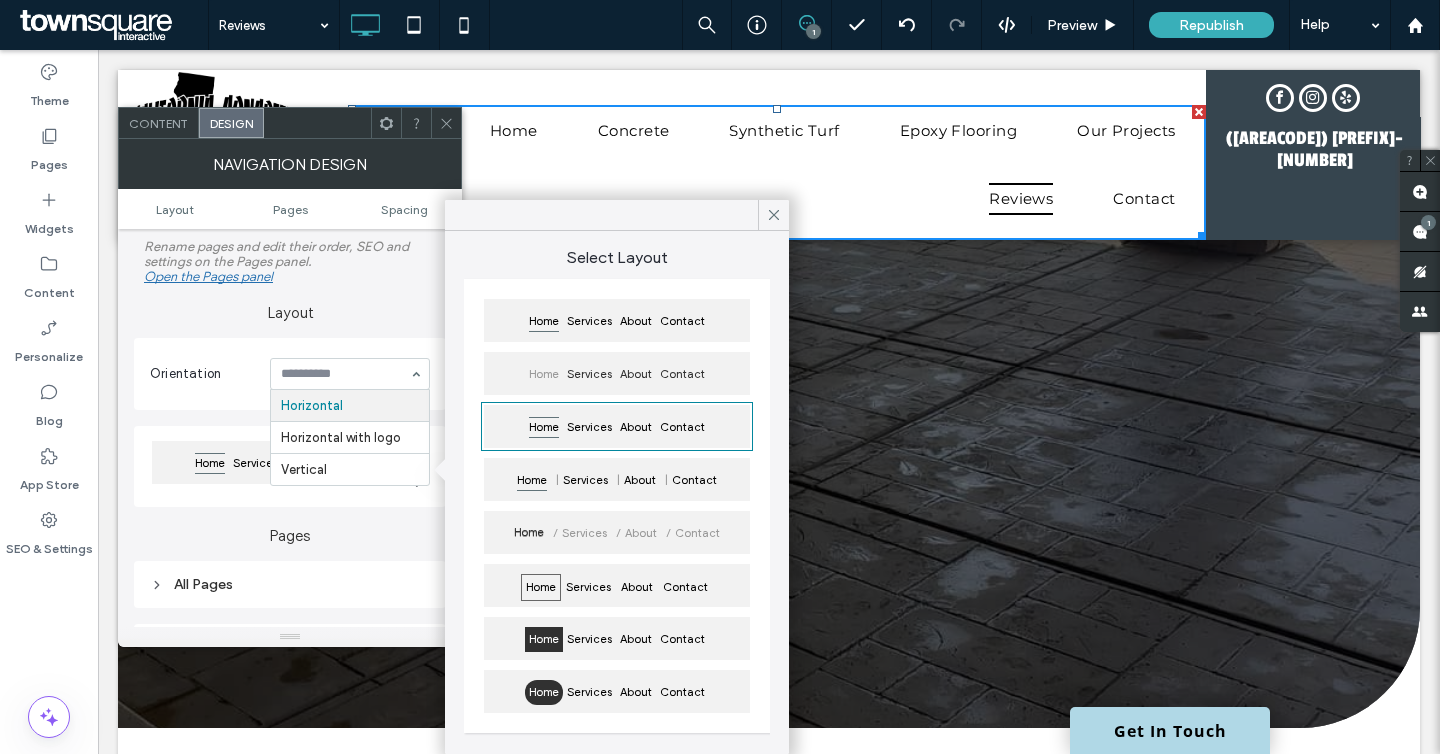 click 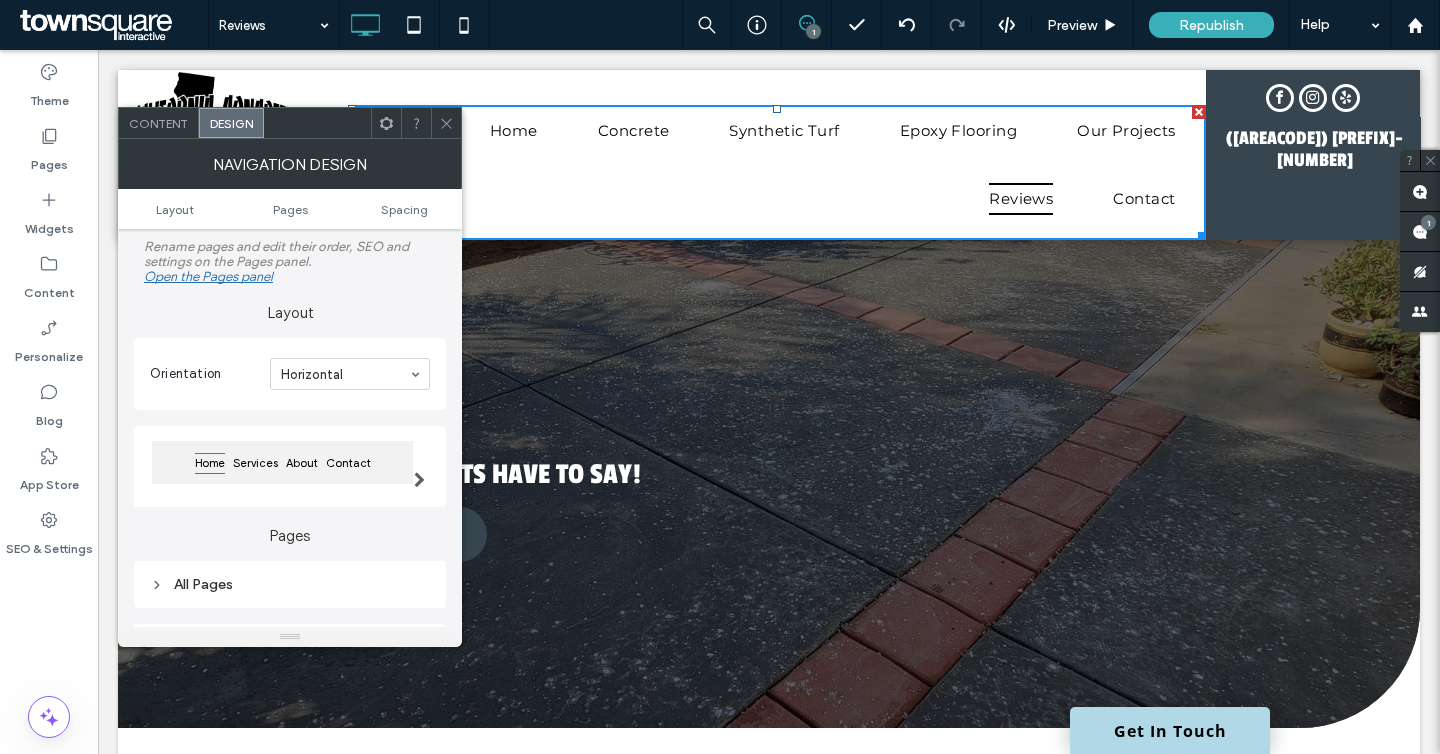 click at bounding box center (446, 123) 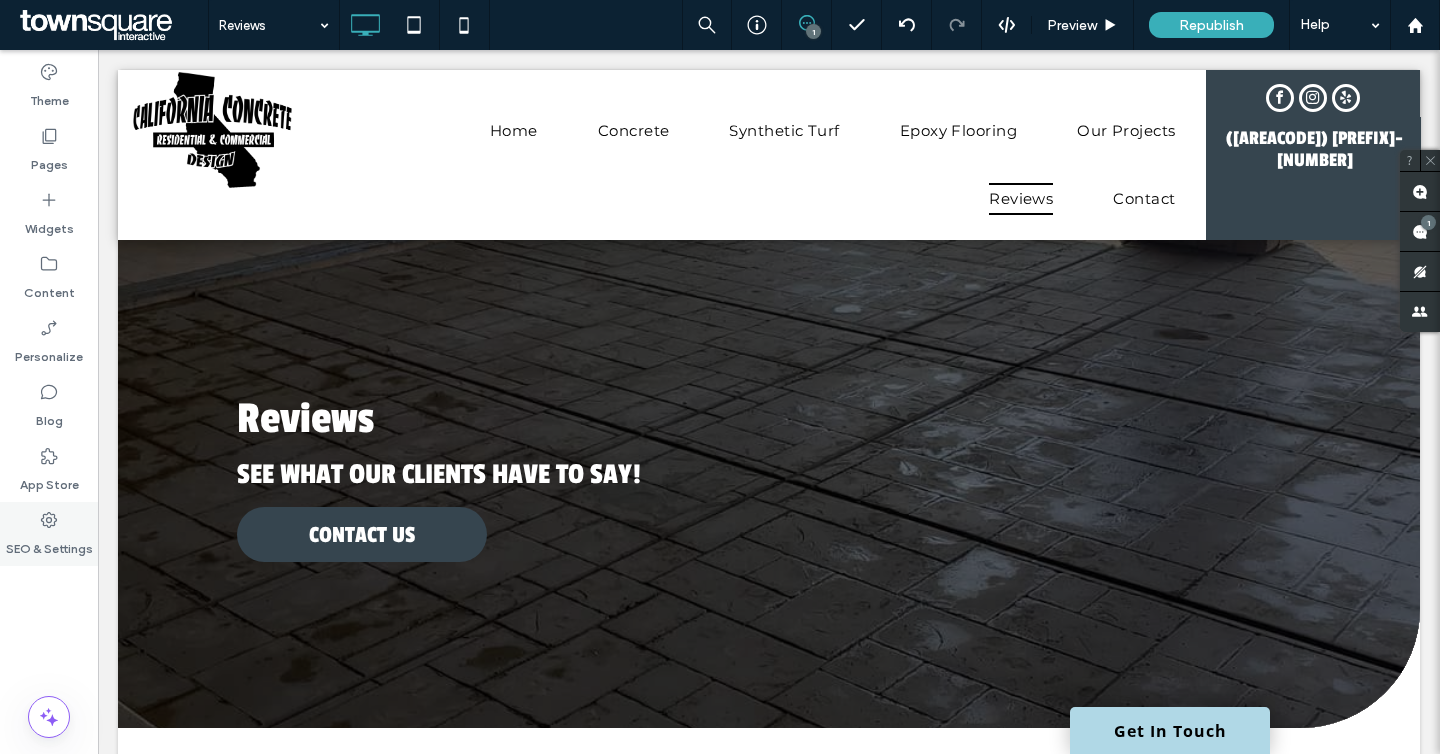 click on "SEO & Settings" at bounding box center (49, 534) 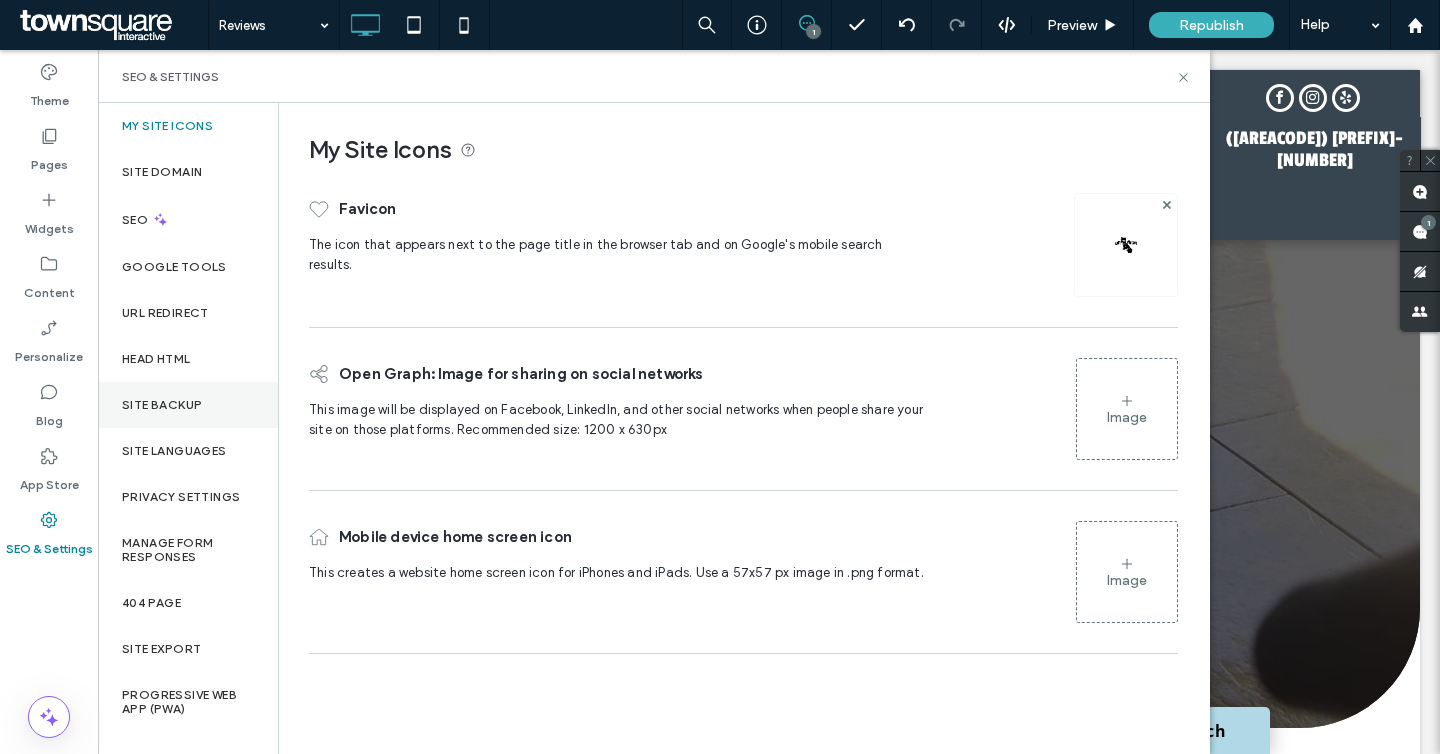 click on "Site Backup" at bounding box center [162, 405] 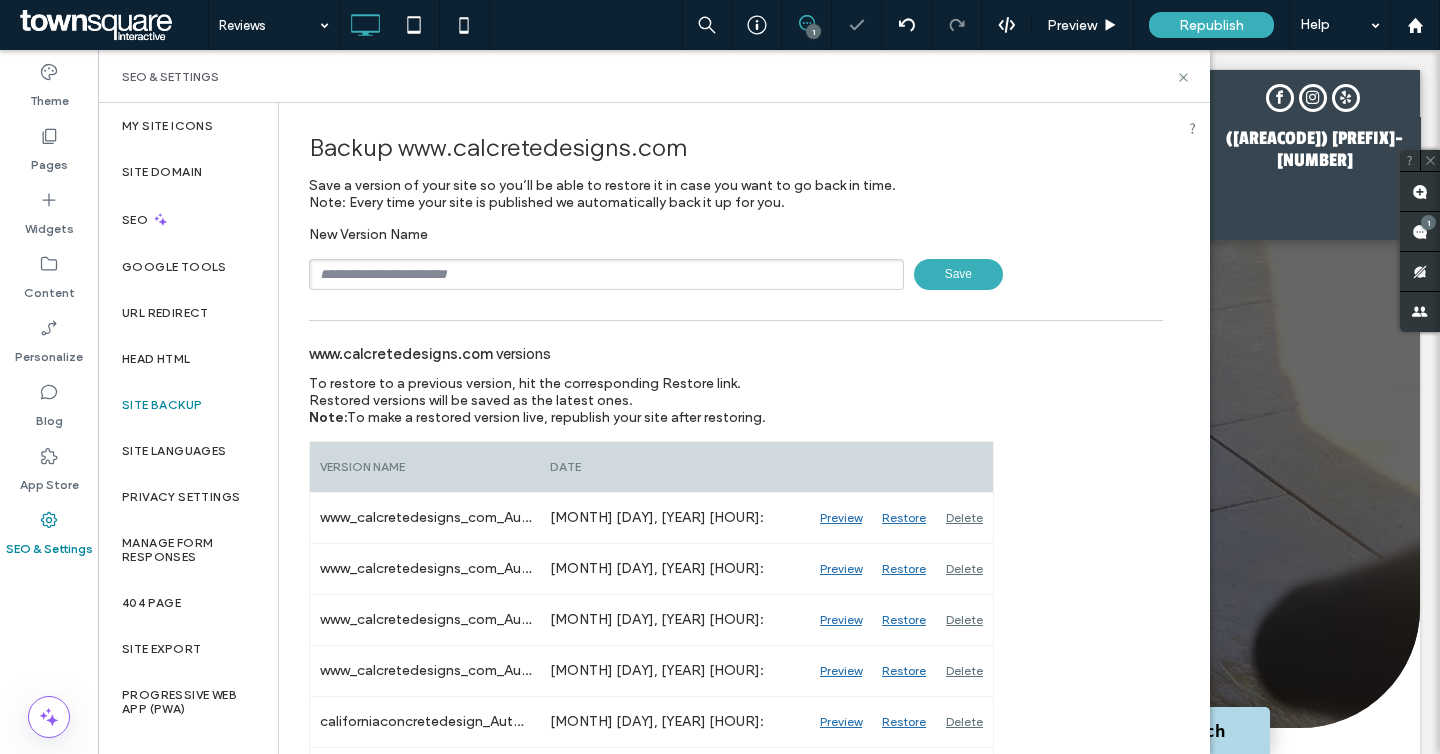click at bounding box center (606, 274) 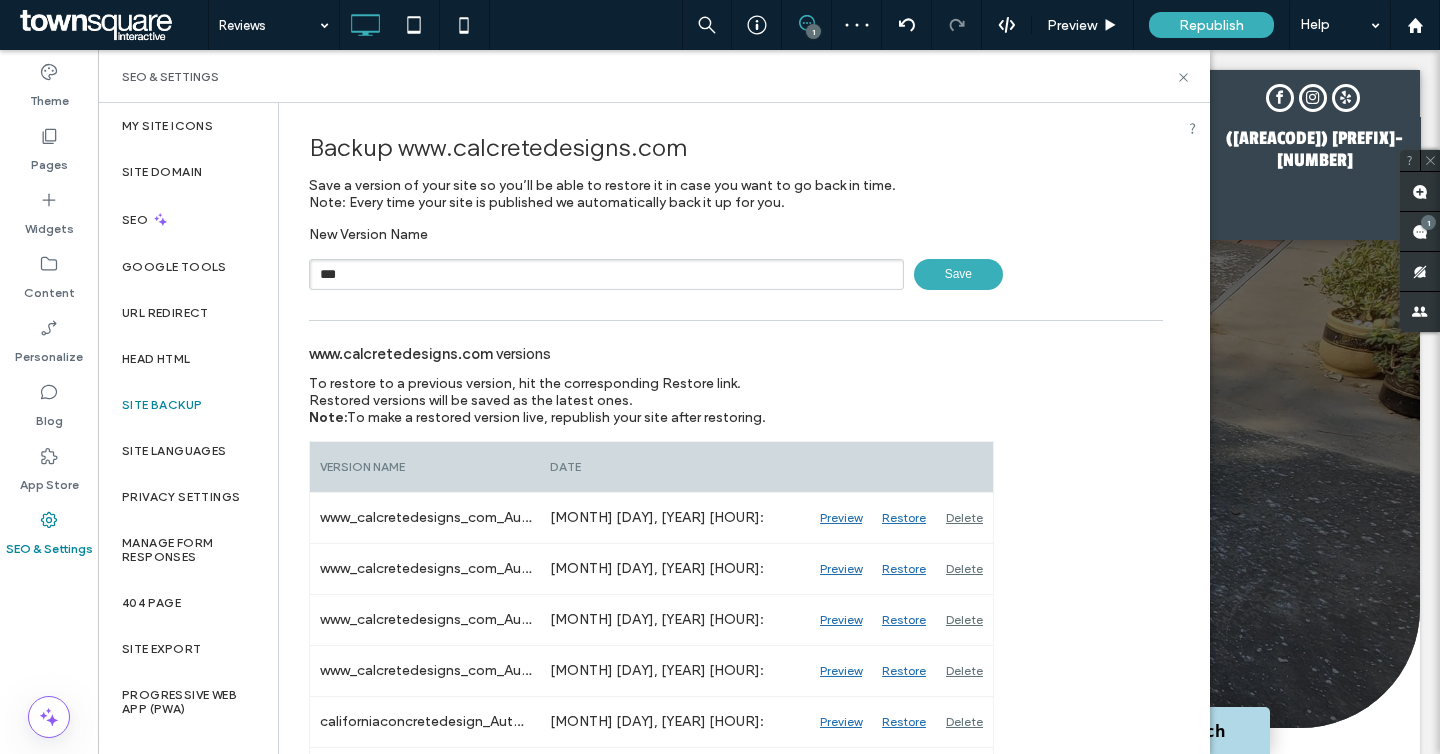 paste on "******" 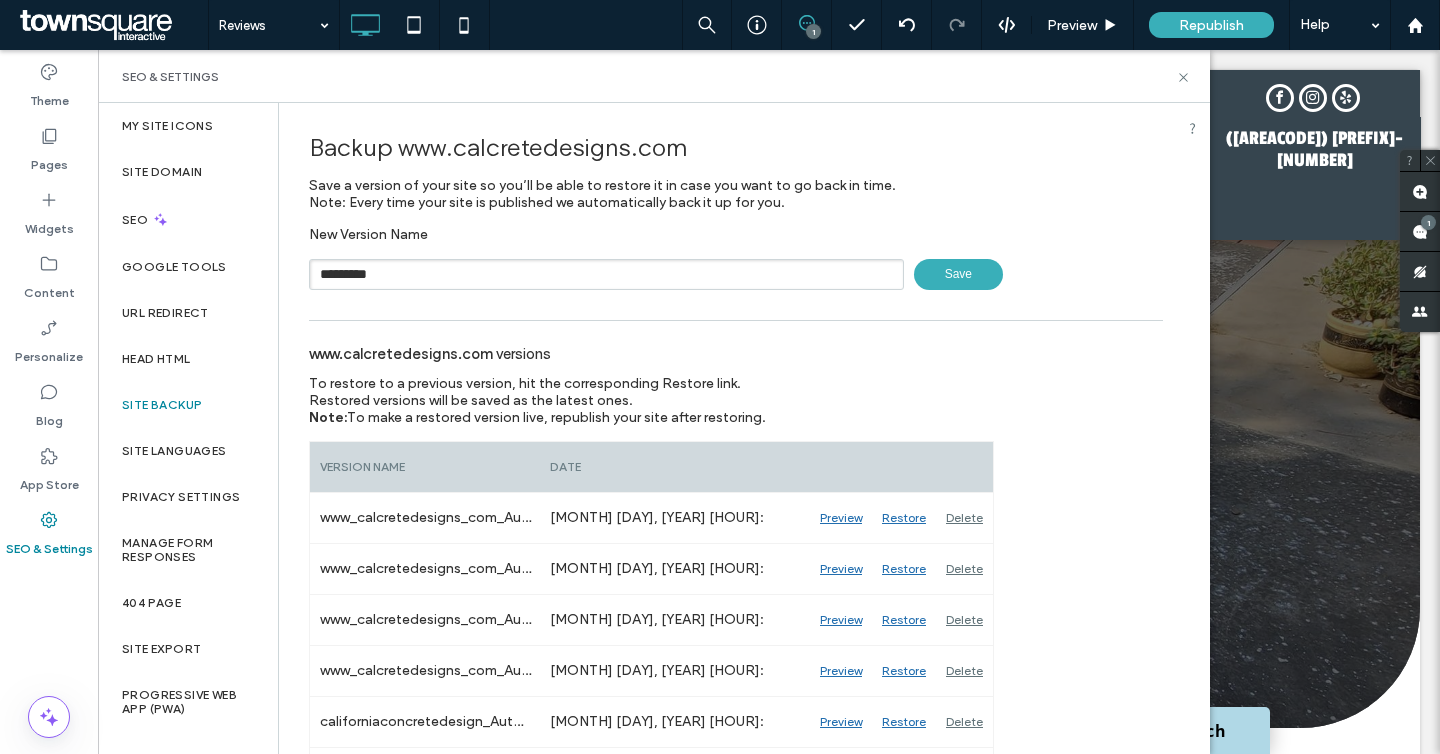 type on "*********" 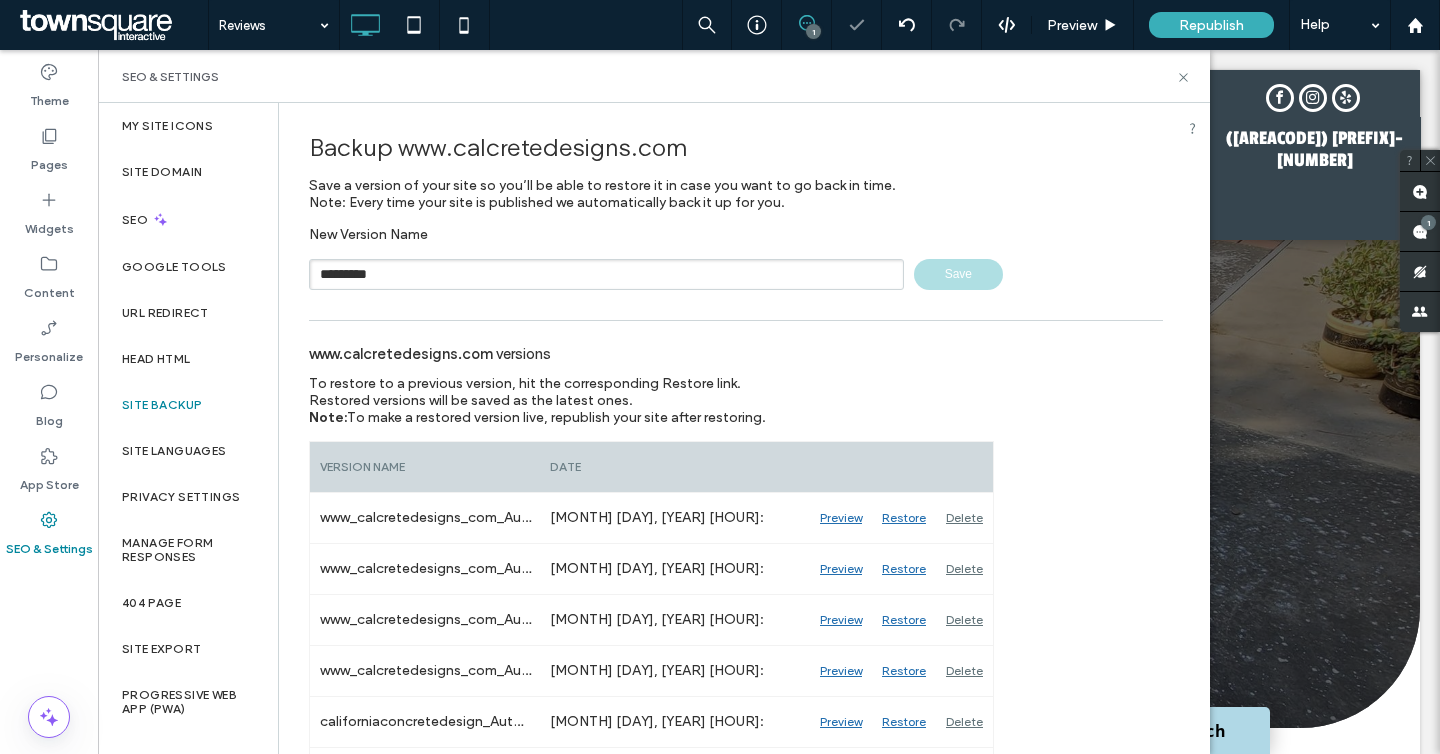 type 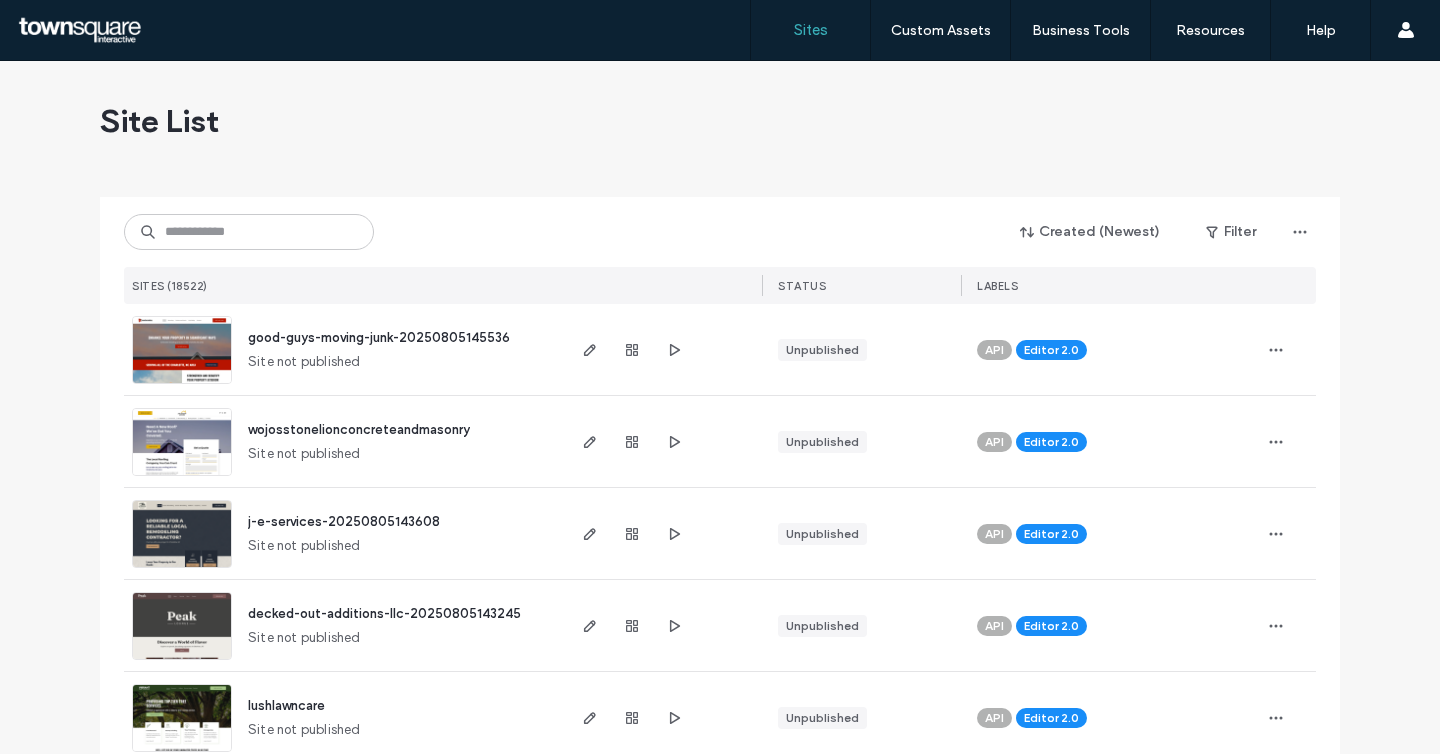 scroll, scrollTop: 0, scrollLeft: 0, axis: both 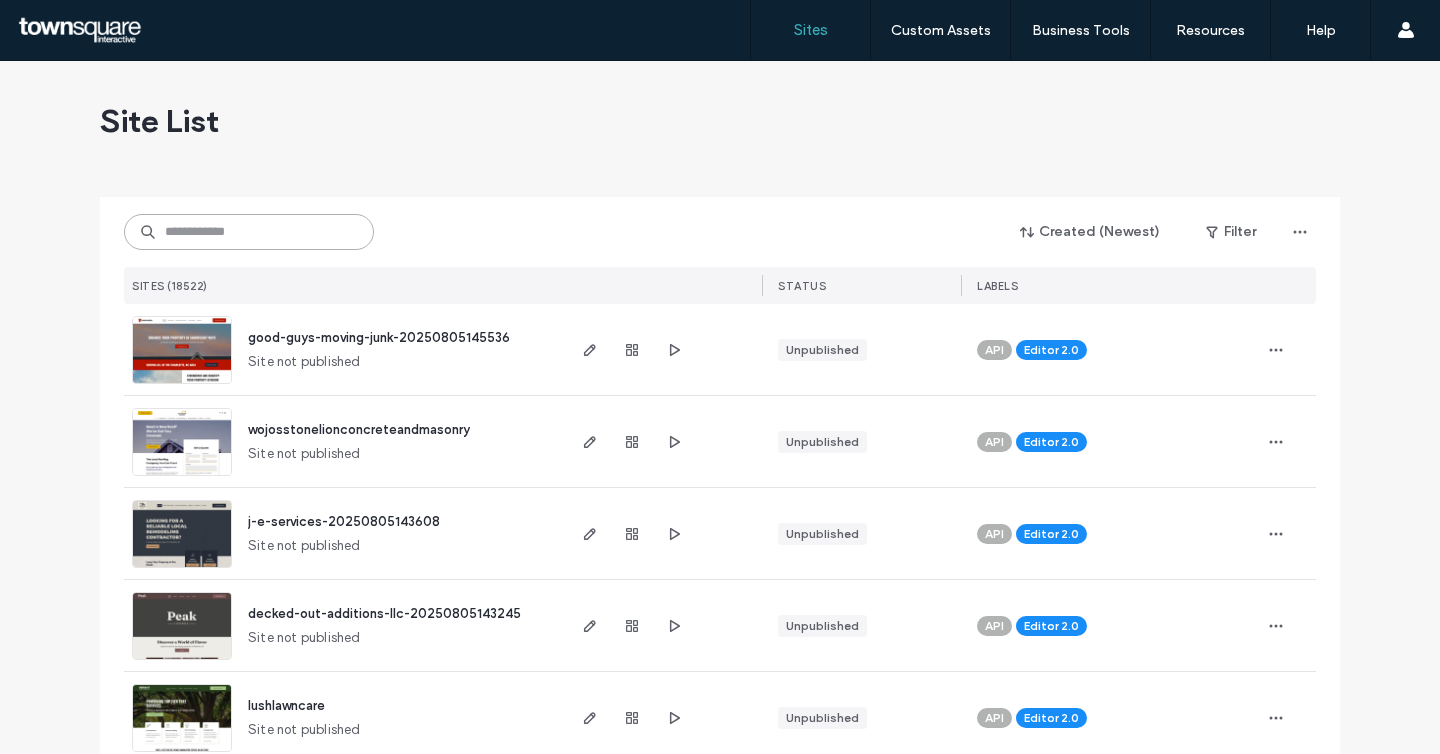 click at bounding box center (249, 232) 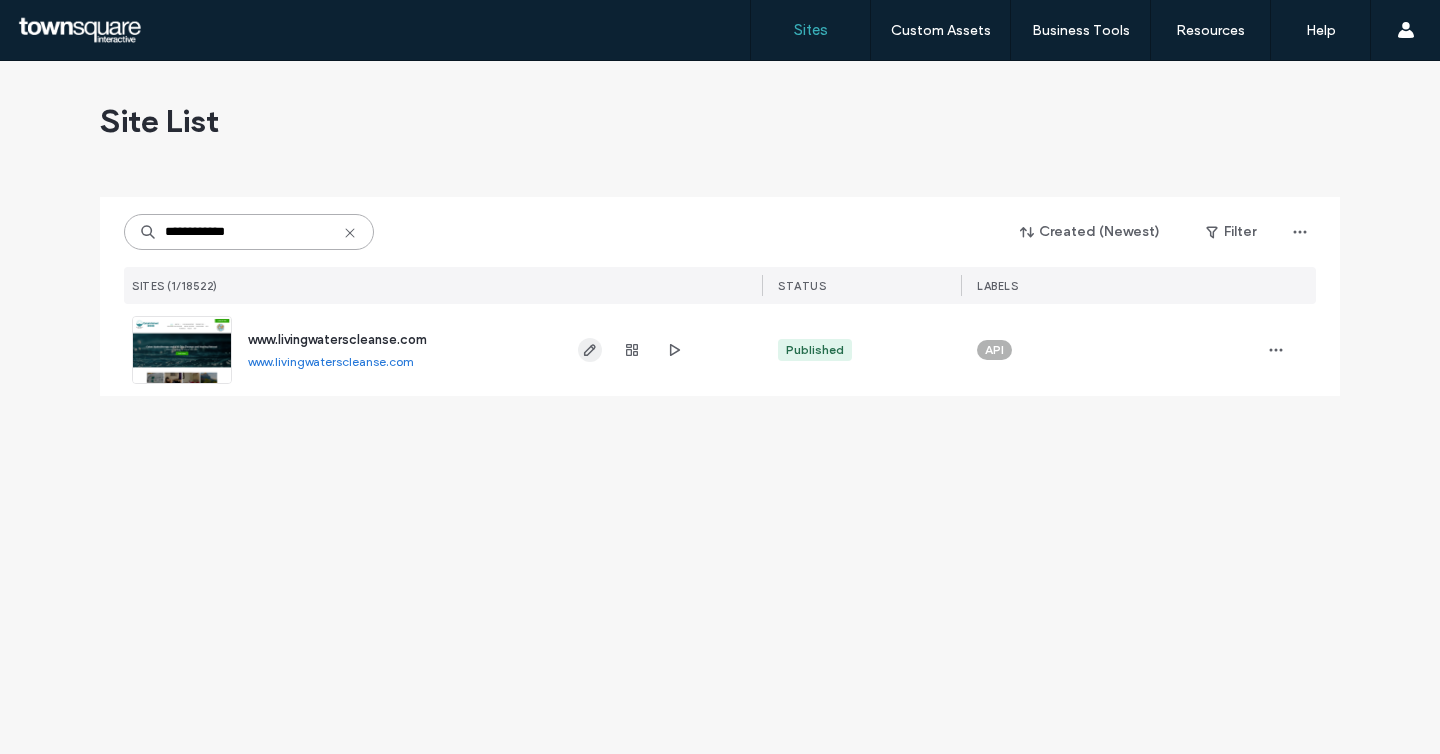 type on "**********" 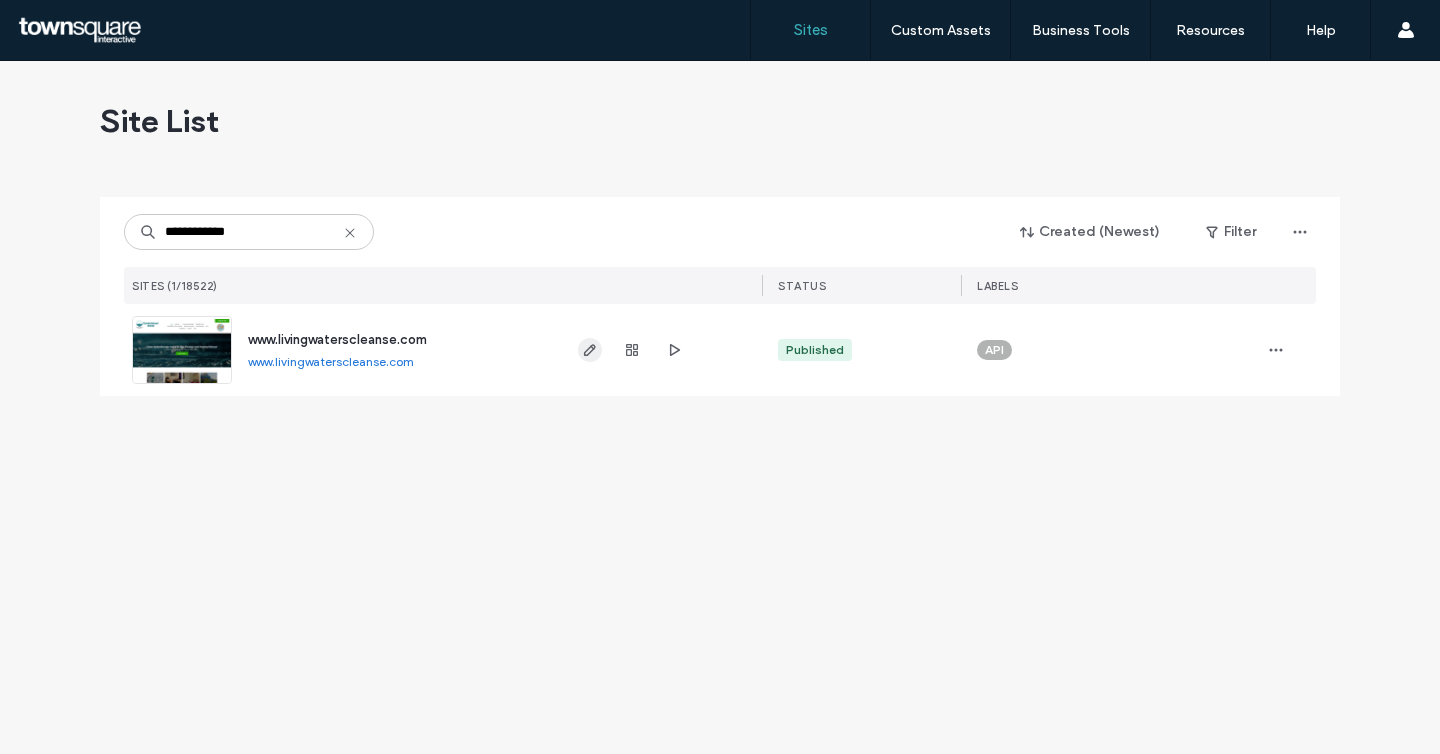 click 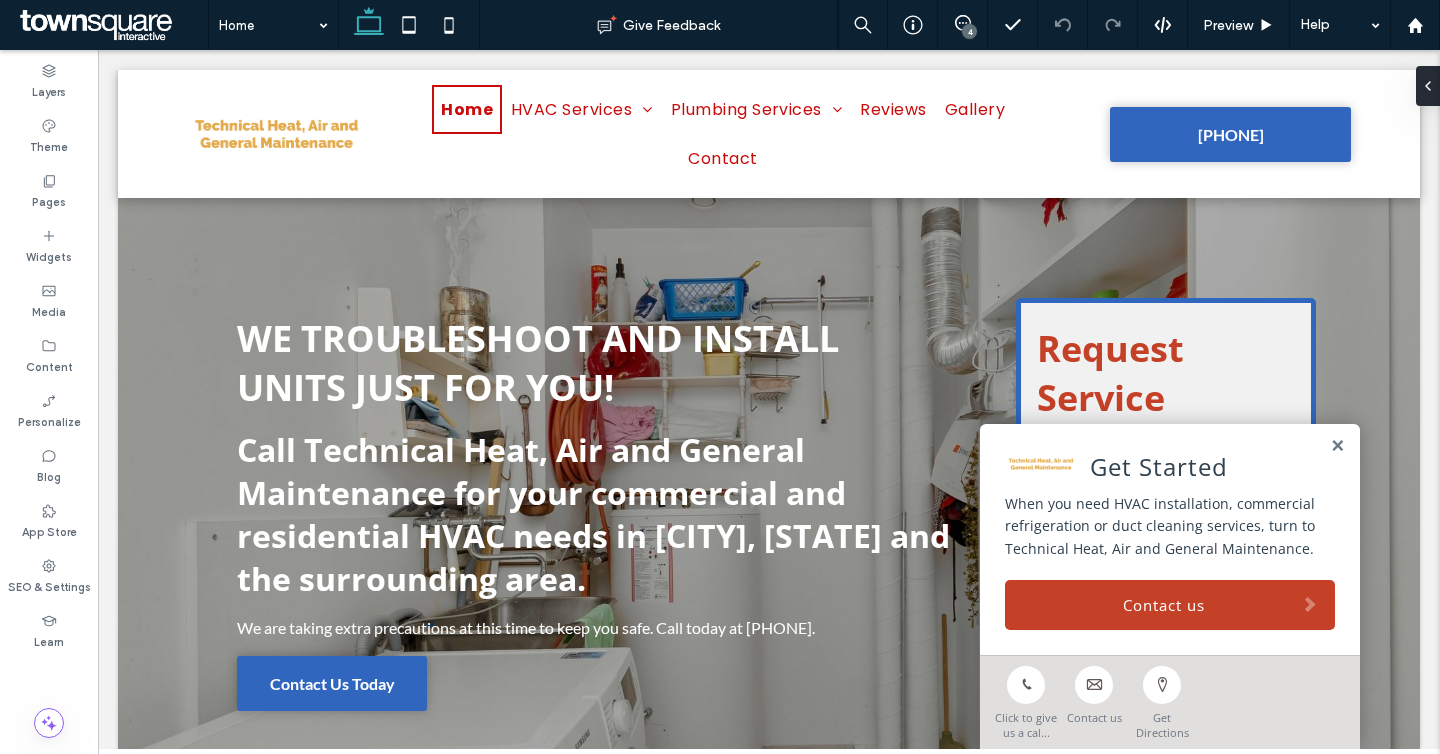 scroll, scrollTop: 0, scrollLeft: 0, axis: both 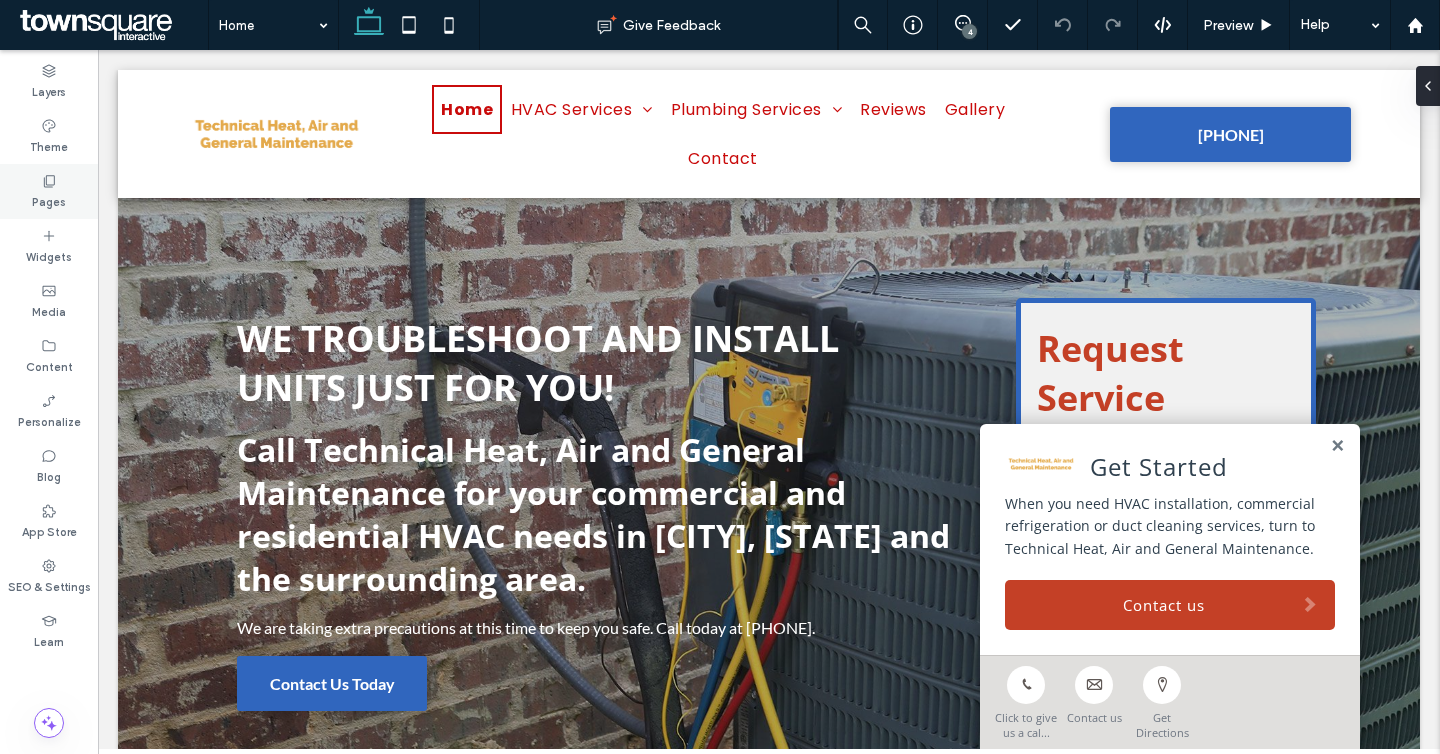 click on "Pages" at bounding box center [49, 200] 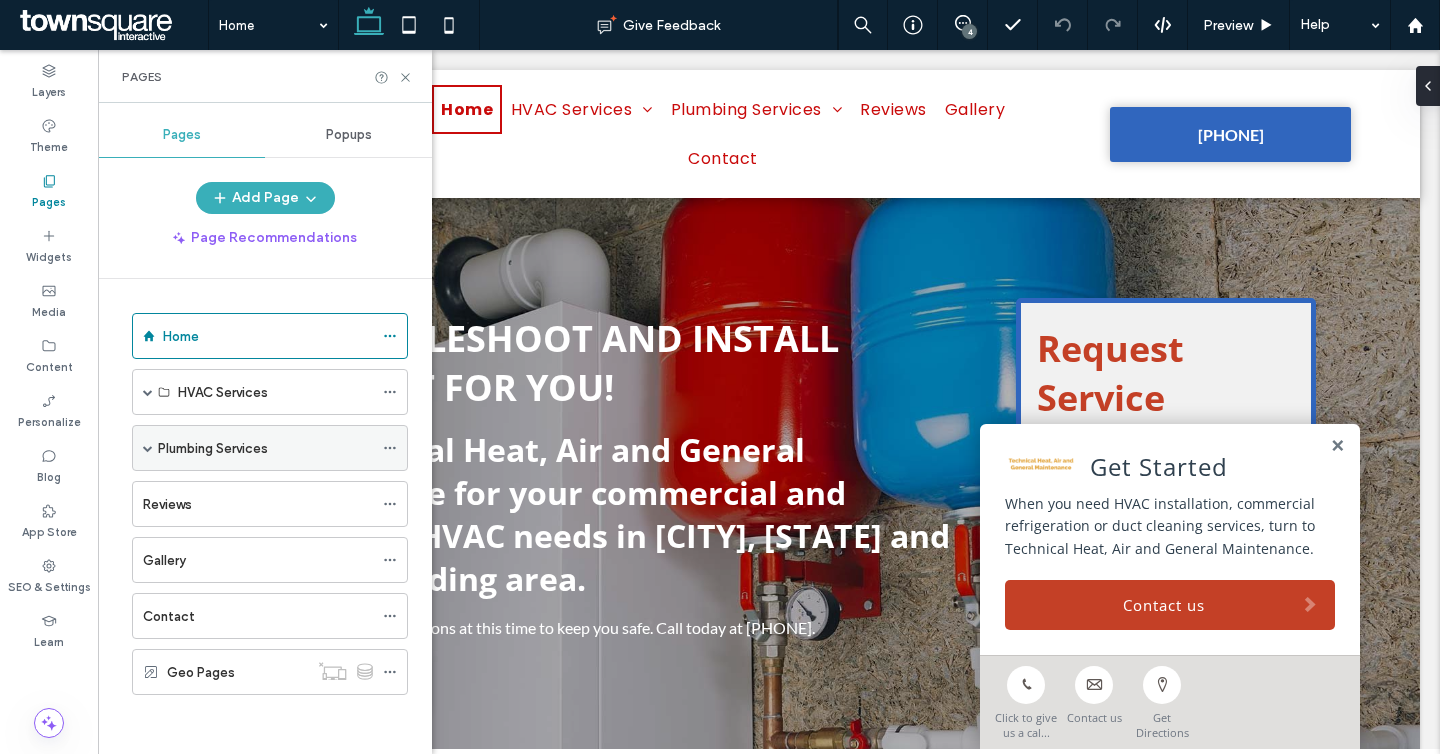 click on "Plumbing Services" at bounding box center [270, 448] 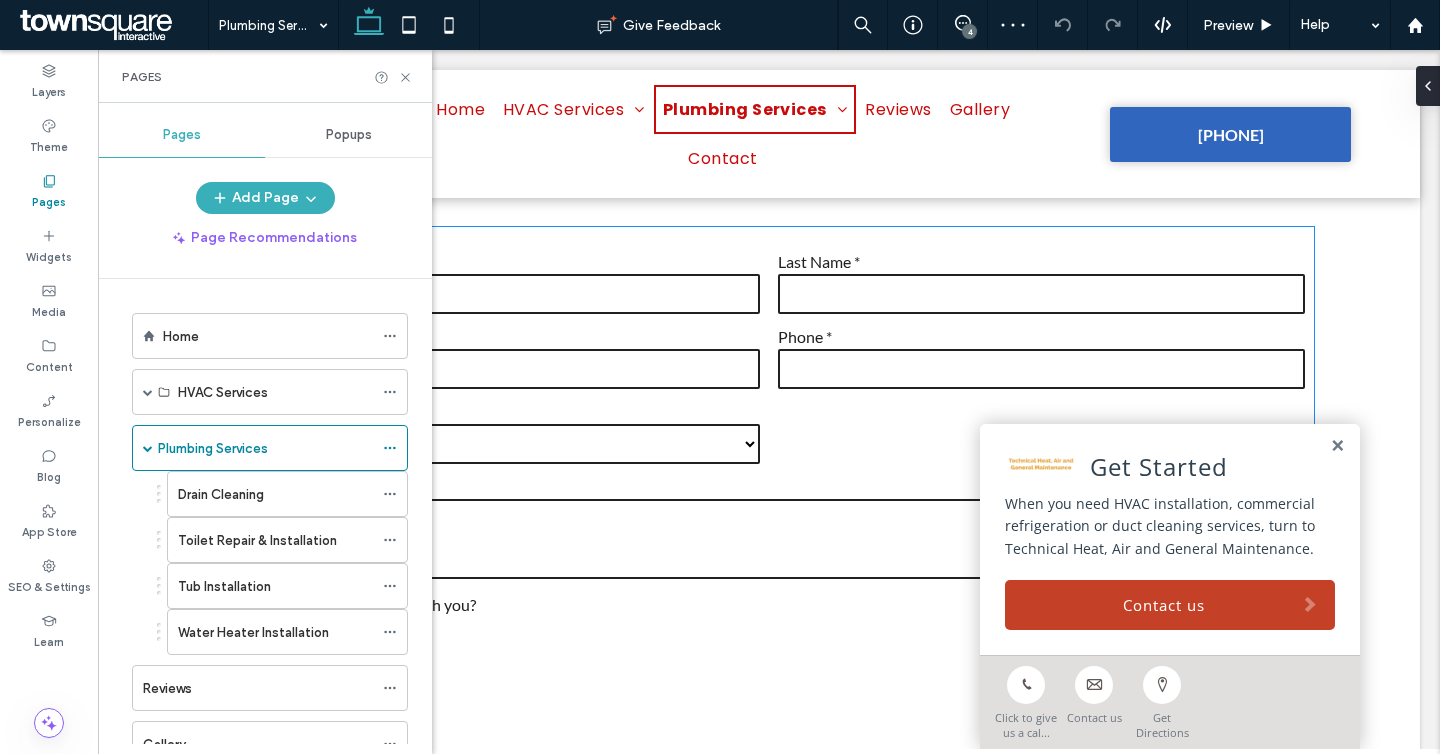 scroll, scrollTop: 1304, scrollLeft: 0, axis: vertical 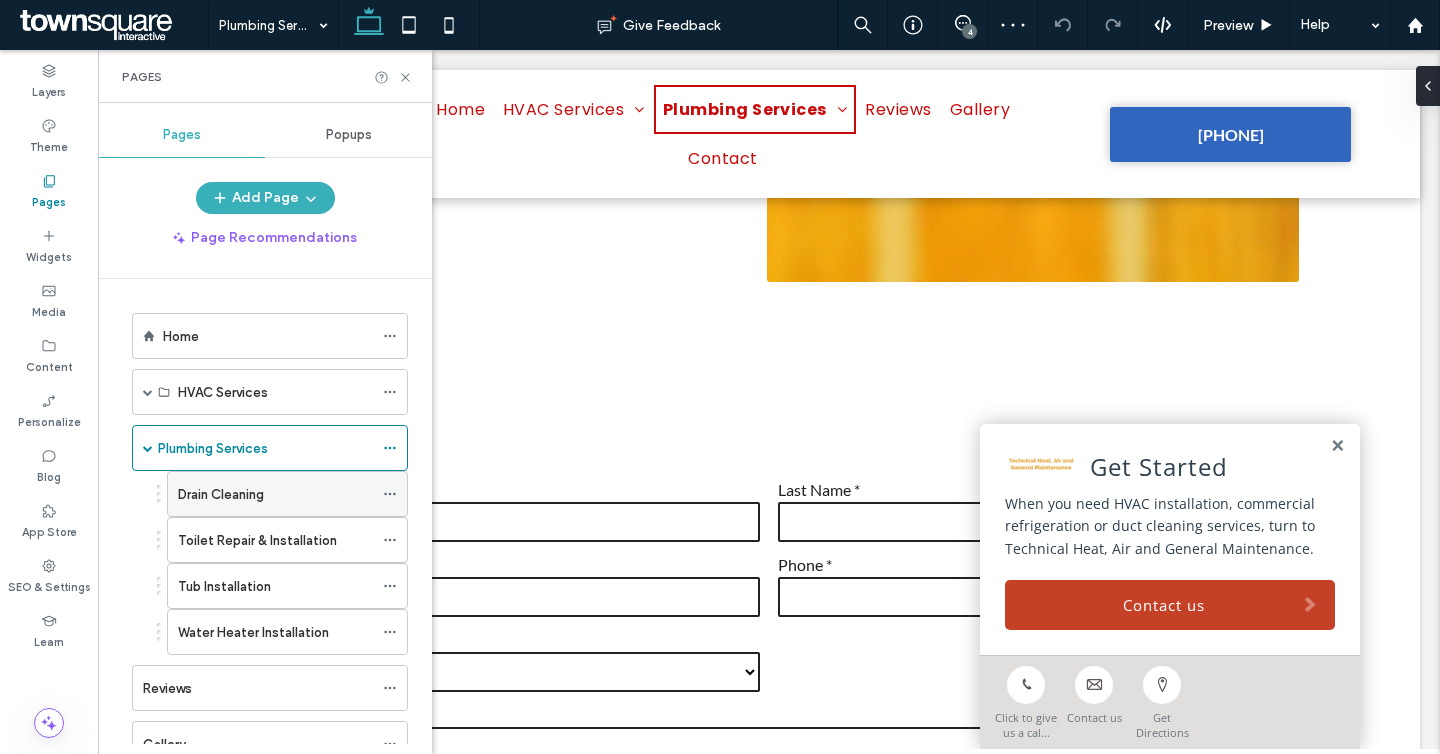 click on "Drain Cleaning" at bounding box center [275, 494] 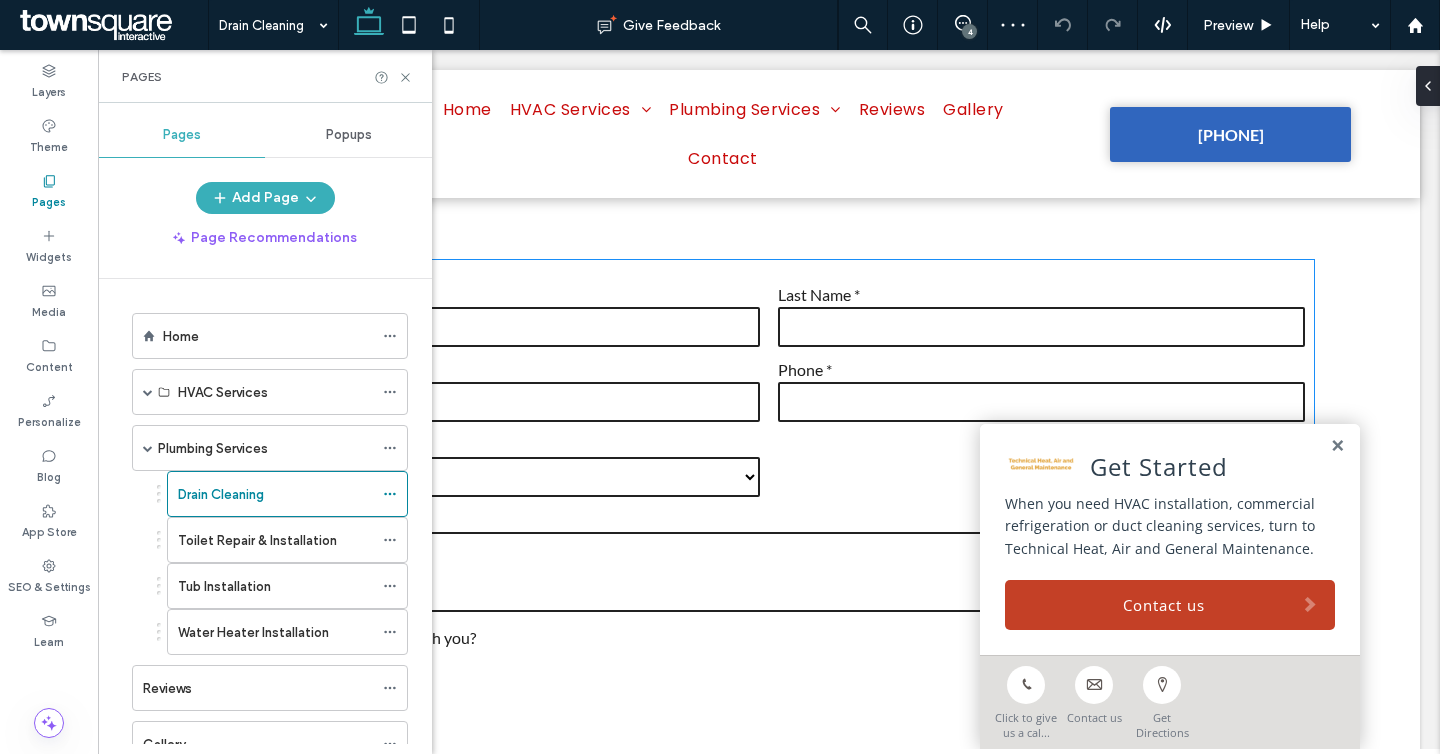 scroll, scrollTop: 1718, scrollLeft: 0, axis: vertical 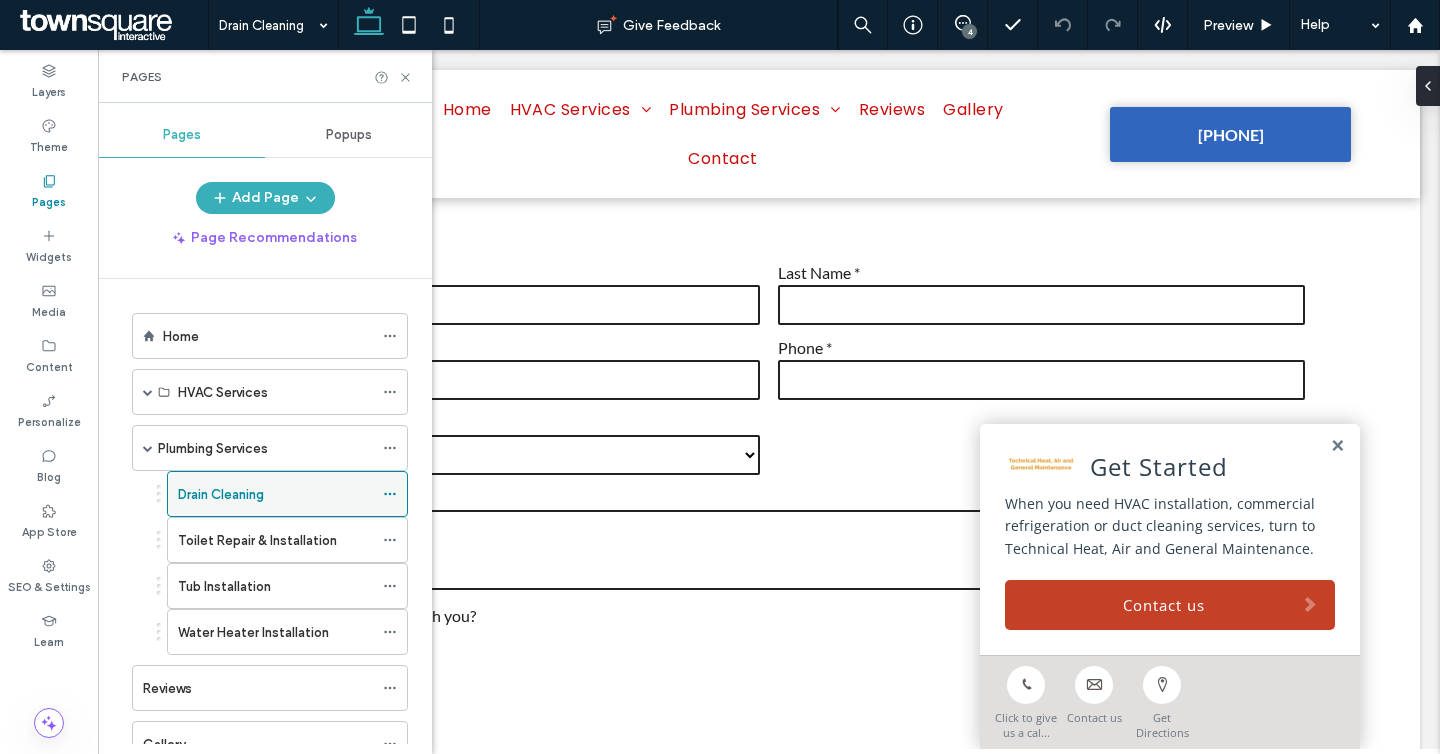 click at bounding box center [390, 494] 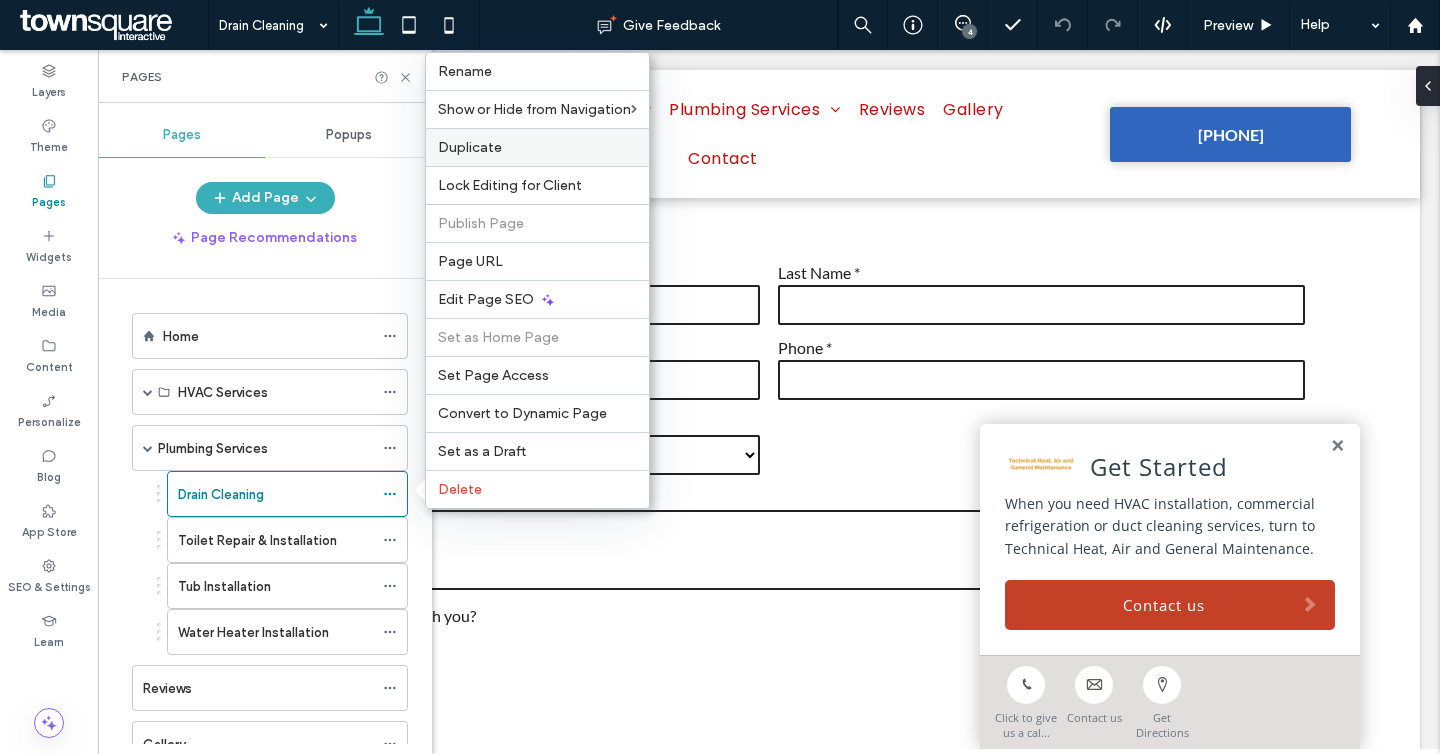 click on "Duplicate" at bounding box center [537, 147] 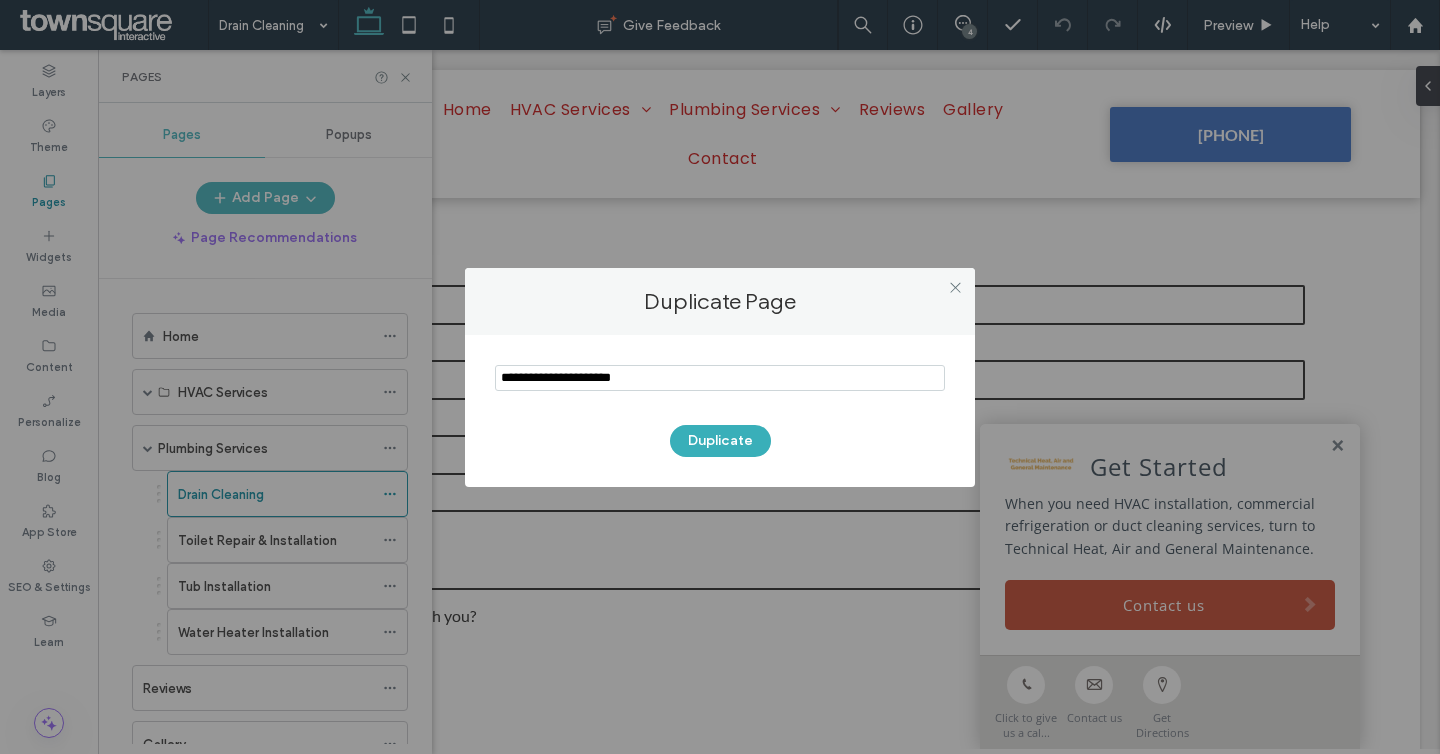 click at bounding box center [720, 378] 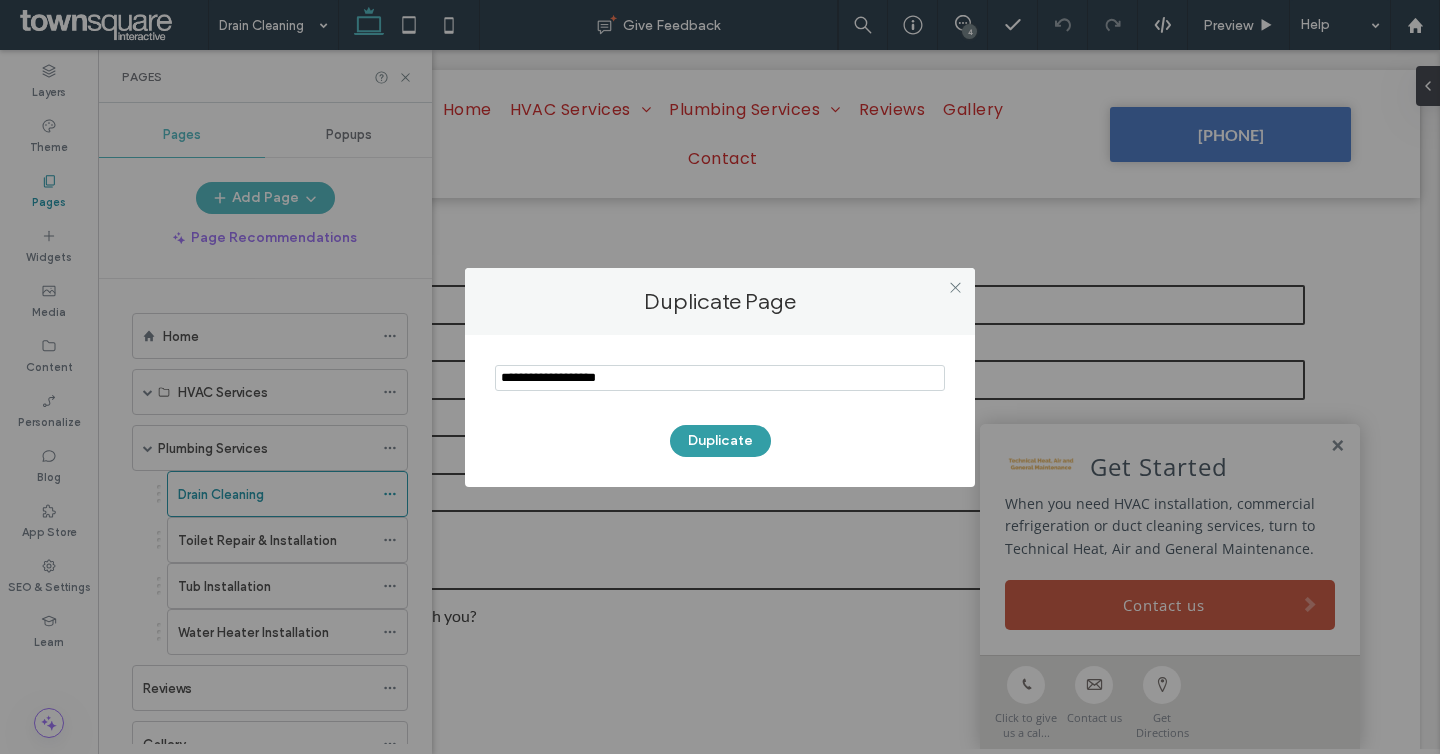 type on "**********" 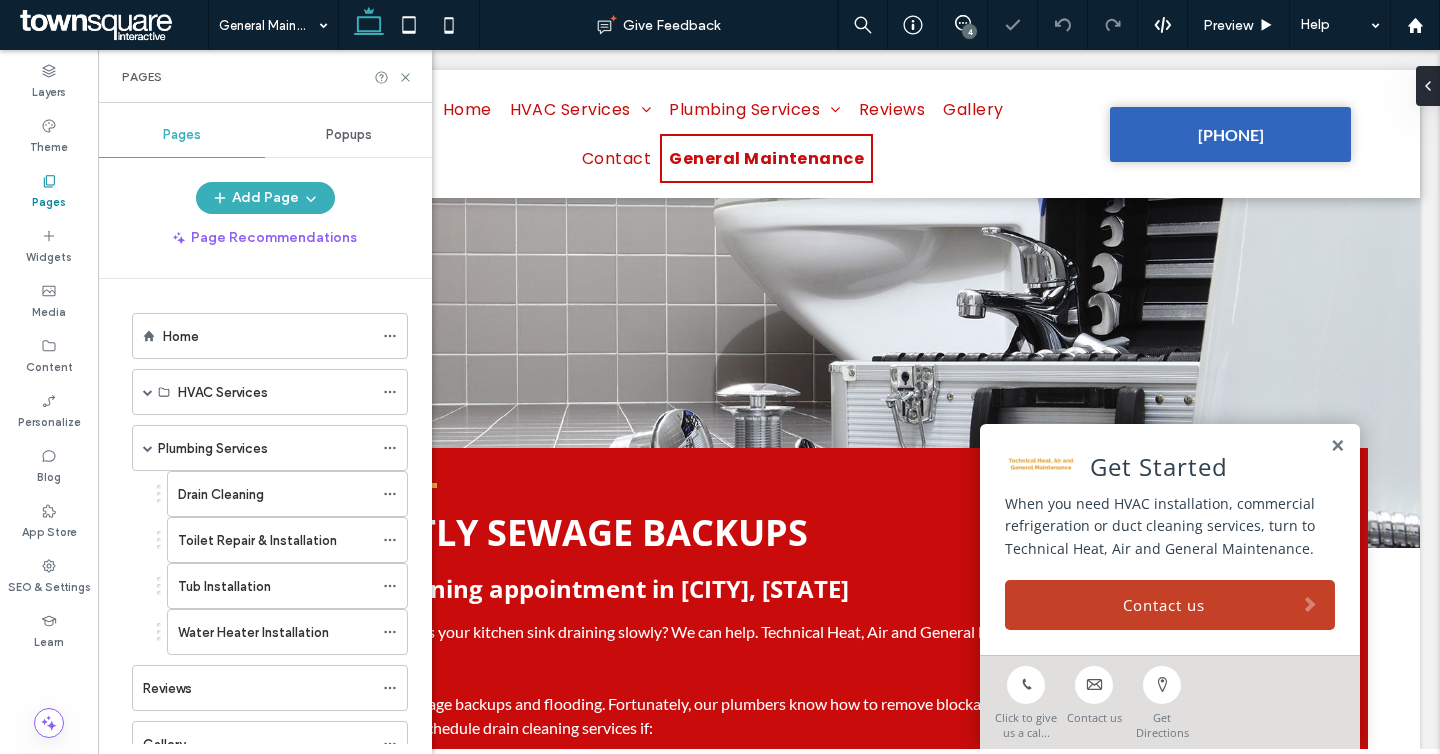 scroll, scrollTop: 0, scrollLeft: 0, axis: both 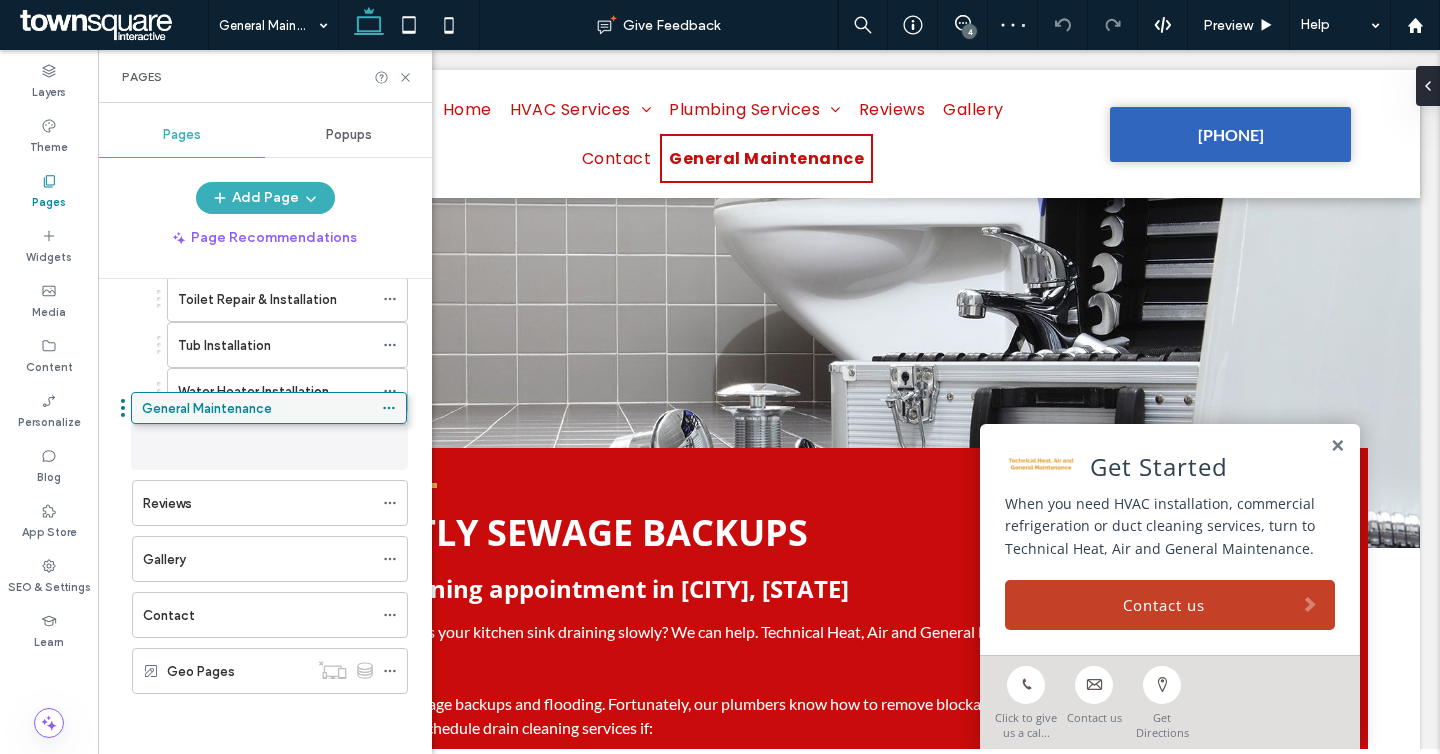 drag, startPoint x: 198, startPoint y: 673, endPoint x: 197, endPoint y: 417, distance: 256.00195 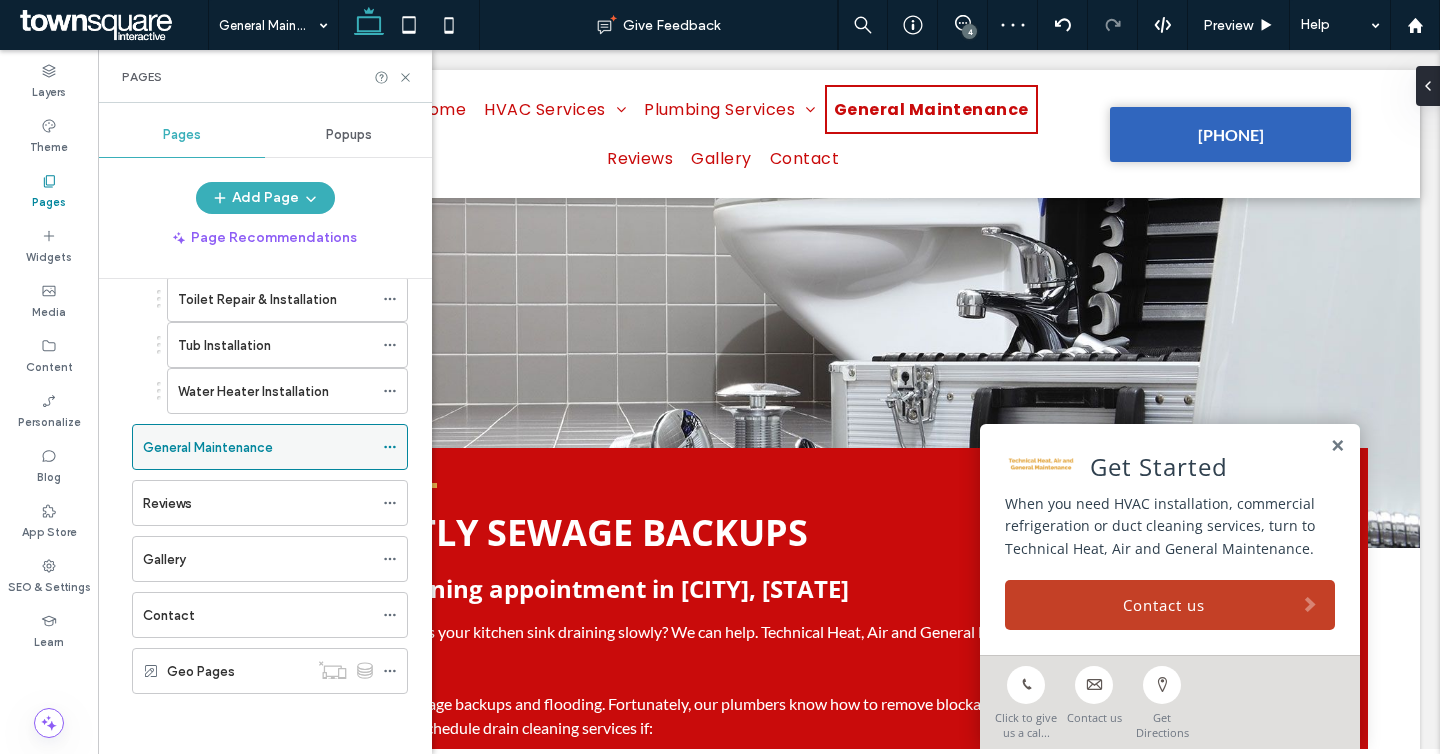 click 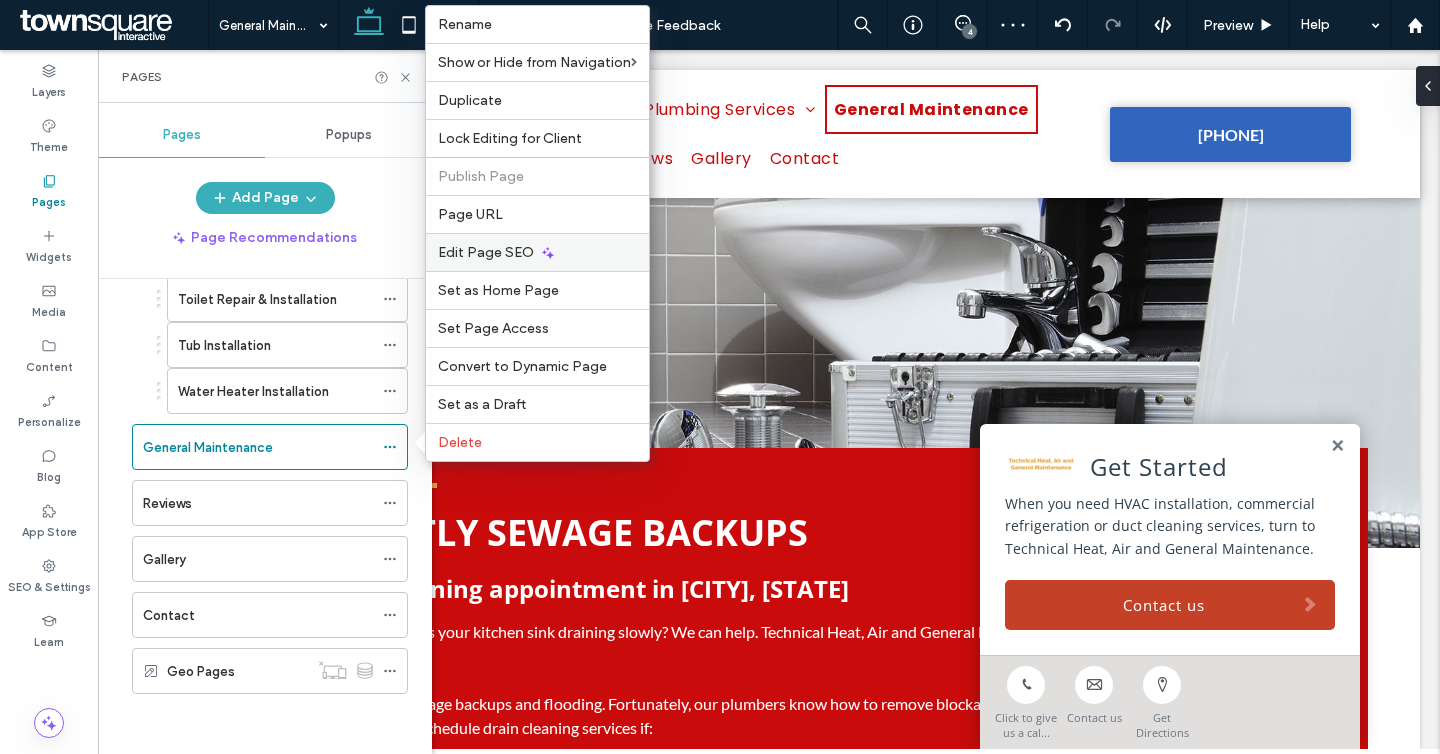 click on "Edit Page SEO" at bounding box center (486, 252) 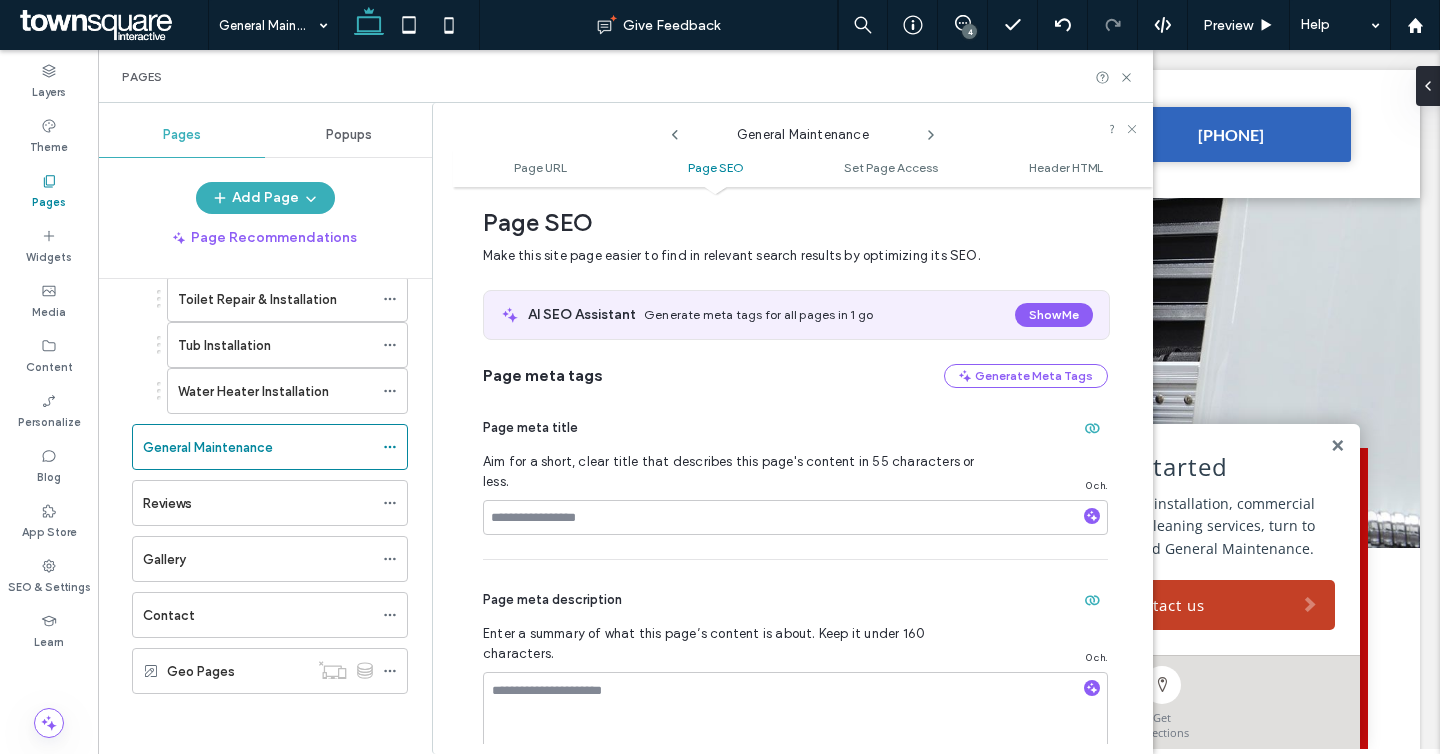 scroll, scrollTop: 243, scrollLeft: 0, axis: vertical 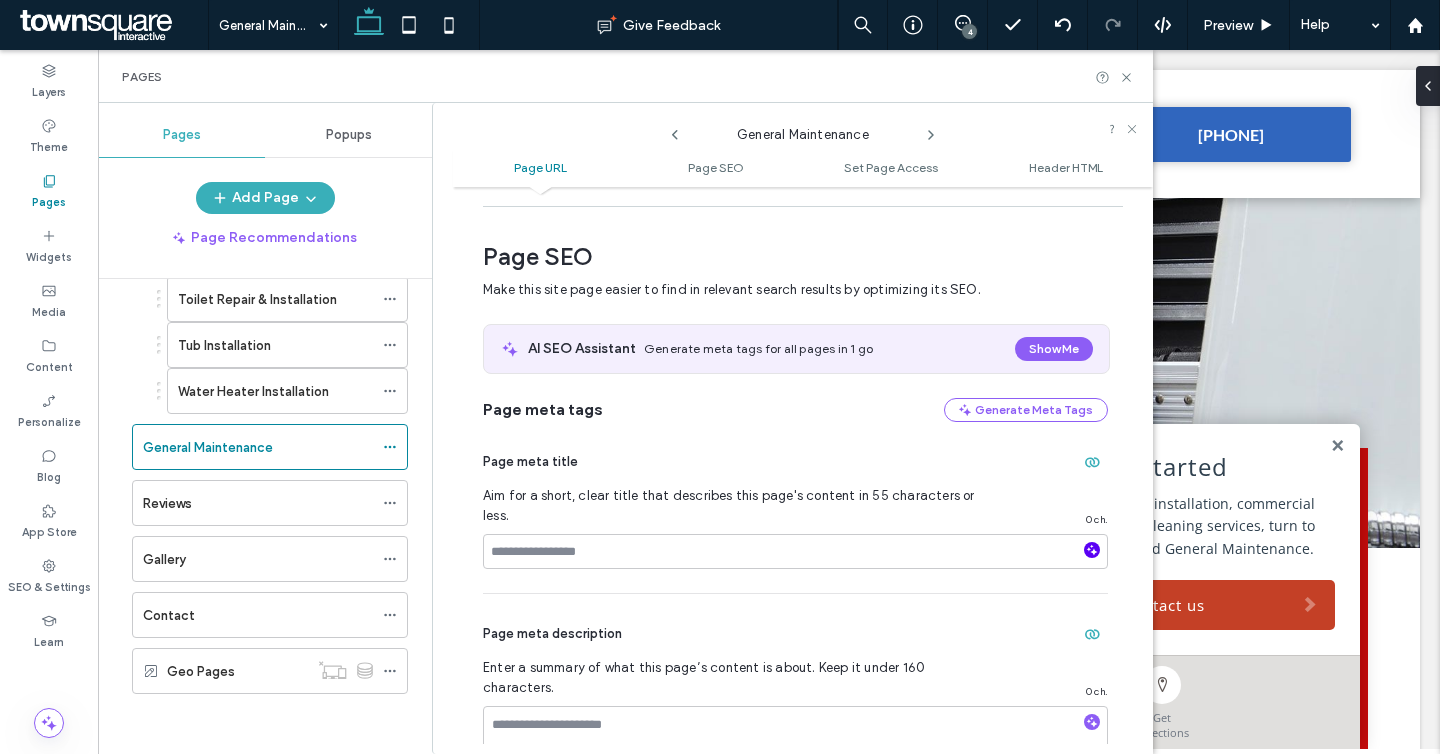 click 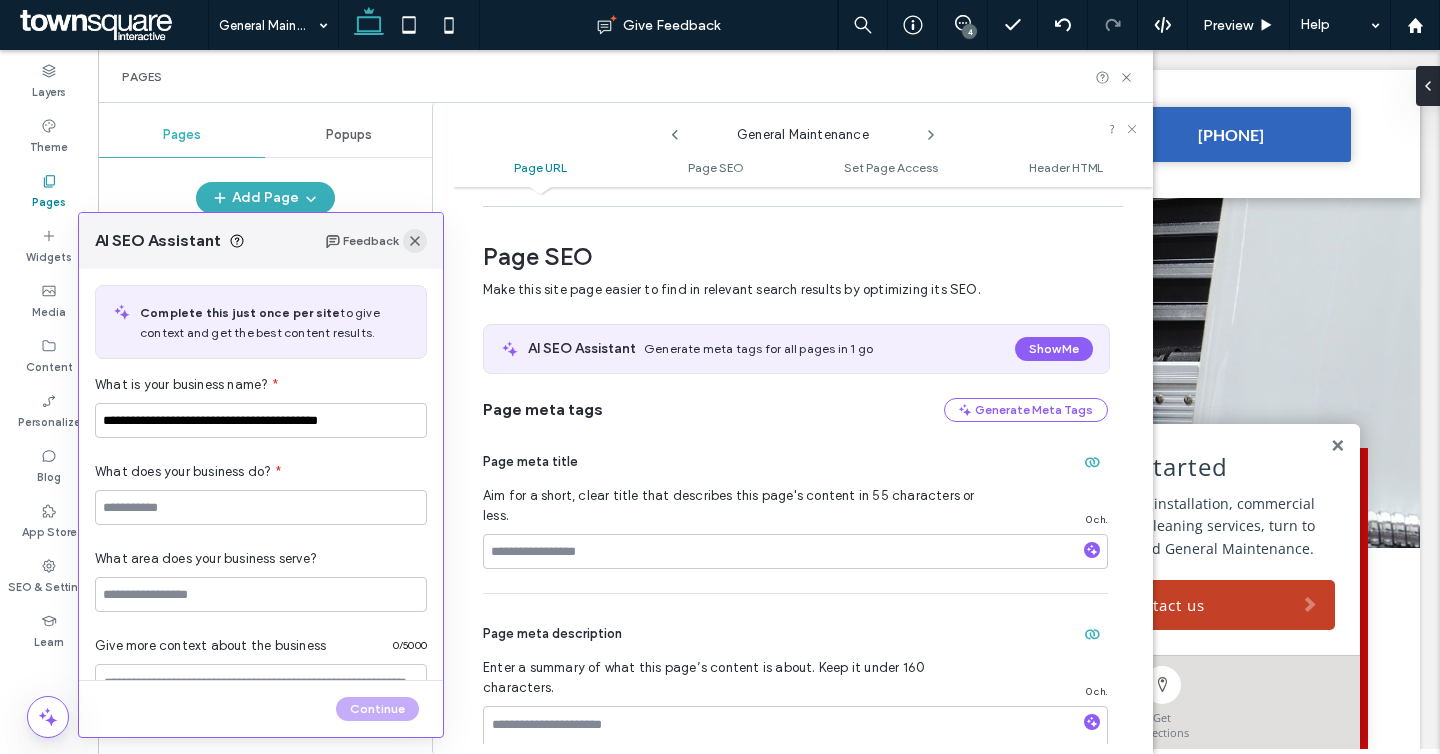 click 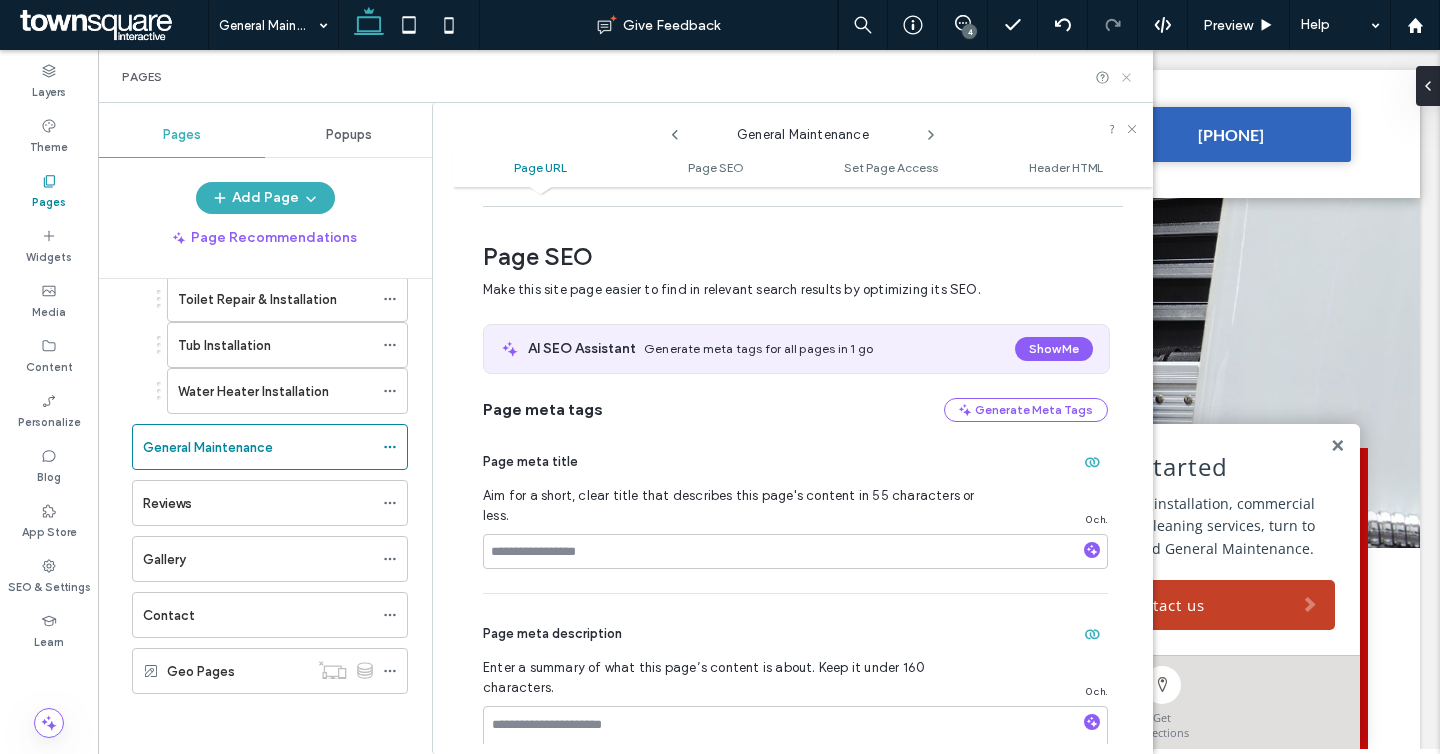 click 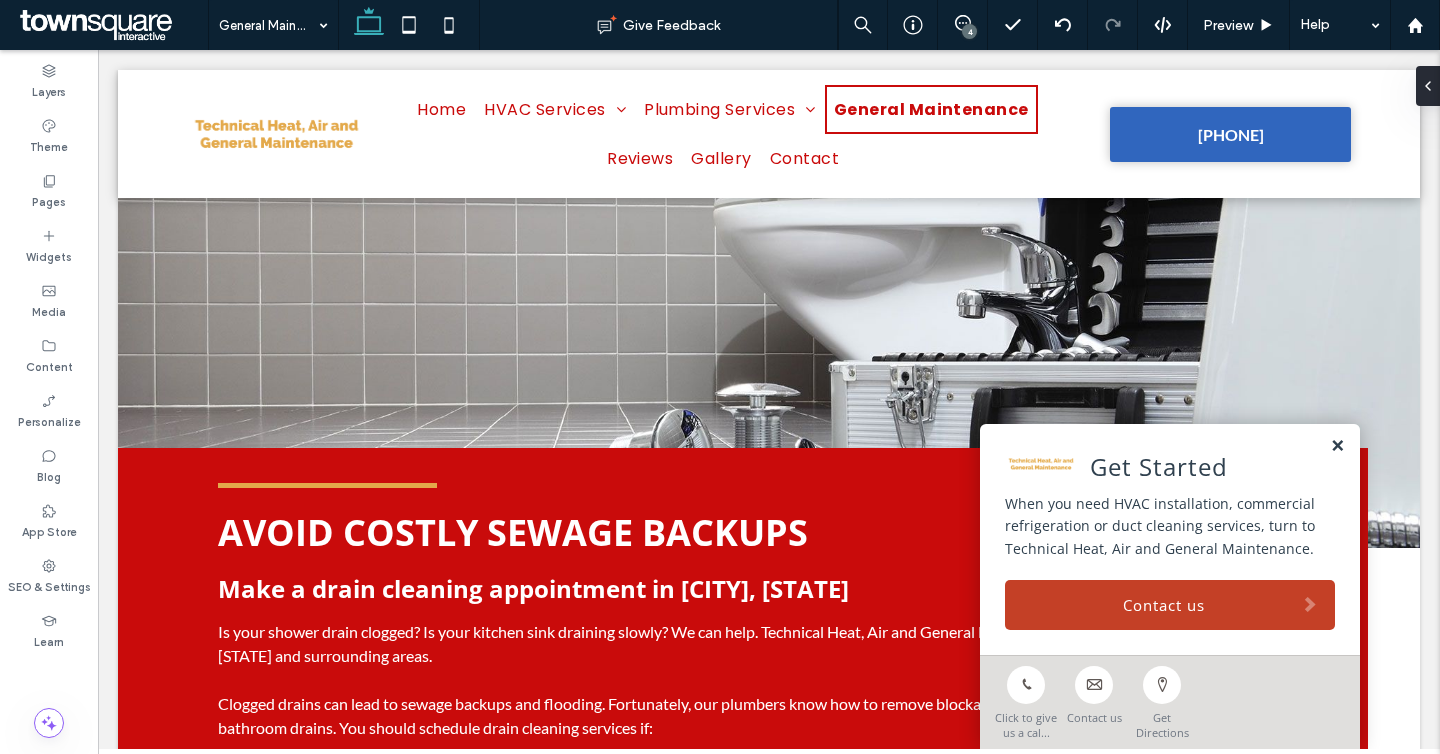 click at bounding box center [1337, 446] 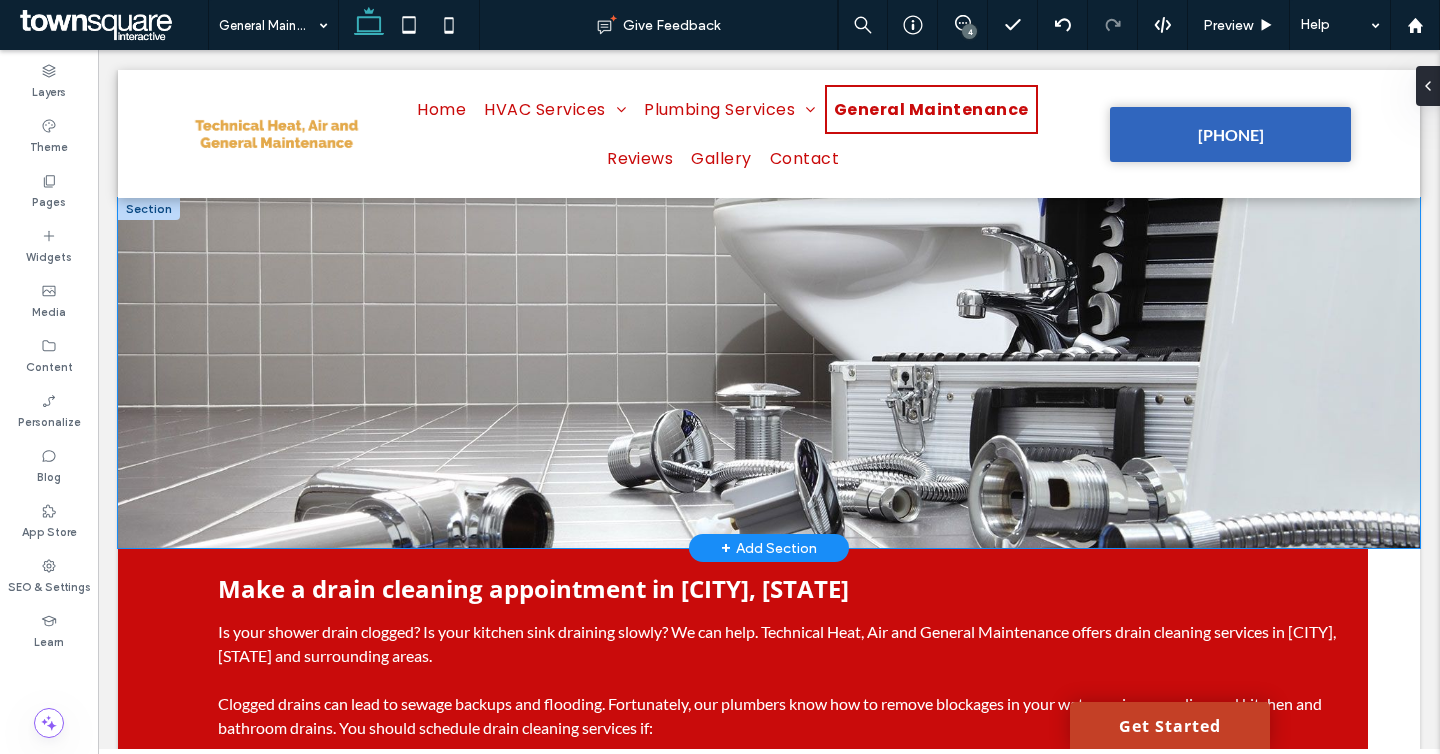 click at bounding box center [769, 373] 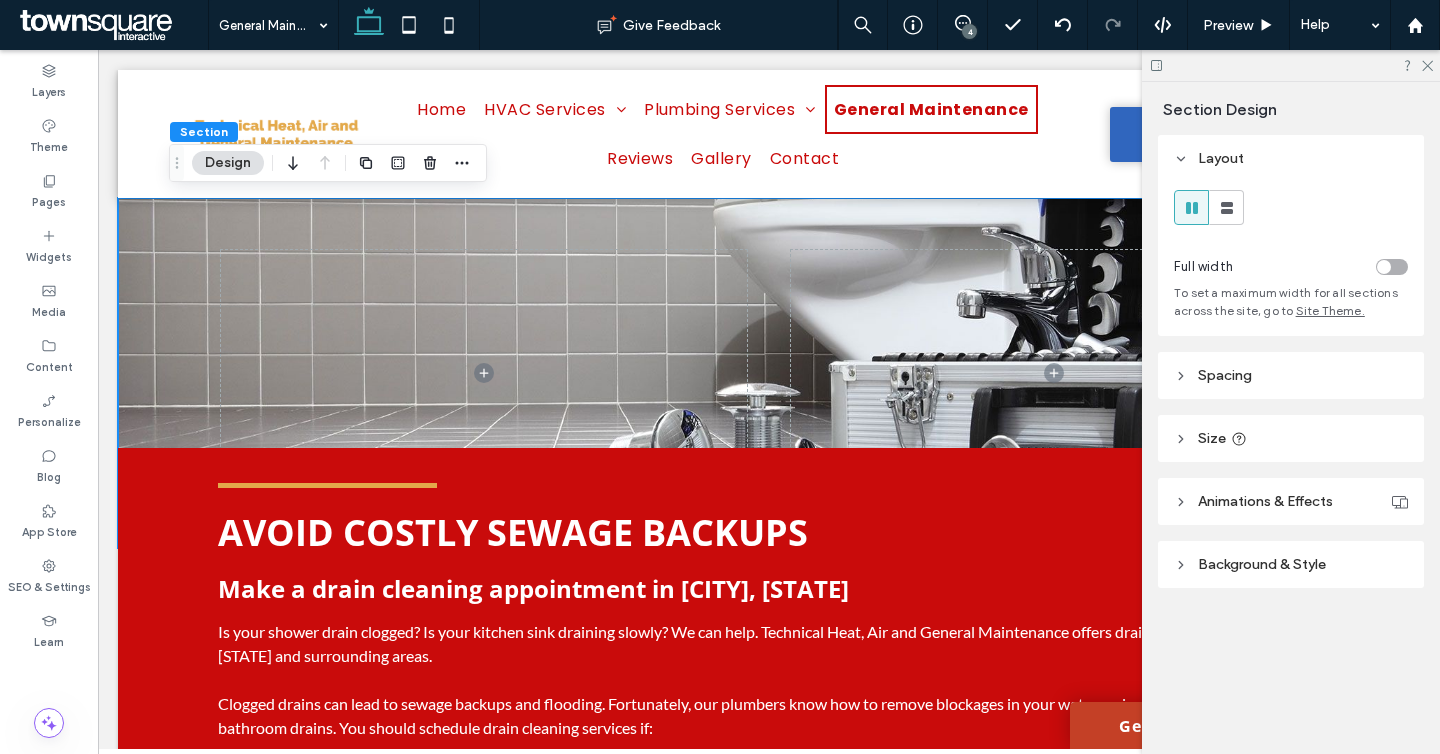 click on "Background & Style" at bounding box center (1291, 564) 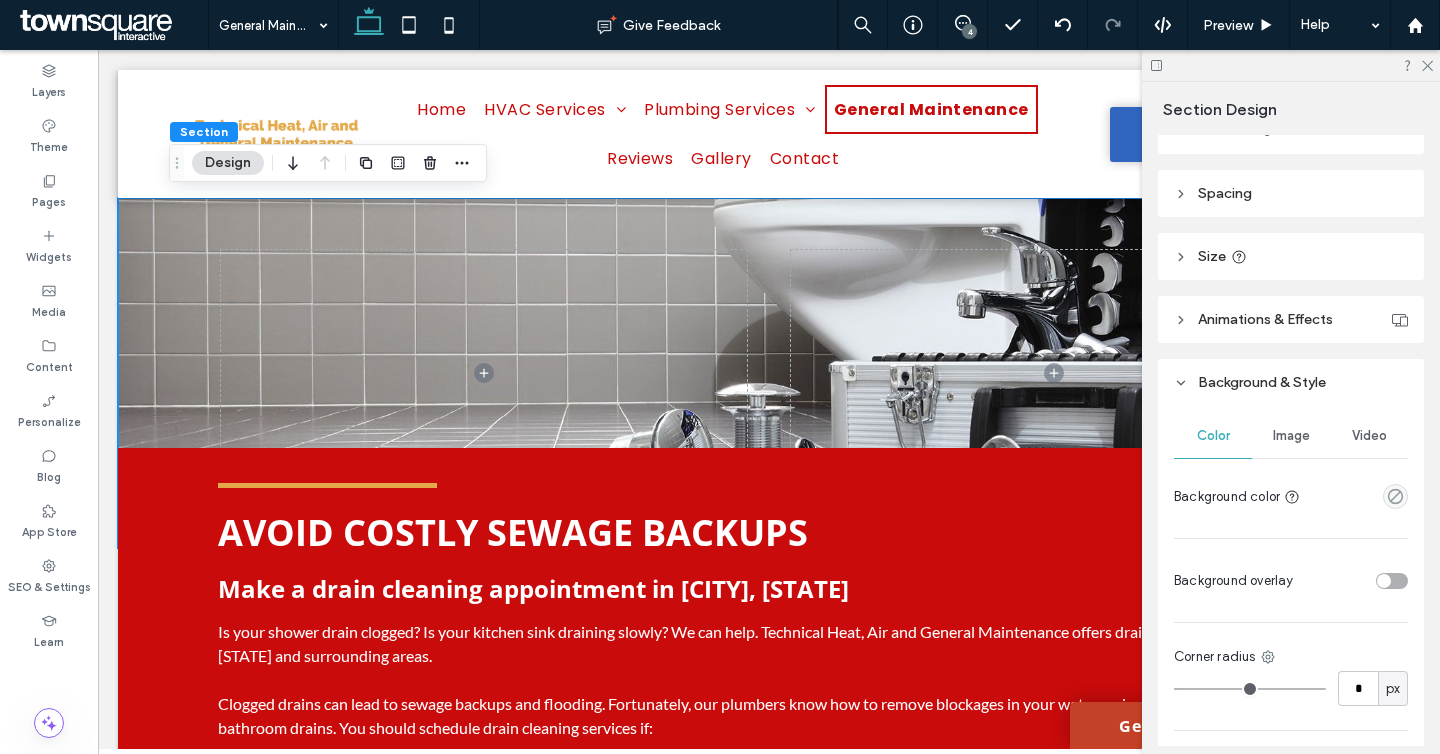 scroll, scrollTop: 217, scrollLeft: 0, axis: vertical 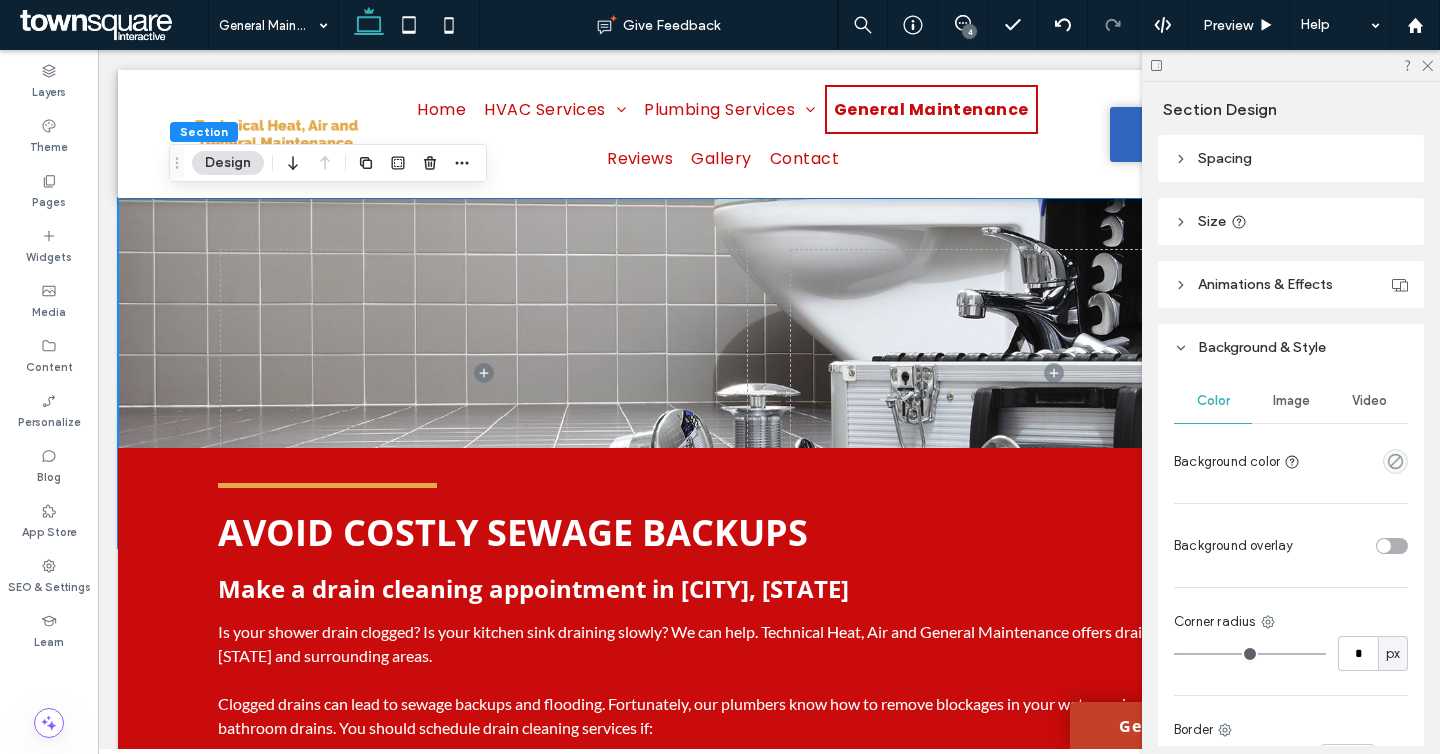 click on "Image" at bounding box center [1291, 401] 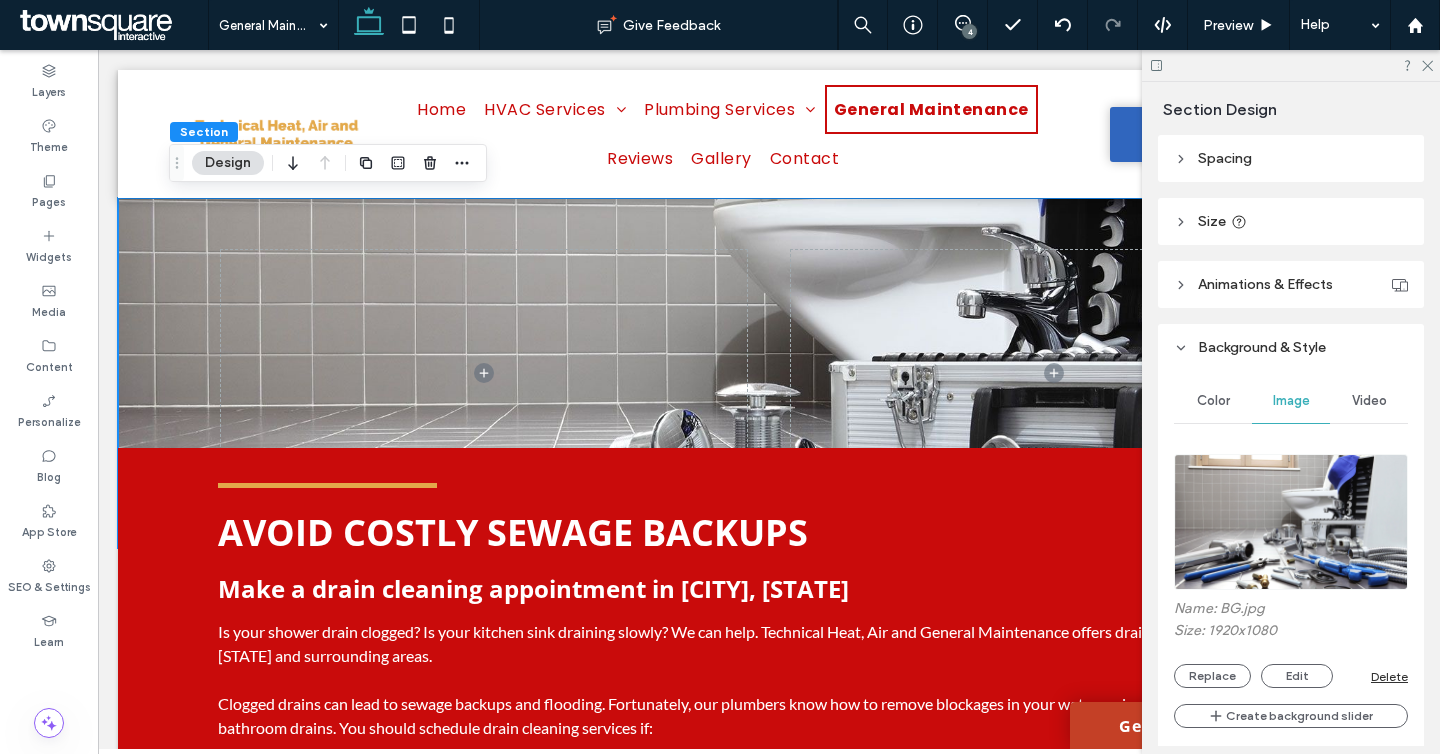 click at bounding box center [1291, 522] 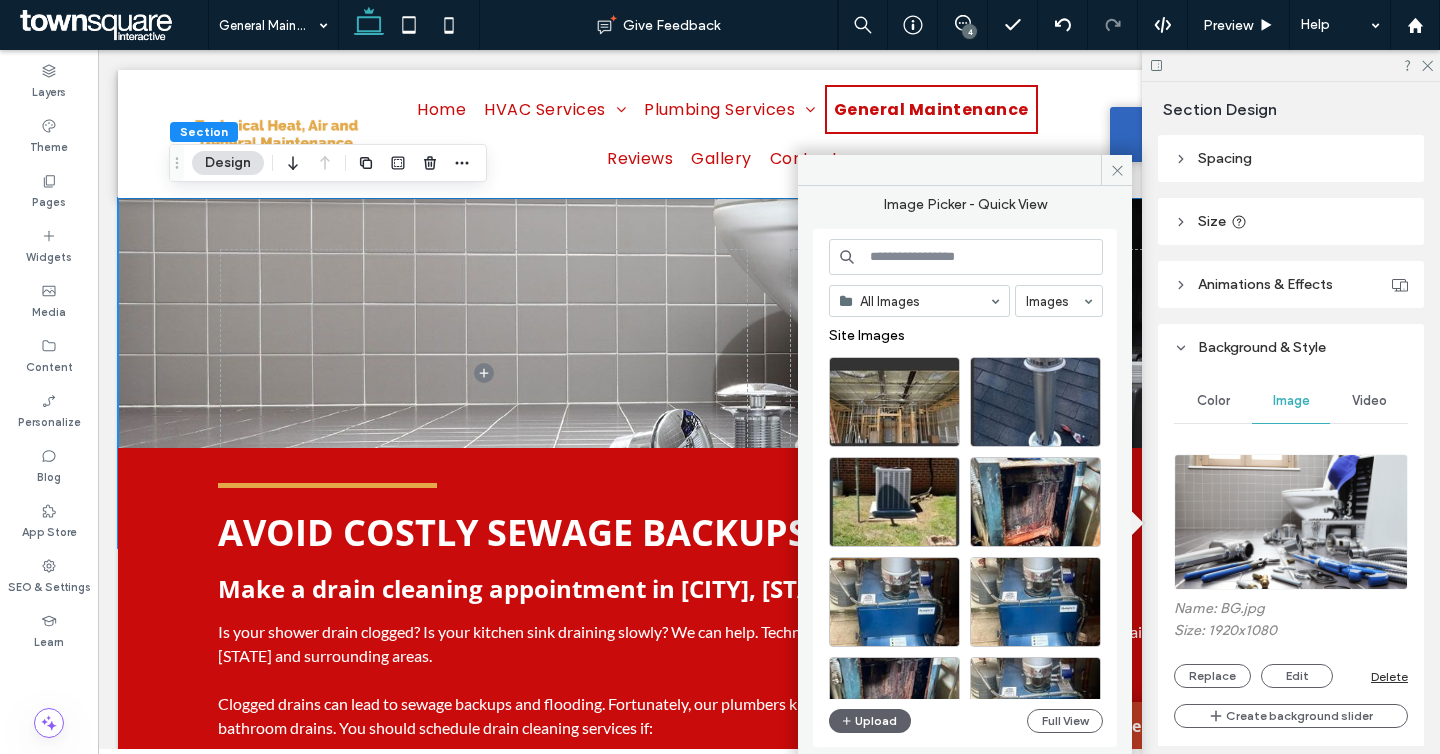 click at bounding box center (966, 257) 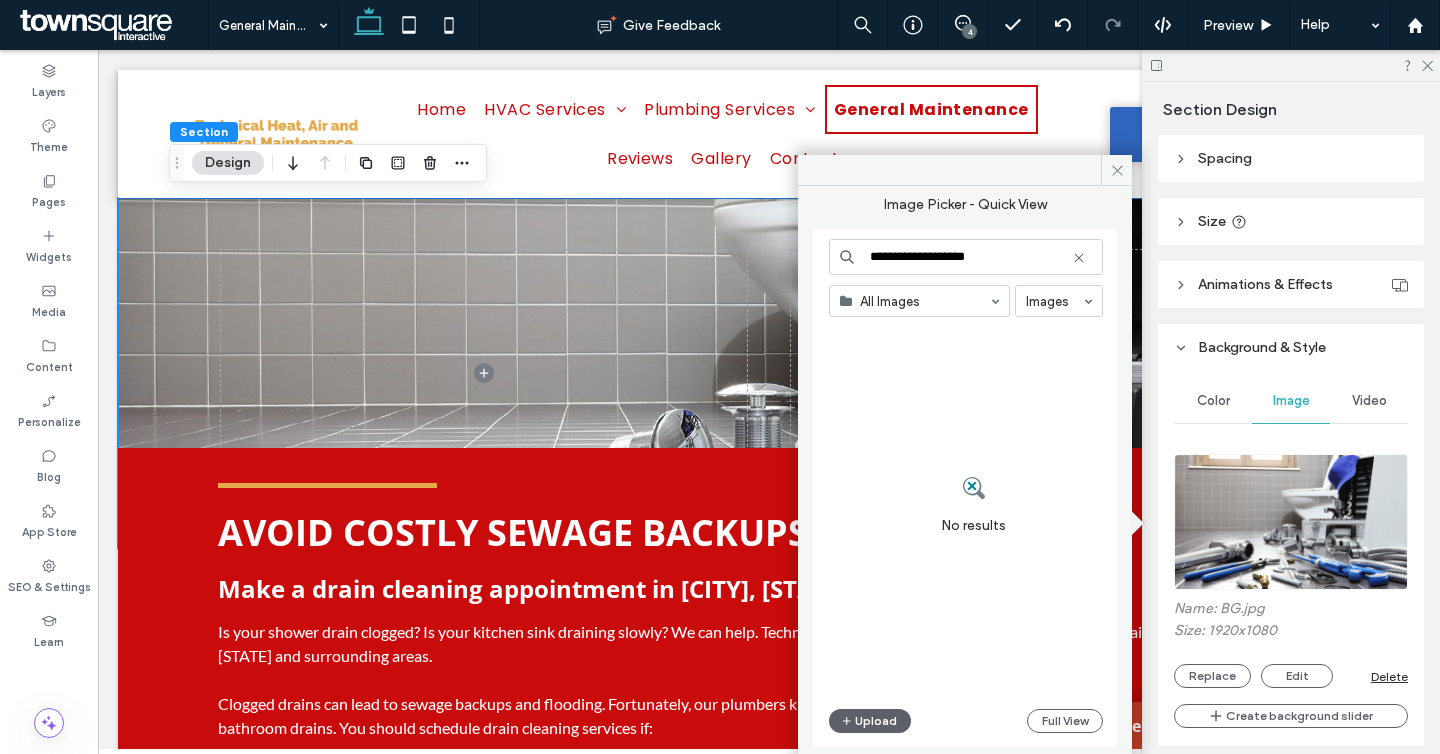 click on "**********" at bounding box center (966, 257) 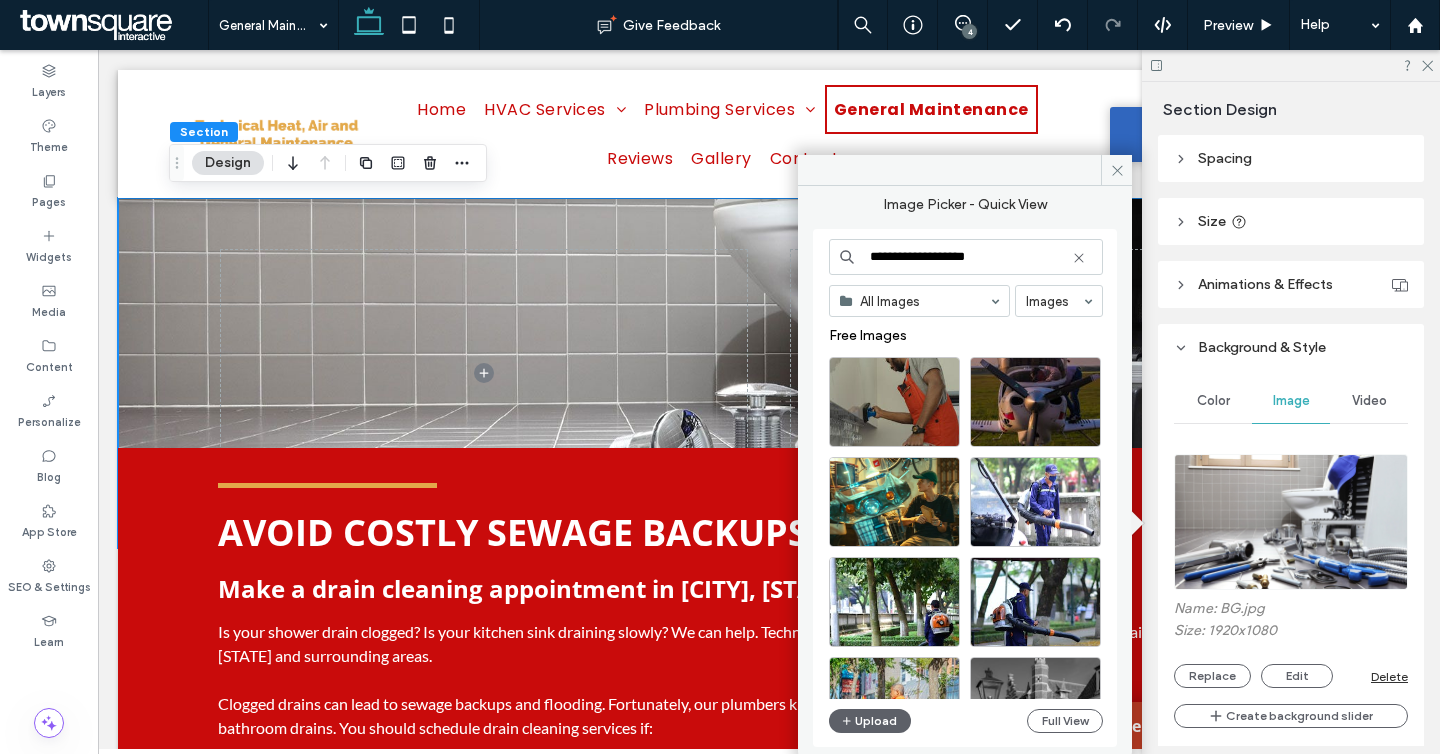 type on "**********" 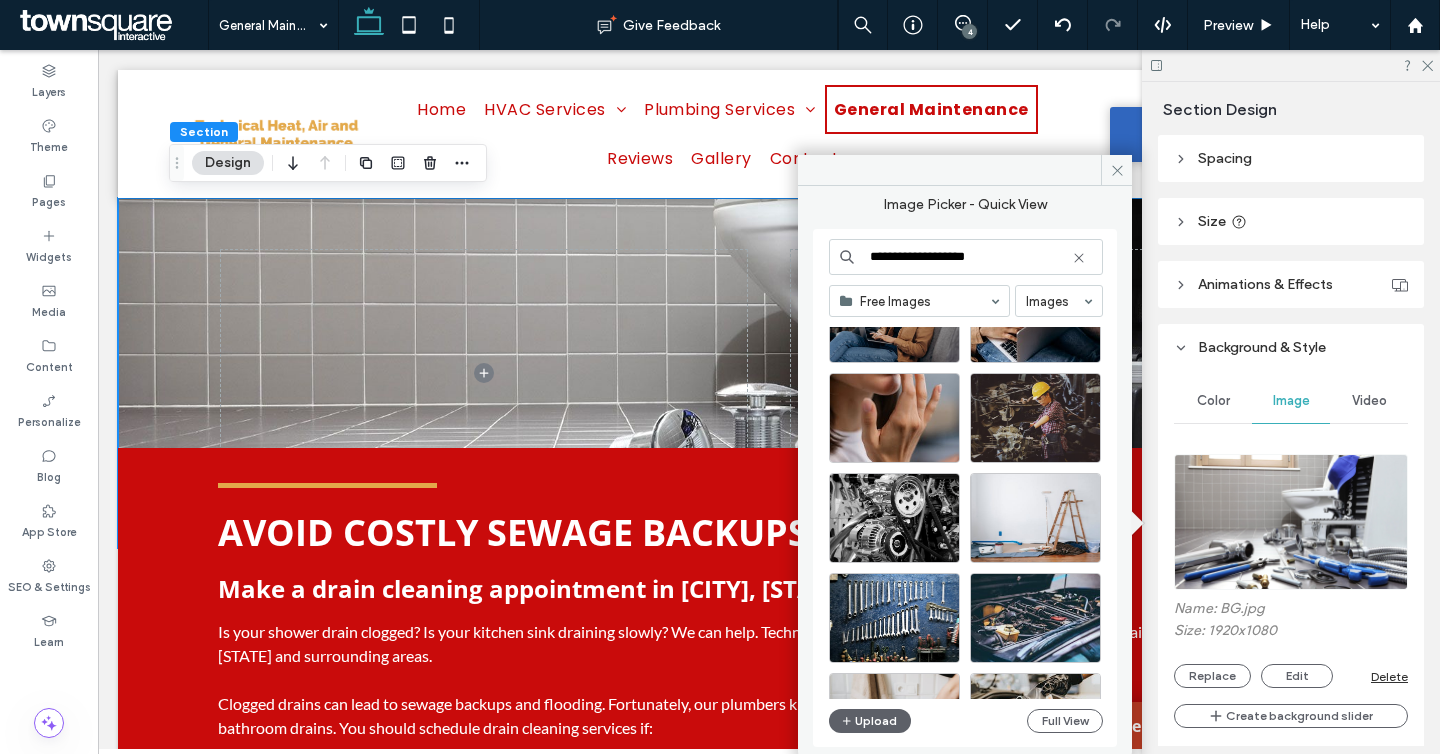 scroll, scrollTop: 955, scrollLeft: 0, axis: vertical 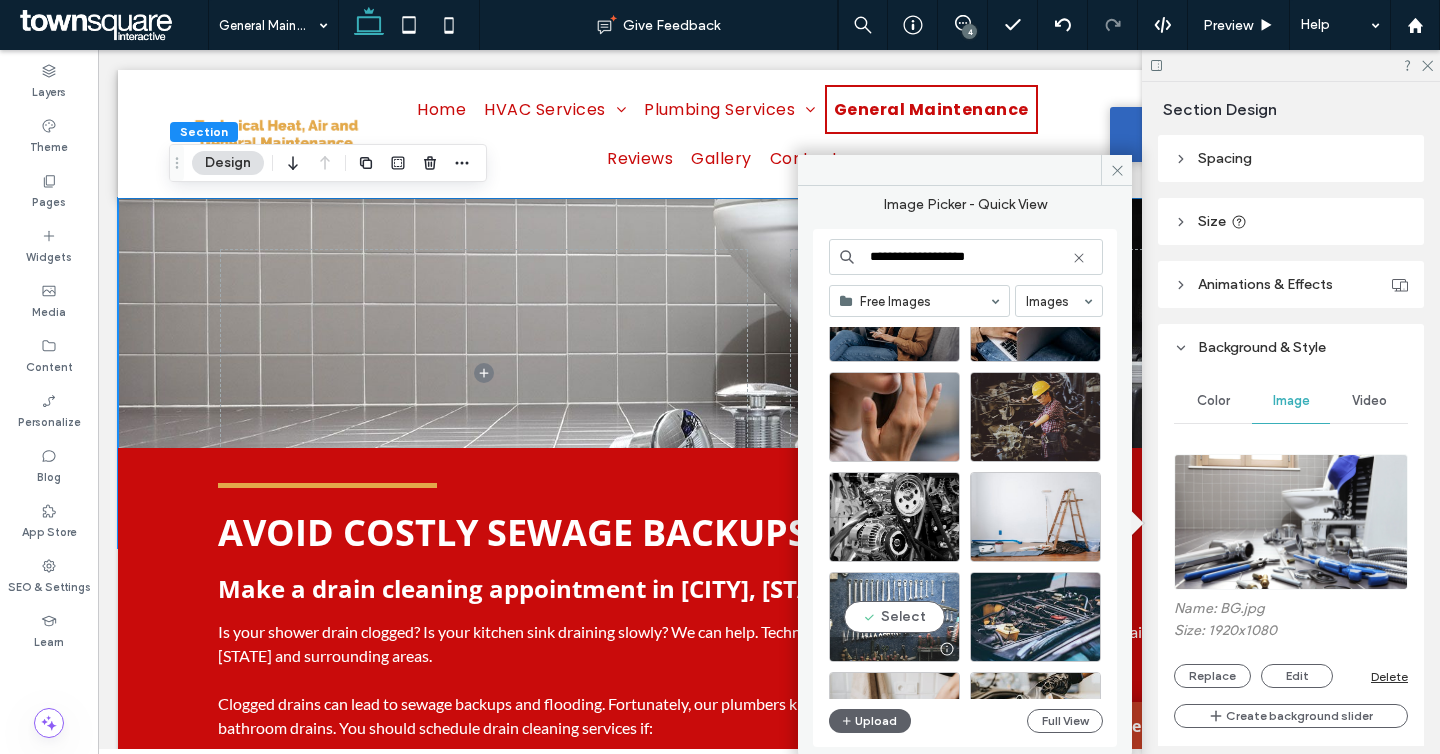 click on "Select" at bounding box center [894, 617] 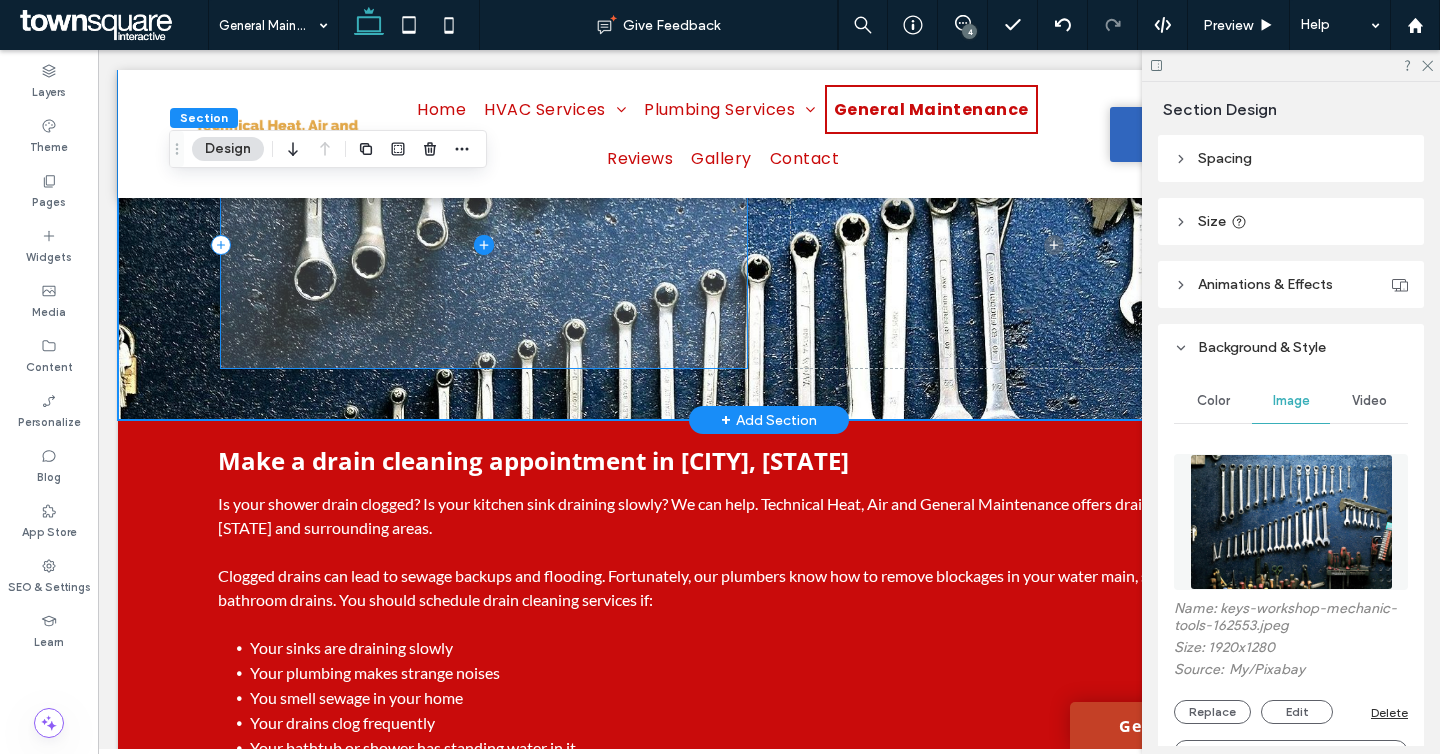 scroll, scrollTop: 144, scrollLeft: 0, axis: vertical 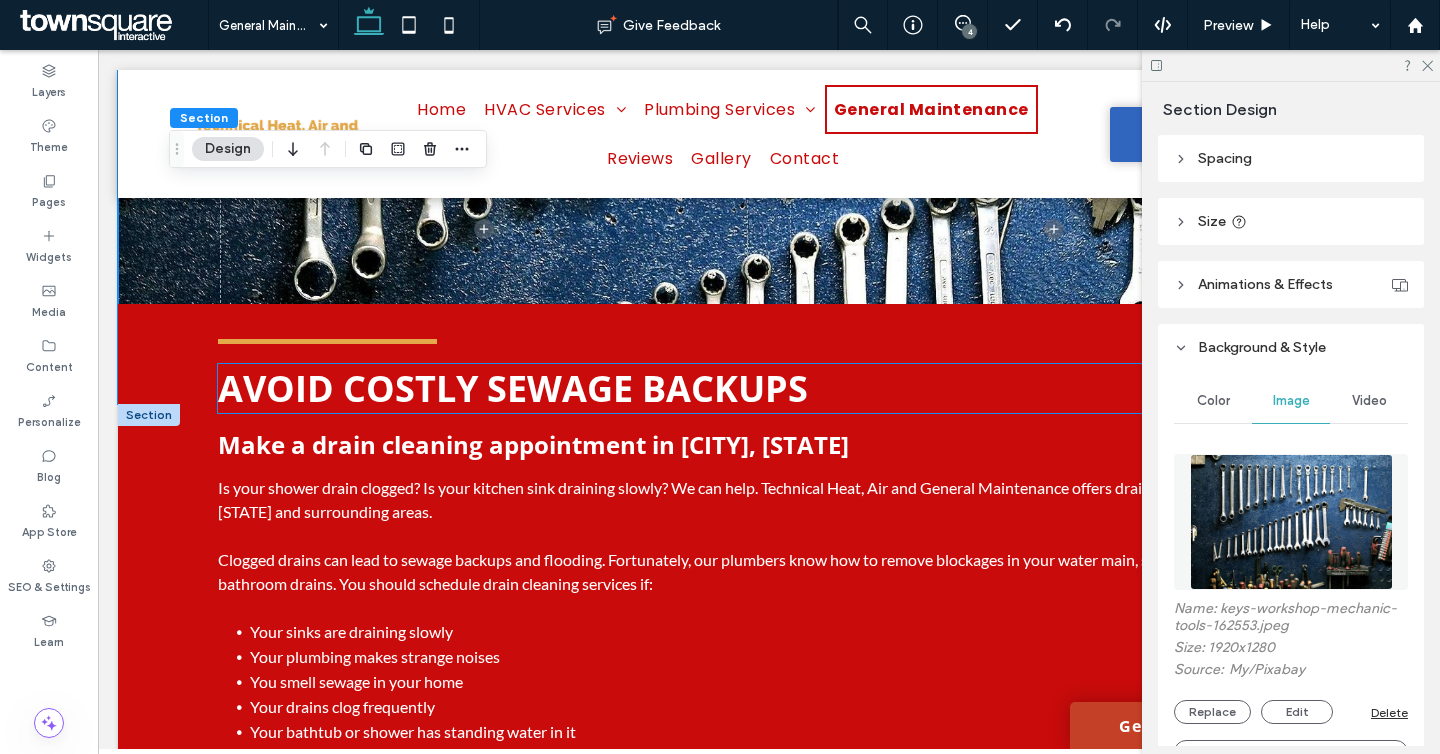 click on "Avoid Costly Sewage Backups" at bounding box center (513, 388) 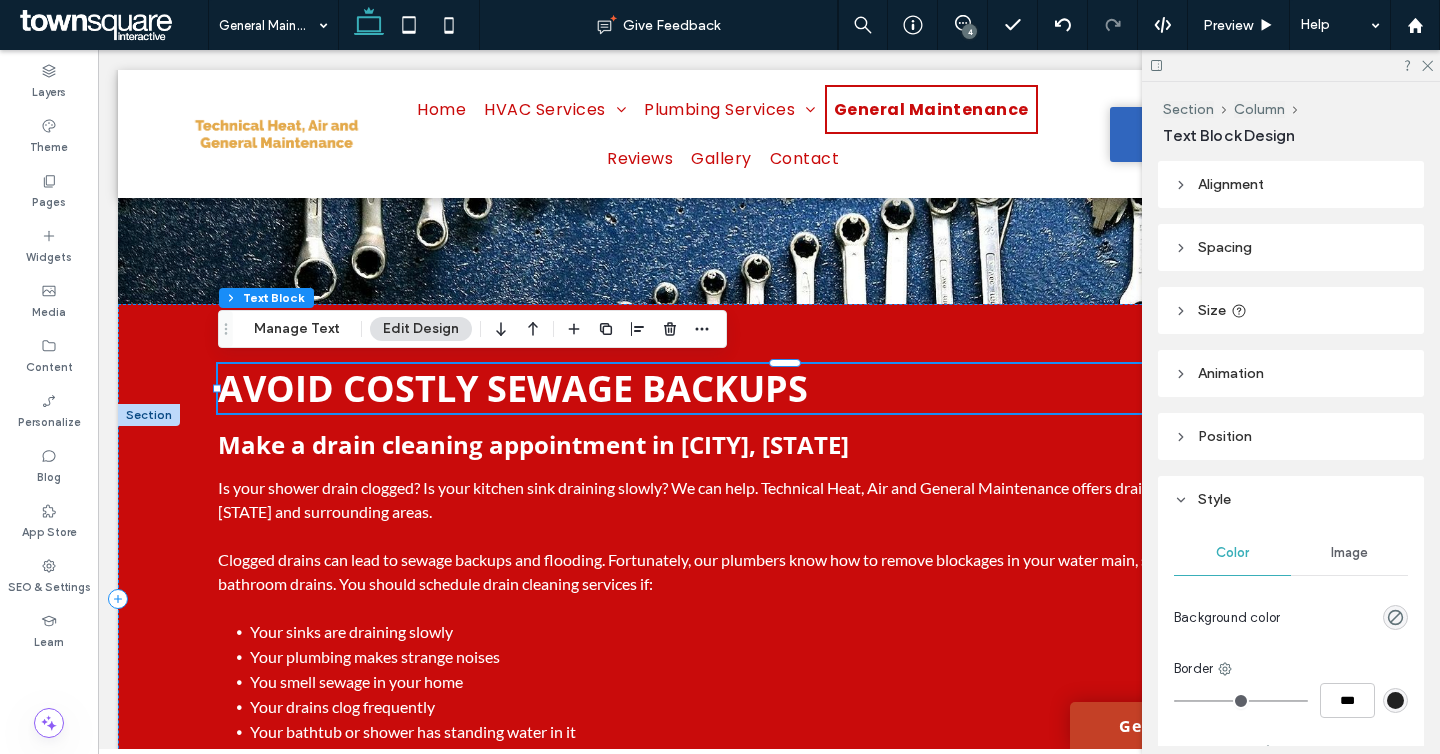 click on "Avoid Costly Sewage Backups" at bounding box center (513, 388) 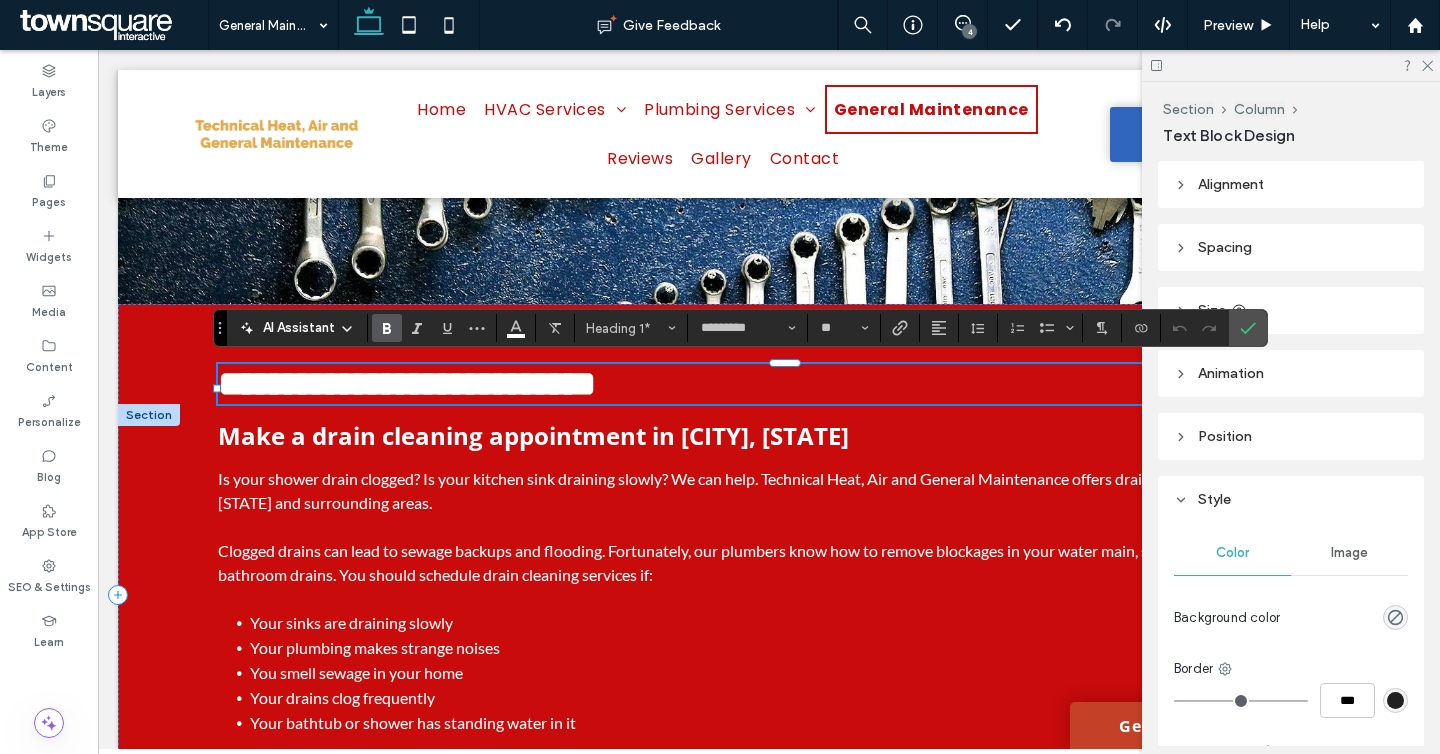 paste 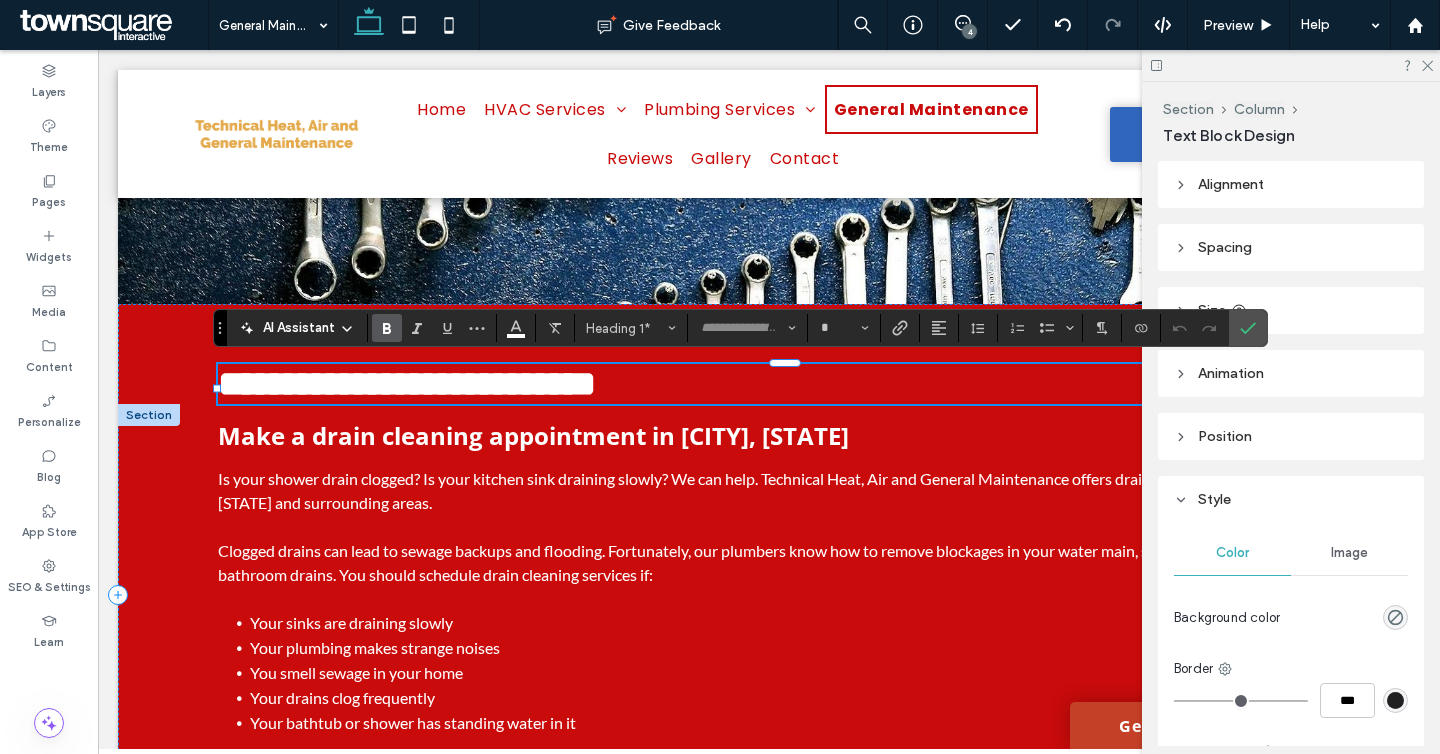 scroll, scrollTop: 69, scrollLeft: 0, axis: vertical 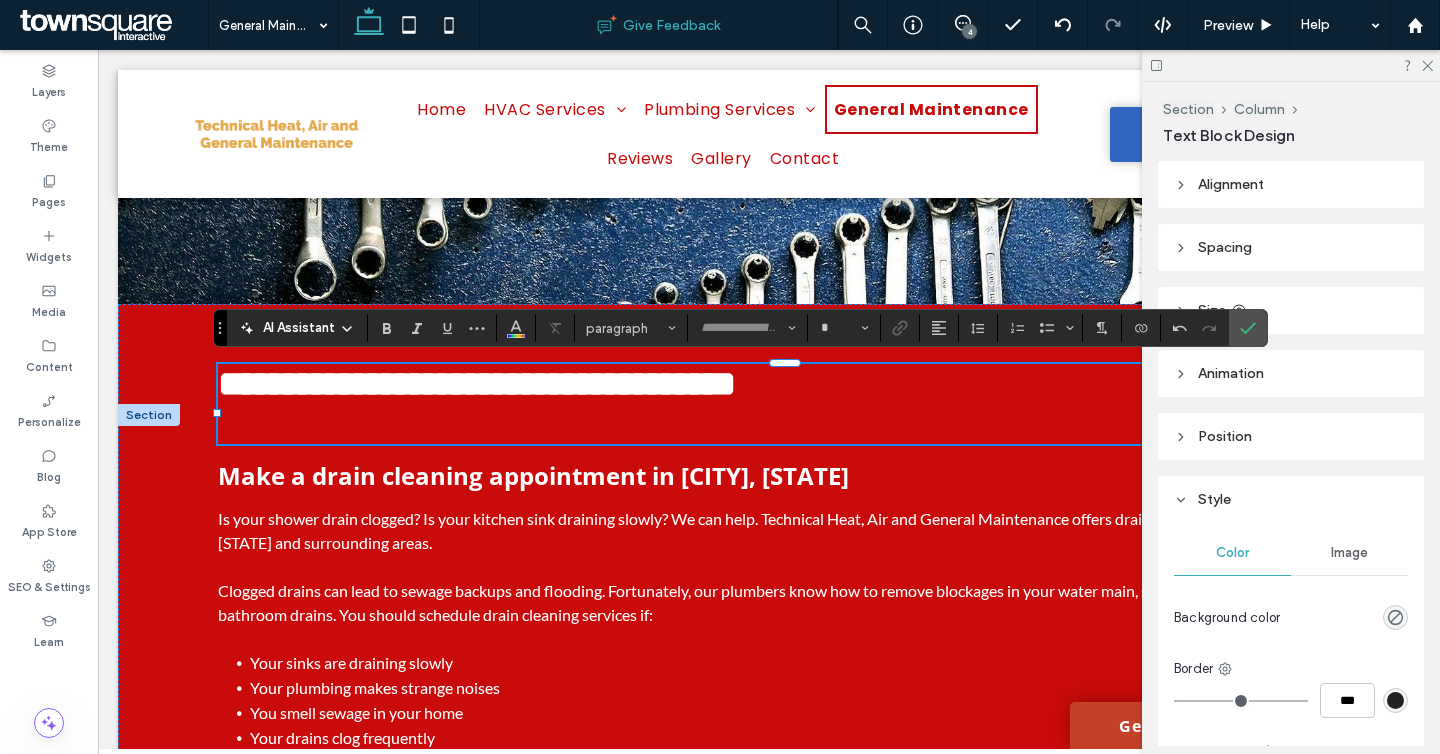 type 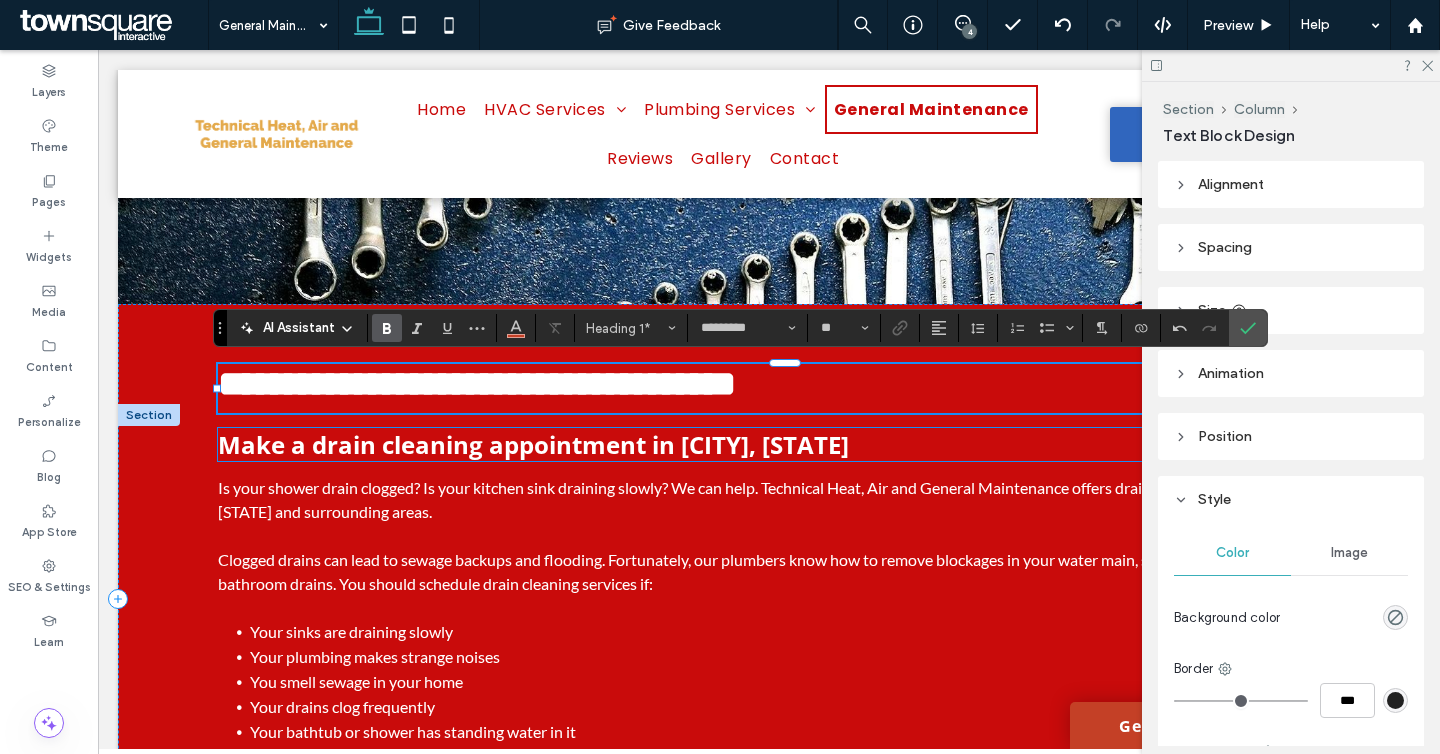 click on "Make a drain cleaning appointment in Centennial, CO" at bounding box center [533, 444] 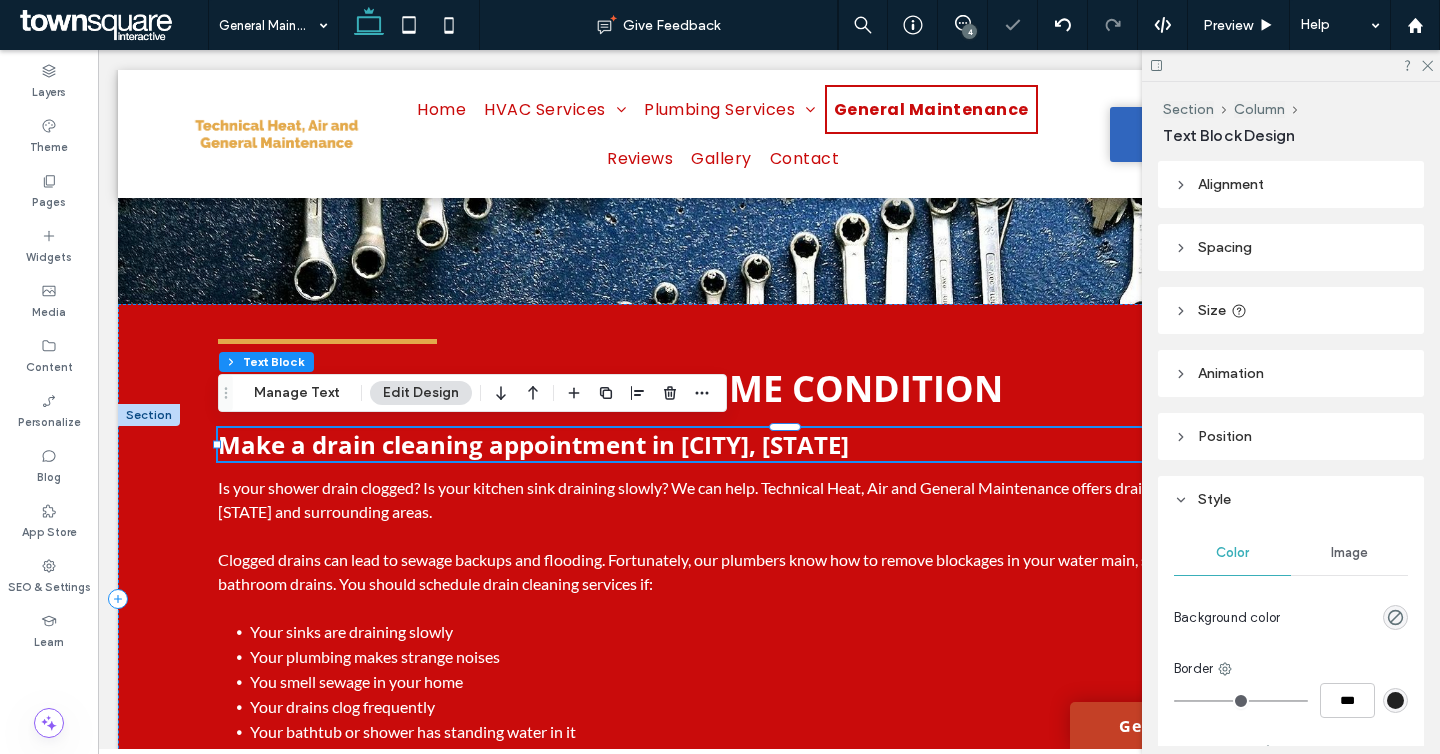 click on "Make a drain cleaning appointment in Centennial, CO" at bounding box center (533, 444) 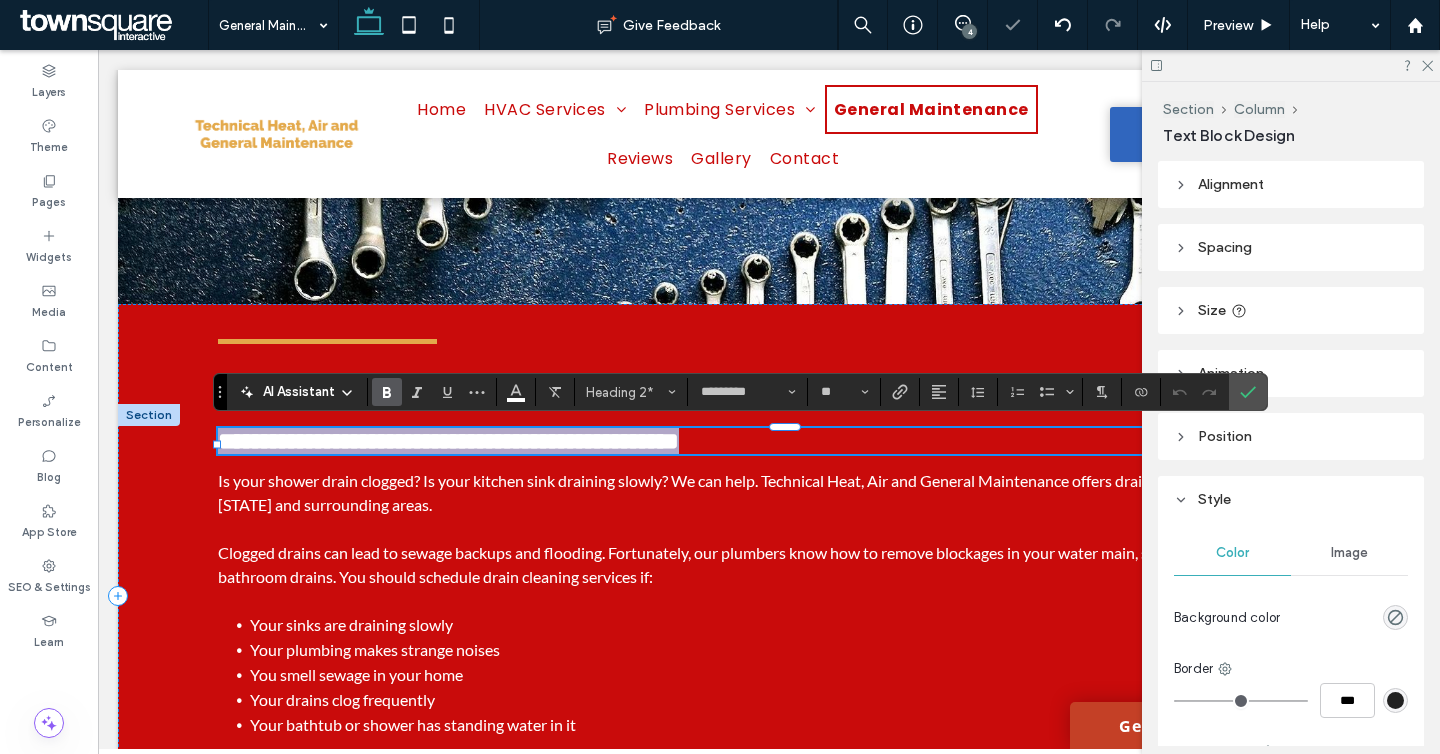 paste 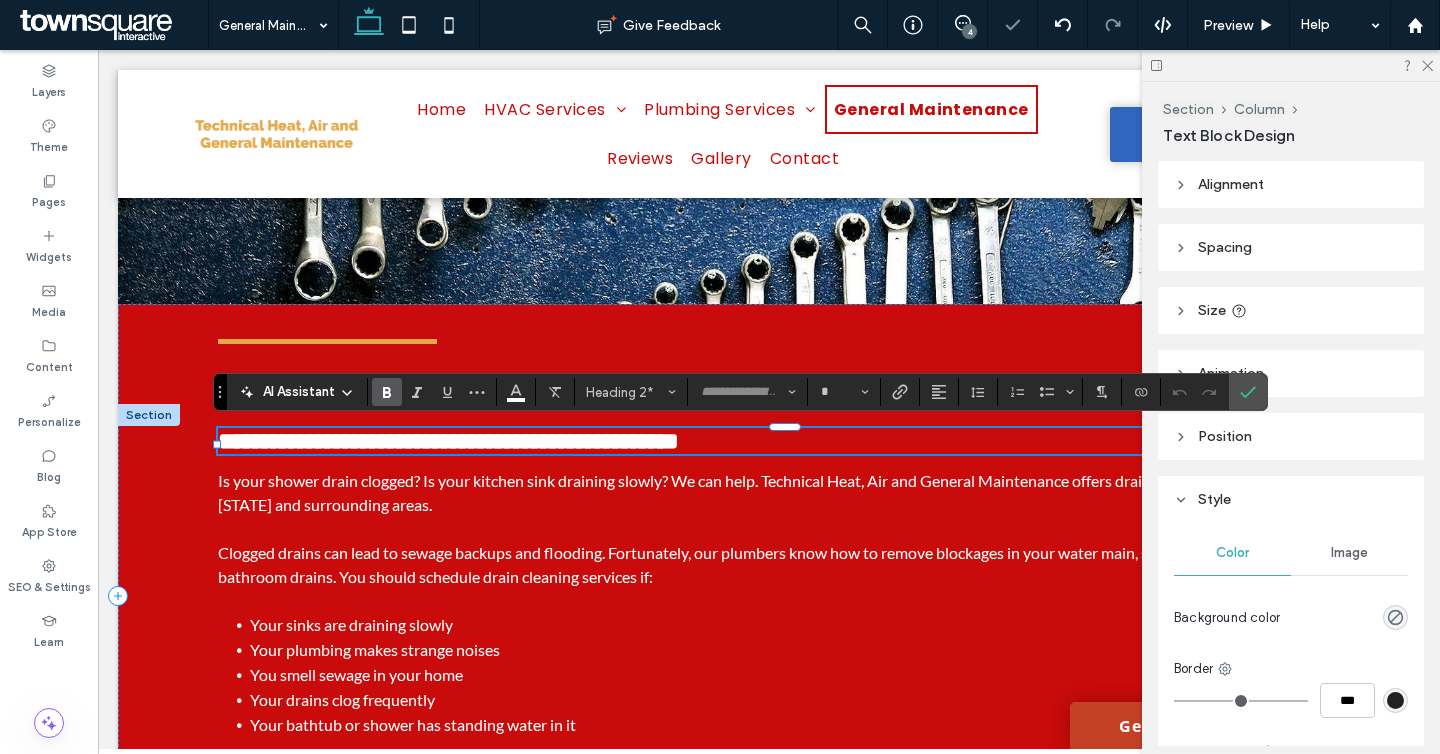 scroll, scrollTop: 63, scrollLeft: 0, axis: vertical 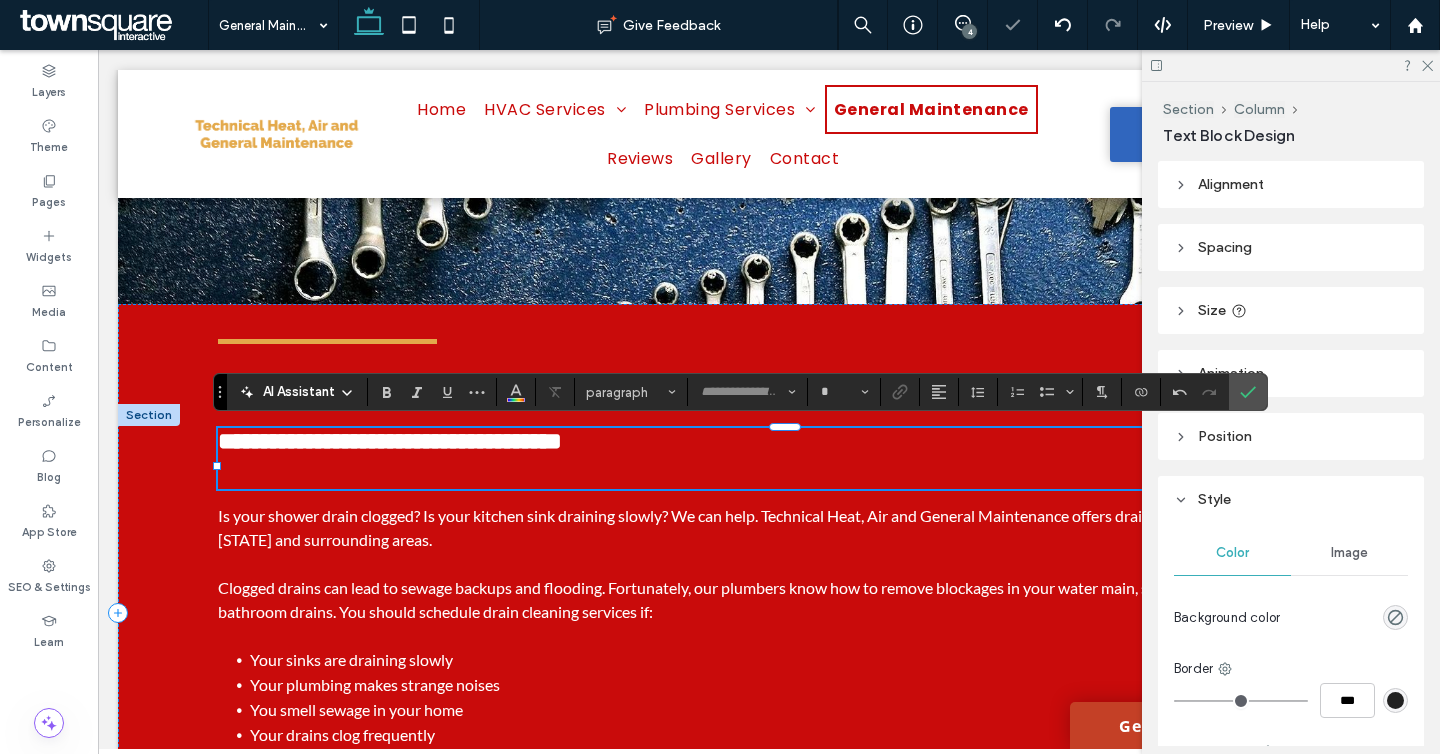 type on "*********" 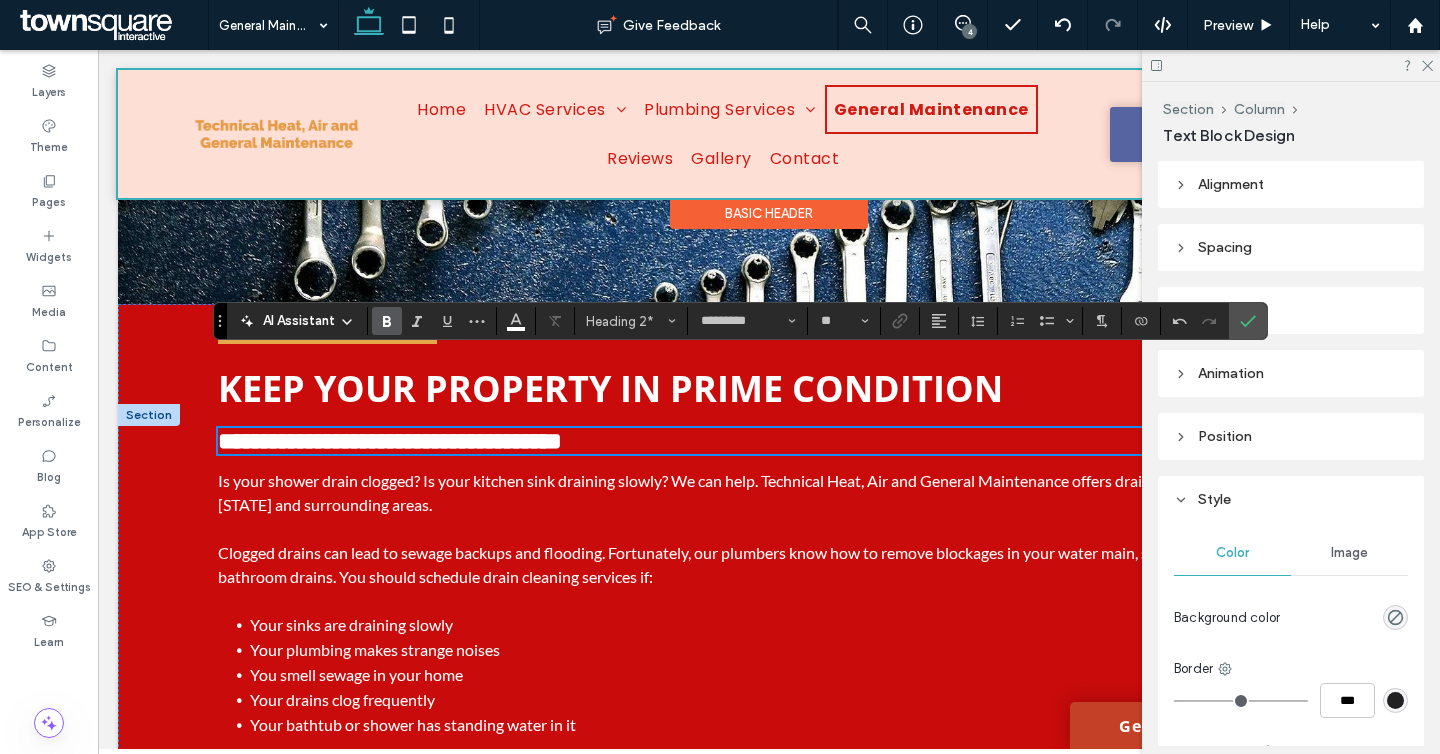 scroll, scrollTop: 290, scrollLeft: 0, axis: vertical 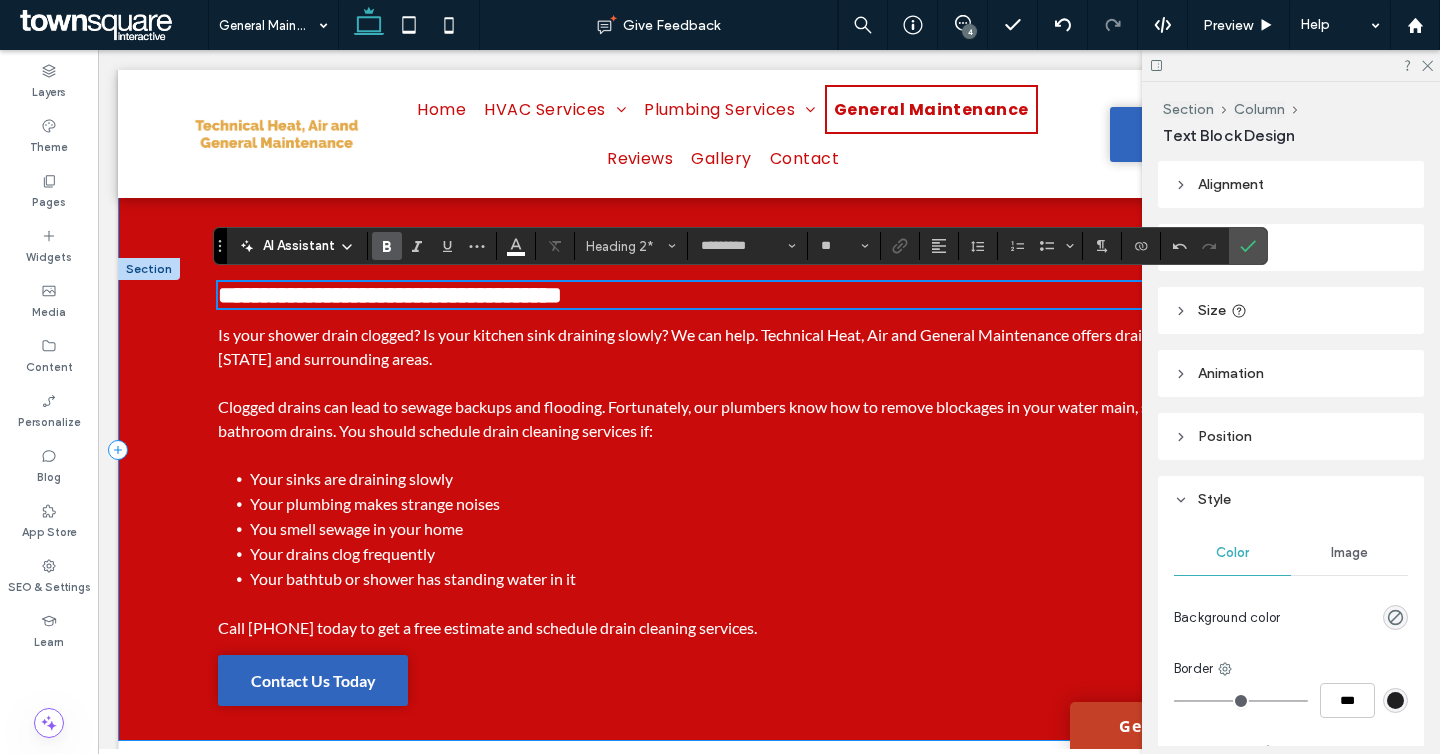 click on "Your sinks are draining slowly" at bounding box center [801, 479] 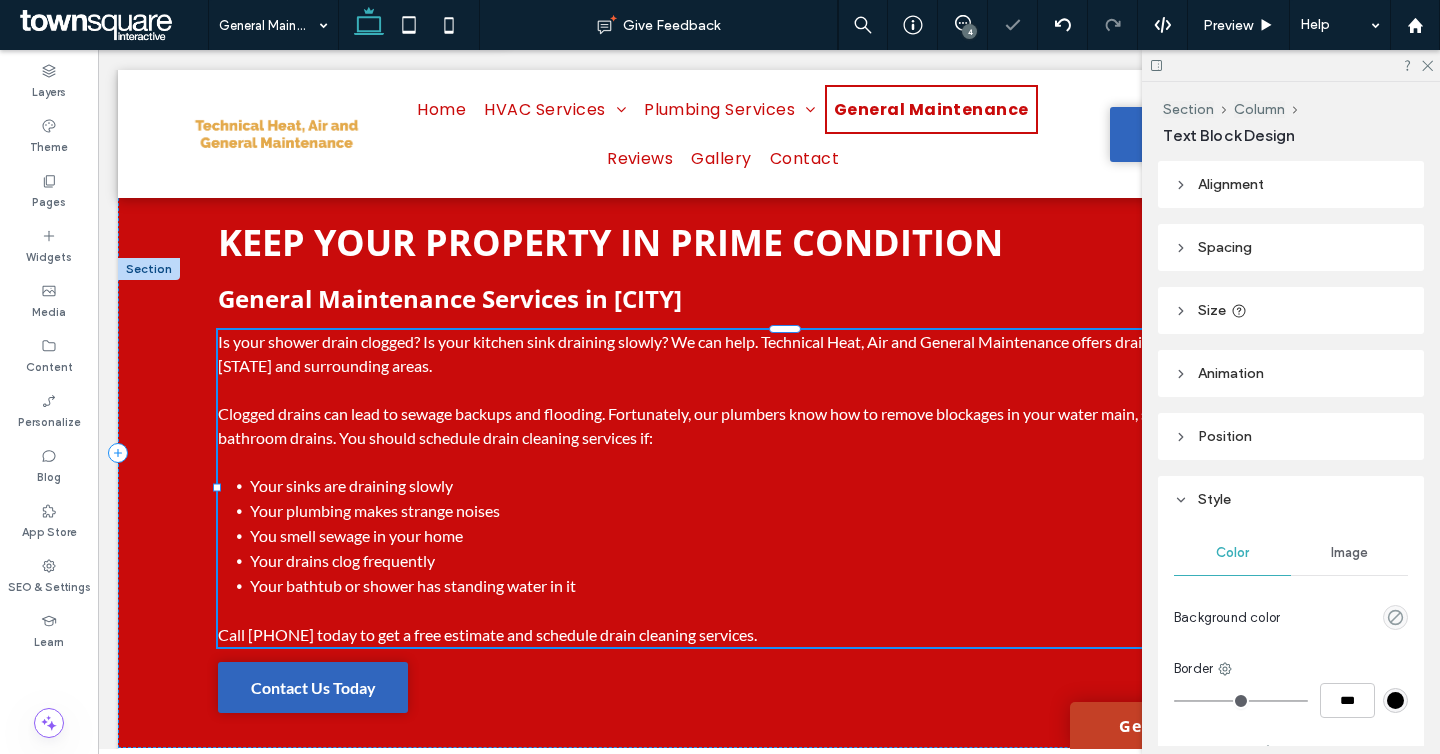 click on "Your sinks are draining slowly" at bounding box center [801, 486] 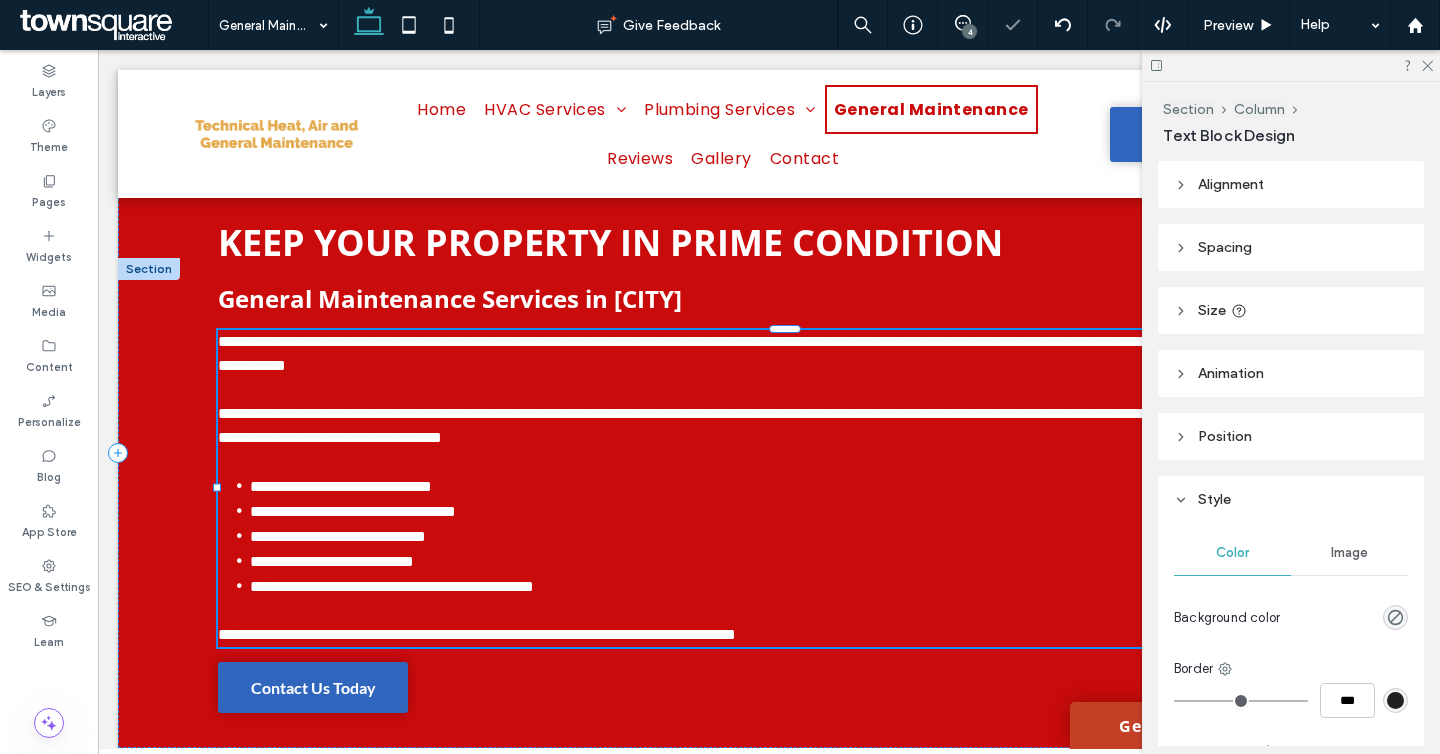 type on "****" 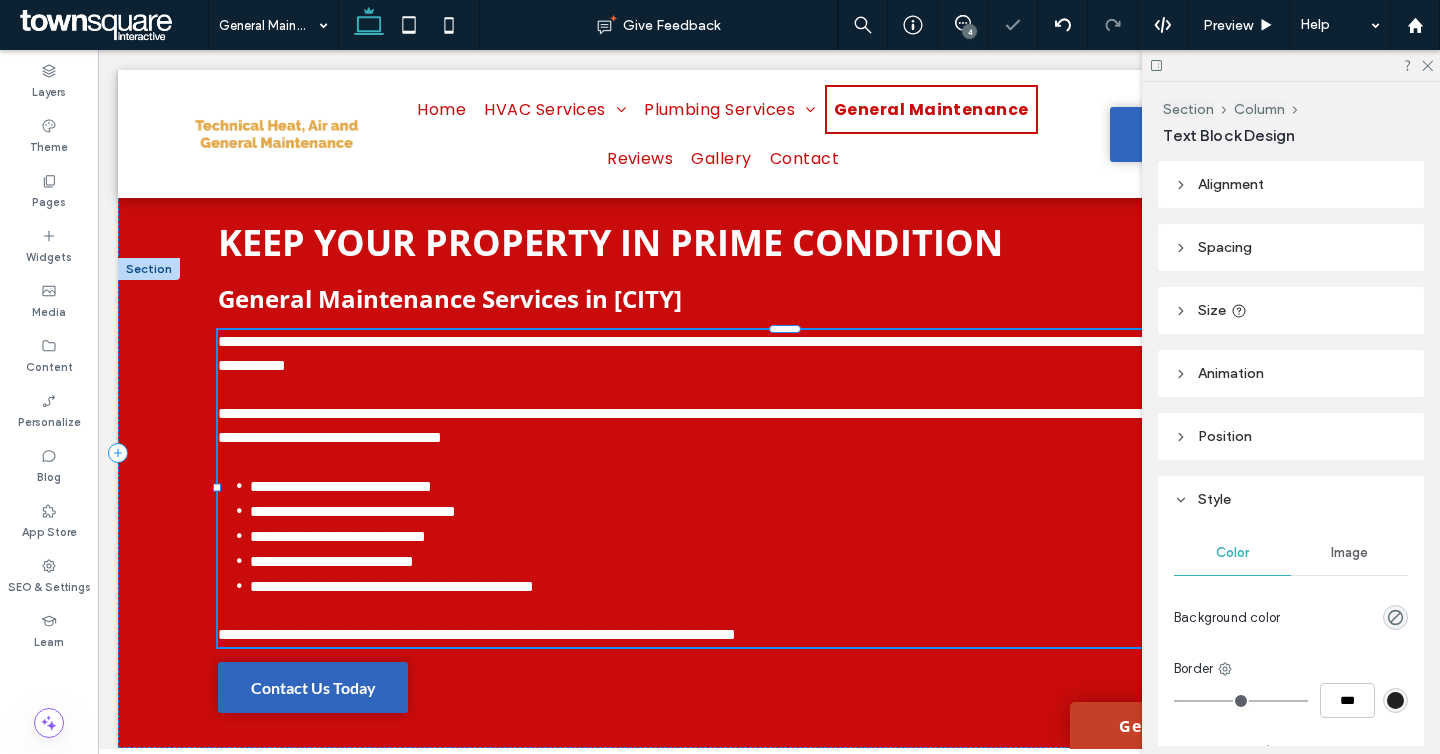 type on "**" 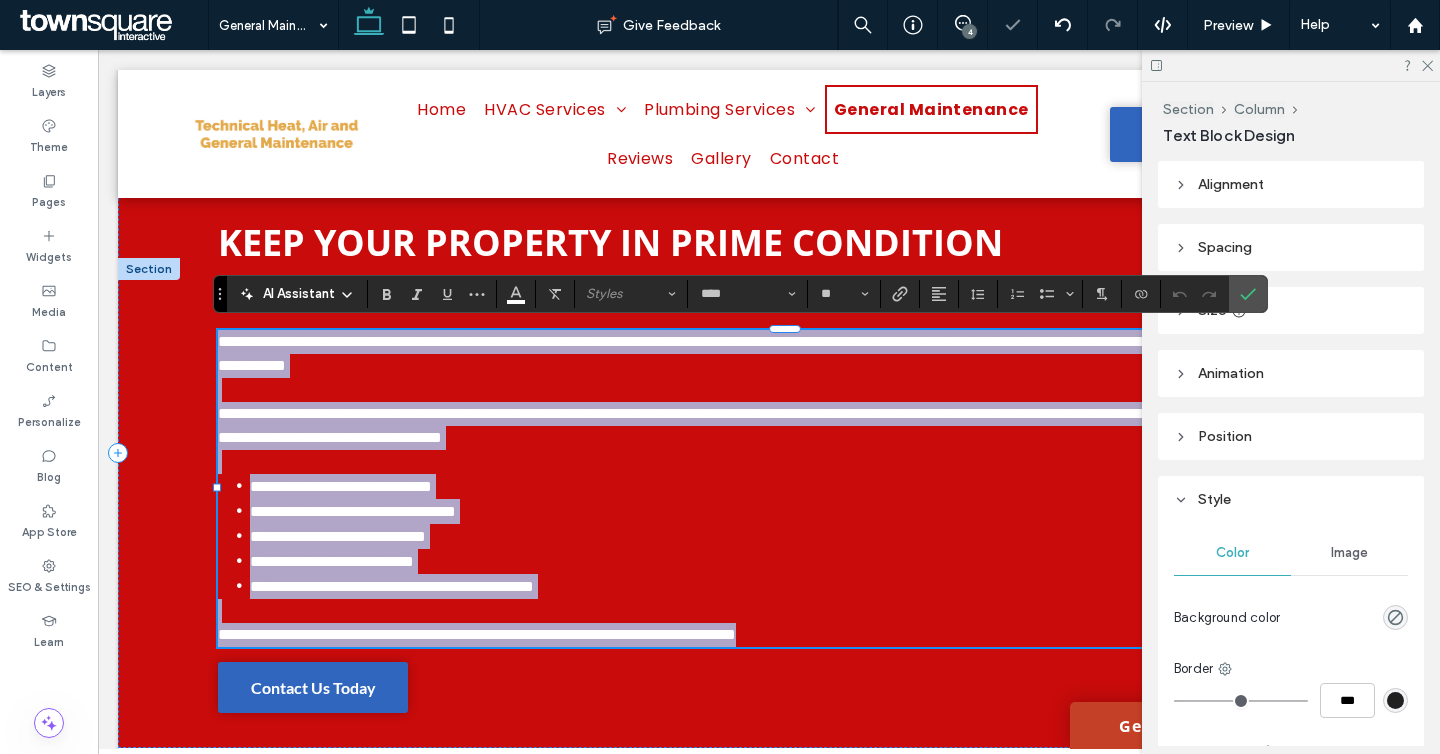 paste 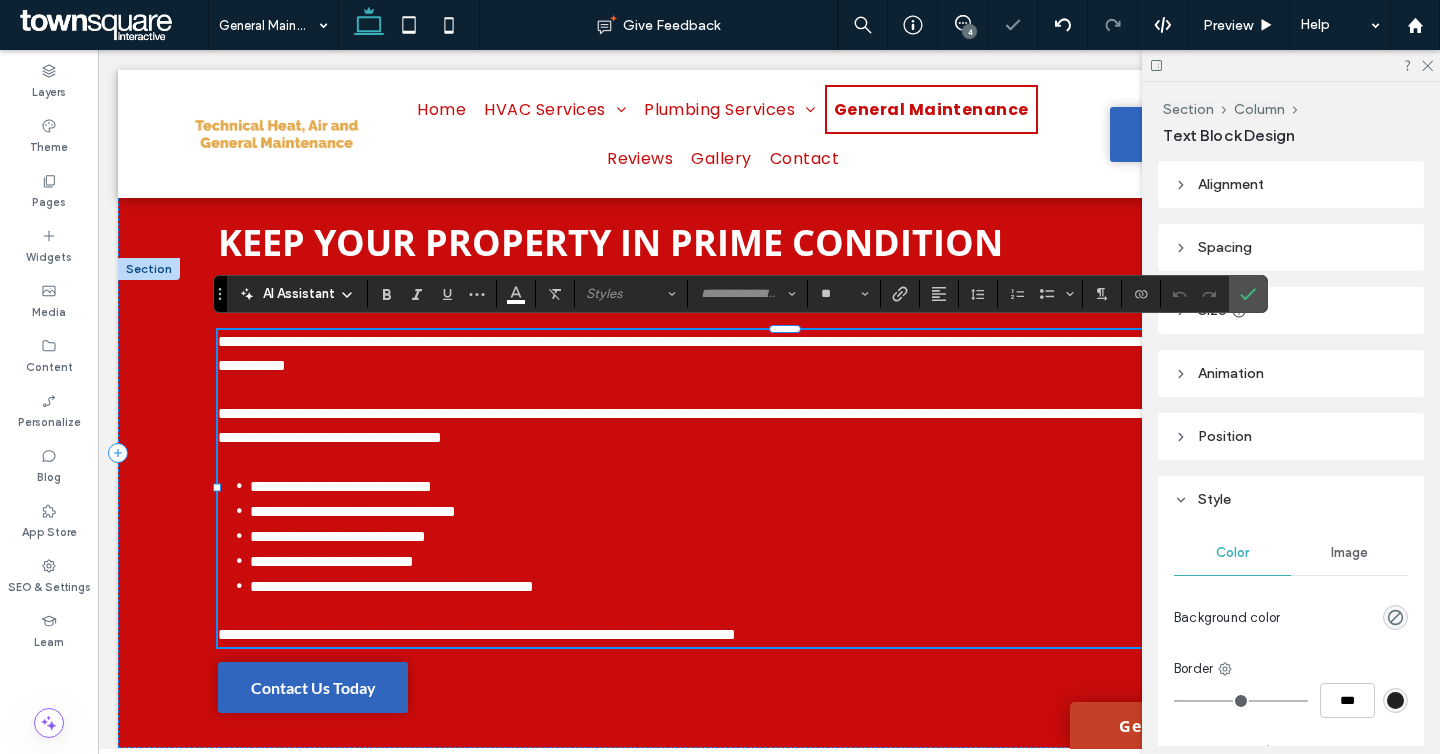 scroll, scrollTop: 85, scrollLeft: 0, axis: vertical 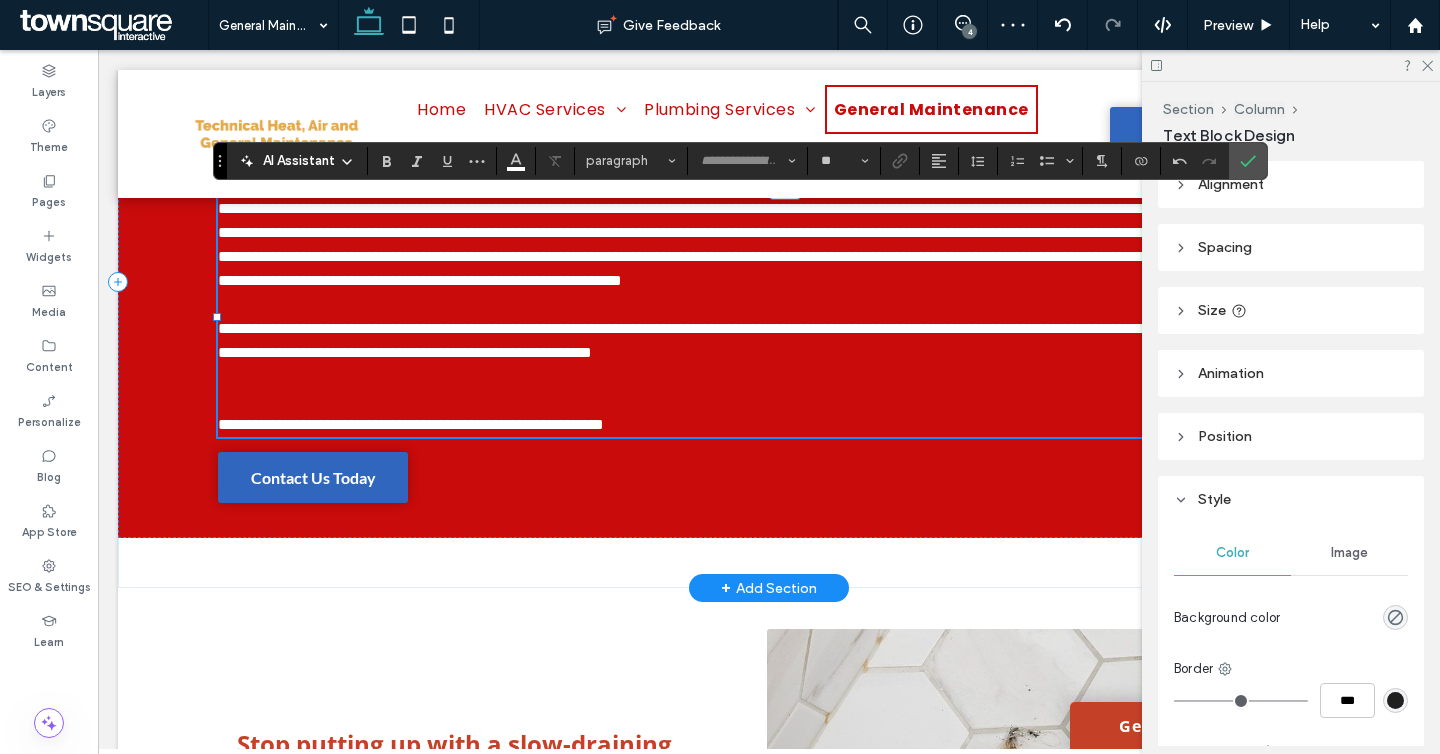 type on "****" 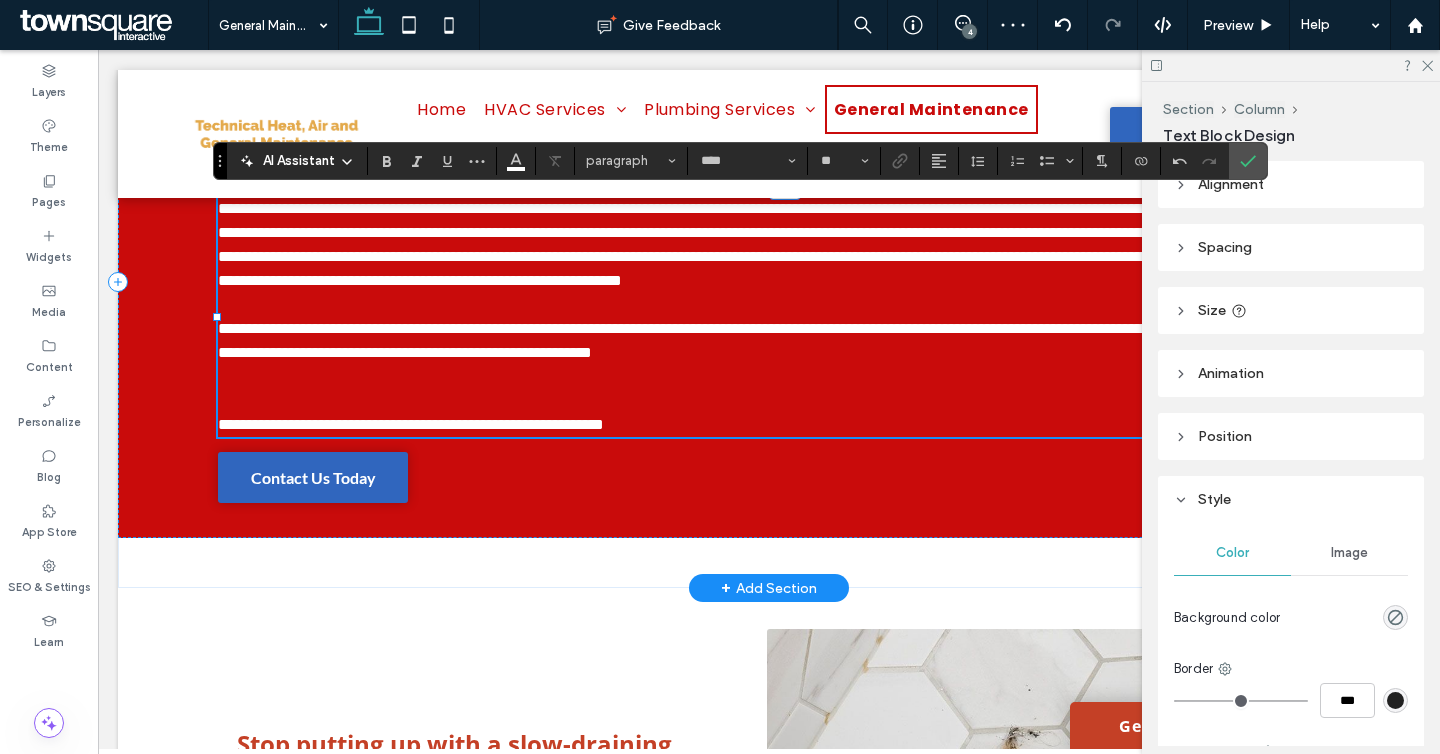 click at bounding box center (785, 401) 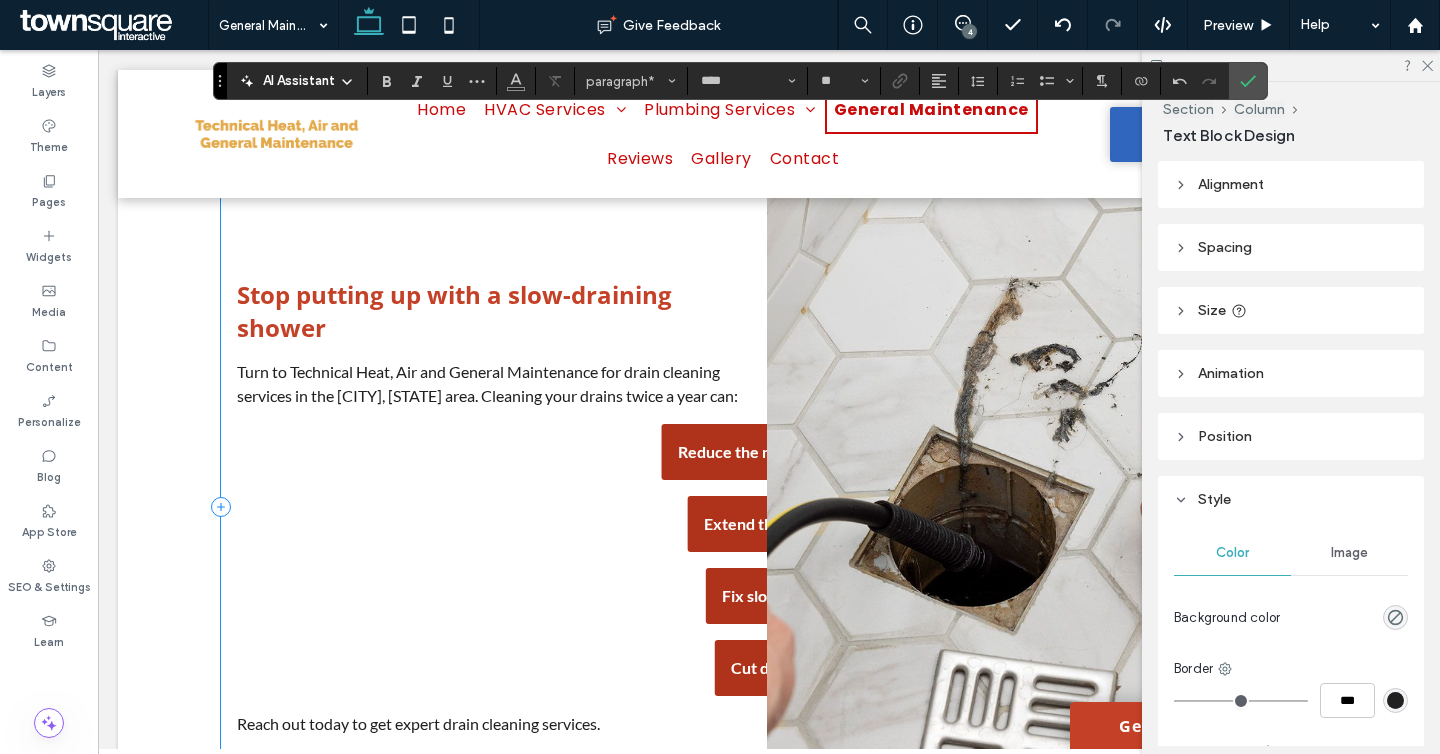 scroll, scrollTop: 895, scrollLeft: 0, axis: vertical 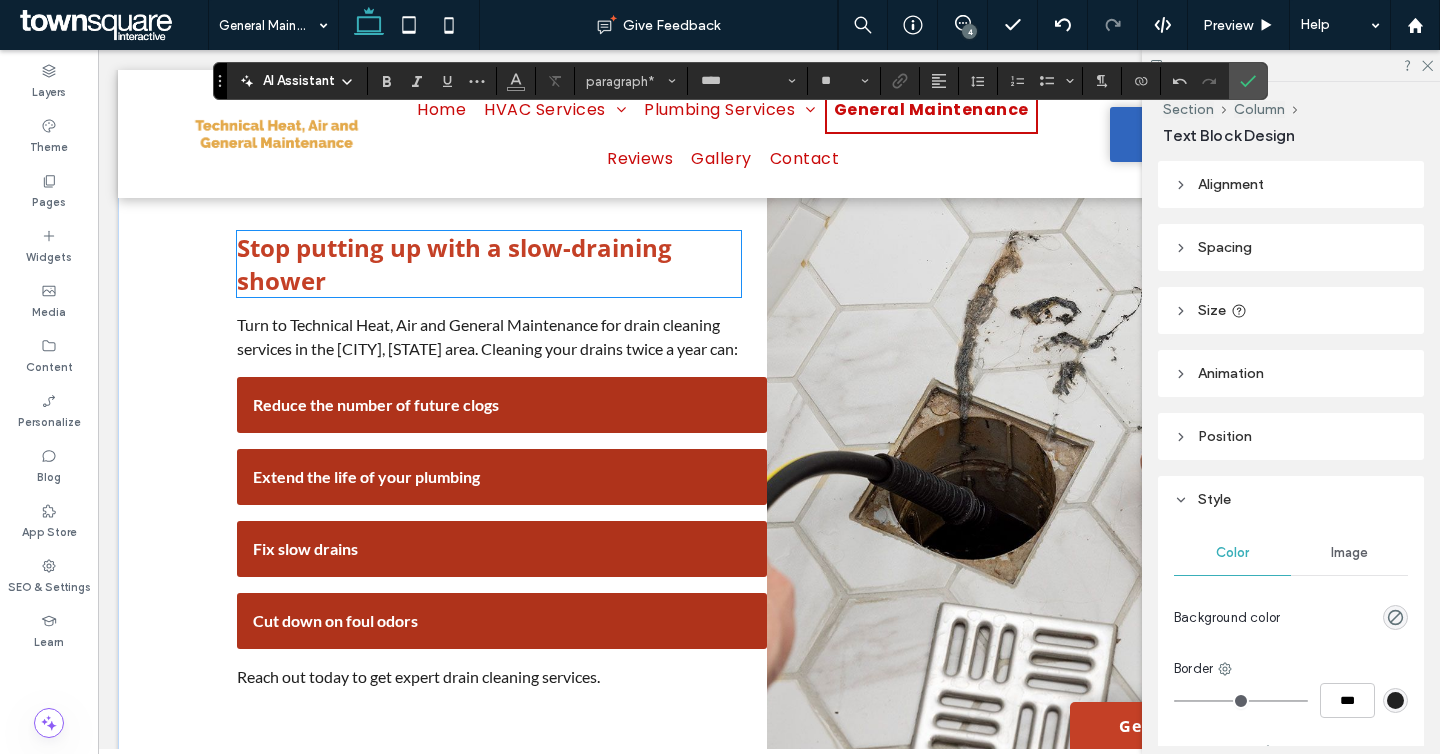 click on "Stop putting up with a slow-draining shower" at bounding box center (454, 264) 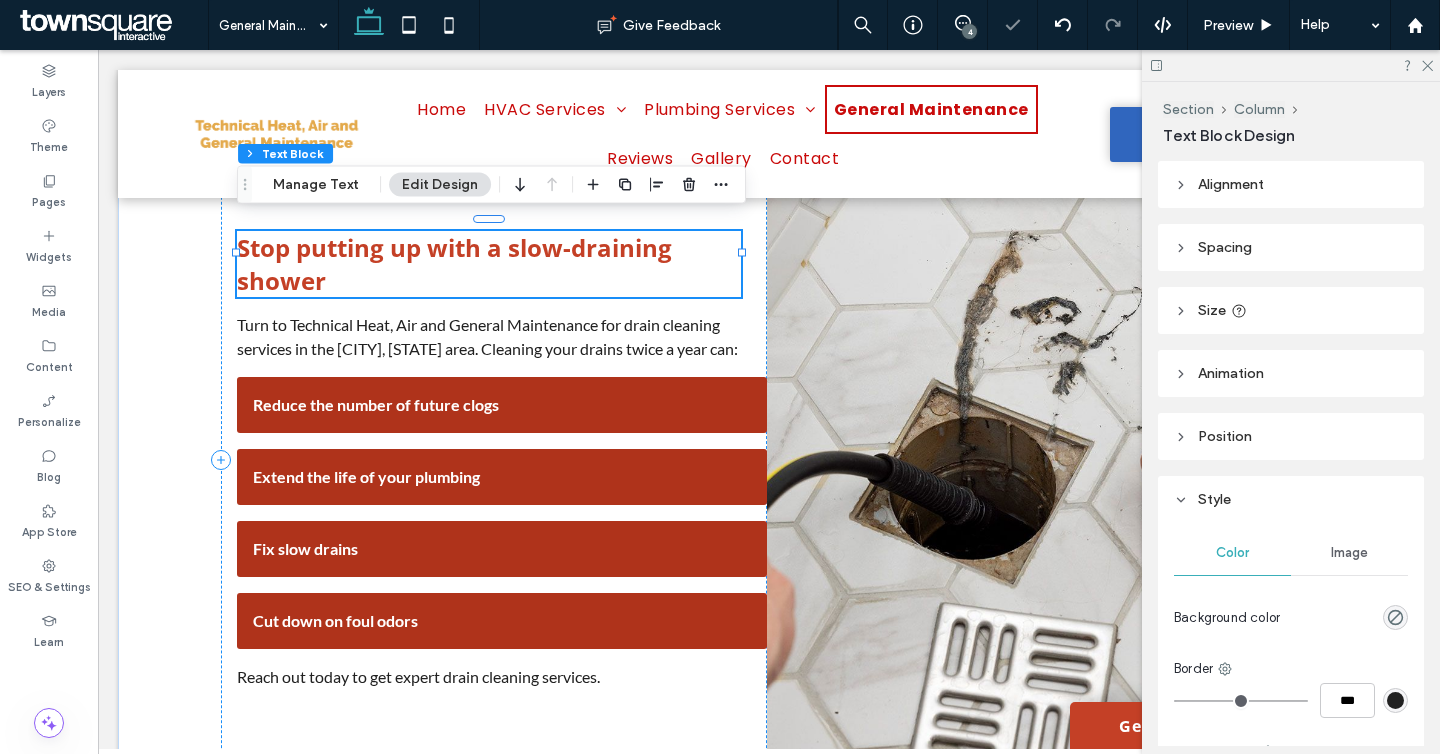 click on "Stop putting up with a slow-draining shower" at bounding box center [454, 264] 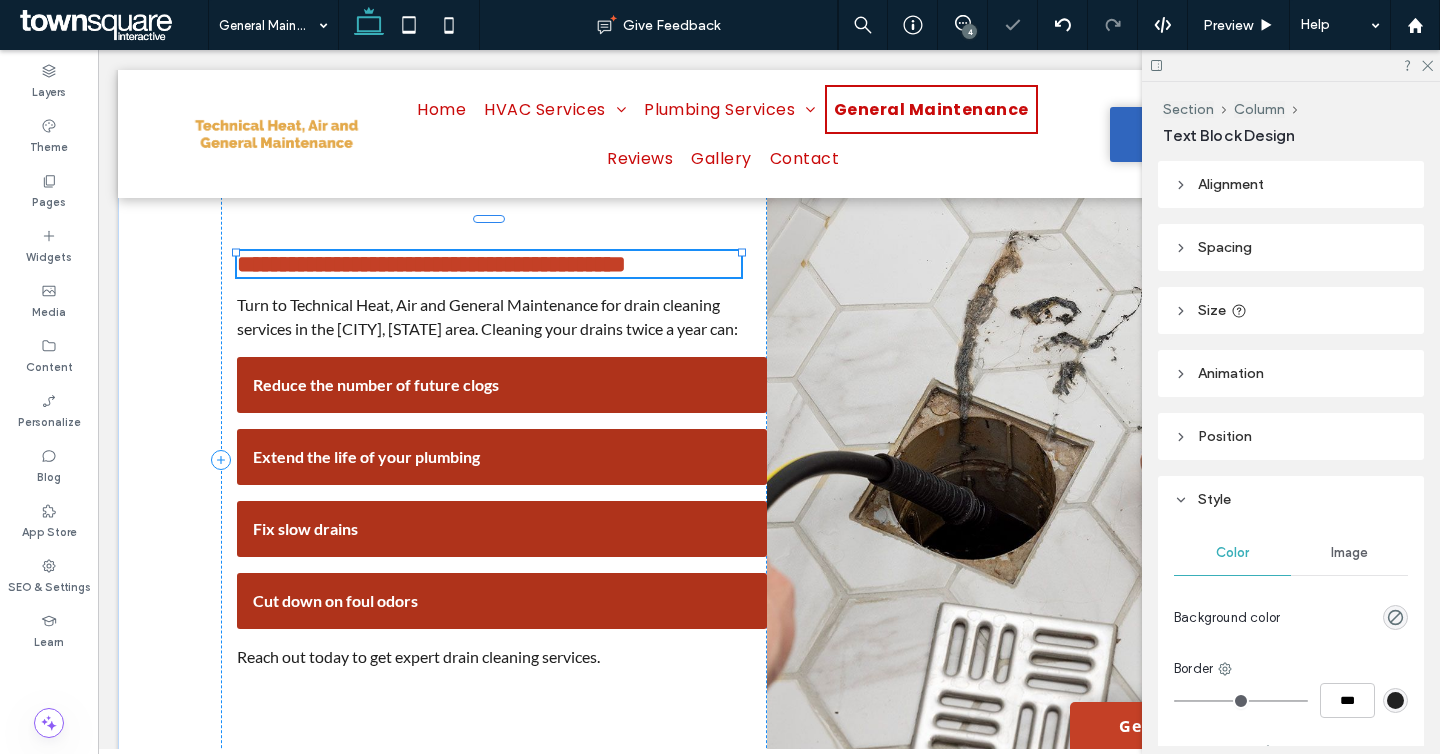 type on "*********" 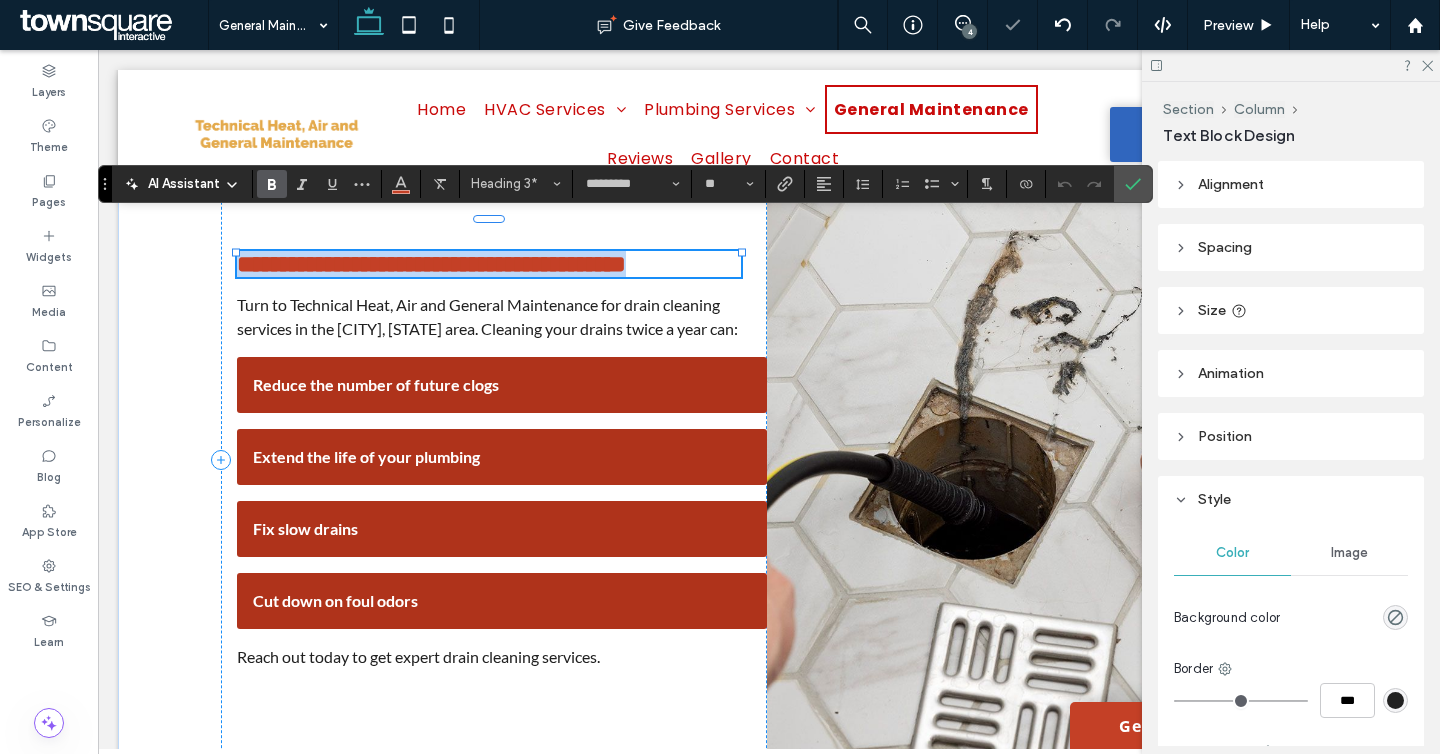 paste 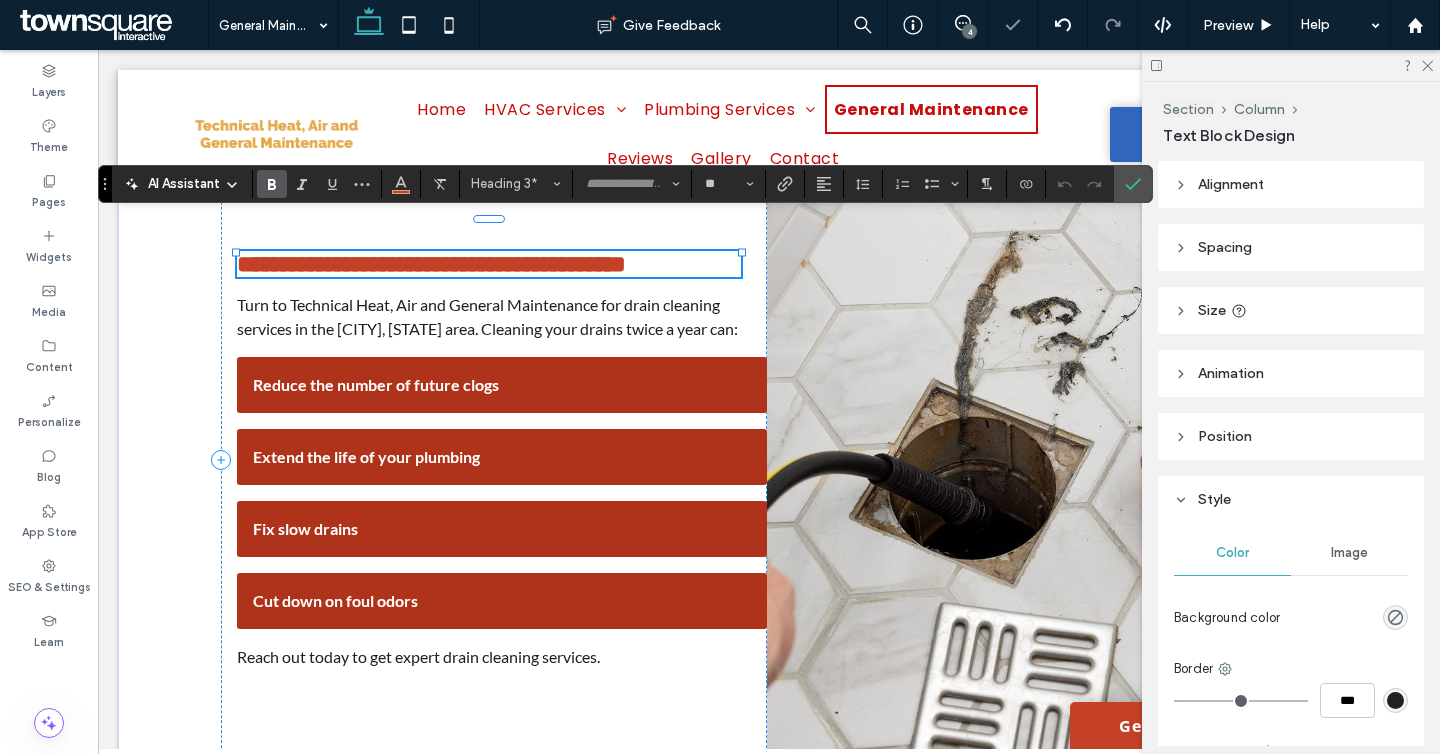 scroll, scrollTop: 19, scrollLeft: 0, axis: vertical 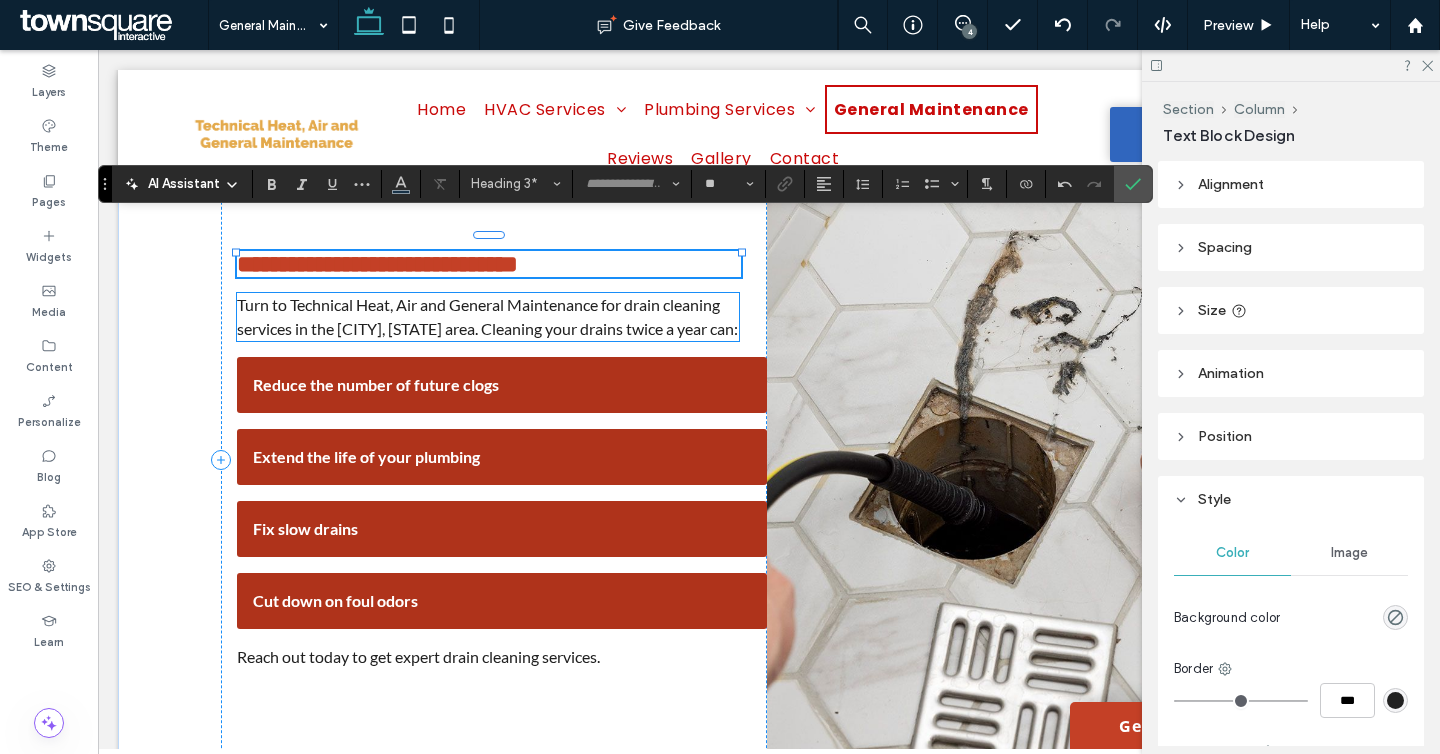 click on "Turn to Technical Heat, Air and General Maintenance for drain cleaning services in the Centennial, CO area. Cleaning your drains twice a year can:" at bounding box center (487, 316) 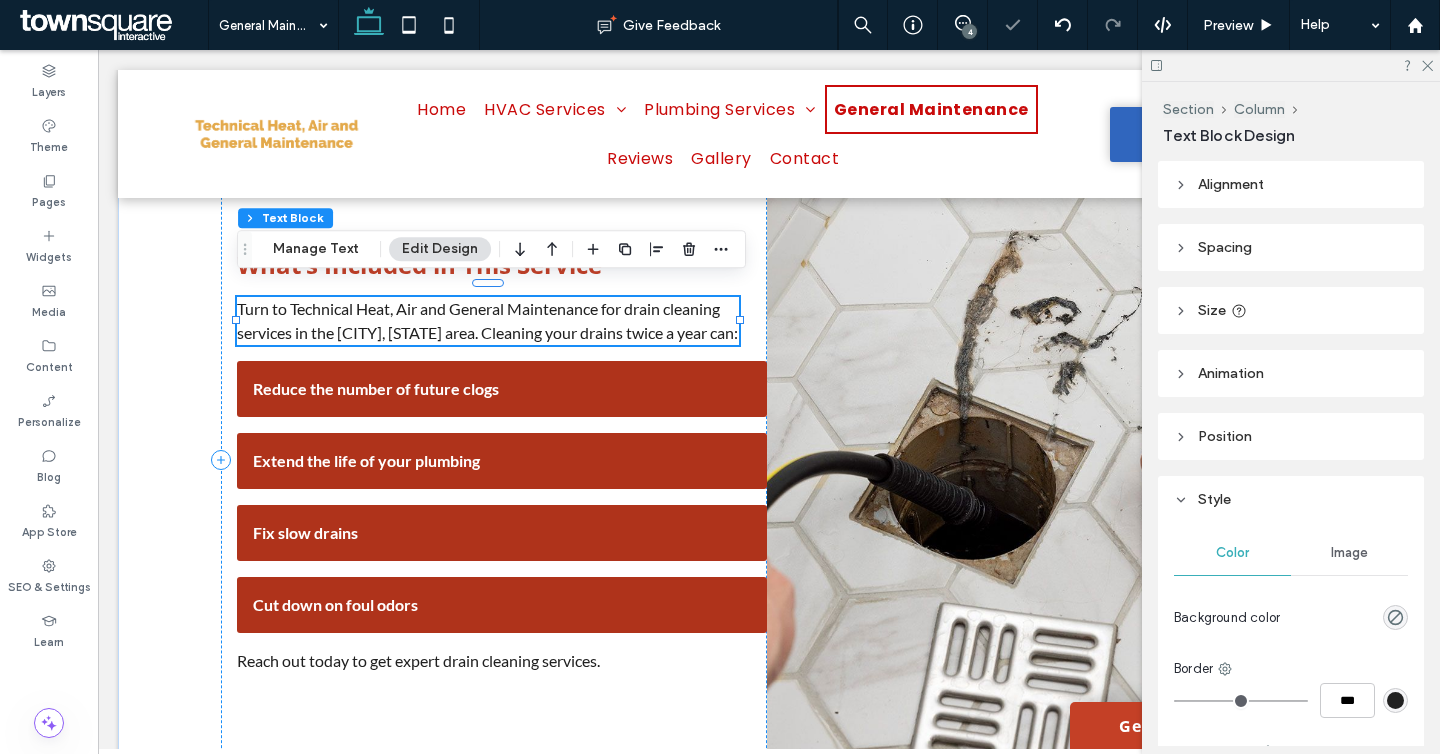click on "Turn to Technical Heat, Air and General Maintenance for drain cleaning services in the Centennial, CO area. Cleaning your drains twice a year can:" at bounding box center (487, 320) 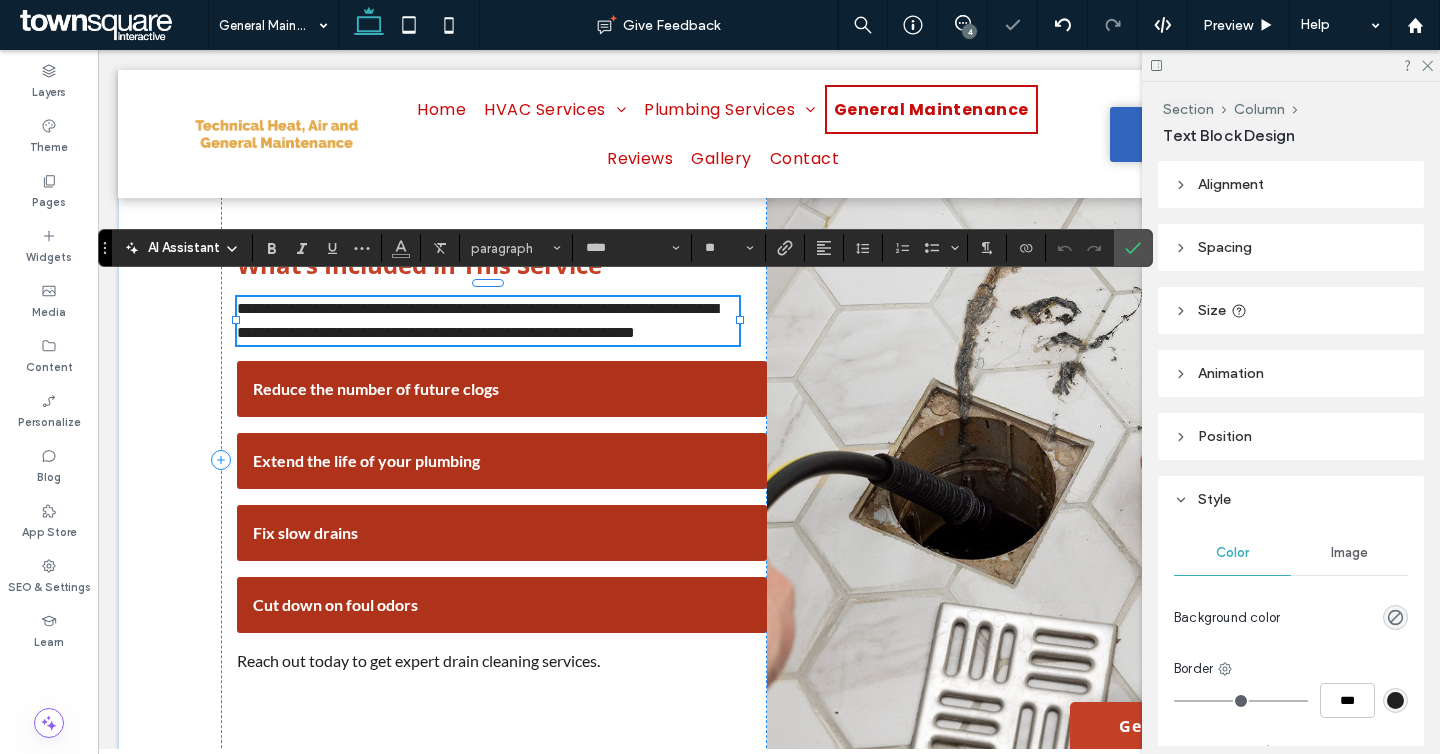 paste 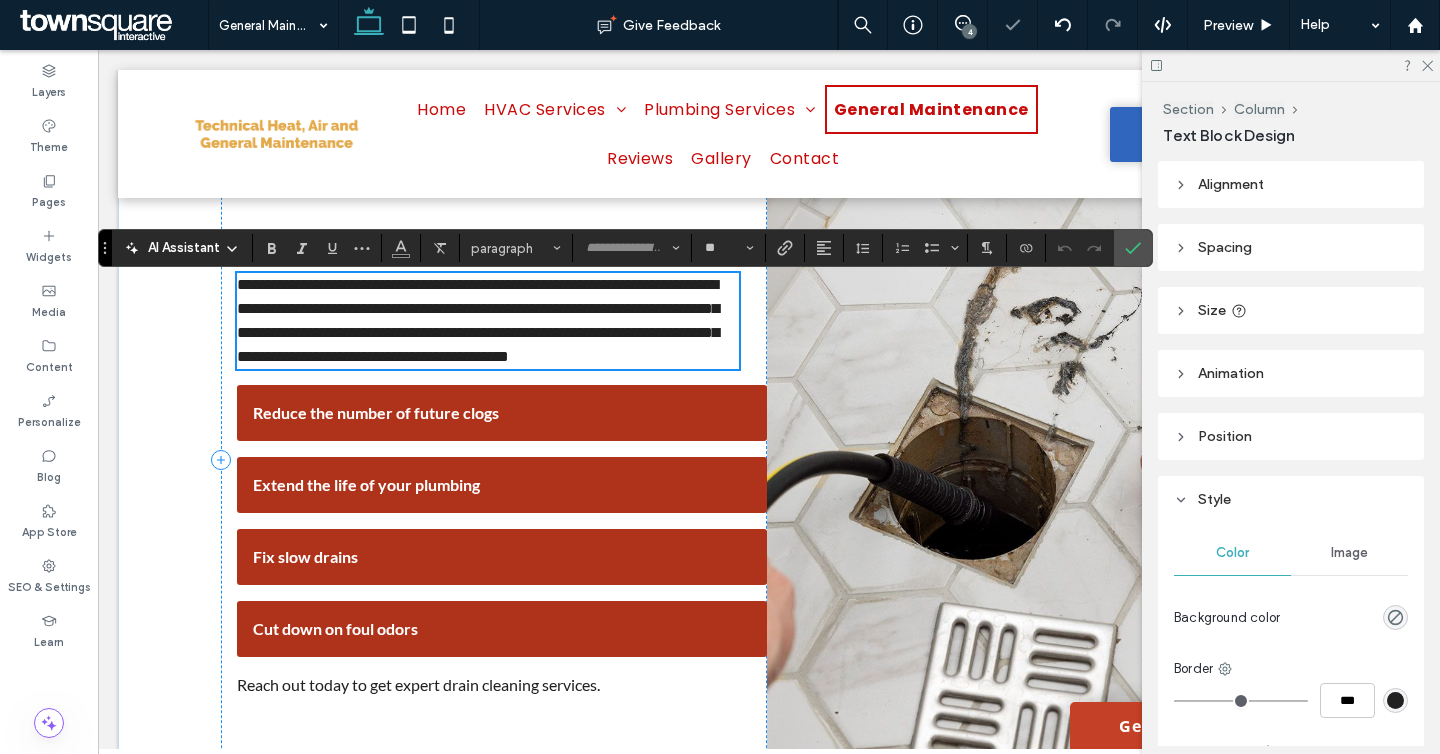 scroll, scrollTop: 2, scrollLeft: 0, axis: vertical 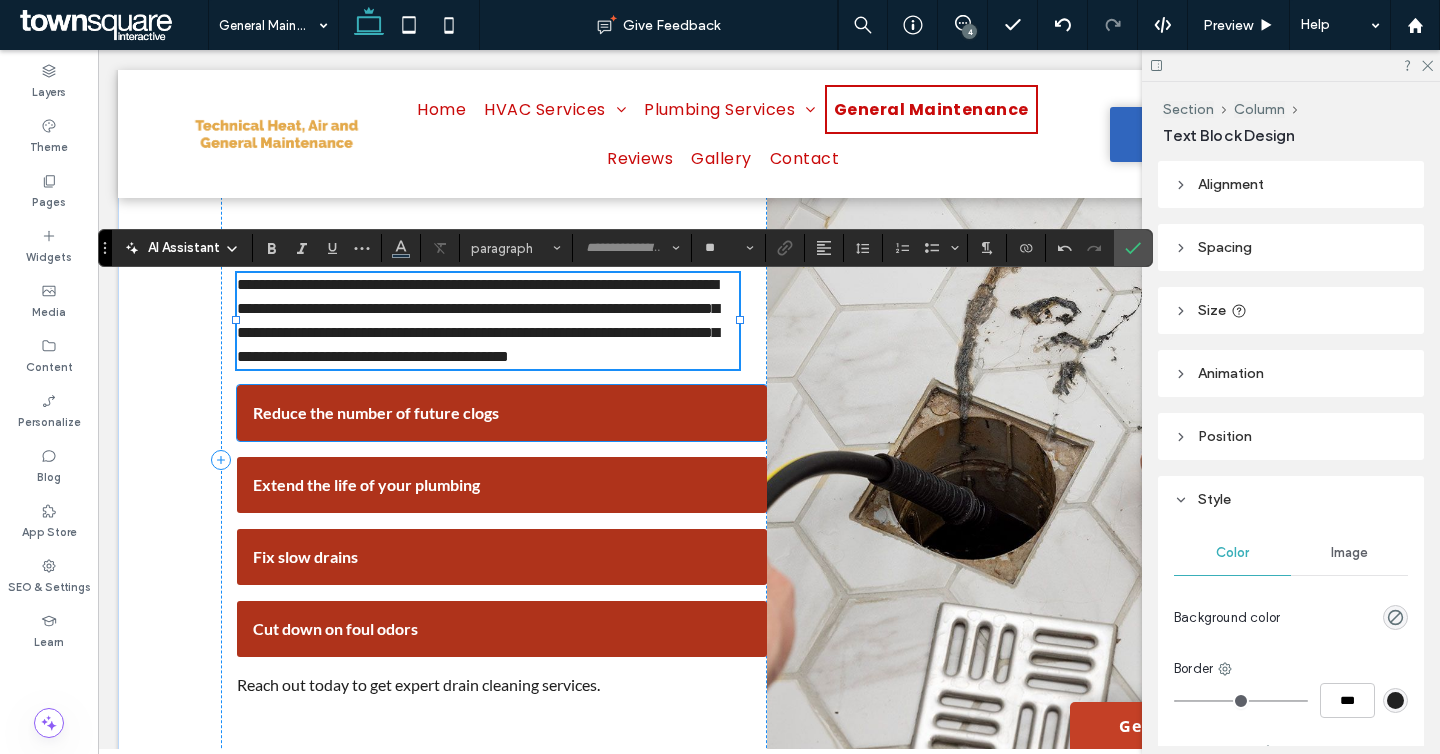 click on "Reduce the number of future clogs" at bounding box center [502, 413] 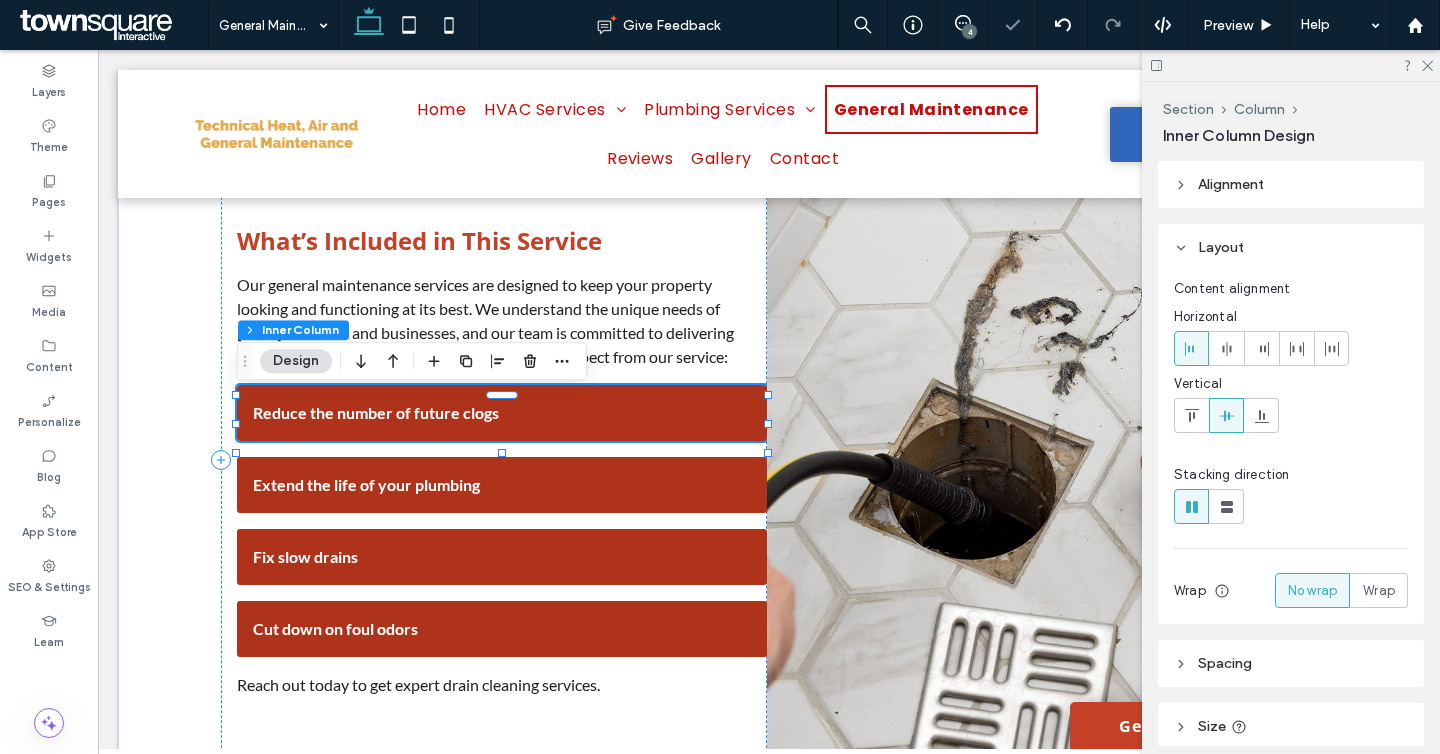 click on "Reduce the number of future clogs" at bounding box center (502, 413) 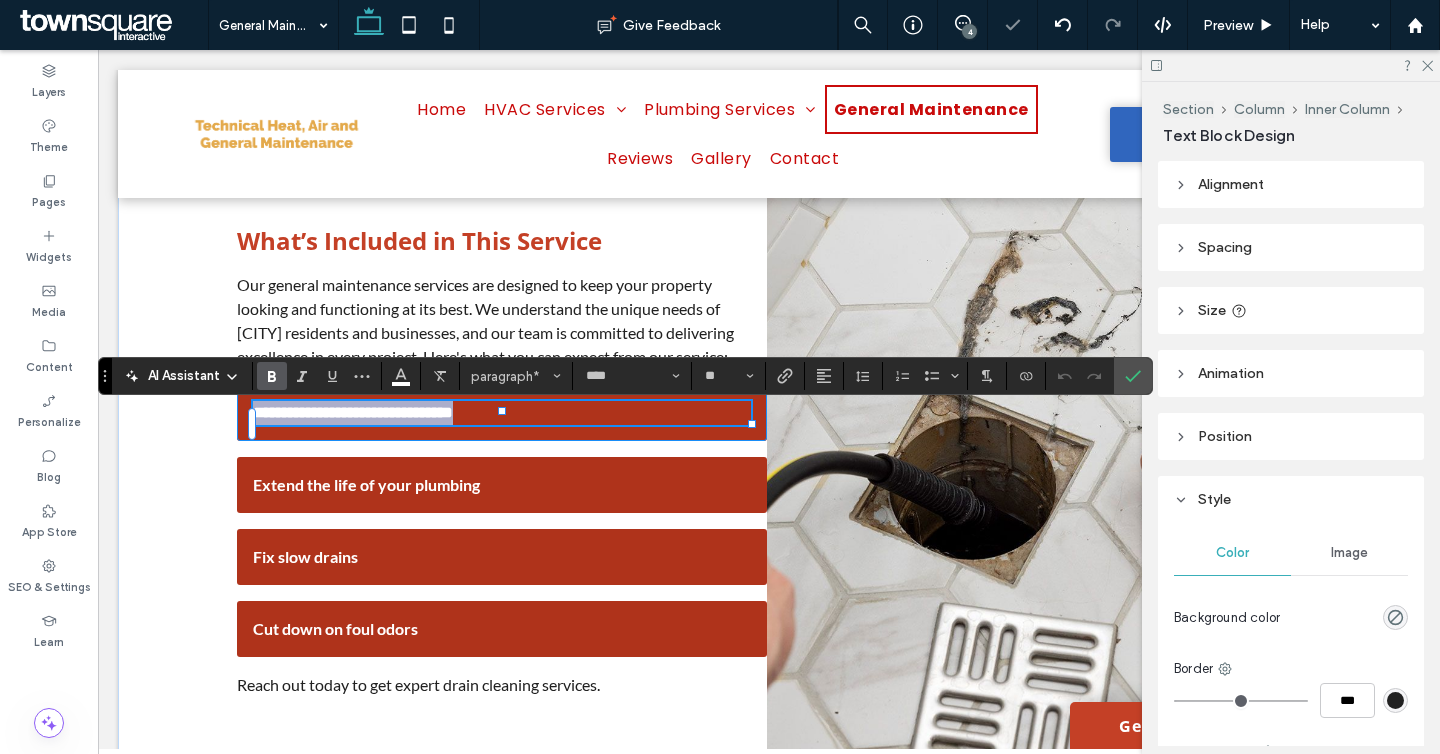 paste 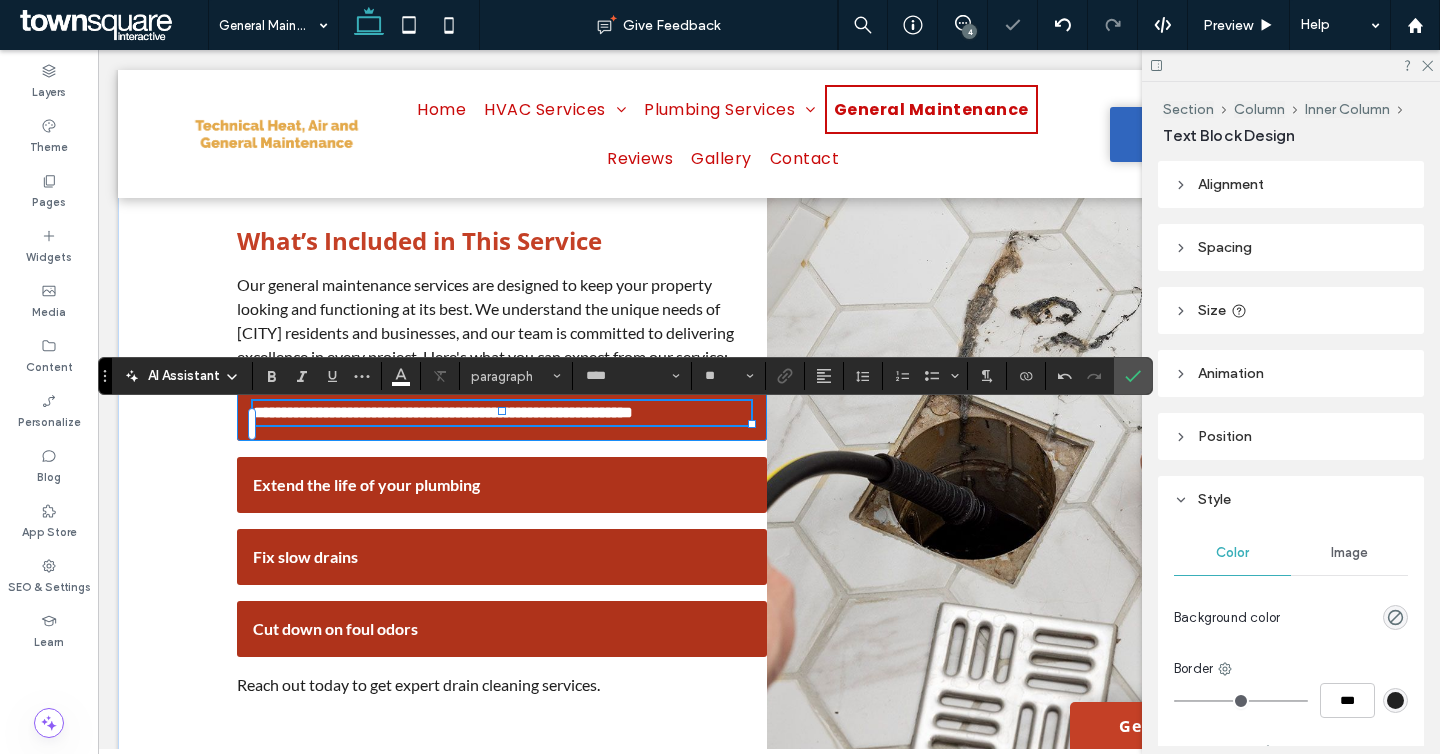 scroll, scrollTop: 2, scrollLeft: 0, axis: vertical 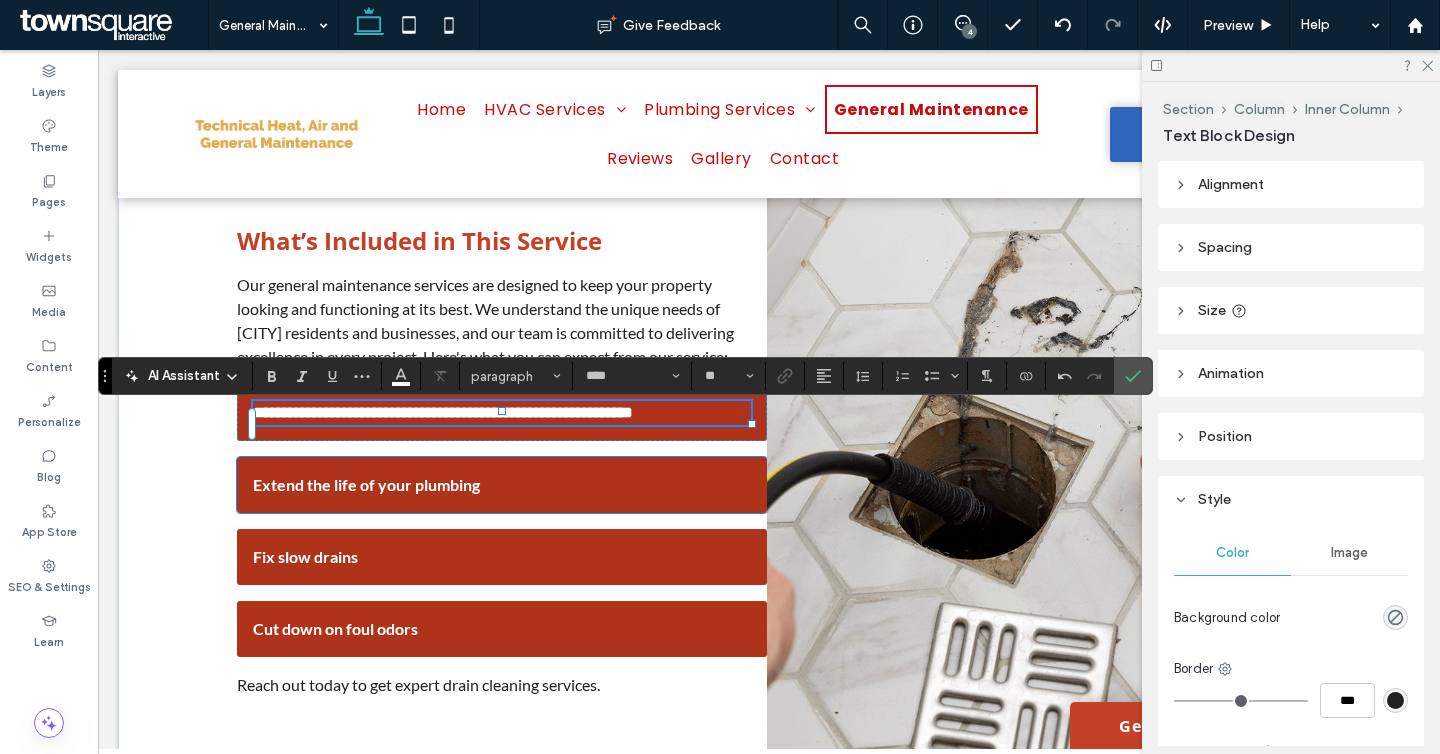 click on "Extend the life of your plumbing" at bounding box center (366, 484) 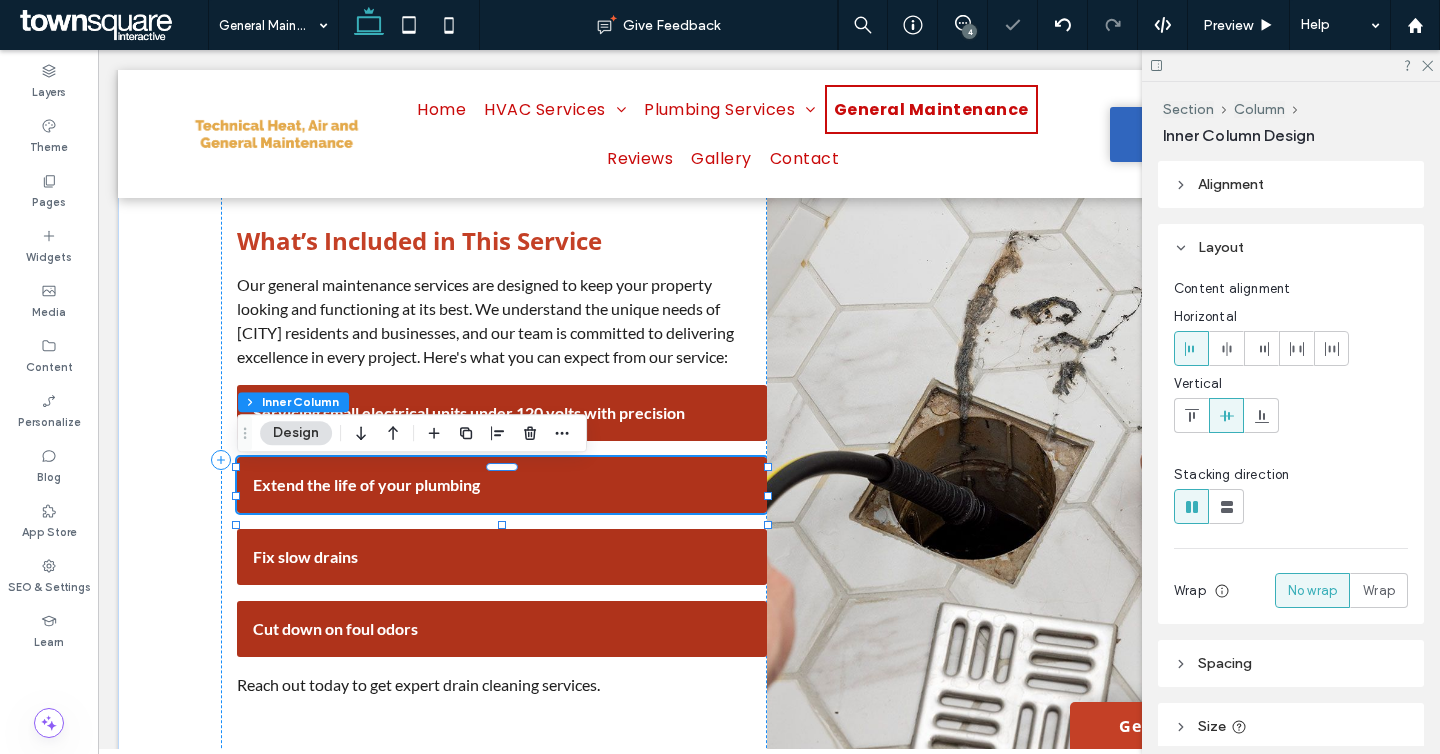 click on "Extend the life of your plumbing" at bounding box center [366, 484] 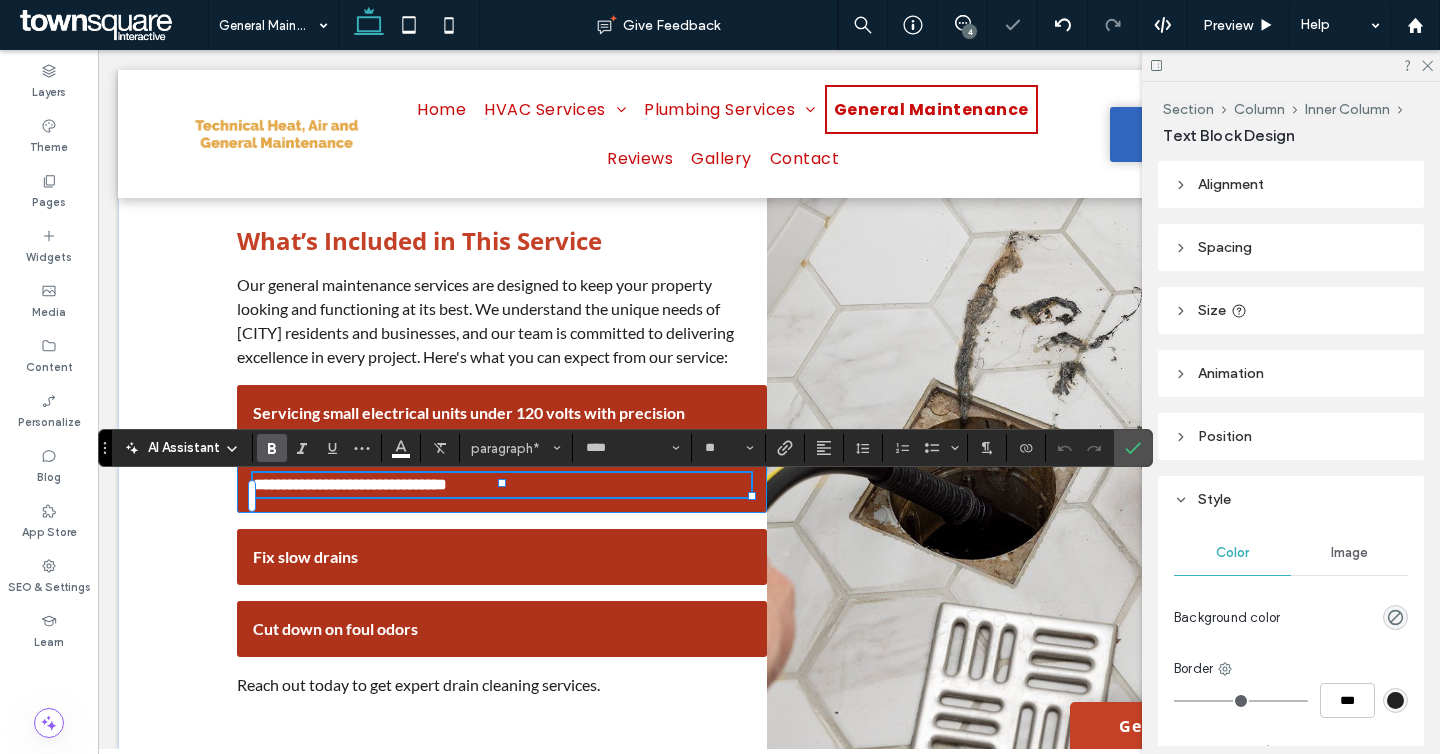 paste 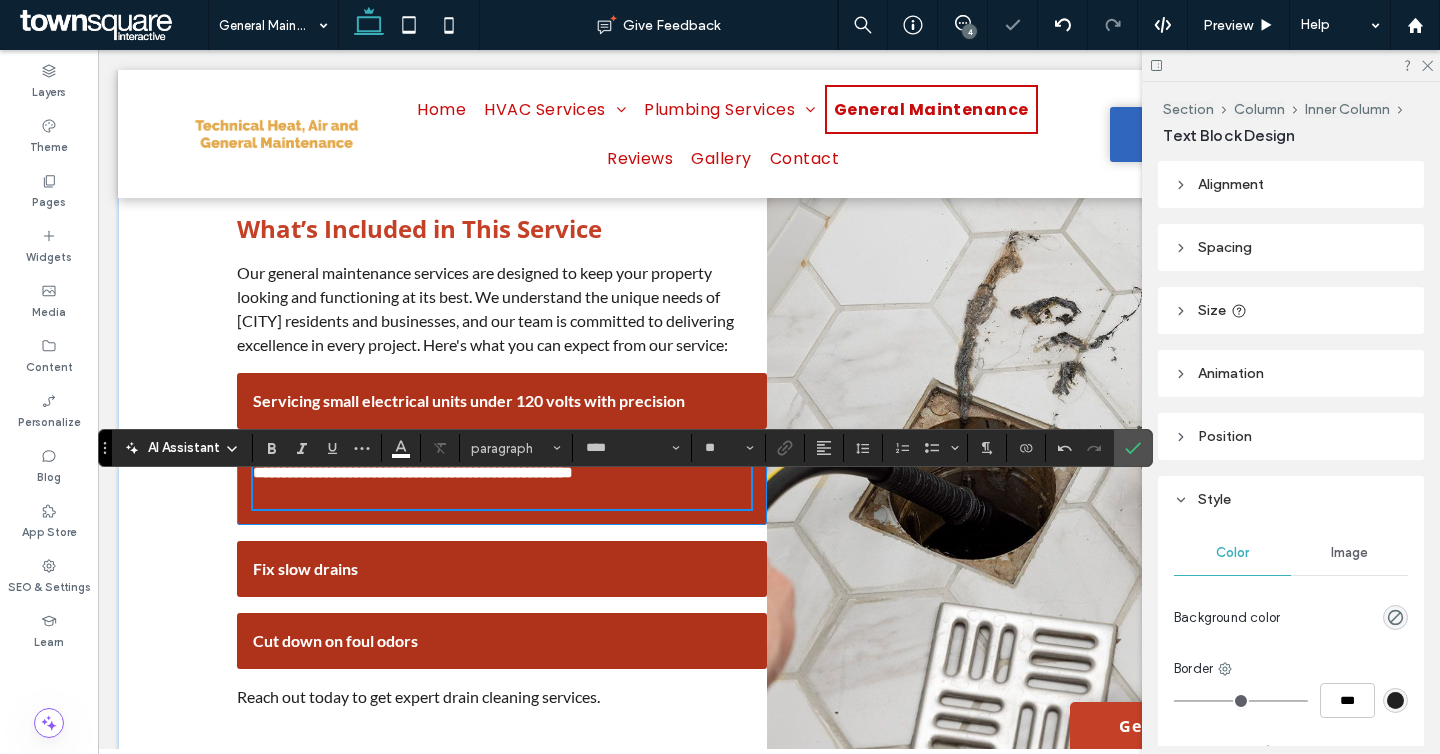 scroll, scrollTop: 27, scrollLeft: 0, axis: vertical 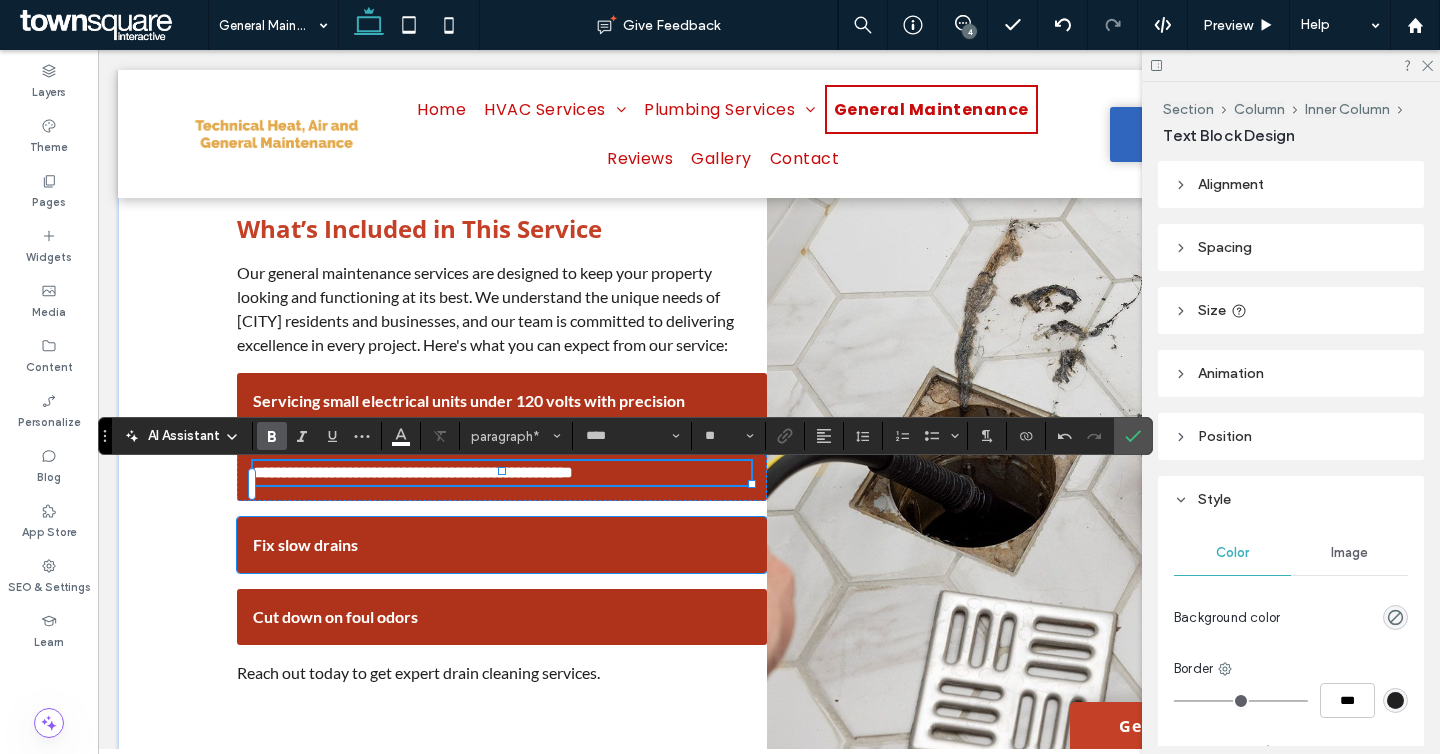 click on "Fix slow drains" at bounding box center (502, 545) 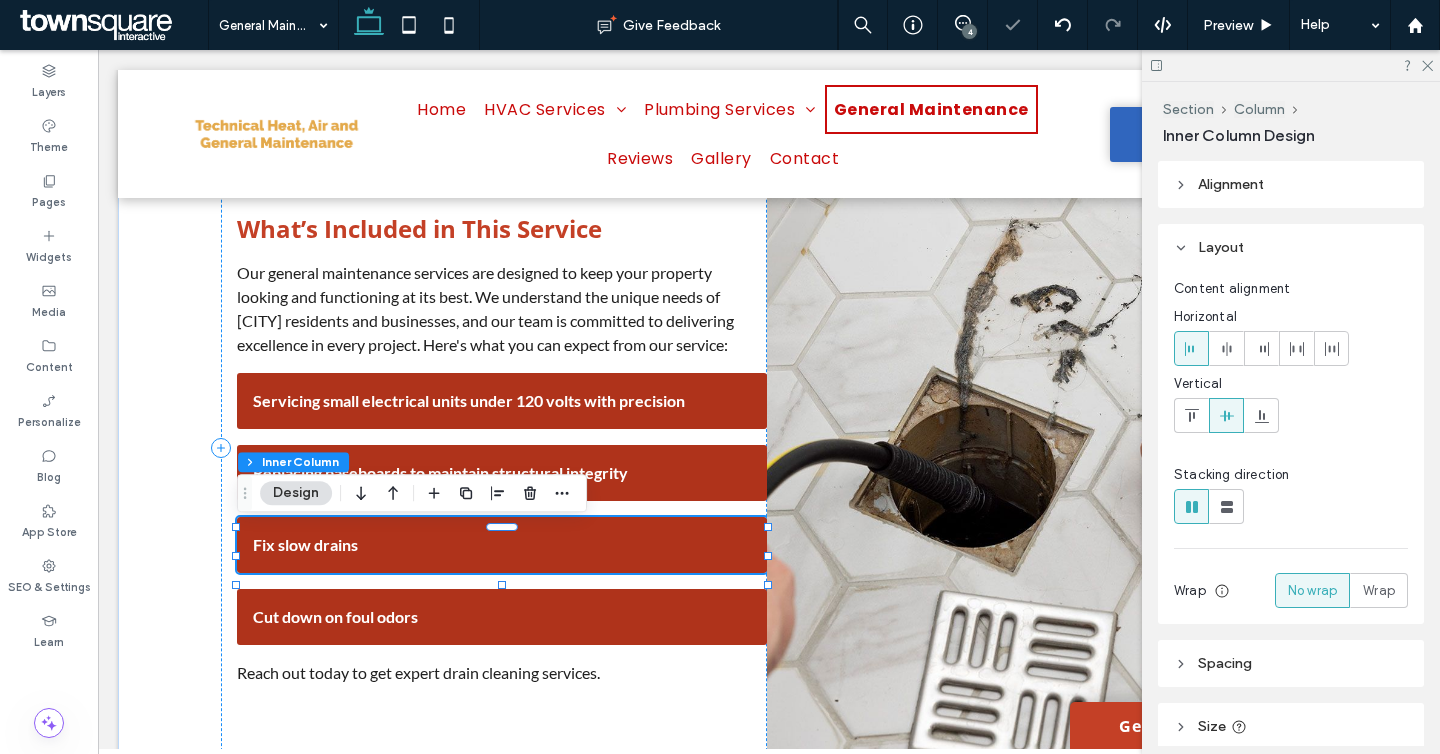 click on "Fix slow drains" at bounding box center [502, 545] 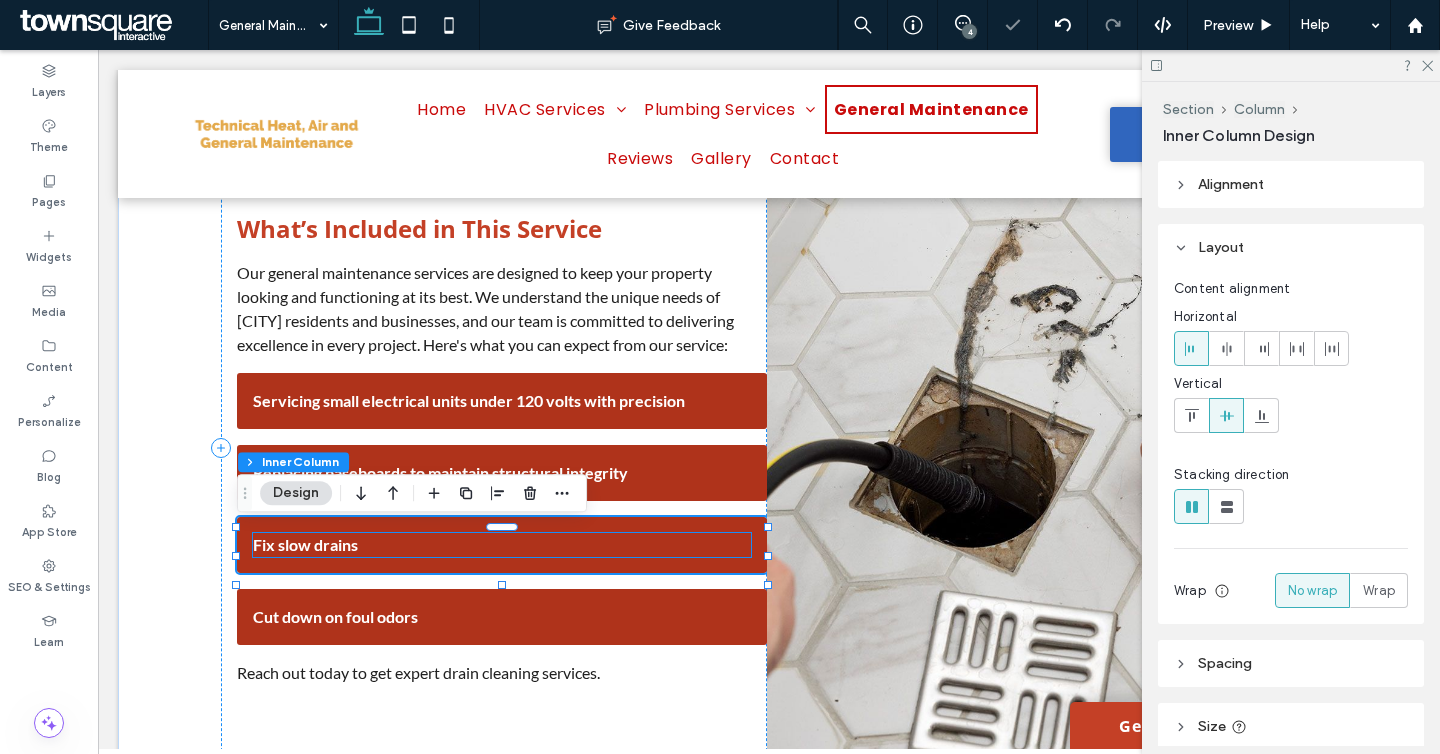 click on "Fix slow drains" at bounding box center [305, 544] 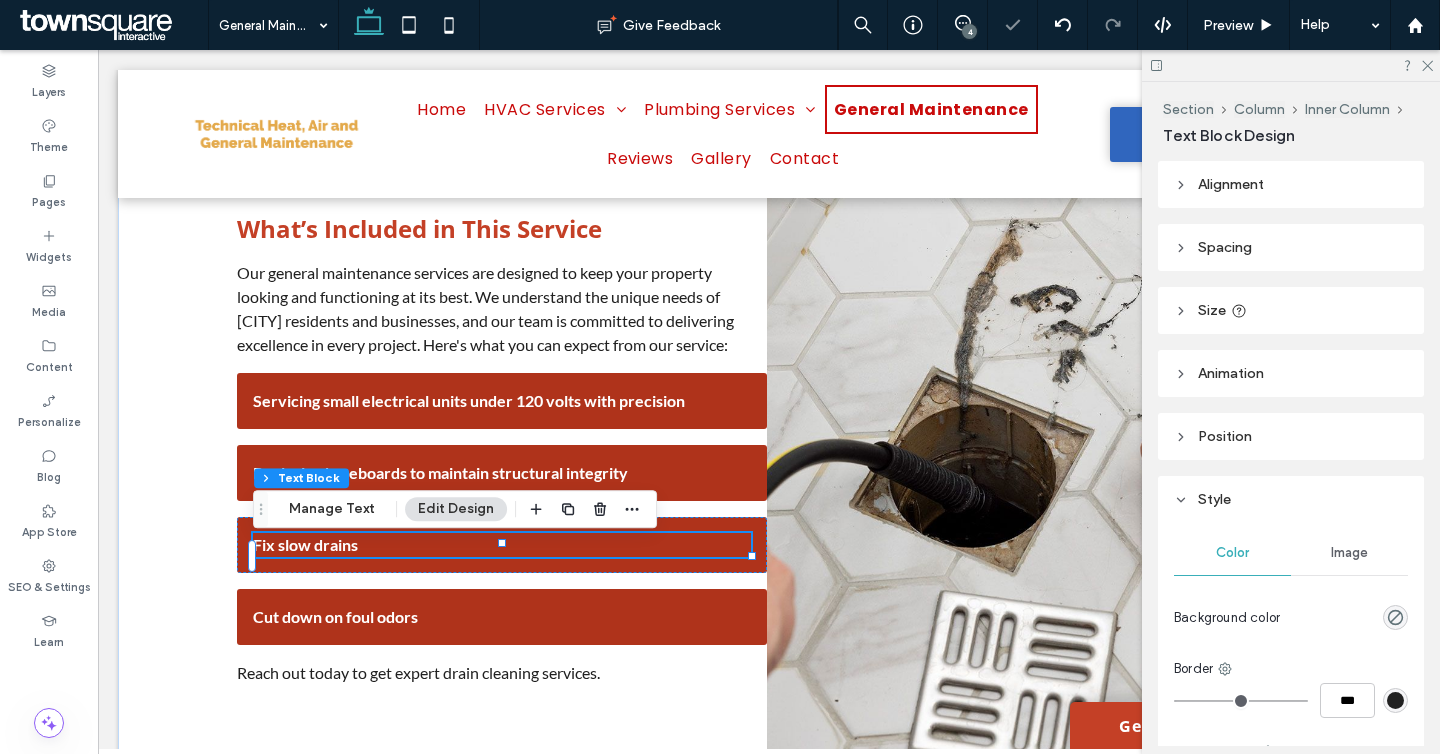 click on "Fix slow drains" at bounding box center (305, 544) 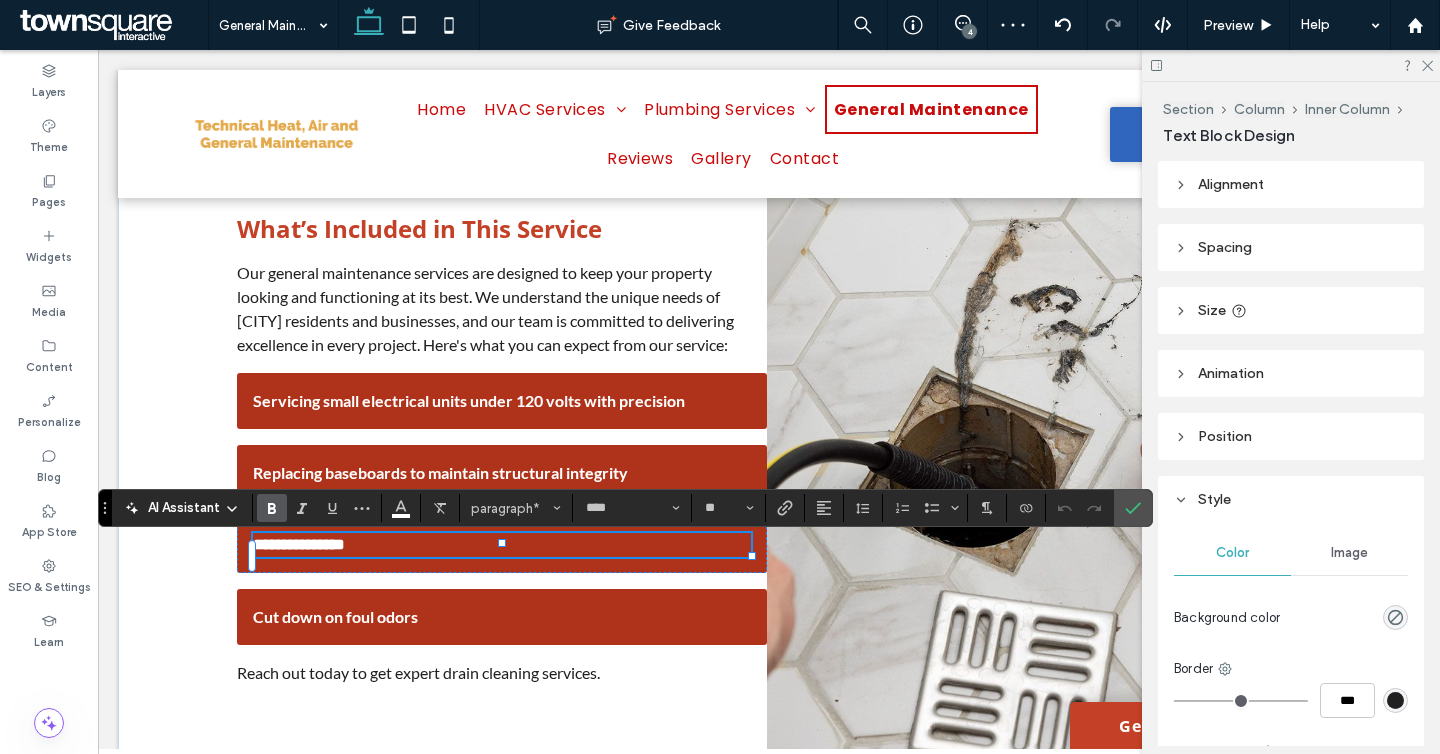 paste 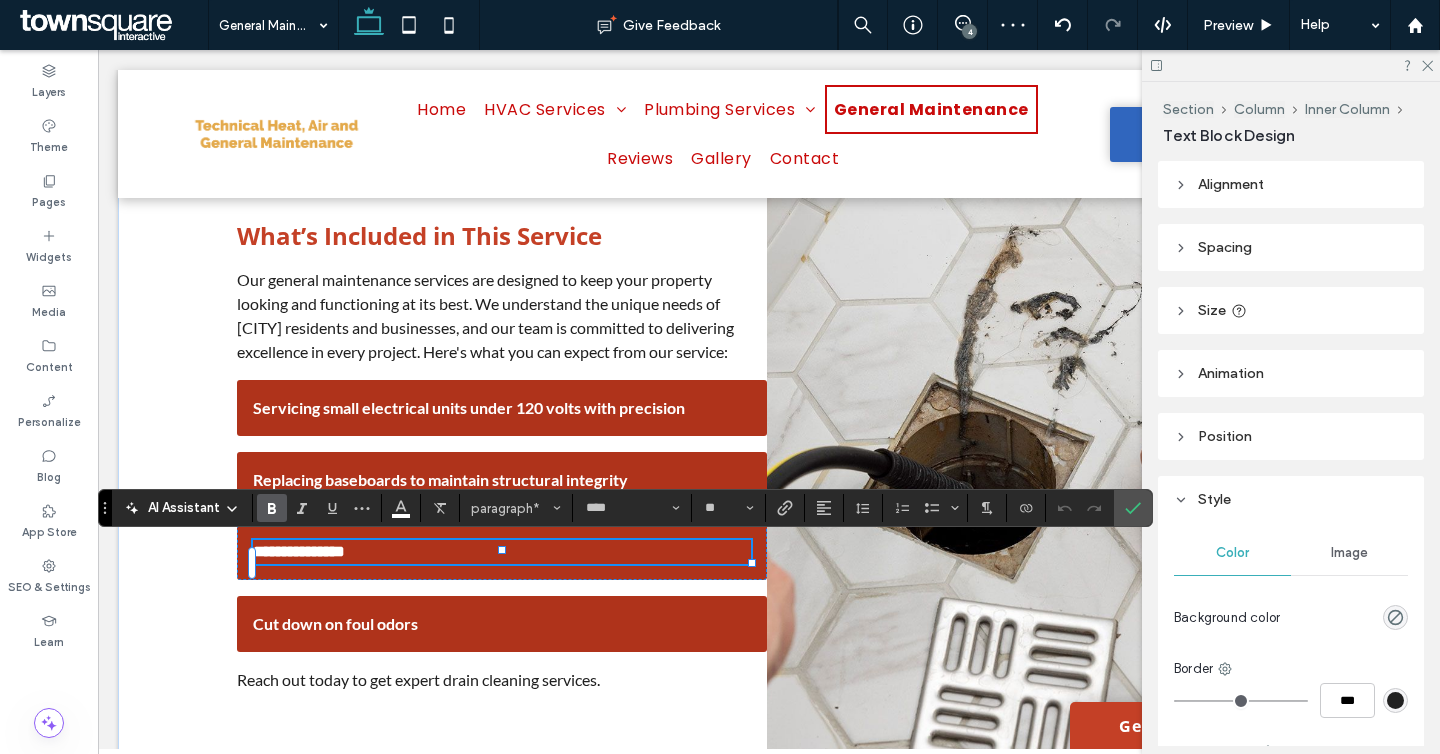 scroll, scrollTop: 27, scrollLeft: 0, axis: vertical 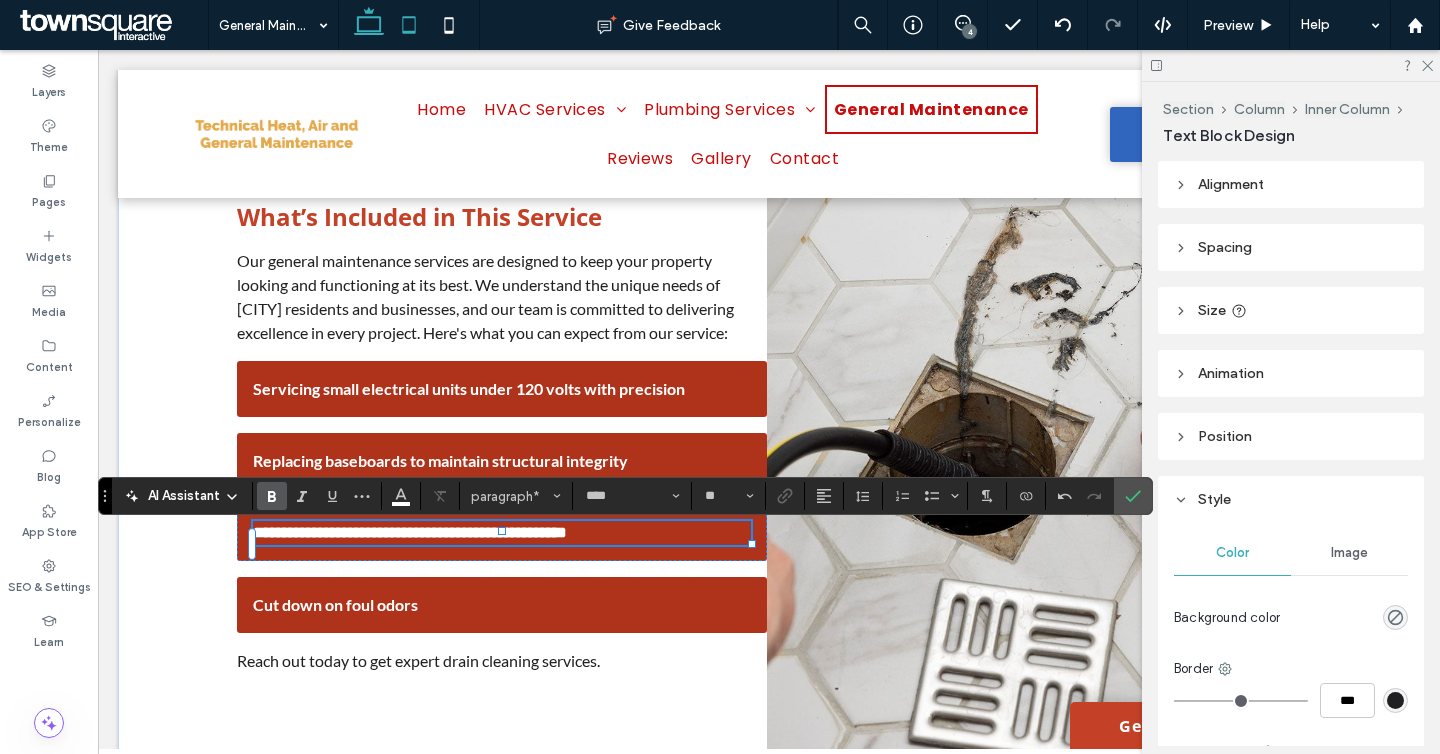 type 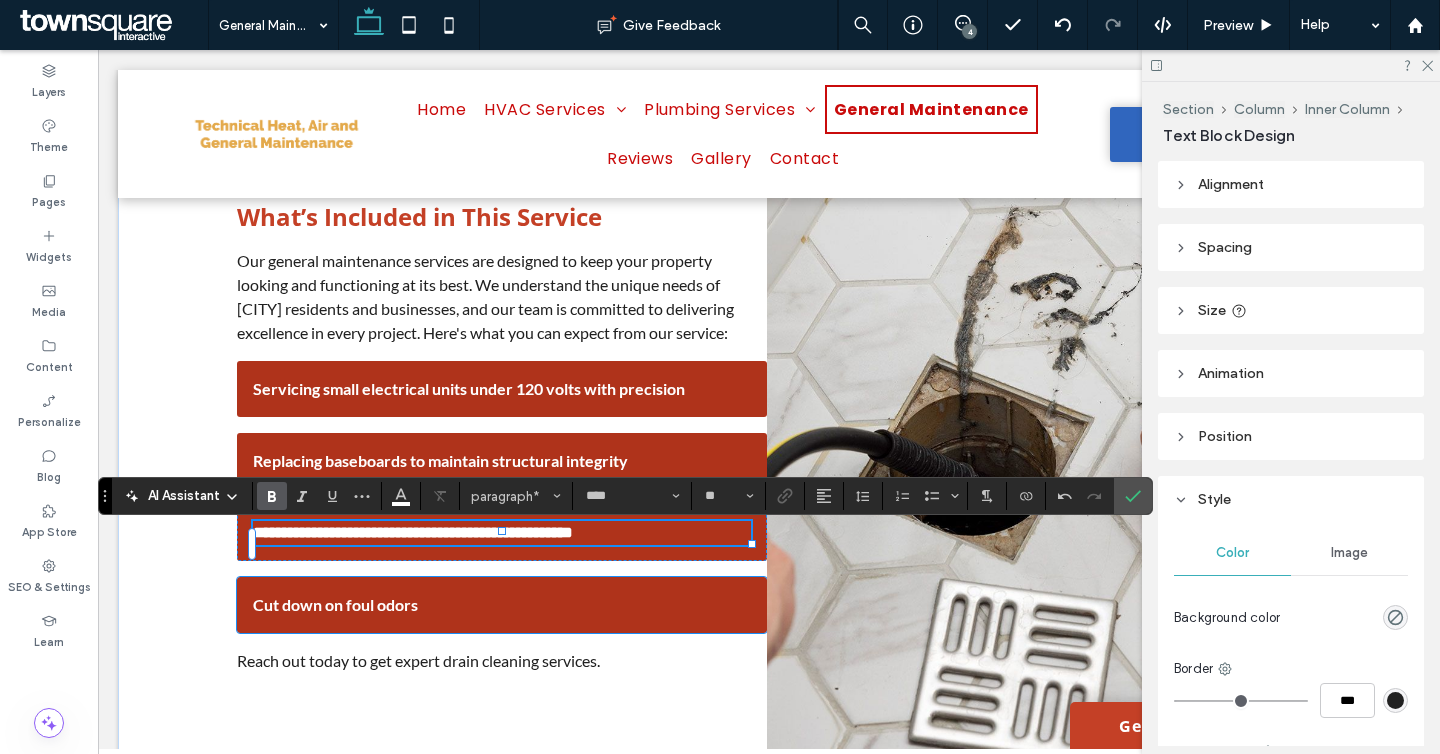 click on "Cut down on foul odors" at bounding box center (335, 604) 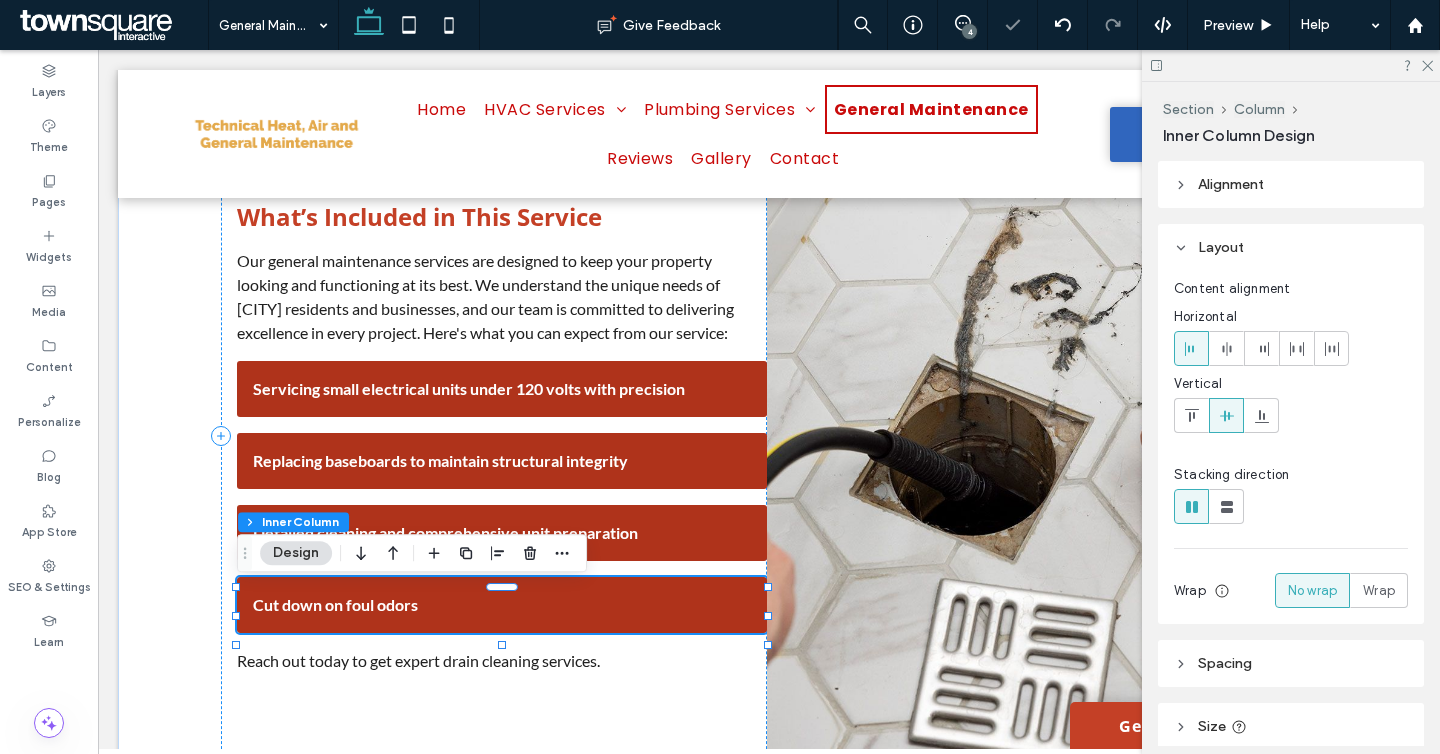 click on "Cut down on foul odors" at bounding box center (335, 604) 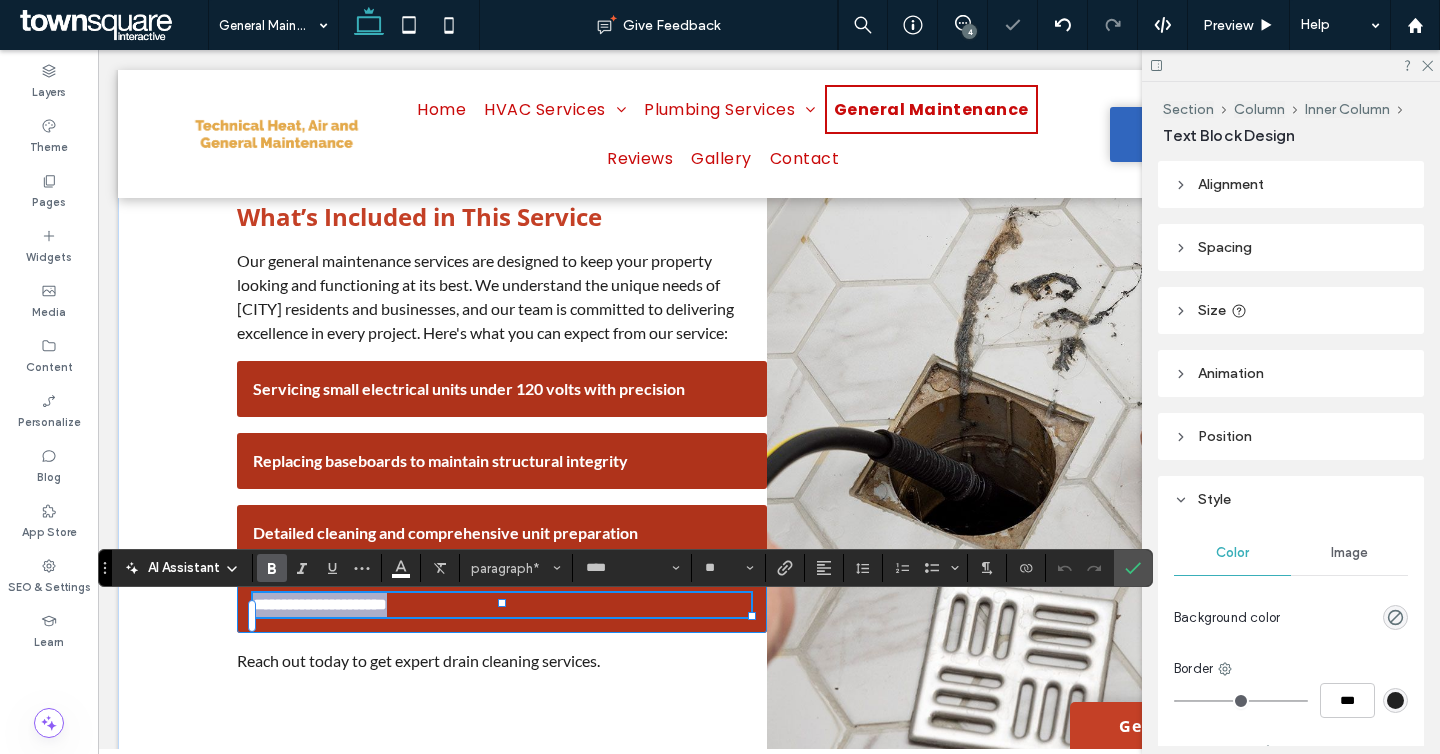 paste 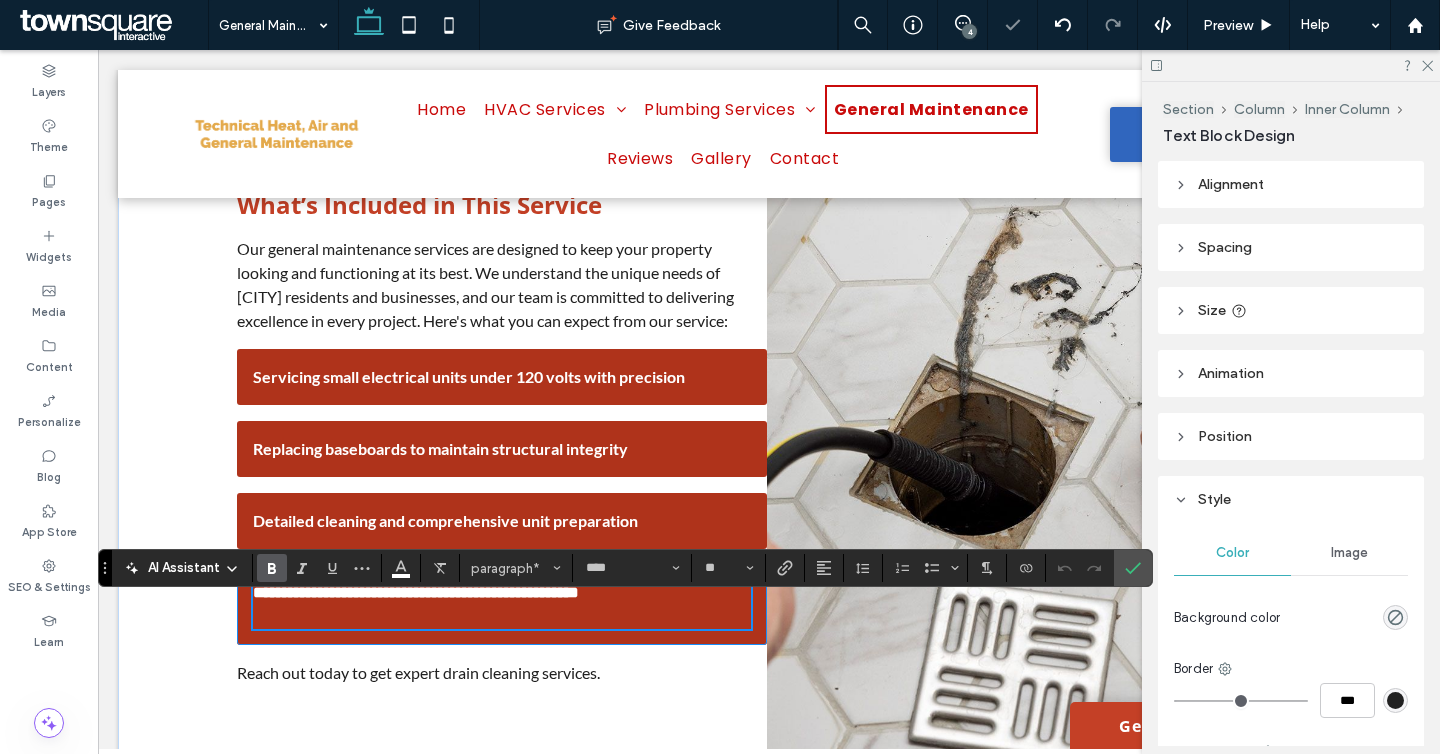 scroll, scrollTop: 27, scrollLeft: 0, axis: vertical 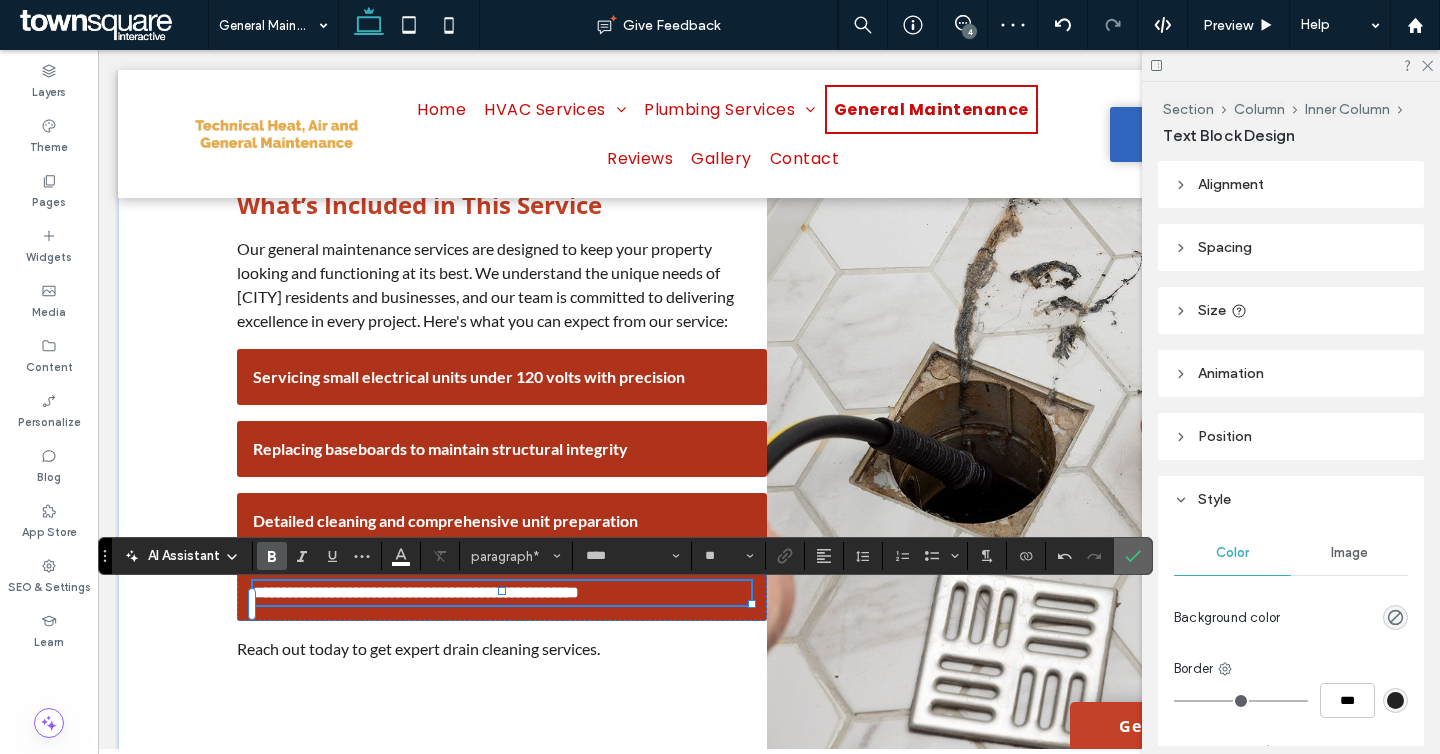 click at bounding box center (1133, 556) 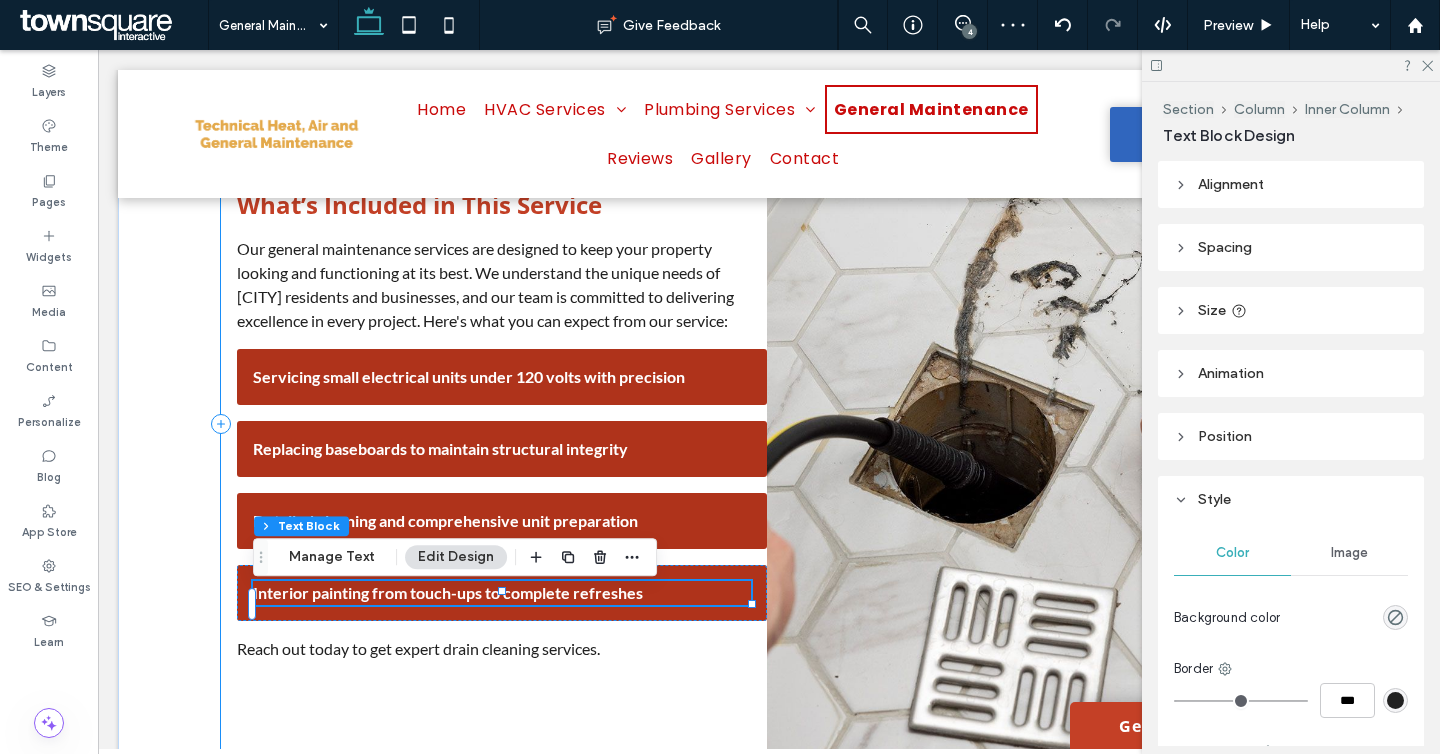 click on "Interior painting from touch-ups to complete refreshes" at bounding box center (502, 593) 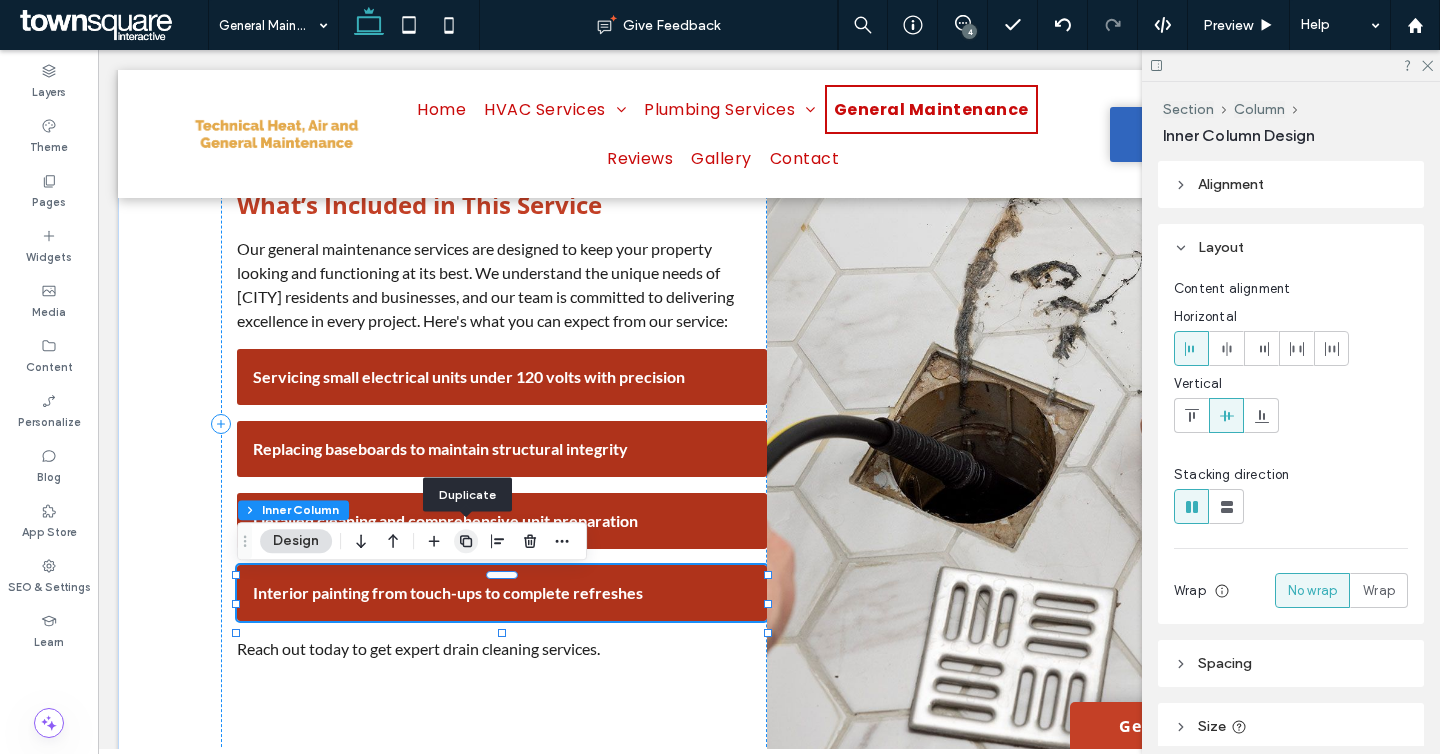 click 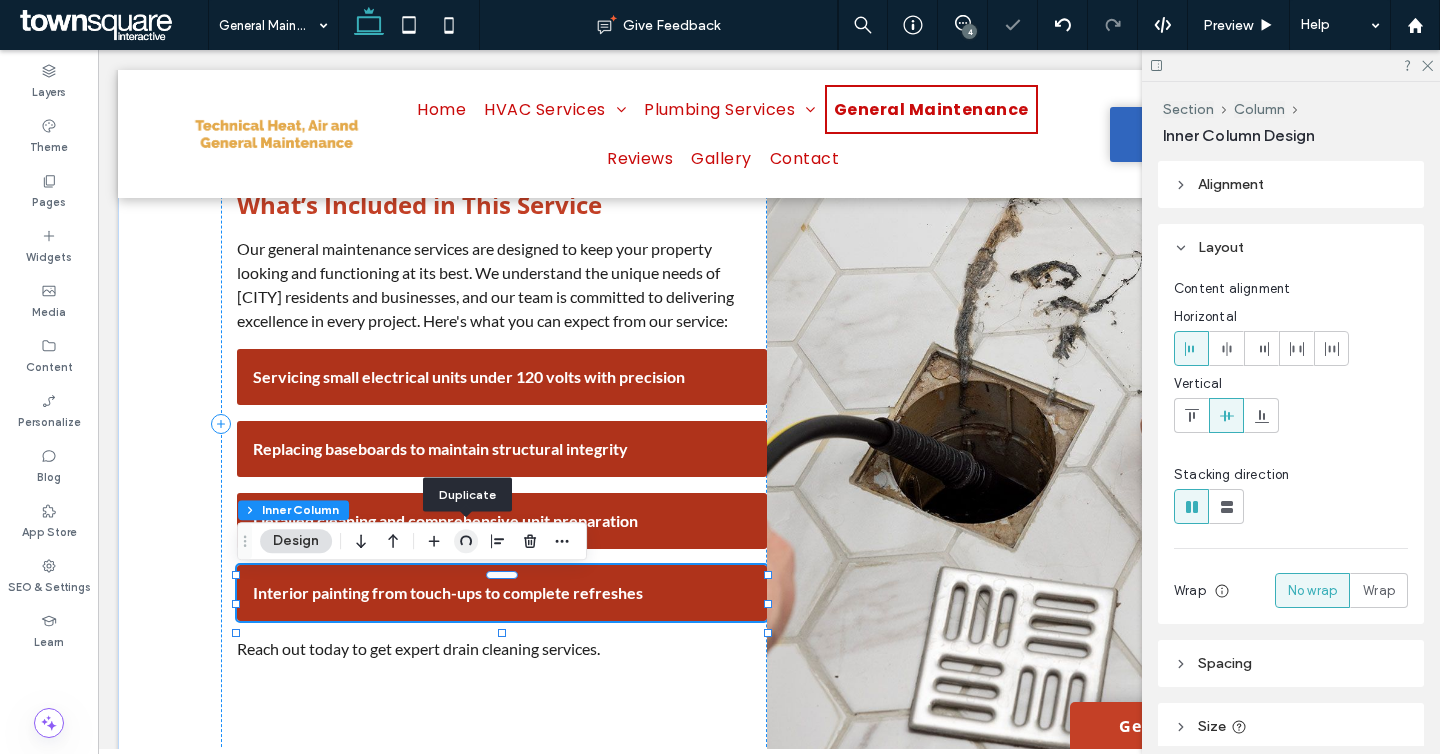 type on "**" 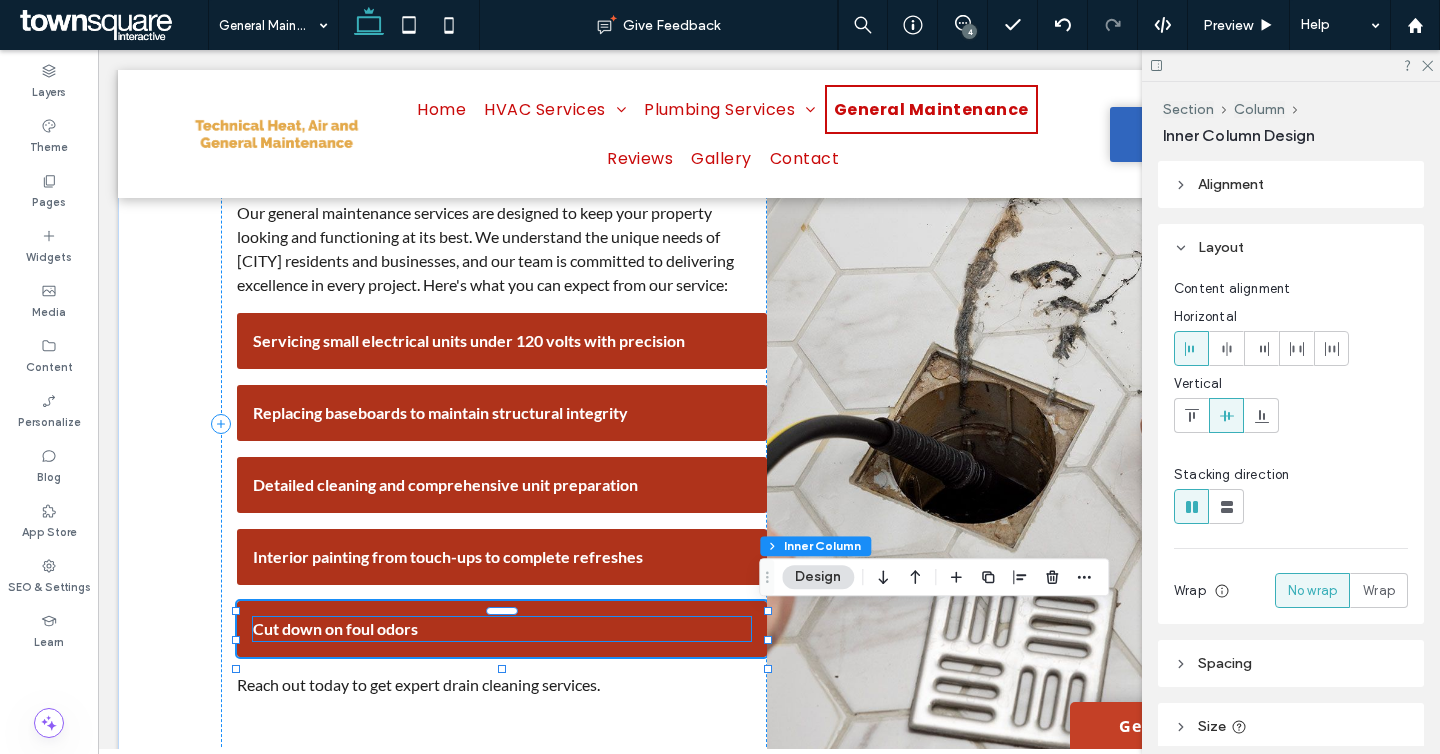 click on "Cut down on foul odors" at bounding box center [335, 628] 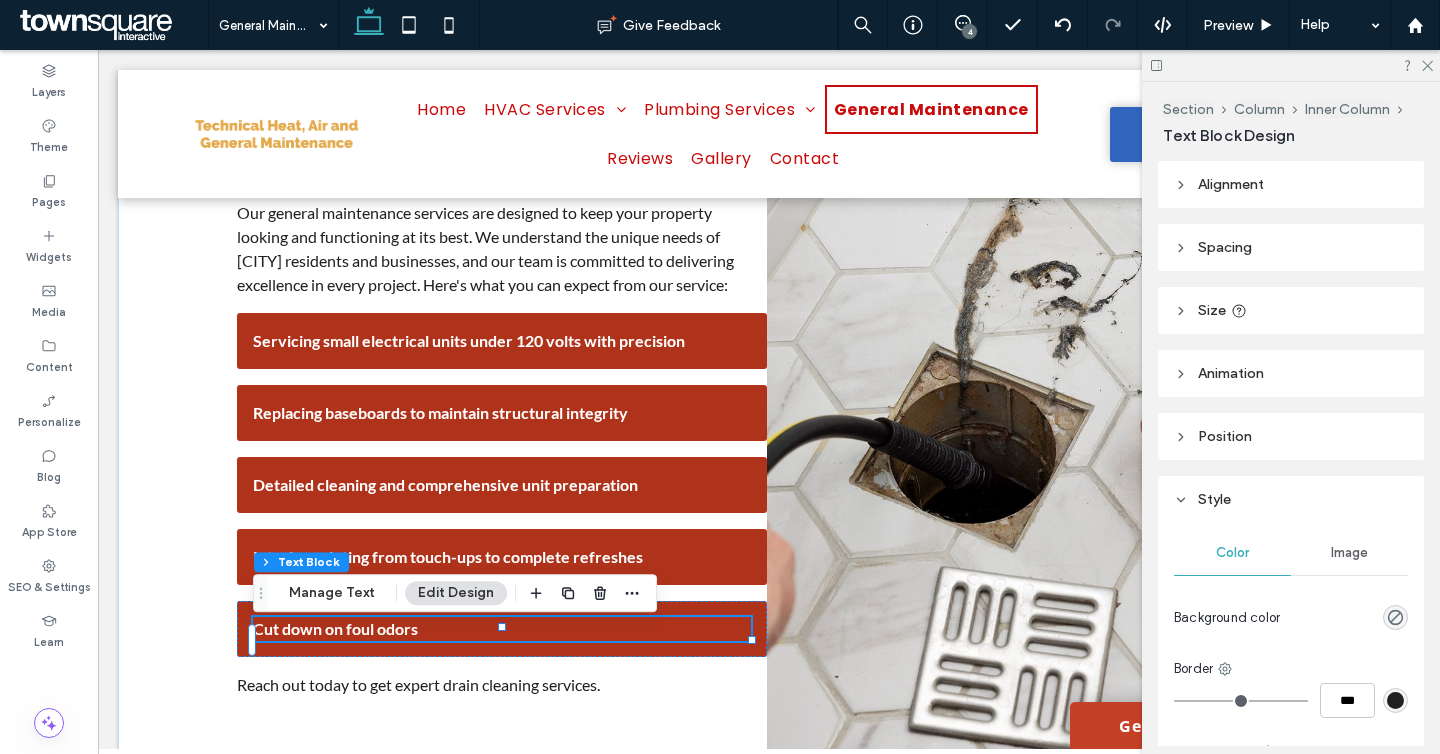 click on "Cut down on foul odors" at bounding box center (335, 628) 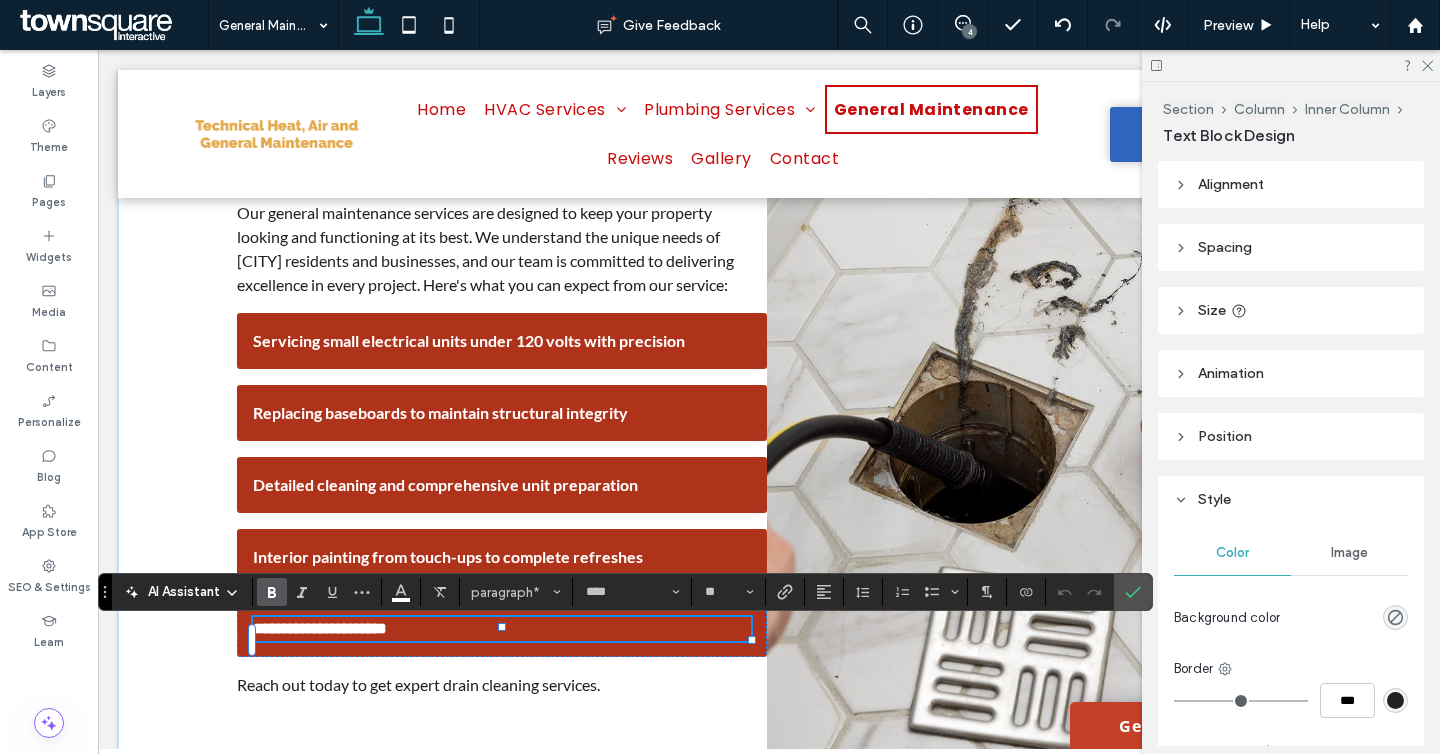 paste 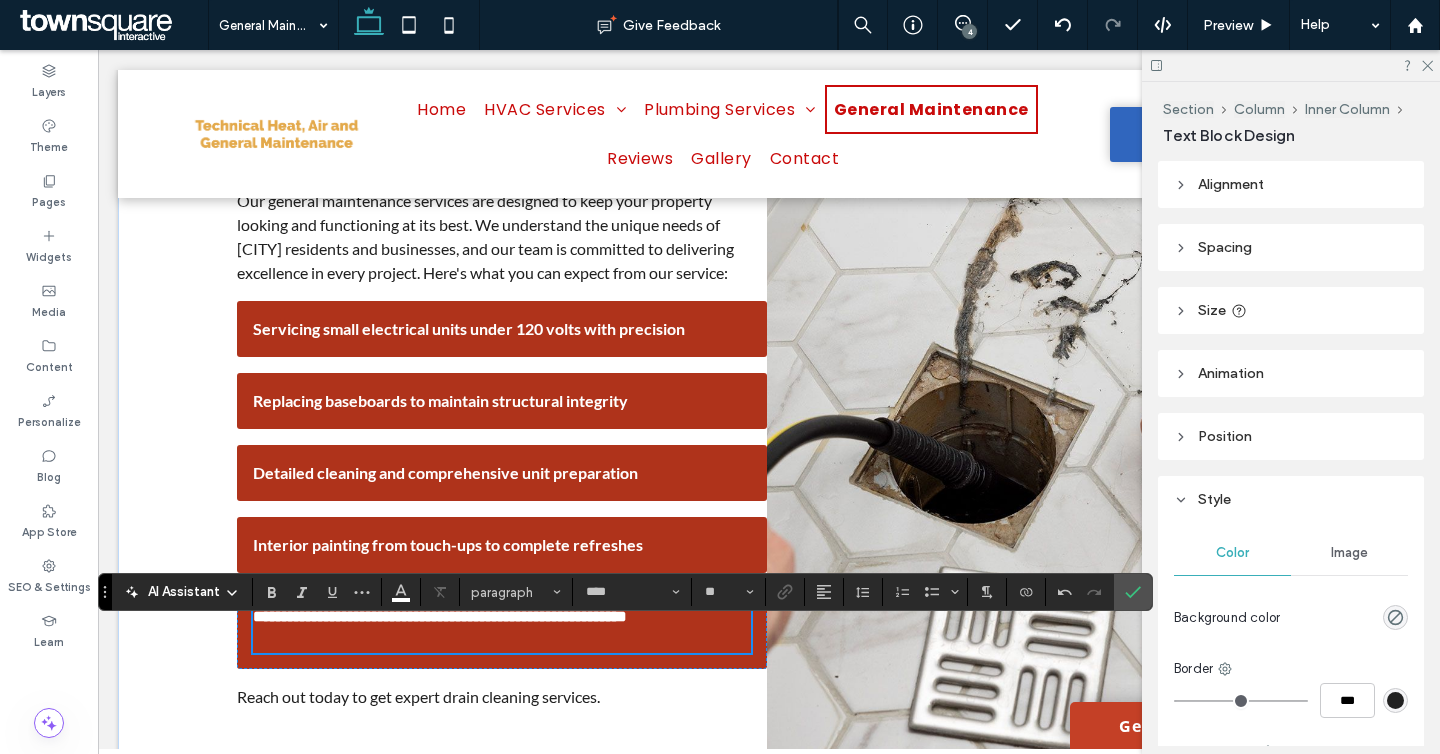 scroll, scrollTop: 27, scrollLeft: 0, axis: vertical 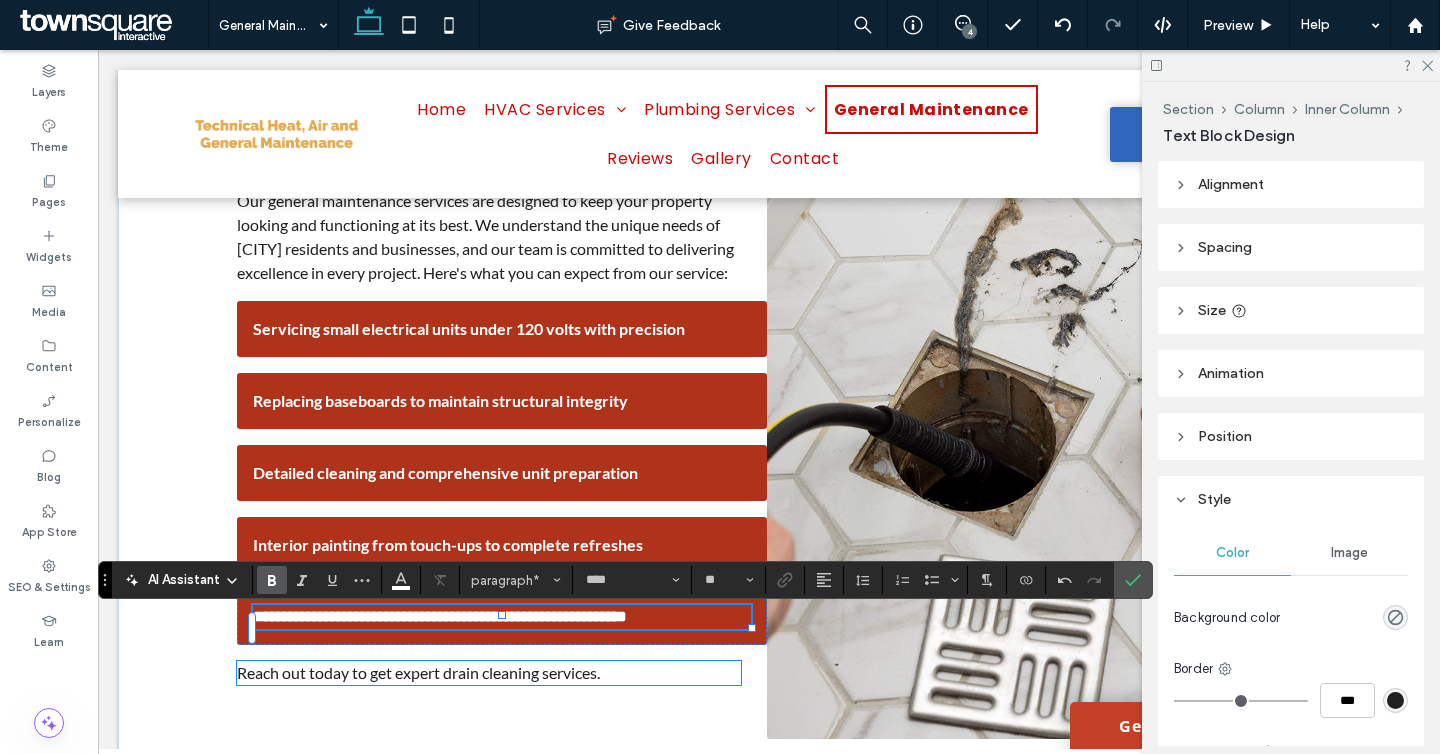 click on "Reach out today to get expert drain cleaning services." at bounding box center [418, 672] 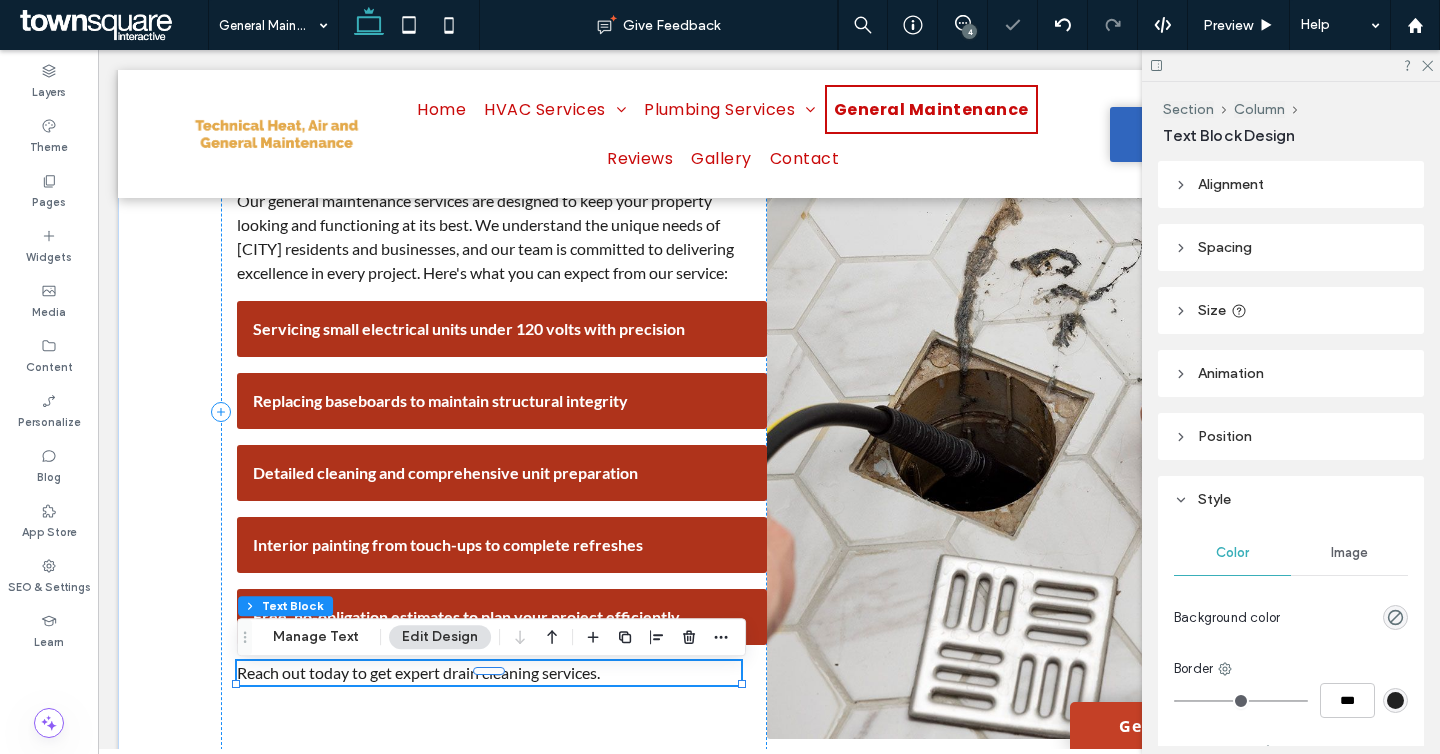 click on "Reach out today to get expert drain cleaning services." at bounding box center (418, 672) 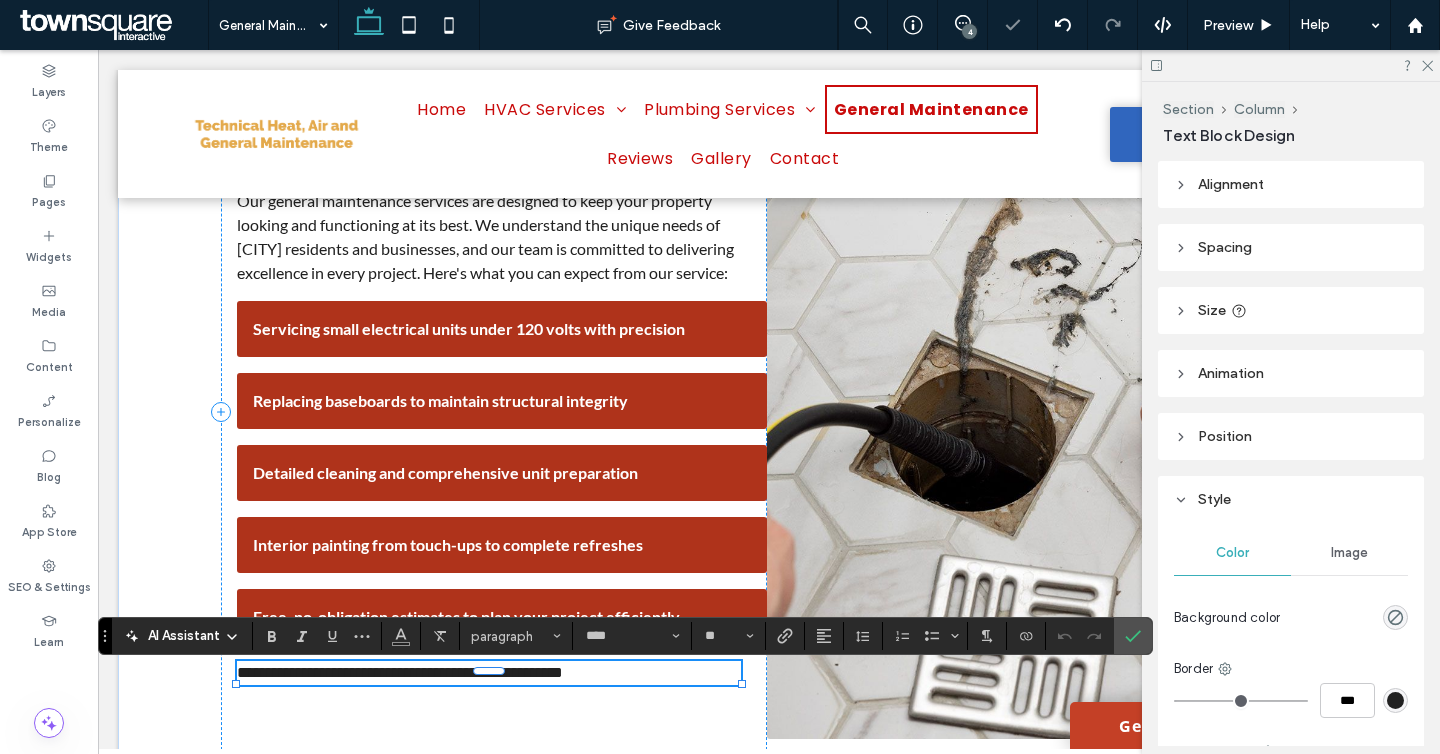 paste 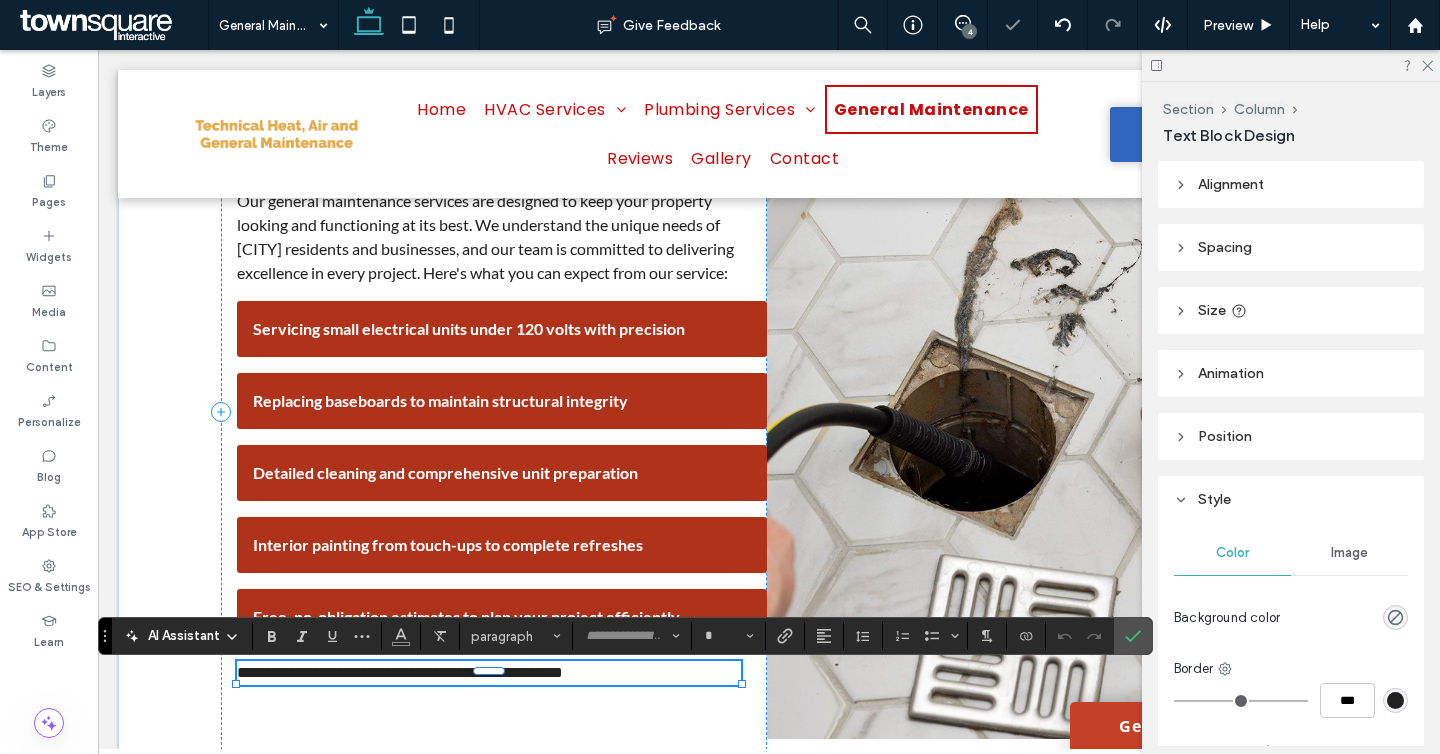 scroll, scrollTop: 16, scrollLeft: 0, axis: vertical 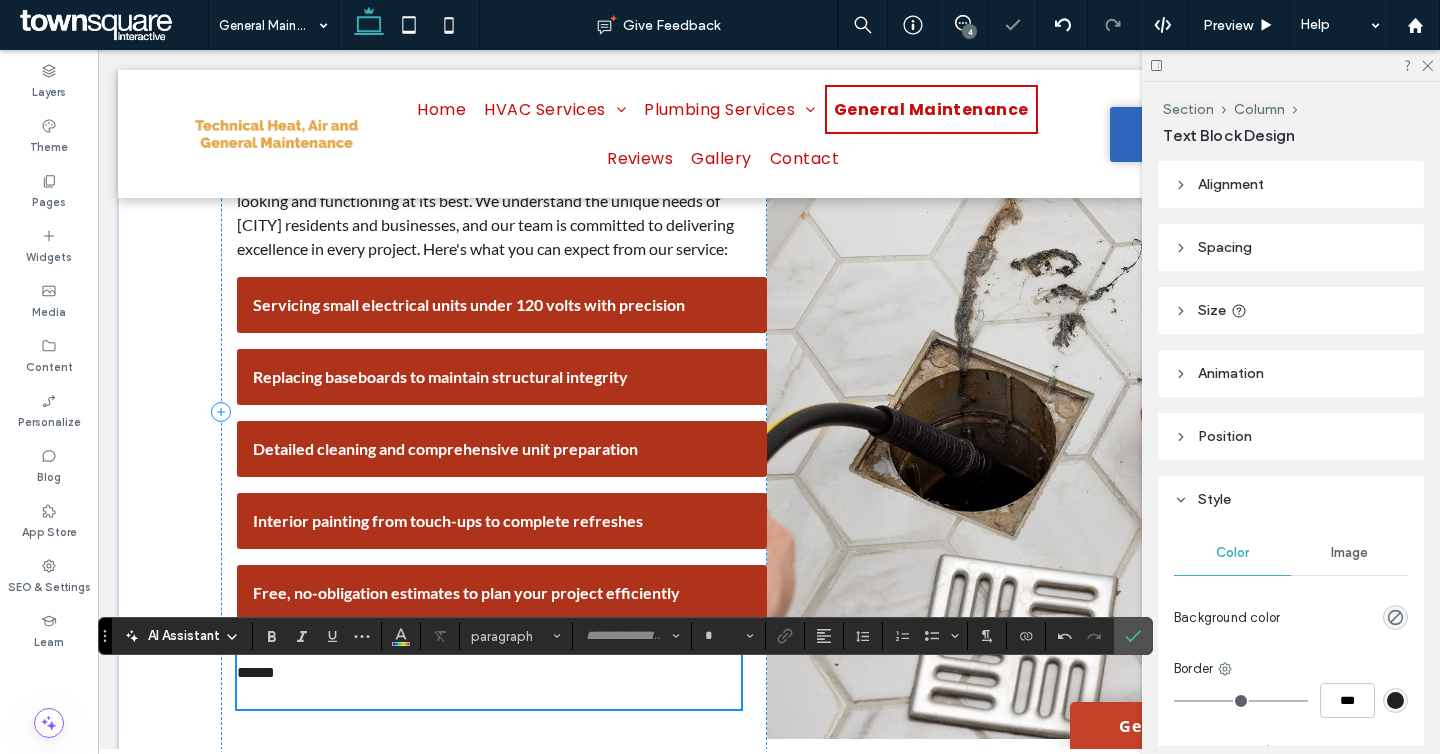 type on "****" 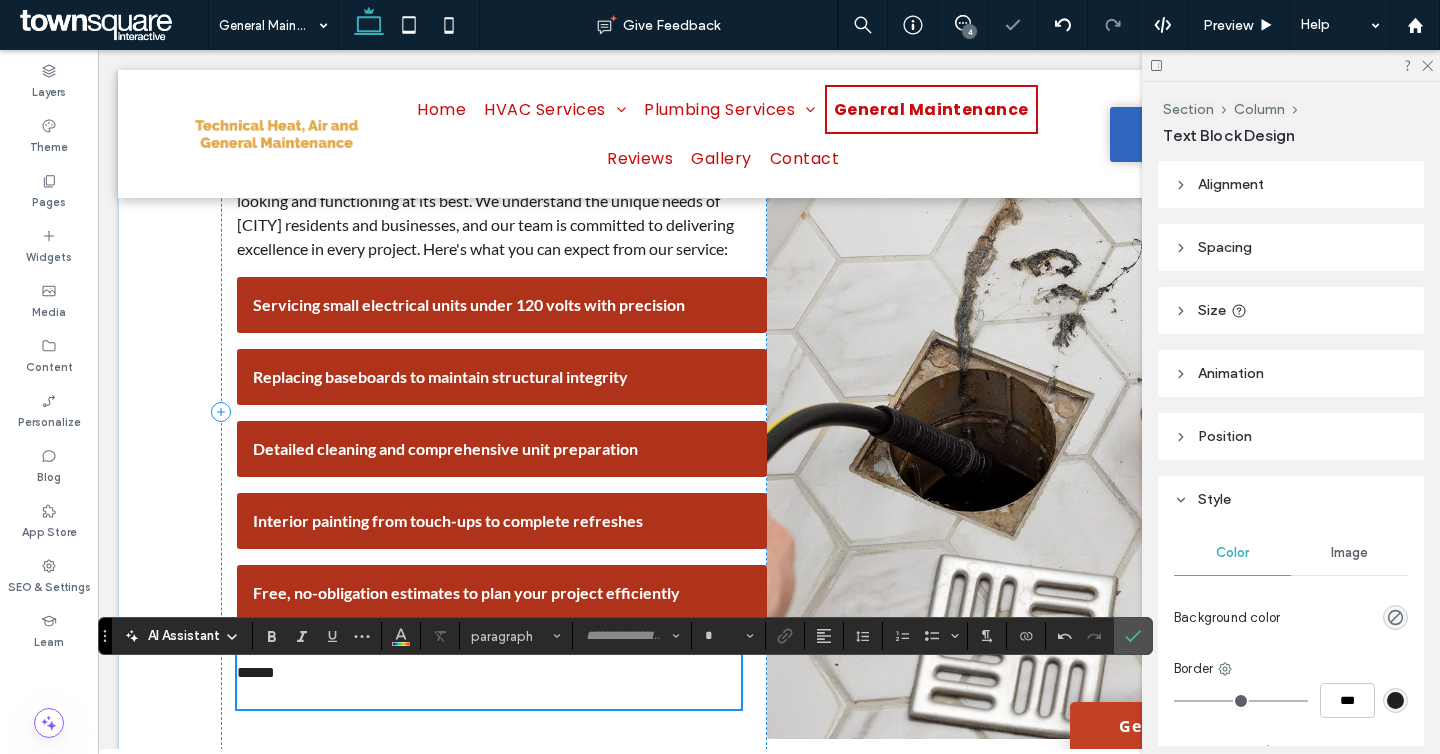 type on "**" 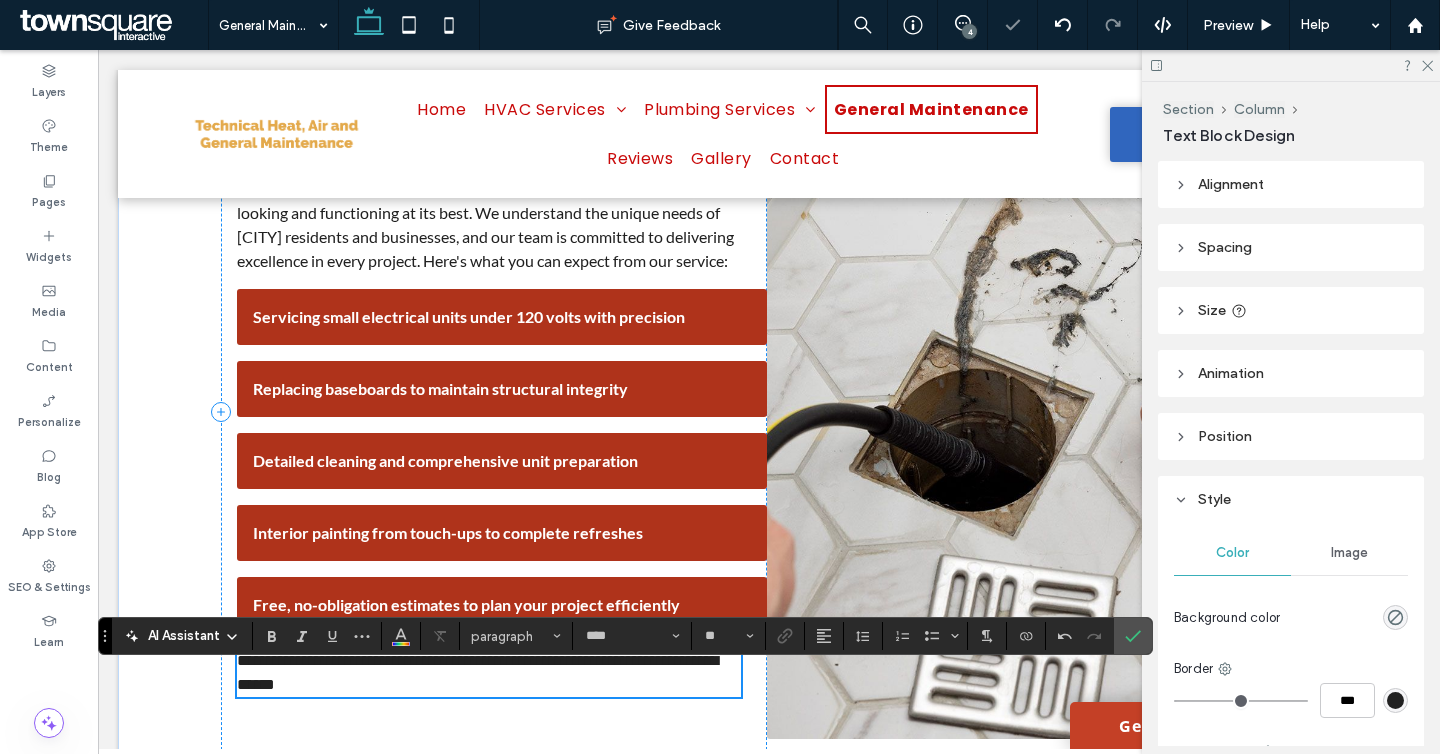 scroll, scrollTop: 955, scrollLeft: 0, axis: vertical 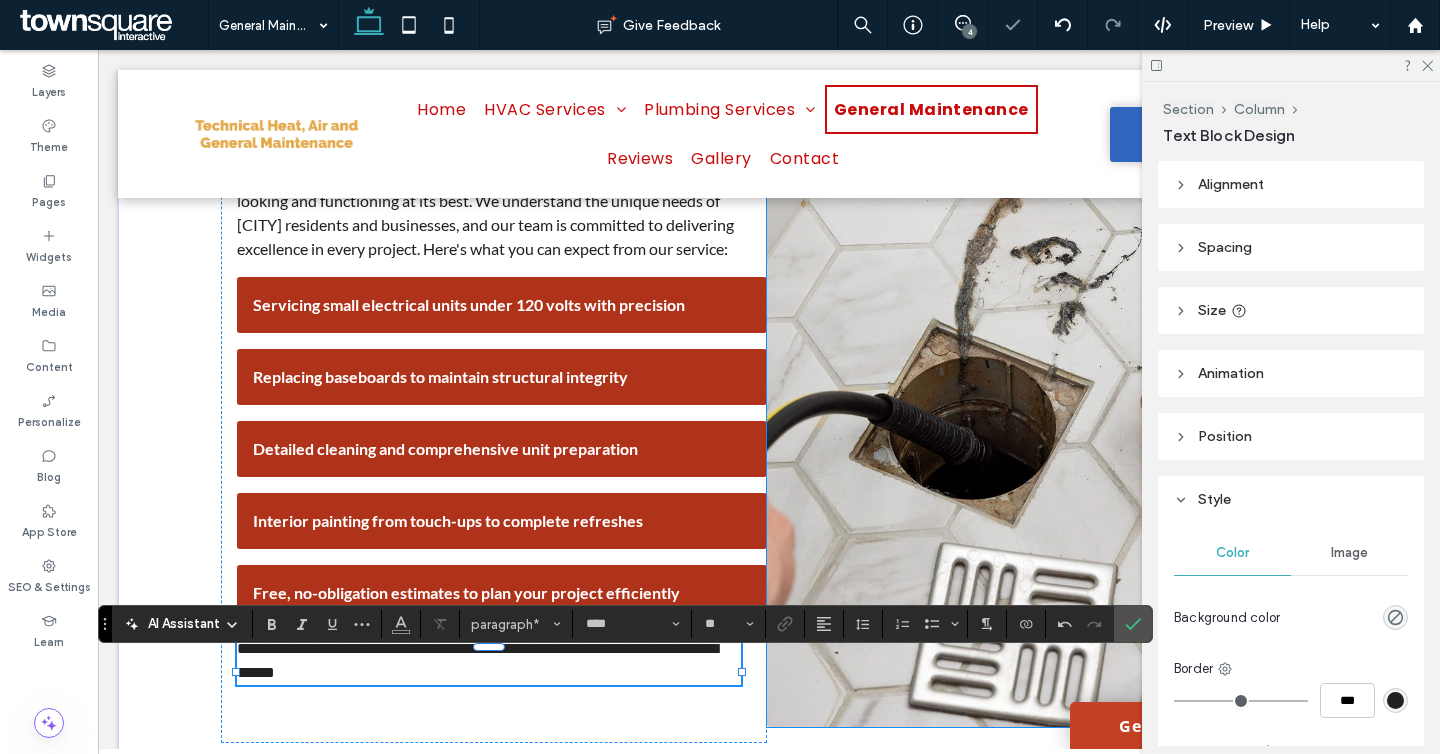 click at bounding box center [1033, 400] 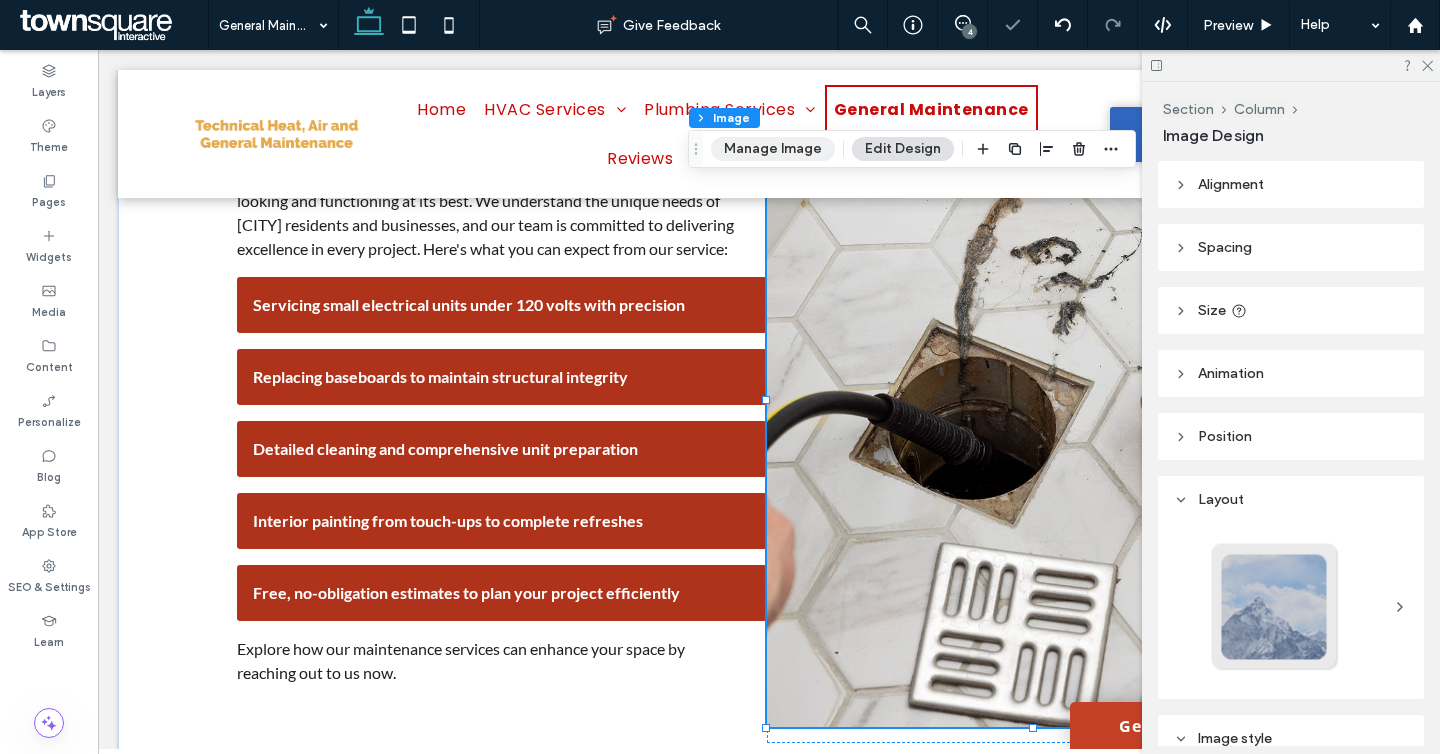 click on "Manage Image" at bounding box center (773, 149) 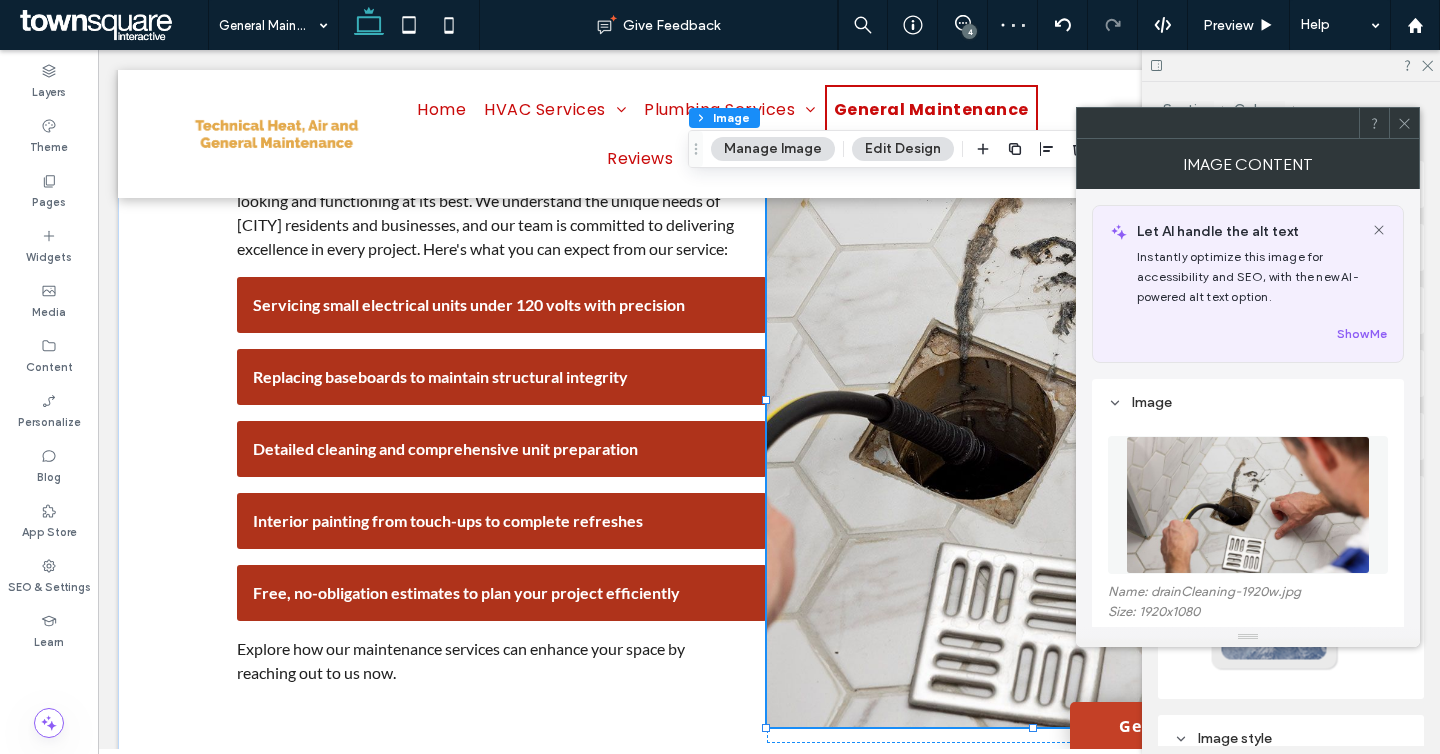 click at bounding box center [1248, 505] 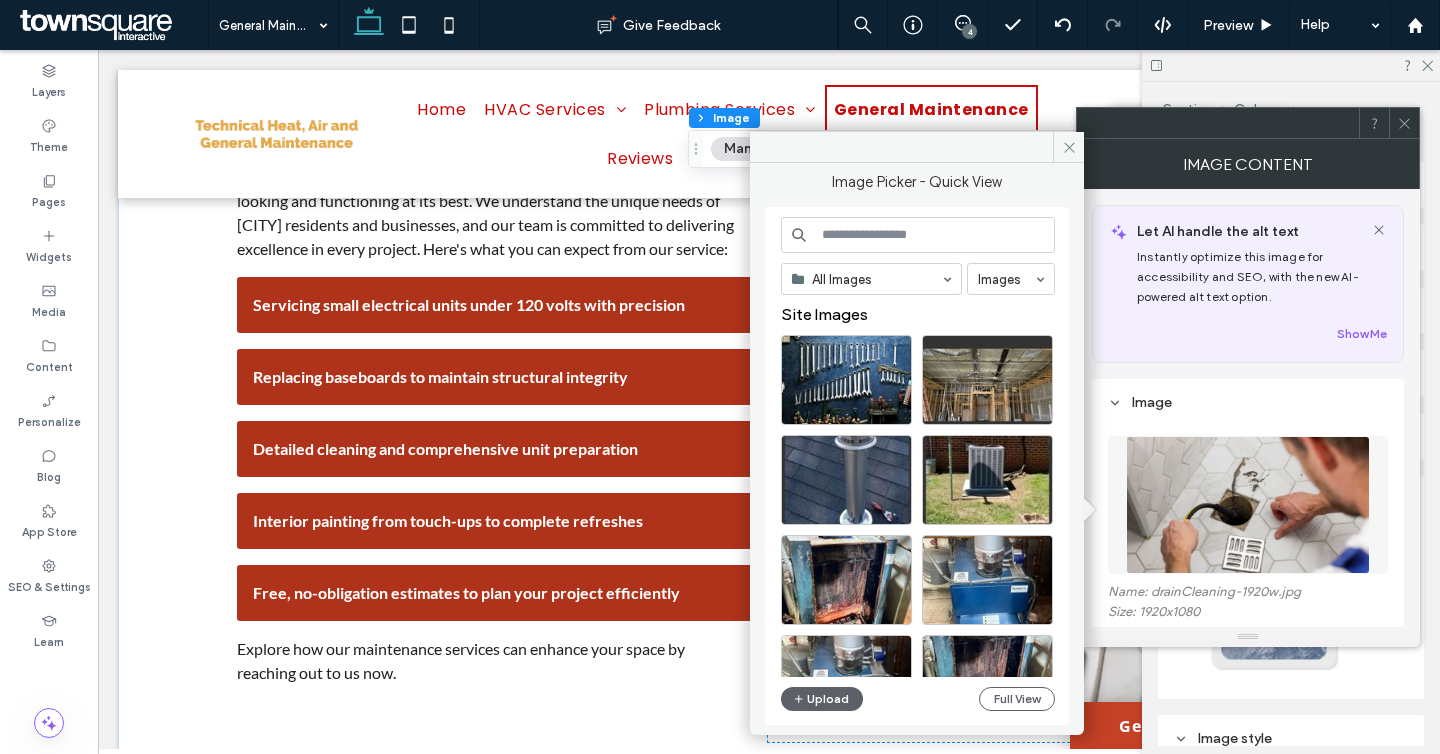 click at bounding box center [918, 235] 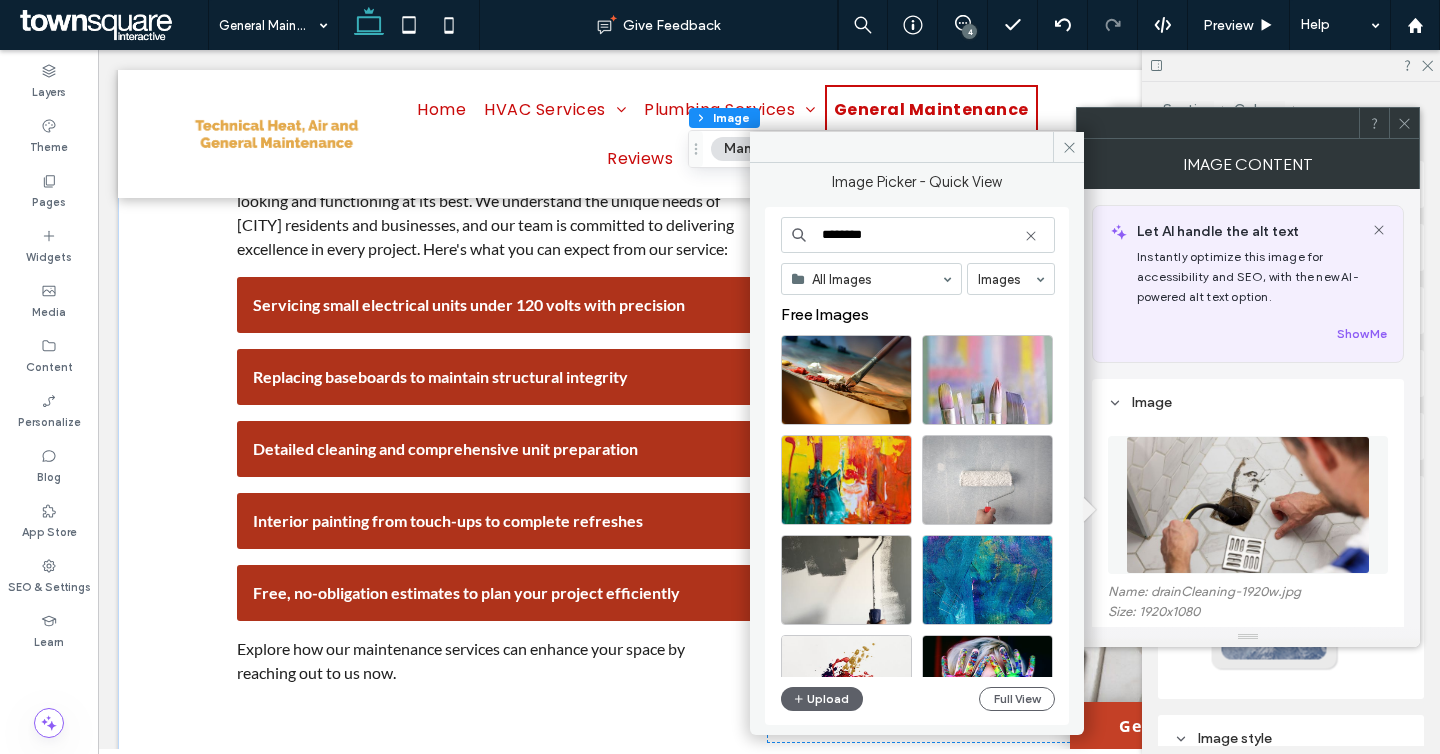 click on "********" at bounding box center [918, 235] 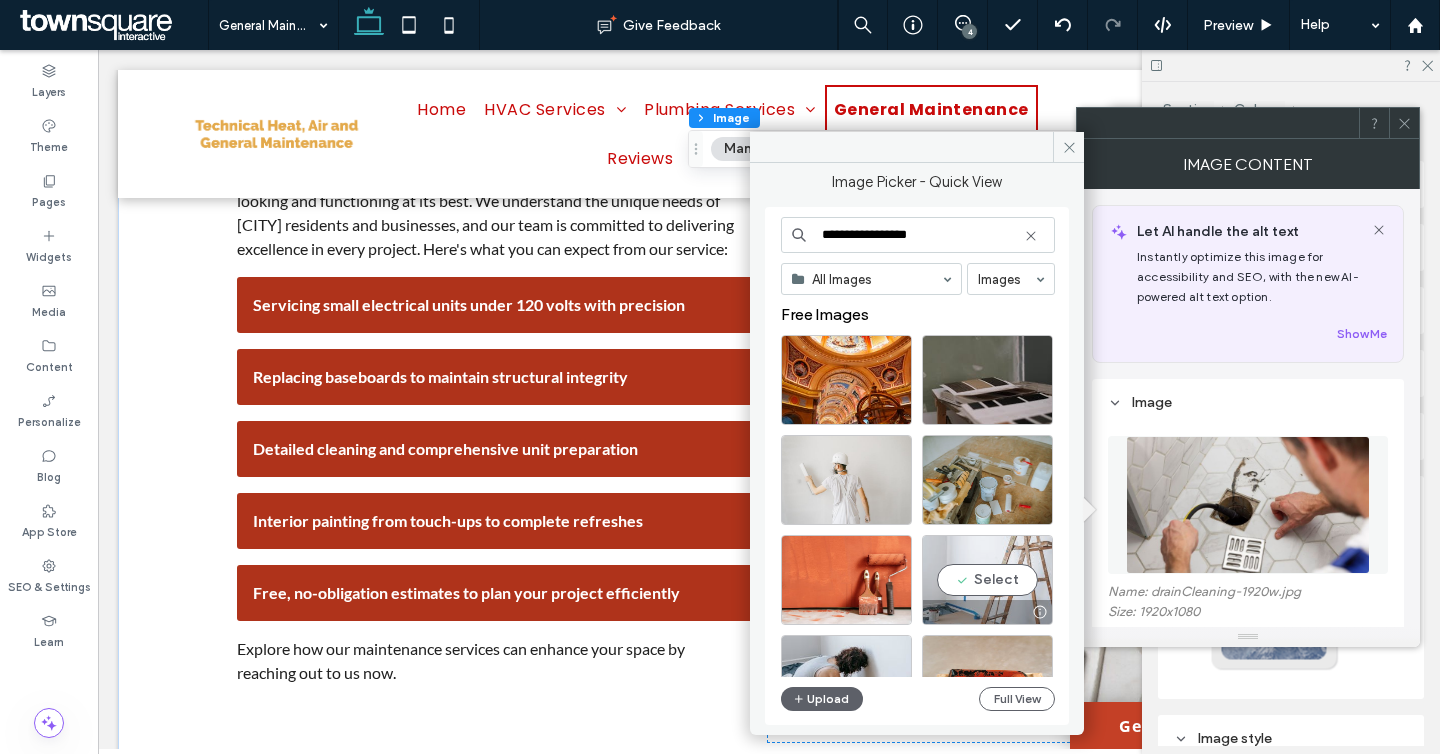 type on "**********" 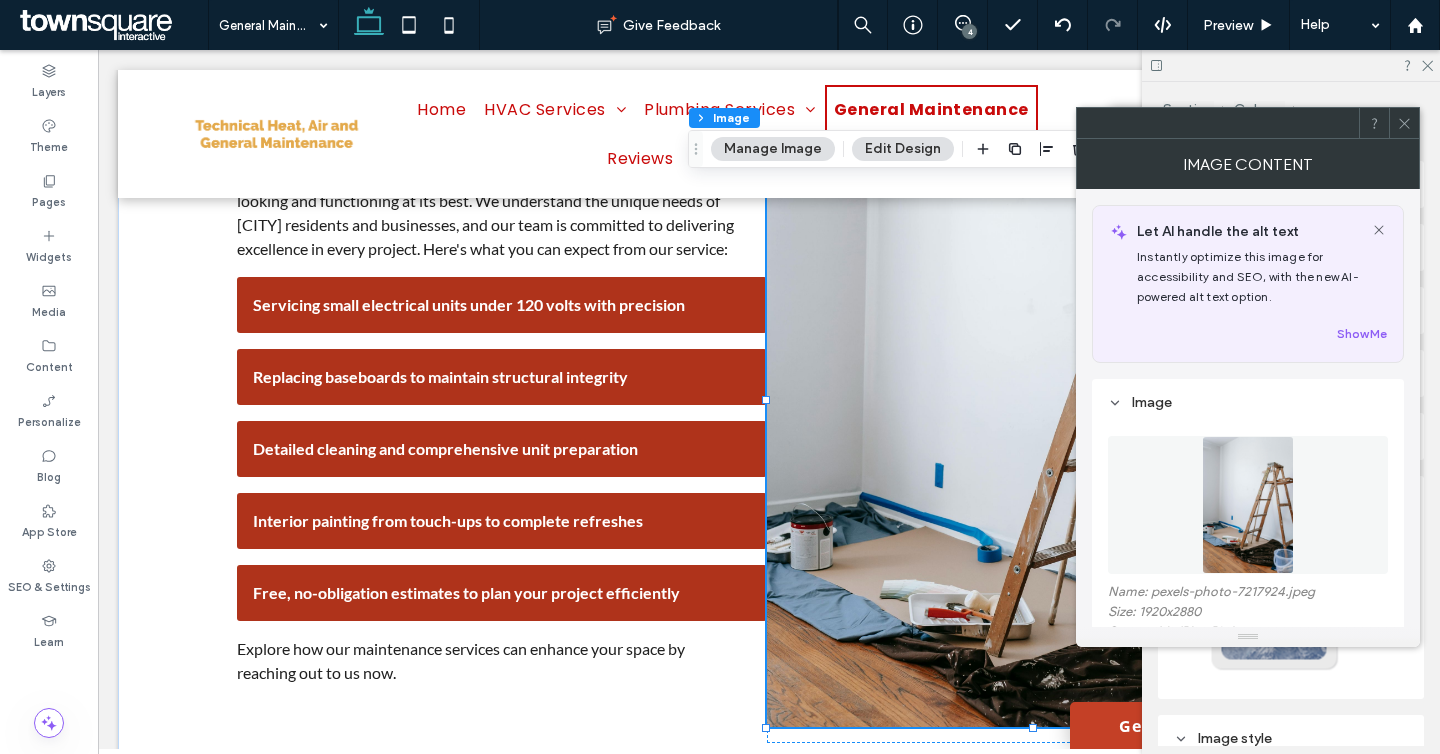 click 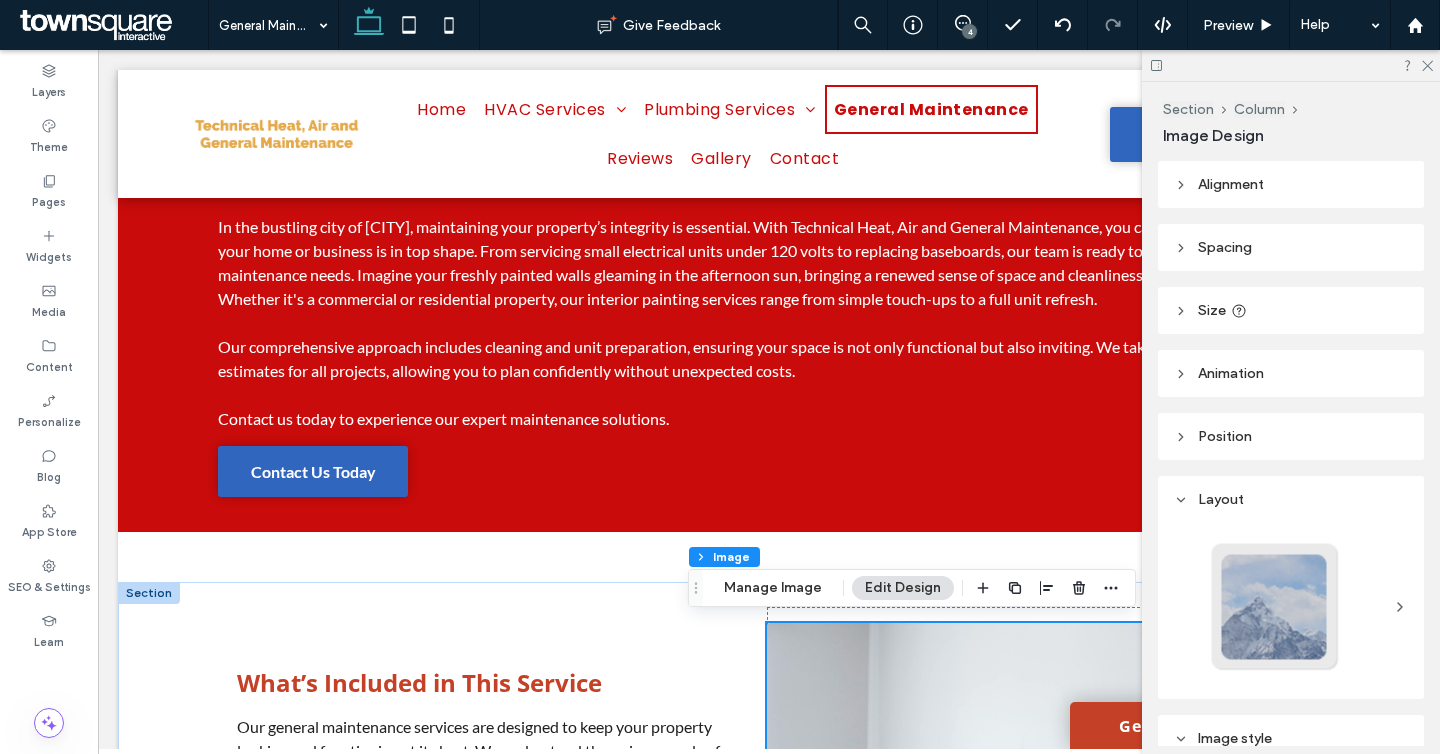 scroll, scrollTop: 546, scrollLeft: 0, axis: vertical 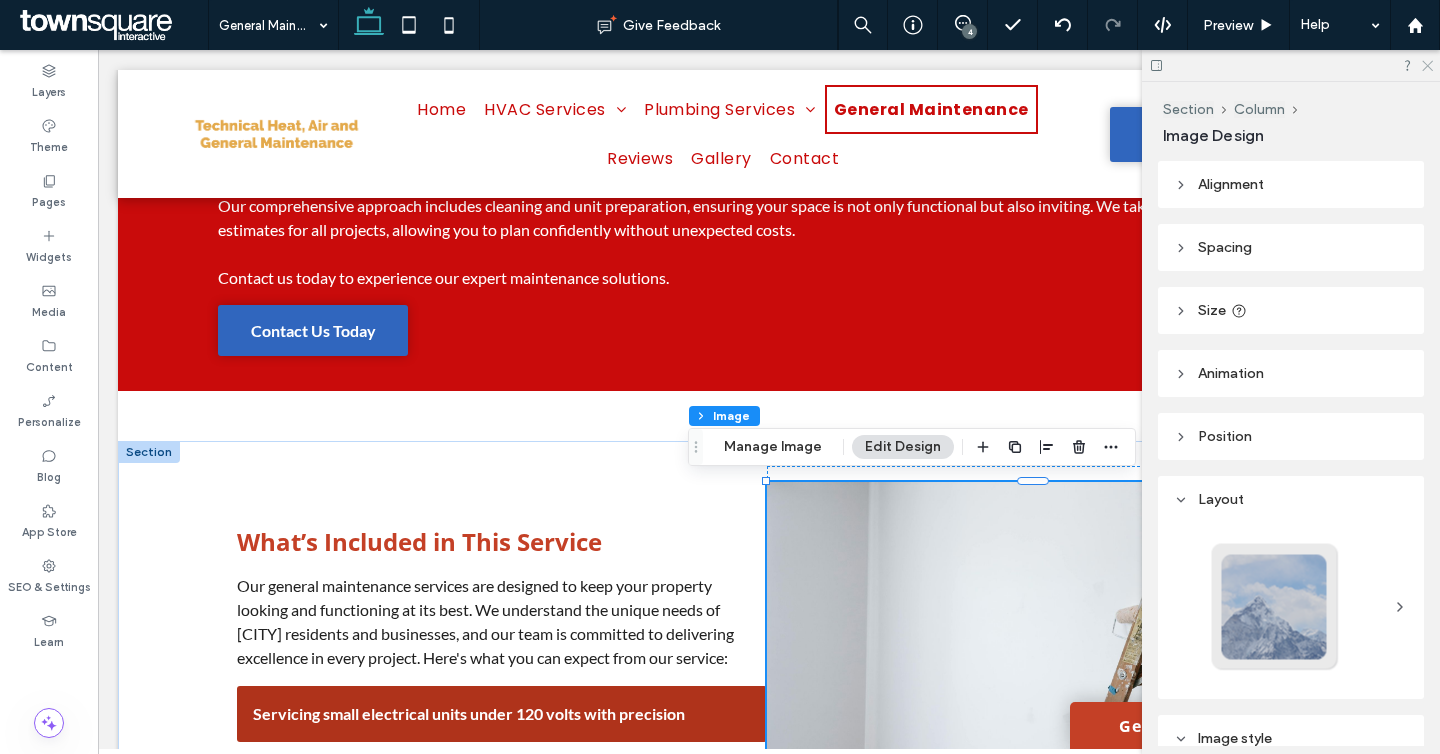 click 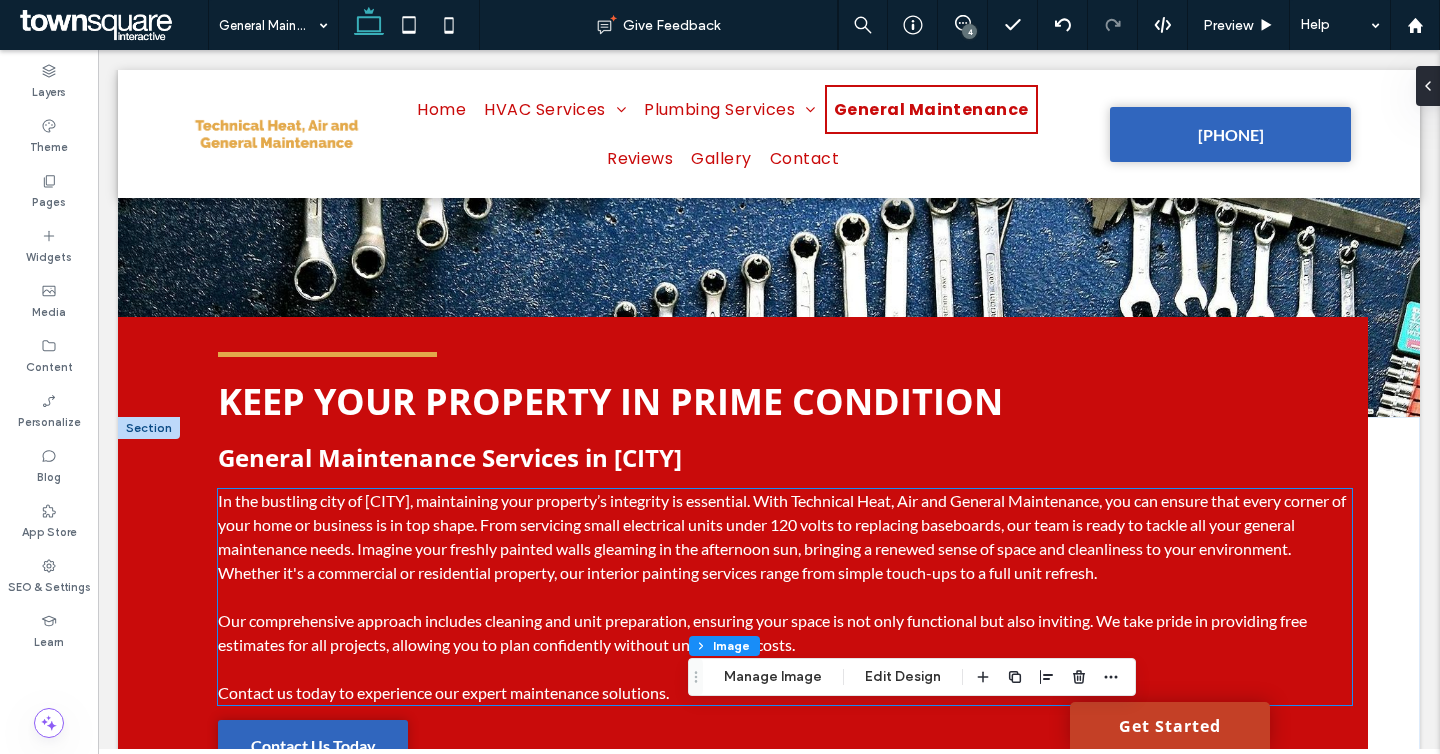 scroll, scrollTop: 0, scrollLeft: 0, axis: both 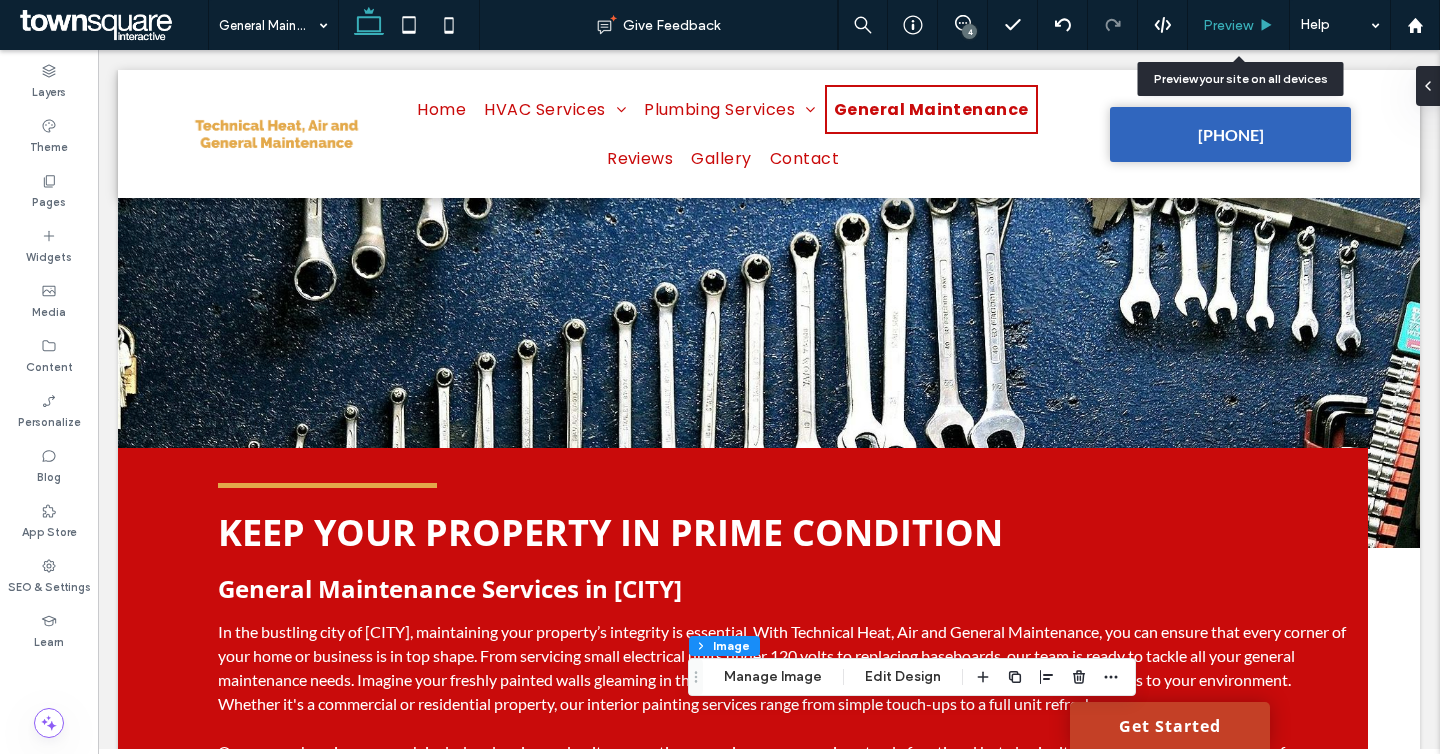 click on "Preview" at bounding box center (1239, 25) 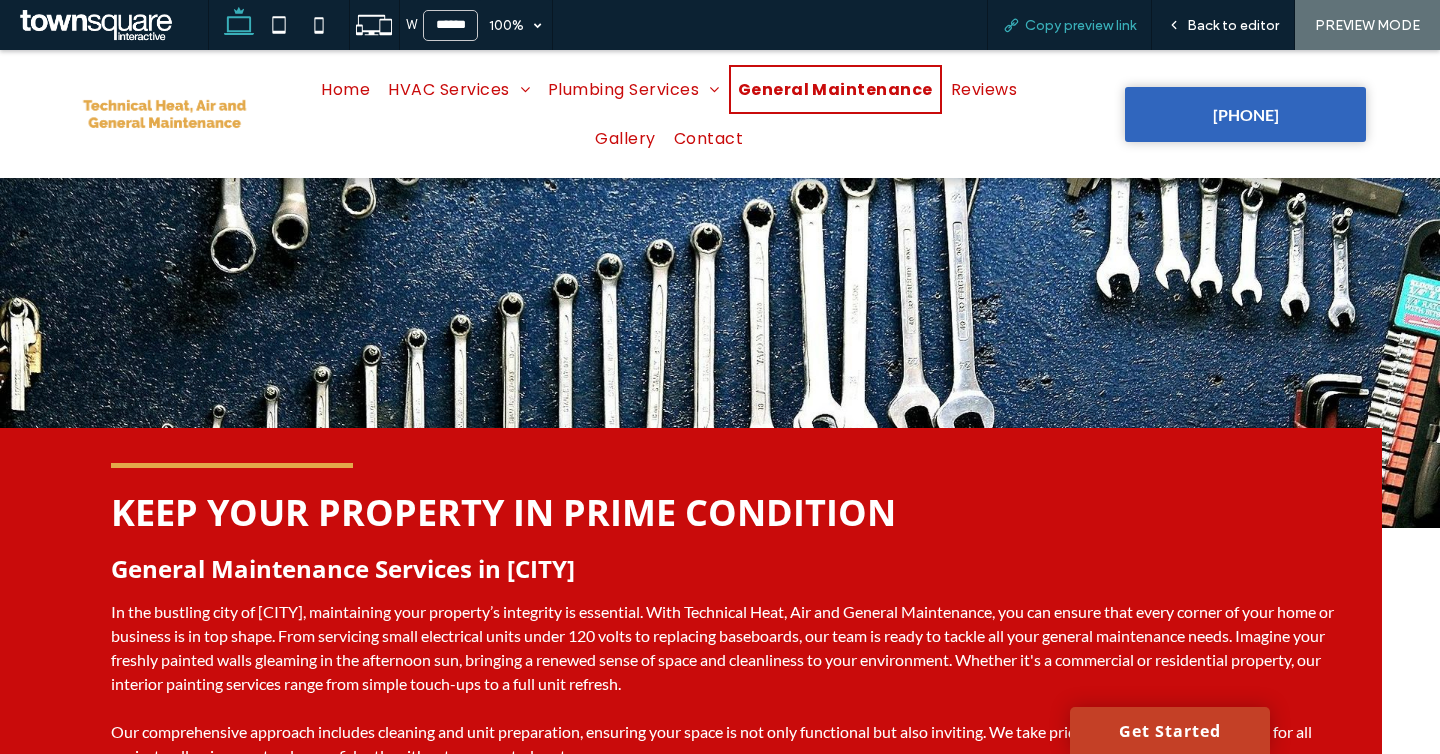 click on "Copy preview link" at bounding box center [1069, 25] 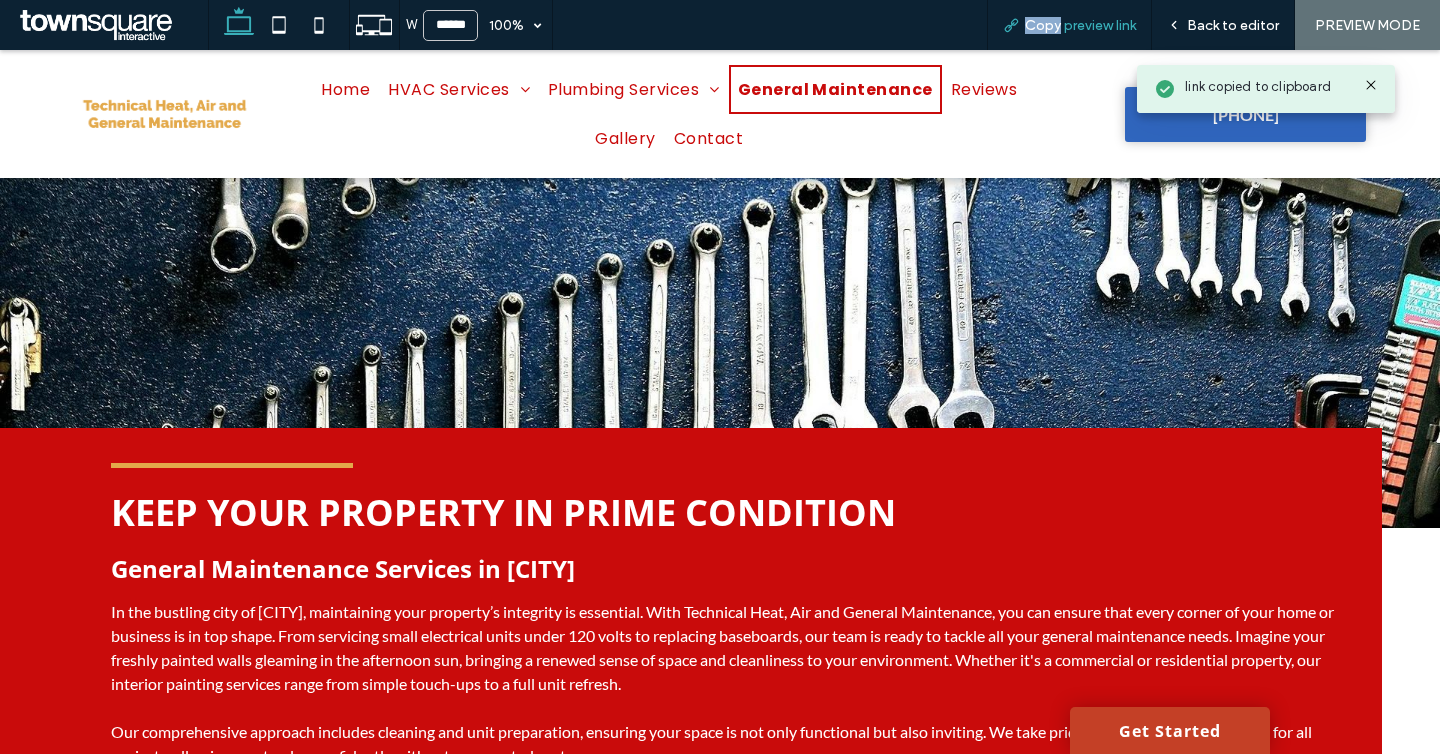 click on "Copy preview link" at bounding box center (1080, 25) 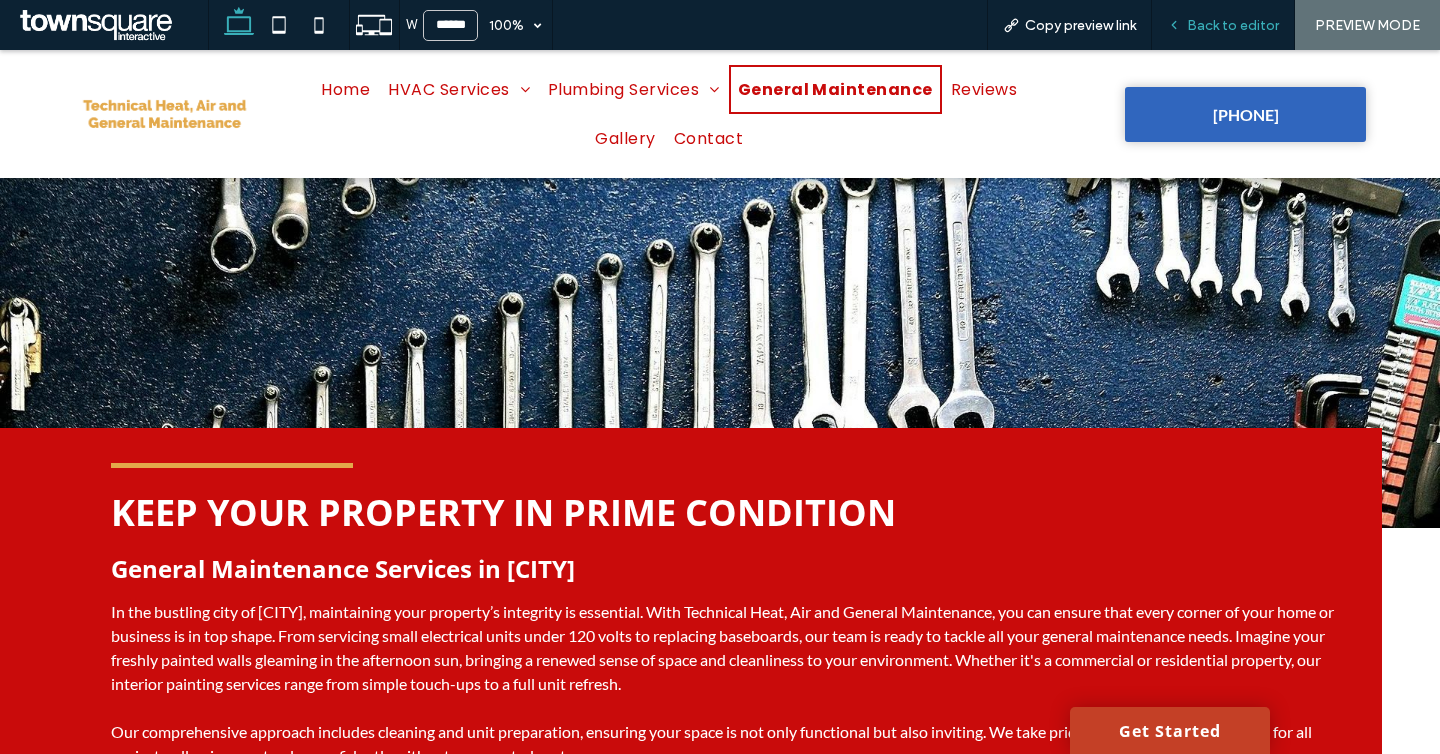 click on "Back to editor" at bounding box center [1233, 25] 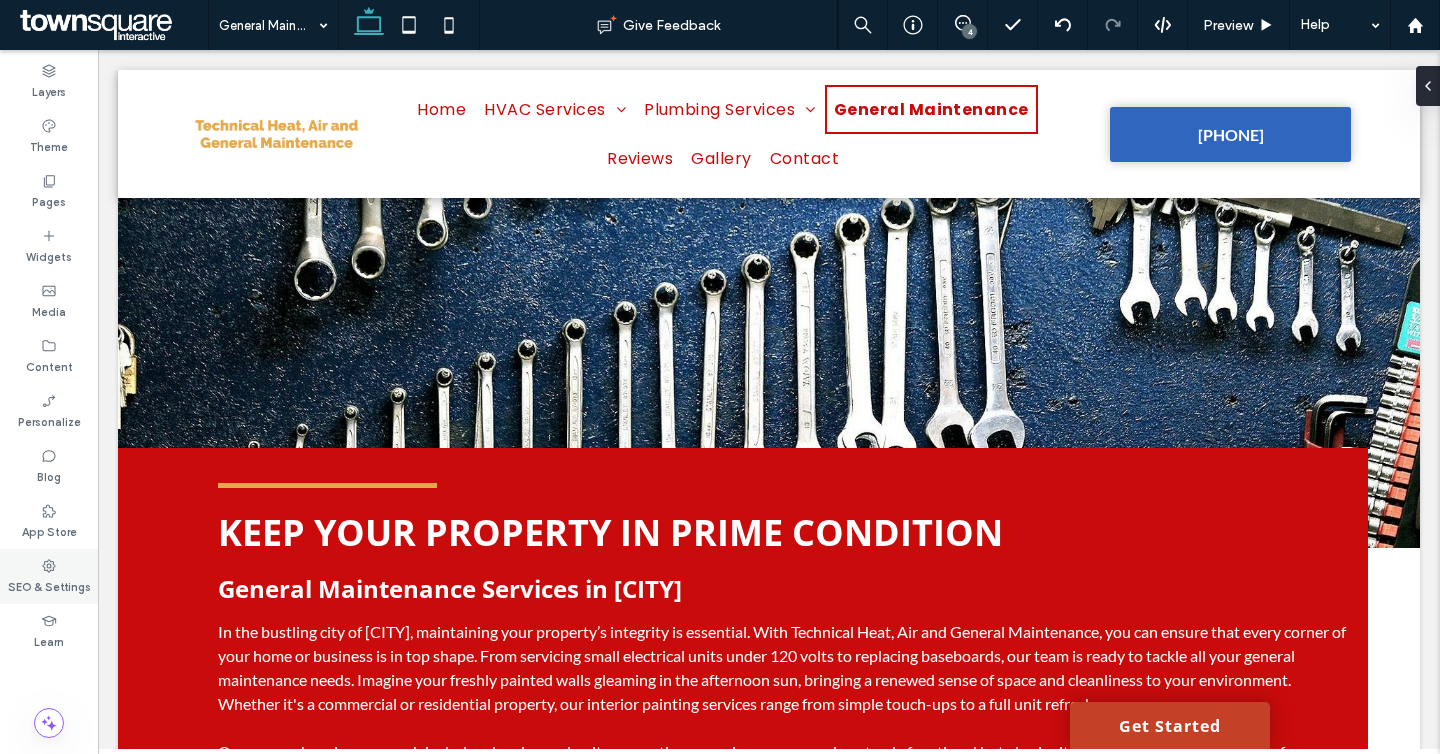 click 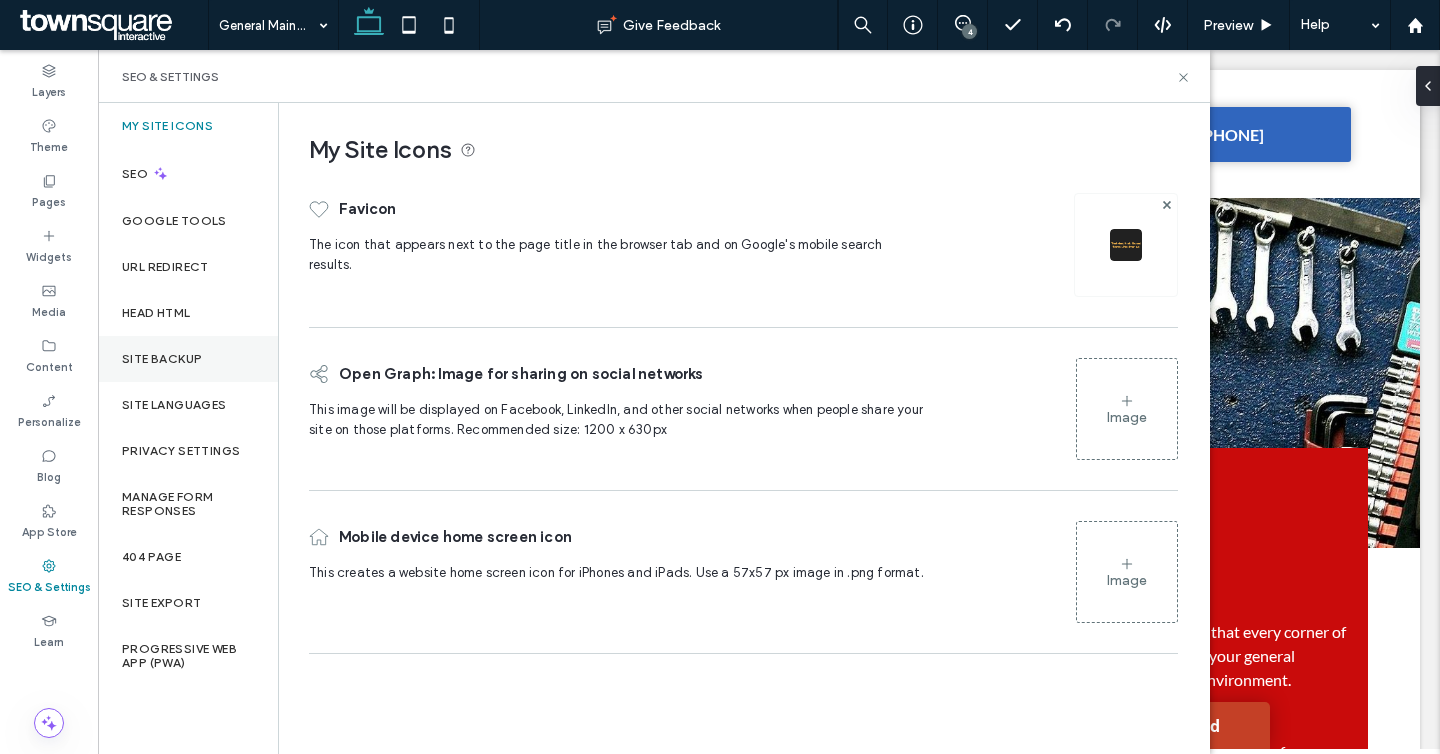 click on "Site Backup" at bounding box center (188, 359) 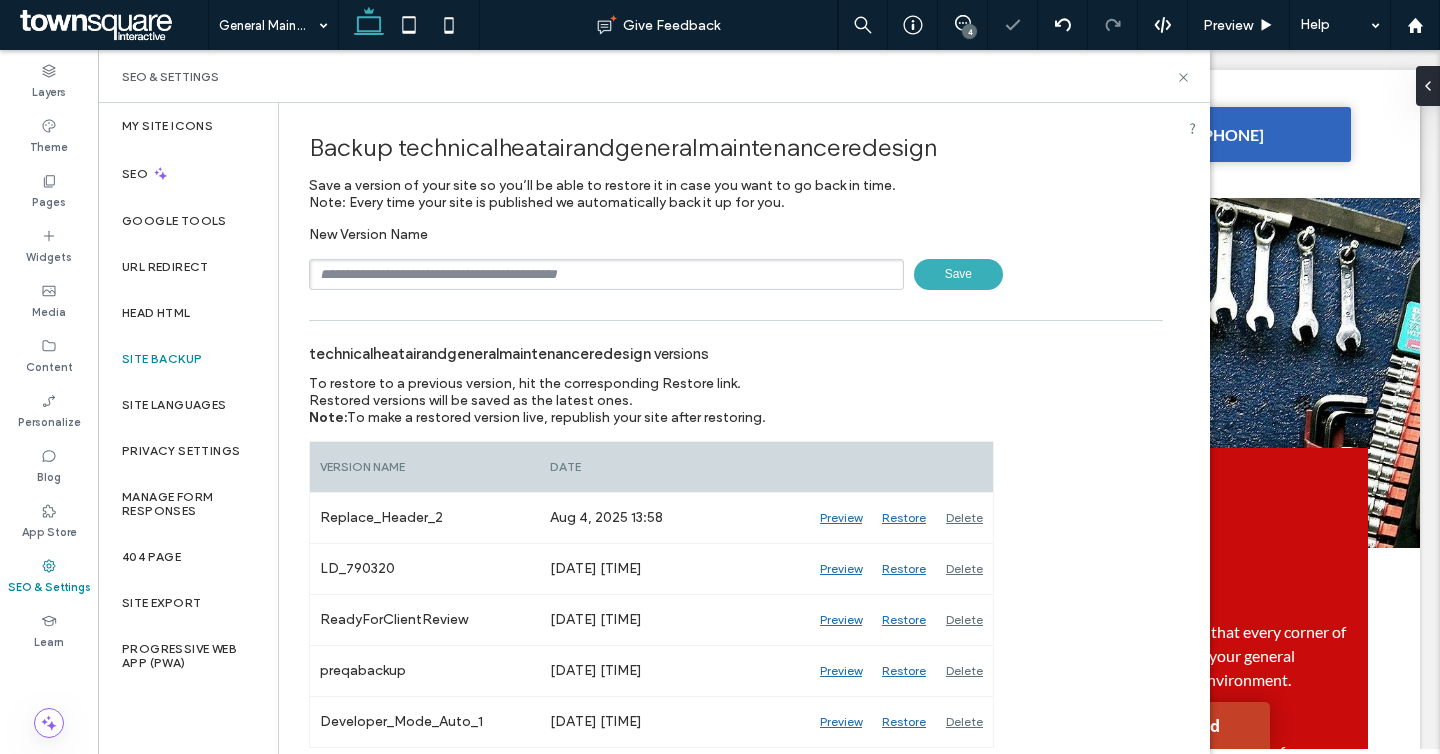 click at bounding box center [606, 274] 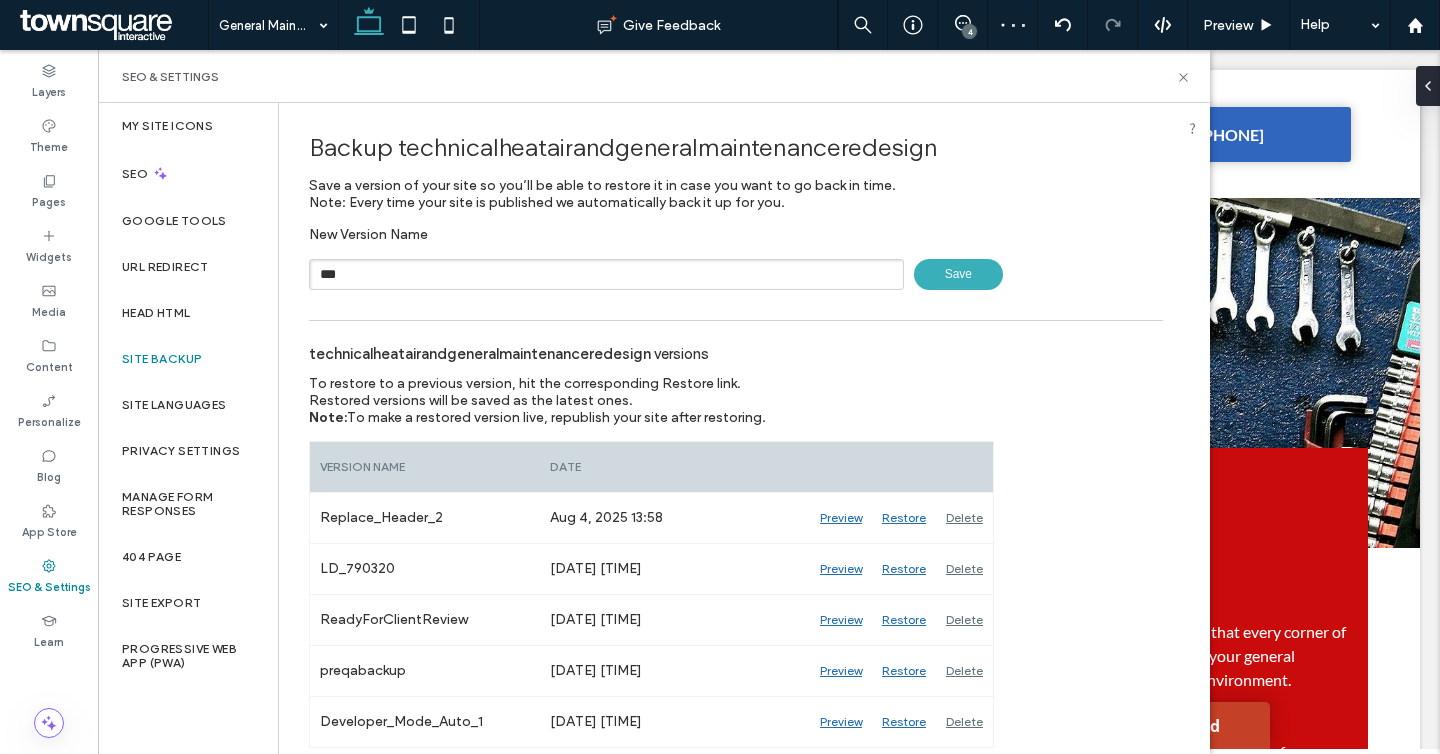 paste on "**********" 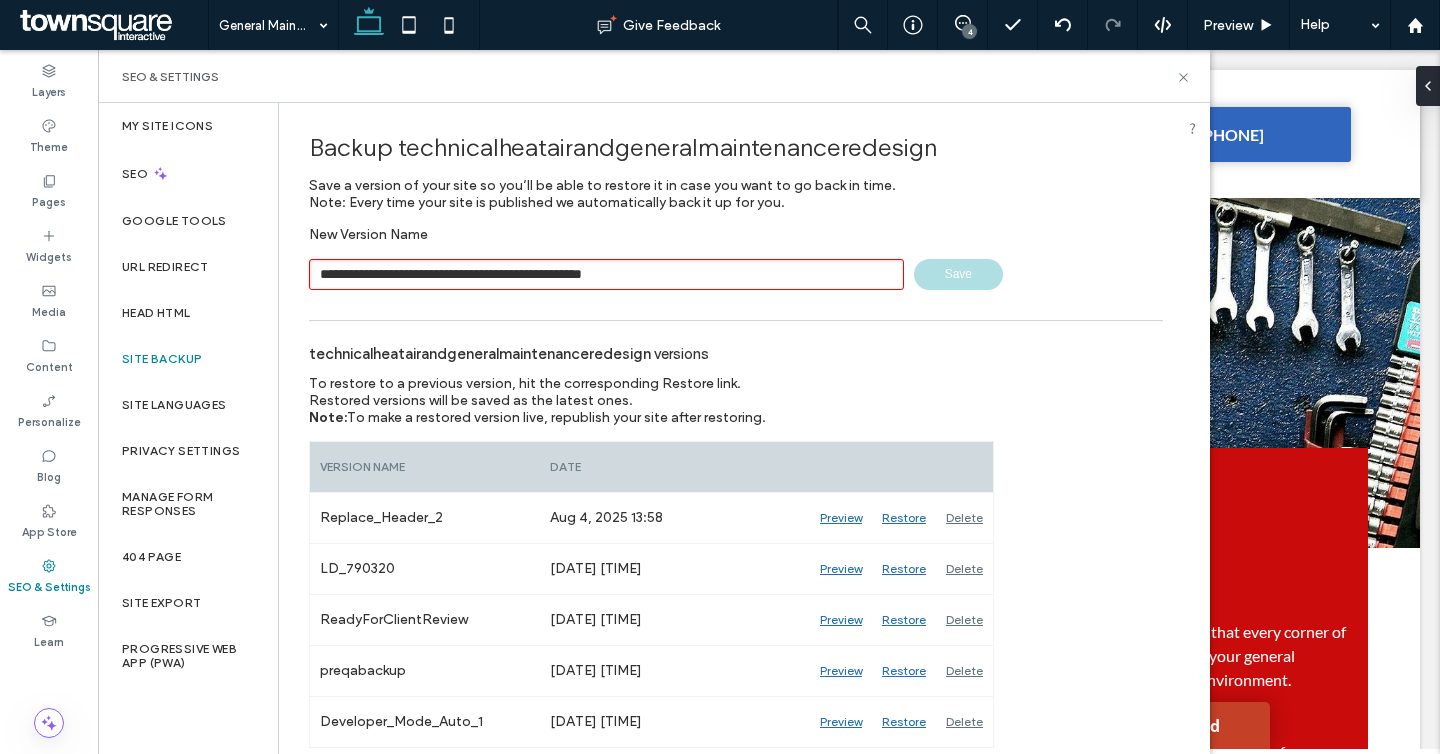drag, startPoint x: 642, startPoint y: 272, endPoint x: 346, endPoint y: 273, distance: 296.00168 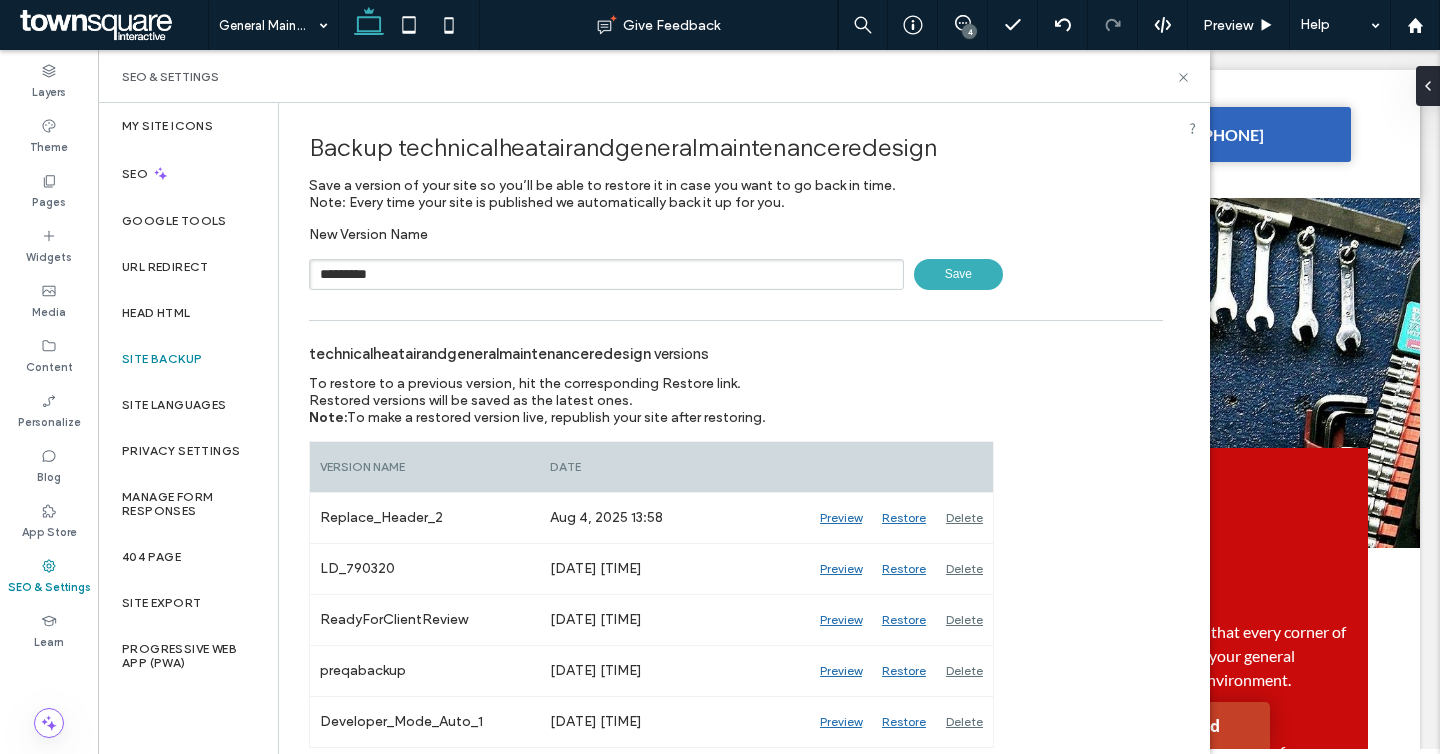 type on "*********" 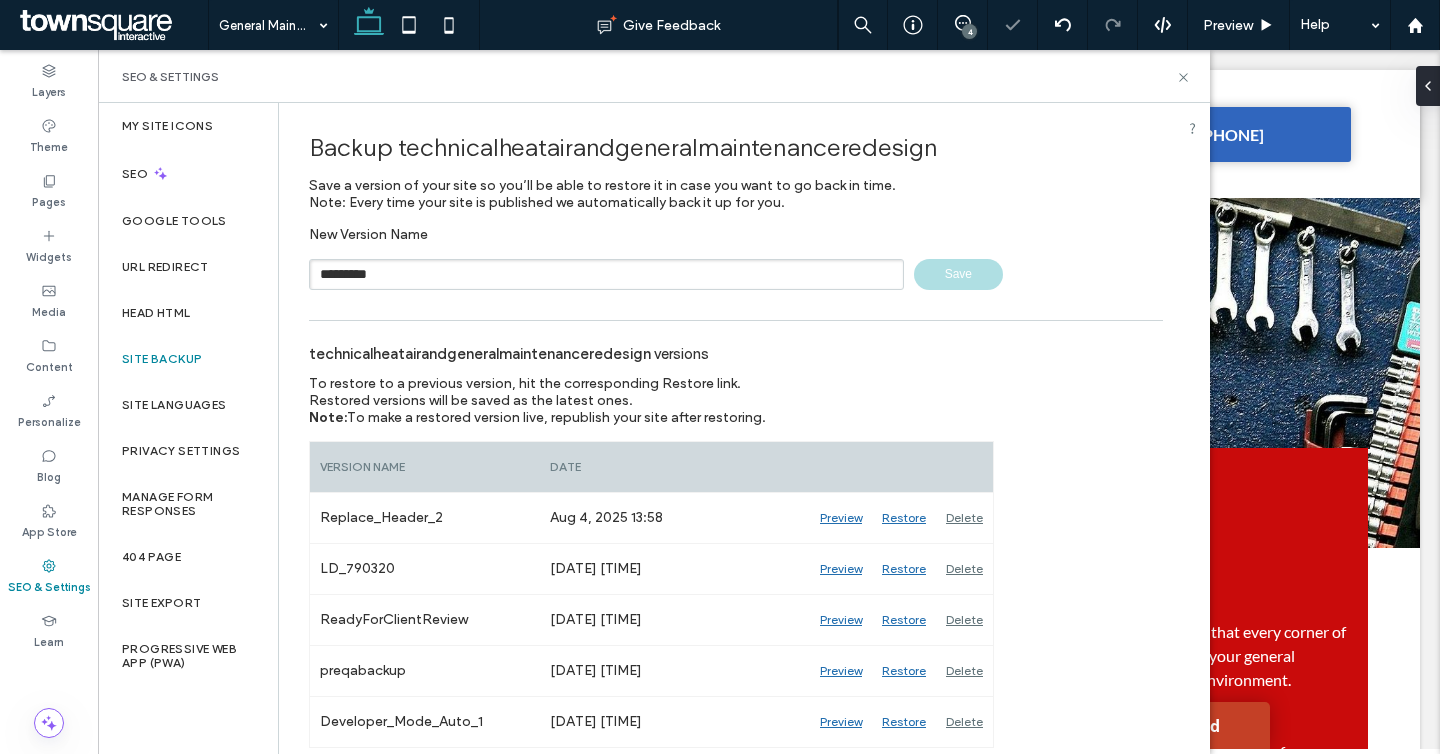 type 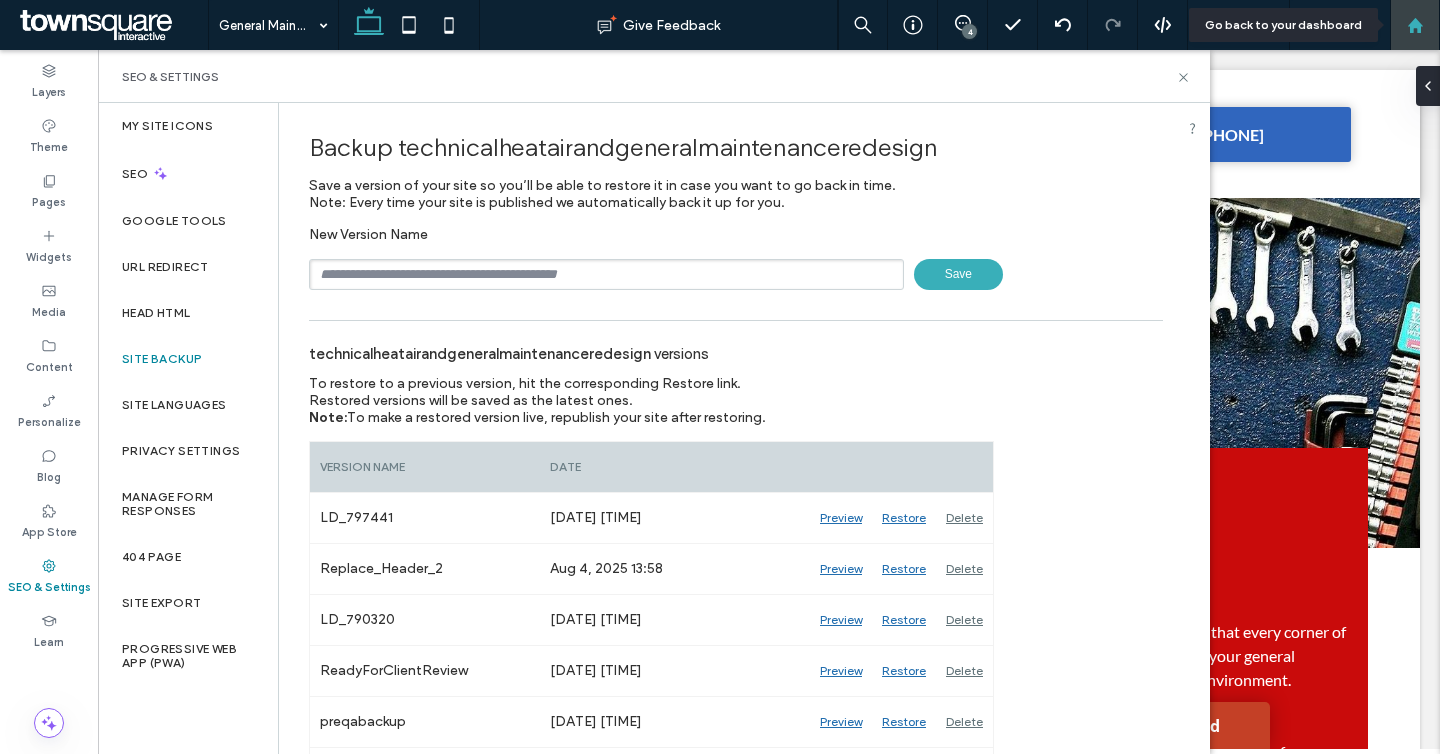 click at bounding box center [1415, 25] 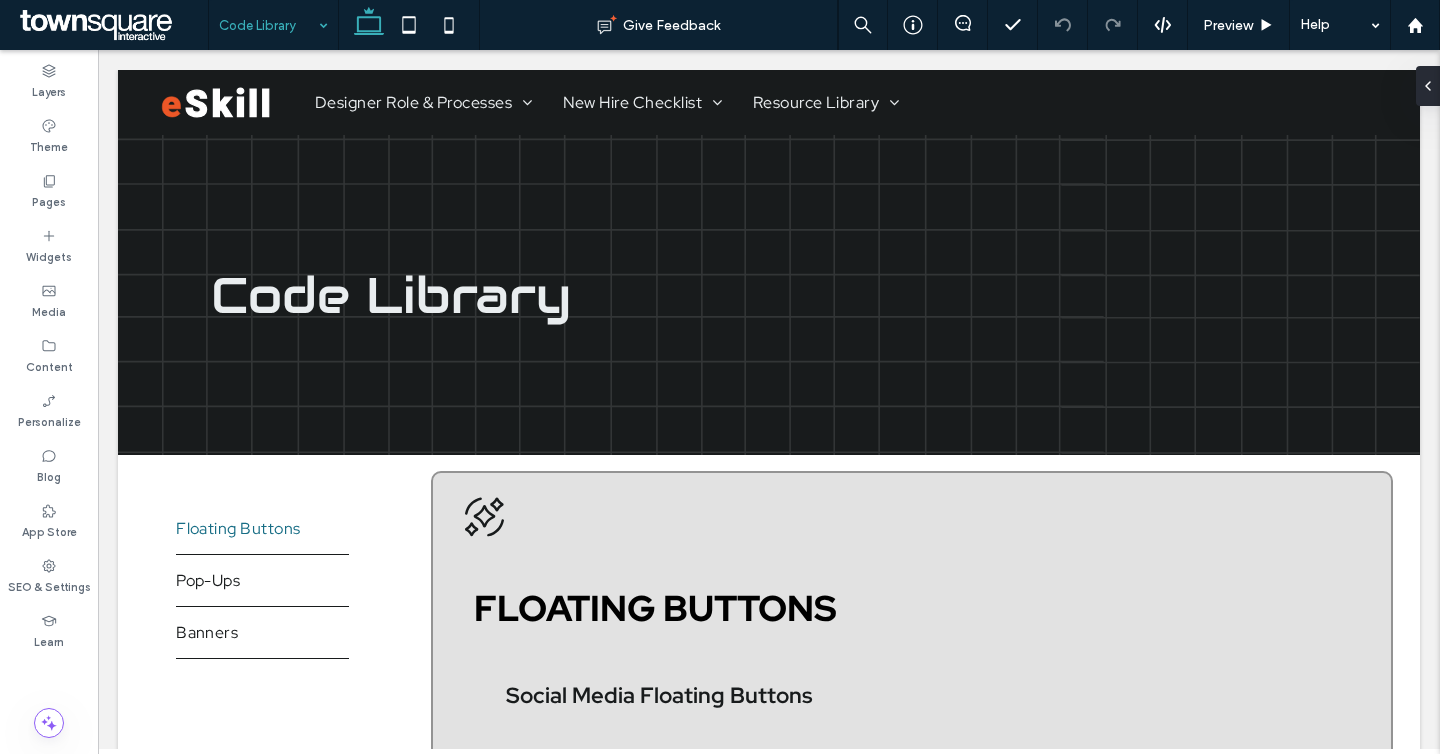 scroll, scrollTop: 0, scrollLeft: 0, axis: both 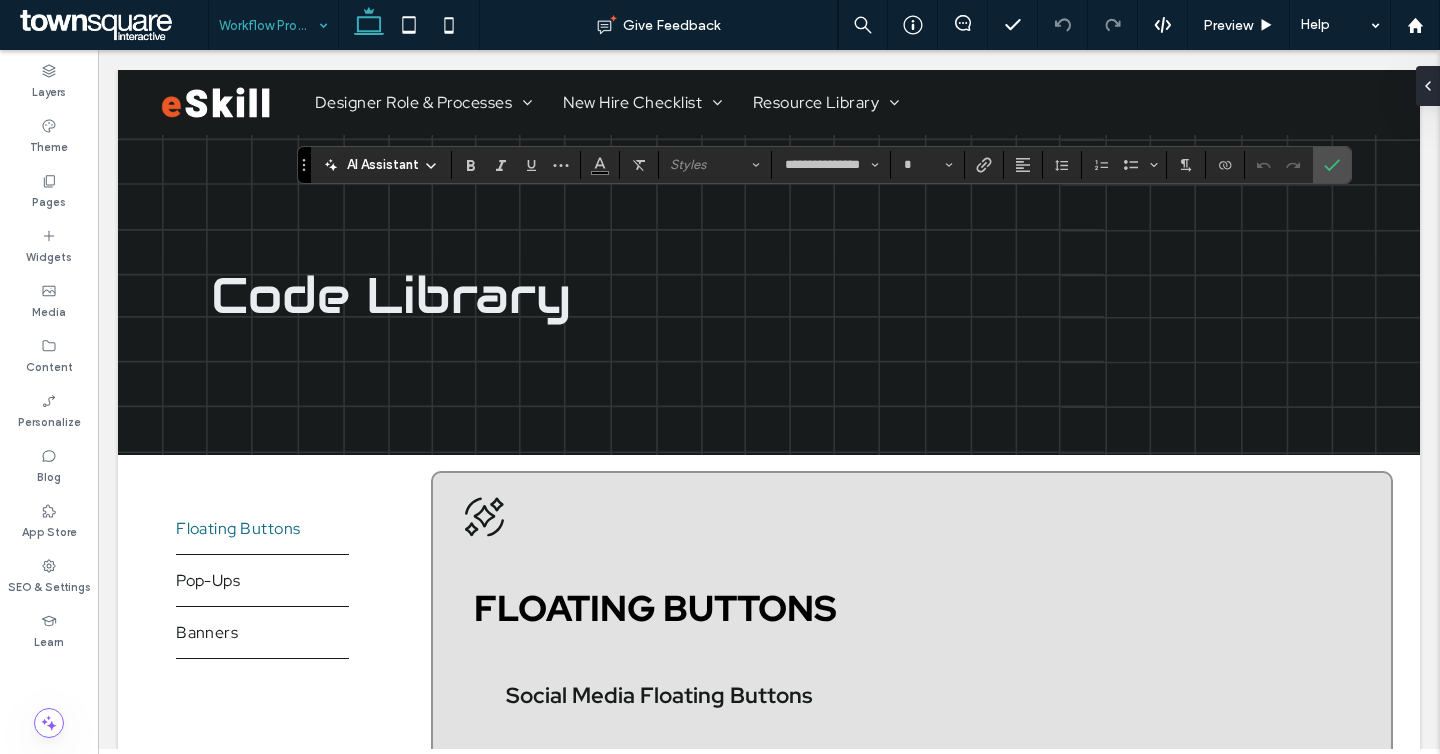 type on "**" 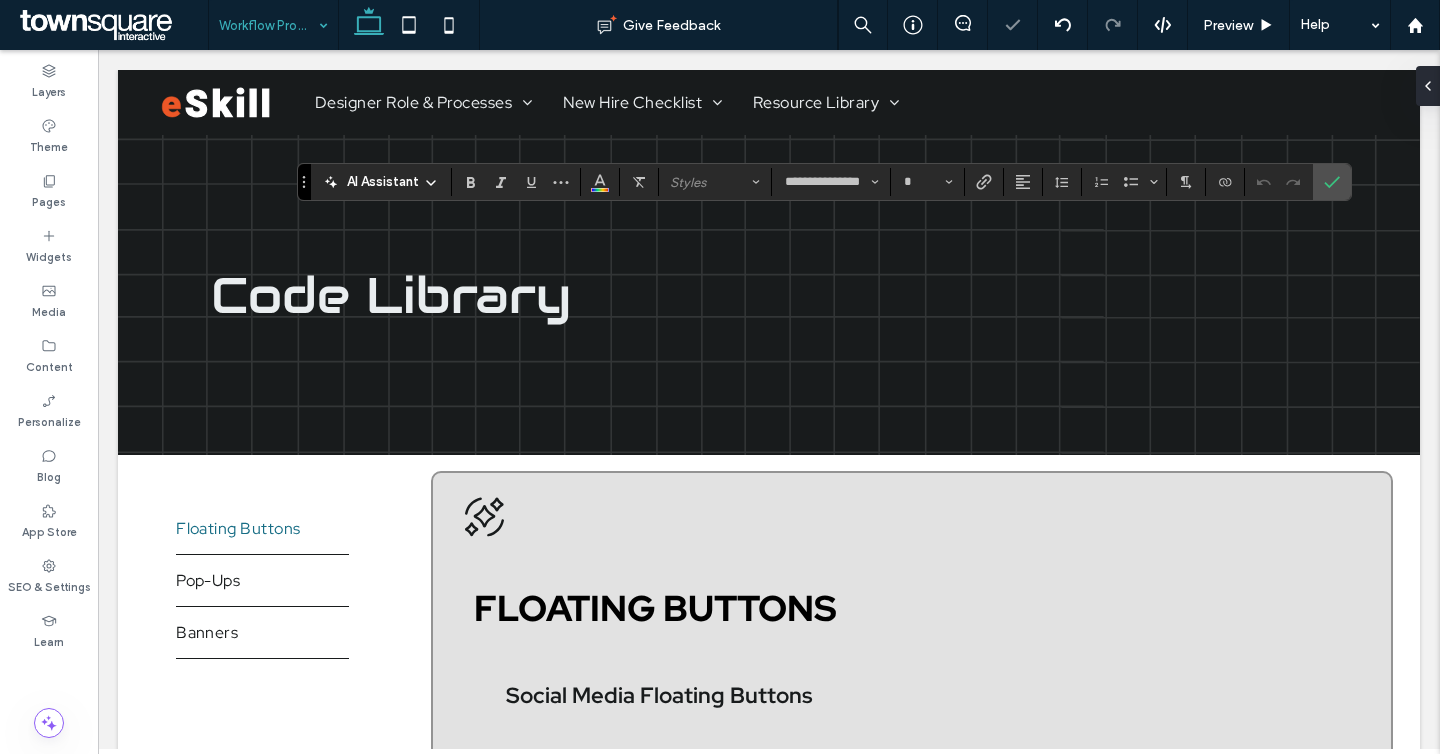 type on "**" 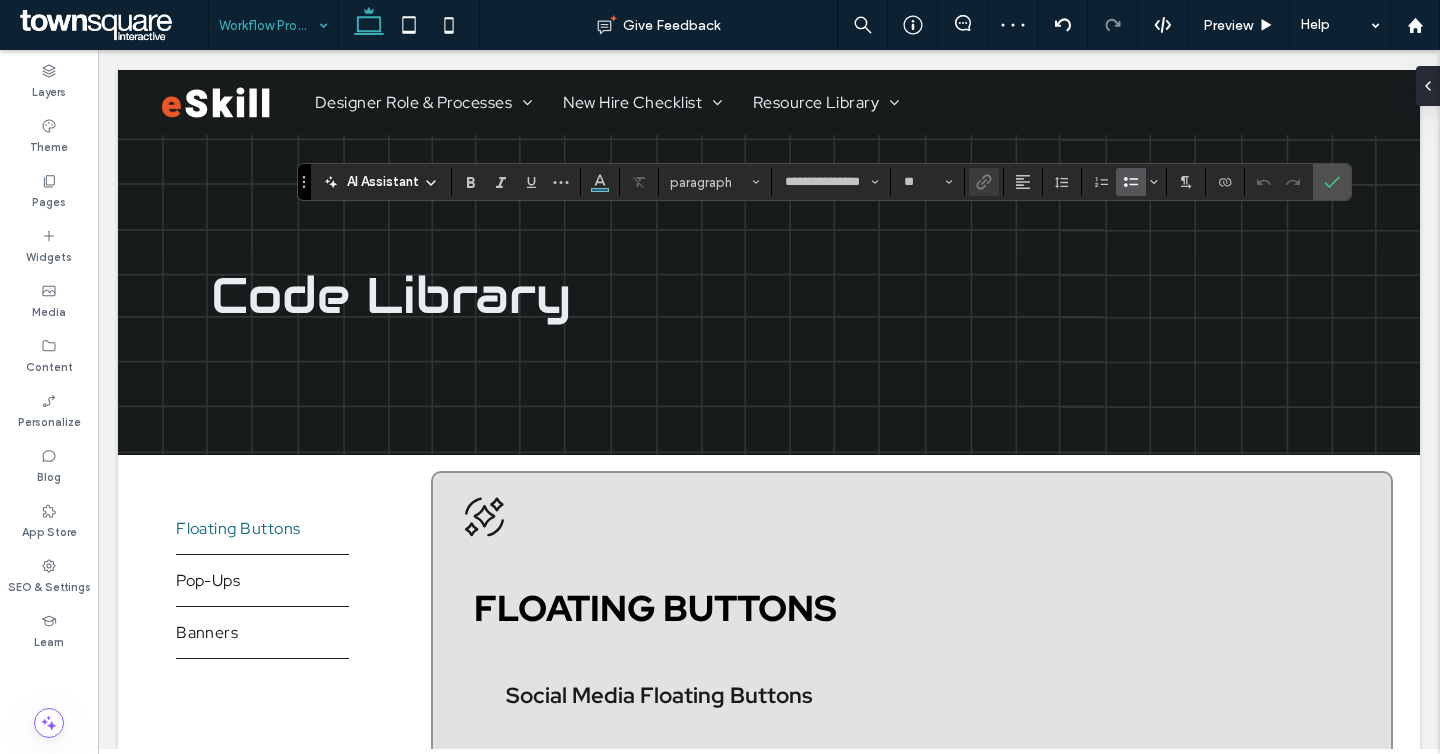 click at bounding box center (984, 182) 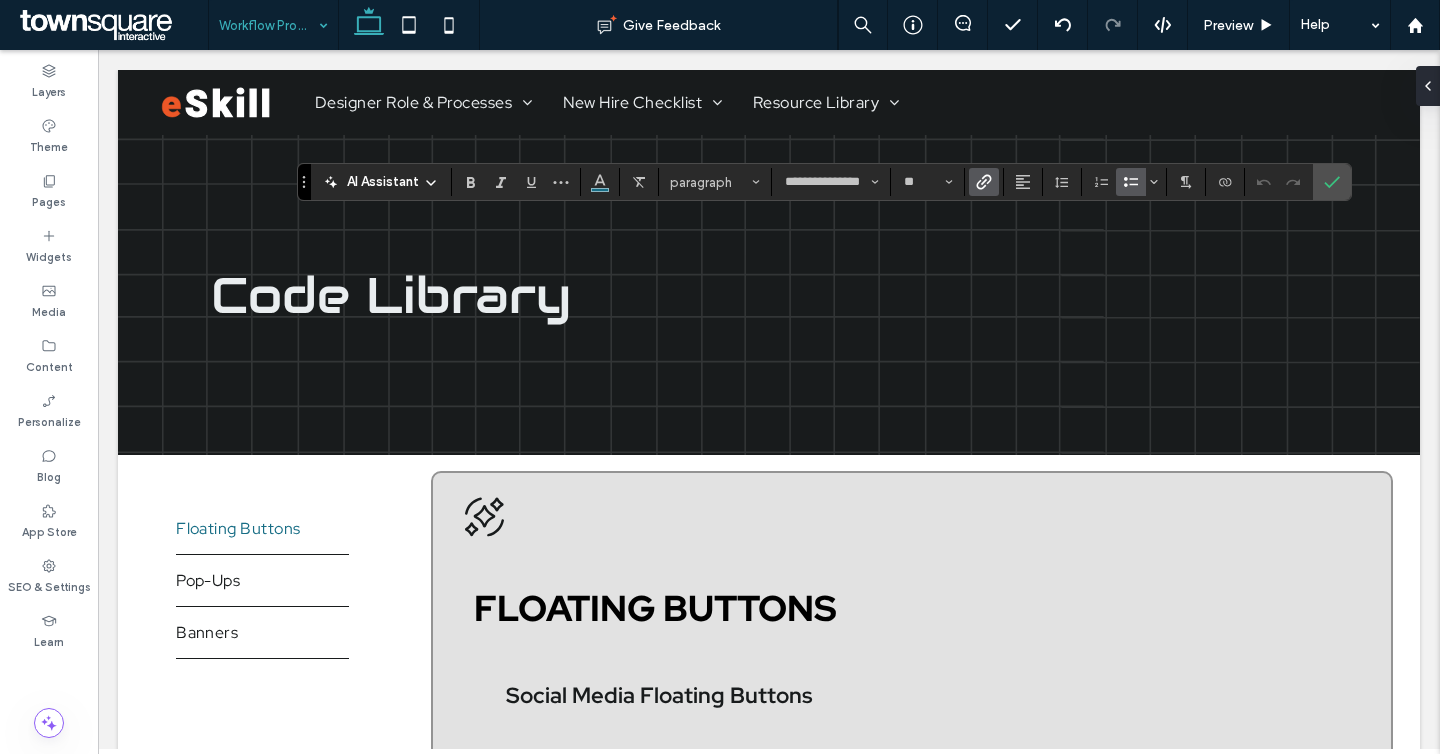 click 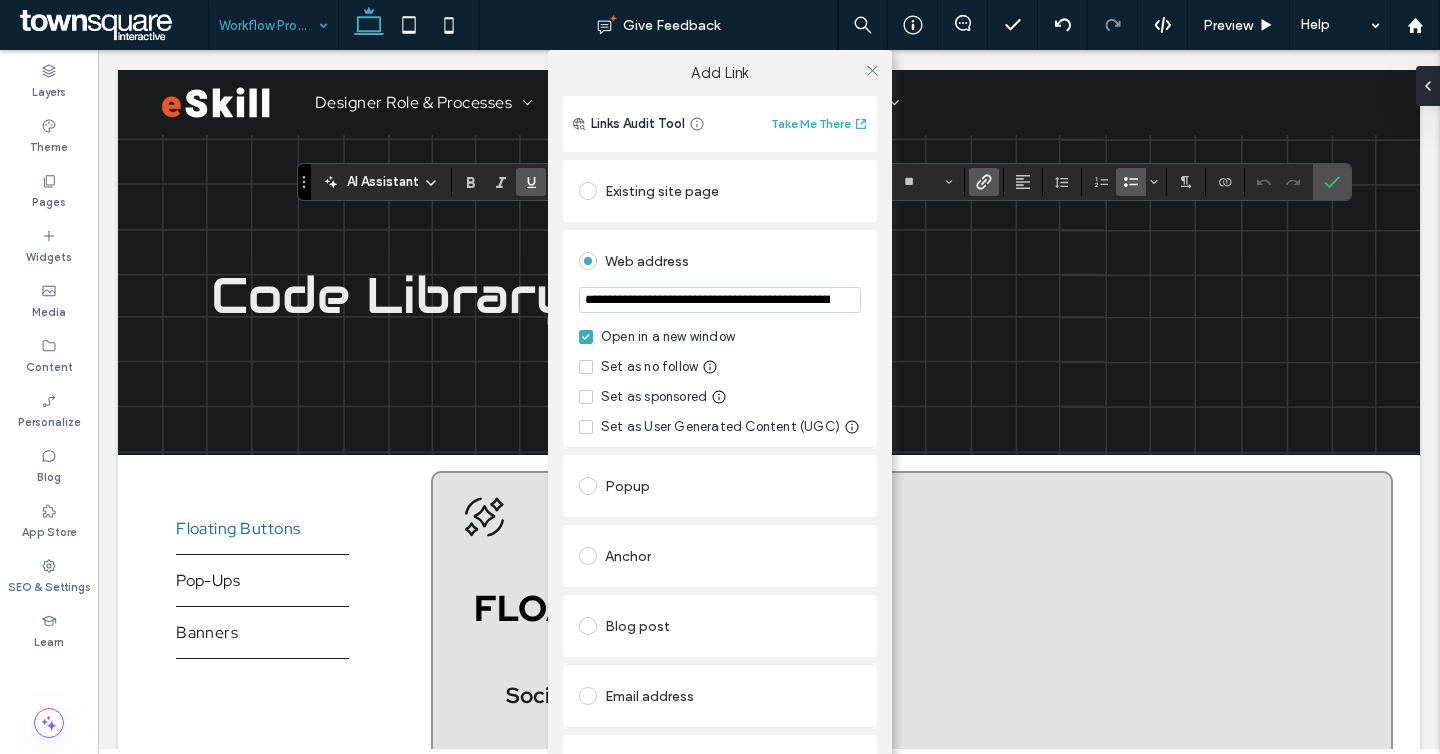 click on "**********" at bounding box center [720, 300] 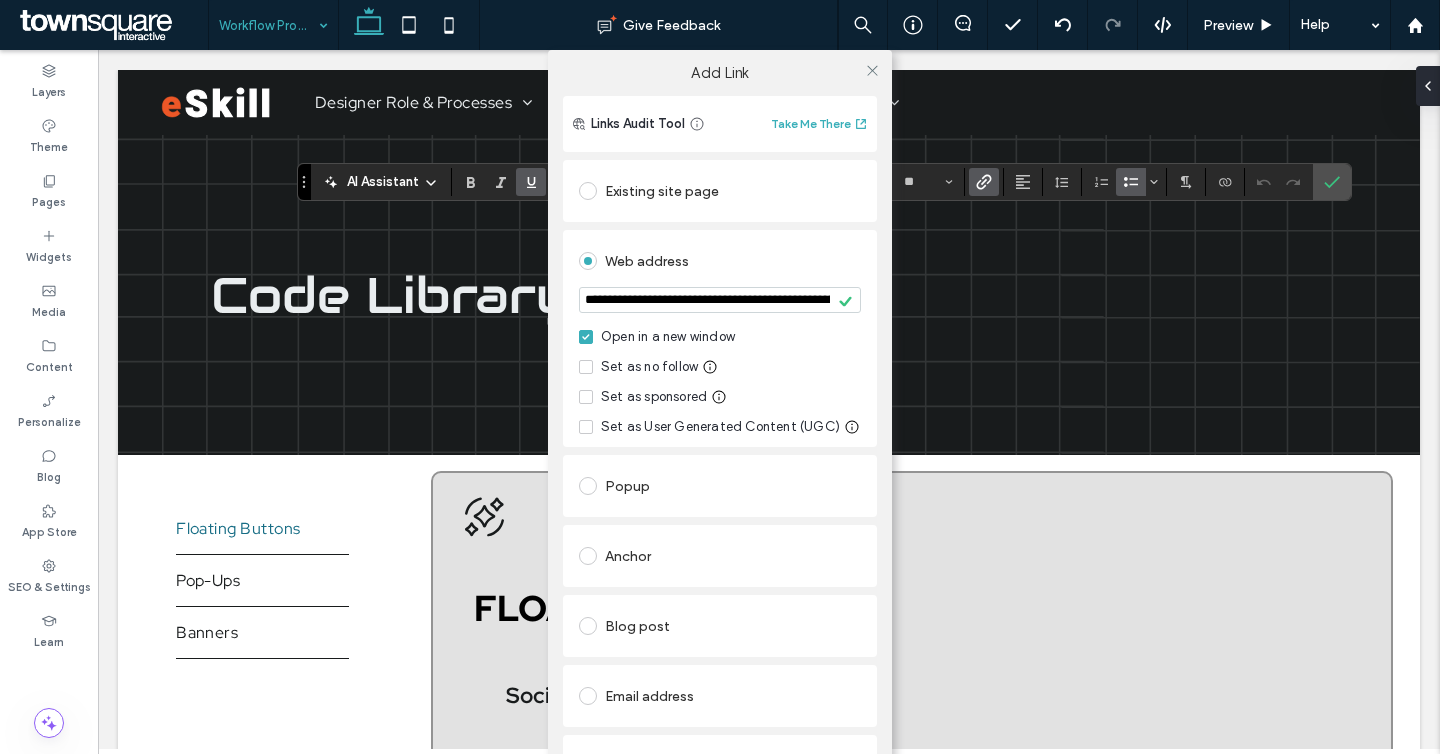click on "**********" at bounding box center (720, 427) 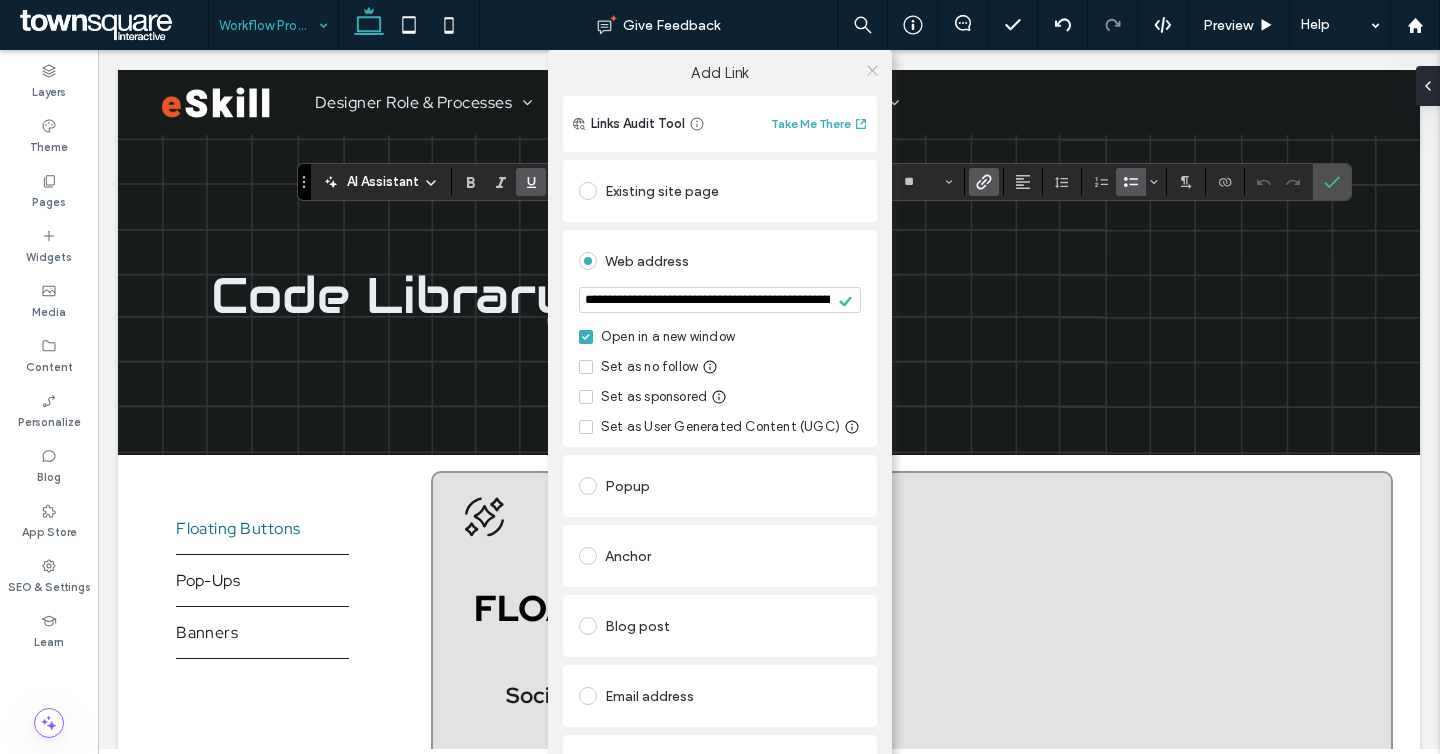 click 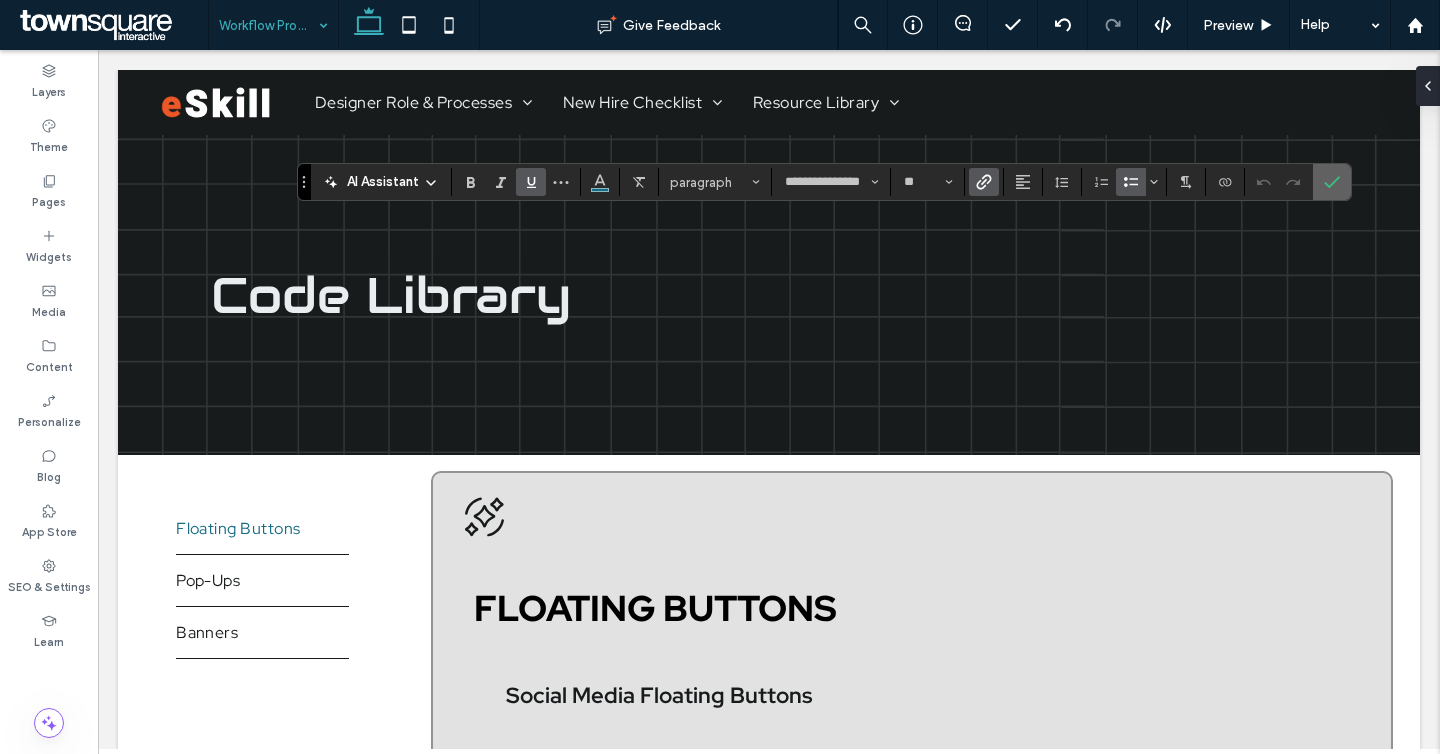 click at bounding box center [1332, 182] 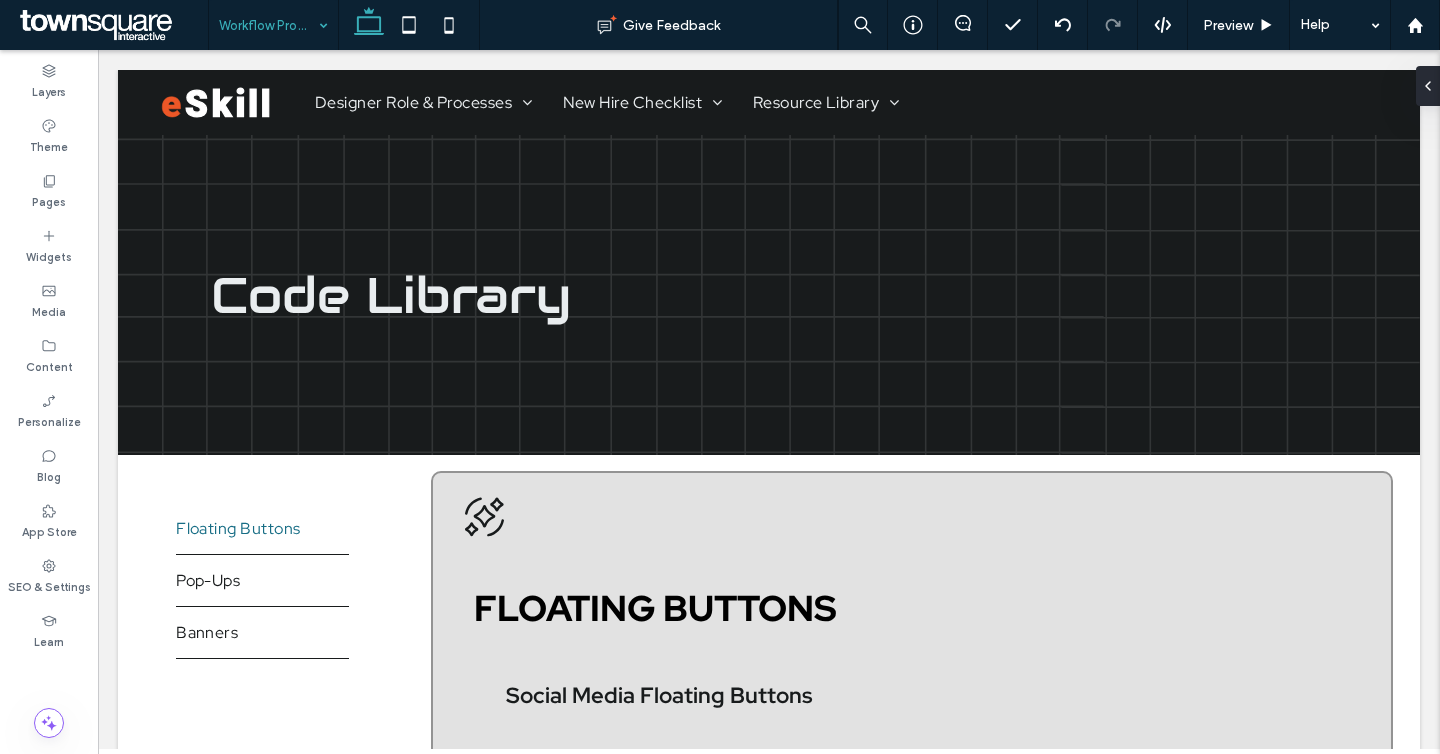 type on "**********" 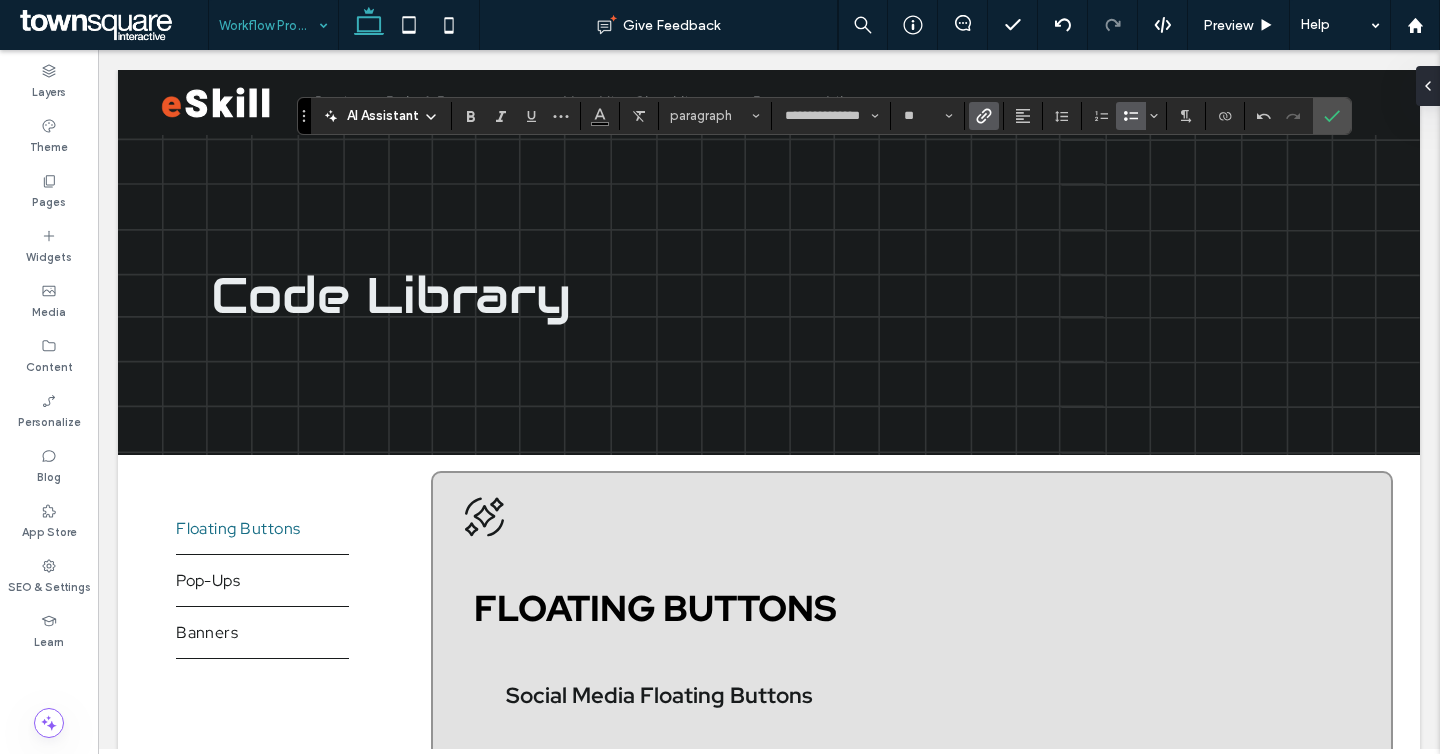 click 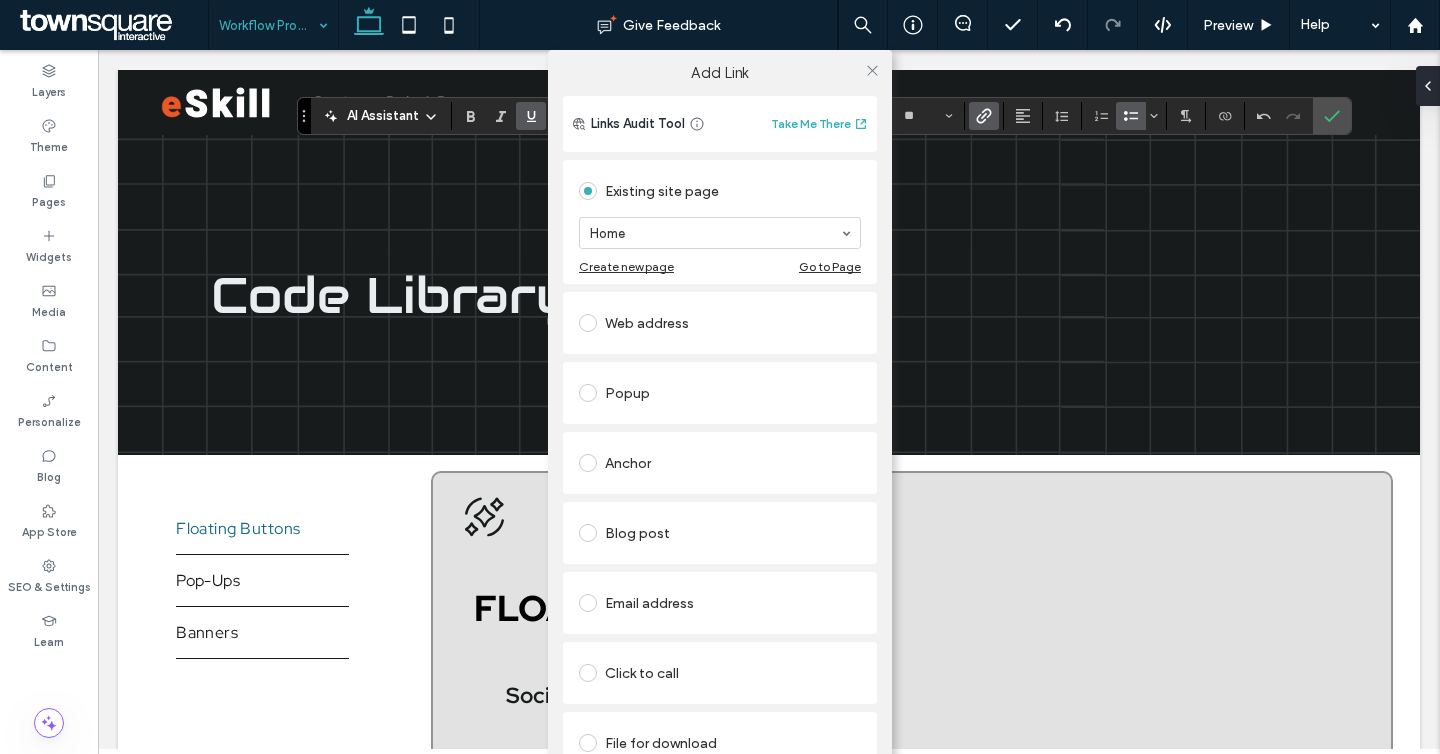 click on "Web address" at bounding box center [720, 323] 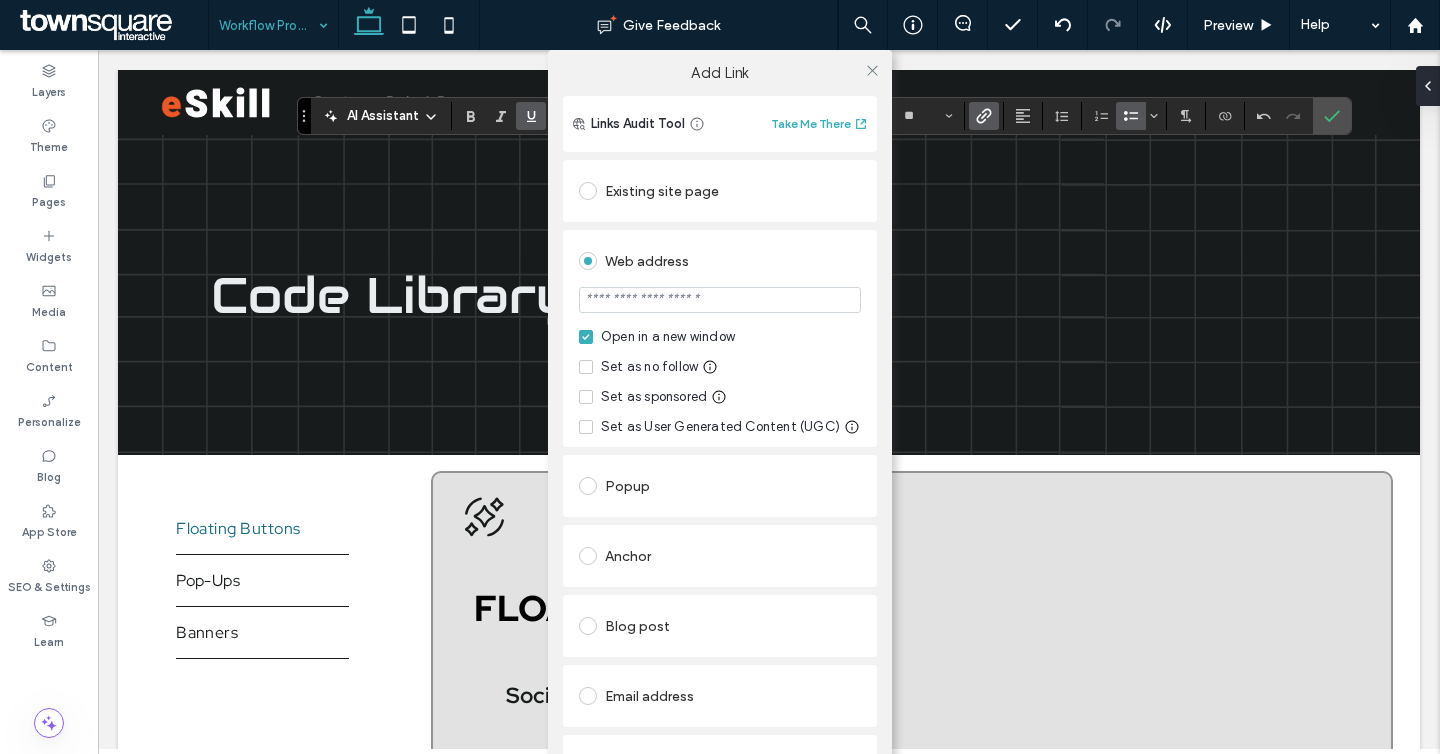 click at bounding box center [720, 300] 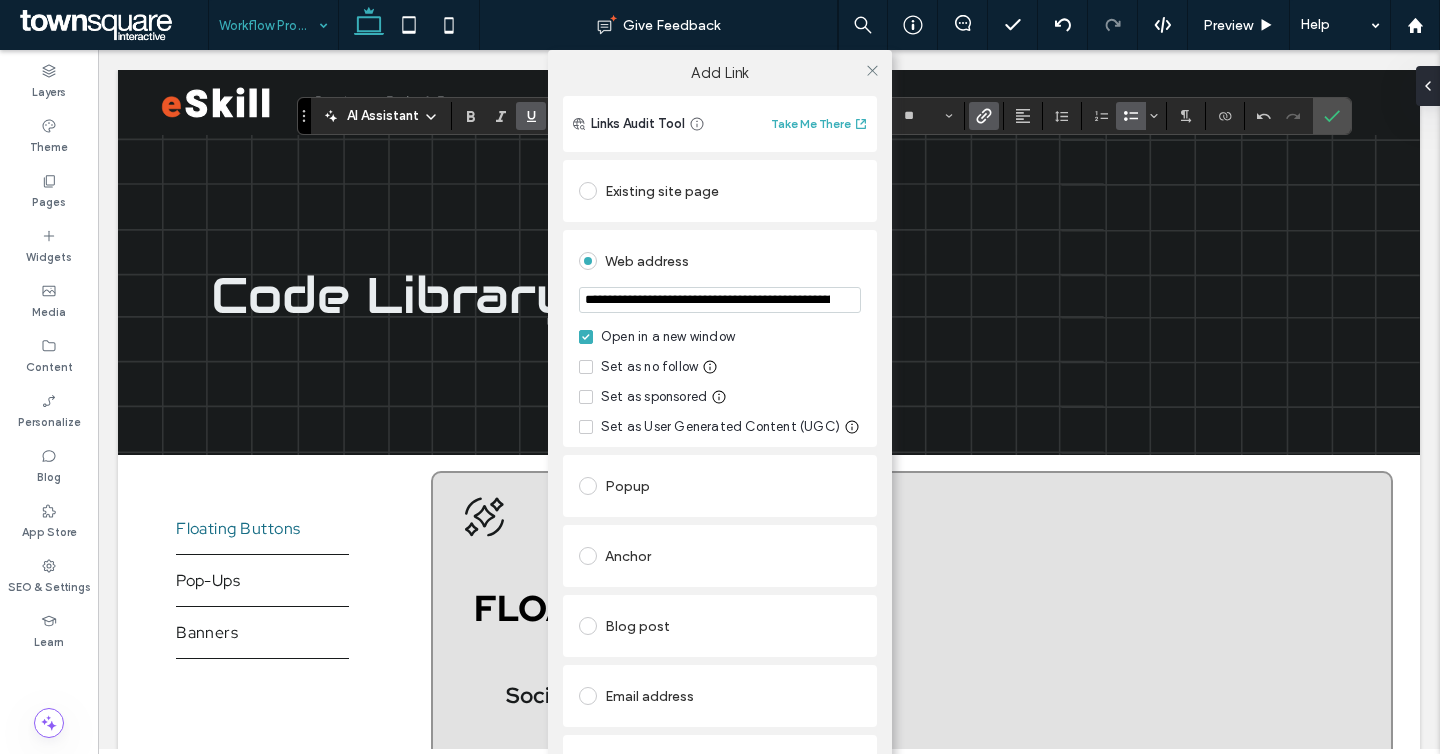 scroll, scrollTop: 0, scrollLeft: 593, axis: horizontal 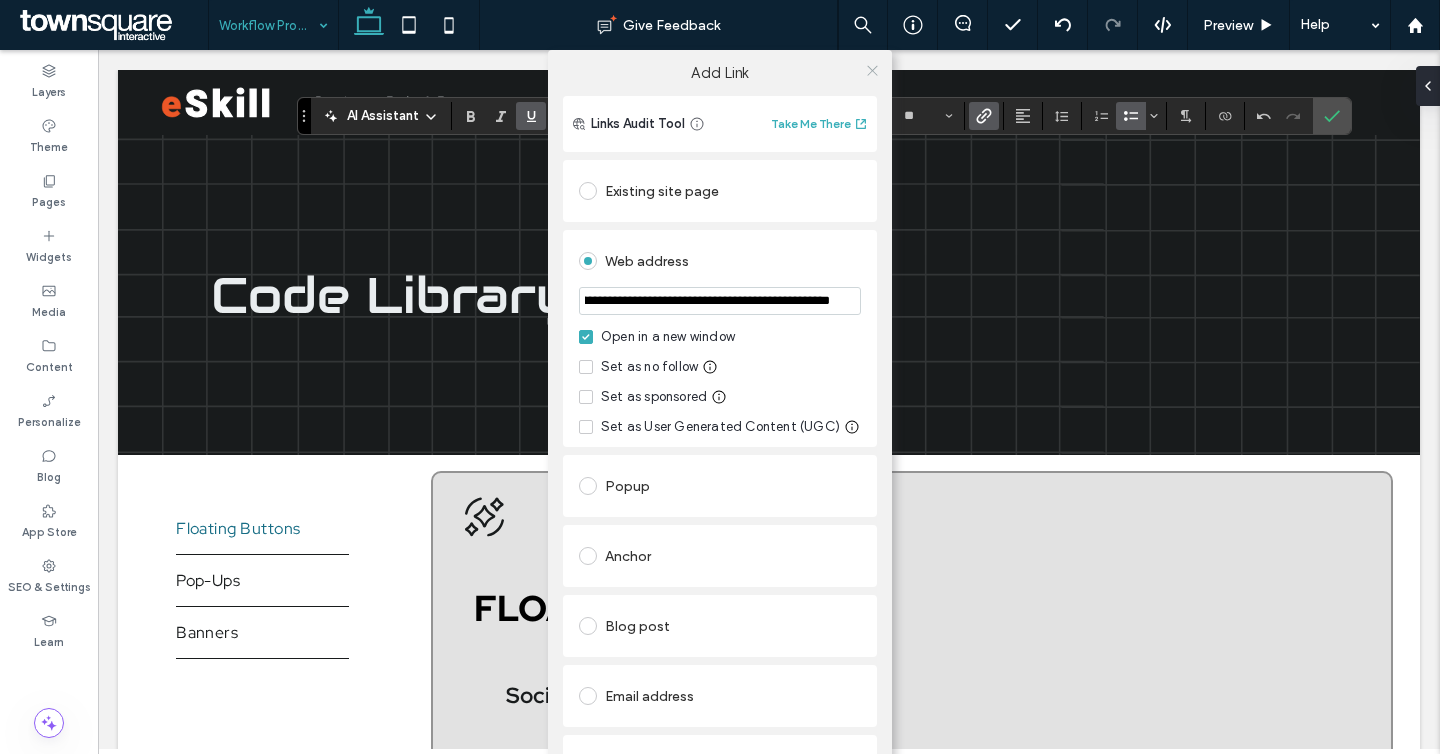 type on "**********" 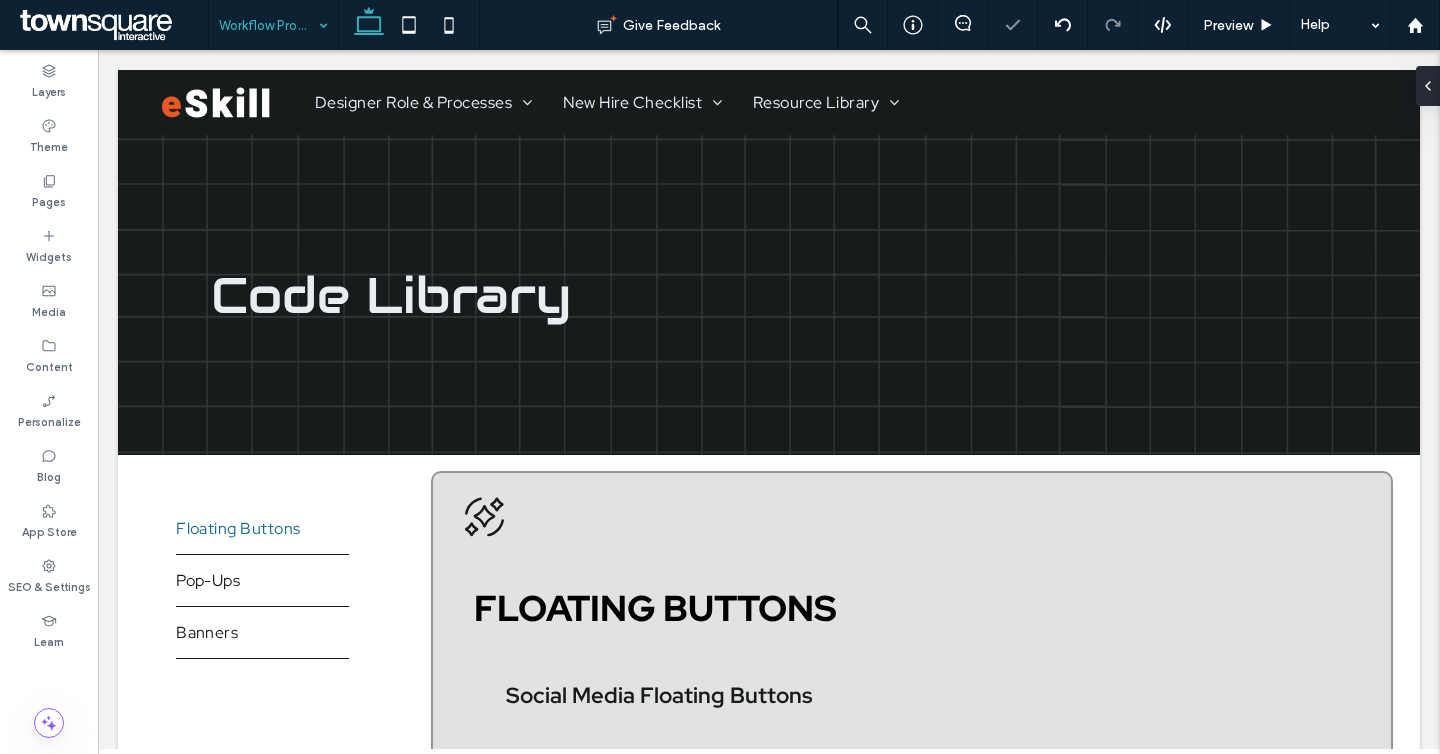 type on "**********" 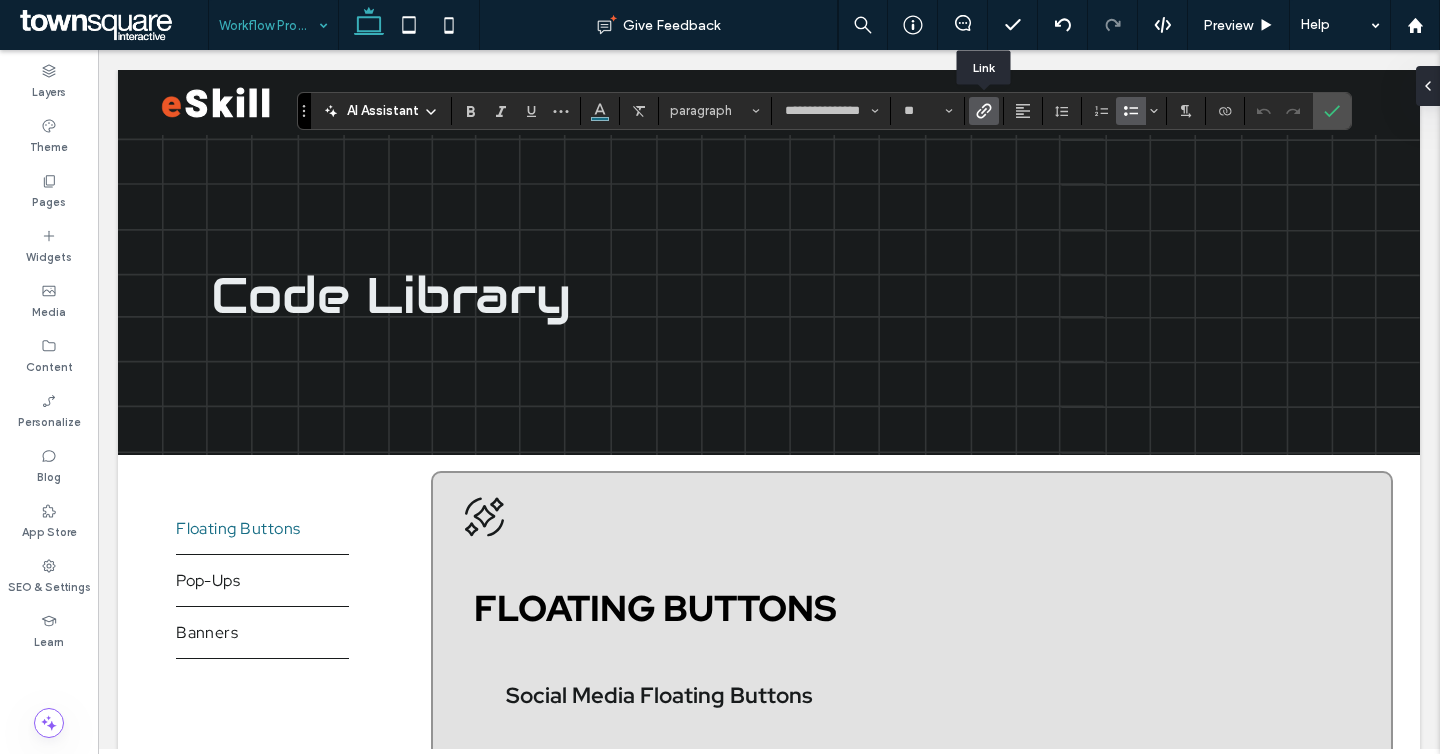 click 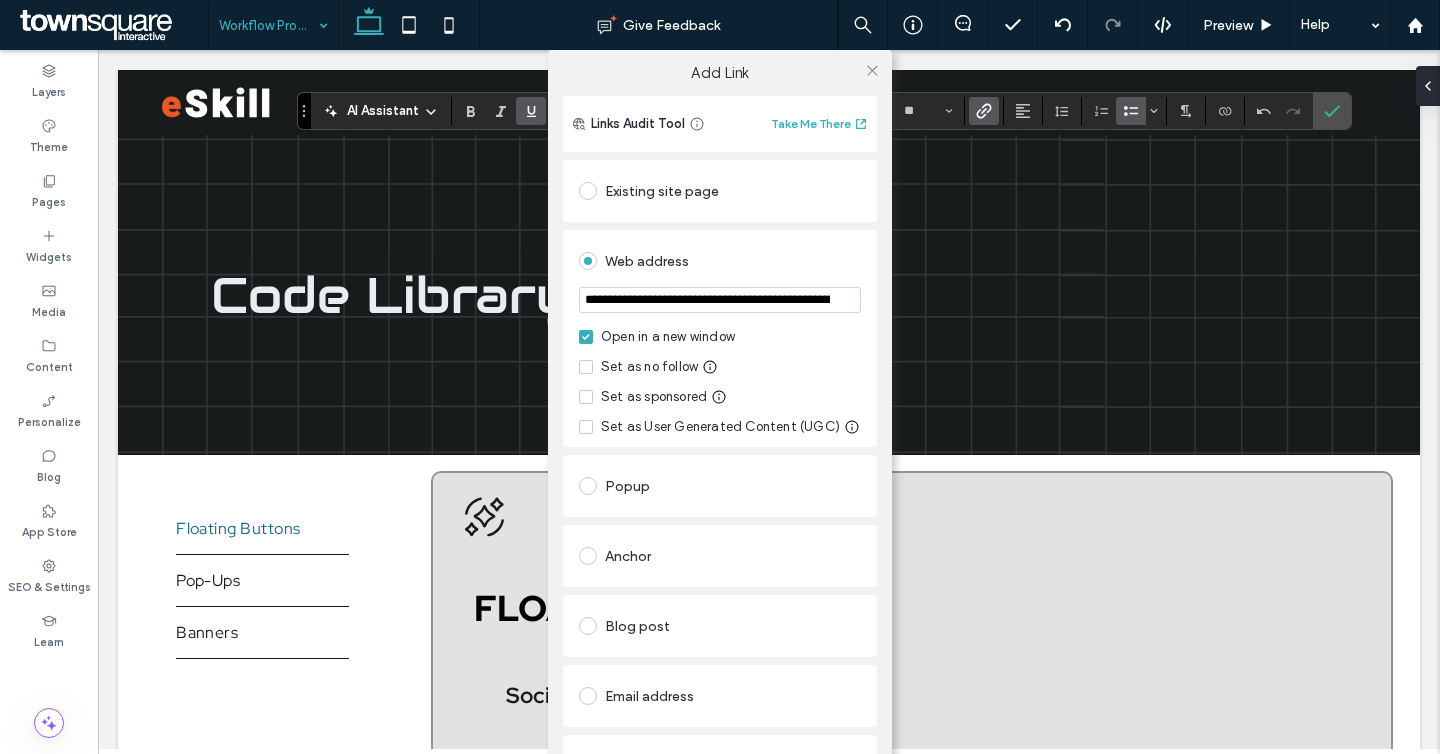 click on "**********" at bounding box center [720, 427] 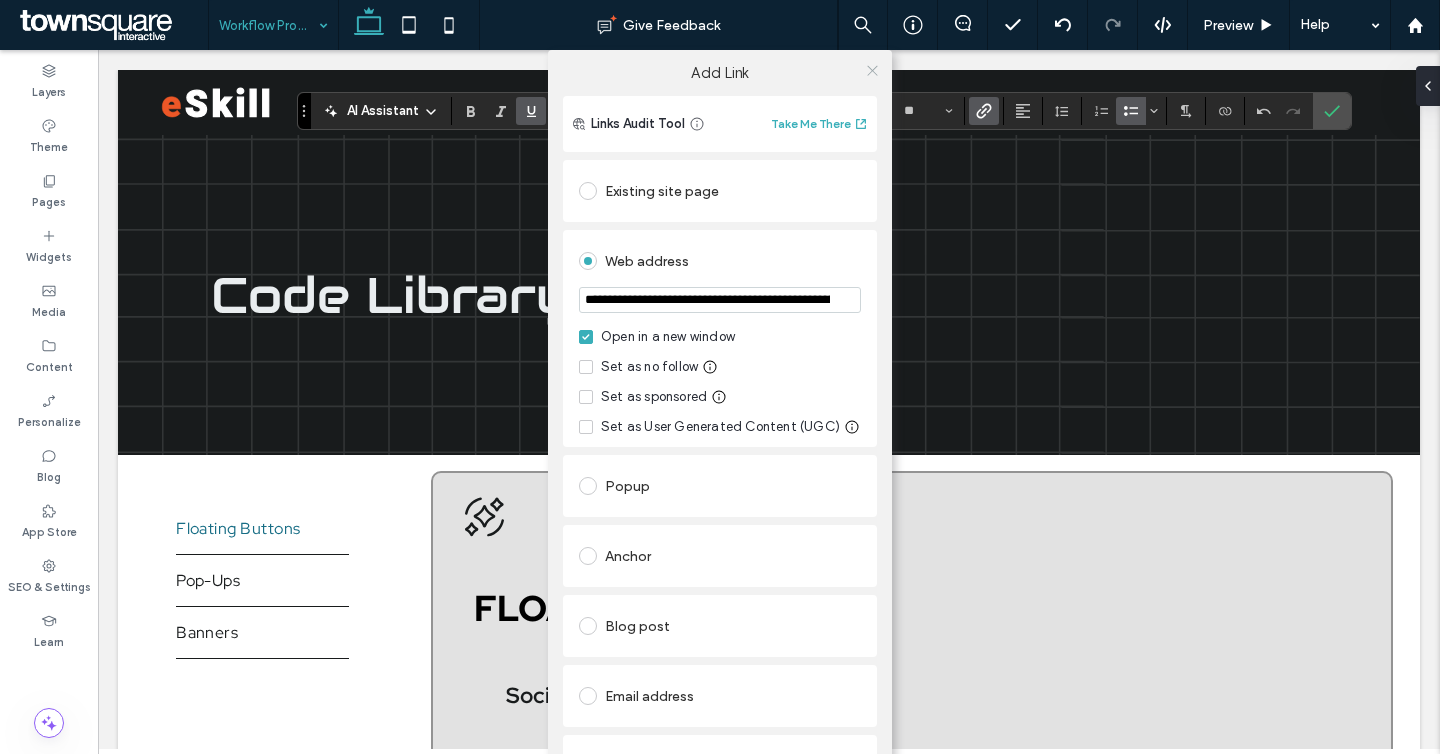 click 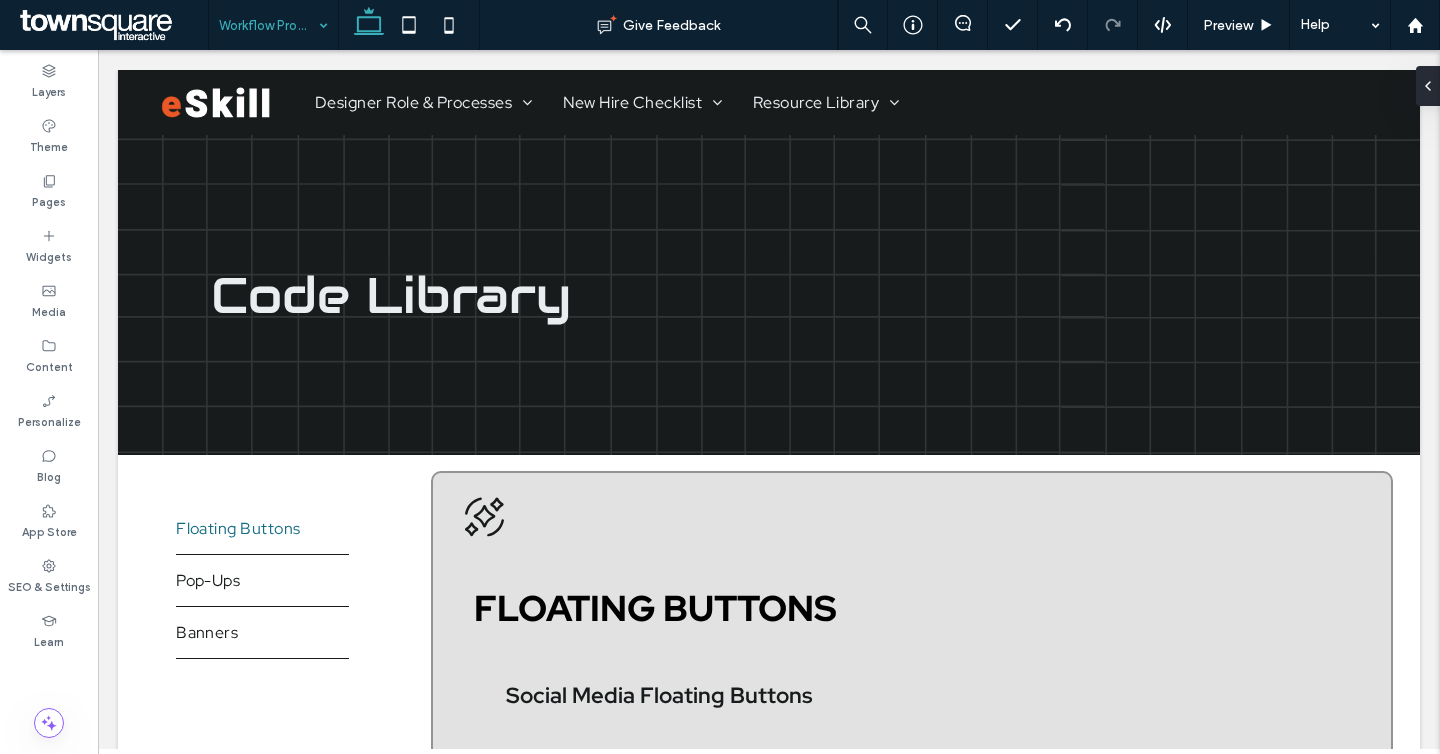 type on "**********" 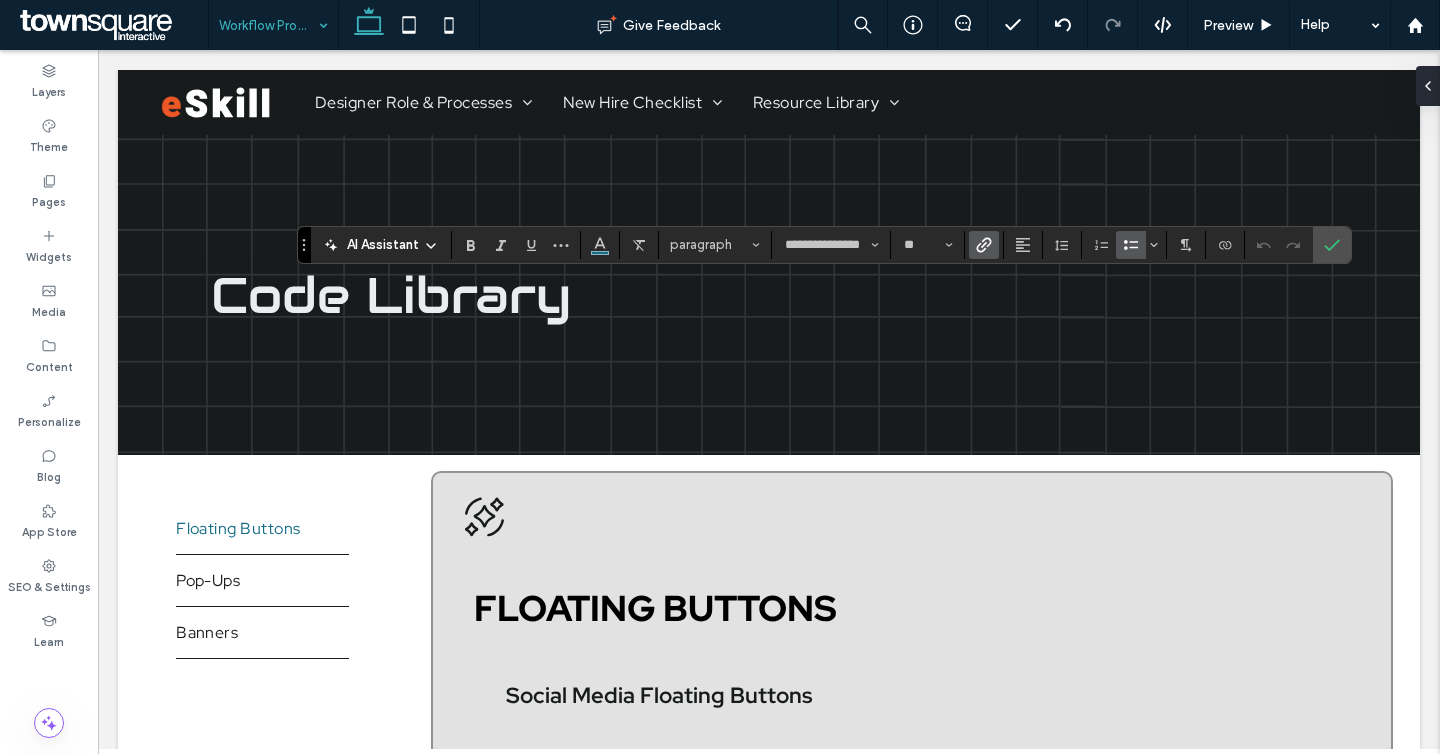 click 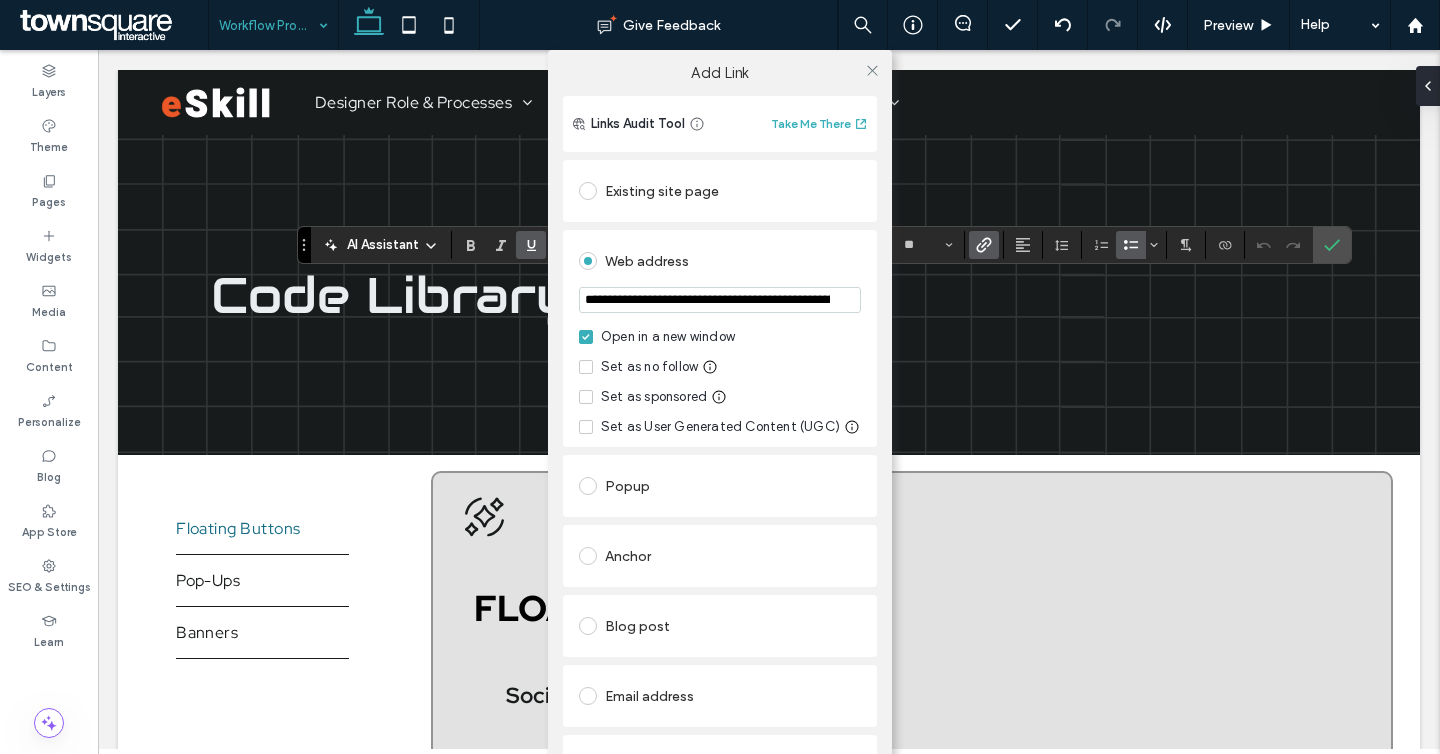 click on "**********" at bounding box center (720, 300) 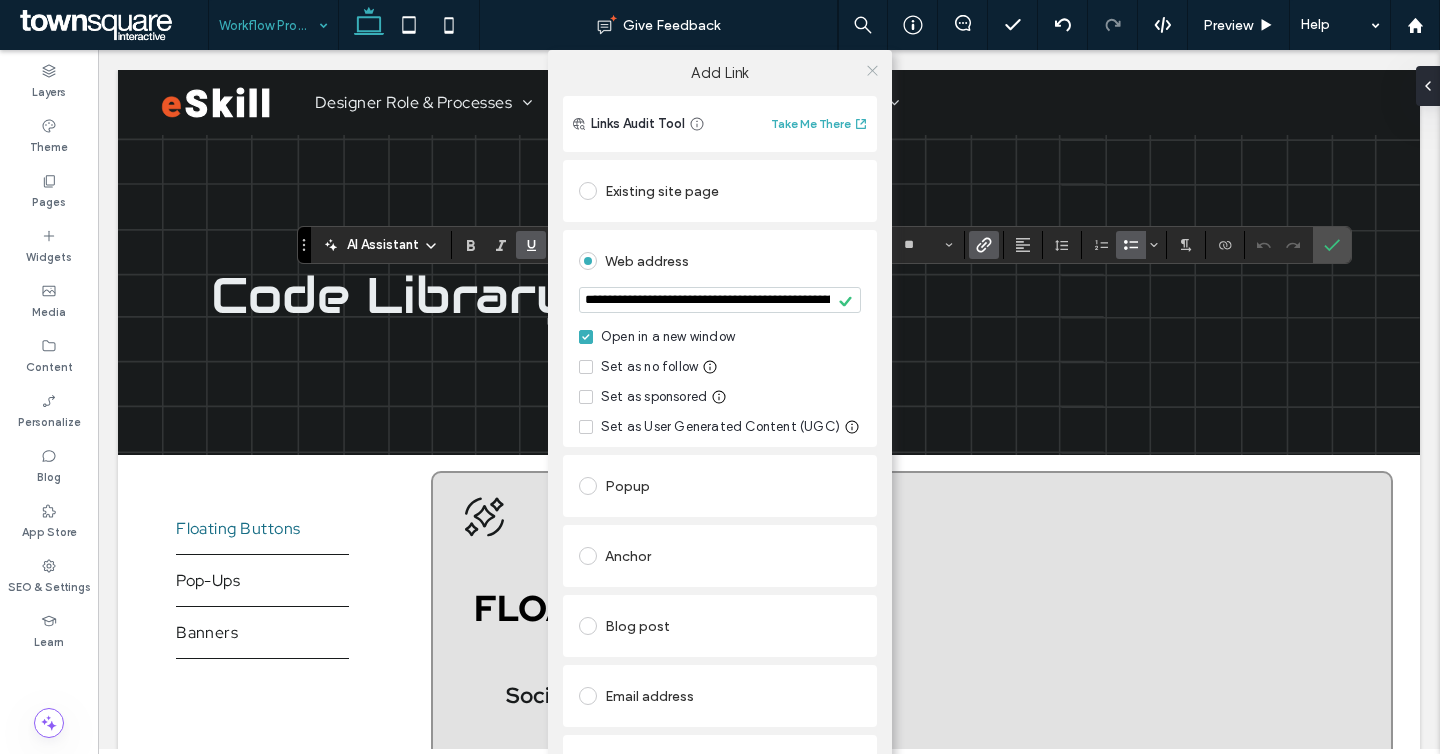 click 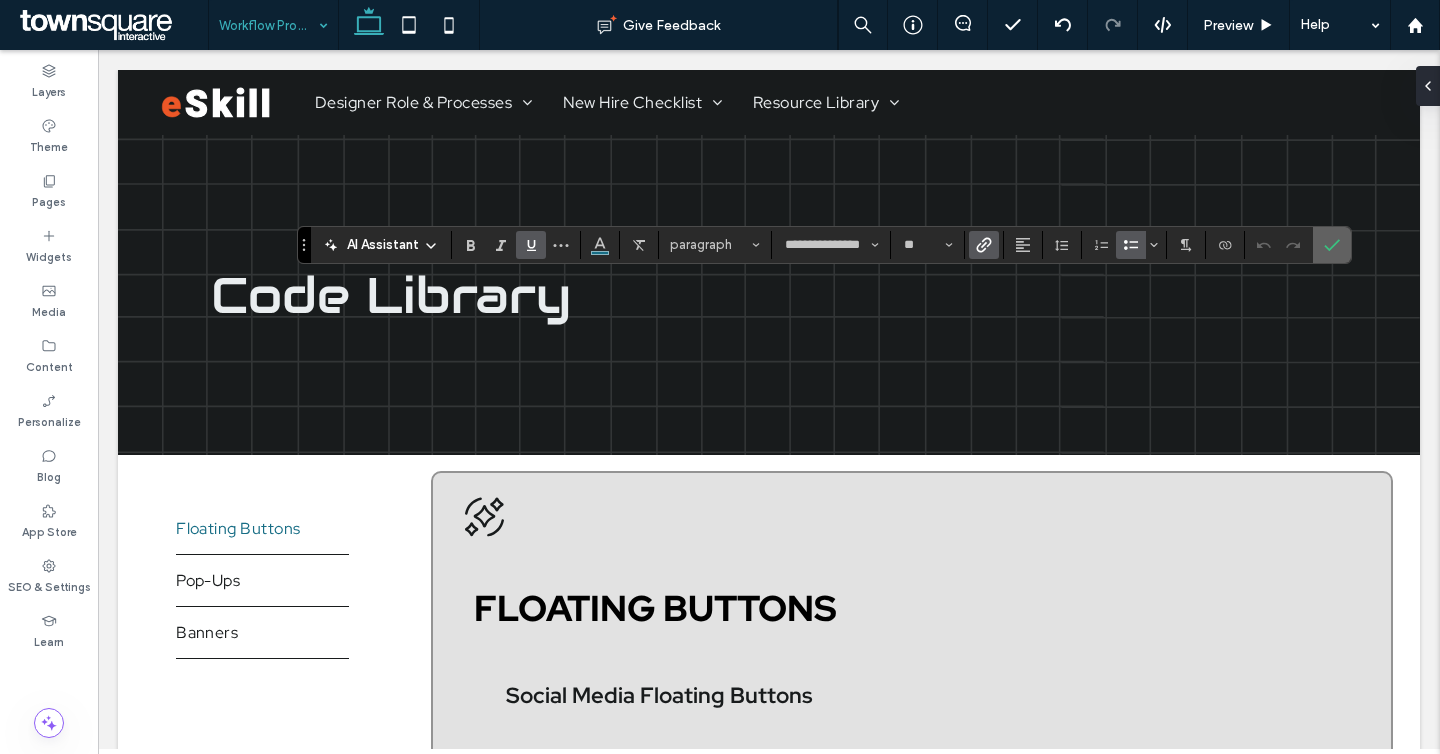 click at bounding box center (1332, 245) 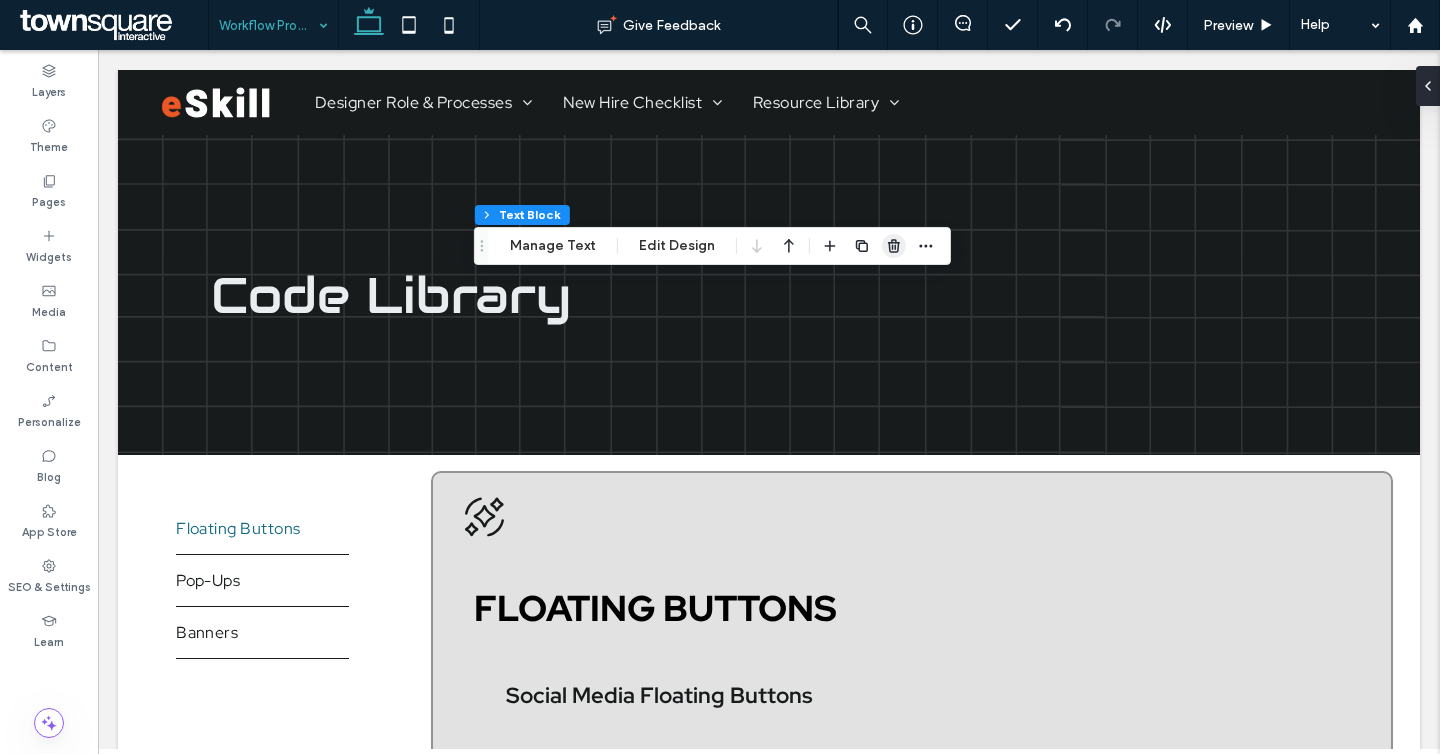 click 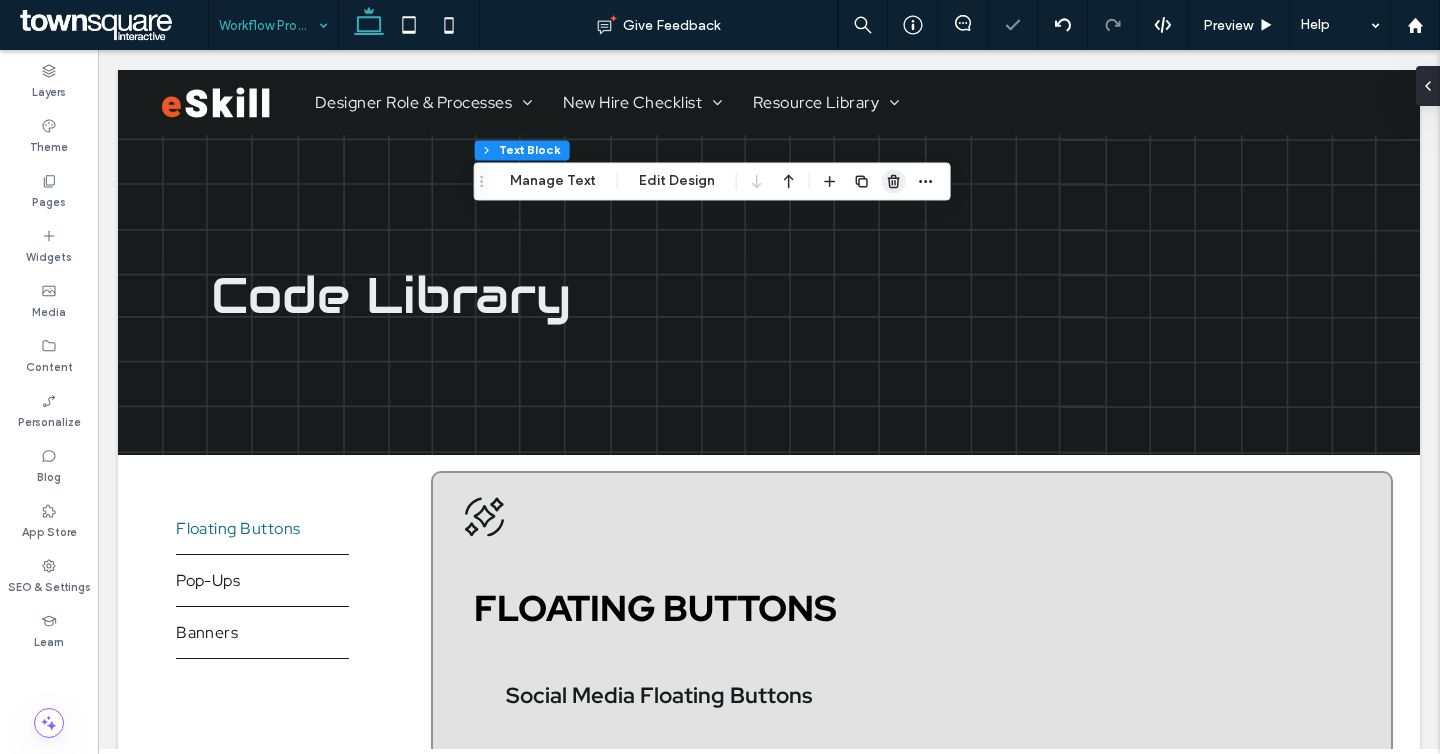 click 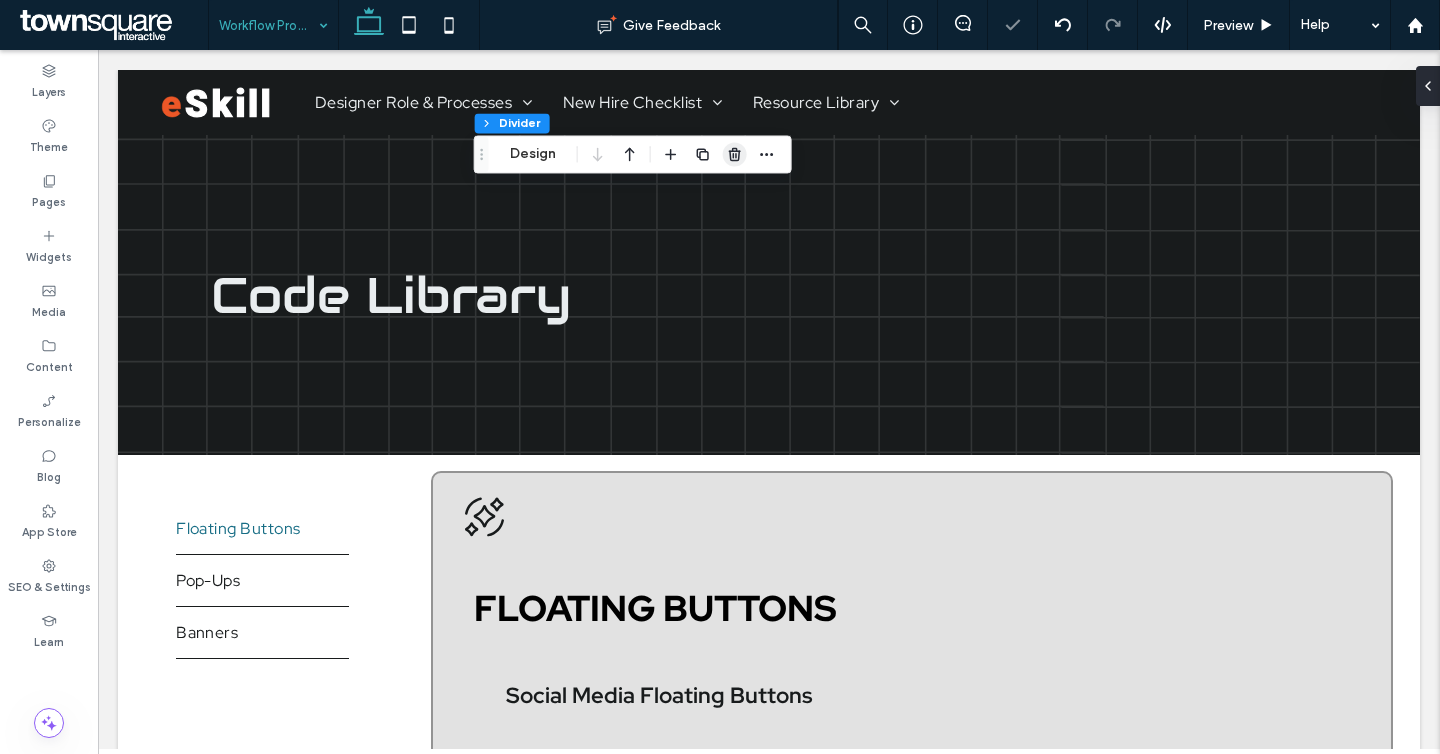 click 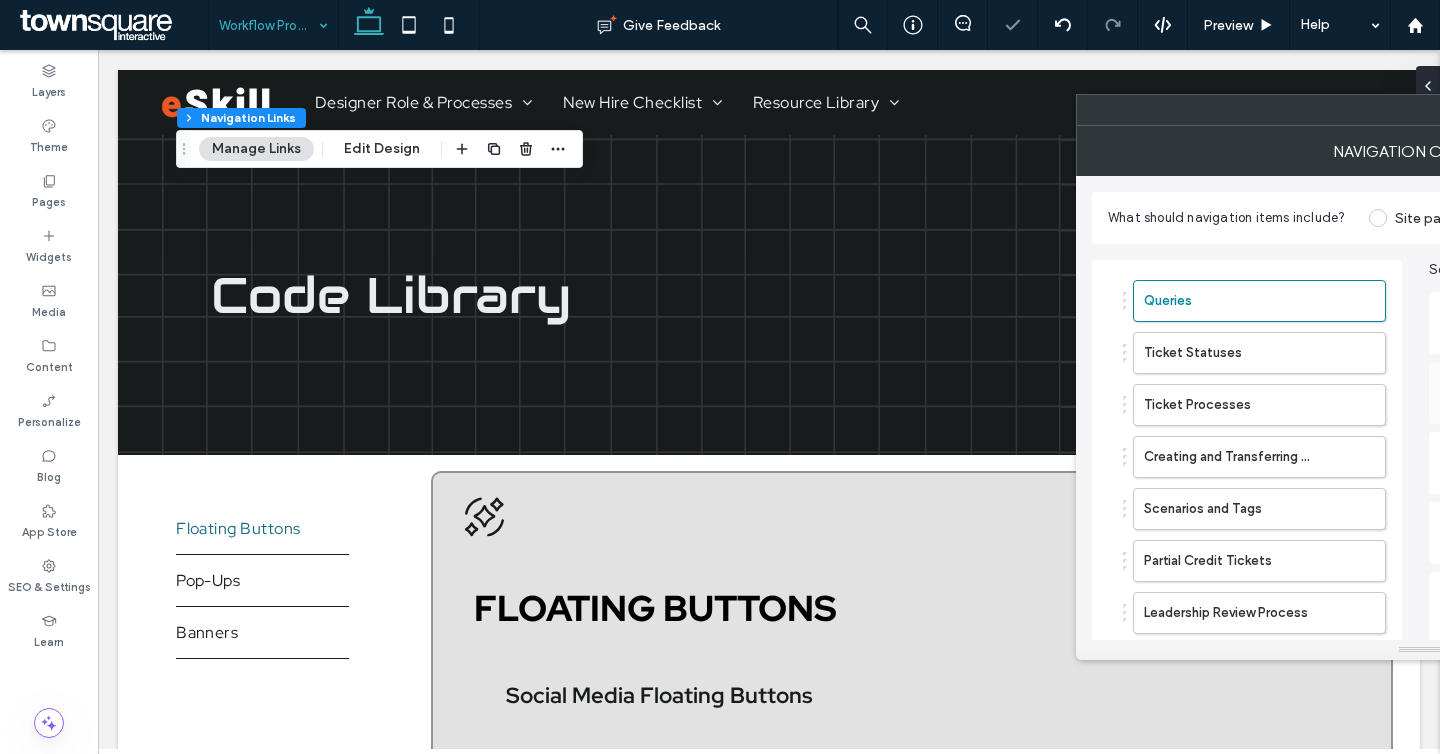type on "*" 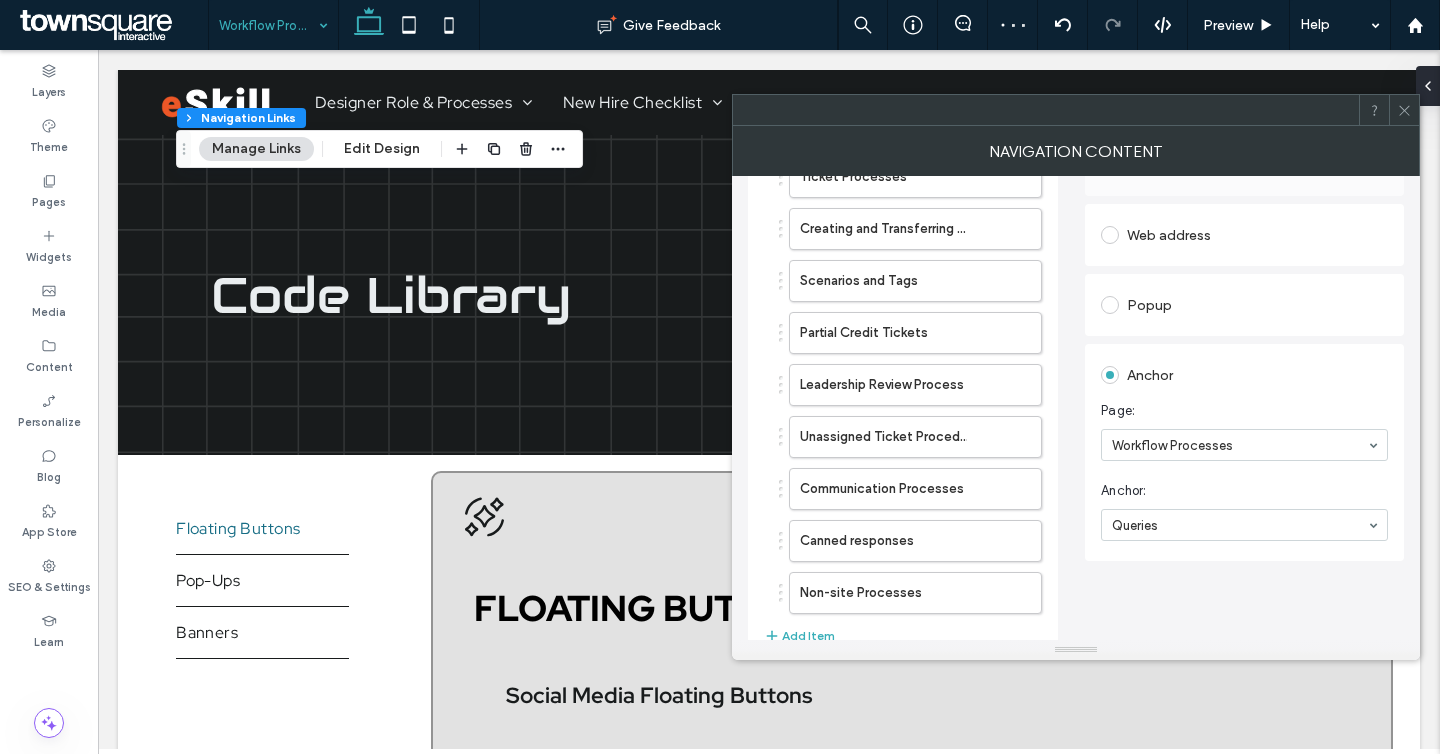 scroll, scrollTop: 316, scrollLeft: 0, axis: vertical 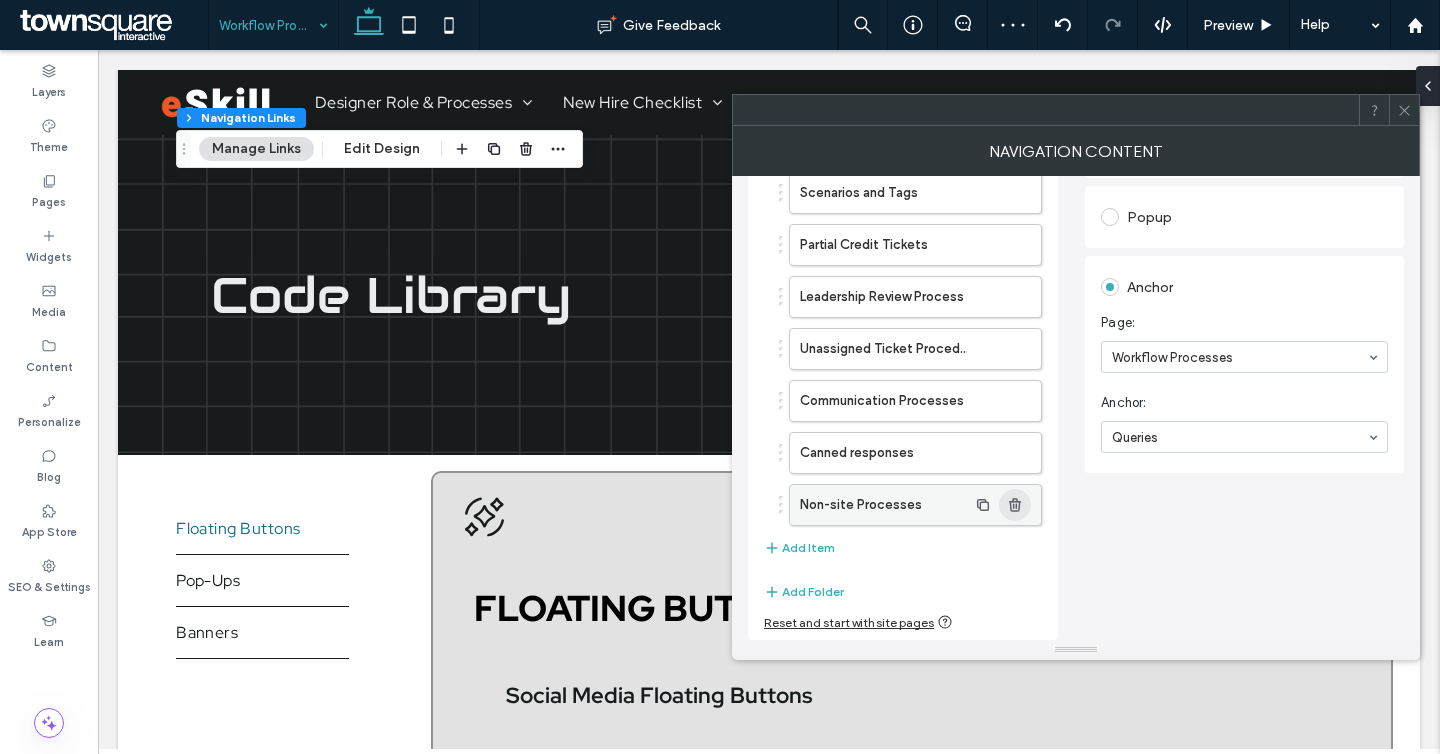 click 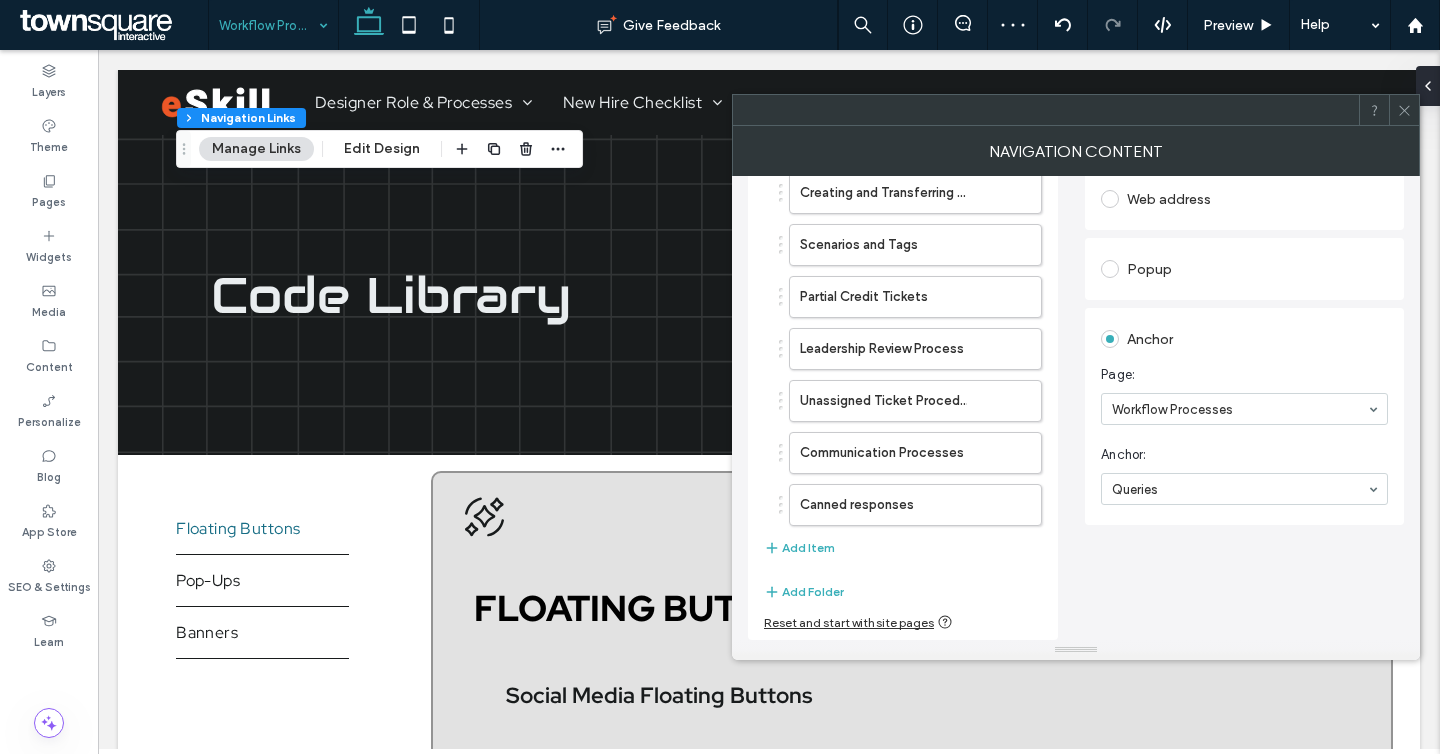 scroll, scrollTop: 264, scrollLeft: 0, axis: vertical 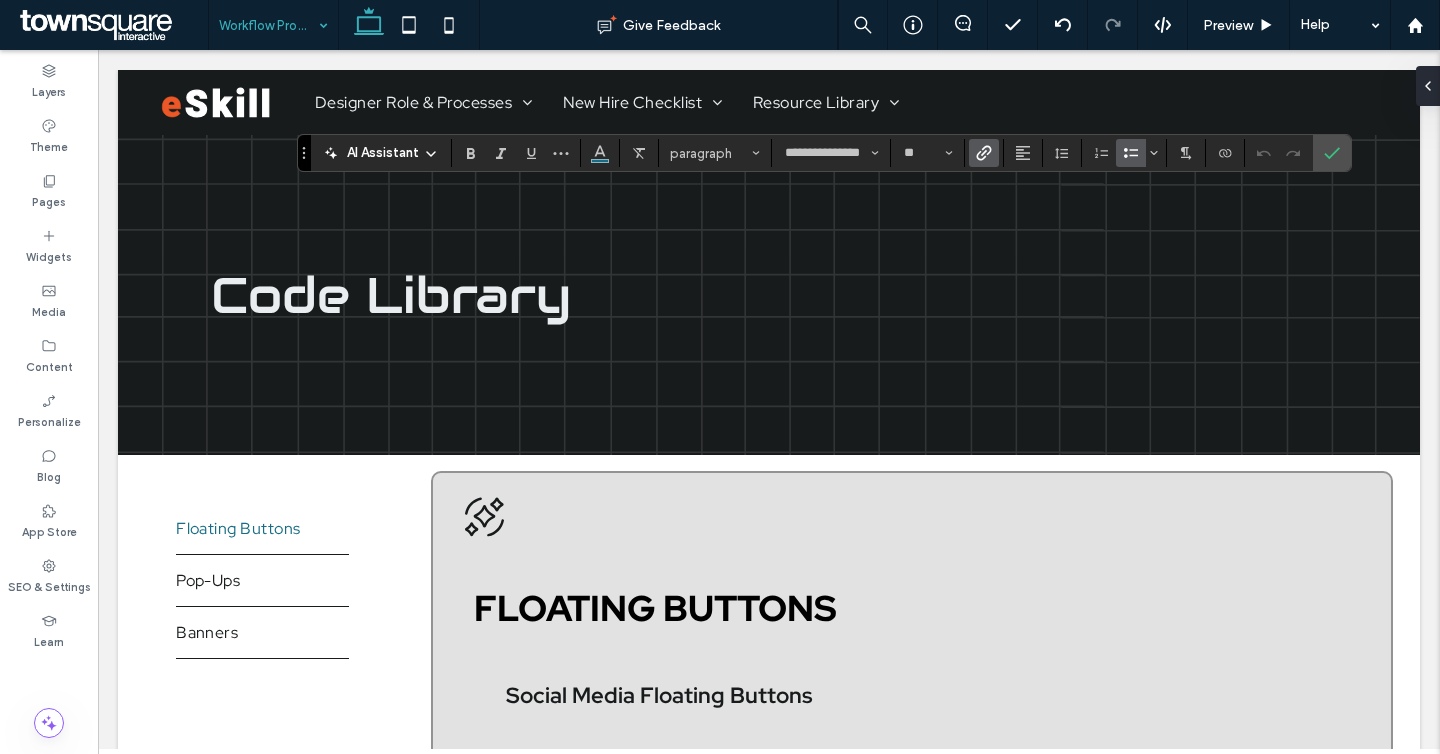 click at bounding box center [984, 153] 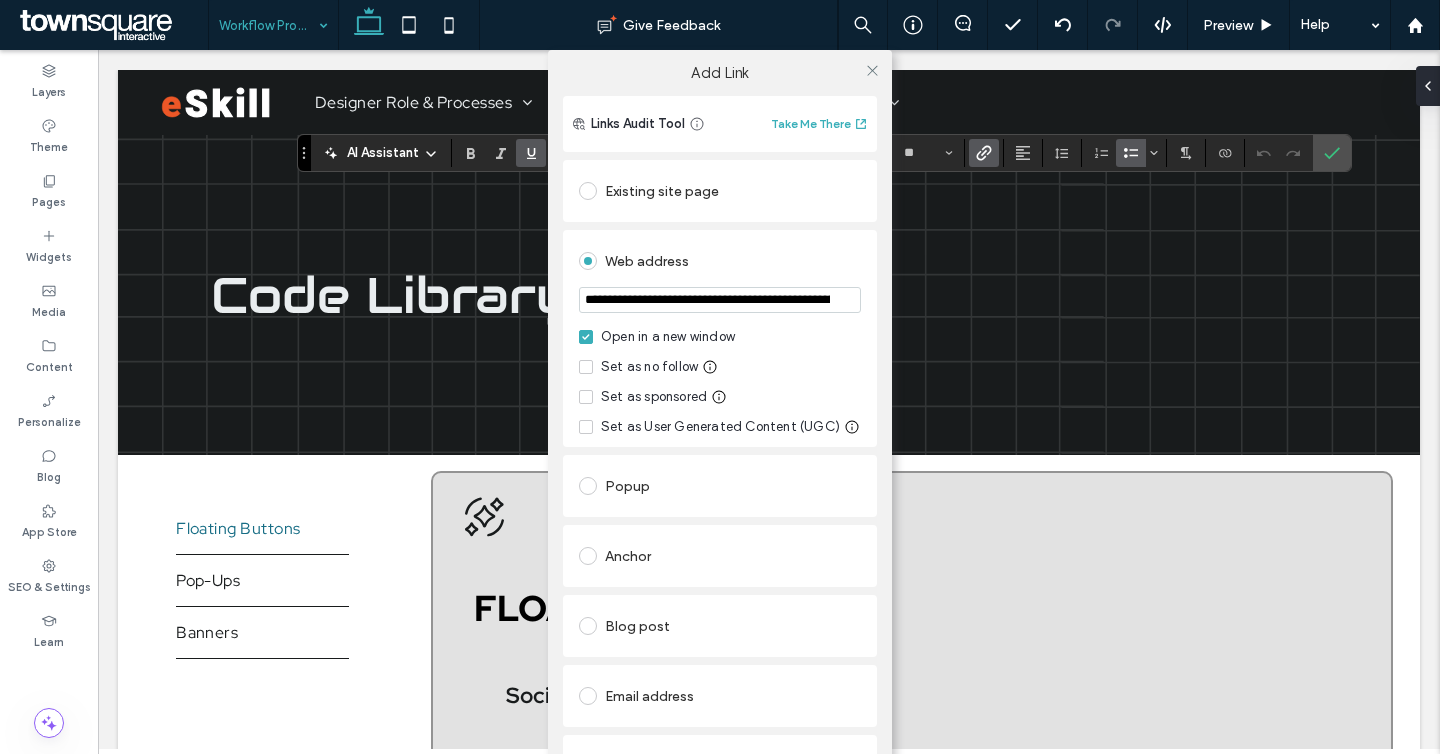click on "**********" at bounding box center (720, 300) 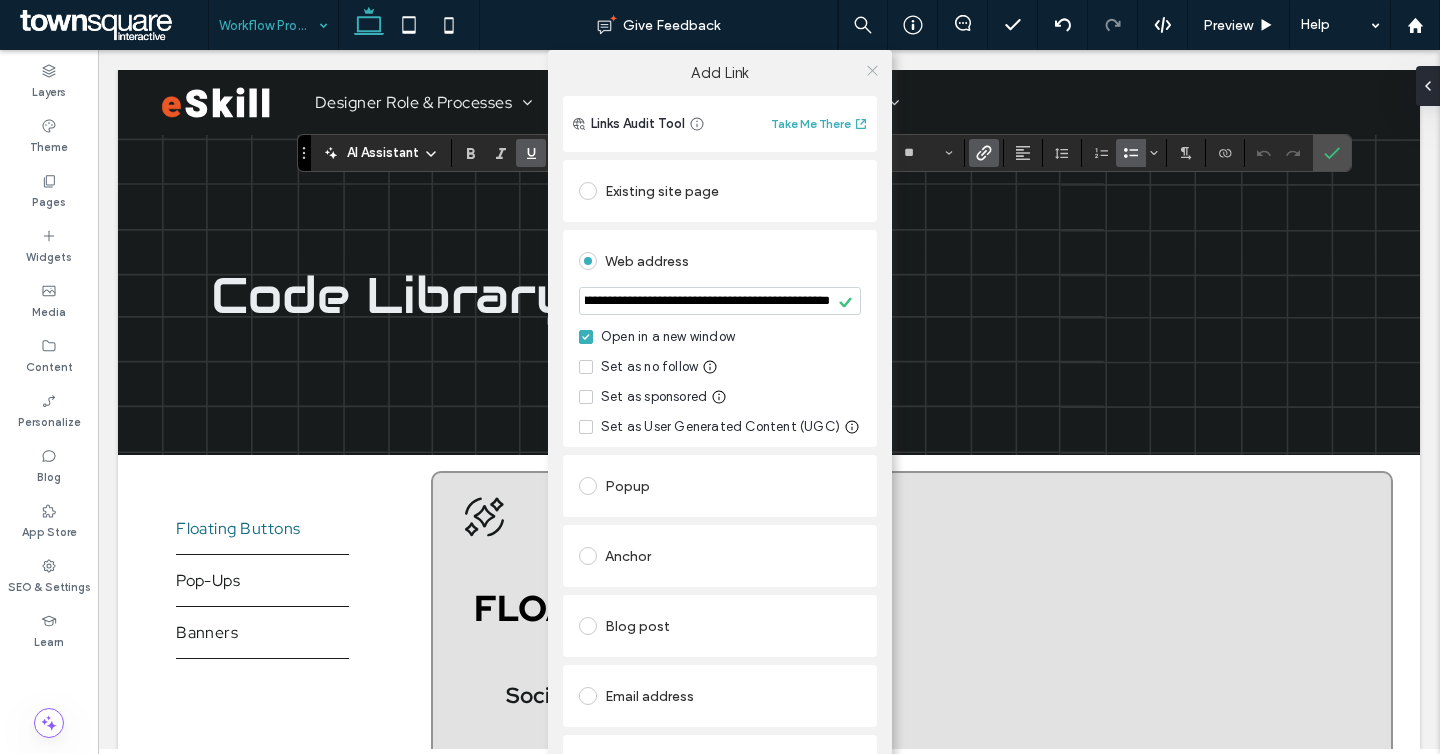 click 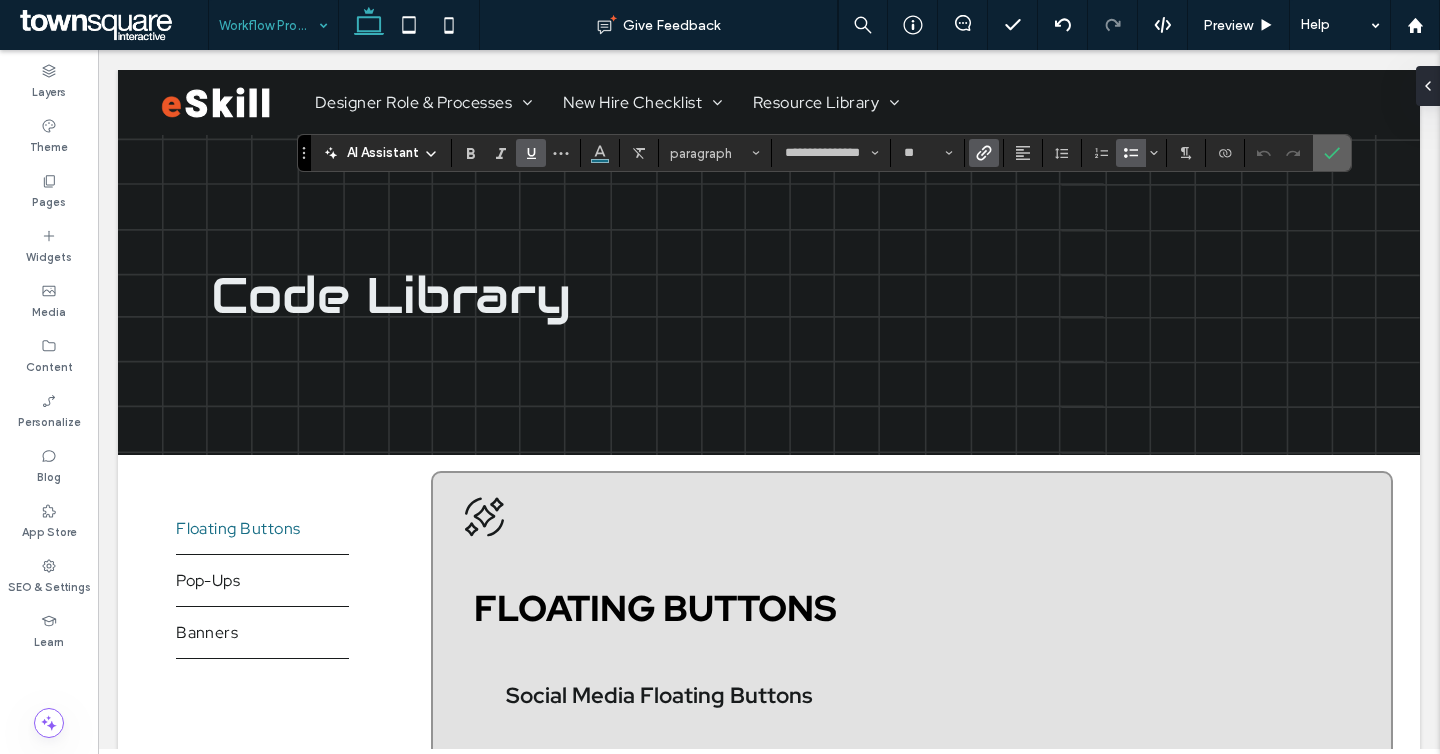 click 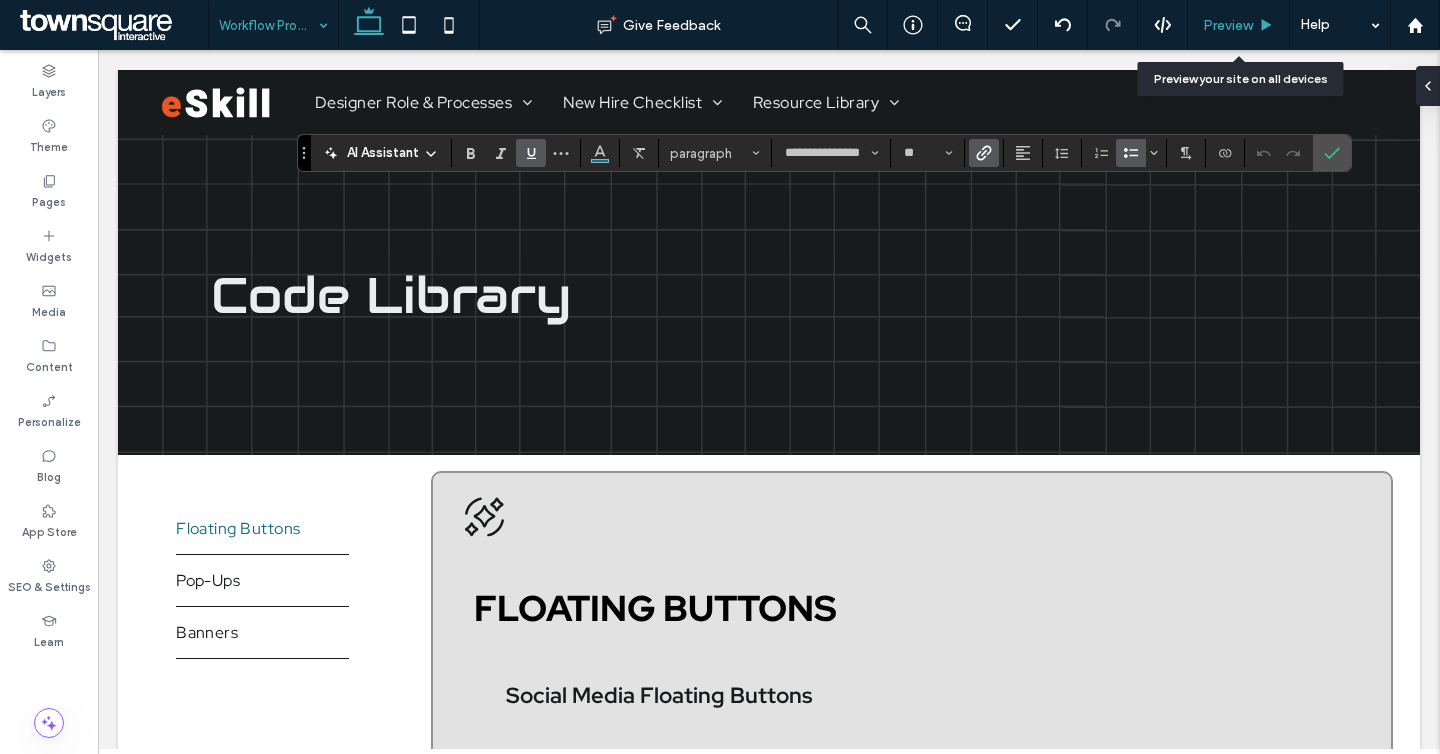 click on "Preview" at bounding box center [1228, 25] 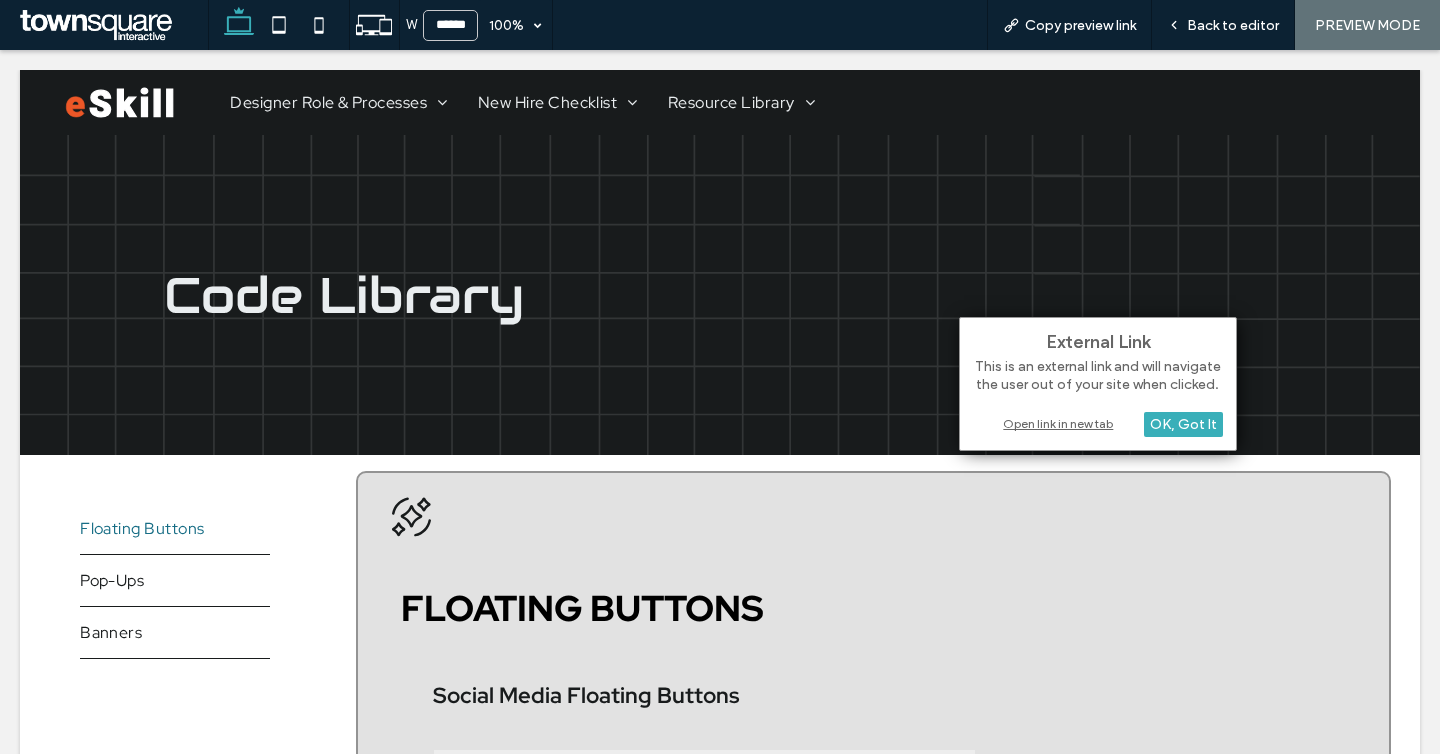 click on "Open link in new tab" at bounding box center [1098, 423] 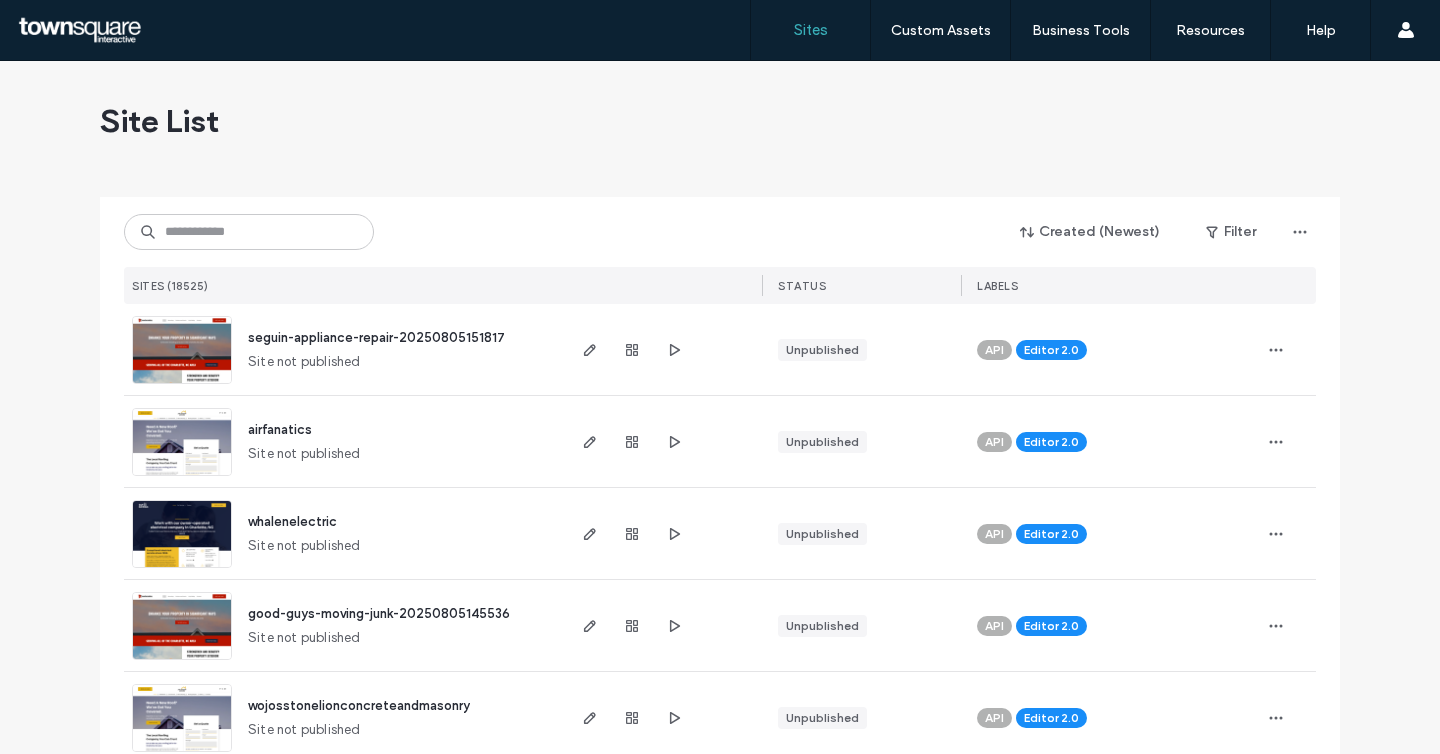 scroll, scrollTop: 0, scrollLeft: 0, axis: both 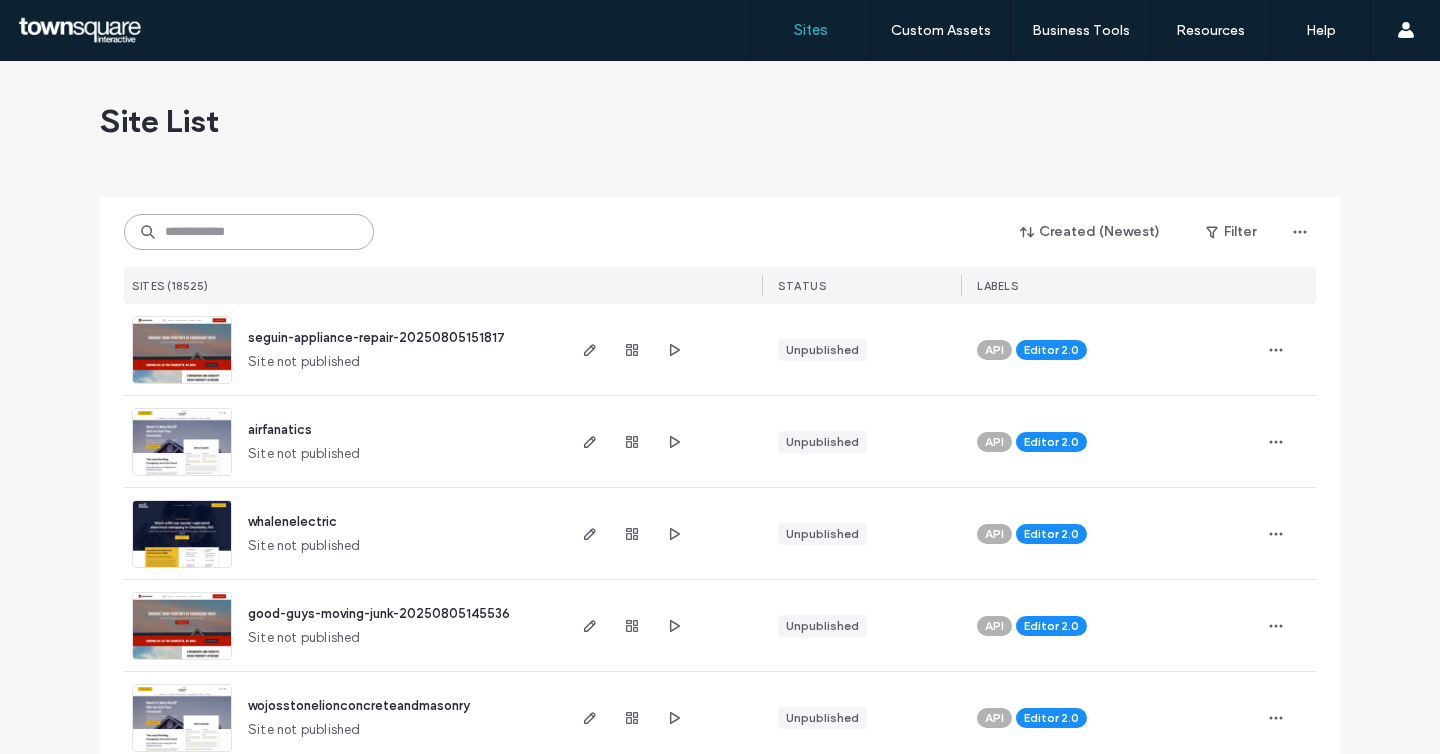 click at bounding box center [249, 232] 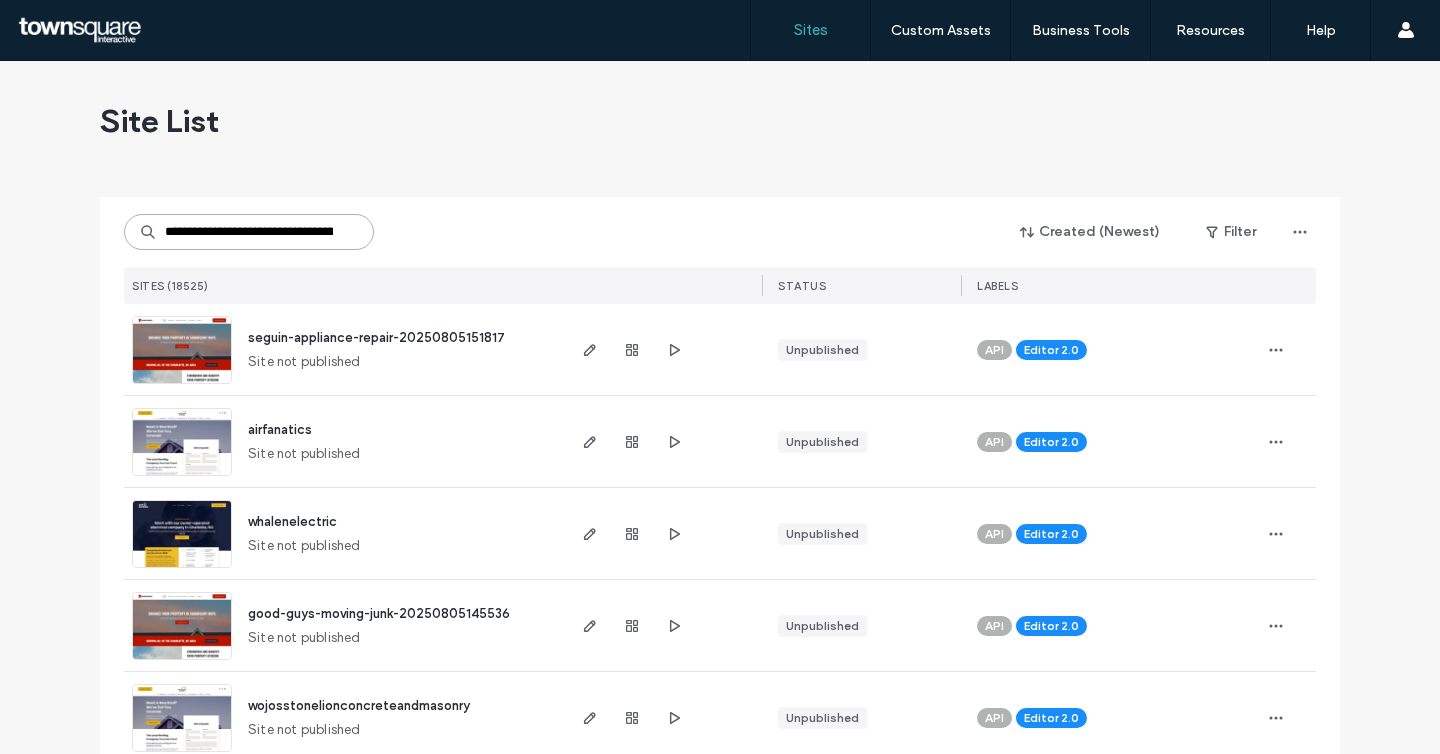 scroll, scrollTop: 0, scrollLeft: 94, axis: horizontal 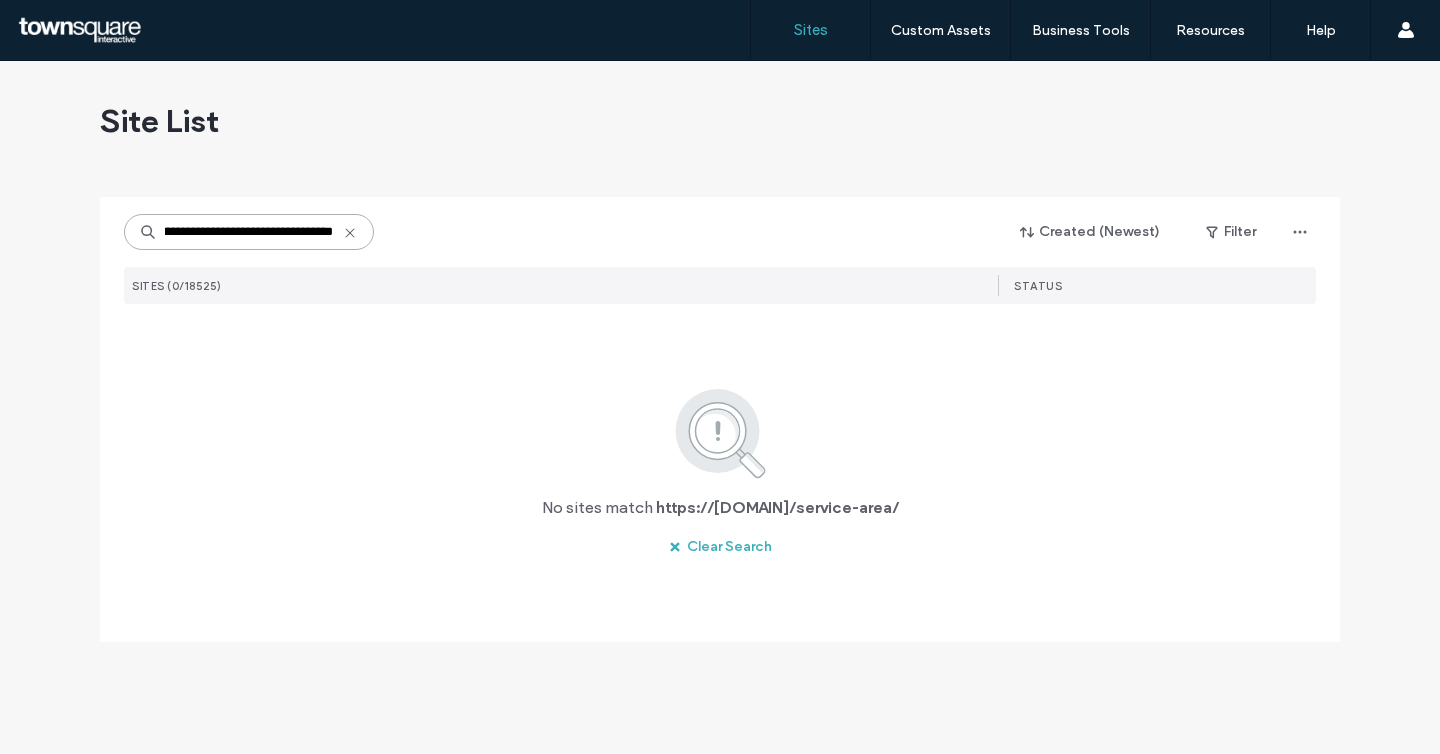 type on "**********" 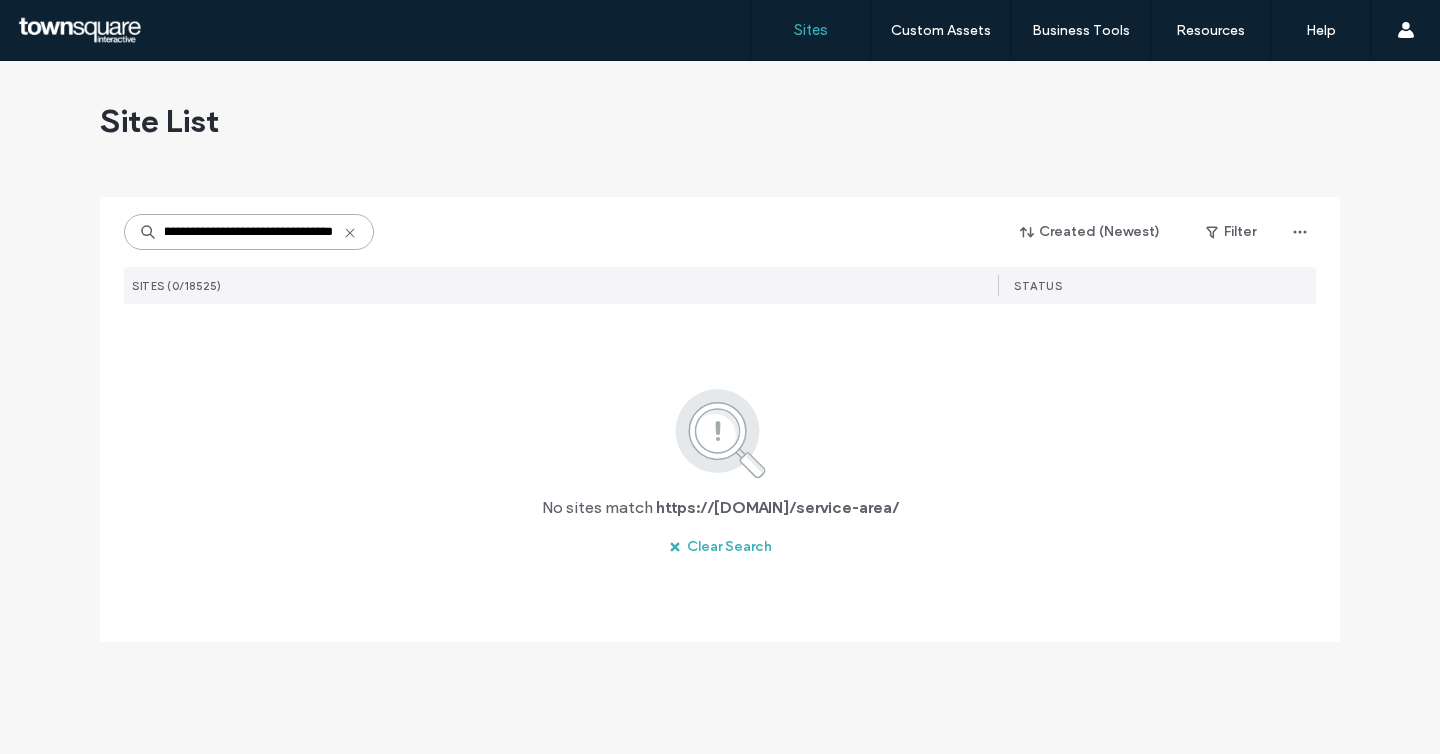 scroll, scrollTop: 0, scrollLeft: 0, axis: both 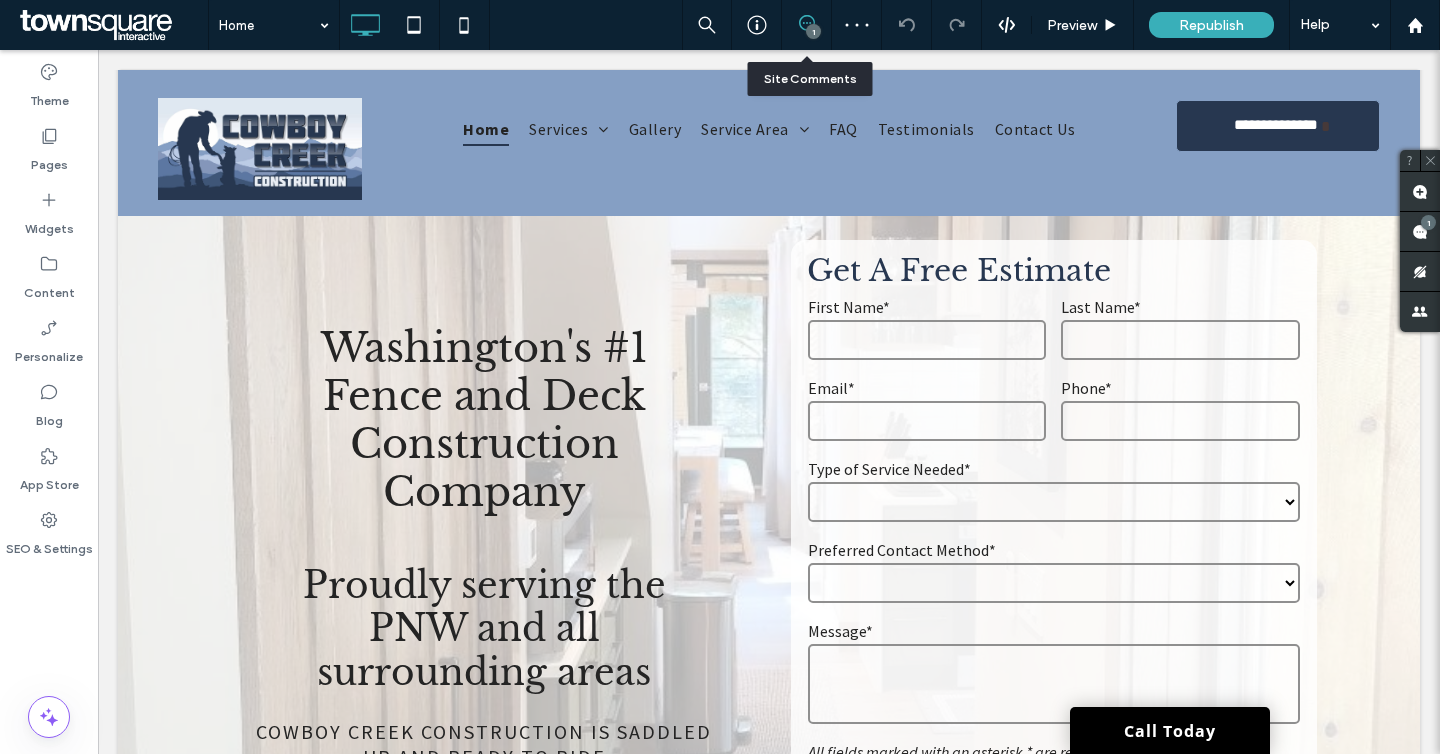 click on "1" at bounding box center [807, 25] 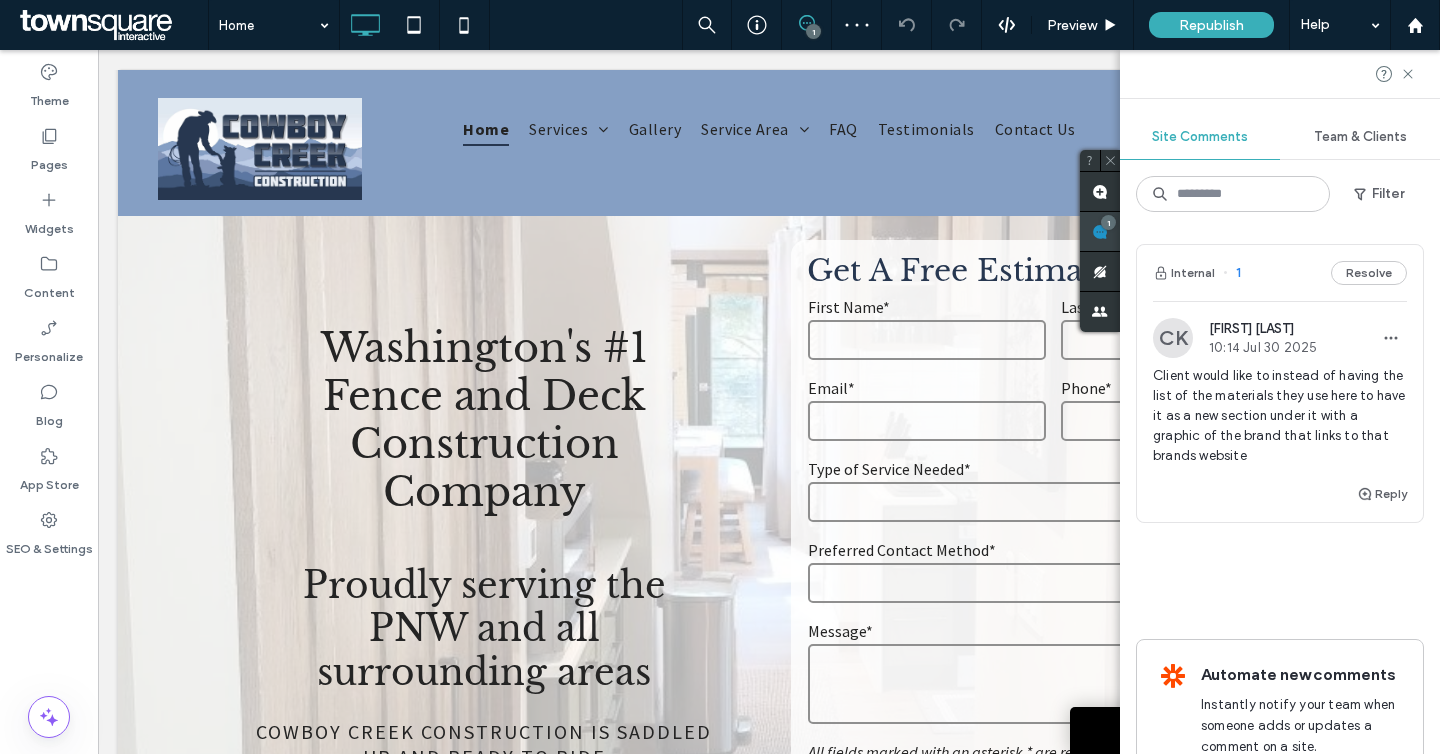 click on "Site Comments Team & Clients Filter Internal 1 Resolve CK Klein 10:14 Jul 30 2025 Client would like to instead of having the list of the materials they use here to have it as a new section under it with a graphic of the brand that links to that brands website Reply Automate new comments Instantly notify your team when someone adds or updates a comment on a site. See Zap Examples 1" at bounding box center [1280, 402] 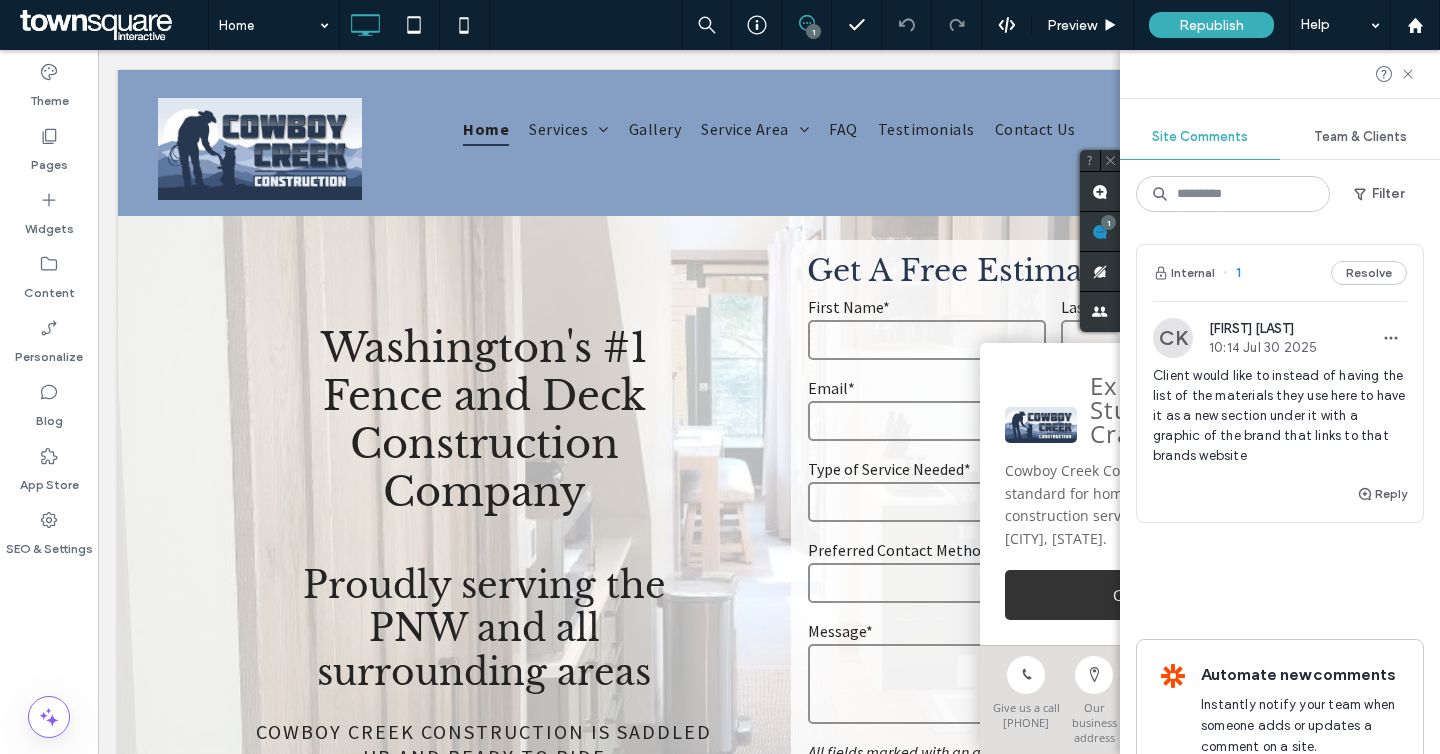 click on "Client would like to instead of having the list of the materials they use here to have it as a new section under it with a graphic of the brand that links to that brands website" at bounding box center [1280, 416] 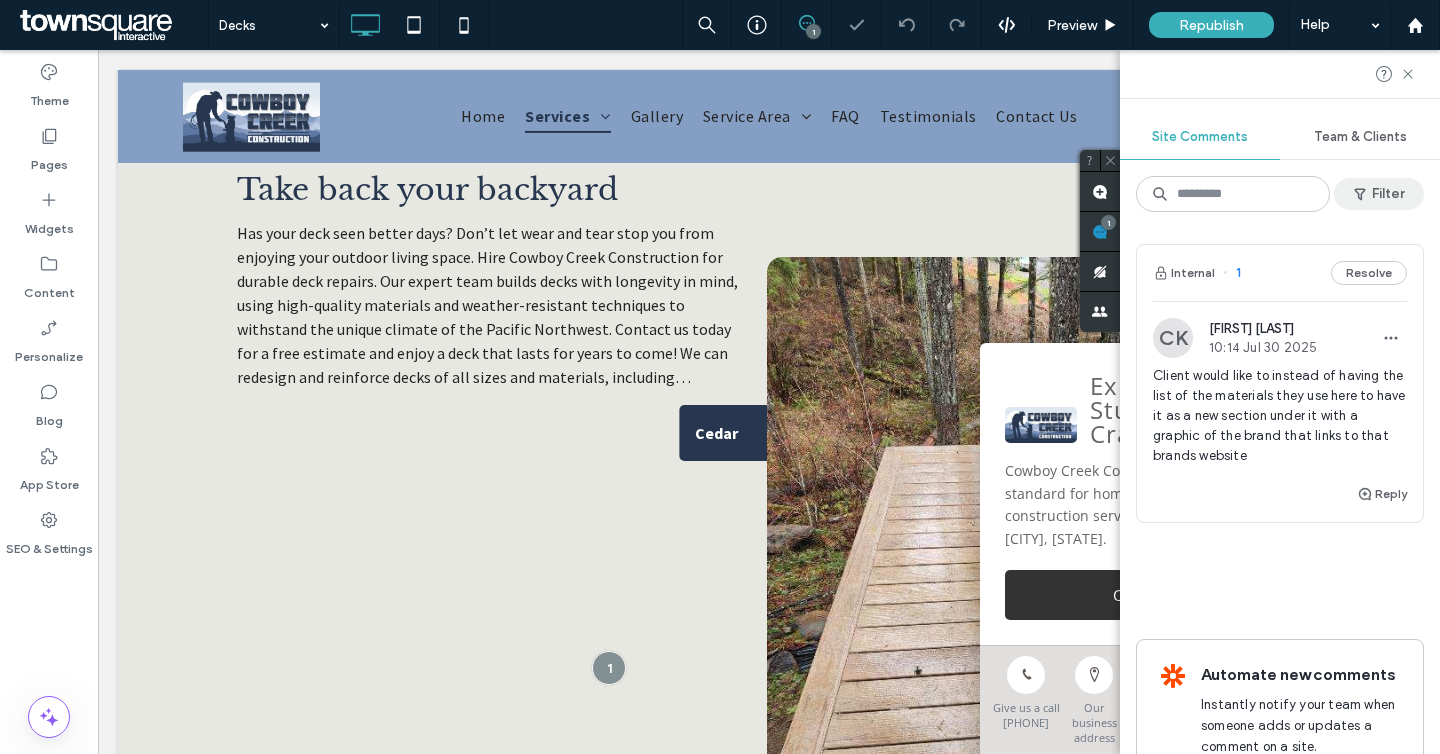 scroll, scrollTop: 869, scrollLeft: 0, axis: vertical 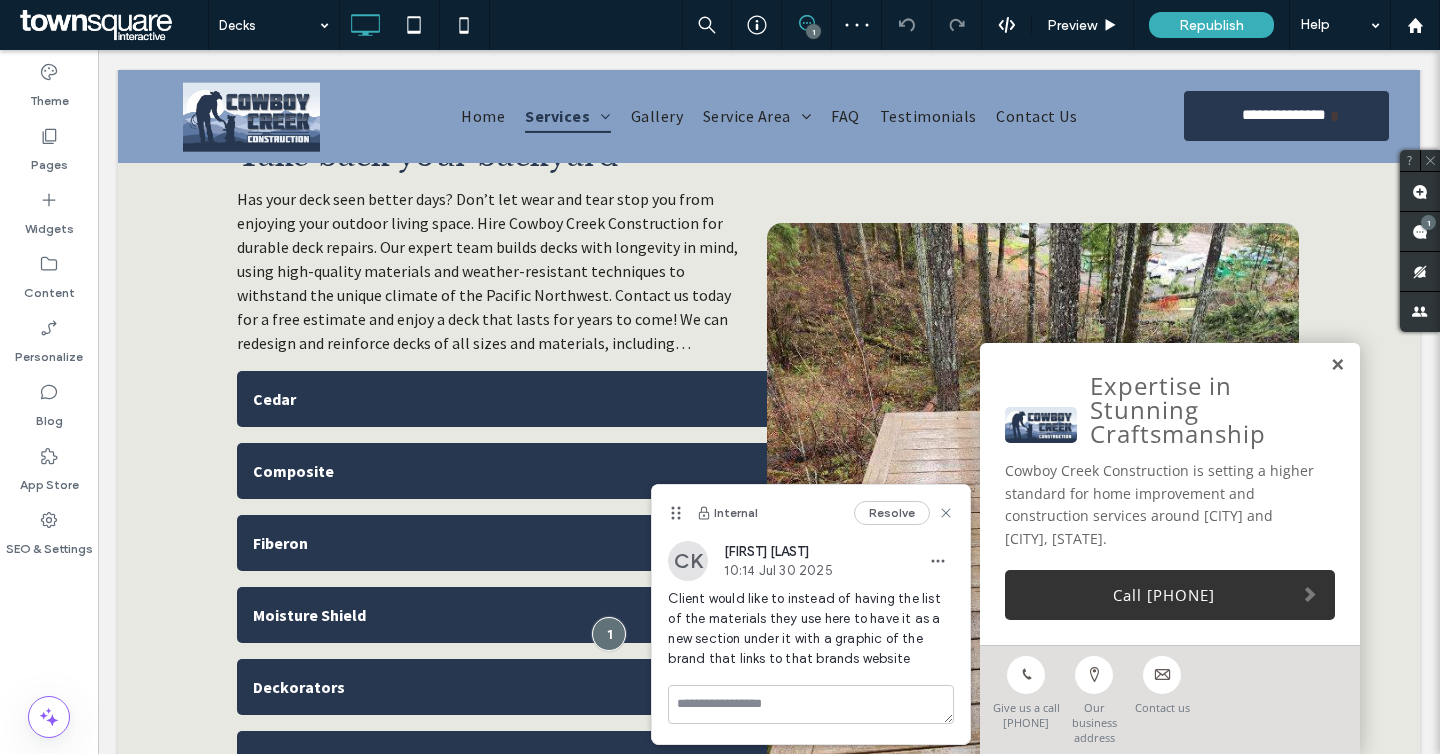 click at bounding box center [1337, 365] 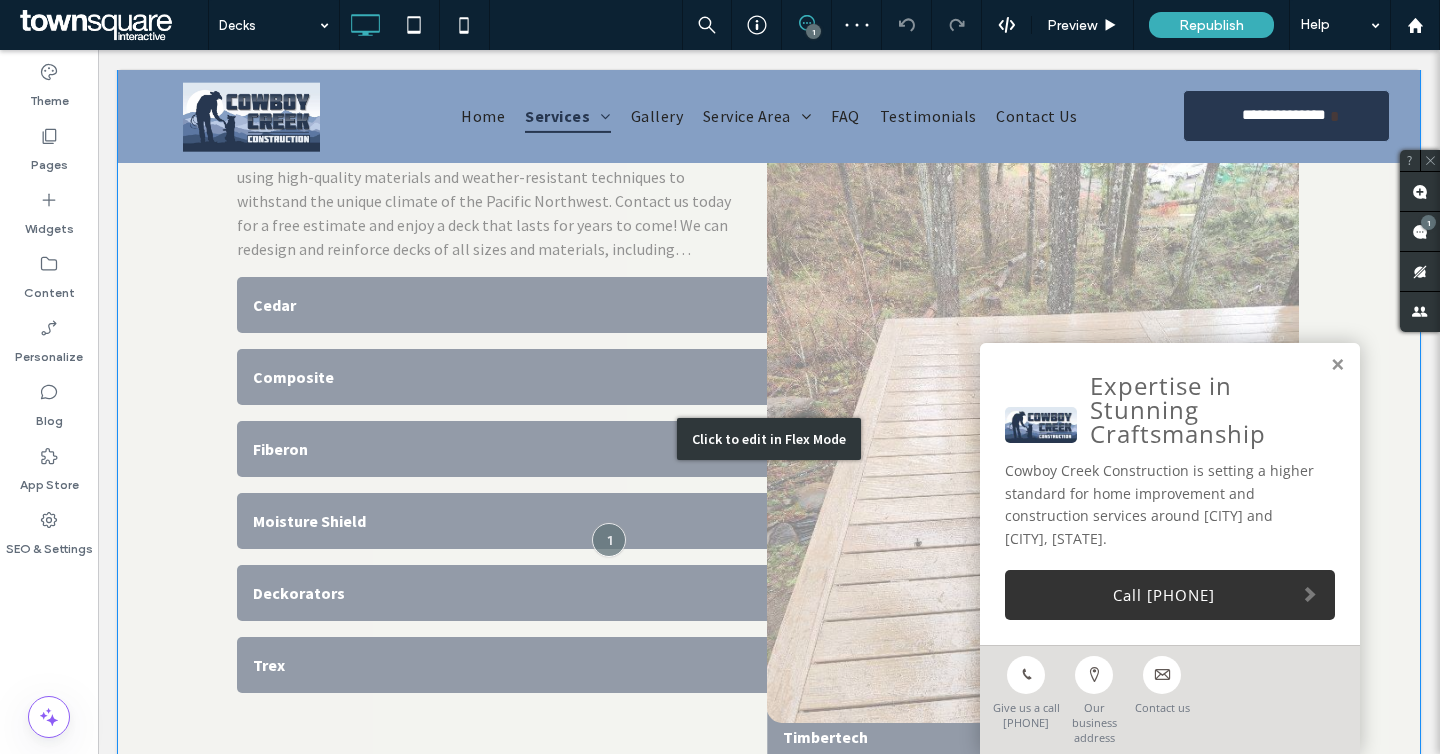 scroll, scrollTop: 992, scrollLeft: 0, axis: vertical 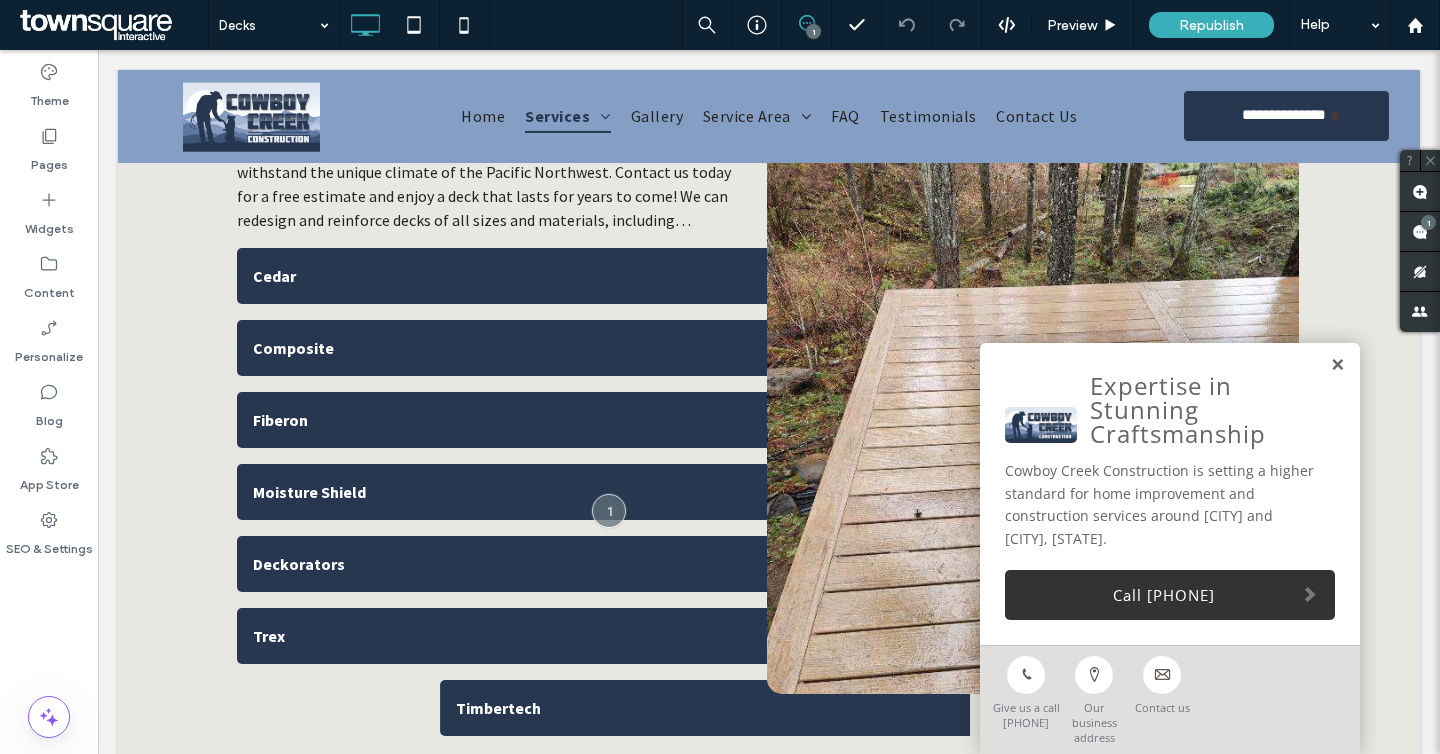 click at bounding box center [1337, 365] 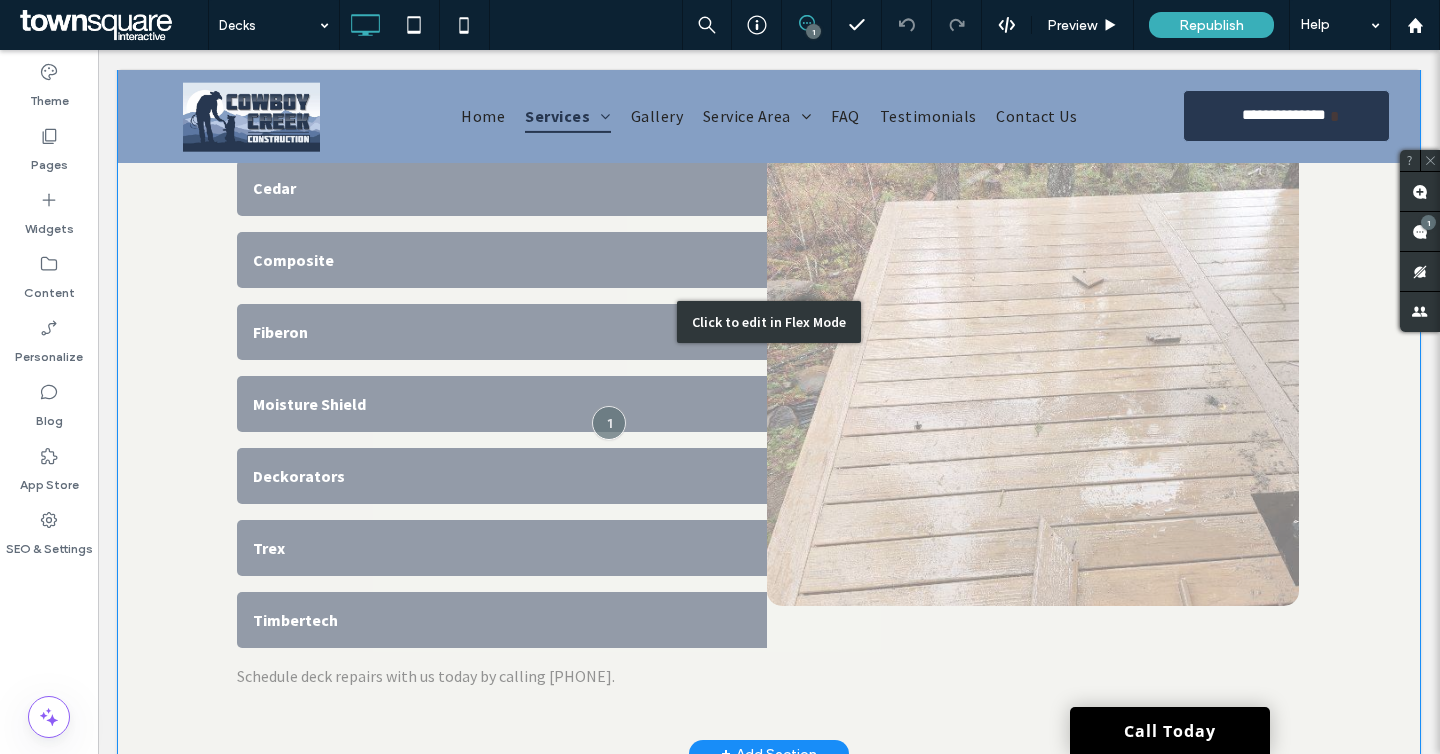 scroll, scrollTop: 1234, scrollLeft: 0, axis: vertical 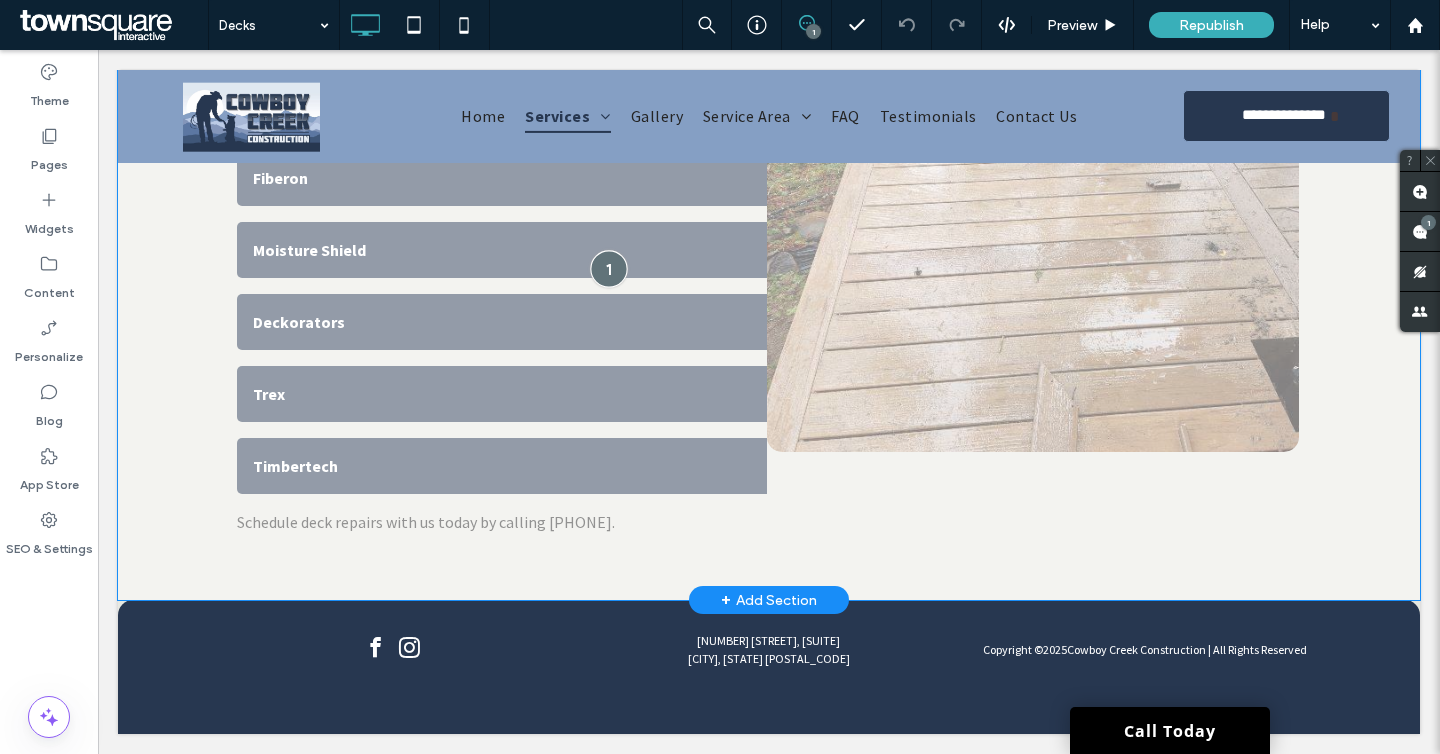 click at bounding box center [609, 269] 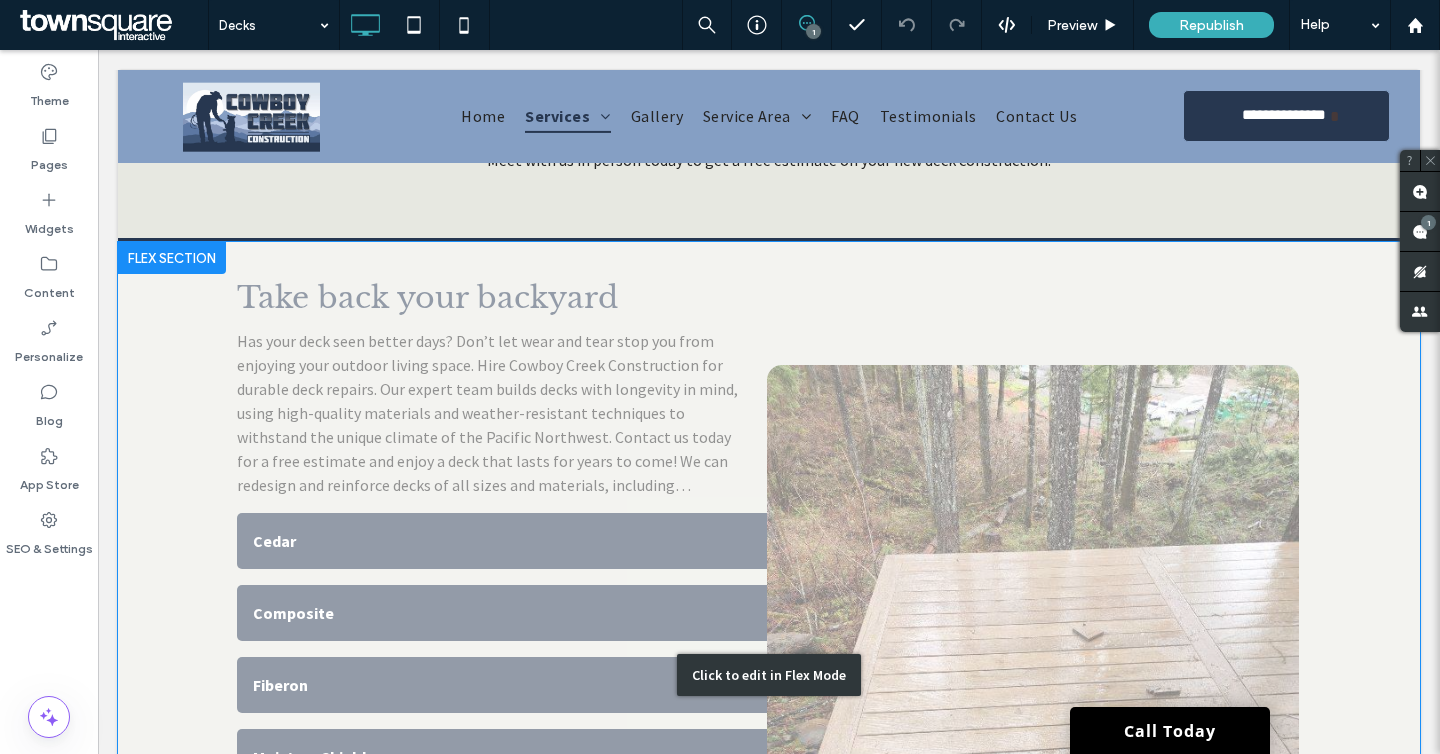 scroll, scrollTop: 712, scrollLeft: 0, axis: vertical 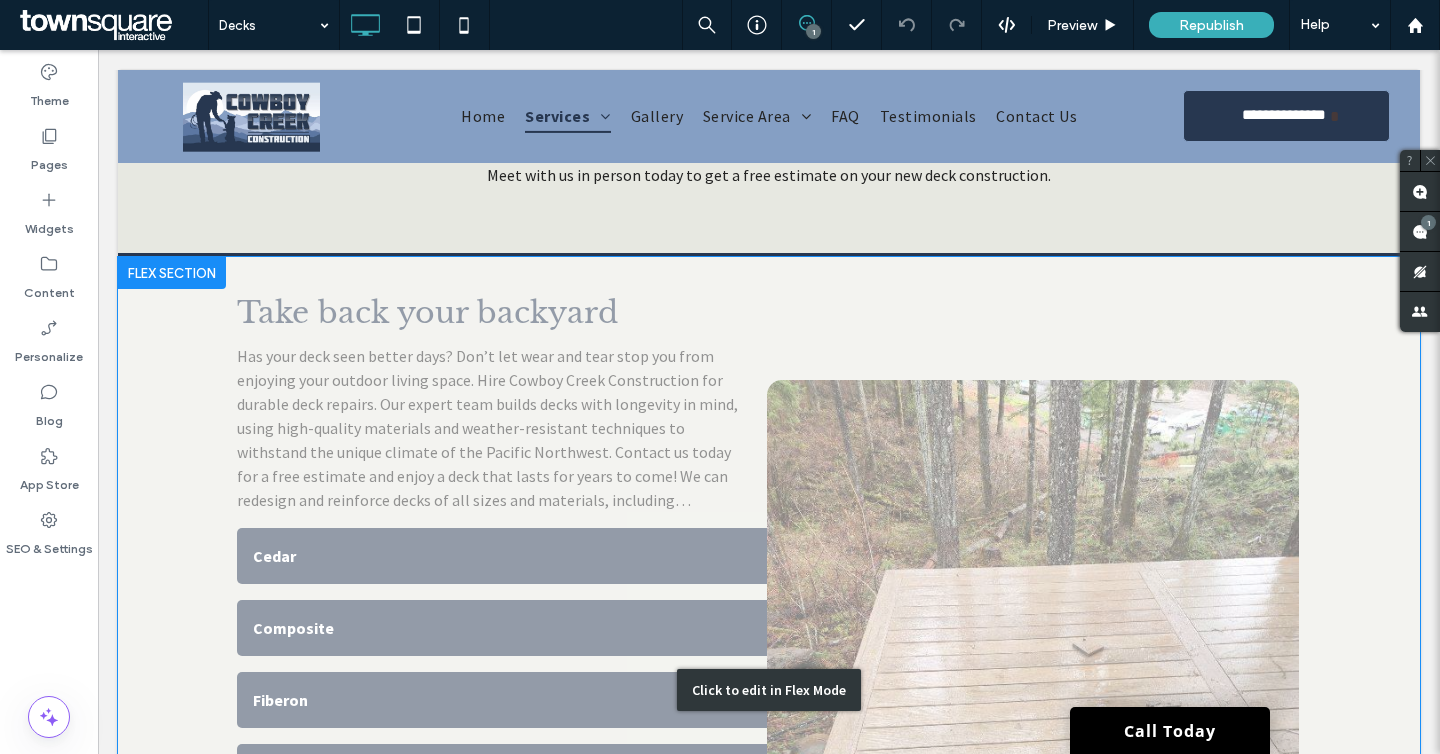 click on "Click to edit in Flex Mode" at bounding box center (769, 689) 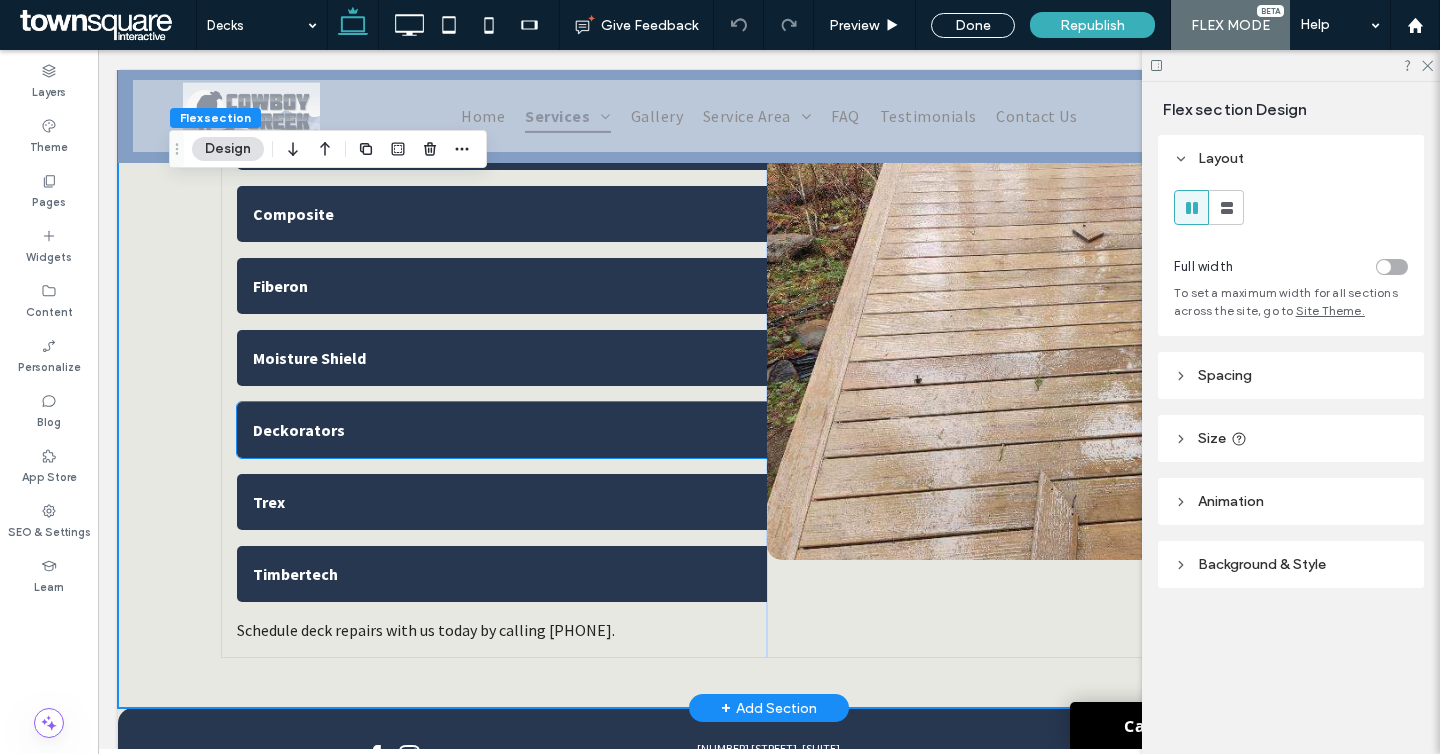scroll, scrollTop: 1219, scrollLeft: 0, axis: vertical 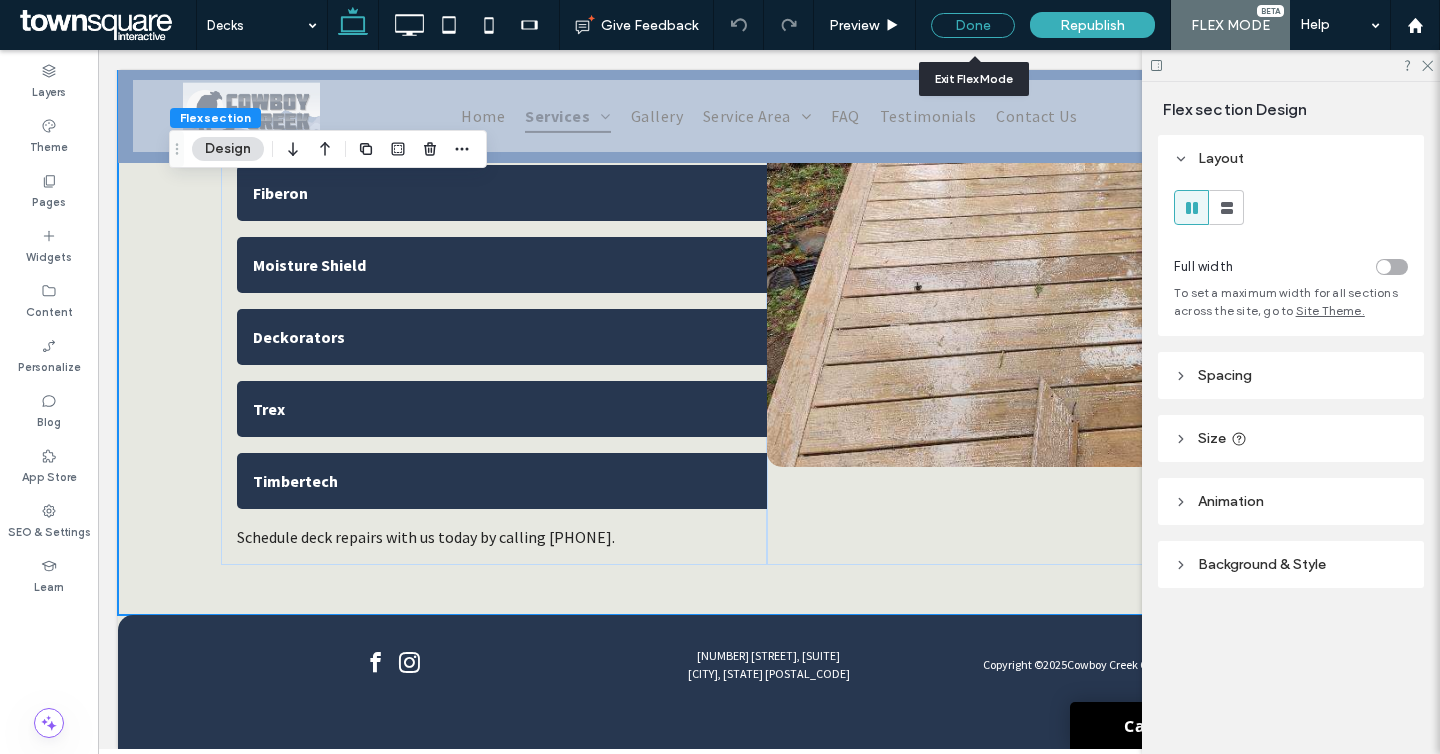 drag, startPoint x: 982, startPoint y: 22, endPoint x: 845, endPoint y: 29, distance: 137.17871 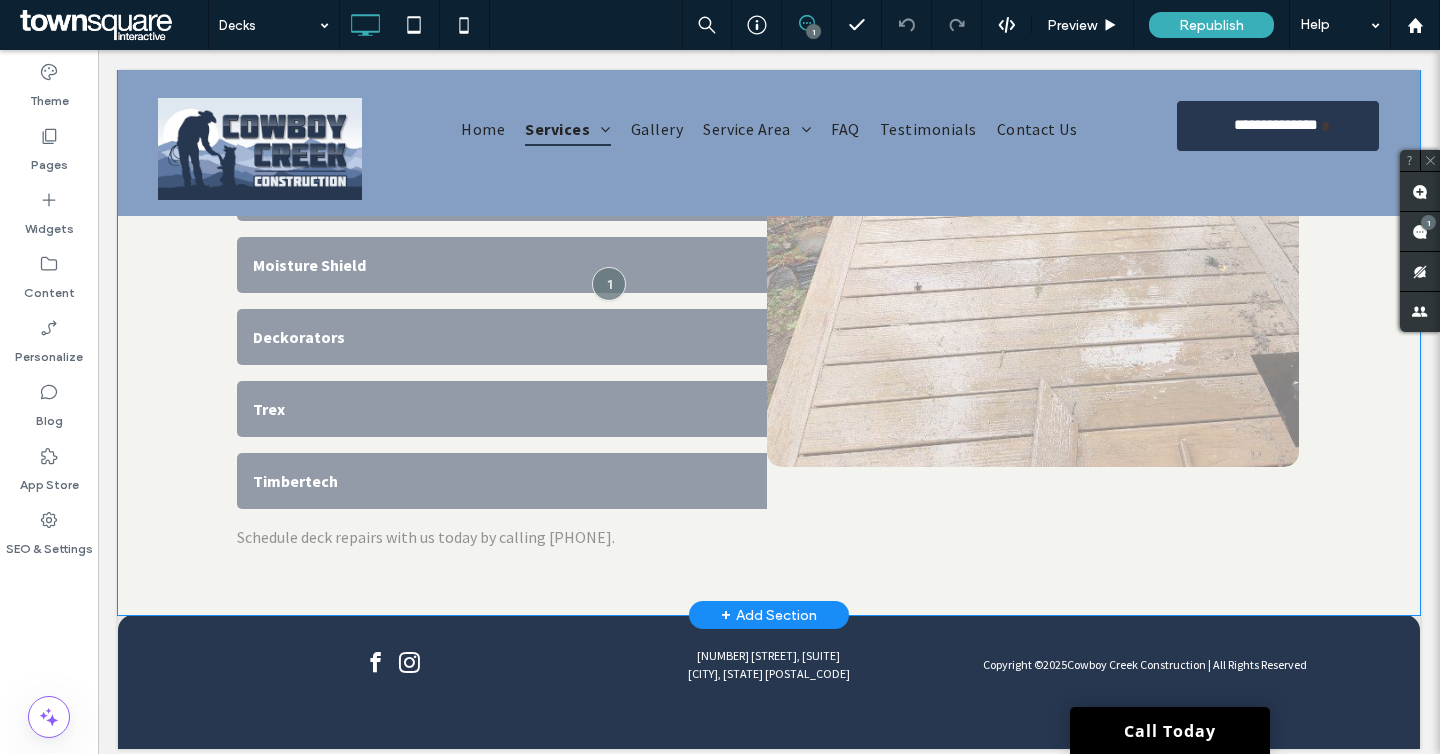click on "+ Add Section" at bounding box center (769, 615) 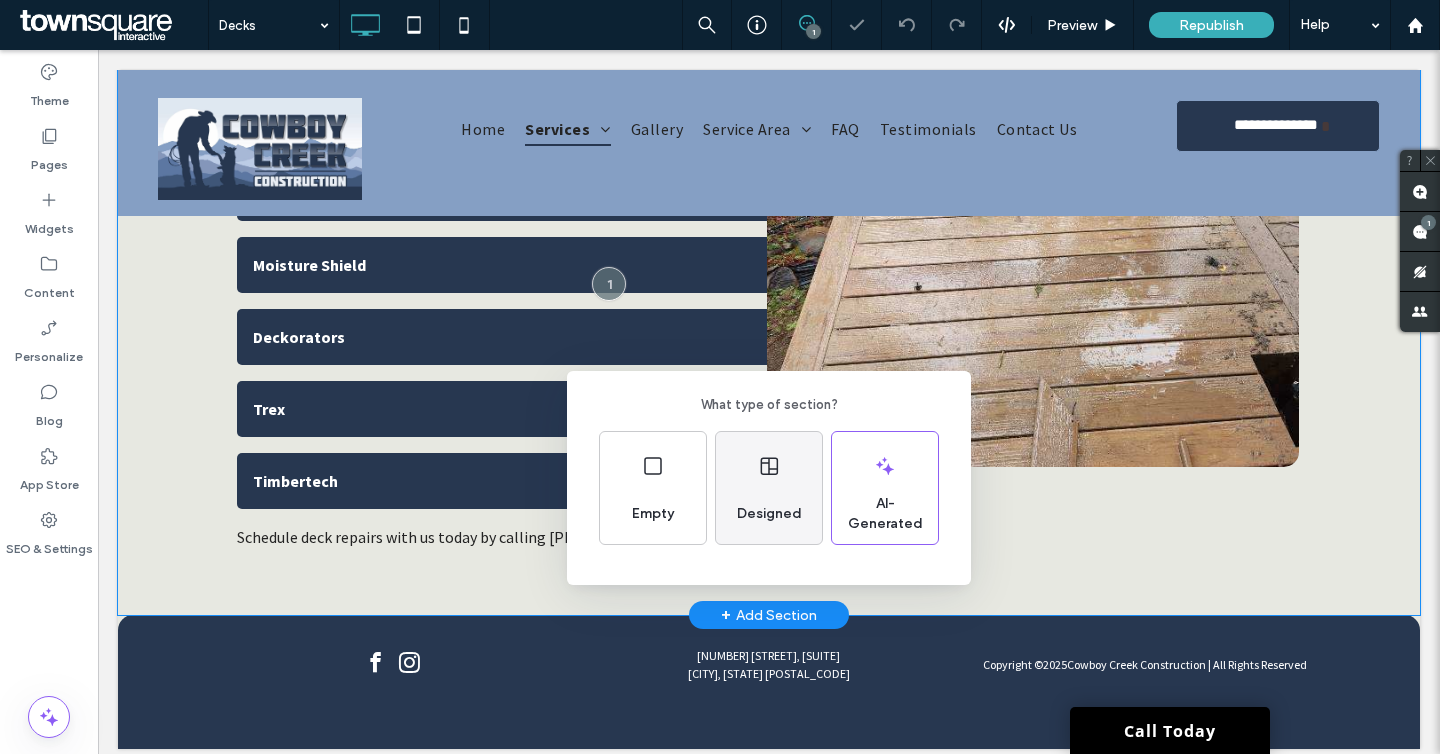 click on "Designed" at bounding box center (769, 514) 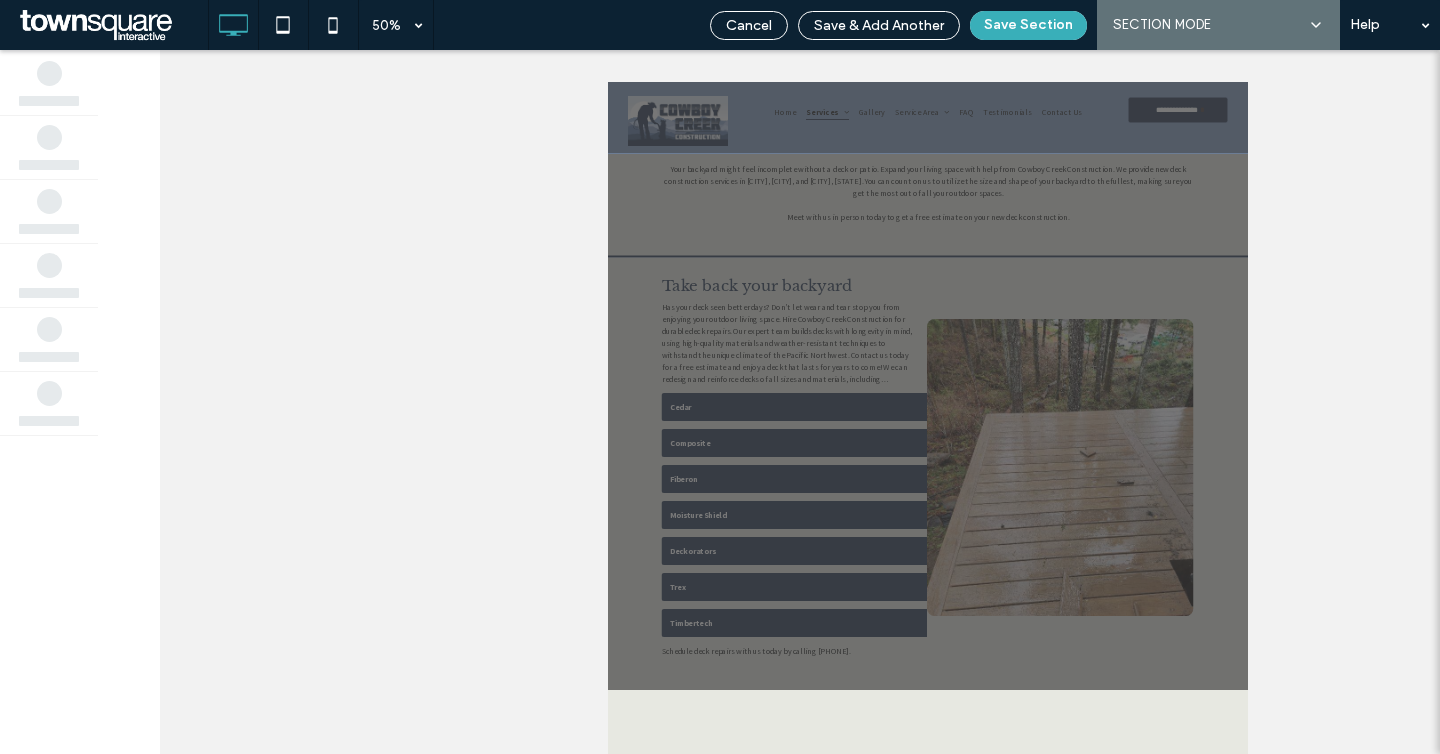 scroll, scrollTop: 0, scrollLeft: 0, axis: both 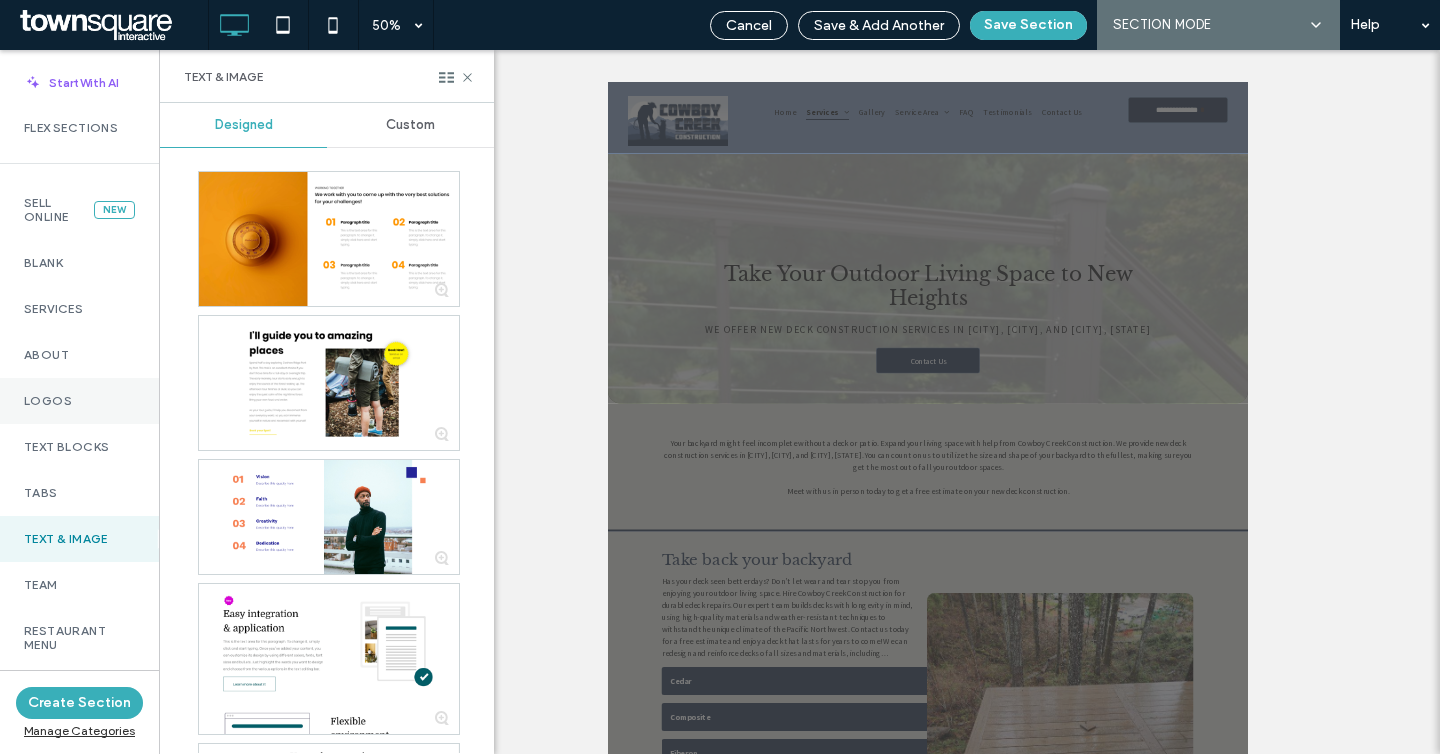 click on "Logos" at bounding box center [79, 401] 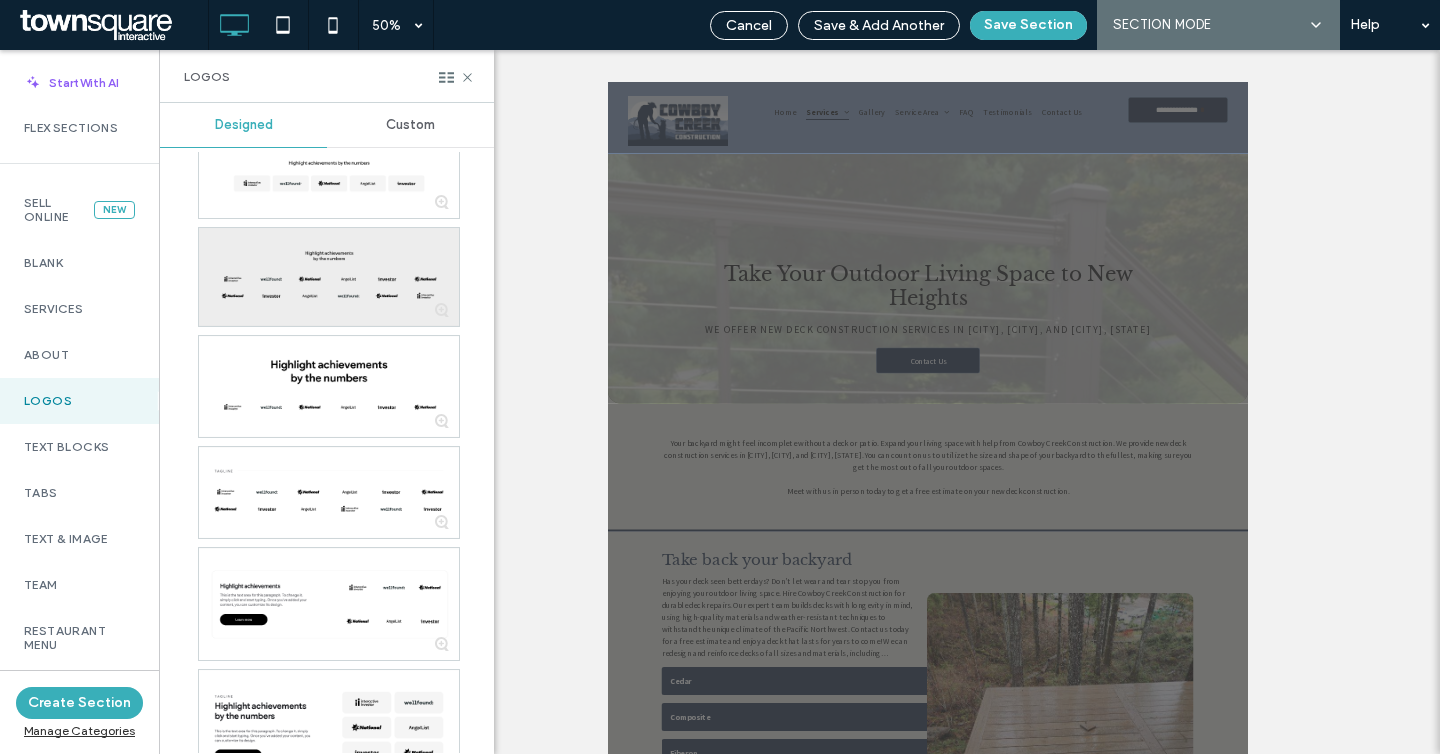 scroll, scrollTop: 576, scrollLeft: 0, axis: vertical 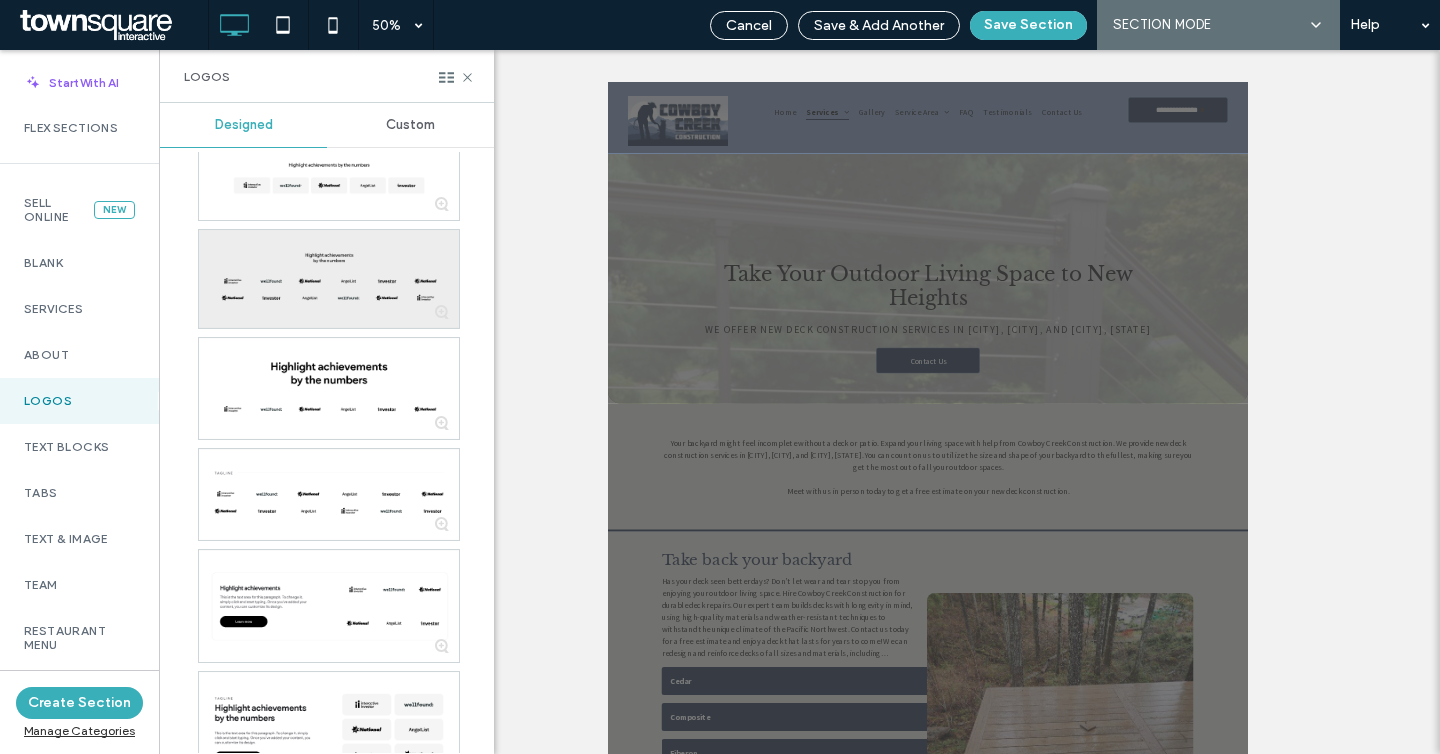 click at bounding box center (329, 279) 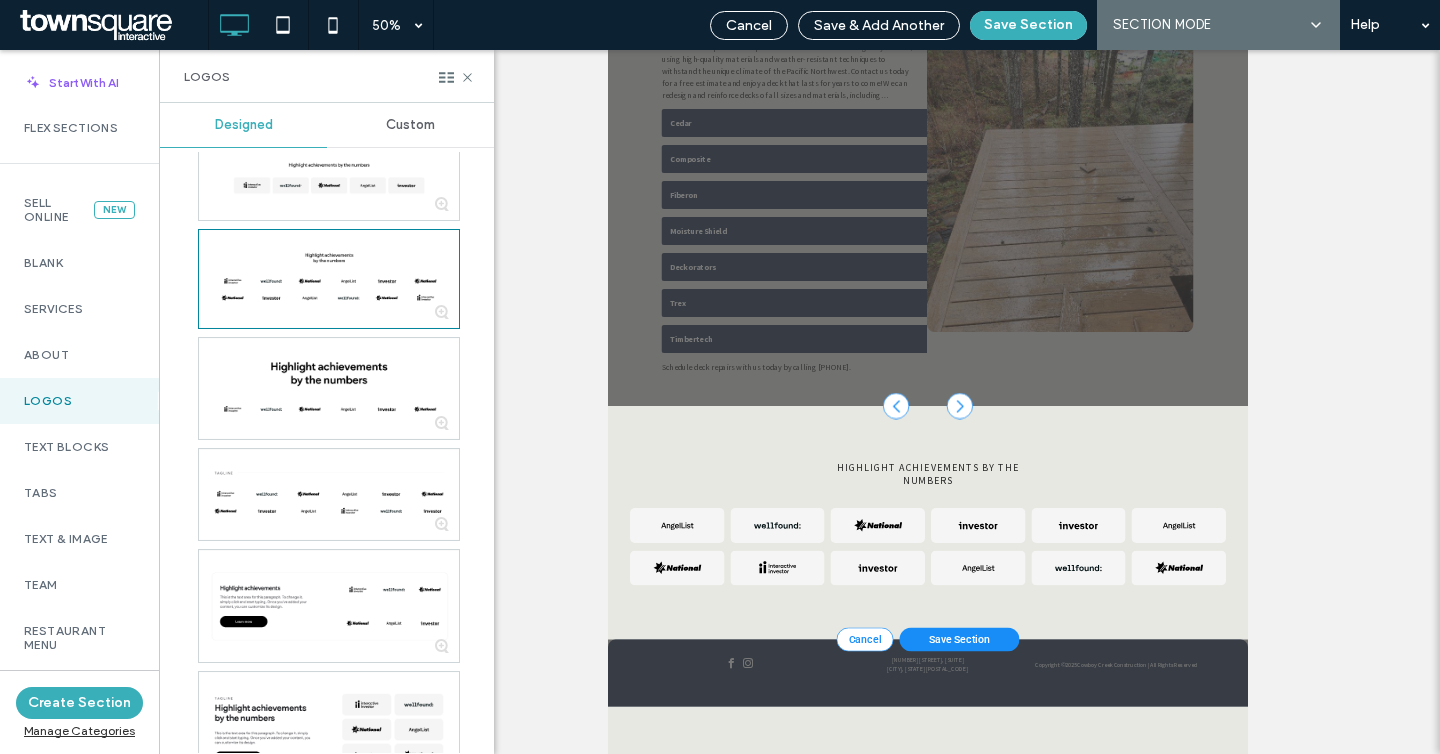 scroll, scrollTop: 559, scrollLeft: 0, axis: vertical 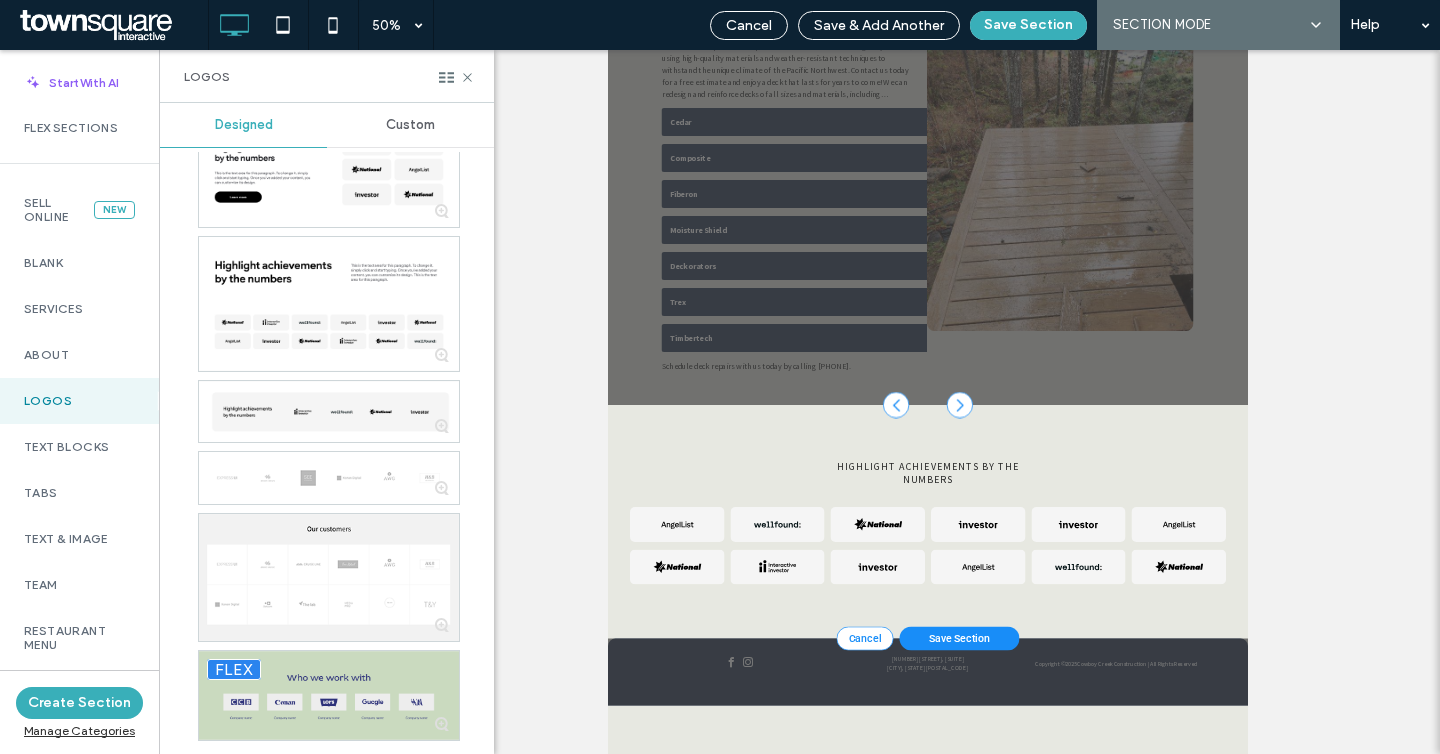 click at bounding box center (329, 695) 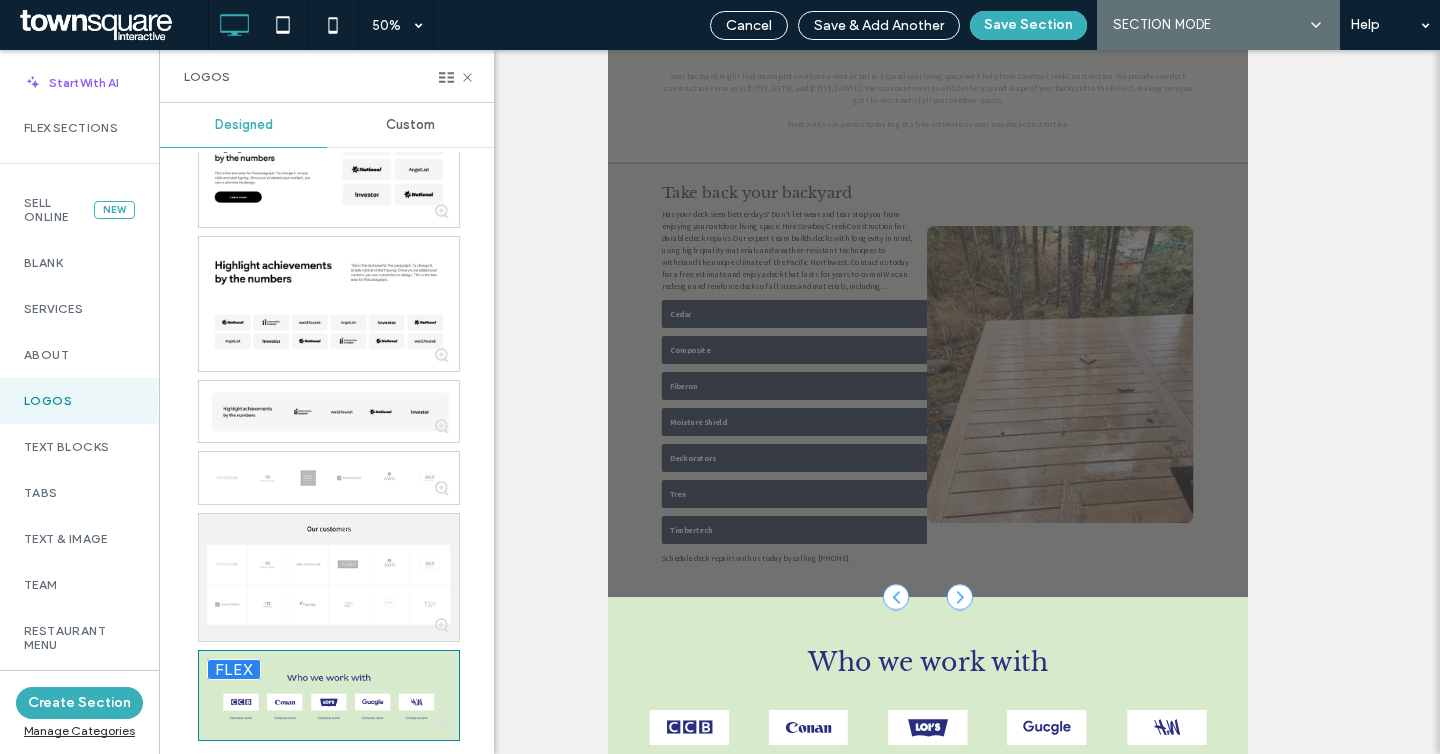 scroll, scrollTop: 658, scrollLeft: 0, axis: vertical 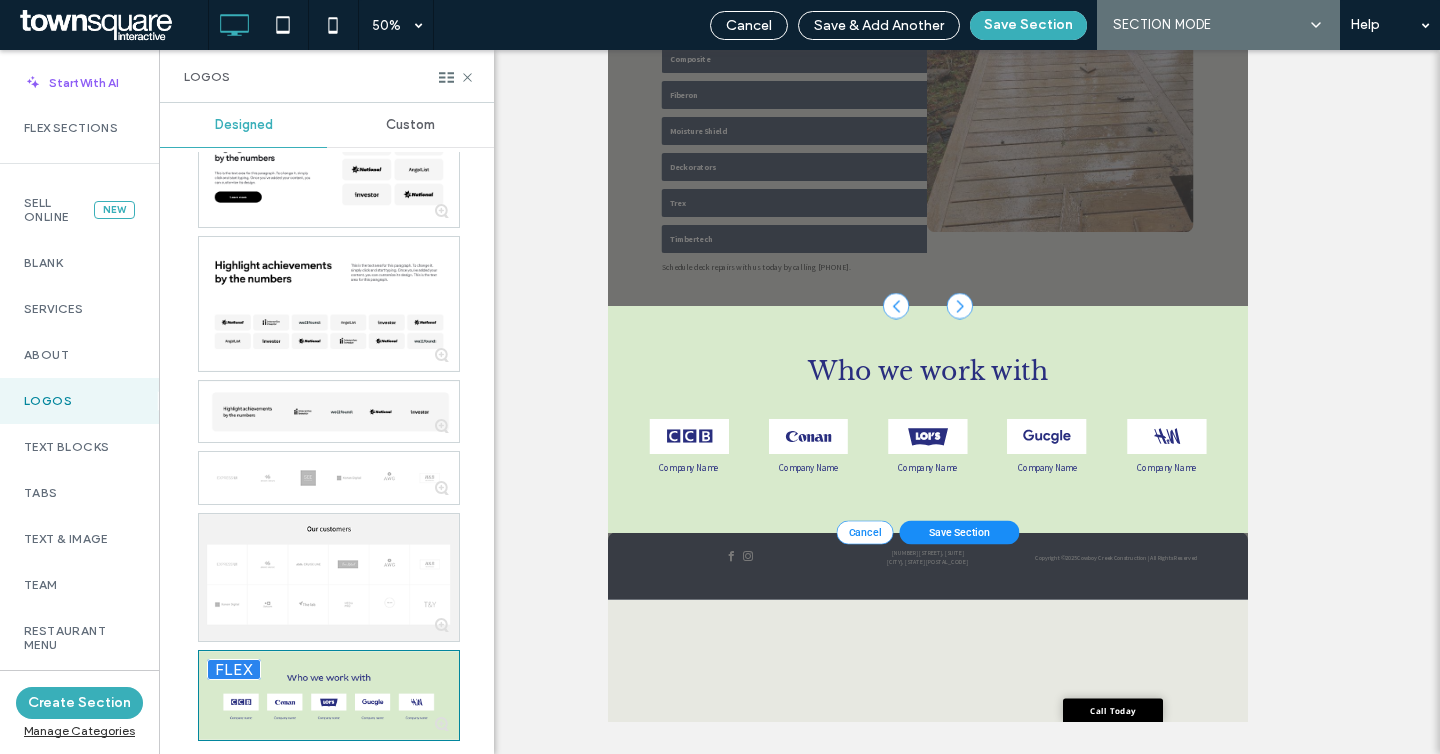 click on "Save Section" at bounding box center (1311, 1641) 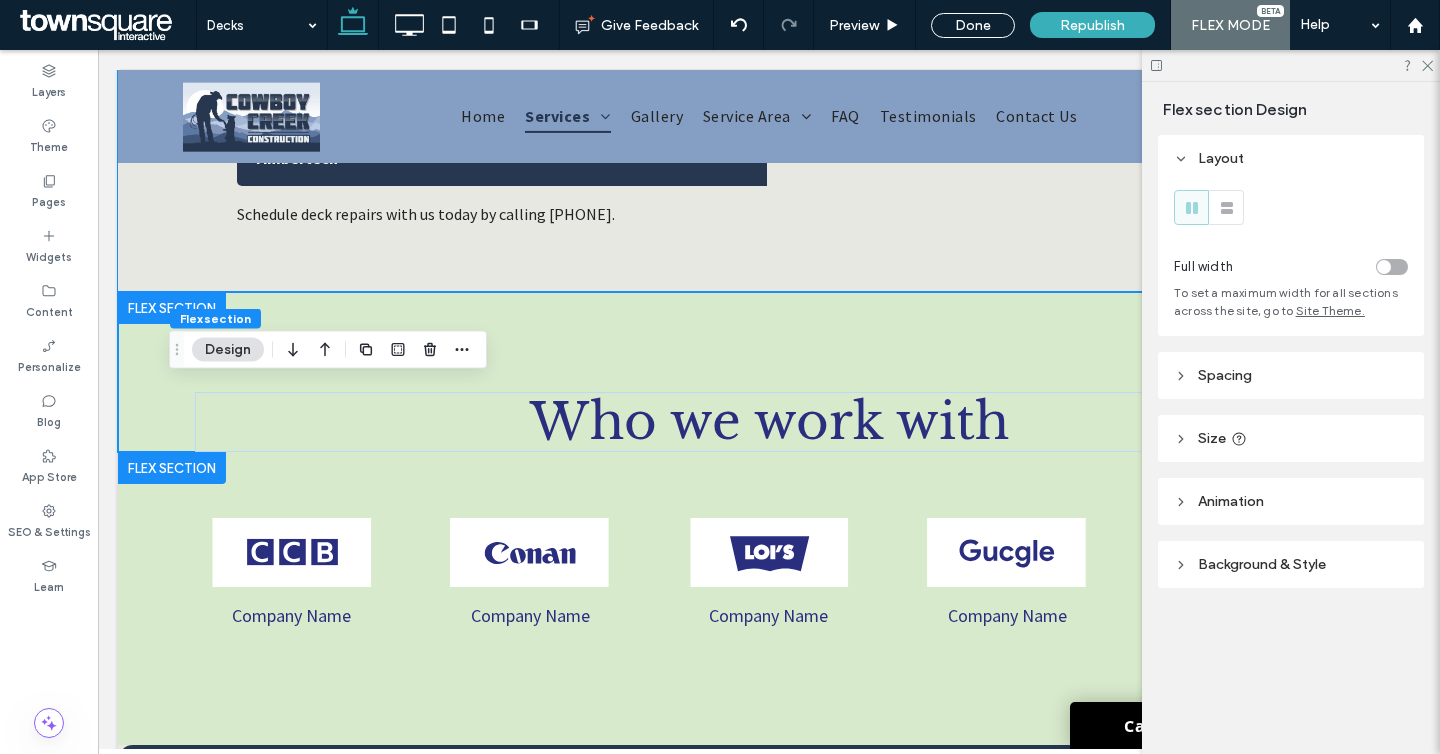 scroll, scrollTop: 1563, scrollLeft: 0, axis: vertical 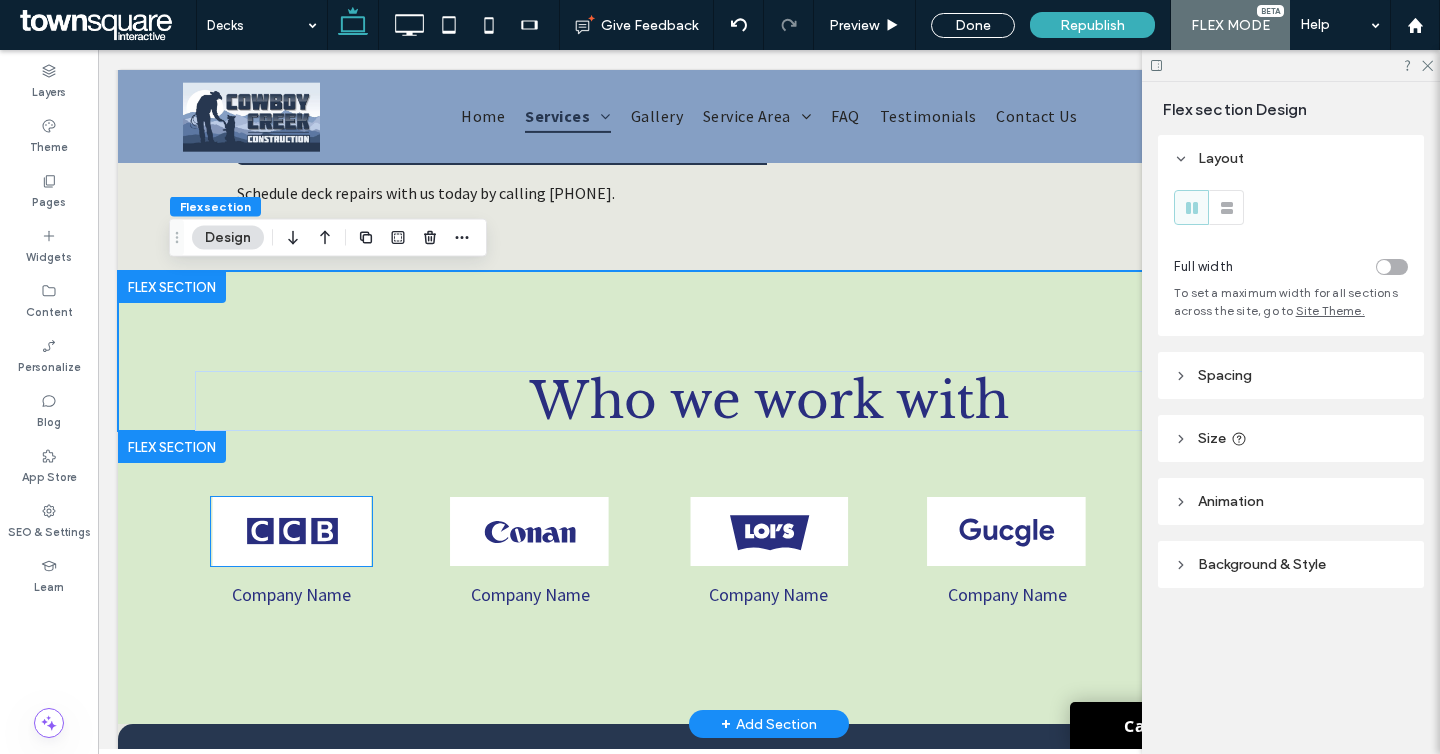 click at bounding box center [291, 531] 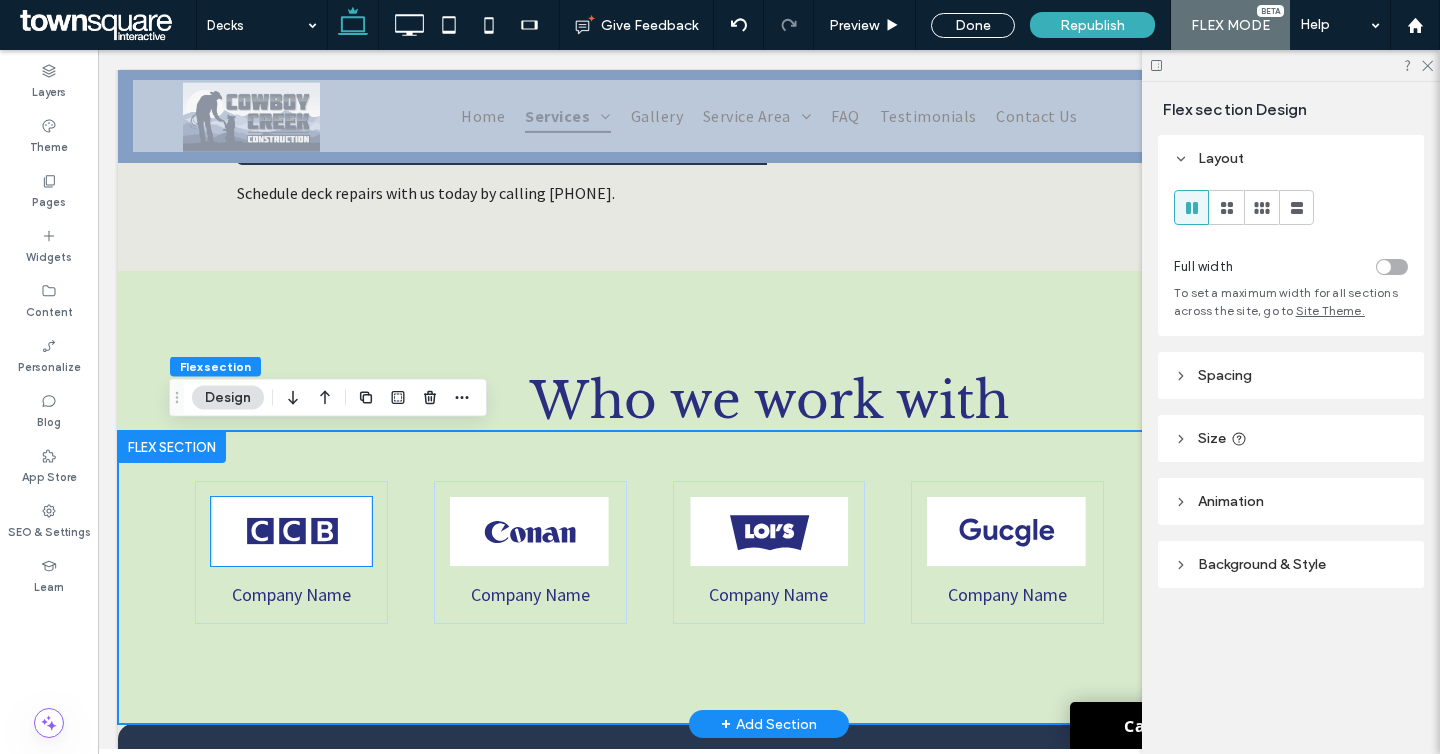 click at bounding box center [291, 531] 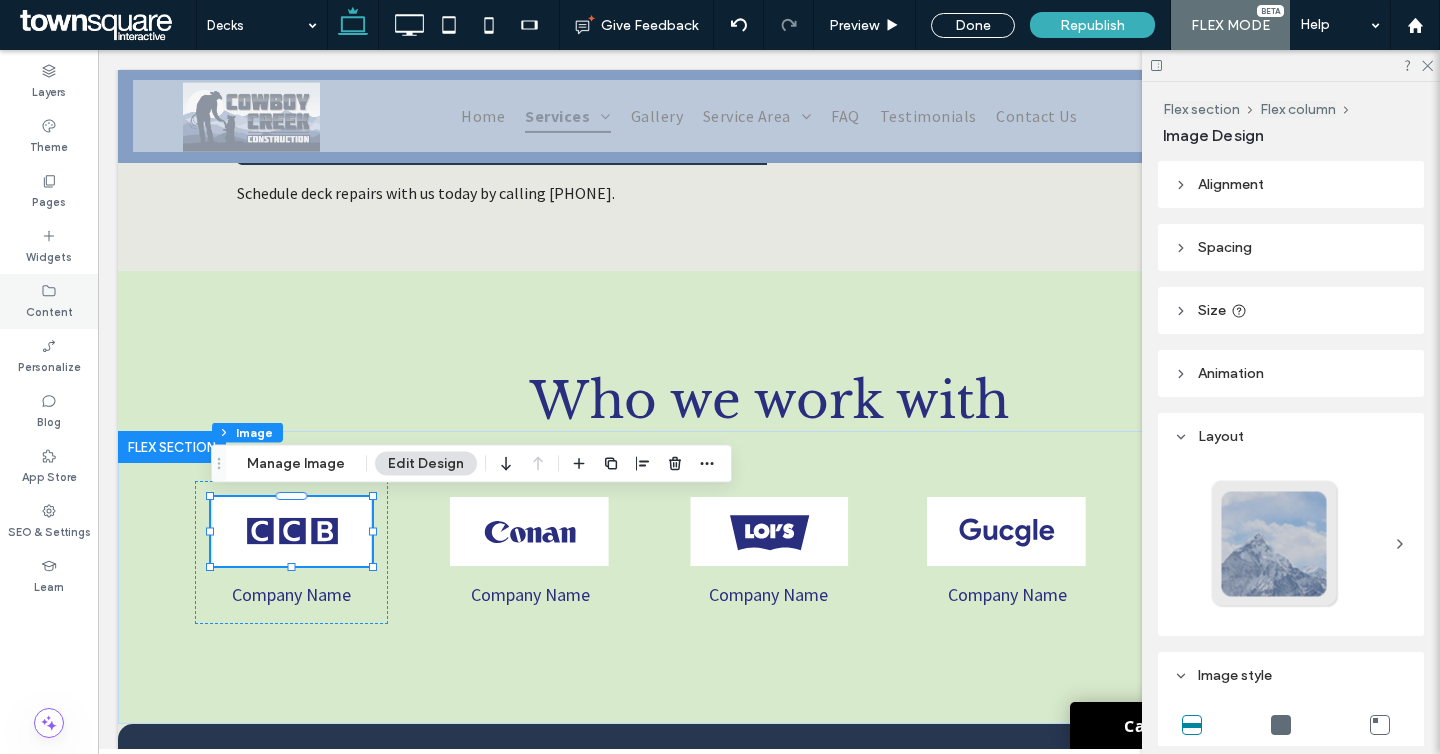click on "Content" at bounding box center [49, 310] 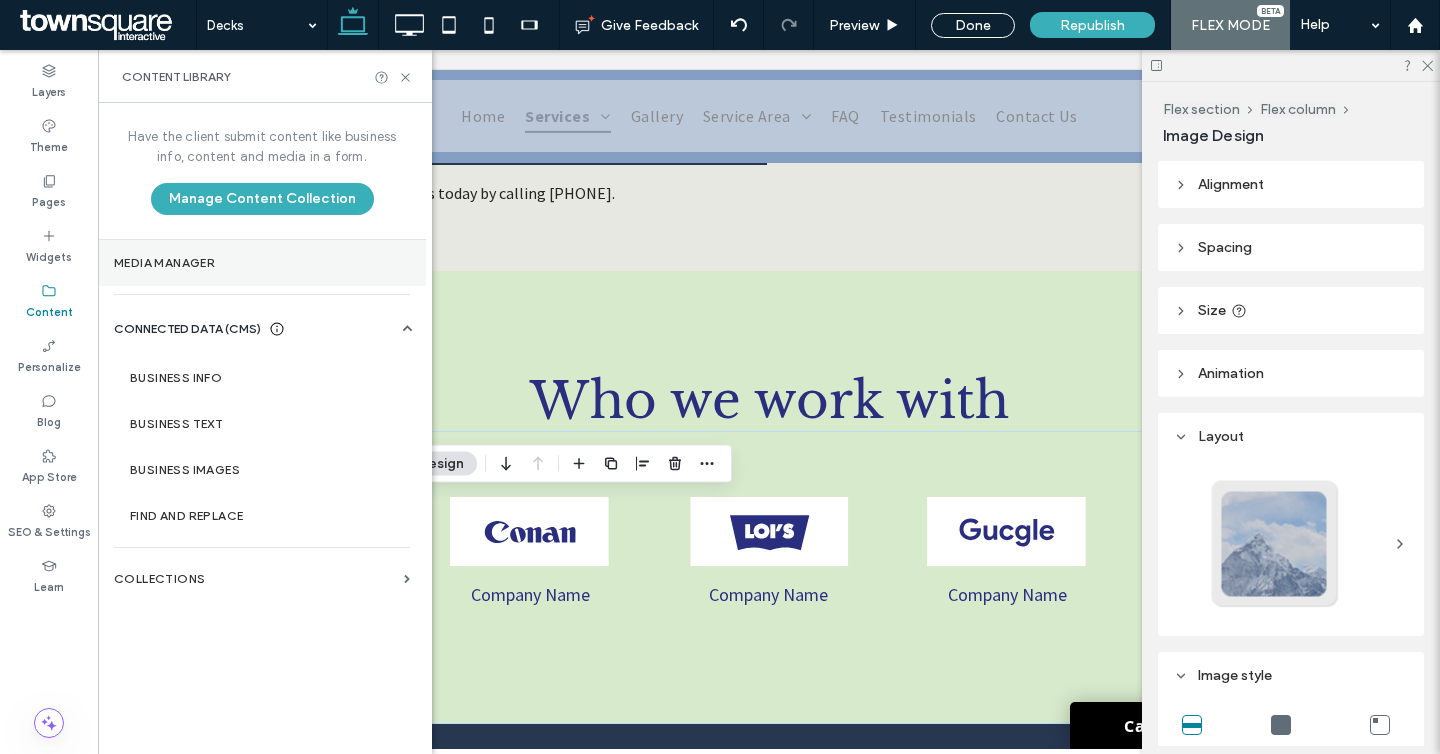 click on "Media Manager" at bounding box center [262, 263] 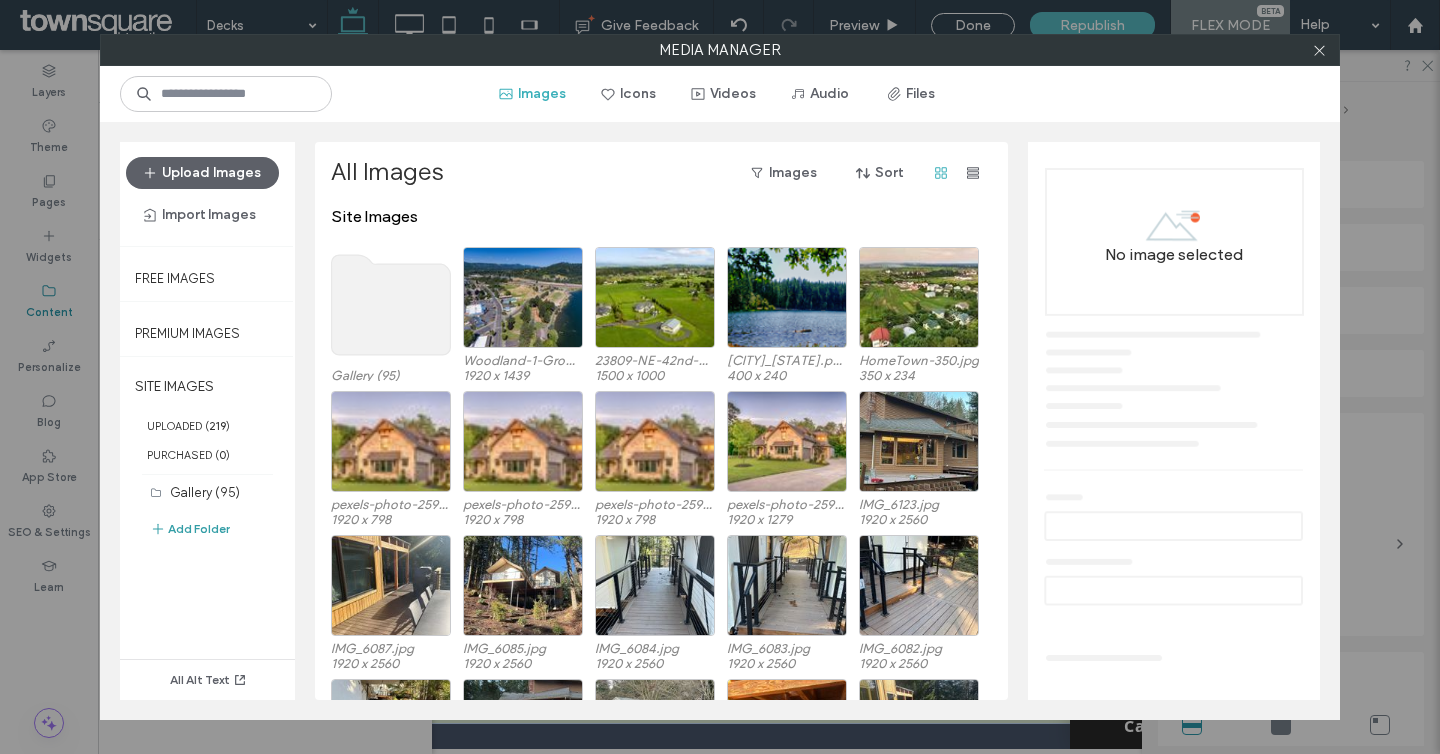 click on "Add Folder" at bounding box center [190, 529] 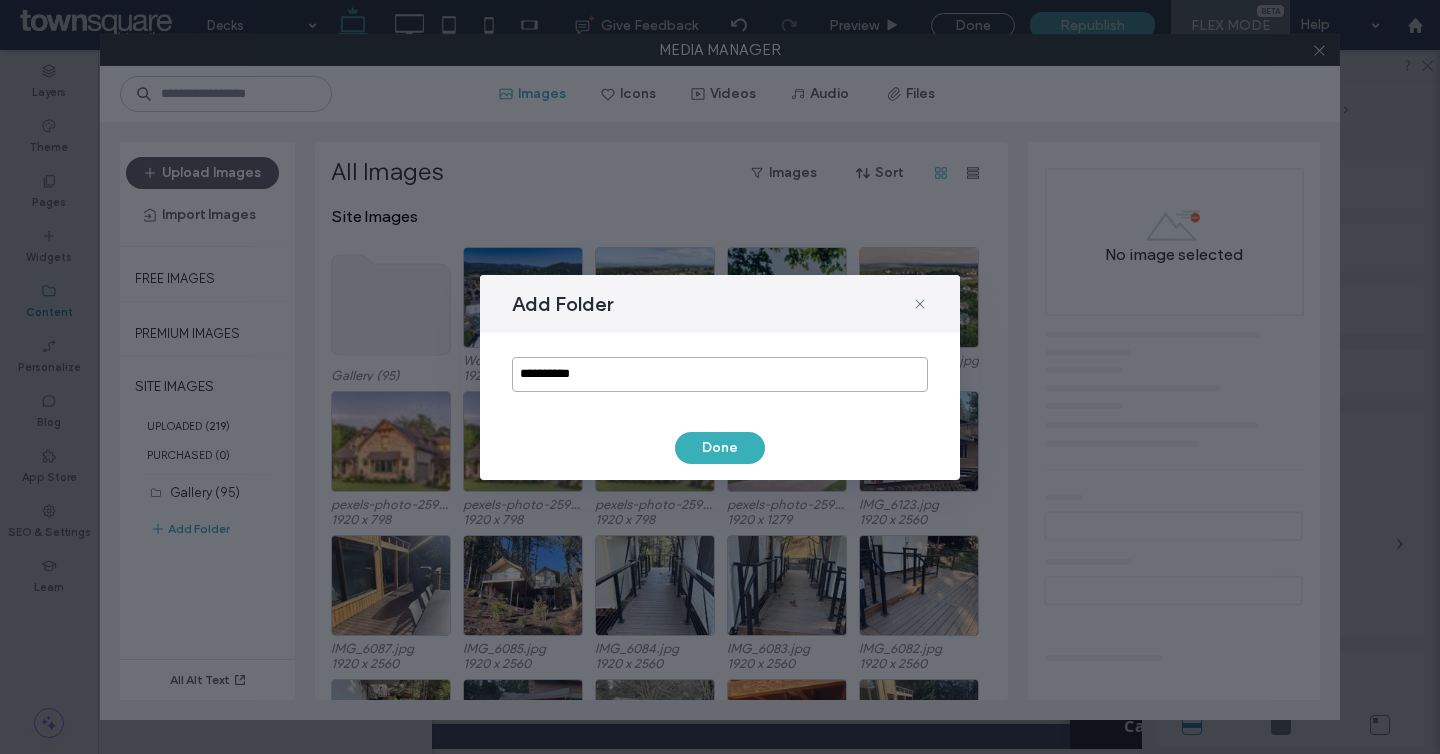 click on "**********" at bounding box center (720, 374) 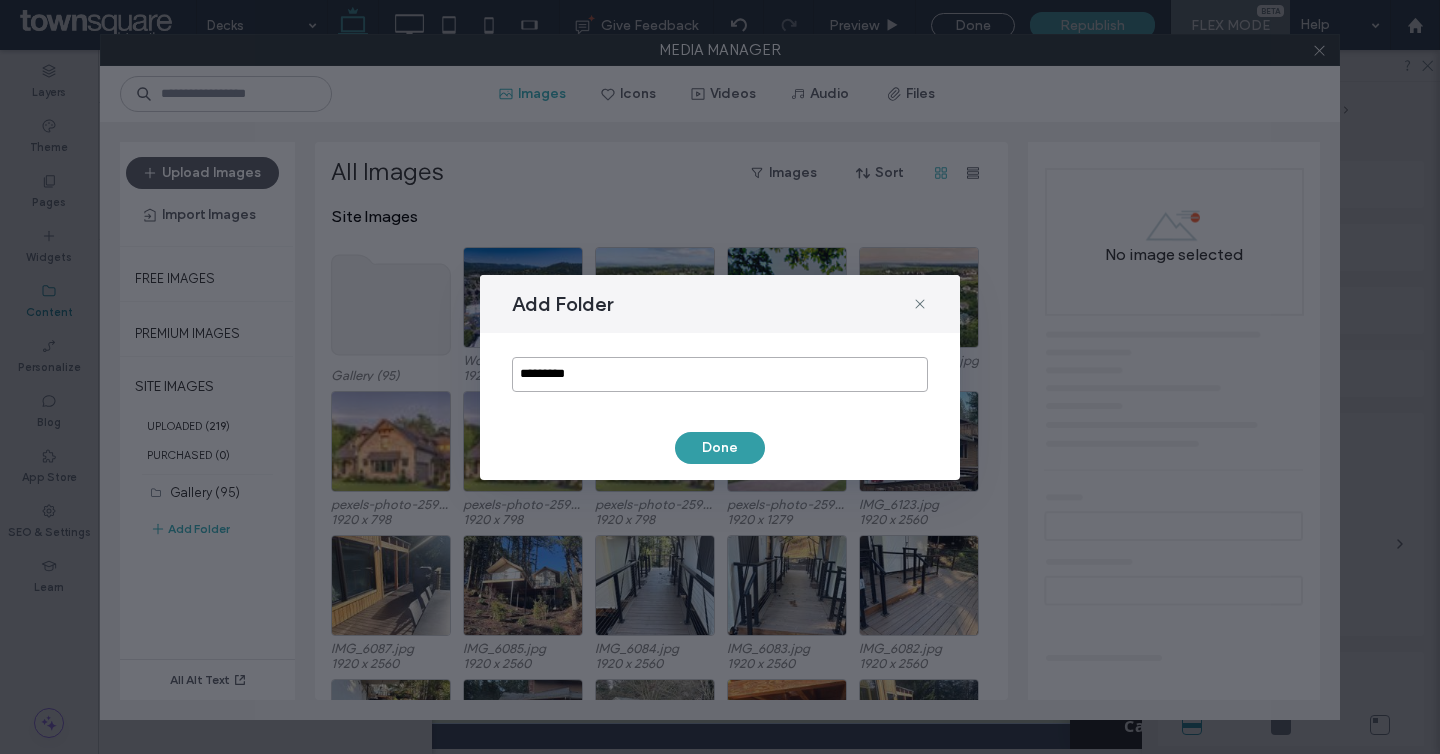 type on "*********" 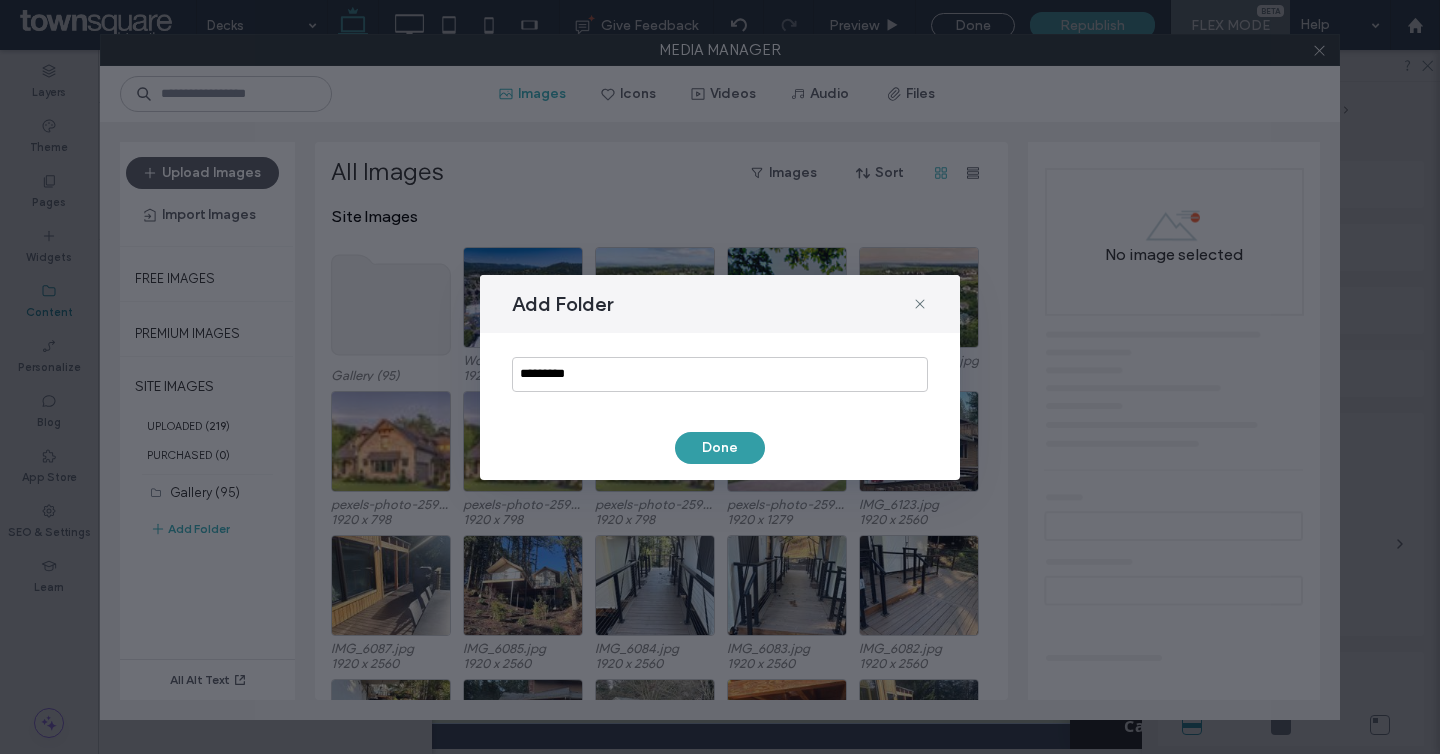 click on "Done" at bounding box center (720, 448) 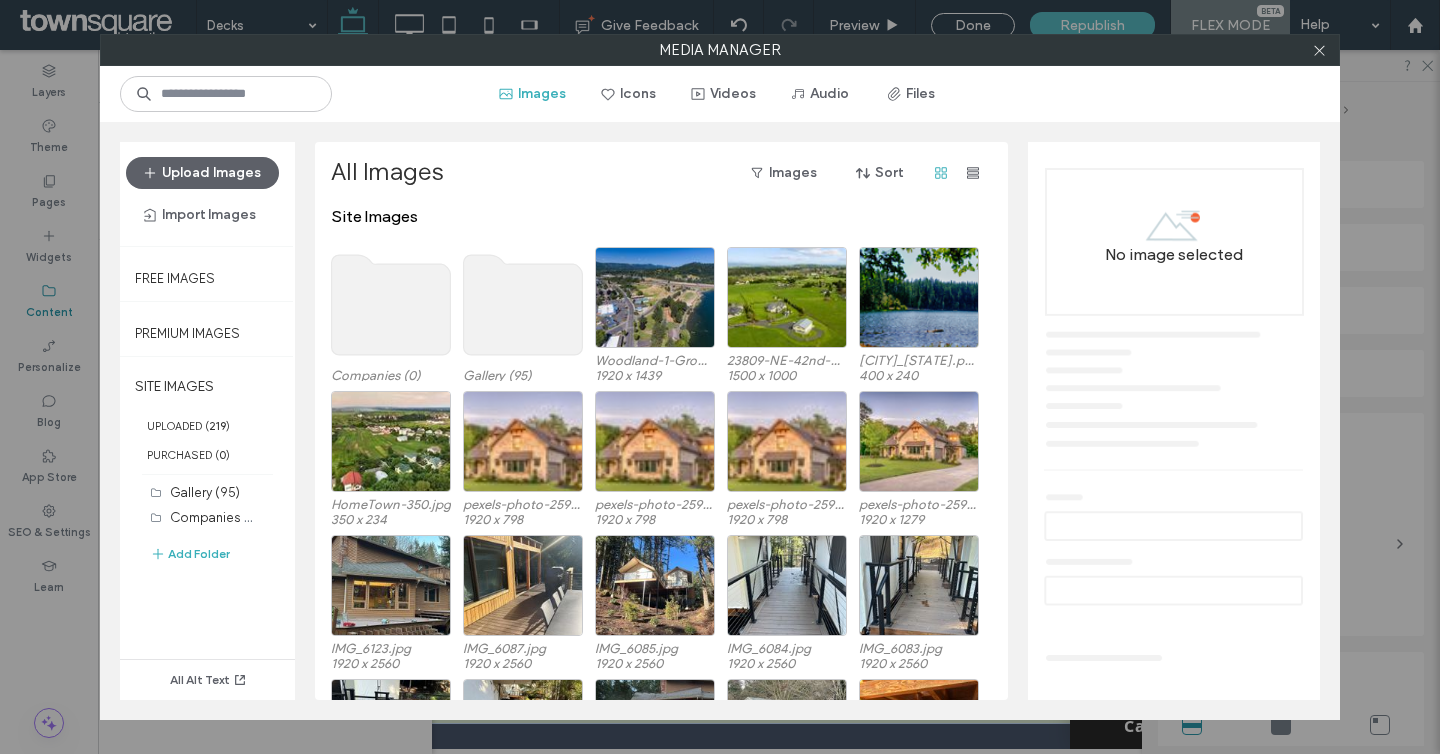 click 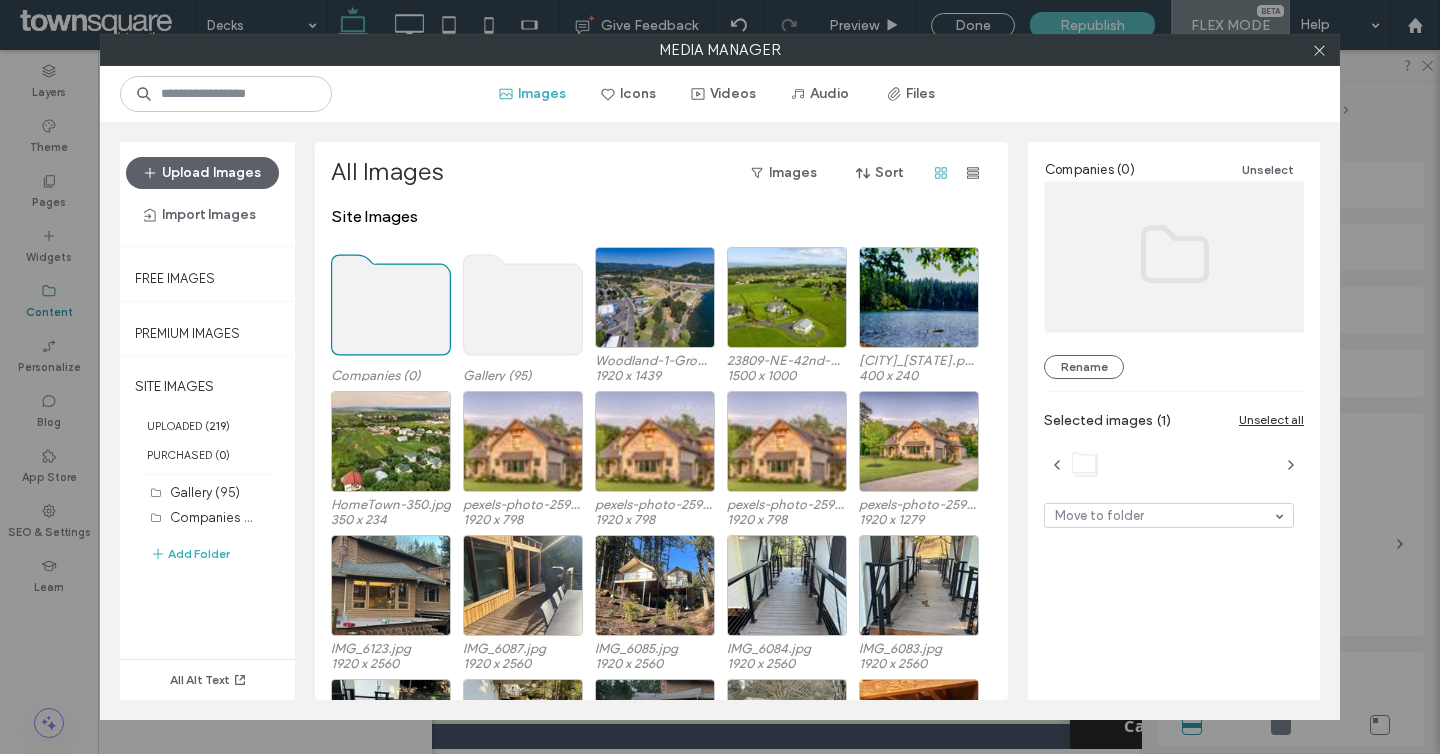 click 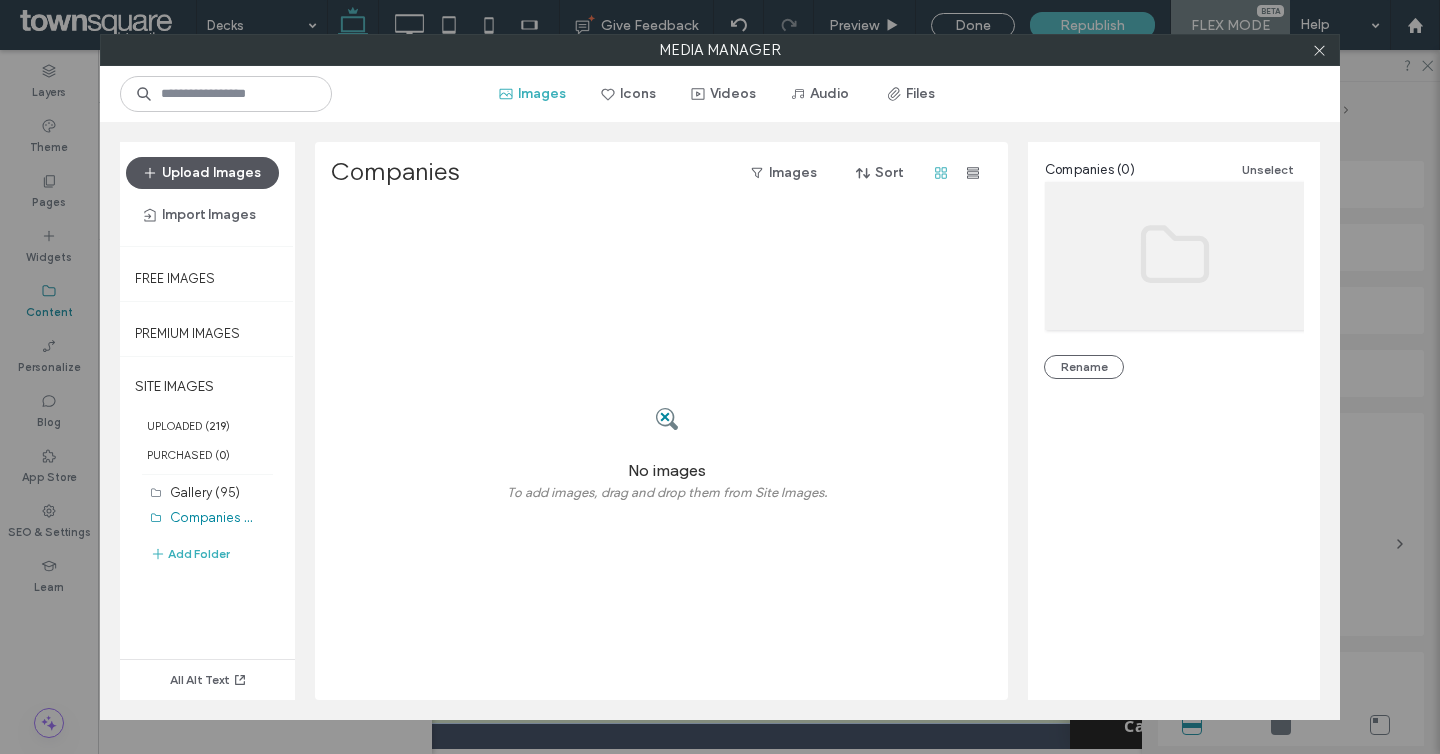 click on "Upload Images" at bounding box center [202, 173] 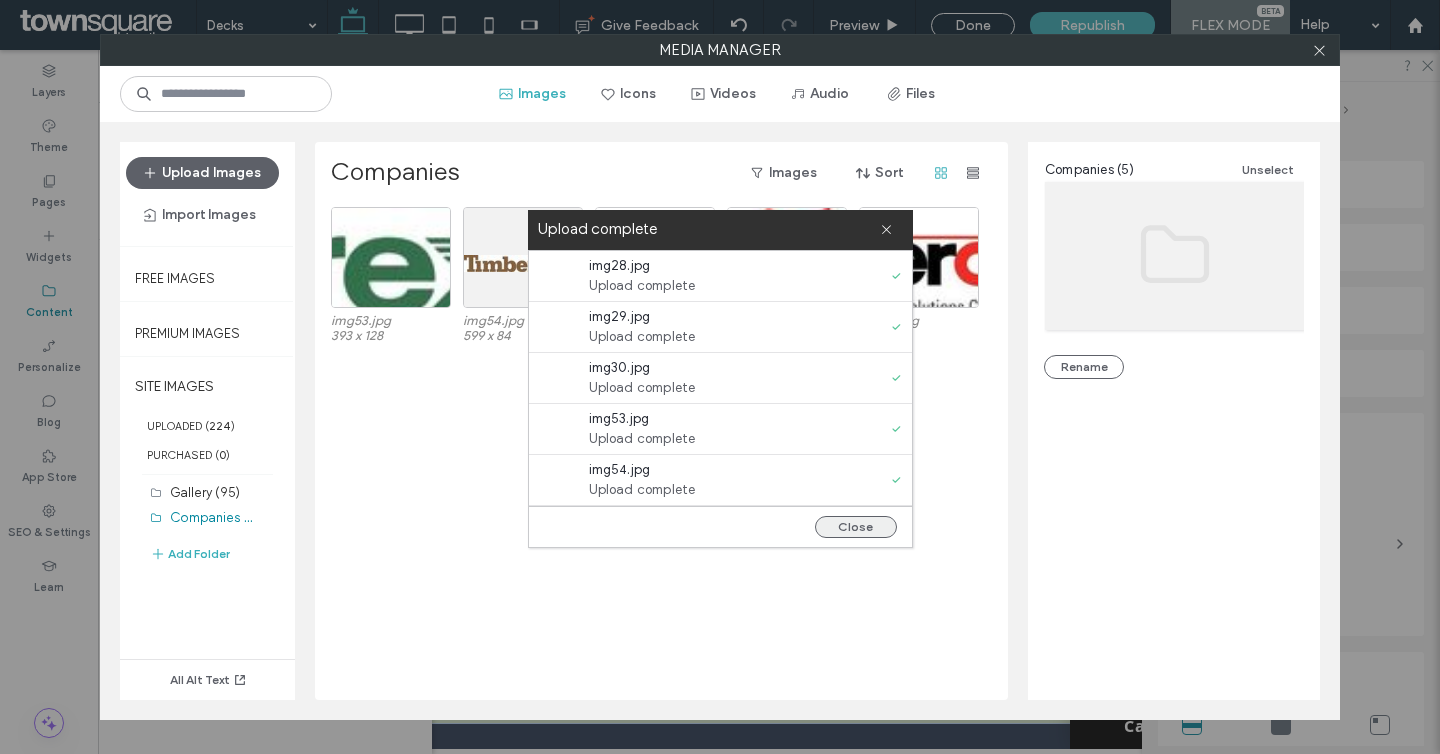 click on "Close" at bounding box center [856, 527] 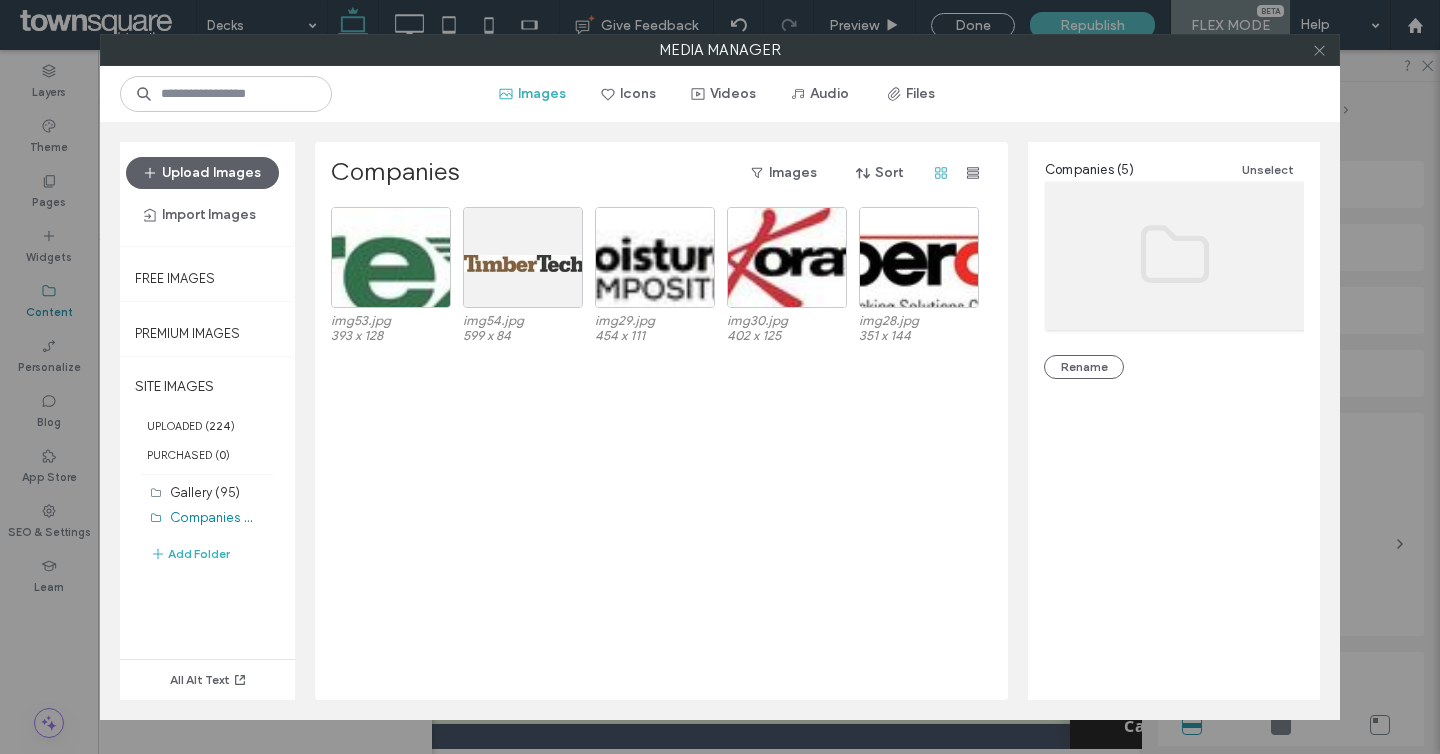 click 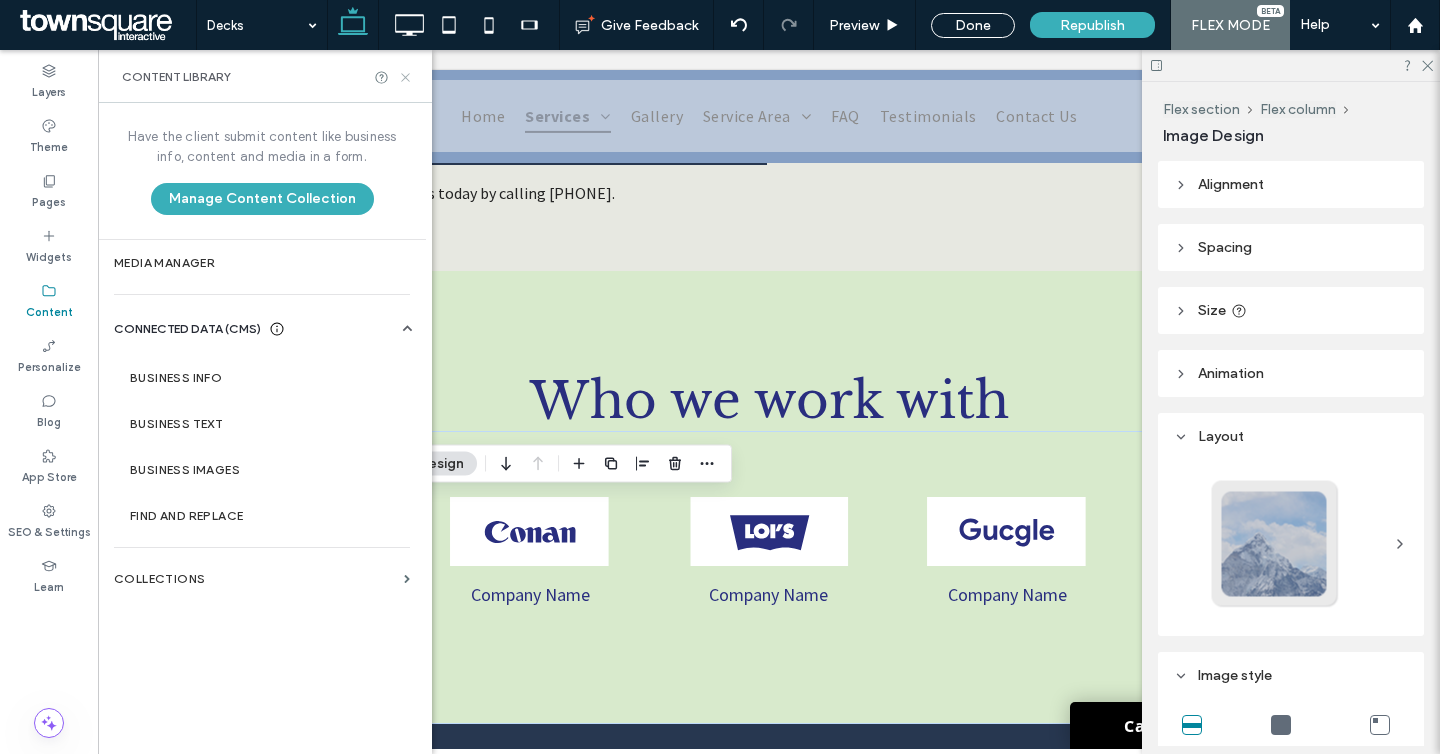 click 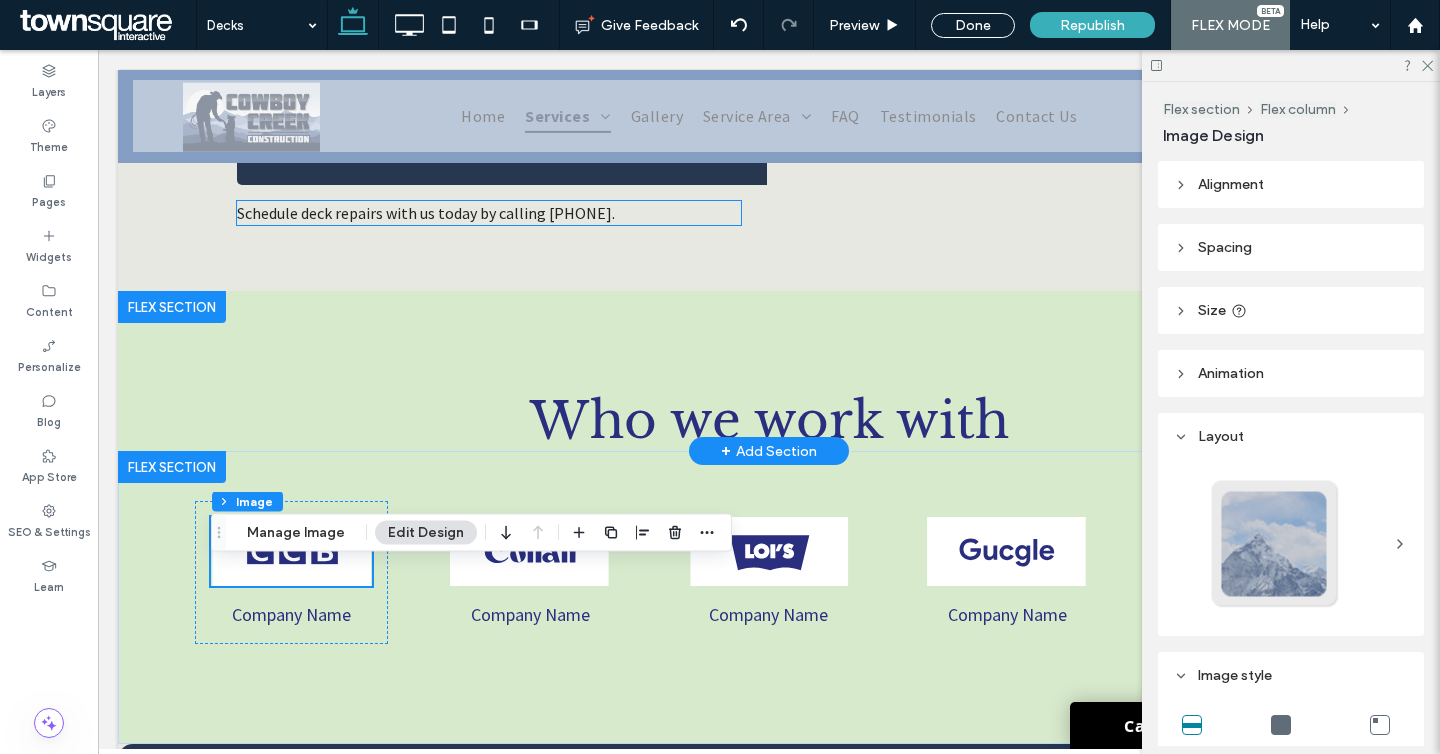 scroll, scrollTop: 1622, scrollLeft: 0, axis: vertical 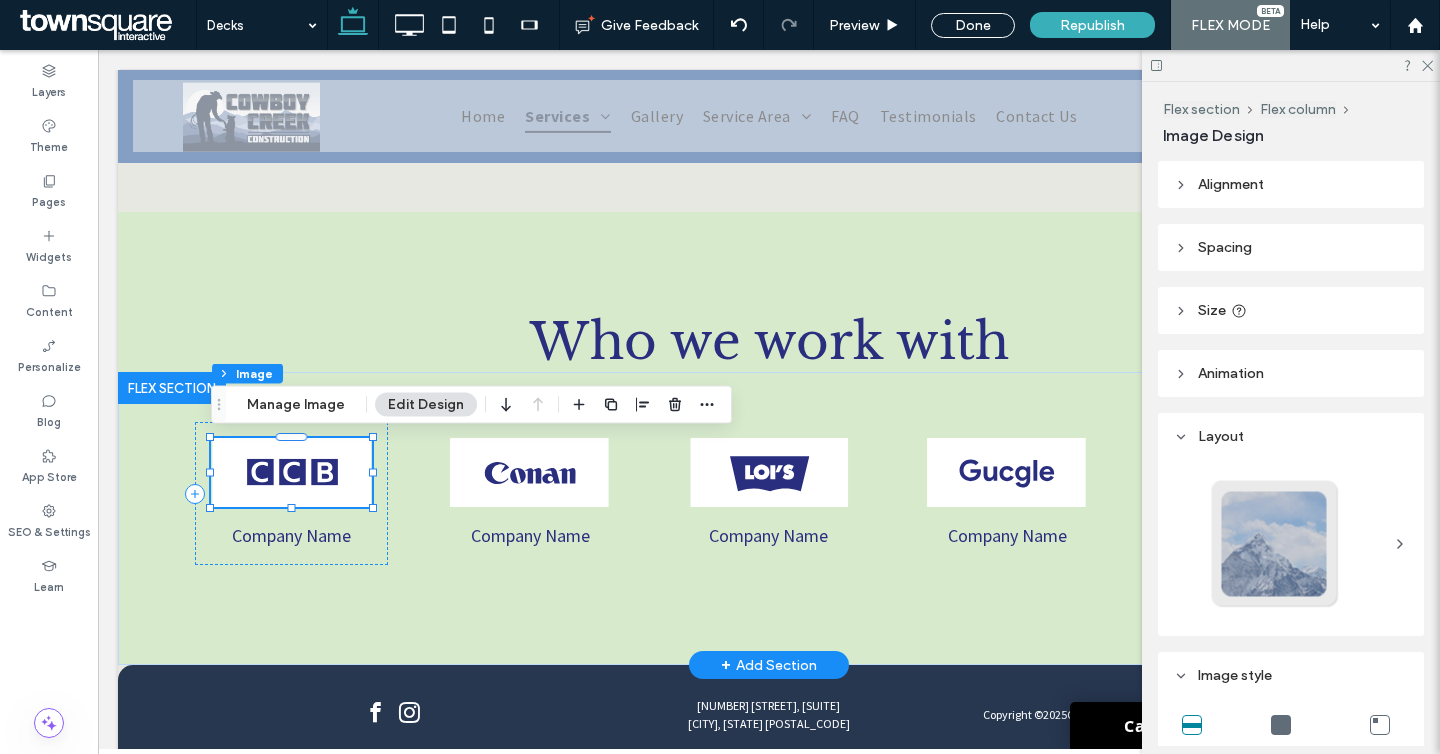 click at bounding box center (291, 472) 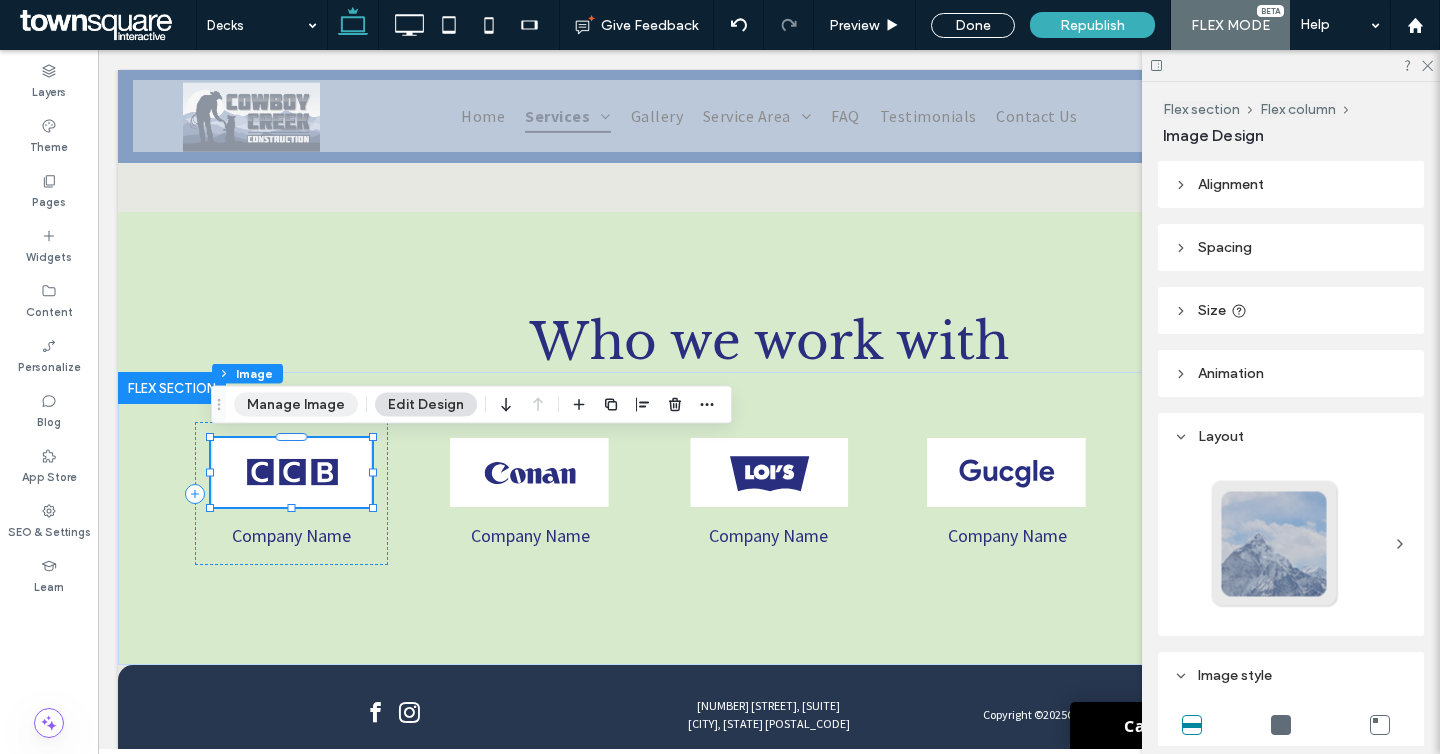click on "Manage Image" at bounding box center (296, 405) 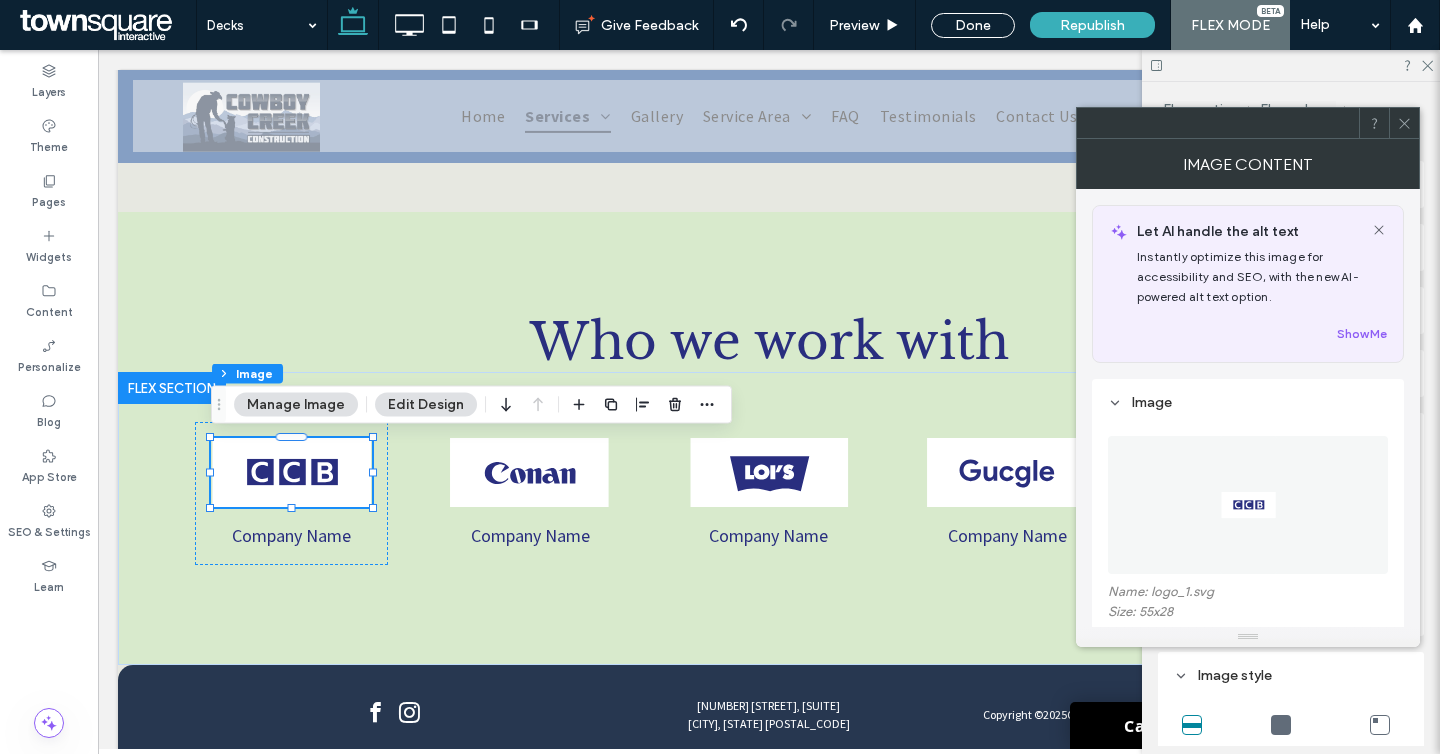click at bounding box center (1248, 505) 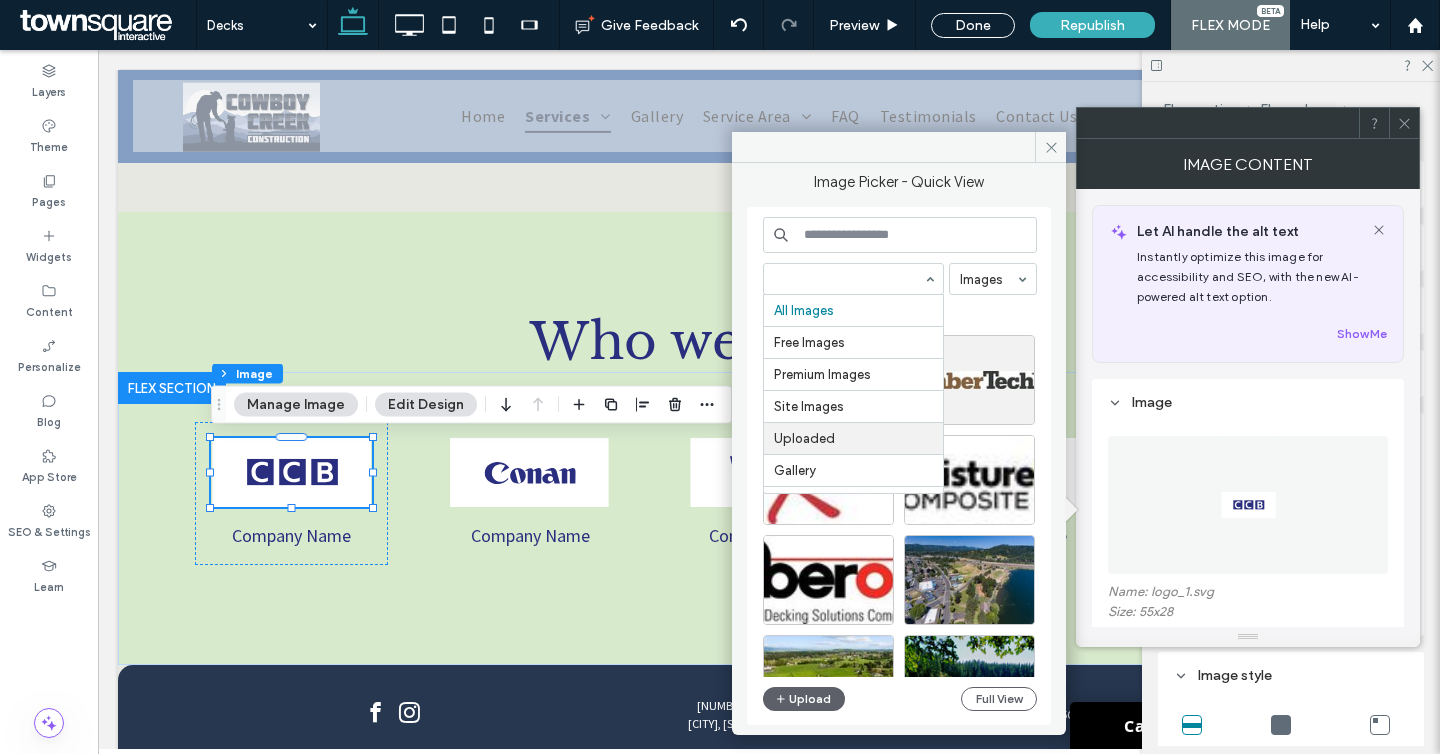 scroll, scrollTop: 32, scrollLeft: 0, axis: vertical 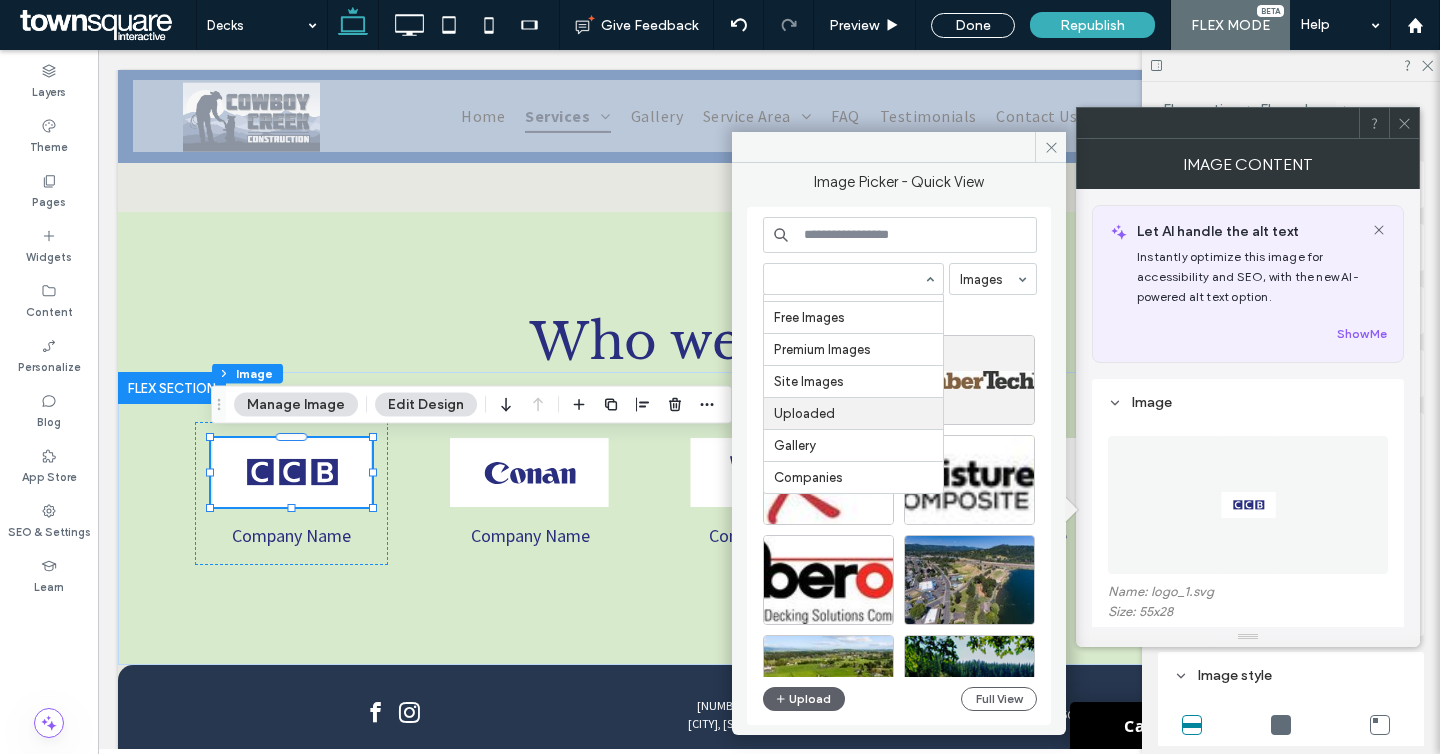 click at bounding box center (853, 279) 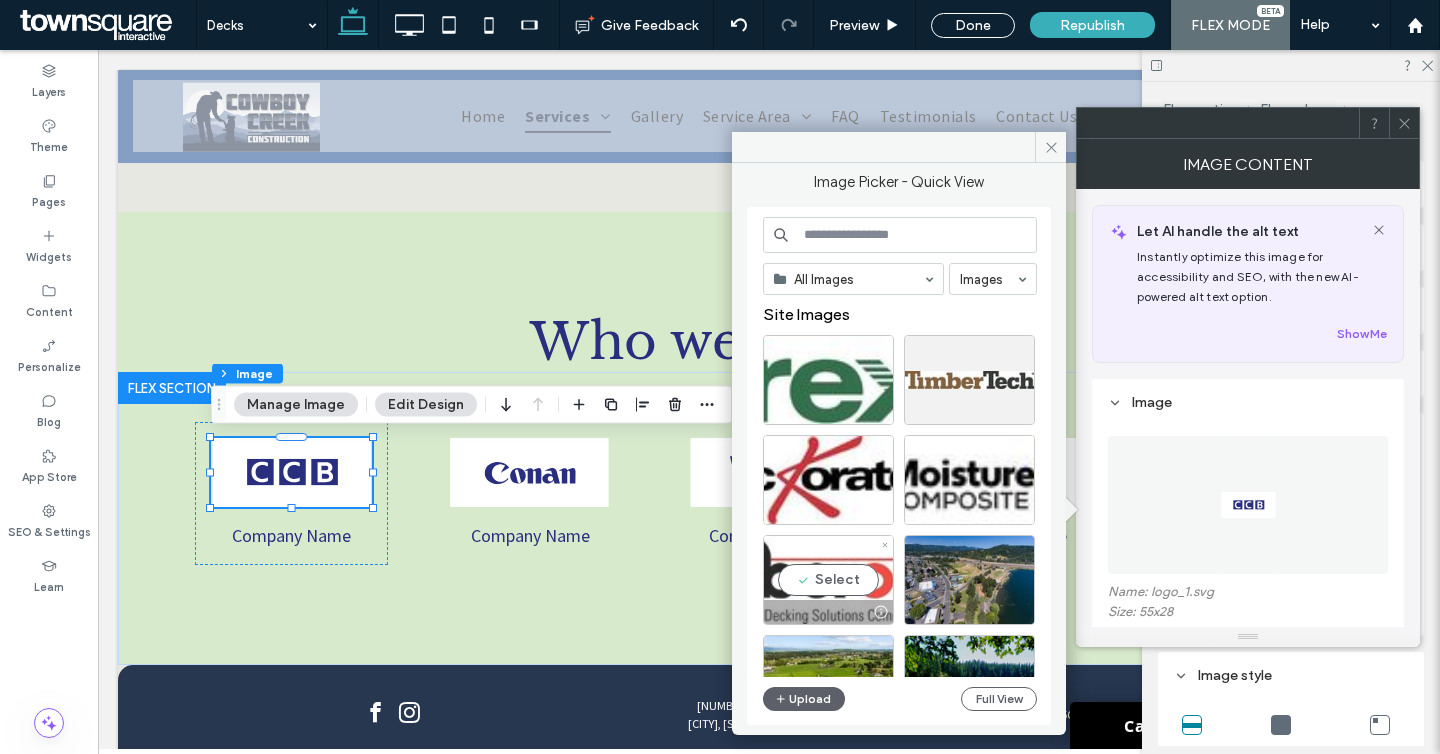 click on "Select" at bounding box center (828, 580) 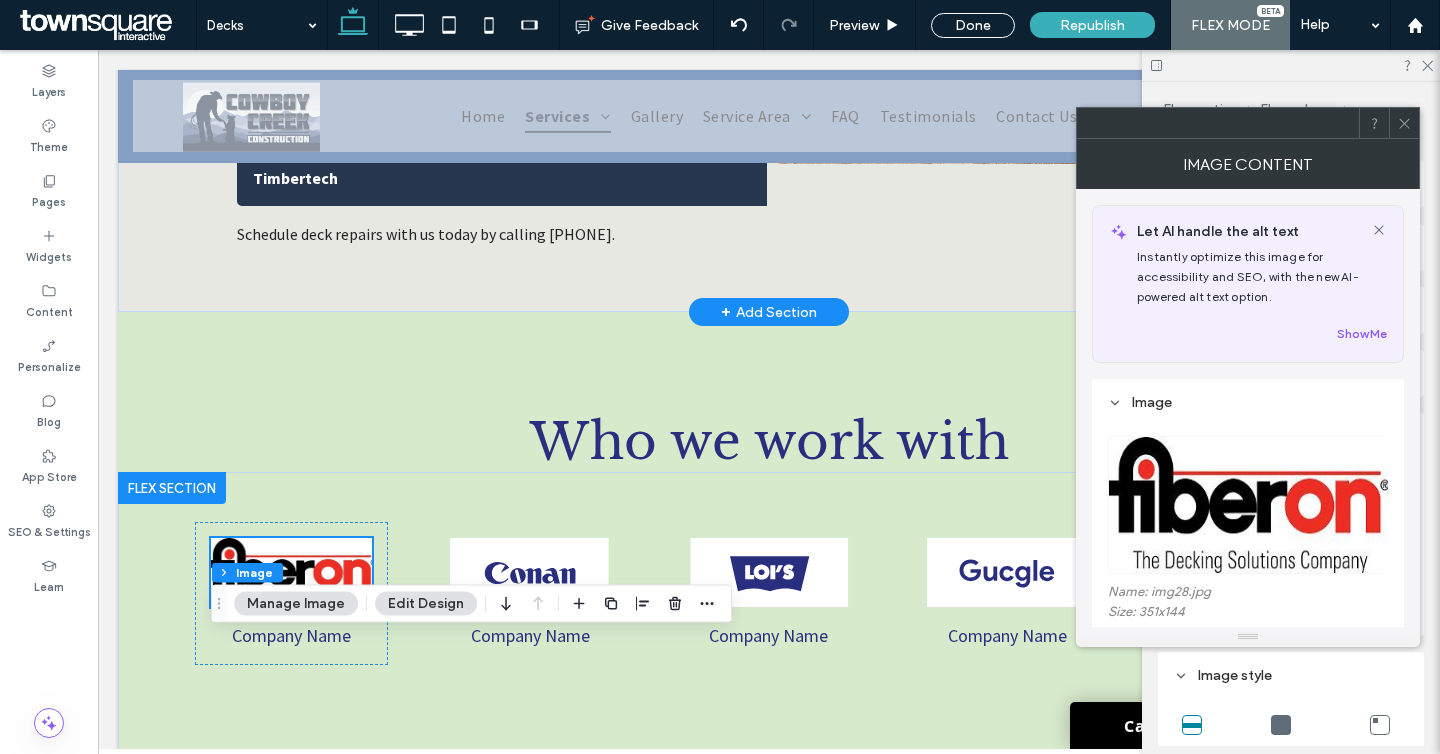 scroll, scrollTop: 1672, scrollLeft: 0, axis: vertical 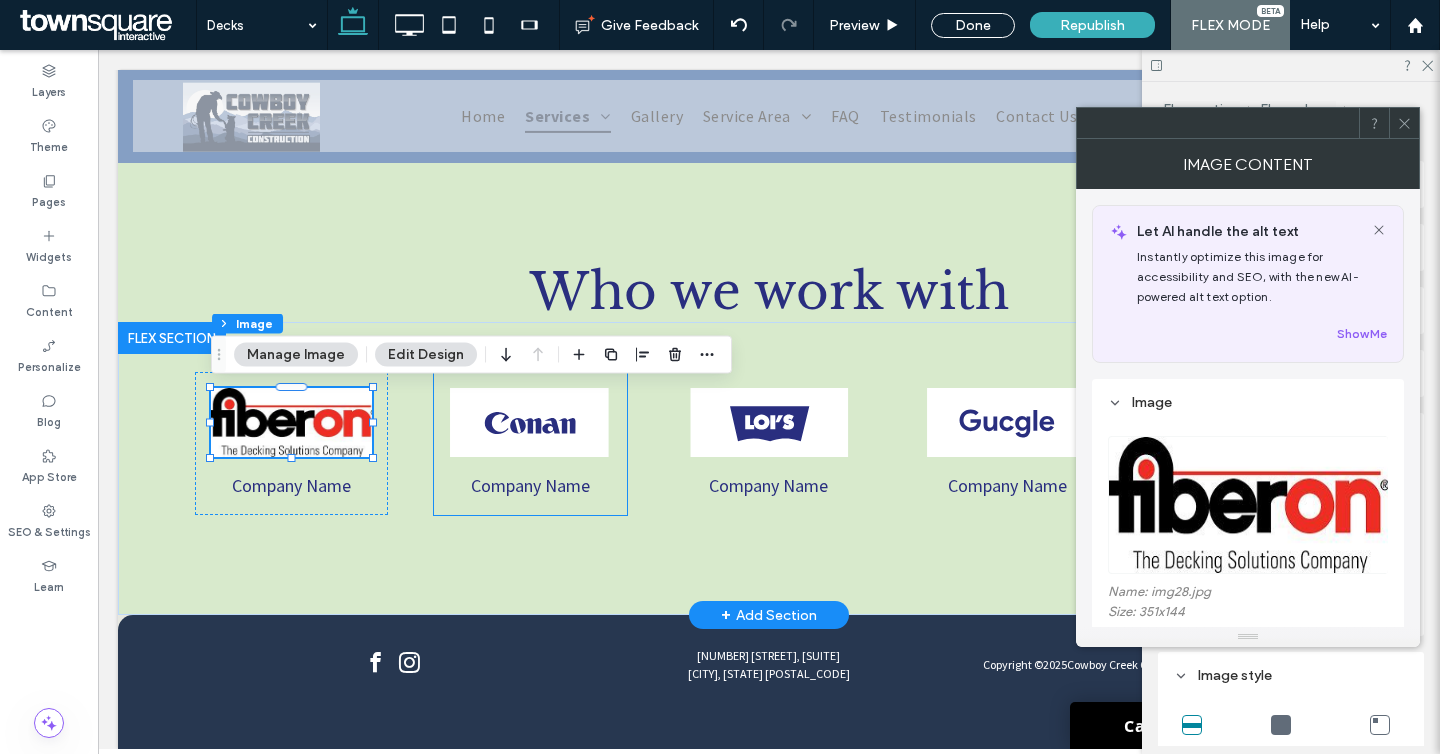 click on "Company Name" at bounding box center (530, 443) 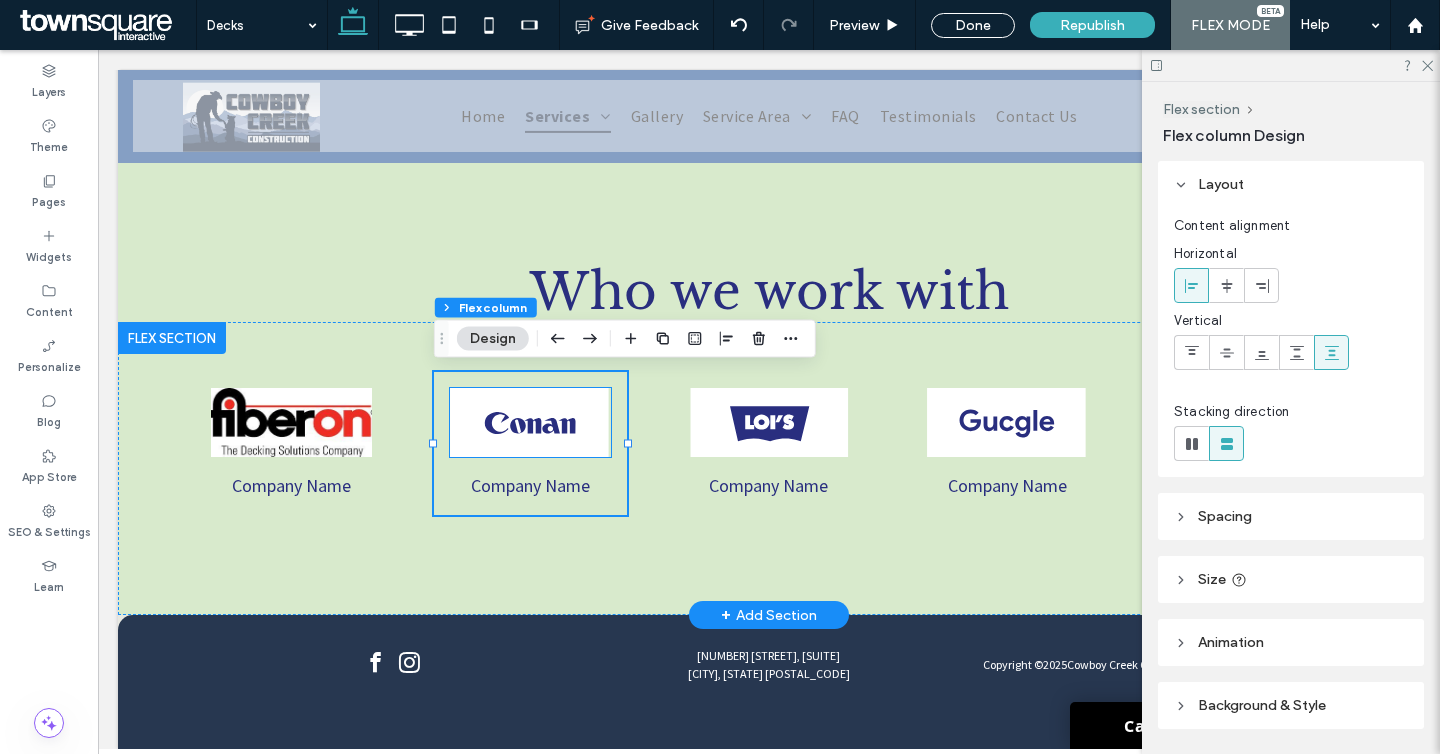 click at bounding box center [530, 422] 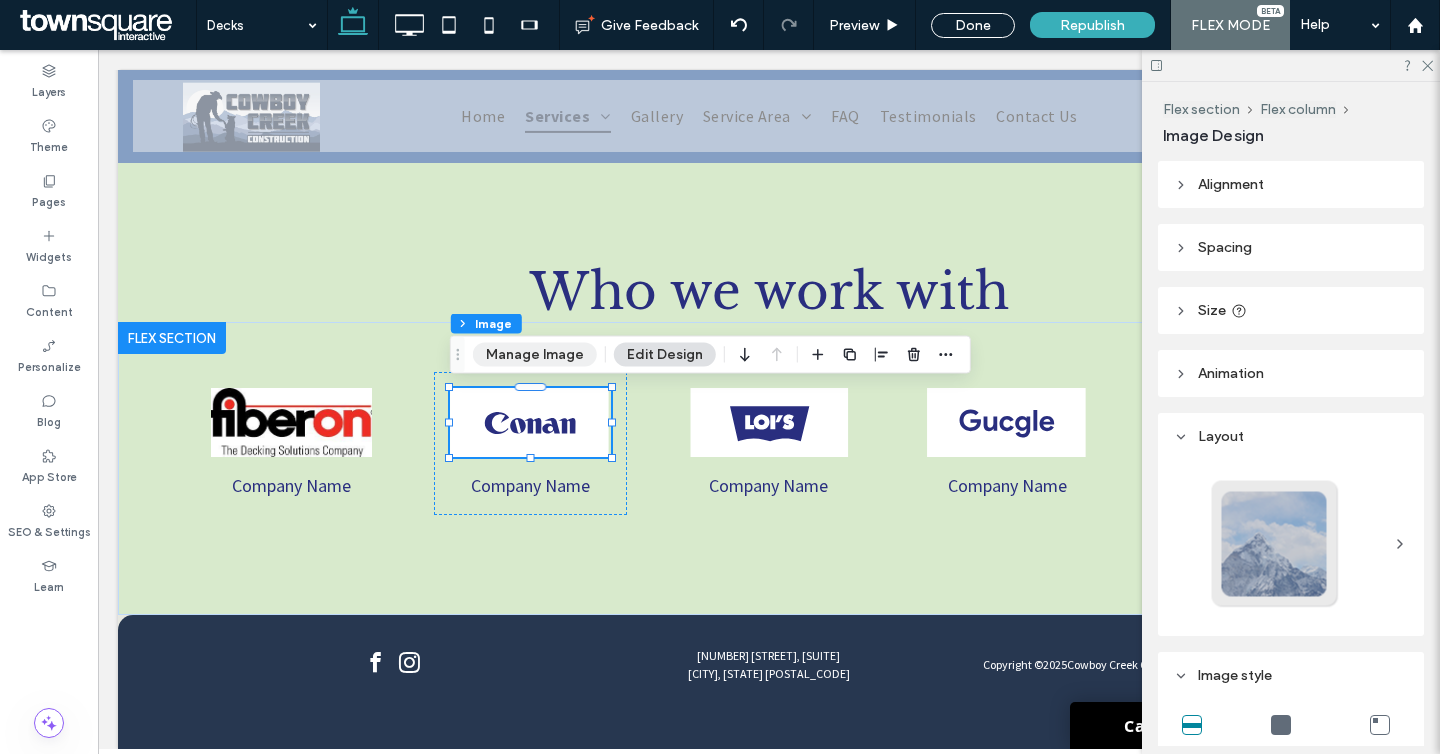 click on "Manage Image" at bounding box center (535, 355) 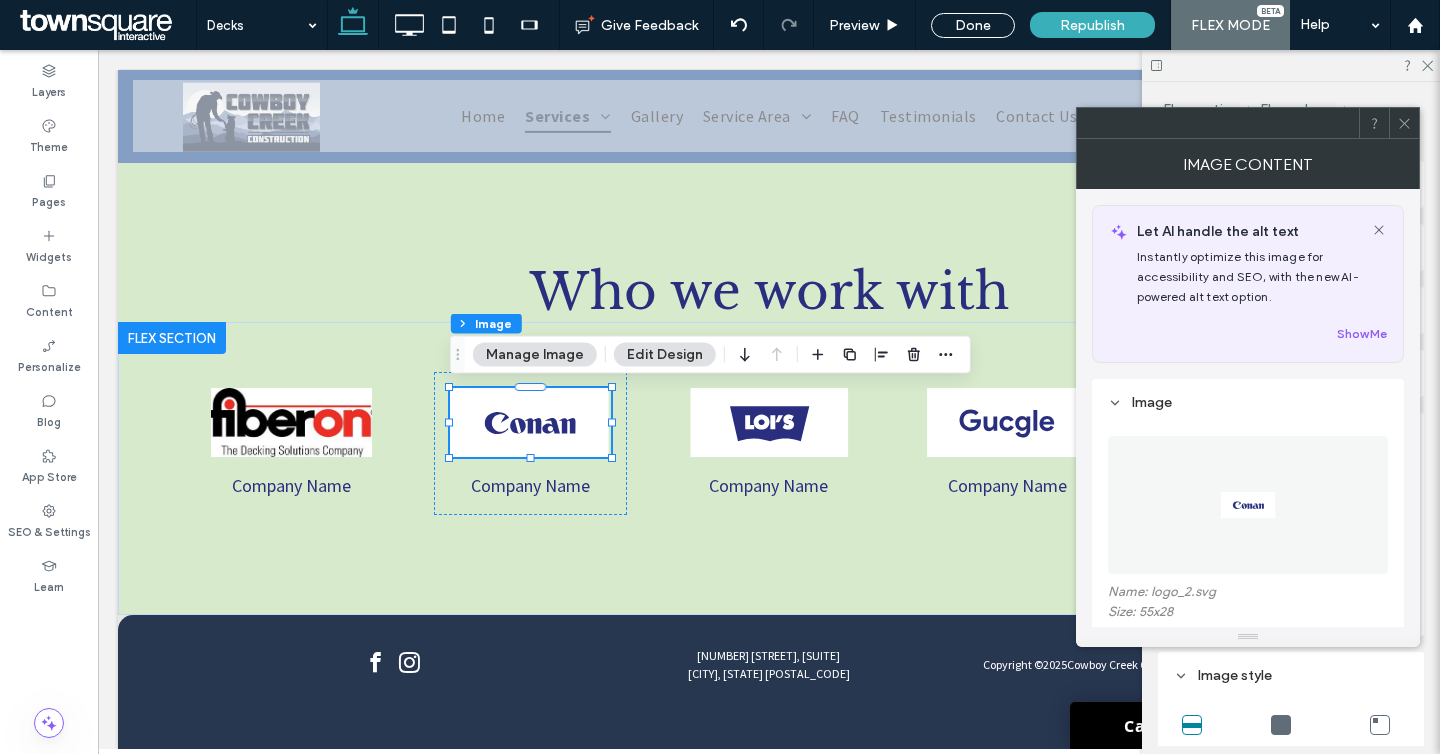 click at bounding box center (1248, 505) 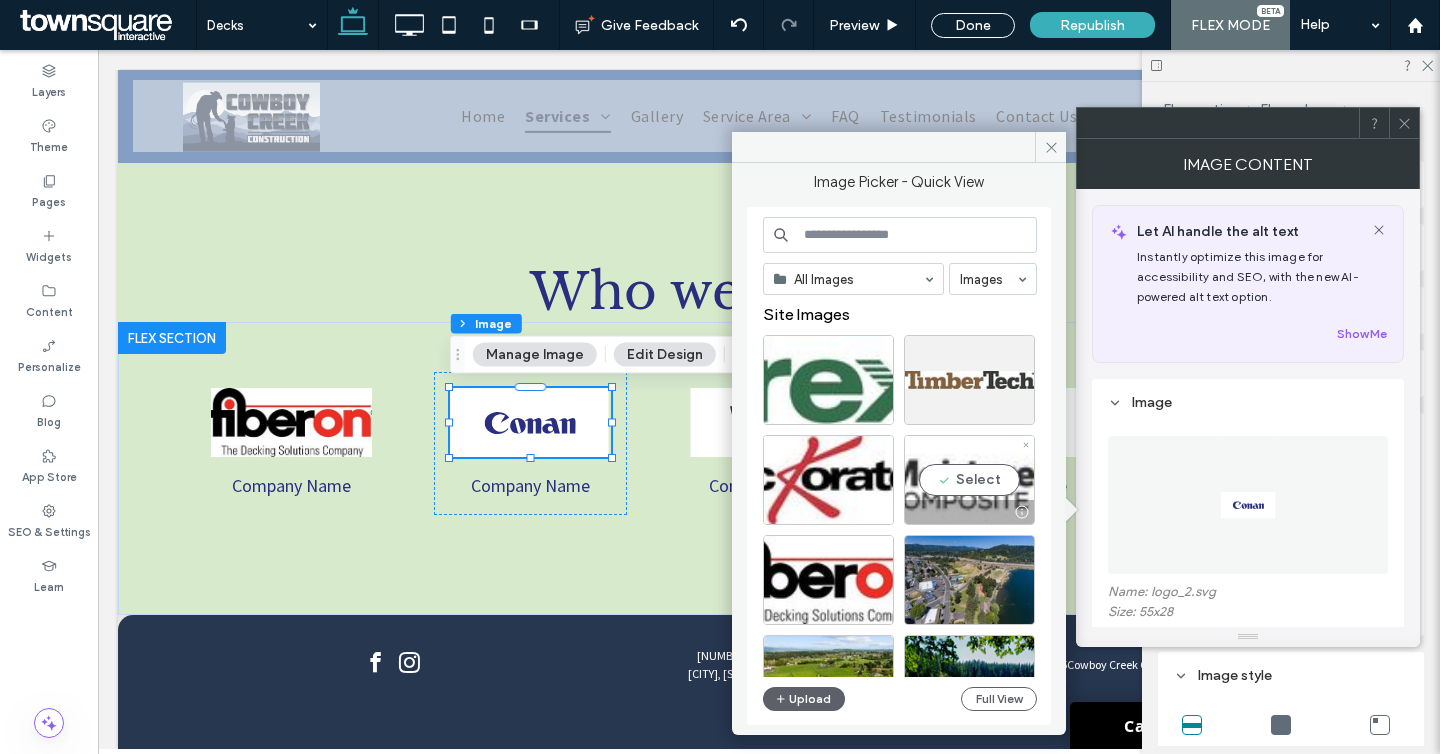 click on "Select" at bounding box center (969, 480) 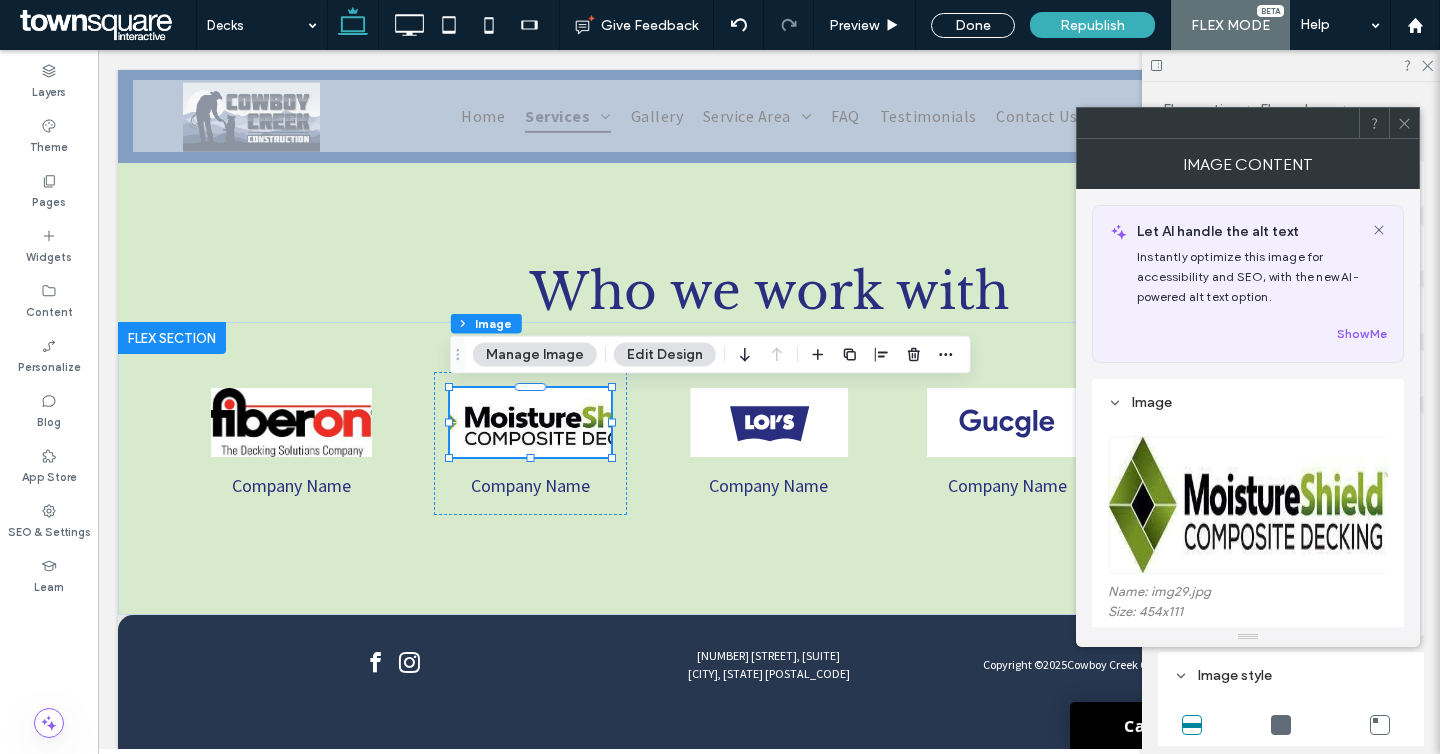 click 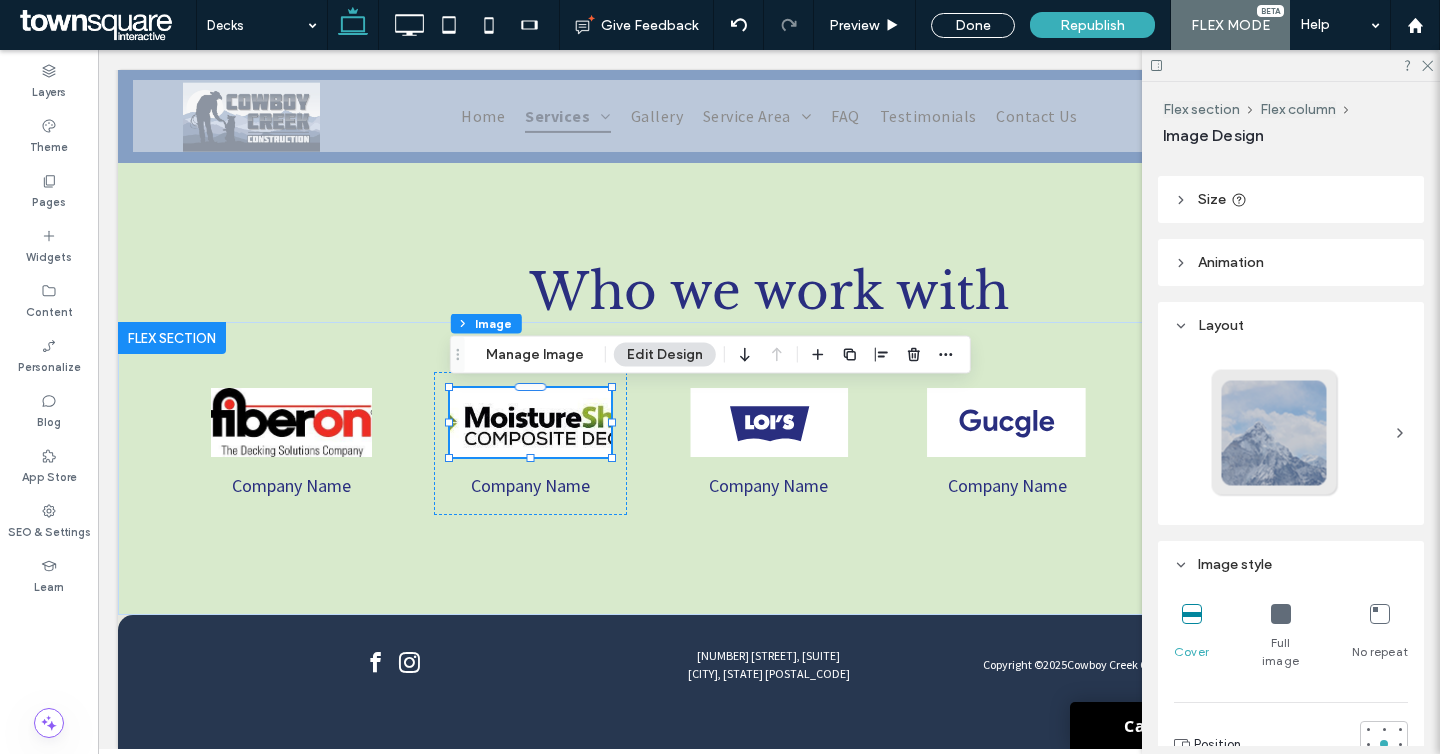 scroll, scrollTop: 122, scrollLeft: 0, axis: vertical 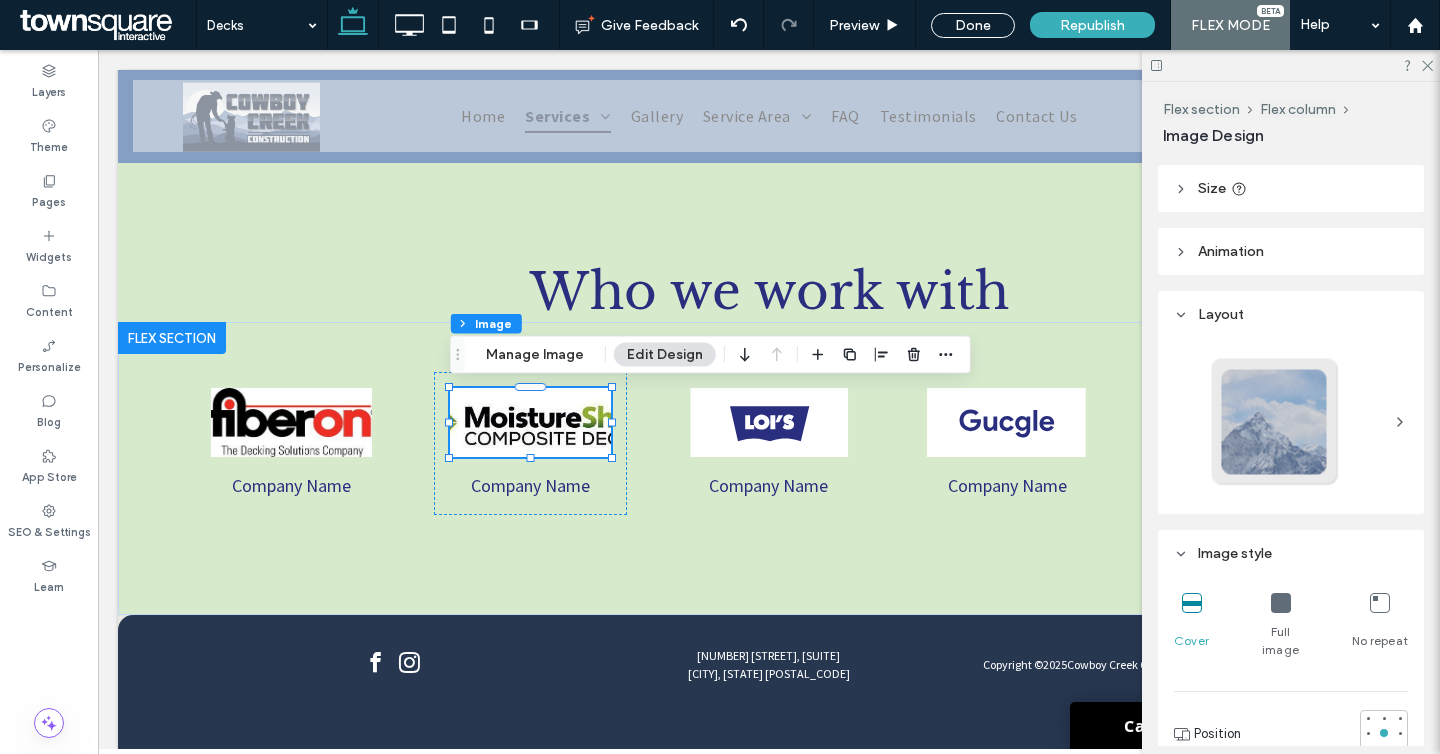 click at bounding box center [1281, 603] 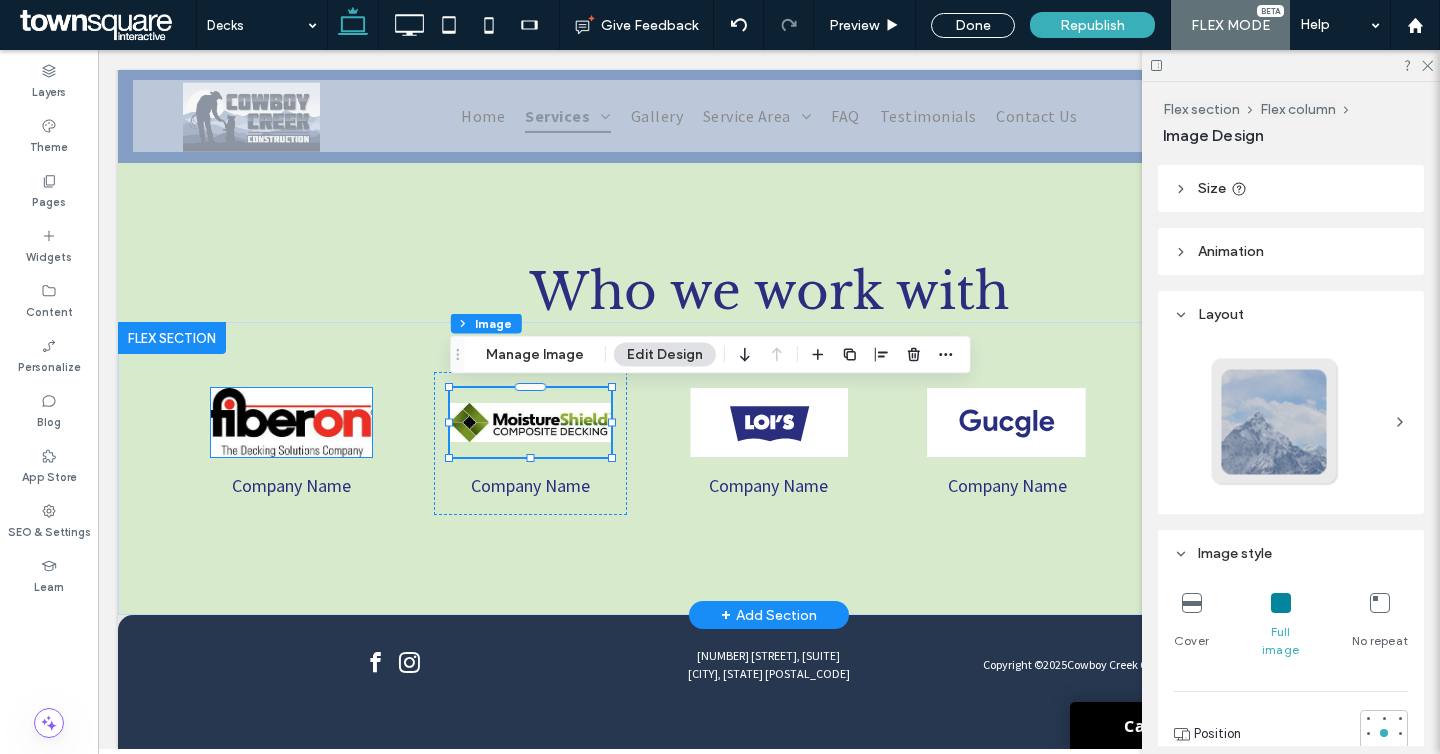 click at bounding box center [291, 422] 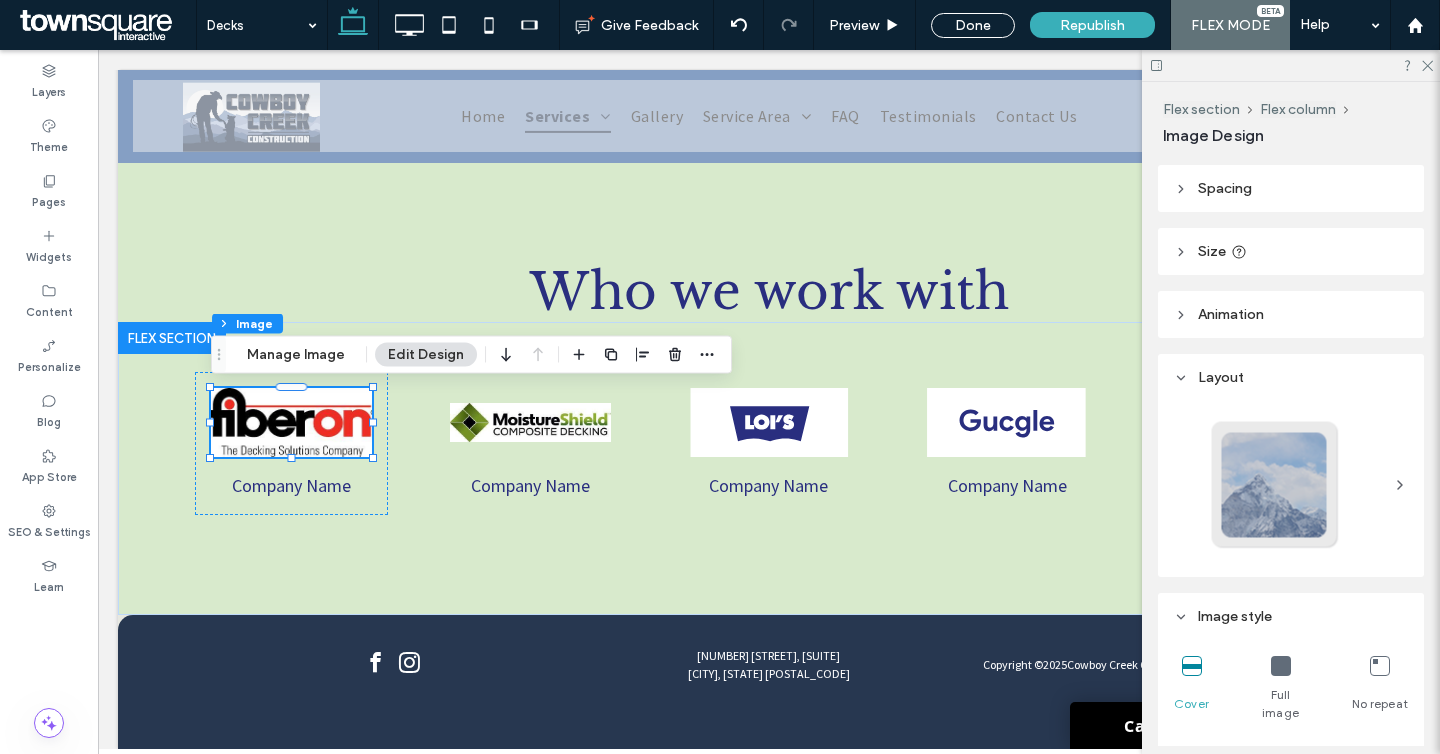 scroll, scrollTop: 128, scrollLeft: 0, axis: vertical 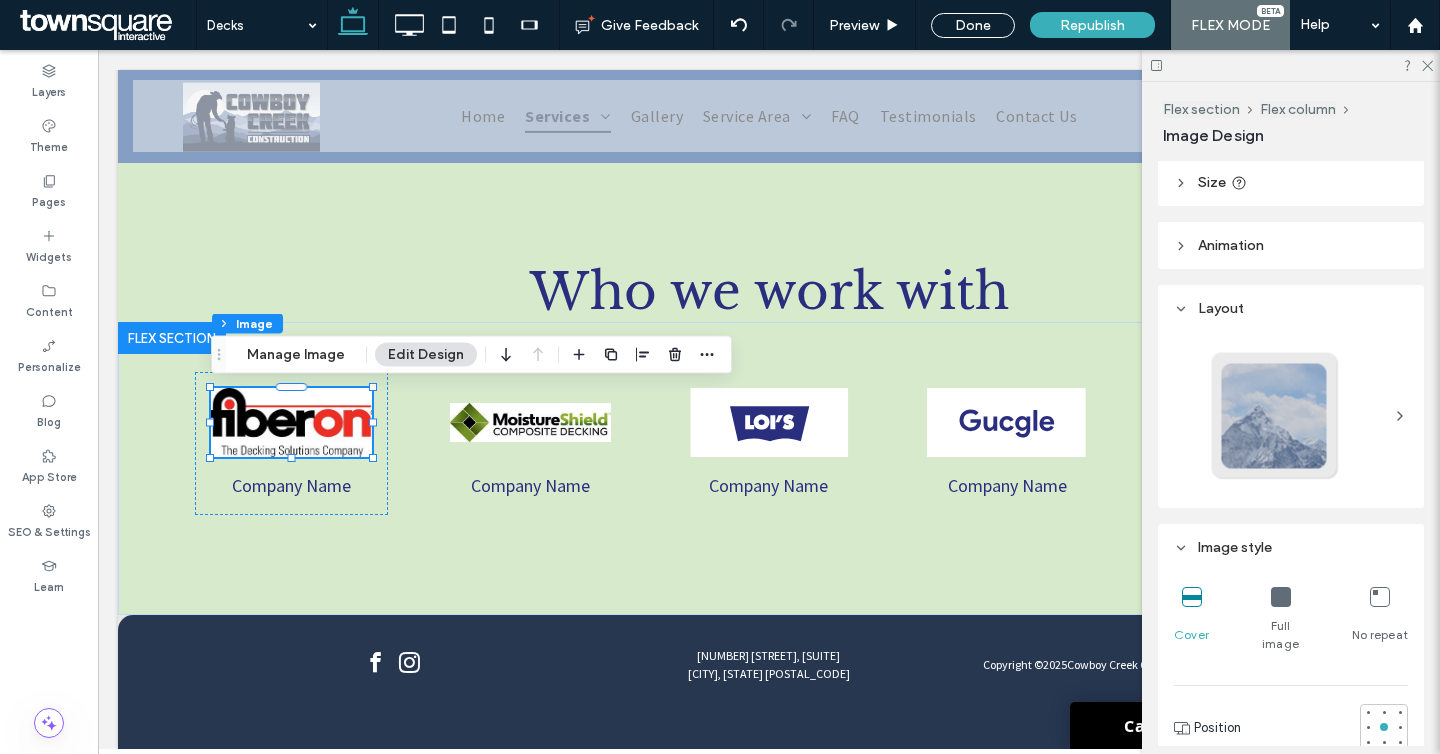 click at bounding box center (1281, 597) 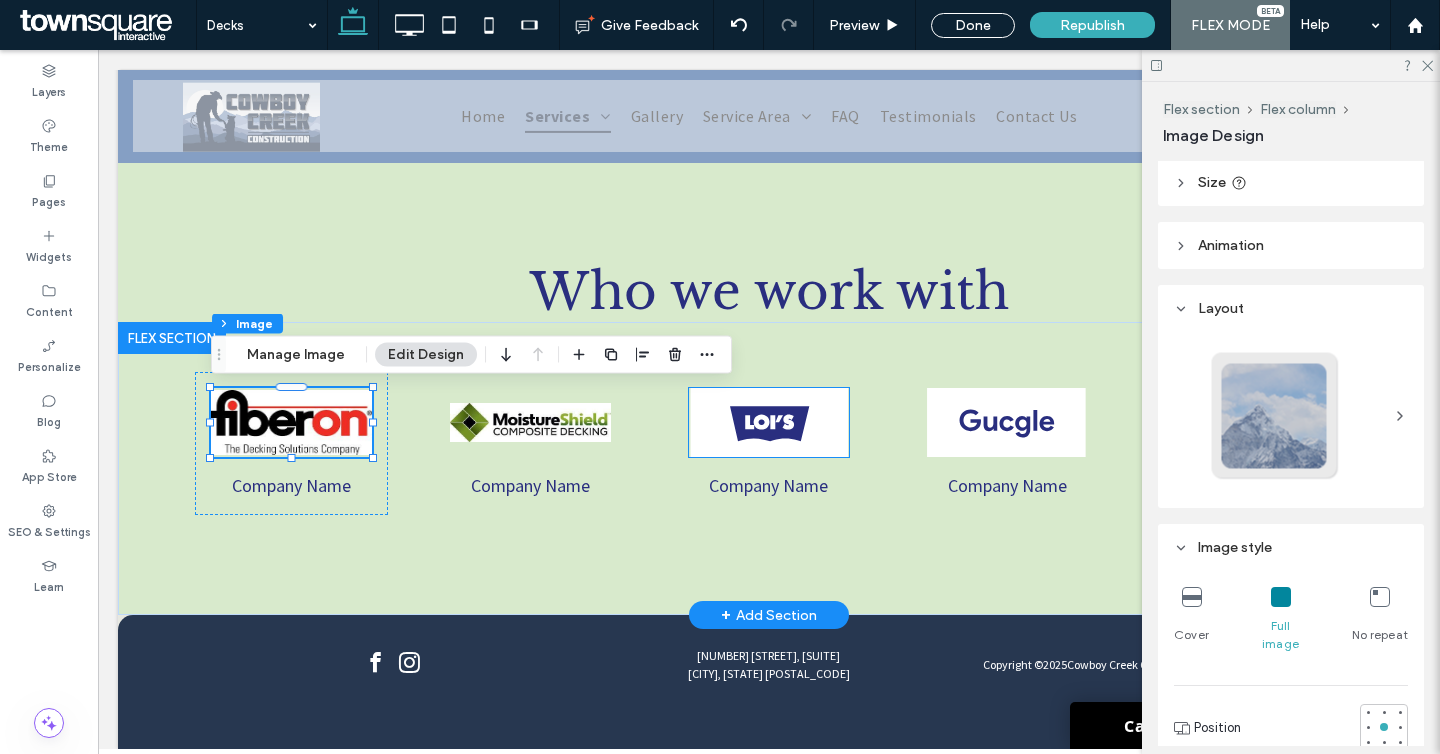 click at bounding box center [769, 422] 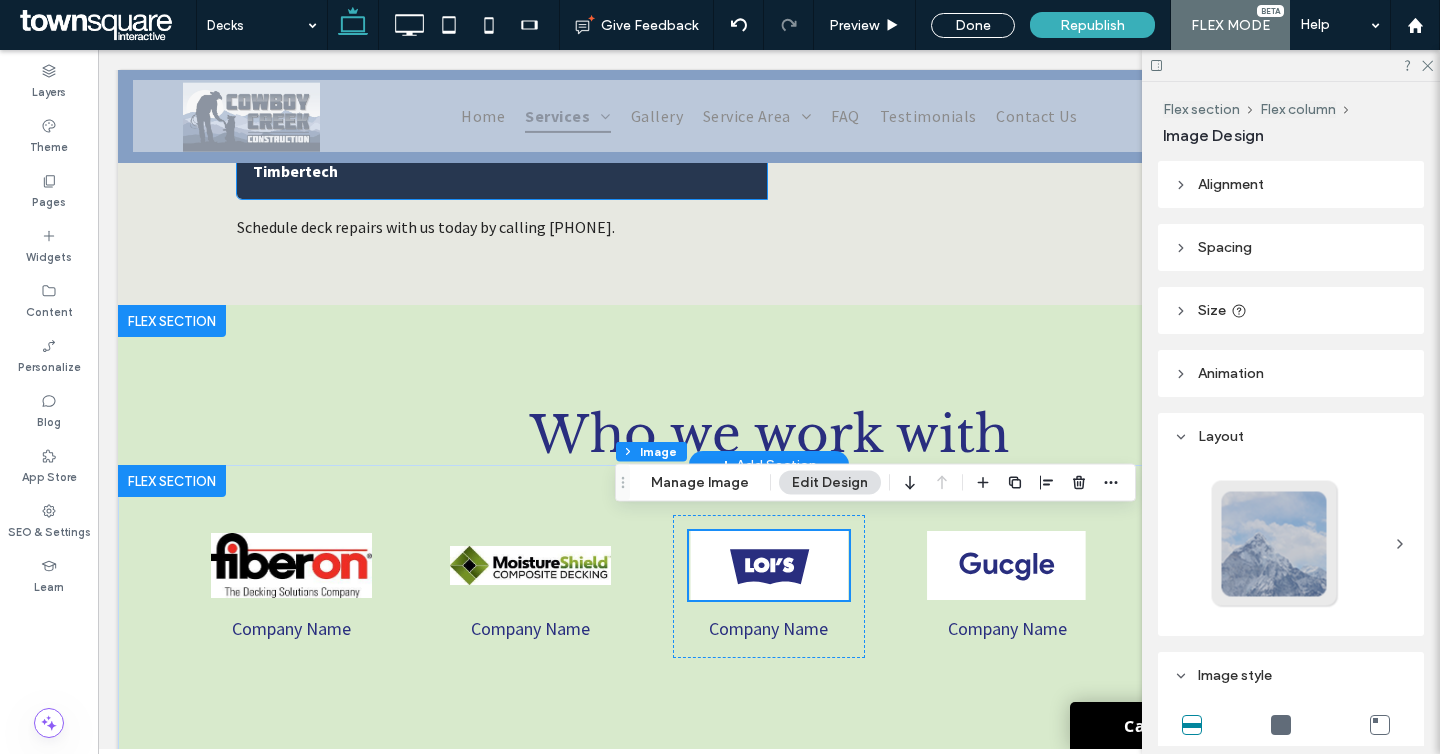 scroll, scrollTop: 1550, scrollLeft: 0, axis: vertical 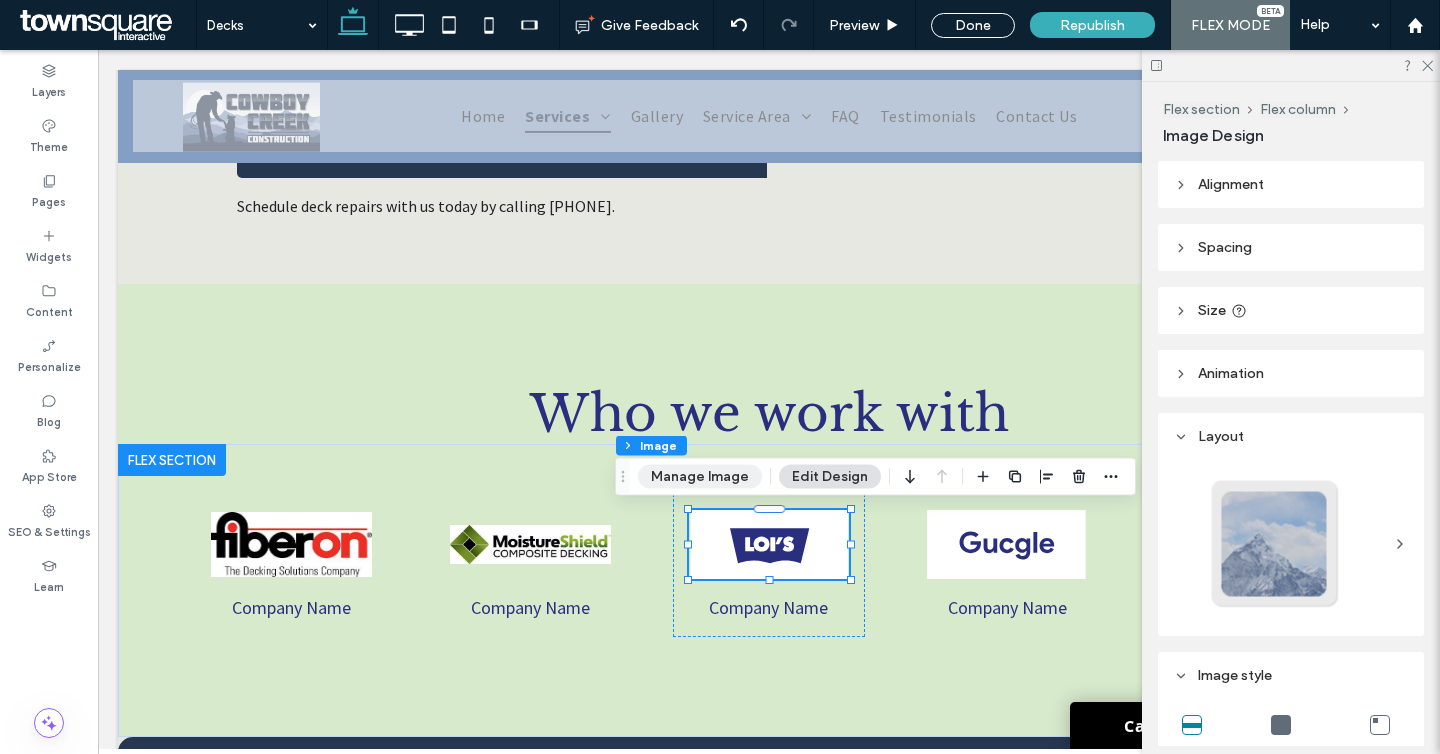click on "Manage Image" at bounding box center [700, 477] 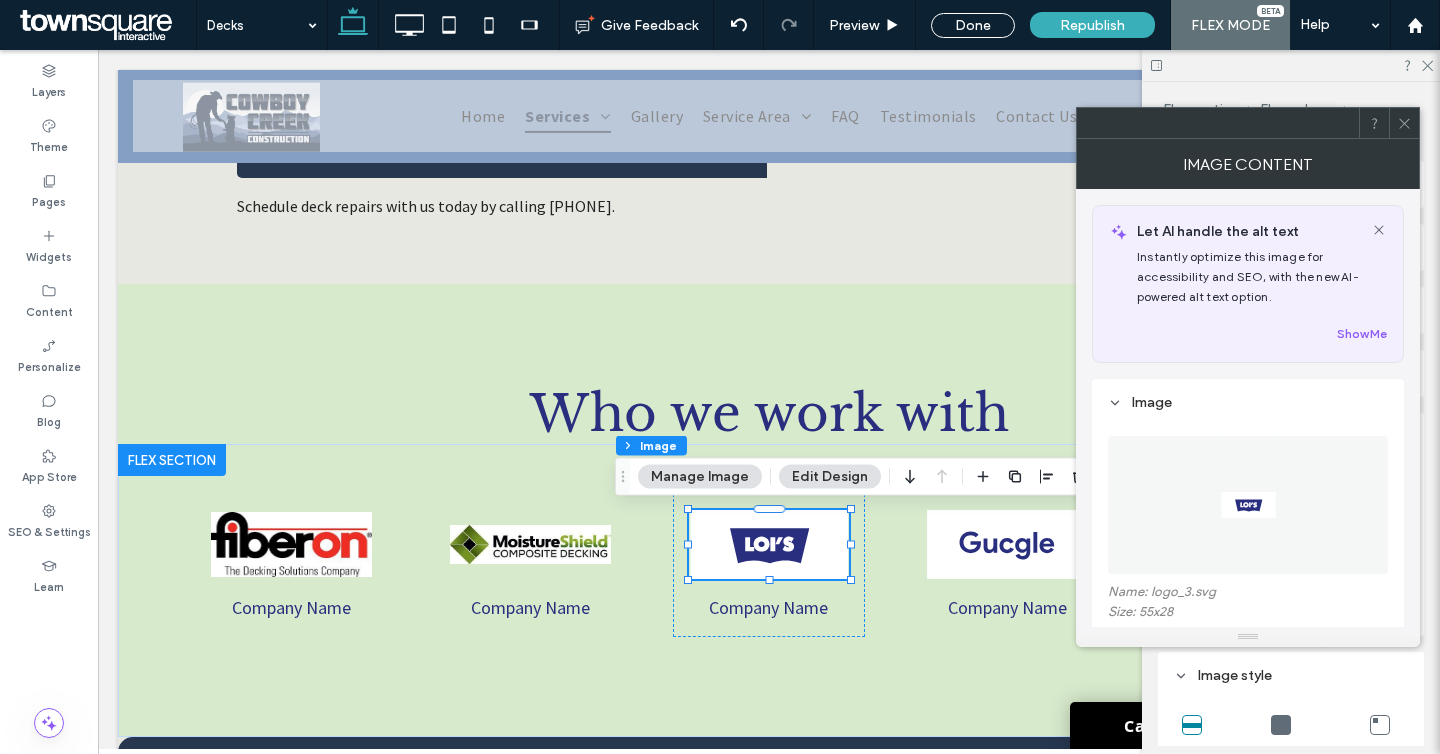 click at bounding box center (1248, 505) 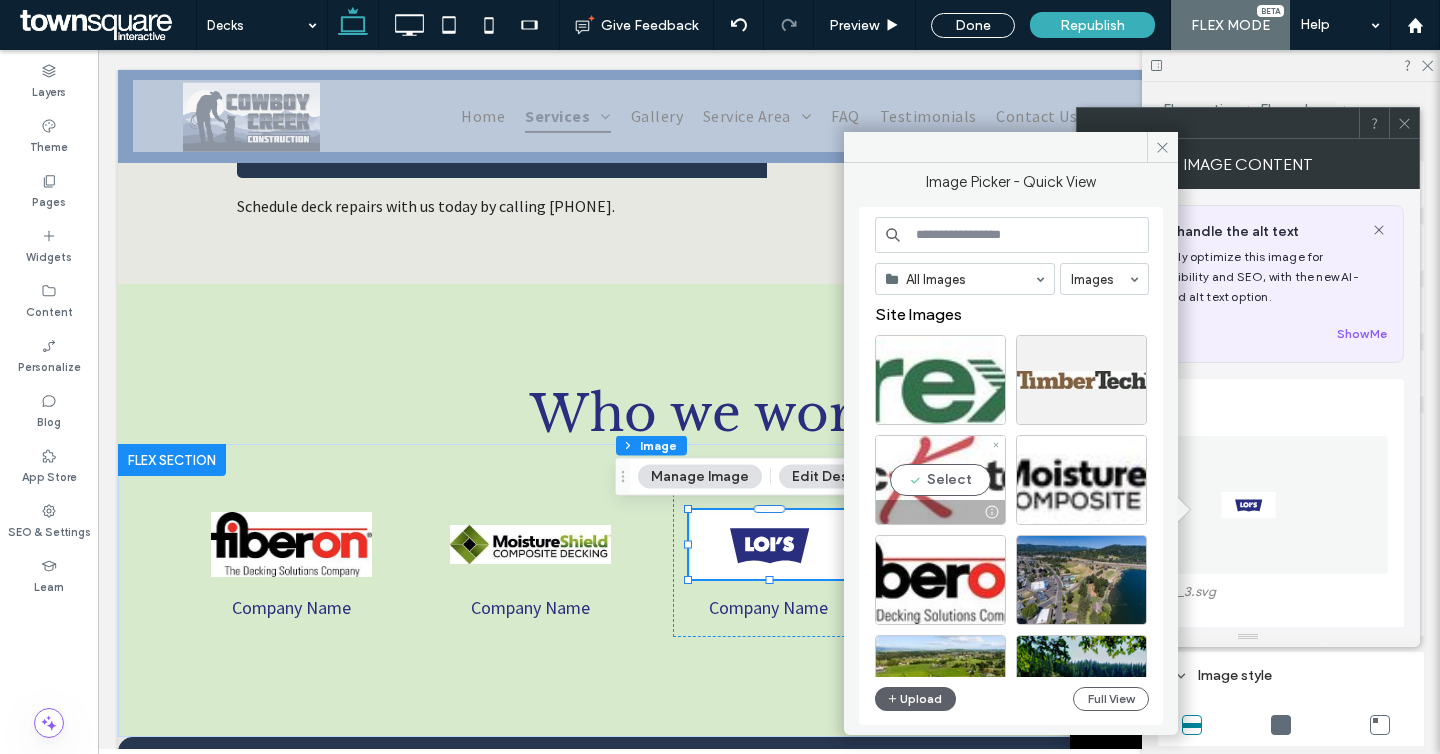 click on "Select" at bounding box center (940, 480) 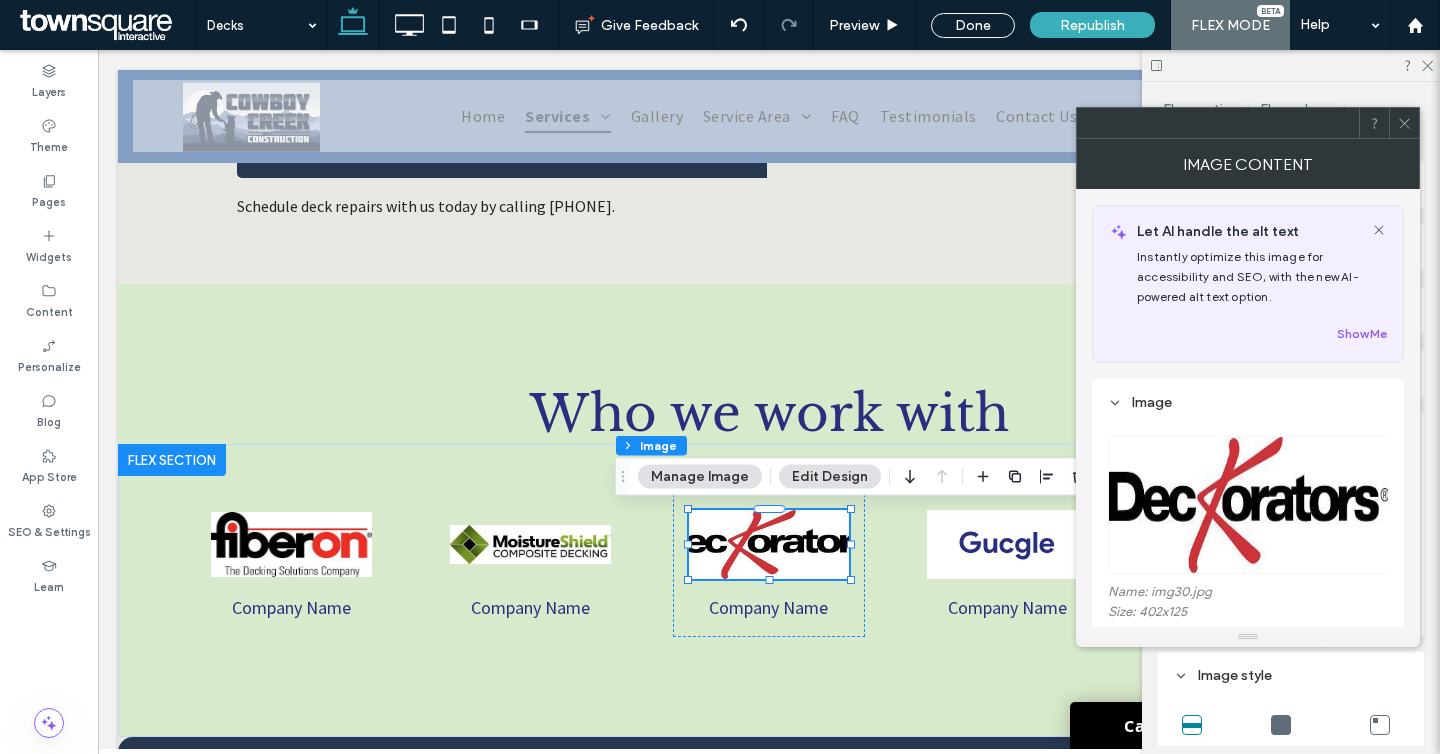 click 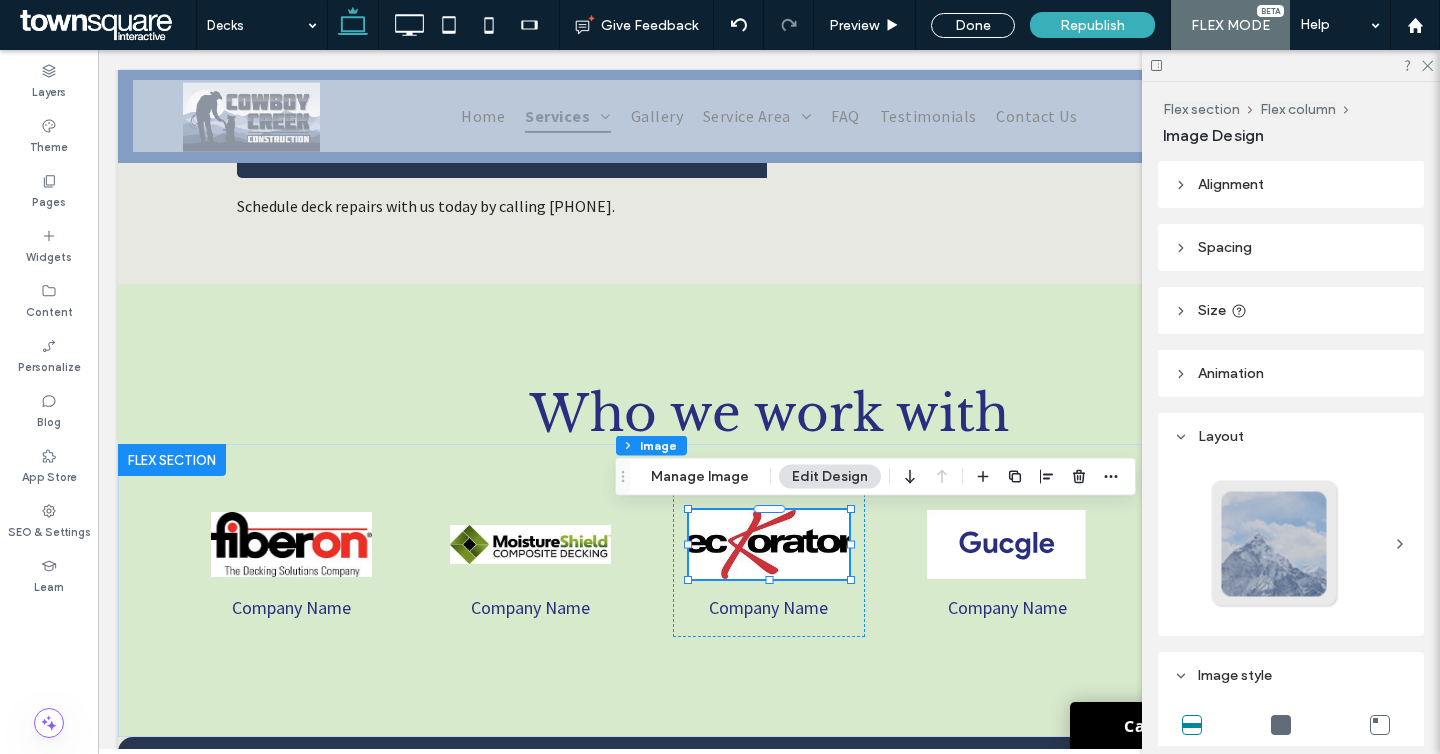 scroll, scrollTop: 237, scrollLeft: 0, axis: vertical 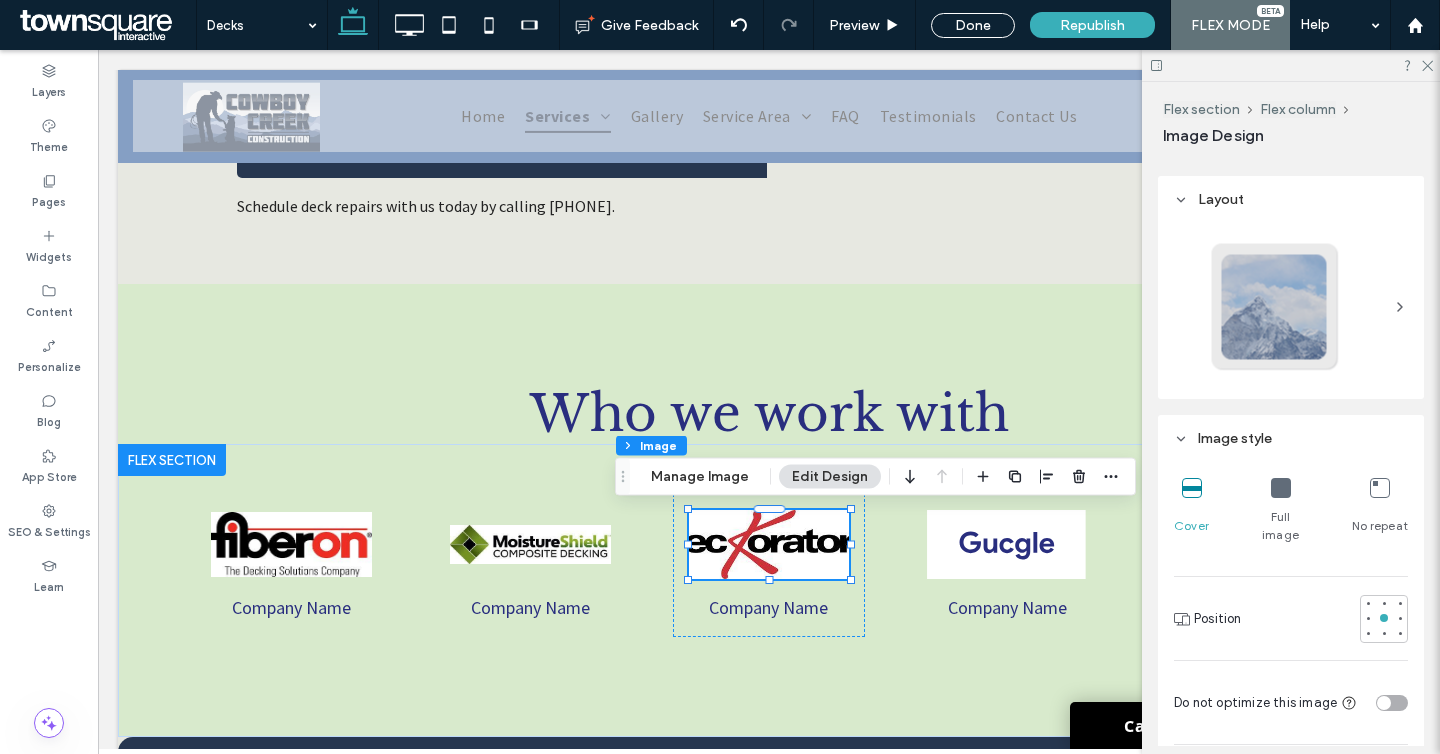 click at bounding box center [1281, 488] 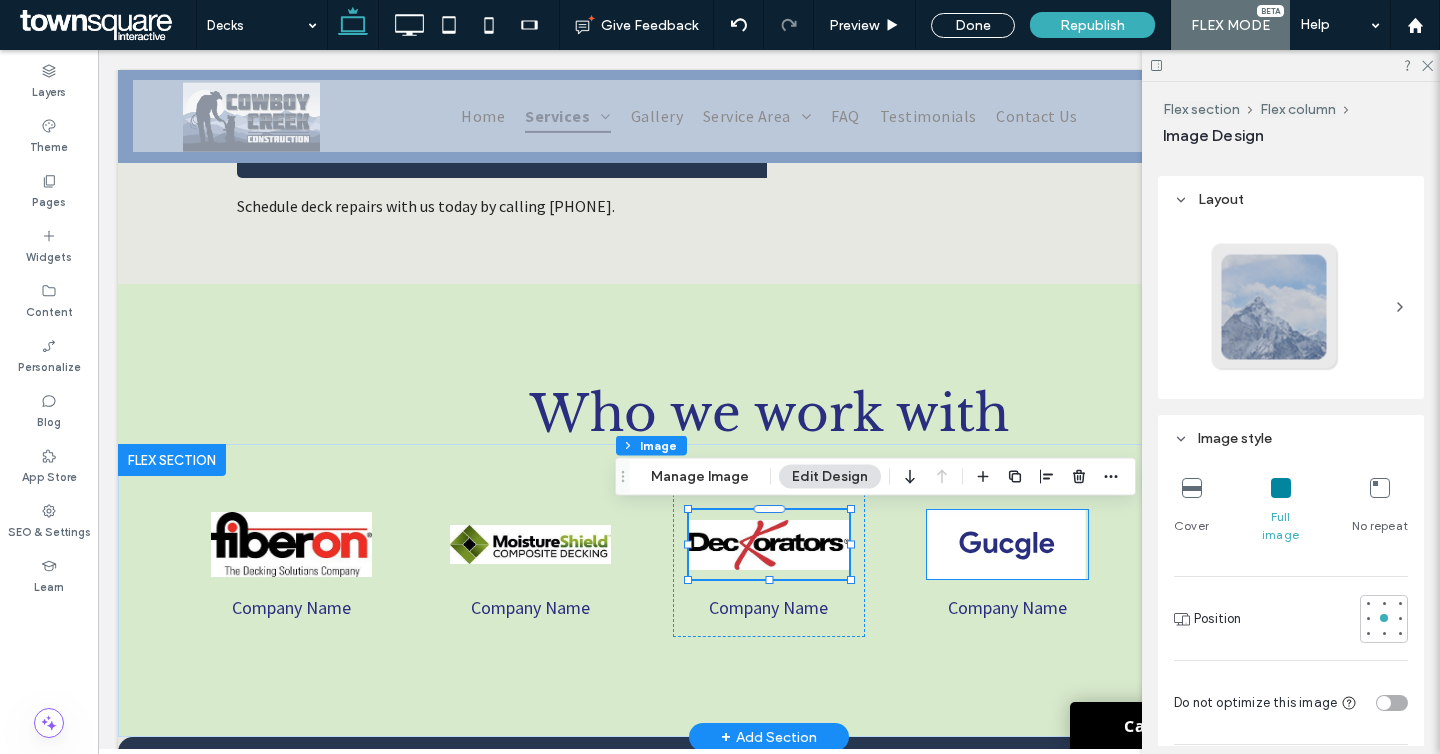 click at bounding box center (1007, 544) 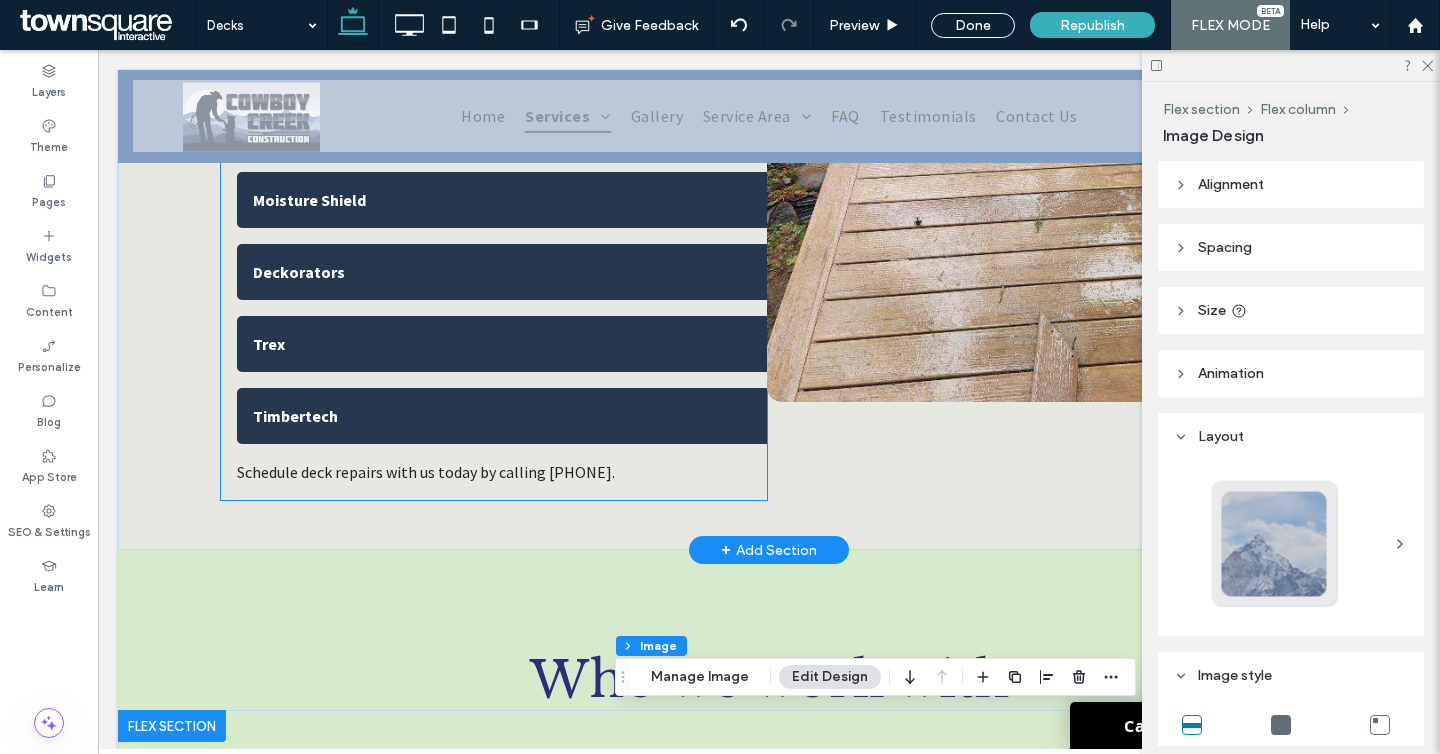 scroll, scrollTop: 1686, scrollLeft: 0, axis: vertical 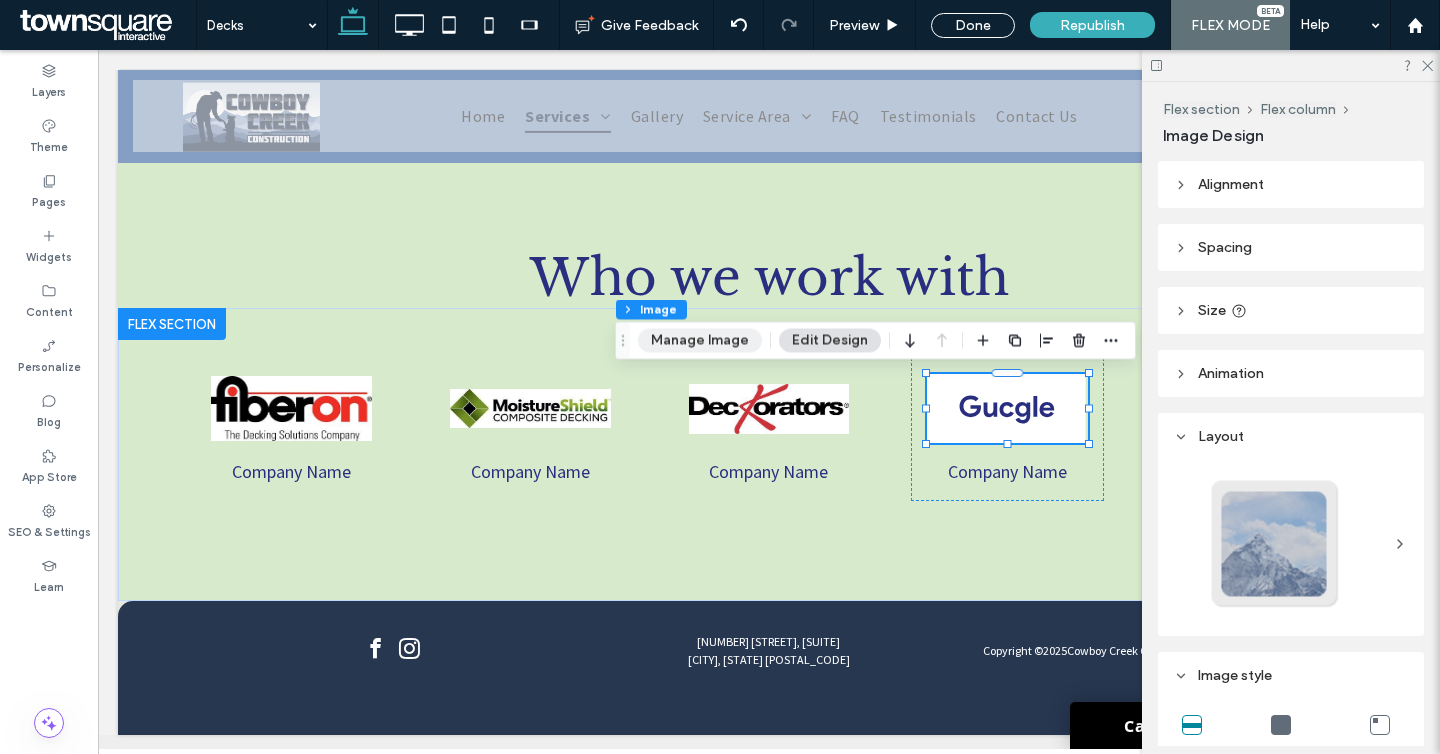 click on "Manage Image" at bounding box center [700, 341] 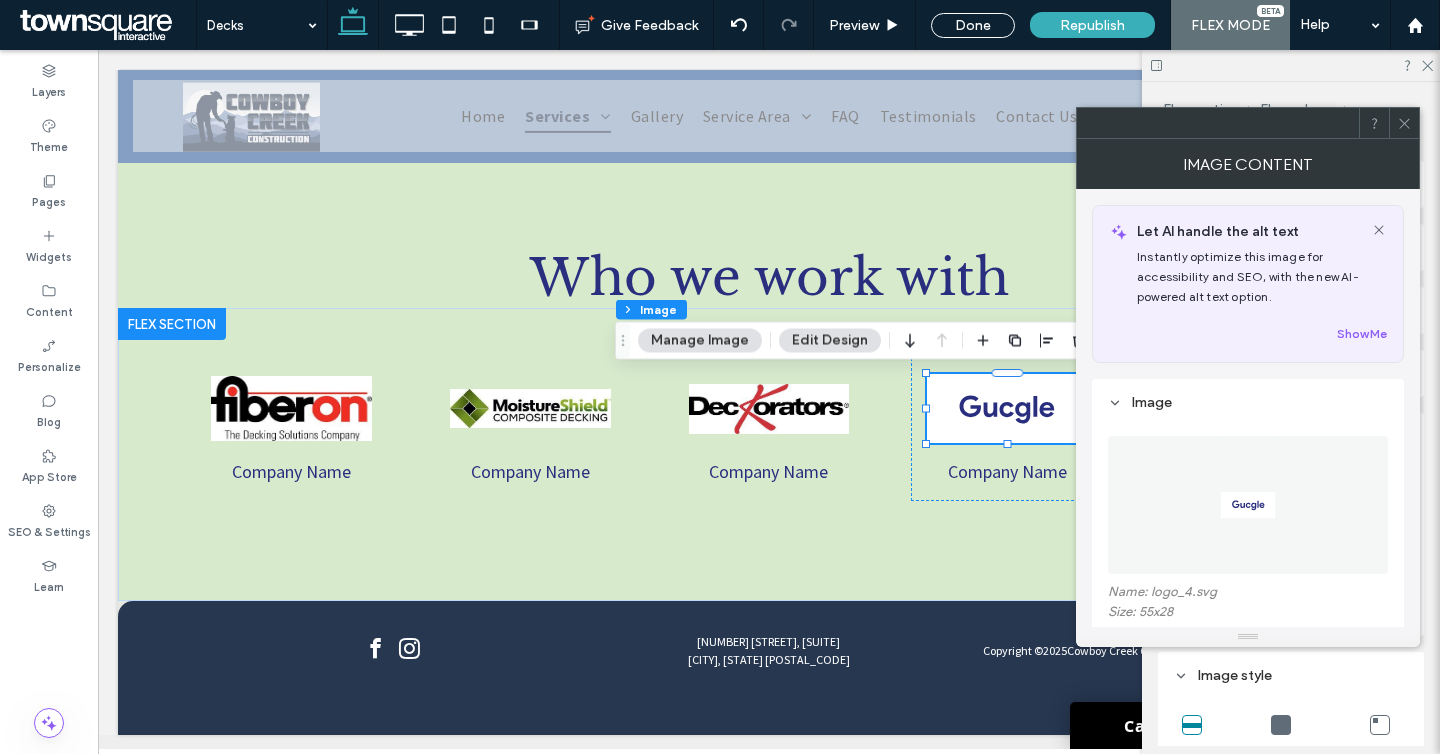 click at bounding box center [1248, 505] 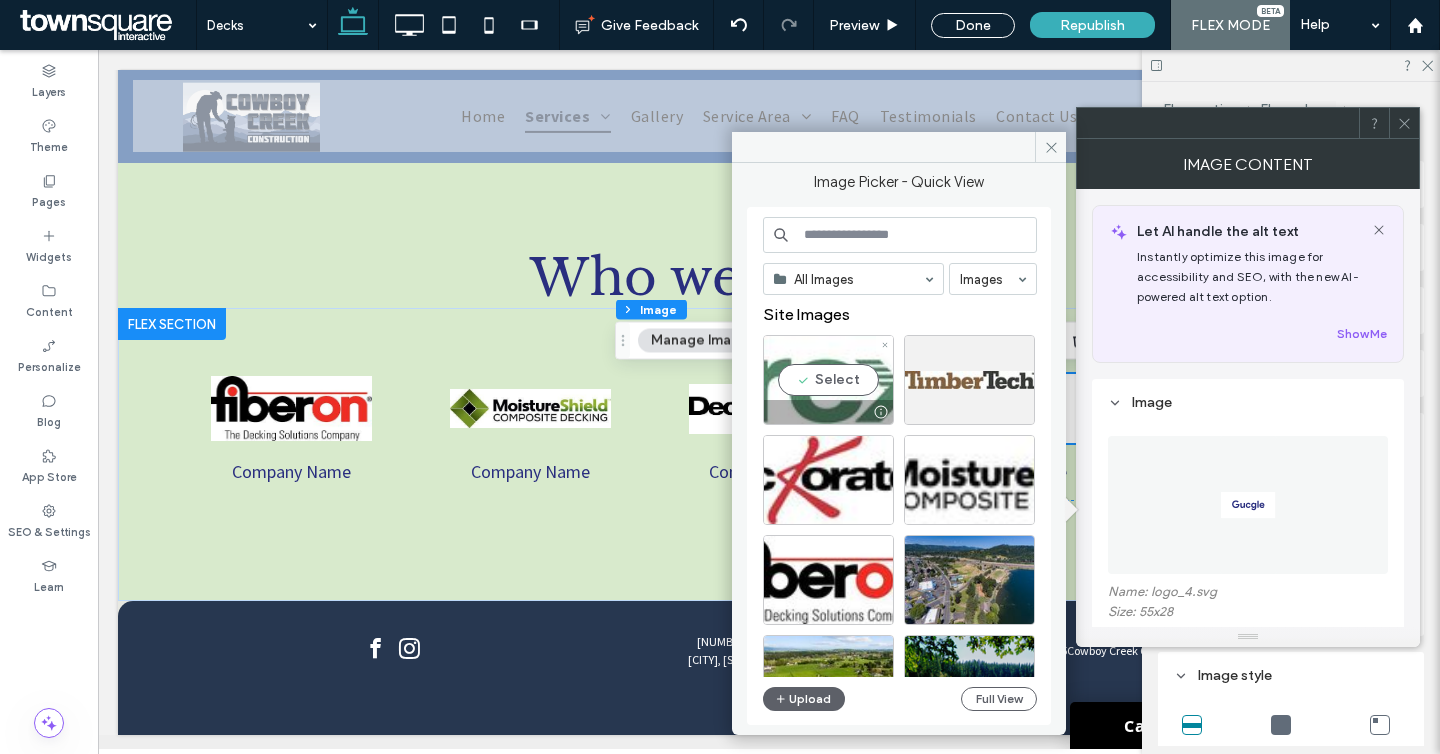 click on "Select" at bounding box center [828, 380] 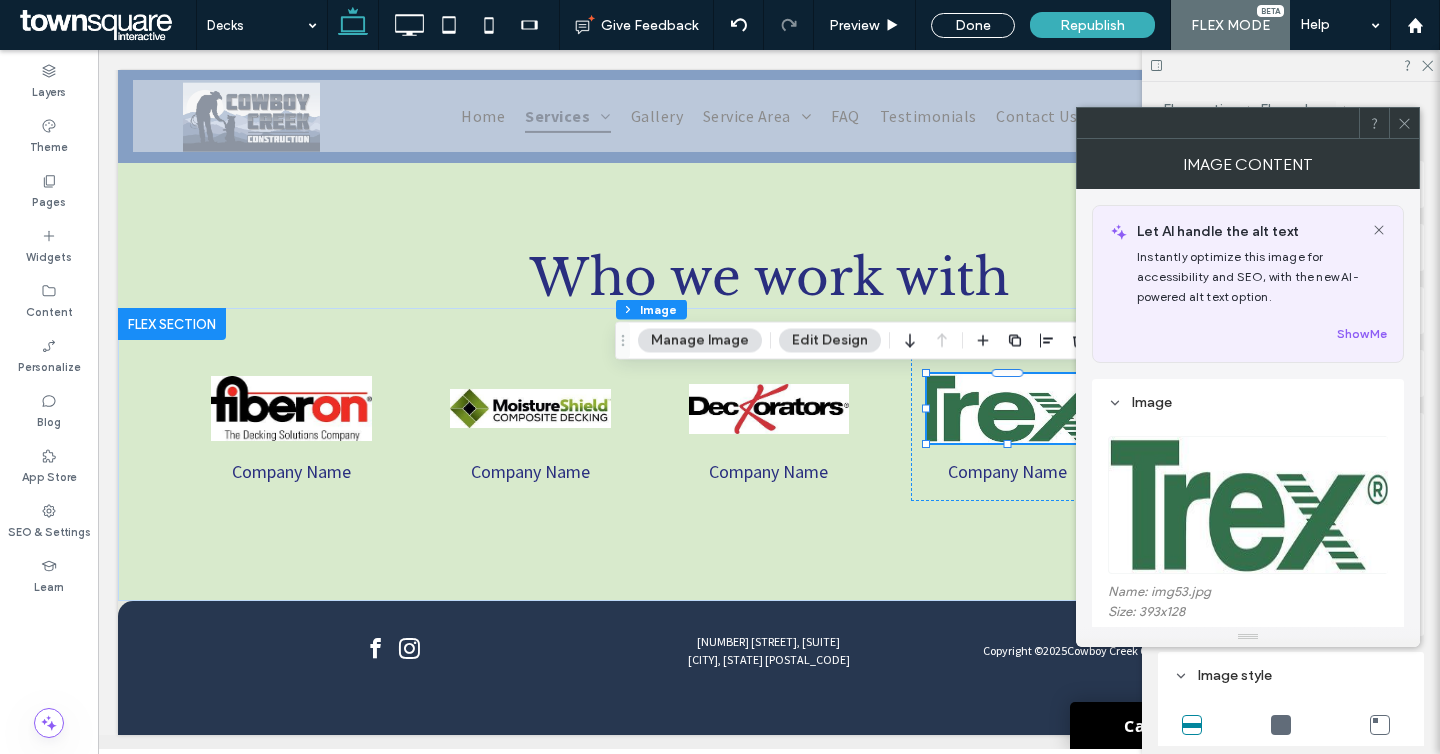 click at bounding box center (1404, 123) 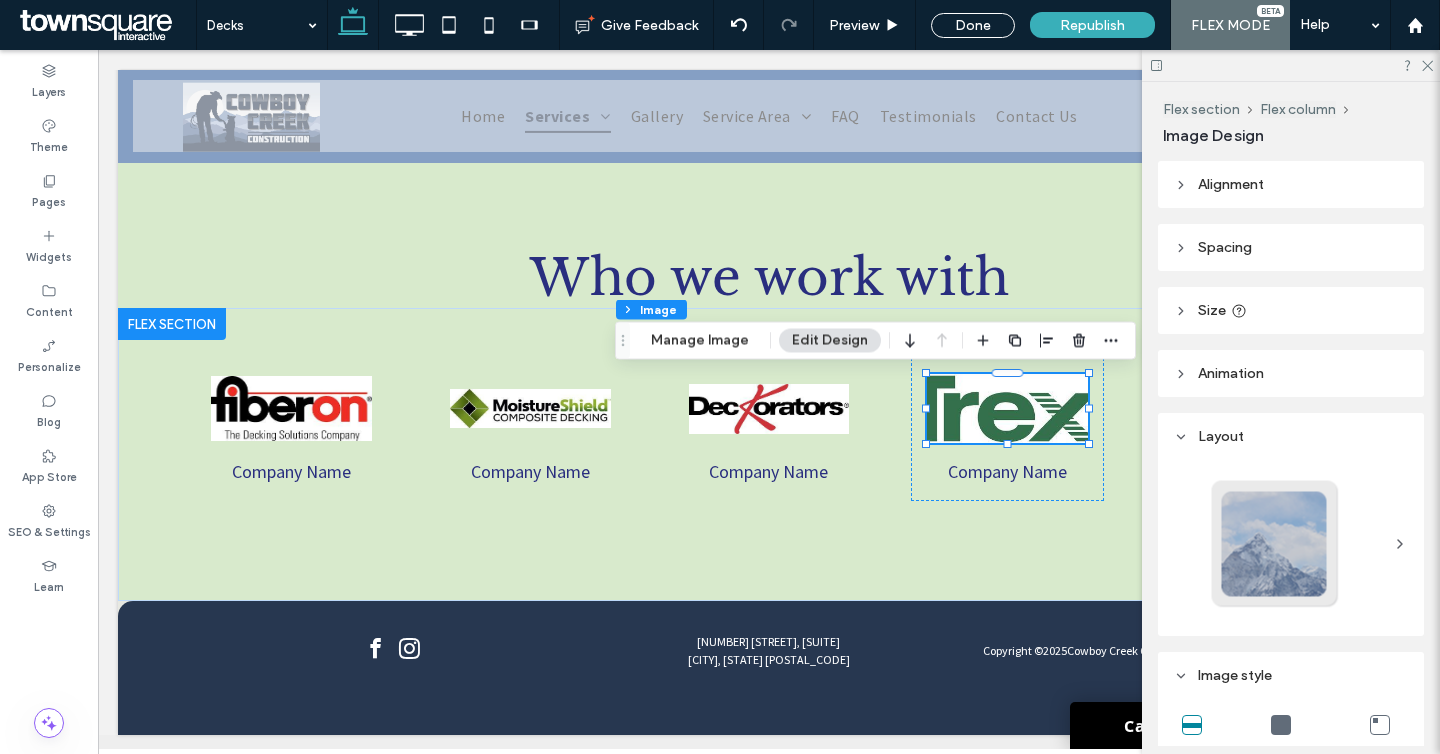 scroll, scrollTop: 149, scrollLeft: 0, axis: vertical 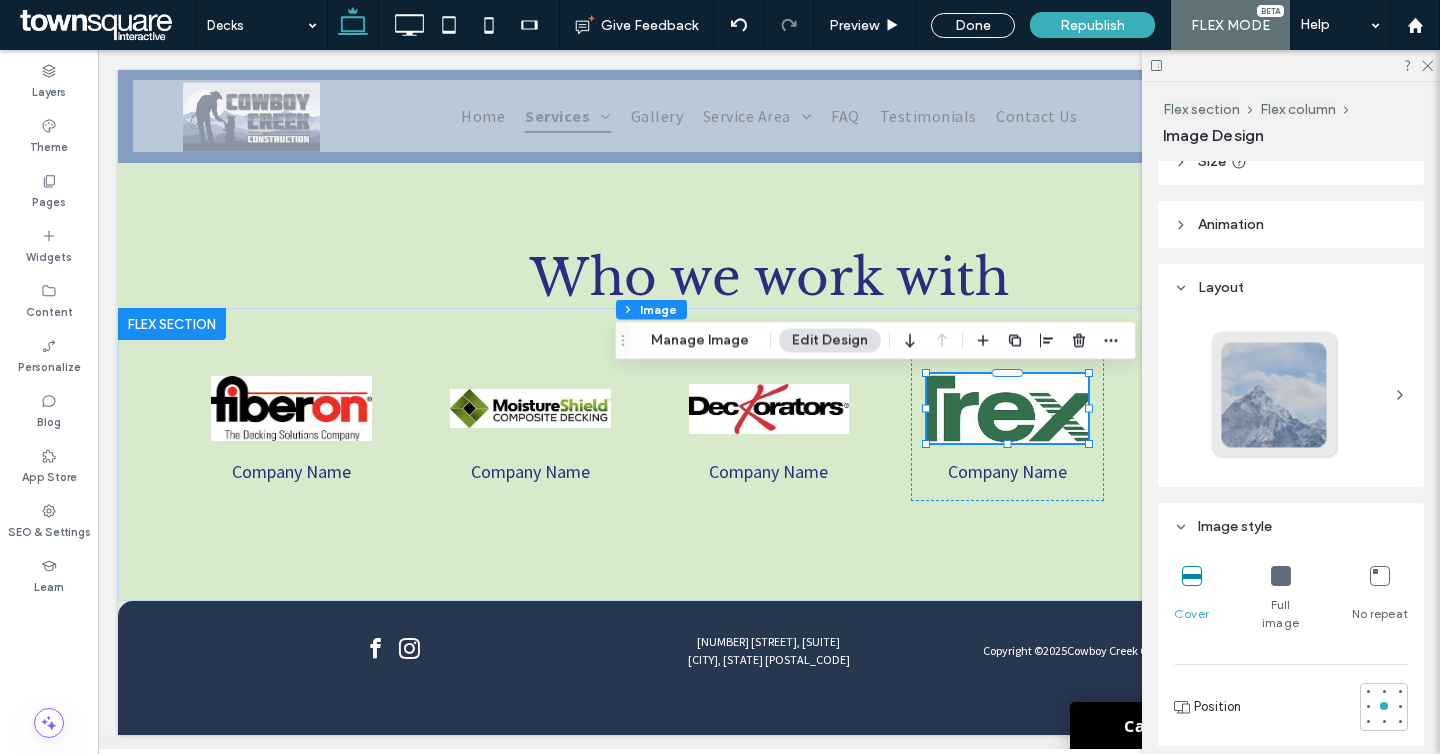 click at bounding box center (1281, 576) 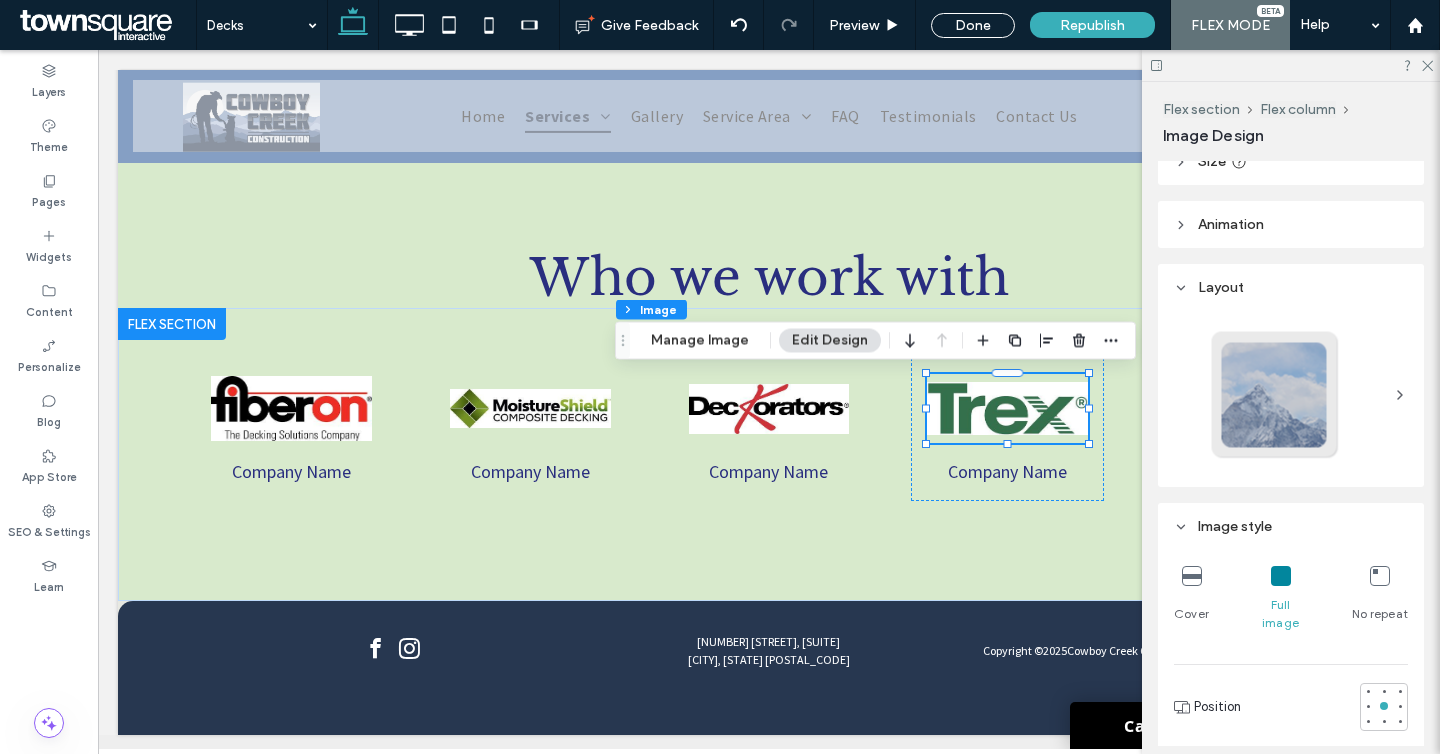 click at bounding box center [1291, 65] 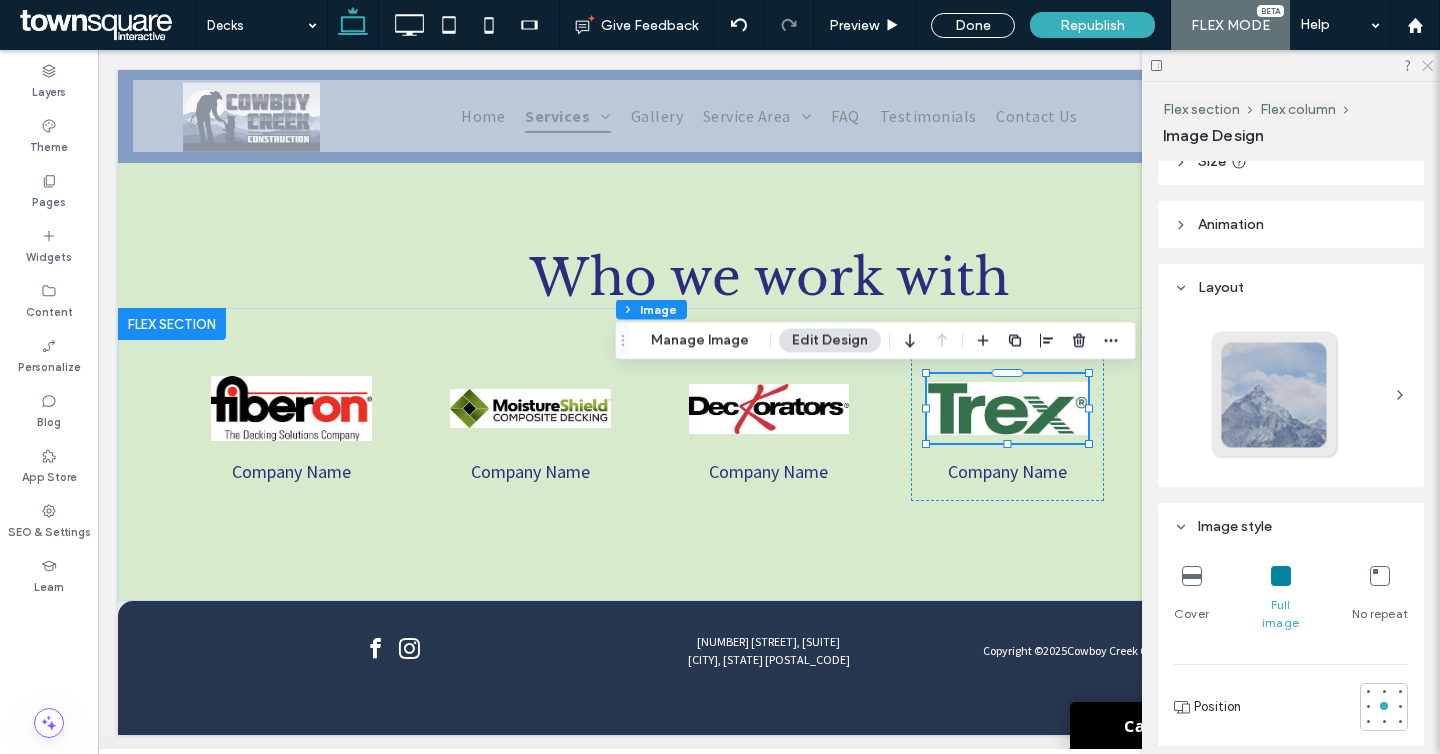 click 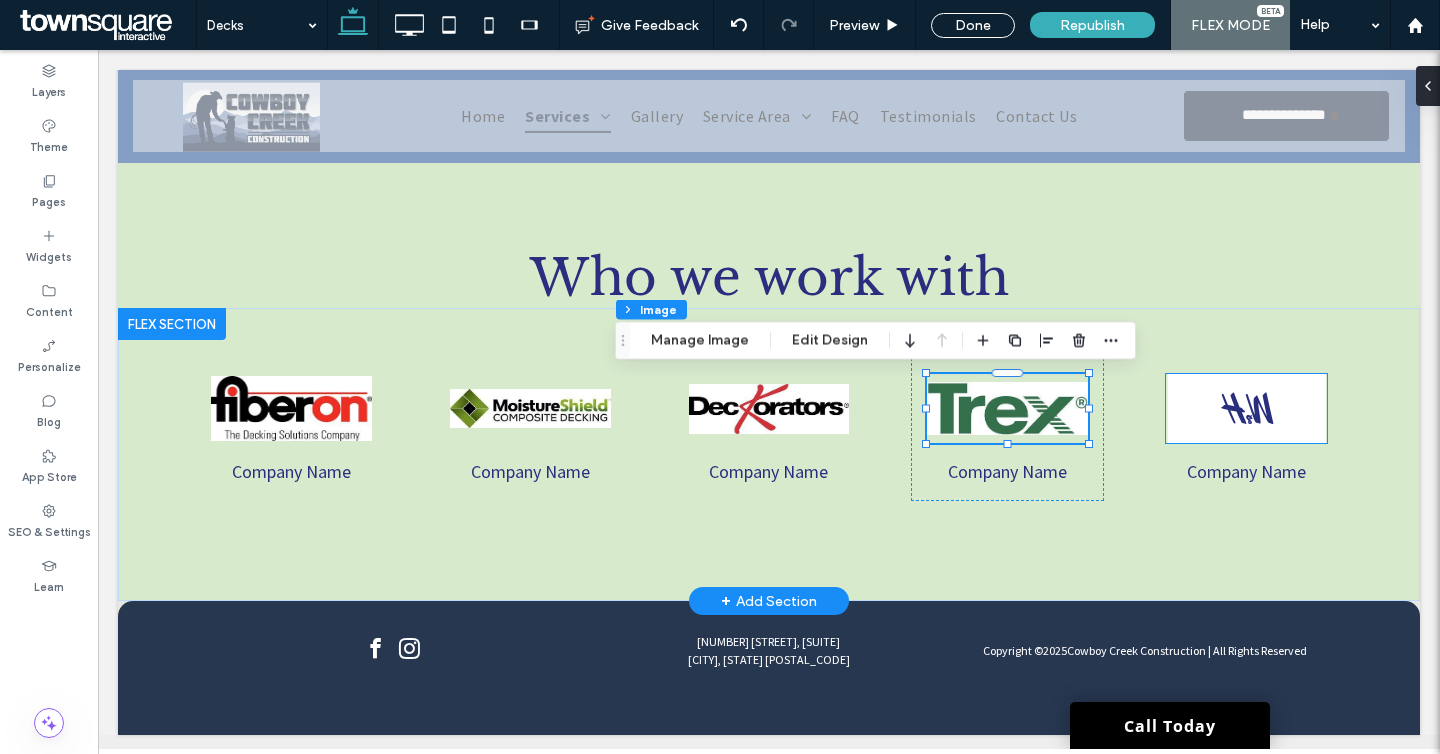 click at bounding box center (1246, 408) 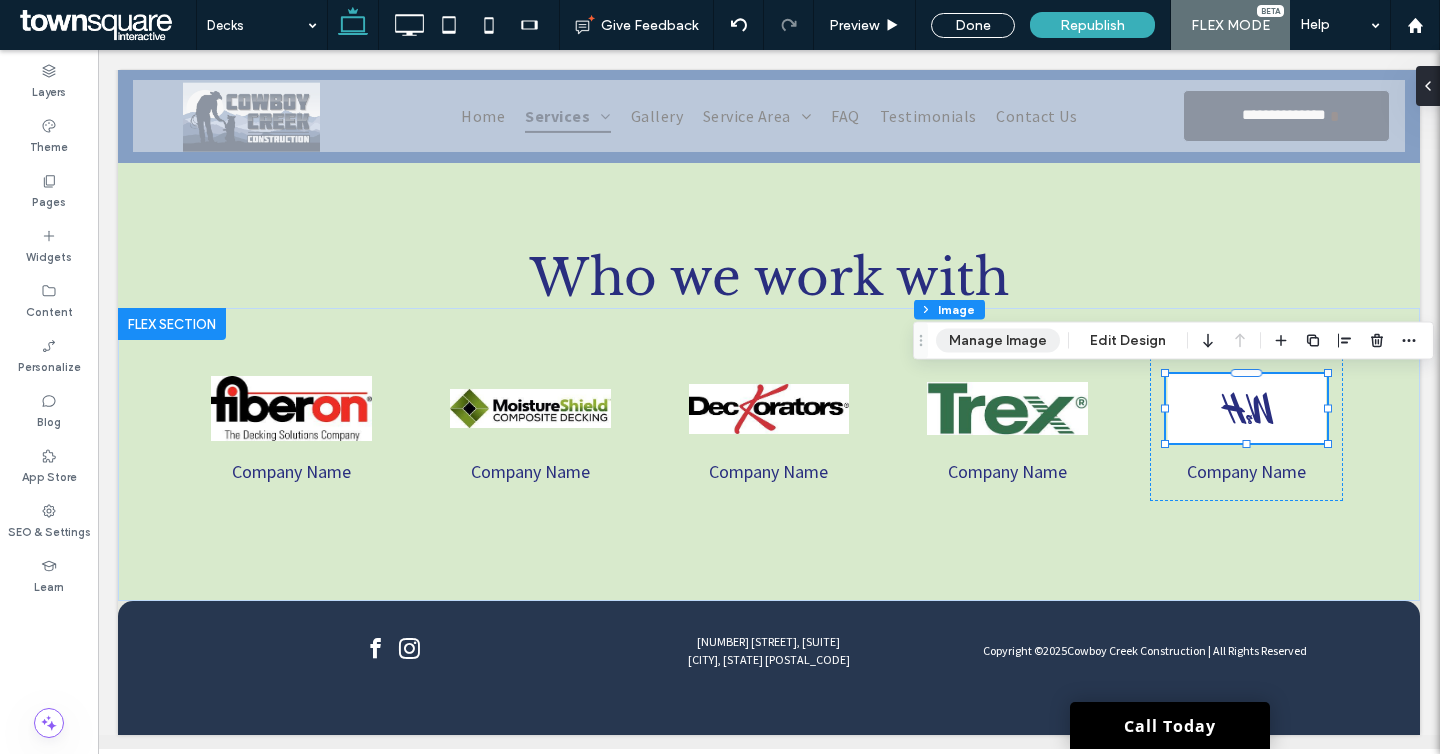 click on "Manage Image" at bounding box center [998, 341] 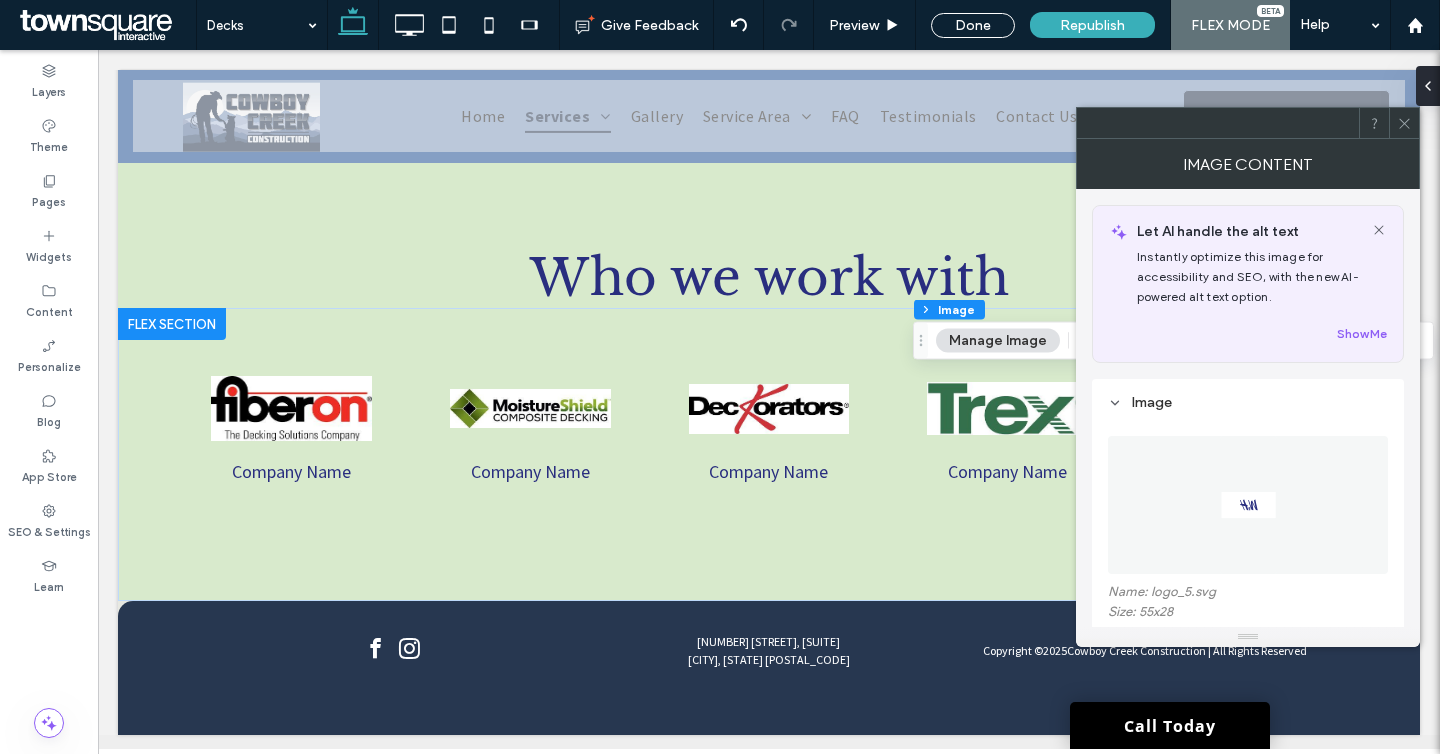 click at bounding box center (1248, 505) 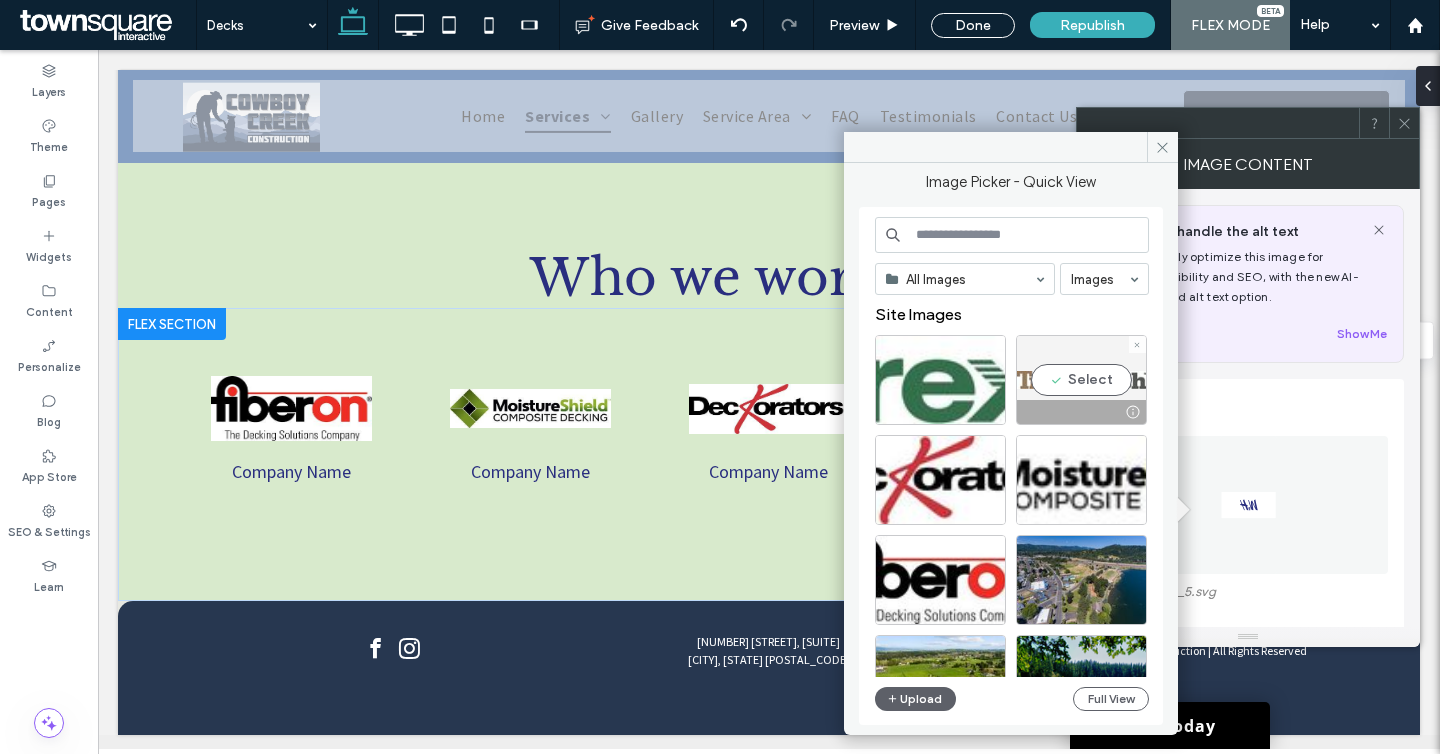 click on "Select" at bounding box center [1081, 380] 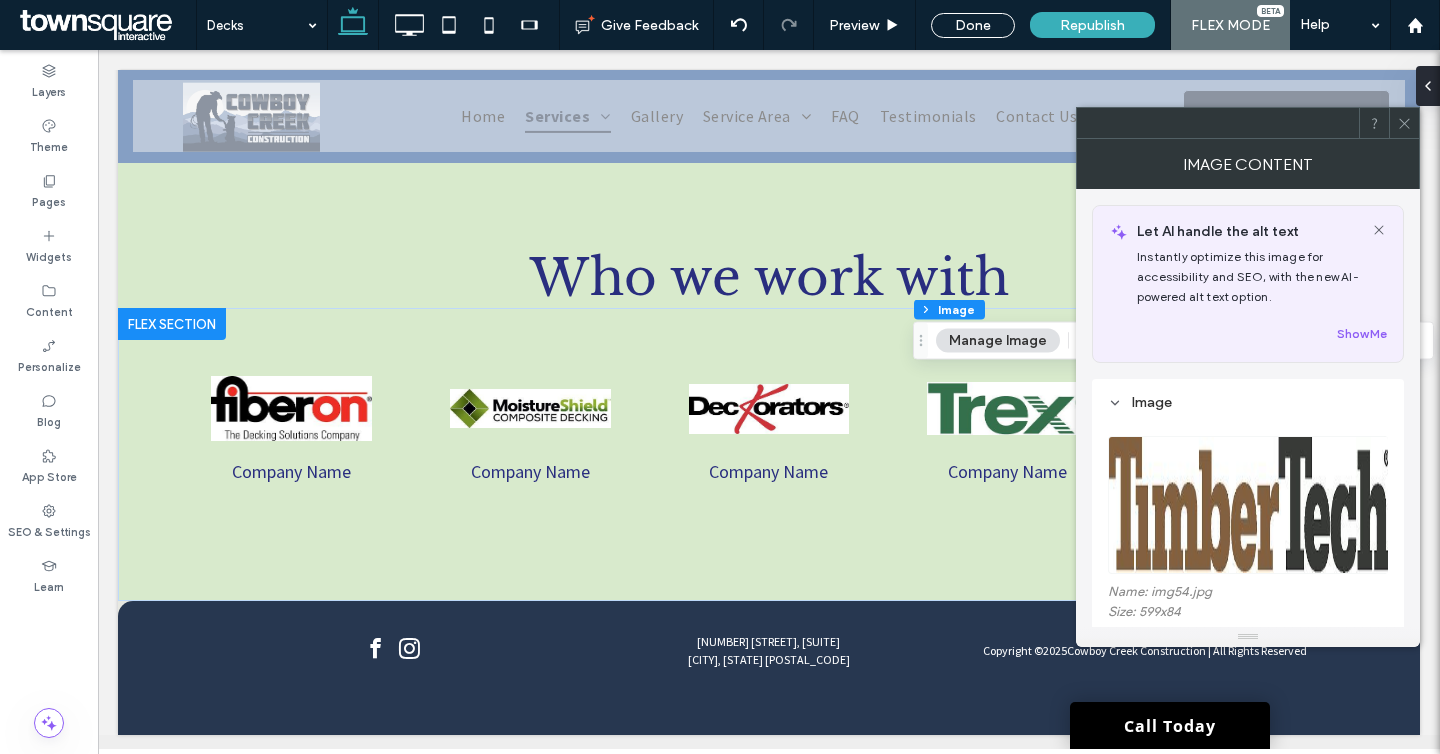 click 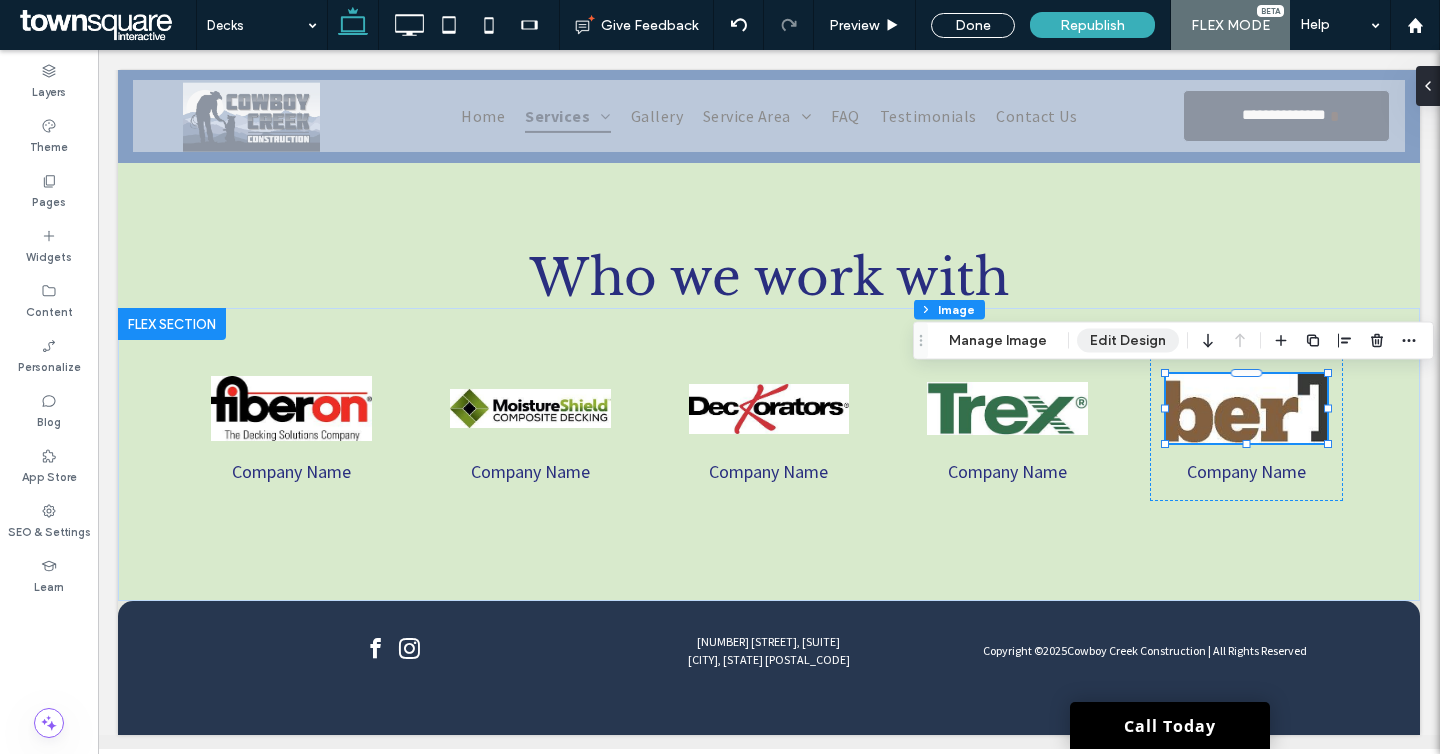 click on "Edit Design" at bounding box center (1128, 341) 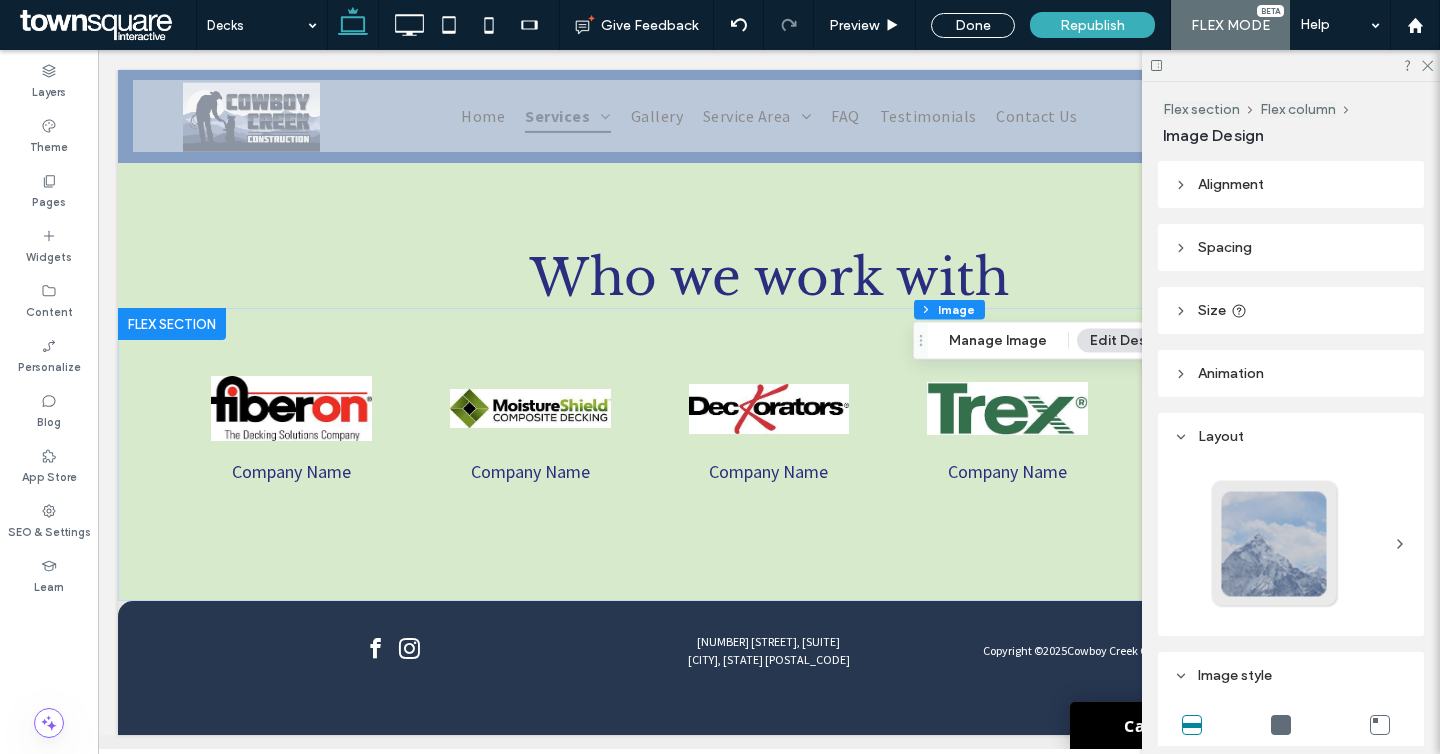 scroll, scrollTop: 203, scrollLeft: 0, axis: vertical 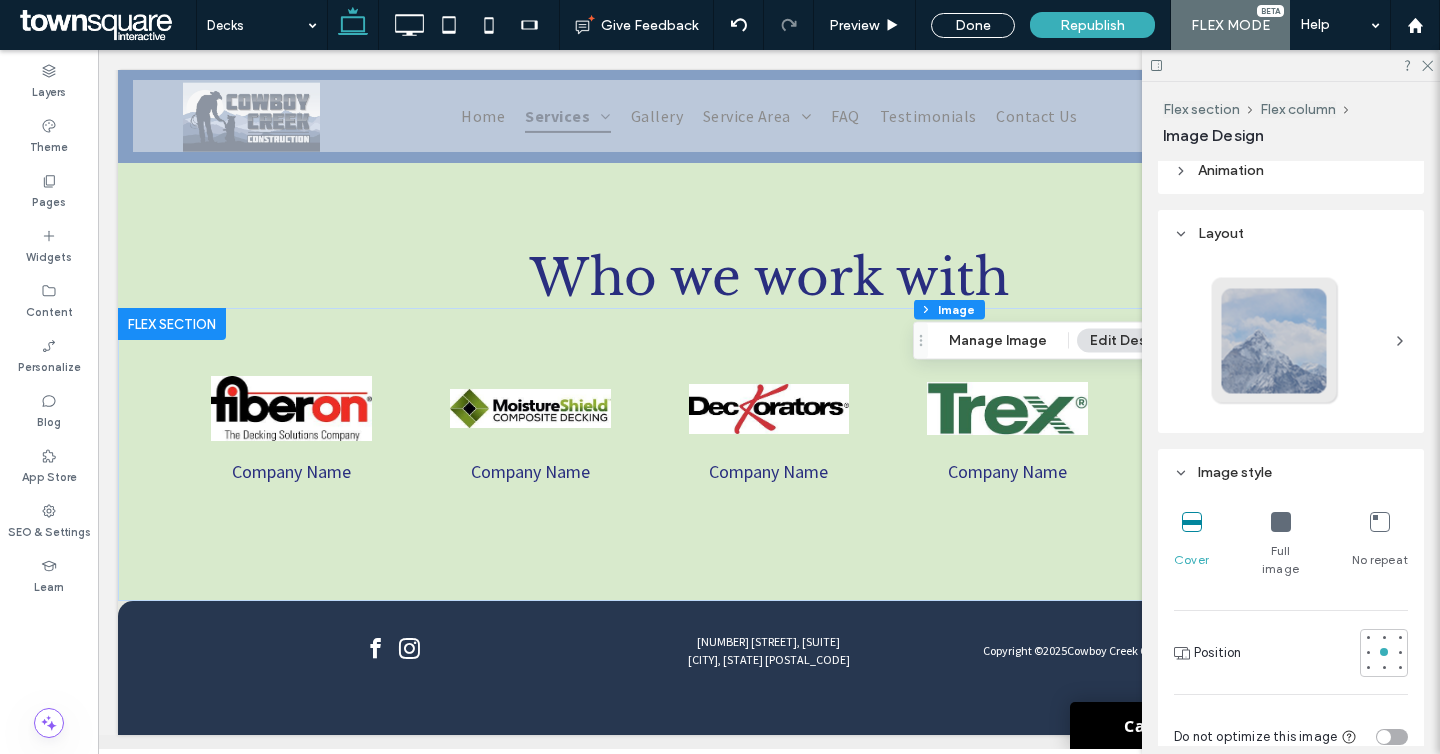 click at bounding box center [1281, 522] 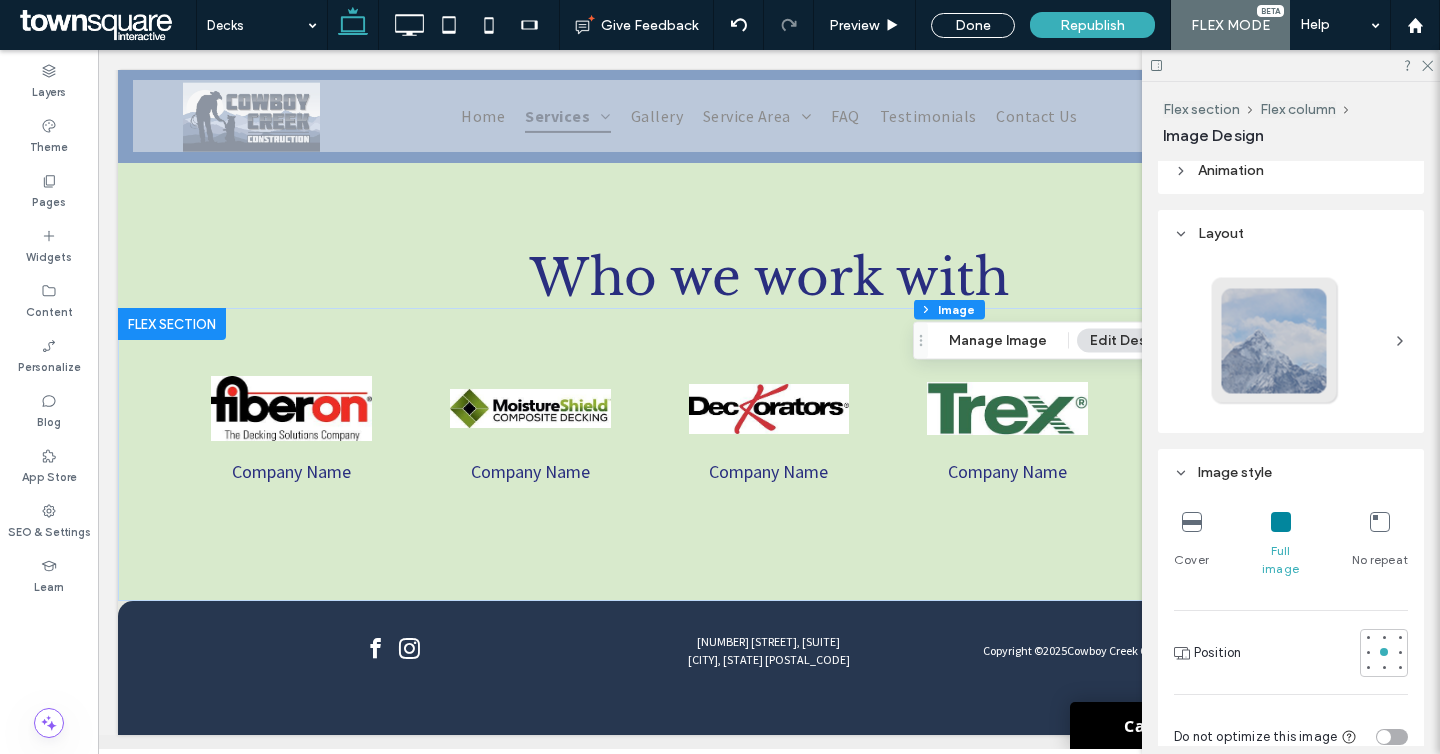 click at bounding box center [1291, 65] 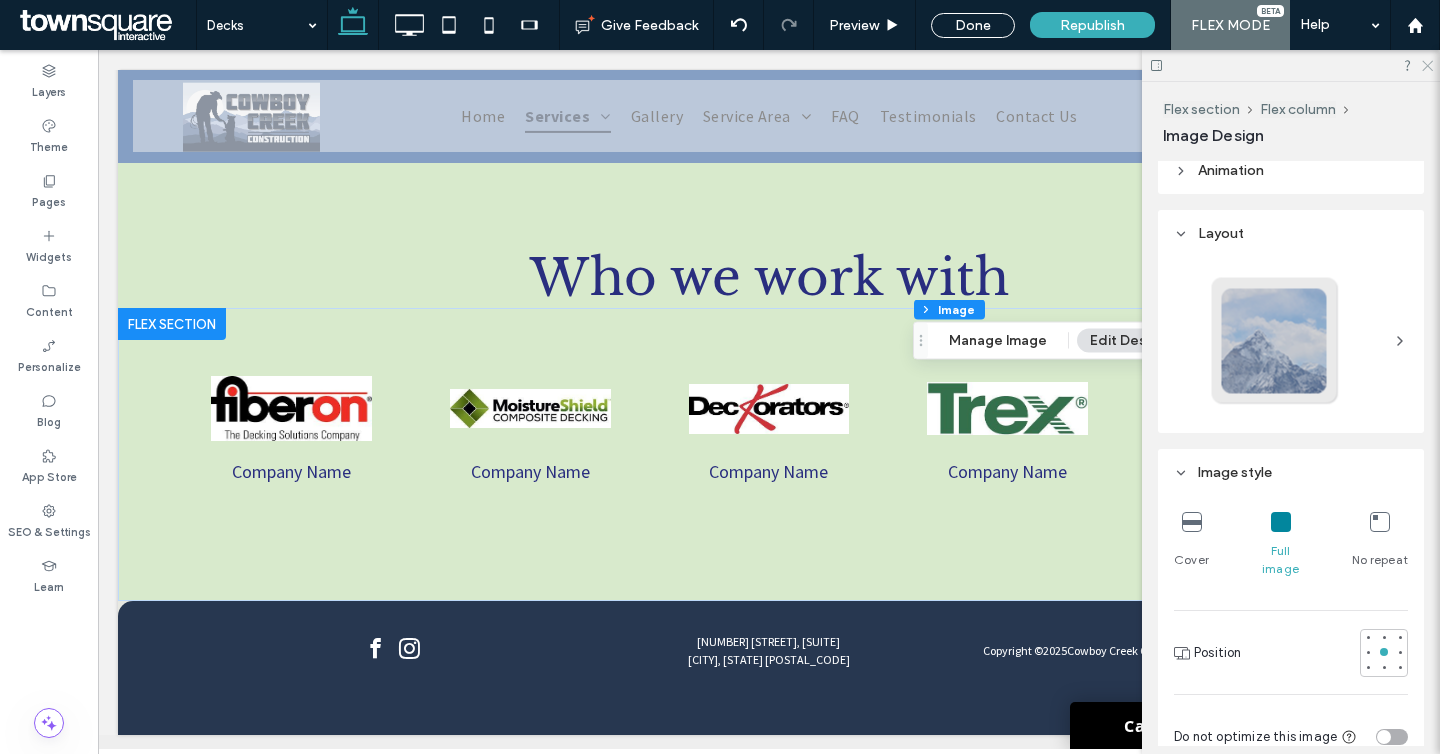 click 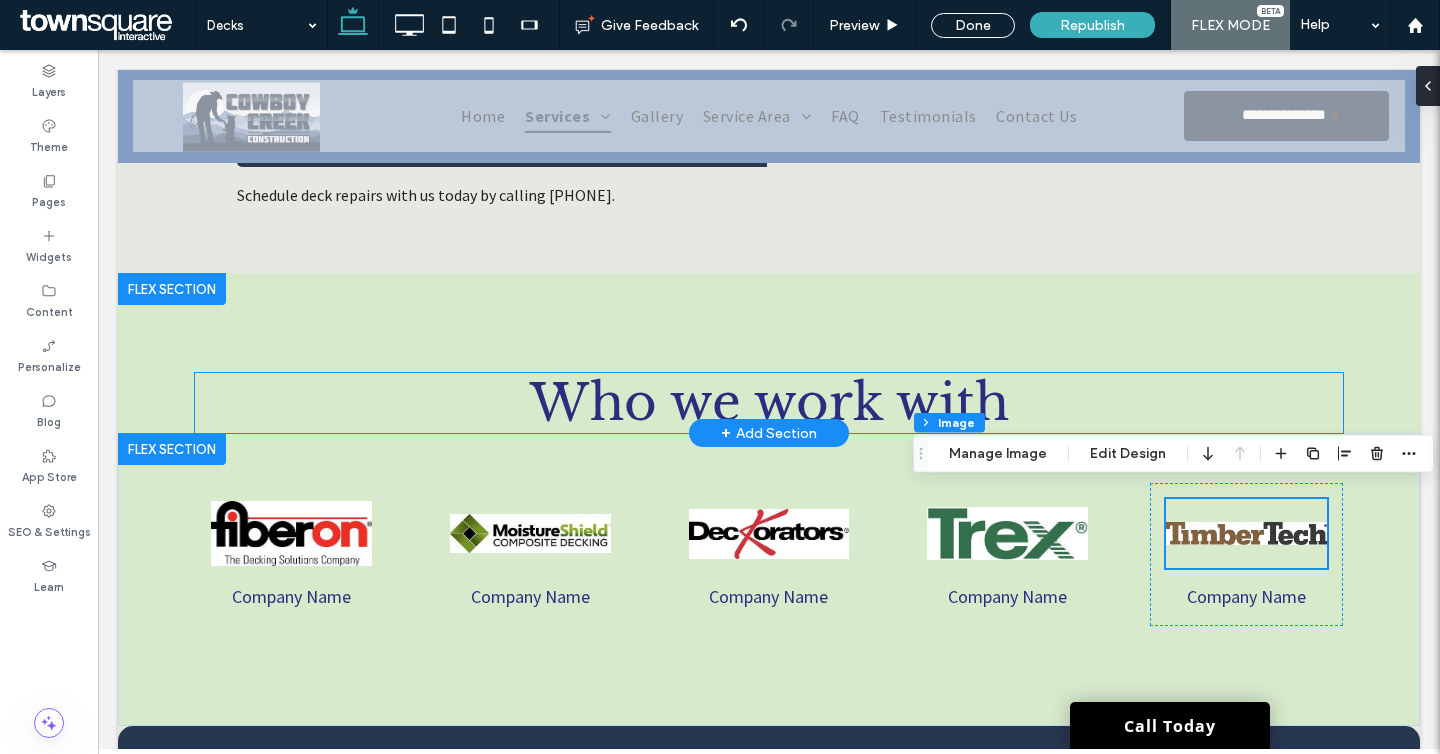 scroll, scrollTop: 1512, scrollLeft: 0, axis: vertical 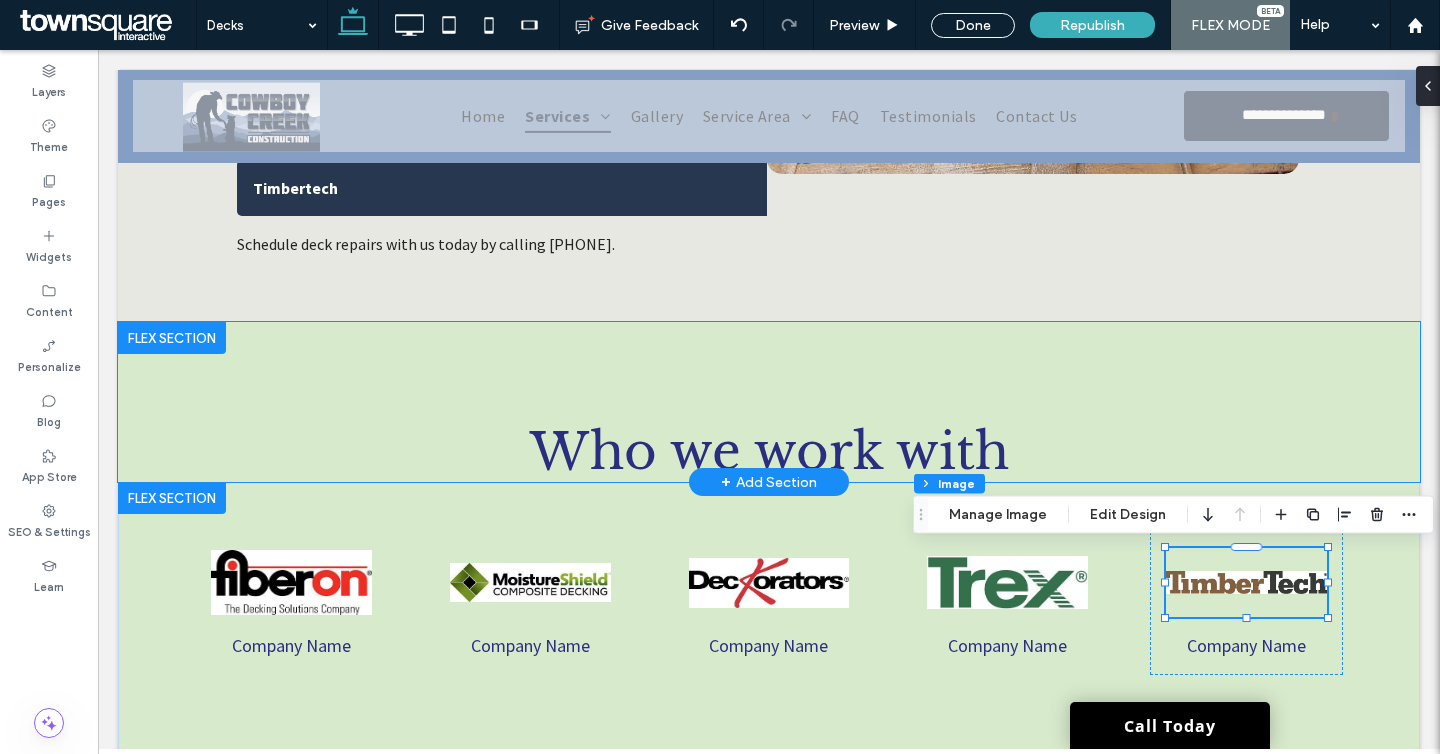 click on "Who we work with" at bounding box center (769, 402) 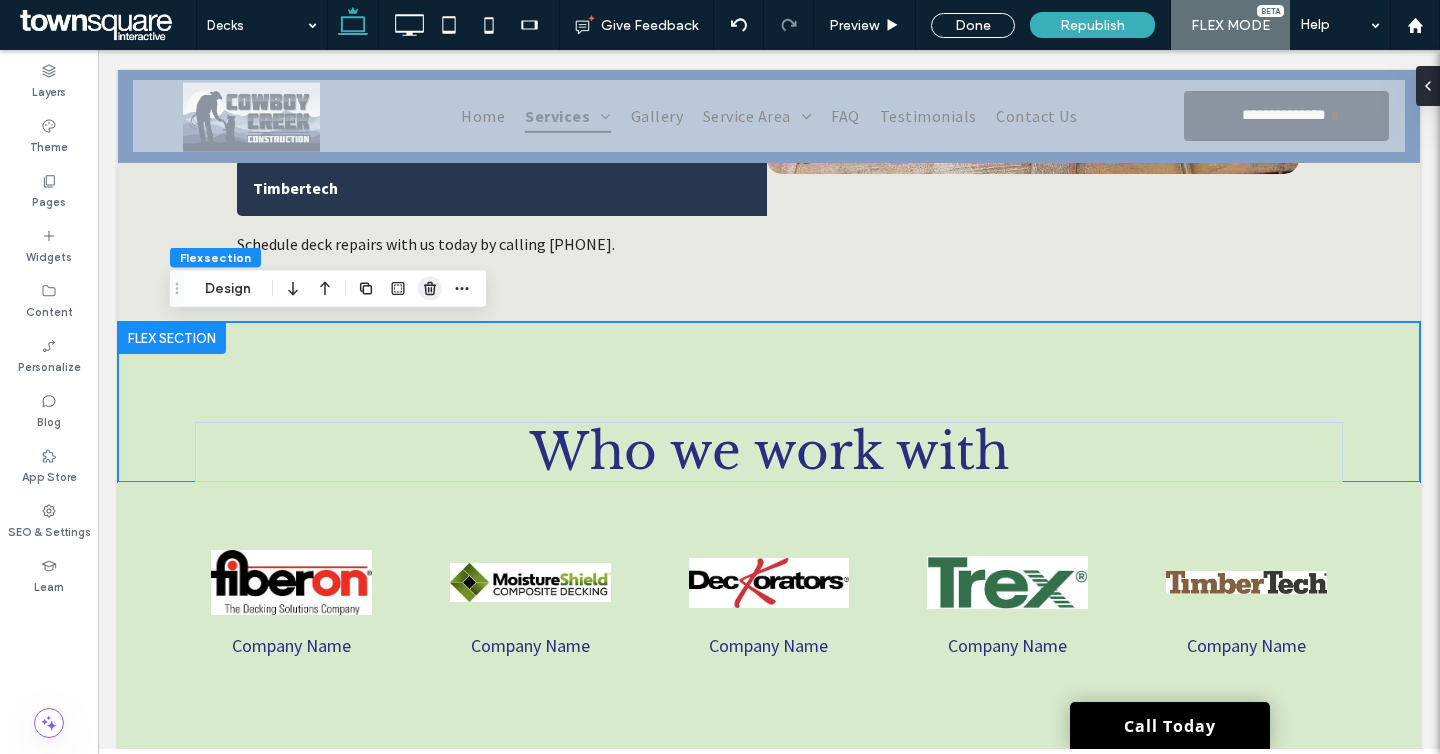 click at bounding box center [430, 289] 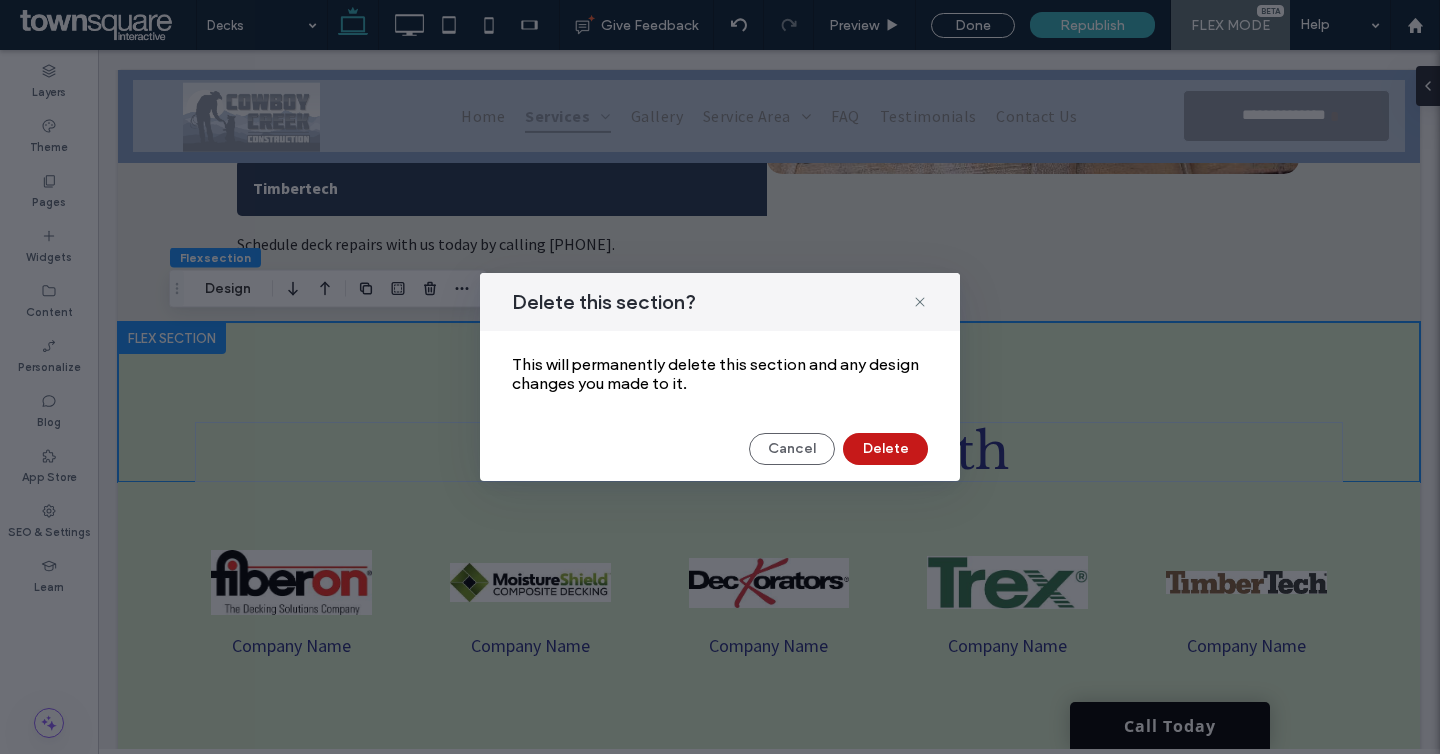 click on "Delete" at bounding box center [885, 449] 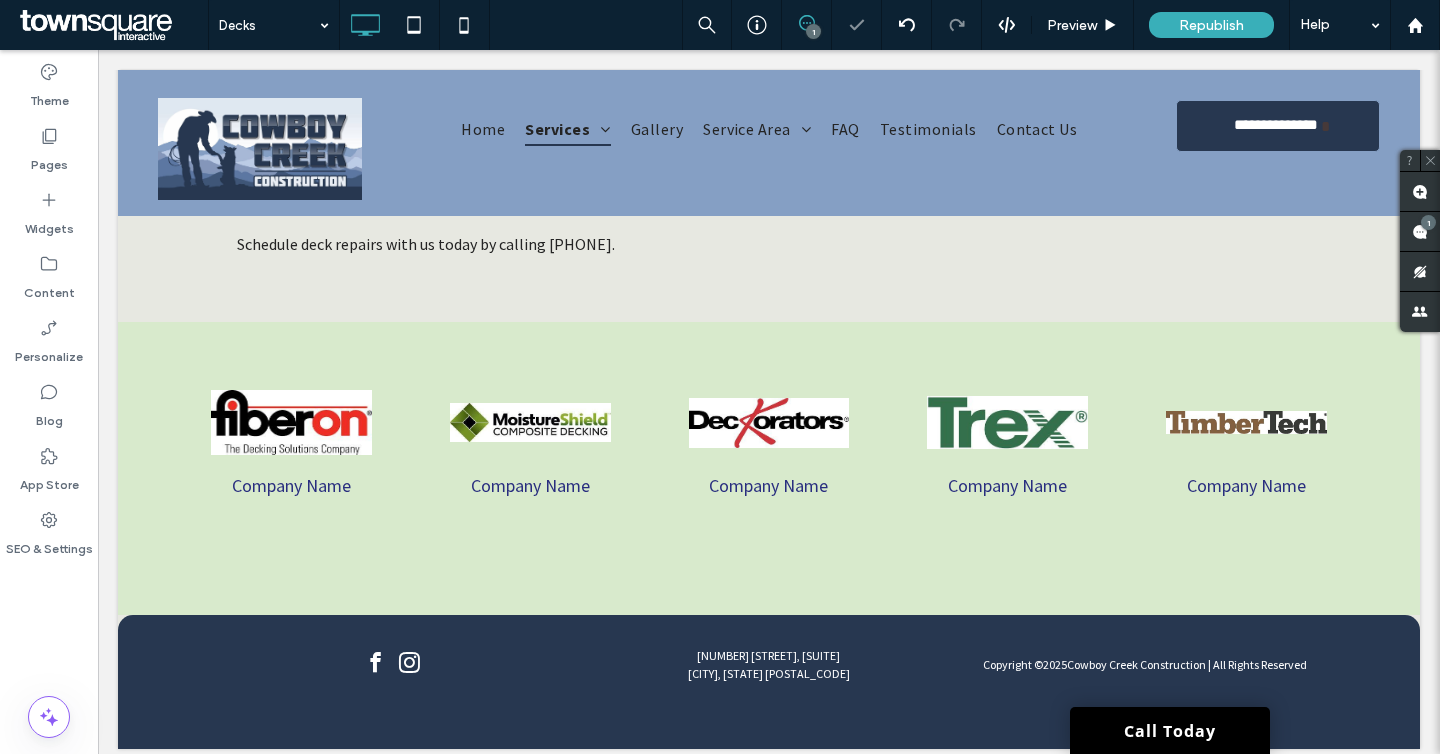 scroll, scrollTop: 0, scrollLeft: 0, axis: both 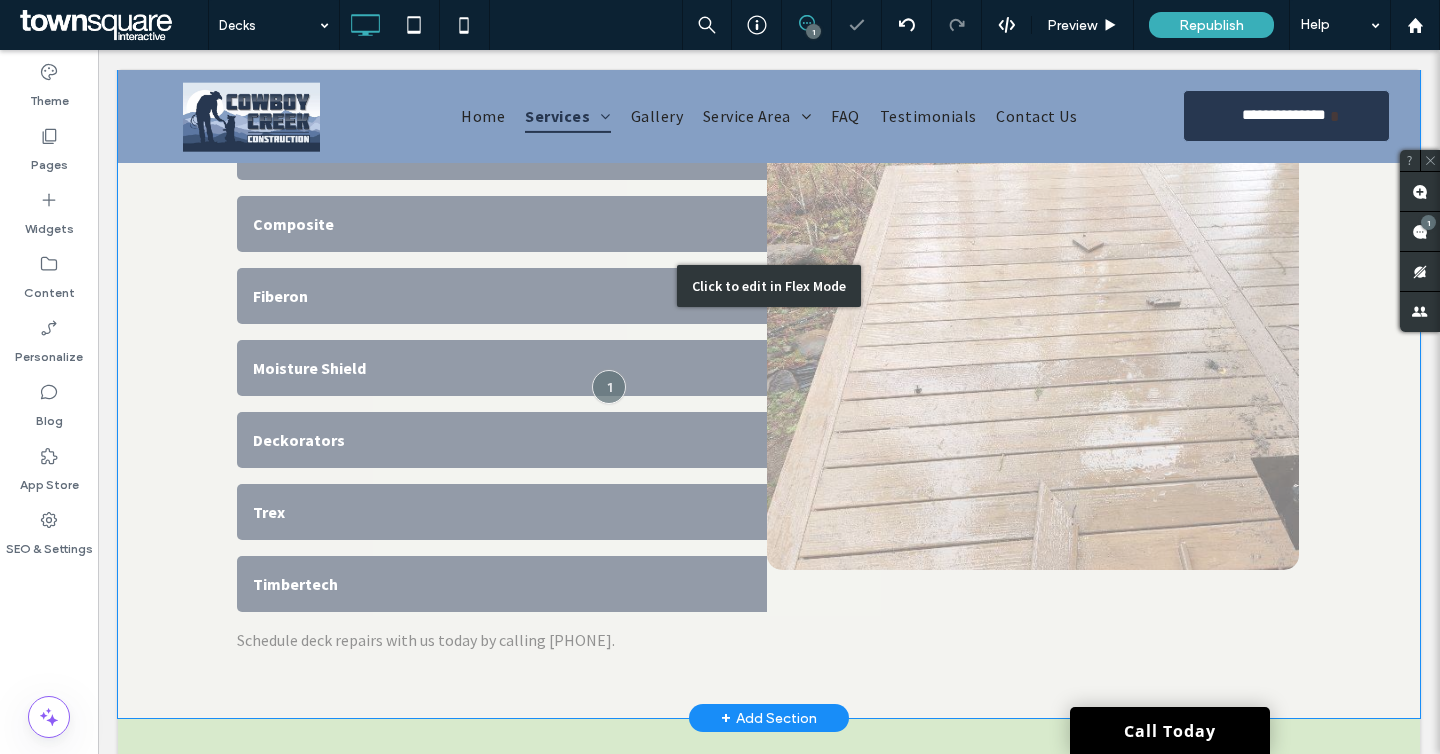 click on "Click to edit in Flex Mode" at bounding box center (769, 285) 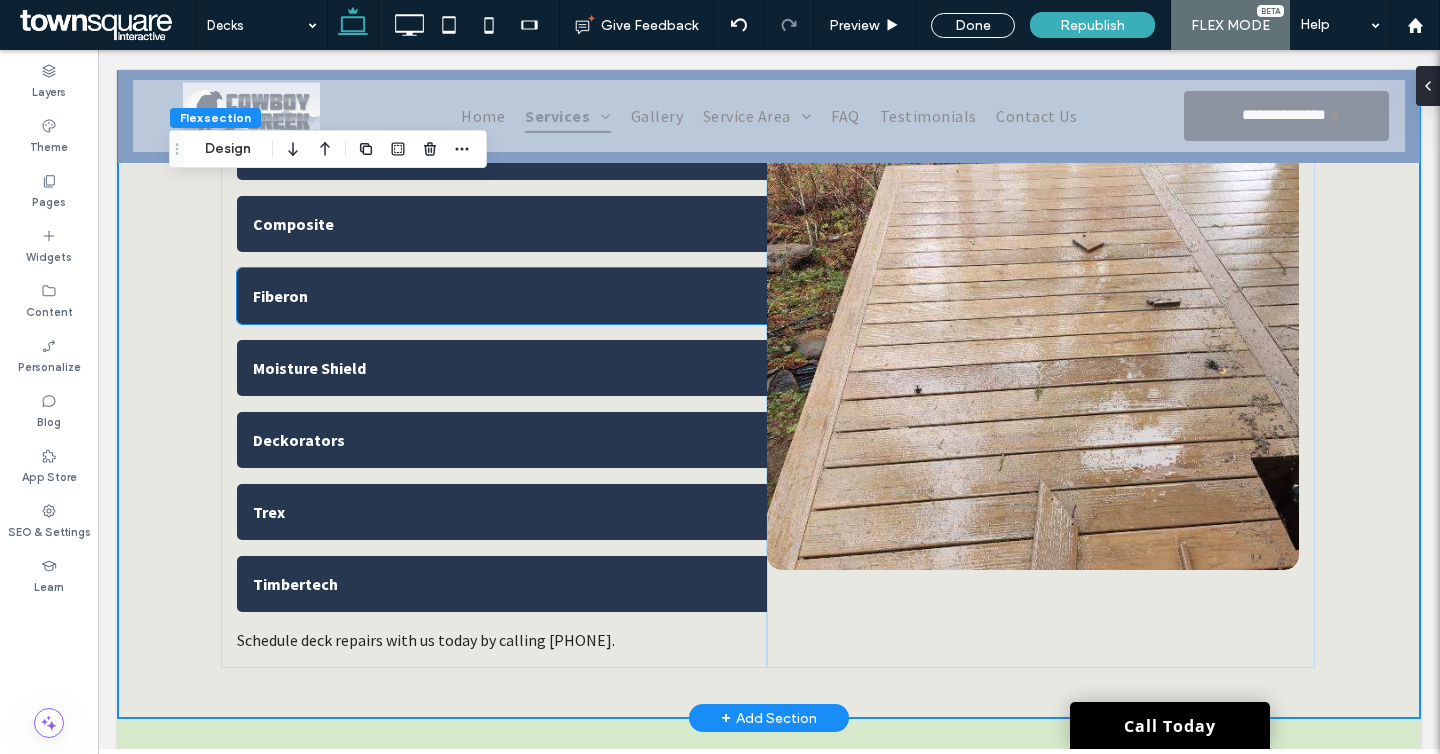click on "Fiberon" at bounding box center [502, 296] 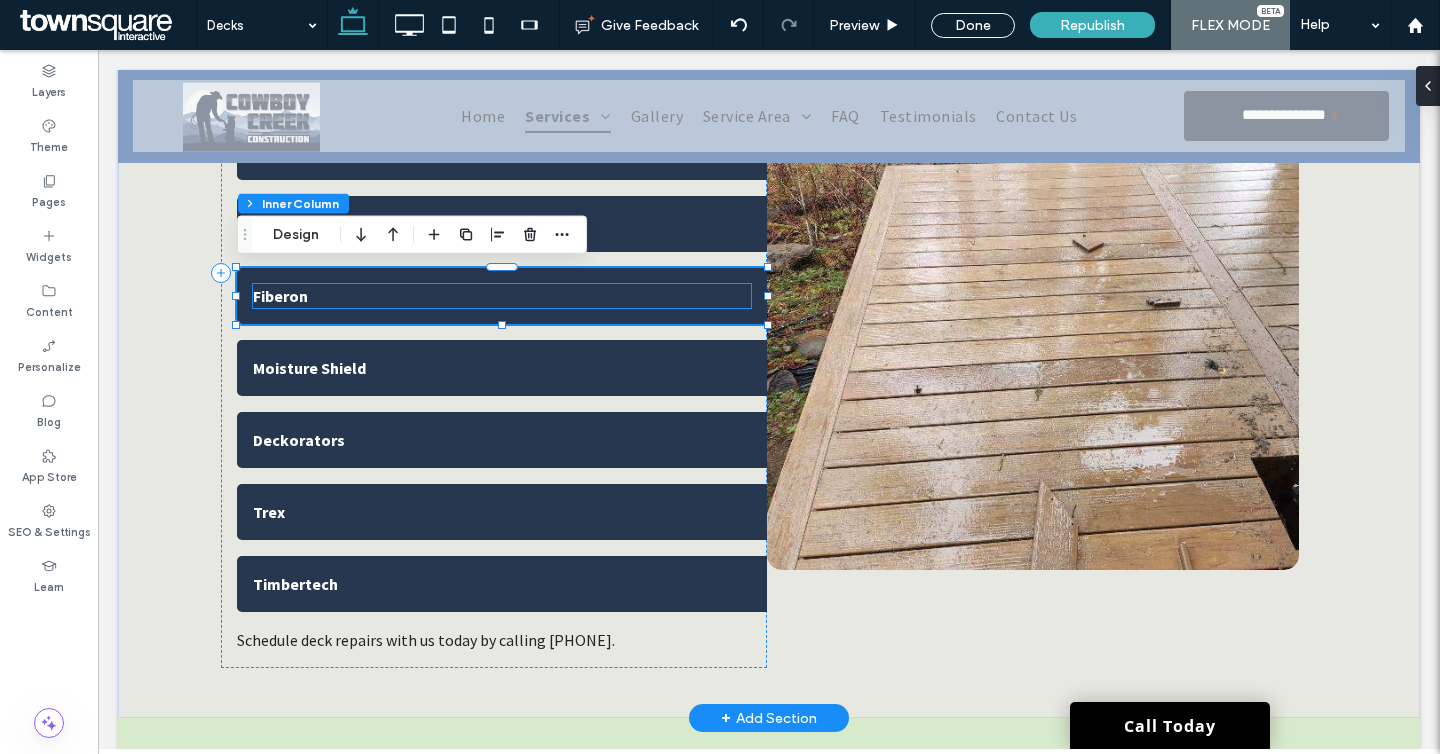 click on "Fiberon" at bounding box center (502, 296) 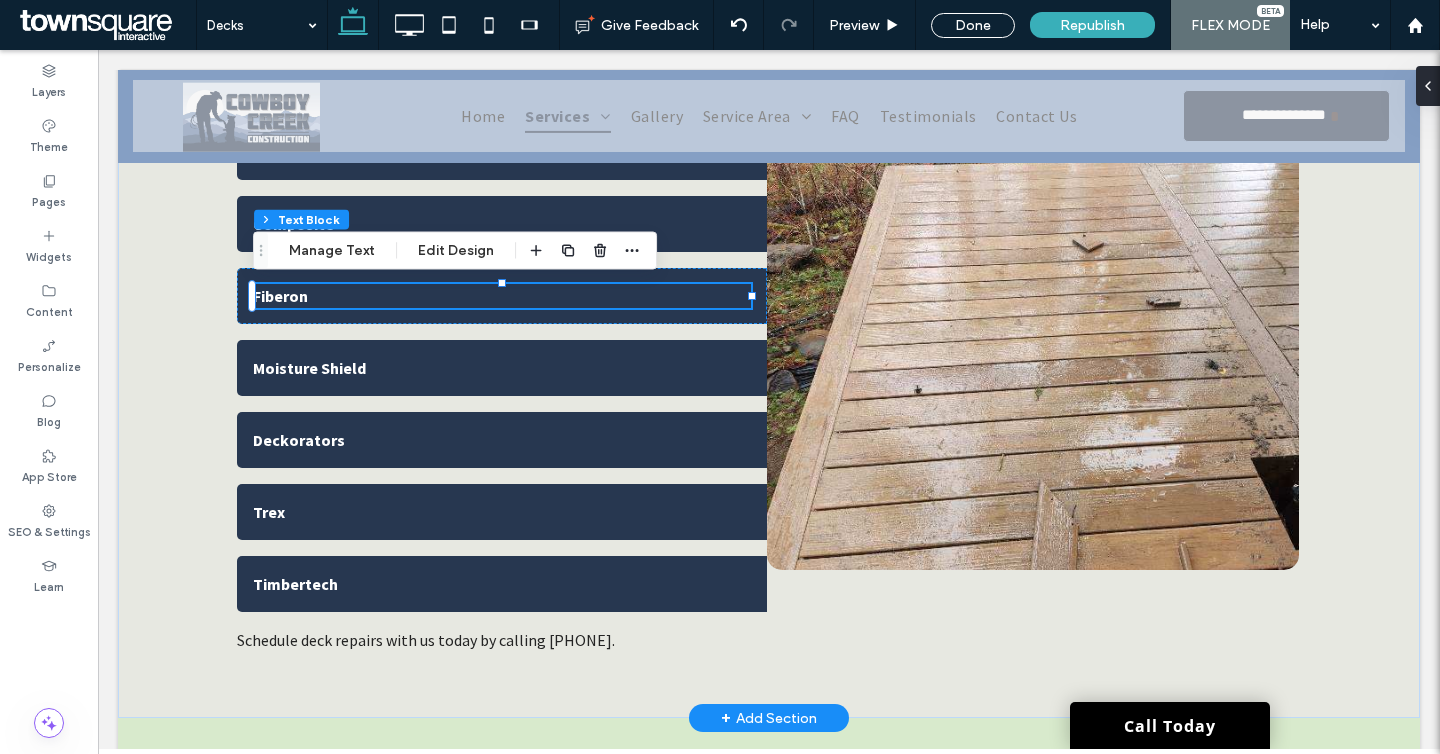 click on "Fiberon" at bounding box center (280, 296) 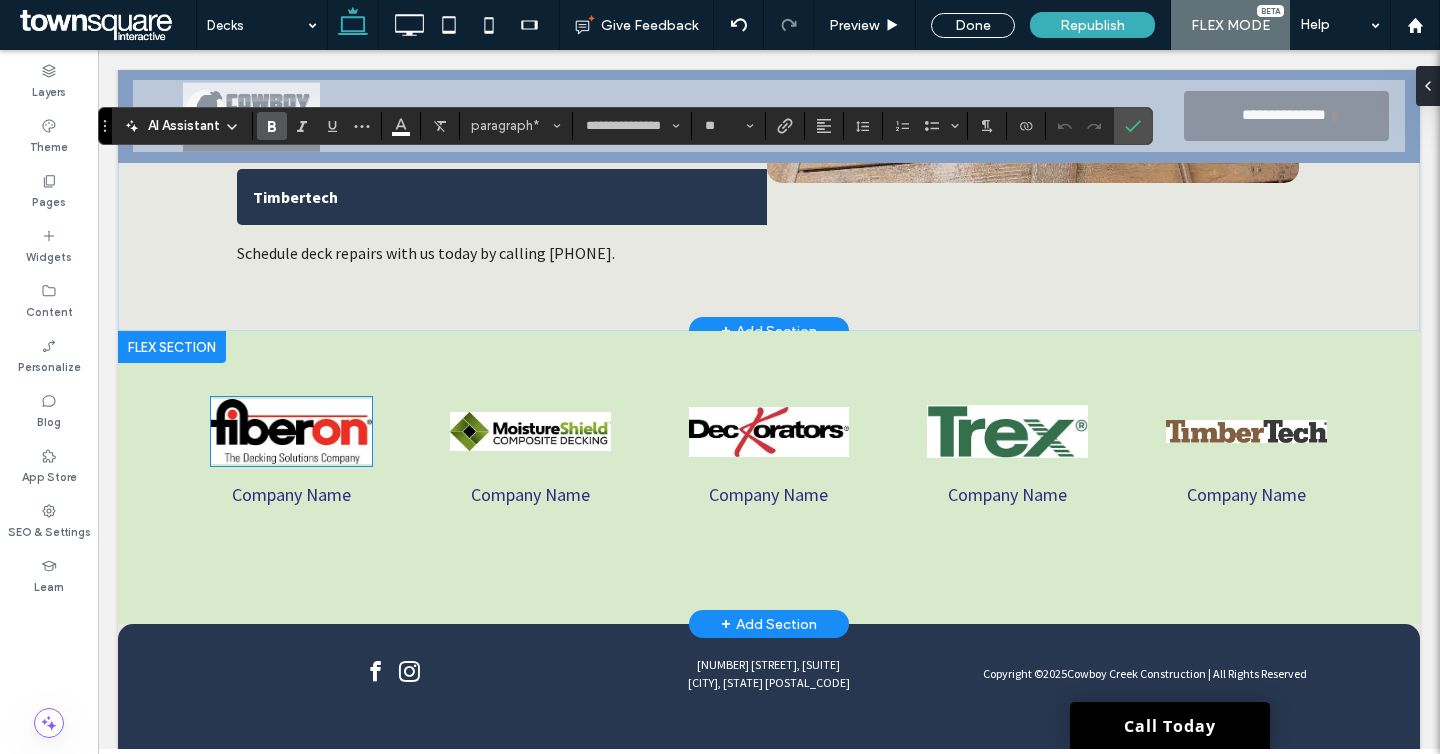 scroll, scrollTop: 1526, scrollLeft: 0, axis: vertical 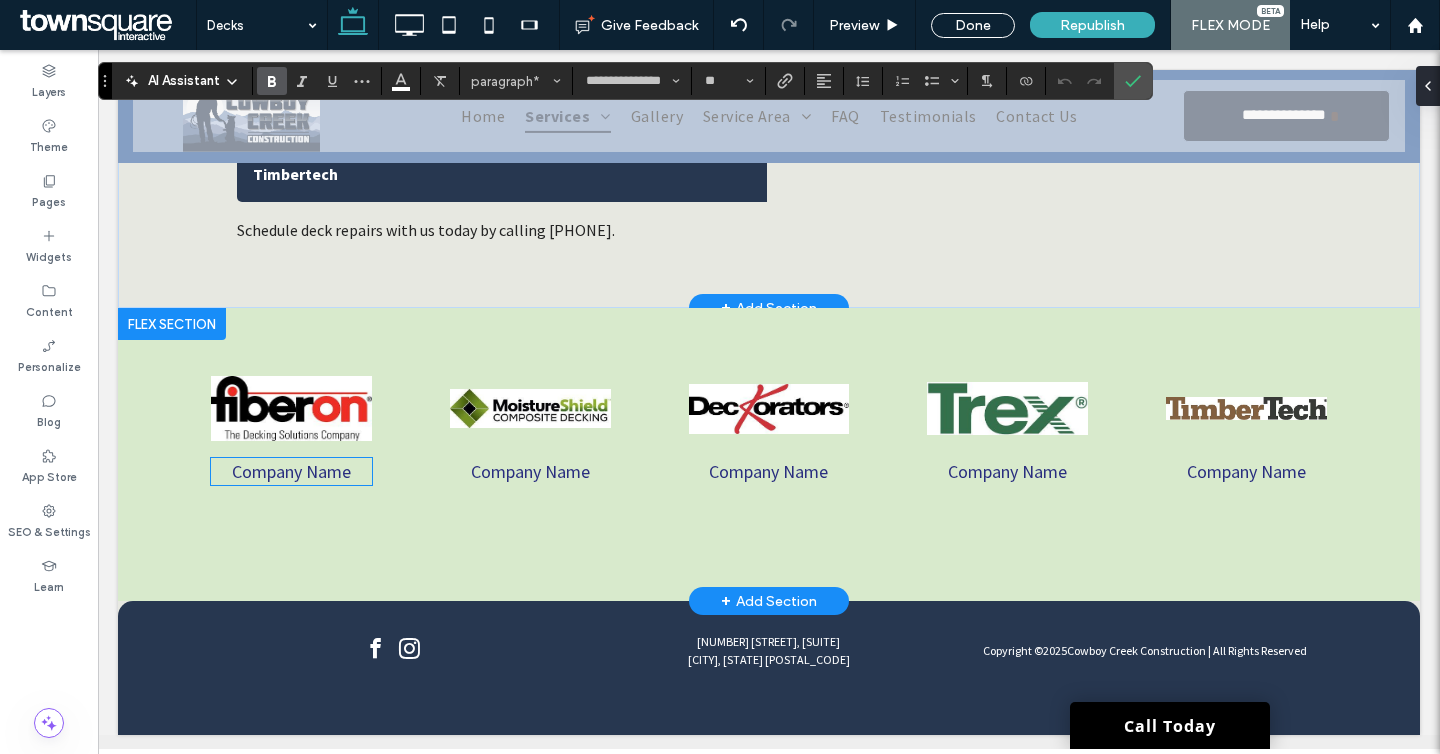 click on "Company Name" at bounding box center [291, 471] 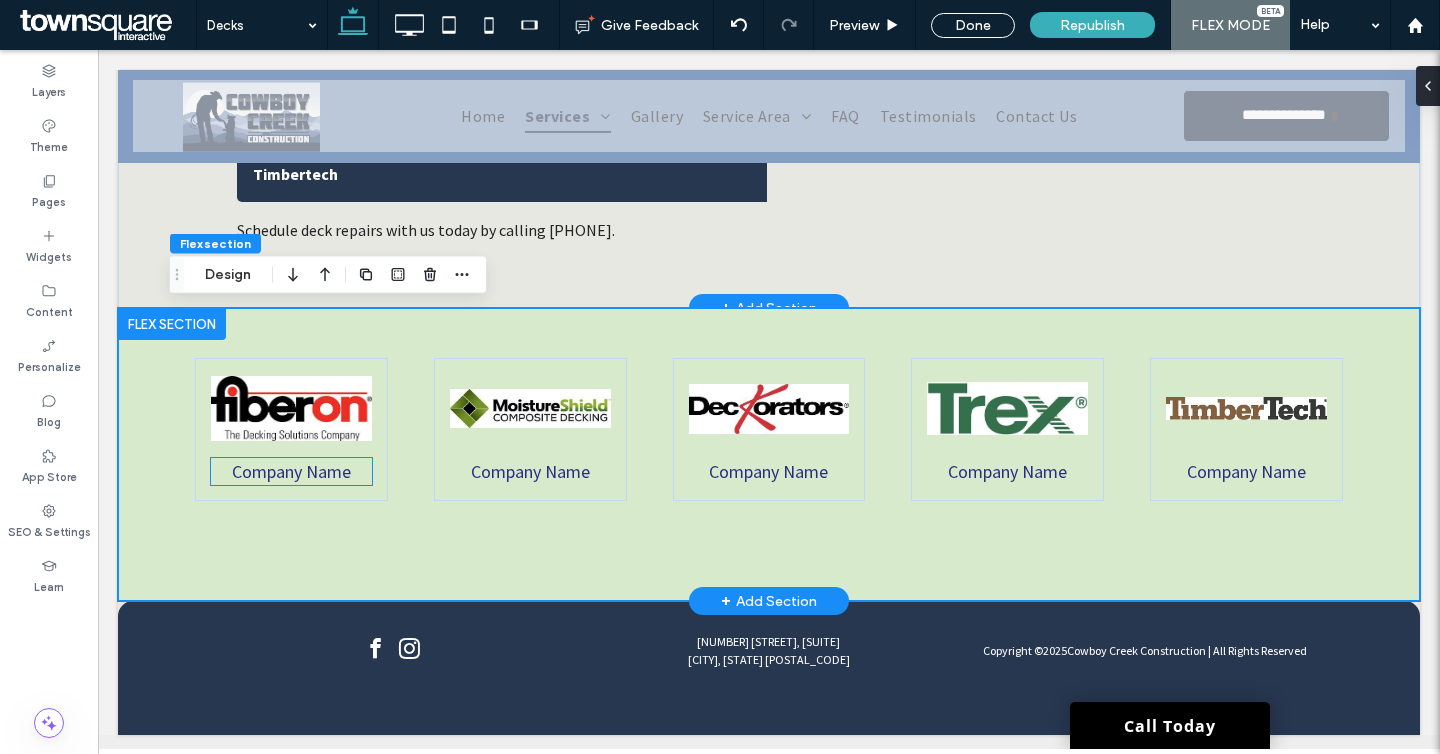 click on "Company Name" at bounding box center [291, 471] 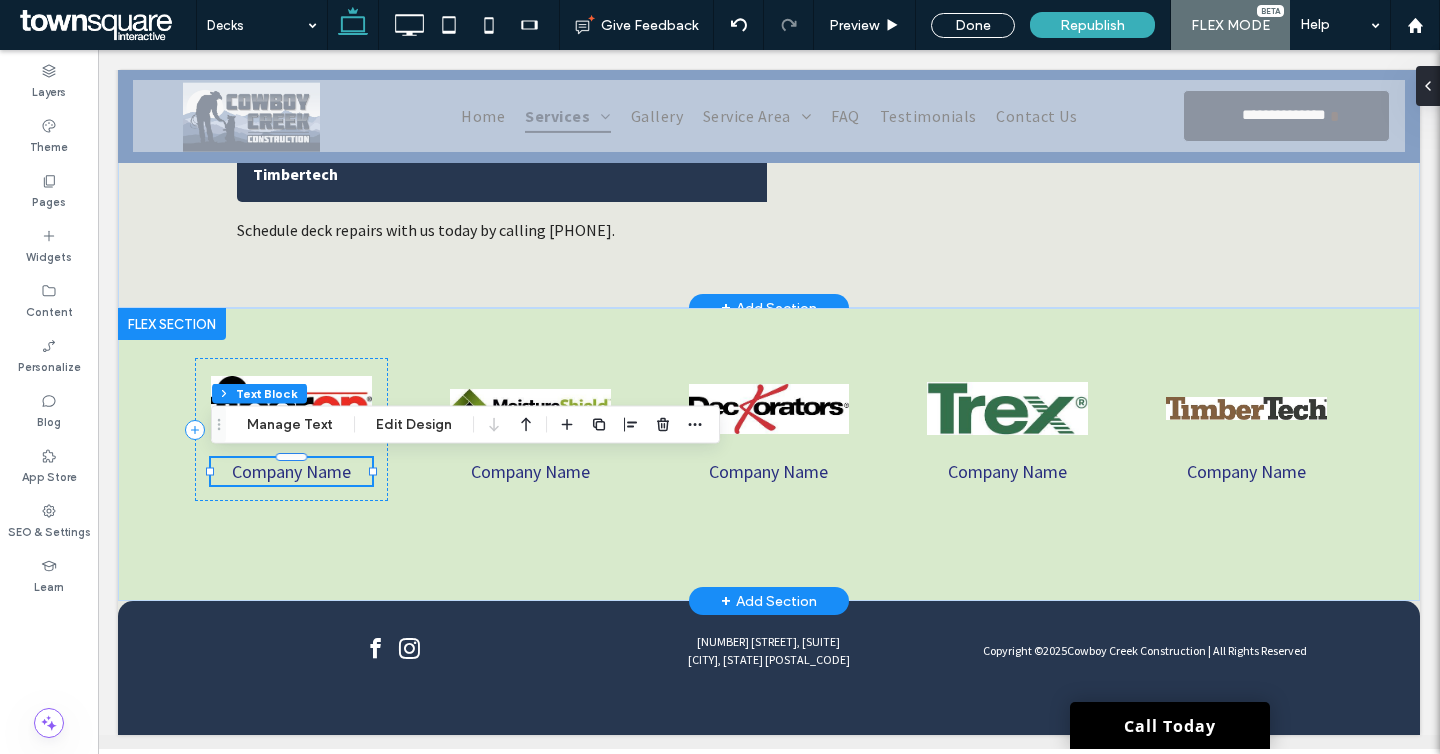 click on "Company Name" at bounding box center (291, 471) 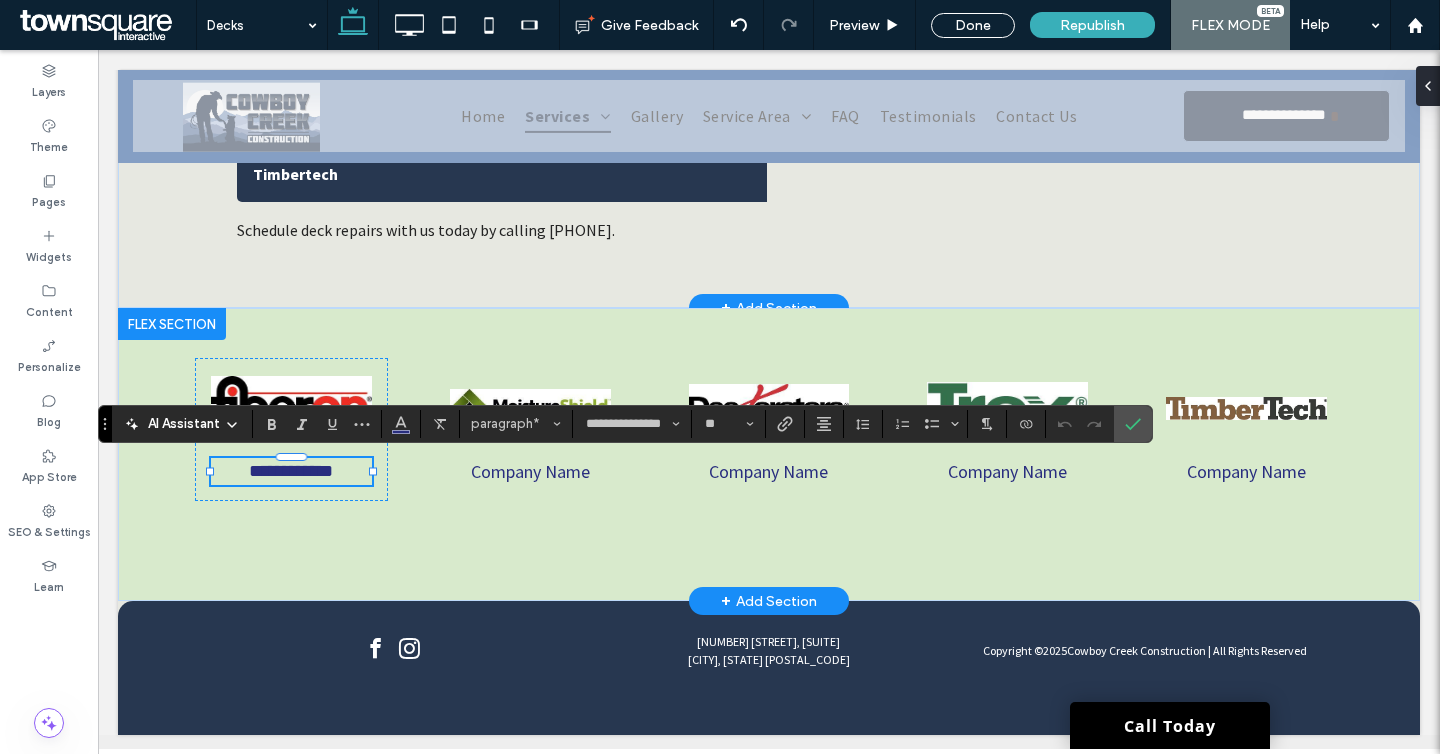paste 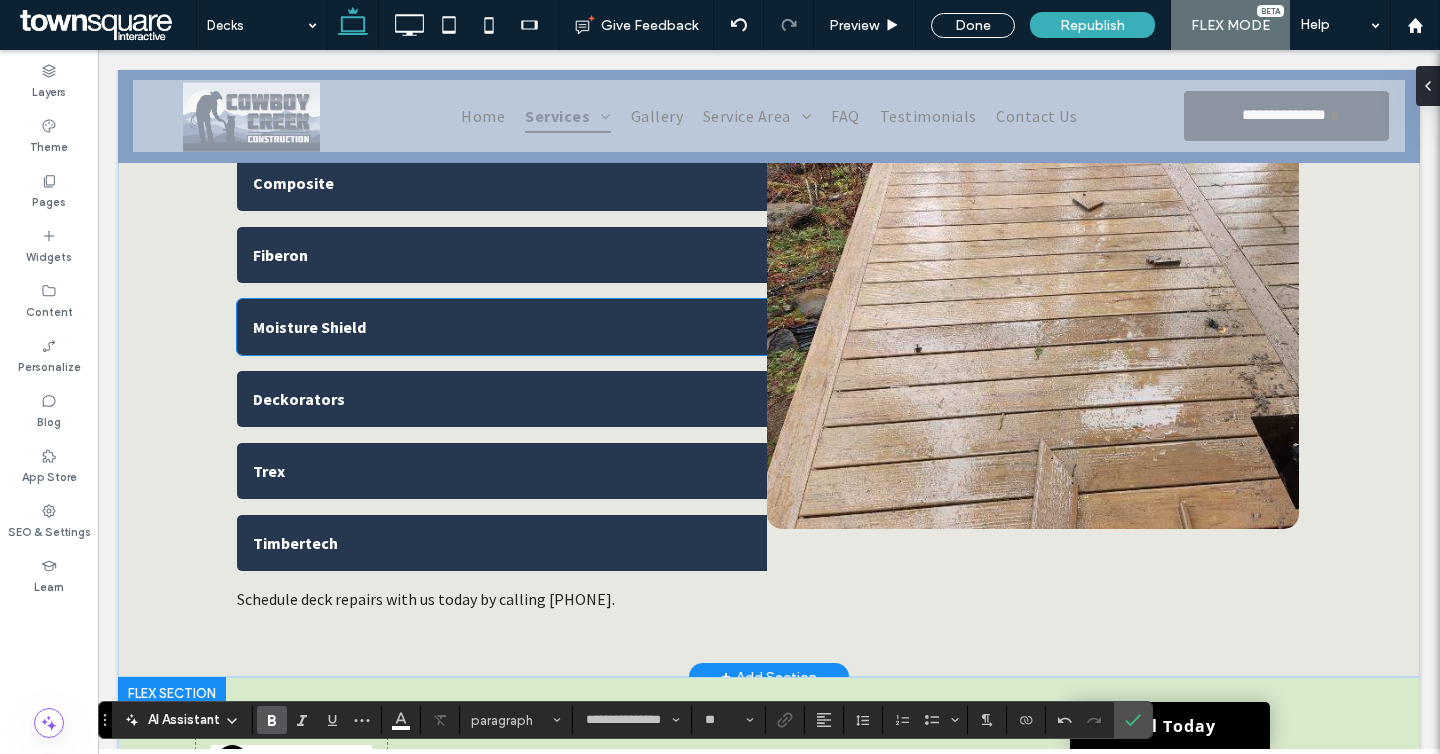 click on "Moisture Shield" at bounding box center (502, 327) 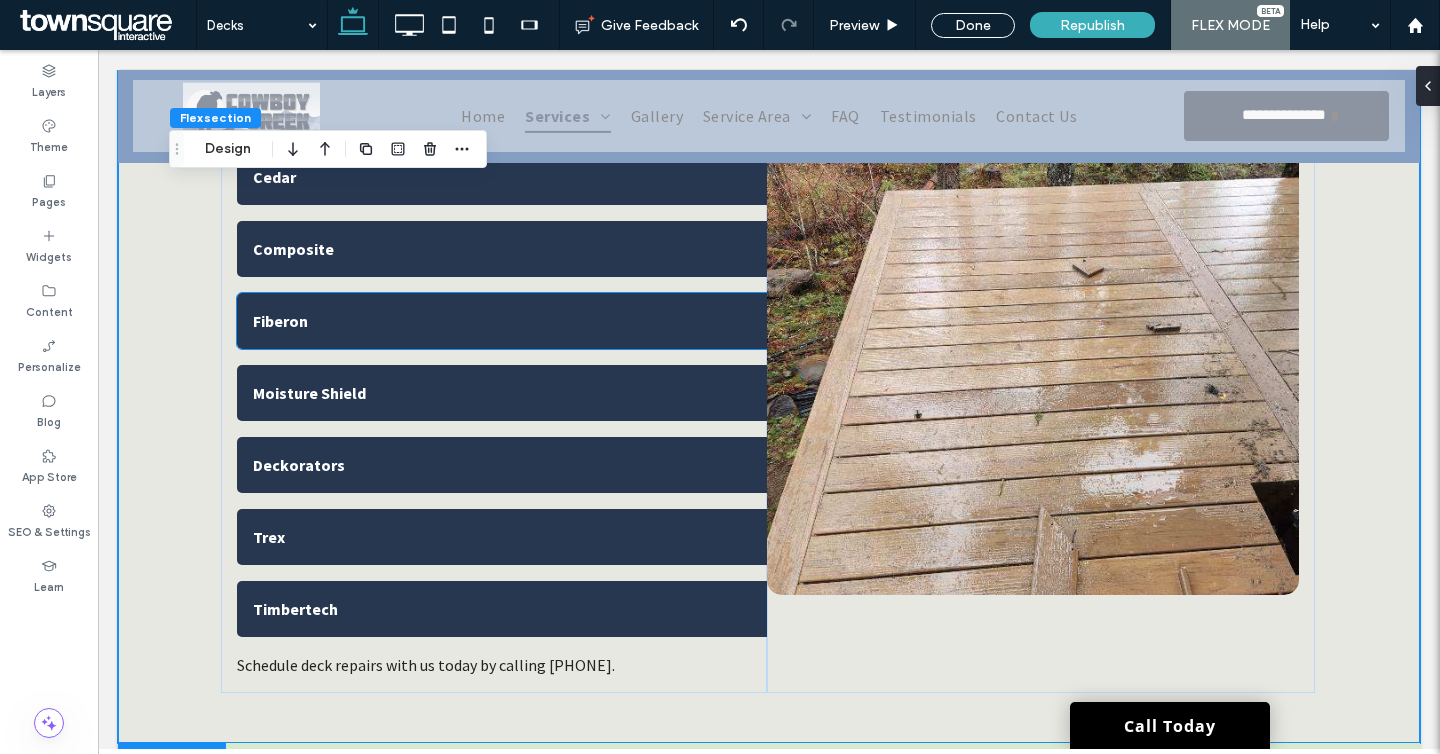 scroll, scrollTop: 1085, scrollLeft: 0, axis: vertical 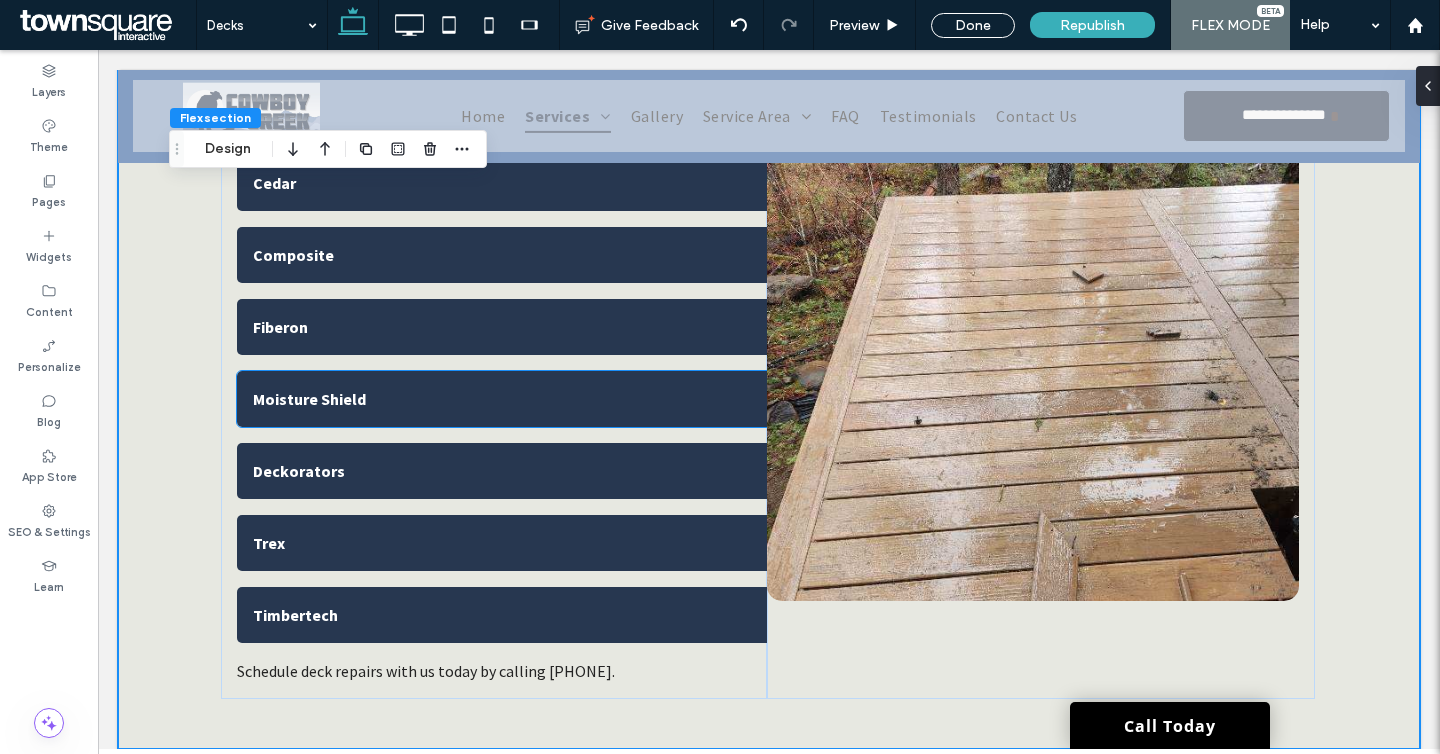 click on "Moisture Shield" at bounding box center [309, 399] 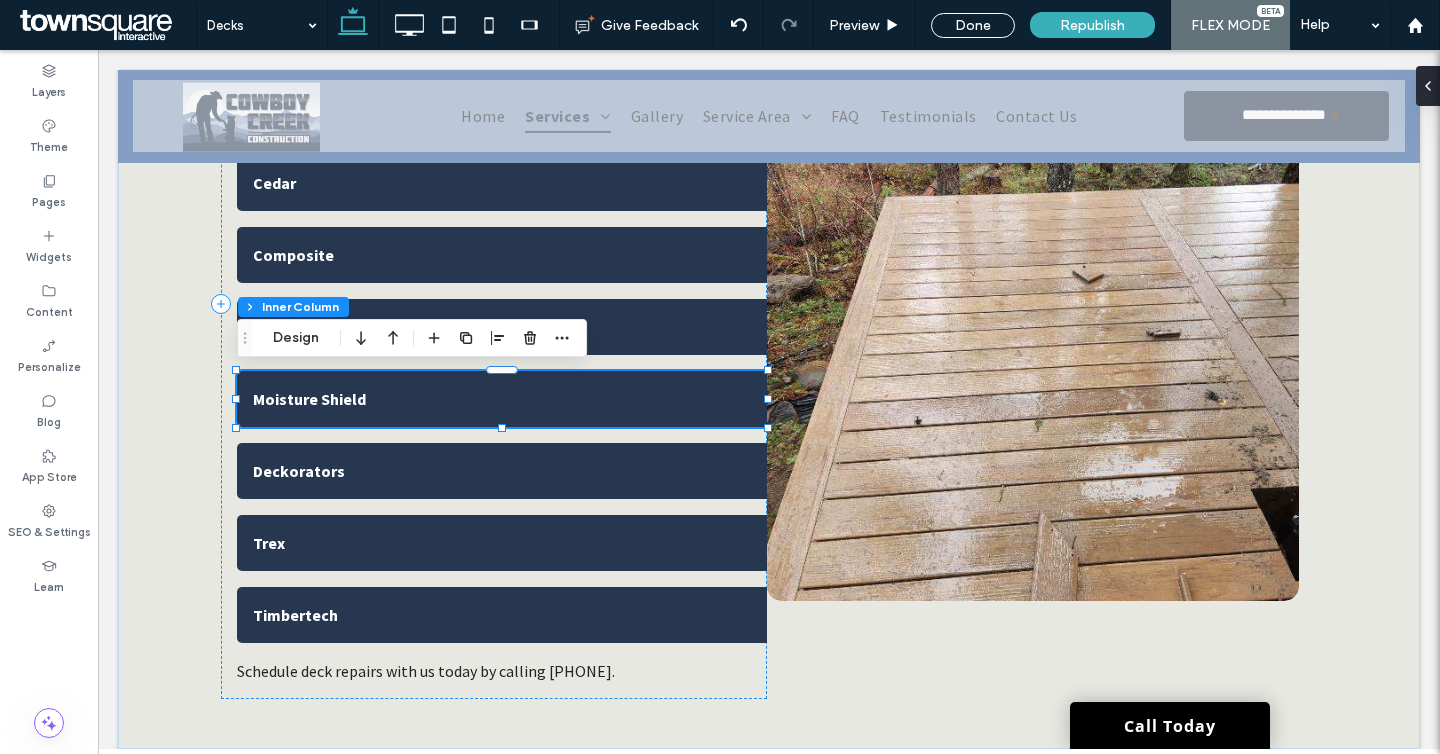 click on "Moisture Shield" at bounding box center (309, 399) 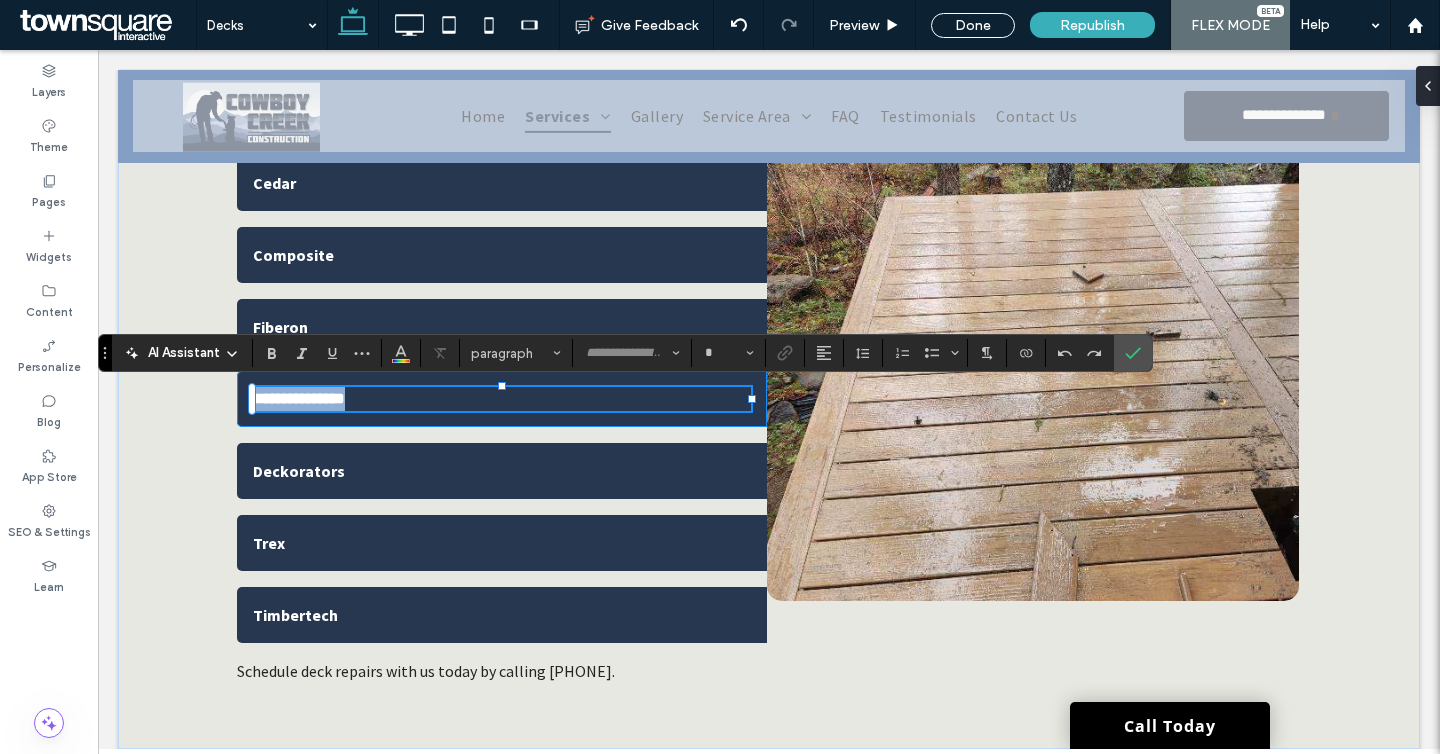 type on "**********" 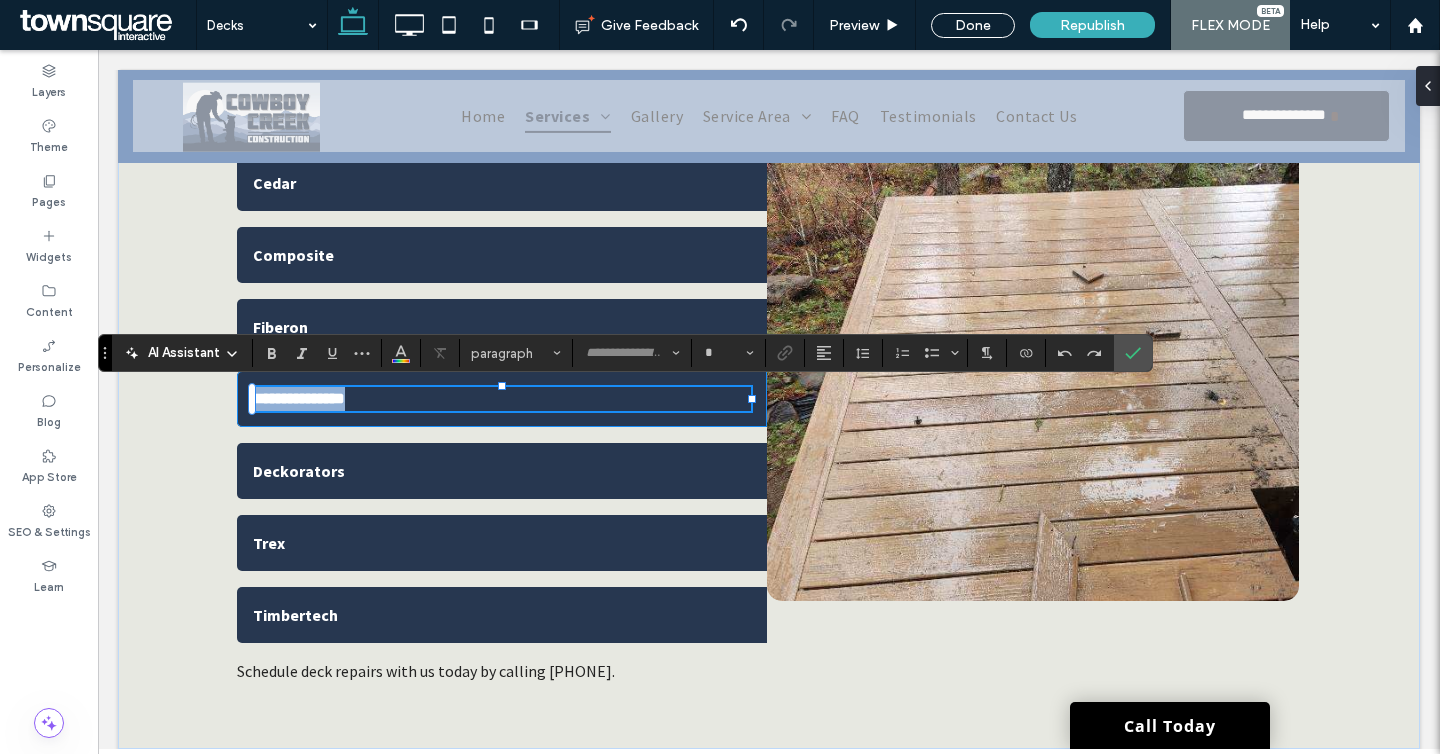 type on "**" 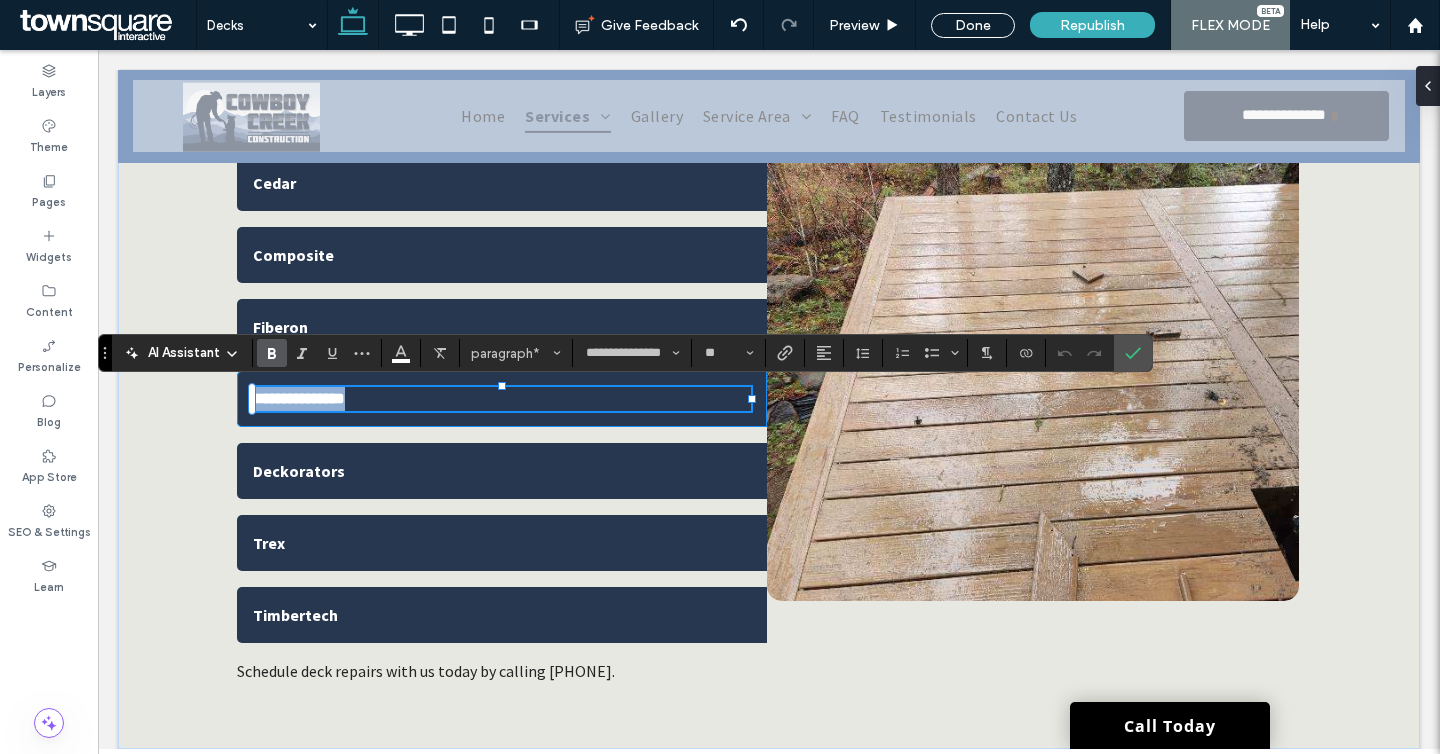 copy on "**********" 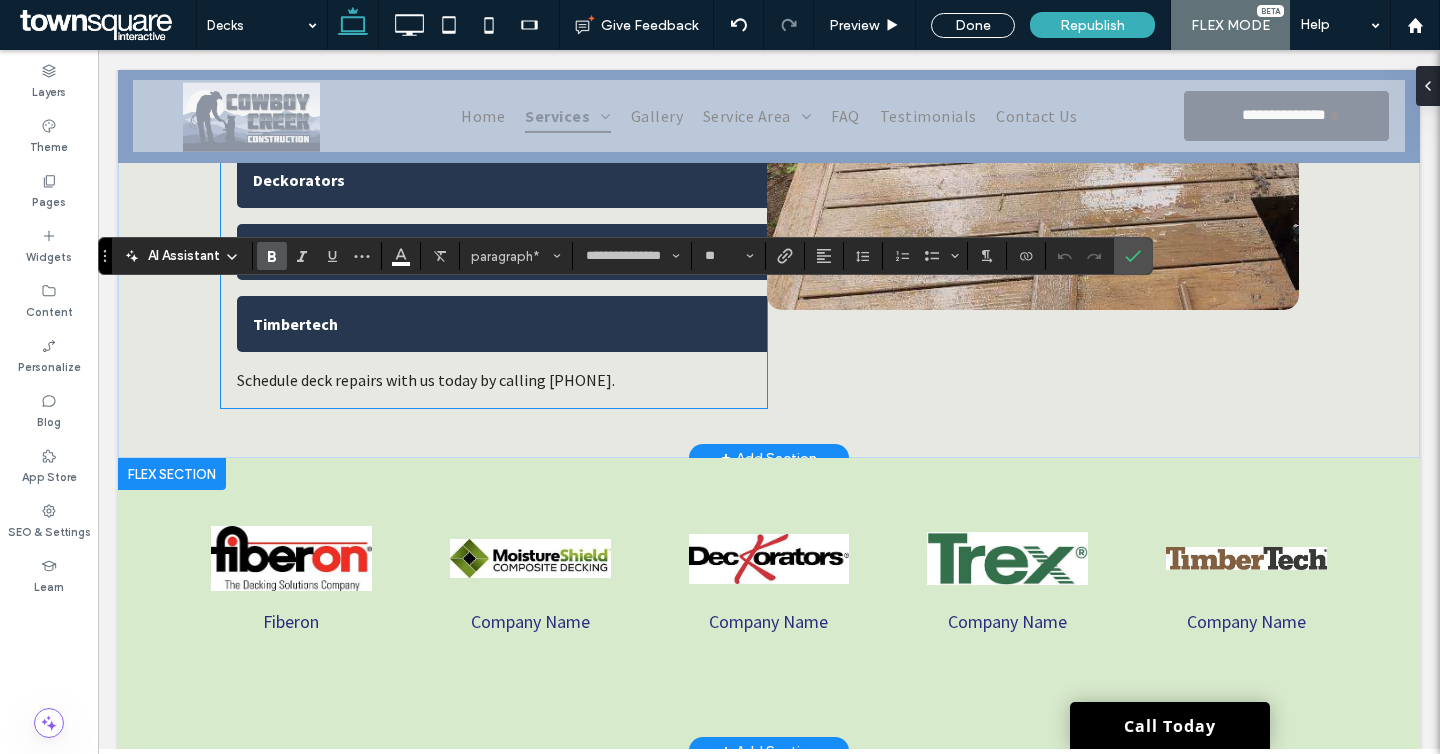 scroll, scrollTop: 1499, scrollLeft: 0, axis: vertical 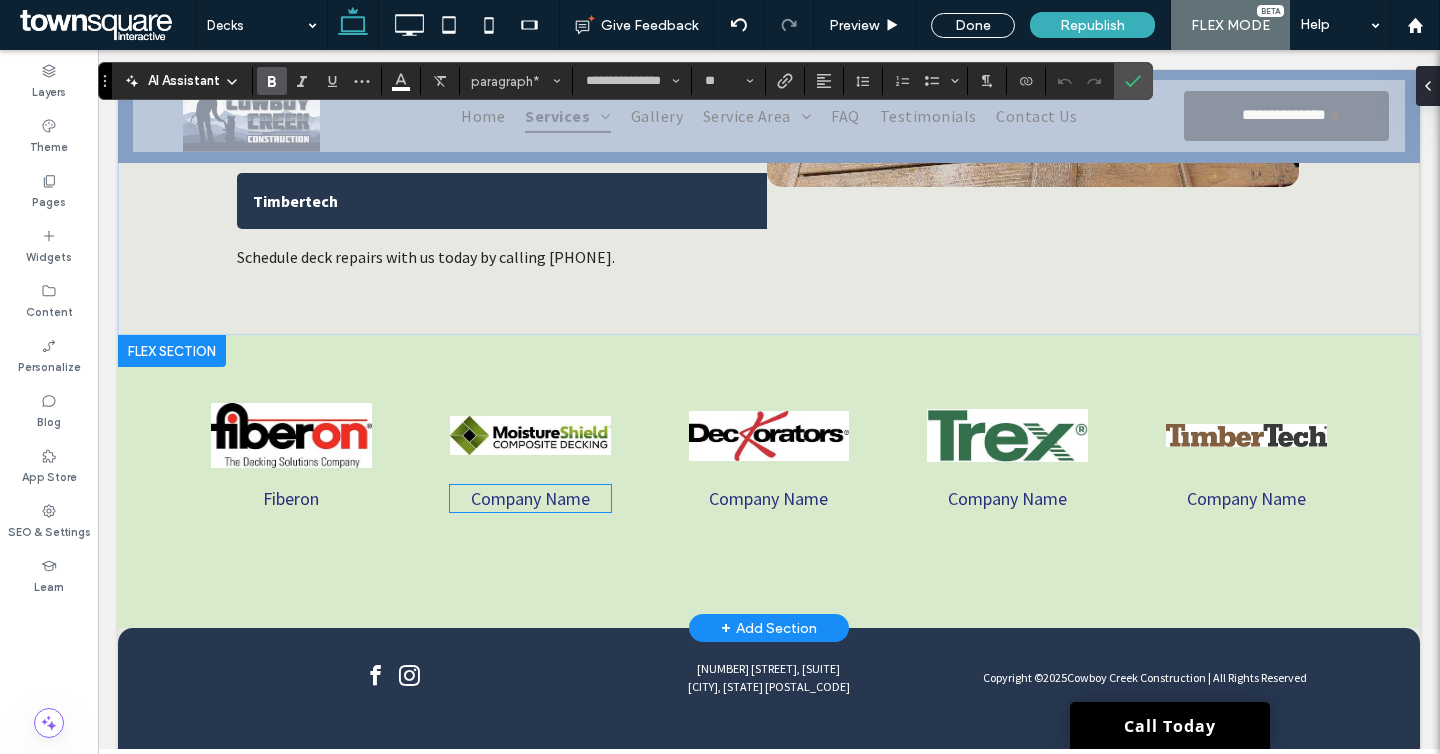 click on "Company Name" at bounding box center [530, 498] 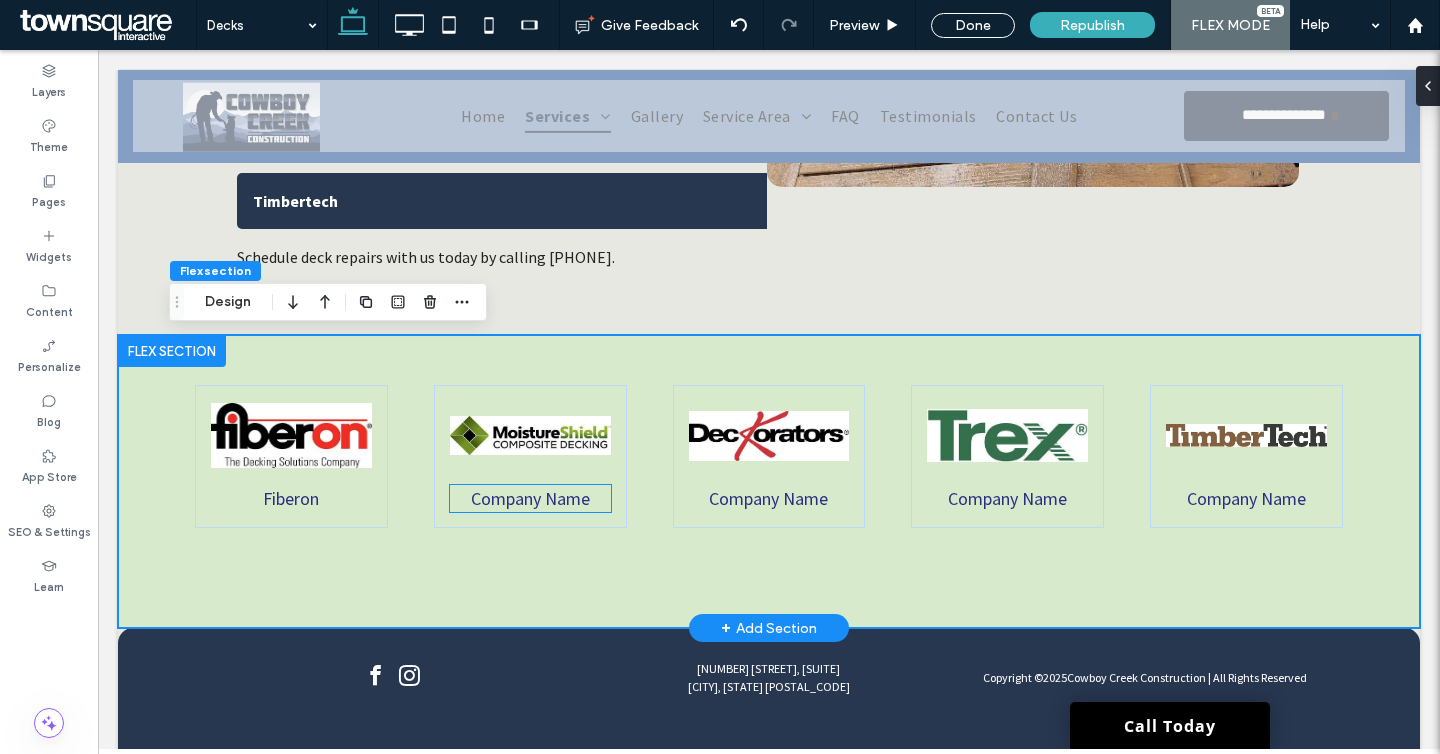 click on "Company Name" at bounding box center (530, 498) 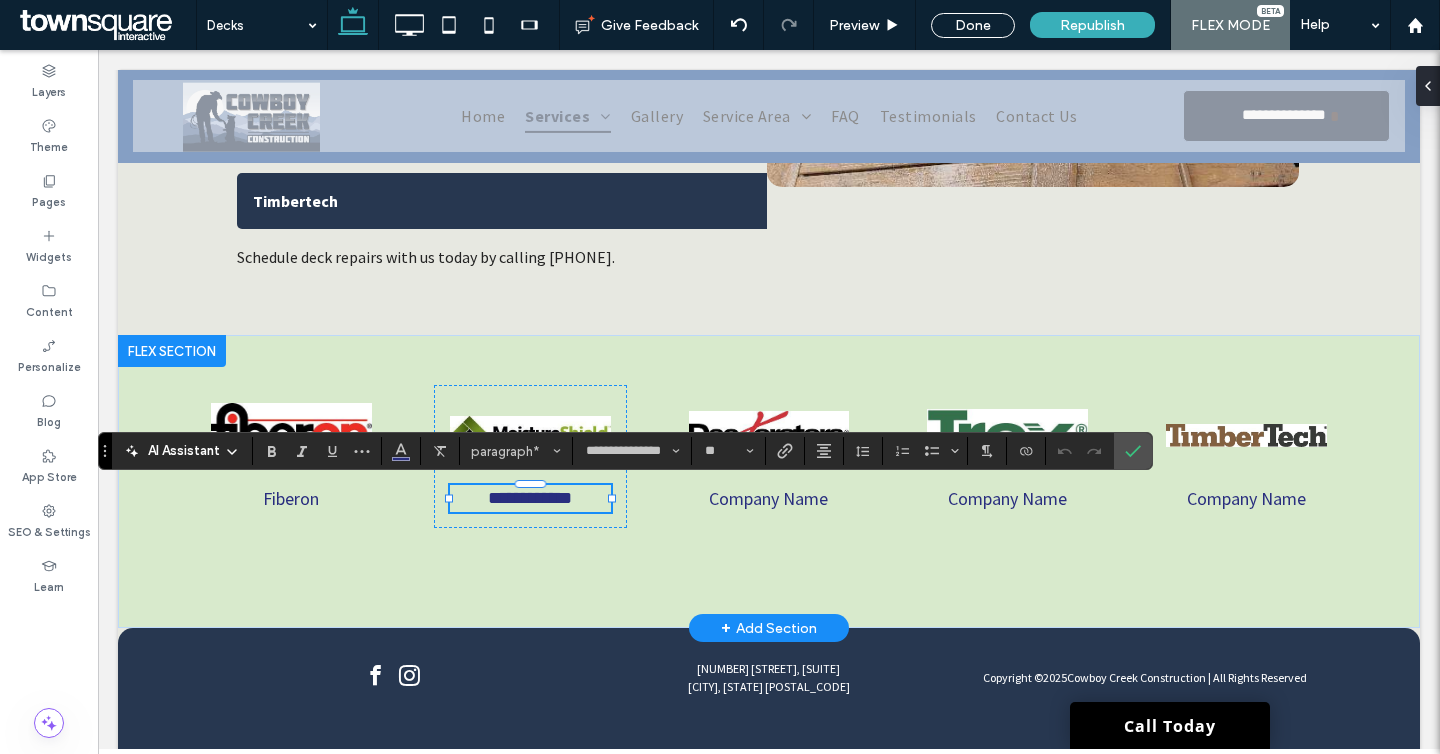 paste 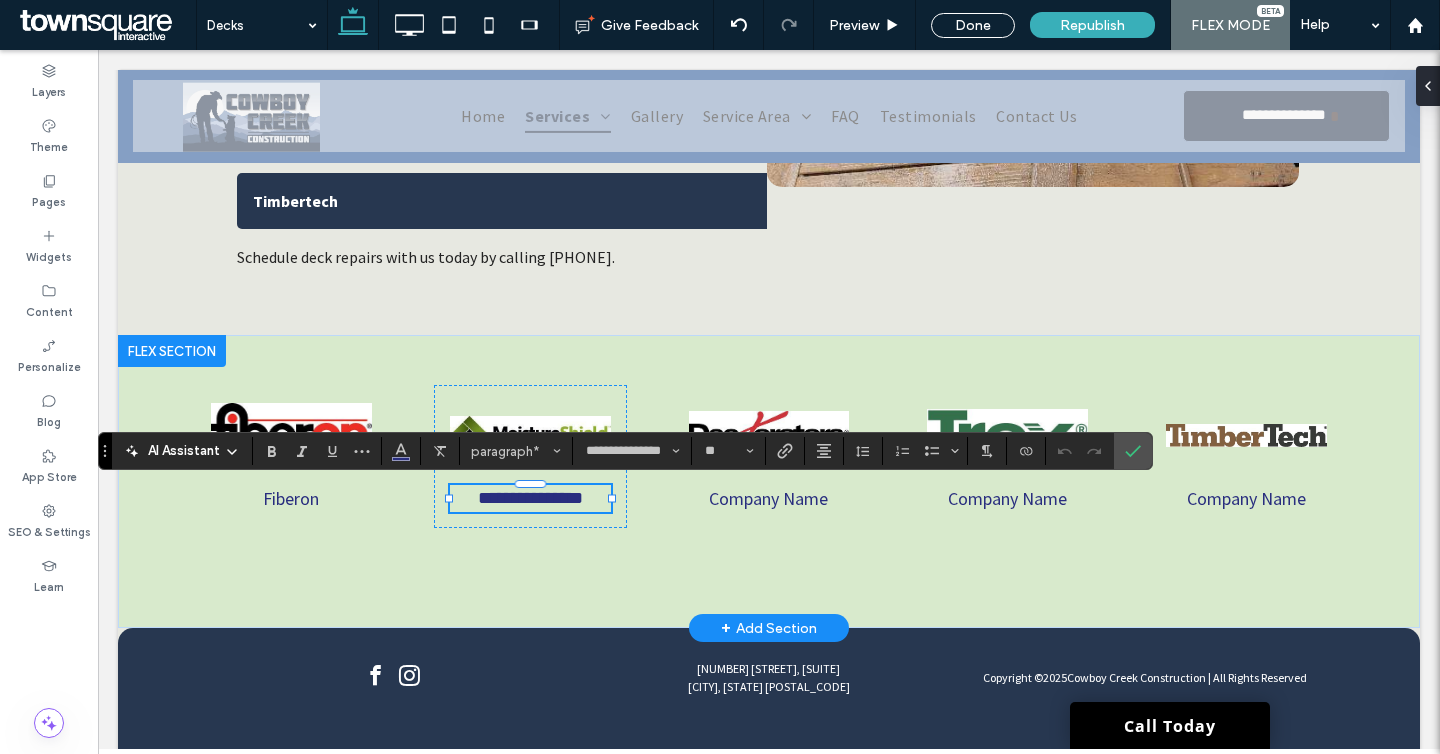 type on "**" 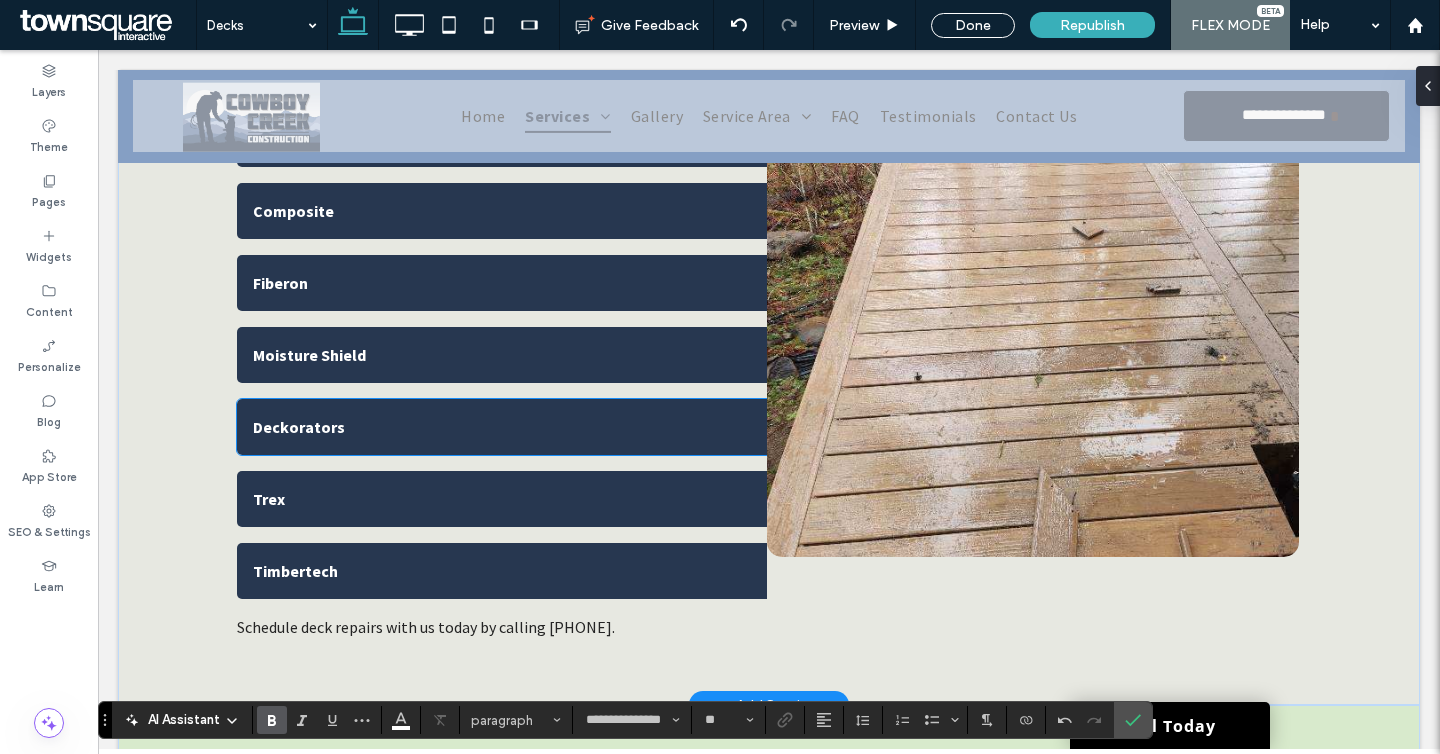 click on "Deckorators" at bounding box center [299, 427] 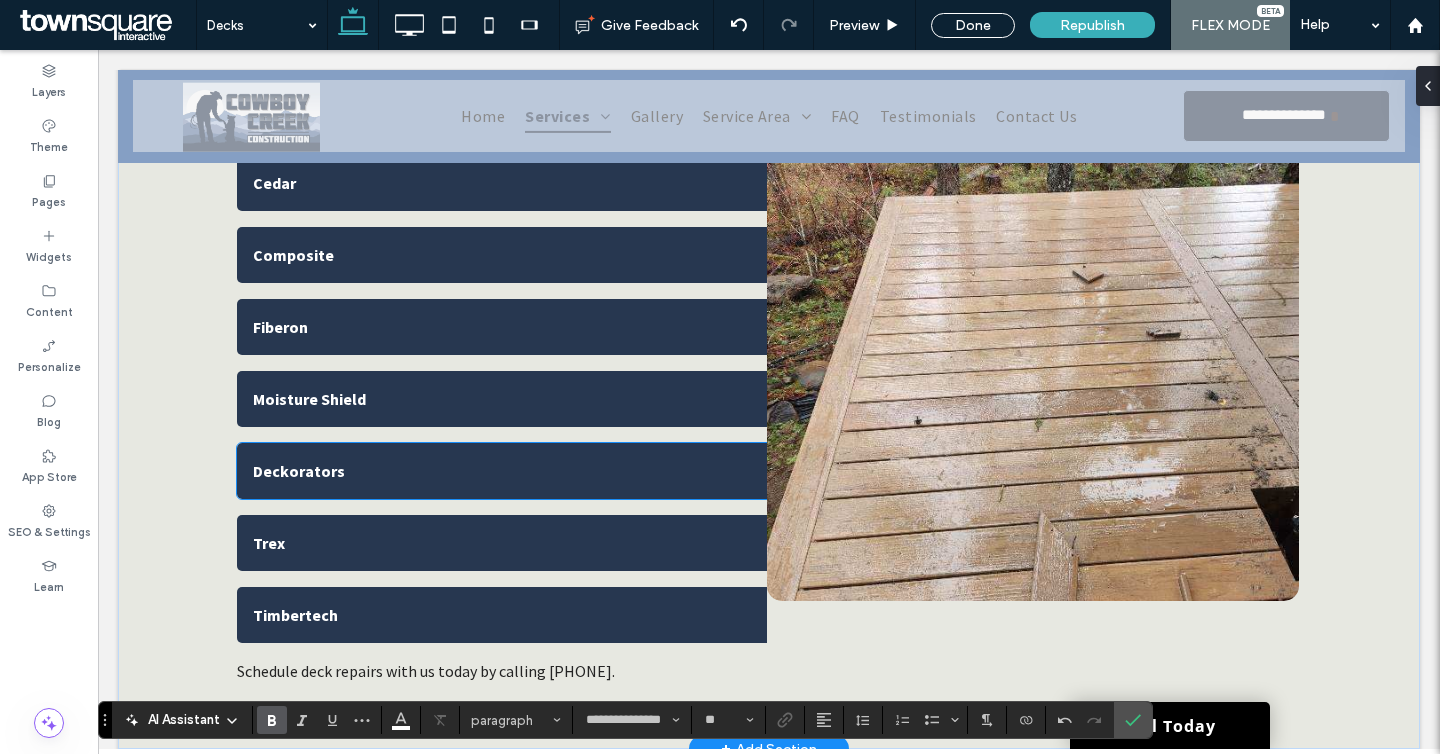 click on "Moisture Shield" at bounding box center [502, 399] 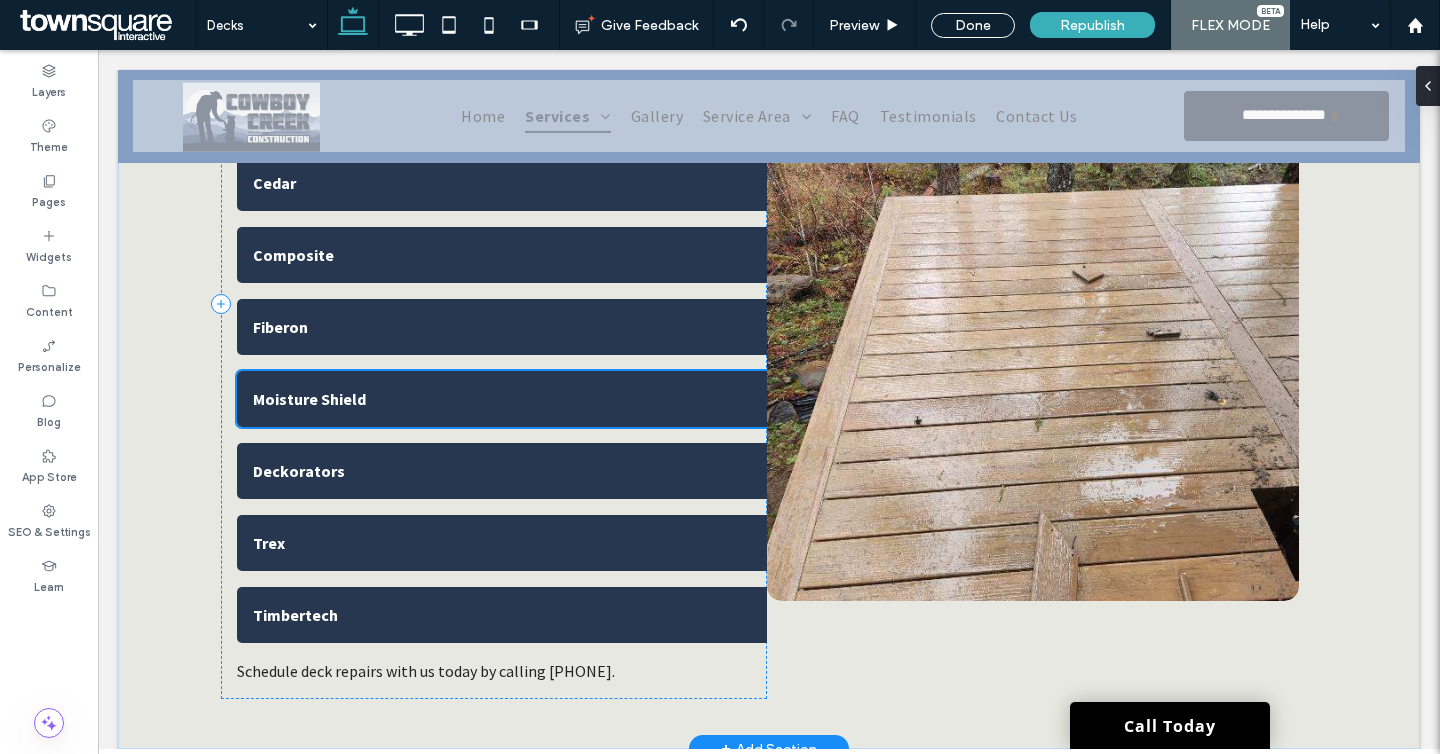 type on "**" 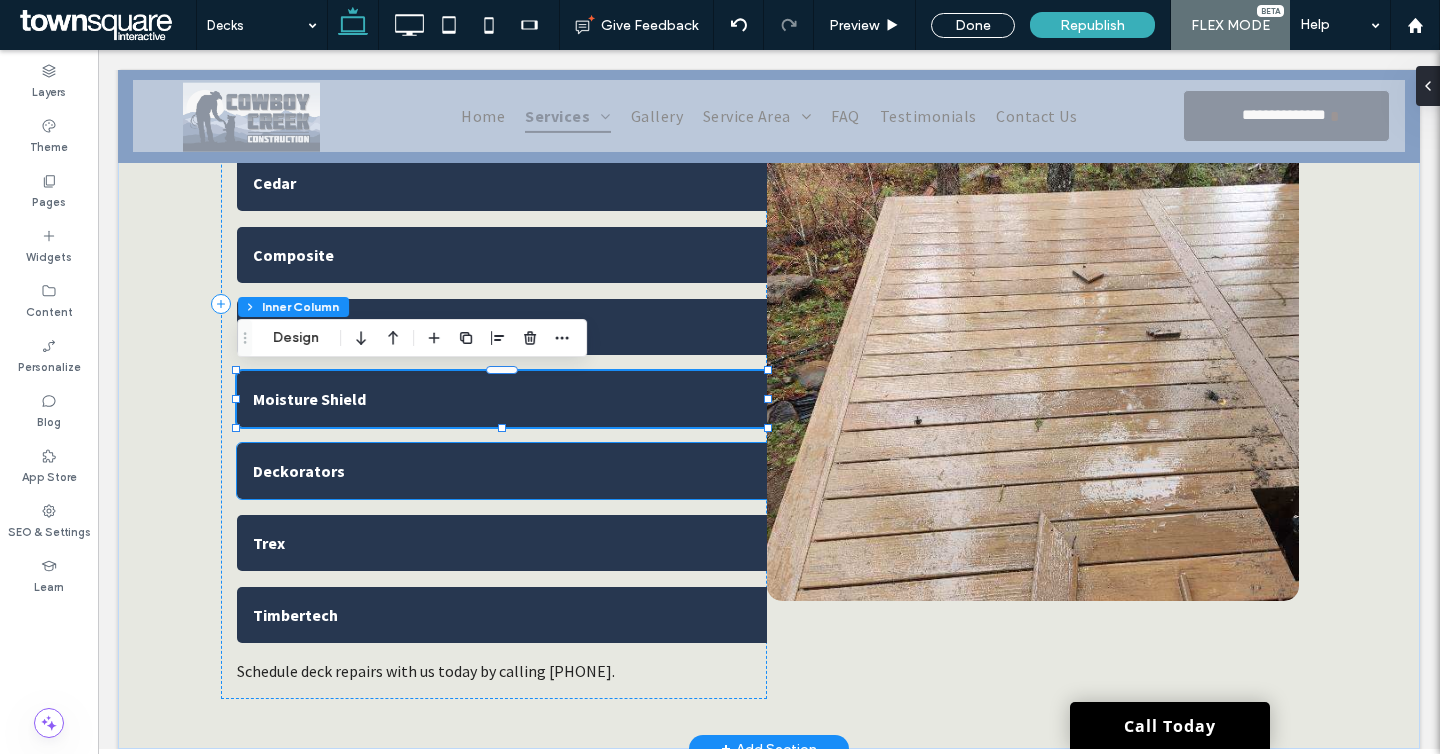 click on "Deckorators" at bounding box center [299, 471] 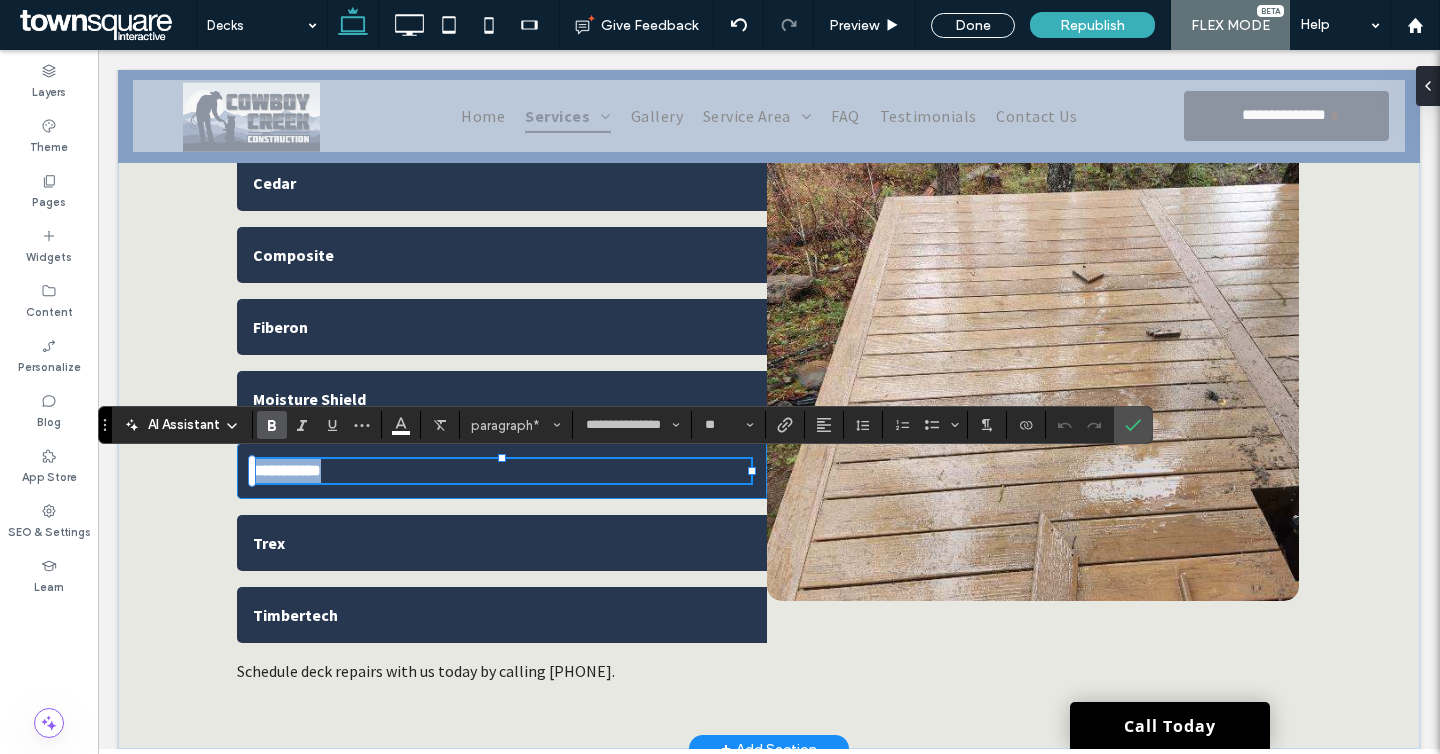 copy on "**********" 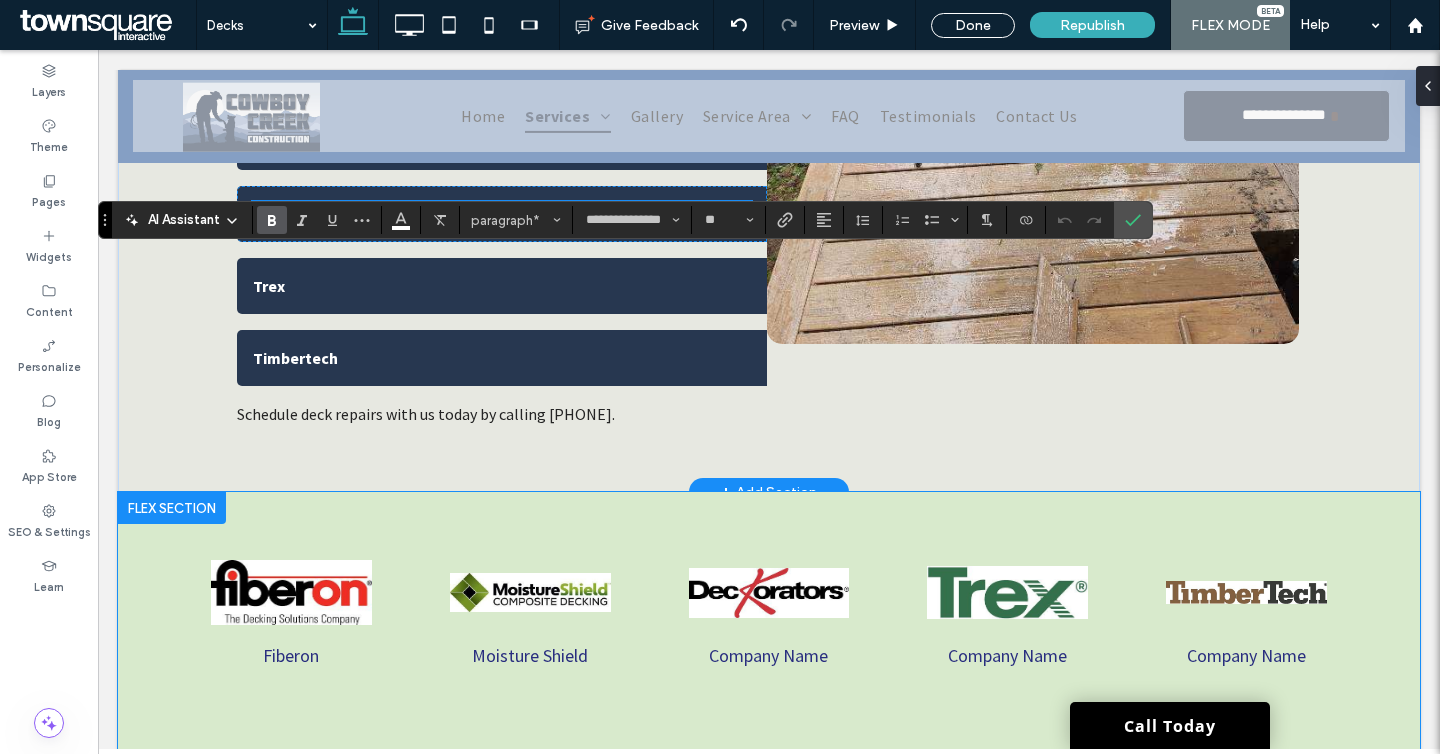 scroll, scrollTop: 1415, scrollLeft: 0, axis: vertical 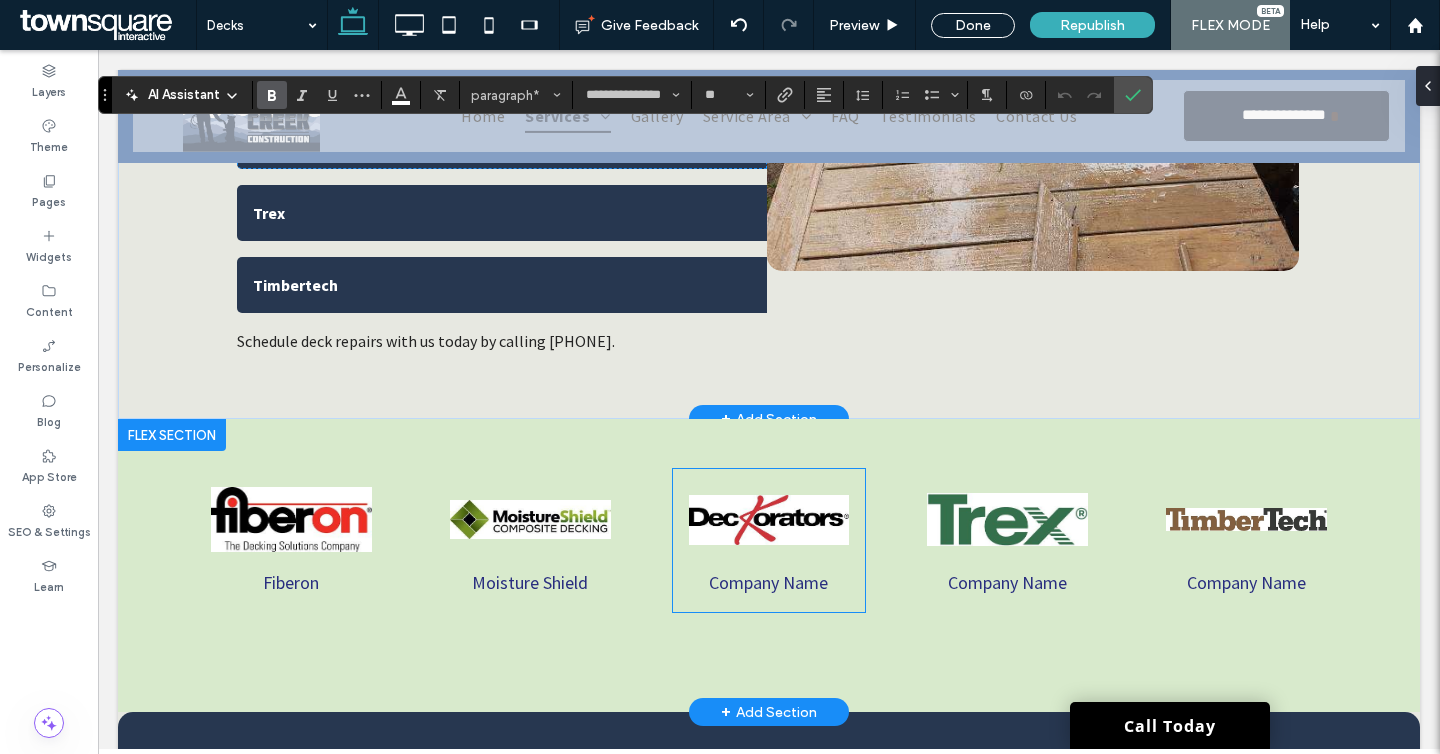 click on "Company Name" at bounding box center [769, 540] 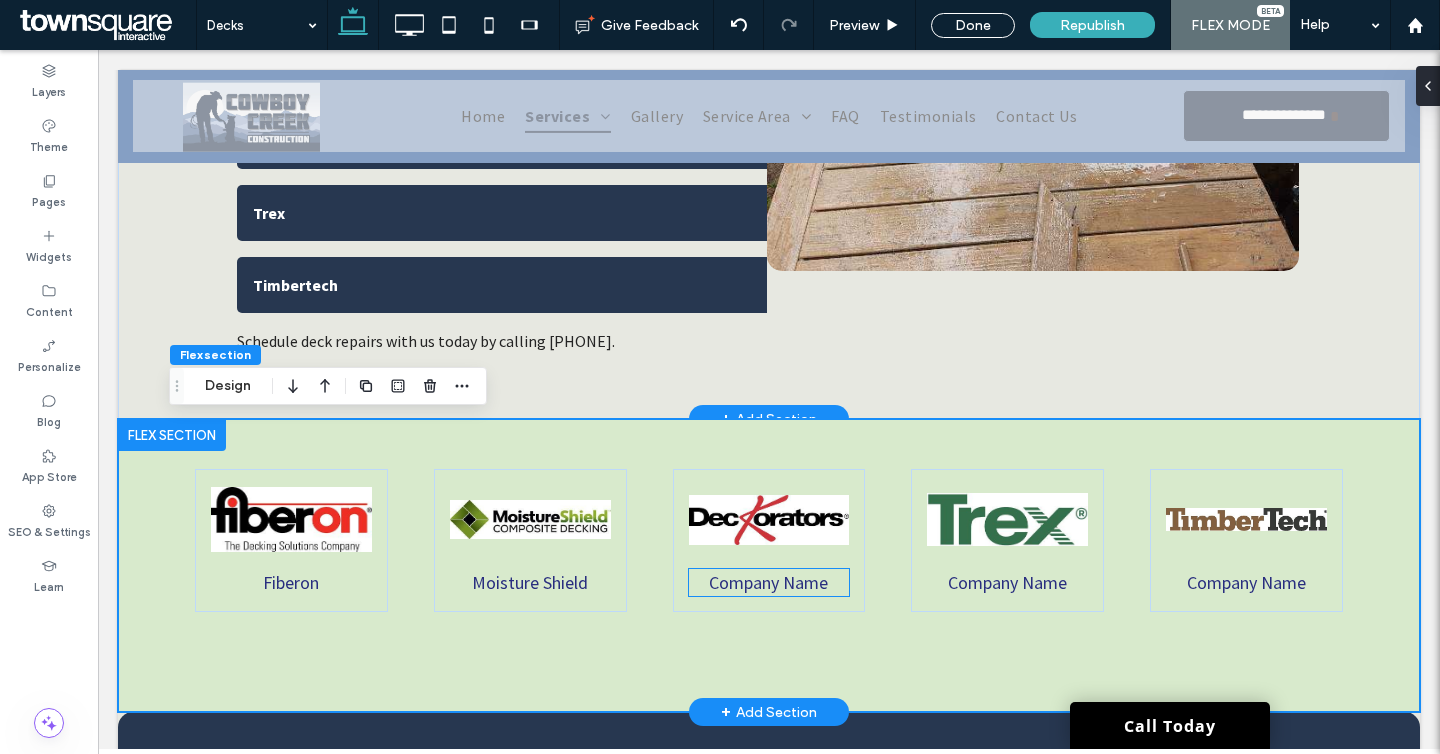 click on "Company Name" at bounding box center (768, 582) 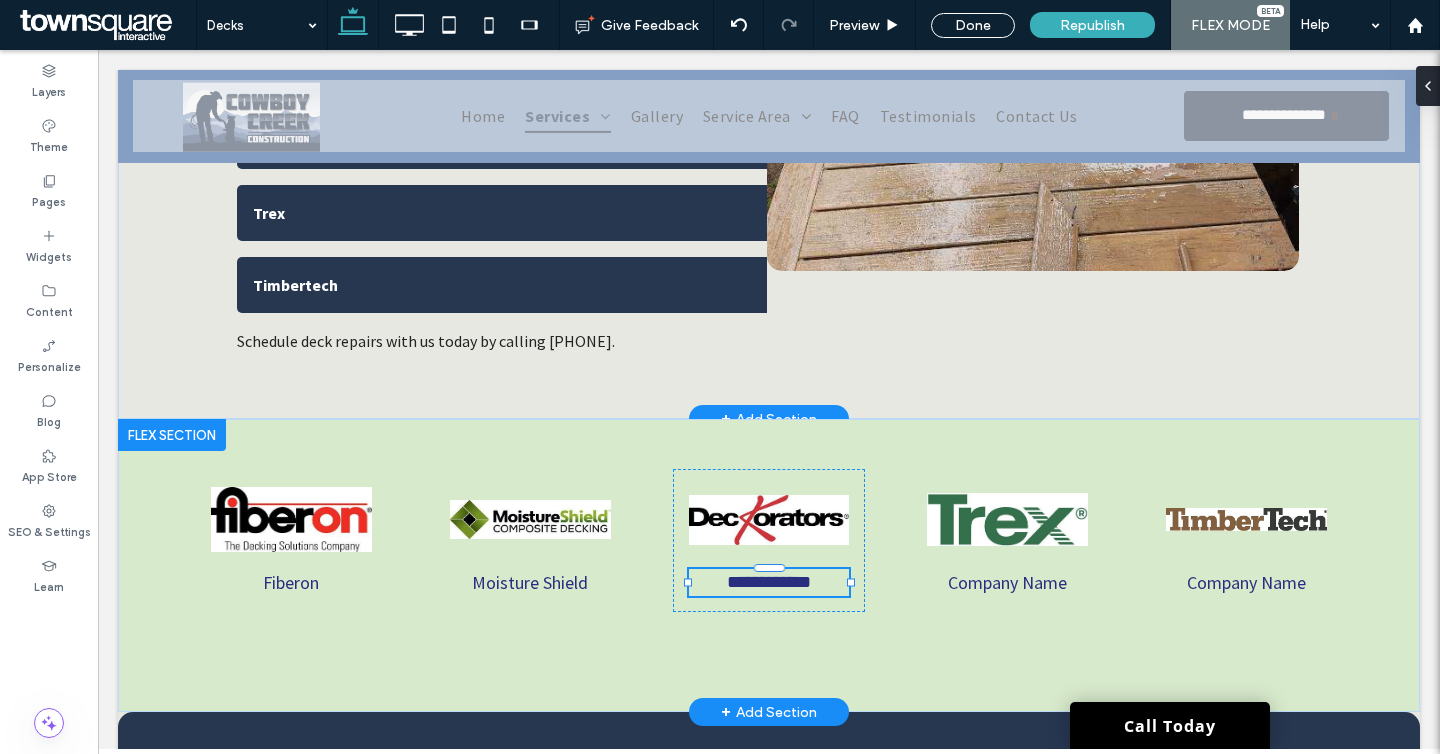type on "**********" 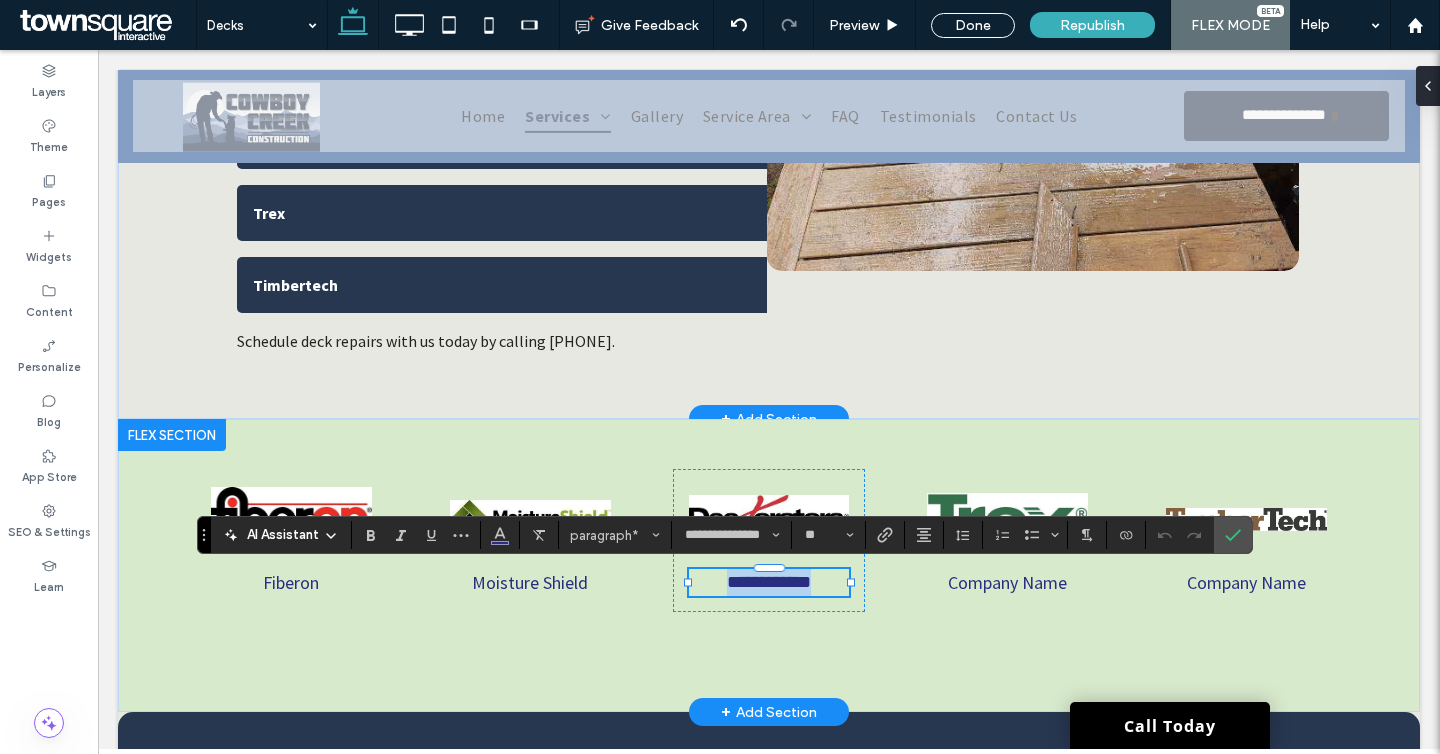 paste 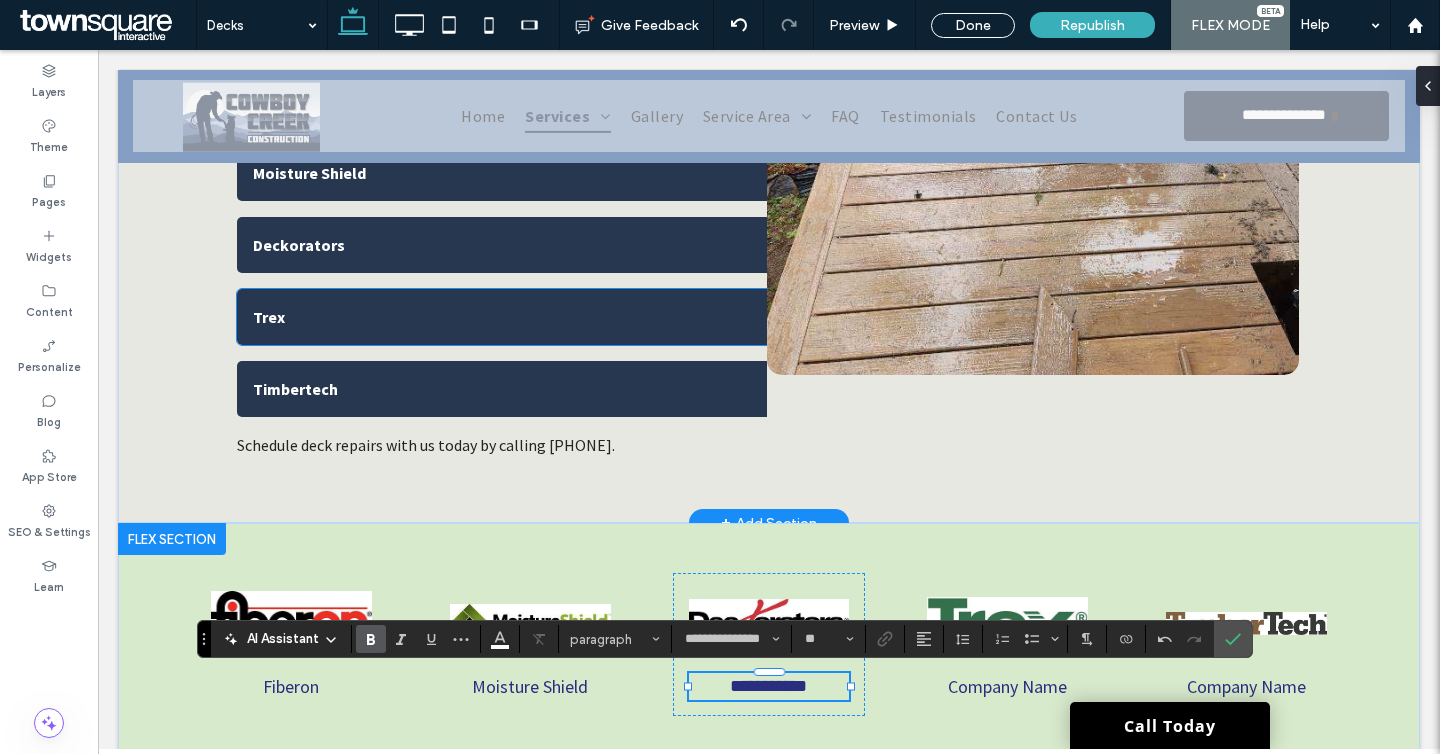 click on "Trex" at bounding box center [269, 317] 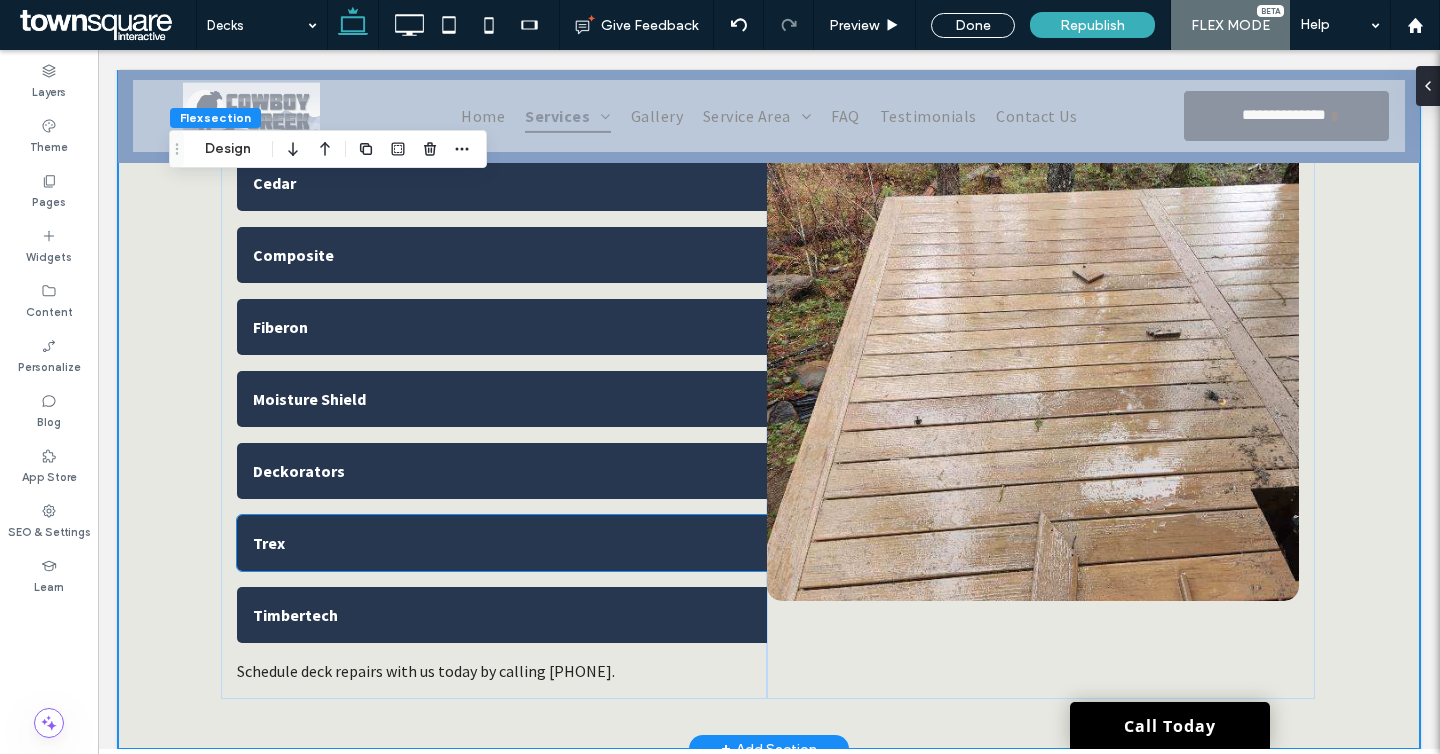 scroll, scrollTop: 1152, scrollLeft: 0, axis: vertical 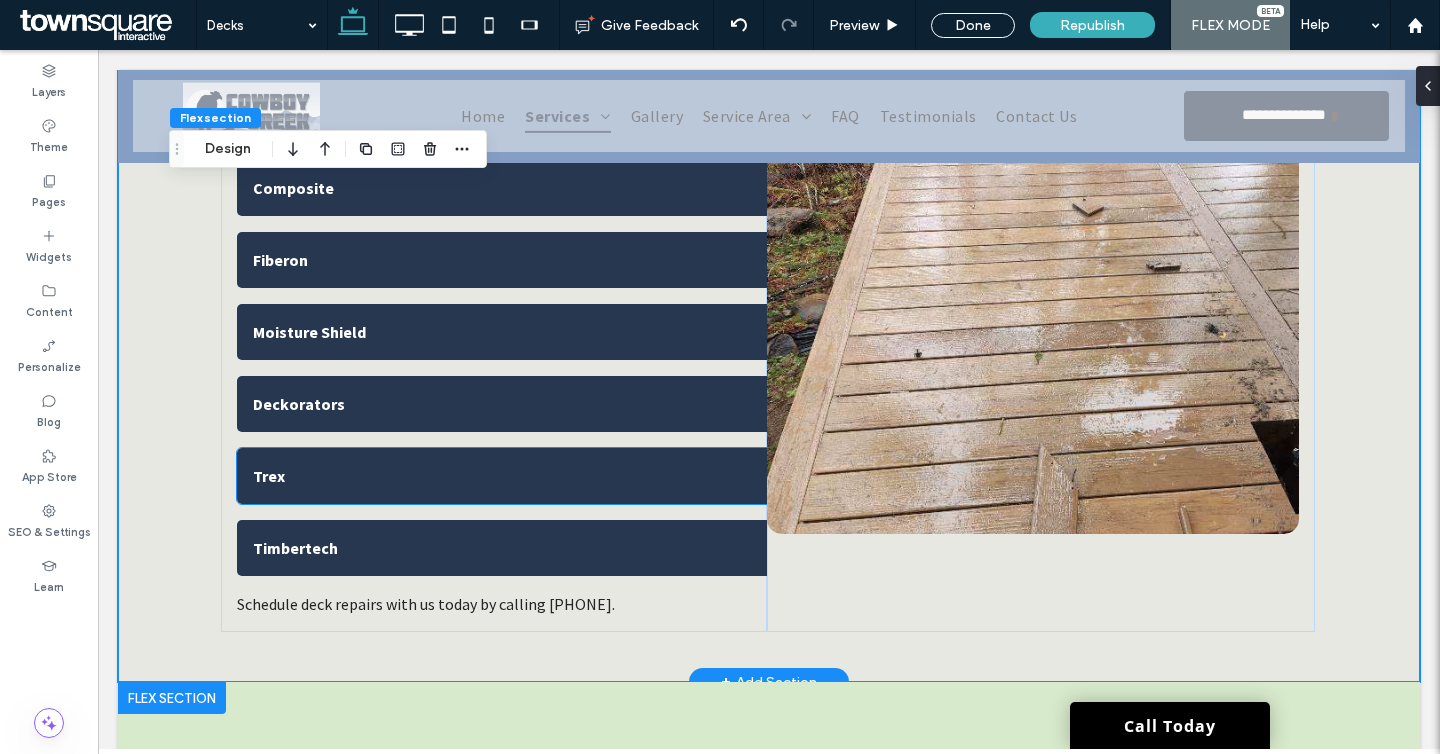 click on "Trex" at bounding box center [269, 476] 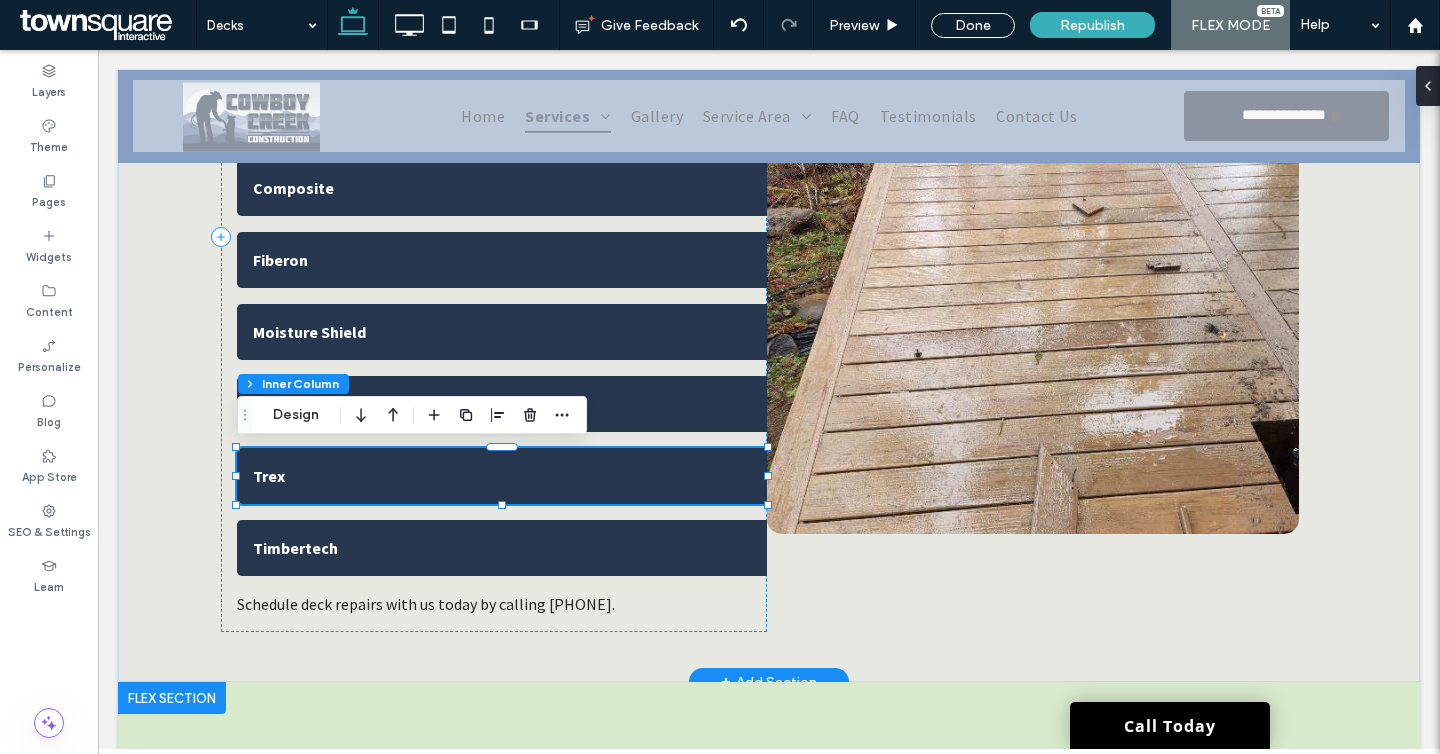 click on "Trex" at bounding box center (269, 476) 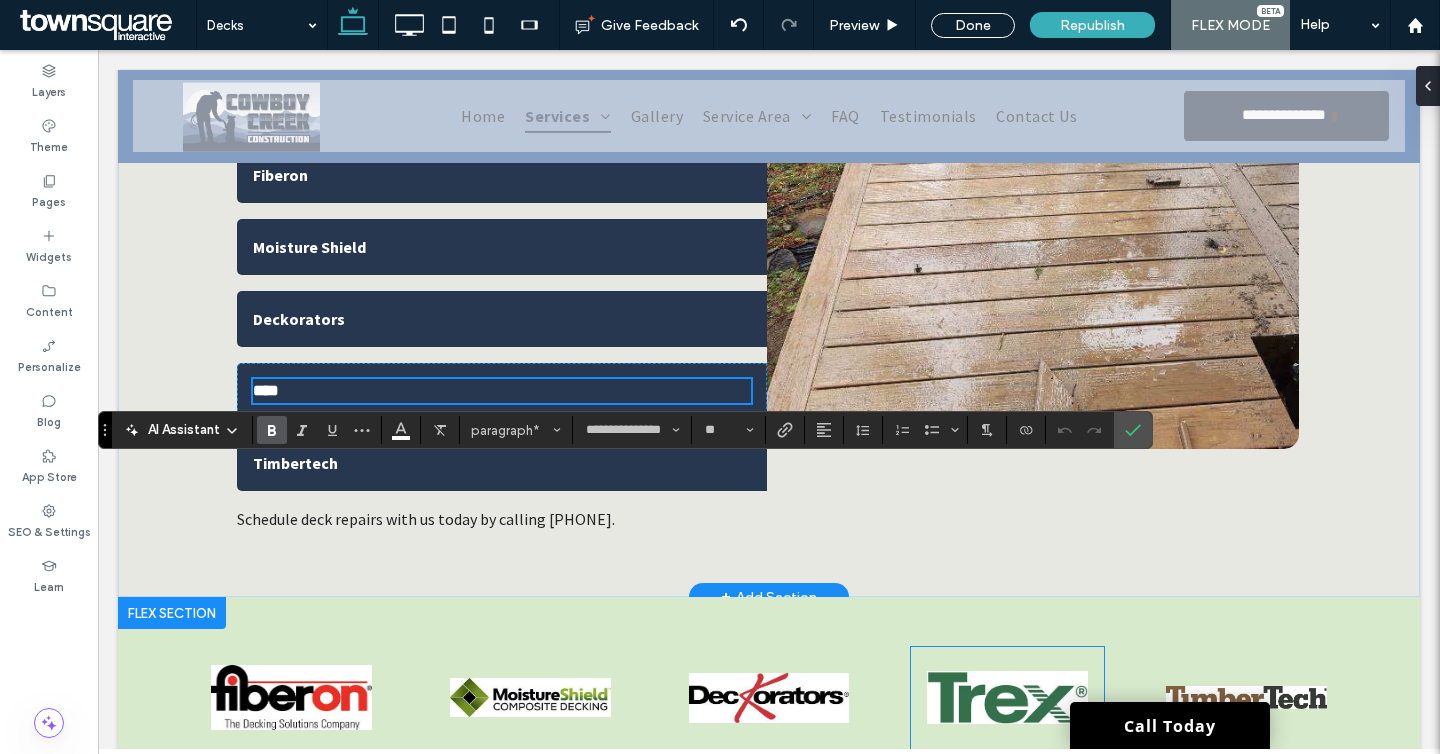 scroll, scrollTop: 1499, scrollLeft: 0, axis: vertical 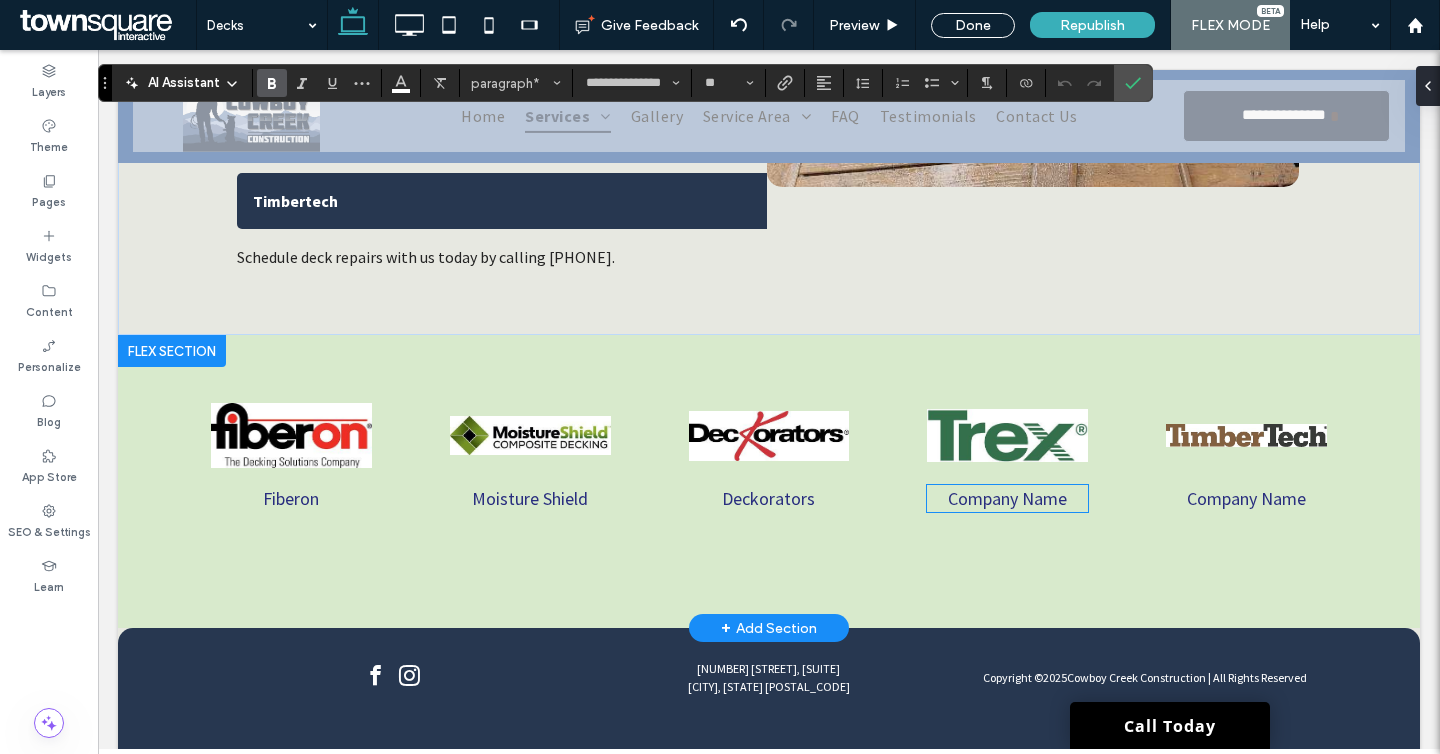 click on "Company Name" at bounding box center (1007, 498) 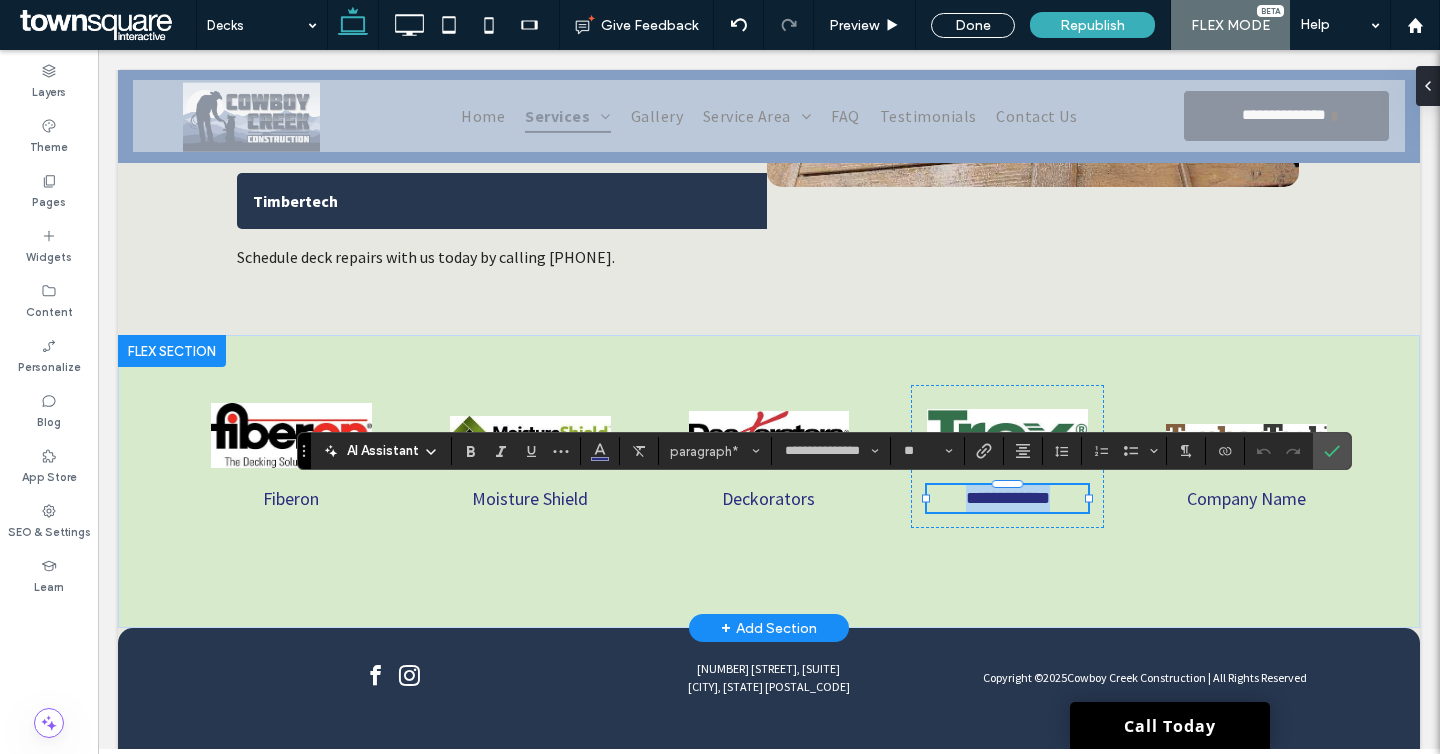 paste 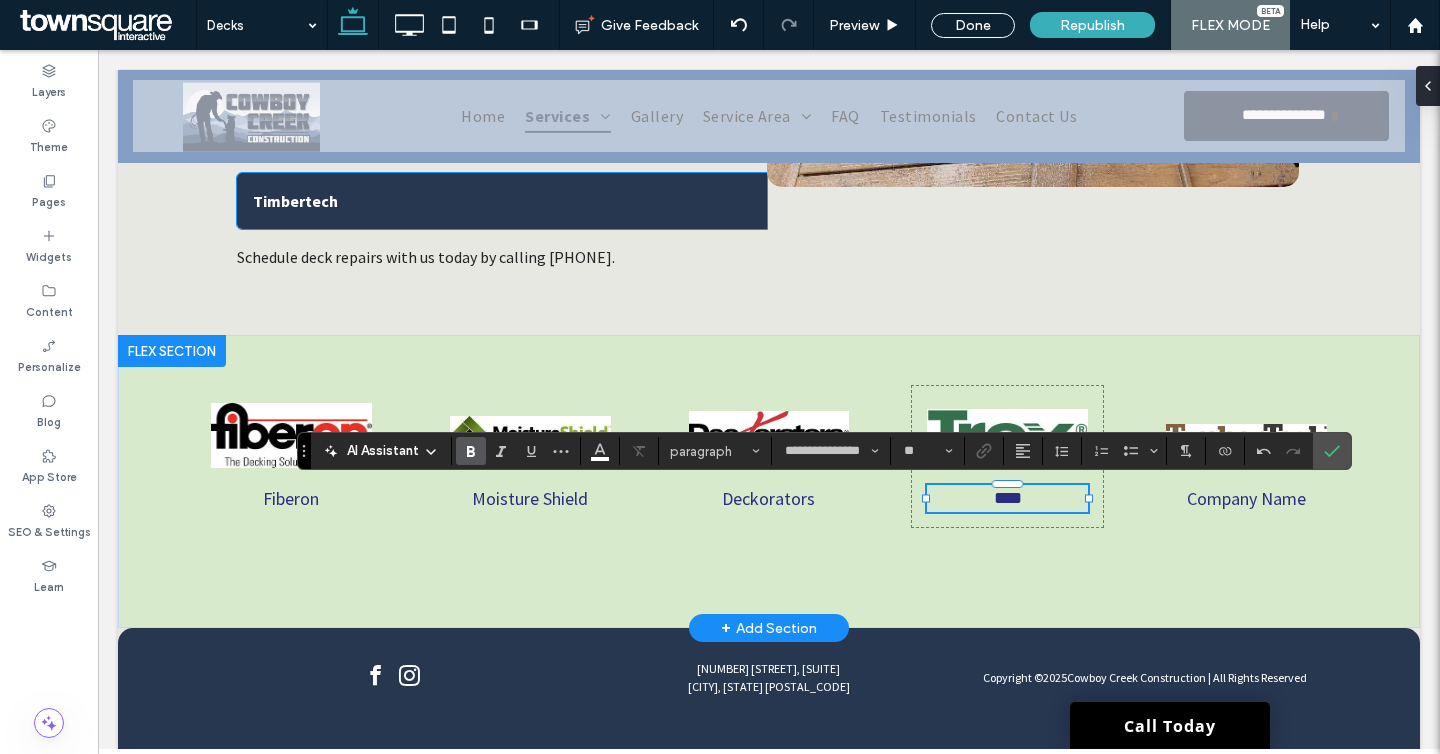 click on "Timbertech" at bounding box center [502, 201] 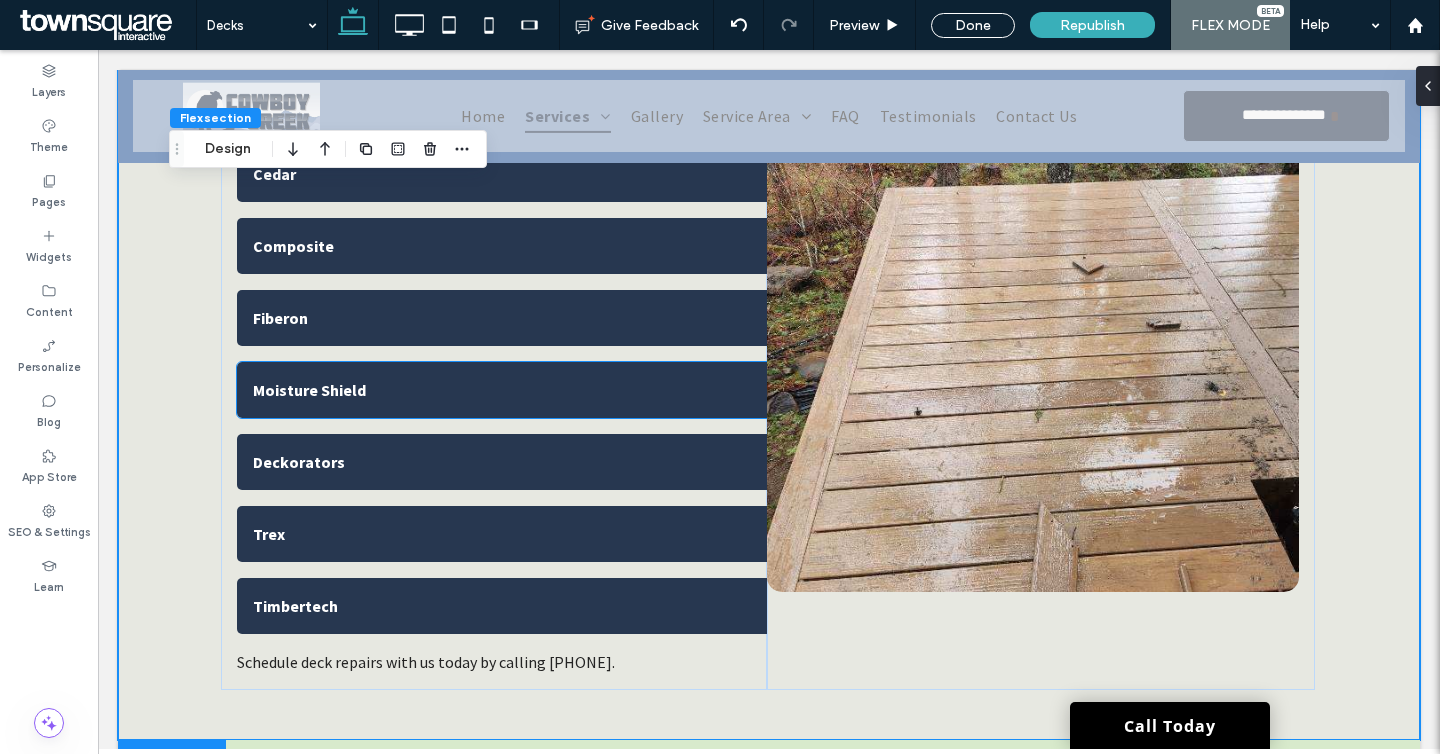 scroll, scrollTop: 1085, scrollLeft: 0, axis: vertical 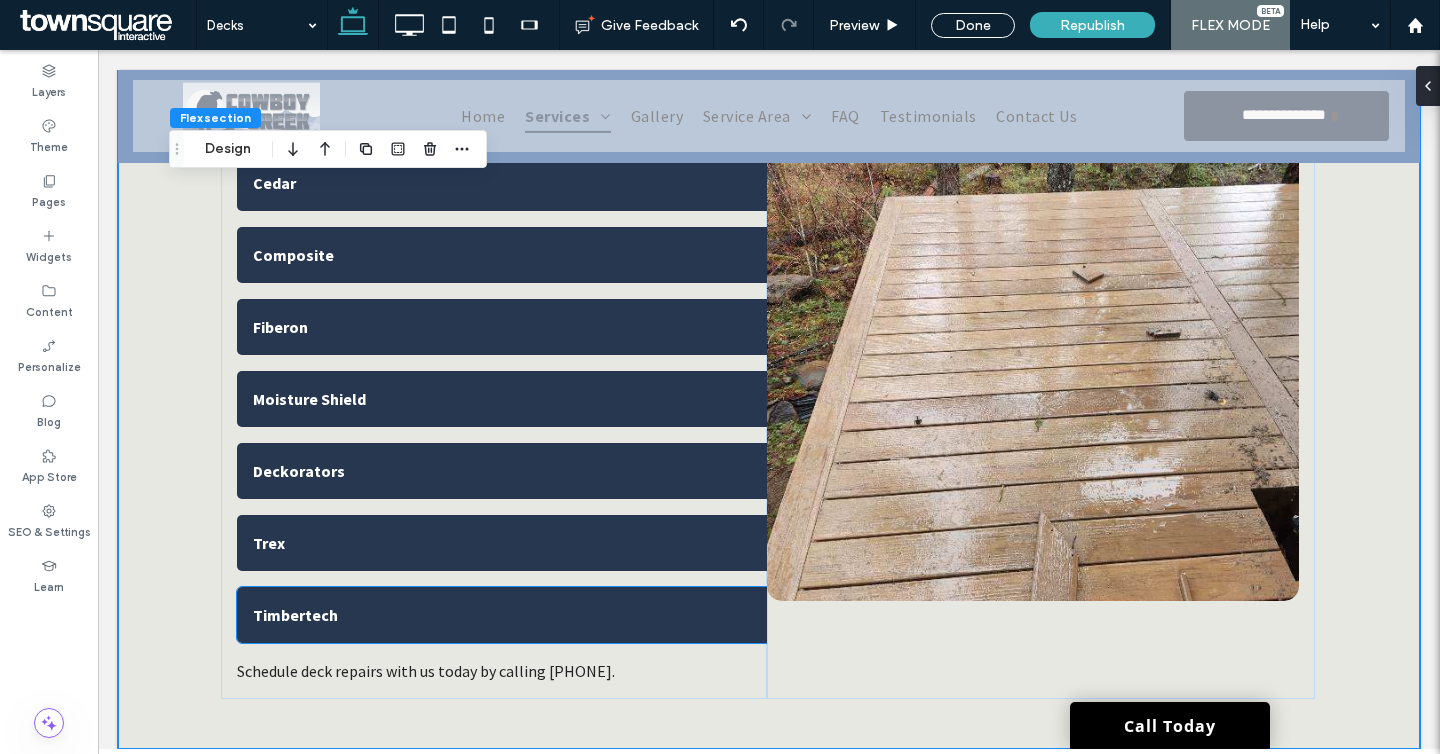 click on "Timbertech" at bounding box center (295, 615) 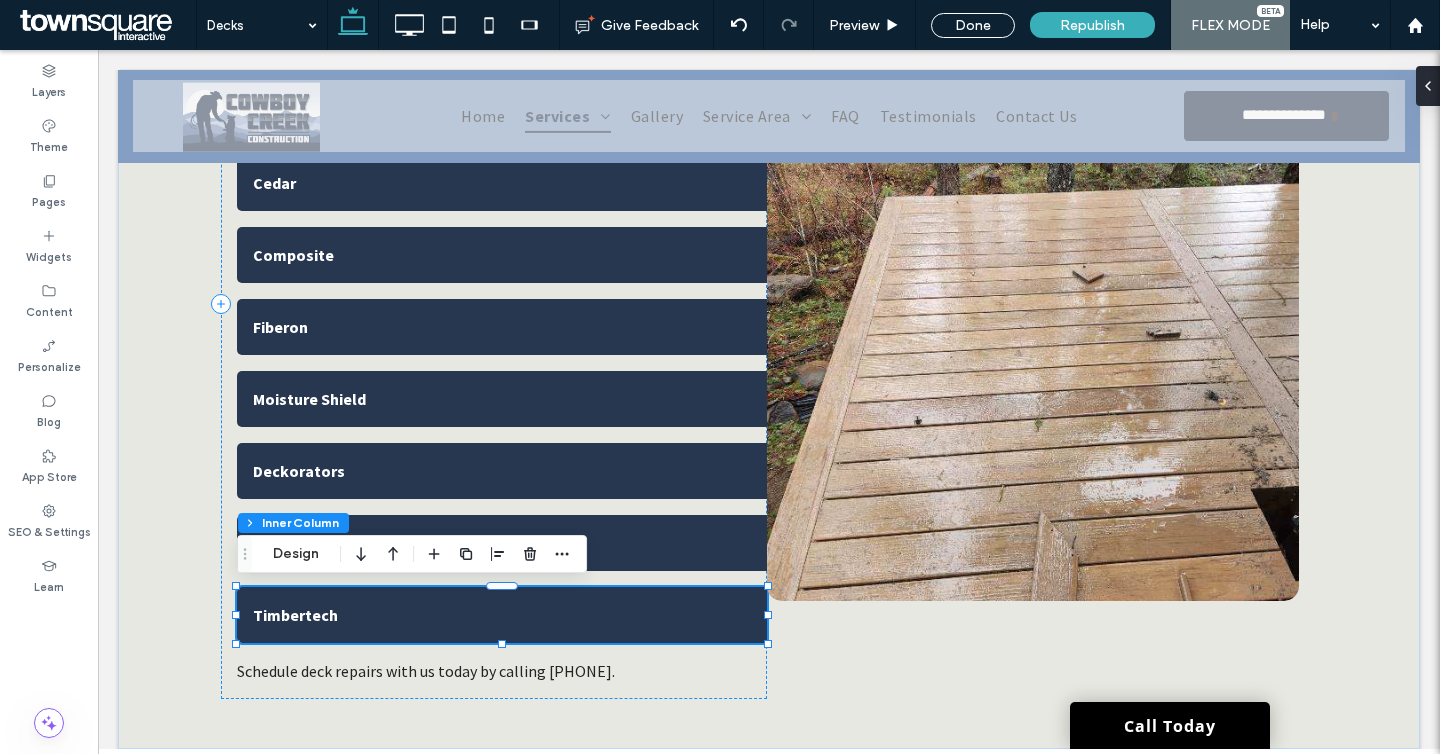 click on "Timbertech" at bounding box center [295, 615] 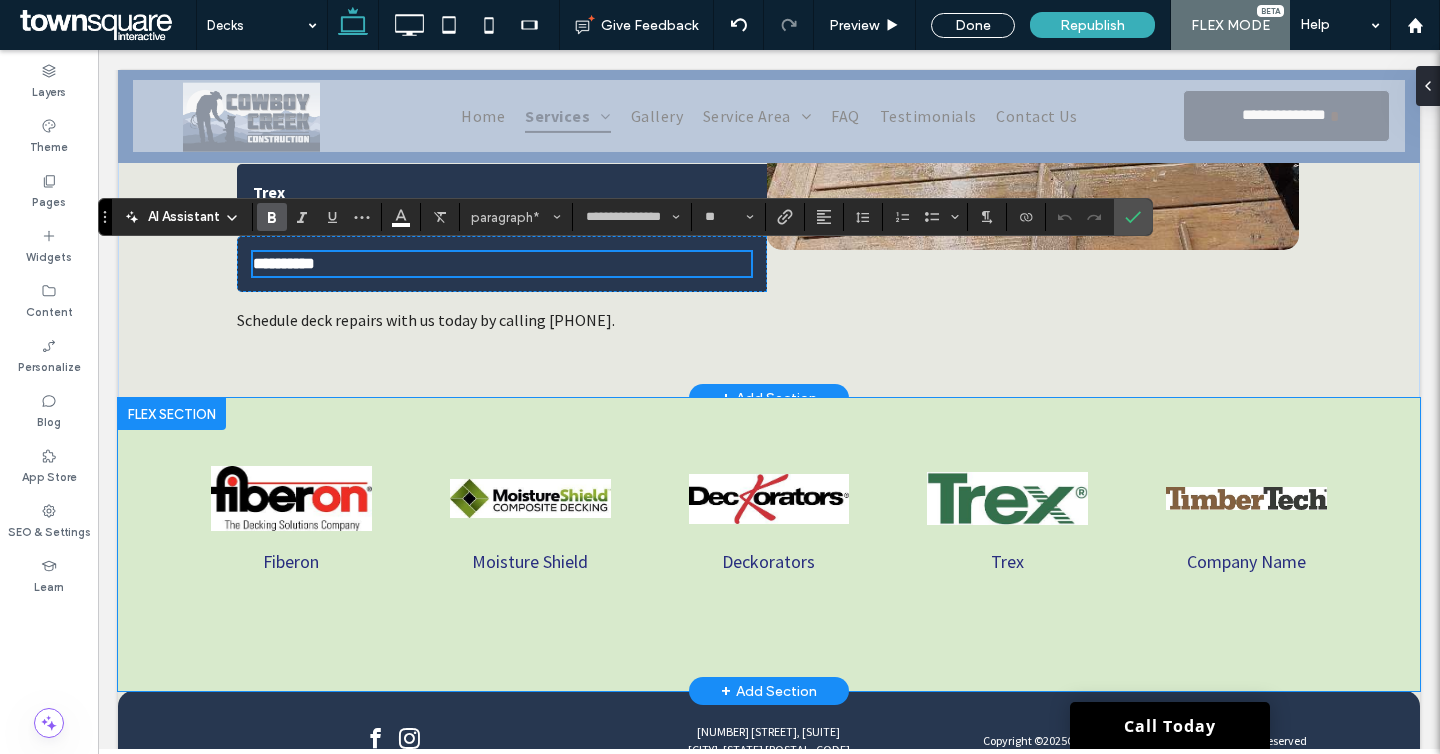scroll, scrollTop: 1437, scrollLeft: 0, axis: vertical 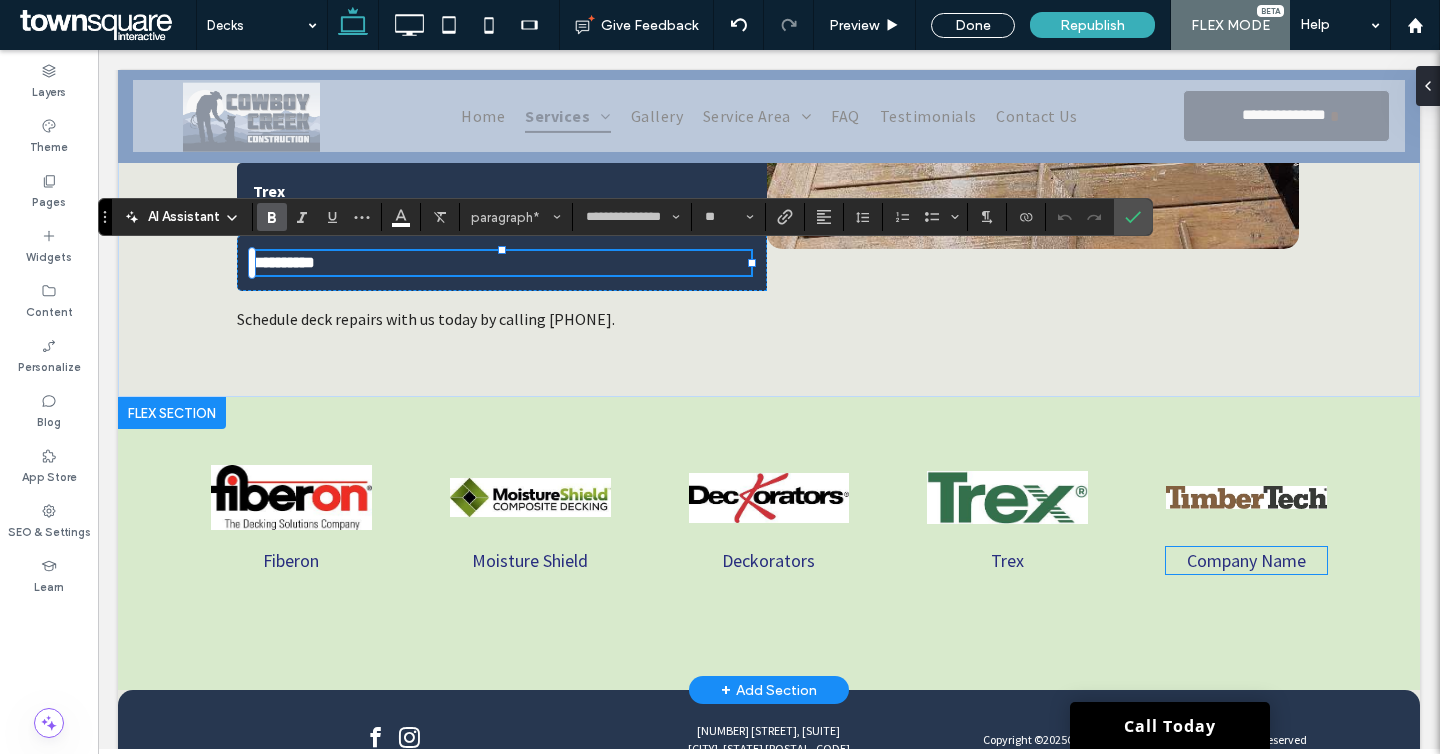 click on "Company Name" at bounding box center [1246, 560] 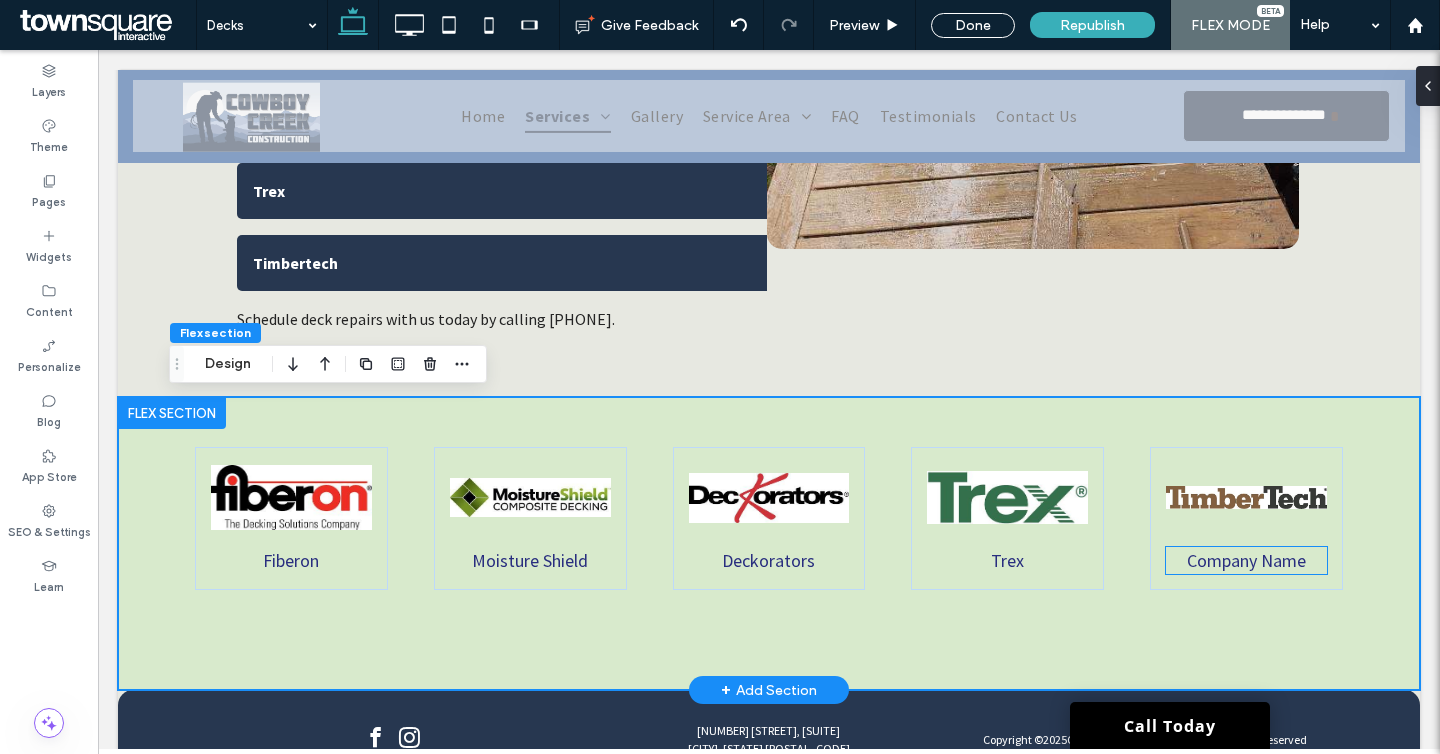 click on "Company Name" at bounding box center (1246, 560) 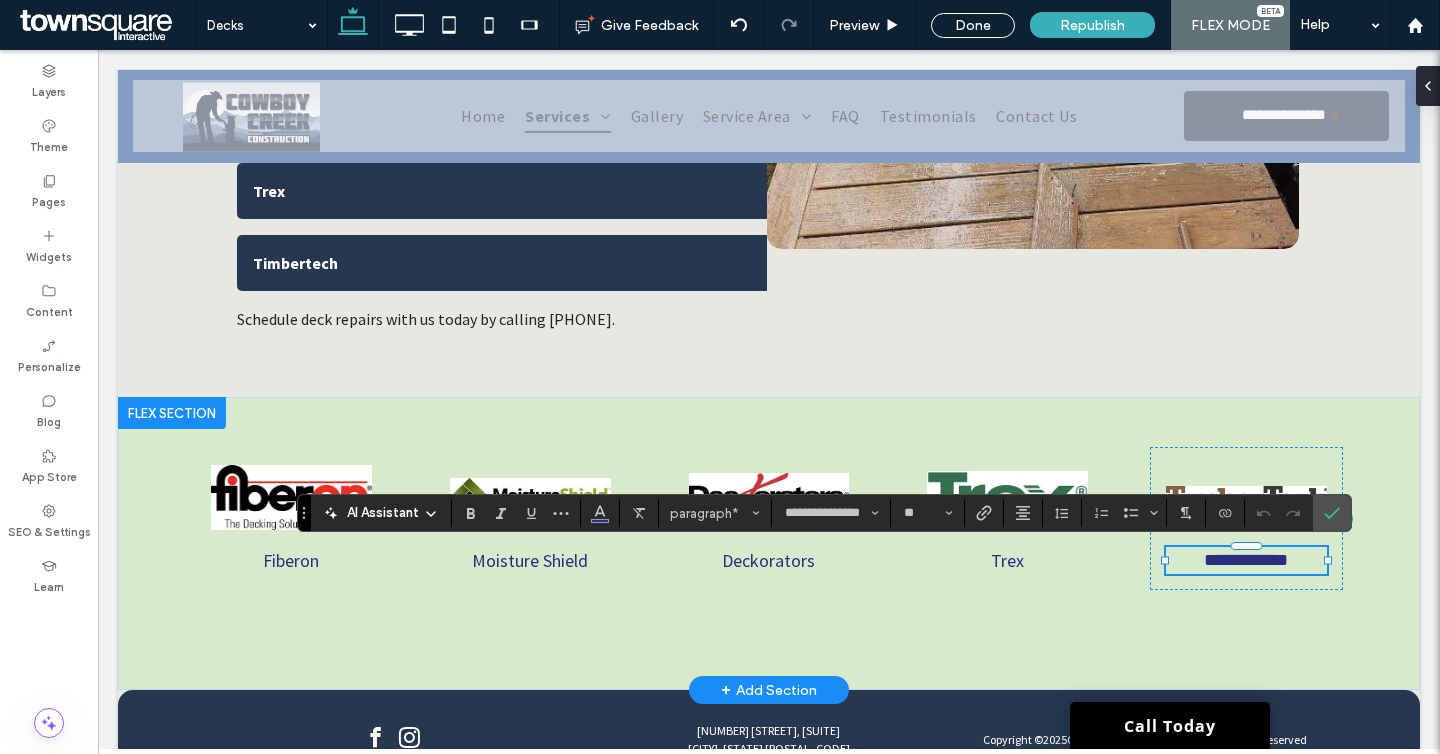 paste 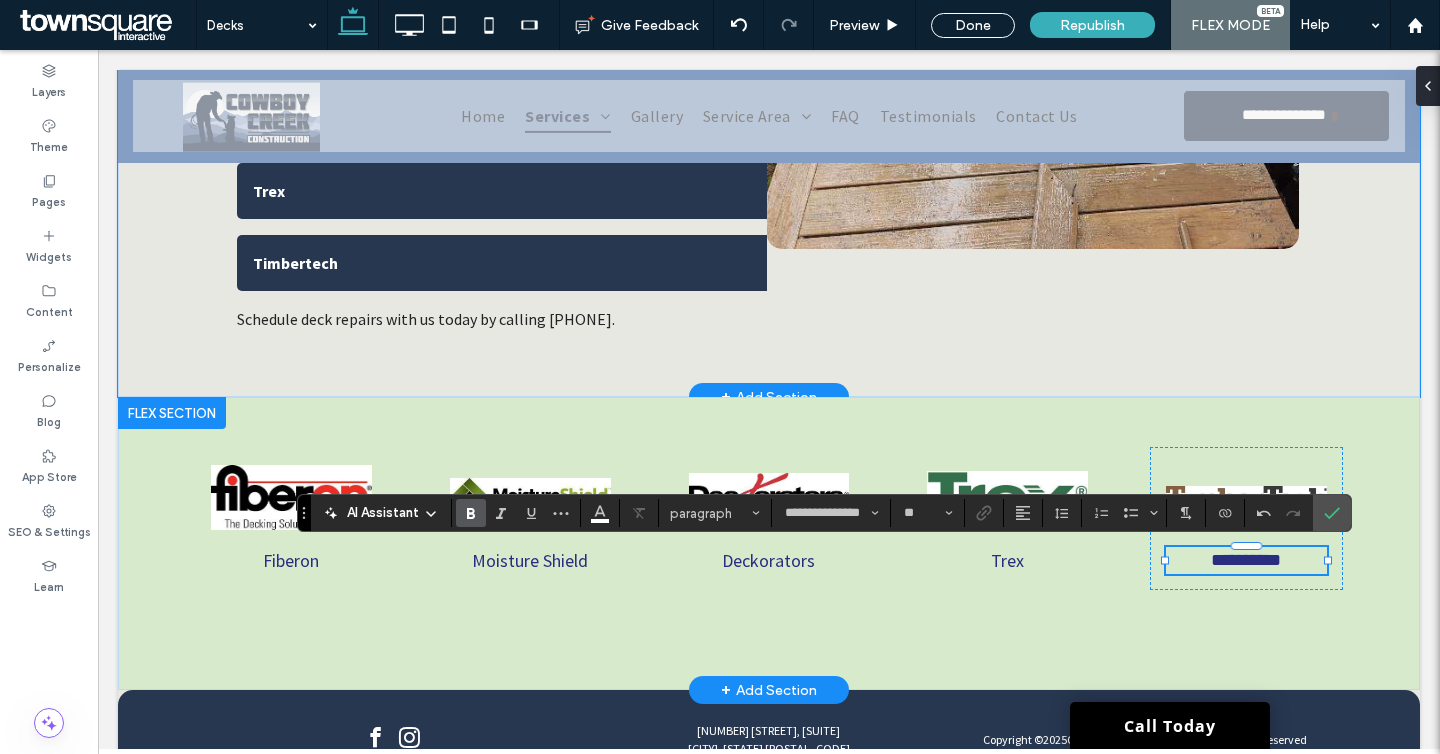 click on "Take back your backyard
Has your deck seen better days? Don’t let wear and tear stop you from enjoying your outdoor living space. Hire Cowboy Creek Construction for durable deck repairs. Our expert team builds decks with longevity in mind, using high-quality materials and weather-resistant techniques to withstand the unique climate of the Pacific Northwest. Contact us today for a free estimate and enjoy a deck that lasts for years to come! We can redesign and reinforce decks of all sizes and materials, including…
Cedar
Composite
Fiberon
Moisture Shield
Deckorators
Trex
Timbertech
Schedule deck repairs with us today by calling [PHONE]." at bounding box center [769, -36] 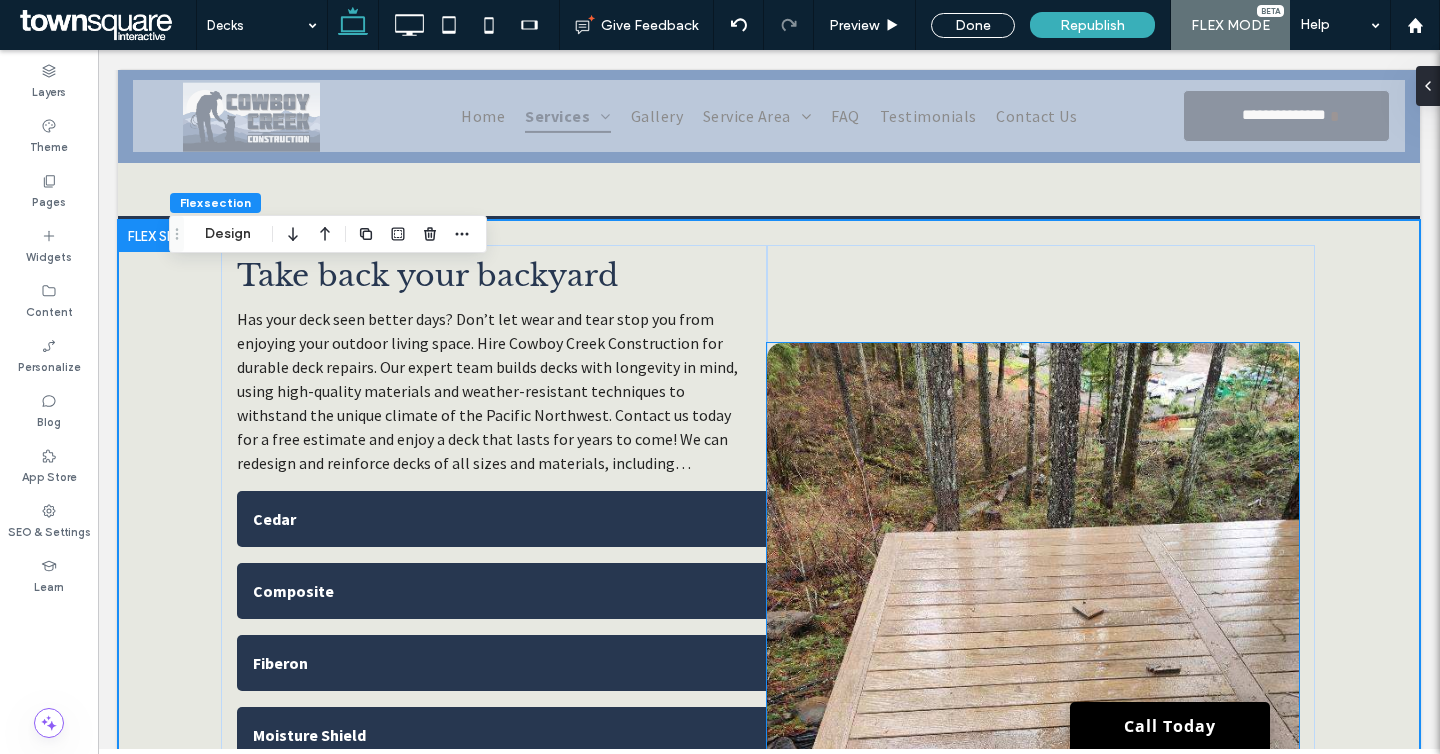 scroll, scrollTop: 796, scrollLeft: 0, axis: vertical 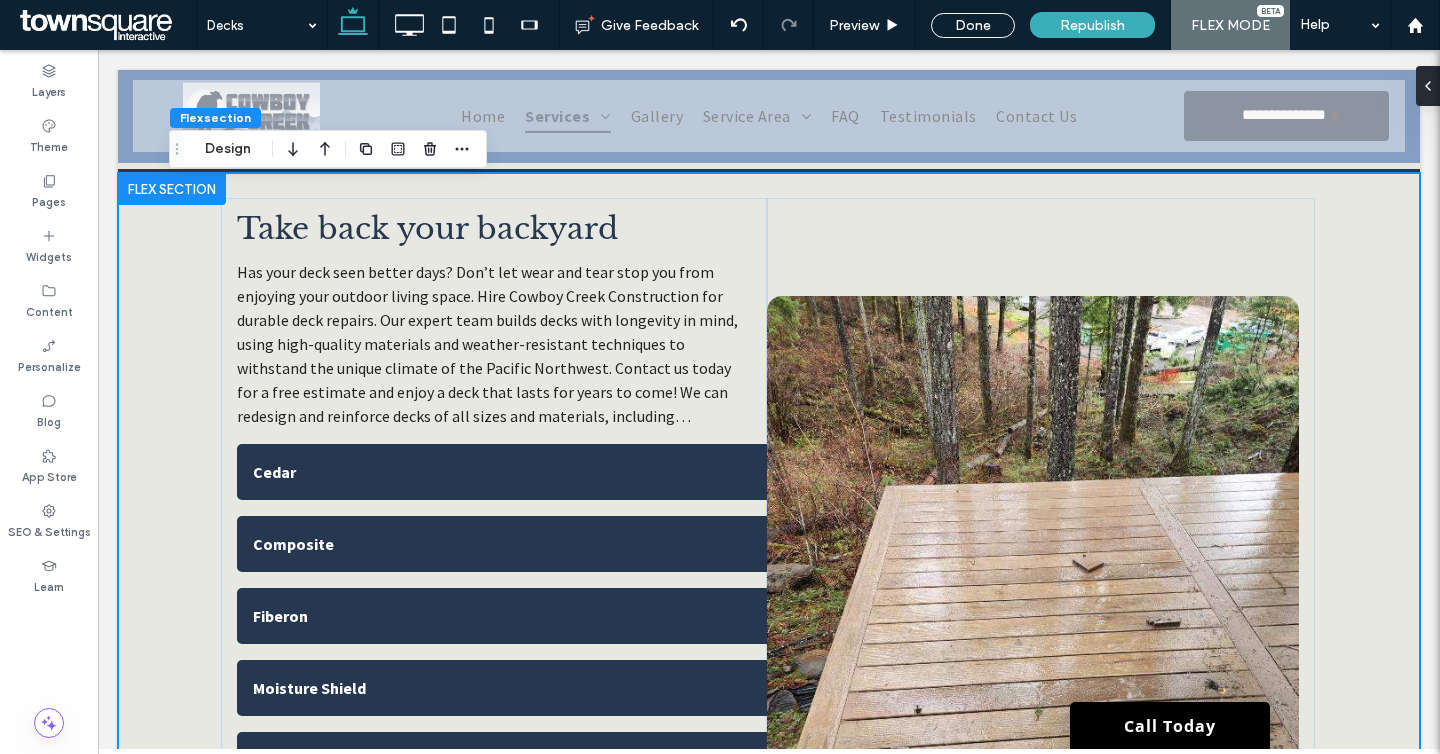 click on "Flex section Design" at bounding box center (328, 149) 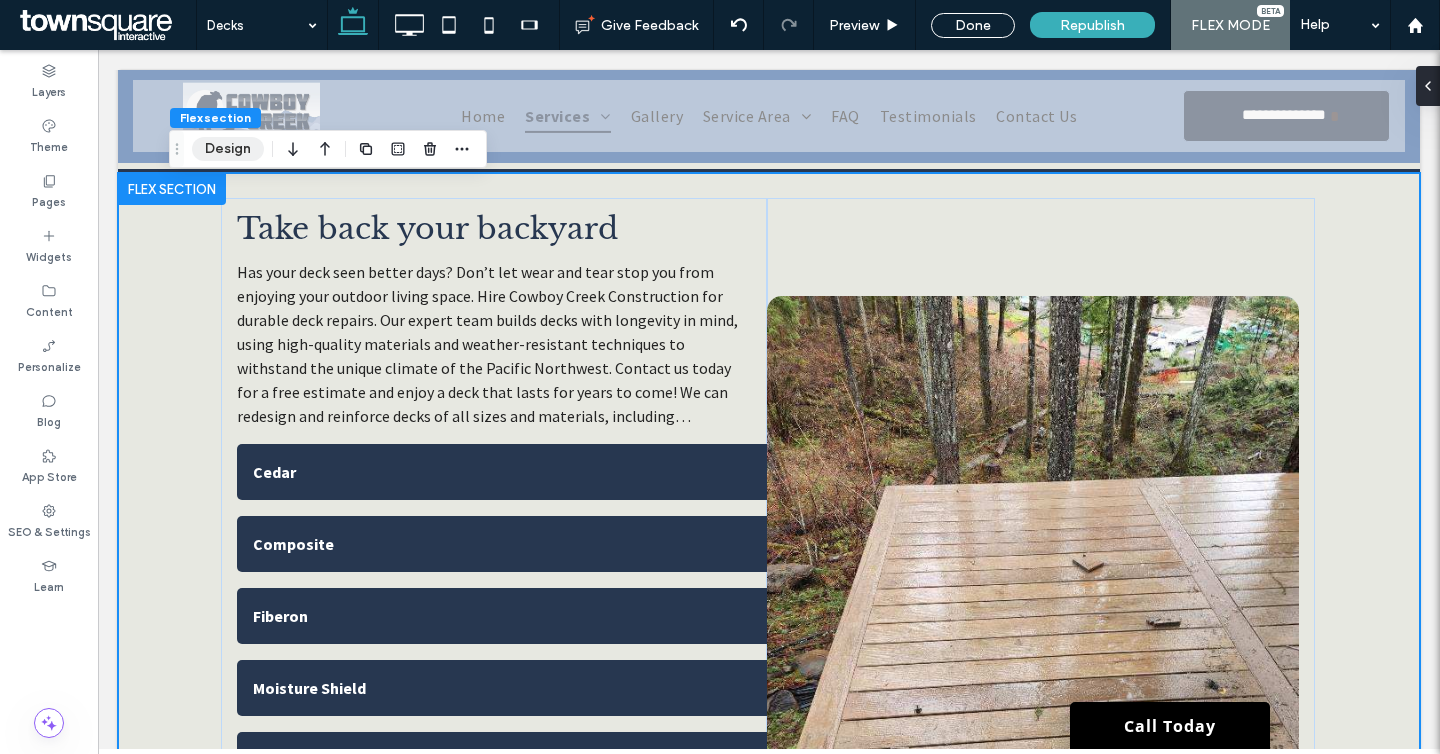 click on "Design" at bounding box center (228, 149) 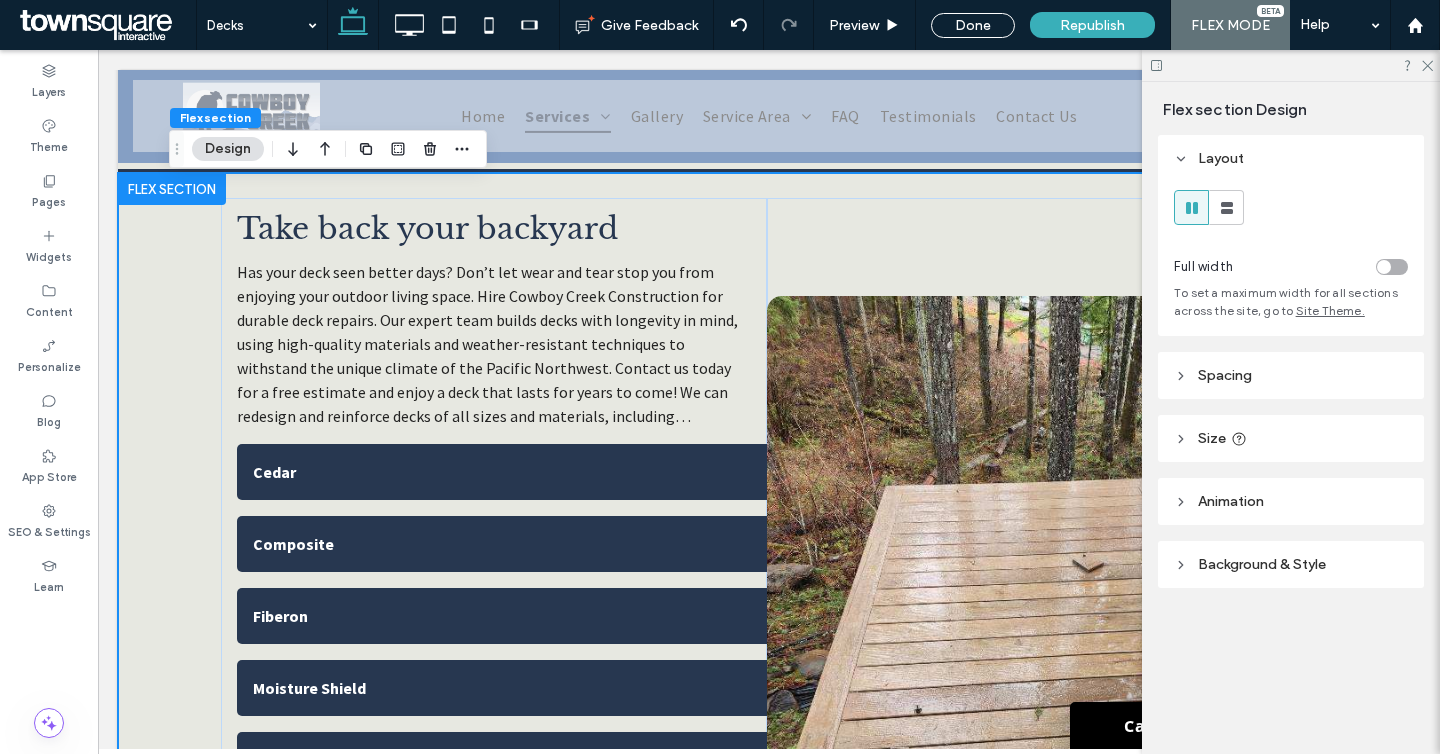 click on "Background & Style" at bounding box center [1291, 564] 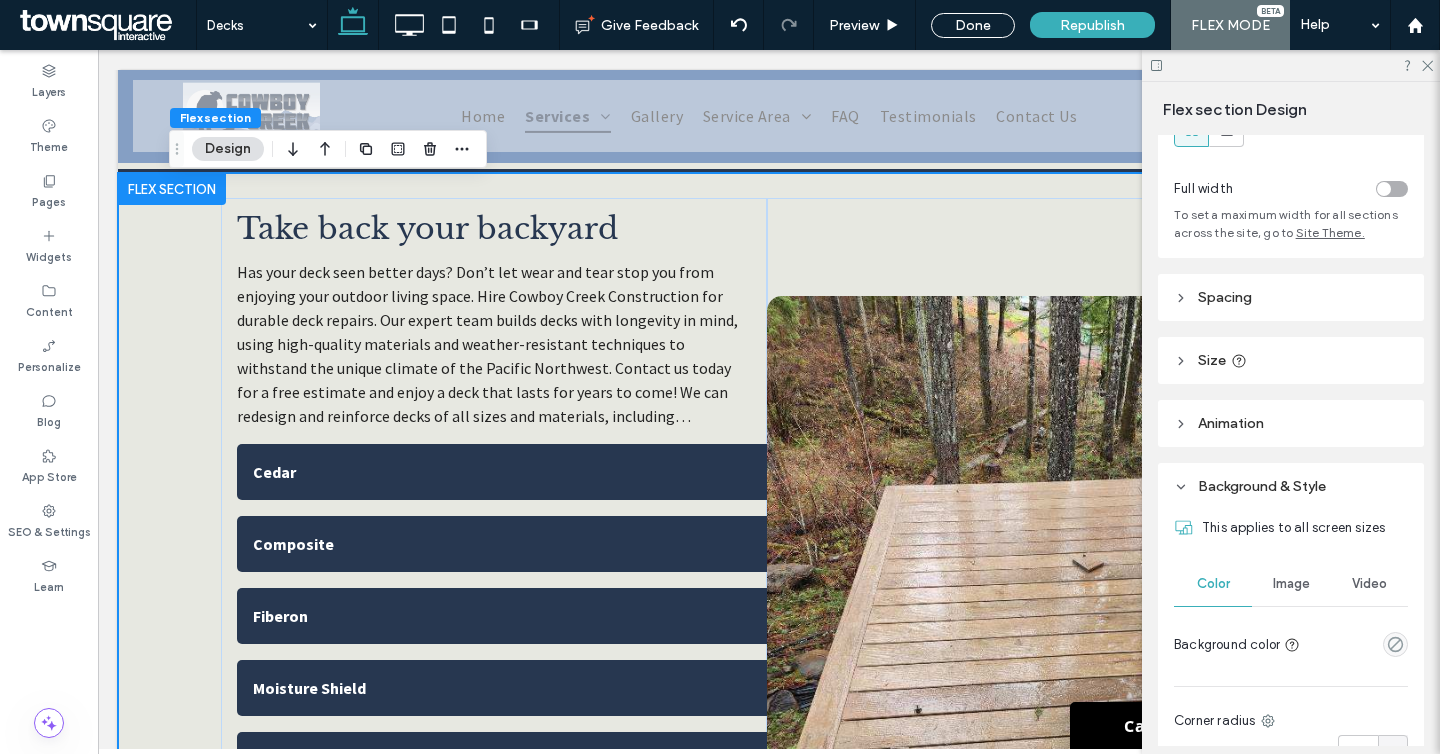 scroll, scrollTop: 145, scrollLeft: 0, axis: vertical 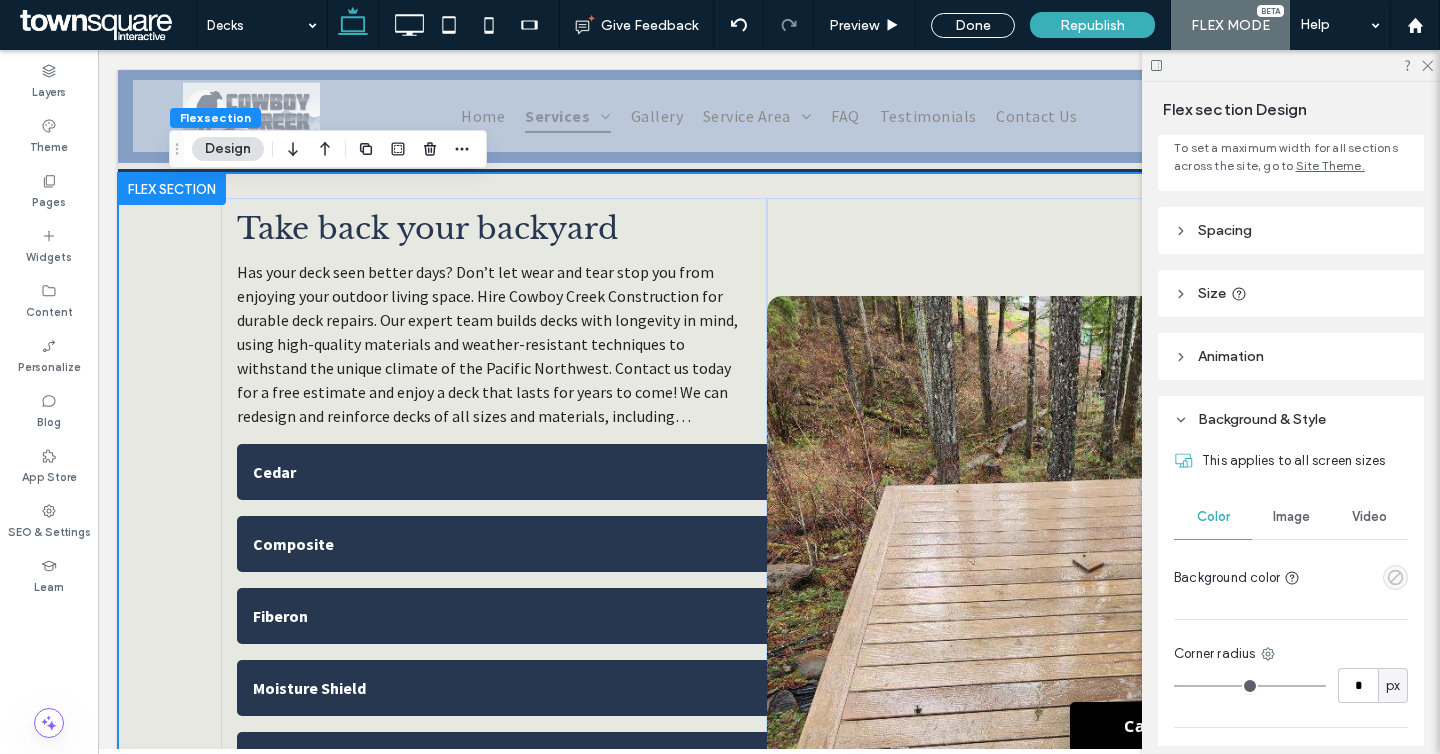 click 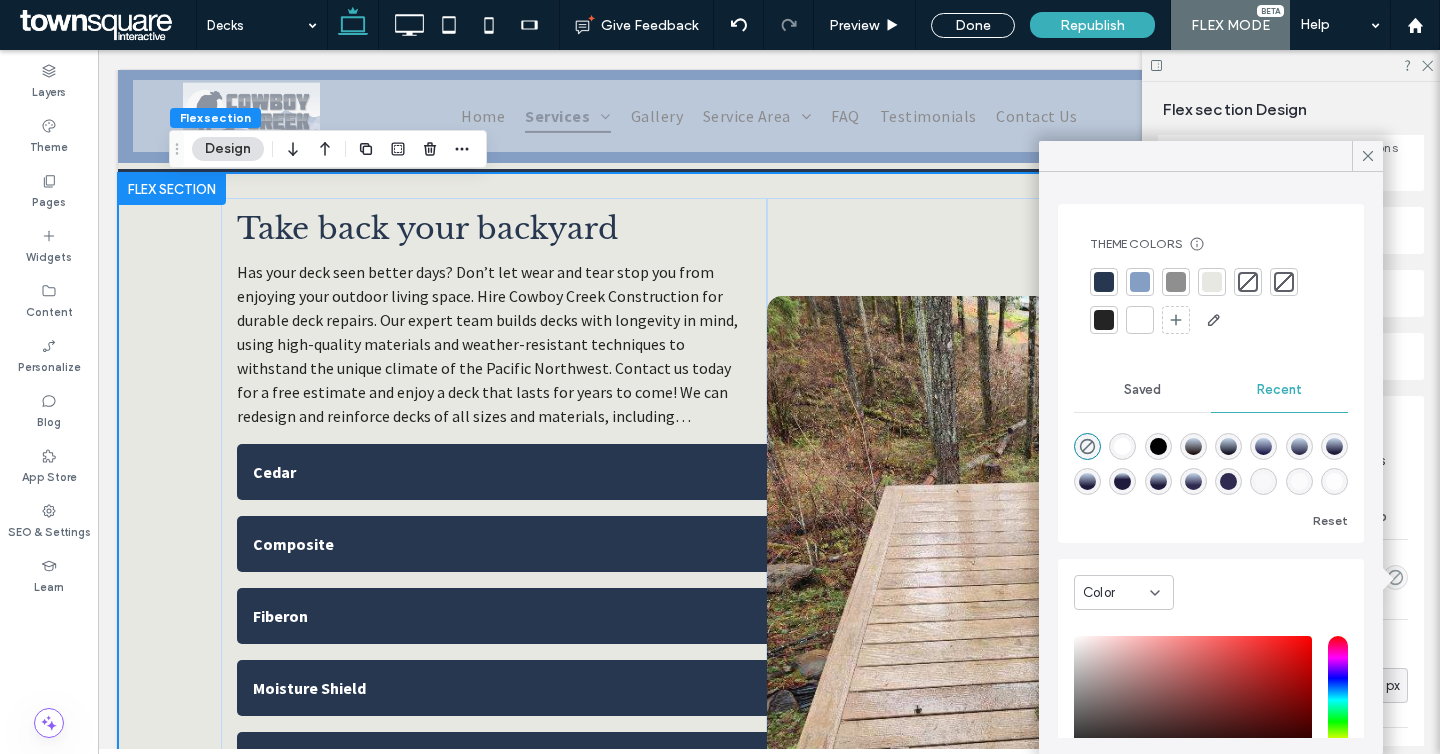 click at bounding box center (1140, 320) 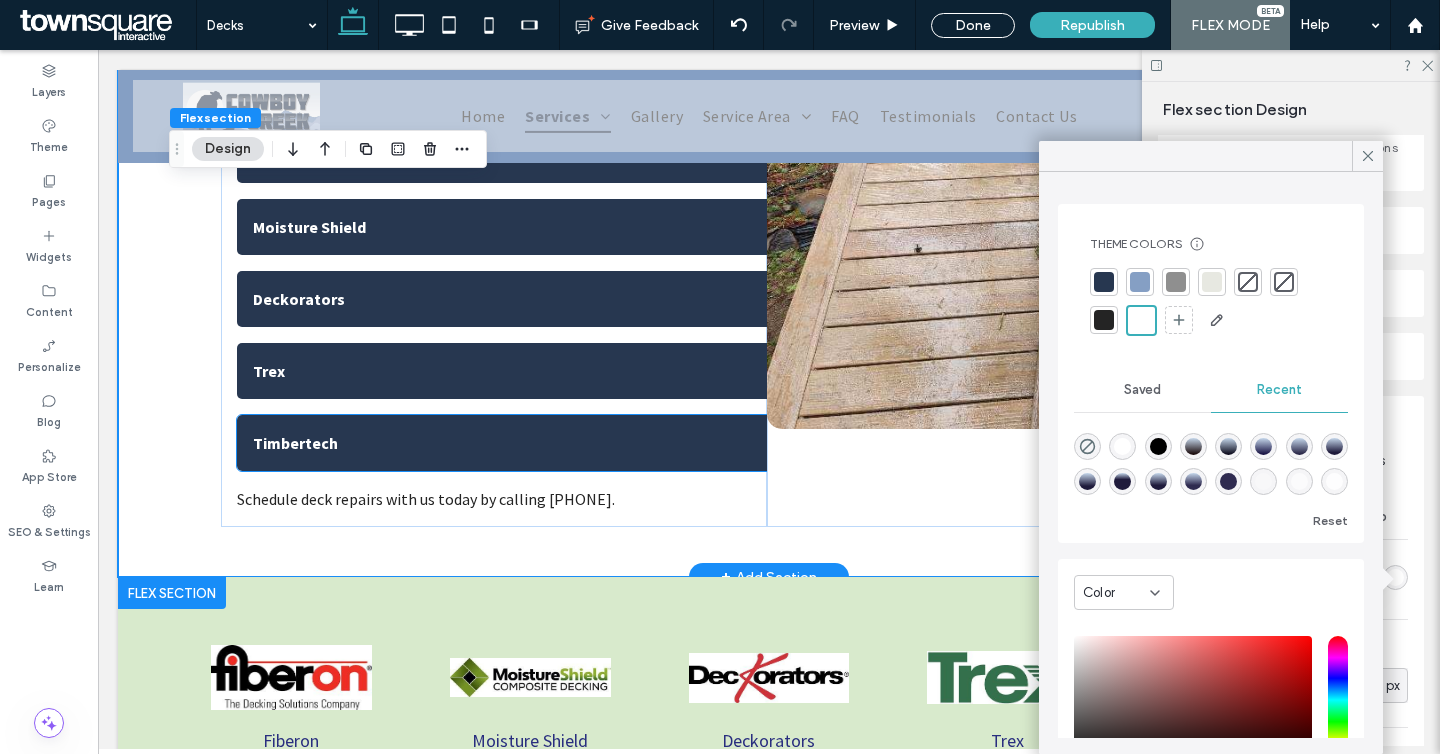 scroll, scrollTop: 1448, scrollLeft: 0, axis: vertical 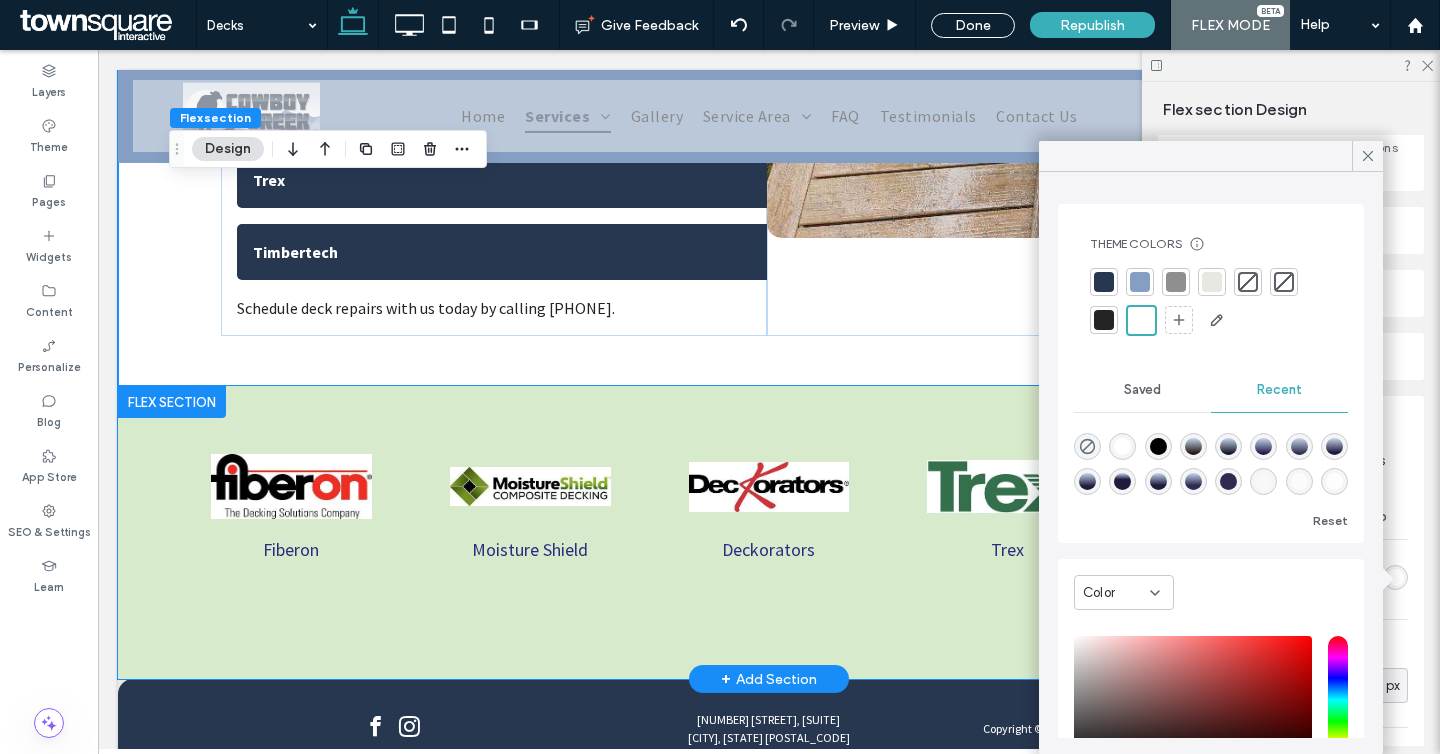 click on "Fiberon
Moisture Shield
Trex
Timbertech
Deckorators" at bounding box center (769, 532) 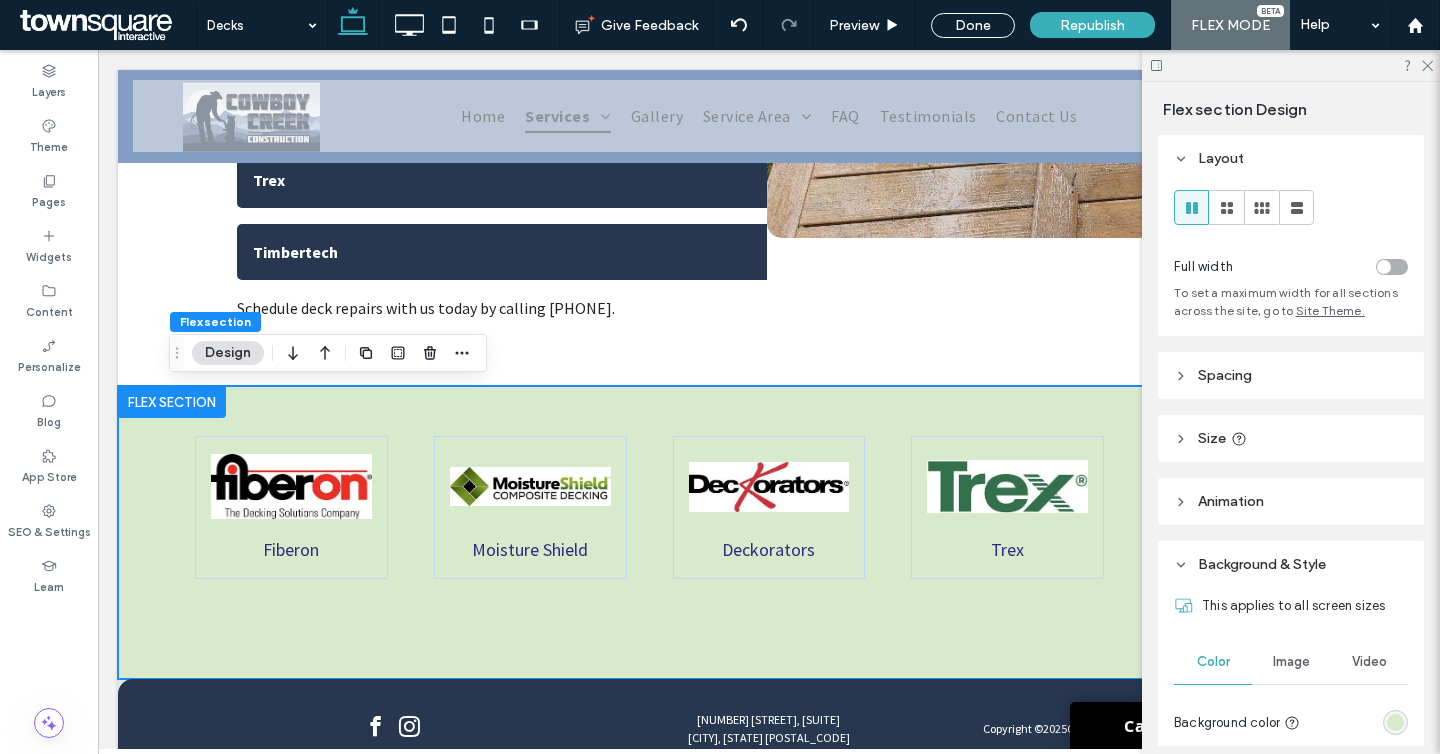 click at bounding box center [1395, 722] 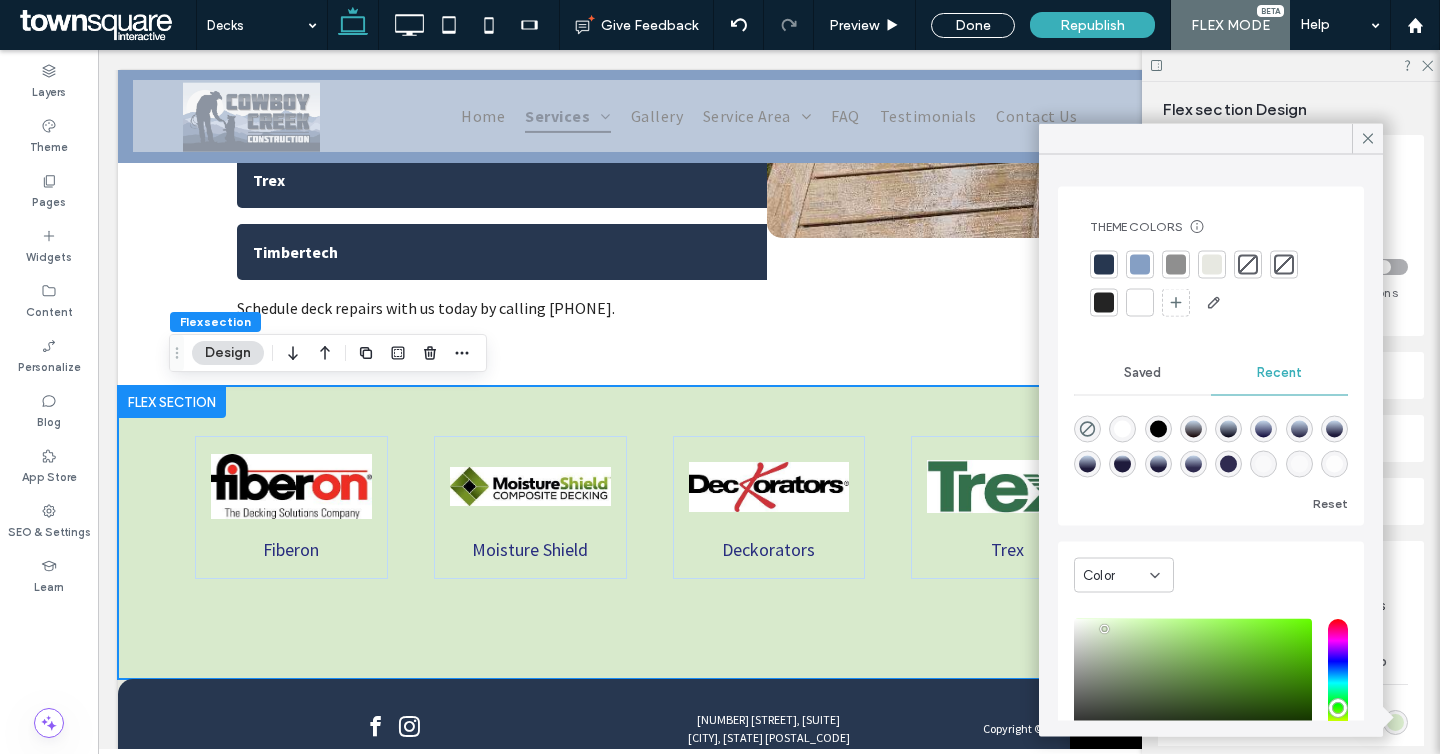 click at bounding box center [1140, 303] 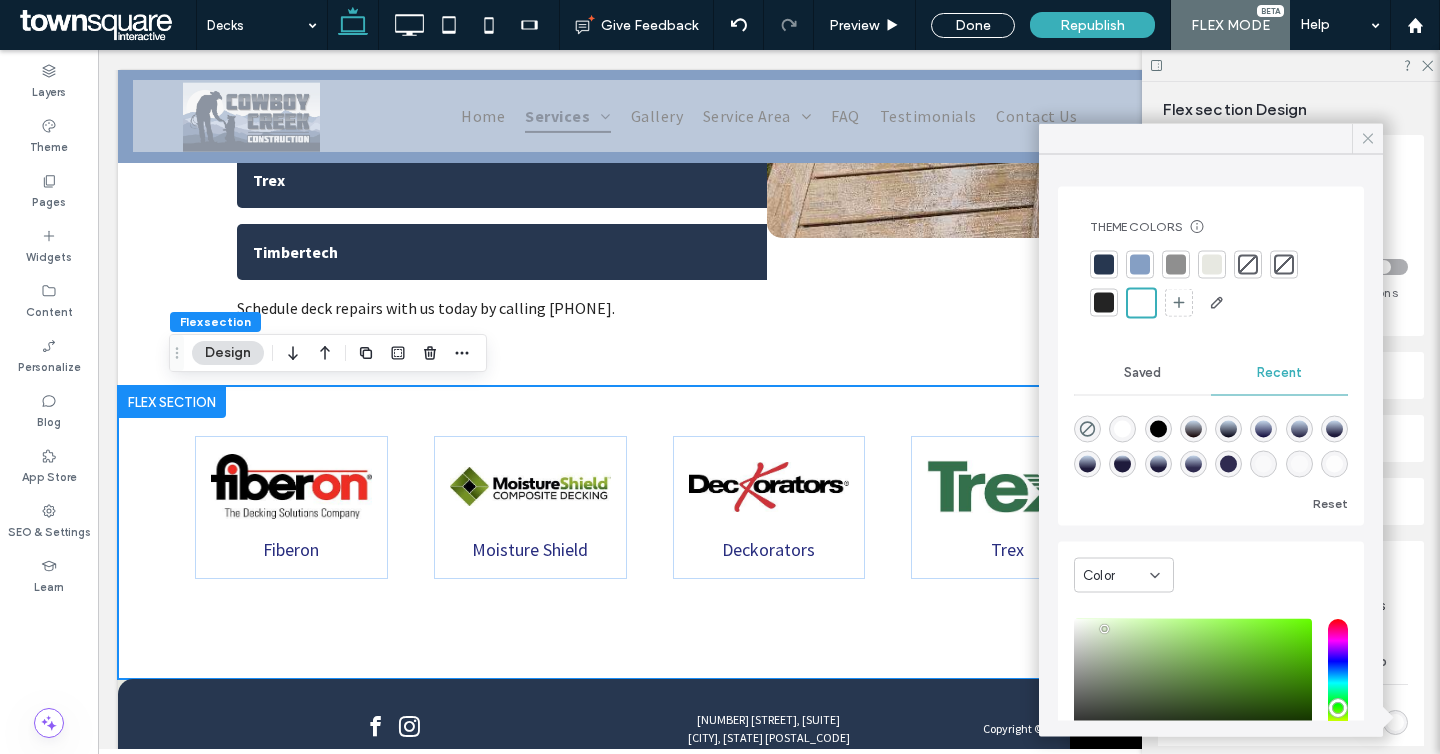 drag, startPoint x: 1366, startPoint y: 135, endPoint x: 1040, endPoint y: 185, distance: 329.81207 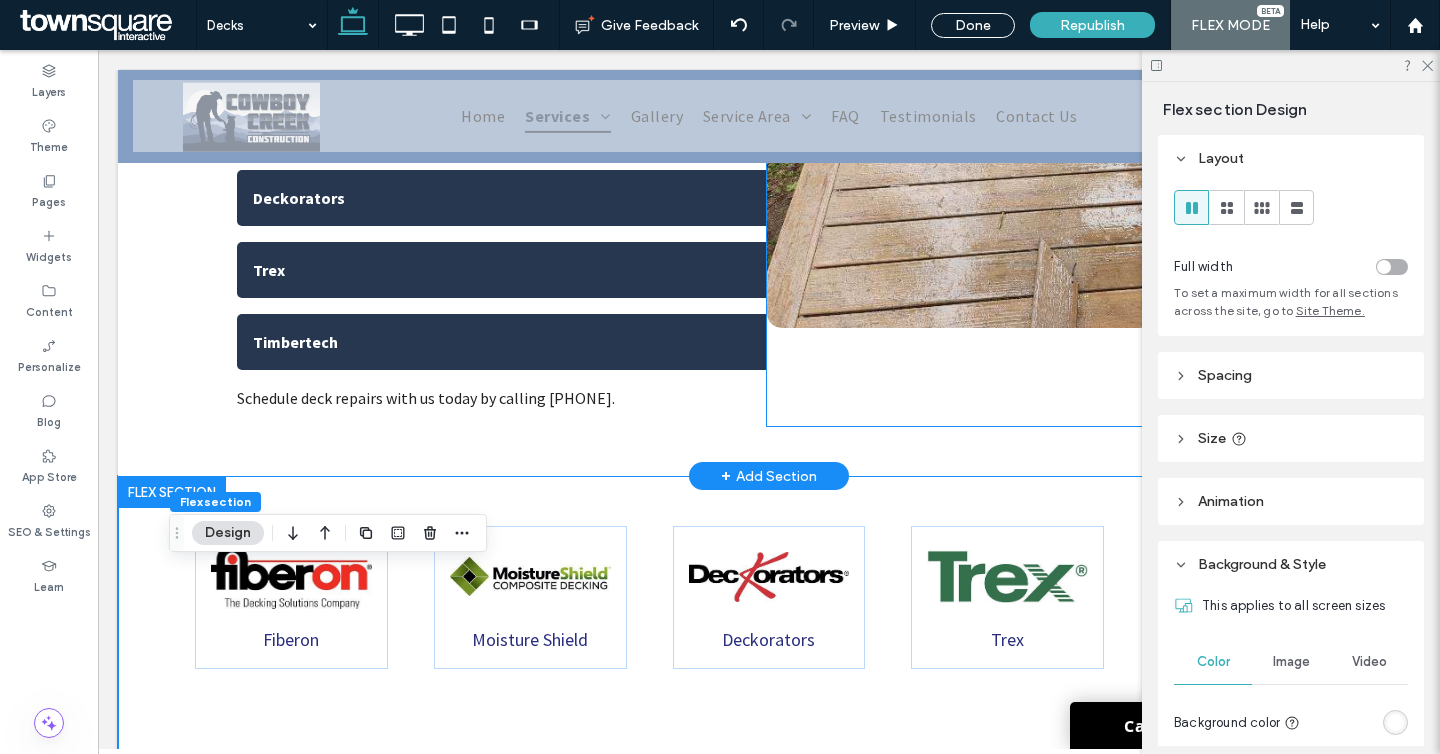 scroll, scrollTop: 1227, scrollLeft: 0, axis: vertical 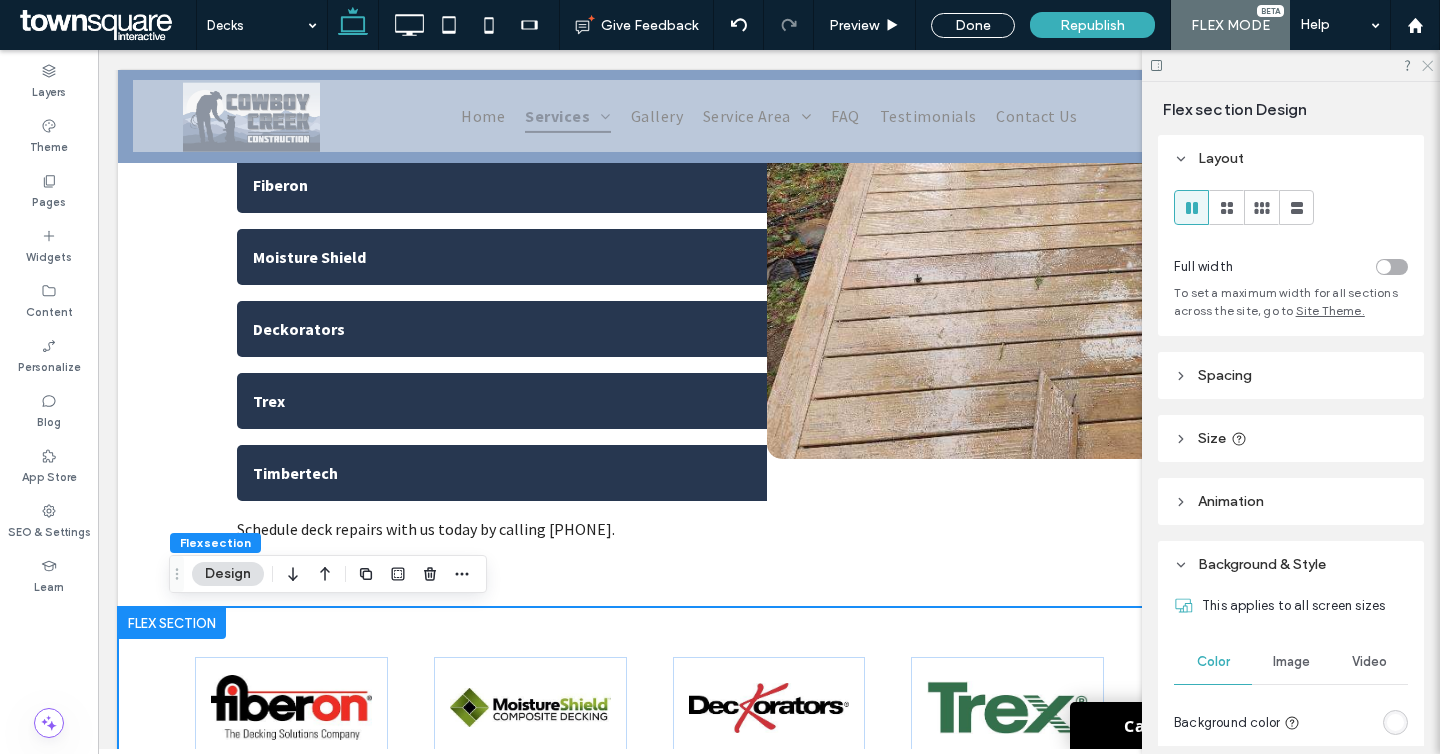 click 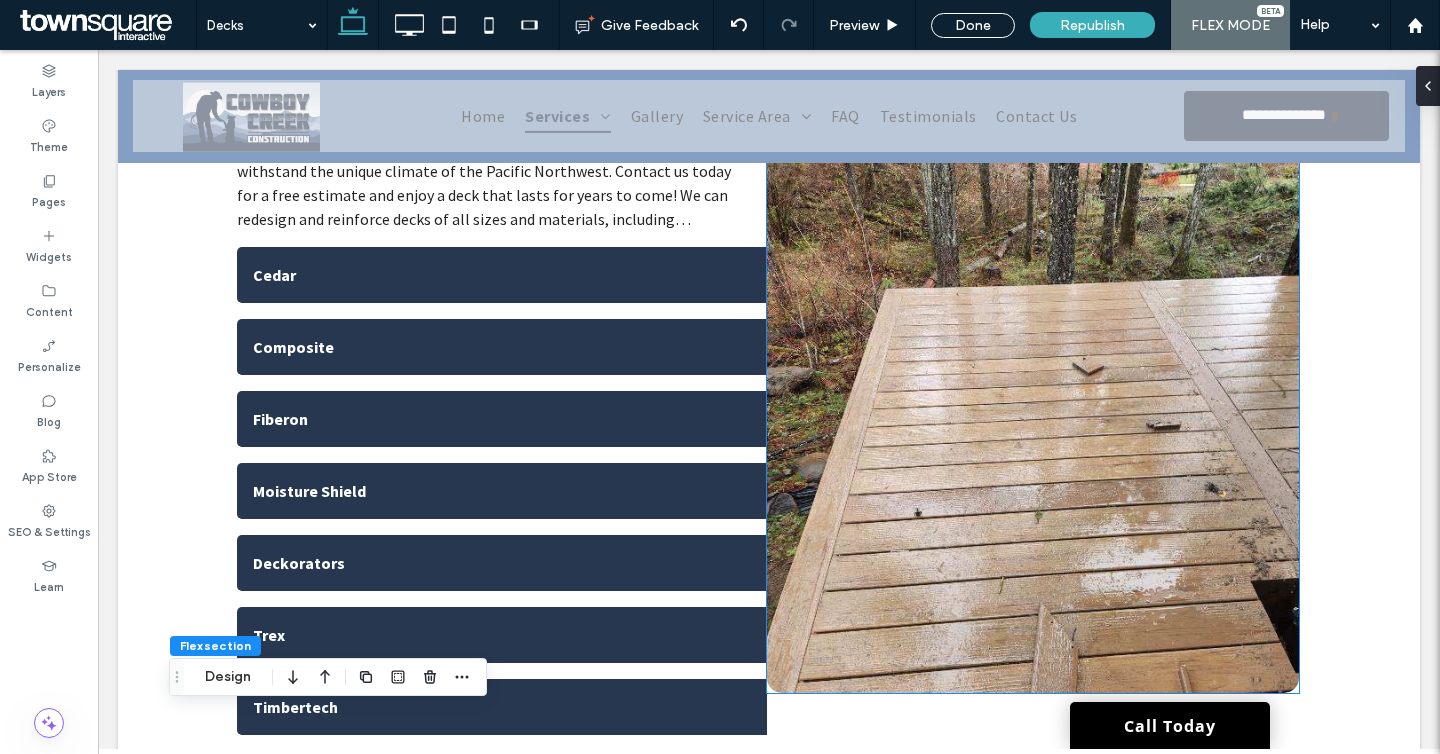 scroll, scrollTop: 951, scrollLeft: 0, axis: vertical 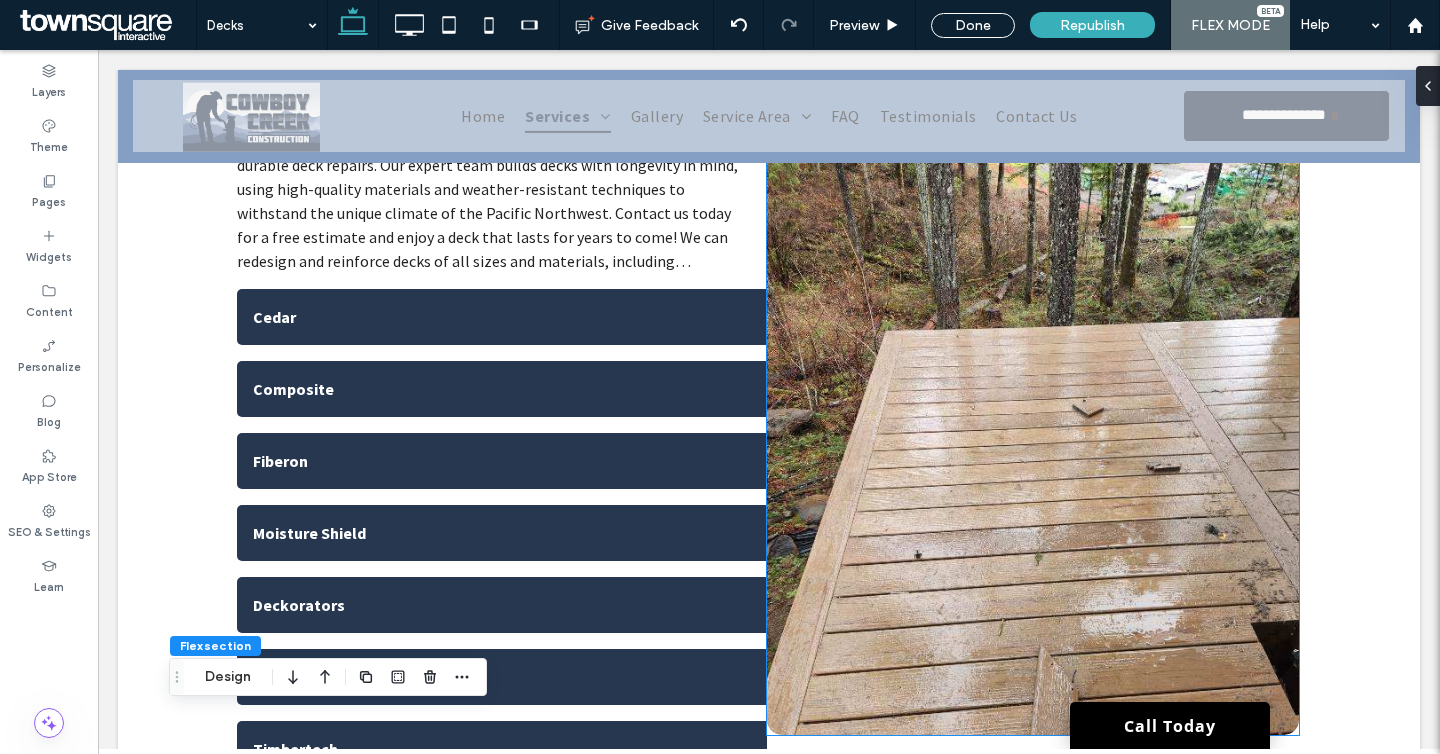 click at bounding box center [1033, 438] 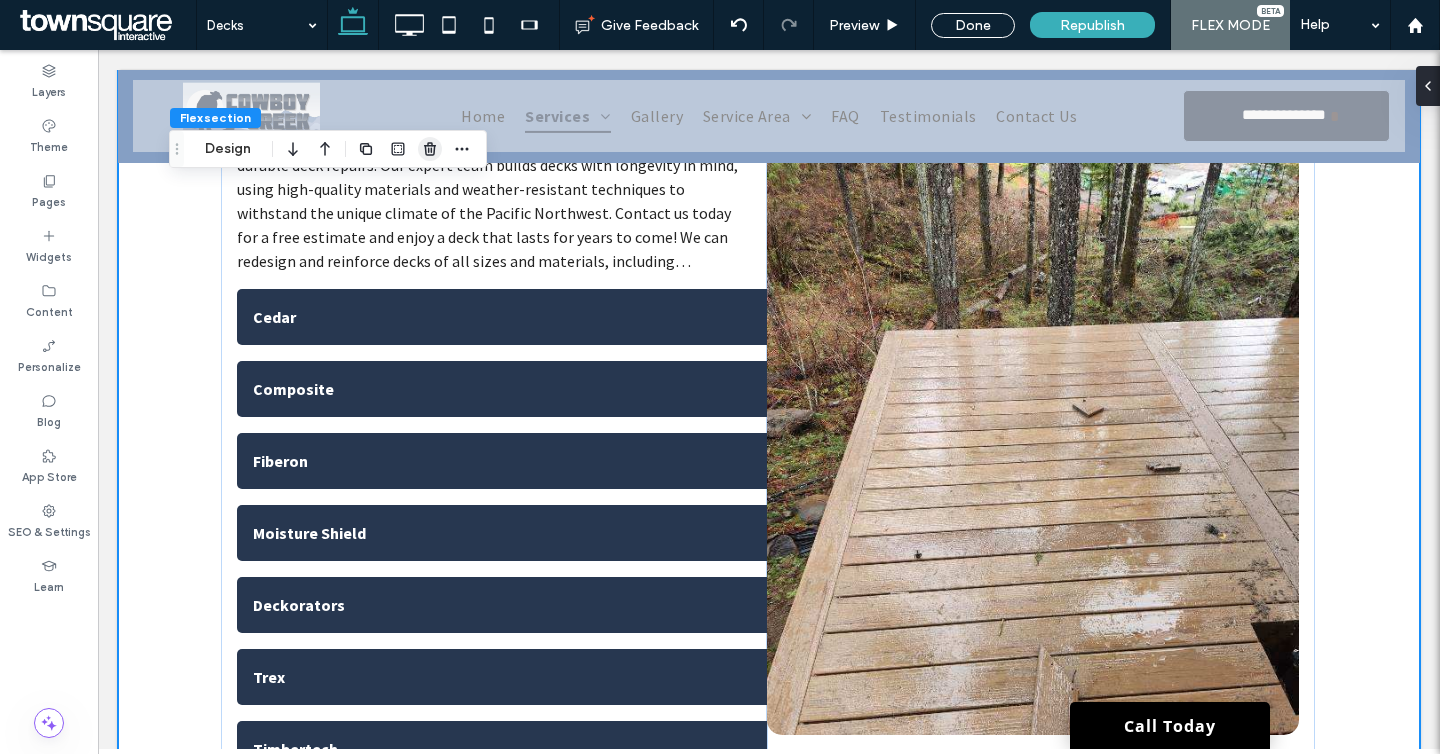 click 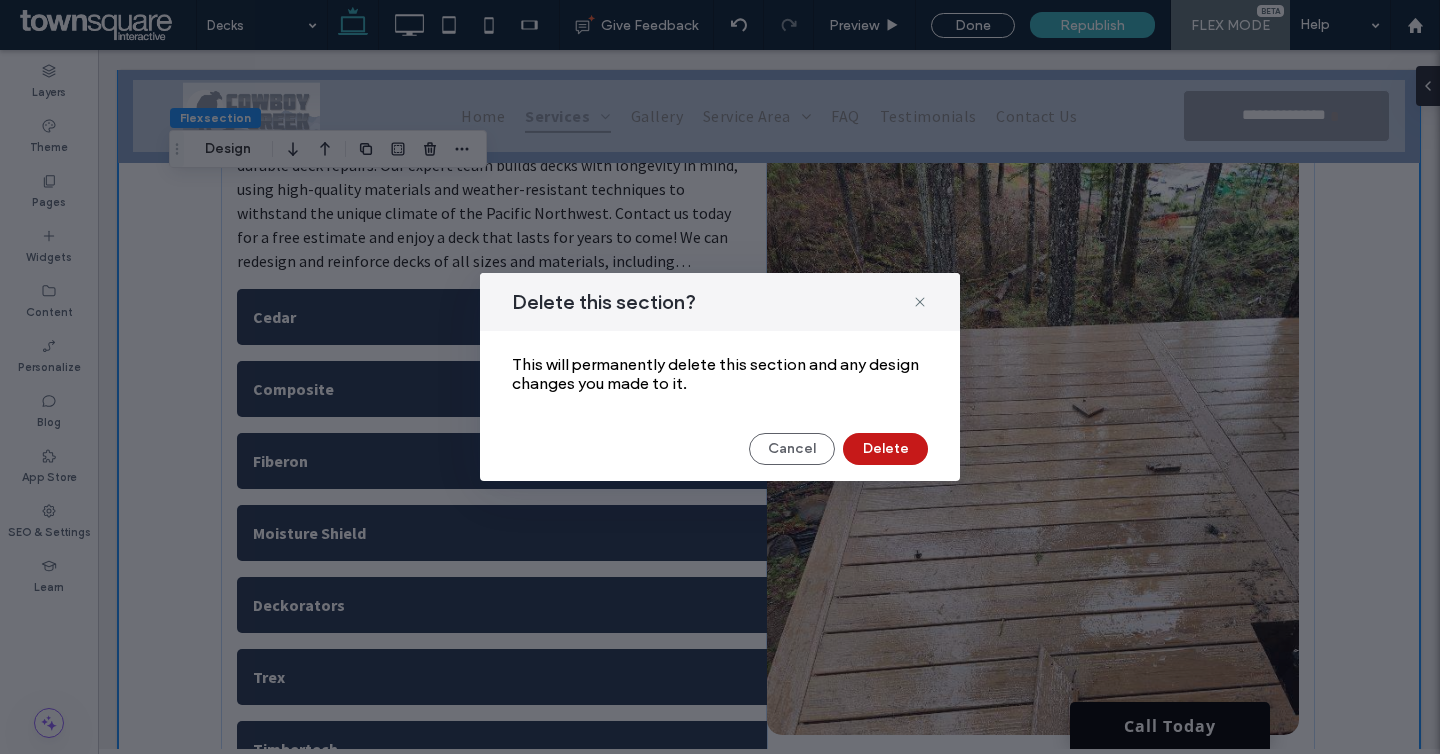 click on "Delete" at bounding box center [885, 449] 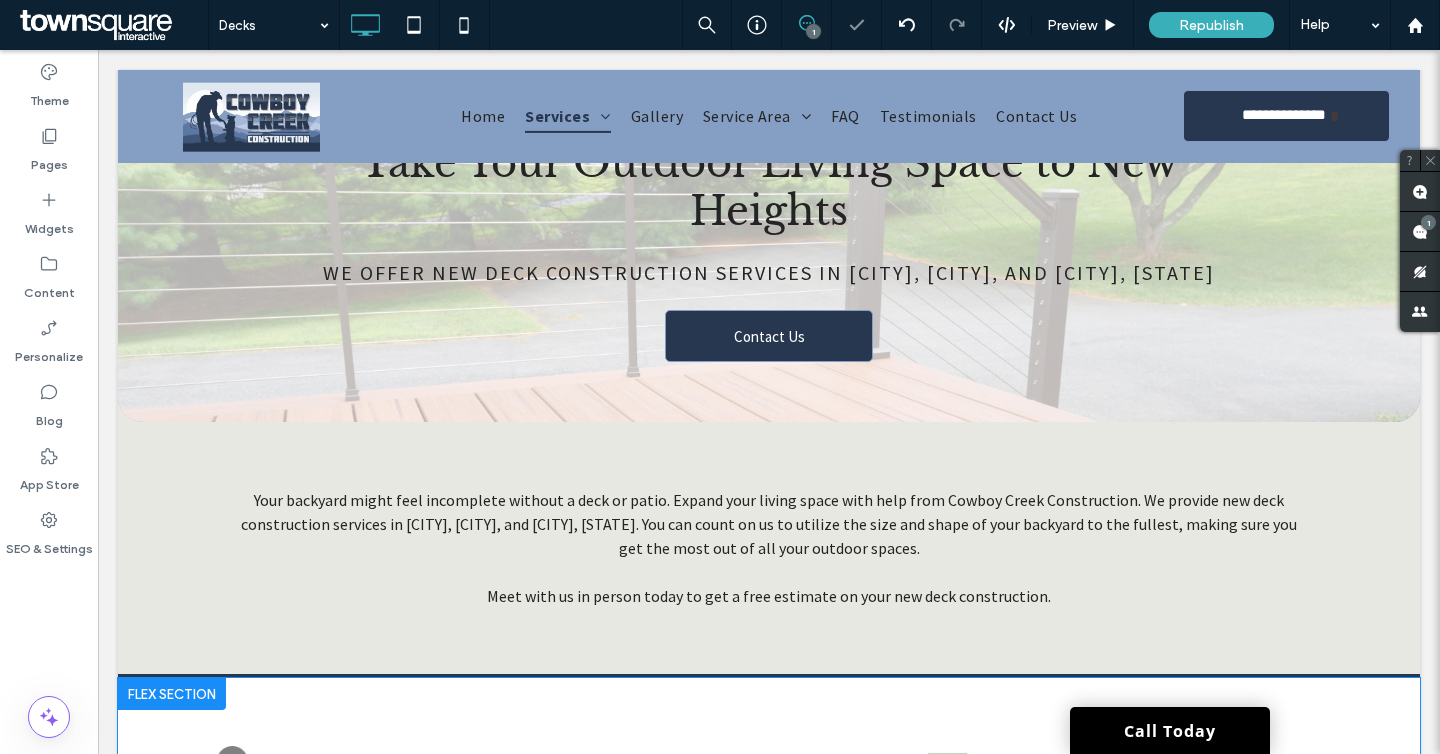 scroll, scrollTop: 164, scrollLeft: 0, axis: vertical 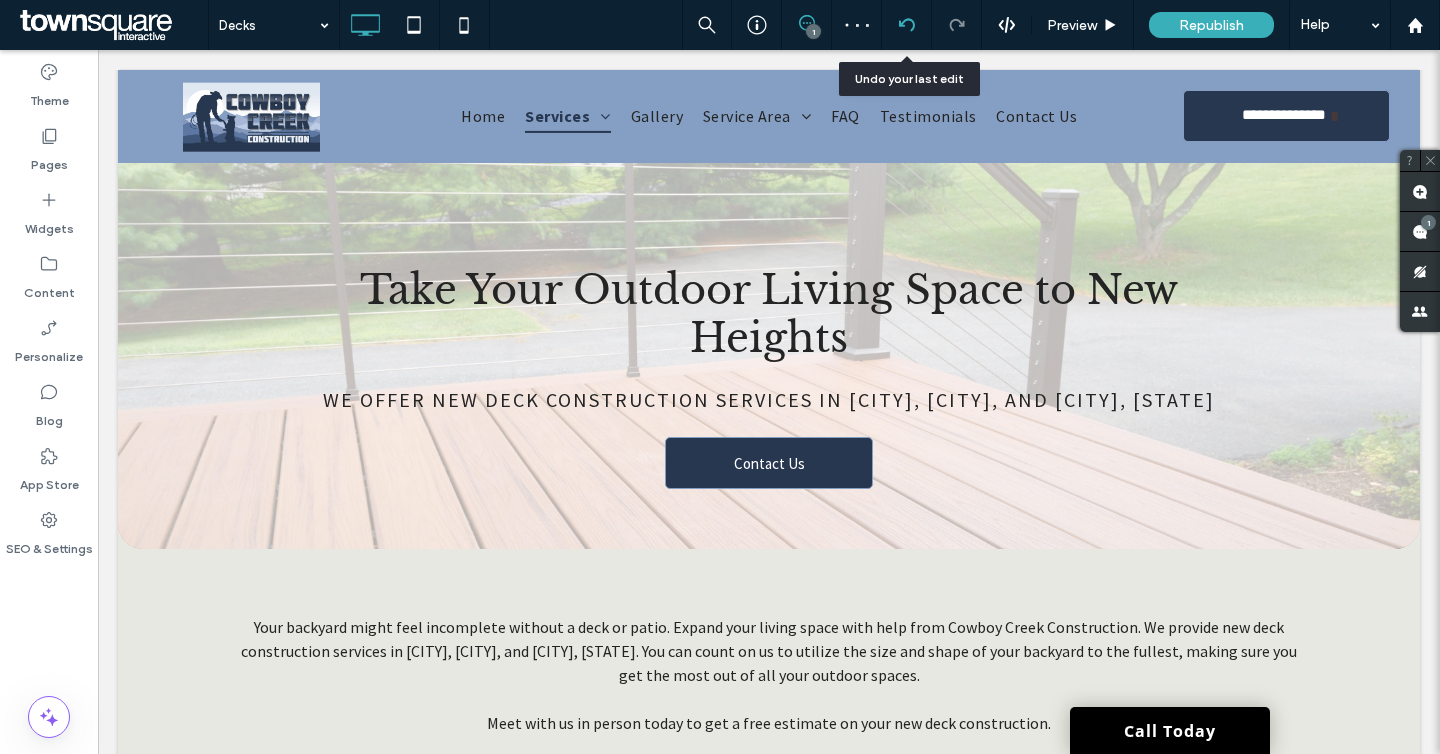 click 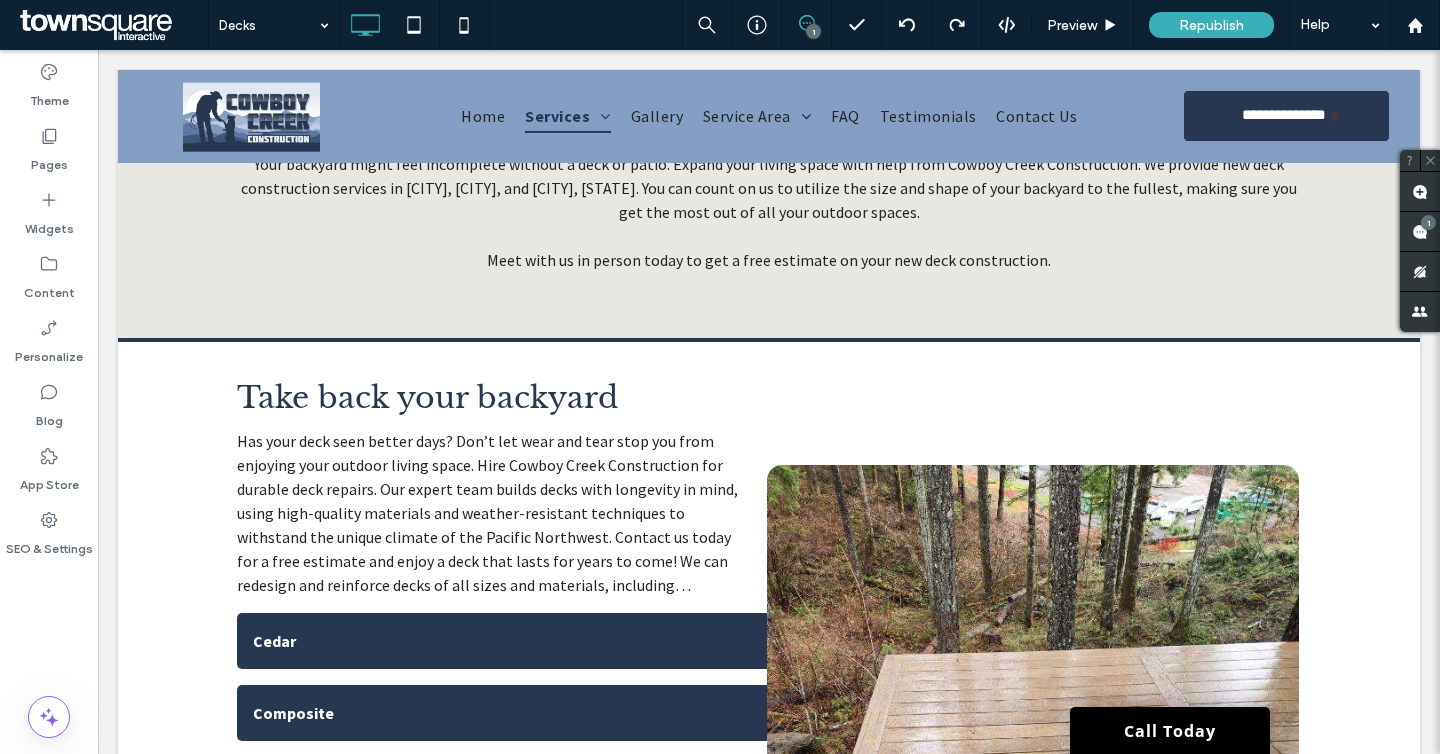 scroll, scrollTop: 618, scrollLeft: 0, axis: vertical 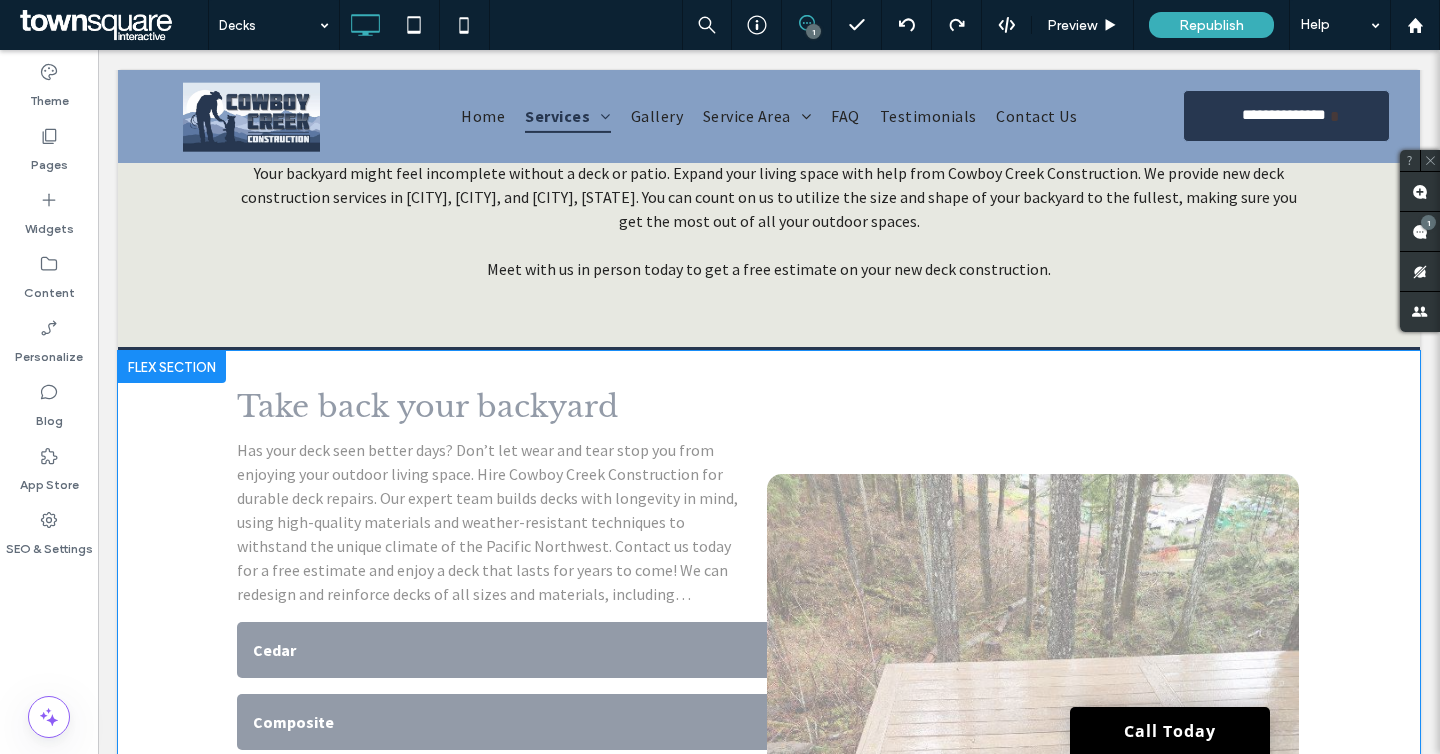 click on "Click to edit in Flex Mode" at bounding box center [769, 783] 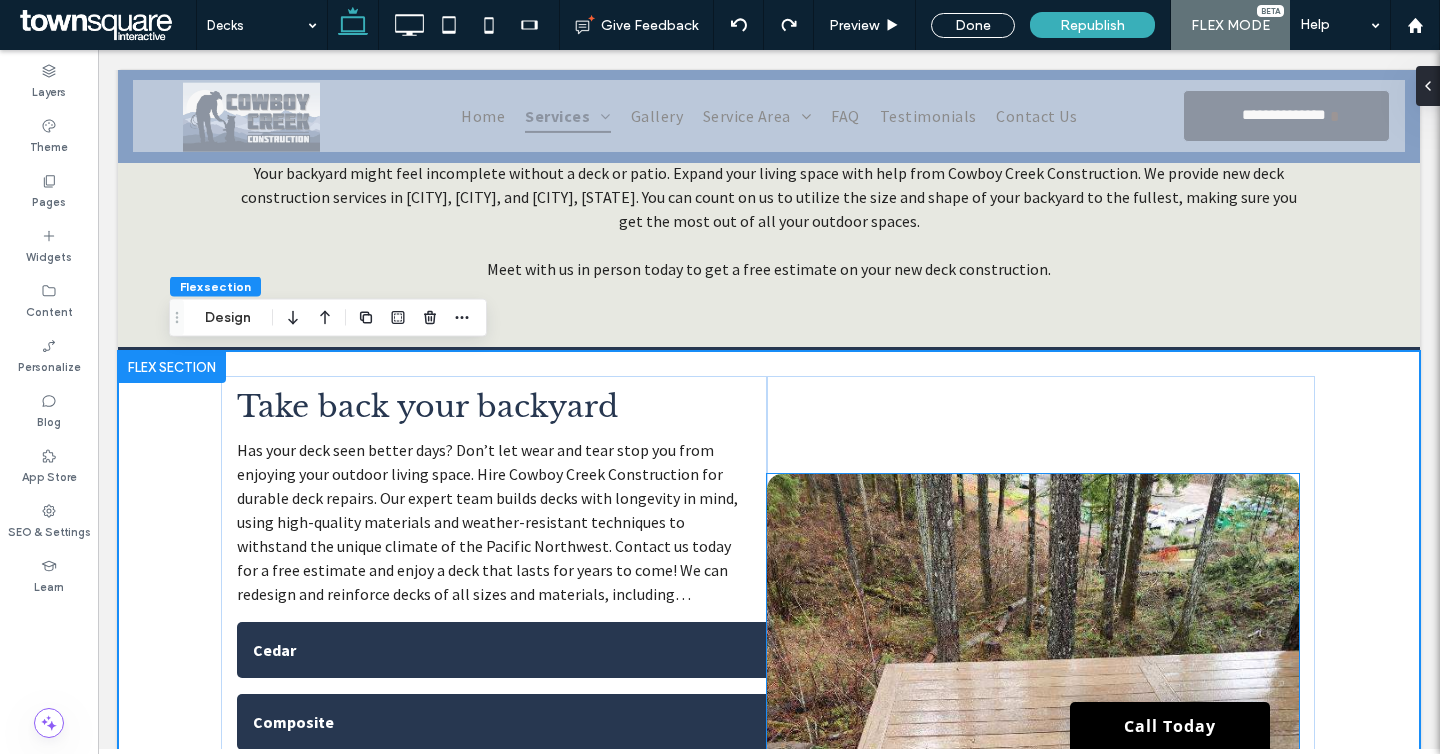 click at bounding box center [1033, 771] 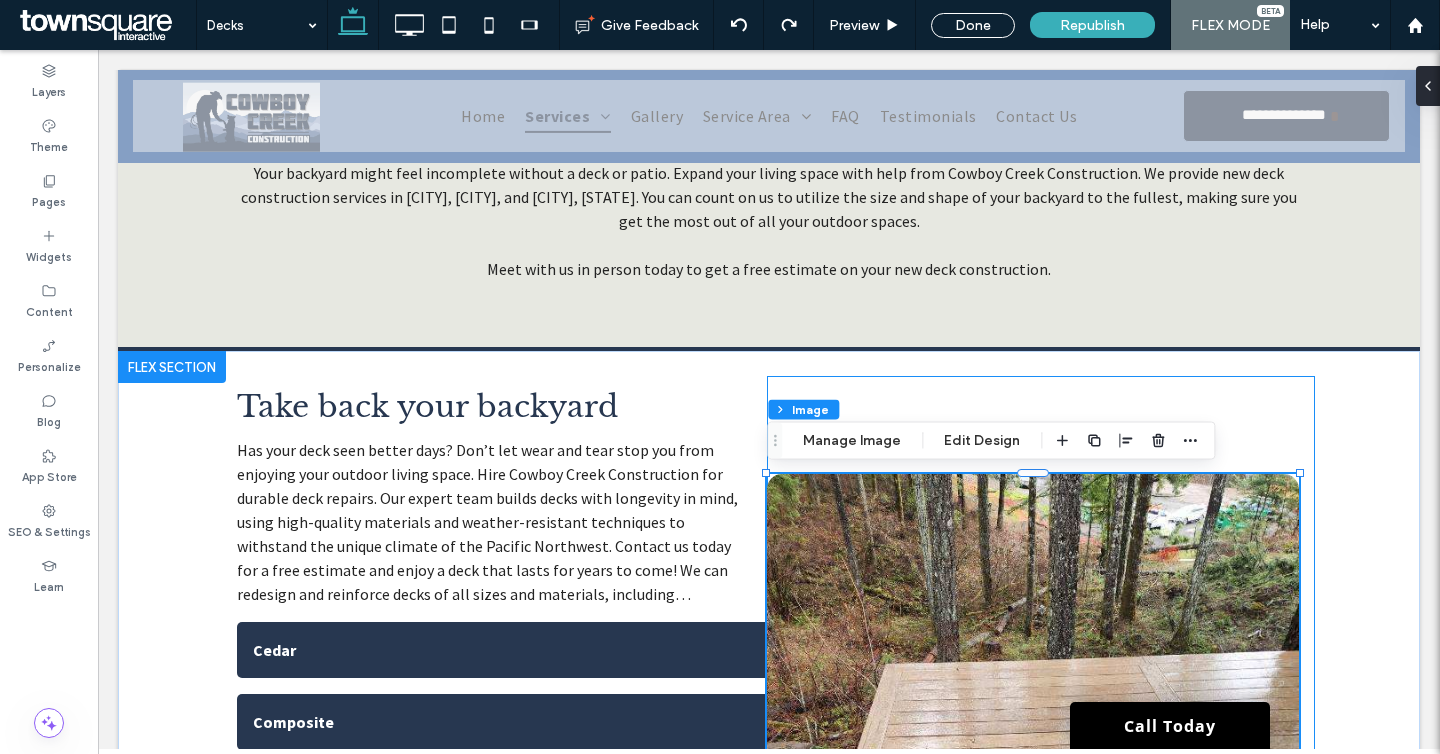 click at bounding box center (1041, 771) 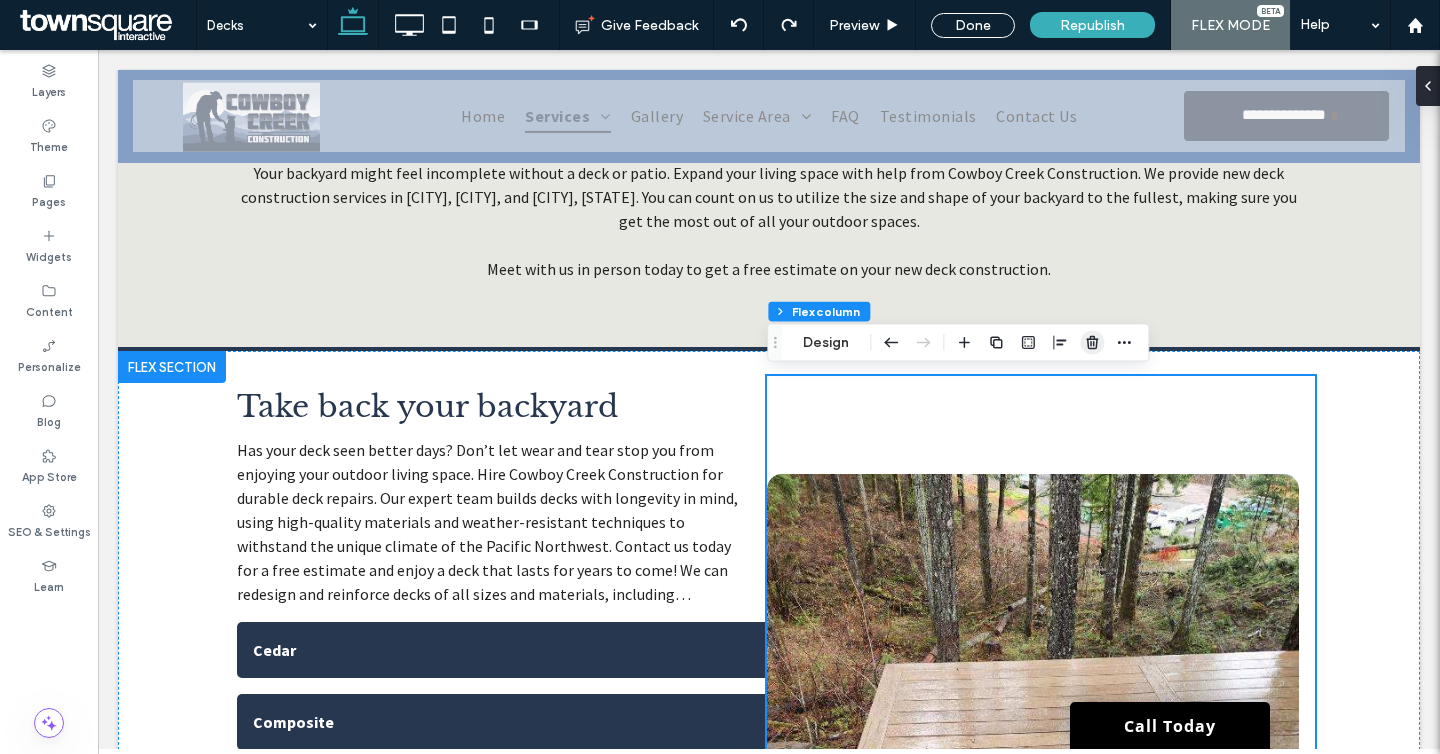 click 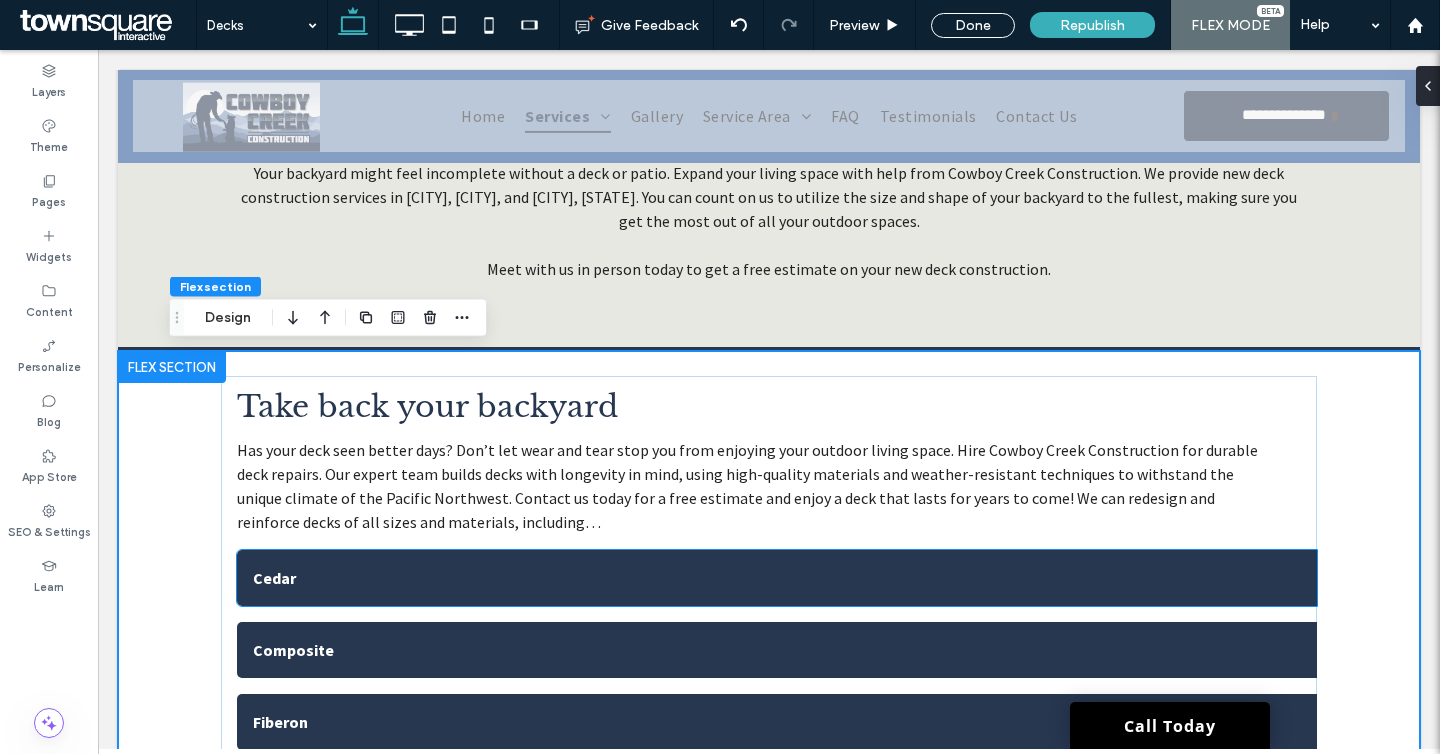 click on "Cedar" at bounding box center [777, 578] 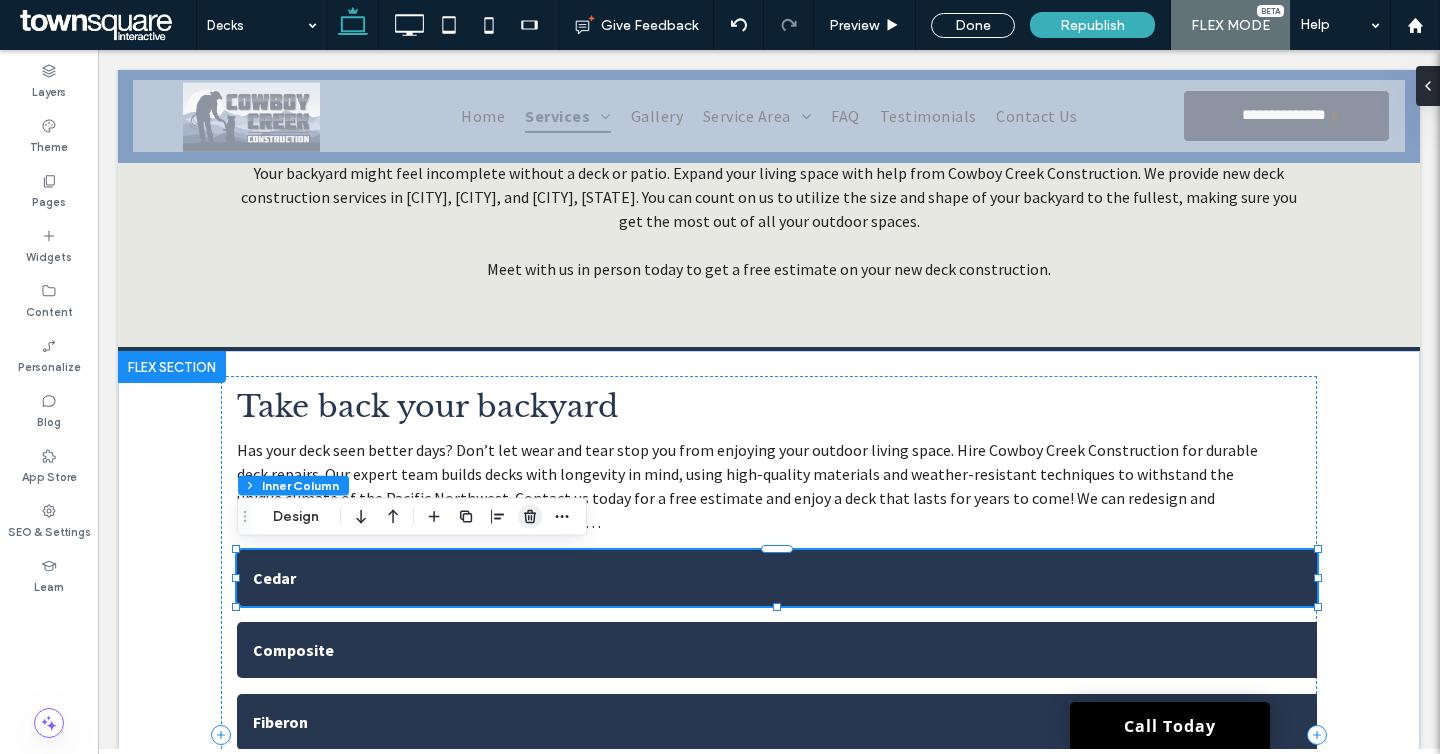 click 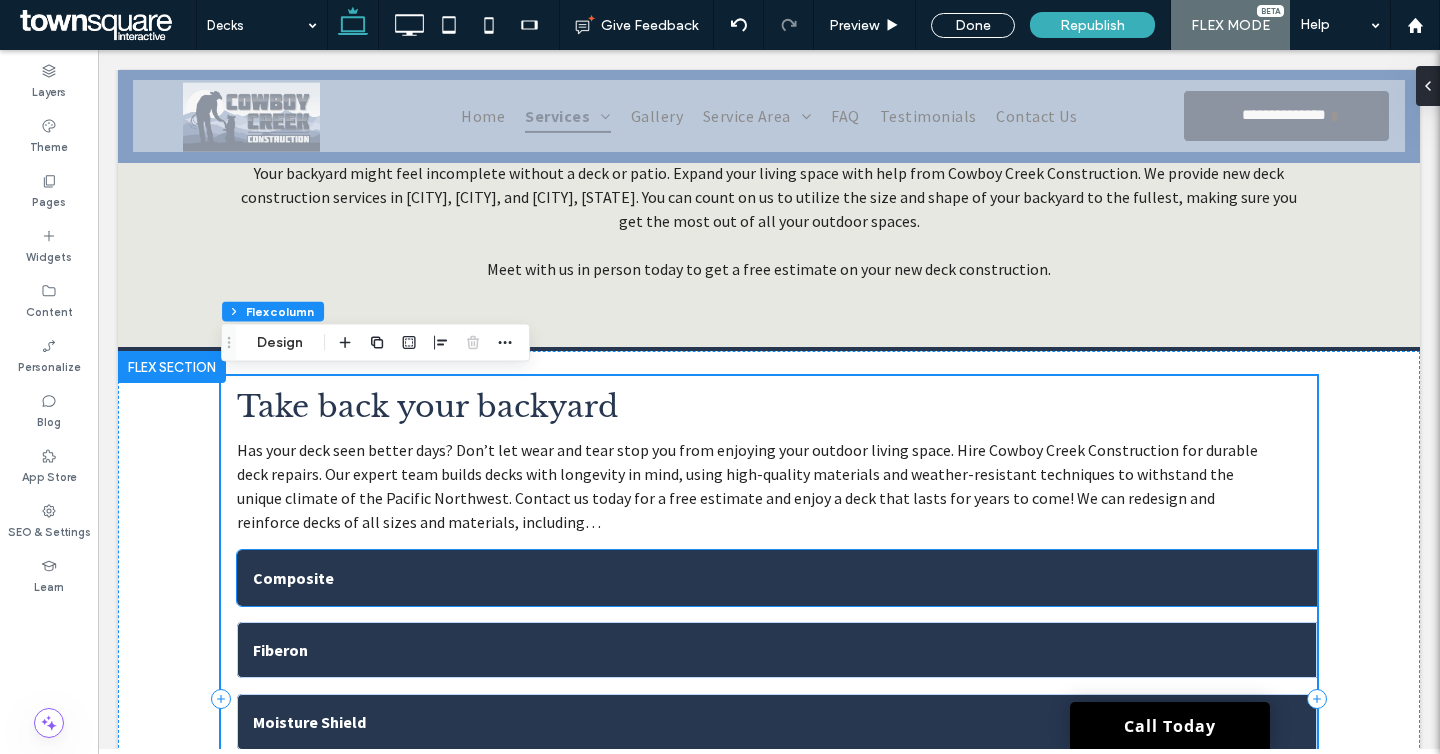 click on "Composite" at bounding box center [777, 578] 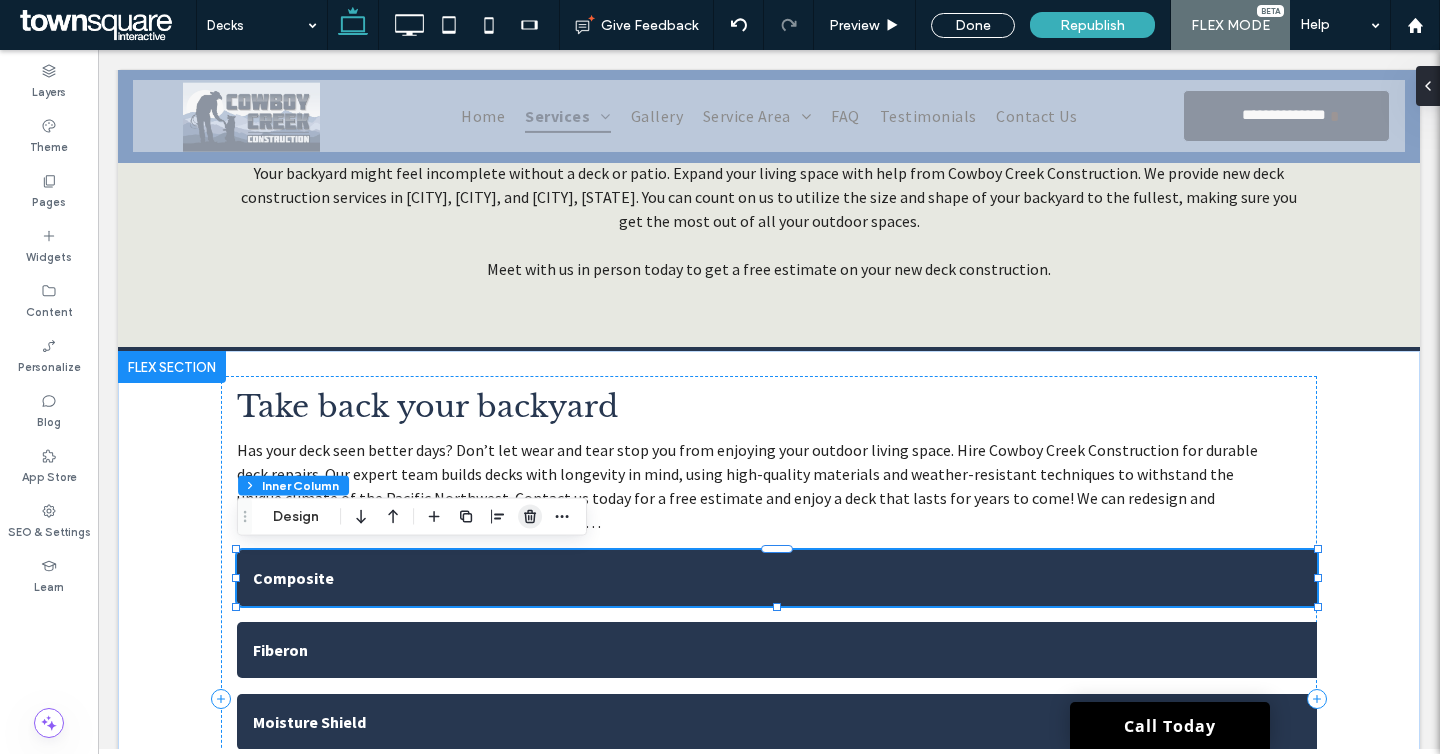 click 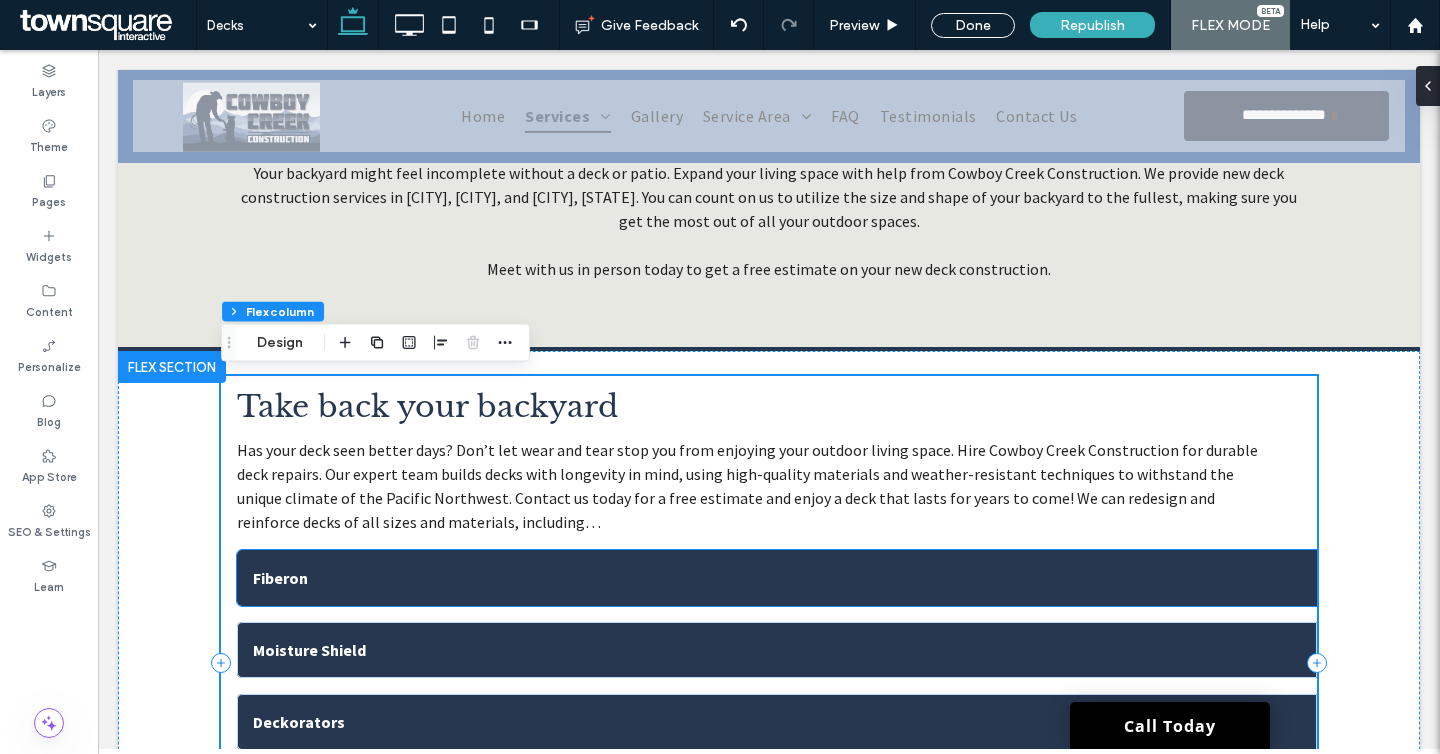 click on "Fiberon" at bounding box center [777, 578] 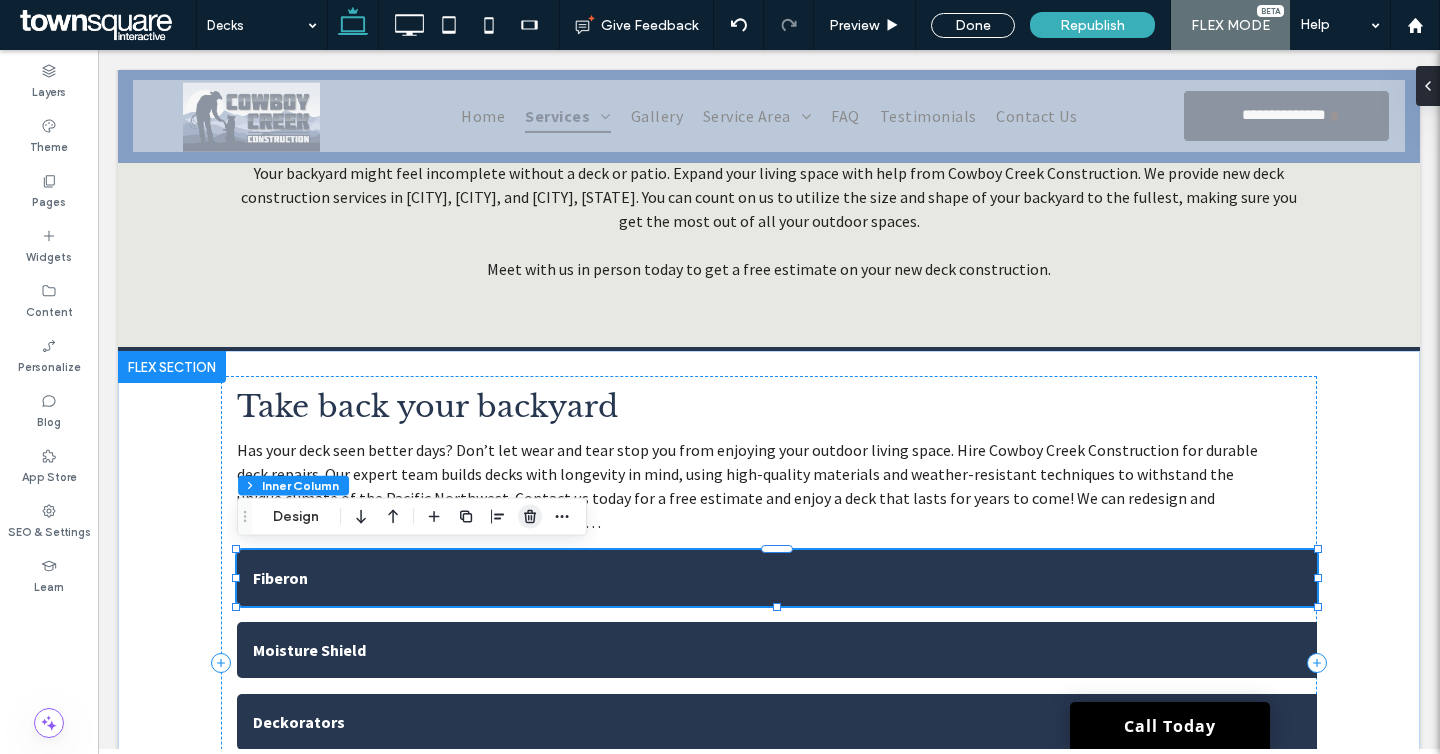 click 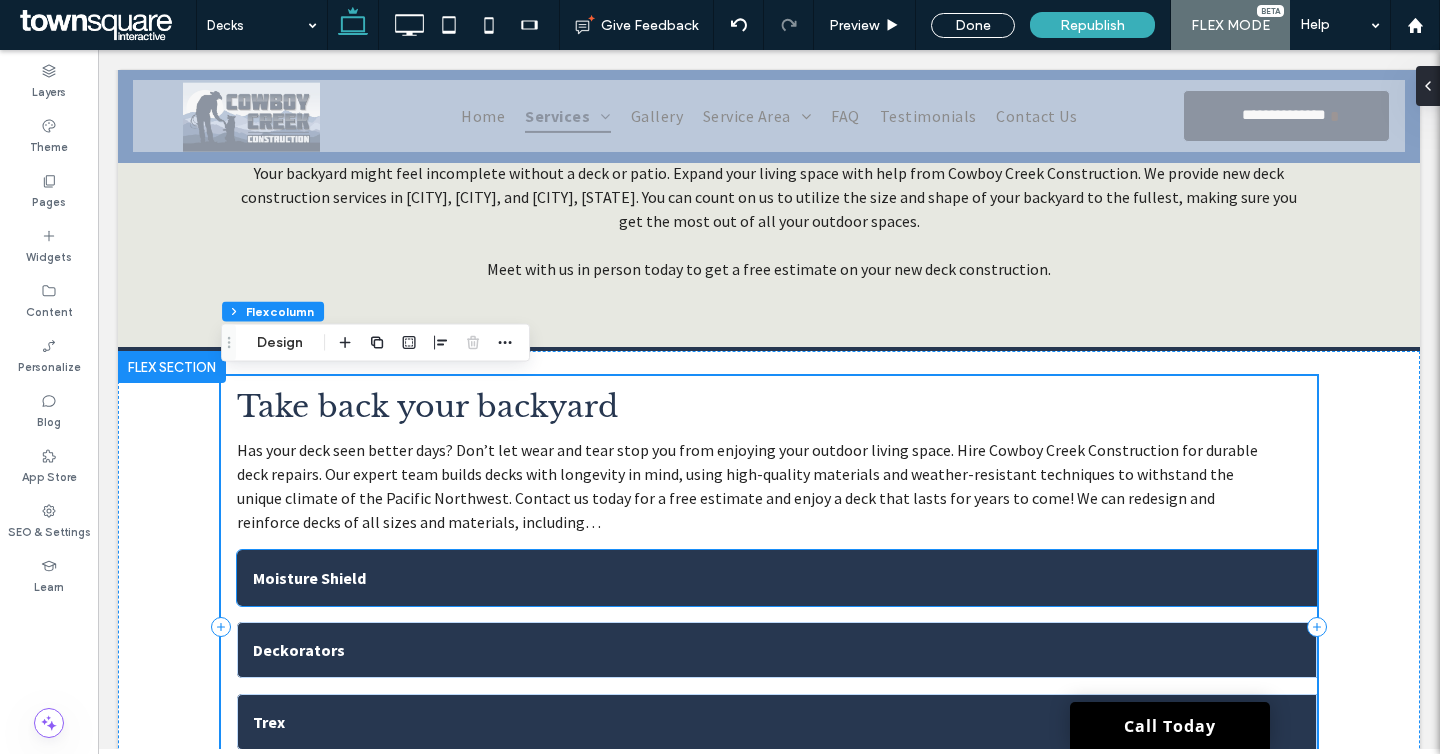 click on "Moisture Shield" at bounding box center [777, 578] 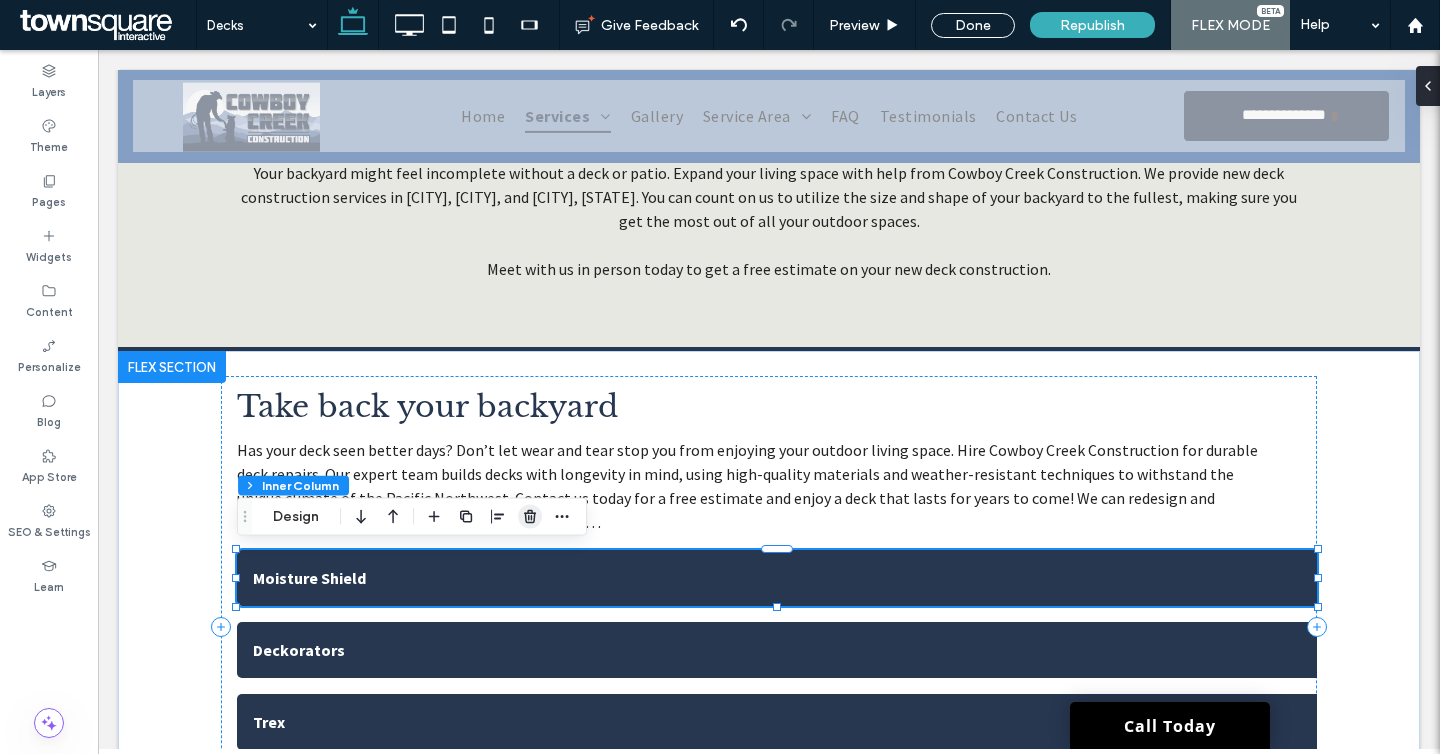 click 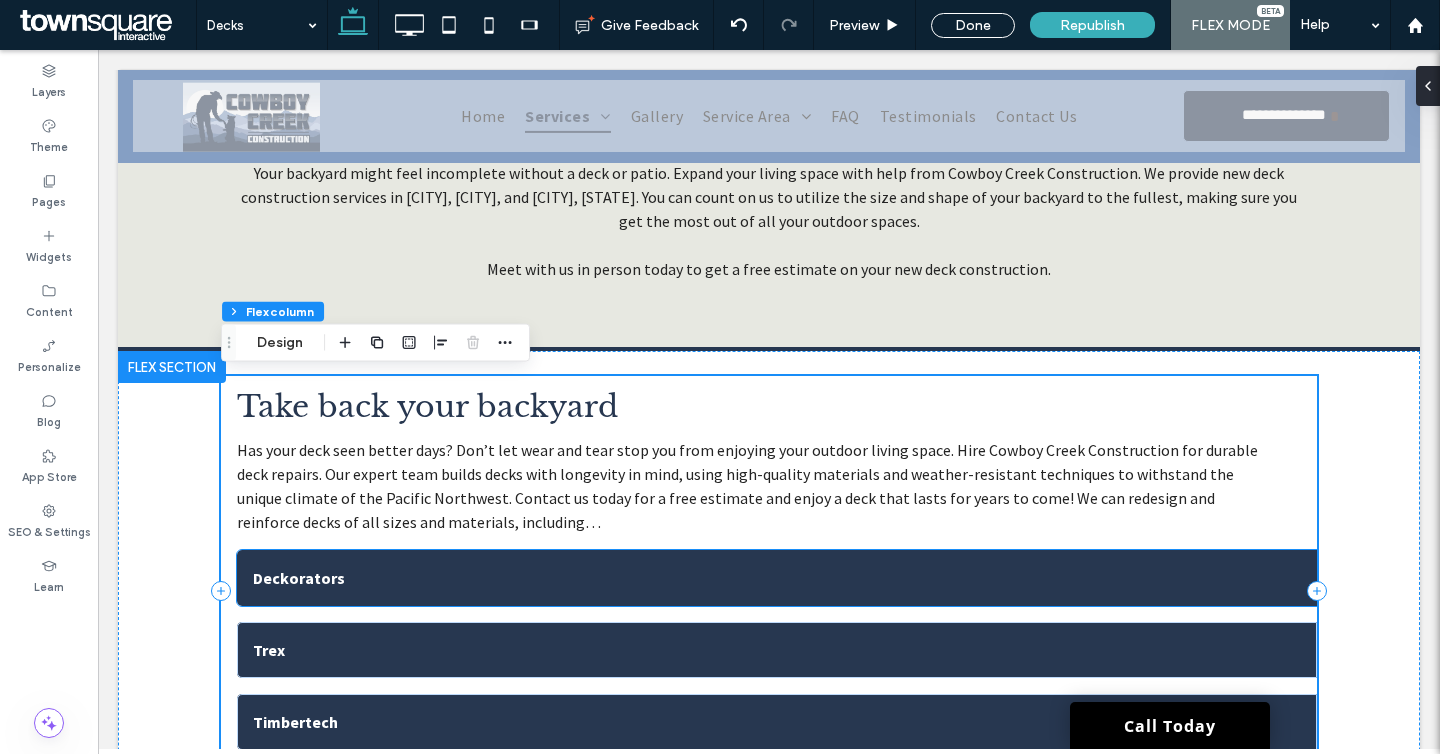 click on "Deckorators" at bounding box center [777, 578] 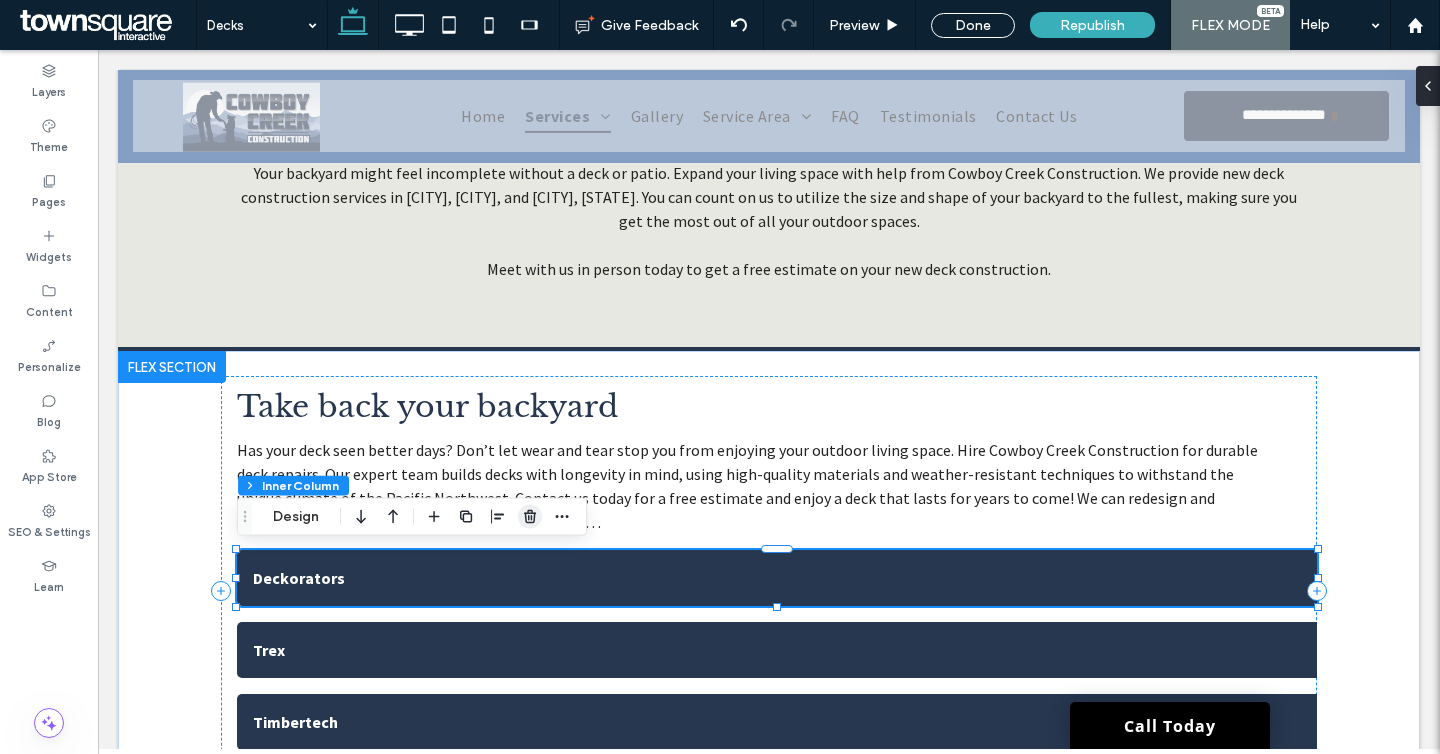 click 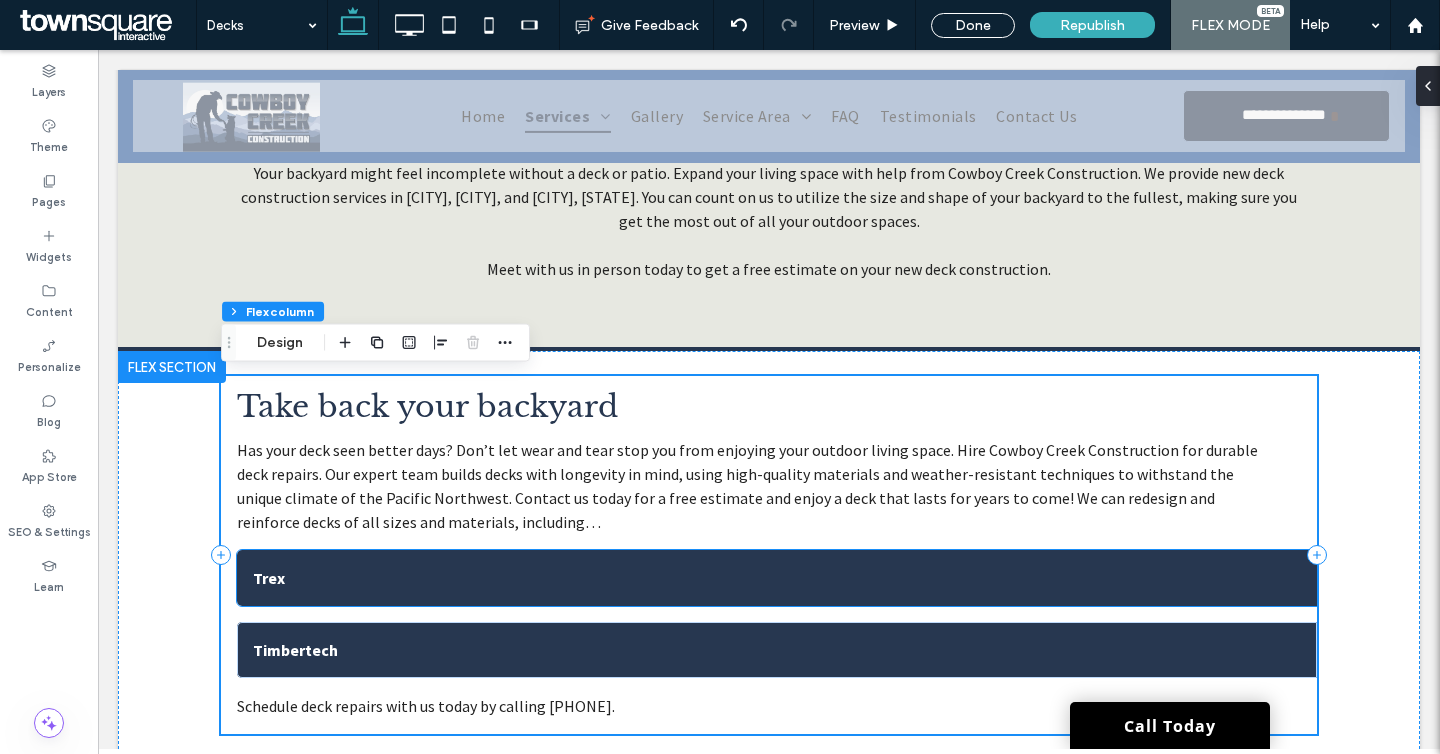 click on "Trex" at bounding box center [777, 578] 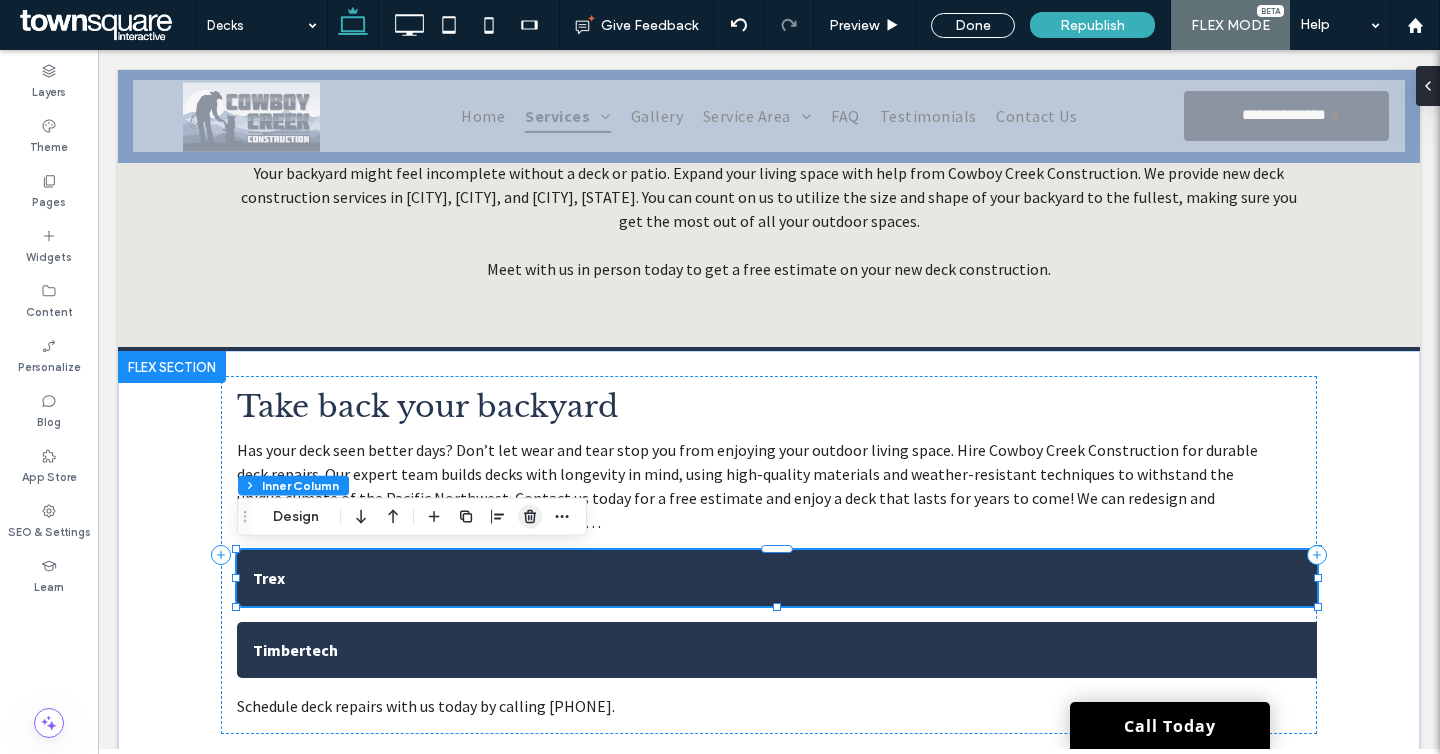 click 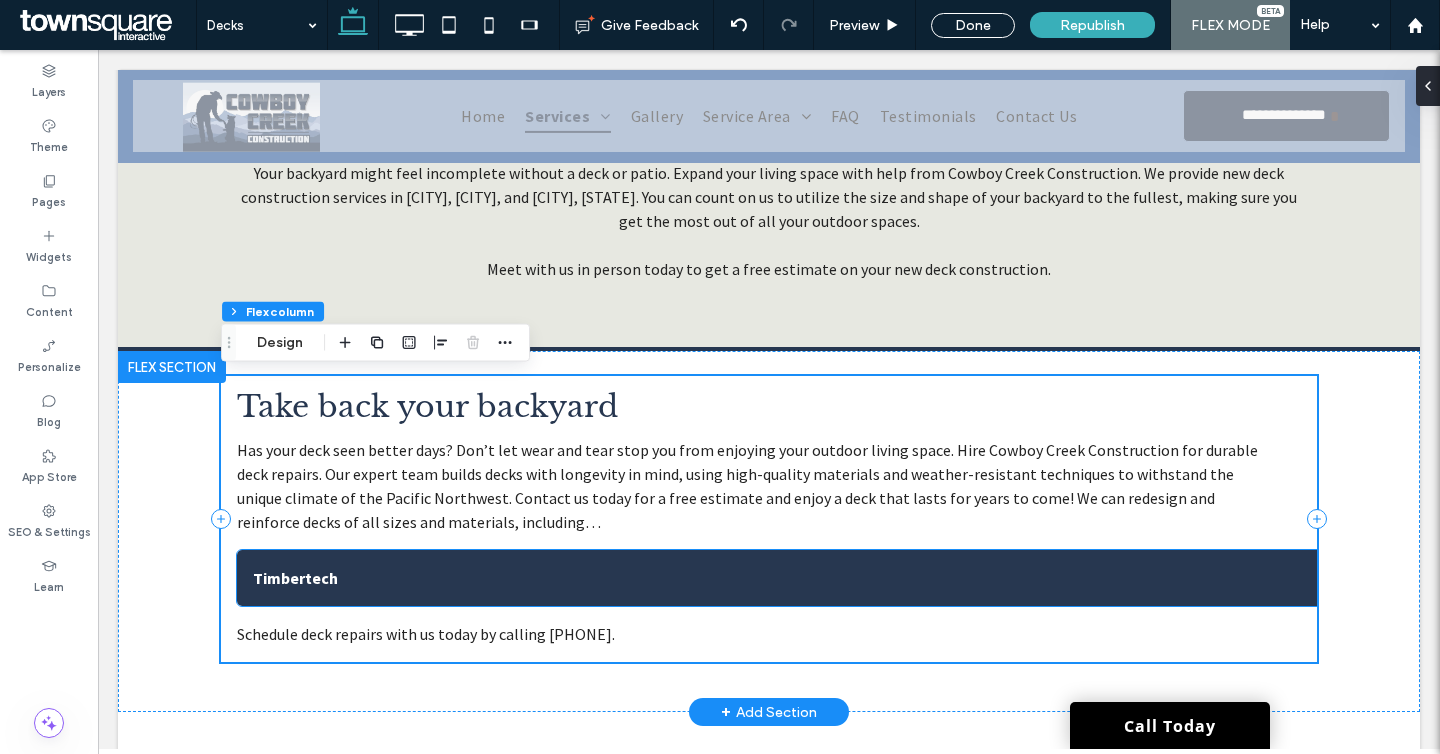 click on "Timbertech" at bounding box center (777, 578) 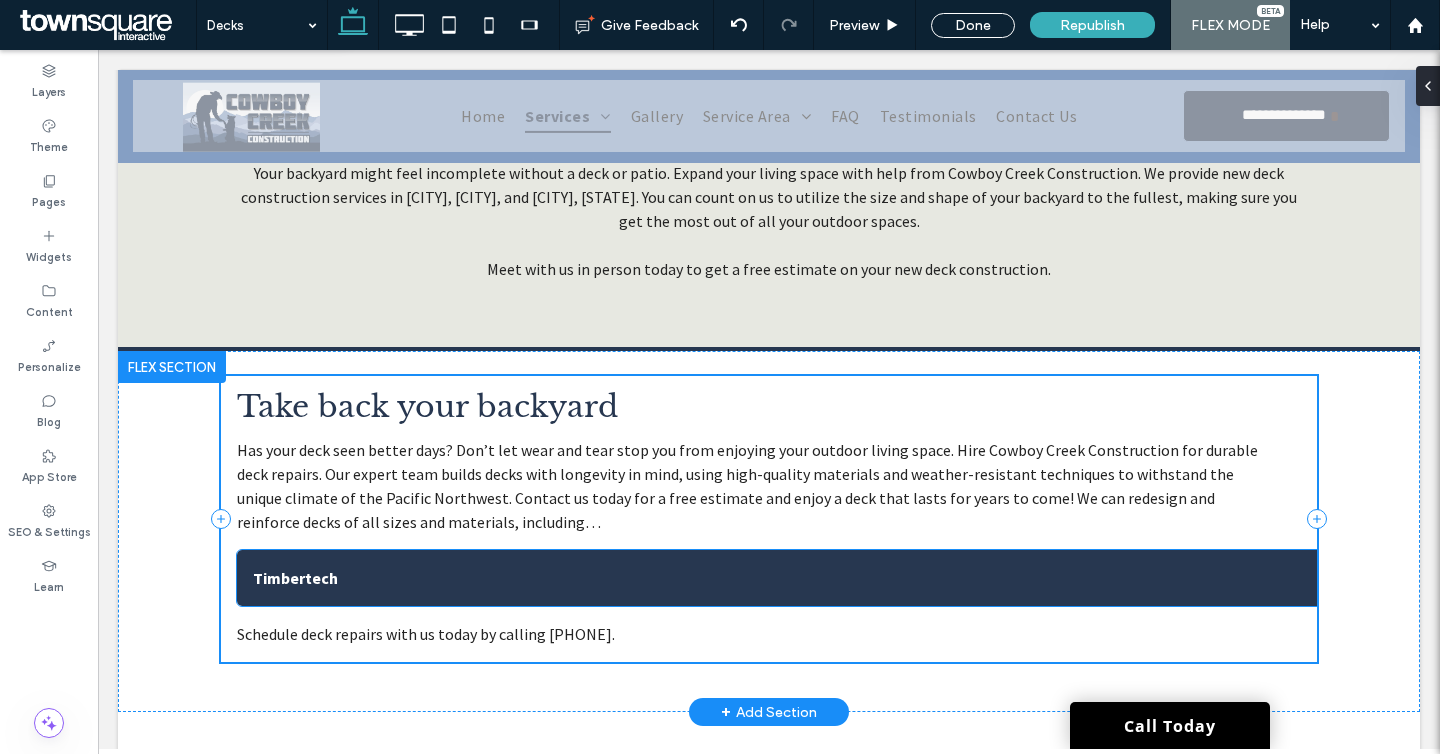type on "**" 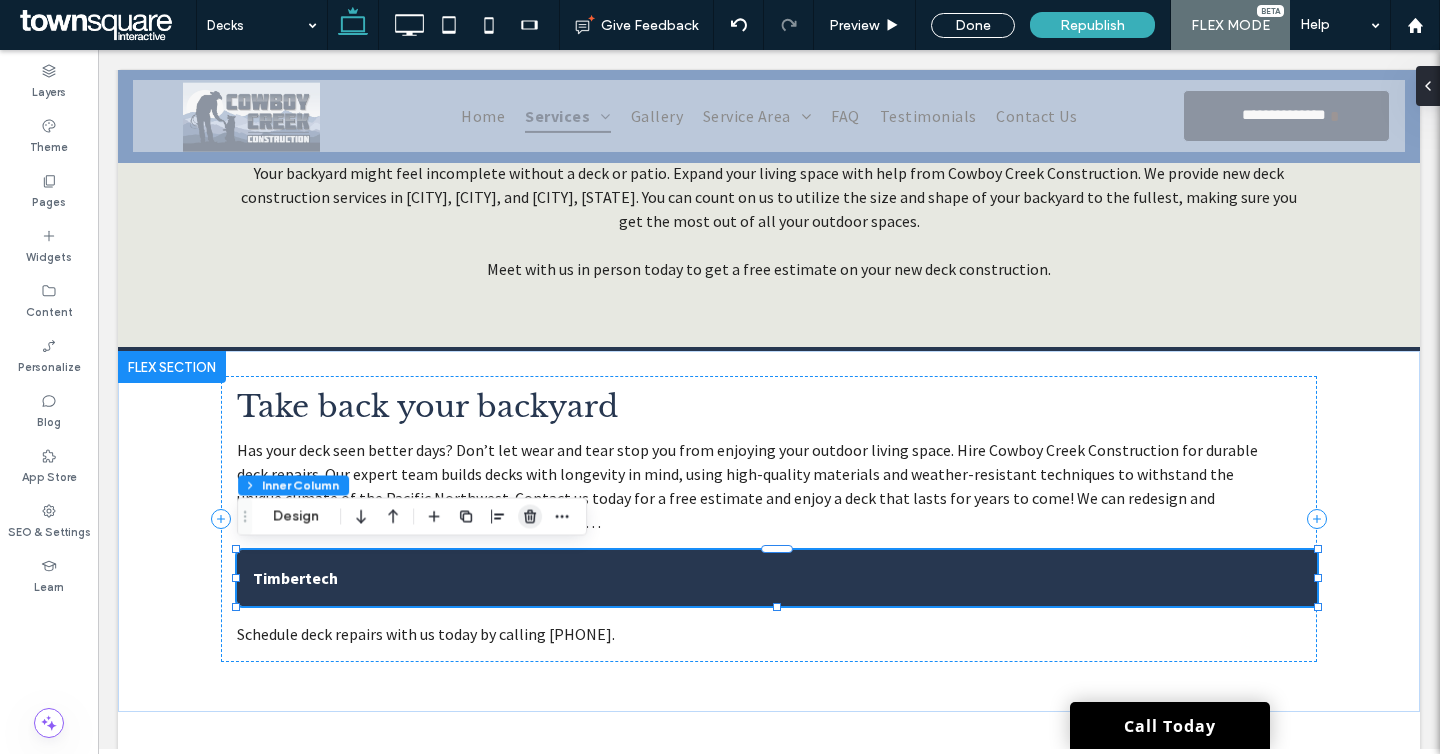 click 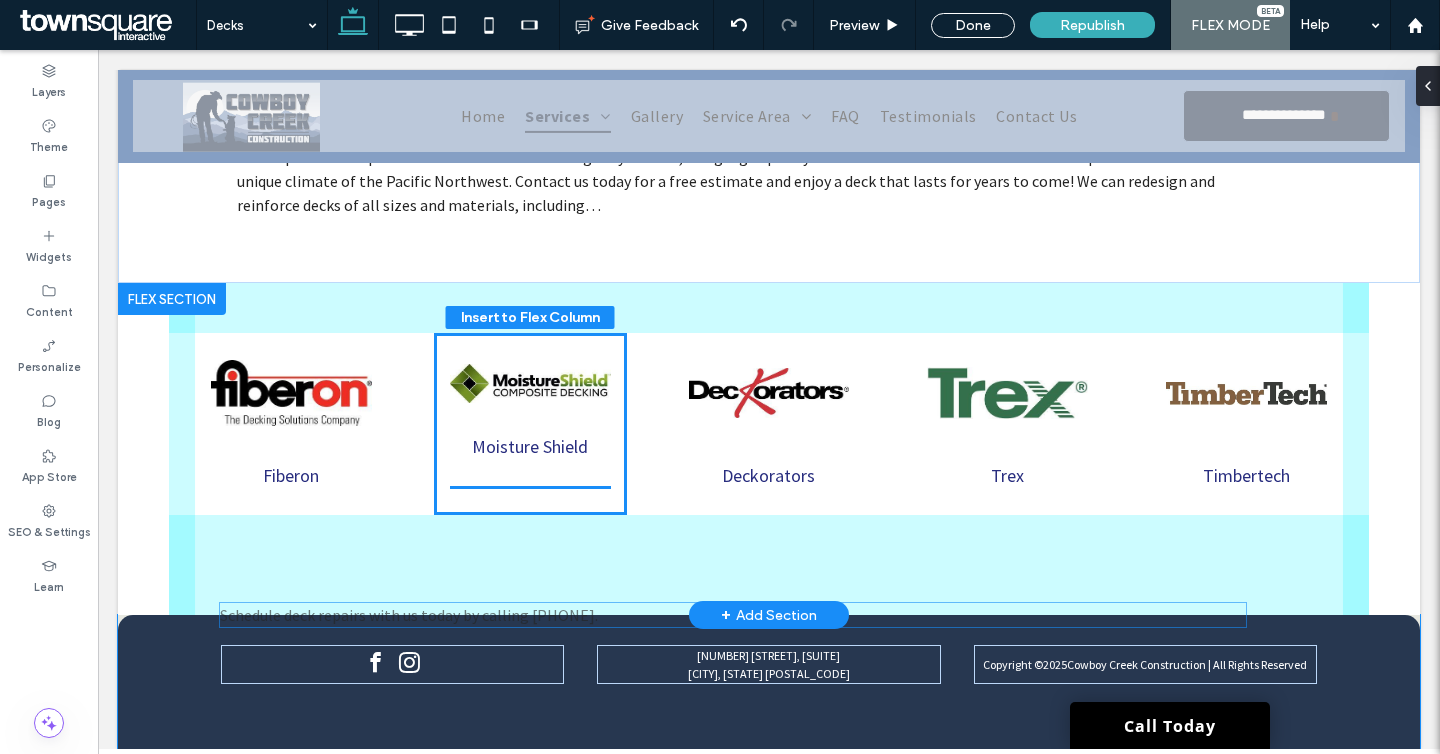 scroll, scrollTop: 936, scrollLeft: 0, axis: vertical 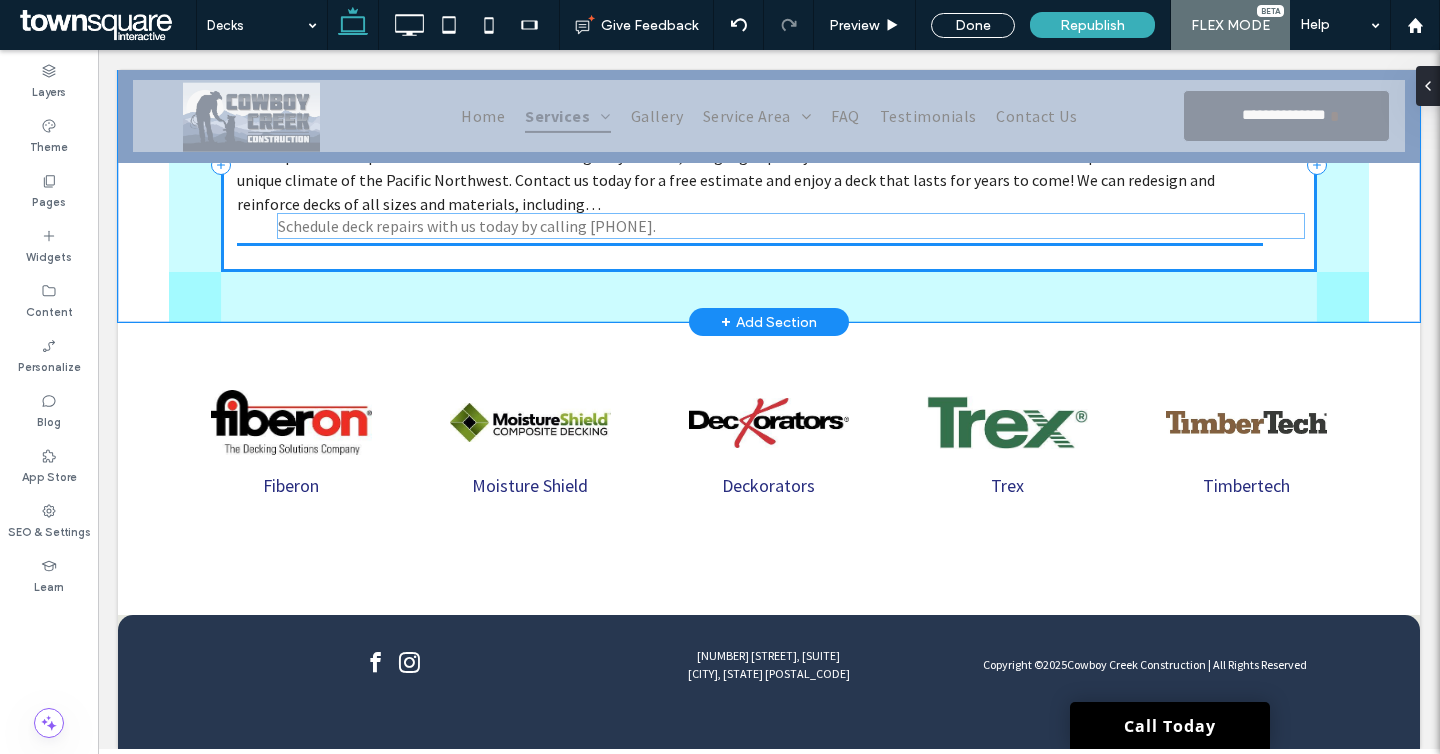 drag, startPoint x: 493, startPoint y: 243, endPoint x: 533, endPoint y: 226, distance: 43.462627 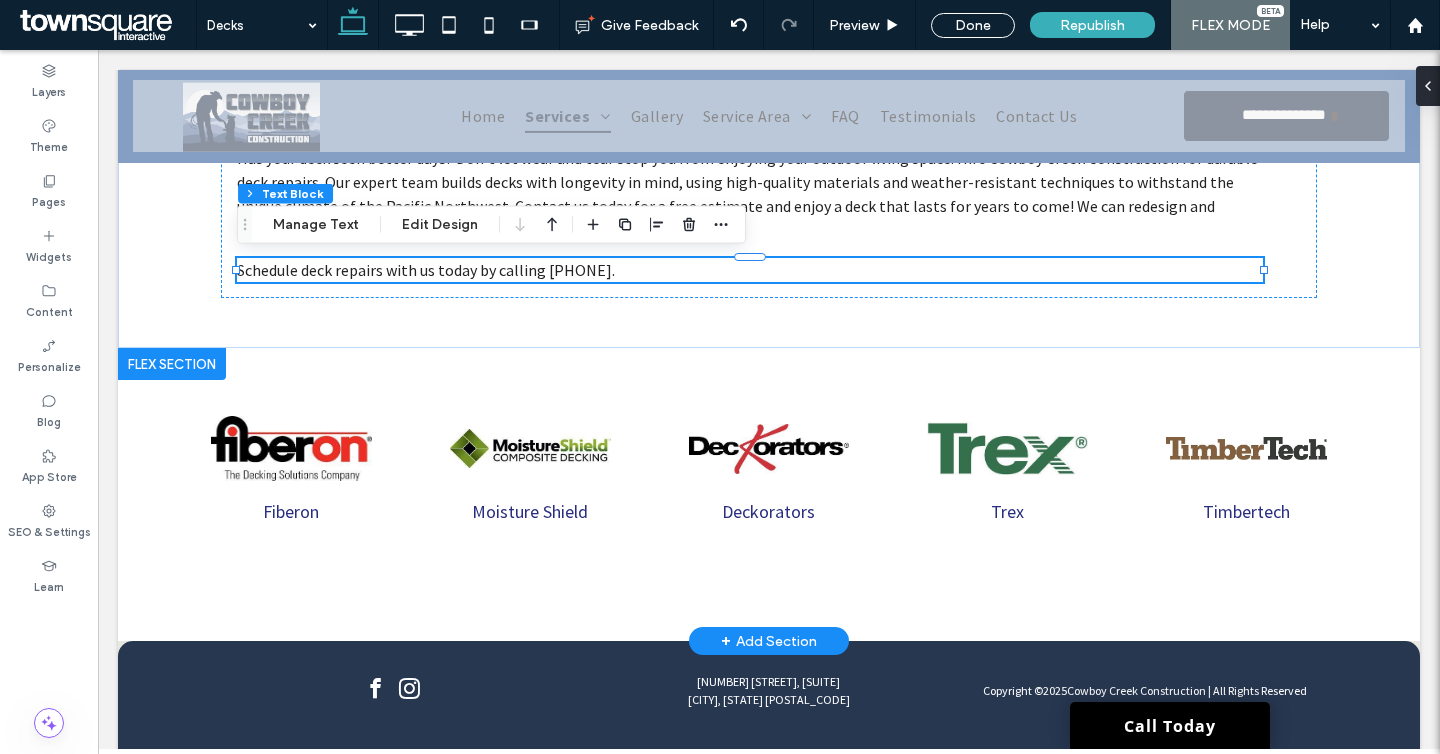 click on "+ Add Section" at bounding box center (769, 641) 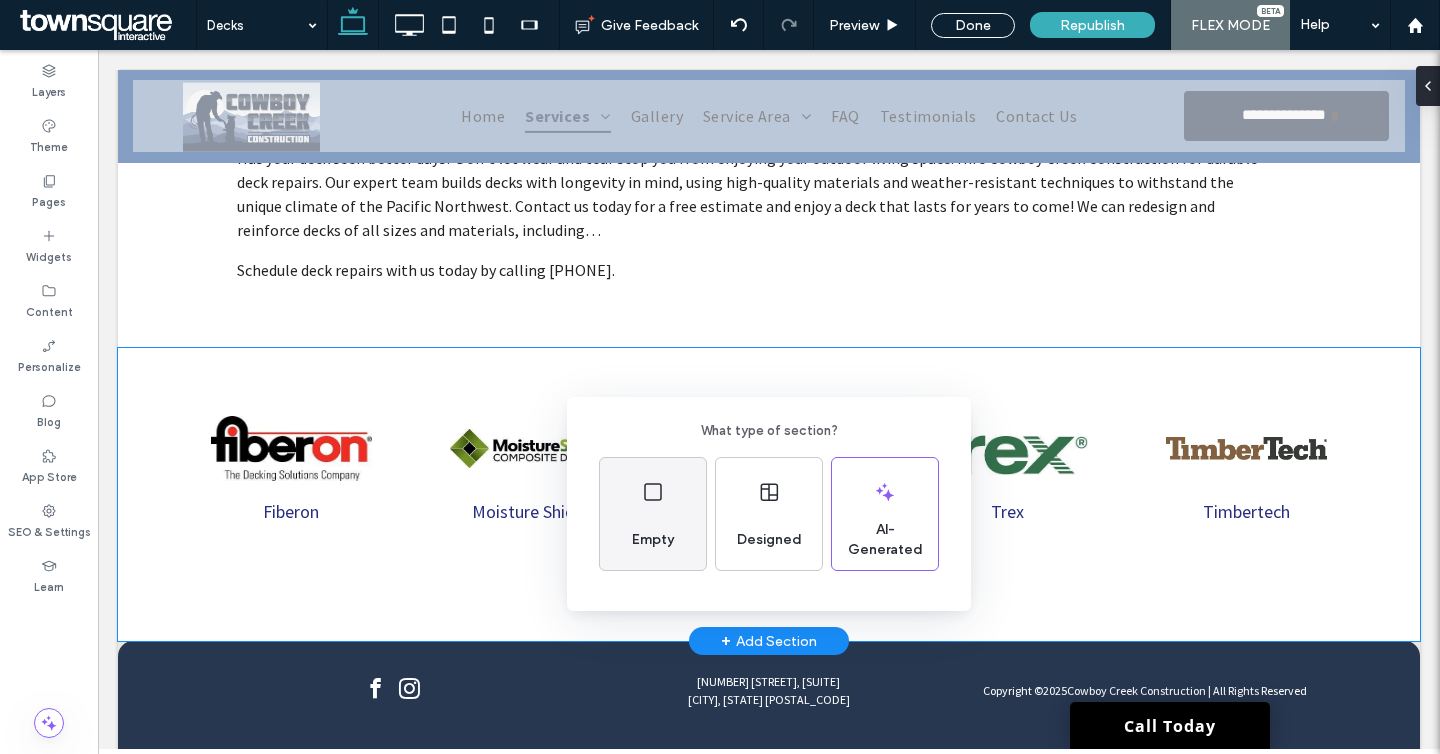 click on "Empty" at bounding box center [653, 514] 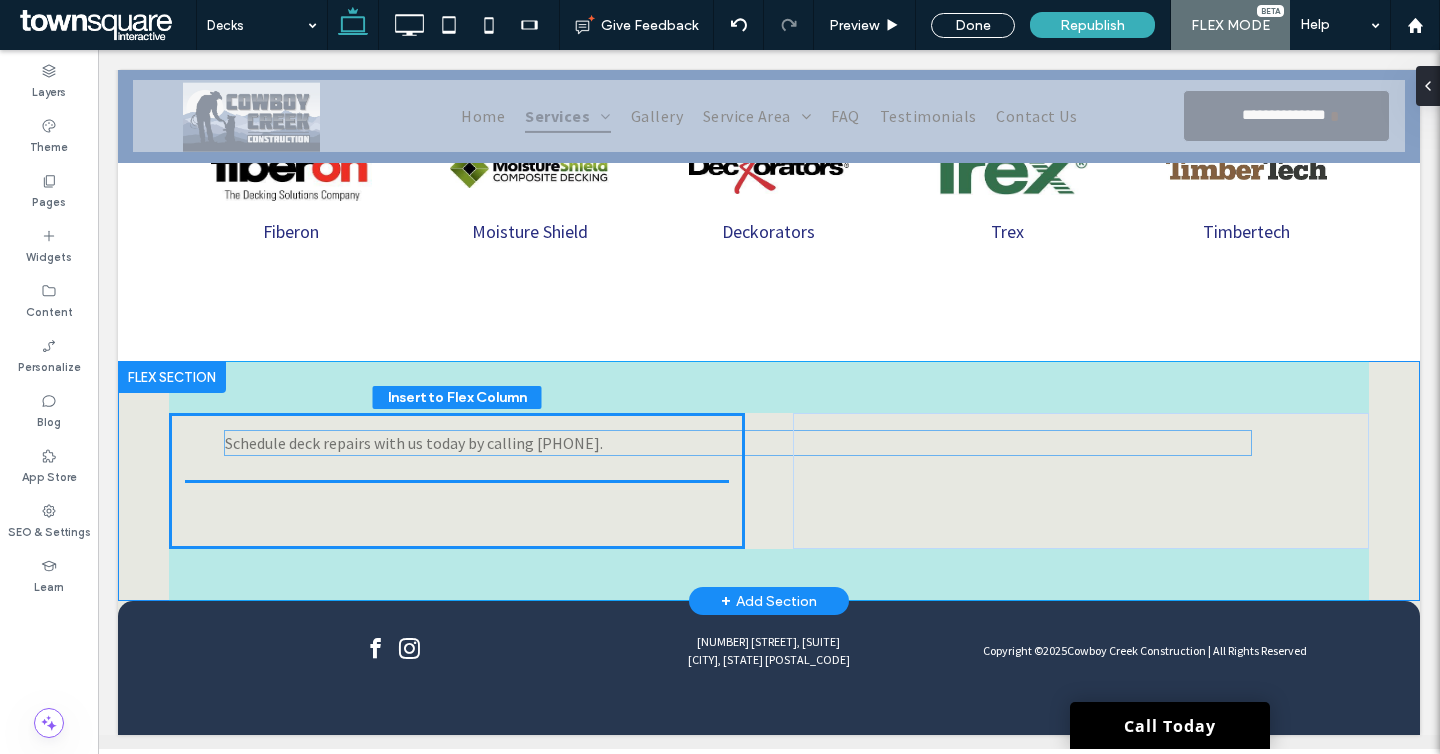 scroll, scrollTop: 1150, scrollLeft: 0, axis: vertical 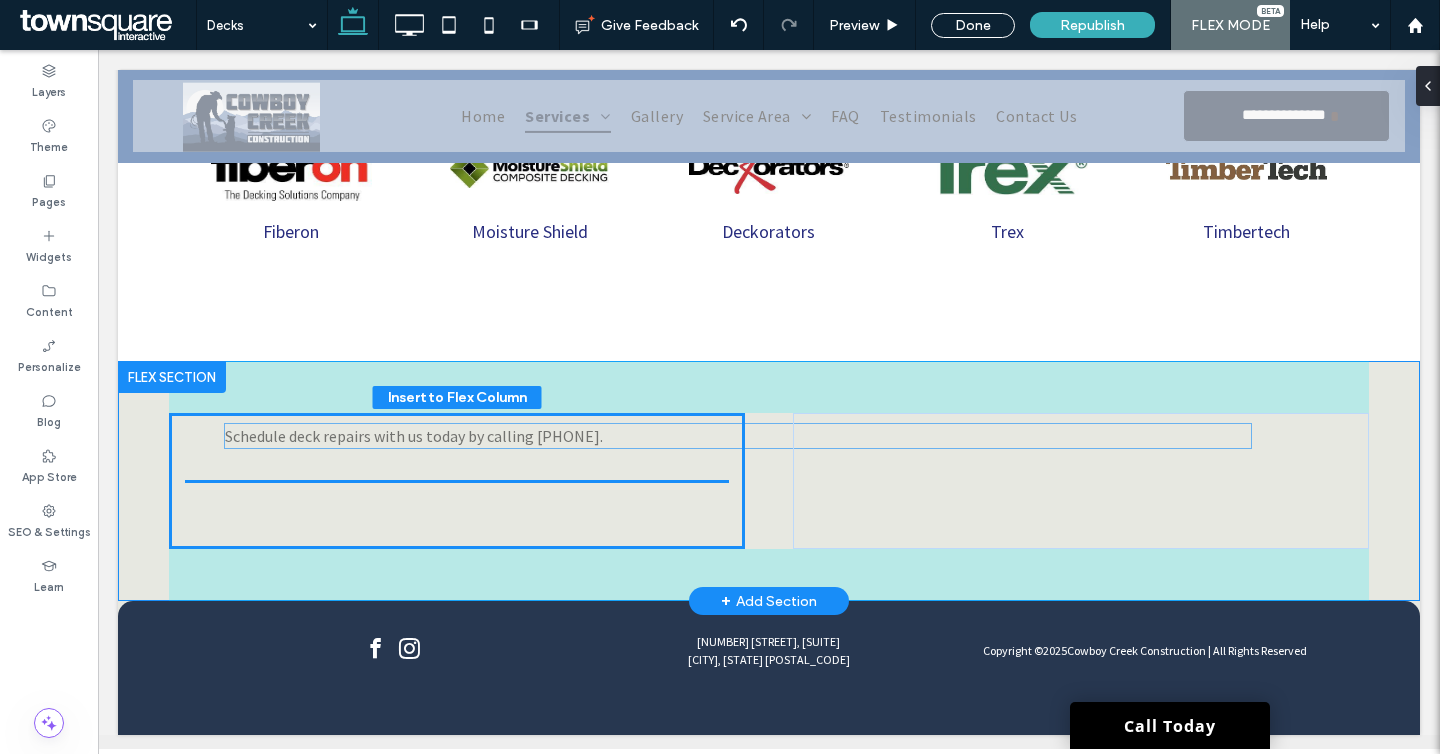 drag, startPoint x: 471, startPoint y: 272, endPoint x: 458, endPoint y: 451, distance: 179.47145 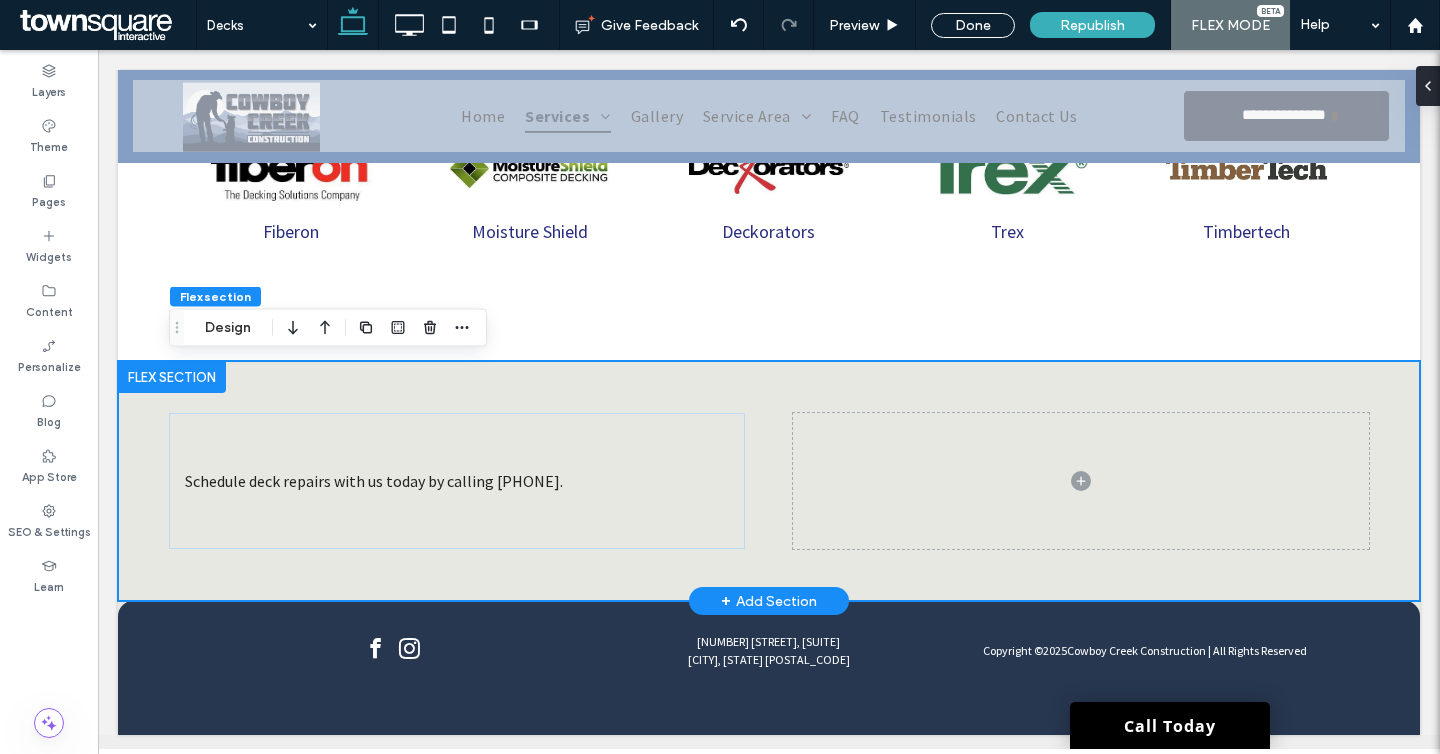 click on "Schedule deck repairs with us today by calling [PHONE]." at bounding box center [769, 481] 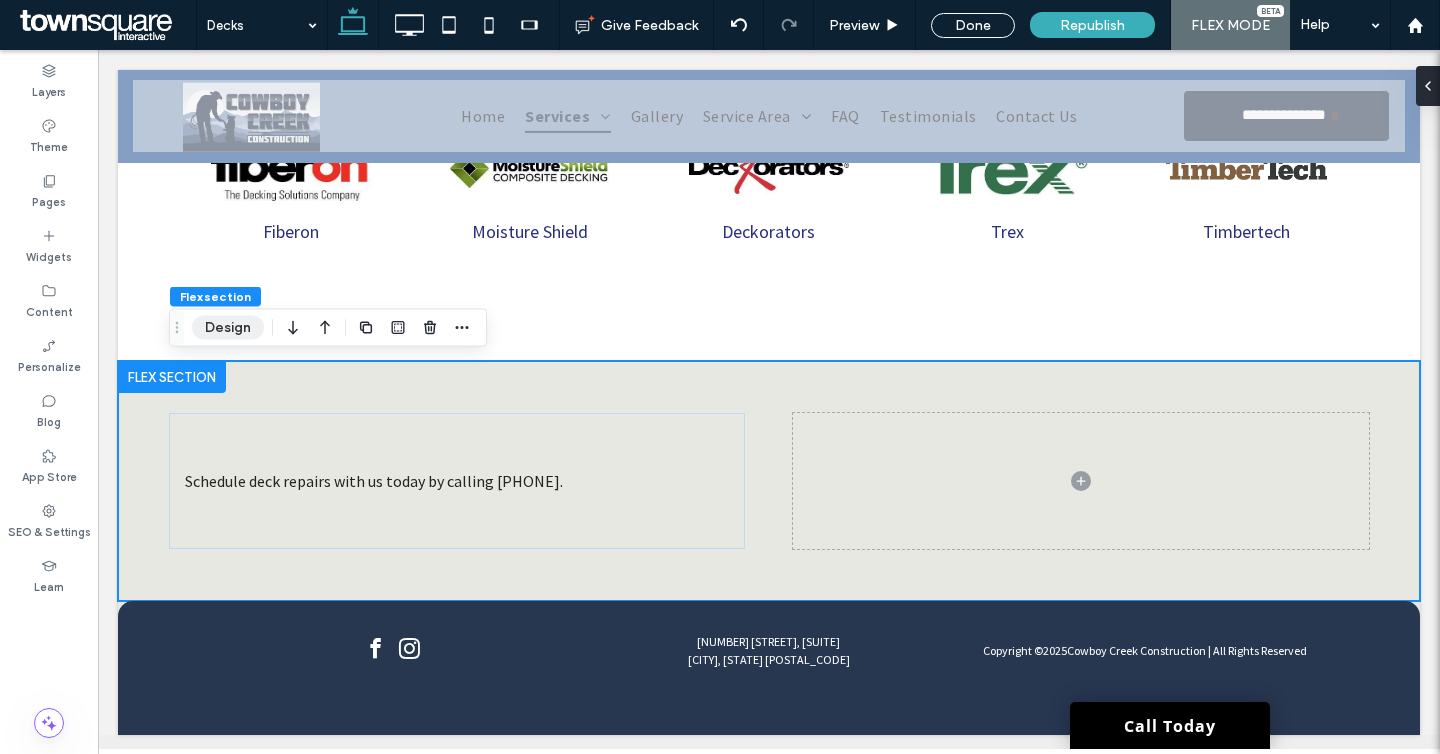 click on "Design" at bounding box center (228, 328) 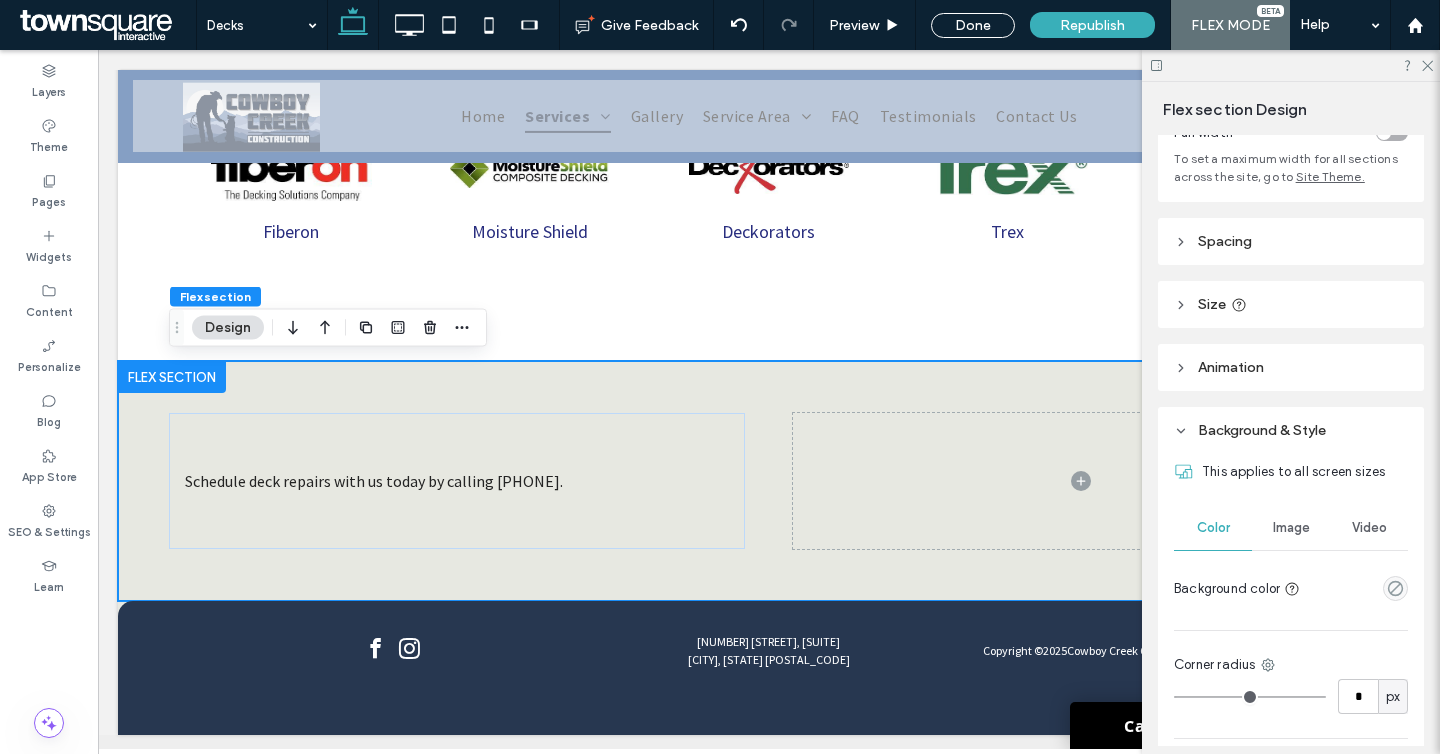 scroll, scrollTop: 157, scrollLeft: 0, axis: vertical 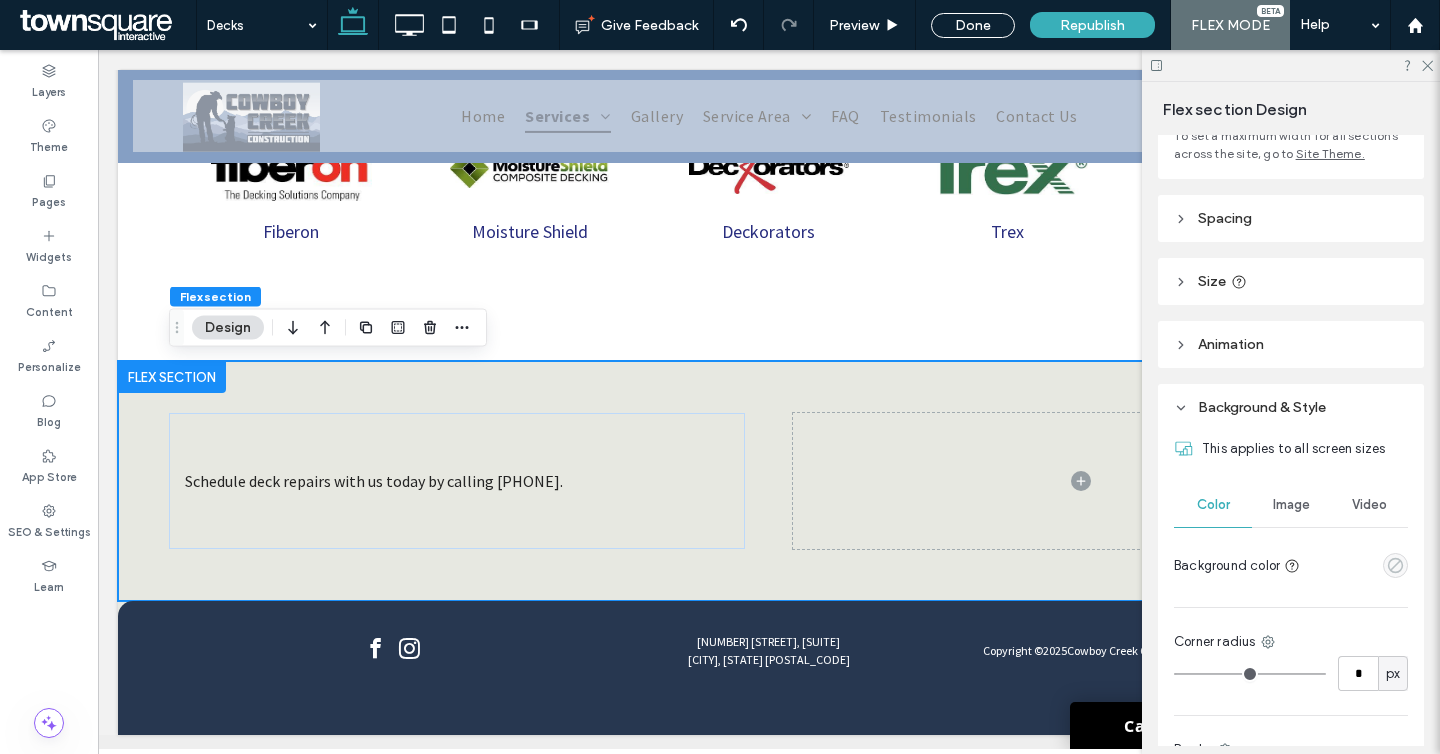 click 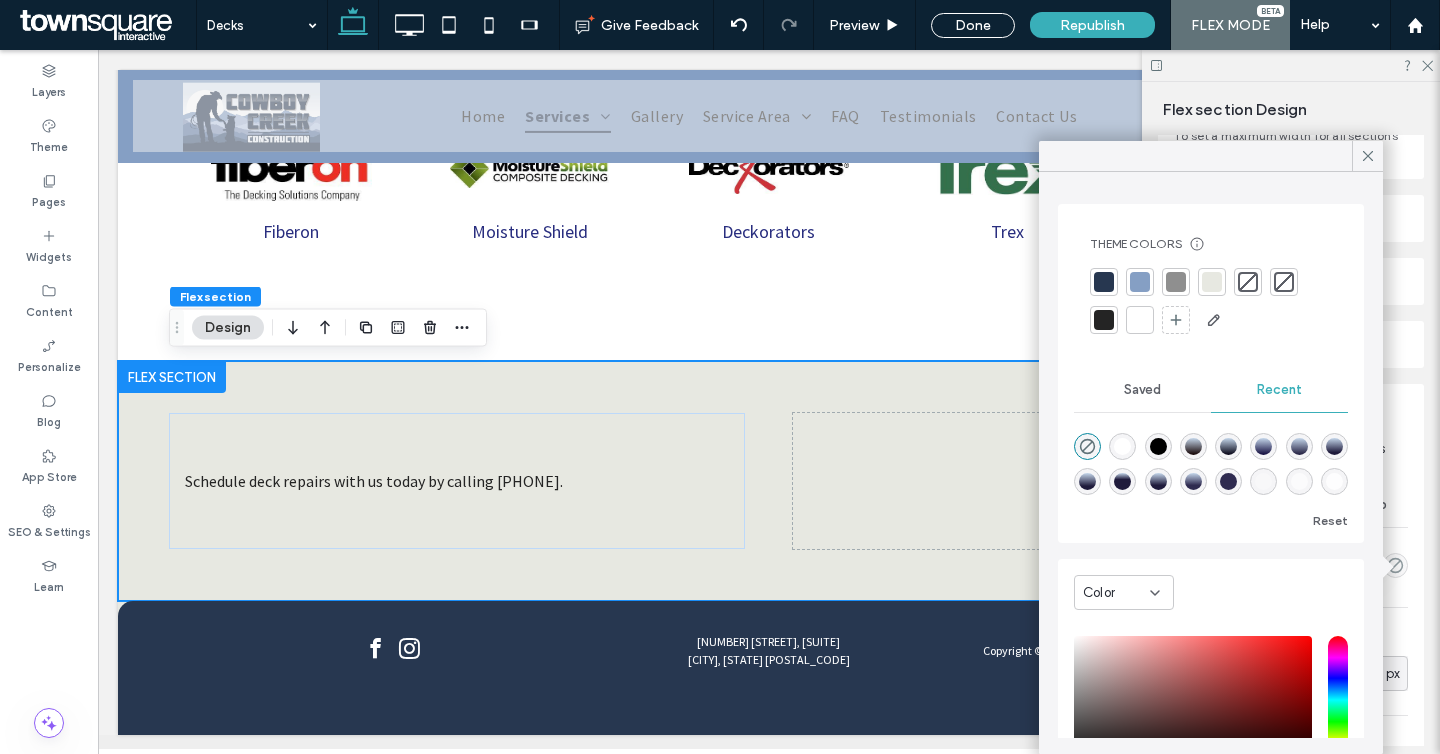 click at bounding box center (1140, 320) 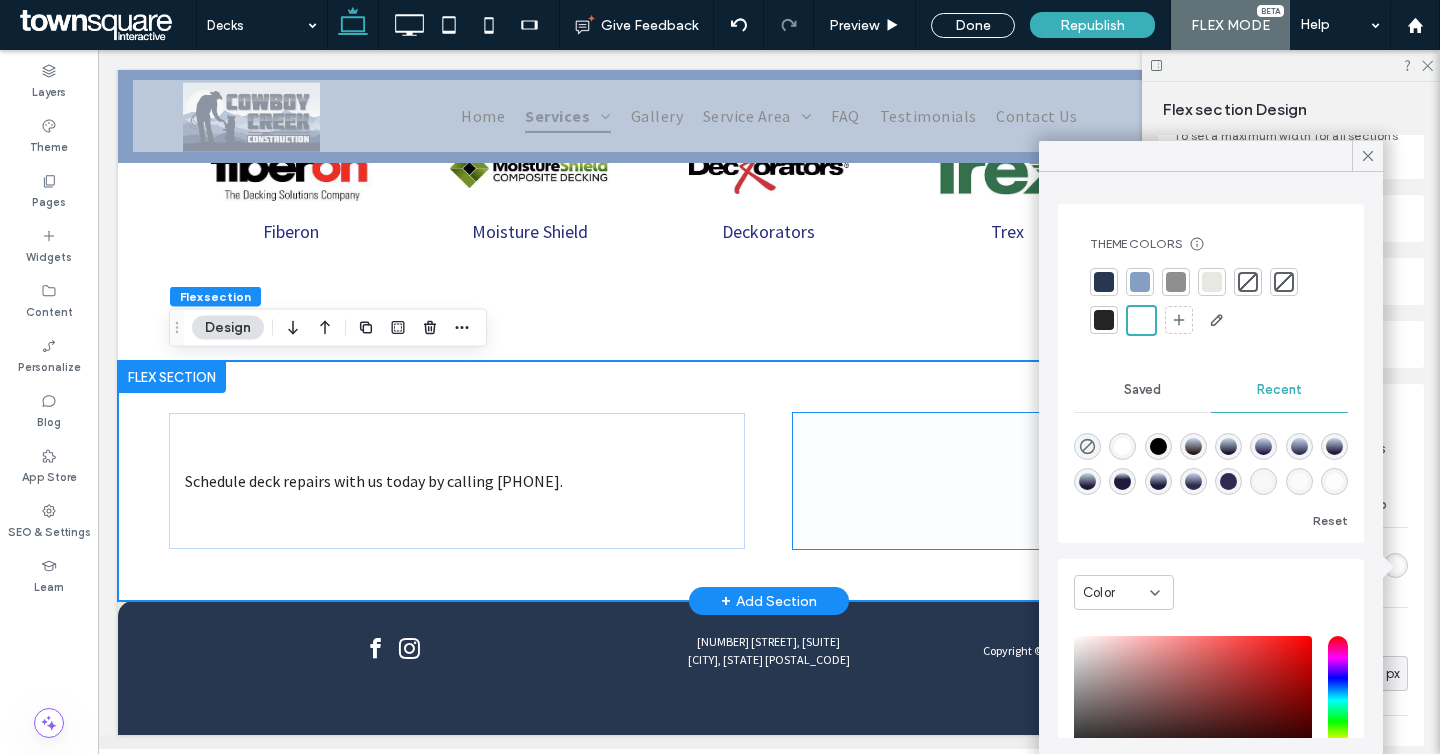 click at bounding box center [1081, 481] 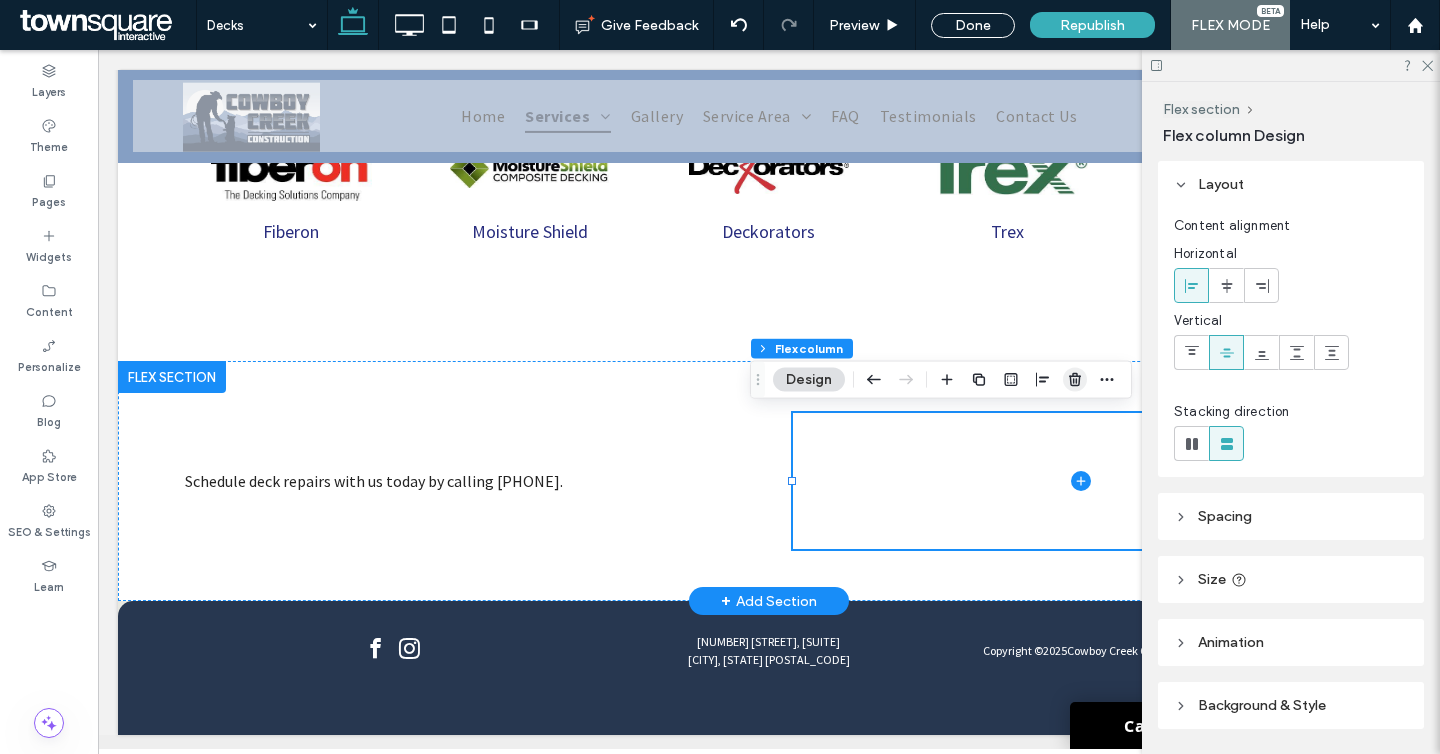 click 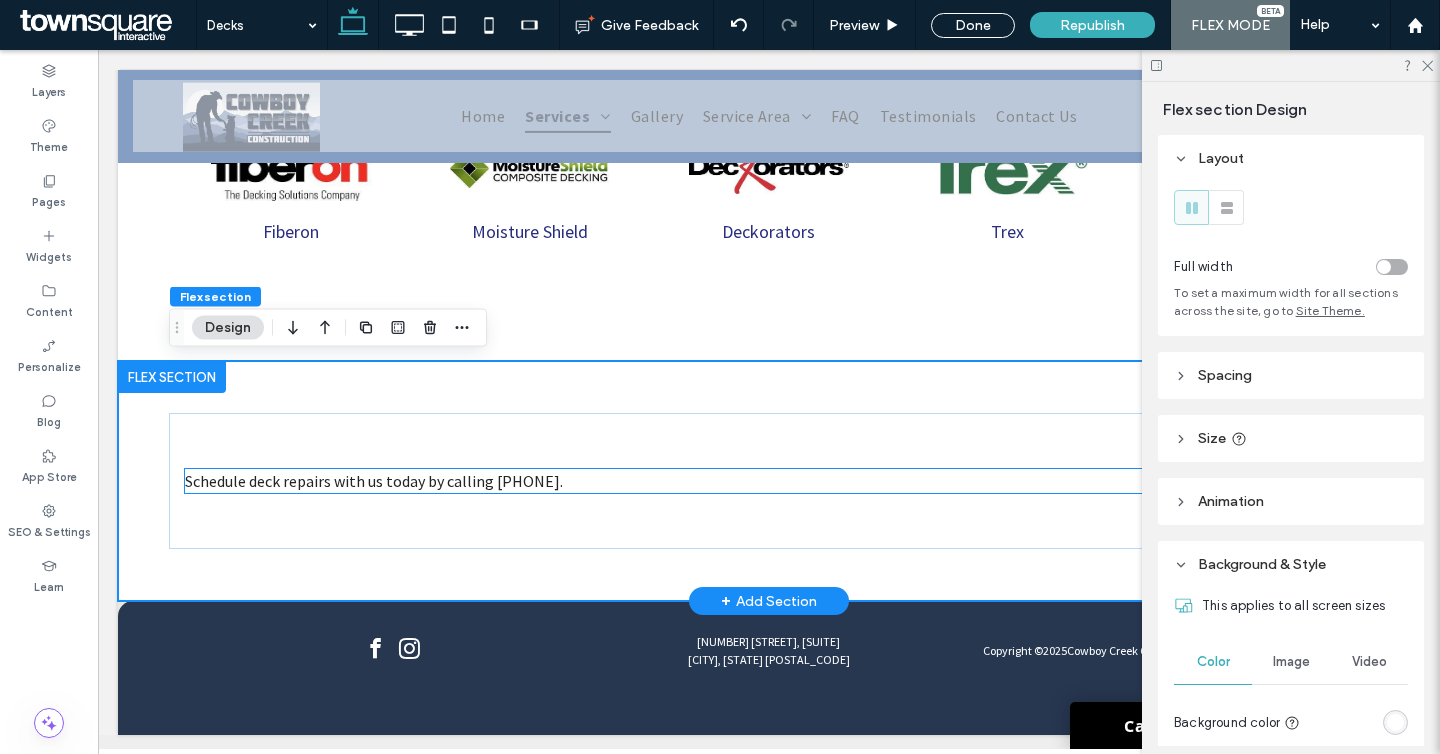 click on "Schedule deck repairs with us today by calling [PHONE]." at bounding box center [769, 481] 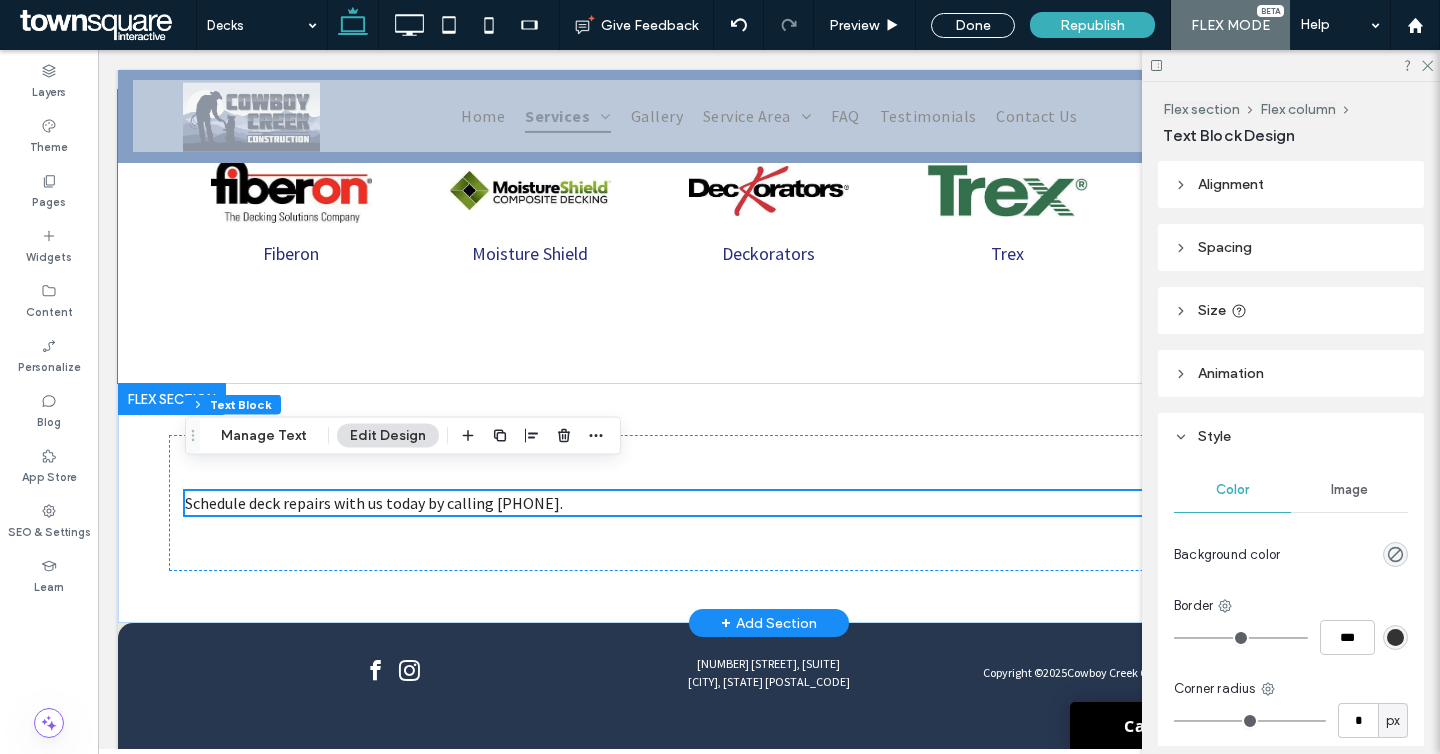 scroll, scrollTop: 1150, scrollLeft: 0, axis: vertical 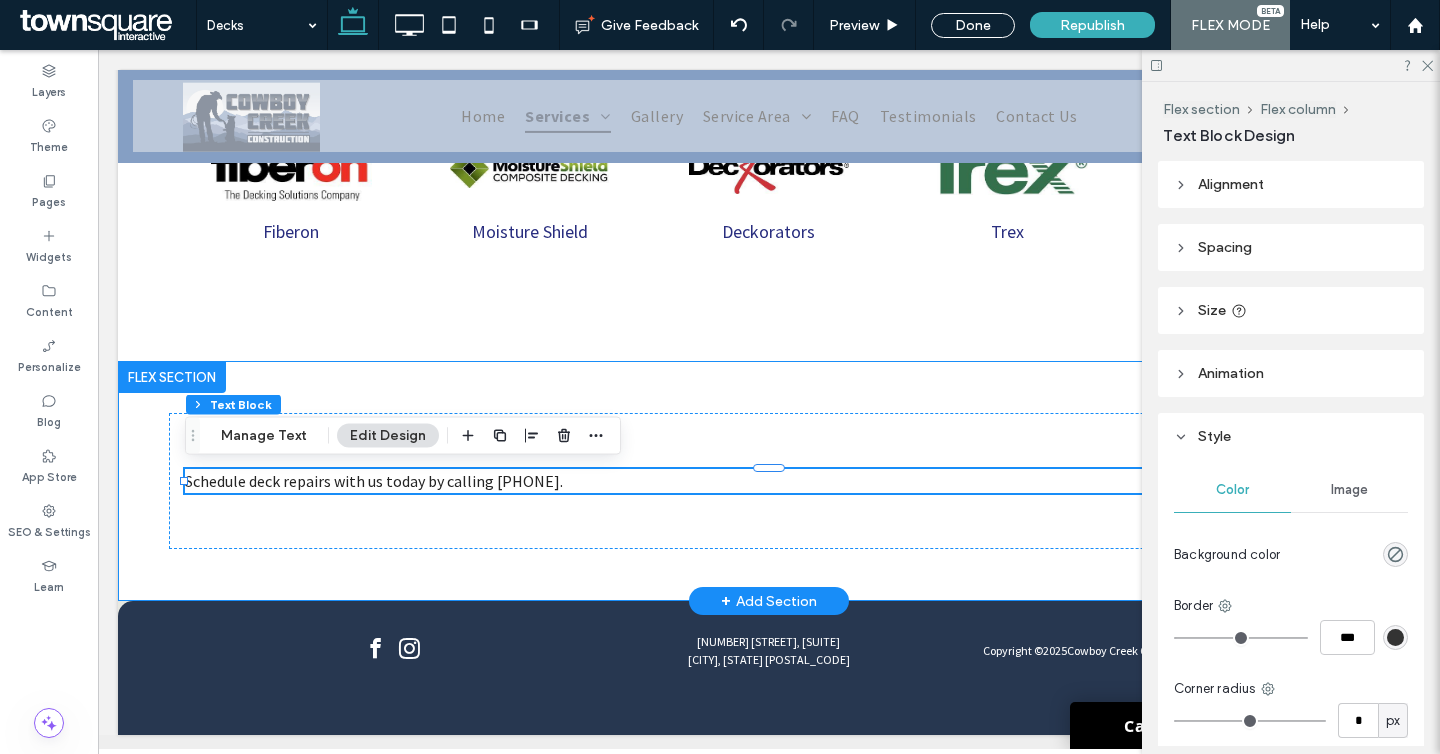 click on "Schedule deck repairs with us today by calling [PHONE]." at bounding box center [769, 481] 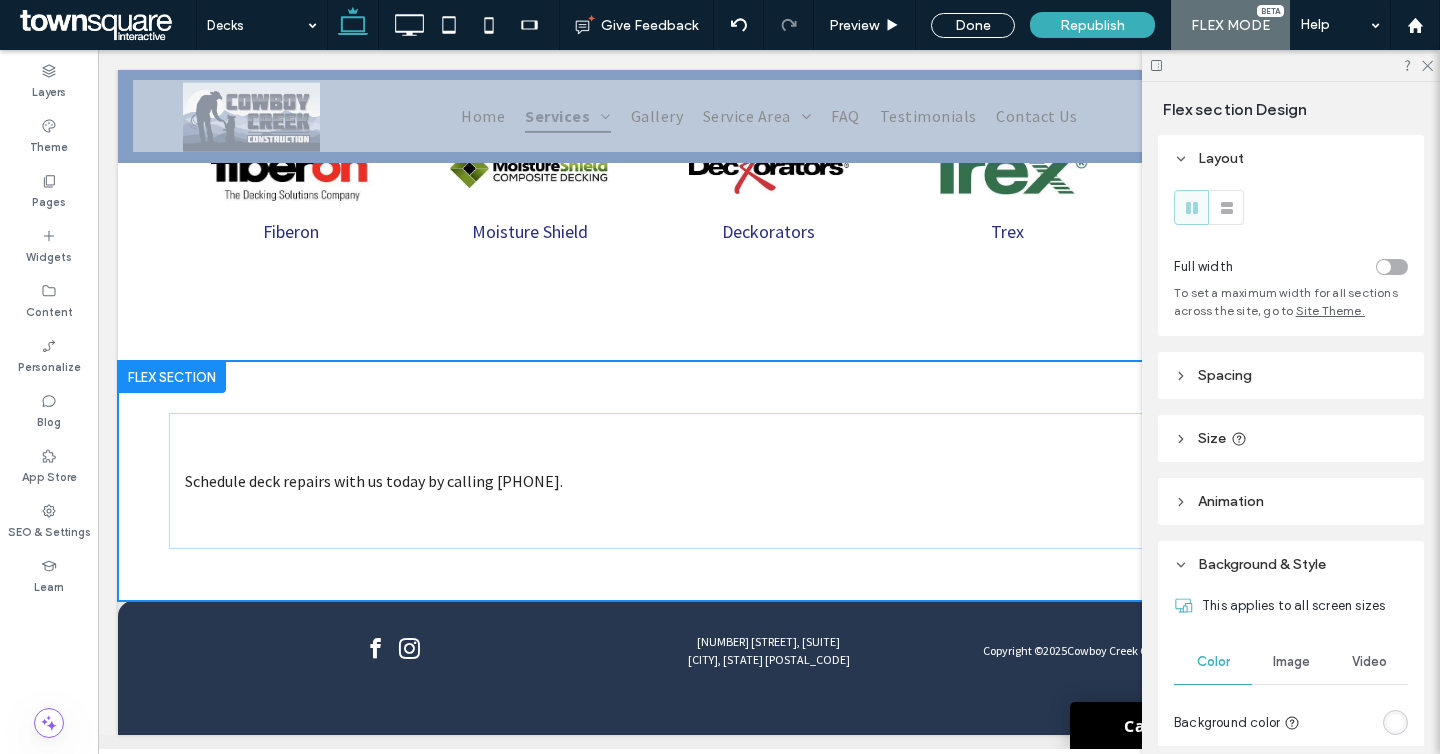 scroll, scrollTop: 1070, scrollLeft: 0, axis: vertical 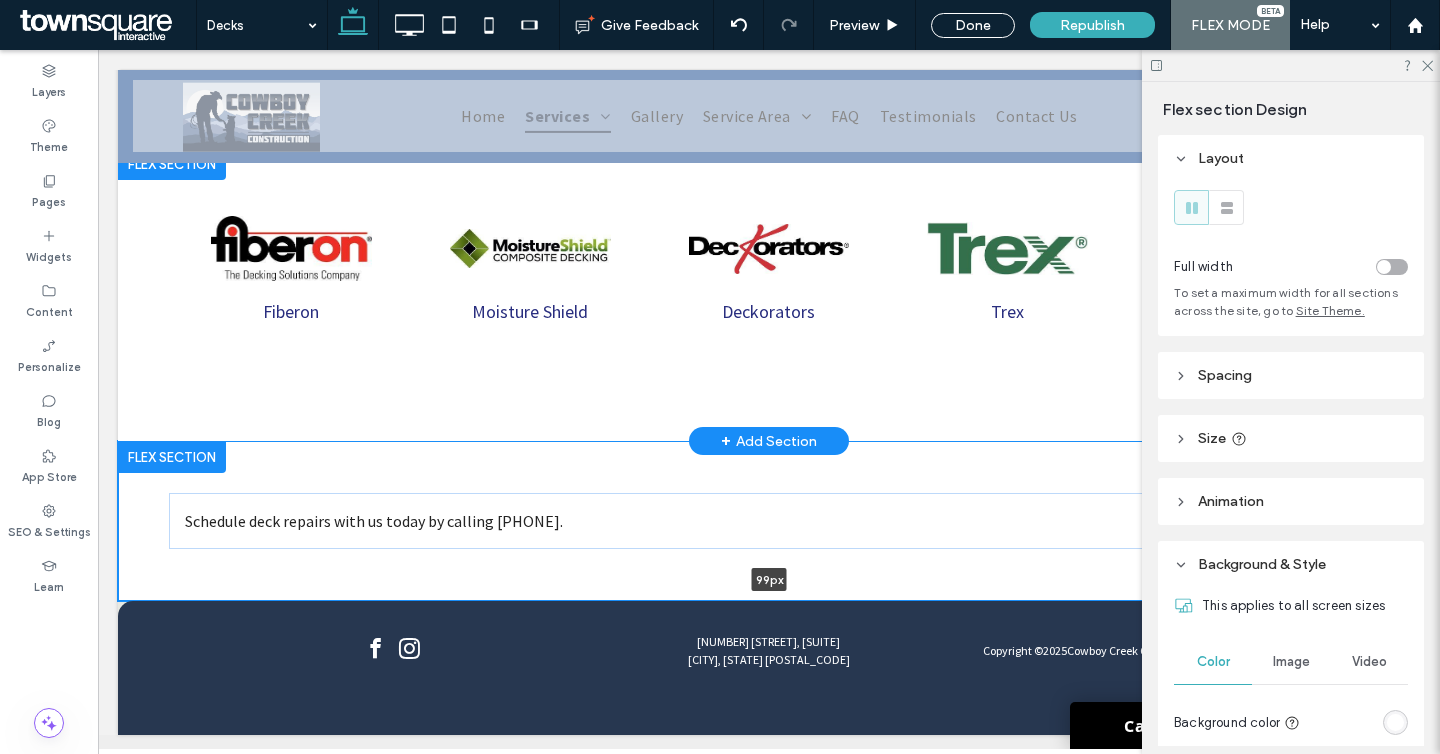 drag, startPoint x: 554, startPoint y: 598, endPoint x: 558, endPoint y: 424, distance: 174.04597 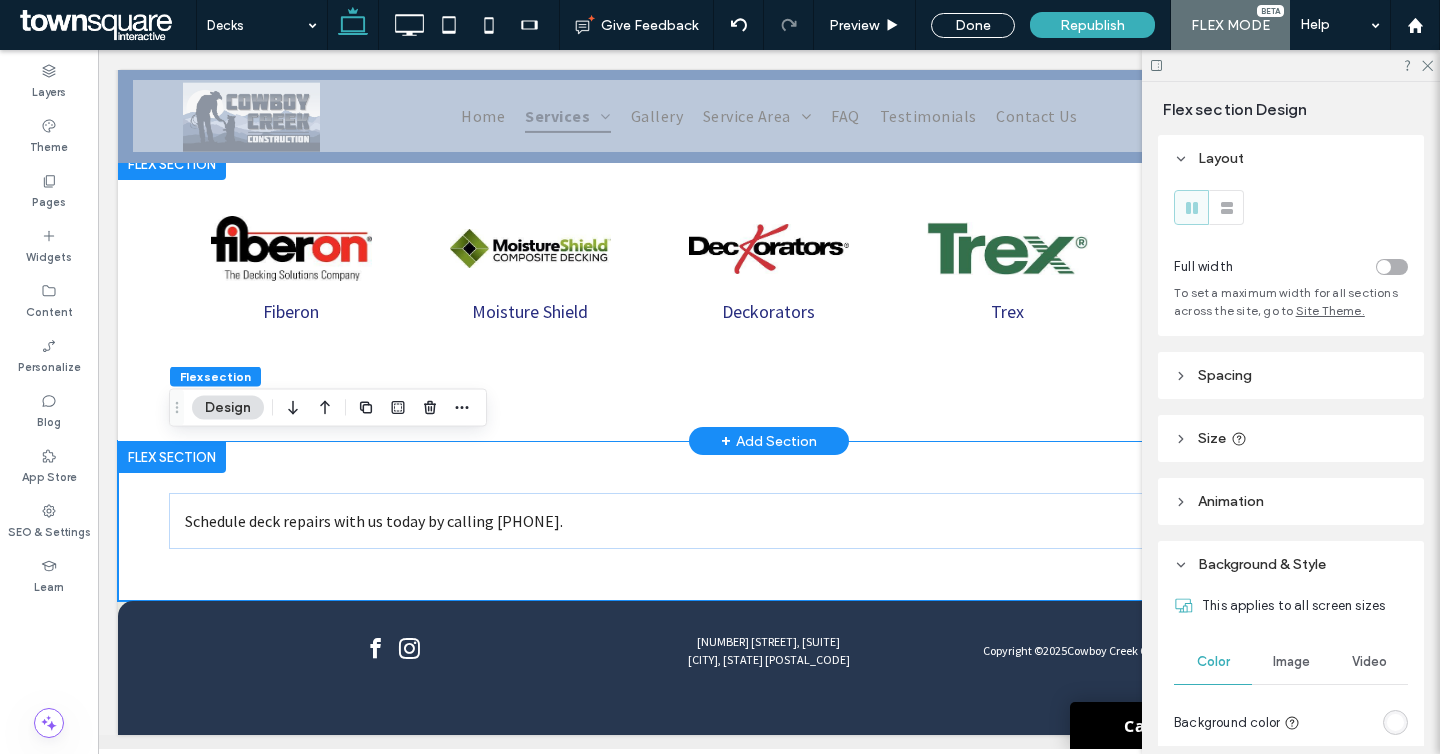 click on "Fiberon
Moisture Shield
Trex
Timbertech
Deckorators" at bounding box center (769, 294) 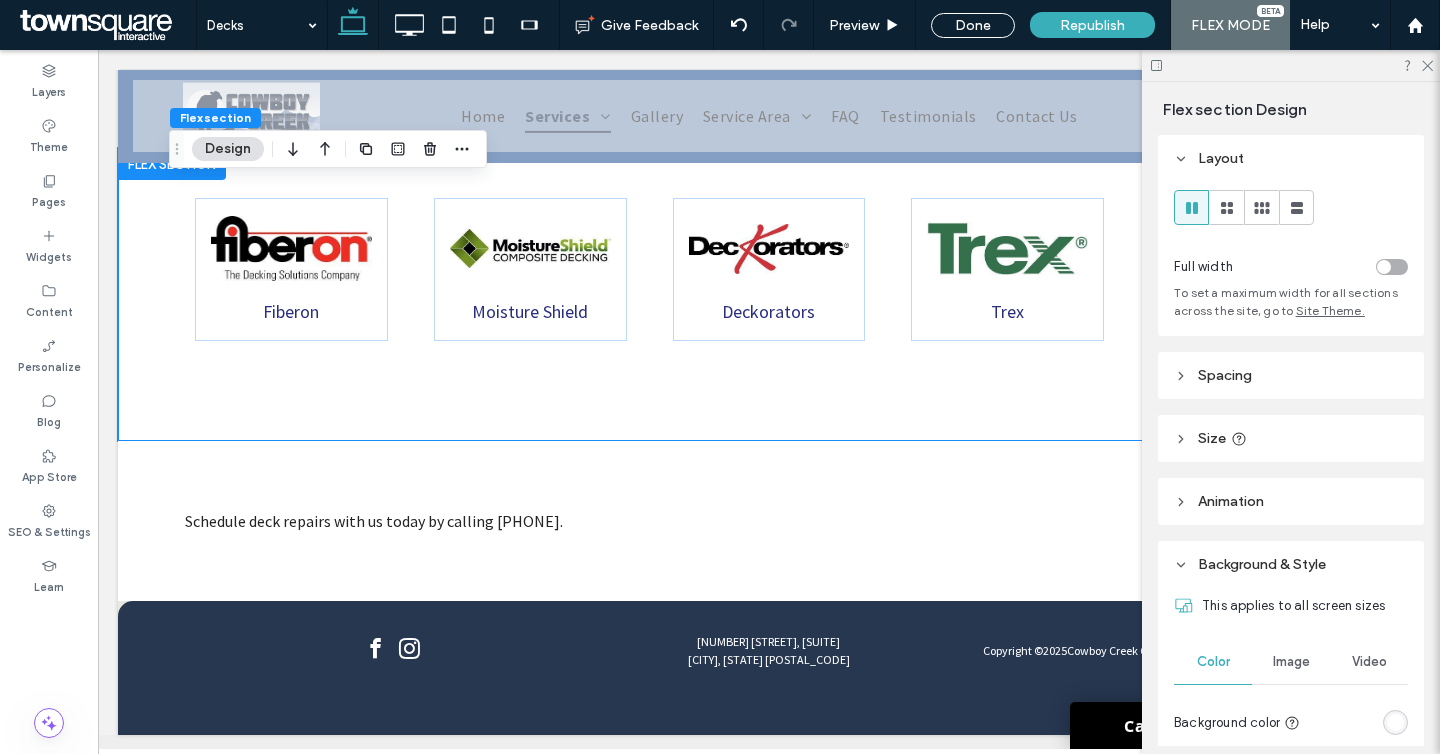 click on "Spacing" at bounding box center (1225, 375) 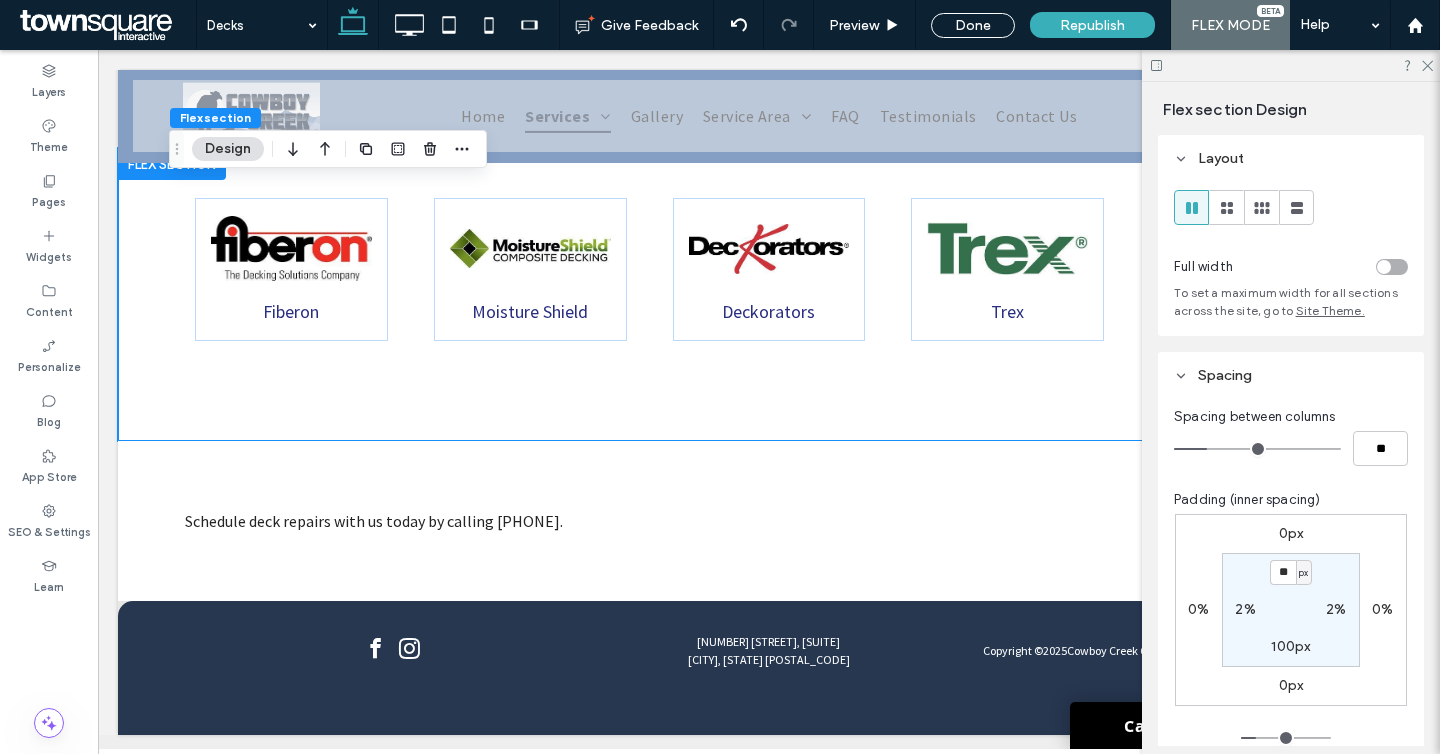 click on "100px" at bounding box center [1290, 646] 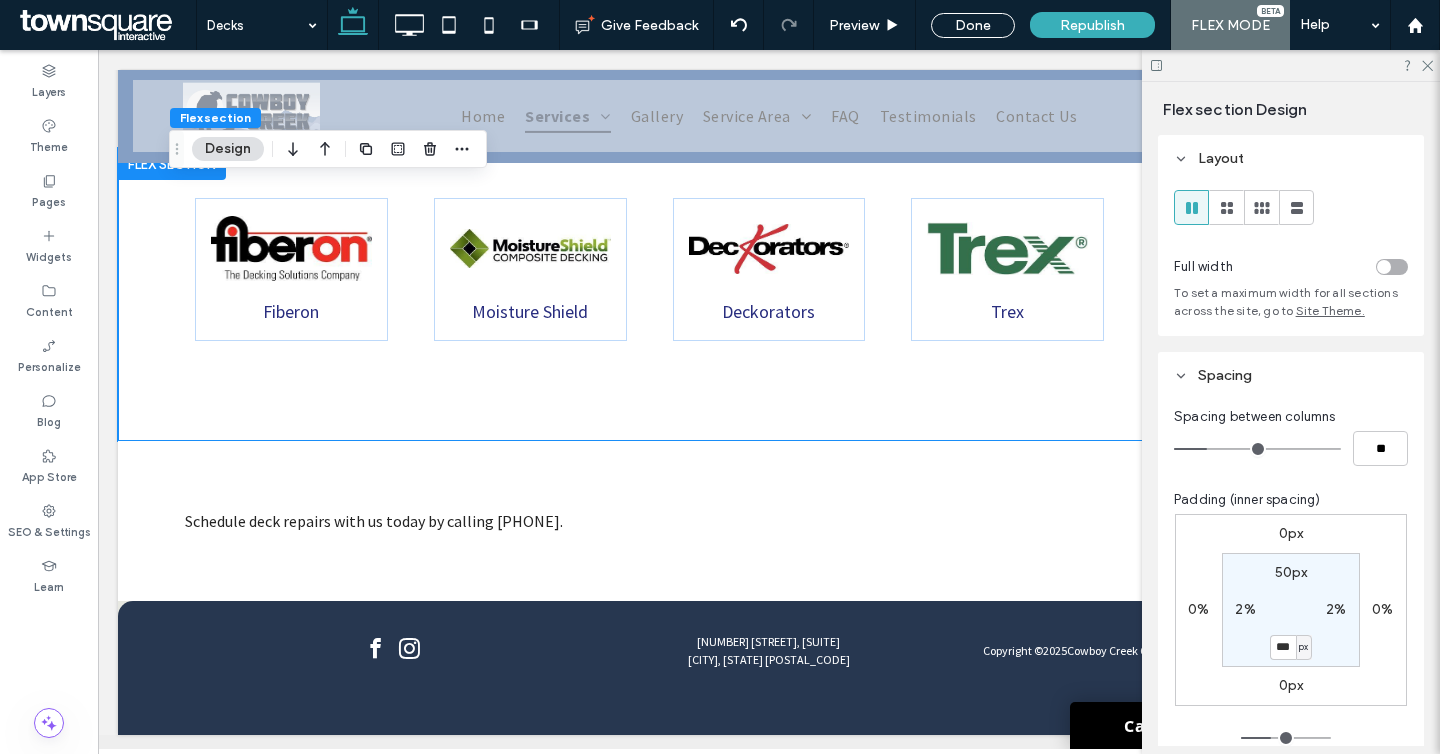 click on "px" at bounding box center (1303, 647) 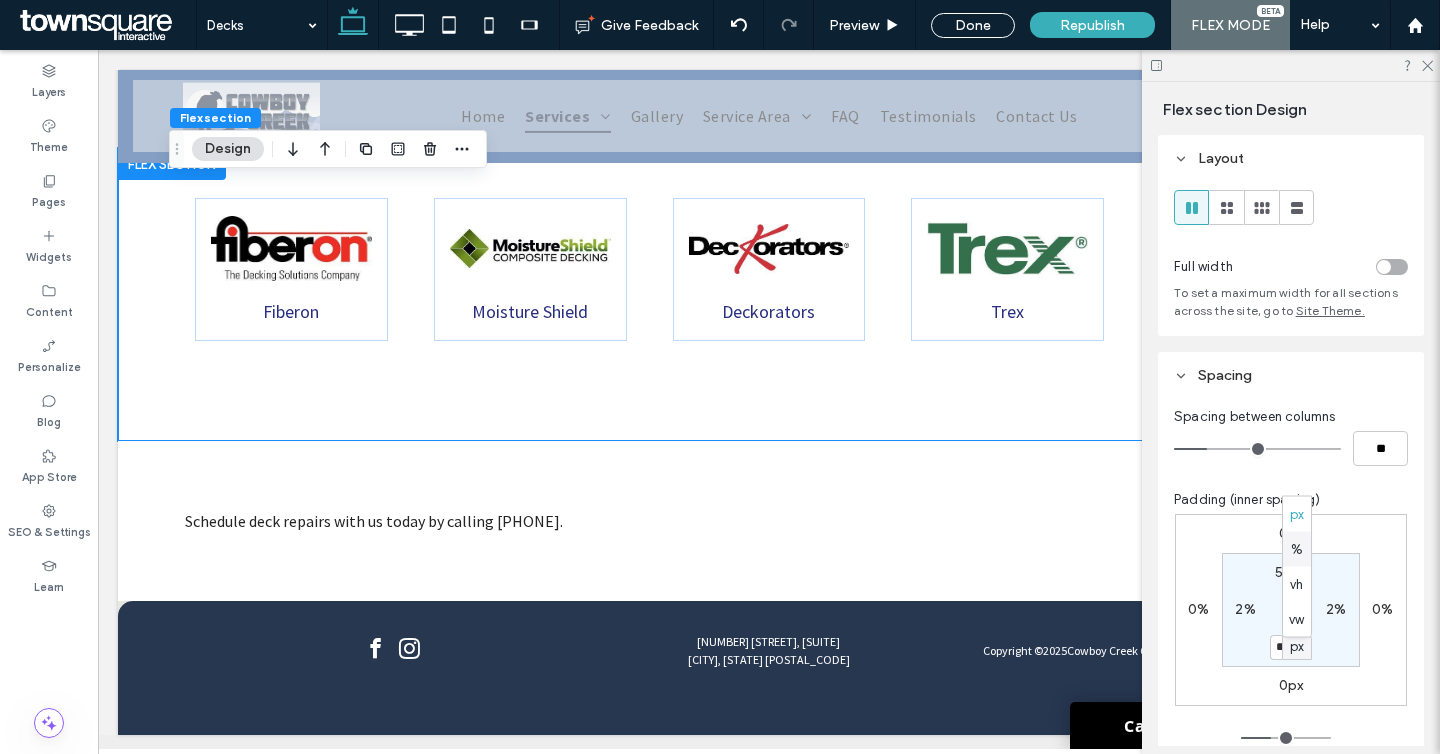 click on "%" at bounding box center (1297, 549) 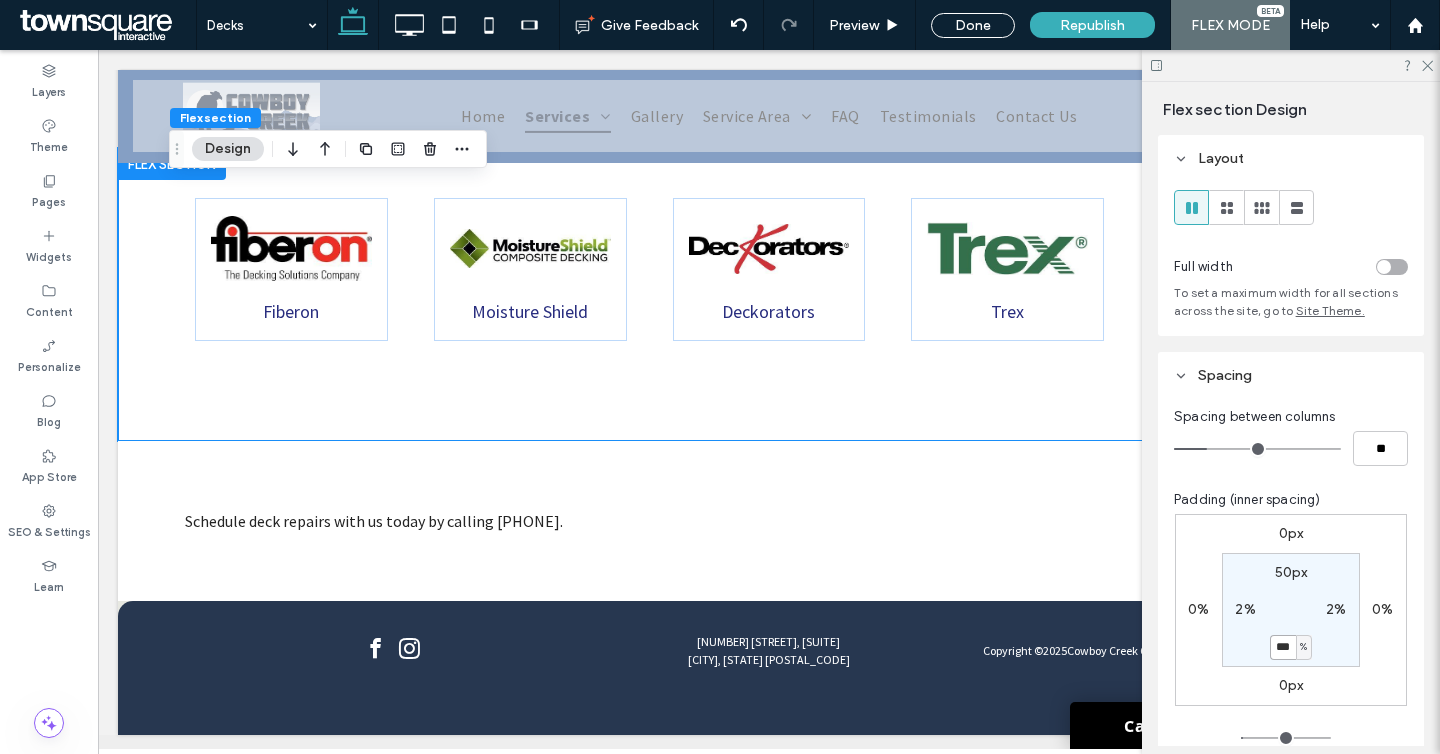 click on "***" at bounding box center (1283, 647) 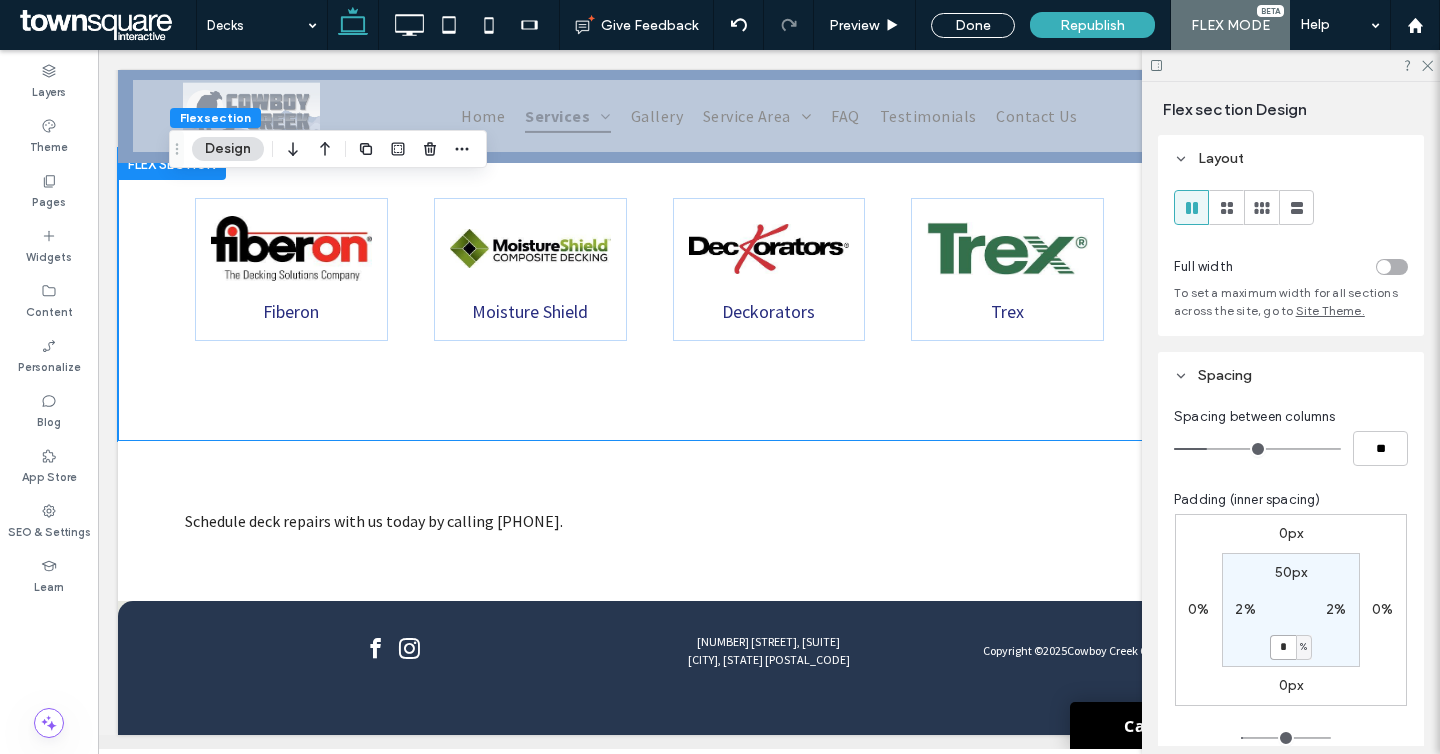 type on "*" 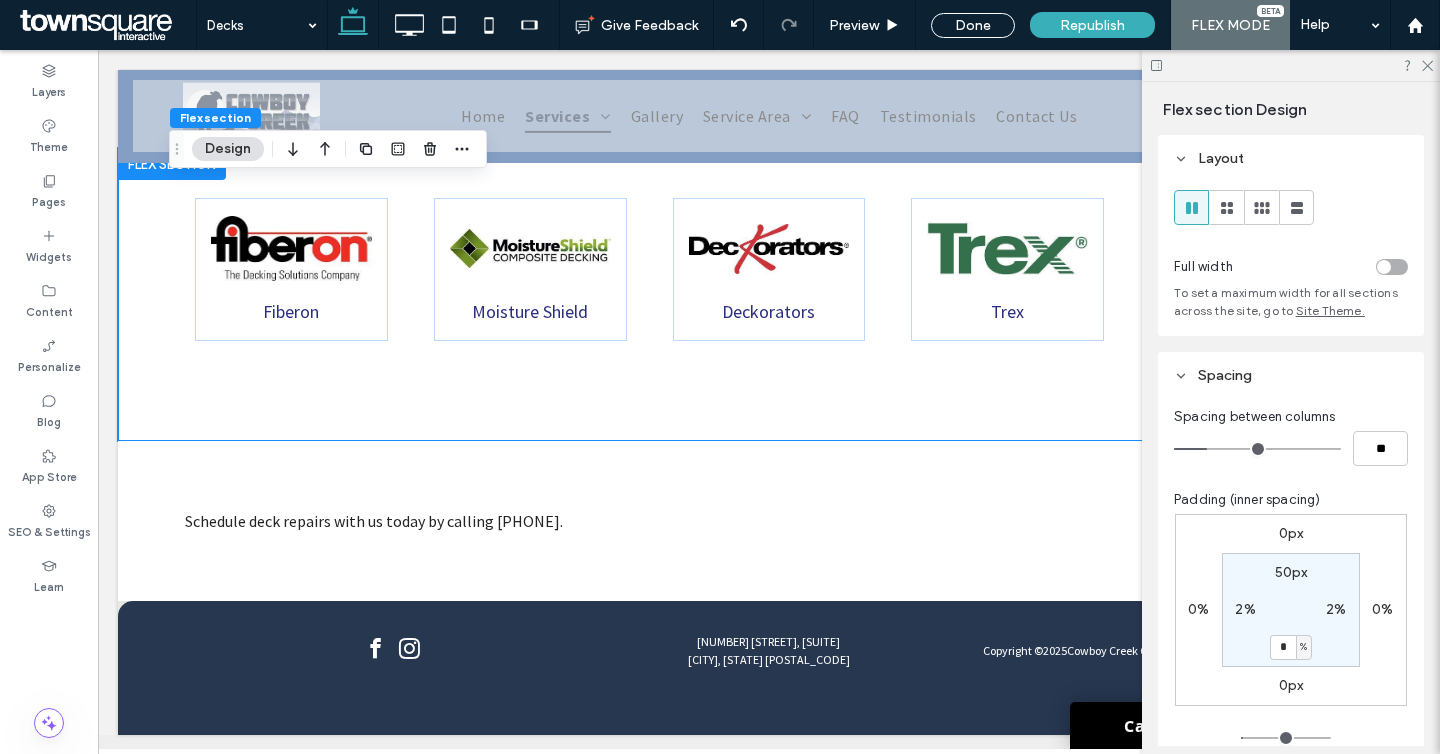 scroll, scrollTop: 1007, scrollLeft: 0, axis: vertical 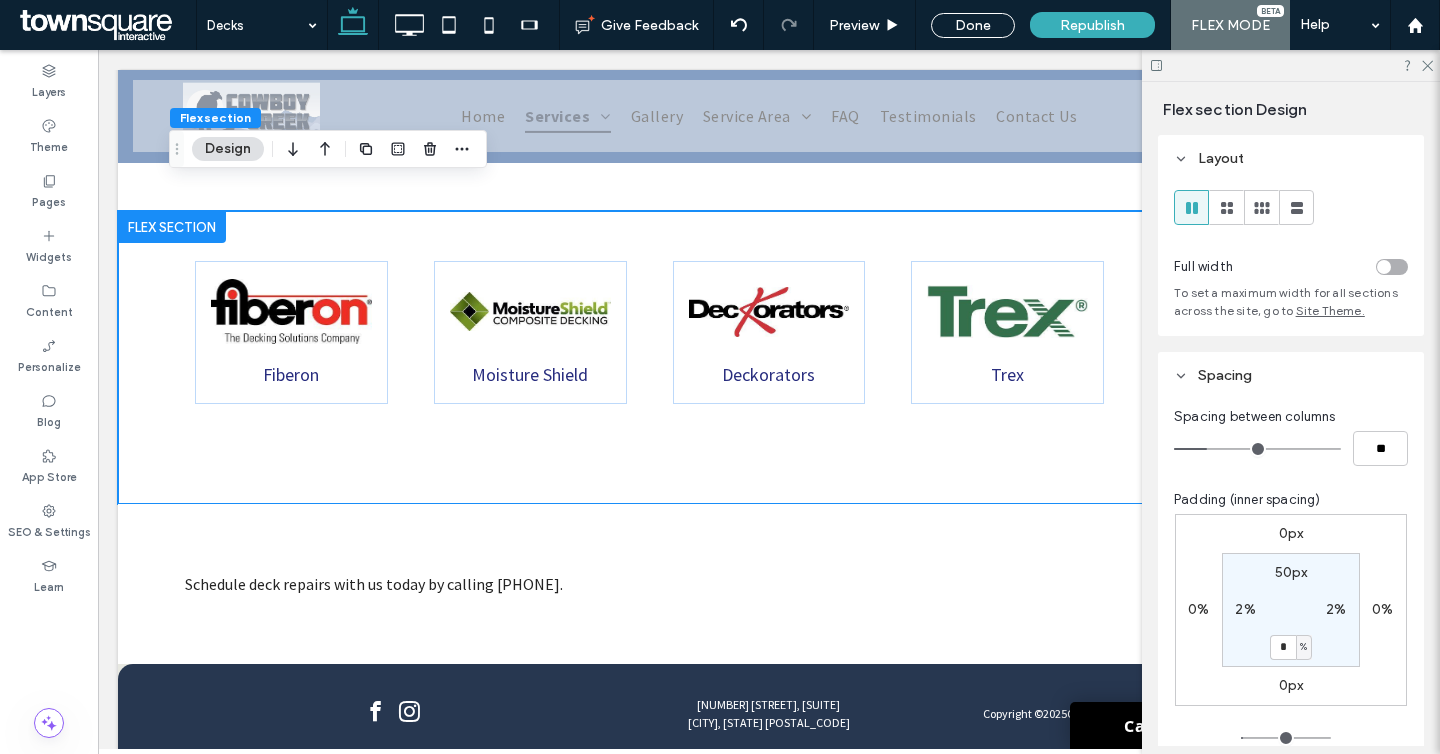 click on "50px" at bounding box center [1291, 572] 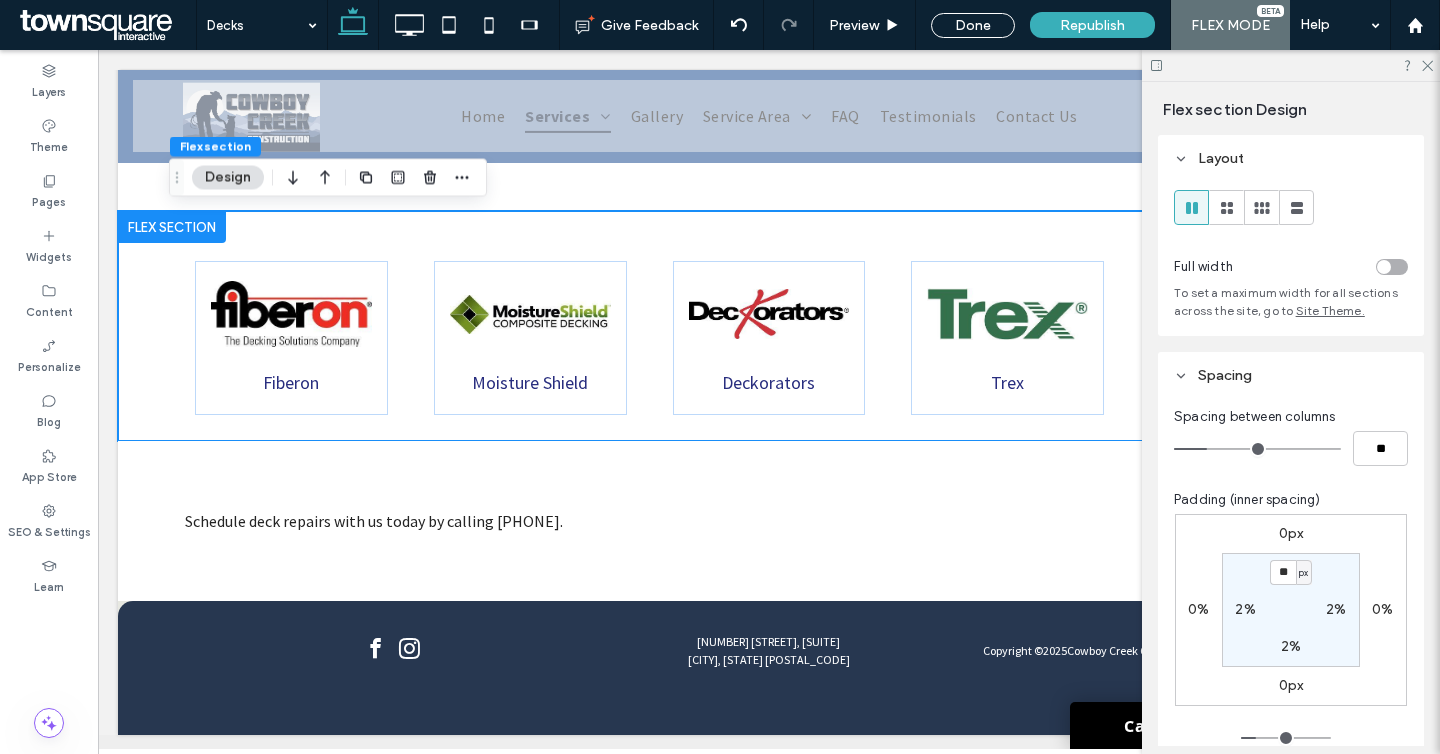 click on "px" at bounding box center (1303, 573) 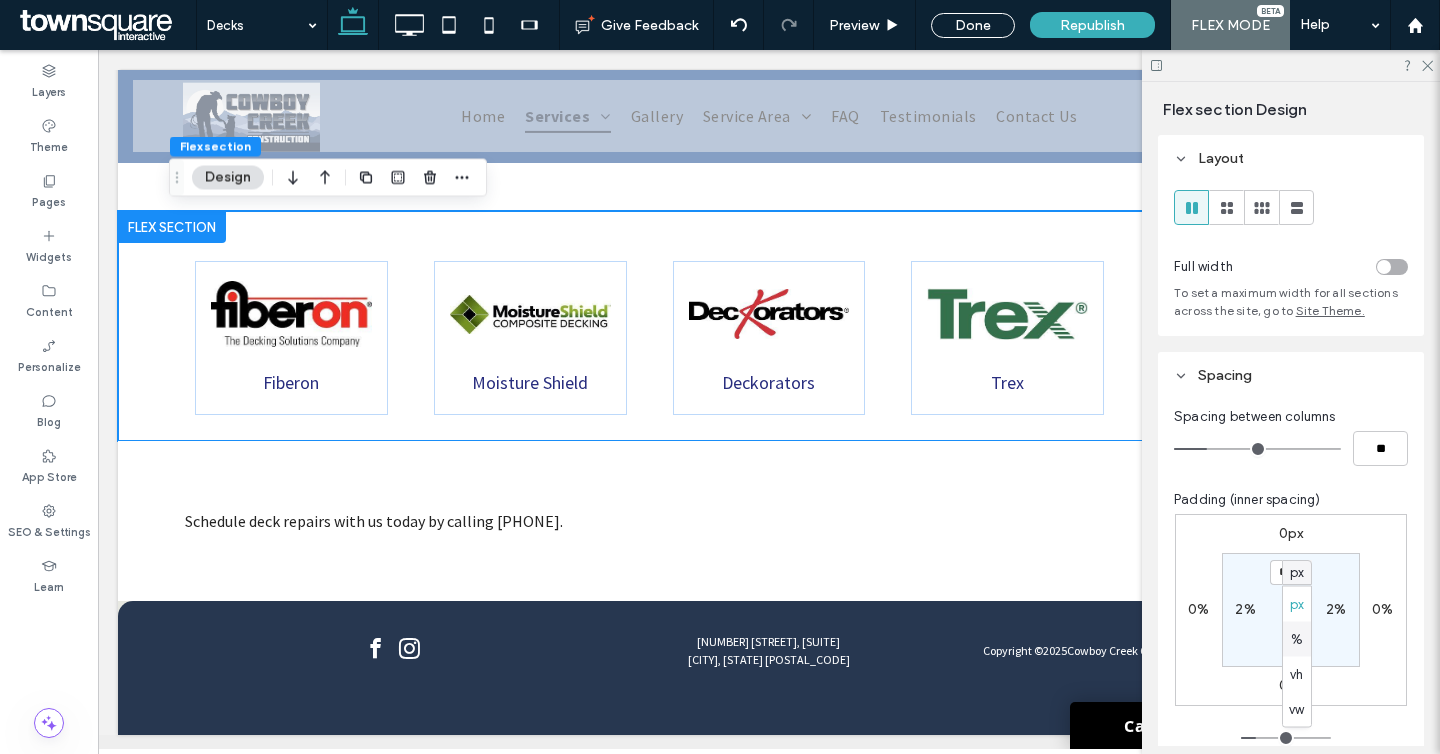 click on "%" at bounding box center (1297, 639) 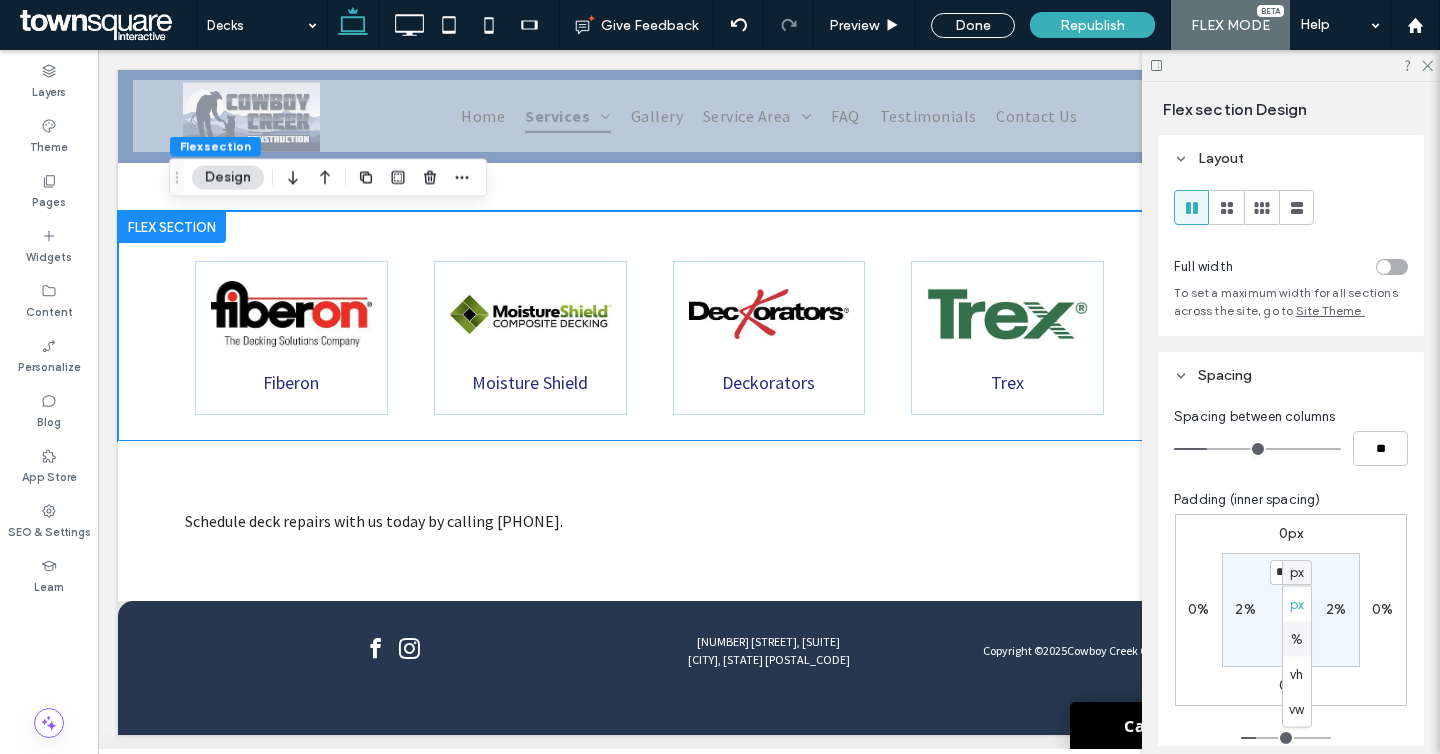 type on "*" 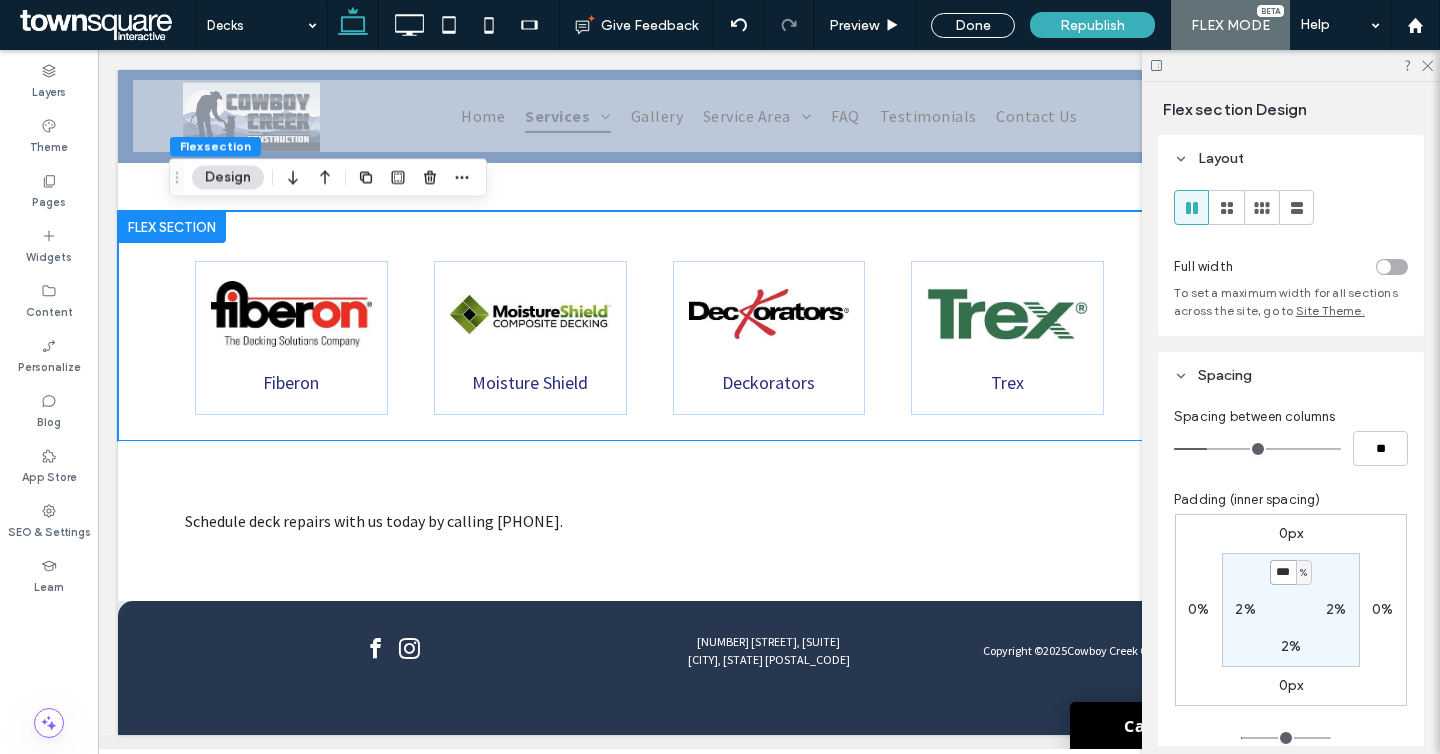 click on "***" at bounding box center [1283, 572] 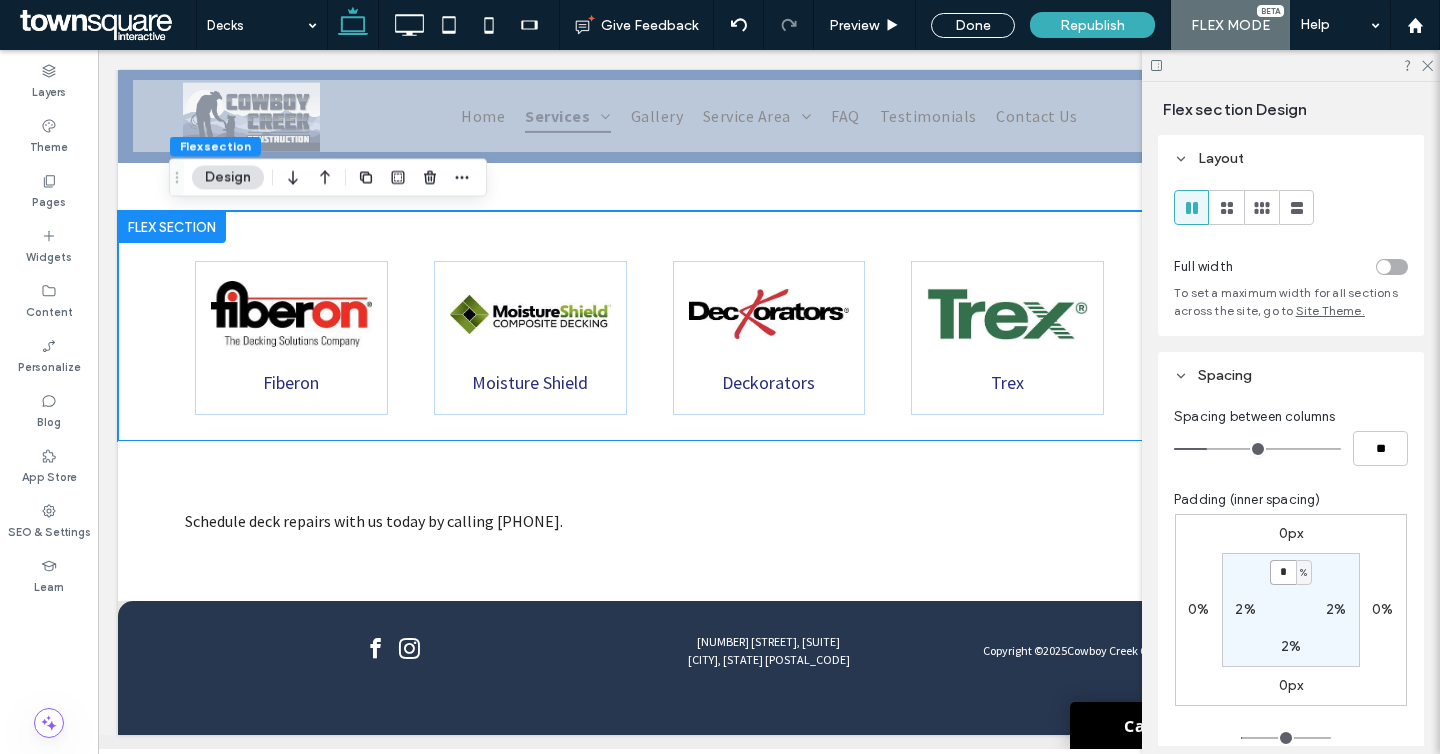 type on "*" 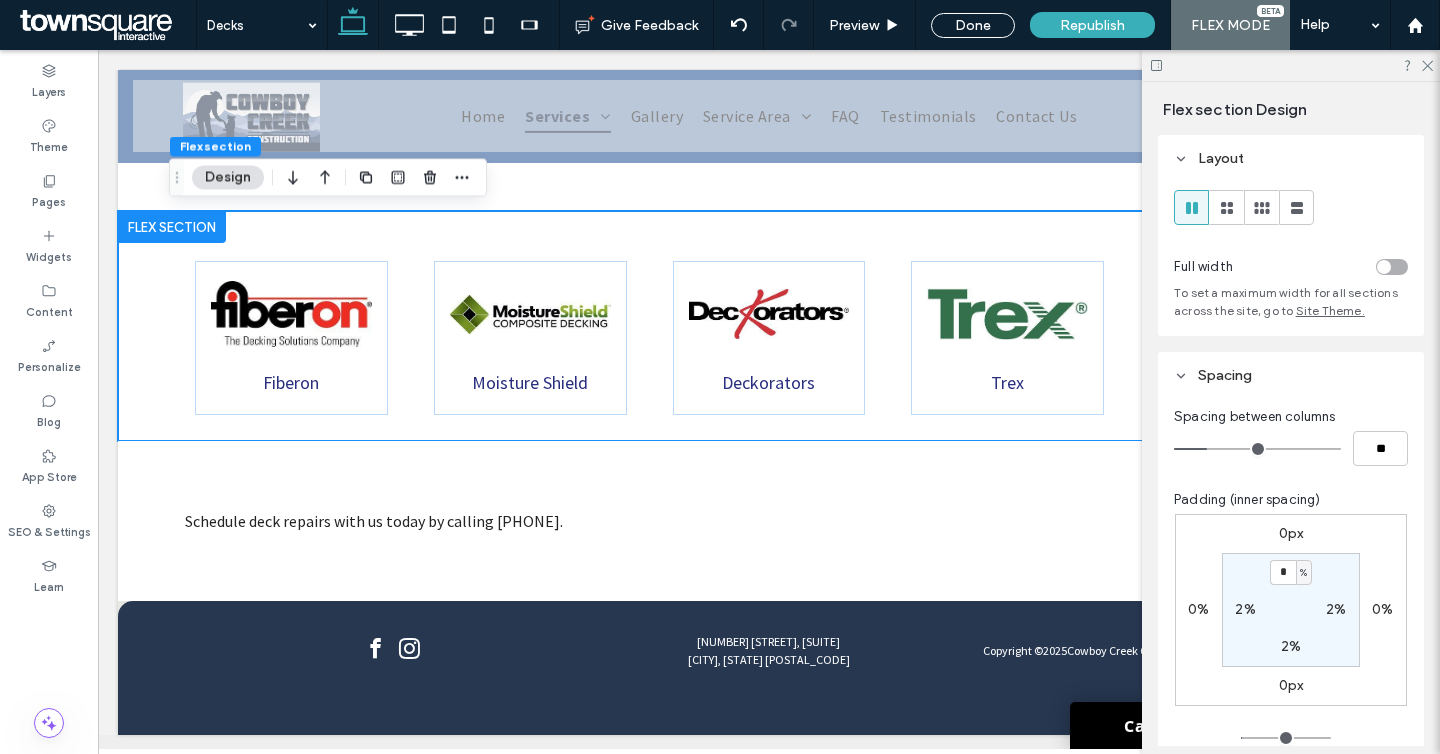 type on "*" 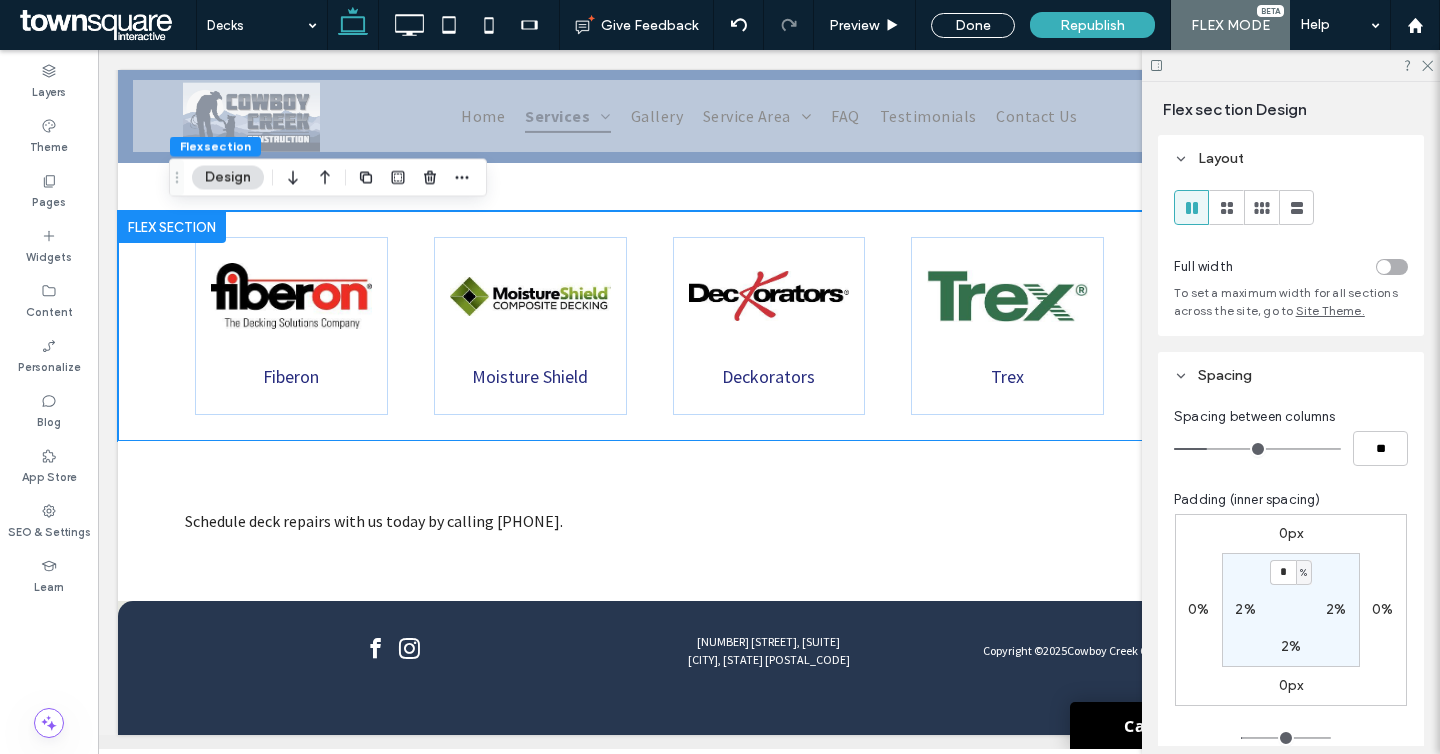 click on "2%" at bounding box center [1245, 610] 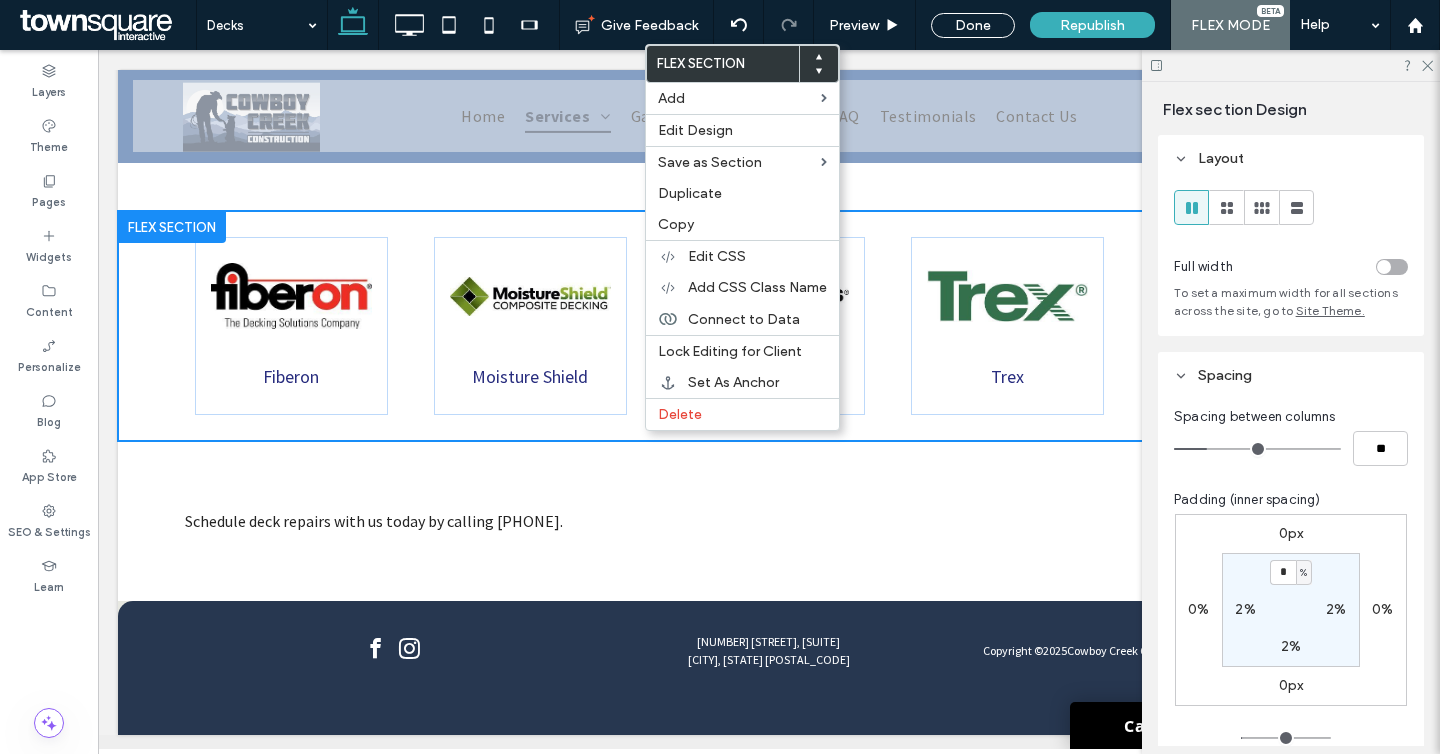 scroll, scrollTop: 972, scrollLeft: 0, axis: vertical 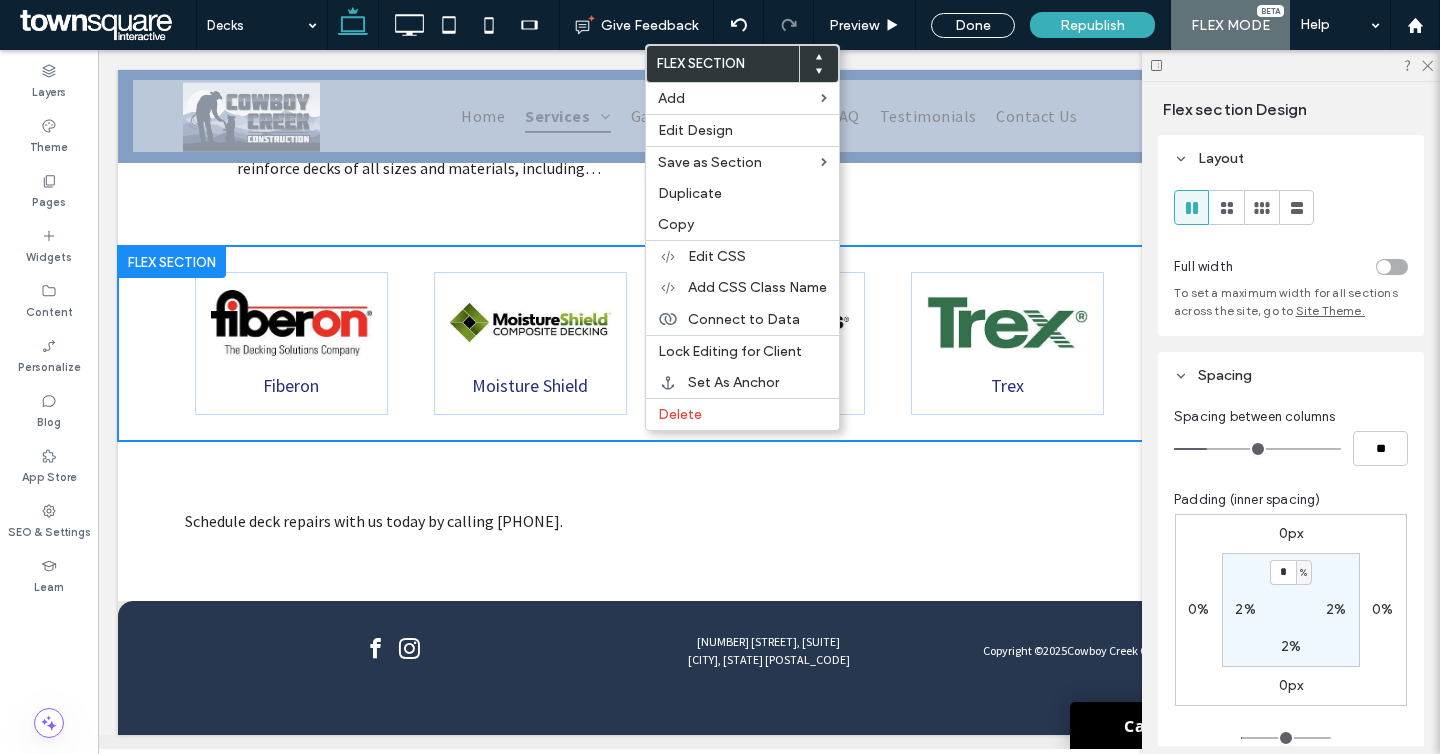 drag, startPoint x: 617, startPoint y: 442, endPoint x: 621, endPoint y: 327, distance: 115.06954 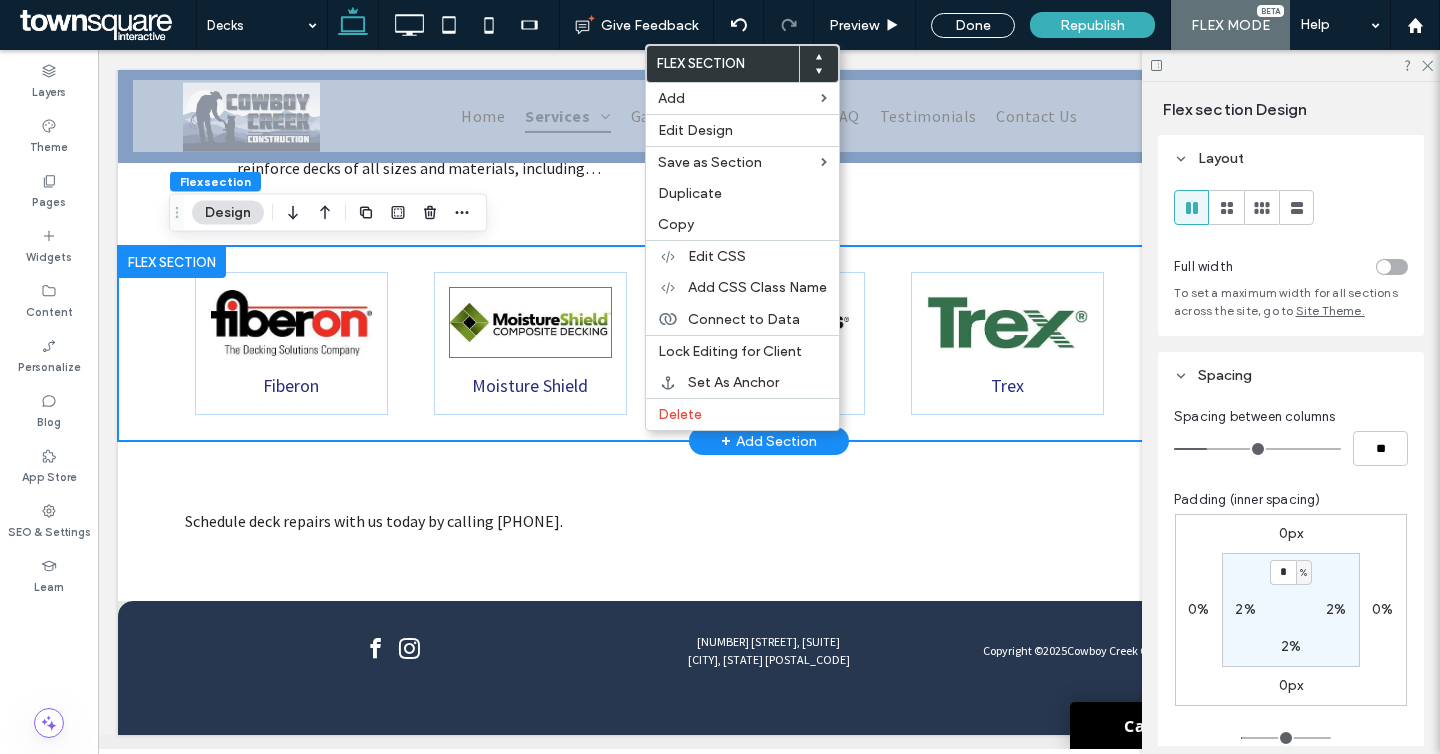 click at bounding box center (530, 322) 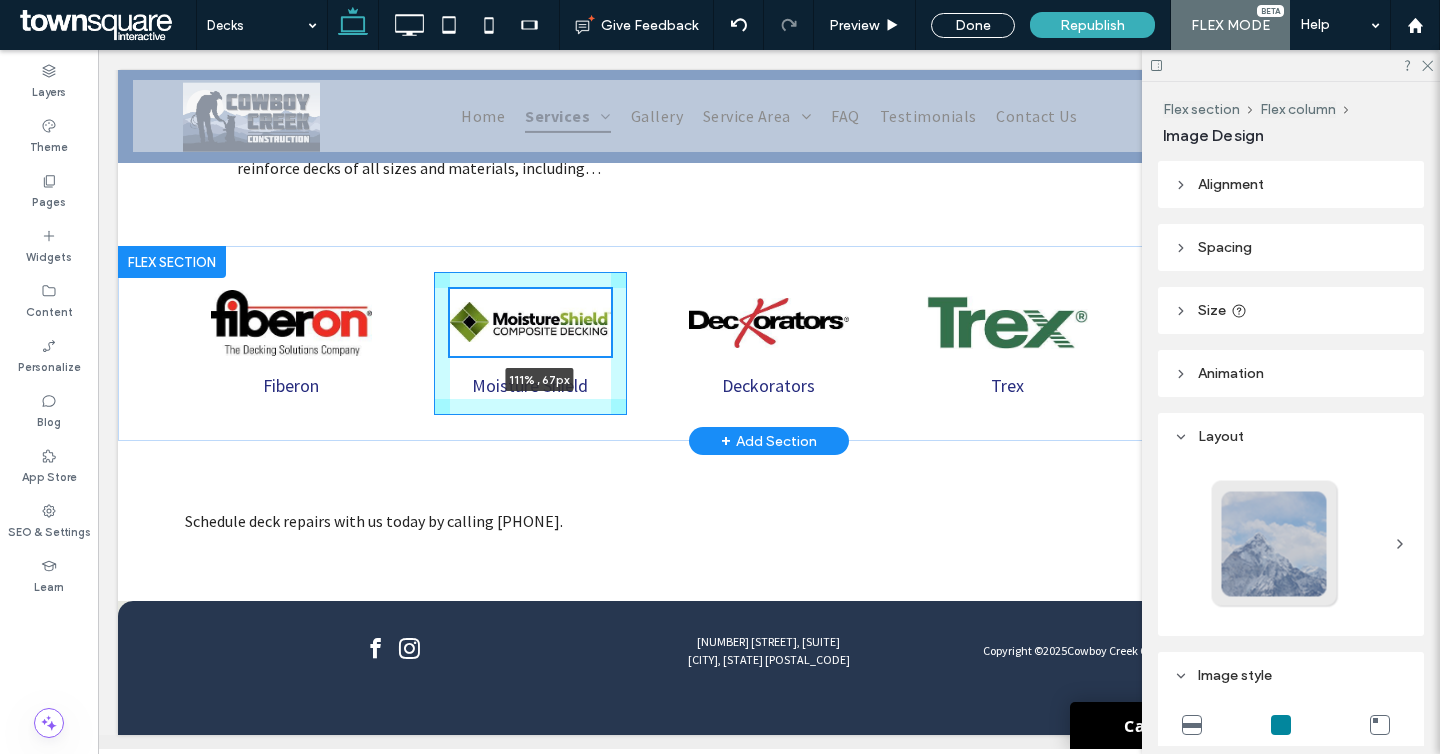 scroll, scrollTop: 972, scrollLeft: 0, axis: vertical 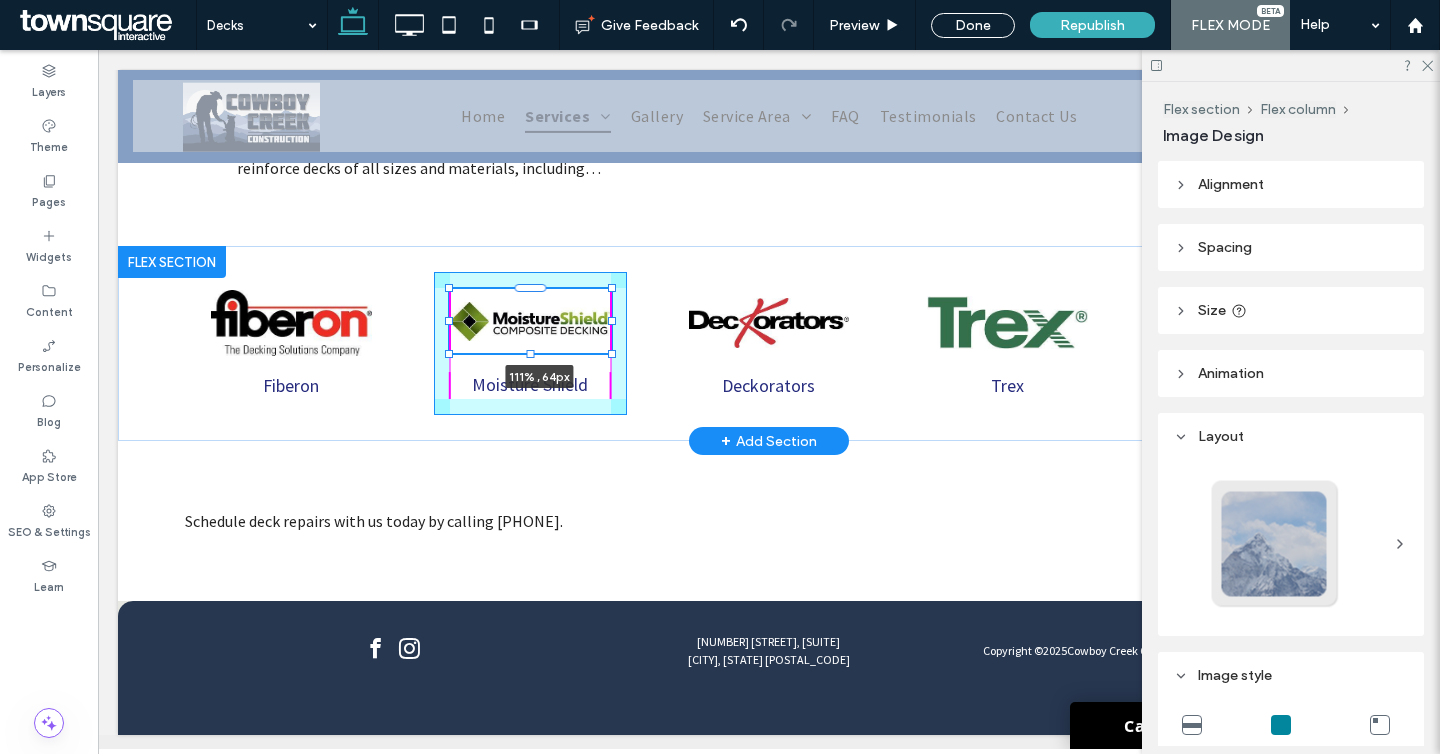 drag, startPoint x: 610, startPoint y: 354, endPoint x: 631, endPoint y: 349, distance: 21.587032 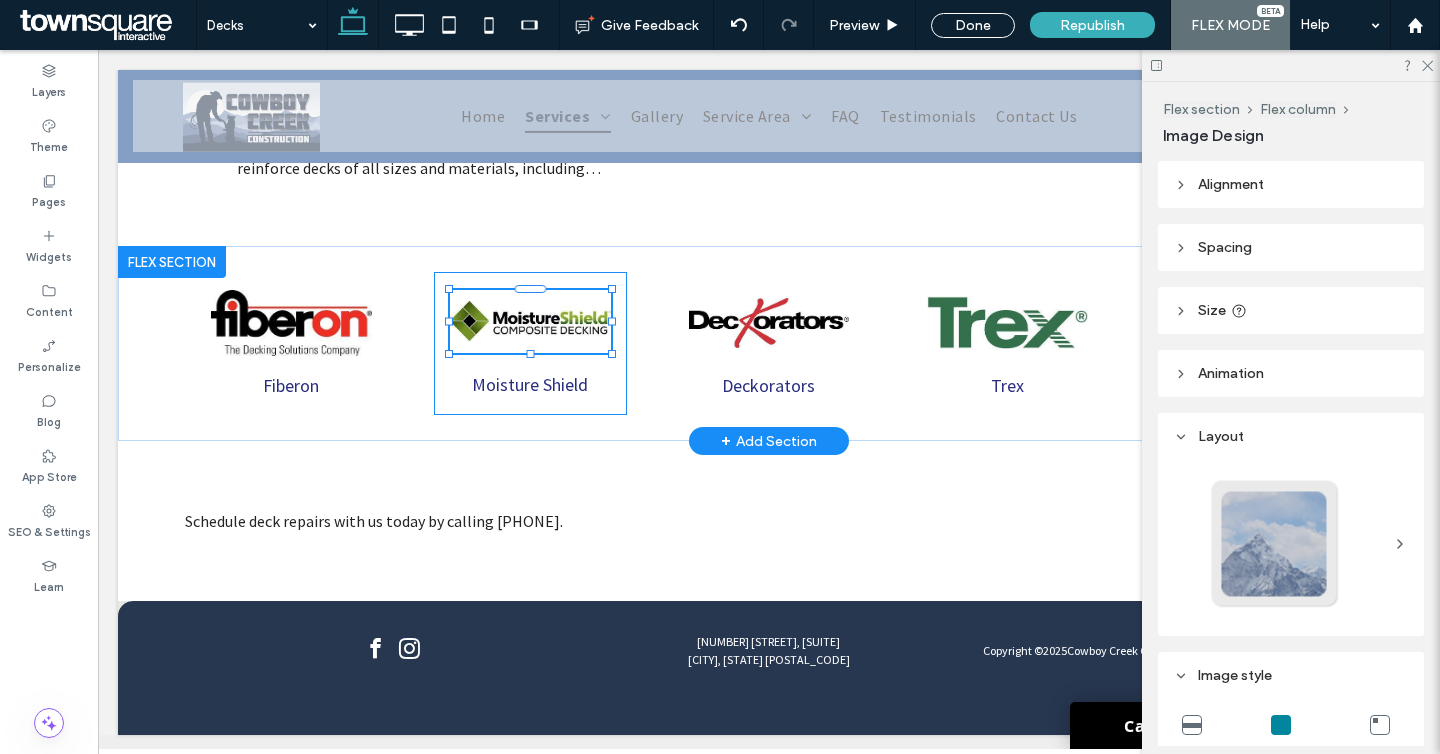 type on "**" 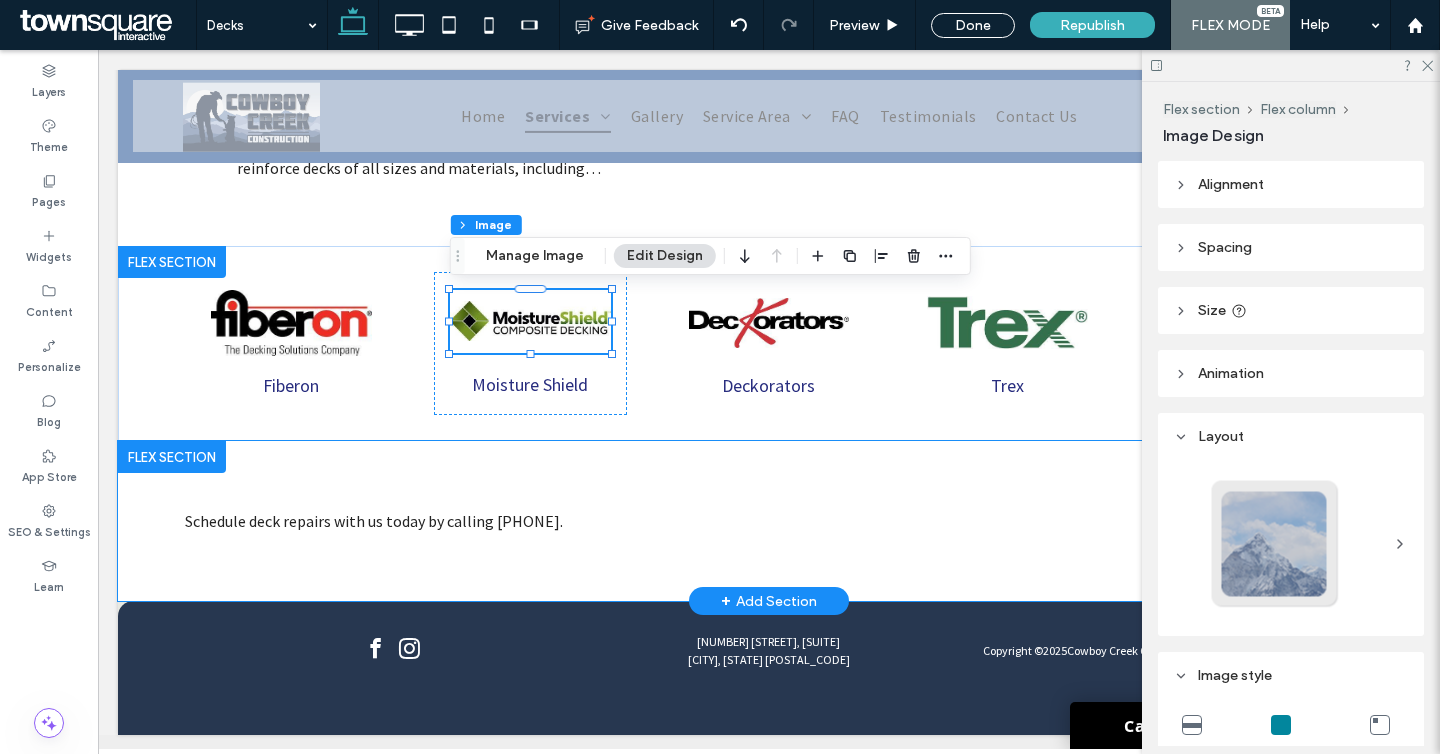click on "Schedule deck repairs with us today by calling [PHONE]." at bounding box center [769, 521] 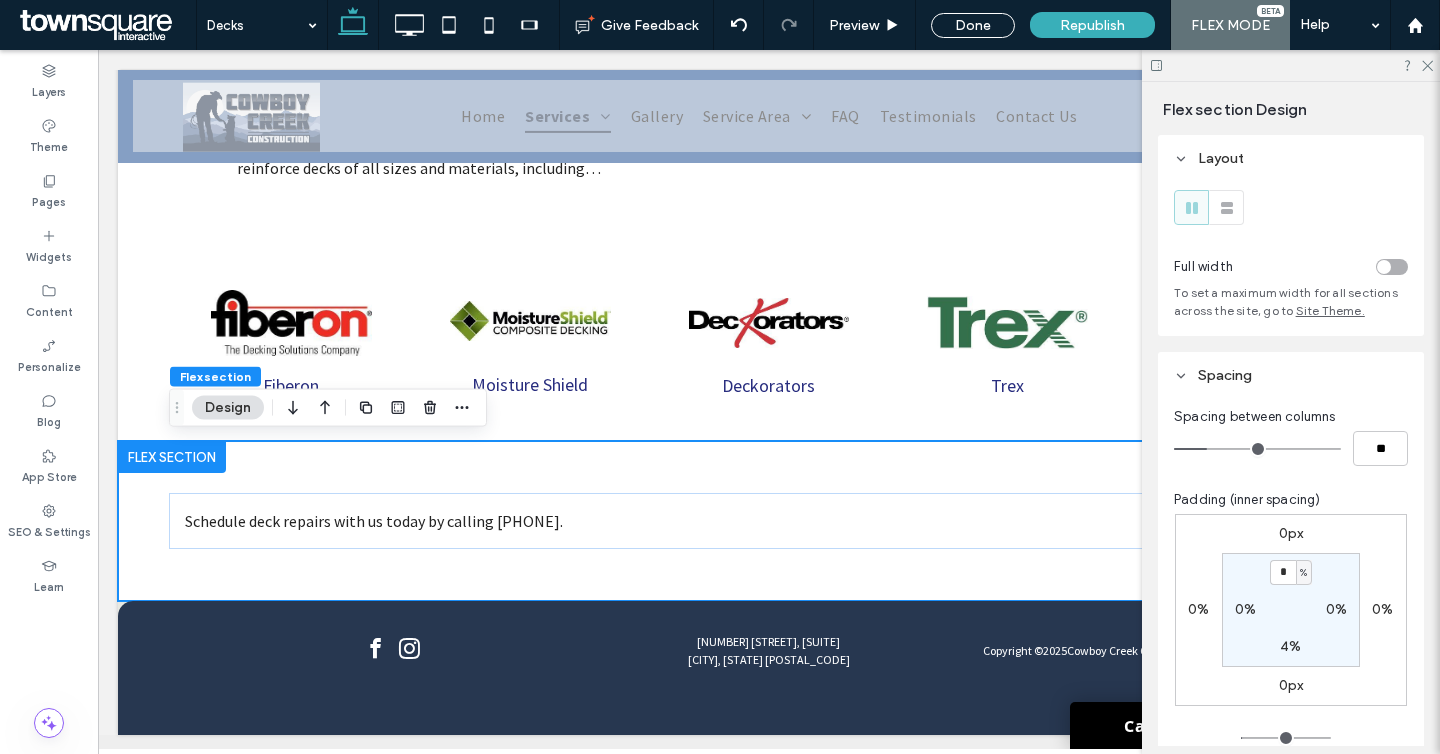 type on "*" 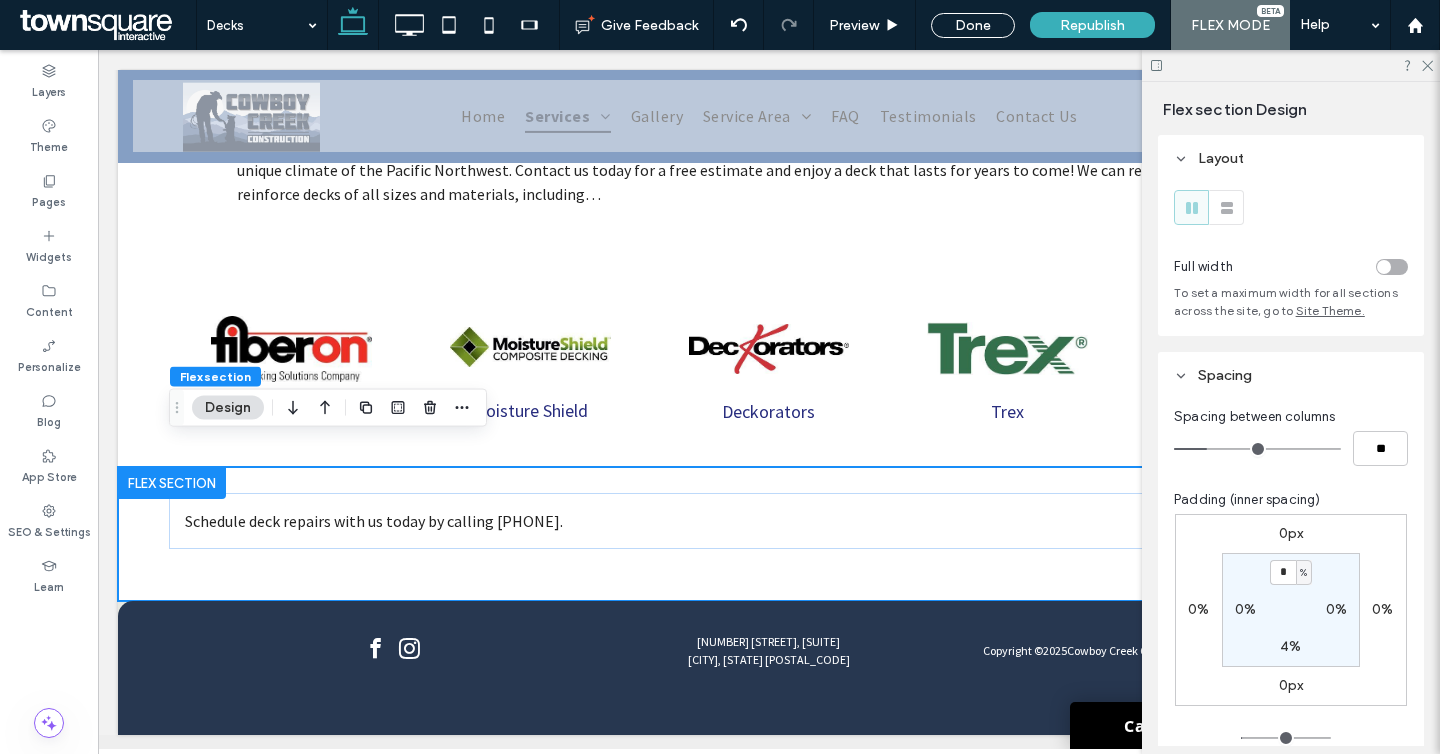 scroll, scrollTop: 946, scrollLeft: 0, axis: vertical 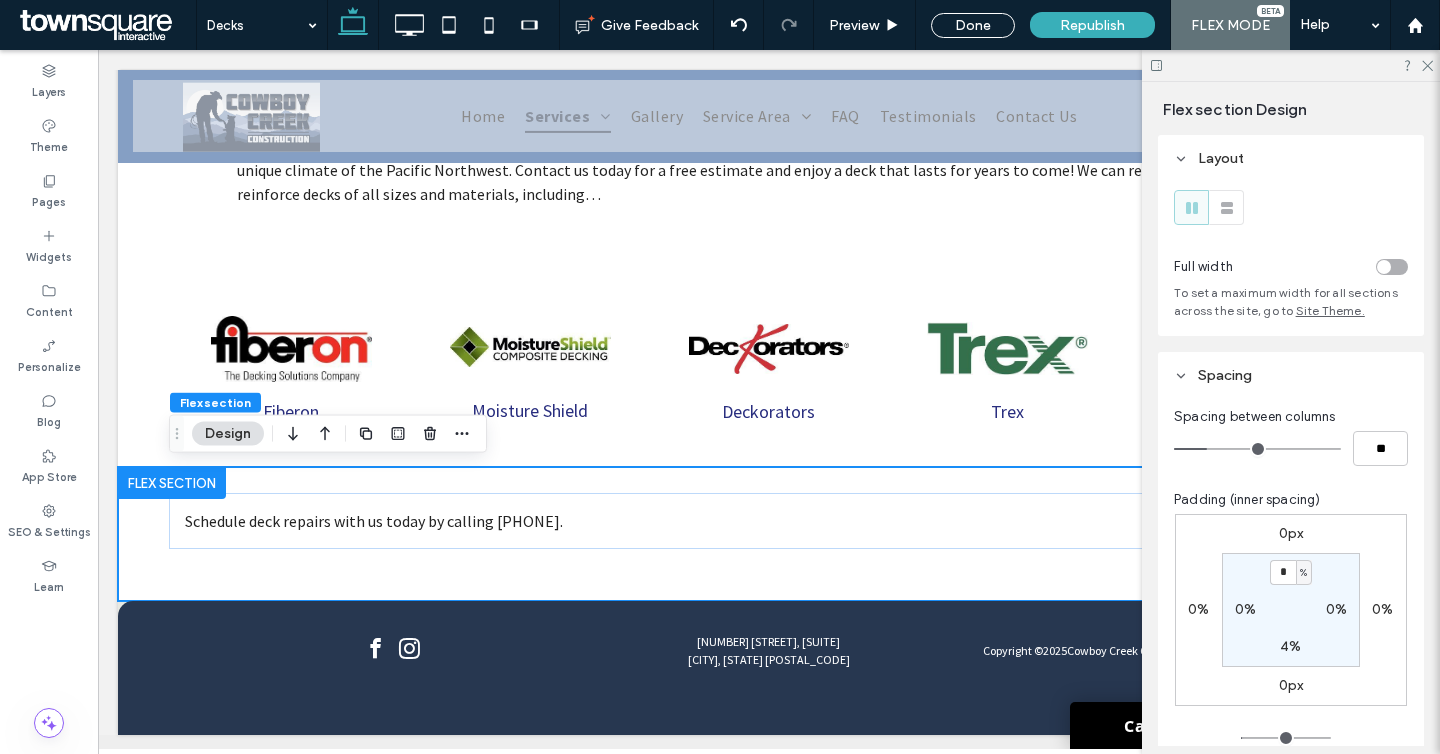 click on "4%" at bounding box center [1290, 646] 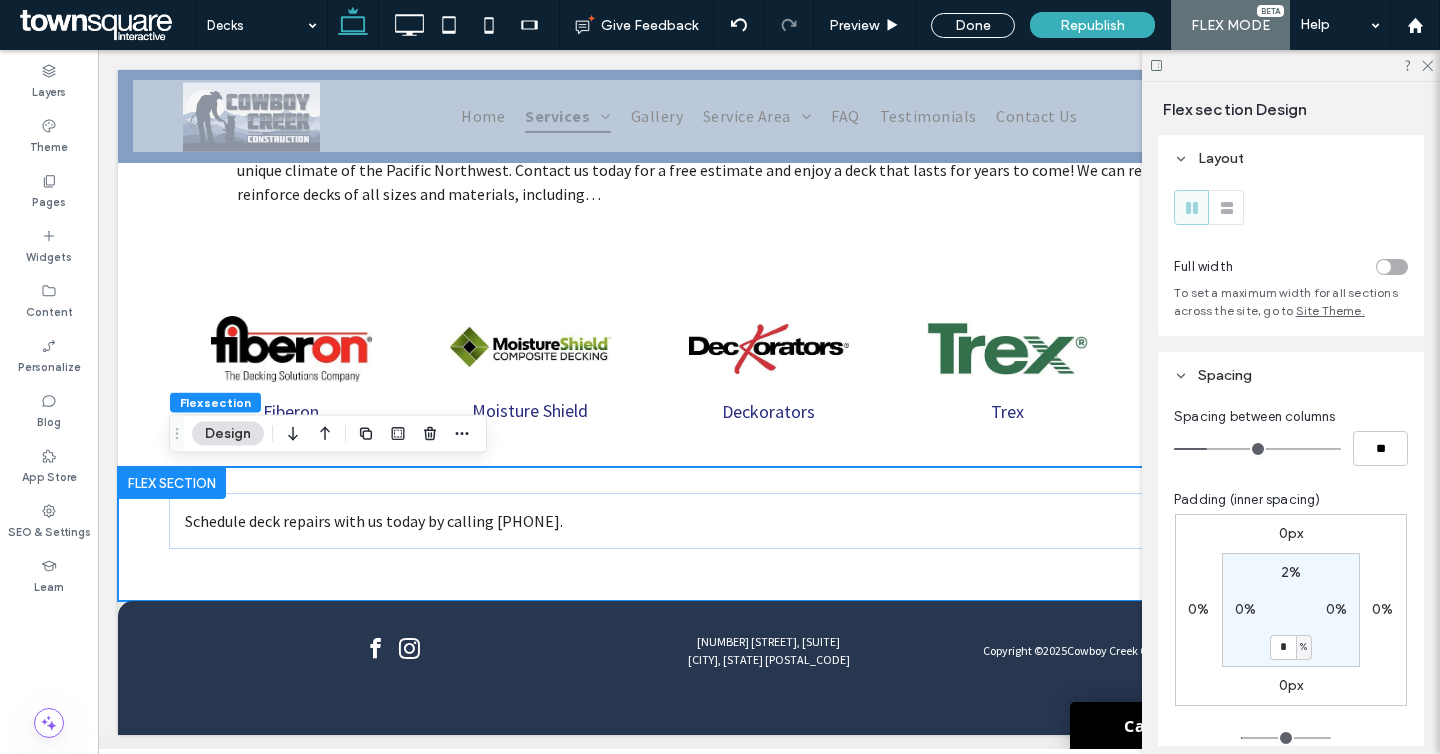 type on "*" 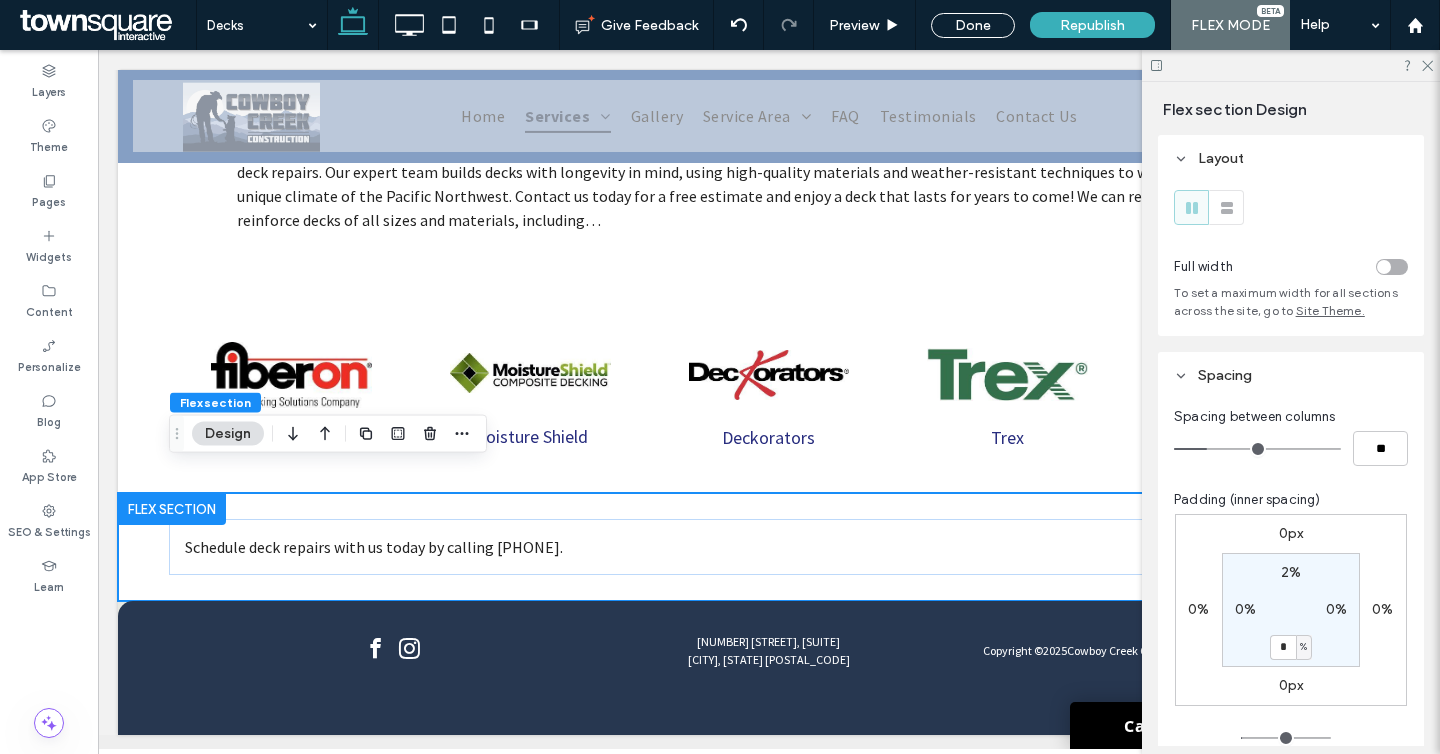 scroll, scrollTop: 920, scrollLeft: 0, axis: vertical 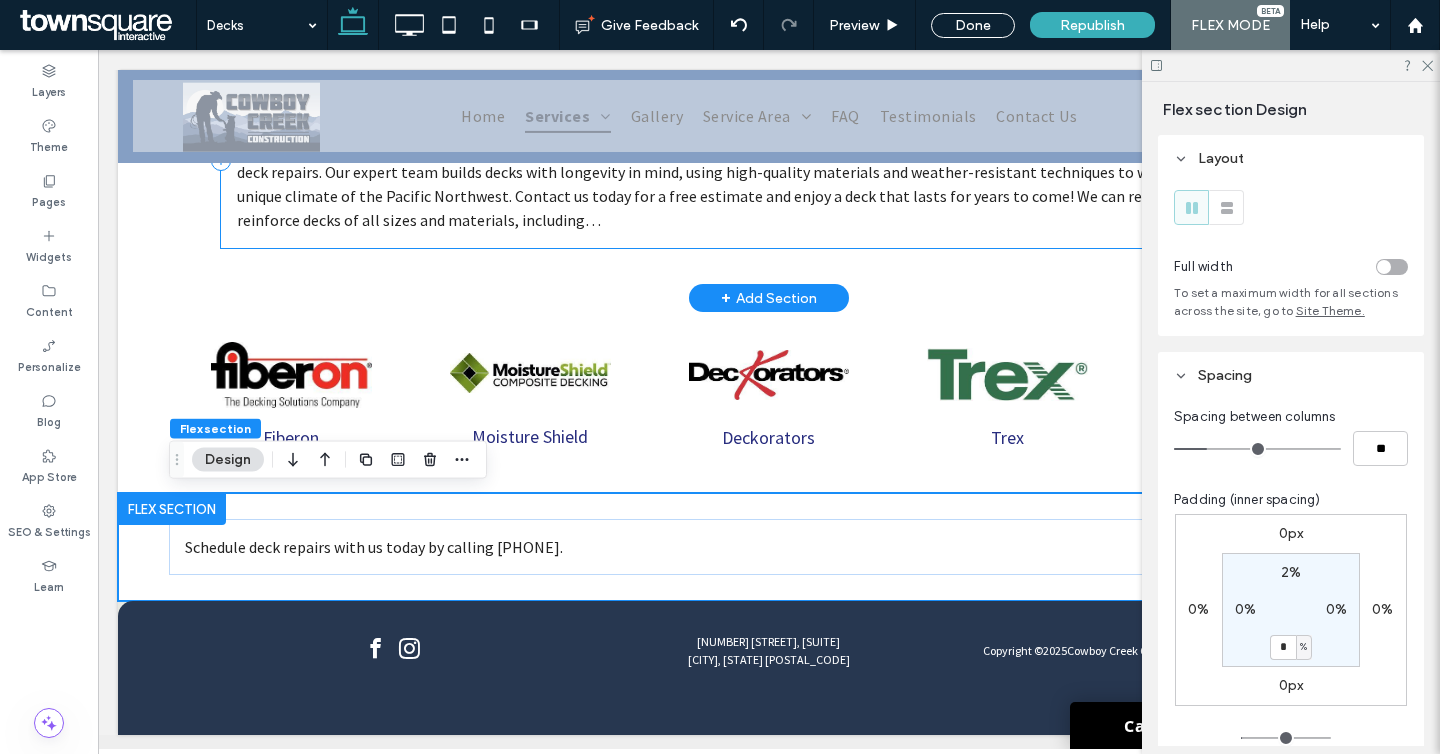 click on "Take back your backyard
Has your deck seen better days? Don’t let wear and tear stop you from enjoying your outdoor living space. Hire Cowboy Creek Construction for durable deck repairs. Our expert team builds decks with longevity in mind, using high-quality materials and weather-resistant techniques to withstand the unique climate of the Pacific Northwest. Contact us today for a free estimate and enjoy a deck that lasts for years to come! We can redesign and reinforce decks of all sizes and materials, including…" at bounding box center (769, 161) 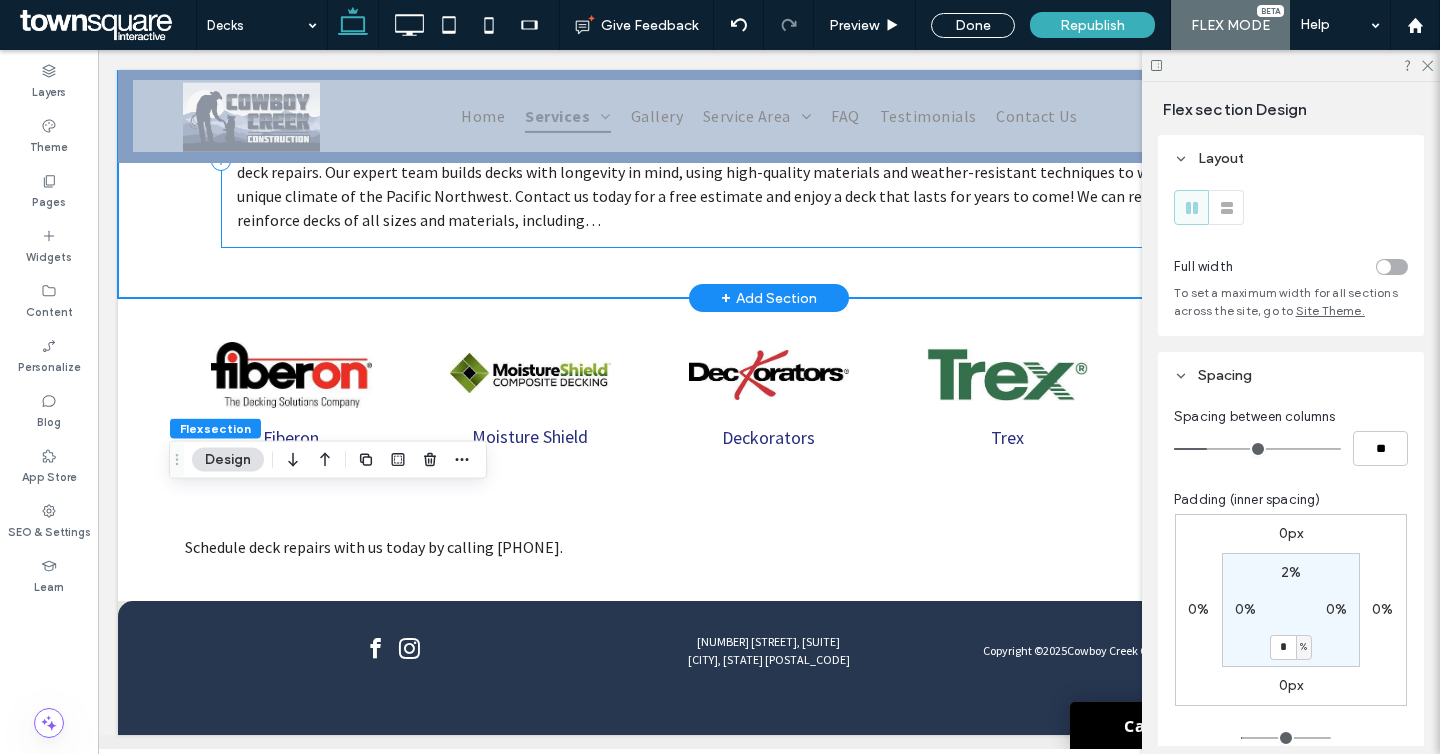 scroll, scrollTop: 919, scrollLeft: 0, axis: vertical 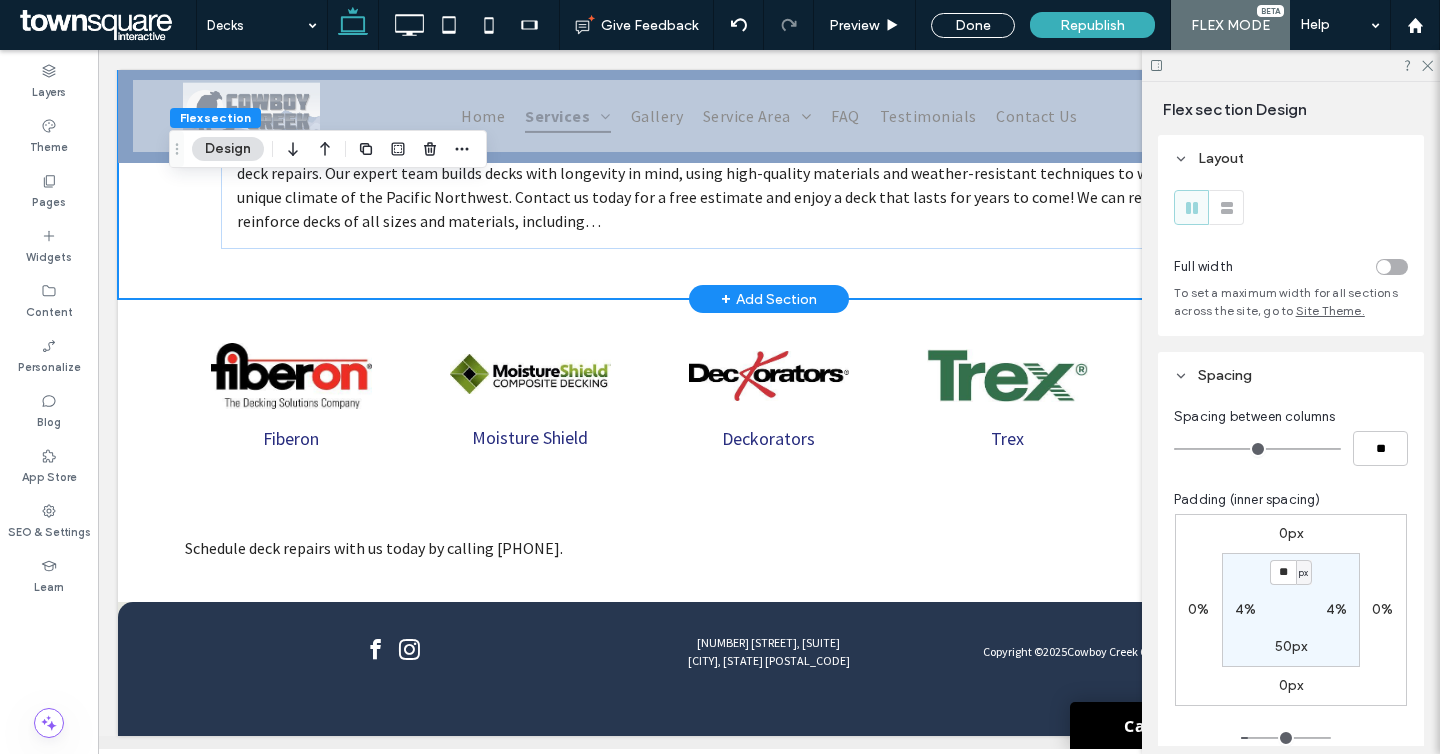 click on "Take back your backyard
Has your deck seen better days? Don’t let wear and tear stop you from enjoying your outdoor living space. Hire Cowboy Creek Construction for durable deck repairs. Our expert team builds decks with longevity in mind, using high-quality materials and weather-resistant techniques to withstand the unique climate of the Pacific Northwest. Contact us today for a free estimate and enjoy a deck that lasts for years to come! We can redesign and reinforce decks of all sizes and materials, including…" at bounding box center [769, 174] 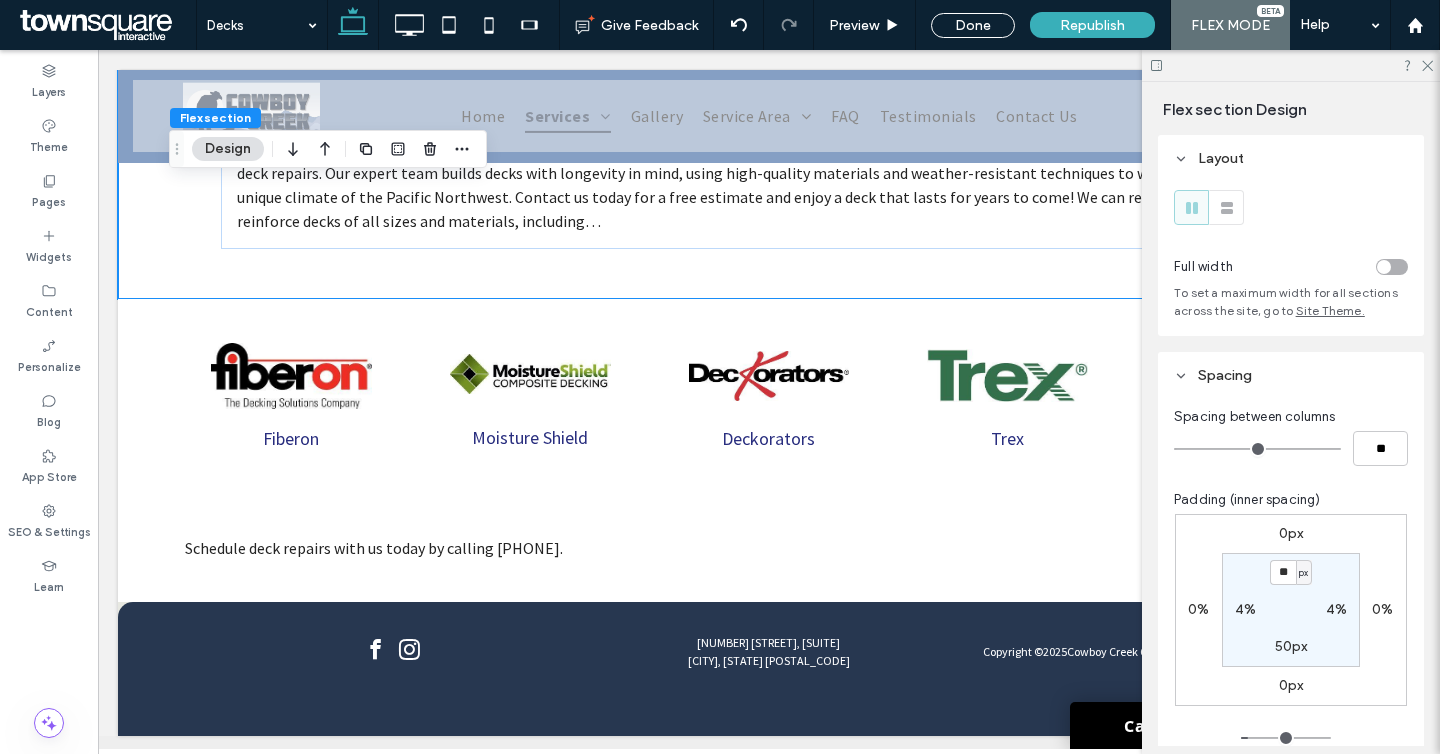 click on "50px" at bounding box center [1291, 646] 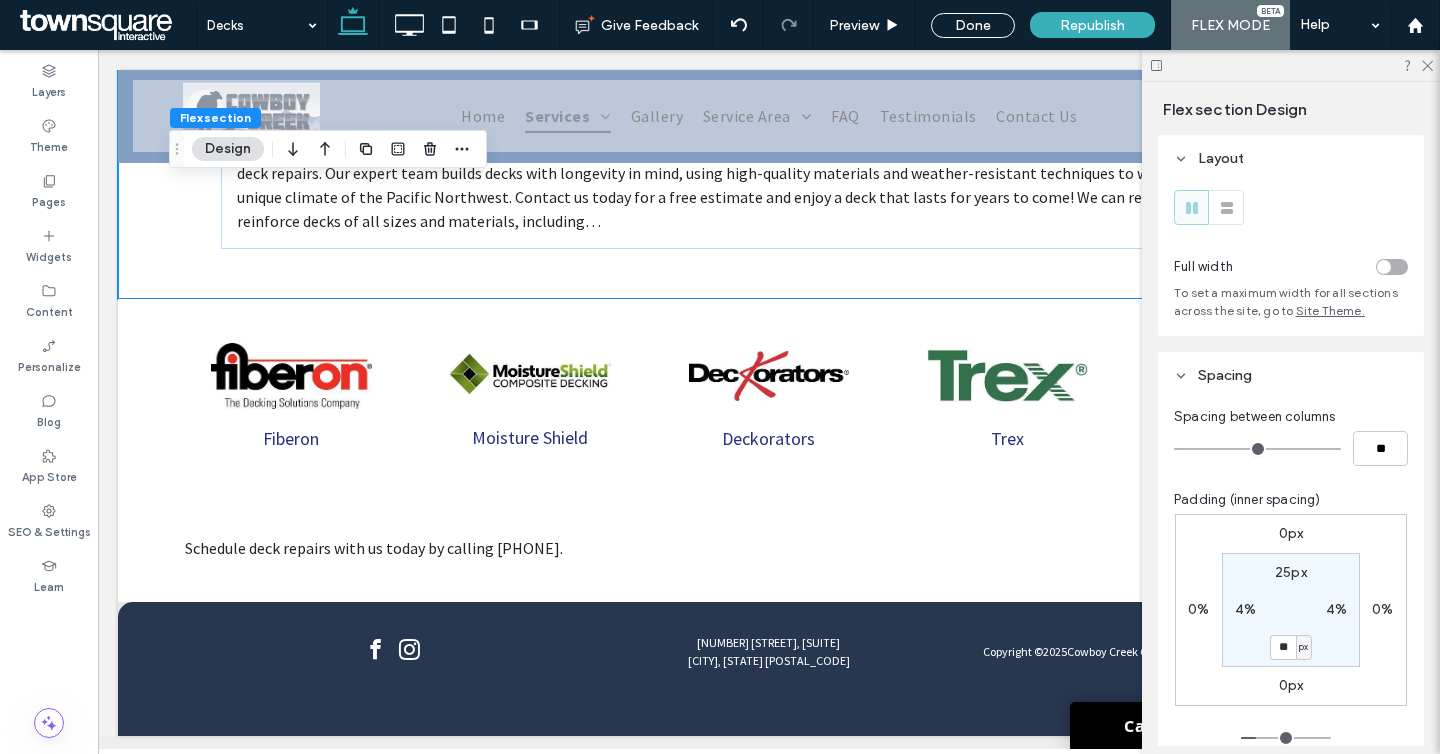 click on "px" at bounding box center (1303, 647) 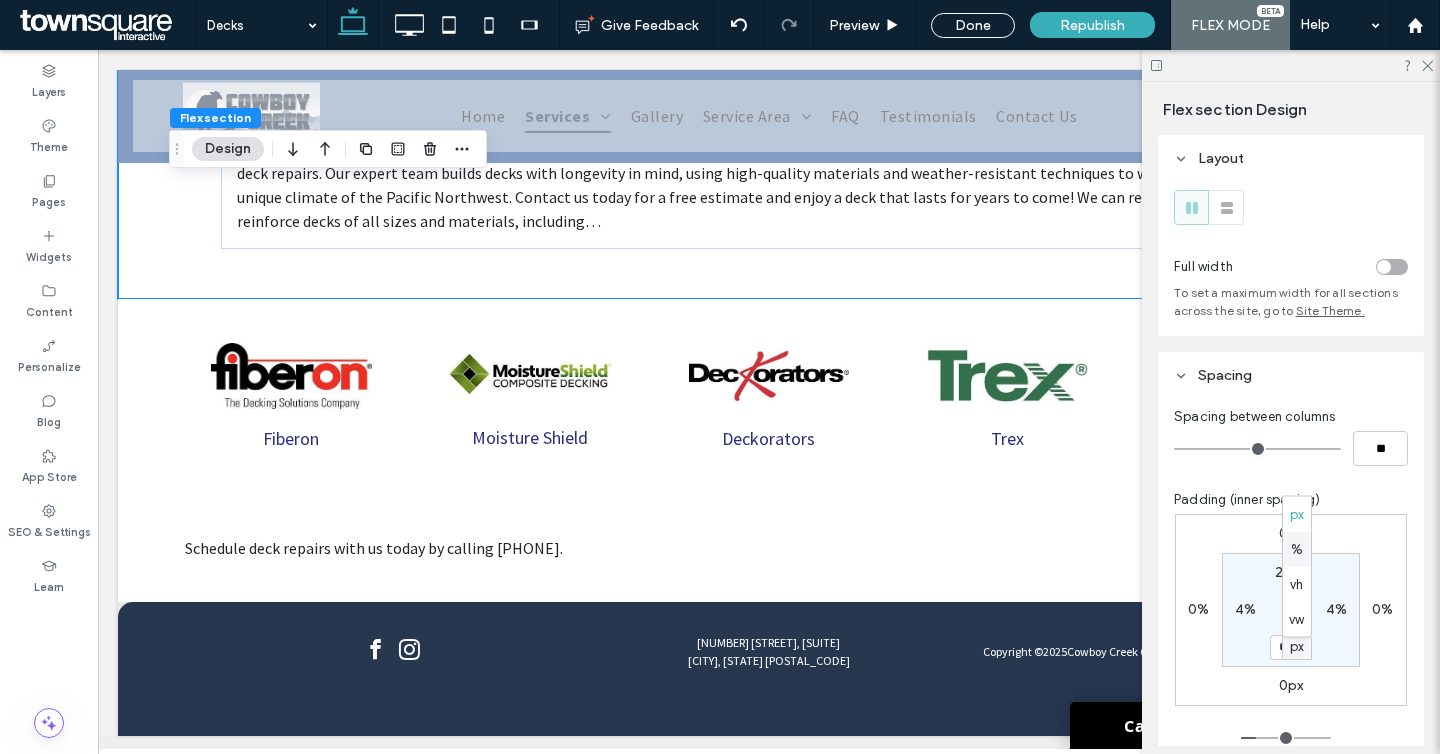 click on "%" at bounding box center (1297, 549) 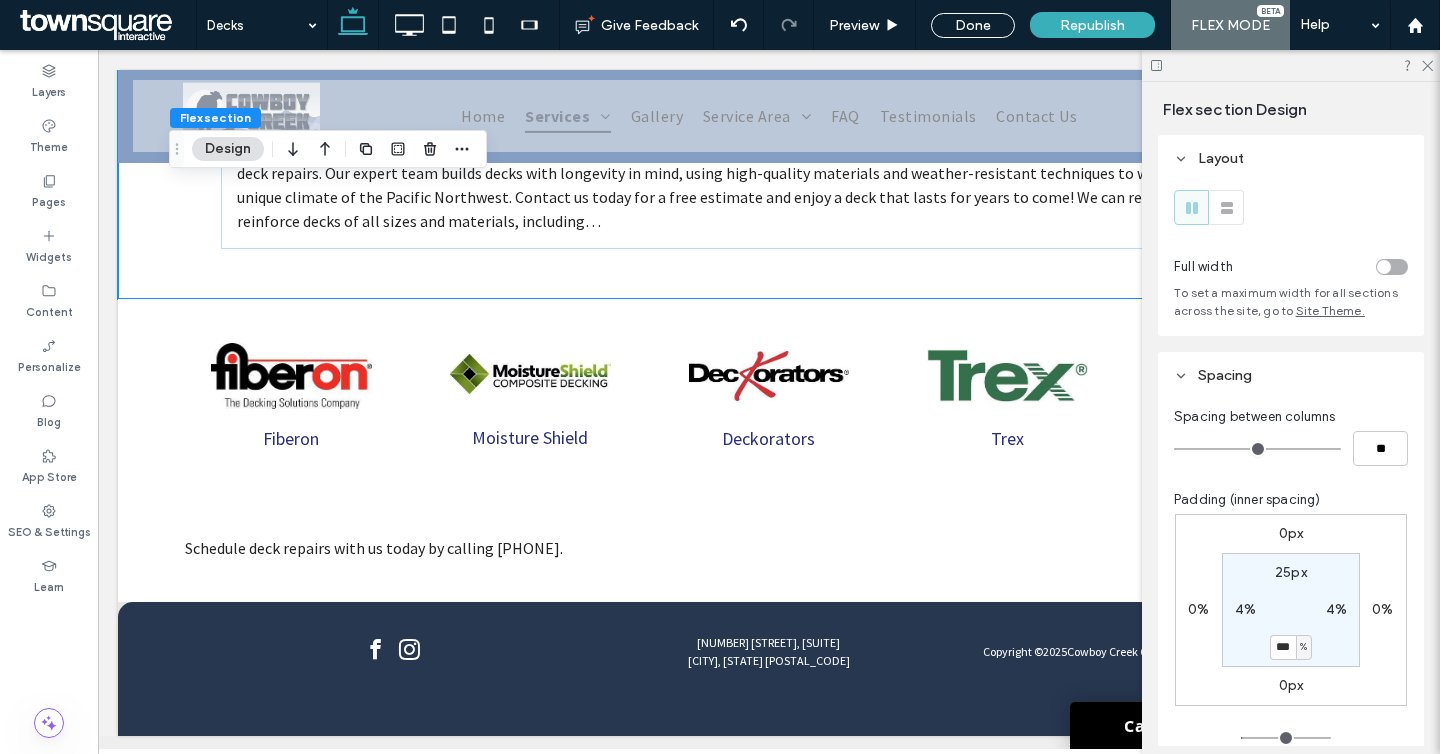 type on "*" 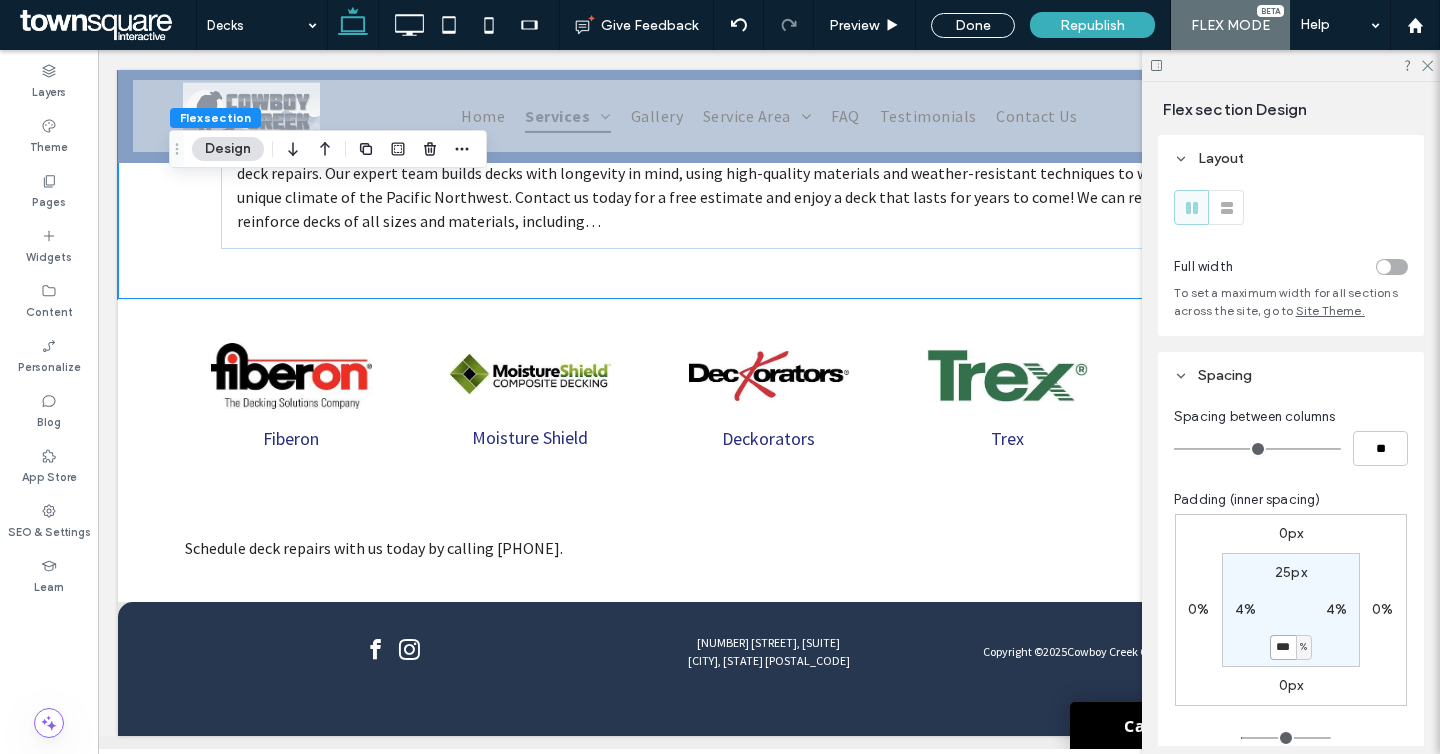 click on "***" at bounding box center [1283, 647] 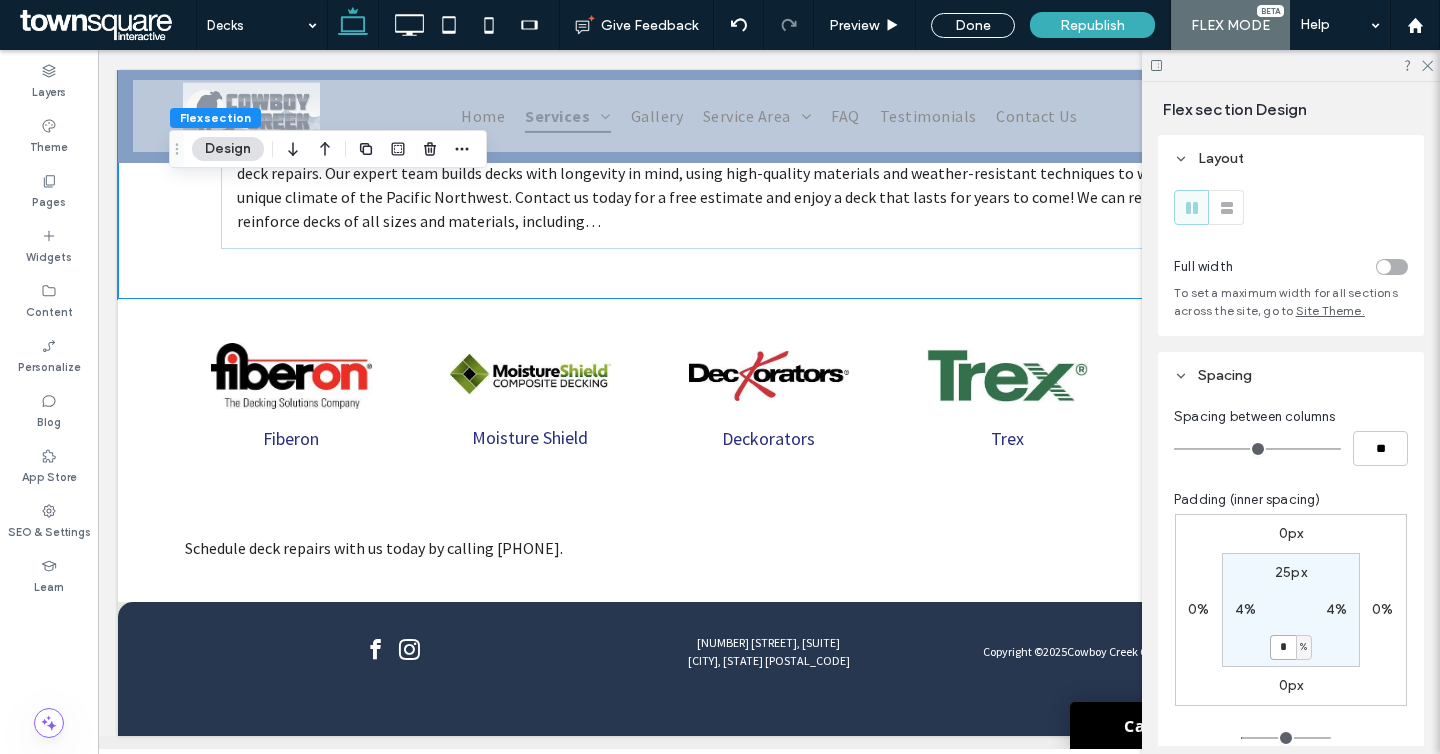type on "*" 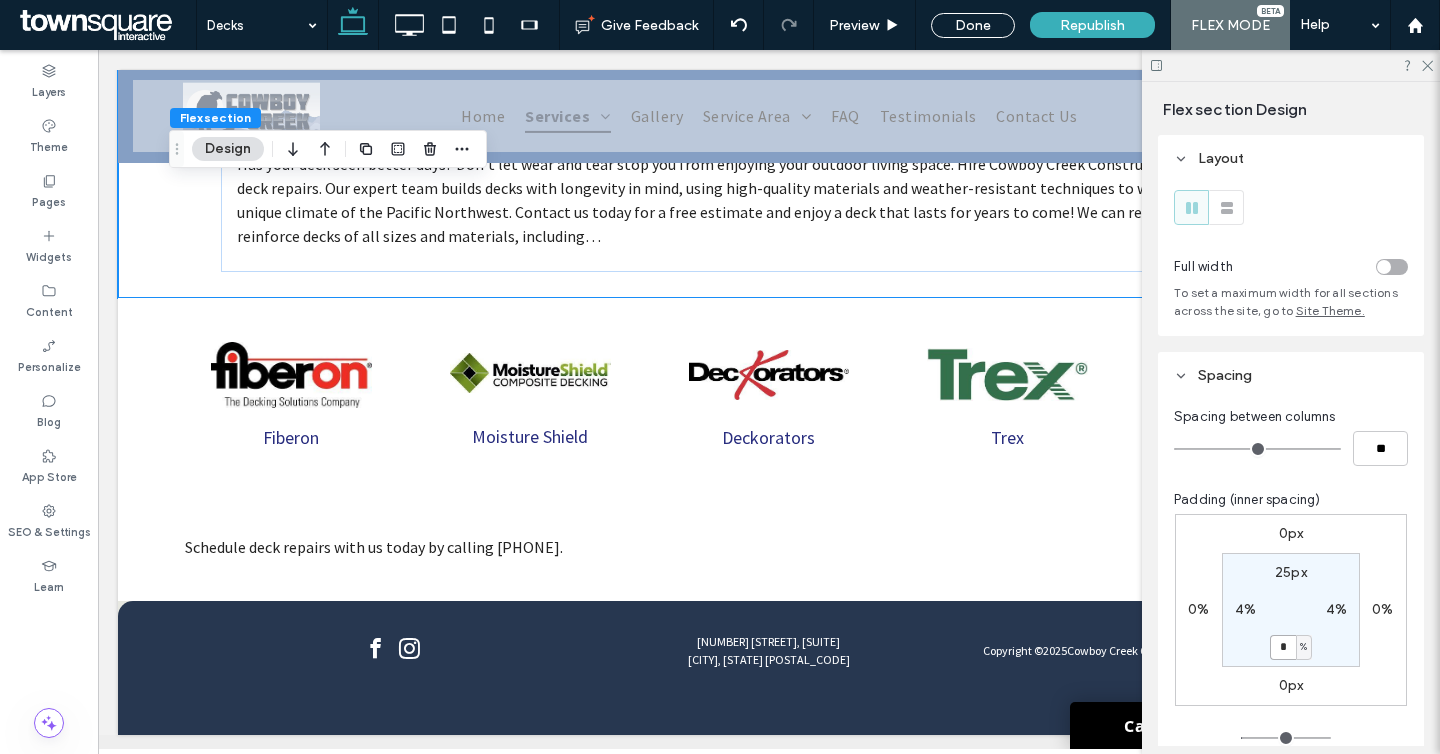 scroll, scrollTop: 911, scrollLeft: 0, axis: vertical 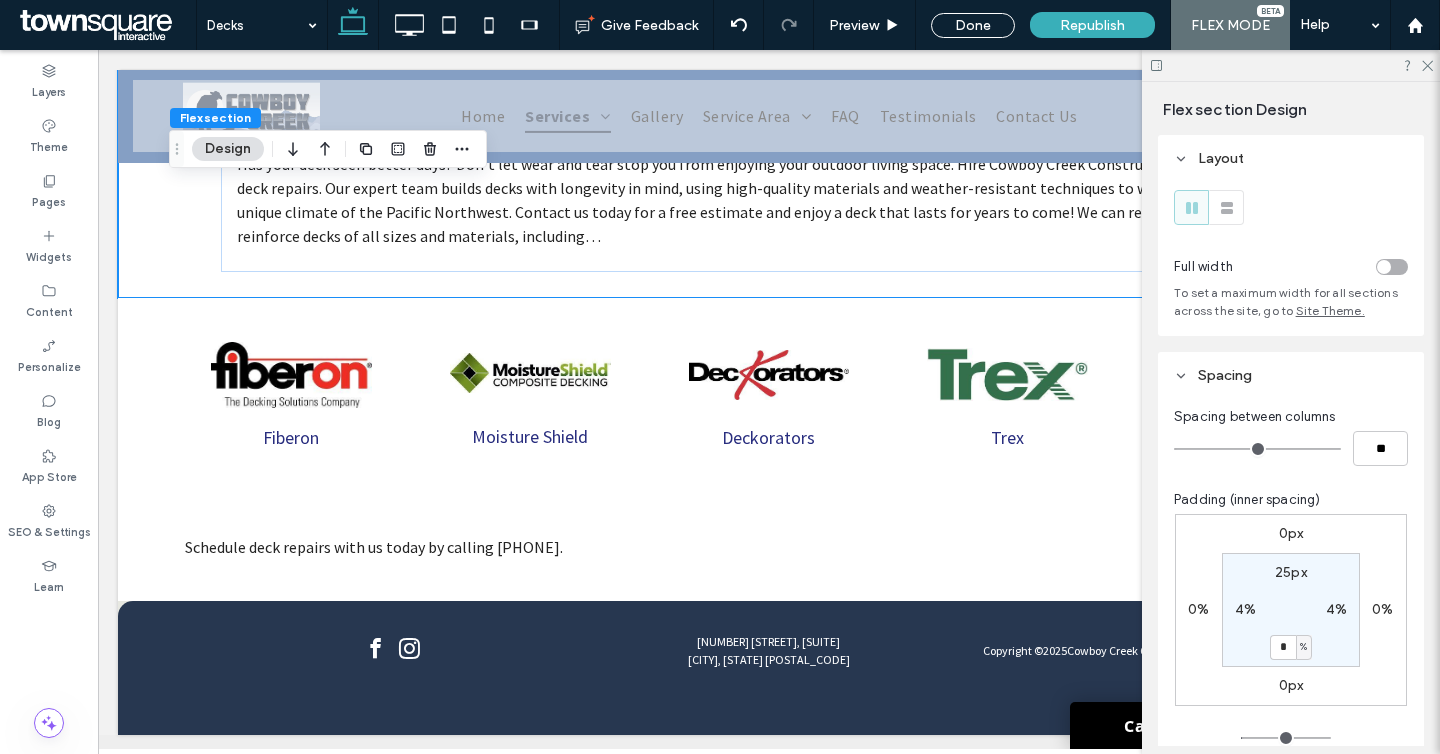 click on "25px" at bounding box center [1291, 572] 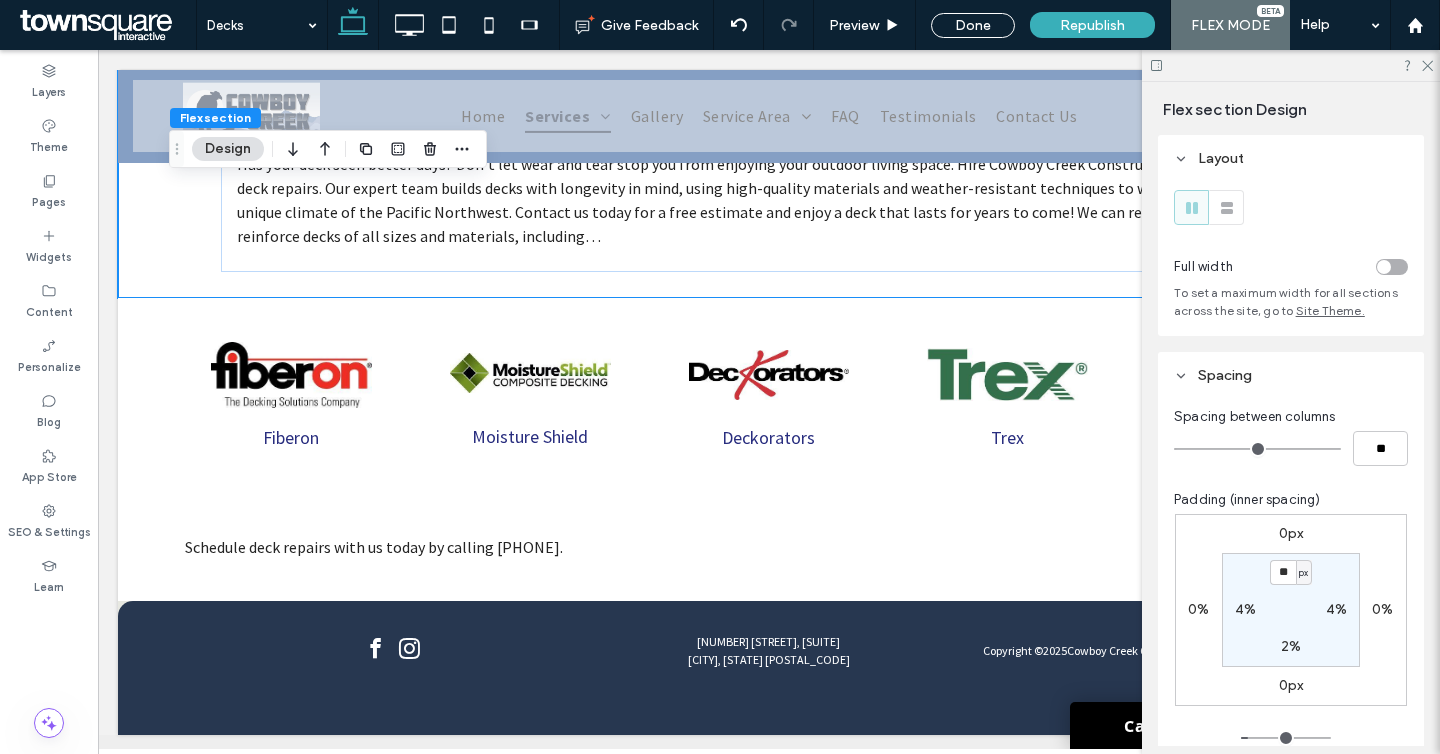 click on "px" at bounding box center [1303, 573] 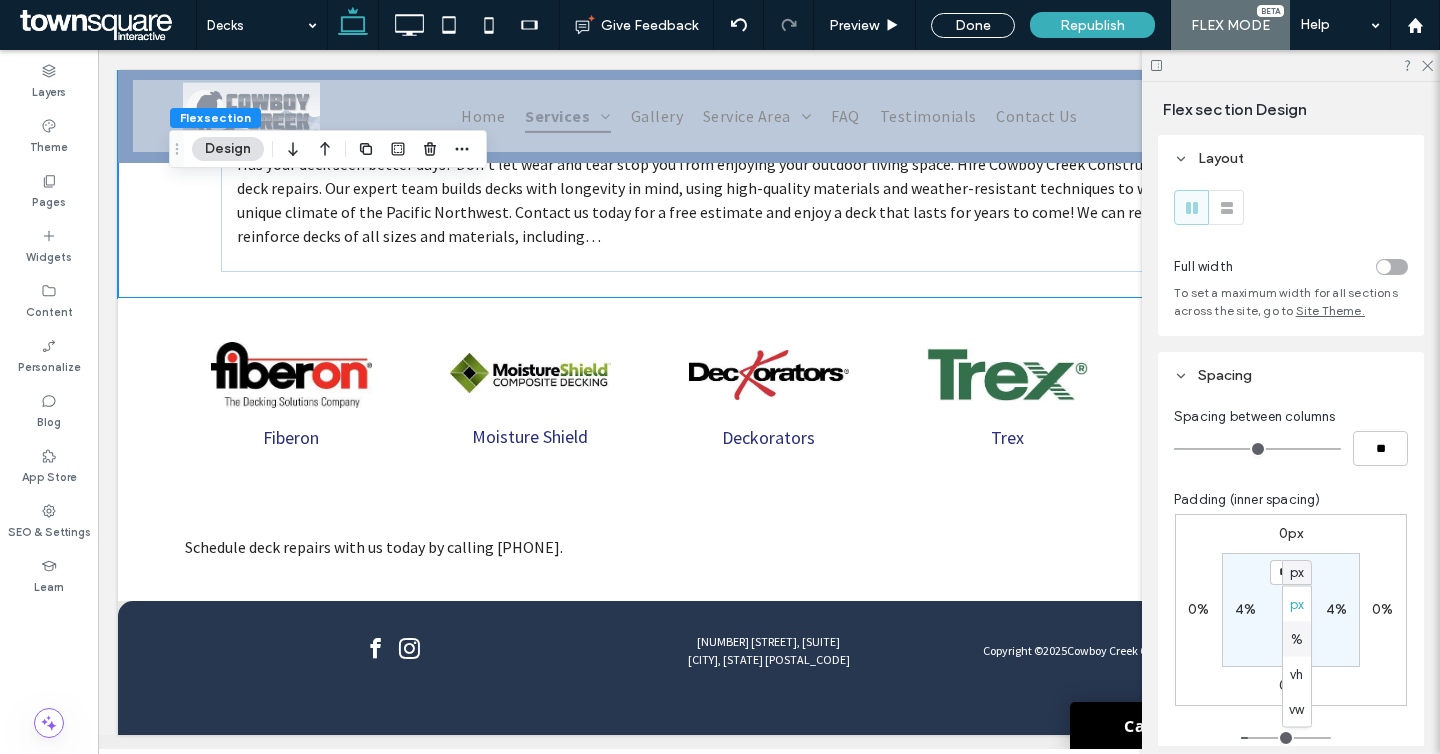click on "%" at bounding box center [1297, 639] 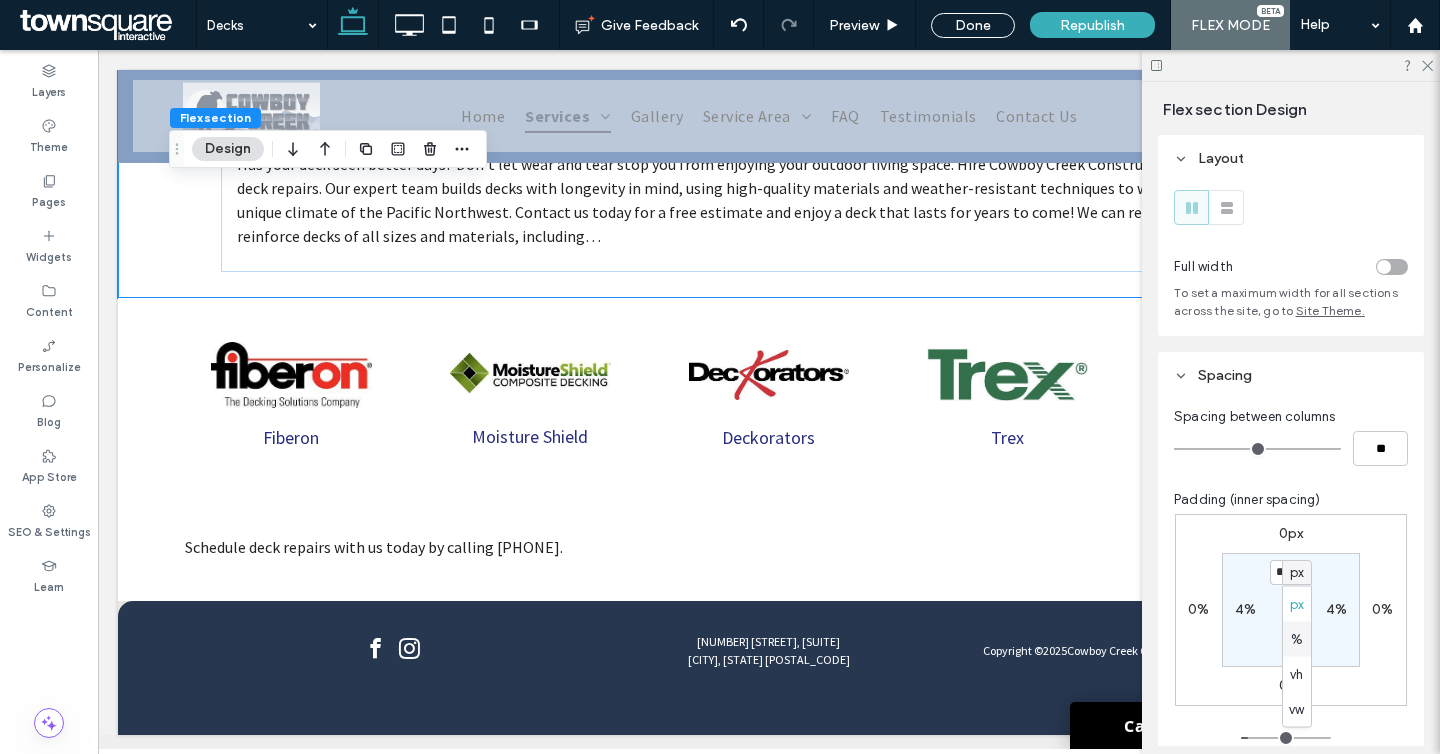 type on "*" 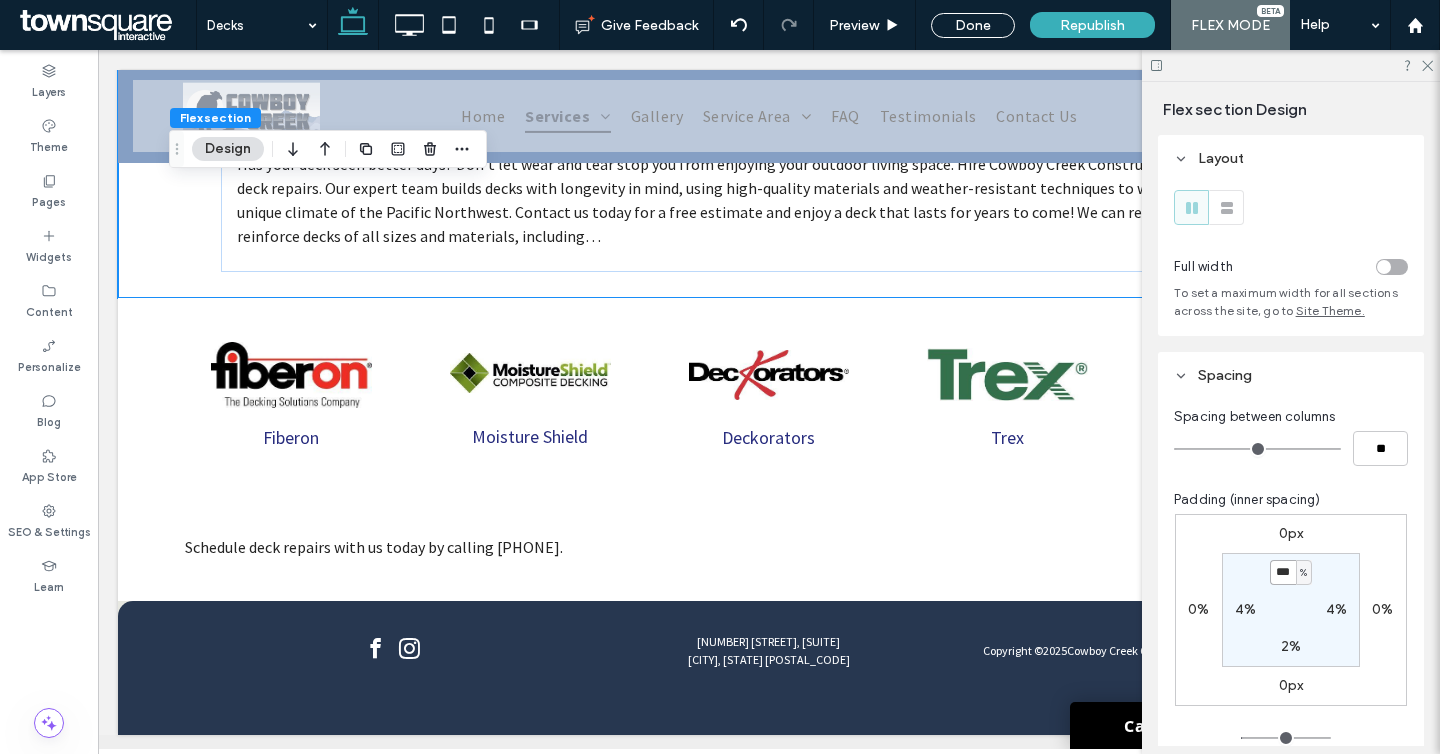 click on "***" at bounding box center (1283, 572) 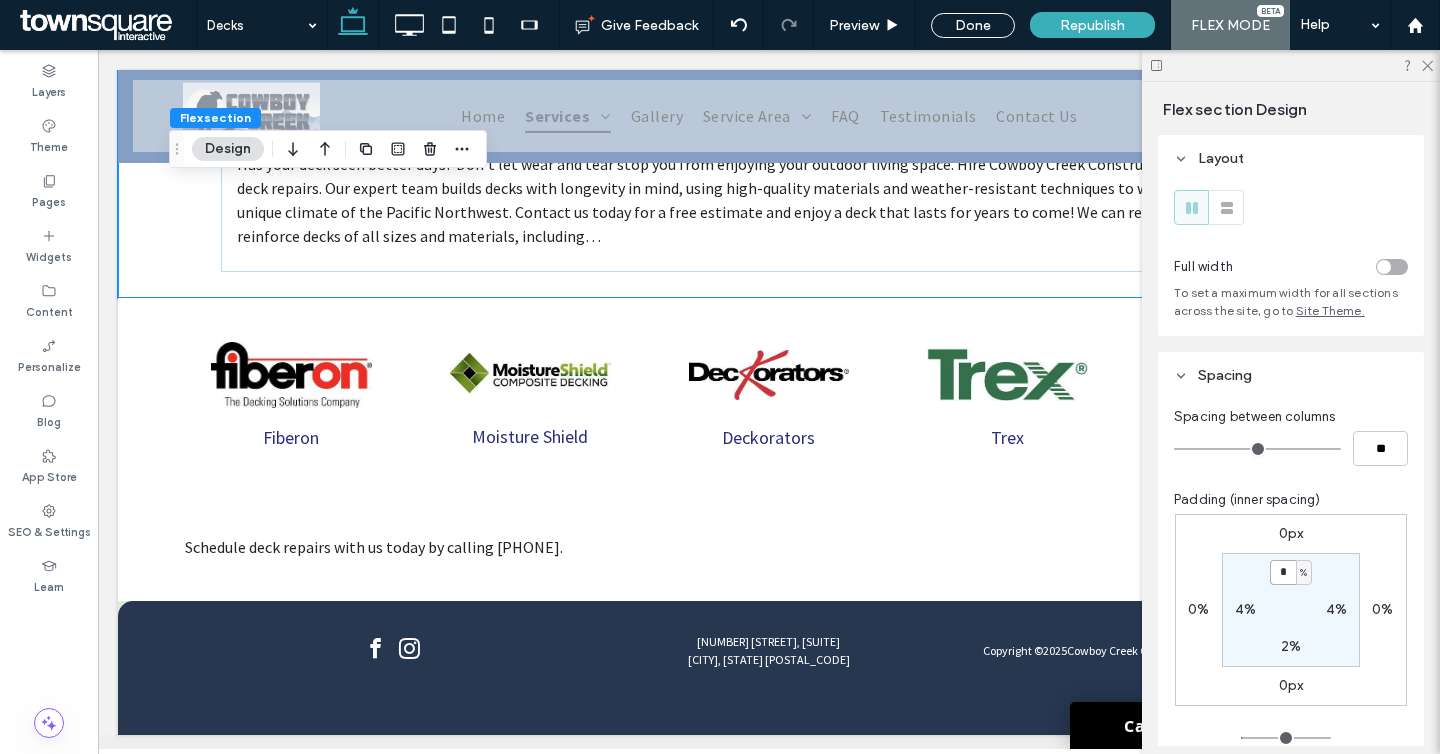 type on "*" 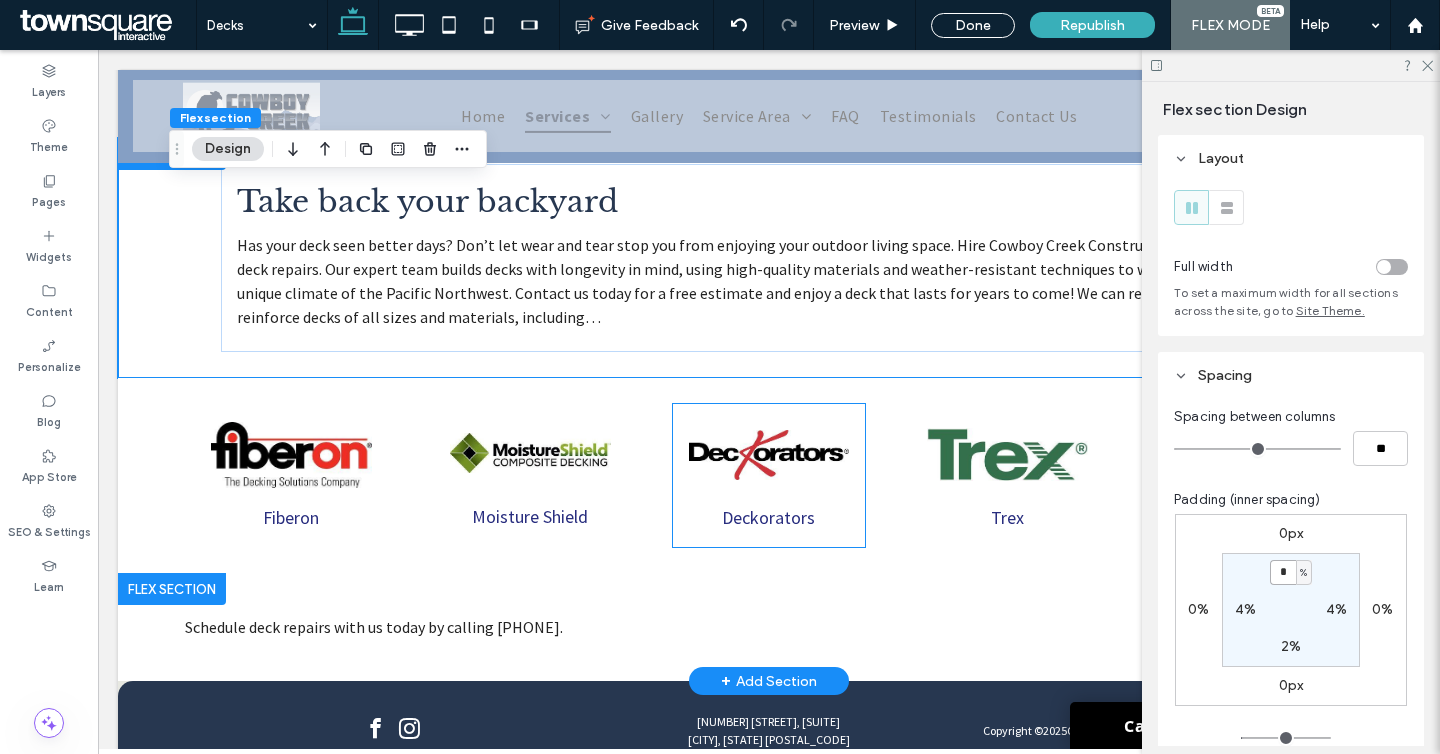 scroll, scrollTop: 848, scrollLeft: 0, axis: vertical 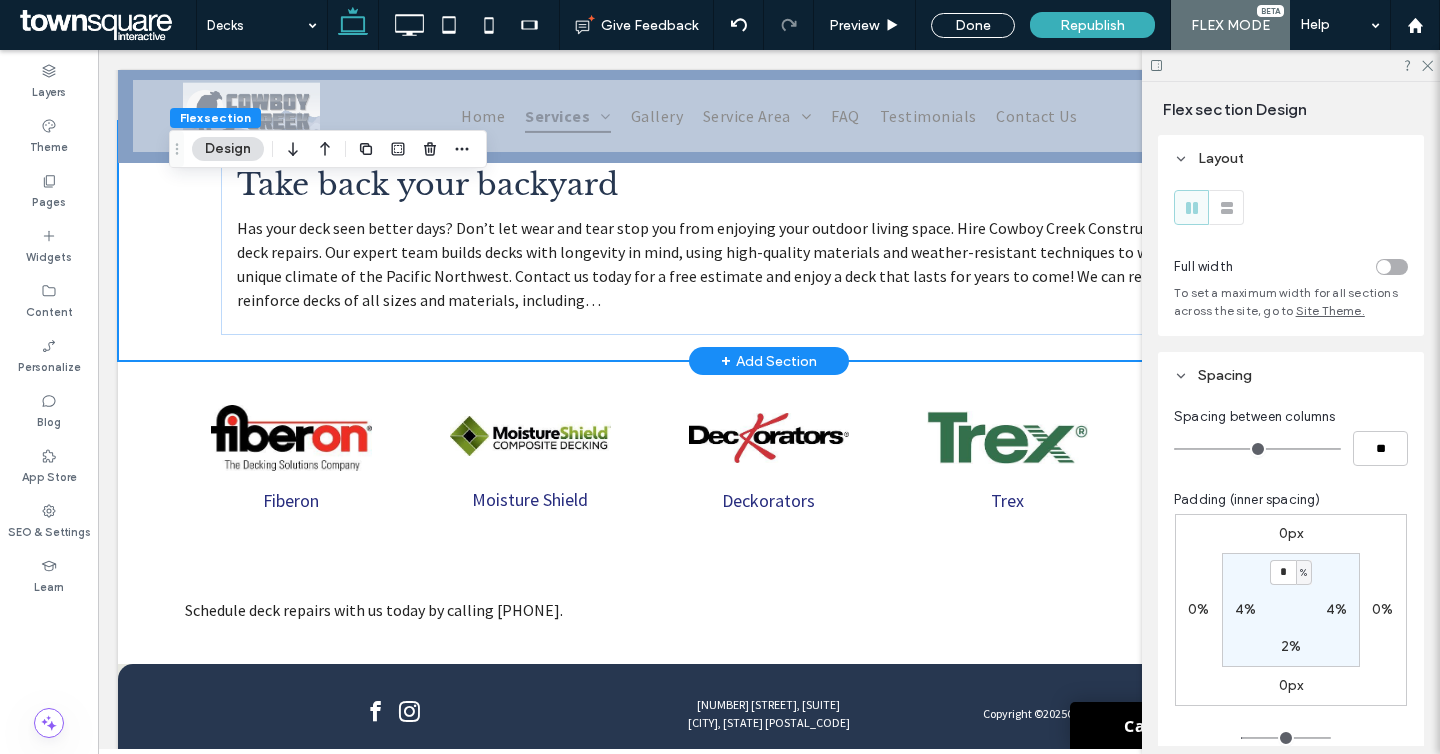 click on "Take back your backyard
Has your deck seen better days? Don’t let wear and tear stop you from enjoying your outdoor living space. Hire Cowboy Creek Construction for durable deck repairs. Our expert team builds decks with longevity in mind, using high-quality materials and weather-resistant techniques to withstand the unique climate of the Pacific Northwest. Contact us today for a free estimate and enjoy a deck that lasts for years to come! We can redesign and reinforce decks of all sizes and materials, including…" at bounding box center (769, 241) 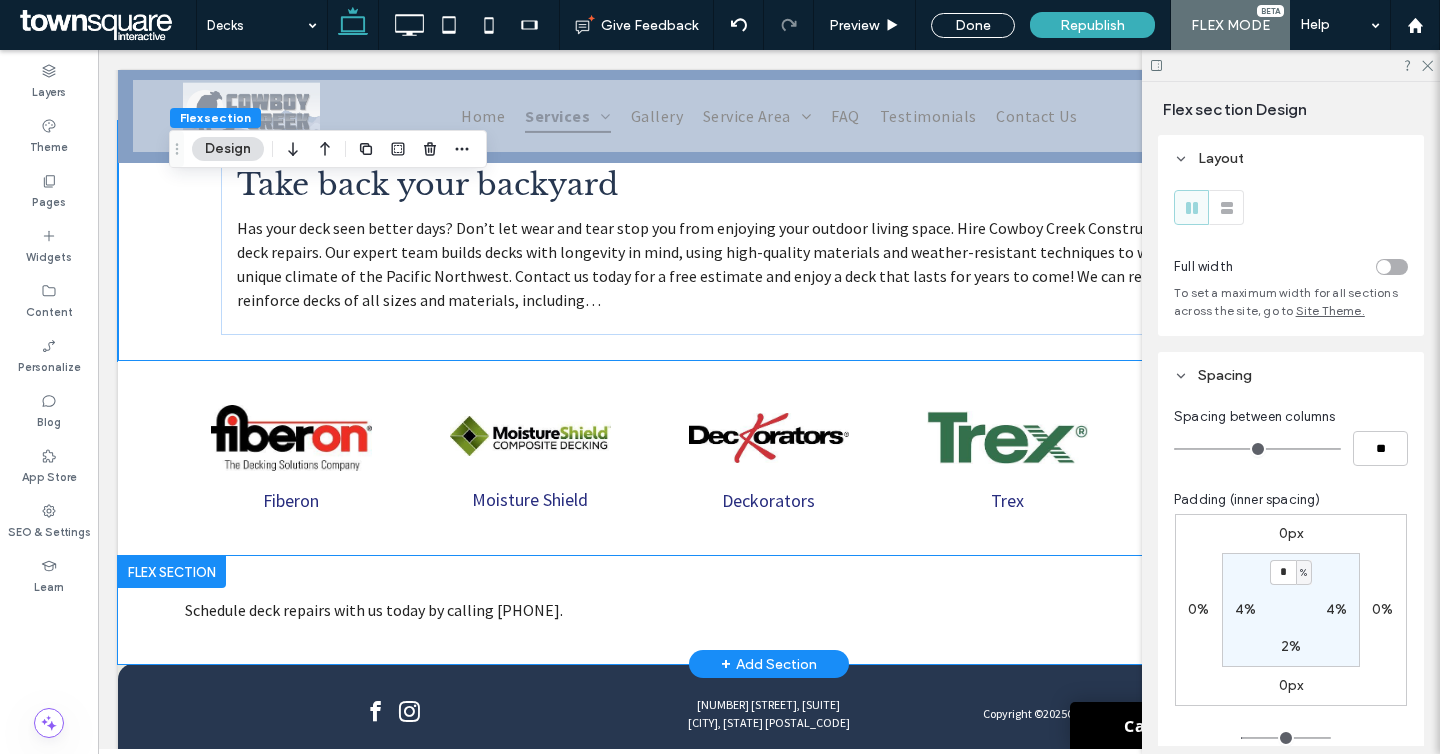 click on "Schedule deck repairs with us today by calling [PHONE]." at bounding box center [769, 610] 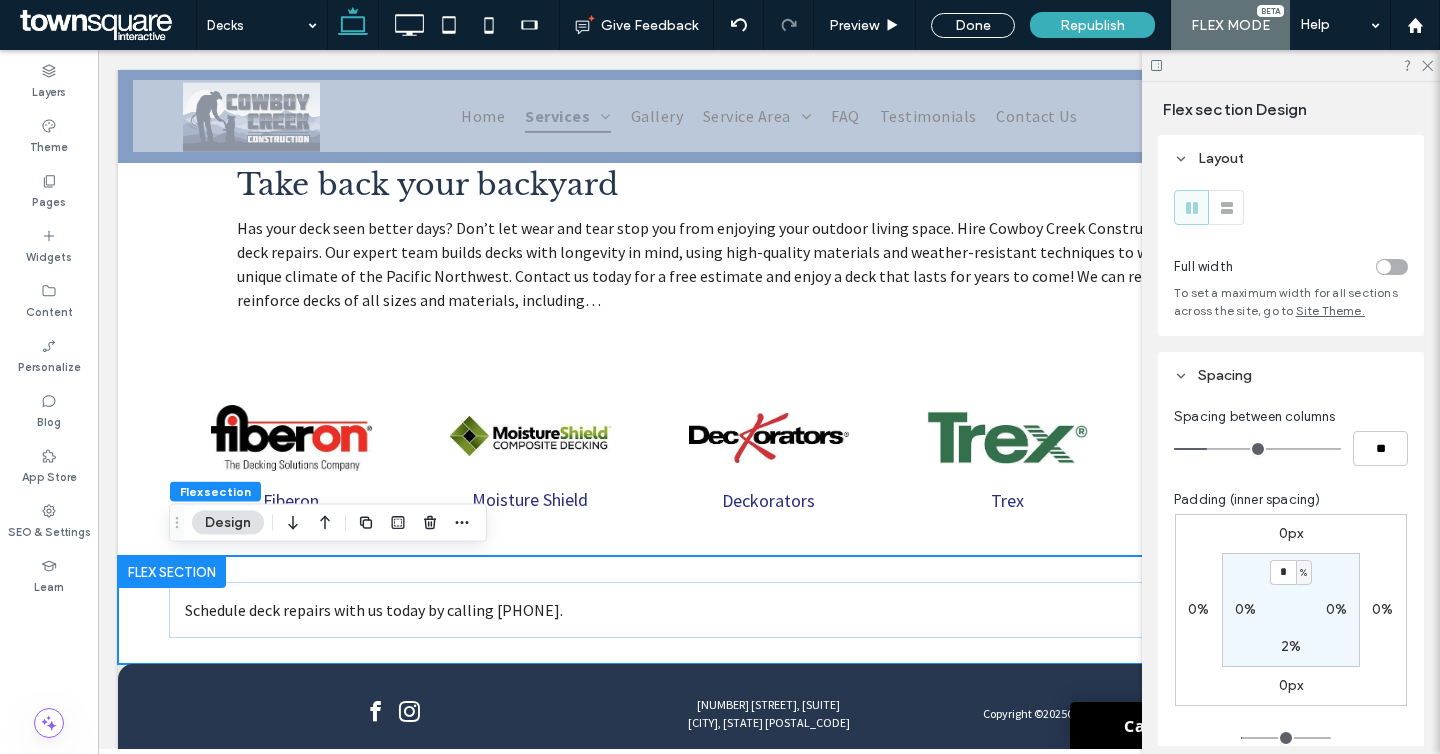 click on "0%" at bounding box center [1245, 610] 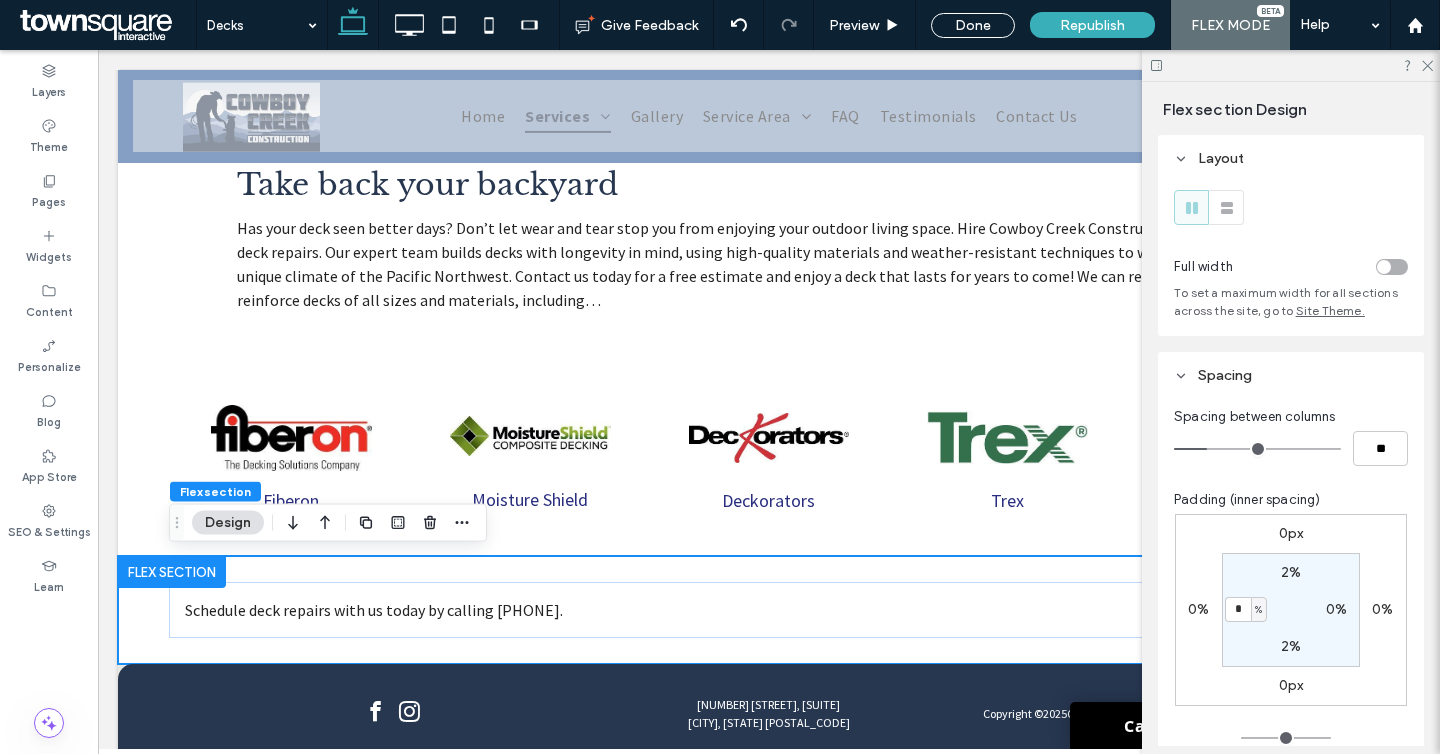 type on "*" 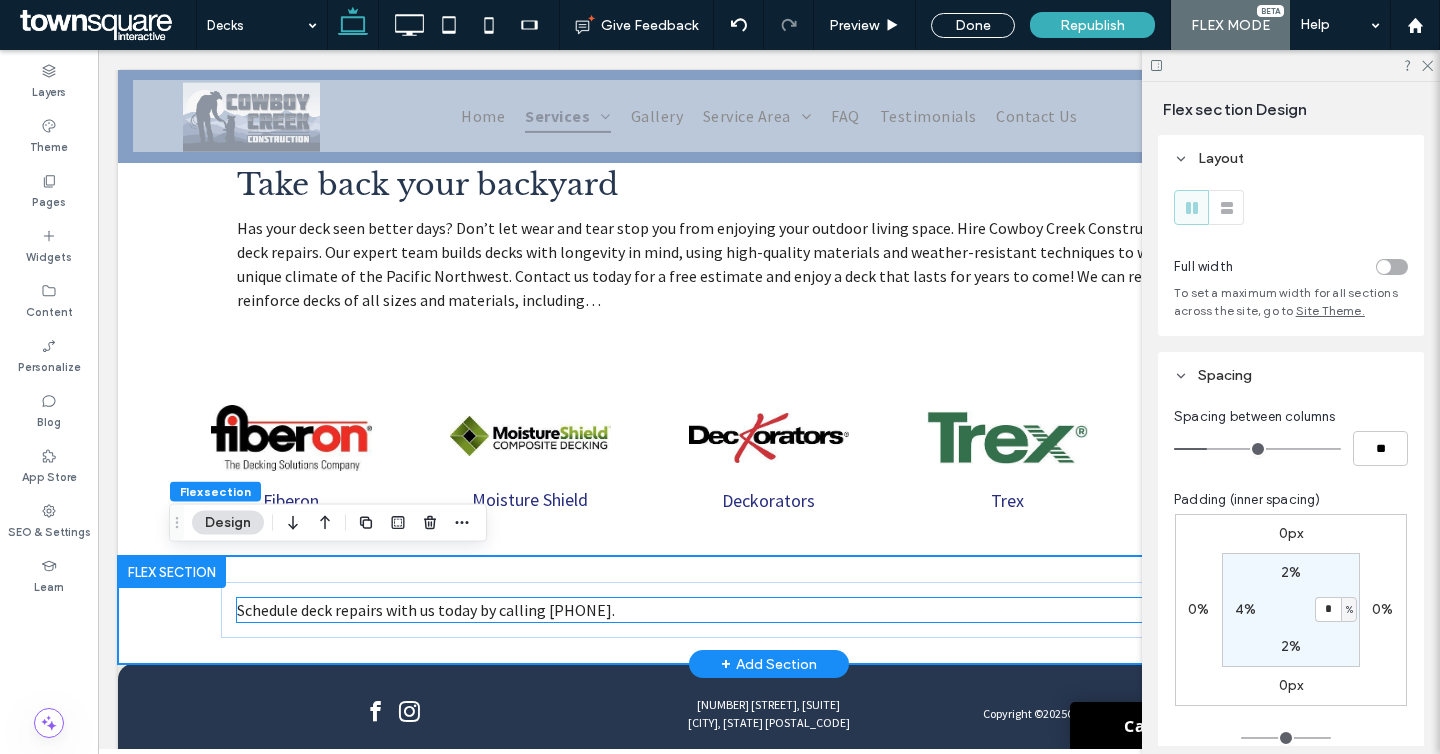 type on "*" 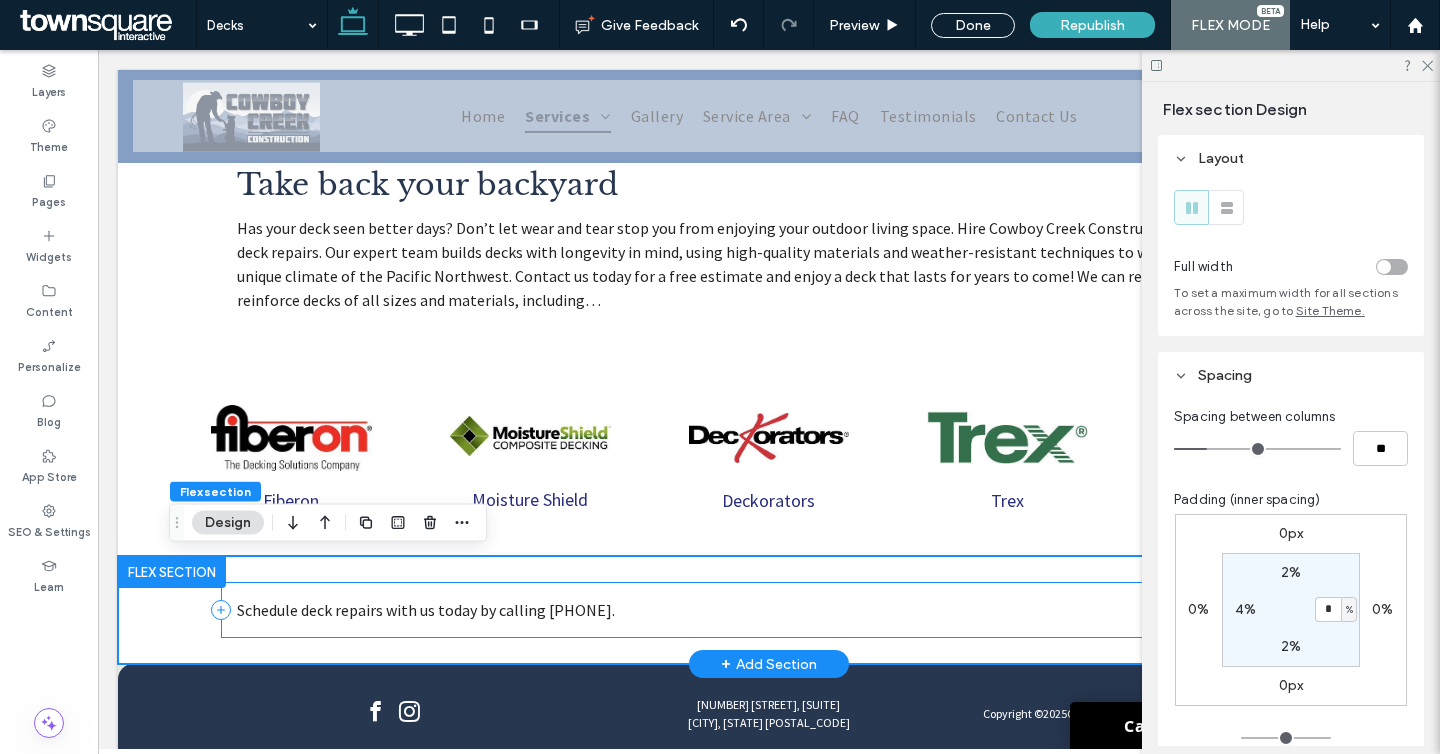 click on "Schedule deck repairs with us today by calling [PHONE]." at bounding box center [795, 610] 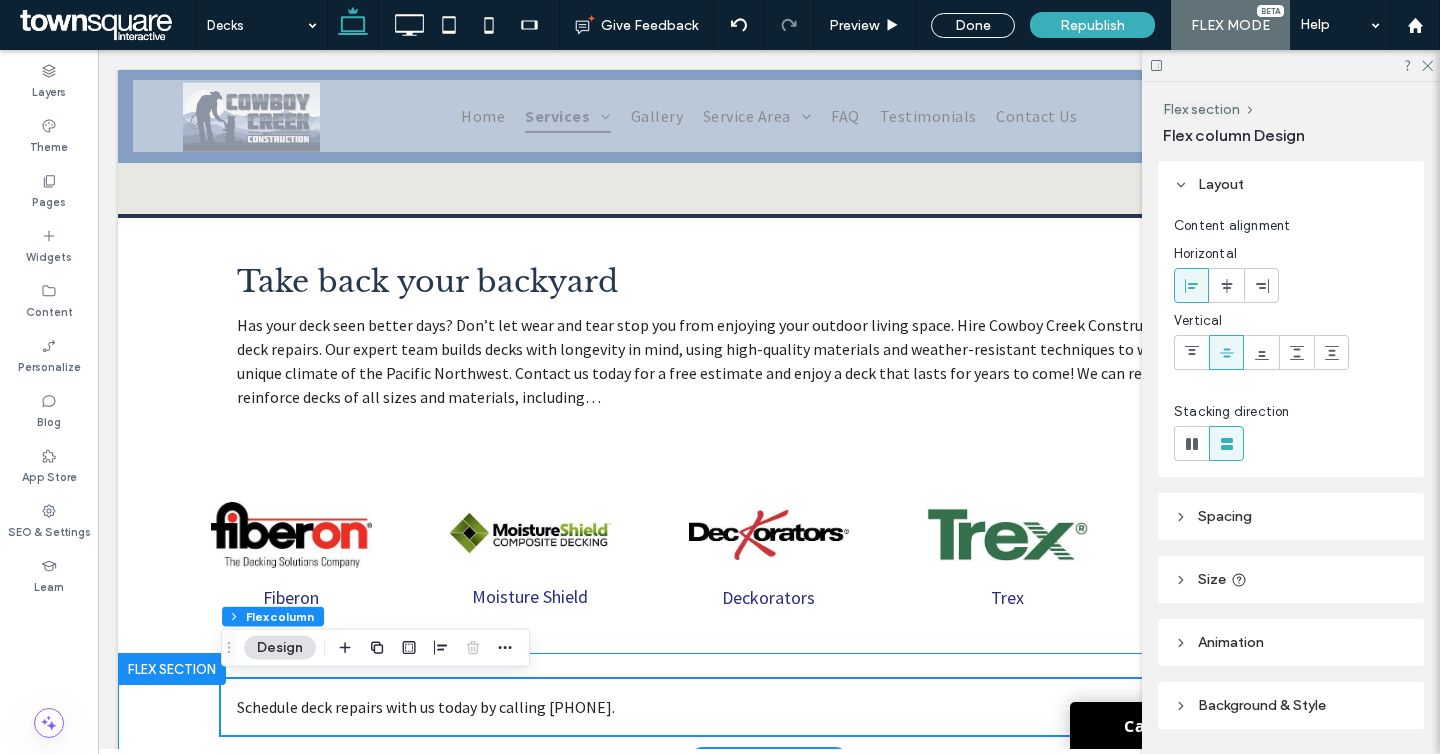 scroll, scrollTop: 749, scrollLeft: 0, axis: vertical 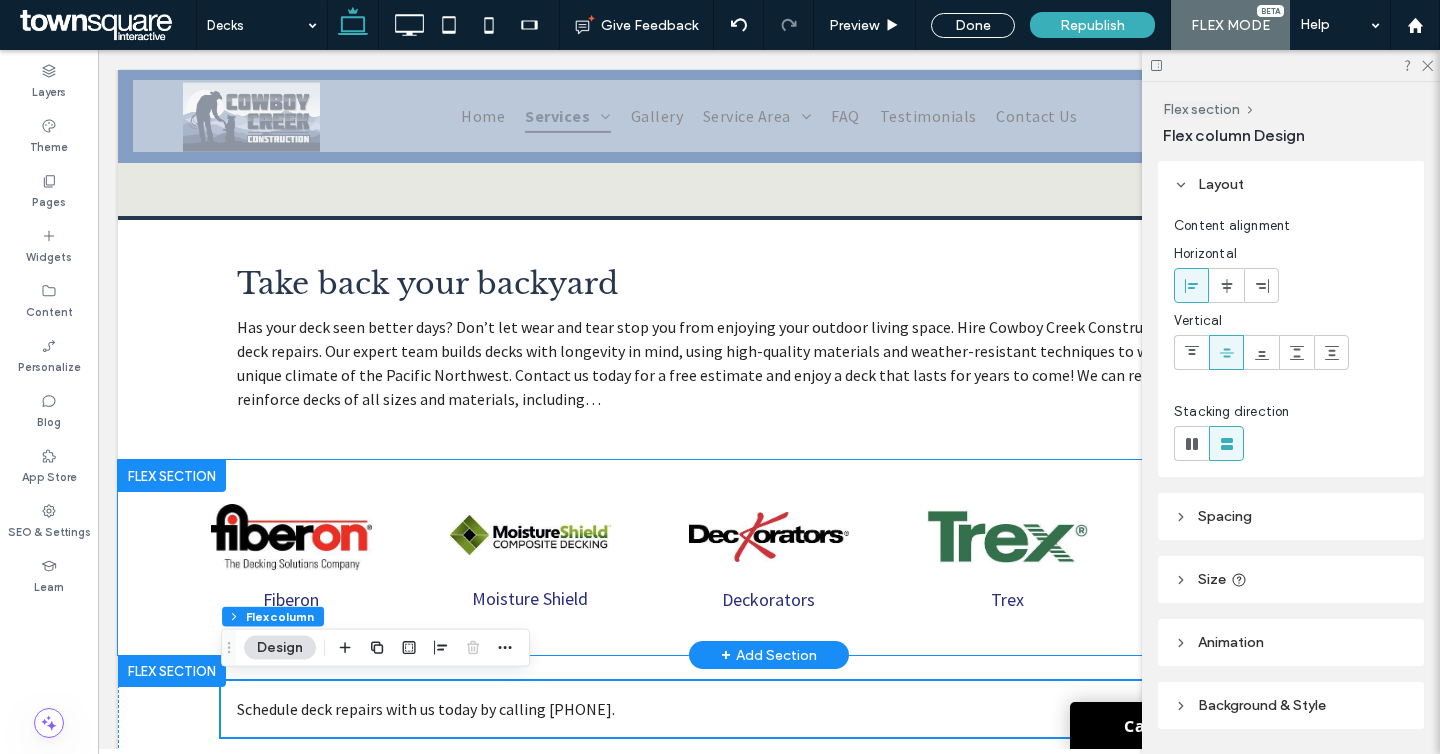 click on "Fiberon
Moisture Shield
Trex
Timbertech
Deckorators" at bounding box center [769, 557] 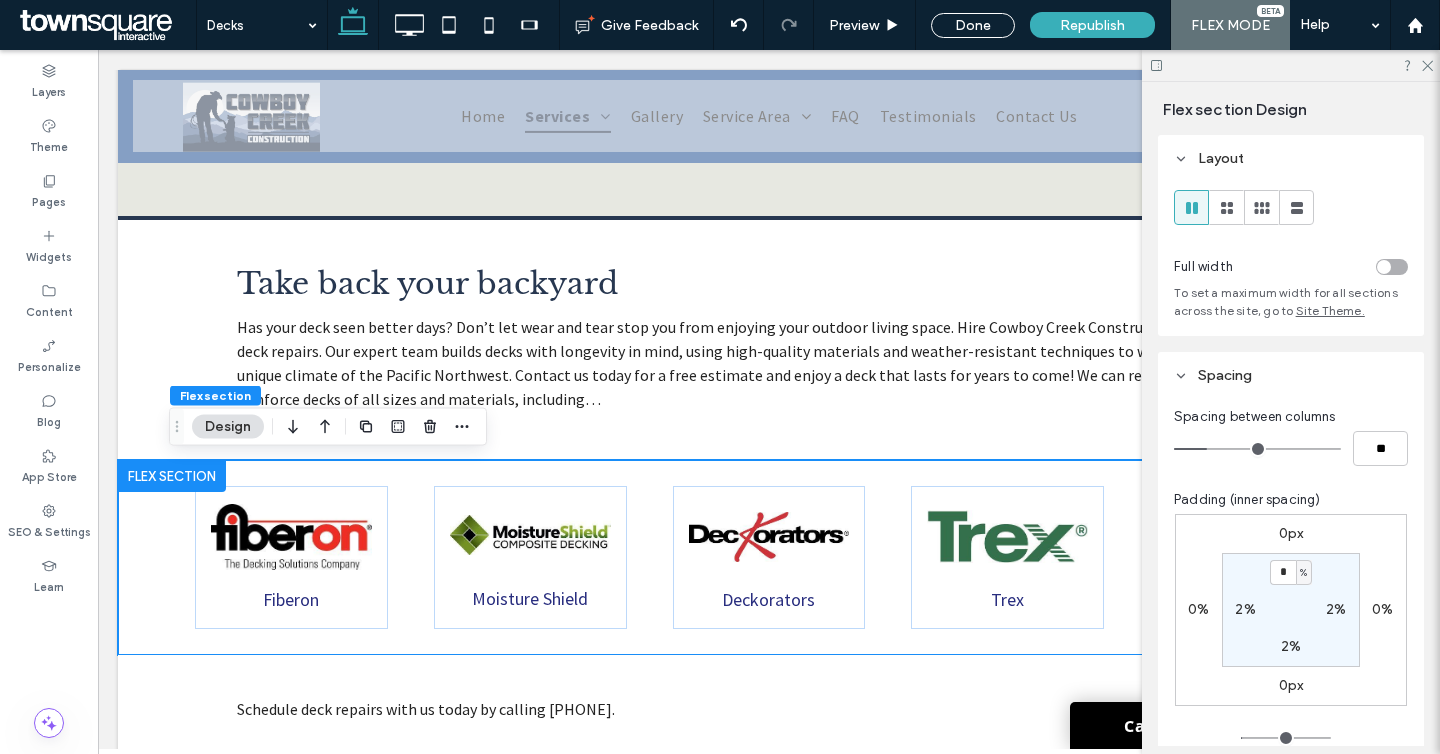 click on "2%" at bounding box center (1245, 609) 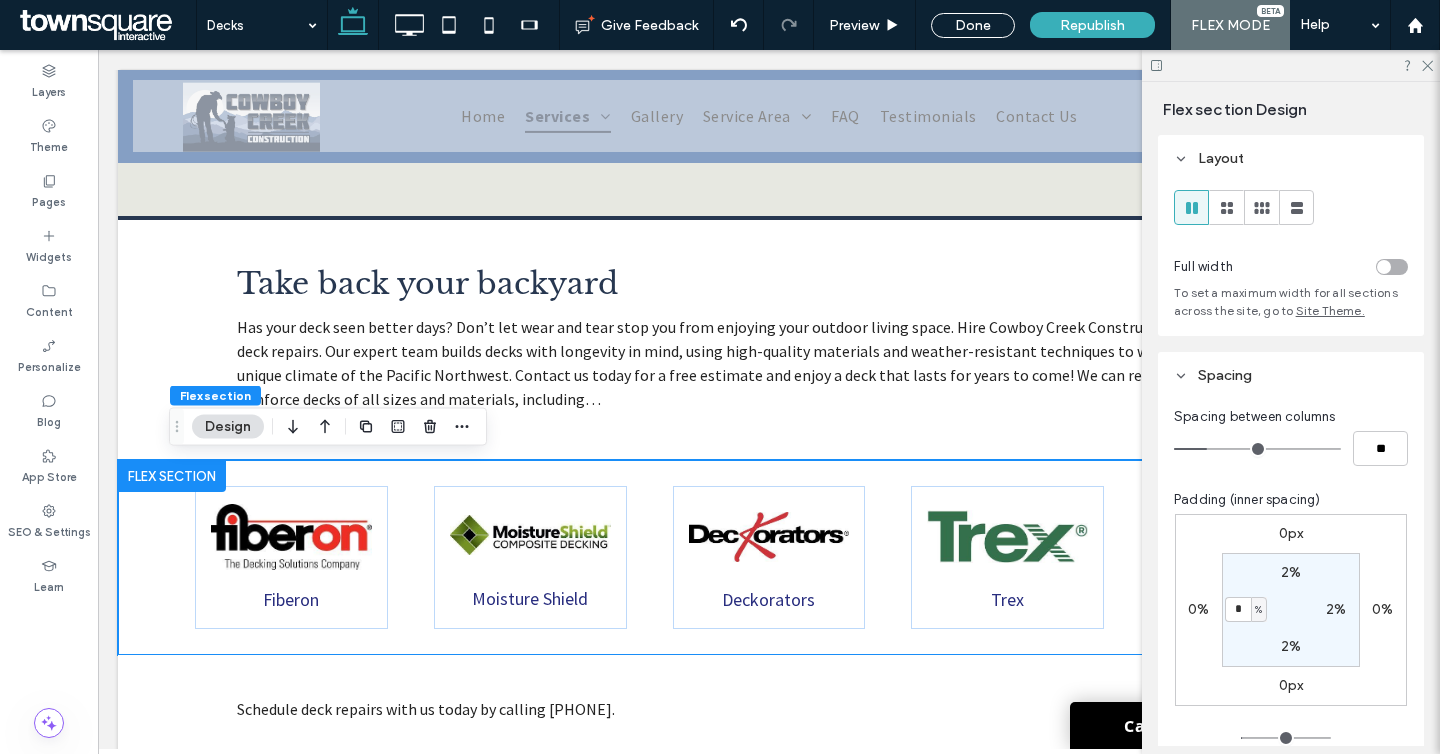 type on "*" 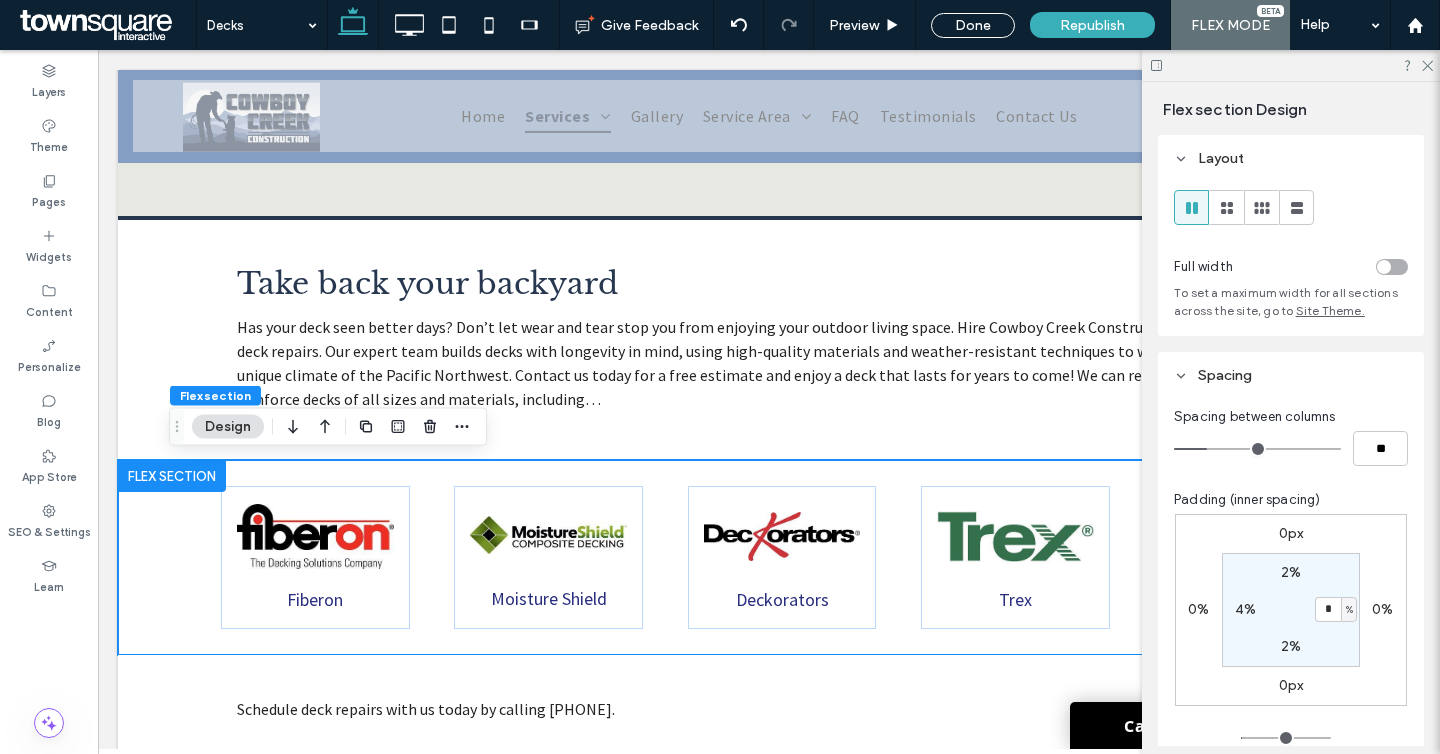 type on "*" 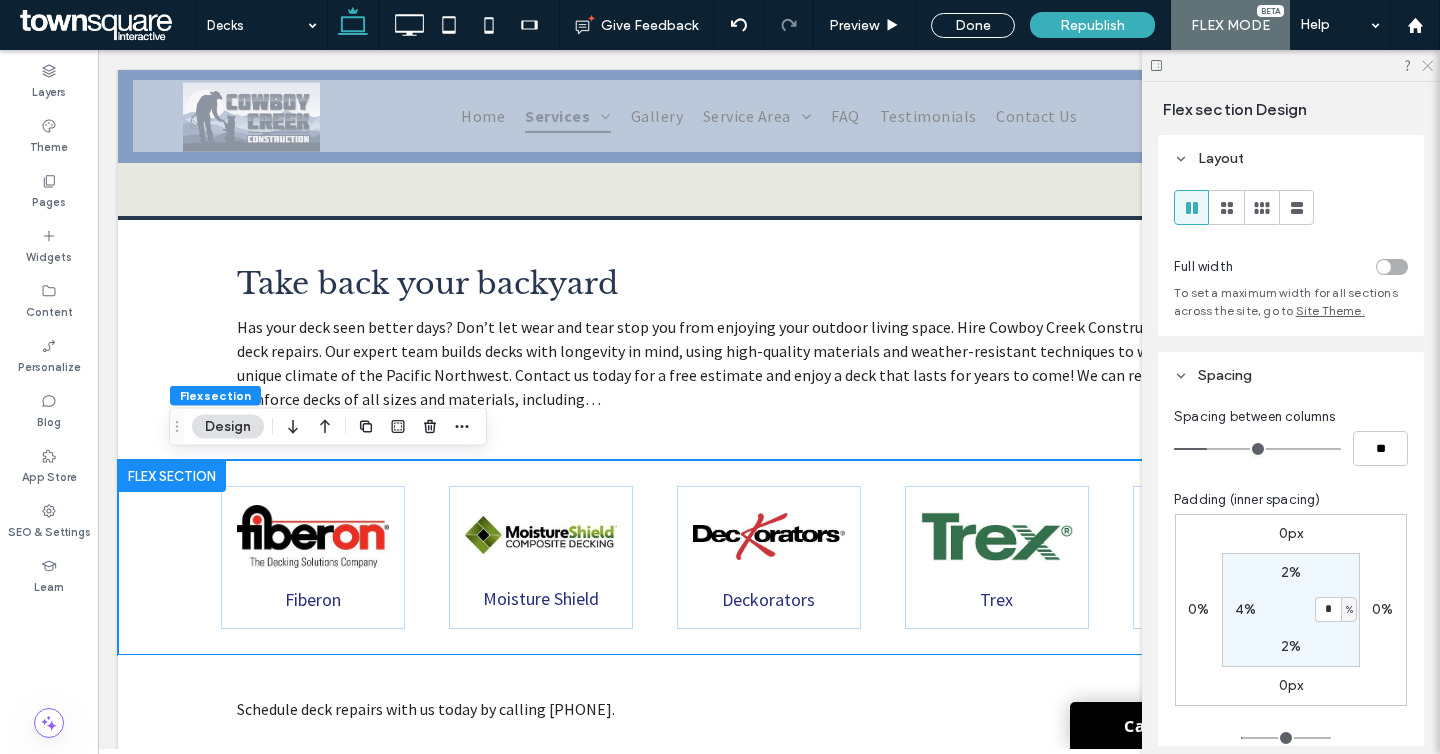 click 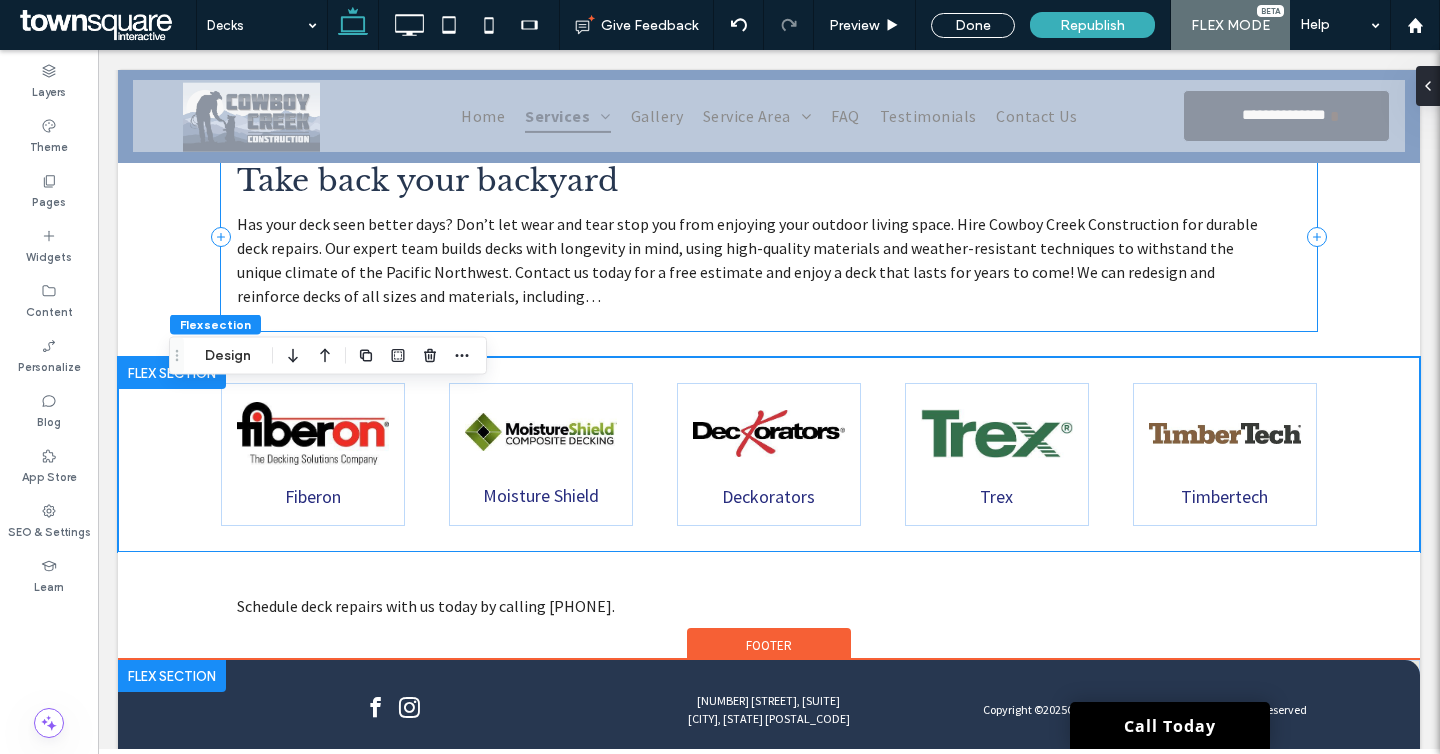 scroll, scrollTop: 893, scrollLeft: 0, axis: vertical 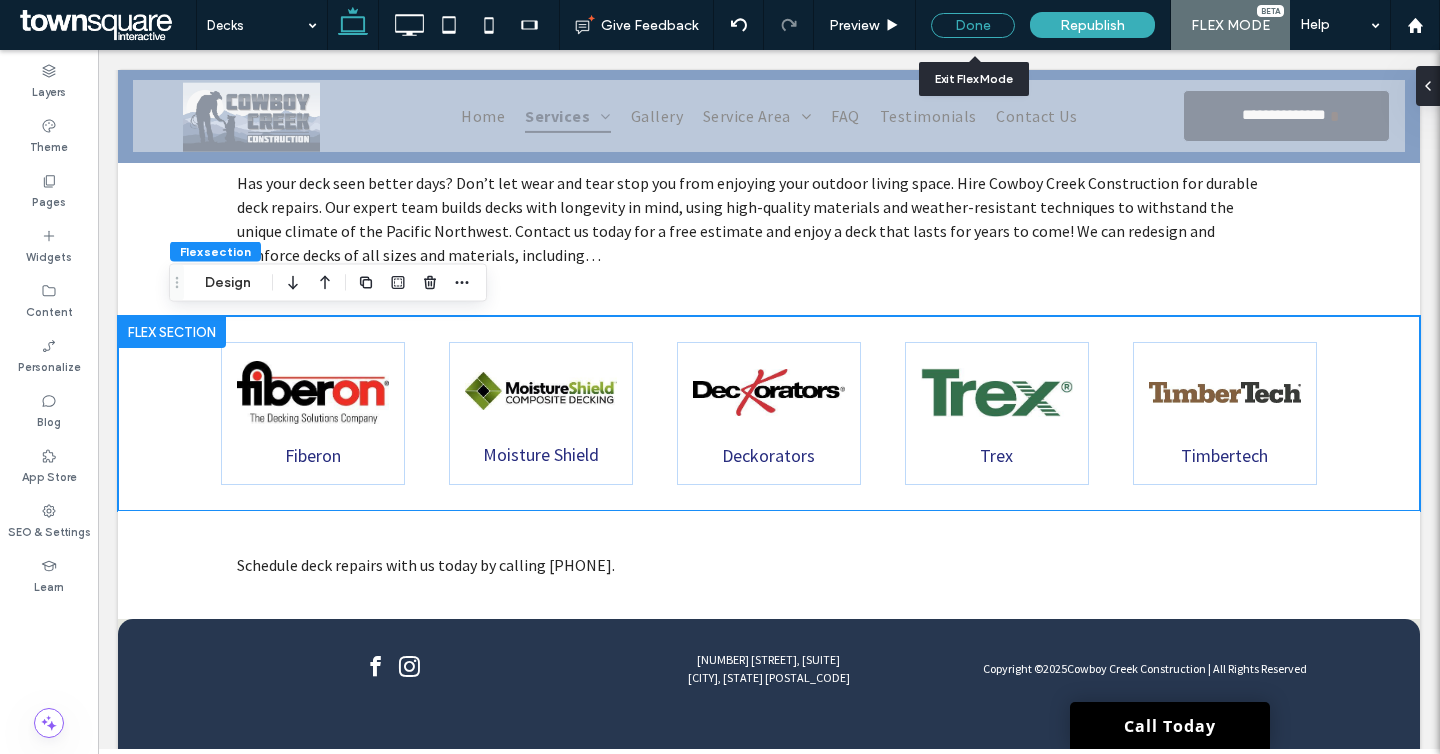 click on "Done" at bounding box center (973, 25) 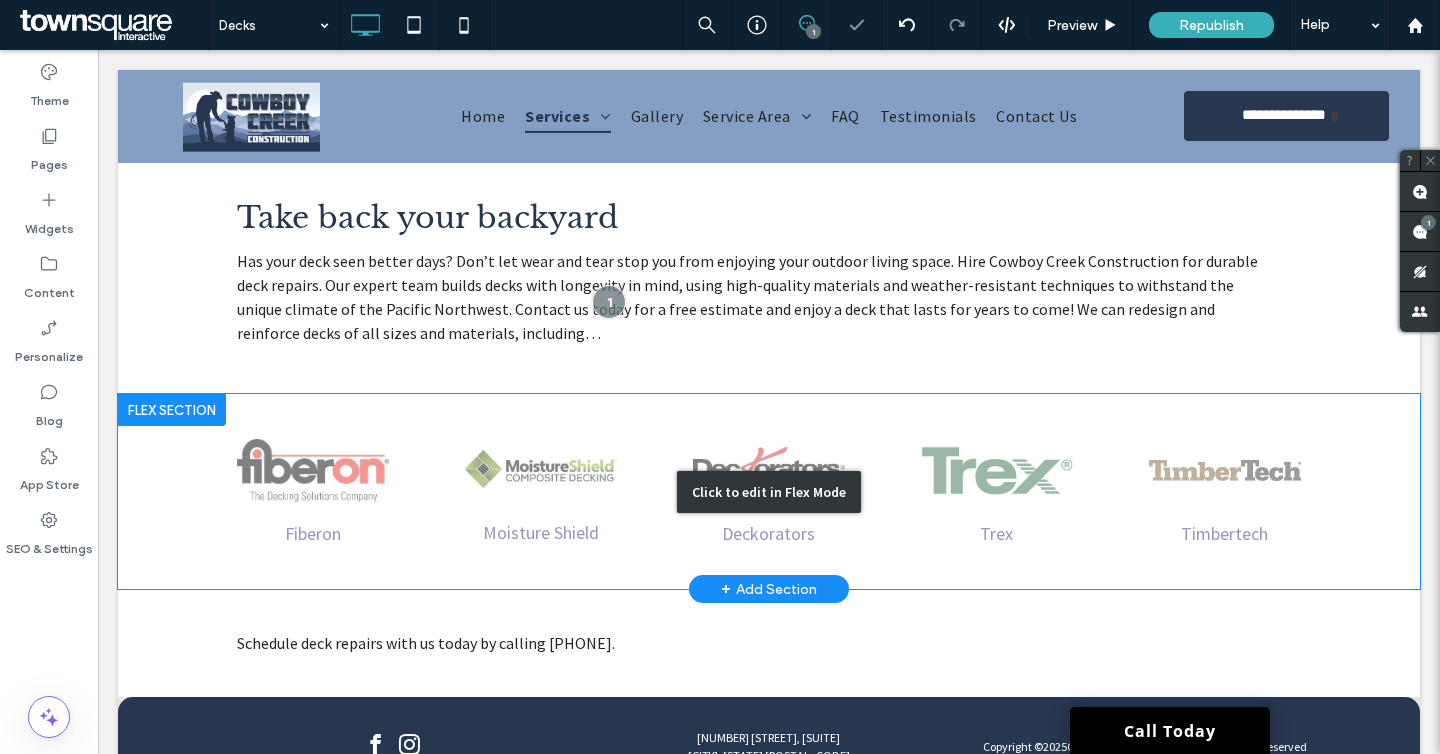scroll, scrollTop: 808, scrollLeft: 0, axis: vertical 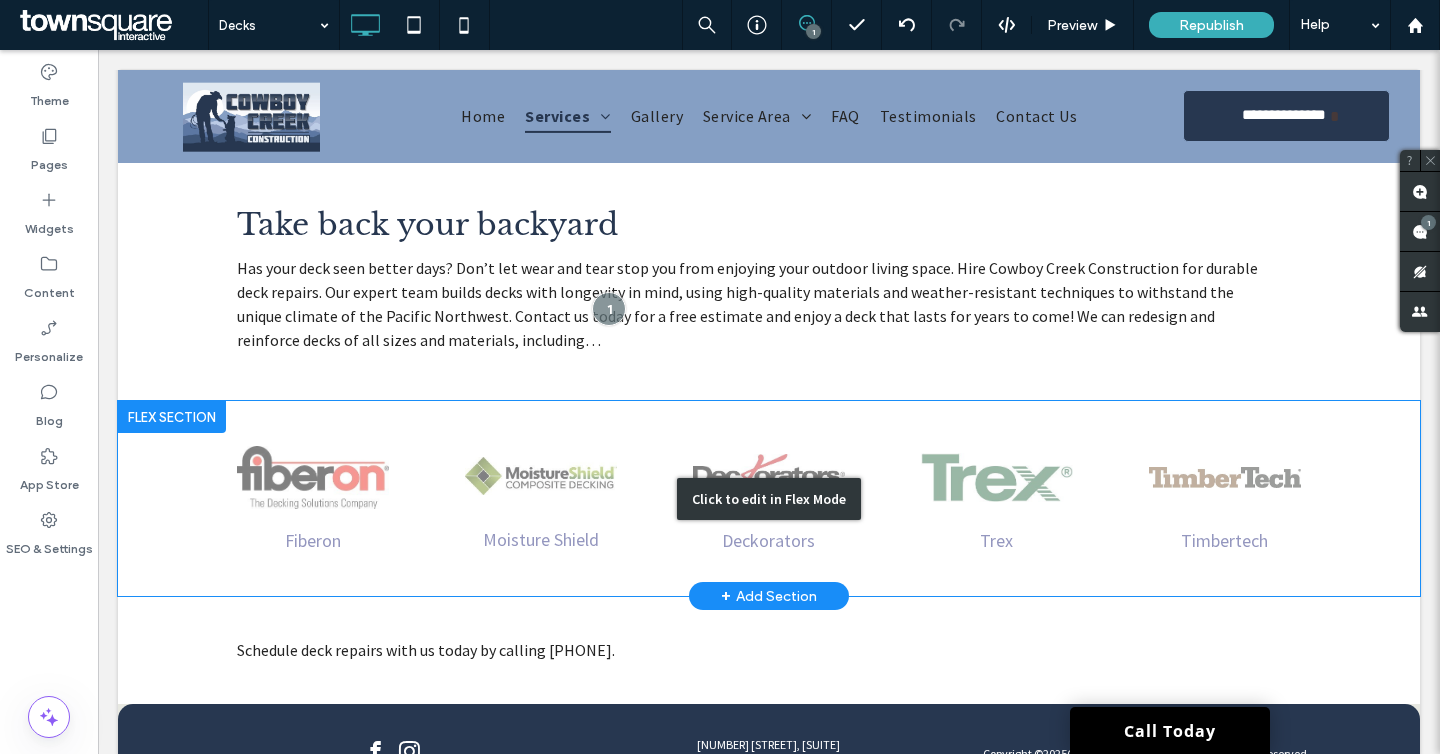 click on "Click to edit in Flex Mode" at bounding box center (769, 498) 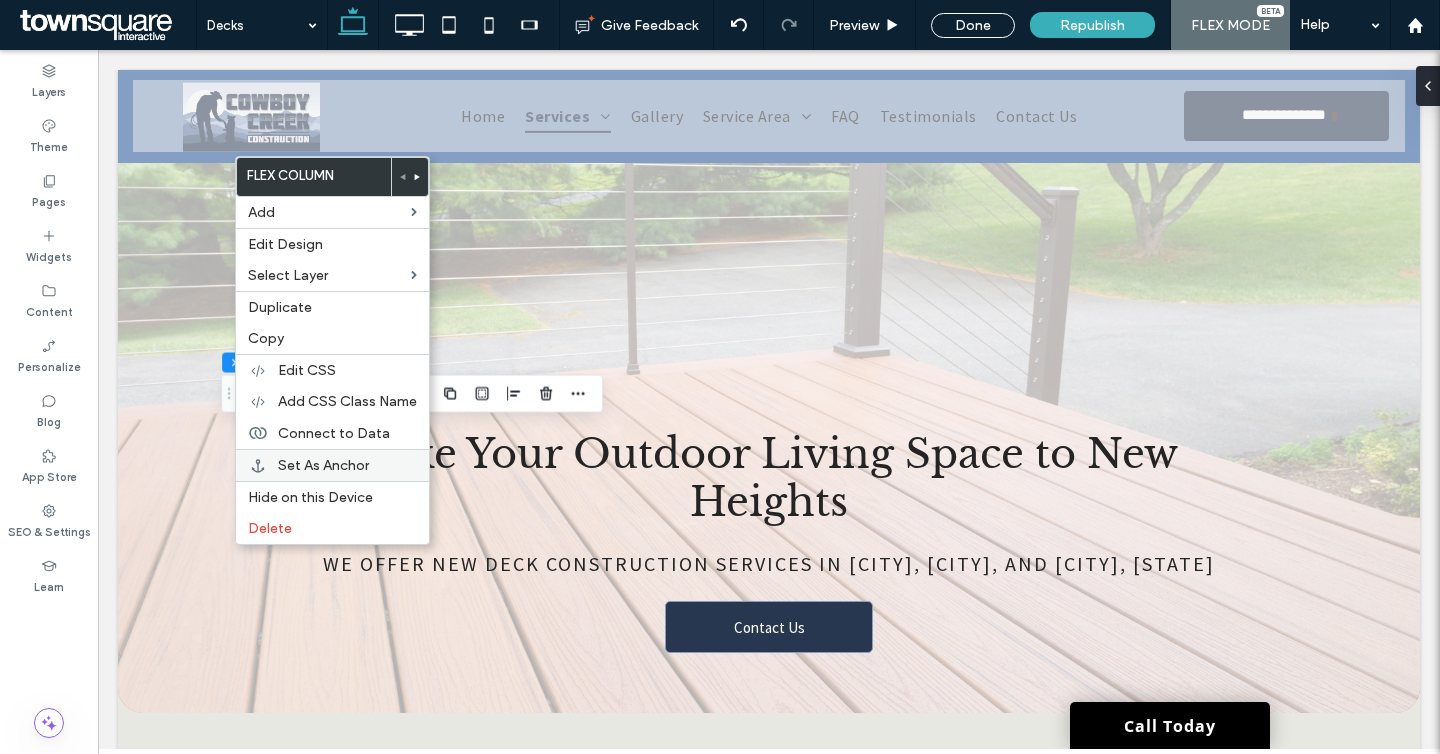 scroll, scrollTop: 808, scrollLeft: 0, axis: vertical 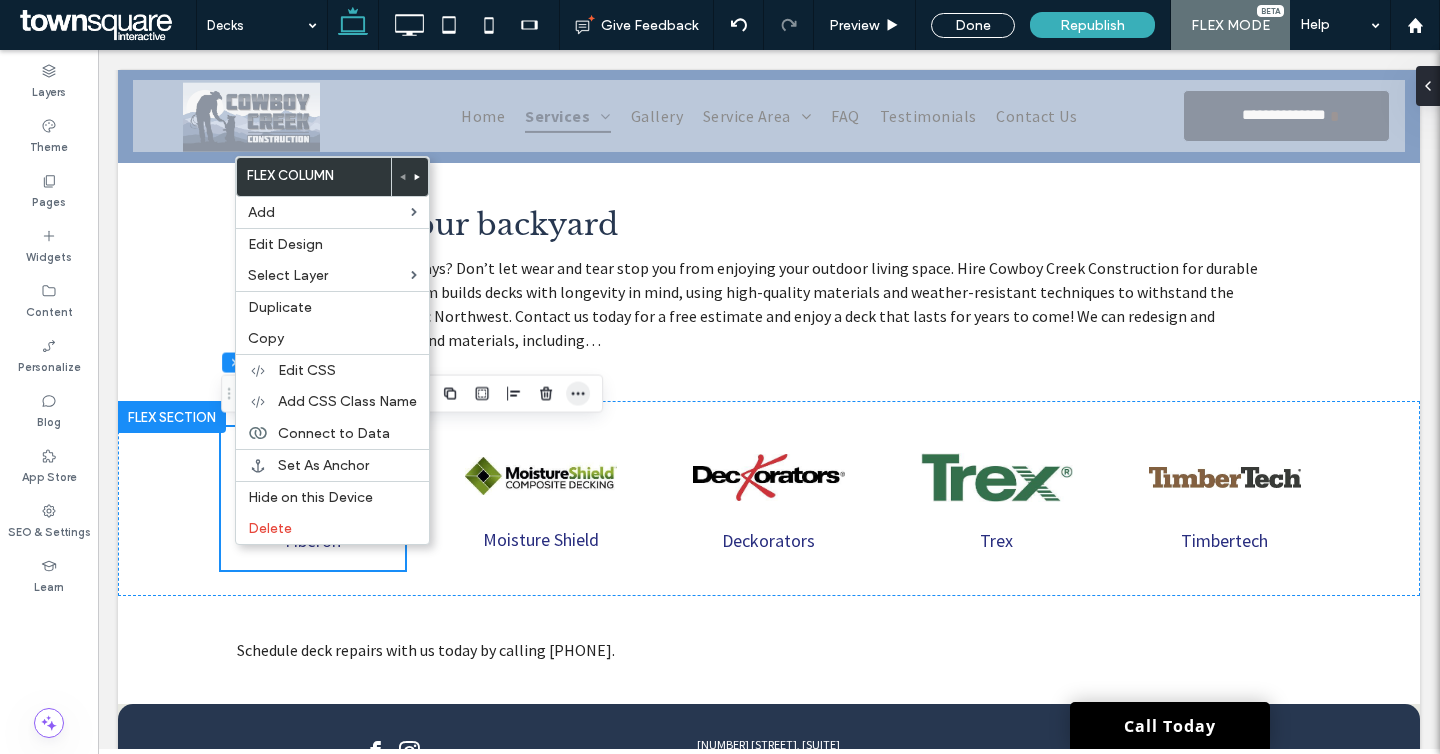 click 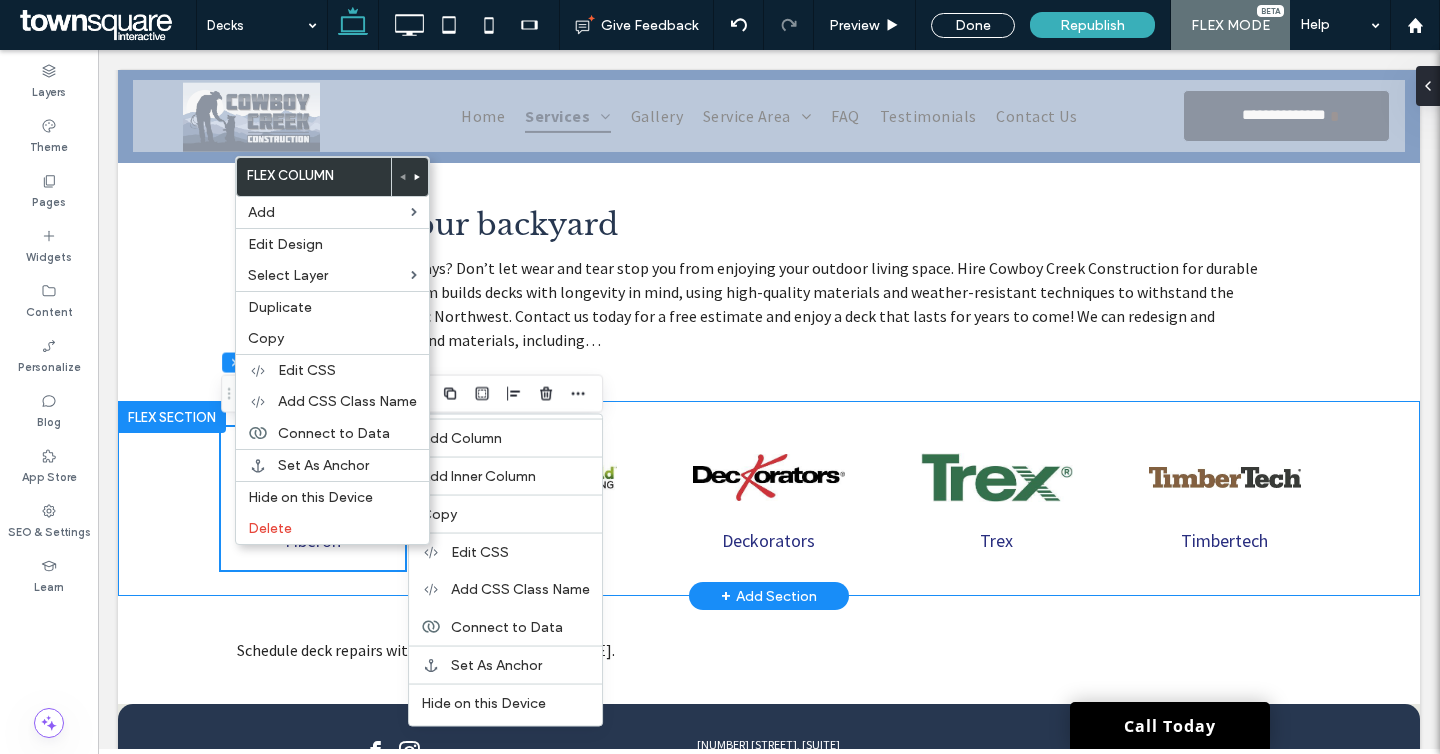 click on "Fiberon
Moisture Shield
Trex
Timbertech
Deckorators" at bounding box center [769, 498] 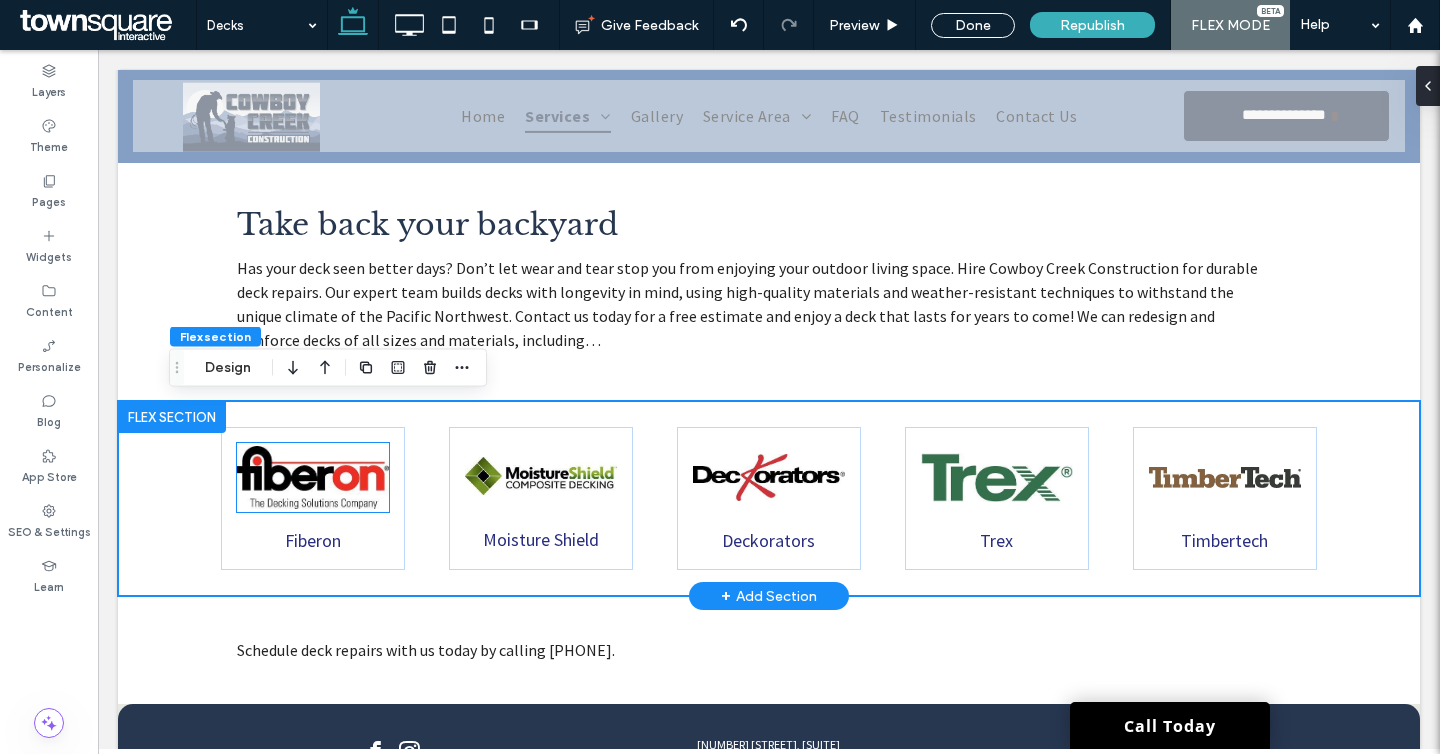 click at bounding box center [313, 477] 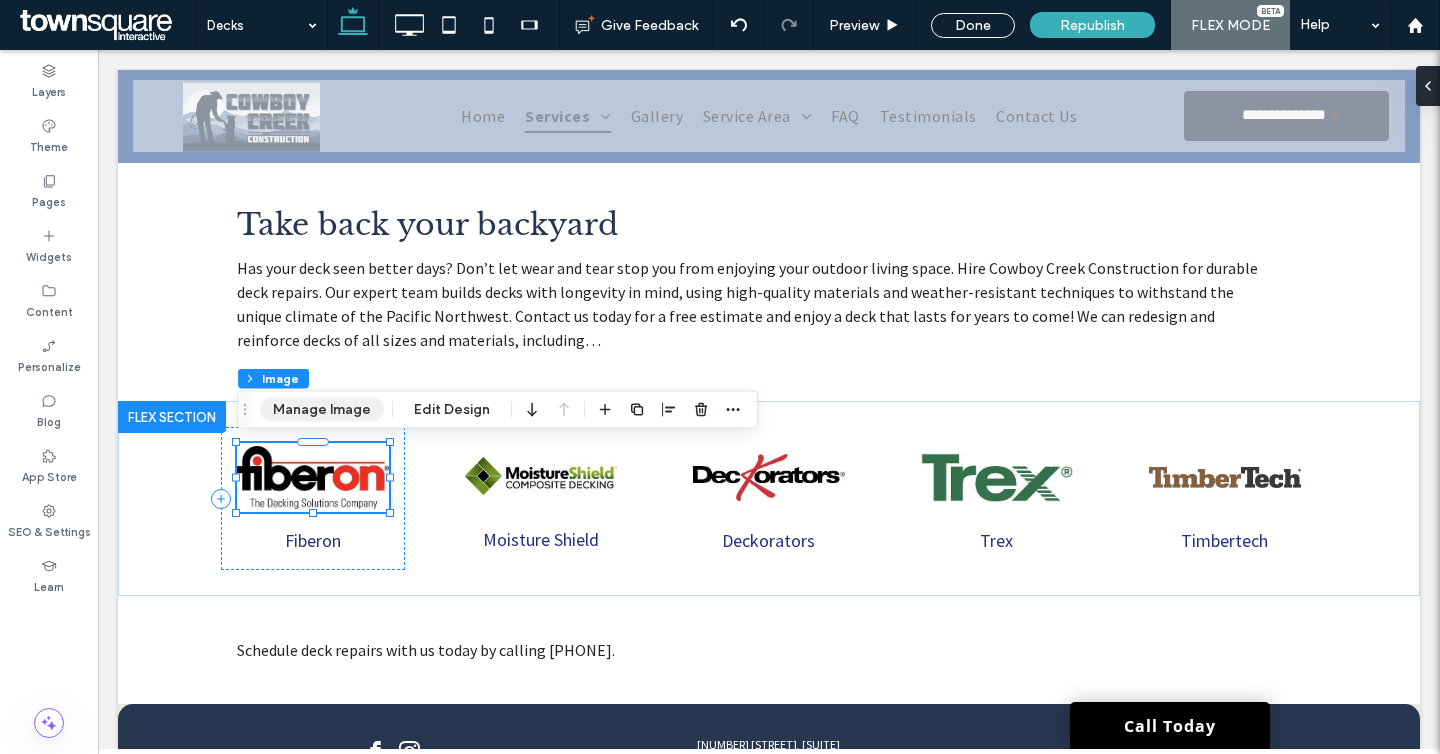 click on "Manage Image" at bounding box center [322, 410] 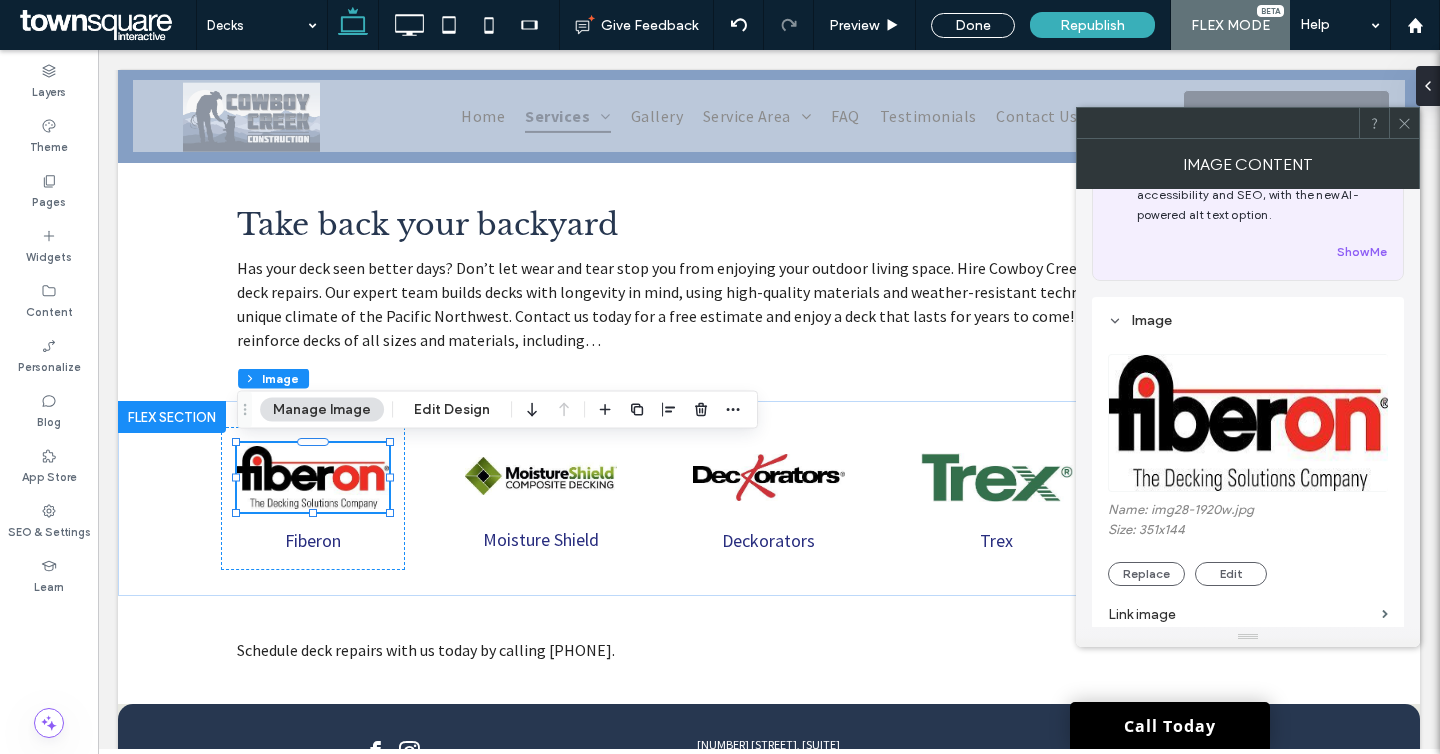 scroll, scrollTop: 235, scrollLeft: 0, axis: vertical 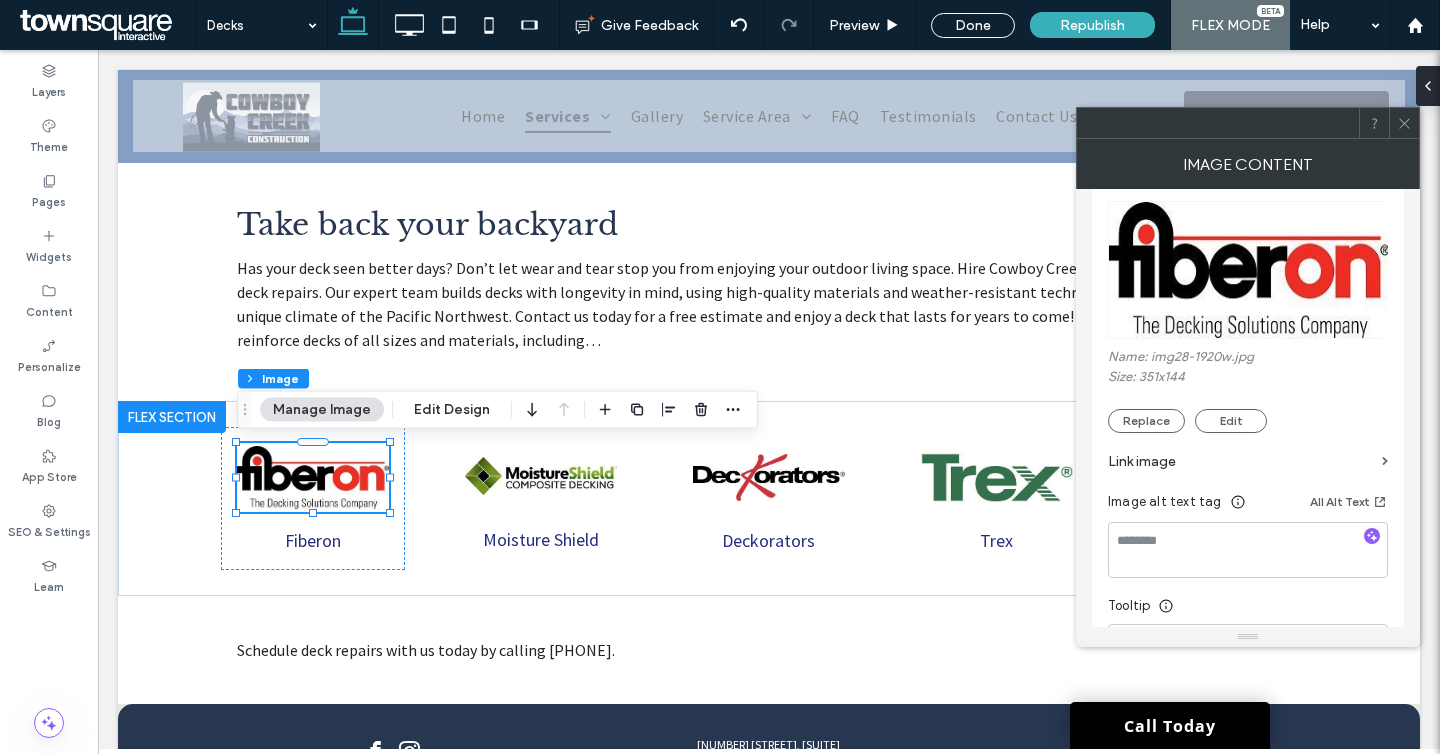 click on "Link image" at bounding box center (1241, 461) 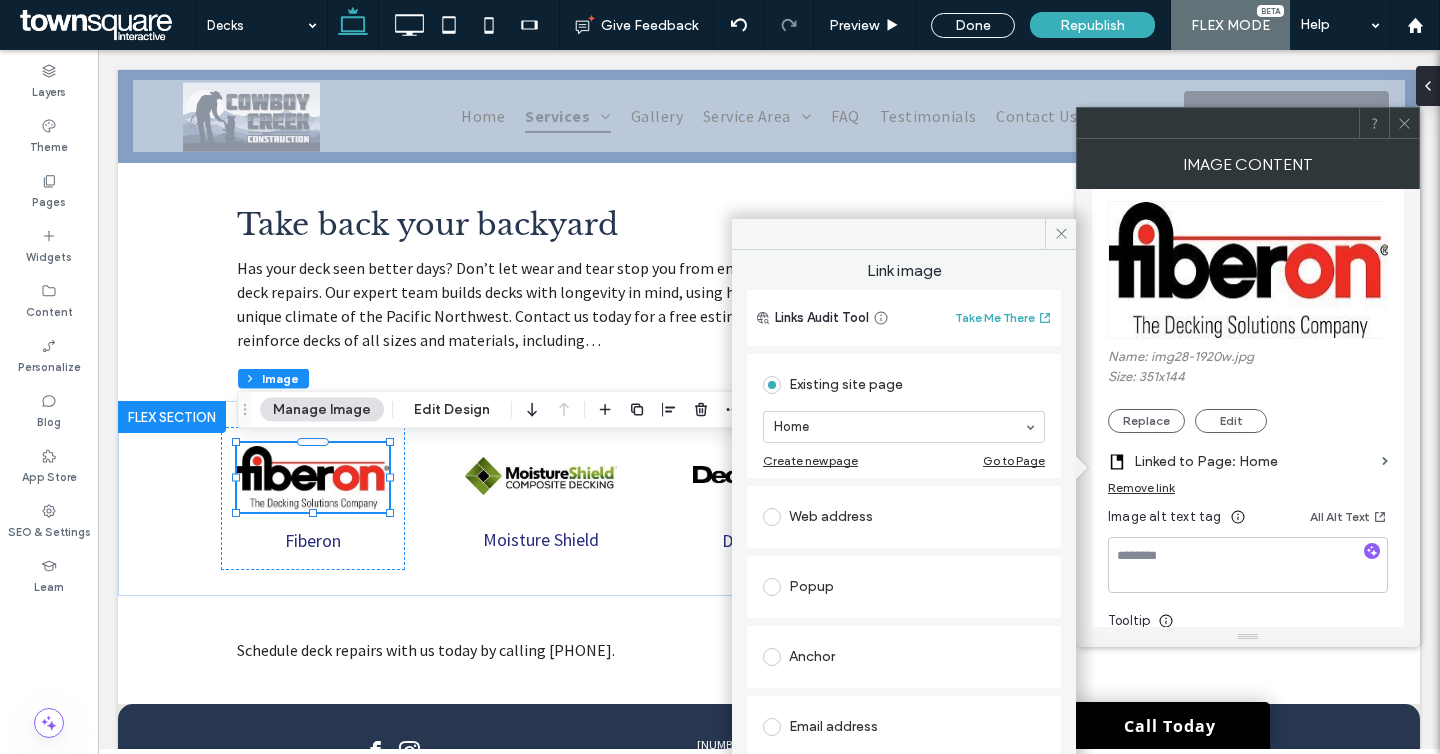 click on "Web address" at bounding box center [904, 517] 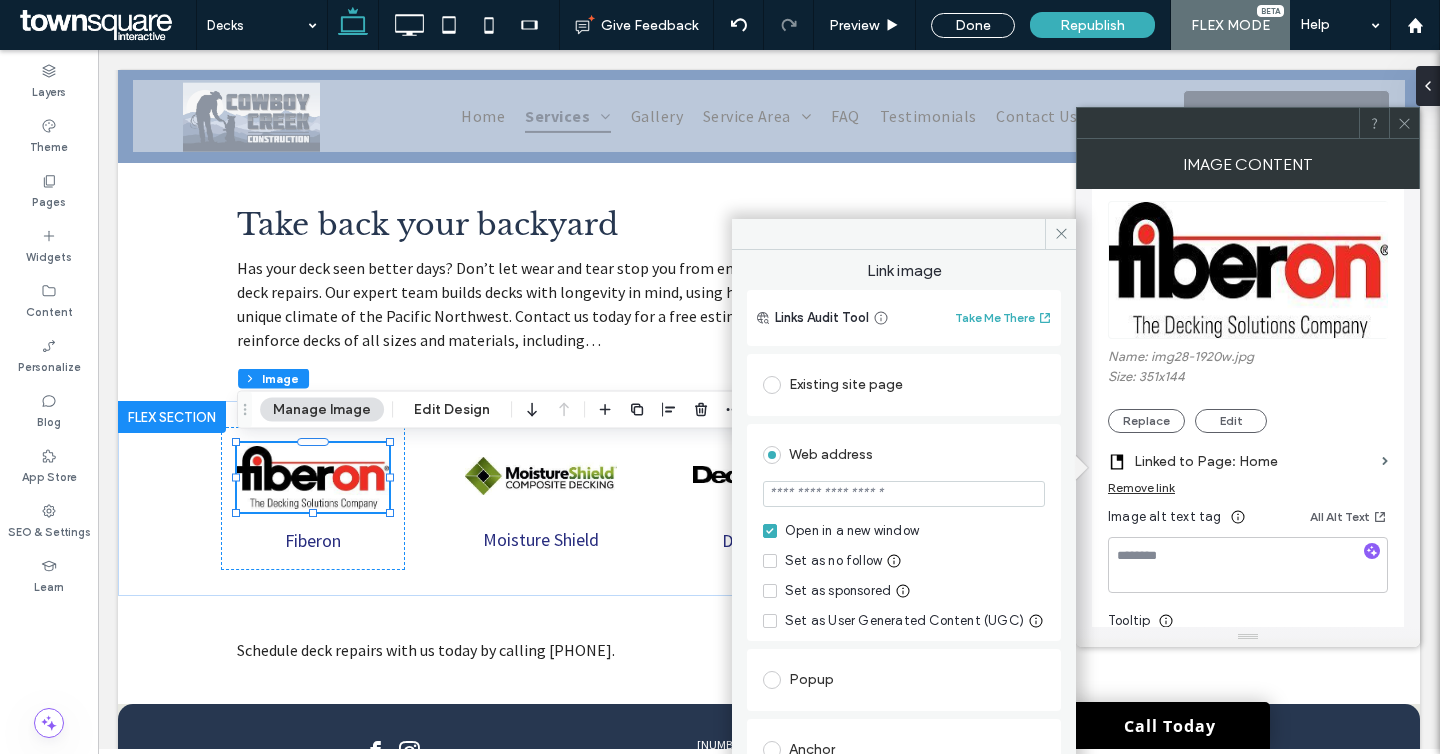 click at bounding box center [904, 494] 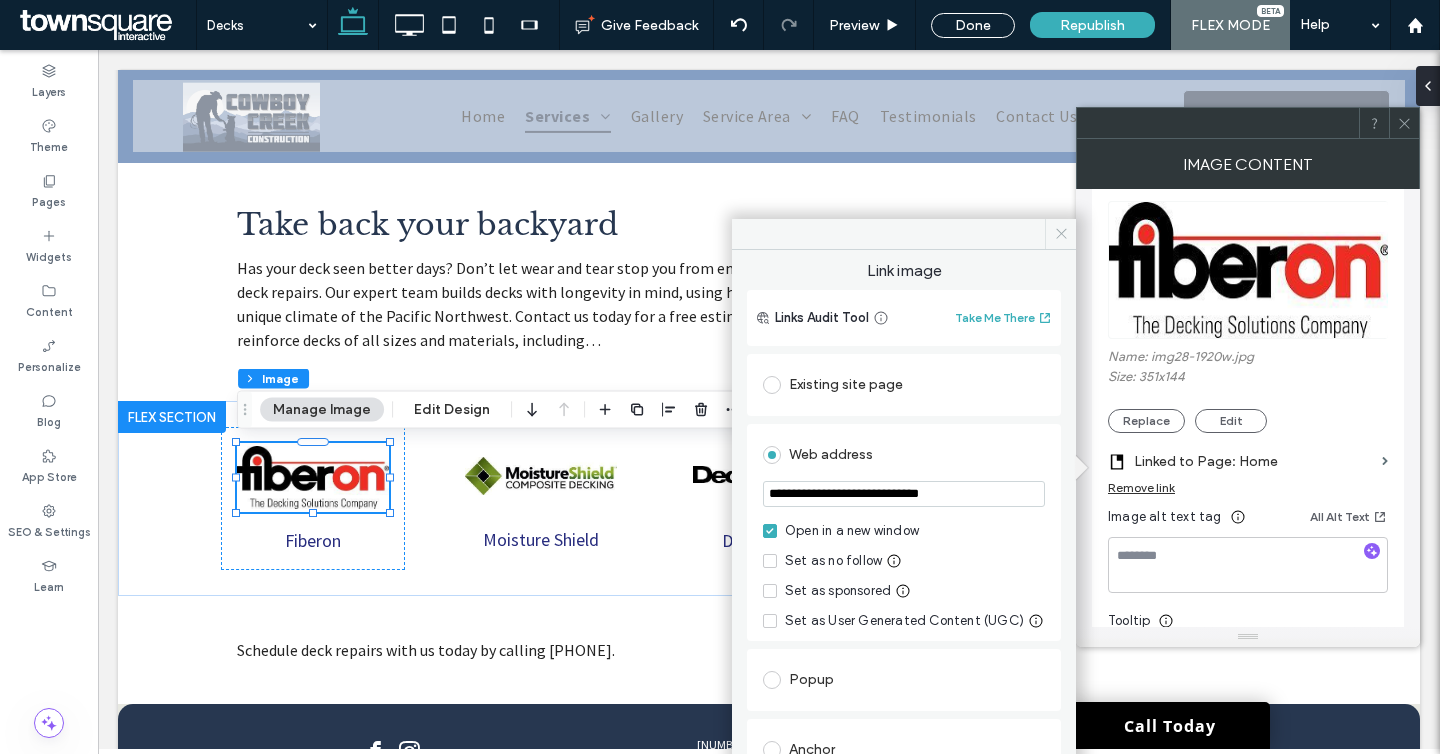type on "**********" 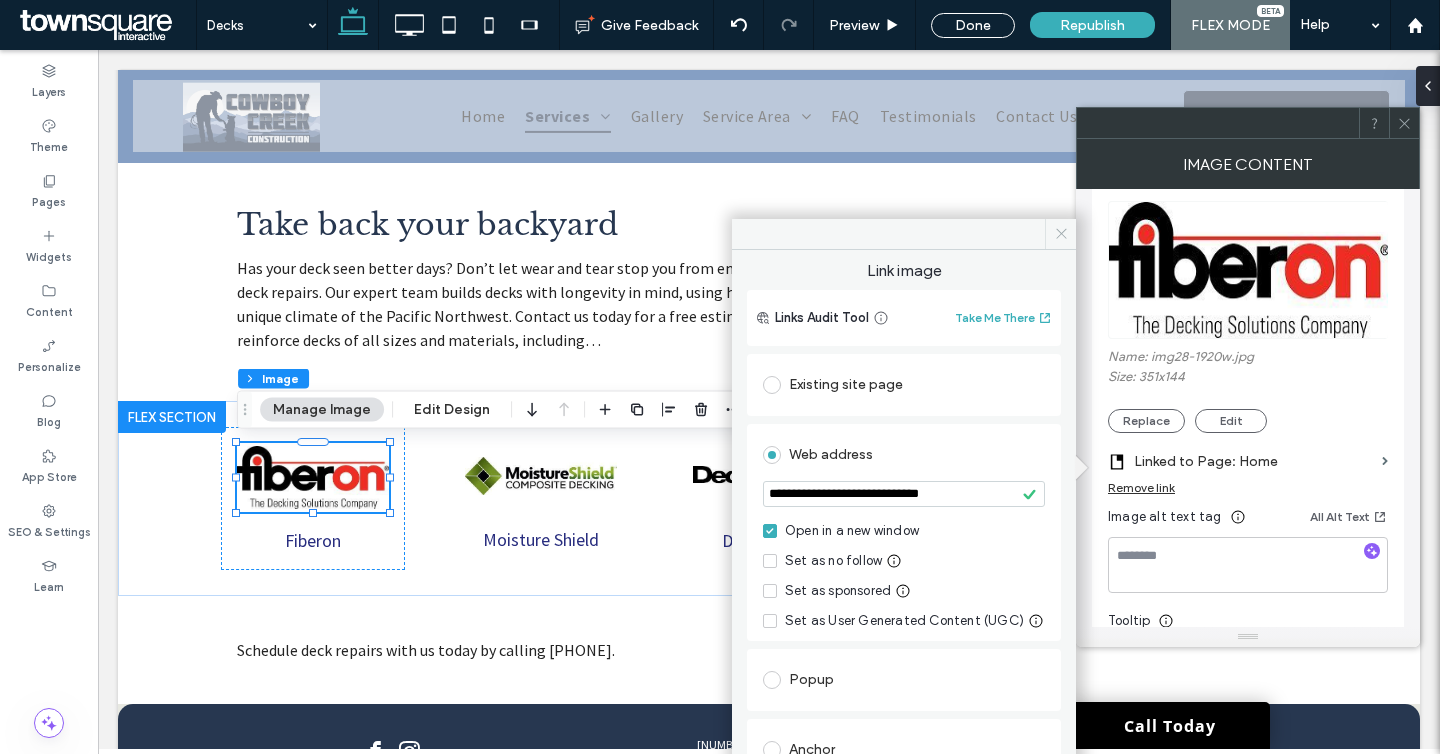 click 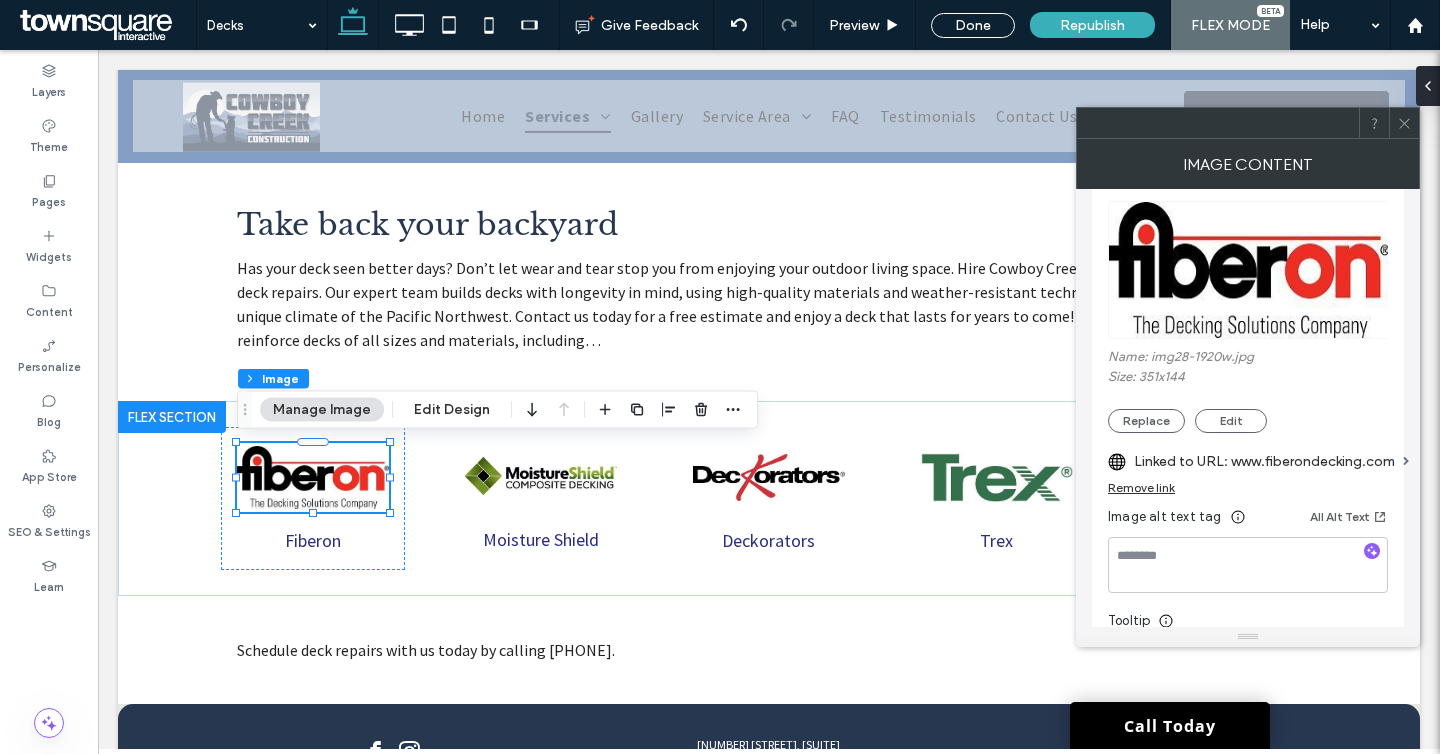 click 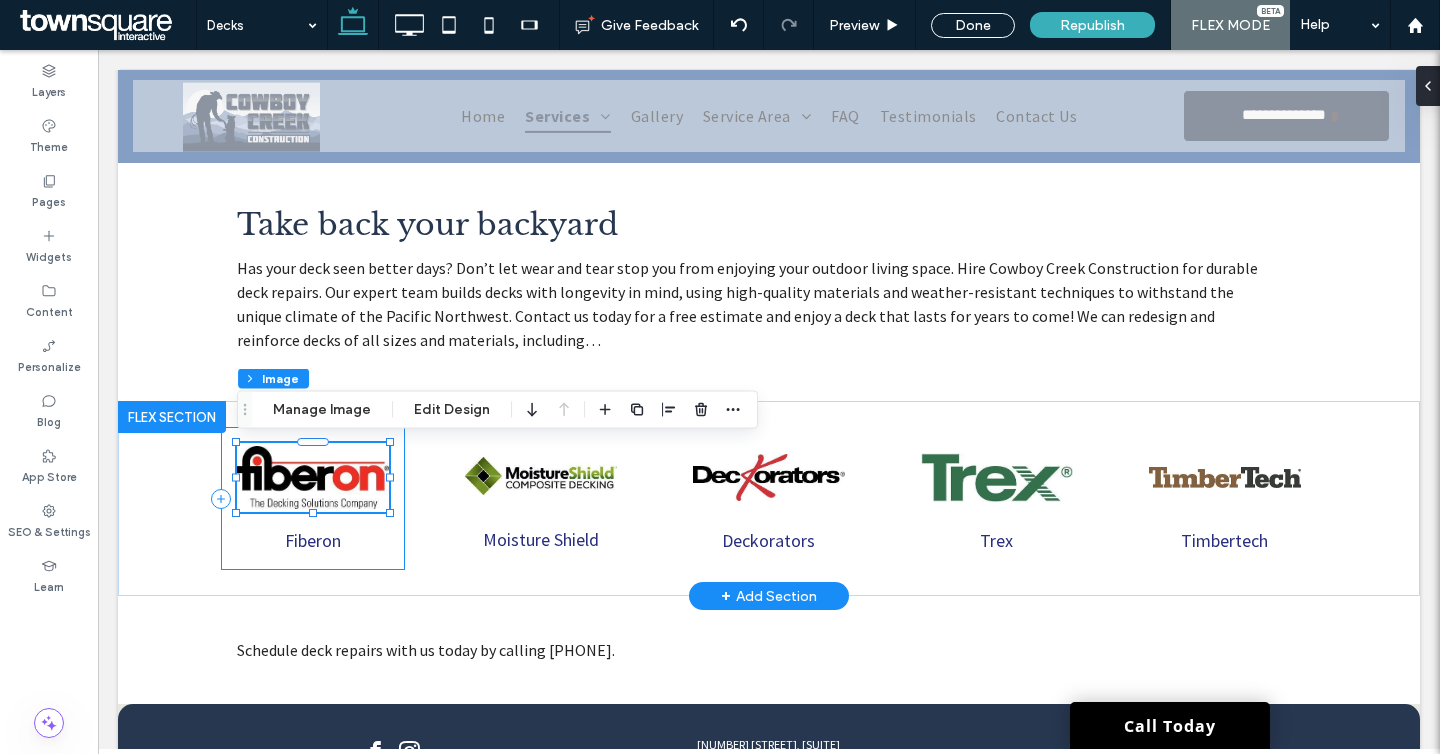 click on "Fiberon" at bounding box center [313, 540] 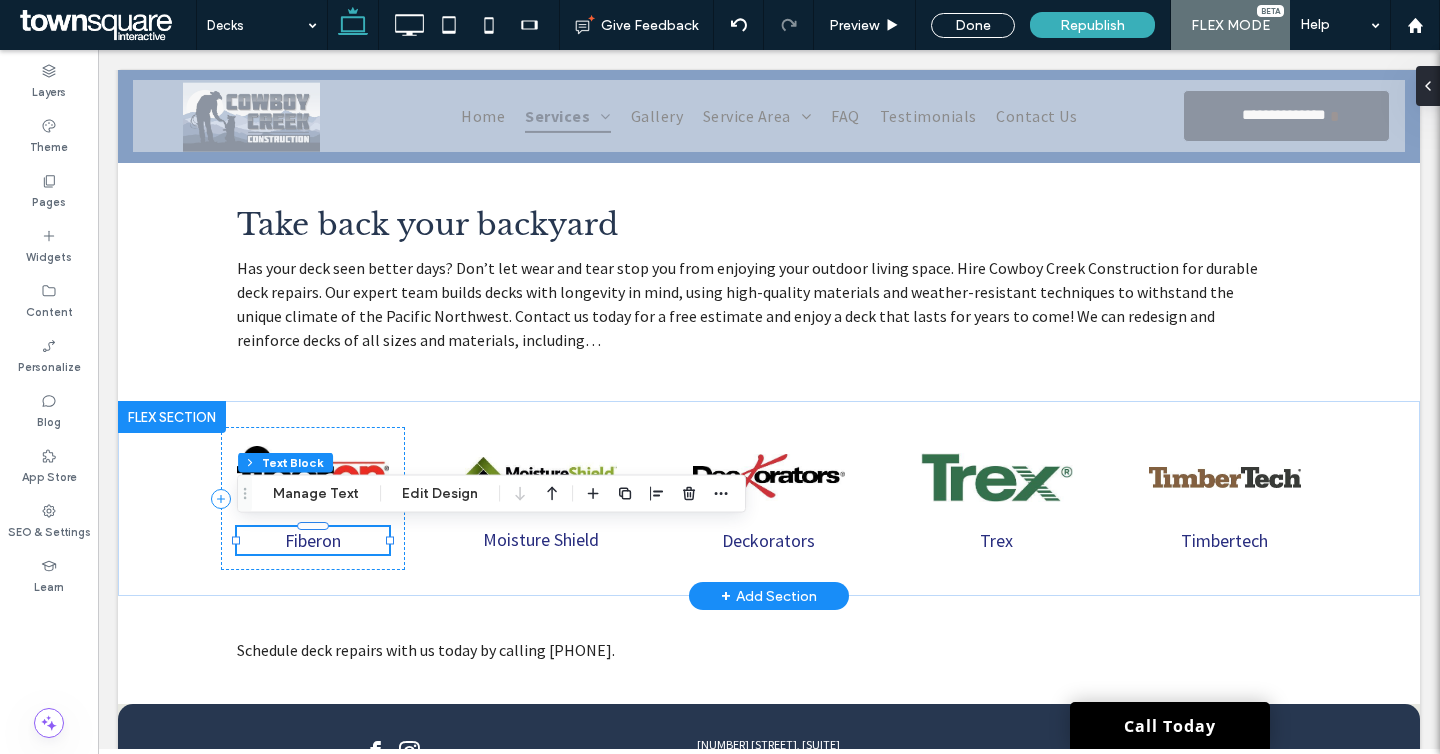 click on "Fiberon" at bounding box center [313, 540] 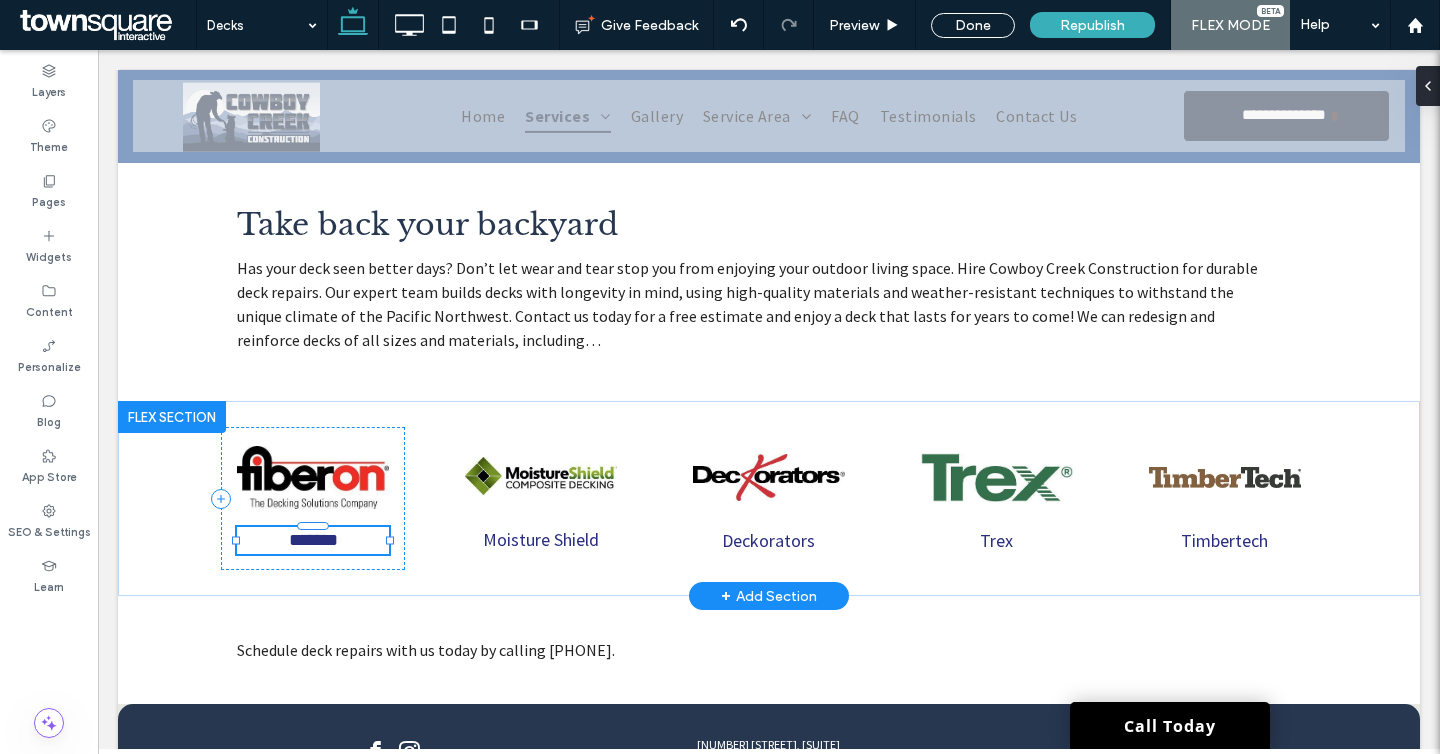 type on "**********" 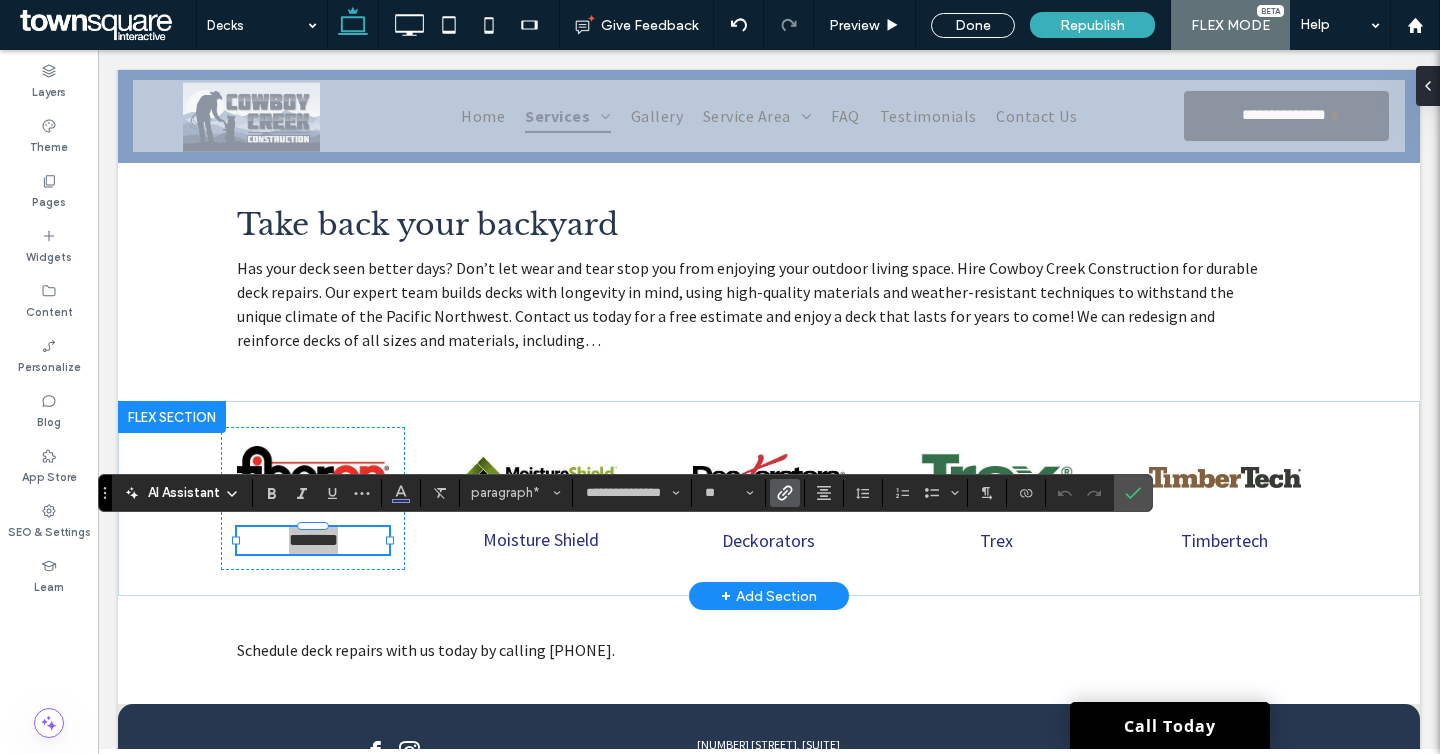 click at bounding box center (781, 493) 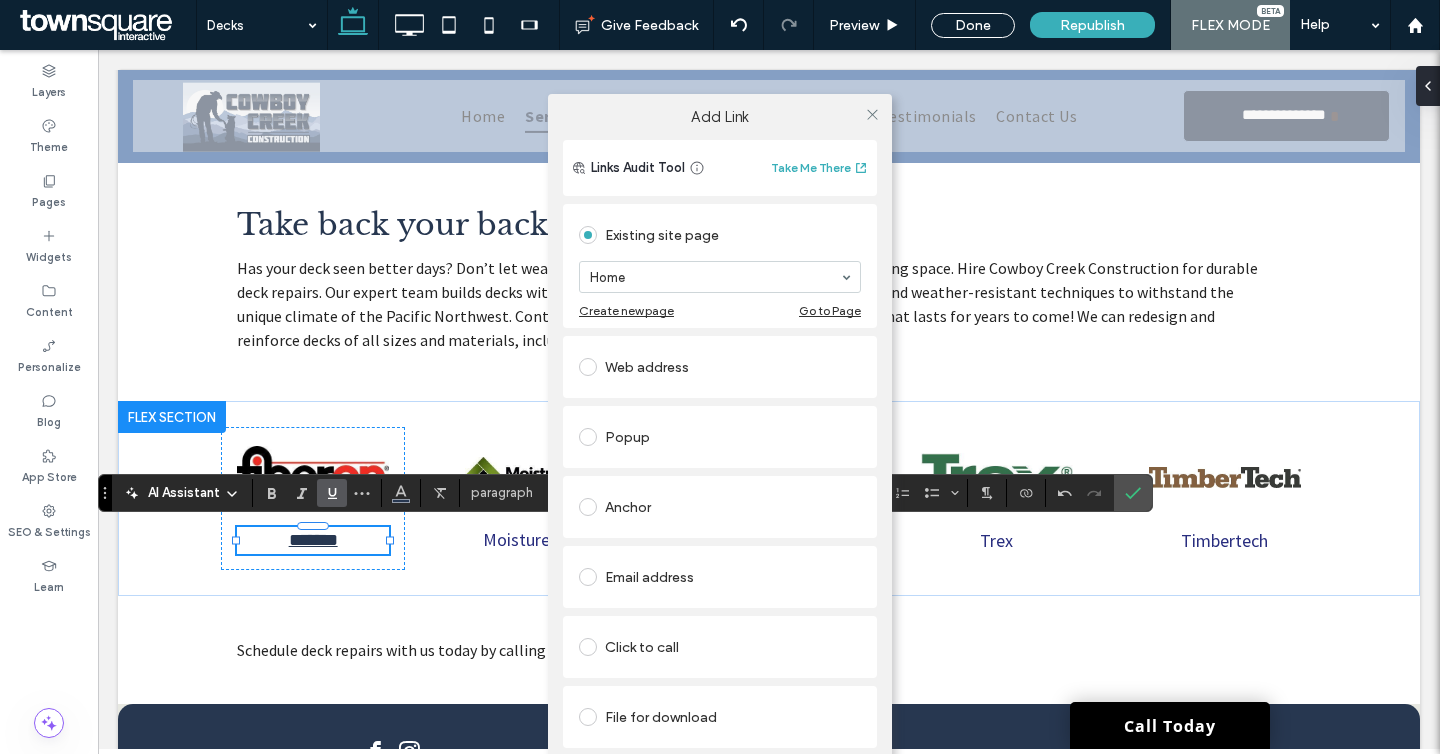 click on "Web address" at bounding box center (720, 367) 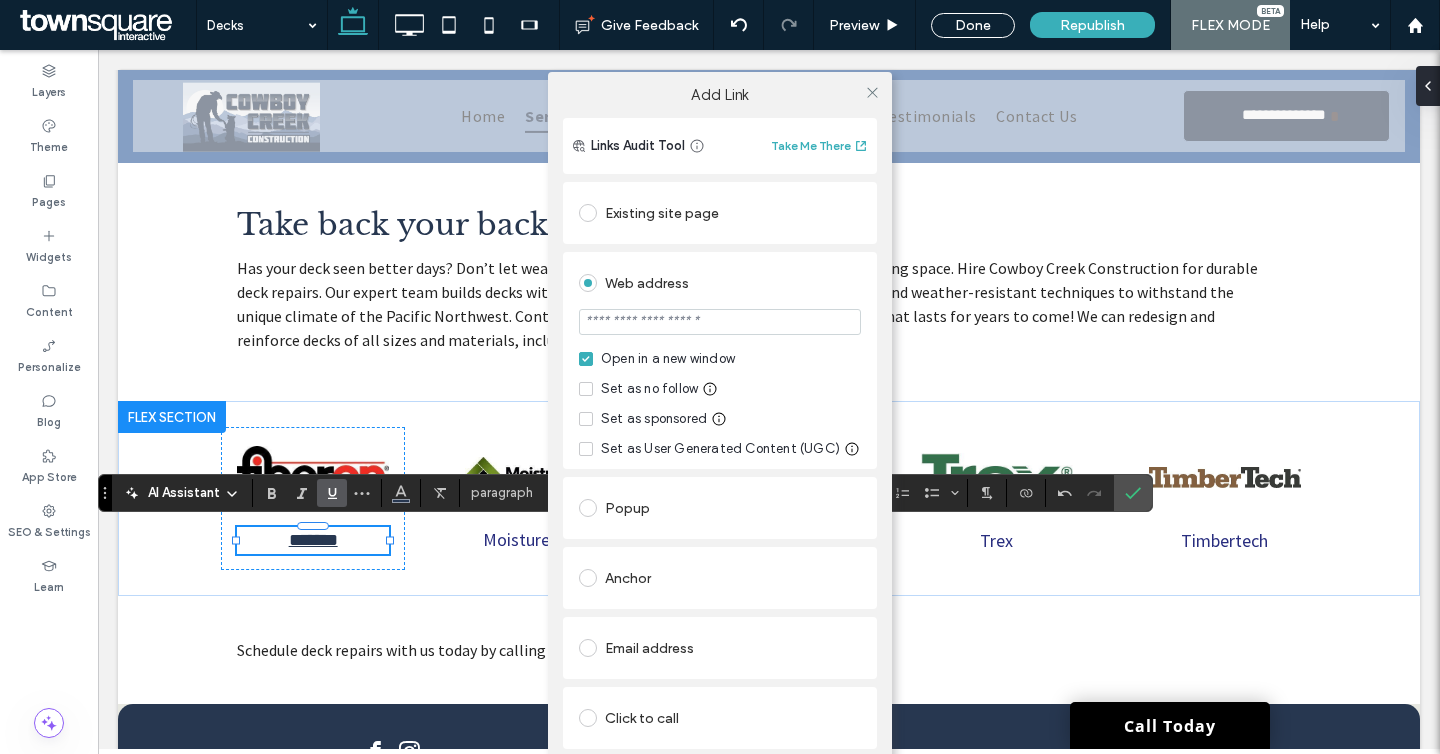 click at bounding box center [720, 322] 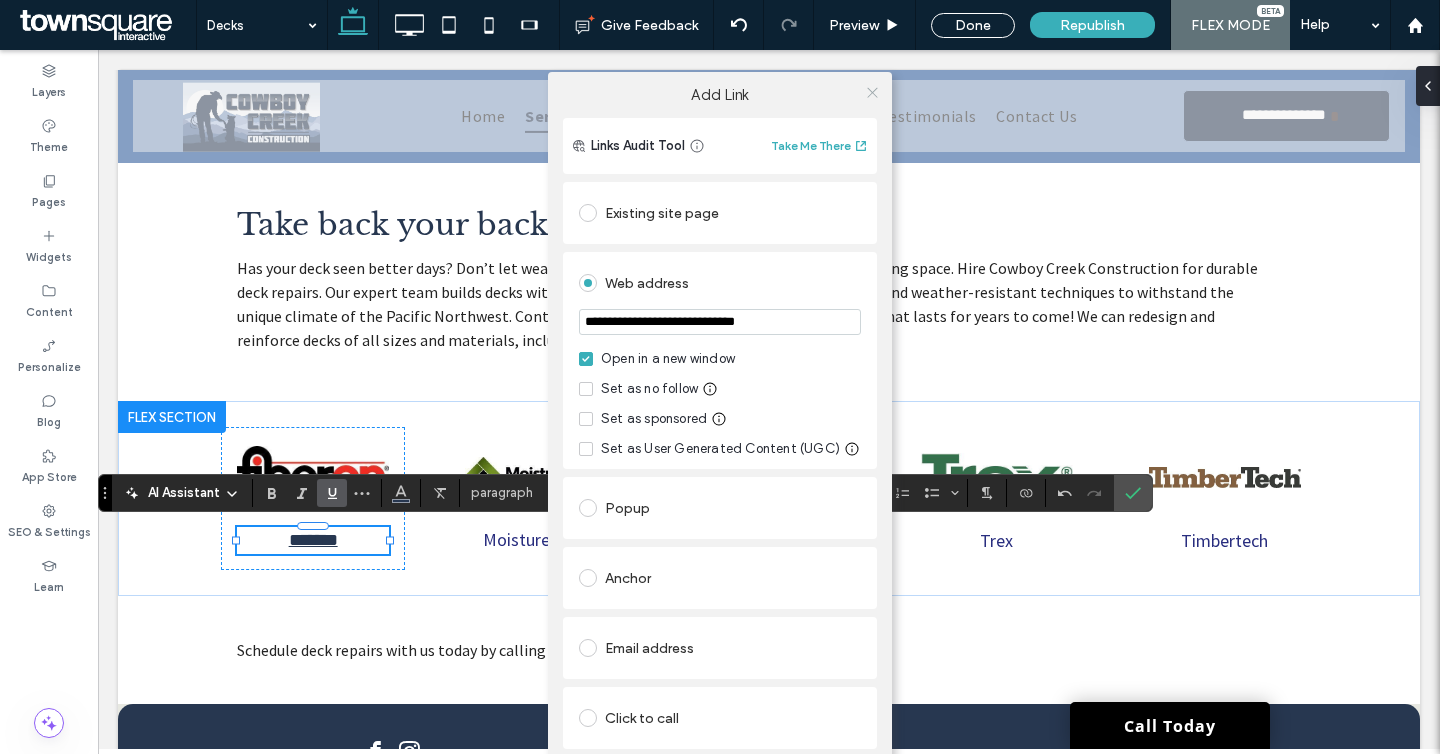 type on "**********" 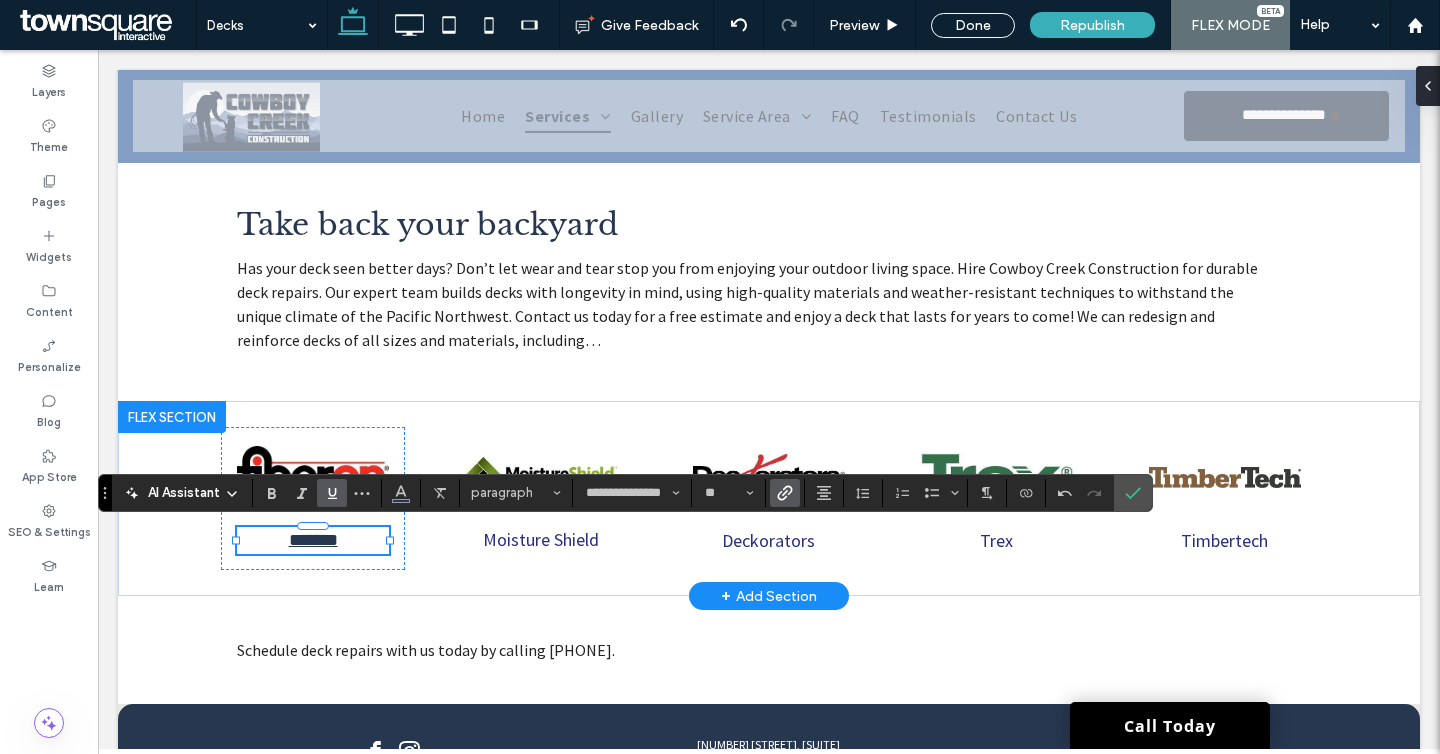 click 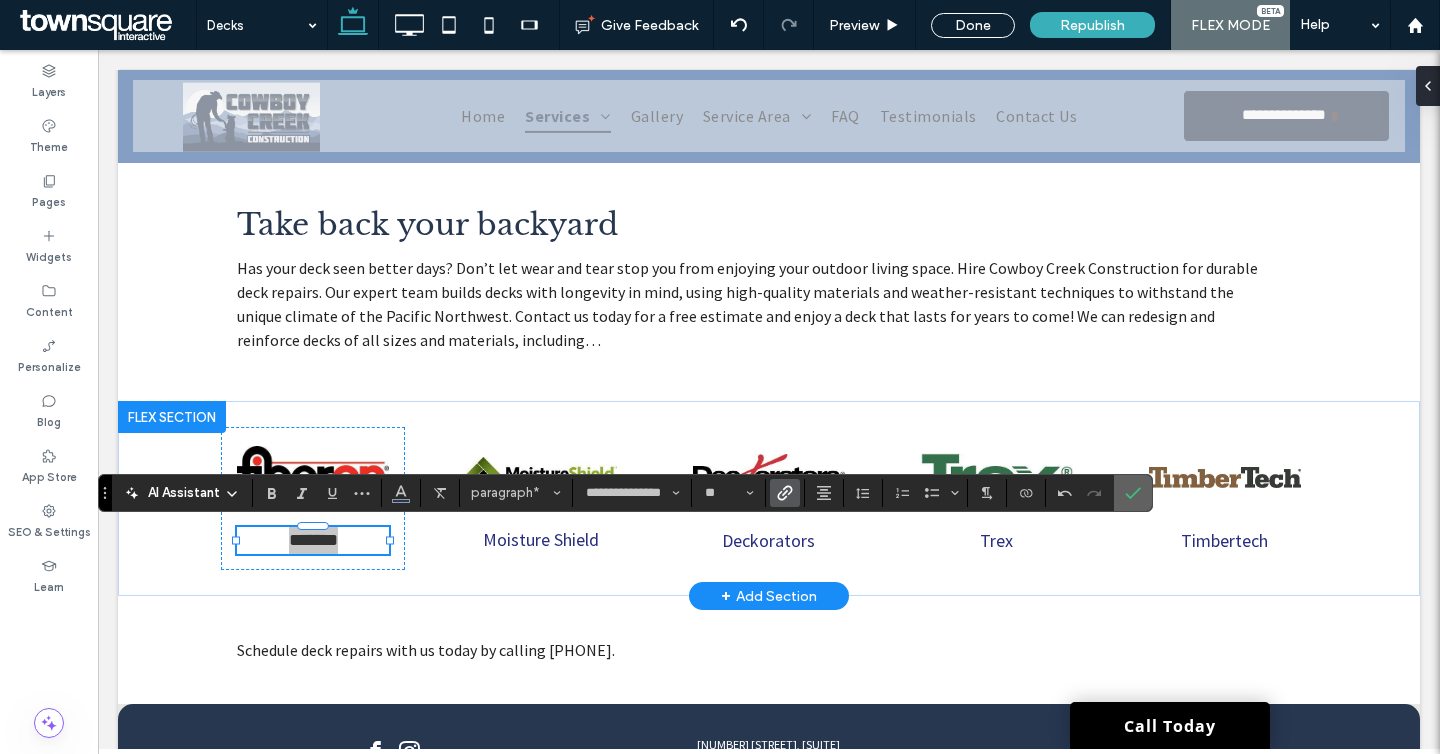click 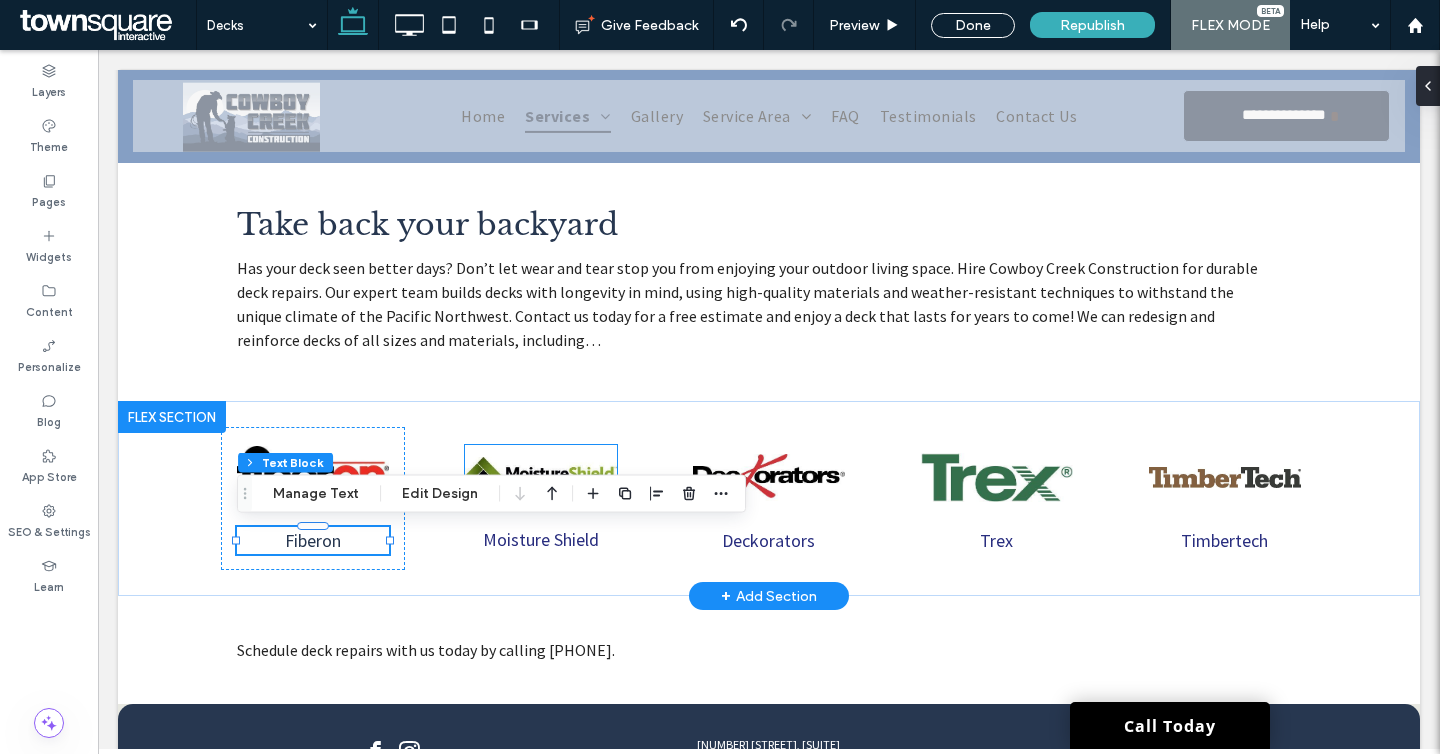 click at bounding box center (541, 476) 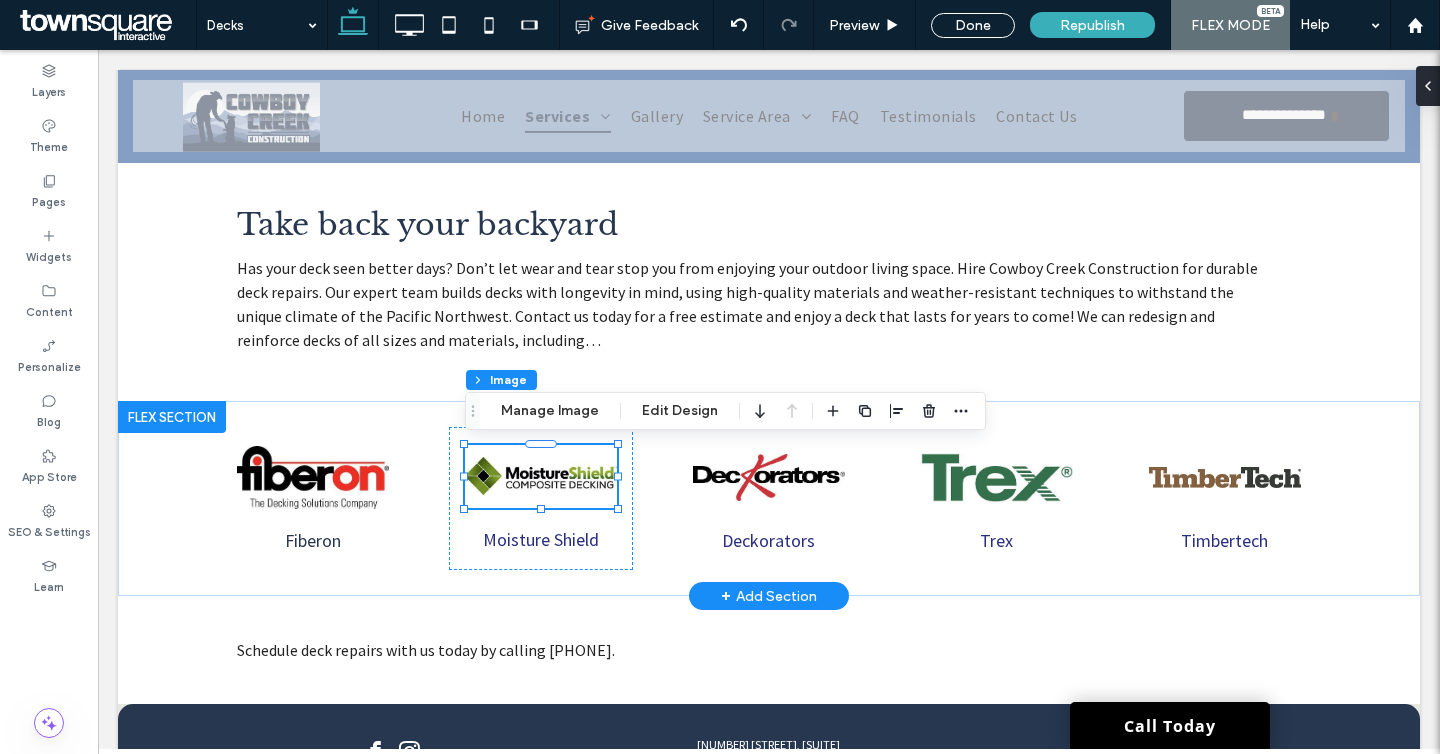 click at bounding box center (541, 445) 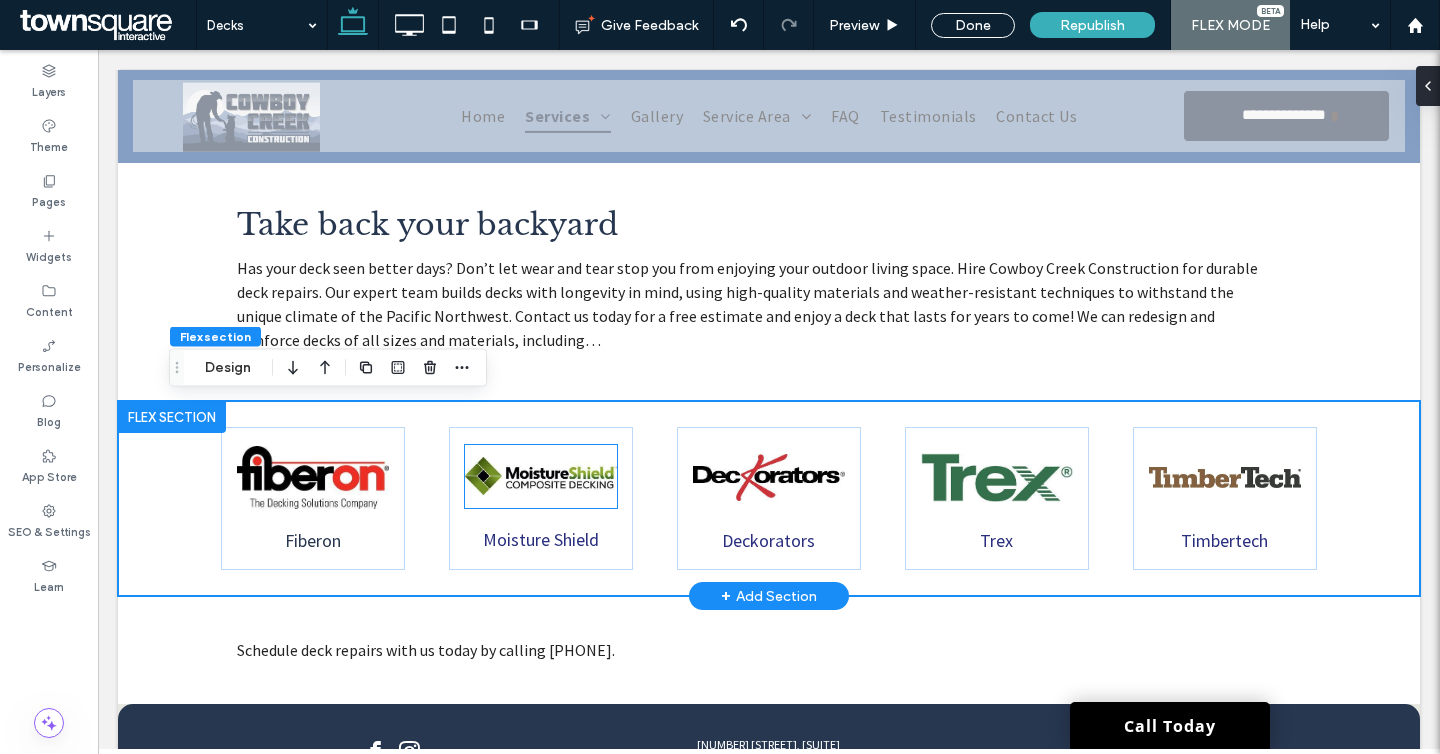 click at bounding box center (541, 476) 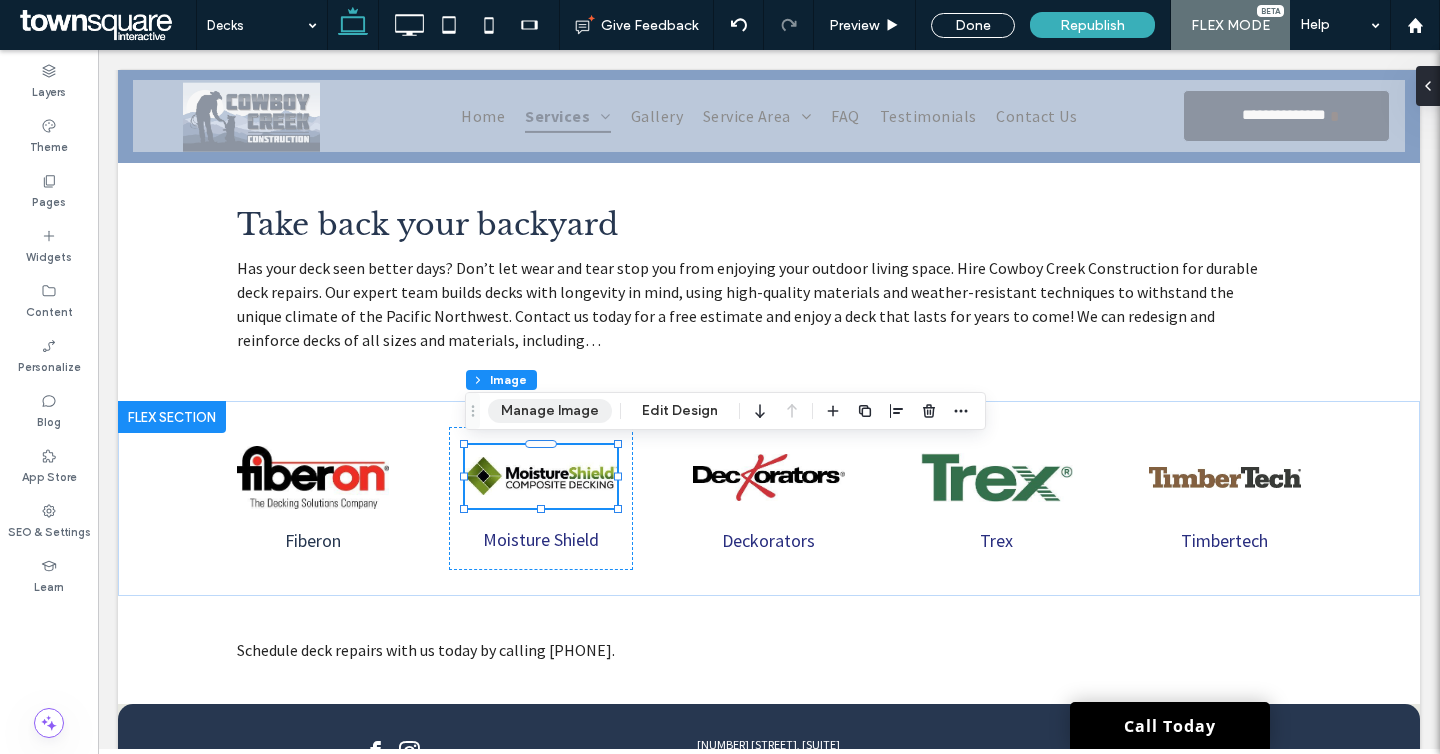 click on "Manage Image" at bounding box center [550, 411] 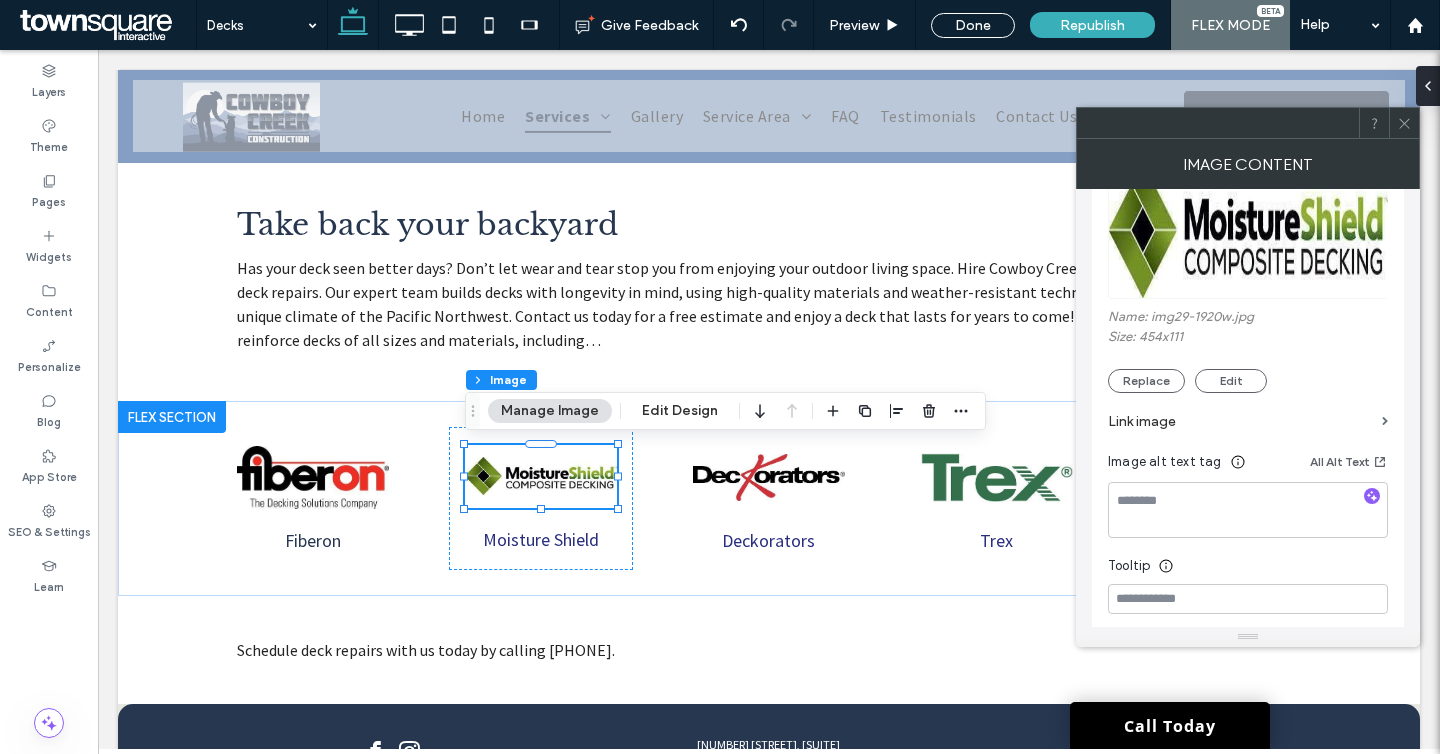scroll, scrollTop: 326, scrollLeft: 0, axis: vertical 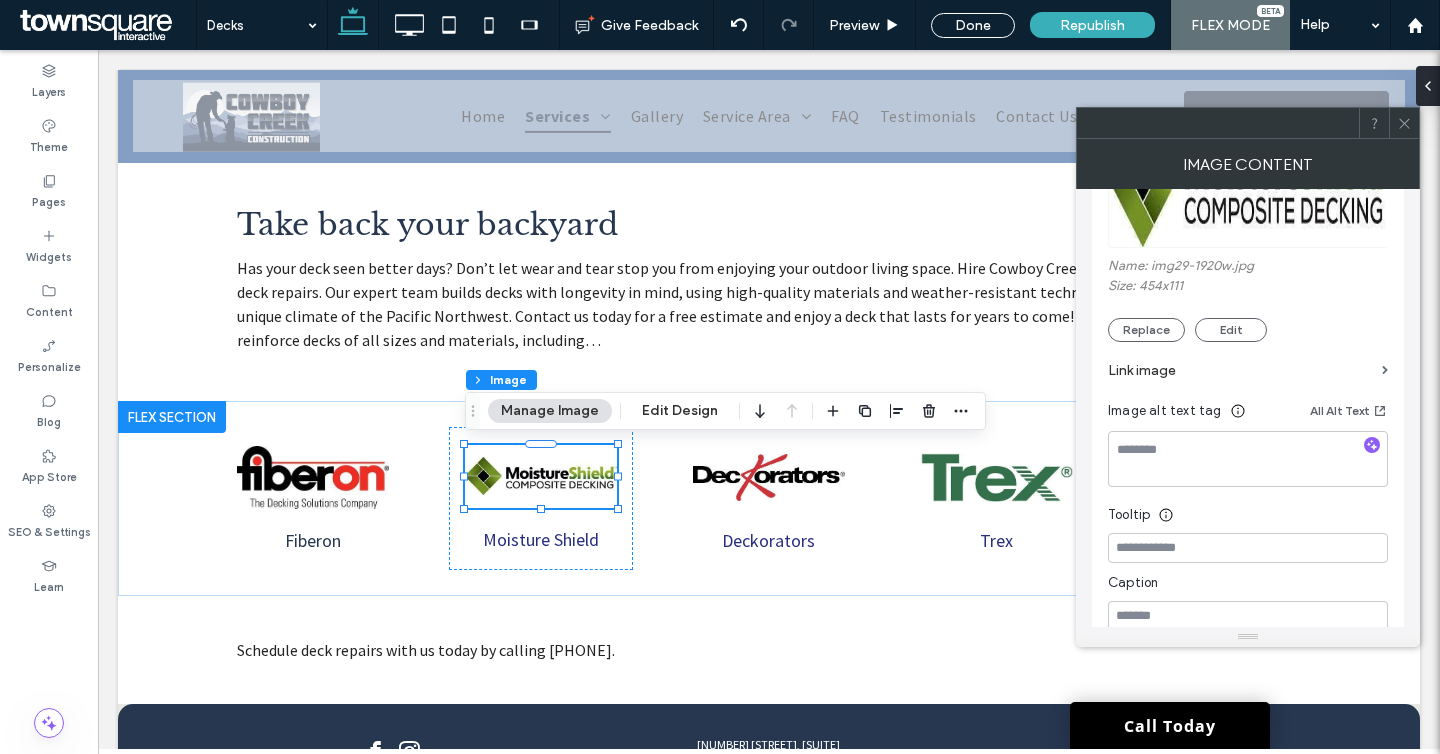 click on "Link image" at bounding box center (1241, 370) 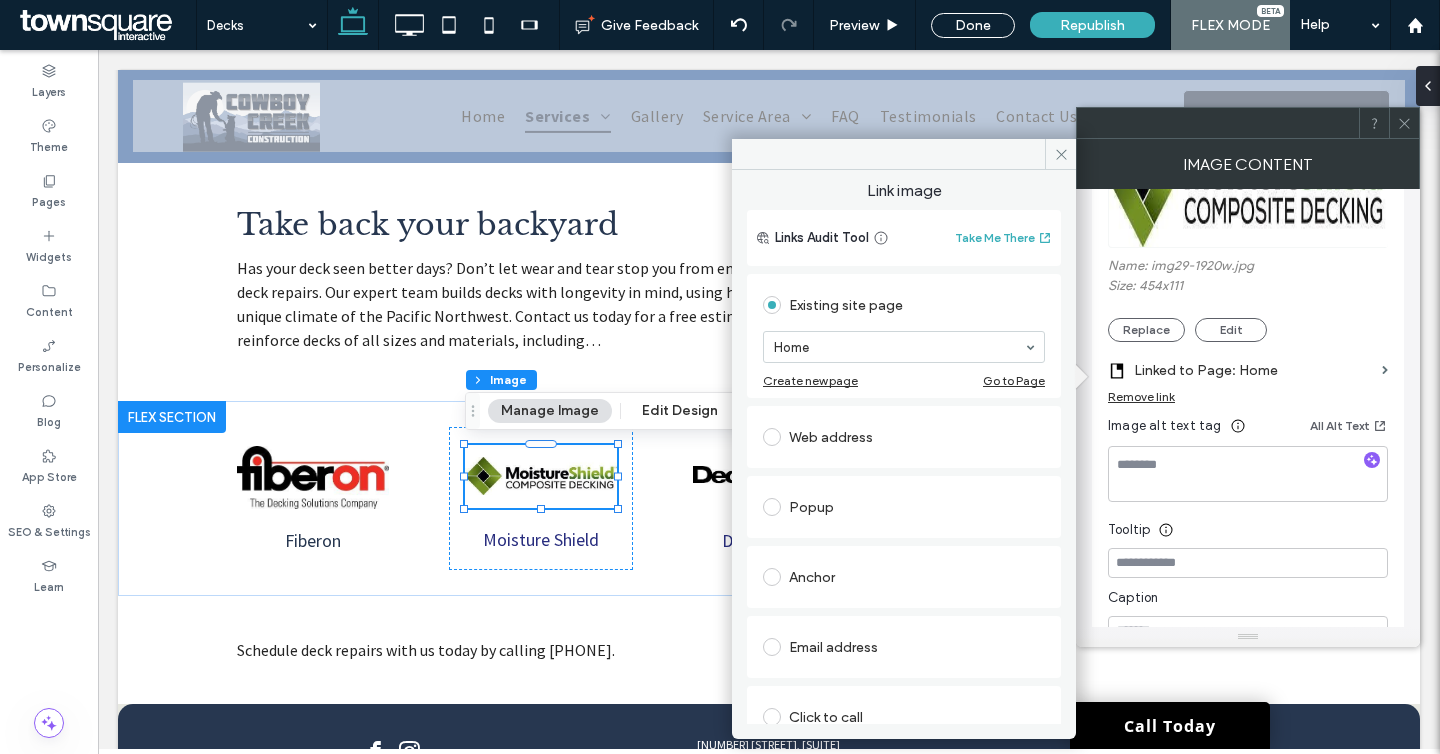 click on "Web address" at bounding box center [904, 437] 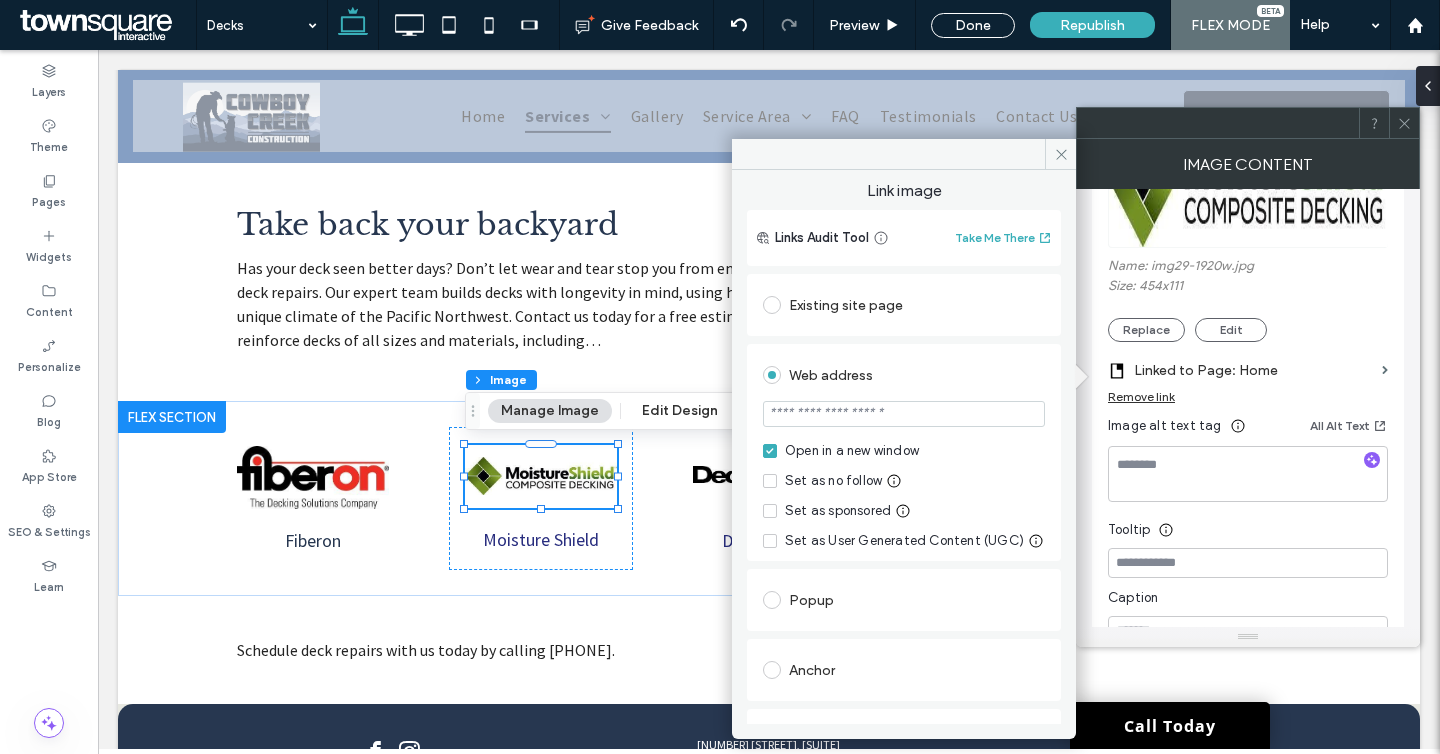 click at bounding box center [904, 414] 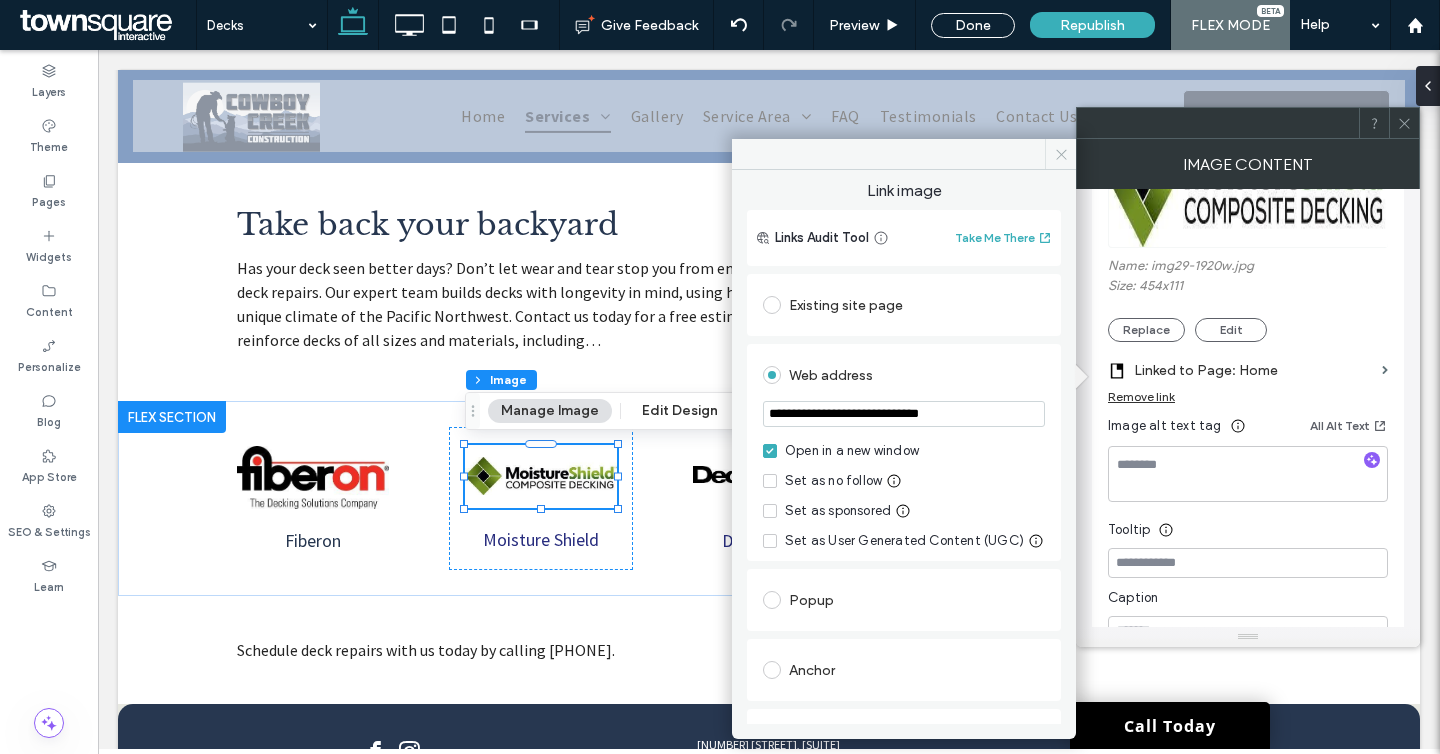 type on "**********" 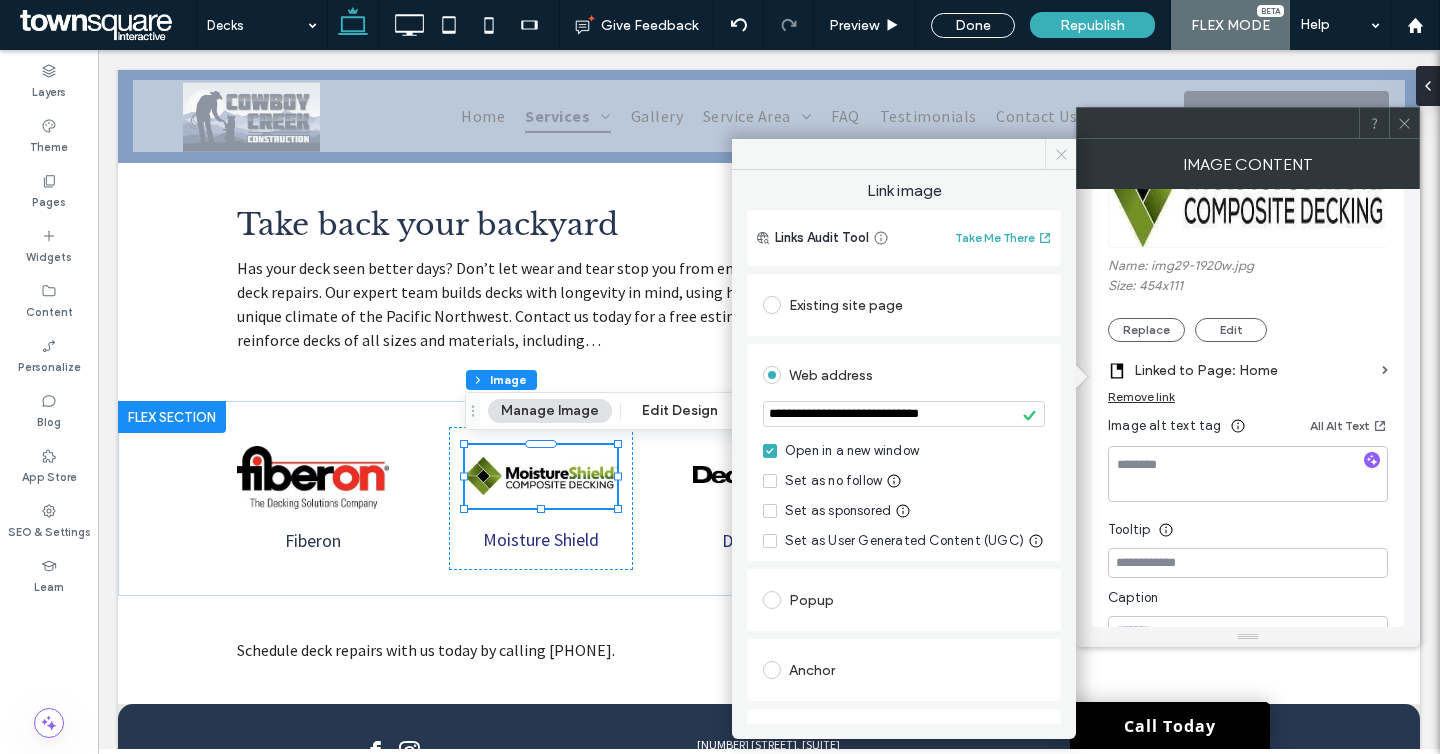 click at bounding box center (1060, 154) 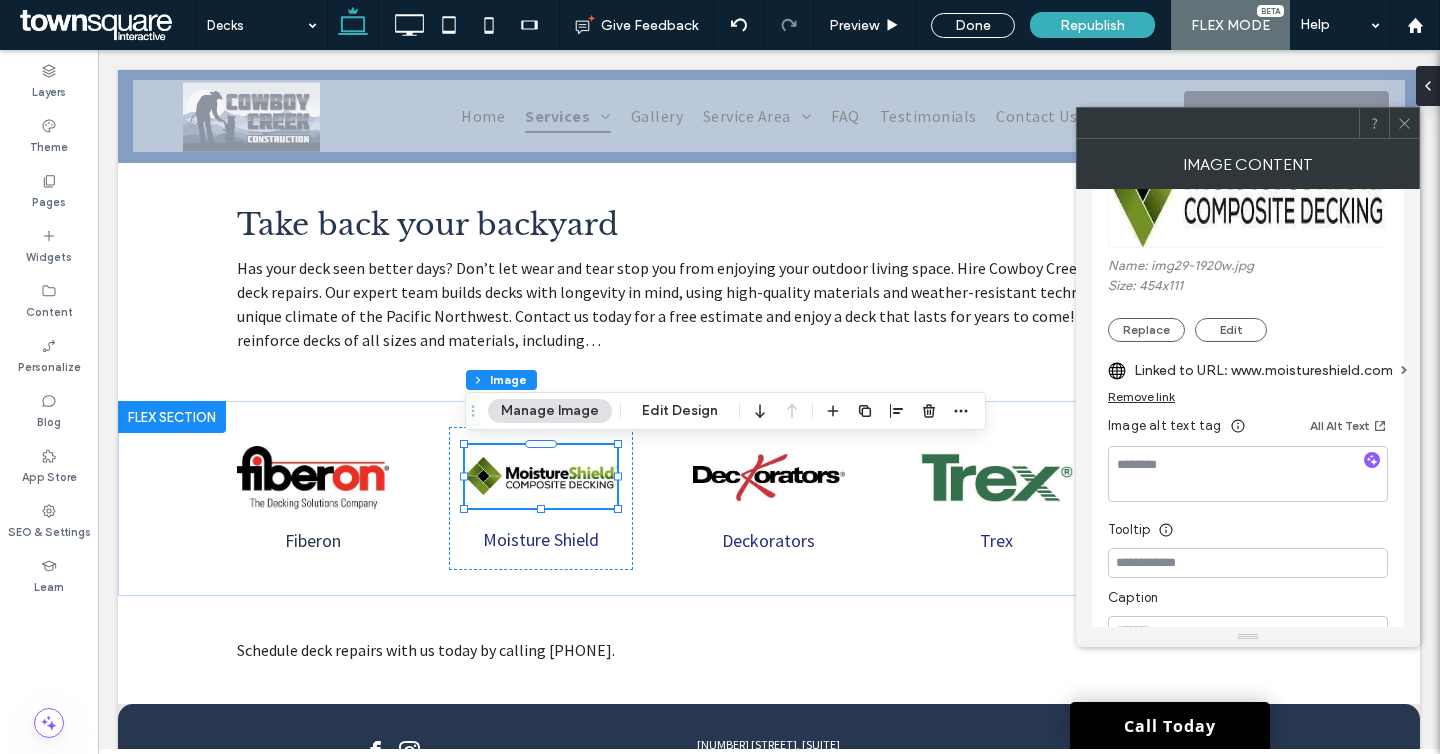 click at bounding box center (1404, 123) 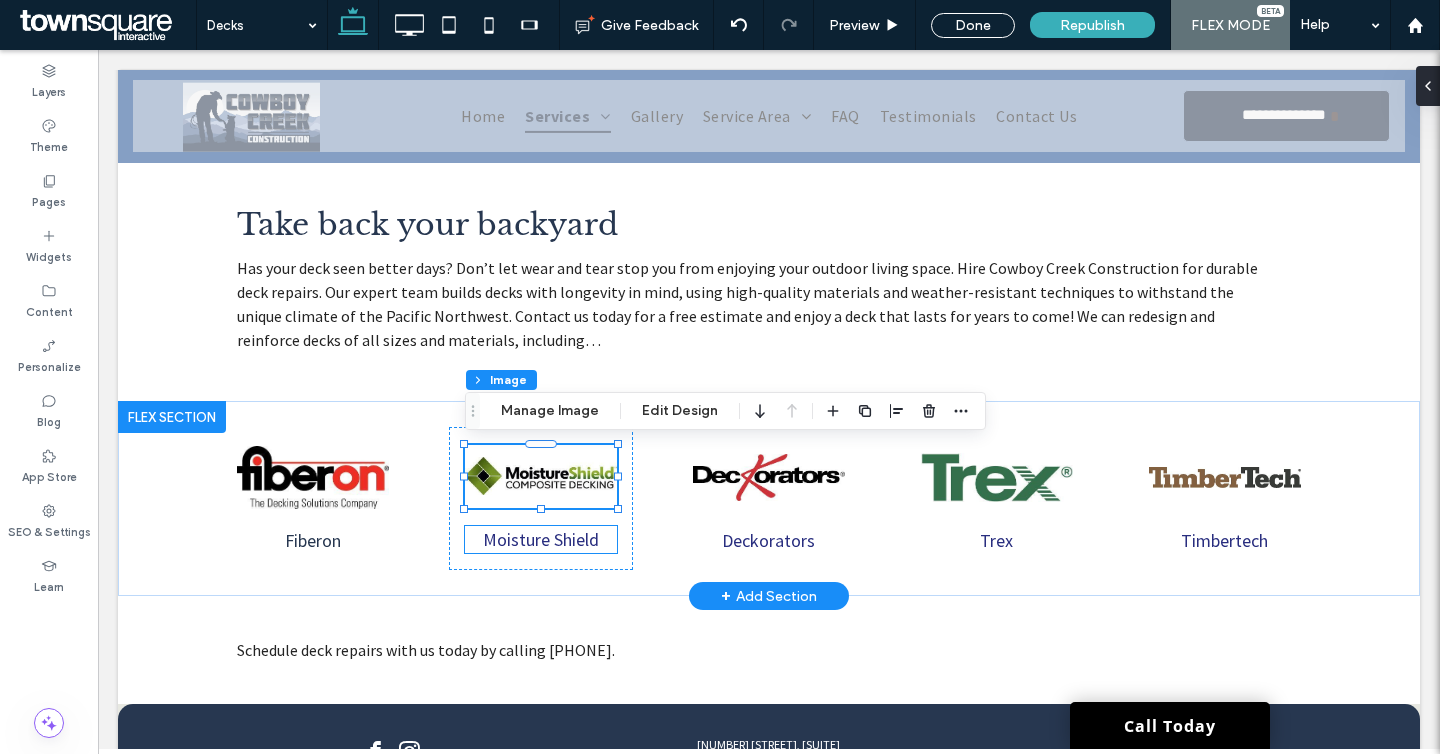 click on "Moisture Shield" at bounding box center [541, 539] 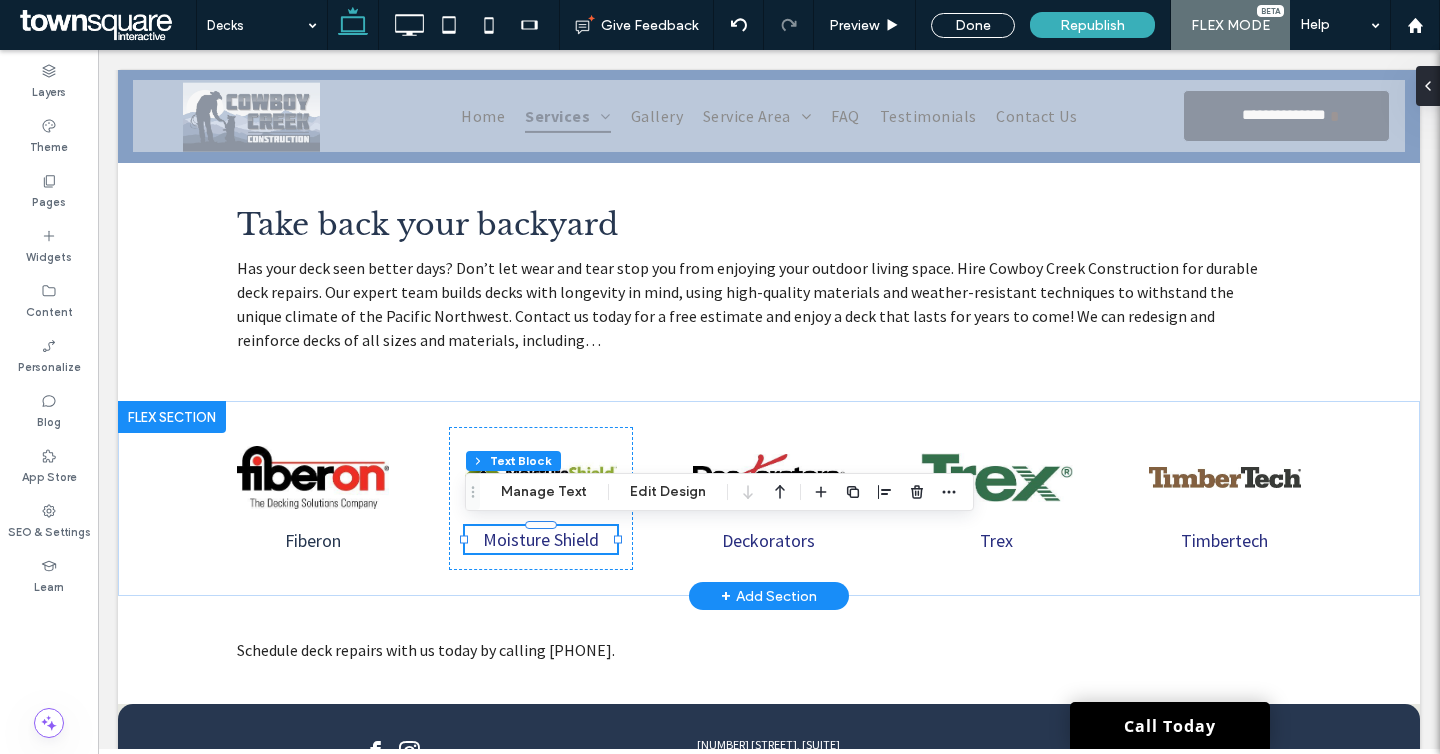 click on "Moisture Shield" at bounding box center (541, 539) 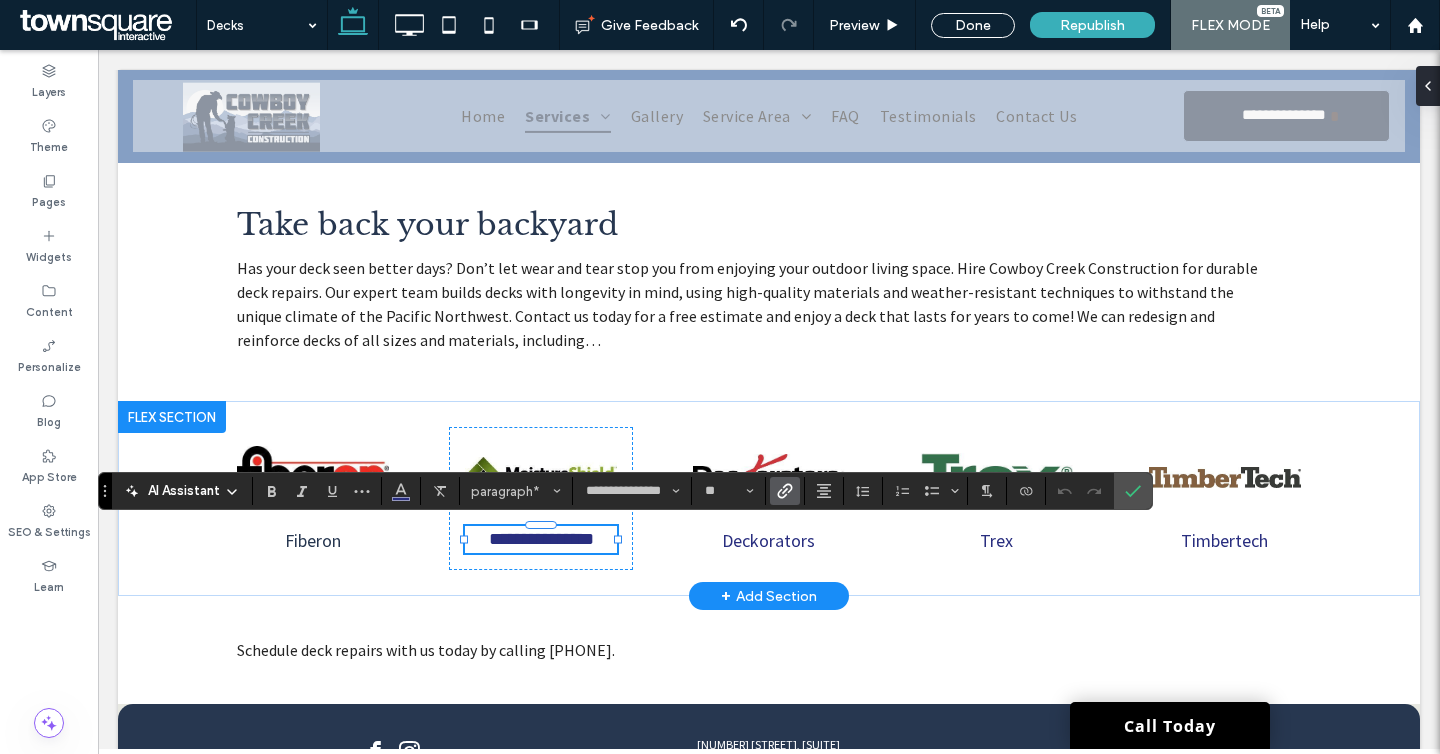click at bounding box center (785, 491) 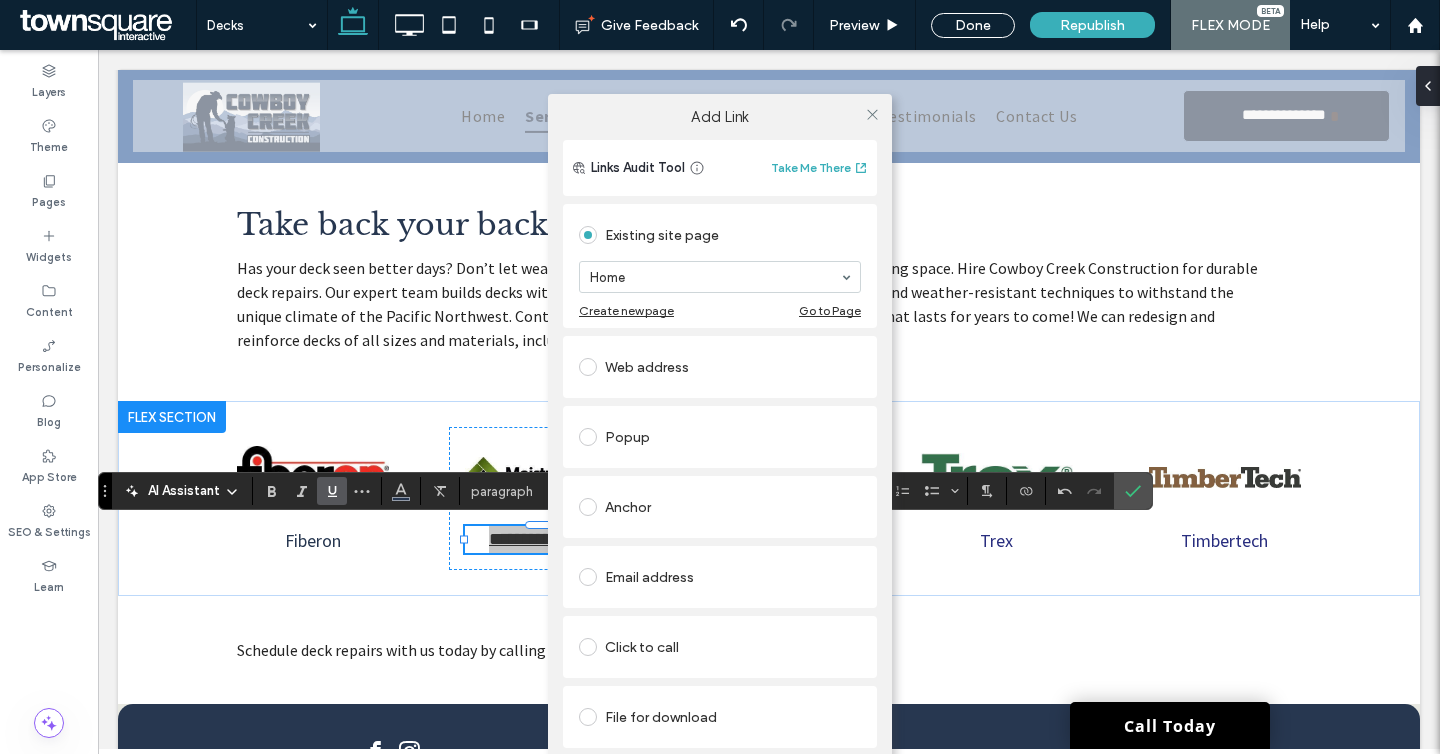 click on "Web address" at bounding box center (720, 367) 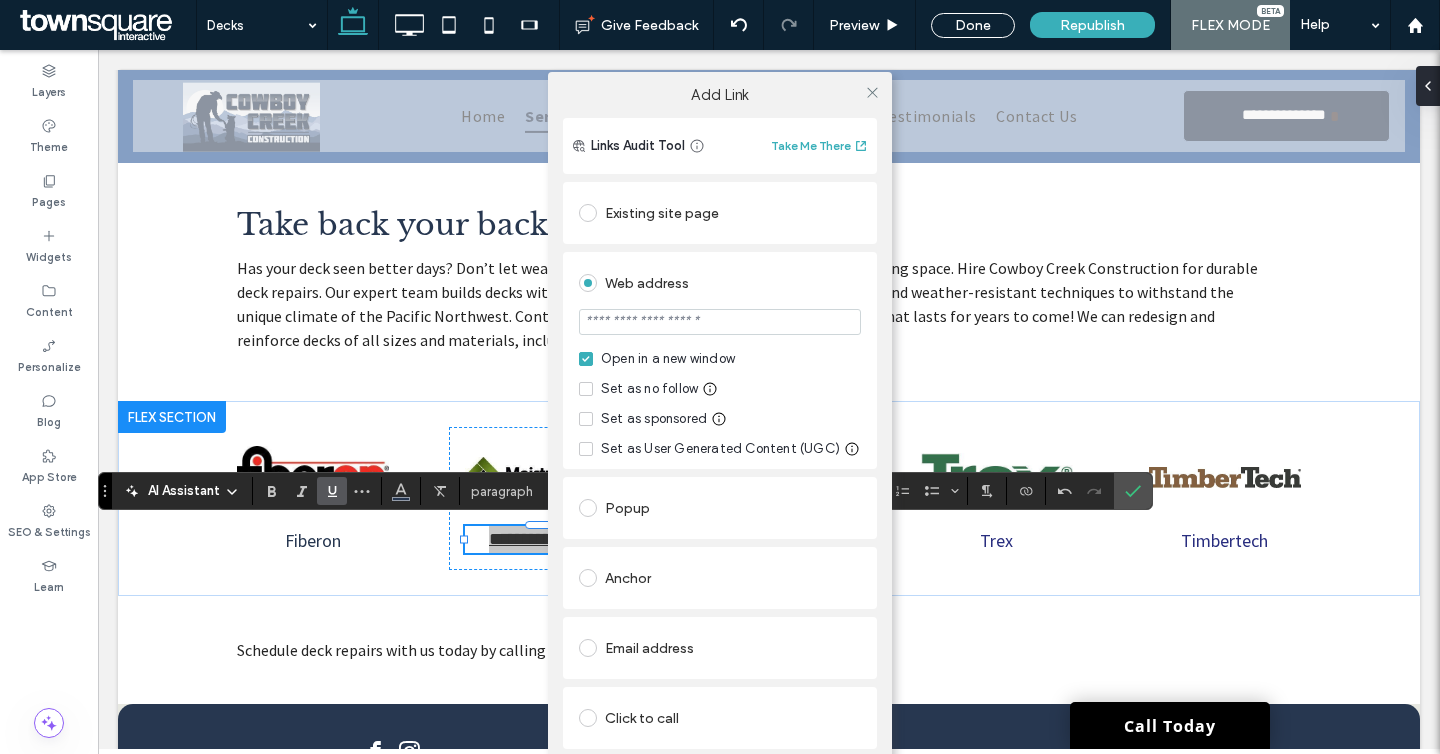 click at bounding box center (720, 324) 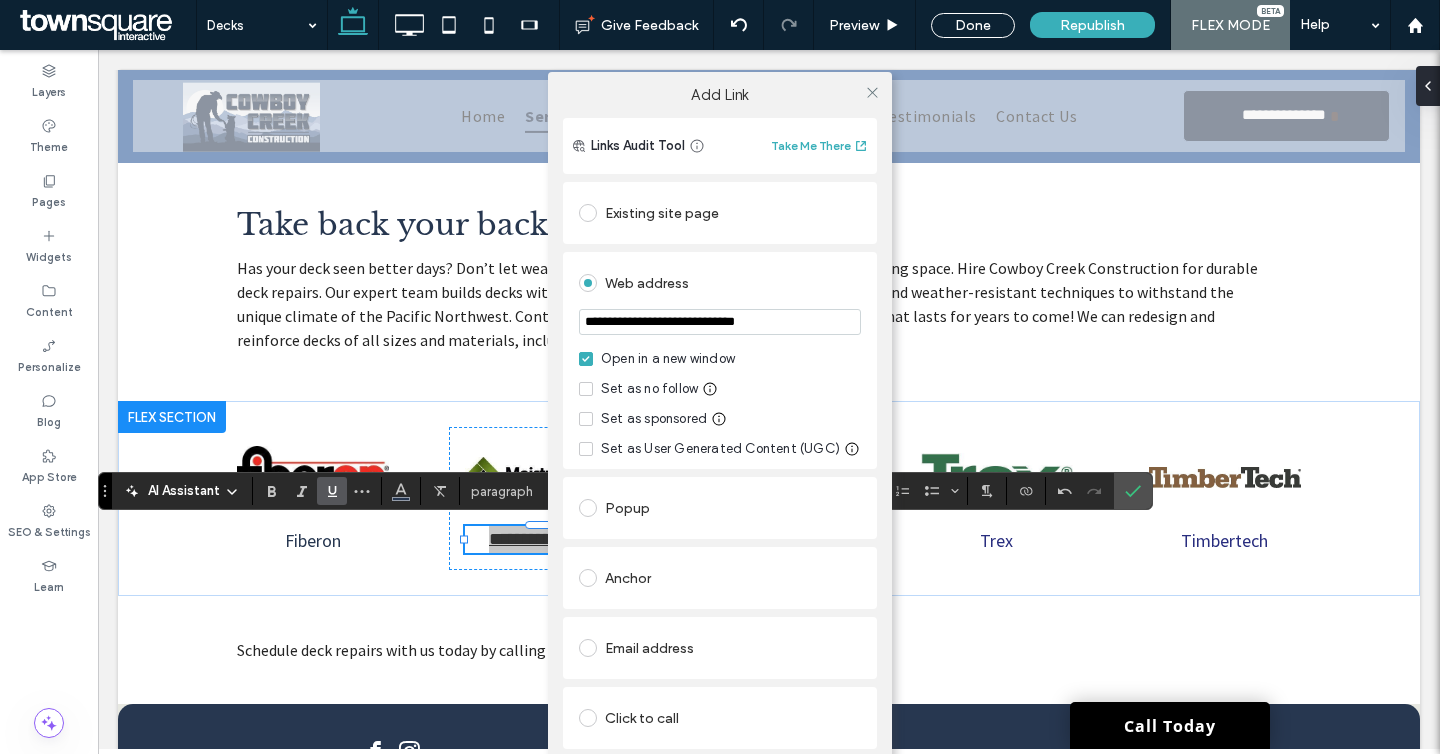 type on "**********" 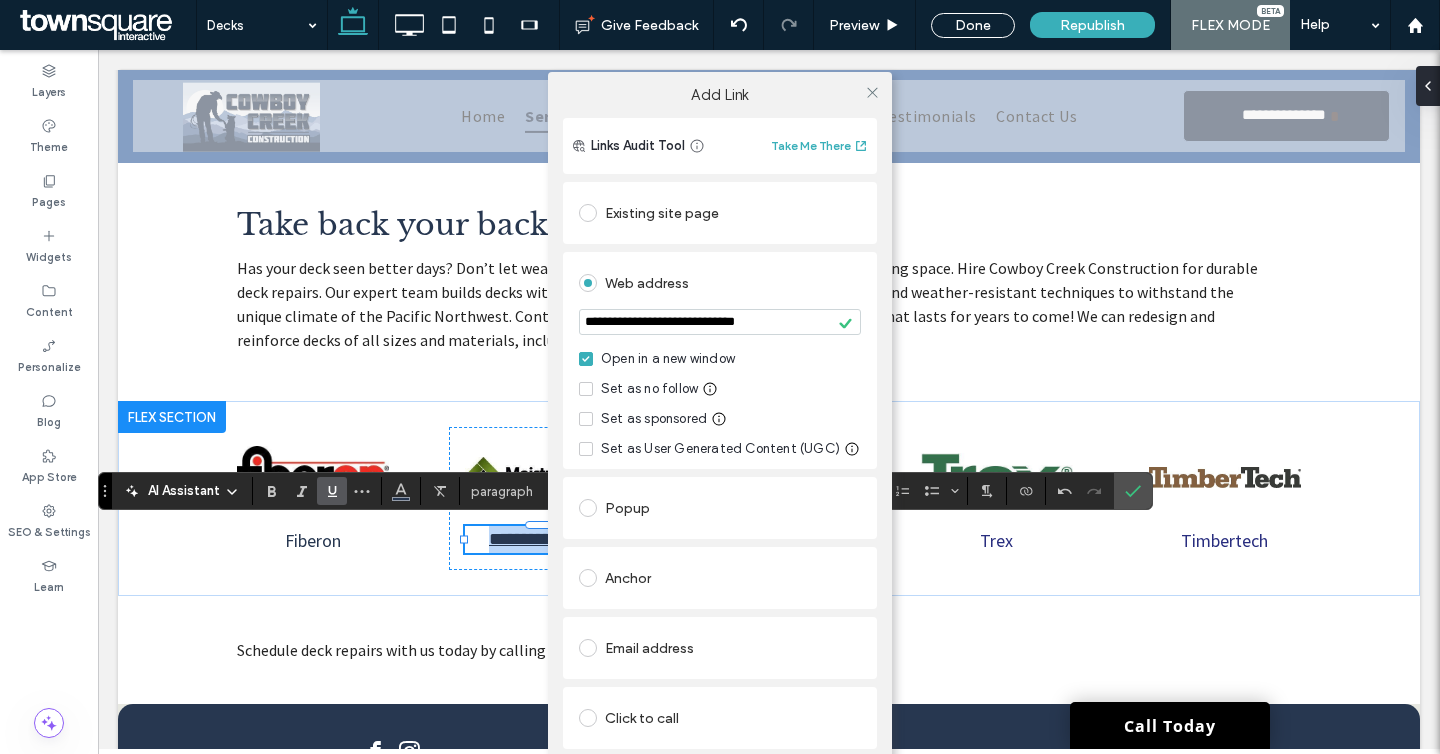 click at bounding box center [872, 92] 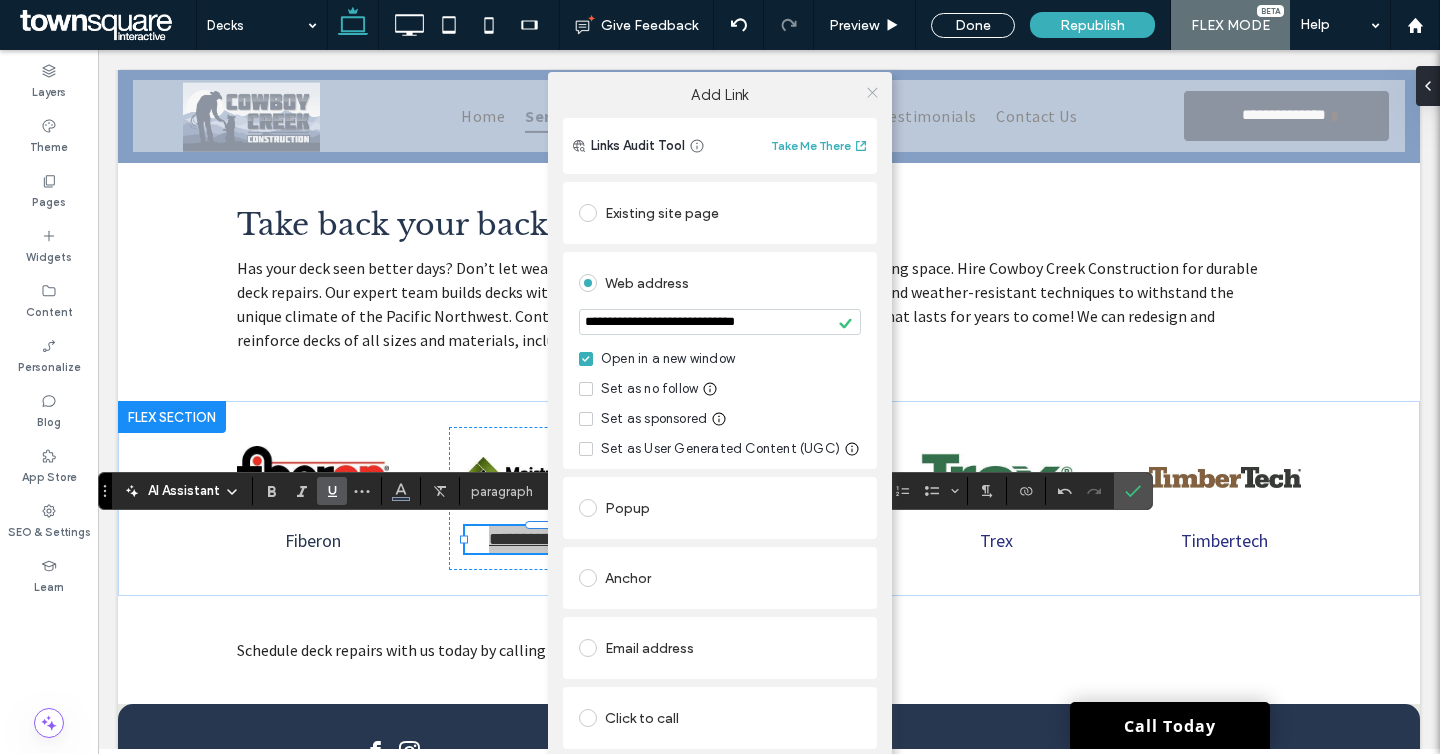 click 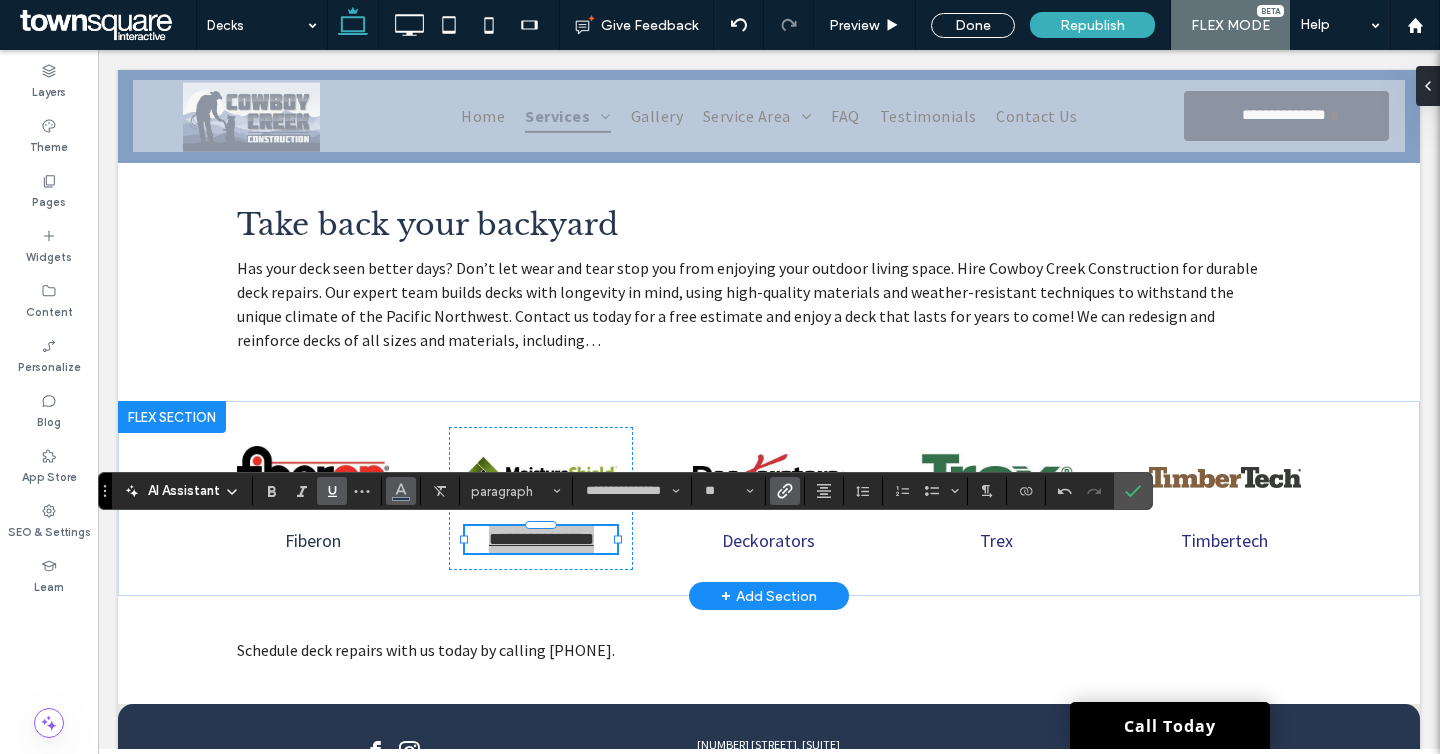 click at bounding box center (401, 491) 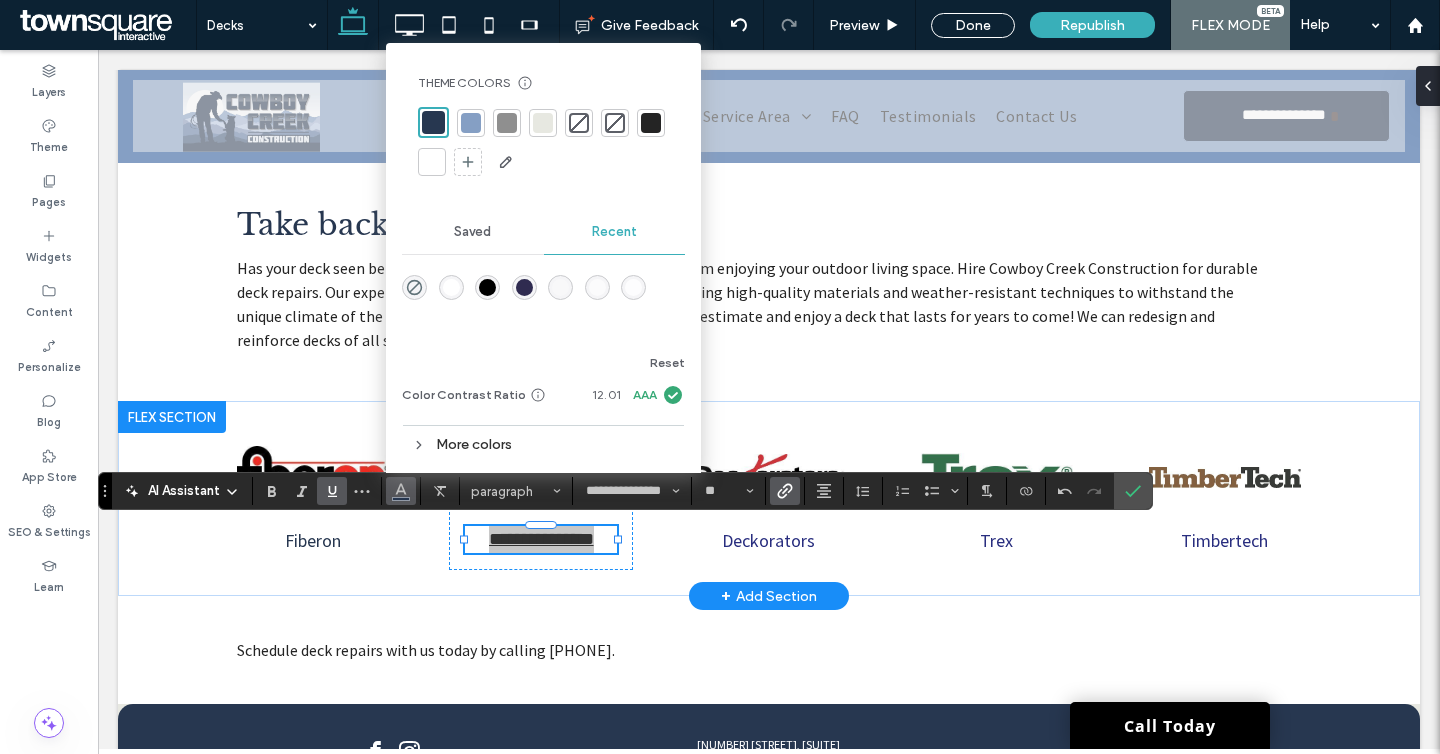 click 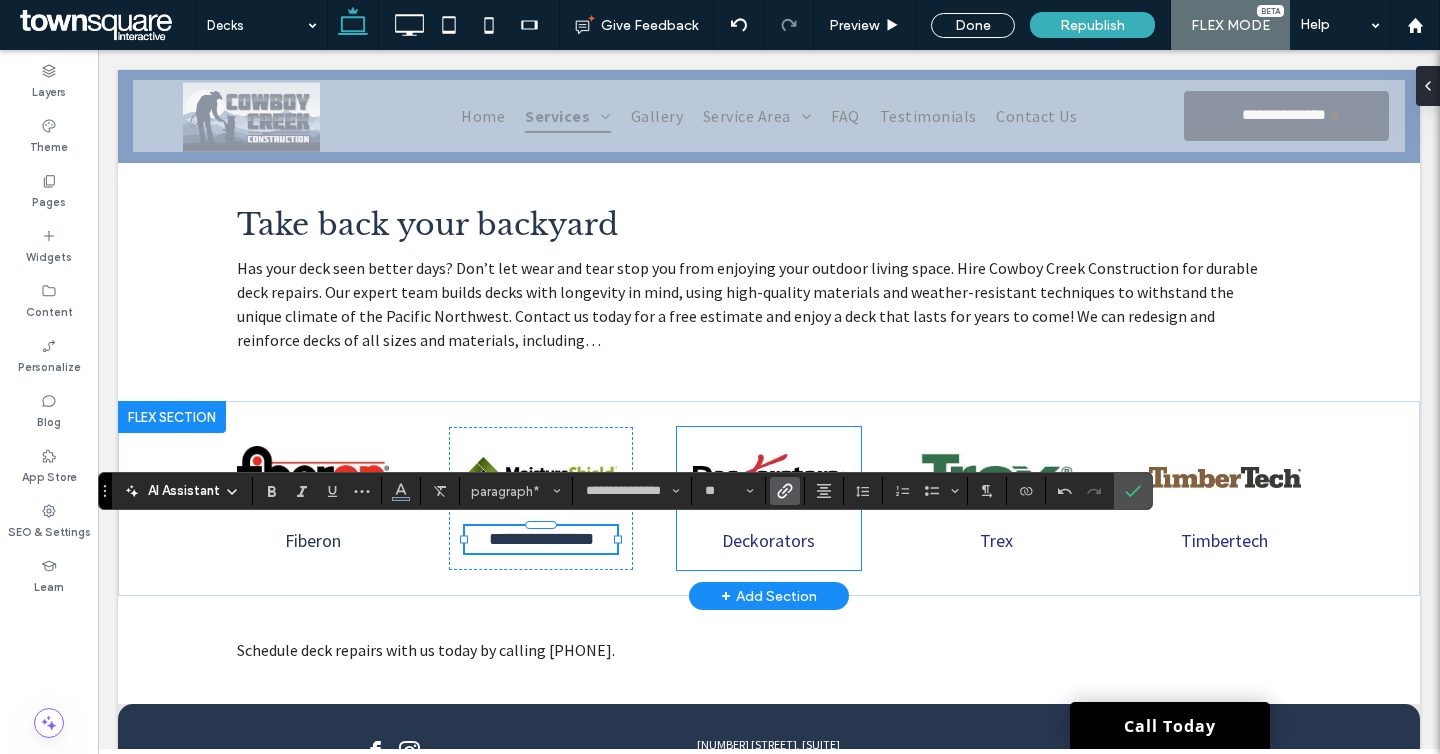 click on "Deckorators" at bounding box center [769, 498] 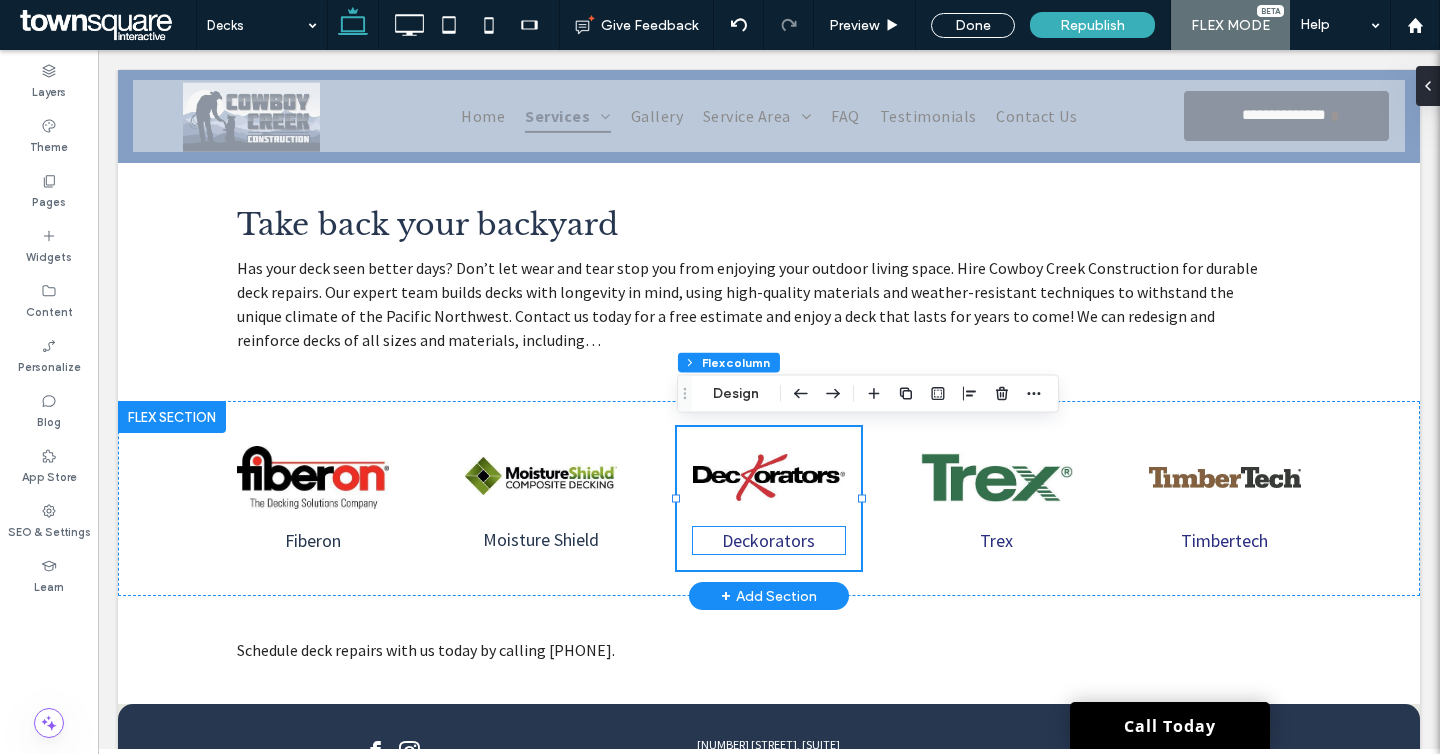 click on "Deckorators" at bounding box center (768, 540) 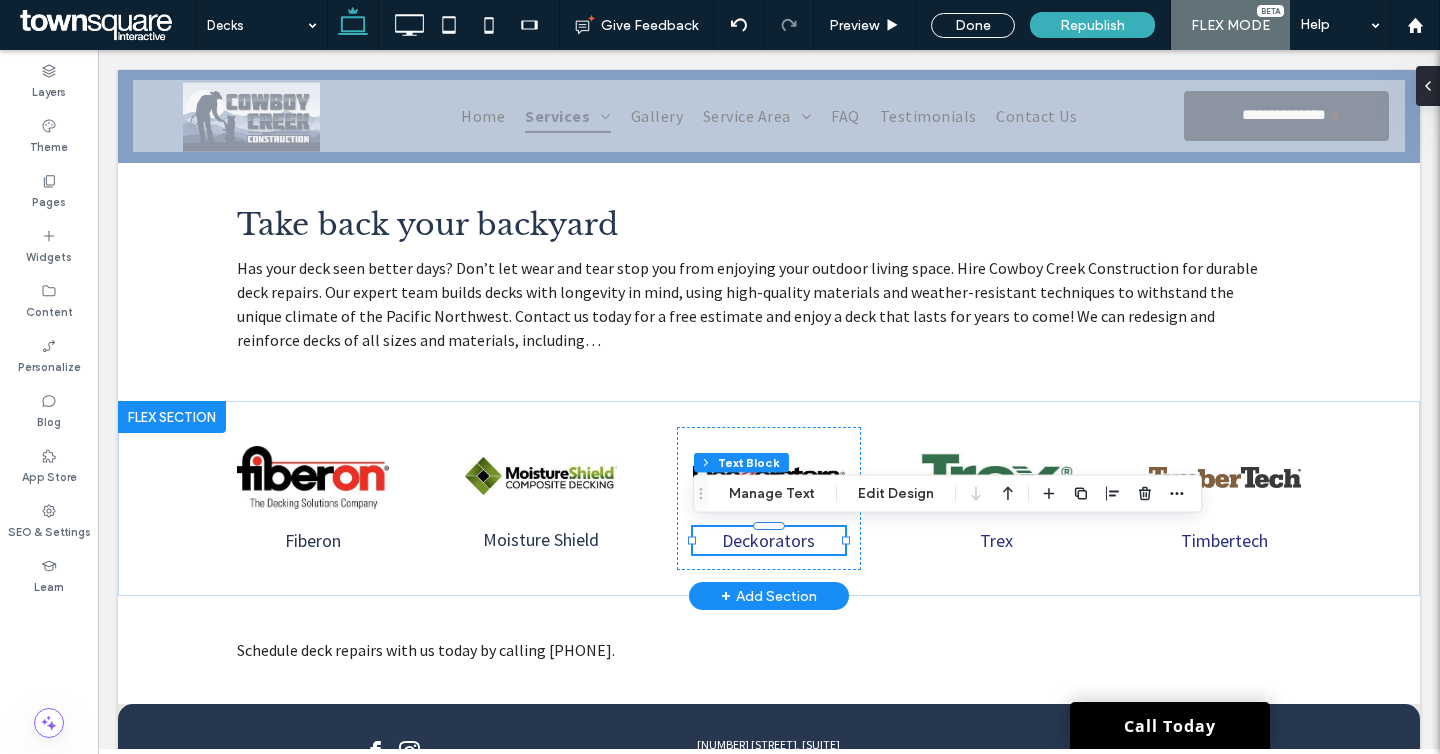 click on "Deckorators" at bounding box center (768, 540) 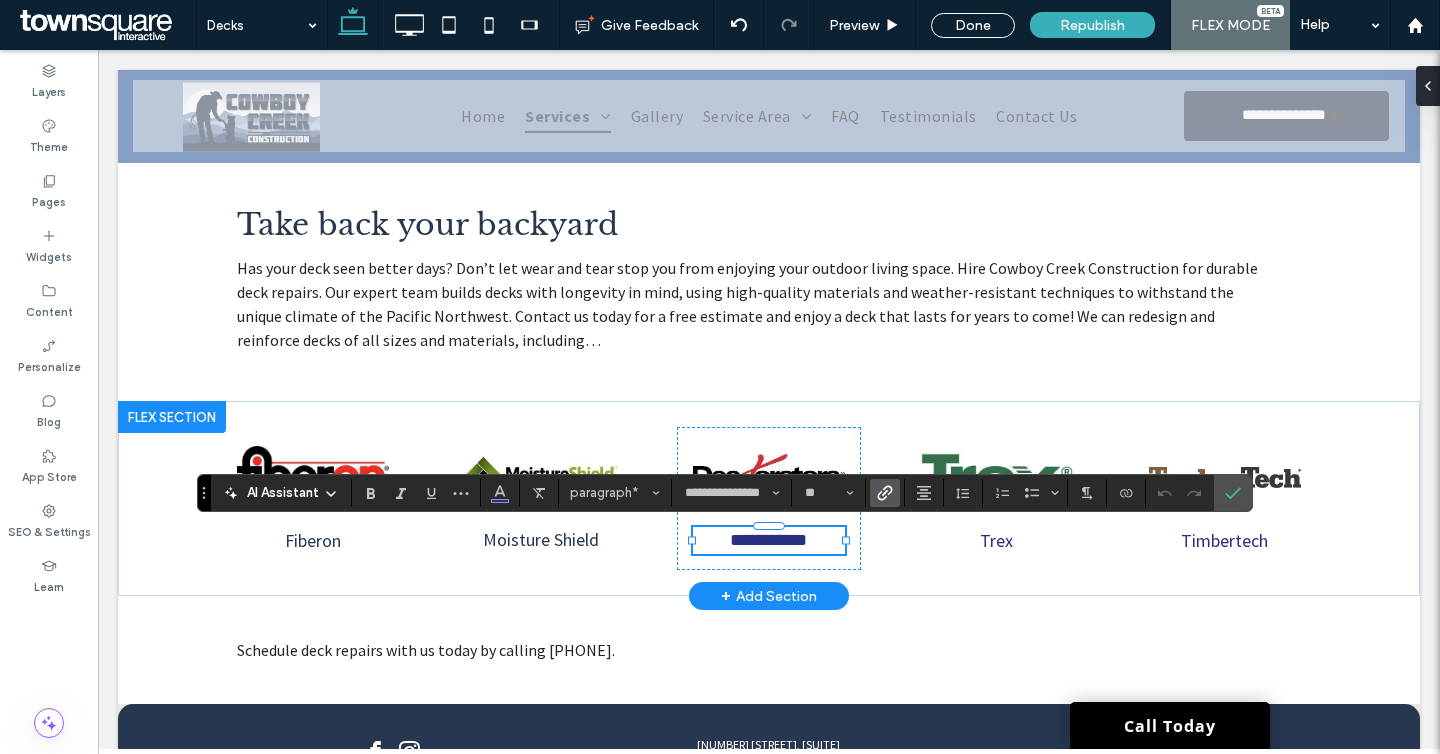 click at bounding box center (881, 493) 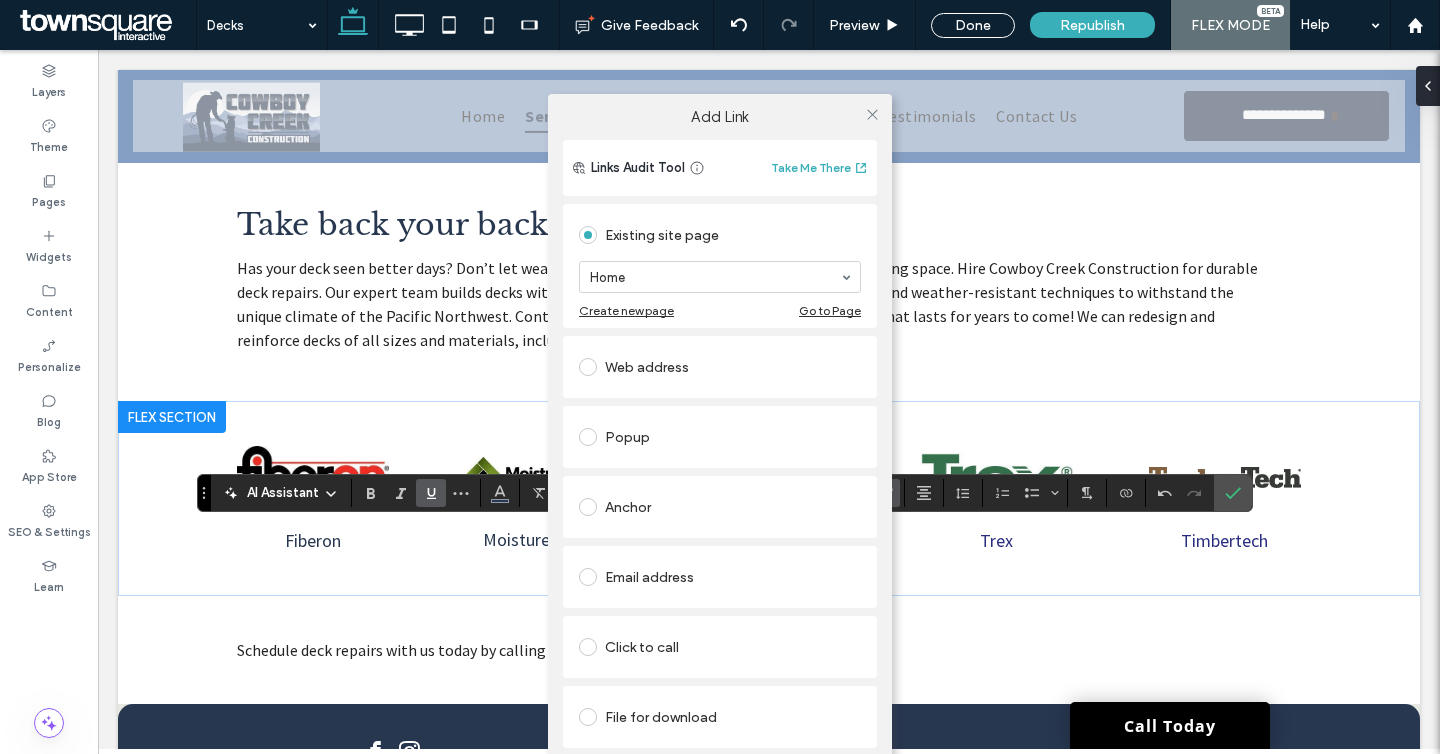 click on "Web address" at bounding box center (720, 367) 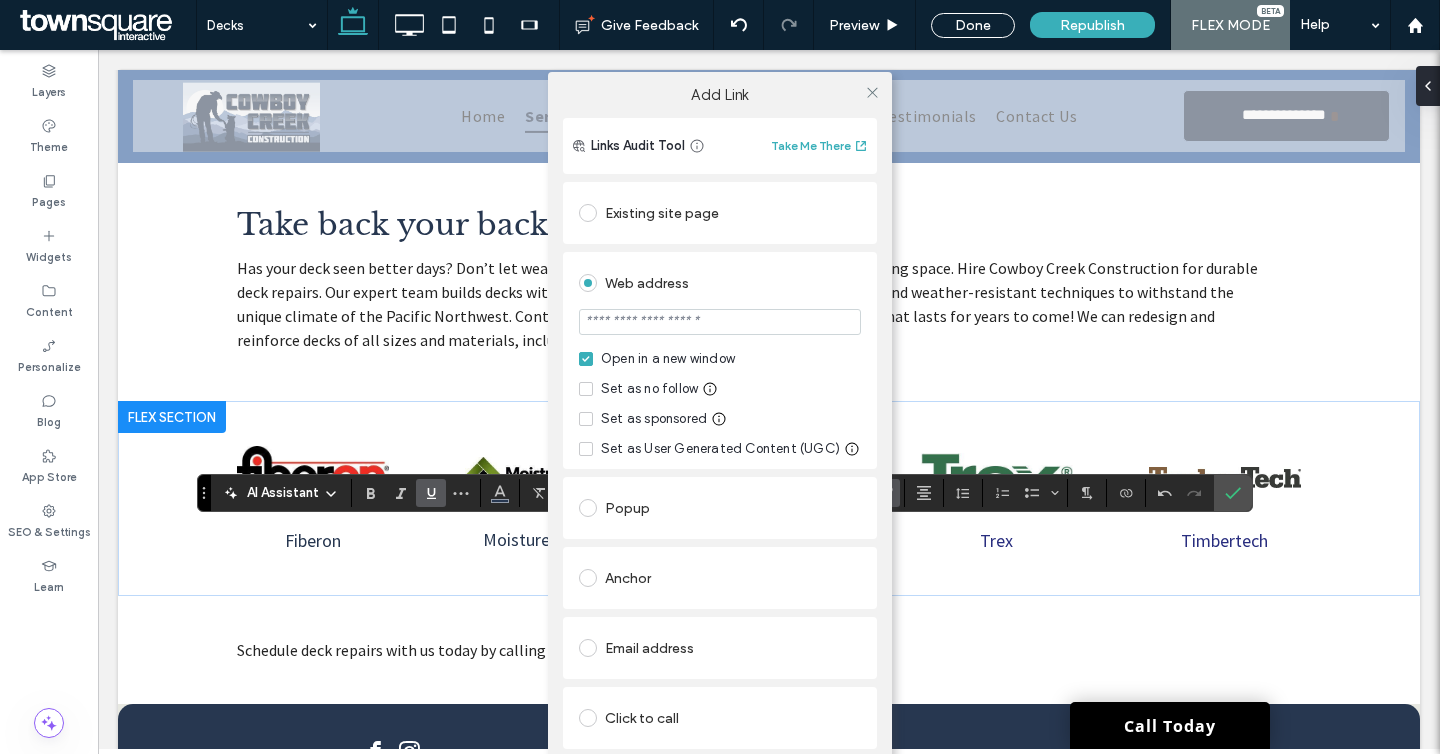 click at bounding box center (720, 322) 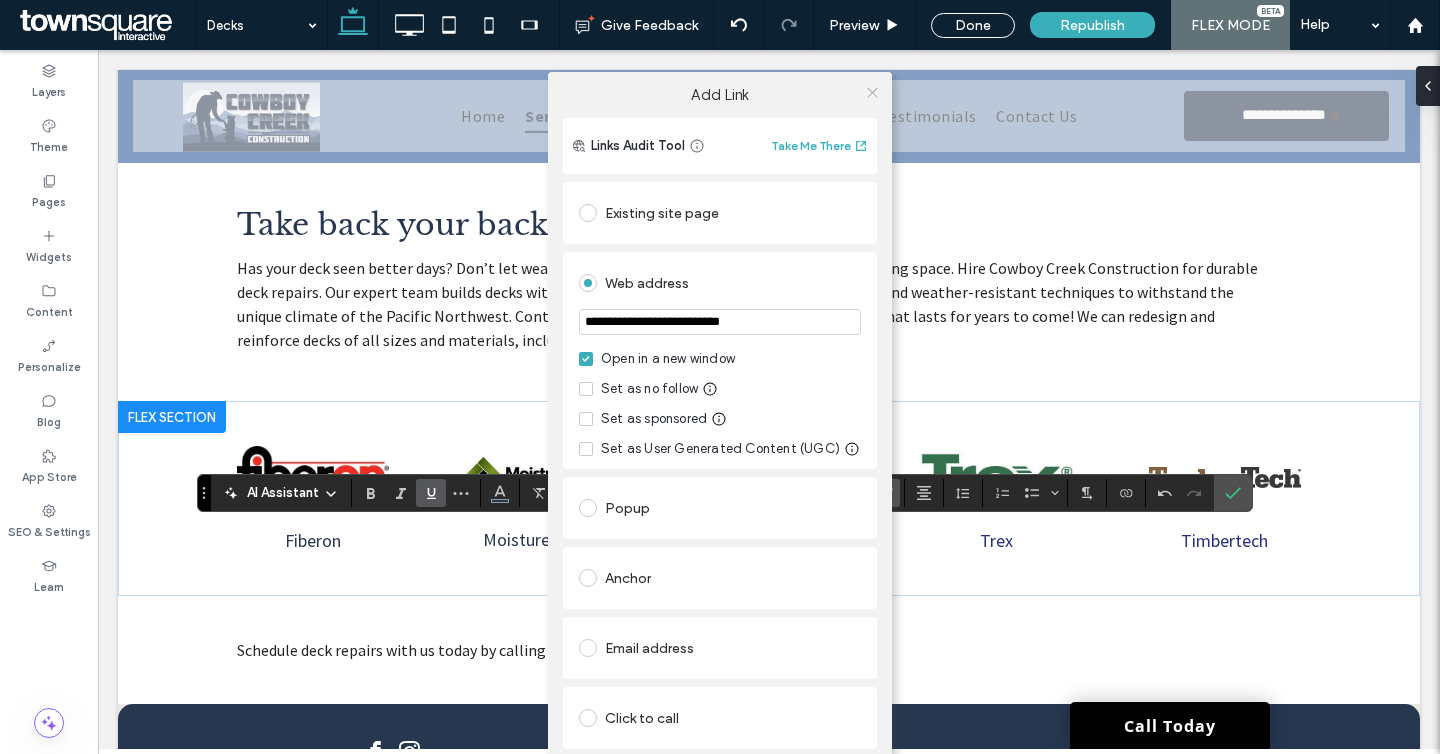 type on "**********" 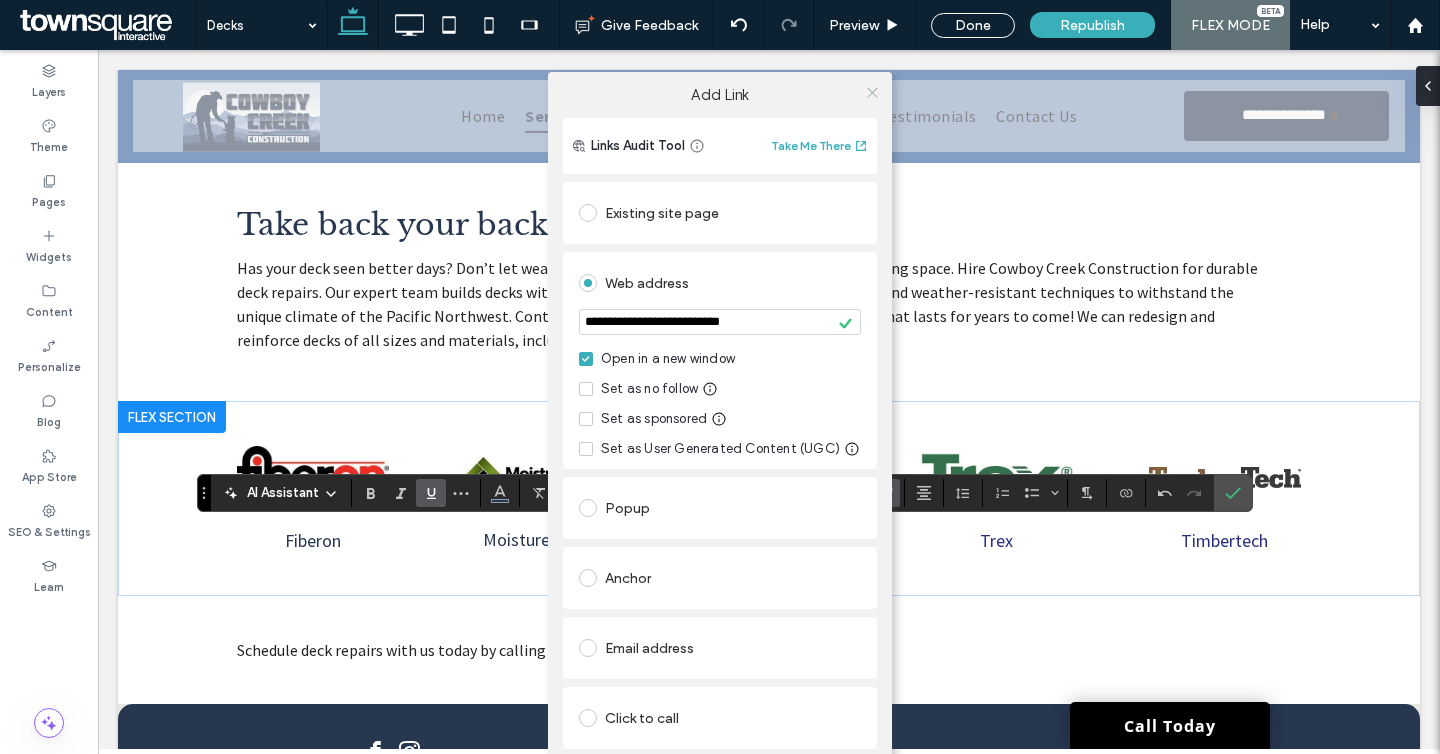 click 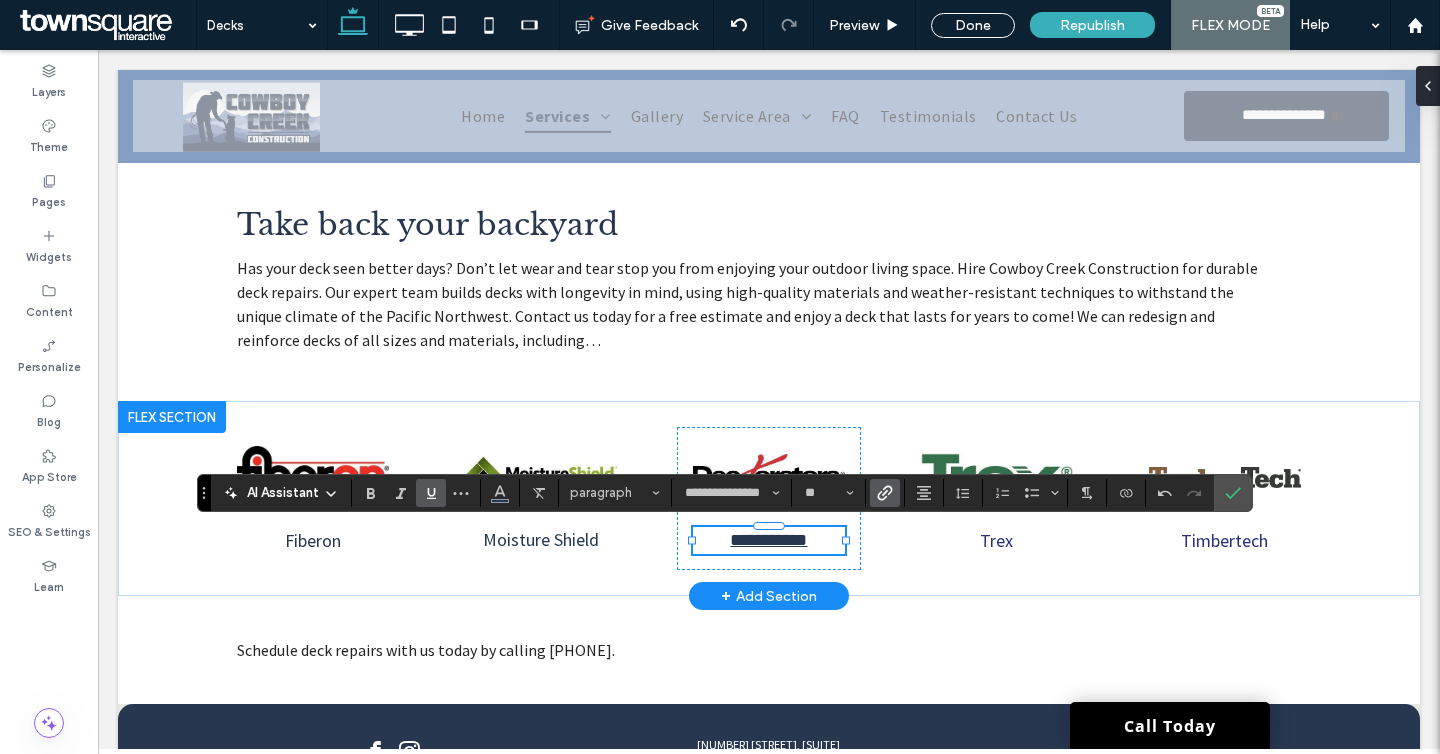 click 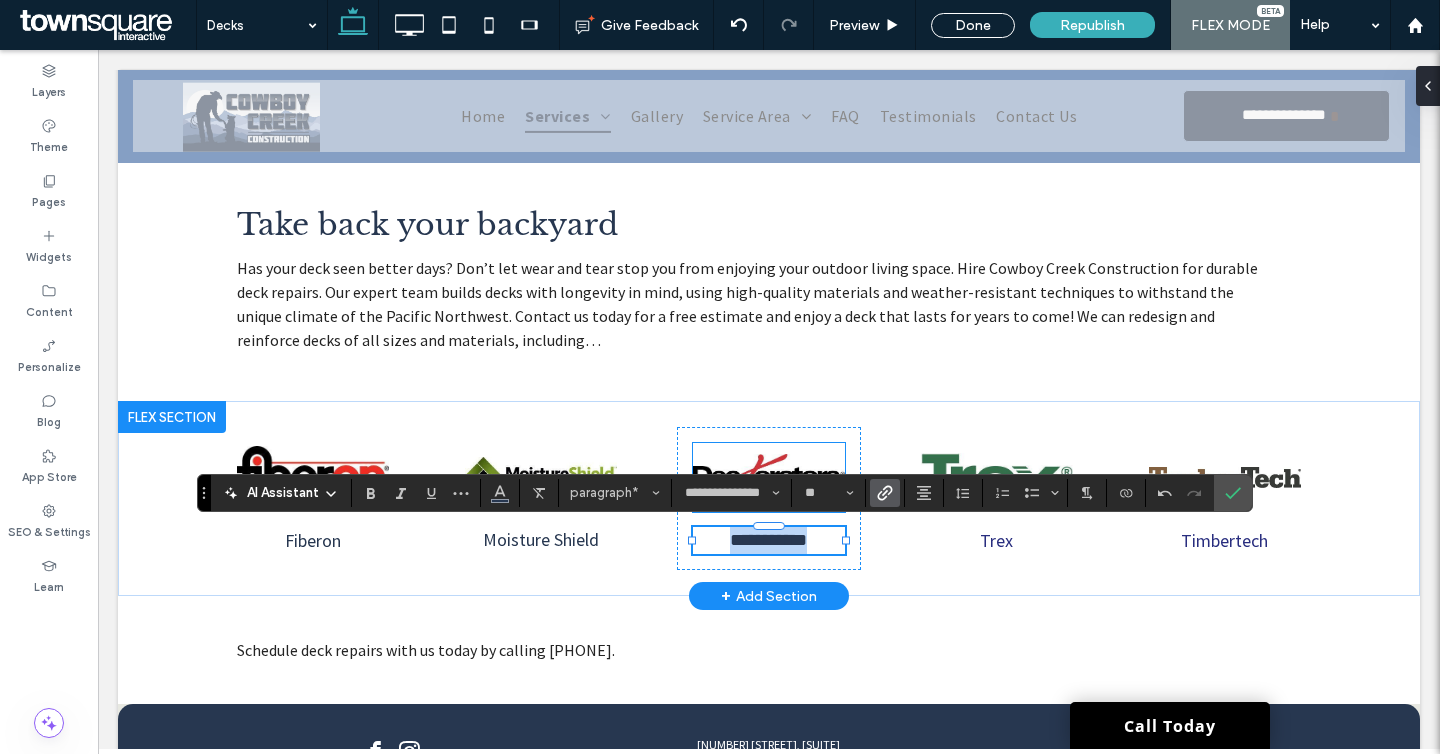 click at bounding box center [769, 477] 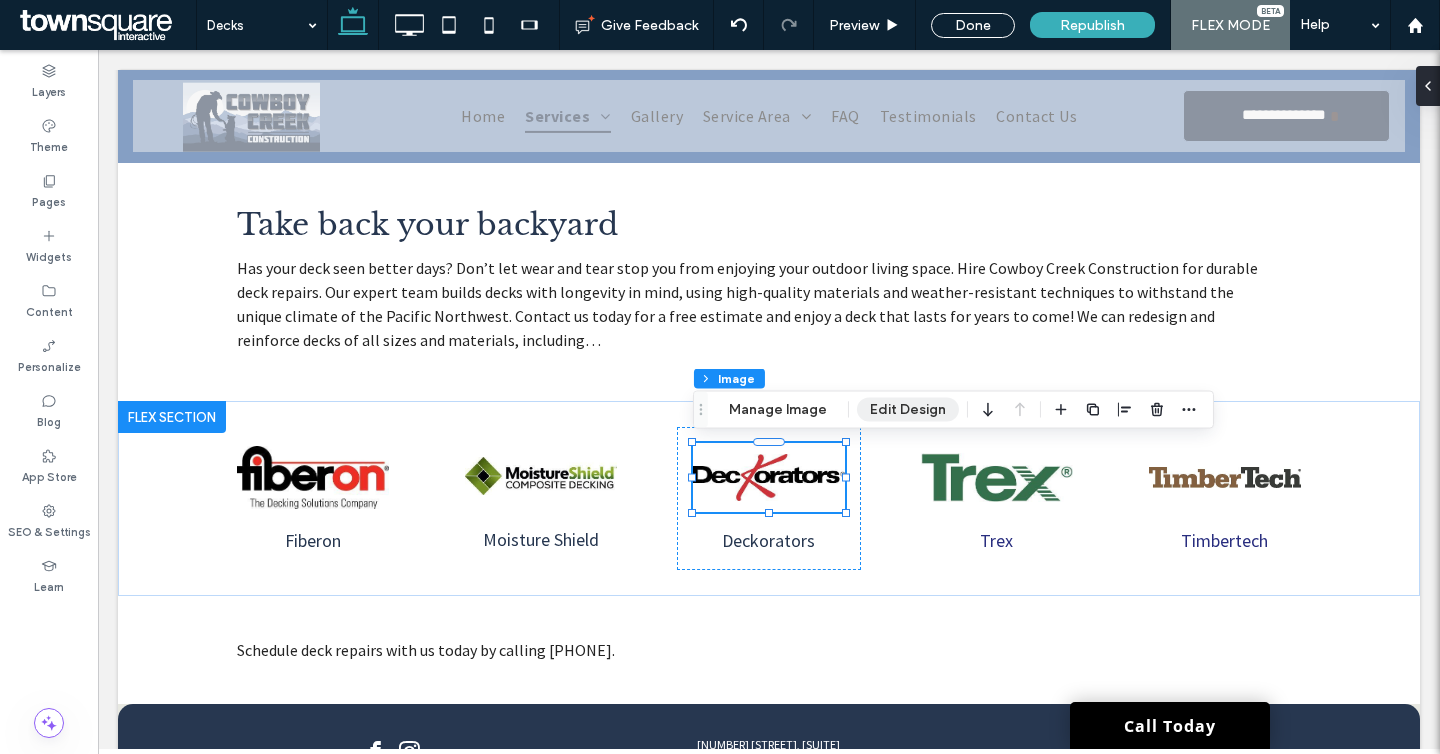 click on "Edit Design" at bounding box center [908, 410] 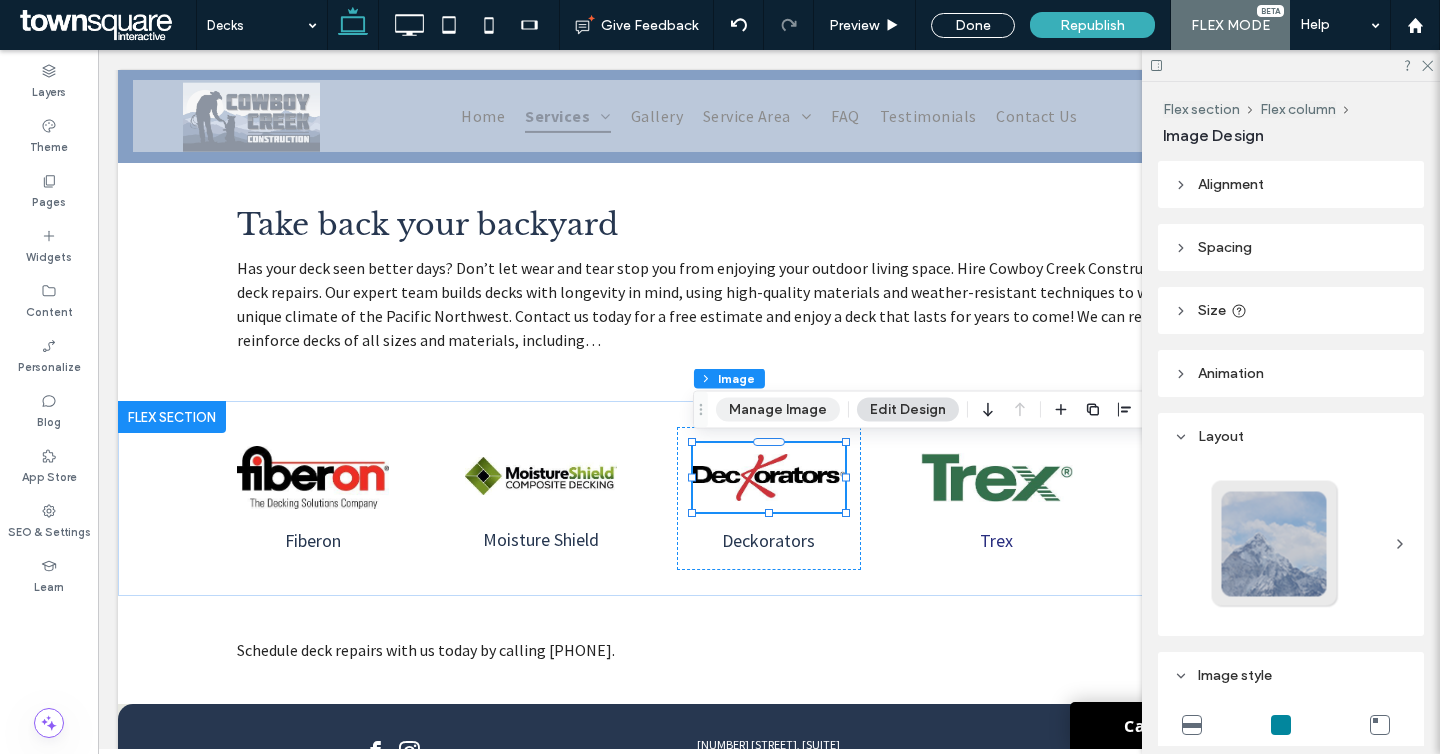 click on "Manage Image" at bounding box center (778, 410) 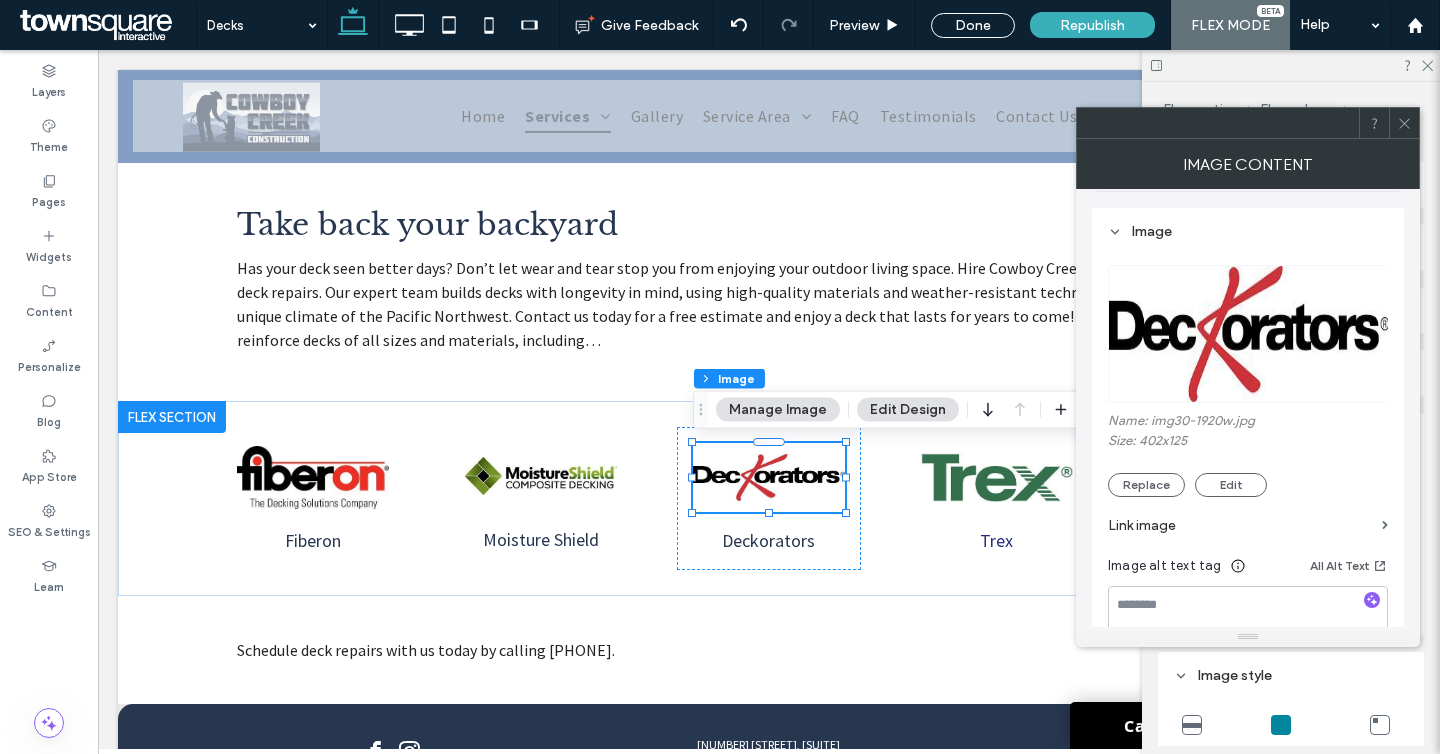 scroll, scrollTop: 230, scrollLeft: 0, axis: vertical 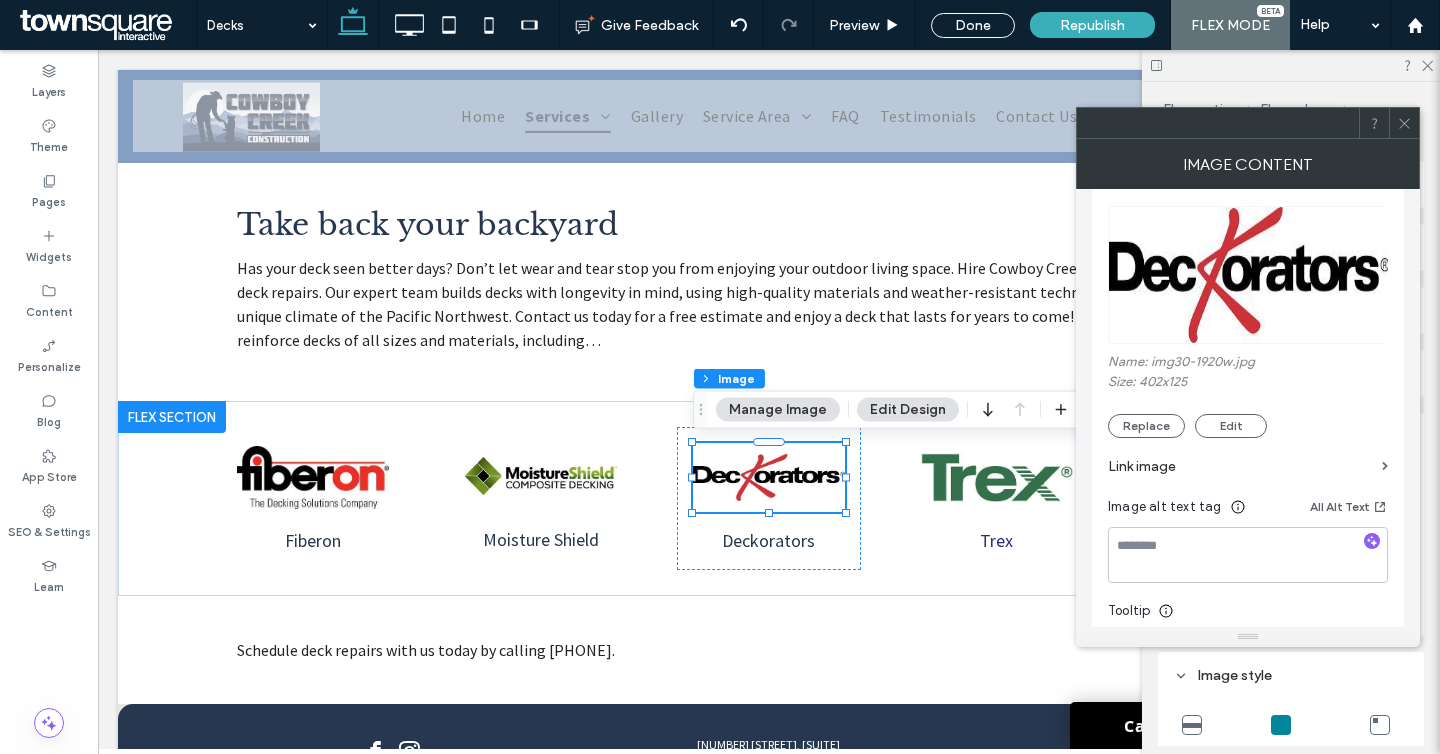 click on "Link image" at bounding box center (1241, 466) 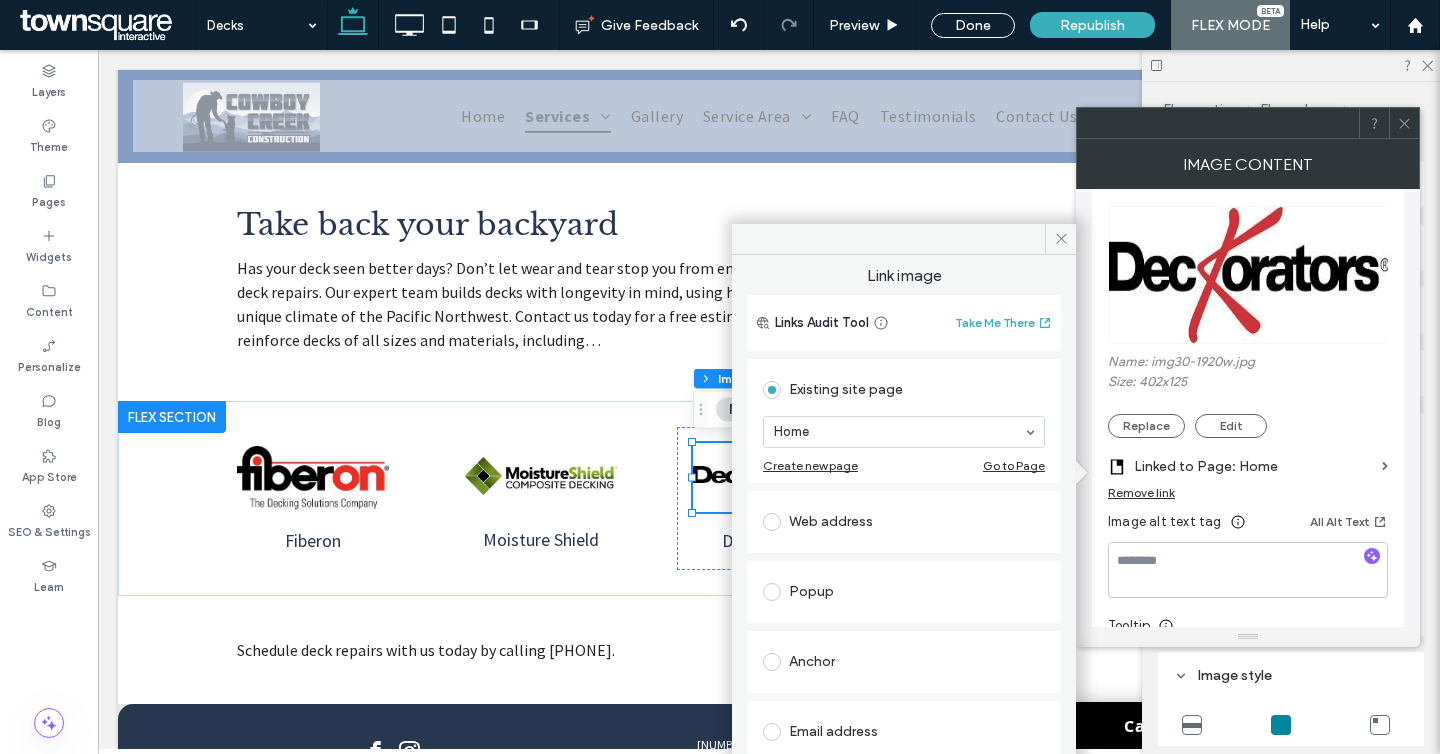 click on "Web address" at bounding box center [904, 522] 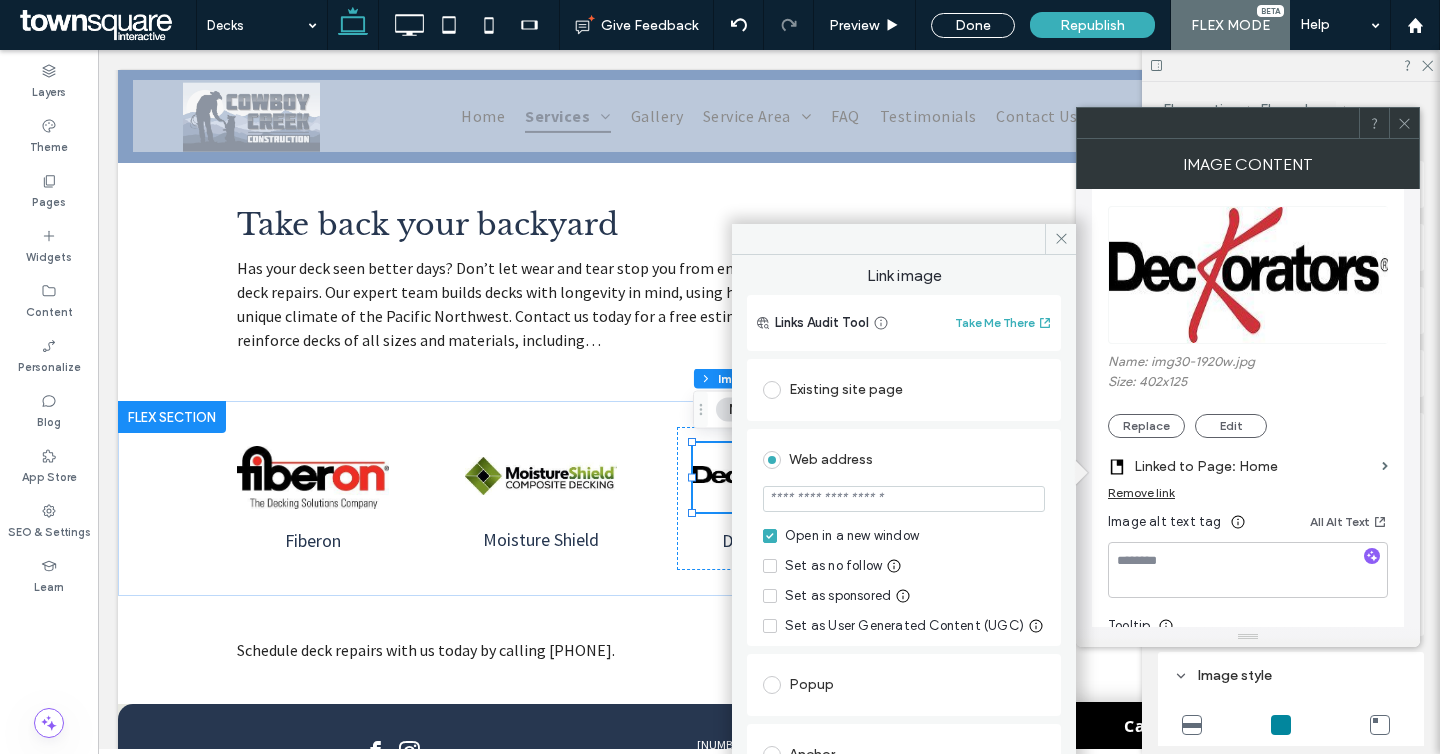 click at bounding box center (904, 499) 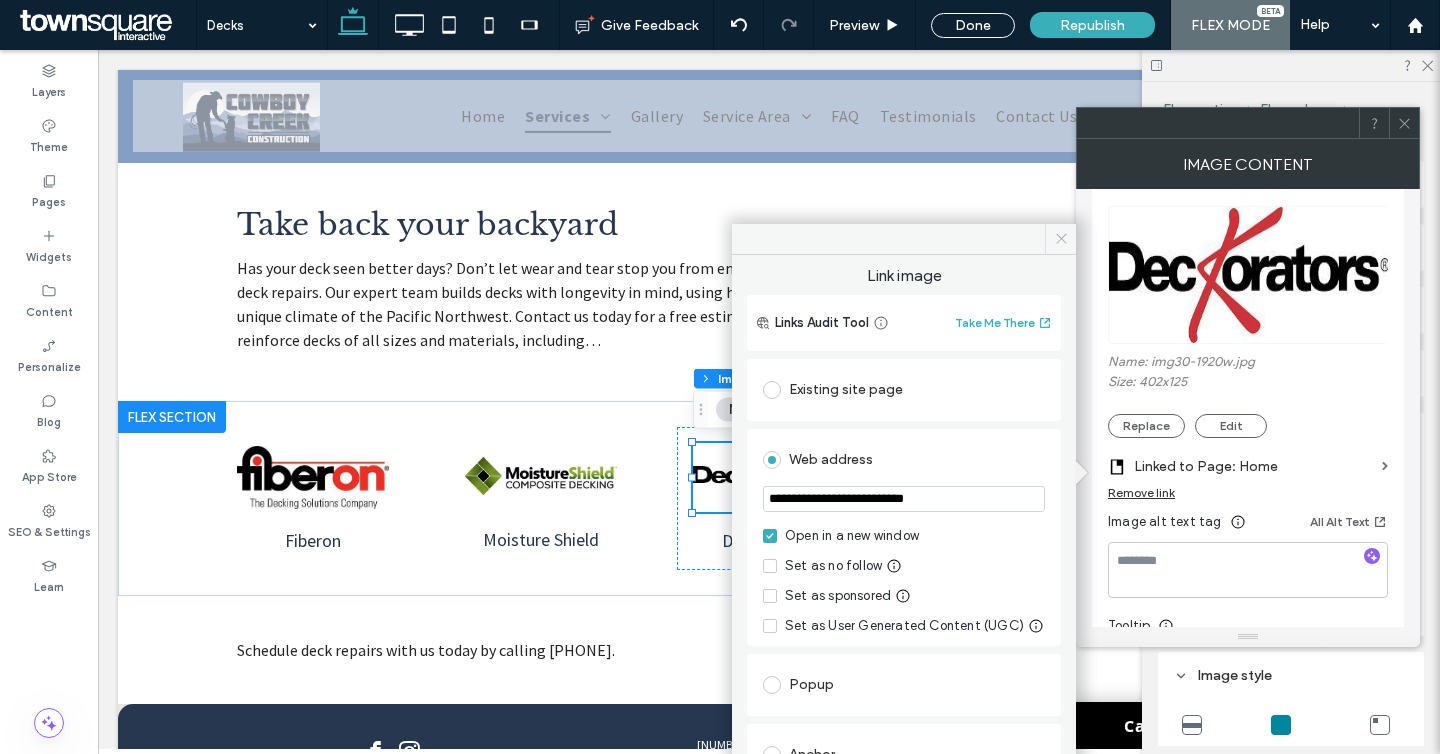 type on "**********" 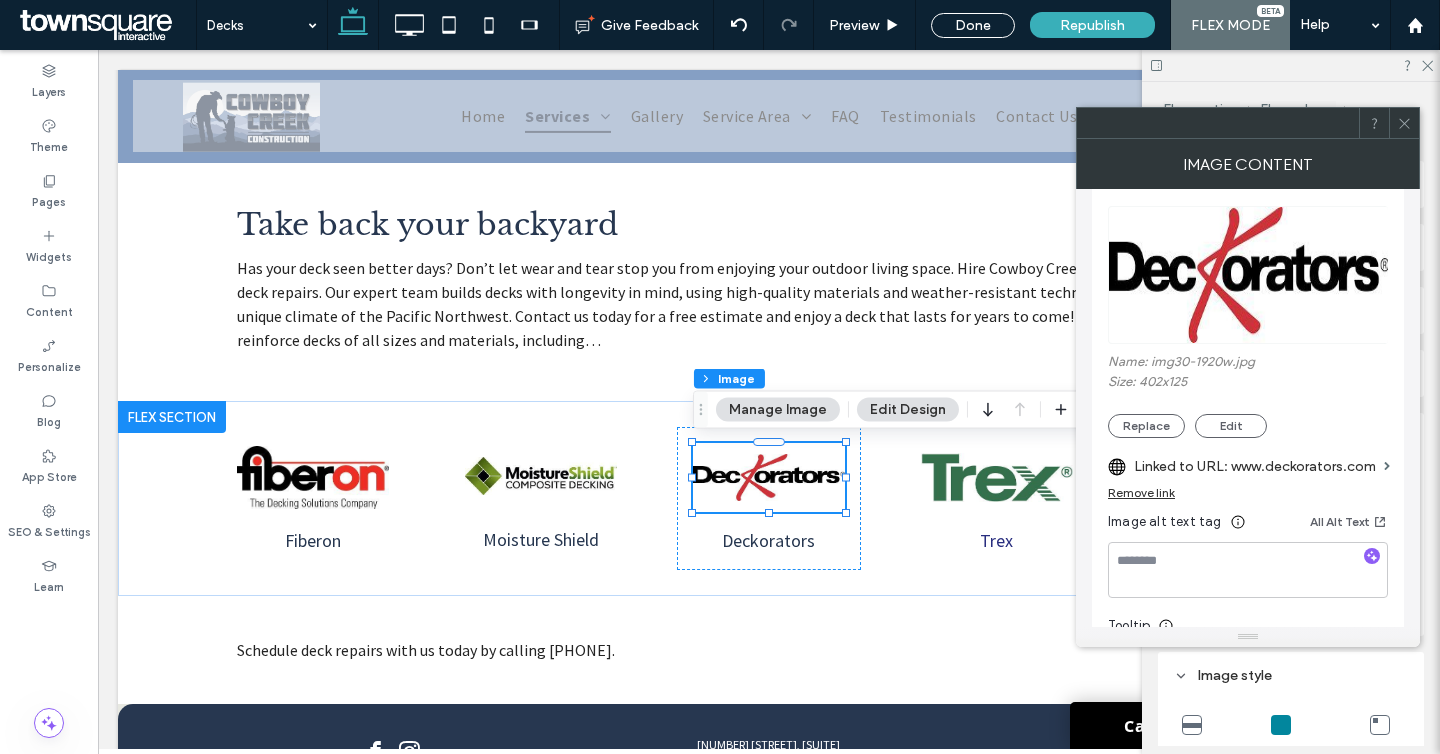 click 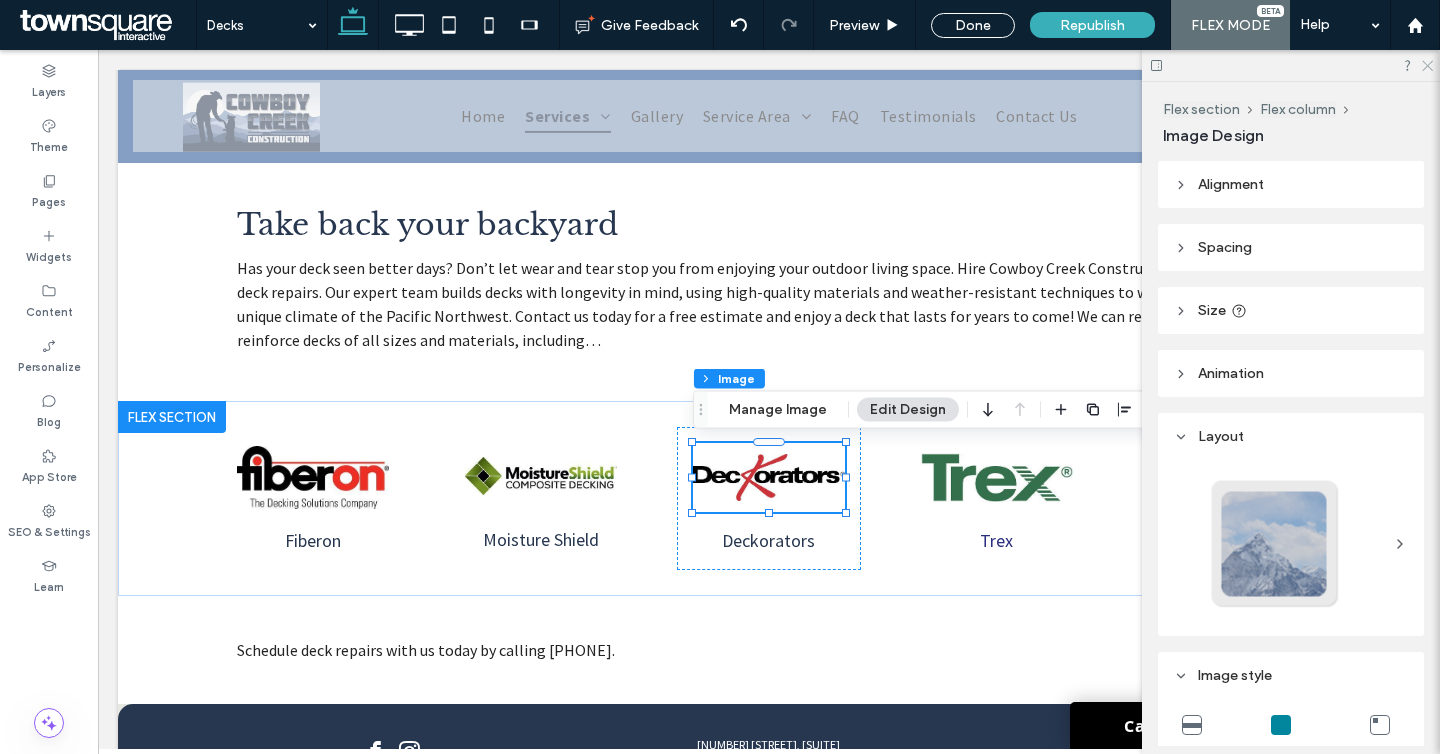 click 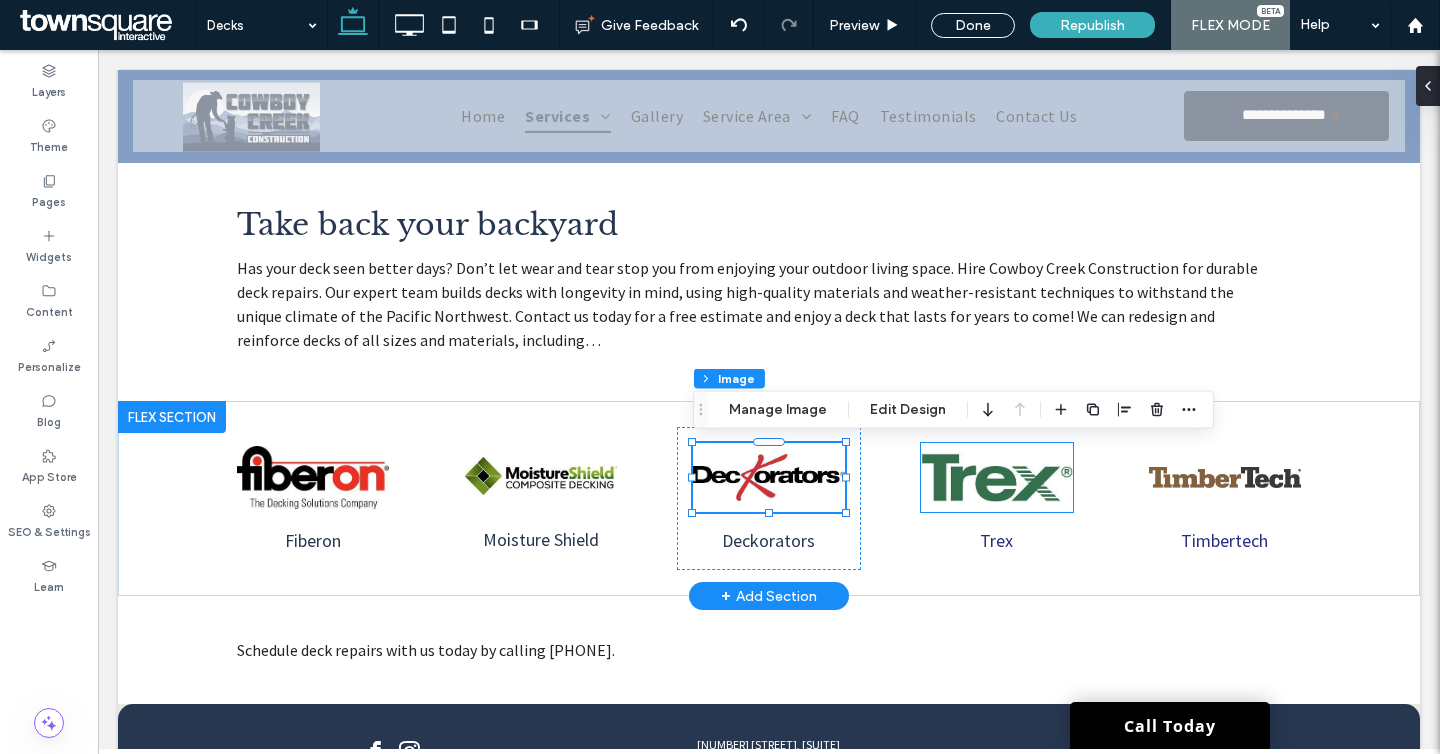 click at bounding box center [997, 477] 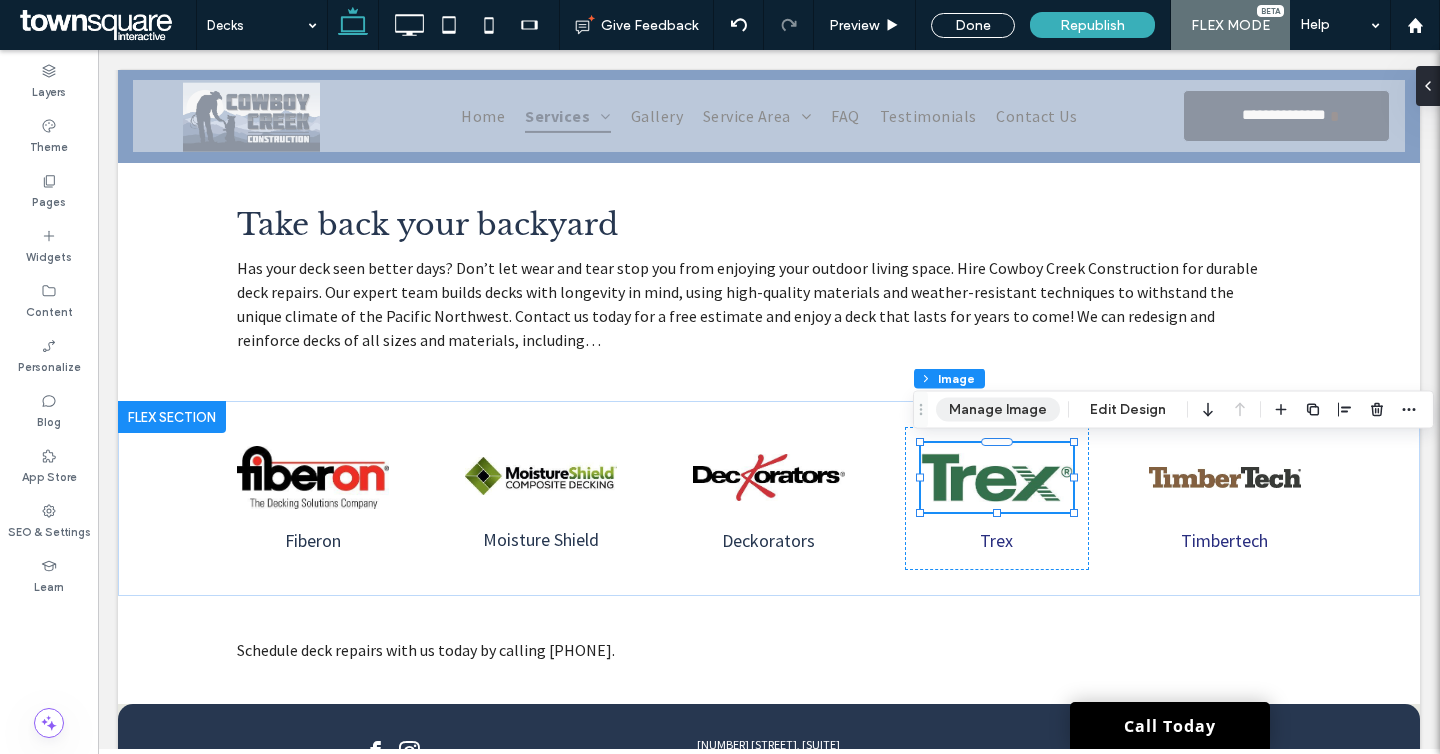 click on "Manage Image" at bounding box center [998, 410] 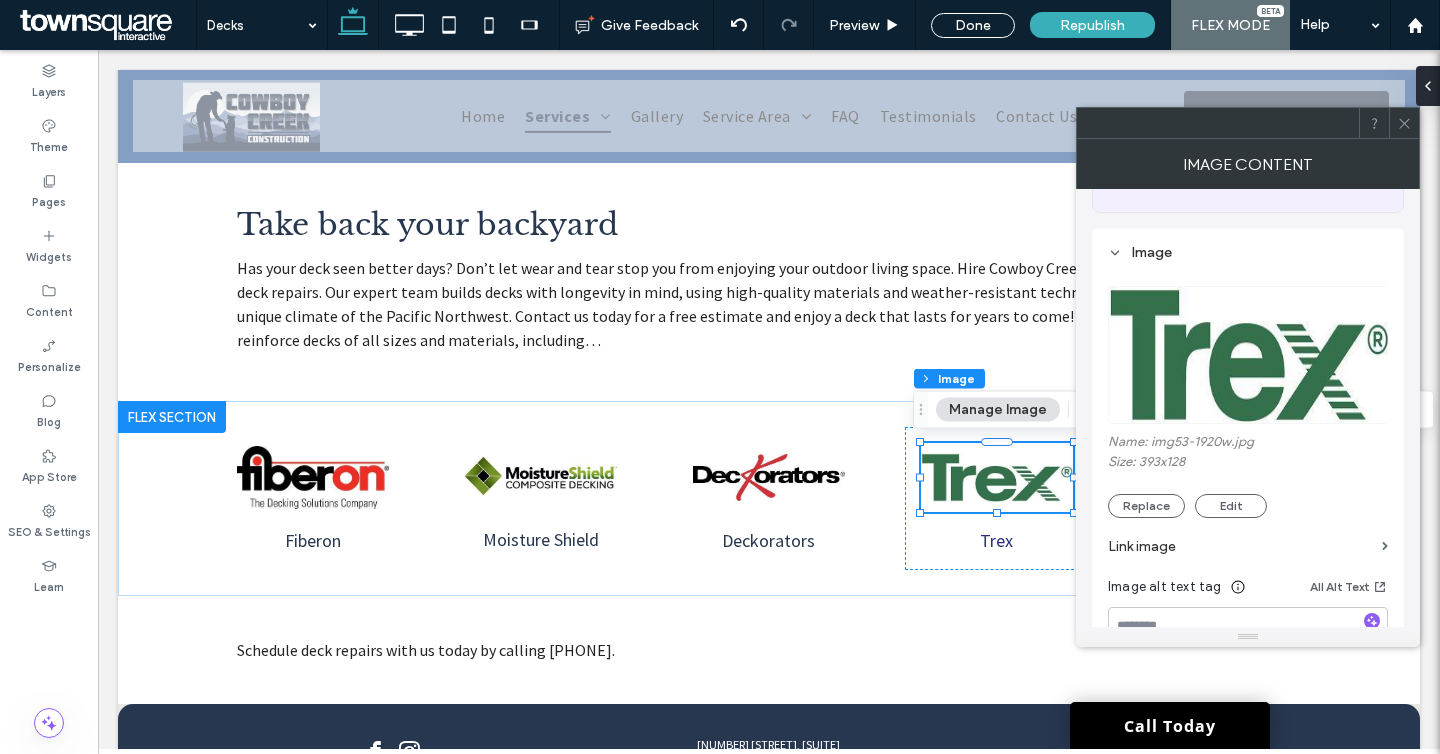 scroll, scrollTop: 176, scrollLeft: 0, axis: vertical 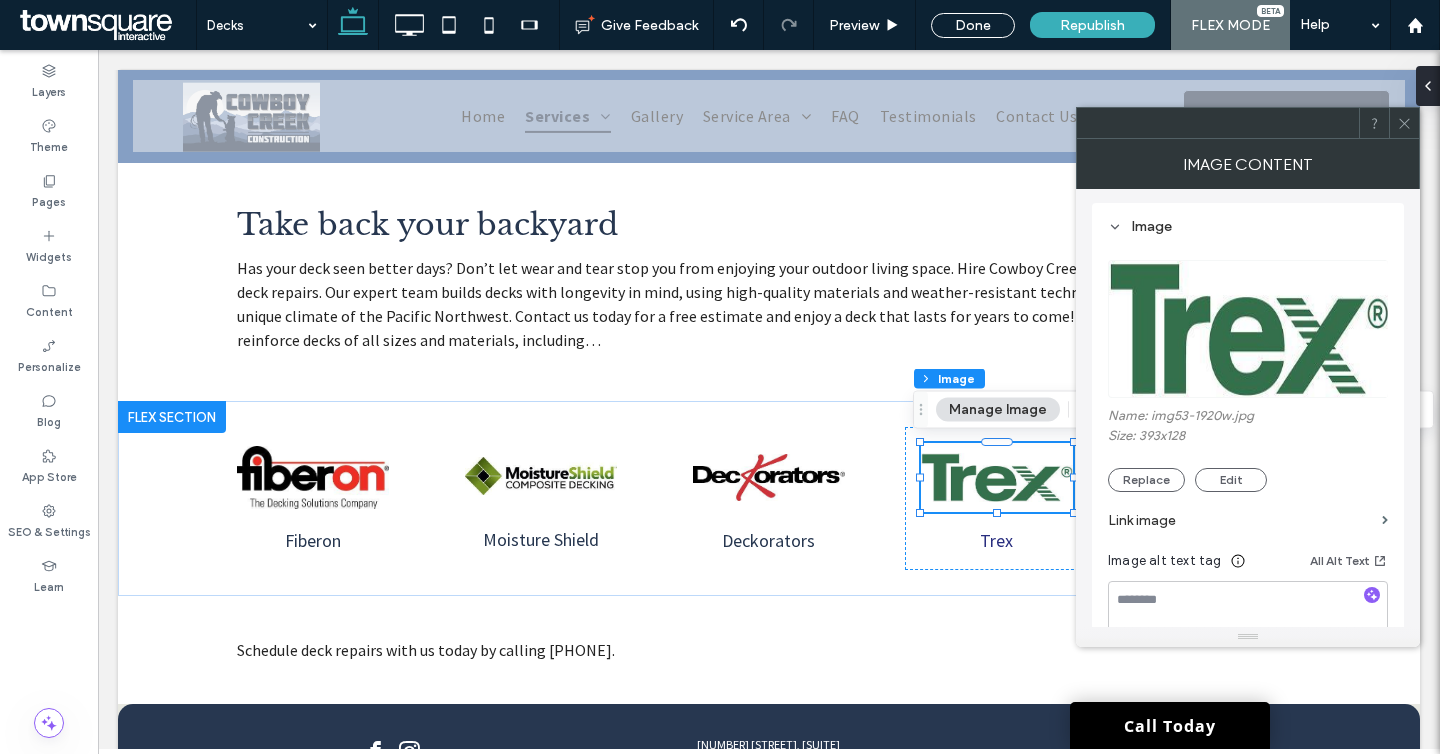 click on "Link image" at bounding box center (1241, 520) 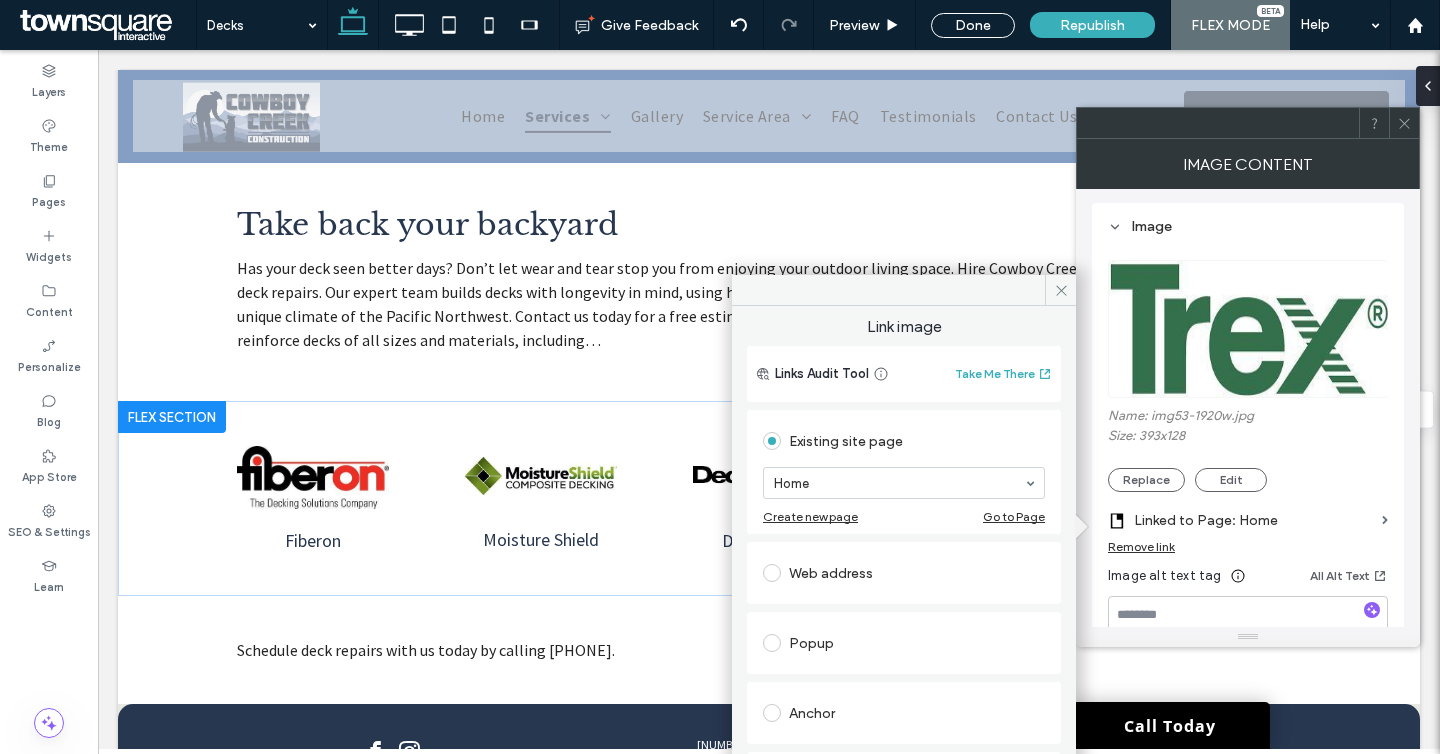 click on "Web address" at bounding box center [904, 573] 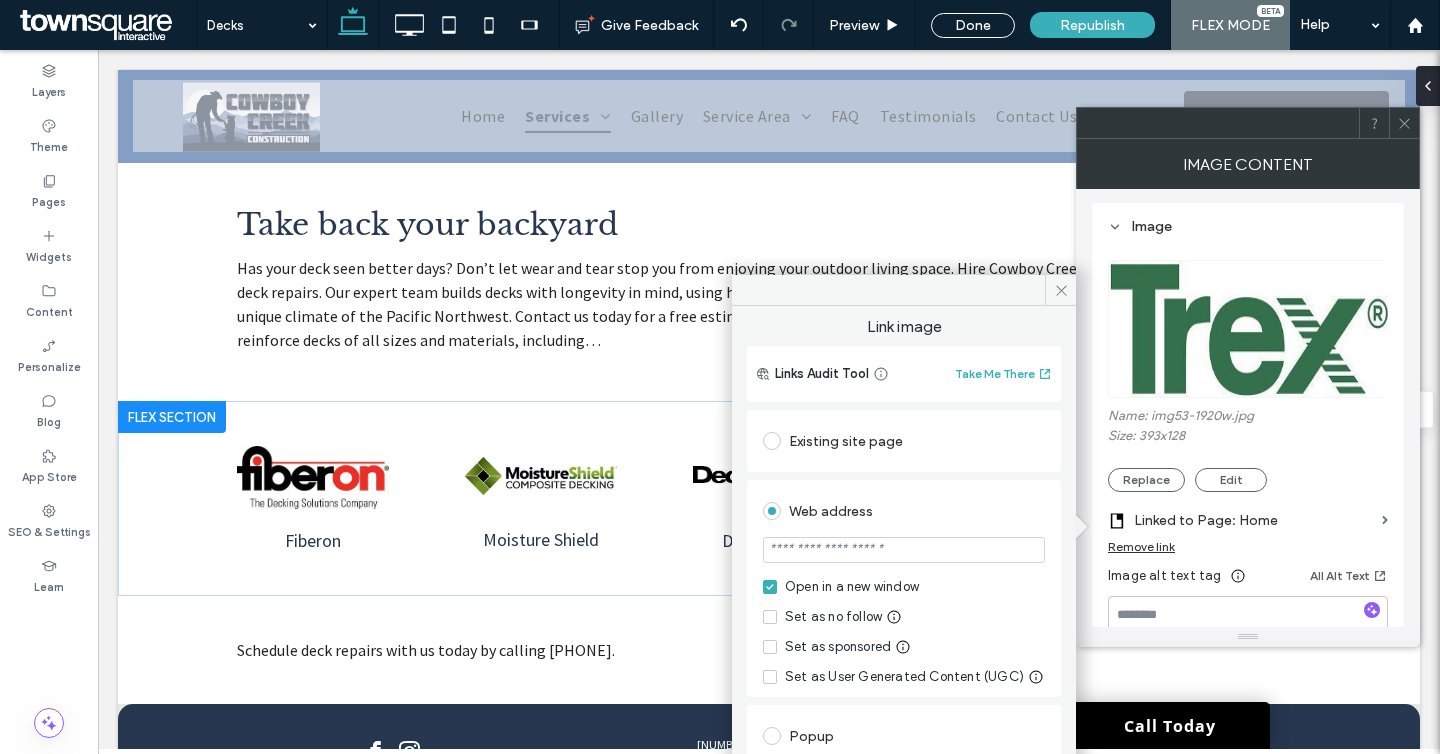 click at bounding box center [904, 550] 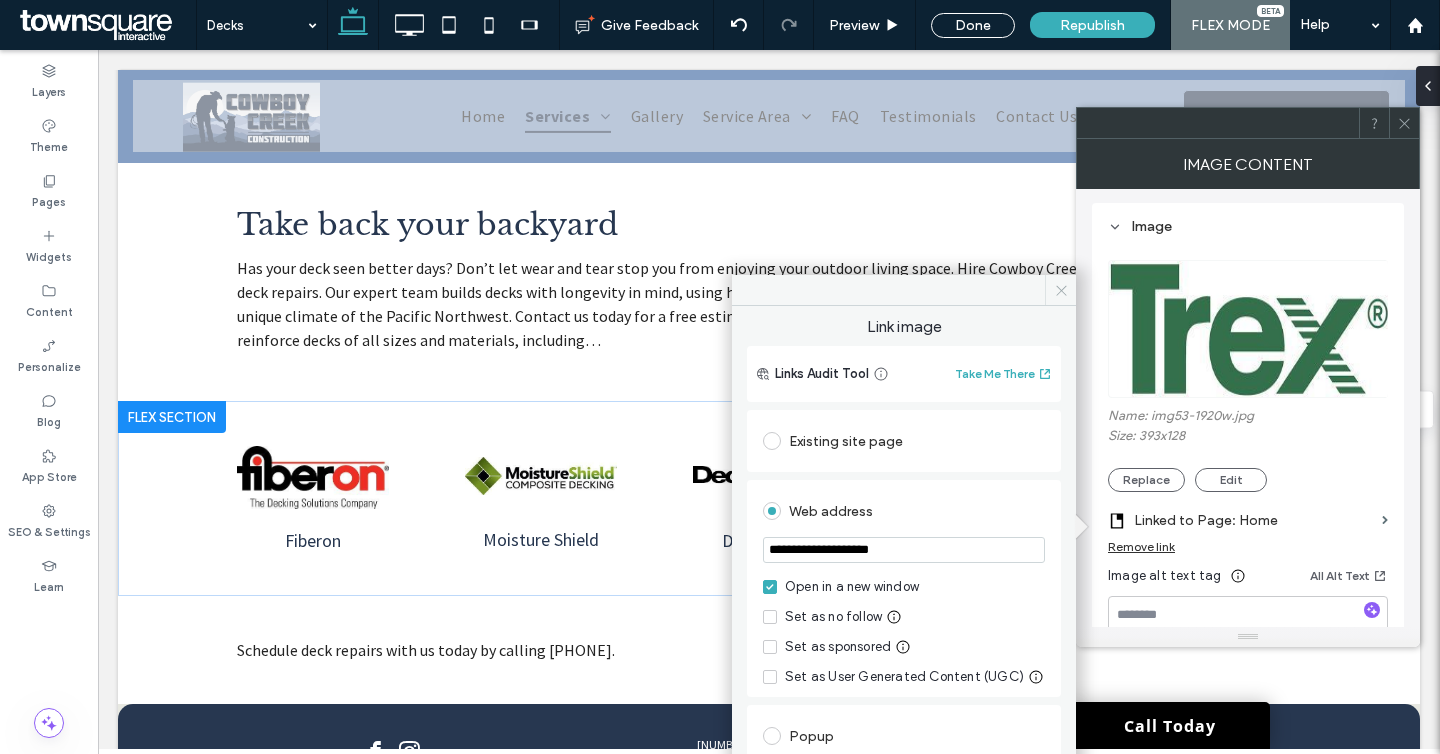 type on "**********" 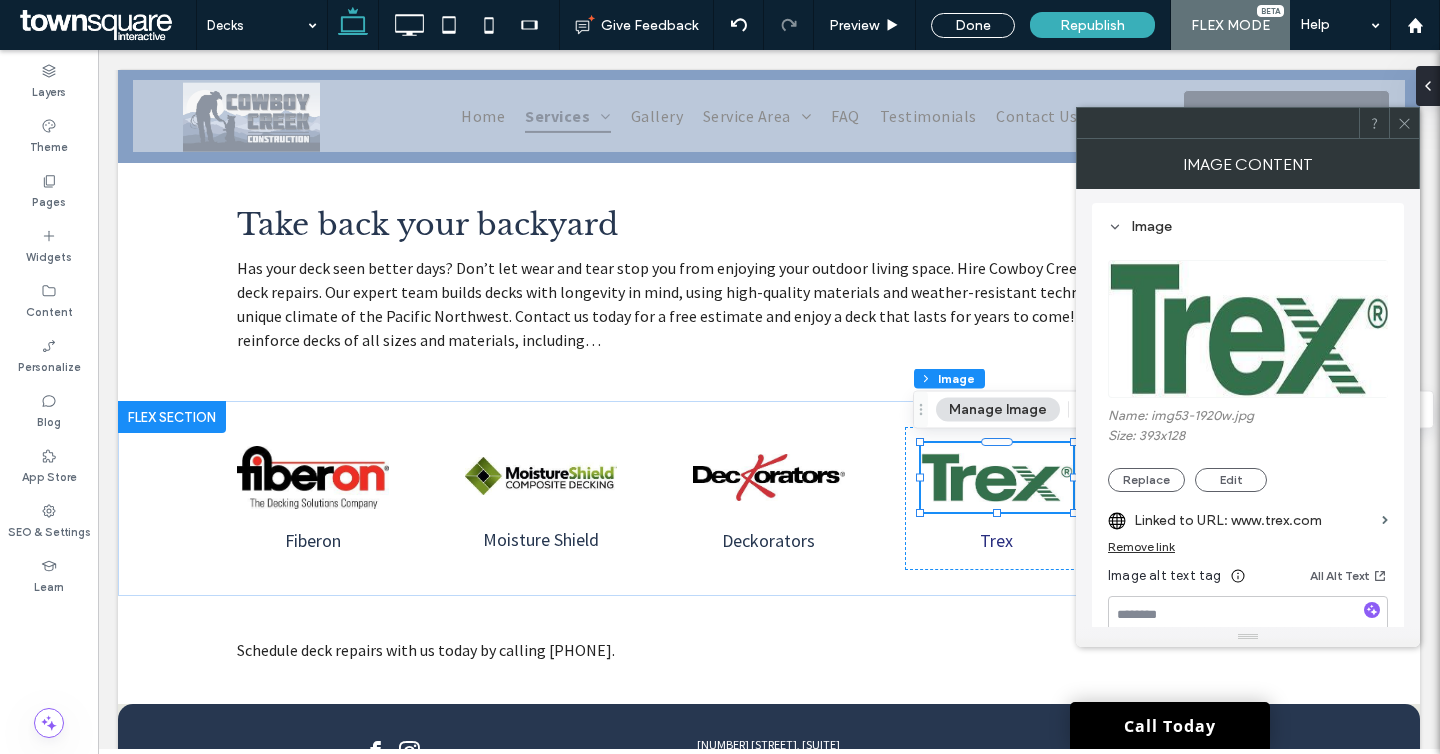 click 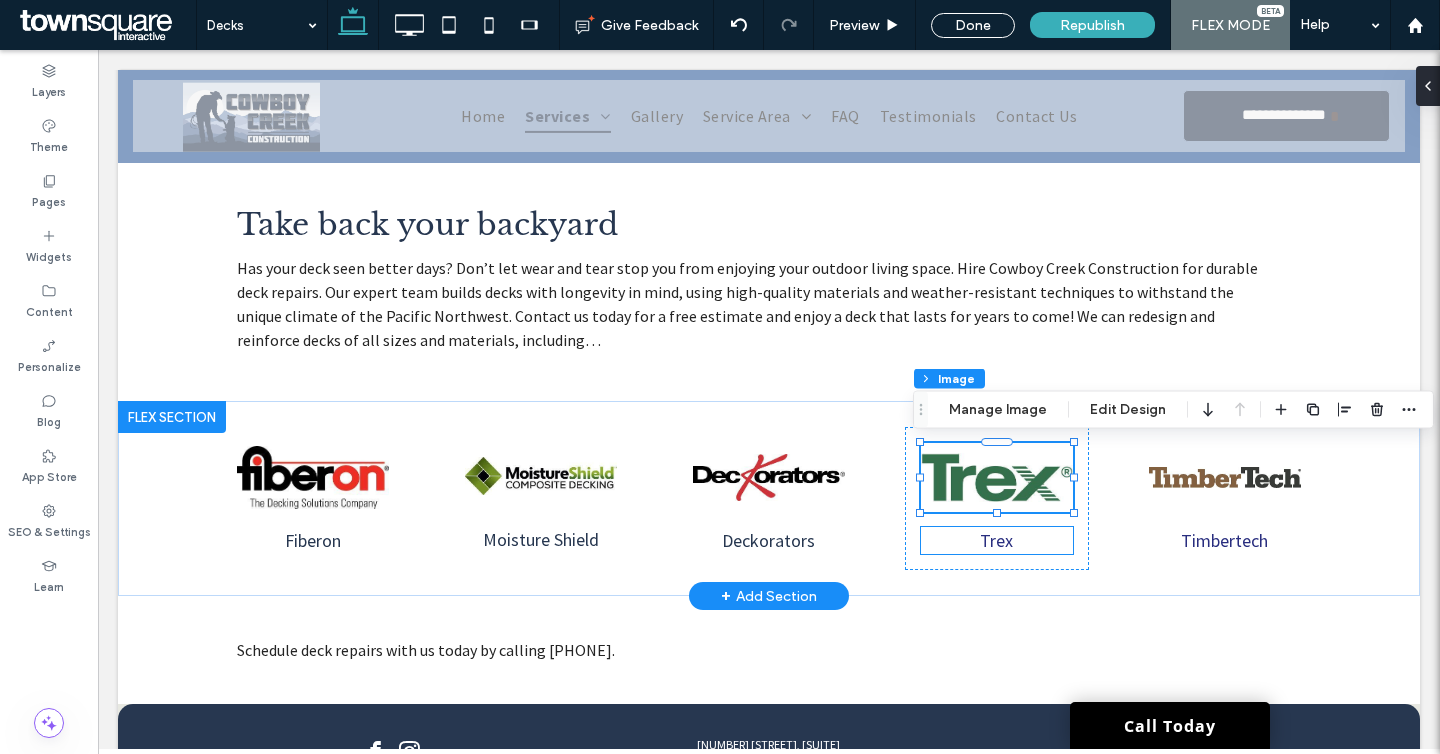 click on "Trex" at bounding box center (996, 540) 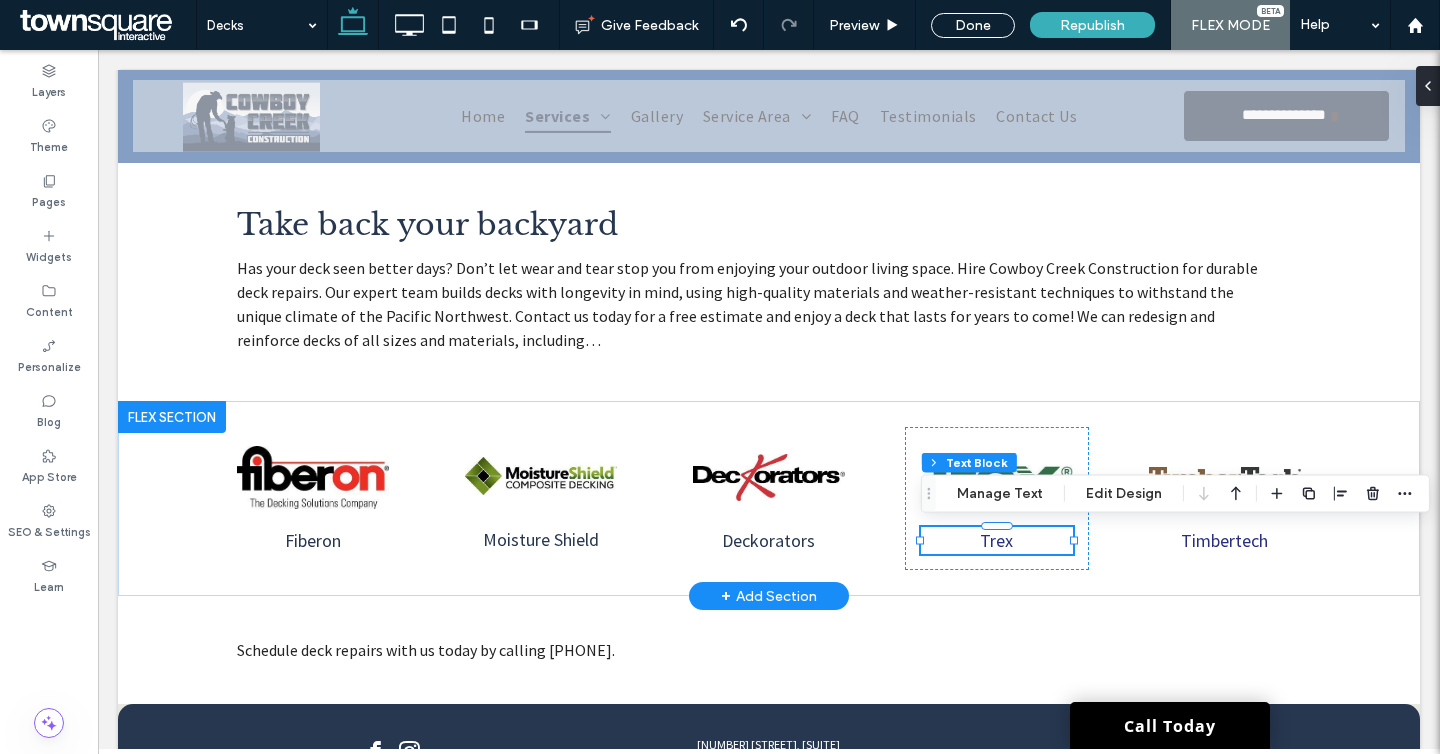 click on "Trex" at bounding box center [996, 540] 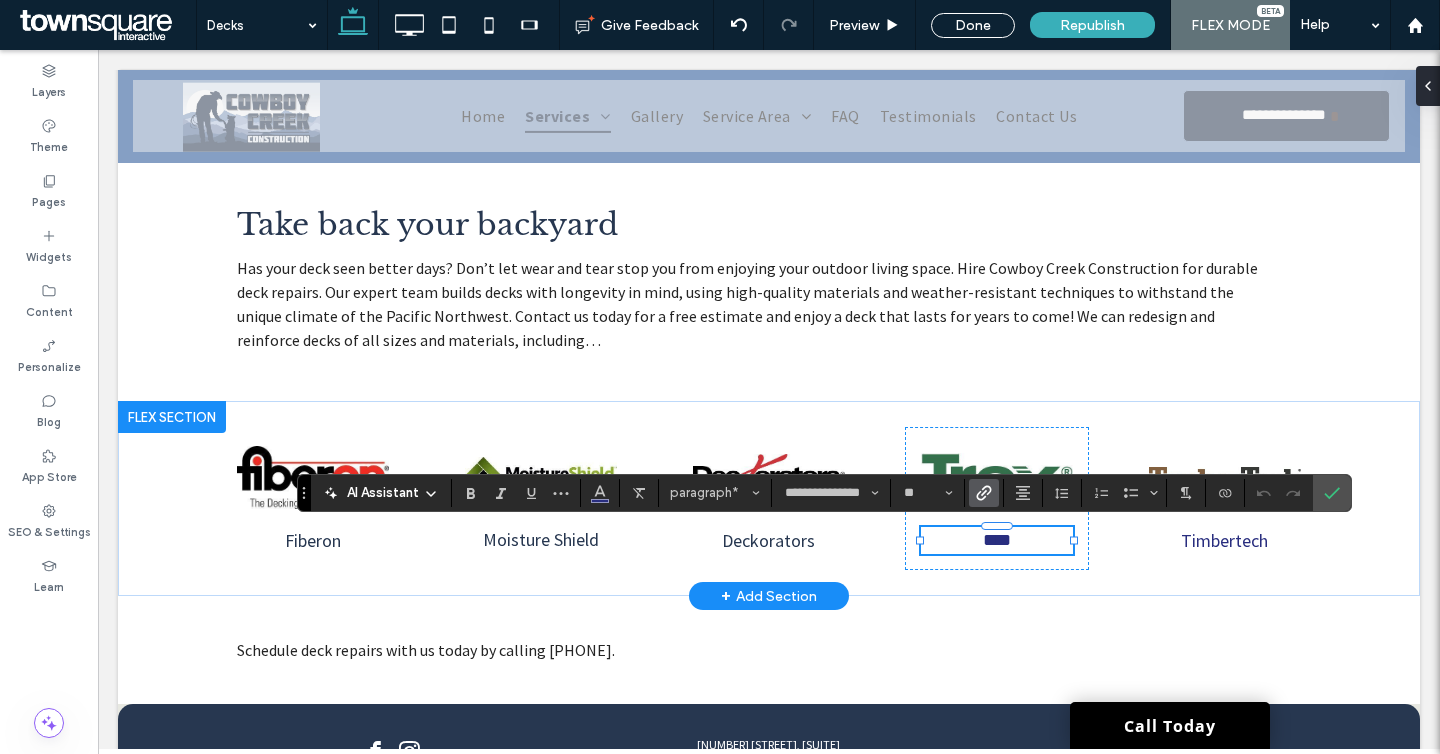 click 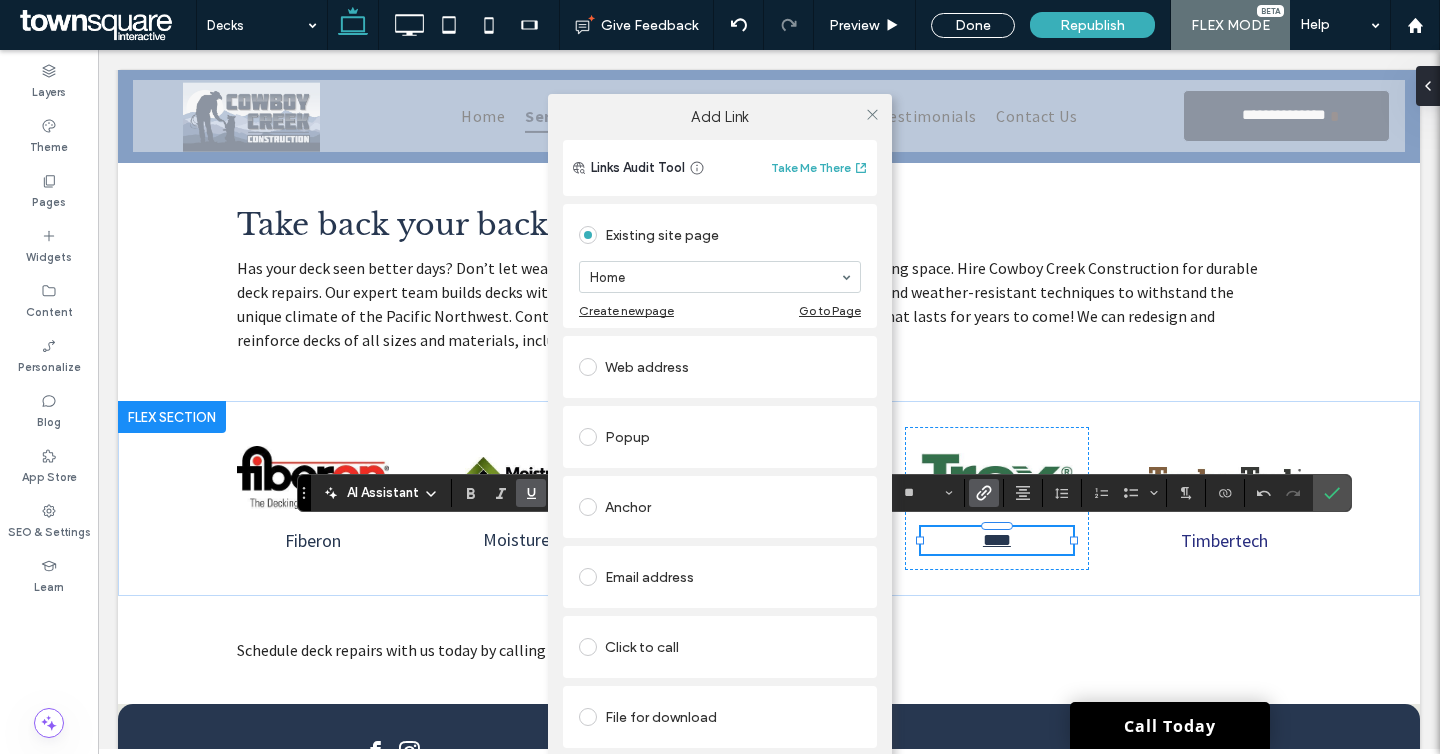 click on "Web address" at bounding box center (720, 367) 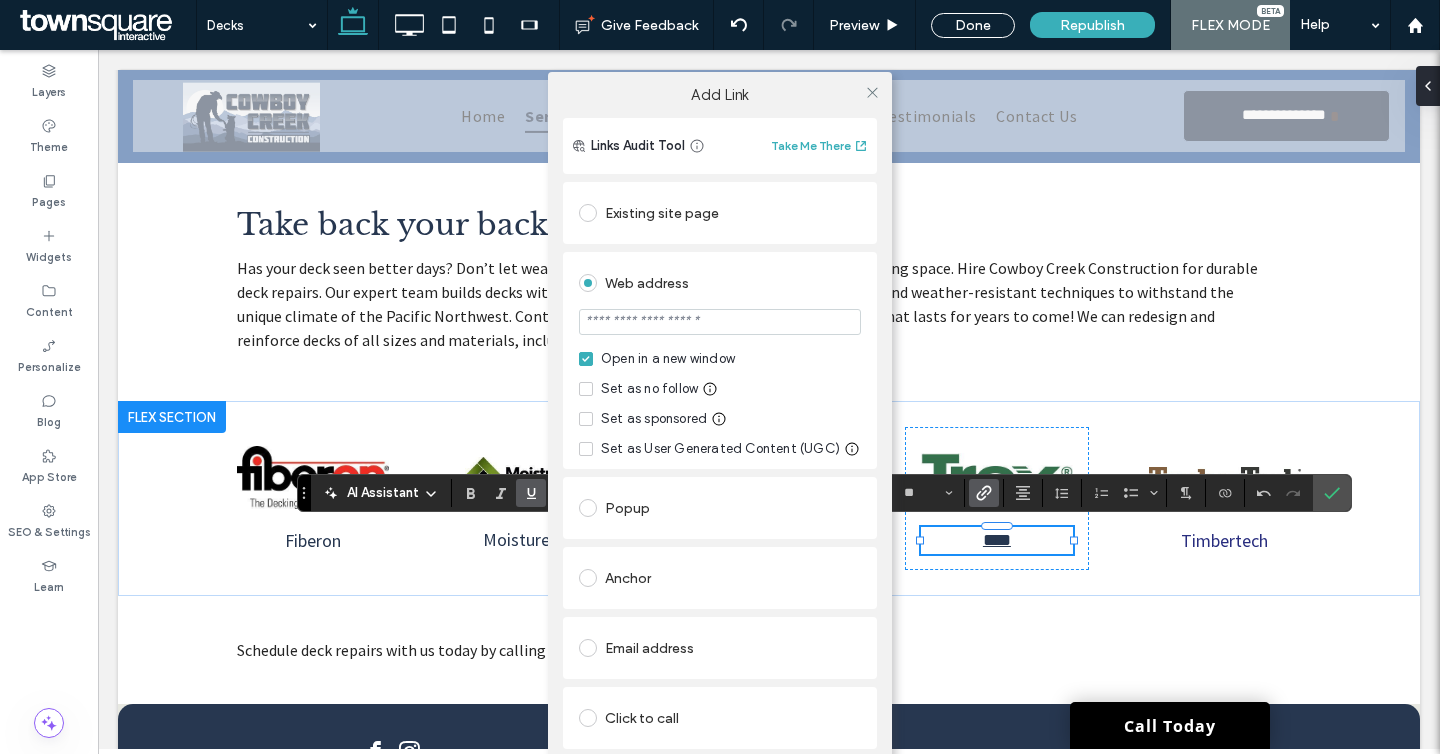 click at bounding box center [720, 322] 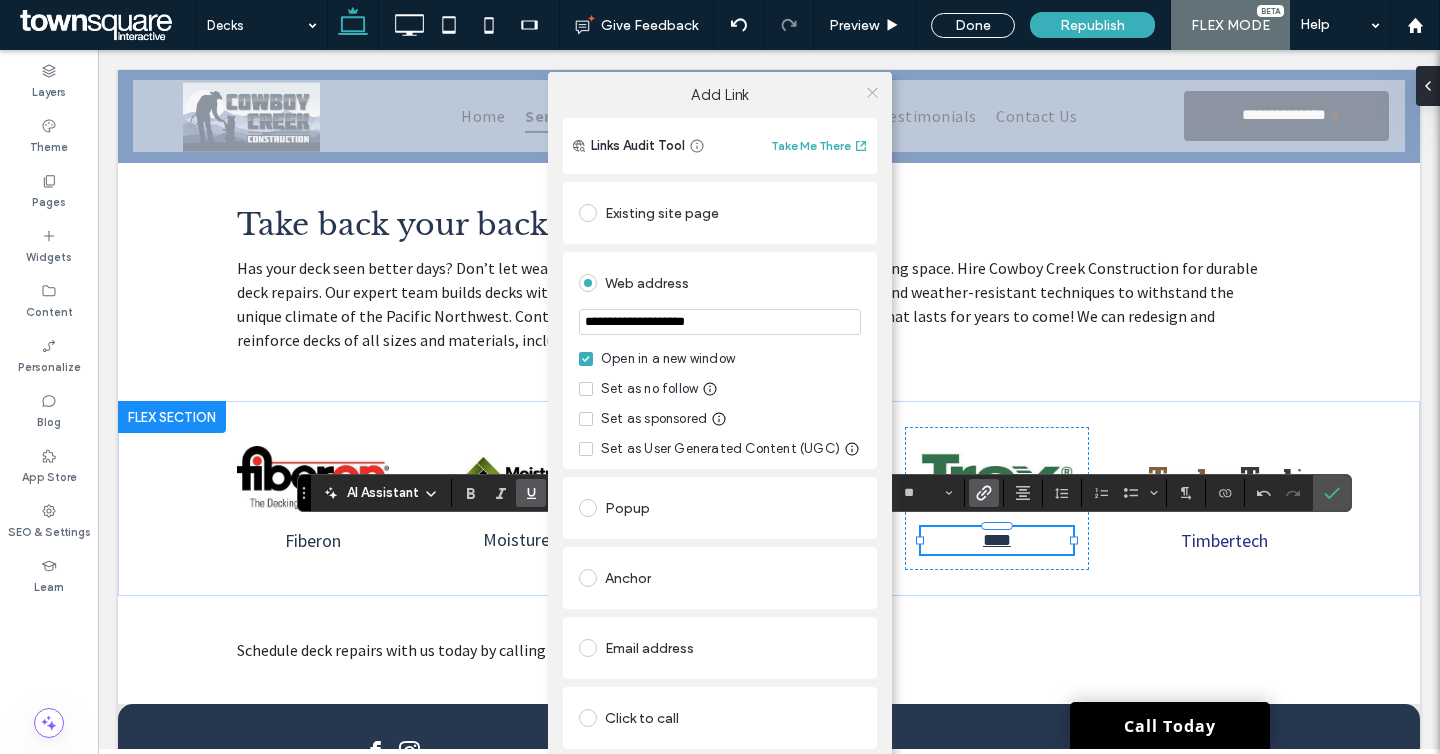type on "**********" 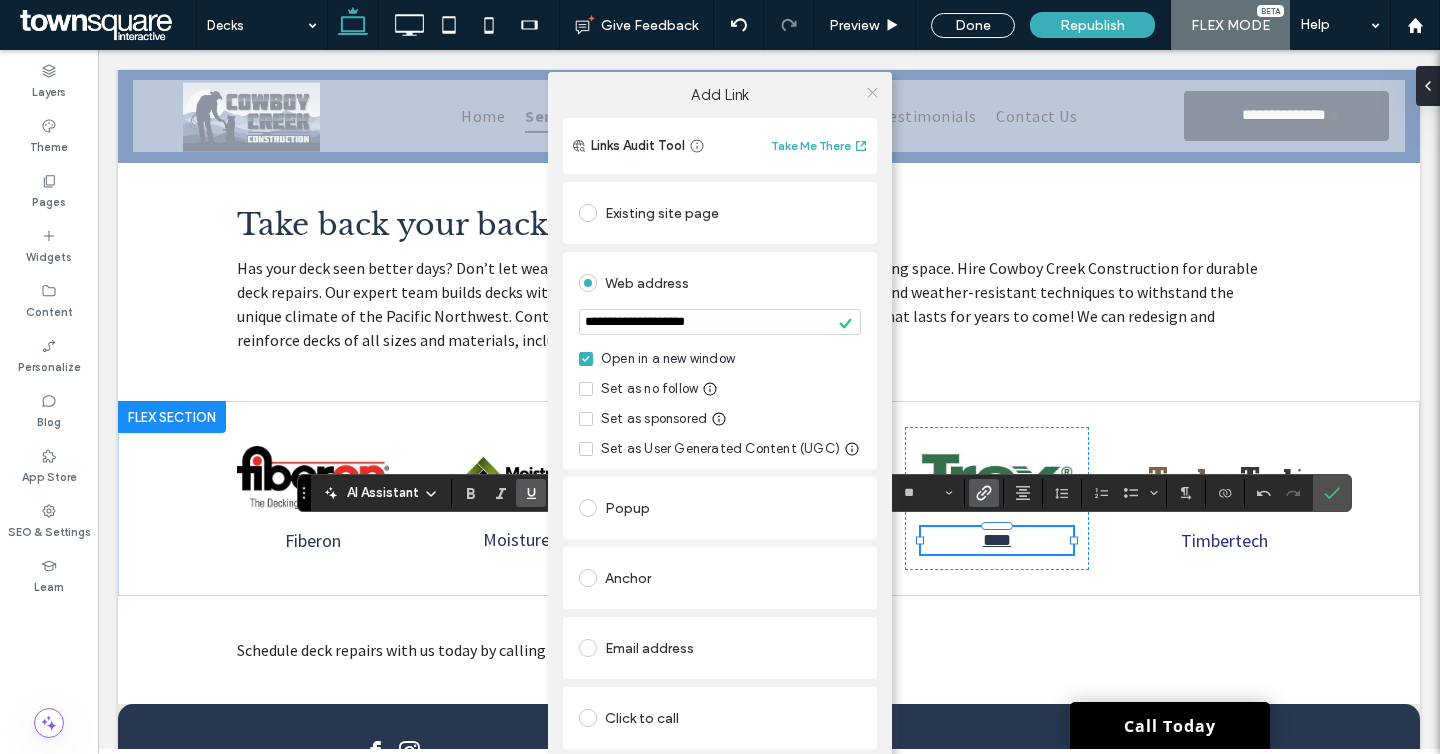 click 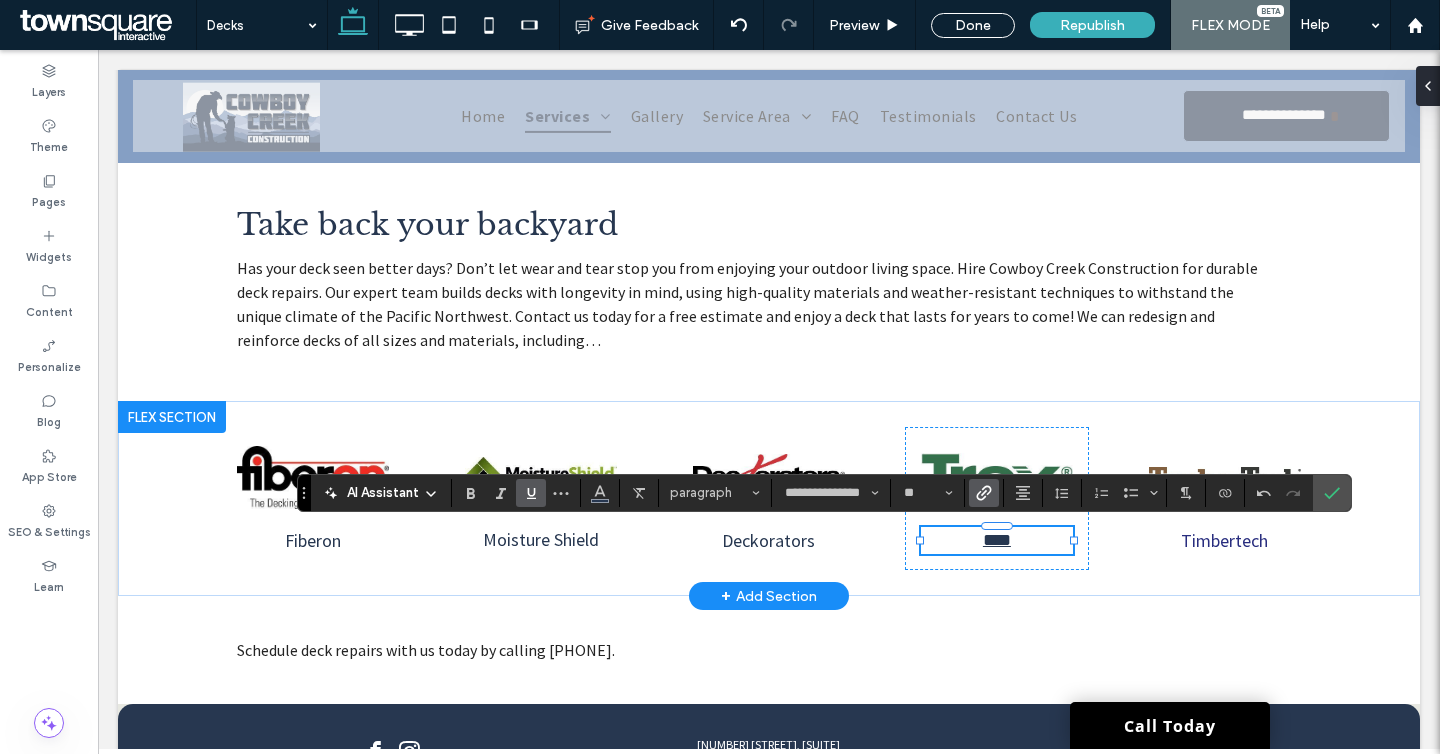 click at bounding box center (531, 493) 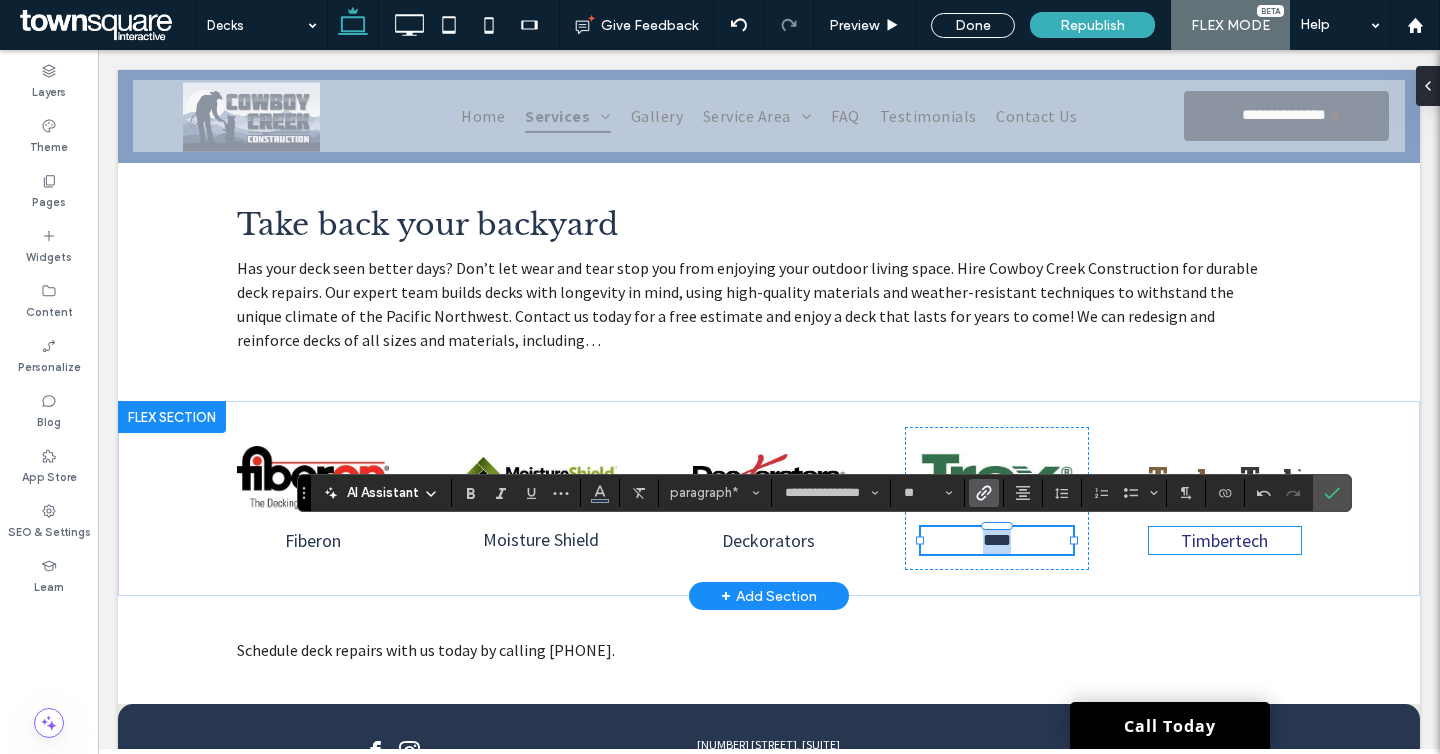 click on "Timbertech" at bounding box center (1224, 540) 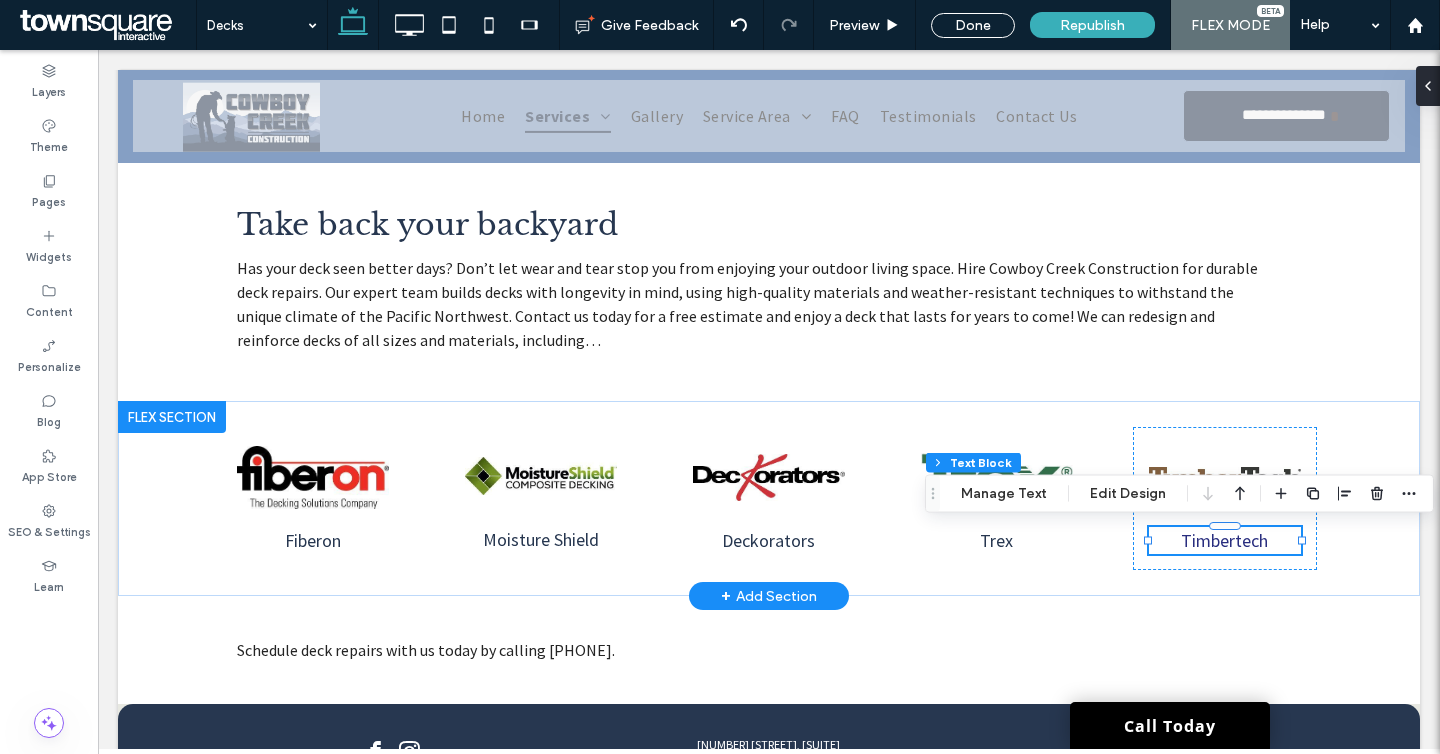 click on "Timbertech" at bounding box center [1224, 540] 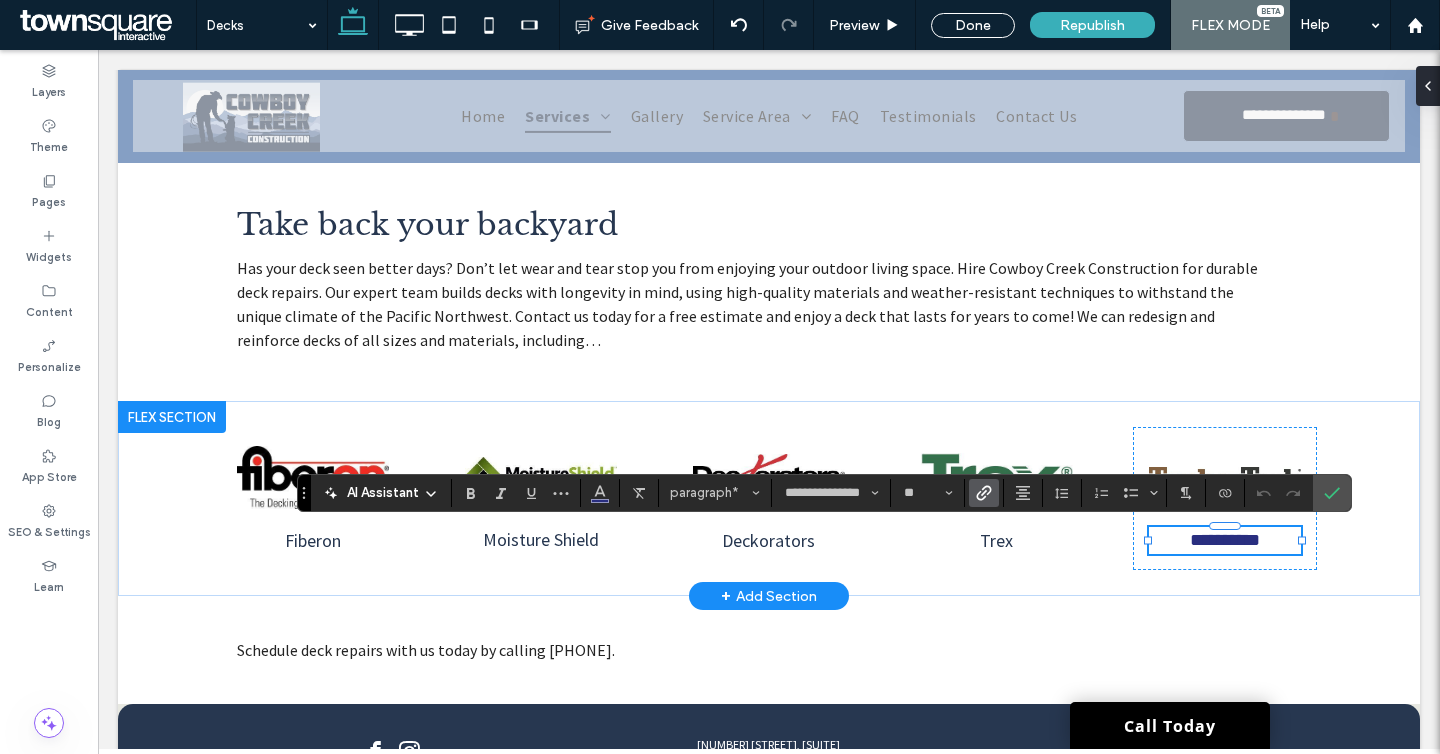 click 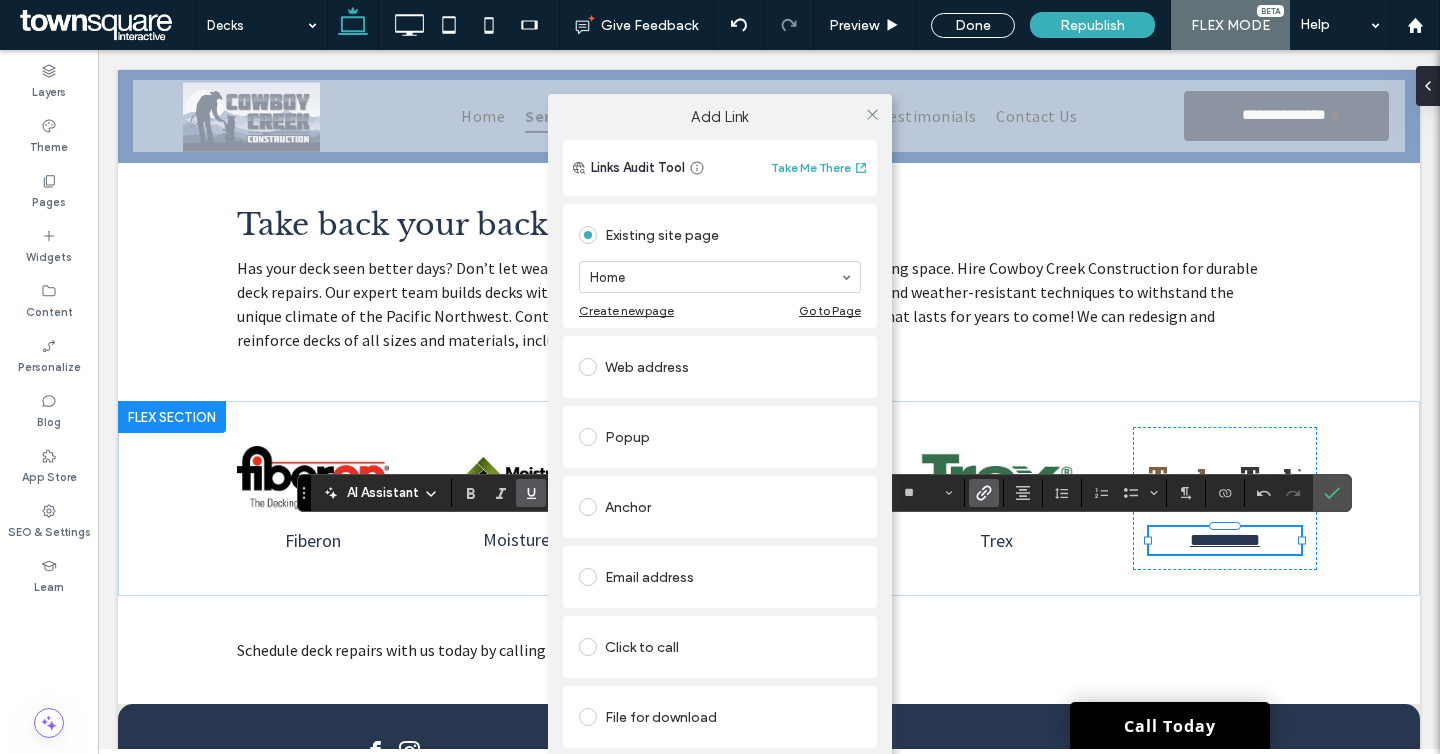 click on "Web address" at bounding box center (720, 367) 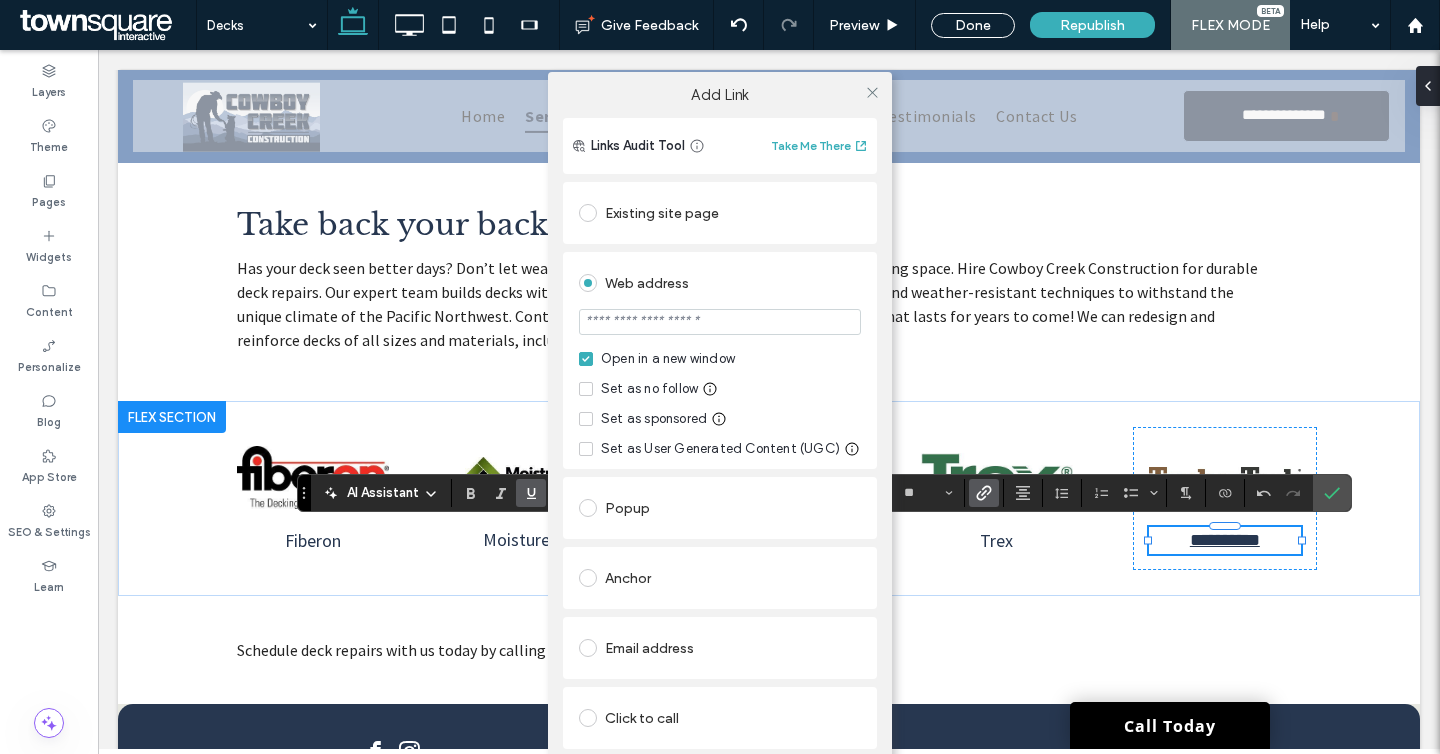 click at bounding box center (720, 322) 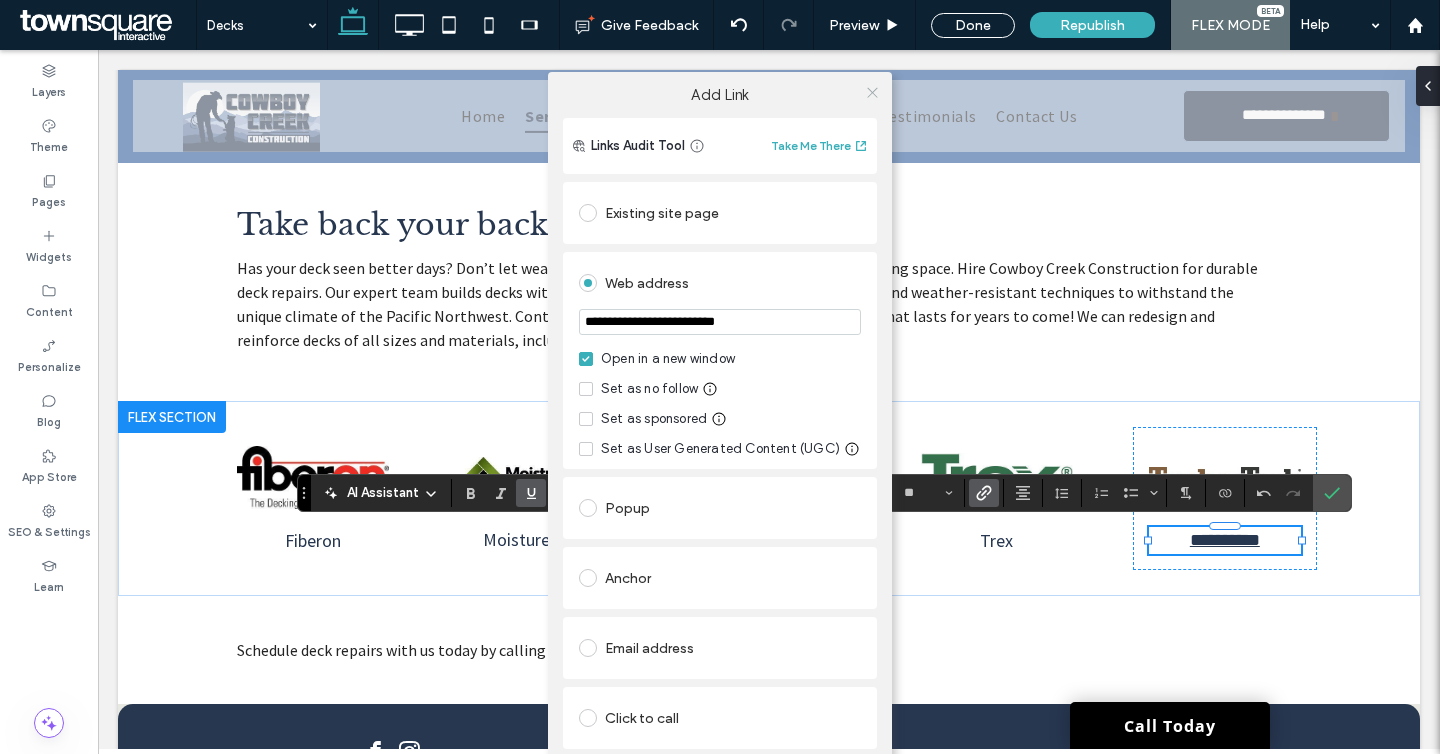 type on "**********" 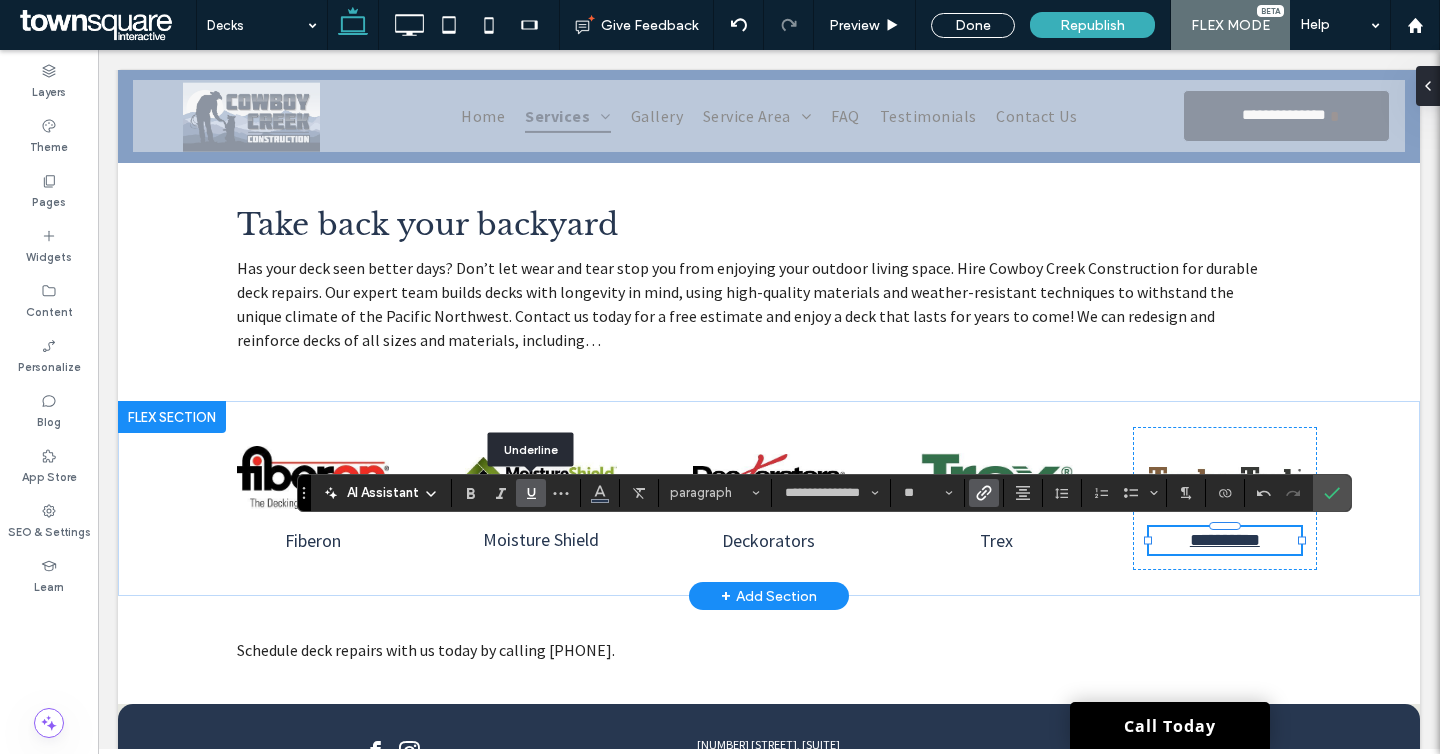 click 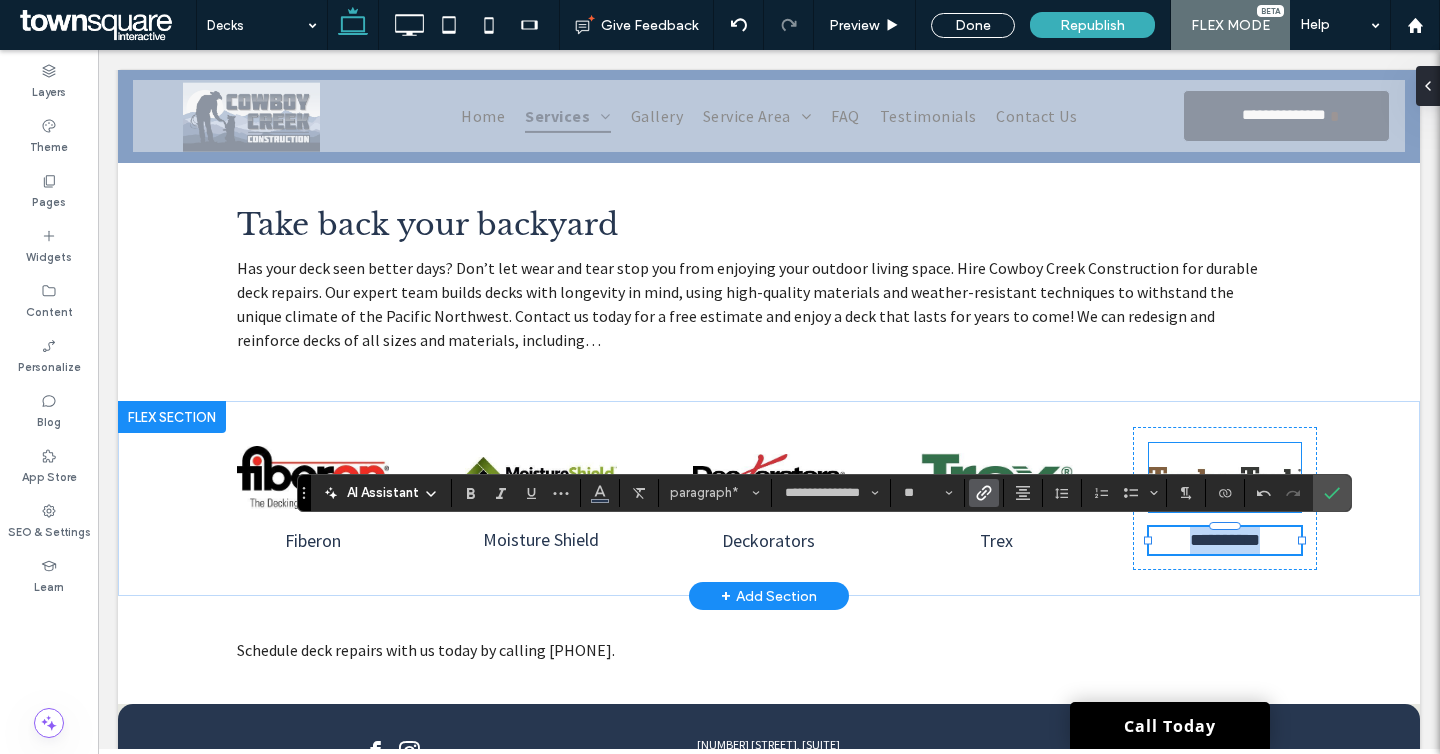 click at bounding box center [1225, 477] 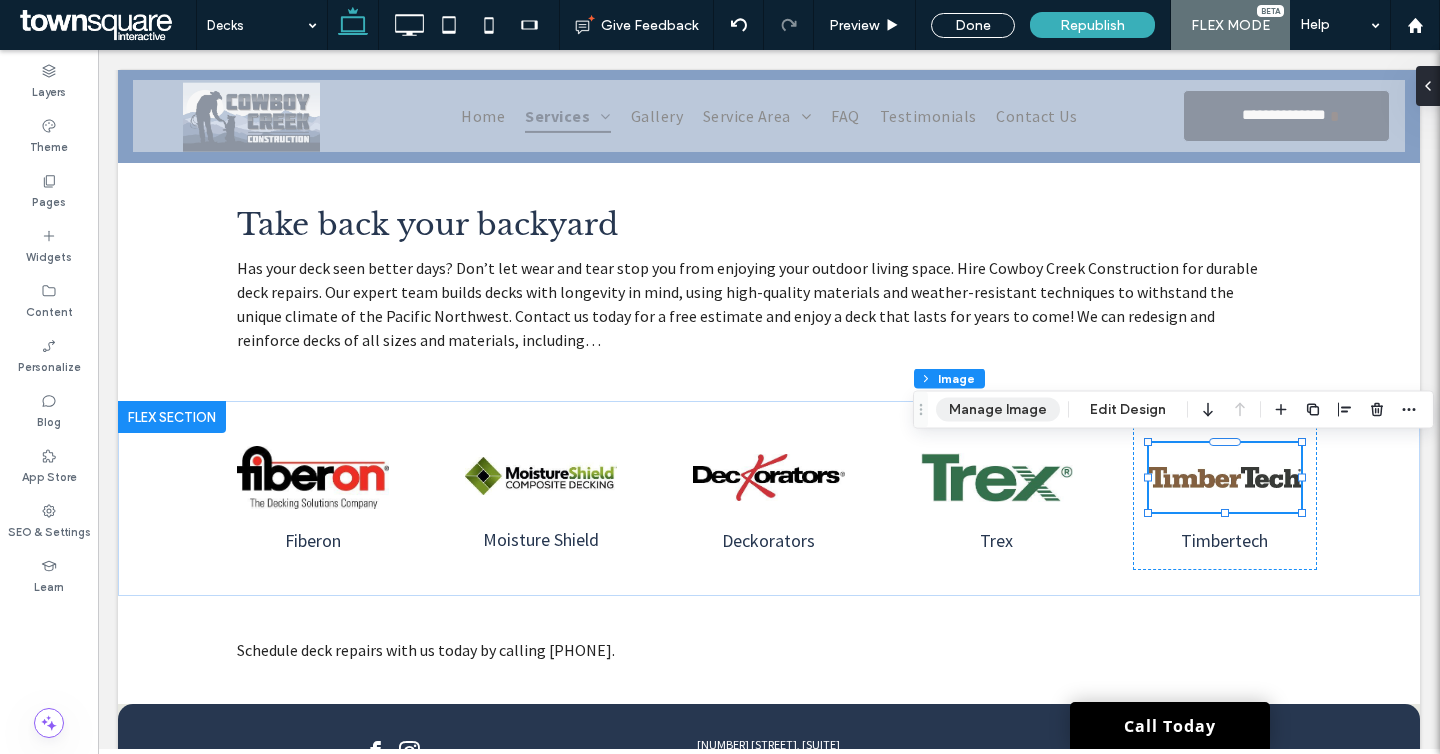 click on "Manage Image" at bounding box center (998, 410) 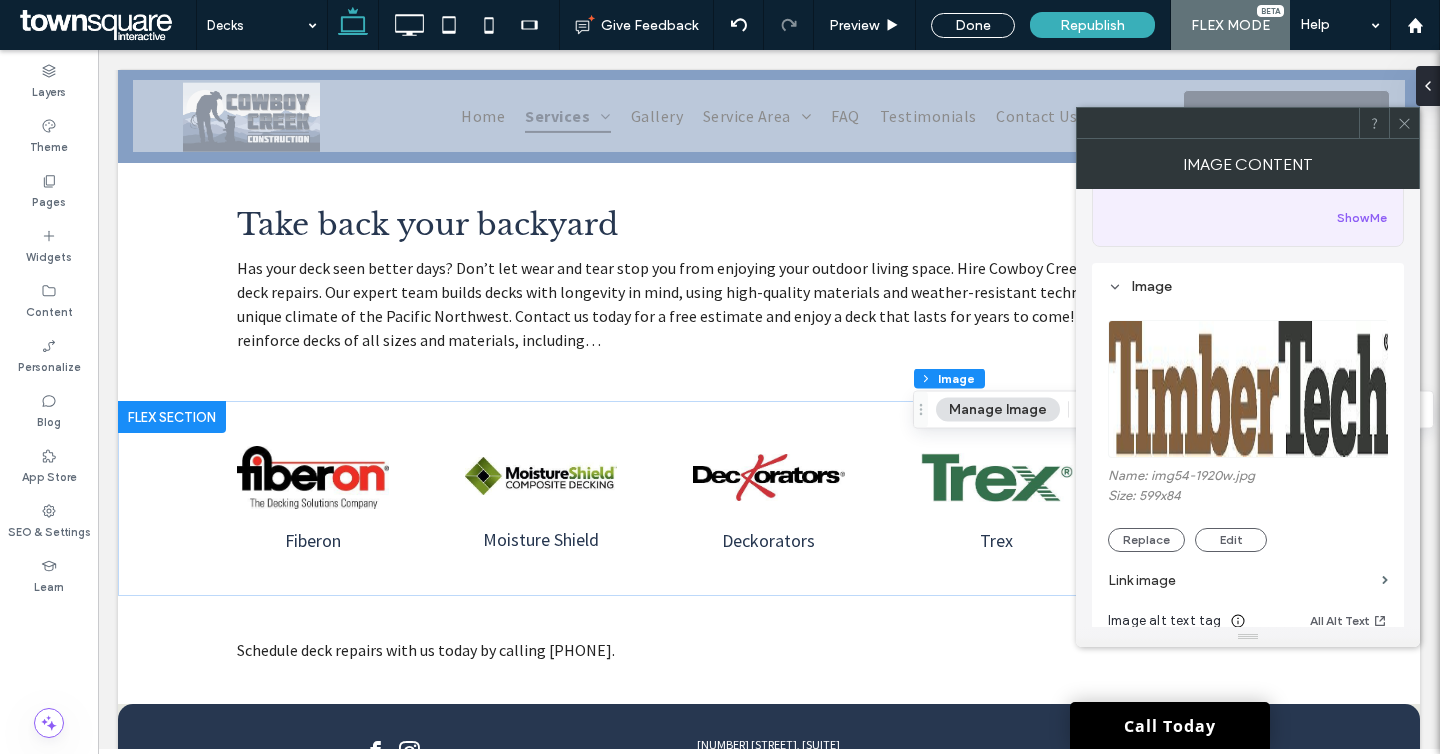 scroll, scrollTop: 165, scrollLeft: 0, axis: vertical 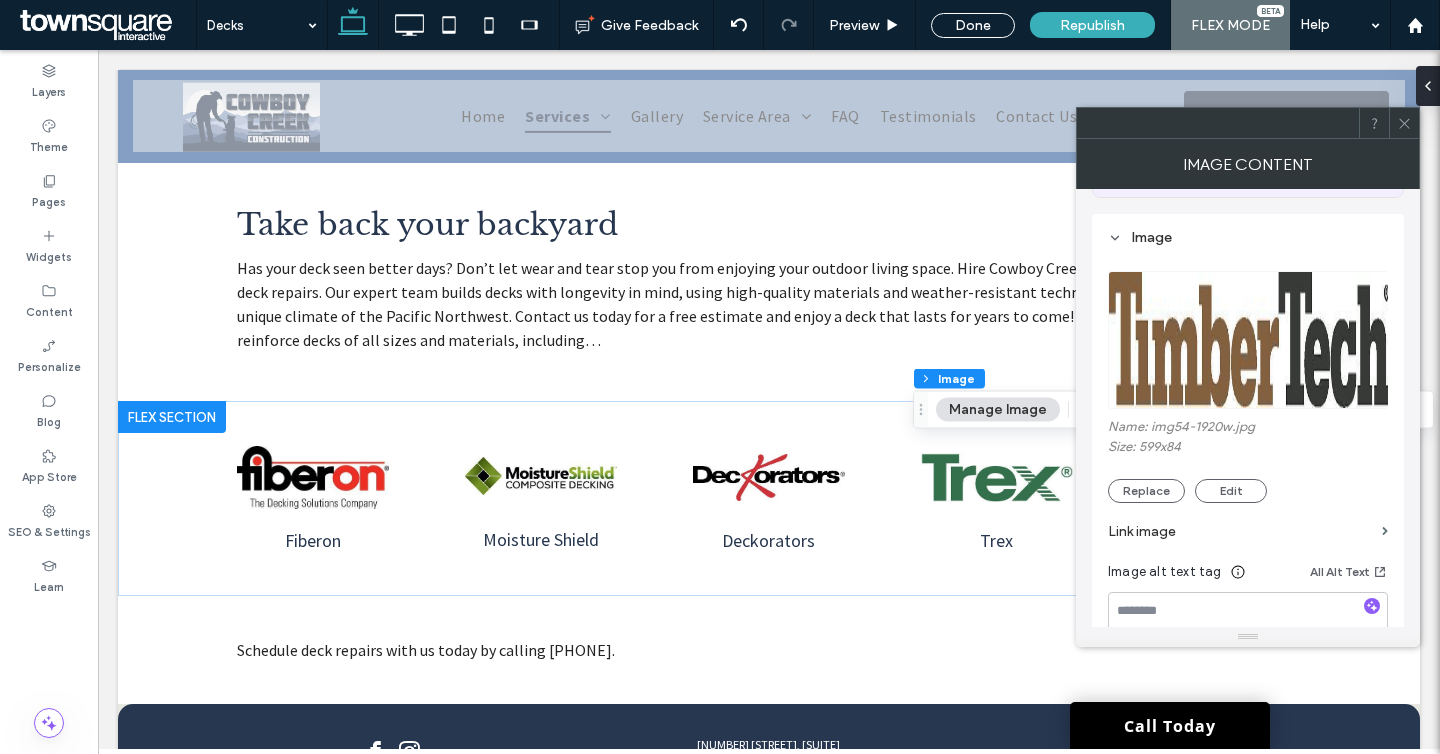 click on "Link image" at bounding box center (1241, 531) 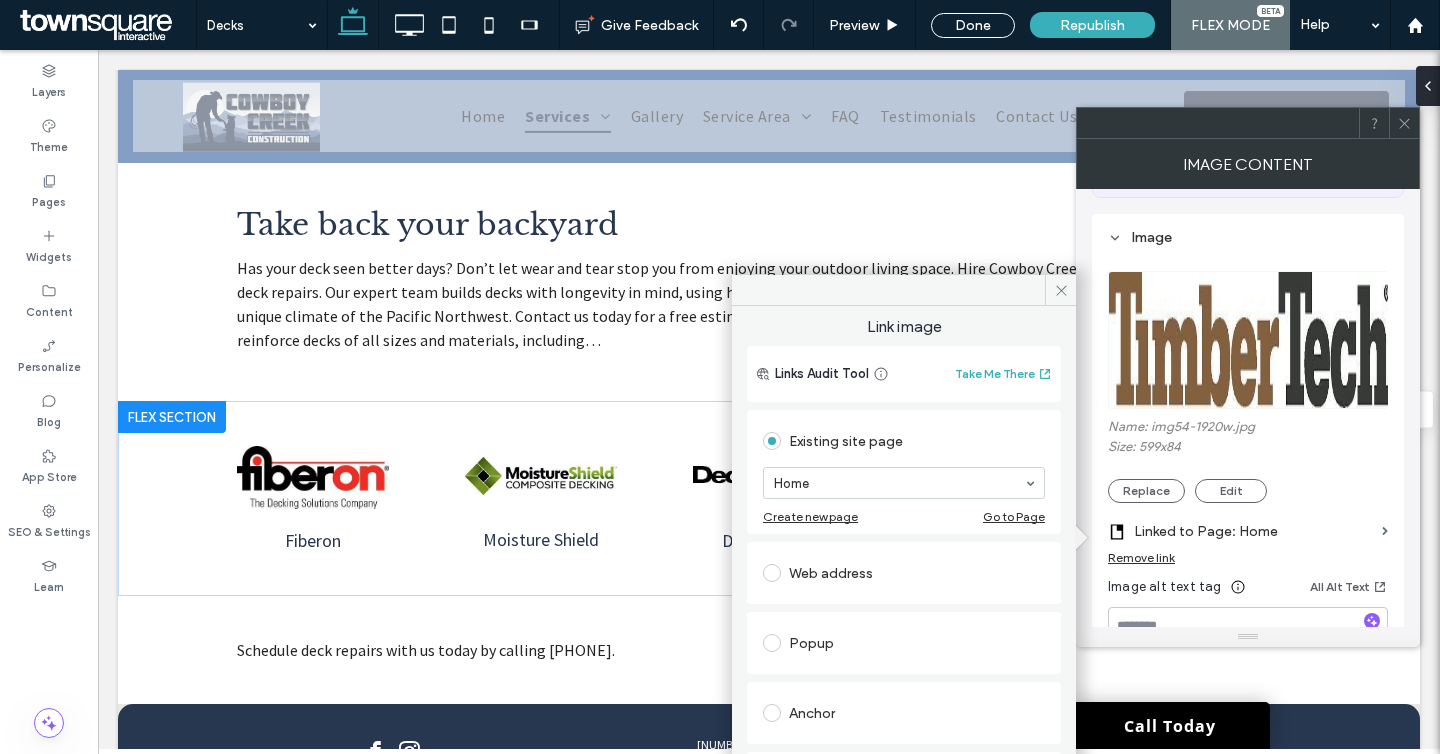 click on "Web address" at bounding box center [904, 573] 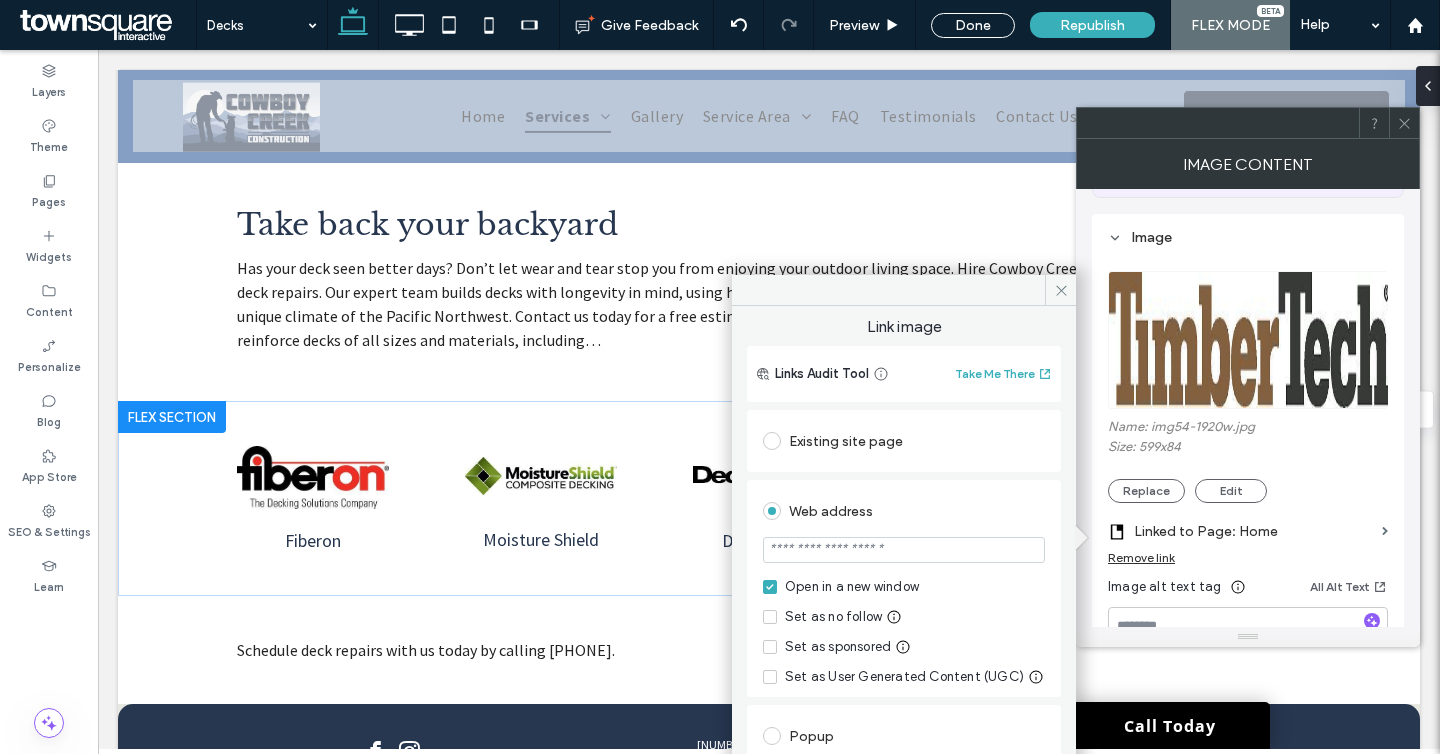 click at bounding box center [904, 550] 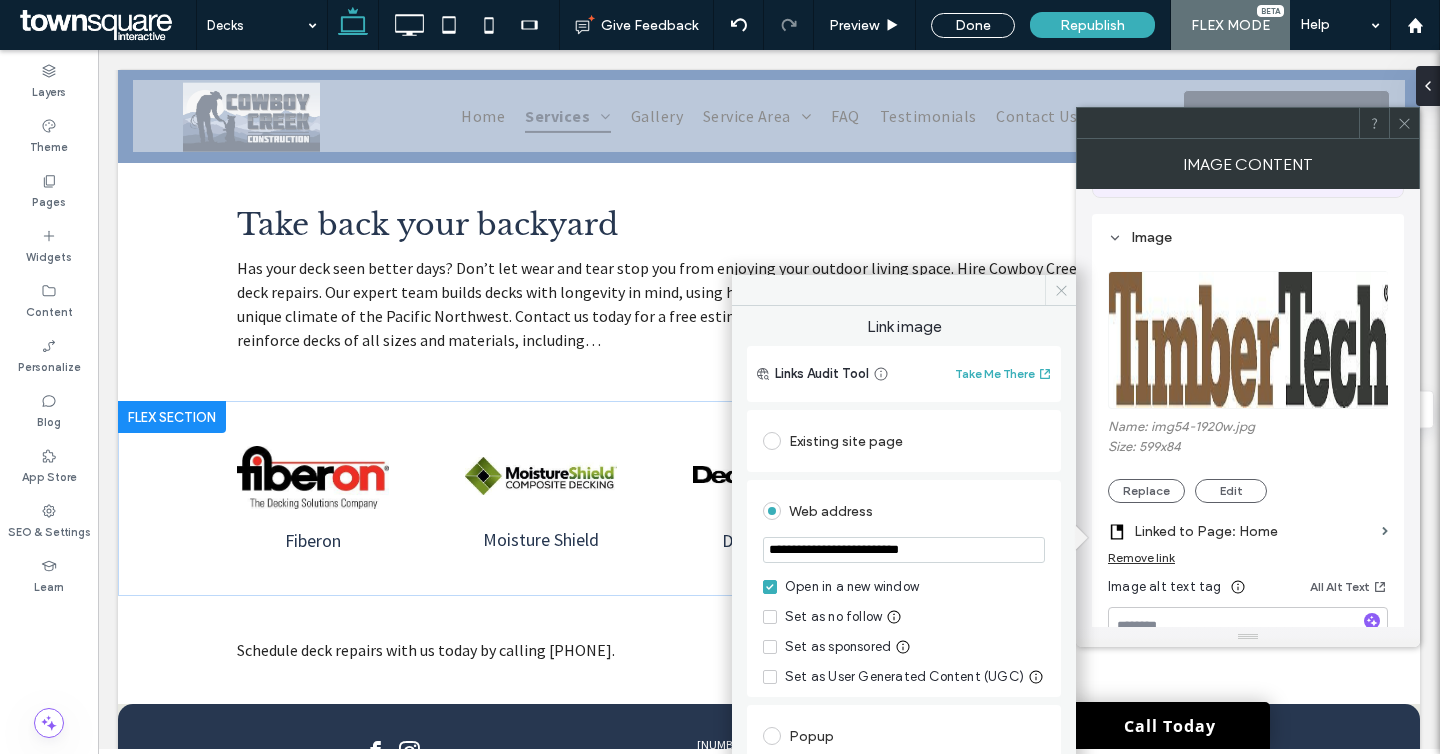 click 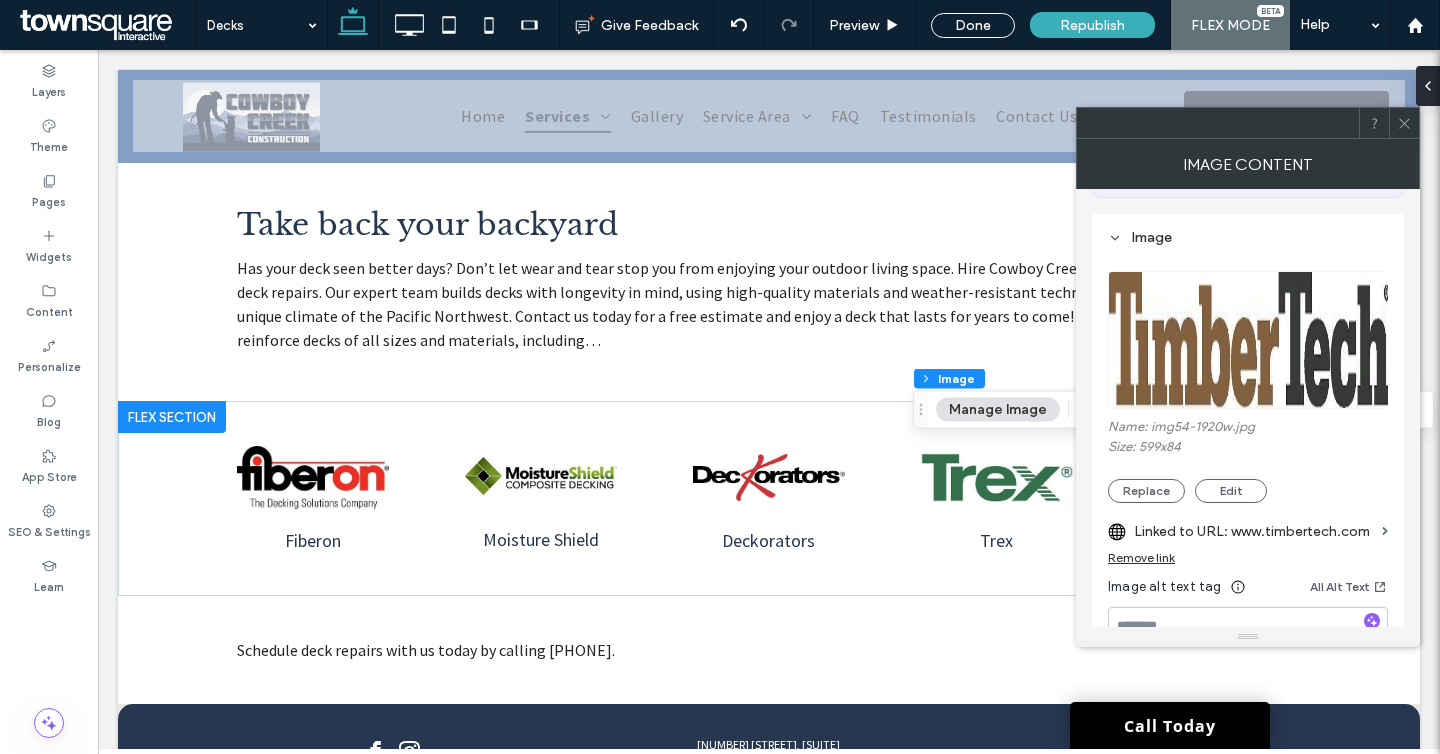 click 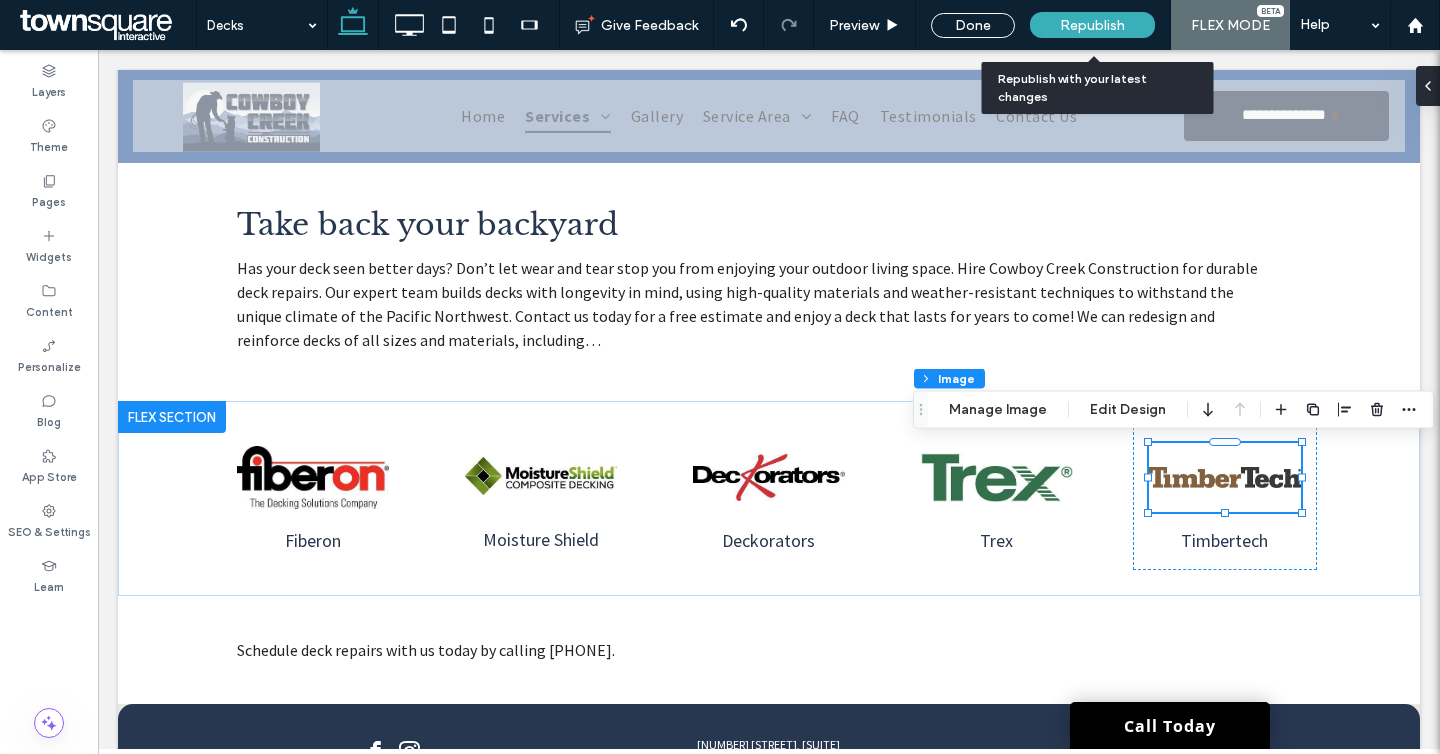 click on "Republish" at bounding box center (1092, 25) 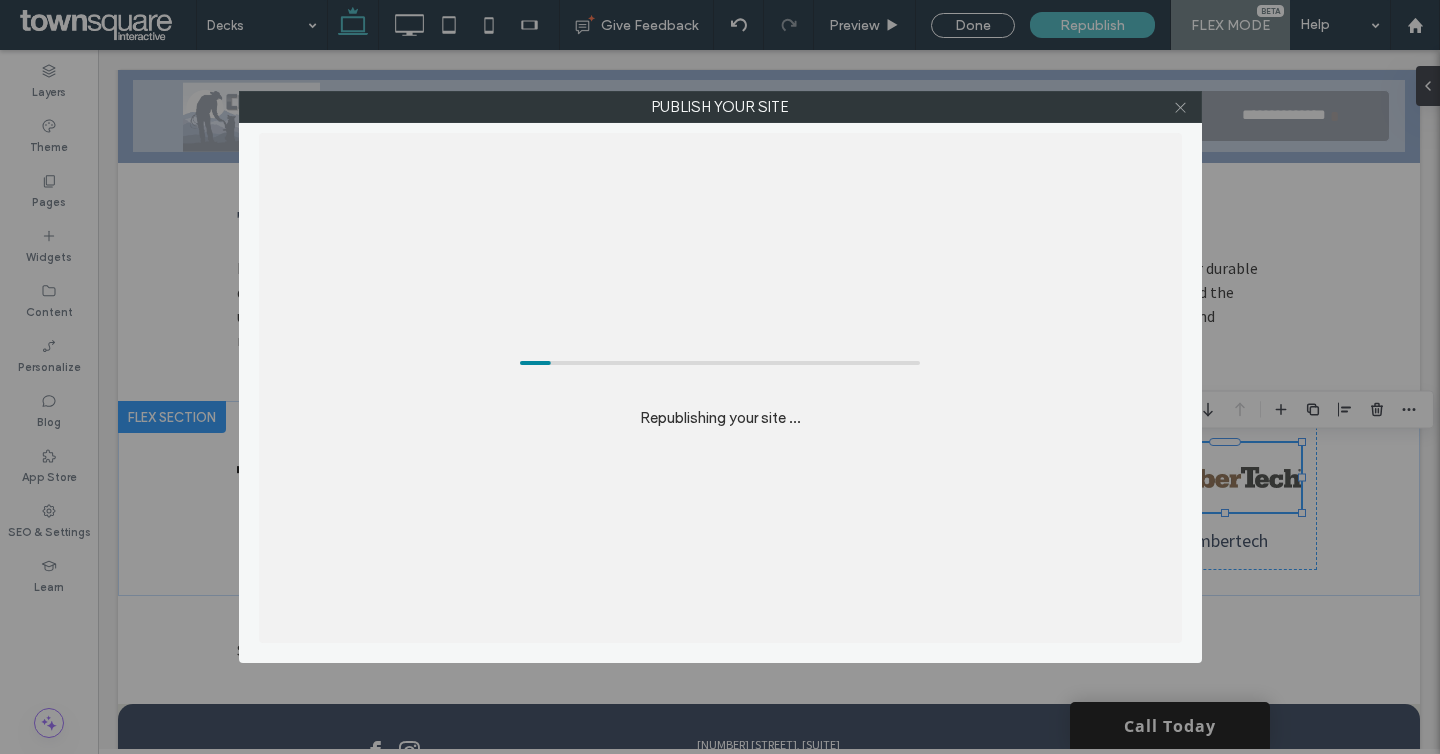 click 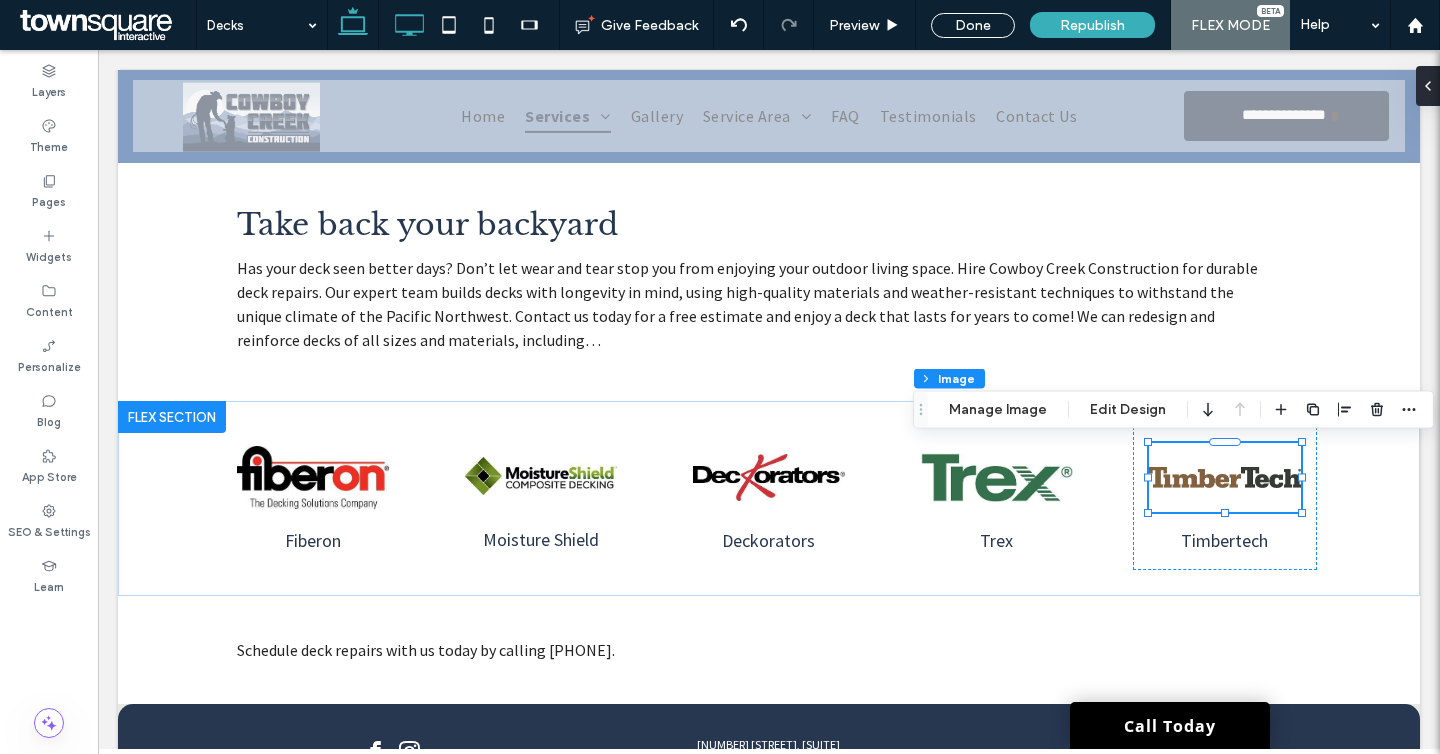 click 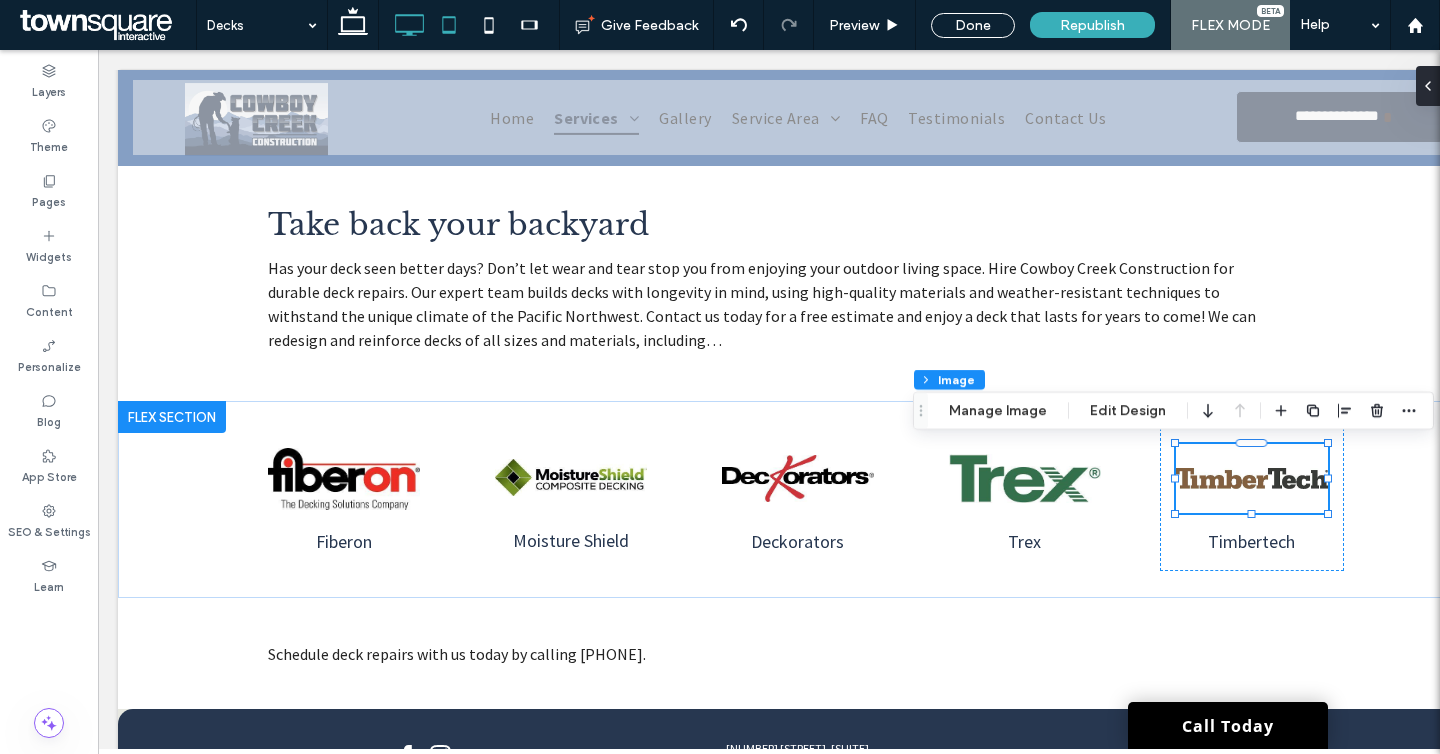 click 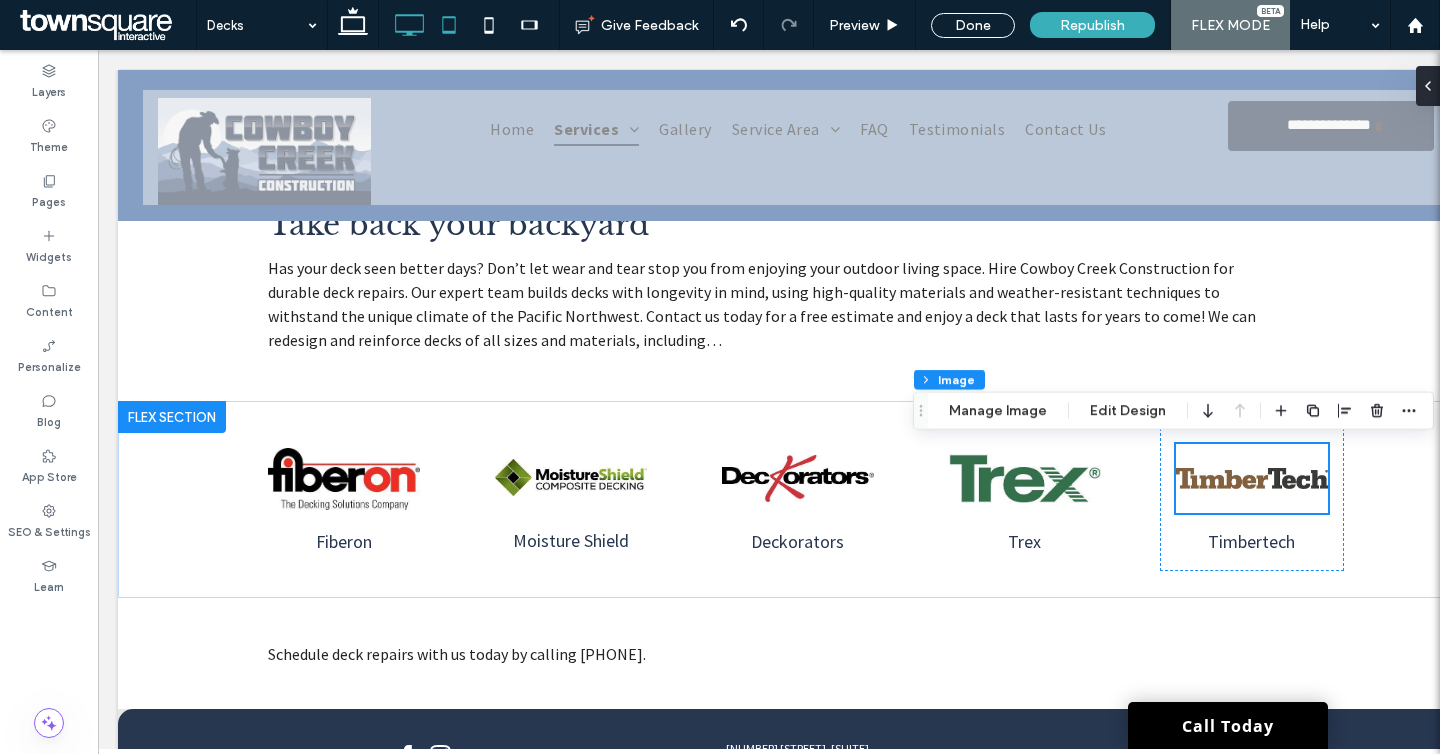 scroll, scrollTop: 265, scrollLeft: 0, axis: vertical 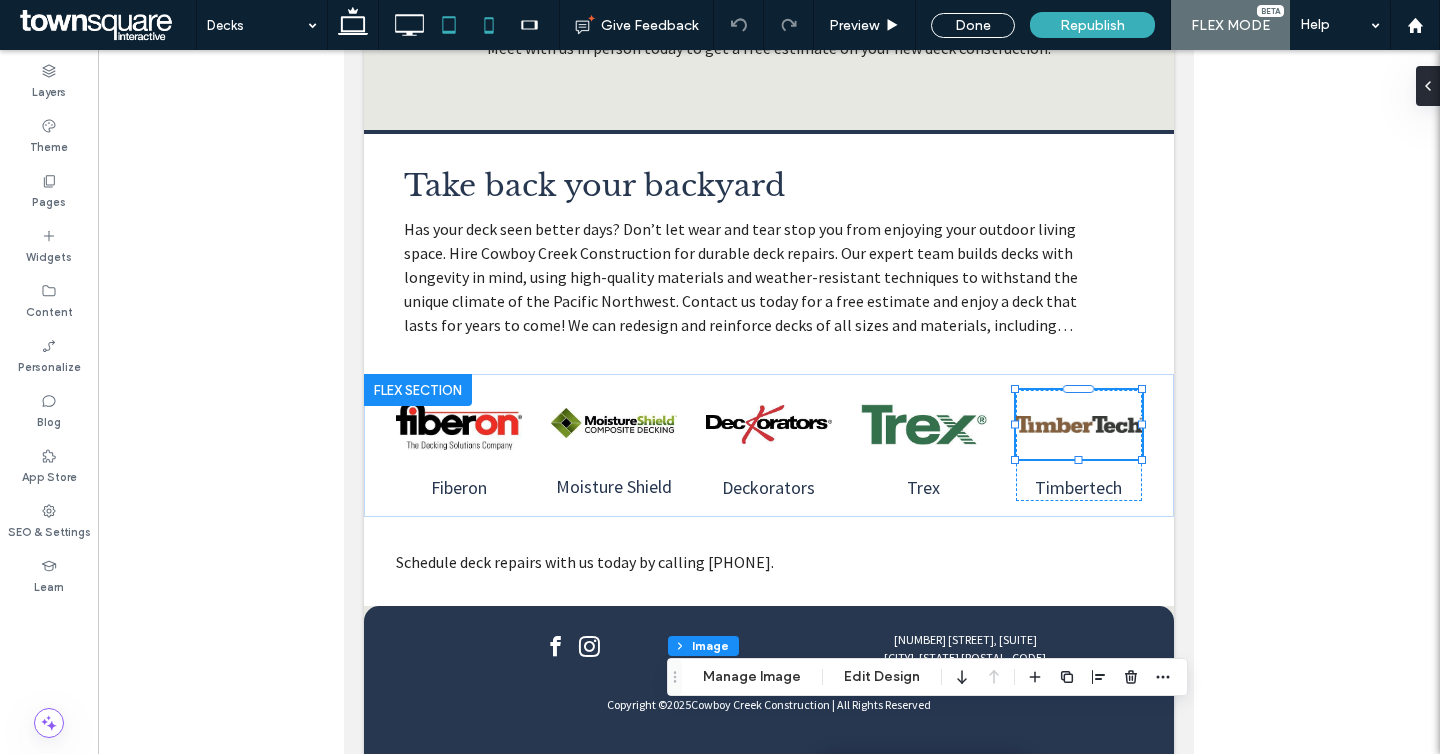 click 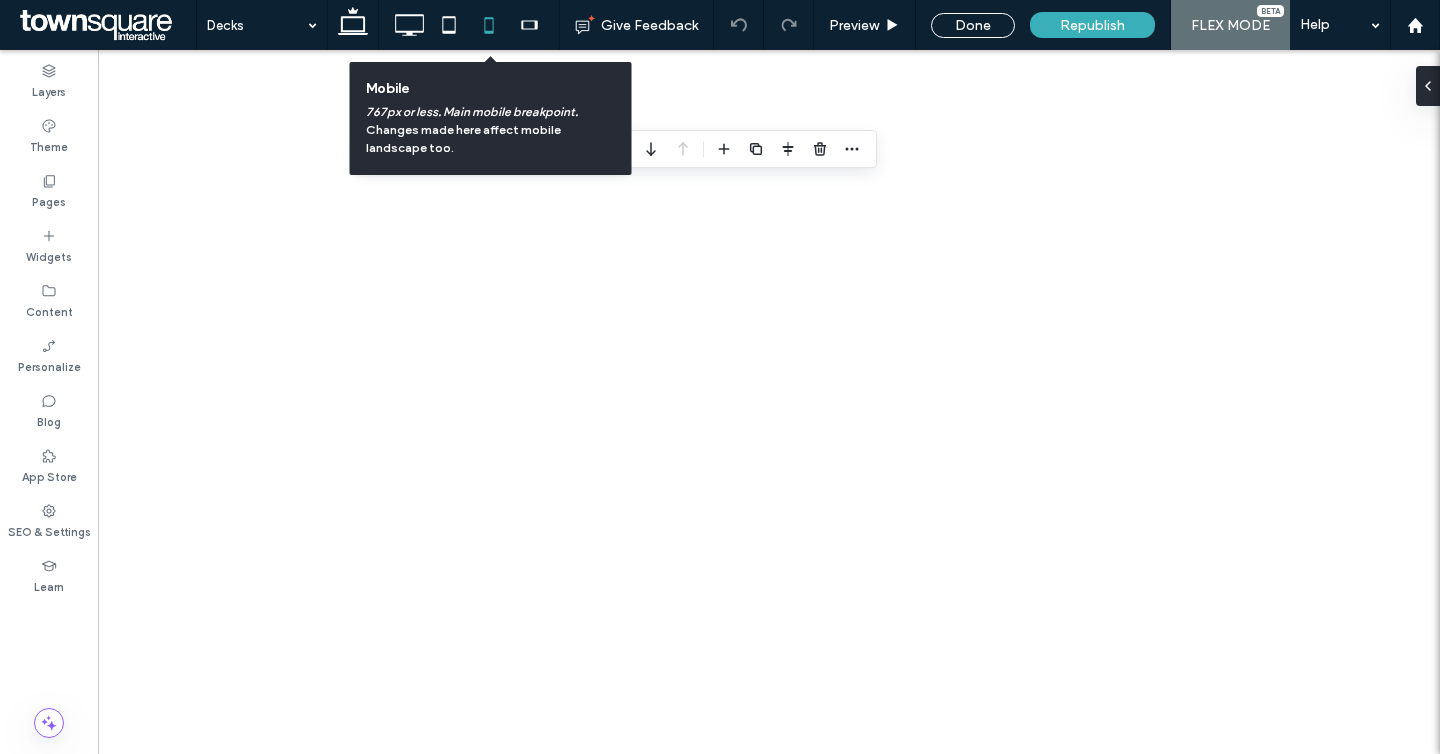 scroll, scrollTop: 0, scrollLeft: 0, axis: both 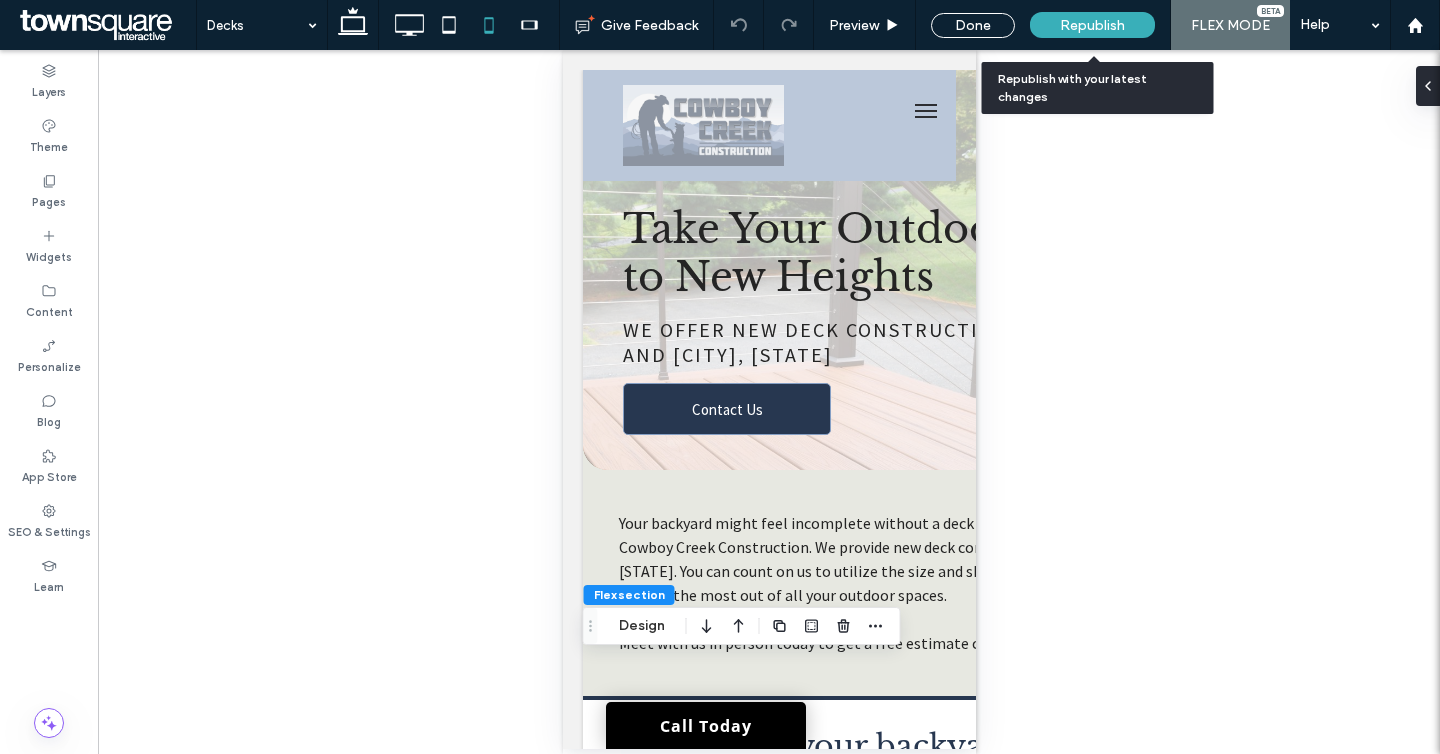 click on "Republish" at bounding box center [1092, 25] 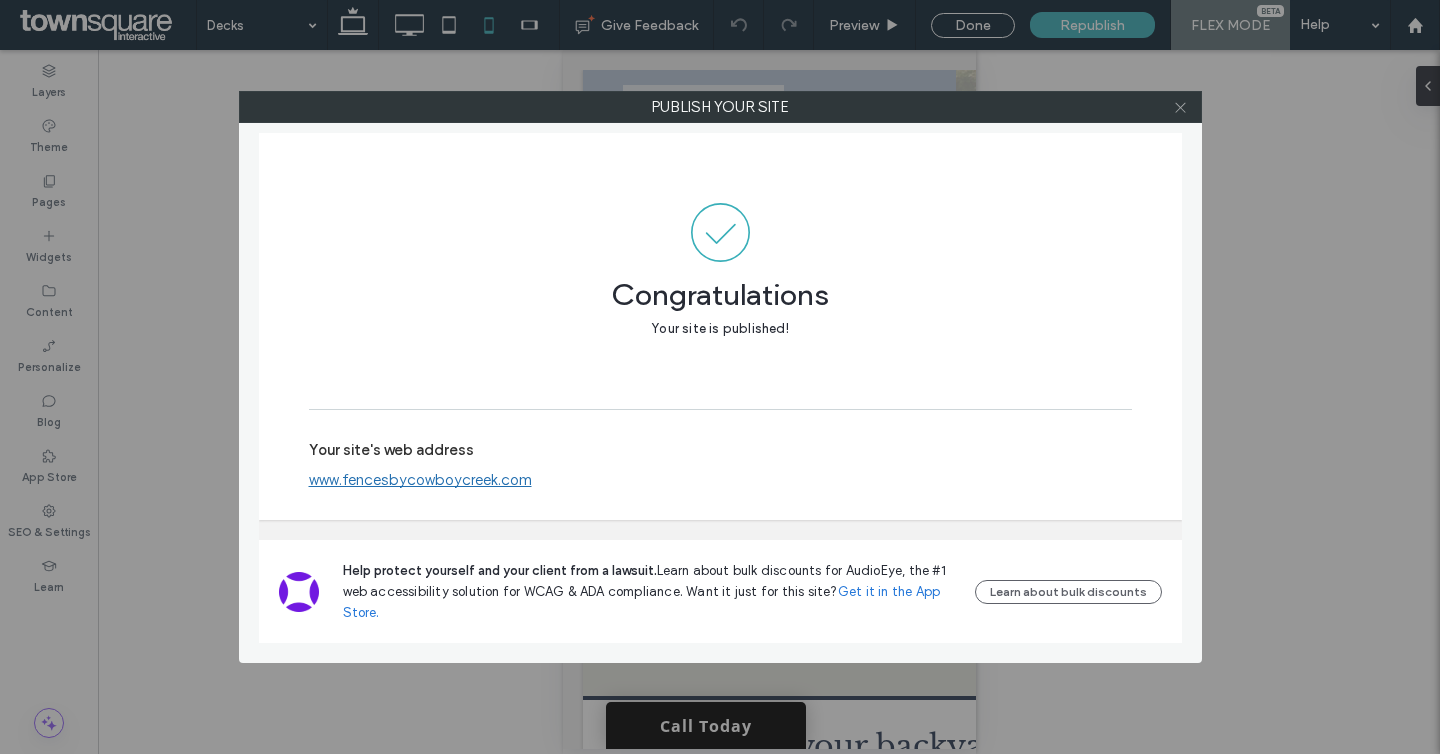 click 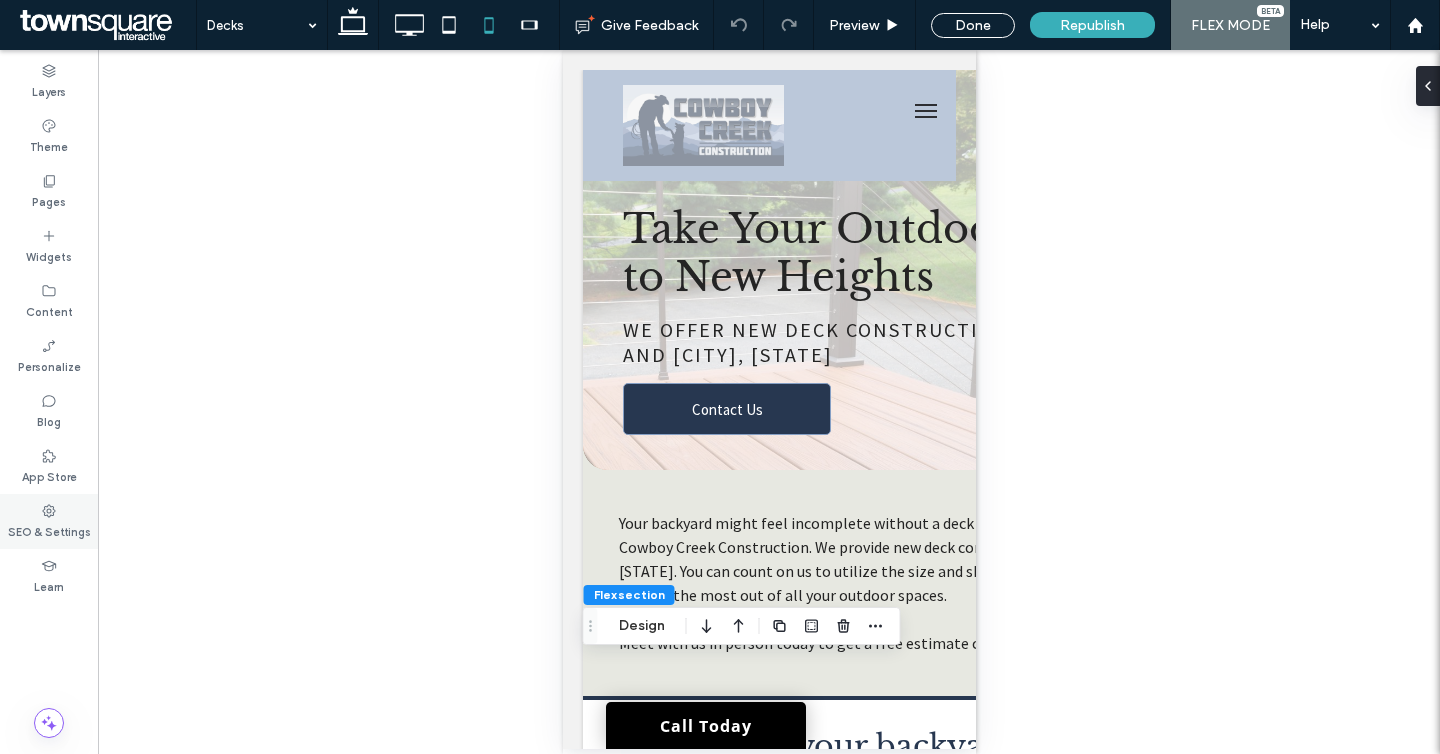click on "SEO & Settings" at bounding box center (49, 521) 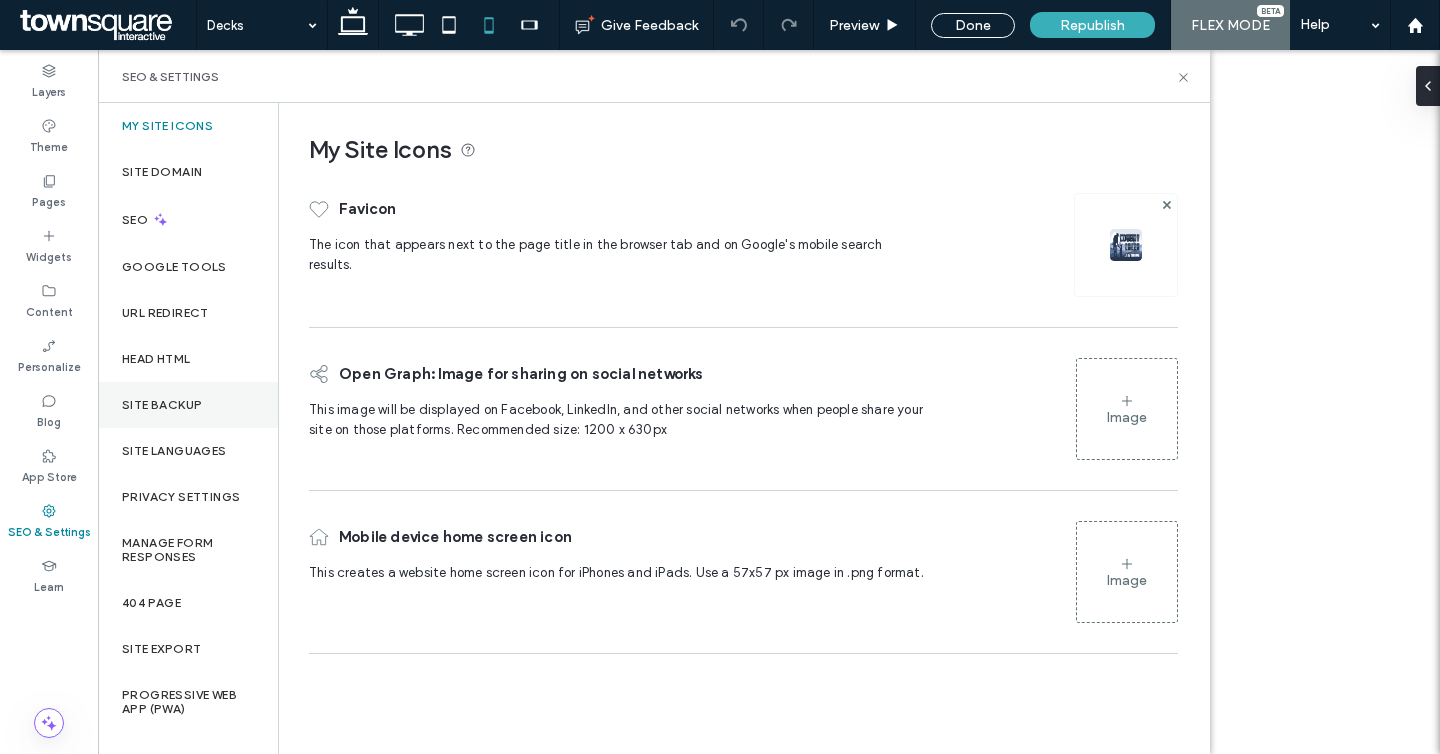 click on "Site Backup" at bounding box center [162, 405] 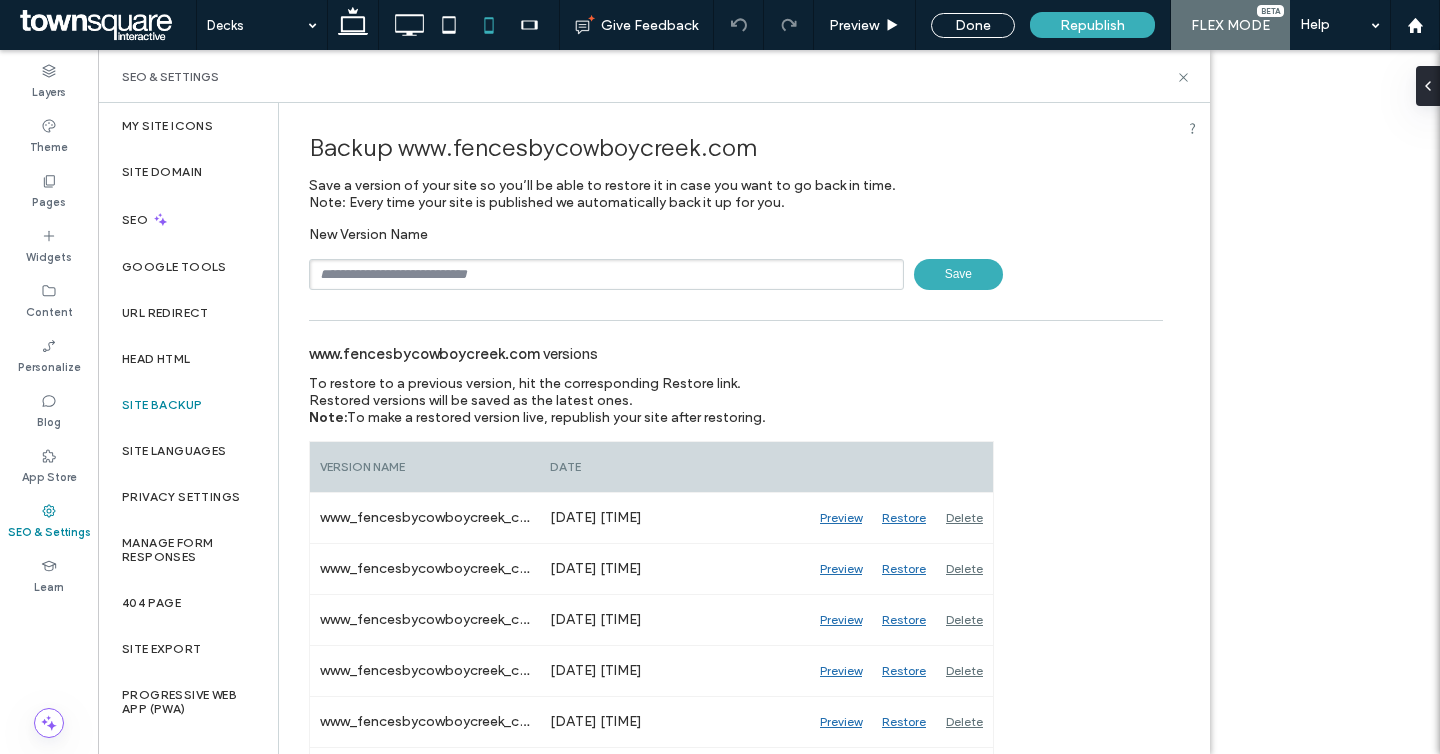 click at bounding box center [606, 274] 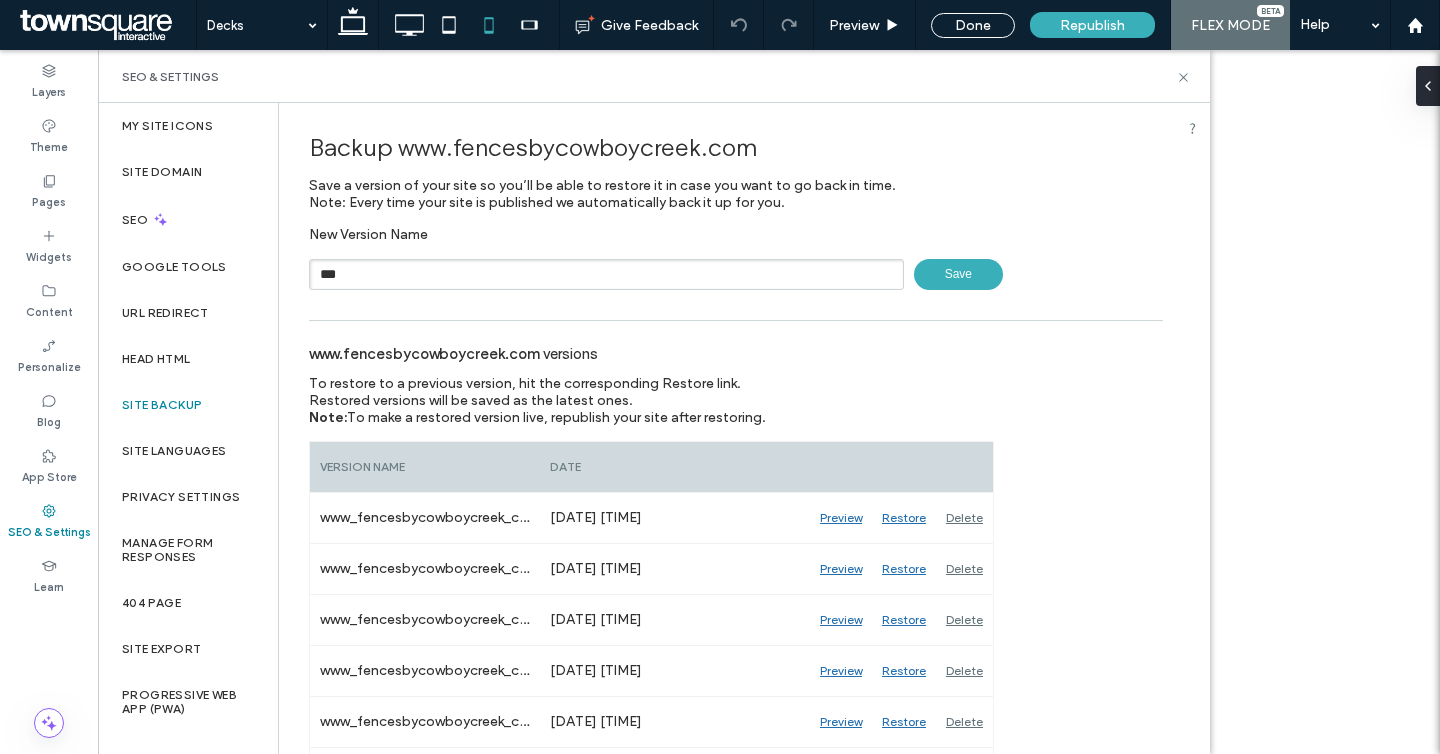 paste on "******" 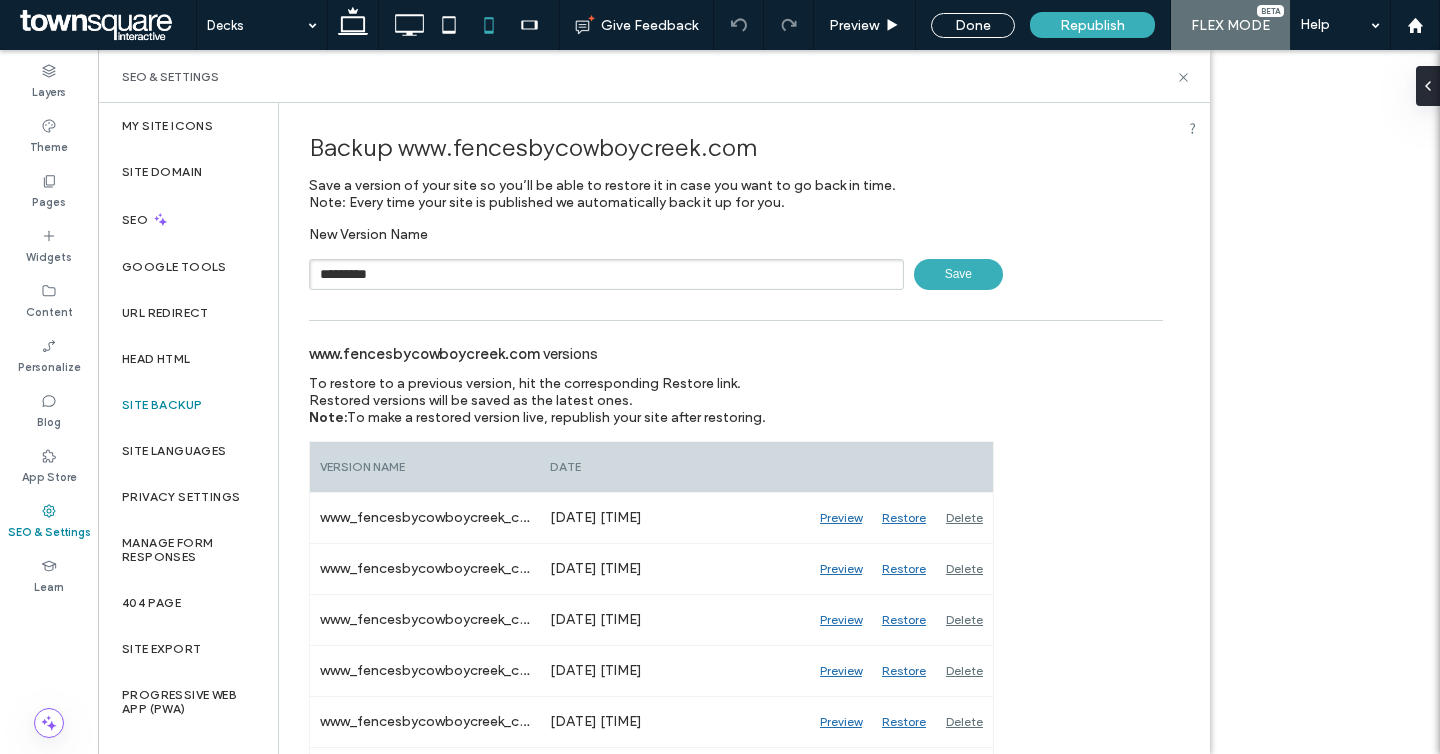 type on "*********" 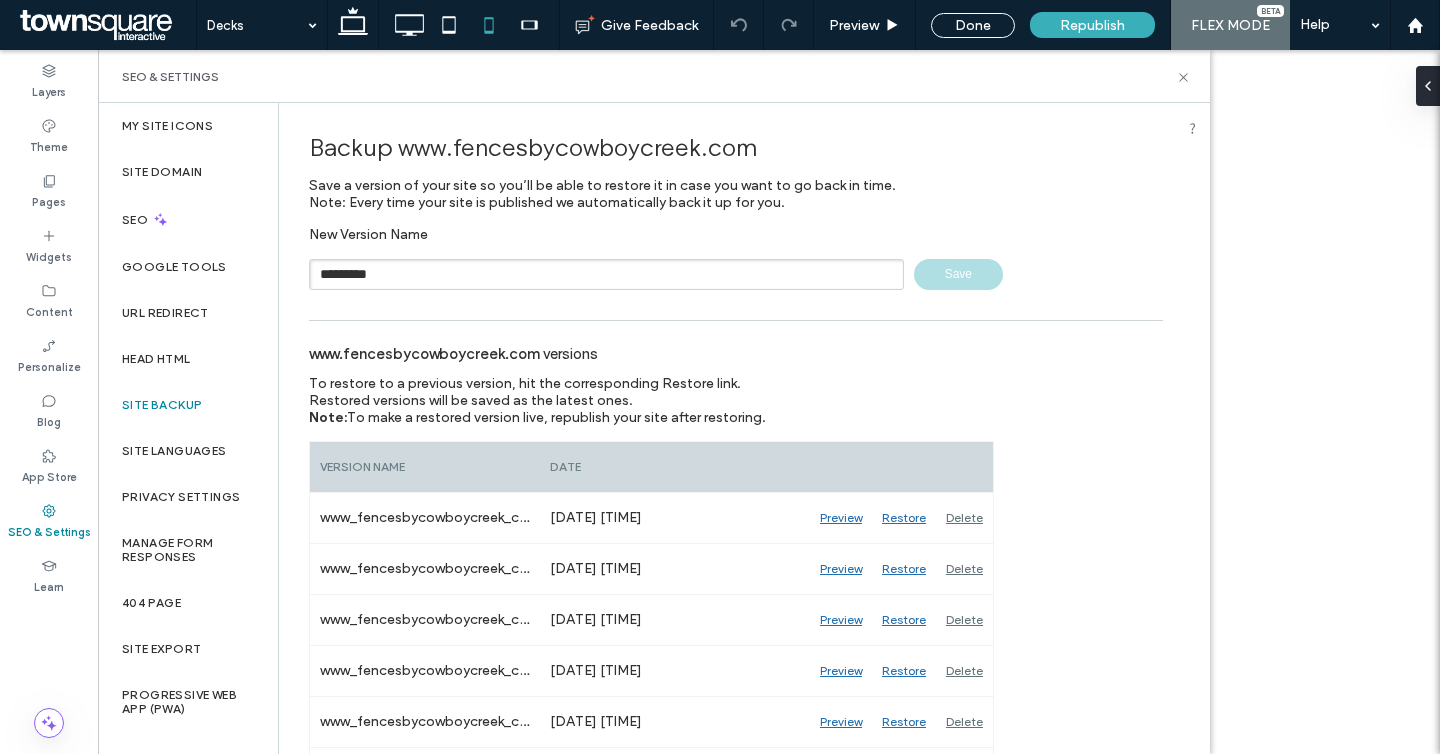 type 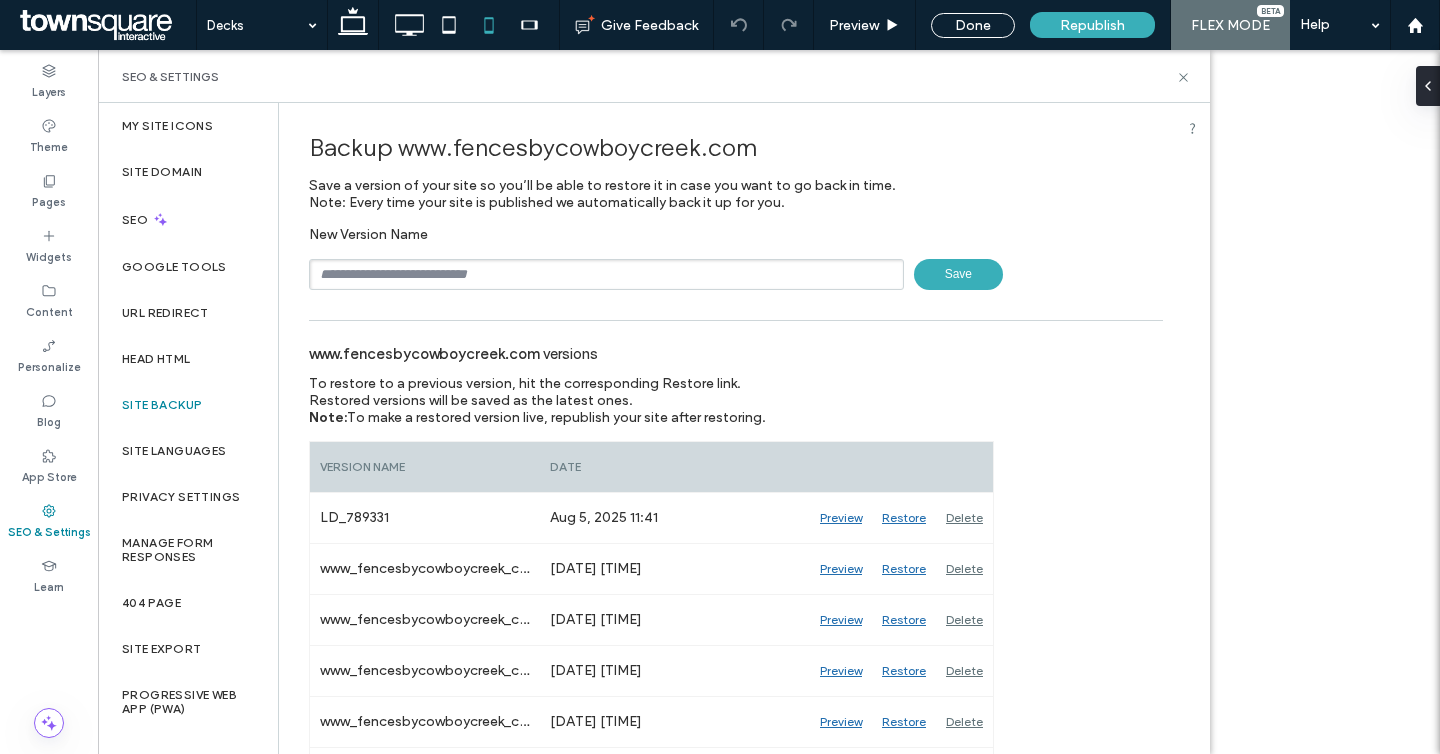 click 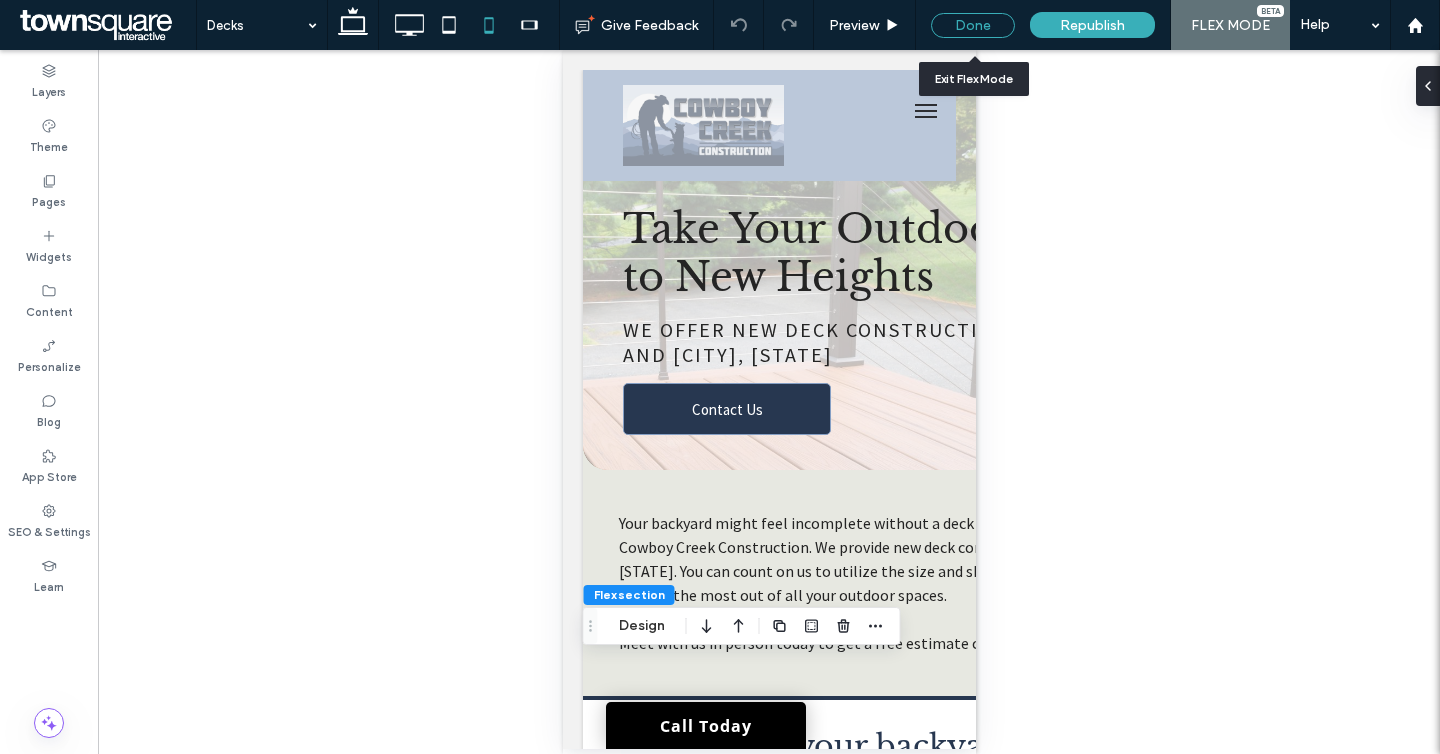 click on "Done" at bounding box center [973, 25] 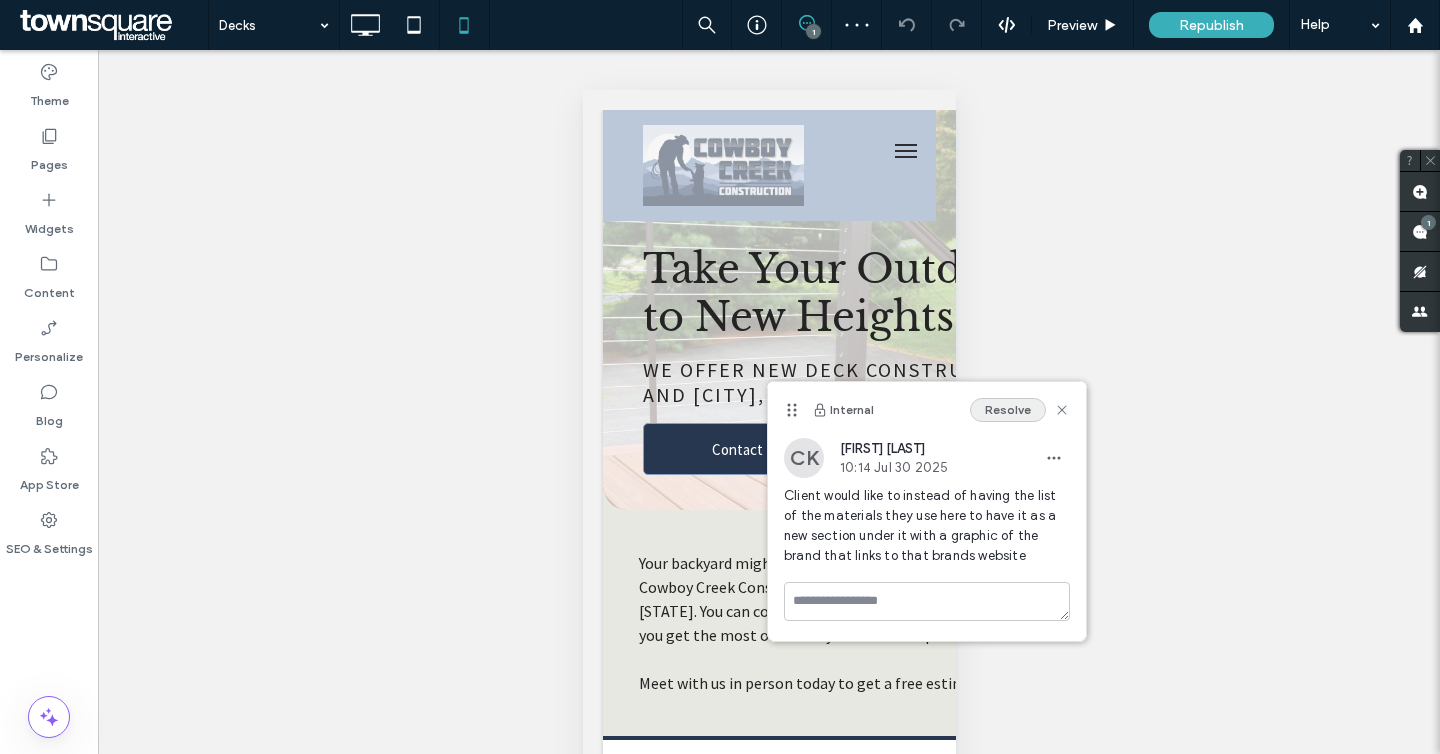 click on "Resolve" at bounding box center [1008, 410] 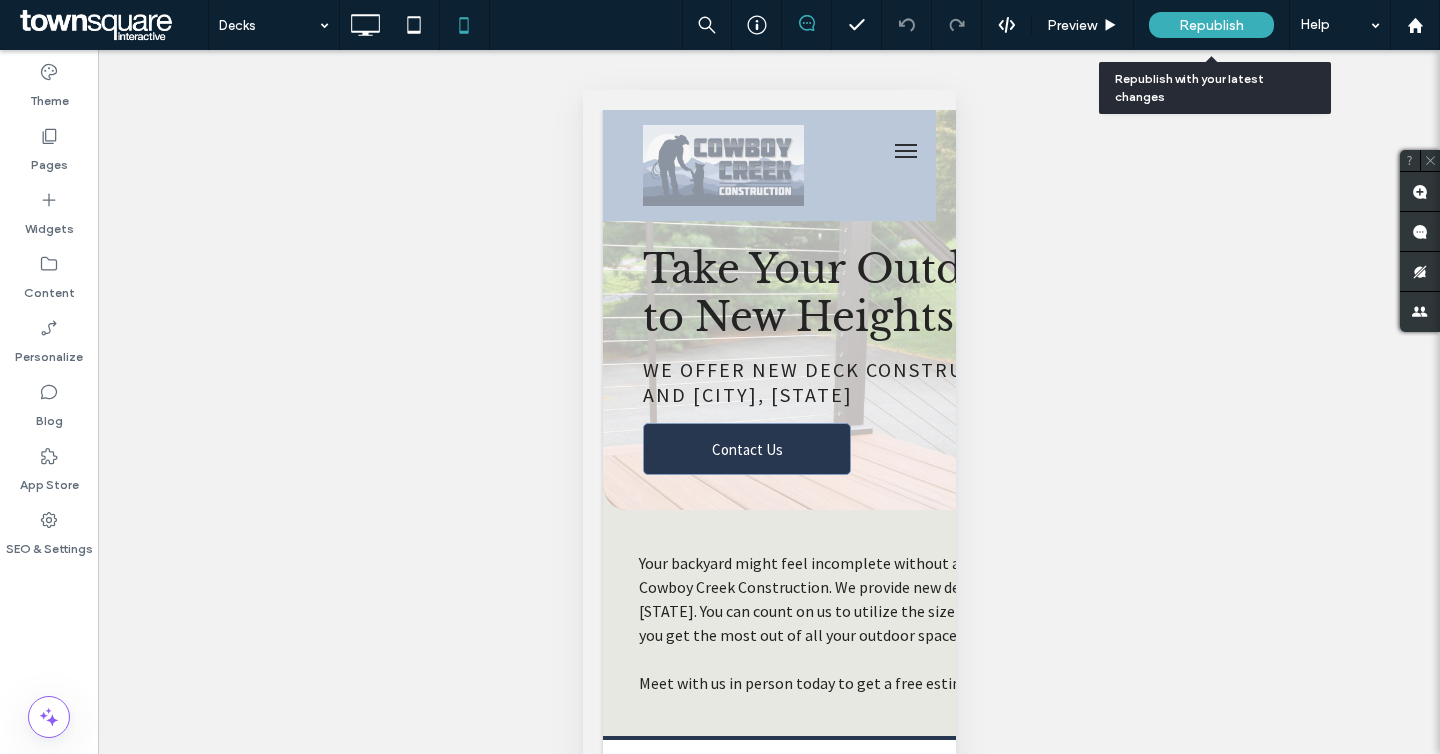 click on "Republish" at bounding box center (1211, 25) 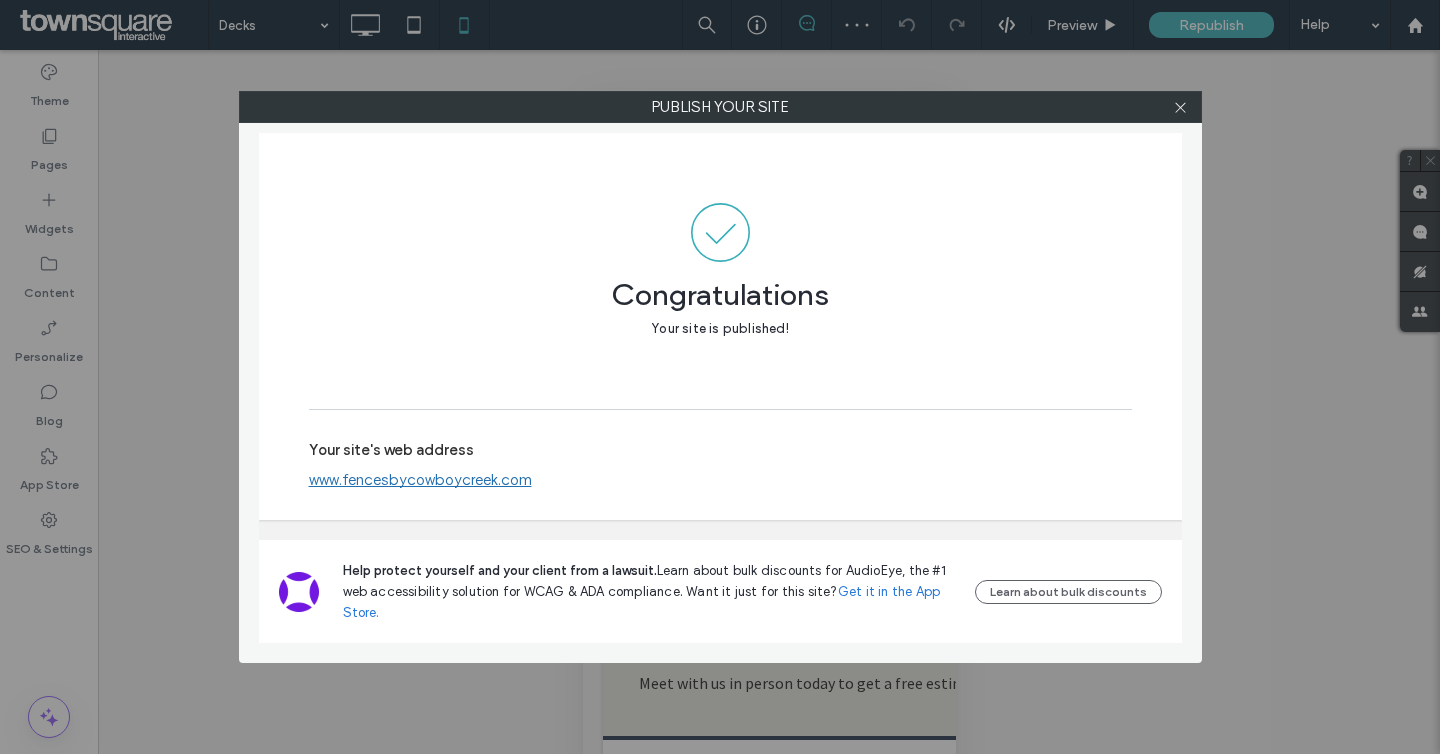 click on "www.fencesbycowboycreek.com" at bounding box center [420, 480] 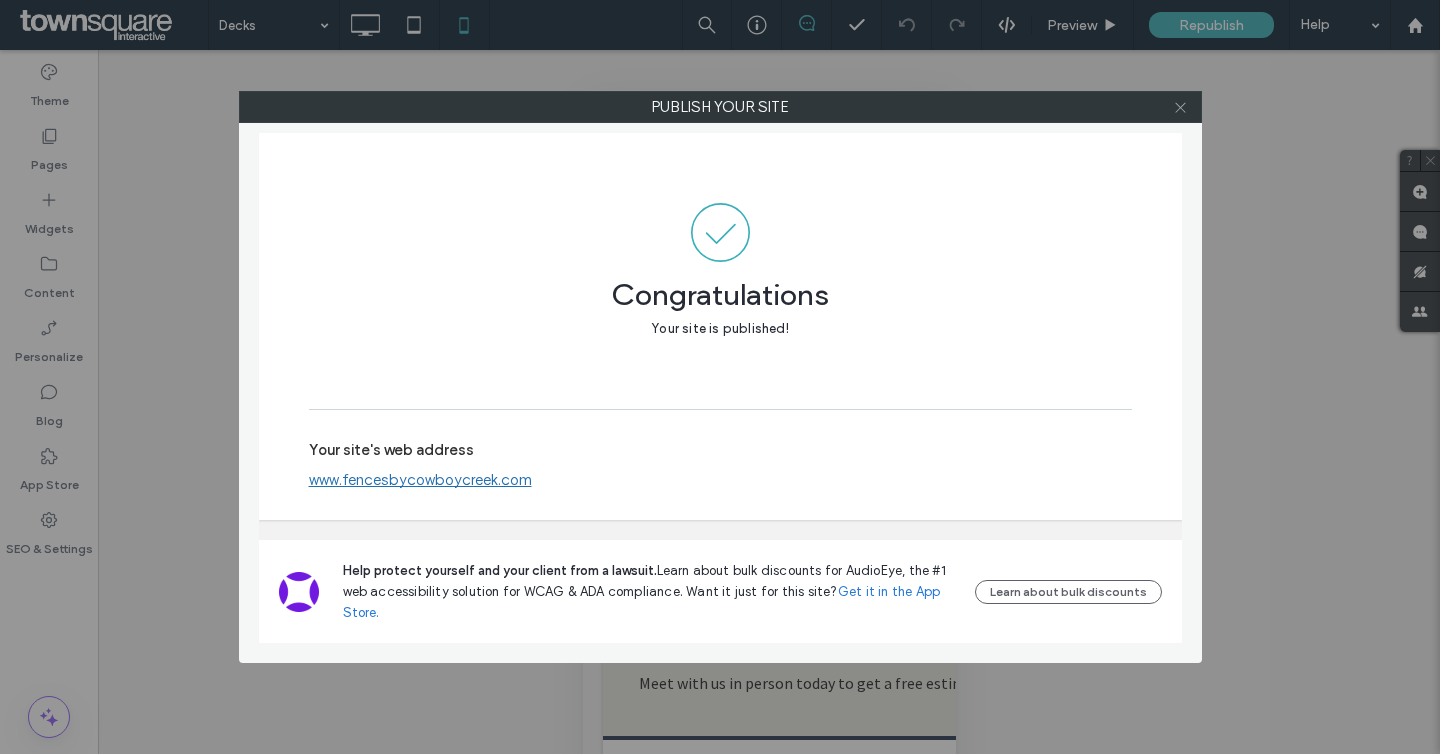 click 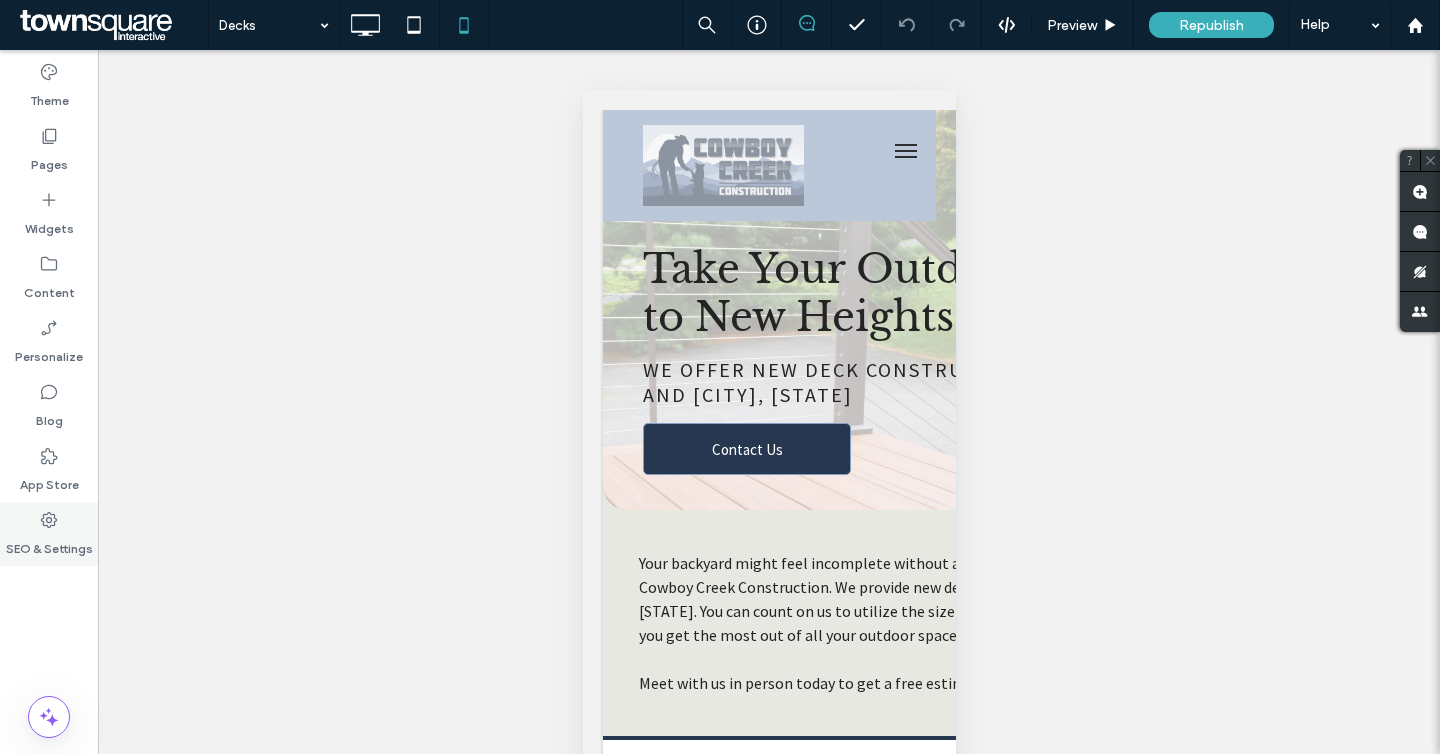 click on "SEO & Settings" at bounding box center [49, 544] 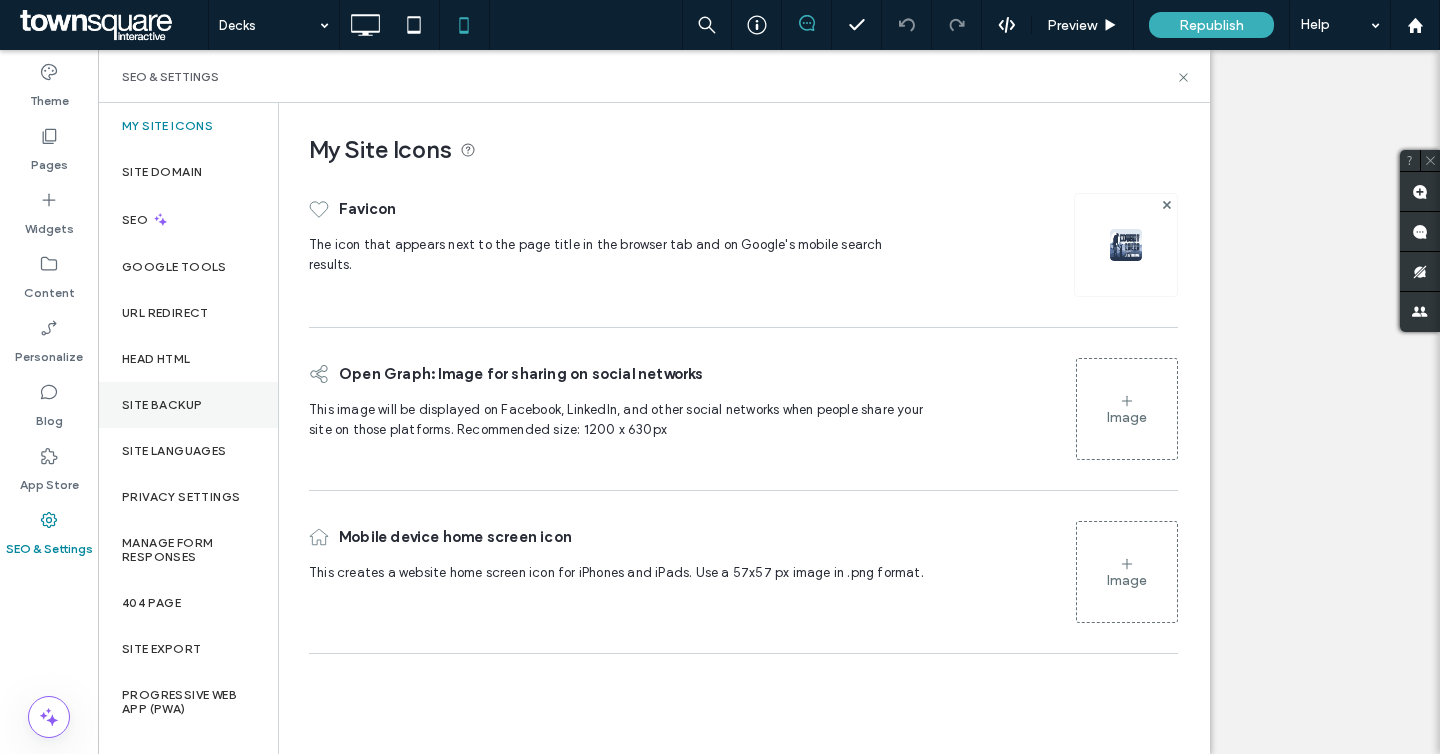click on "Site Backup" at bounding box center (188, 405) 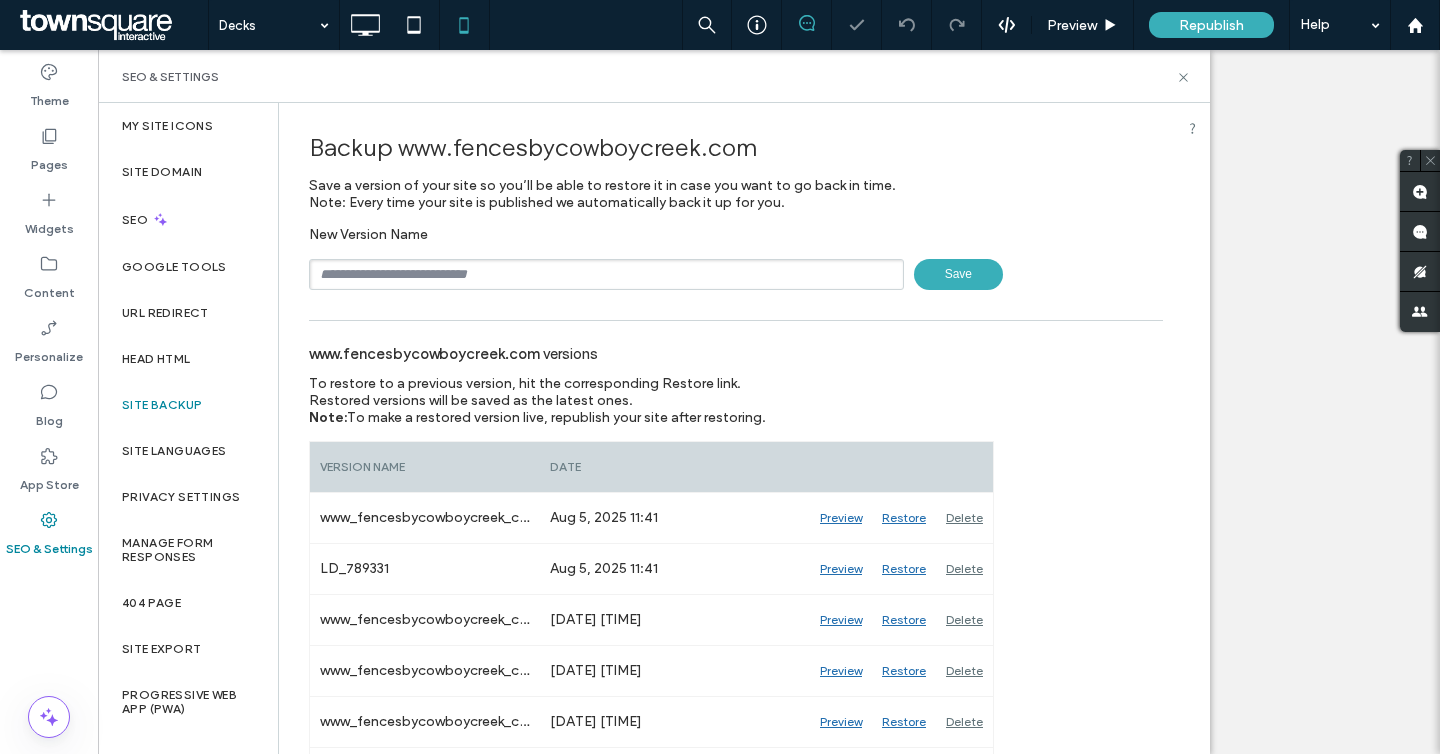 click at bounding box center (606, 274) 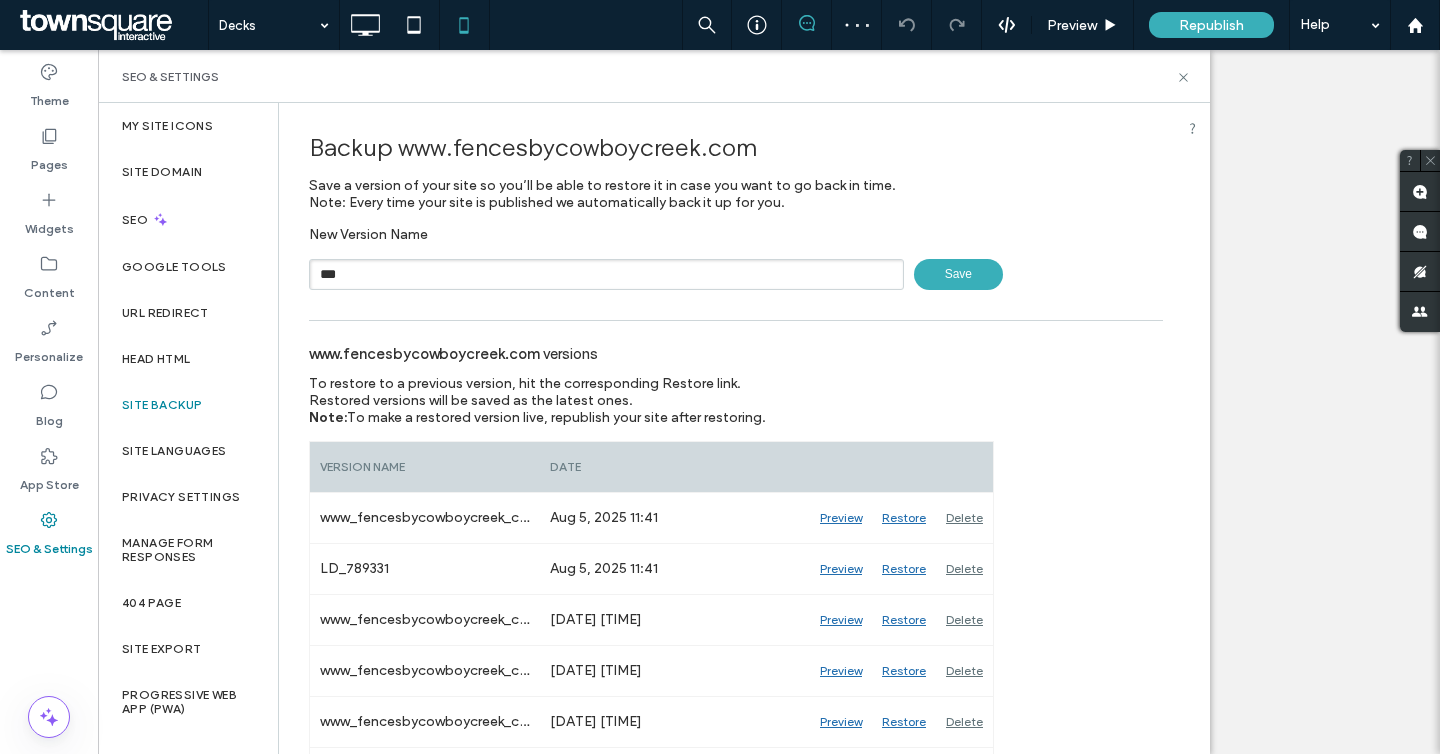 paste on "******" 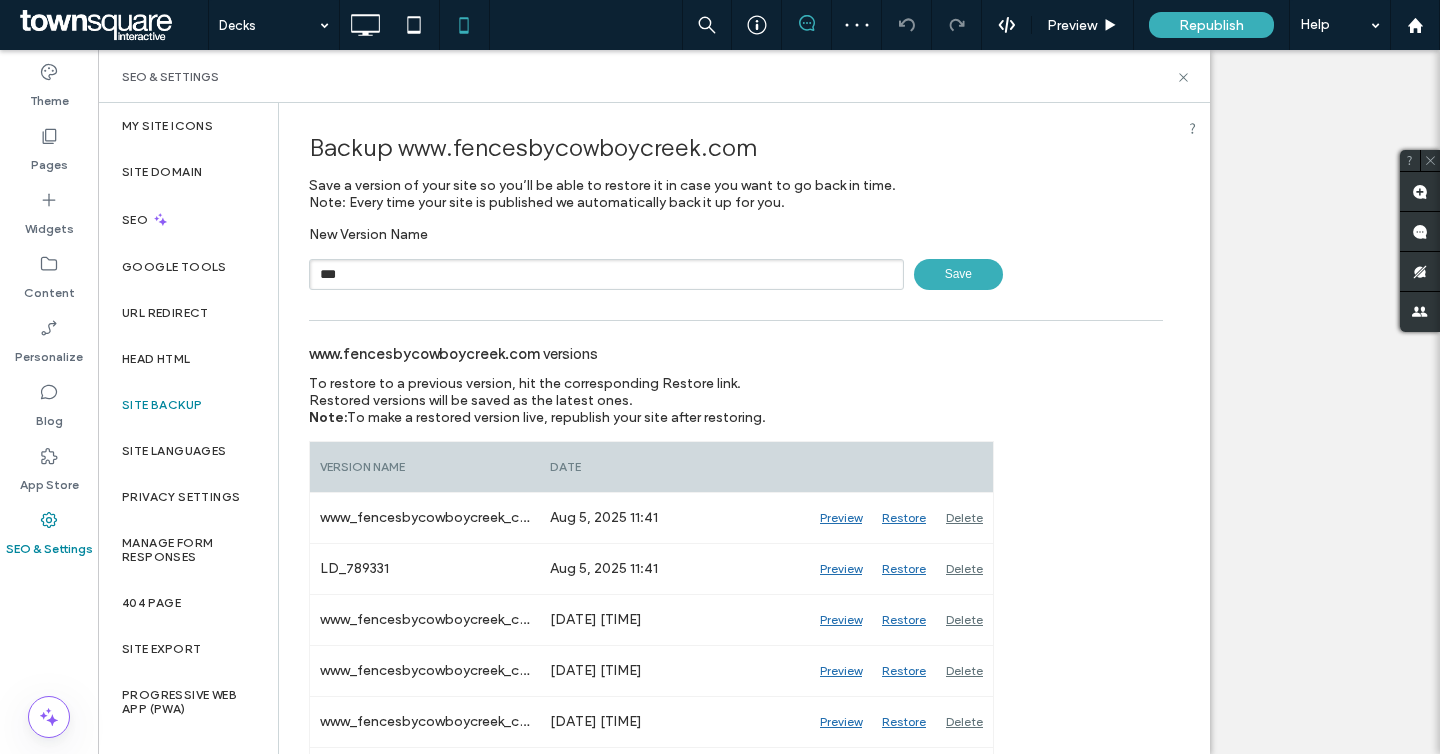 type on "*********" 